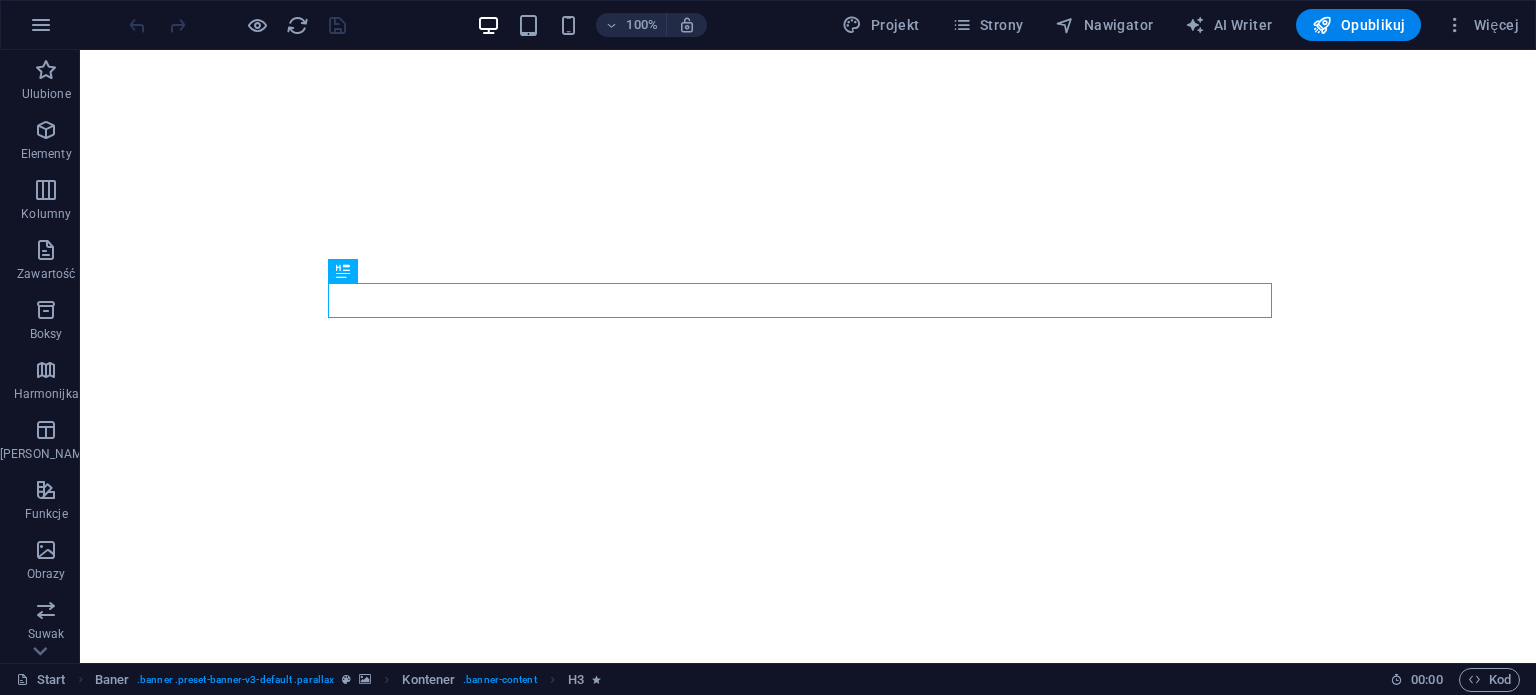 scroll, scrollTop: 0, scrollLeft: 0, axis: both 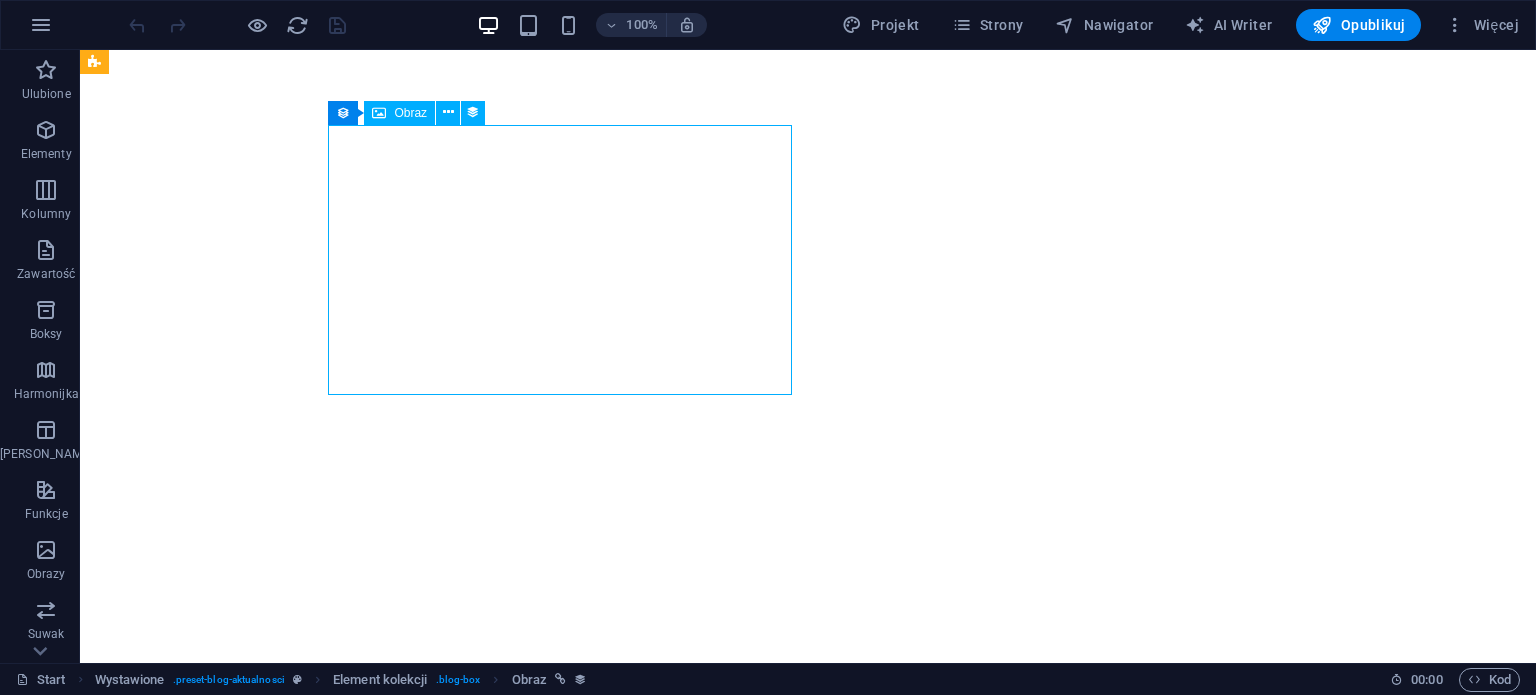 select on "px" 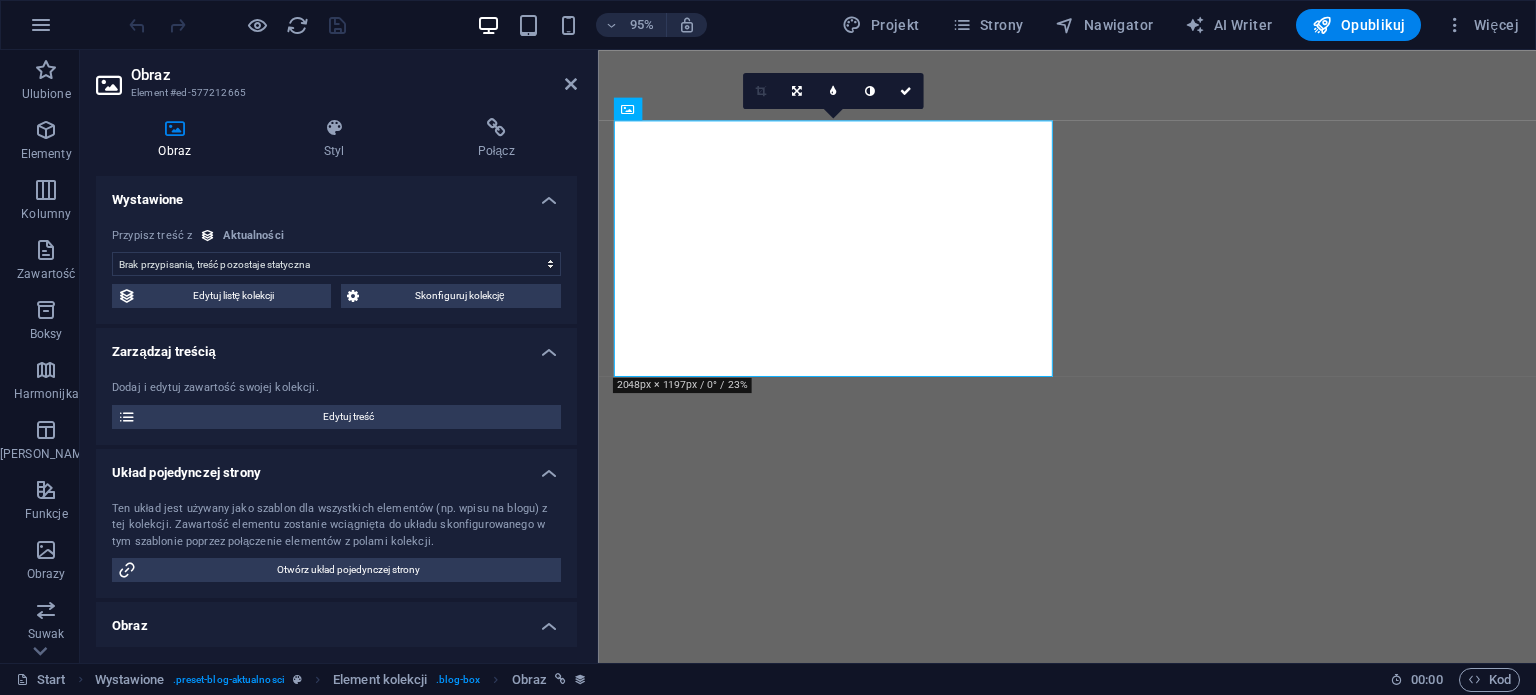select on "image" 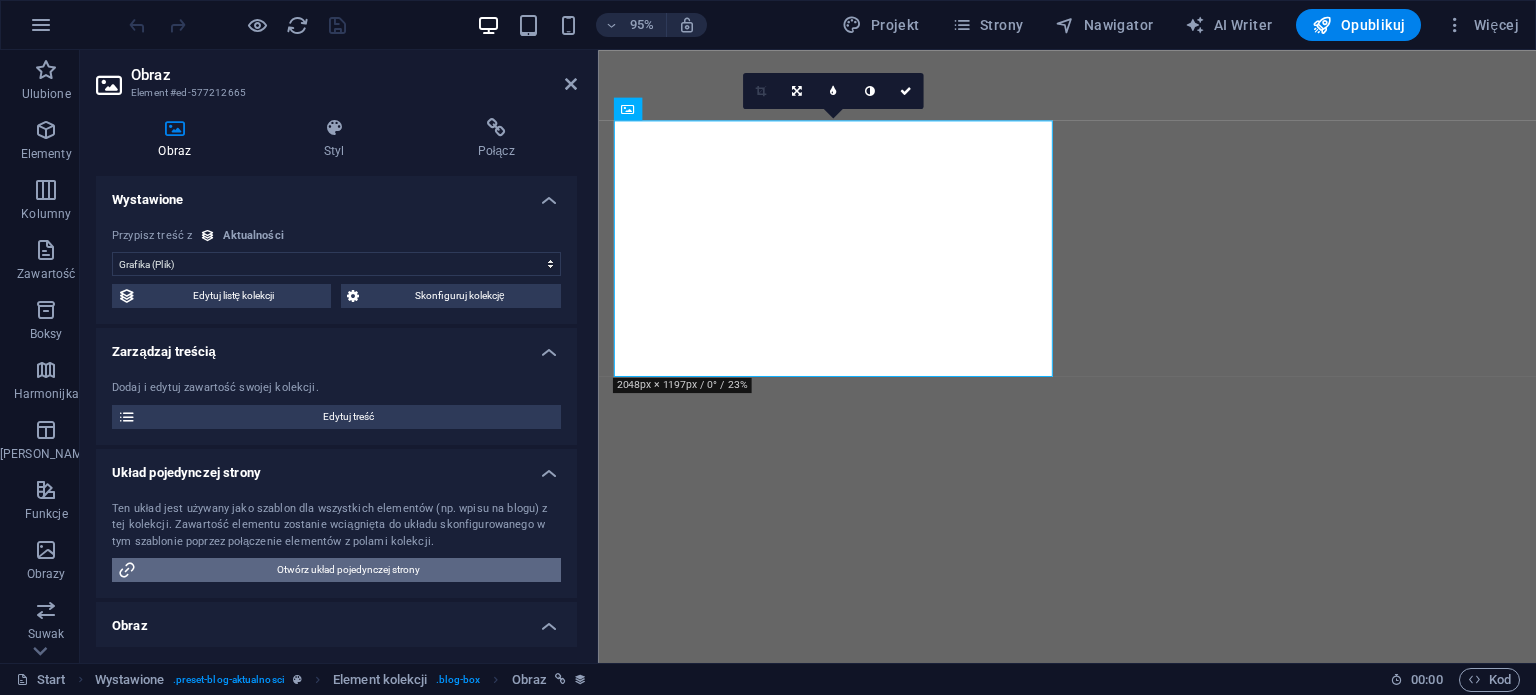 click on "Otwórz układ pojedynczej strony" at bounding box center [348, 570] 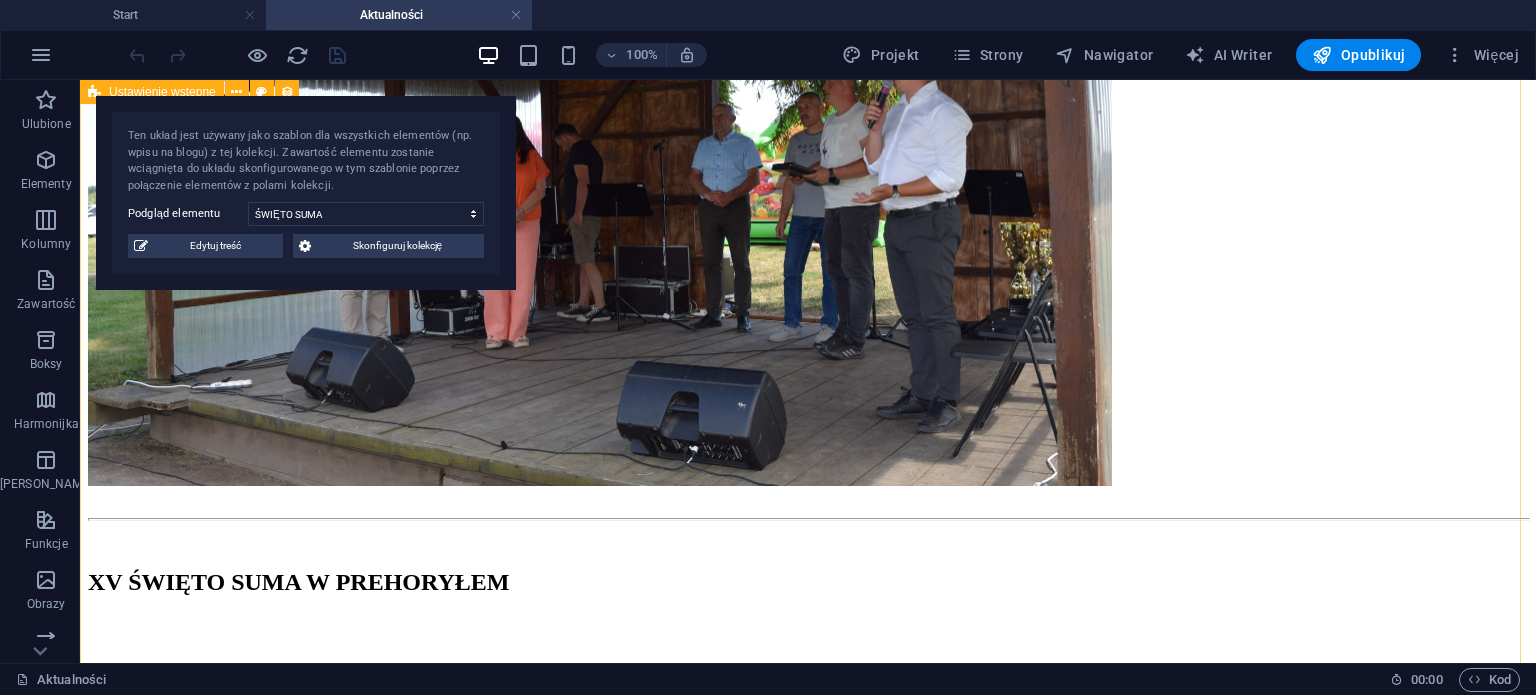 scroll, scrollTop: 384, scrollLeft: 0, axis: vertical 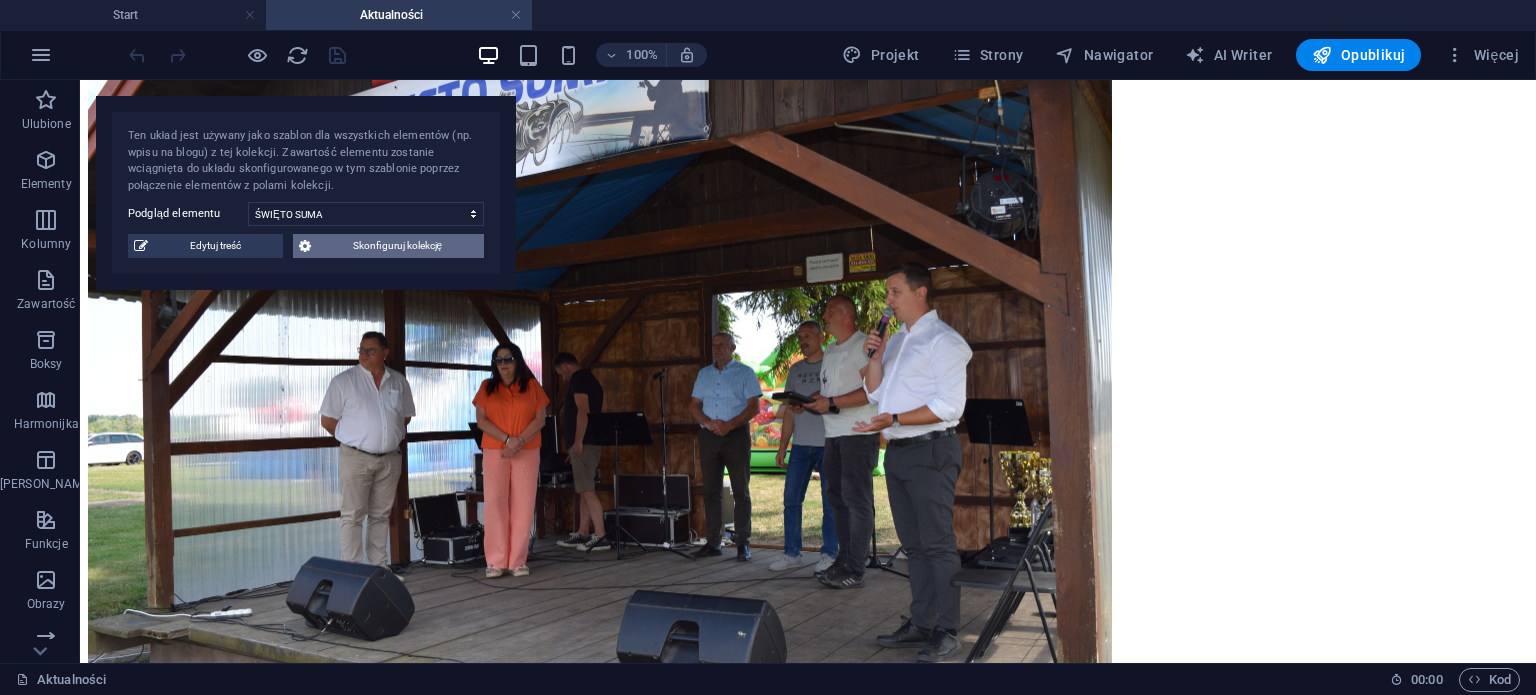 click on "Skonfiguruj kolekcję" at bounding box center (397, 246) 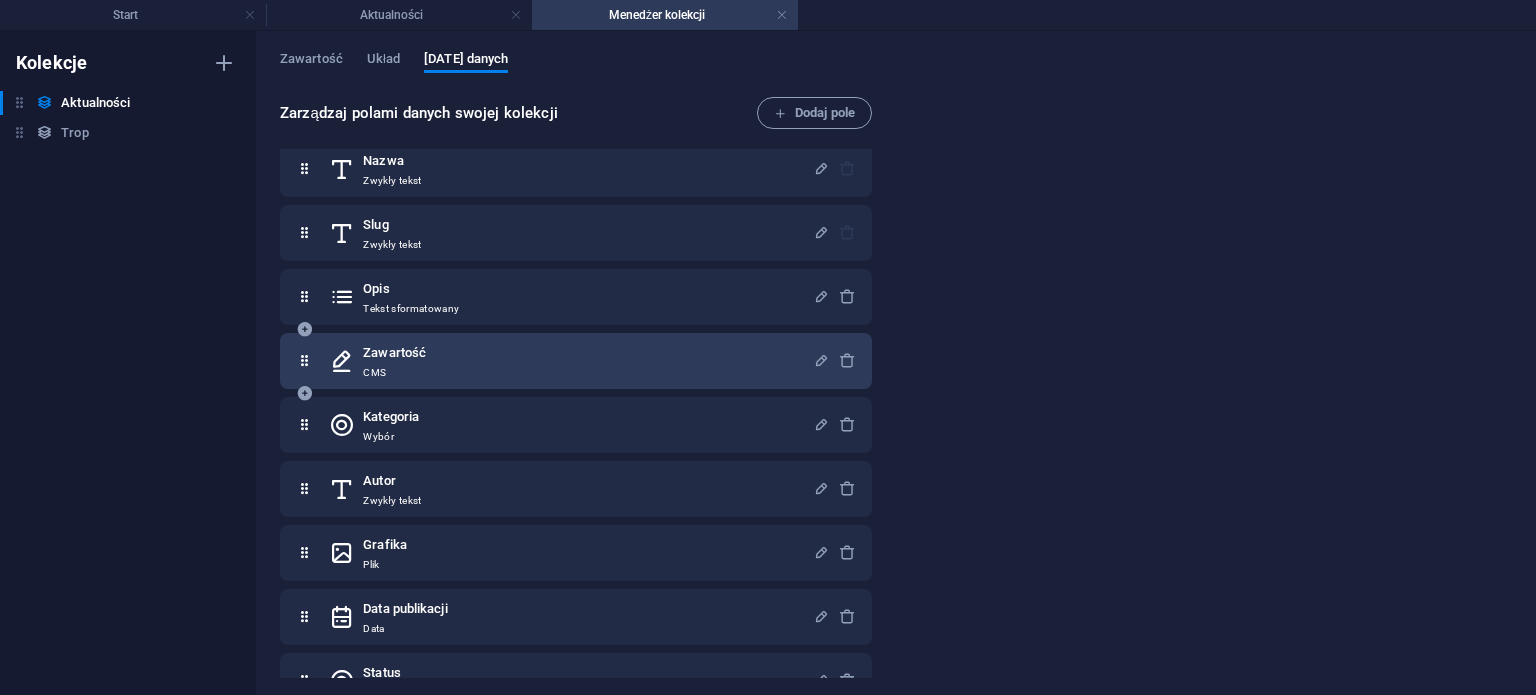 scroll, scrollTop: 0, scrollLeft: 0, axis: both 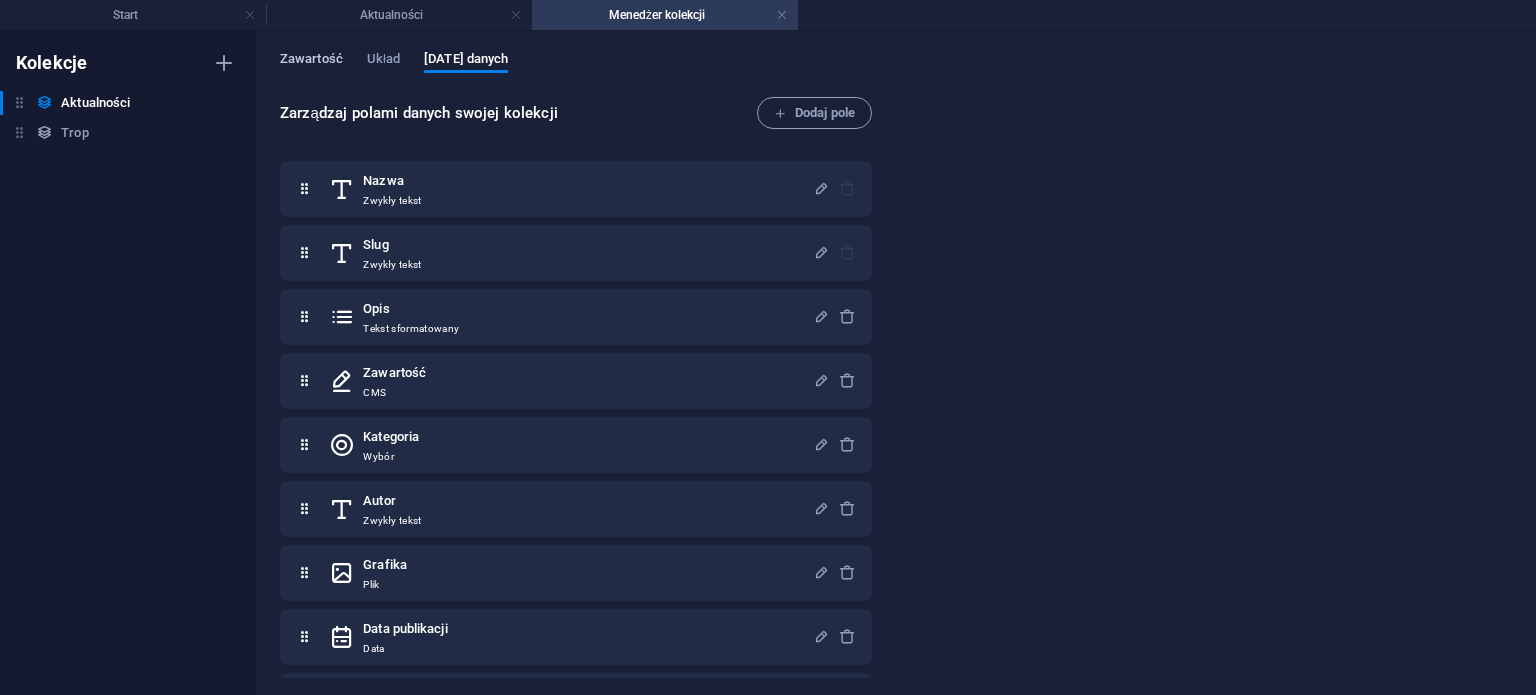 click on "Zawartość" at bounding box center [311, 61] 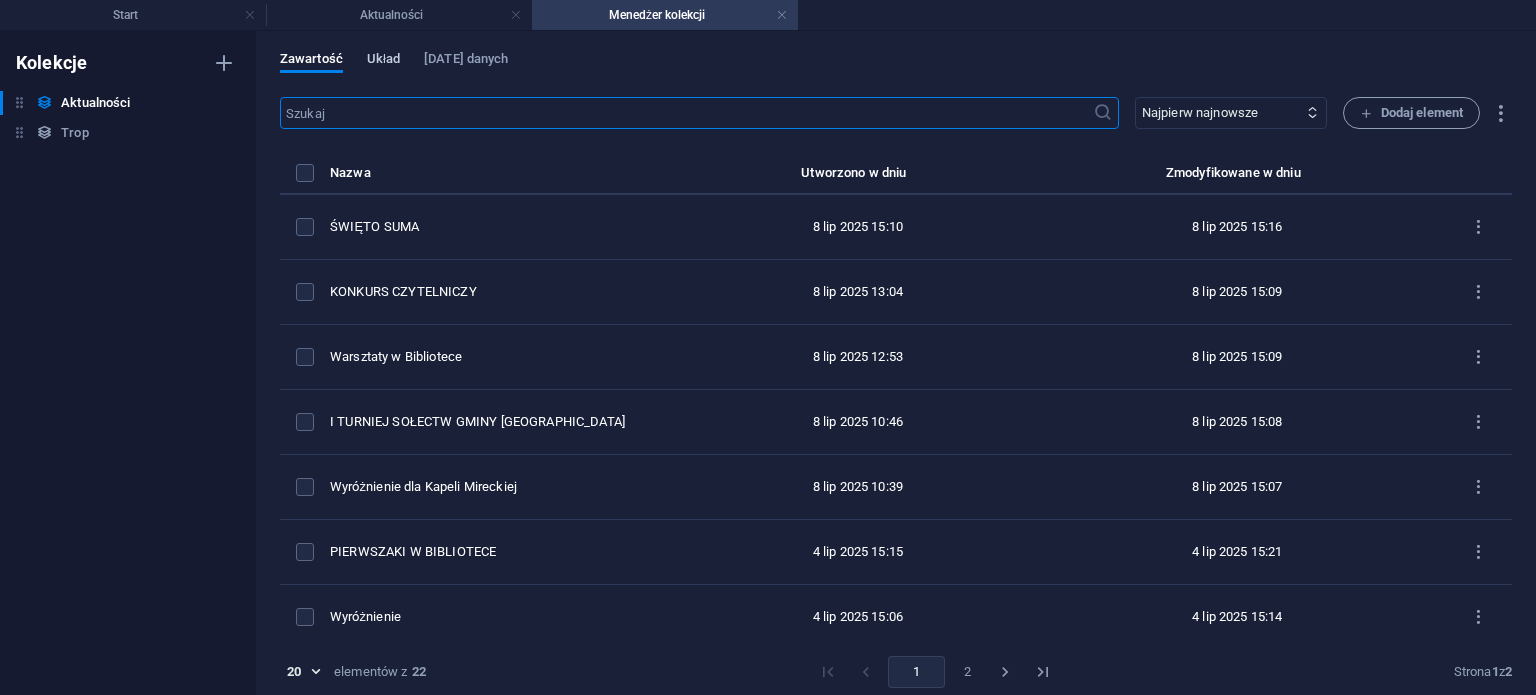 click on "Układ" at bounding box center (383, 61) 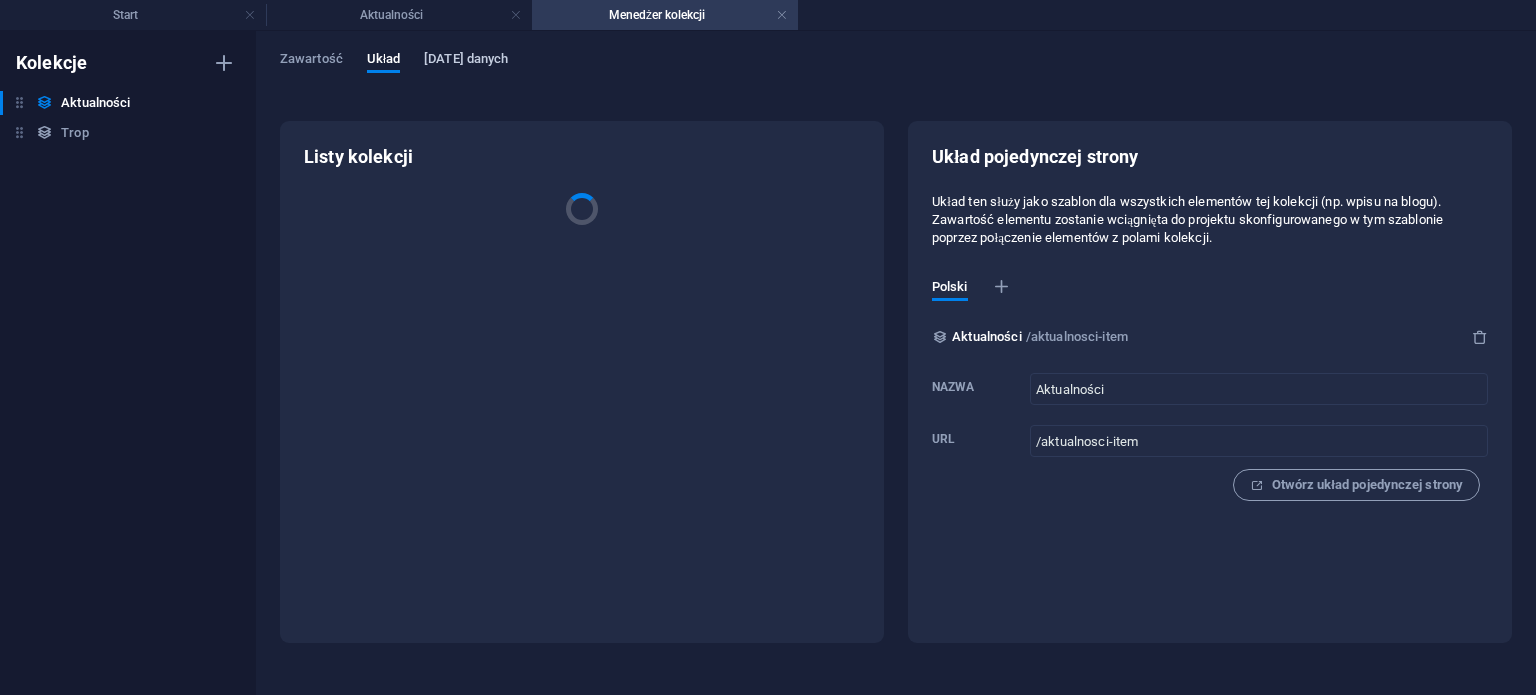 click on "[DATE] danych" at bounding box center [466, 61] 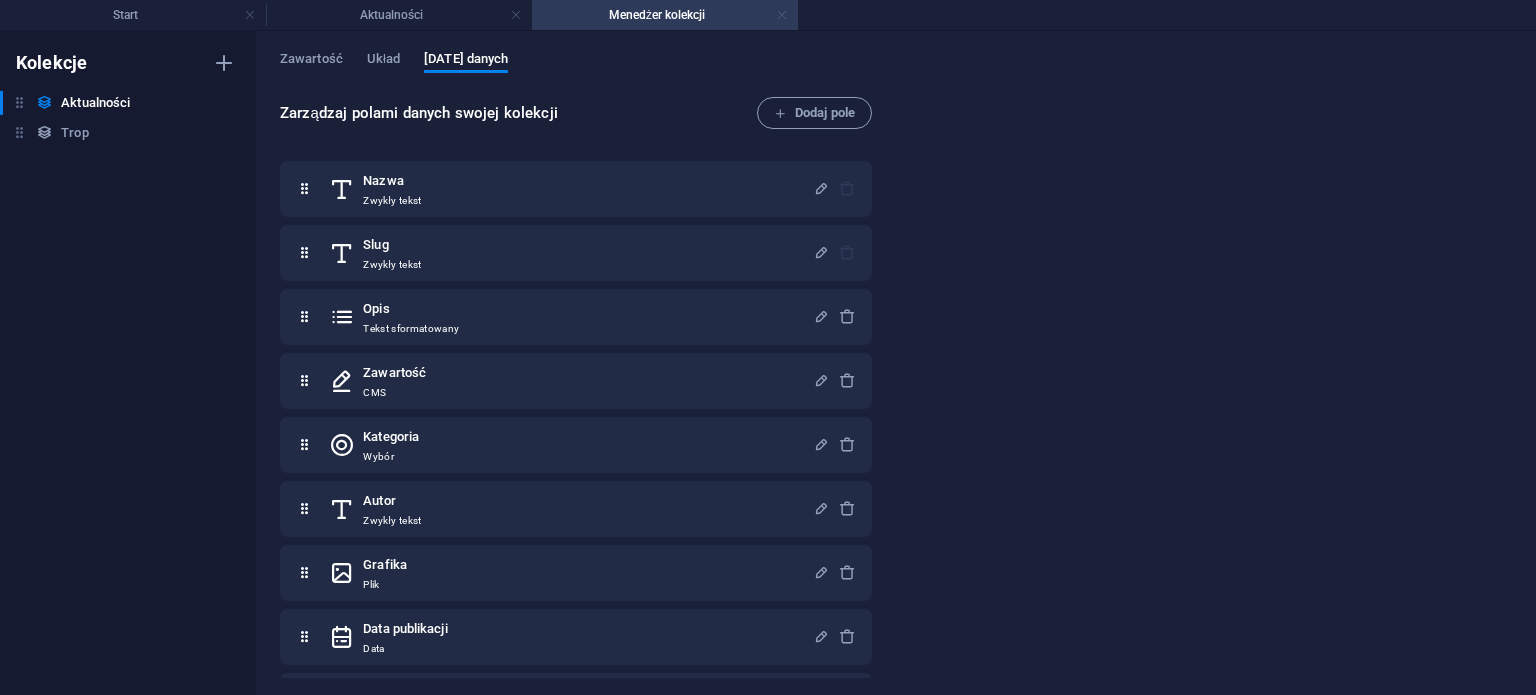 click at bounding box center [782, 15] 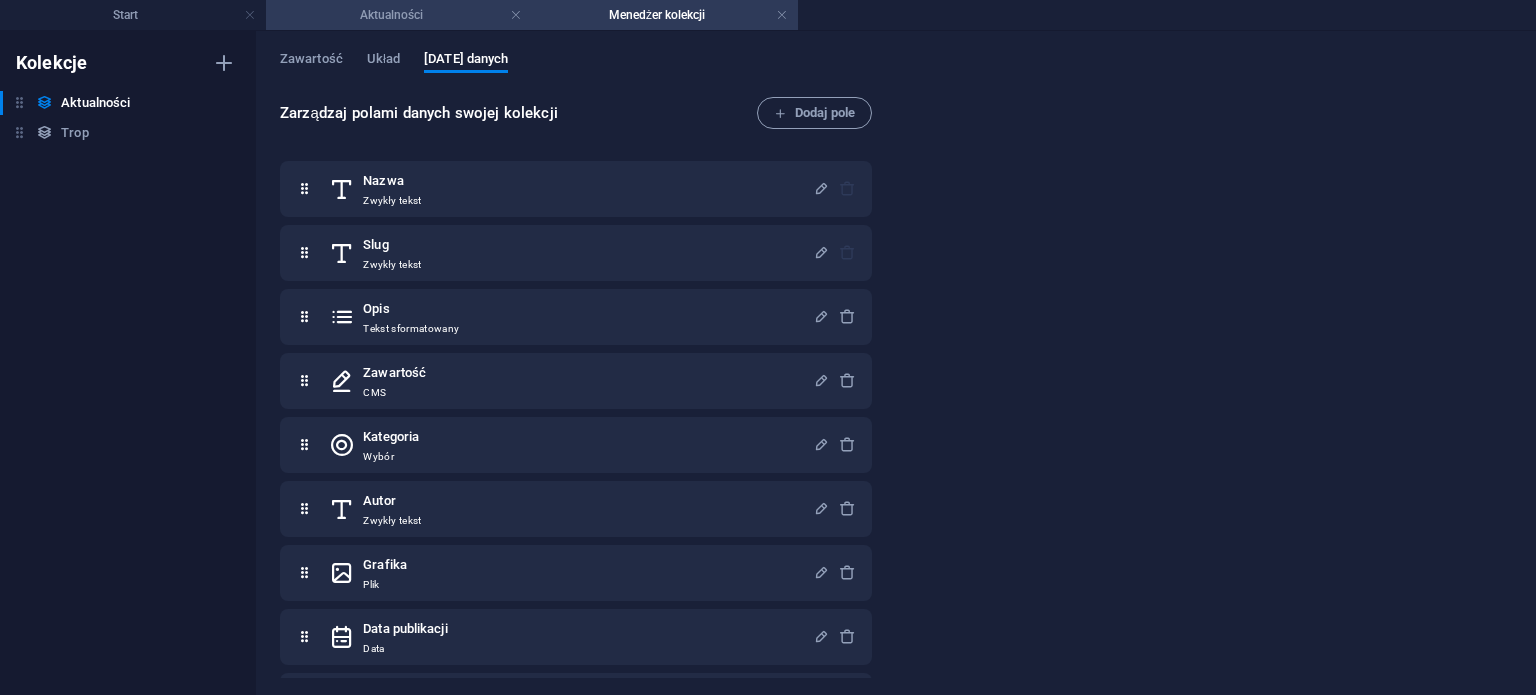 scroll, scrollTop: 384, scrollLeft: 0, axis: vertical 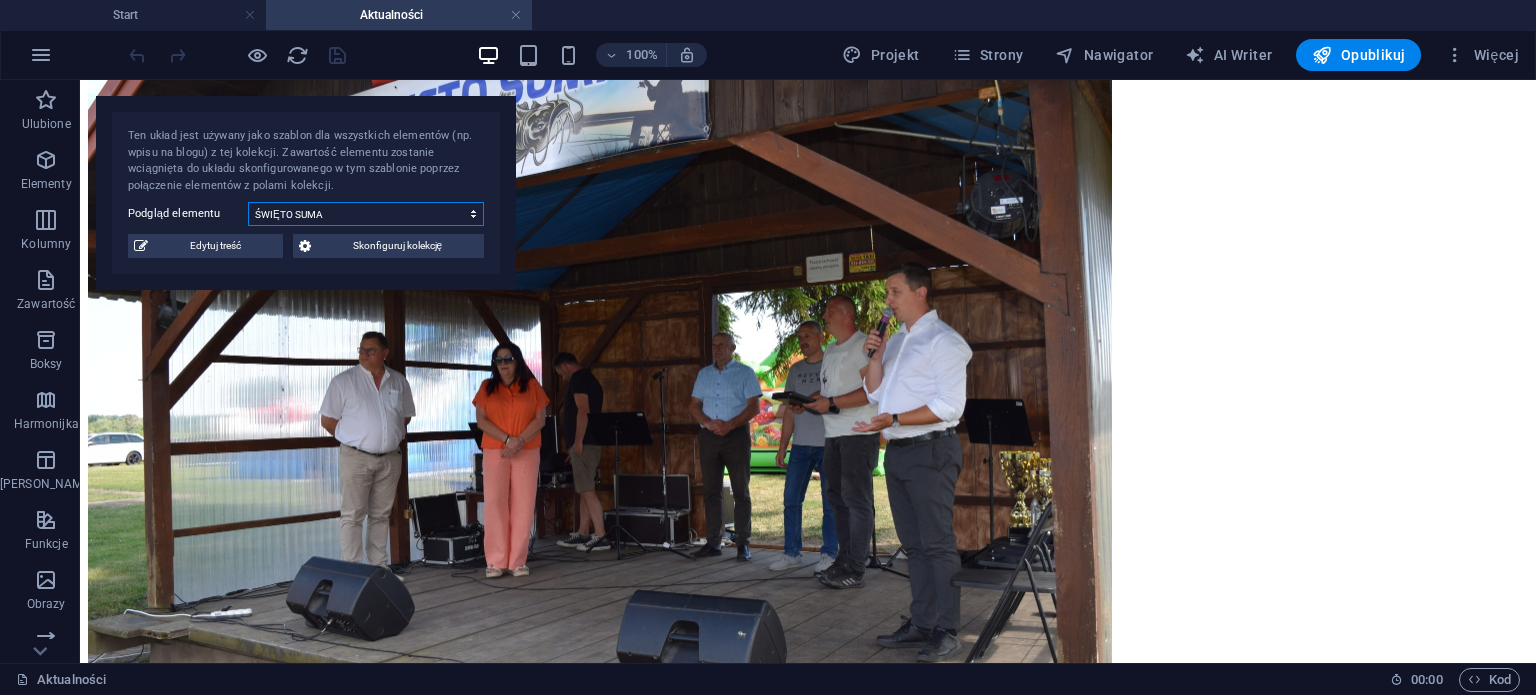 click on "ŚWIĘTO SUMA KONKURS CZYTELNICZY Warsztaty w Bibliotece I TURNIEJ SOŁECTW GMINY [GEOGRAPHIC_DATA] Wyróżnienie dla Kapeli Mireckiej PIERWSZAKI W BIBLIOTECE Wyróżnienie Piknik Rodzinny z Okazji Dnia Matki Warsztaty rękodzielnicze z Panią [PERSON_NAME]. Escape room w bibliotece! Cypriany 2025 - Dzień Bibliotekarzy i Bibliotek Cypriany 2025 - Zapraszamy! Dzień Strażaka – [GEOGRAPHIC_DATA]-[GEOGRAPHIC_DATA] 2025 234. rocznica uchwalenia Konstytucji [DATE]. rocznica uchwalenia Konstytucji [DATE] Gminny Dzień Strażaka - 60-lecie OSP Modryń-[GEOGRAPHIC_DATA] MNKWL w Brama Kryłów Kolejna akcja krwiodawstwa przed nami! Podsumowanie Konkursów Wielkanocnych w Gminnej Bibliotece Publicznej w [GEOGRAPHIC_DATA]! 81. Rocznica pacyfikacji wsi [GEOGRAPHIC_DATA], [GEOGRAPHIC_DATA], [GEOGRAPHIC_DATA] i [GEOGRAPHIC_DATA] XV Targi Twórców Ludowych i Sztuki Kulinarnej "Wiosna" w wierszach poetów [DEMOGRAPHIC_DATA]" at bounding box center (366, 214) 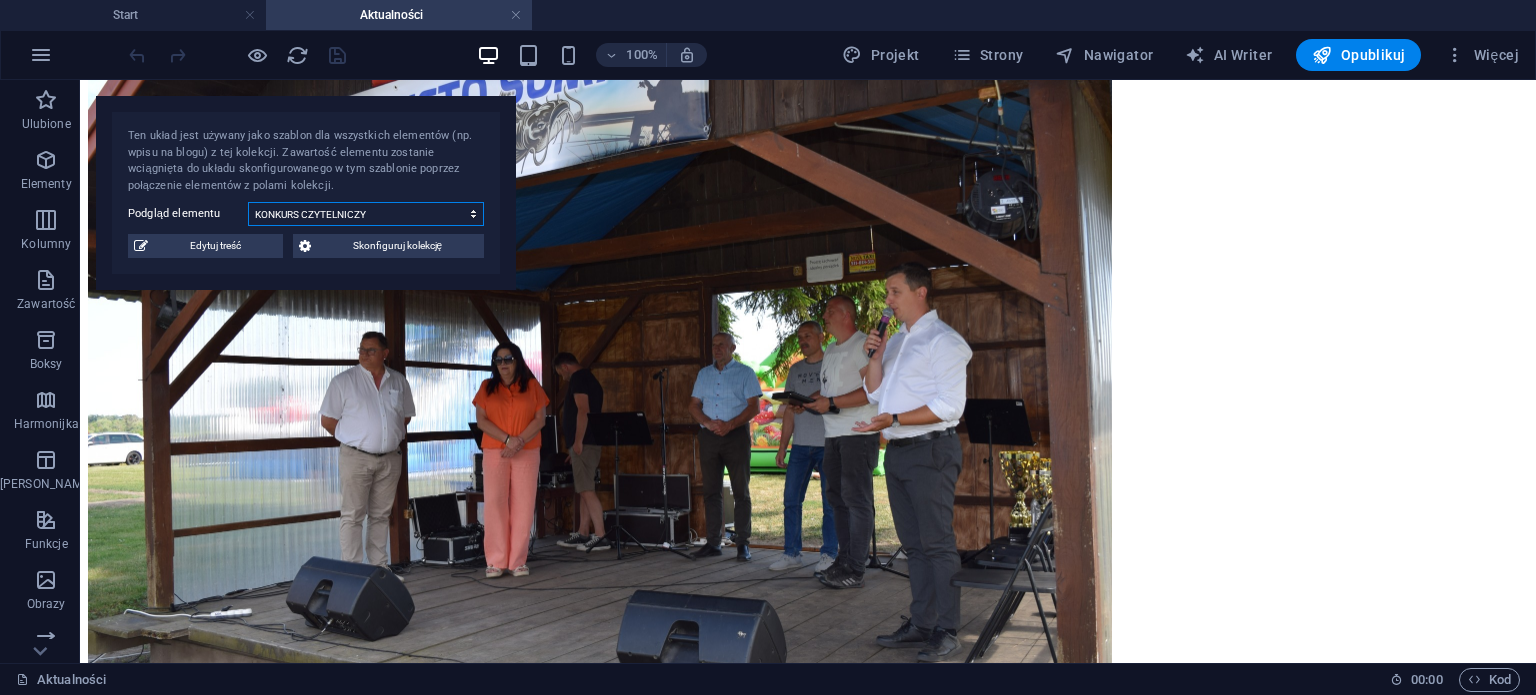 click on "ŚWIĘTO SUMA KONKURS CZYTELNICZY Warsztaty w Bibliotece I TURNIEJ SOŁECTW GMINY [GEOGRAPHIC_DATA] Wyróżnienie dla Kapeli Mireckiej PIERWSZAKI W BIBLIOTECE Wyróżnienie Piknik Rodzinny z Okazji Dnia Matki Warsztaty rękodzielnicze z Panią [PERSON_NAME]. Escape room w bibliotece! Cypriany 2025 - Dzień Bibliotekarzy i Bibliotek Cypriany 2025 - Zapraszamy! Dzień Strażaka – [GEOGRAPHIC_DATA]-[GEOGRAPHIC_DATA] 2025 234. rocznica uchwalenia Konstytucji [DATE]. rocznica uchwalenia Konstytucji [DATE] Gminny Dzień Strażaka - 60-lecie OSP Modryń-[GEOGRAPHIC_DATA] MNKWL w Brama Kryłów Kolejna akcja krwiodawstwa przed nami! Podsumowanie Konkursów Wielkanocnych w Gminnej Bibliotece Publicznej w [GEOGRAPHIC_DATA]! 81. Rocznica pacyfikacji wsi [GEOGRAPHIC_DATA], [GEOGRAPHIC_DATA], [GEOGRAPHIC_DATA] i [GEOGRAPHIC_DATA] XV Targi Twórców Ludowych i Sztuki Kulinarnej "Wiosna" w wierszach poetów [DEMOGRAPHIC_DATA]" at bounding box center [366, 214] 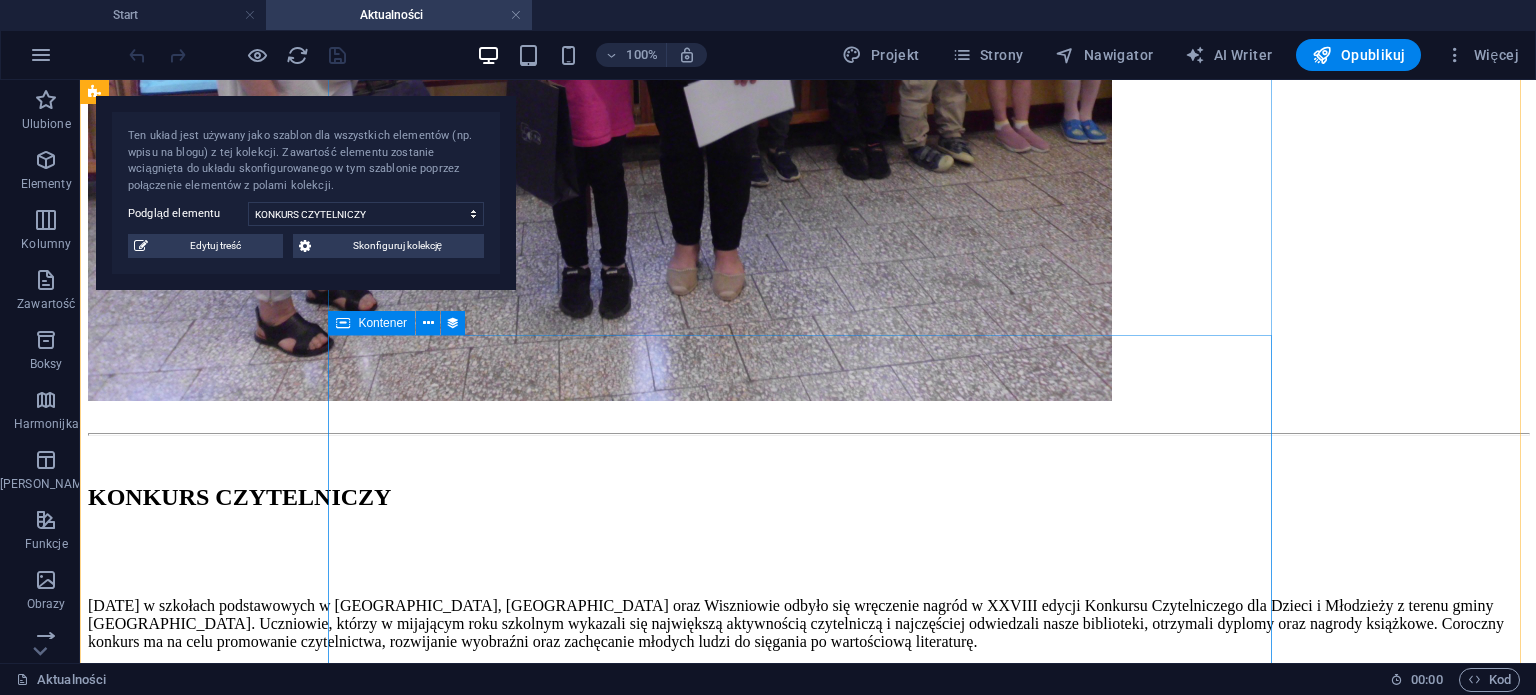 scroll, scrollTop: 1384, scrollLeft: 0, axis: vertical 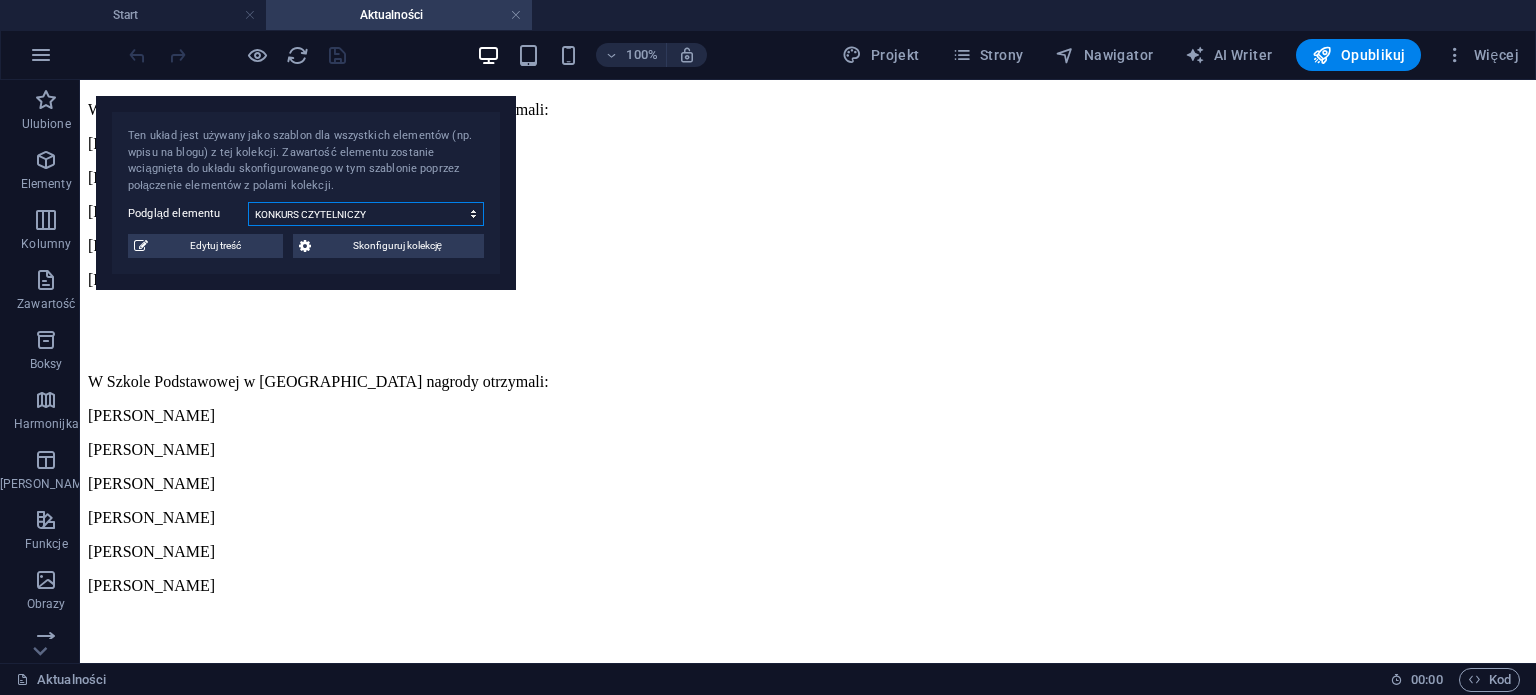 click on "ŚWIĘTO SUMA KONKURS CZYTELNICZY Warsztaty w Bibliotece I TURNIEJ SOŁECTW GMINY [GEOGRAPHIC_DATA] Wyróżnienie dla Kapeli Mireckiej PIERWSZAKI W BIBLIOTECE Wyróżnienie Piknik Rodzinny z Okazji Dnia Matki Warsztaty rękodzielnicze z Panią [PERSON_NAME]. Escape room w bibliotece! Cypriany 2025 - Dzień Bibliotekarzy i Bibliotek Cypriany 2025 - Zapraszamy! Dzień Strażaka – [GEOGRAPHIC_DATA]-[GEOGRAPHIC_DATA] 2025 234. rocznica uchwalenia Konstytucji [DATE]. rocznica uchwalenia Konstytucji [DATE] Gminny Dzień Strażaka - 60-lecie OSP Modryń-[GEOGRAPHIC_DATA] MNKWL w Brama Kryłów Kolejna akcja krwiodawstwa przed nami! Podsumowanie Konkursów Wielkanocnych w Gminnej Bibliotece Publicznej w [GEOGRAPHIC_DATA]! 81. Rocznica pacyfikacji wsi [GEOGRAPHIC_DATA], [GEOGRAPHIC_DATA], [GEOGRAPHIC_DATA] i [GEOGRAPHIC_DATA] XV Targi Twórców Ludowych i Sztuki Kulinarnej "Wiosna" w wierszach poetów [DEMOGRAPHIC_DATA]" at bounding box center (366, 214) 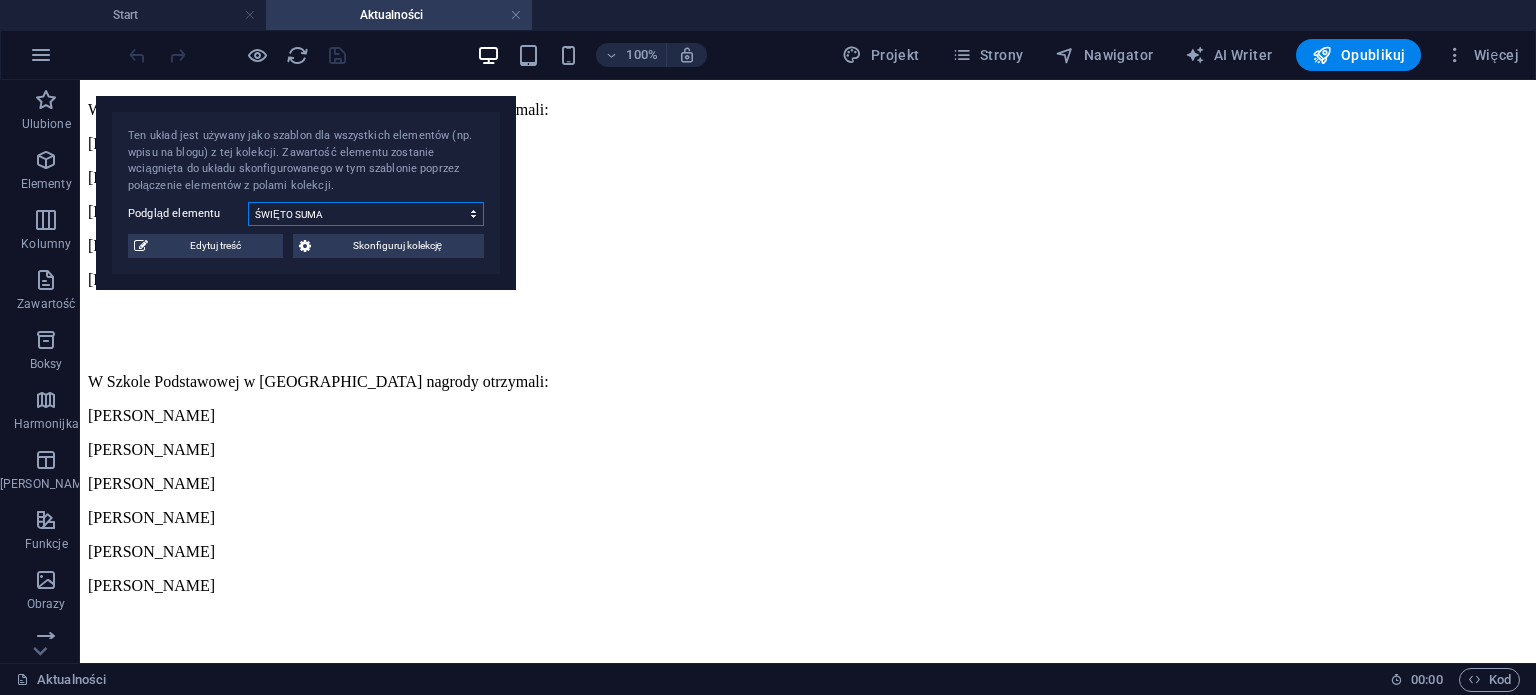 click on "ŚWIĘTO SUMA KONKURS CZYTELNICZY Warsztaty w Bibliotece I TURNIEJ SOŁECTW GMINY [GEOGRAPHIC_DATA] Wyróżnienie dla Kapeli Mireckiej PIERWSZAKI W BIBLIOTECE Wyróżnienie Piknik Rodzinny z Okazji Dnia Matki Warsztaty rękodzielnicze z Panią [PERSON_NAME]. Escape room w bibliotece! Cypriany 2025 - Dzień Bibliotekarzy i Bibliotek Cypriany 2025 - Zapraszamy! Dzień Strażaka – [GEOGRAPHIC_DATA]-[GEOGRAPHIC_DATA] 2025 234. rocznica uchwalenia Konstytucji [DATE]. rocznica uchwalenia Konstytucji [DATE] Gminny Dzień Strażaka - 60-lecie OSP Modryń-[GEOGRAPHIC_DATA] MNKWL w Brama Kryłów Kolejna akcja krwiodawstwa przed nami! Podsumowanie Konkursów Wielkanocnych w Gminnej Bibliotece Publicznej w [GEOGRAPHIC_DATA]! 81. Rocznica pacyfikacji wsi [GEOGRAPHIC_DATA], [GEOGRAPHIC_DATA], [GEOGRAPHIC_DATA] i [GEOGRAPHIC_DATA] XV Targi Twórców Ludowych i Sztuki Kulinarnej "Wiosna" w wierszach poetów [DEMOGRAPHIC_DATA]" at bounding box center (366, 214) 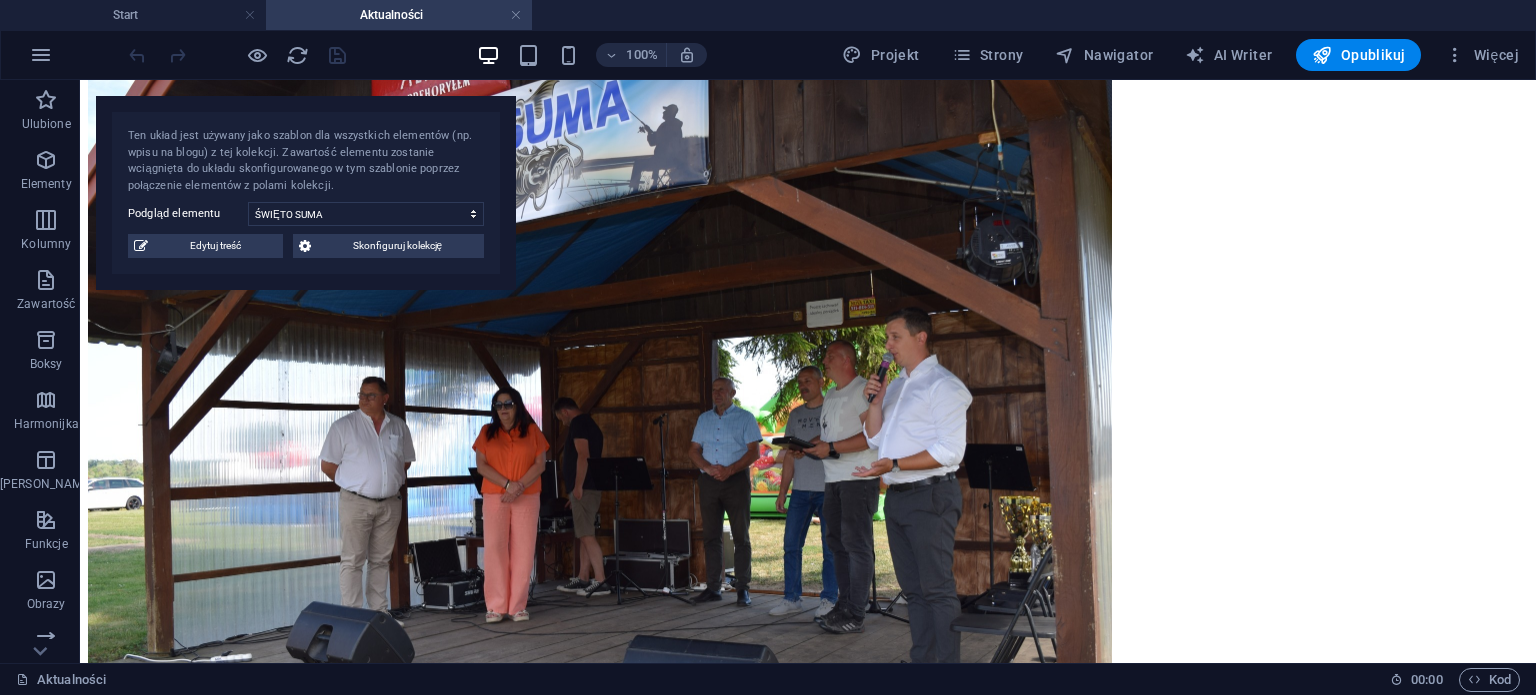 scroll, scrollTop: 305, scrollLeft: 0, axis: vertical 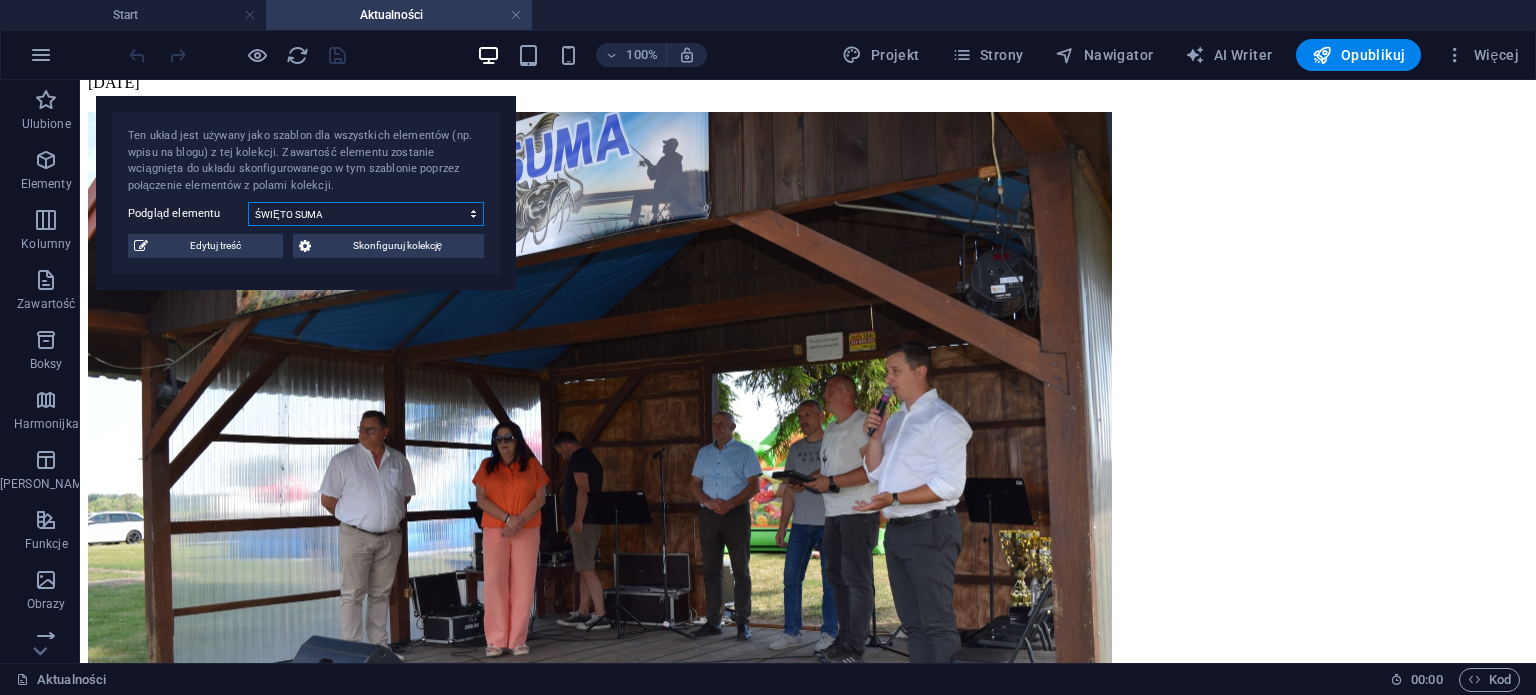 click on "ŚWIĘTO SUMA KONKURS CZYTELNICZY Warsztaty w Bibliotece I TURNIEJ SOŁECTW GMINY [GEOGRAPHIC_DATA] Wyróżnienie dla Kapeli Mireckiej PIERWSZAKI W BIBLIOTECE Wyróżnienie Piknik Rodzinny z Okazji Dnia Matki Warsztaty rękodzielnicze z Panią [PERSON_NAME]. Escape room w bibliotece! Cypriany 2025 - Dzień Bibliotekarzy i Bibliotek Cypriany 2025 - Zapraszamy! Dzień Strażaka – [GEOGRAPHIC_DATA]-[GEOGRAPHIC_DATA] 2025 234. rocznica uchwalenia Konstytucji [DATE]. rocznica uchwalenia Konstytucji [DATE] Gminny Dzień Strażaka - 60-lecie OSP Modryń-[GEOGRAPHIC_DATA] MNKWL w Brama Kryłów Kolejna akcja krwiodawstwa przed nami! Podsumowanie Konkursów Wielkanocnych w Gminnej Bibliotece Publicznej w [GEOGRAPHIC_DATA]! 81. Rocznica pacyfikacji wsi [GEOGRAPHIC_DATA], [GEOGRAPHIC_DATA], [GEOGRAPHIC_DATA] i [GEOGRAPHIC_DATA] XV Targi Twórców Ludowych i Sztuki Kulinarnej "Wiosna" w wierszach poetów [DEMOGRAPHIC_DATA]" at bounding box center (366, 214) 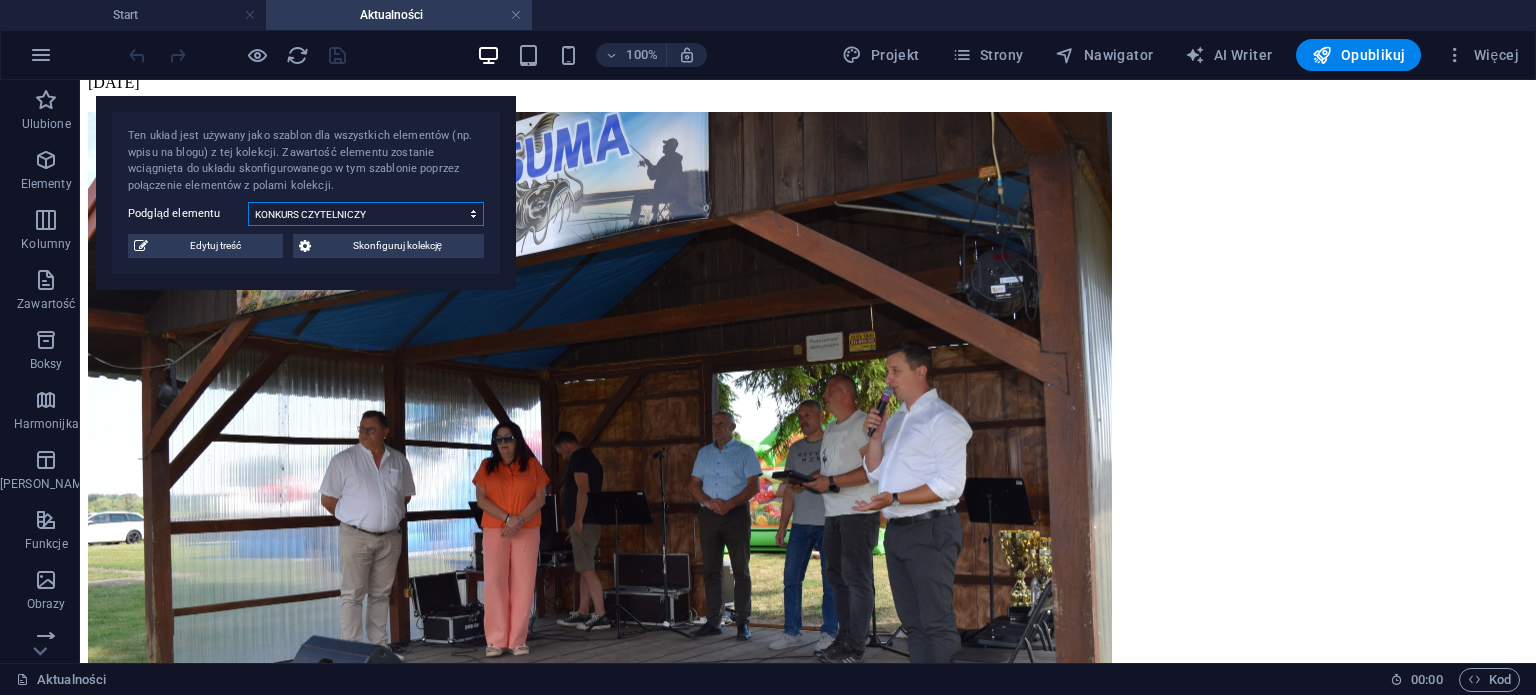 click on "ŚWIĘTO SUMA KONKURS CZYTELNICZY Warsztaty w Bibliotece I TURNIEJ SOŁECTW GMINY [GEOGRAPHIC_DATA] Wyróżnienie dla Kapeli Mireckiej PIERWSZAKI W BIBLIOTECE Wyróżnienie Piknik Rodzinny z Okazji Dnia Matki Warsztaty rękodzielnicze z Panią [PERSON_NAME]. Escape room w bibliotece! Cypriany 2025 - Dzień Bibliotekarzy i Bibliotek Cypriany 2025 - Zapraszamy! Dzień Strażaka – [GEOGRAPHIC_DATA]-[GEOGRAPHIC_DATA] 2025 234. rocznica uchwalenia Konstytucji [DATE]. rocznica uchwalenia Konstytucji [DATE] Gminny Dzień Strażaka - 60-lecie OSP Modryń-[GEOGRAPHIC_DATA] MNKWL w Brama Kryłów Kolejna akcja krwiodawstwa przed nami! Podsumowanie Konkursów Wielkanocnych w Gminnej Bibliotece Publicznej w [GEOGRAPHIC_DATA]! 81. Rocznica pacyfikacji wsi [GEOGRAPHIC_DATA], [GEOGRAPHIC_DATA], [GEOGRAPHIC_DATA] i [GEOGRAPHIC_DATA] XV Targi Twórców Ludowych i Sztuki Kulinarnej "Wiosna" w wierszach poetów [DEMOGRAPHIC_DATA]" at bounding box center (366, 214) 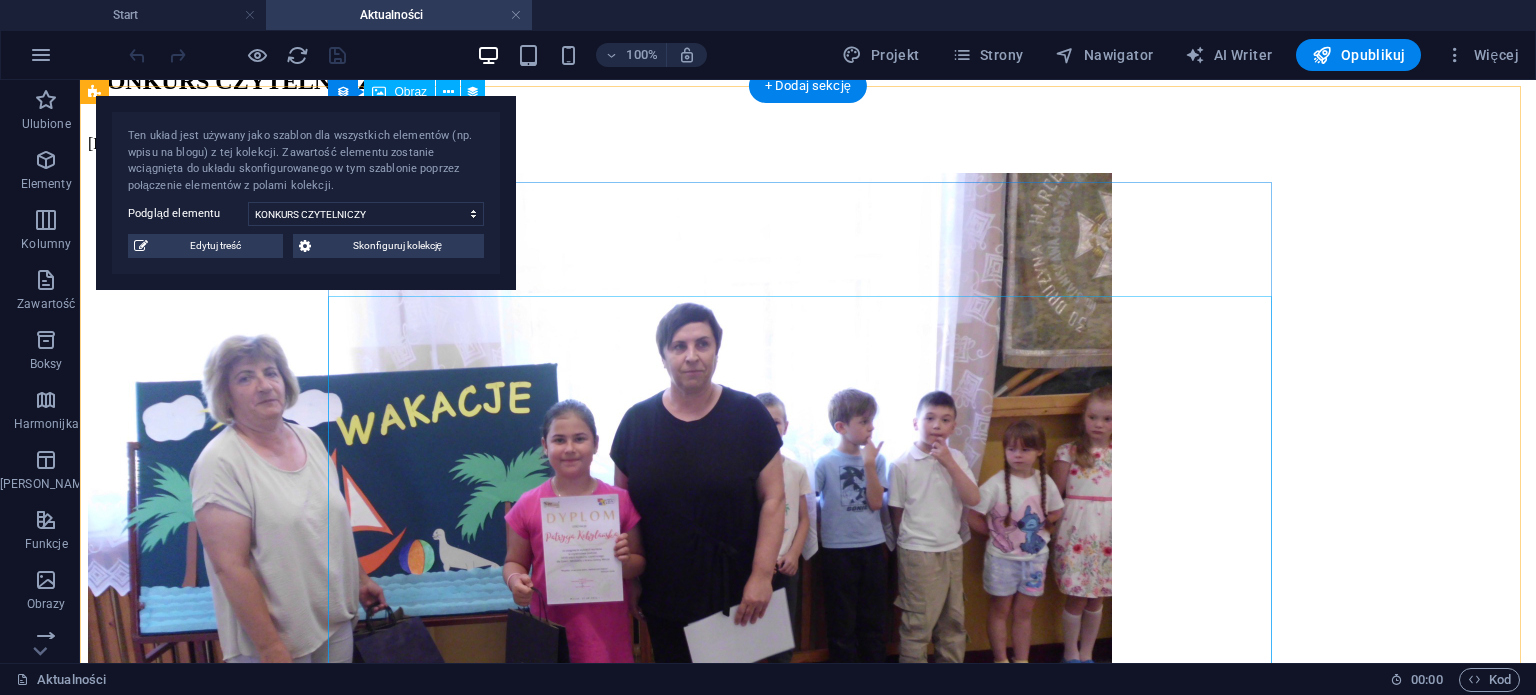 scroll, scrollTop: 0, scrollLeft: 0, axis: both 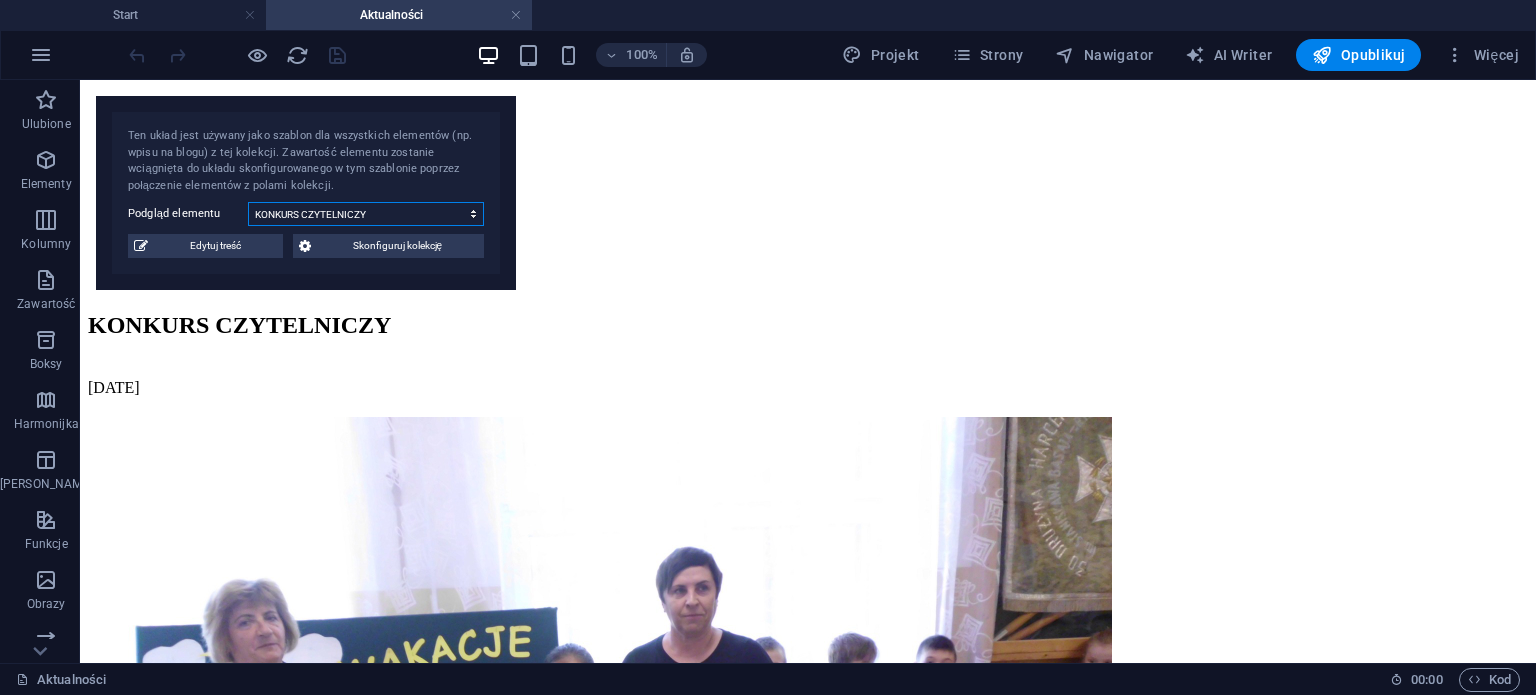 click on "ŚWIĘTO SUMA KONKURS CZYTELNICZY Warsztaty w Bibliotece I TURNIEJ SOŁECTW GMINY [GEOGRAPHIC_DATA] Wyróżnienie dla Kapeli Mireckiej PIERWSZAKI W BIBLIOTECE Wyróżnienie Piknik Rodzinny z Okazji Dnia Matki Warsztaty rękodzielnicze z Panią [PERSON_NAME]. Escape room w bibliotece! Cypriany 2025 - Dzień Bibliotekarzy i Bibliotek Cypriany 2025 - Zapraszamy! Dzień Strażaka – [GEOGRAPHIC_DATA]-[GEOGRAPHIC_DATA] 2025 234. rocznica uchwalenia Konstytucji [DATE]. rocznica uchwalenia Konstytucji [DATE] Gminny Dzień Strażaka - 60-lecie OSP Modryń-[GEOGRAPHIC_DATA] MNKWL w Brama Kryłów Kolejna akcja krwiodawstwa przed nami! Podsumowanie Konkursów Wielkanocnych w Gminnej Bibliotece Publicznej w [GEOGRAPHIC_DATA]! 81. Rocznica pacyfikacji wsi [GEOGRAPHIC_DATA], [GEOGRAPHIC_DATA], [GEOGRAPHIC_DATA] i [GEOGRAPHIC_DATA] XV Targi Twórców Ludowych i Sztuki Kulinarnej "Wiosna" w wierszach poetów [DEMOGRAPHIC_DATA]" at bounding box center [366, 214] 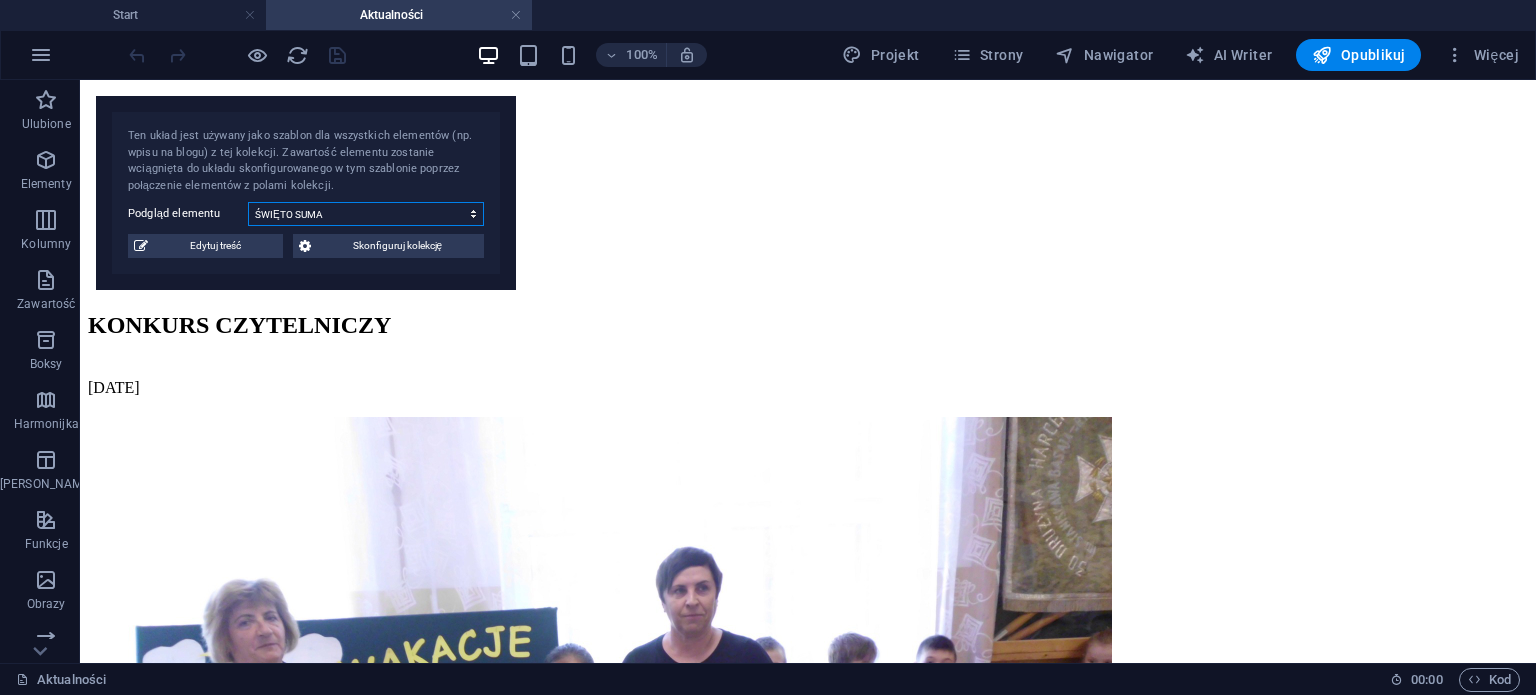 click on "ŚWIĘTO SUMA KONKURS CZYTELNICZY Warsztaty w Bibliotece I TURNIEJ SOŁECTW GMINY [GEOGRAPHIC_DATA] Wyróżnienie dla Kapeli Mireckiej PIERWSZAKI W BIBLIOTECE Wyróżnienie Piknik Rodzinny z Okazji Dnia Matki Warsztaty rękodzielnicze z Panią [PERSON_NAME]. Escape room w bibliotece! Cypriany 2025 - Dzień Bibliotekarzy i Bibliotek Cypriany 2025 - Zapraszamy! Dzień Strażaka – [GEOGRAPHIC_DATA]-[GEOGRAPHIC_DATA] 2025 234. rocznica uchwalenia Konstytucji [DATE]. rocznica uchwalenia Konstytucji [DATE] Gminny Dzień Strażaka - 60-lecie OSP Modryń-[GEOGRAPHIC_DATA] MNKWL w Brama Kryłów Kolejna akcja krwiodawstwa przed nami! Podsumowanie Konkursów Wielkanocnych w Gminnej Bibliotece Publicznej w [GEOGRAPHIC_DATA]! 81. Rocznica pacyfikacji wsi [GEOGRAPHIC_DATA], [GEOGRAPHIC_DATA], [GEOGRAPHIC_DATA] i [GEOGRAPHIC_DATA] XV Targi Twórców Ludowych i Sztuki Kulinarnej "Wiosna" w wierszach poetów [DEMOGRAPHIC_DATA]" at bounding box center (366, 214) 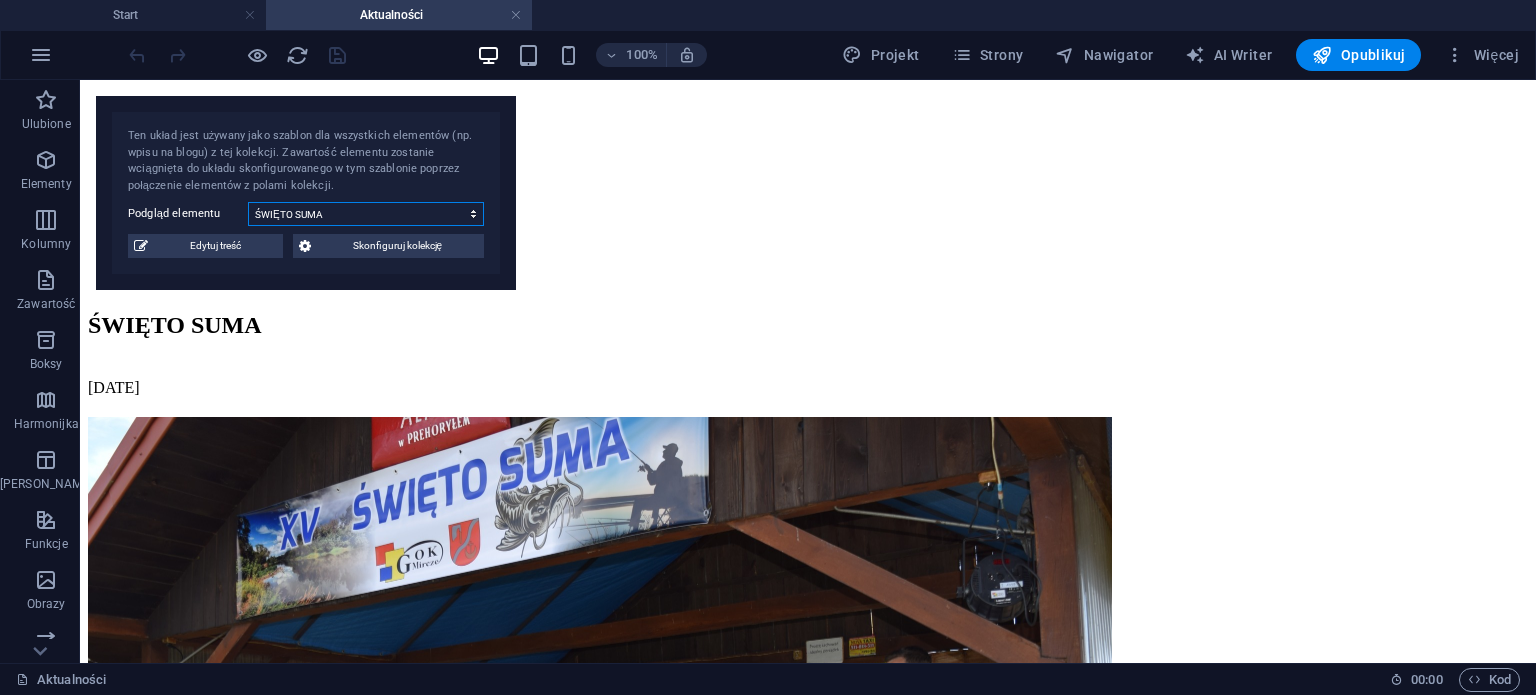 click on "ŚWIĘTO SUMA KONKURS CZYTELNICZY Warsztaty w Bibliotece I TURNIEJ SOŁECTW GMINY [GEOGRAPHIC_DATA] Wyróżnienie dla Kapeli Mireckiej PIERWSZAKI W BIBLIOTECE Wyróżnienie Piknik Rodzinny z Okazji Dnia Matki Warsztaty rękodzielnicze z Panią [PERSON_NAME]. Escape room w bibliotece! Cypriany 2025 - Dzień Bibliotekarzy i Bibliotek Cypriany 2025 - Zapraszamy! Dzień Strażaka – [GEOGRAPHIC_DATA]-[GEOGRAPHIC_DATA] 2025 234. rocznica uchwalenia Konstytucji [DATE]. rocznica uchwalenia Konstytucji [DATE] Gminny Dzień Strażaka - 60-lecie OSP Modryń-[GEOGRAPHIC_DATA] MNKWL w Brama Kryłów Kolejna akcja krwiodawstwa przed nami! Podsumowanie Konkursów Wielkanocnych w Gminnej Bibliotece Publicznej w [GEOGRAPHIC_DATA]! 81. Rocznica pacyfikacji wsi [GEOGRAPHIC_DATA], [GEOGRAPHIC_DATA], [GEOGRAPHIC_DATA] i [GEOGRAPHIC_DATA] XV Targi Twórców Ludowych i Sztuki Kulinarnej "Wiosna" w wierszach poetów [DEMOGRAPHIC_DATA]" at bounding box center [366, 214] 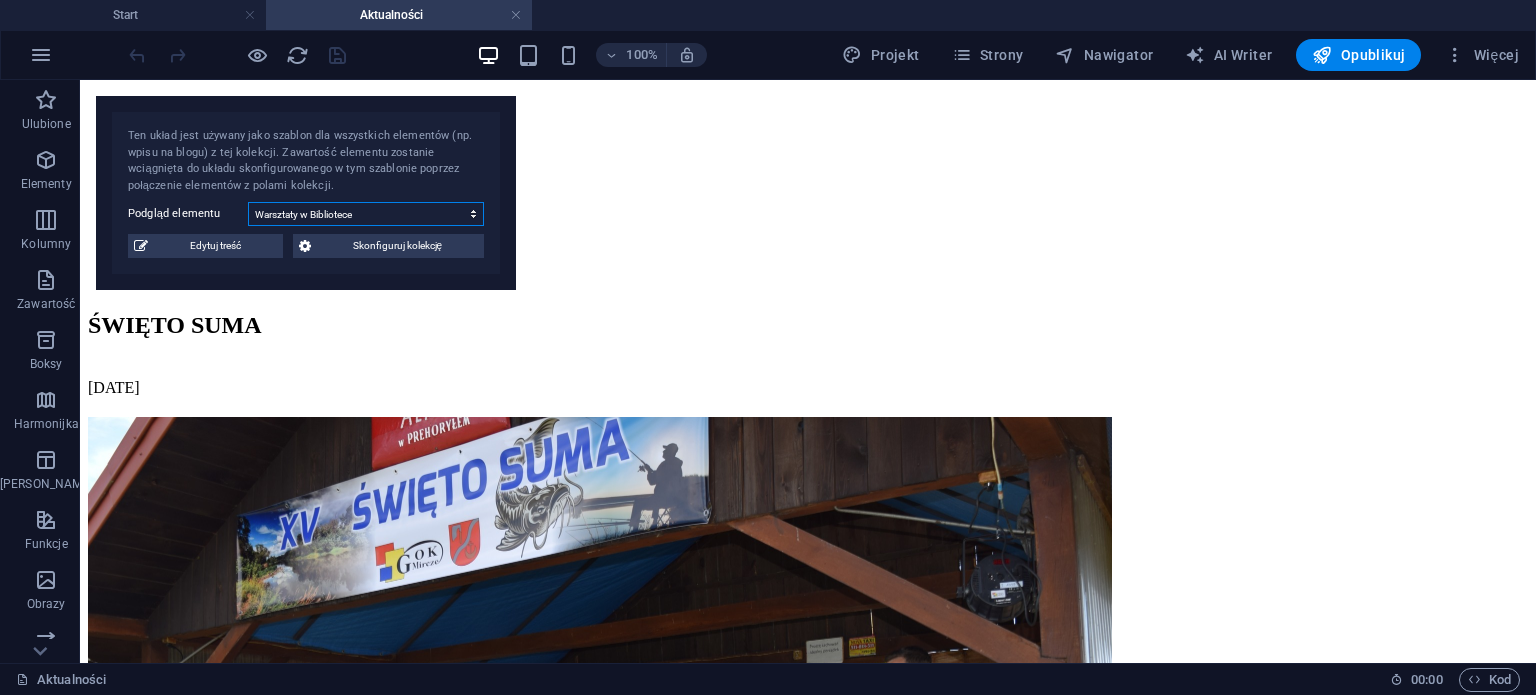 click on "ŚWIĘTO SUMA KONKURS CZYTELNICZY Warsztaty w Bibliotece I TURNIEJ SOŁECTW GMINY [GEOGRAPHIC_DATA] Wyróżnienie dla Kapeli Mireckiej PIERWSZAKI W BIBLIOTECE Wyróżnienie Piknik Rodzinny z Okazji Dnia Matki Warsztaty rękodzielnicze z Panią [PERSON_NAME]. Escape room w bibliotece! Cypriany 2025 - Dzień Bibliotekarzy i Bibliotek Cypriany 2025 - Zapraszamy! Dzień Strażaka – [GEOGRAPHIC_DATA]-[GEOGRAPHIC_DATA] 2025 234. rocznica uchwalenia Konstytucji [DATE]. rocznica uchwalenia Konstytucji [DATE] Gminny Dzień Strażaka - 60-lecie OSP Modryń-[GEOGRAPHIC_DATA] MNKWL w Brama Kryłów Kolejna akcja krwiodawstwa przed nami! Podsumowanie Konkursów Wielkanocnych w Gminnej Bibliotece Publicznej w [GEOGRAPHIC_DATA]! 81. Rocznica pacyfikacji wsi [GEOGRAPHIC_DATA], [GEOGRAPHIC_DATA], [GEOGRAPHIC_DATA] i [GEOGRAPHIC_DATA] XV Targi Twórców Ludowych i Sztuki Kulinarnej "Wiosna" w wierszach poetów [DEMOGRAPHIC_DATA]" at bounding box center (366, 214) 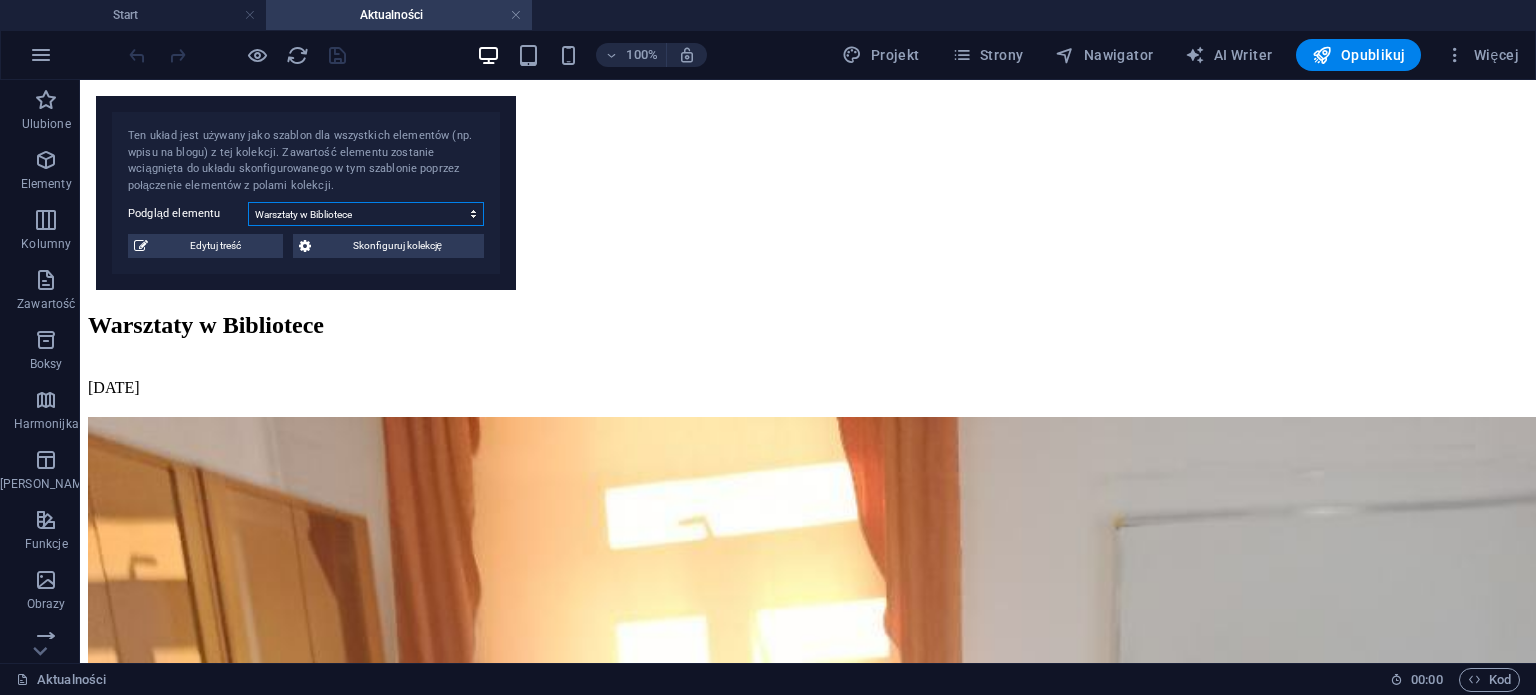 click on "ŚWIĘTO SUMA KONKURS CZYTELNICZY Warsztaty w Bibliotece I TURNIEJ SOŁECTW GMINY [GEOGRAPHIC_DATA] Wyróżnienie dla Kapeli Mireckiej PIERWSZAKI W BIBLIOTECE Wyróżnienie Piknik Rodzinny z Okazji Dnia Matki Warsztaty rękodzielnicze z Panią [PERSON_NAME]. Escape room w bibliotece! Cypriany 2025 - Dzień Bibliotekarzy i Bibliotek Cypriany 2025 - Zapraszamy! Dzień Strażaka – [GEOGRAPHIC_DATA]-[GEOGRAPHIC_DATA] 2025 234. rocznica uchwalenia Konstytucji [DATE]. rocznica uchwalenia Konstytucji [DATE] Gminny Dzień Strażaka - 60-lecie OSP Modryń-[GEOGRAPHIC_DATA] MNKWL w Brama Kryłów Kolejna akcja krwiodawstwa przed nami! Podsumowanie Konkursów Wielkanocnych w Gminnej Bibliotece Publicznej w [GEOGRAPHIC_DATA]! 81. Rocznica pacyfikacji wsi [GEOGRAPHIC_DATA], [GEOGRAPHIC_DATA], [GEOGRAPHIC_DATA] i [GEOGRAPHIC_DATA] XV Targi Twórców Ludowych i Sztuki Kulinarnej "Wiosna" w wierszach poetów [DEMOGRAPHIC_DATA]" at bounding box center [366, 214] 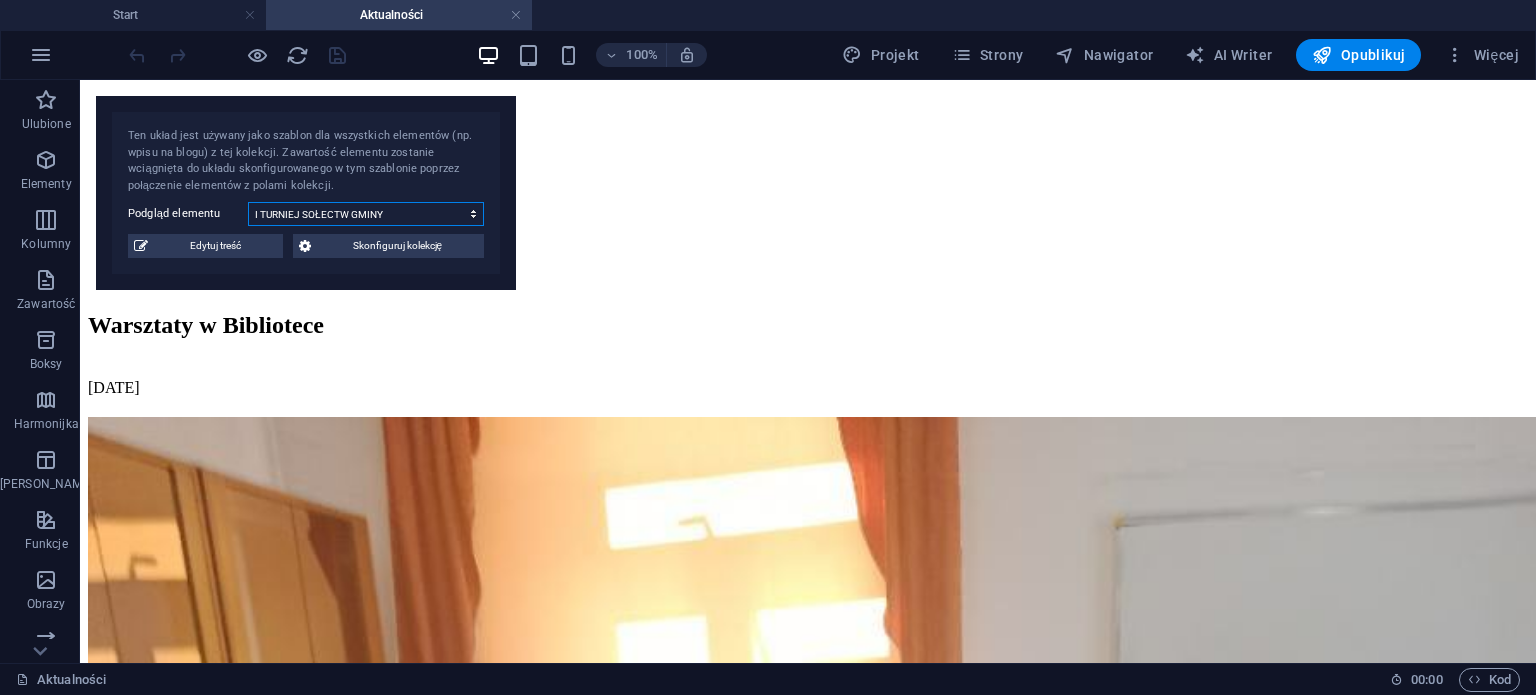 click on "ŚWIĘTO SUMA KONKURS CZYTELNICZY Warsztaty w Bibliotece I TURNIEJ SOŁECTW GMINY [GEOGRAPHIC_DATA] Wyróżnienie dla Kapeli Mireckiej PIERWSZAKI W BIBLIOTECE Wyróżnienie Piknik Rodzinny z Okazji Dnia Matki Warsztaty rękodzielnicze z Panią [PERSON_NAME]. Escape room w bibliotece! Cypriany 2025 - Dzień Bibliotekarzy i Bibliotek Cypriany 2025 - Zapraszamy! Dzień Strażaka – [GEOGRAPHIC_DATA]-[GEOGRAPHIC_DATA] 2025 234. rocznica uchwalenia Konstytucji [DATE]. rocznica uchwalenia Konstytucji [DATE] Gminny Dzień Strażaka - 60-lecie OSP Modryń-[GEOGRAPHIC_DATA] MNKWL w Brama Kryłów Kolejna akcja krwiodawstwa przed nami! Podsumowanie Konkursów Wielkanocnych w Gminnej Bibliotece Publicznej w [GEOGRAPHIC_DATA]! 81. Rocznica pacyfikacji wsi [GEOGRAPHIC_DATA], [GEOGRAPHIC_DATA], [GEOGRAPHIC_DATA] i [GEOGRAPHIC_DATA] XV Targi Twórców Ludowych i Sztuki Kulinarnej "Wiosna" w wierszach poetów [DEMOGRAPHIC_DATA]" at bounding box center (366, 214) 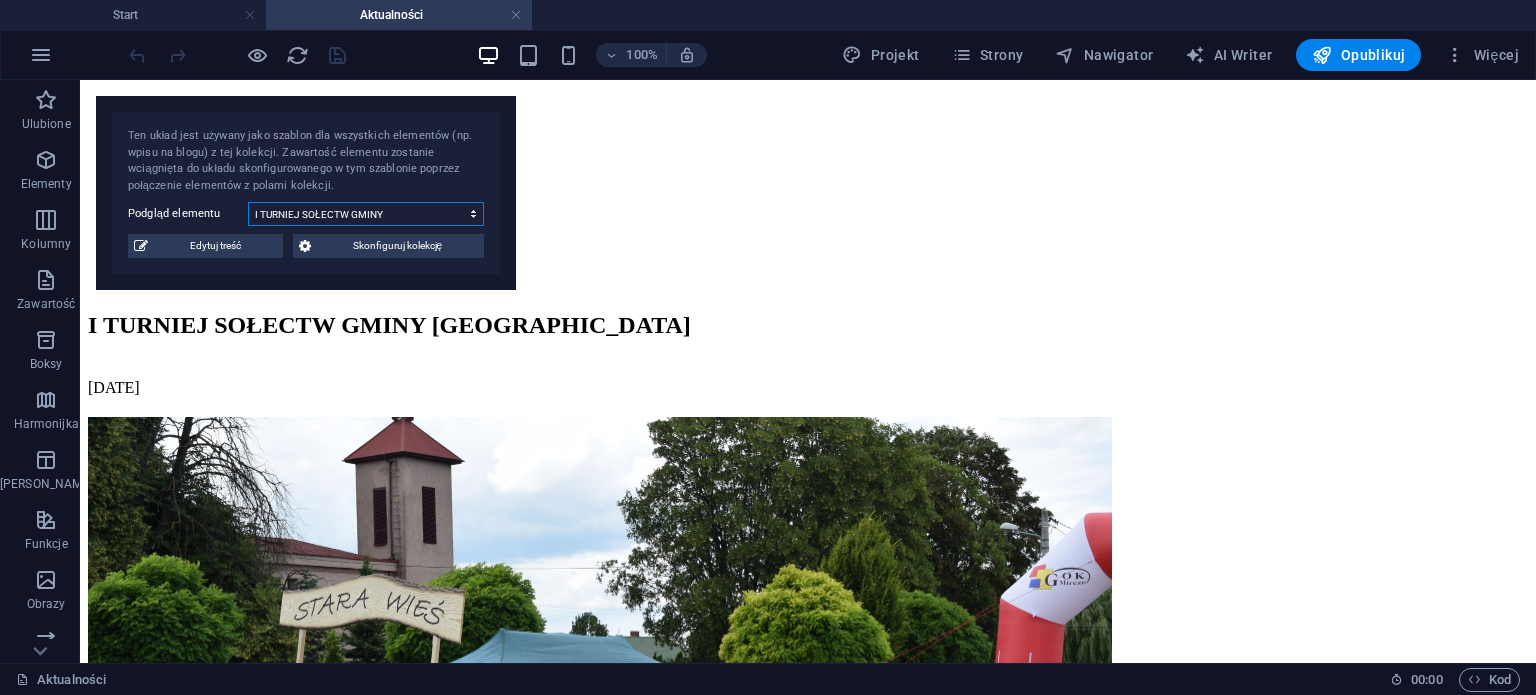 click on "ŚWIĘTO SUMA KONKURS CZYTELNICZY Warsztaty w Bibliotece I TURNIEJ SOŁECTW GMINY [GEOGRAPHIC_DATA] Wyróżnienie dla Kapeli Mireckiej PIERWSZAKI W BIBLIOTECE Wyróżnienie Piknik Rodzinny z Okazji Dnia Matki Warsztaty rękodzielnicze z Panią [PERSON_NAME]. Escape room w bibliotece! Cypriany 2025 - Dzień Bibliotekarzy i Bibliotek Cypriany 2025 - Zapraszamy! Dzień Strażaka – [GEOGRAPHIC_DATA]-[GEOGRAPHIC_DATA] 2025 234. rocznica uchwalenia Konstytucji [DATE]. rocznica uchwalenia Konstytucji [DATE] Gminny Dzień Strażaka - 60-lecie OSP Modryń-[GEOGRAPHIC_DATA] MNKWL w Brama Kryłów Kolejna akcja krwiodawstwa przed nami! Podsumowanie Konkursów Wielkanocnych w Gminnej Bibliotece Publicznej w [GEOGRAPHIC_DATA]! 81. Rocznica pacyfikacji wsi [GEOGRAPHIC_DATA], [GEOGRAPHIC_DATA], [GEOGRAPHIC_DATA] i [GEOGRAPHIC_DATA] XV Targi Twórców Ludowych i Sztuki Kulinarnej "Wiosna" w wierszach poetów [DEMOGRAPHIC_DATA]" at bounding box center (366, 214) 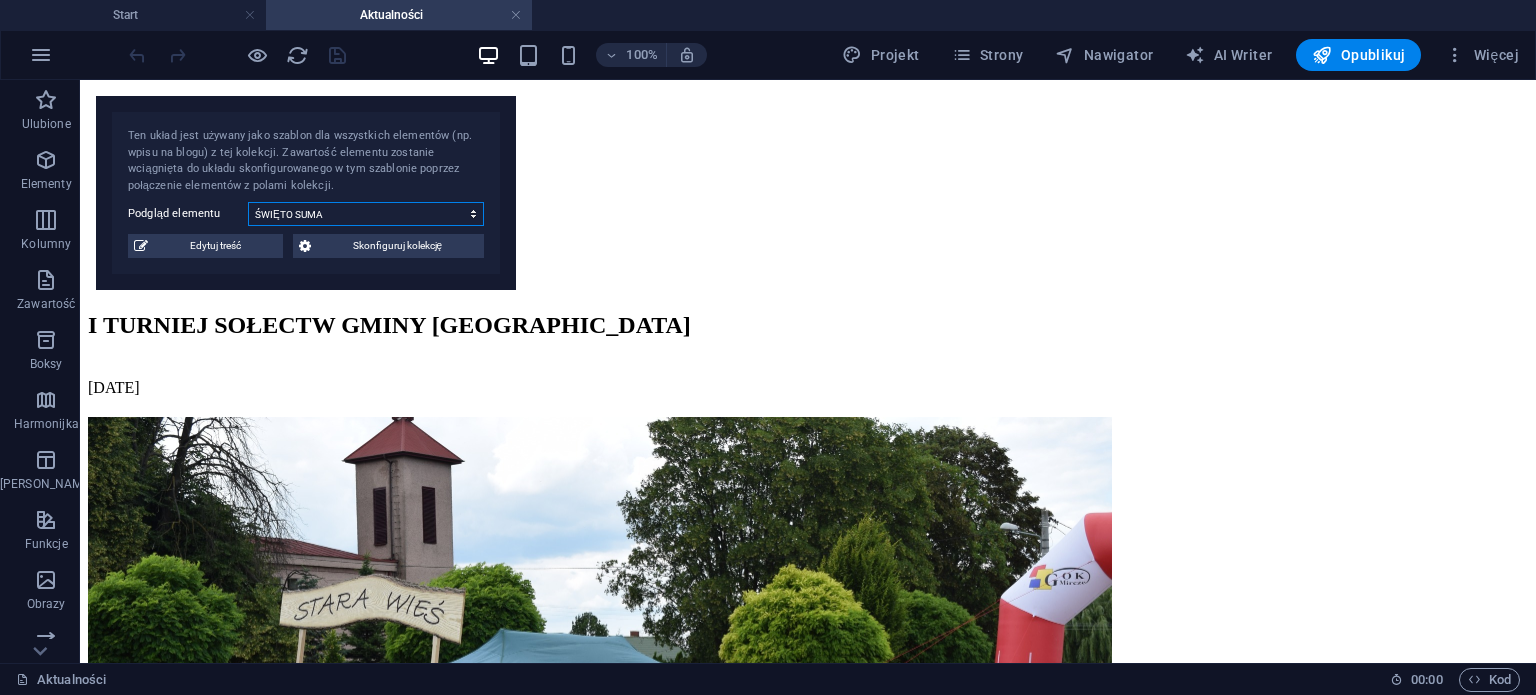 click on "ŚWIĘTO SUMA KONKURS CZYTELNICZY Warsztaty w Bibliotece I TURNIEJ SOŁECTW GMINY [GEOGRAPHIC_DATA] Wyróżnienie dla Kapeli Mireckiej PIERWSZAKI W BIBLIOTECE Wyróżnienie Piknik Rodzinny z Okazji Dnia Matki Warsztaty rękodzielnicze z Panią [PERSON_NAME]. Escape room w bibliotece! Cypriany 2025 - Dzień Bibliotekarzy i Bibliotek Cypriany 2025 - Zapraszamy! Dzień Strażaka – [GEOGRAPHIC_DATA]-[GEOGRAPHIC_DATA] 2025 234. rocznica uchwalenia Konstytucji [DATE]. rocznica uchwalenia Konstytucji [DATE] Gminny Dzień Strażaka - 60-lecie OSP Modryń-[GEOGRAPHIC_DATA] MNKWL w Brama Kryłów Kolejna akcja krwiodawstwa przed nami! Podsumowanie Konkursów Wielkanocnych w Gminnej Bibliotece Publicznej w [GEOGRAPHIC_DATA]! 81. Rocznica pacyfikacji wsi [GEOGRAPHIC_DATA], [GEOGRAPHIC_DATA], [GEOGRAPHIC_DATA] i [GEOGRAPHIC_DATA] XV Targi Twórców Ludowych i Sztuki Kulinarnej "Wiosna" w wierszach poetów [DEMOGRAPHIC_DATA]" at bounding box center (366, 214) 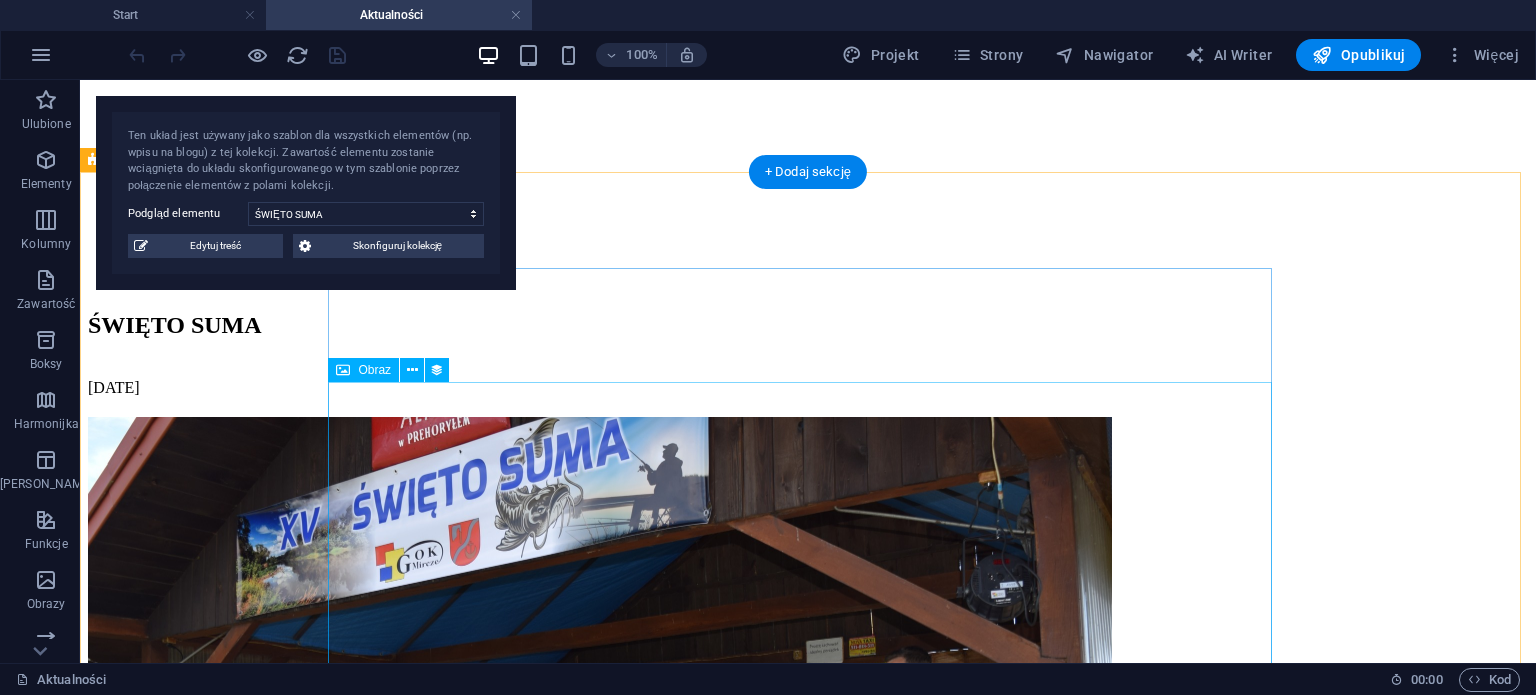 click at bounding box center (808, 760) 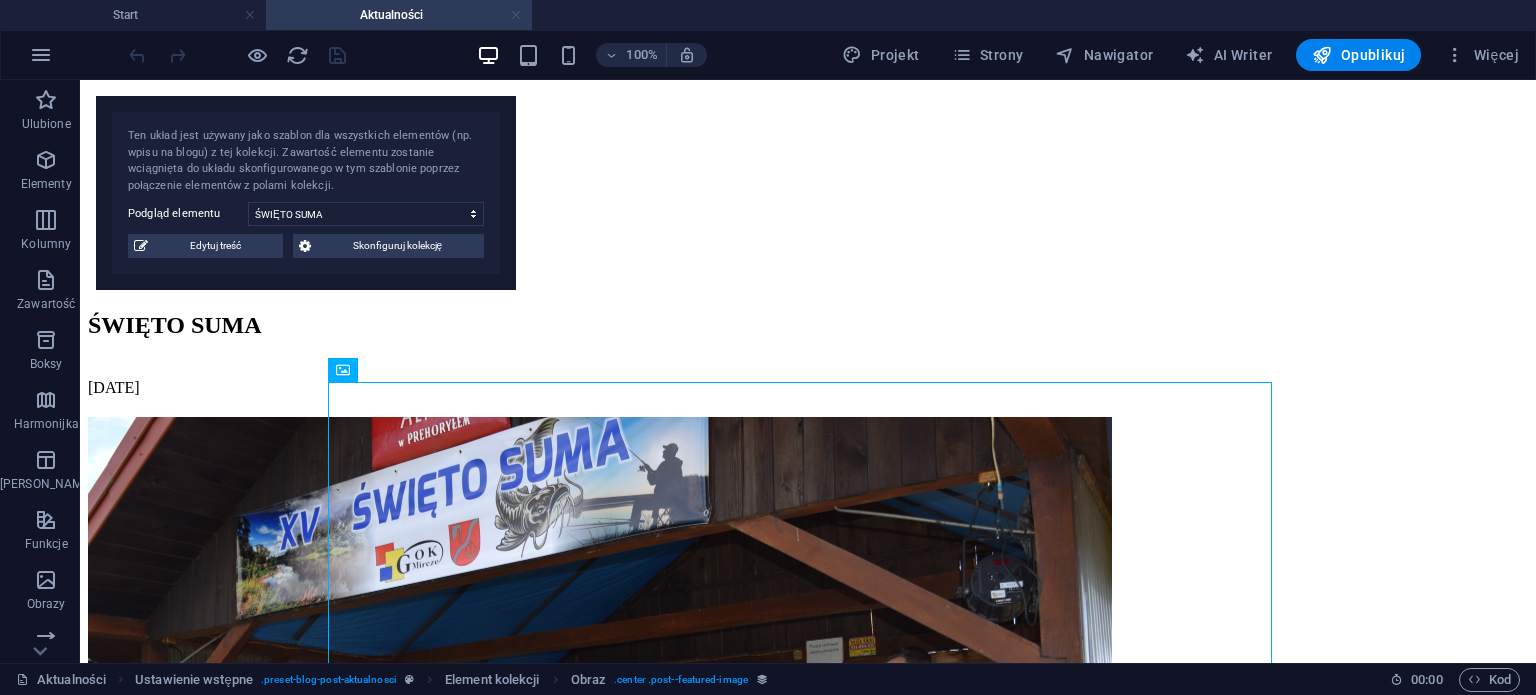 click at bounding box center (516, 15) 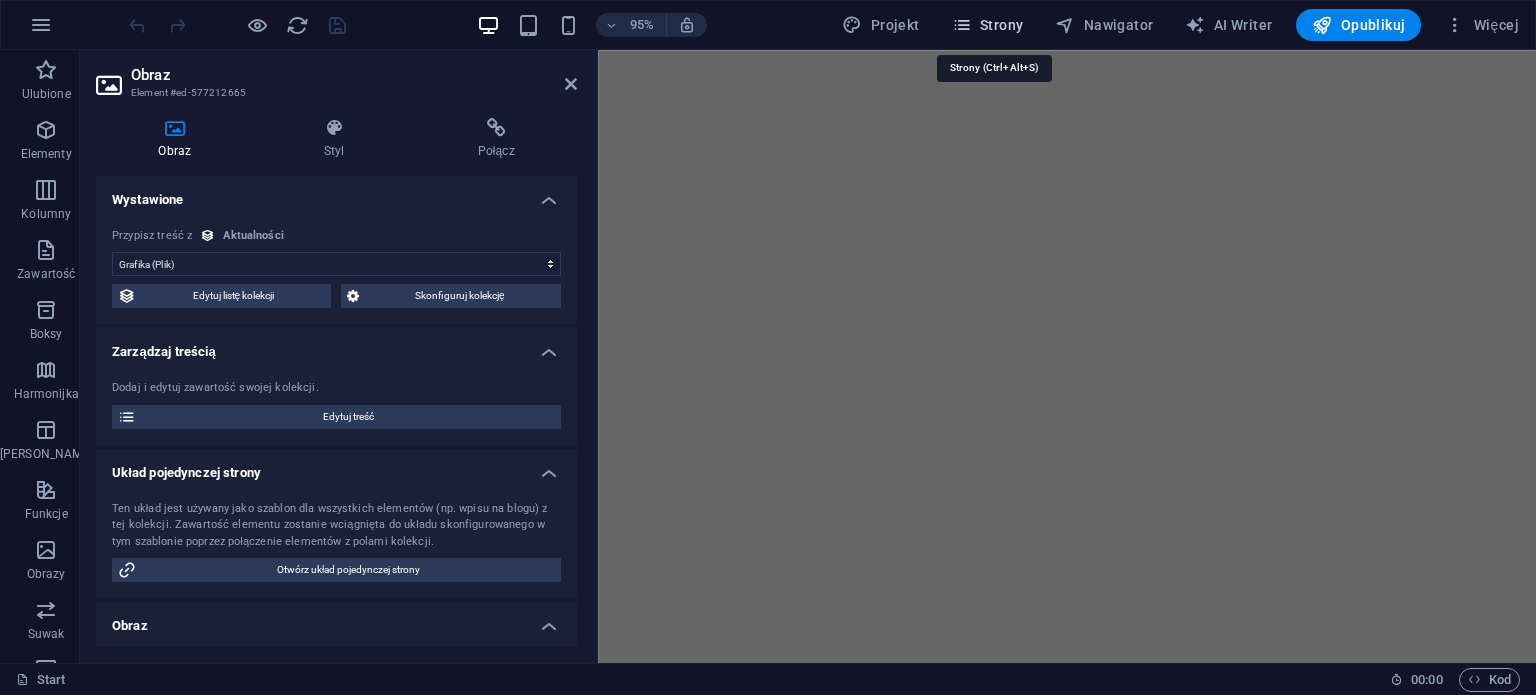 click on "Strony" at bounding box center (988, 25) 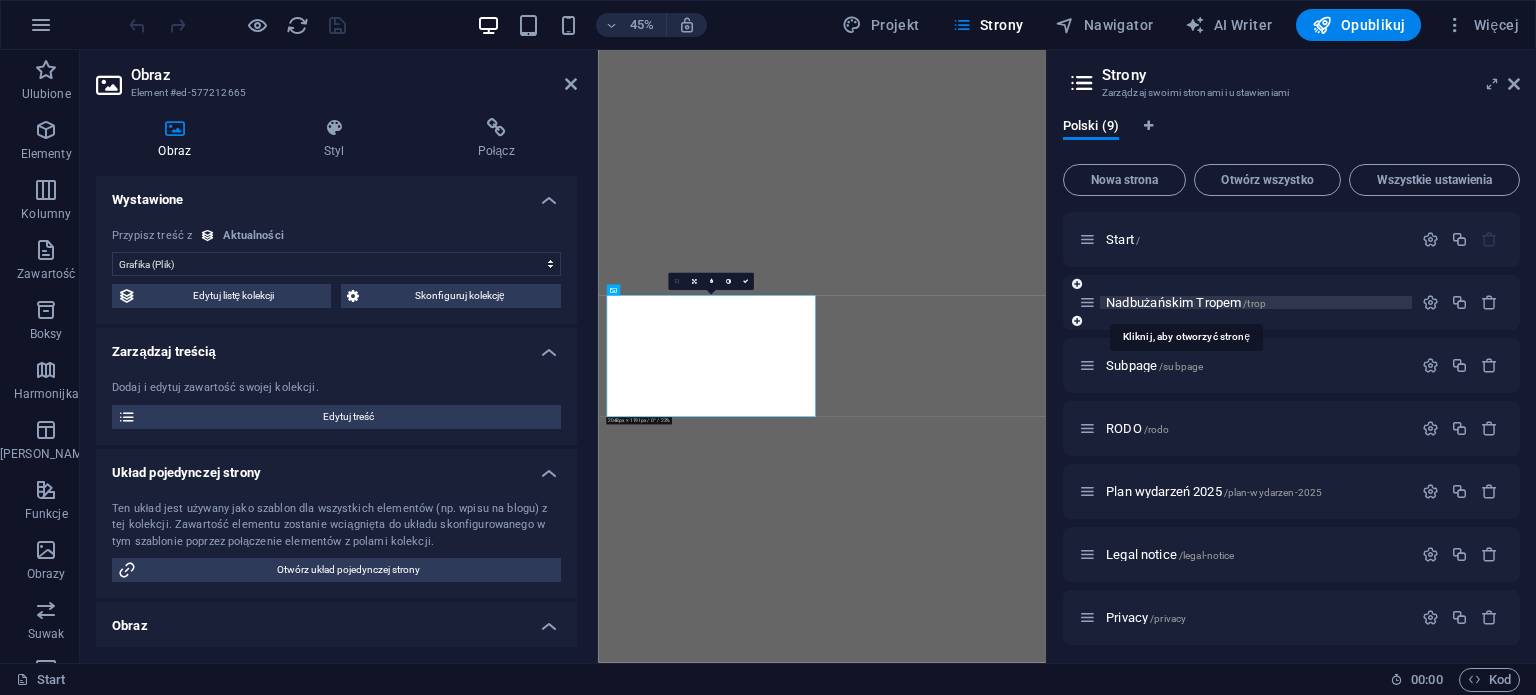 click on "Nadbużańskim Tropem /trop" at bounding box center (1186, 302) 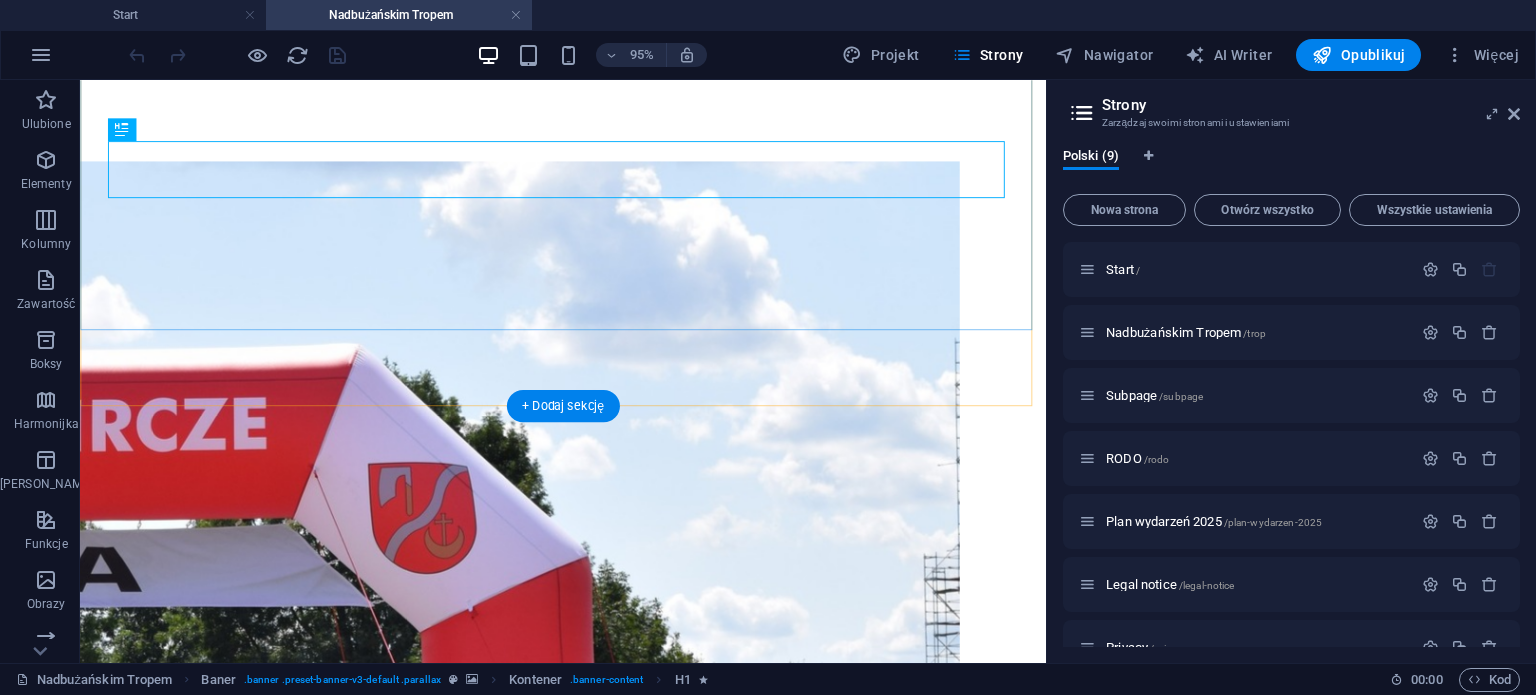 scroll, scrollTop: 300, scrollLeft: 0, axis: vertical 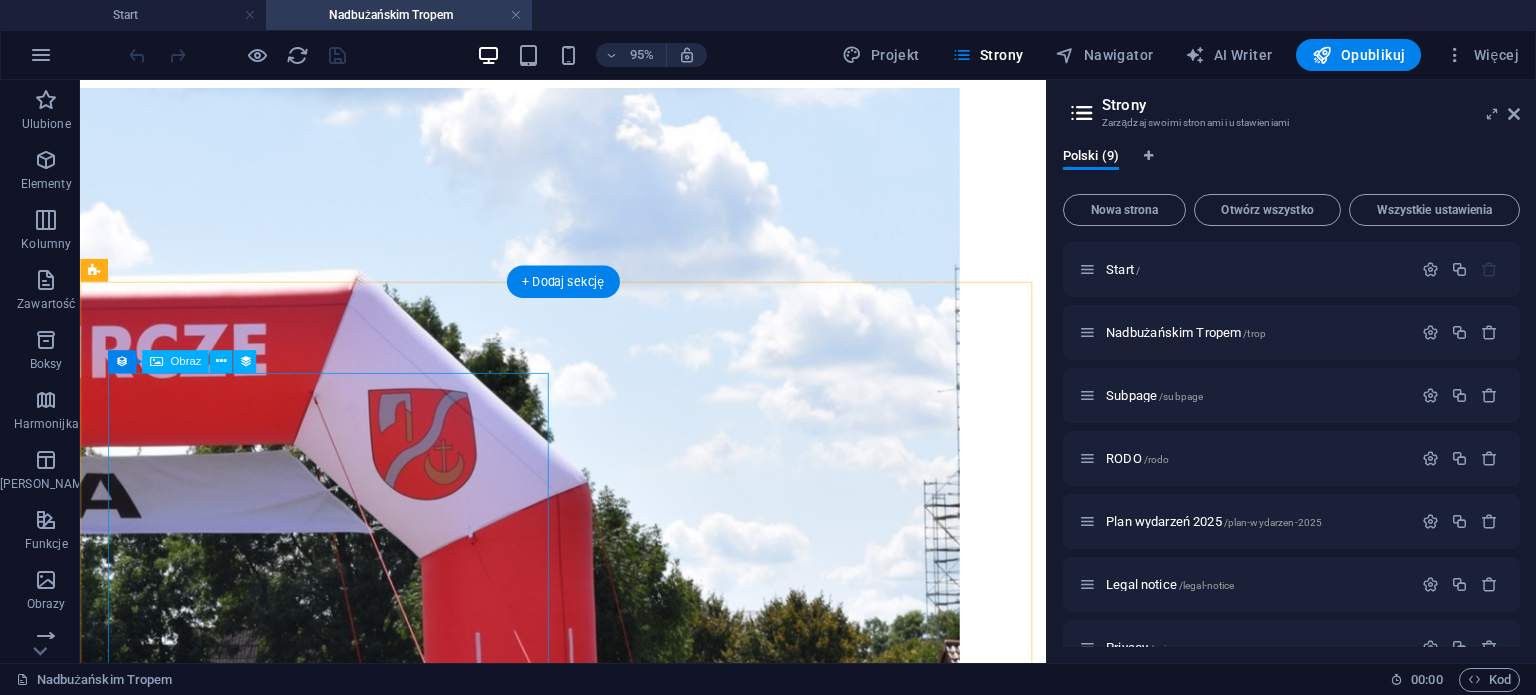 click at bounding box center (588, 1877) 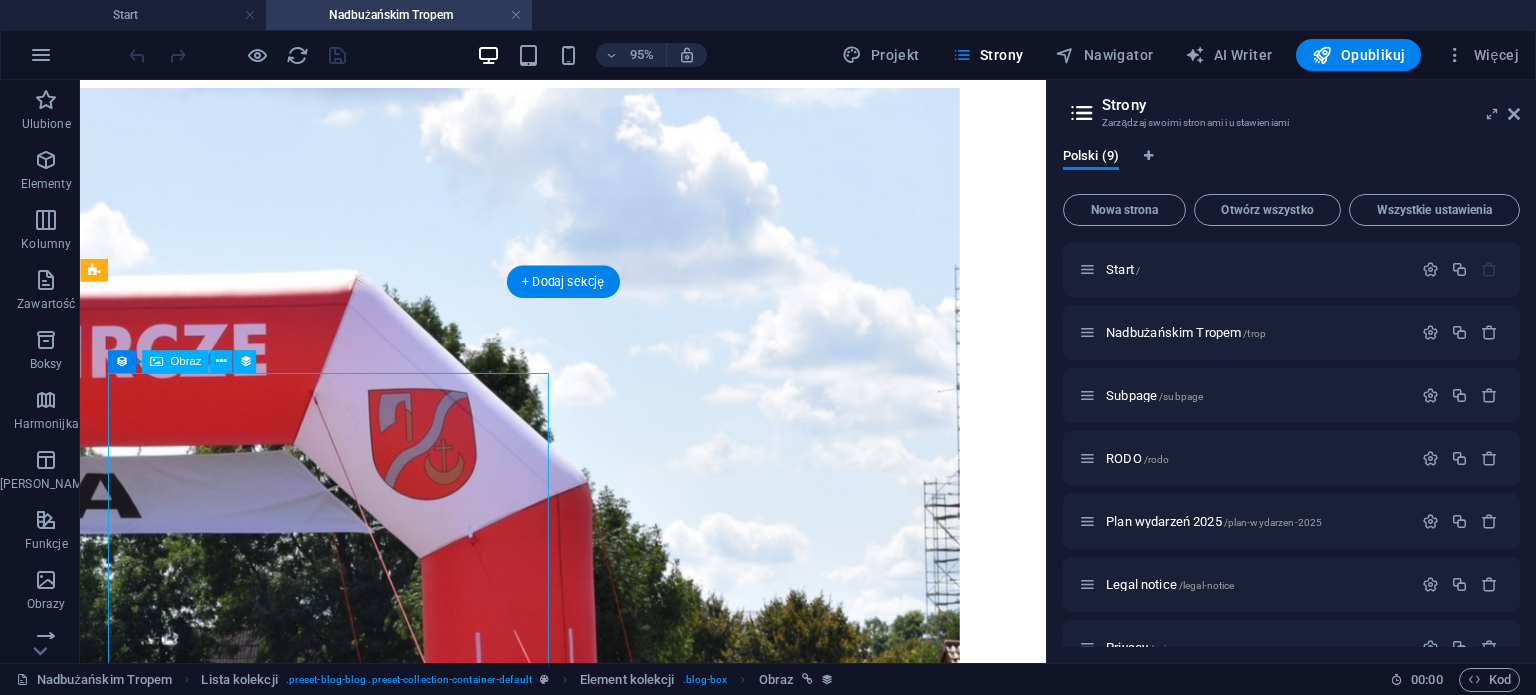 click at bounding box center (588, 1877) 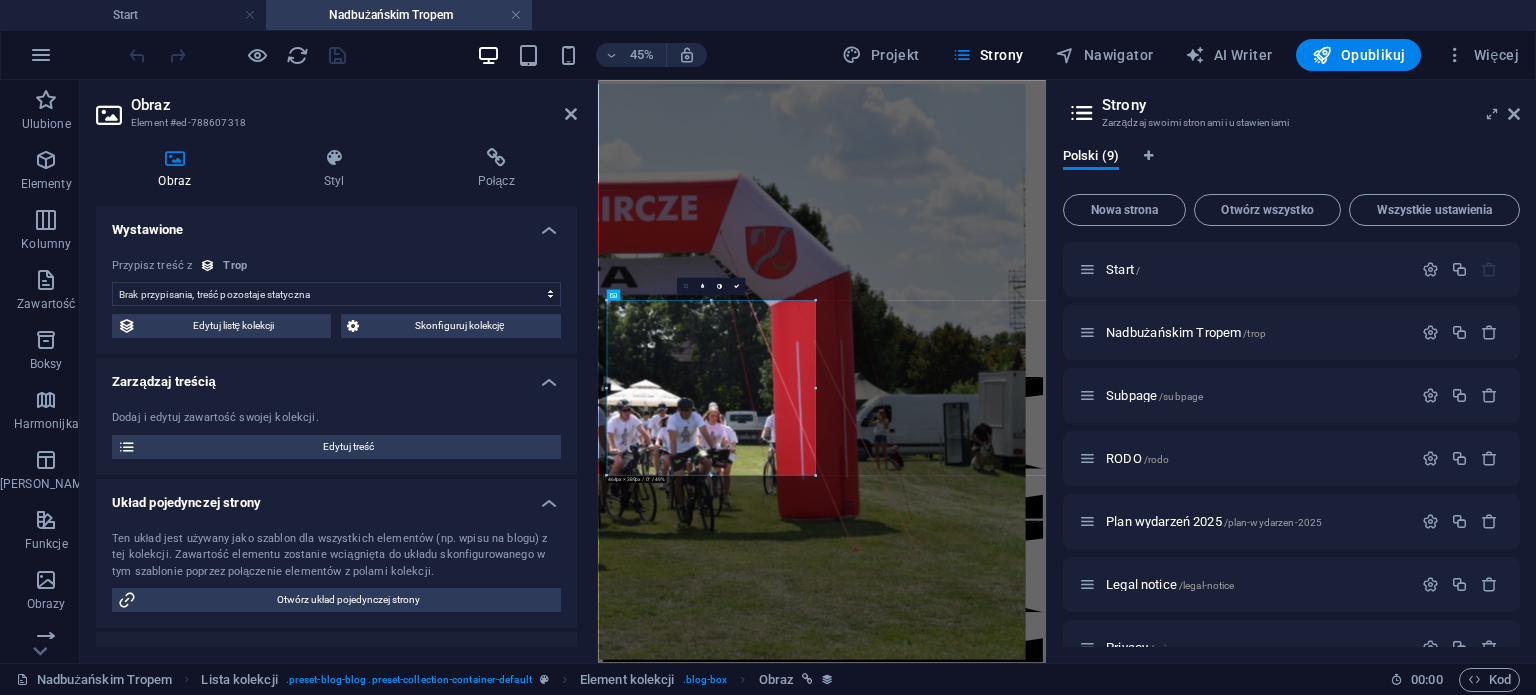 select on "image" 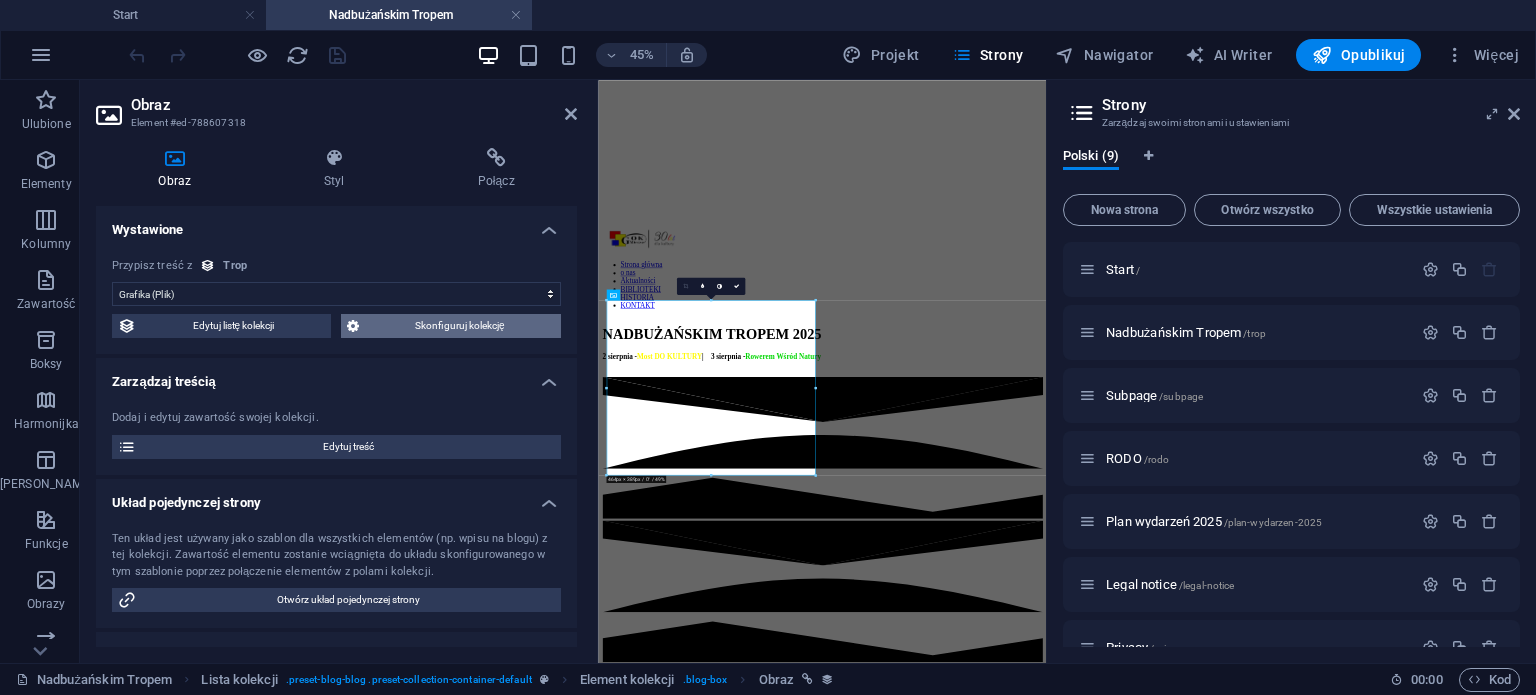 click on "Skonfiguruj kolekcję" at bounding box center (460, 326) 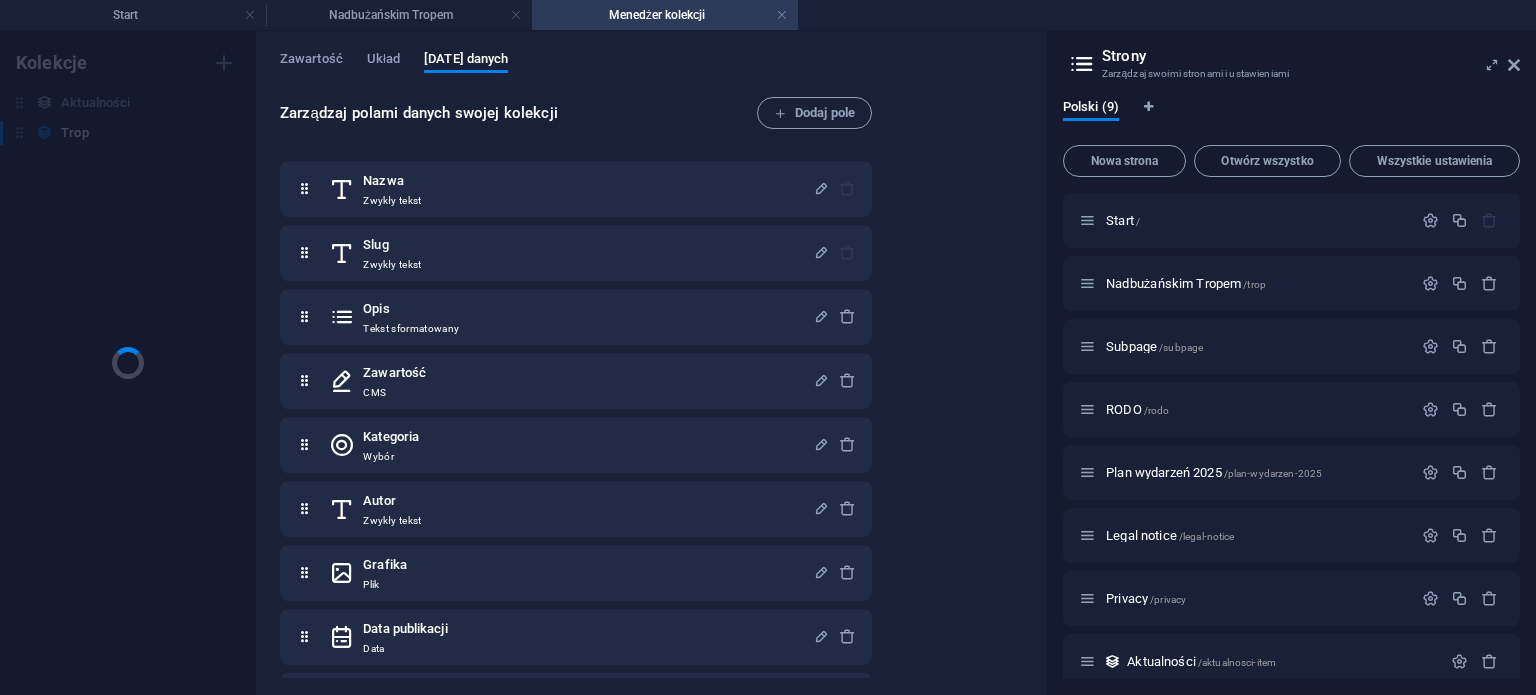 scroll, scrollTop: 0, scrollLeft: 0, axis: both 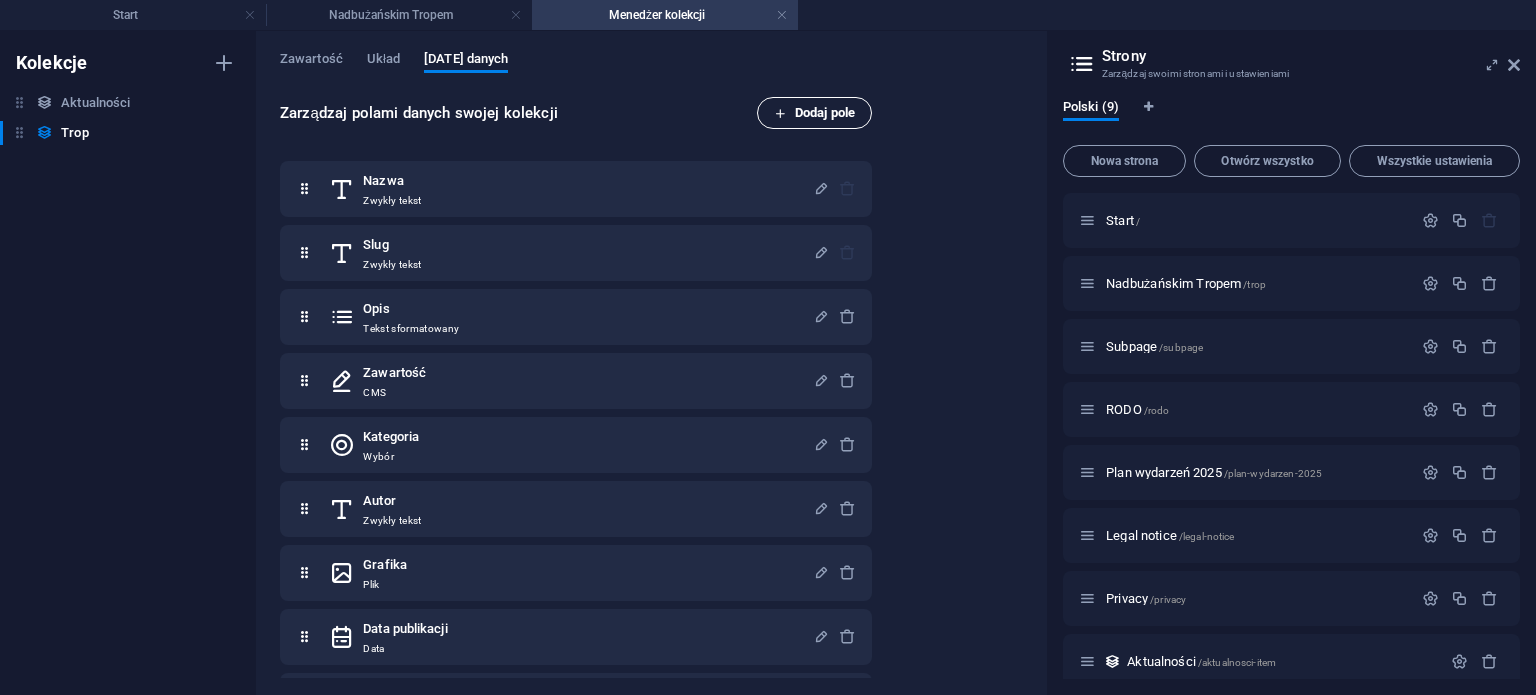 click on "Dodaj pole" at bounding box center [814, 113] 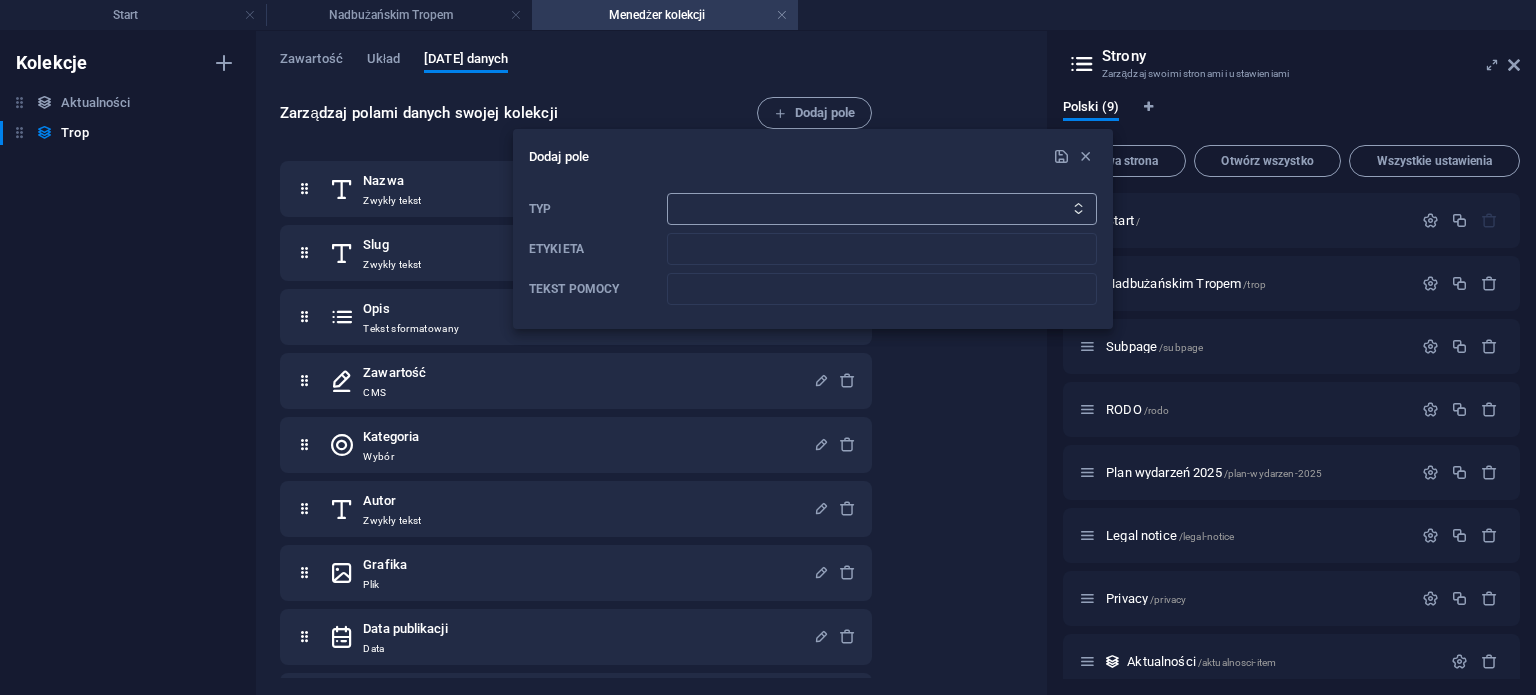 click on "Zwykły tekst Połącz CMS Tekst sformatowany Plik Wiele plików Pole wyboru Wybór Data Numer" at bounding box center [882, 209] 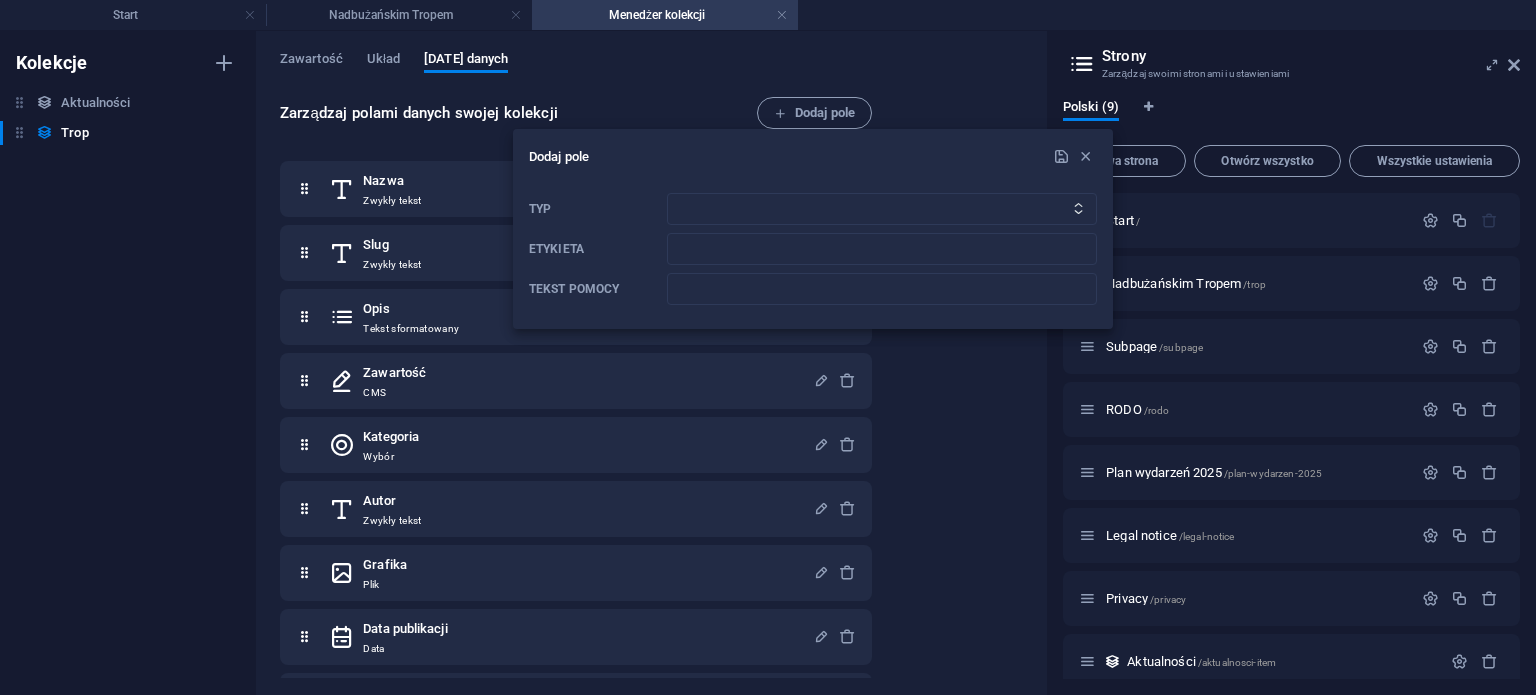 click on "Etykieta" at bounding box center (594, 249) 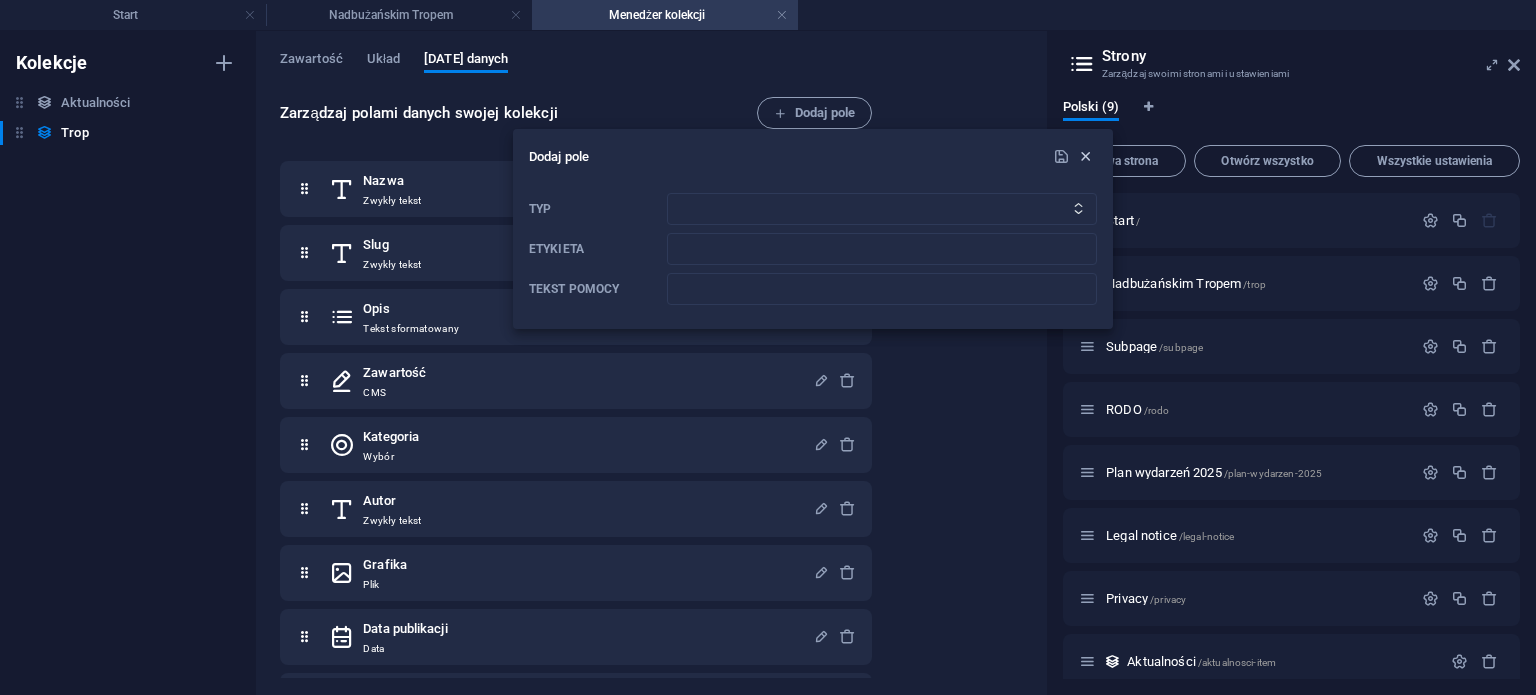 click at bounding box center [1085, 156] 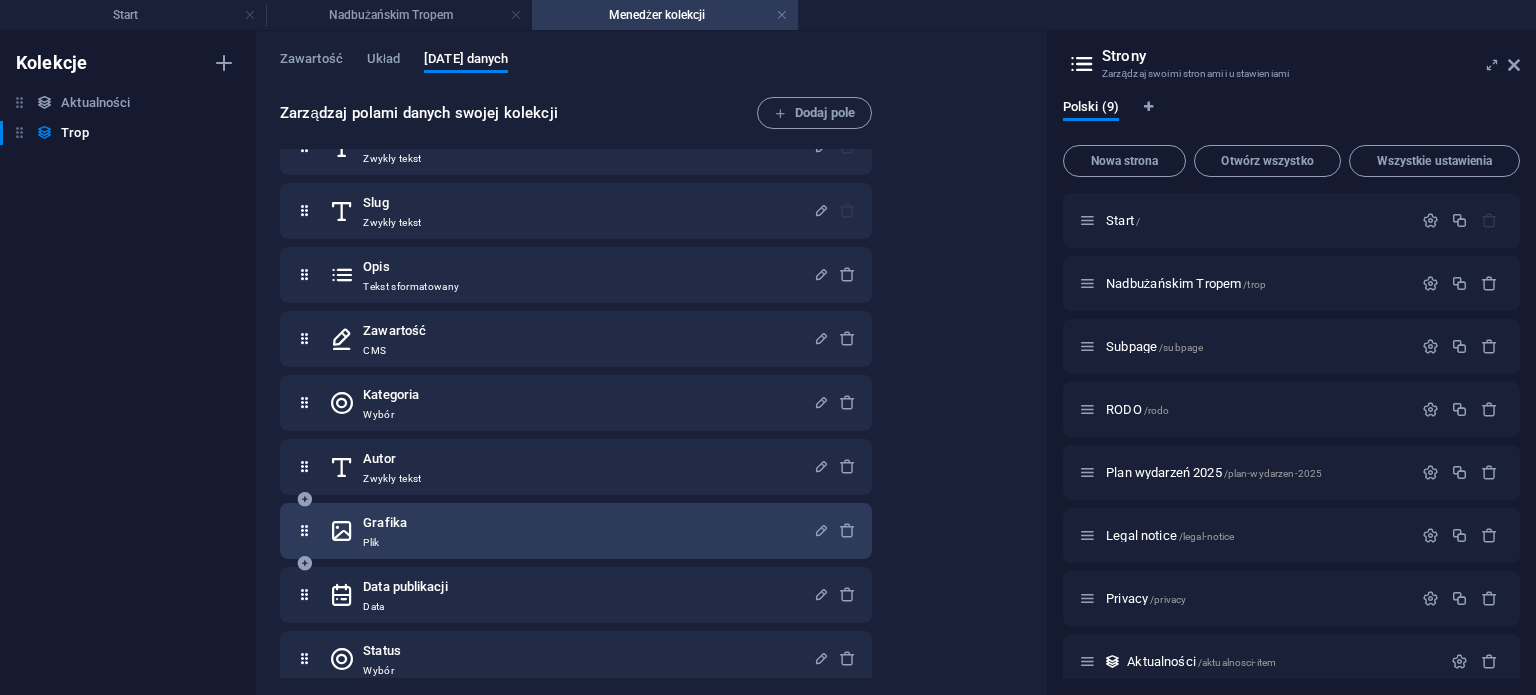 scroll, scrollTop: 58, scrollLeft: 0, axis: vertical 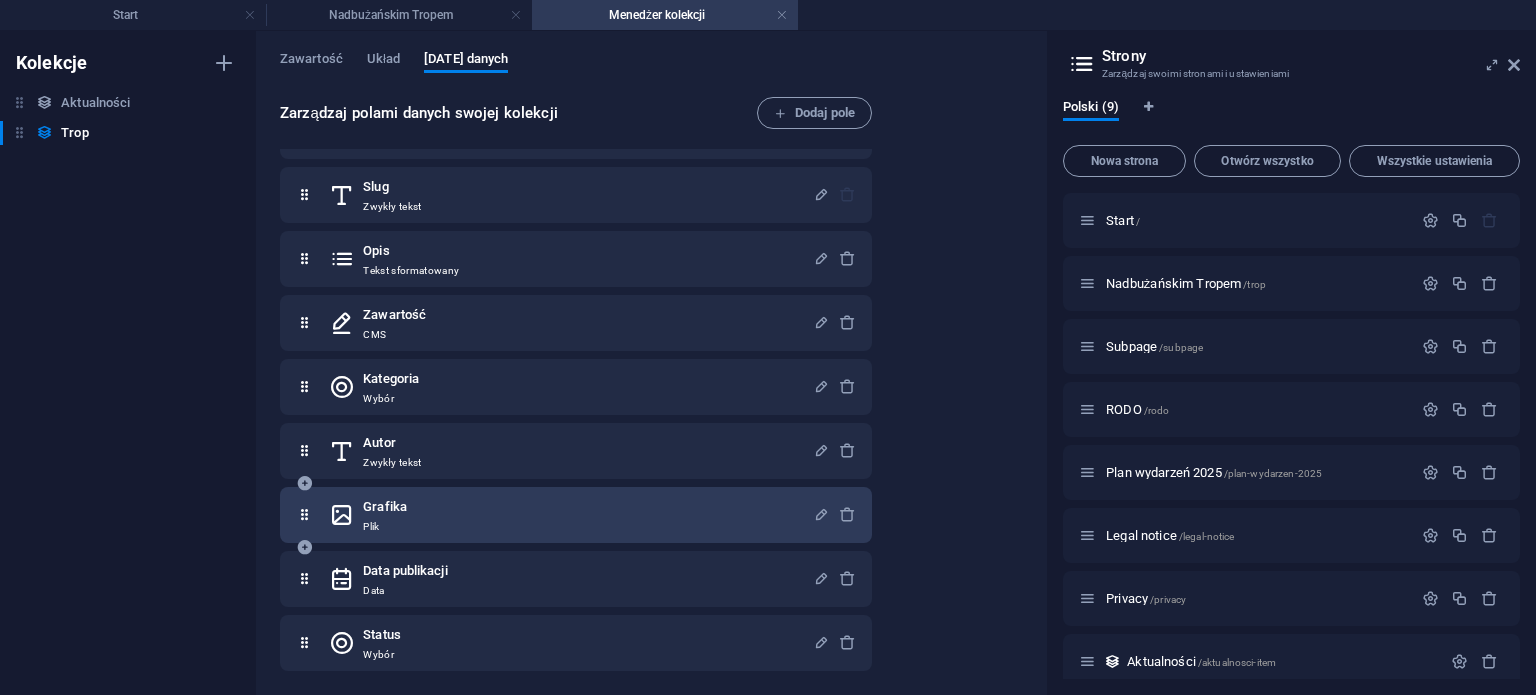 click on "Grafika Plik" at bounding box center (571, 515) 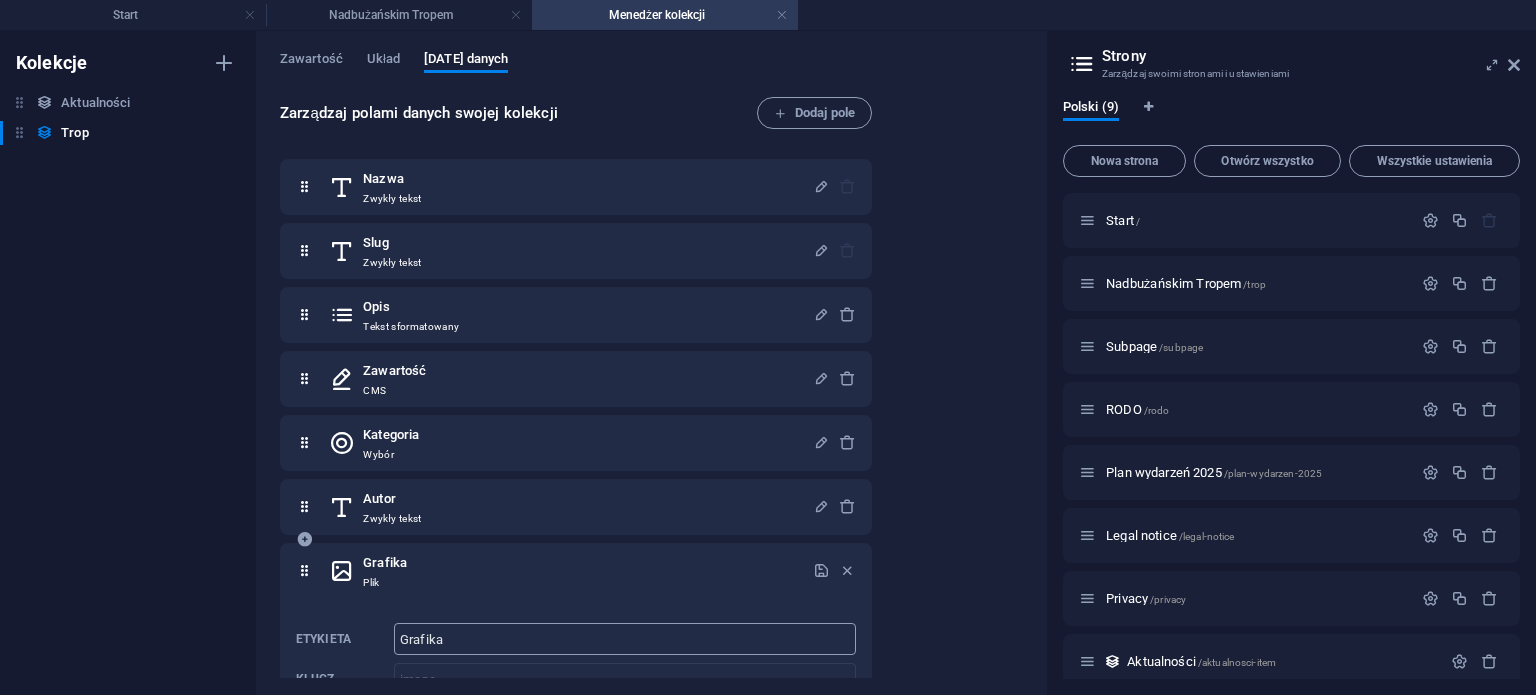 scroll, scrollTop: 0, scrollLeft: 0, axis: both 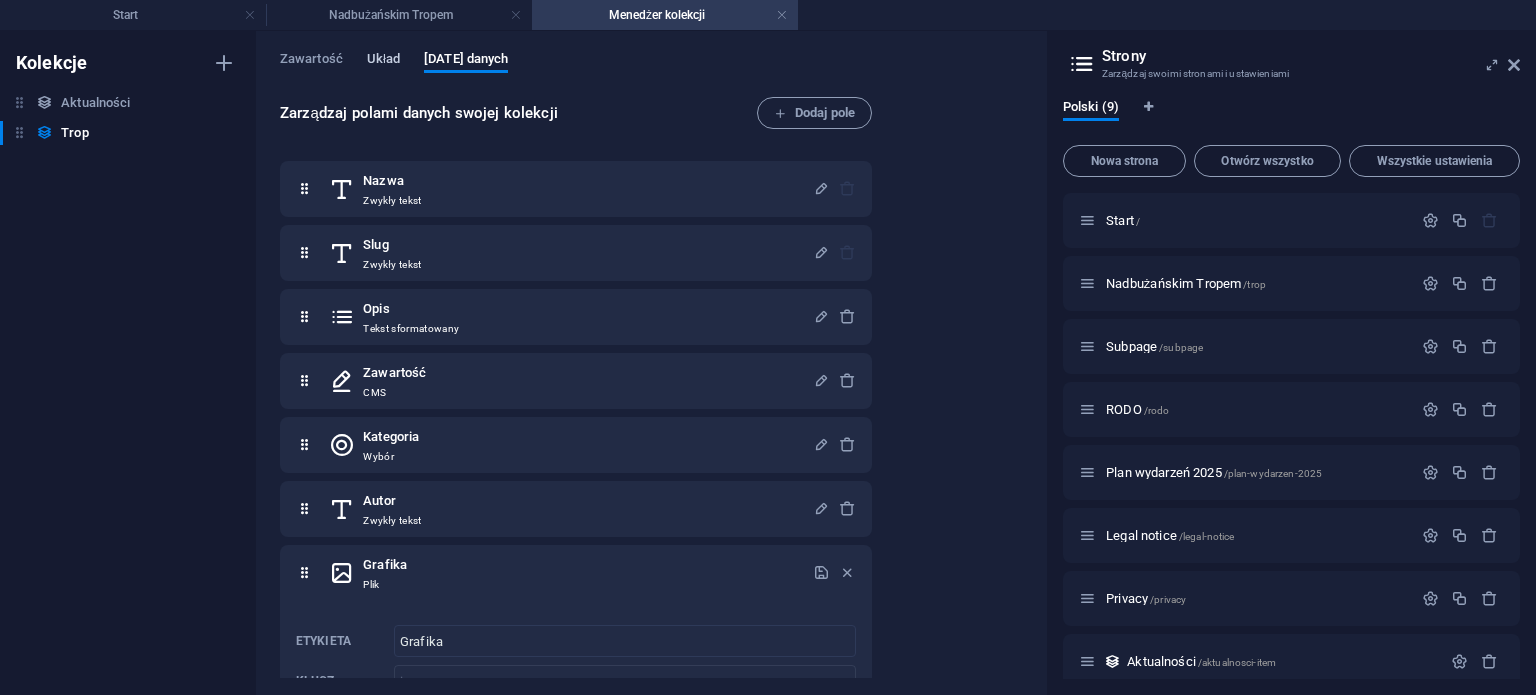 click on "Układ" at bounding box center (383, 61) 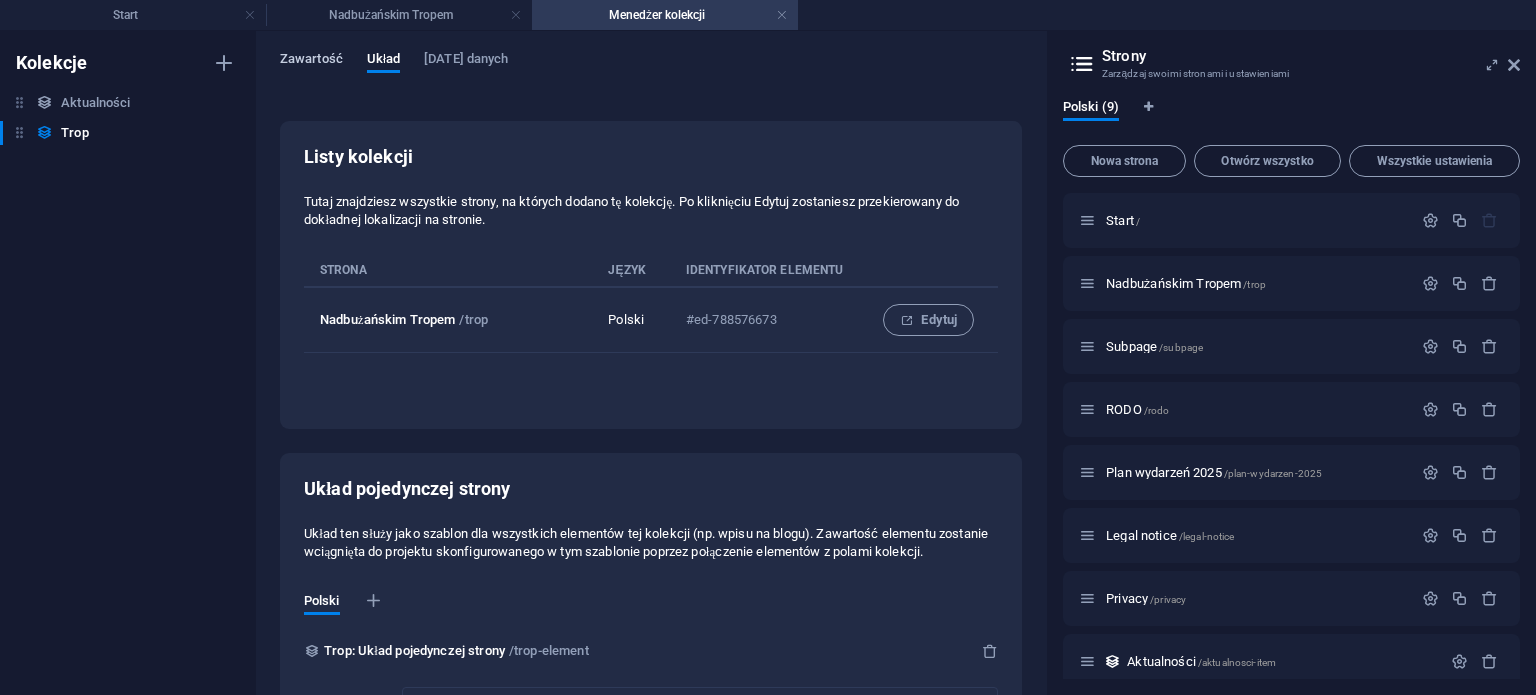 click on "Zawartość" at bounding box center [311, 61] 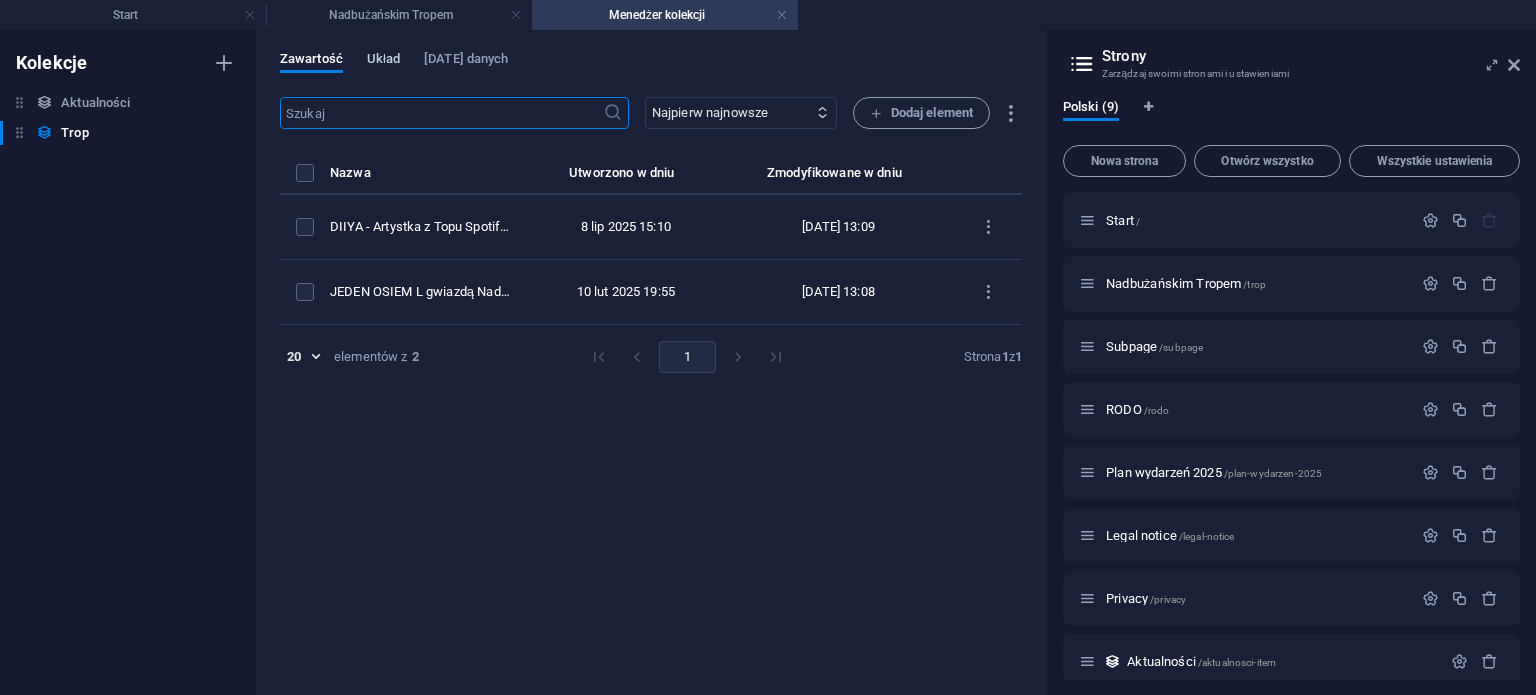 click on "Układ" at bounding box center (383, 61) 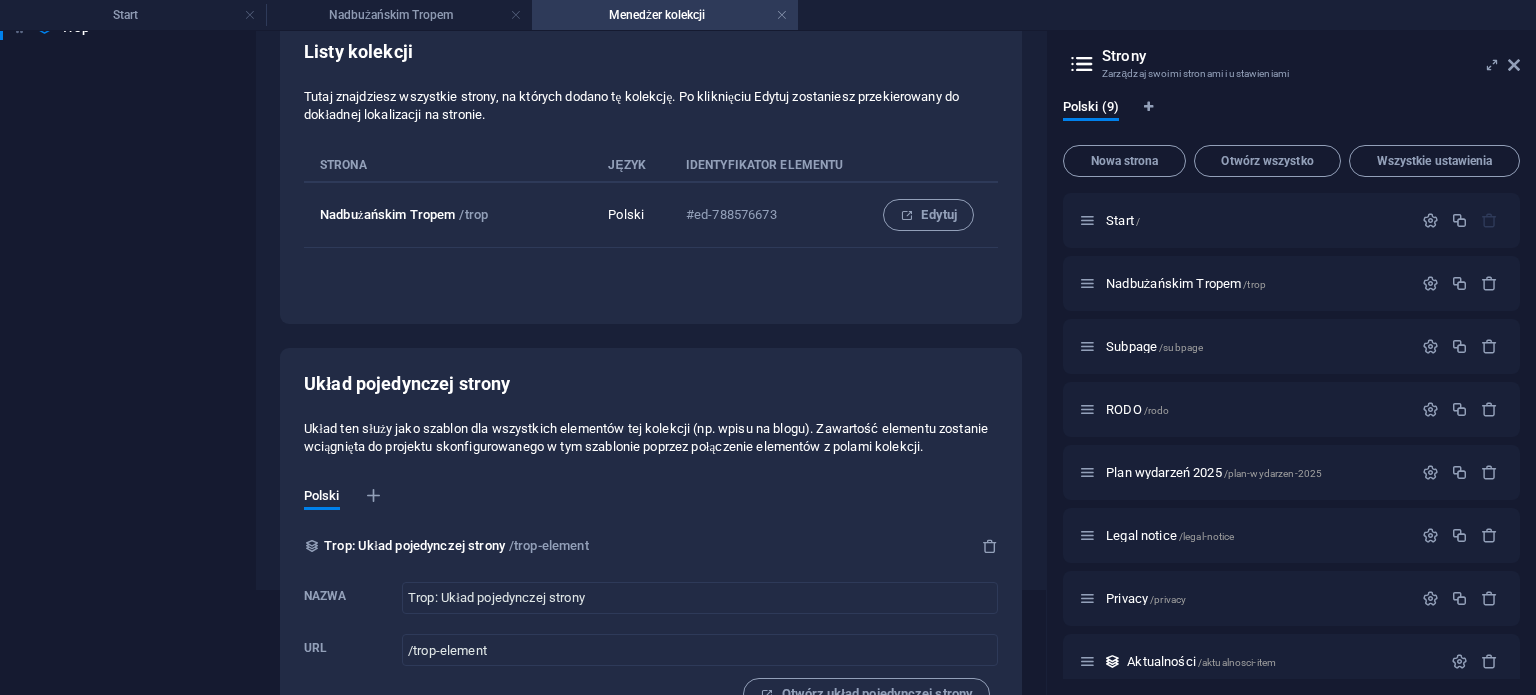 scroll, scrollTop: 176, scrollLeft: 0, axis: vertical 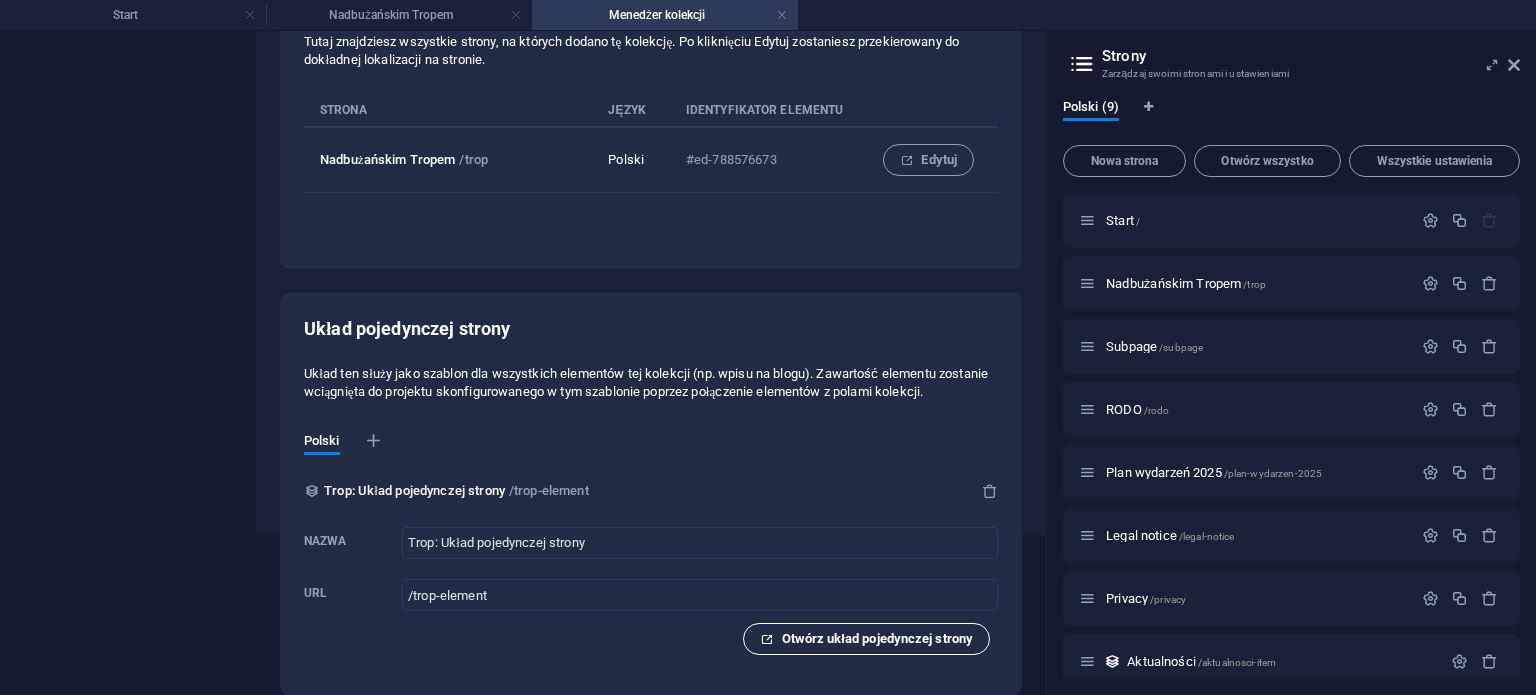 click on "Otwórz układ pojedynczej strony" at bounding box center (866, 639) 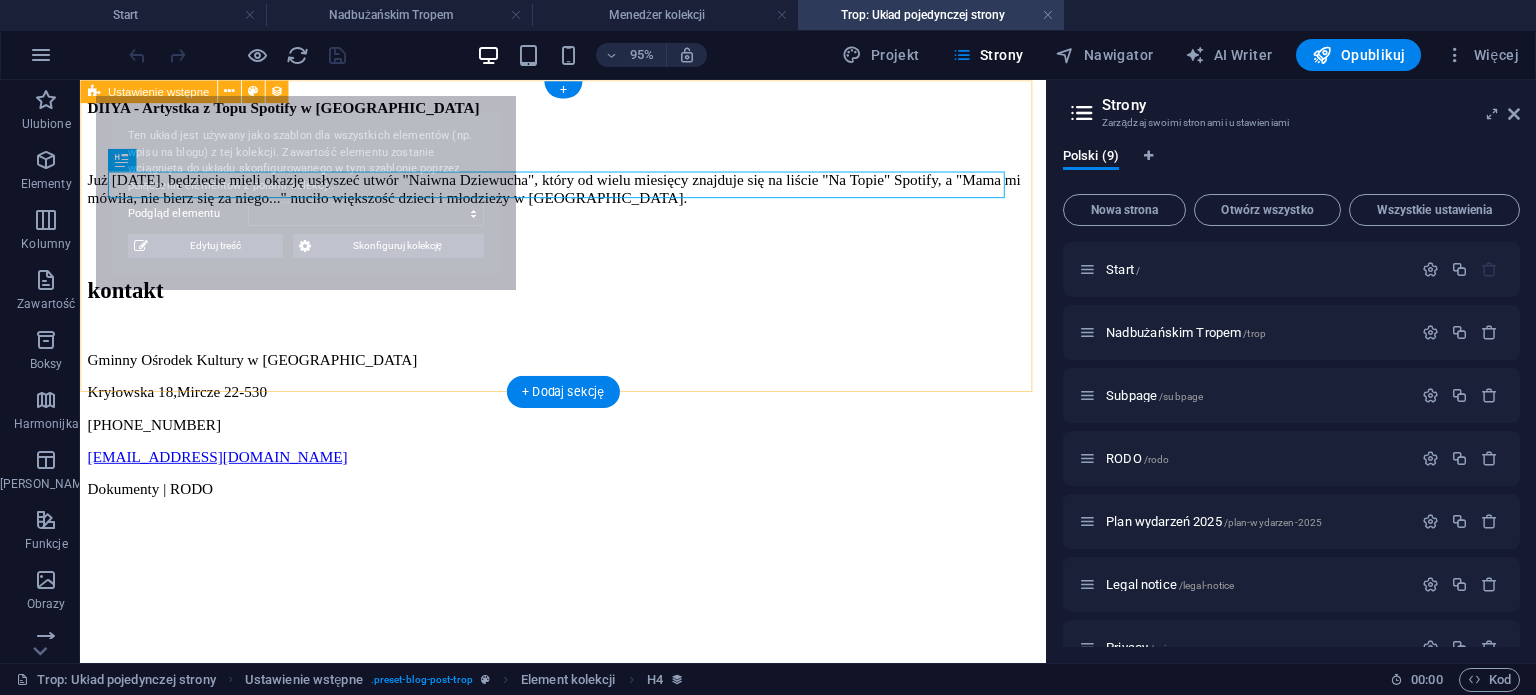 scroll, scrollTop: 0, scrollLeft: 0, axis: both 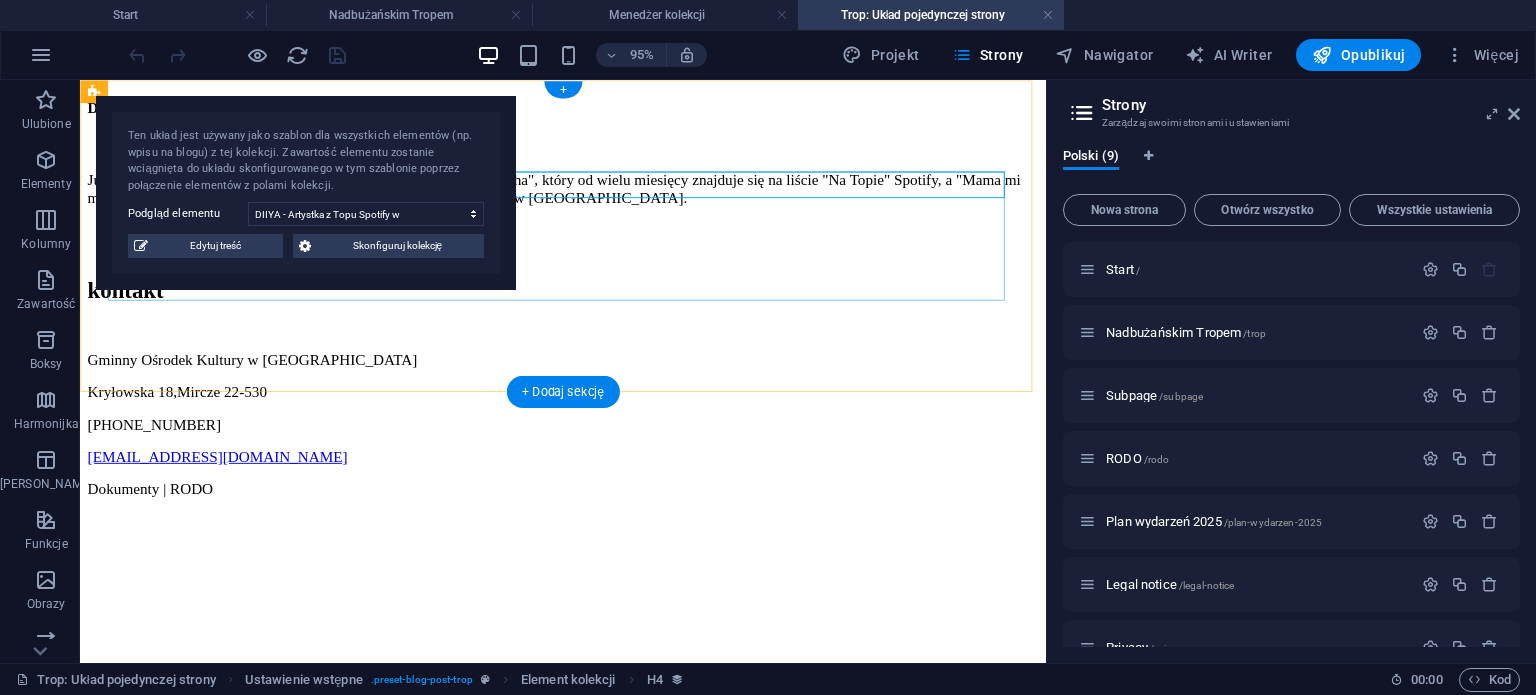 click on "DIIYA - Artystka z Topu Spotify w [GEOGRAPHIC_DATA]" at bounding box center [588, 110] 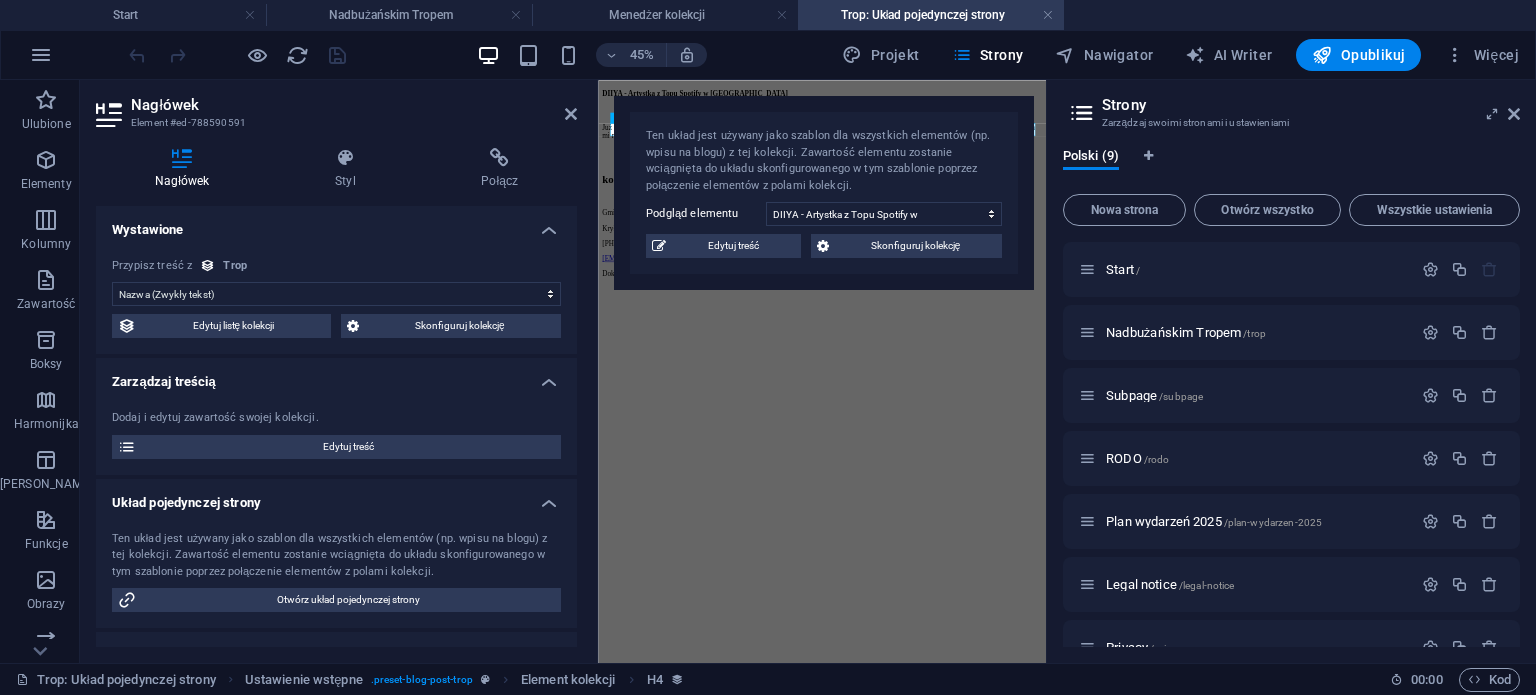 click on "Nagłówek" at bounding box center [354, 105] 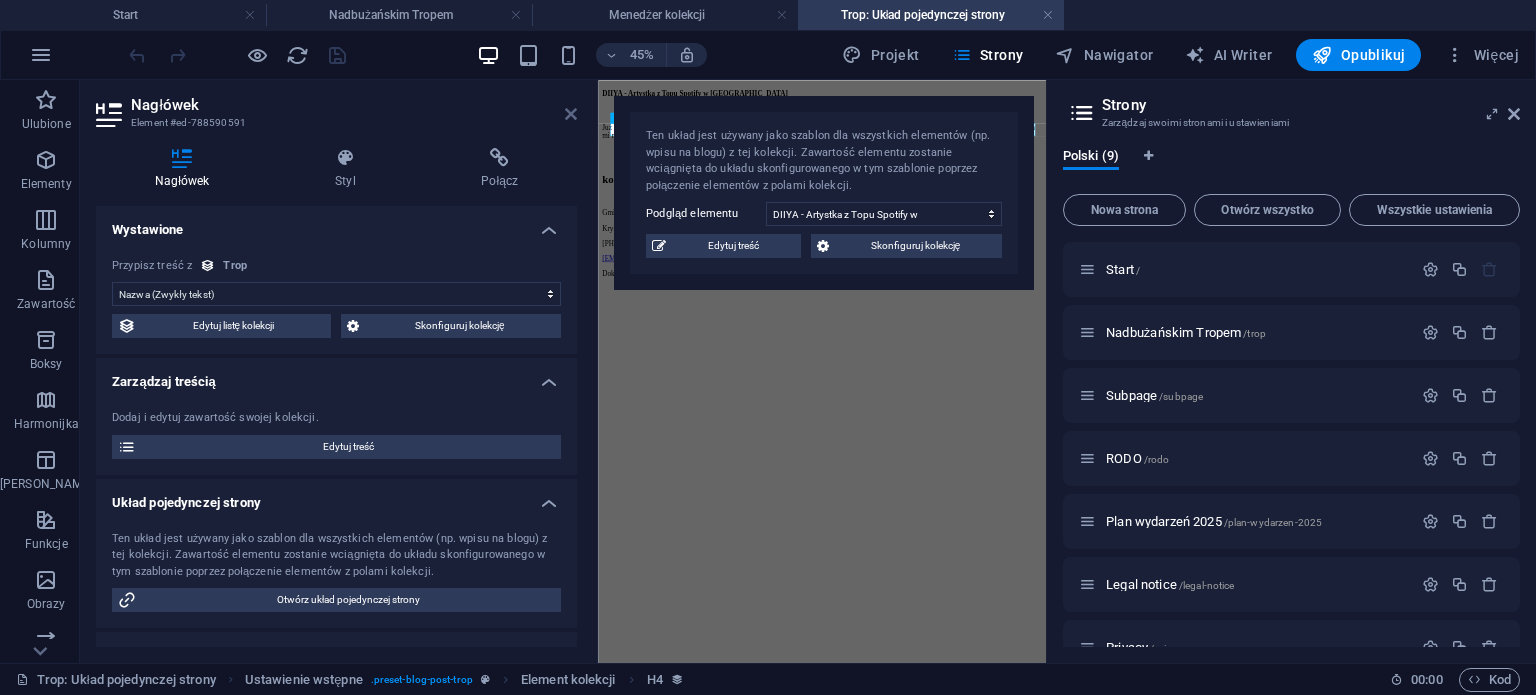 click at bounding box center [571, 114] 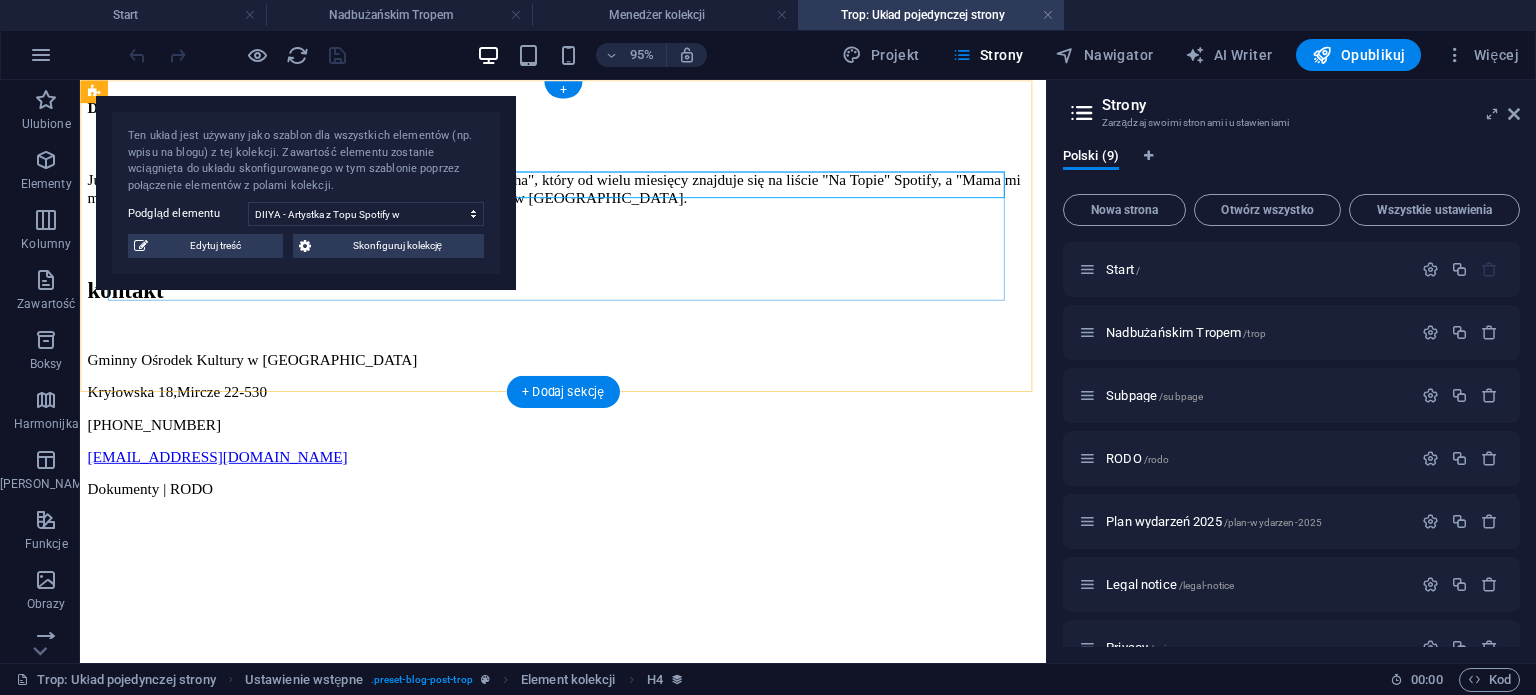 click on "DIIYA - Artystka z Topu Spotify w [GEOGRAPHIC_DATA]" at bounding box center (588, 110) 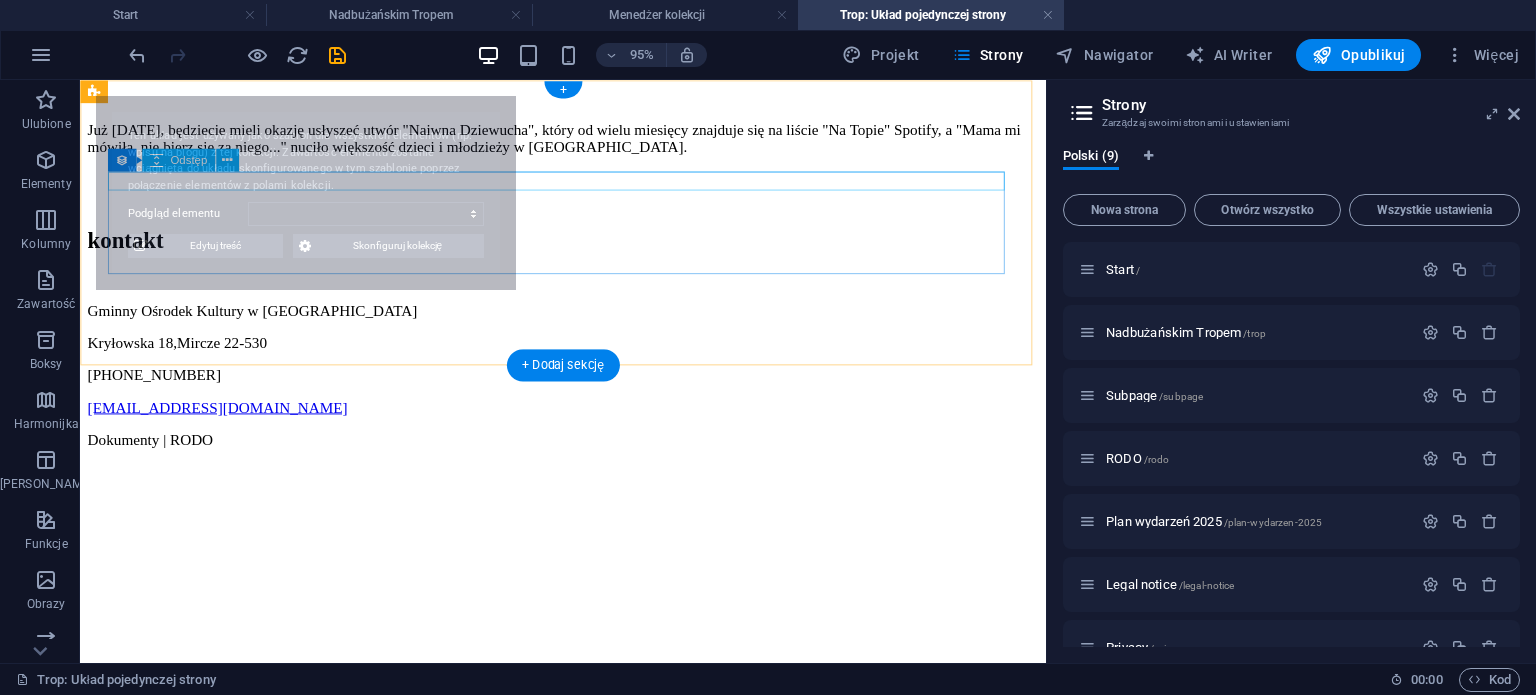click on "Już [DATE], będziecie mieli okazję usłyszeć utwór "Naiwna Dziewucha", który od wielu miesięcy znajduje się na liście "Na Topie" Spotify, a "Mama mi mówiła, nie bierz się za niego..." nuciło większość dzieci i młodzieży w [GEOGRAPHIC_DATA]." at bounding box center (588, 142) 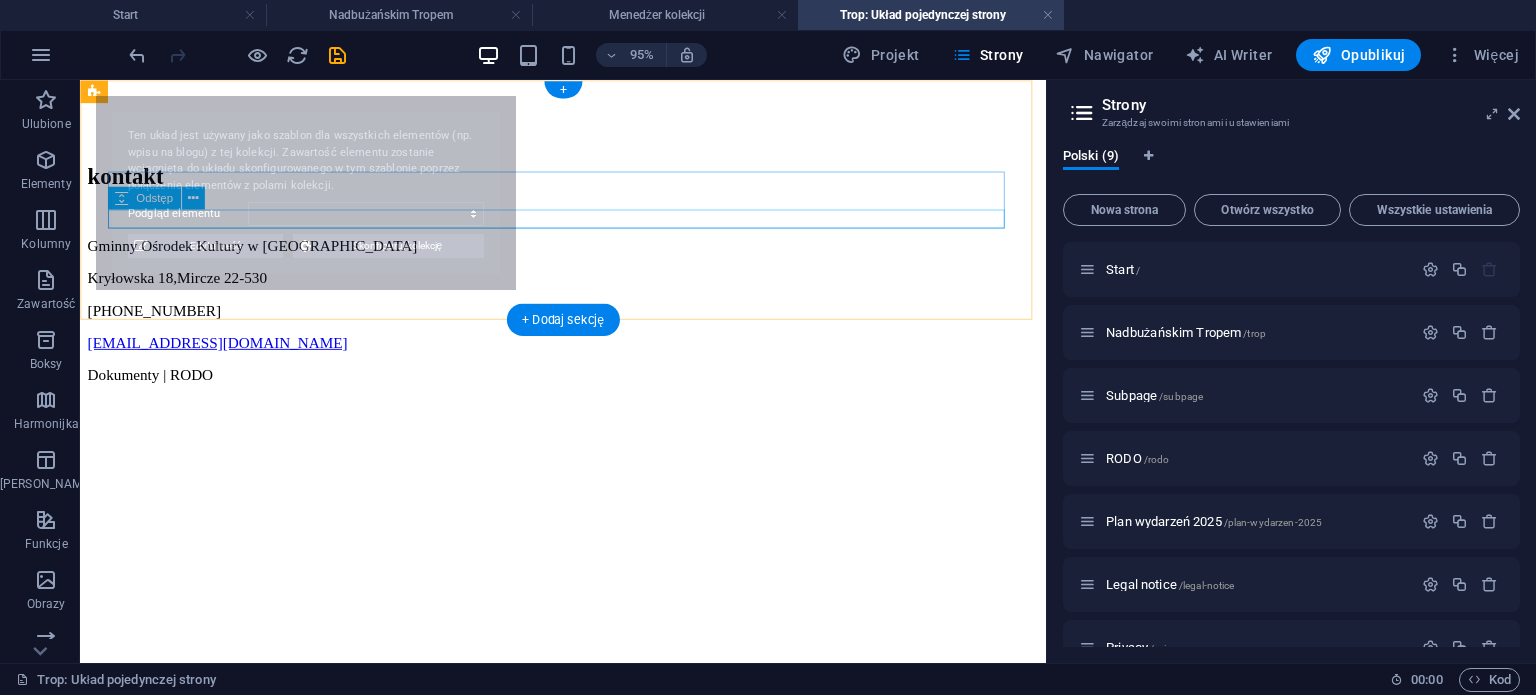 click at bounding box center (588, 138) 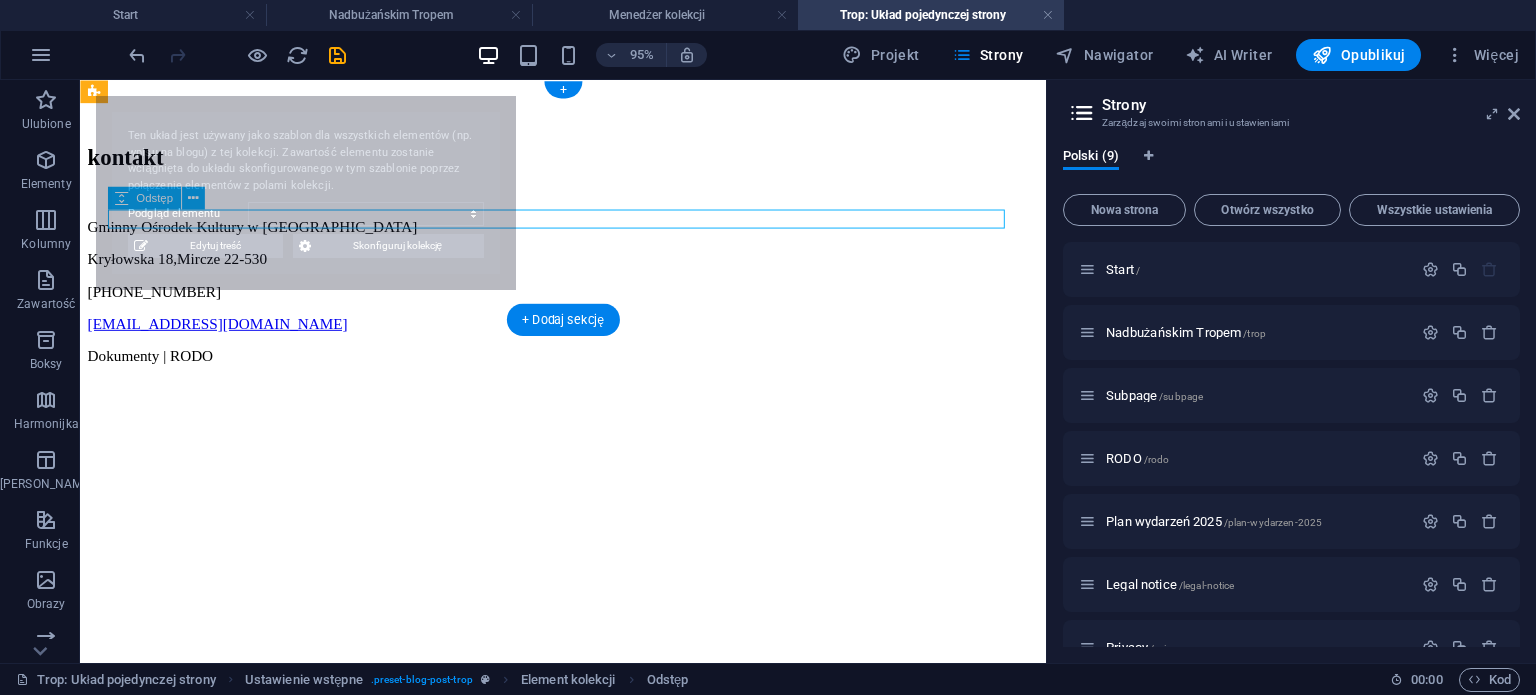 select on "6874d83e7c6e0b0fdc09a14a" 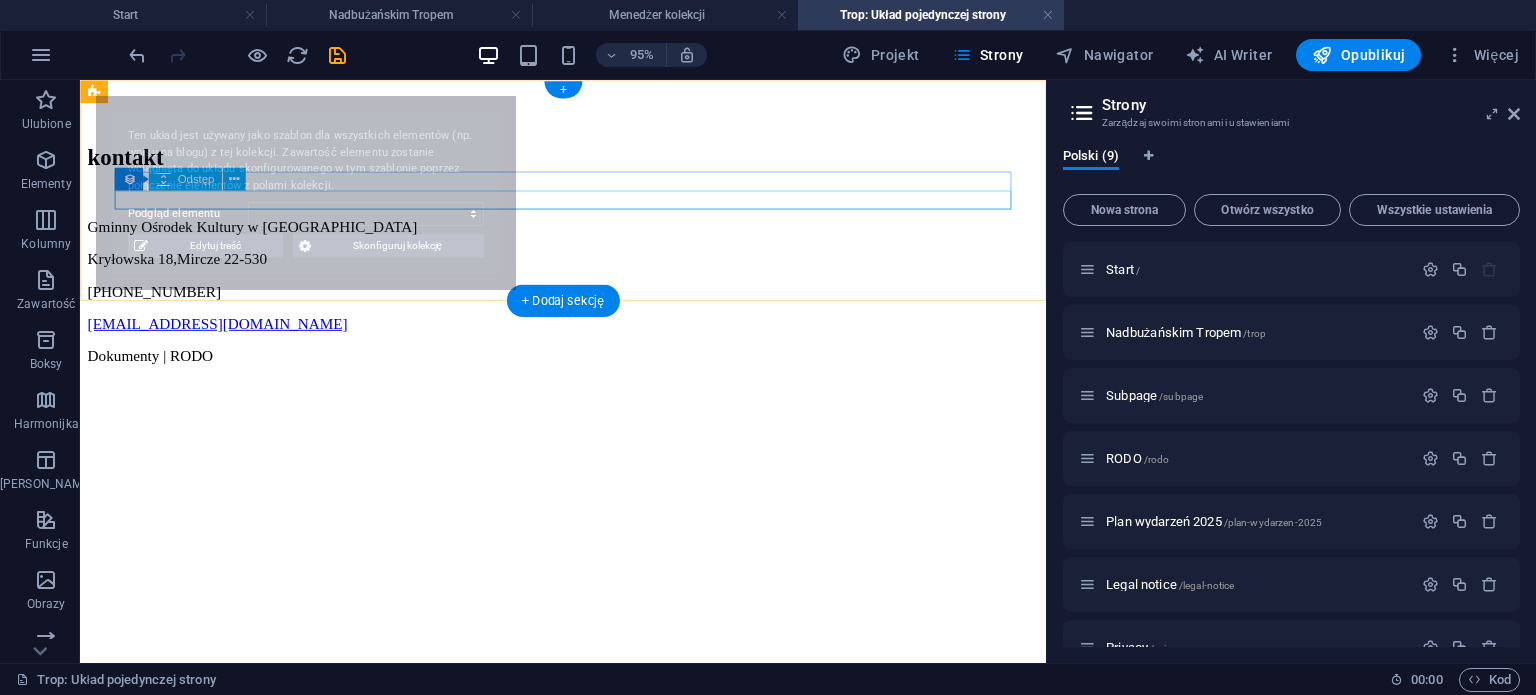 click at bounding box center [588, 118] 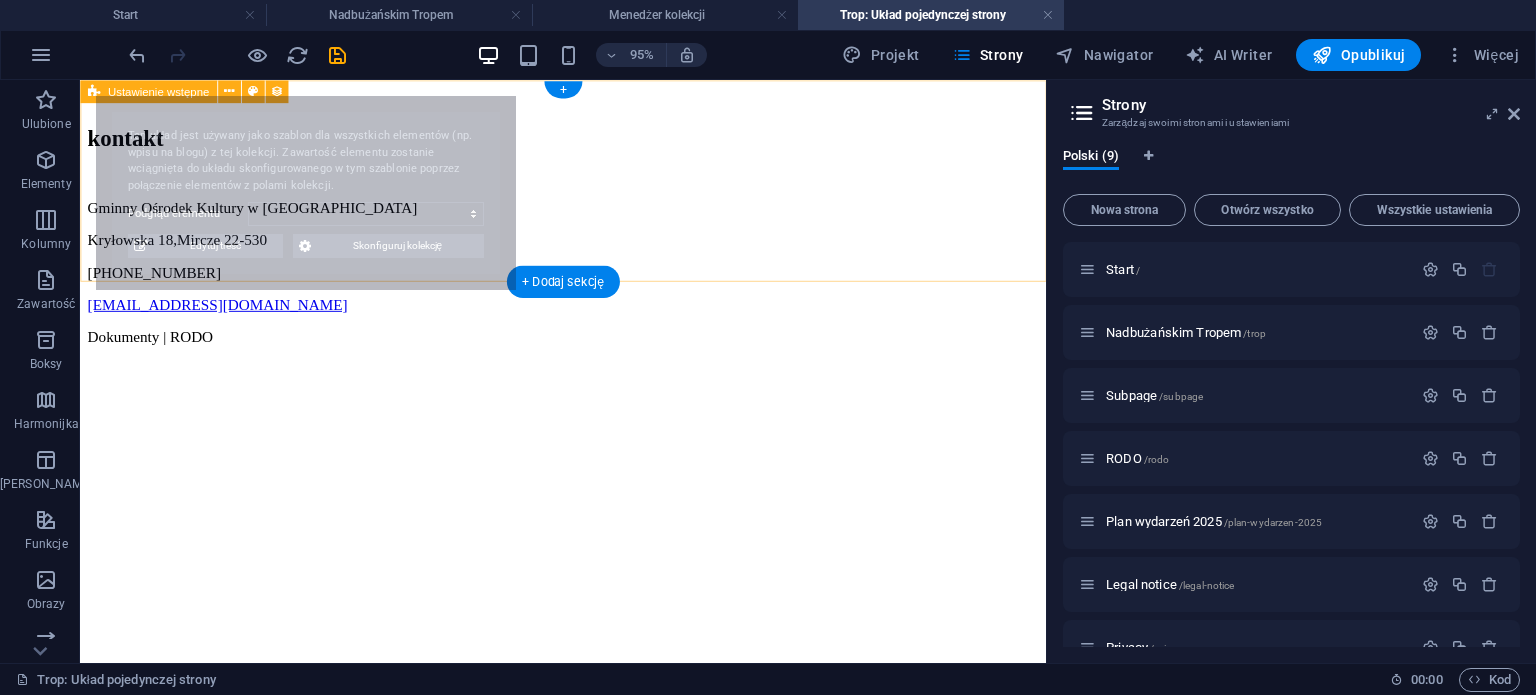 select on "6874d83e7c6e0b0fdc09a14a" 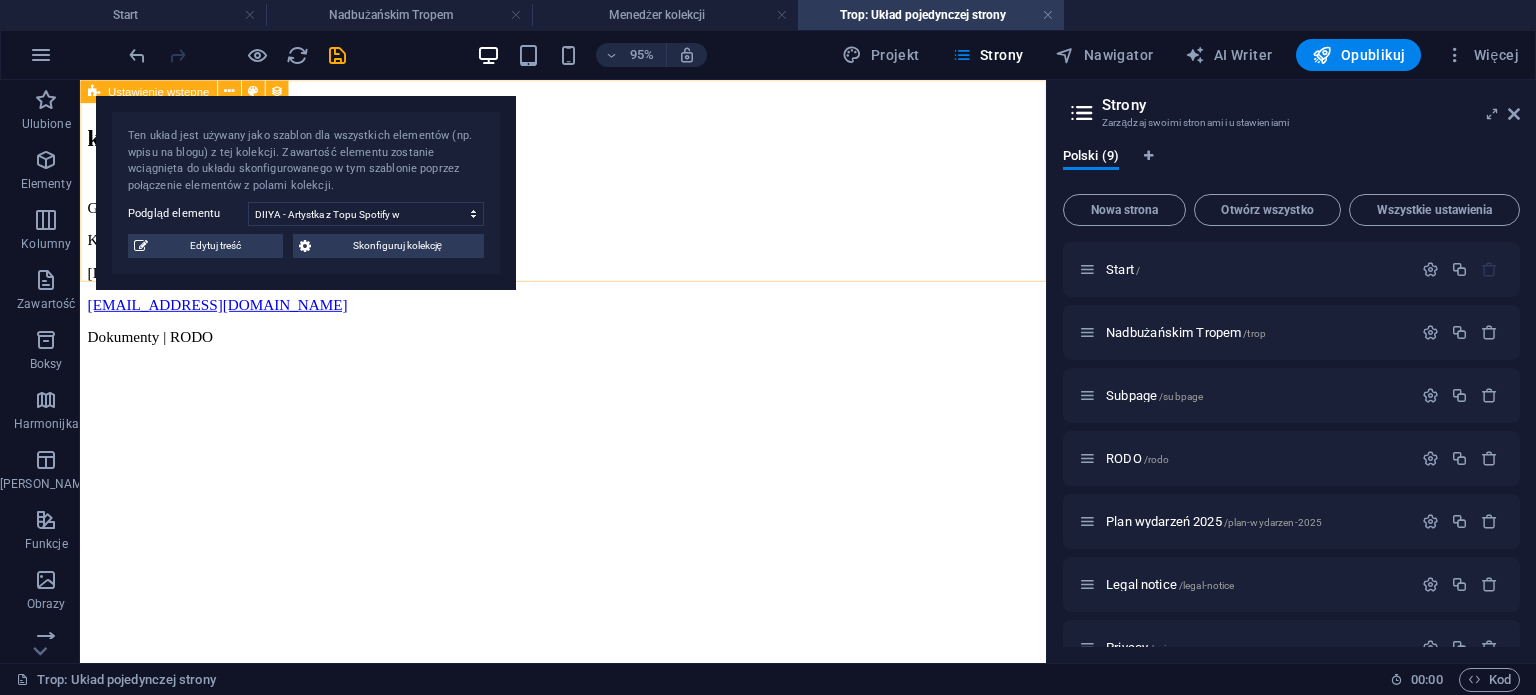 click on "Ustawienie wstępne" at bounding box center (158, 91) 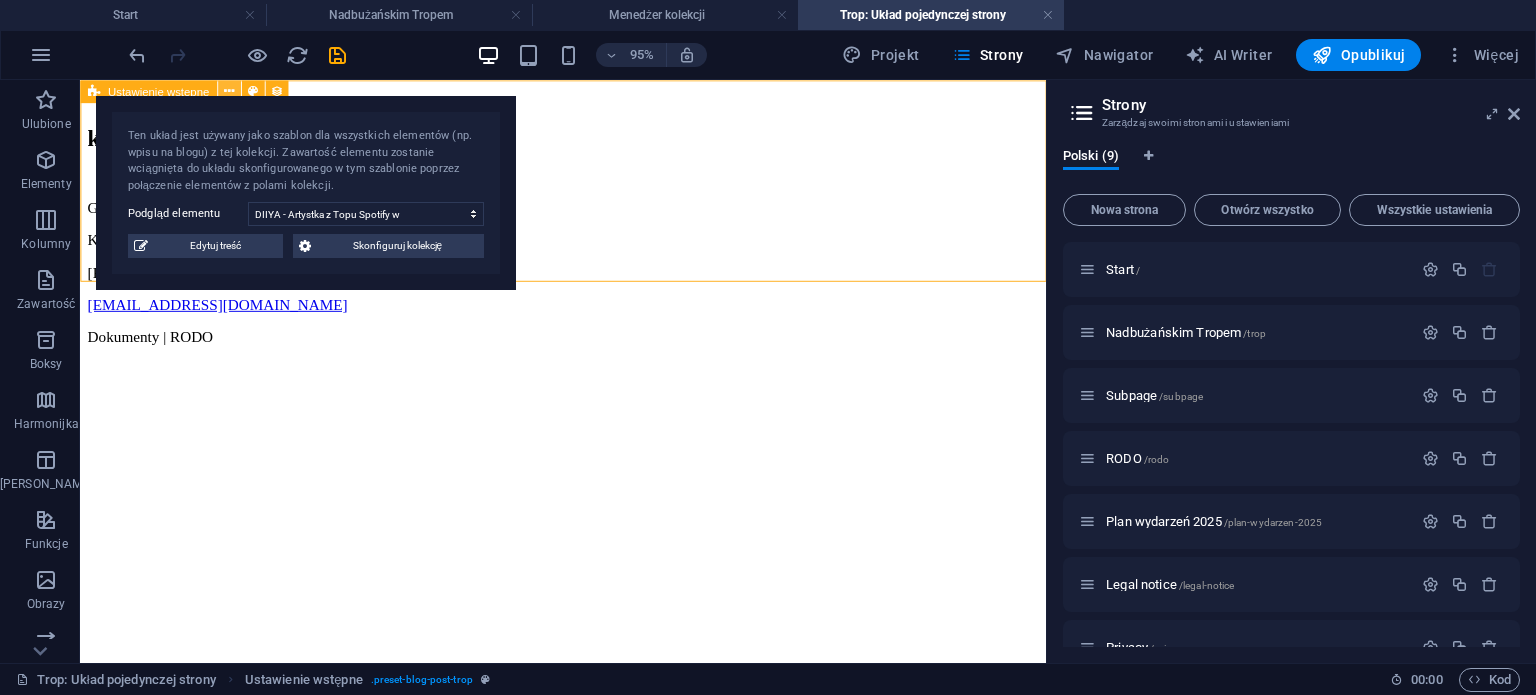 click at bounding box center [229, 91] 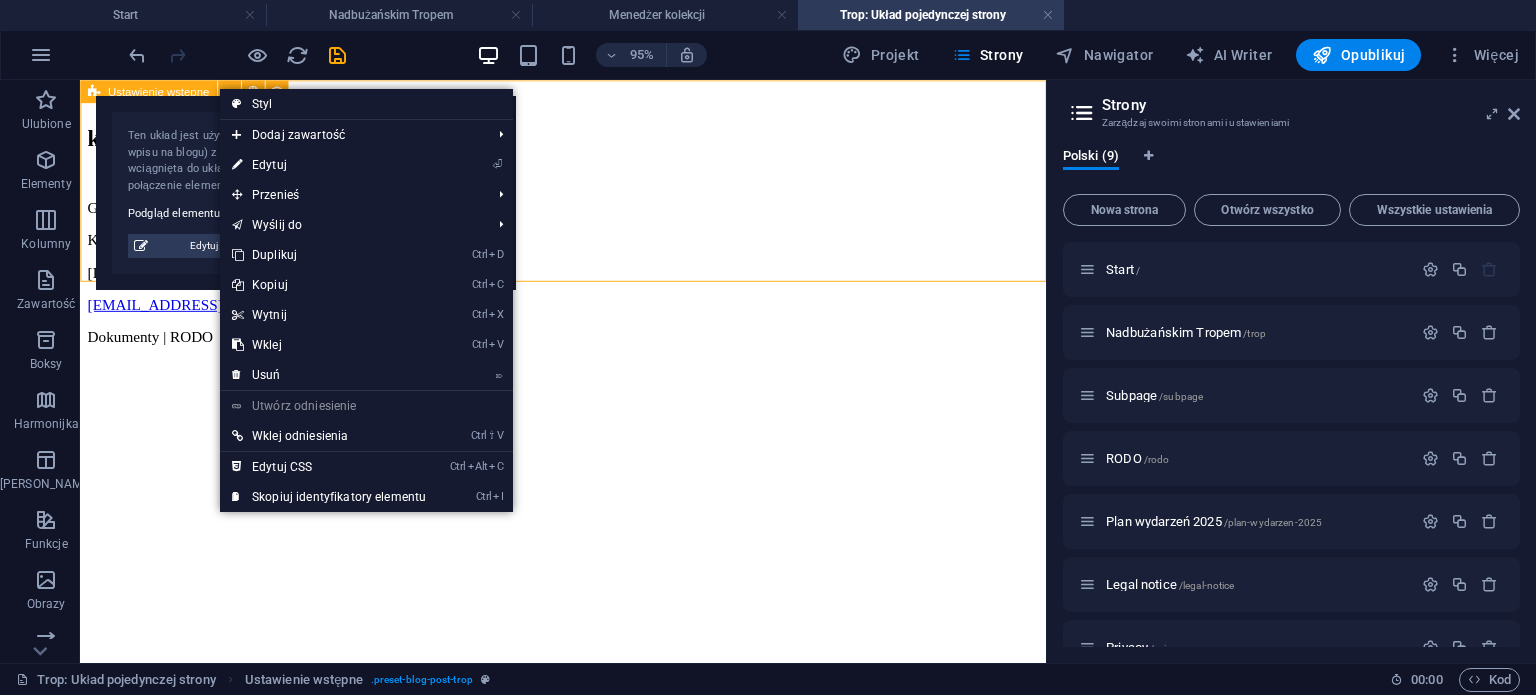 click on "Ustawienie wstępne" at bounding box center [158, 91] 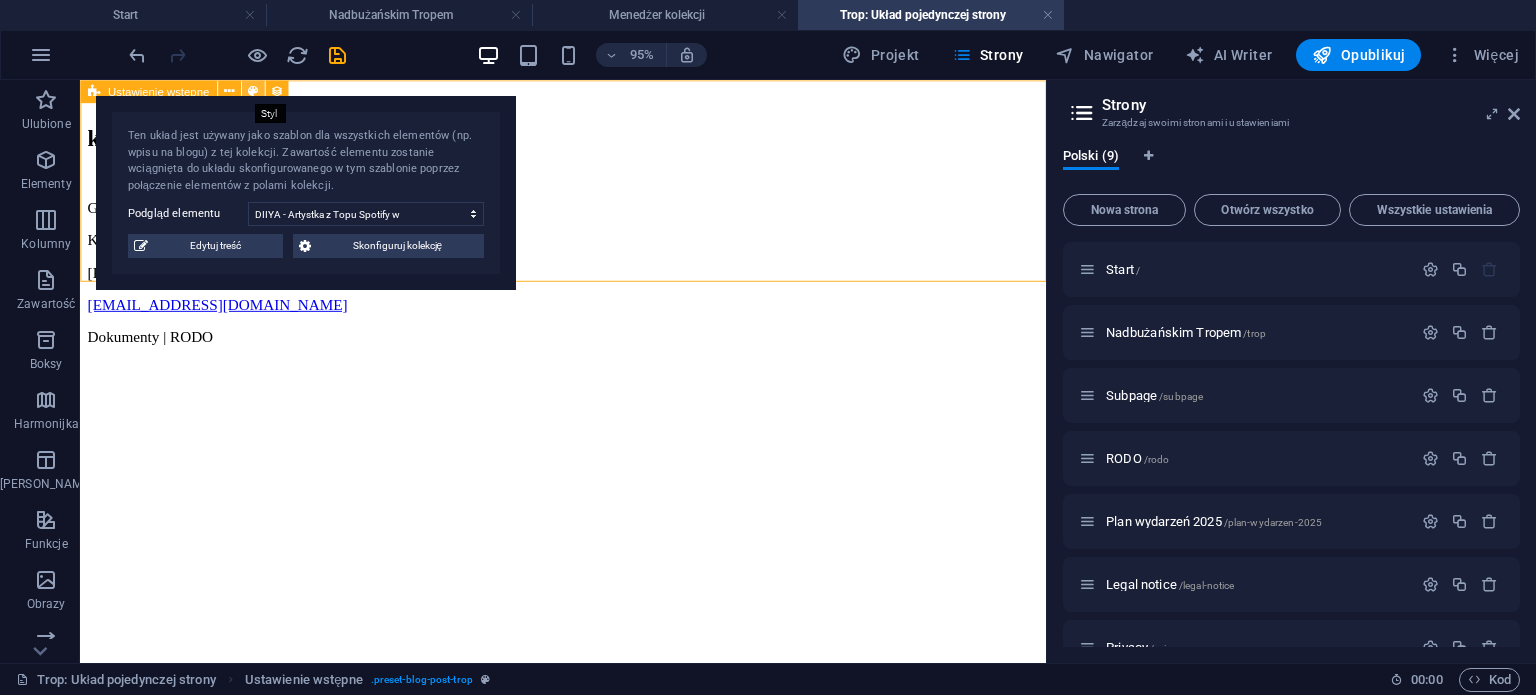 click at bounding box center [252, 91] 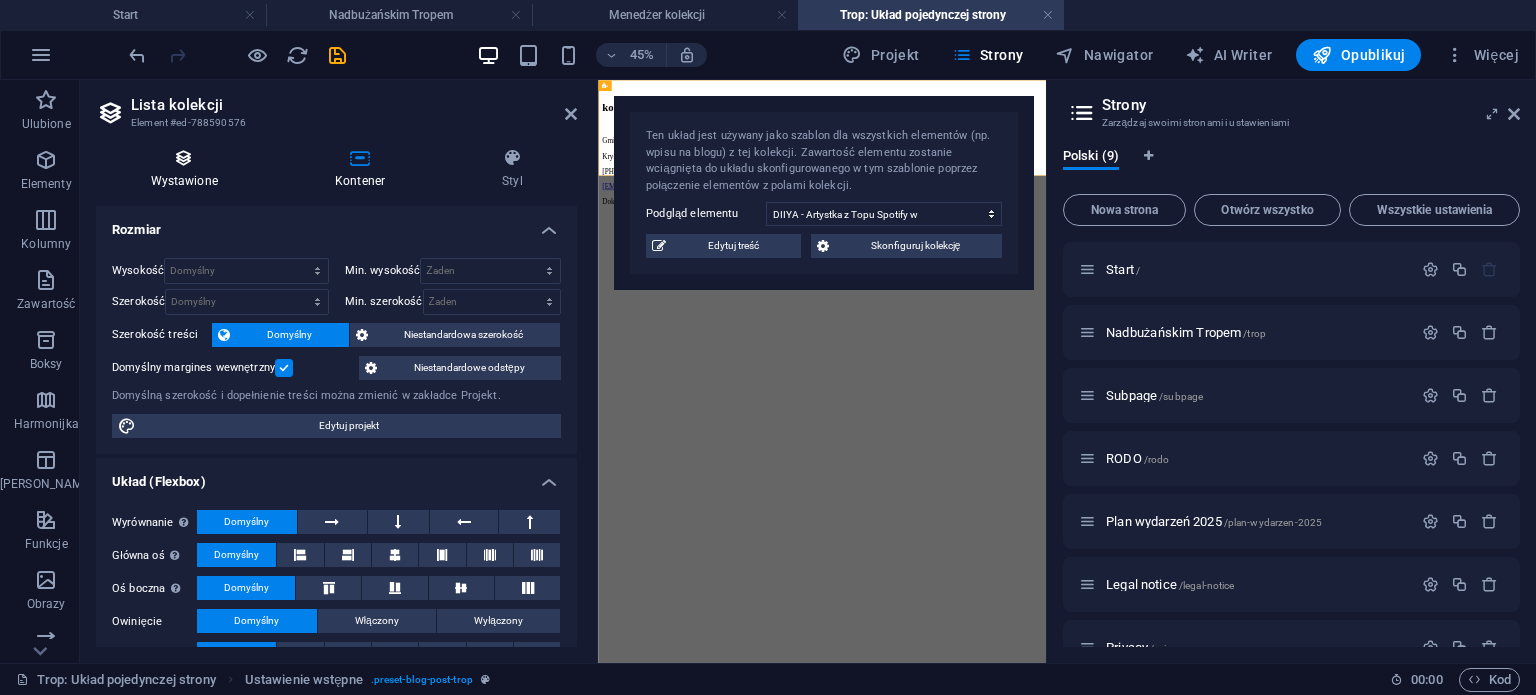 click at bounding box center [184, 158] 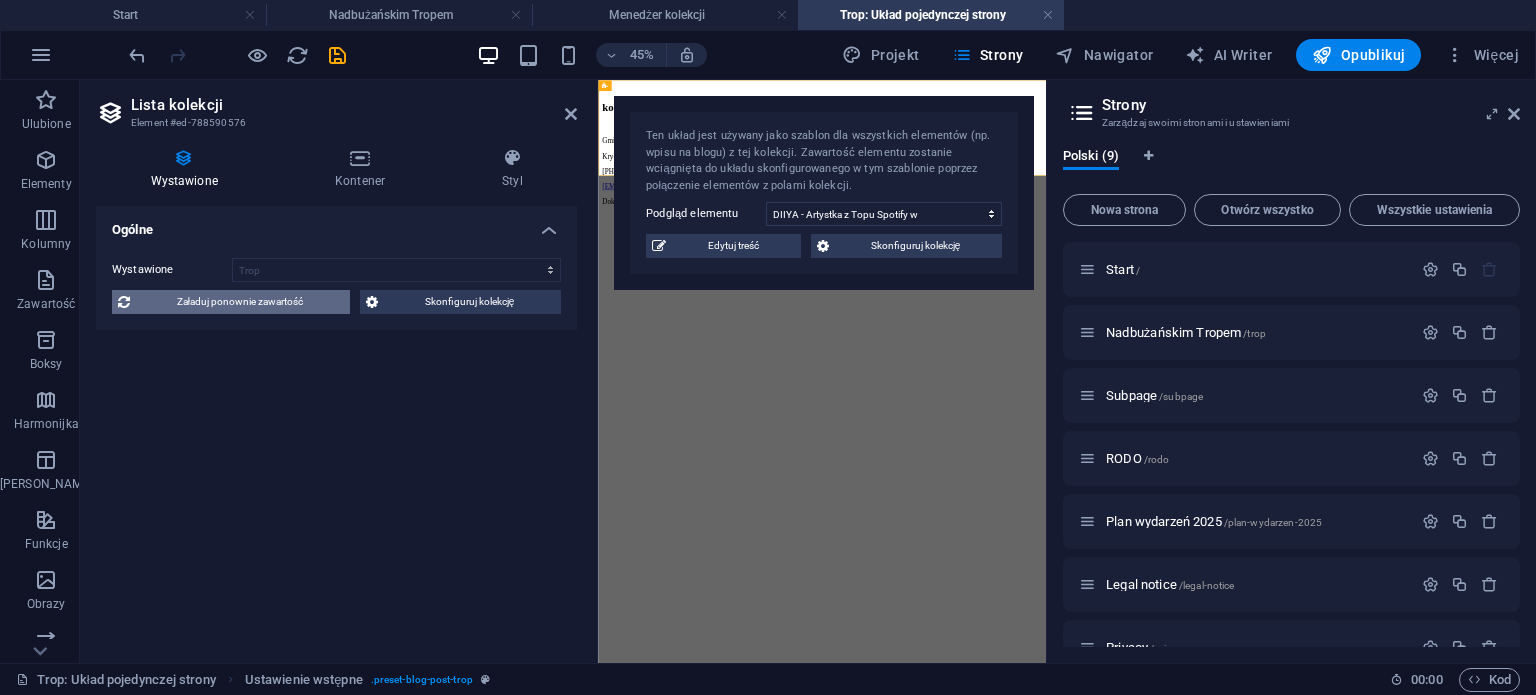click on "Załaduj ponownie zawartość" at bounding box center (240, 302) 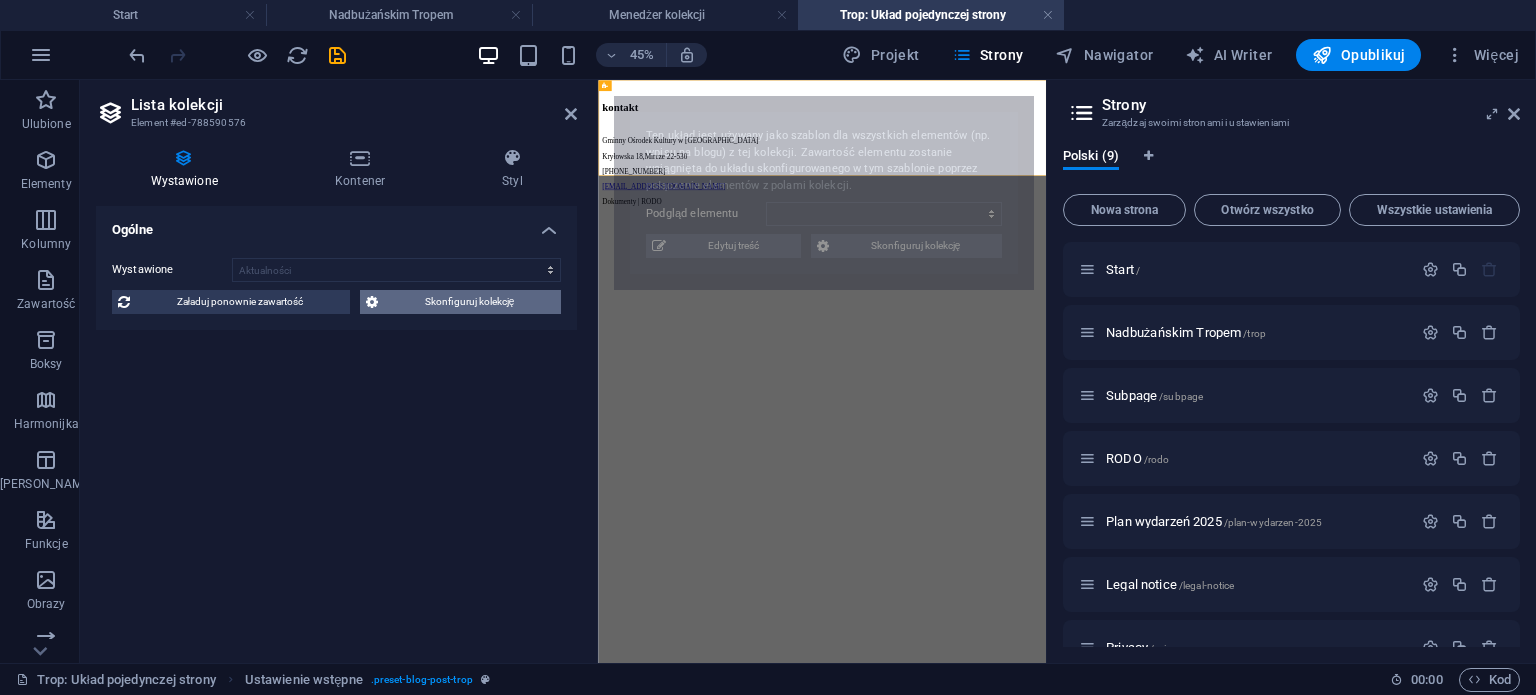 select on "6874d83e7c6e0b0fdc09a14a" 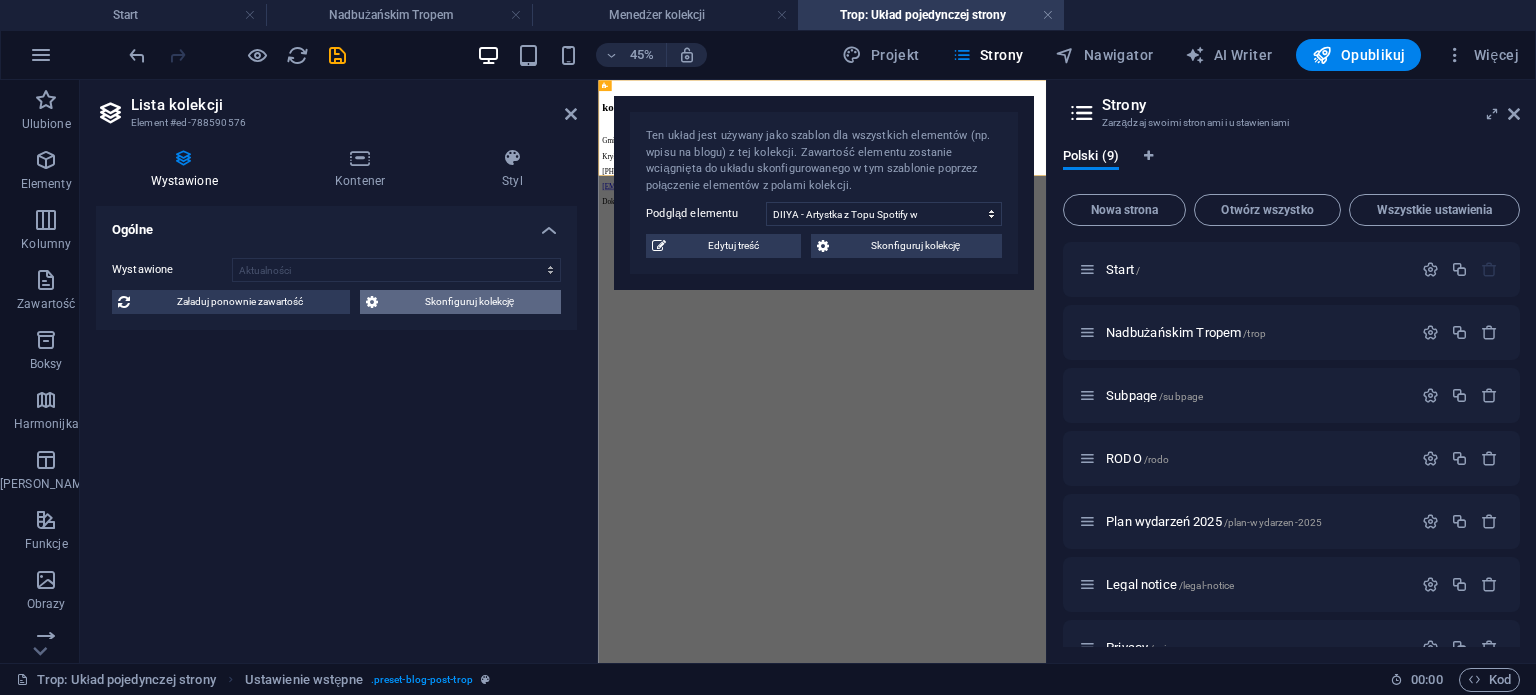 click on "Skonfiguruj kolekcję" at bounding box center [469, 302] 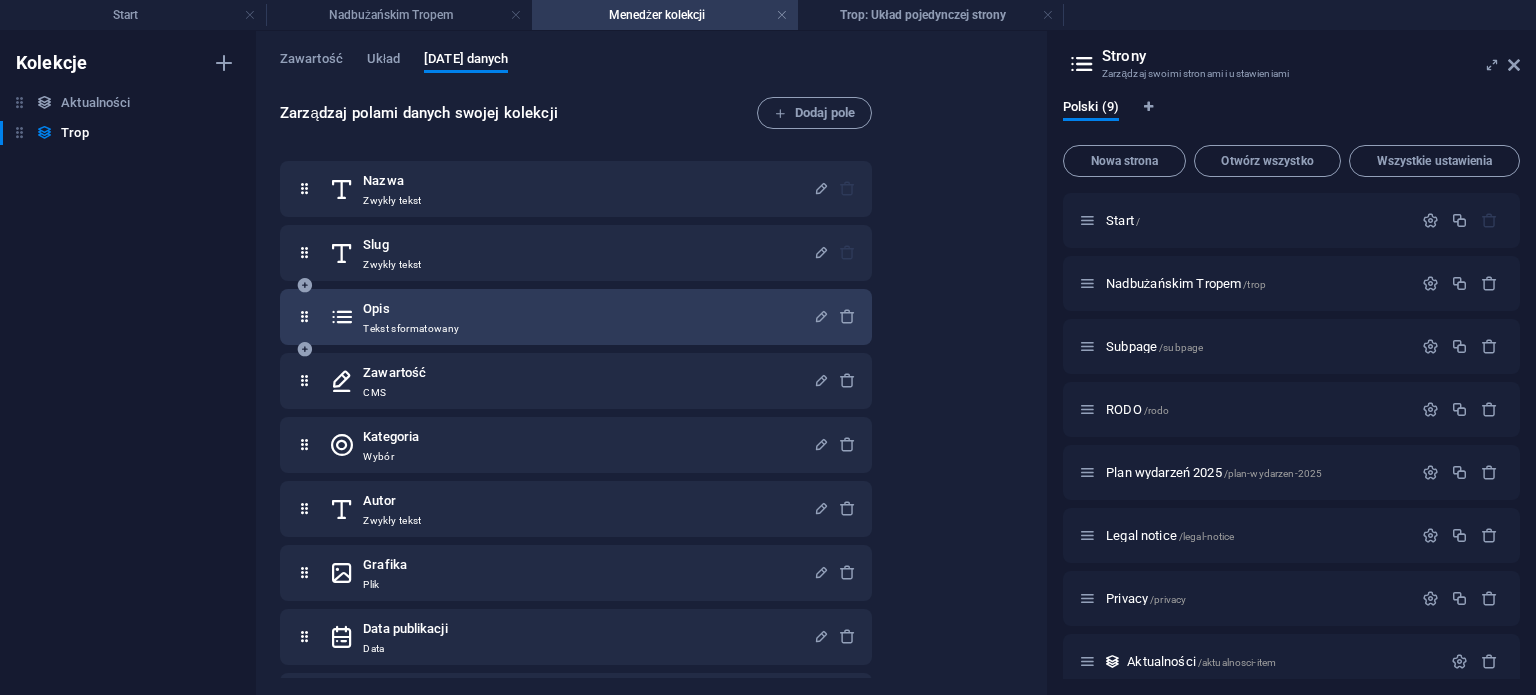 scroll, scrollTop: 0, scrollLeft: 0, axis: both 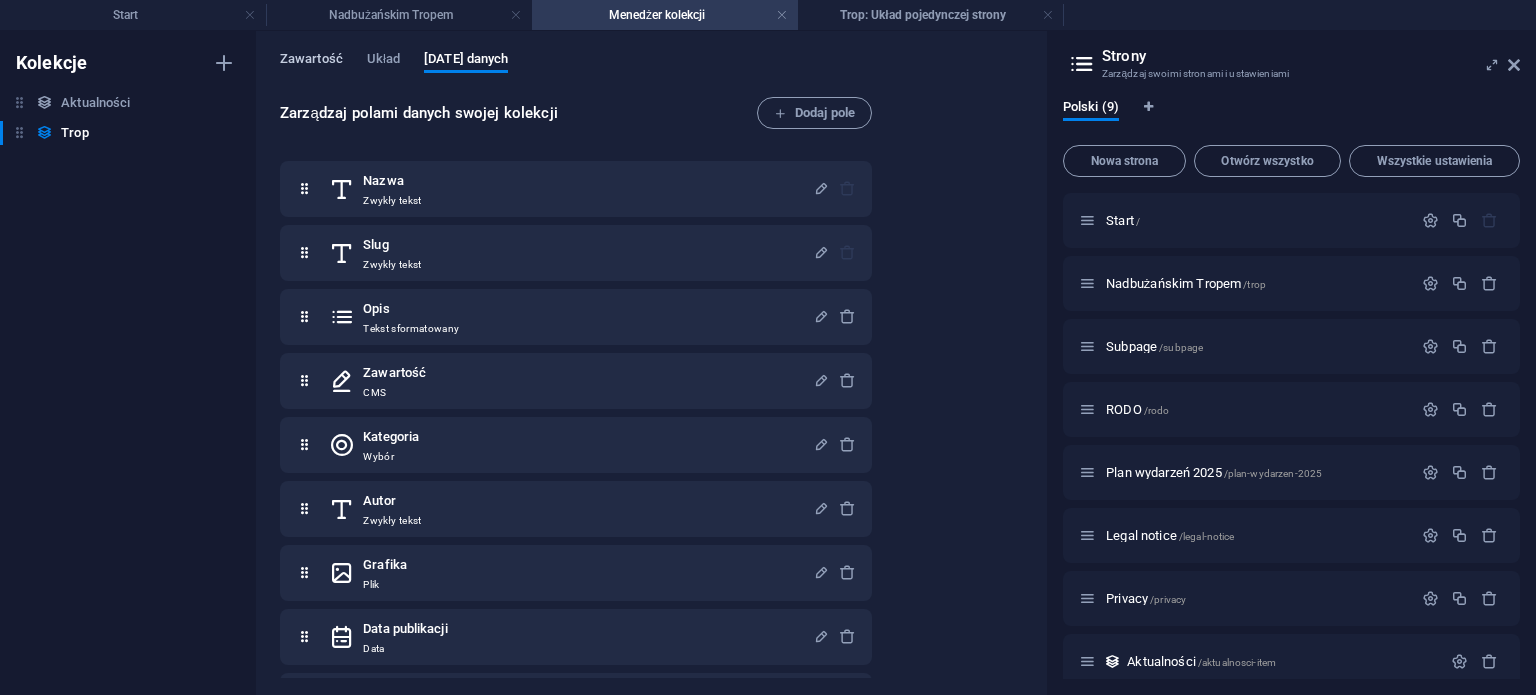 click on "Zawartość" at bounding box center (311, 61) 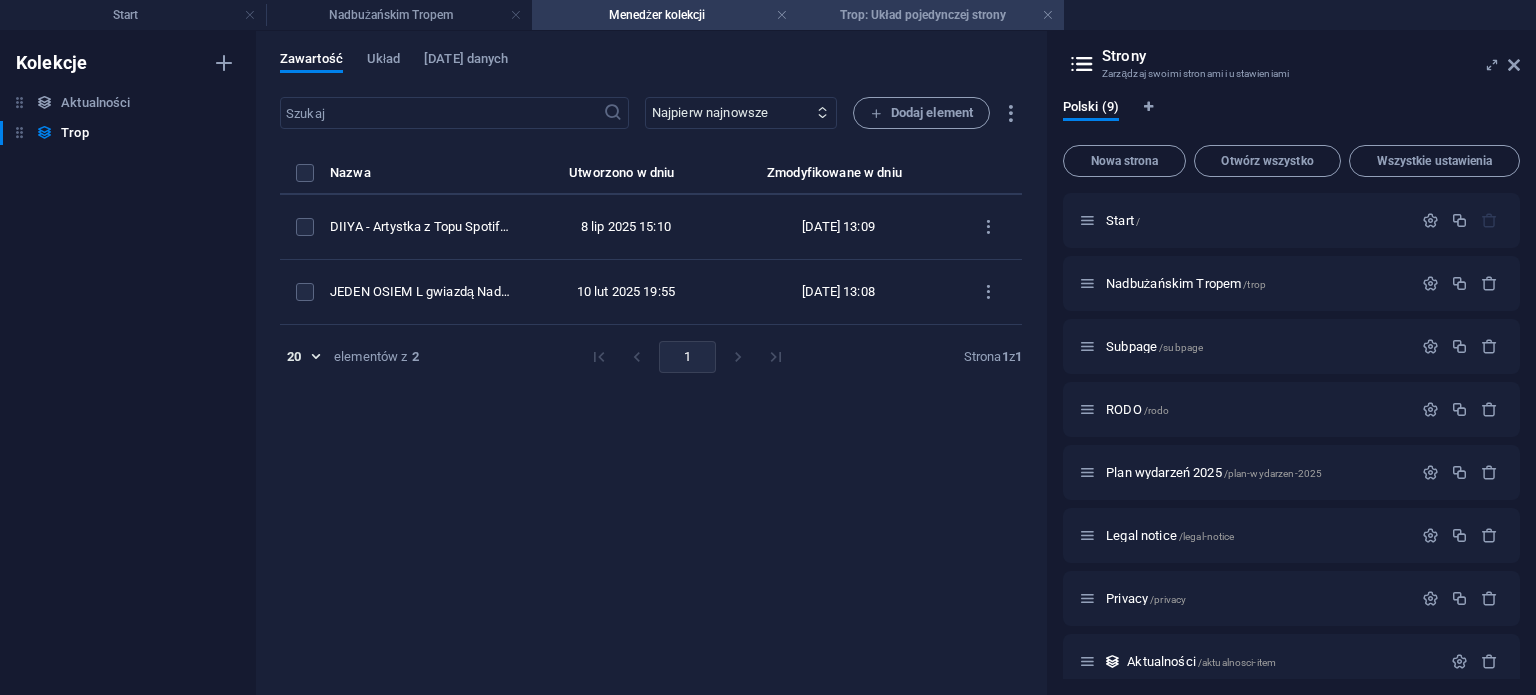 click on "Trop: Układ pojedynczej strony" at bounding box center [931, 15] 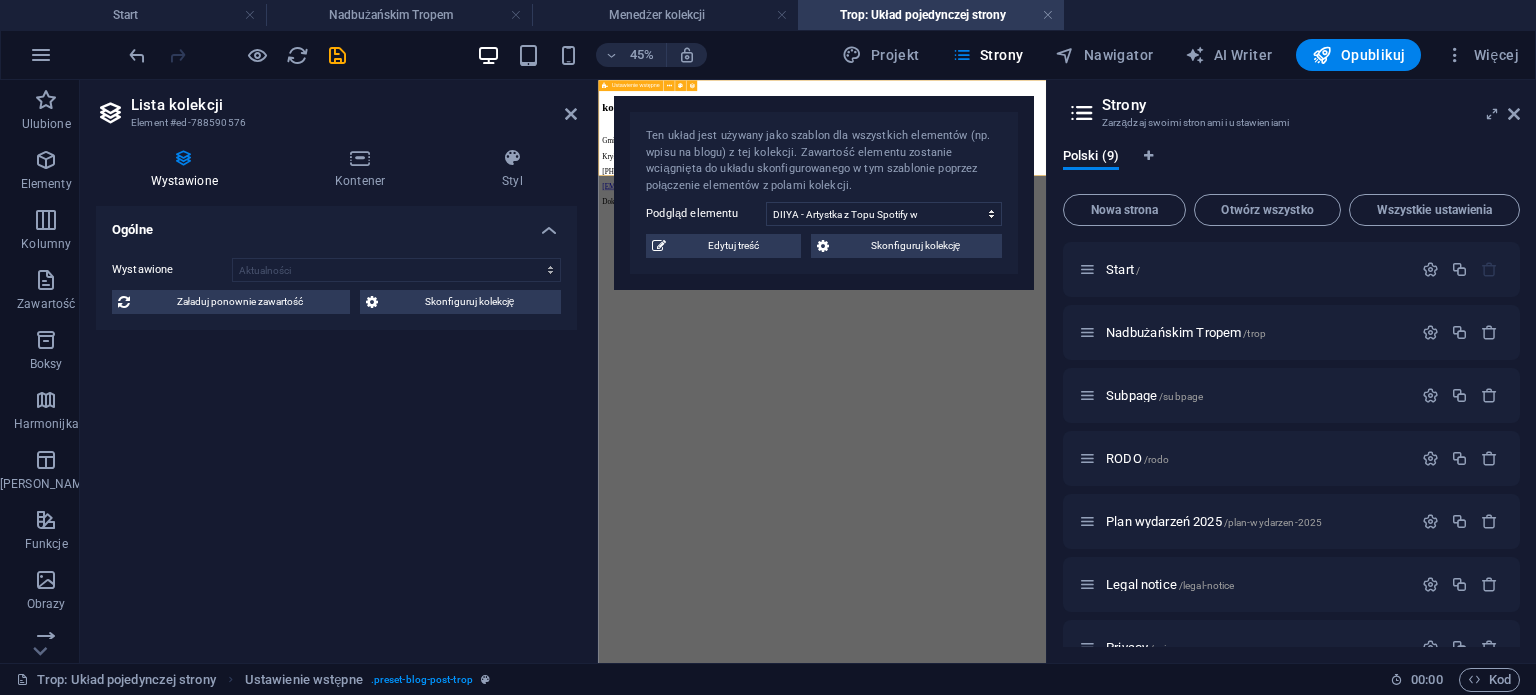 click at bounding box center [1095, 98] 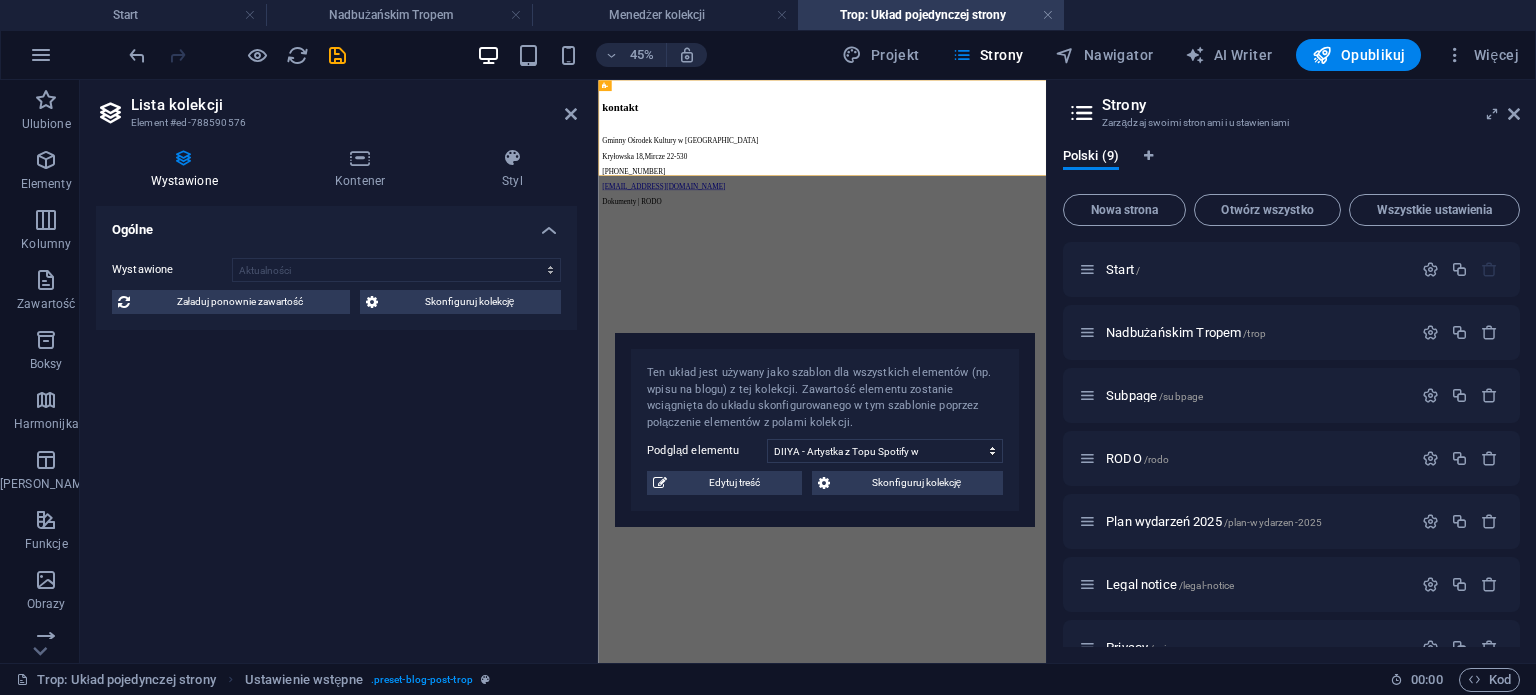 drag, startPoint x: 935, startPoint y: 137, endPoint x: 931, endPoint y: 389, distance: 252.03174 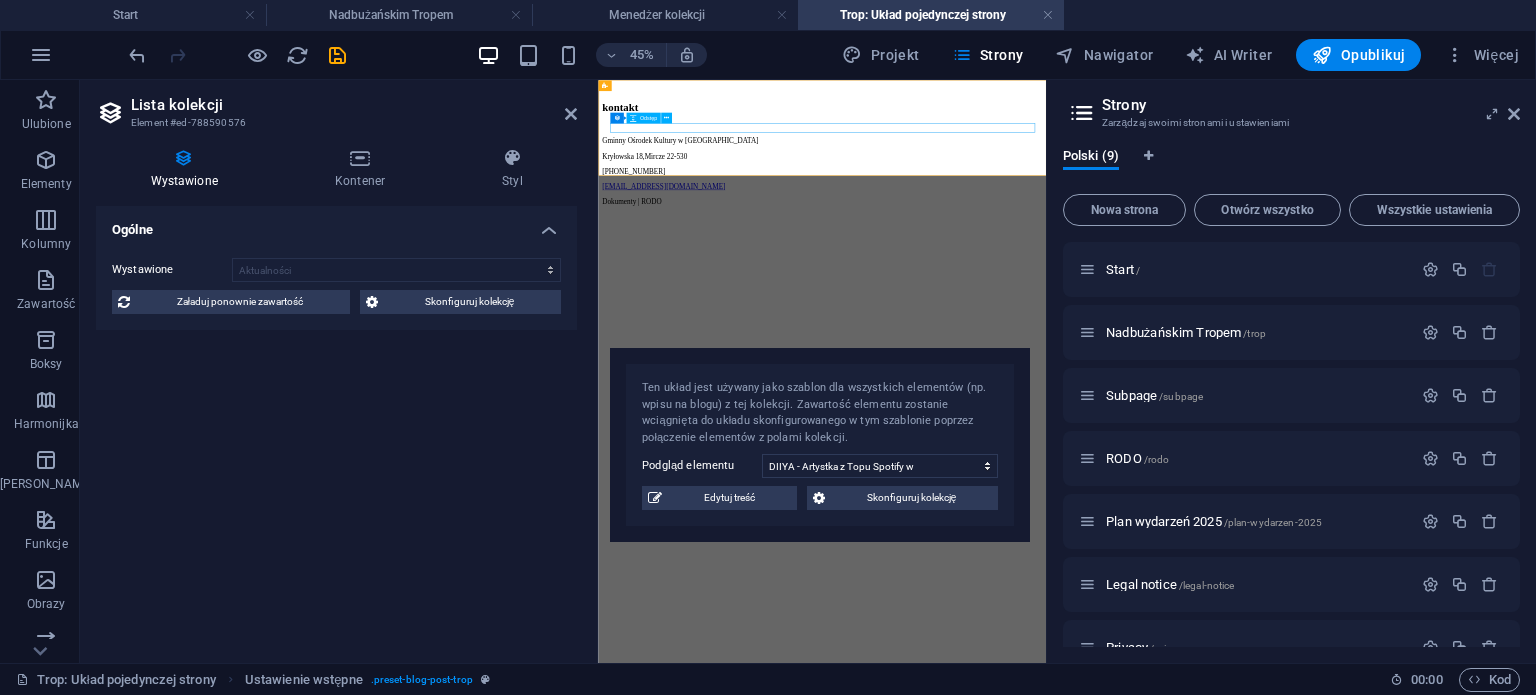 click at bounding box center (1095, 98) 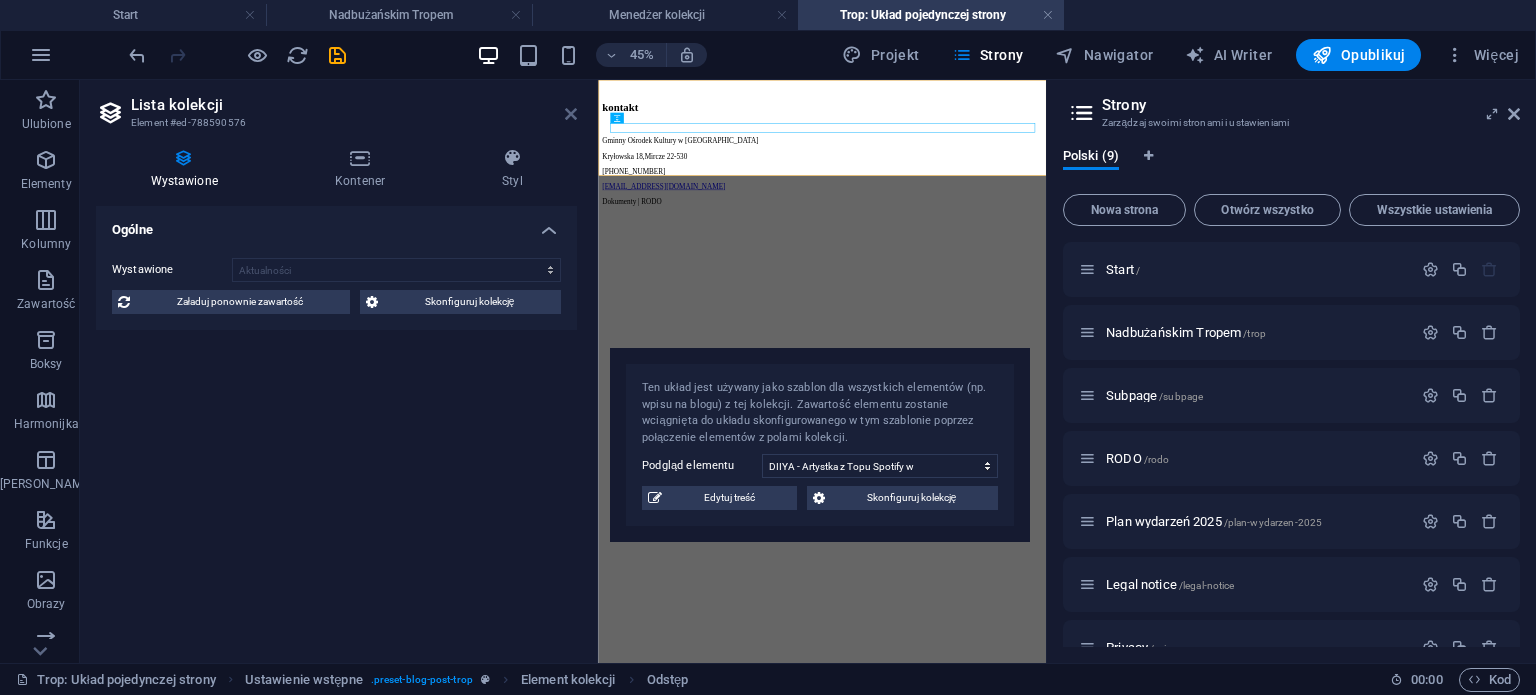click at bounding box center [571, 114] 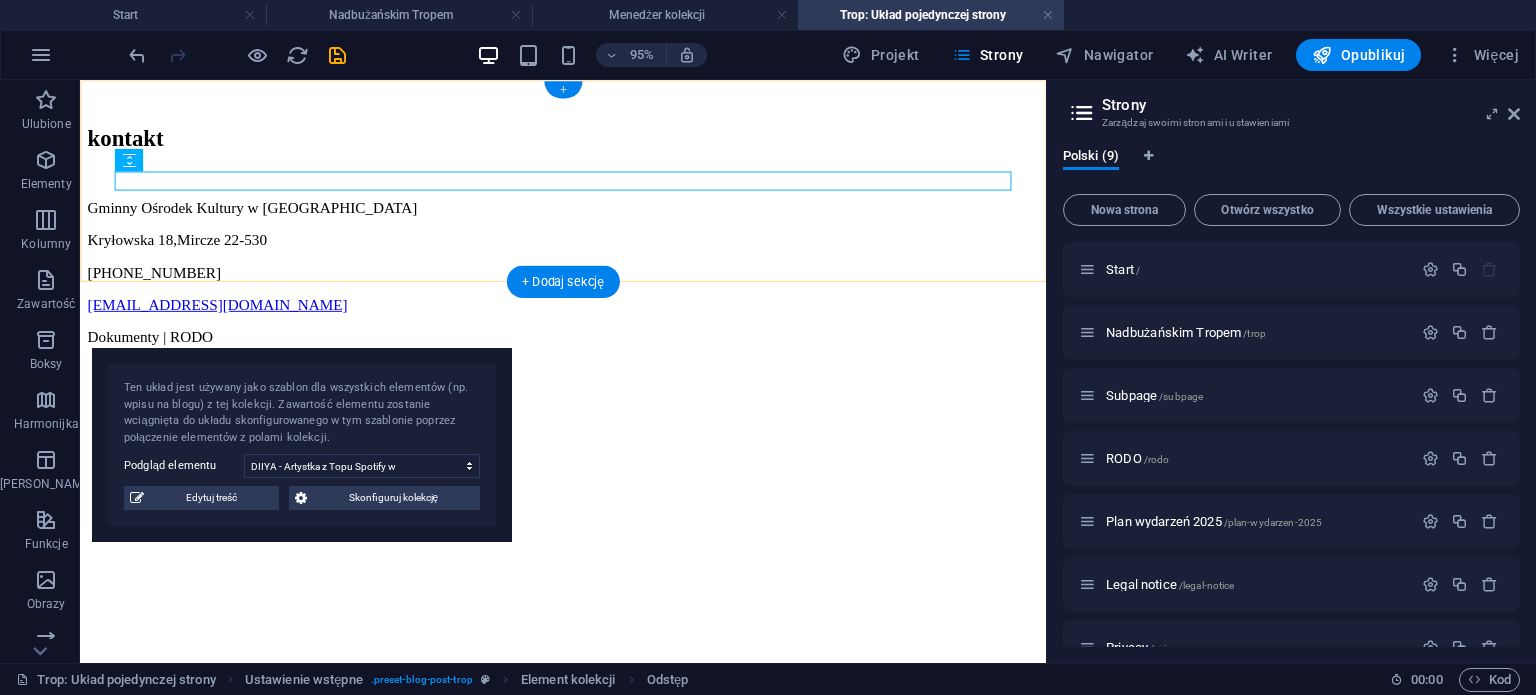 click on "+" at bounding box center [562, 89] 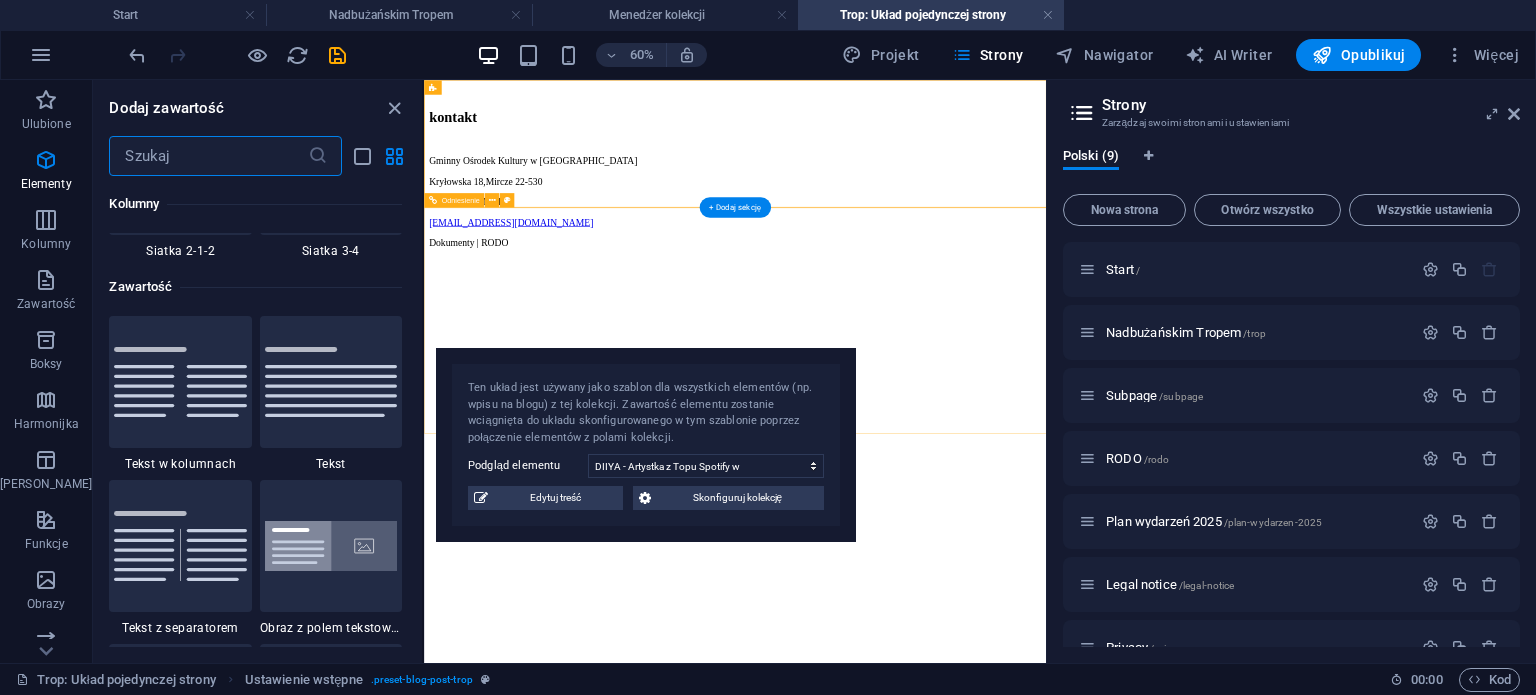 scroll, scrollTop: 3499, scrollLeft: 0, axis: vertical 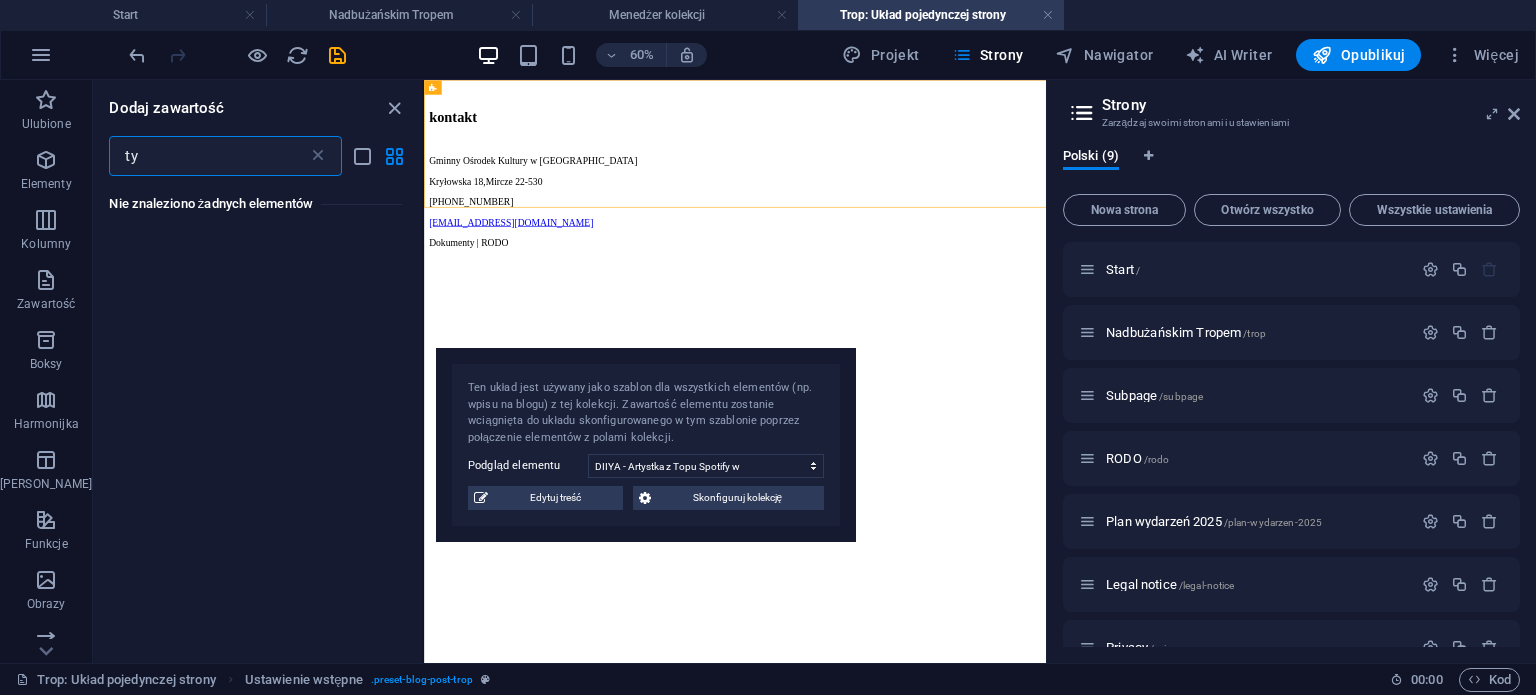 type on "t" 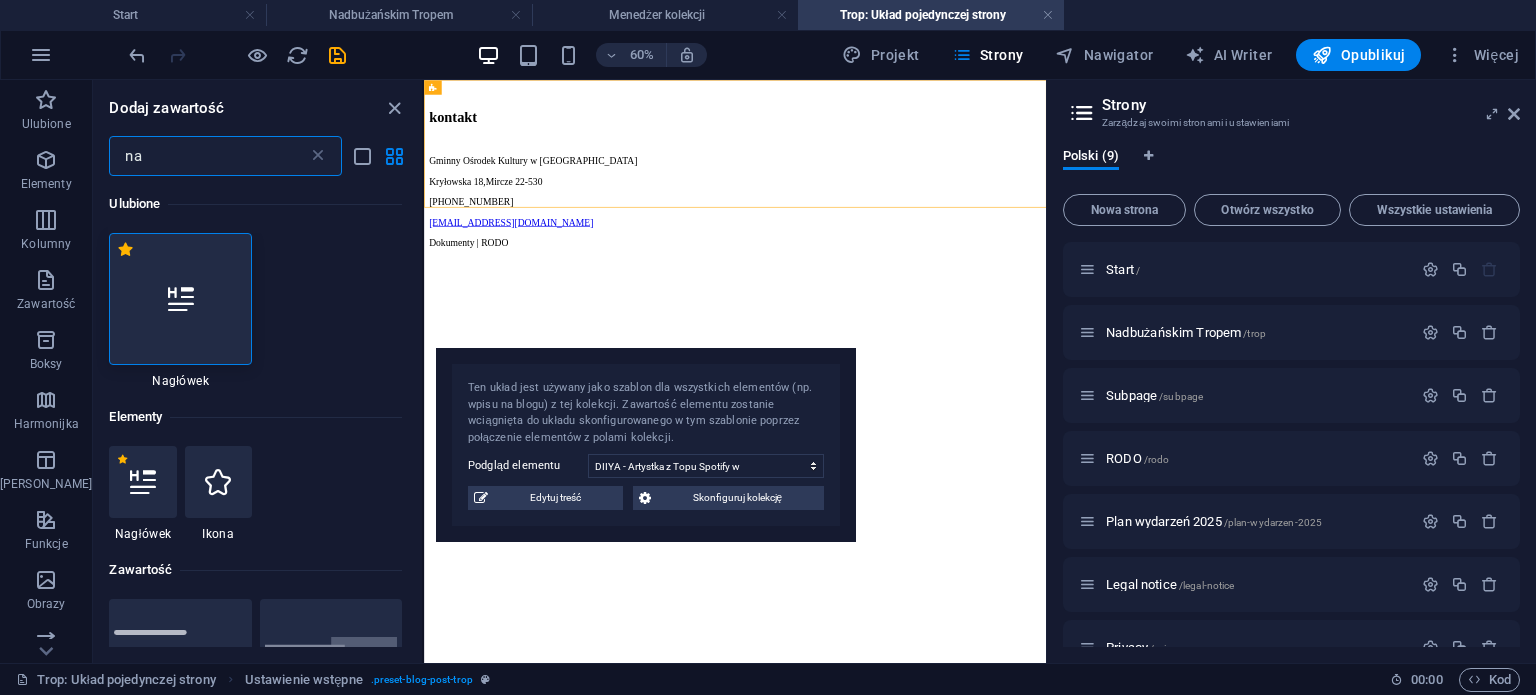 type on "na" 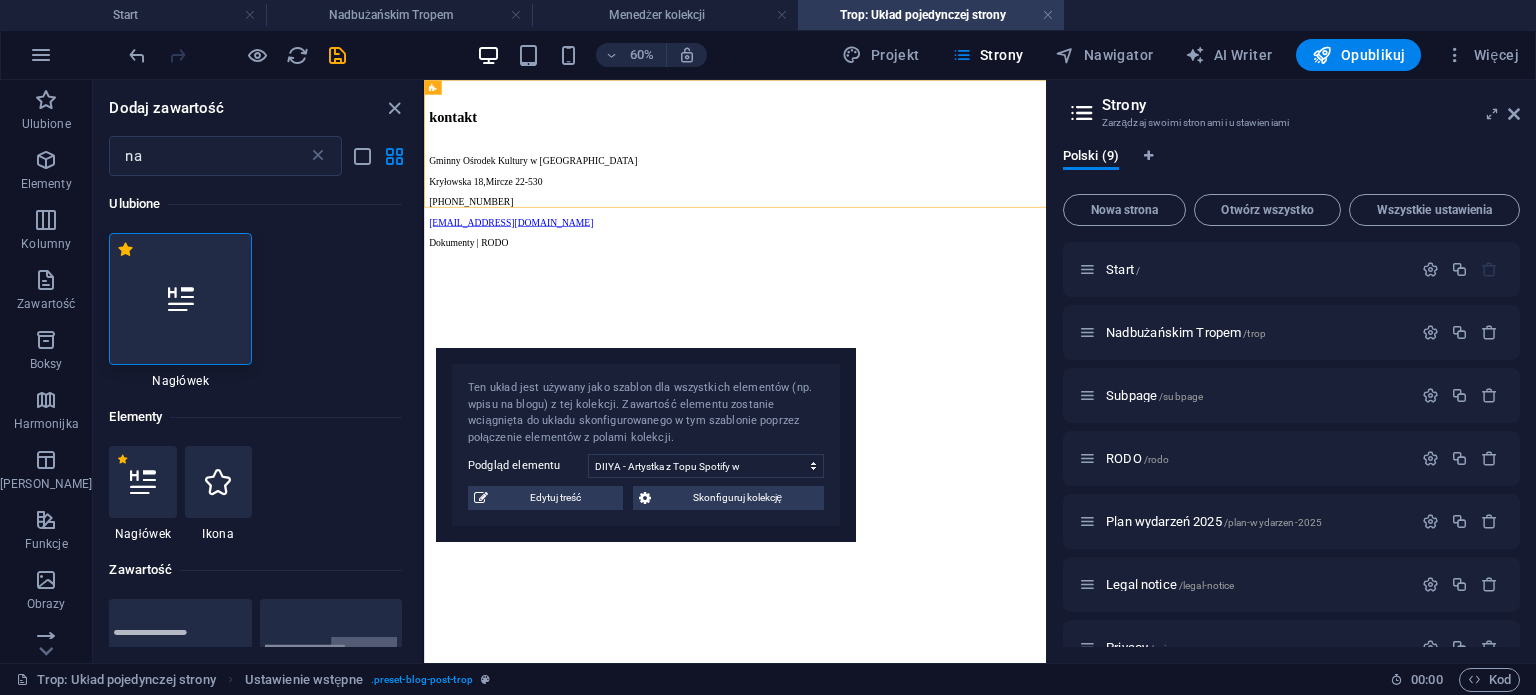 click at bounding box center (180, 299) 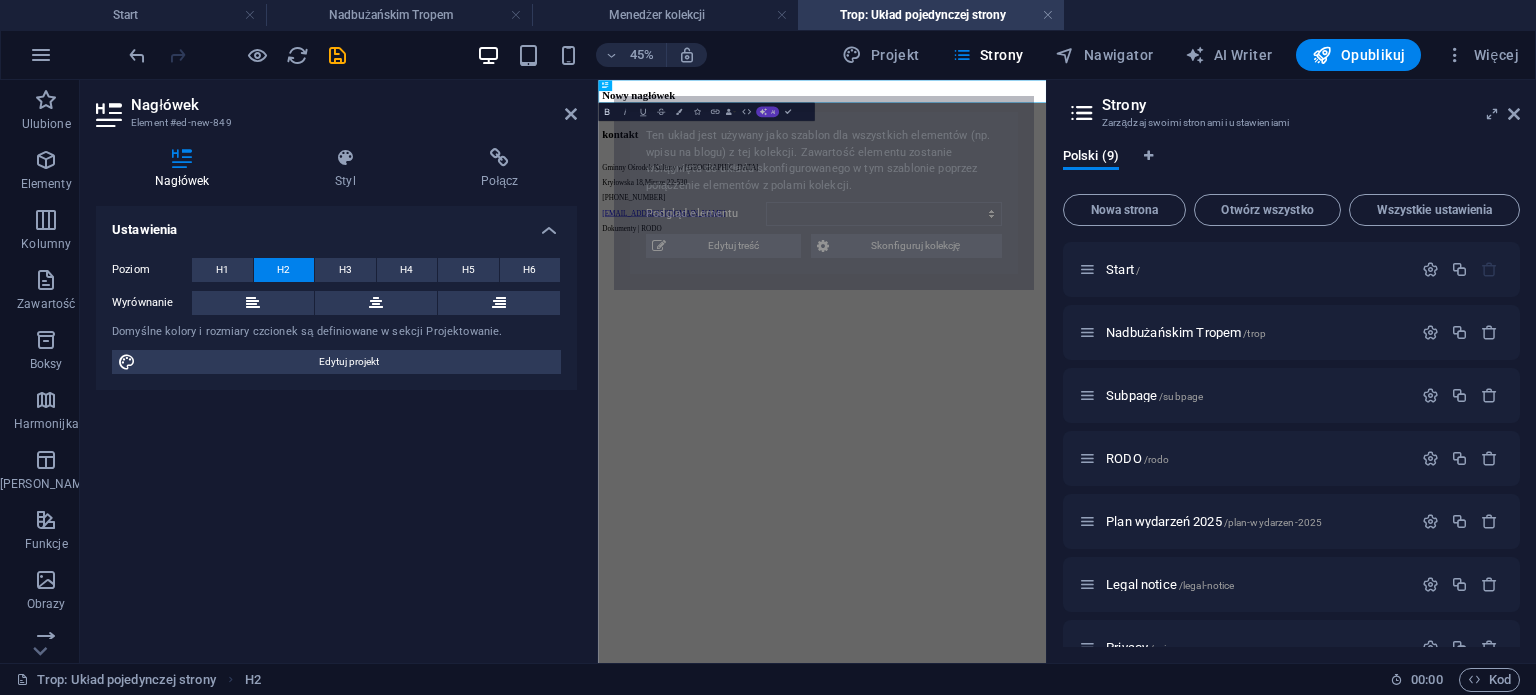 select on "6874d83e7c6e0b0fdc09a14a" 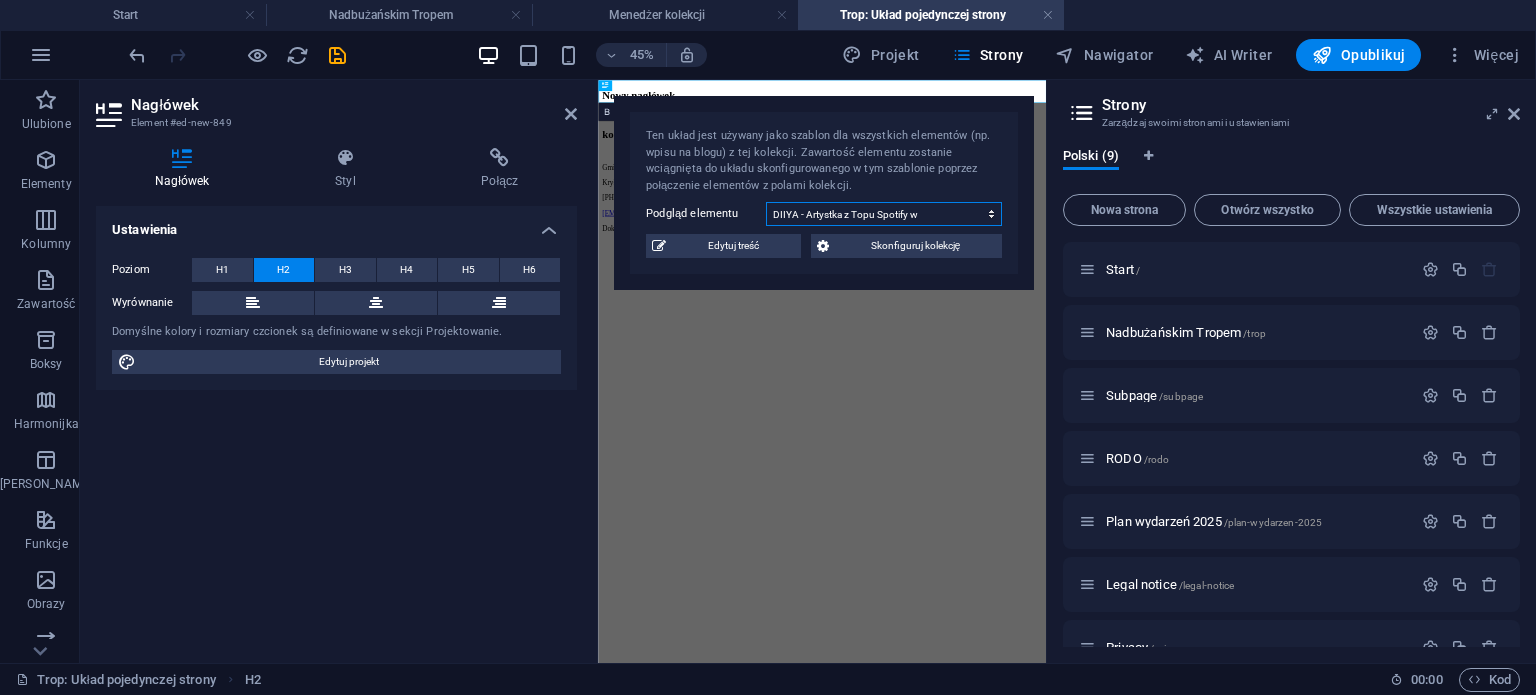 click on "DIIYA - Artystka z Topu Spotify w Kryłowie JEDEN OSIEM L gwiazdą Nadbużańskim Tropem!" at bounding box center [884, 214] 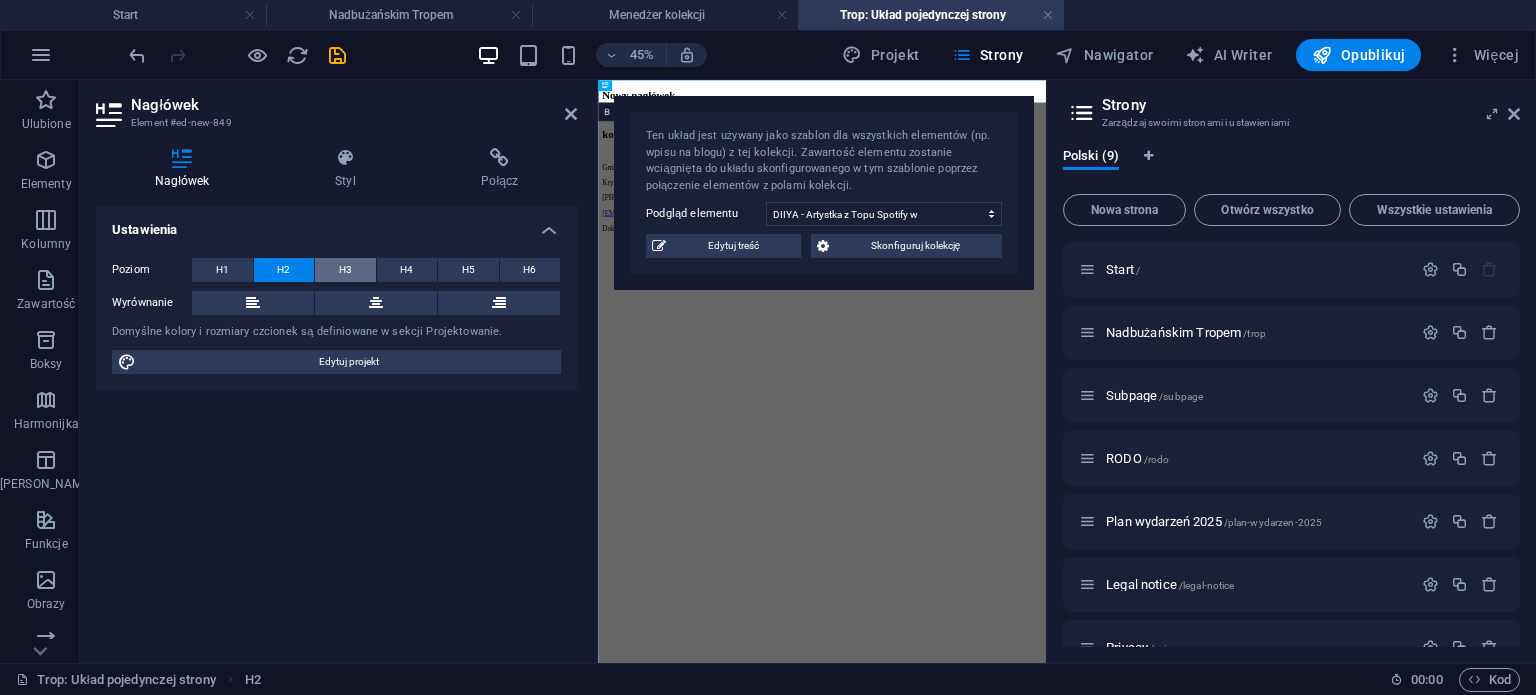 click on "H3" at bounding box center [345, 270] 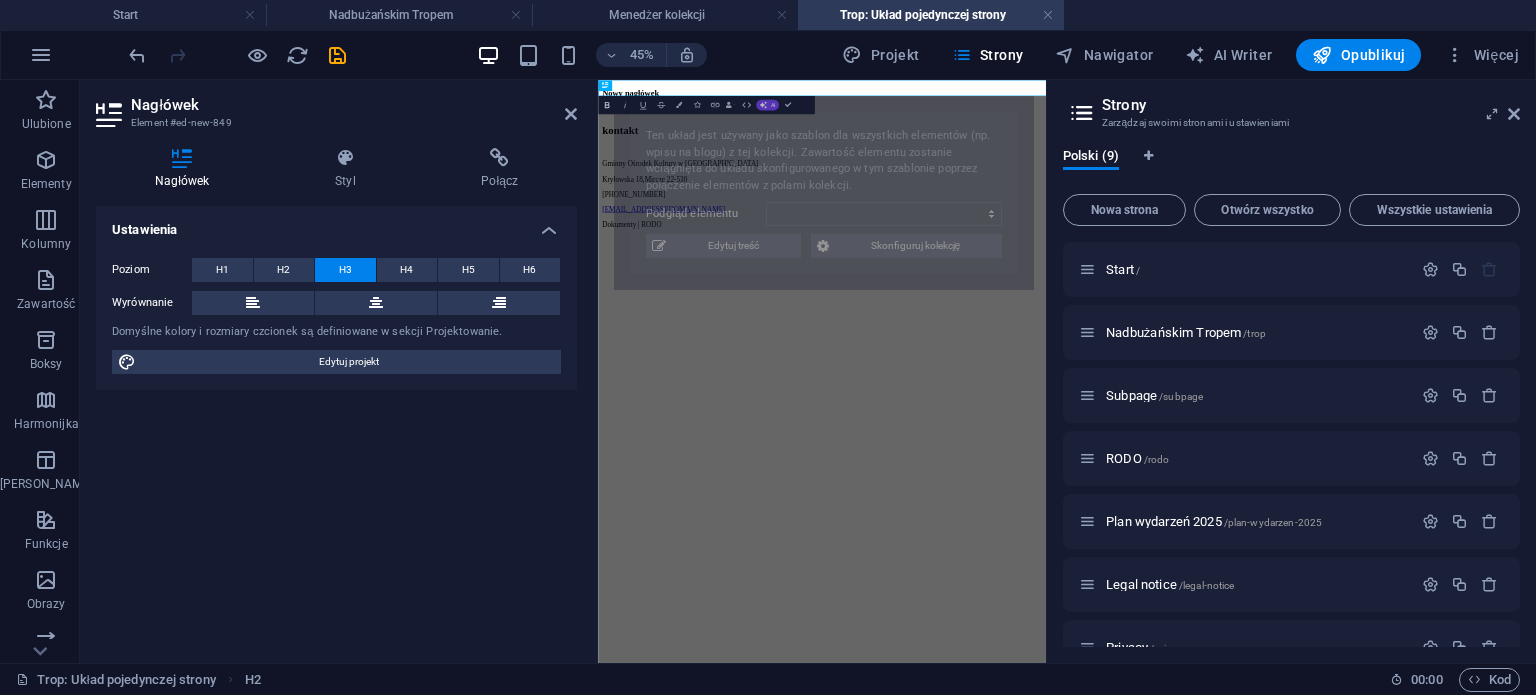 select on "6874d83e7c6e0b0fdc09a14a" 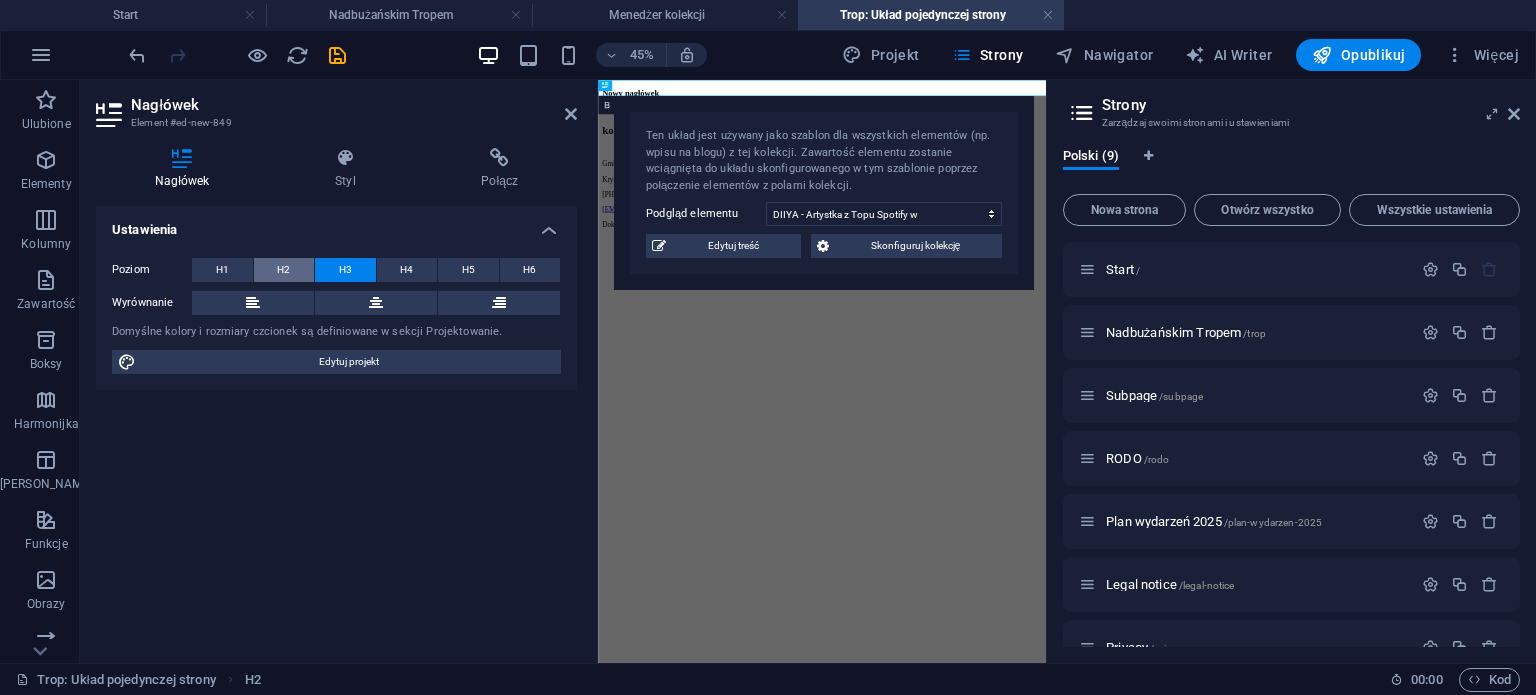click on "H2" at bounding box center [284, 270] 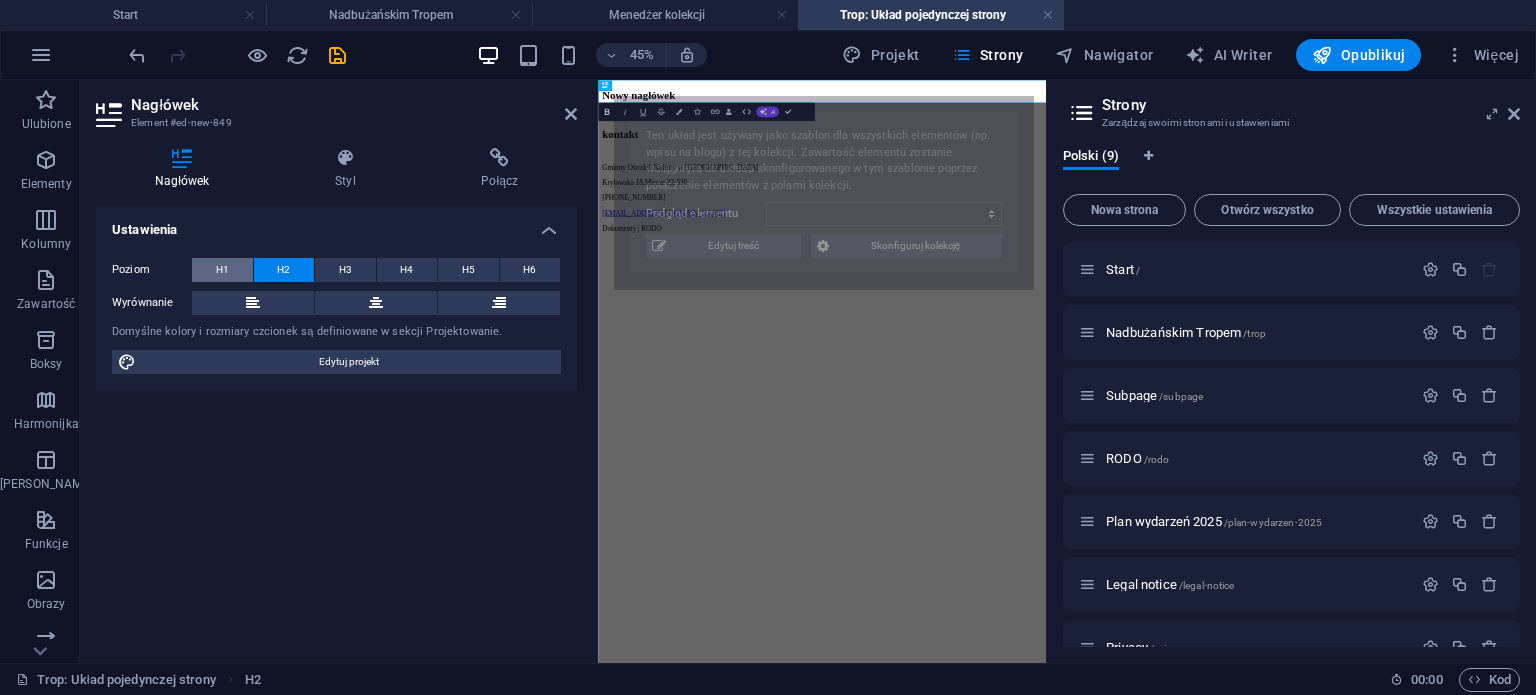 click on "H1" at bounding box center [222, 270] 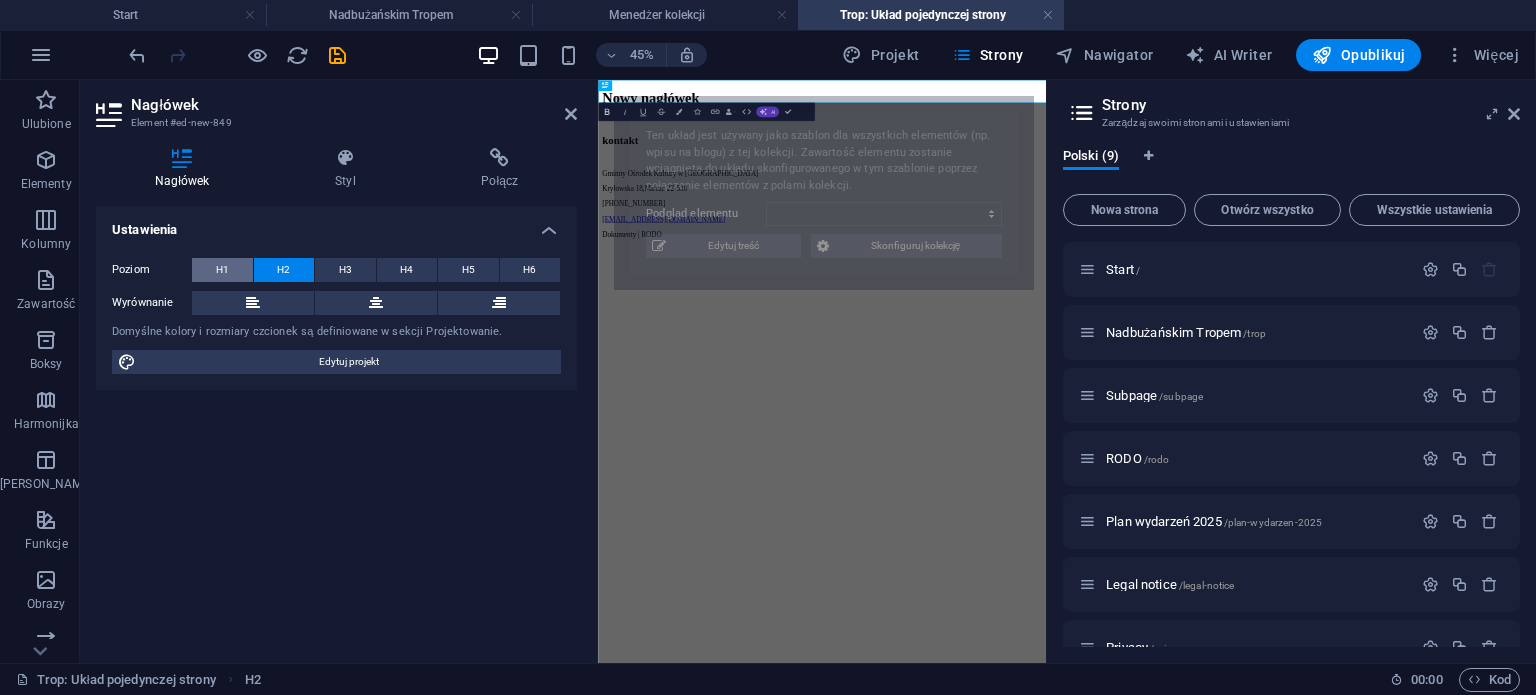 select on "6874d83e7c6e0b0fdc09a14a" 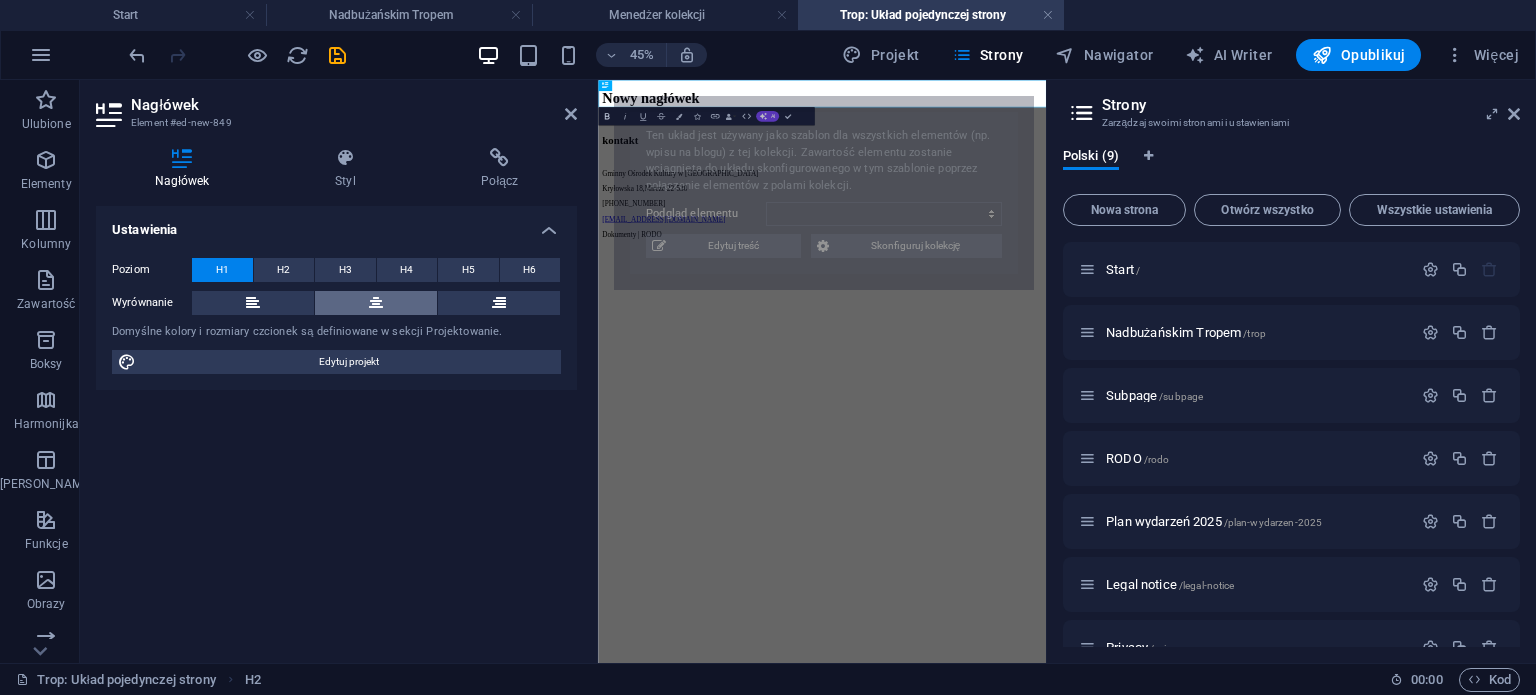 select on "6874d83e7c6e0b0fdc09a14a" 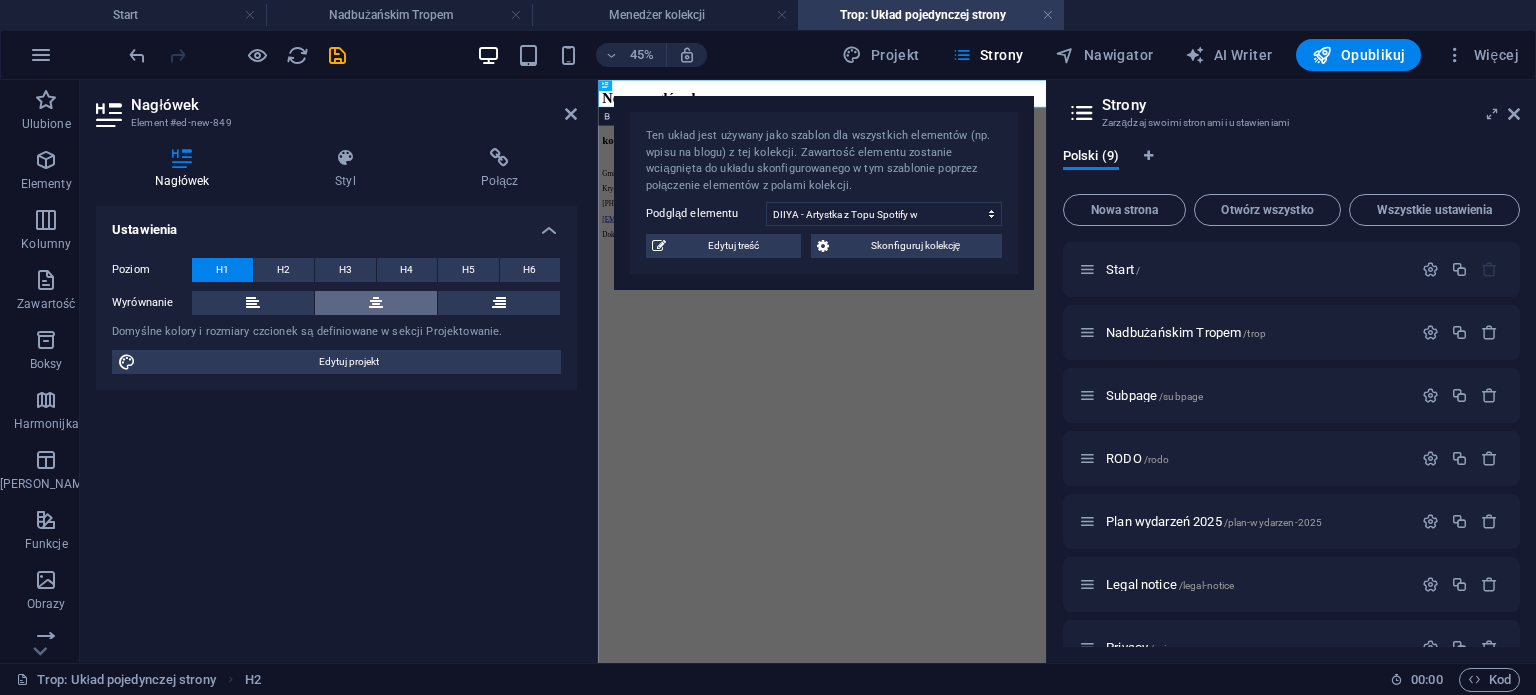 click at bounding box center (376, 303) 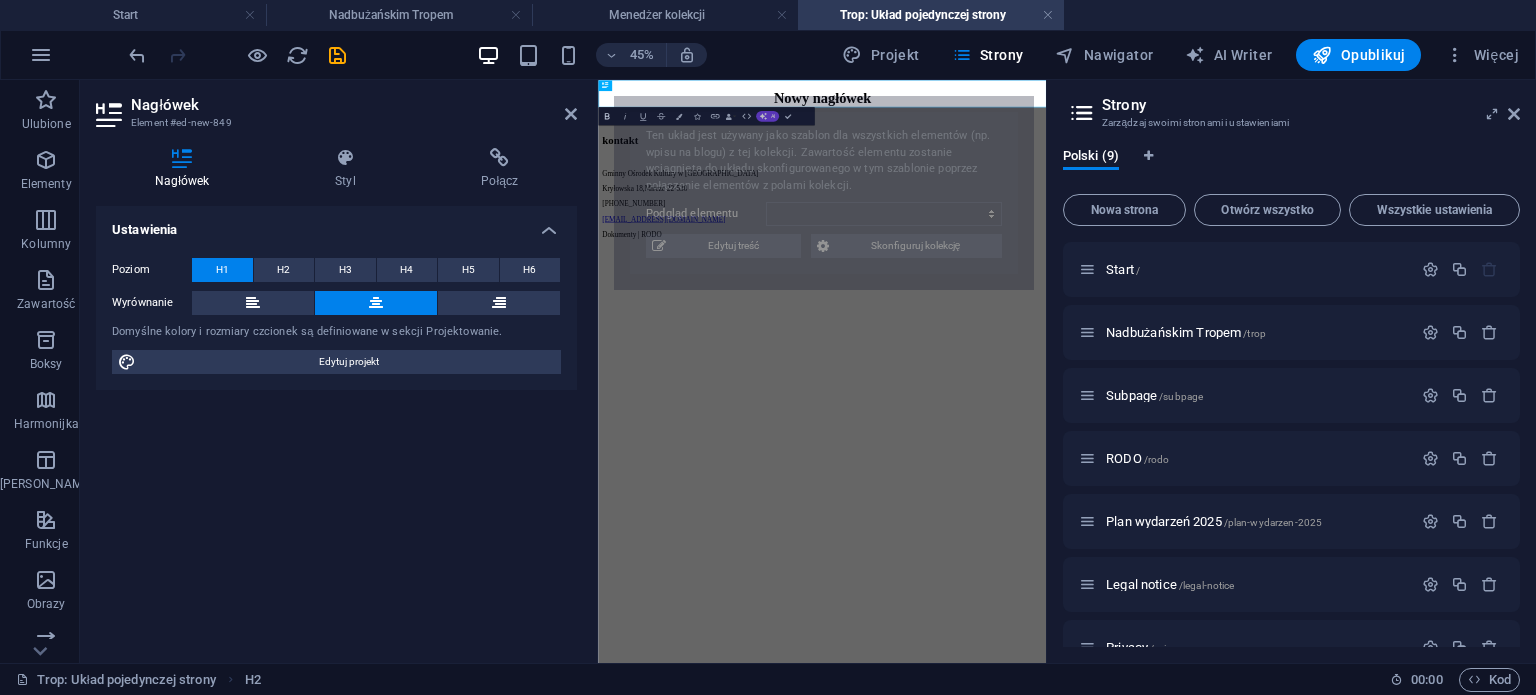 select on "6874d83e7c6e0b0fdc09a14a" 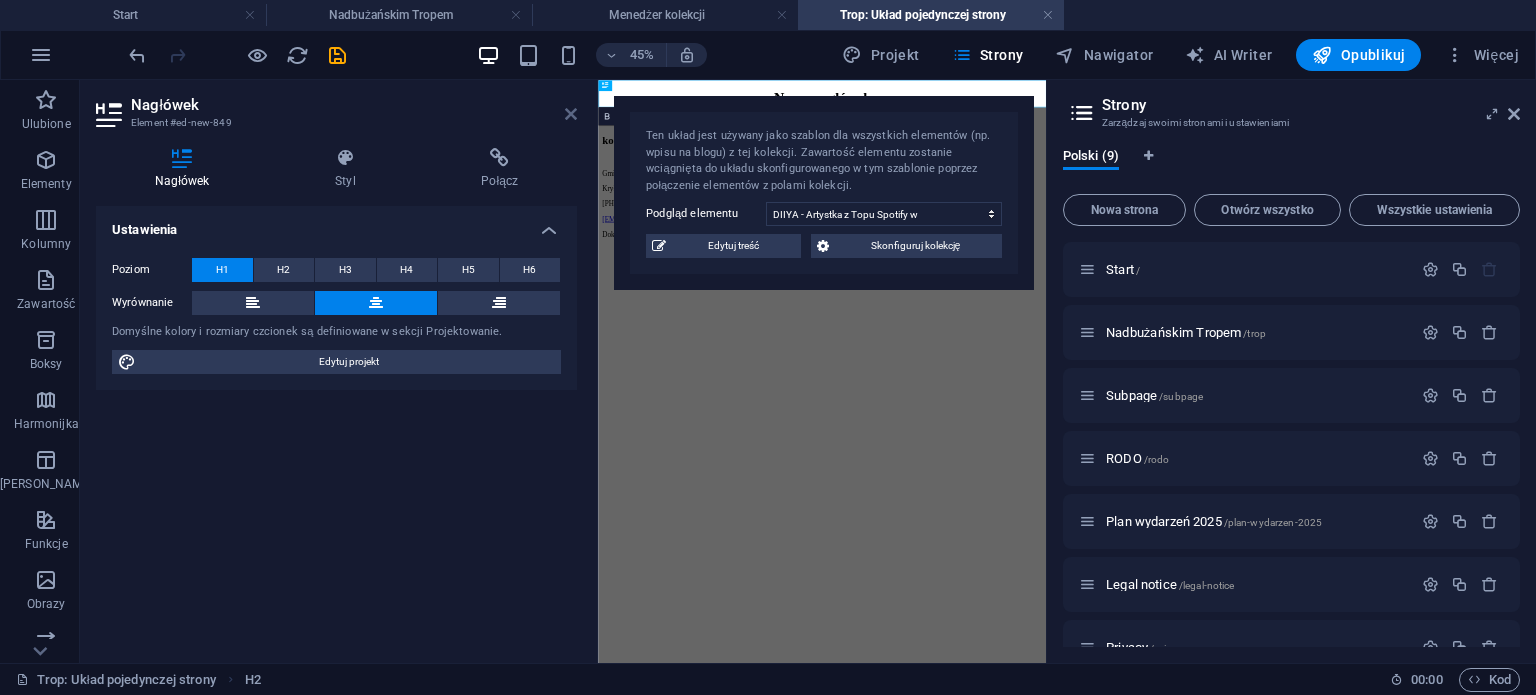 drag, startPoint x: 569, startPoint y: 112, endPoint x: 503, endPoint y: 36, distance: 100.65784 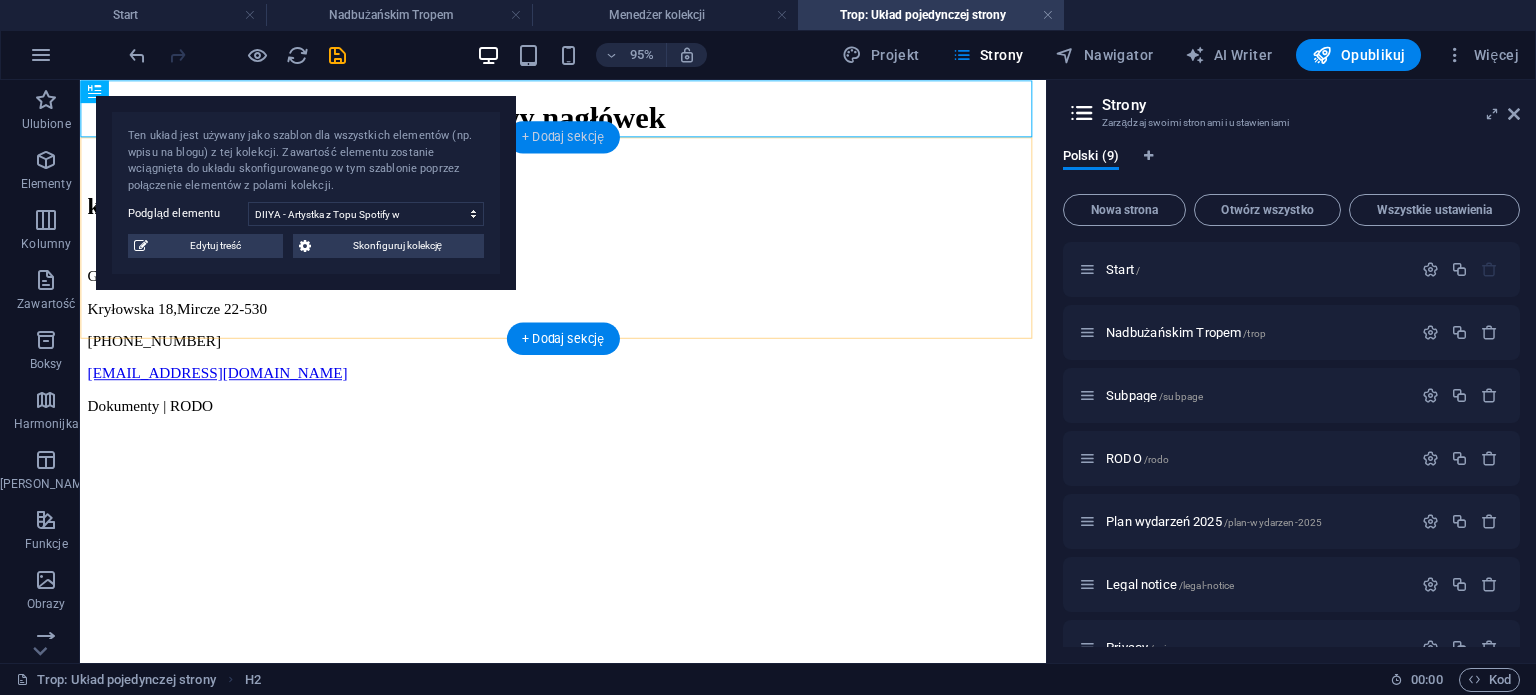 click on "+ Dodaj sekcję" at bounding box center (563, 137) 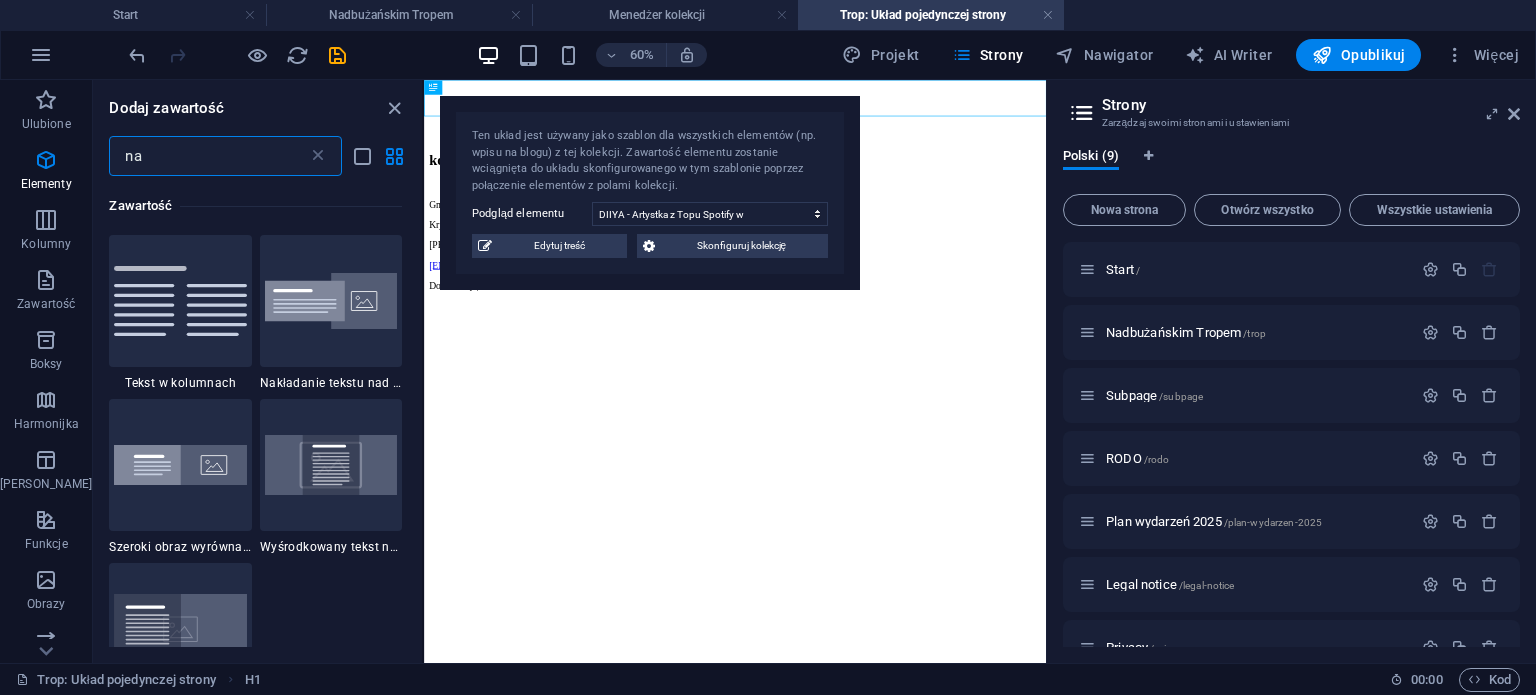 scroll, scrollTop: 366, scrollLeft: 0, axis: vertical 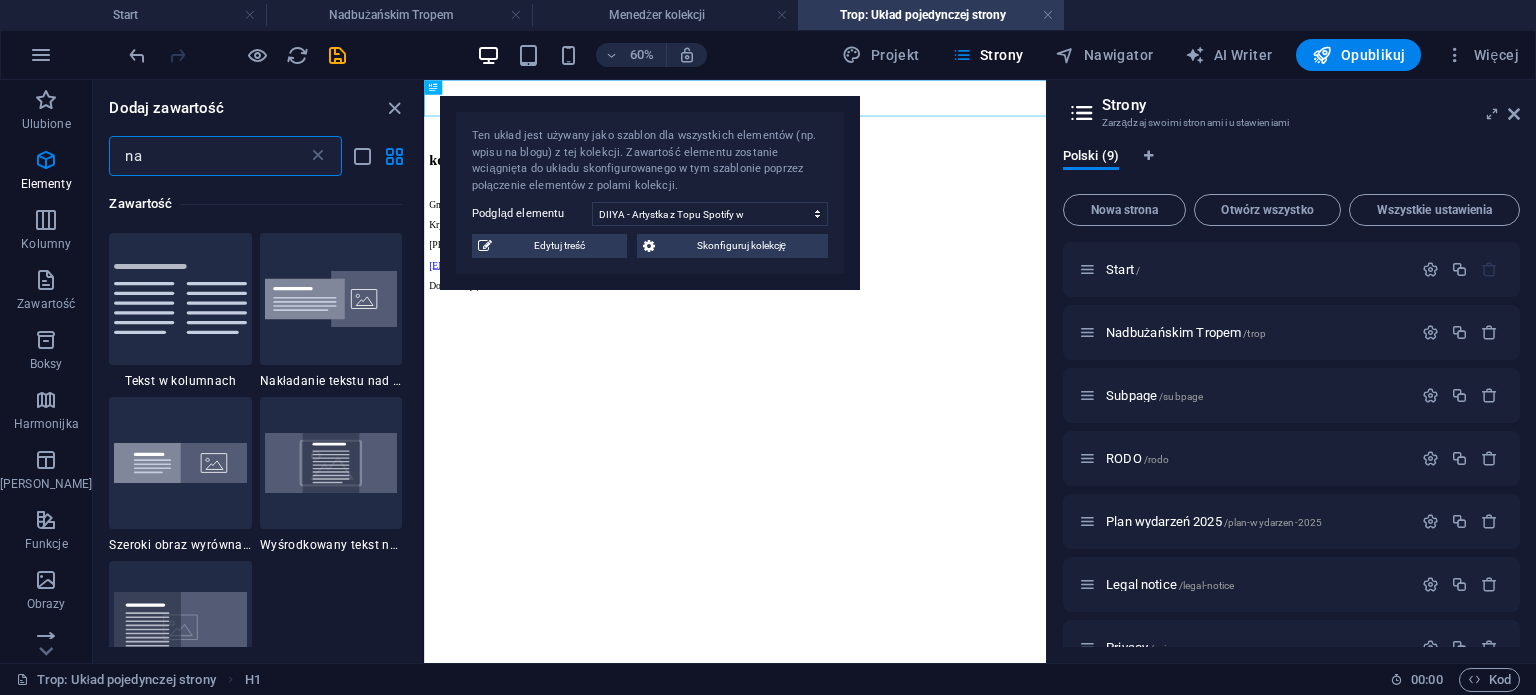 drag, startPoint x: 167, startPoint y: 164, endPoint x: 80, endPoint y: 151, distance: 87.965904 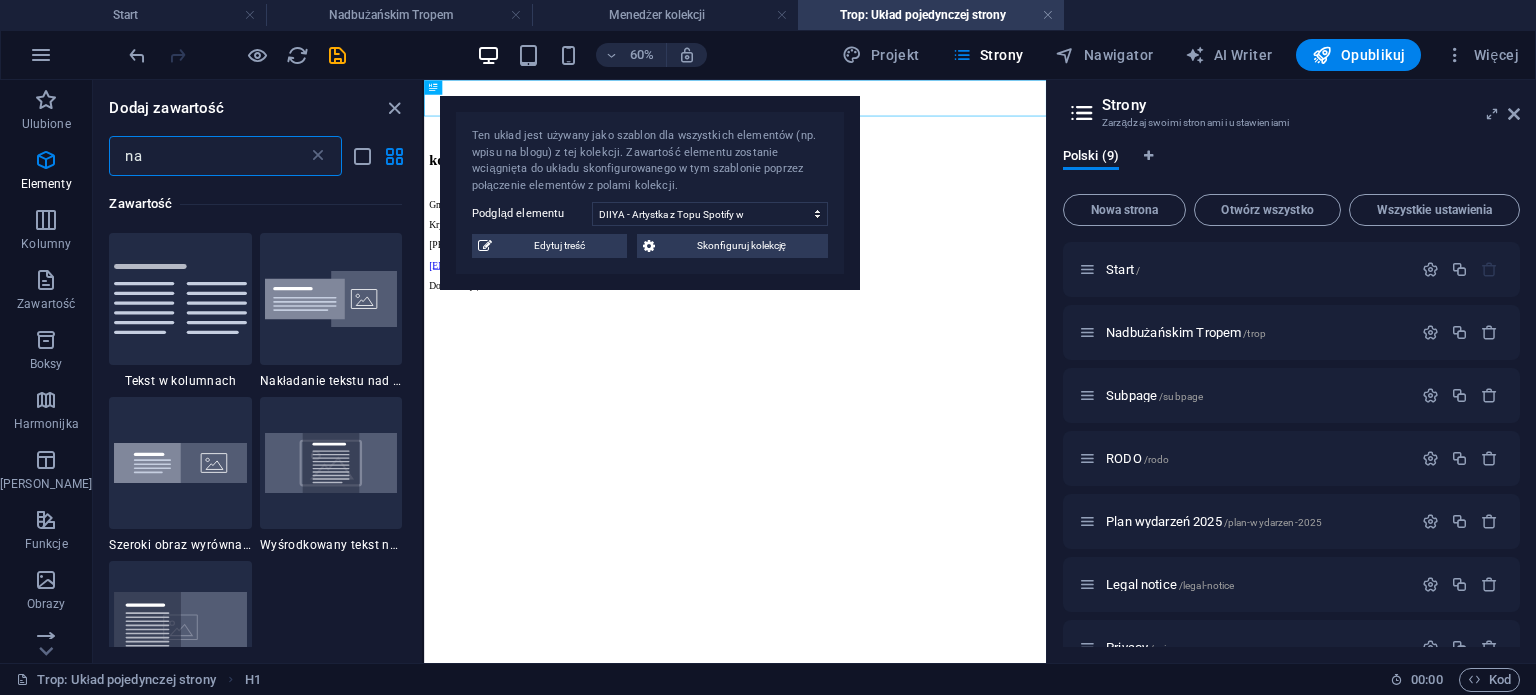 click on "na ​" at bounding box center (257, 156) 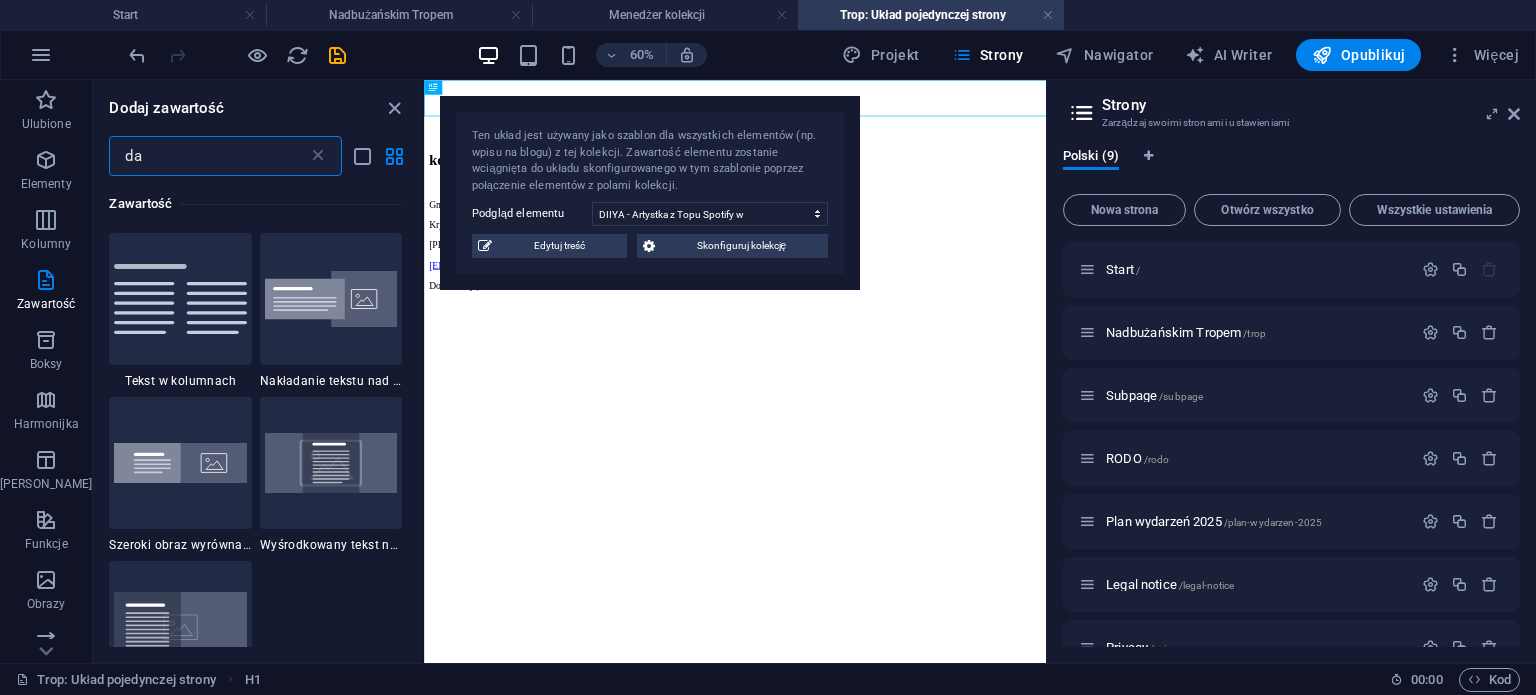 scroll, scrollTop: 0, scrollLeft: 0, axis: both 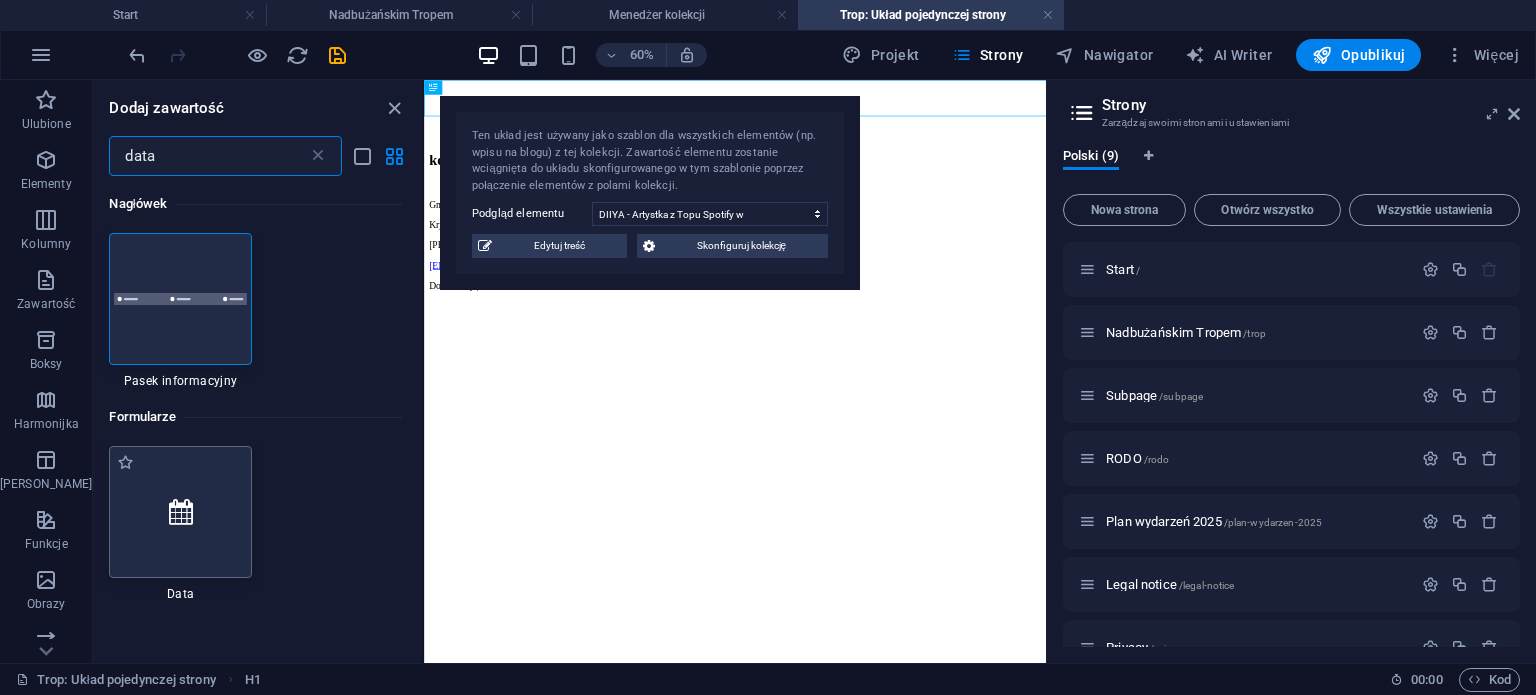 type on "data" 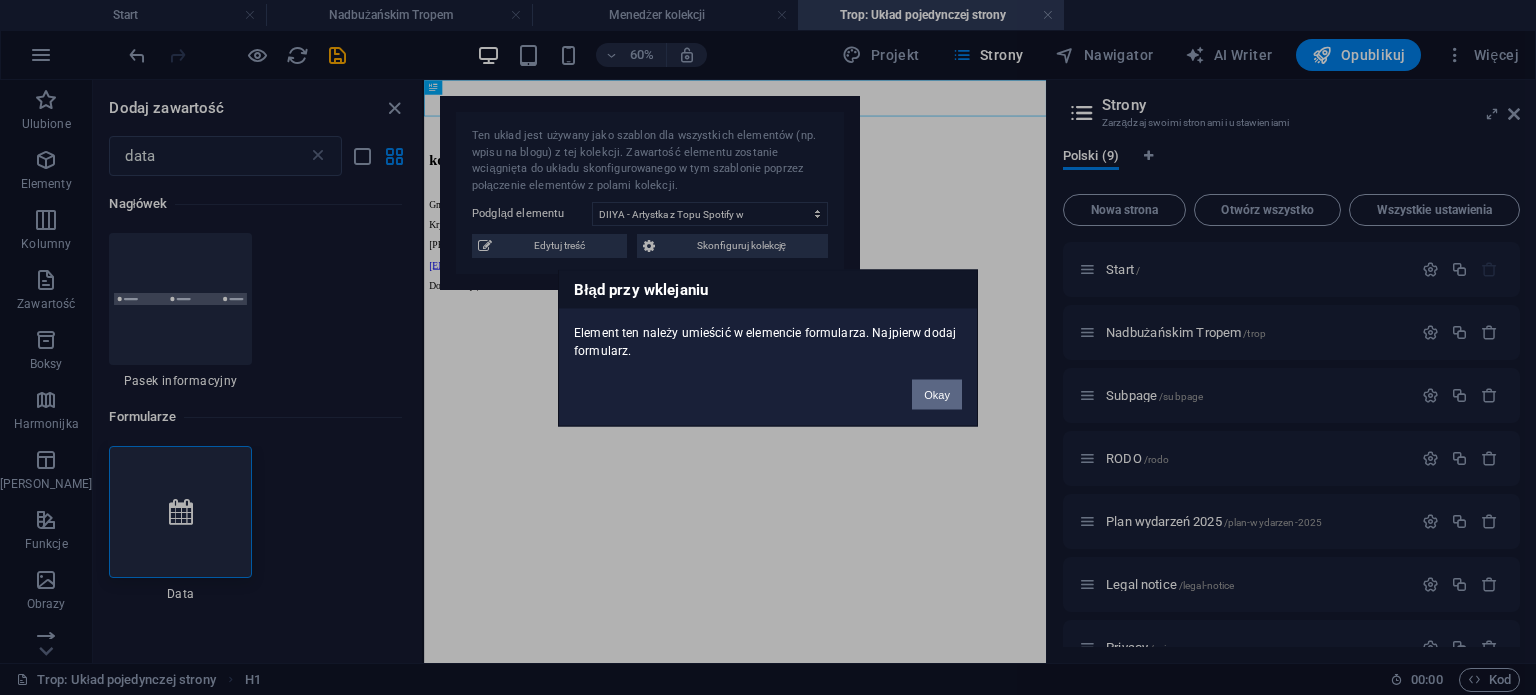 click on "Okay" at bounding box center (937, 394) 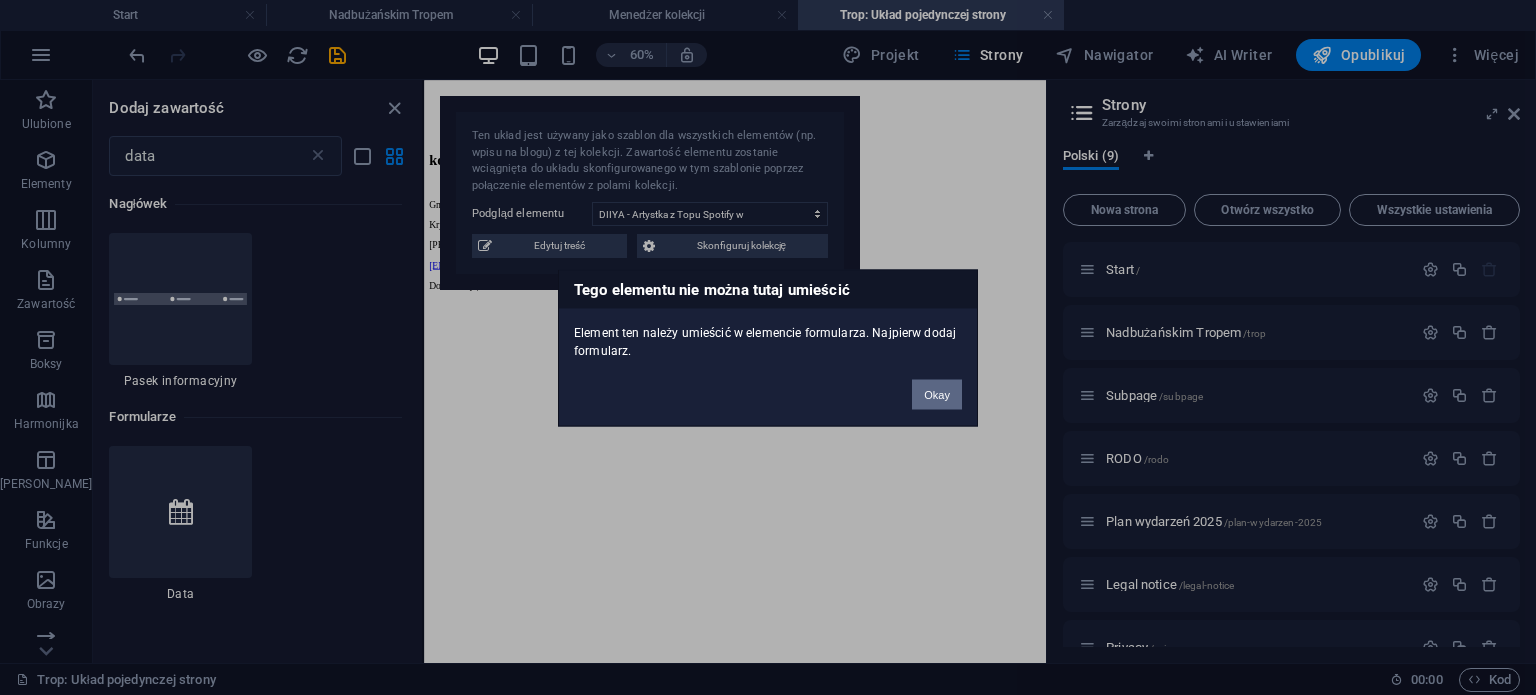 click on "Okay" at bounding box center (937, 394) 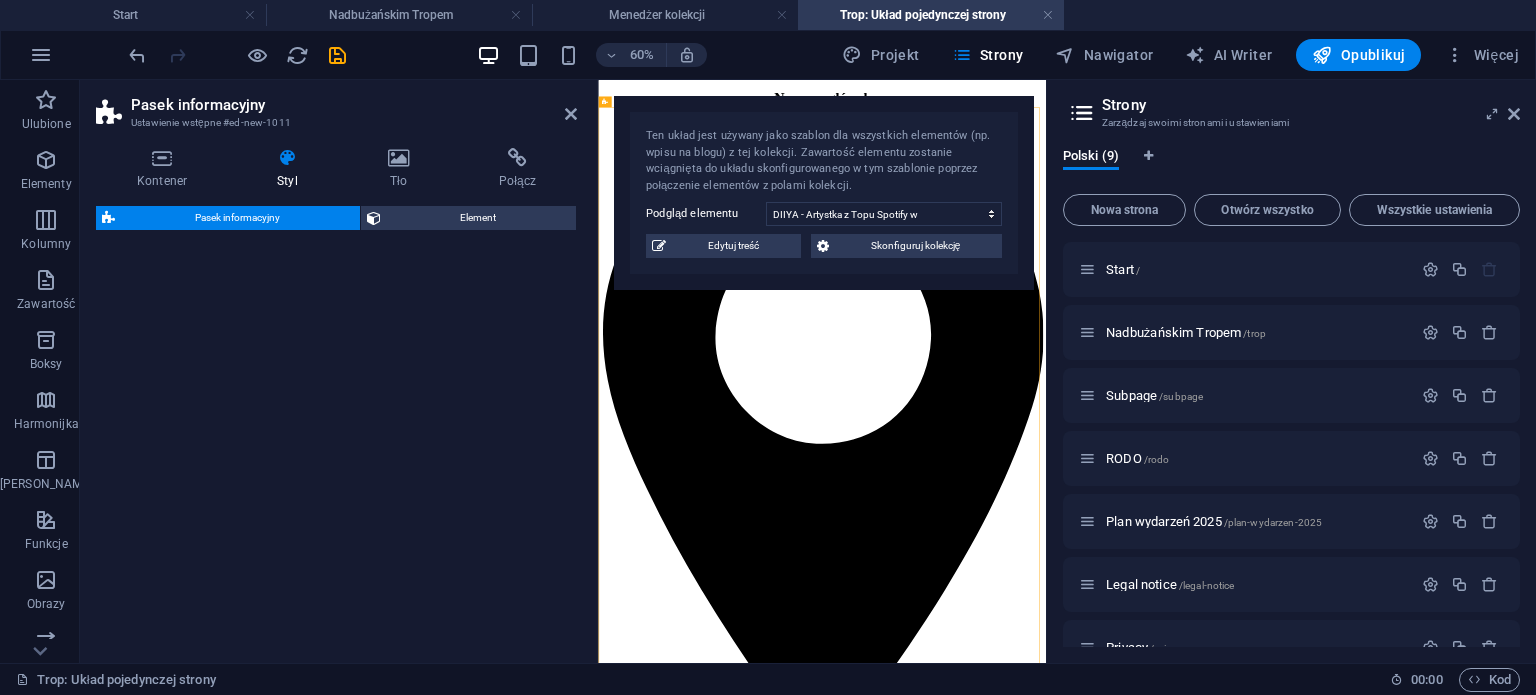 select on "rem" 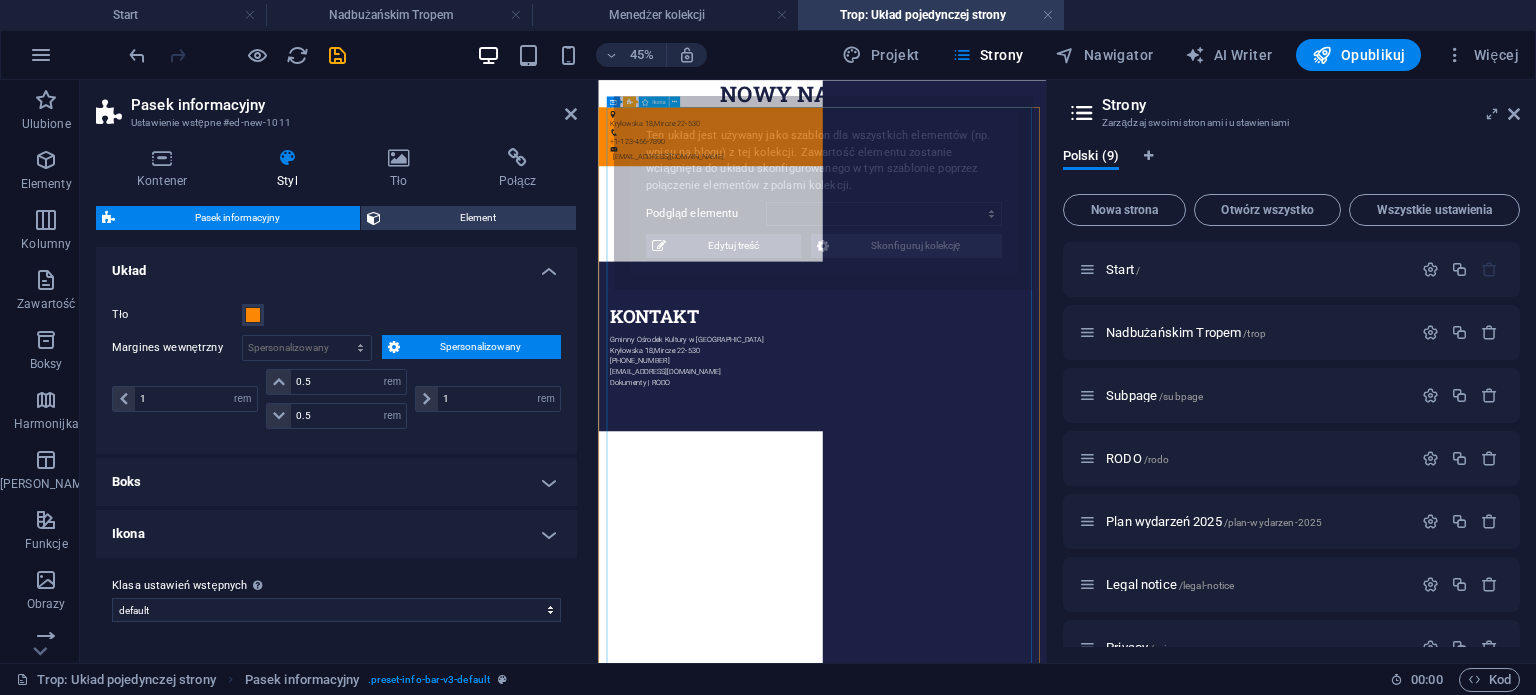 select on "6874d83e7c6e0b0fdc09a14a" 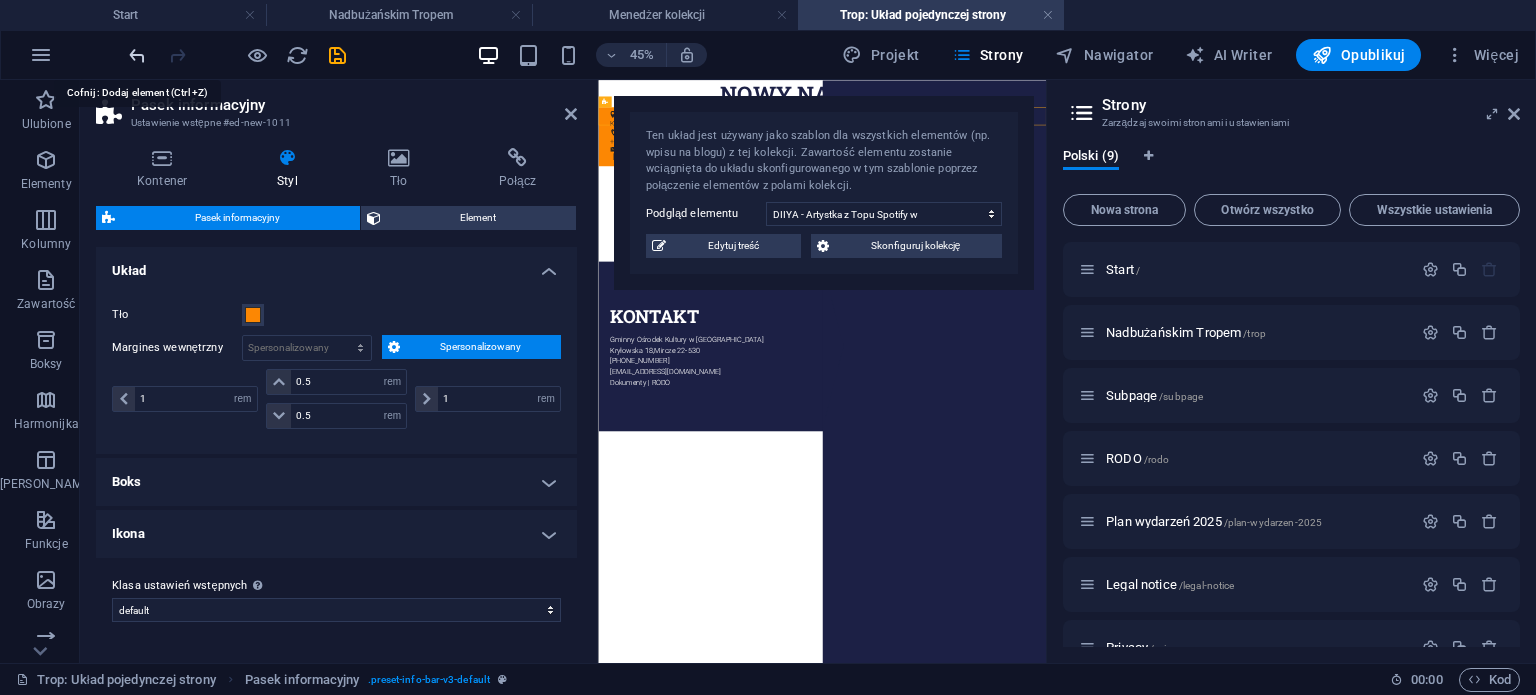 drag, startPoint x: 137, startPoint y: 45, endPoint x: 159, endPoint y: 91, distance: 50.990196 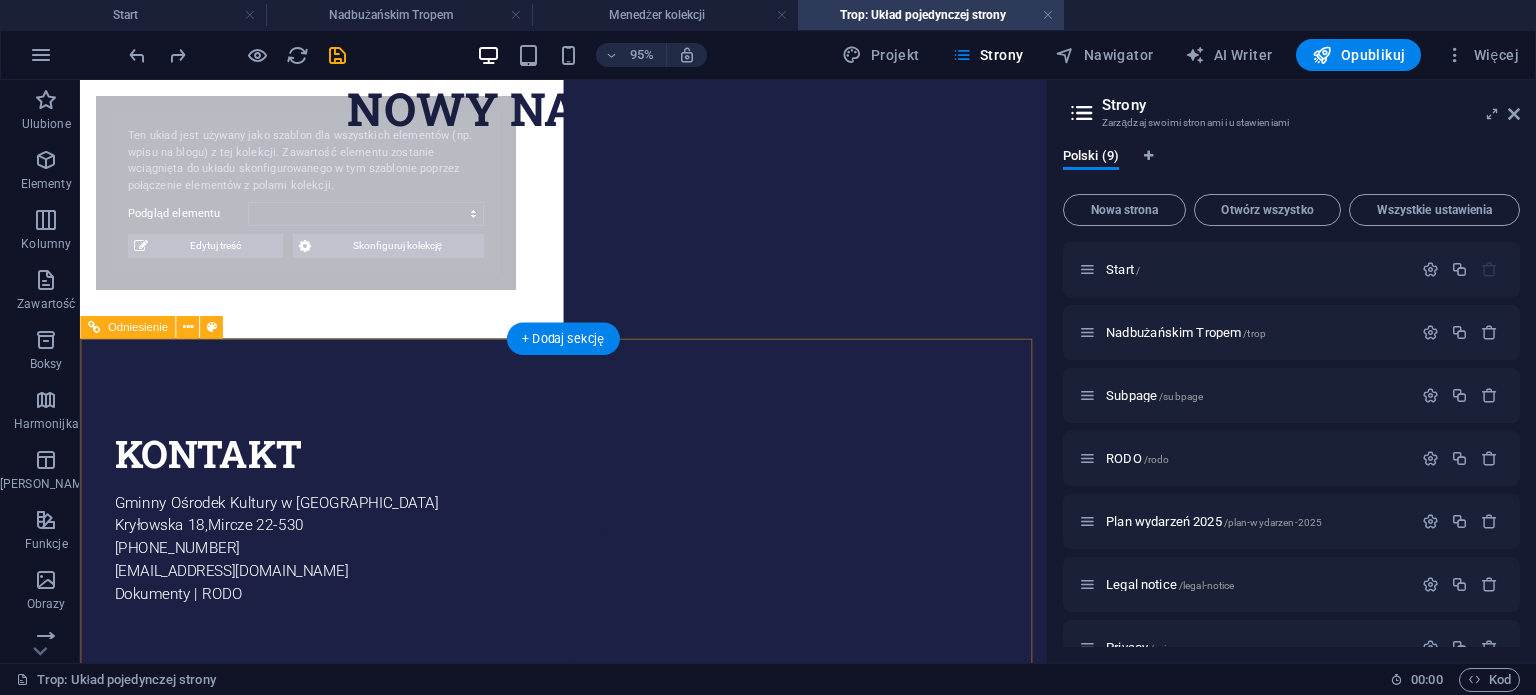 select on "6874d83e7c6e0b0fdc09a14a" 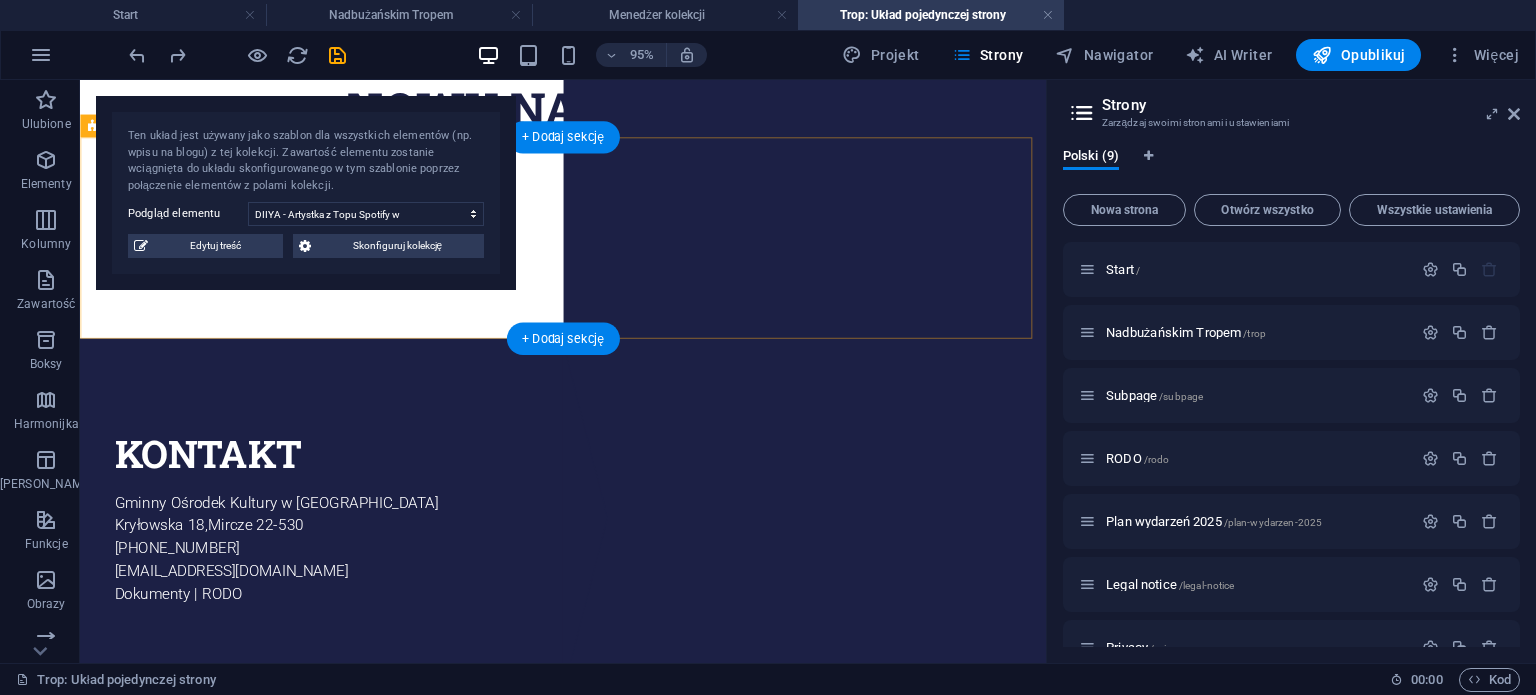click at bounding box center (588, 246) 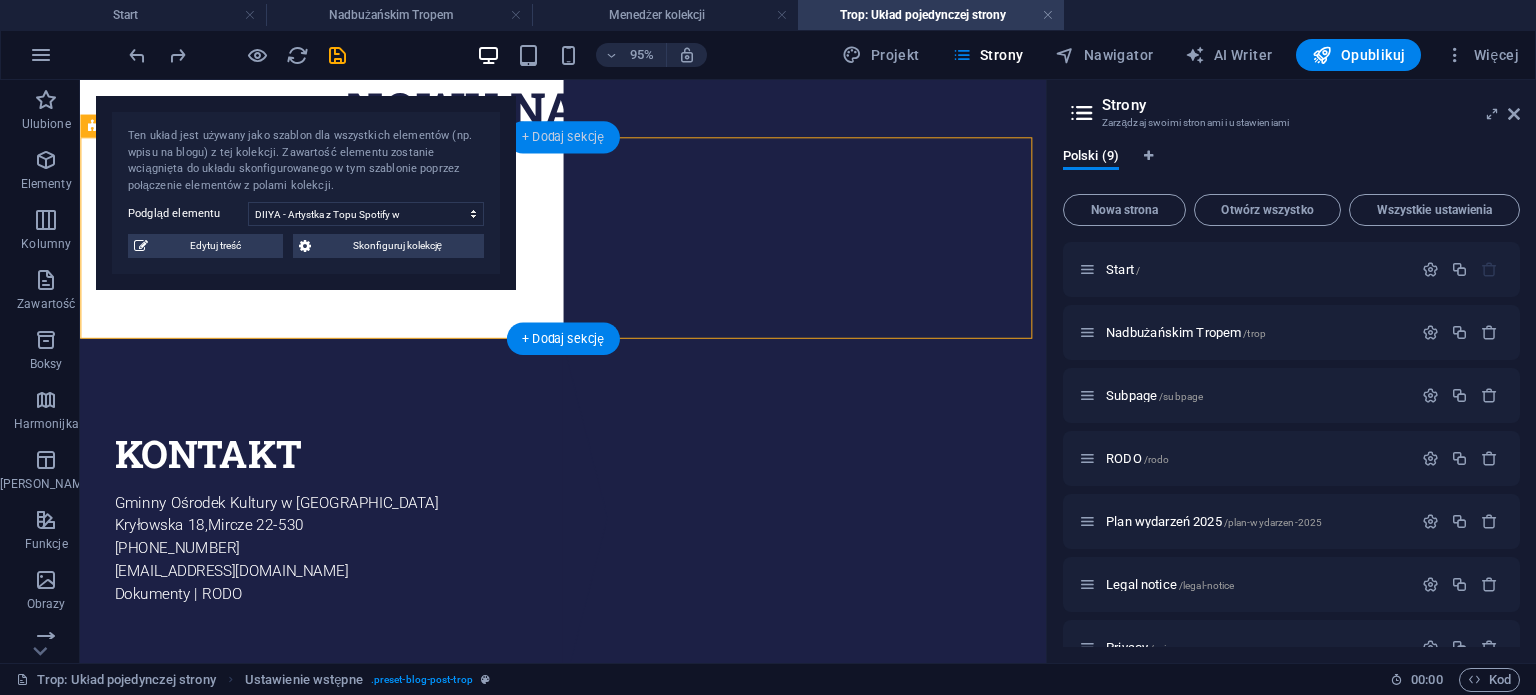 click on "+ Dodaj sekcję" at bounding box center [563, 137] 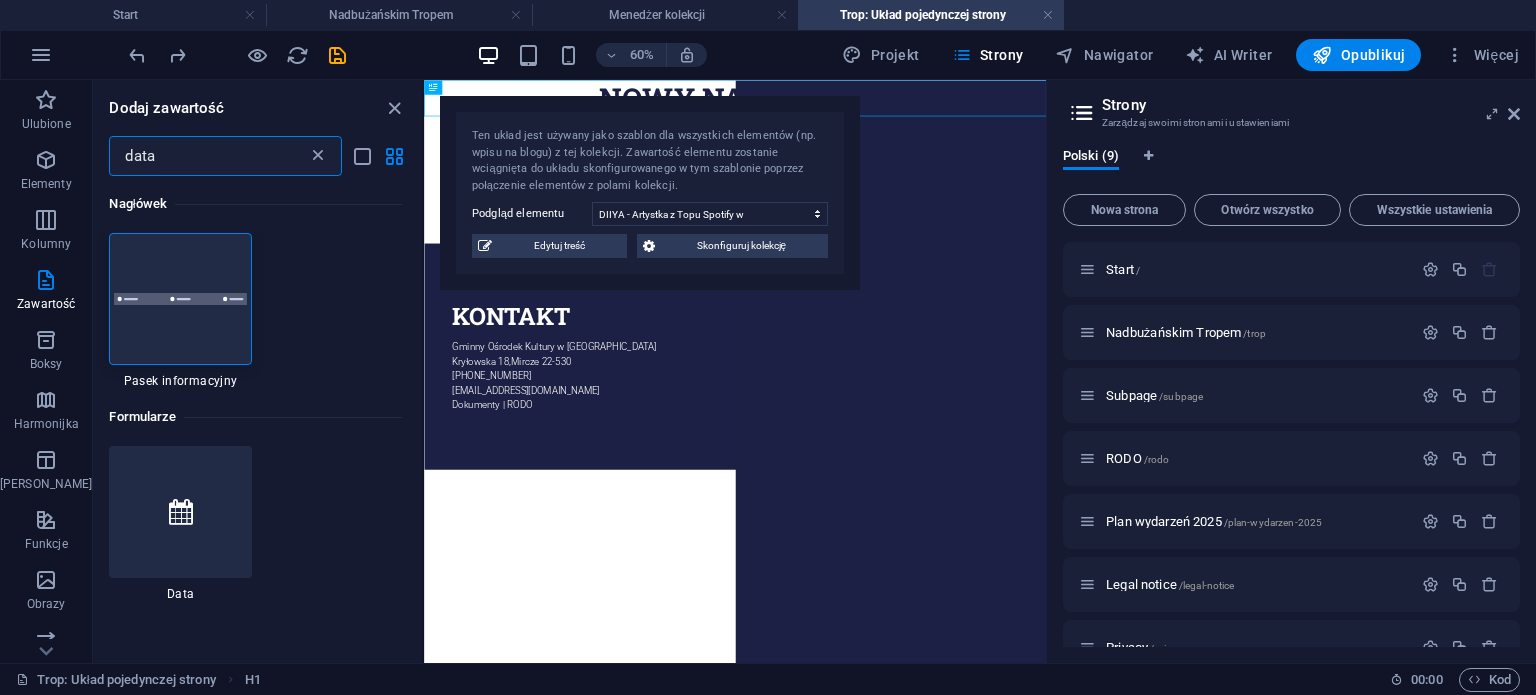 click at bounding box center (318, 156) 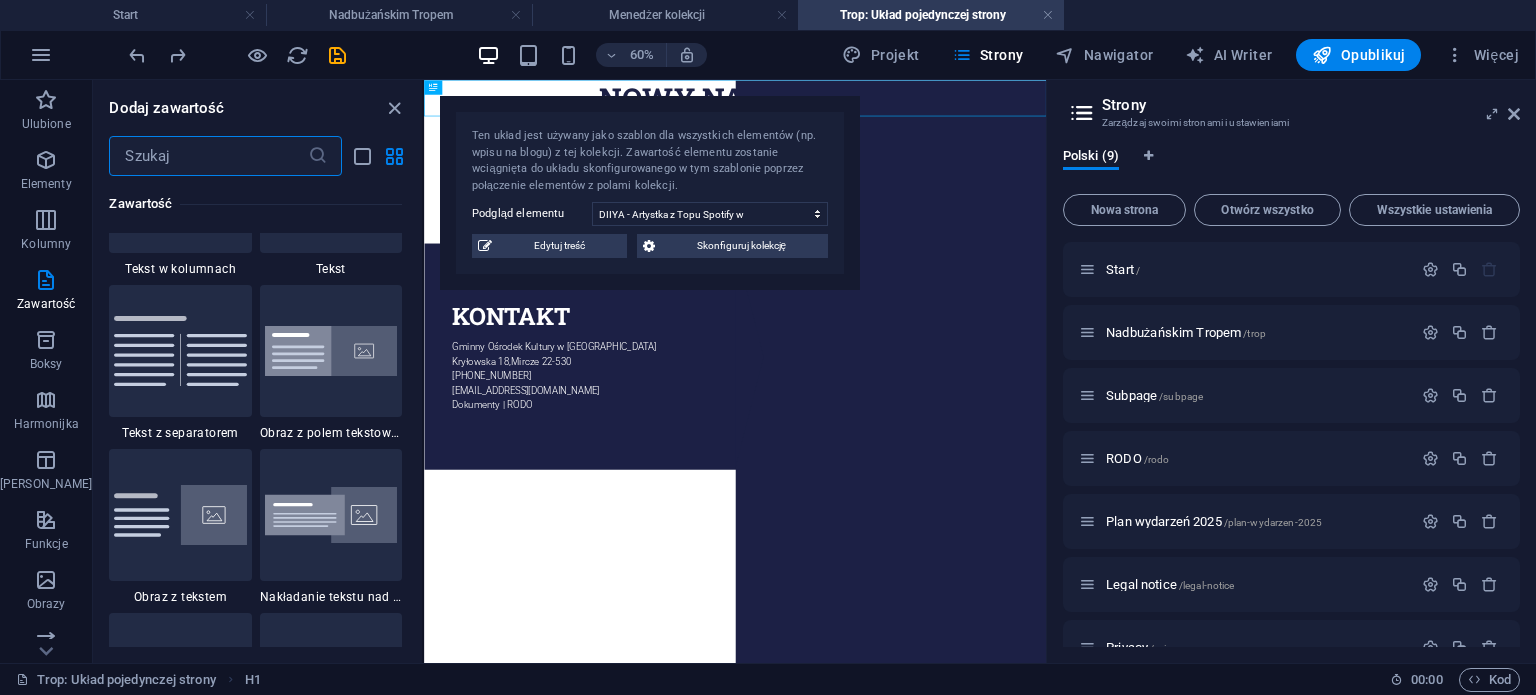scroll, scrollTop: 3600, scrollLeft: 0, axis: vertical 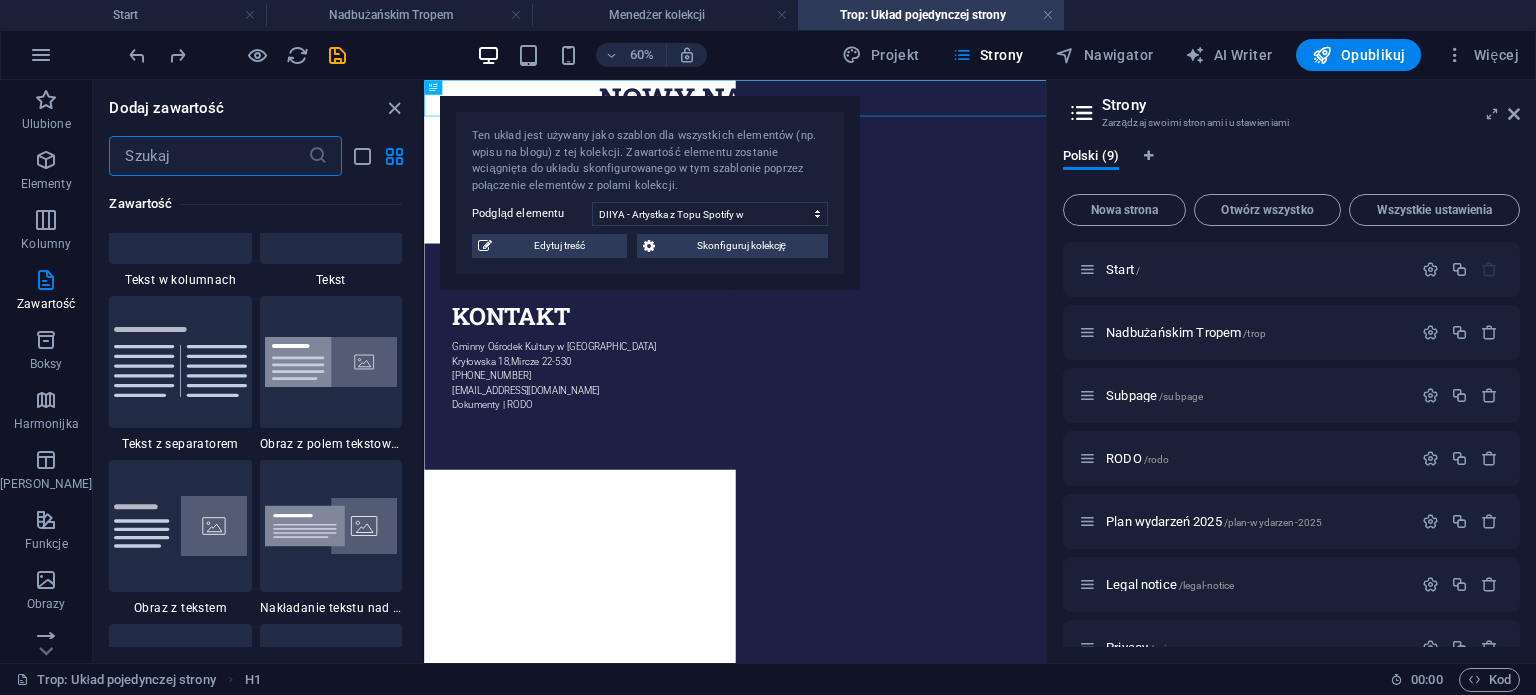 click at bounding box center [331, 526] 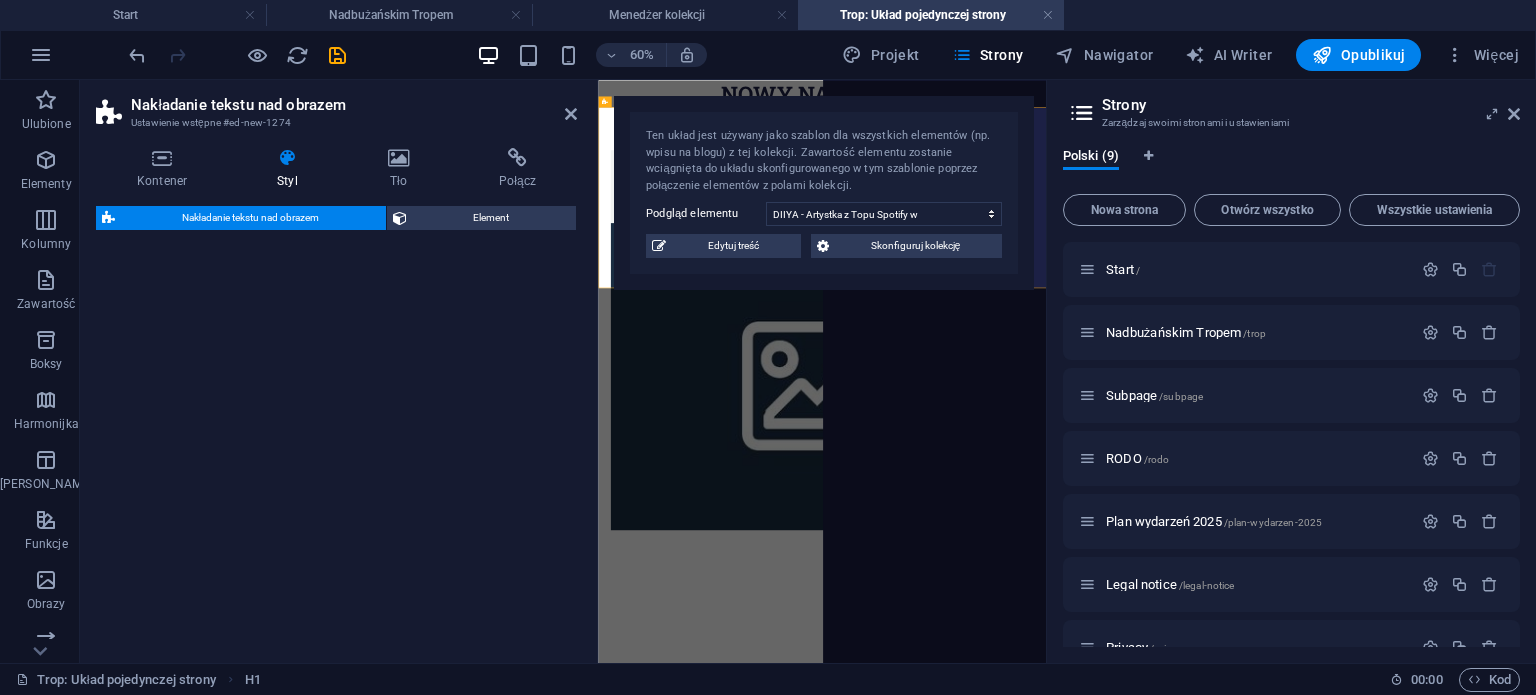 select on "rem" 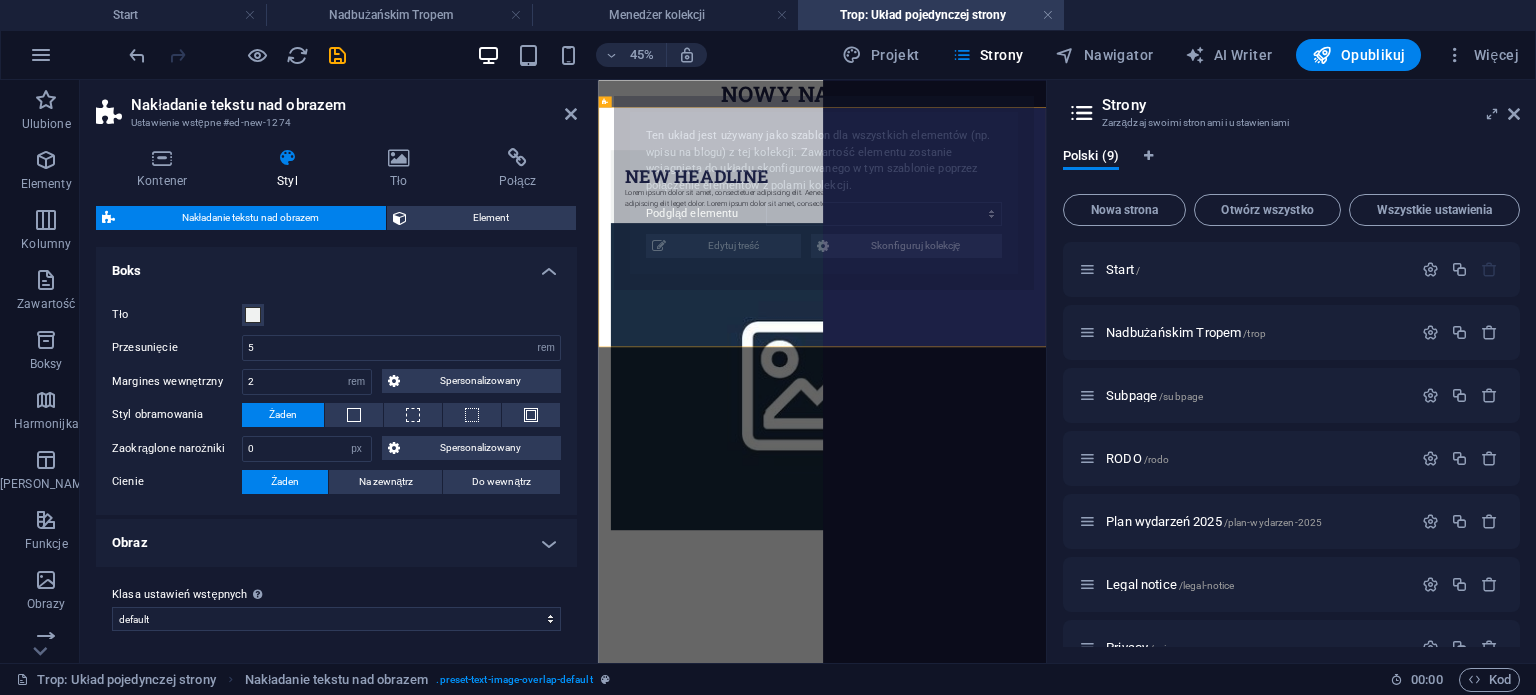 select on "6874d83e7c6e0b0fdc09a14a" 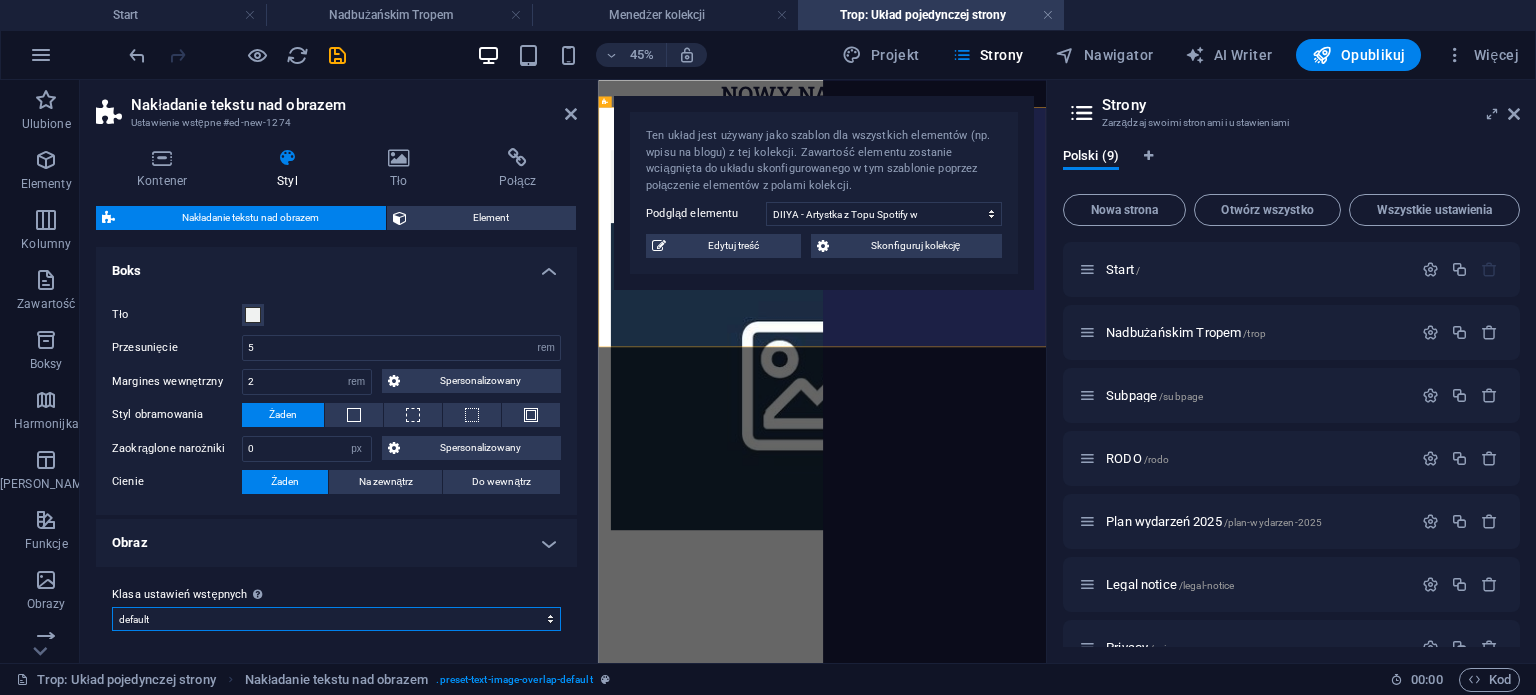 click on "default Dodaj klasę ustawień wstępnych" at bounding box center [336, 619] 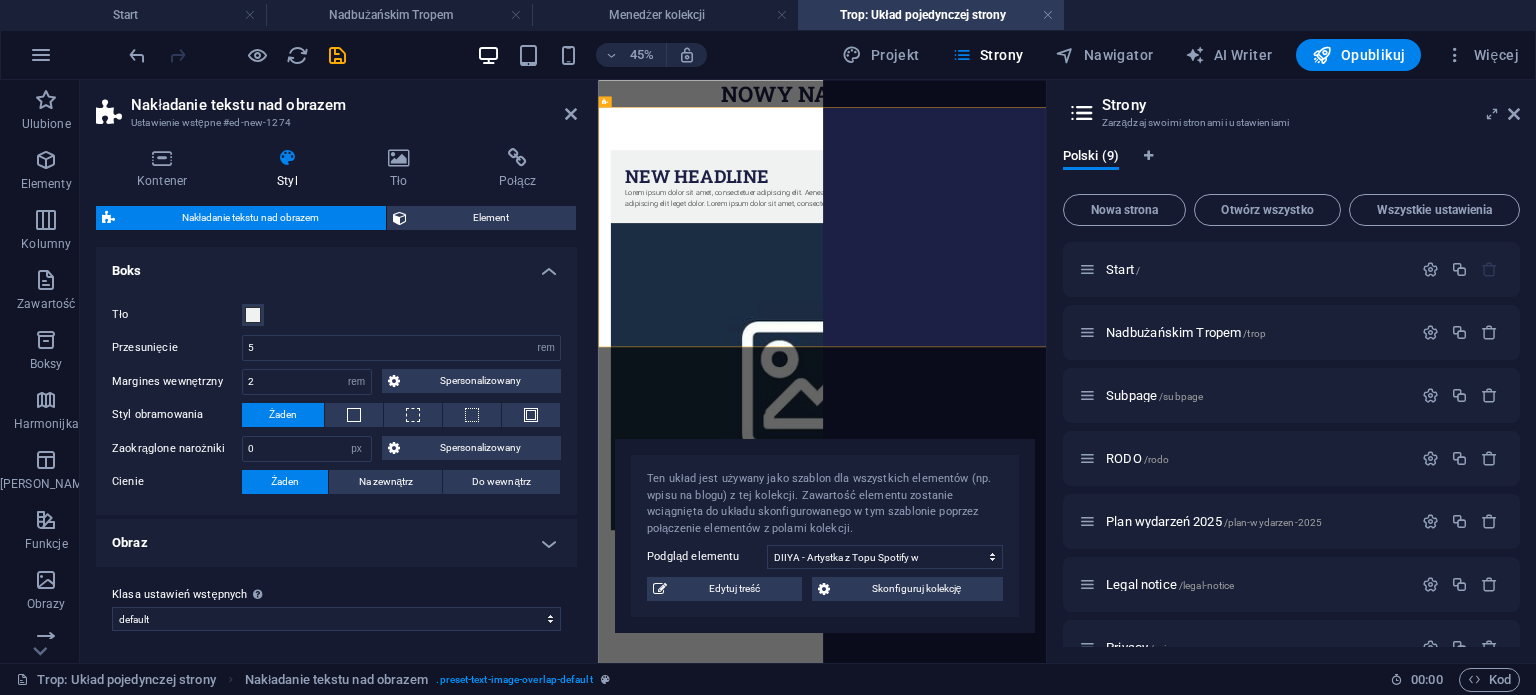 drag, startPoint x: 851, startPoint y: 141, endPoint x: 853, endPoint y: 485, distance: 344.00583 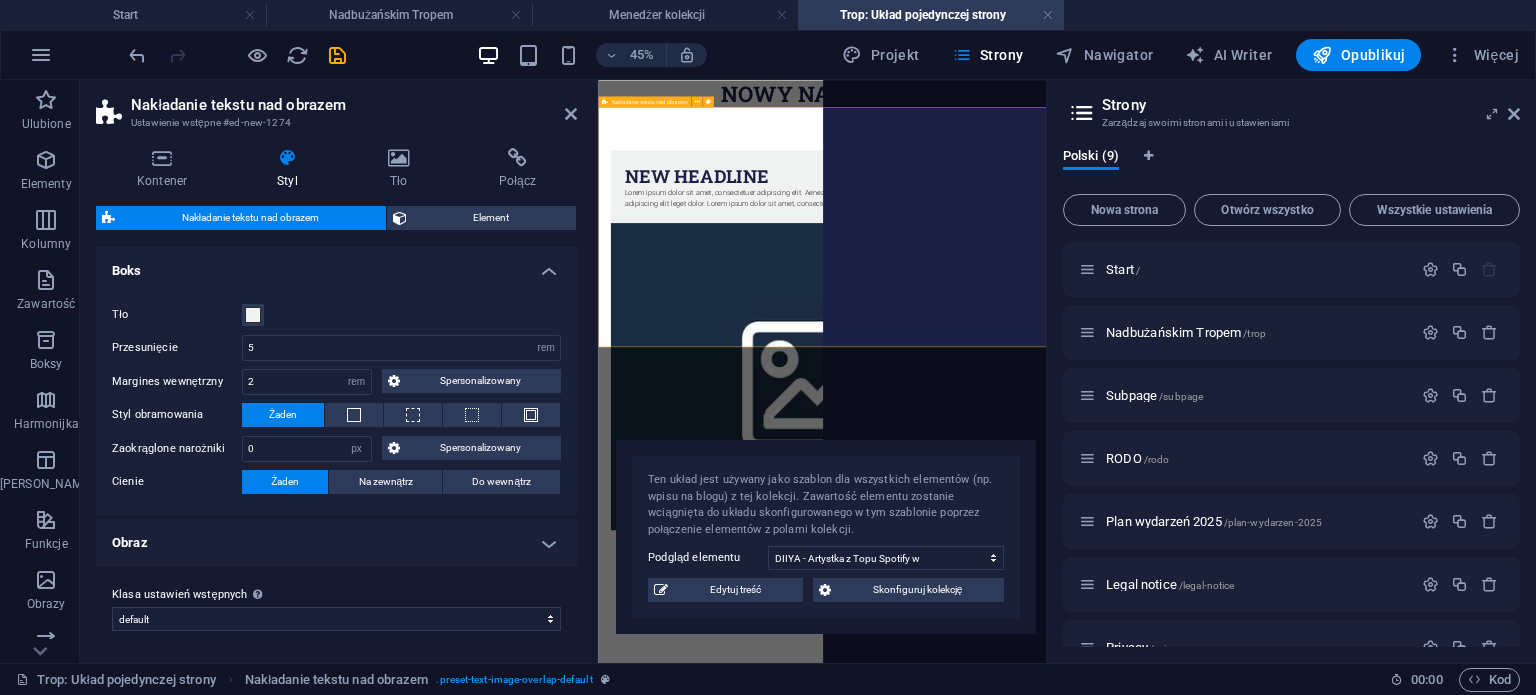 click on "New headline Lorem ipsum dolor sit amet, consectetuer adipiscing elit. Aenean commodo ligula eget dolor. Lorem ipsum dolor sit amet, consectetuer adipiscing elit leget dolor. Lorem ipsum dolor sit amet, consectetuer adipiscing elit. Aenean commodo ligula eget dolor." at bounding box center [1095, 658] 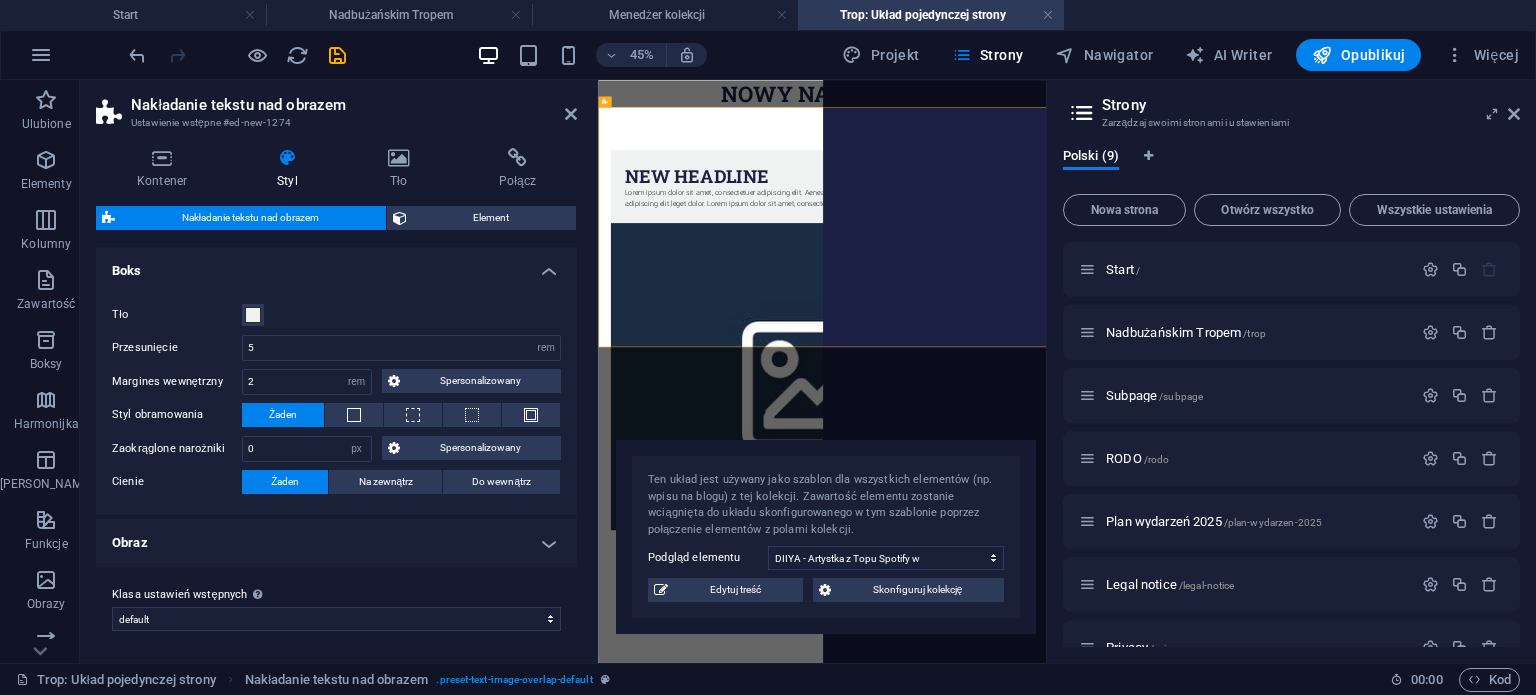 drag, startPoint x: 564, startPoint y: 110, endPoint x: 229, endPoint y: 103, distance: 335.07312 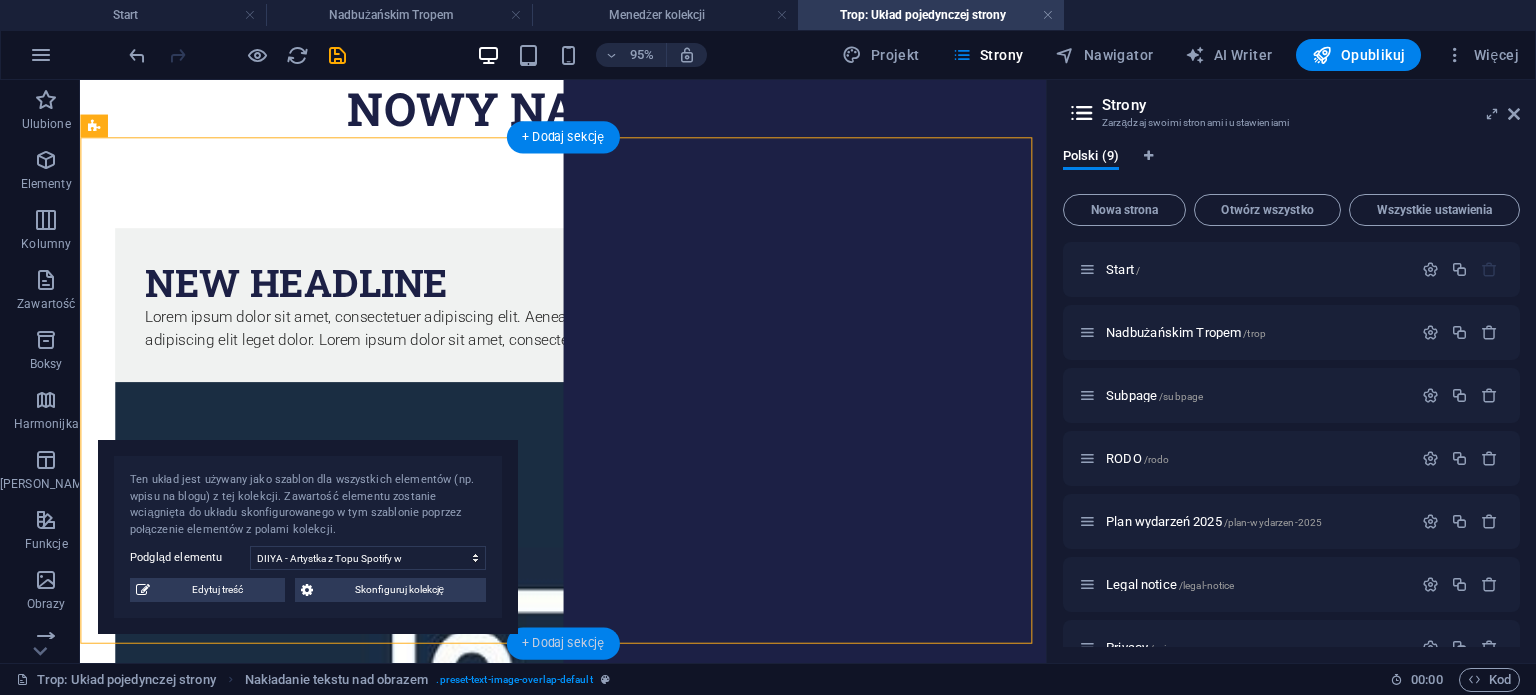click on "+ Dodaj sekcję" at bounding box center (563, 643) 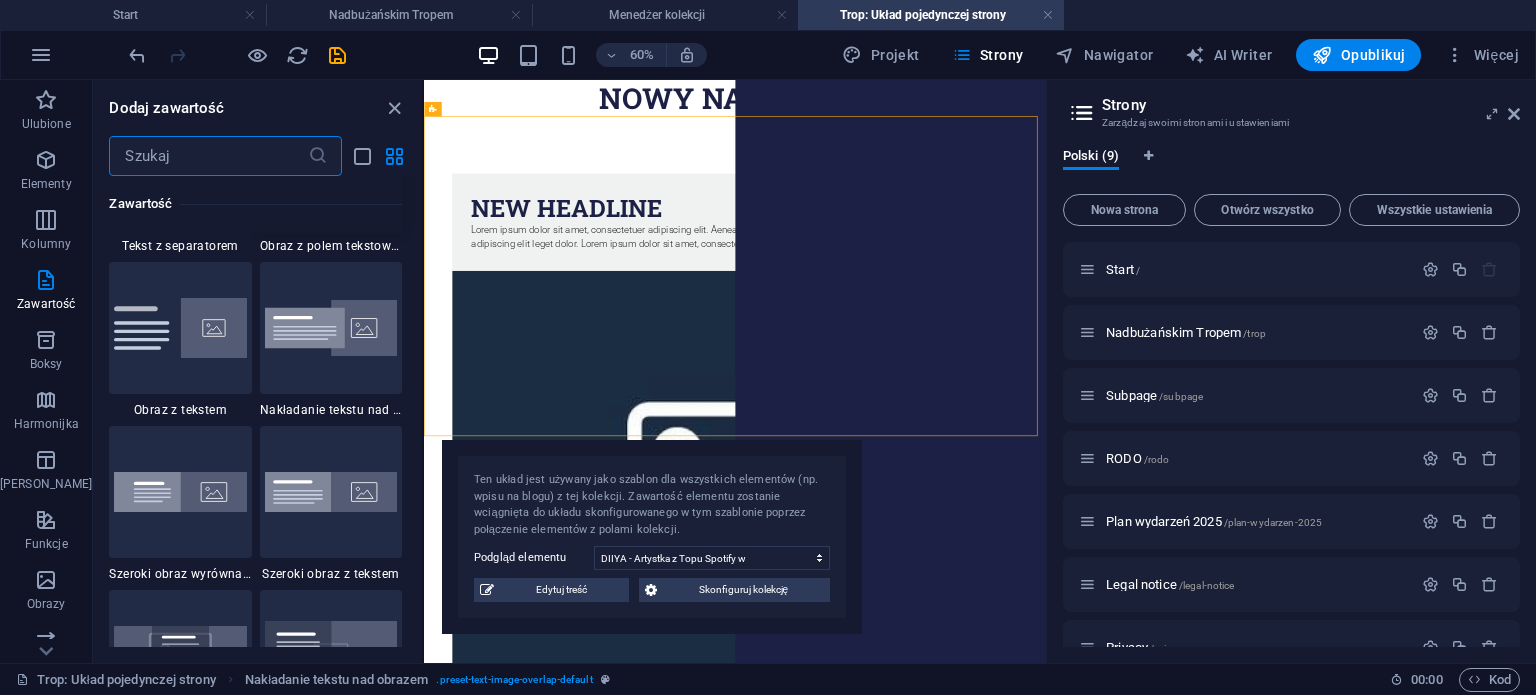 scroll, scrollTop: 3799, scrollLeft: 0, axis: vertical 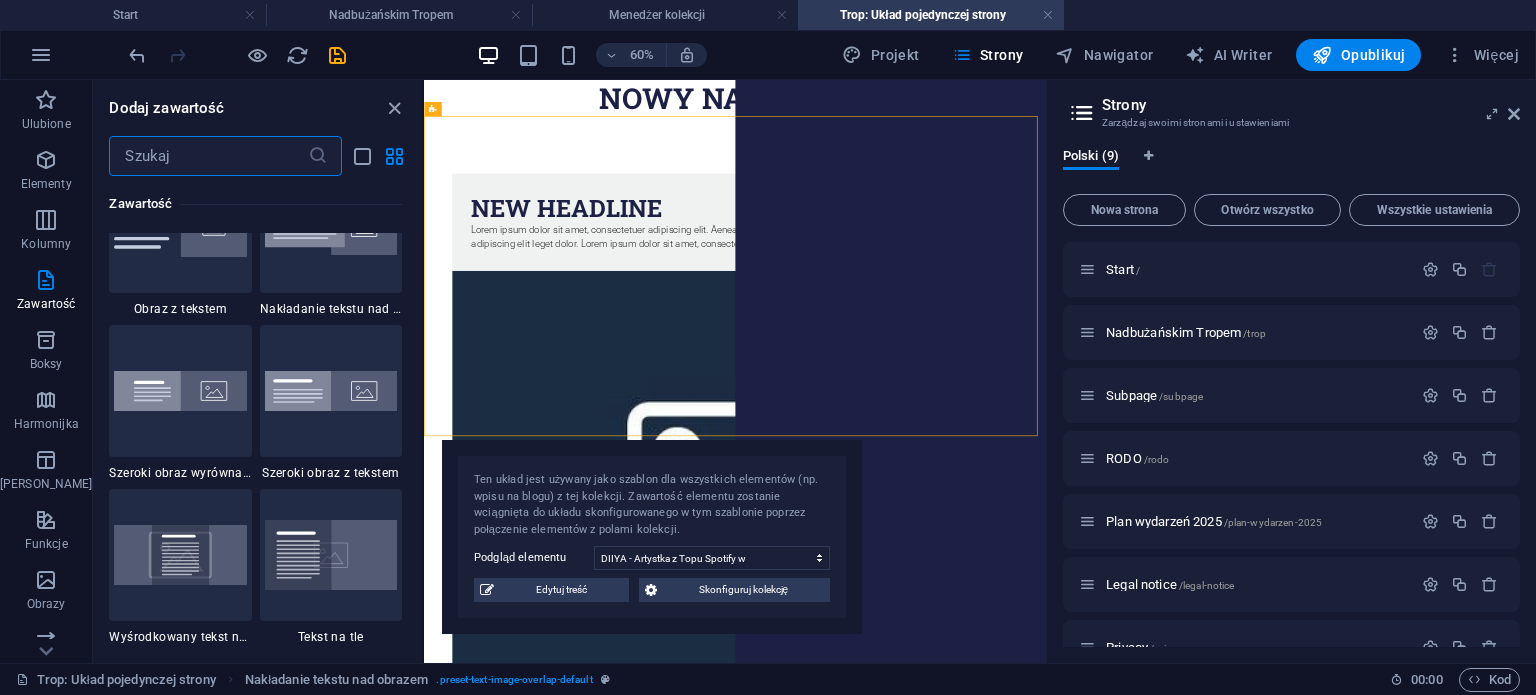 click at bounding box center [208, 156] 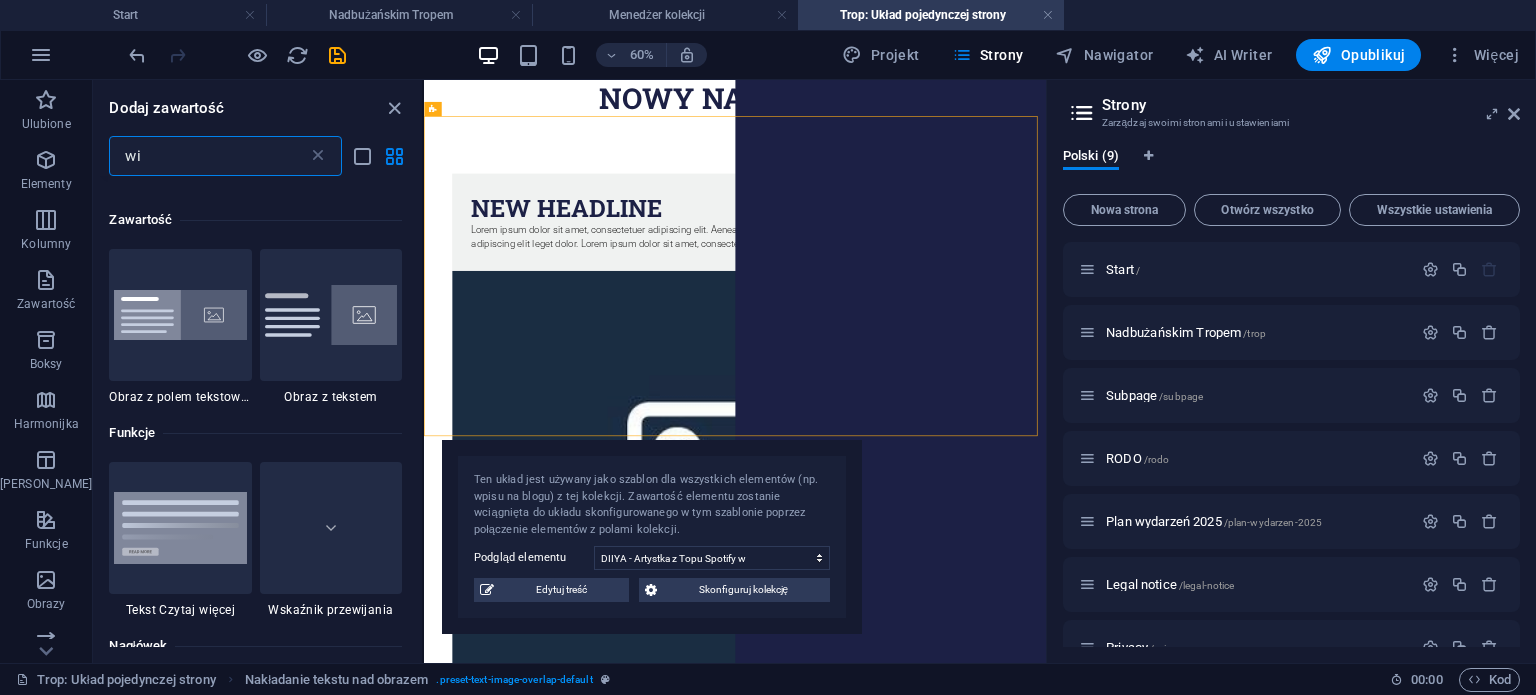 scroll, scrollTop: 0, scrollLeft: 0, axis: both 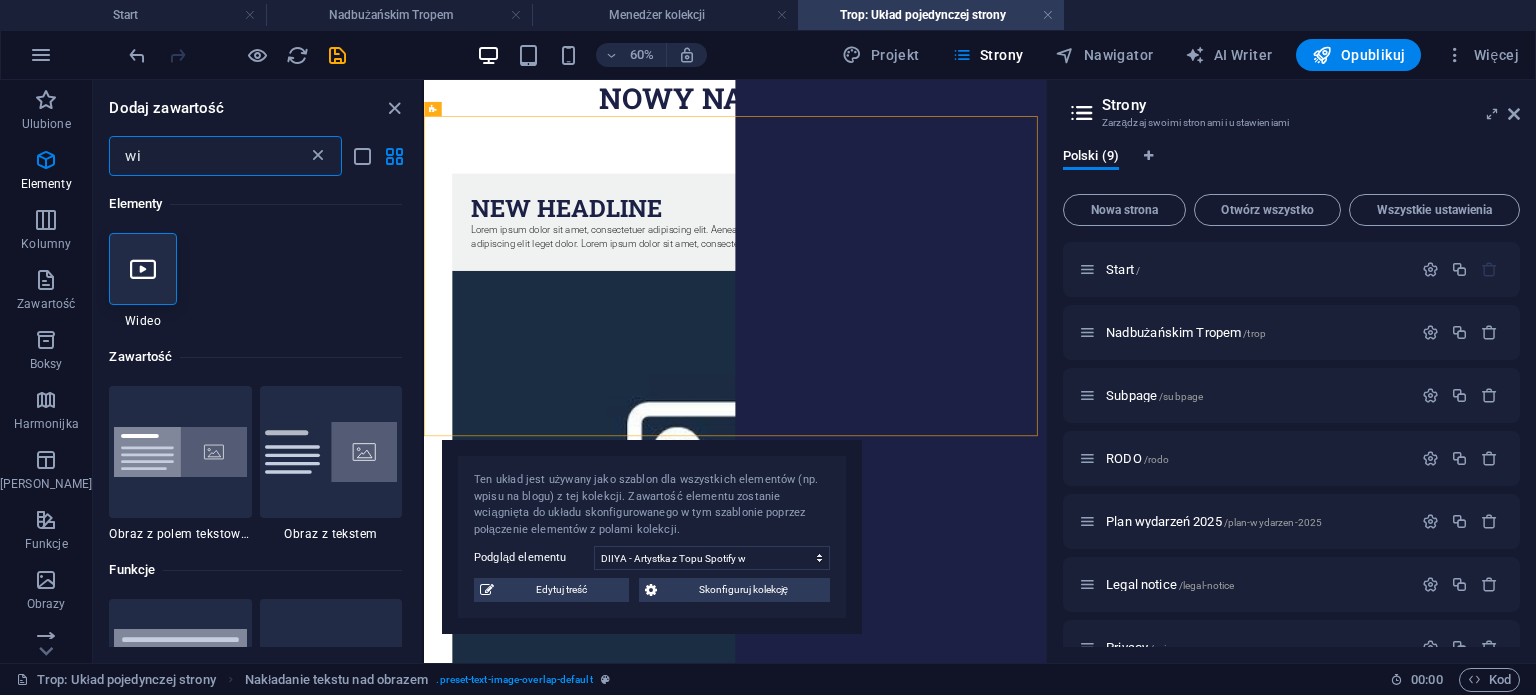 type on "wi" 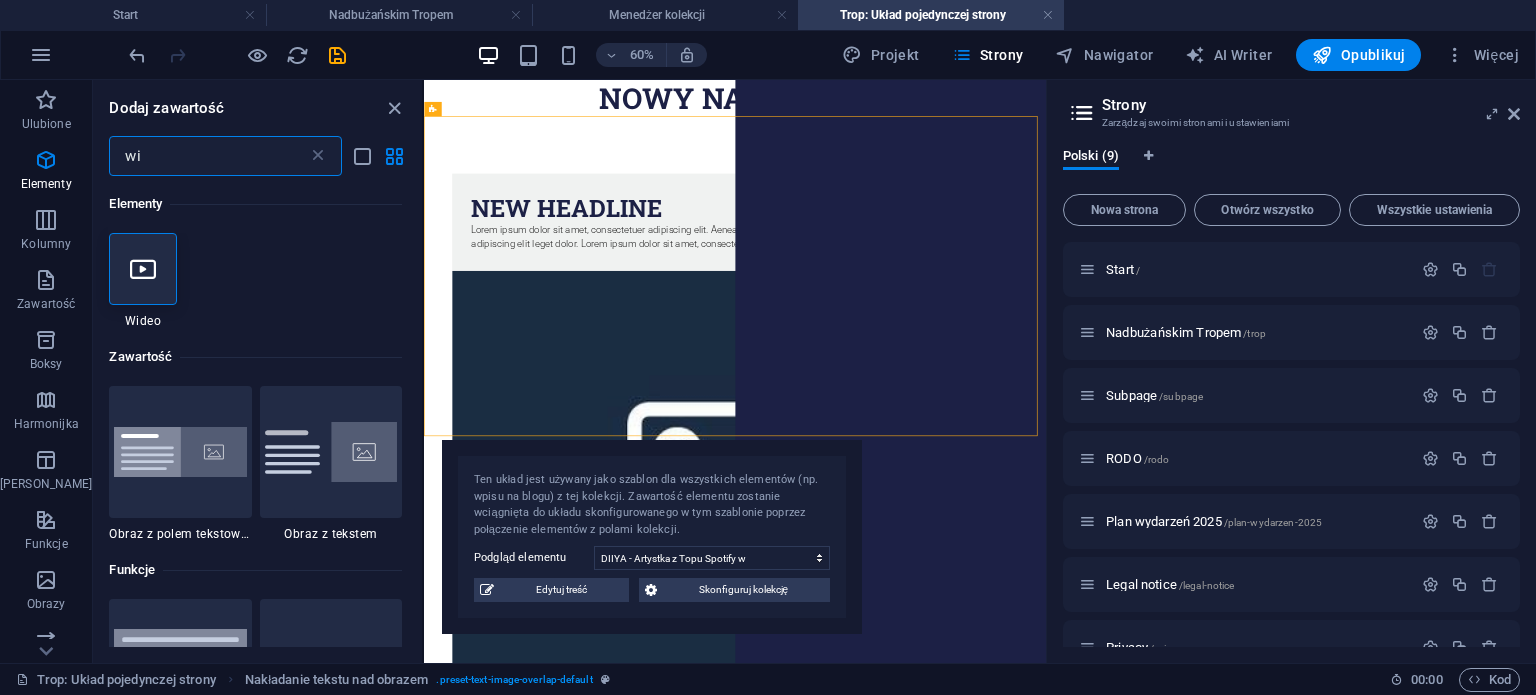 drag, startPoint x: 317, startPoint y: 156, endPoint x: 300, endPoint y: 157, distance: 17.029387 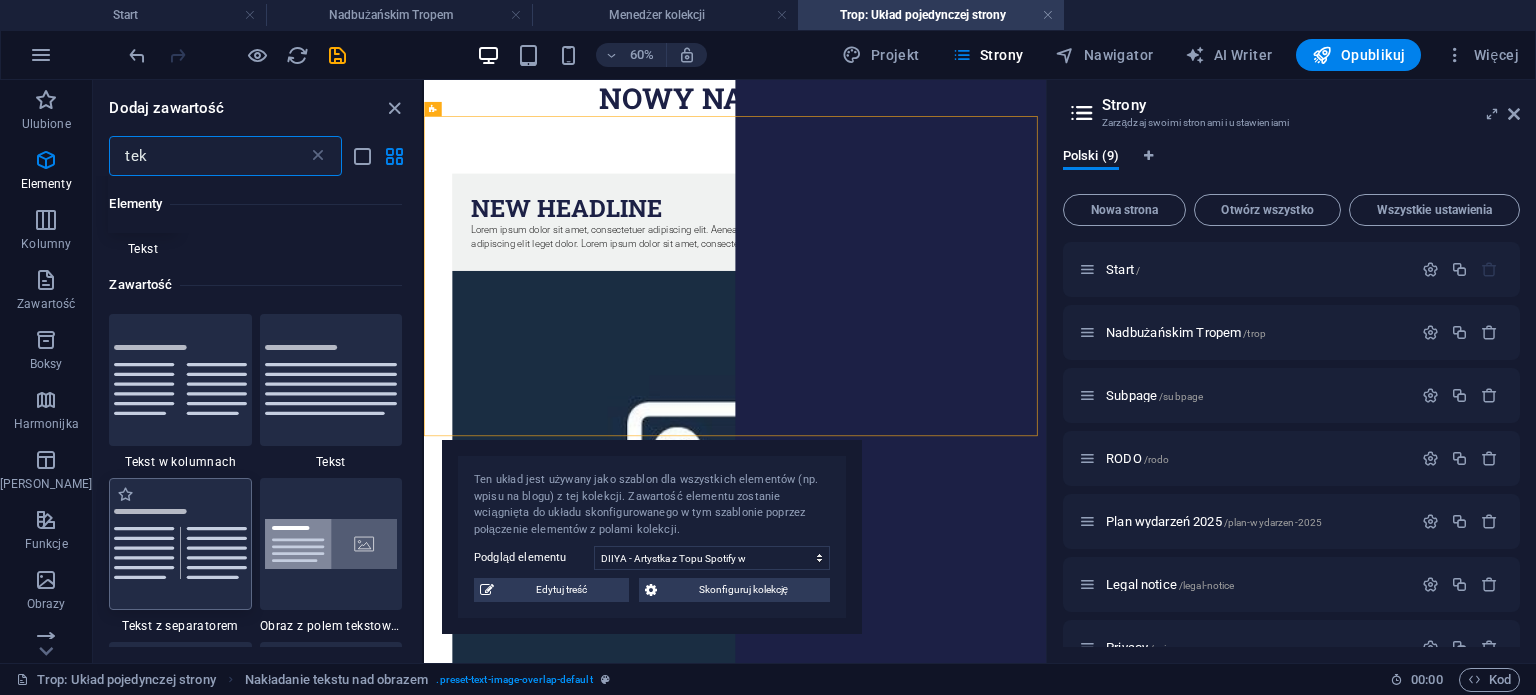 scroll, scrollTop: 100, scrollLeft: 0, axis: vertical 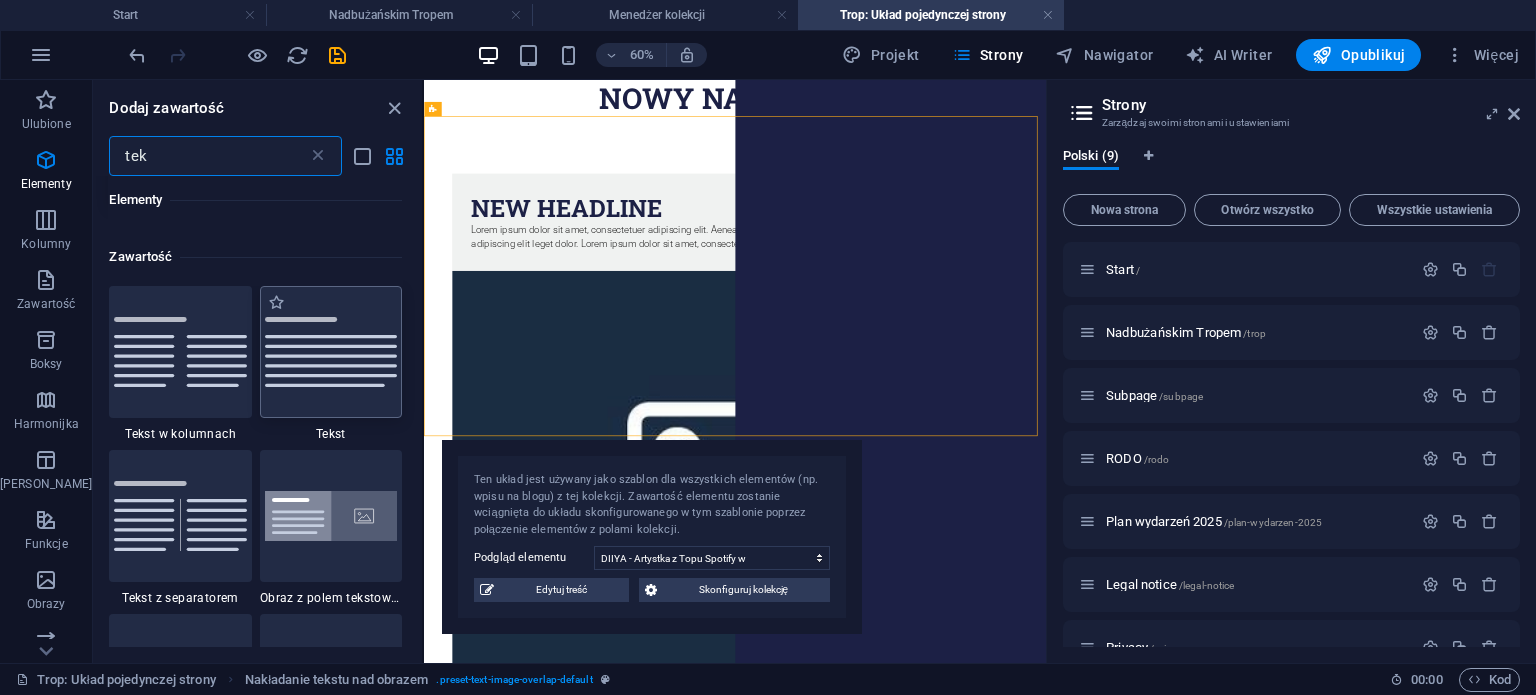 type on "tek" 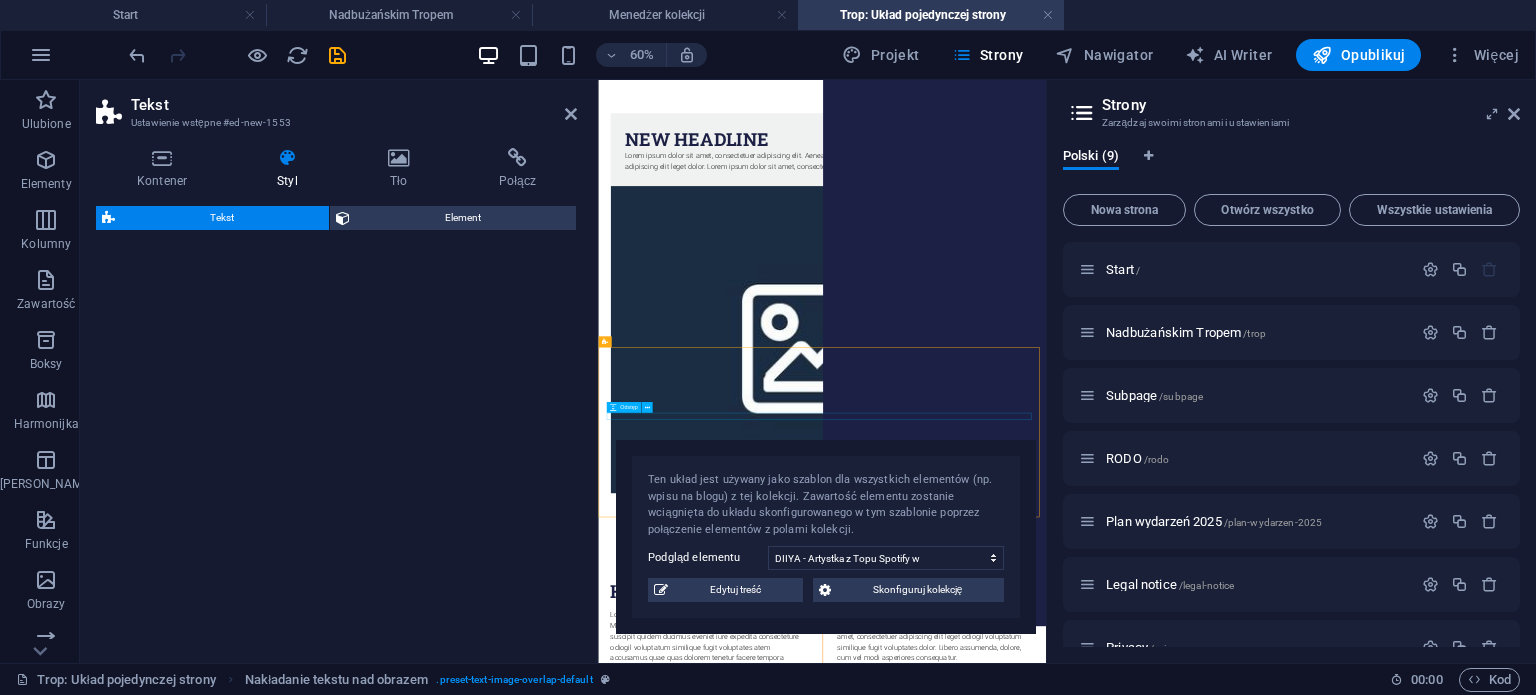 select on "rem" 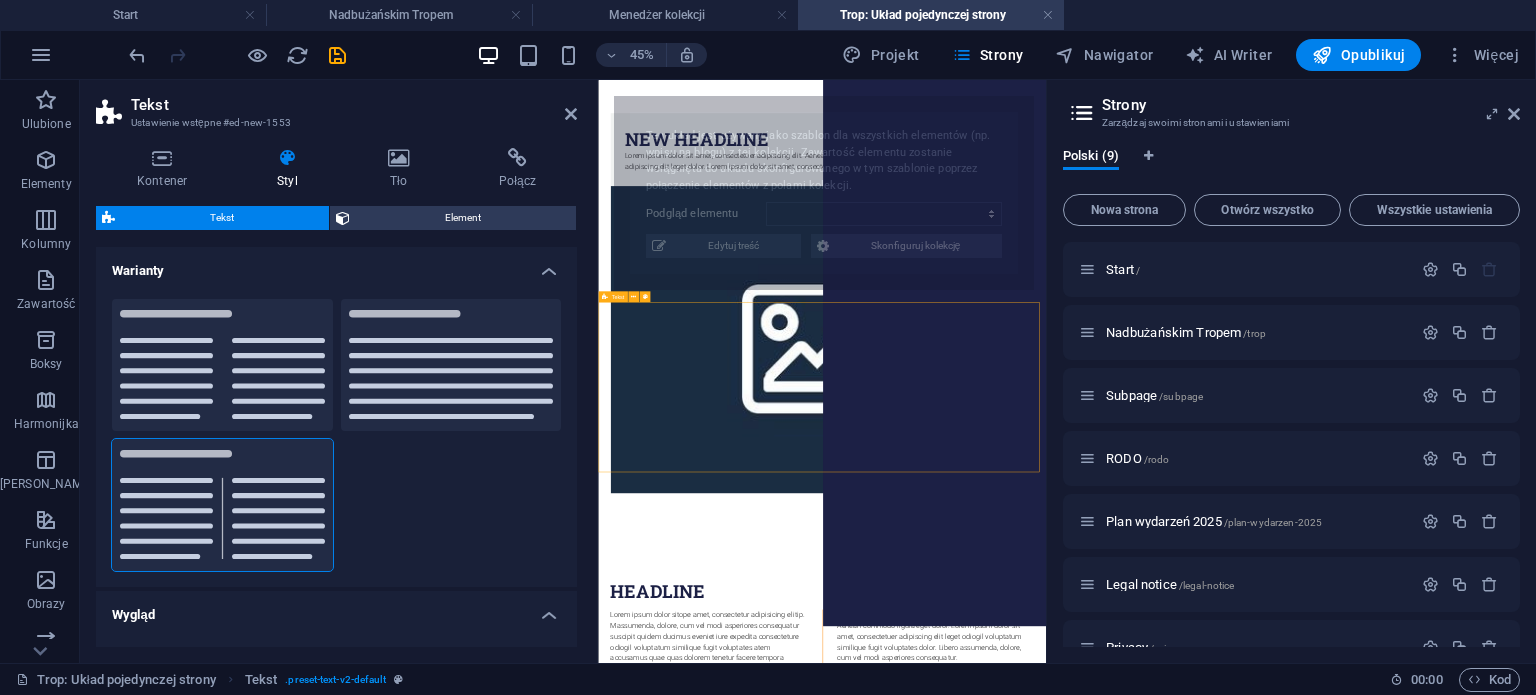 scroll, scrollTop: 100, scrollLeft: 0, axis: vertical 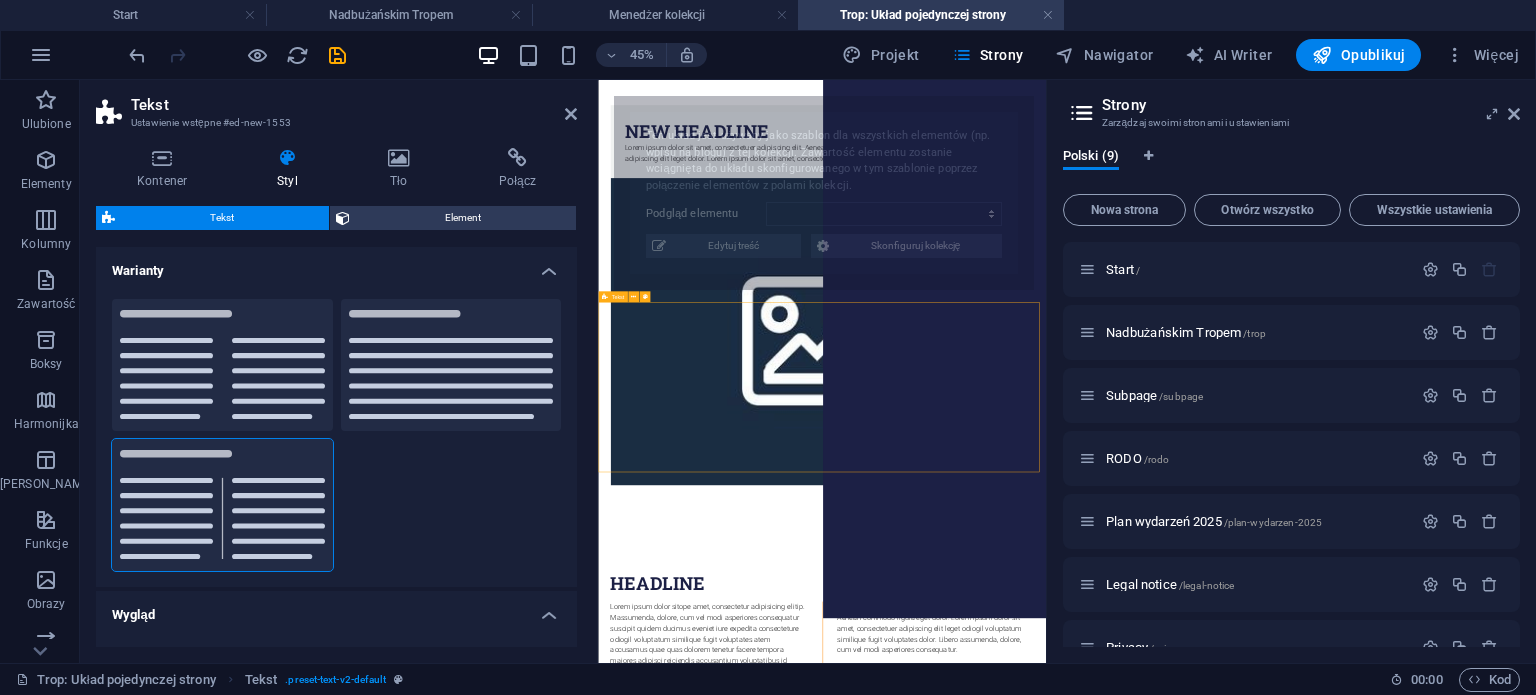 select on "6874d83e7c6e0b0fdc09a14a" 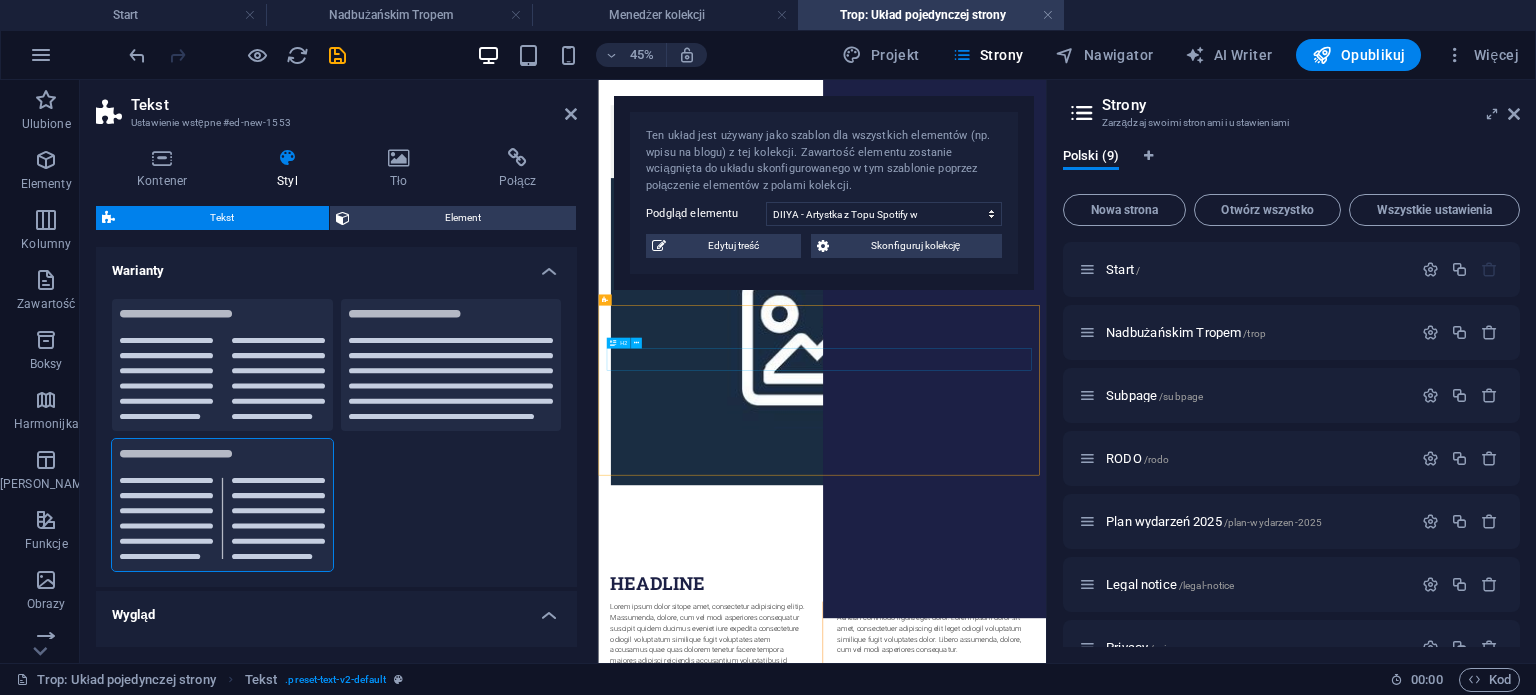 scroll, scrollTop: 0, scrollLeft: 0, axis: both 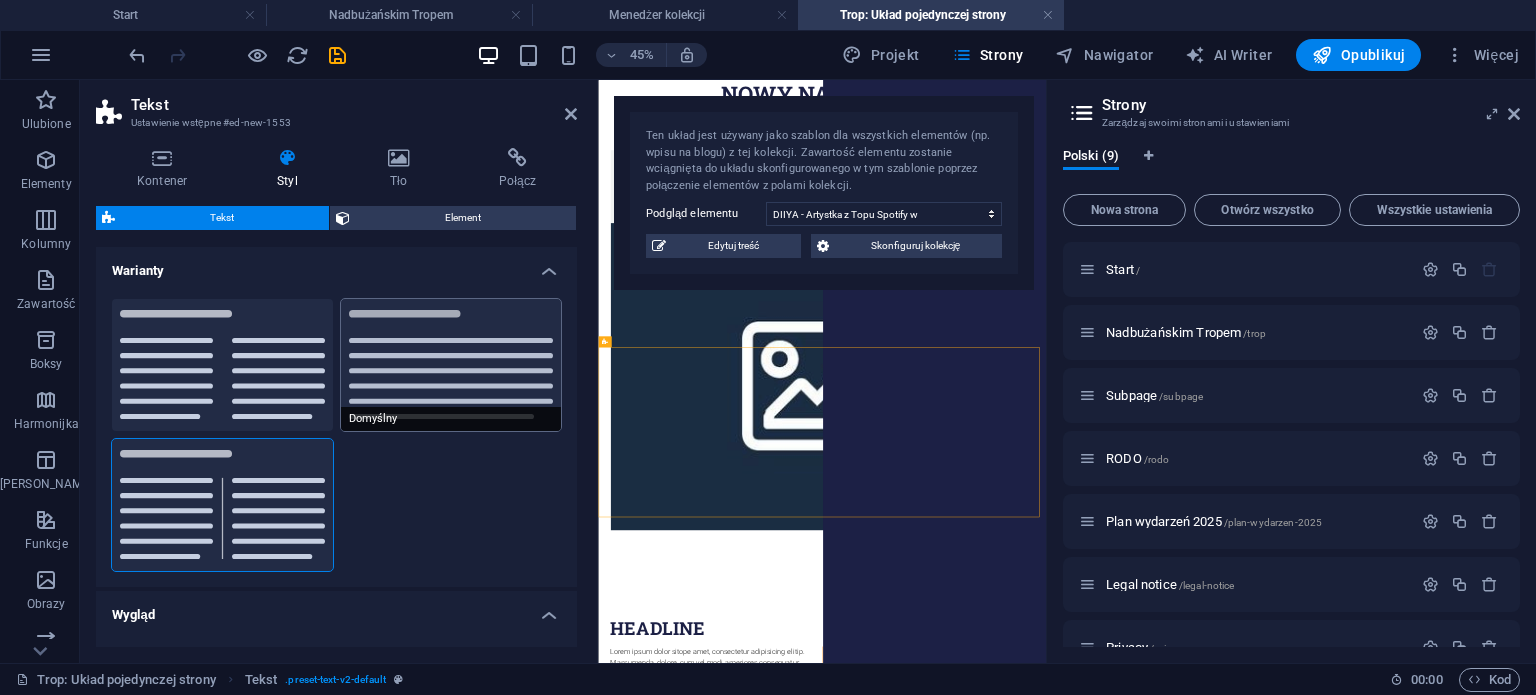 click on "Domyślny" at bounding box center (451, 365) 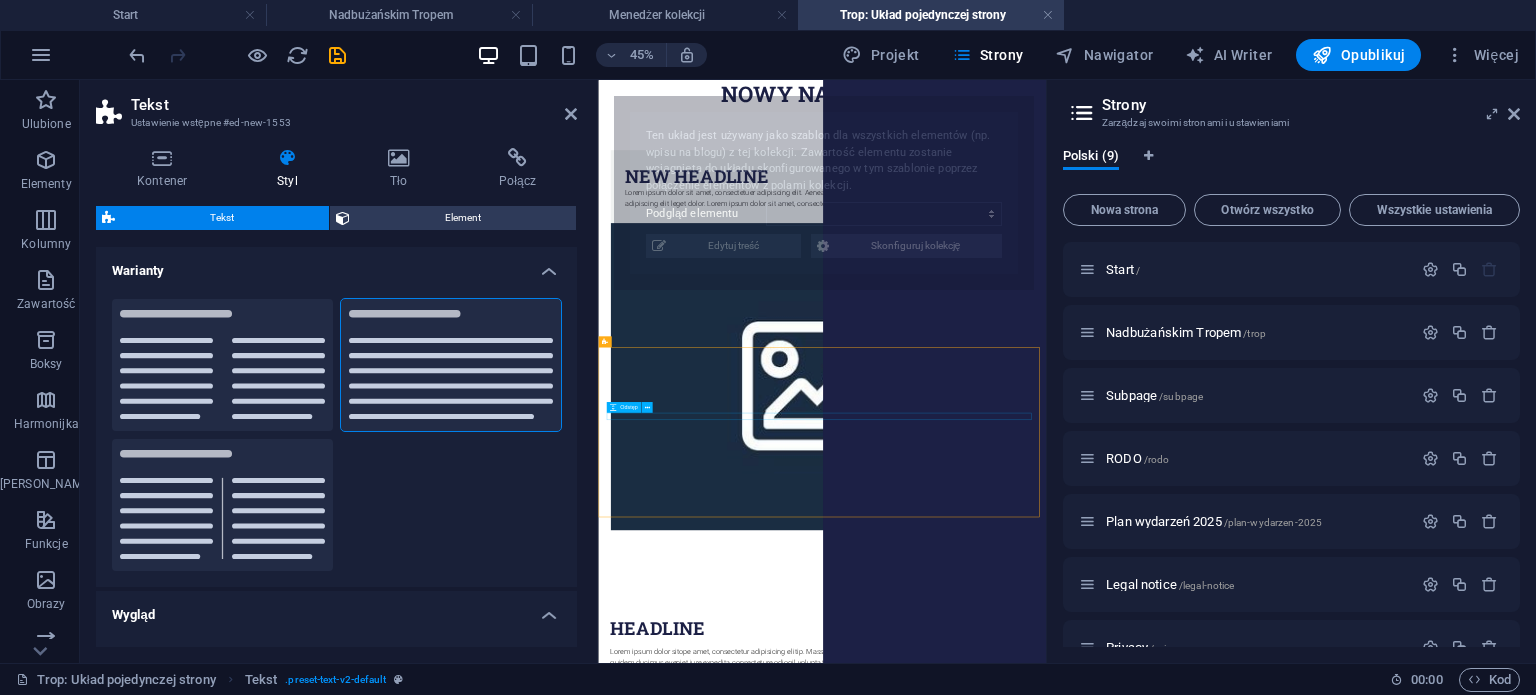 select on "6874d83e7c6e0b0fdc09a14a" 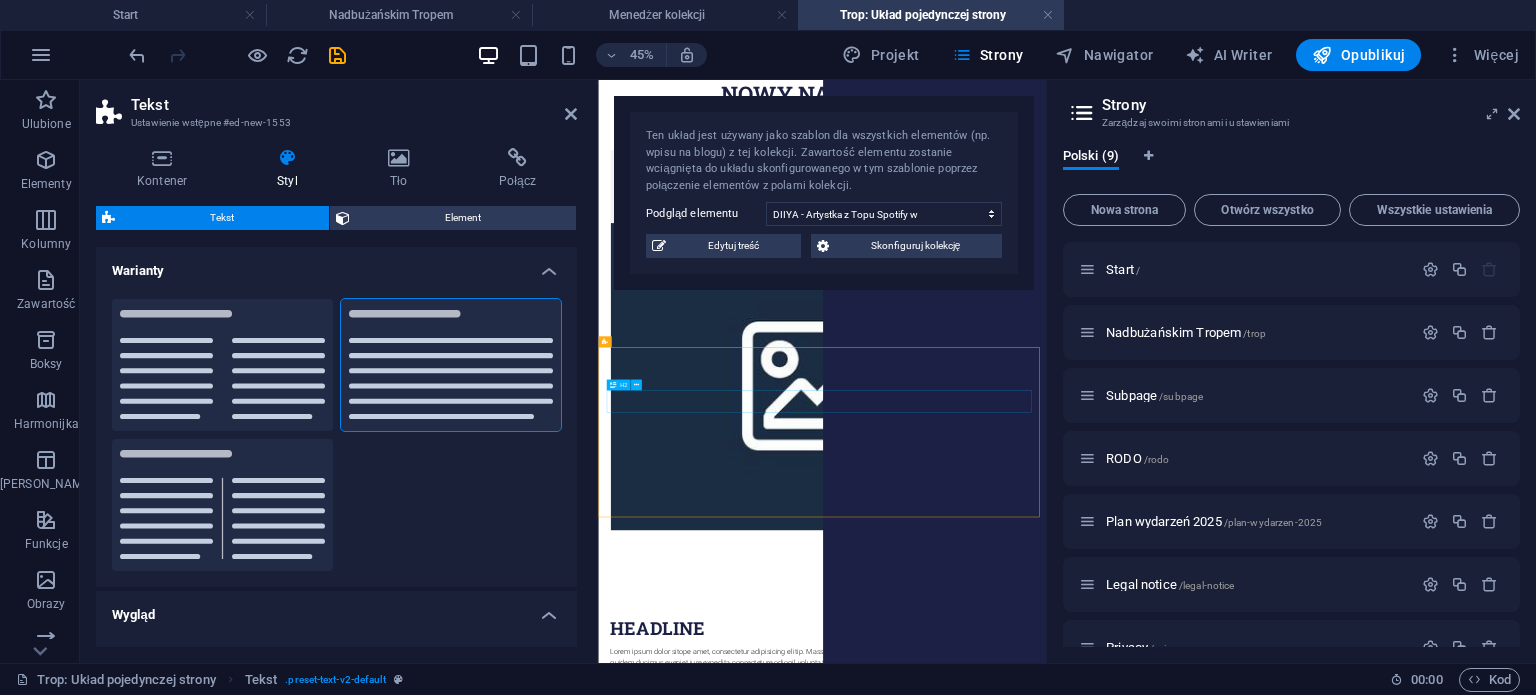 click on "Headline" at bounding box center (1096, 1298) 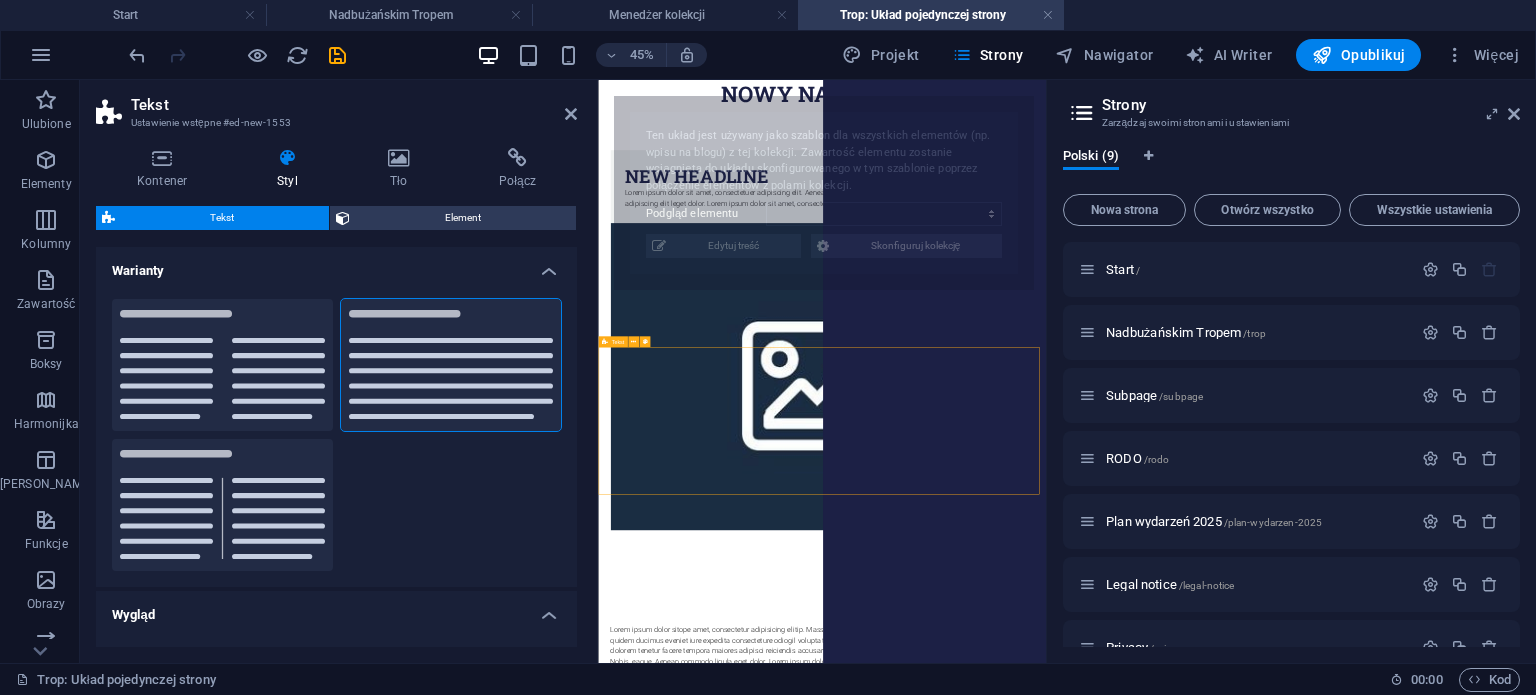 select on "6874d83e7c6e0b0fdc09a14a" 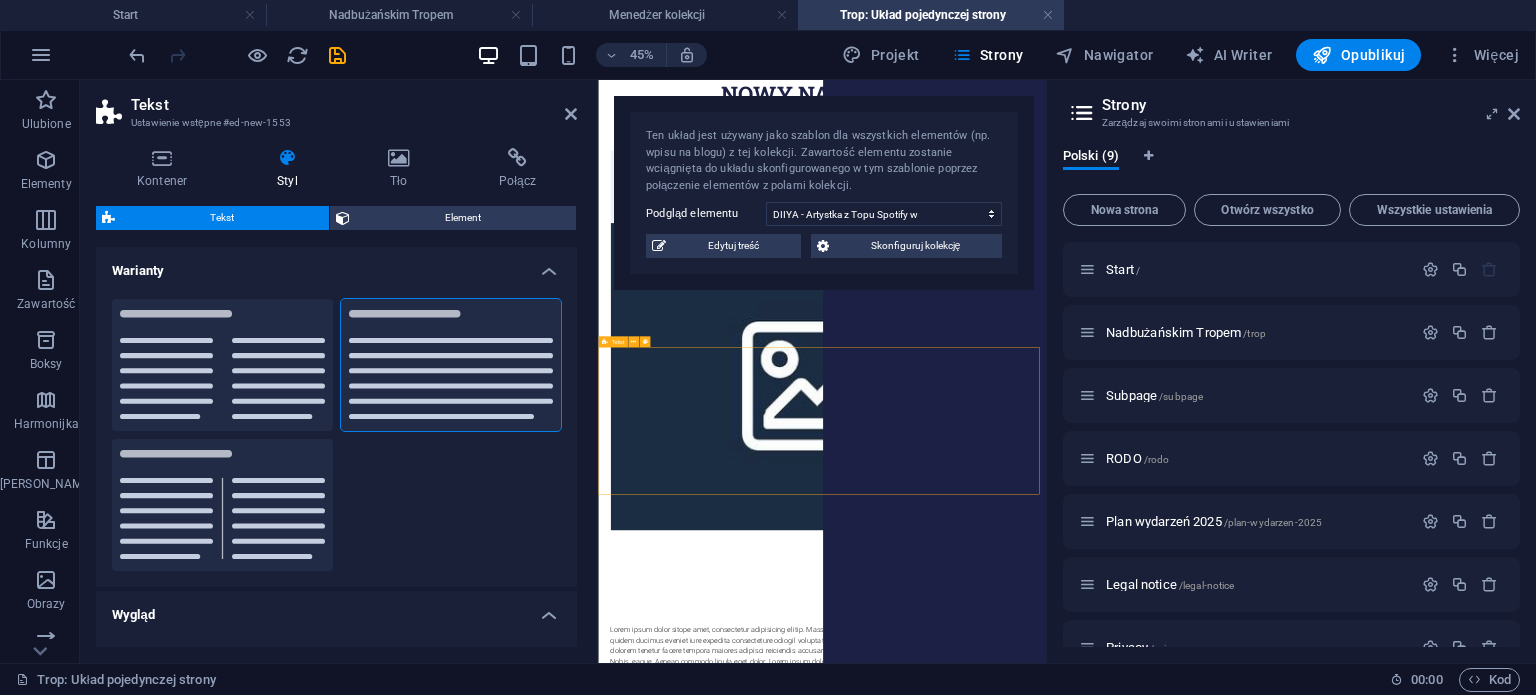 click on "Lorem ipsum dolor sitope amet, consectetur adipisicing elitip. Massumenda, dolore, cum vel modi asperiores consequatur suscipit quidem ducimus eveniet iure expedita consecteture odiogil voluptatum similique fugit voluptates atem accusamus quae quas dolorem tenetur facere tempora maiores adipisci reiciendis accusantium voluptatibus id voluptate tempore dolor harum nisi amet! Nobis, eaque. Aenean commodo ligula eget dolor. Lorem ipsum dolor sit amet, consectetuer adipiscing elit leget odiogil voluptatum similique fugit voluptates dolor. Libero assumenda, dolore, cum vel modi asperiores consequatur." at bounding box center (1095, 1341) 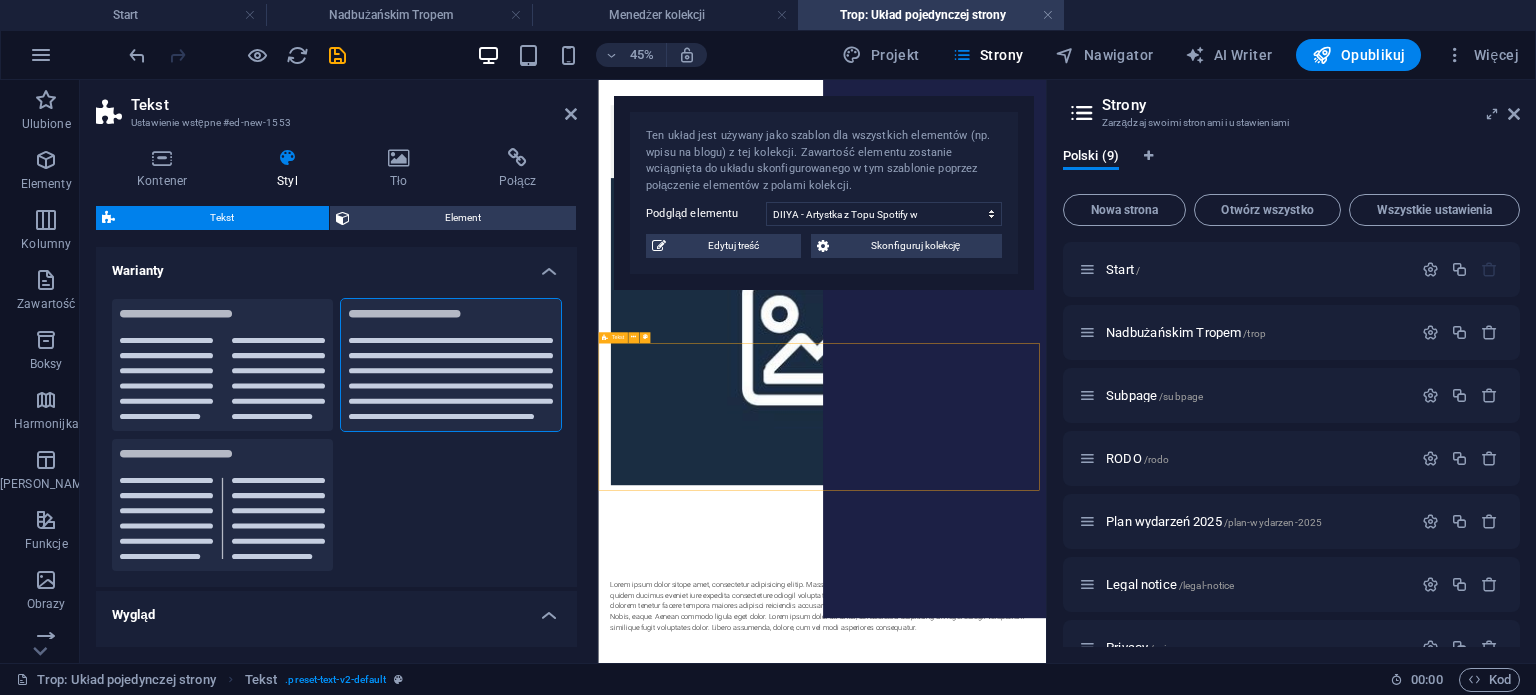 scroll, scrollTop: 0, scrollLeft: 0, axis: both 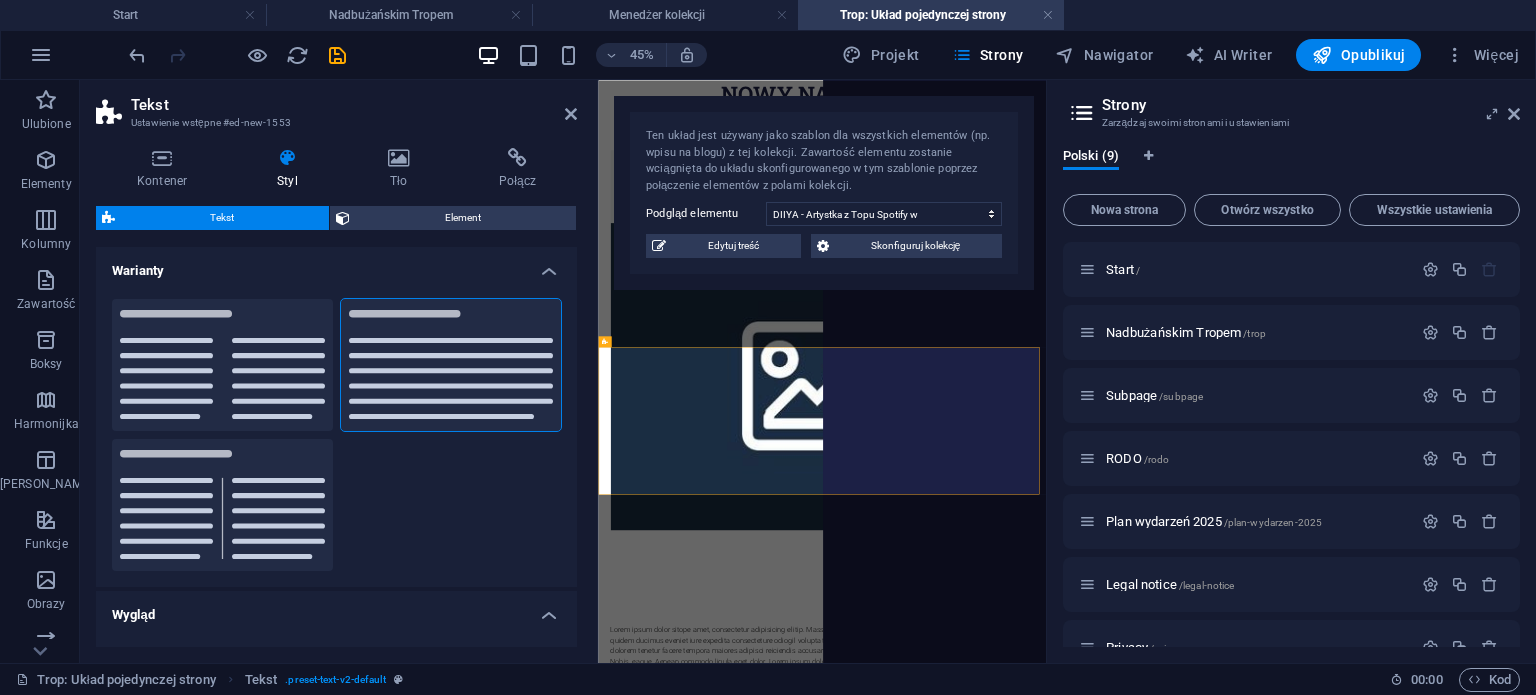 click on "Tekst Ustawienie wstępne #ed-new-1553" at bounding box center [336, 106] 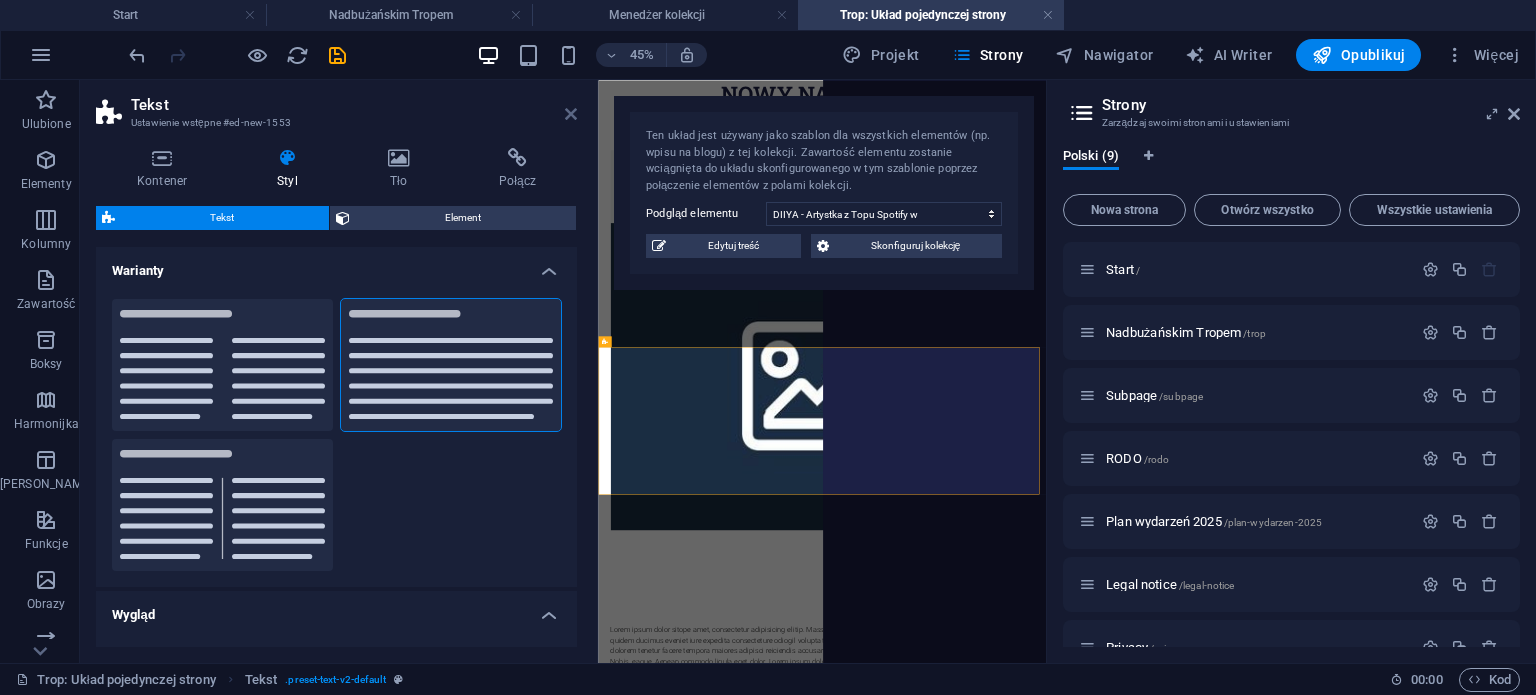 click at bounding box center [571, 114] 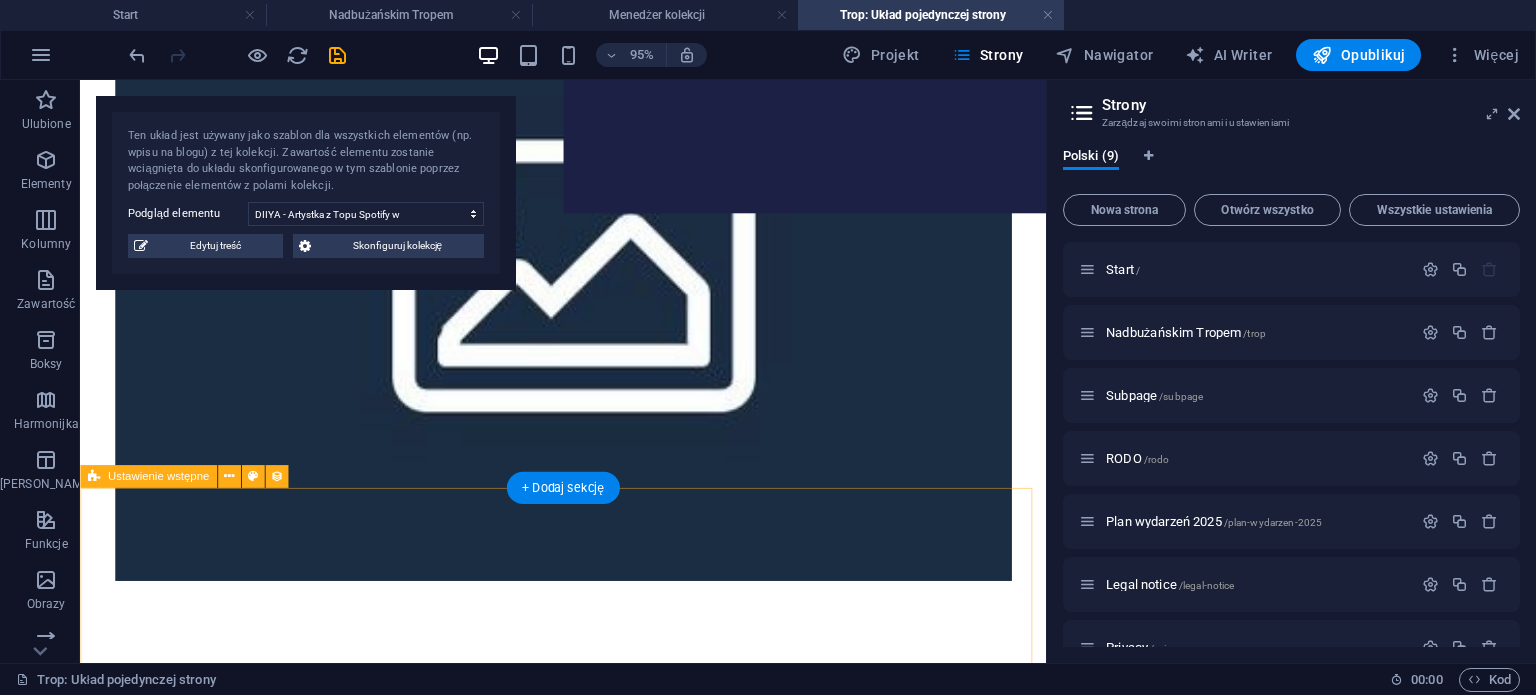 scroll, scrollTop: 500, scrollLeft: 0, axis: vertical 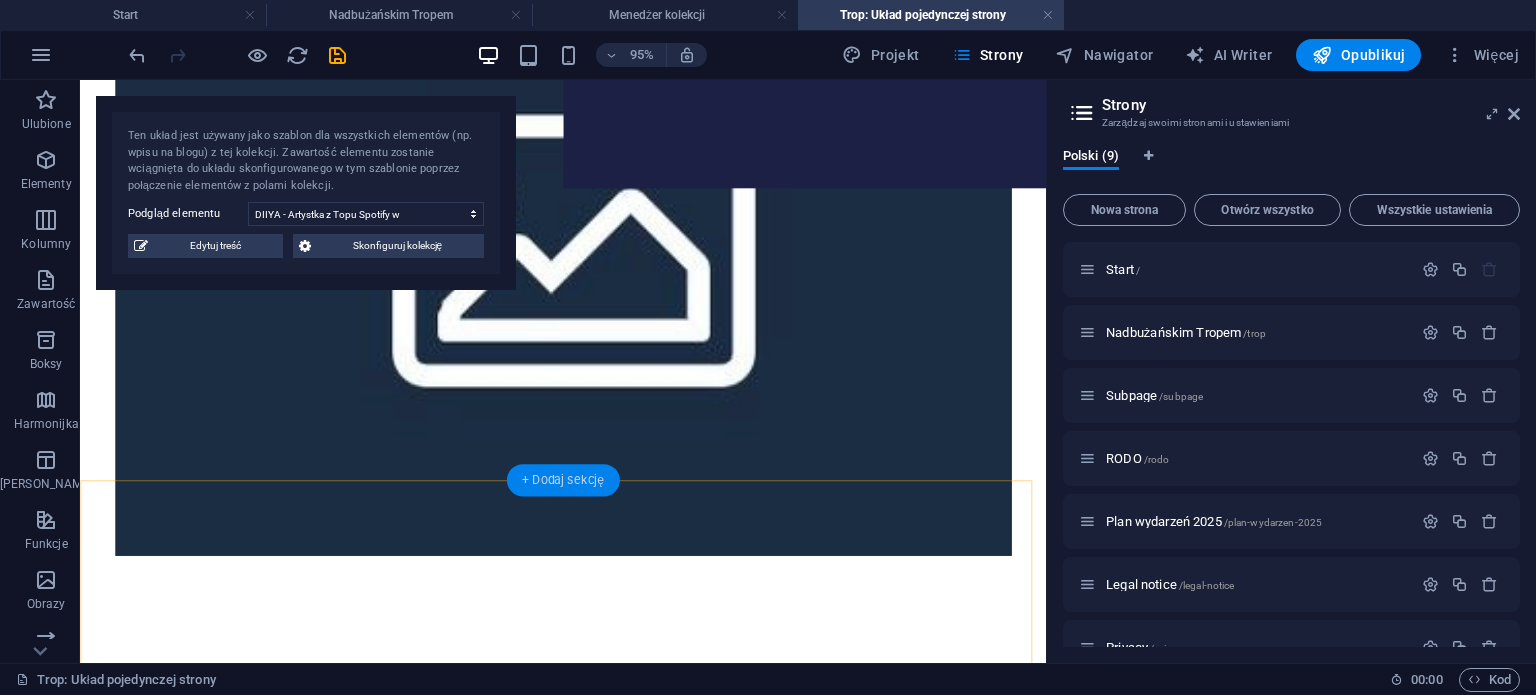 click on "+ Dodaj sekcję" at bounding box center [563, 480] 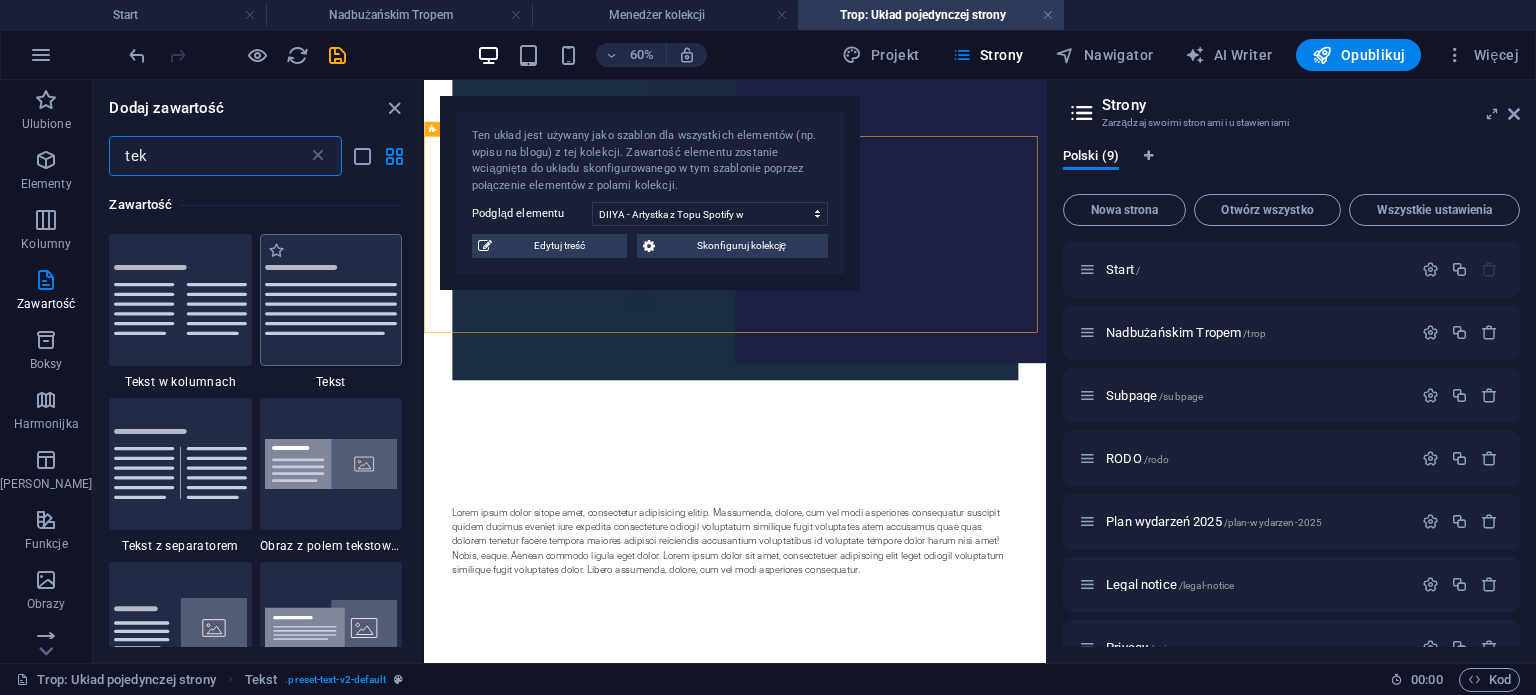 scroll, scrollTop: 152, scrollLeft: 0, axis: vertical 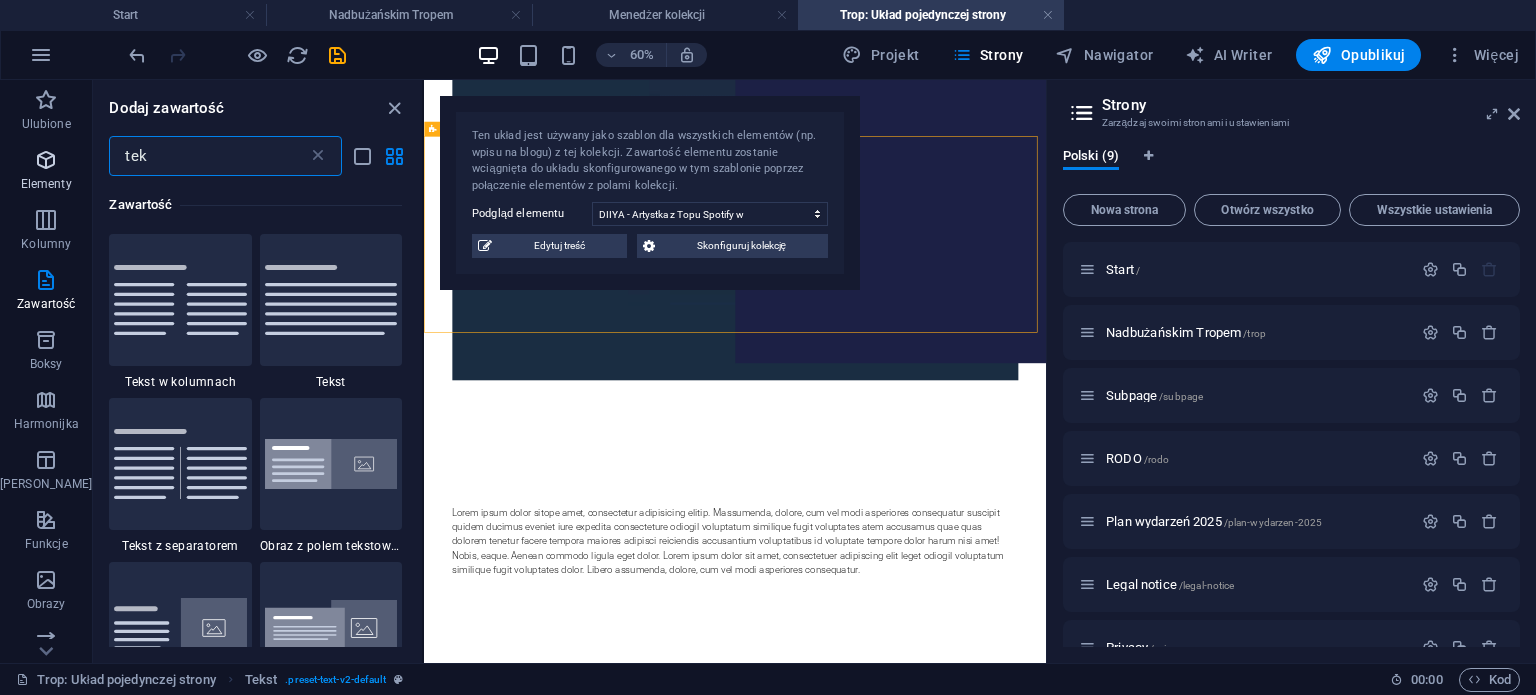 drag, startPoint x: 238, startPoint y: 155, endPoint x: 10, endPoint y: 156, distance: 228.0022 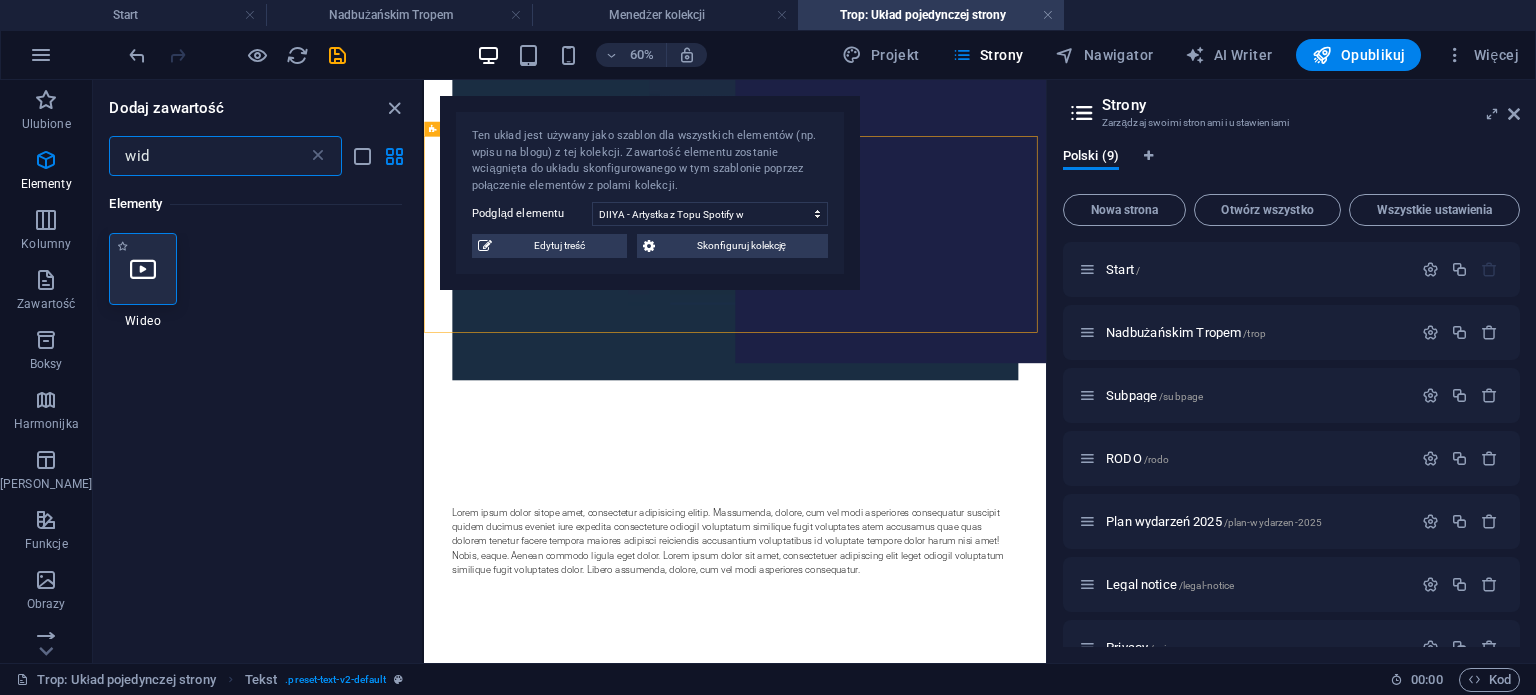 scroll, scrollTop: 0, scrollLeft: 0, axis: both 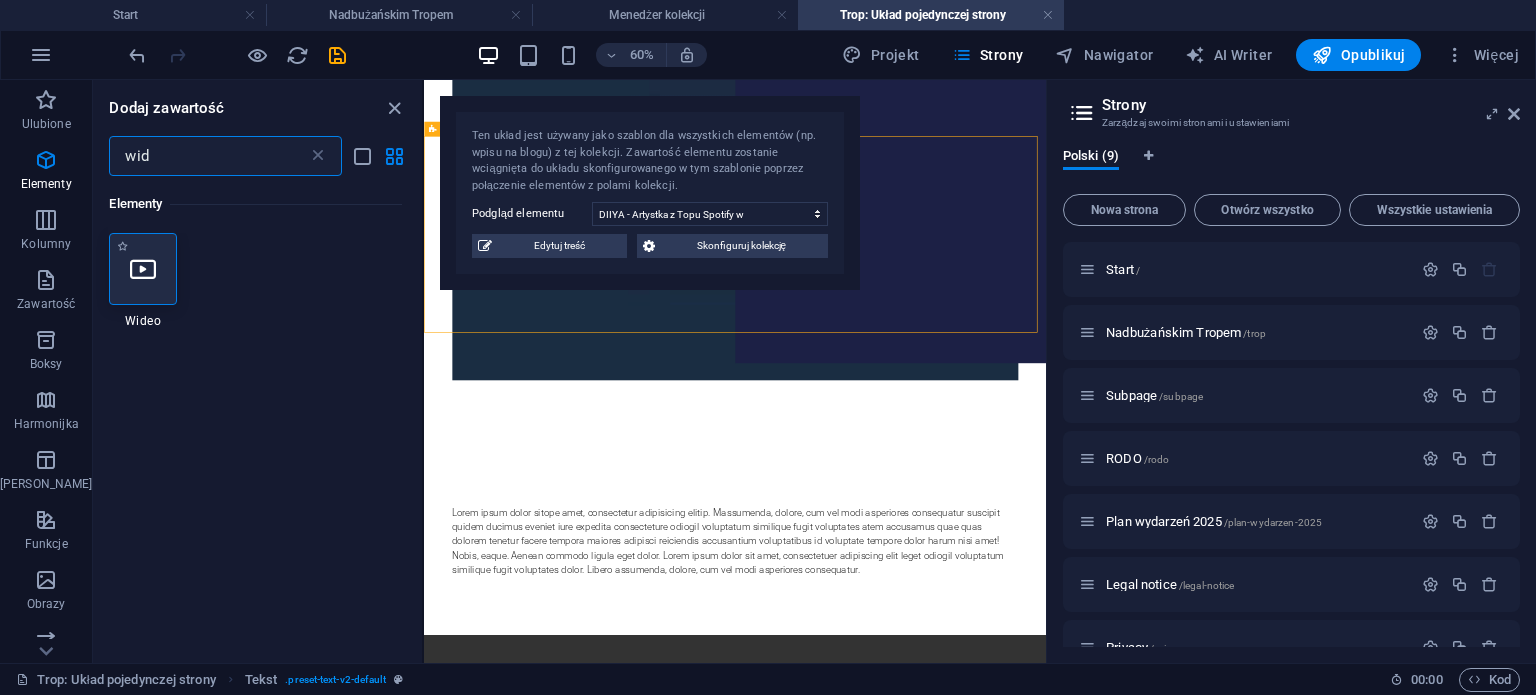 select on "%" 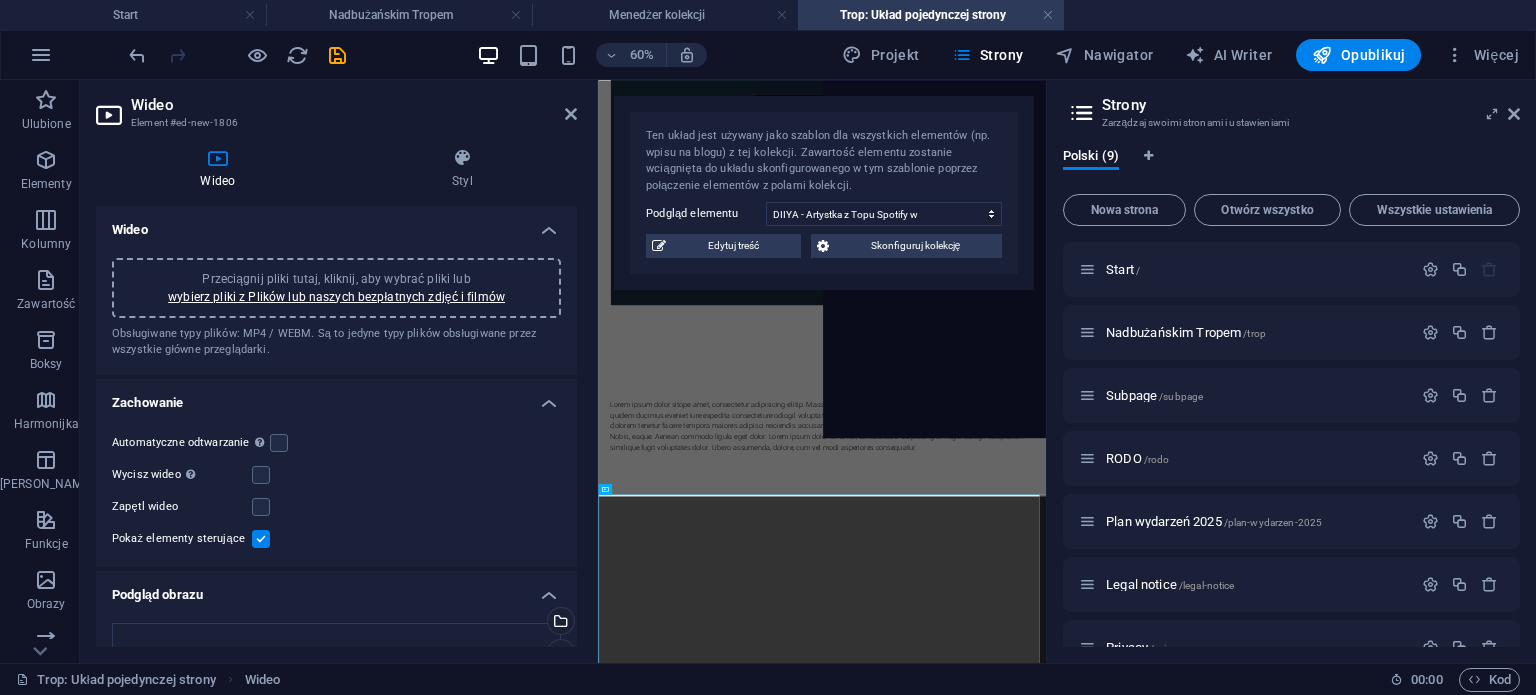 scroll, scrollTop: 0, scrollLeft: 0, axis: both 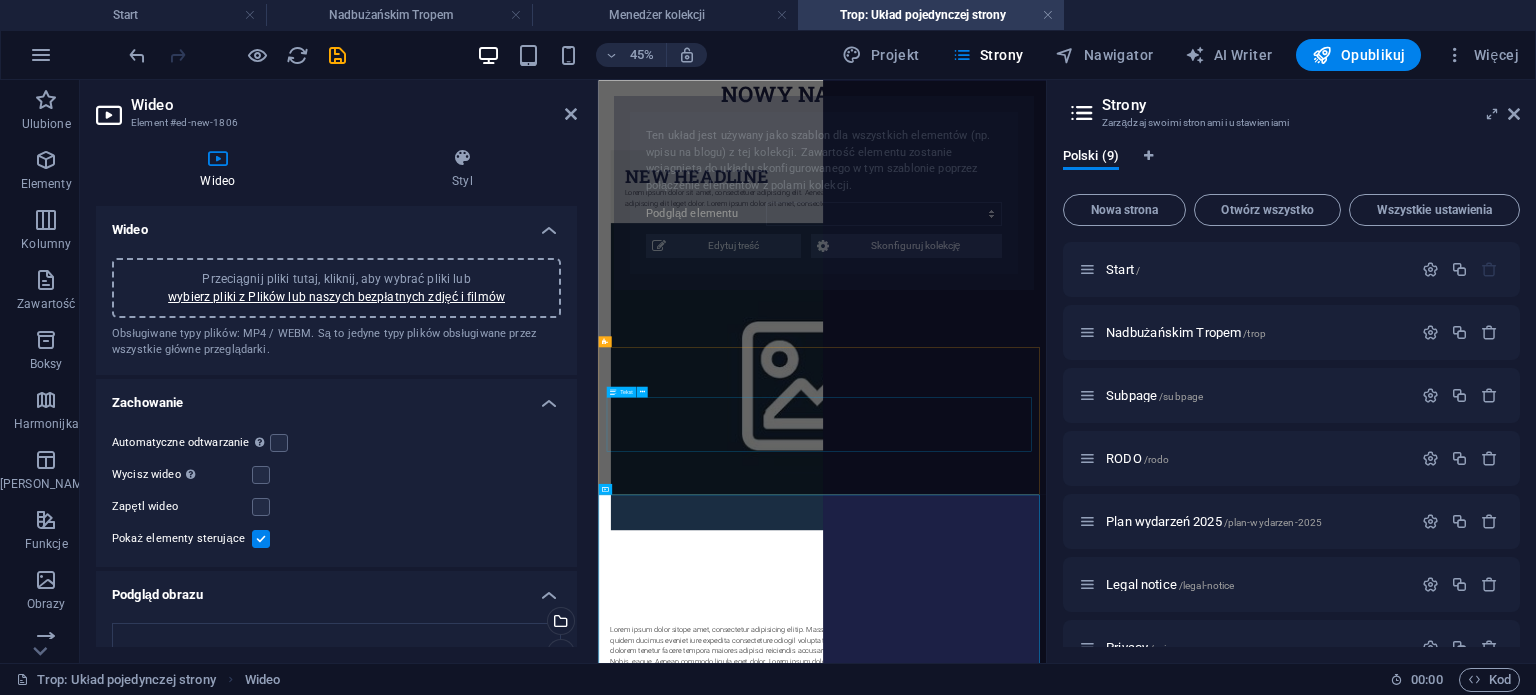 select on "6874d83e7c6e0b0fdc09a14a" 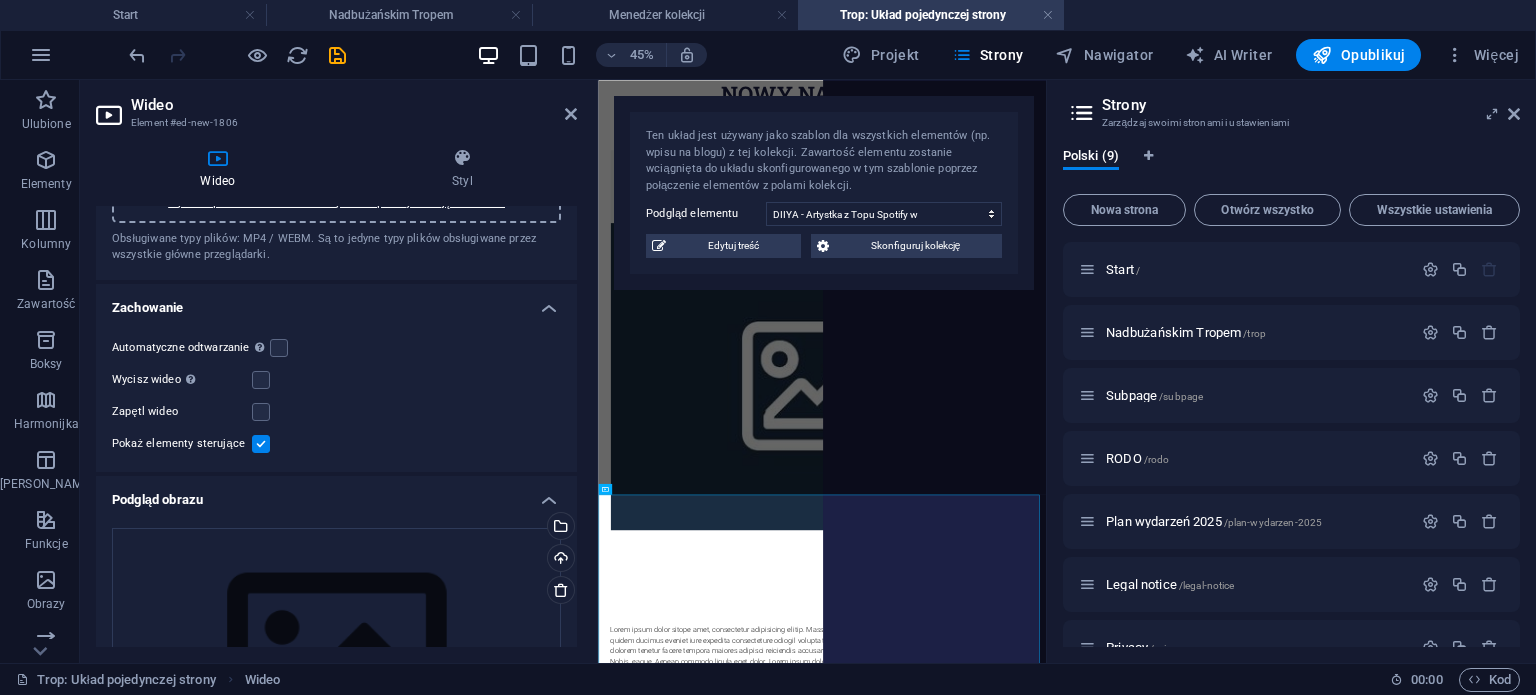 scroll, scrollTop: 200, scrollLeft: 0, axis: vertical 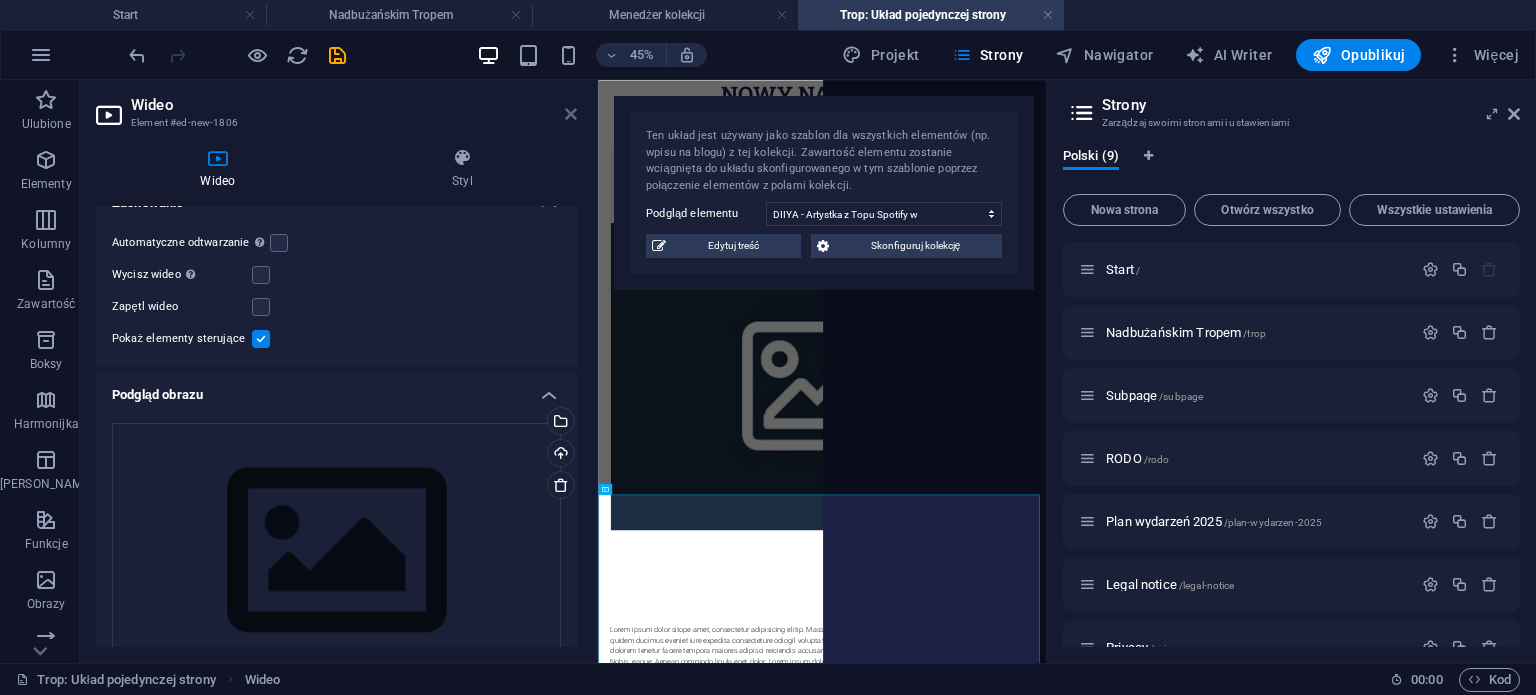 drag, startPoint x: 573, startPoint y: 111, endPoint x: 542, endPoint y: 182, distance: 77.47257 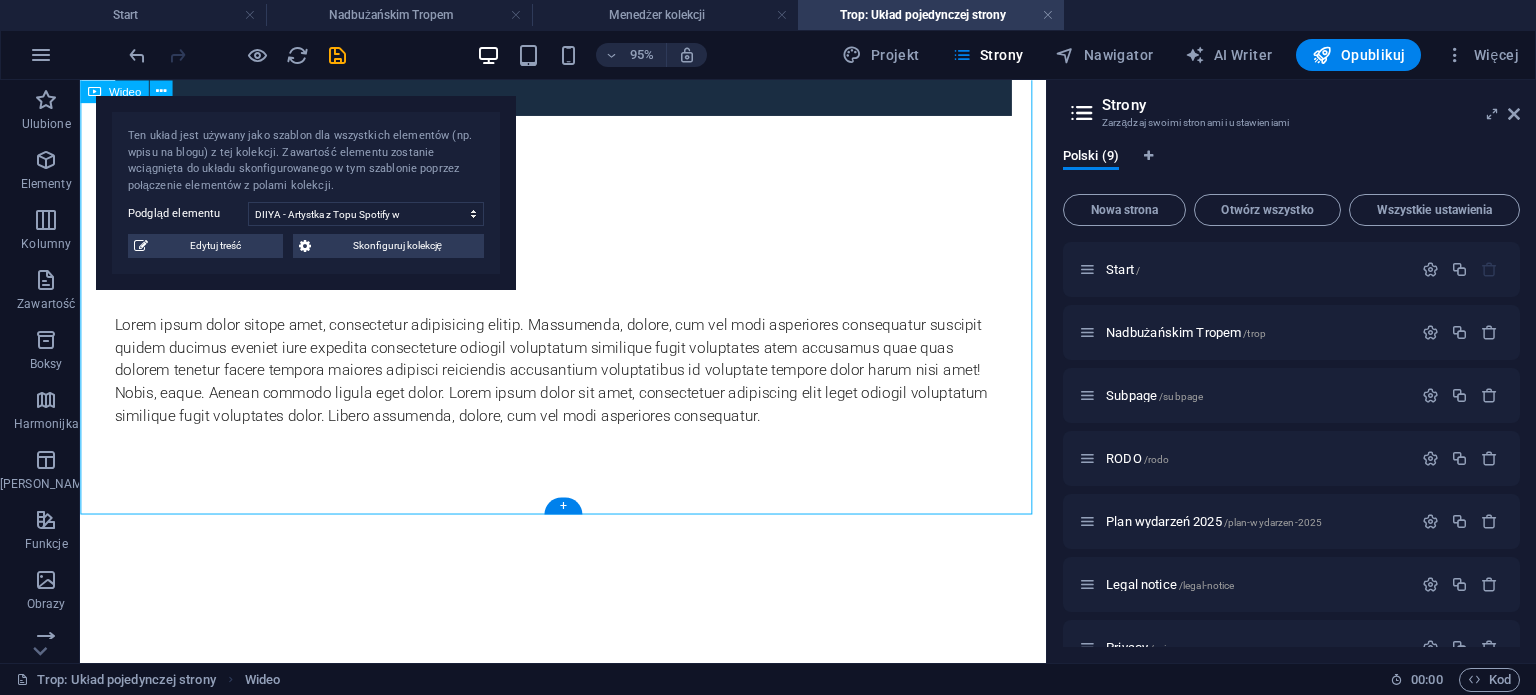 scroll, scrollTop: 464, scrollLeft: 0, axis: vertical 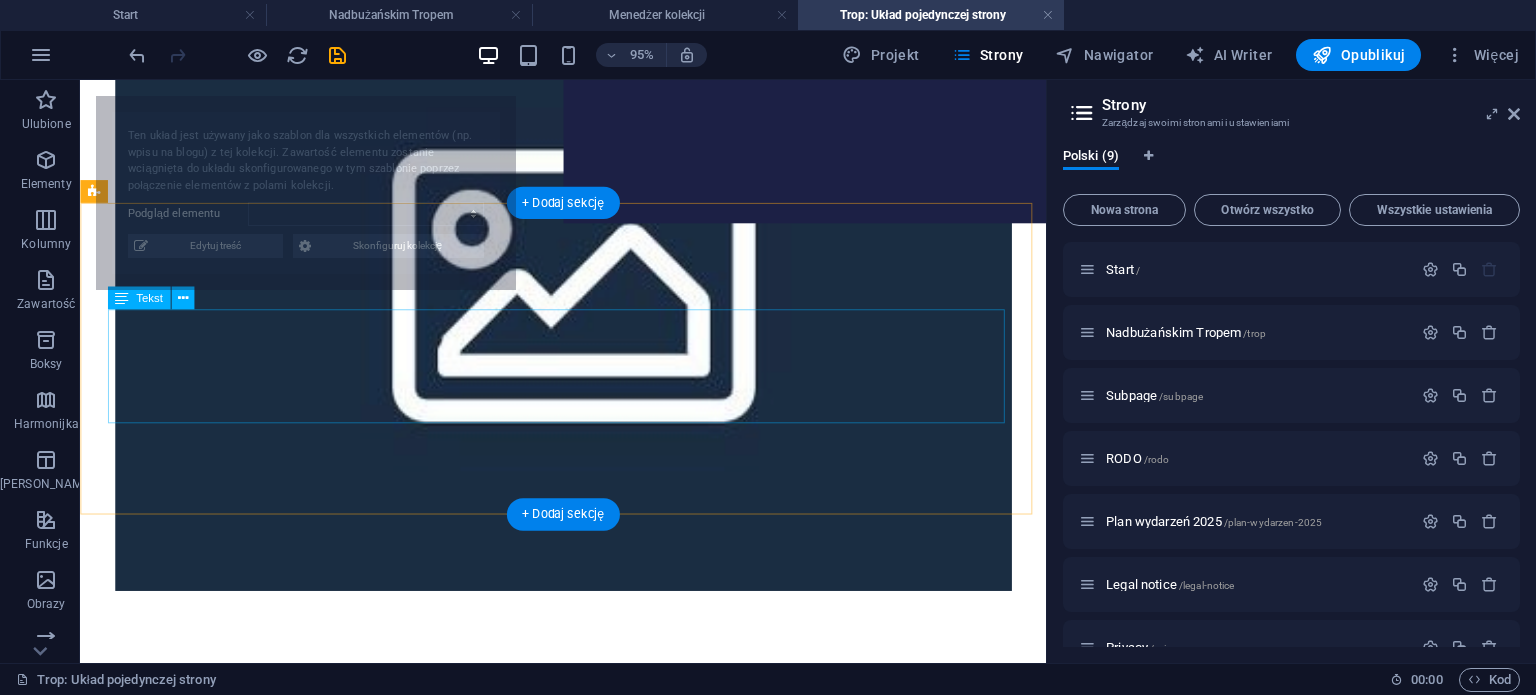 select on "6874d83e7c6e0b0fdc09a14a" 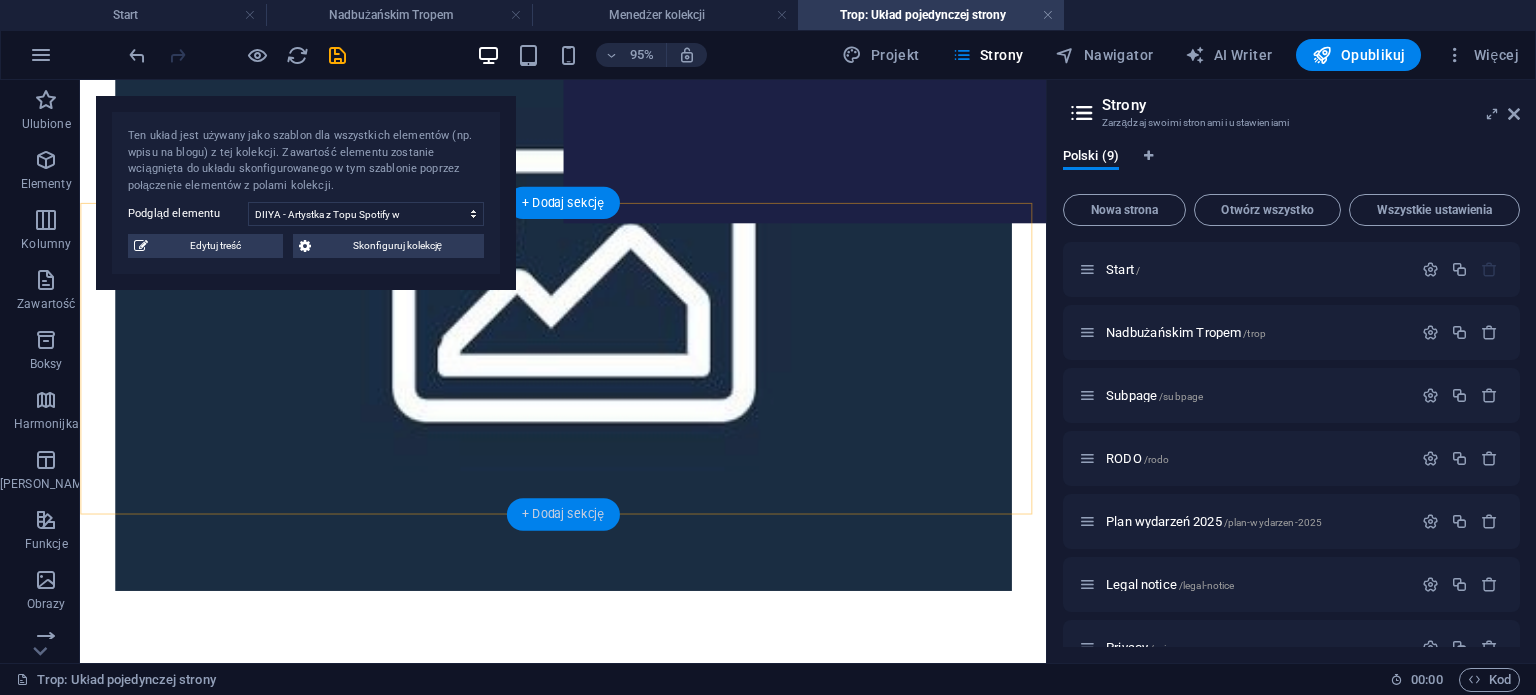 click on "+ Dodaj sekcję" at bounding box center [563, 514] 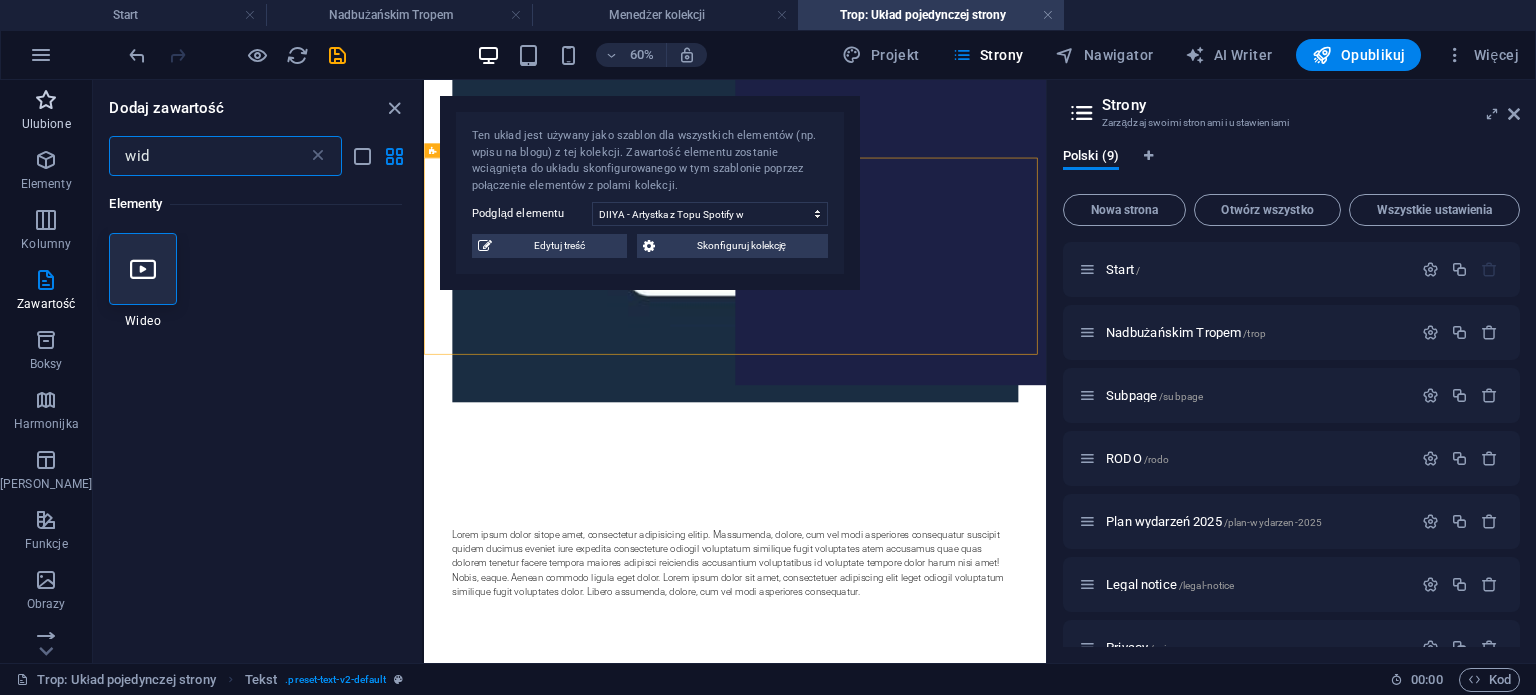 click on "Ulubione Elementy Kolumny Zawartość Boksy Harmonijka Tabele Funkcje Obrazy Suwak Nagłówek Stopka Formularze Marketing Kolekcje Dodaj zawartość wid ​ Elementy 1 Star Wideo" at bounding box center [212, 371] 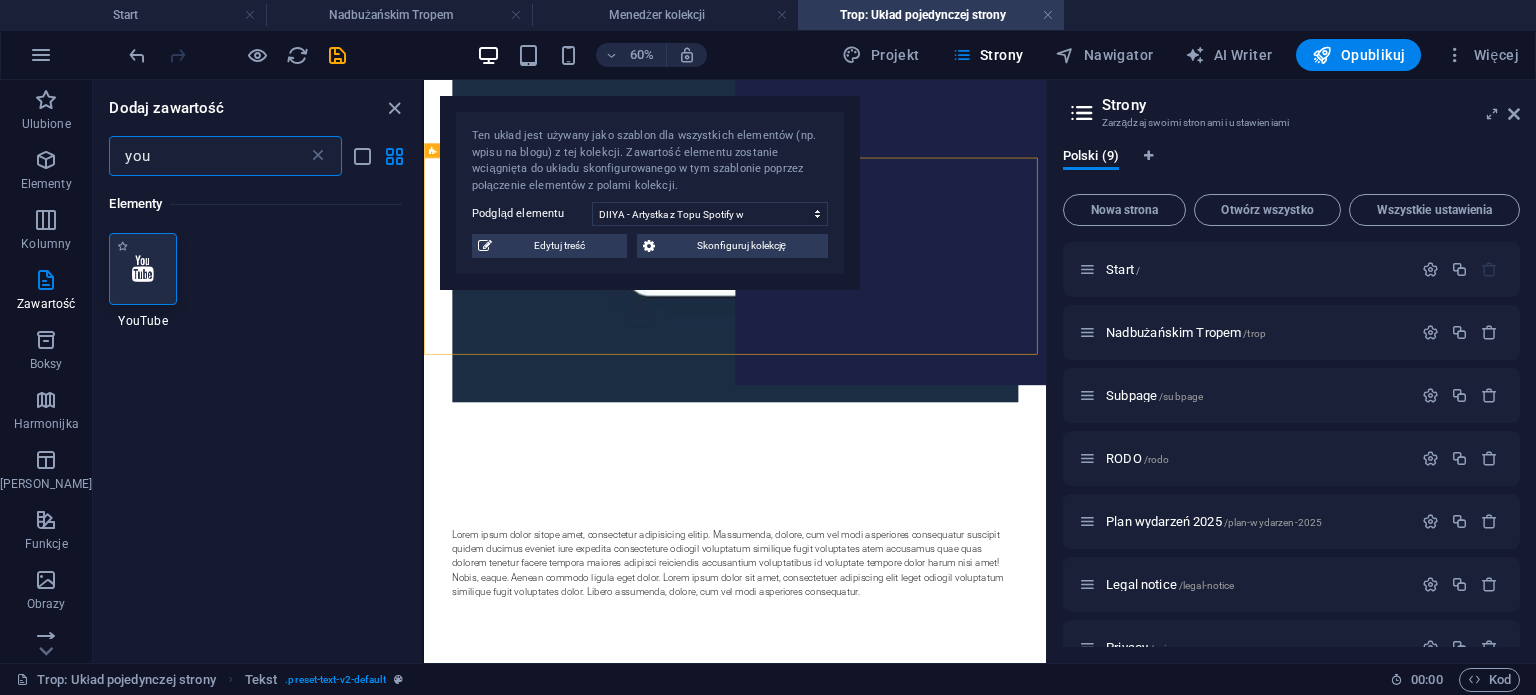 type on "you" 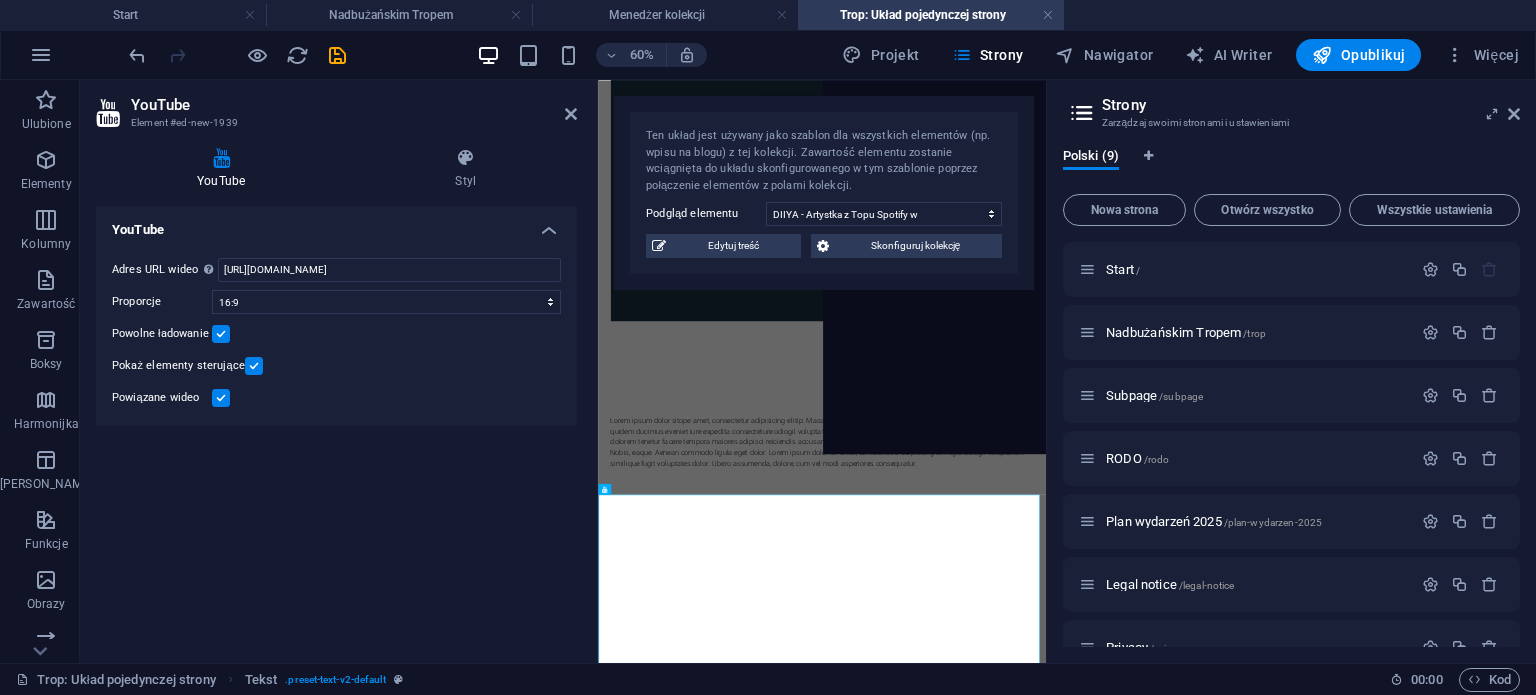 scroll, scrollTop: 0, scrollLeft: 0, axis: both 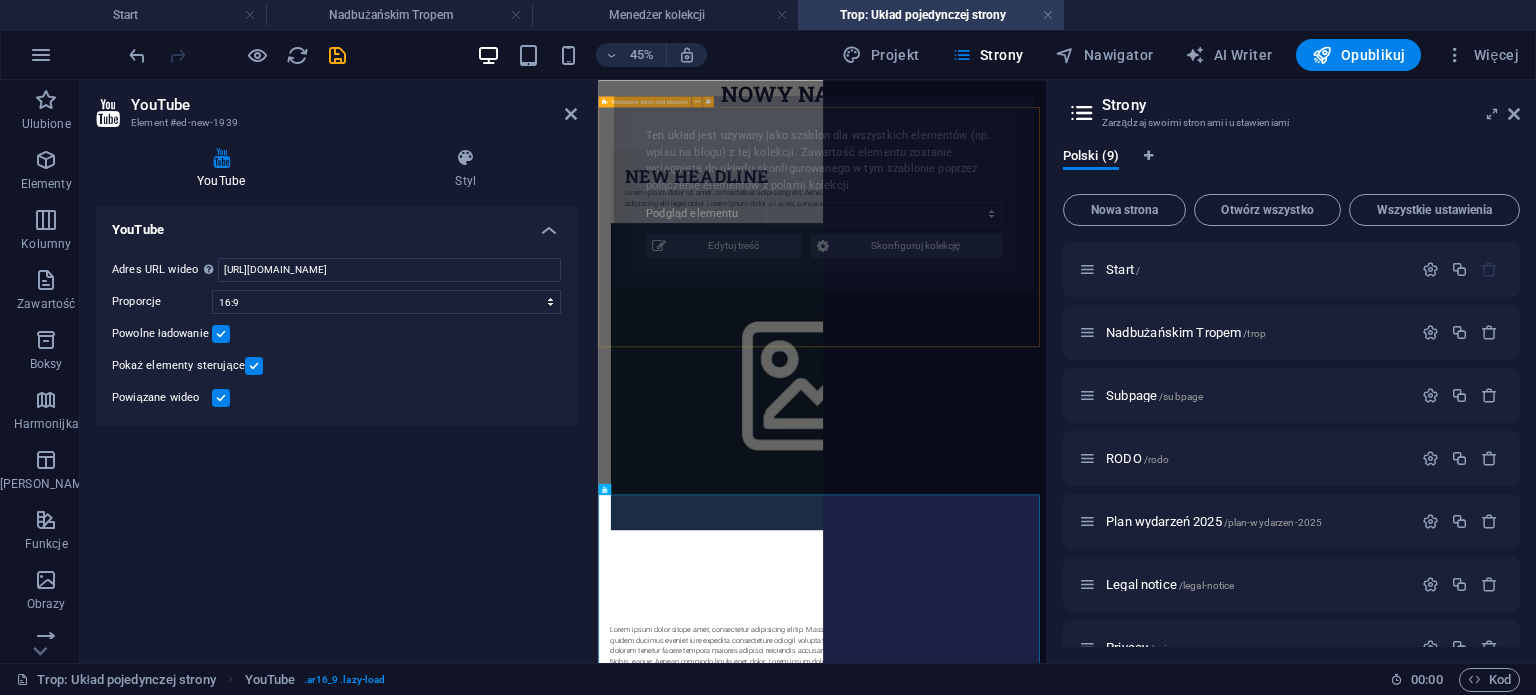 select on "6874d83e7c6e0b0fdc09a14a" 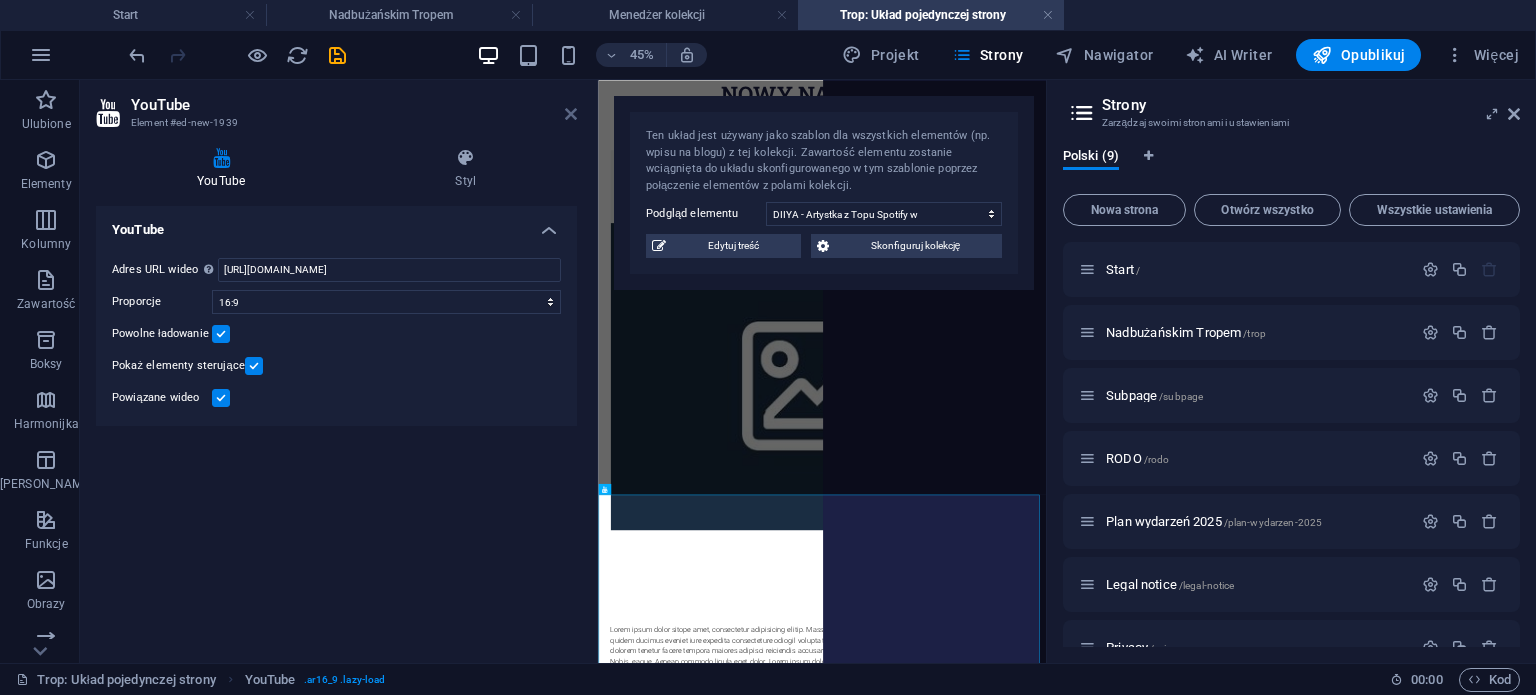 click at bounding box center [571, 114] 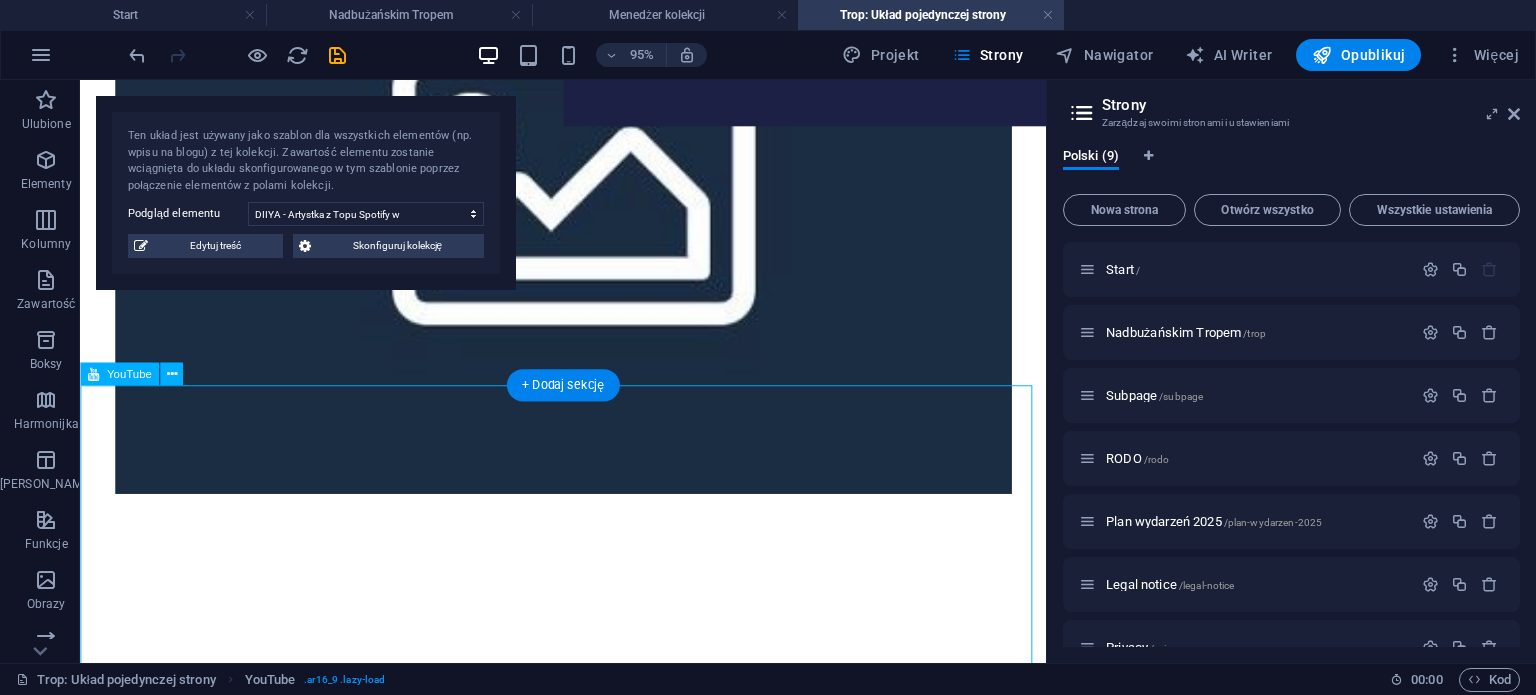 scroll, scrollTop: 600, scrollLeft: 0, axis: vertical 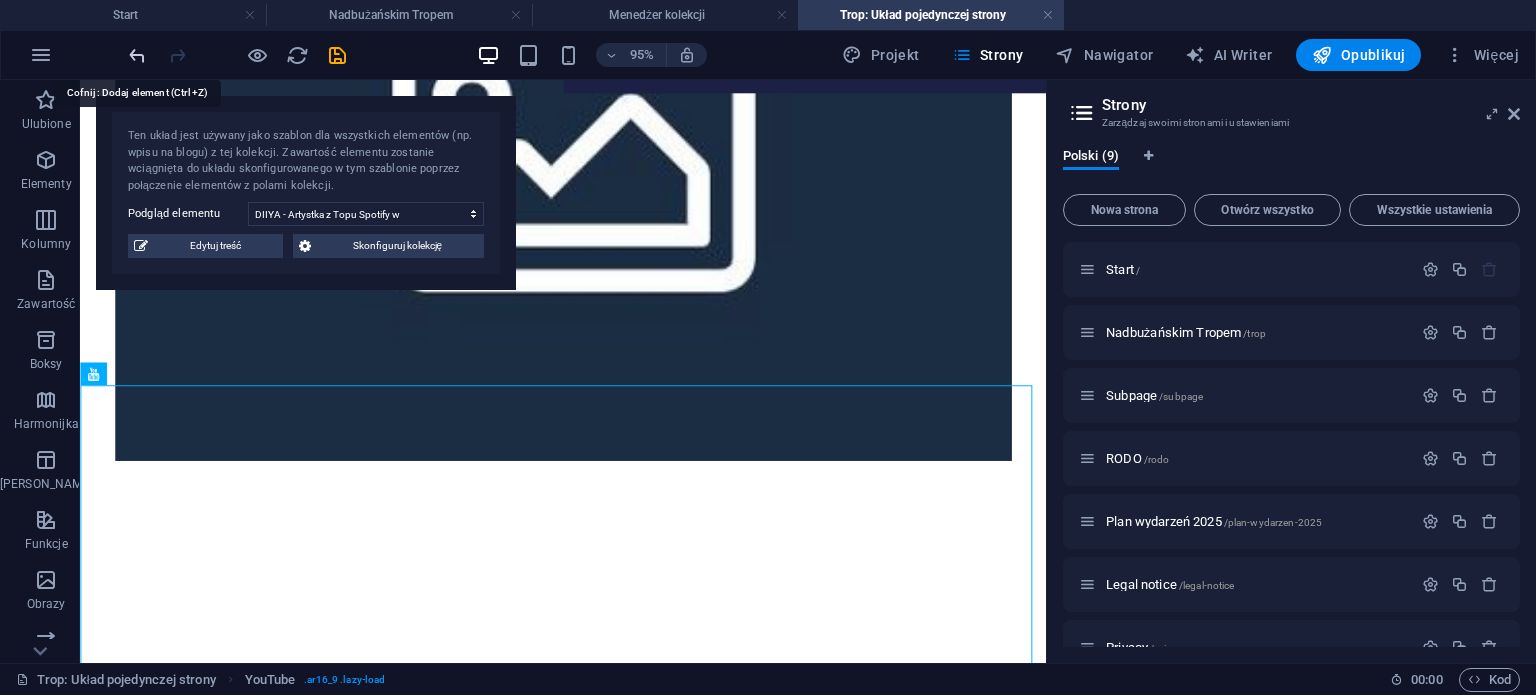 click at bounding box center (137, 55) 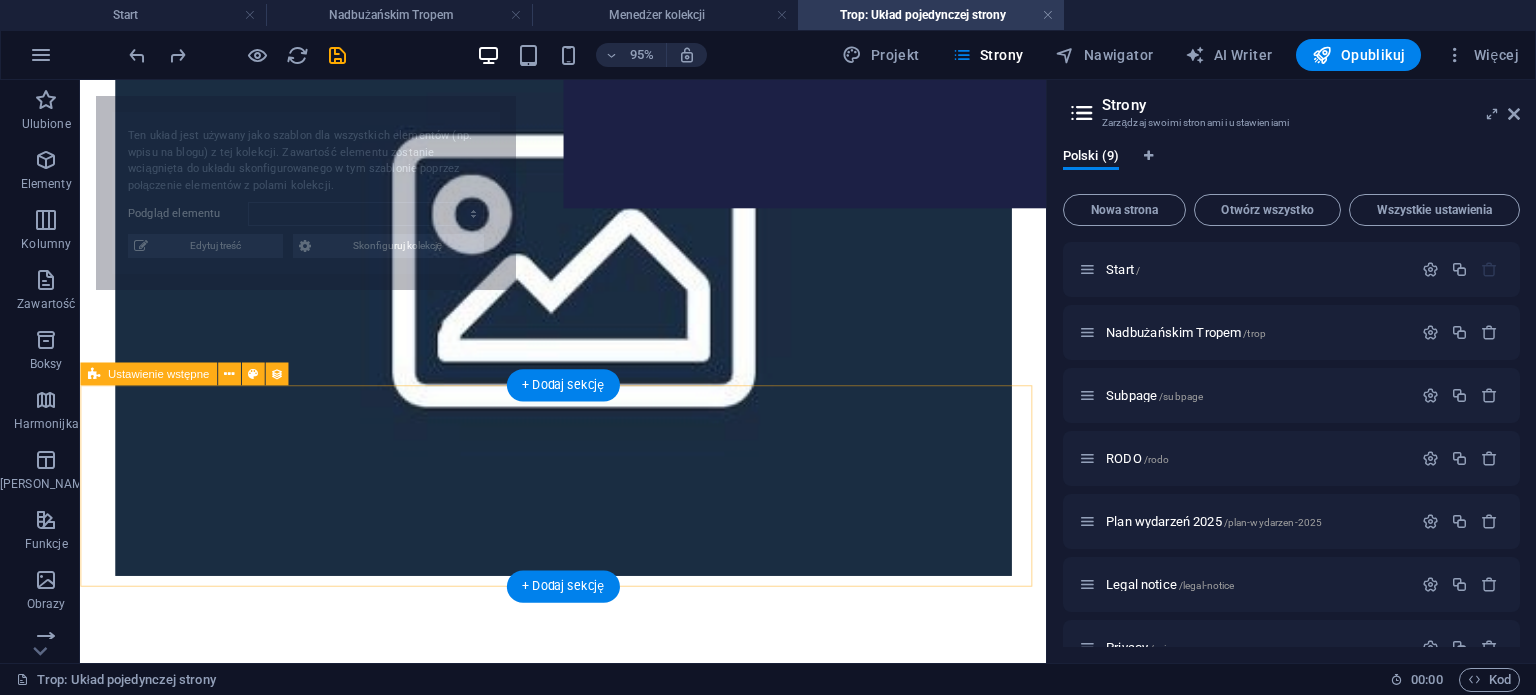 select on "6874d83e7c6e0b0fdc09a14a" 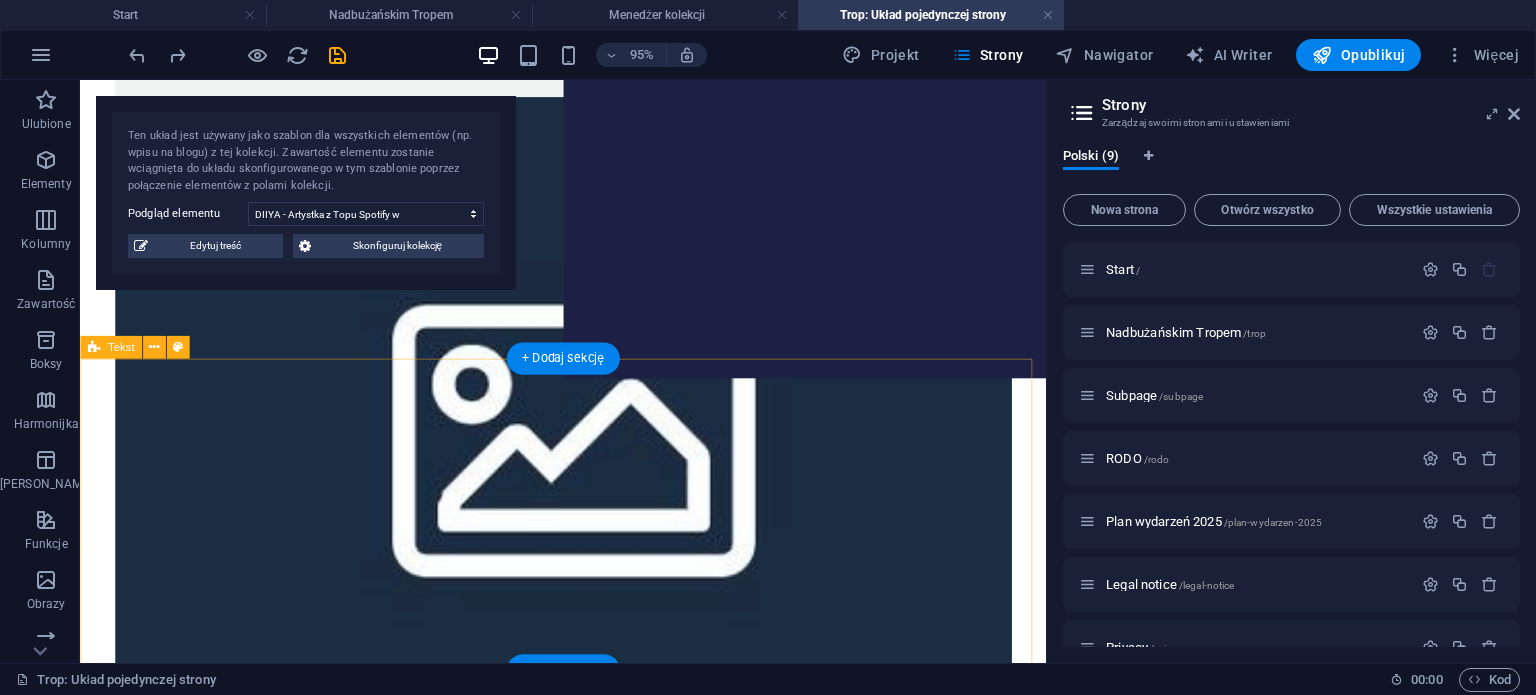 scroll, scrollTop: 0, scrollLeft: 0, axis: both 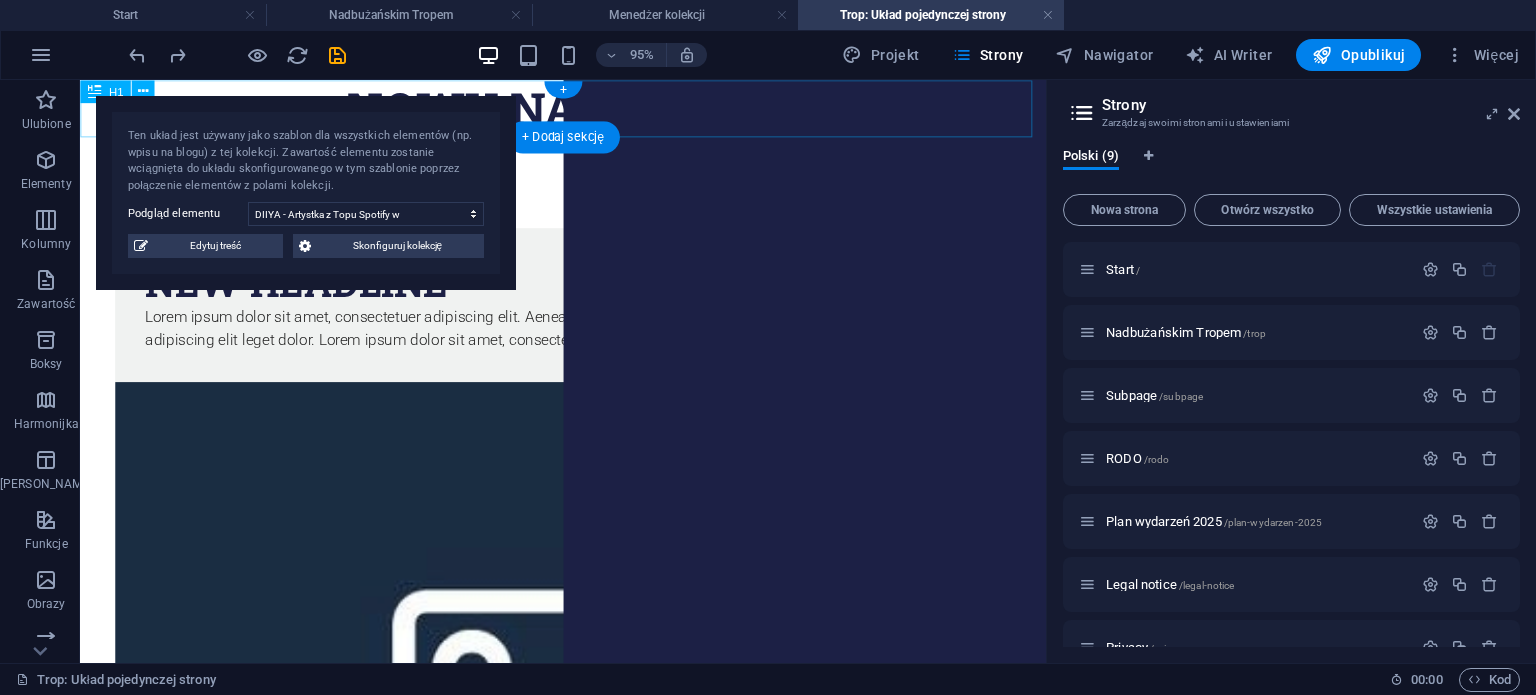 click on "Nowy nagłówek" at bounding box center (588, 110) 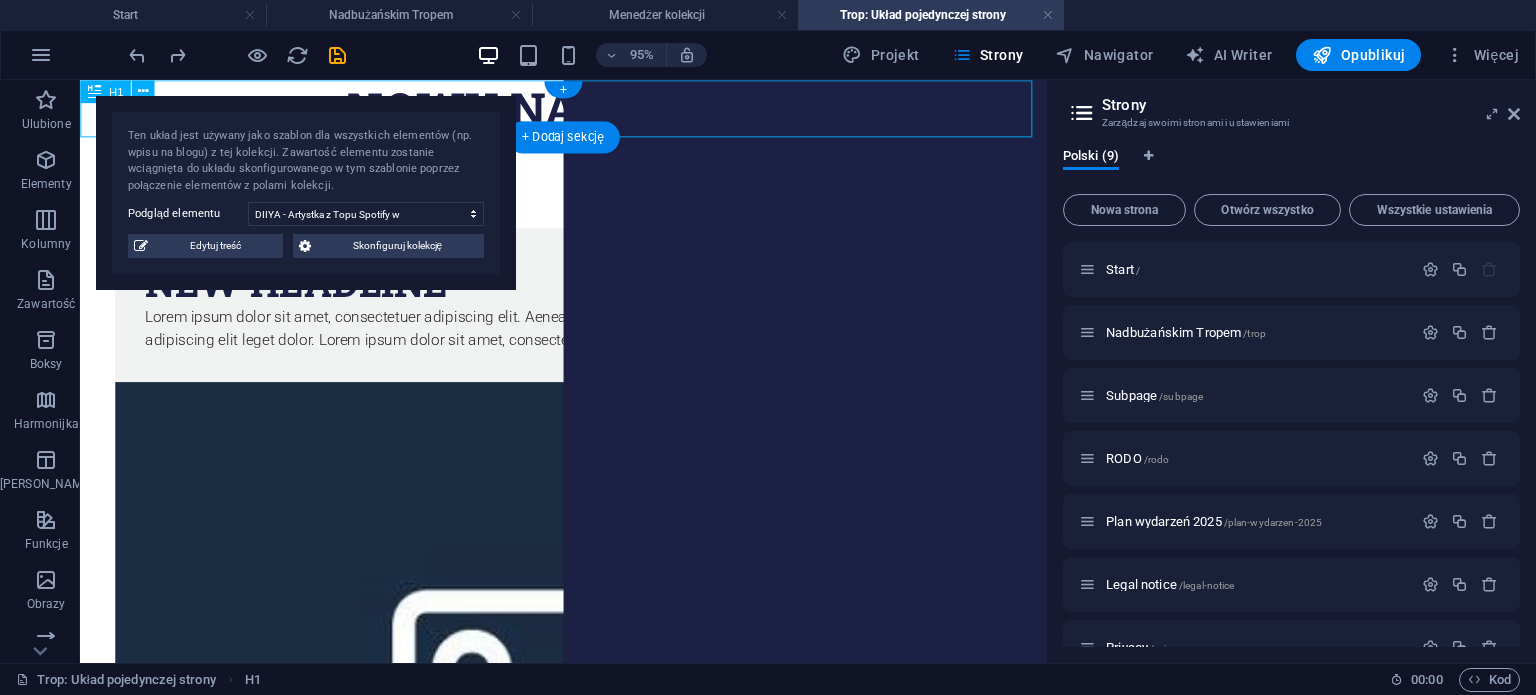 click on "Nowy nagłówek" at bounding box center [588, 110] 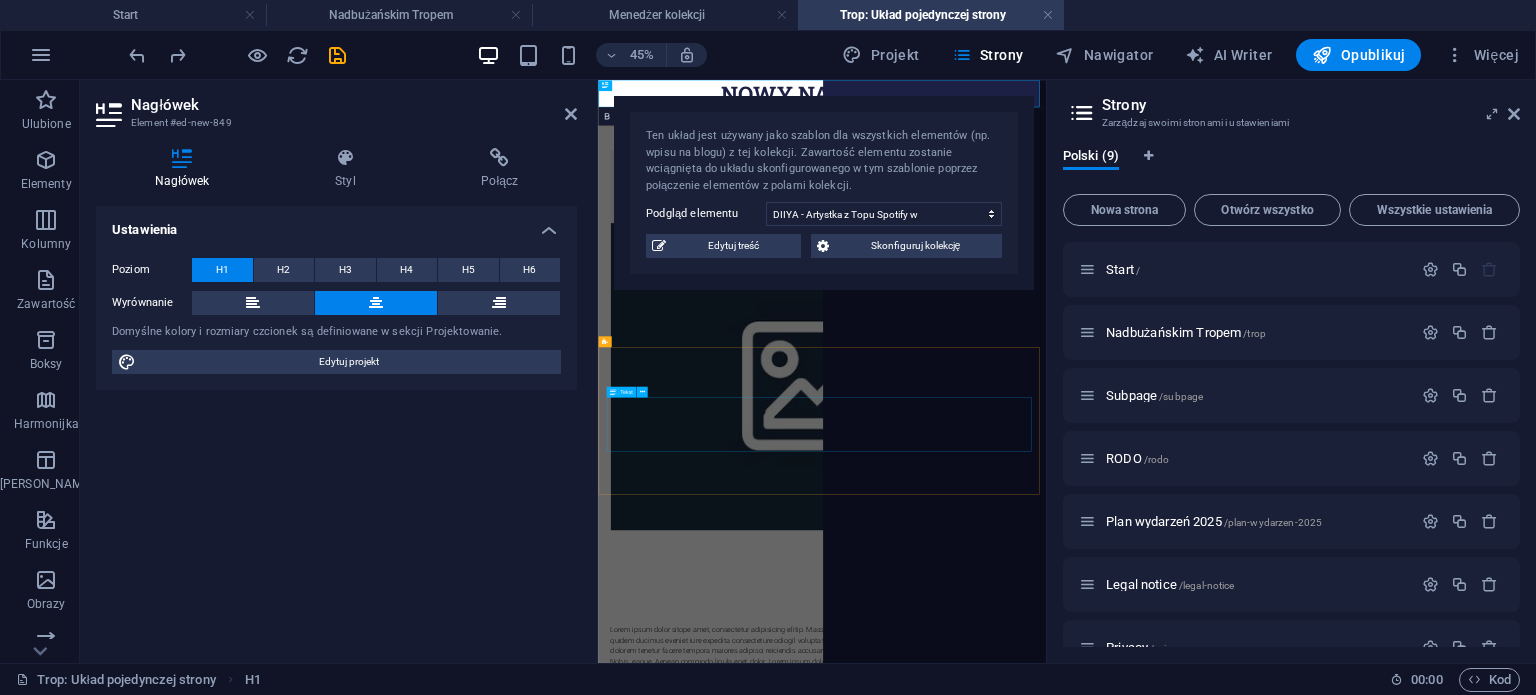 click on "Lorem ipsum dolor sitope amet, consectetur adipisicing elitip. Massumenda, dolore, cum vel modi asperiores consequatur suscipit quidem ducimus eveniet iure expedita consecteture odiogil voluptatum similique fugit voluptates atem accusamus quae quas dolorem tenetur facere tempora maiores adipisci reiciendis accusantium voluptatibus id voluptate tempore dolor harum nisi amet! Nobis, eaque. Aenean commodo ligula eget dolor. Lorem ipsum dolor sit amet, consectetuer adipiscing elit leget odiogil voluptatum similique fugit voluptates dolor. Libero assumenda, dolore, cum vel modi asperiores consequatur." at bounding box center (1096, 1349) 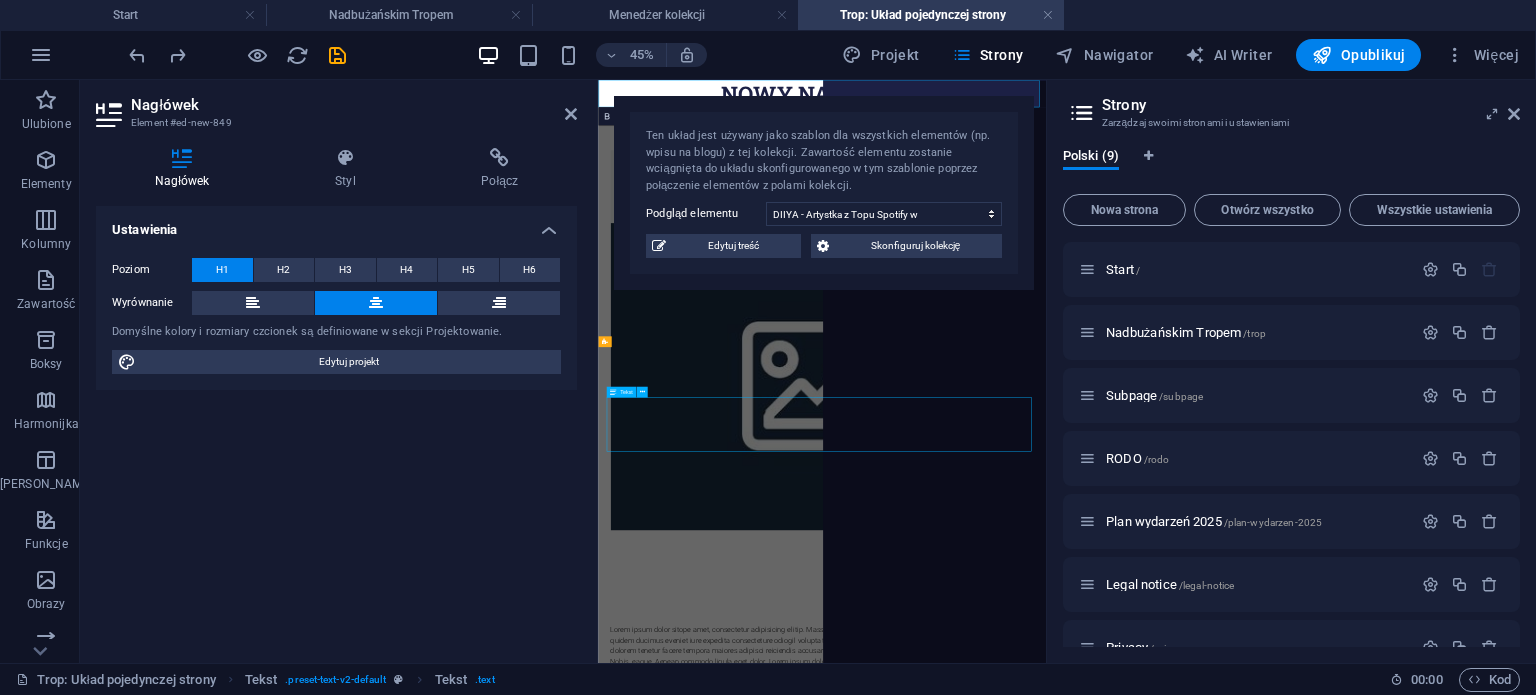 scroll, scrollTop: 458, scrollLeft: 0, axis: vertical 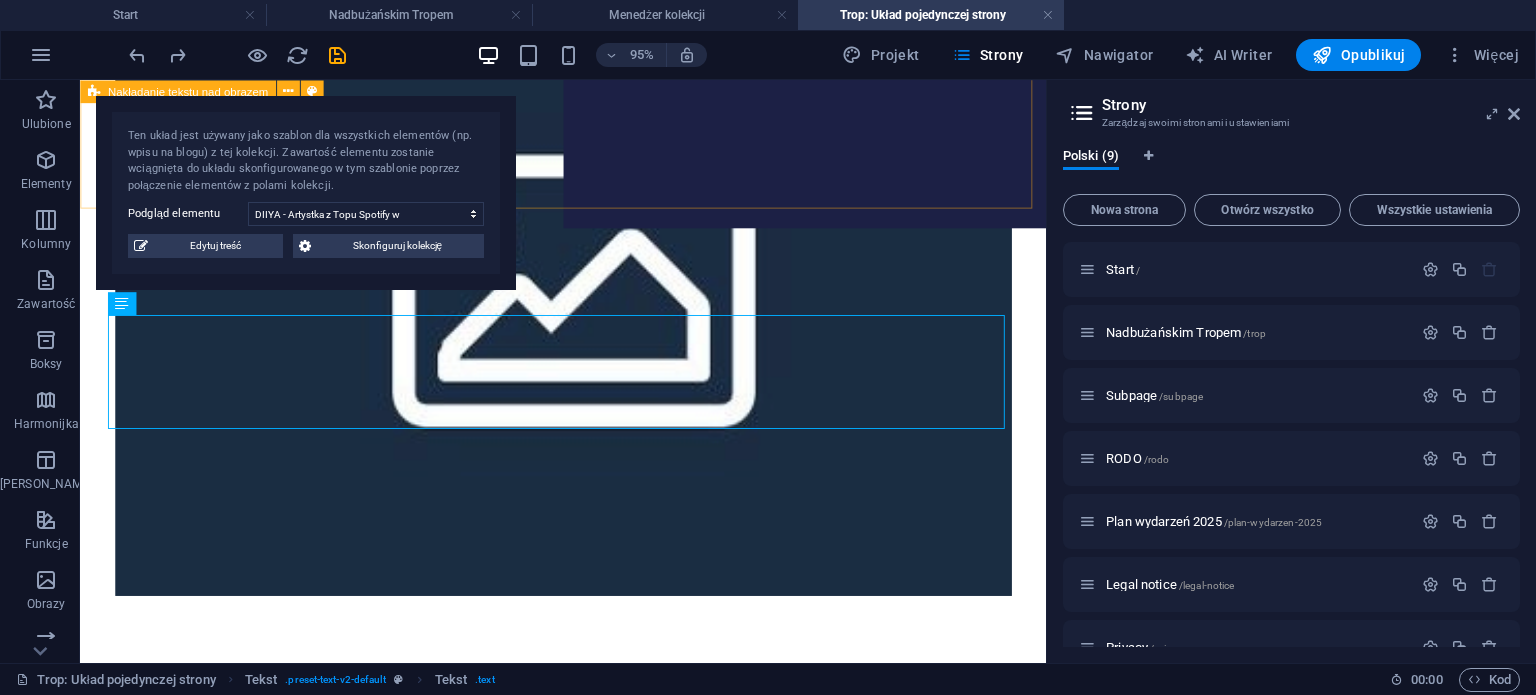 click on "Nakładanie tekstu nad obrazem" at bounding box center [188, 91] 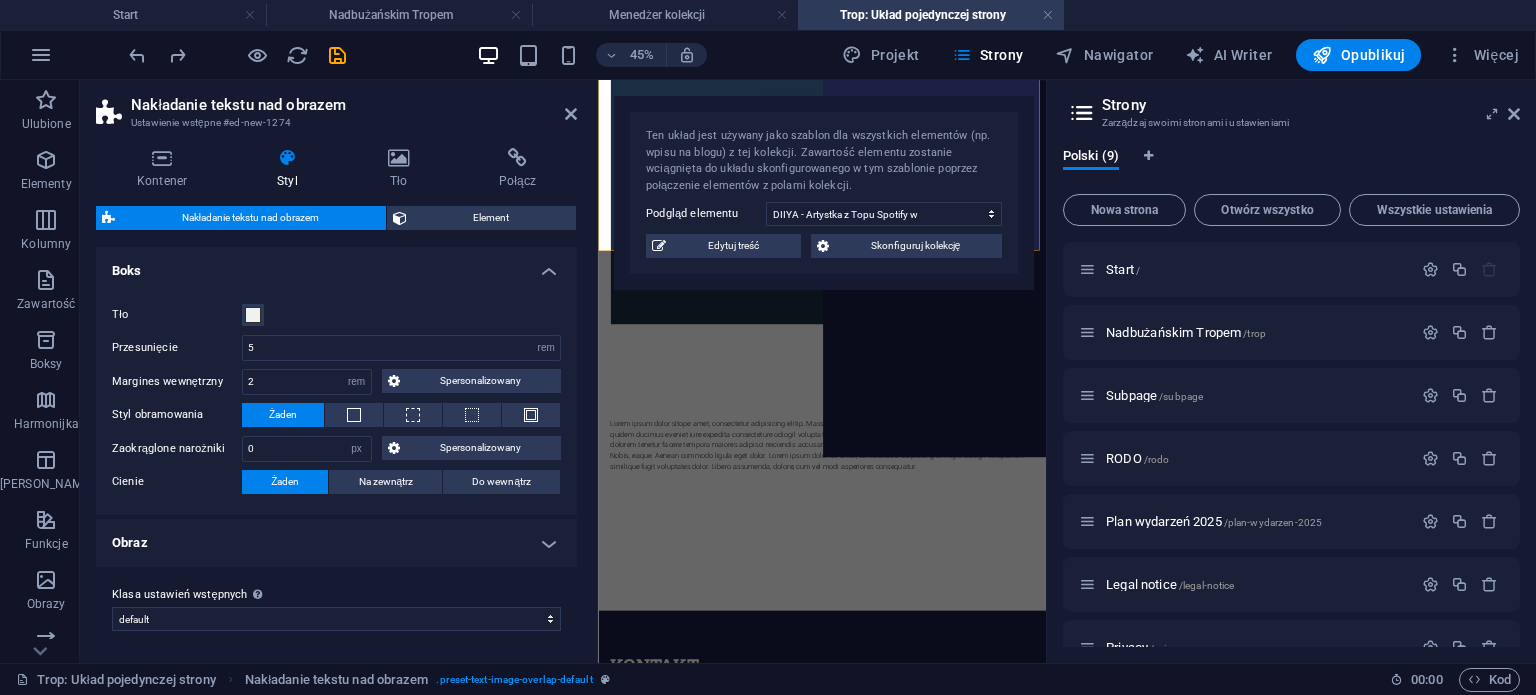 scroll, scrollTop: 214, scrollLeft: 0, axis: vertical 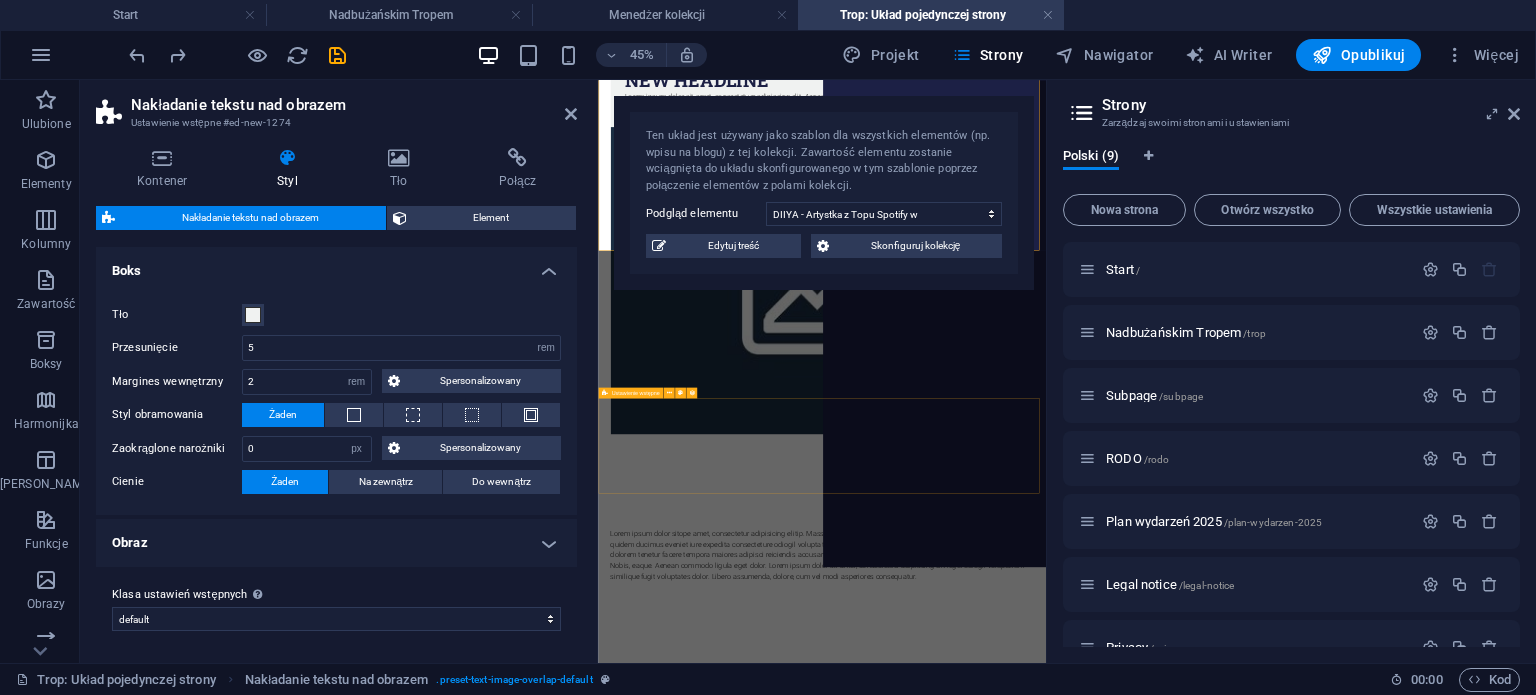 click at bounding box center (1095, 1397) 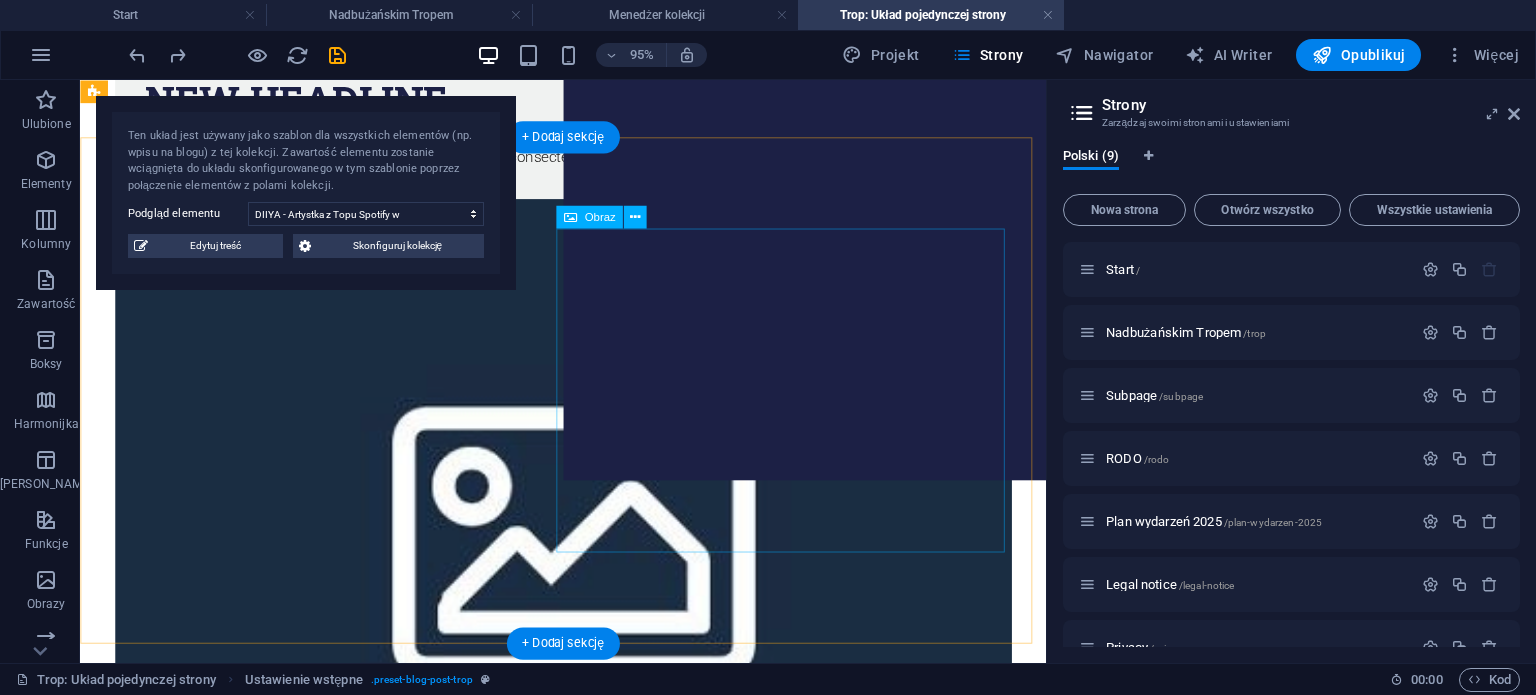 scroll, scrollTop: 0, scrollLeft: 0, axis: both 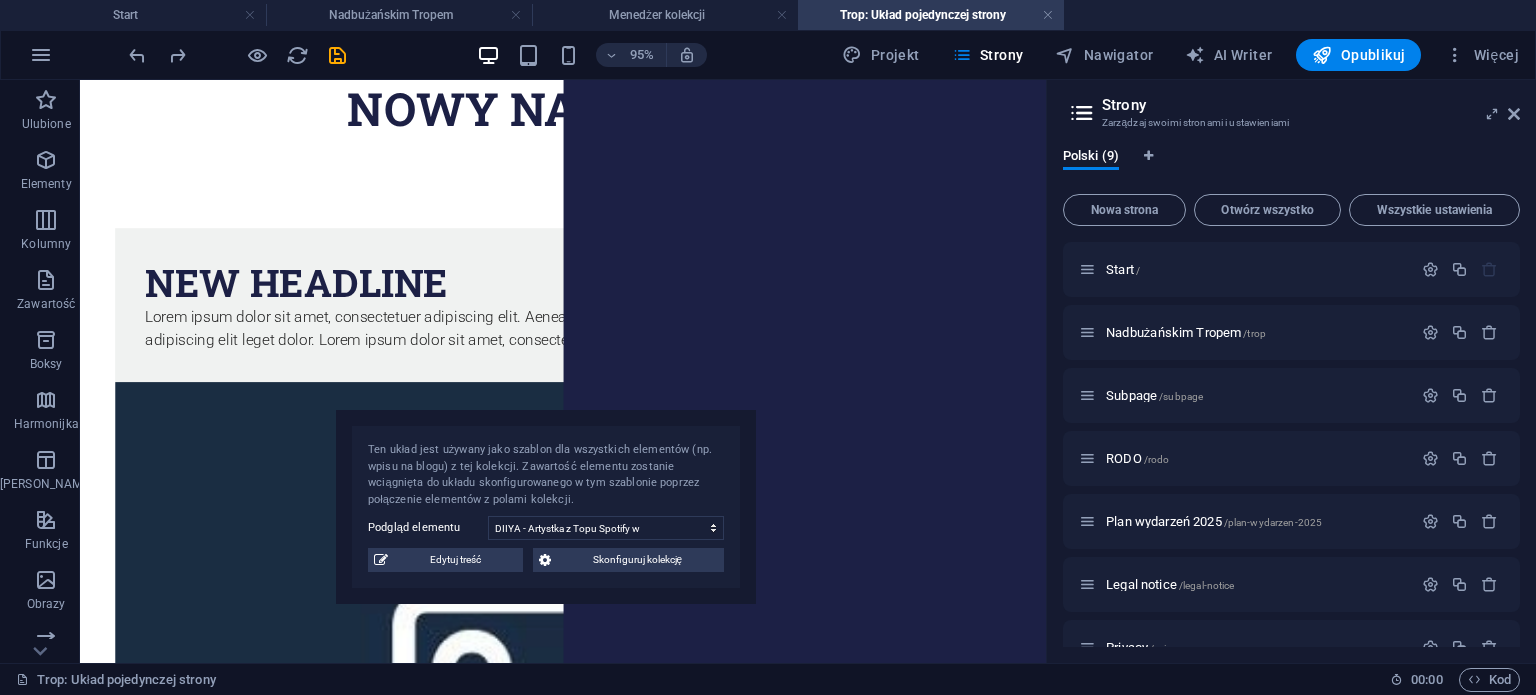 drag, startPoint x: 256, startPoint y: 117, endPoint x: 526, endPoint y: 463, distance: 438.8804 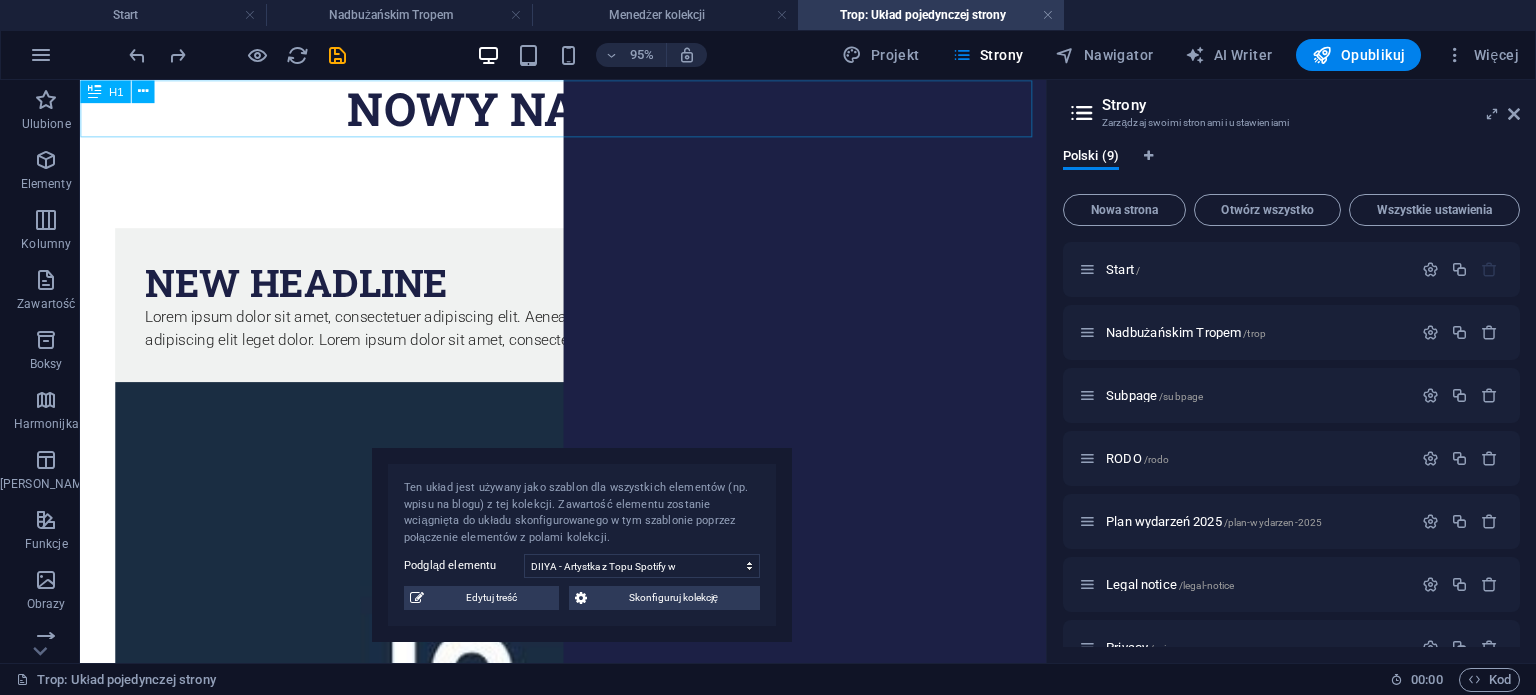 click on "H1" at bounding box center (105, 91) 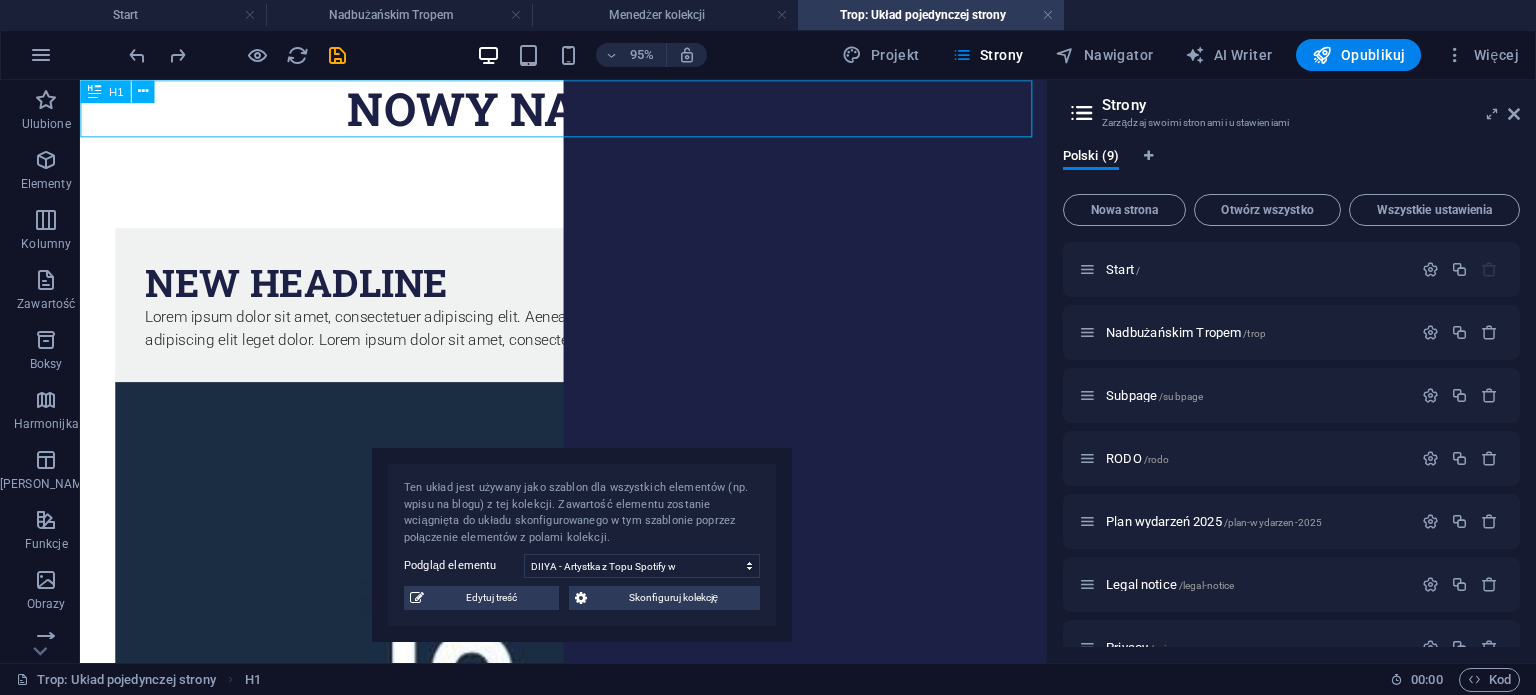 click on "H1" at bounding box center (105, 91) 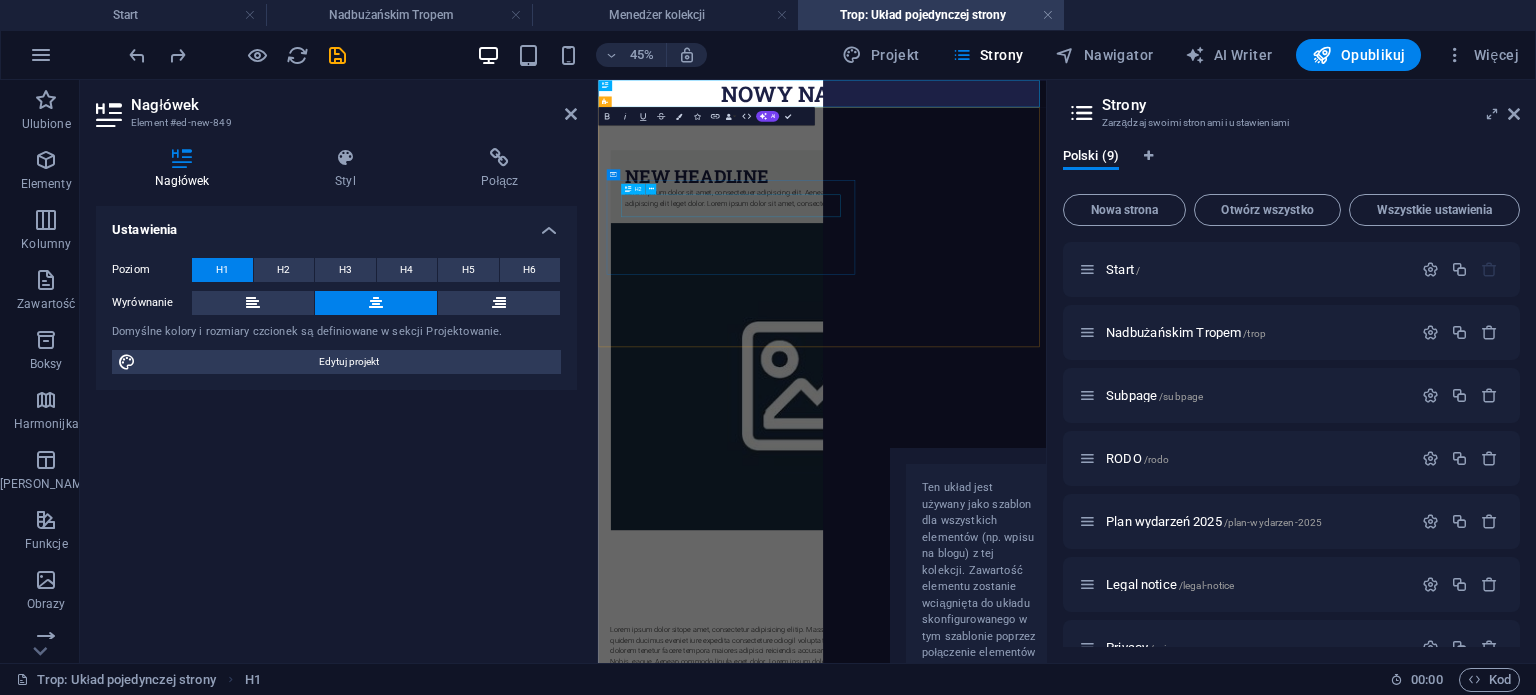 click on "Lorem ipsum dolor sit amet, consectetuer adipiscing elit. Aenean commodo ligula eget dolor. Lorem ipsum dolor sit amet, consectetuer adipiscing elit leget dolor. Lorem ipsum dolor sit amet, consectetuer adipiscing elit. Aenean commodo ligula eget dolor." at bounding box center [1136, 342] 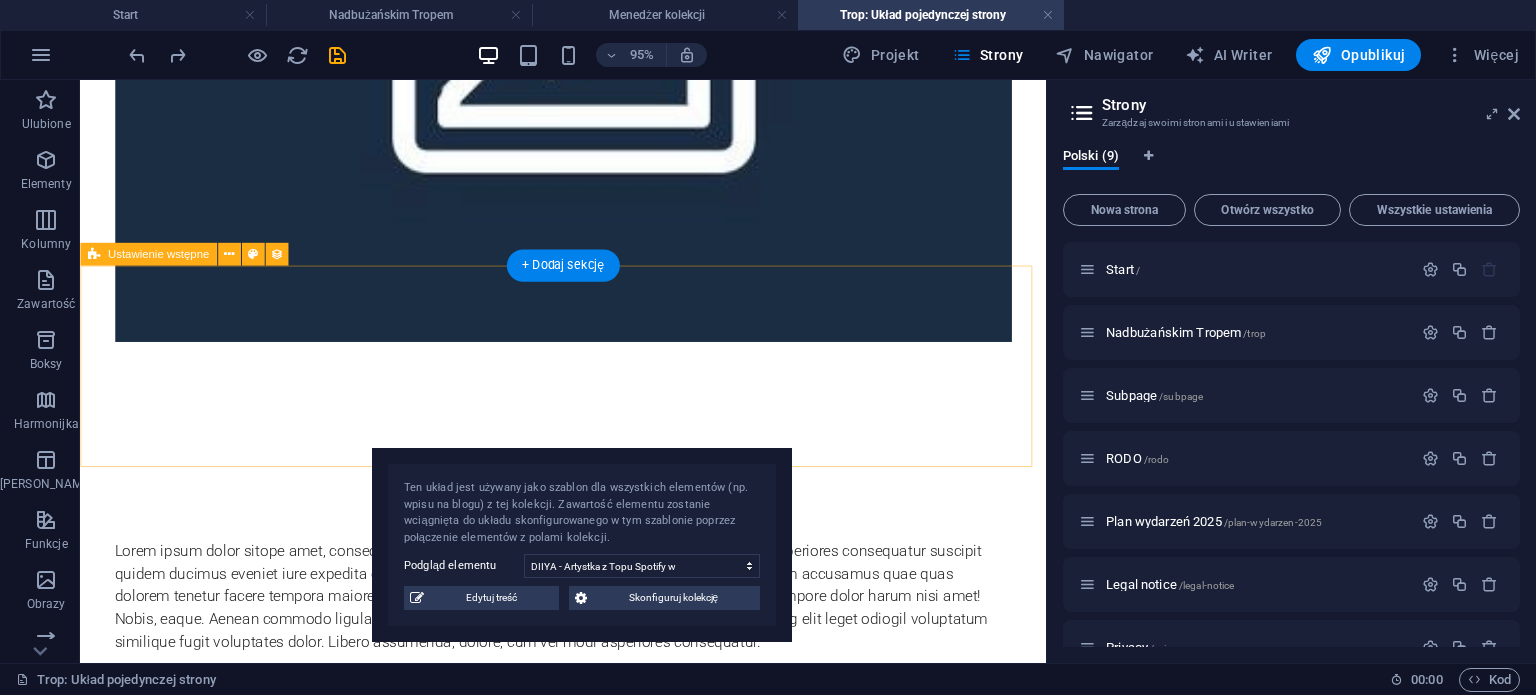 scroll, scrollTop: 800, scrollLeft: 0, axis: vertical 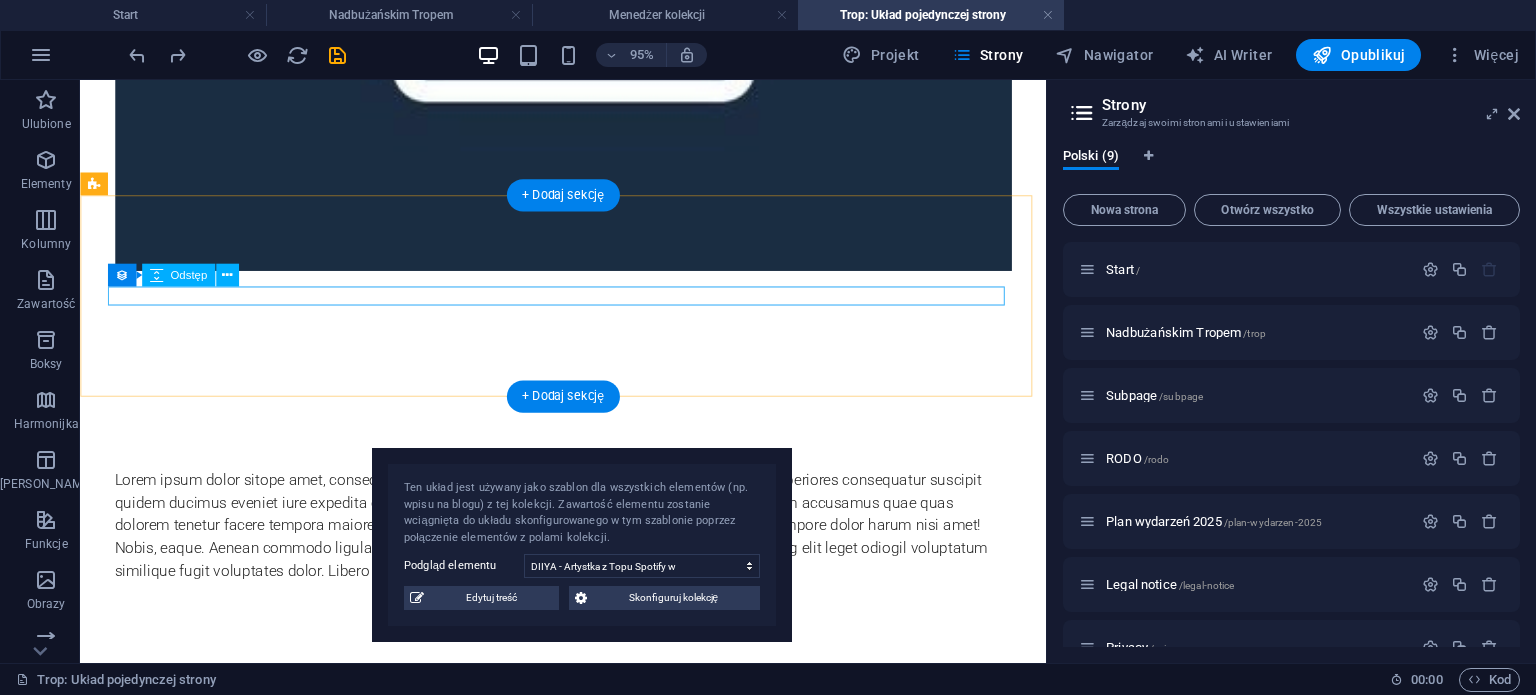 click at bounding box center (589, 811) 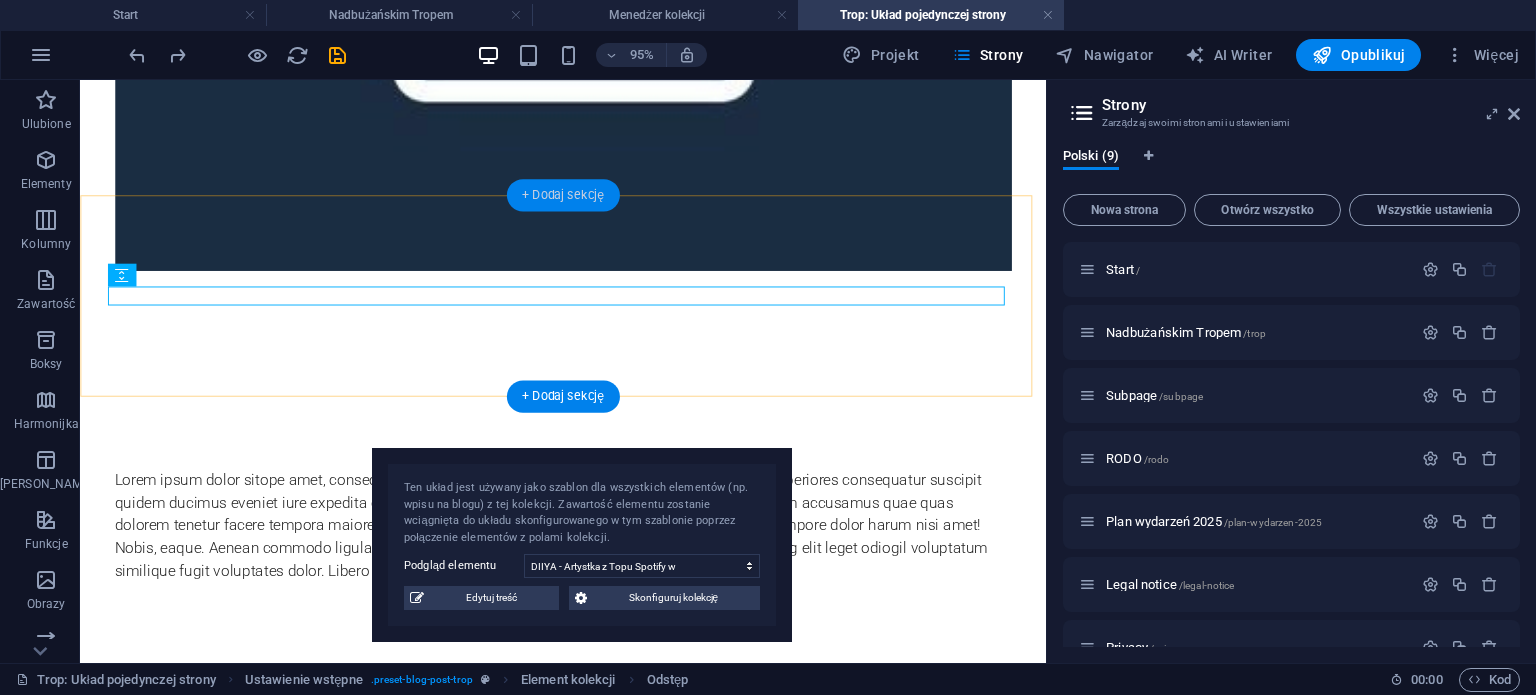 drag, startPoint x: 554, startPoint y: 207, endPoint x: 217, endPoint y: 214, distance: 337.0727 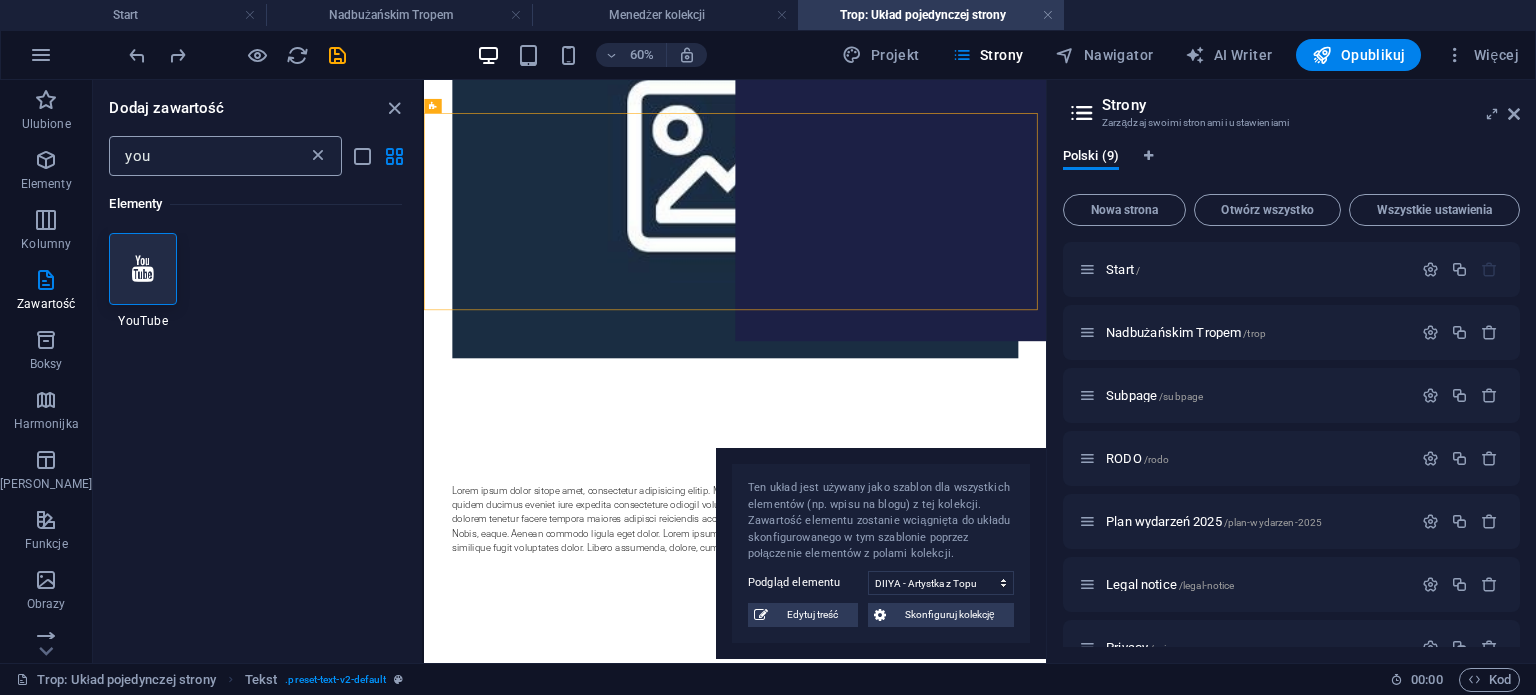 click at bounding box center [318, 156] 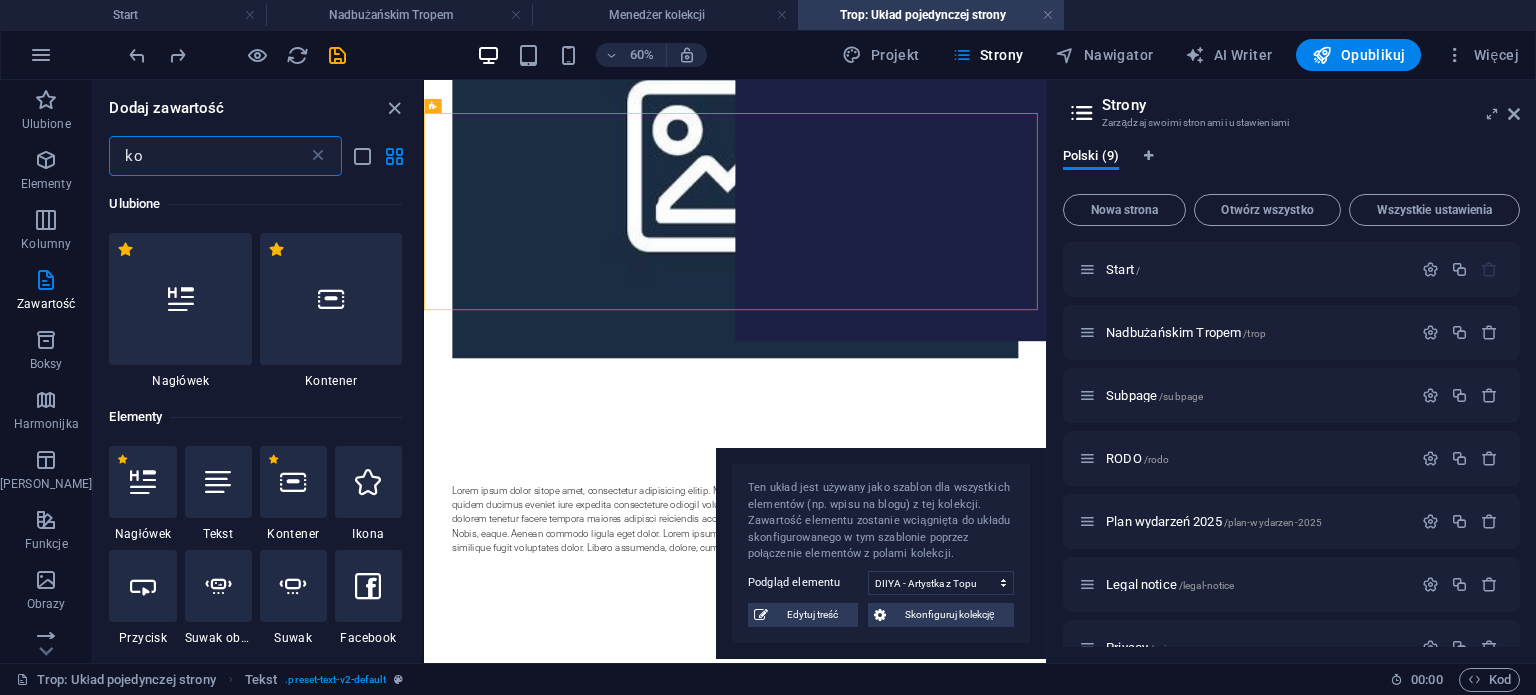 type on "kol" 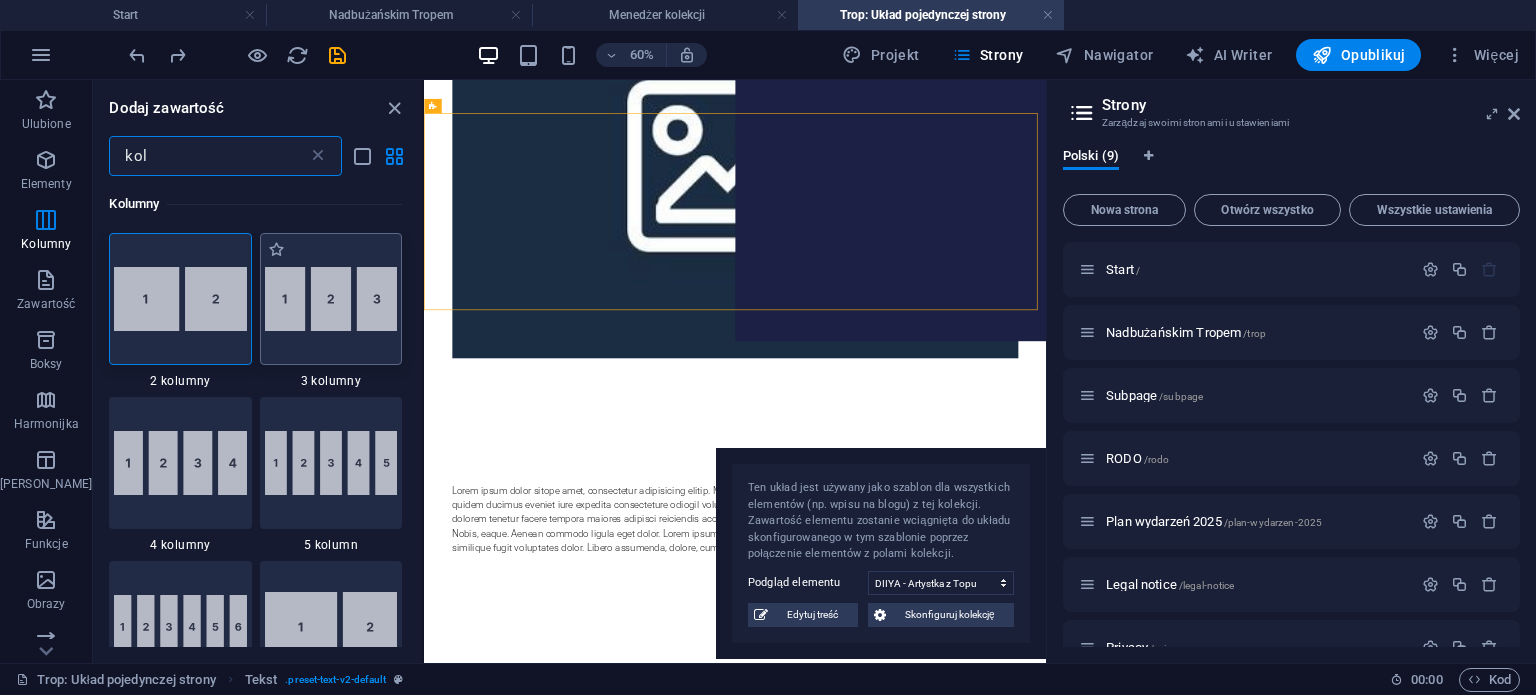 click at bounding box center (331, 299) 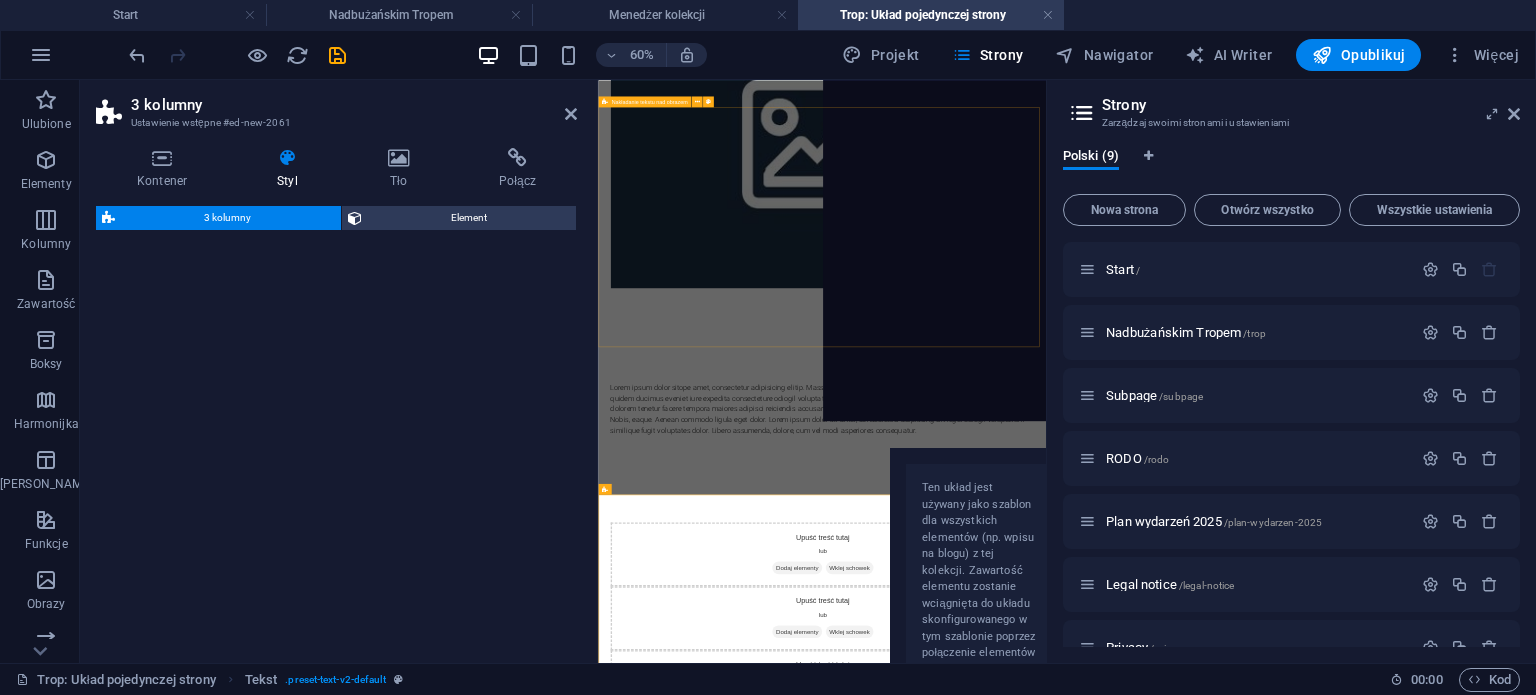 select on "rem" 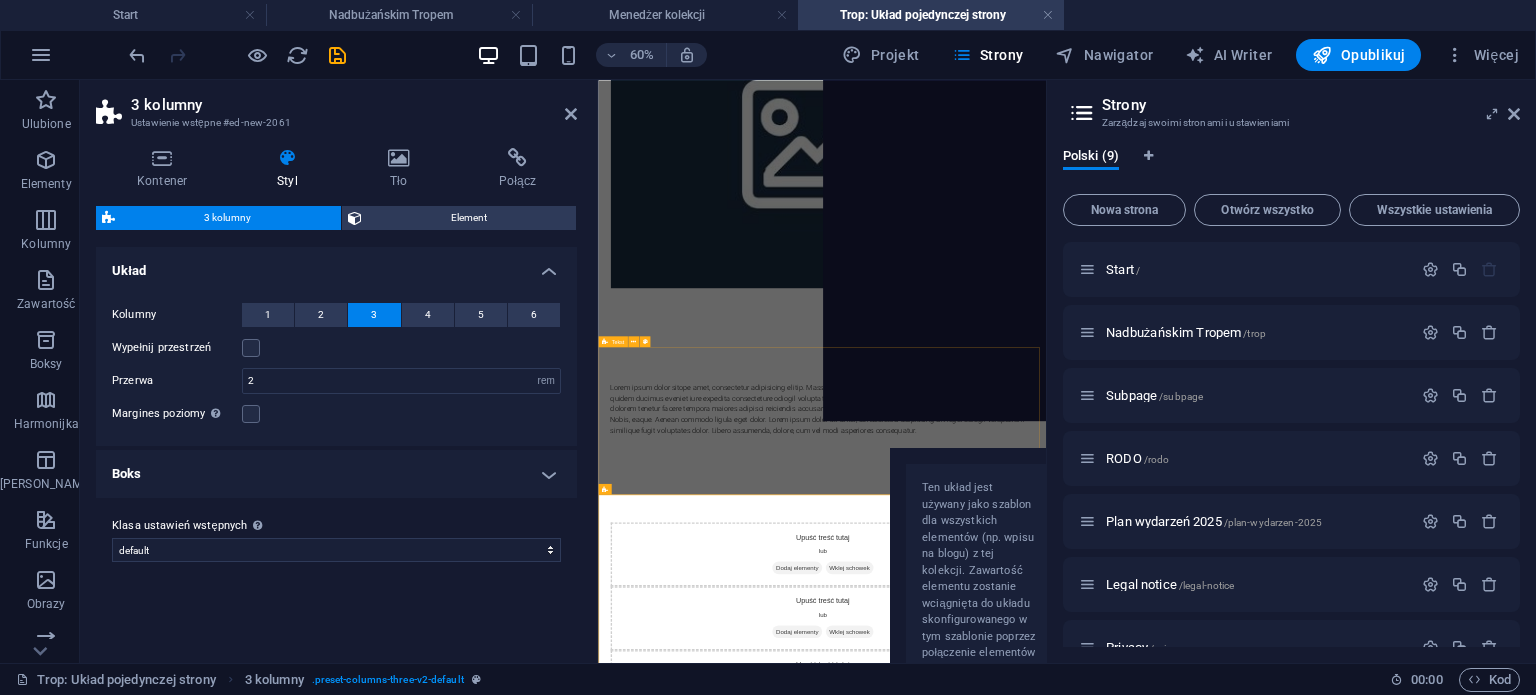 scroll, scrollTop: 0, scrollLeft: 0, axis: both 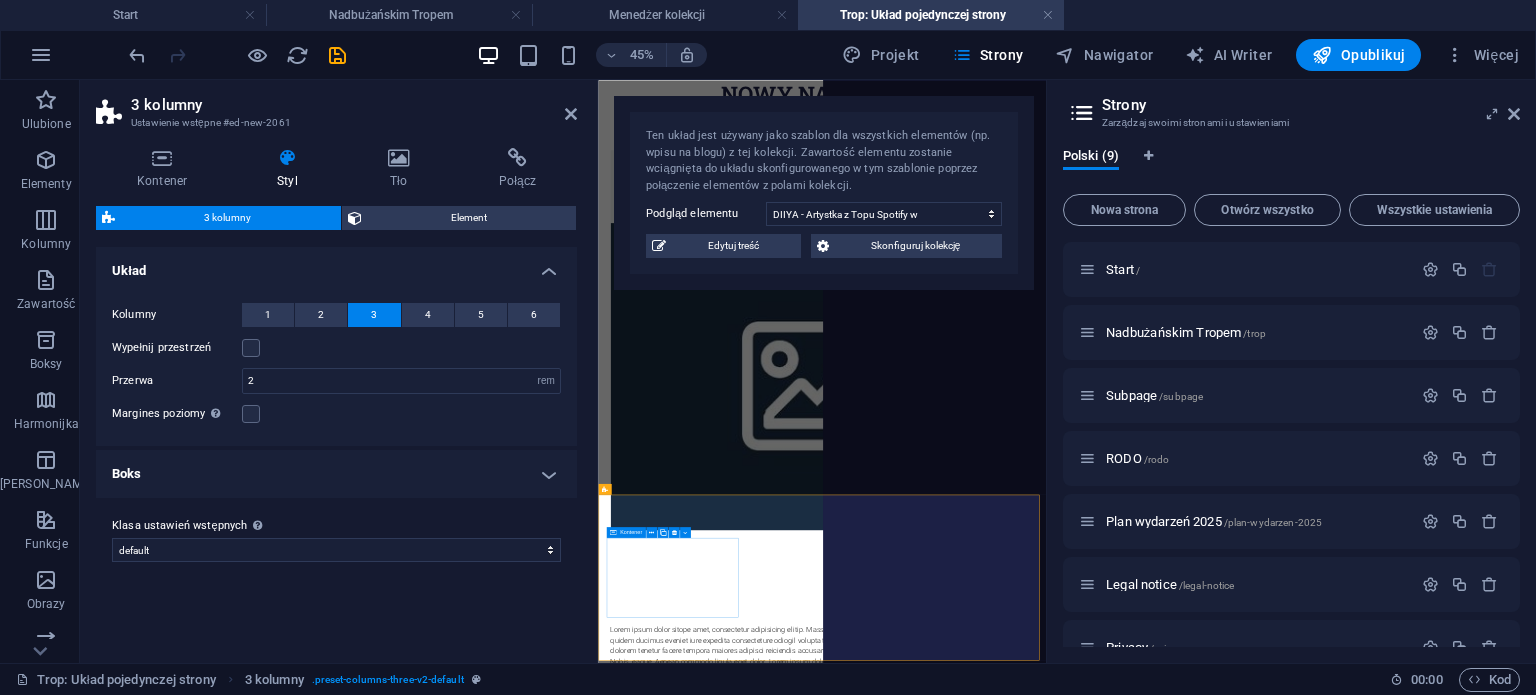click on "Dodaj elementy" at bounding box center (760, 1702) 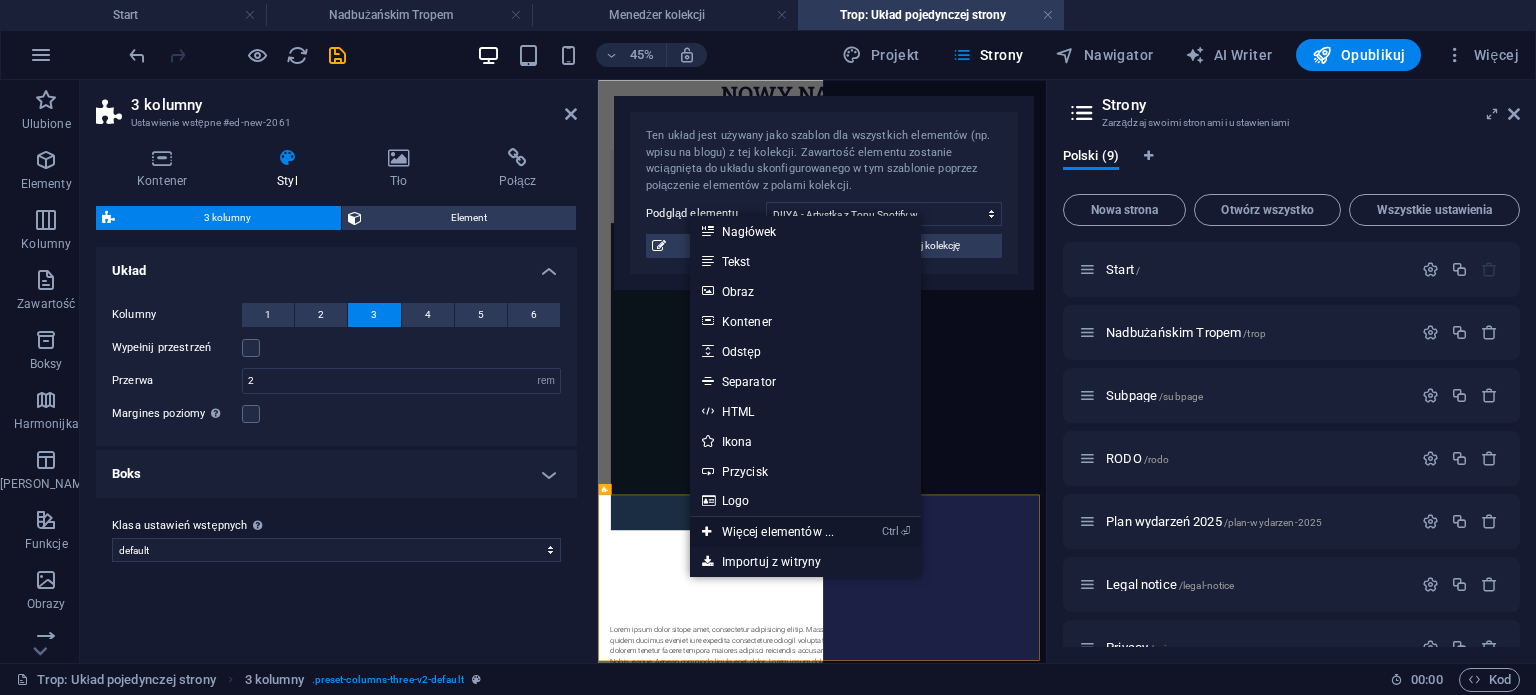 click on "Ctrl ⏎  Więcej elementów ..." at bounding box center [768, 532] 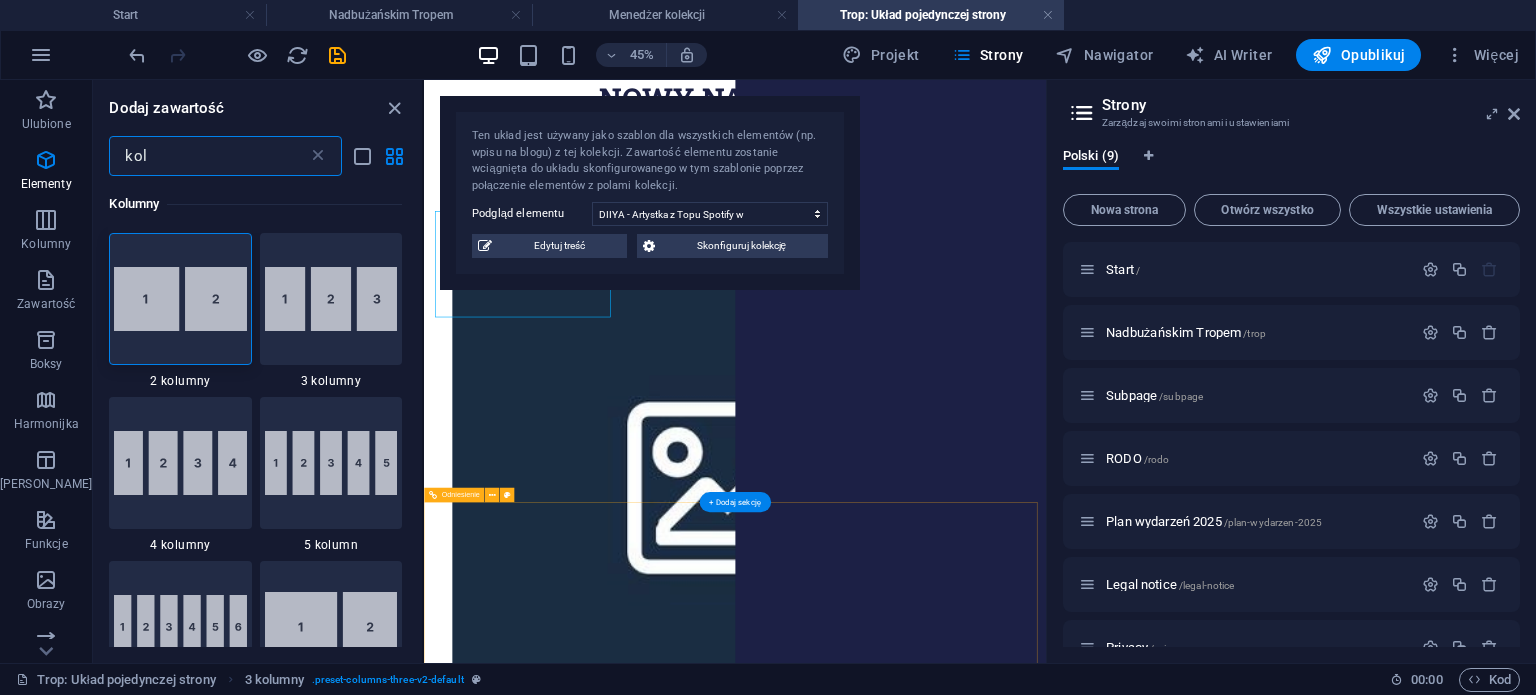 scroll, scrollTop: 799, scrollLeft: 0, axis: vertical 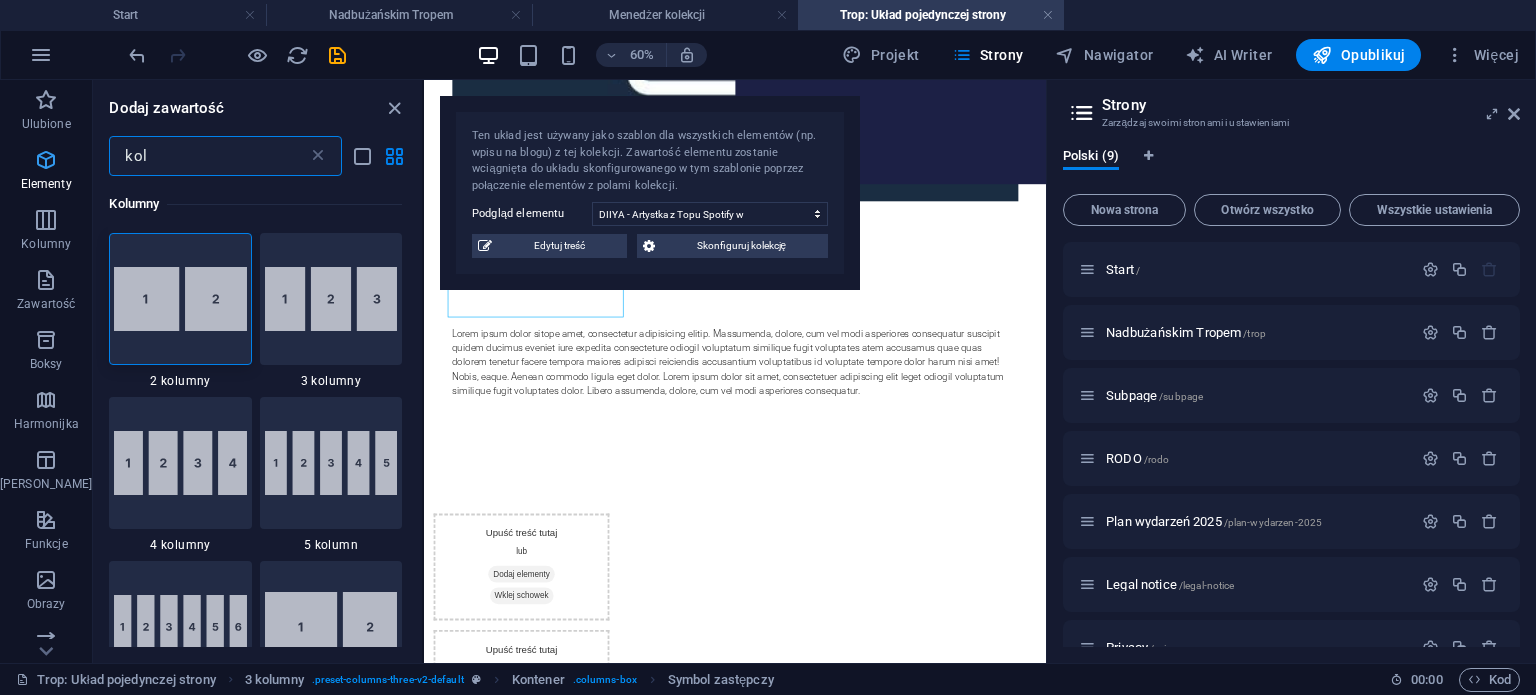 drag, startPoint x: 170, startPoint y: 159, endPoint x: 43, endPoint y: 154, distance: 127.09839 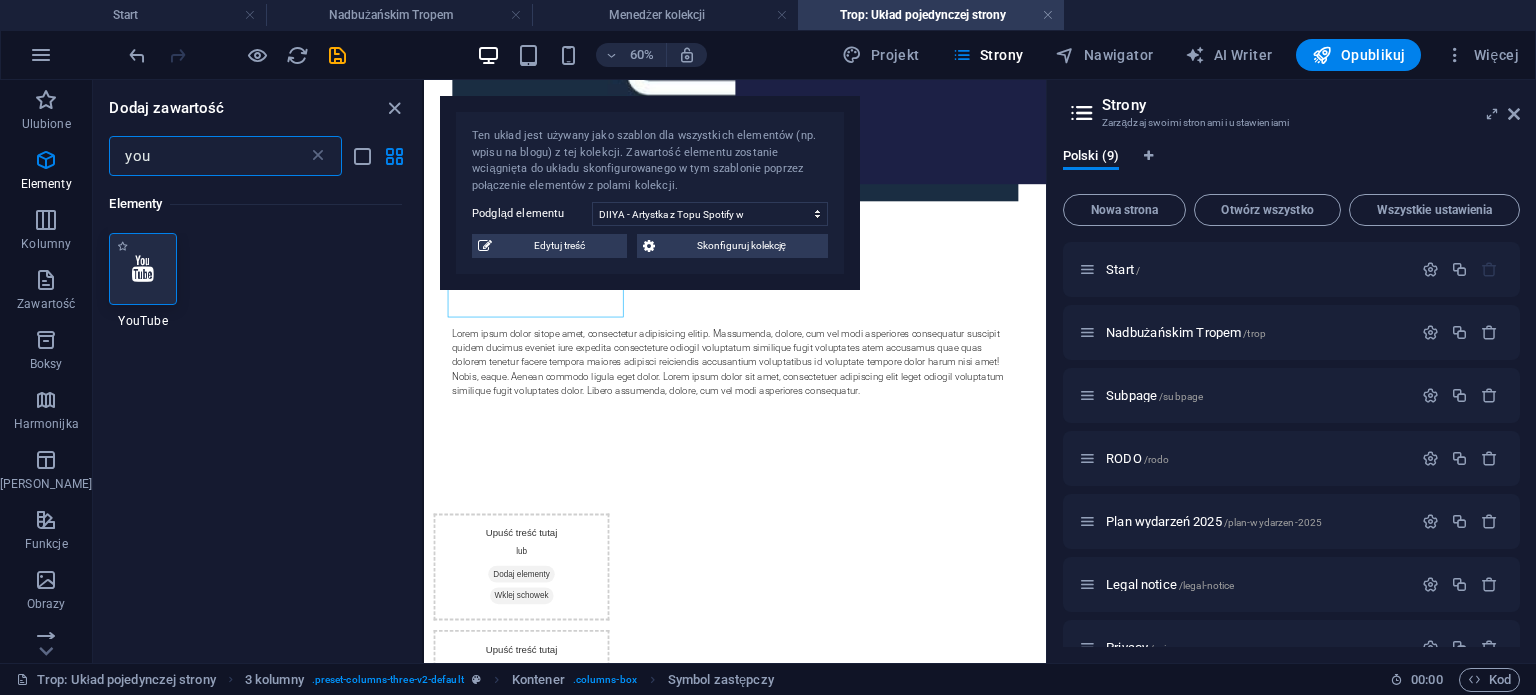 type on "you" 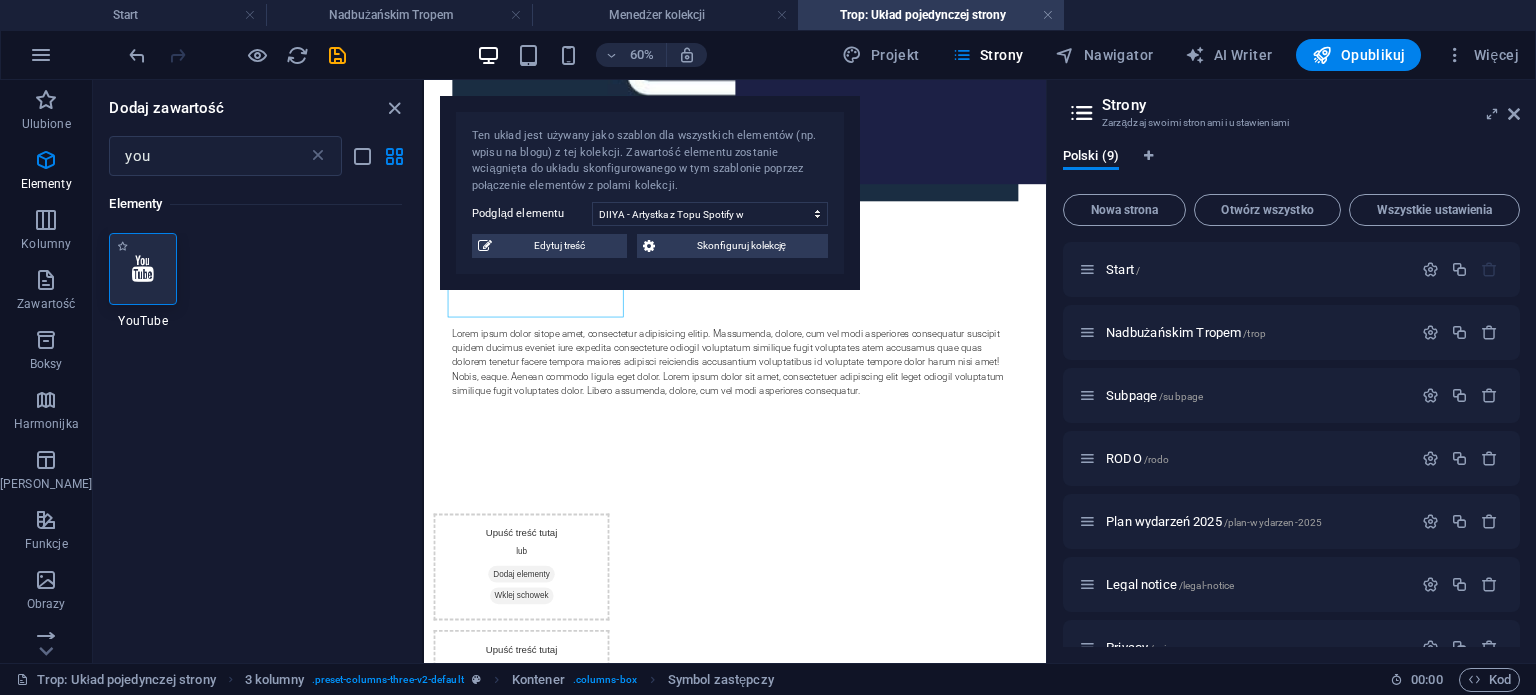 click at bounding box center (143, 269) 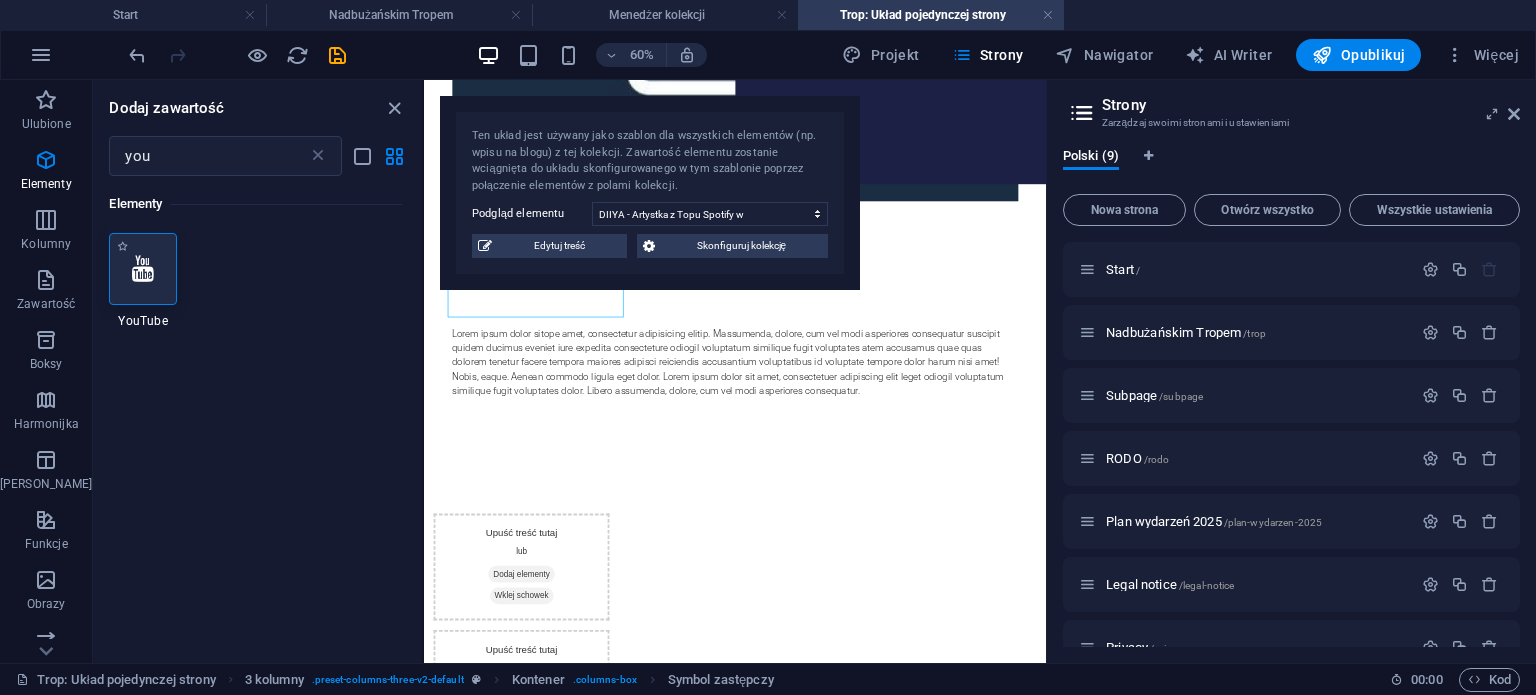 scroll, scrollTop: 0, scrollLeft: 0, axis: both 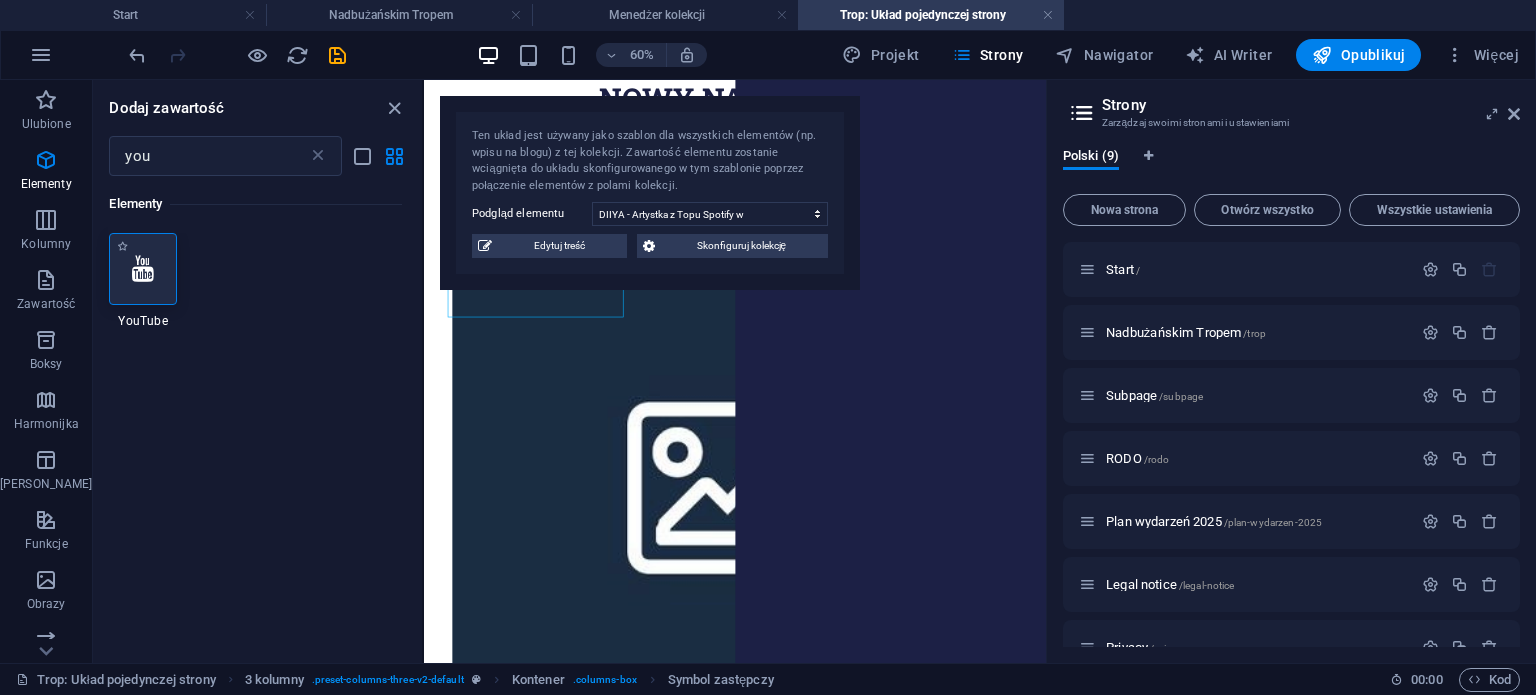 select on "ar16_9" 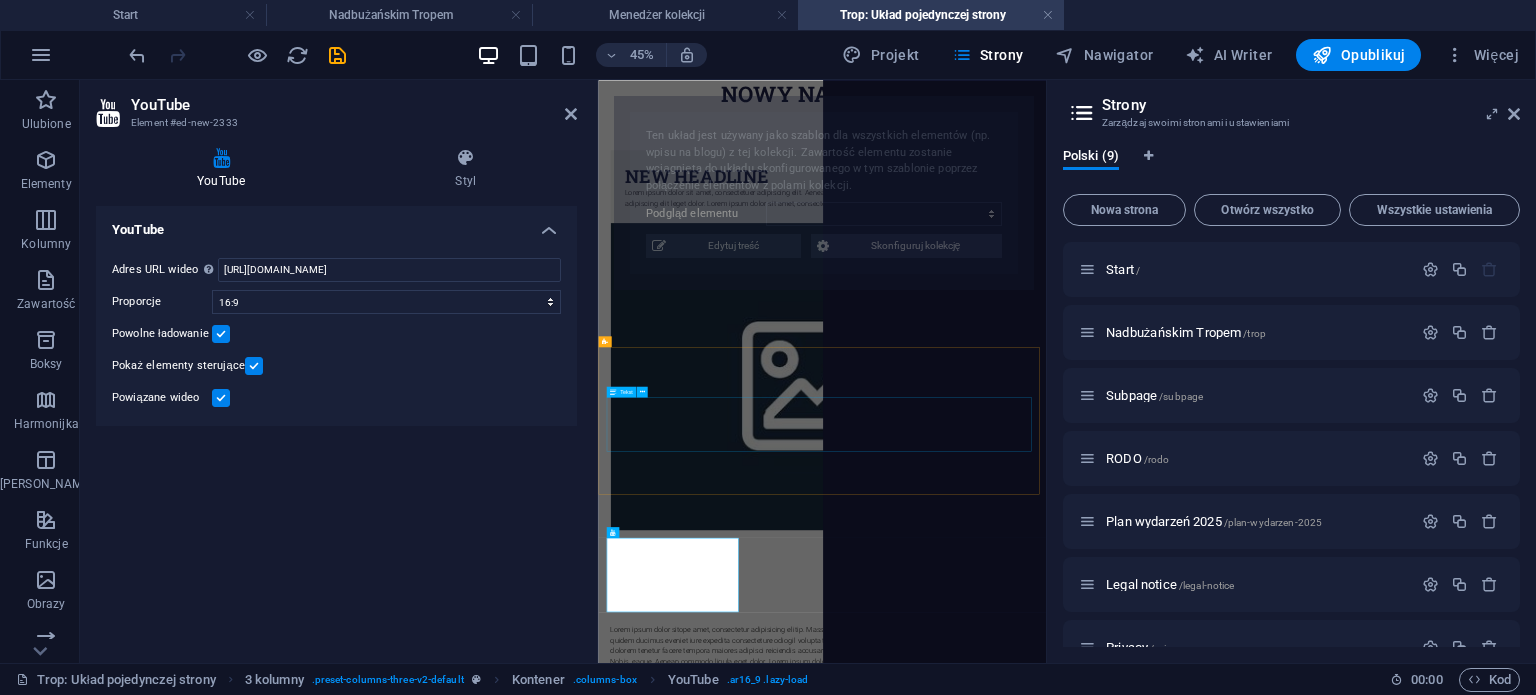 select on "6874d83e7c6e0b0fdc09a14a" 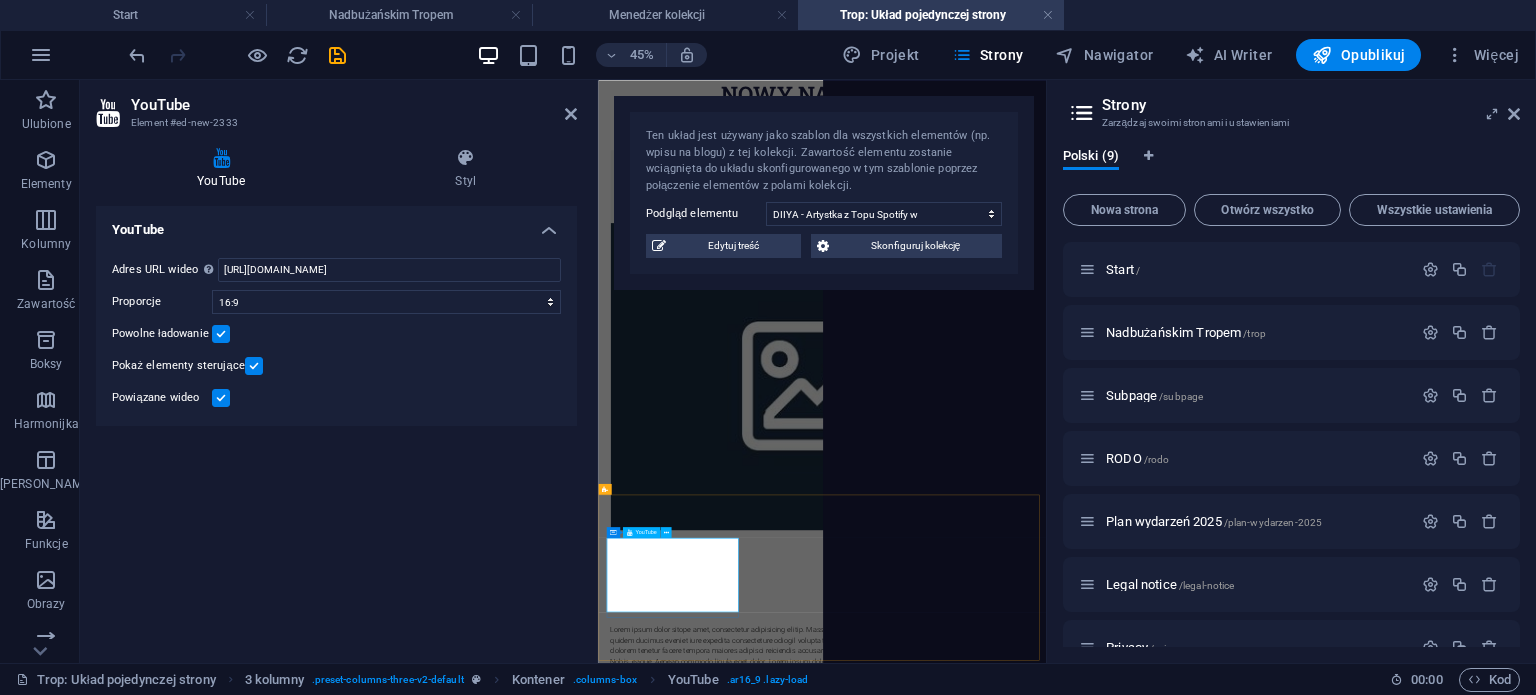 click on "YouTube" at bounding box center (645, 532) 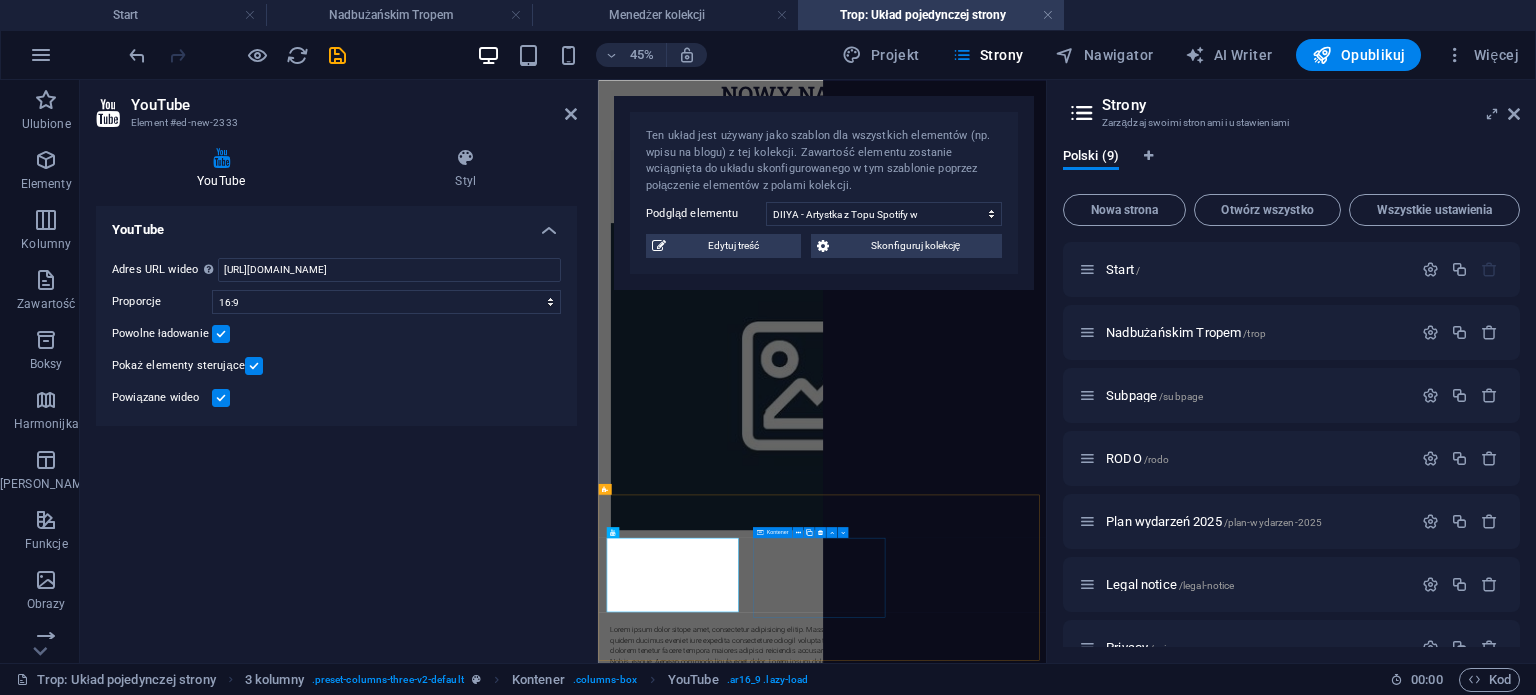 click on "Dodaj elementy" at bounding box center (760, 1883) 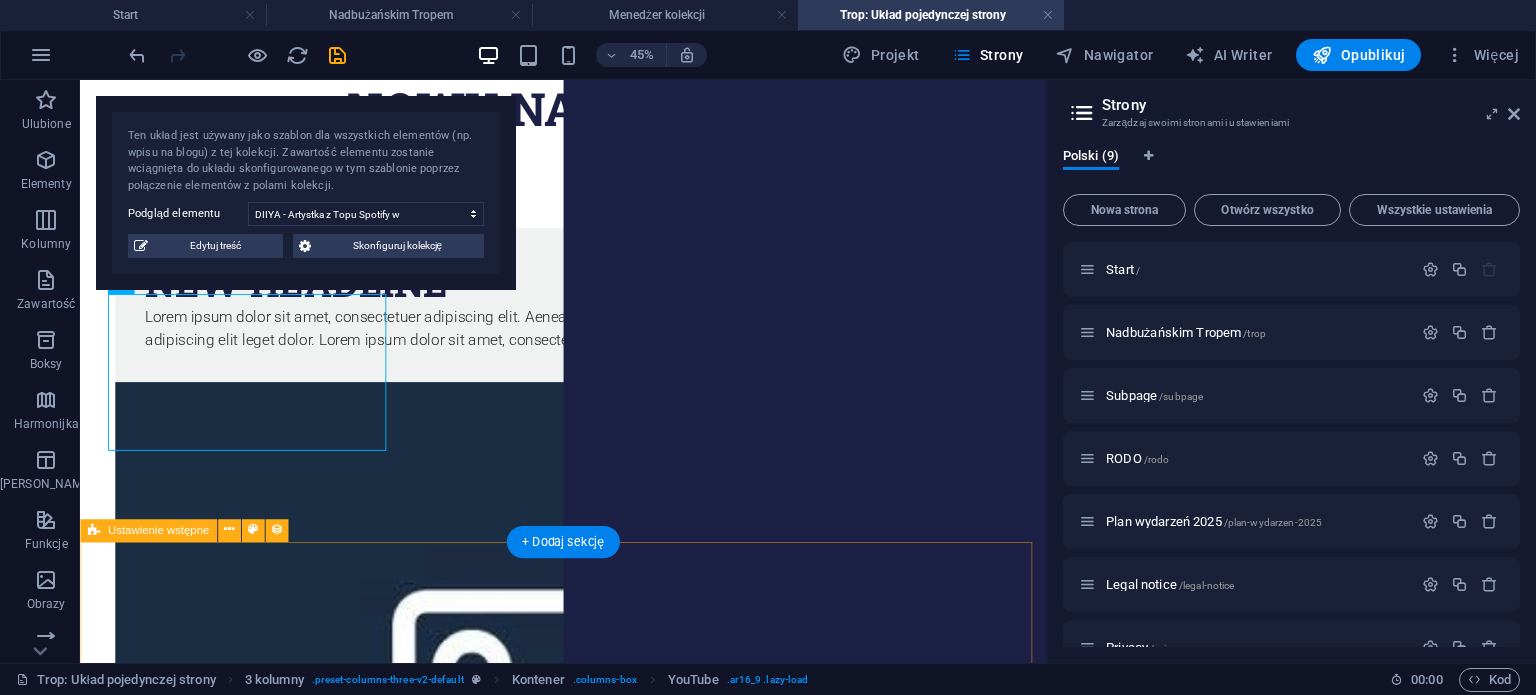 scroll, scrollTop: 957, scrollLeft: 0, axis: vertical 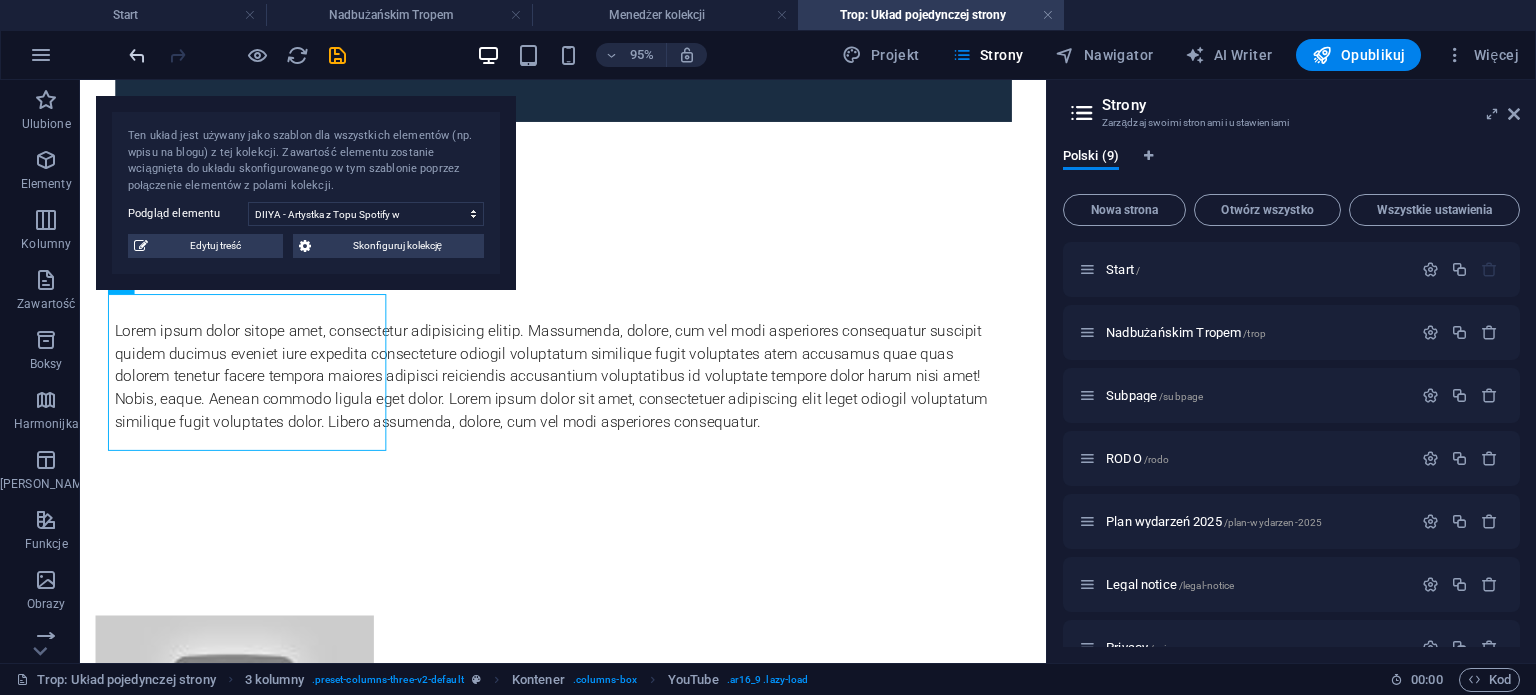 click at bounding box center (137, 55) 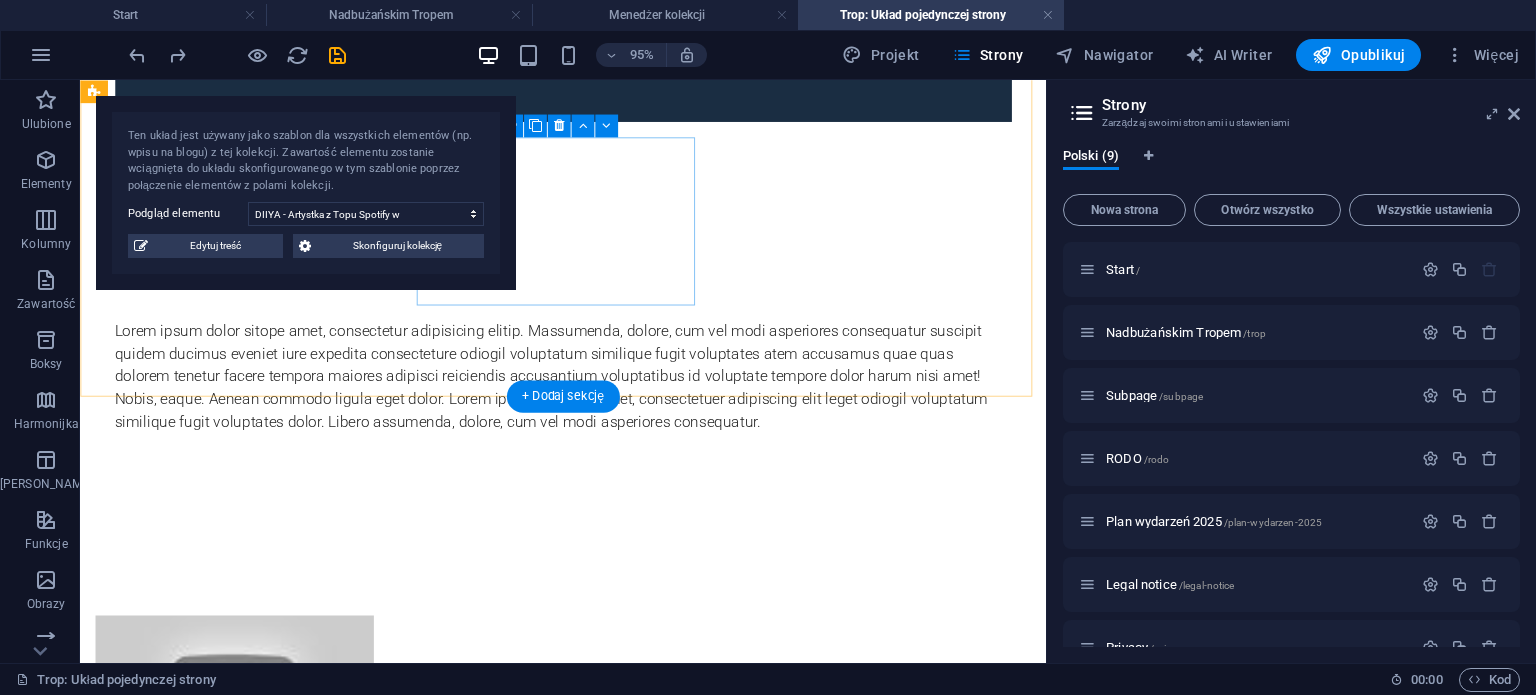 click on "Dodaj elementy" at bounding box center [242, 926] 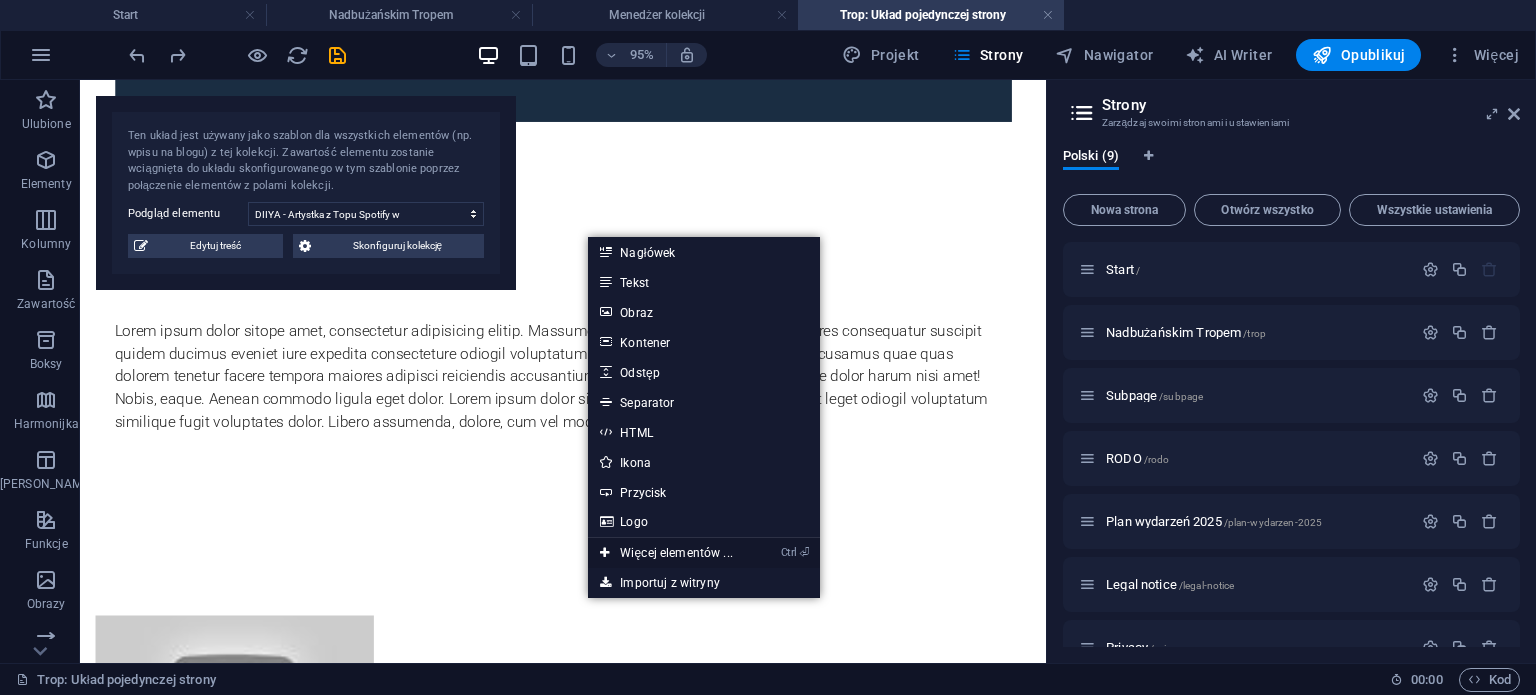 click on "Ctrl ⏎  Więcej elementów ..." at bounding box center [666, 553] 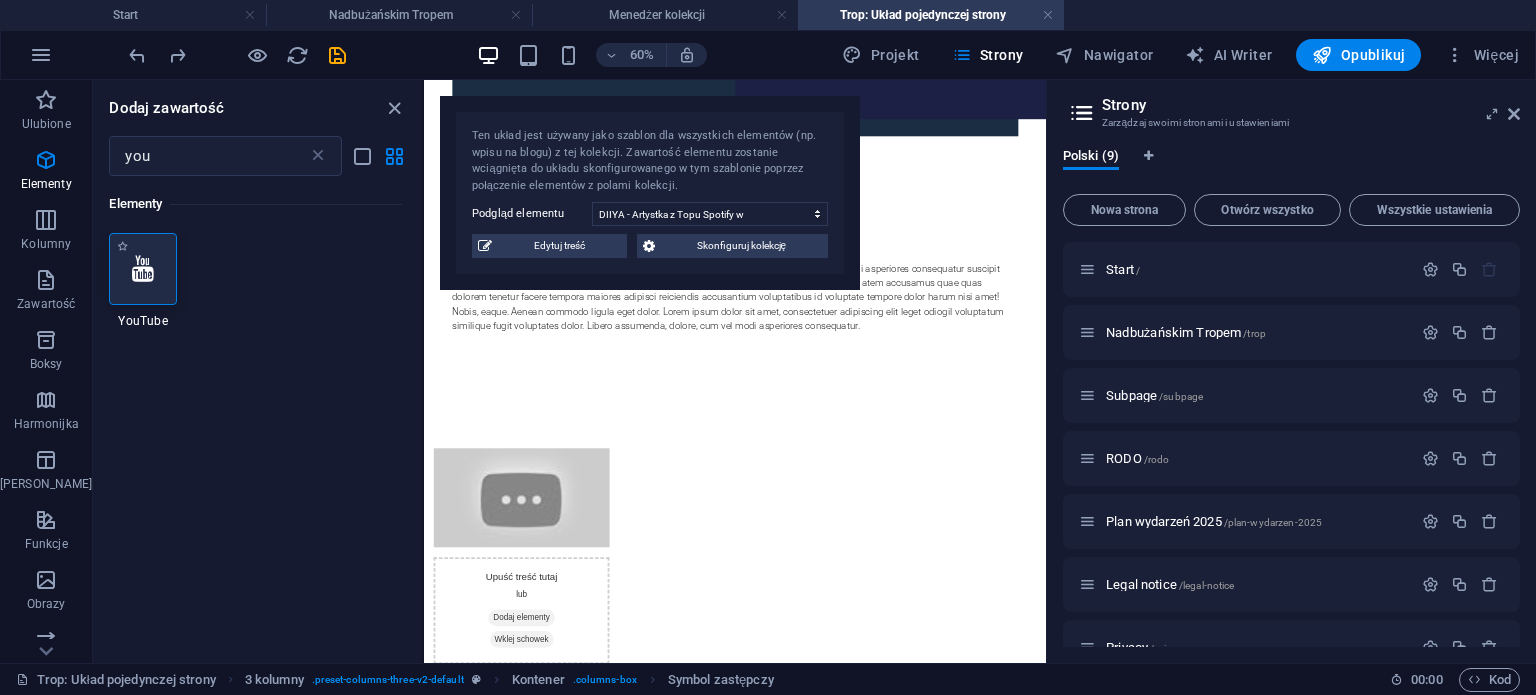 click at bounding box center [142, 269] 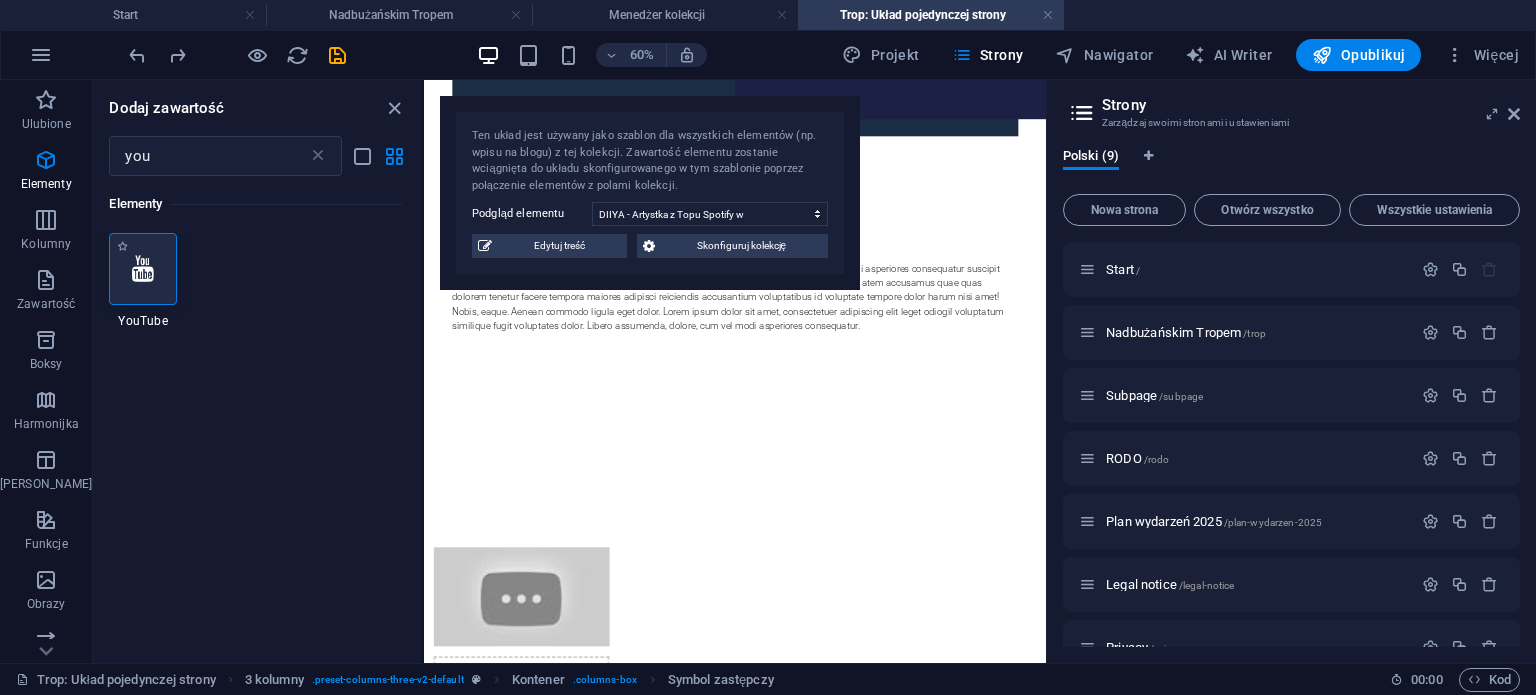 select on "ar16_9" 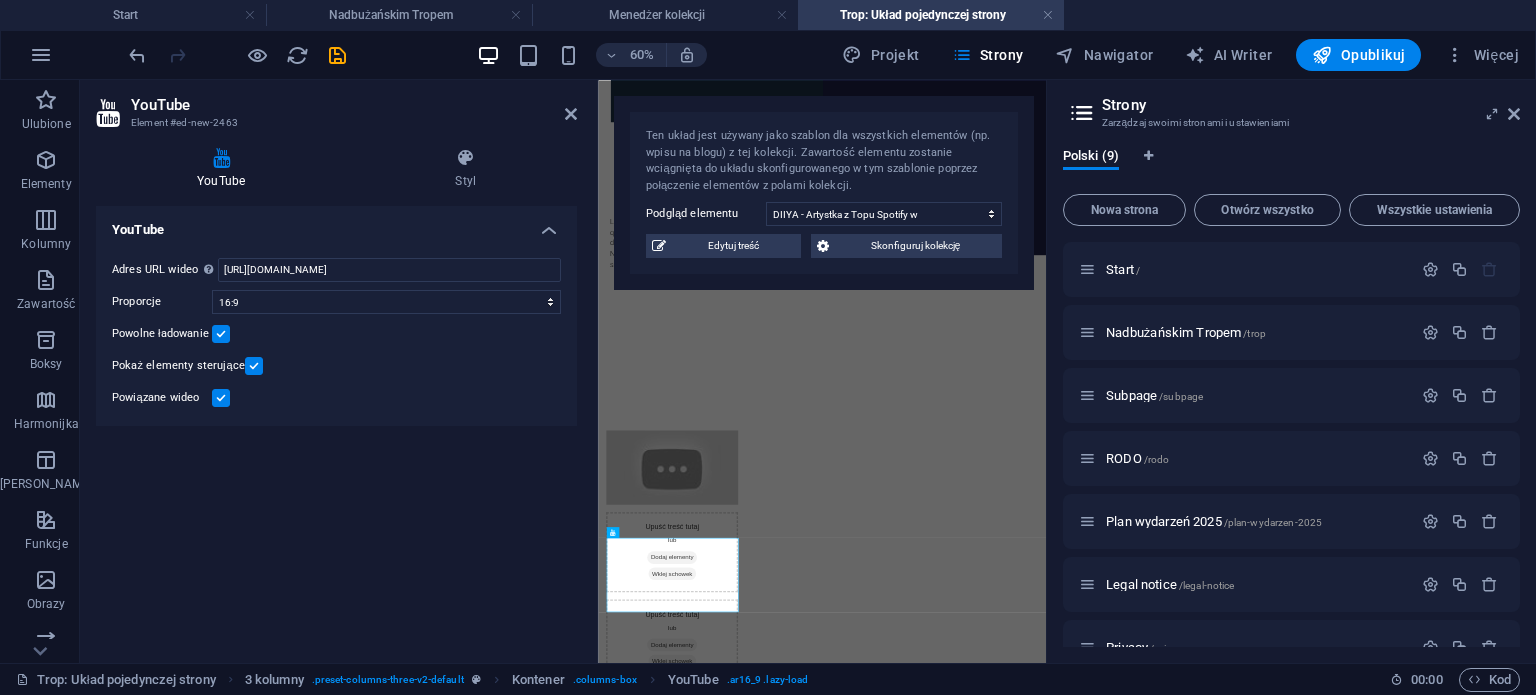 scroll, scrollTop: 0, scrollLeft: 0, axis: both 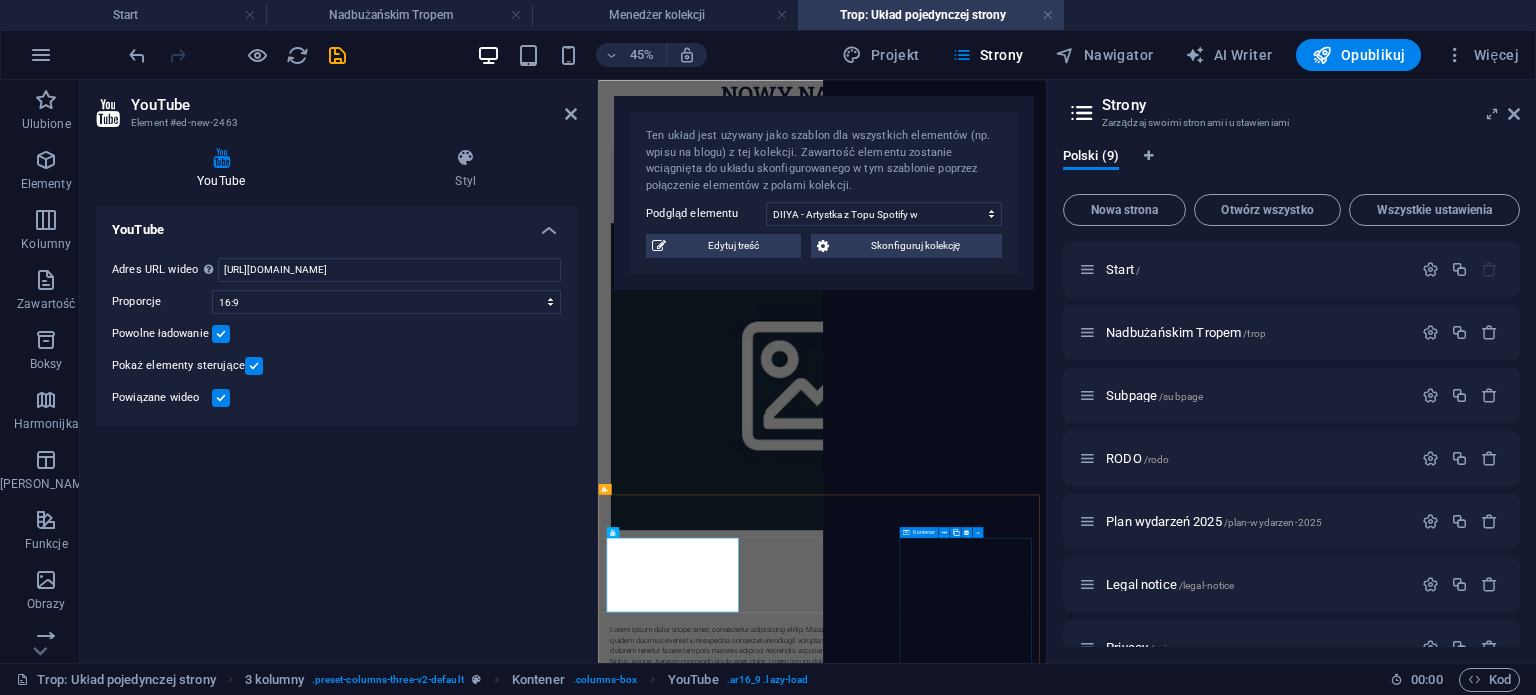 click on "Upuść treść tutaj lub  Dodaj elementy  Wklej schowek" at bounding box center [760, 2230] 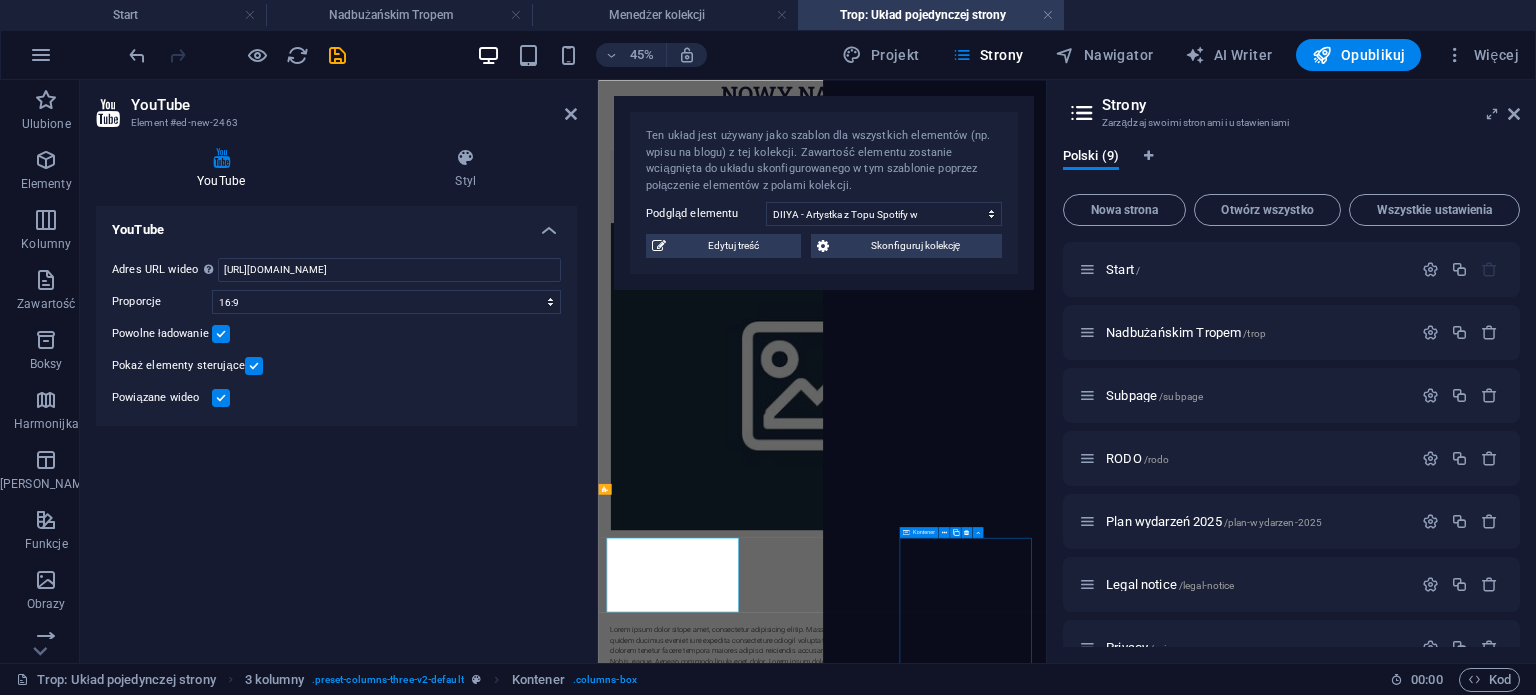 scroll, scrollTop: 875, scrollLeft: 0, axis: vertical 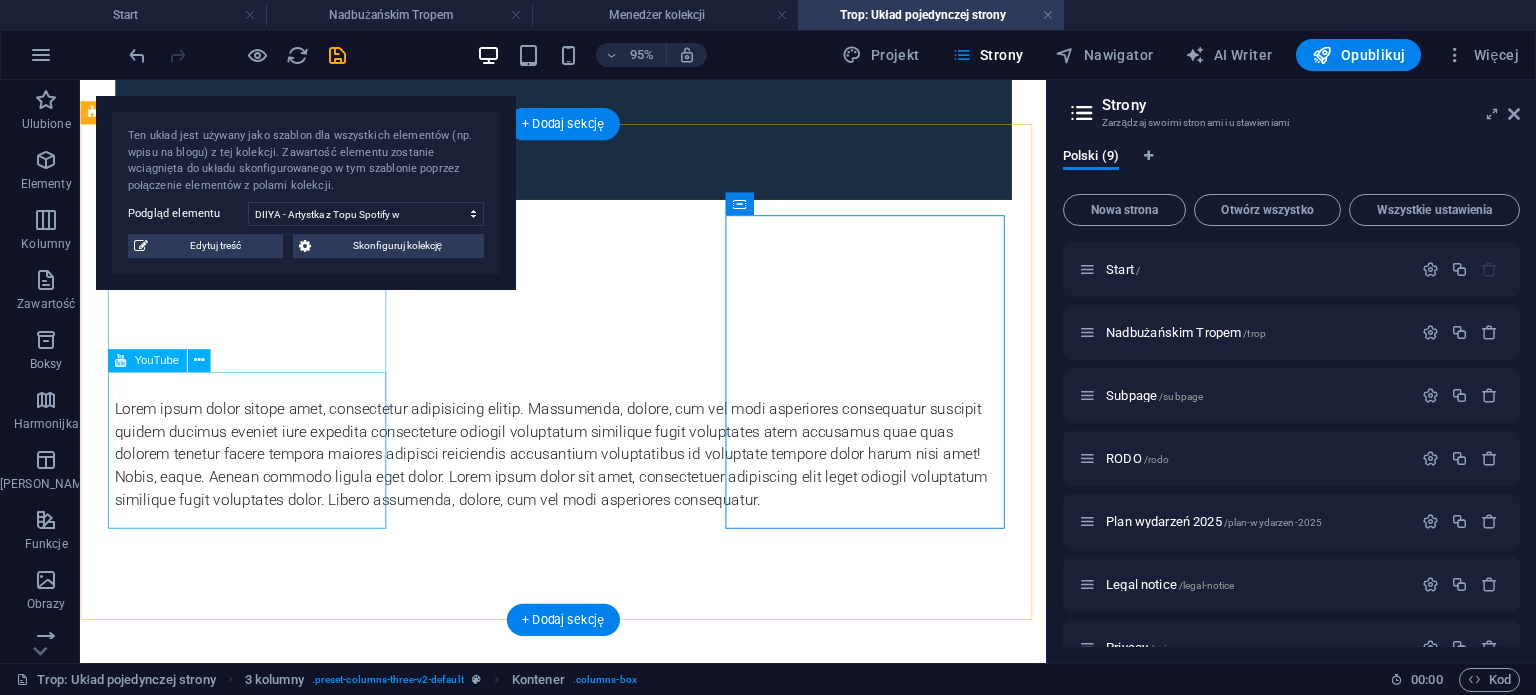 click at bounding box center [242, 973] 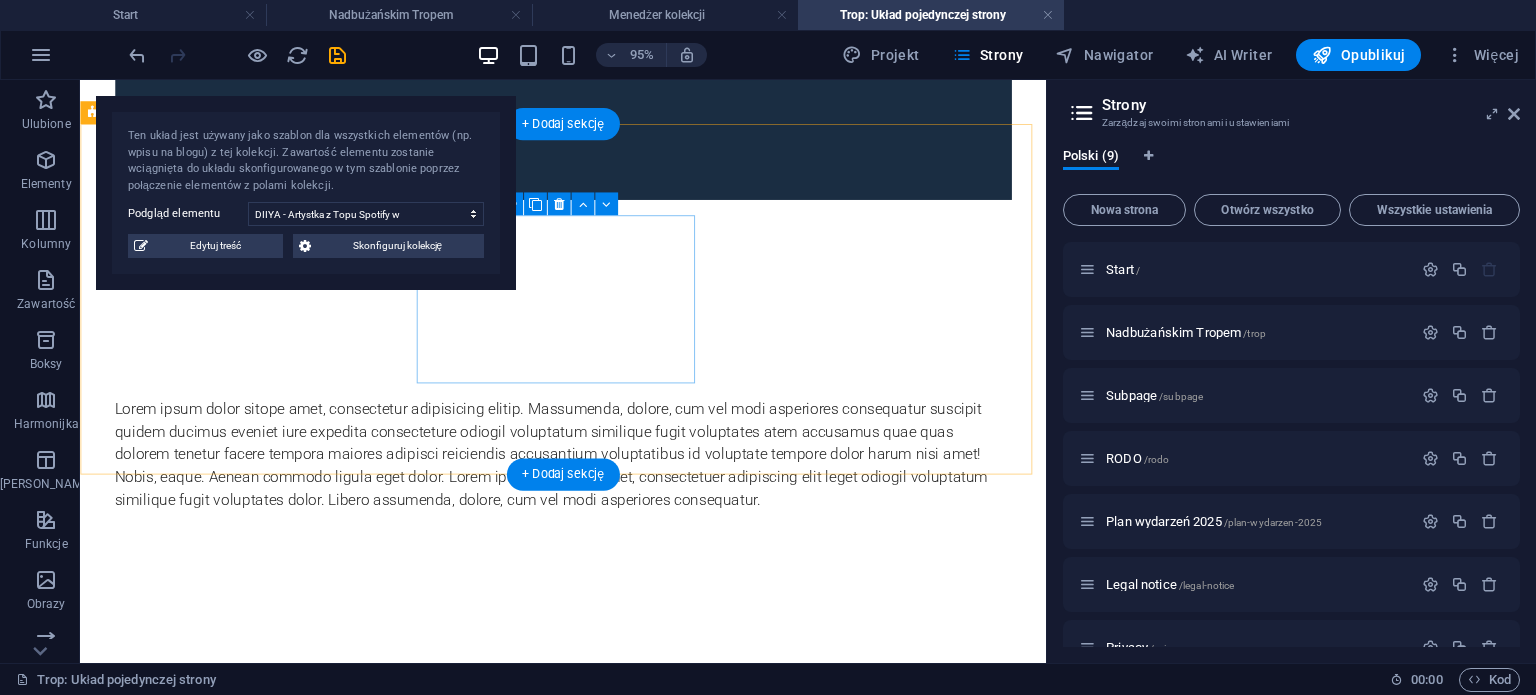 click on "Dodaj elementy" at bounding box center [242, 1008] 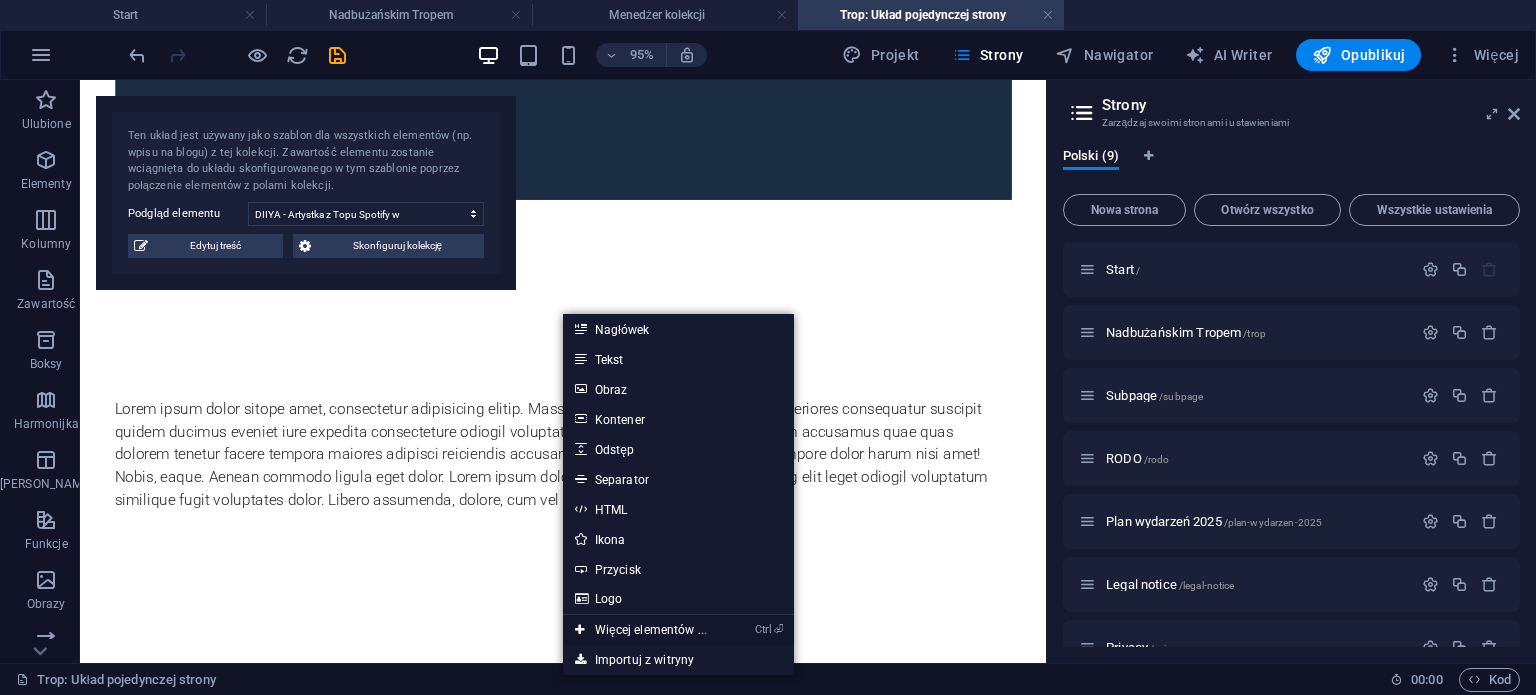 click on "Ctrl ⏎  Więcej elementów ..." at bounding box center [641, 630] 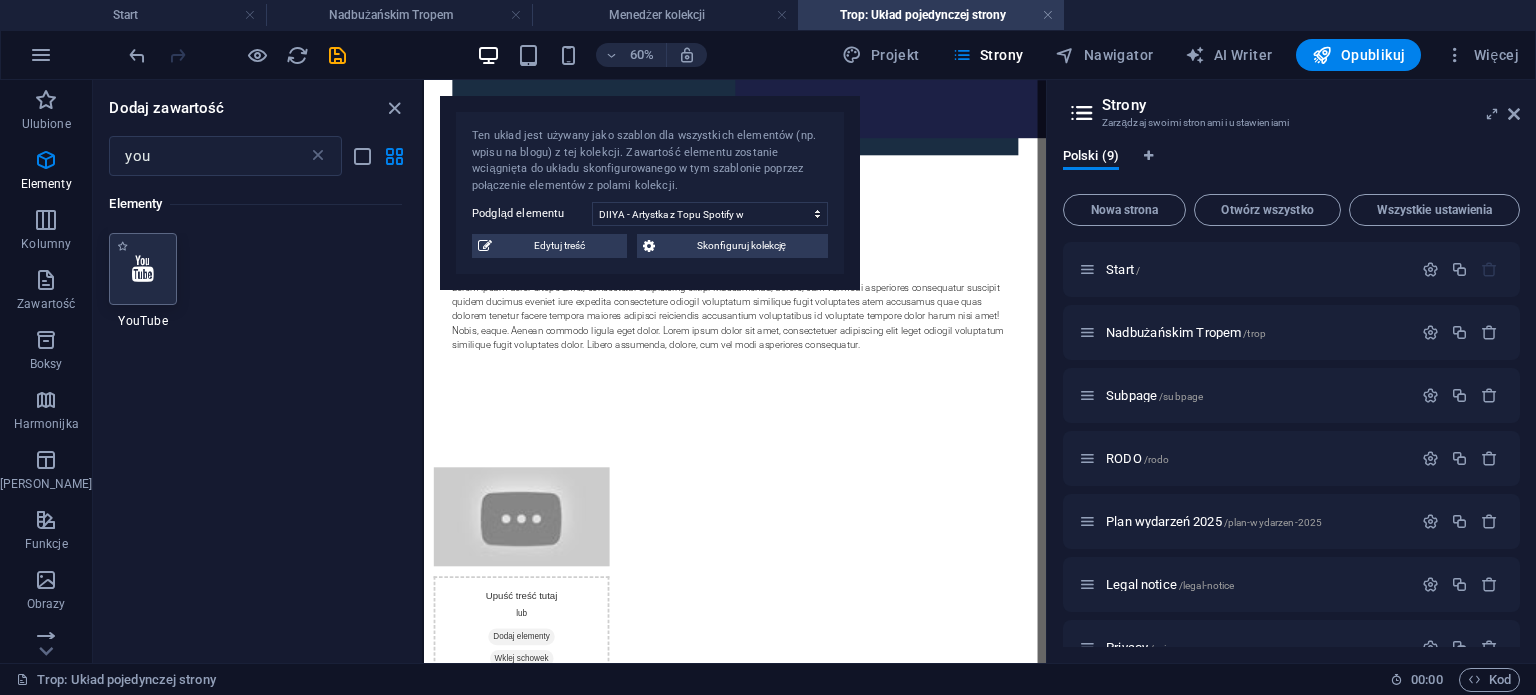select on "ar16_9" 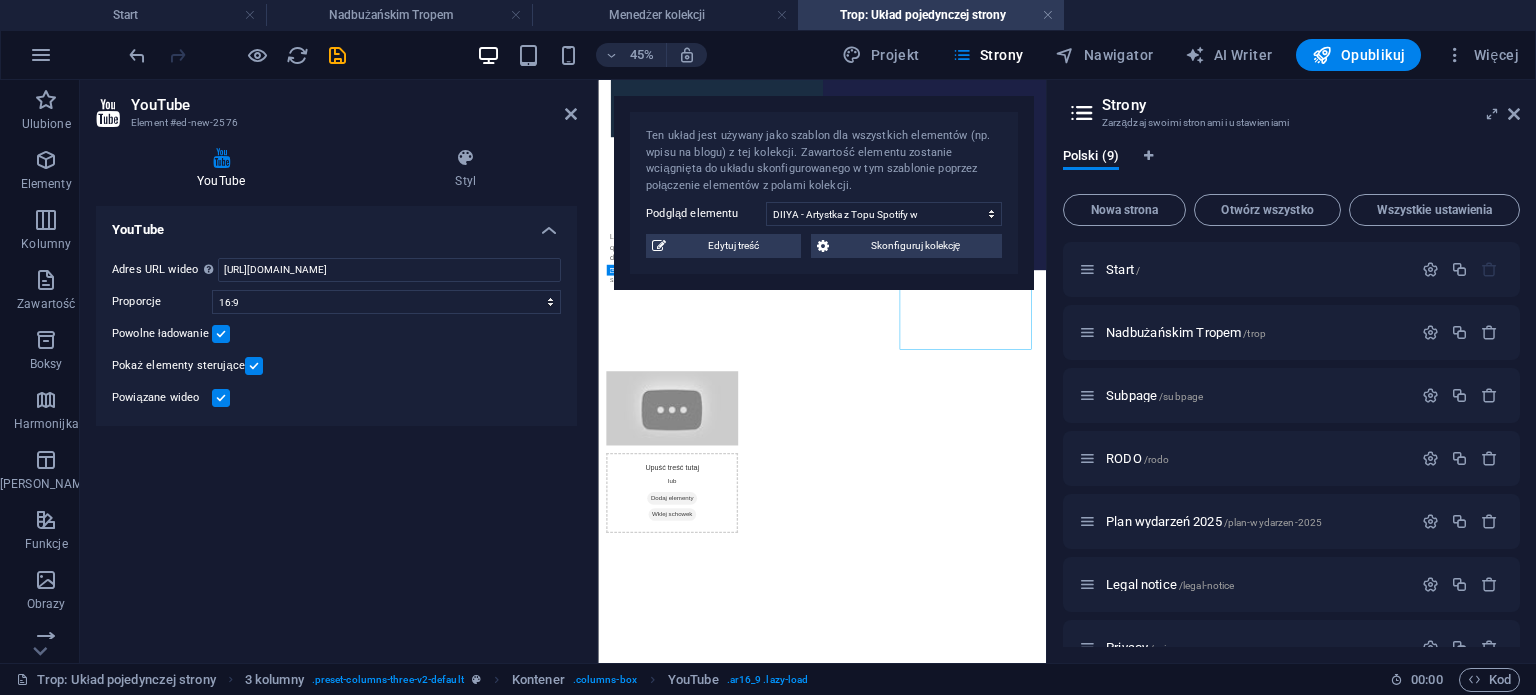 scroll, scrollTop: 583, scrollLeft: 0, axis: vertical 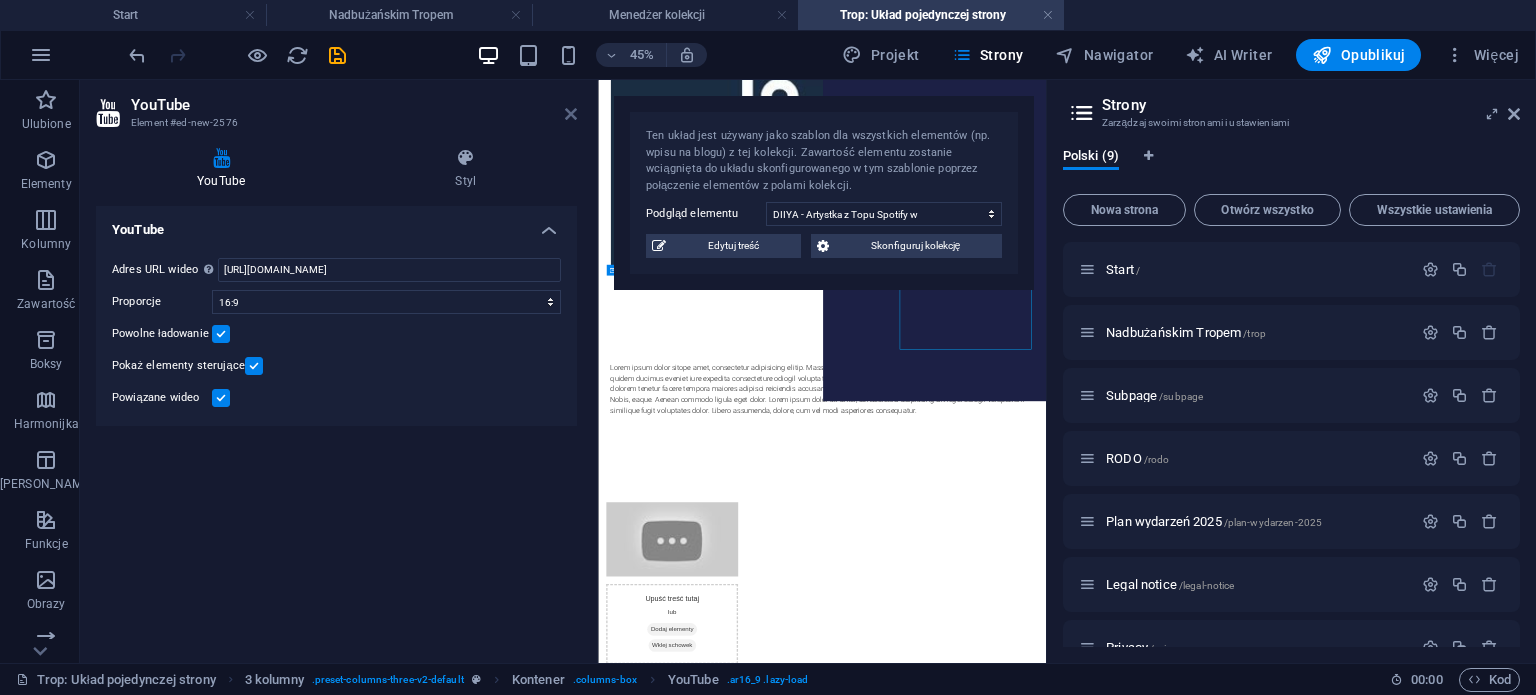 drag, startPoint x: 571, startPoint y: 115, endPoint x: 461, endPoint y: 78, distance: 116.05602 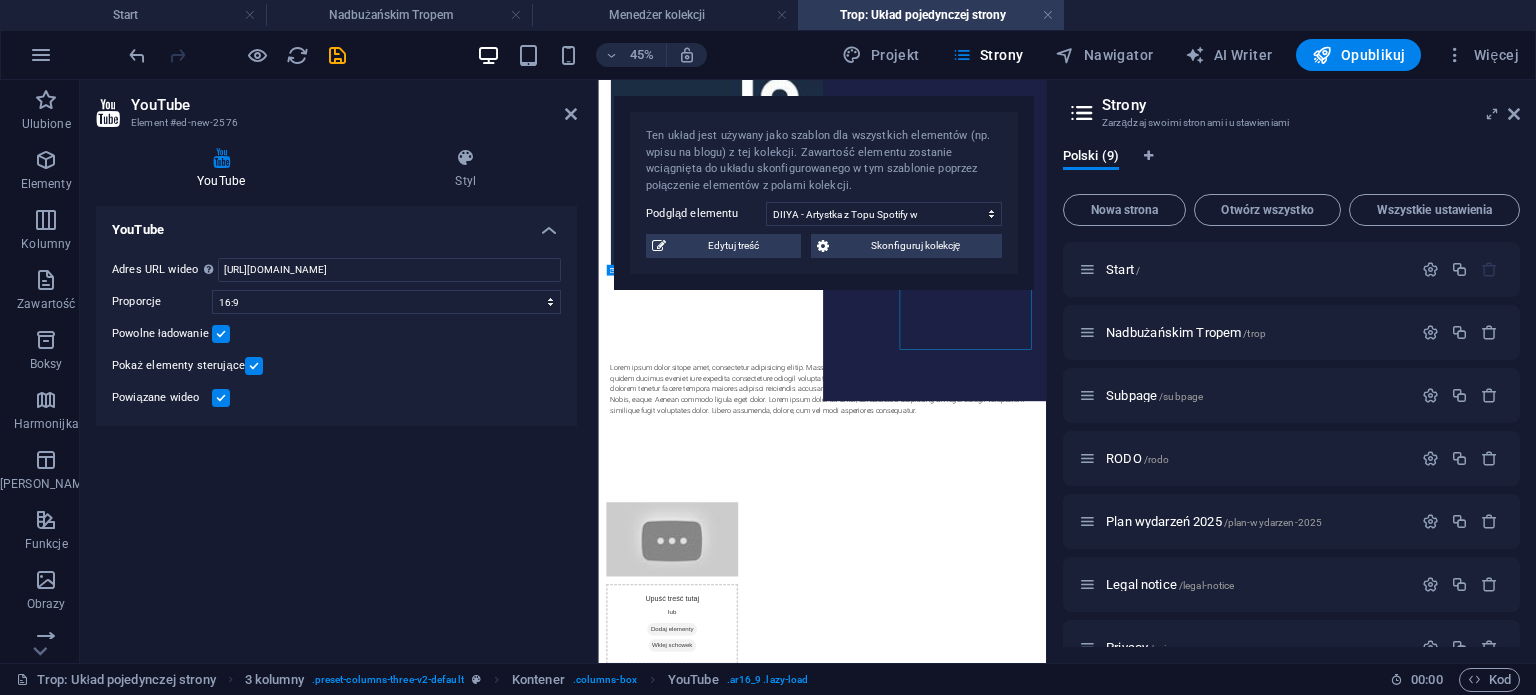 scroll, scrollTop: 875, scrollLeft: 0, axis: vertical 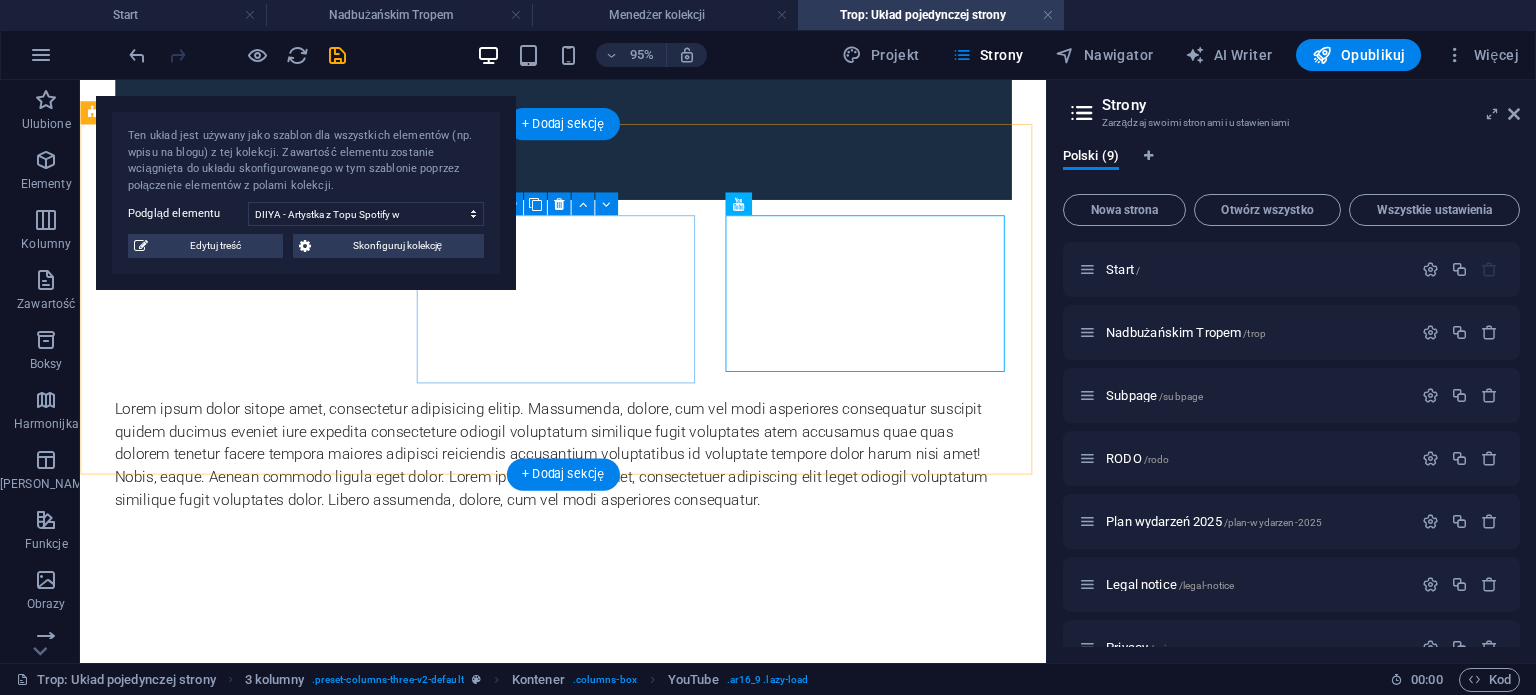 click on "Dodaj elementy" at bounding box center (242, 1008) 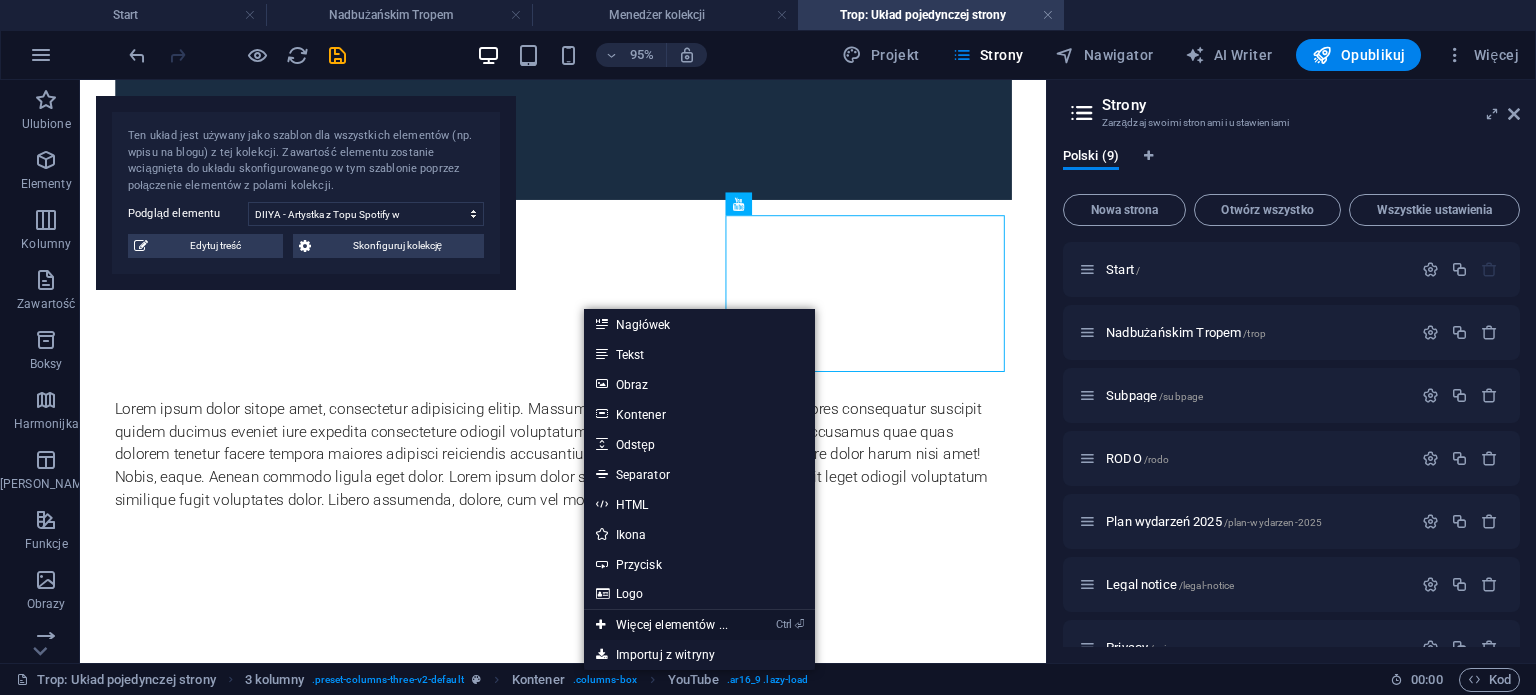 click on "Ctrl ⏎  Więcej elementów ..." at bounding box center [662, 625] 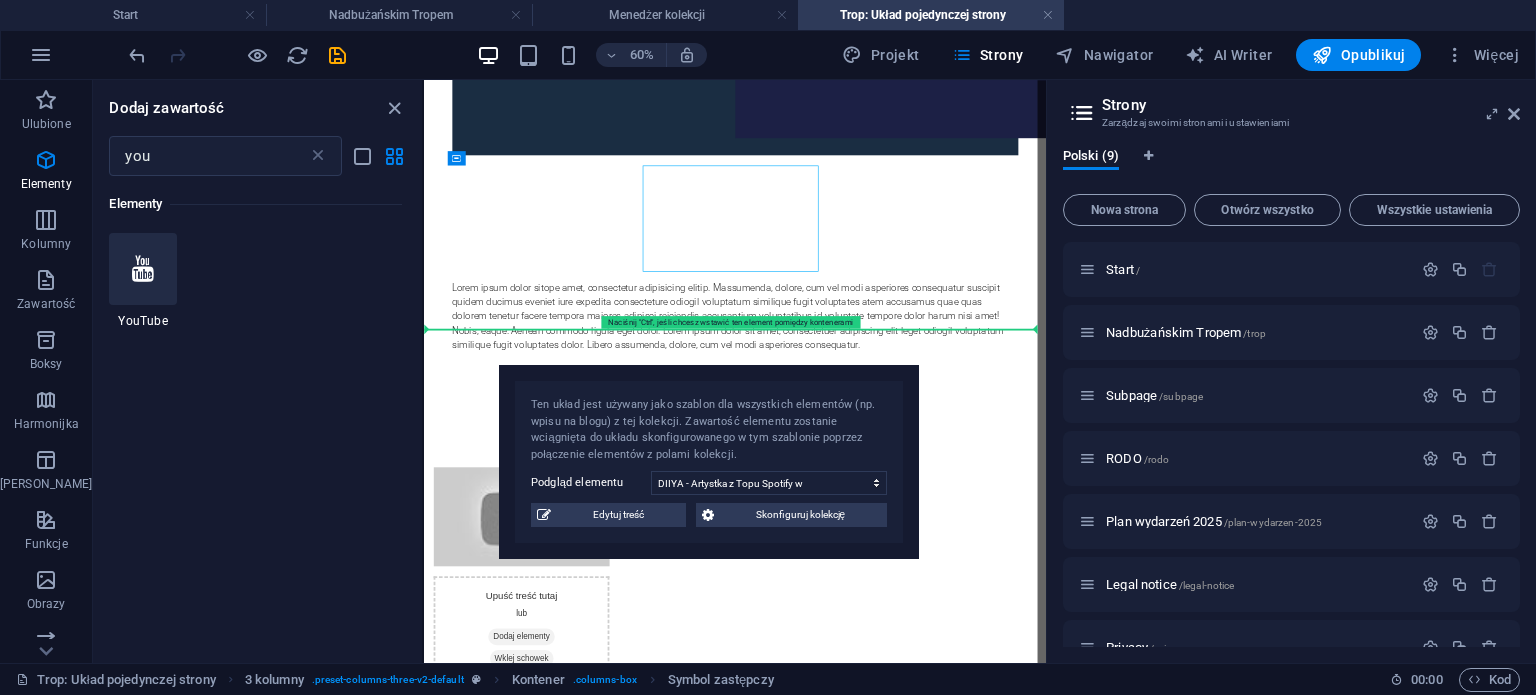 drag, startPoint x: 746, startPoint y: 138, endPoint x: 805, endPoint y: 407, distance: 275.39426 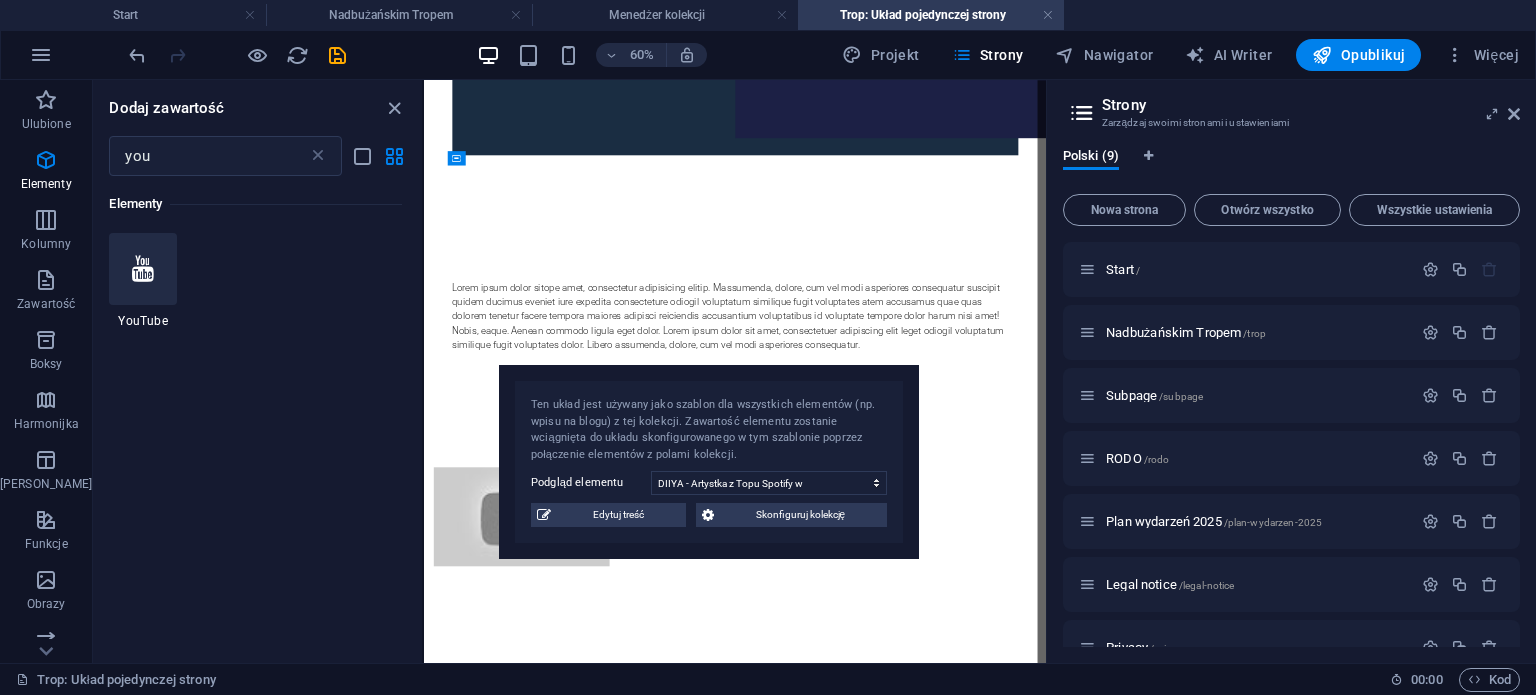 select on "ar16_9" 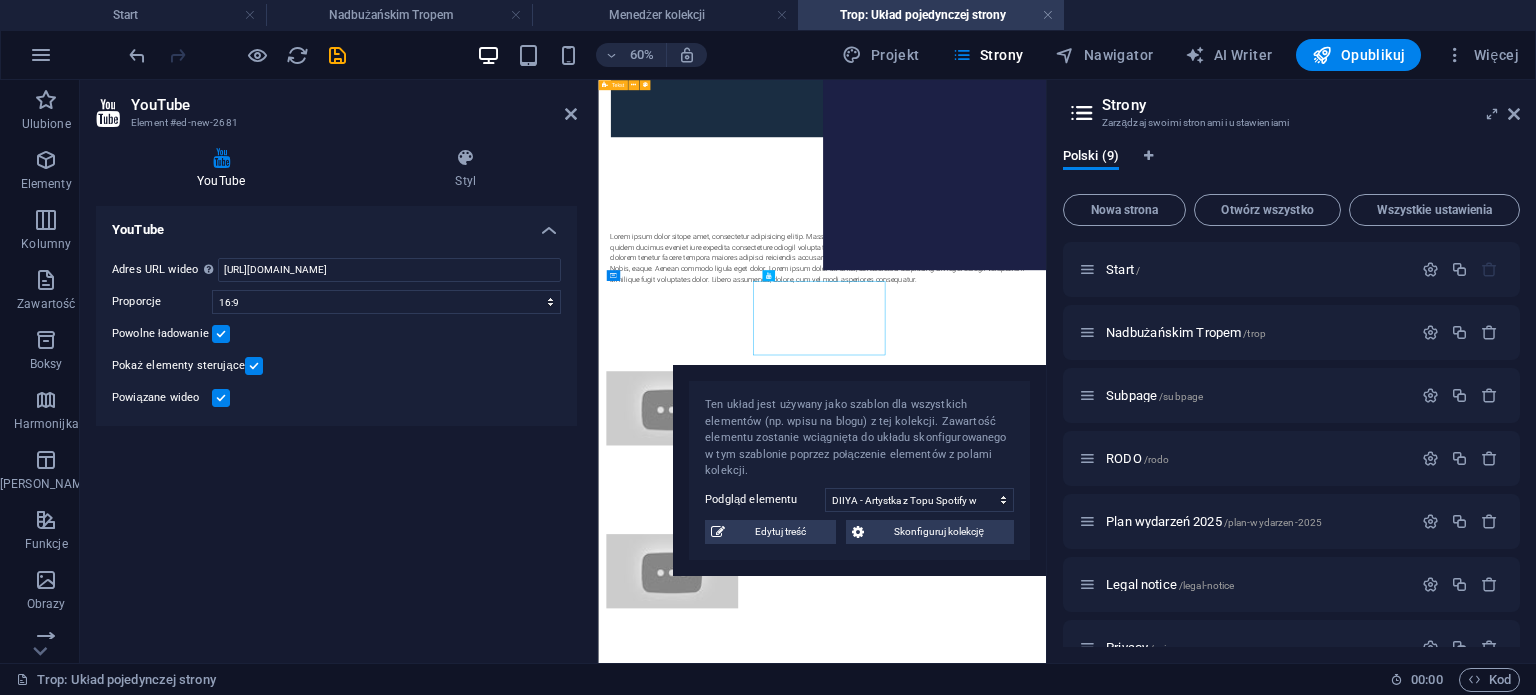 scroll, scrollTop: 571, scrollLeft: 0, axis: vertical 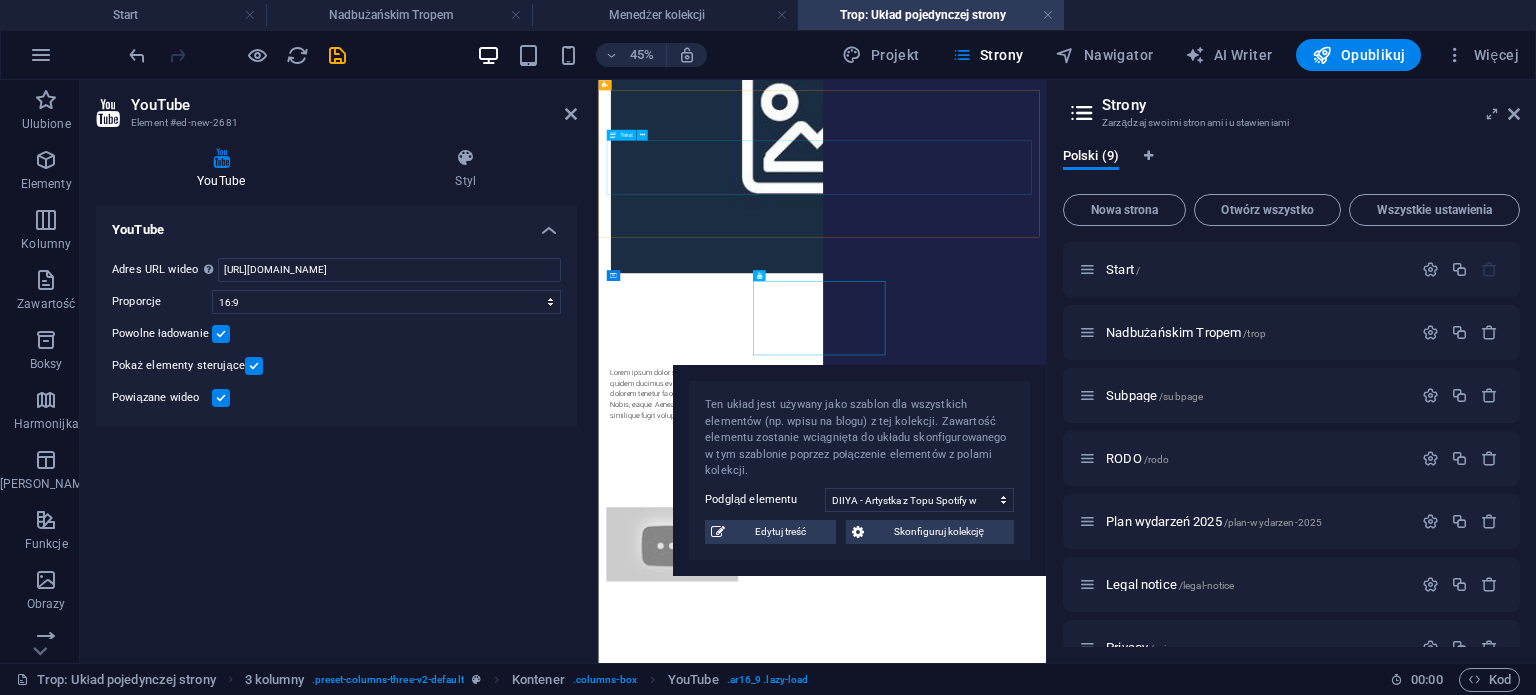 click on "Lorem ipsum dolor sitope amet, consectetur adipisicing elitip. Massumenda, dolore, cum vel modi asperiores consequatur suscipit quidem ducimus eveniet iure expedita consecteture odiogil voluptatum similique fugit voluptates atem accusamus quae quas dolorem tenetur facere tempora maiores adipisci reiciendis accusantium voluptatibus id voluptate tempore dolor harum nisi amet! Nobis, eaque. Aenean commodo ligula eget dolor. Lorem ipsum dolor sit amet, consectetuer adipiscing elit leget odiogil voluptatum similique fugit voluptates dolor. Libero assumenda, dolore, cum vel modi asperiores consequatur." at bounding box center [1096, 778] 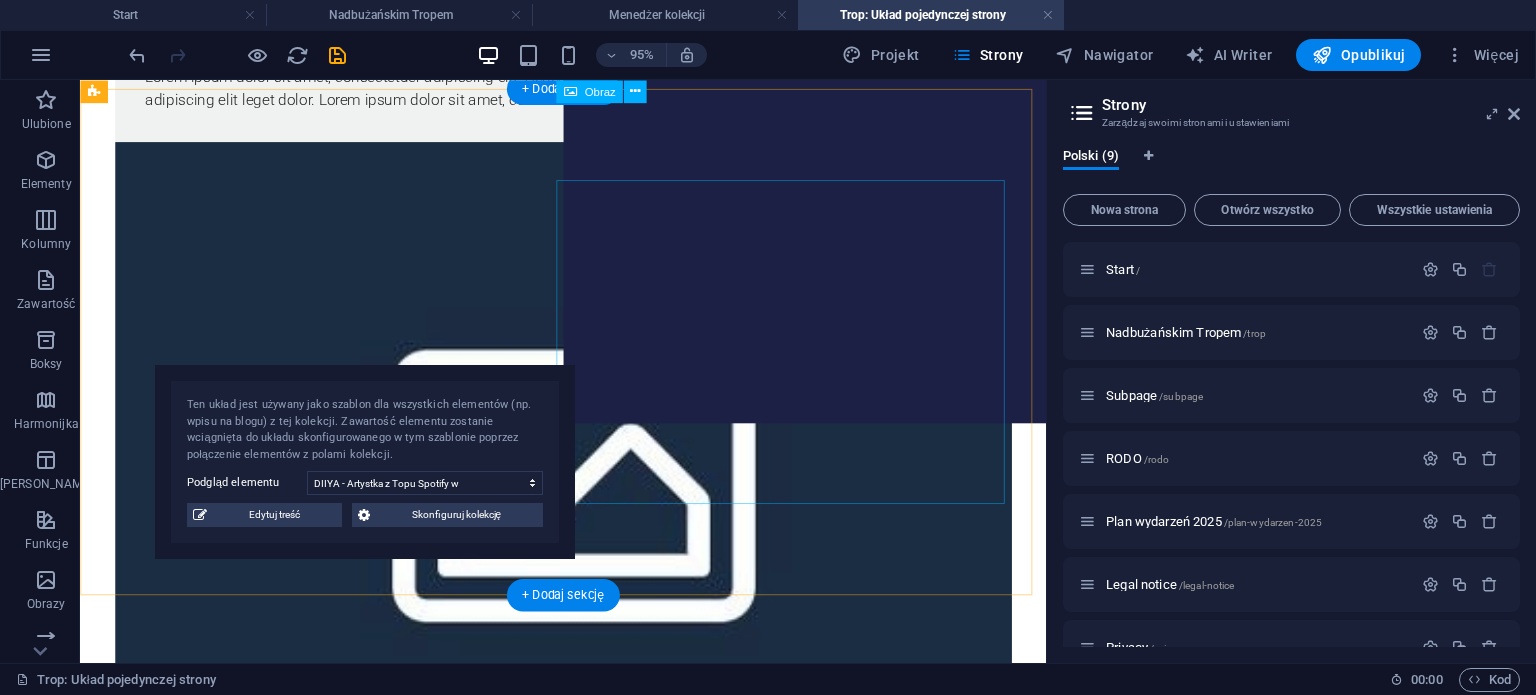 scroll, scrollTop: 0, scrollLeft: 0, axis: both 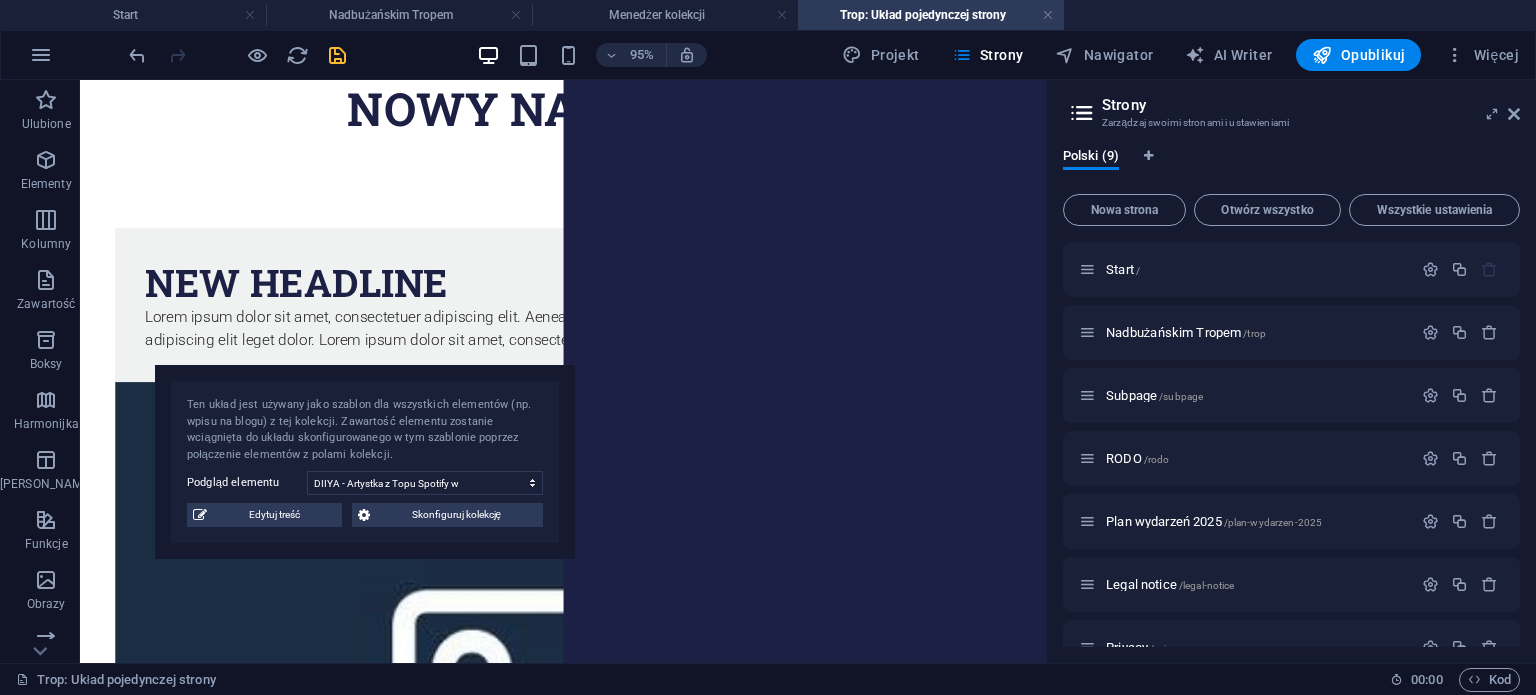click at bounding box center [337, 55] 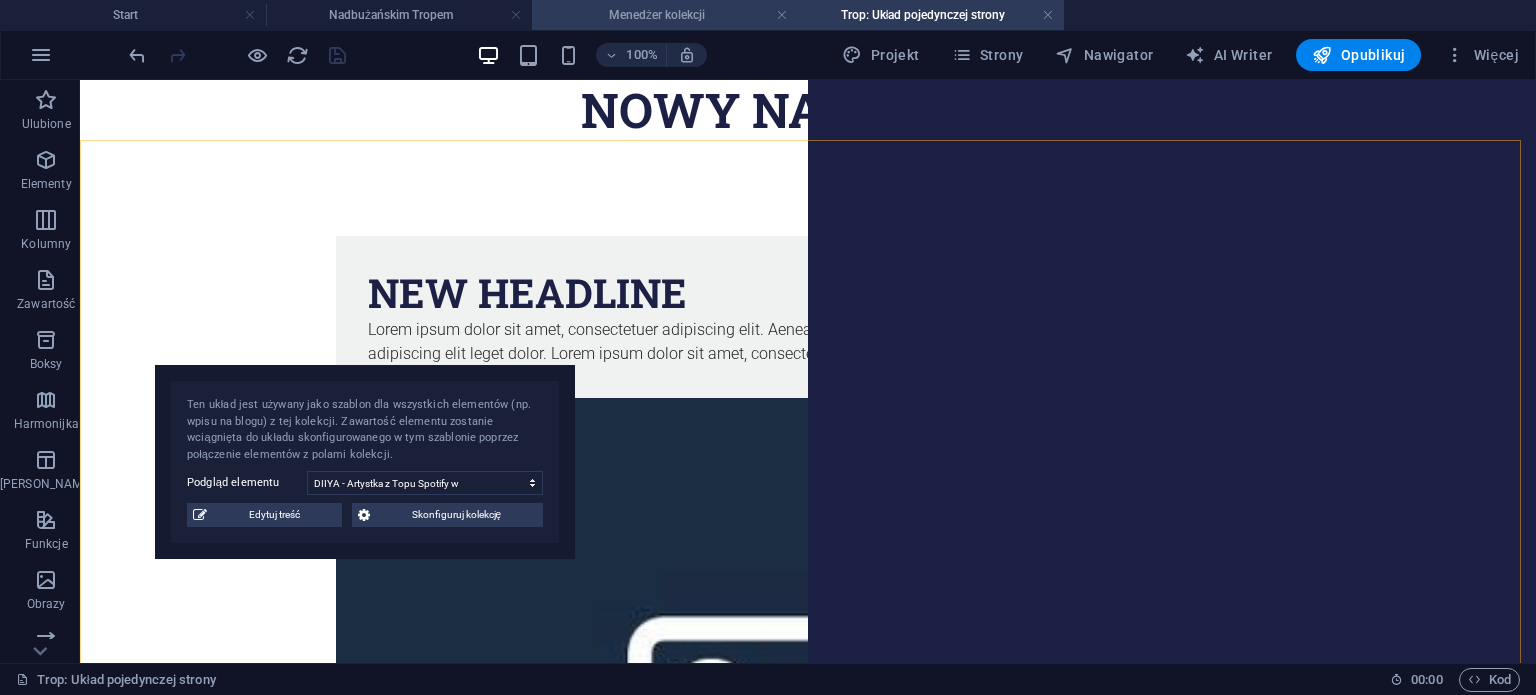 click on "Menedżer kolekcji" at bounding box center [665, 15] 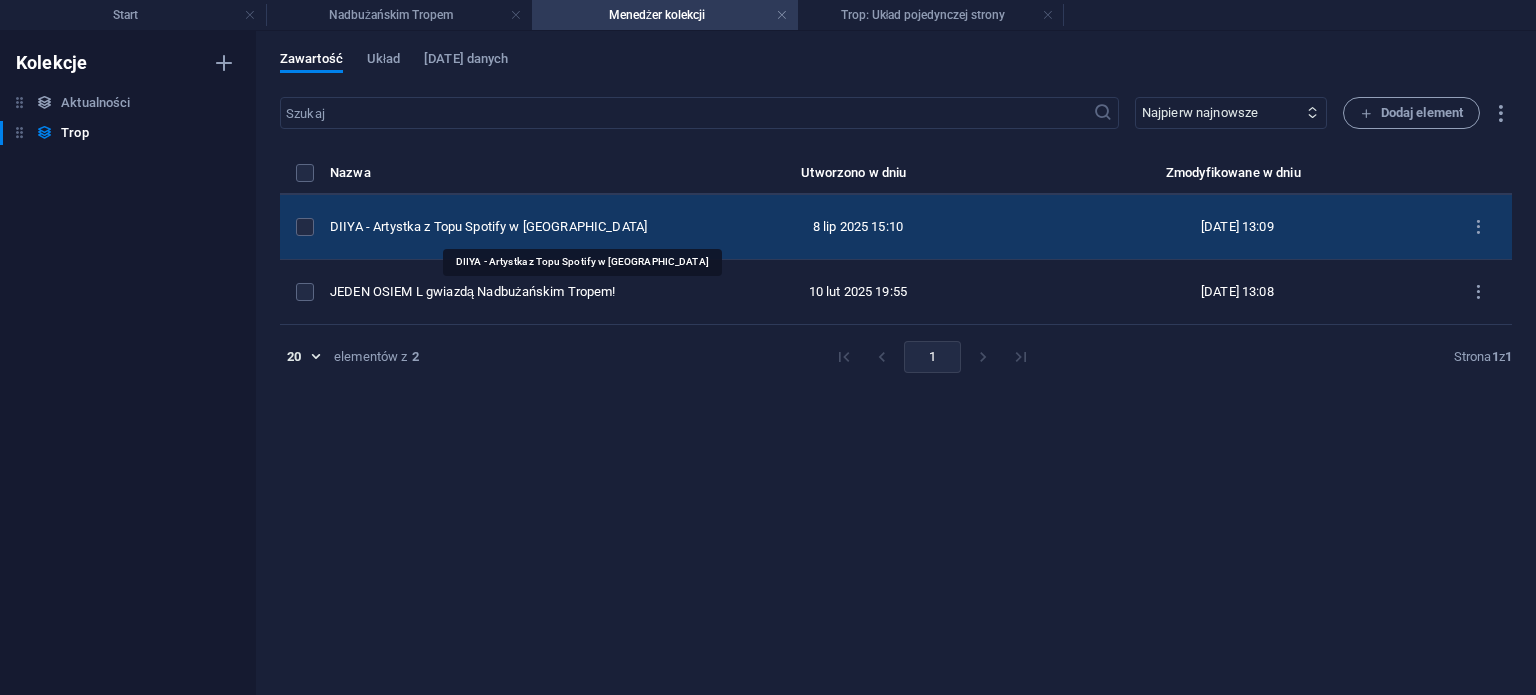 click on "DIIYA - Artystka z Topu Spotify w [GEOGRAPHIC_DATA]" at bounding box center (500, 227) 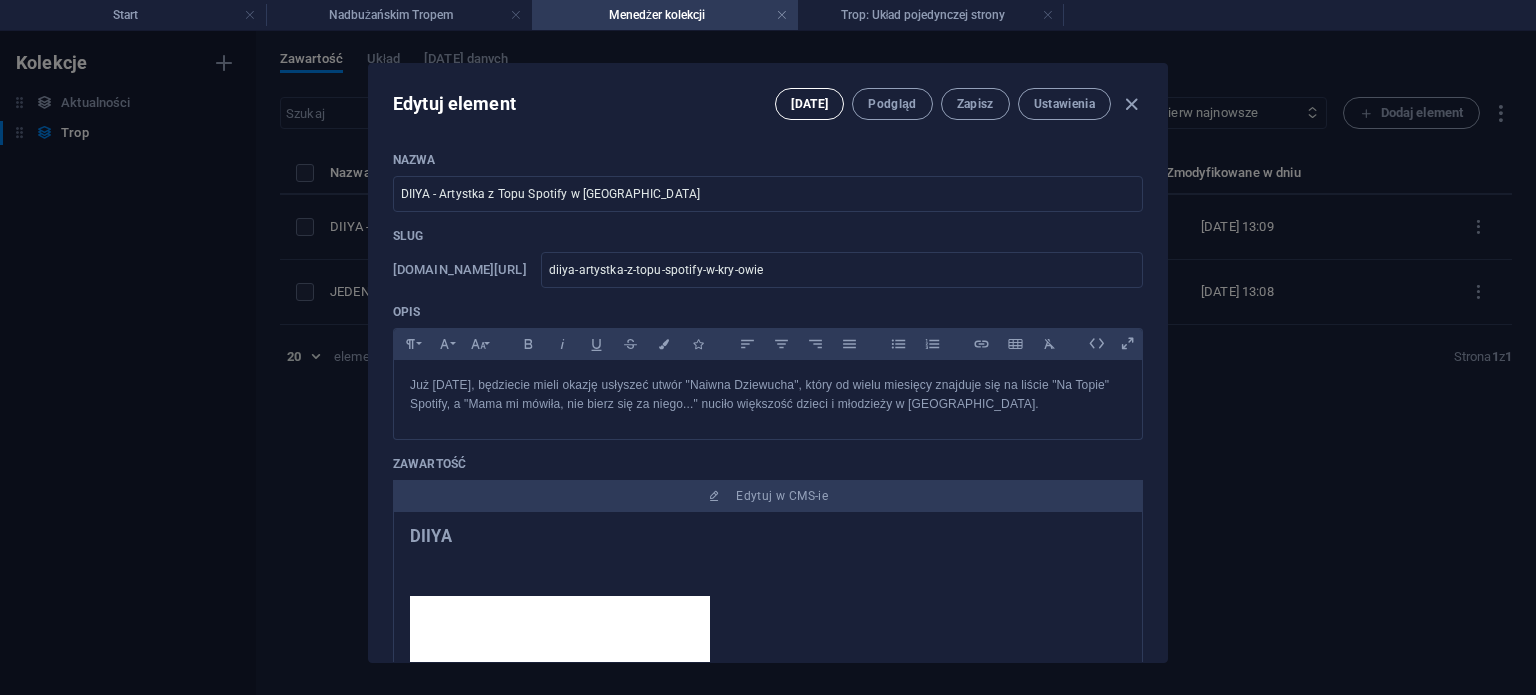 click on "[DATE]" at bounding box center (809, 104) 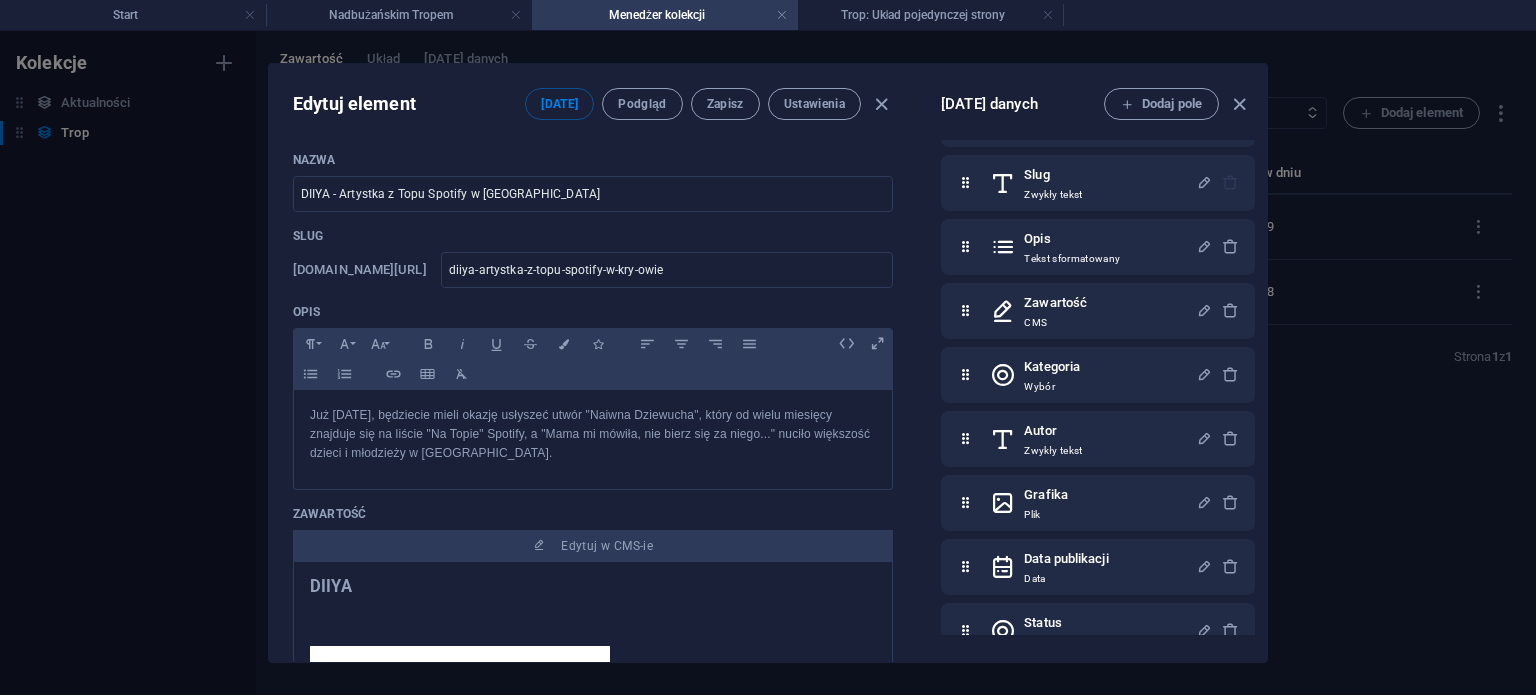 scroll, scrollTop: 92, scrollLeft: 0, axis: vertical 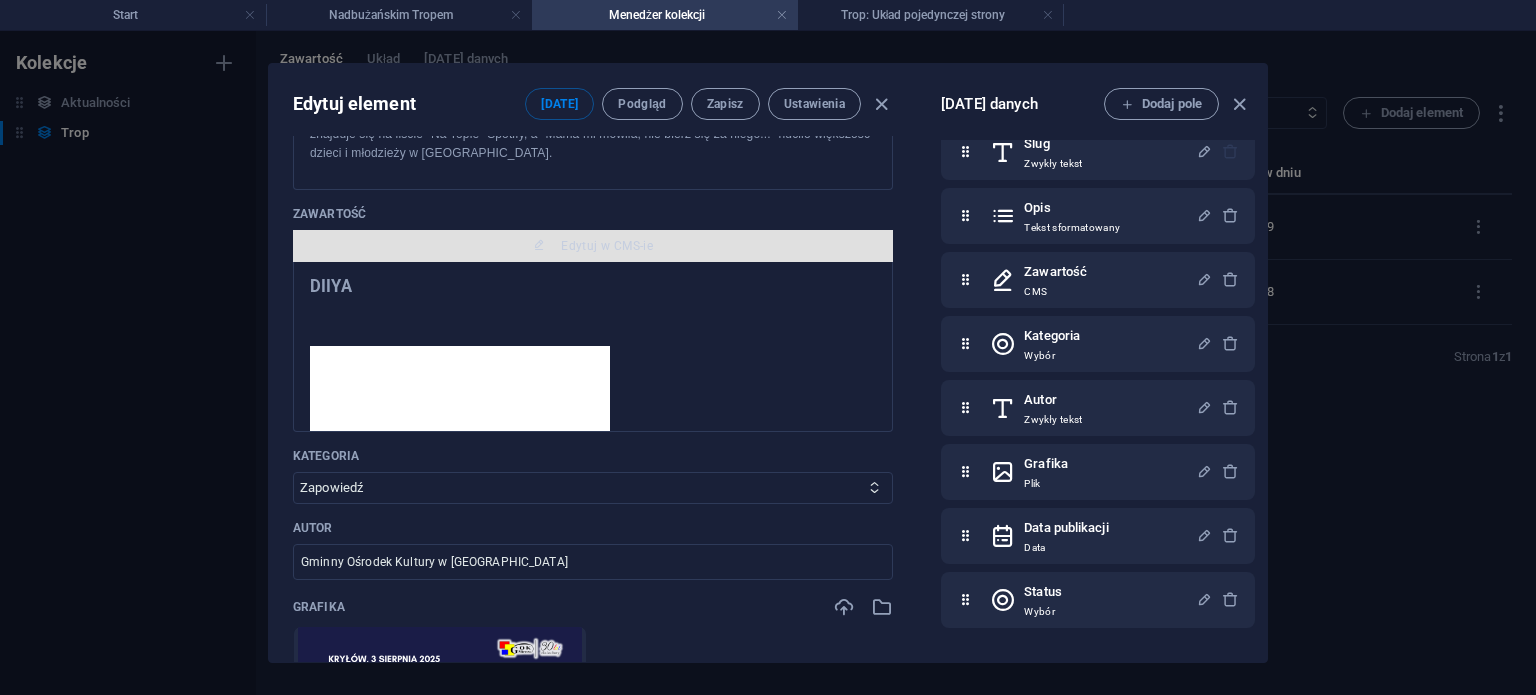 click on "Edytuj w CMS-ie" at bounding box center [593, 246] 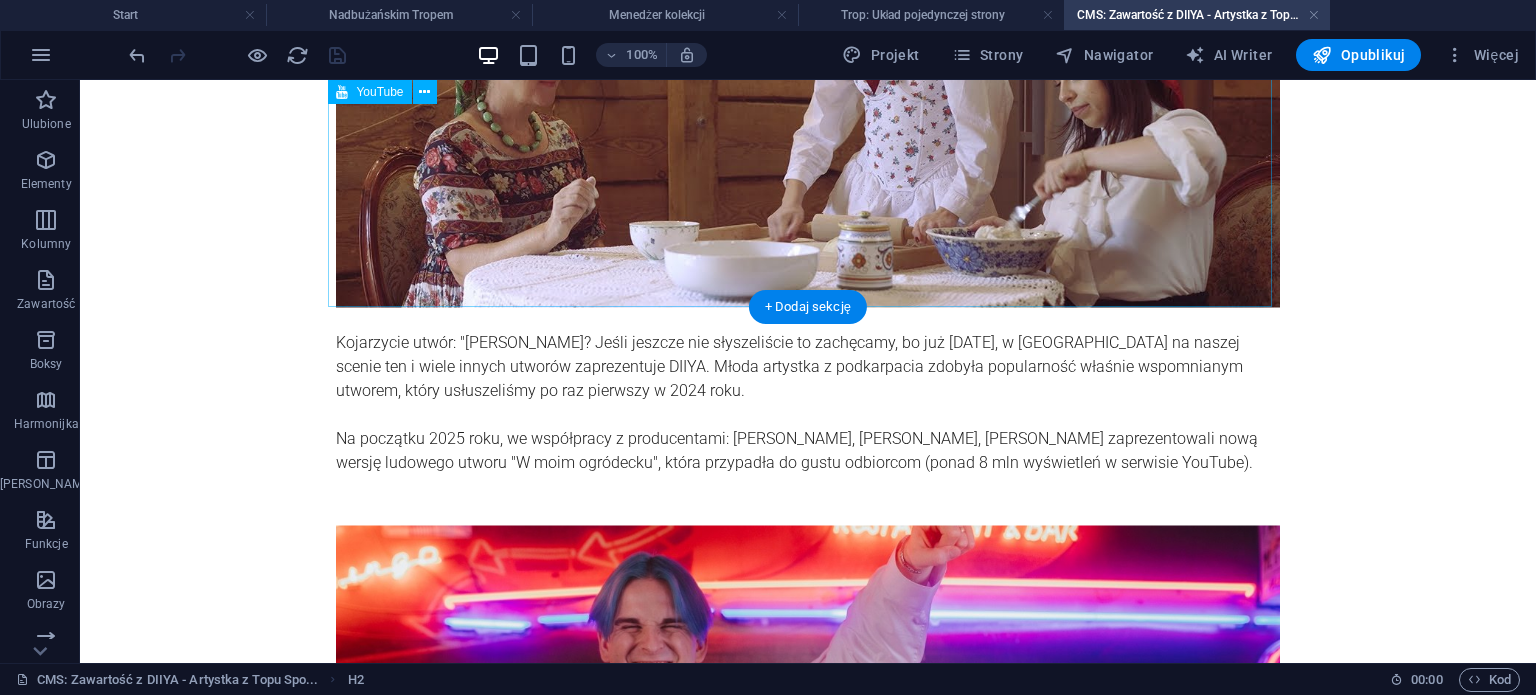 scroll, scrollTop: 1063, scrollLeft: 0, axis: vertical 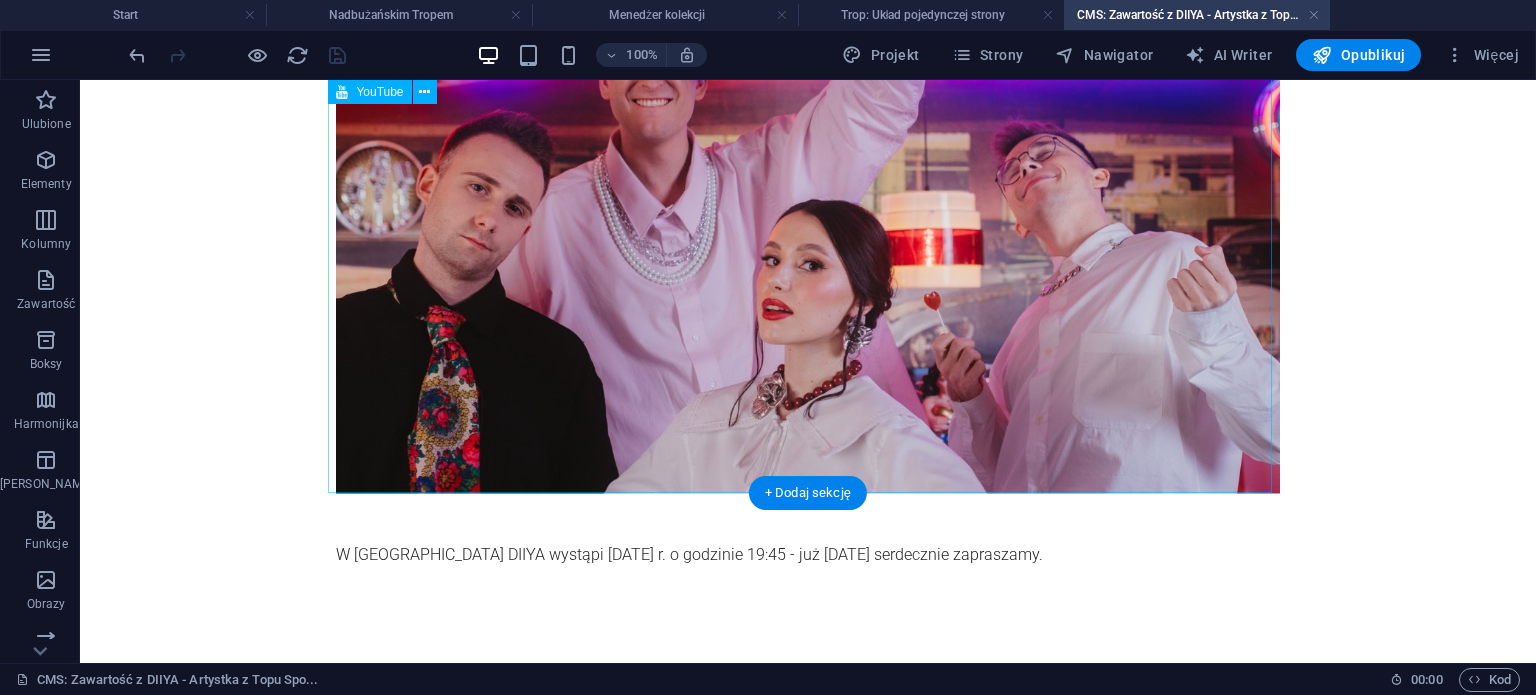 click at bounding box center (808, 227) 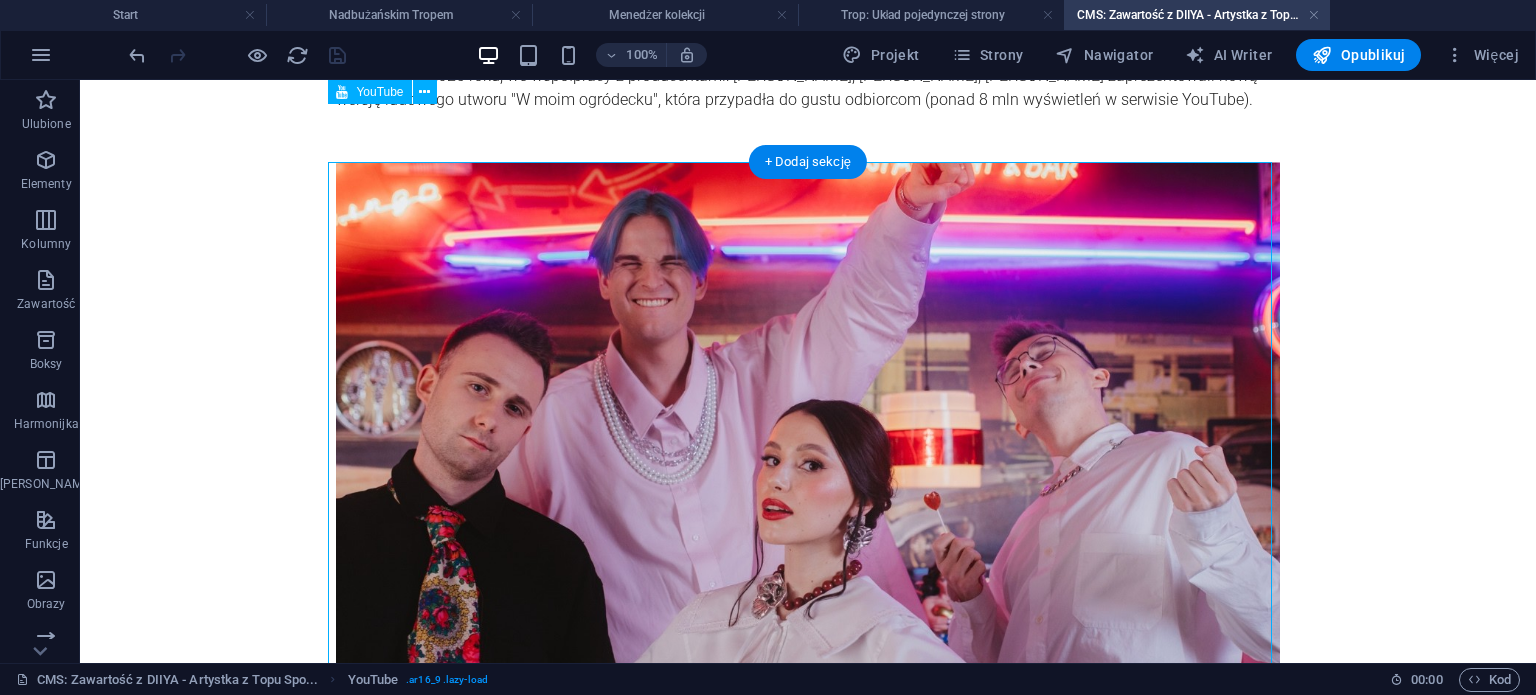 scroll, scrollTop: 532, scrollLeft: 0, axis: vertical 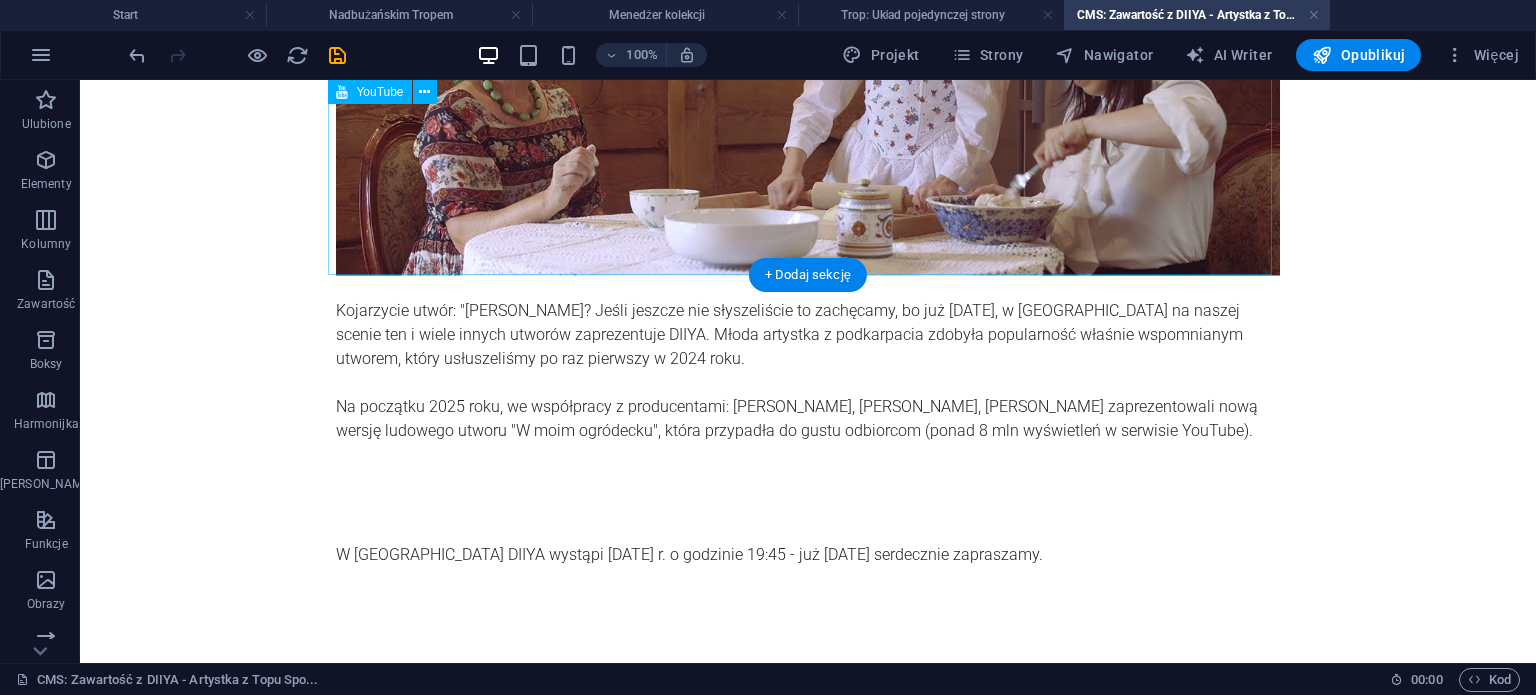 click at bounding box center (808, 9) 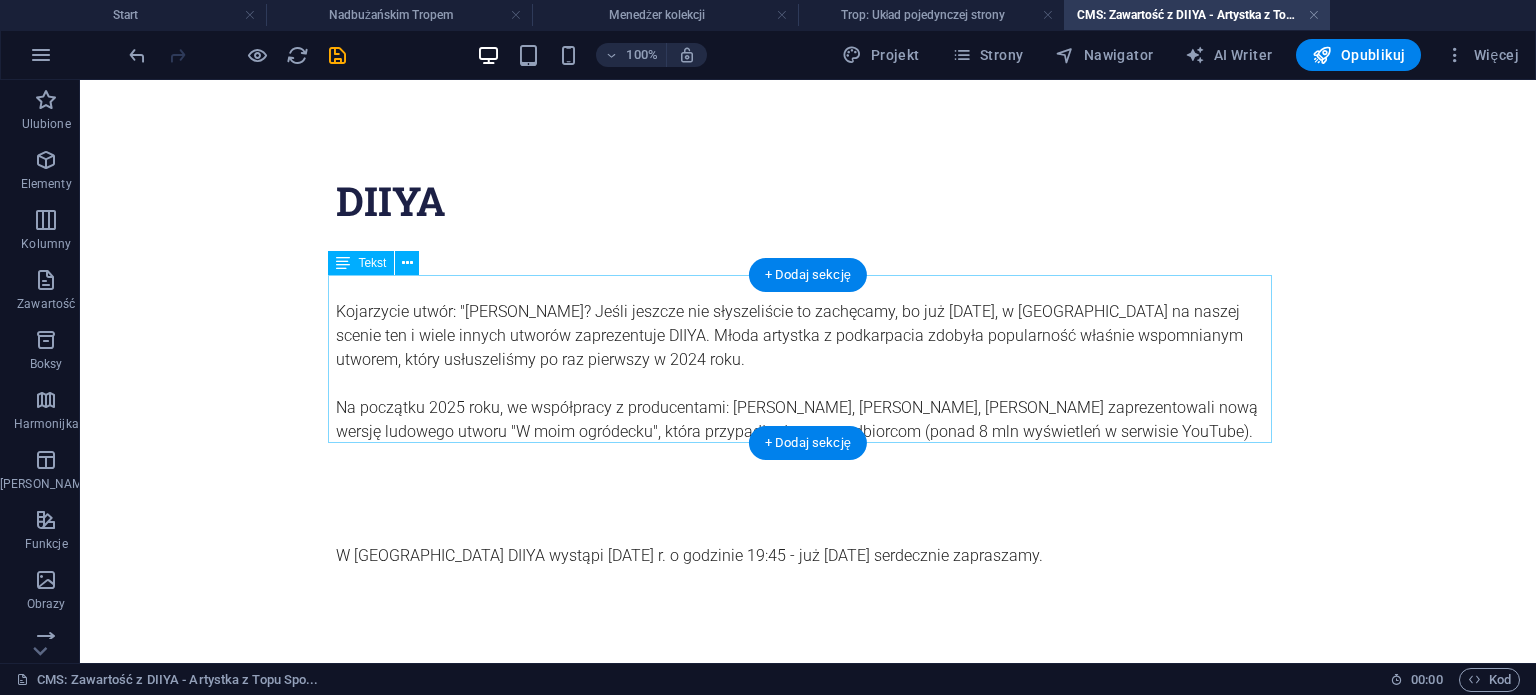 click on "Kojarzycie utwór: "[PERSON_NAME]? Jeśli jeszcze nie słyszeliście to zachęcamy, bo już [DATE], w [GEOGRAPHIC_DATA] na naszej scenie ten i wiele innych utworów zaprezentuje DIIYA. Młoda artystka z podkarpacia zdobyła popularność właśnie wspomnianym utworem, który usłuszeliśmy po raz pierwszy w 2024 roku.  Na początku 2025 roku, we współpracy z producentami: [PERSON_NAME], [PERSON_NAME], [PERSON_NAME] zaprezentowali nową wersję ludowego utworu "W moim ogródecku", która przypadła do gustu odbiorcom (ponad 8 mln wyświetleń w serwisie YouTube)." at bounding box center [808, 360] 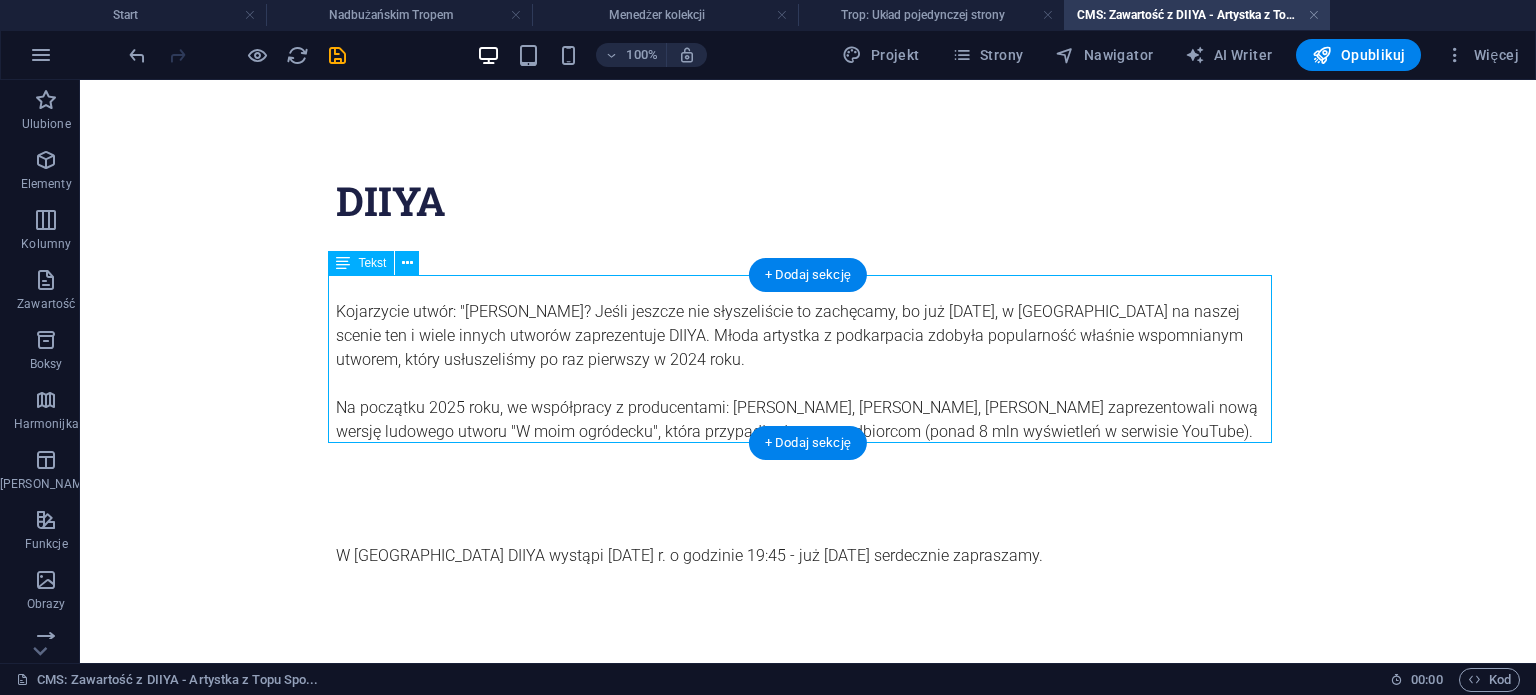 click on "Kojarzycie utwór: "[PERSON_NAME]? Jeśli jeszcze nie słyszeliście to zachęcamy, bo już [DATE], w [GEOGRAPHIC_DATA] na naszej scenie ten i wiele innych utworów zaprezentuje DIIYA. Młoda artystka z podkarpacia zdobyła popularność właśnie wspomnianym utworem, który usłuszeliśmy po raz pierwszy w 2024 roku.  Na początku 2025 roku, we współpracy z producentami: [PERSON_NAME], [PERSON_NAME], [PERSON_NAME] zaprezentowali nową wersję ludowego utworu "W moim ogródecku", która przypadła do gustu odbiorcom (ponad 8 mln wyświetleń w serwisie YouTube)." at bounding box center [808, 360] 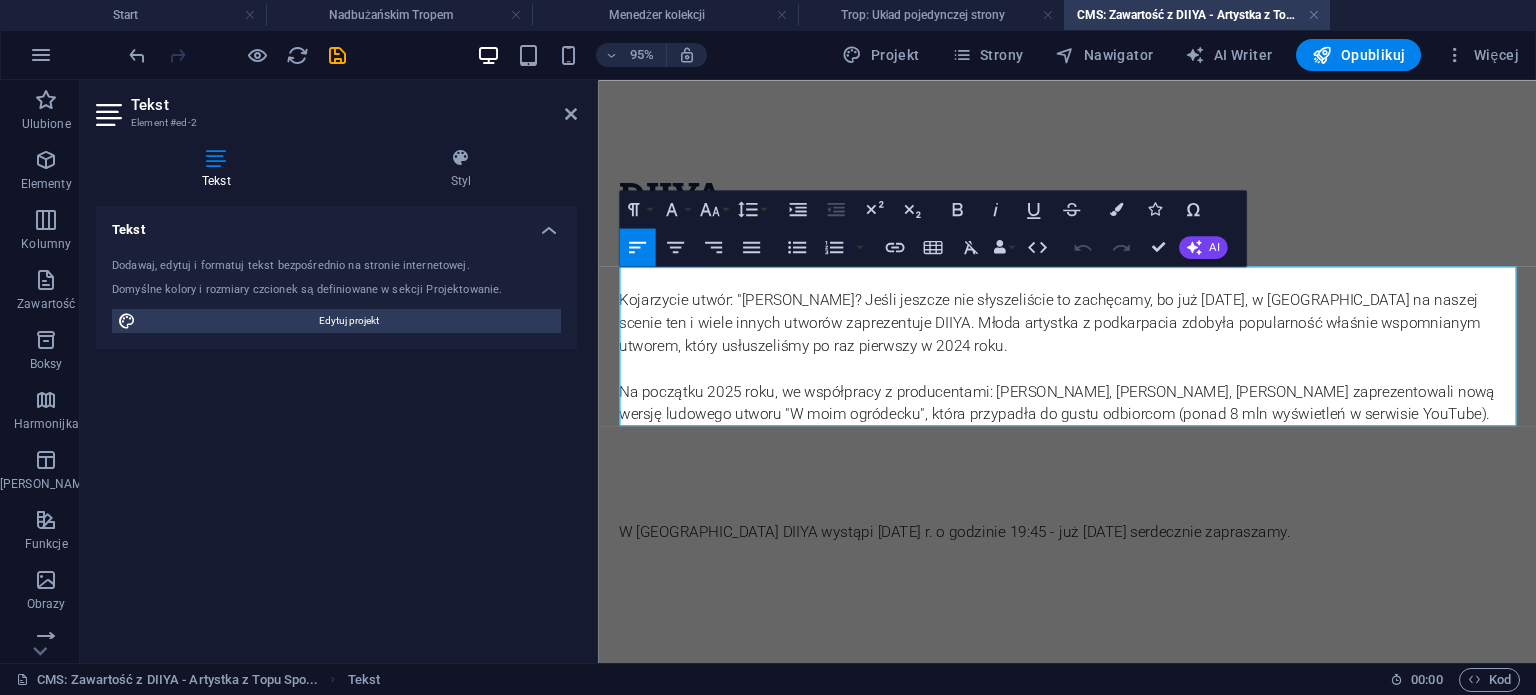 scroll, scrollTop: 0, scrollLeft: 0, axis: both 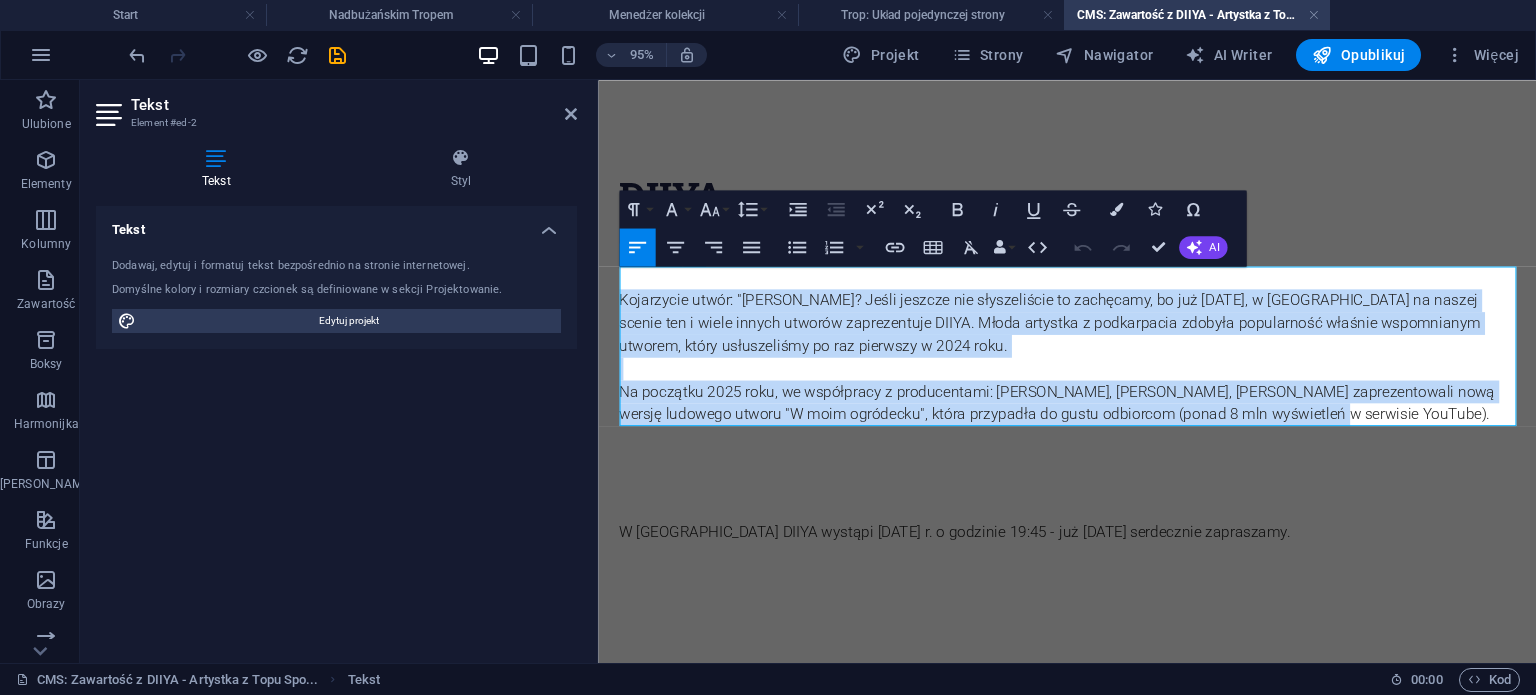 drag, startPoint x: 1324, startPoint y: 431, endPoint x: 622, endPoint y: 307, distance: 712.86743 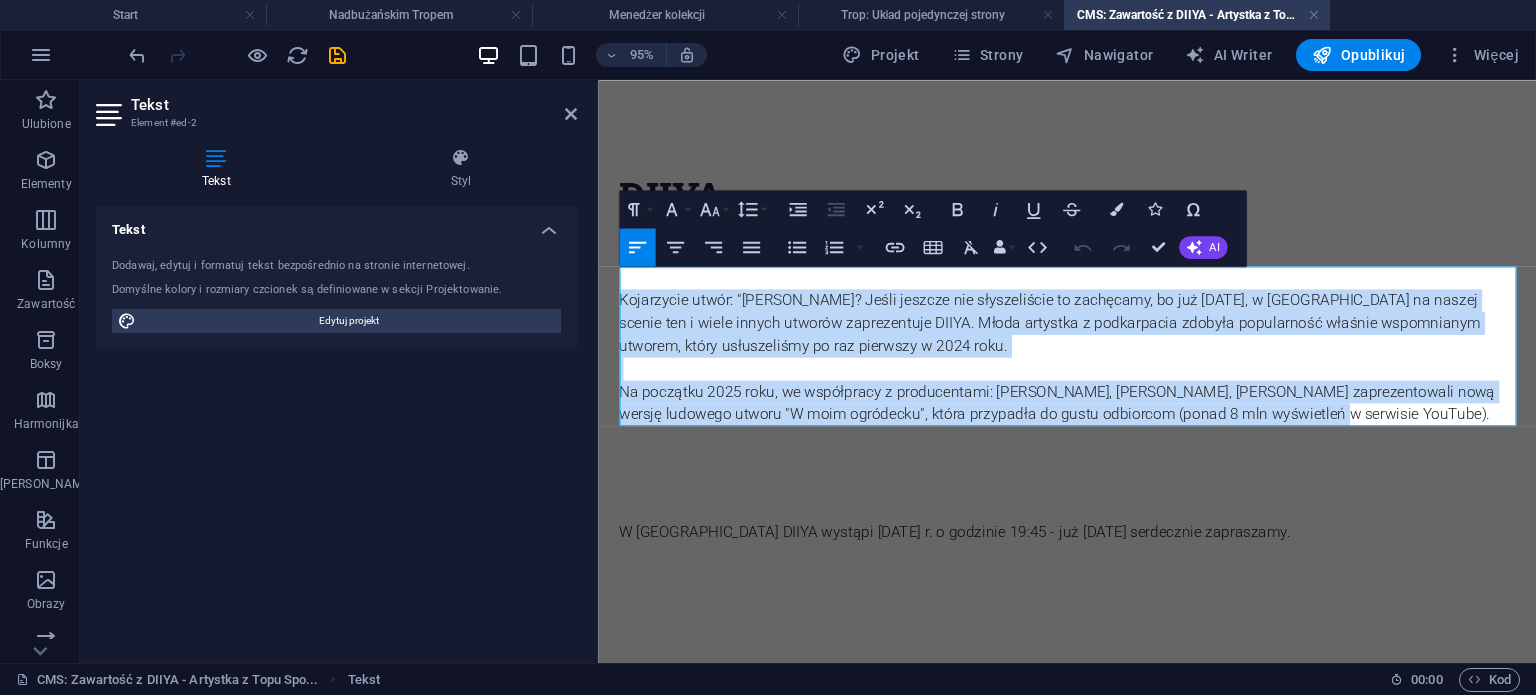 click on "Kojarzycie utwór: "[PERSON_NAME]? Jeśli jeszcze nie słyszeliście to zachęcamy, bo już [DATE], w [GEOGRAPHIC_DATA] na naszej scenie ten i wiele innych utworów zaprezentuje DIIYA. Młoda artystka z podkarpacia zdobyła popularność właśnie wspomnianym utworem, który usłuszeliśmy po raz pierwszy w 2024 roku.  Na początku 2025 roku, we współpracy z producentami: [PERSON_NAME], [PERSON_NAME], [PERSON_NAME] zaprezentowali nową wersję ludowego utworu "W moim ogródecku", która przypadła do gustu odbiorcom (ponad 8 mln wyświetleń w serwisie YouTube)." at bounding box center [1092, 360] 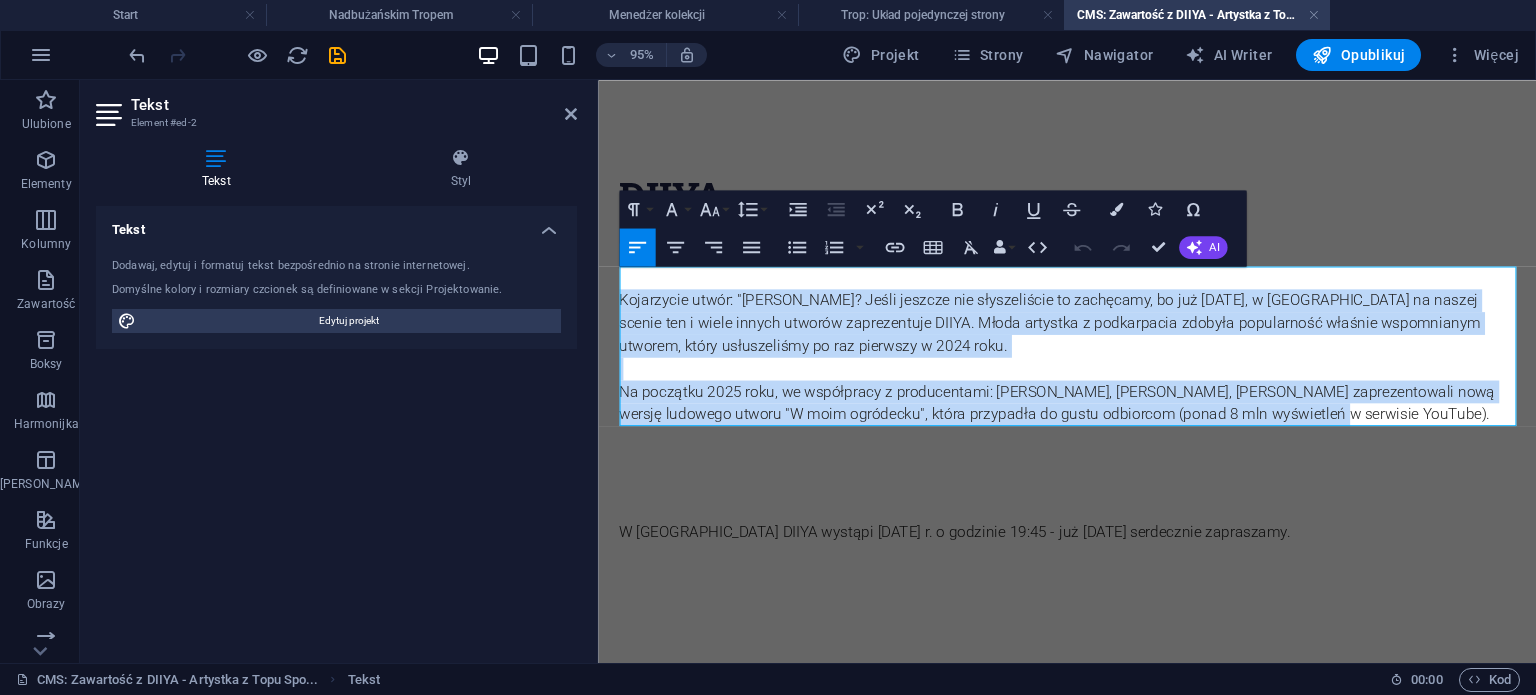click on "[PERSON_NAME] utwór: "[PERSON_NAME]? Jeśli jeszcze nie słyszeliście to zachęcamy, bo już [DATE], w [GEOGRAPHIC_DATA] na naszej scenie ten i wiele innych utworów zaprezentuje DIIYA. Młoda artystka z podkarpacia zdobyła popularność właśnie wspomnianym utworem, który usłuszeliśmy po raz pierwszy w 2024 roku.  Na początku 2025 roku, we współpracy z producentami: [PERSON_NAME], [PERSON_NAME], [PERSON_NAME] zaprezentowali nową wersję ludowego utworu "W moim ogródecku", która przypadła do gustu odbiorcom (ponad 8 mln wyświetleń w serwisie YouTube). W [GEOGRAPHIC_DATA] DIIYA wystąpi [DATE] r. o godzinie 19:45 - już [DATE] serdecznie zapraszamy." at bounding box center [1092, 372] 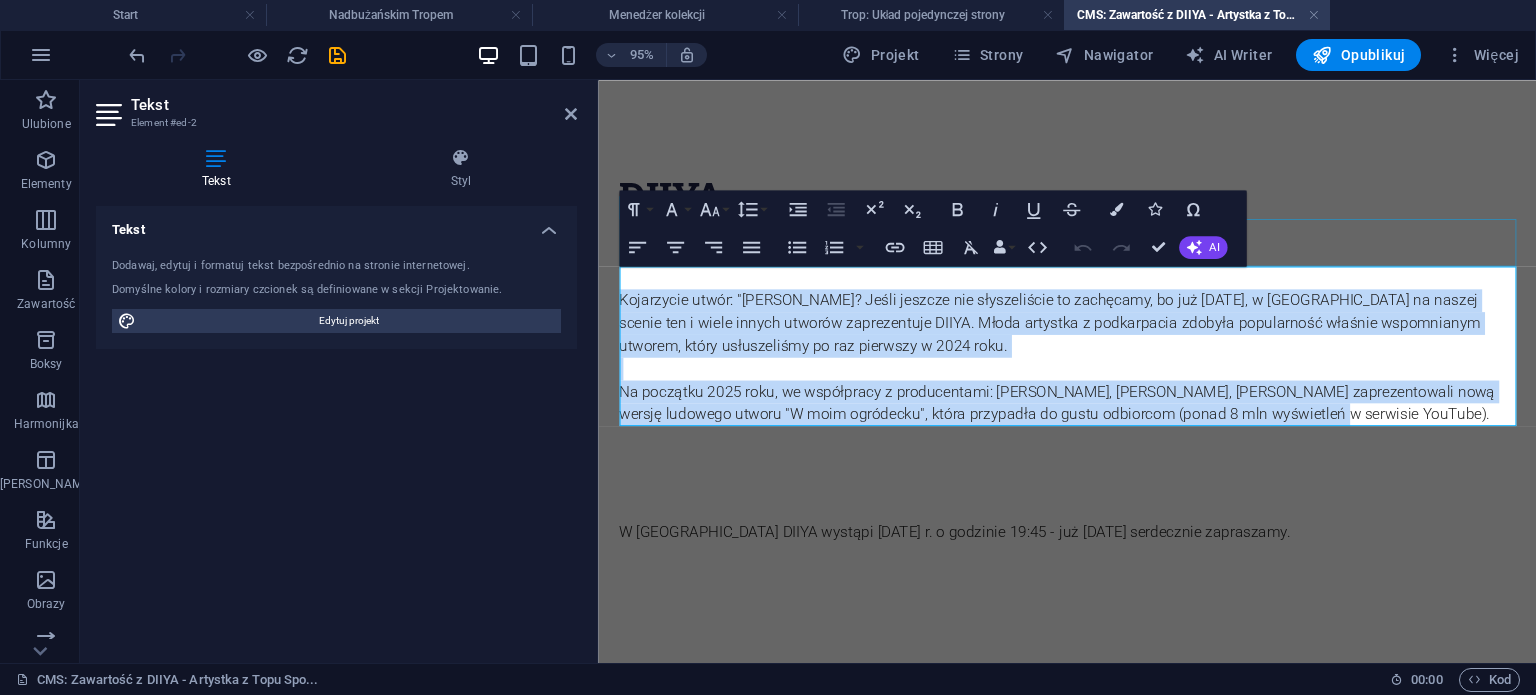 click at bounding box center (1092, 251) 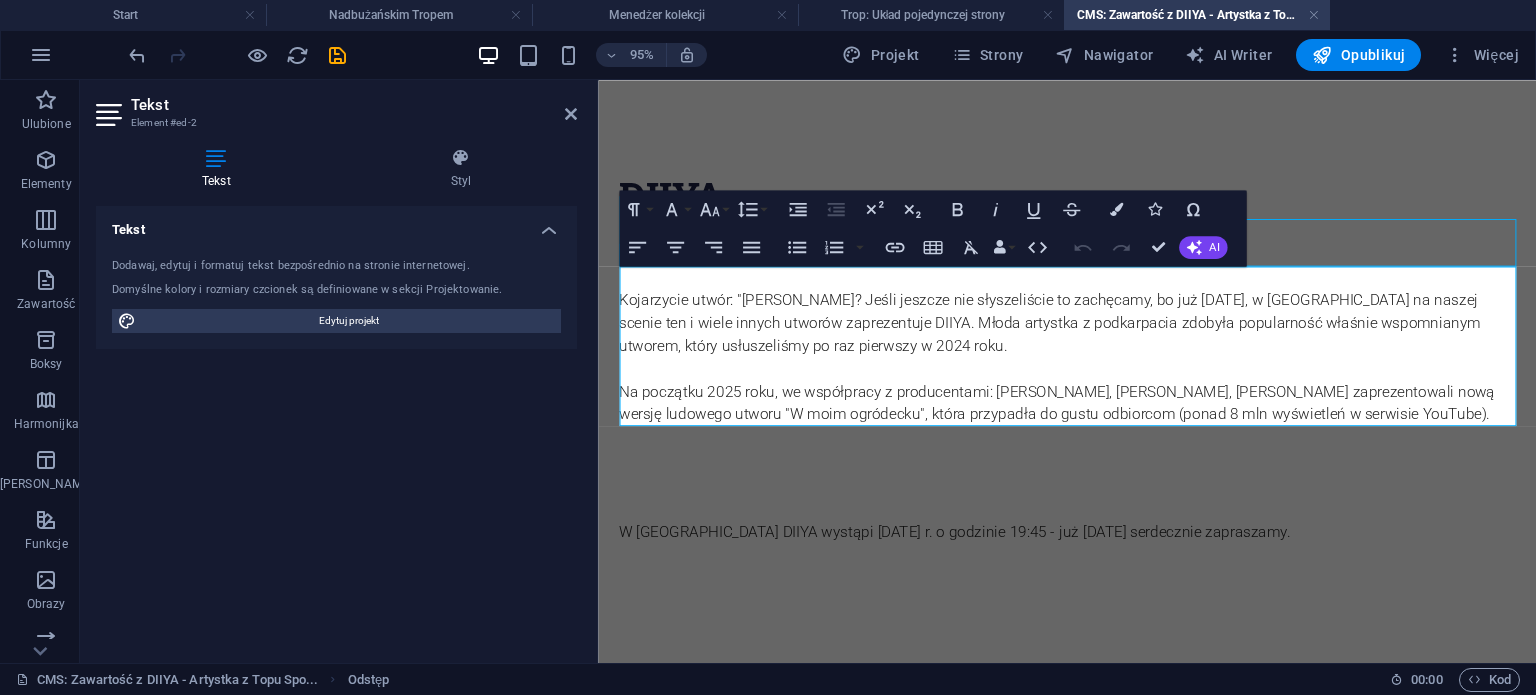 click on "Kojarzycie utwór: "[PERSON_NAME]? Jeśli jeszcze nie słyszeliście to zachęcamy, bo już [DATE], w [GEOGRAPHIC_DATA] na naszej scenie ten i wiele innych utworów zaprezentuje DIIYA. Młoda artystka z podkarpacia zdobyła popularność właśnie wspomnianym utworem, który usłuszeliśmy po raz pierwszy w 2024 roku.  Na początku 2025 roku, we współpracy z producentami: [PERSON_NAME], [PERSON_NAME], [PERSON_NAME] zaprezentowali nową wersję ludowego utworu "W moim ogródecku", która przypadła do gustu odbiorcom (ponad 8 mln wyświetleń w serwisie YouTube)." at bounding box center (1092, 360) 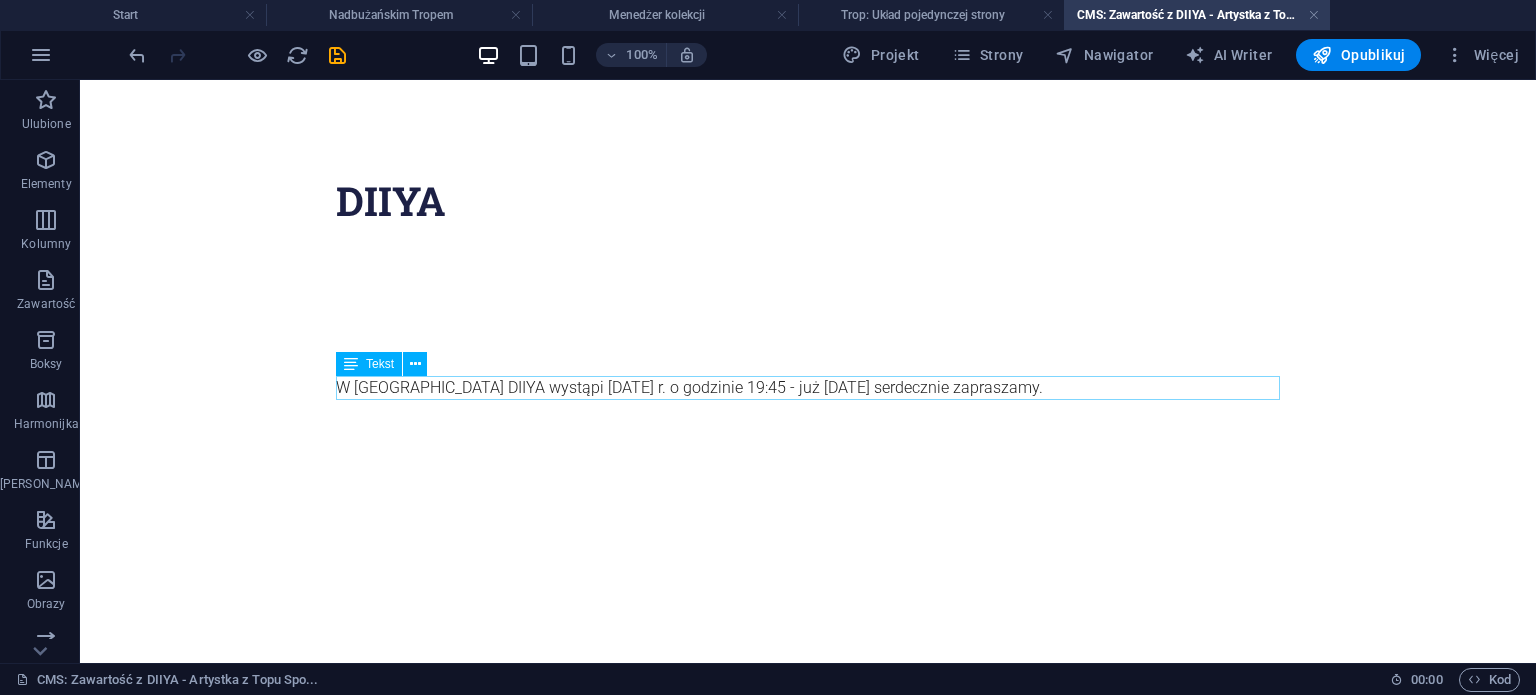 click on "W [GEOGRAPHIC_DATA] DIIYA wystąpi [DATE] r. o godzinie 19:45 - już [DATE] serdecznie zapraszamy." at bounding box center (808, 388) 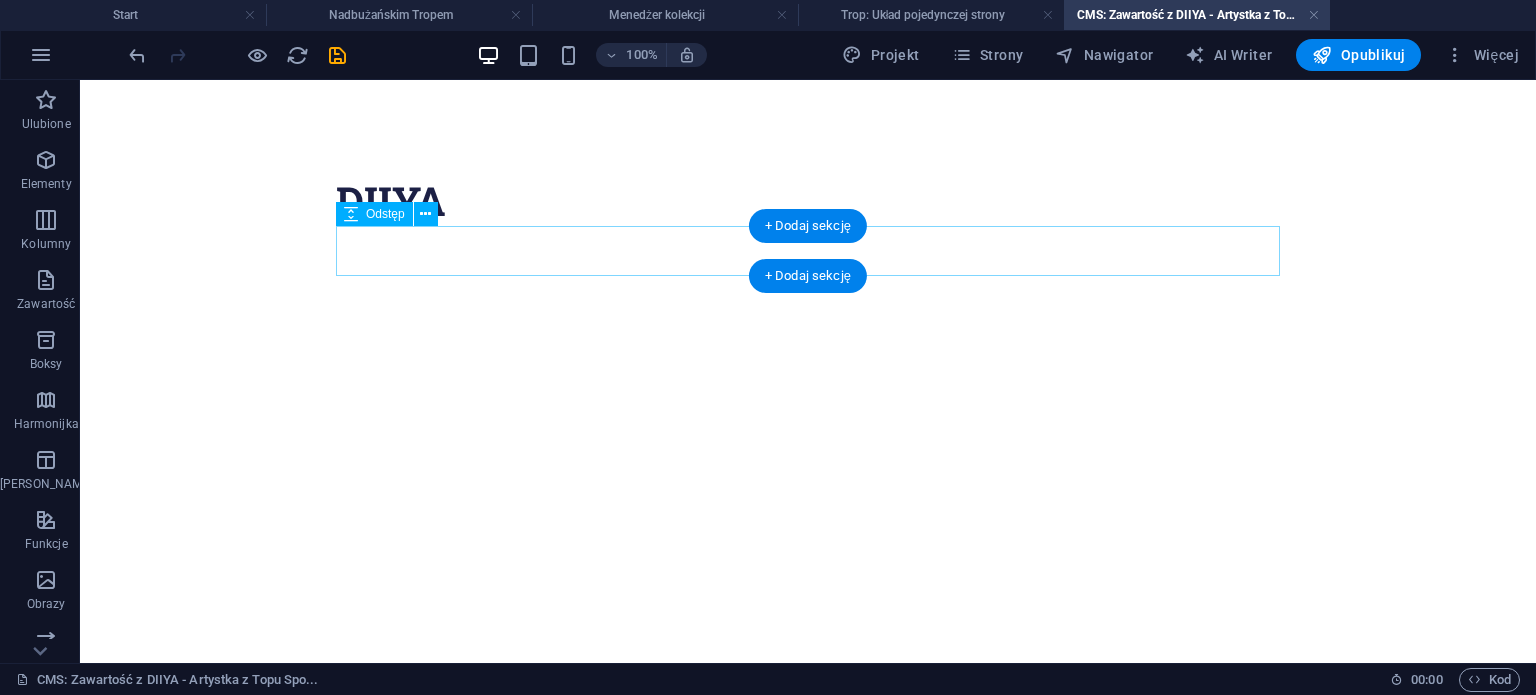click at bounding box center (808, 251) 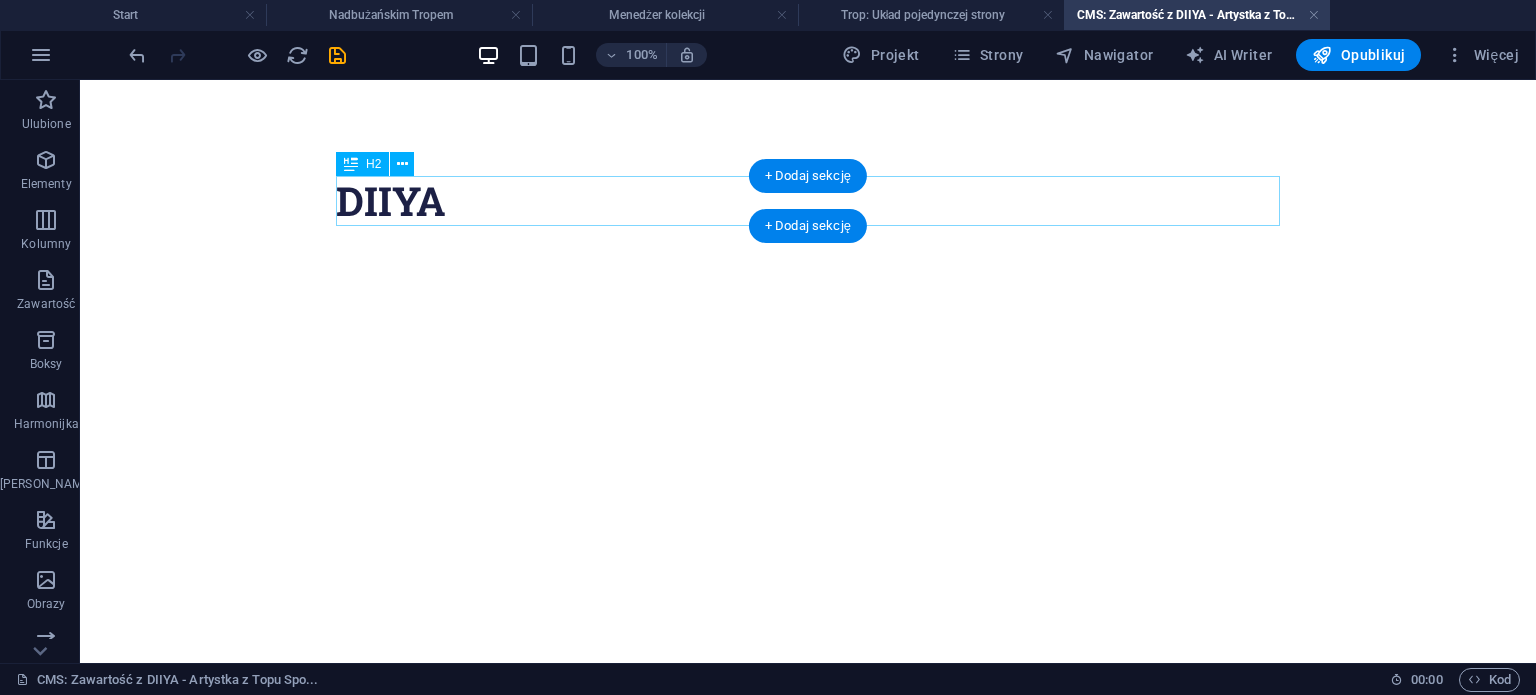 click on "DIIYA" at bounding box center (808, 201) 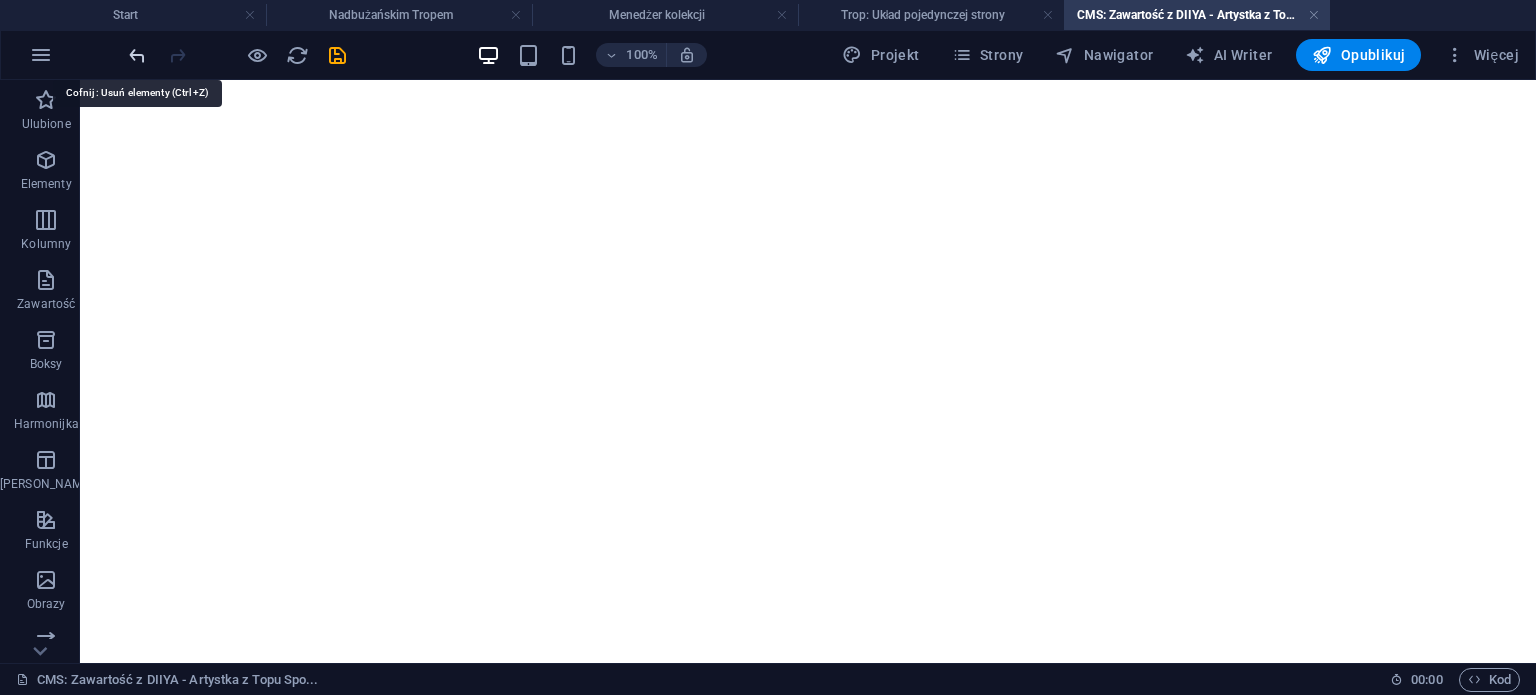 click at bounding box center (137, 55) 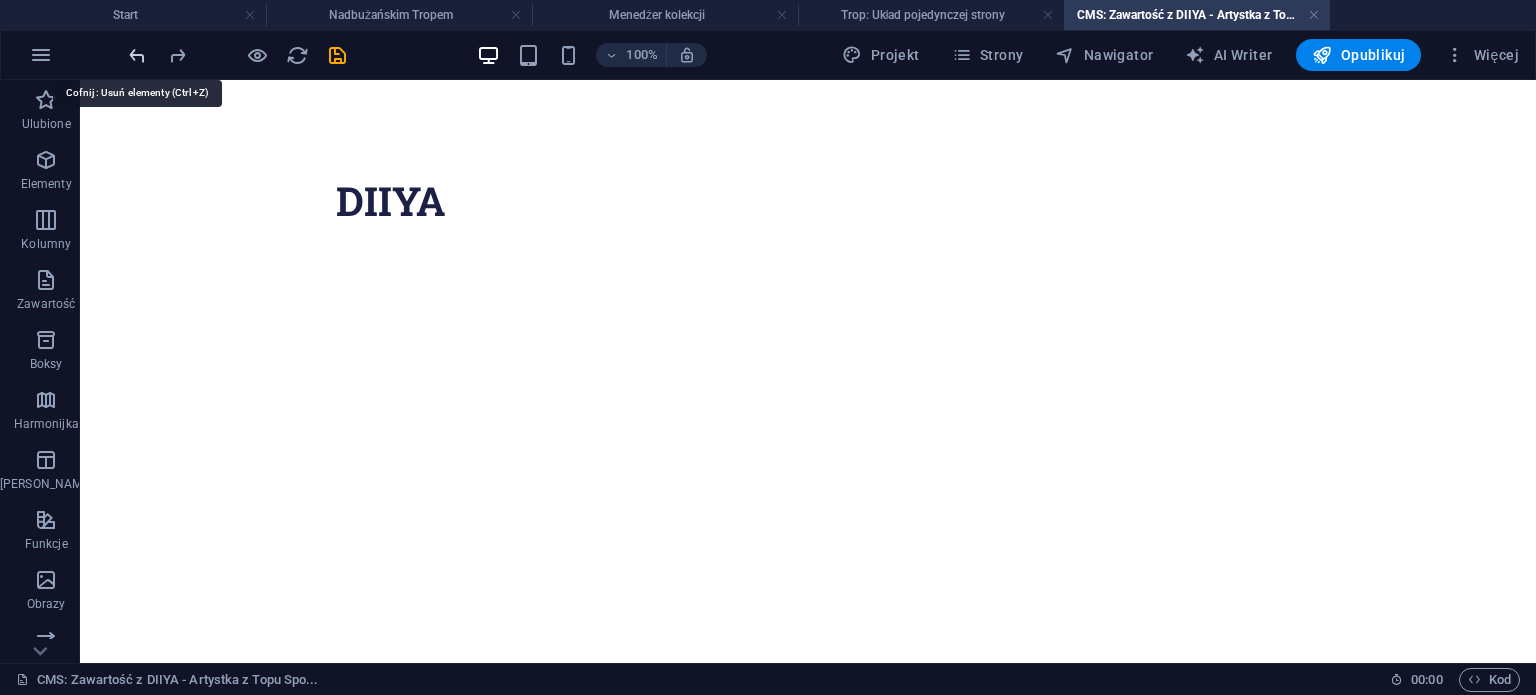 click at bounding box center [137, 55] 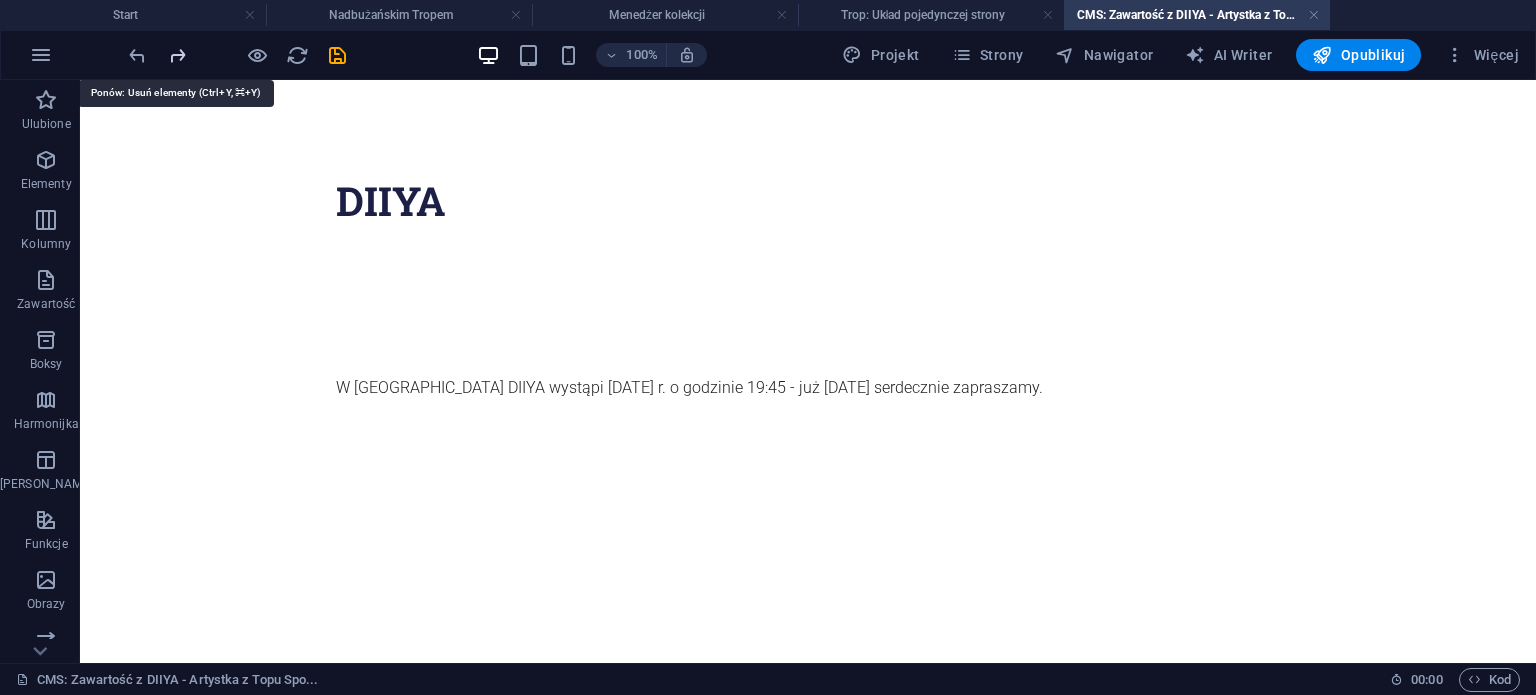 click at bounding box center [177, 55] 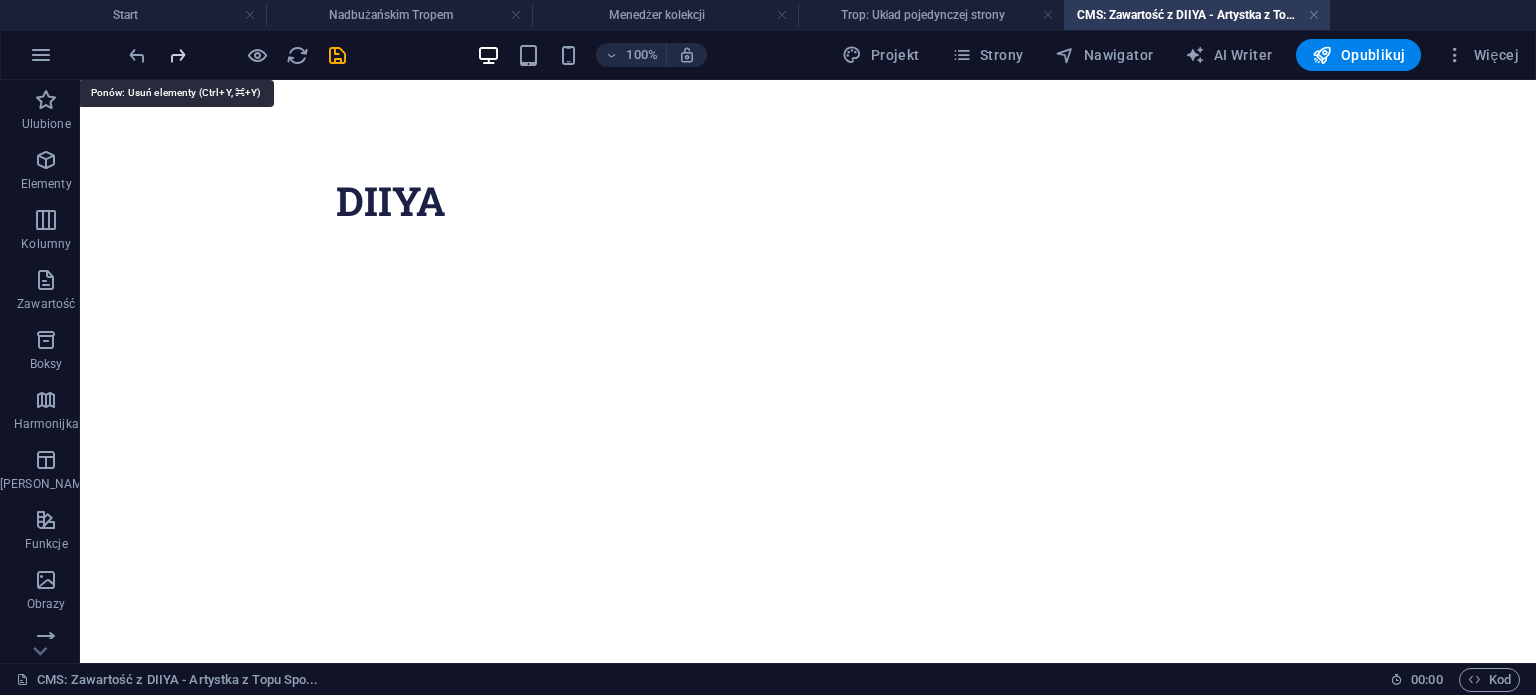 click at bounding box center (177, 55) 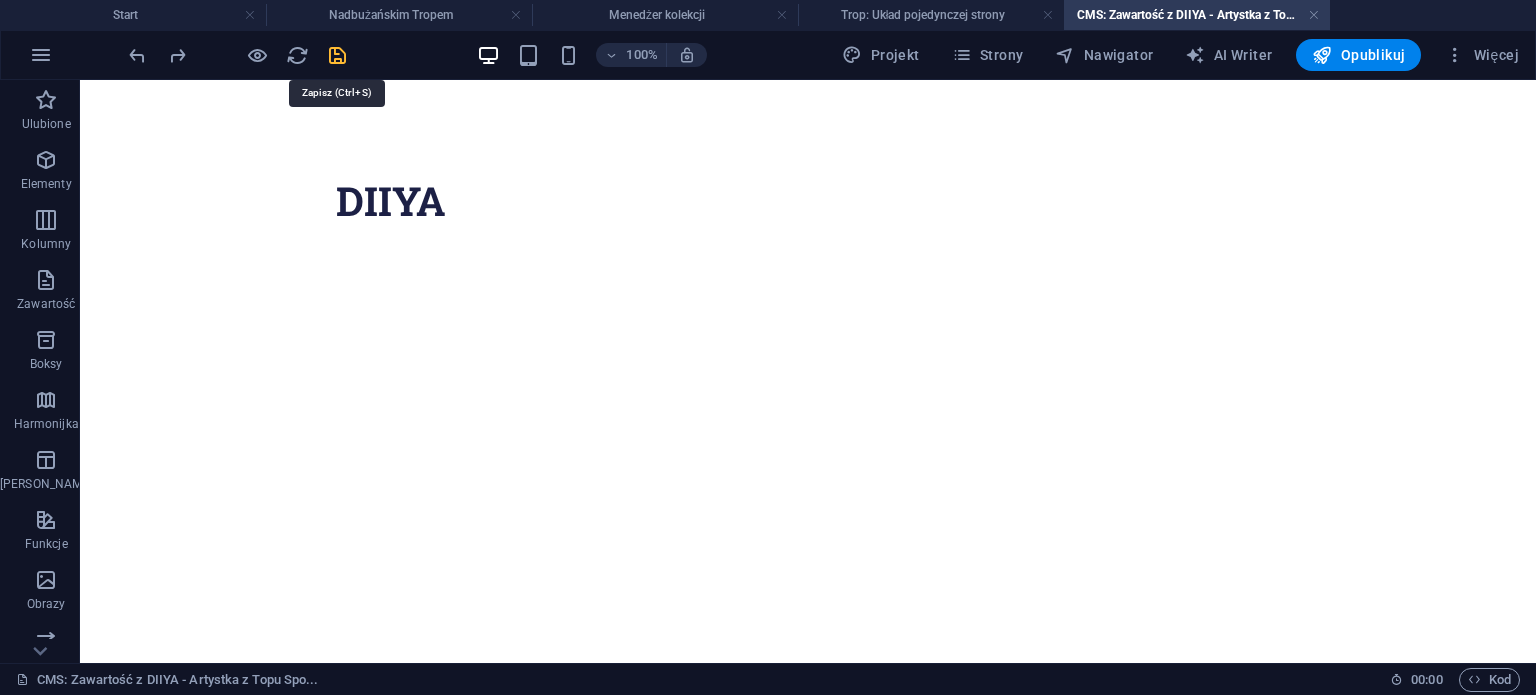 click at bounding box center (337, 55) 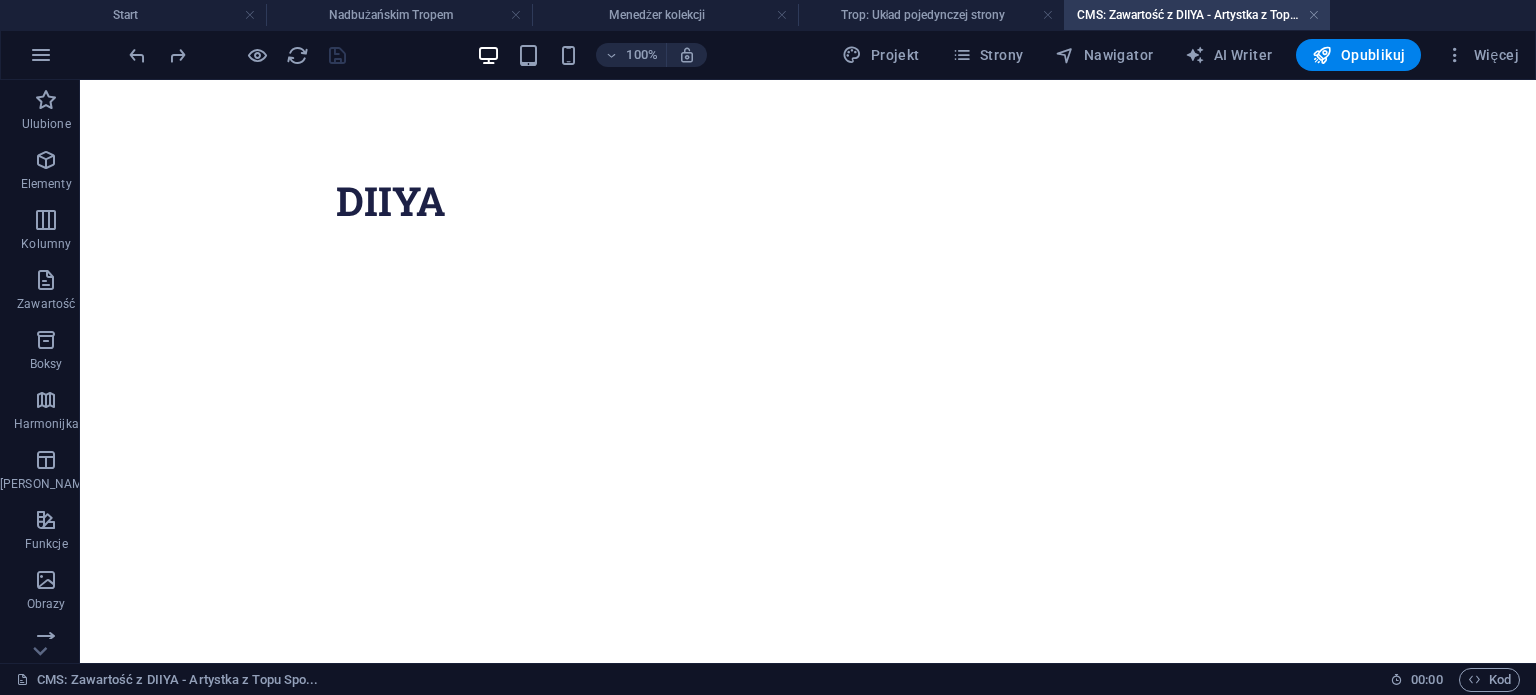click on "CMS: Zawartość z DIIYA - Artystka z Topu Spo..." at bounding box center (1197, 15) 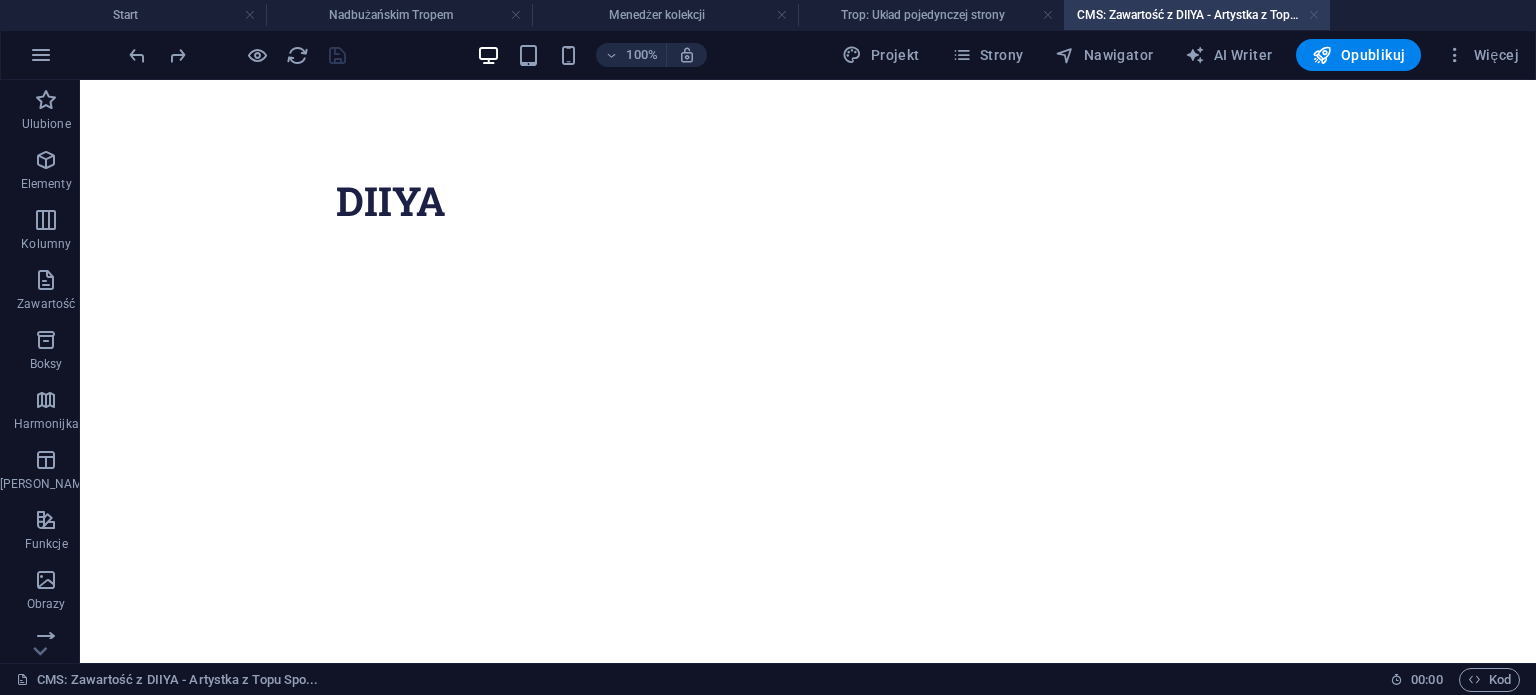 click at bounding box center (1314, 15) 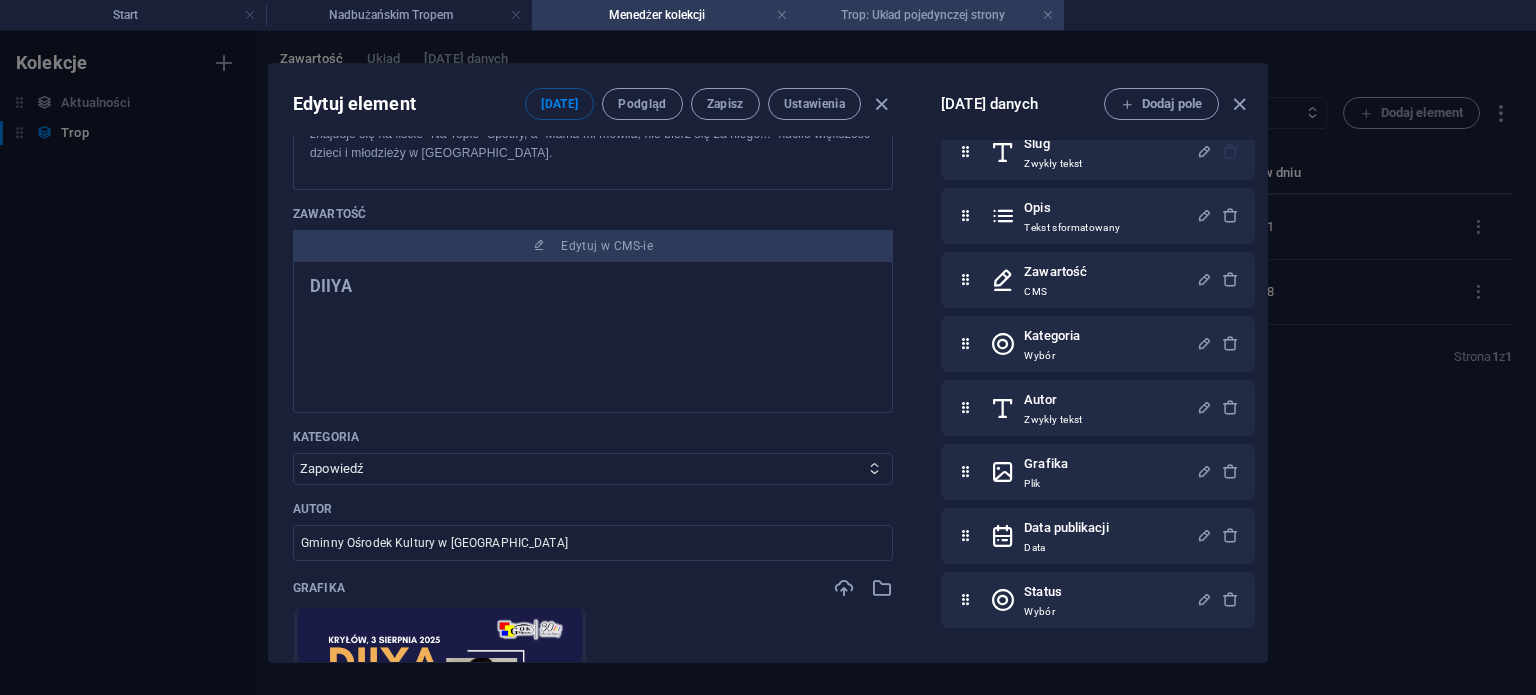 click on "Trop: Układ pojedynczej strony" at bounding box center [931, 15] 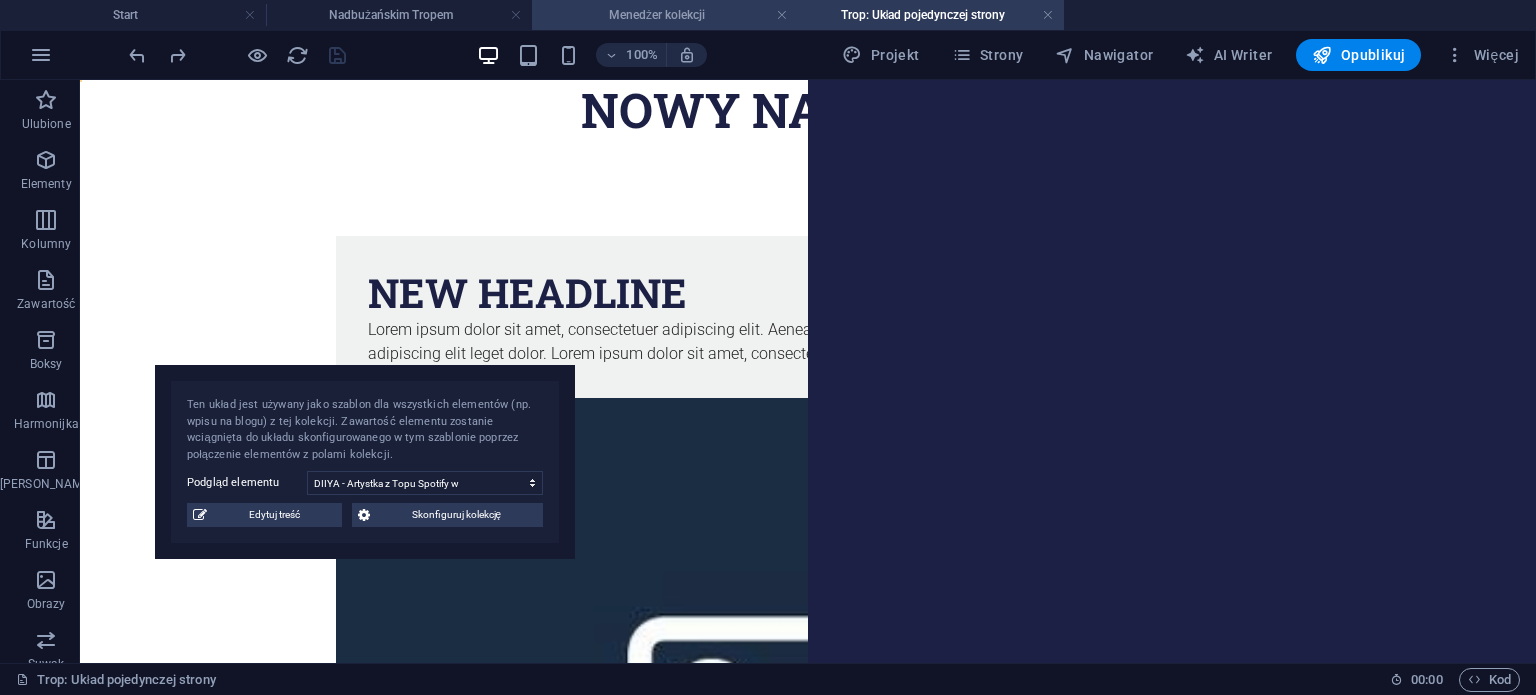 click on "Menedżer kolekcji" at bounding box center [665, 15] 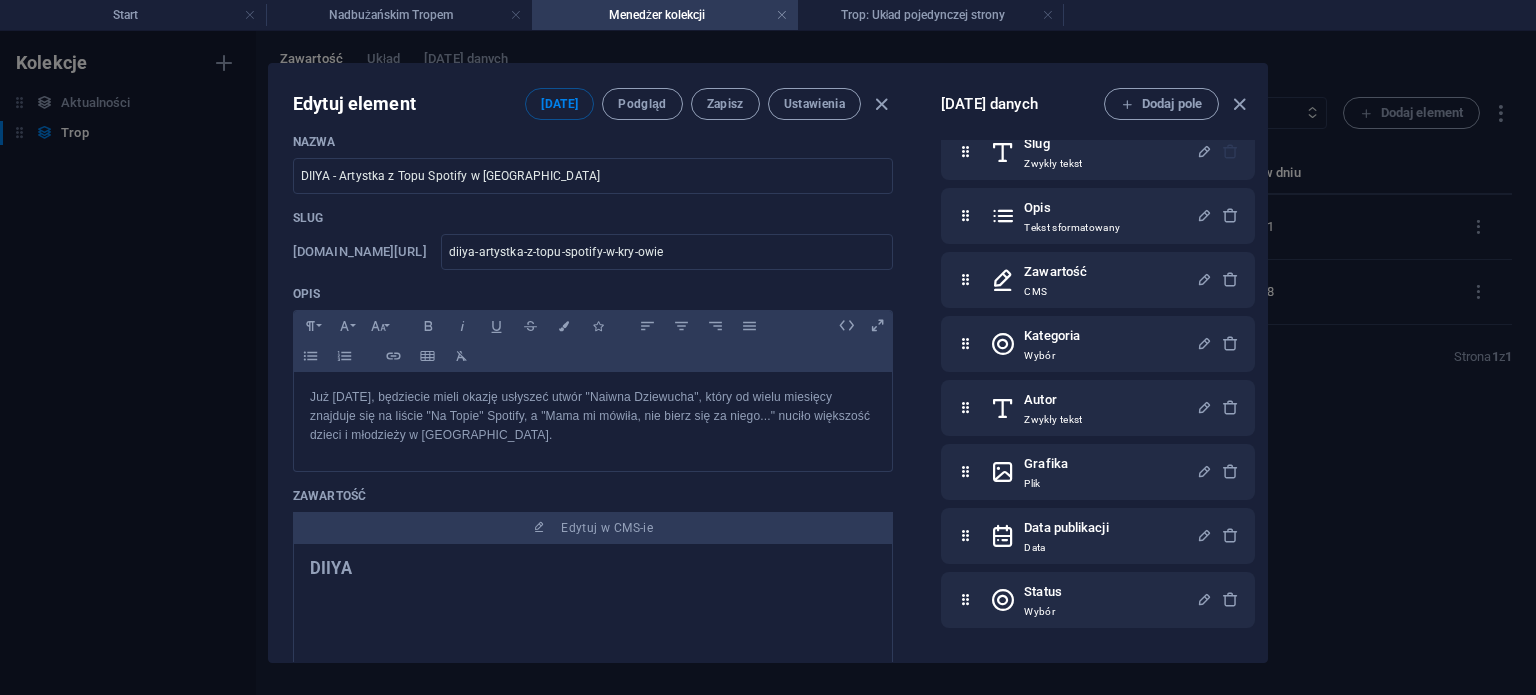 scroll, scrollTop: 0, scrollLeft: 0, axis: both 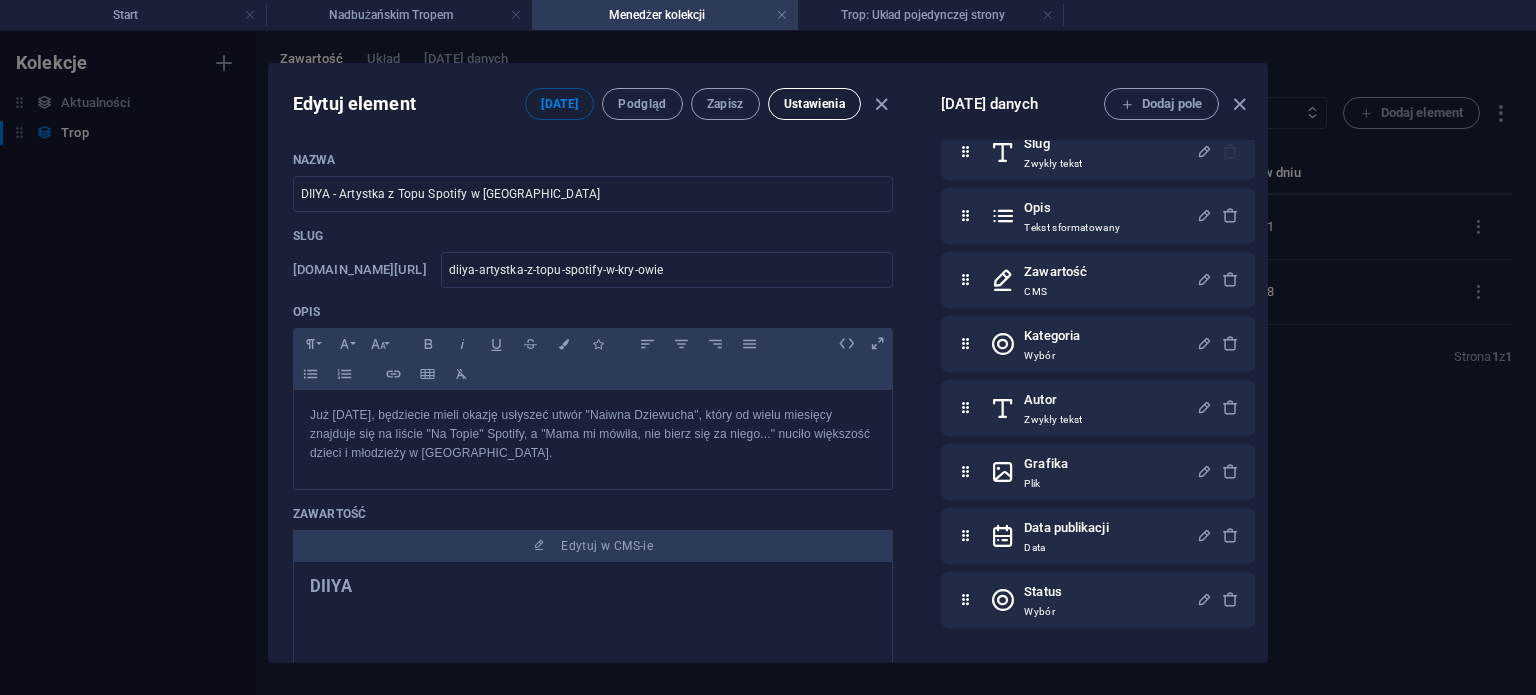 click on "Ustawienia" at bounding box center (814, 104) 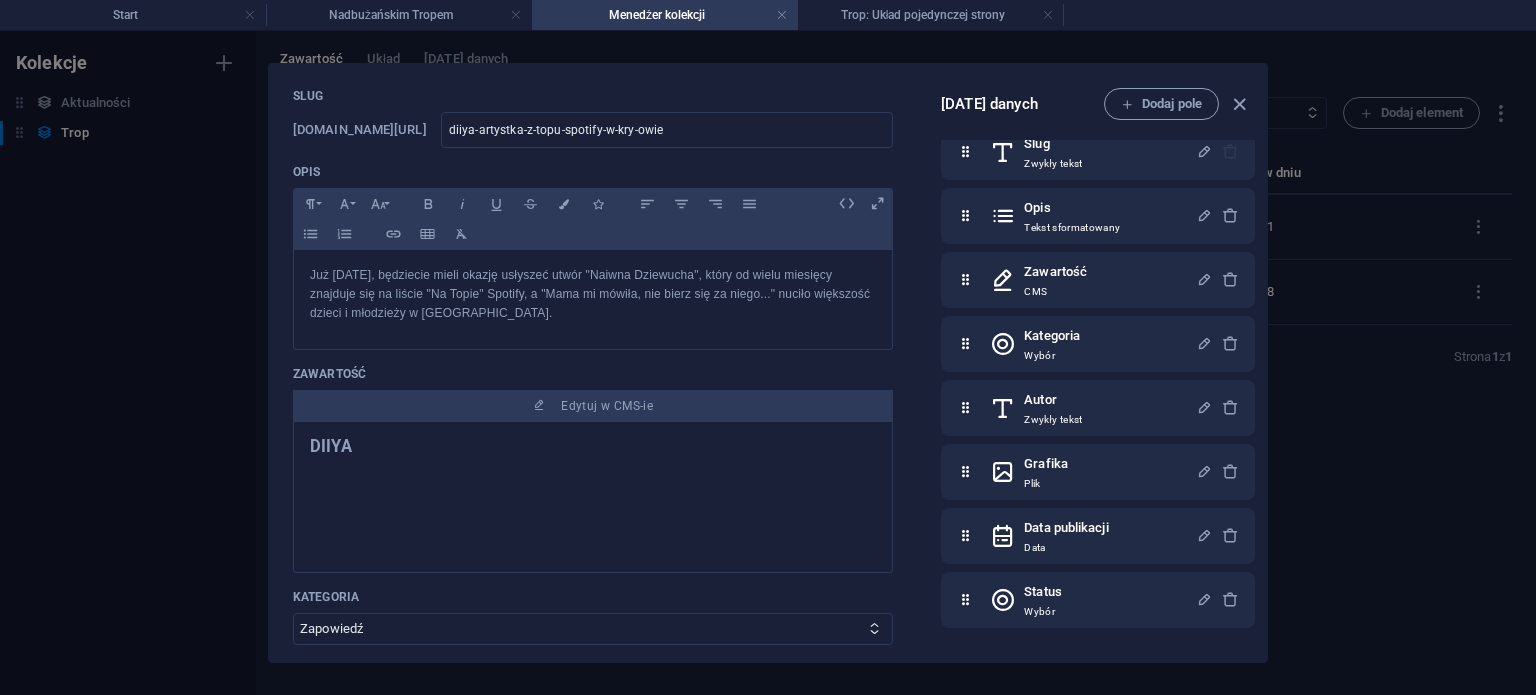scroll, scrollTop: 327, scrollLeft: 0, axis: vertical 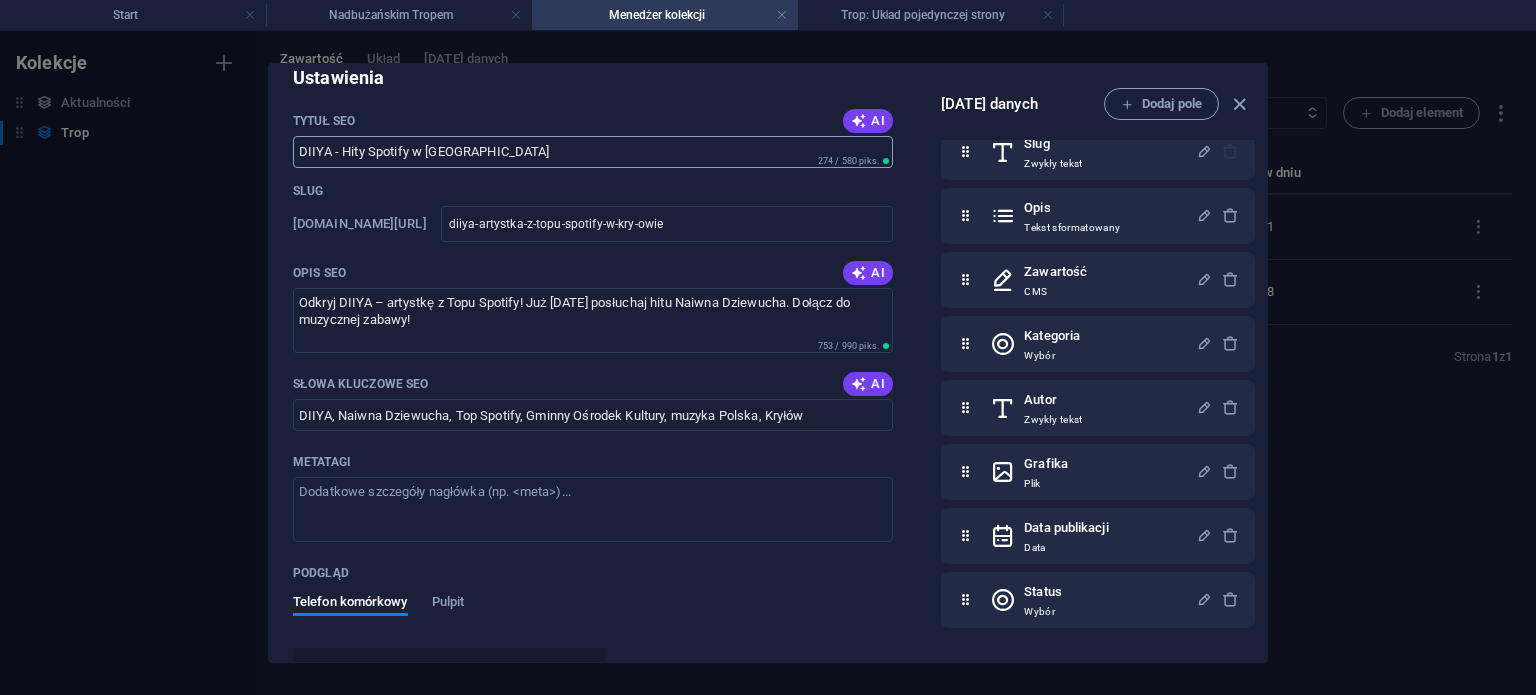 drag, startPoint x: 827, startPoint y: 112, endPoint x: 700, endPoint y: 144, distance: 130.96947 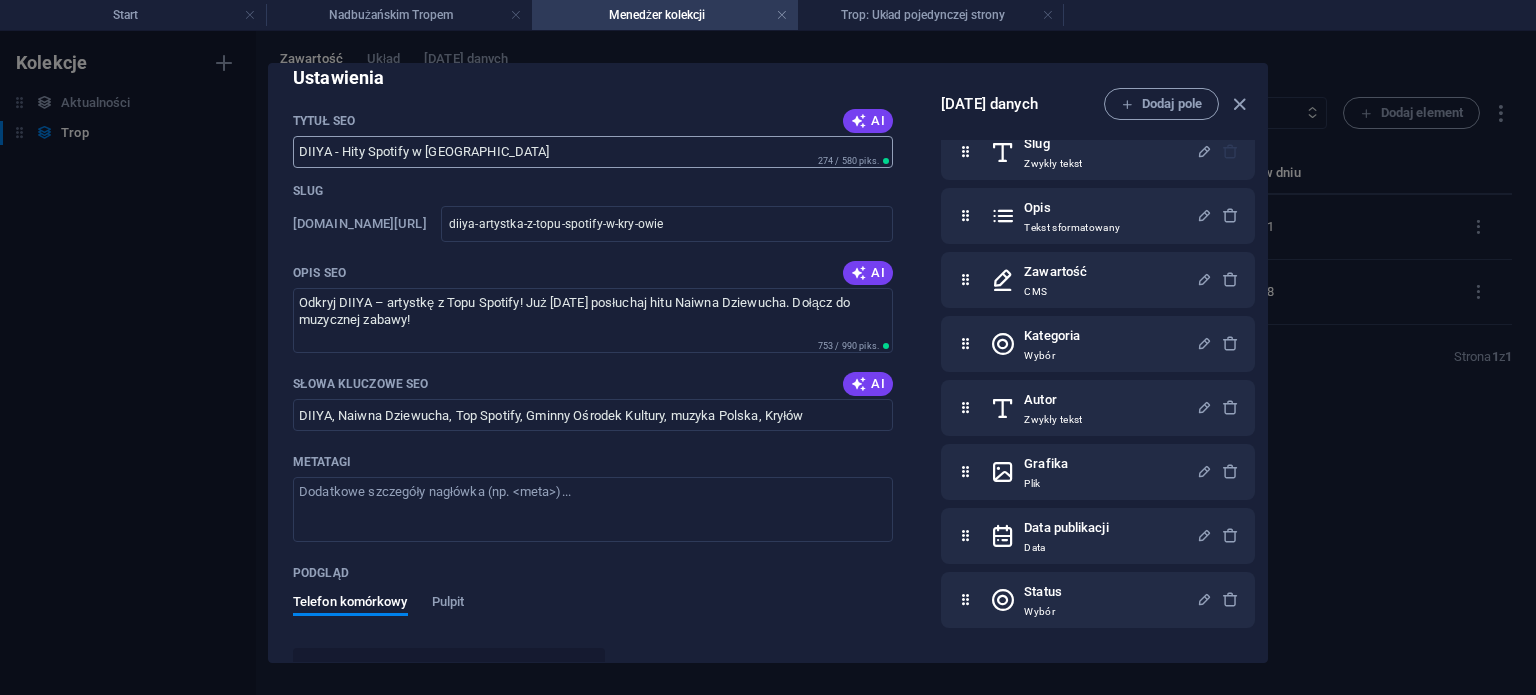 click on "DIIYA - Hity Spotify w [GEOGRAPHIC_DATA]" at bounding box center (593, 152) 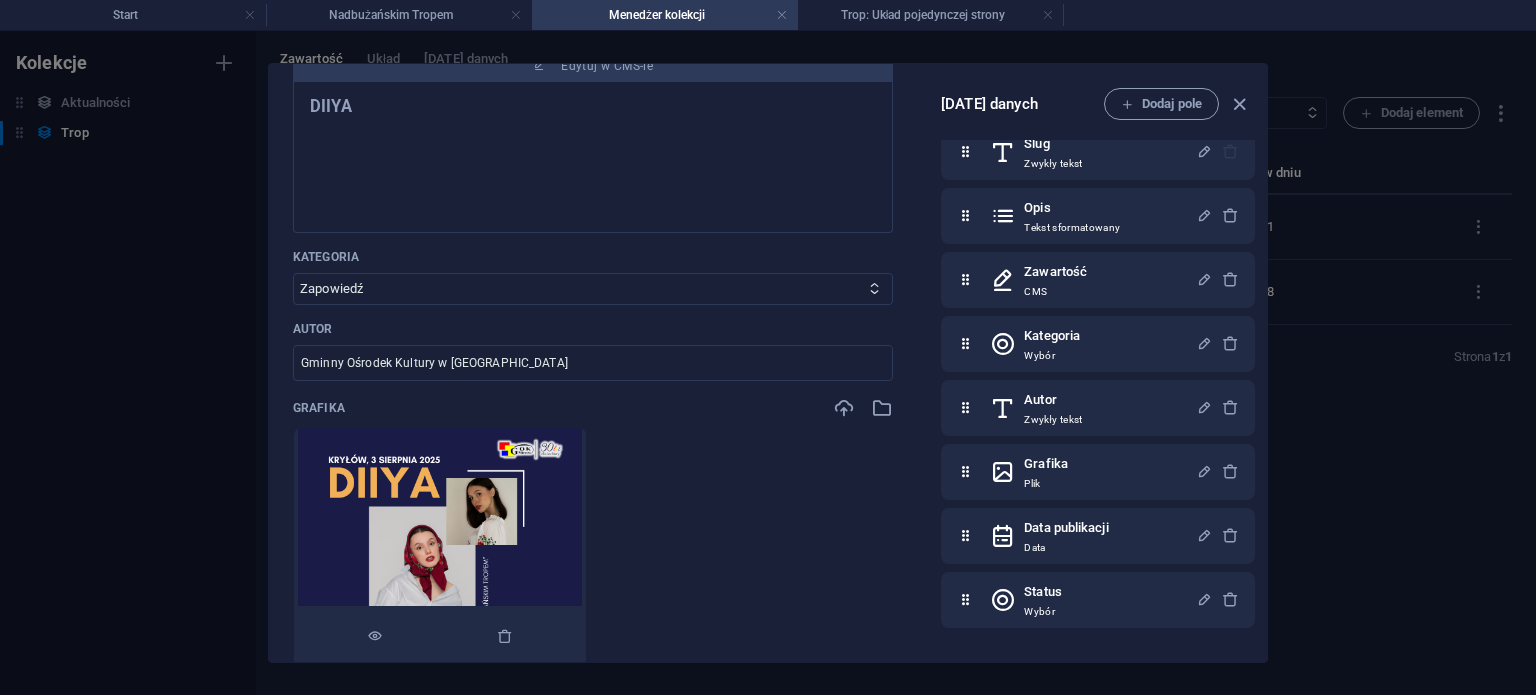 scroll, scrollTop: 500, scrollLeft: 0, axis: vertical 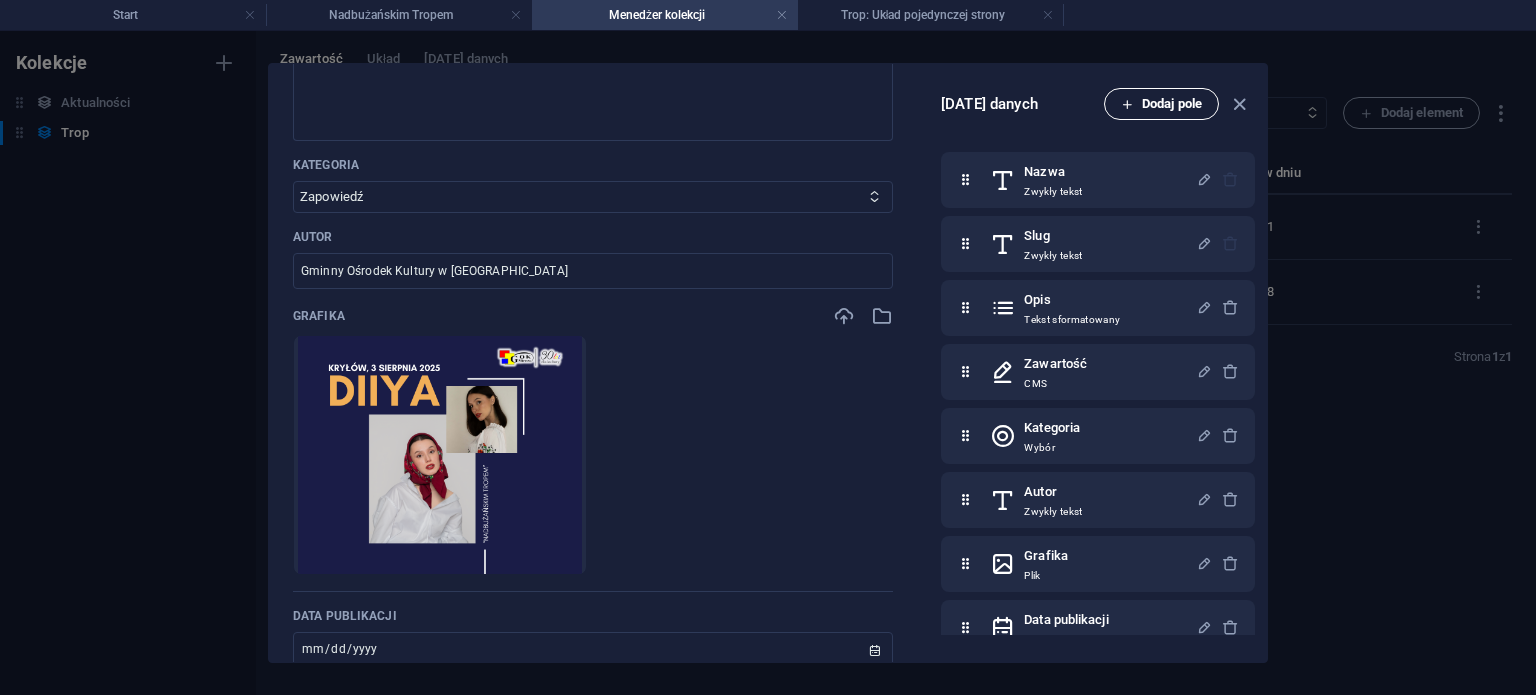 click on "Dodaj pole" at bounding box center (1161, 104) 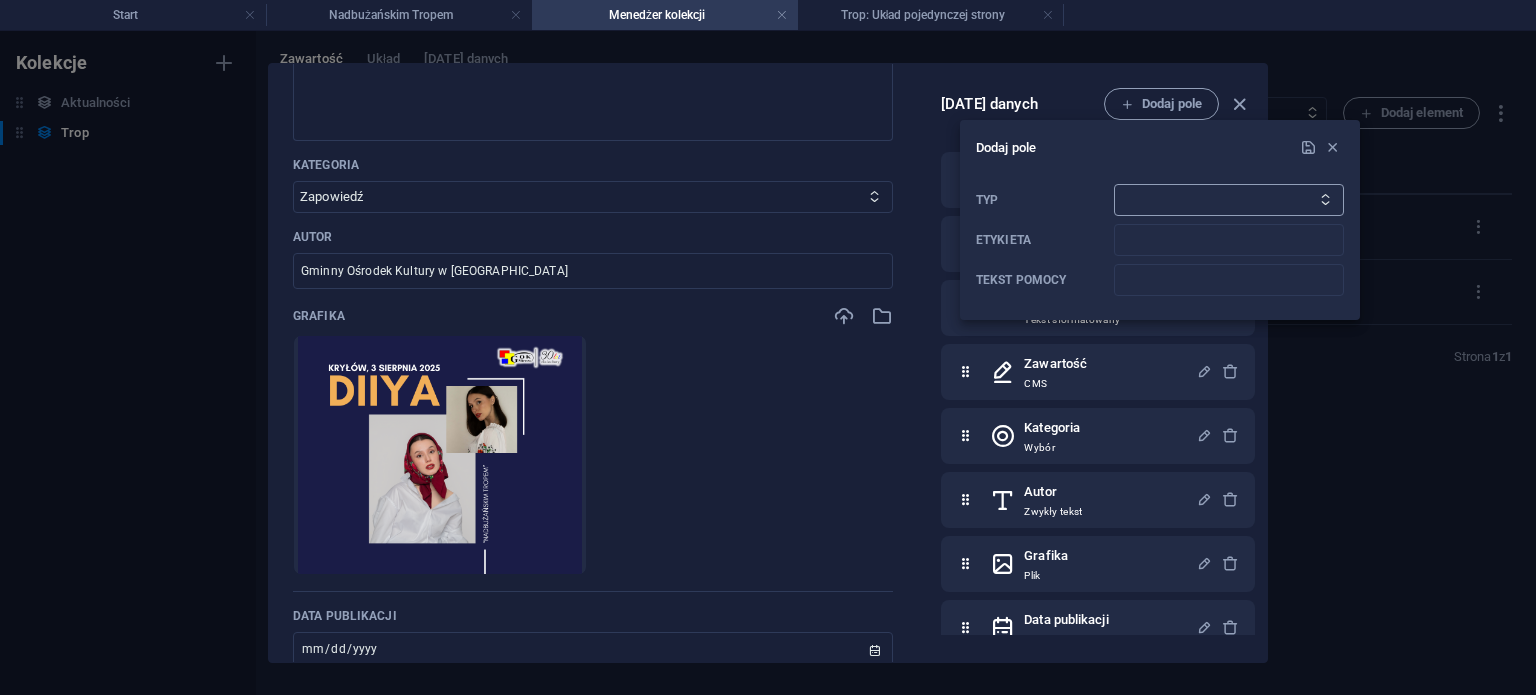 click on "Zwykły tekst Połącz CMS Tekst sformatowany Plik Wiele plików Pole wyboru Wybór Data Numer" at bounding box center [1229, 200] 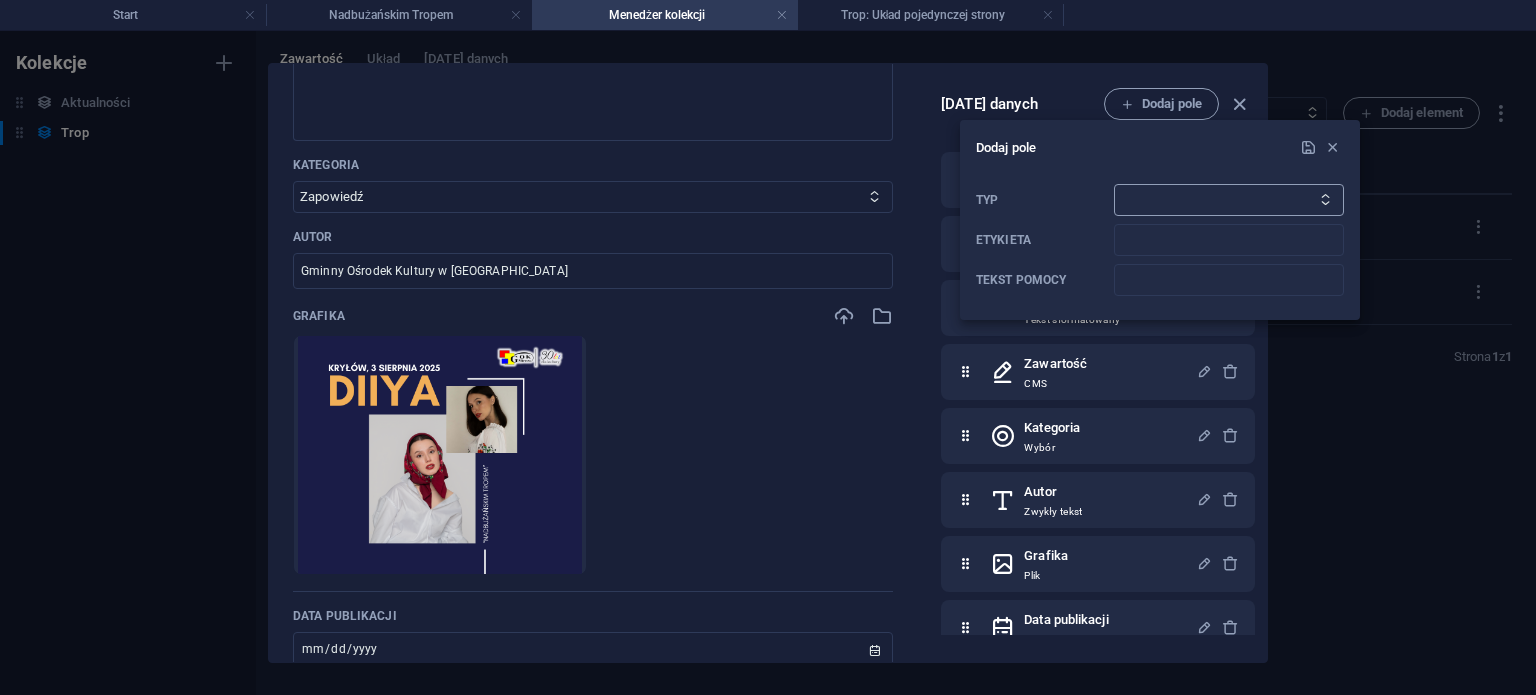 click on "Zwykły tekst Połącz CMS Tekst sformatowany Plik Wiele plików Pole wyboru Wybór Data Numer" at bounding box center [1229, 200] 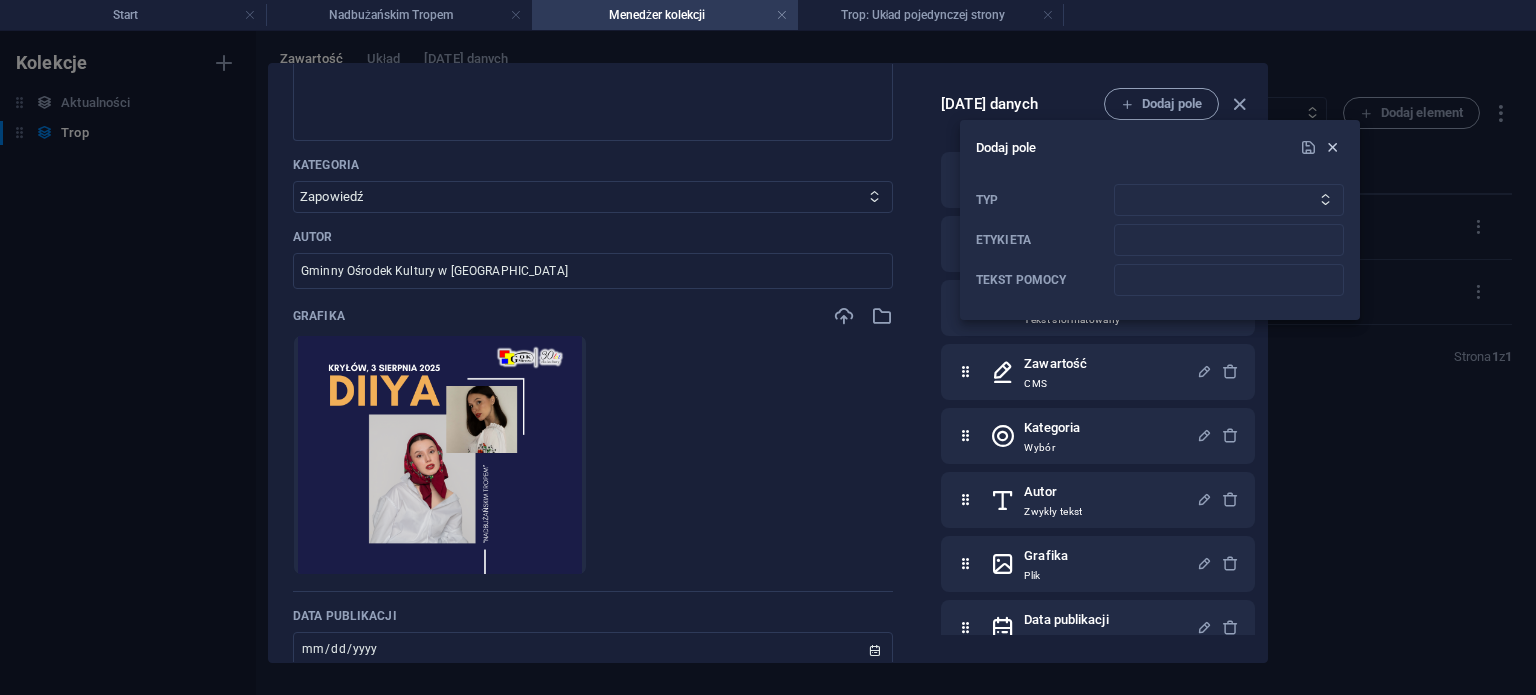 click at bounding box center [1332, 147] 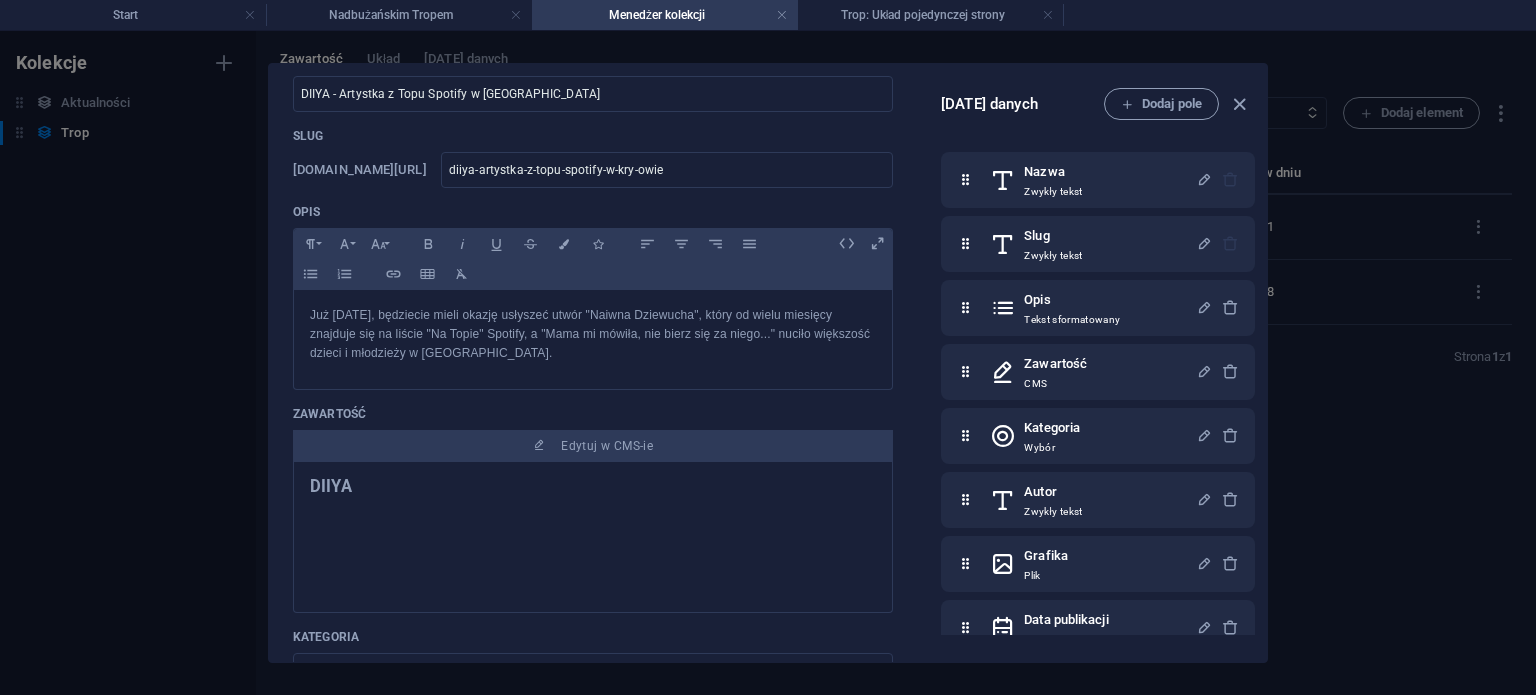 scroll, scrollTop: 0, scrollLeft: 0, axis: both 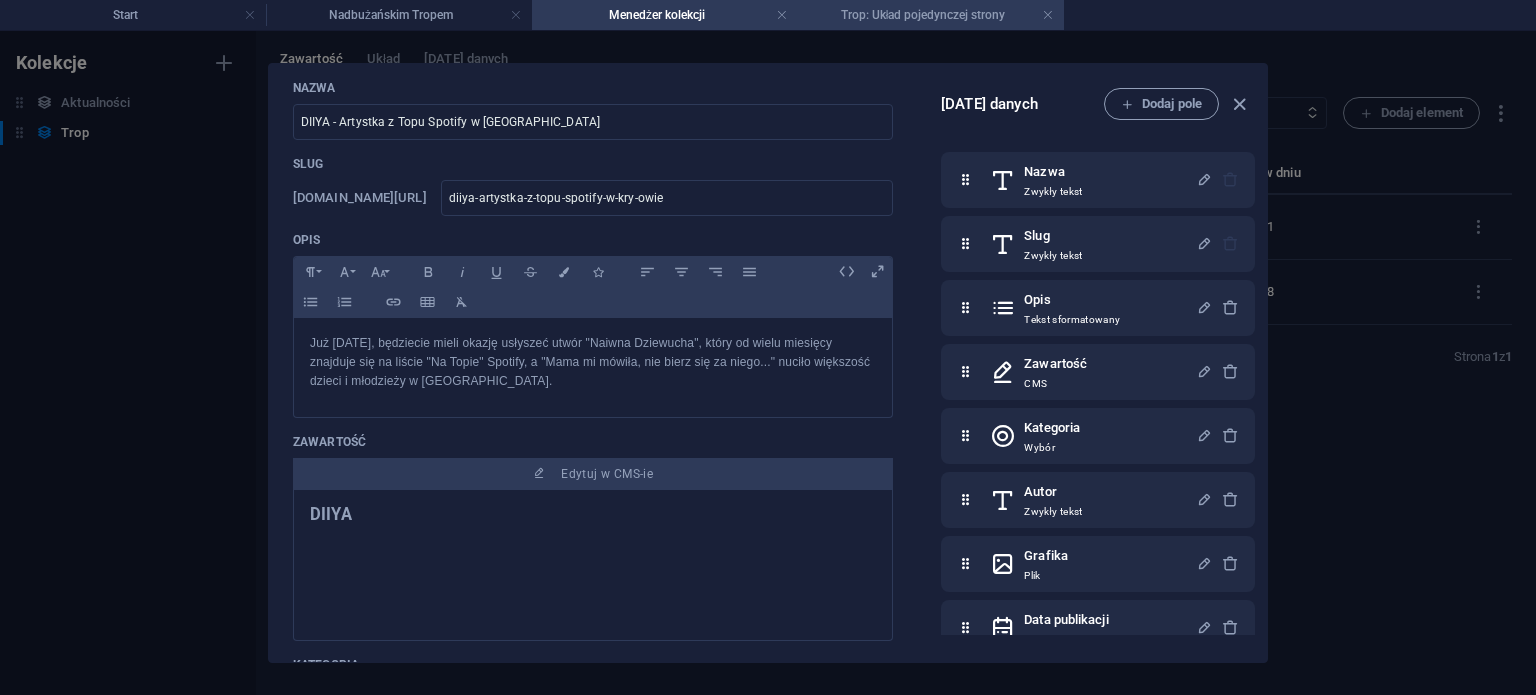 click on "Trop: Układ pojedynczej strony" at bounding box center [931, 15] 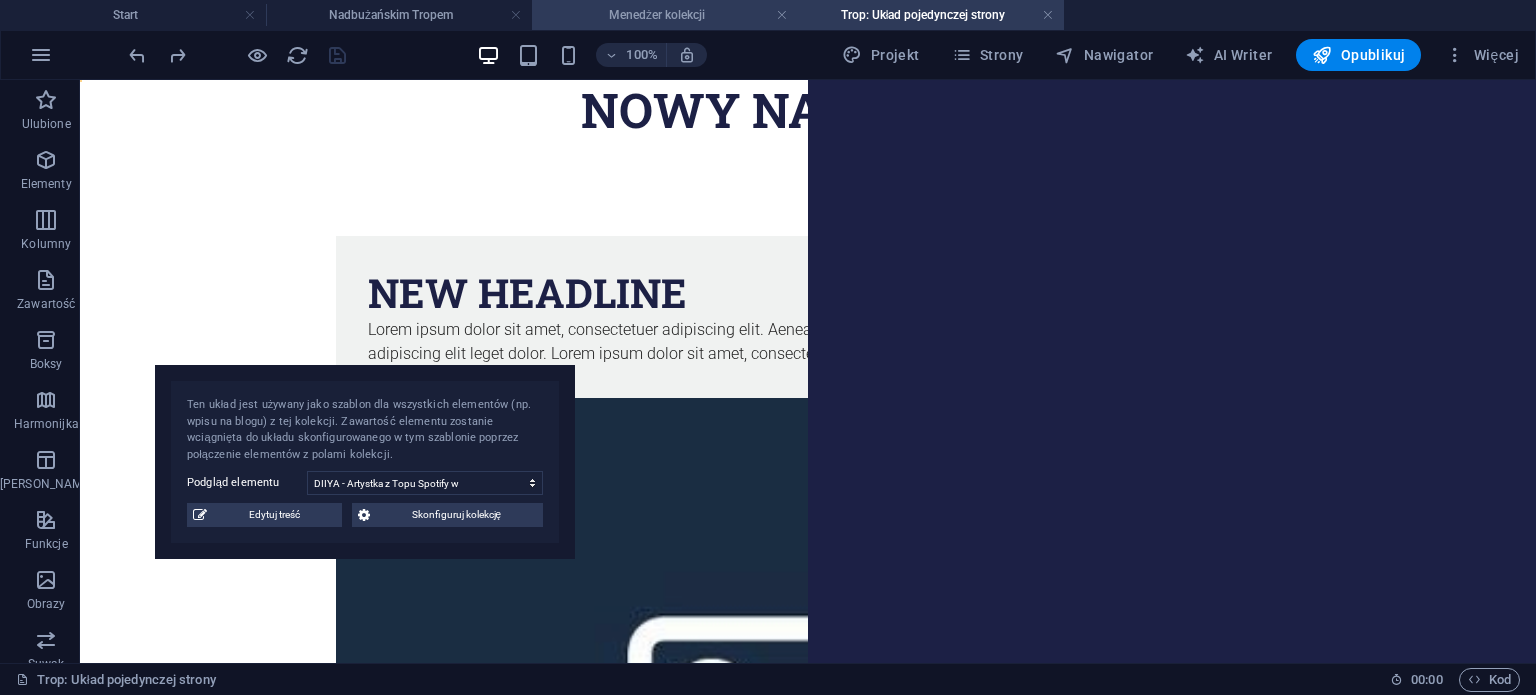 click on "Menedżer kolekcji" at bounding box center (665, 15) 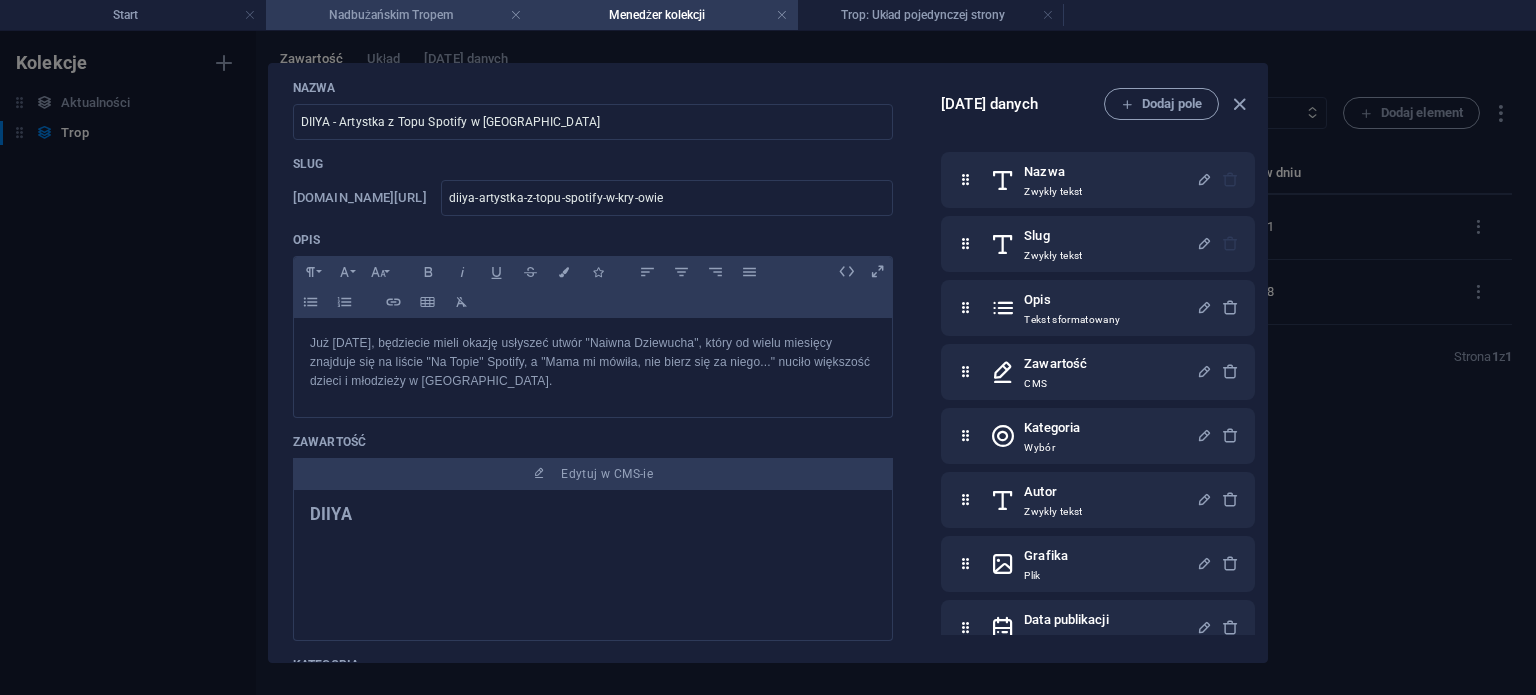click on "Nadbużańskim Tropem" at bounding box center [399, 15] 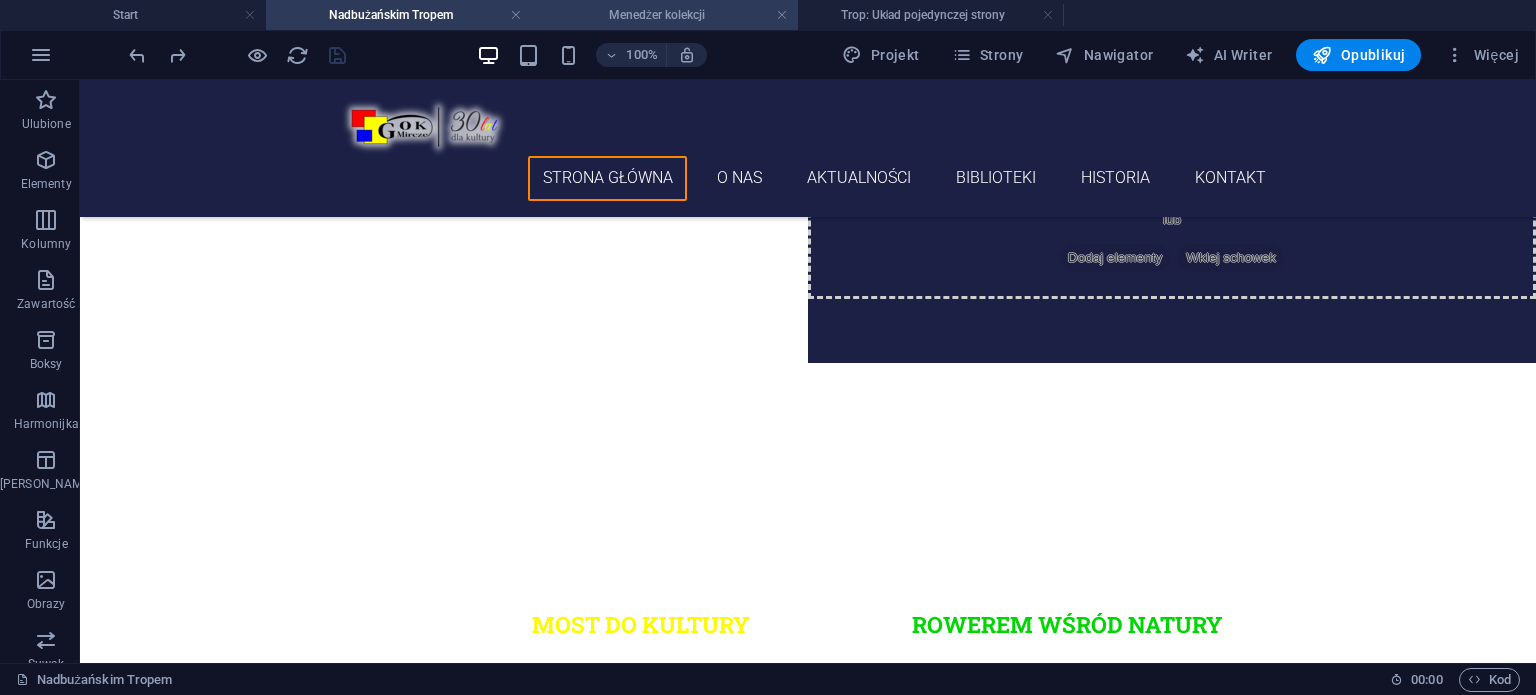 click on "Menedżer kolekcji" at bounding box center [665, 15] 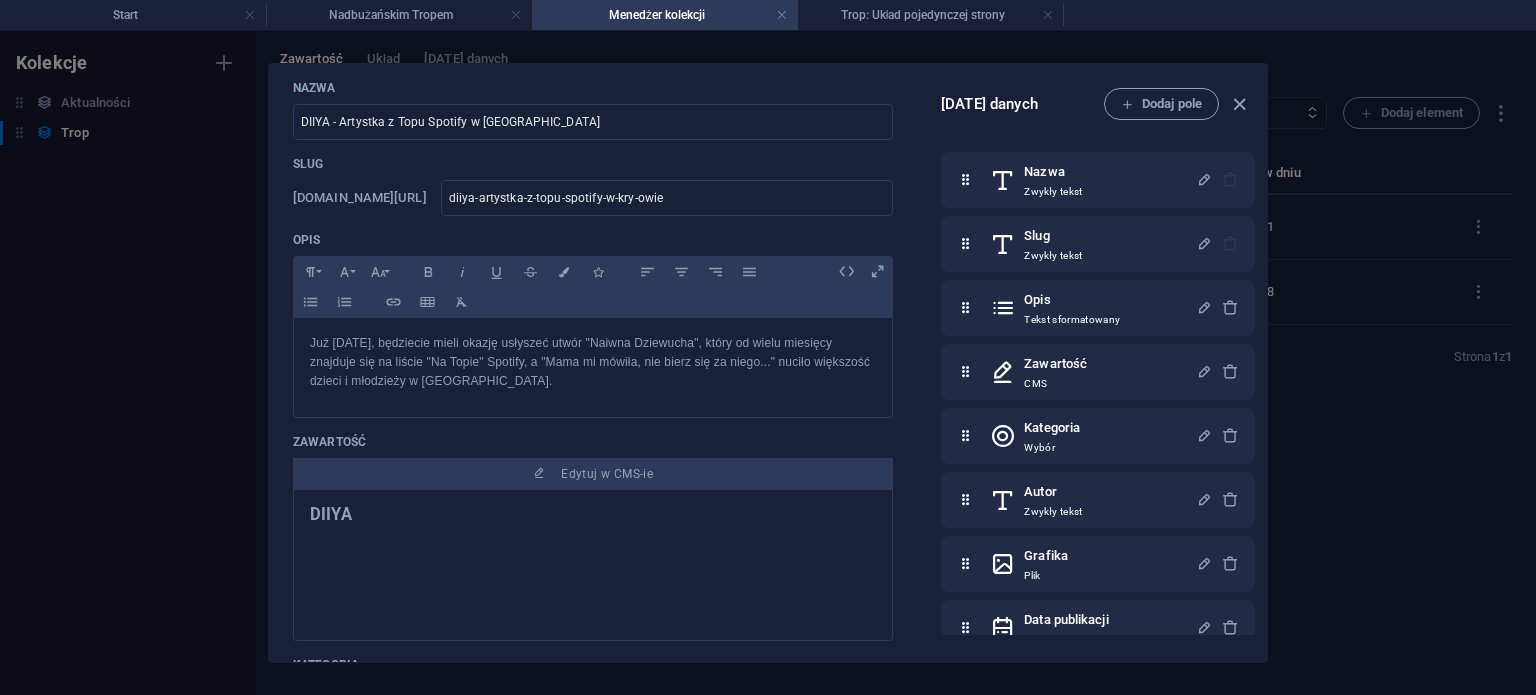 scroll, scrollTop: 0, scrollLeft: 0, axis: both 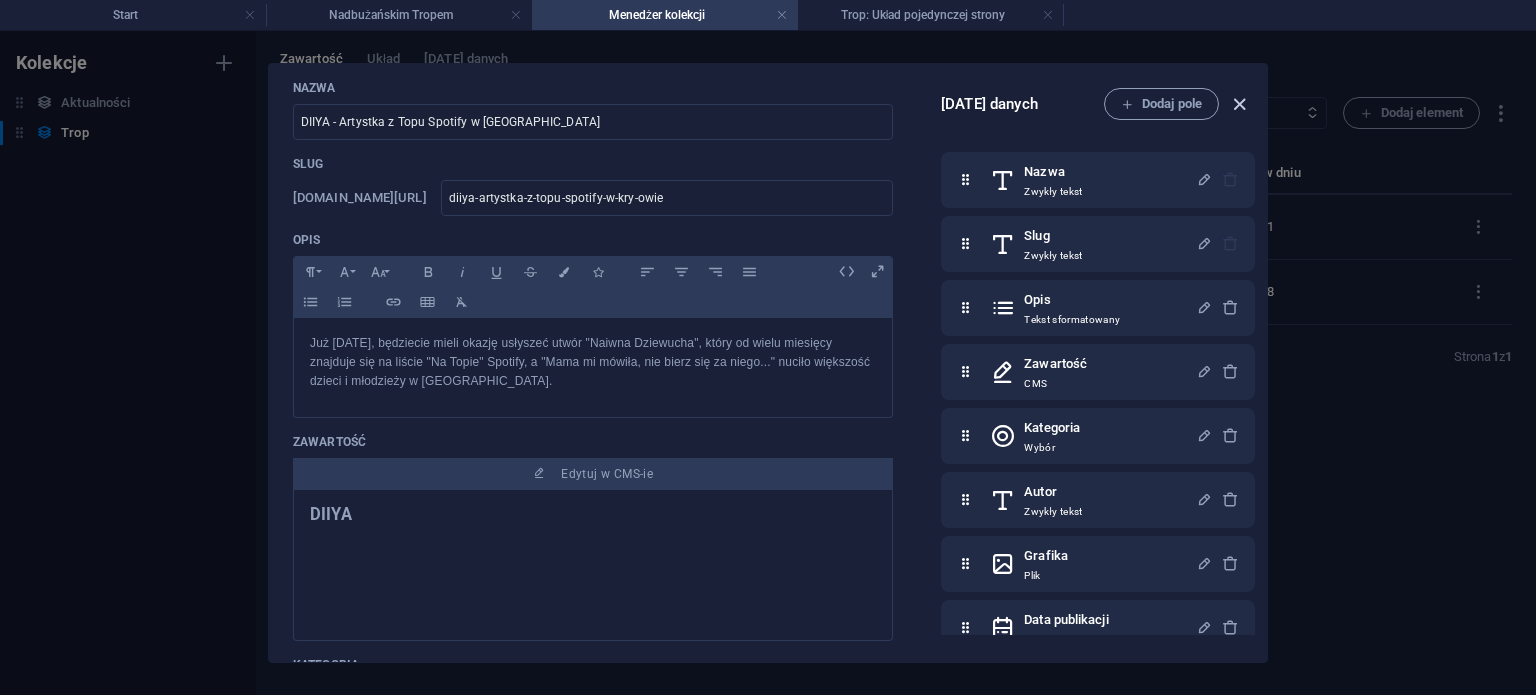 click at bounding box center (1239, 104) 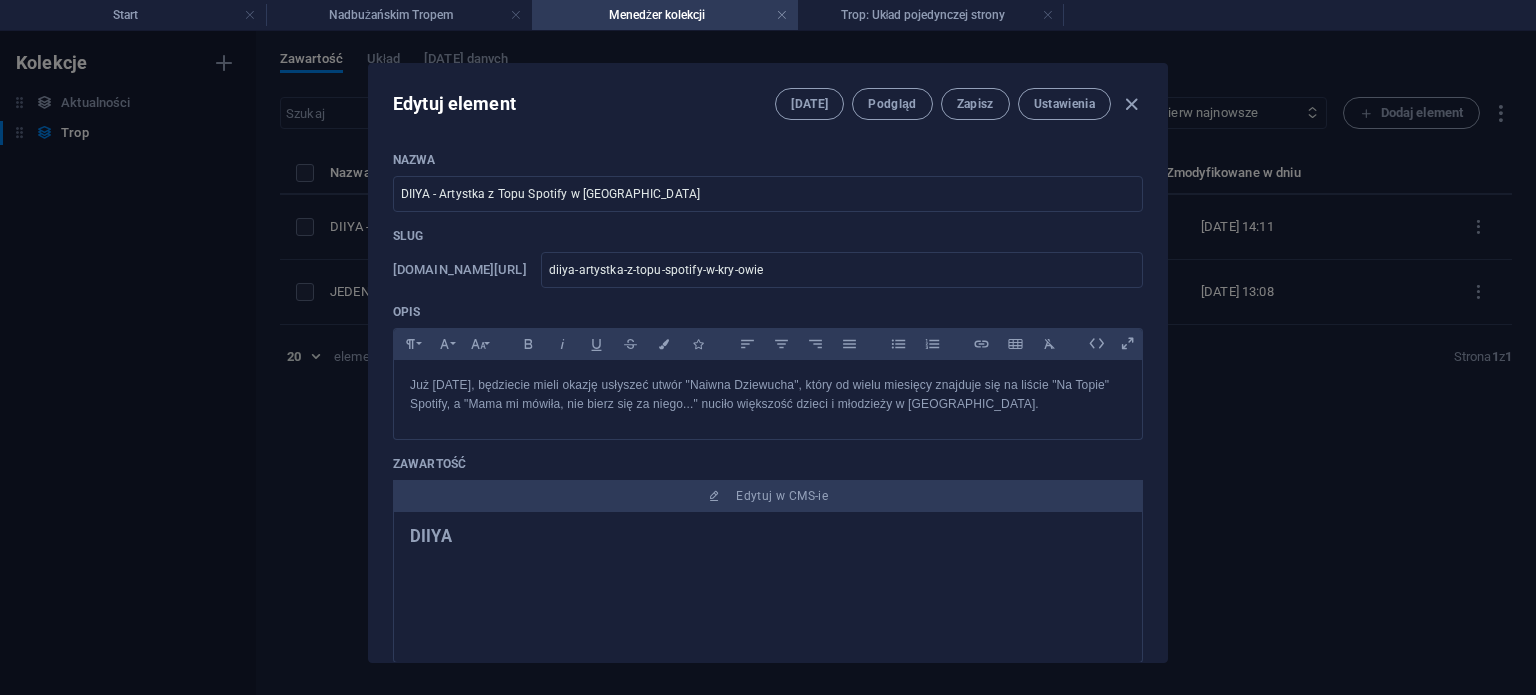 scroll, scrollTop: 0, scrollLeft: 0, axis: both 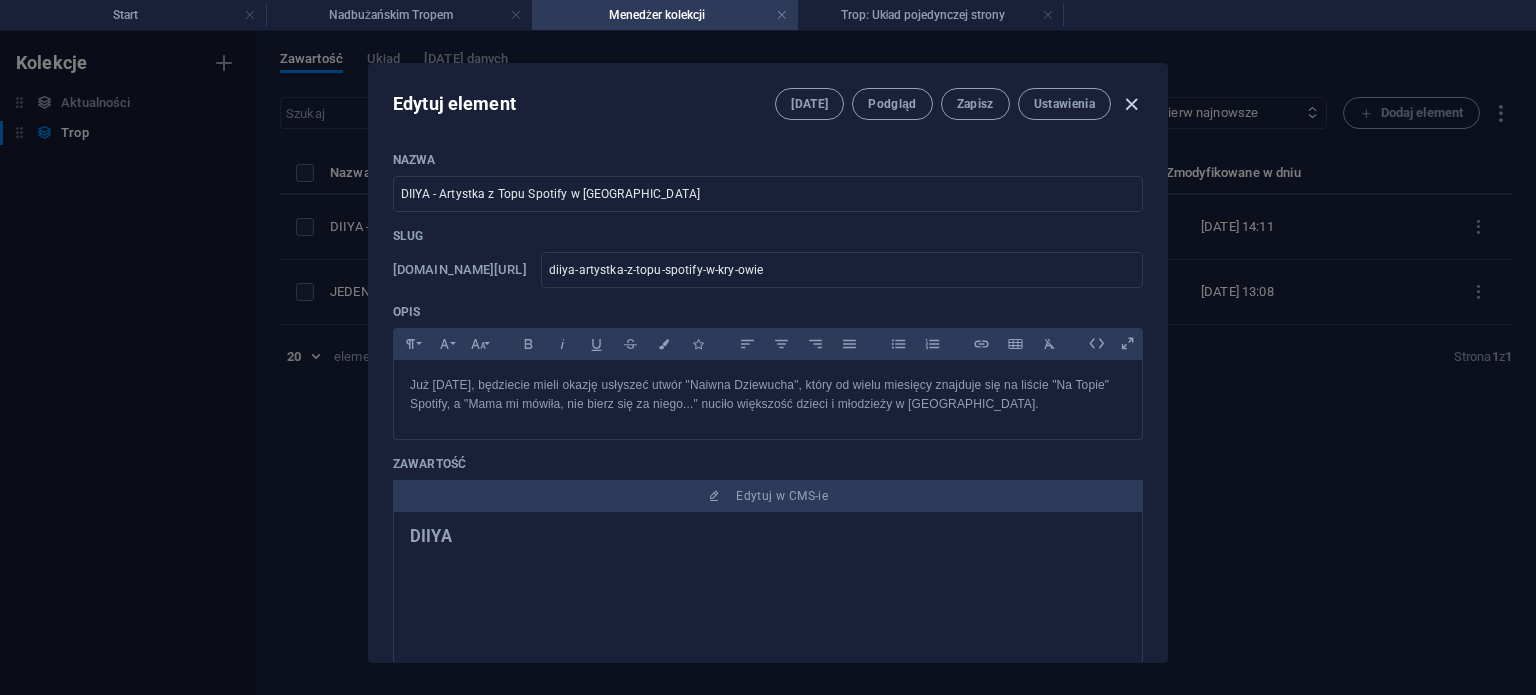 click at bounding box center [1131, 104] 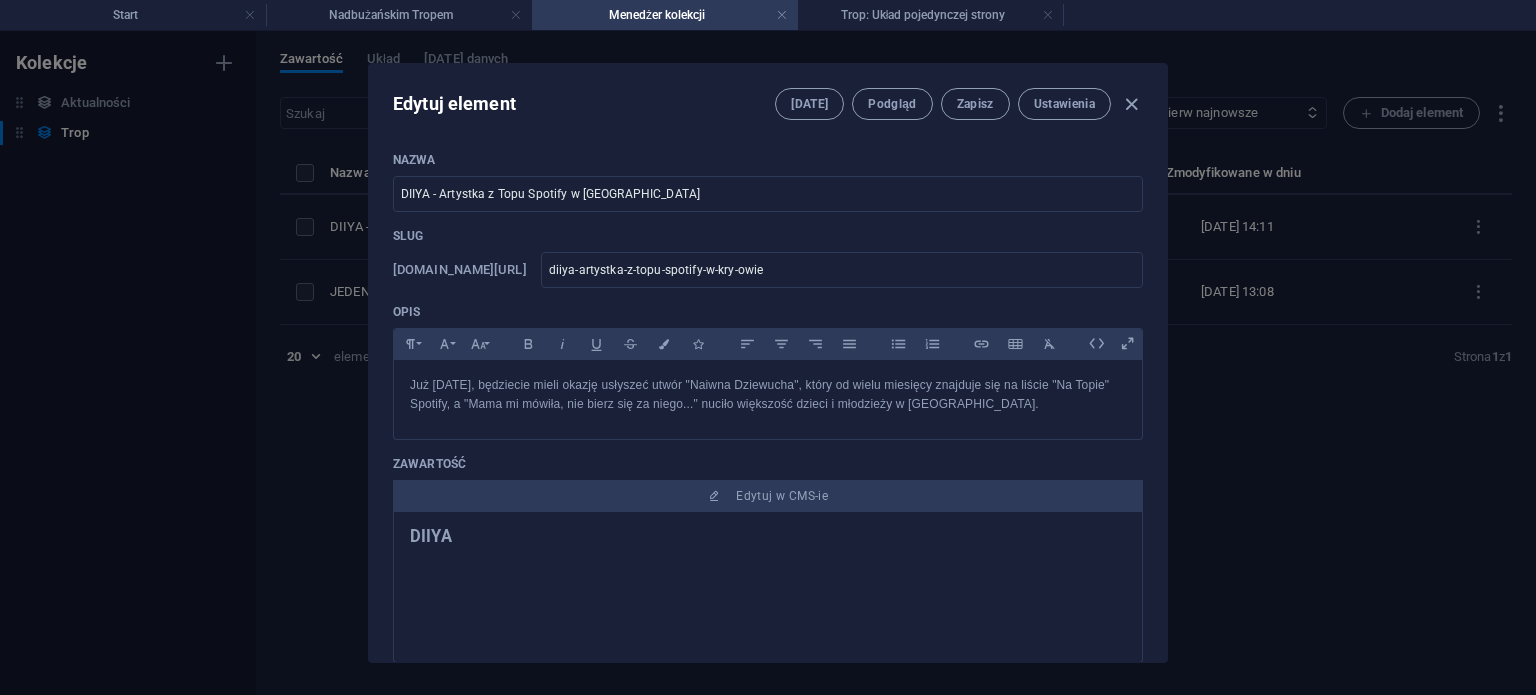 type 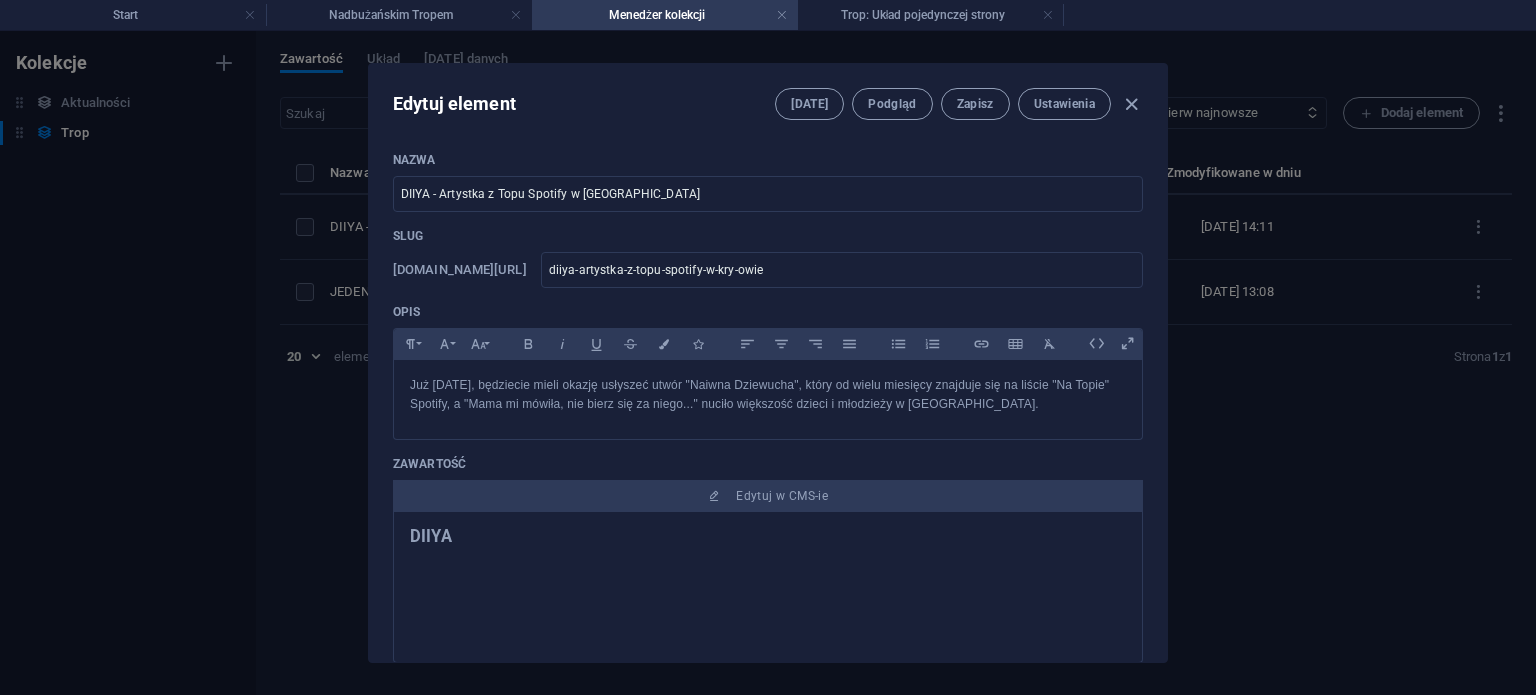 type on "diiya-artystka-z-topu-spotify-w-kry-owie" 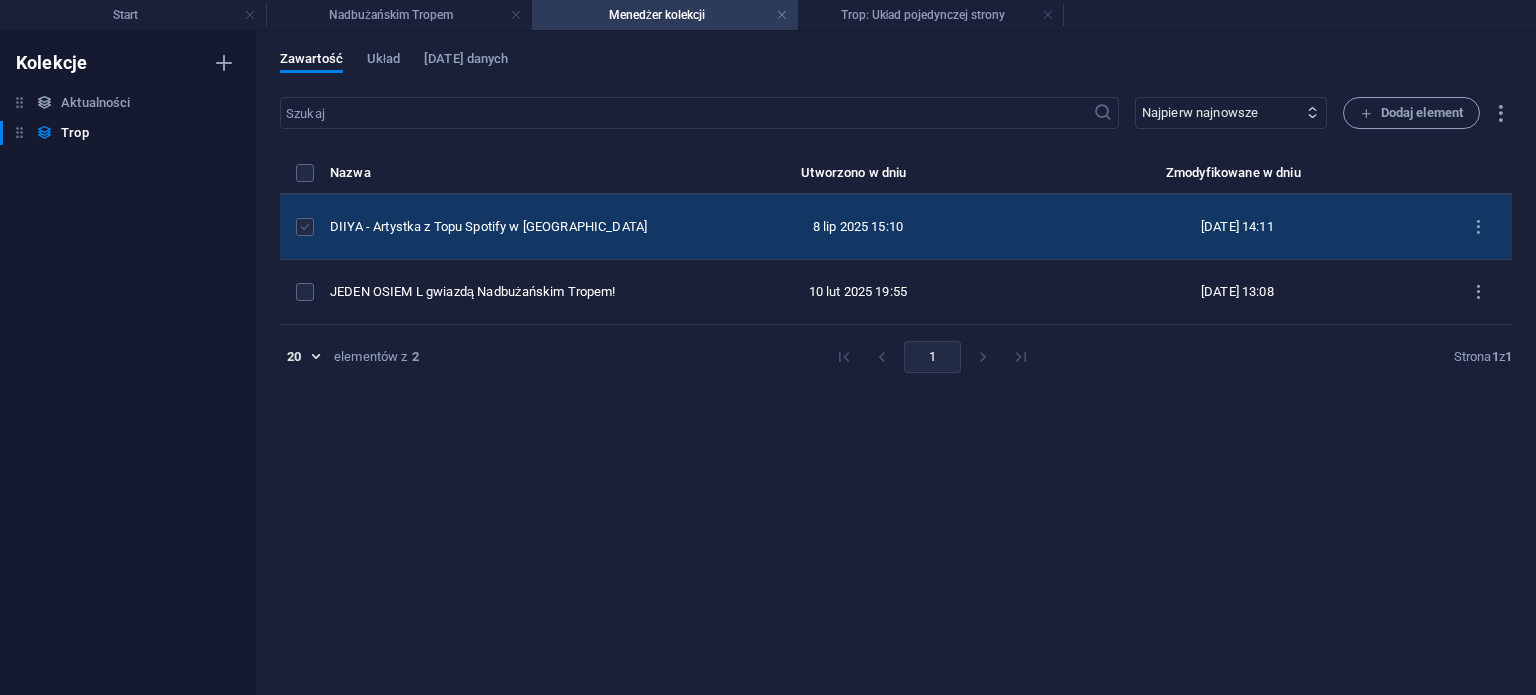 click at bounding box center (305, 227) 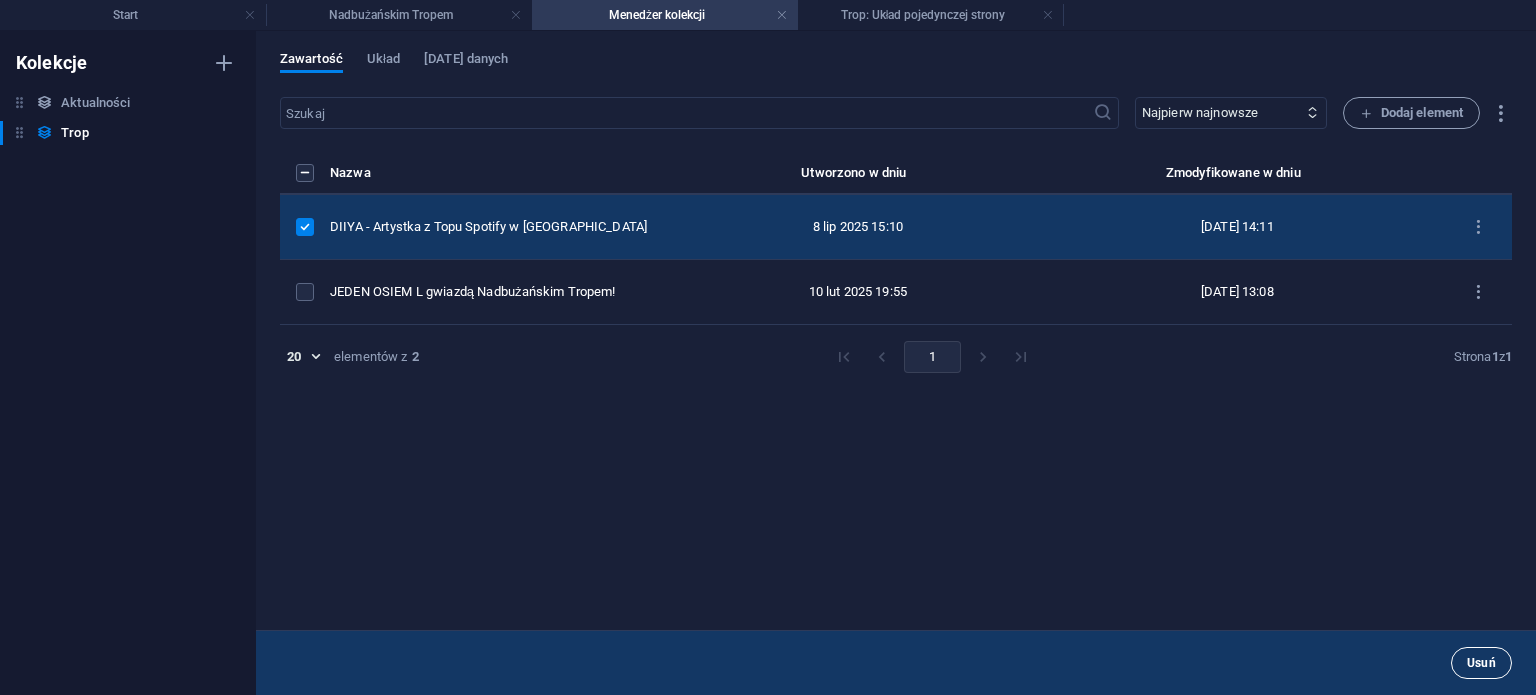 click on "Usuń" at bounding box center (1481, 663) 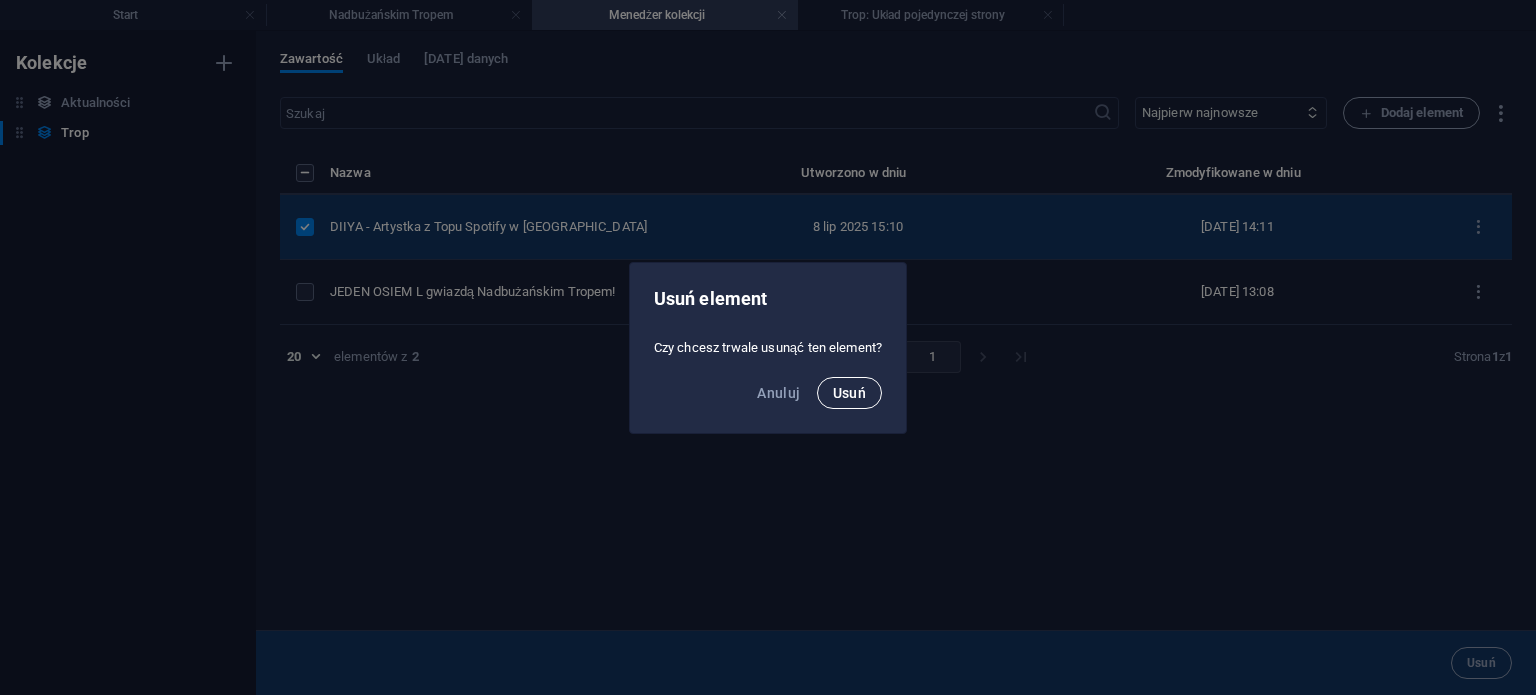 click on "Usuń" at bounding box center [850, 393] 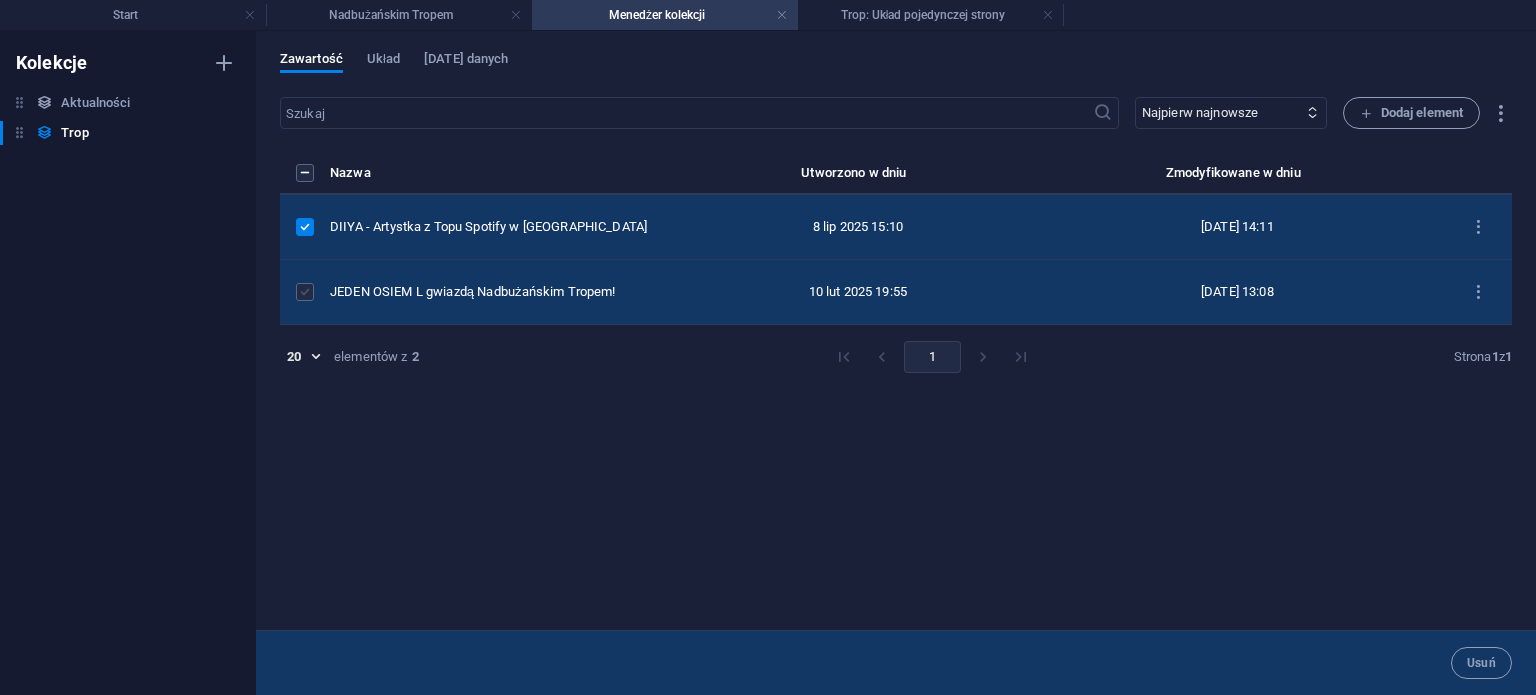 click at bounding box center [305, 292] 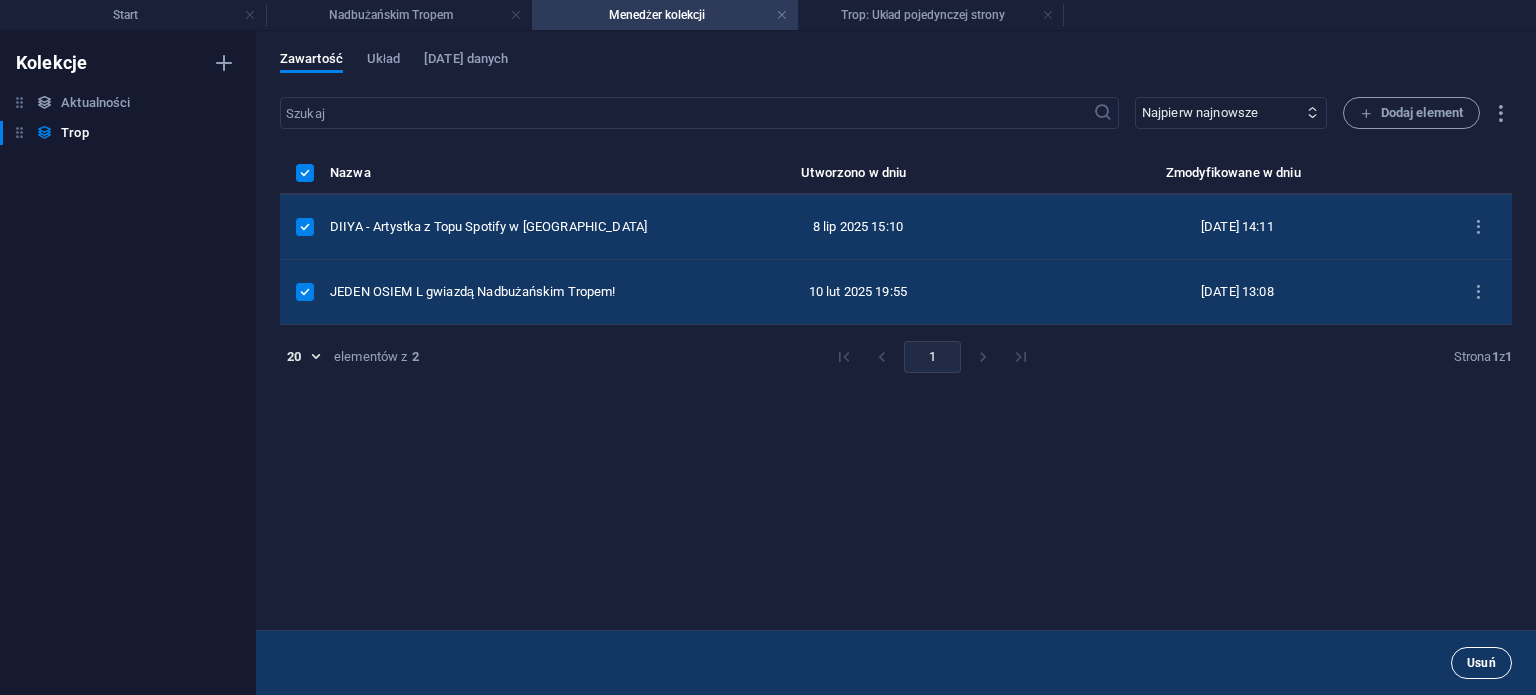 click on "Usuń" at bounding box center (1481, 663) 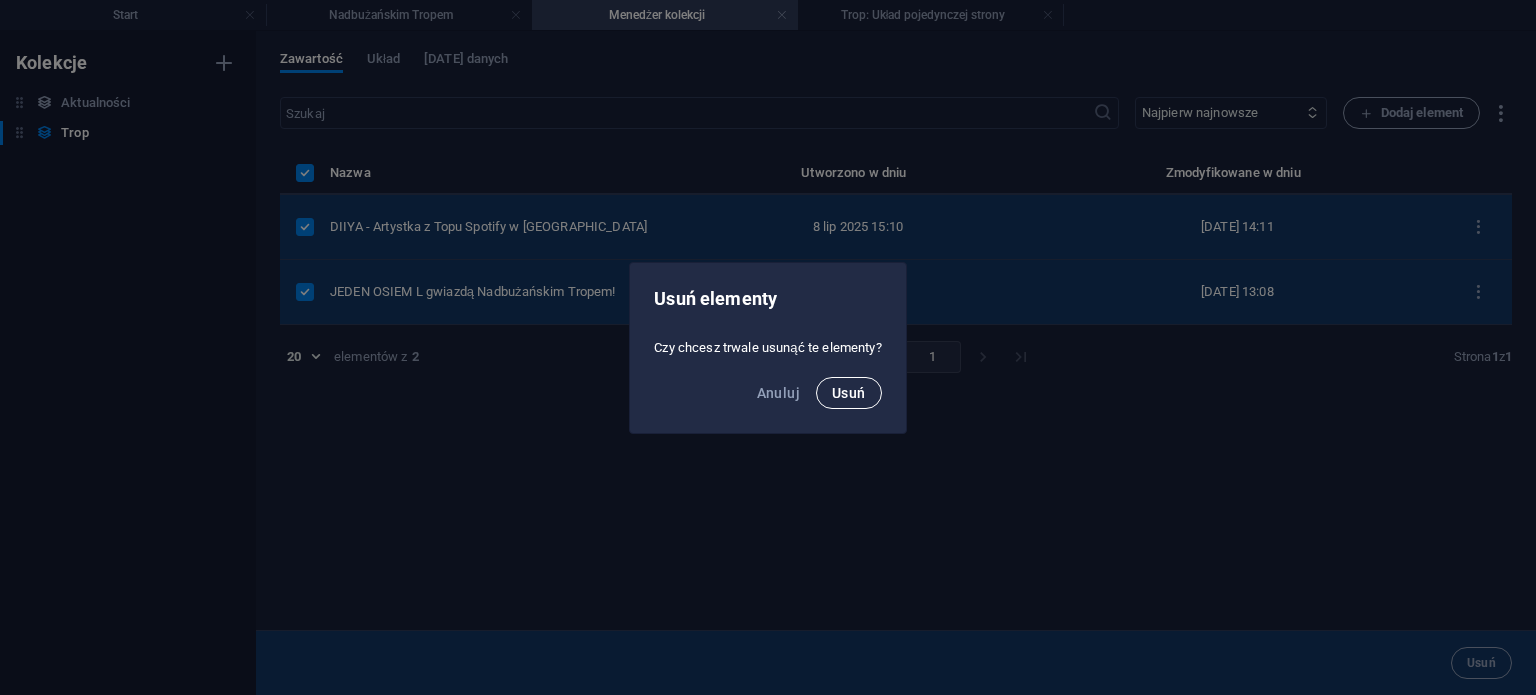 click on "Usuń" at bounding box center (849, 393) 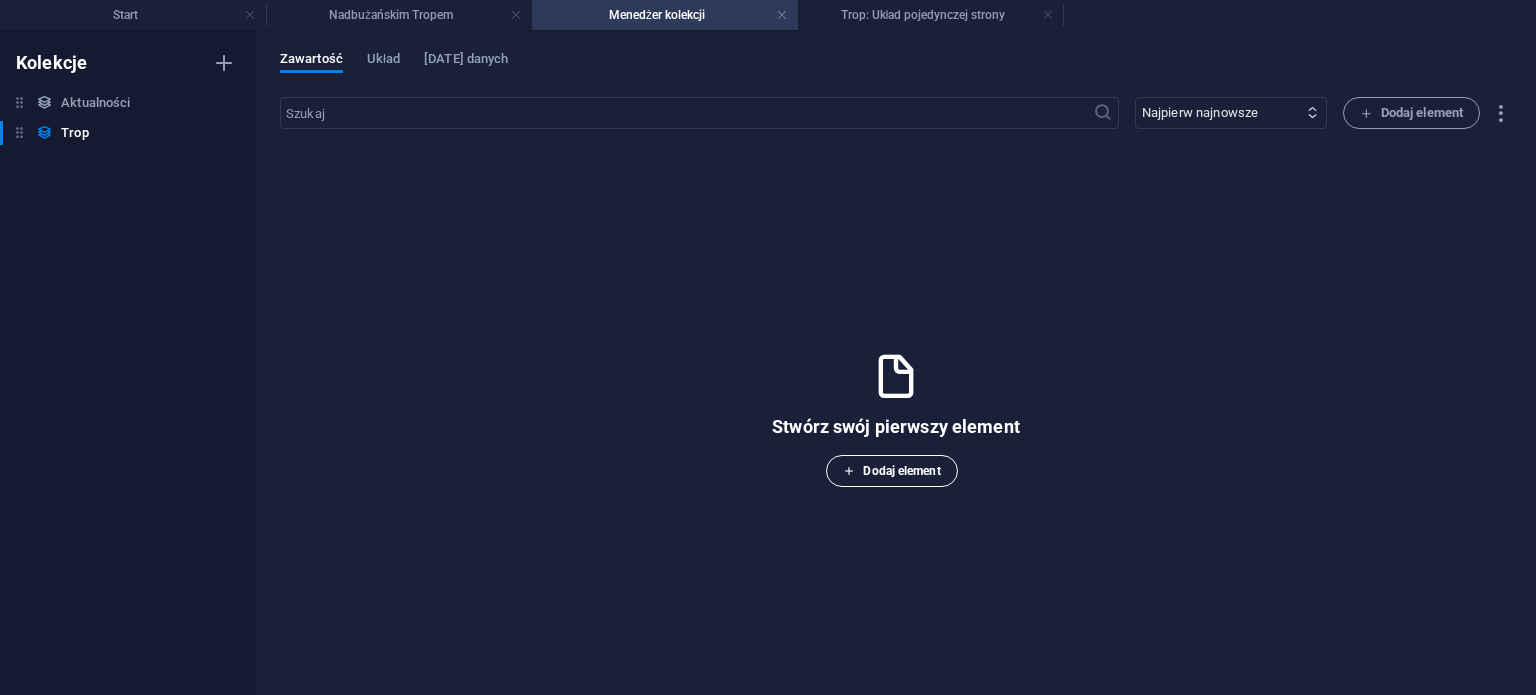 click on "Dodaj element" at bounding box center (891, 471) 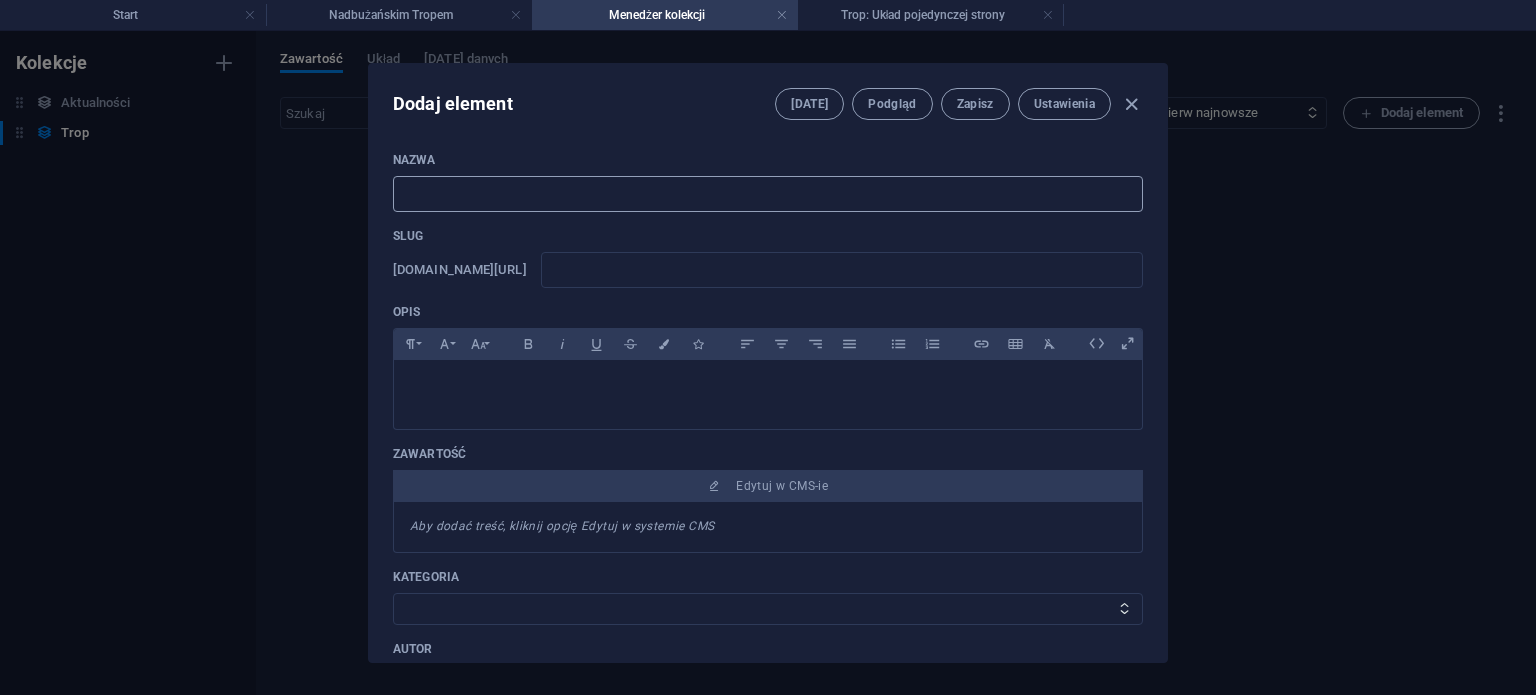 click at bounding box center (768, 194) 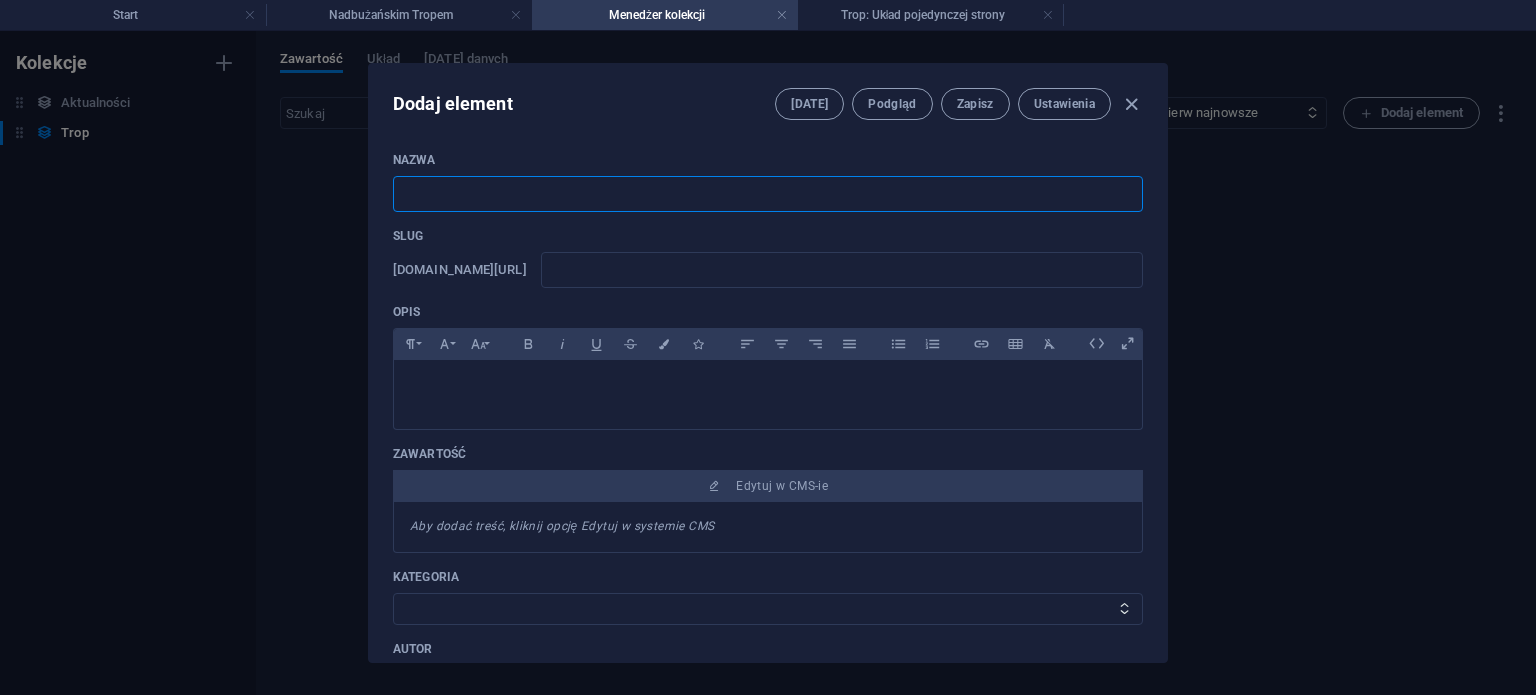 type on "D" 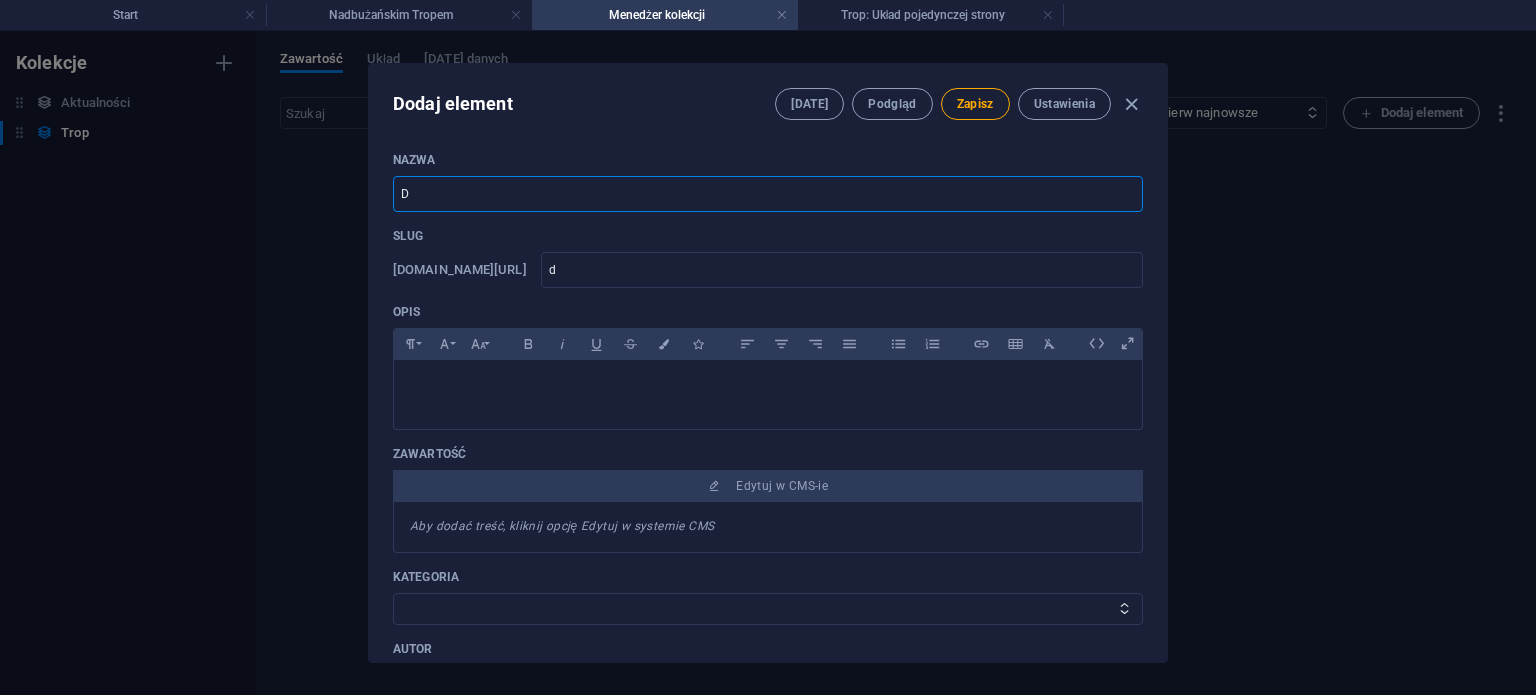 type on "DI" 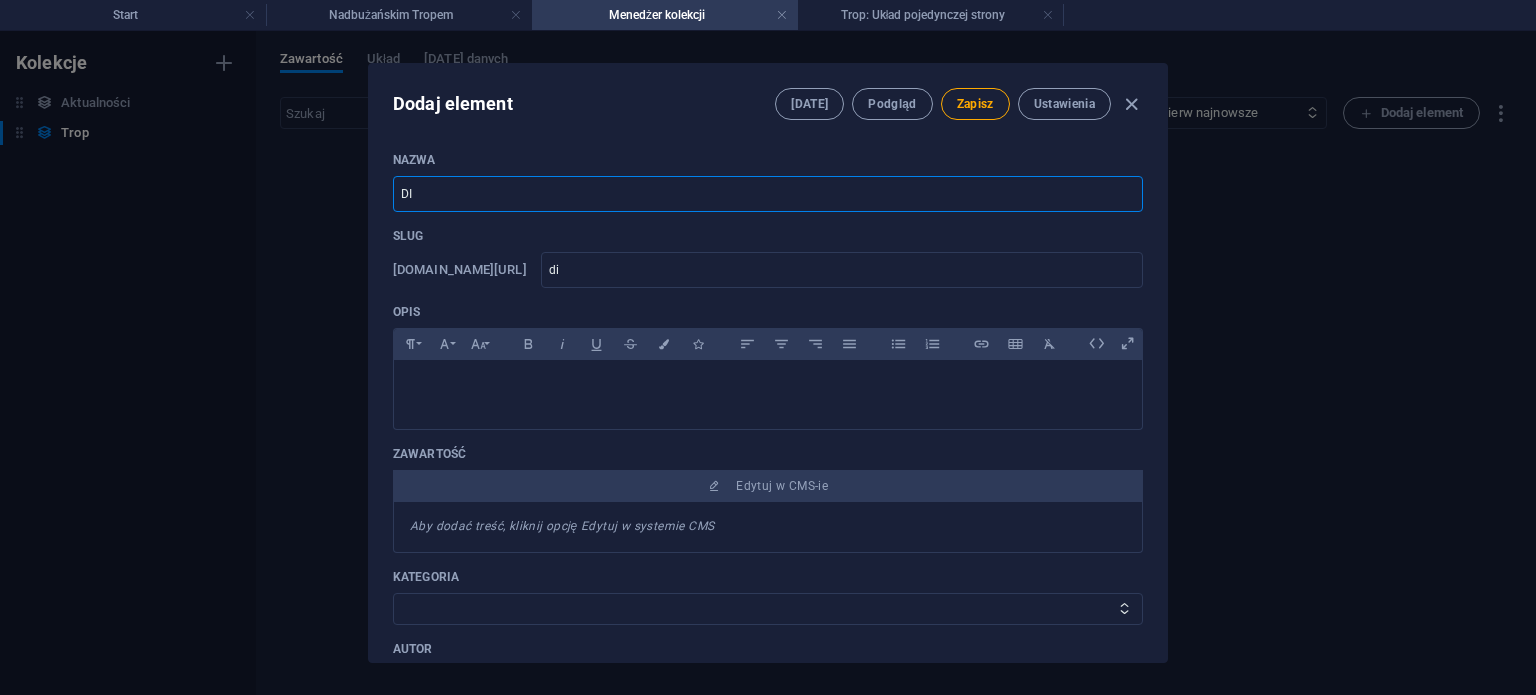 type on "DII" 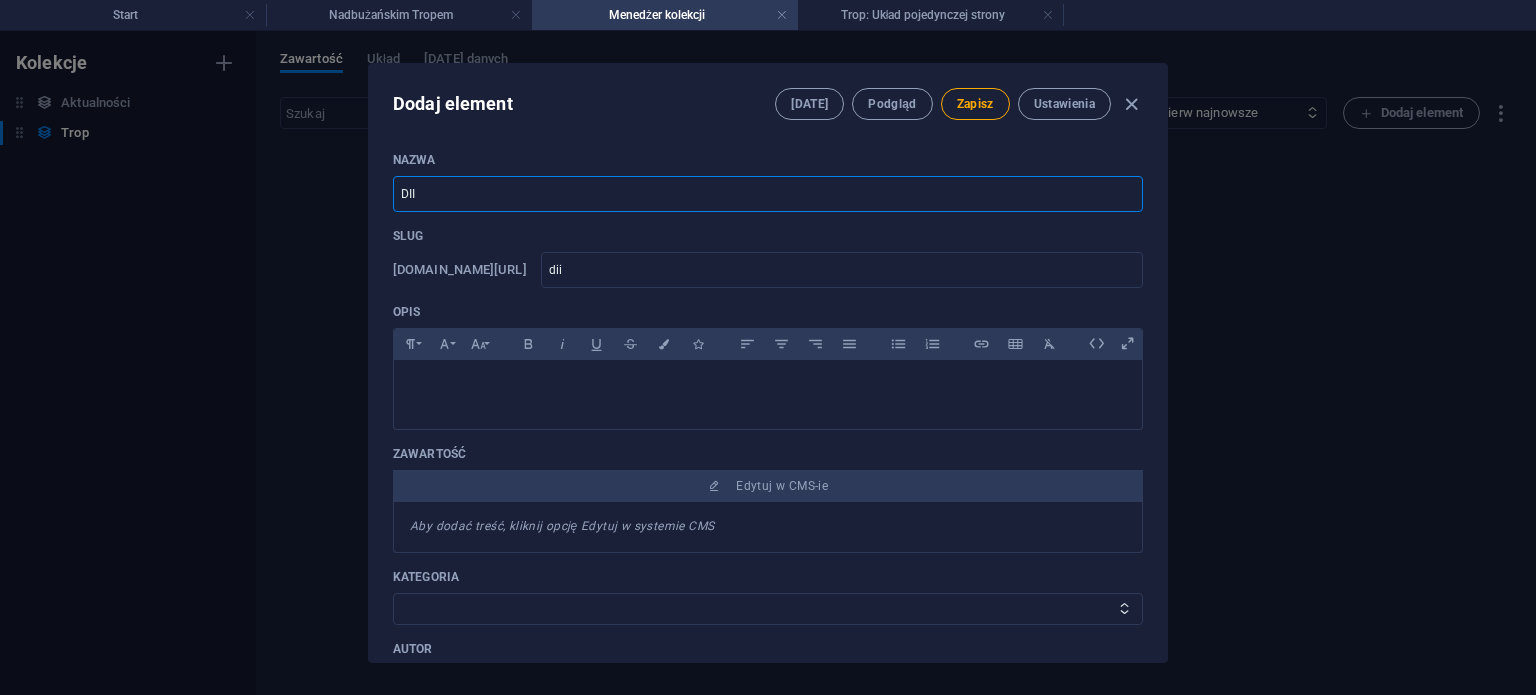 type on "DIIY" 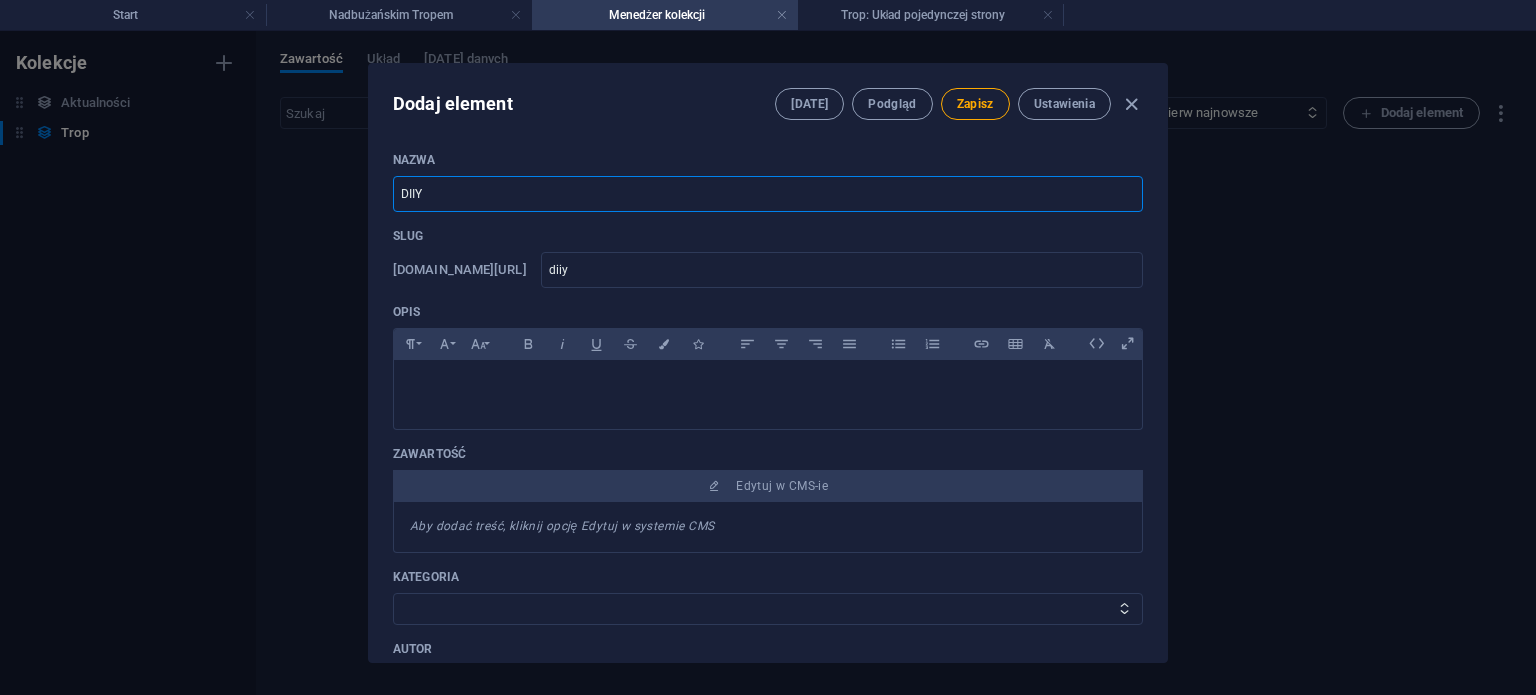 type on "DIIYA" 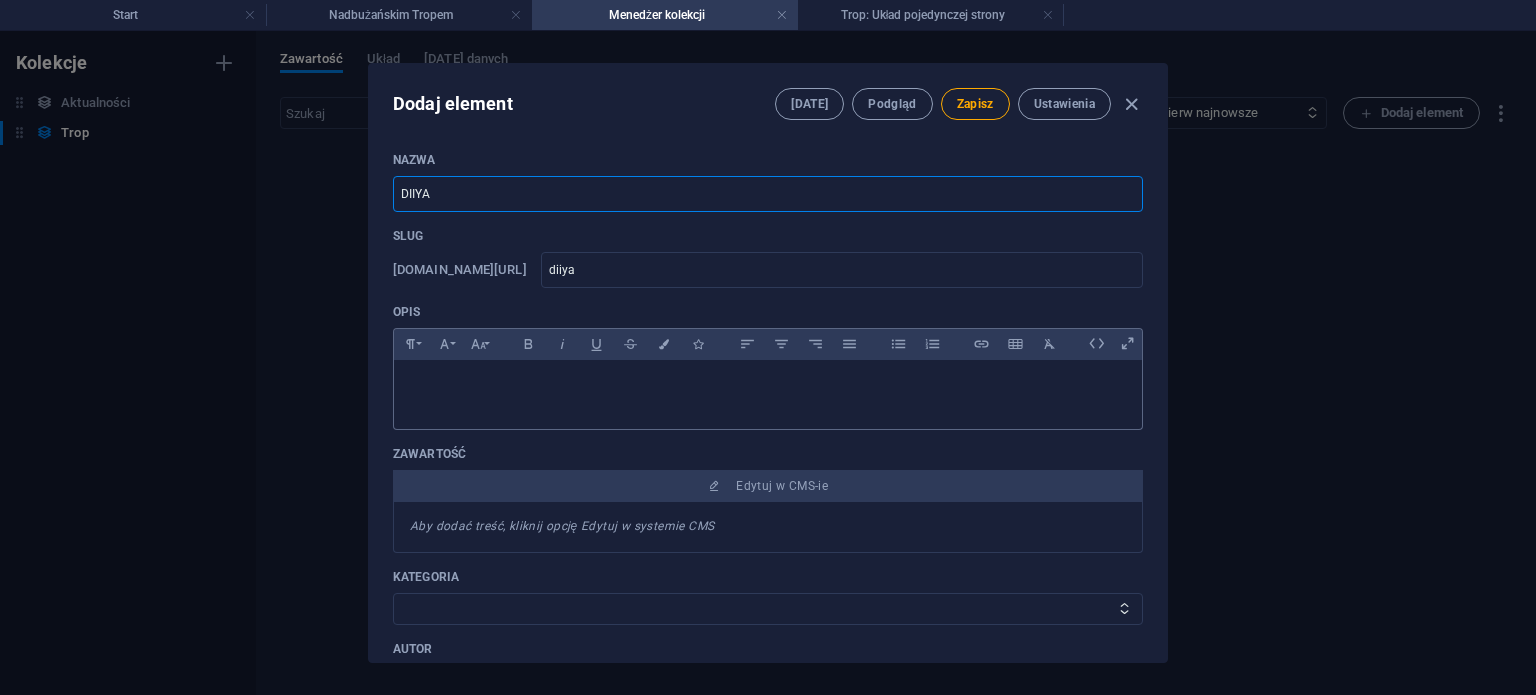 type on "DIIYA" 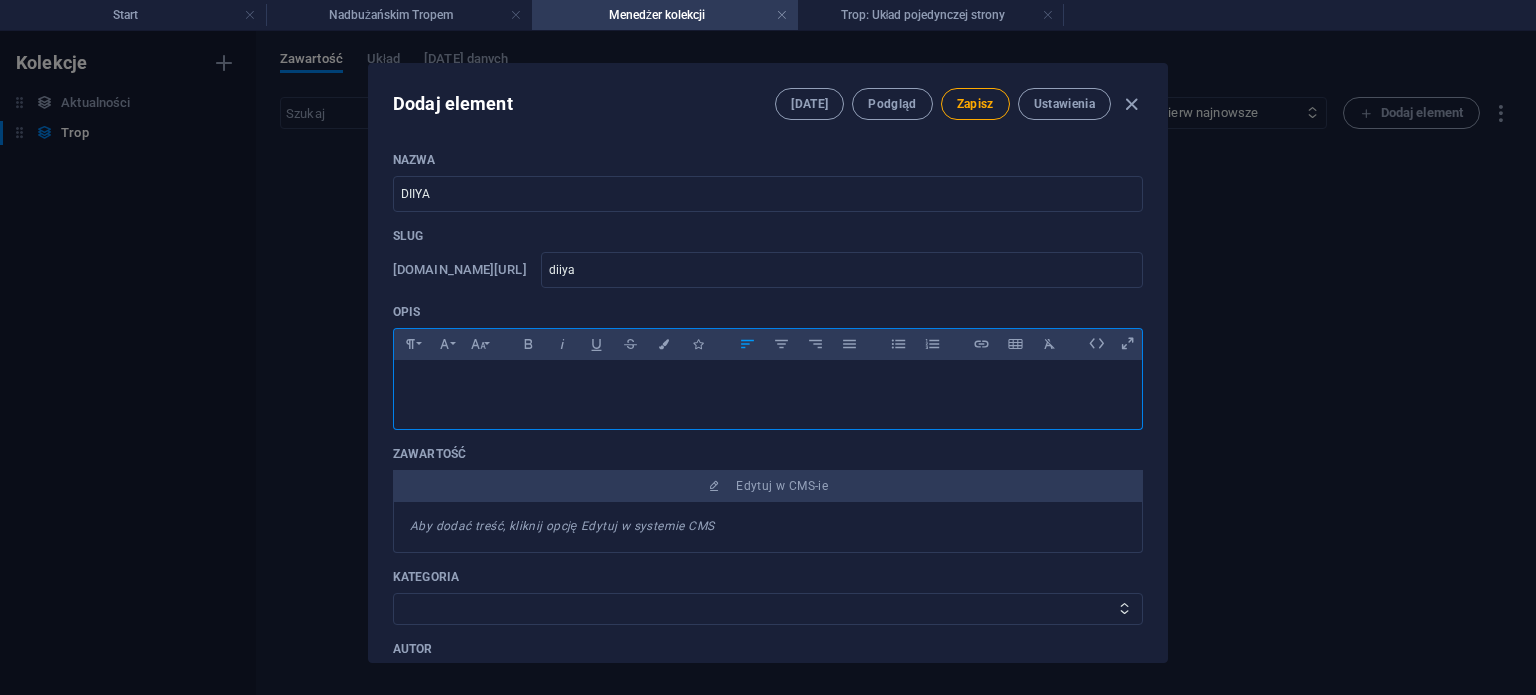 type 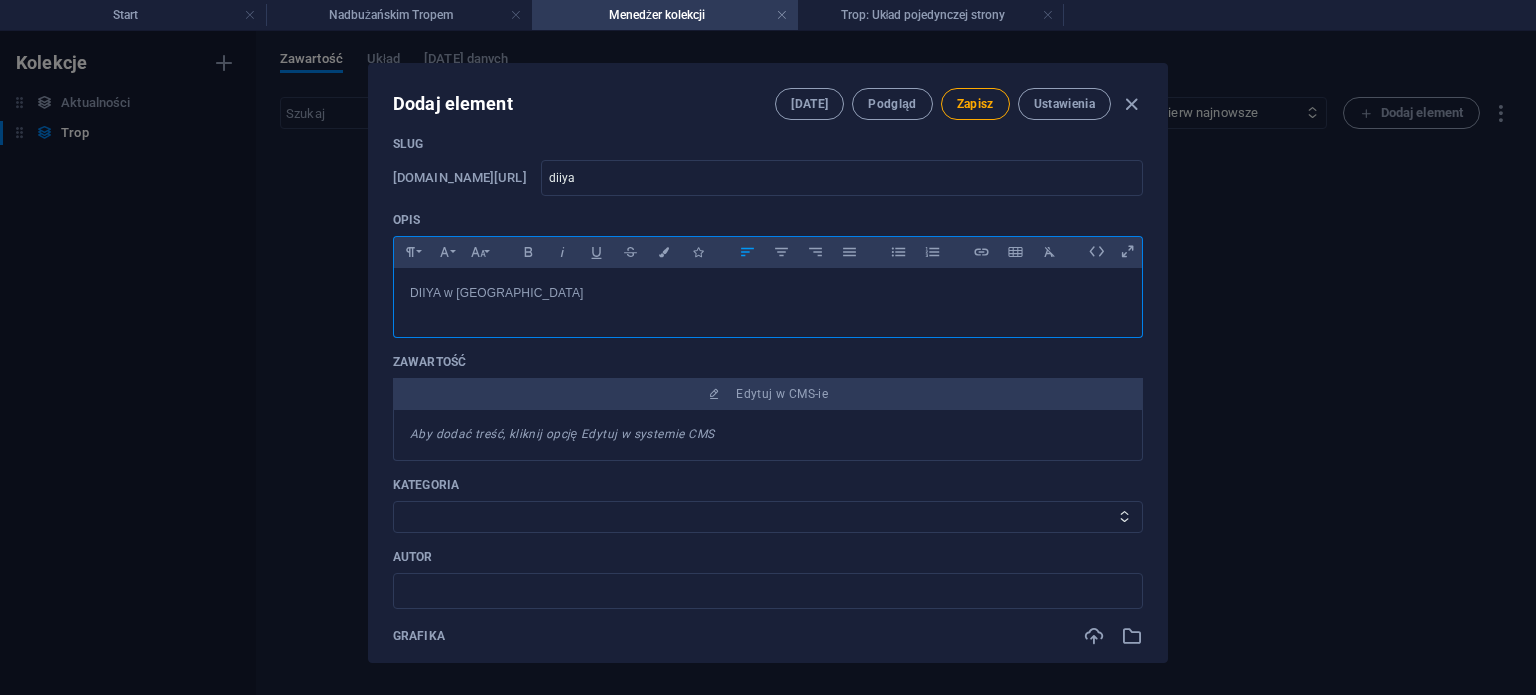 scroll, scrollTop: 200, scrollLeft: 0, axis: vertical 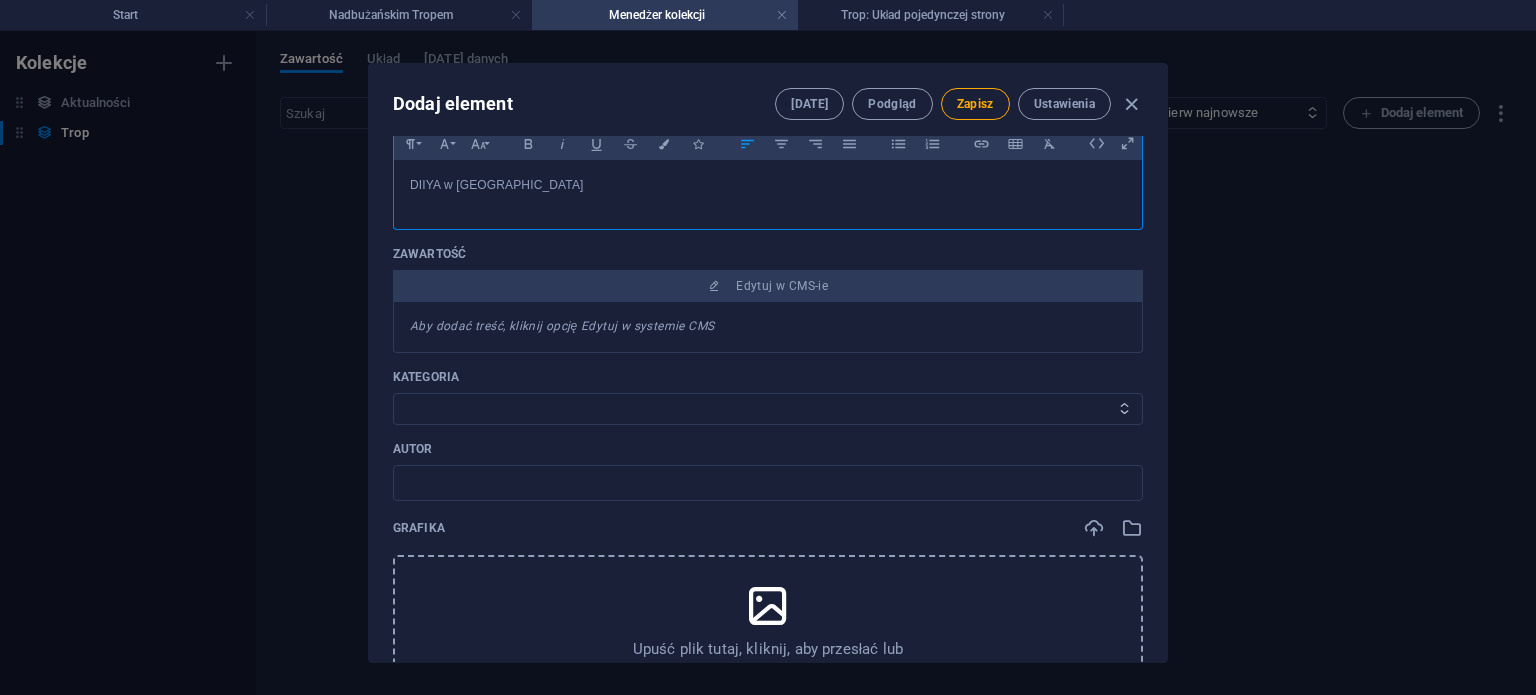 click on "Zapowiedź Relacja Inne" at bounding box center [768, 409] 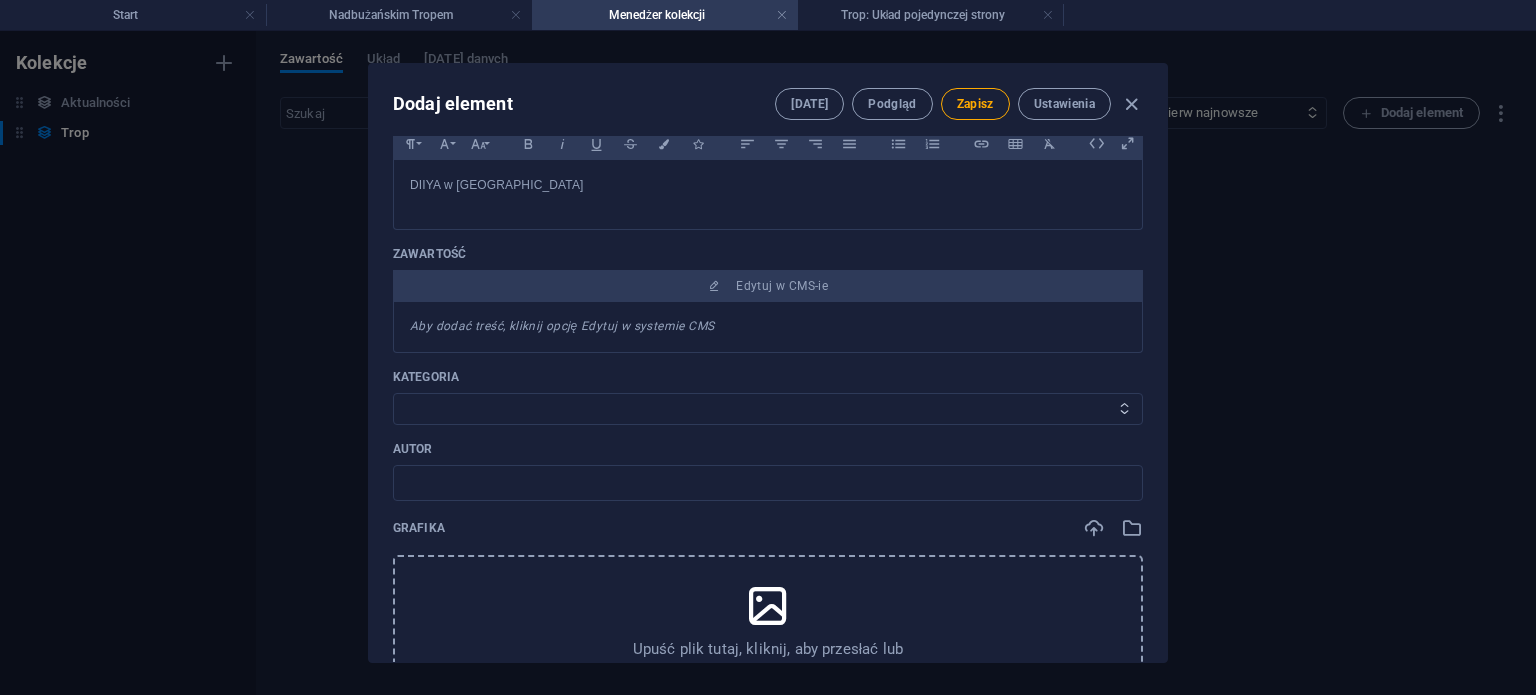 select on "Zapowiedź" 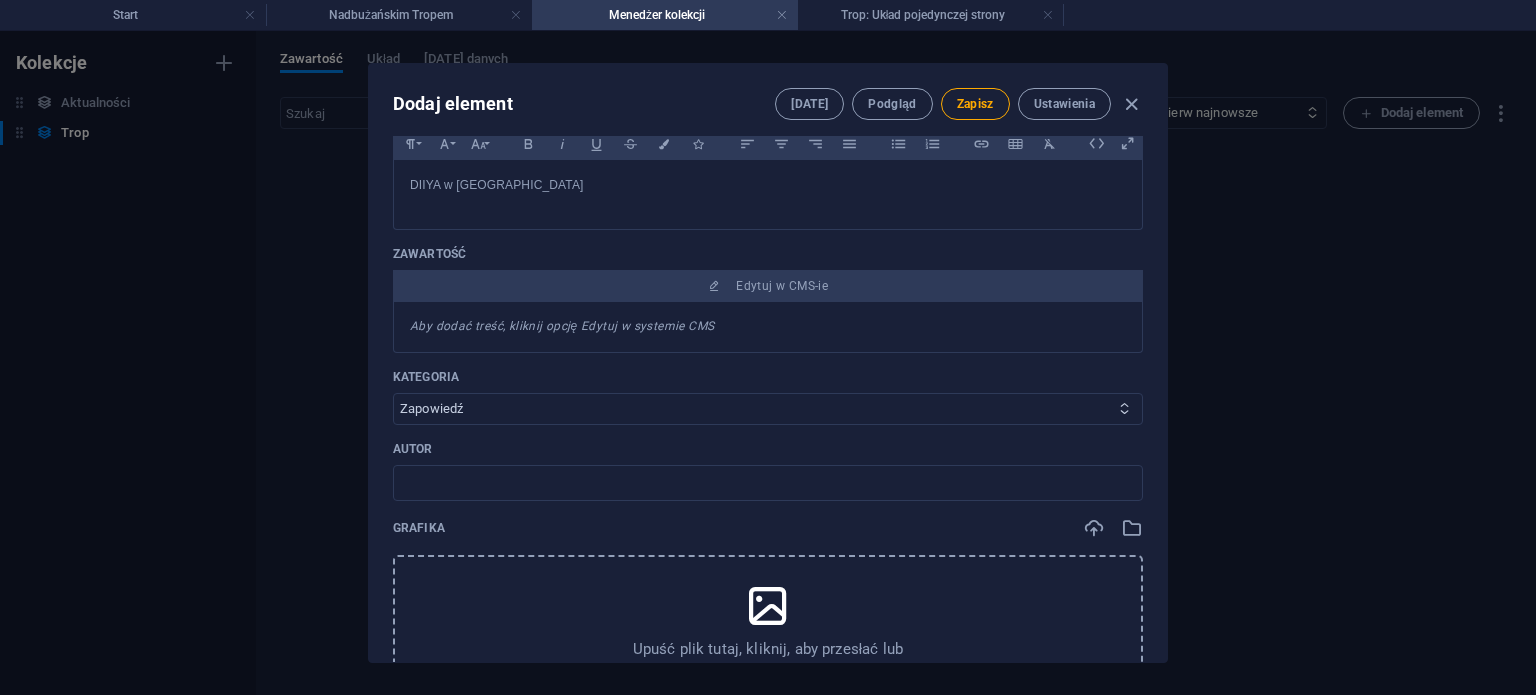 click on "Zapowiedź Relacja Inne" at bounding box center [768, 409] 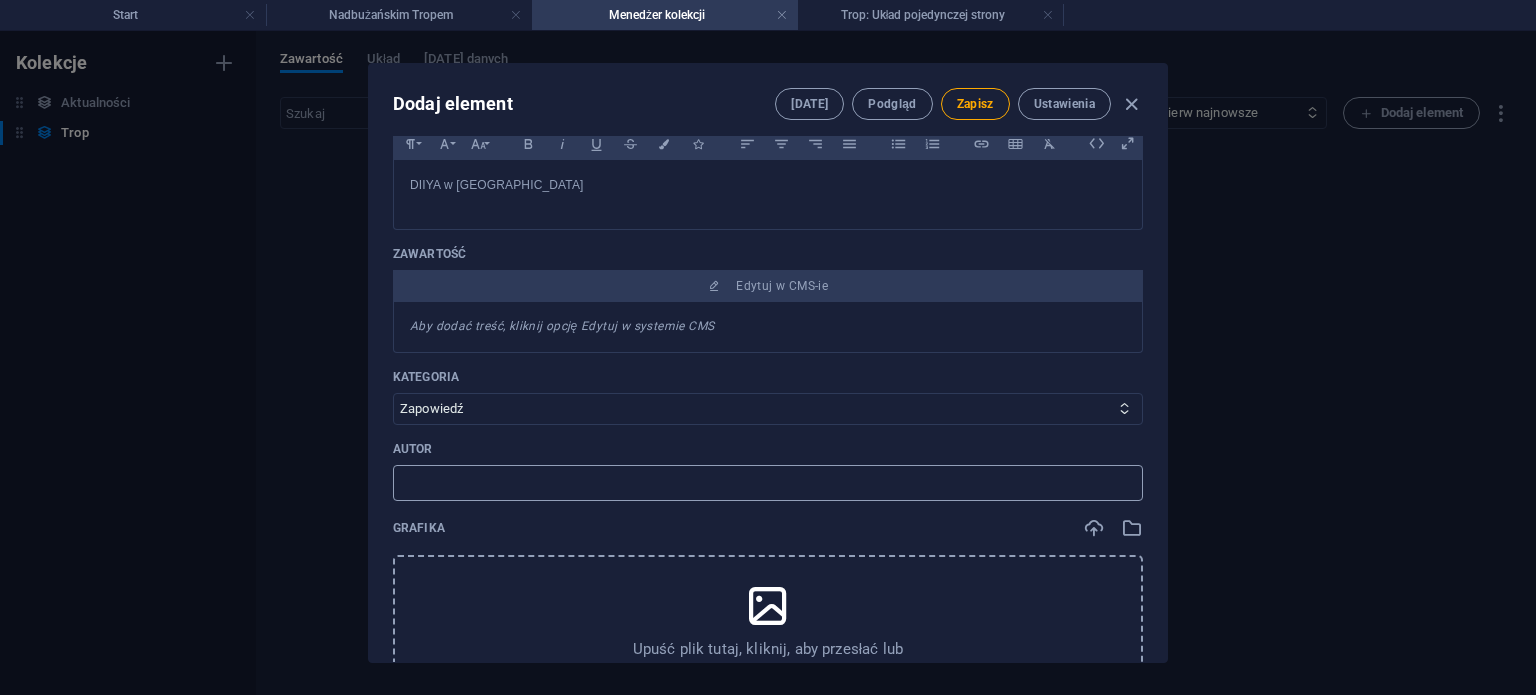 click at bounding box center (768, 483) 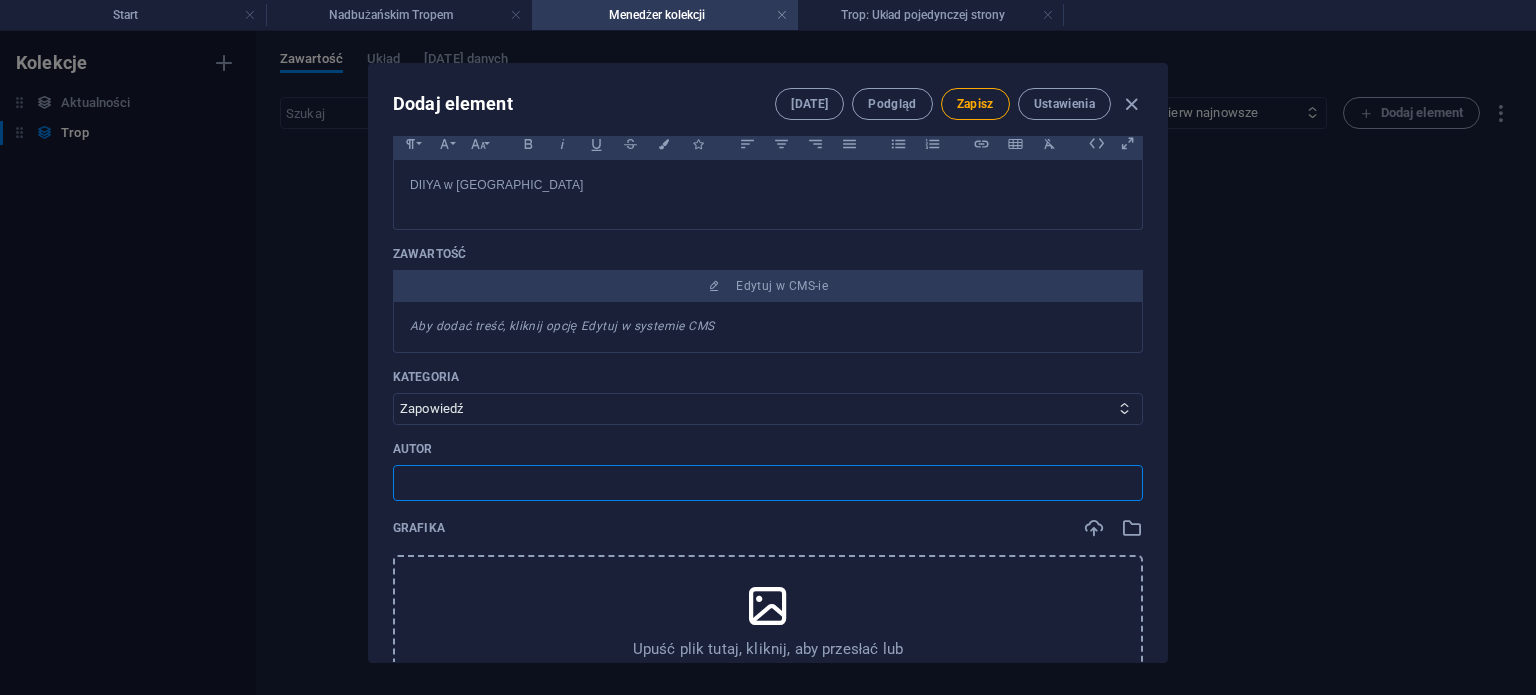 type on "Gminny Ośrodek Kultury w [GEOGRAPHIC_DATA]" 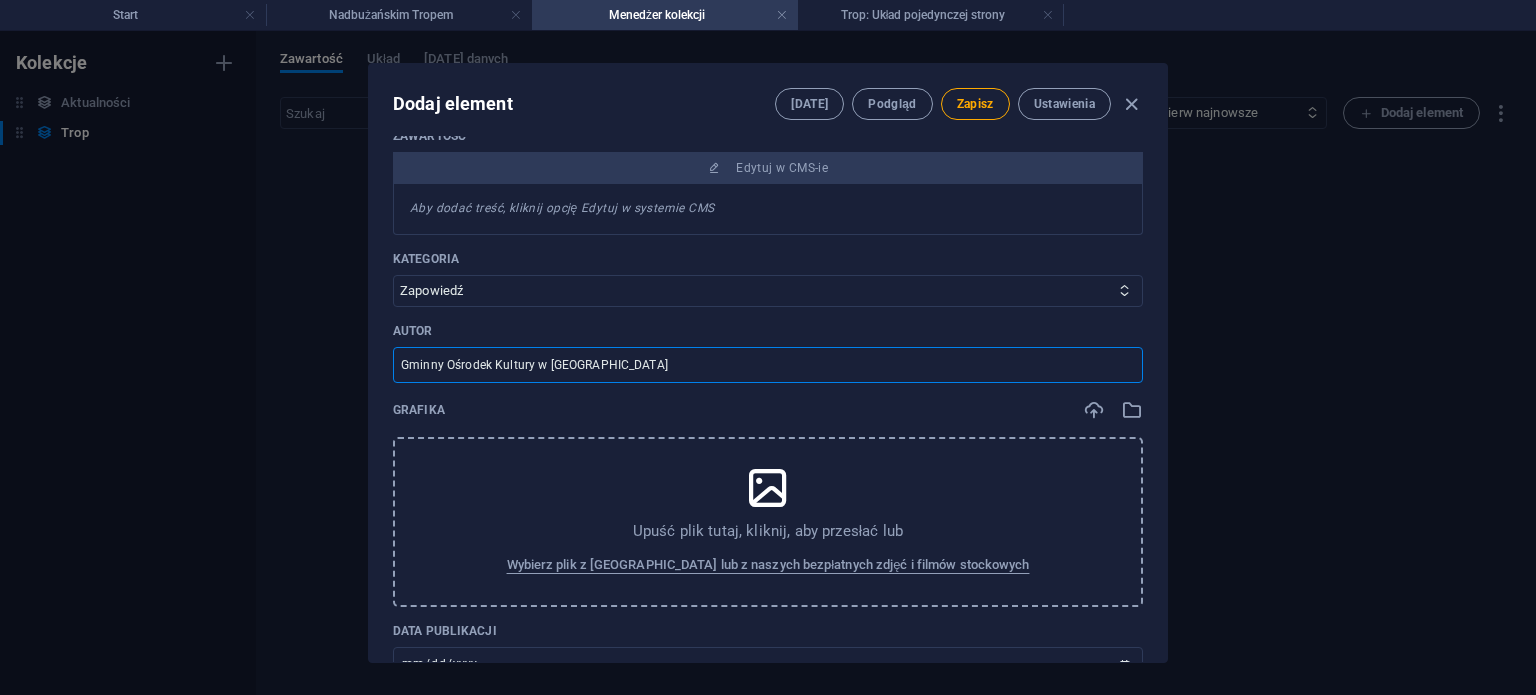 scroll, scrollTop: 400, scrollLeft: 0, axis: vertical 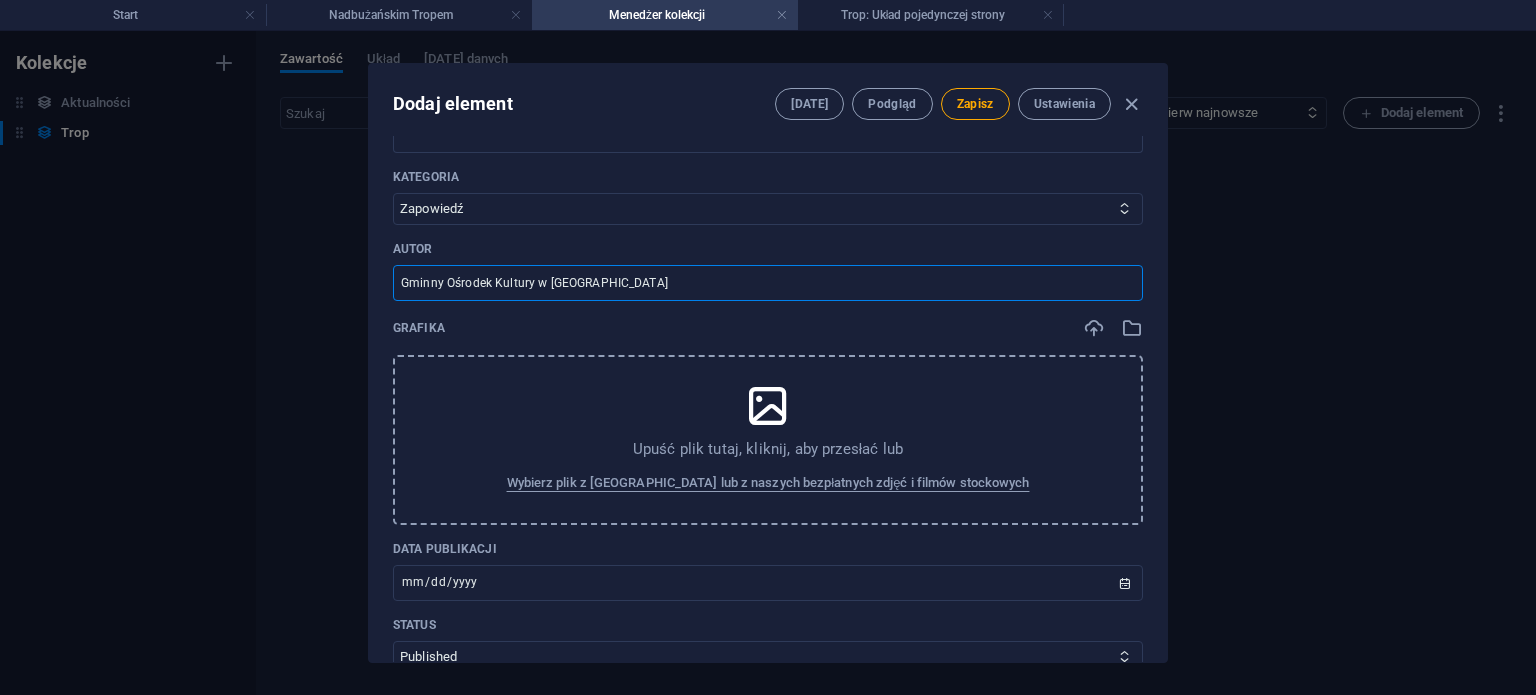 click on "Upuść plik tutaj, kliknij, aby przesłać lub" at bounding box center [768, 449] 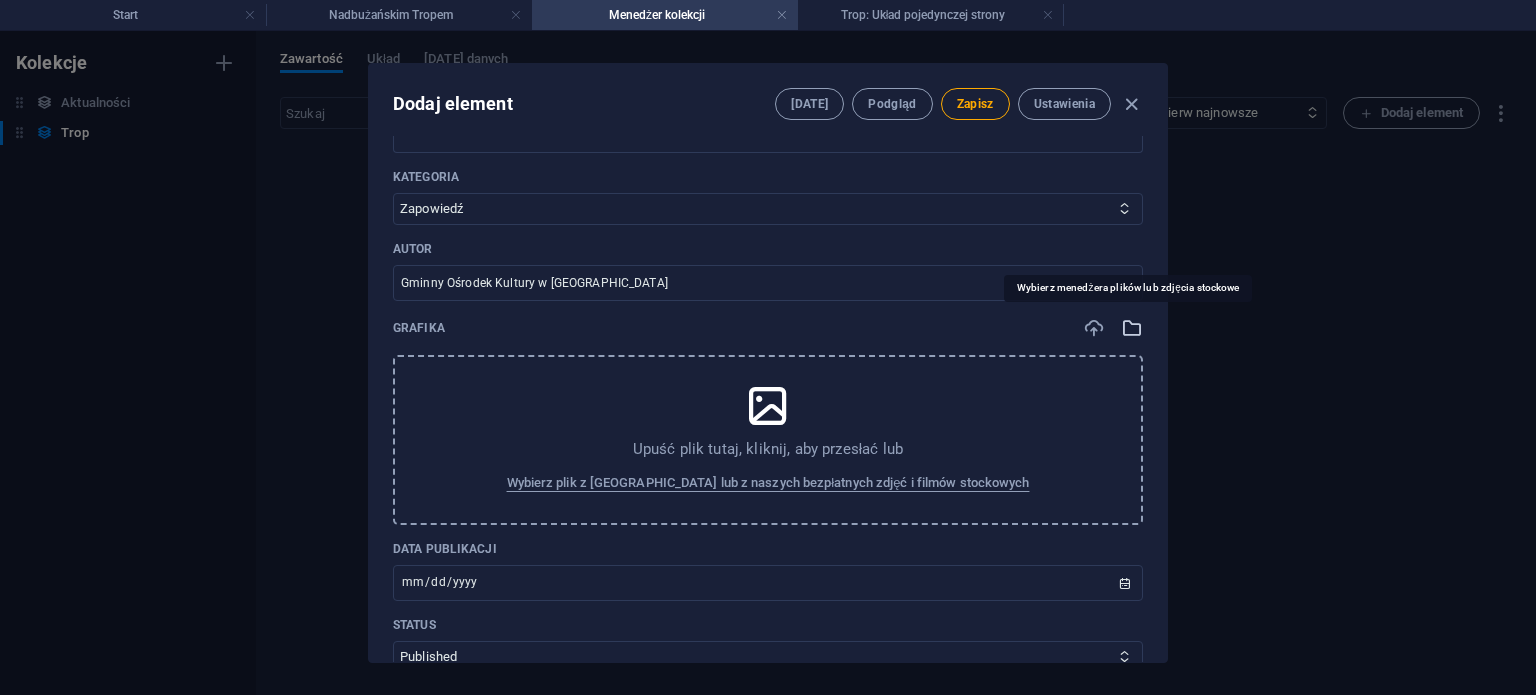 click at bounding box center [1132, 328] 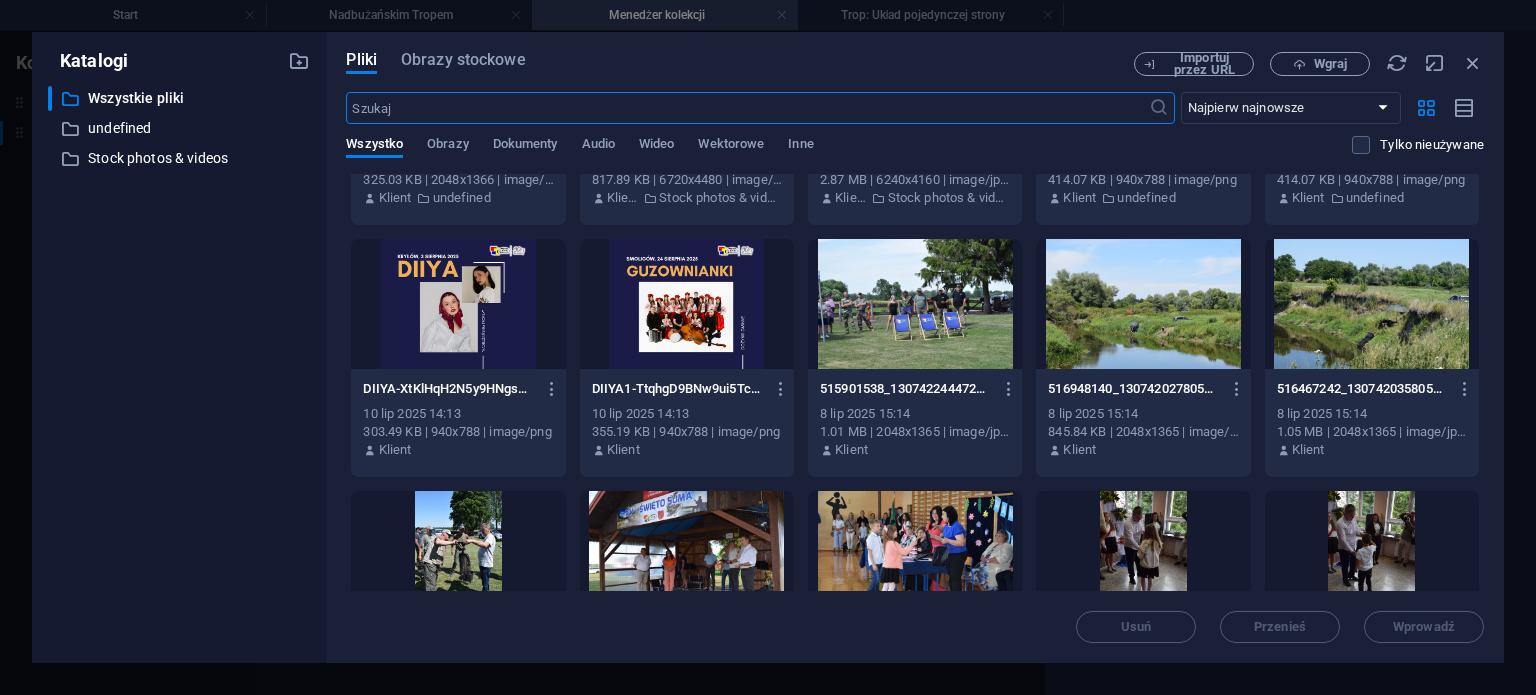 scroll, scrollTop: 500, scrollLeft: 0, axis: vertical 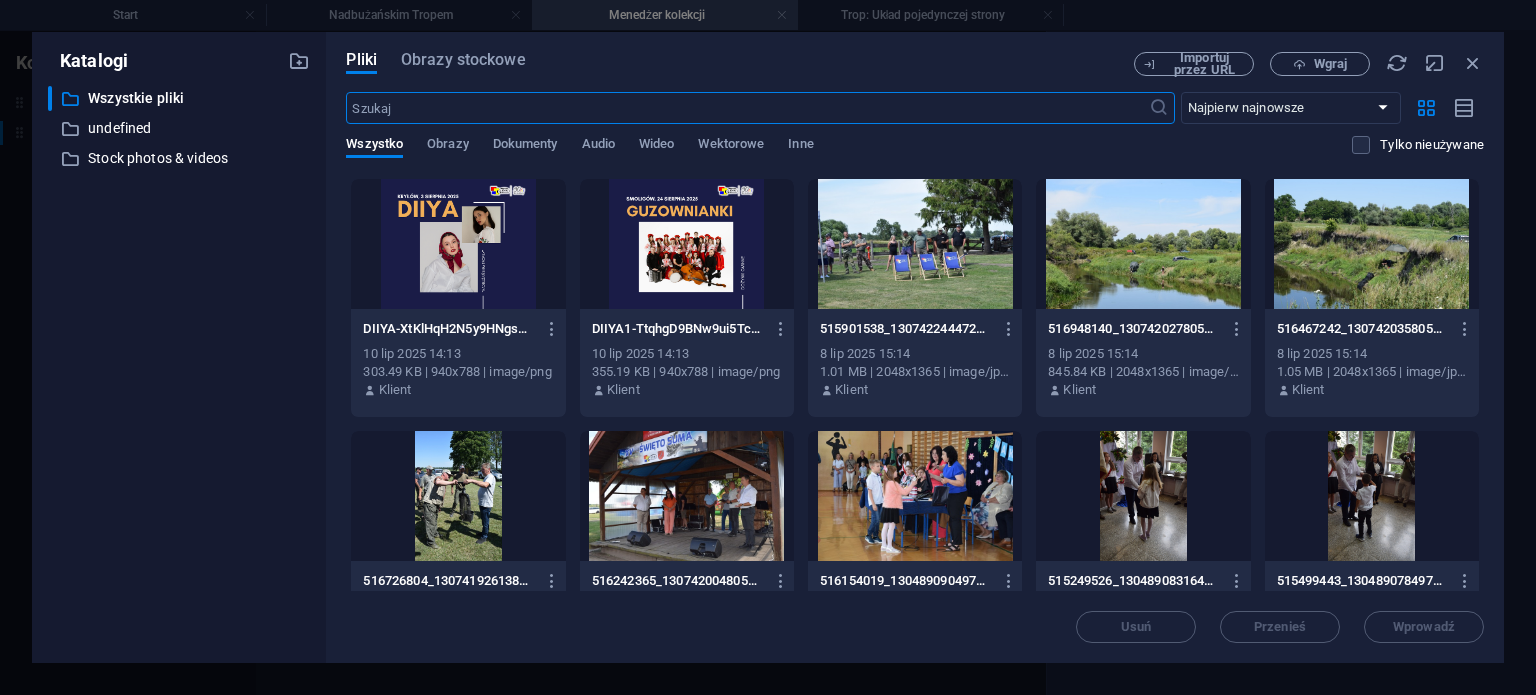 click at bounding box center (458, 244) 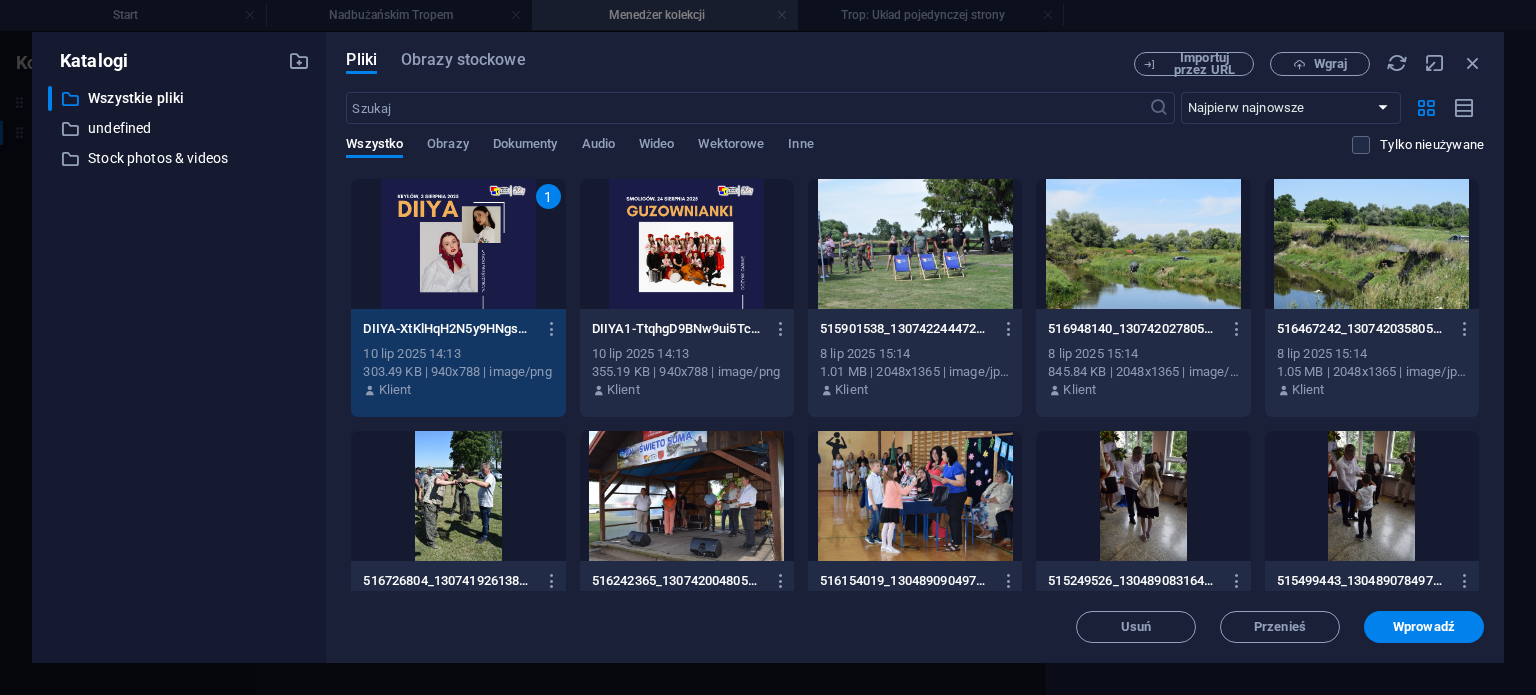 click on "1" at bounding box center (458, 244) 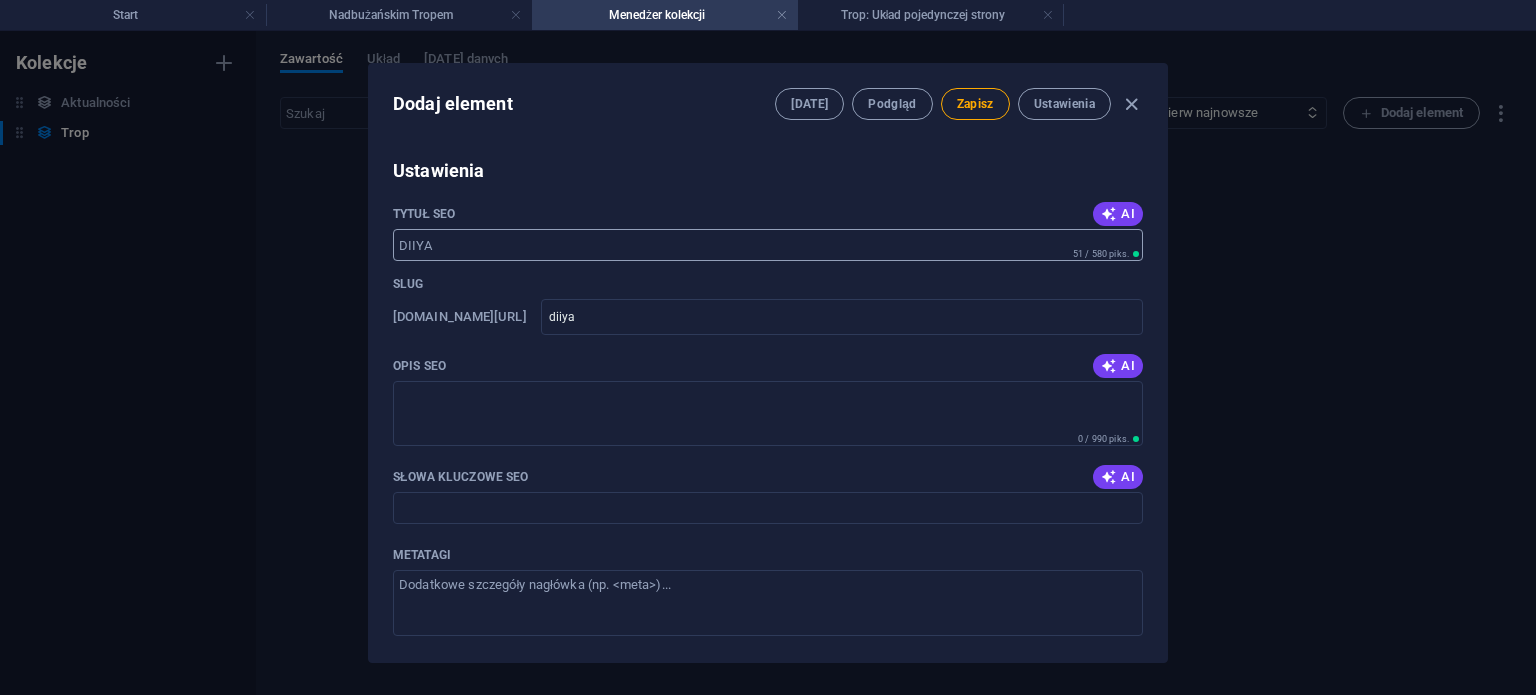 scroll, scrollTop: 1200, scrollLeft: 0, axis: vertical 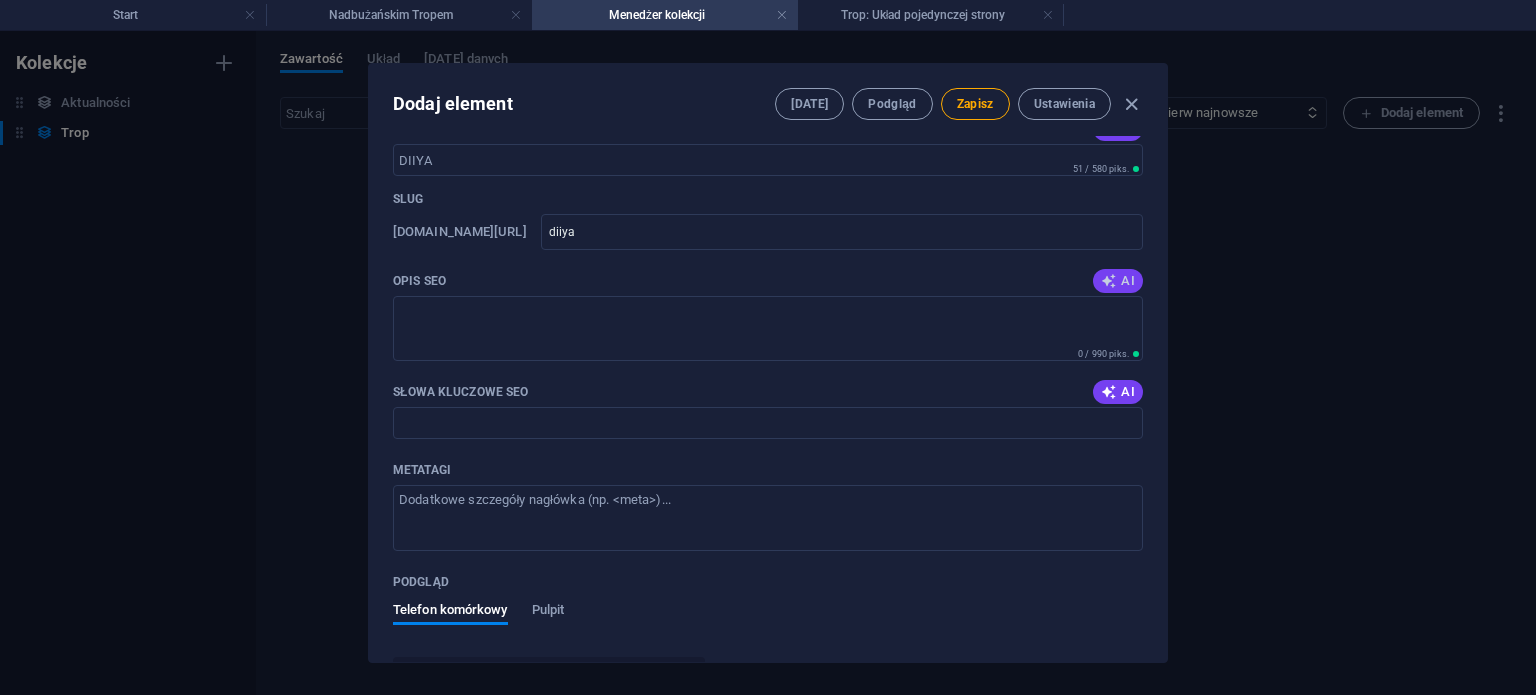 click on "AI" at bounding box center [1118, 281] 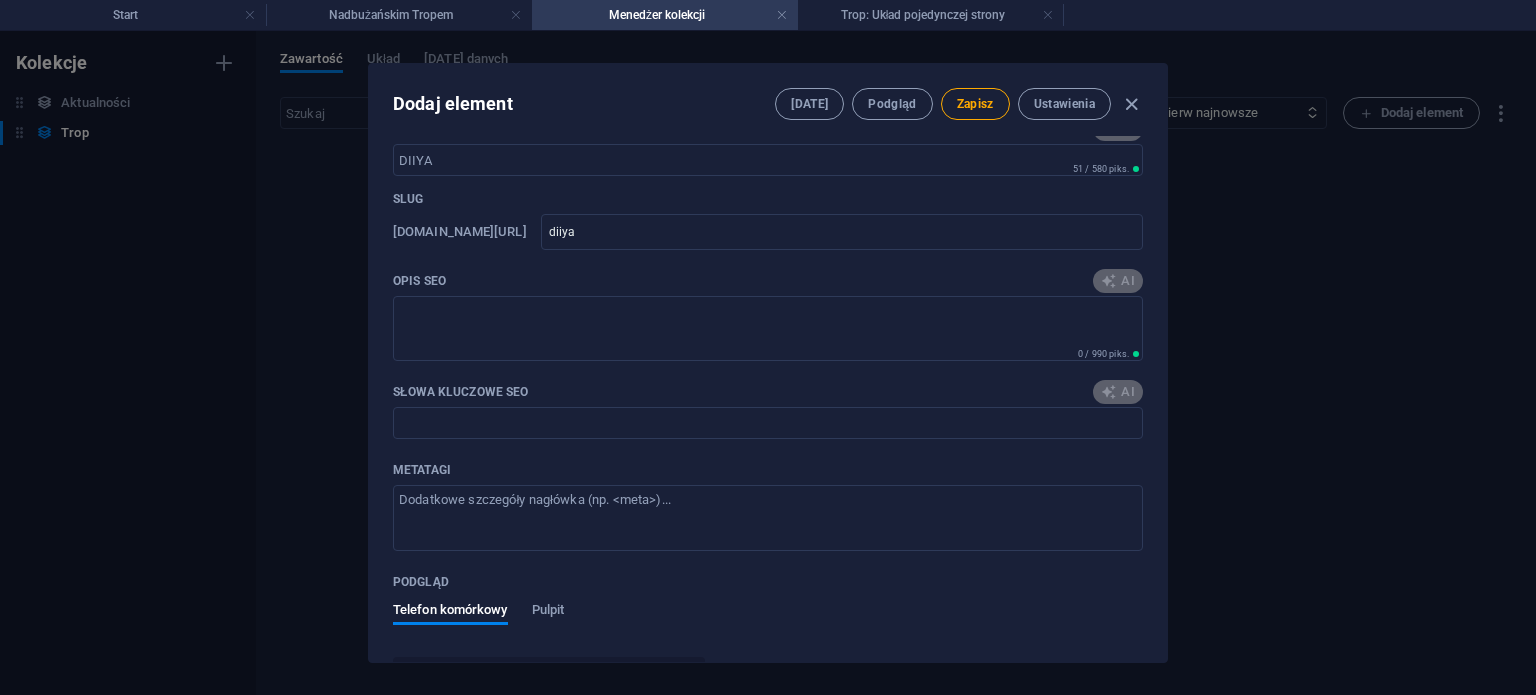 type on "Discover DIIYA in [GEOGRAPHIC_DATA], a unique experience brought to you by the Gminny Ośrodek Kultury in [GEOGRAPHIC_DATA]. Join us on [DATE]!" 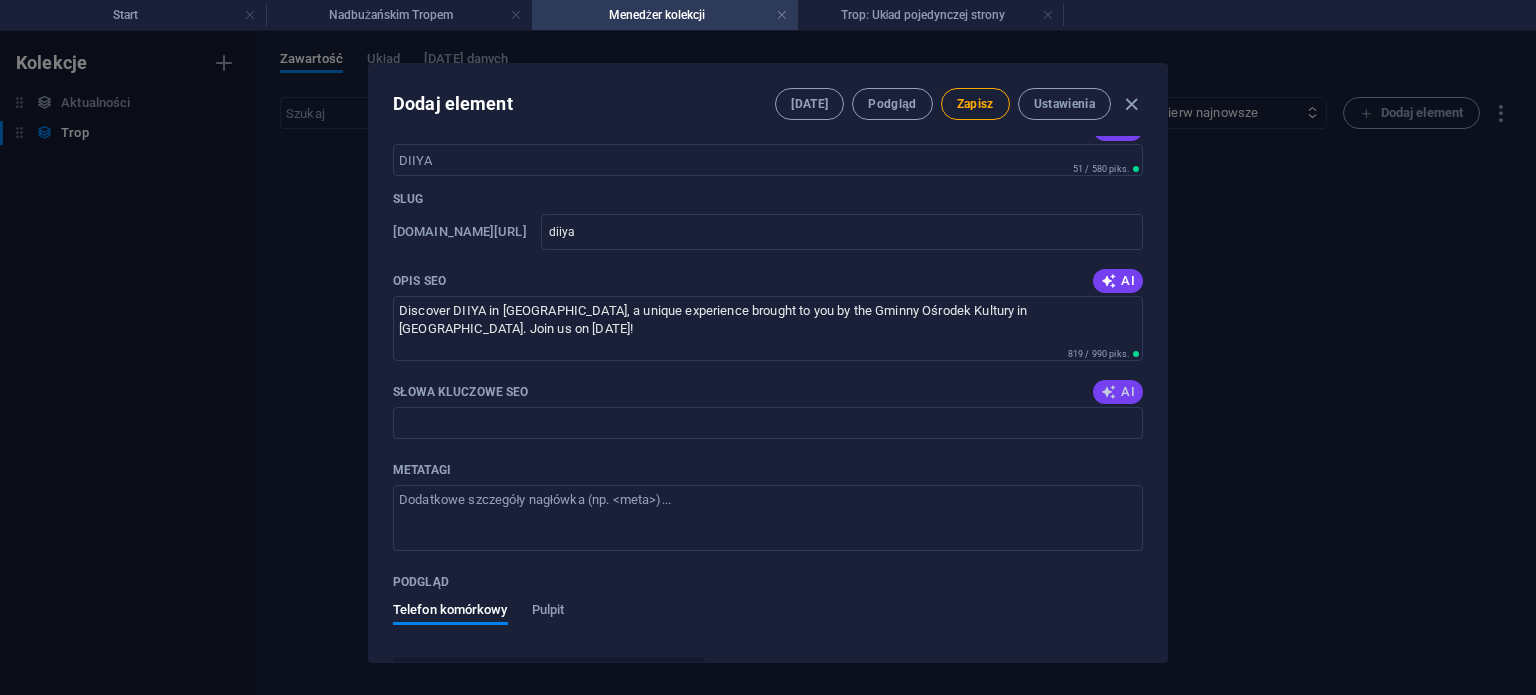 click on "AI" at bounding box center (1118, 392) 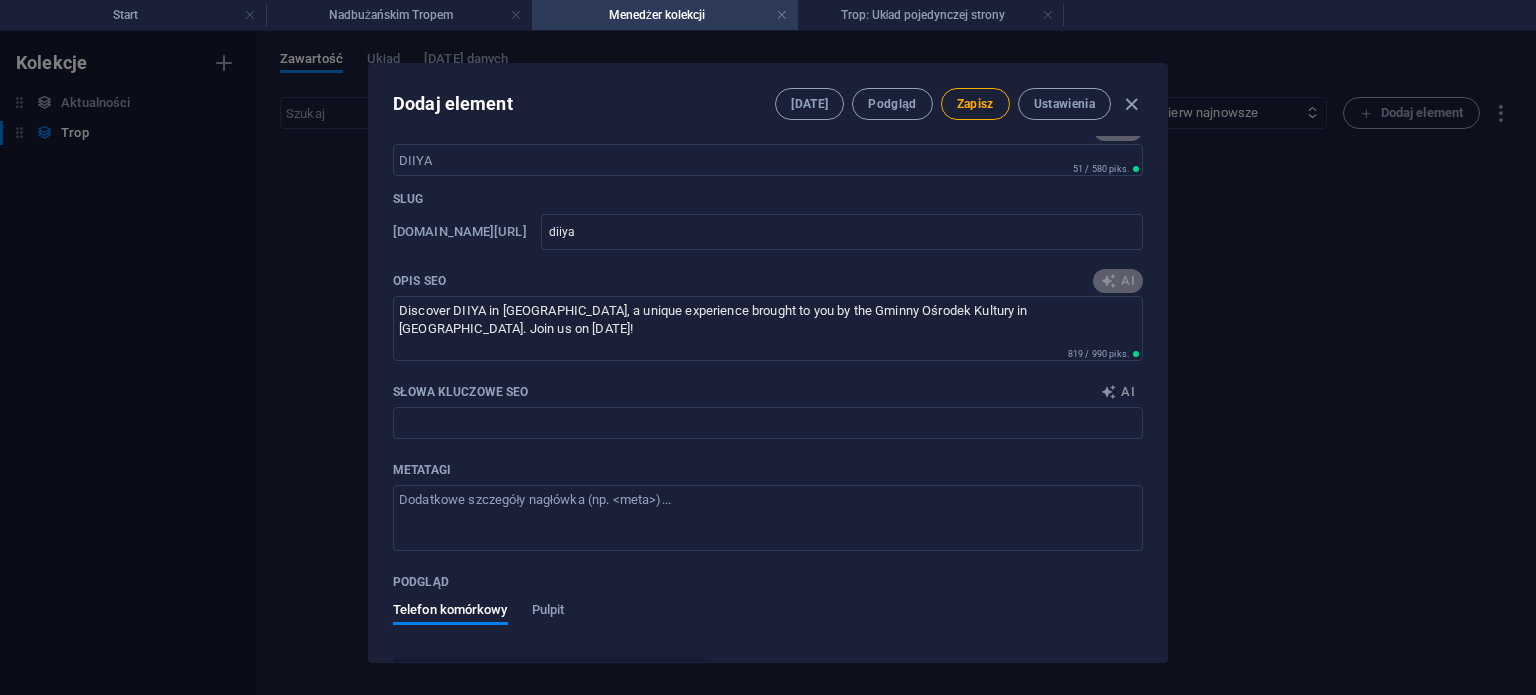 type on "DIIYA, Kryłów, Gminny Ośrodek Kultury, zapowiedź wydarzenia, kultura [GEOGRAPHIC_DATA], 2025 wydarzenia" 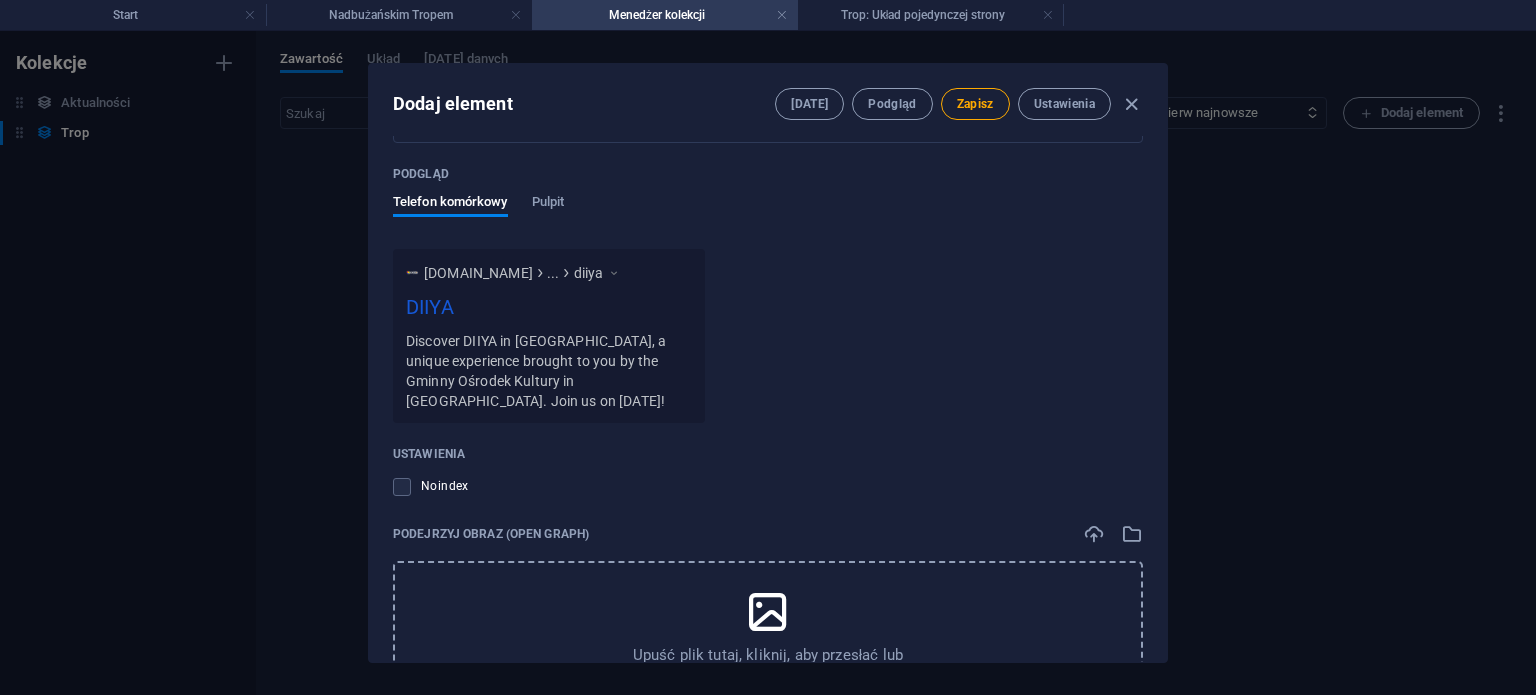 scroll, scrollTop: 1714, scrollLeft: 0, axis: vertical 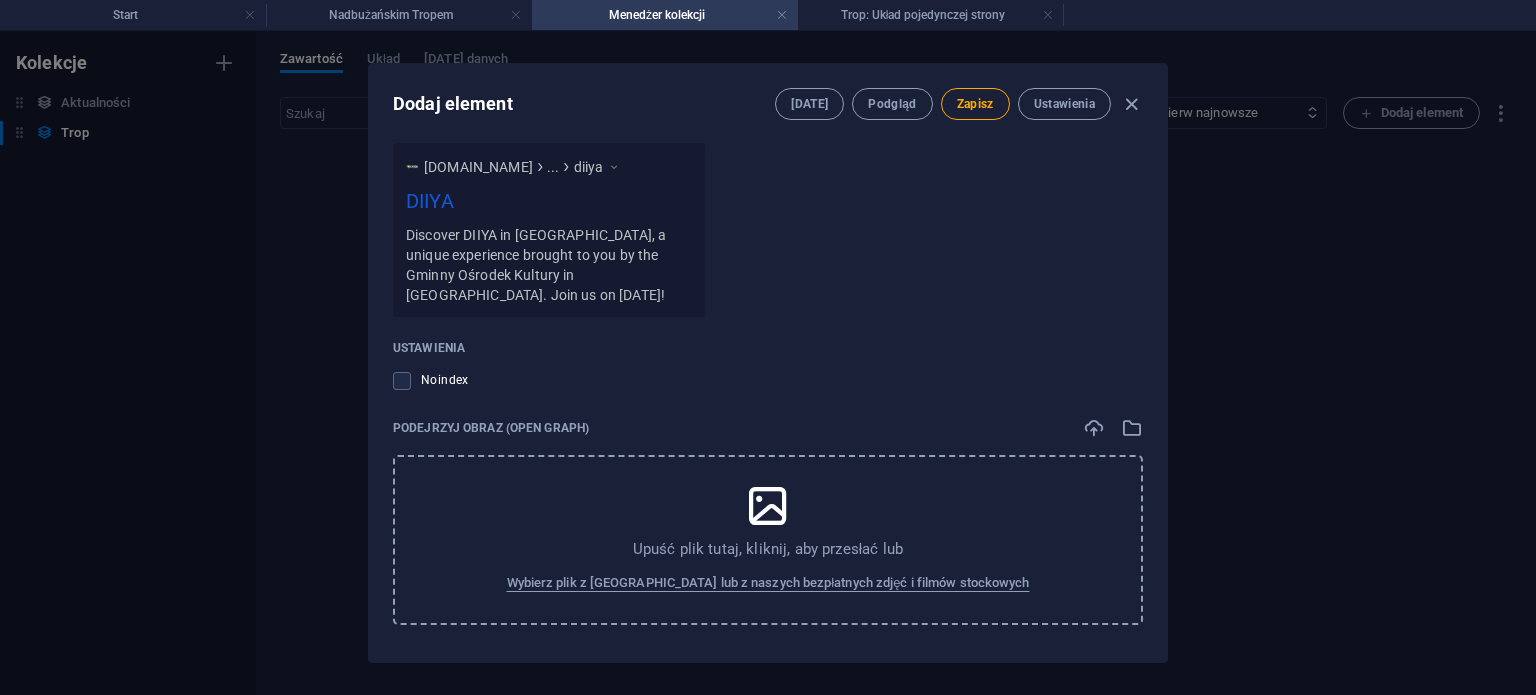 click at bounding box center [768, 506] 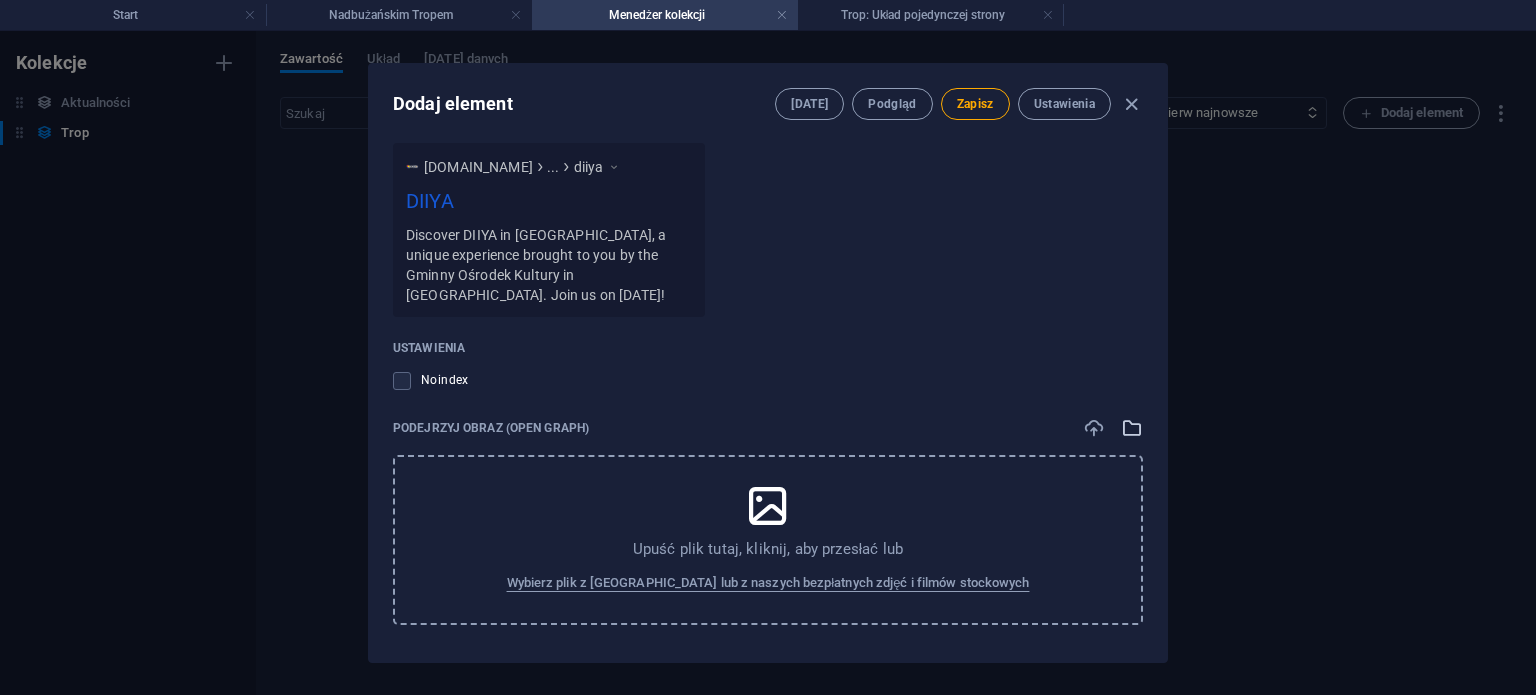 click at bounding box center [1132, 428] 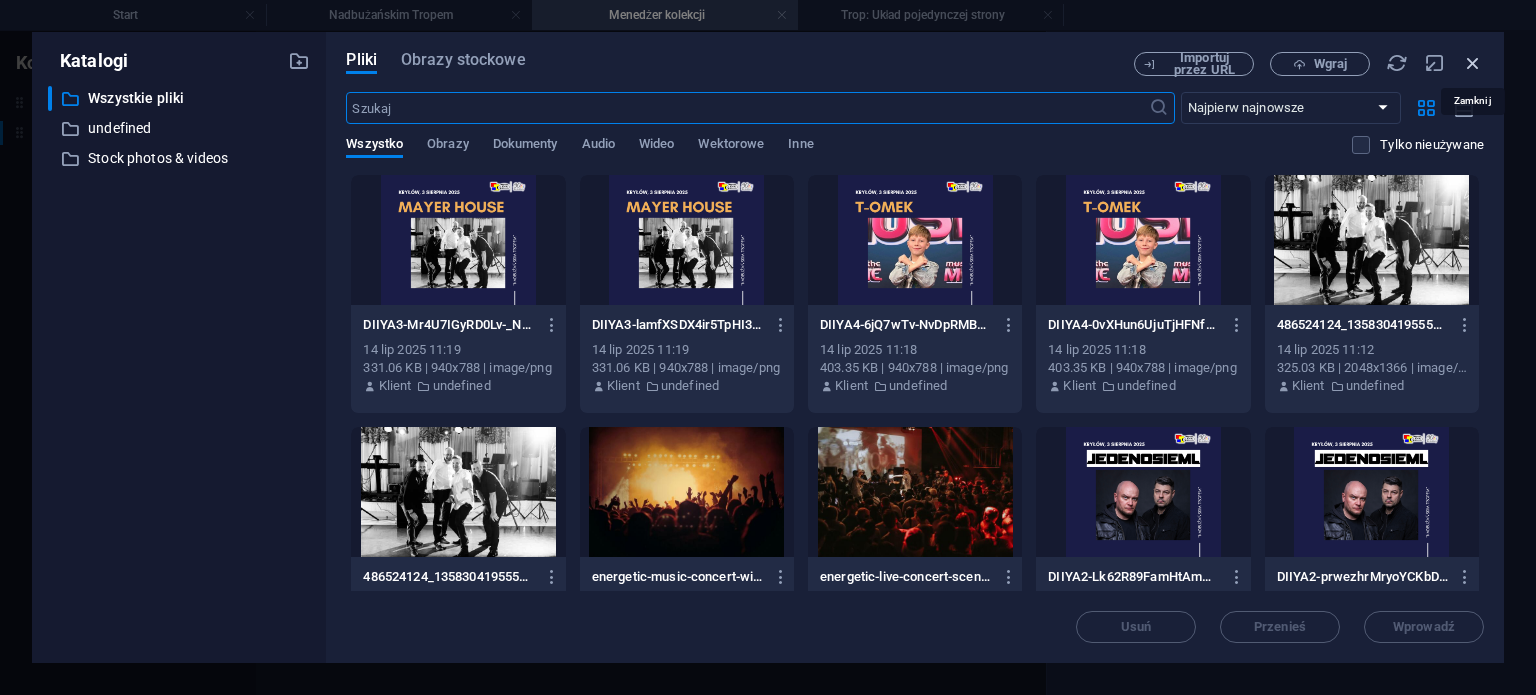 click at bounding box center (1473, 63) 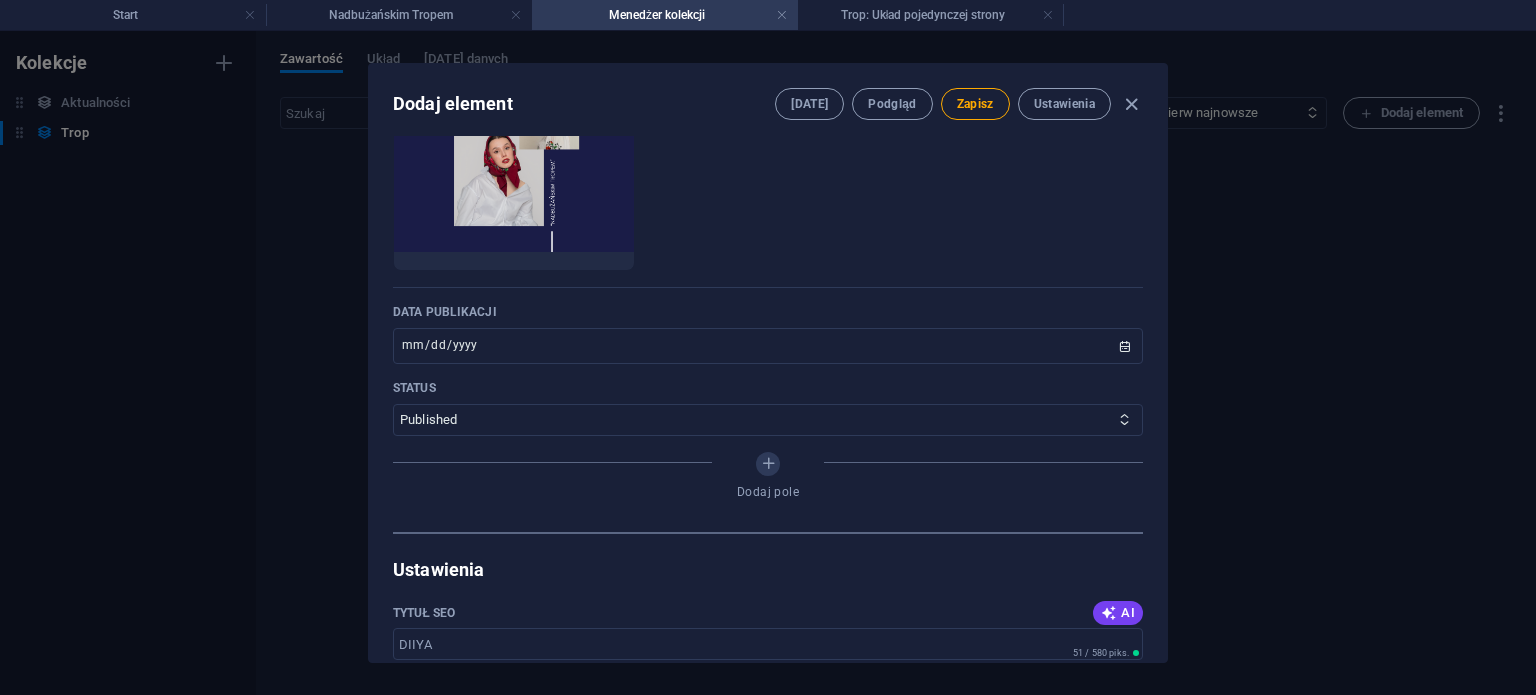 scroll, scrollTop: 214, scrollLeft: 0, axis: vertical 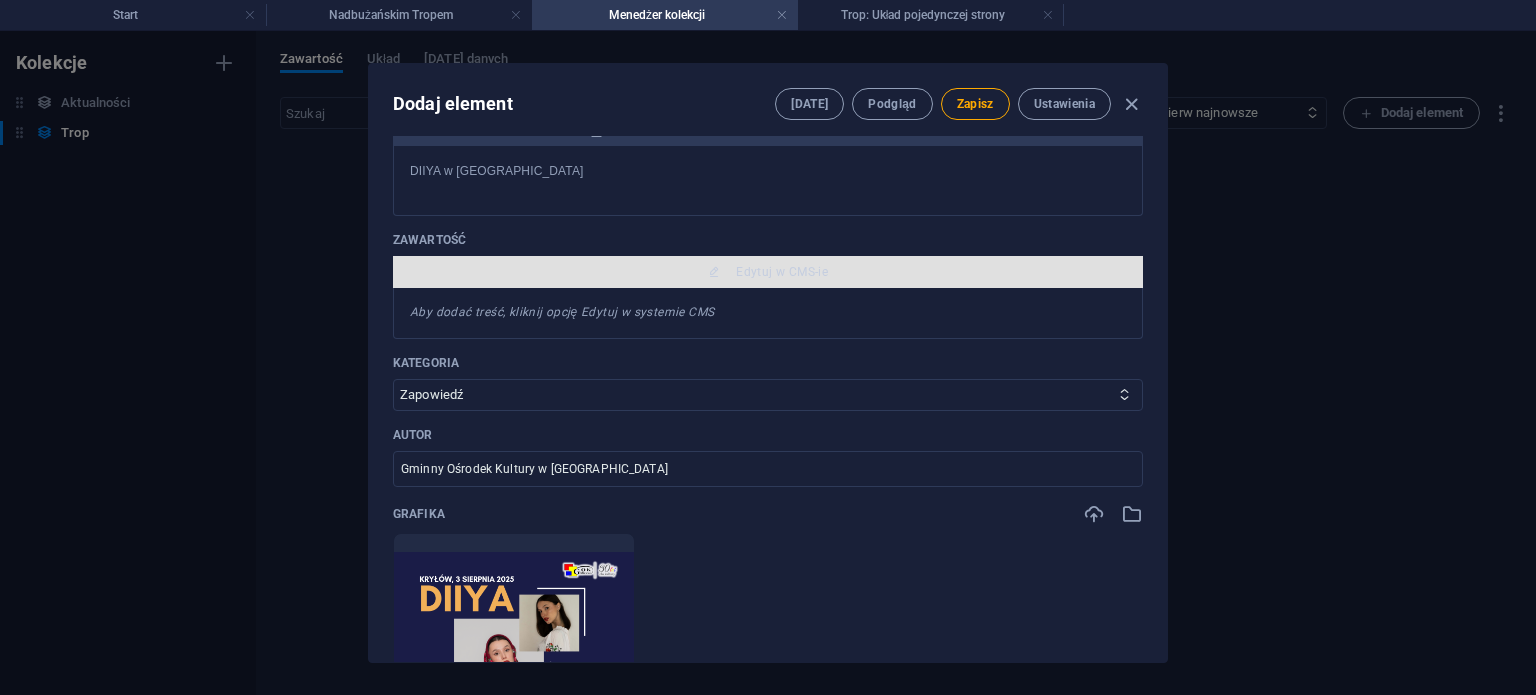 click on "Edytuj w CMS-ie" at bounding box center (768, 272) 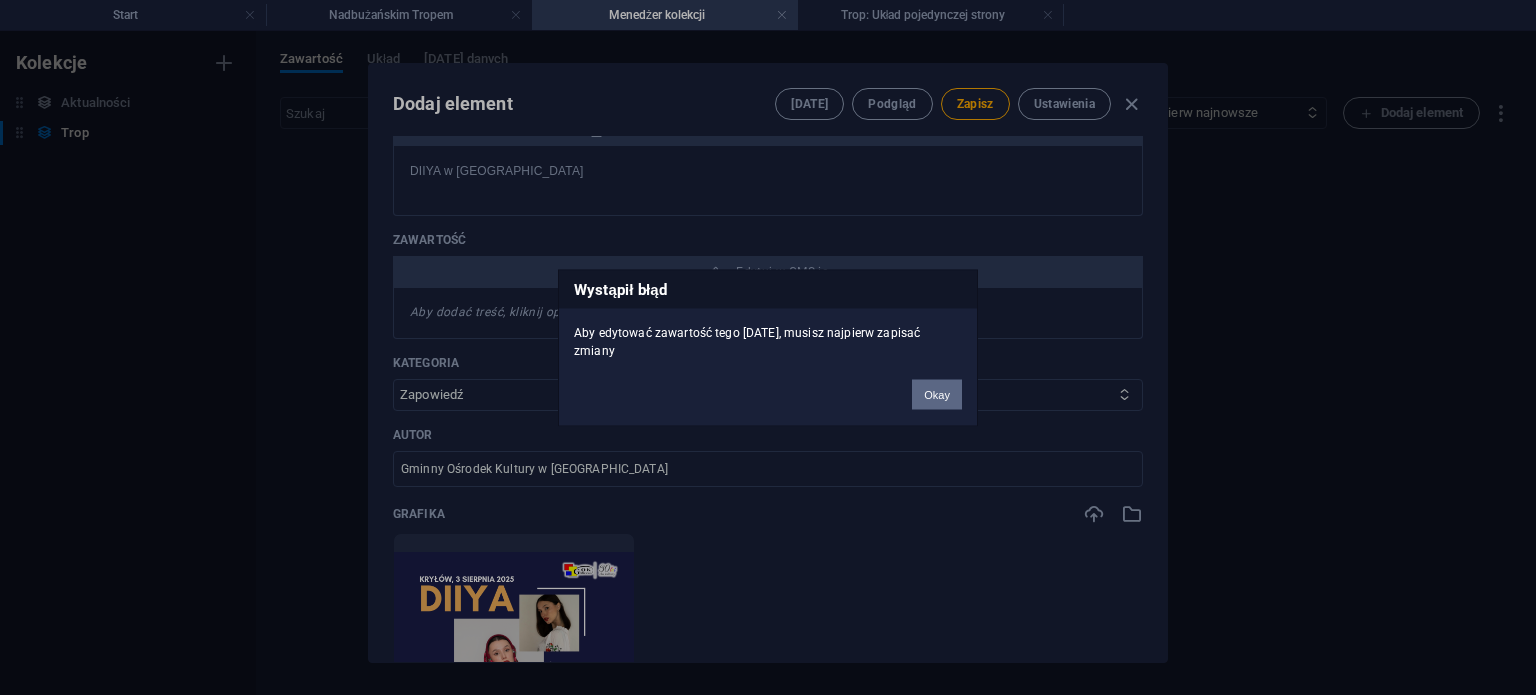 click on "Okay" at bounding box center [937, 394] 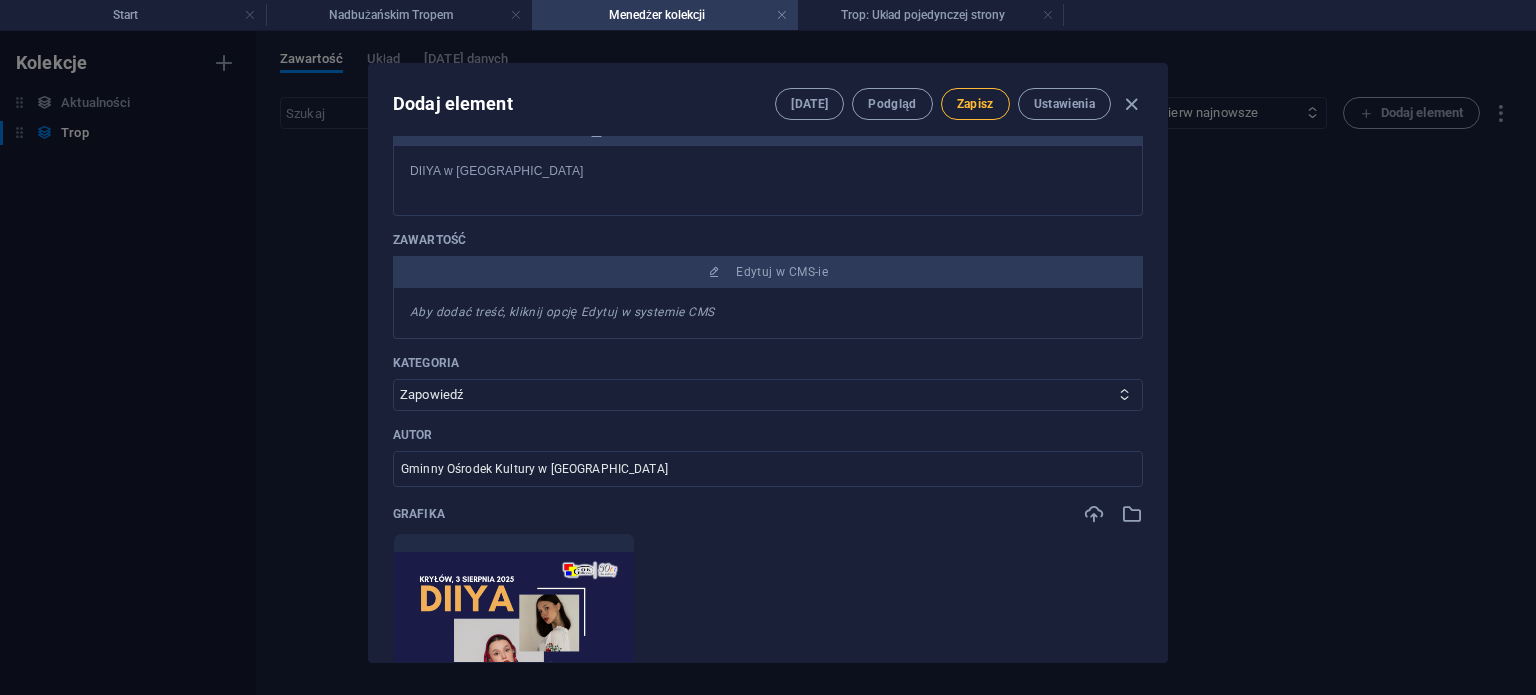click on "Zapisz" at bounding box center [975, 104] 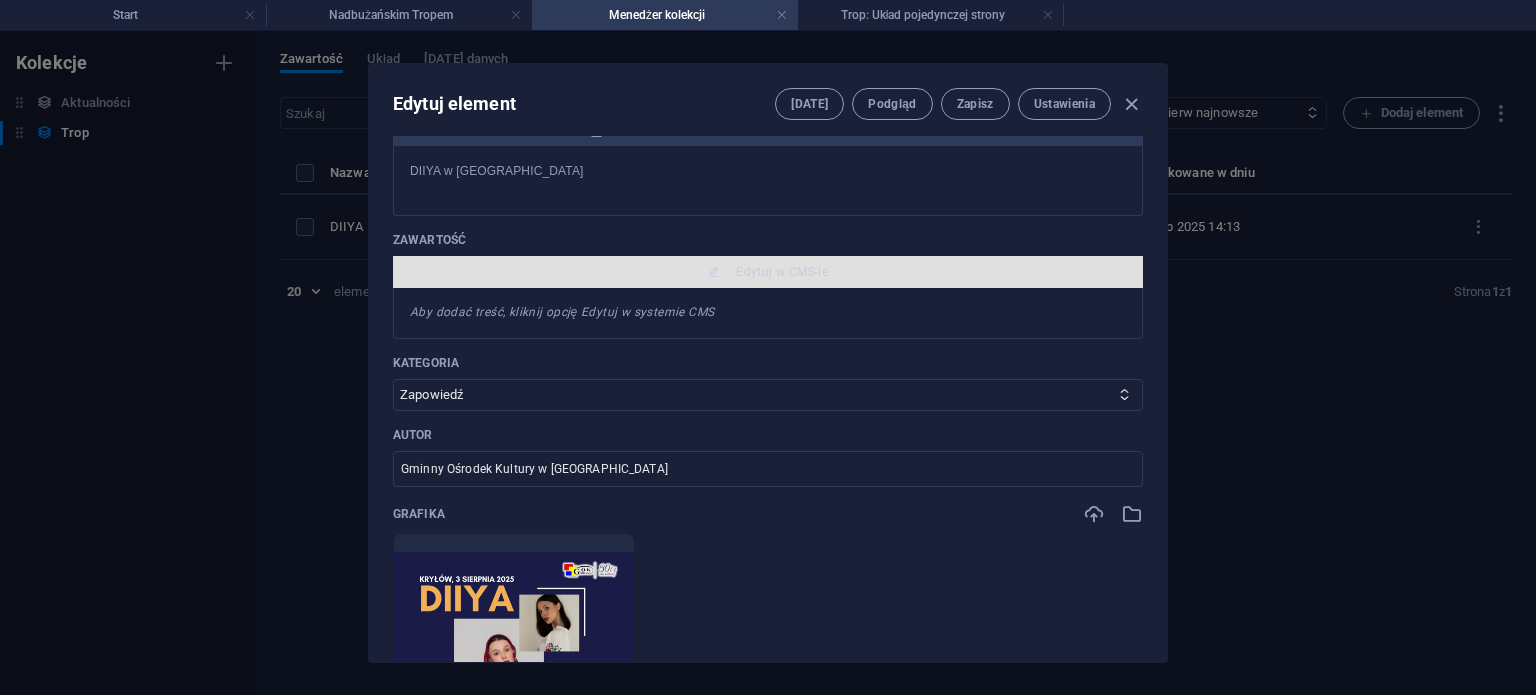 click on "Edytuj w CMS-ie" at bounding box center (768, 272) 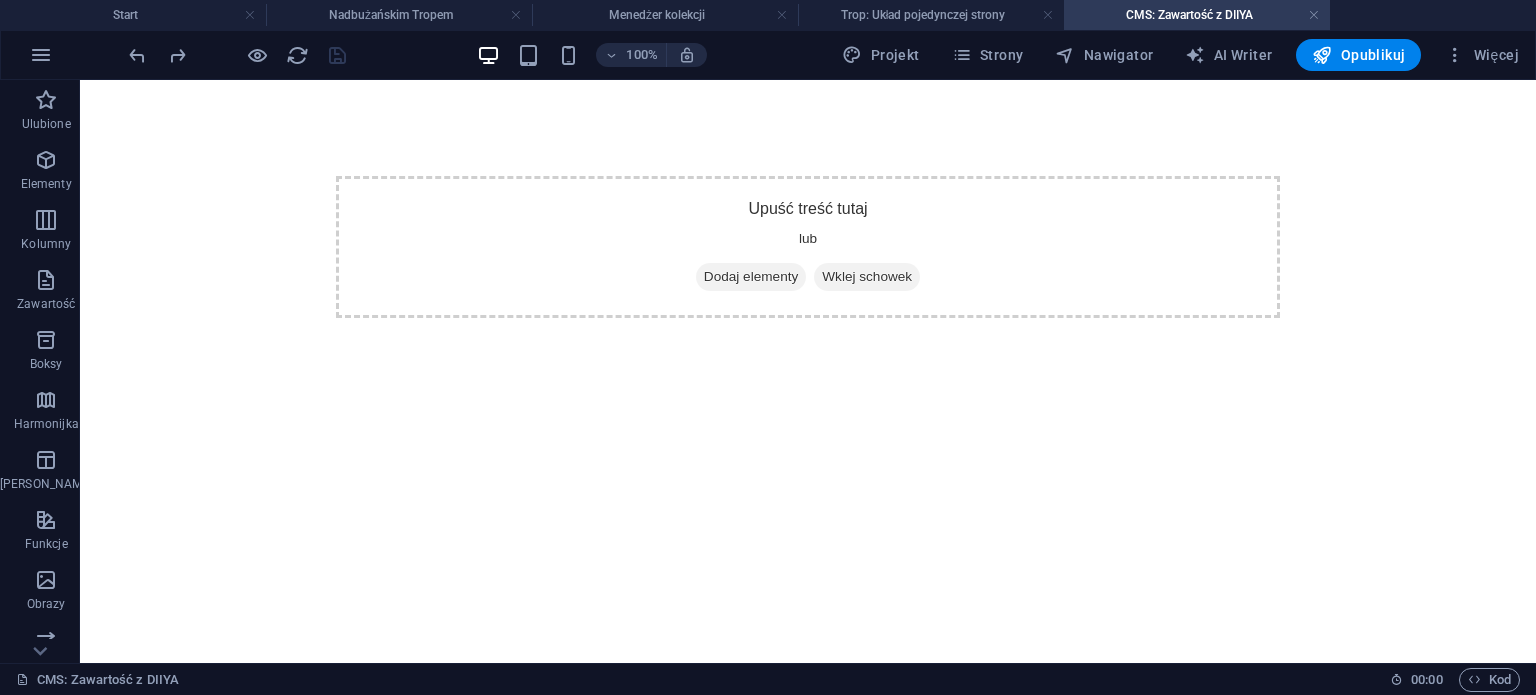 scroll, scrollTop: 0, scrollLeft: 0, axis: both 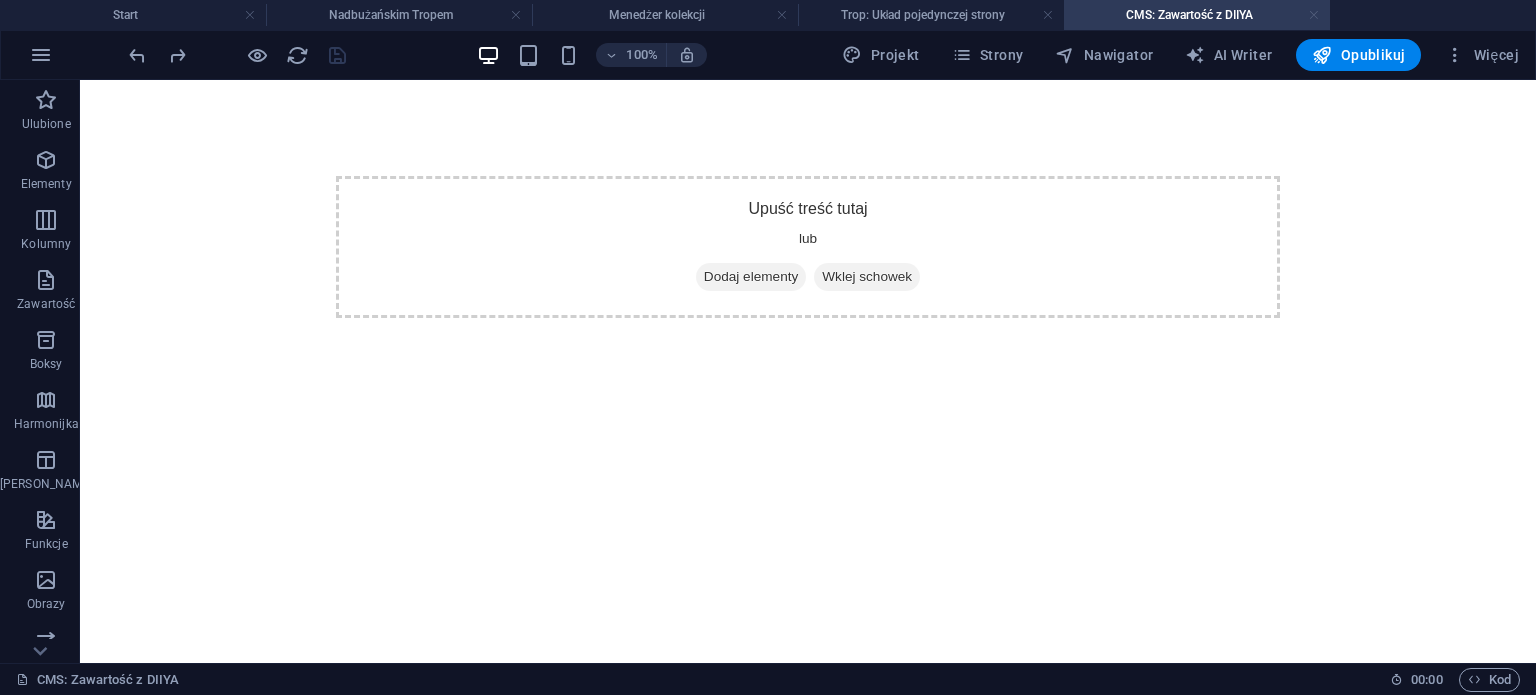 click at bounding box center [1314, 15] 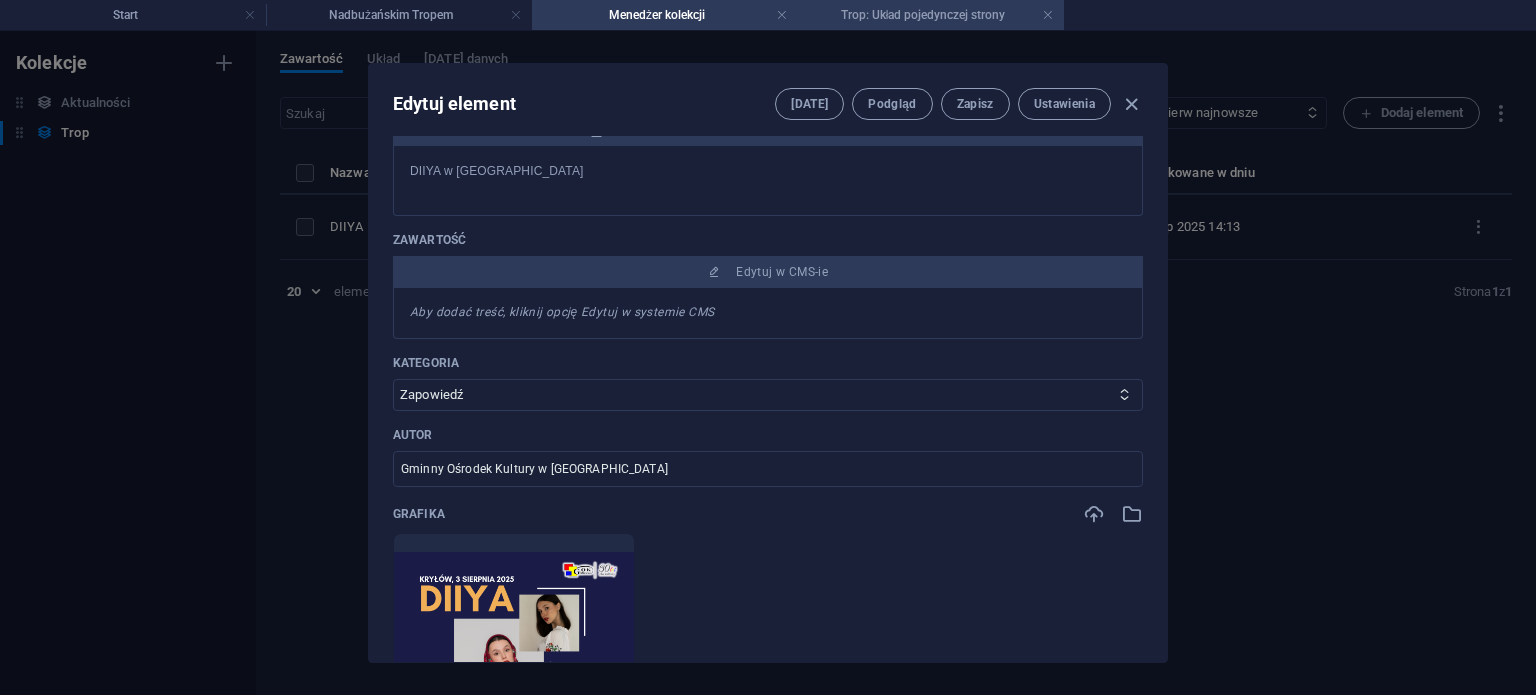 click on "Trop: Układ pojedynczej strony" at bounding box center (931, 15) 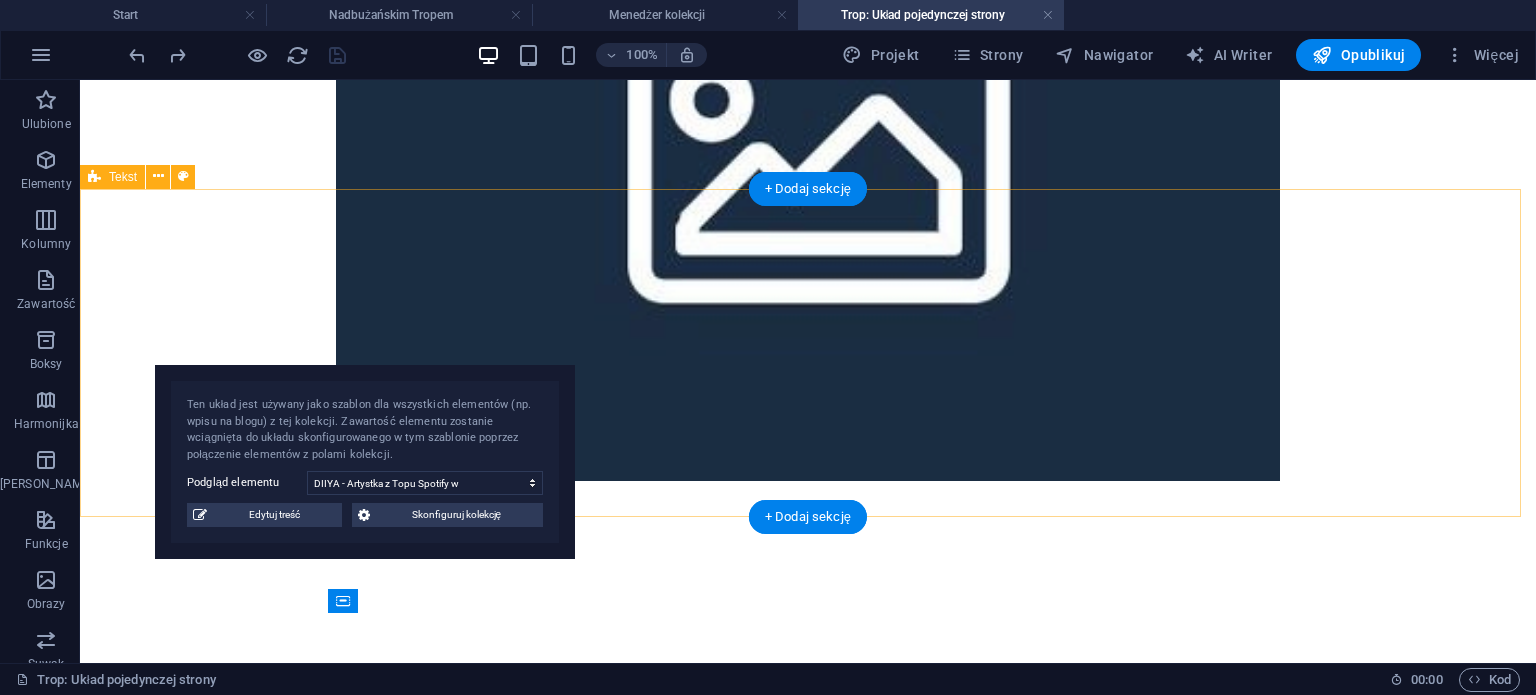 scroll, scrollTop: 0, scrollLeft: 0, axis: both 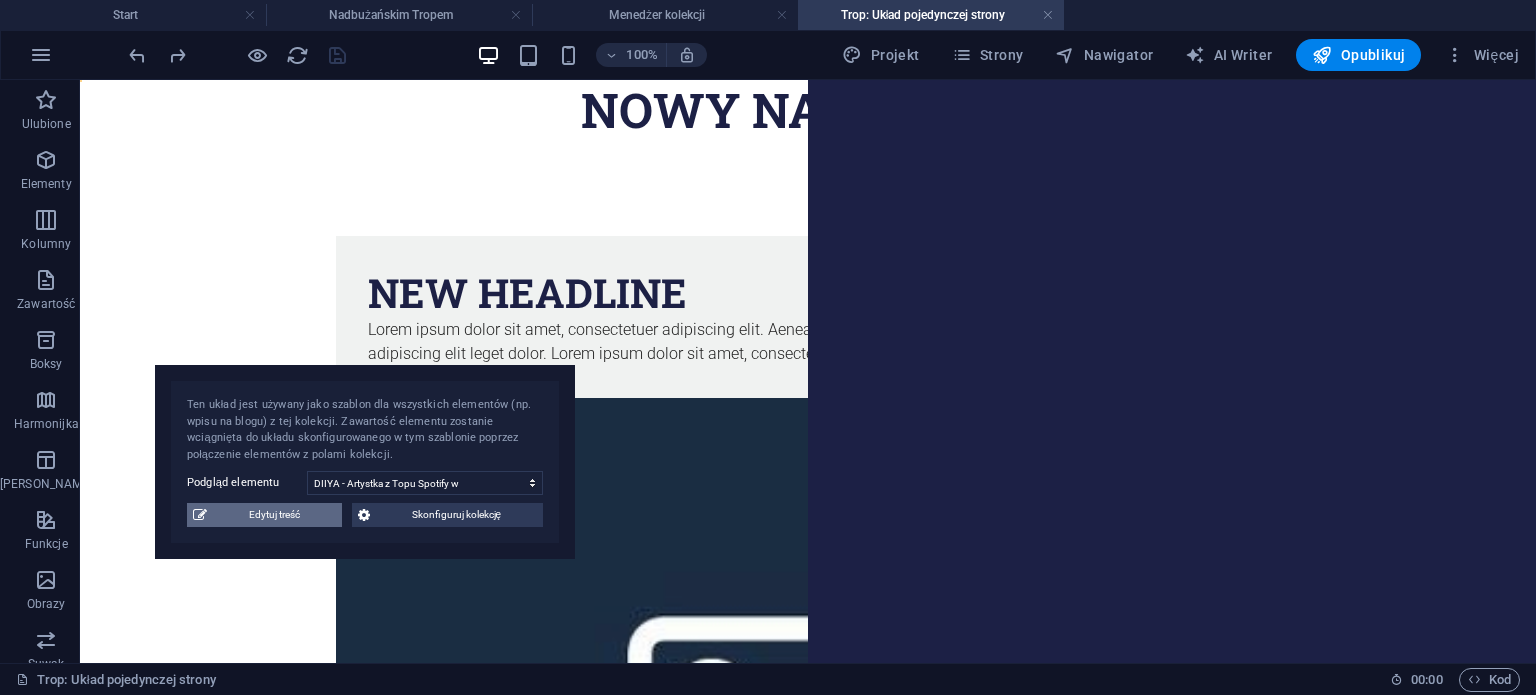 click on "Edytuj treść" at bounding box center [274, 515] 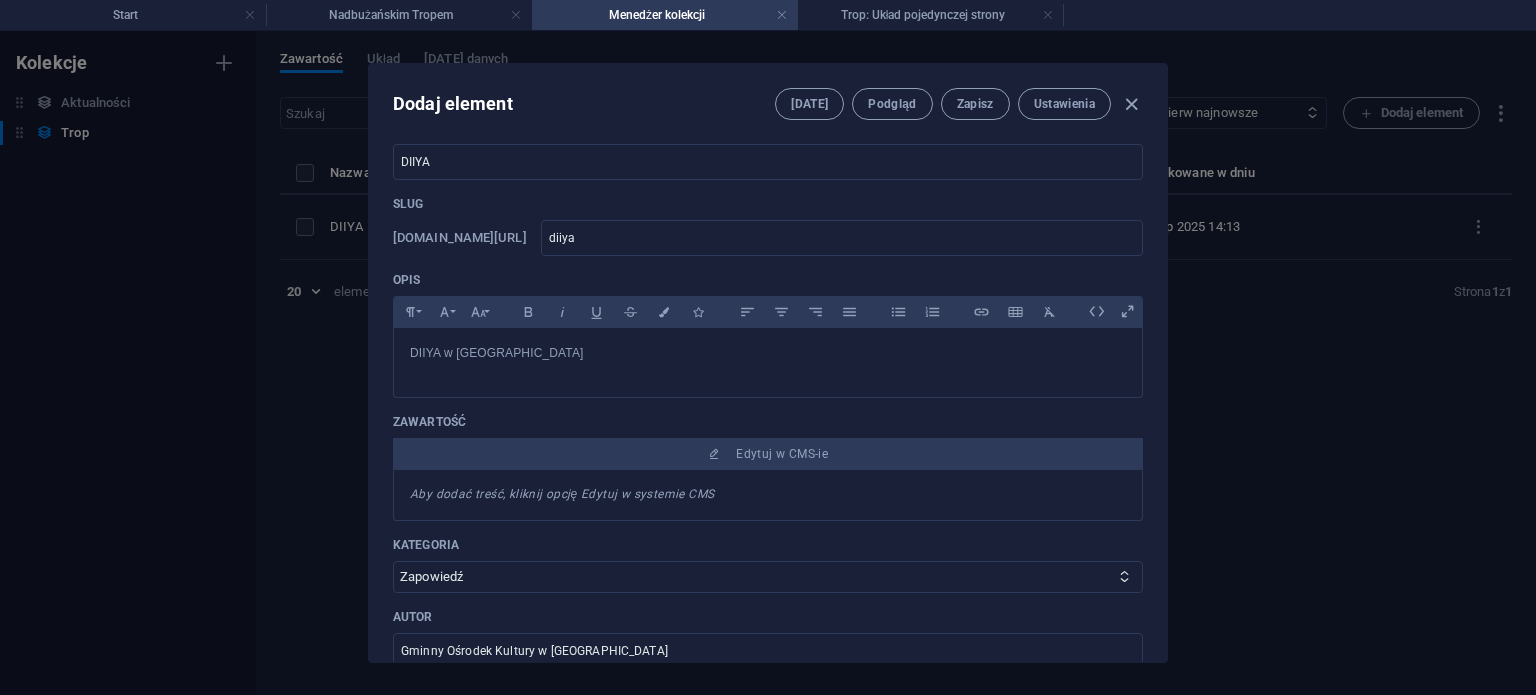 scroll, scrollTop: 0, scrollLeft: 0, axis: both 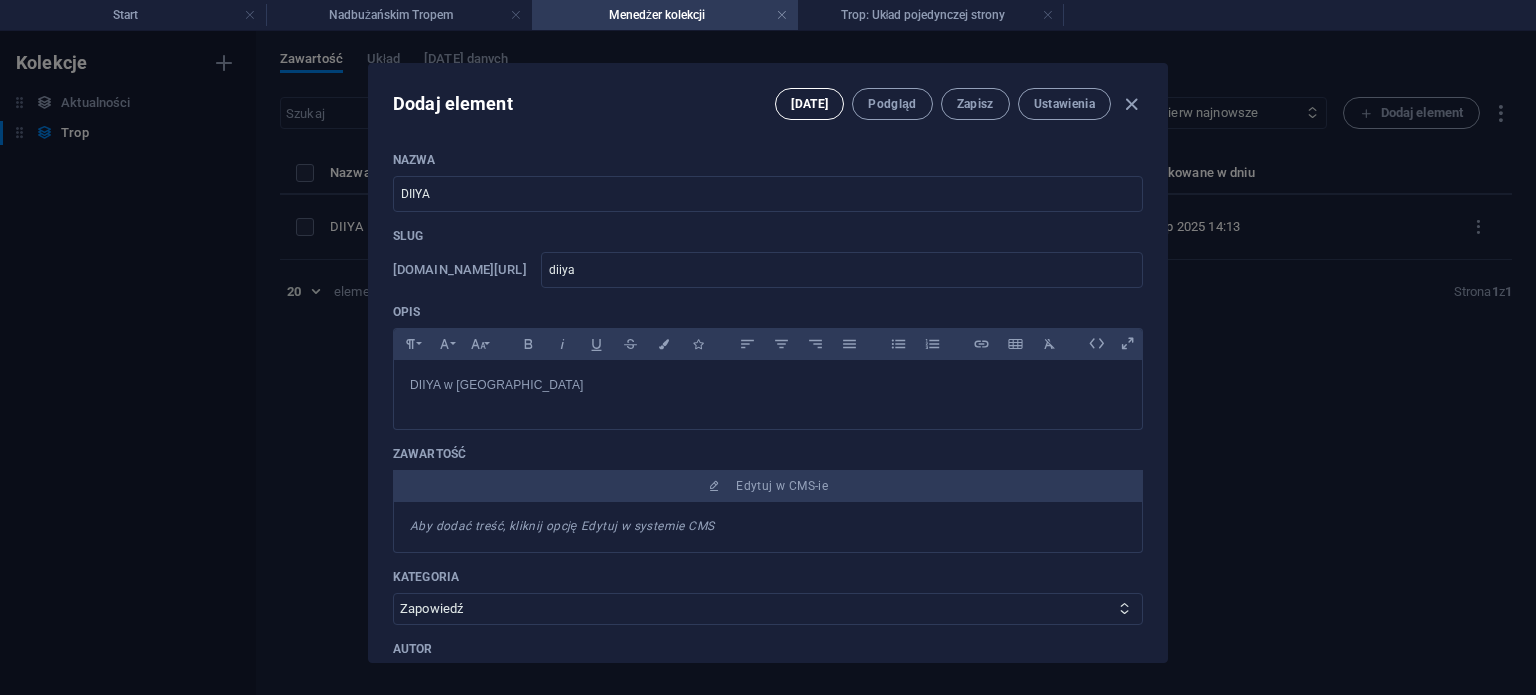 click on "[DATE]" at bounding box center [809, 104] 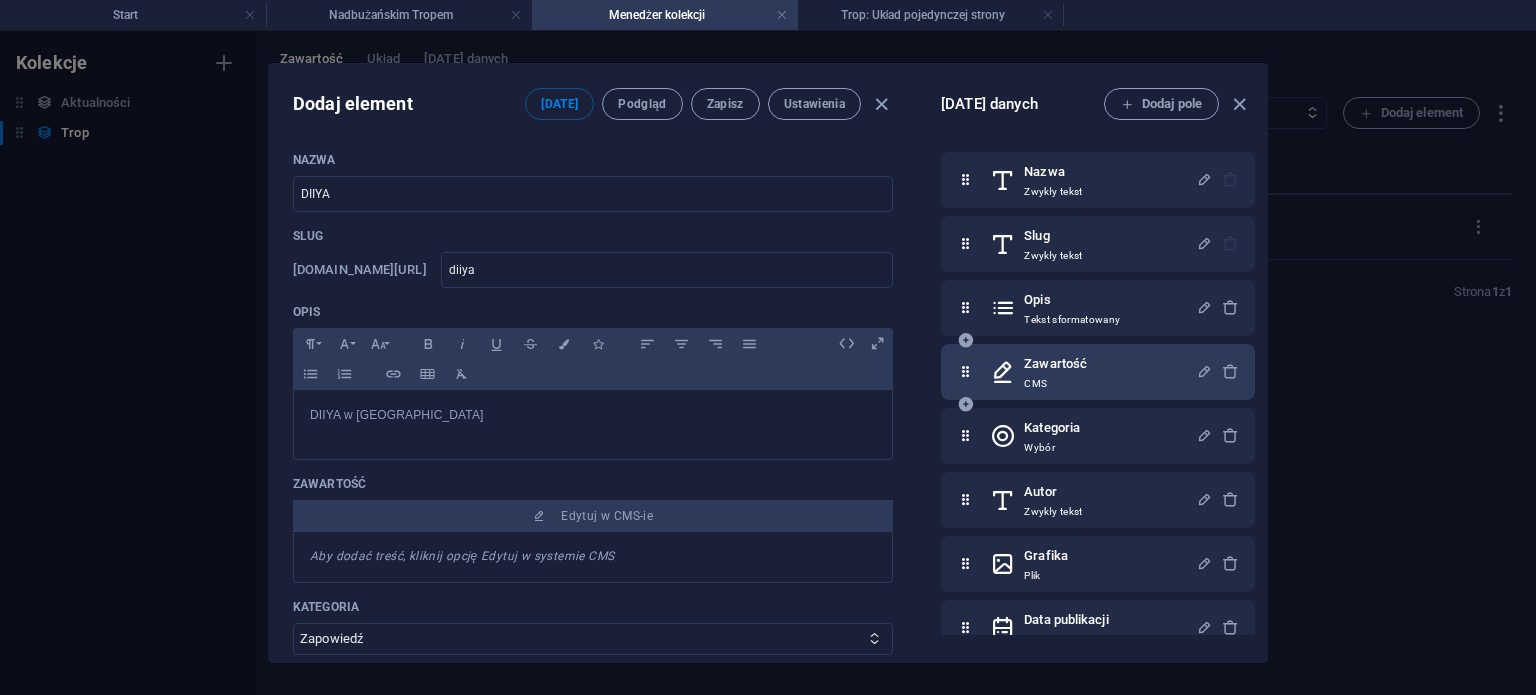 scroll, scrollTop: 92, scrollLeft: 0, axis: vertical 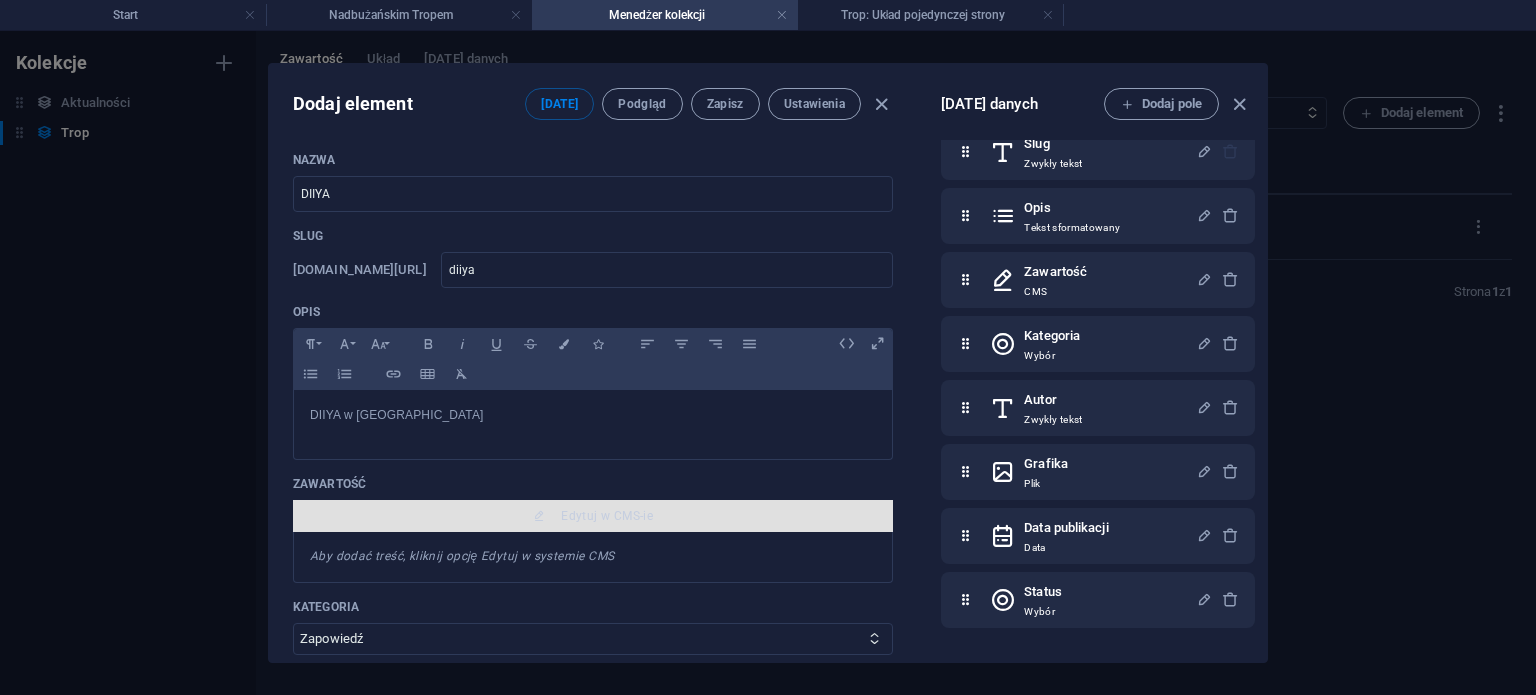 click on "Edytuj w CMS-ie" at bounding box center [607, 516] 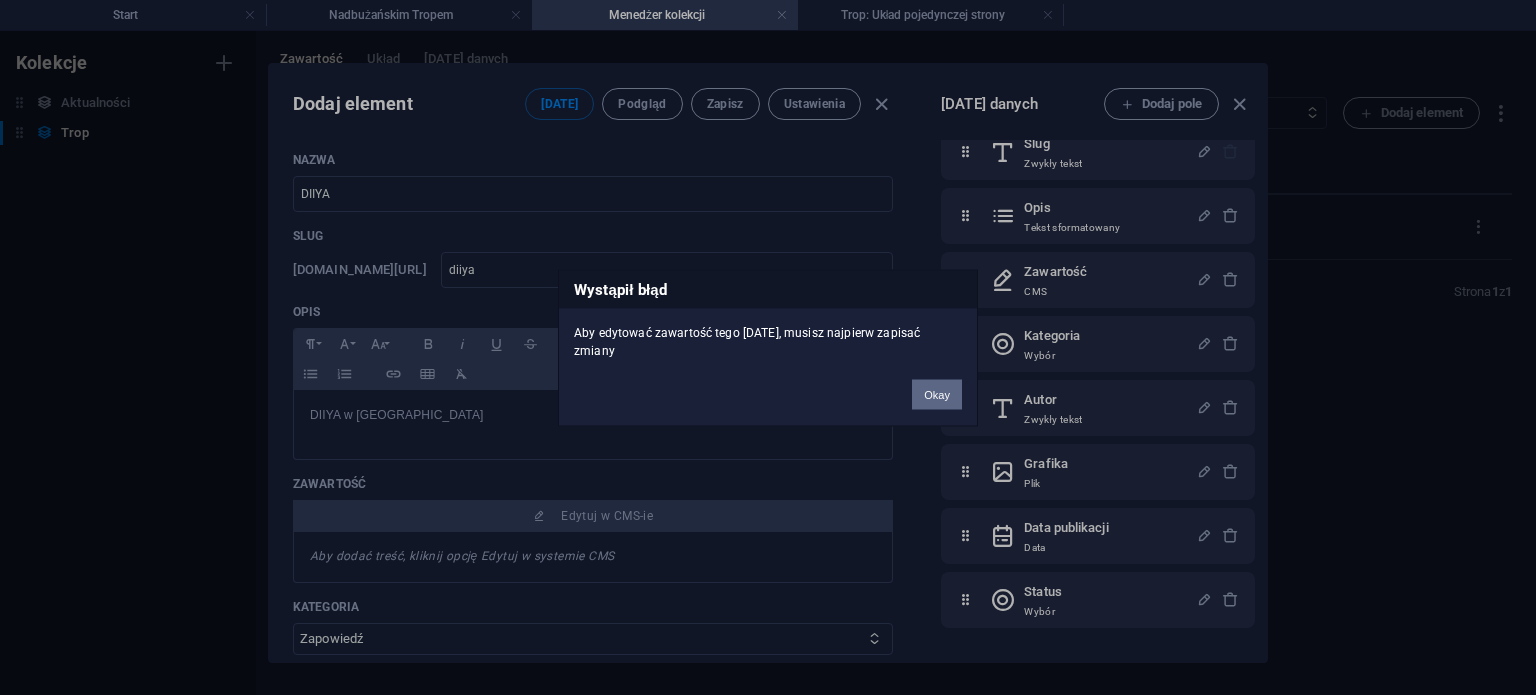 click on "Okay" at bounding box center (937, 394) 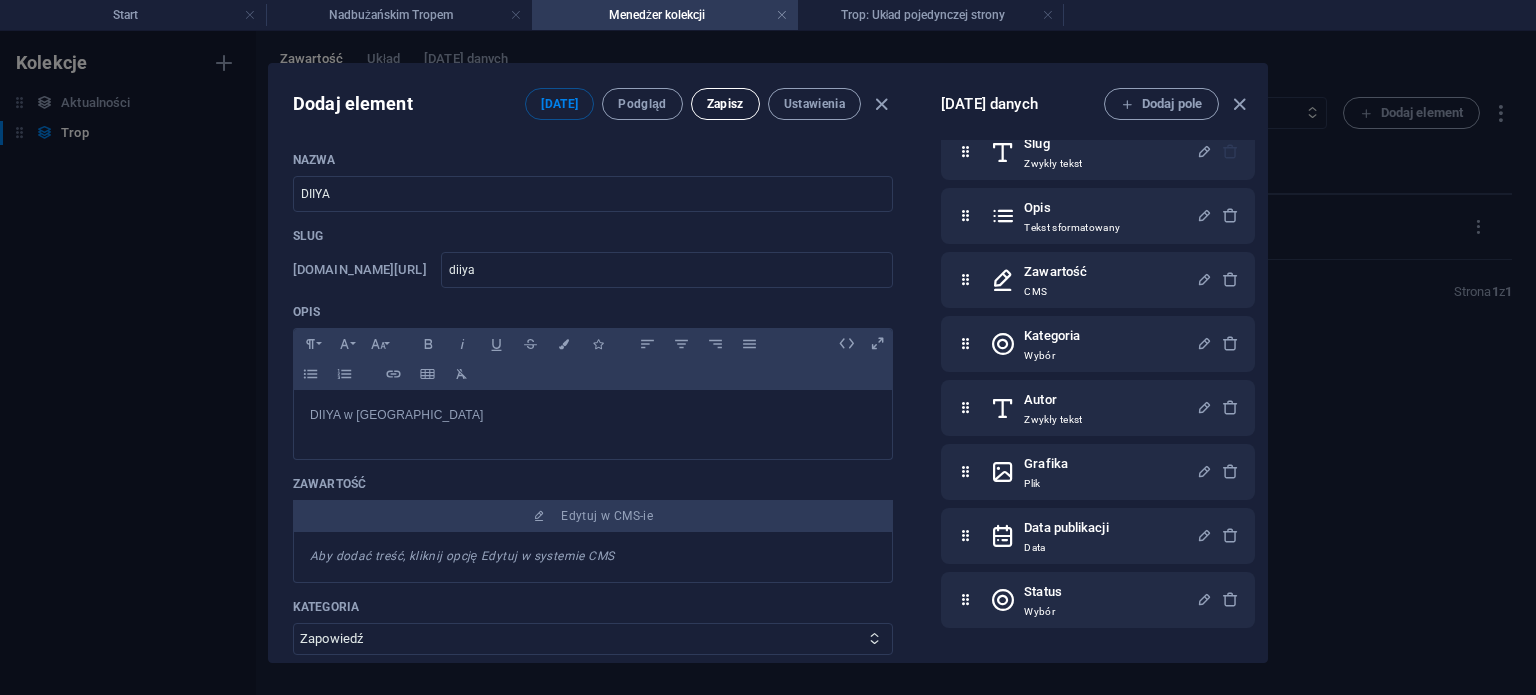 click on "Zapisz" at bounding box center [725, 104] 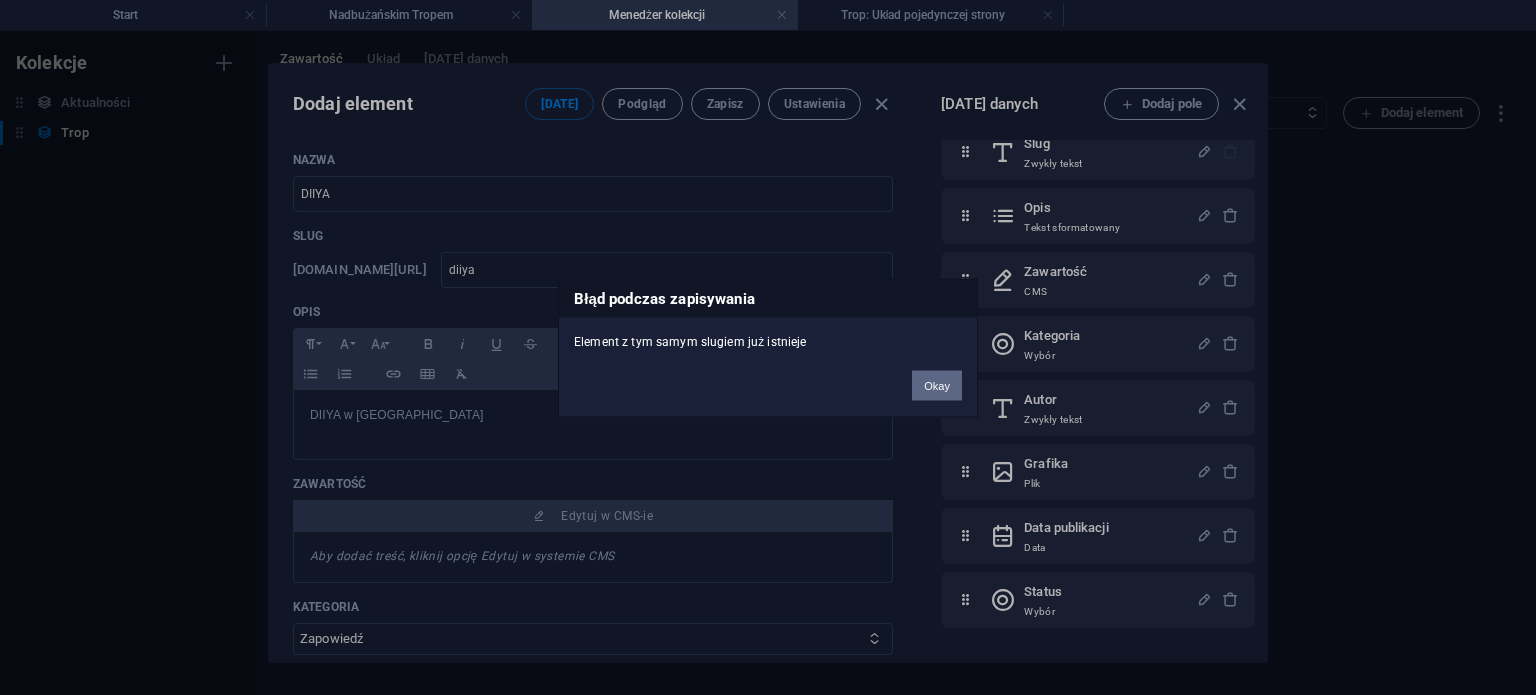 click on "Okay" at bounding box center (937, 385) 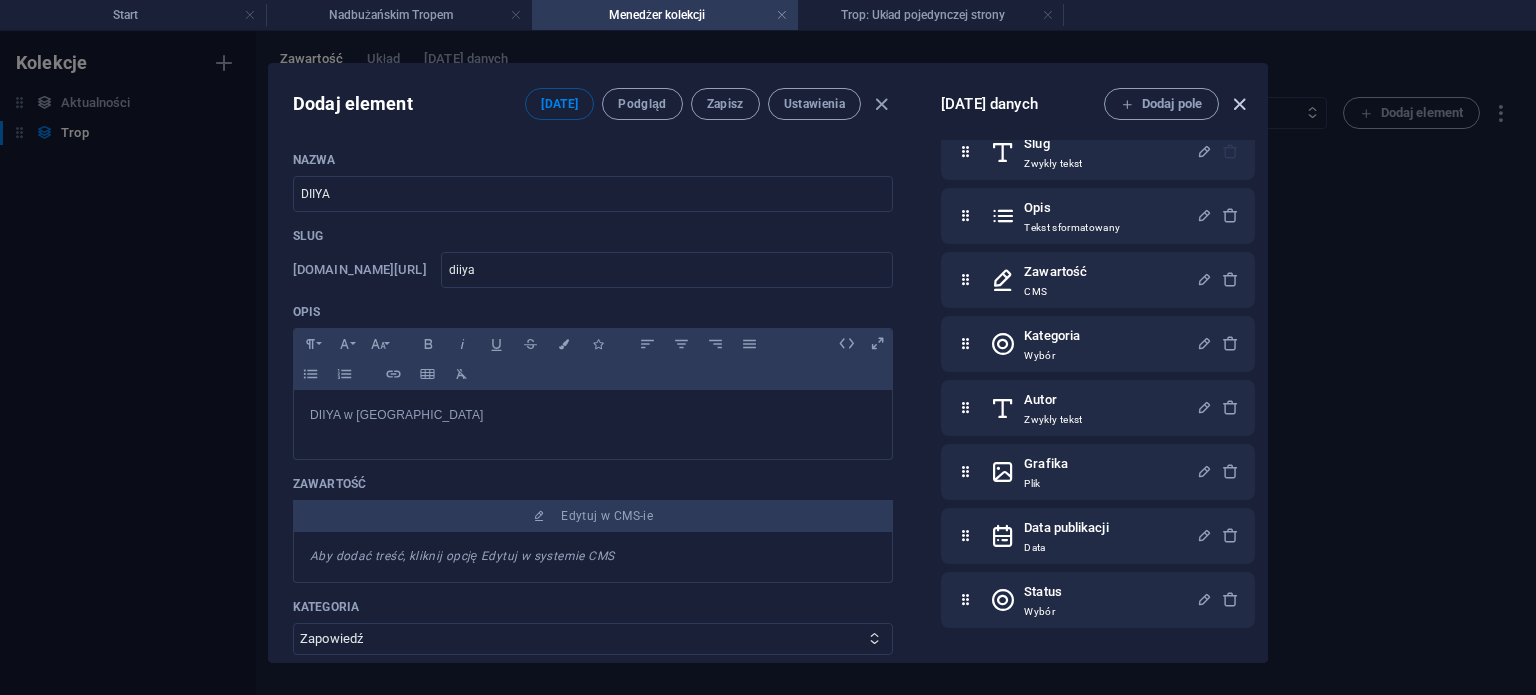 click at bounding box center [1239, 104] 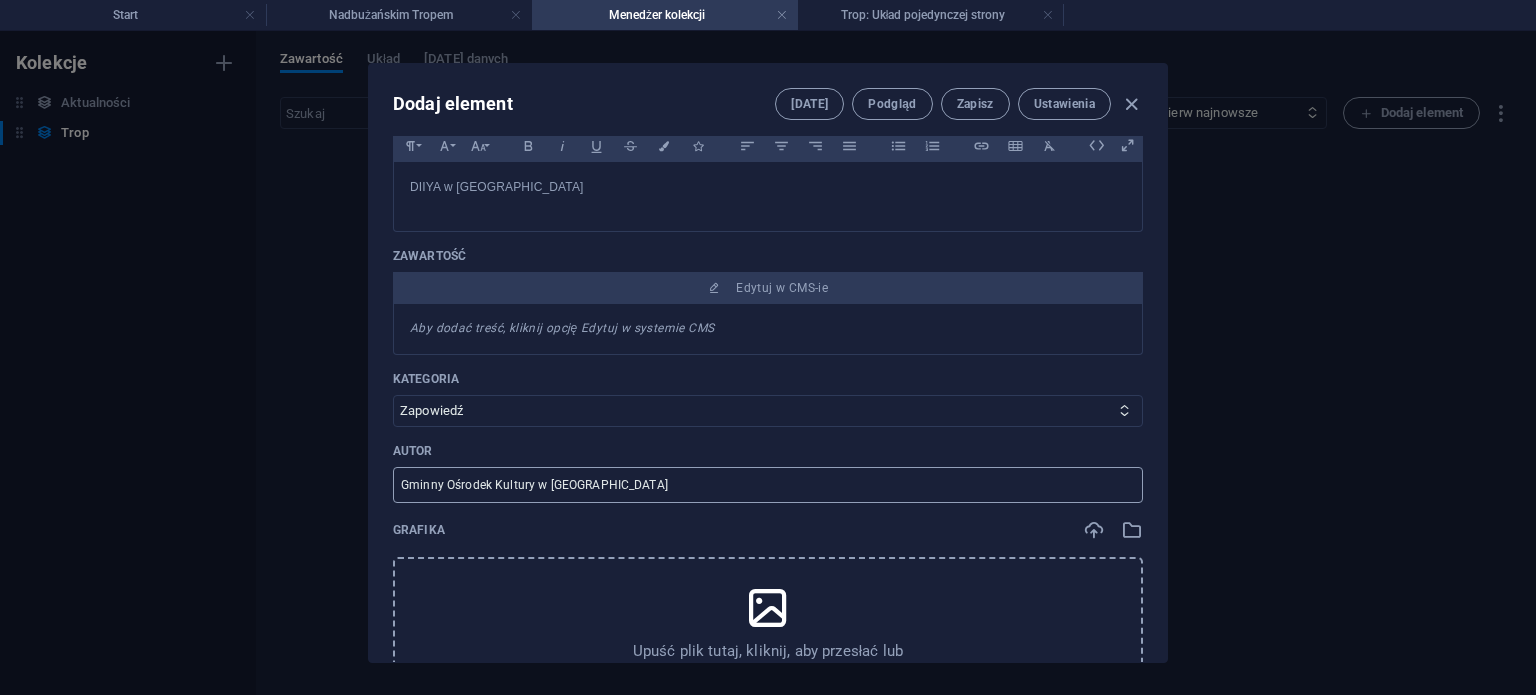 scroll, scrollTop: 300, scrollLeft: 0, axis: vertical 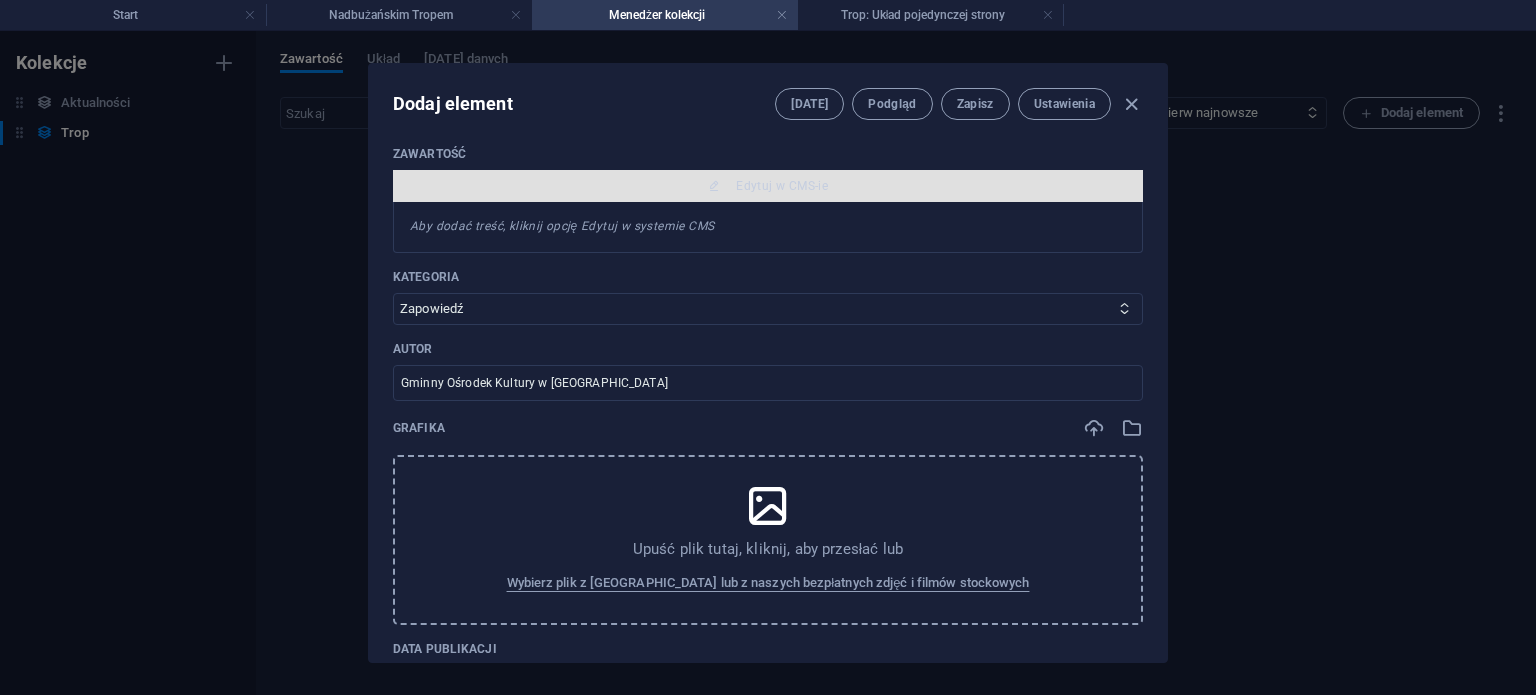 click on "Edytuj w CMS-ie" at bounding box center (768, 186) 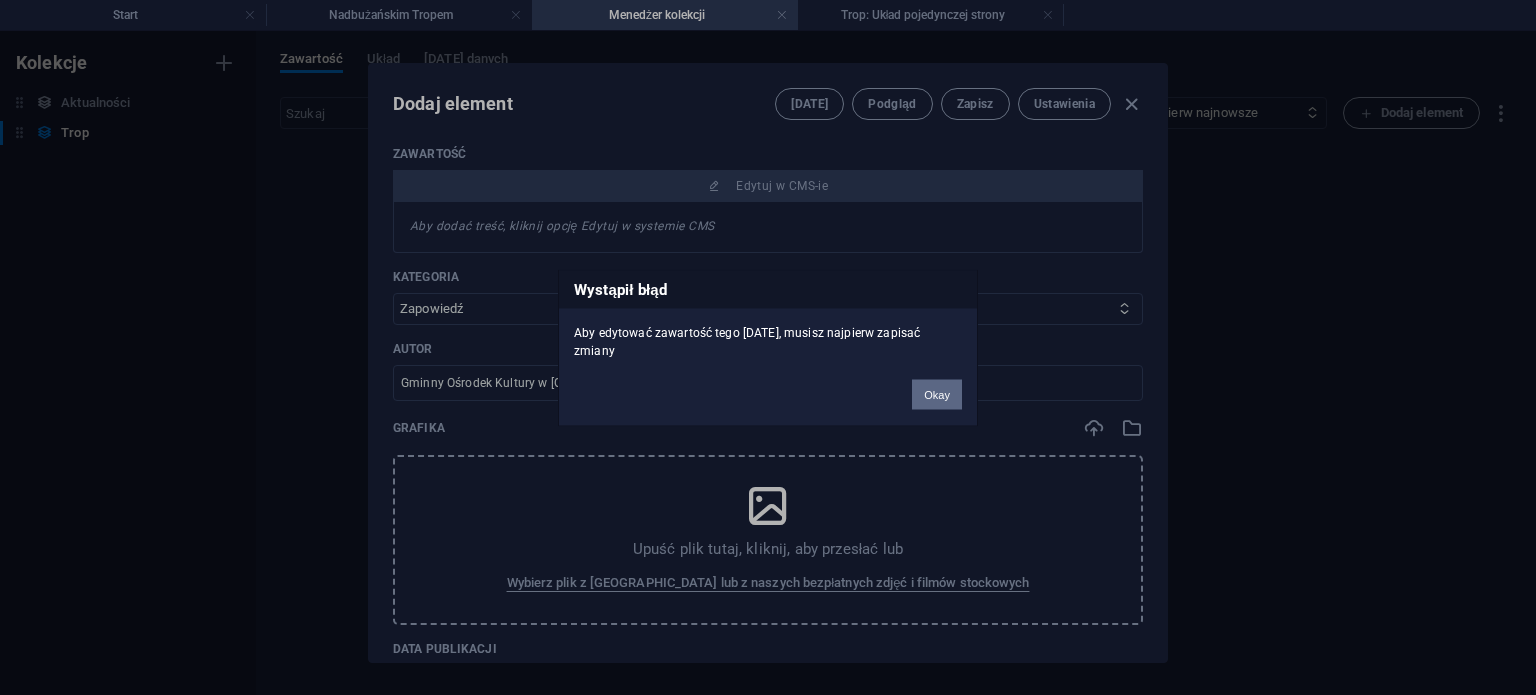 click on "Okay" at bounding box center (937, 394) 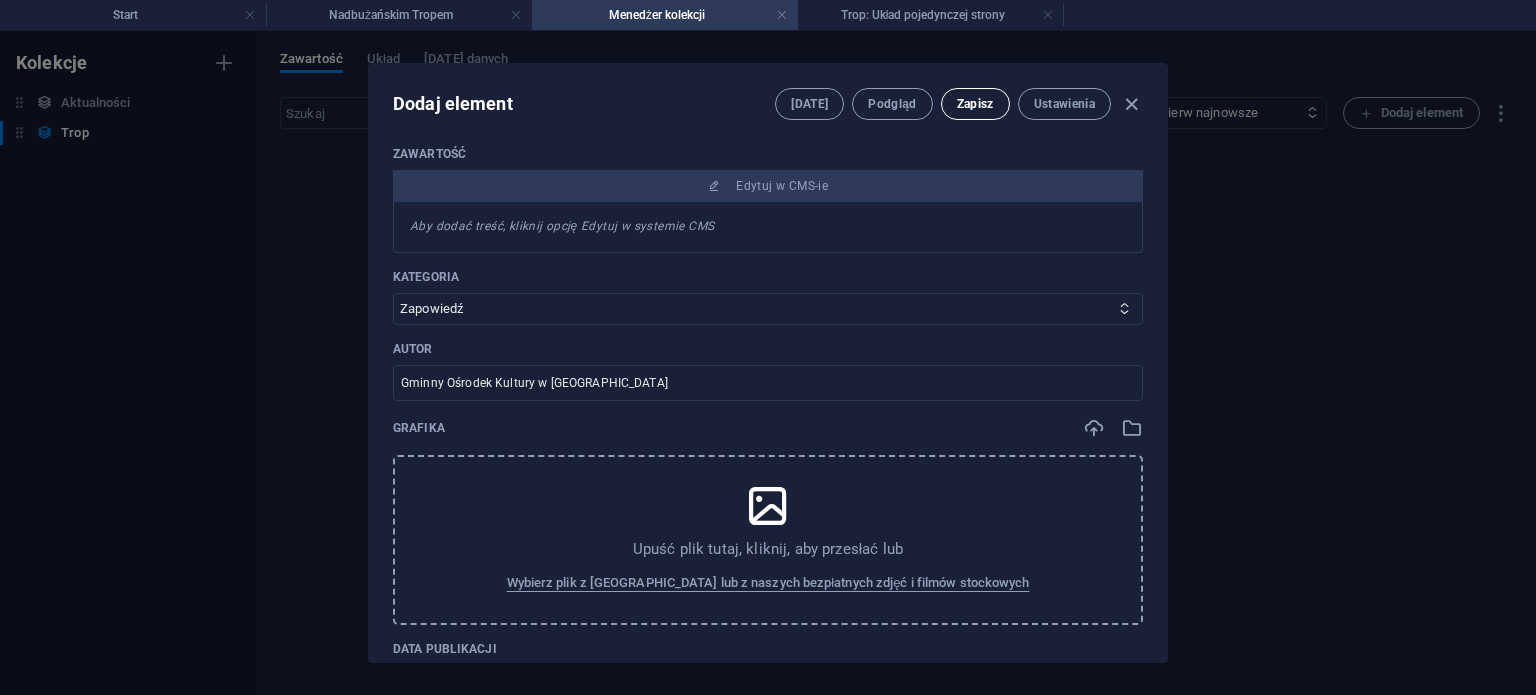 click on "Zapisz" at bounding box center [975, 104] 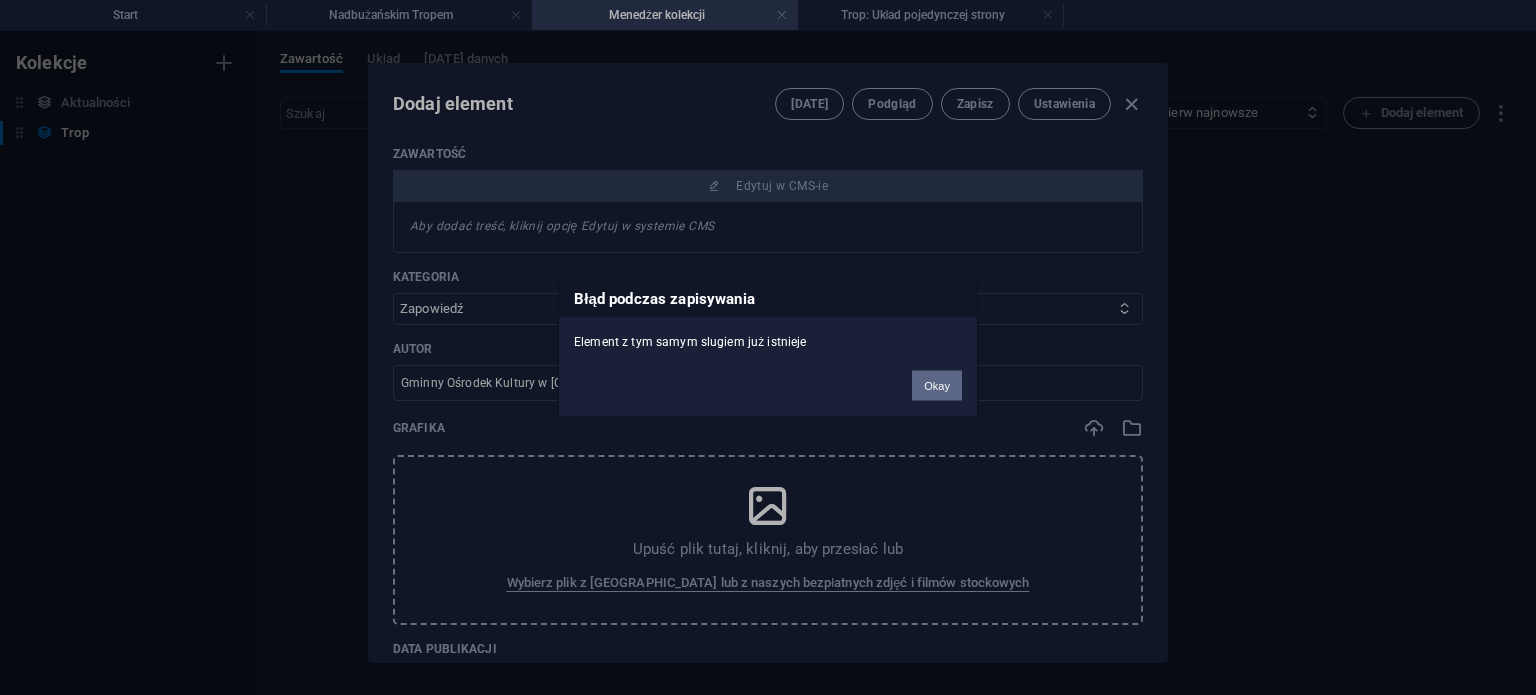 click on "Okay" at bounding box center [937, 385] 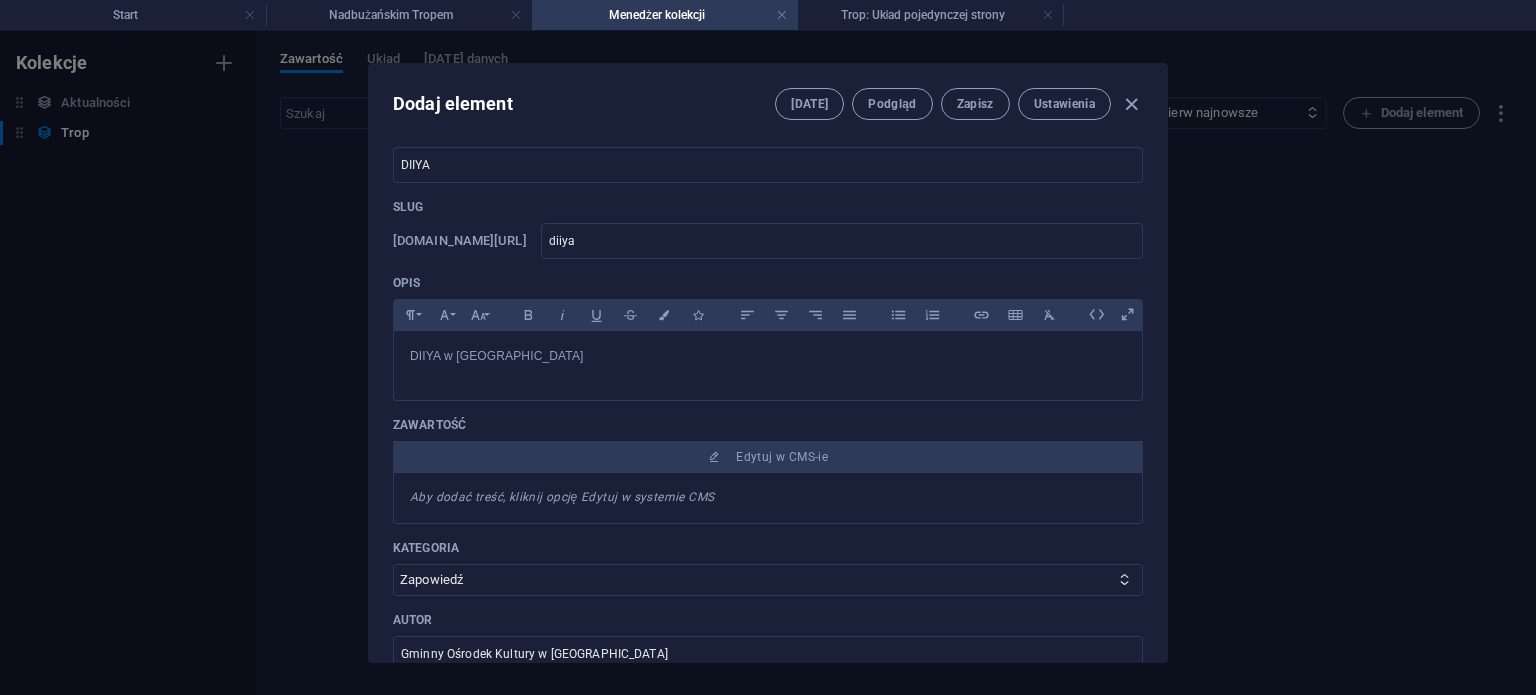 scroll, scrollTop: 0, scrollLeft: 0, axis: both 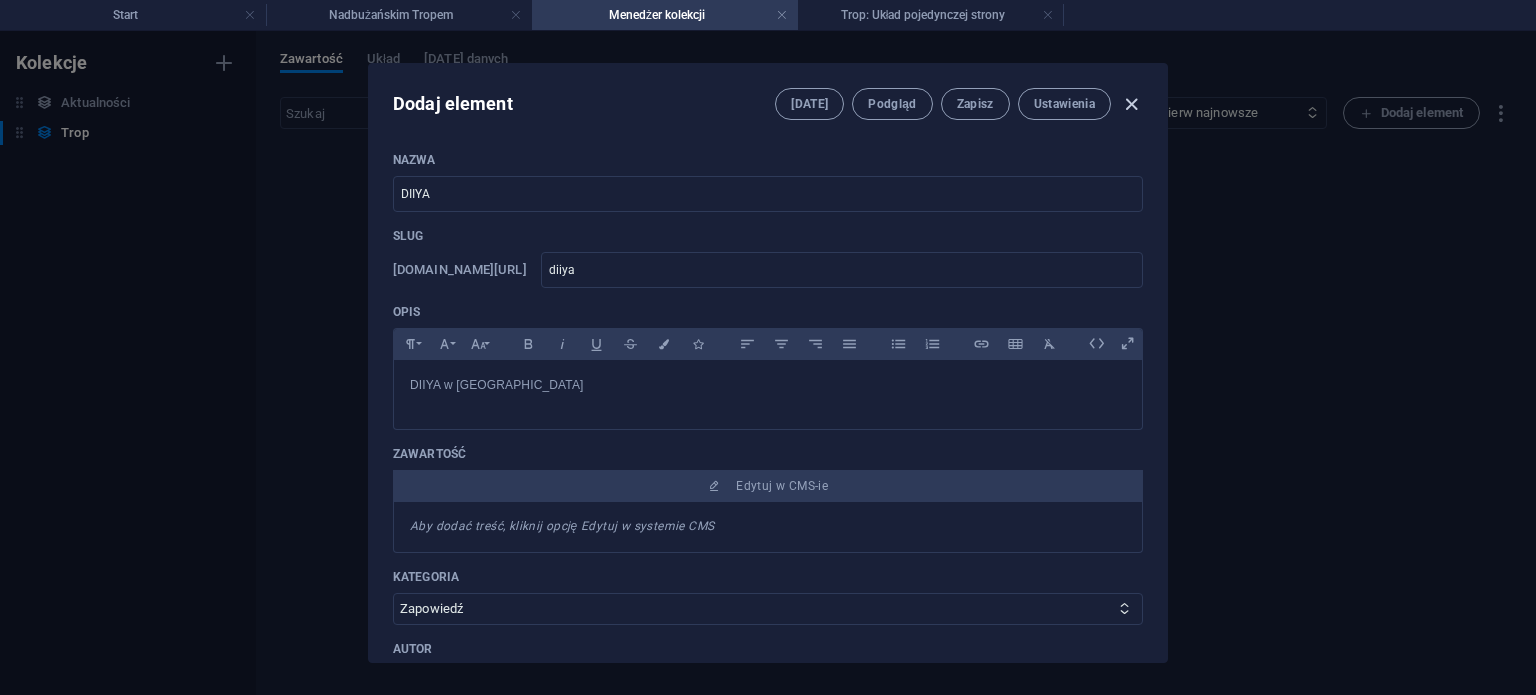 click at bounding box center (1131, 104) 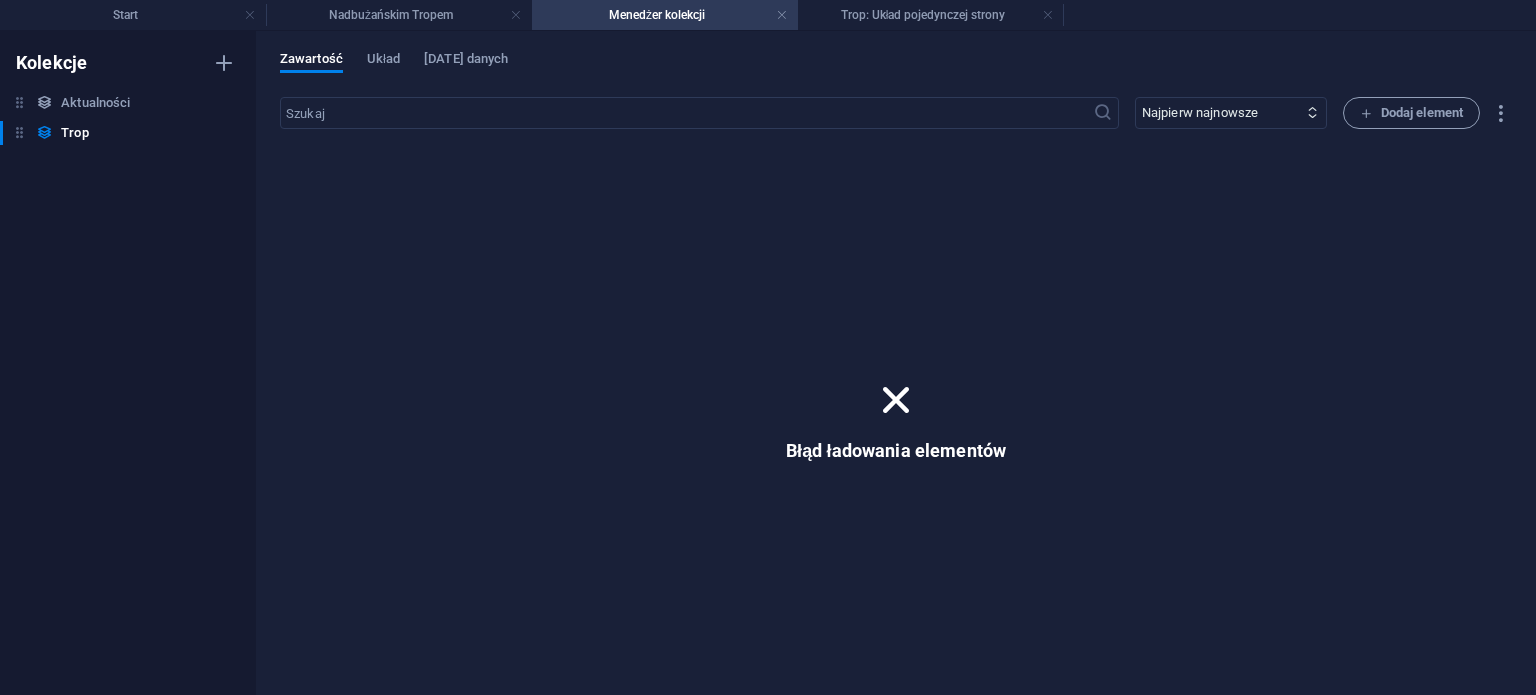 click on "Błąd ładowania elementów" at bounding box center (896, 451) 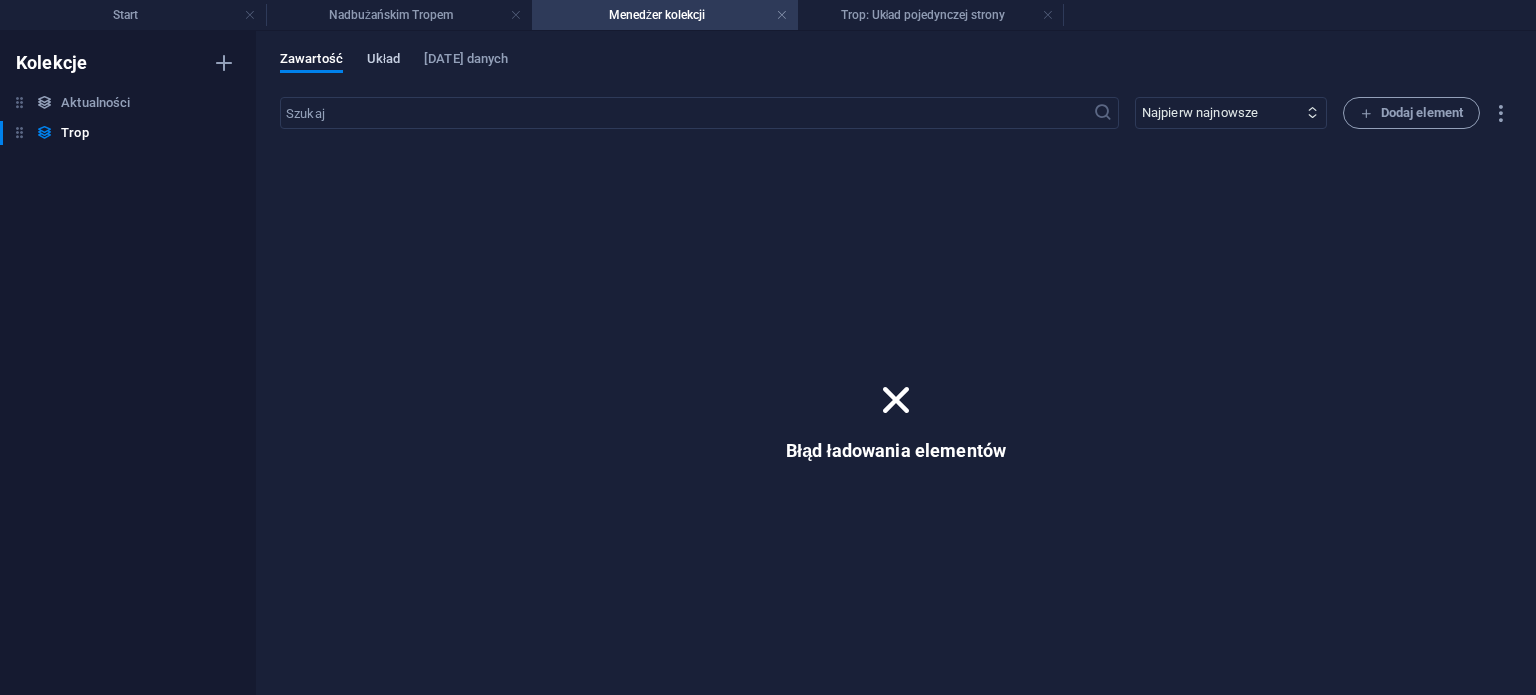 click on "Układ" at bounding box center (383, 61) 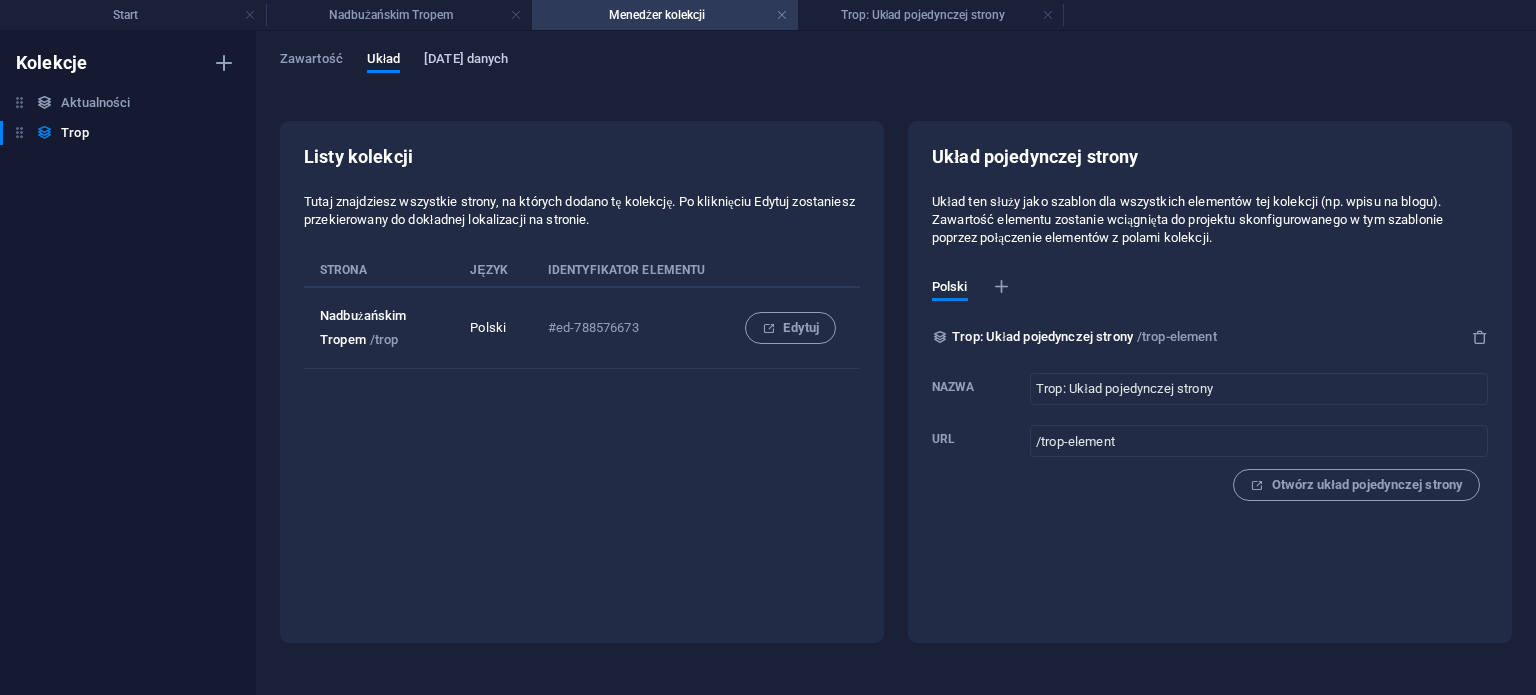 click on "[DATE] danych" at bounding box center (466, 61) 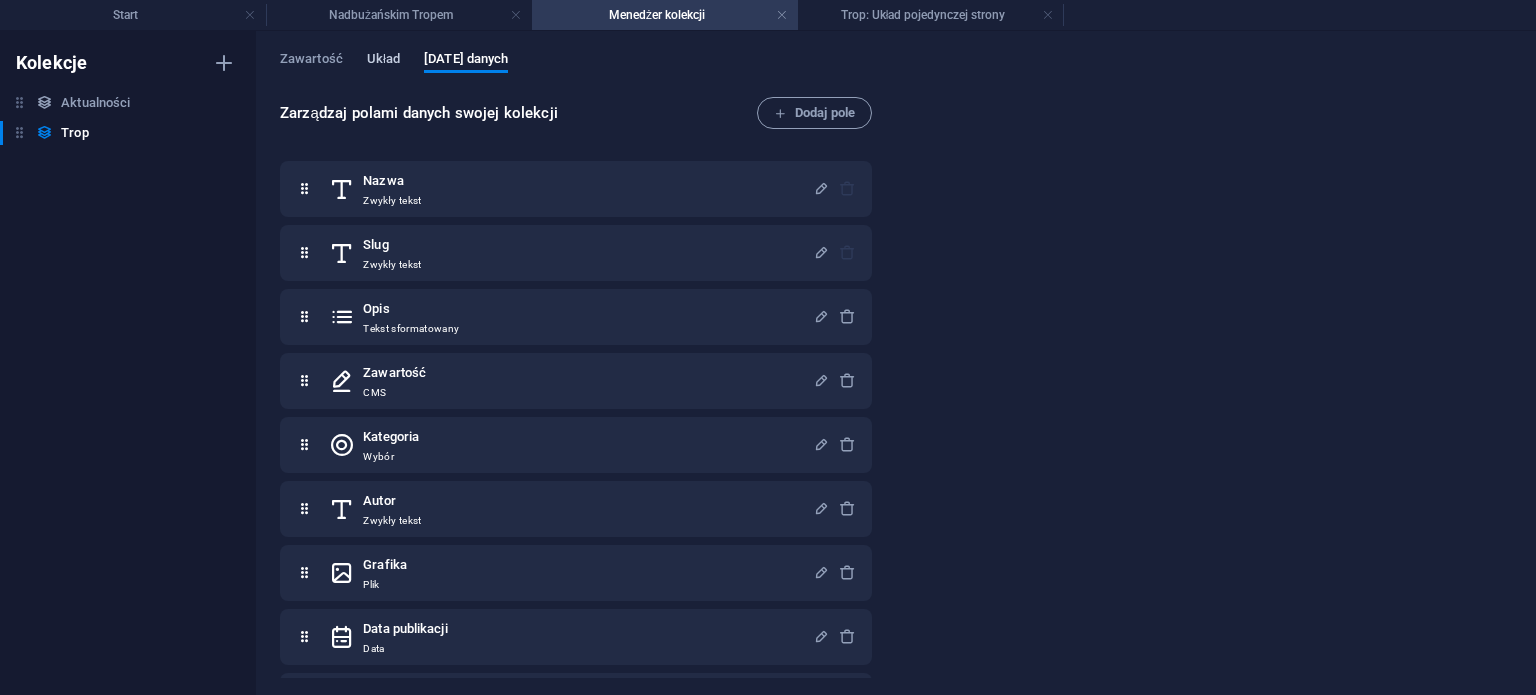 click on "Układ" at bounding box center [383, 61] 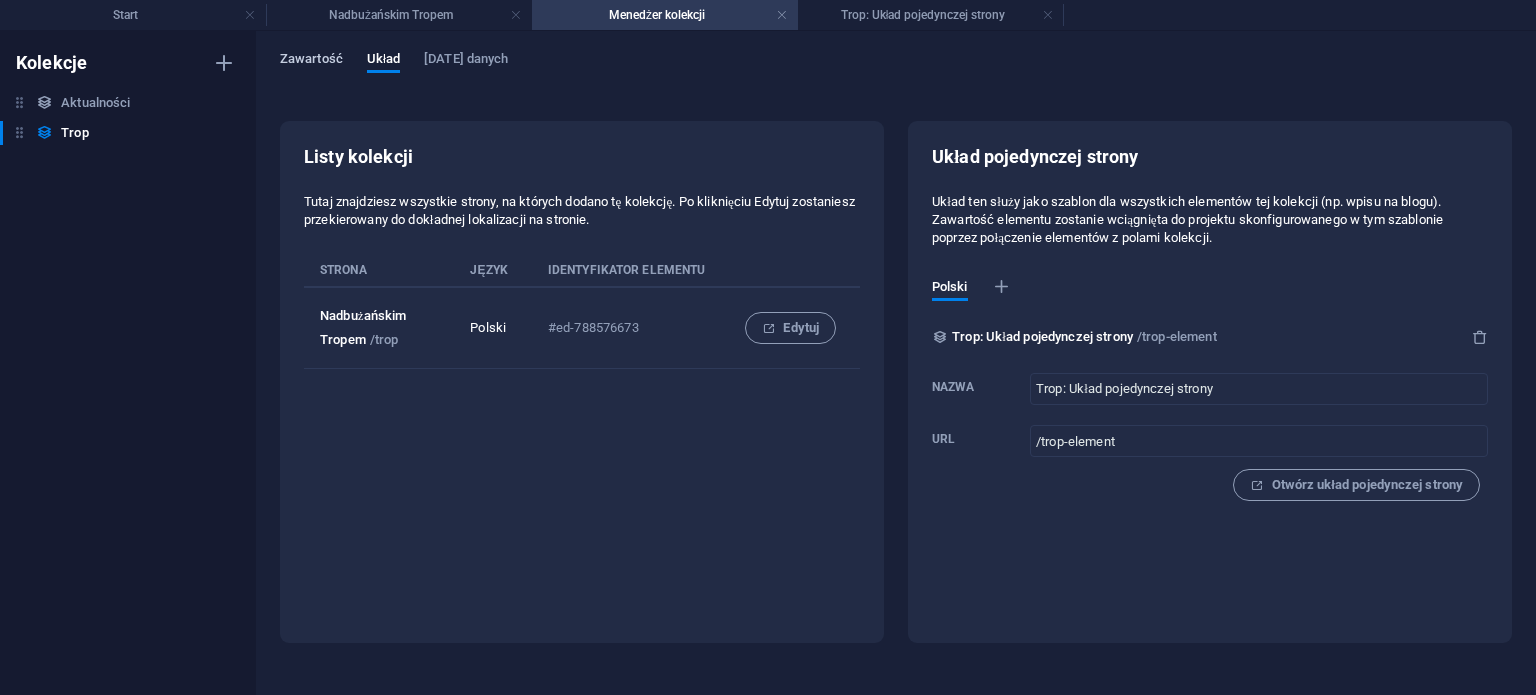 click on "Zawartość" at bounding box center [311, 61] 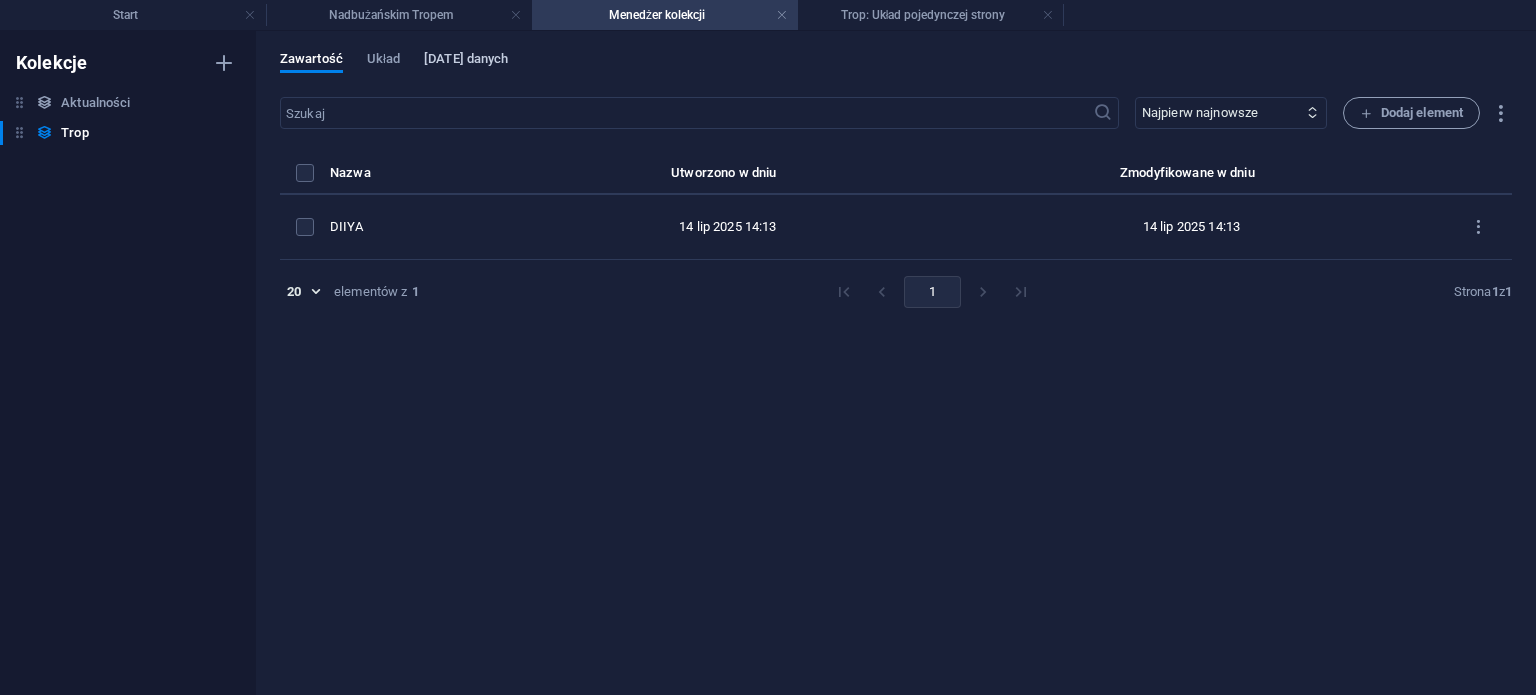 click on "[DATE] danych" at bounding box center [466, 61] 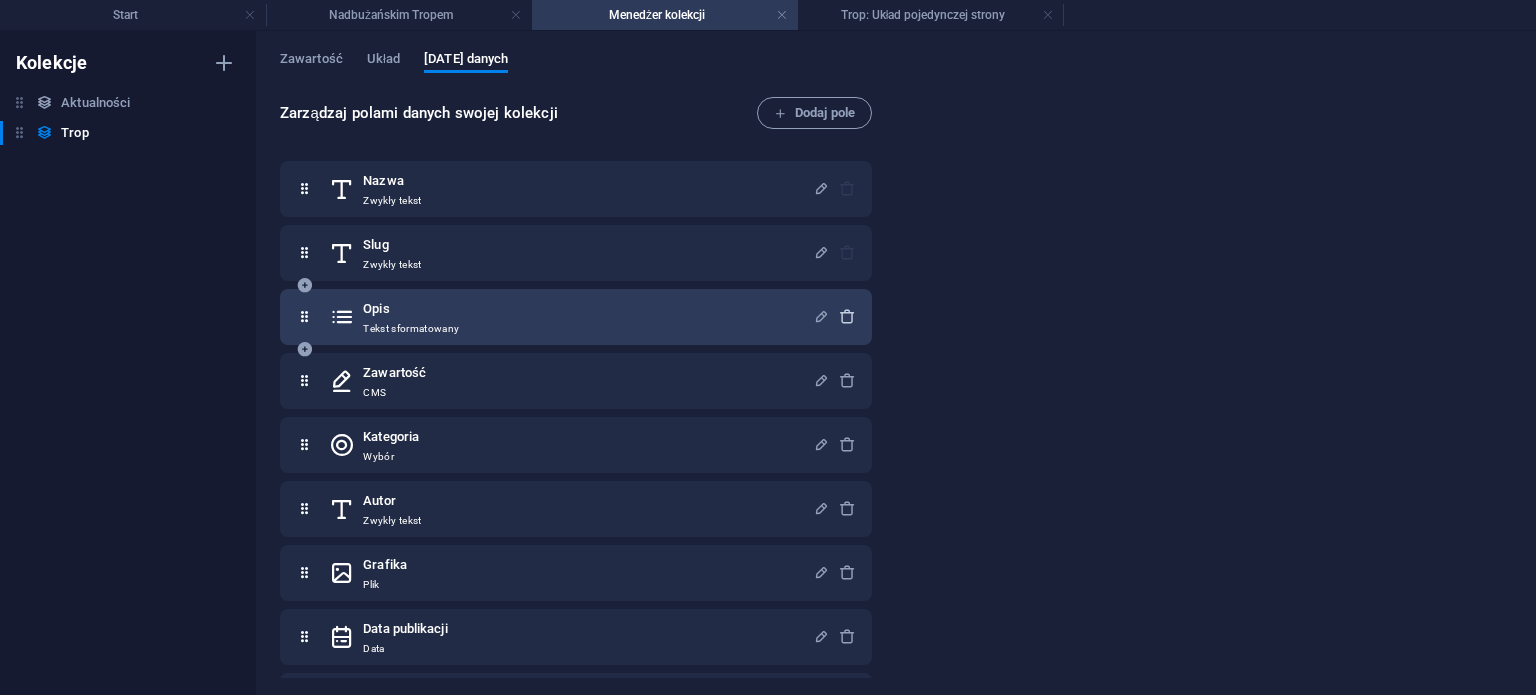 click at bounding box center [847, 316] 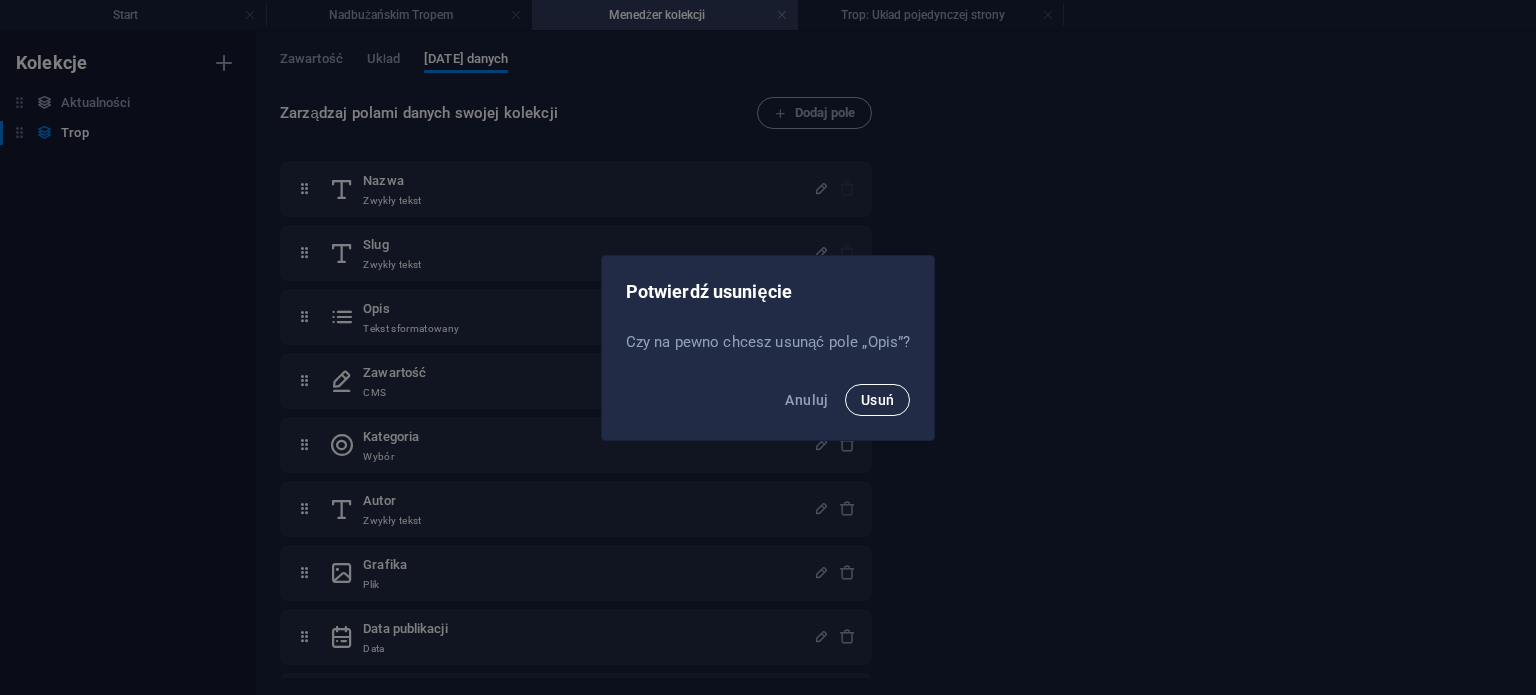 click on "Usuń" at bounding box center (878, 400) 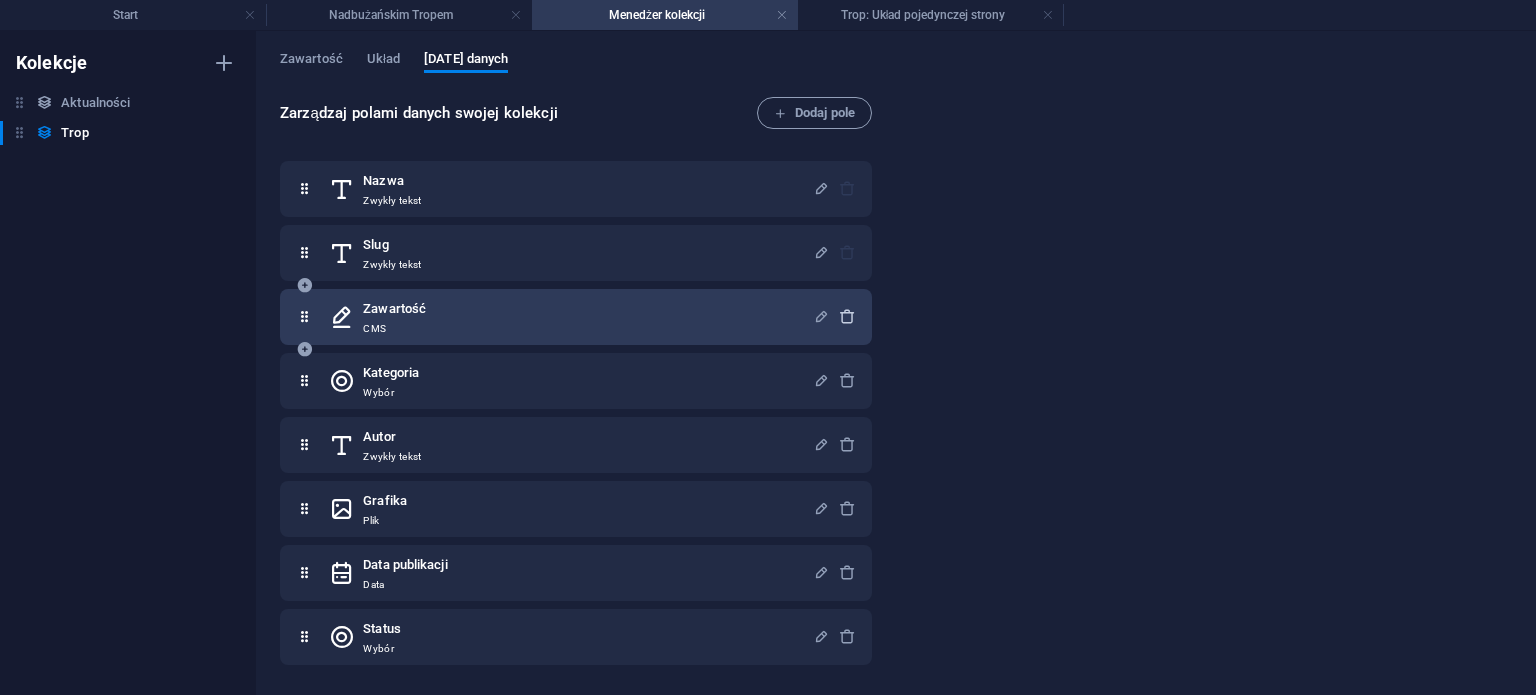 click at bounding box center [847, 316] 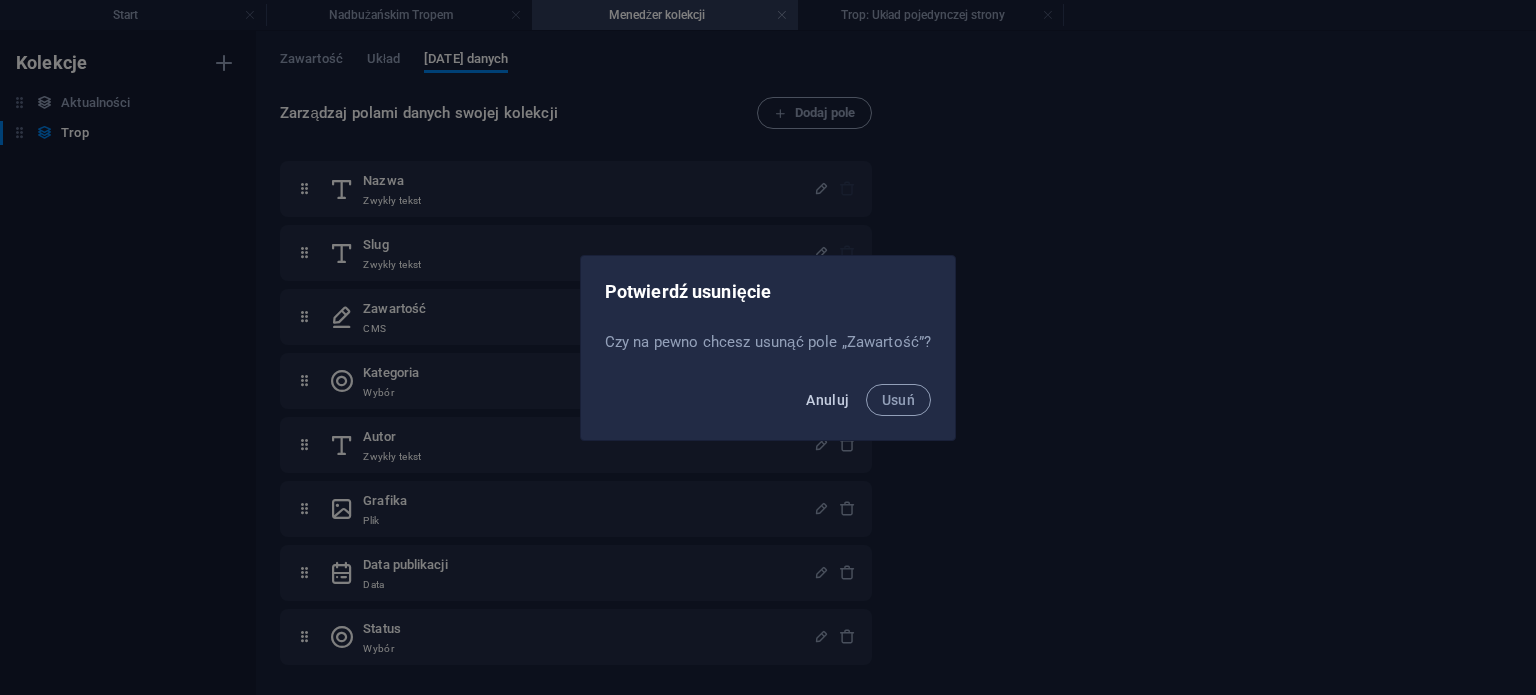 click on "Anuluj" at bounding box center (827, 400) 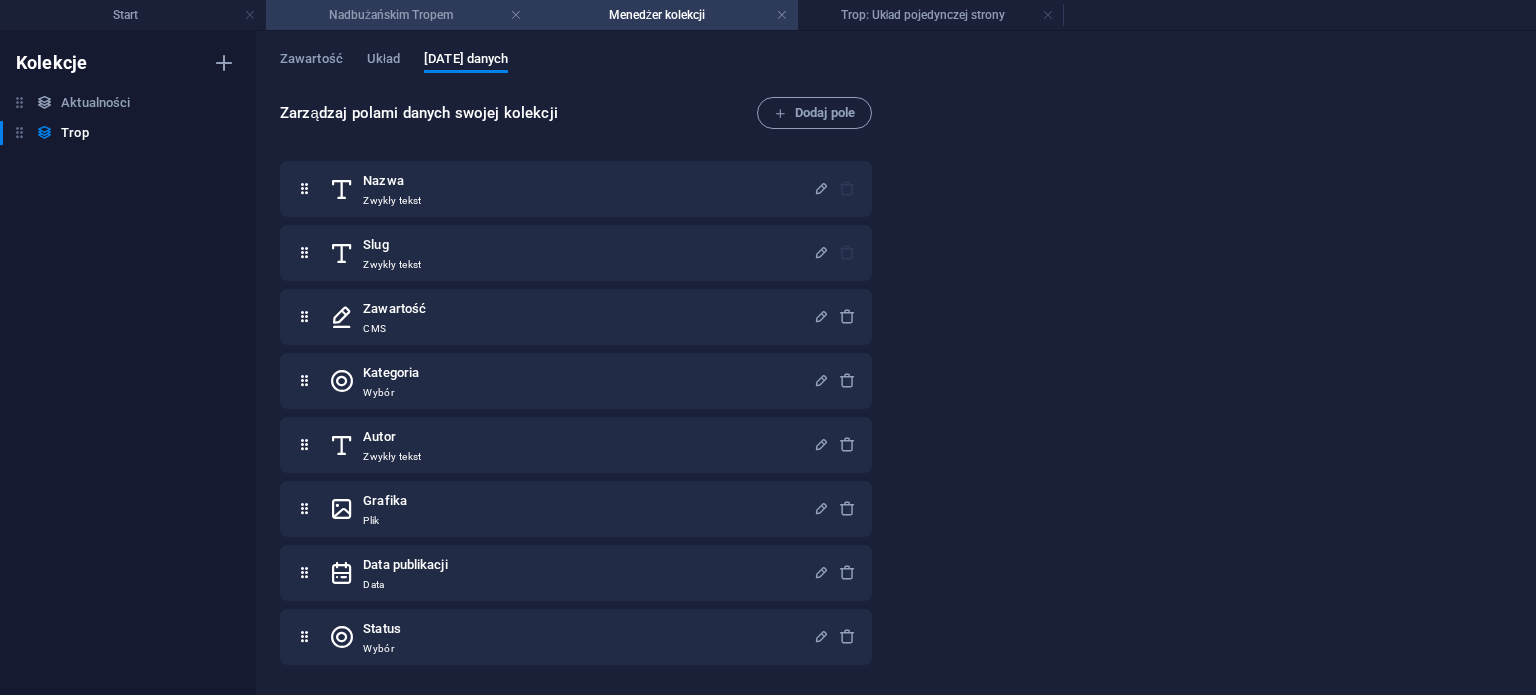 click on "Nadbużańskim Tropem" at bounding box center (399, 15) 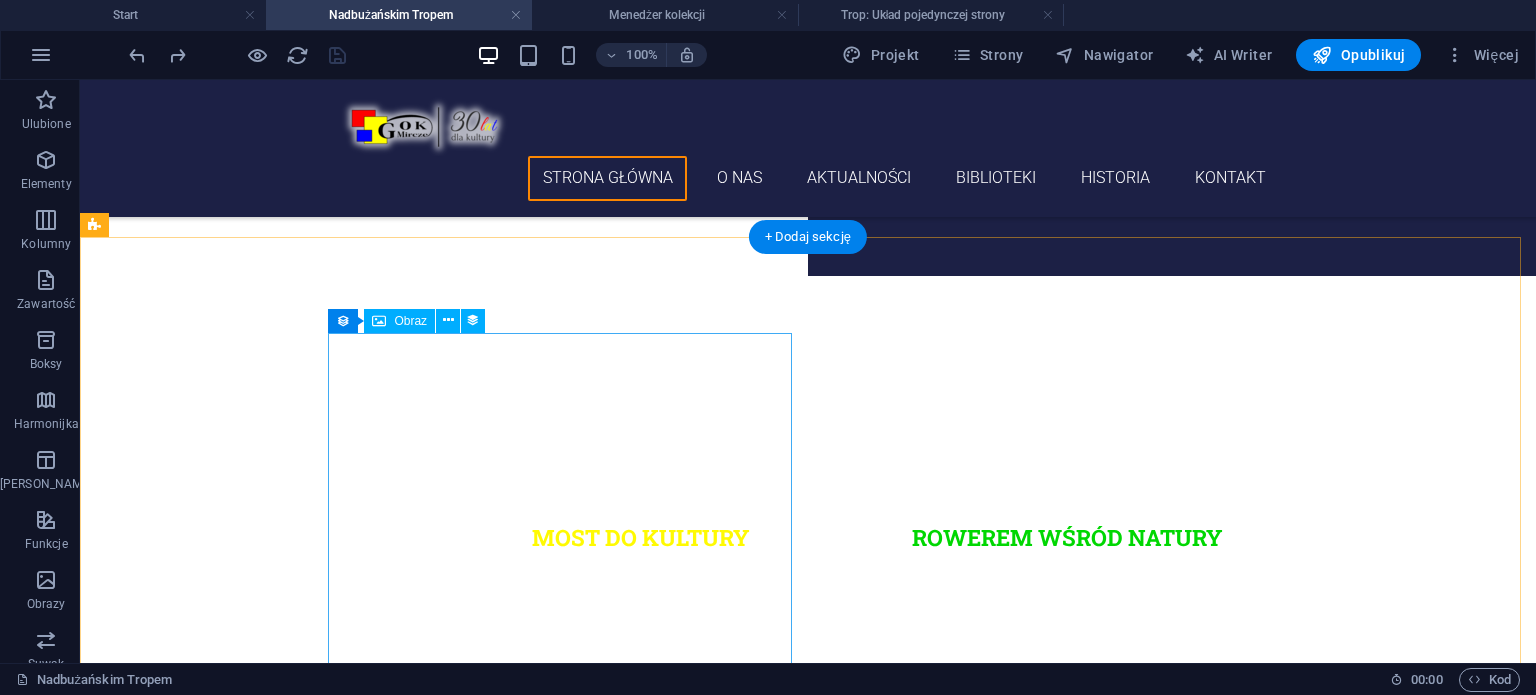 scroll, scrollTop: 400, scrollLeft: 0, axis: vertical 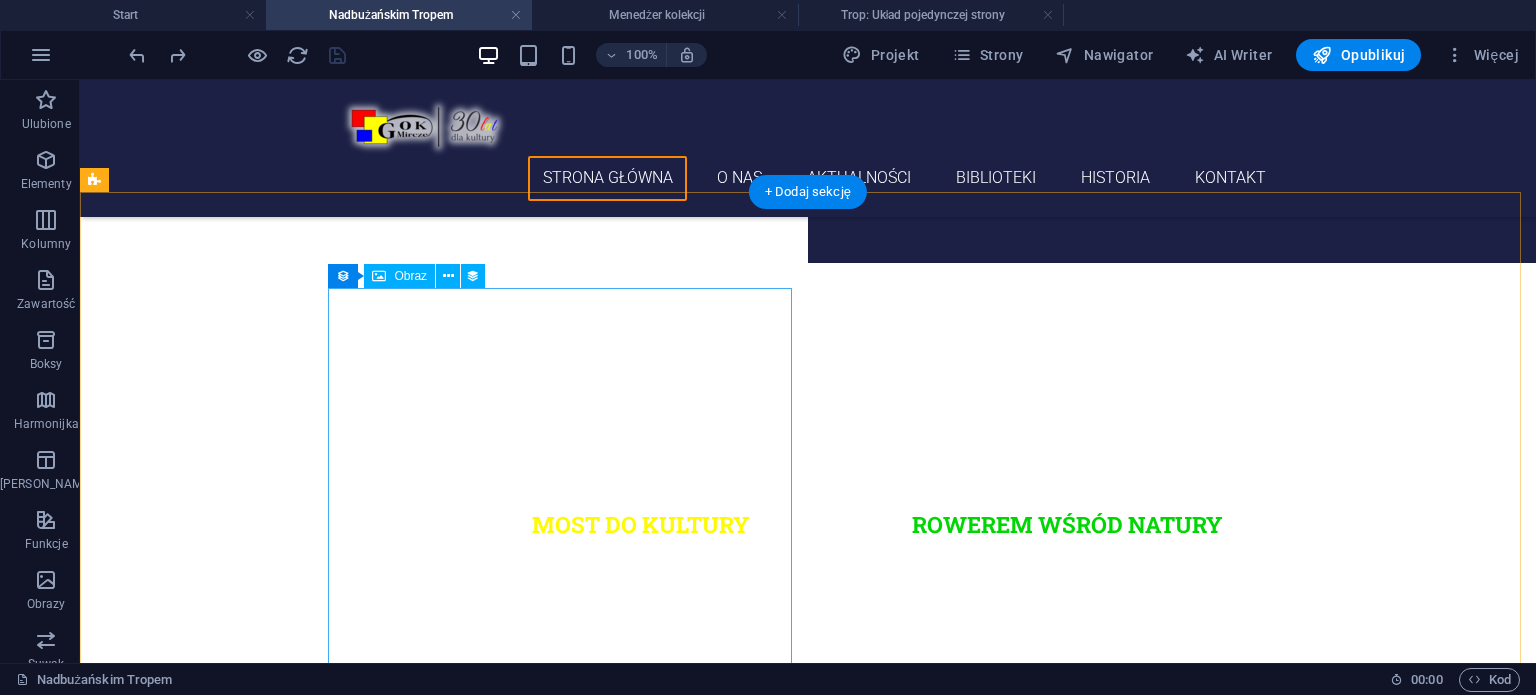 click at bounding box center (568, 1561) 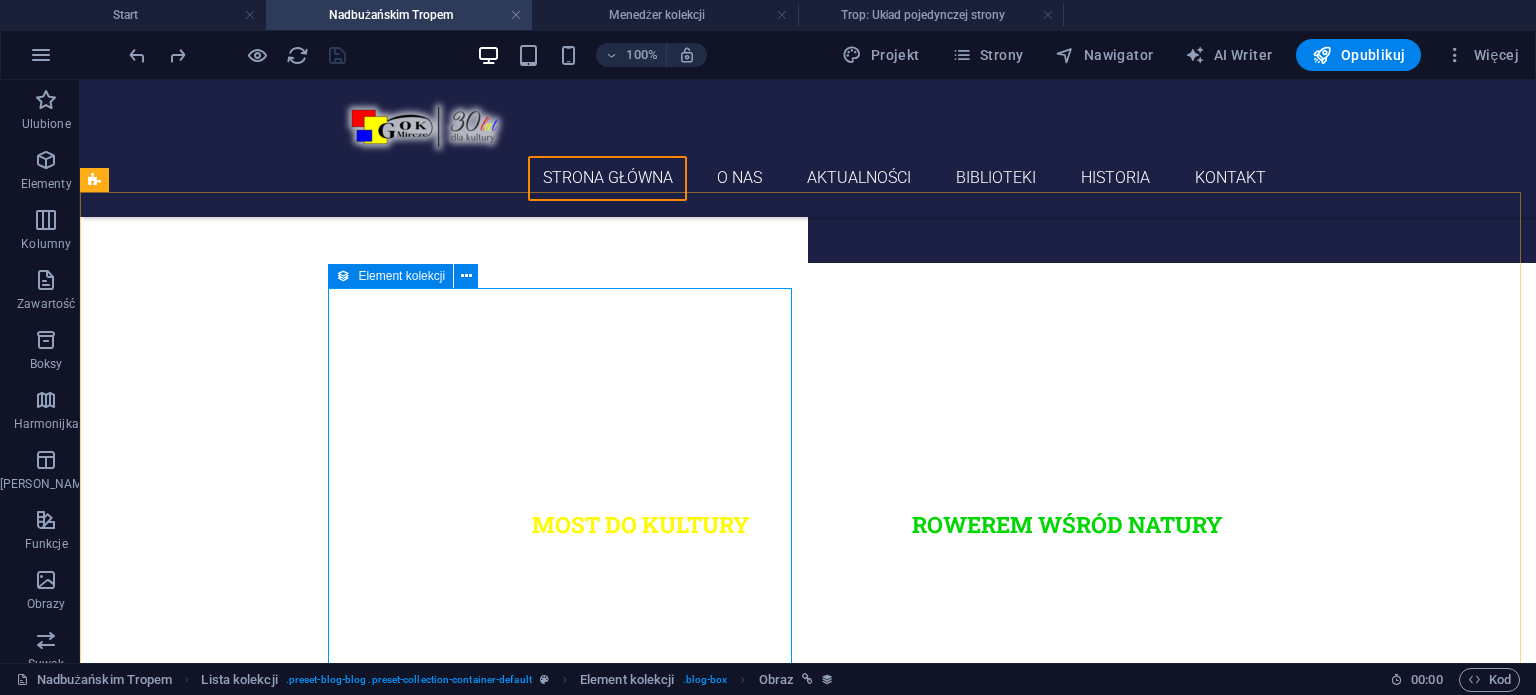 click at bounding box center (343, 276) 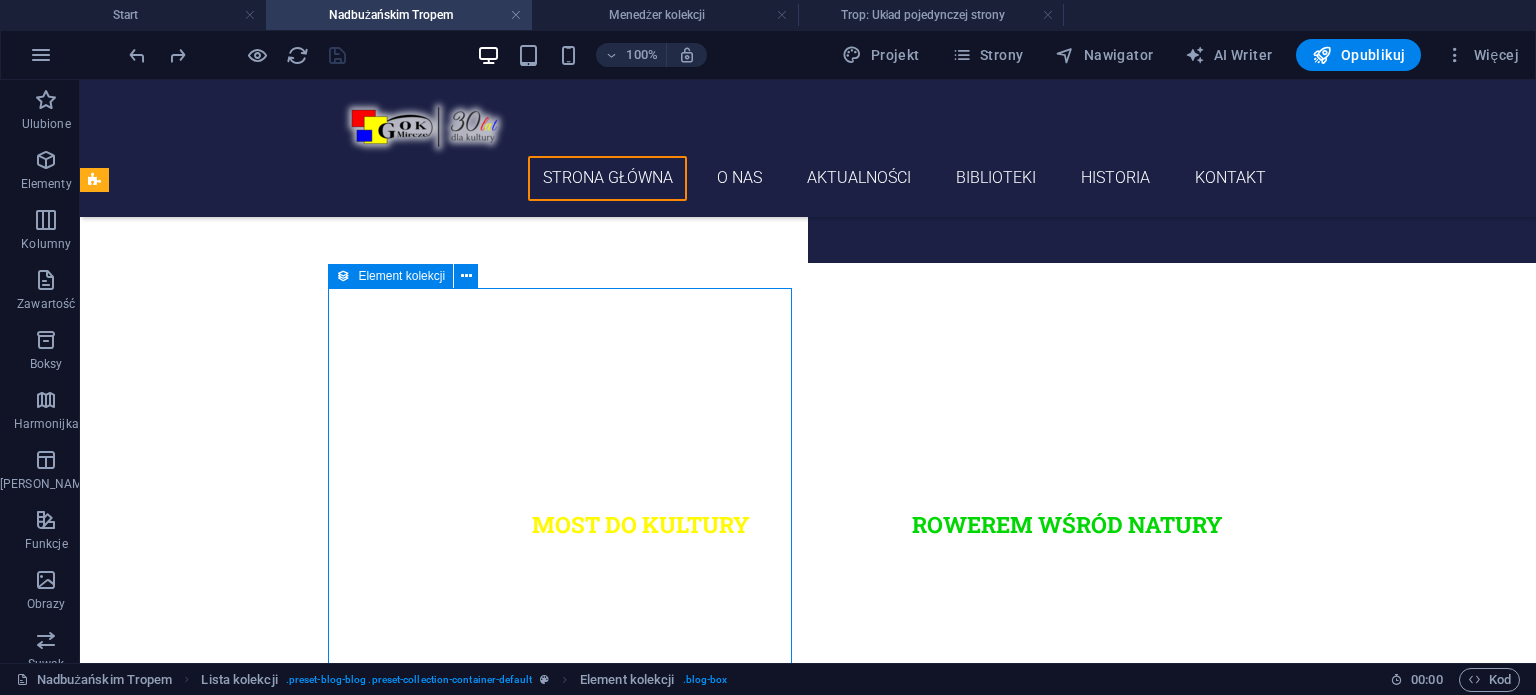 click at bounding box center [343, 276] 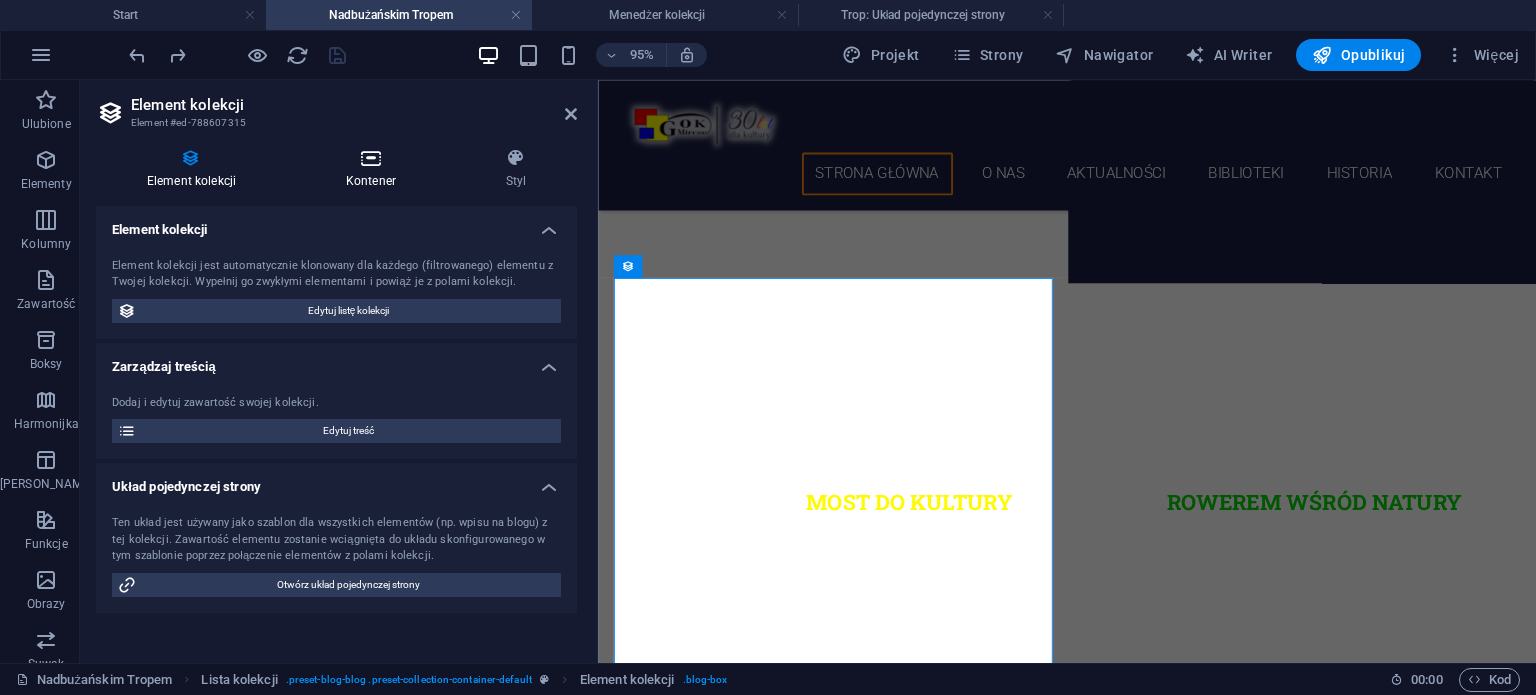 click at bounding box center [371, 158] 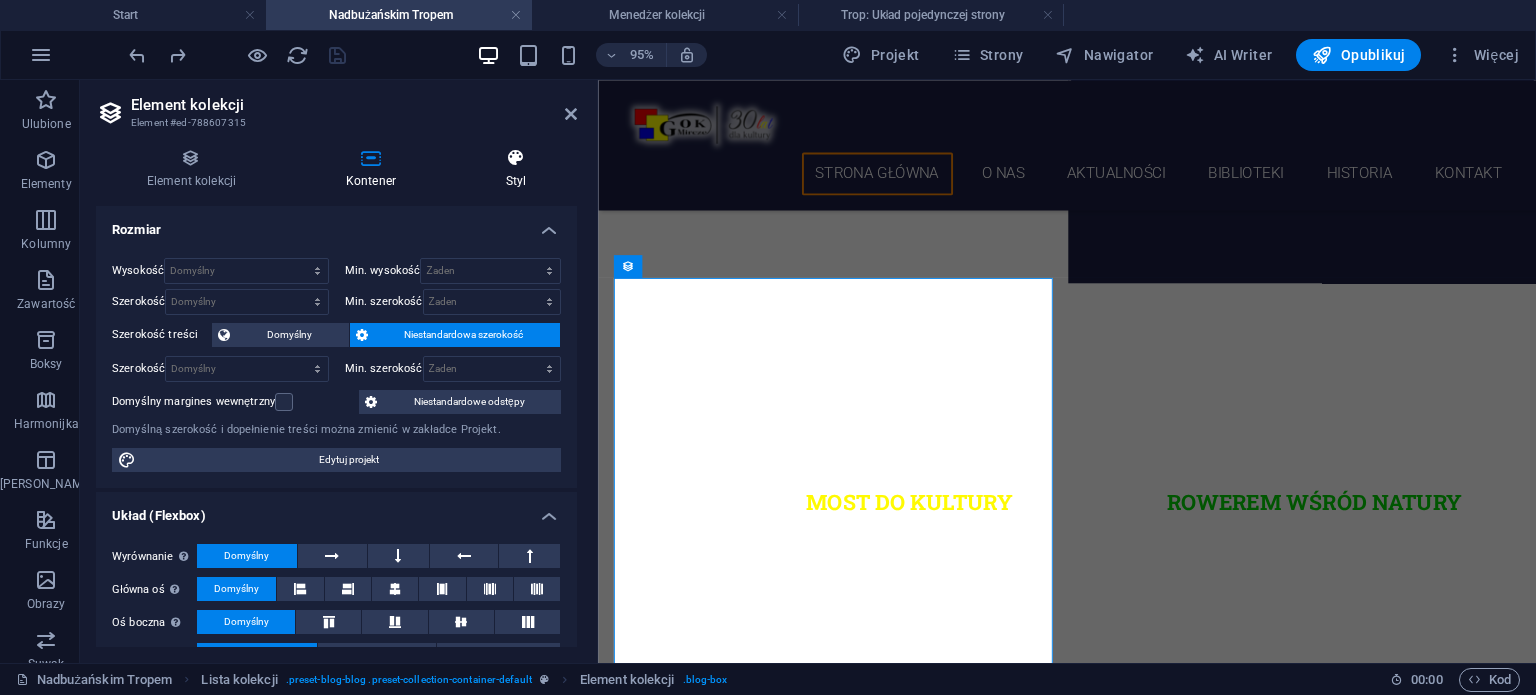 click at bounding box center (516, 158) 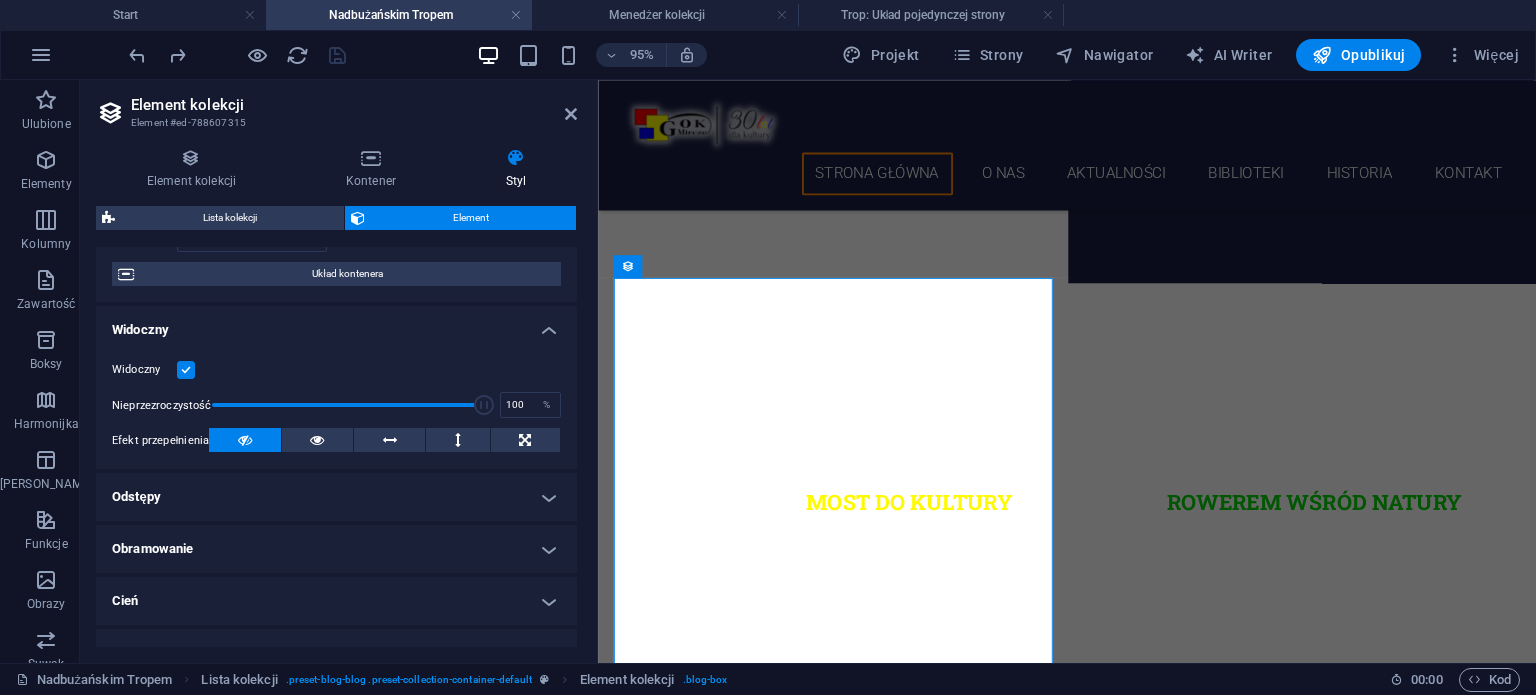 scroll, scrollTop: 0, scrollLeft: 0, axis: both 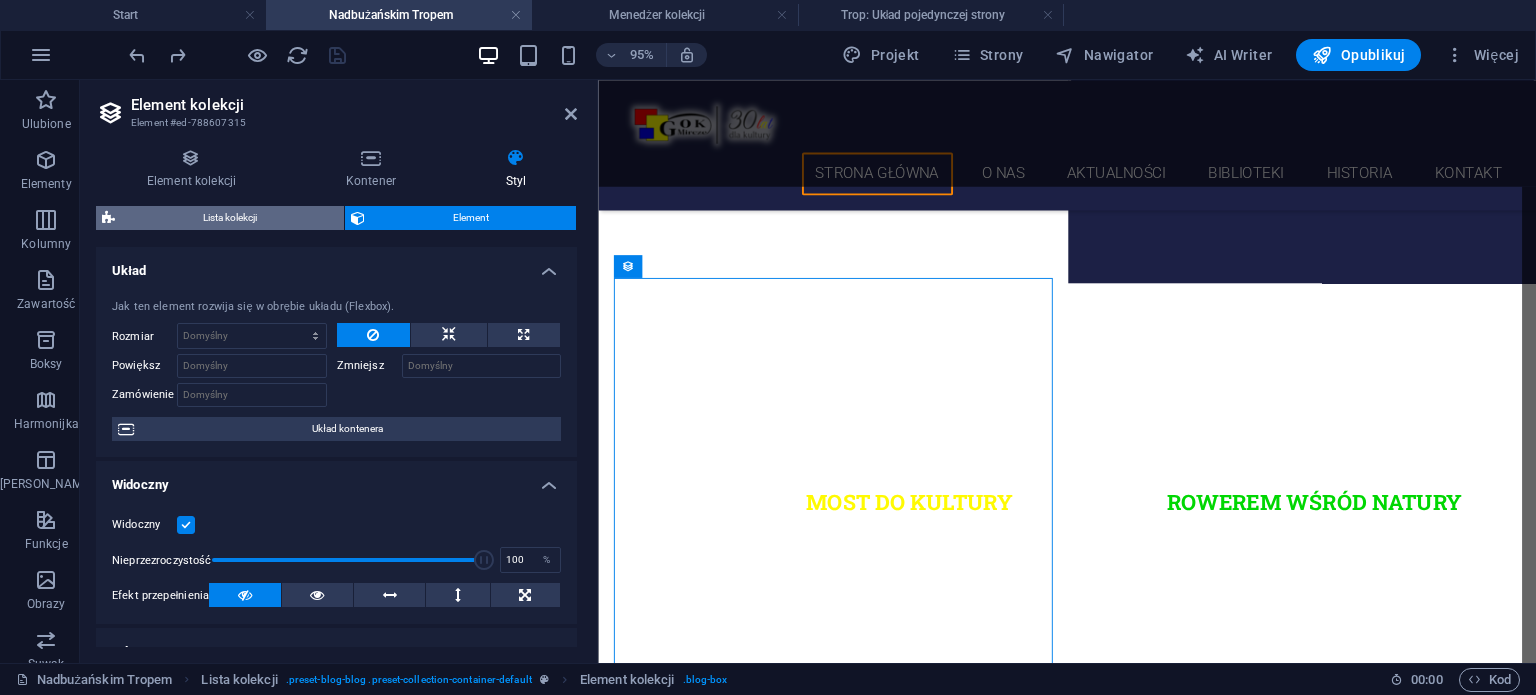 click on "Lista kolekcji" at bounding box center (229, 218) 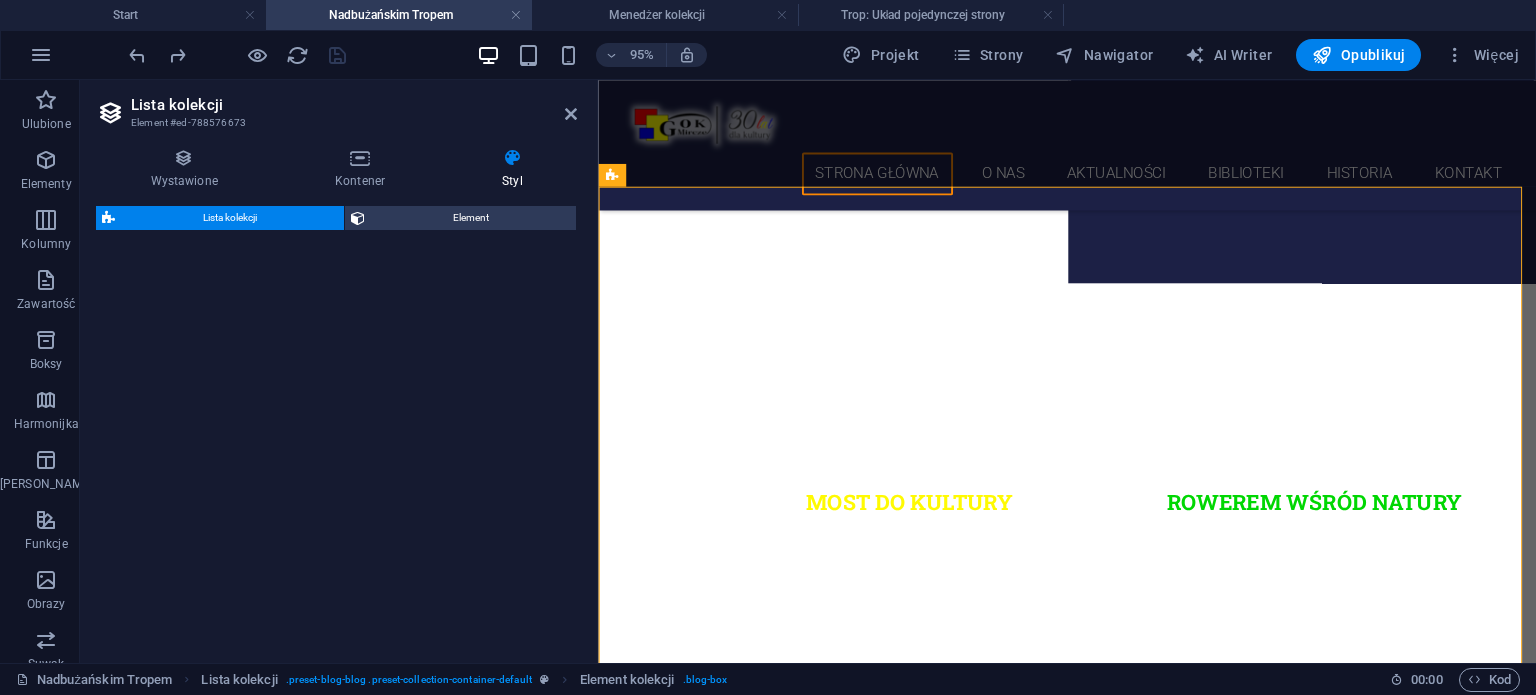select on "rem" 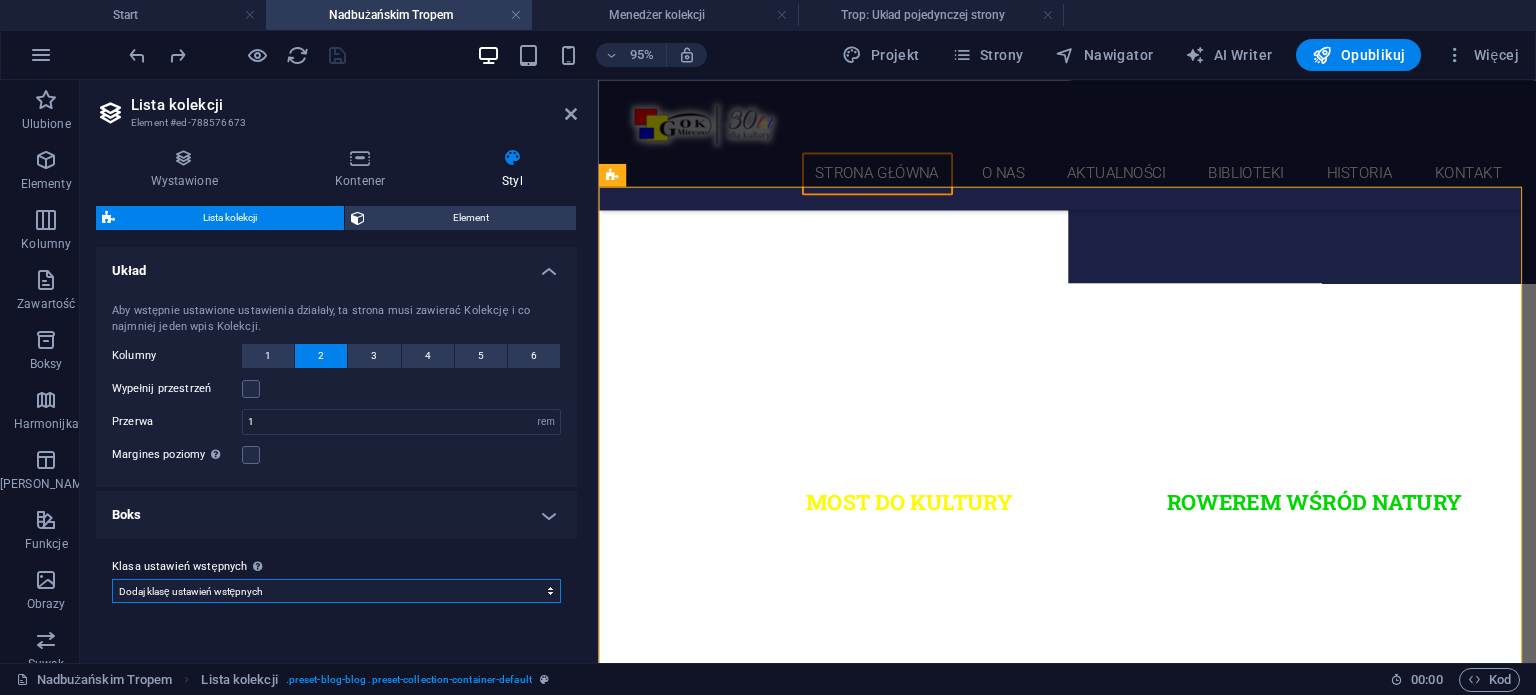 click on "Dodaj klasę ustawień wstępnych" at bounding box center (336, 591) 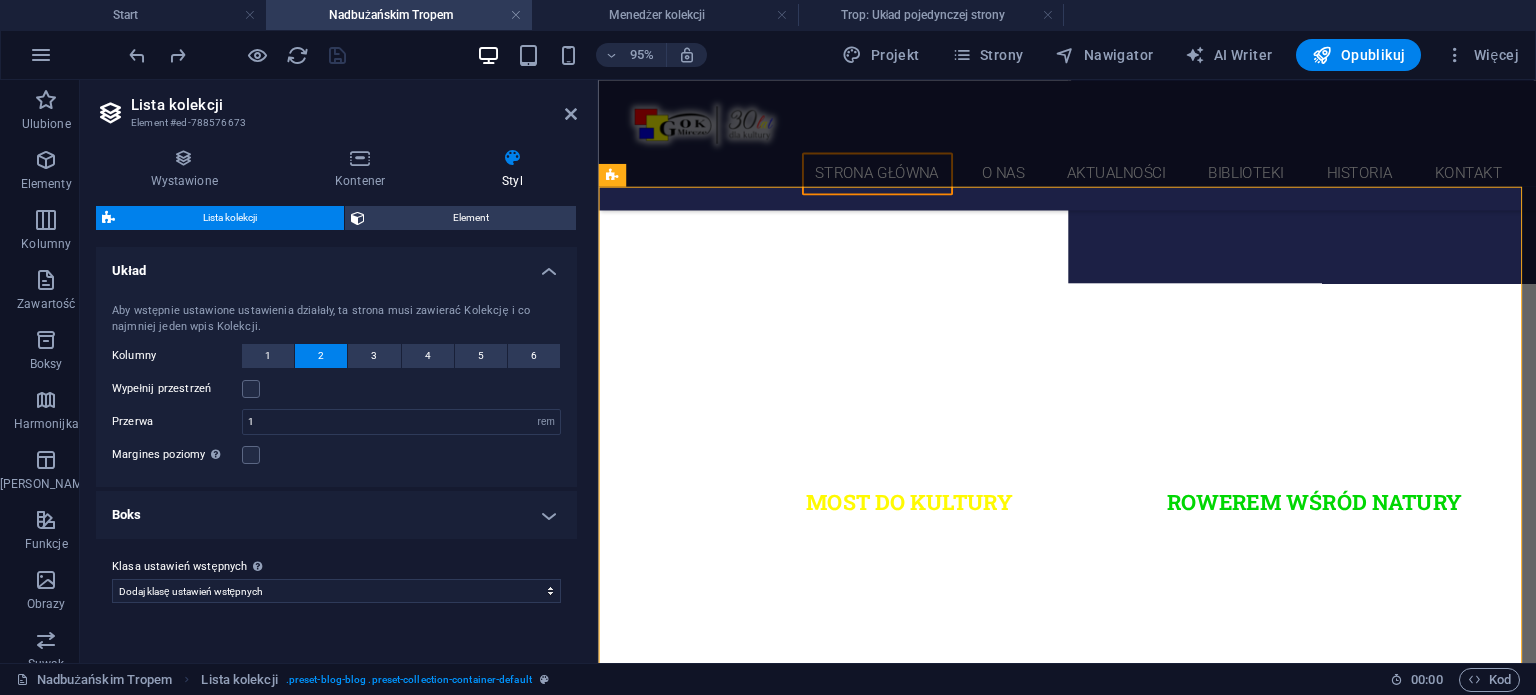 click on "Boks" at bounding box center [336, 515] 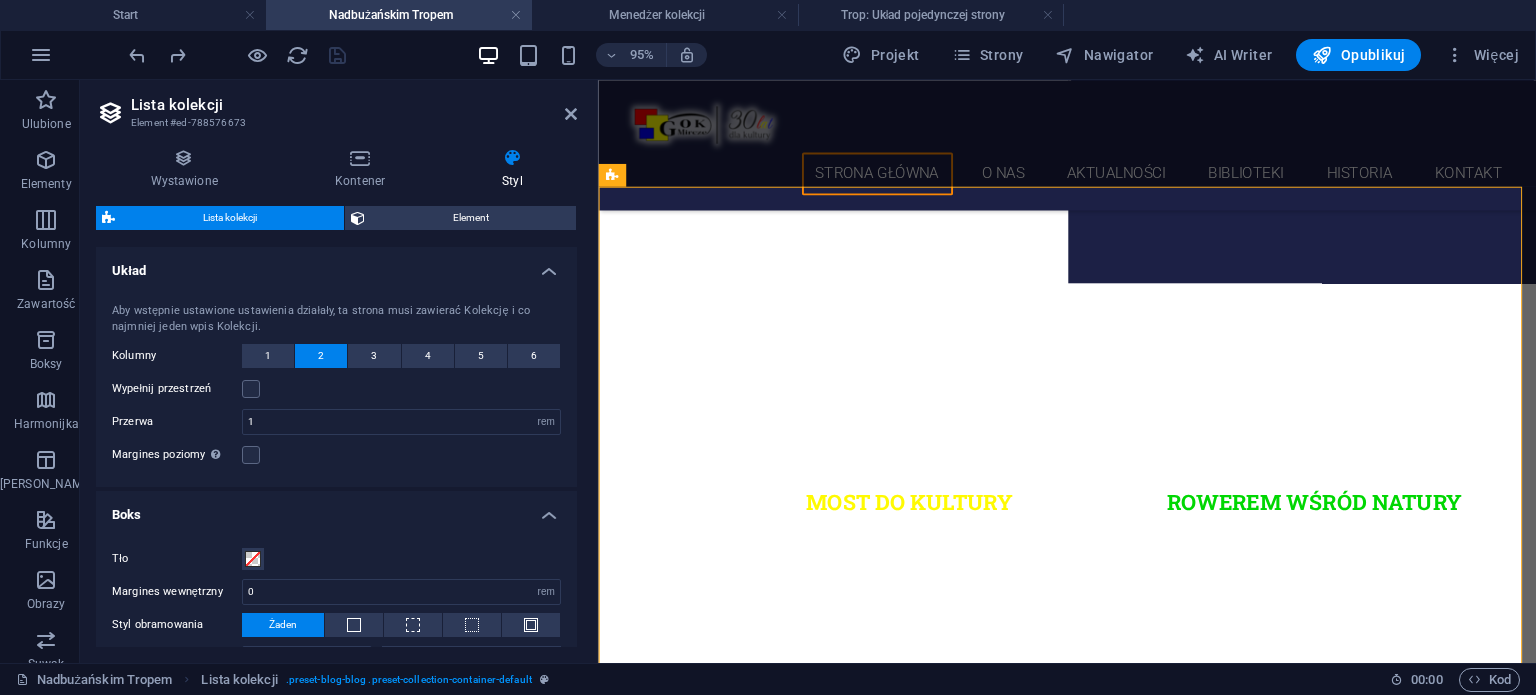 click on "Boks" at bounding box center (336, 509) 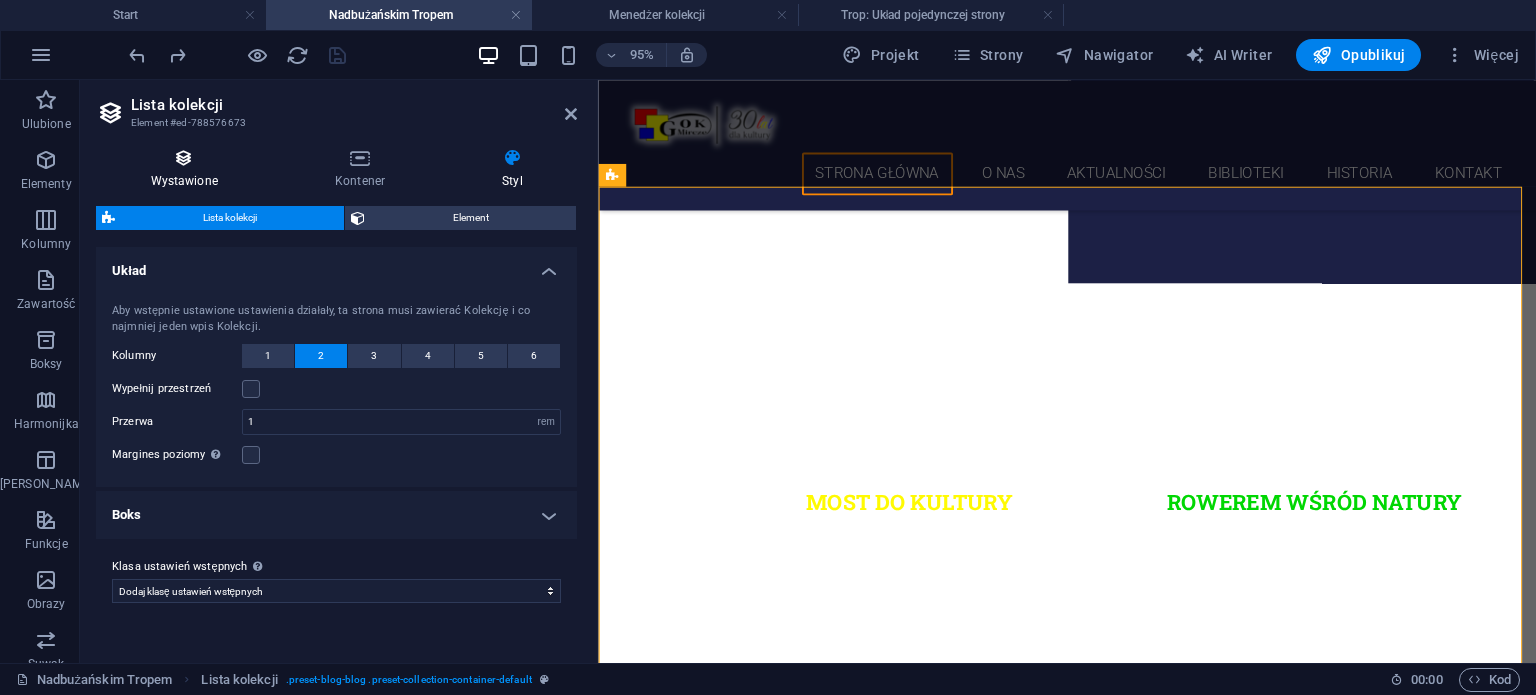 click at bounding box center (184, 158) 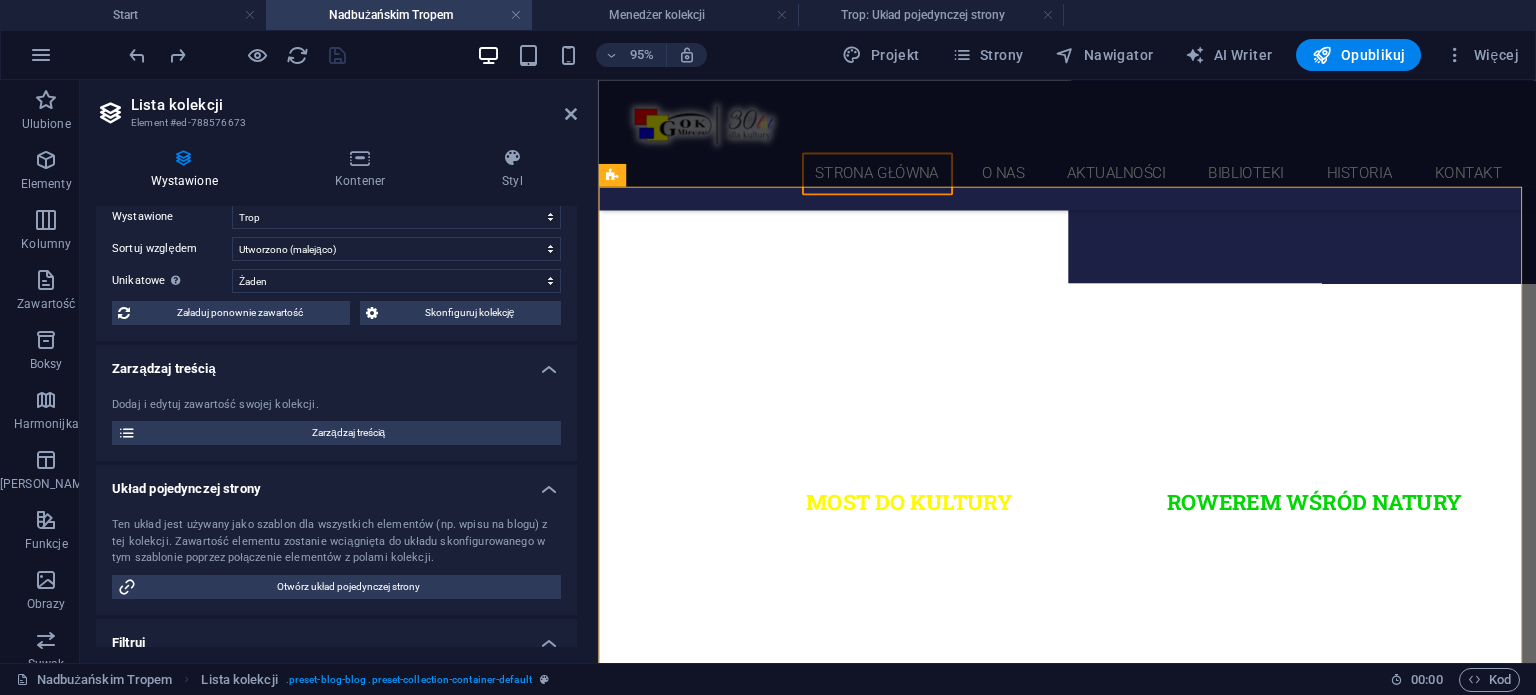 scroll, scrollTop: 0, scrollLeft: 0, axis: both 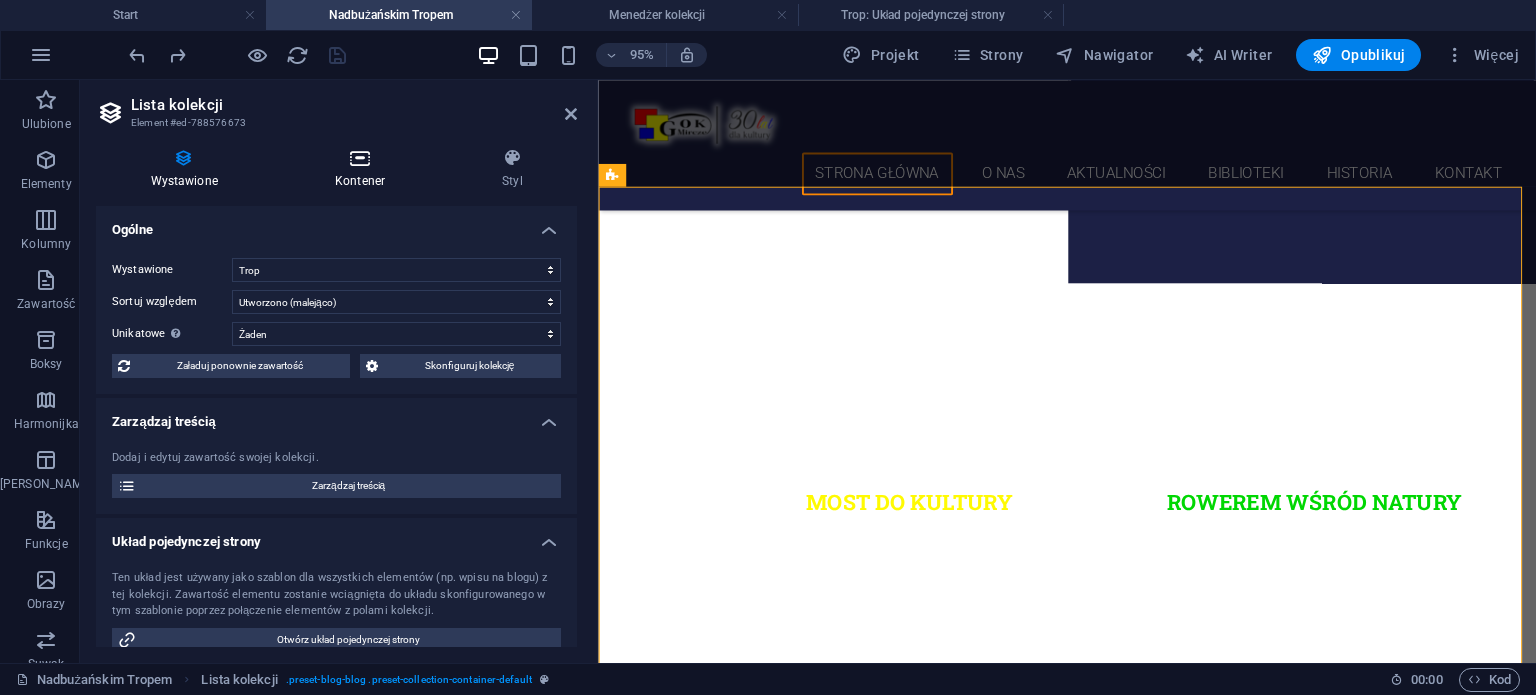 click at bounding box center [359, 158] 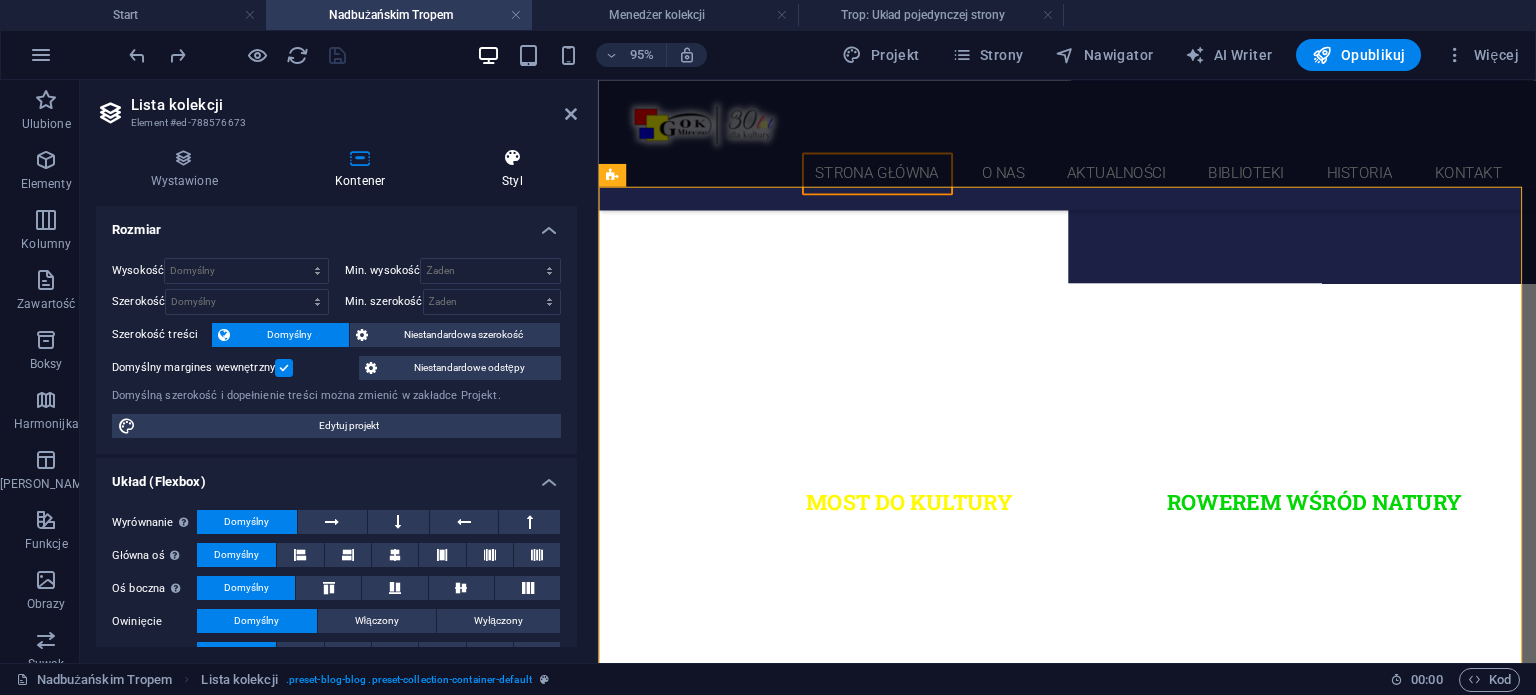 click at bounding box center (513, 158) 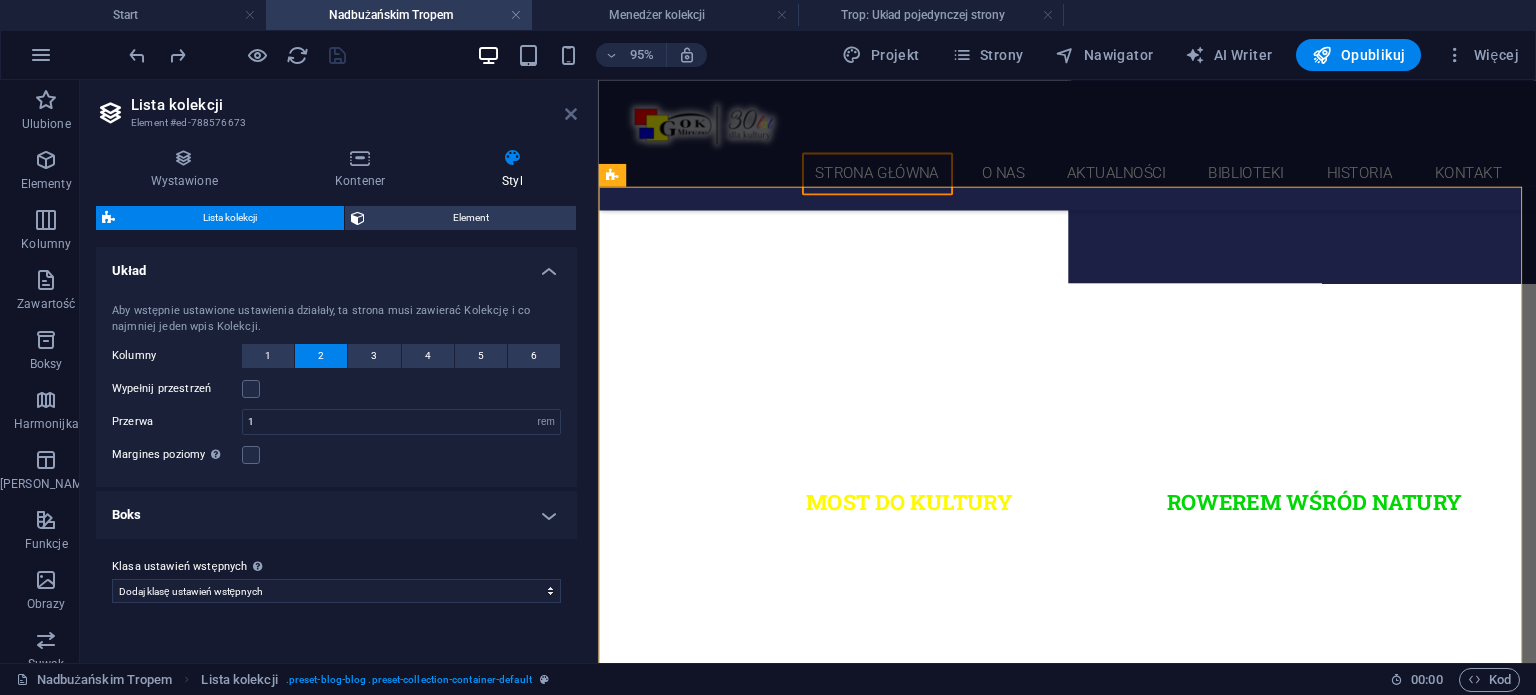 drag, startPoint x: 573, startPoint y: 111, endPoint x: 491, endPoint y: 47, distance: 104.019226 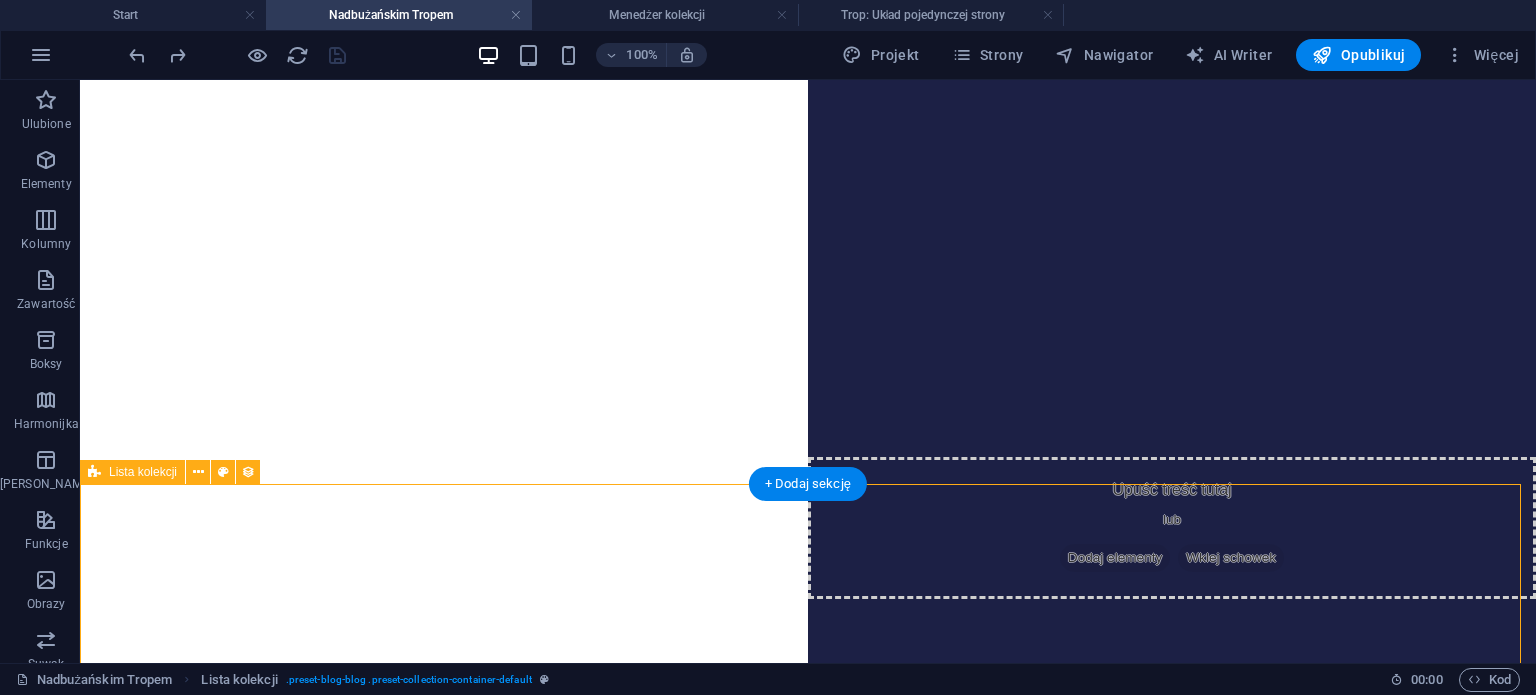 scroll, scrollTop: 400, scrollLeft: 0, axis: vertical 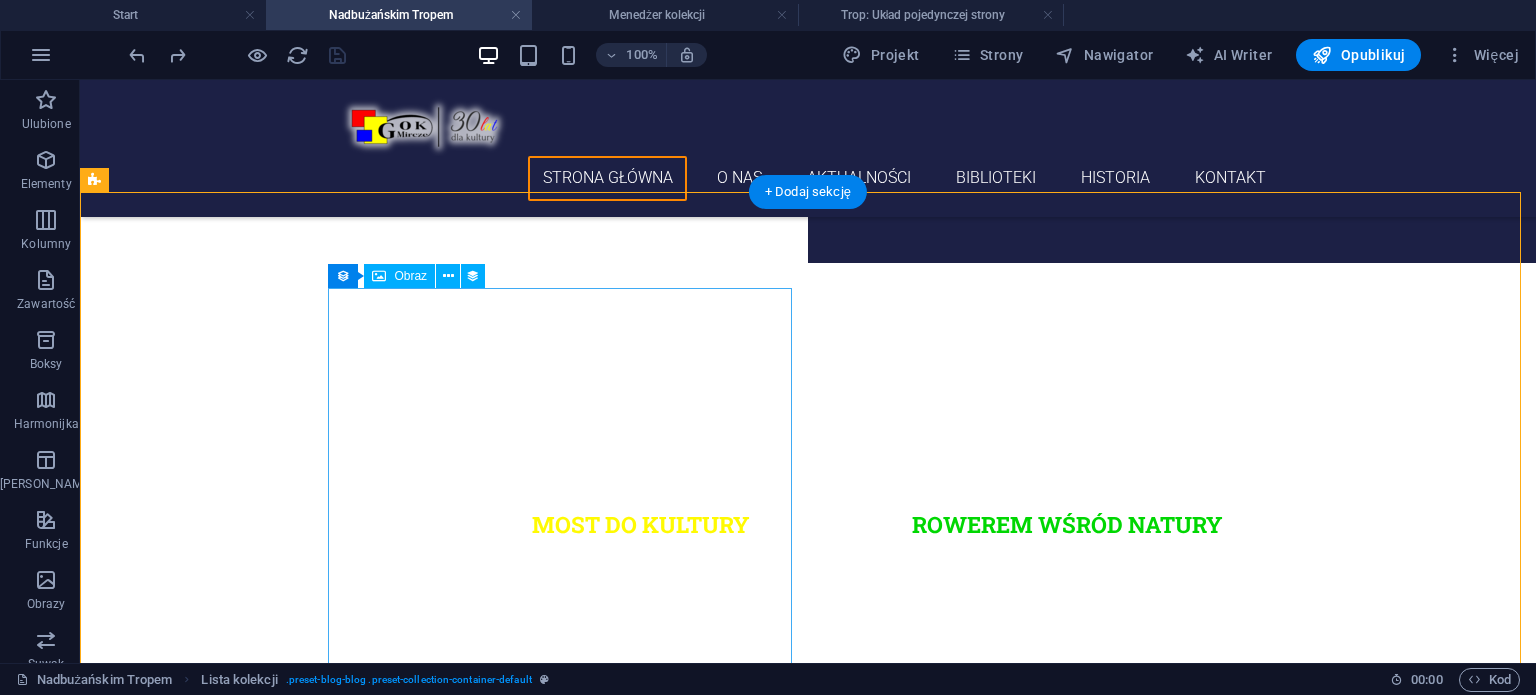click at bounding box center (568, 1561) 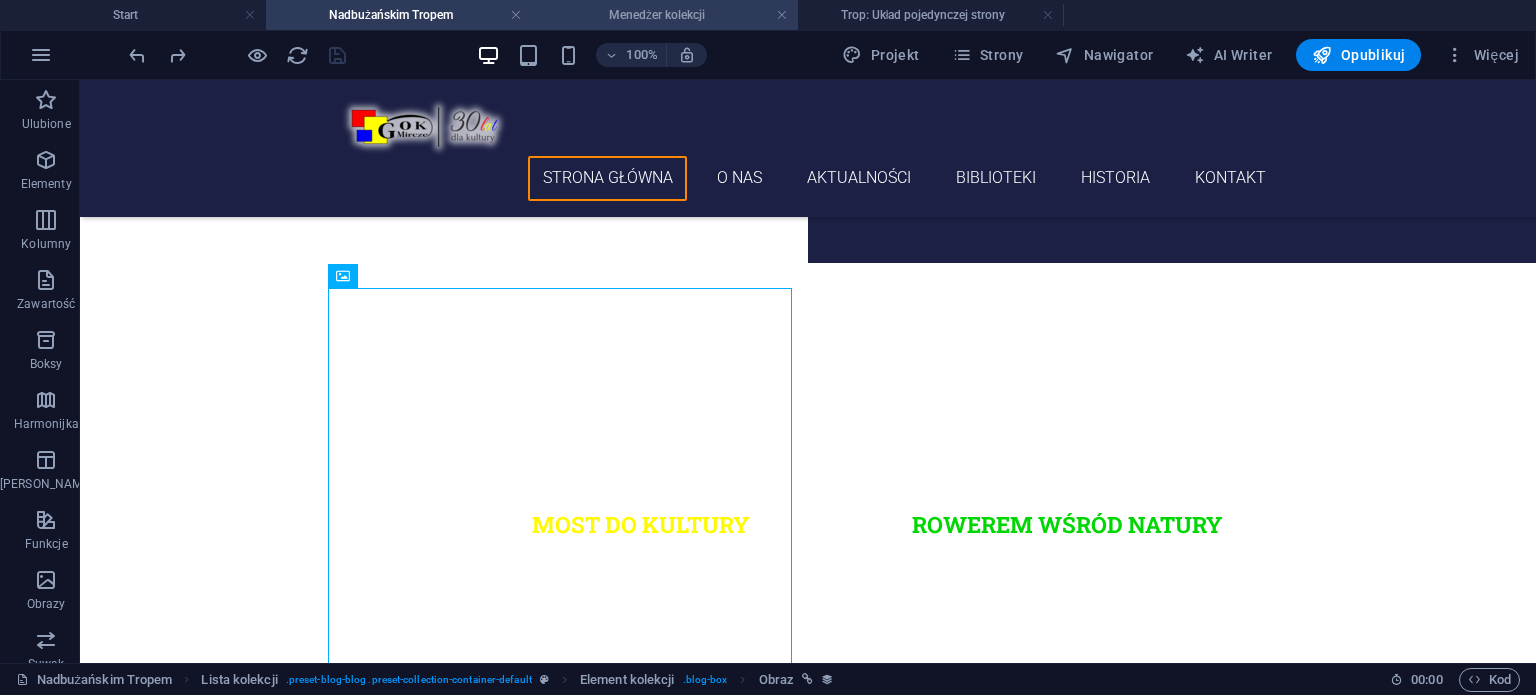 click on "Menedżer kolekcji" at bounding box center [665, 15] 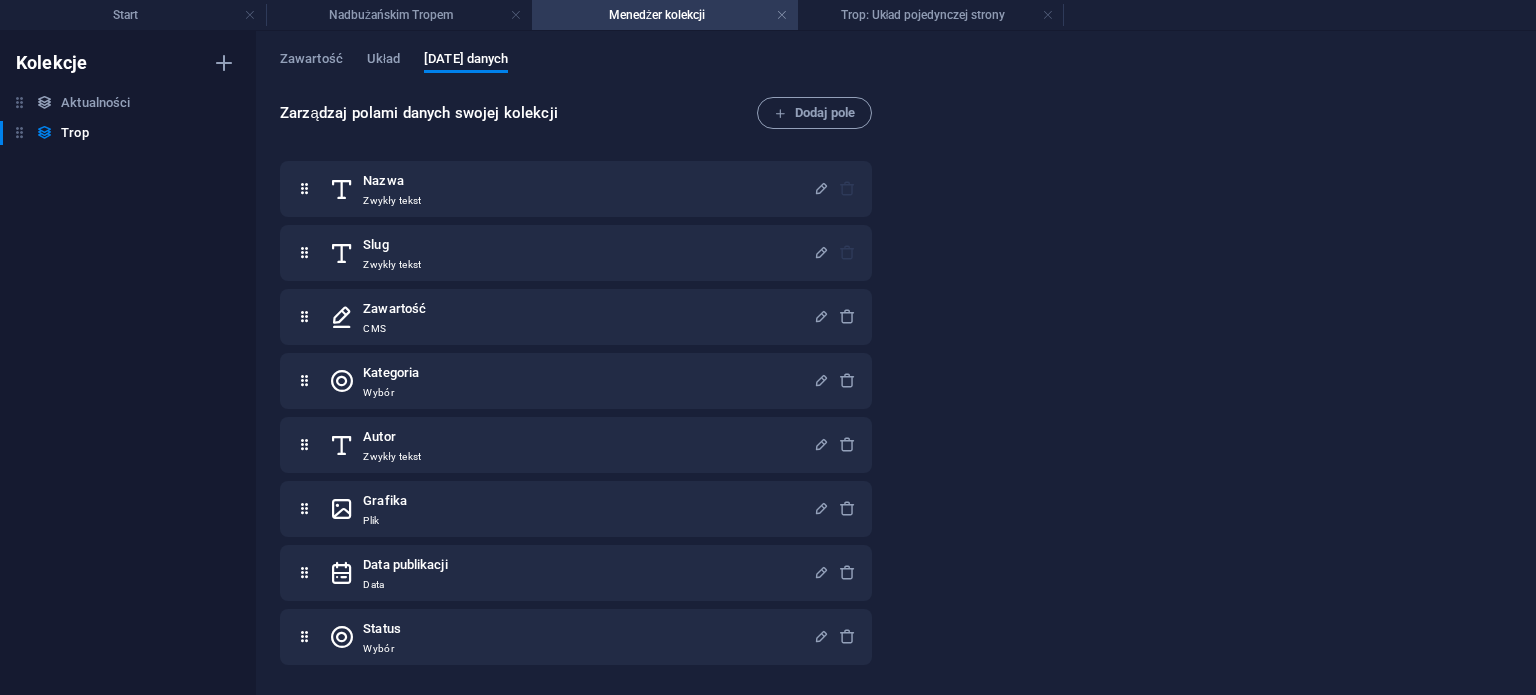 scroll, scrollTop: 0, scrollLeft: 0, axis: both 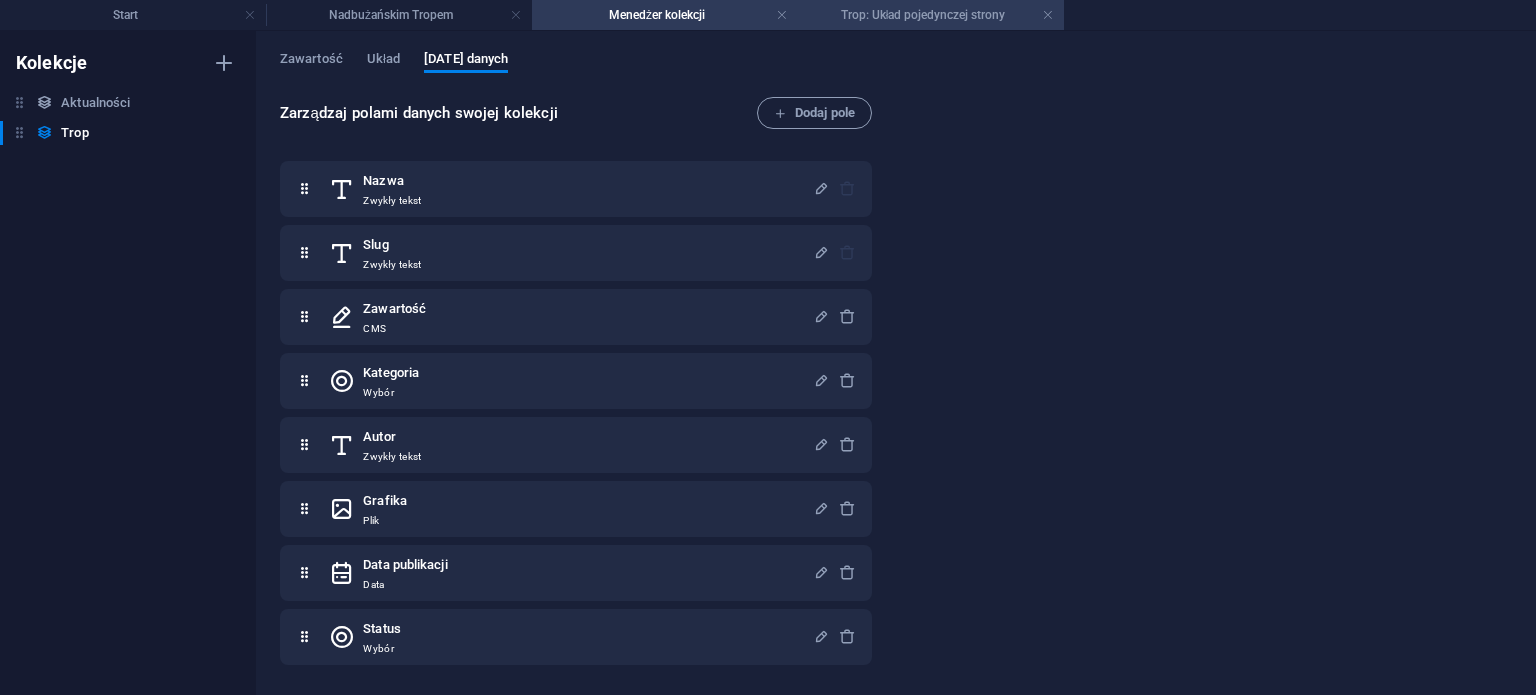 click on "Trop: Układ pojedynczej strony" at bounding box center (931, 15) 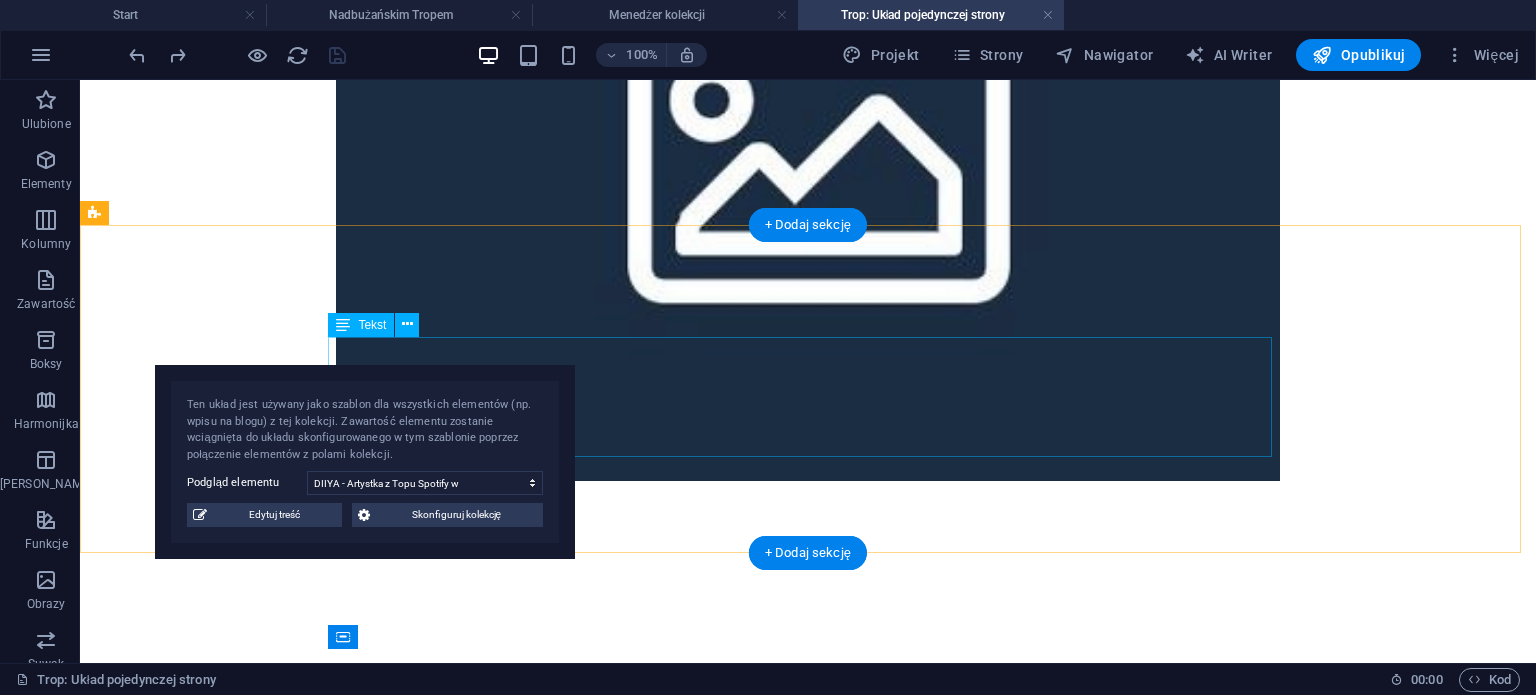 scroll, scrollTop: 0, scrollLeft: 0, axis: both 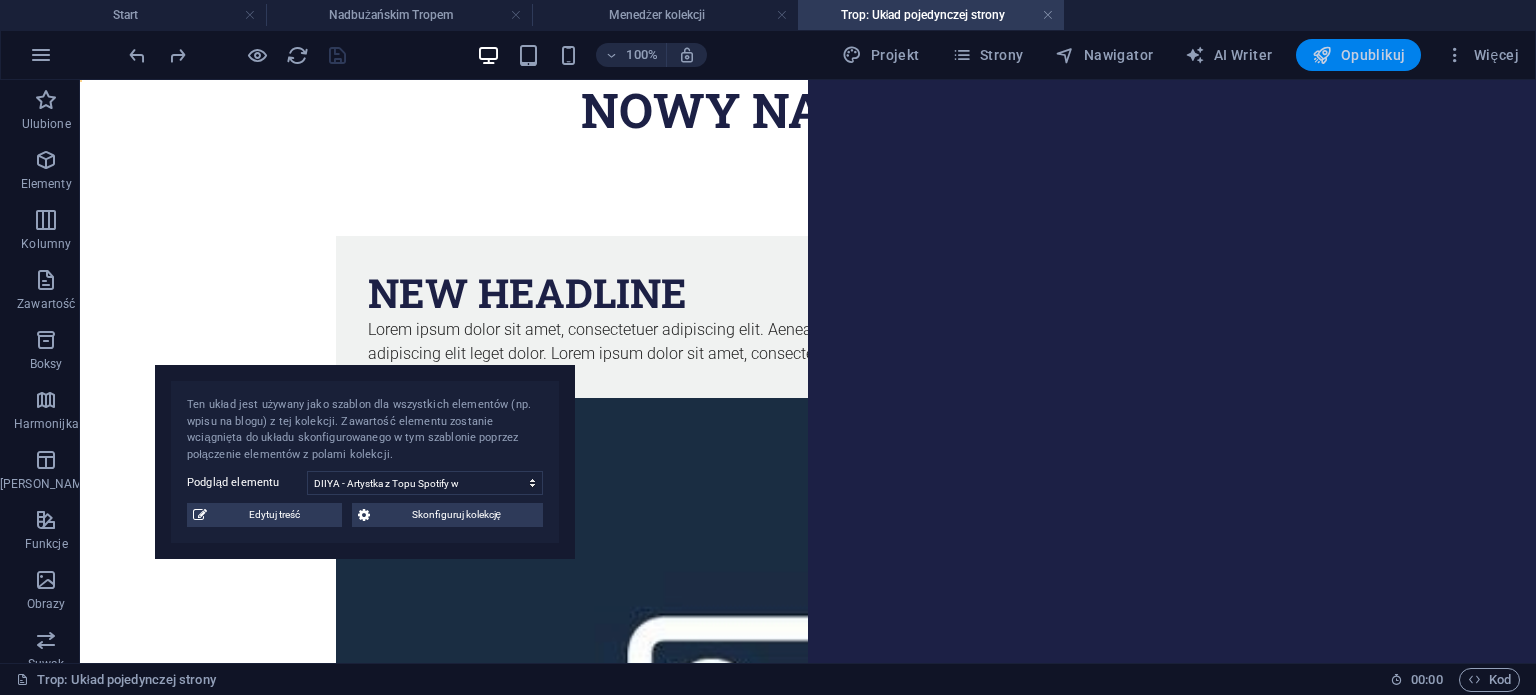 click on "Opublikuj" at bounding box center [1358, 55] 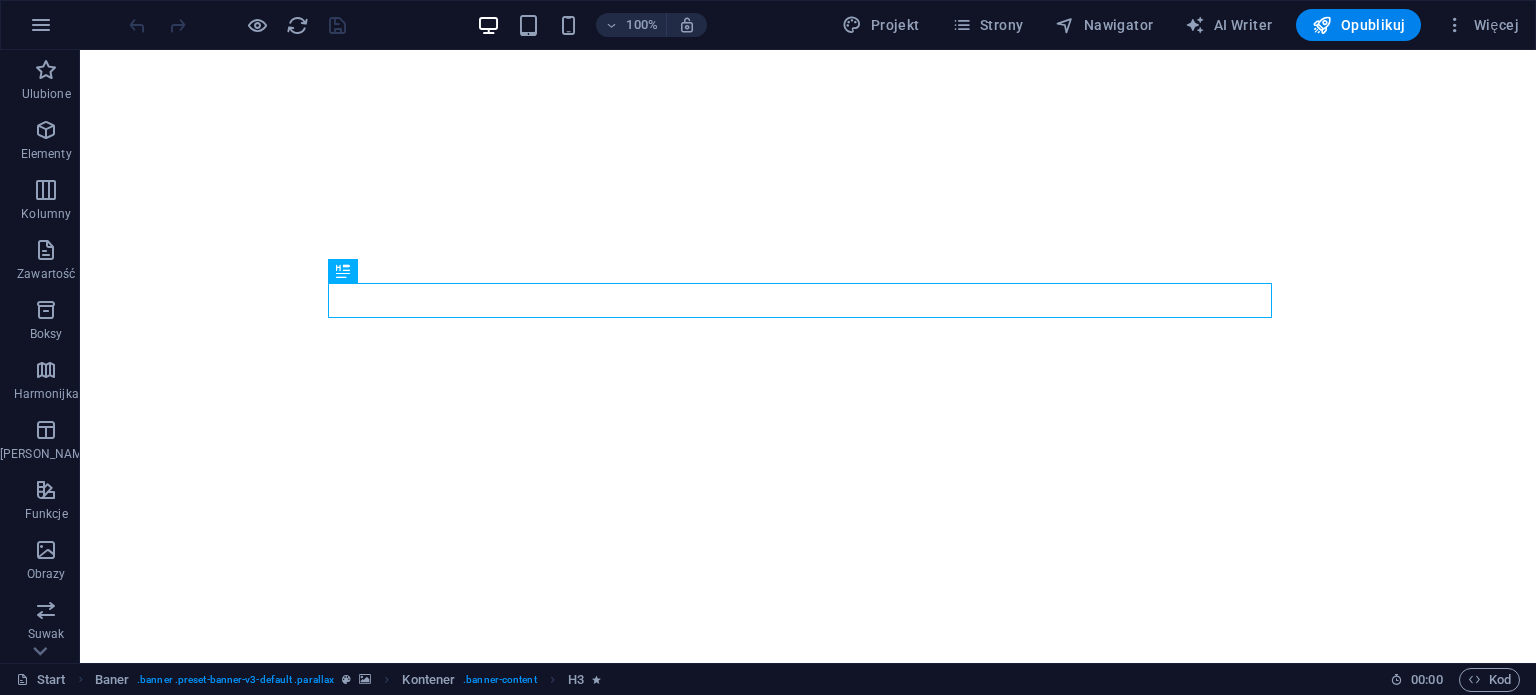 scroll, scrollTop: 0, scrollLeft: 0, axis: both 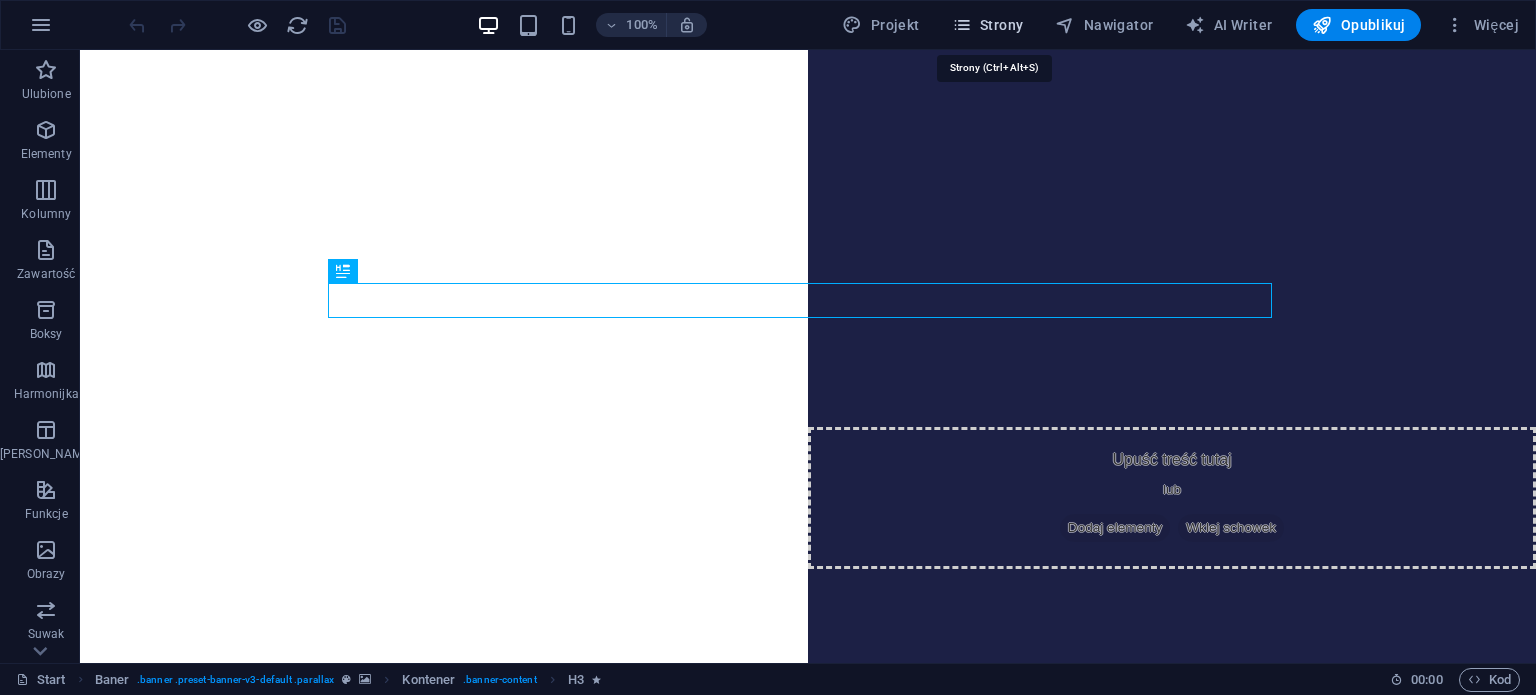 click on "Strony" at bounding box center (988, 25) 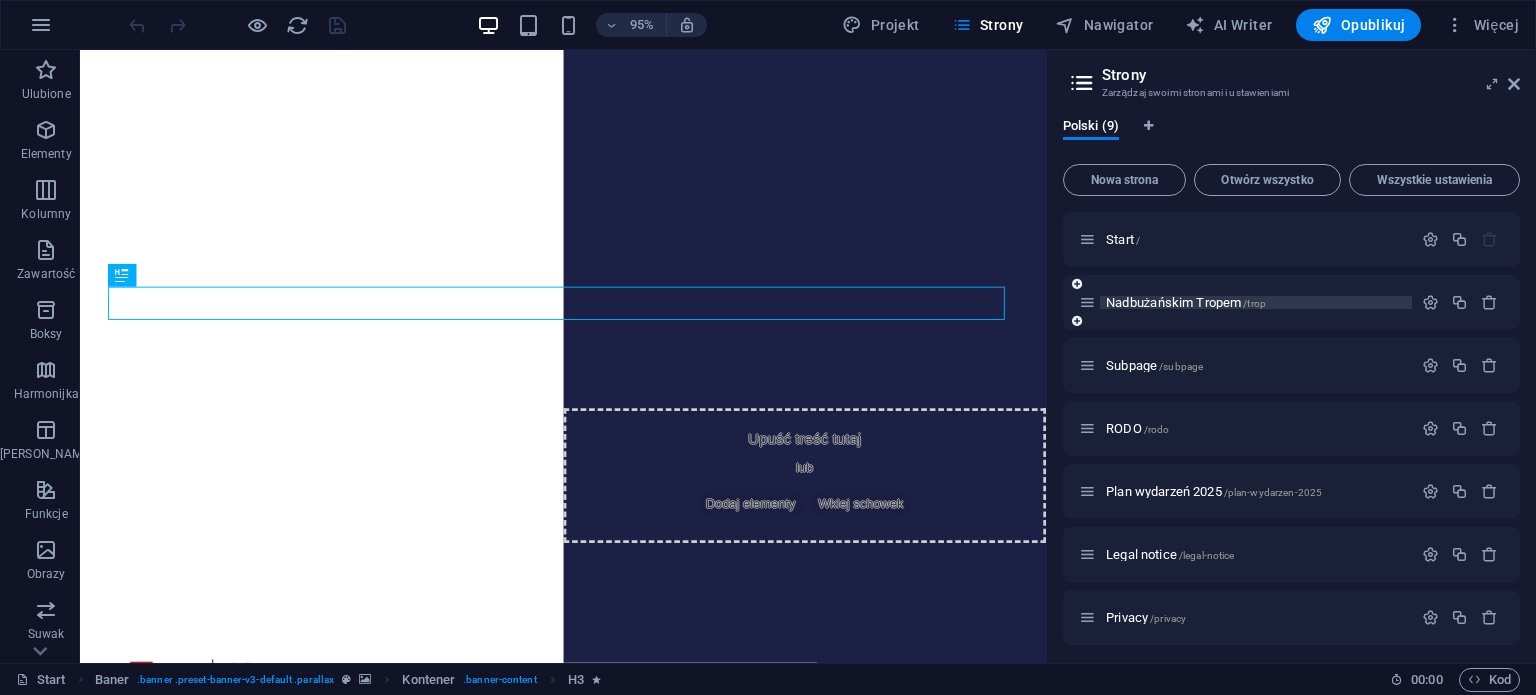 click on "Nadbużańskim Tropem /trop" at bounding box center [1186, 302] 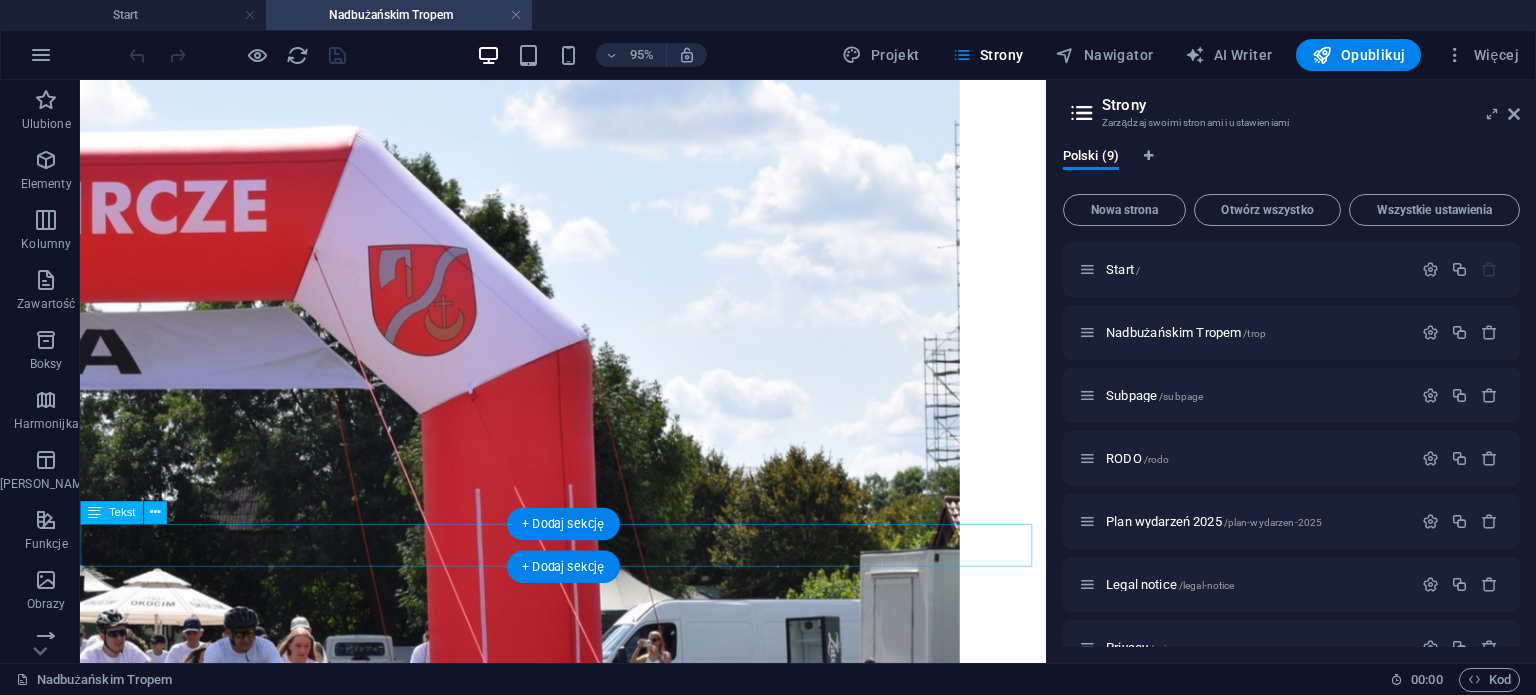 scroll, scrollTop: 0, scrollLeft: 0, axis: both 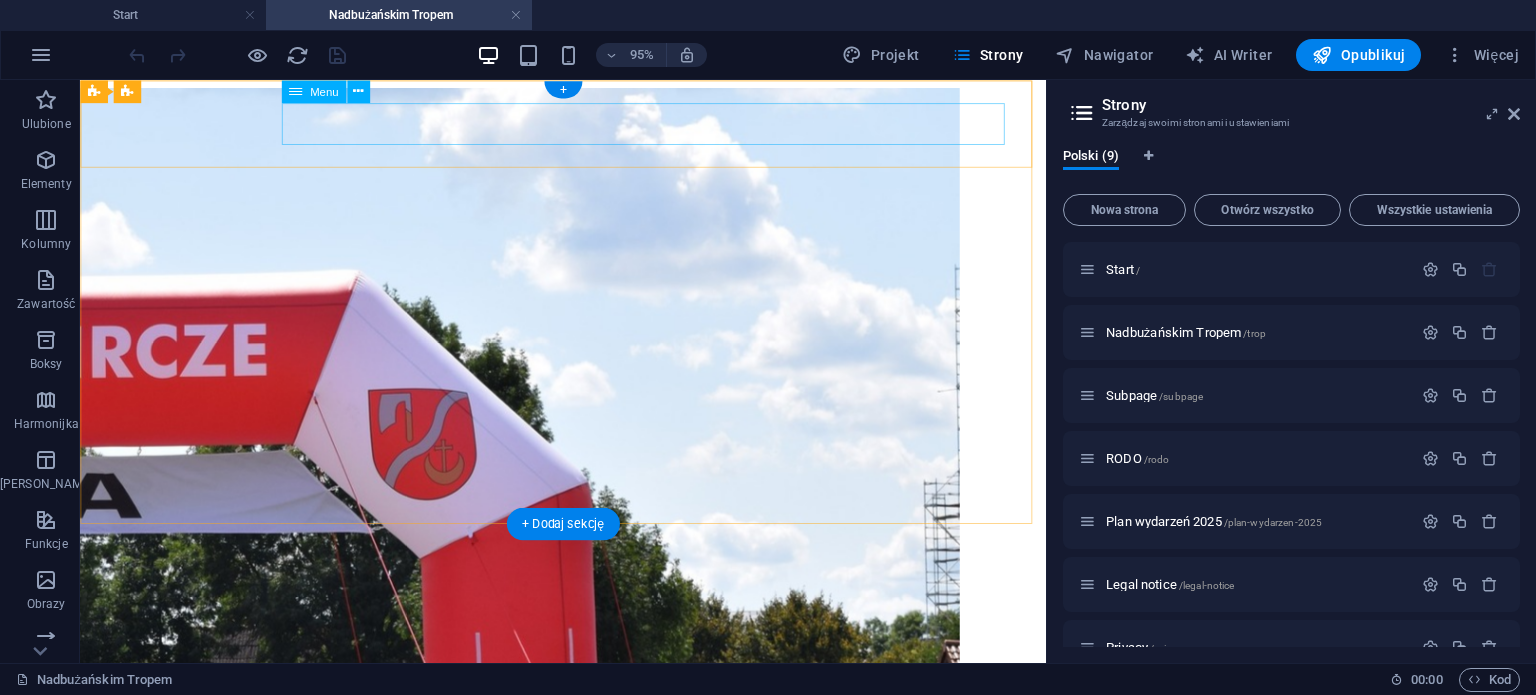 click on "Strona główna o nas Aktualności BIBLIOTEKI HISTORIA KONTAKT" at bounding box center (588, 836) 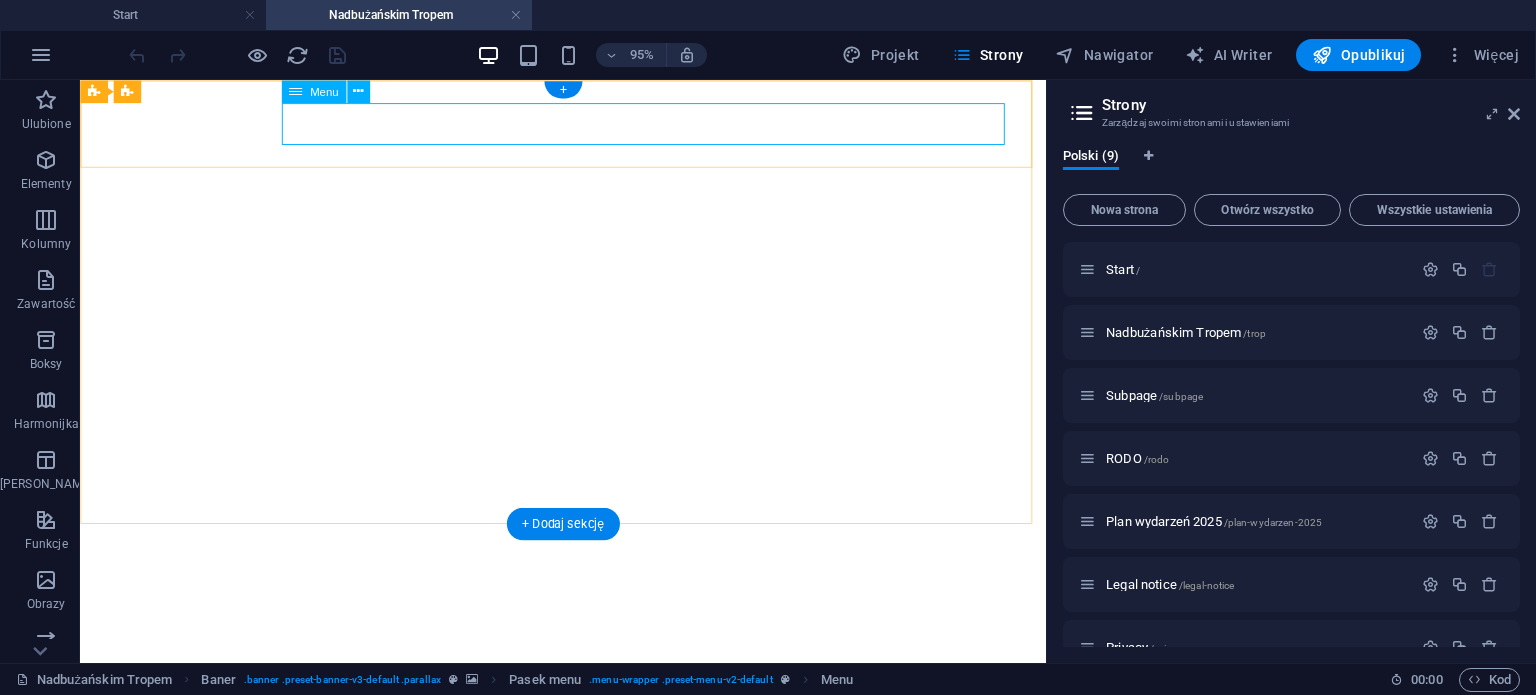 click on "Strona główna o nas Aktualności BIBLIOTEKI HISTORIA KONTAKT" at bounding box center (588, 836) 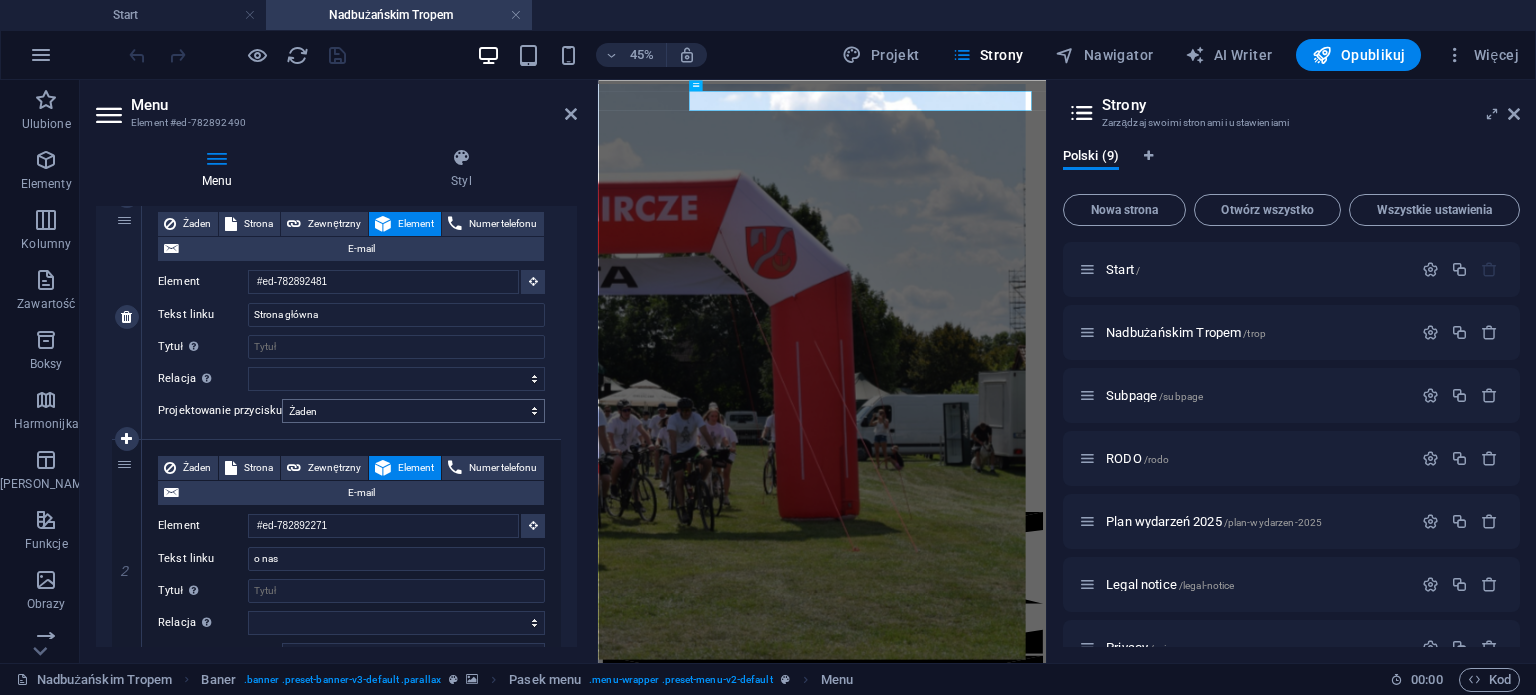 scroll, scrollTop: 300, scrollLeft: 0, axis: vertical 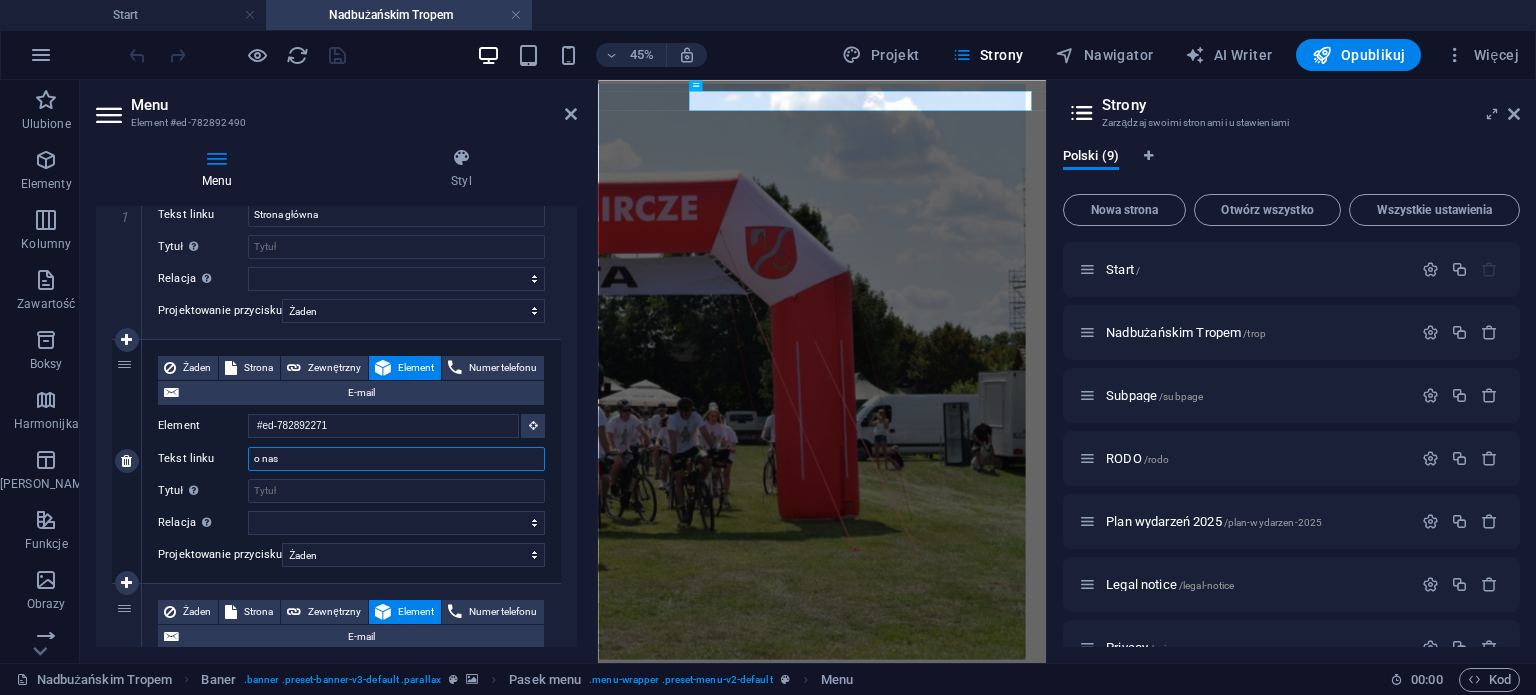 drag, startPoint x: 295, startPoint y: 456, endPoint x: 188, endPoint y: 455, distance: 107.00467 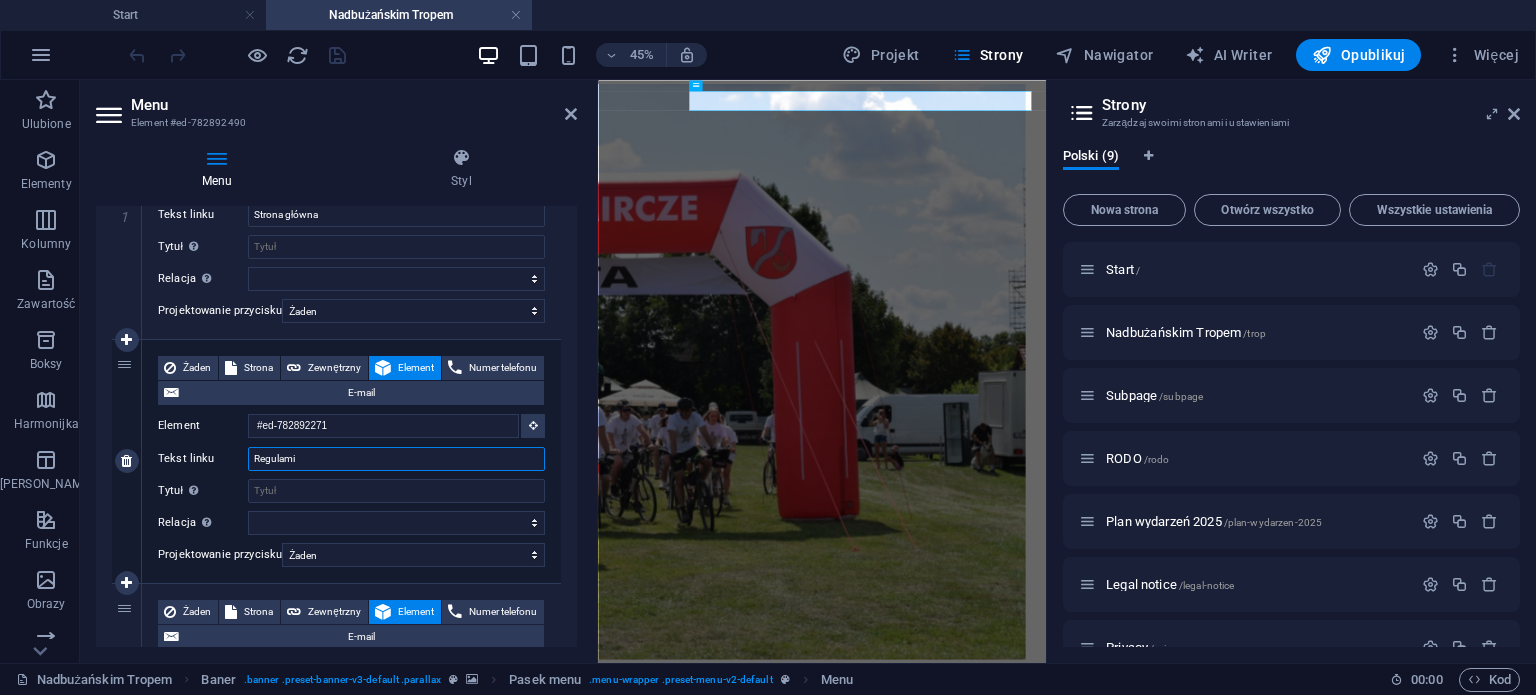 type on "Regulamin" 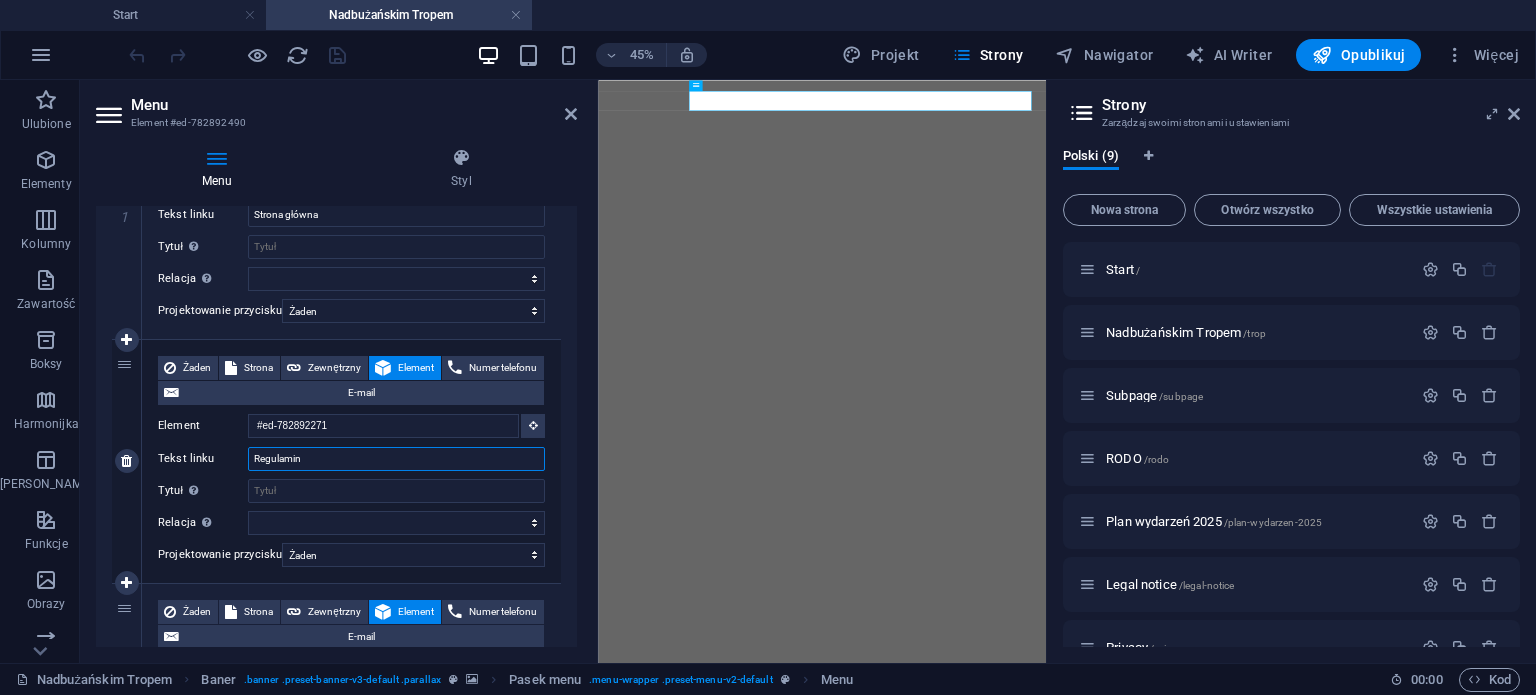 select 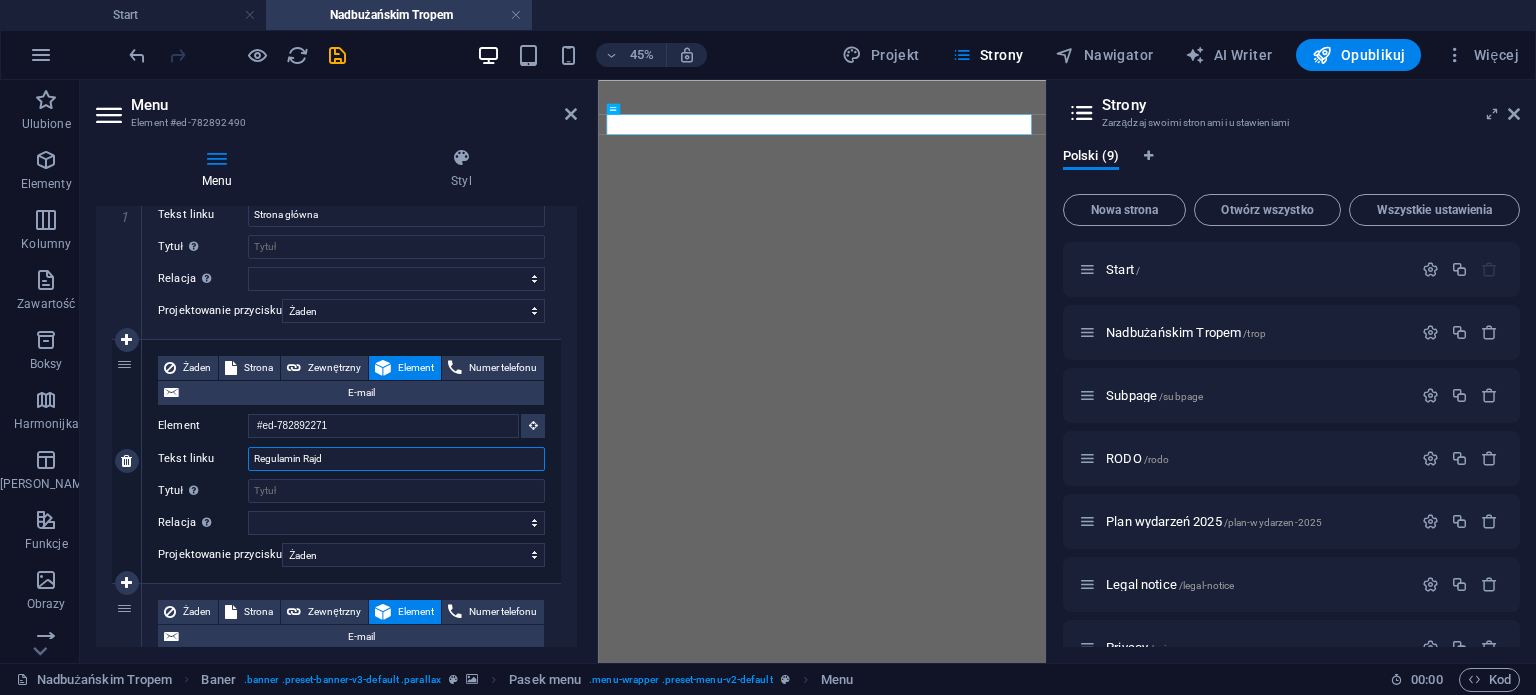 type on "Regulamin Rajdu" 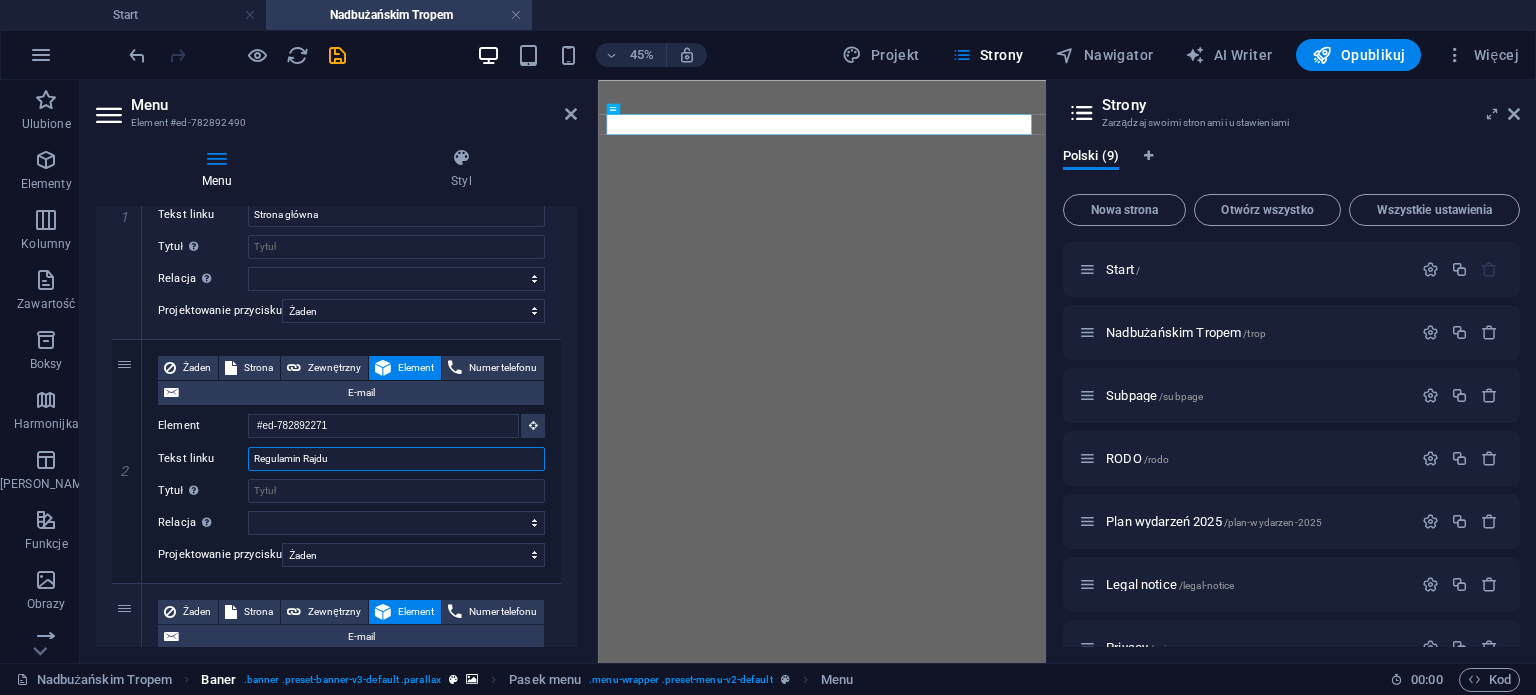 select 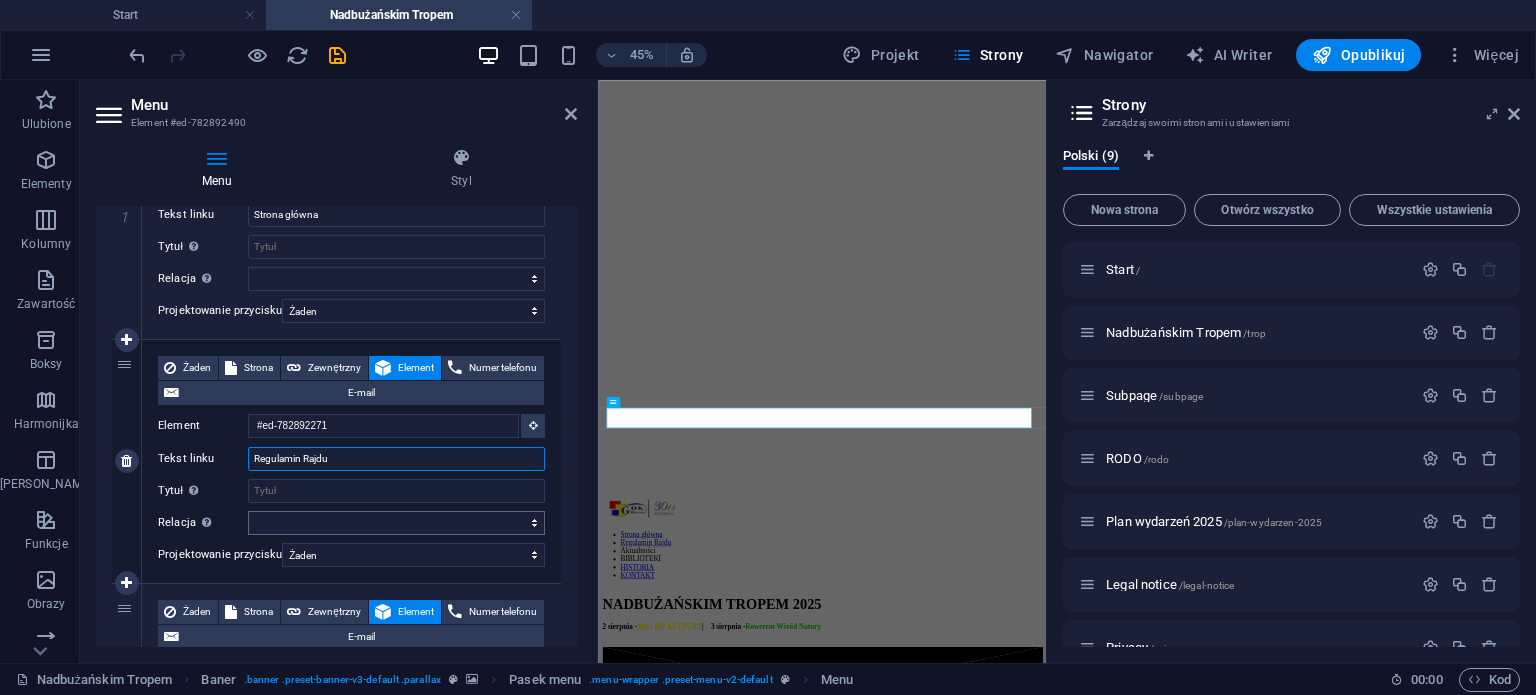 scroll, scrollTop: 0, scrollLeft: 0, axis: both 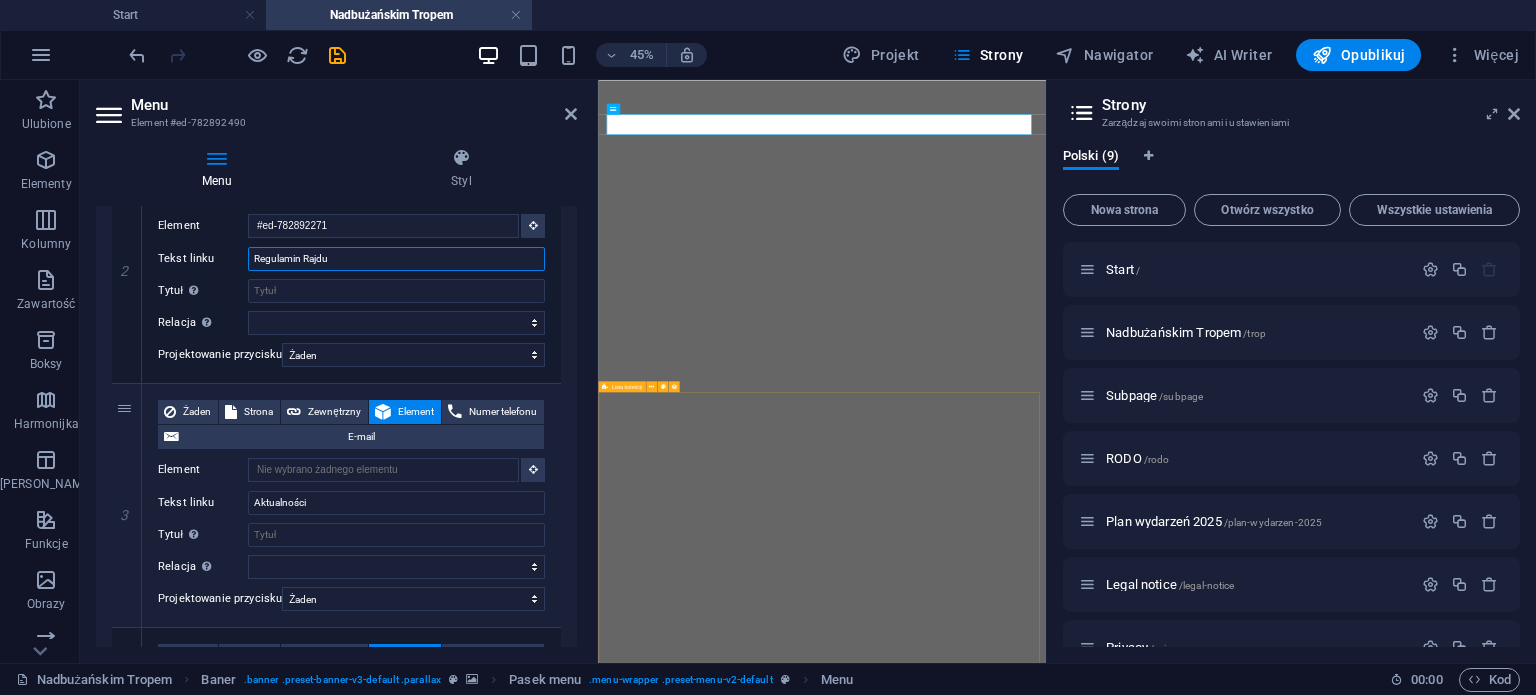 type on "Regulamin Rajdu" 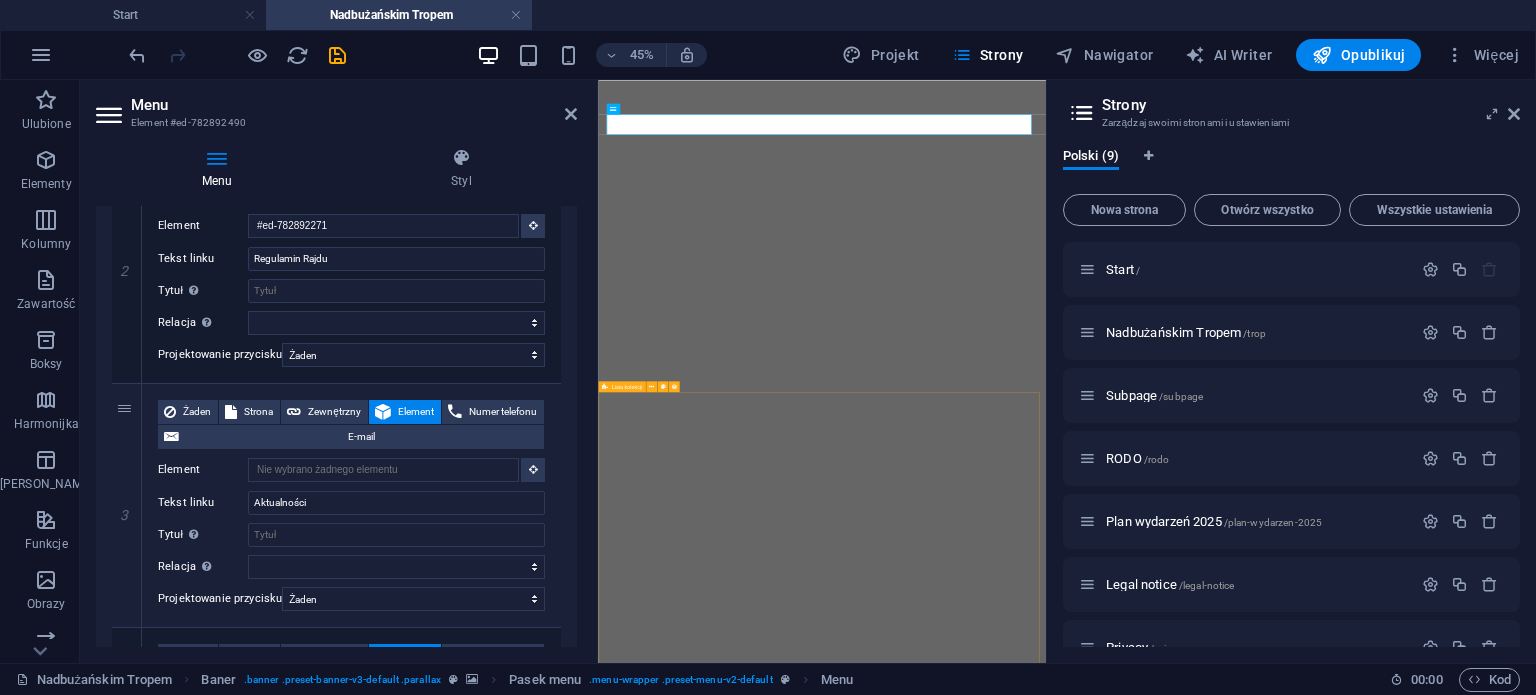 click on "DIIYA    Vorherige Nächste" at bounding box center [1095, 2905] 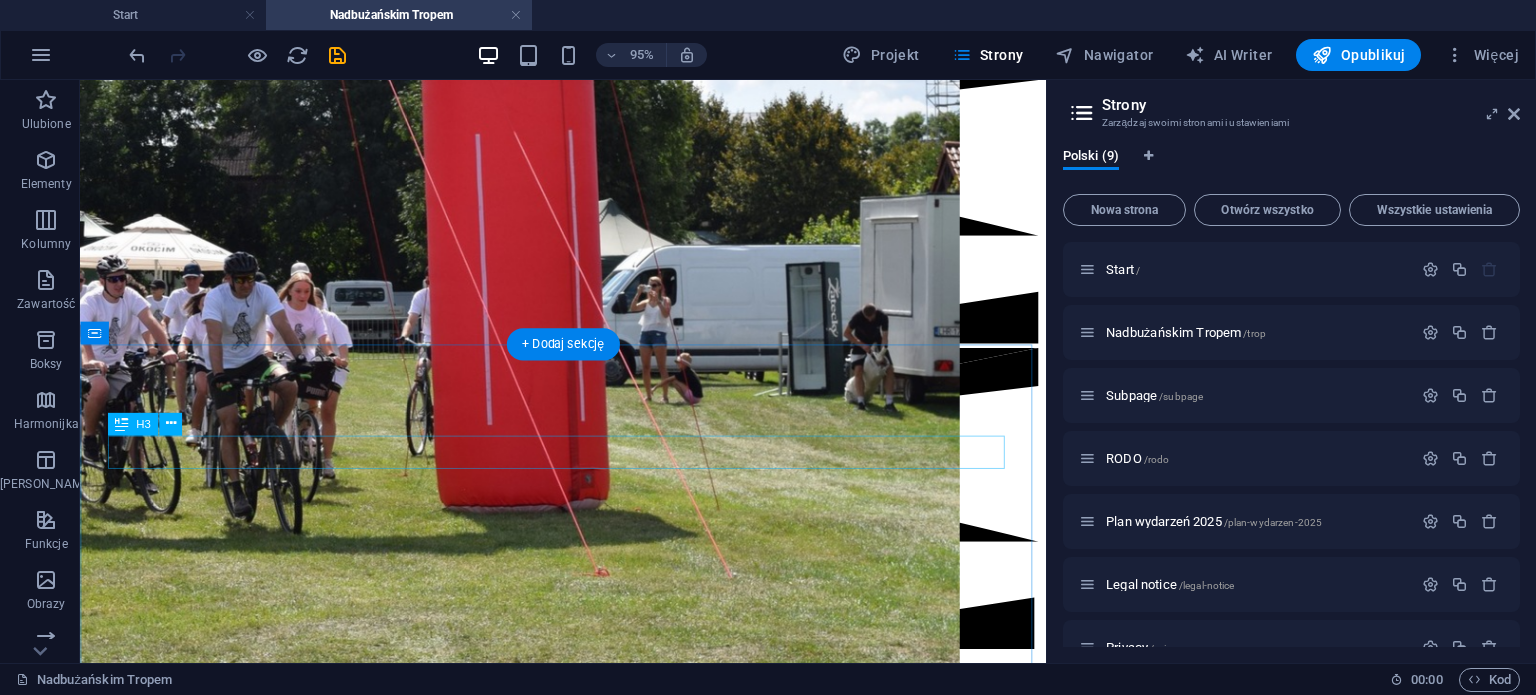 click on "o nas" at bounding box center (588, 1756) 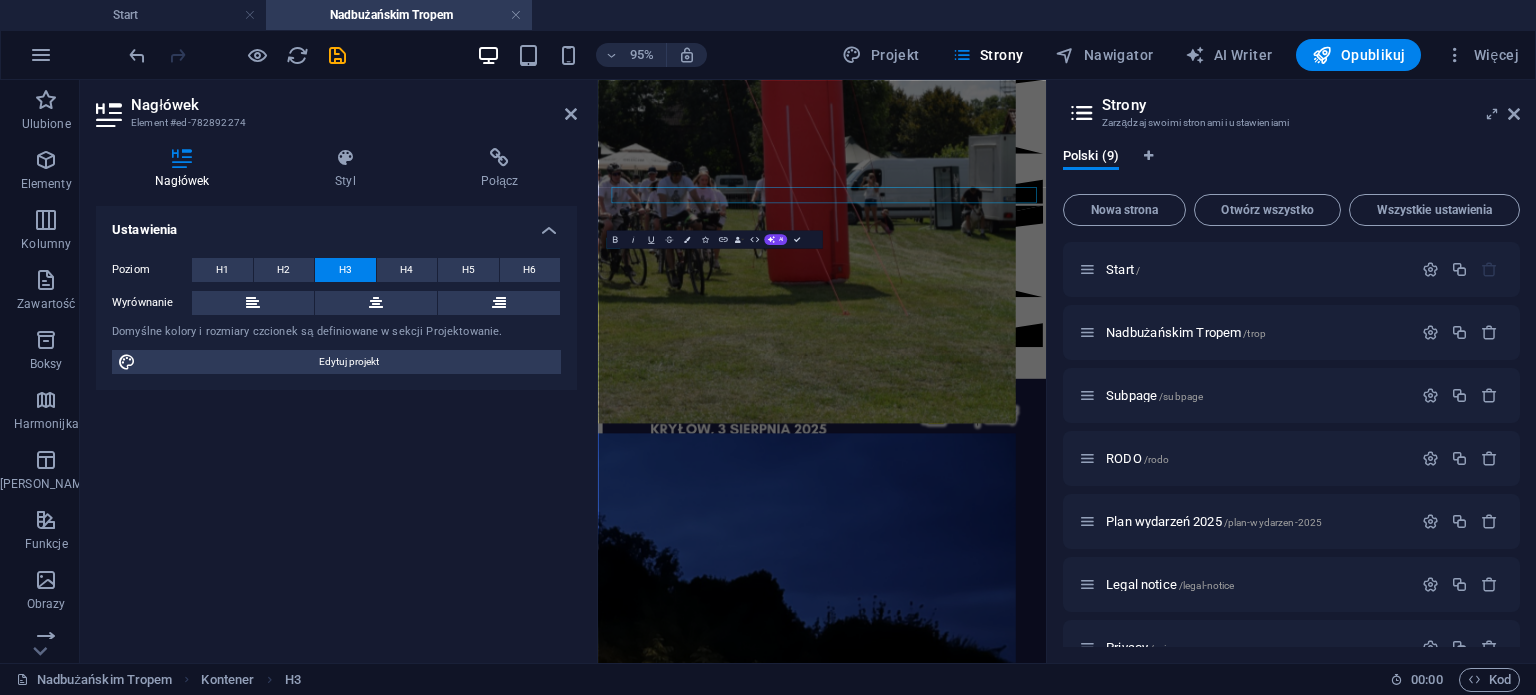 scroll, scrollTop: 1136, scrollLeft: 0, axis: vertical 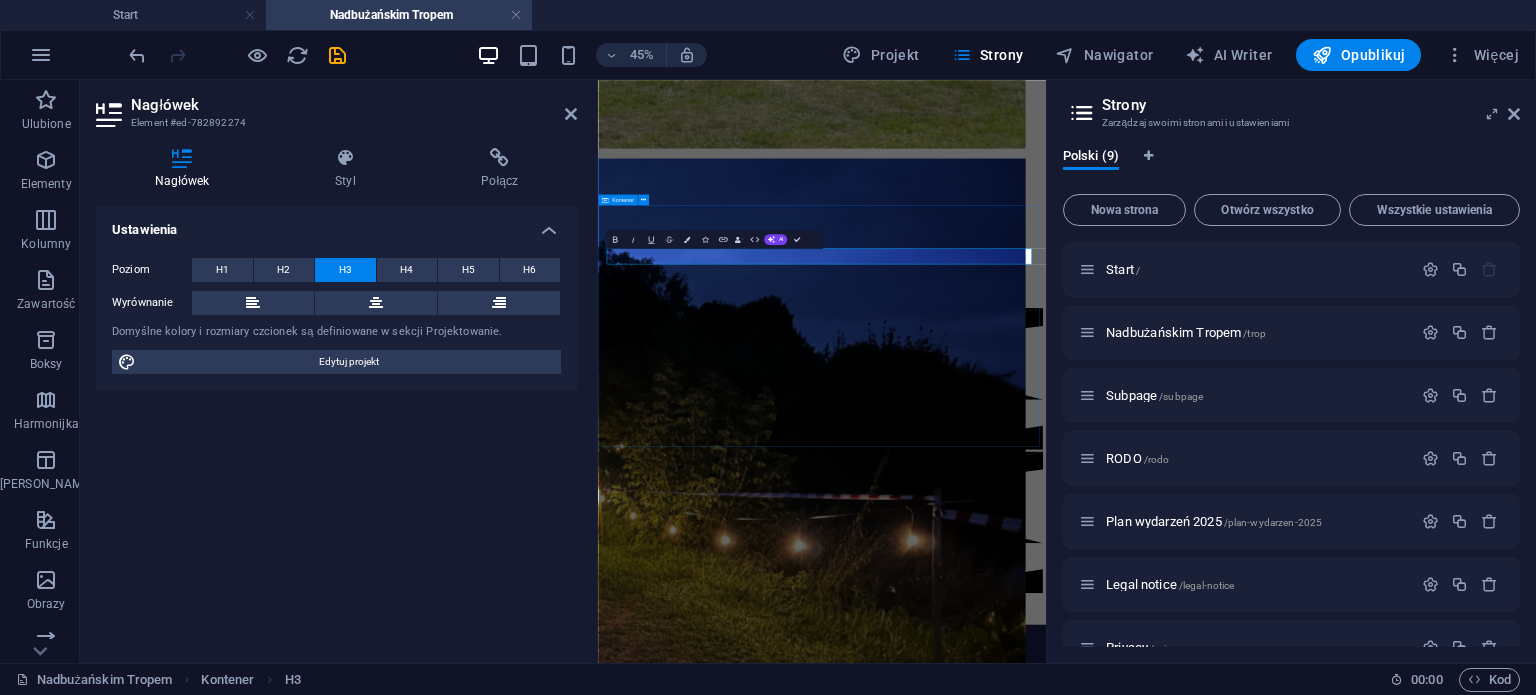 type 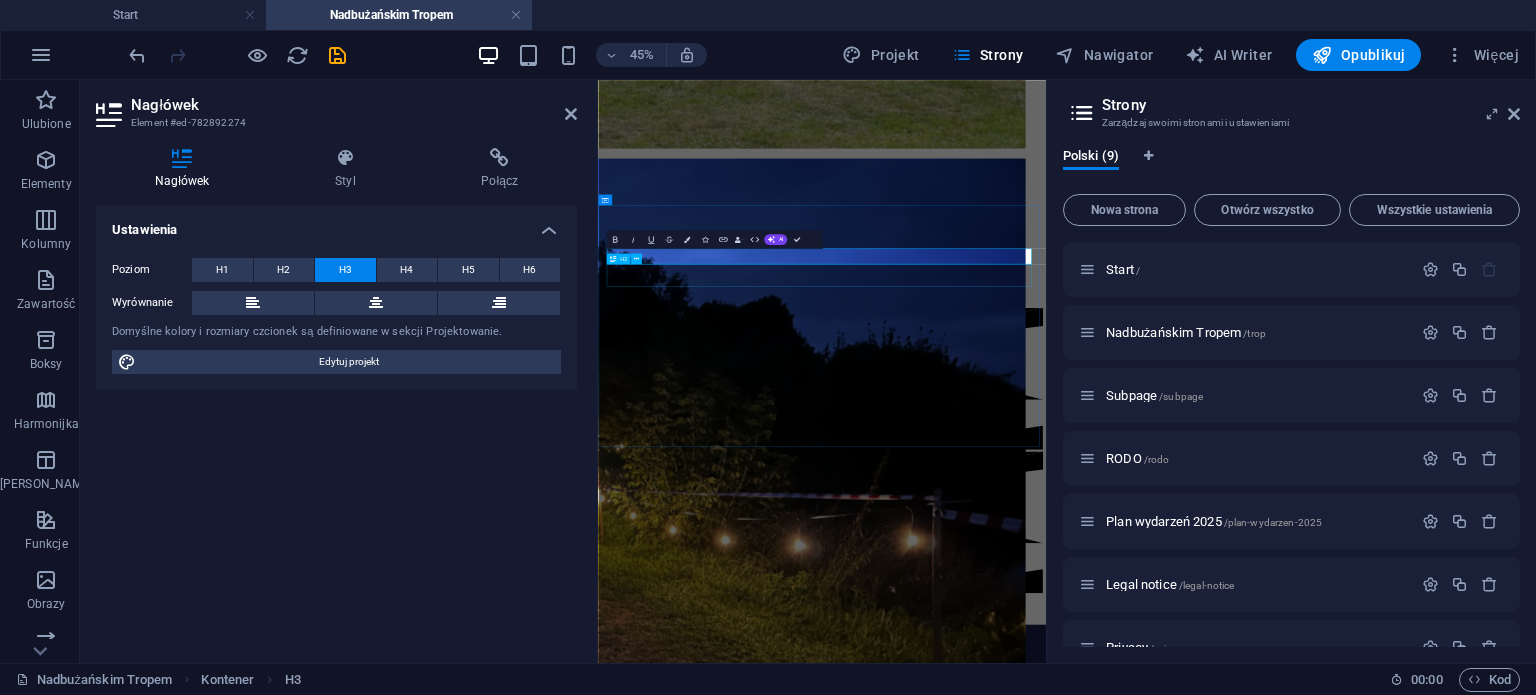 click on "Gminny Ośrodek Kultury w [GEOGRAPHIC_DATA]" at bounding box center (1095, 2323) 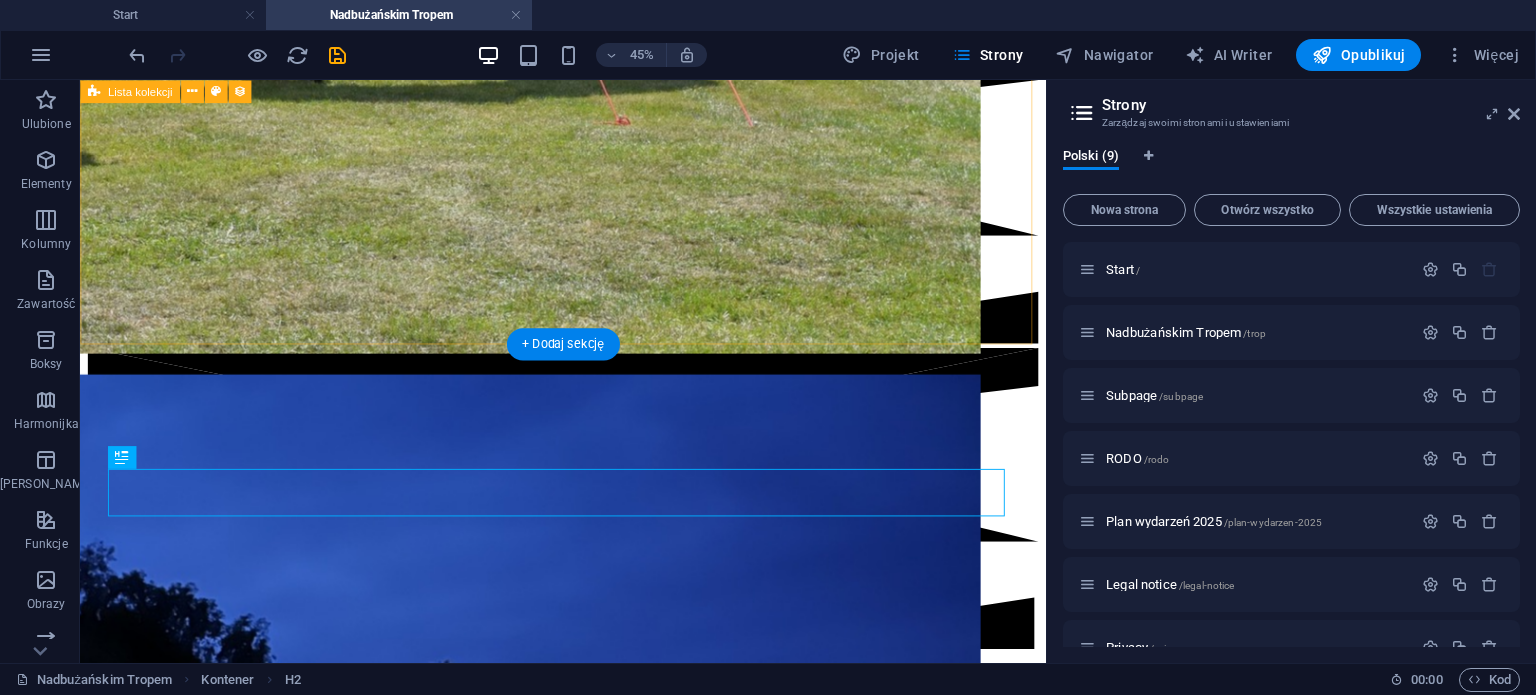 click on "DIIYA    Vorherige Nächste" at bounding box center [588, 1237] 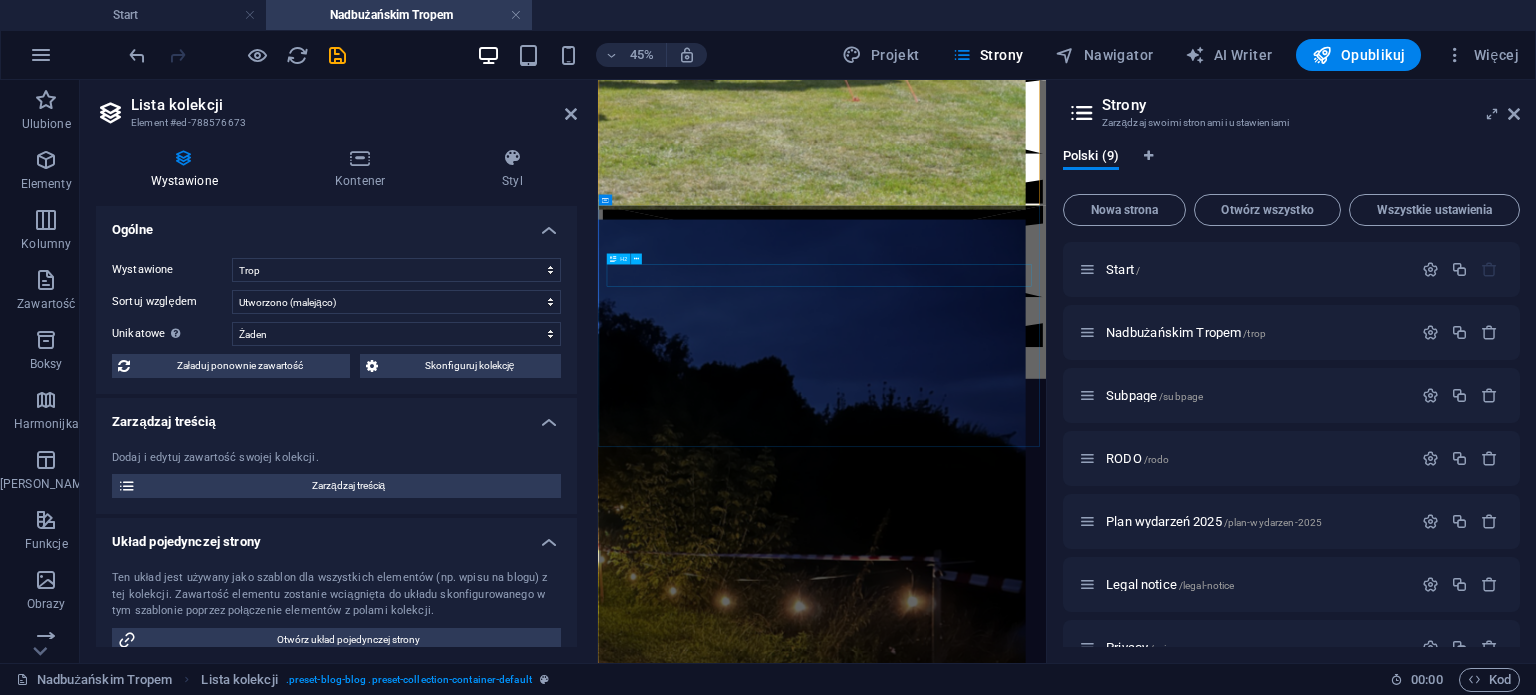 scroll, scrollTop: 1136, scrollLeft: 0, axis: vertical 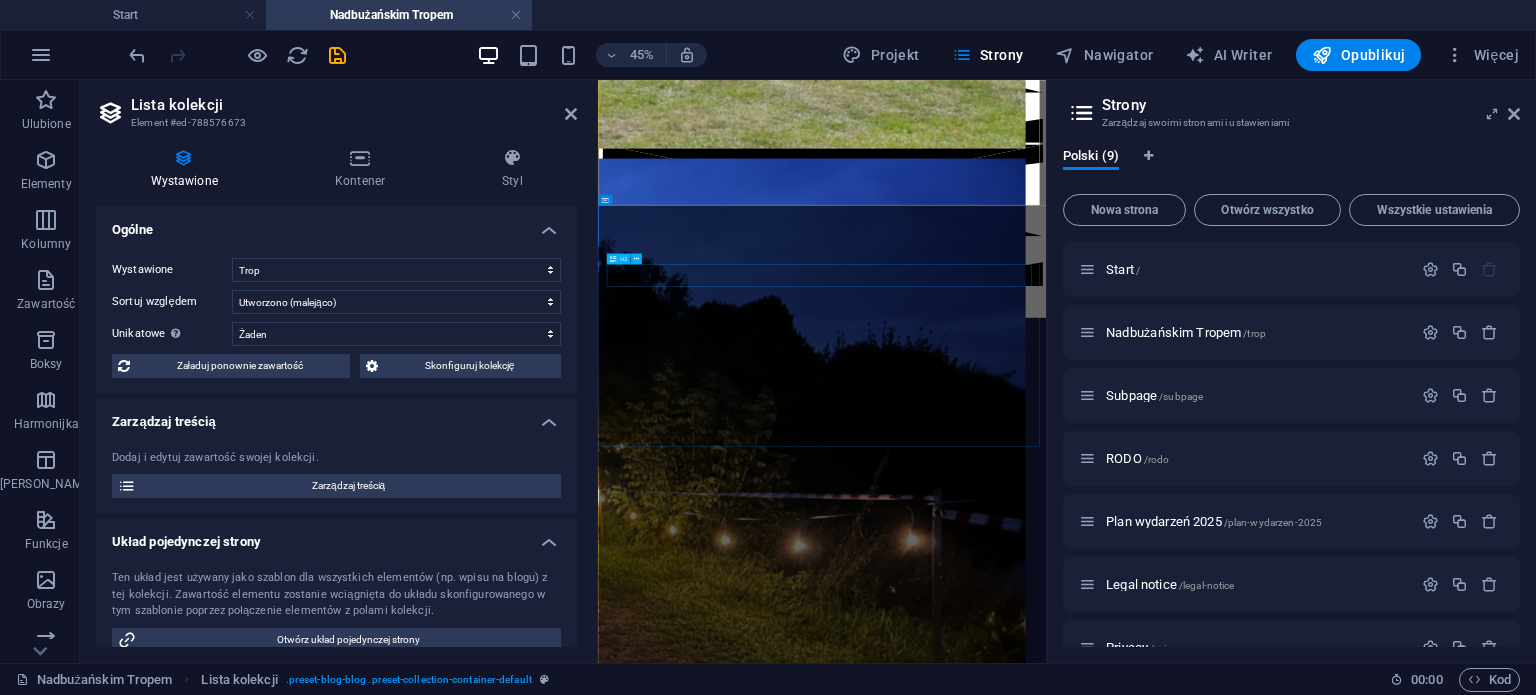 click on "Gminny Ośrodek Kultury w [GEOGRAPHIC_DATA]" at bounding box center (1095, 1641) 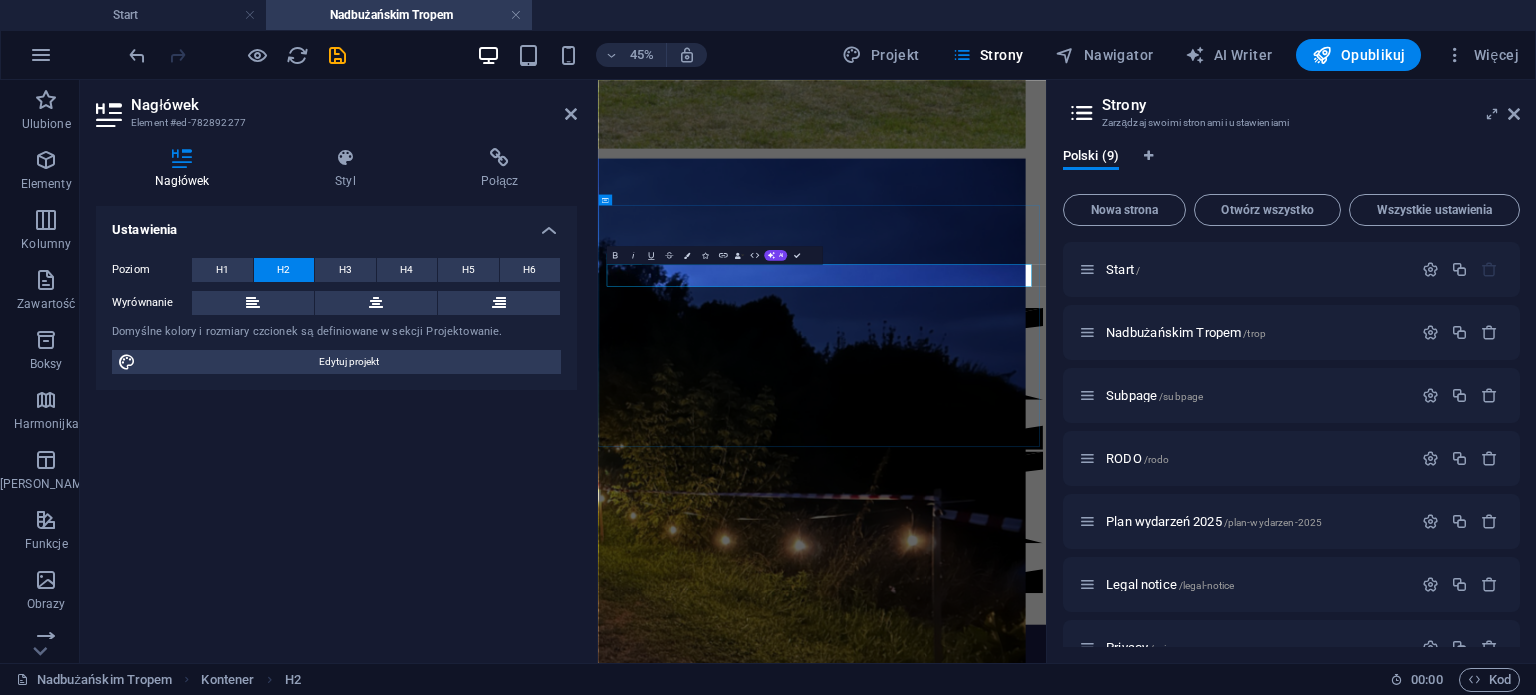 type 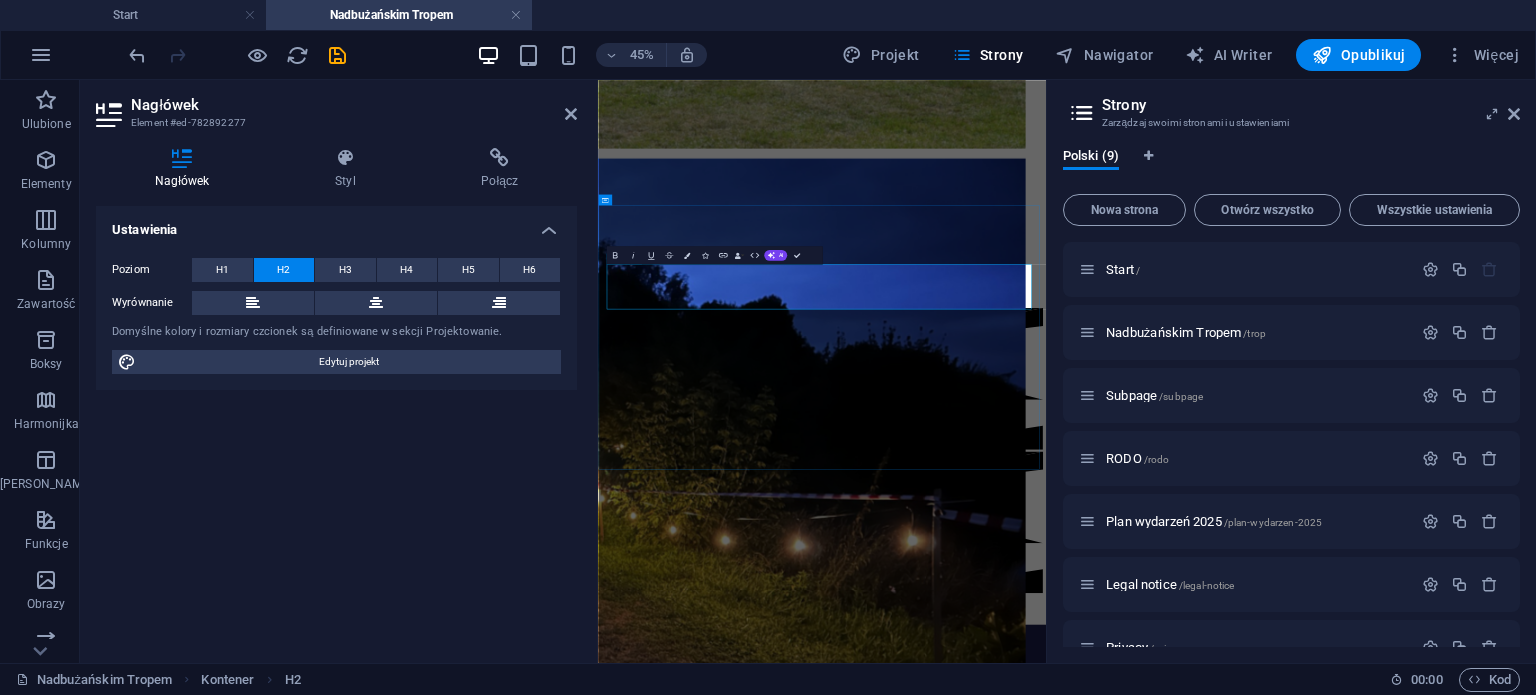 click on "Nadbużańskim Tropem. Rowerem wśród natury 2025" at bounding box center [880, 2323] 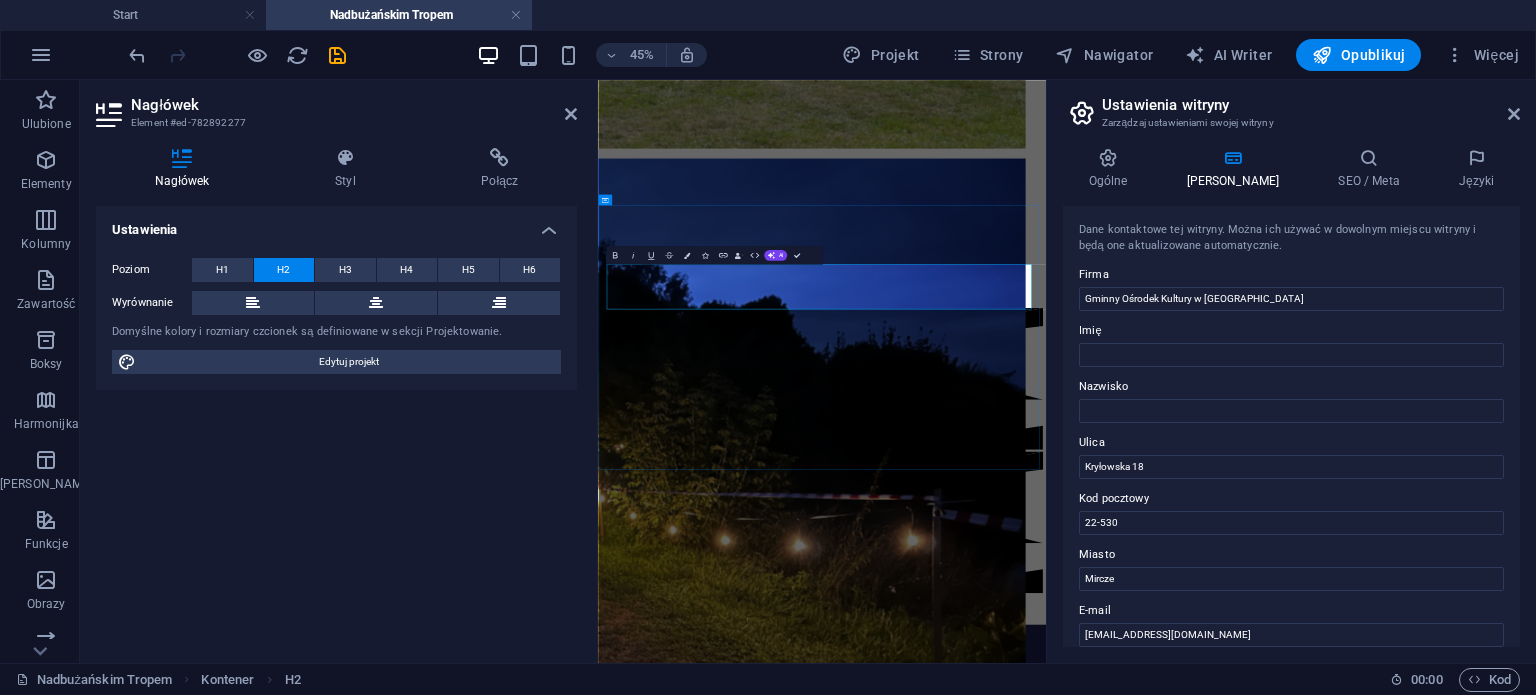 click on "Nadbużańskim Tropem.  ‌Rowerem wśród natury 2025" at bounding box center [1095, 2337] 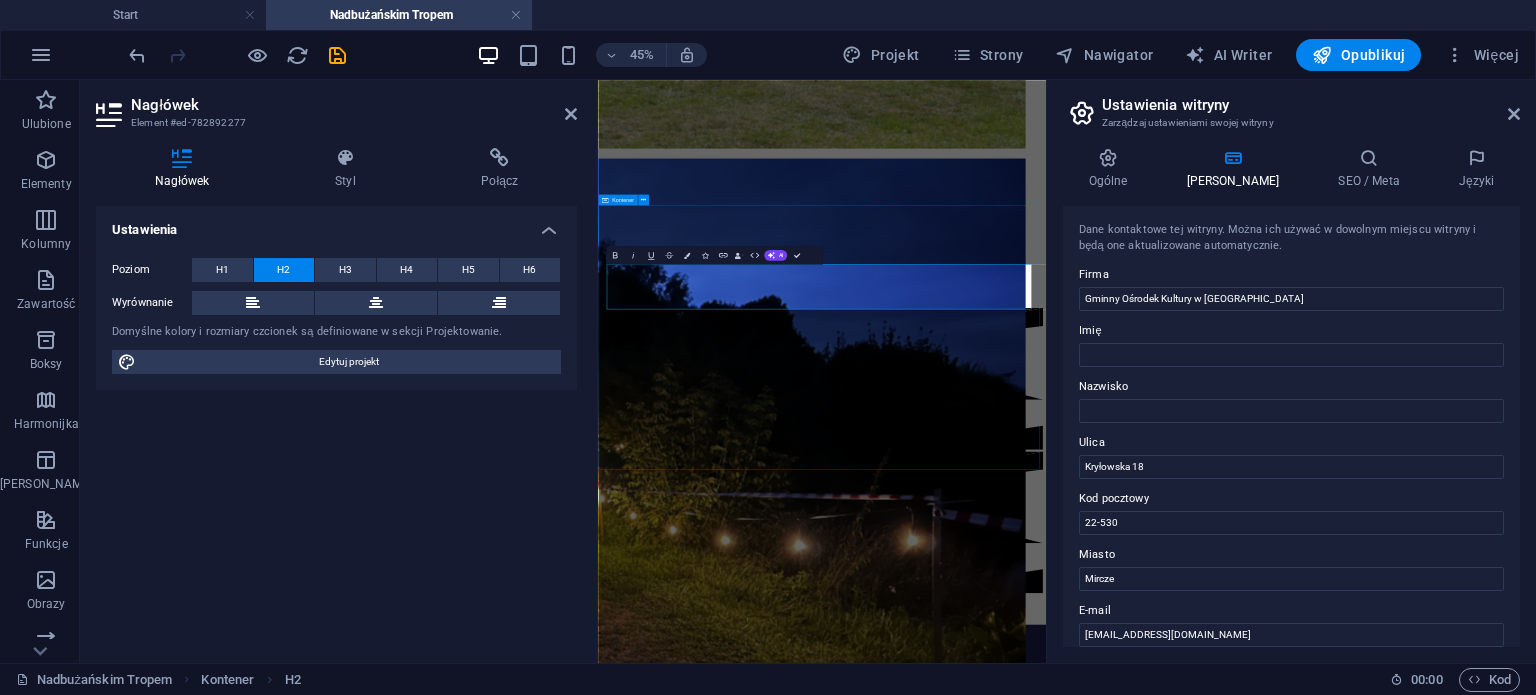 drag, startPoint x: 1311, startPoint y: 449, endPoint x: 1482, endPoint y: 254, distance: 259.3569 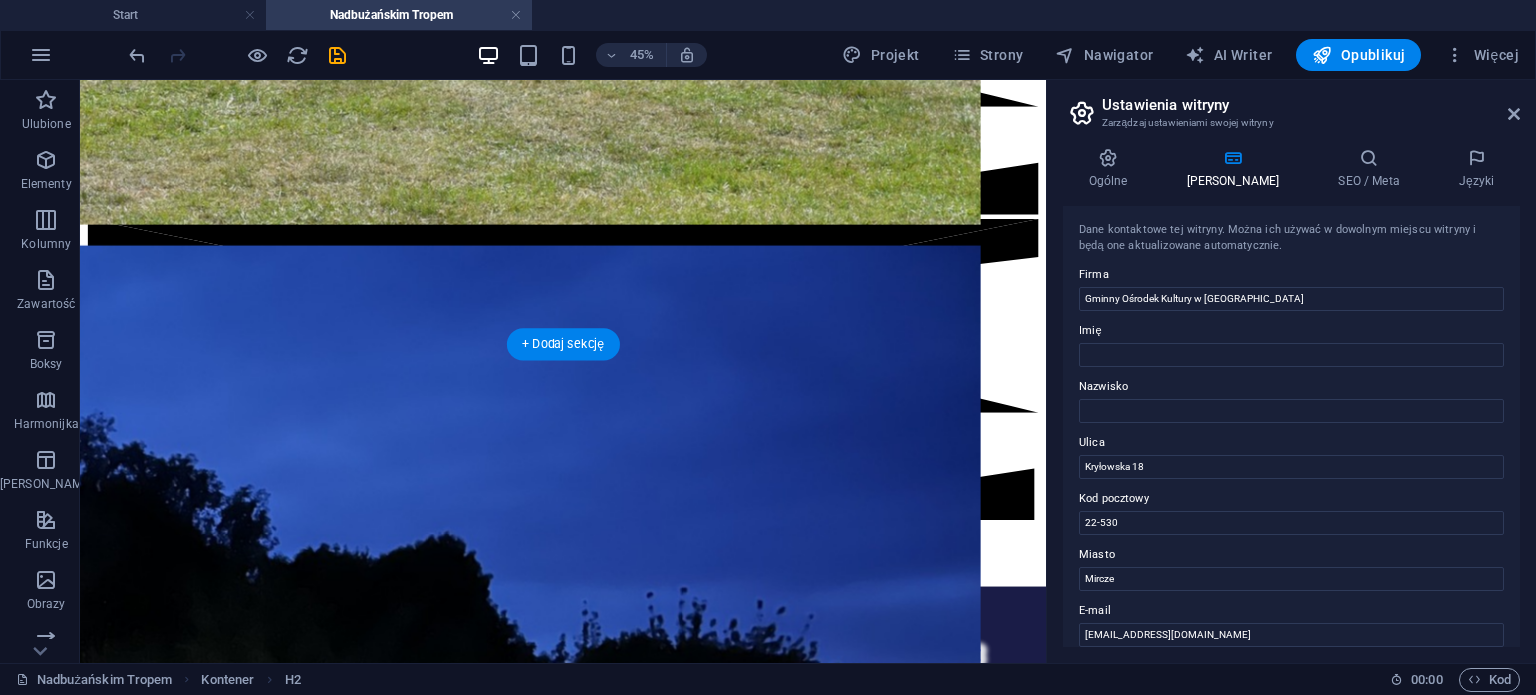 scroll, scrollTop: 1000, scrollLeft: 0, axis: vertical 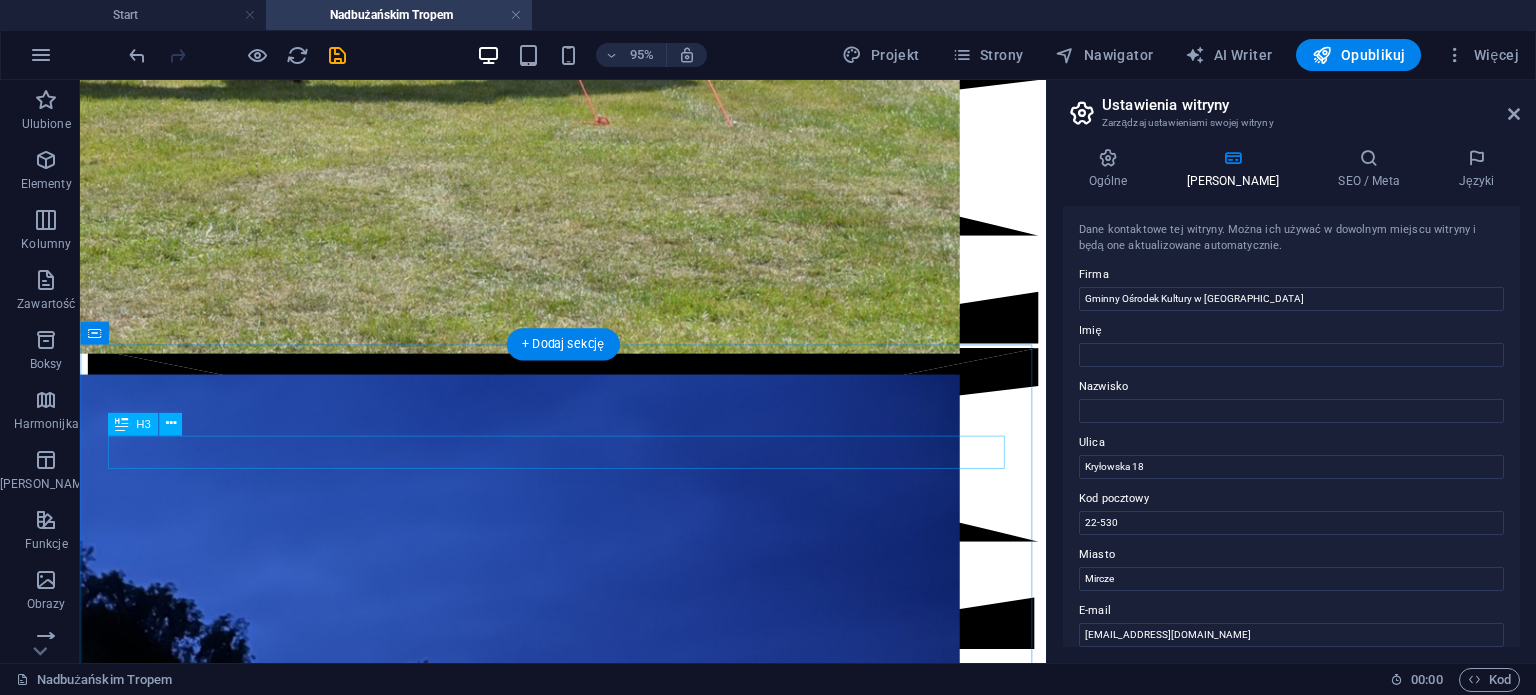 click on "REGULAMIN RAJDU ROWEROWEGO 2025" at bounding box center (588, 1756) 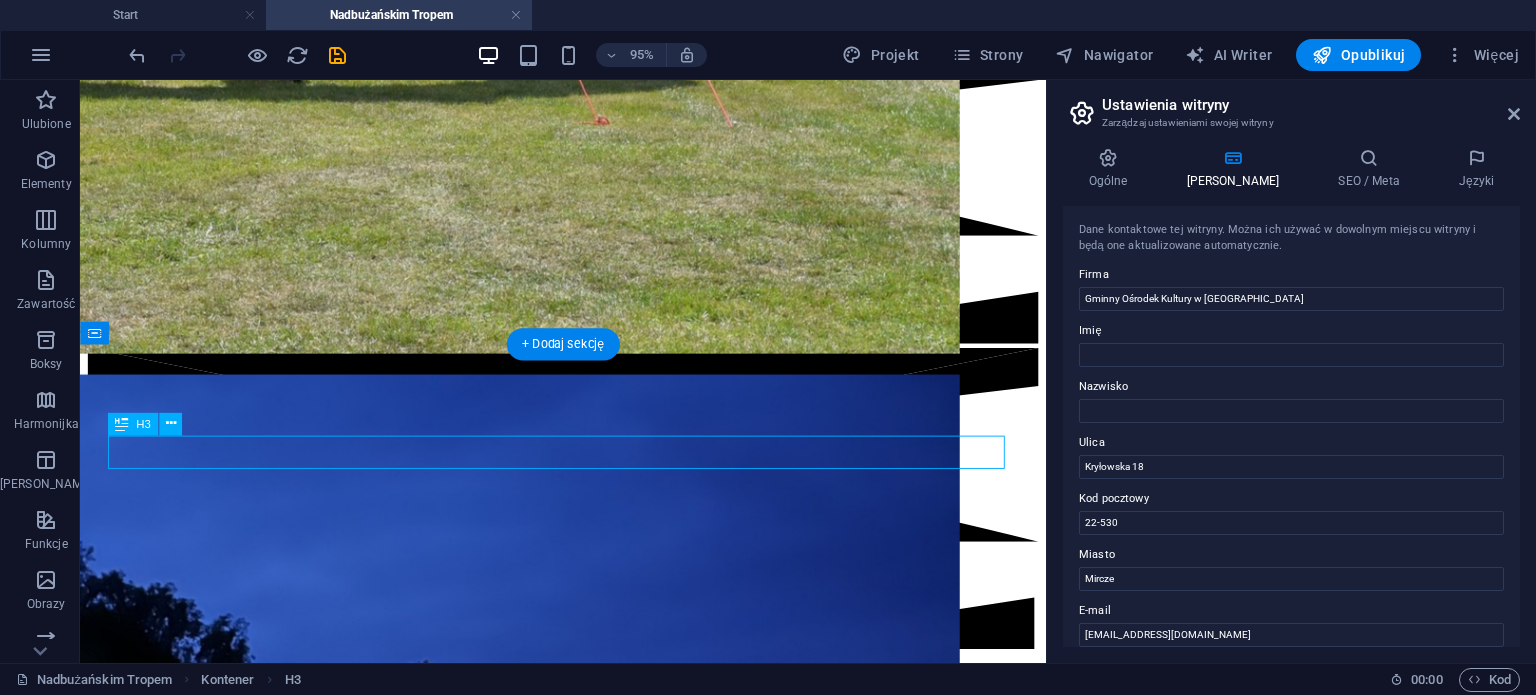 click on "REGULAMIN RAJDU ROWEROWEGO 2025" at bounding box center [588, 1756] 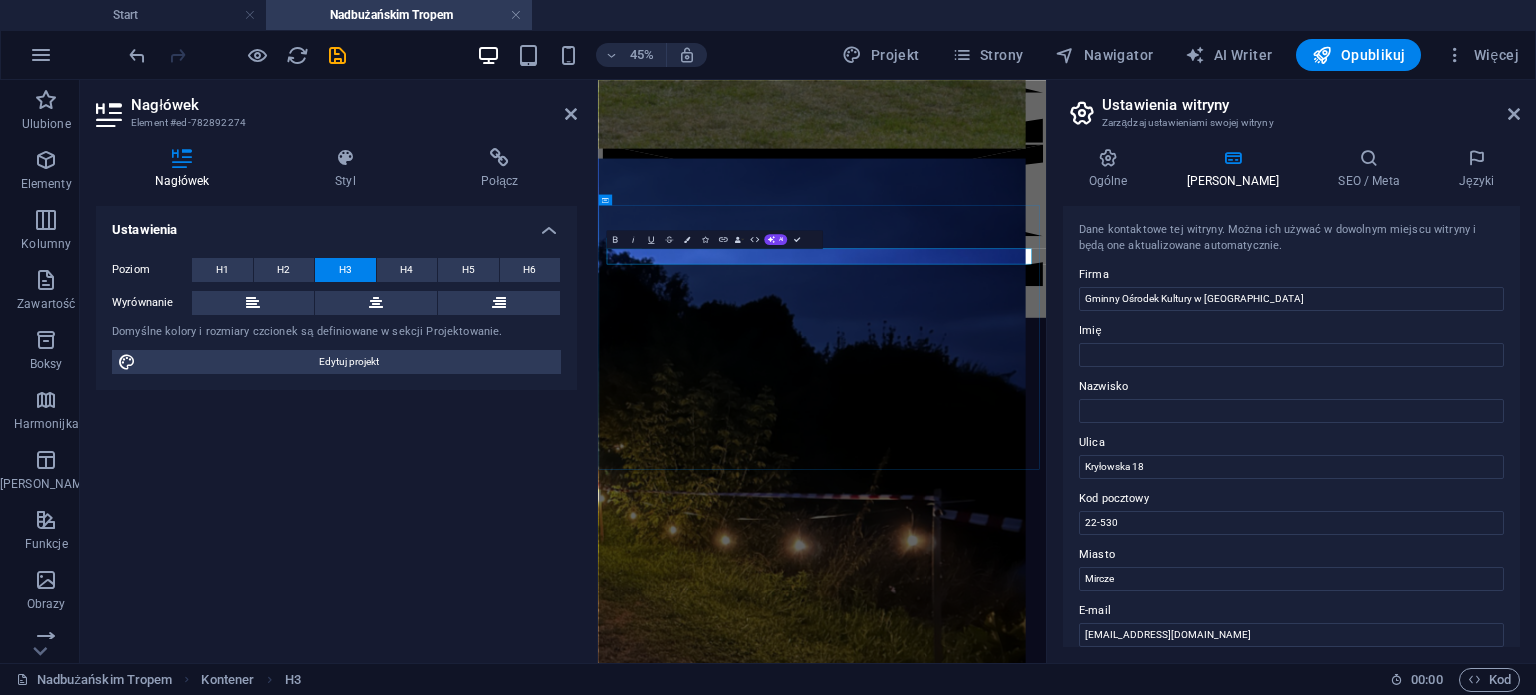 click on "REGULAMIN RAJDU ROWEROWEGO 2025" at bounding box center [1095, 1597] 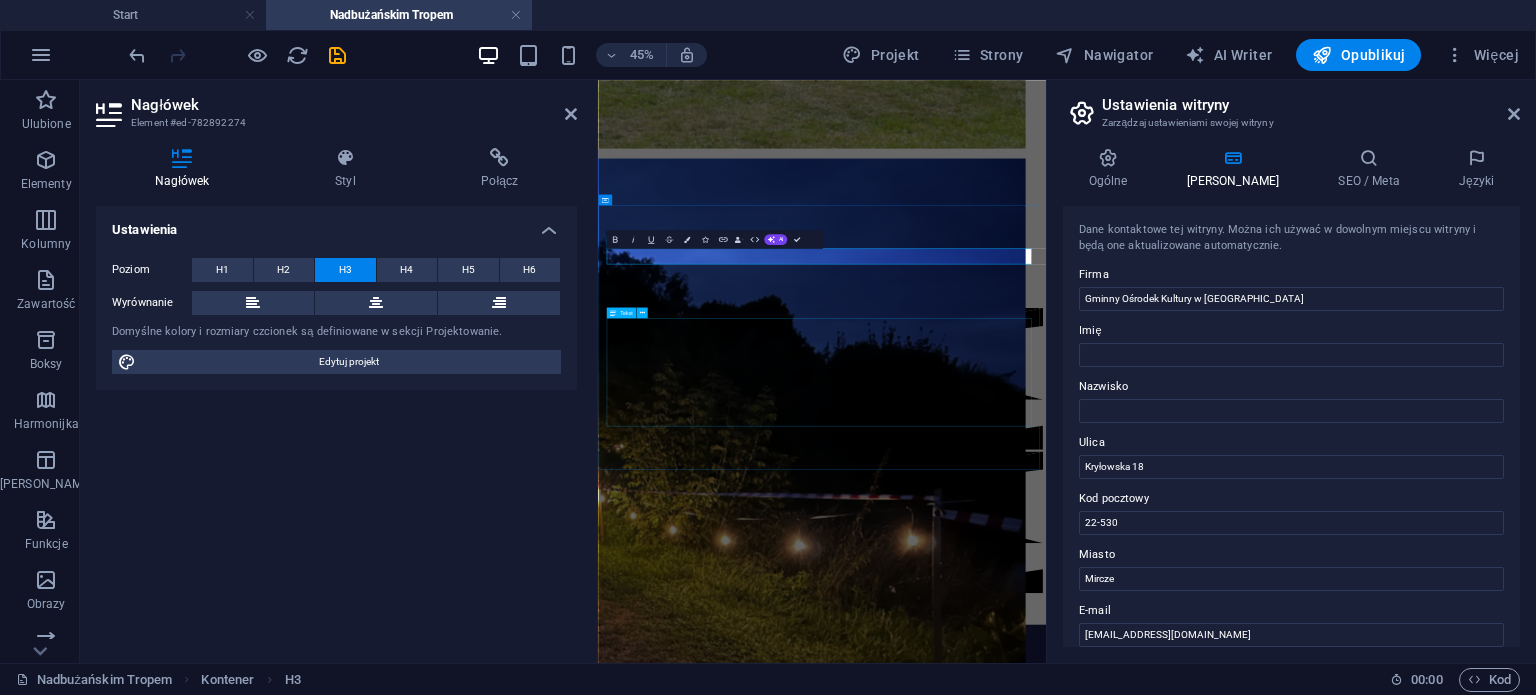 click on "Gminny Ośrodek Kultury w Mirczu jest kluczowym punktem lokalnej społeczności, oferującym różnorodne programy kulturalne i edukacyjne. Zajmujemy się organizowaniem wydarzeń mających na celu integrację mieszkańców, promowanie sztuki oraz wspieranie lokalnych talentów. Ośrodek stawia na dostępność kultury, proponując aktywności skierowane do różnych grup wiekowych, co sprzyja współpracy i rozwijaniu pasji.  Gminny Ośrodek Kultury w Mirczu nie tylko inspiruje, ale również tworzy przestrzeń dla twórczości i wymiany doświadczeń, co pozytywnie wpływa na rozwój osobisty mieszkańców.  Dzięki zaangażowaniu pracowników i chęci współpracy z lokalnymi artystami oraz organizacjami, ośrodek dąży do stworzenia otwartego, przyjaznego miejsca, które wzbogaca kulturalne życie gminy." at bounding box center [1095, 2510] 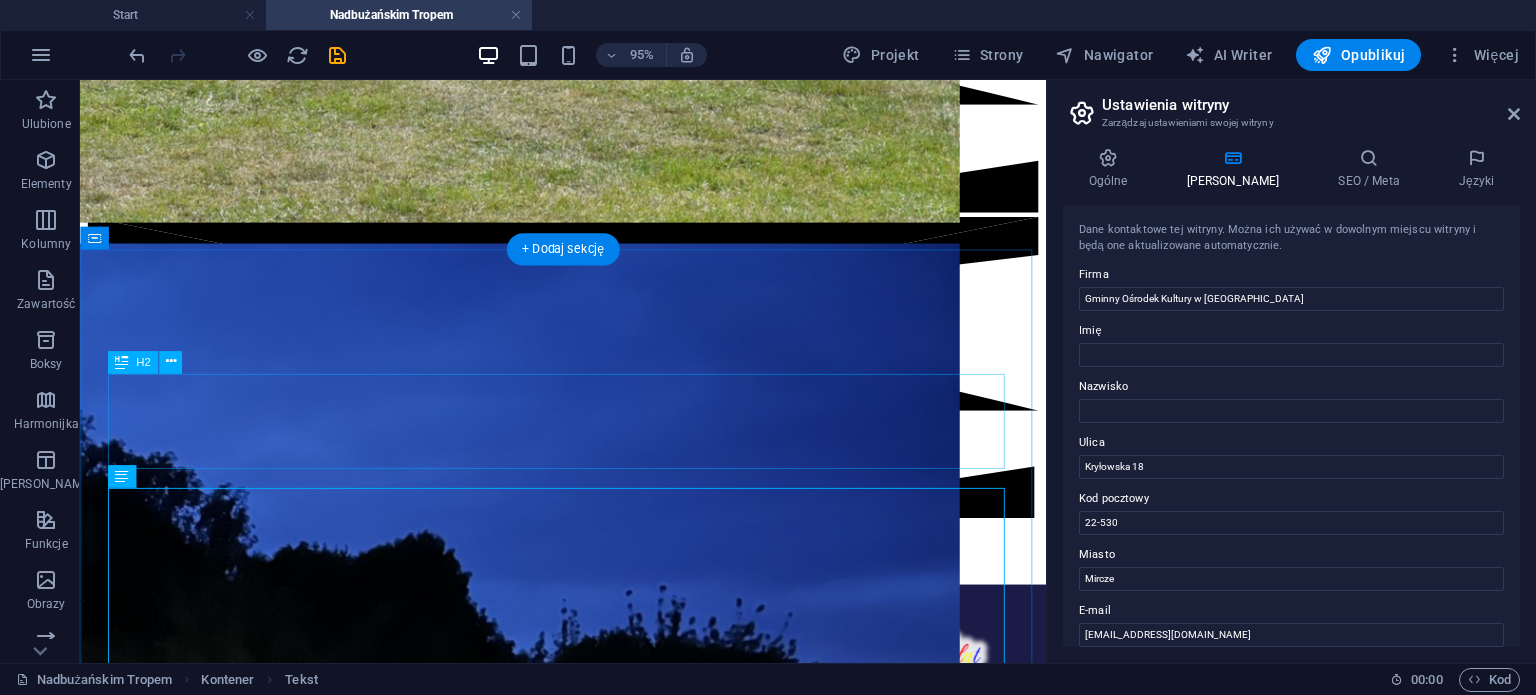 scroll, scrollTop: 1100, scrollLeft: 0, axis: vertical 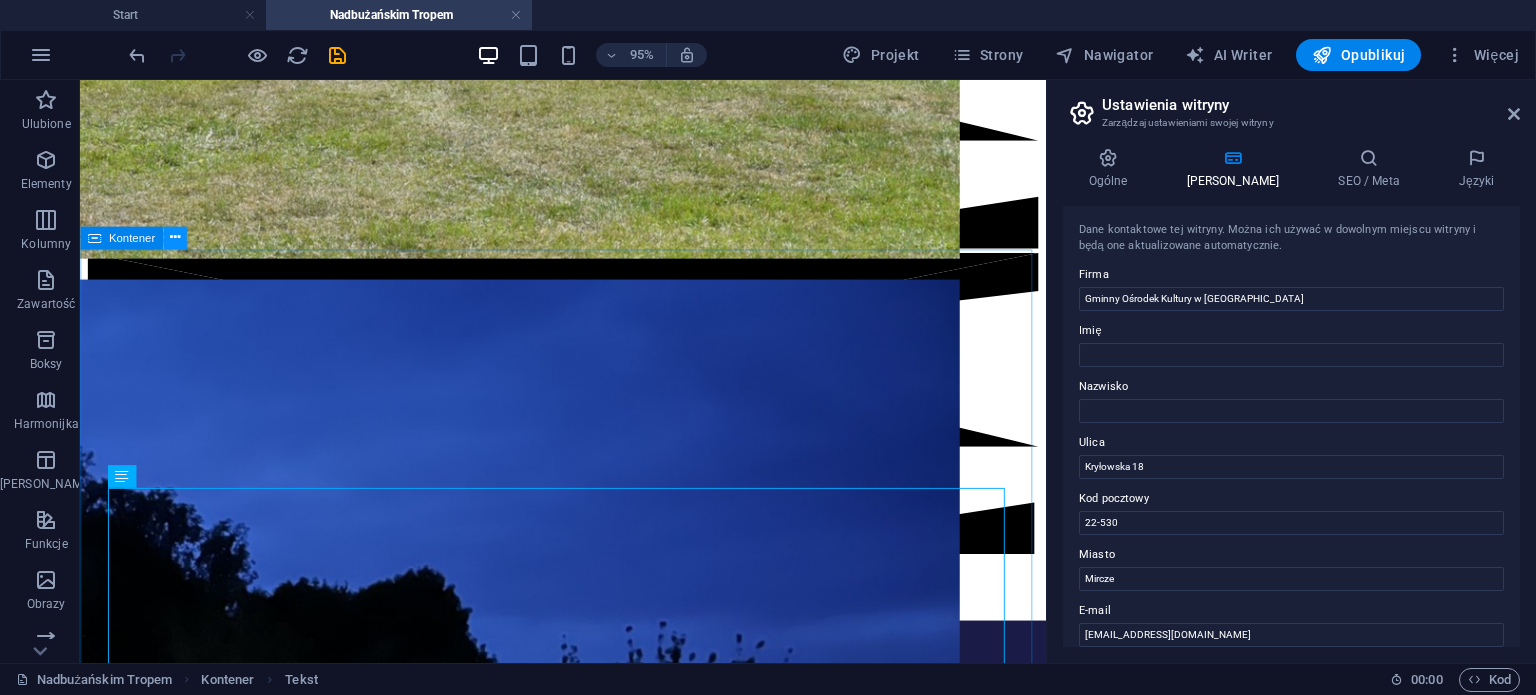 click at bounding box center (175, 237) 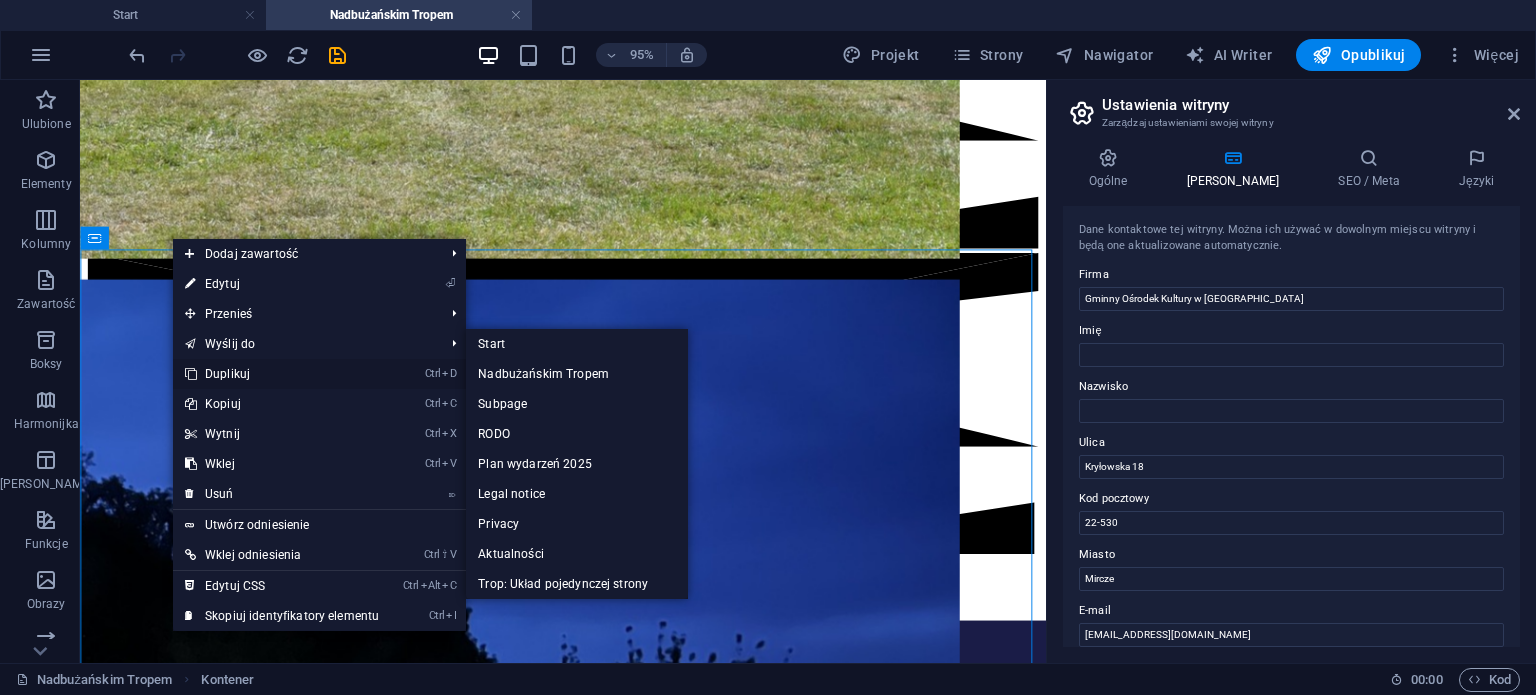 drag, startPoint x: 242, startPoint y: 367, endPoint x: 188, endPoint y: 302, distance: 84.50444 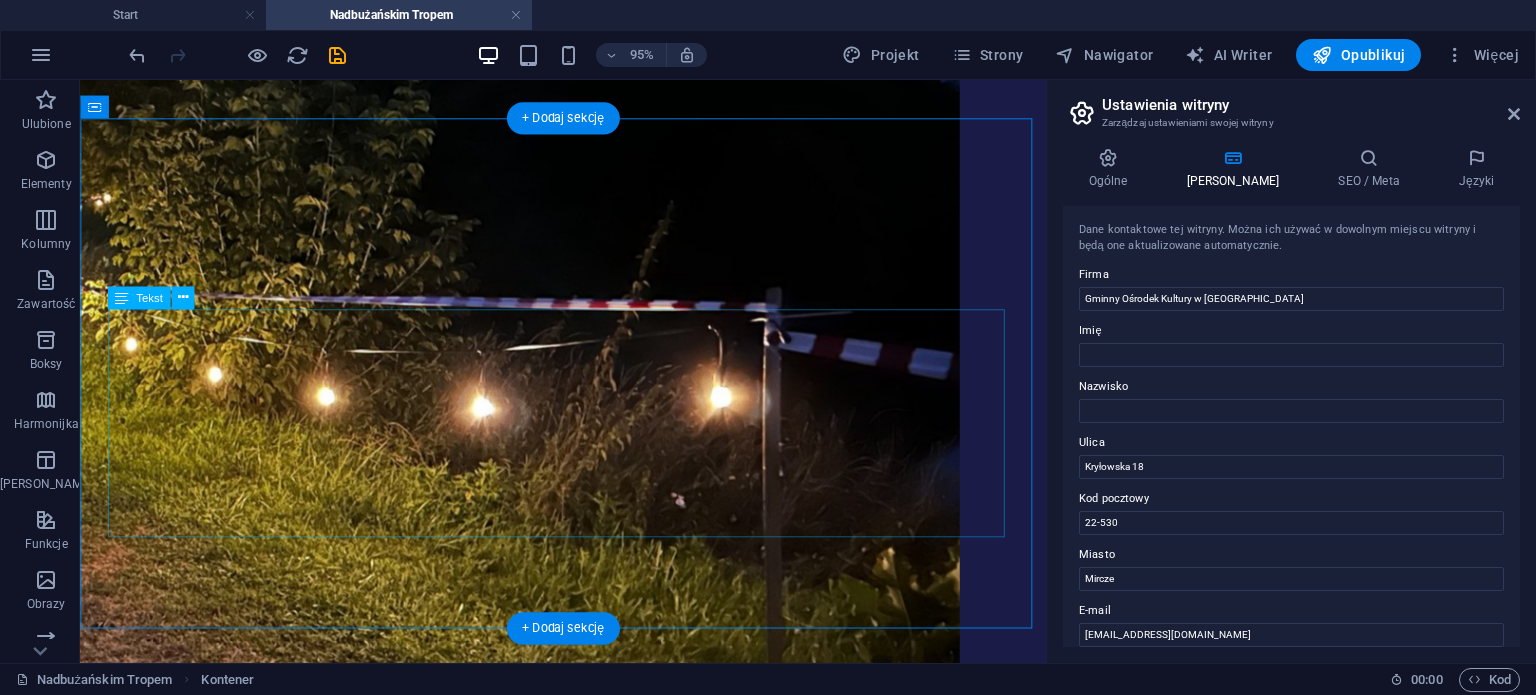 scroll, scrollTop: 1626, scrollLeft: 0, axis: vertical 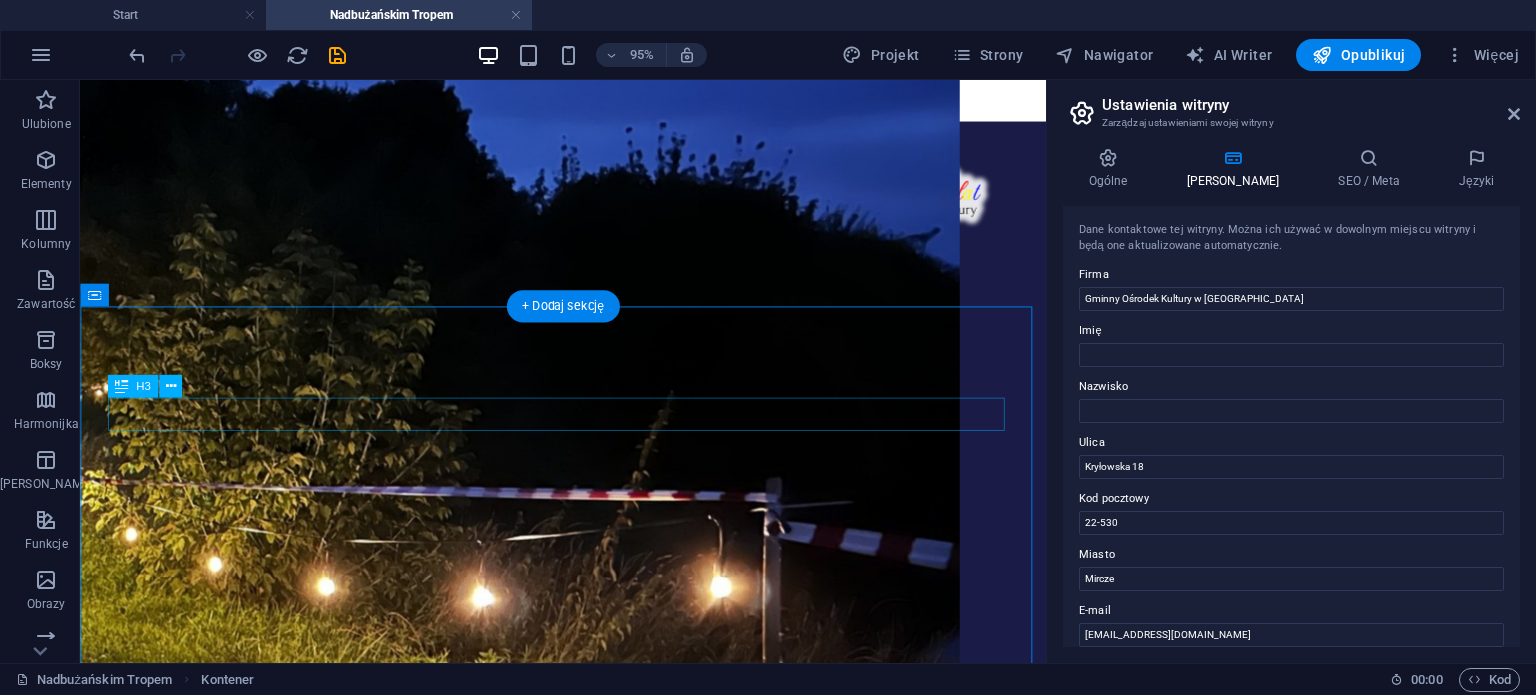 click on "REGULAMIN RAJDU ROWEROWEGO" at bounding box center [588, 1463] 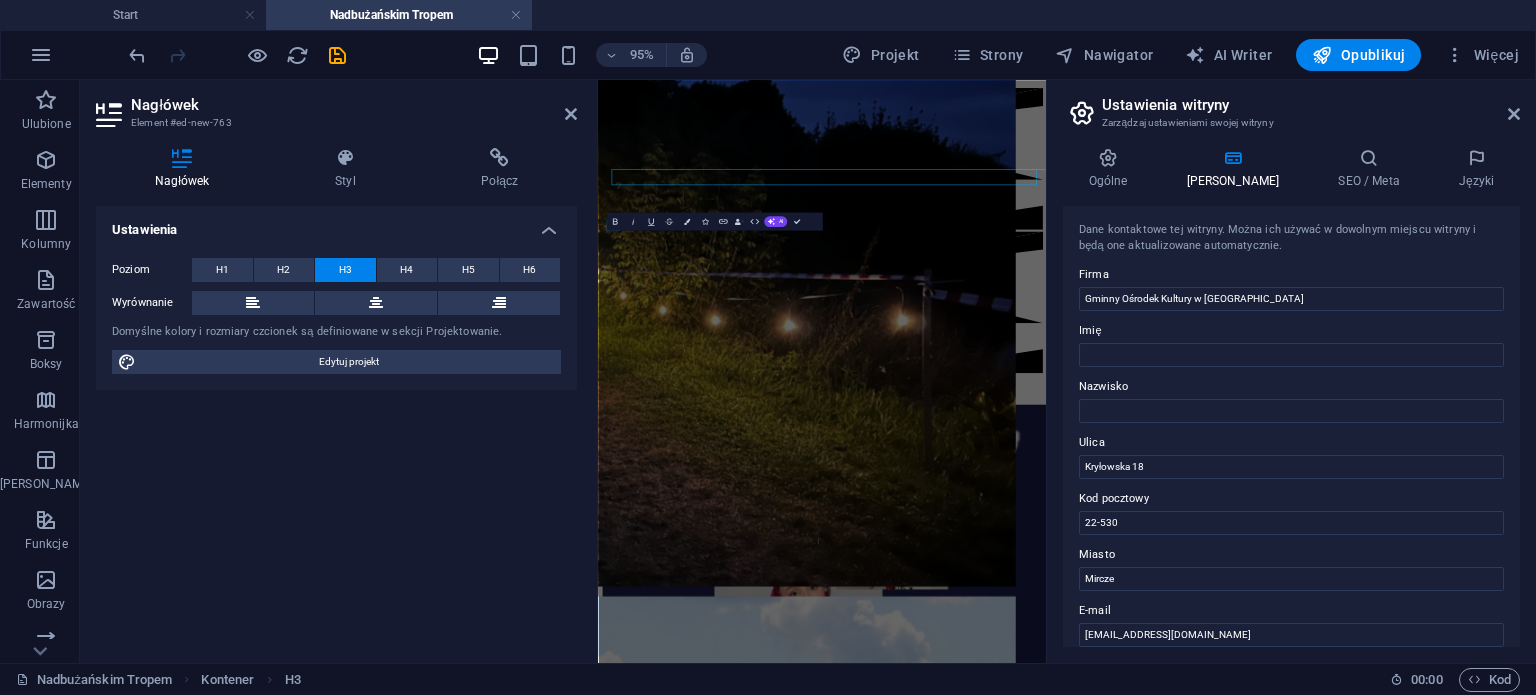 scroll, scrollTop: 1762, scrollLeft: 0, axis: vertical 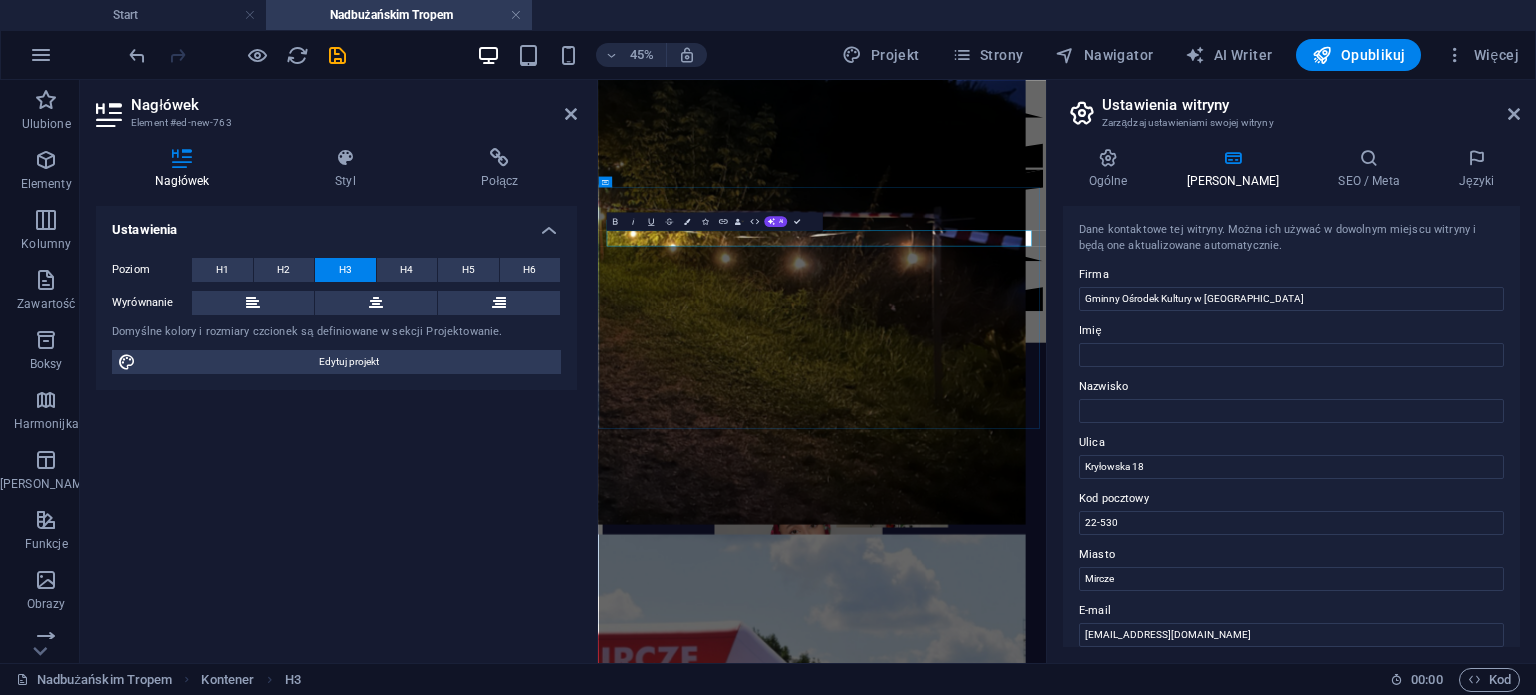 click on "REGULAMIN RAJDU ROWEROWEGO" at bounding box center [1095, 2003] 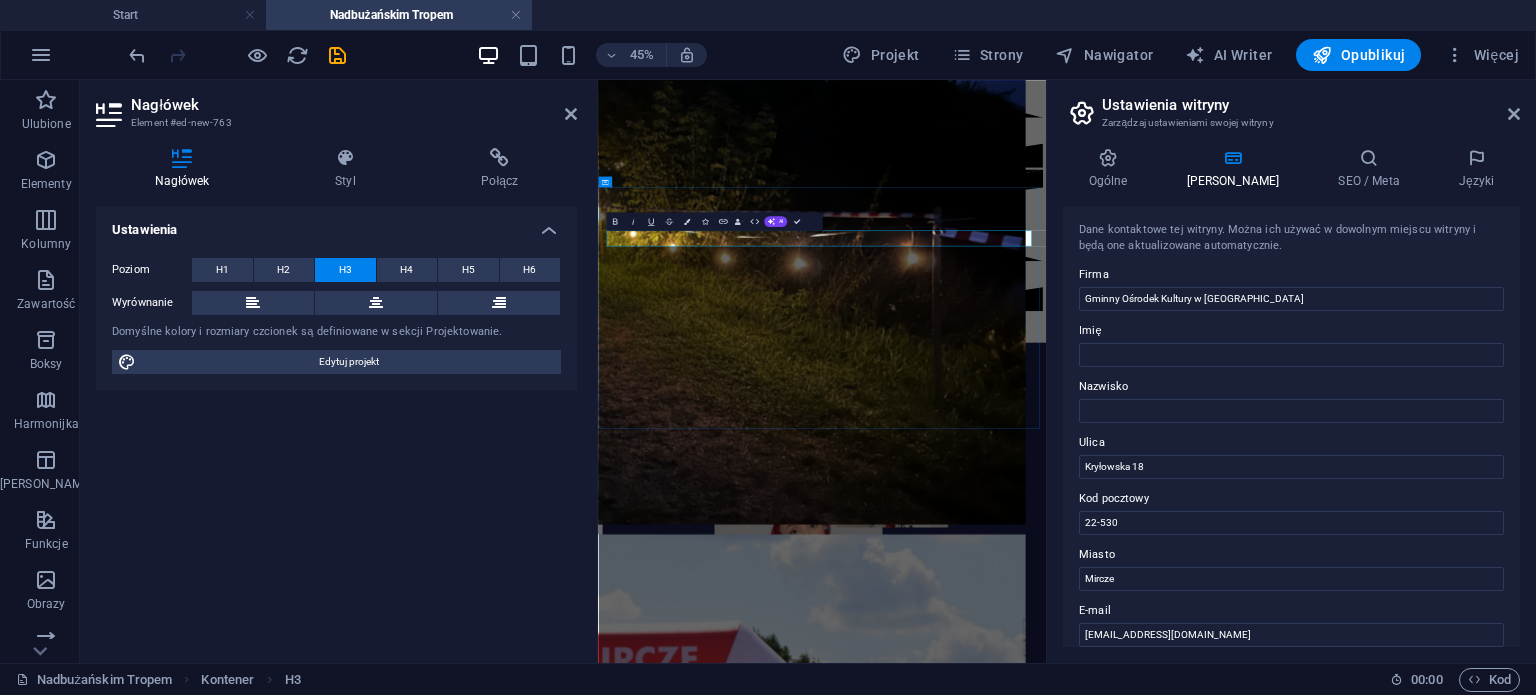 drag, startPoint x: 1339, startPoint y: 428, endPoint x: 1026, endPoint y: 424, distance: 313.02554 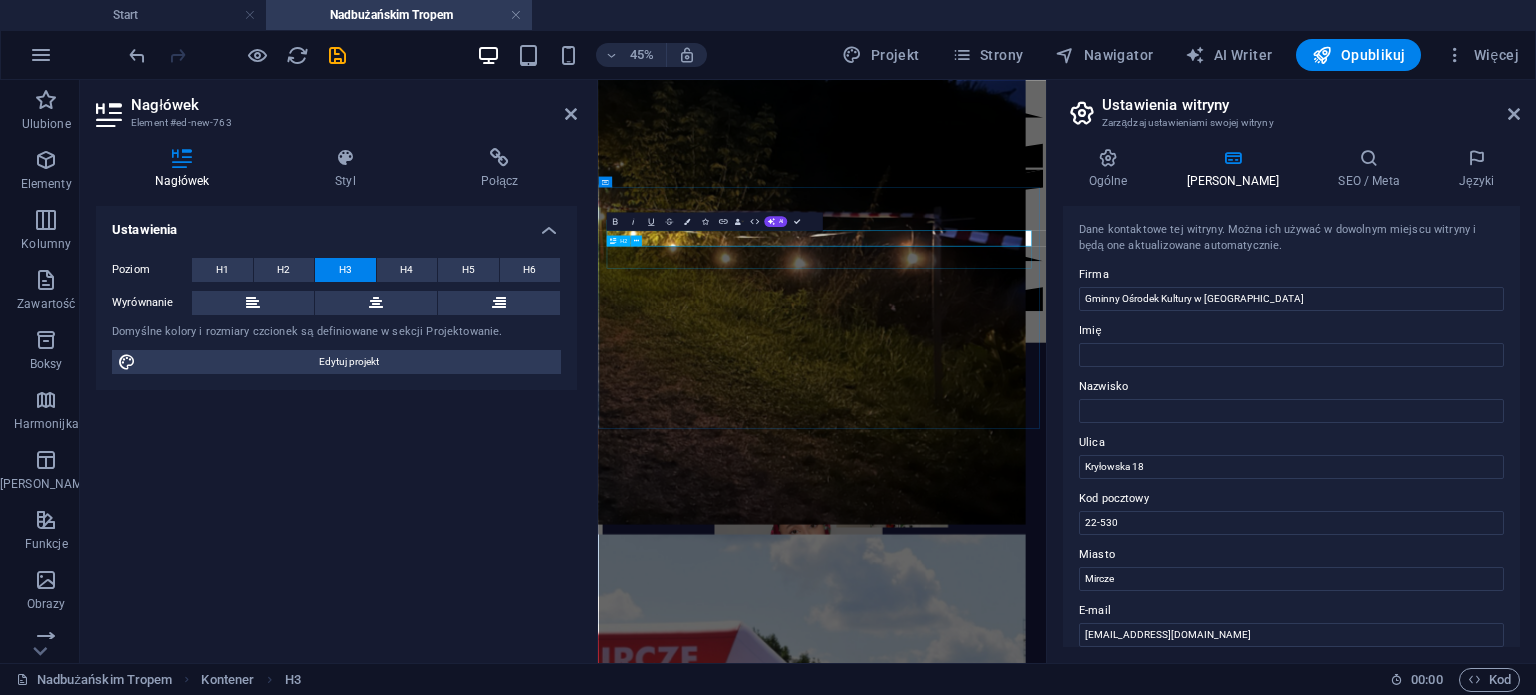 click on "Gminny Ośrodek Kultury w [GEOGRAPHIC_DATA]" at bounding box center (1095, 2047) 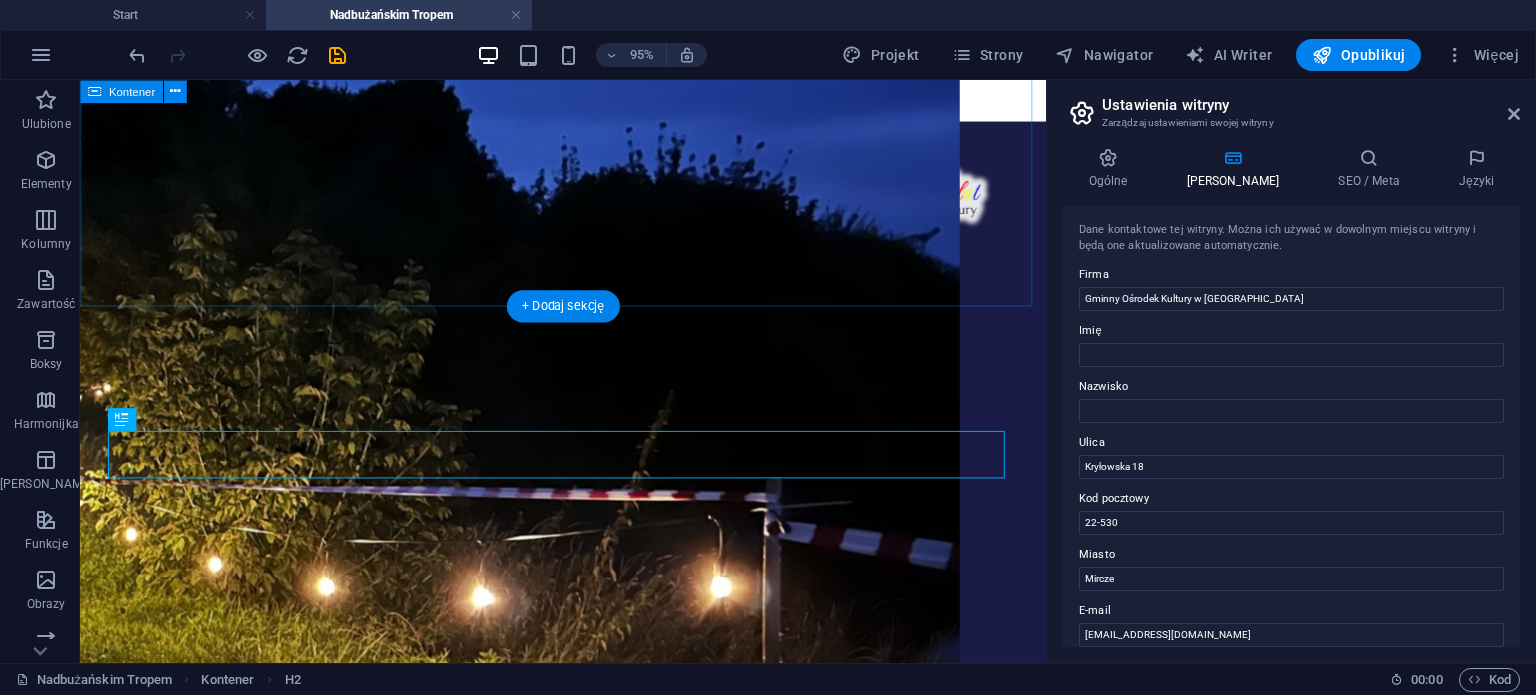 click on "REGULAMIN RAJDU ROWEROWEGO Nadbużańskim Tropem  Rowerem wśród natury 2025 Gminny Ośrodek Kultury w Mirczu jest kluczowym punktem lokalnej społeczności, oferującym różnorodne programy kulturalne i edukacyjne. Zajmujemy się organizowaniem wydarzeń mających na celu integrację mieszkańców, promowanie sztuki oraz wspieranie lokalnych talentów. Ośrodek stawia na dostępność kultury, proponując aktywności skierowane do różnych grup wiekowych, co sprzyja współpracy i rozwijaniu pasji.  Gminny Ośrodek Kultury w Mirczu nie tylko inspiruje, ale również tworzy przestrzeń dla twórczości i wymiany doświadczeń, co pozytywnie wpływa na rozwój osobisty mieszkańców.  Dzięki zaangażowaniu pracowników i chęci współpracy z lokalnymi artystami oraz organizacjami, ośrodek dąży do stworzenia otwartego, przyjaznego miejsca, które wzbogaca kulturalne życie gminy." at bounding box center (588, 1276) 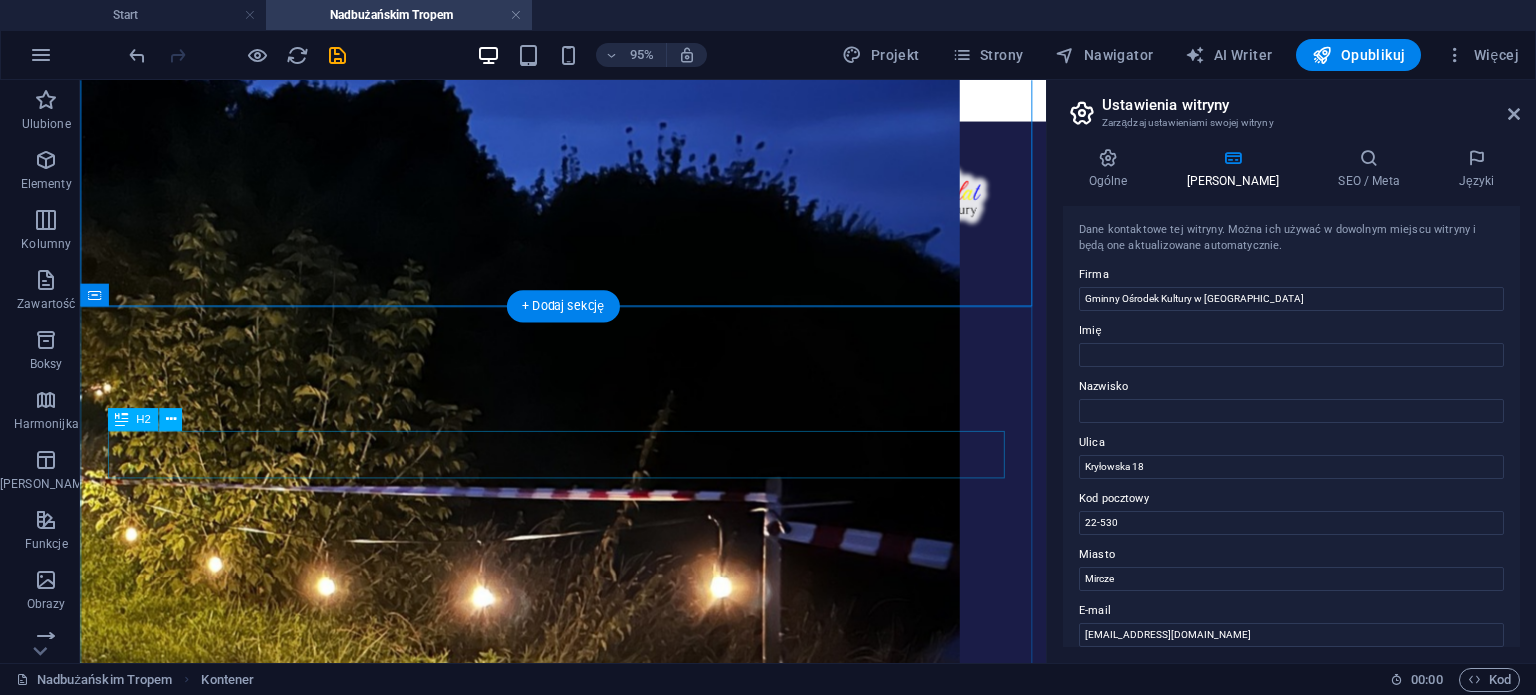 click on "Gminny Ośrodek Kultury w [GEOGRAPHIC_DATA]" at bounding box center [588, 1507] 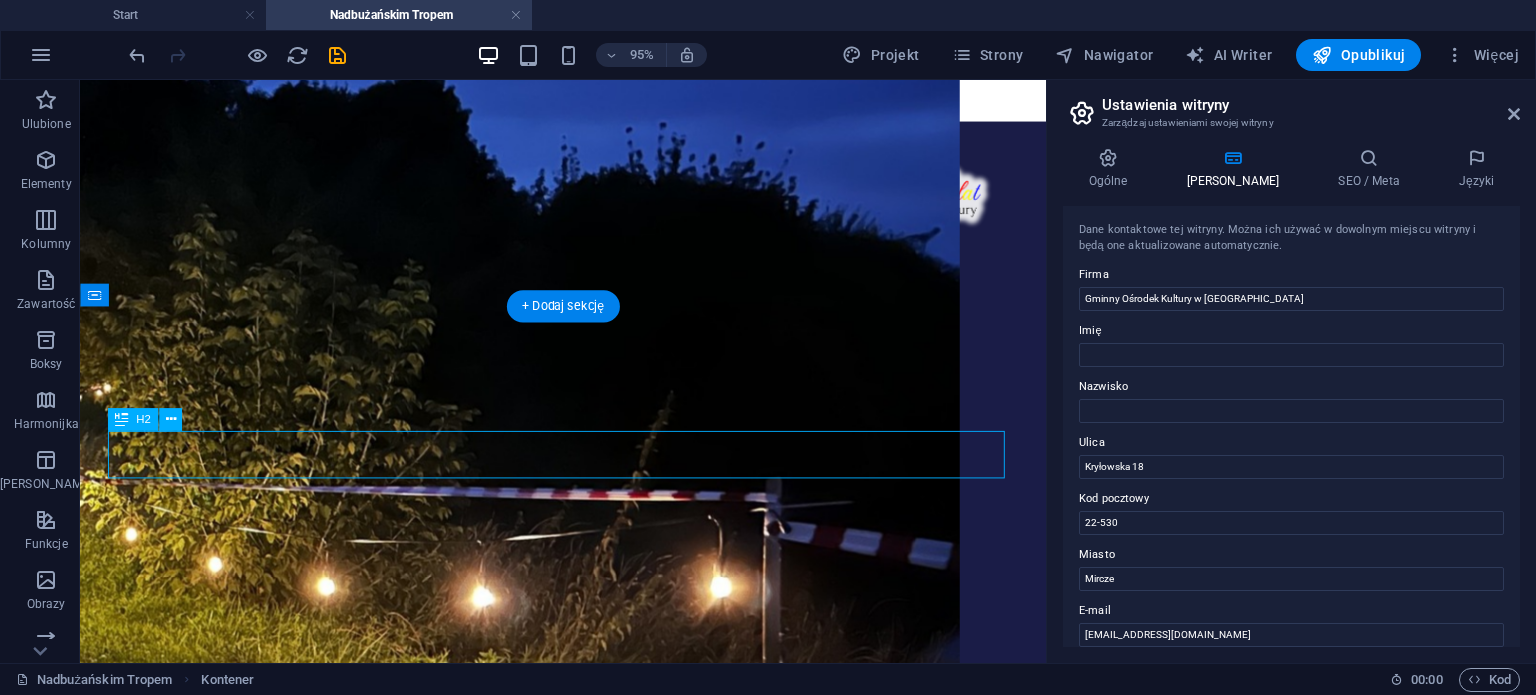 click on "Gminny Ośrodek Kultury w [GEOGRAPHIC_DATA]" at bounding box center (588, 1507) 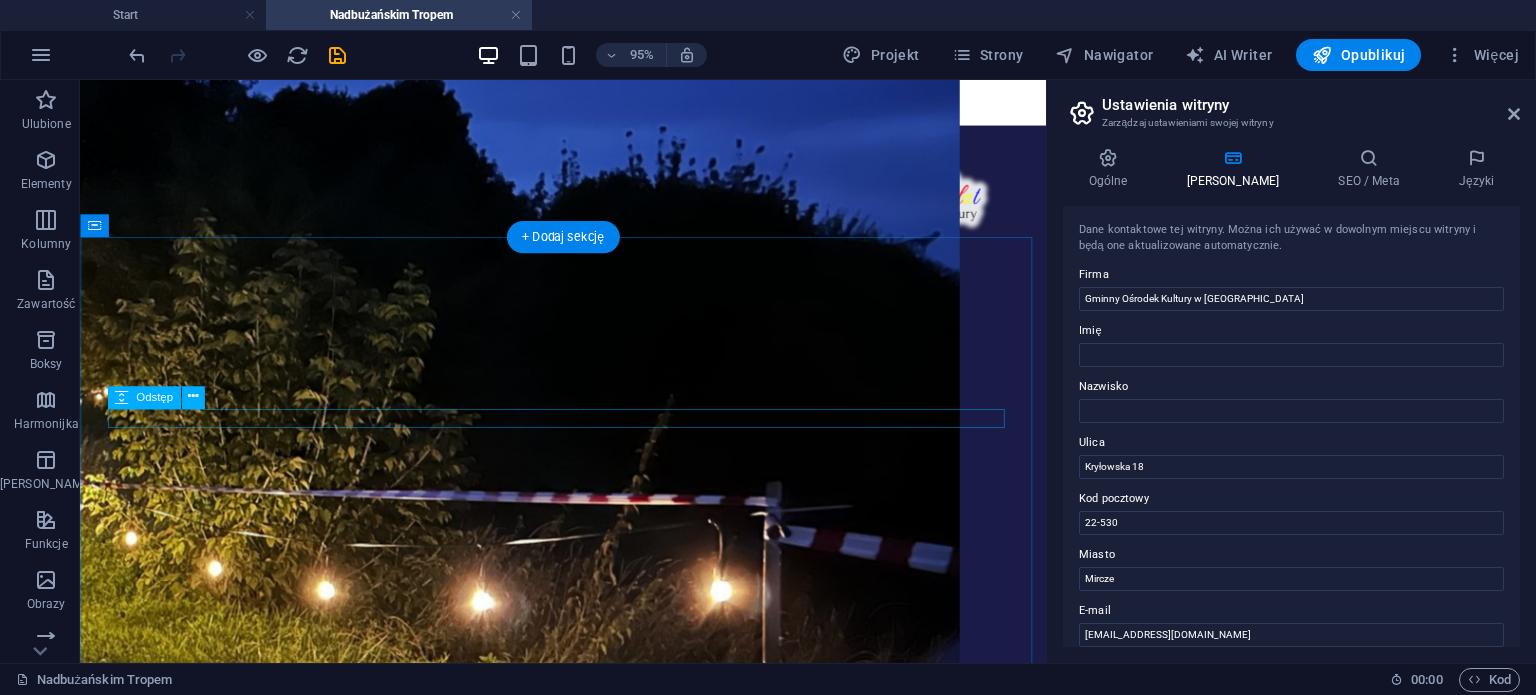 scroll, scrollTop: 1700, scrollLeft: 0, axis: vertical 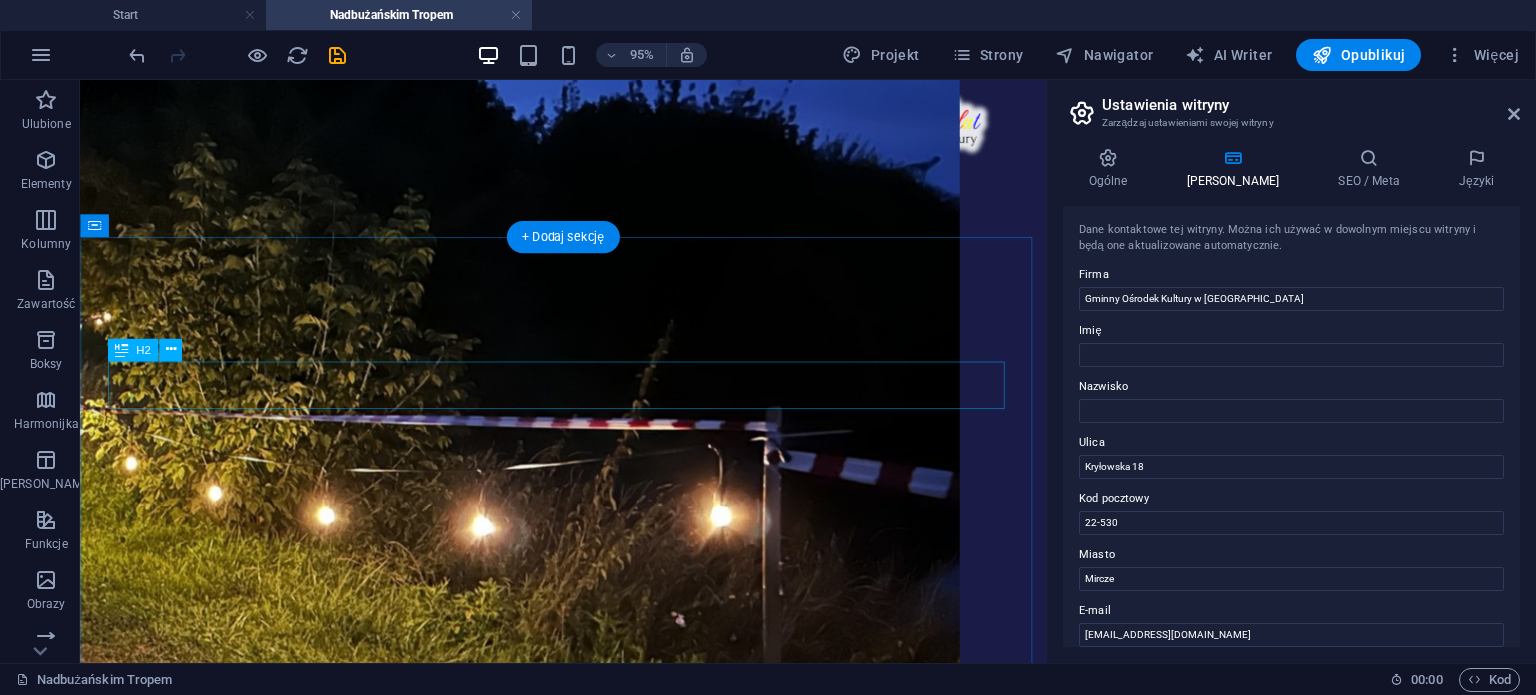 click on "Gminny Ośrodek Kultury w [GEOGRAPHIC_DATA]" at bounding box center (588, 1433) 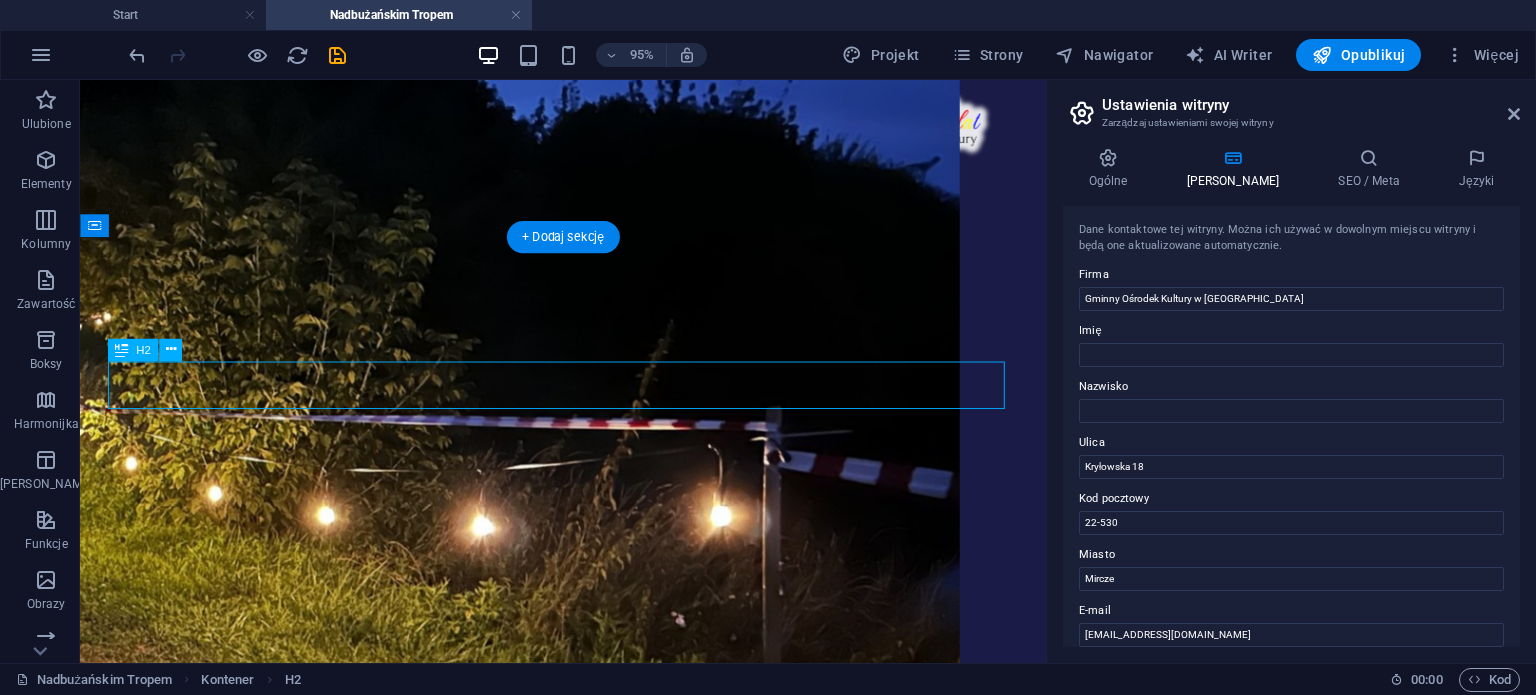 click on "Gminny Ośrodek Kultury w [GEOGRAPHIC_DATA]" at bounding box center [588, 1433] 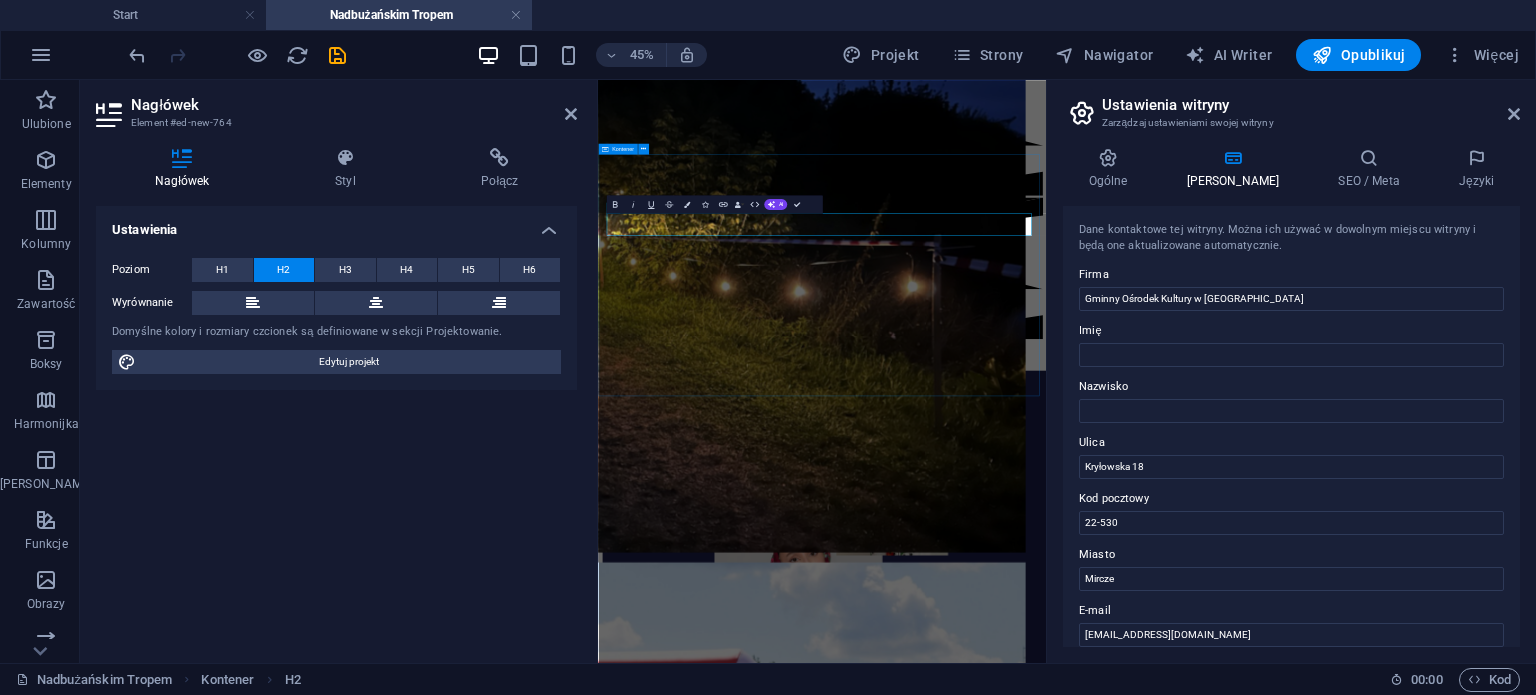 scroll, scrollTop: 1836, scrollLeft: 0, axis: vertical 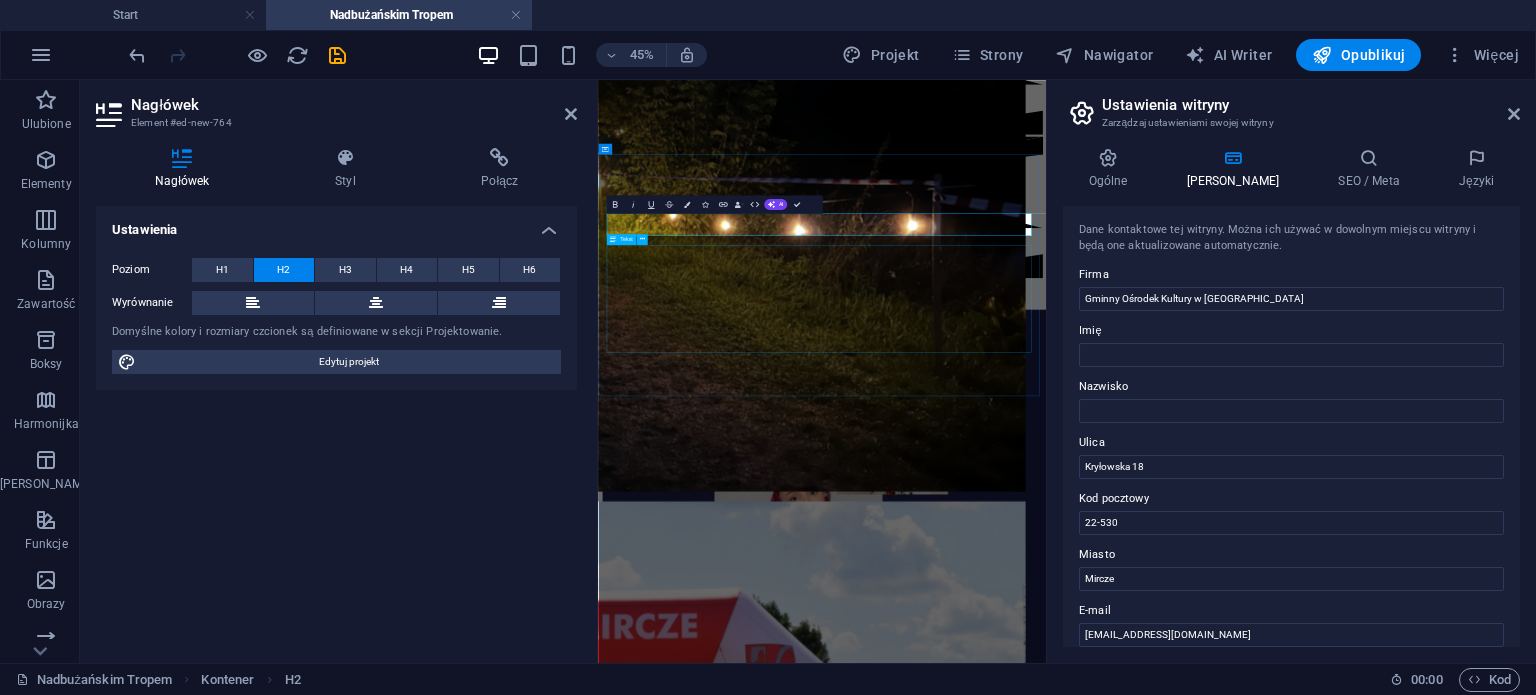 type 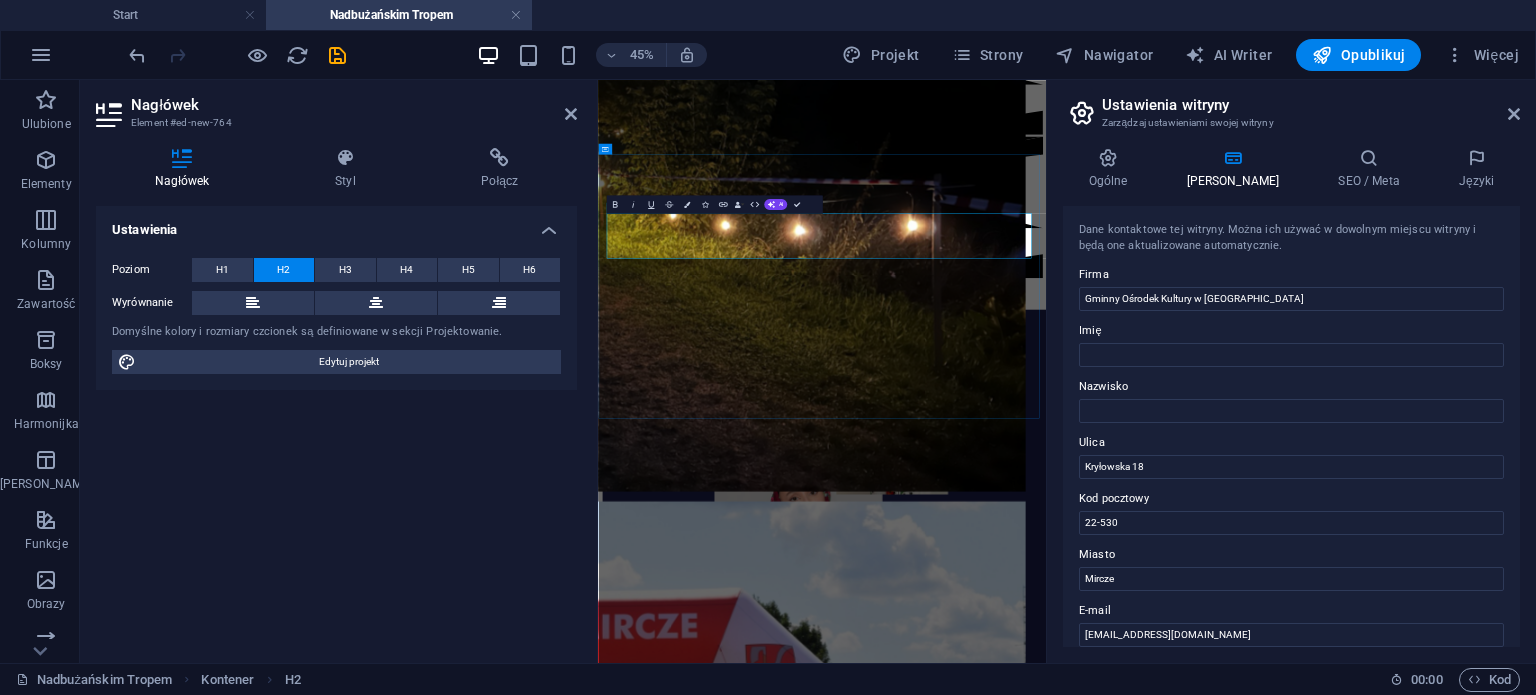 drag, startPoint x: 1241, startPoint y: 447, endPoint x: 1130, endPoint y: 313, distance: 174.00287 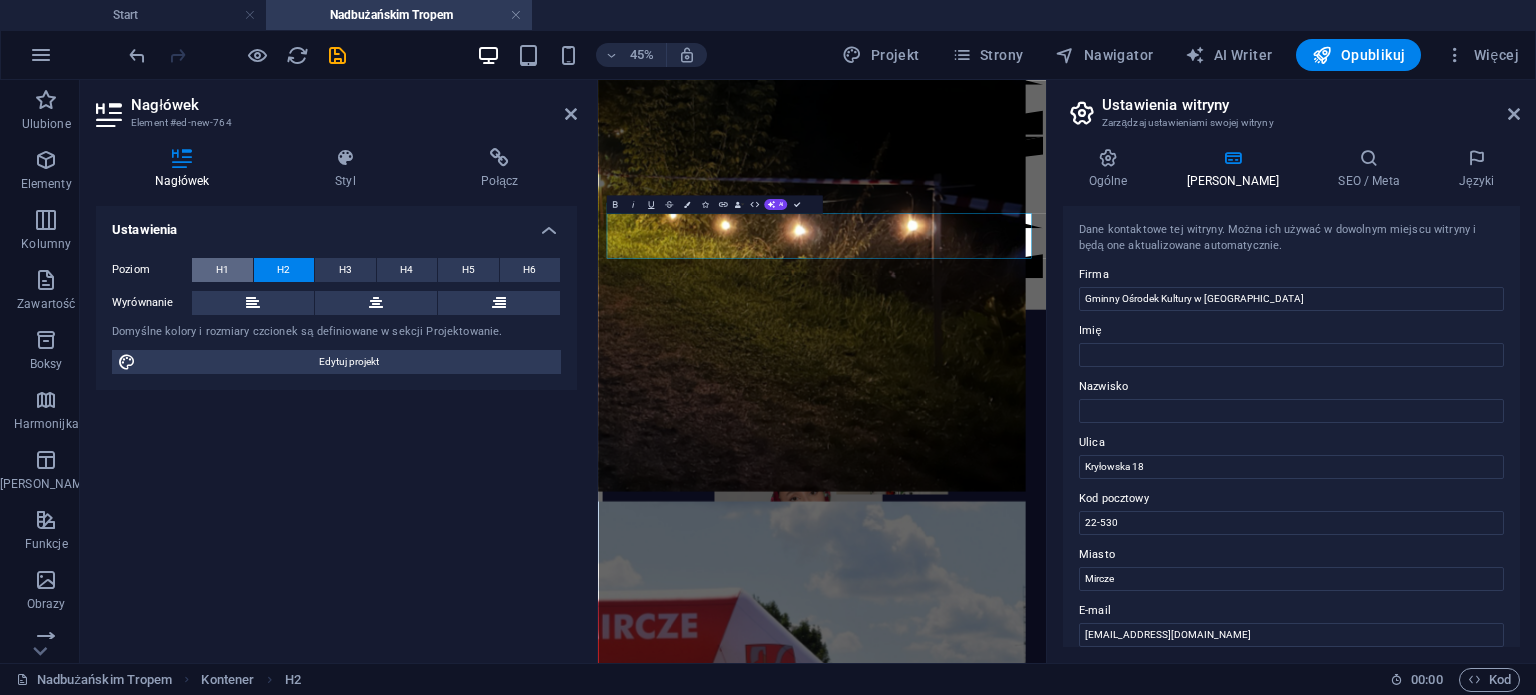 click on "H1" at bounding box center [222, 270] 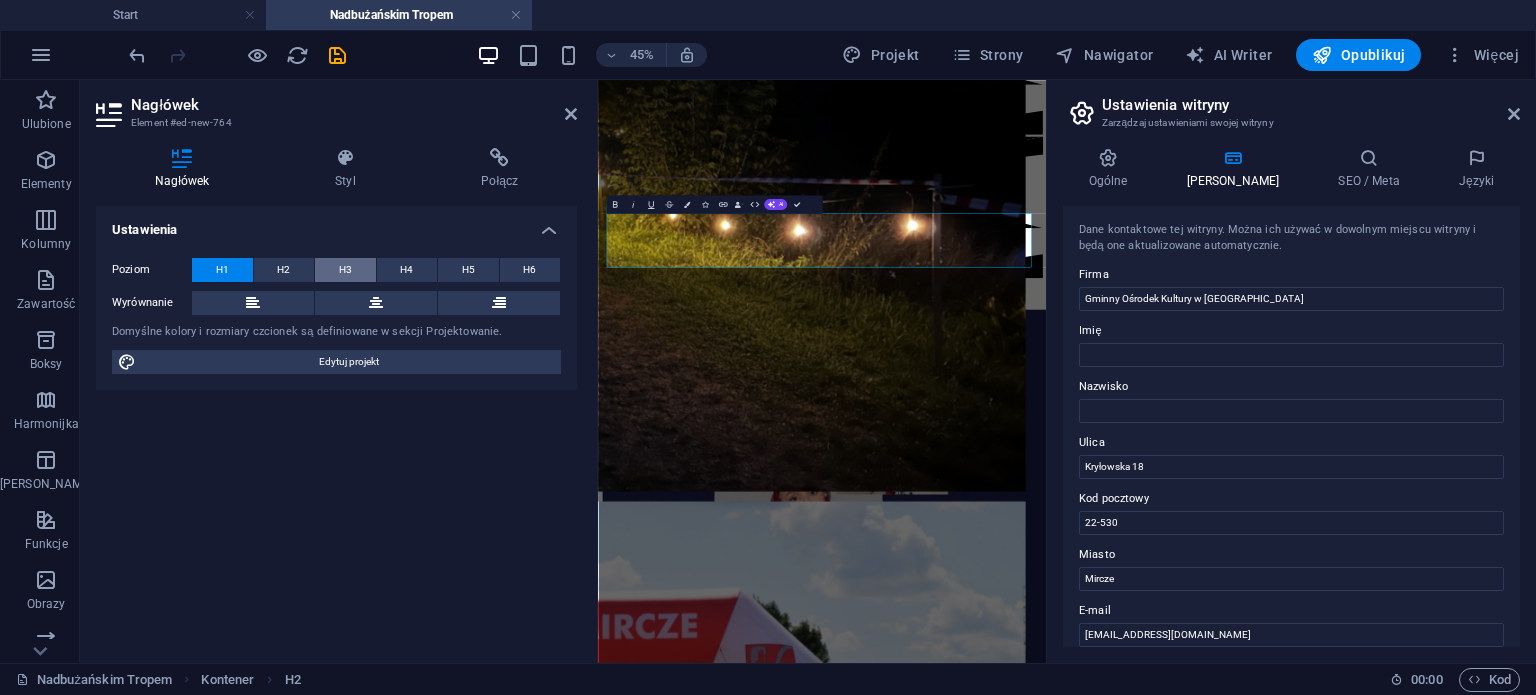 click on "H3" at bounding box center [345, 270] 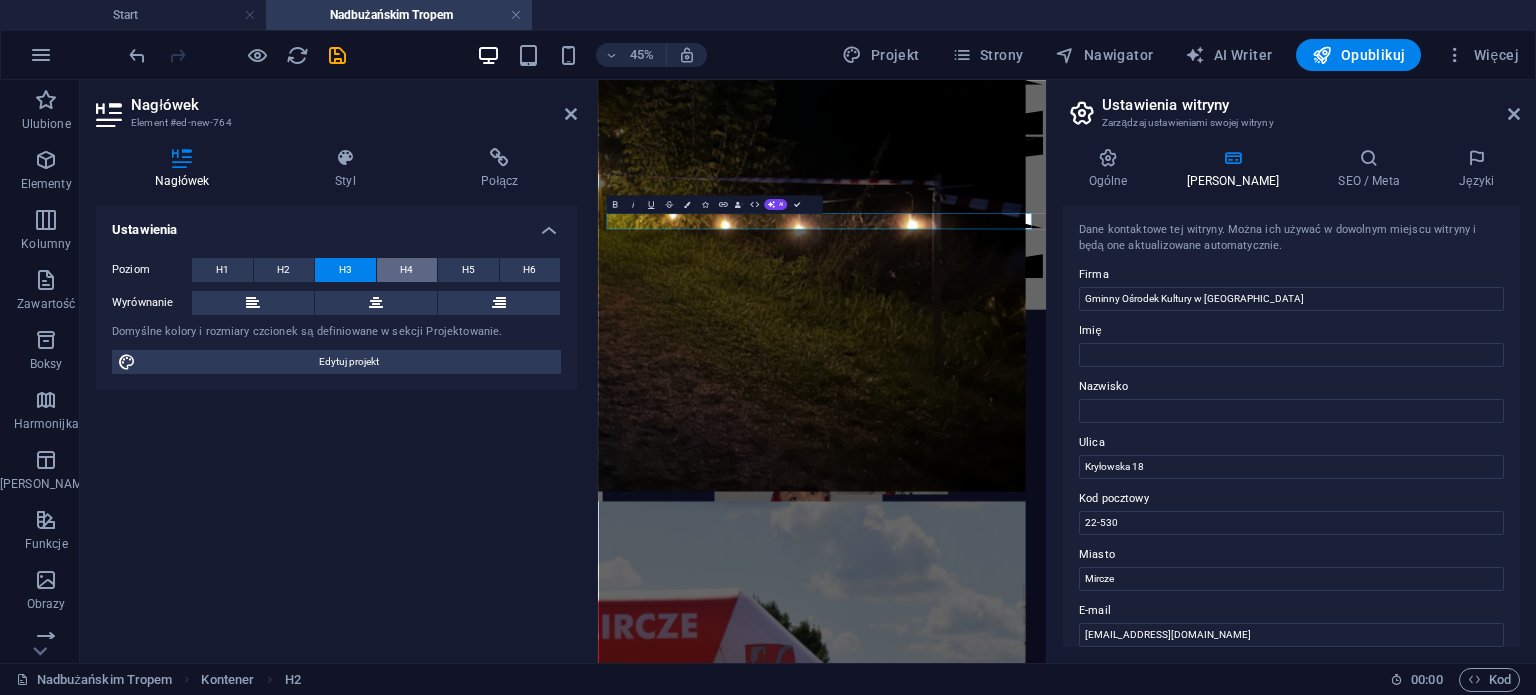 click on "H4" at bounding box center (406, 270) 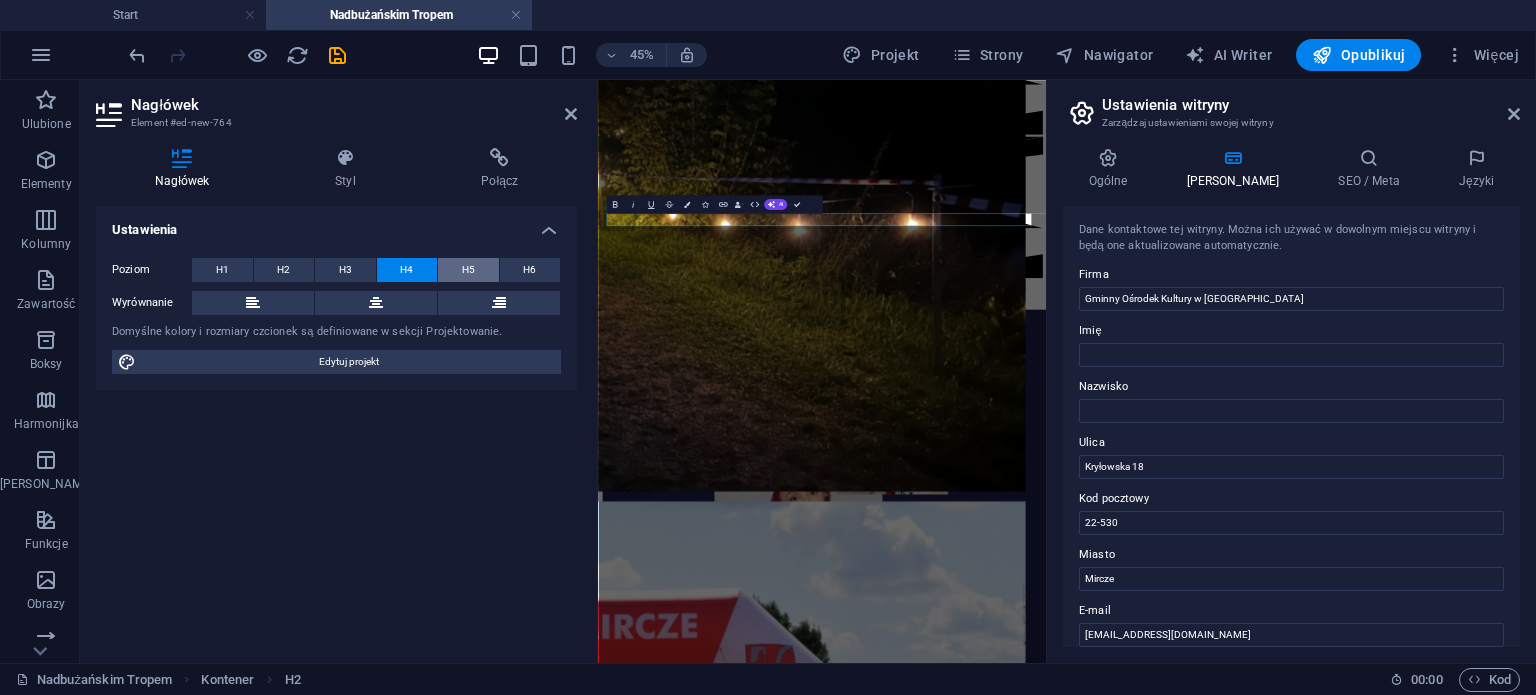click on "H5" at bounding box center (468, 270) 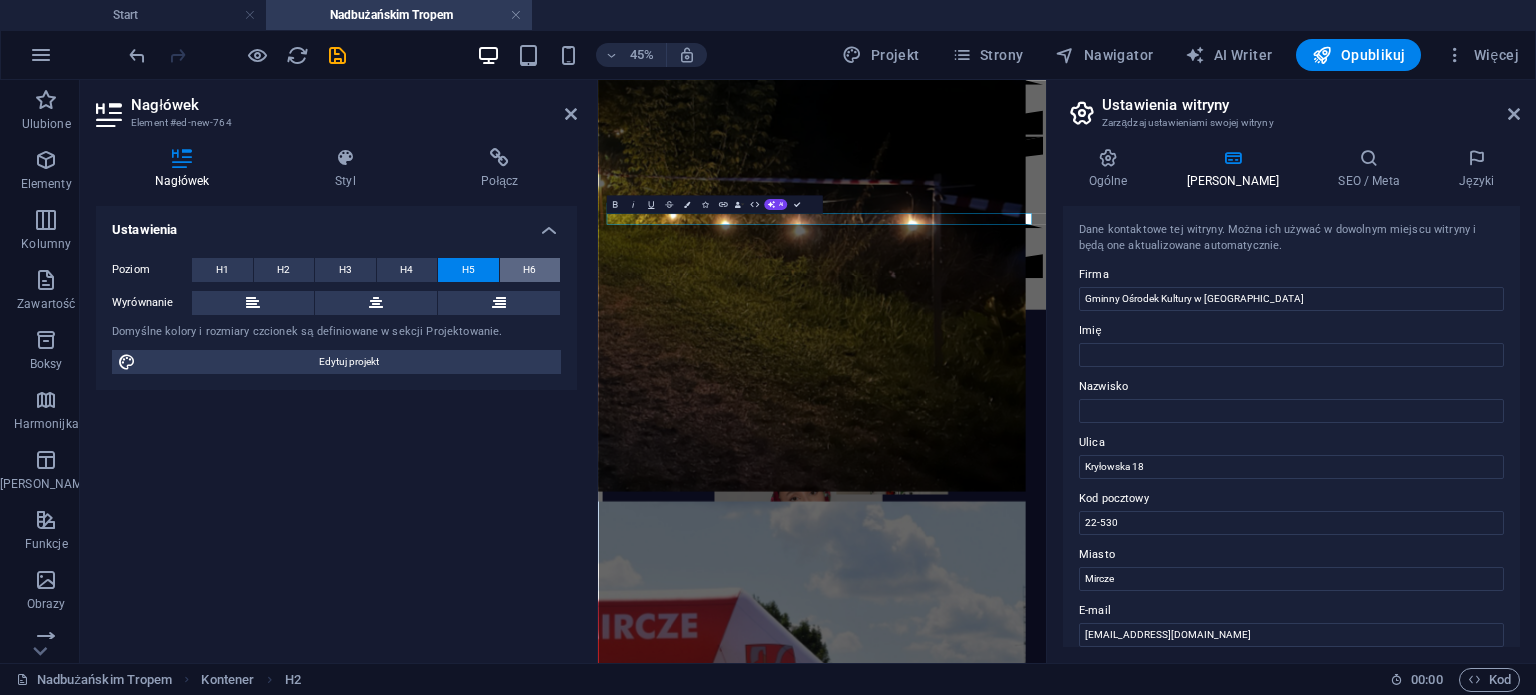 click on "H6" at bounding box center (530, 270) 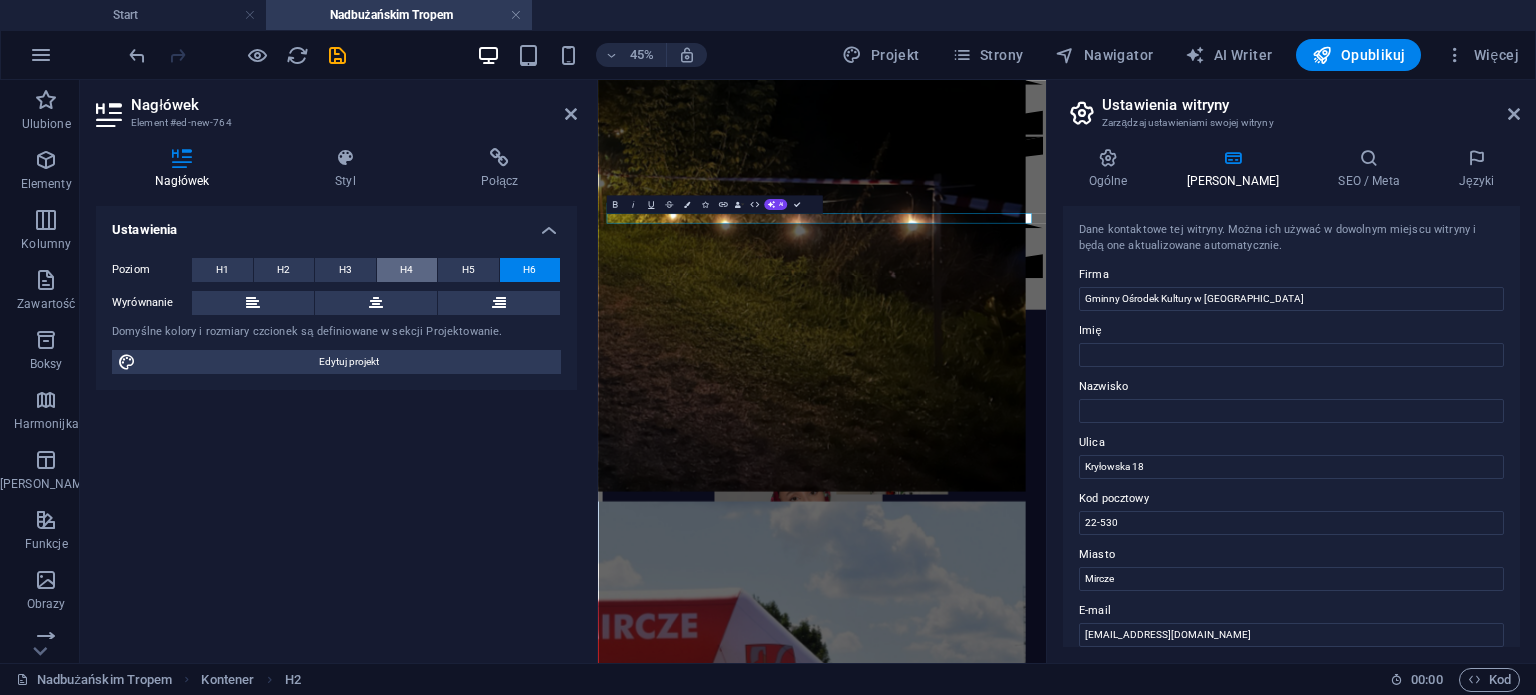 click on "H4" at bounding box center [407, 270] 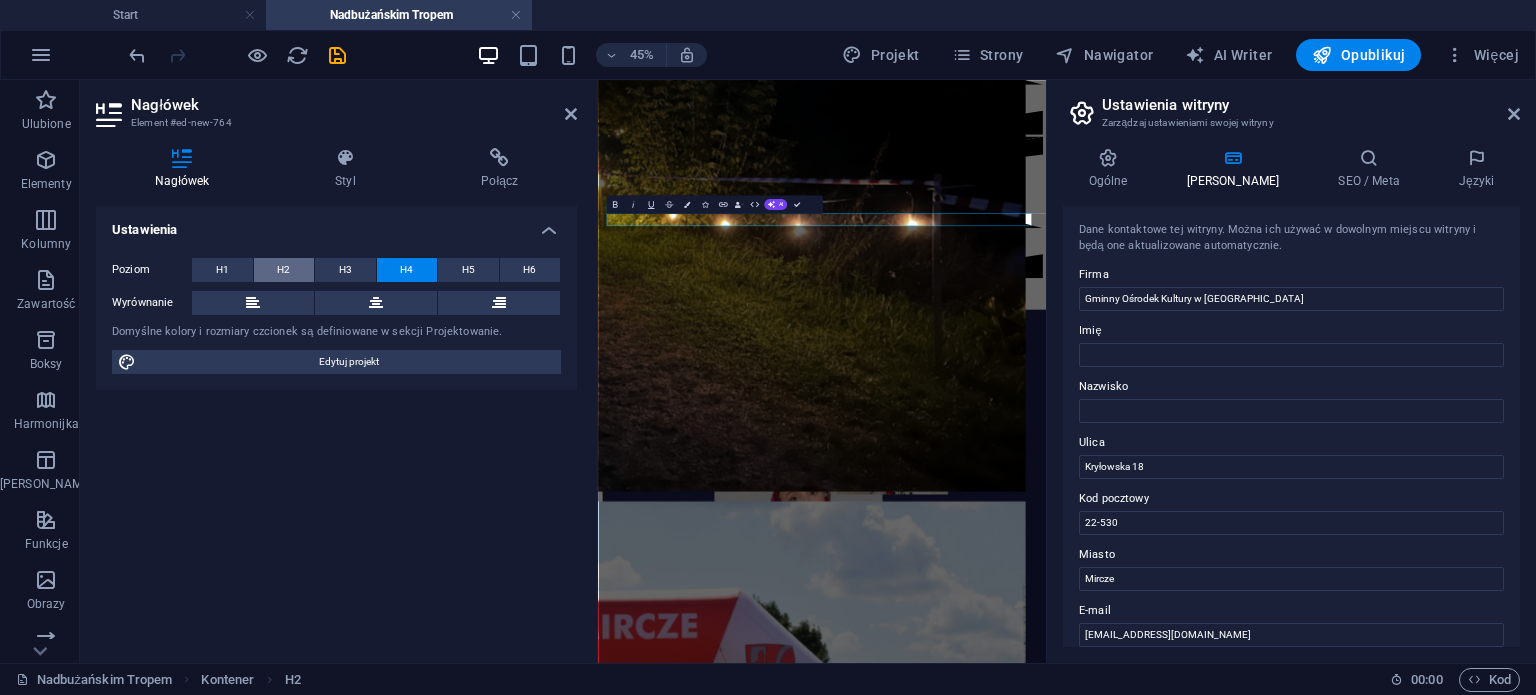 click on "H2" at bounding box center [284, 270] 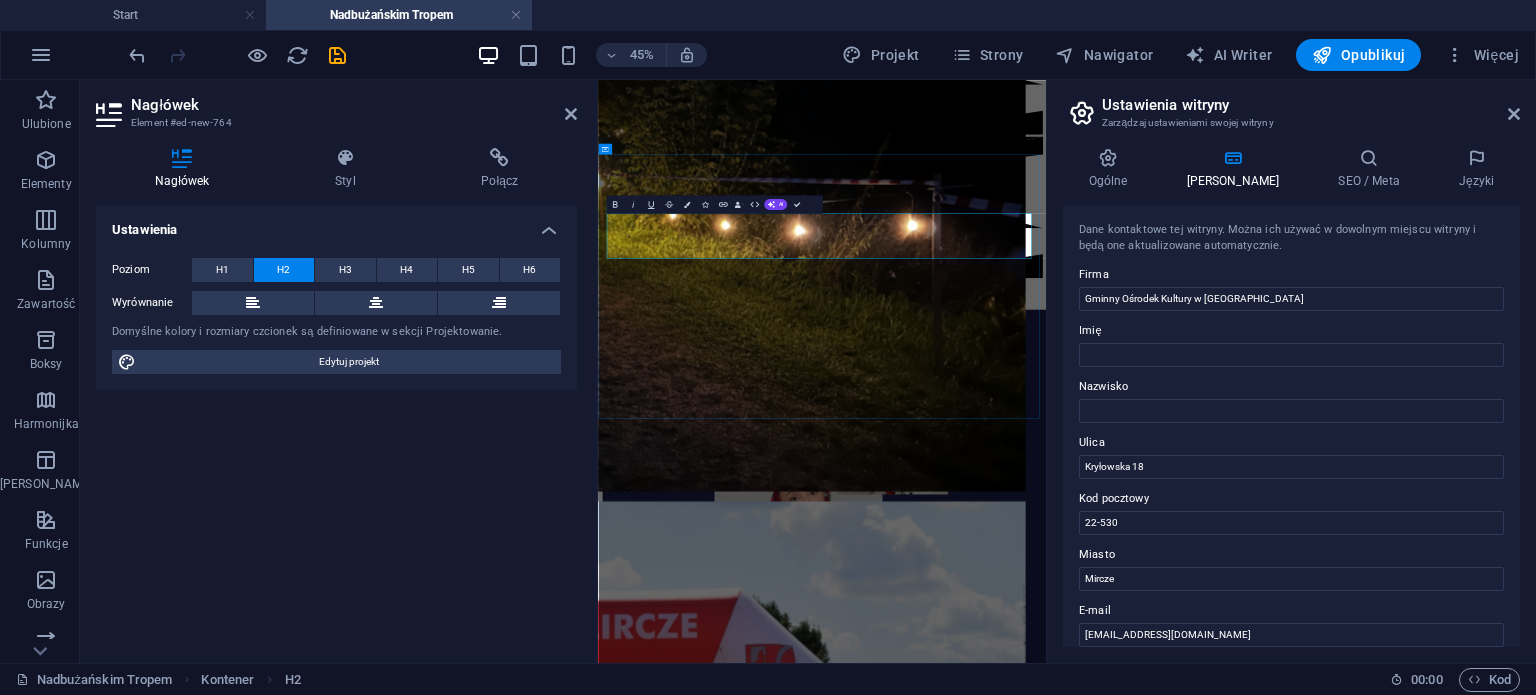 click on "Potrawa z dziczyzny & potrawa regionalna" at bounding box center [826, 1973] 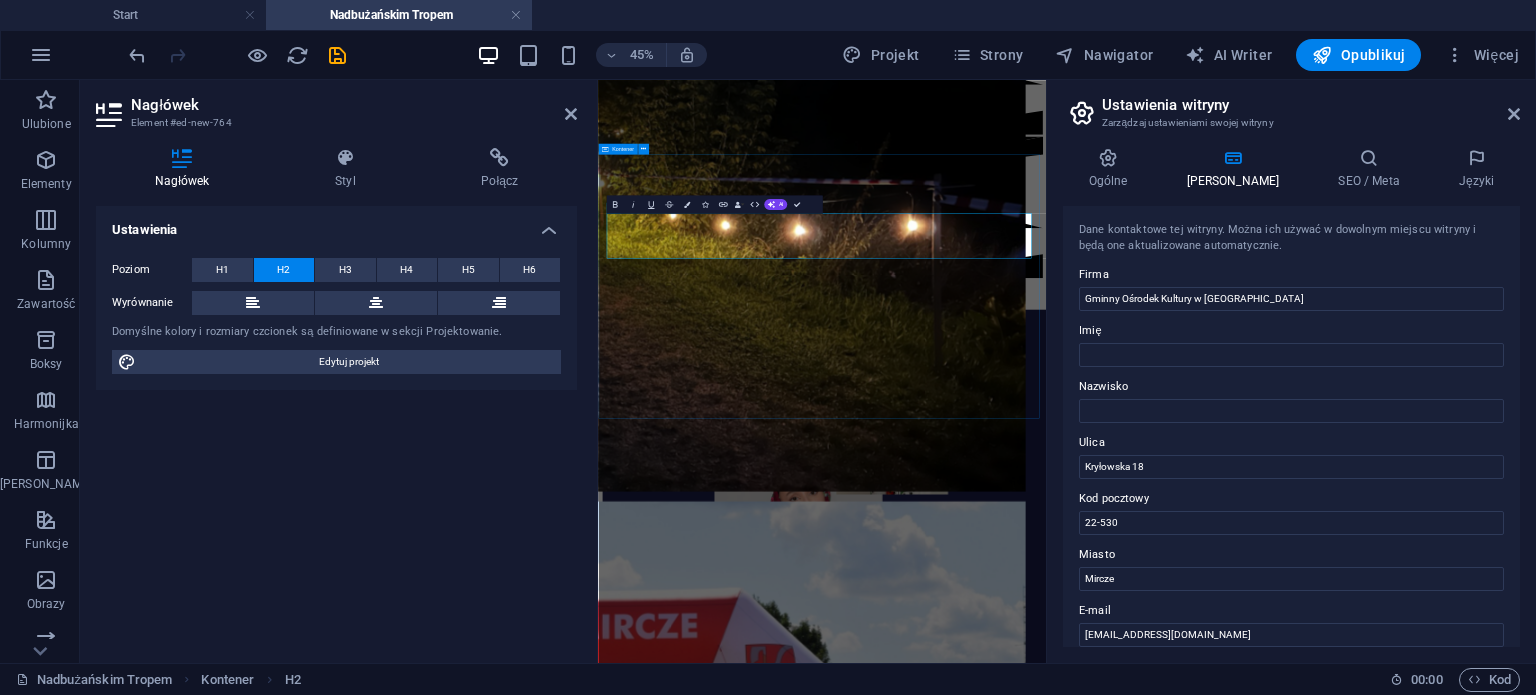 click on "REGULAMIN konkursu kulinarnego Potrawa z dziczyzny & potrawa regionalna Gminny Ośrodek Kultury w Mirczu jest kluczowym punktem lokalnej społeczności, oferującym różnorodne programy kulturalne i edukacyjne. Zajmujemy się organizowaniem wydarzeń mających na celu integrację mieszkańców, promowanie sztuki oraz wspieranie lokalnych talentów. Ośrodek stawia na dostępność kultury, proponując aktywności skierowane do różnych grup wiekowych, co sprzyja współpracy i rozwijaniu pasji.  Gminny Ośrodek Kultury w Mirczu nie tylko inspiruje, ale również tworzy przestrzeń dla twórczości i wymiany doświadczeń, co pozytywnie wpływa na rozwój osobisty mieszkańców.  Dzięki zaangażowaniu pracowników i chęci współpracy z lokalnymi artystami oraz organizacjami, ośrodek dąży do stworzenia otwartego, przyjaznego miejsca, które wzbogaca kulturalne życie gminy." at bounding box center [1095, 2070] 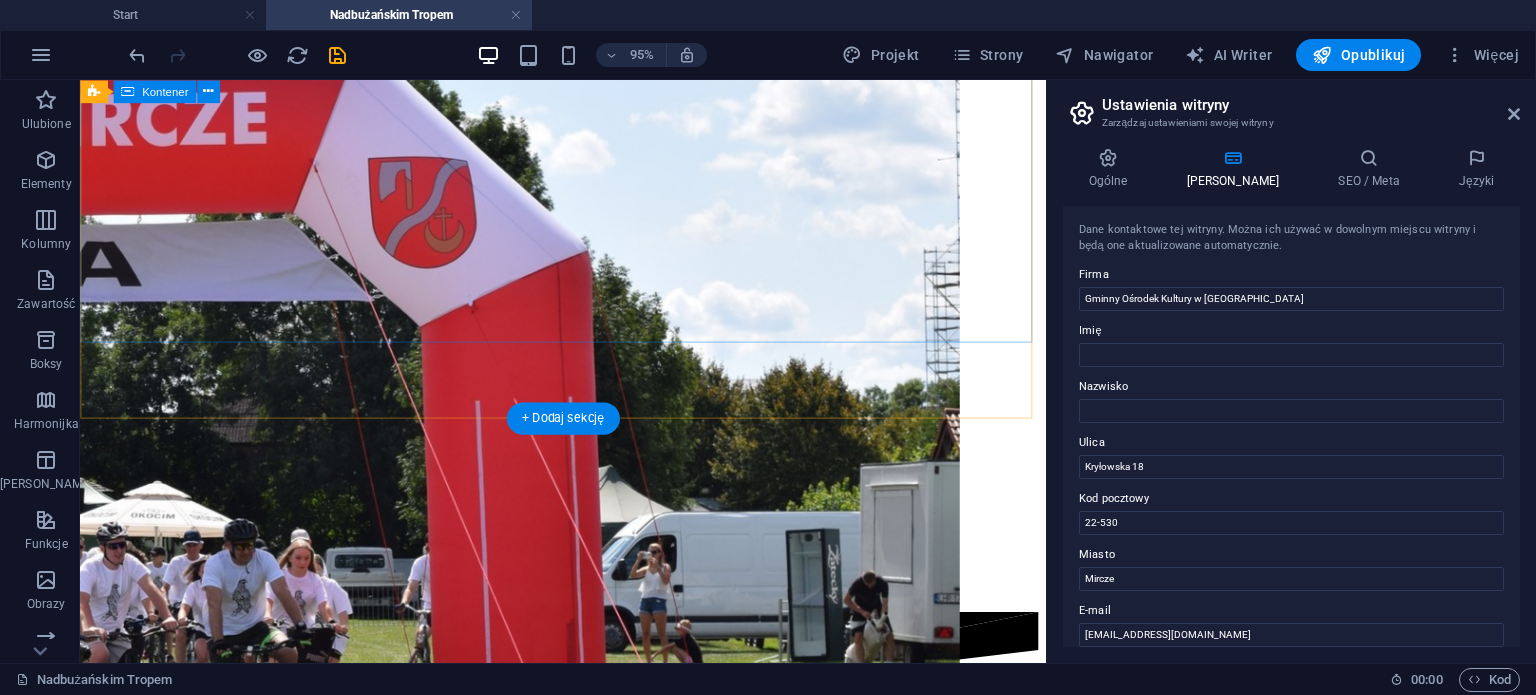 scroll, scrollTop: 0, scrollLeft: 0, axis: both 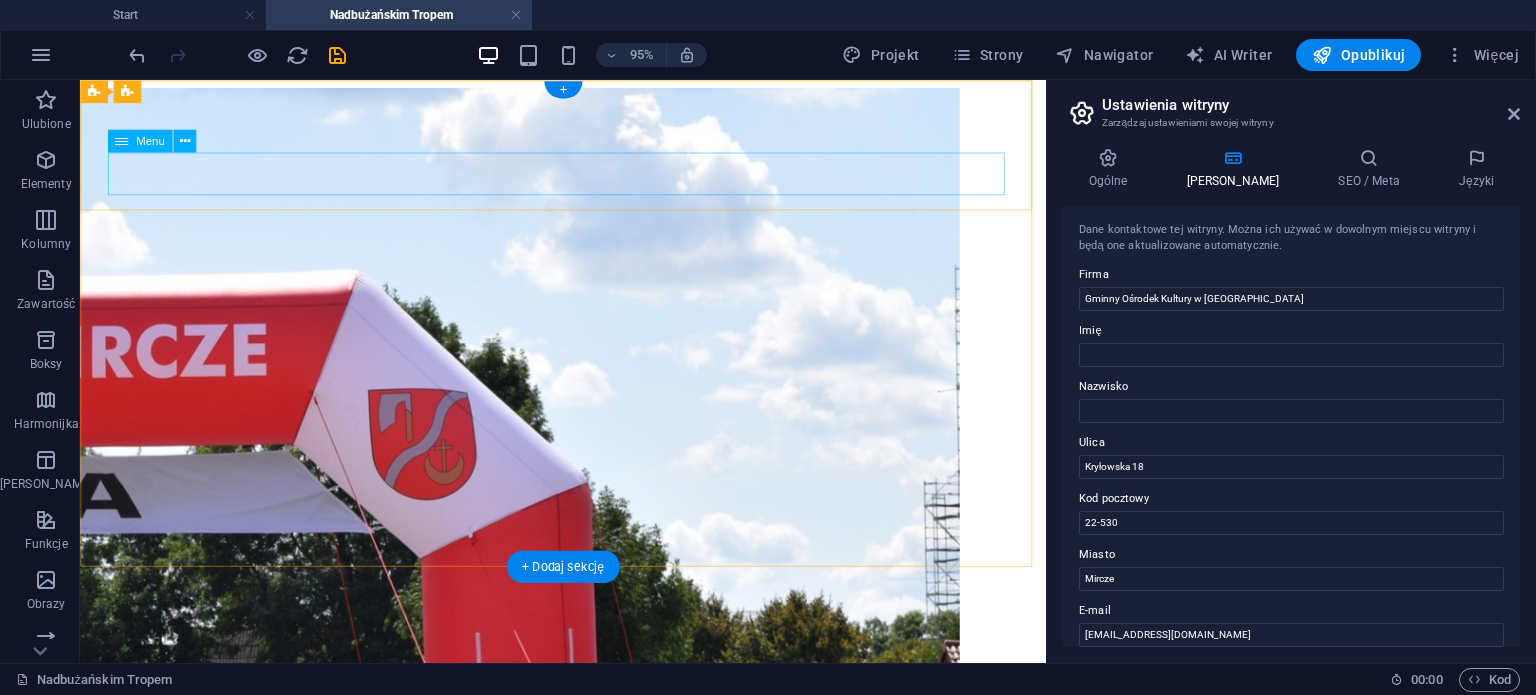 click on "Strona główna Regulamin Rajdu Aktualności BIBLIOTEKI HISTORIA KONTAKT" at bounding box center (588, 836) 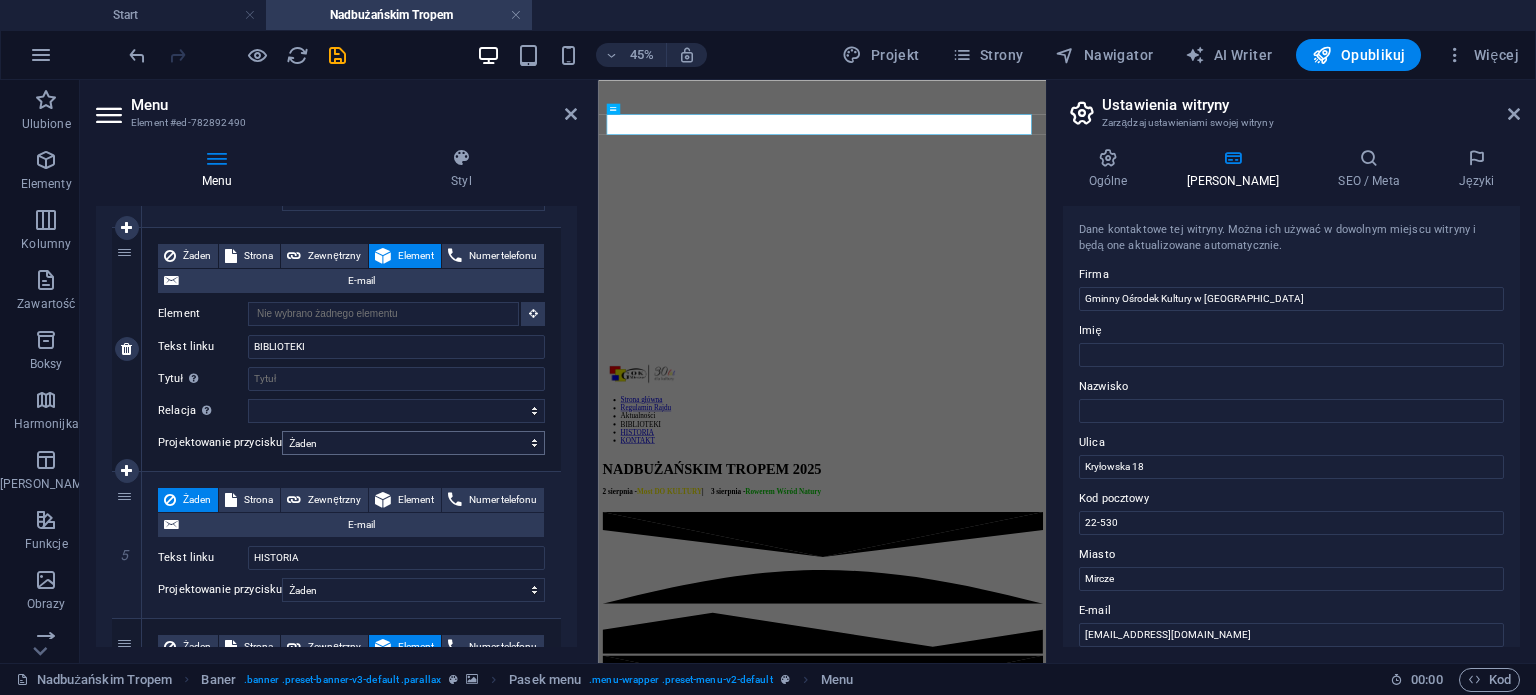 scroll, scrollTop: 800, scrollLeft: 0, axis: vertical 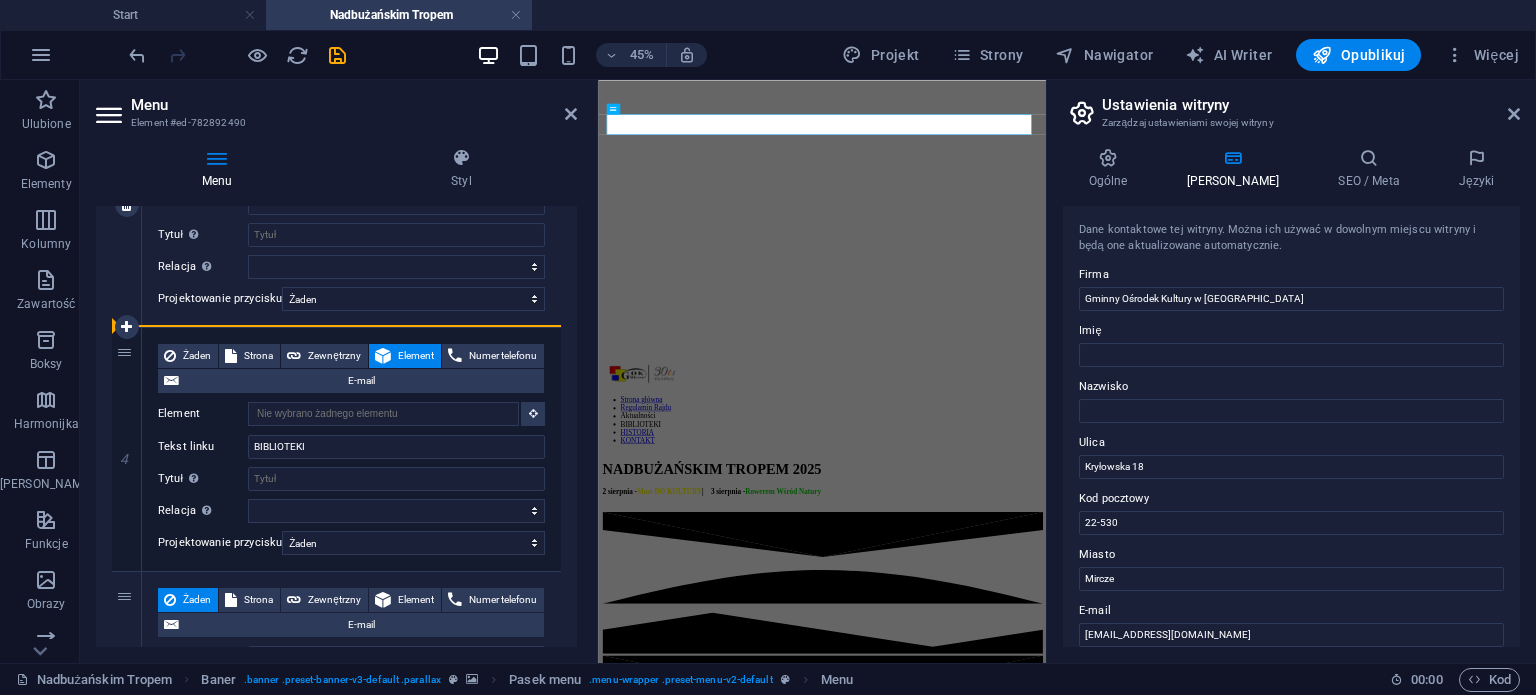 drag, startPoint x: 126, startPoint y: 475, endPoint x: 136, endPoint y: 281, distance: 194.25757 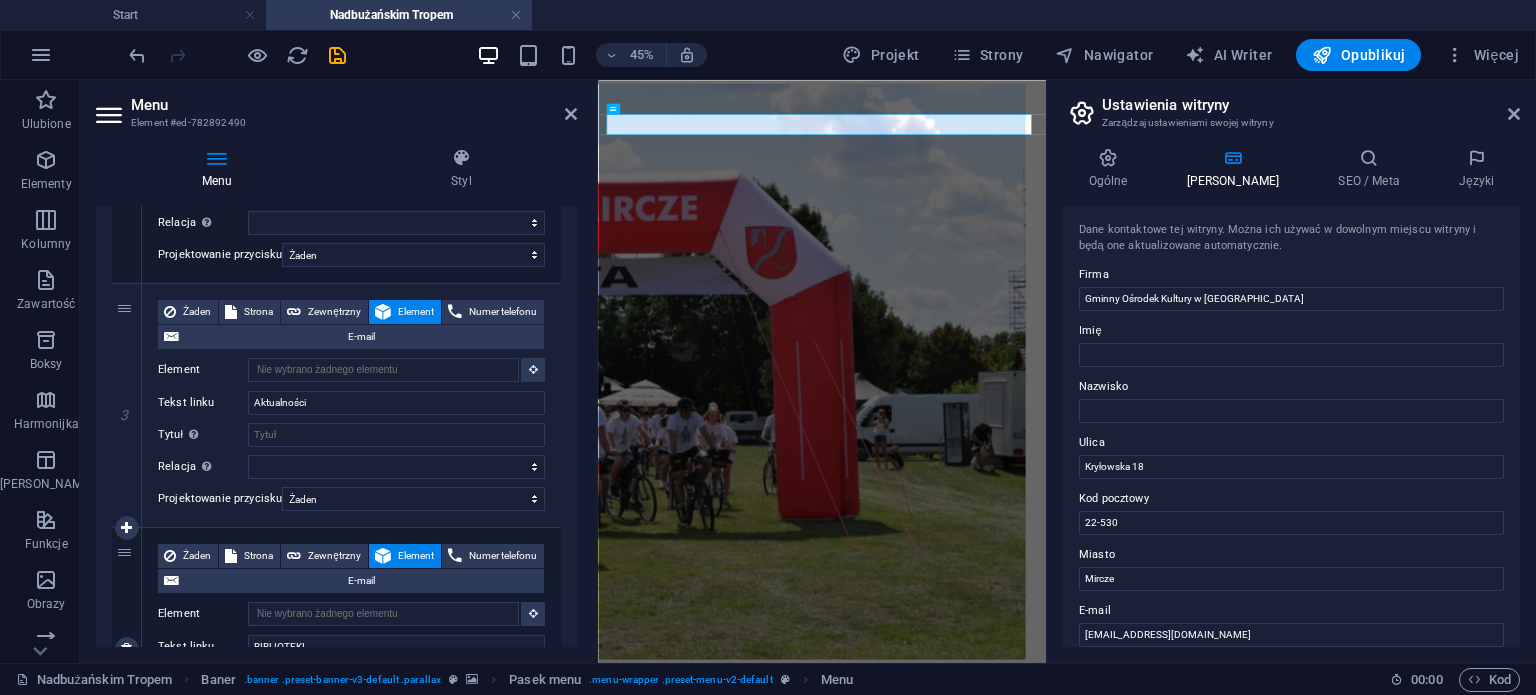 scroll, scrollTop: 700, scrollLeft: 0, axis: vertical 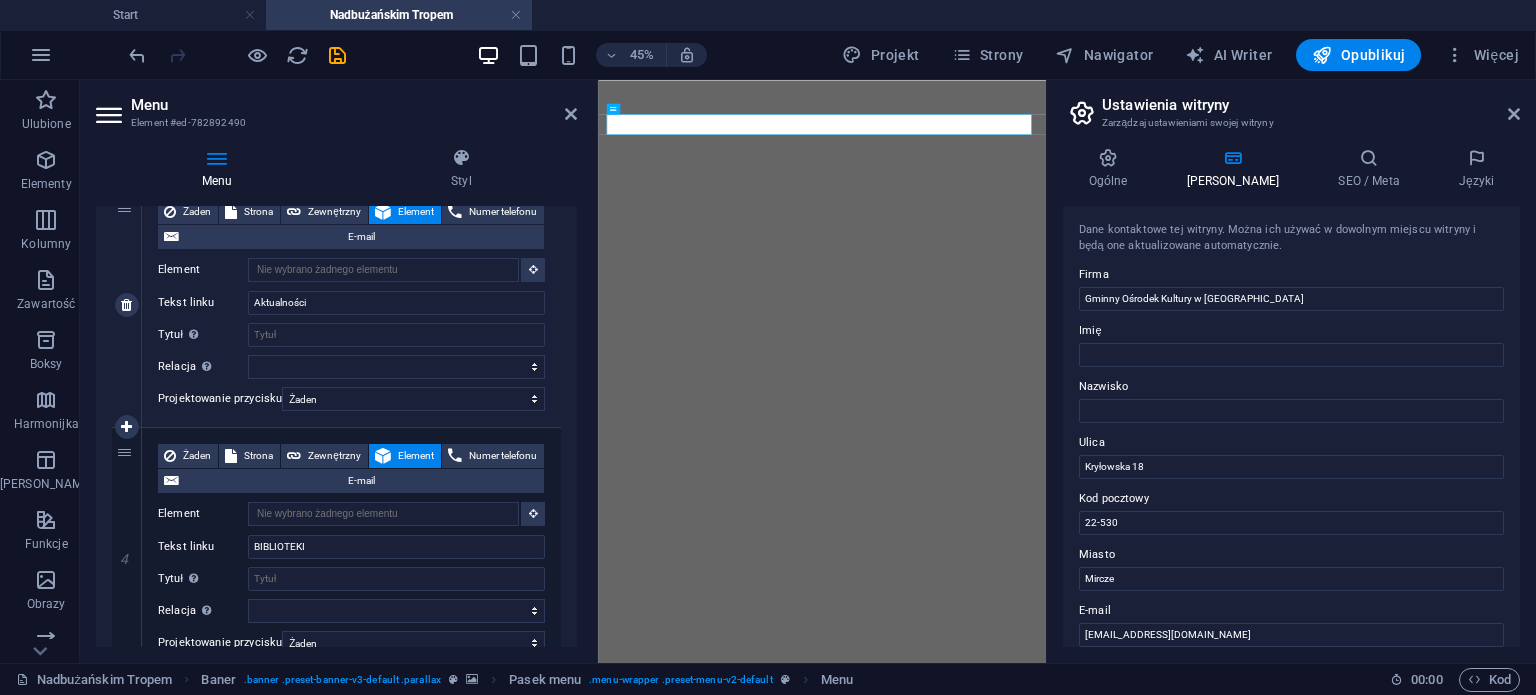 drag, startPoint x: 119, startPoint y: 494, endPoint x: 124, endPoint y: 215, distance: 279.0448 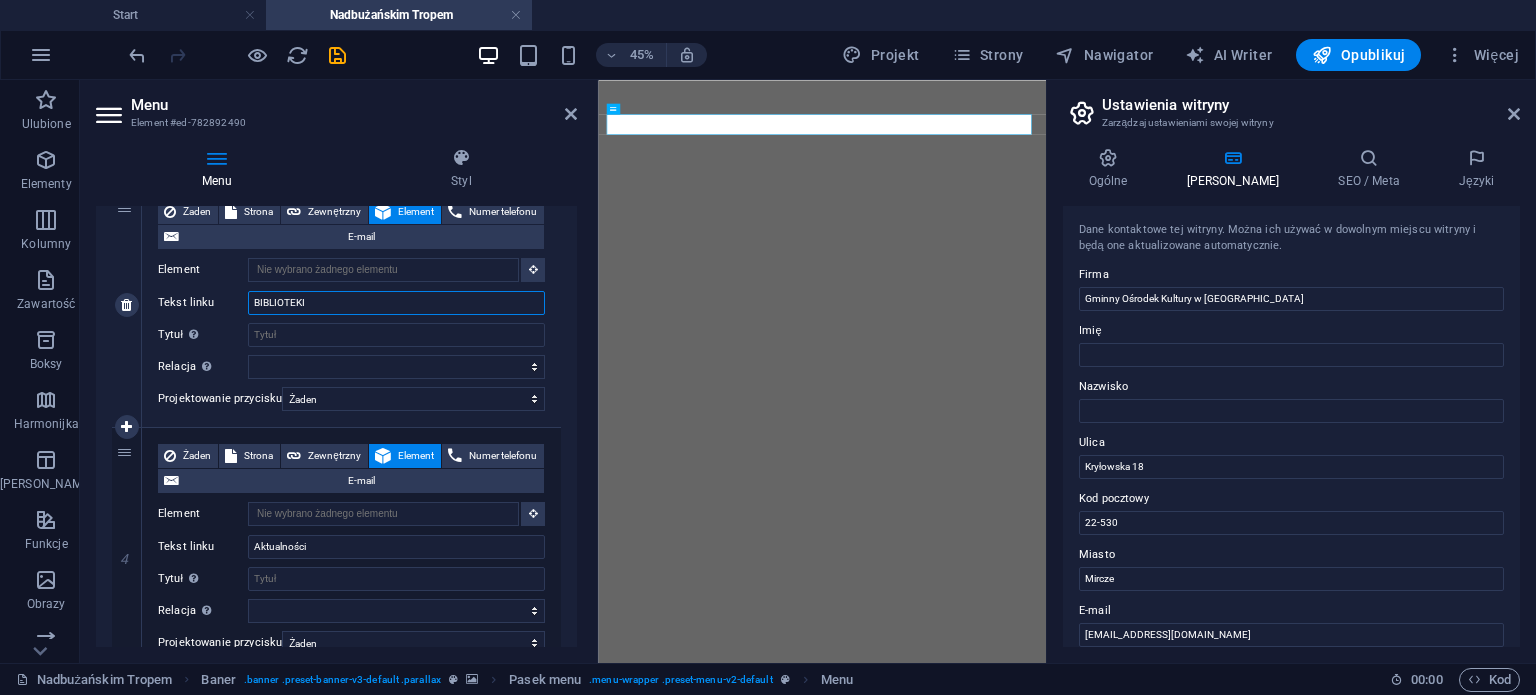 click on "BIBLIOTEKI" at bounding box center (396, 303) 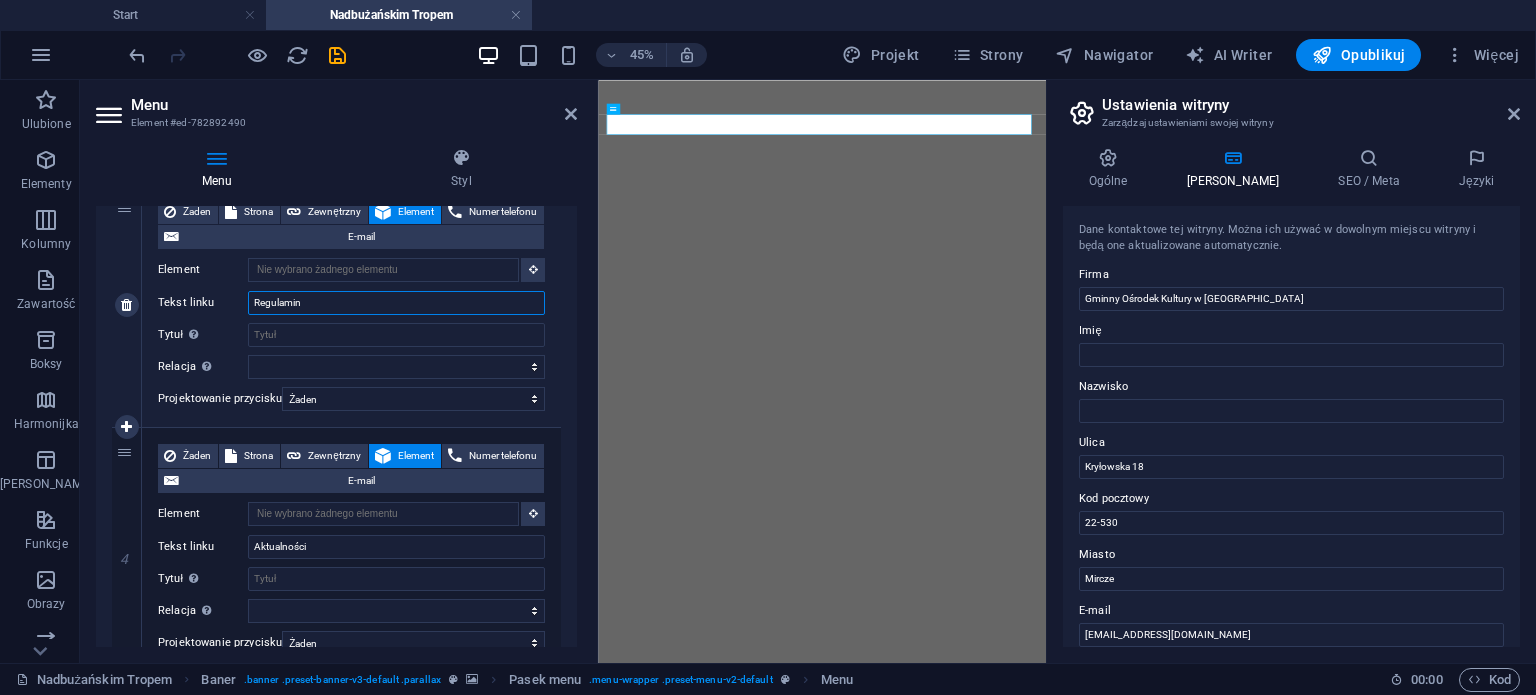 type on "Regulamin" 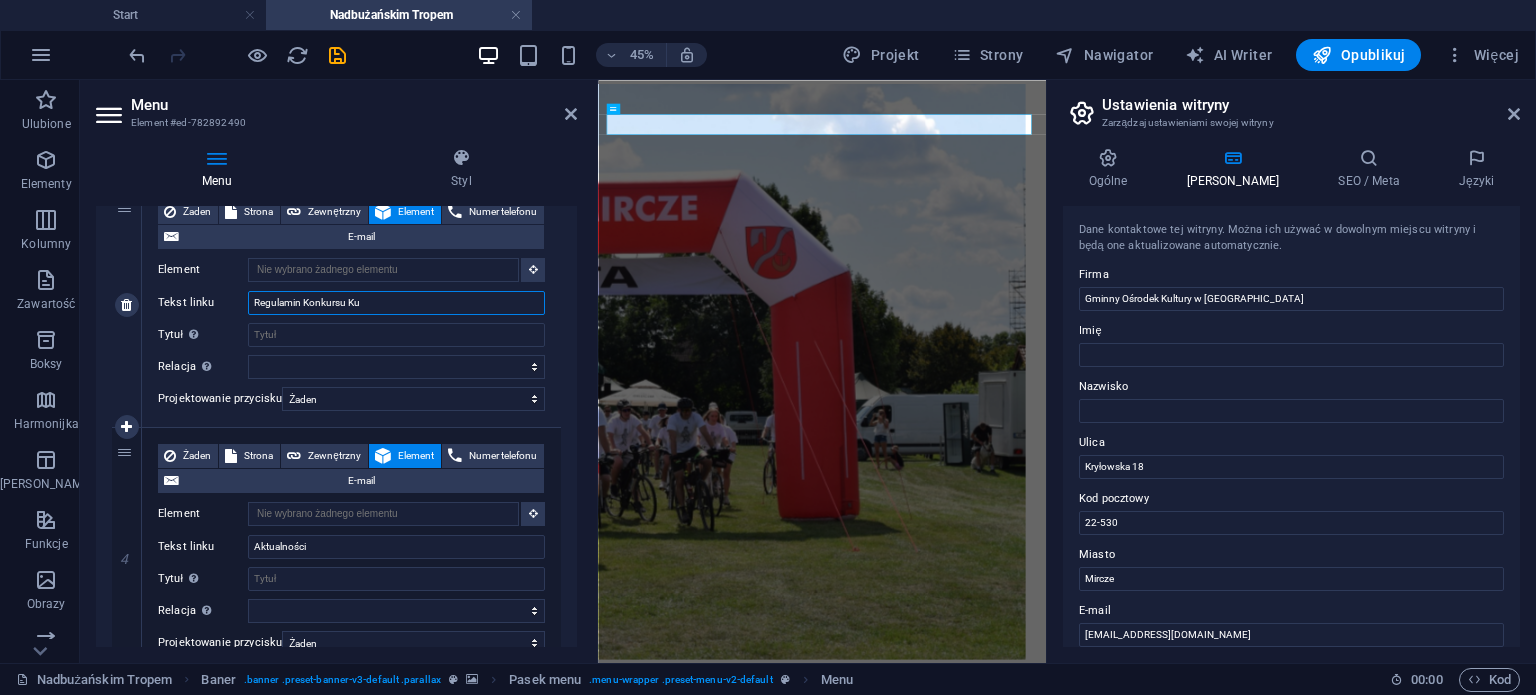 type on "Regulamin Konkursu K" 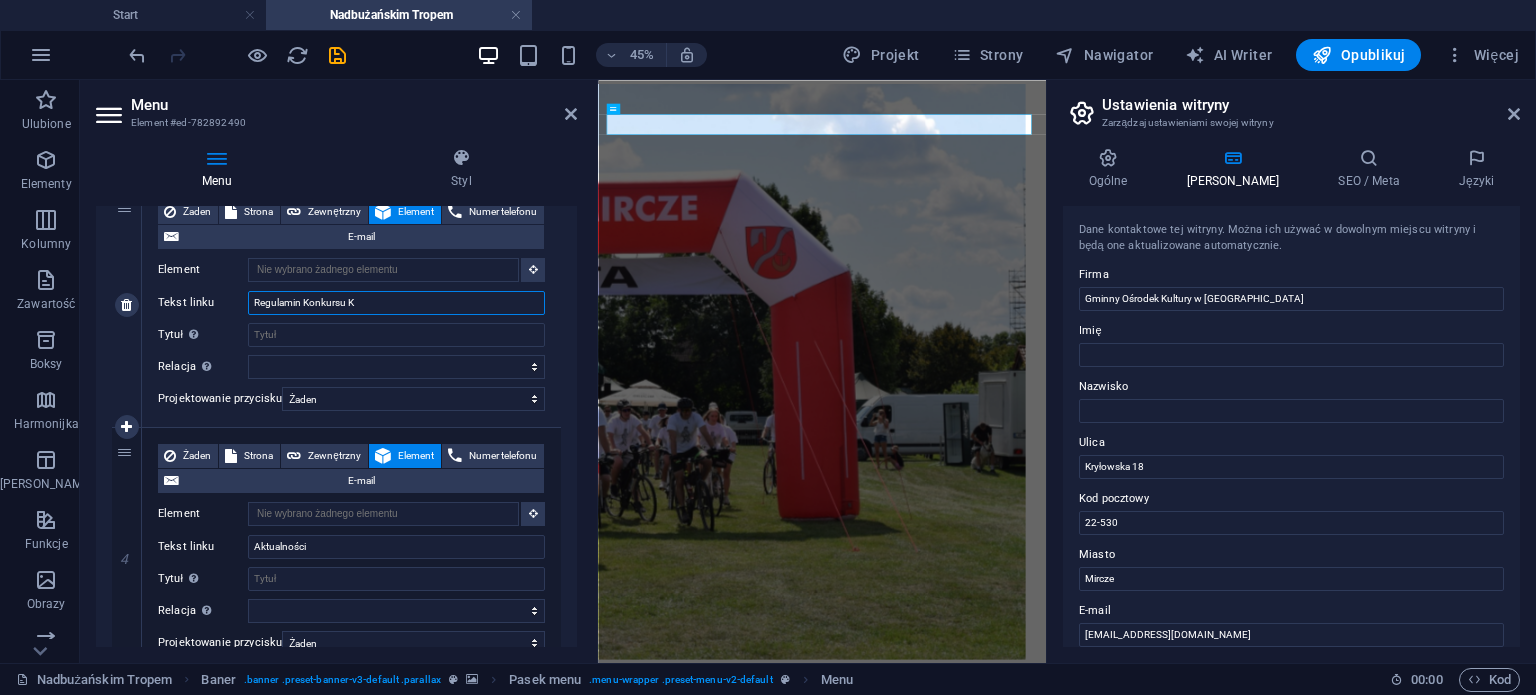 select 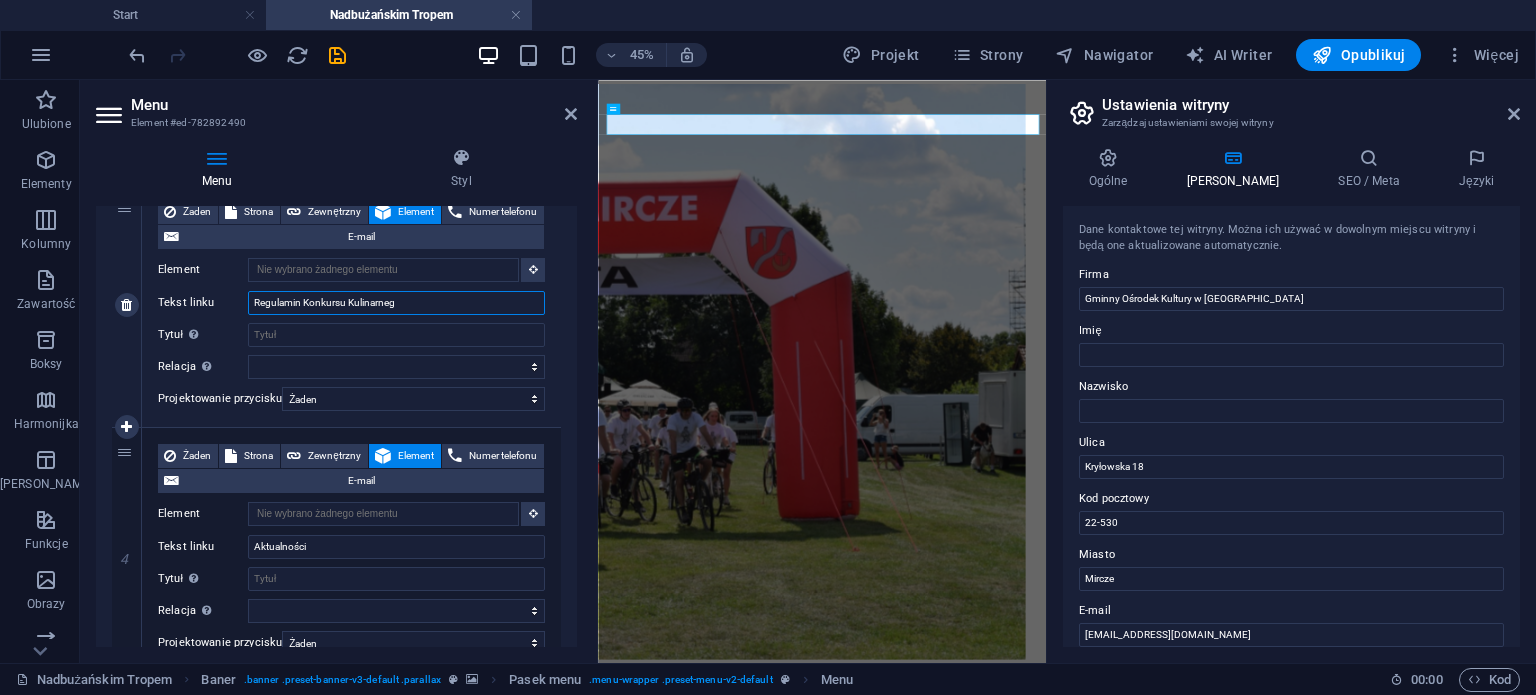 type on "Regulamin Konkursu Kulinarnego" 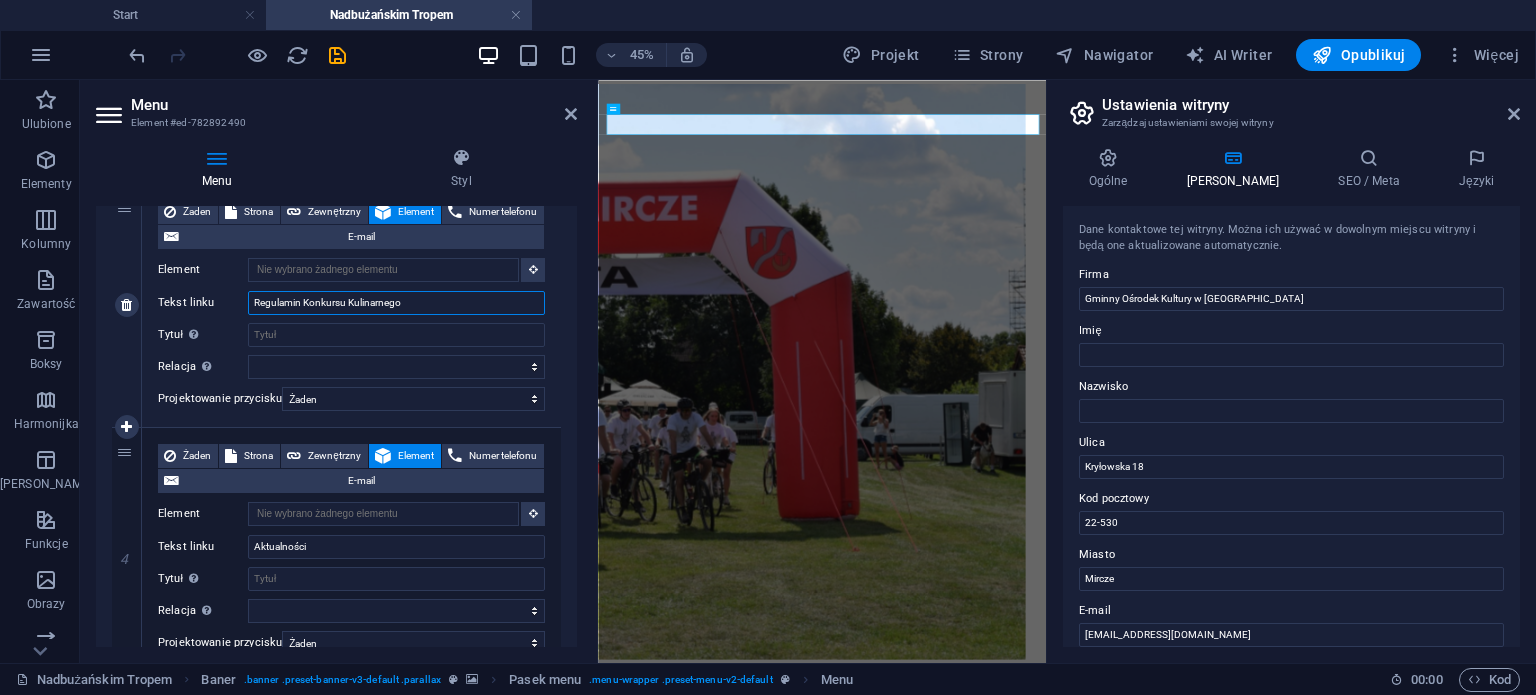 select 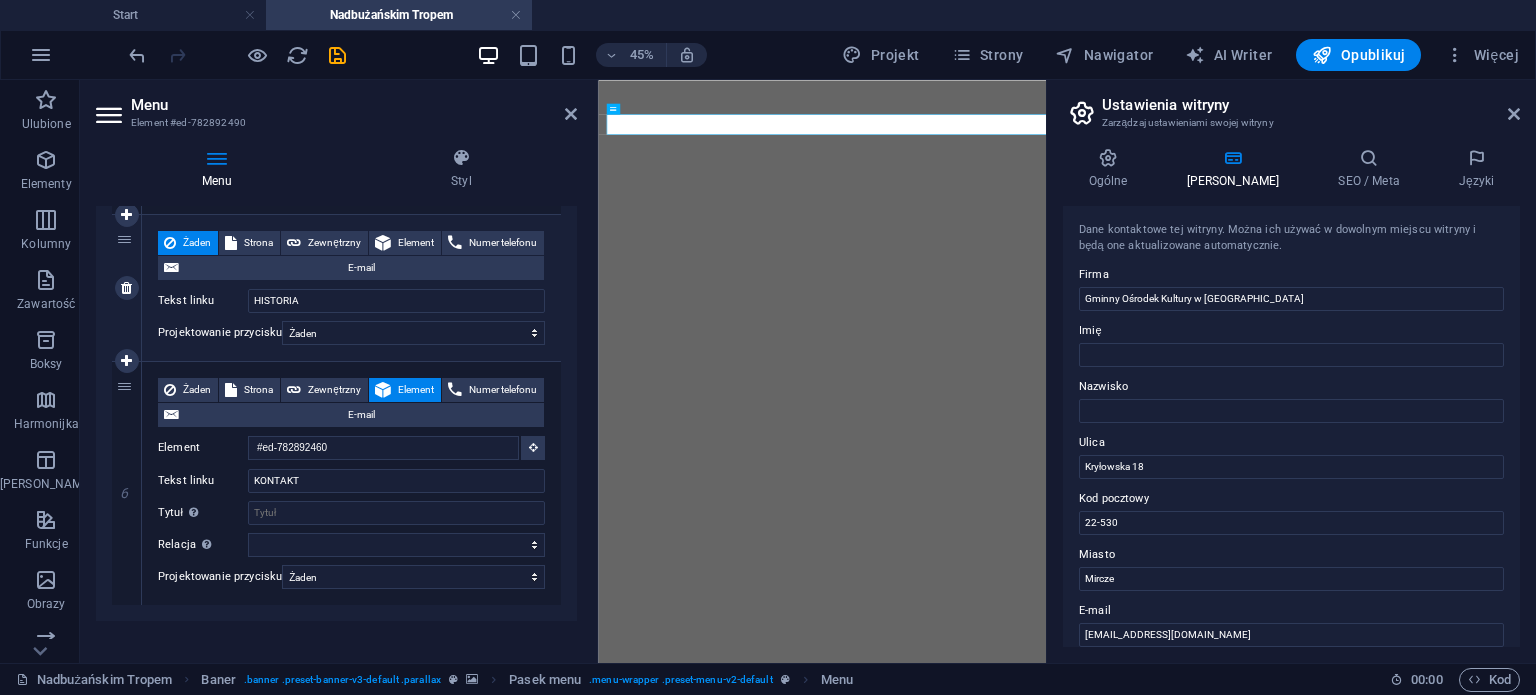 scroll, scrollTop: 1169, scrollLeft: 0, axis: vertical 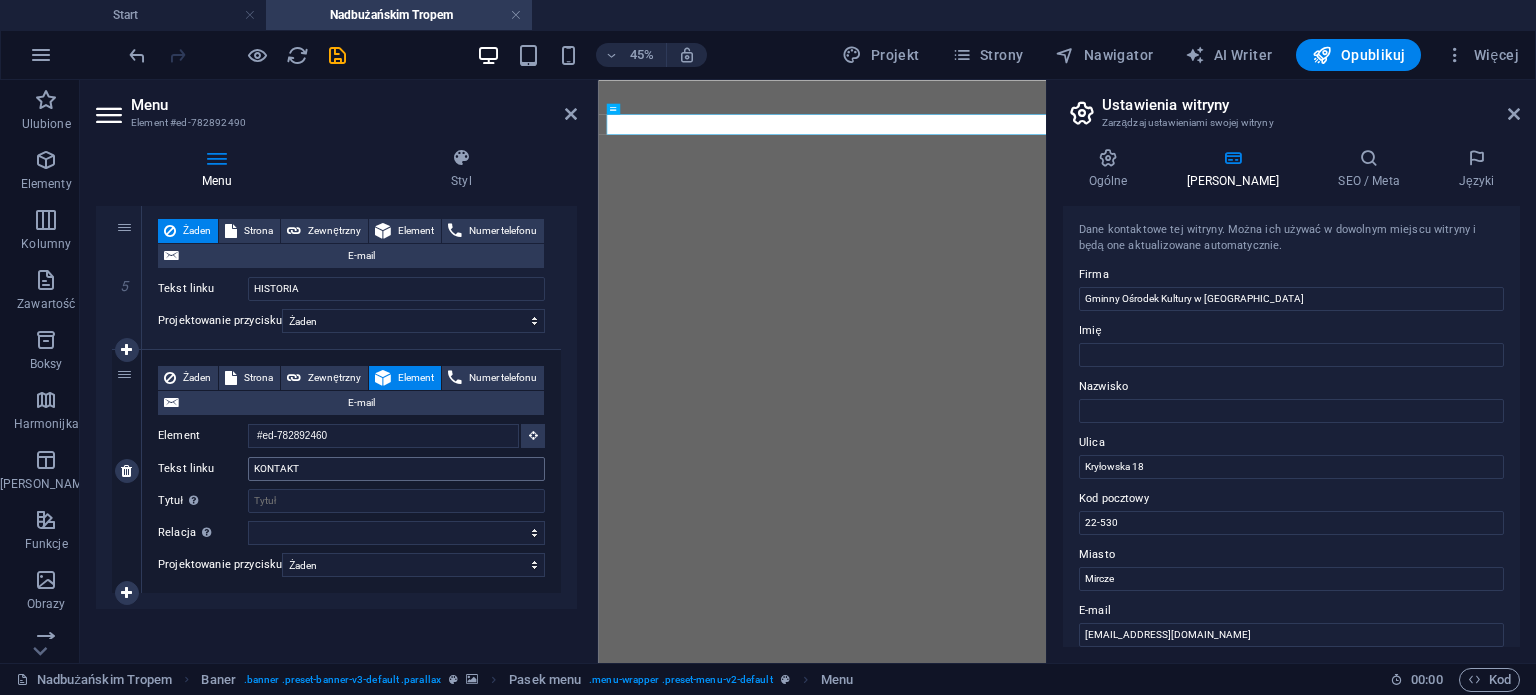 type on "Regulamin Konkursu Kulinarnego" 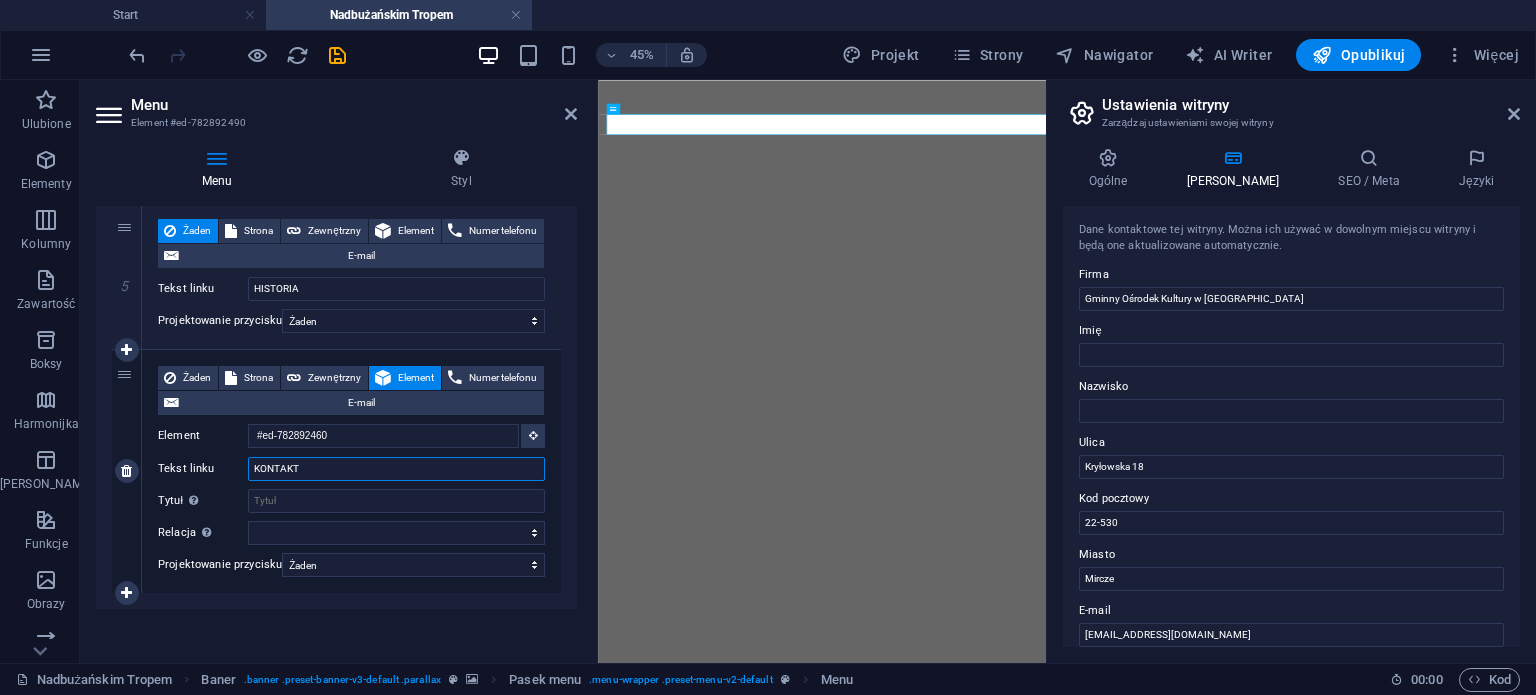 click on "KONTAKT" at bounding box center (396, 469) 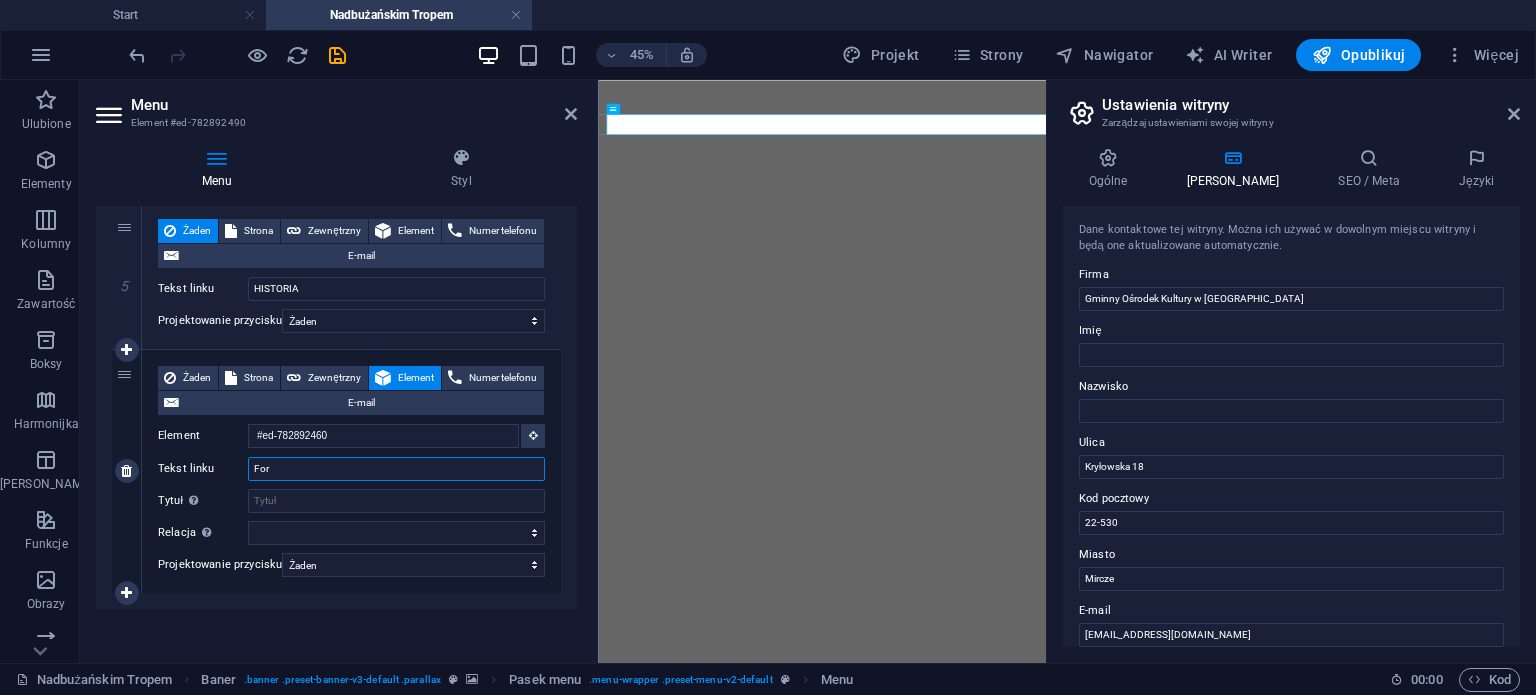 type on "Form" 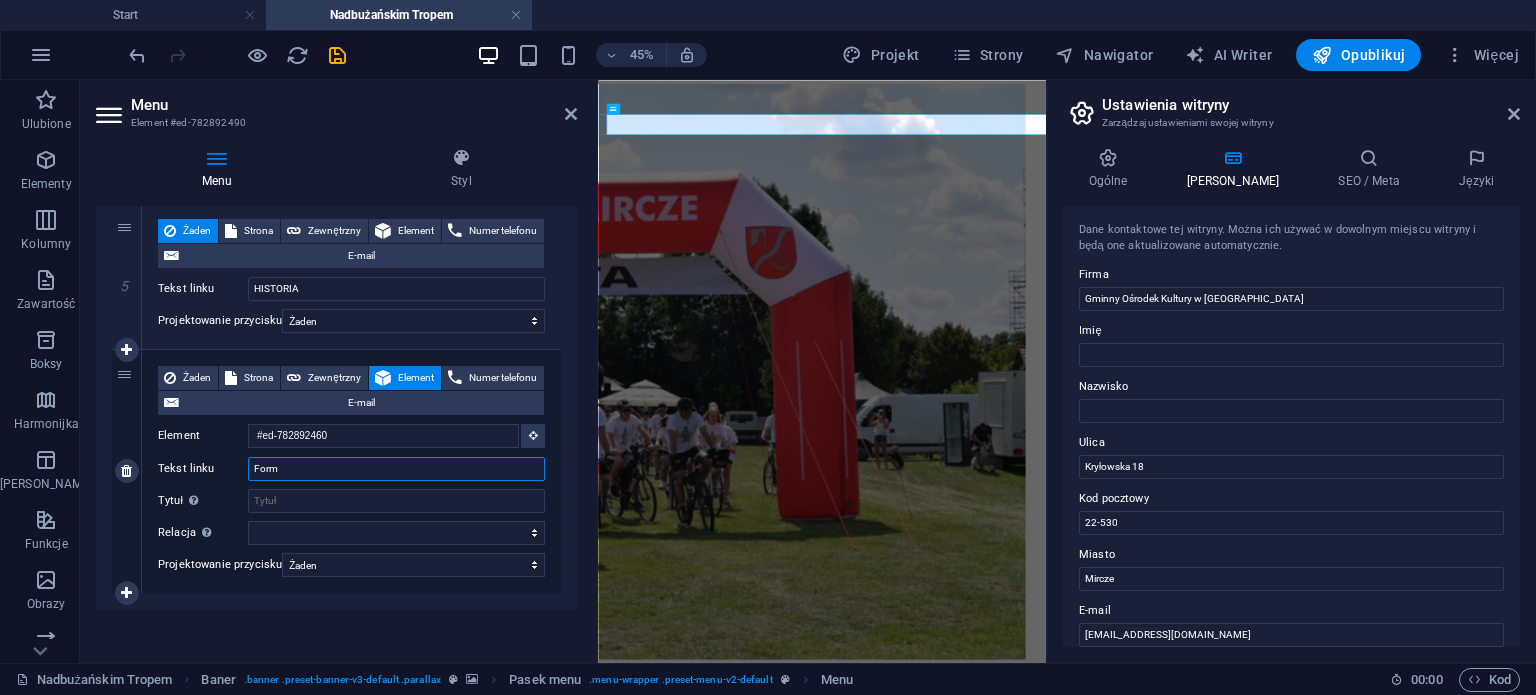 select 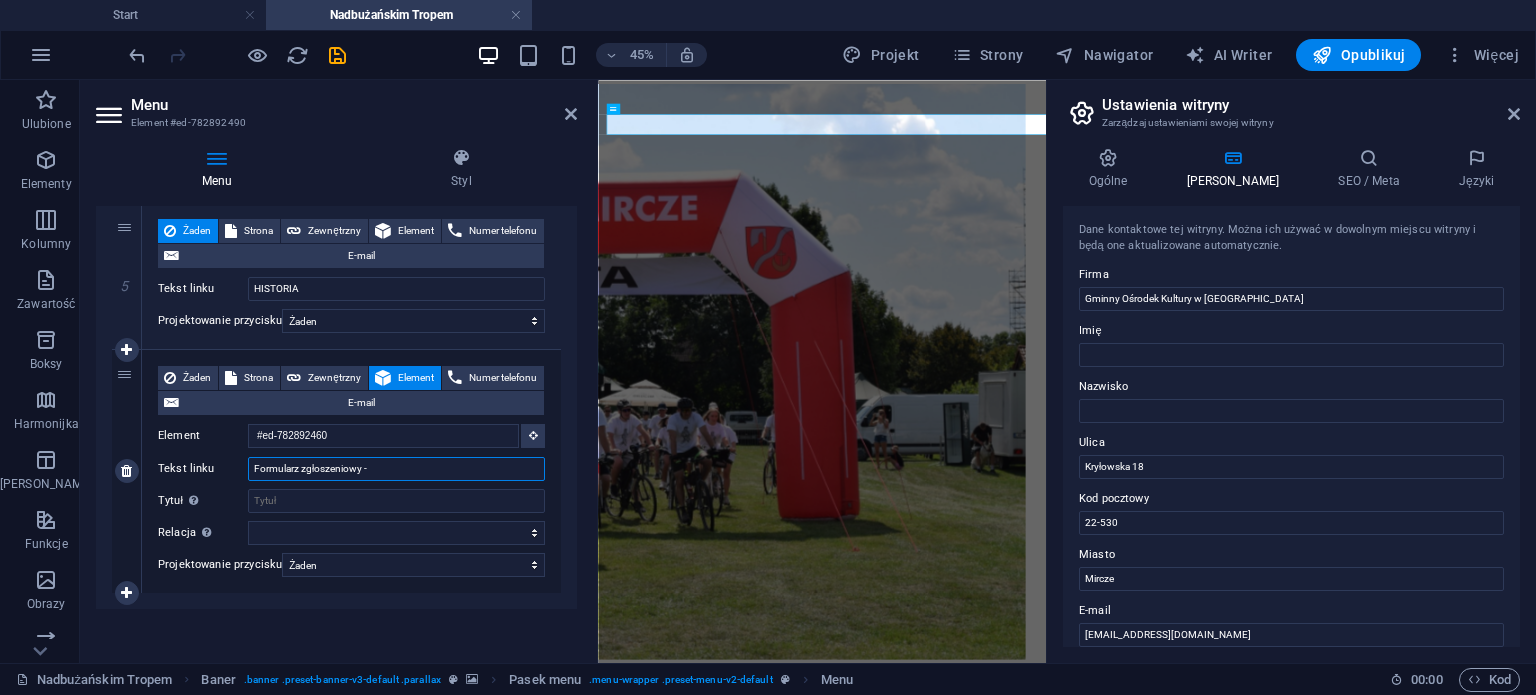 type on "Formularz zgłoszeniowy - R" 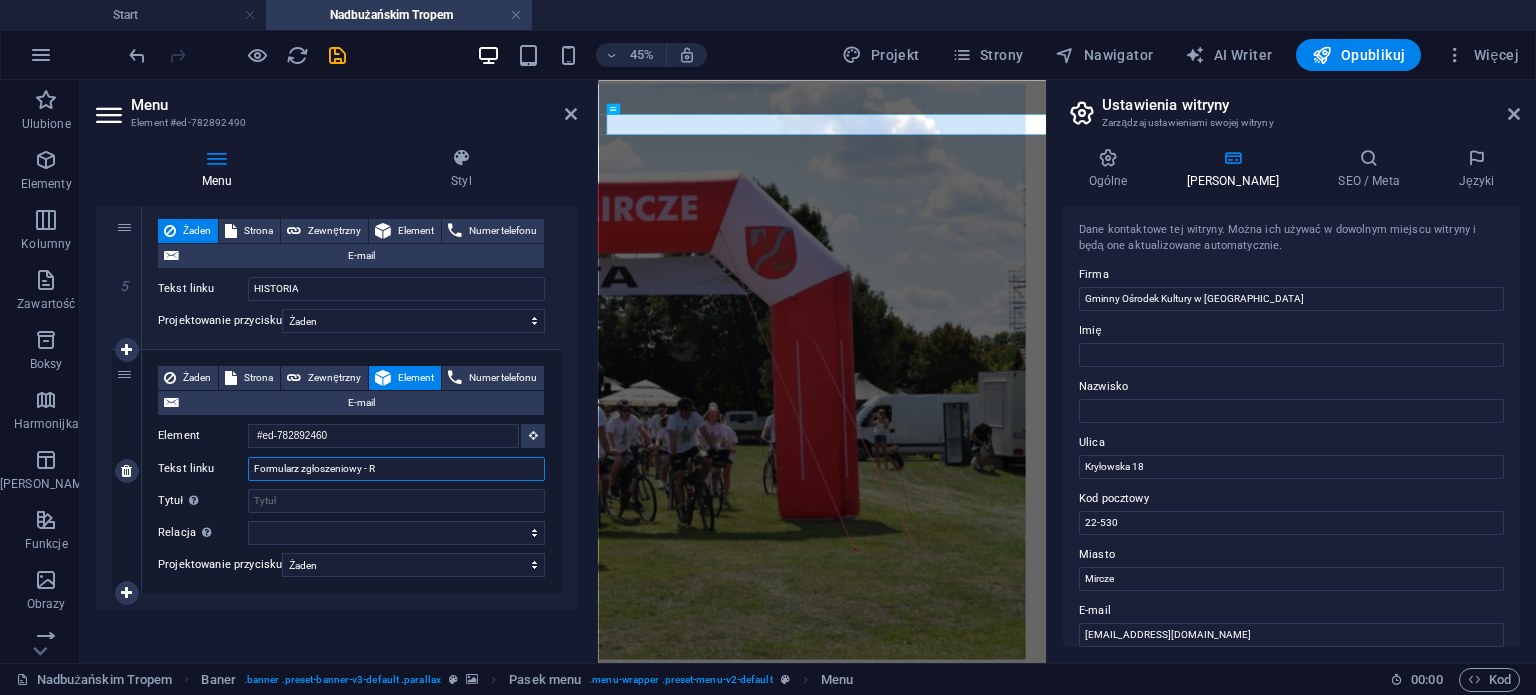 select 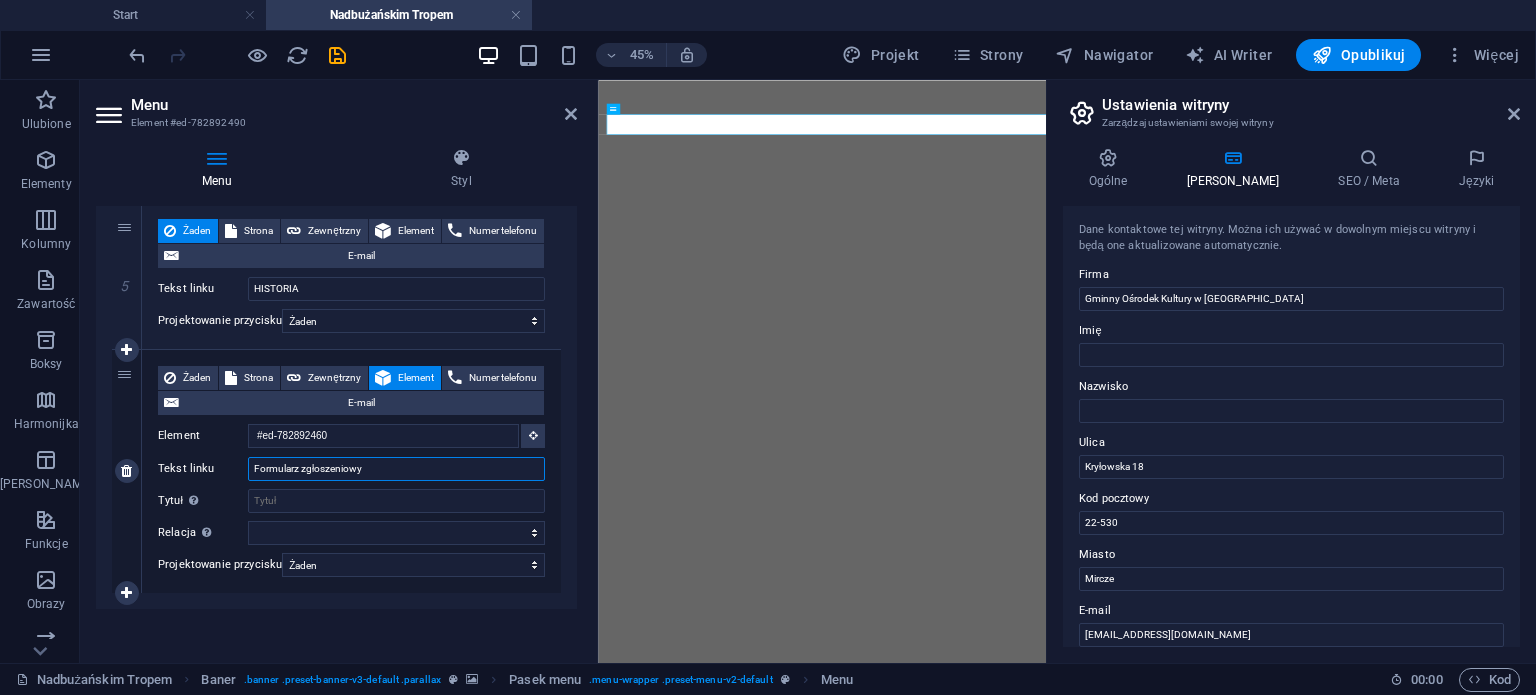 type on "Formularz zgłoszeniowy" 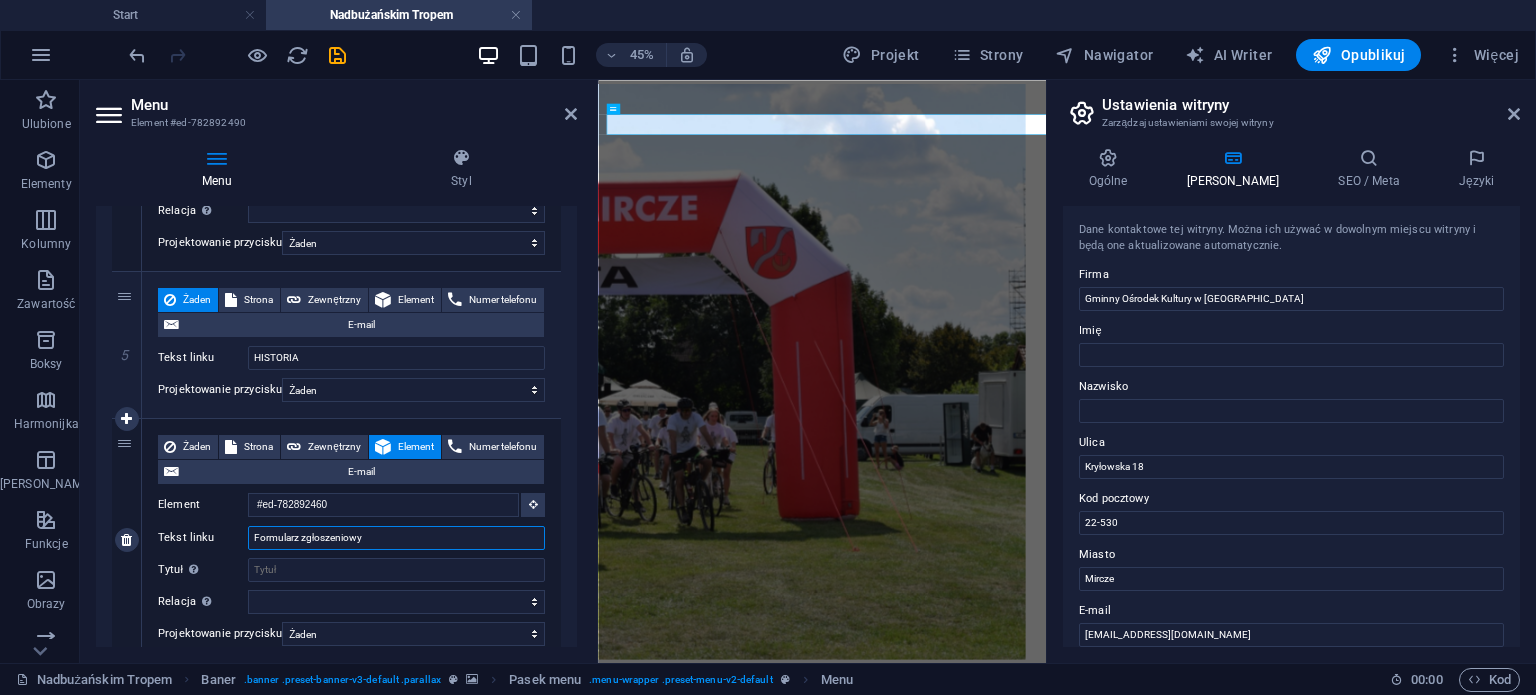 scroll, scrollTop: 1069, scrollLeft: 0, axis: vertical 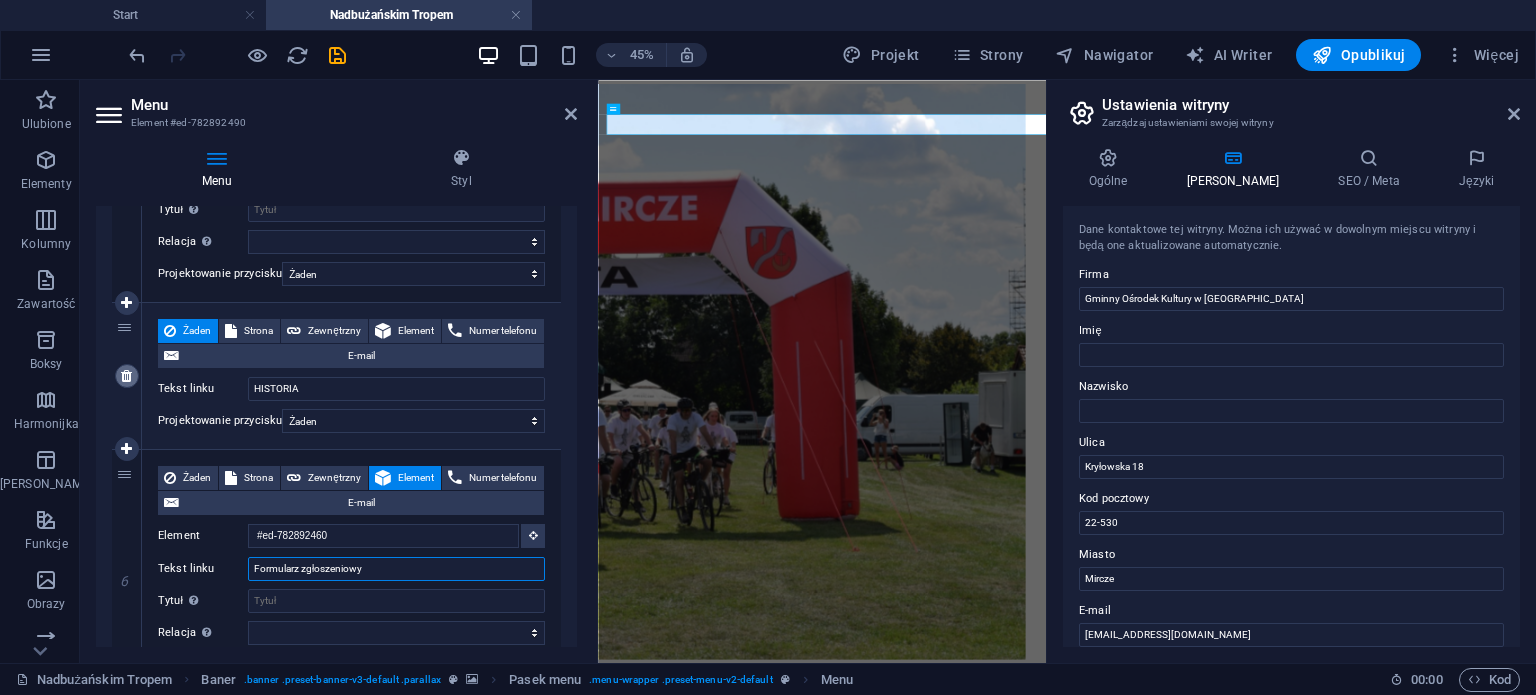 type on "Formularz zgłoszeniowy" 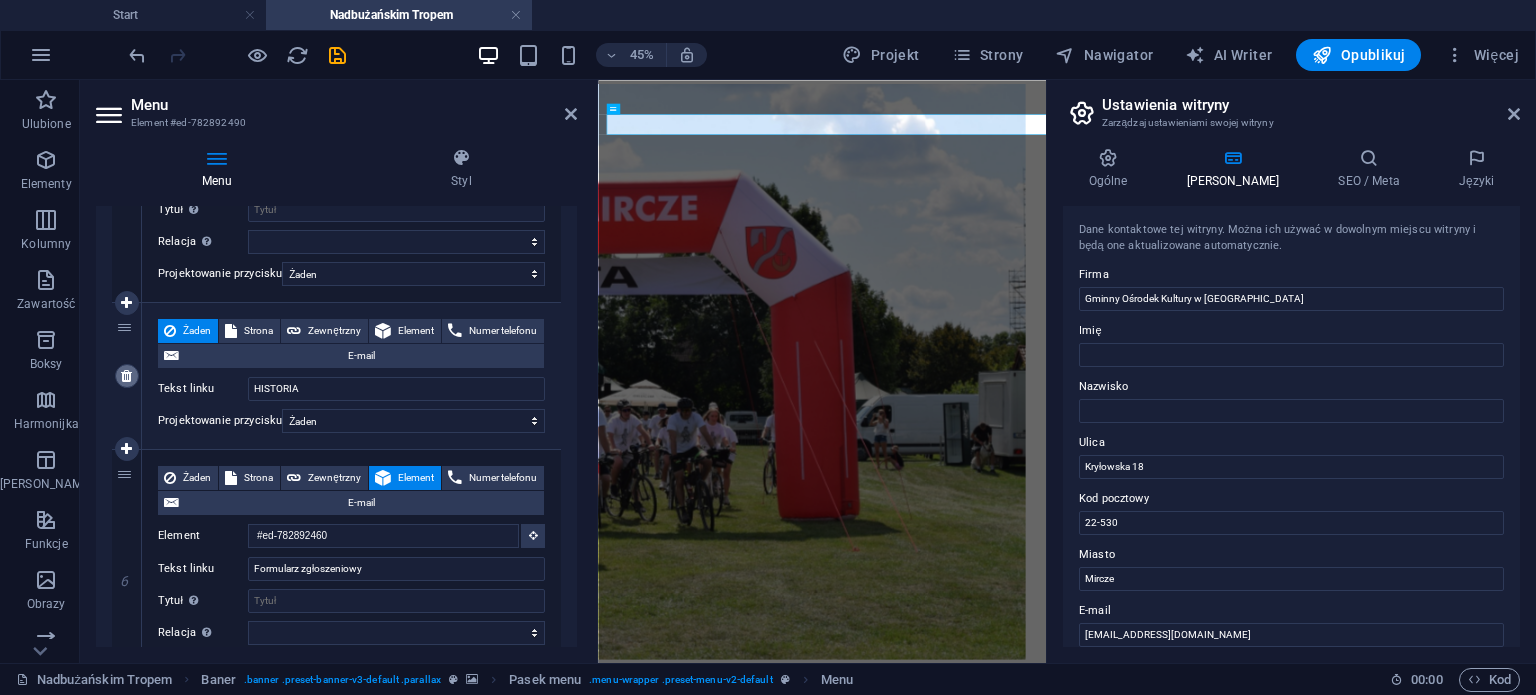 click at bounding box center (126, 376) 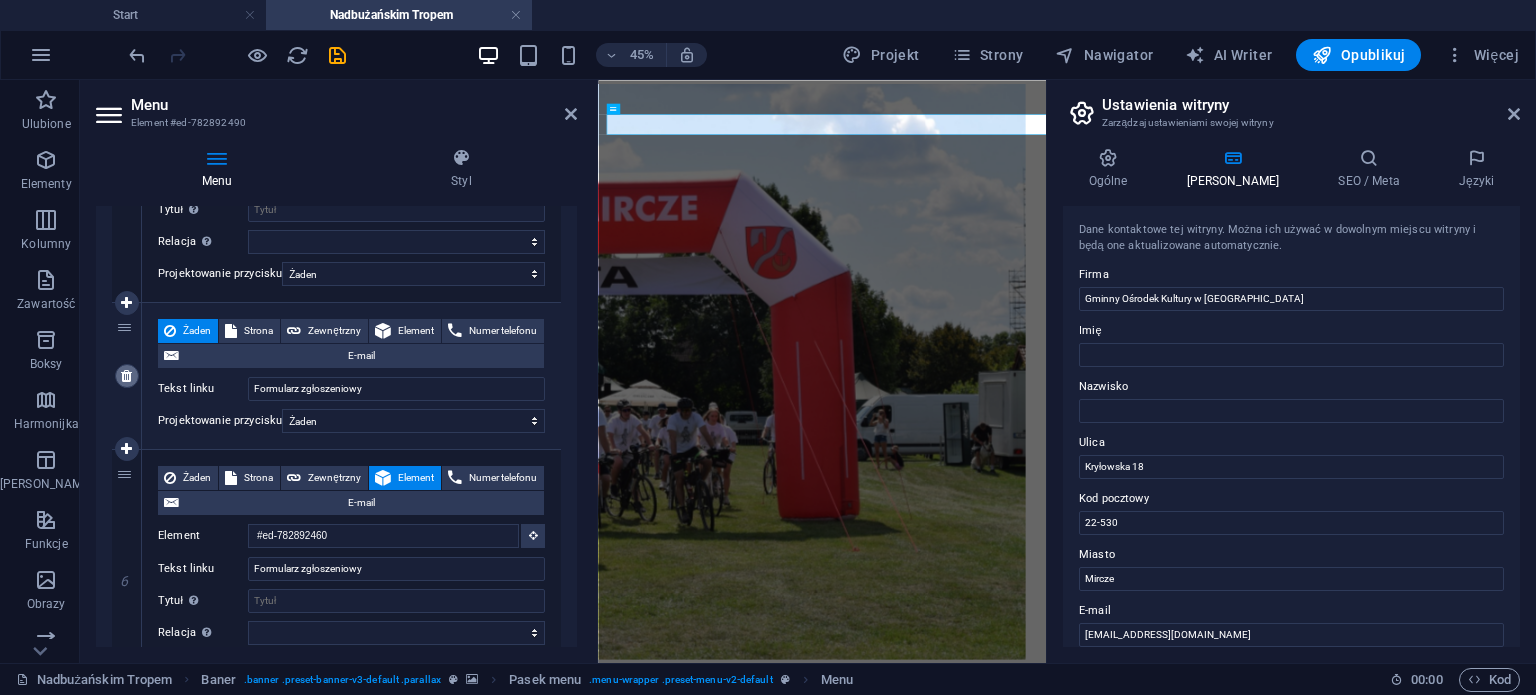 scroll, scrollTop: 1023, scrollLeft: 0, axis: vertical 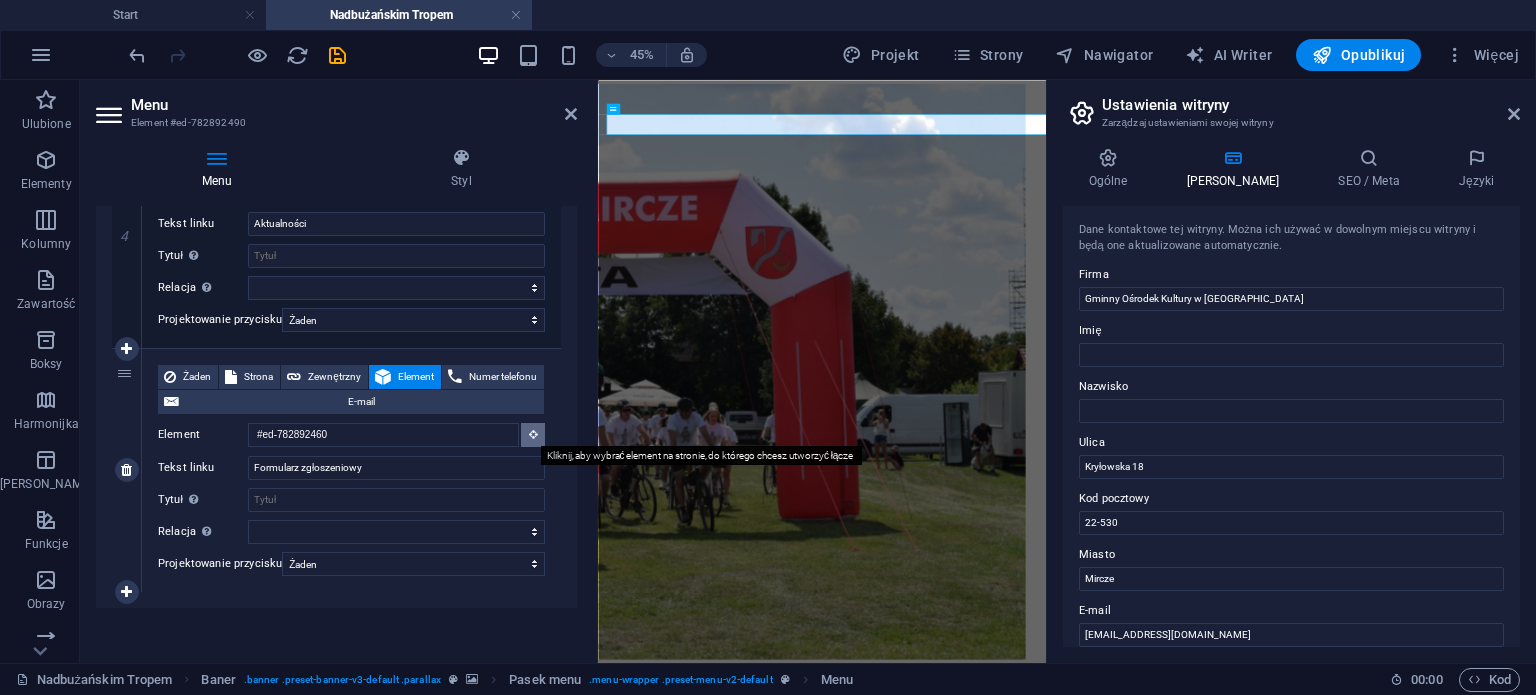 click at bounding box center [533, 434] 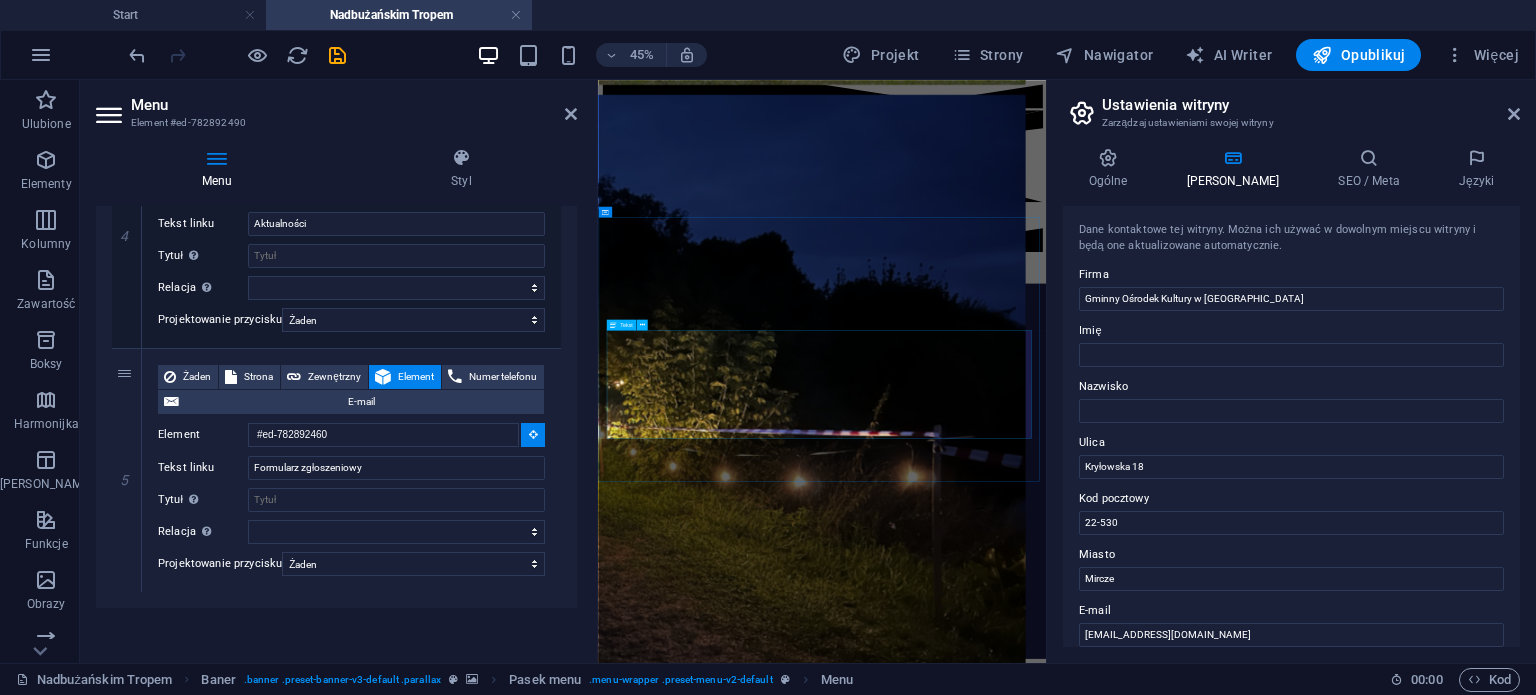 scroll, scrollTop: 2000, scrollLeft: 0, axis: vertical 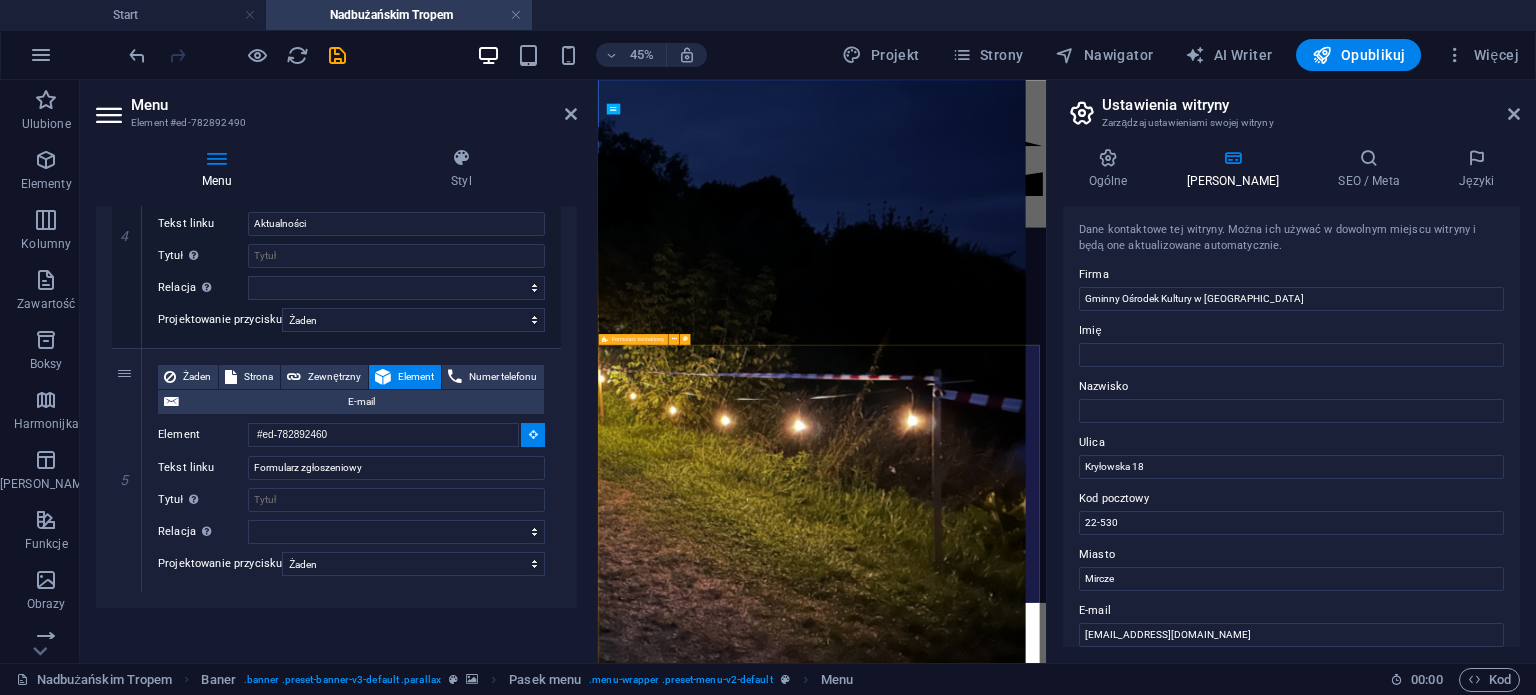 click on "Rozmiar koszulki   S
M
L
XL
XXL   Oświadczam, że zapoznałem się z treścią Regulaminu Rajdu (link w opisie) i akceptuję jego treść   Oświadczam, że powyższe dane są prawdziwe i aktualne   Oświadczam, że stan zdrowia pozwala mi na uczestnictwo w Rajdzie Rowerowym   Oświadczam, że posiadam niezbędną wiedzę i umiejętności poruszania się po drogach.   Deklaruję, że uczestnicząc w Rajdzie nie będę korzystał z roweru z napędem lub wspomaganiem elektrycznym.   Wyrażam zgodę na przetwarzanie danych osobowych zawartych w zgłoszeniu oraz publikację mojego wizerunku w celu przeprowadzenia rajdu, upublicznienia jego wyników i fotorelacji zdjęciowej (szczegóły w regulaminie) Nieczytelny? Wygeneruj ponownie Wyślij" at bounding box center [1095, 2485] 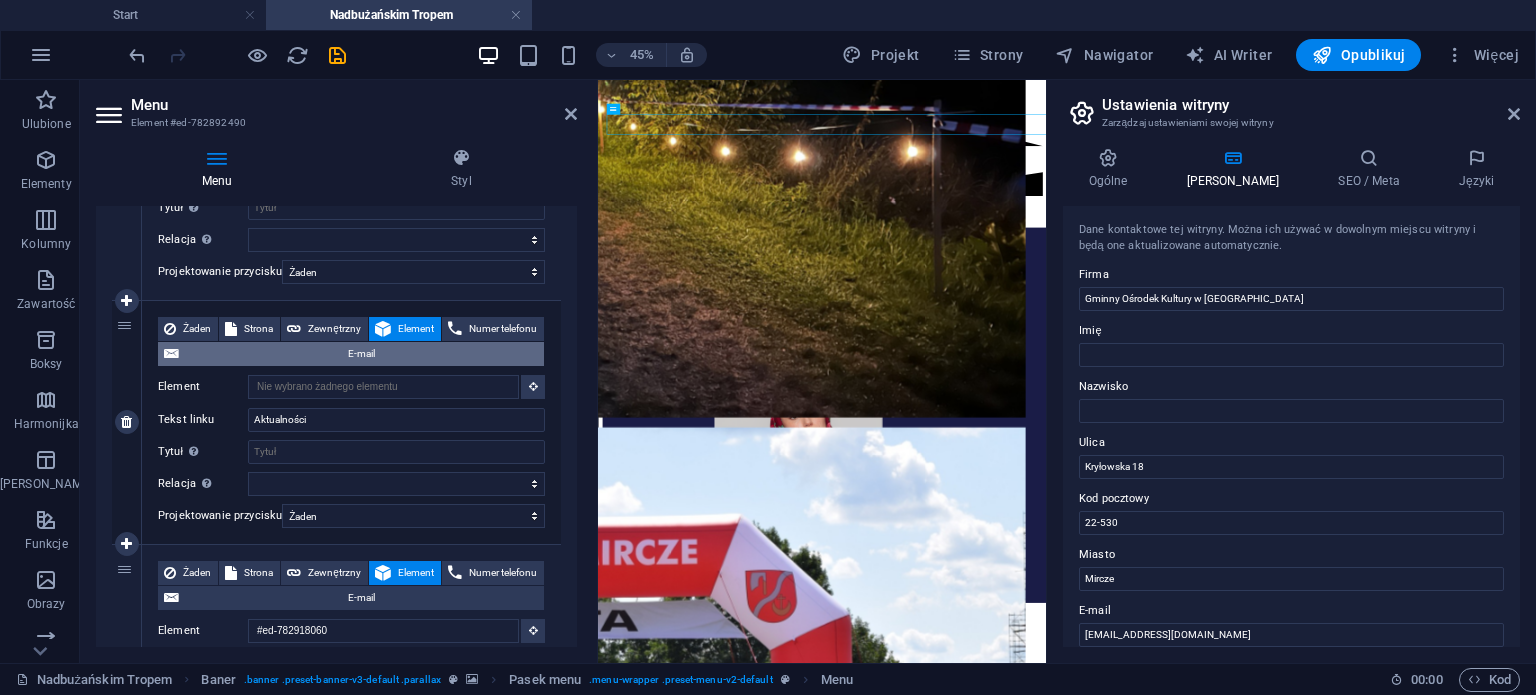 scroll, scrollTop: 823, scrollLeft: 0, axis: vertical 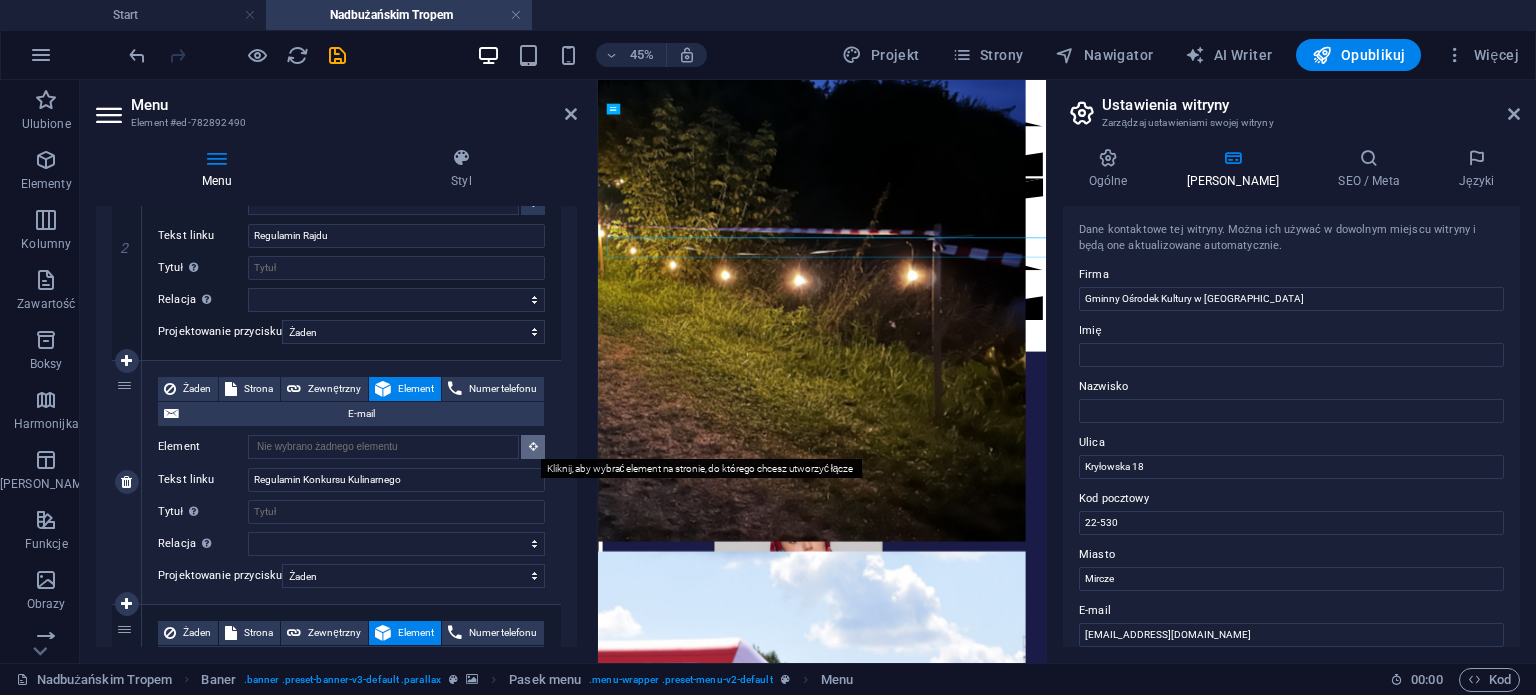 click at bounding box center [533, 446] 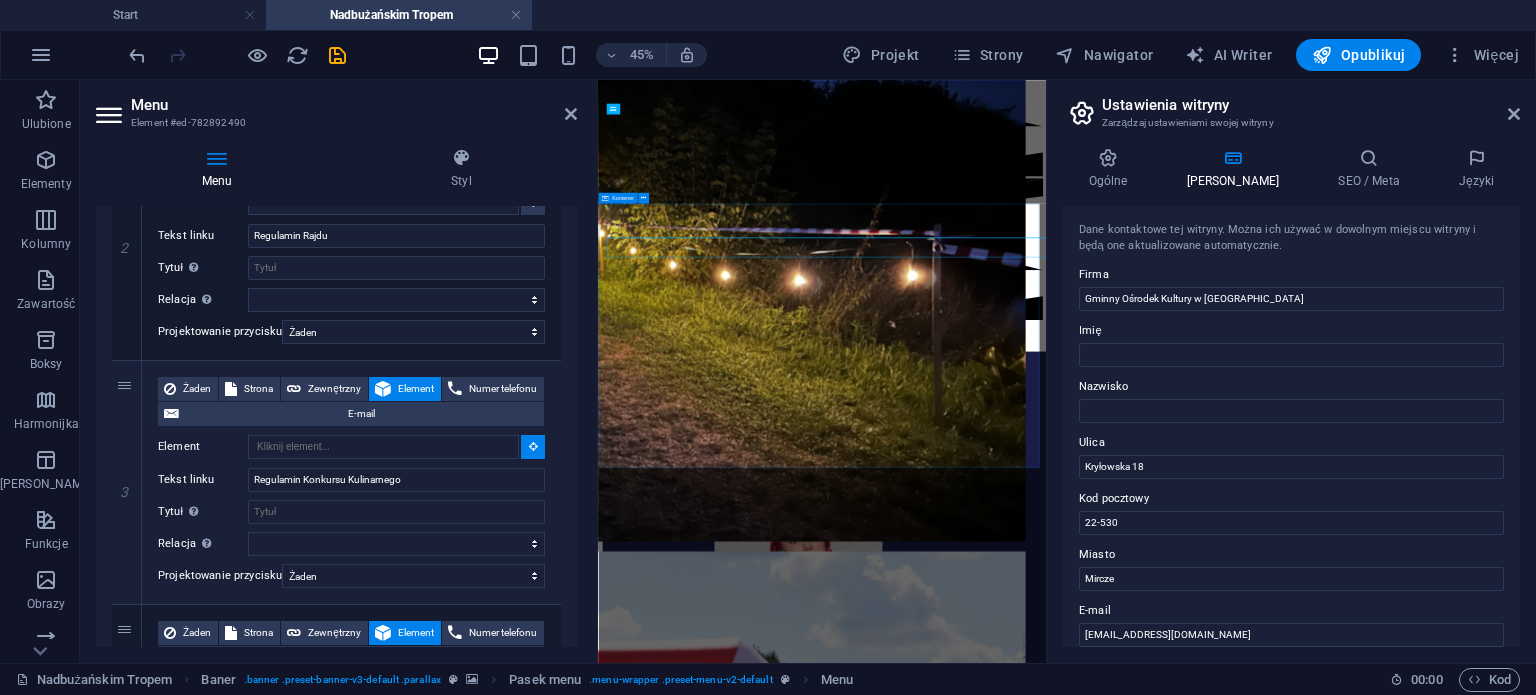 click on "REGULAMIN konkursu kulinarnego Potrawa z dziczyzny & potrawa regionalna Gminny Ośrodek Kultury w Mirczu jest kluczowym punktem lokalnej społeczności, oferującym różnorodne programy kulturalne i edukacyjne. Zajmujemy się organizowaniem wydarzeń mających na celu integrację mieszkańców, promowanie sztuki oraz wspieranie lokalnych talentów. Ośrodek stawia na dostępność kultury, proponując aktywności skierowane do różnych grup wiekowych, co sprzyja współpracy i rozwijaniu pasji.  Gminny Ośrodek Kultury w Mirczu nie tylko inspiruje, ale również tworzy przestrzeń dla twórczości i wymiany doświadczeń, co pozytywnie wpływa na rozwój osobisty mieszkańców.  Dzięki zaangażowaniu pracowników i chęci współpracy z lokalnymi artystami oraz organizacjami, ośrodek dąży do stworzenia otwartego, przyjaznego miejsca, które wzbogaca kulturalne życie gminy." at bounding box center (1095, 2162) 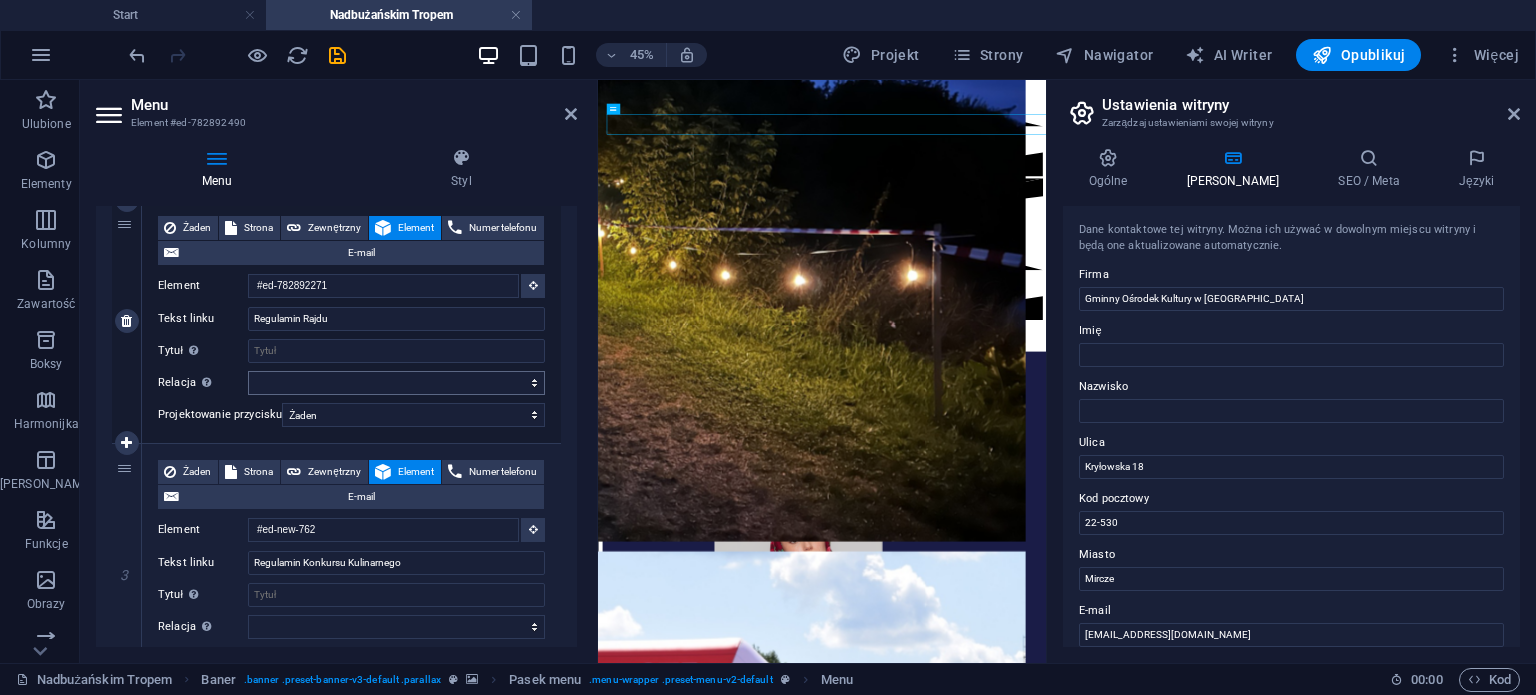 scroll, scrollTop: 423, scrollLeft: 0, axis: vertical 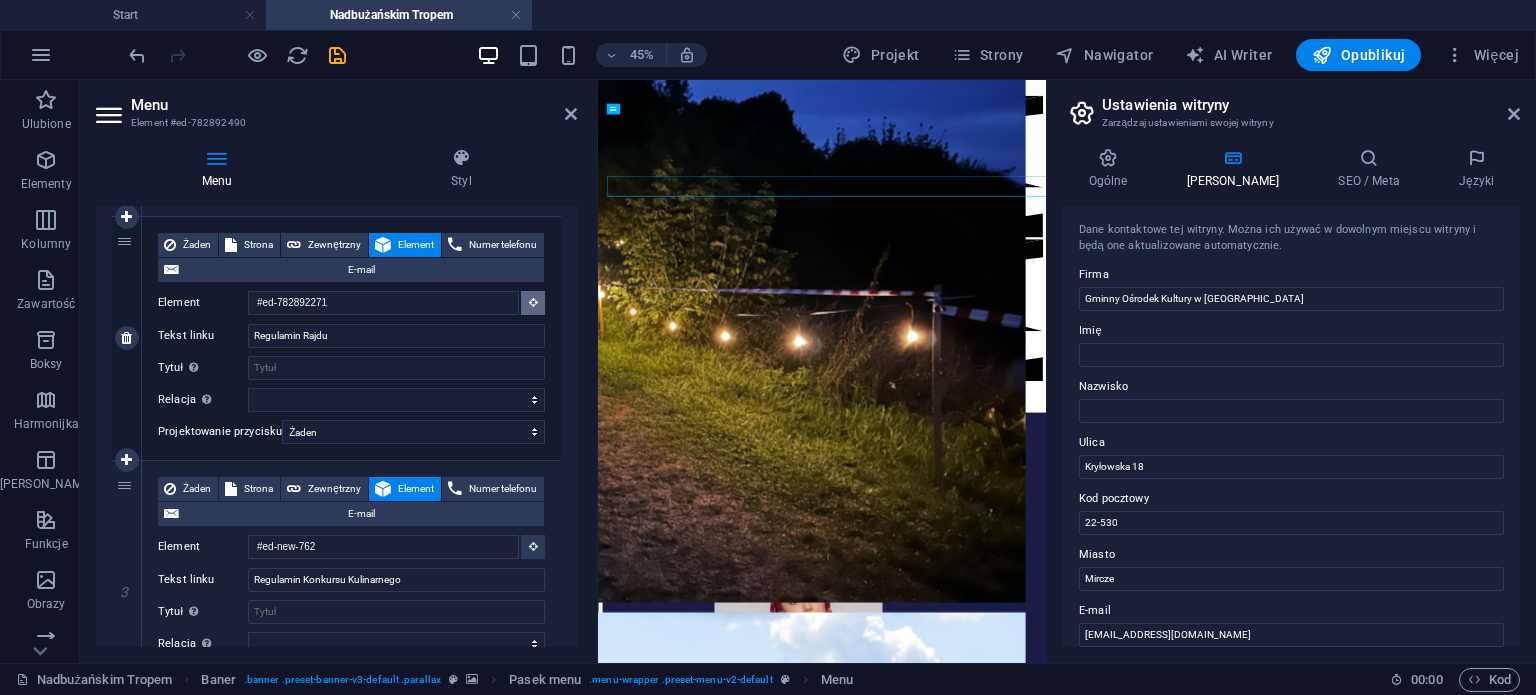 click at bounding box center [533, 303] 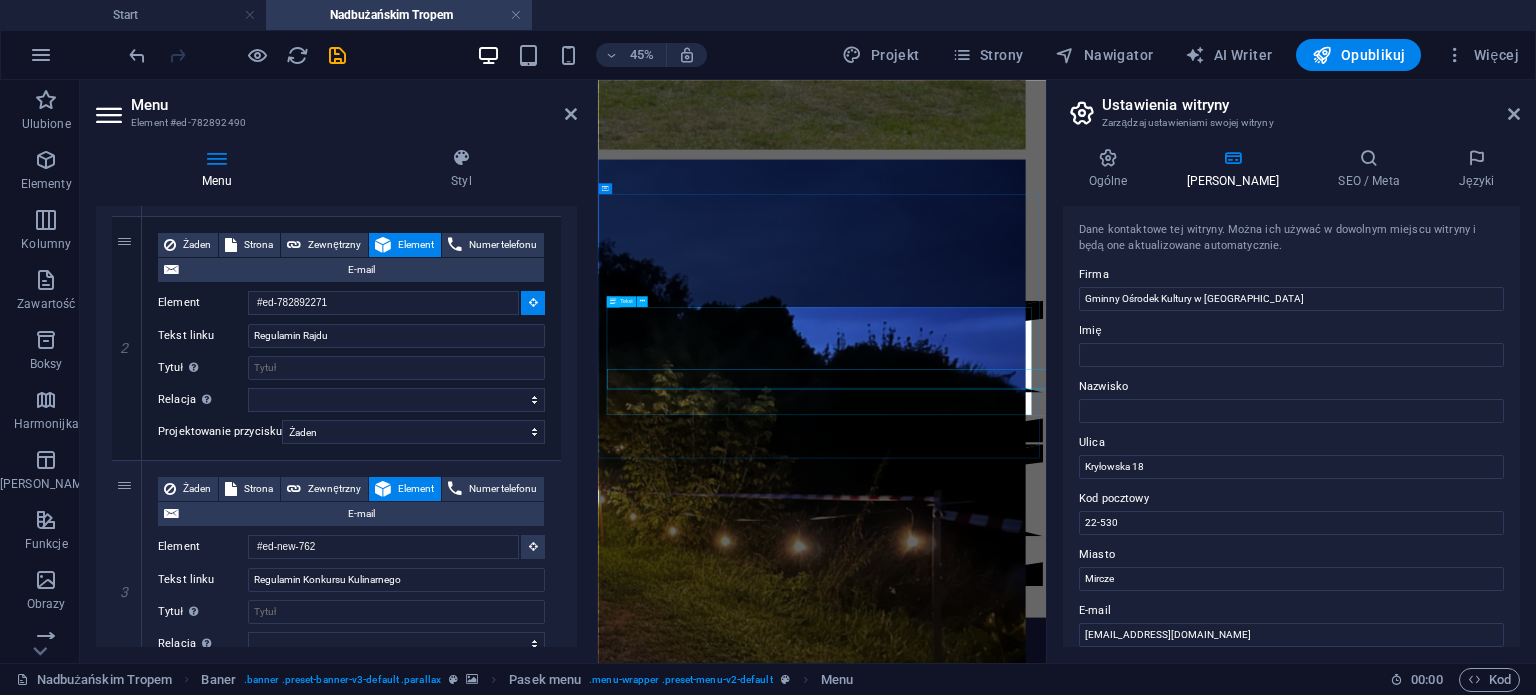 scroll, scrollTop: 1089, scrollLeft: 0, axis: vertical 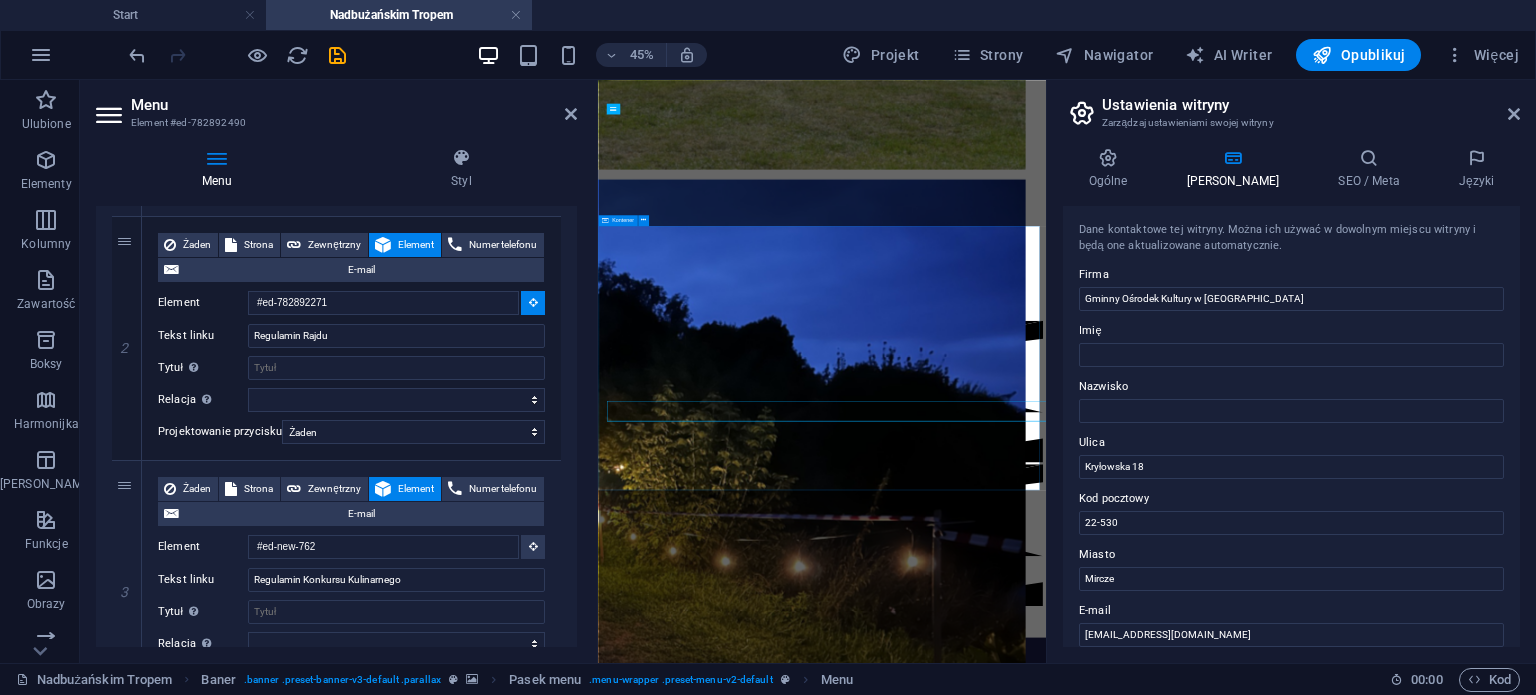 click on "REGULAMIN RAJDU ROWEROWEGO Nadbużańskim Tropem  Rowerem wśród natury 2025 Gminny Ośrodek Kultury w Mirczu jest kluczowym punktem lokalnej społeczności, oferującym różnorodne programy kulturalne i edukacyjne. Zajmujemy się organizowaniem wydarzeń mających na celu integrację mieszkańców, promowanie sztuki oraz wspieranie lokalnych talentów. Ośrodek stawia na dostępność kultury, proponując aktywności skierowane do różnych grup wiekowych, co sprzyja współpracy i rozwijaniu pasji.  Gminny Ośrodek Kultury w Mirczu nie tylko inspiruje, ale również tworzy przestrzeń dla twórczości i wymiany doświadczeń, co pozytywnie wpływa na rozwój osobisty mieszkańców.  Dzięki zaangażowaniu pracowników i chęci współpracy z lokalnymi artystami oraz organizacjami, ośrodek dąży do stworzenia otwartego, przyjaznego miejsca, które wzbogaca kulturalne życie gminy." at bounding box center [1095, 2463] 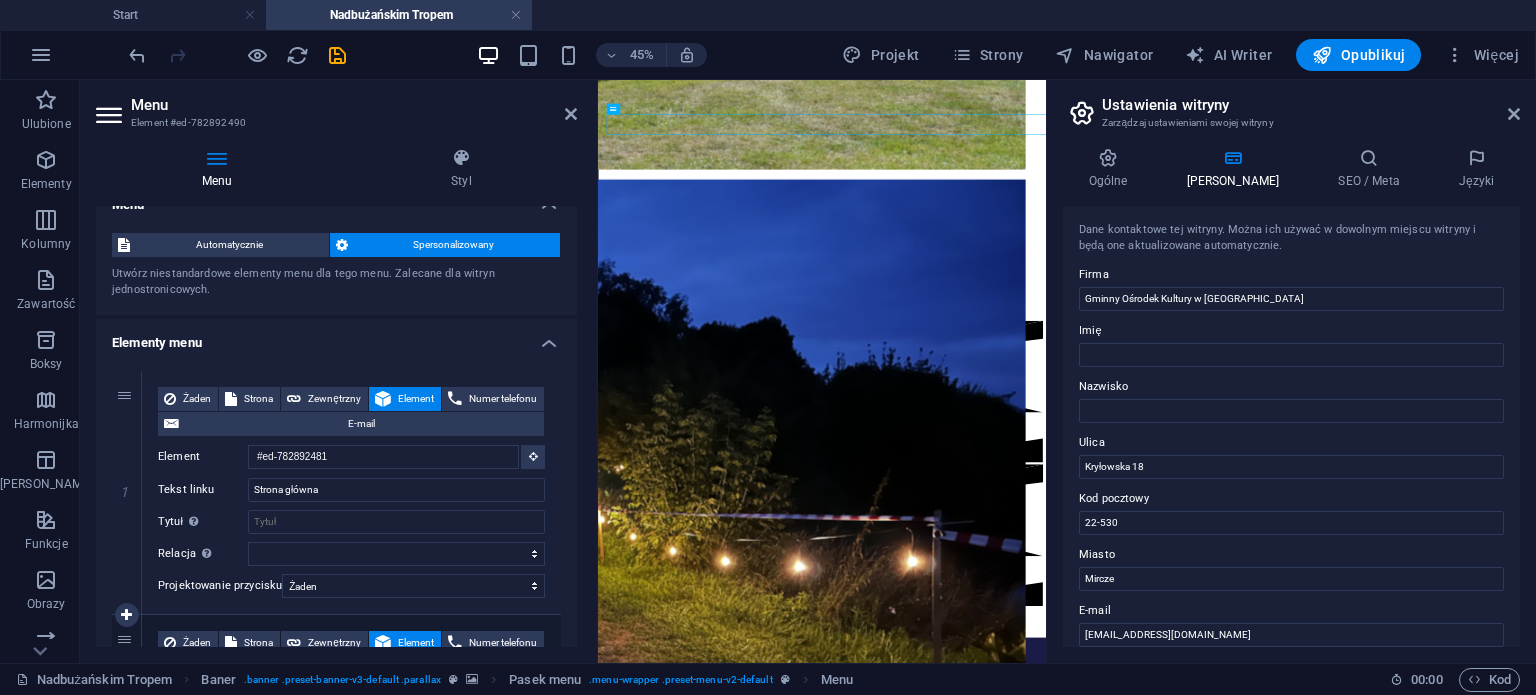 scroll, scrollTop: 23, scrollLeft: 0, axis: vertical 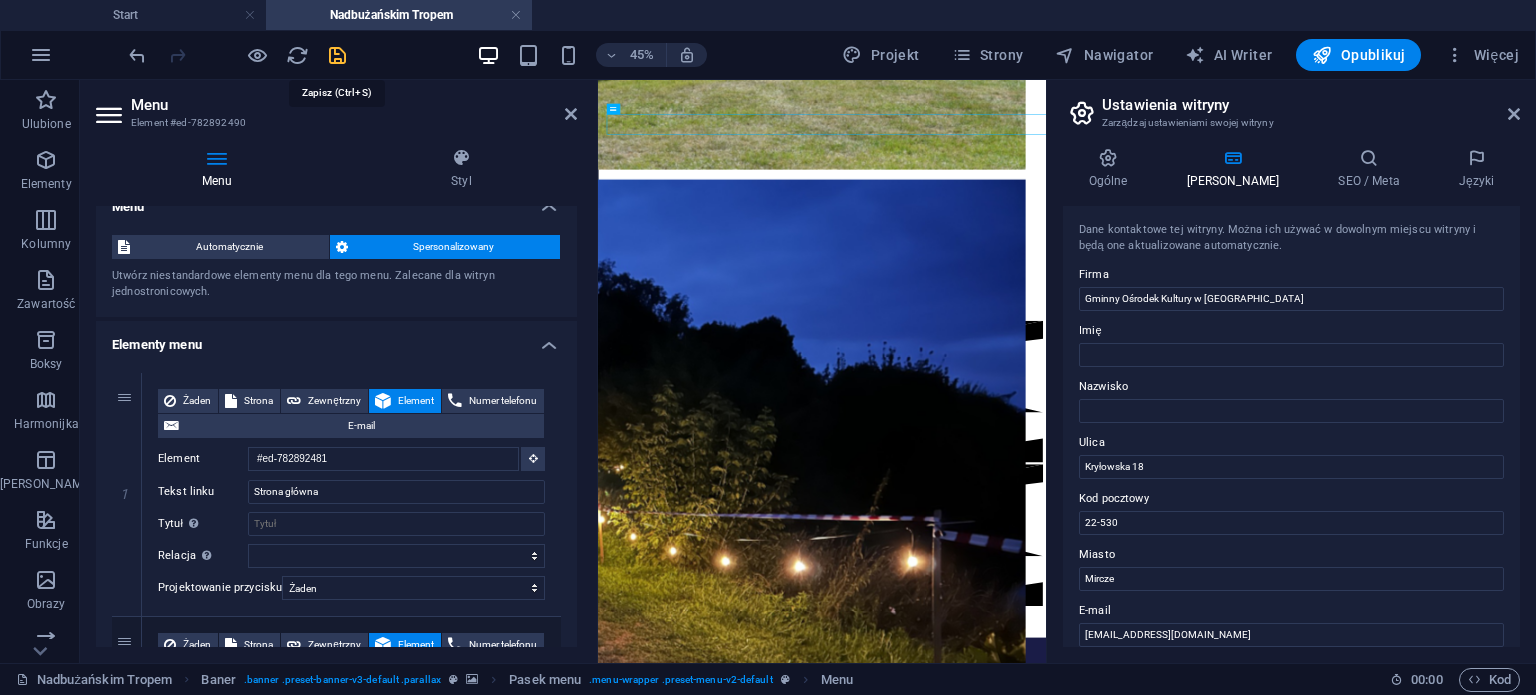 click at bounding box center [337, 55] 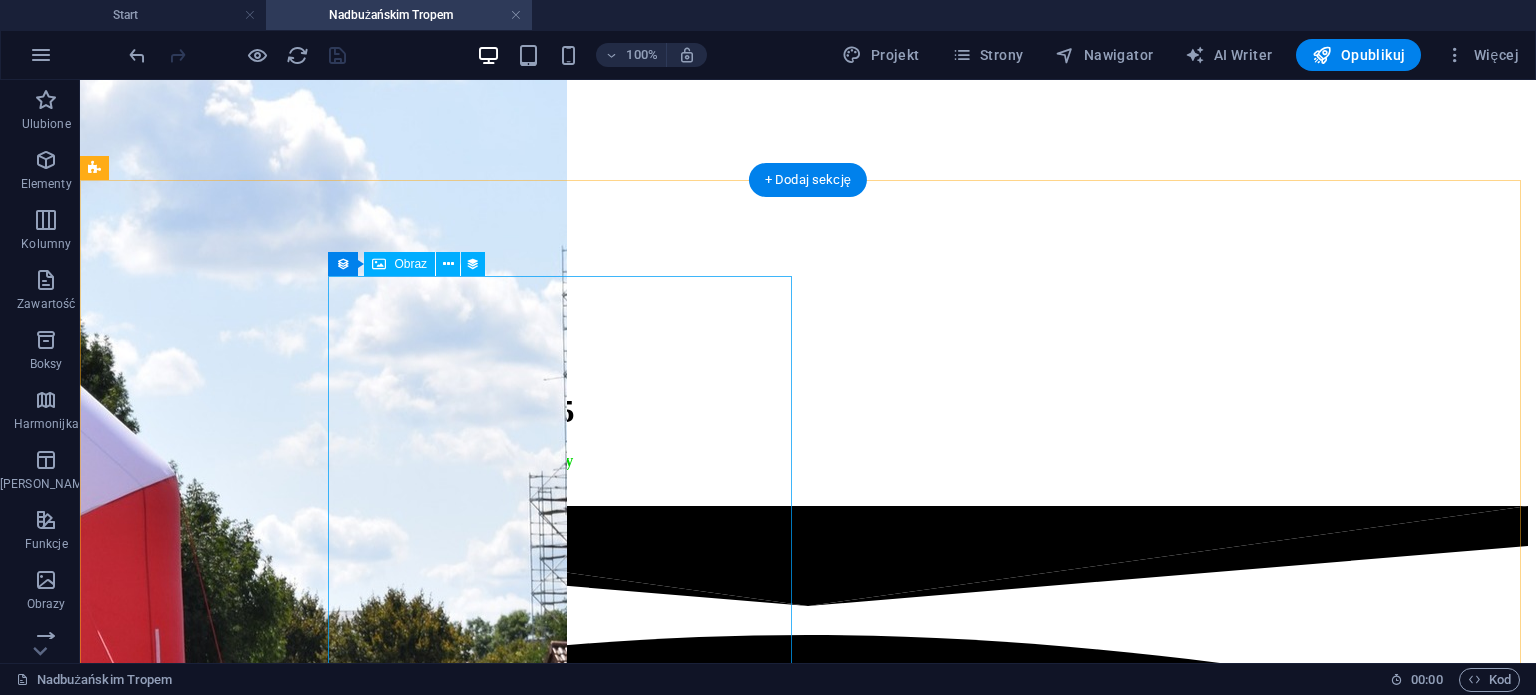 scroll, scrollTop: 456, scrollLeft: 0, axis: vertical 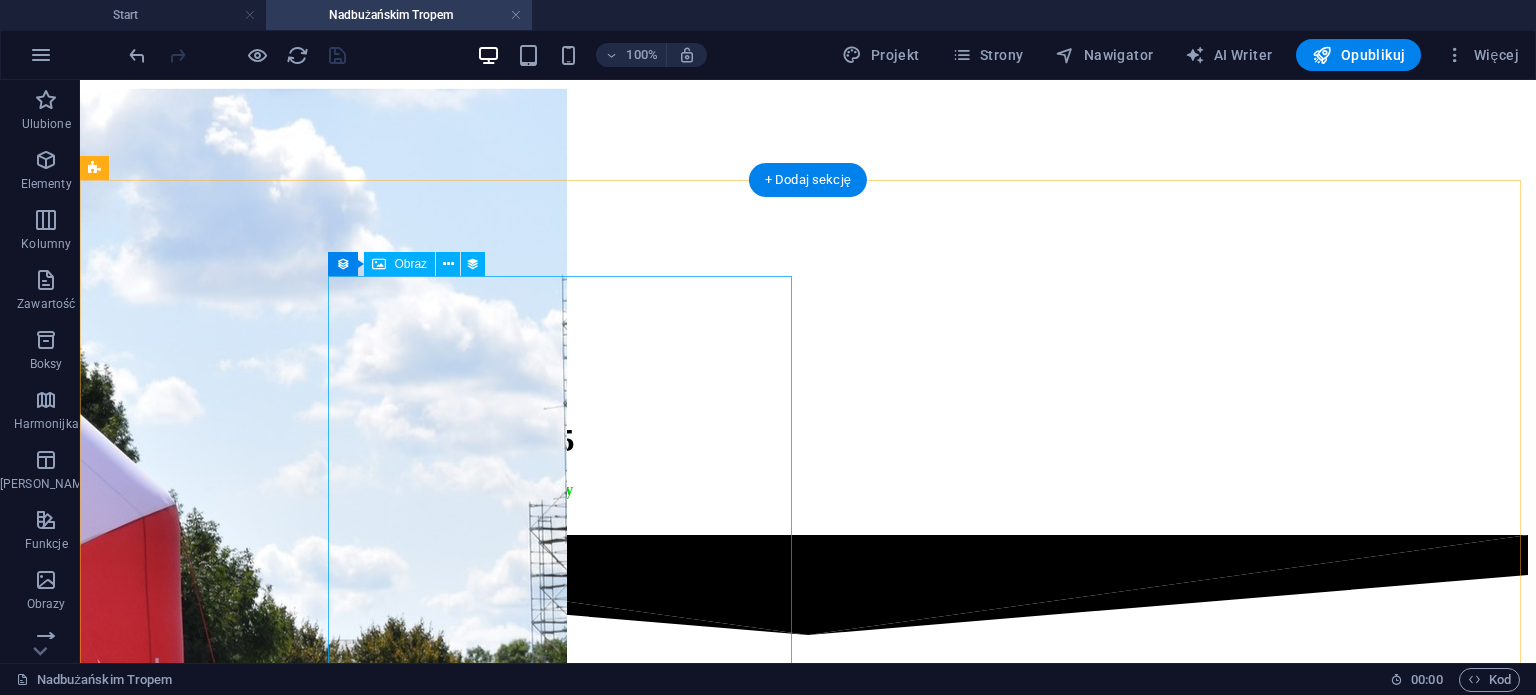 click at bounding box center [808, 1952] 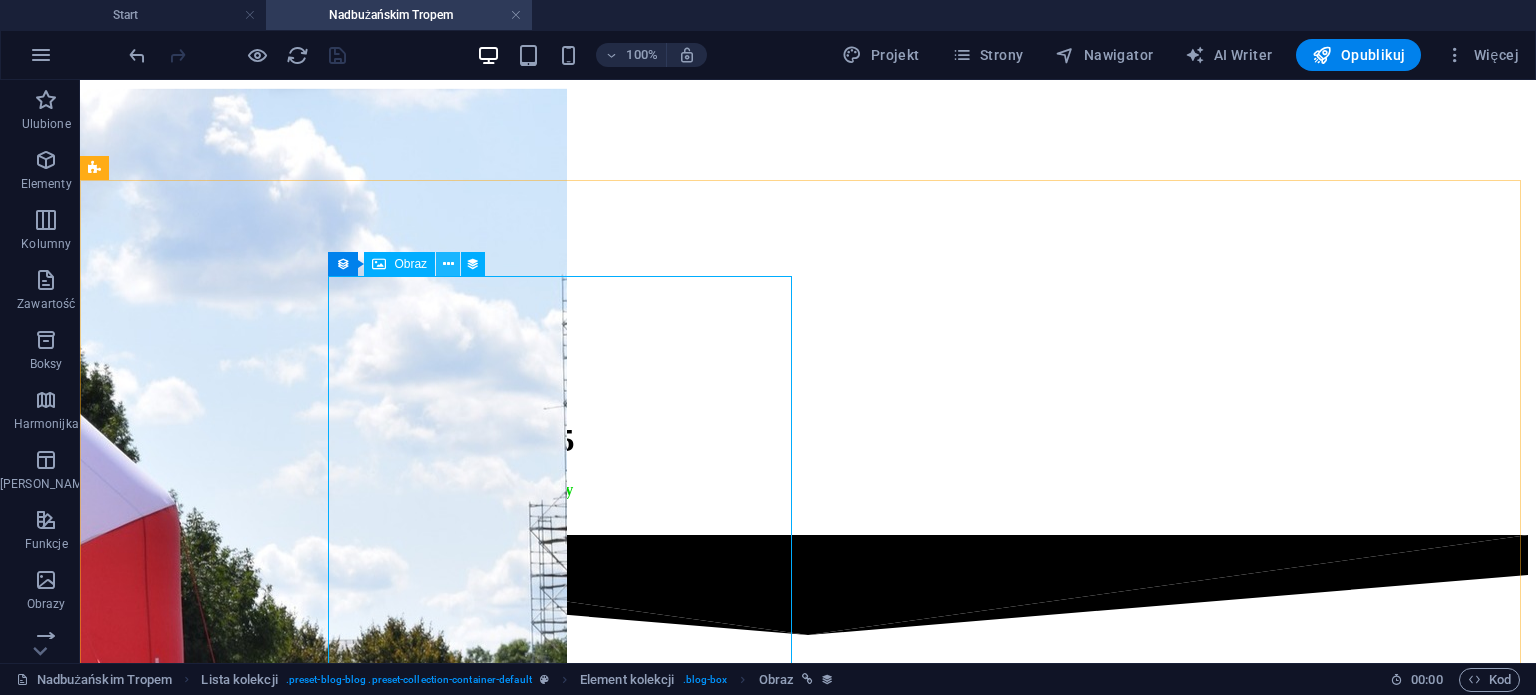 click at bounding box center [448, 264] 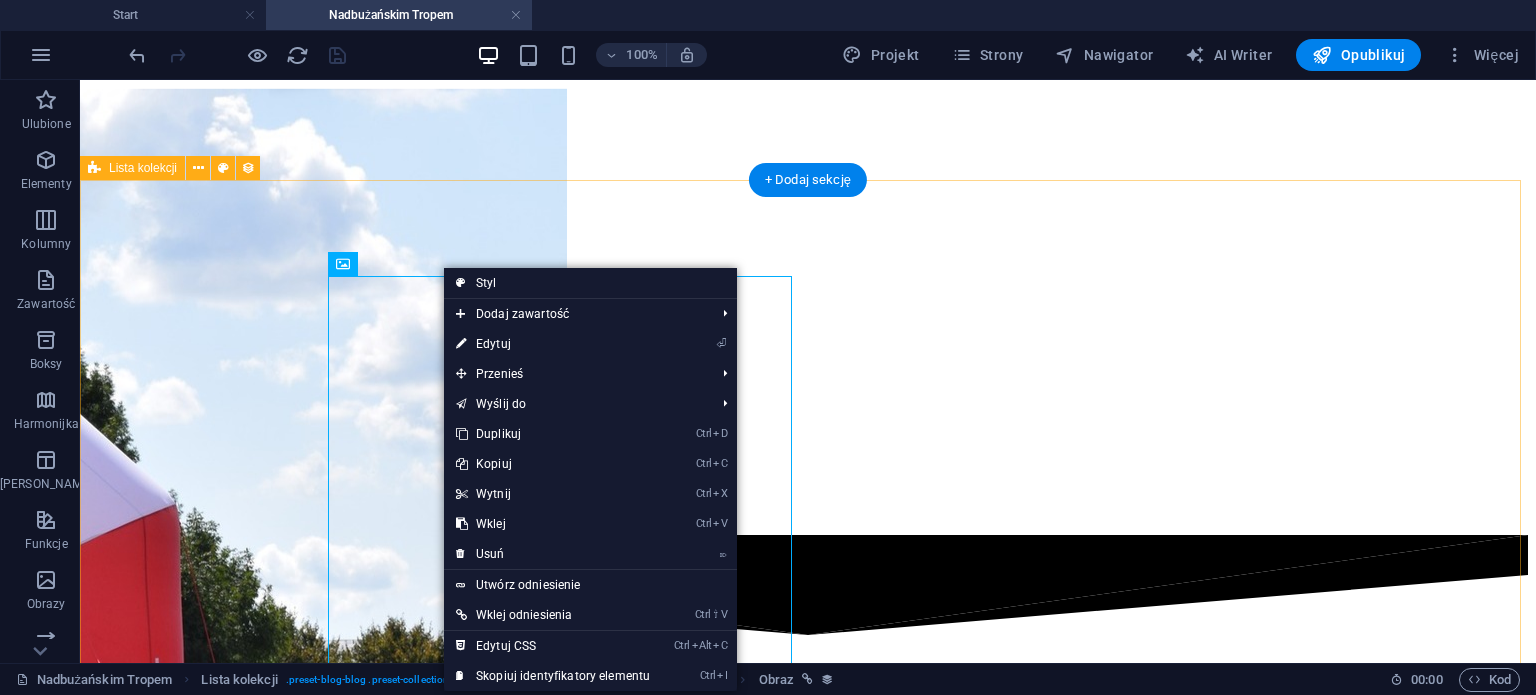 click on "DIIYA    Vorherige Nächste" at bounding box center [808, 2012] 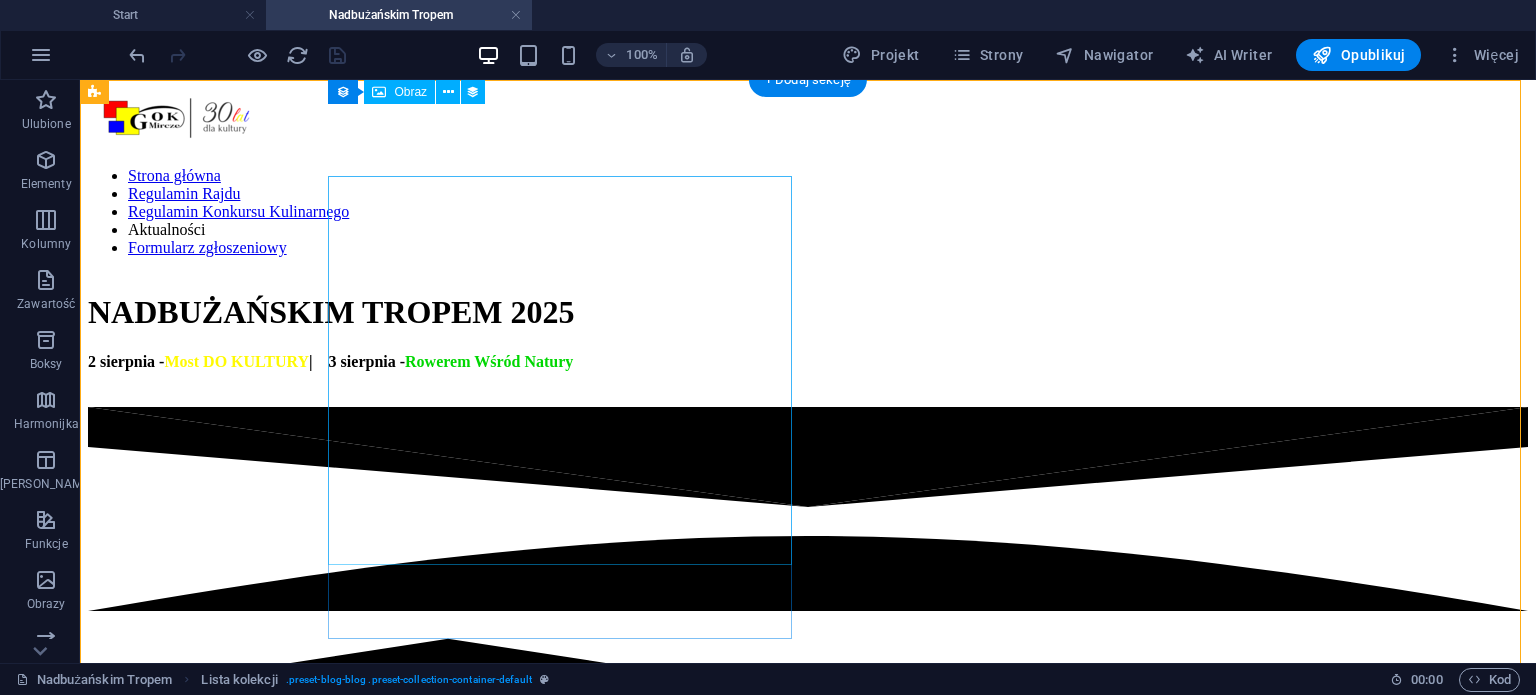 scroll, scrollTop: 556, scrollLeft: 0, axis: vertical 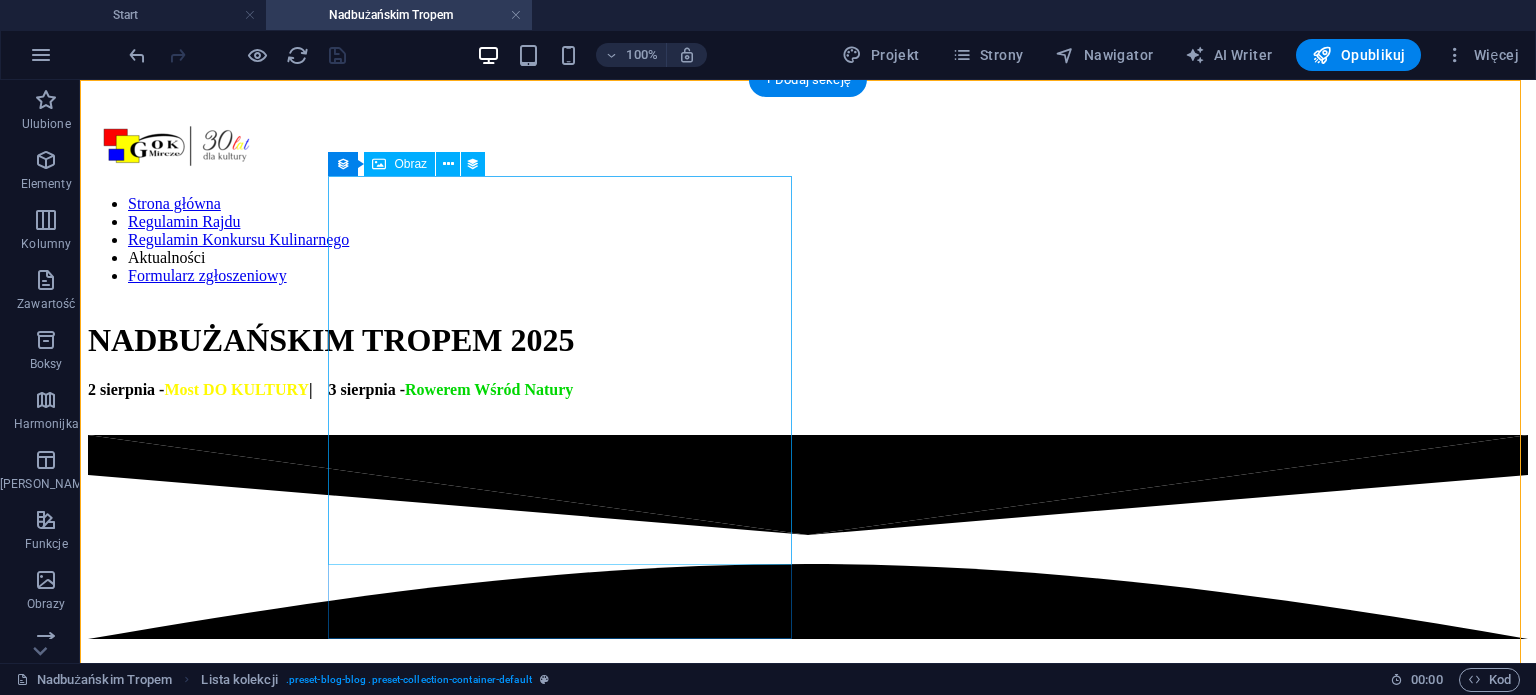click at bounding box center (808, 1852) 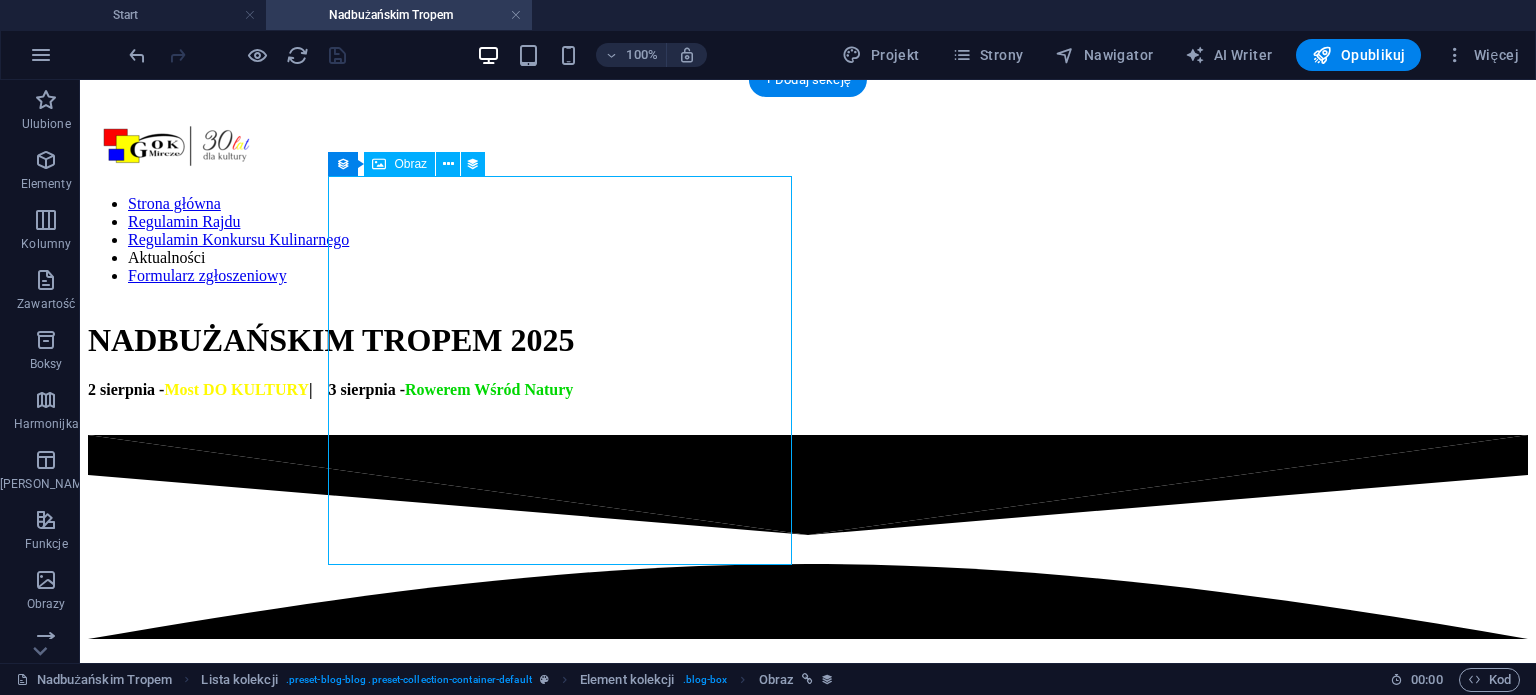click at bounding box center (808, 1852) 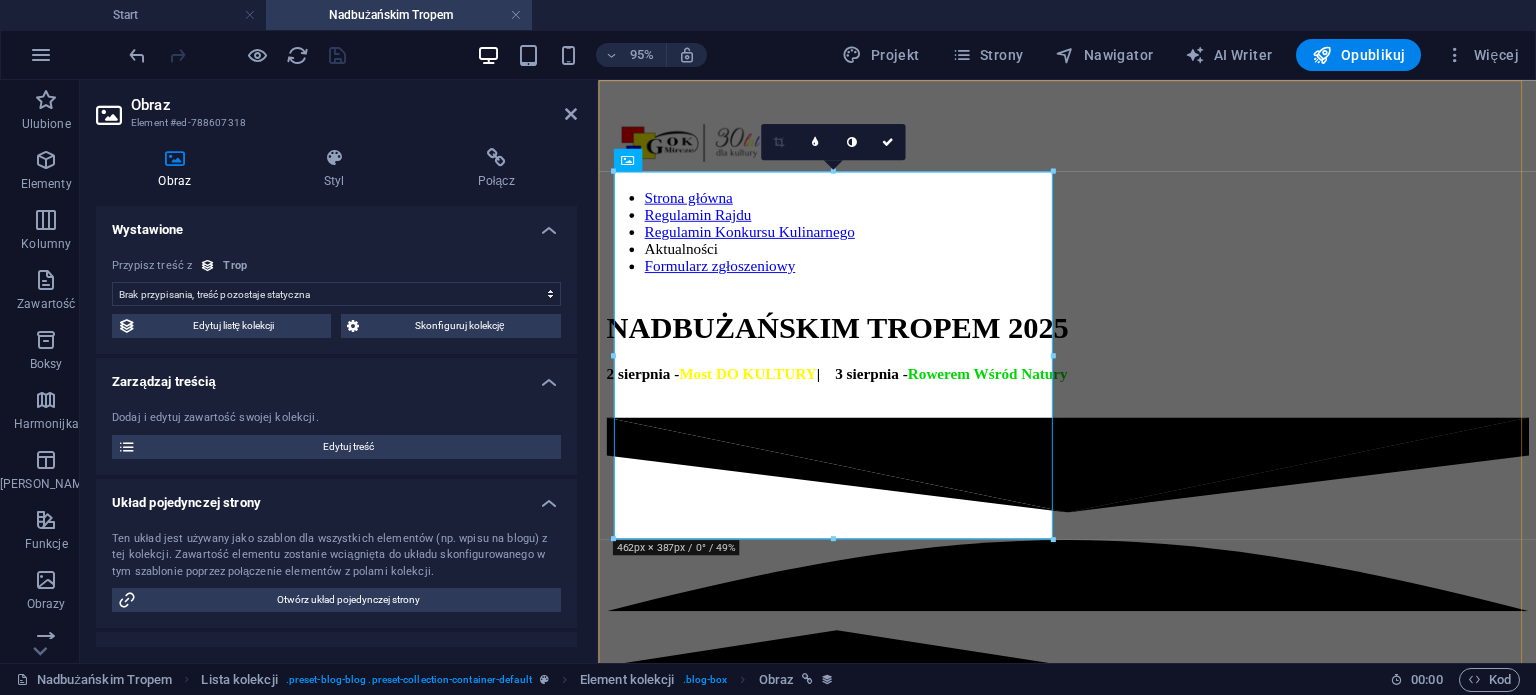 select on "image" 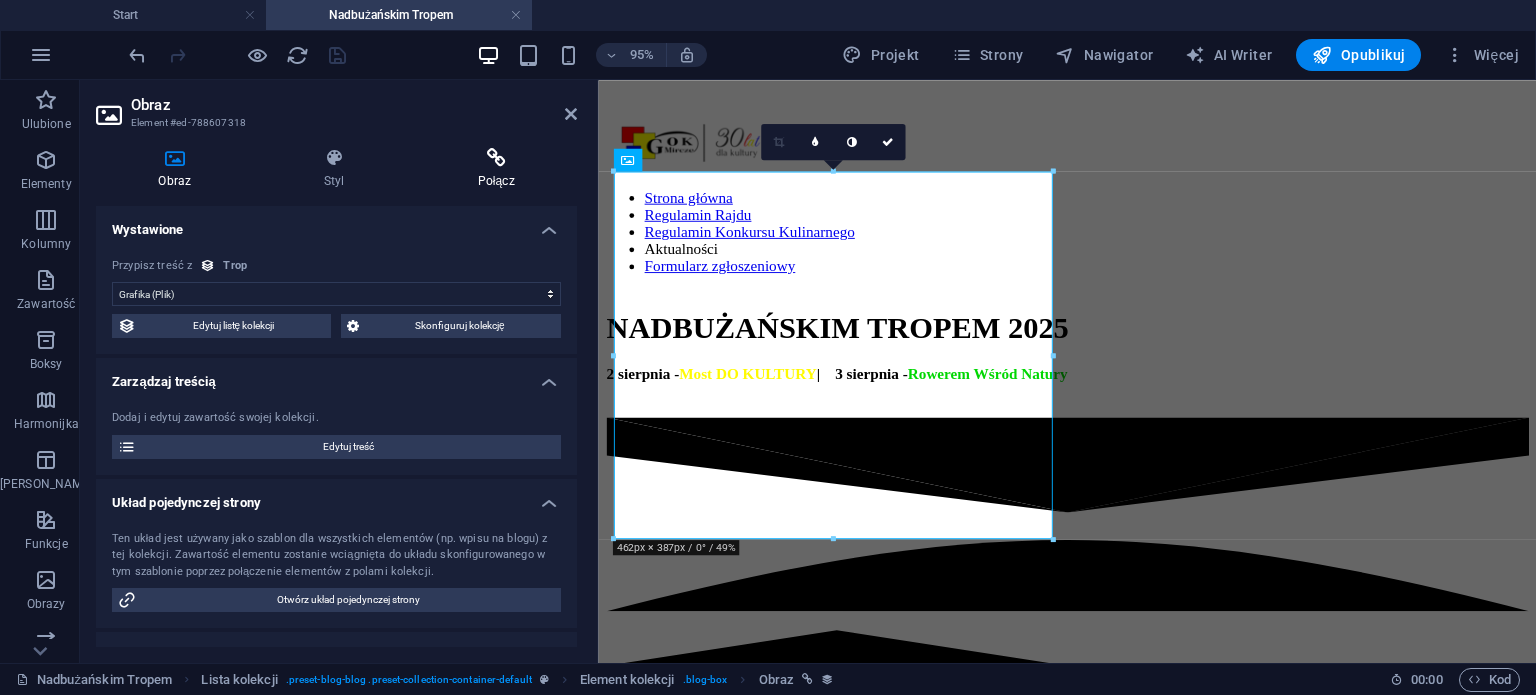click at bounding box center [496, 158] 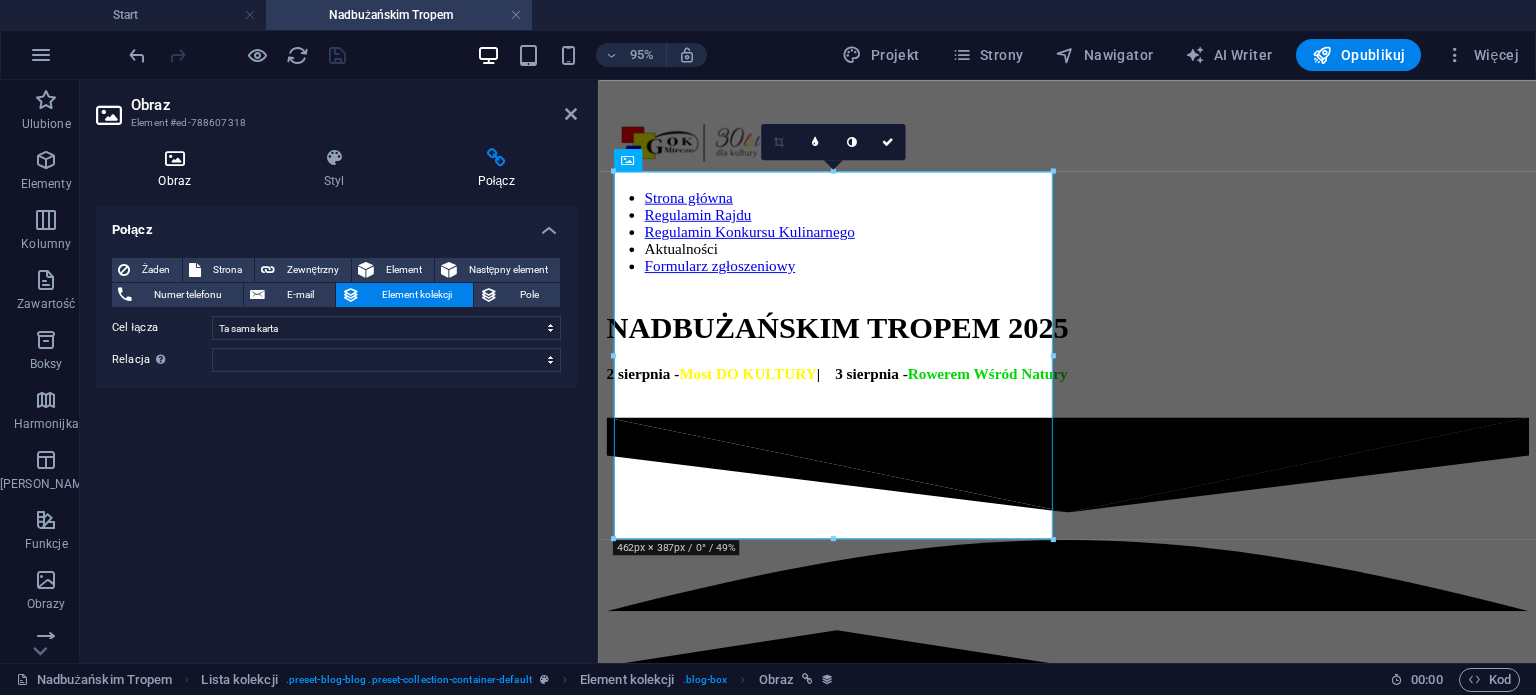 click at bounding box center (175, 158) 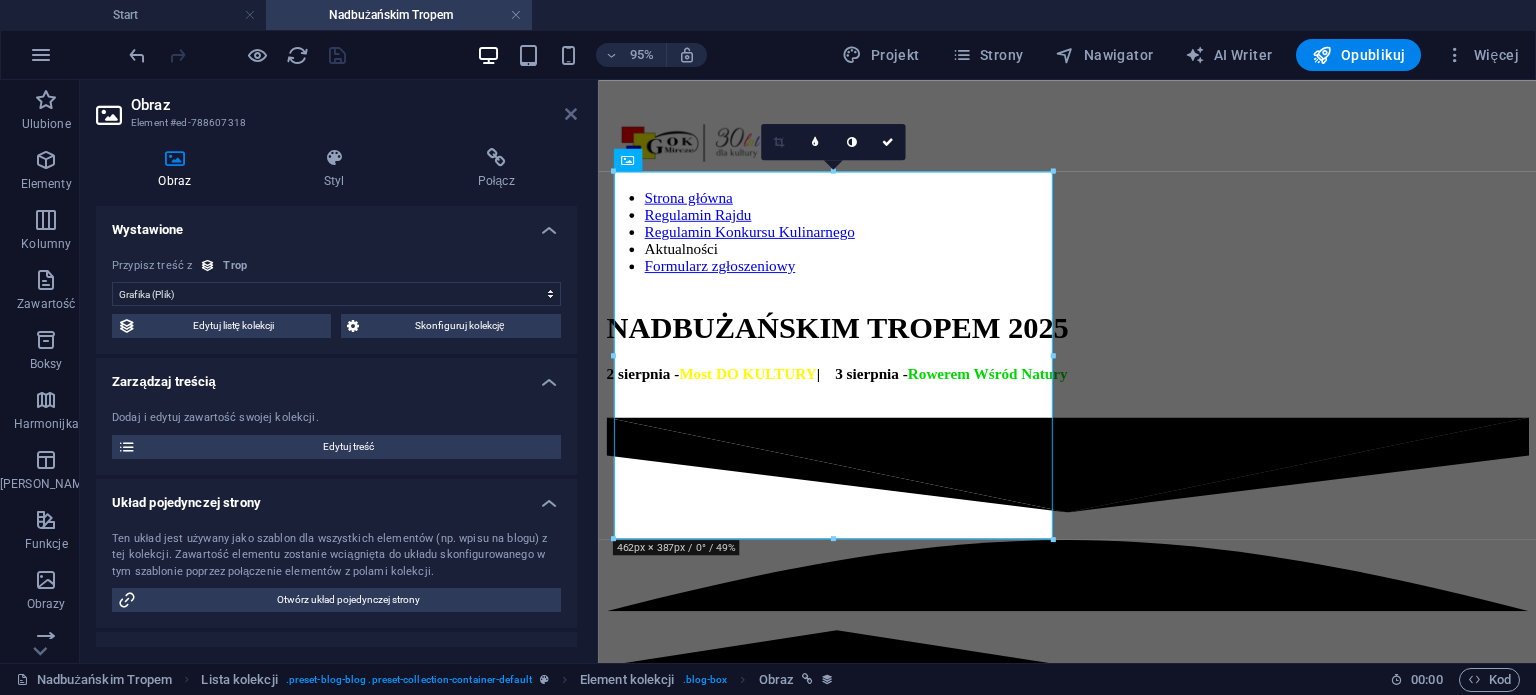 drag, startPoint x: 568, startPoint y: 108, endPoint x: 512, endPoint y: 134, distance: 61.741398 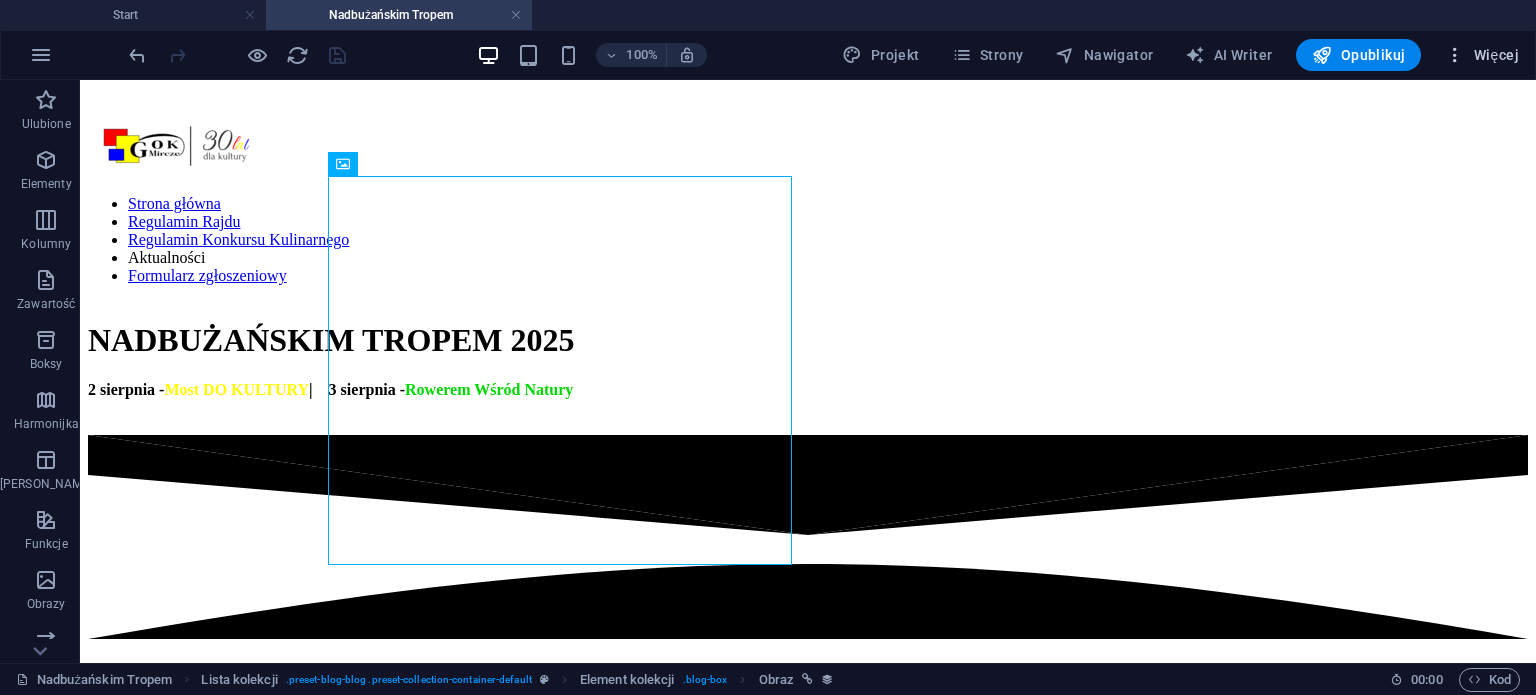 click on "Więcej" at bounding box center (1482, 55) 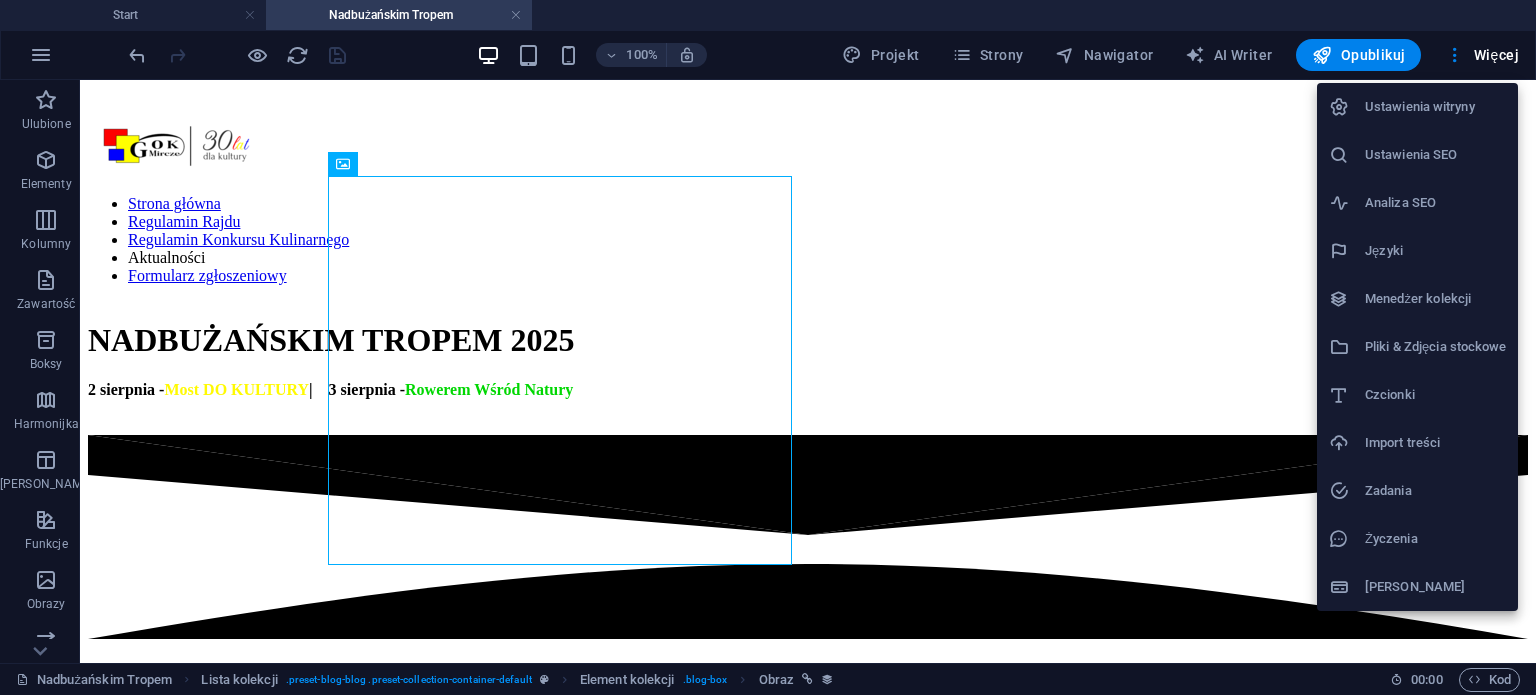 click on "Menedżer kolekcji" at bounding box center [1417, 299] 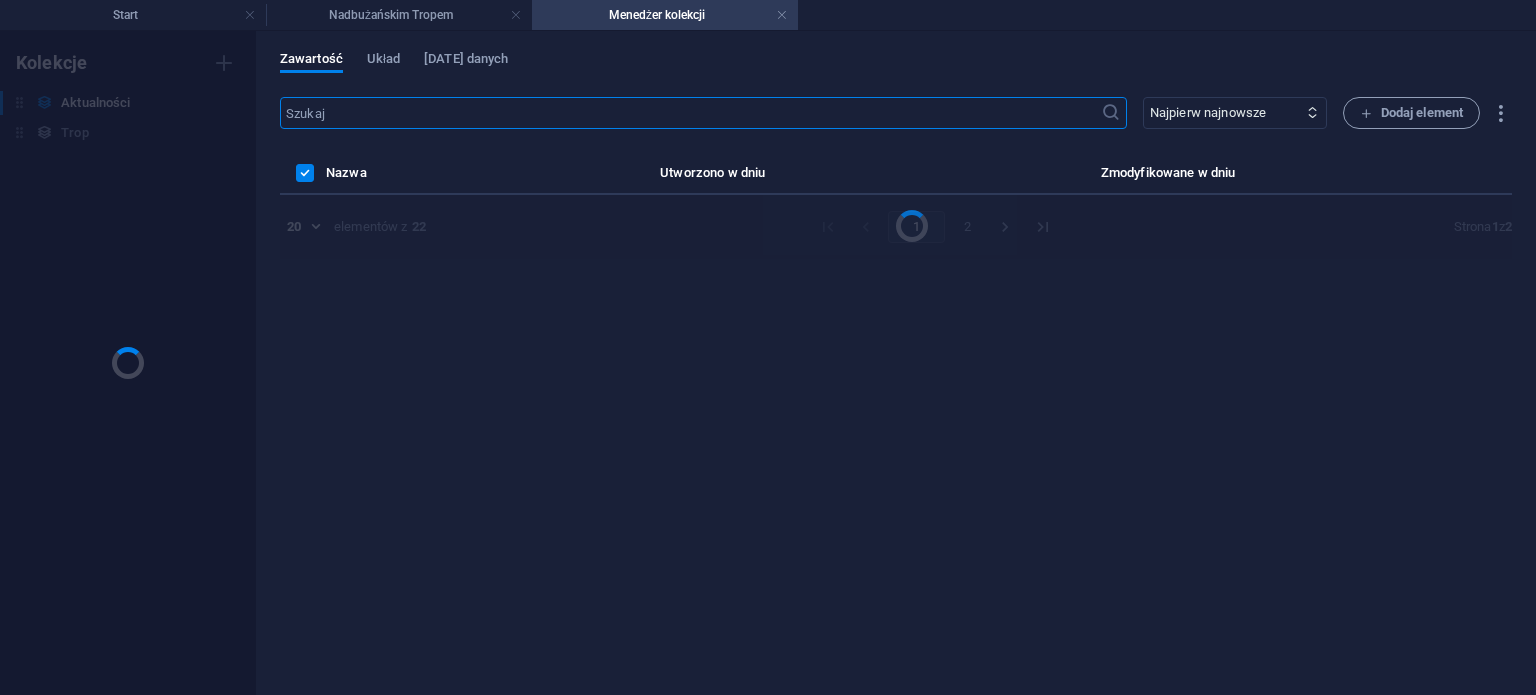 scroll, scrollTop: 0, scrollLeft: 0, axis: both 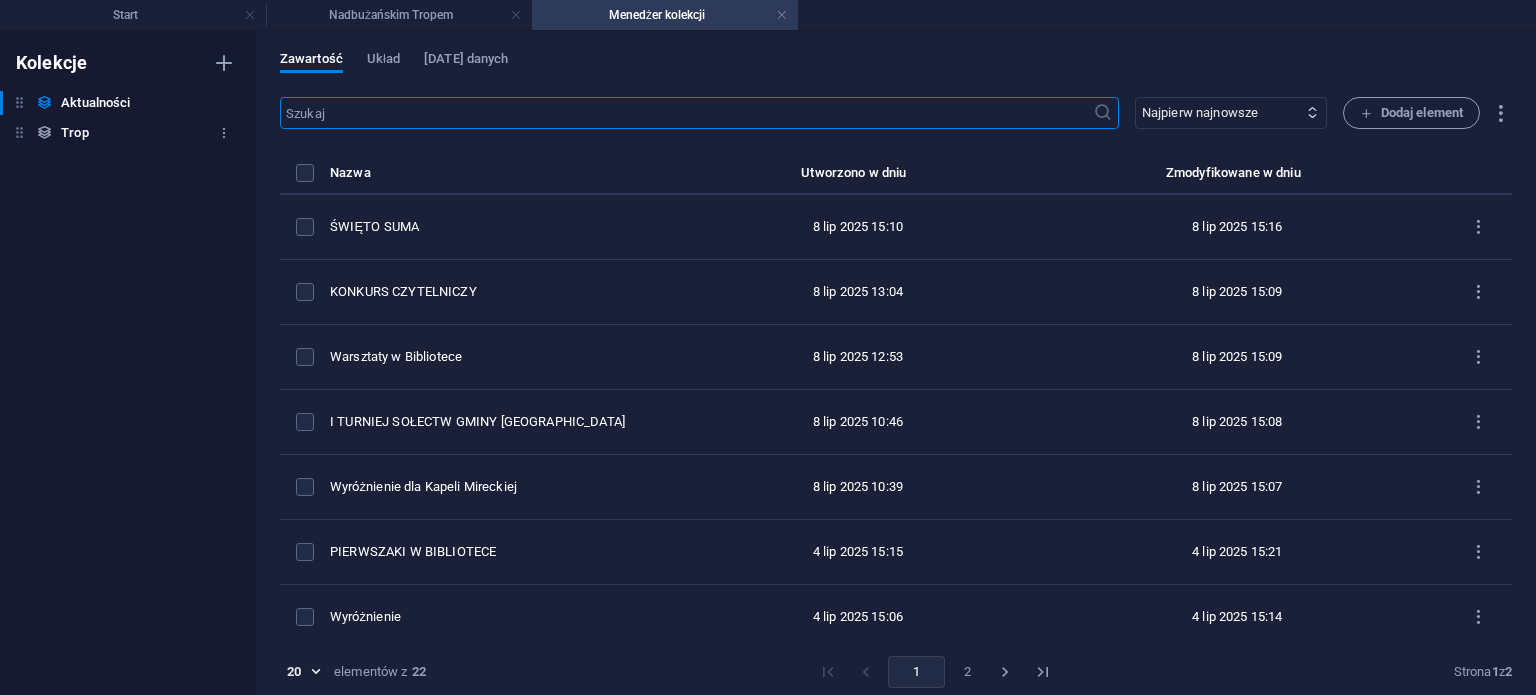click on "Trop" at bounding box center [74, 133] 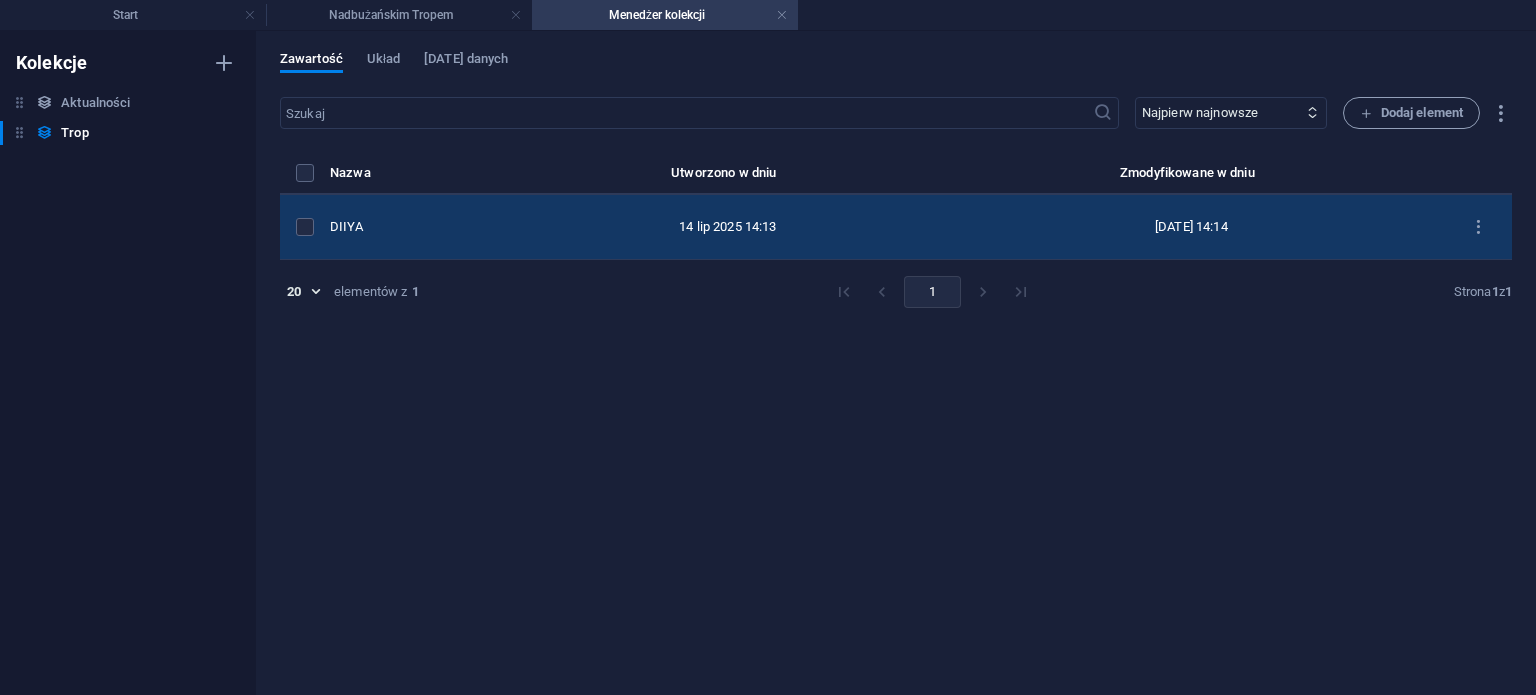 click on "DIIYA" at bounding box center (415, 227) 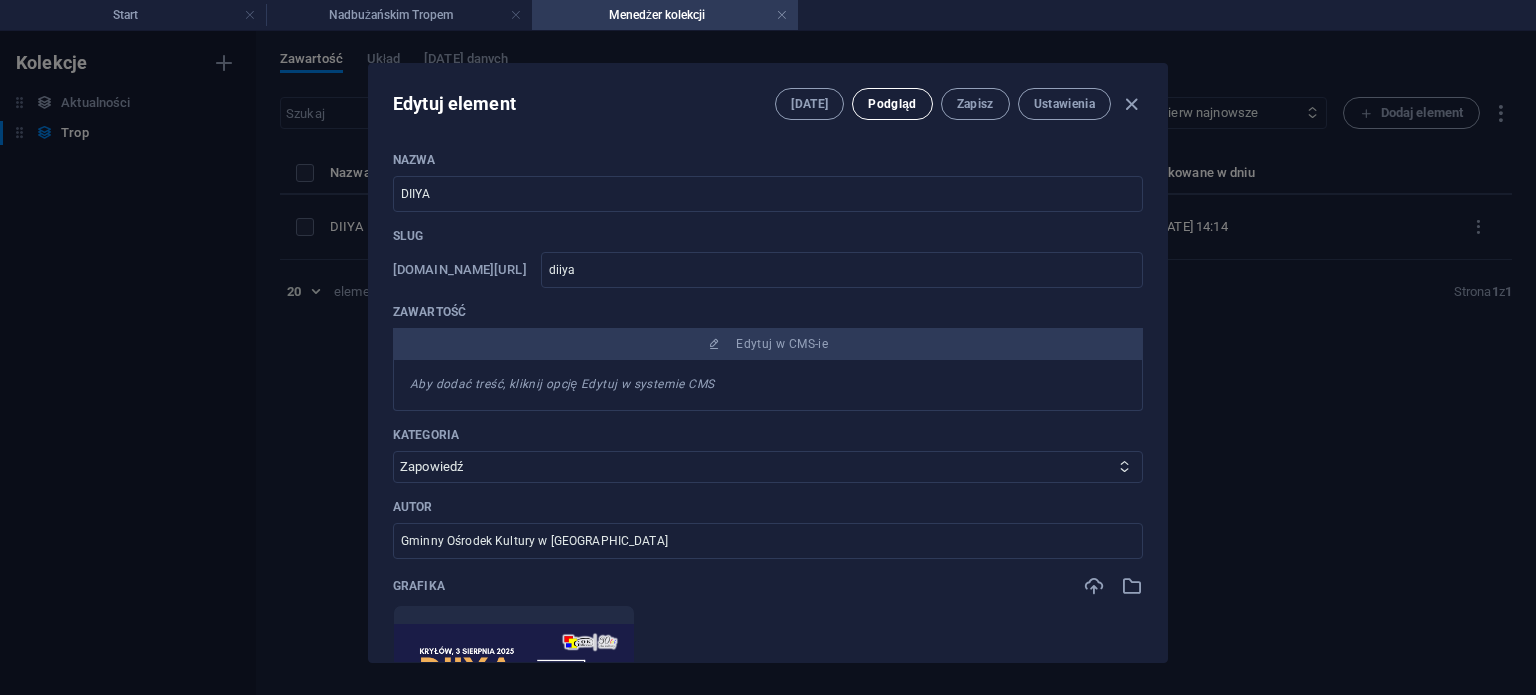 click on "Podgląd" at bounding box center [892, 104] 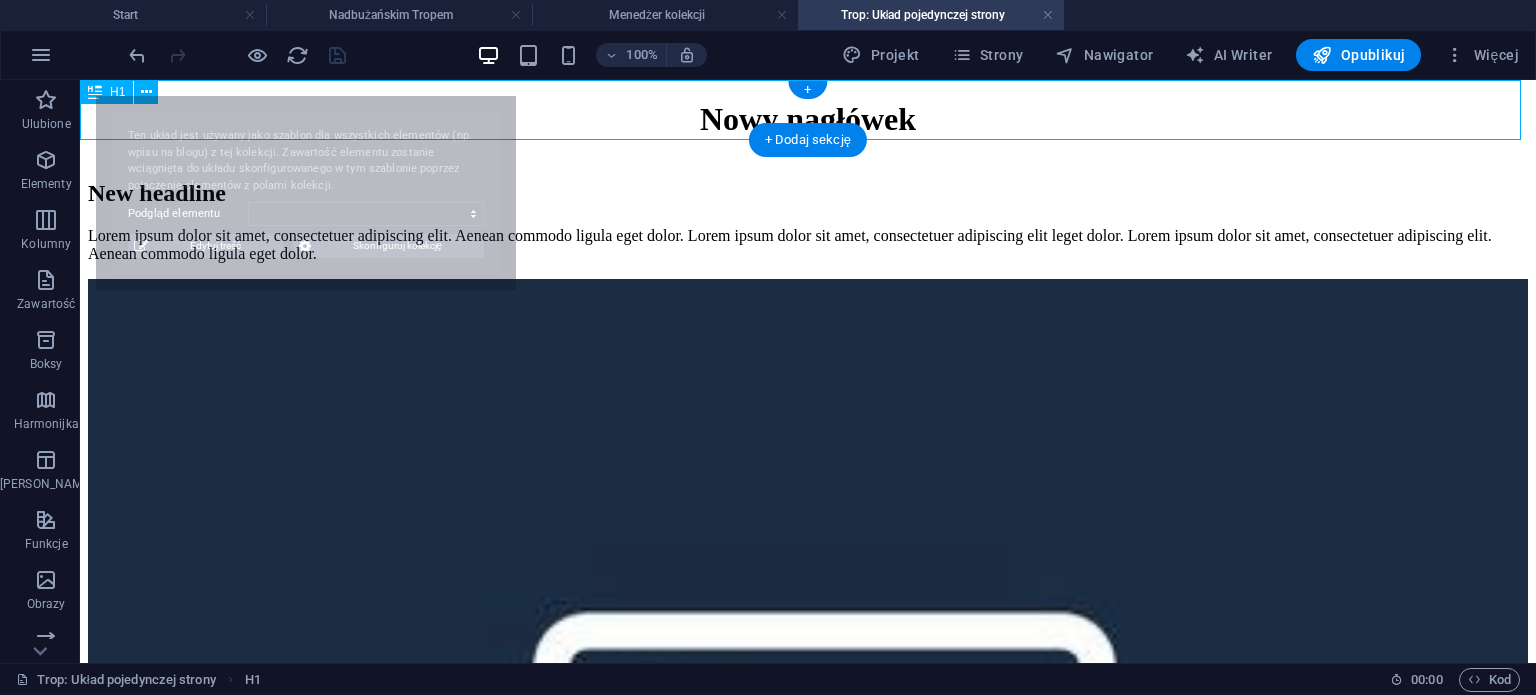 scroll, scrollTop: 0, scrollLeft: 0, axis: both 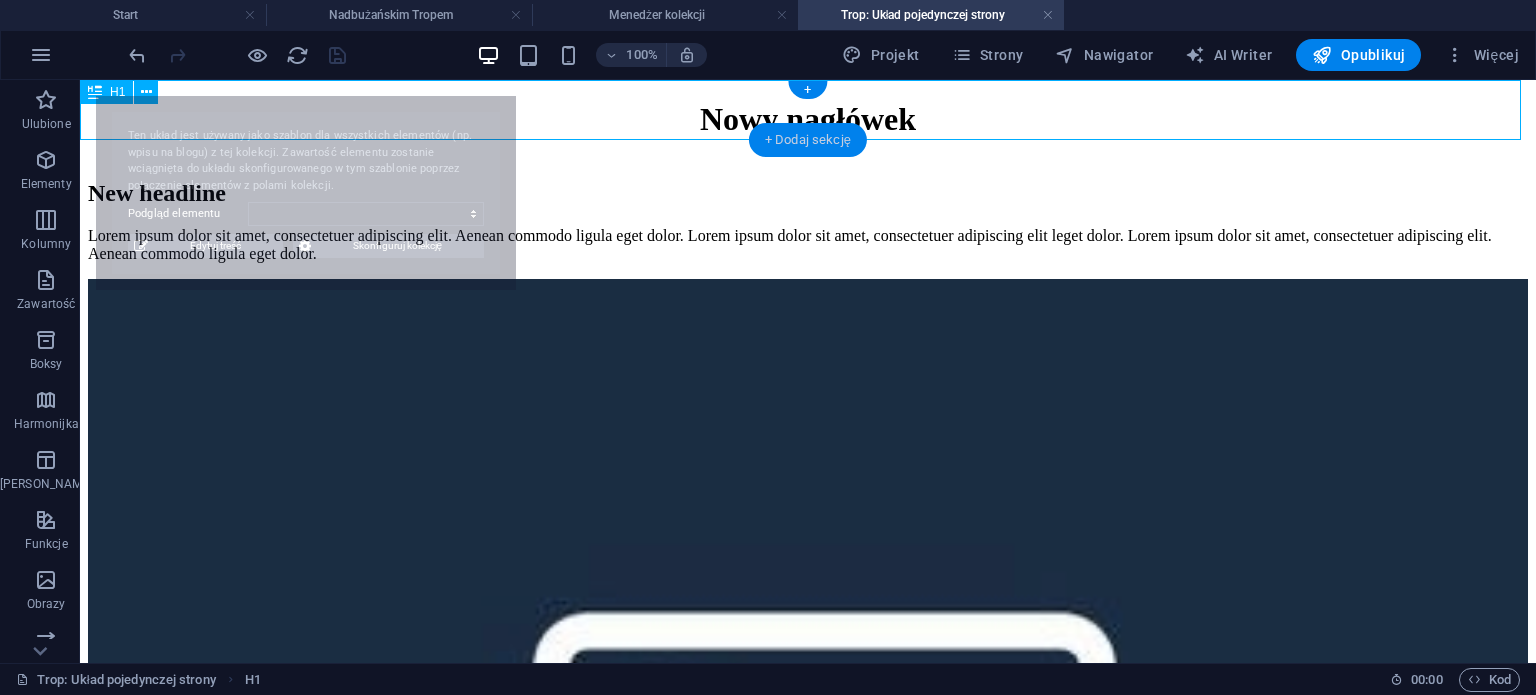 select on "6874f44e691df7557c09d574" 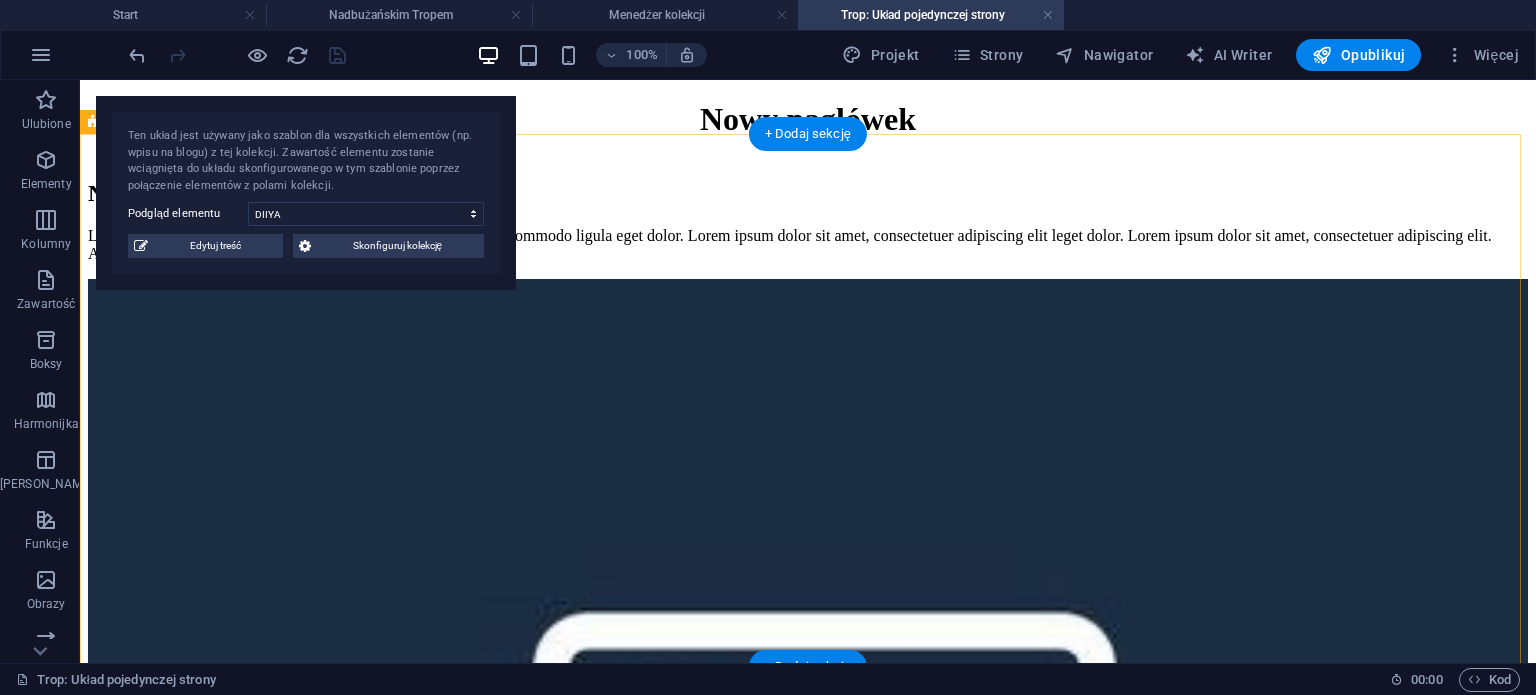 scroll, scrollTop: 0, scrollLeft: 0, axis: both 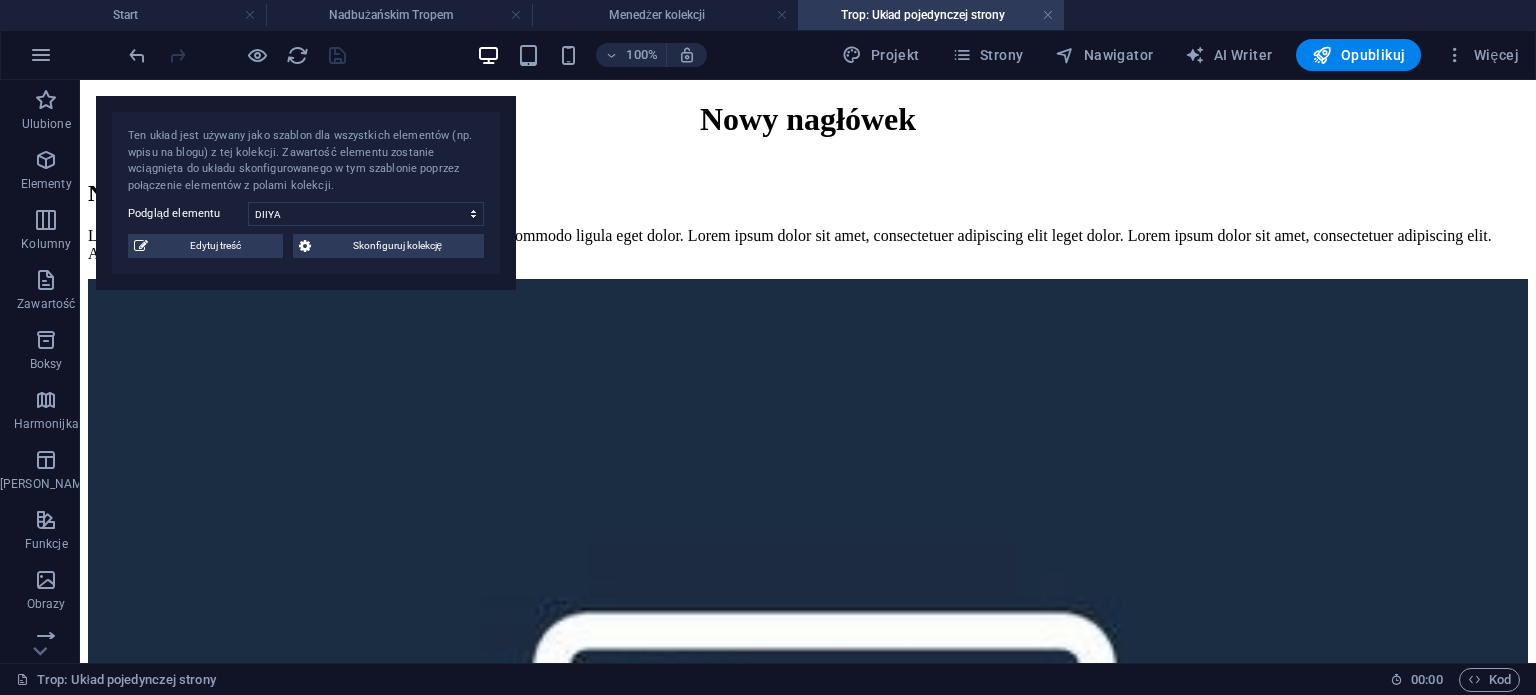 click on "Trop: Układ pojedynczej strony" at bounding box center (931, 15) 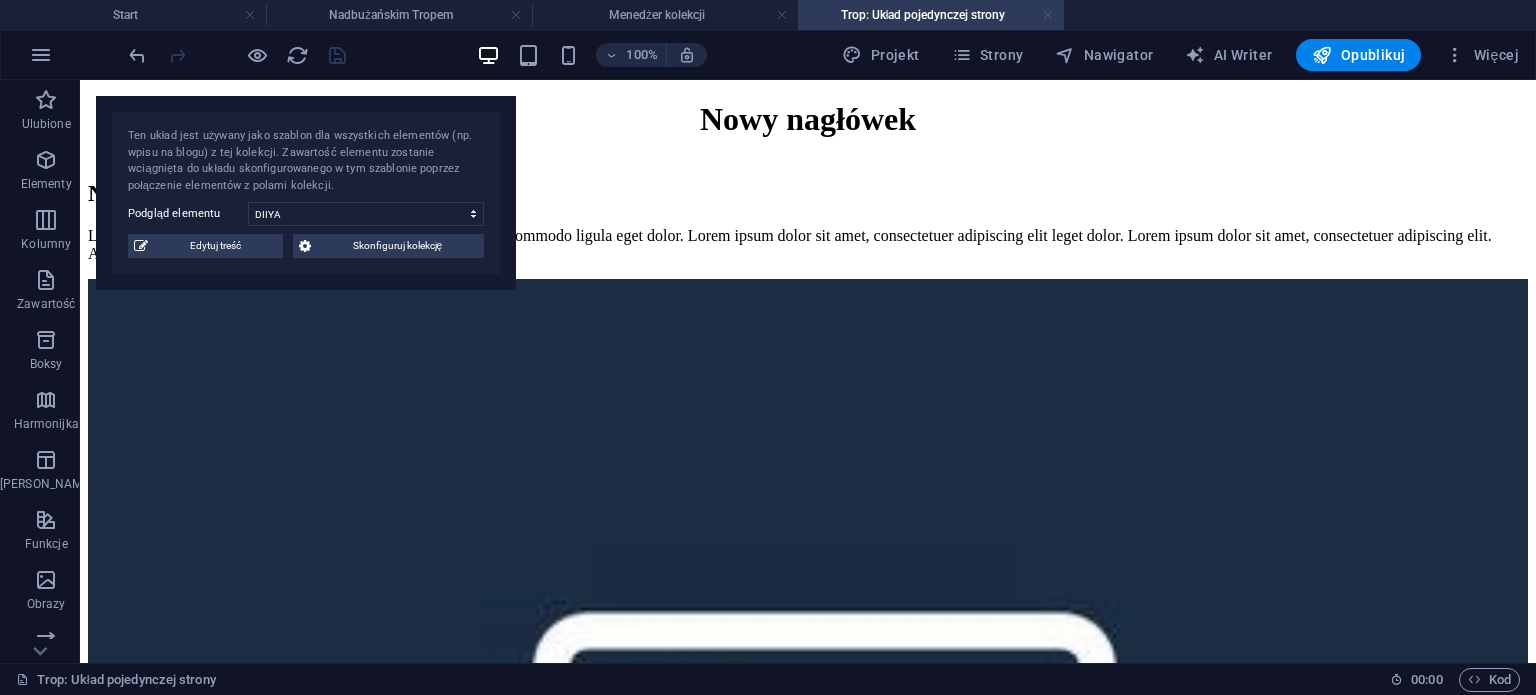 click at bounding box center [1048, 15] 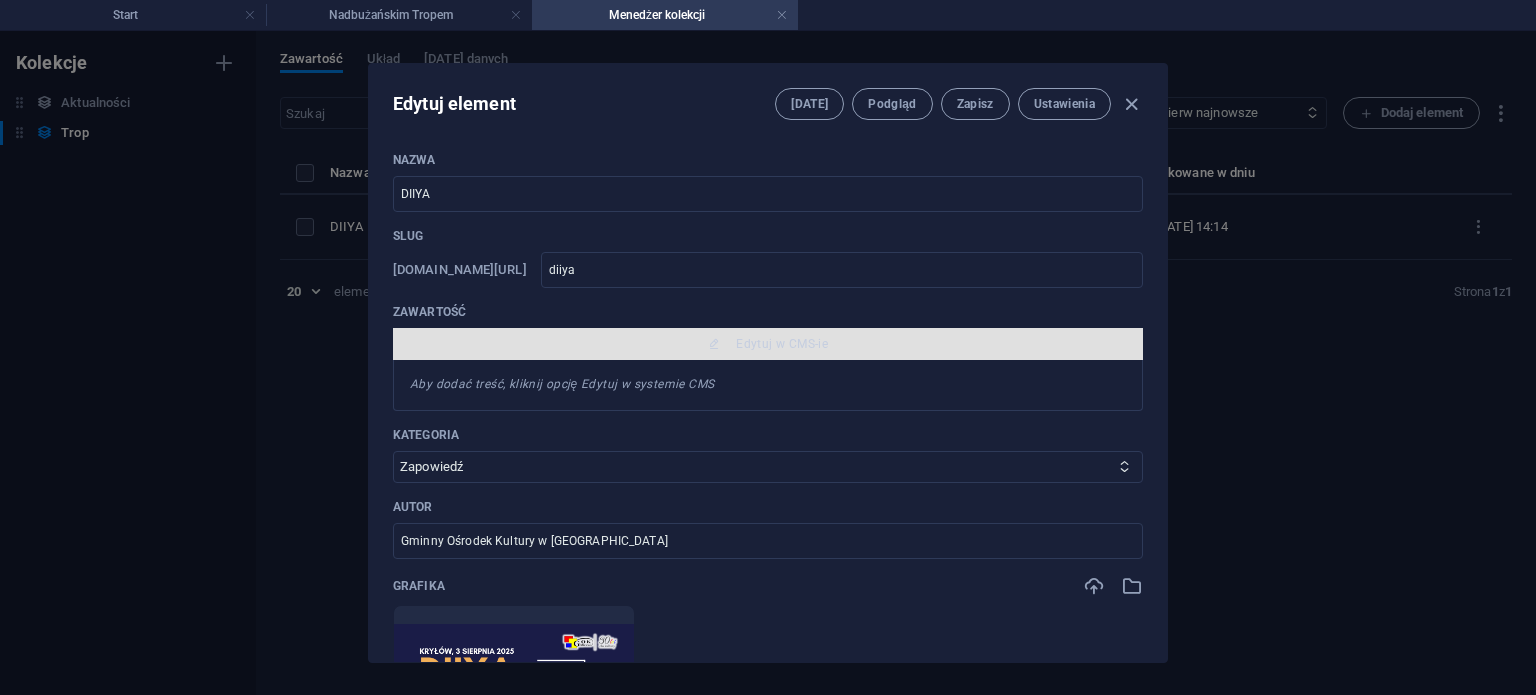 click on "Edytuj w CMS-ie" at bounding box center (782, 344) 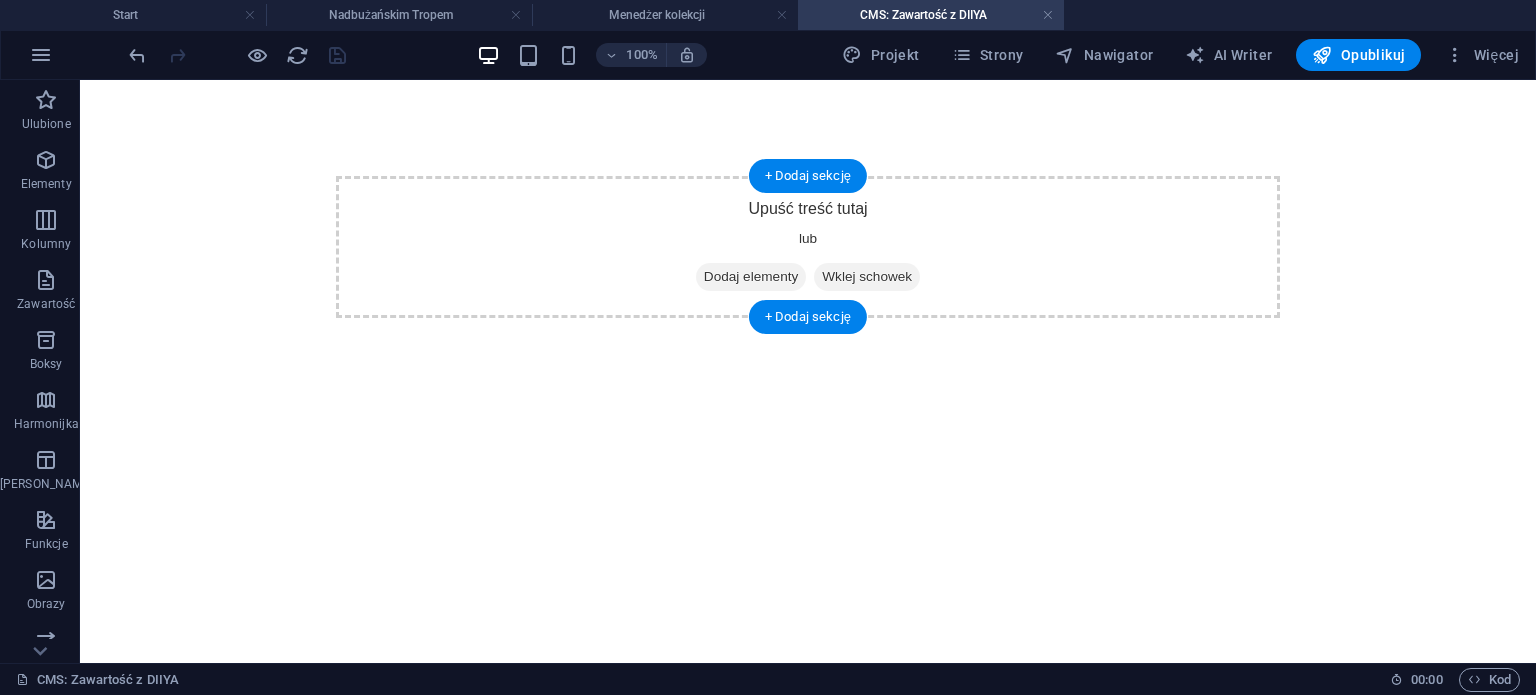 scroll, scrollTop: 0, scrollLeft: 0, axis: both 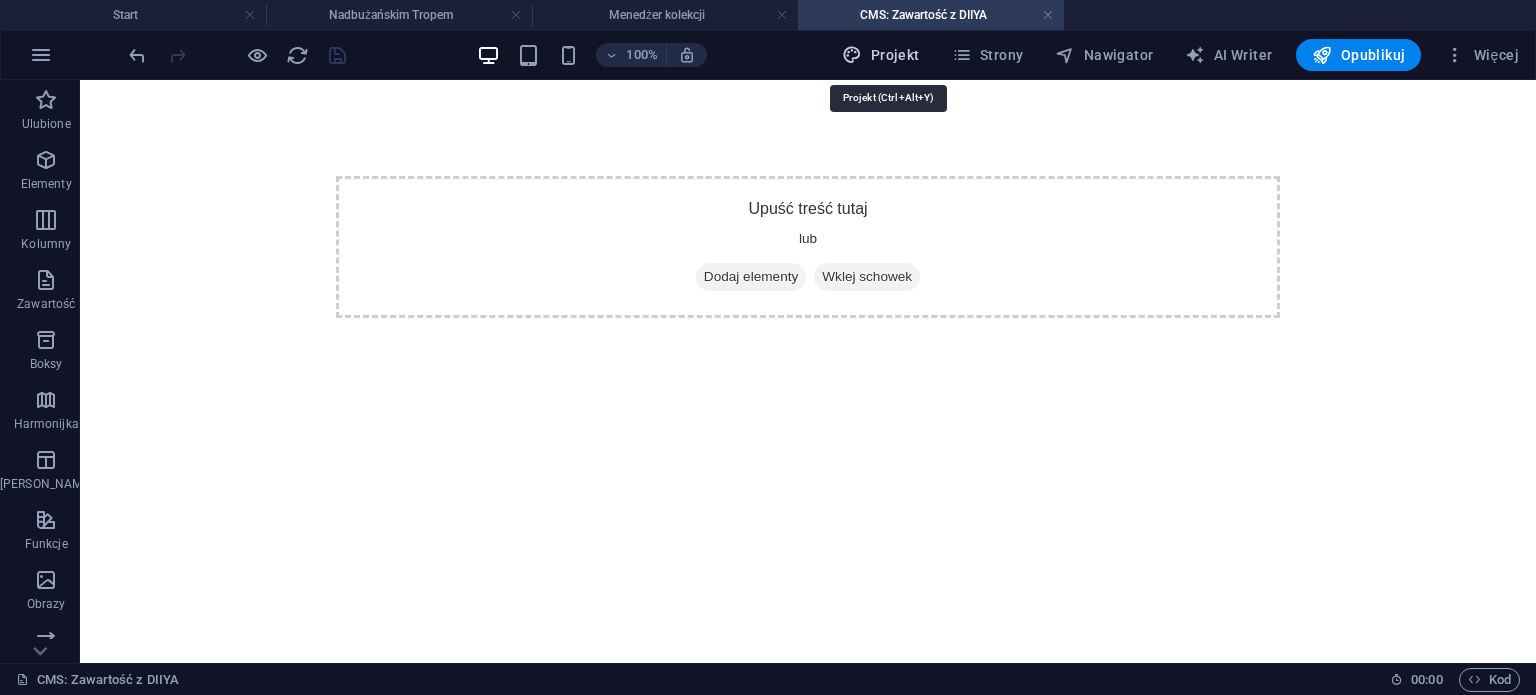 drag, startPoint x: 887, startPoint y: 55, endPoint x: 883, endPoint y: 104, distance: 49.162994 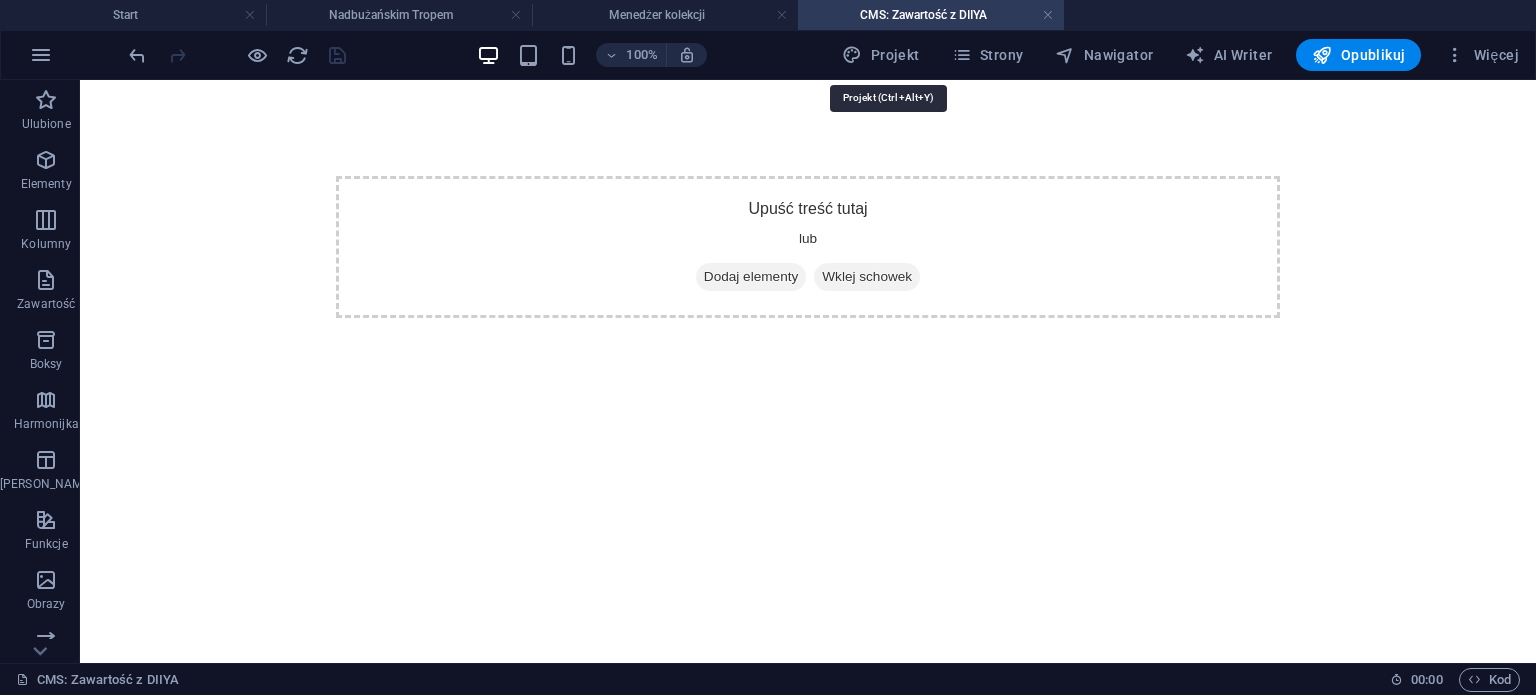 select on "px" 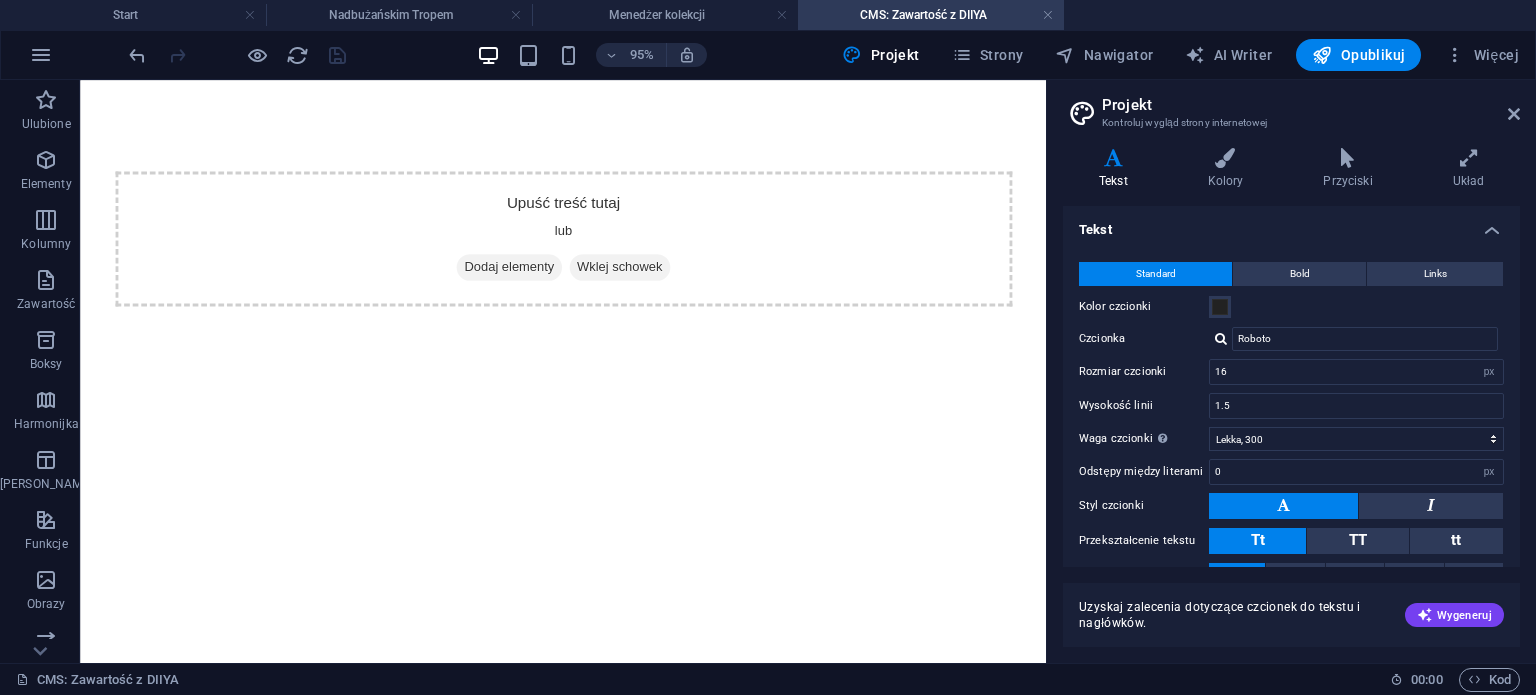 click on "CMS: Zawartość z DIIYA" at bounding box center [931, 15] 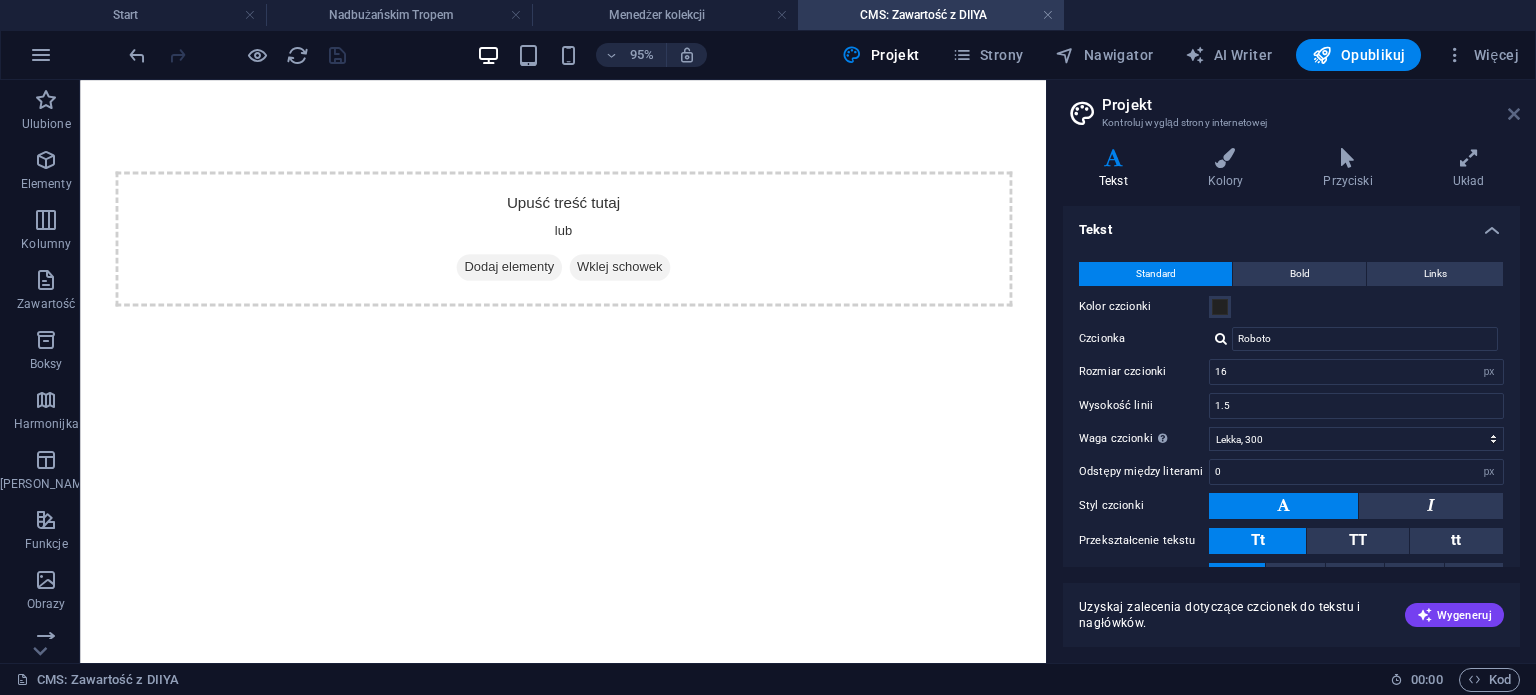 click at bounding box center (1514, 114) 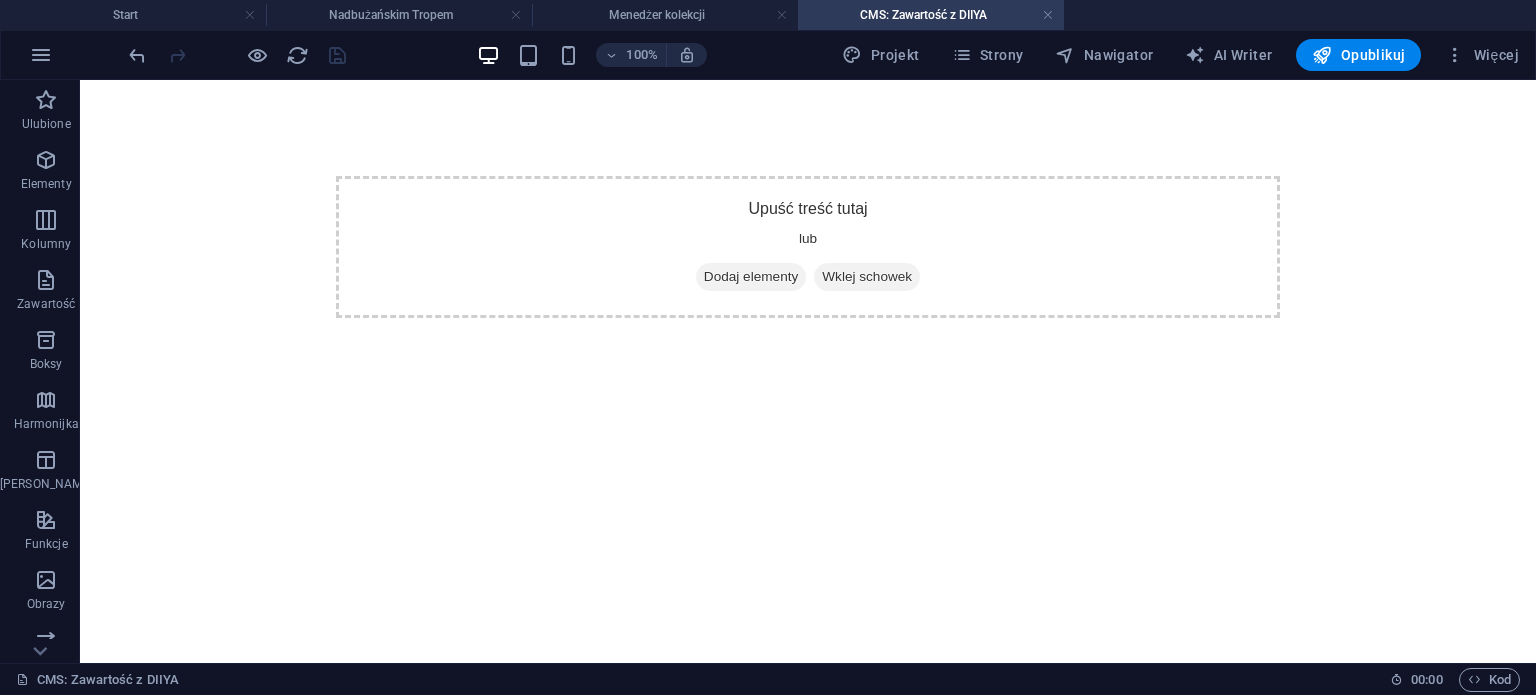 click on "CMS: Zawartość z DIIYA" at bounding box center [931, 15] 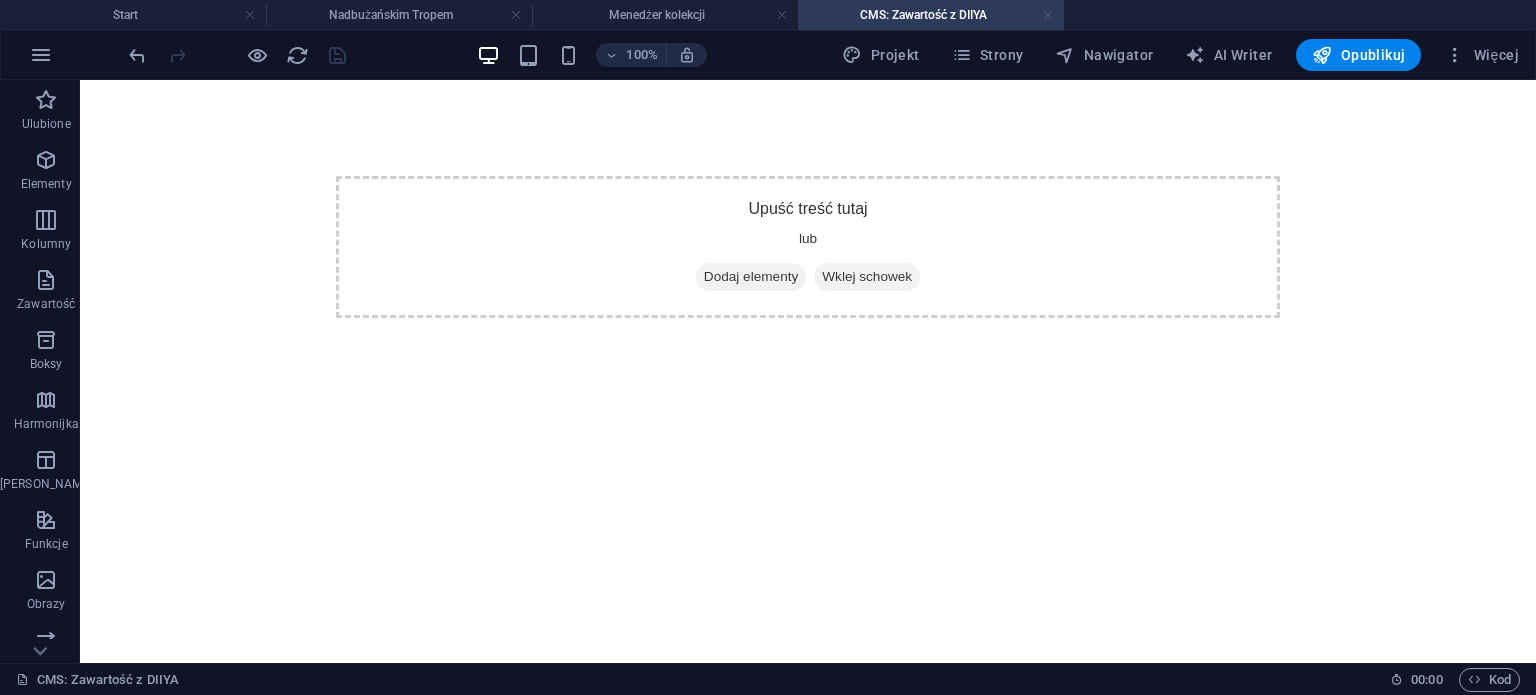 click at bounding box center [1048, 15] 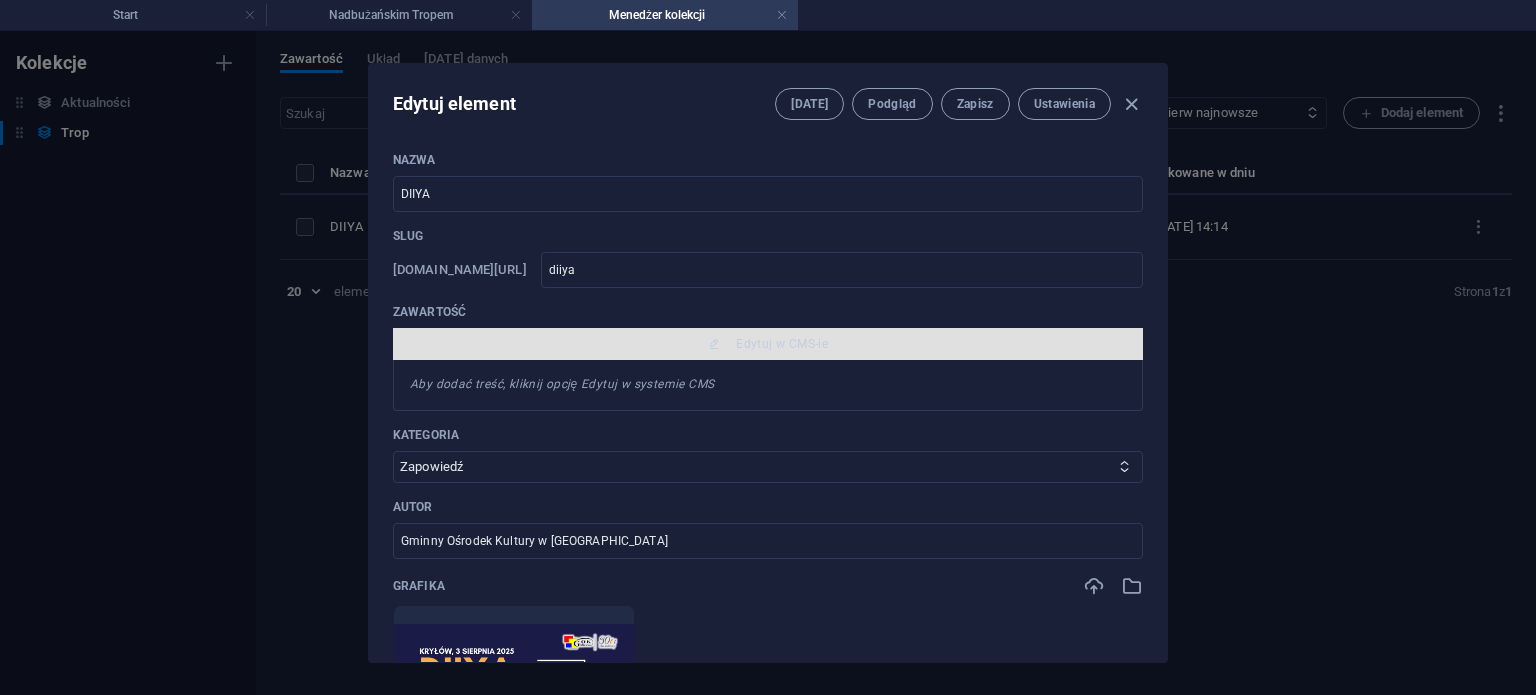 click on "Edytuj w CMS-ie" at bounding box center (782, 344) 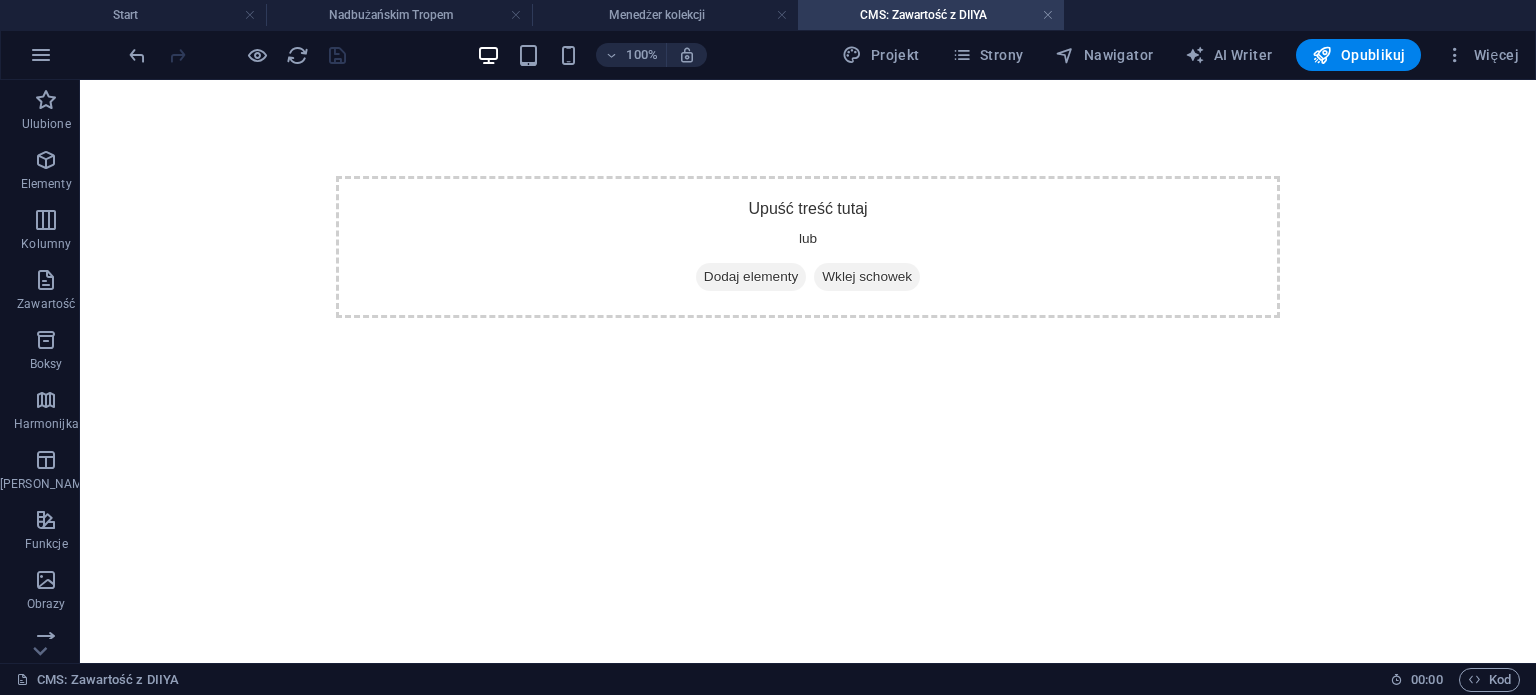 scroll, scrollTop: 0, scrollLeft: 0, axis: both 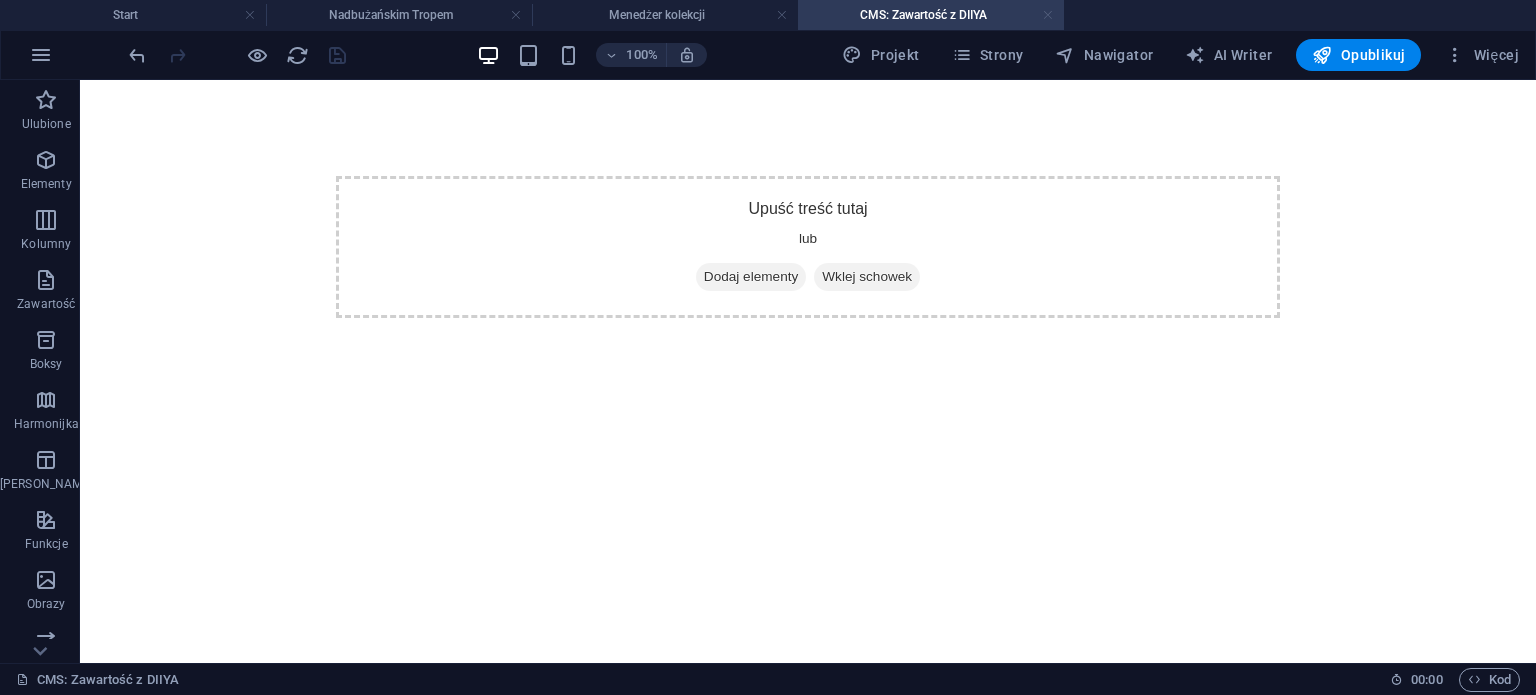 click at bounding box center (1048, 15) 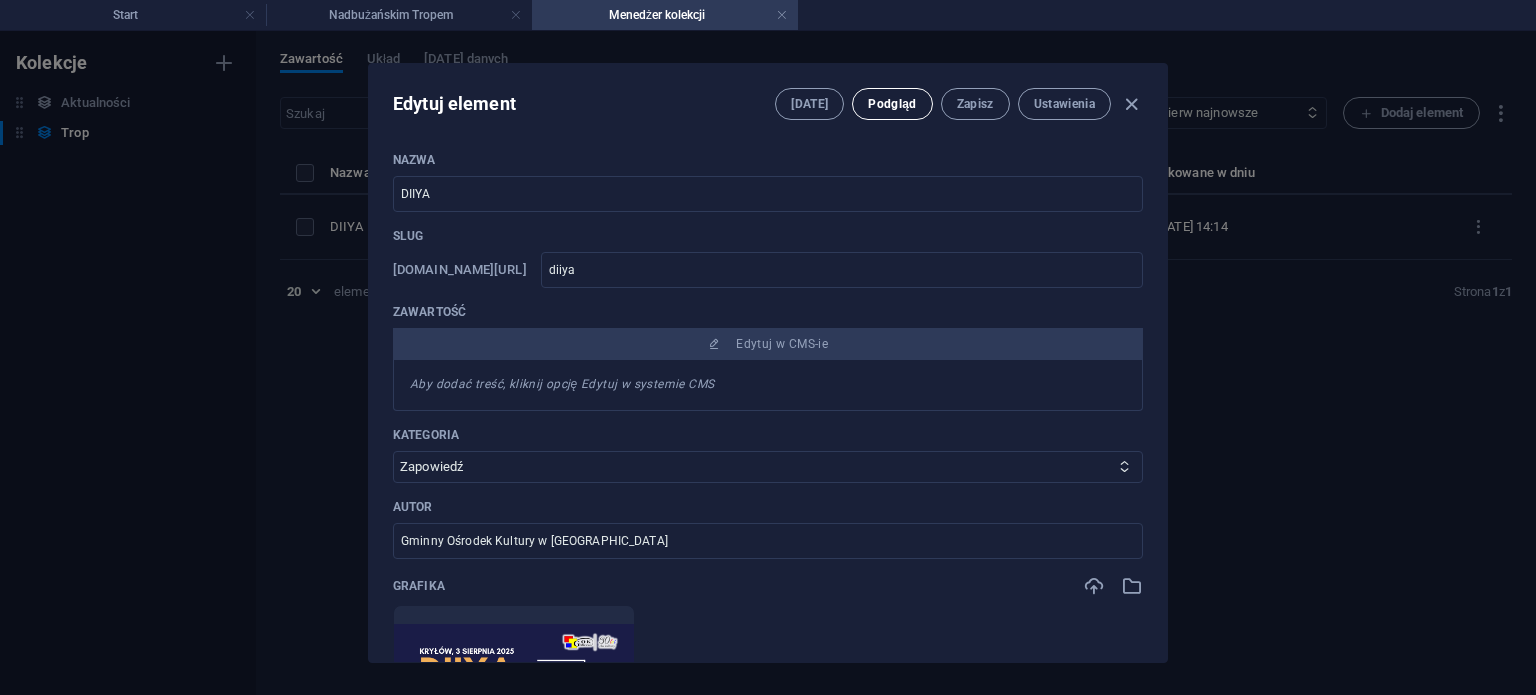 click on "Podgląd" at bounding box center [892, 104] 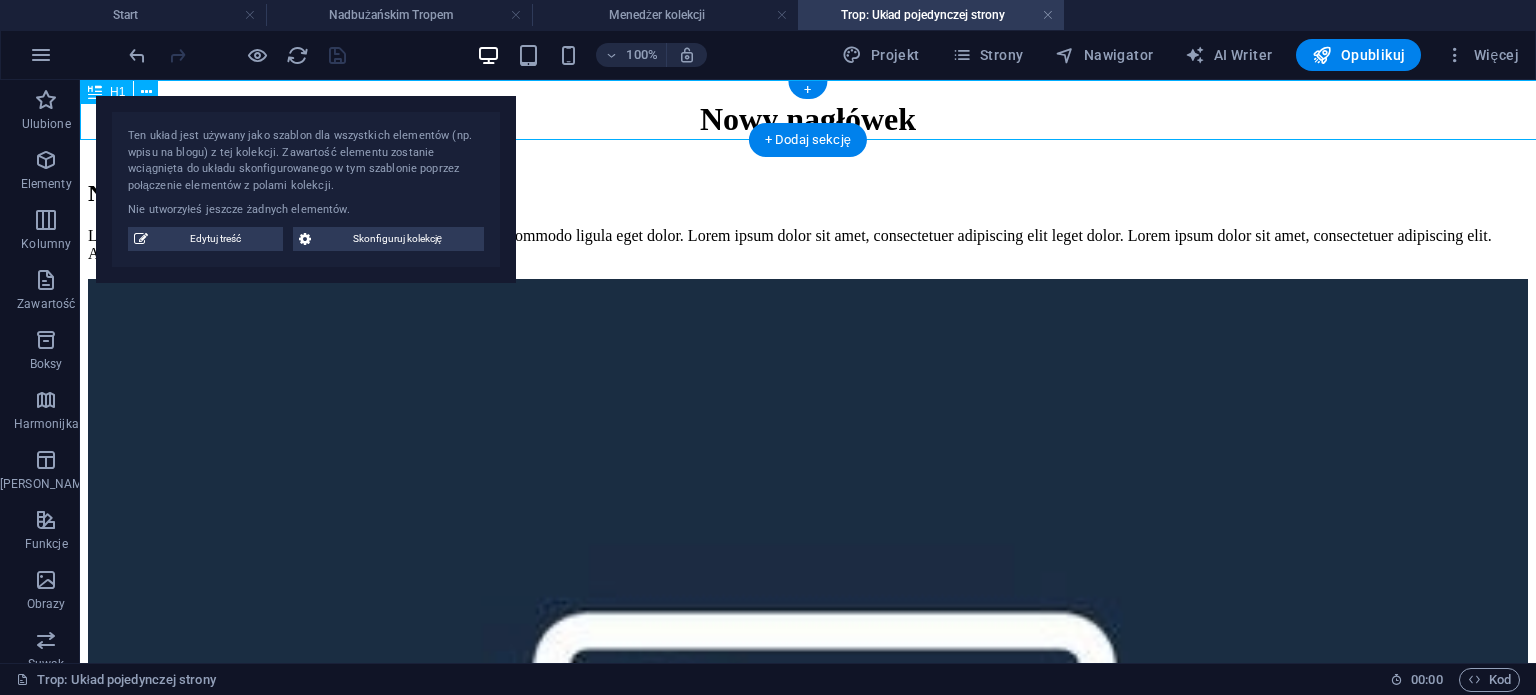 scroll, scrollTop: 0, scrollLeft: 0, axis: both 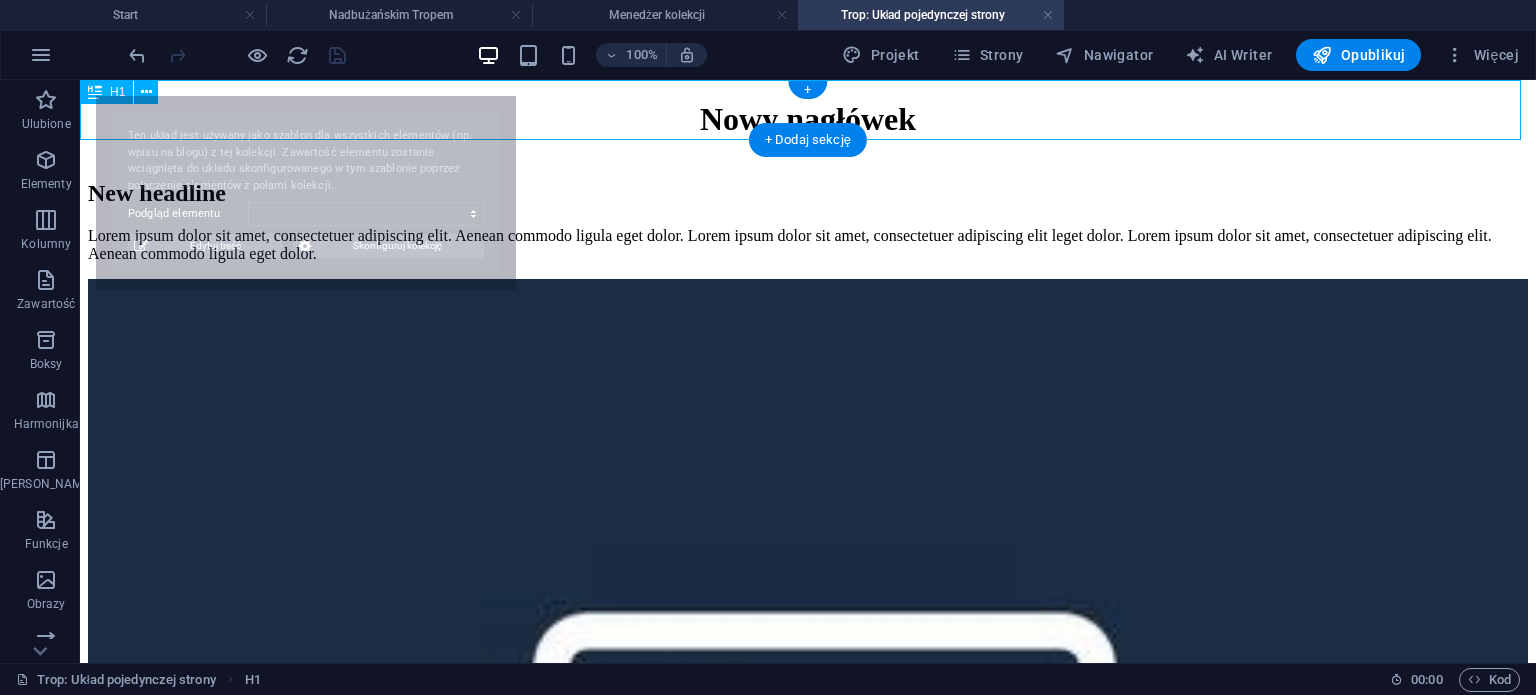 select on "6874f44e691df7557c09d574" 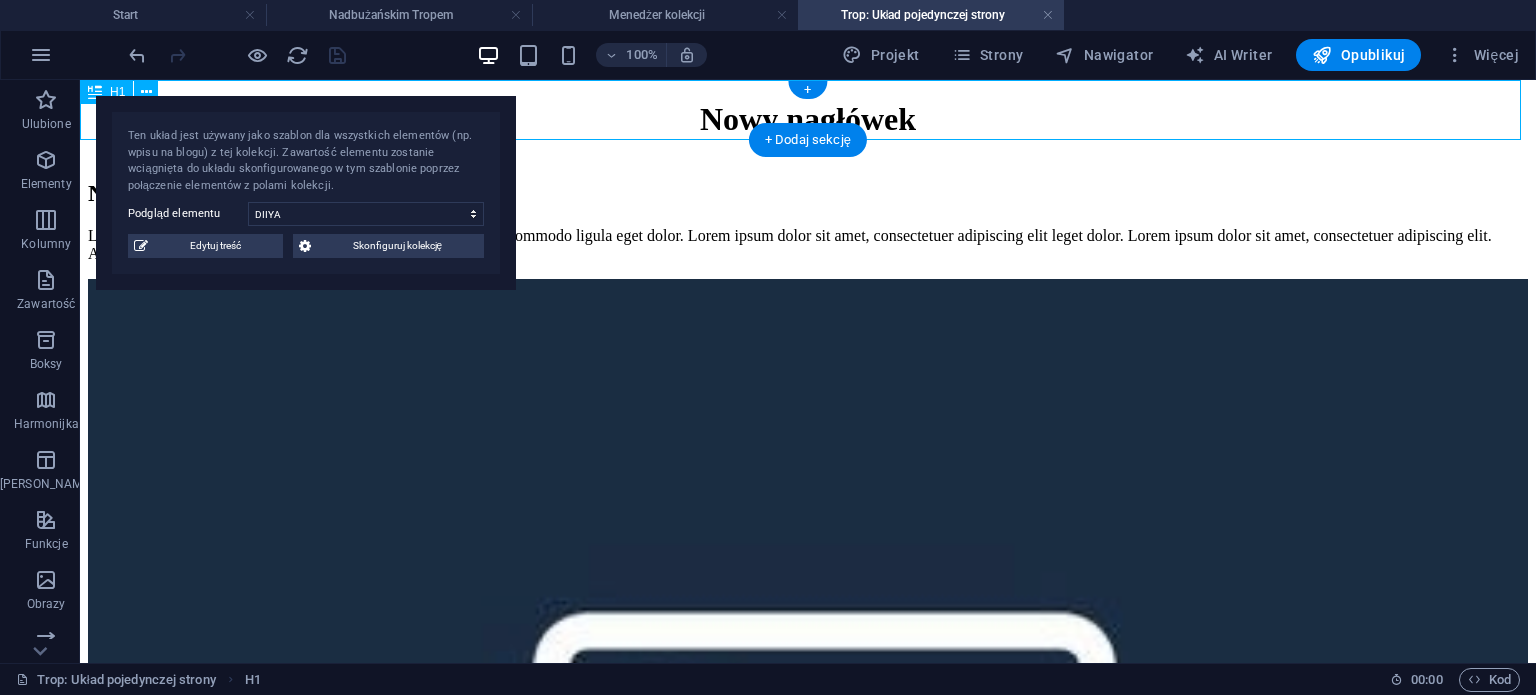 click on "Nowy nagłówek" at bounding box center (808, 119) 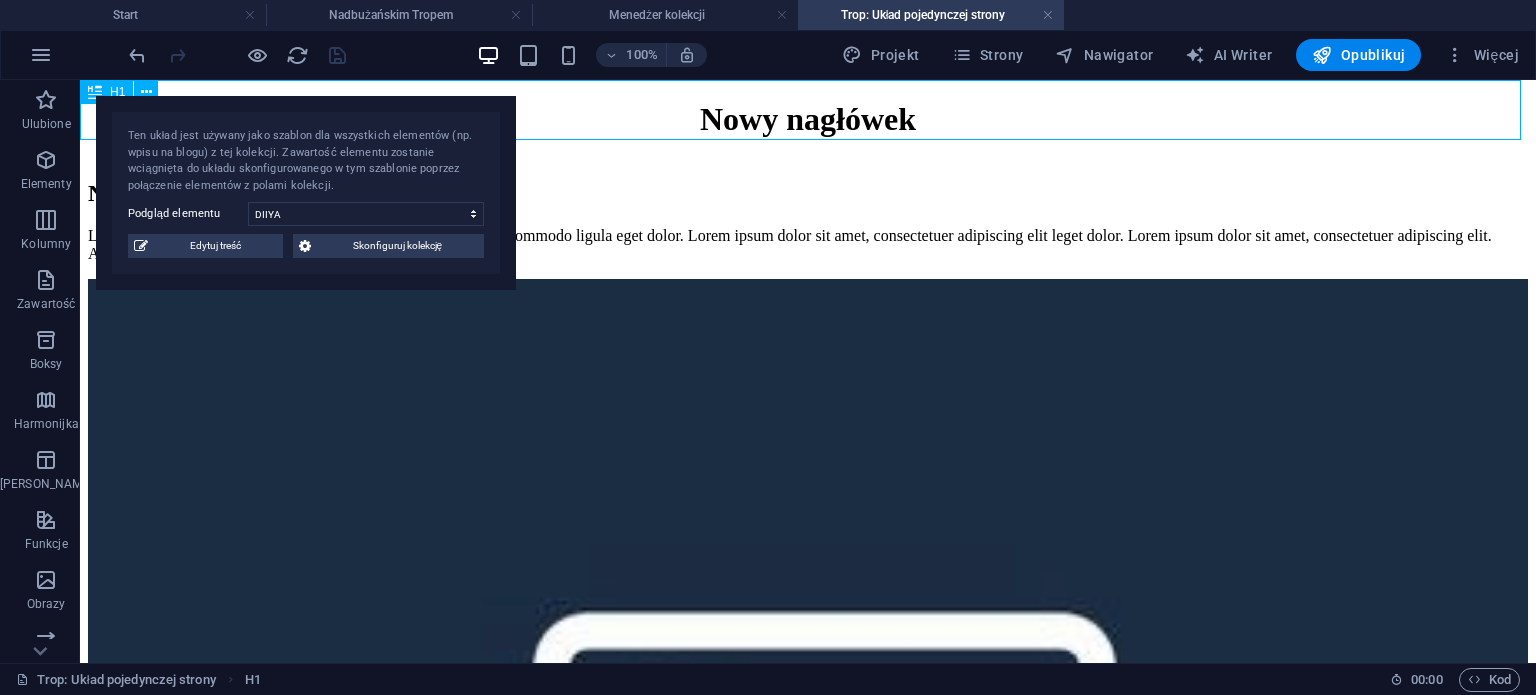 click at bounding box center (95, 92) 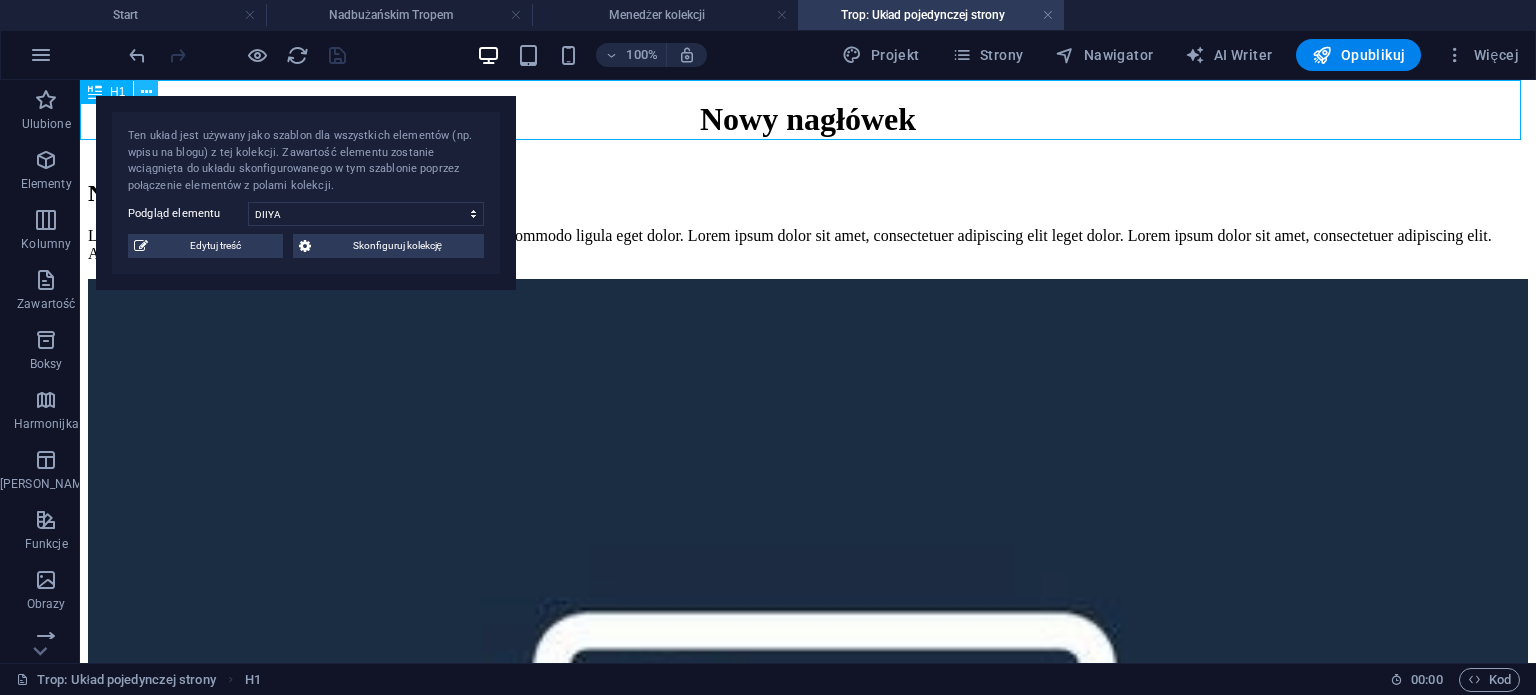 click at bounding box center (146, 92) 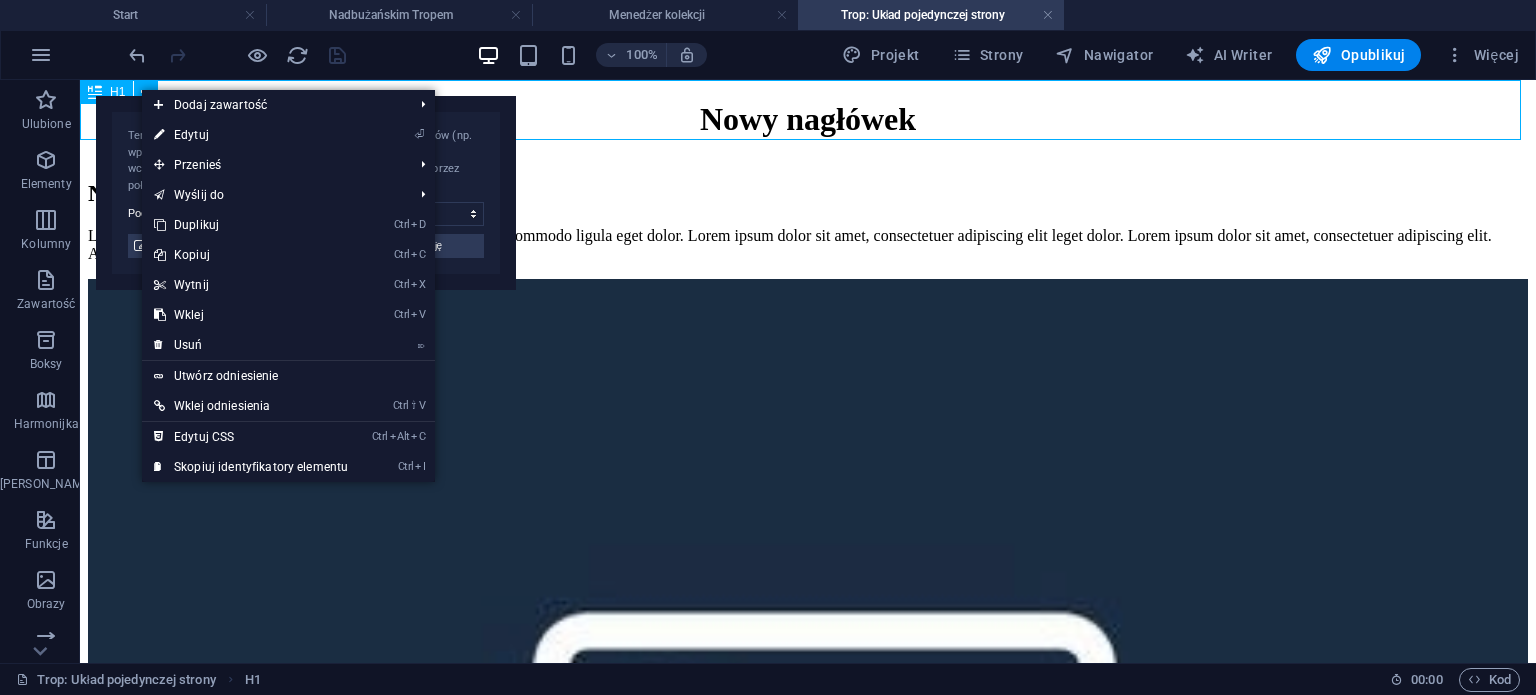 click at bounding box center (95, 92) 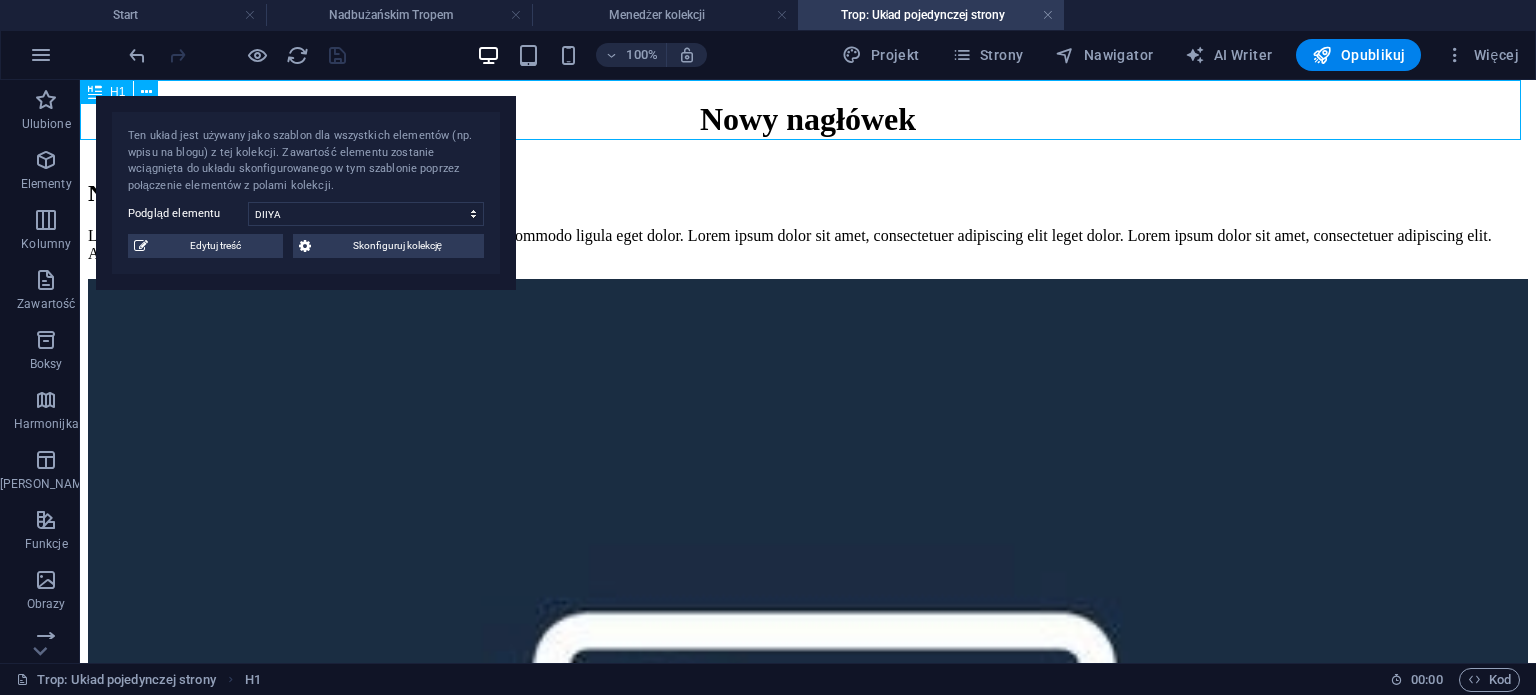 type 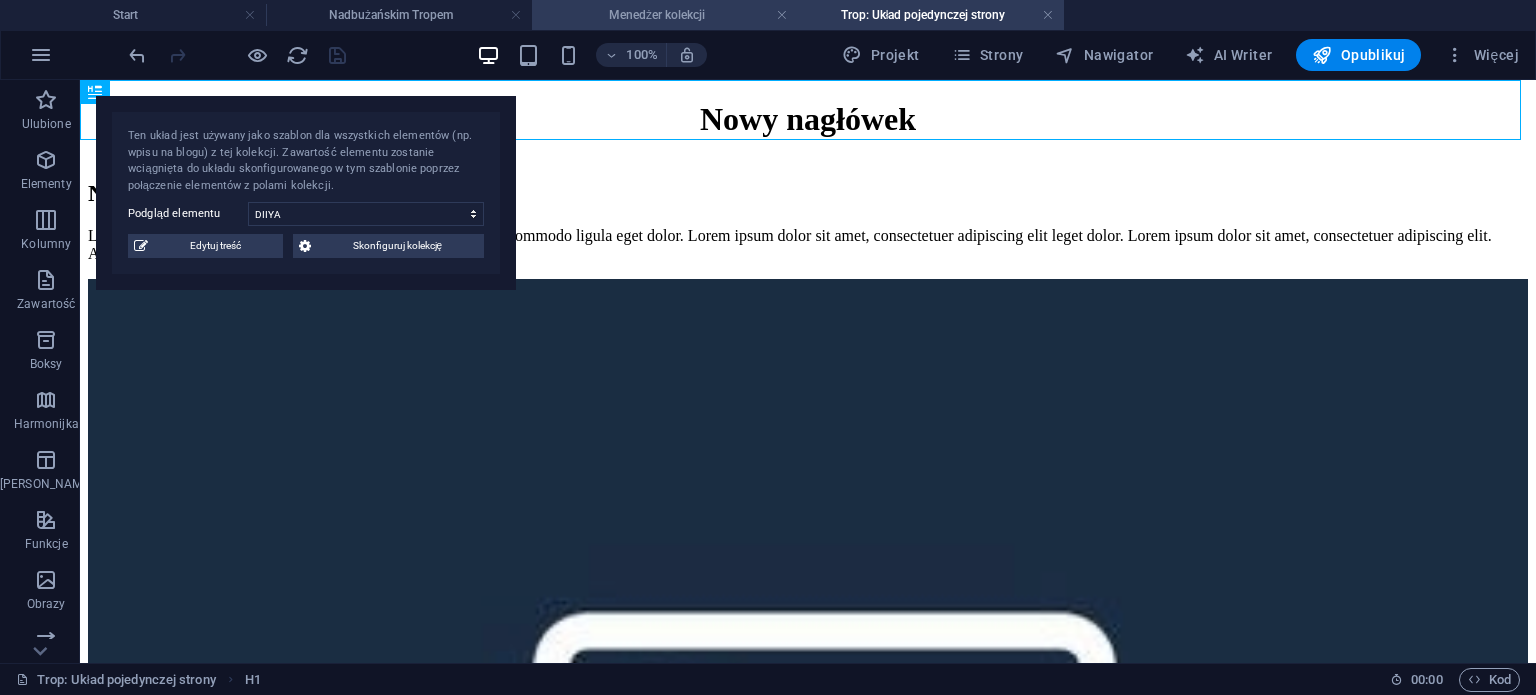 click on "Menedżer kolekcji" at bounding box center (665, 15) 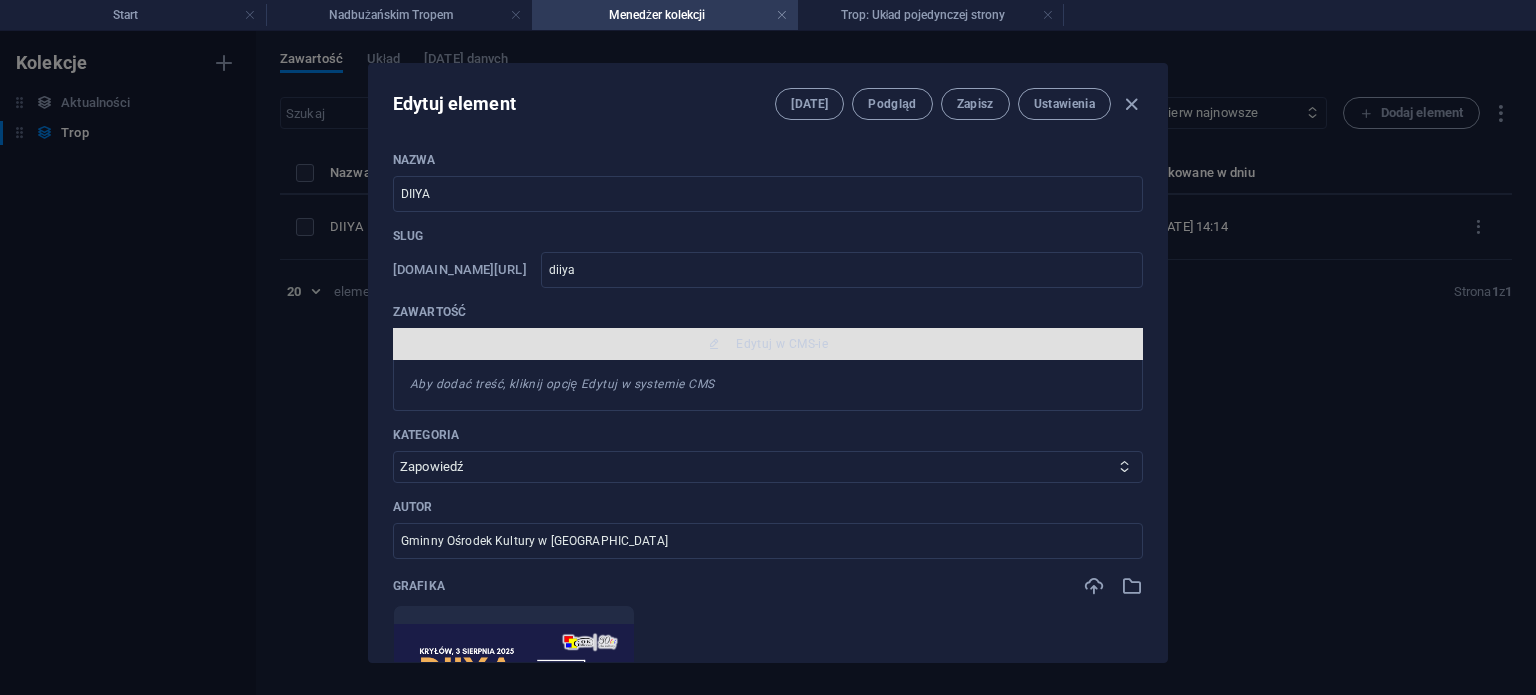 click on "Edytuj w CMS-ie" at bounding box center (782, 344) 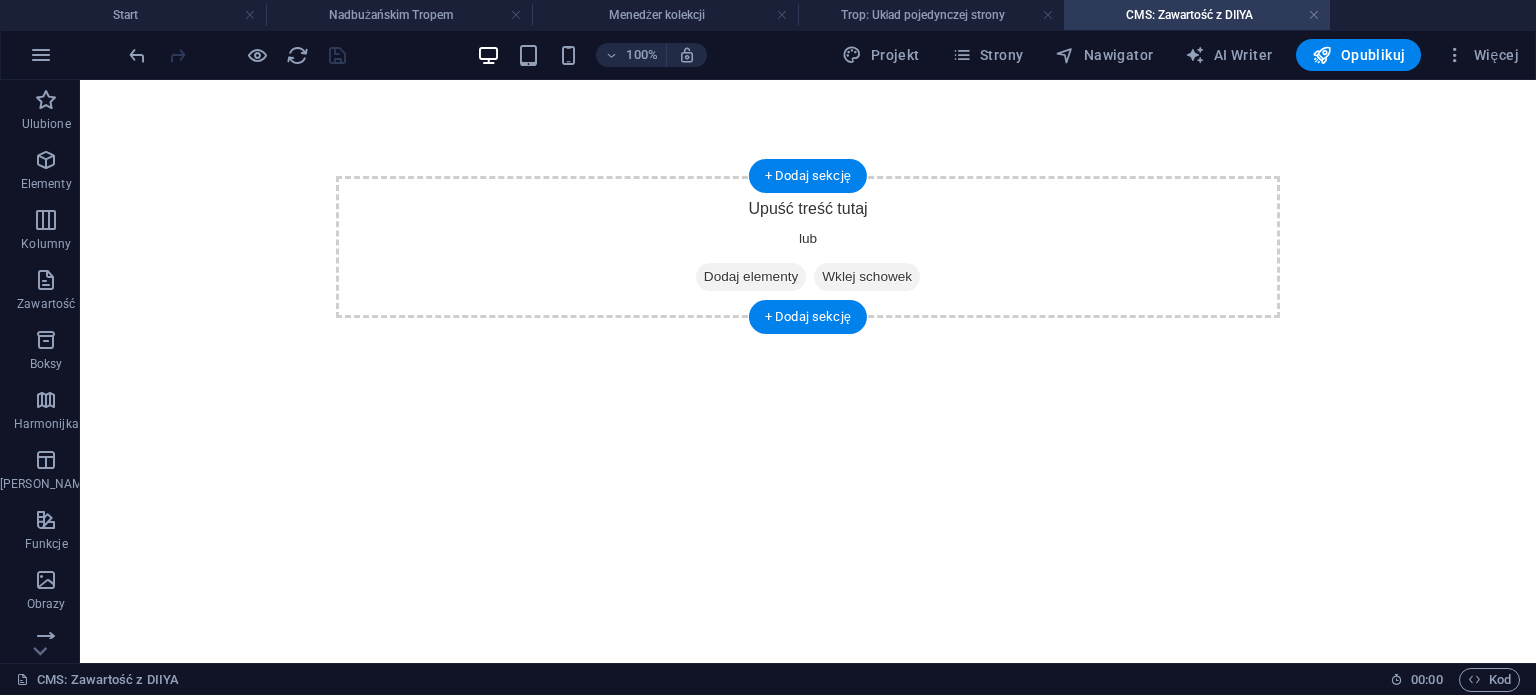 scroll, scrollTop: 0, scrollLeft: 0, axis: both 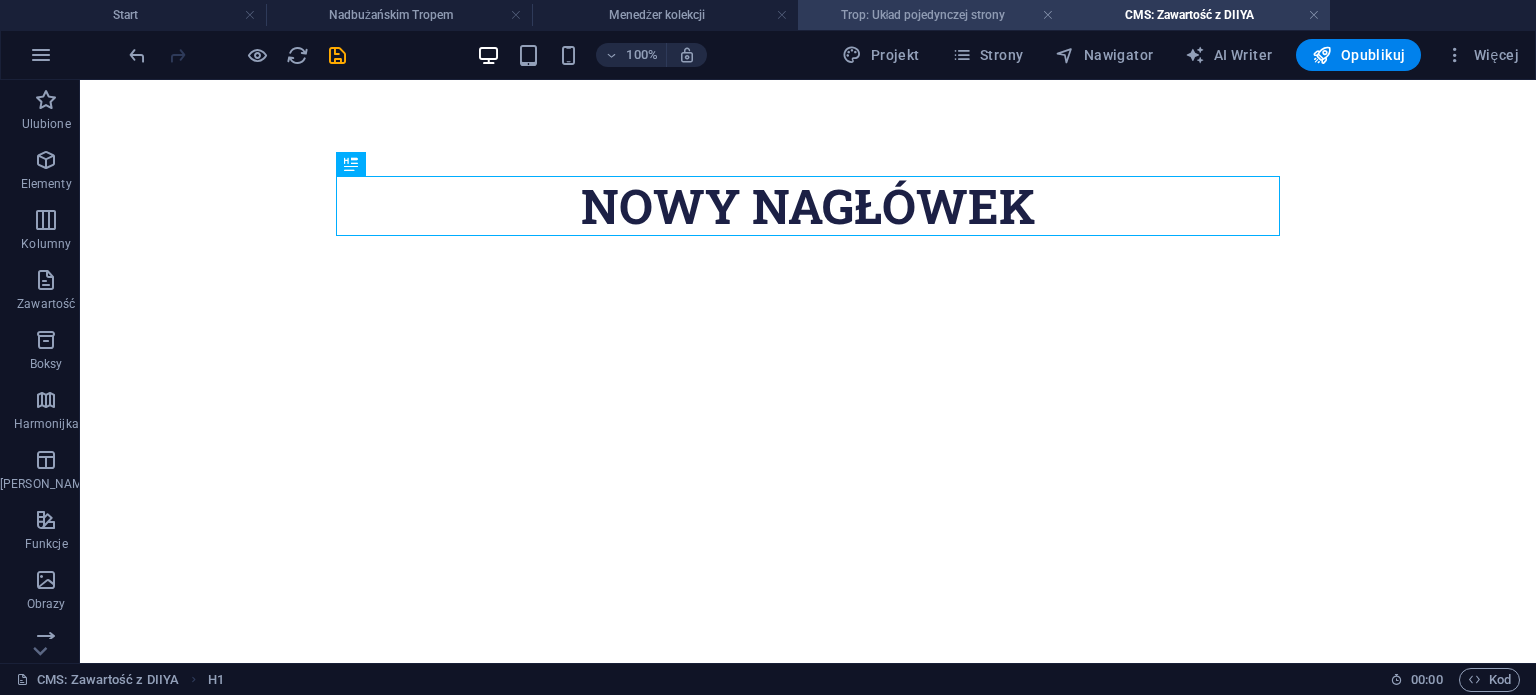 click on "Trop: Układ pojedynczej strony" at bounding box center (931, 15) 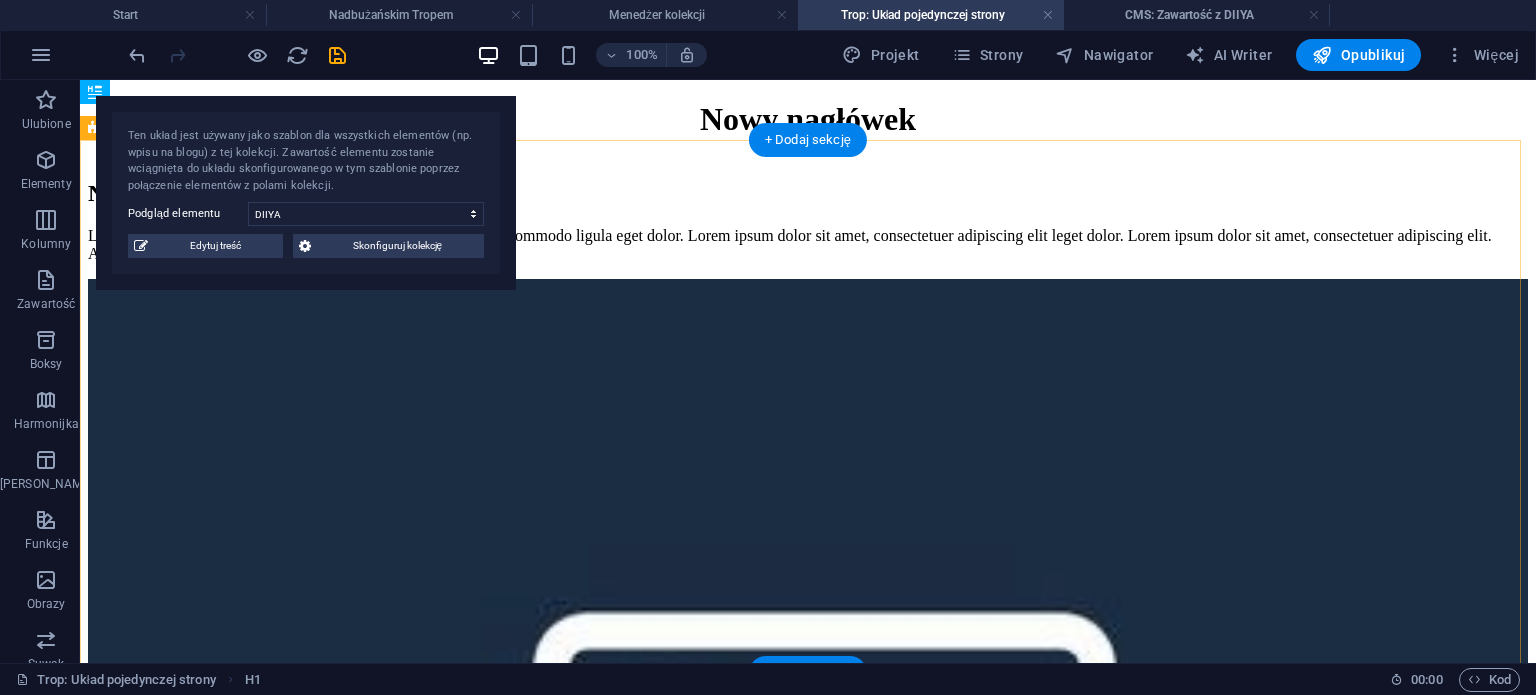click on "New headline Lorem ipsum dolor sit amet, consectetuer adipiscing elit. Aenean commodo ligula eget dolor. Lorem ipsum dolor sit amet, consectetuer adipiscing elit leget dolor. Lorem ipsum dolor sit amet, consectetuer adipiscing elit. Aenean commodo ligula eget dolor." at bounding box center [808, 742] 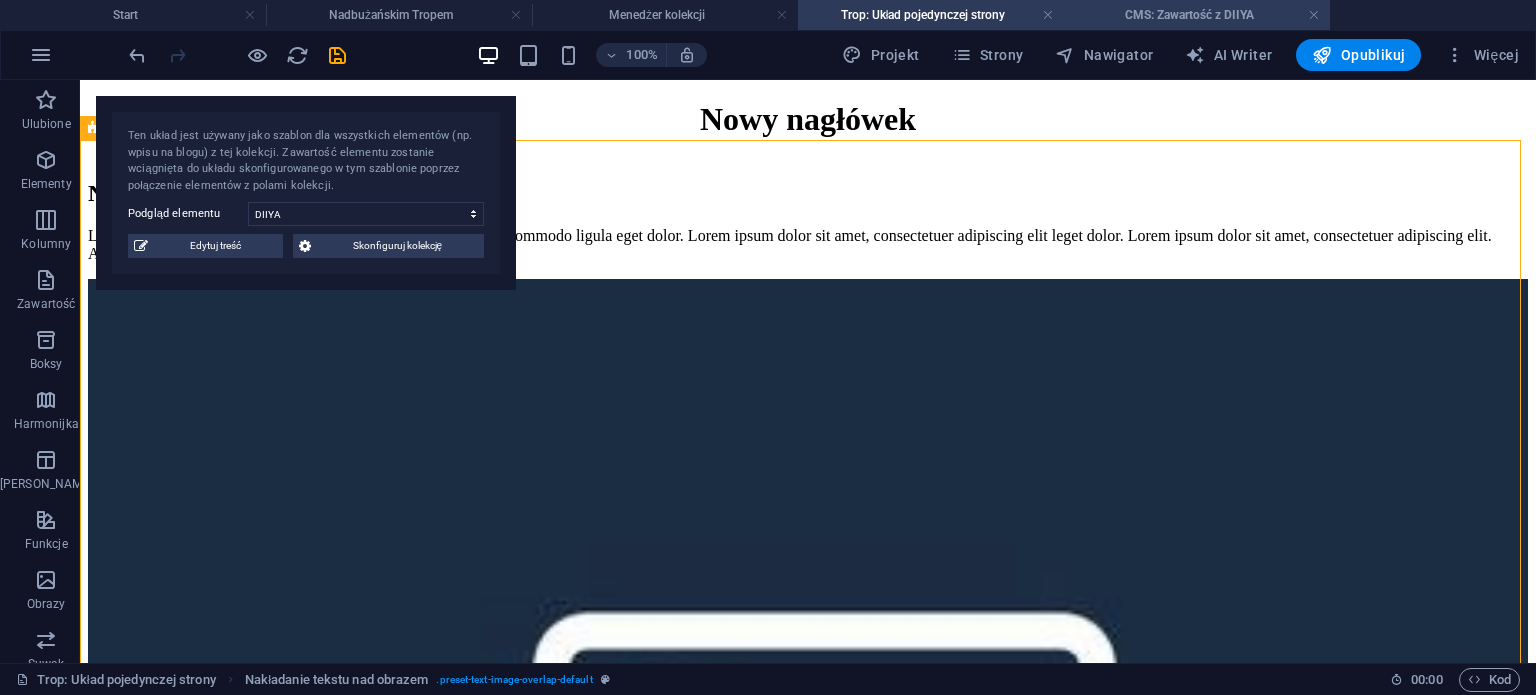 click on "CMS: Zawartość z DIIYA" at bounding box center [1197, 15] 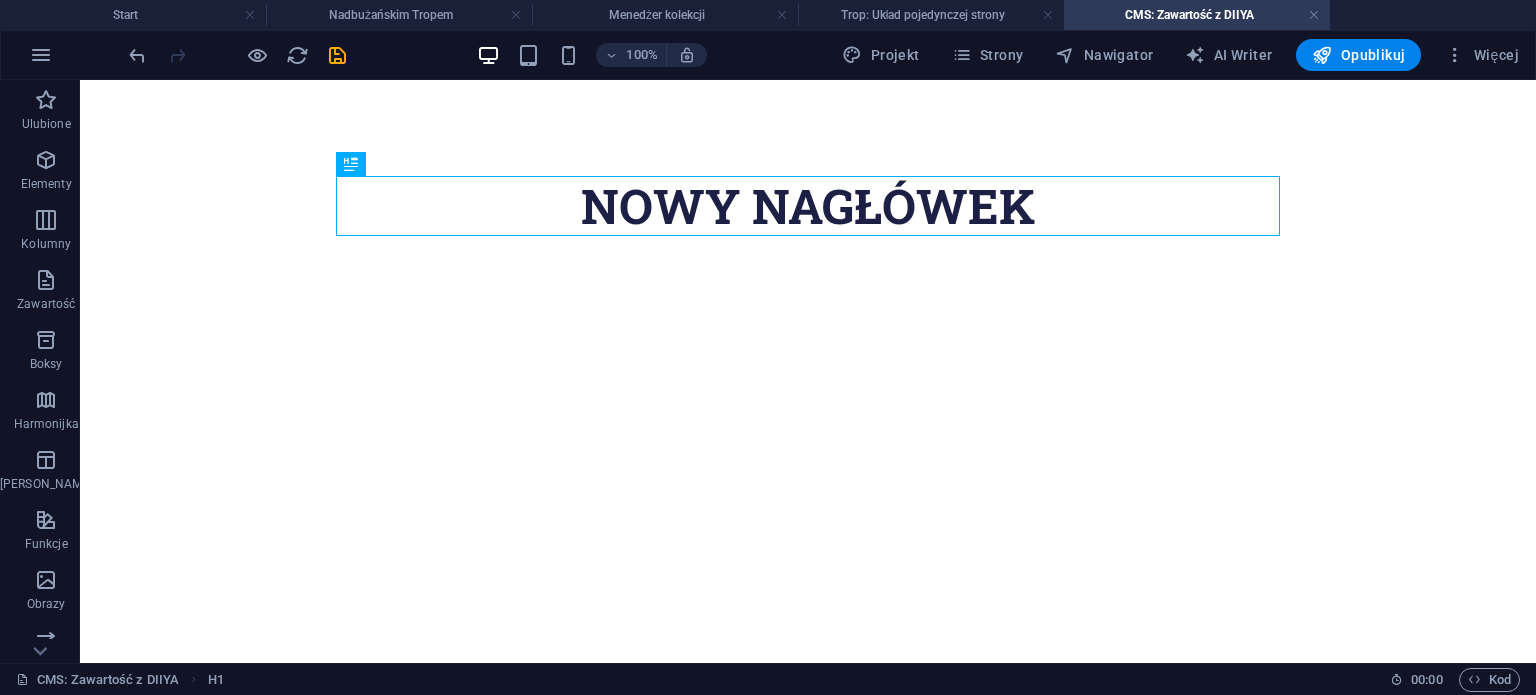 click on "Nowy nagłówek" at bounding box center (808, 206) 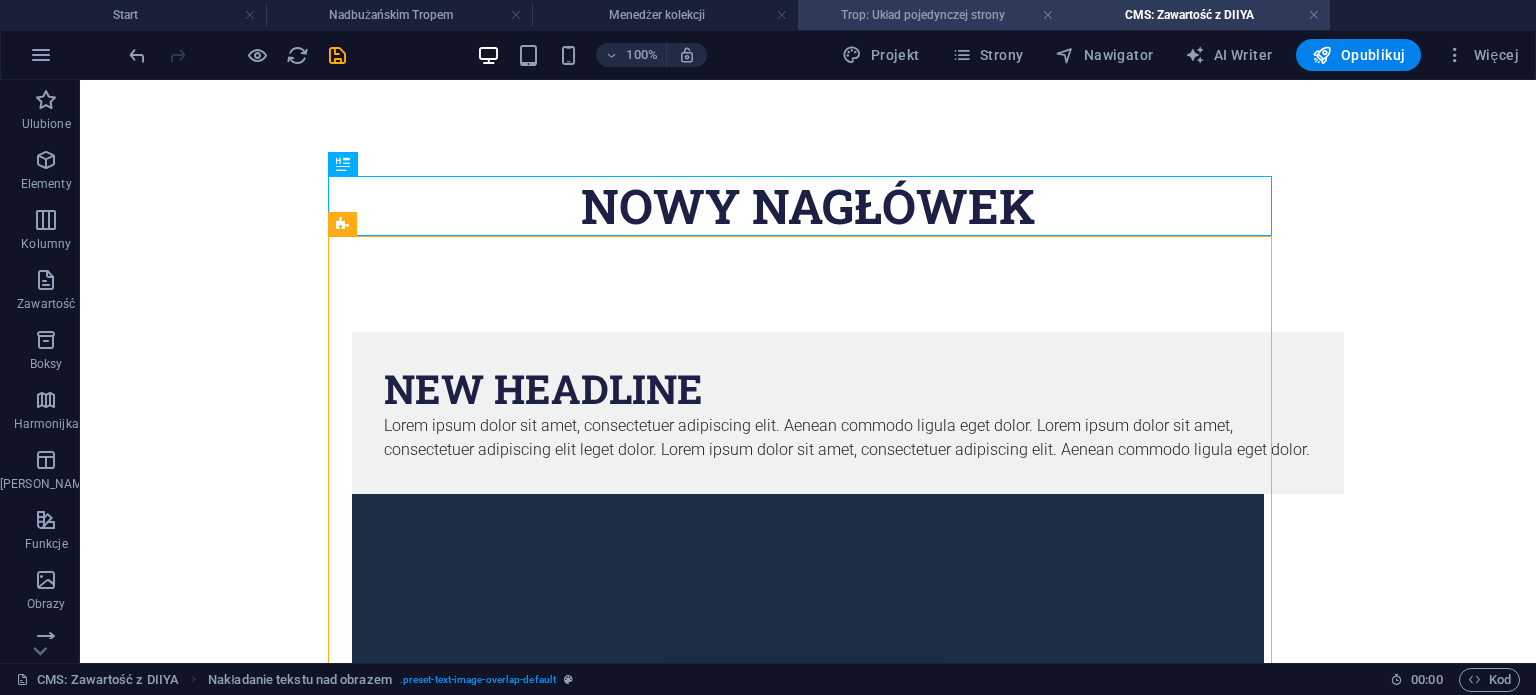 click on "Trop: Układ pojedynczej strony" at bounding box center [931, 15] 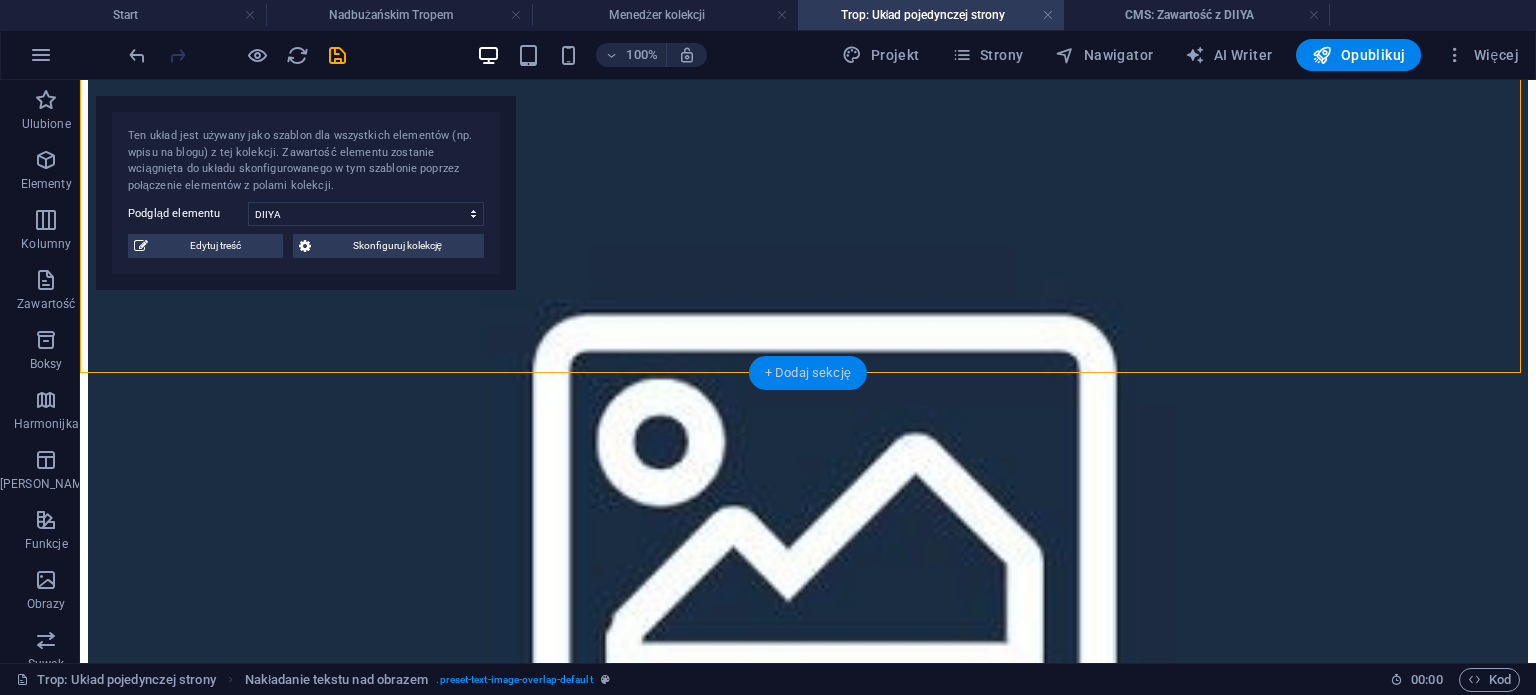 scroll, scrollTop: 300, scrollLeft: 0, axis: vertical 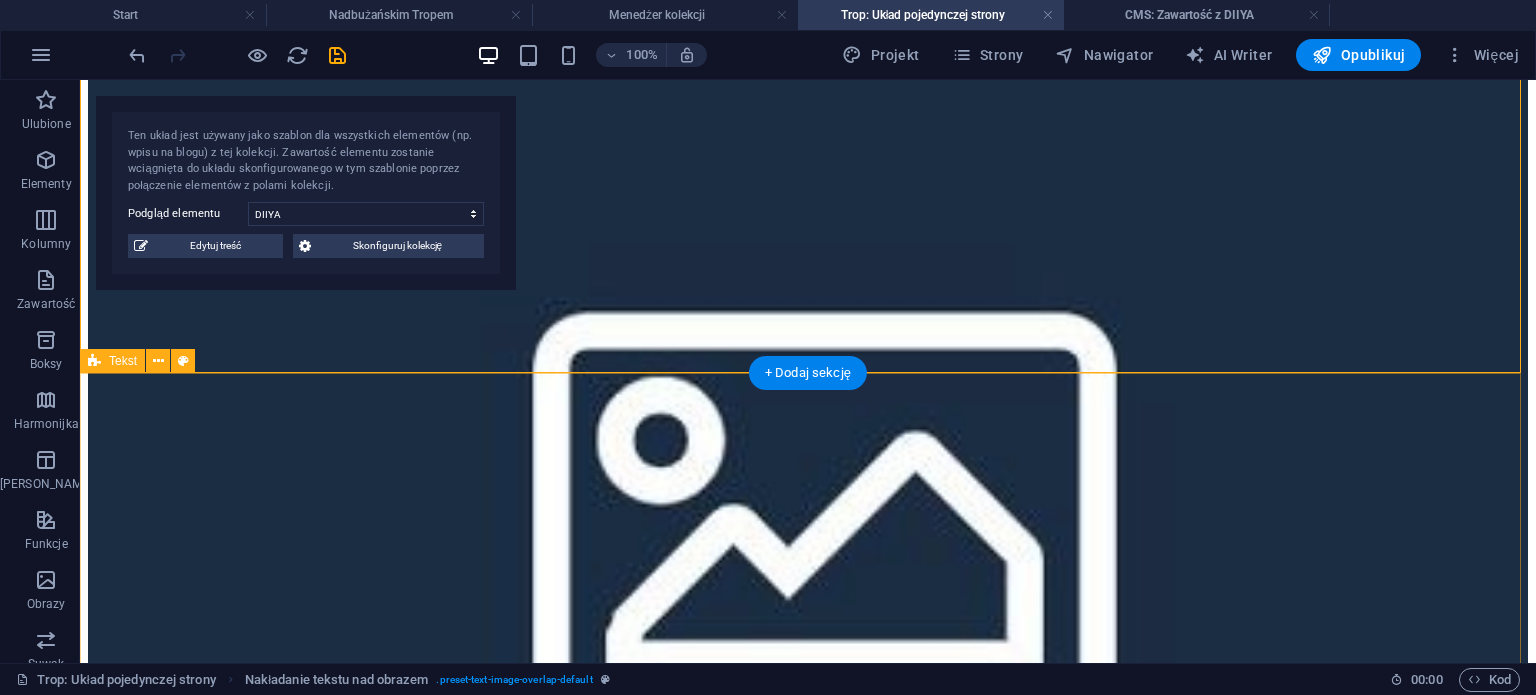 click on "Lorem ipsum dolor sitope amet, consectetur adipisicing elitip. Massumenda, dolore, cum vel modi asperiores consequatur suscipit quidem ducimus eveniet iure expedita consecteture odiogil voluptatum similique fugit voluptates atem accusamus quae quas dolorem tenetur facere tempora maiores adipisci reiciendis accusantium voluptatibus id voluptate tempore dolor harum nisi amet! Nobis, eaque. Aenean commodo ligula eget dolor. Lorem ipsum dolor sit amet, consectetuer adipiscing elit leget odiogil voluptatum similique fugit voluptates dolor. Libero assumenda, dolore, cum vel modi asperiores consequatur." at bounding box center (808, 1068) 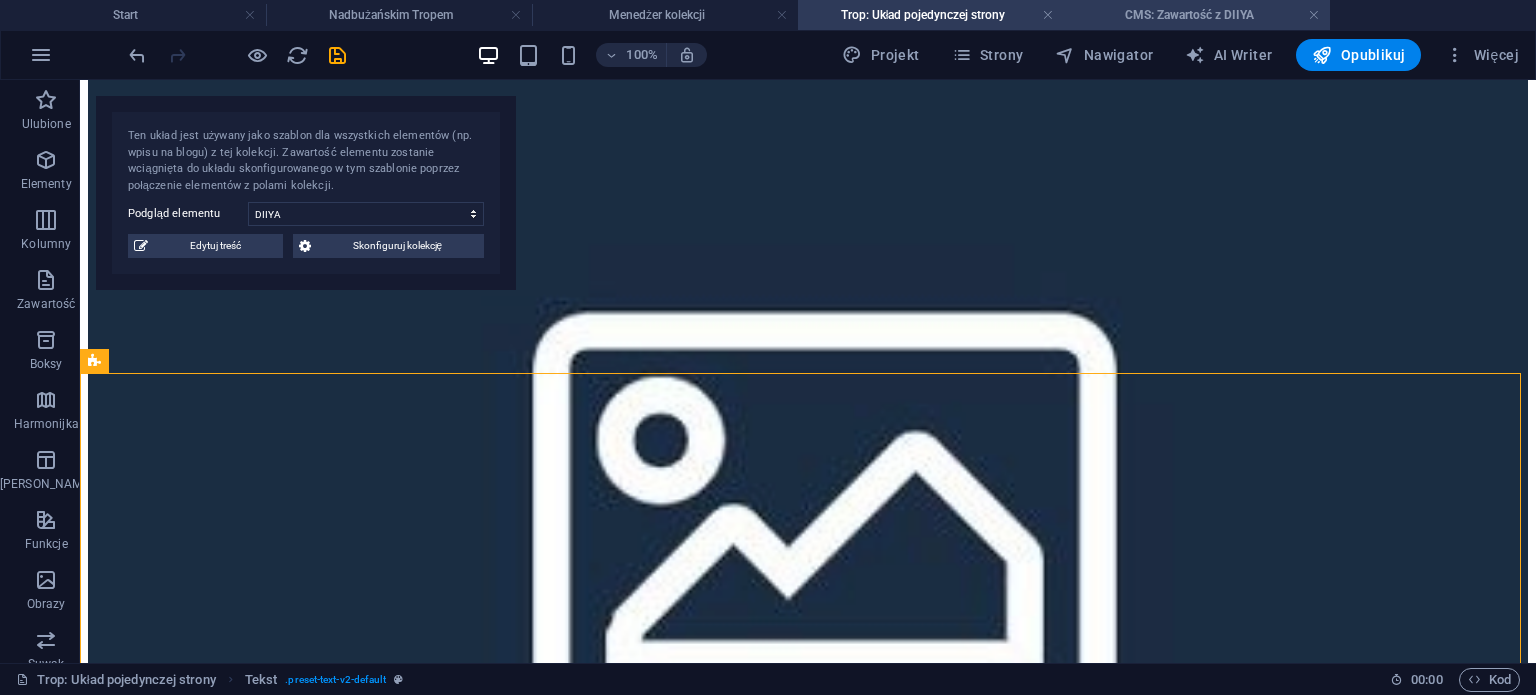 click on "CMS: Zawartość z DIIYA" at bounding box center (1197, 15) 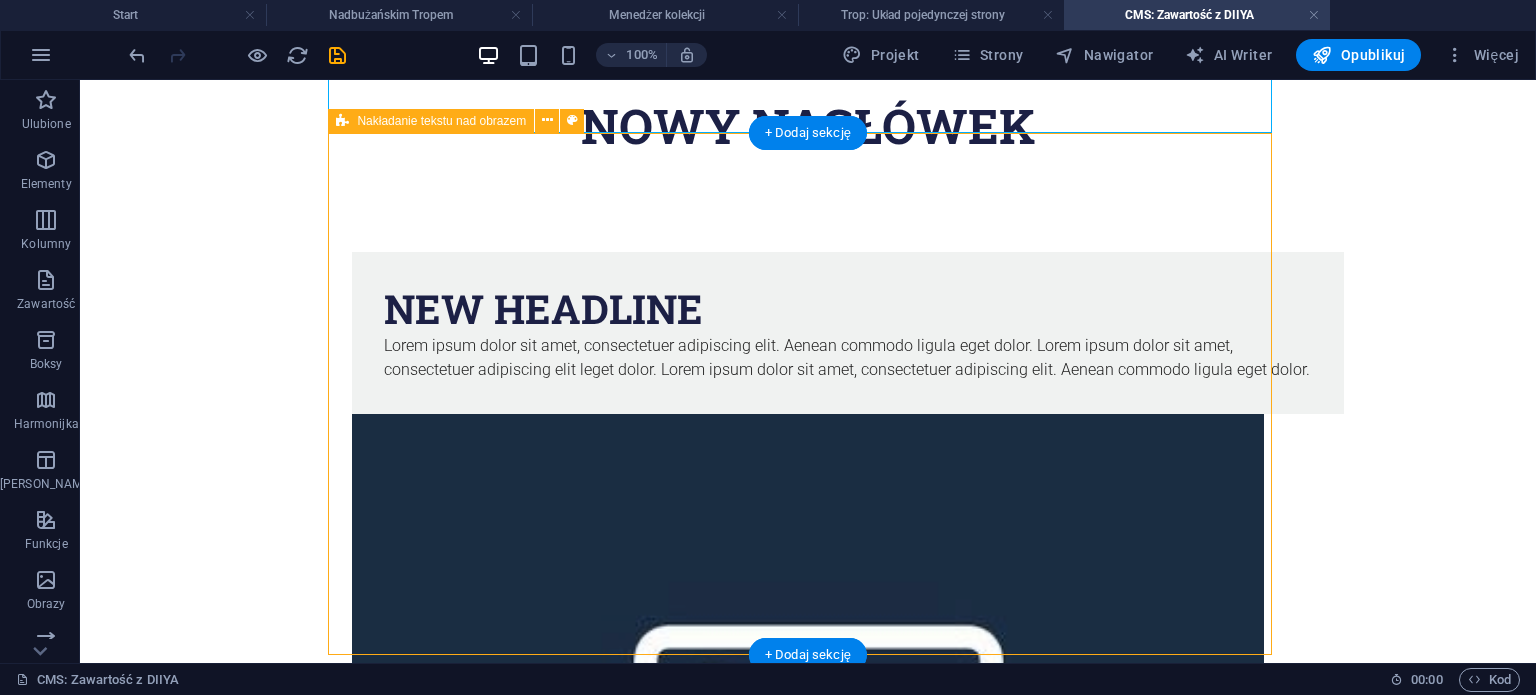 scroll, scrollTop: 112, scrollLeft: 0, axis: vertical 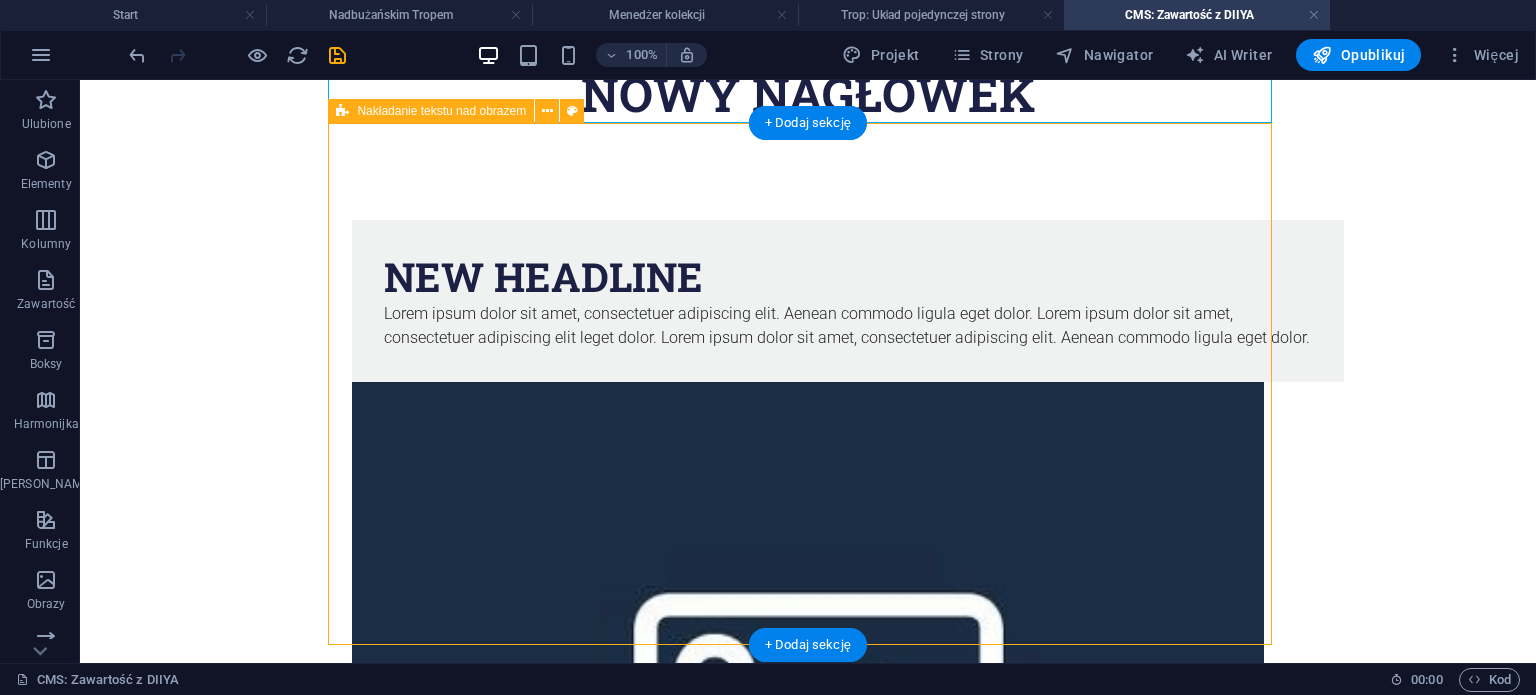 click on "New headline Lorem ipsum dolor sit amet, consectetuer adipiscing elit. Aenean commodo ligula eget dolor. Lorem ipsum dolor sit amet, consectetuer adipiscing elit leget dolor. Lorem ipsum dolor sit amet, consectetuer adipiscing elit. Aenean commodo ligula eget dolor." at bounding box center [808, 631] 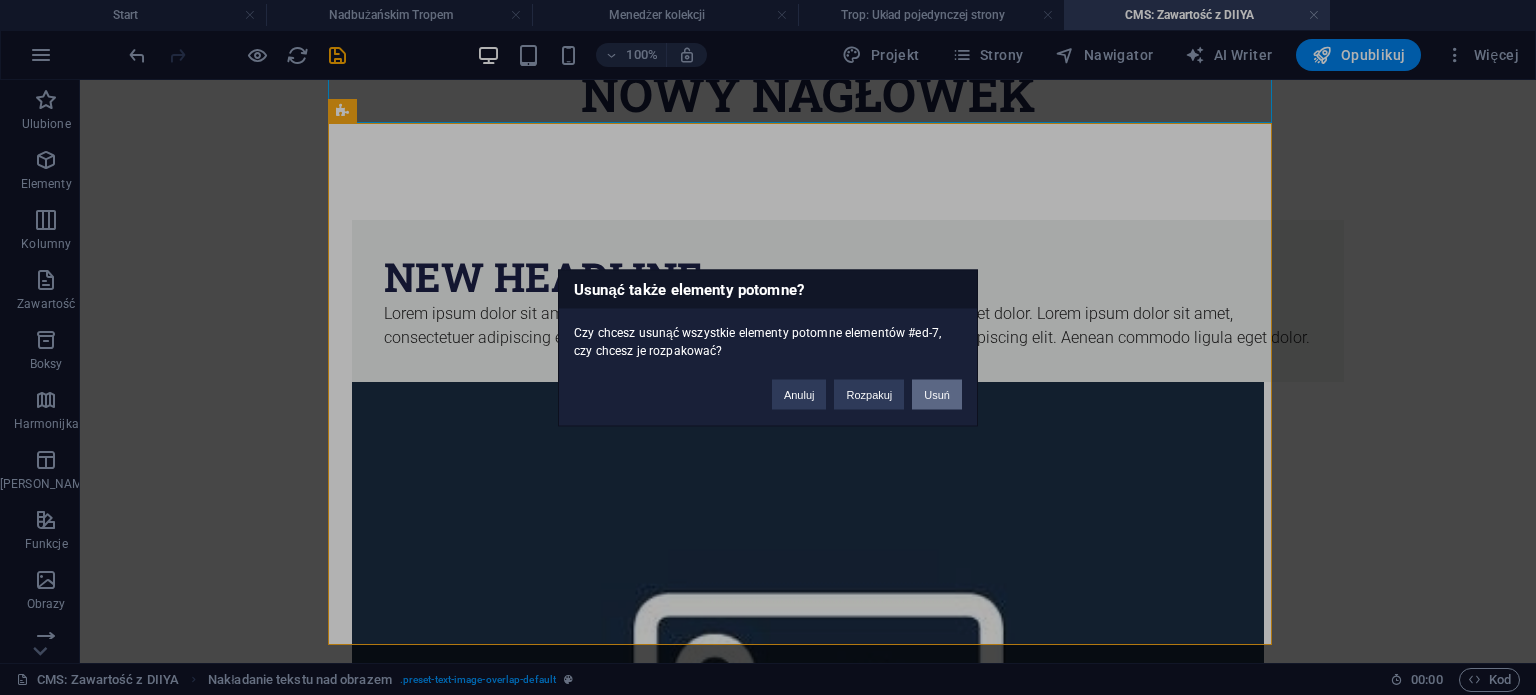 click on "Usuń" at bounding box center (937, 394) 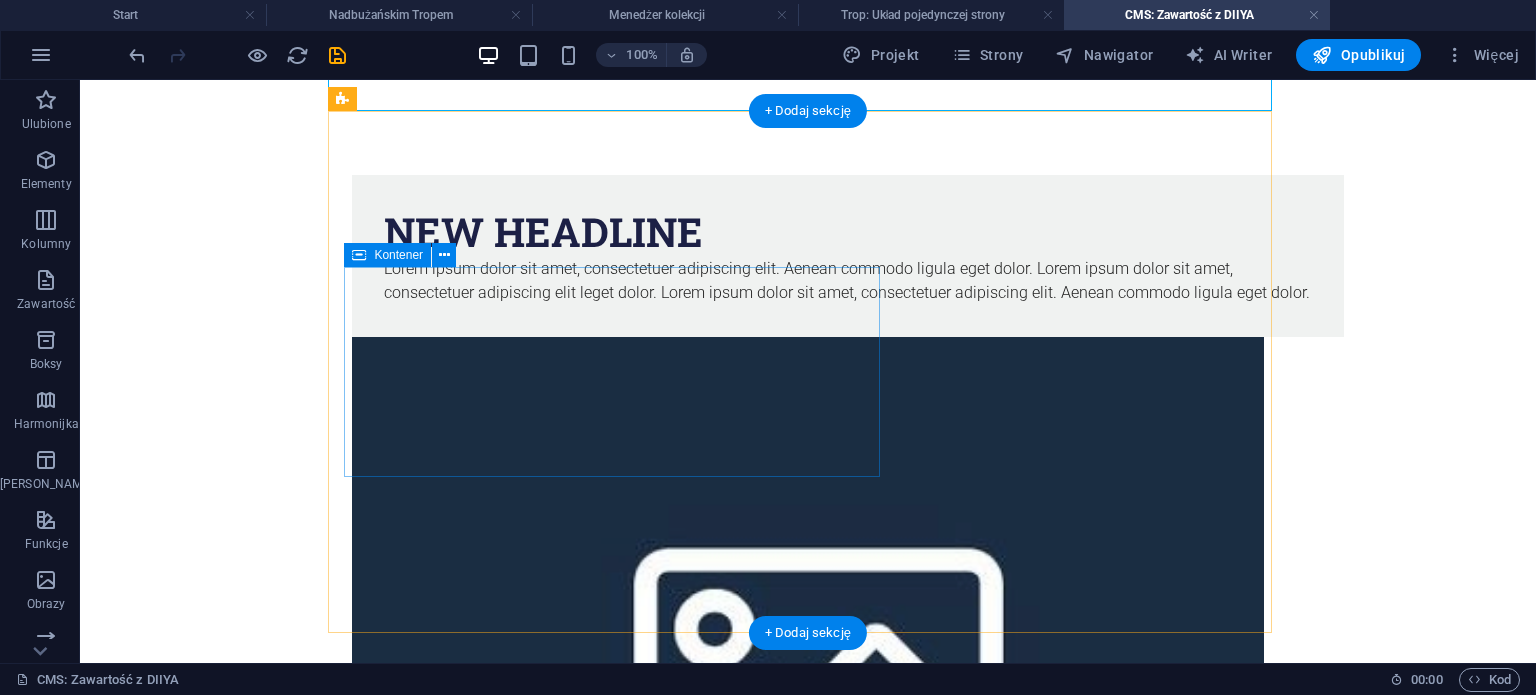 scroll, scrollTop: 190, scrollLeft: 0, axis: vertical 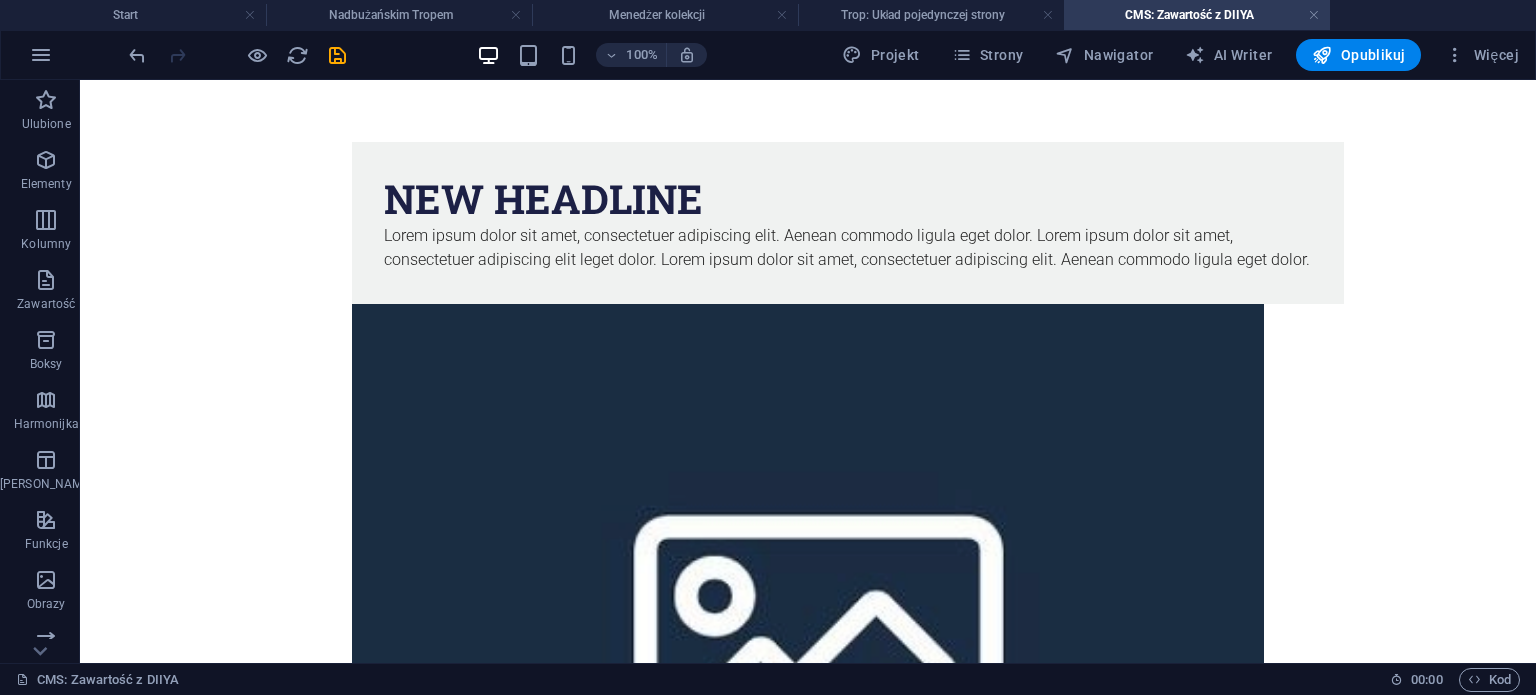 click on "Nowy nagłówek New headline Lorem ipsum dolor sit amet, consectetuer adipiscing elit. Aenean commodo ligula eget dolor. Lorem ipsum dolor sit amet, consectetuer adipiscing elit leget dolor. Lorem ipsum dolor sit amet, consectetuer adipiscing elit. Aenean commodo ligula eget dolor." at bounding box center (808, 523) 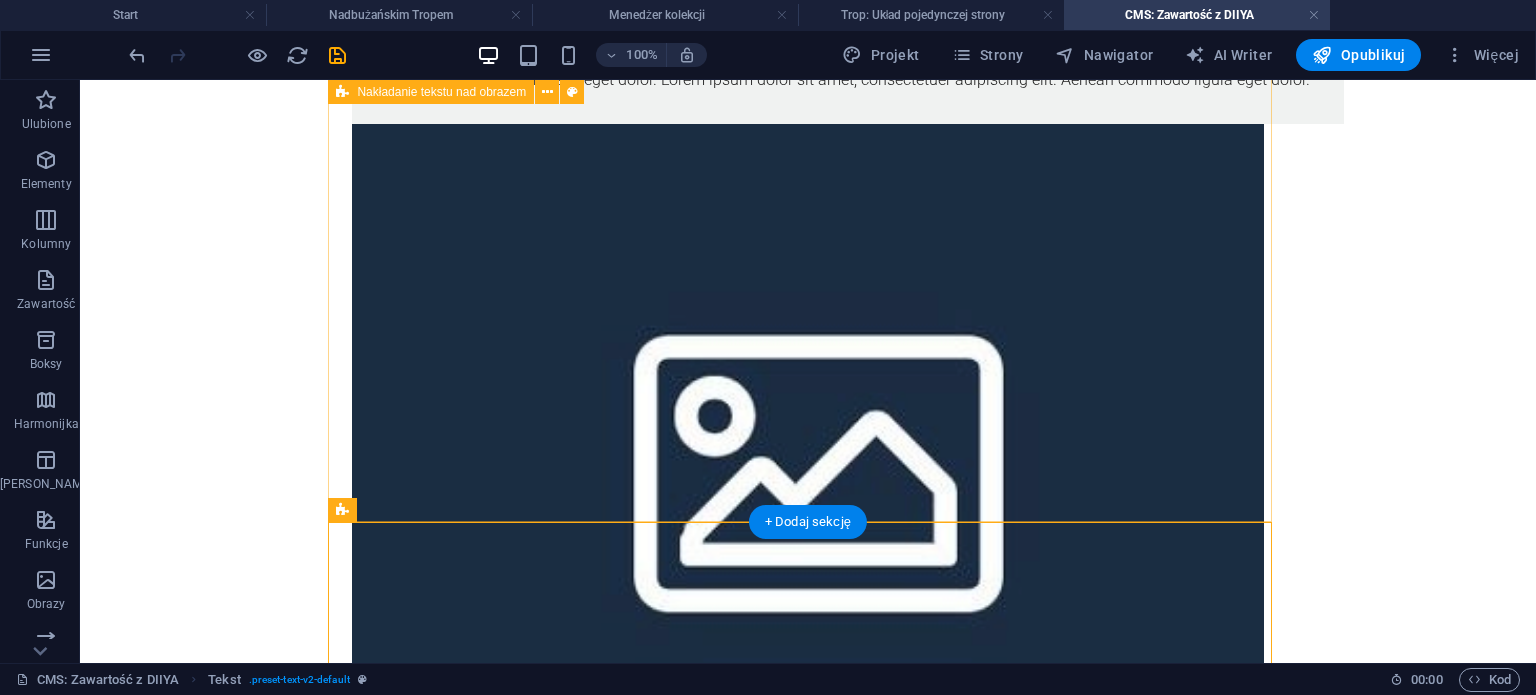 scroll, scrollTop: 518, scrollLeft: 0, axis: vertical 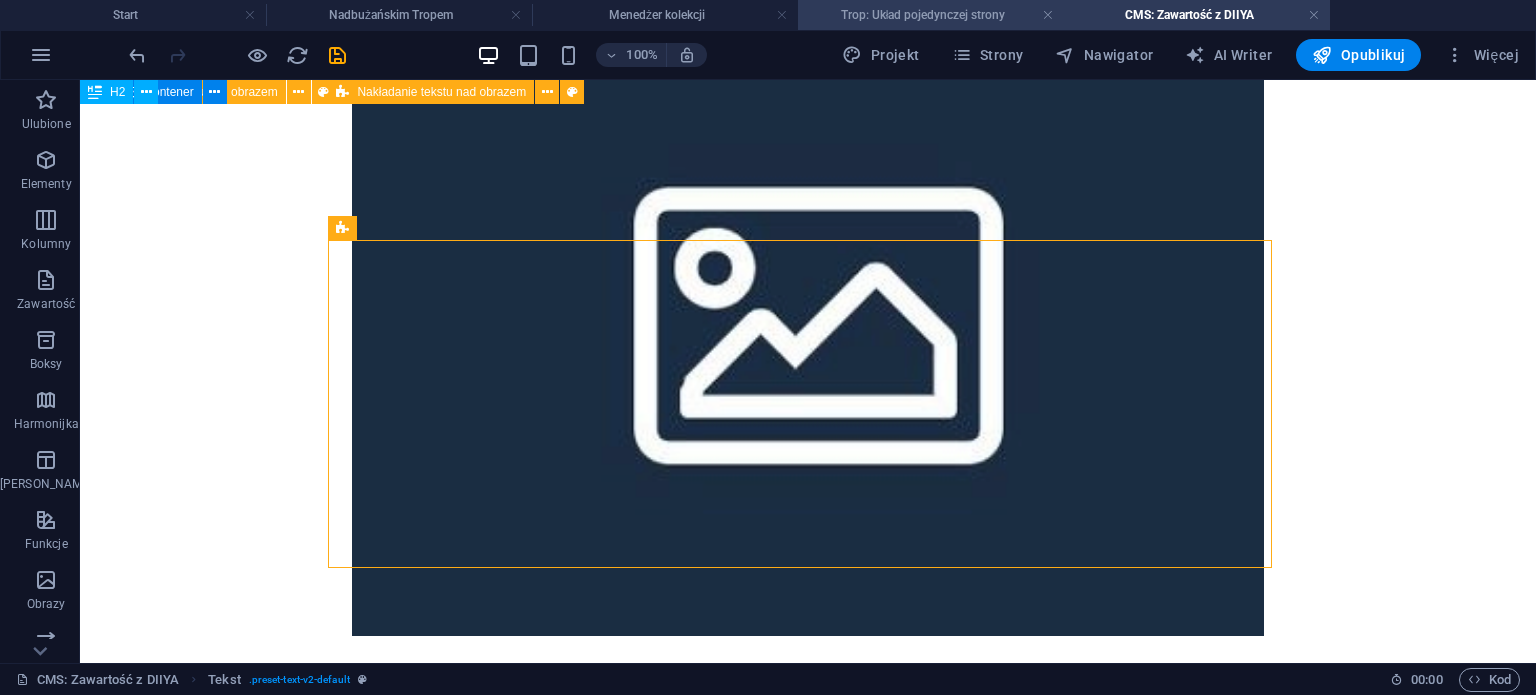 click on "Trop: Układ pojedynczej strony" at bounding box center (931, 15) 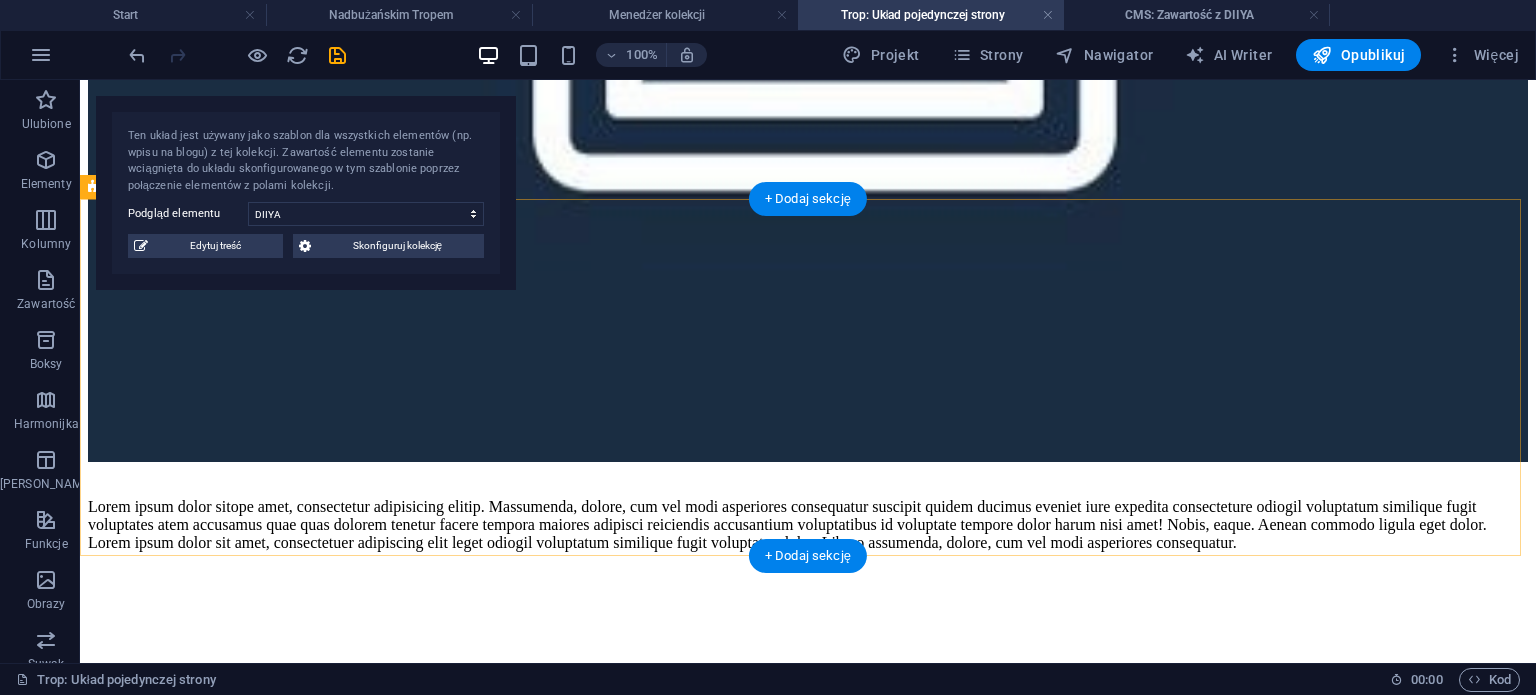 scroll, scrollTop: 800, scrollLeft: 0, axis: vertical 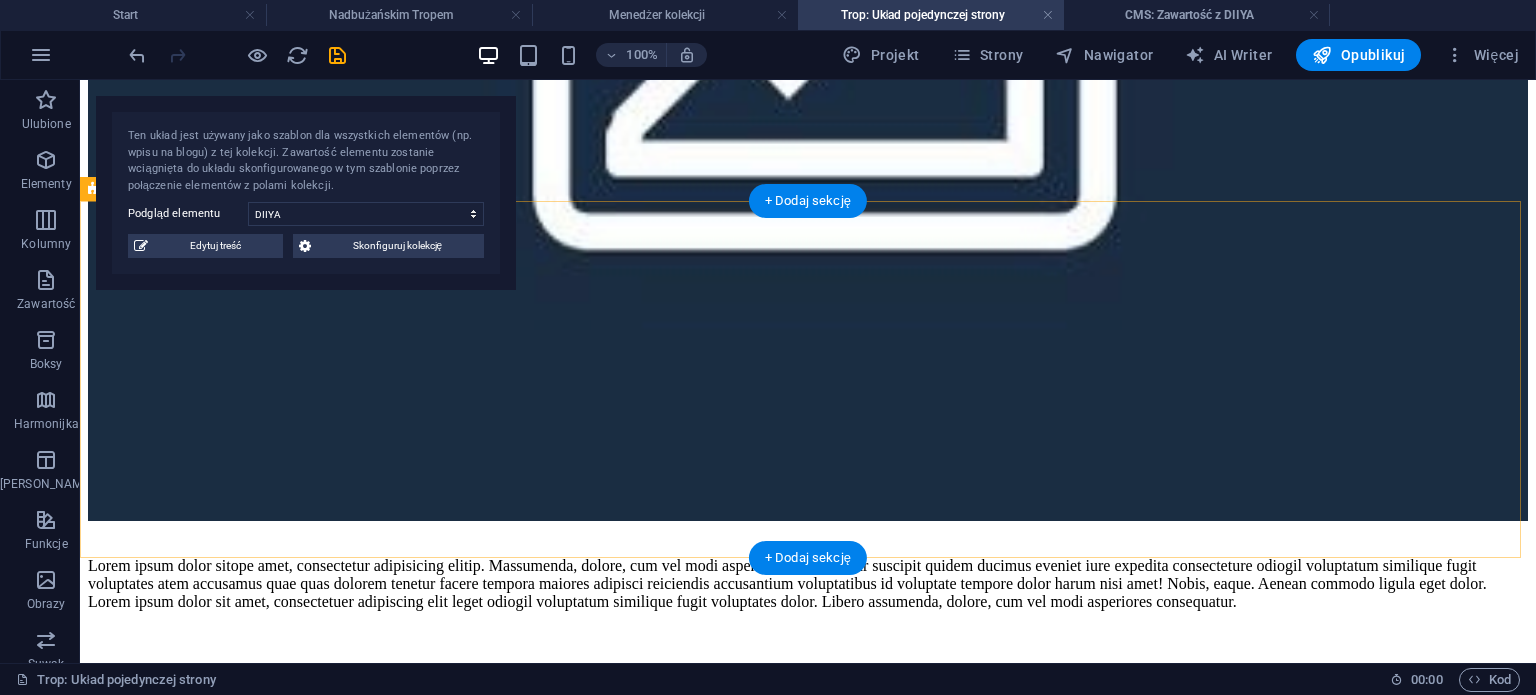 click at bounding box center (808, 858) 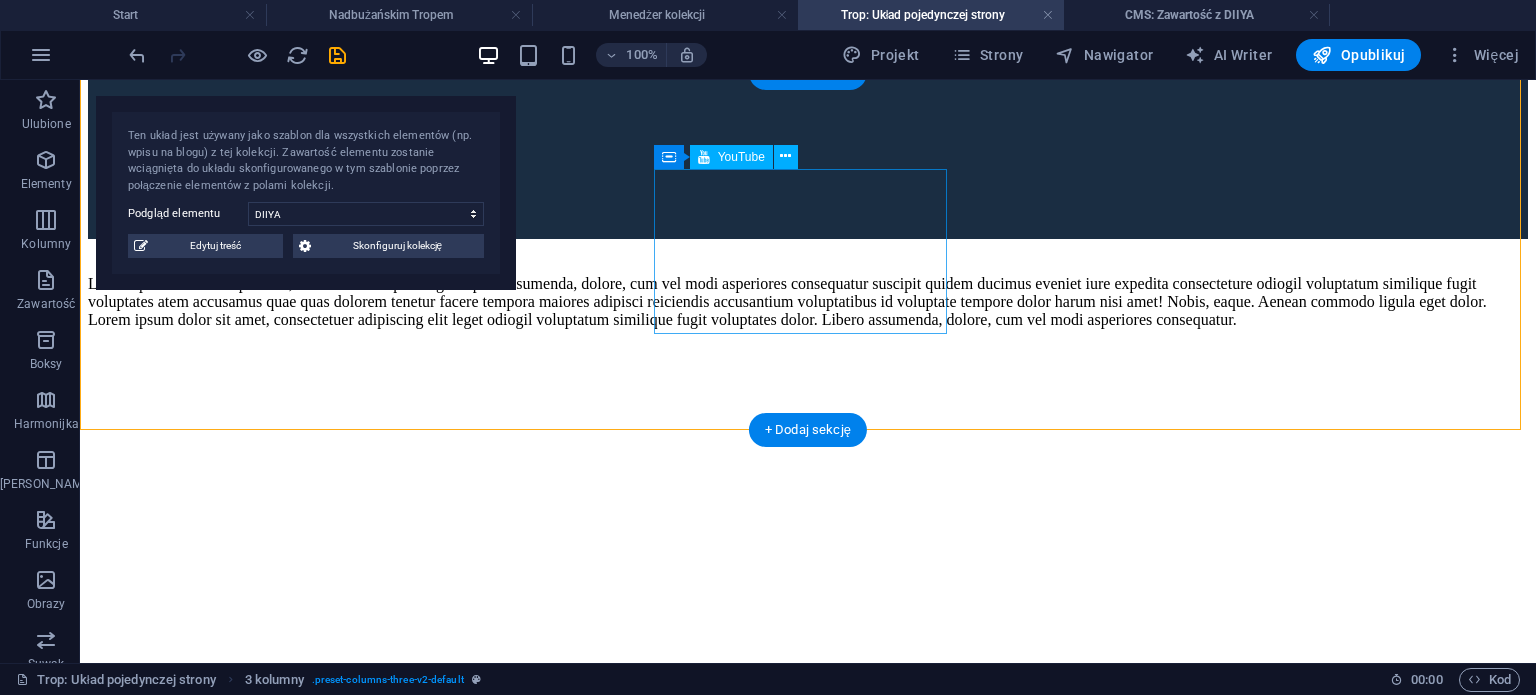 scroll, scrollTop: 1200, scrollLeft: 0, axis: vertical 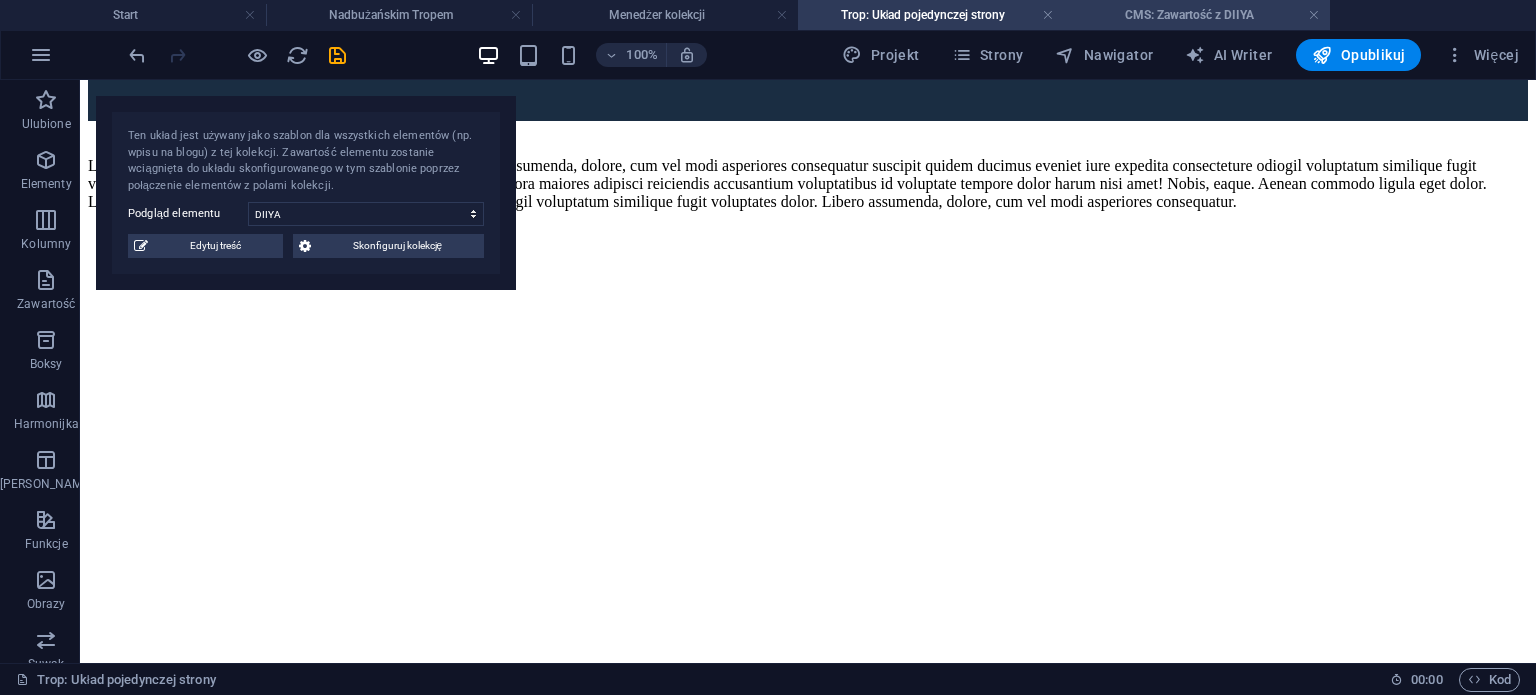 drag, startPoint x: 1140, startPoint y: 11, endPoint x: 1020, endPoint y: 52, distance: 126.81088 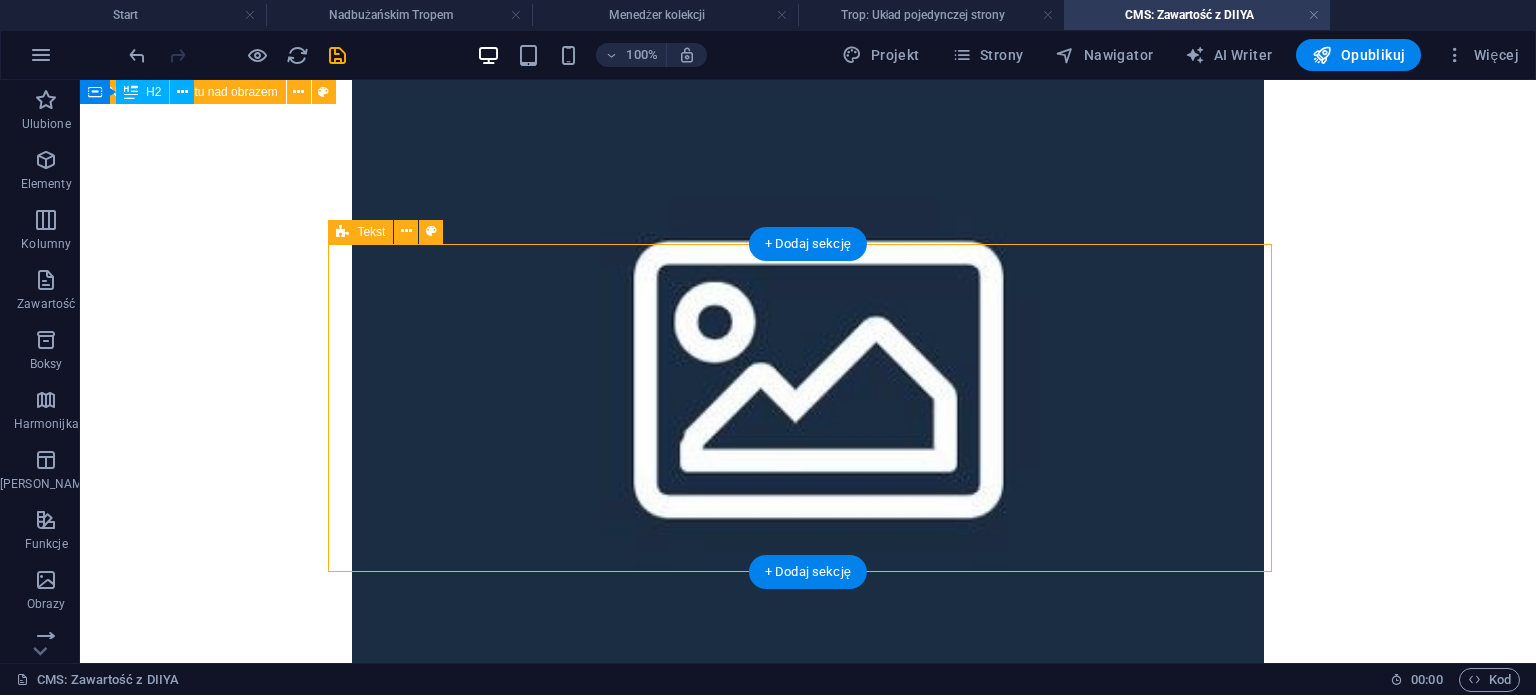 scroll, scrollTop: 518, scrollLeft: 0, axis: vertical 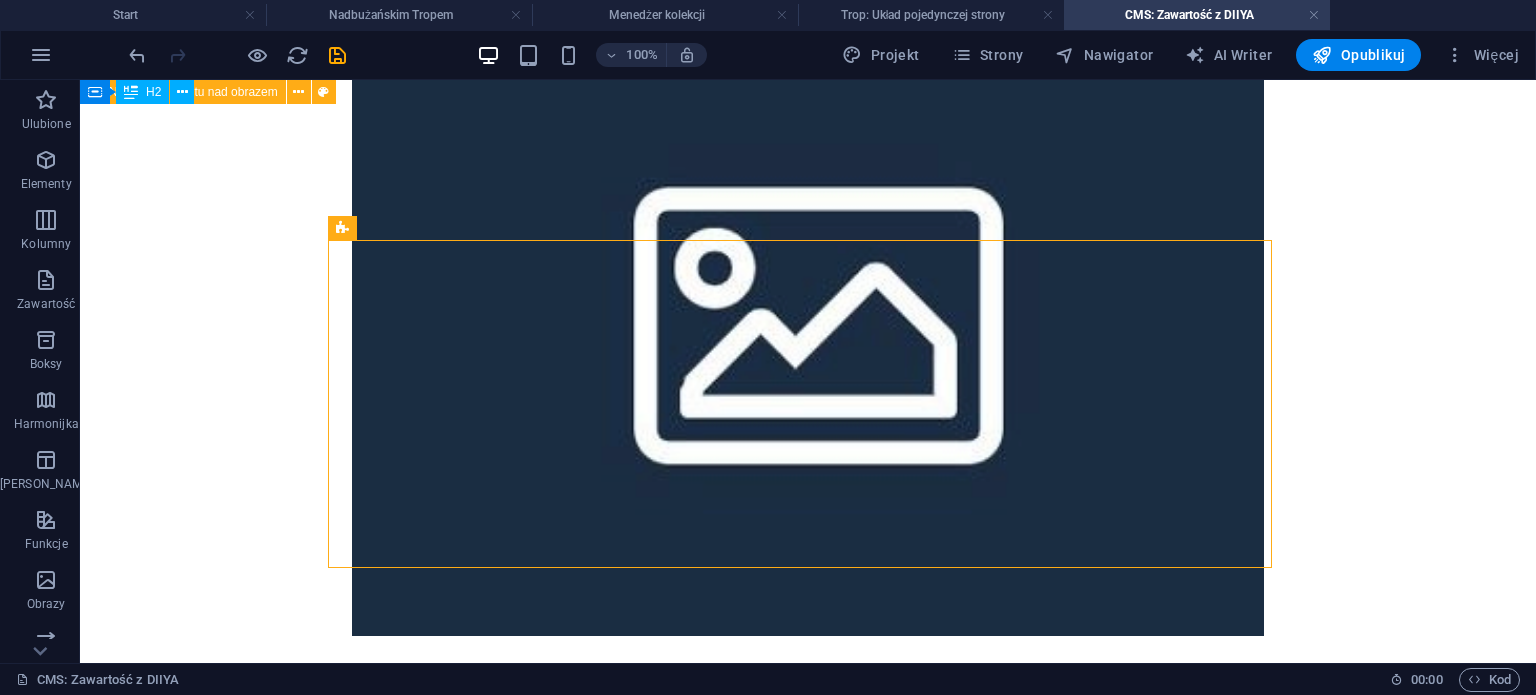 click on "Nowy nagłówek New headline Lorem ipsum dolor sit amet, consectetuer adipiscing elit. Aenean commodo ligula eget dolor. Lorem ipsum dolor sit amet, consectetuer adipiscing elit leget dolor. Lorem ipsum dolor sit amet, consectetuer adipiscing elit. Aenean commodo ligula eget dolor. Lorem ipsum dolor sitope amet, consectetur adipisicing elitip. Massumenda, dolore, cum vel modi asperiores consequatur suscipit quidem ducimus eveniet iure expedita consecteture odiogil voluptatum similique fugit voluptates atem accusamus quae quas dolorem tenetur facere tempora maiores adipisci reiciendis accusantium voluptatibus id voluptate tempore dolor harum nisi amet! Nobis, eaque. Aenean commodo ligula eget dolor. Lorem ipsum dolor sit amet, consectetuer adipiscing elit leget odiogil voluptatum similique fugit voluptates dolor. Libero assumenda, dolore, cum vel modi asperiores consequatur." at bounding box center (808, 359) 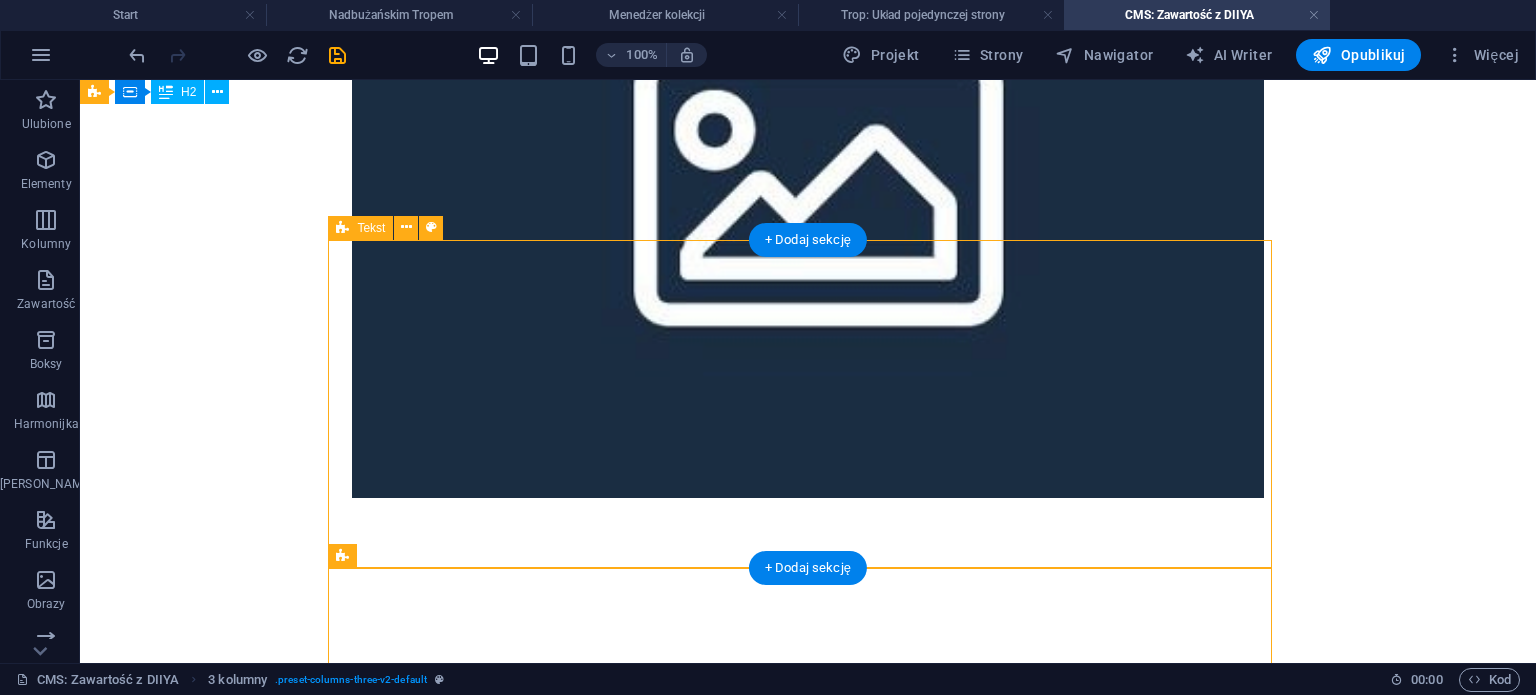 scroll, scrollTop: 869, scrollLeft: 0, axis: vertical 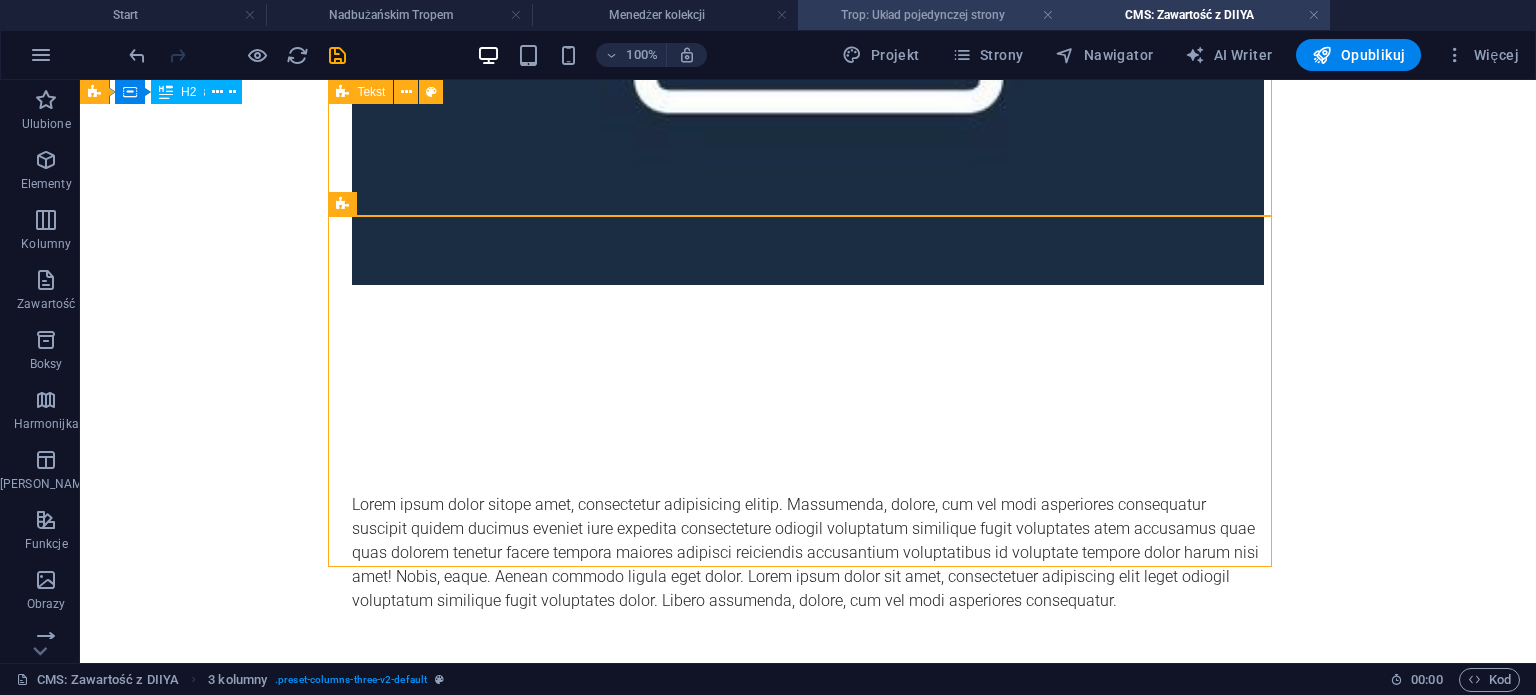 click on "Trop: Układ pojedynczej strony" at bounding box center (931, 15) 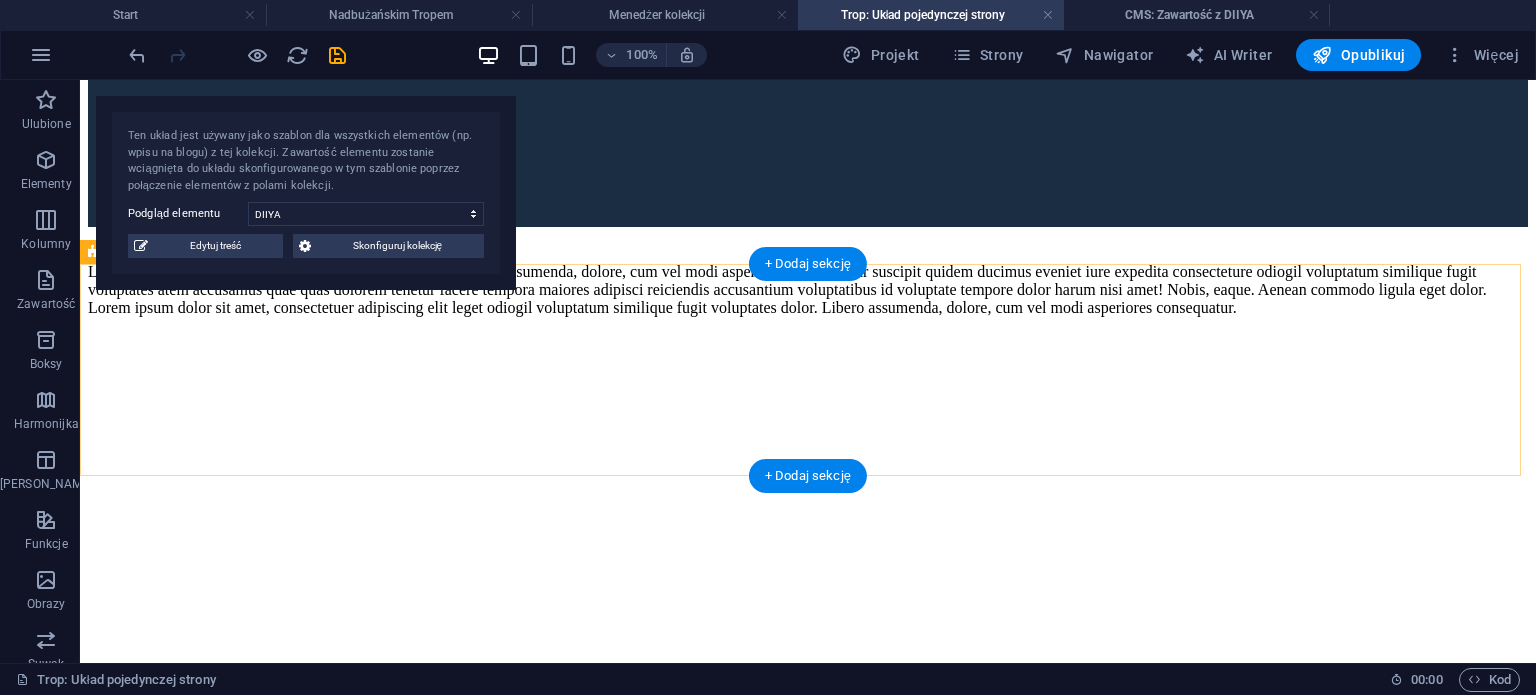 scroll, scrollTop: 984, scrollLeft: 0, axis: vertical 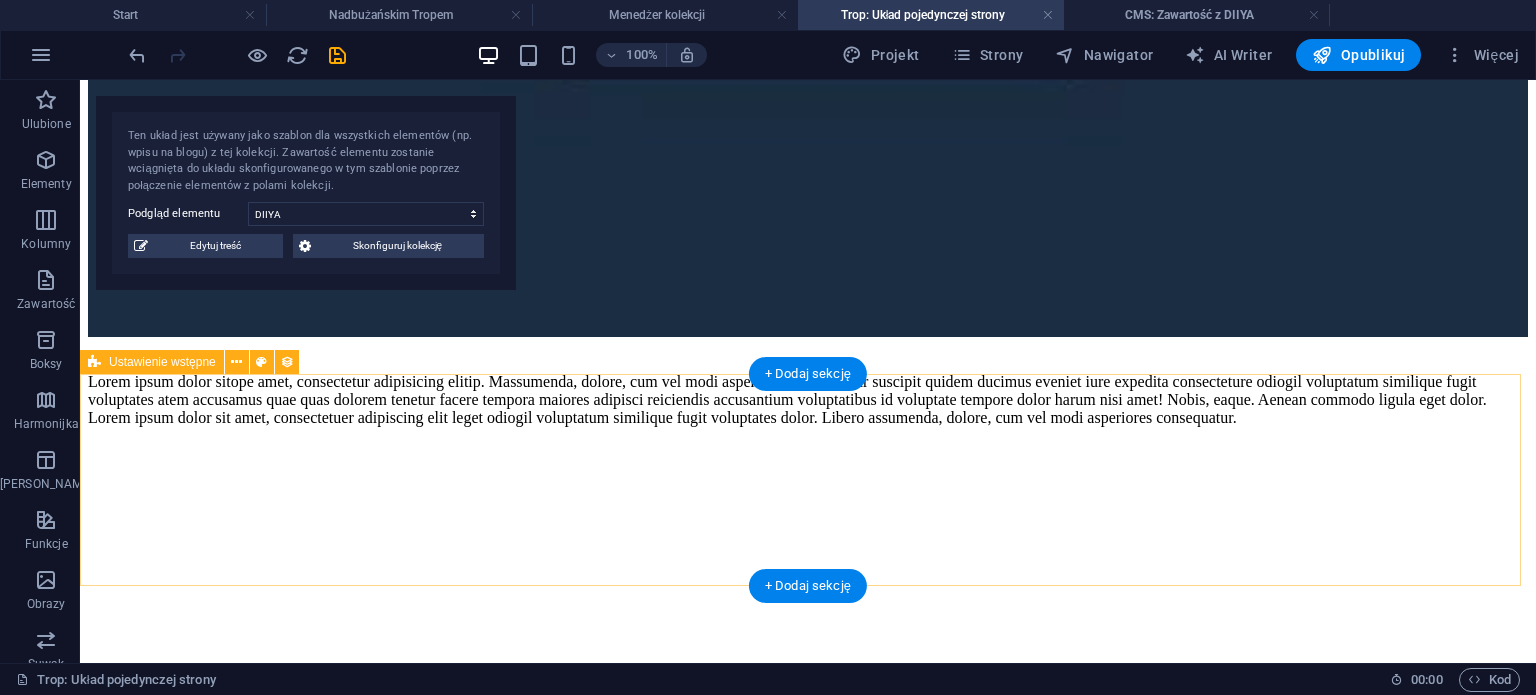 click at bounding box center [808, 915] 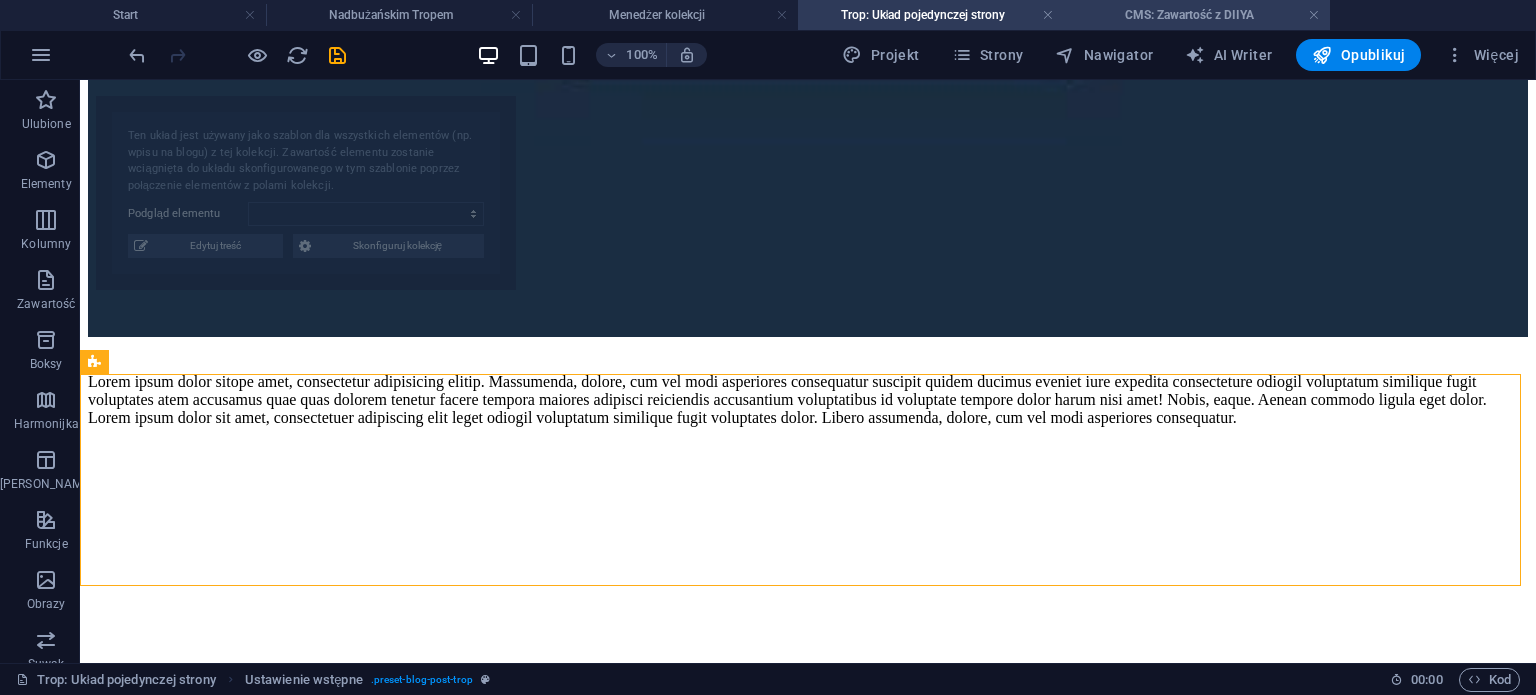 click on "CMS: Zawartość z DIIYA" at bounding box center [1197, 15] 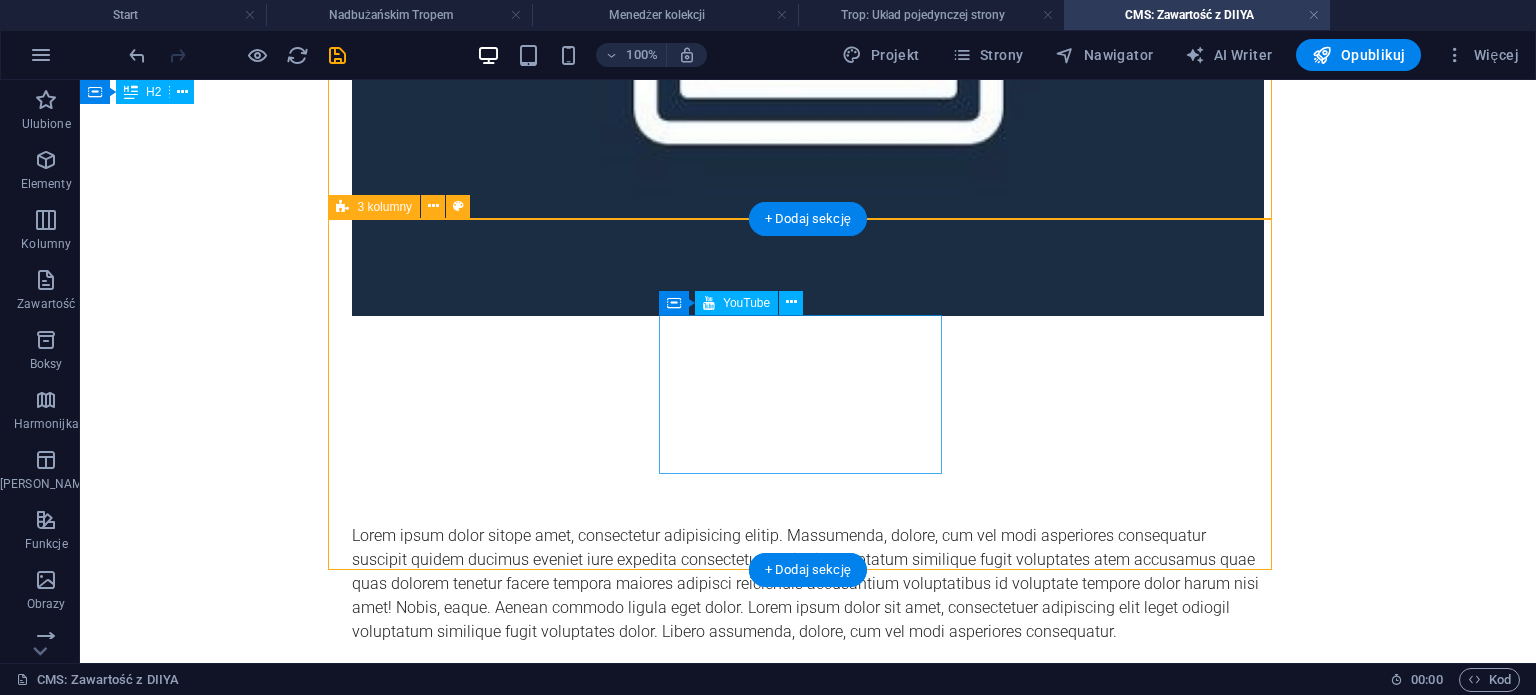 scroll, scrollTop: 869, scrollLeft: 0, axis: vertical 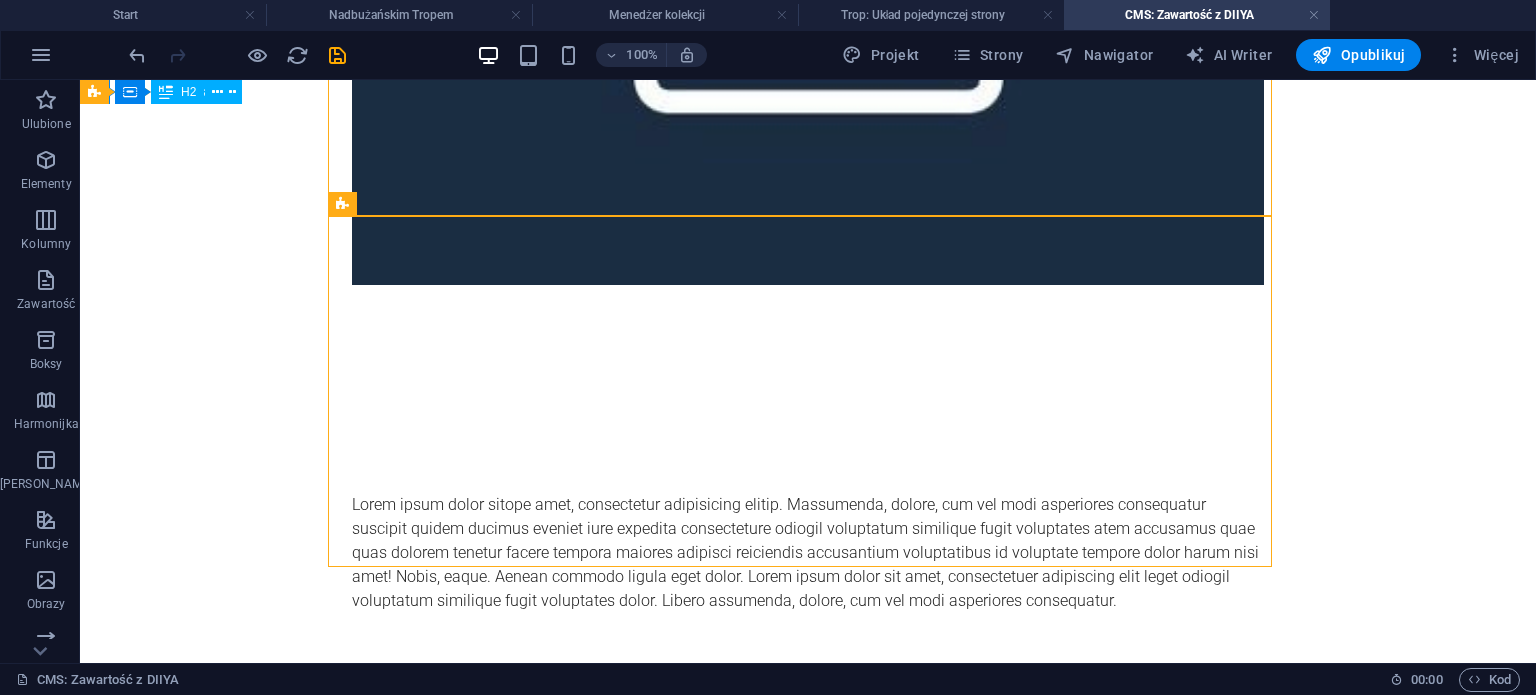 click on "Nowy nagłówek New headline Lorem ipsum dolor sit amet, consectetuer adipiscing elit. Aenean commodo ligula eget dolor. Lorem ipsum dolor sit amet, consectetuer adipiscing elit leget dolor. Lorem ipsum dolor sit amet, consectetuer adipiscing elit. Aenean commodo ligula eget dolor. Lorem ipsum dolor sitope amet, consectetur adipisicing elitip. Massumenda, dolore, cum vel modi asperiores consequatur suscipit quidem ducimus eveniet iure expedita consecteture odiogil voluptatum similique fugit voluptates atem accusamus quae quas dolorem tenetur facere tempora maiores adipisci reiciendis accusantium voluptatibus id voluptate tempore dolor harum nisi amet! Nobis, eaque. Aenean commodo ligula eget dolor. Lorem ipsum dolor sit amet, consectetuer adipiscing elit leget odiogil voluptatum similique fugit voluptates dolor. Libero assumenda, dolore, cum vel modi asperiores consequatur." at bounding box center [808, 358] 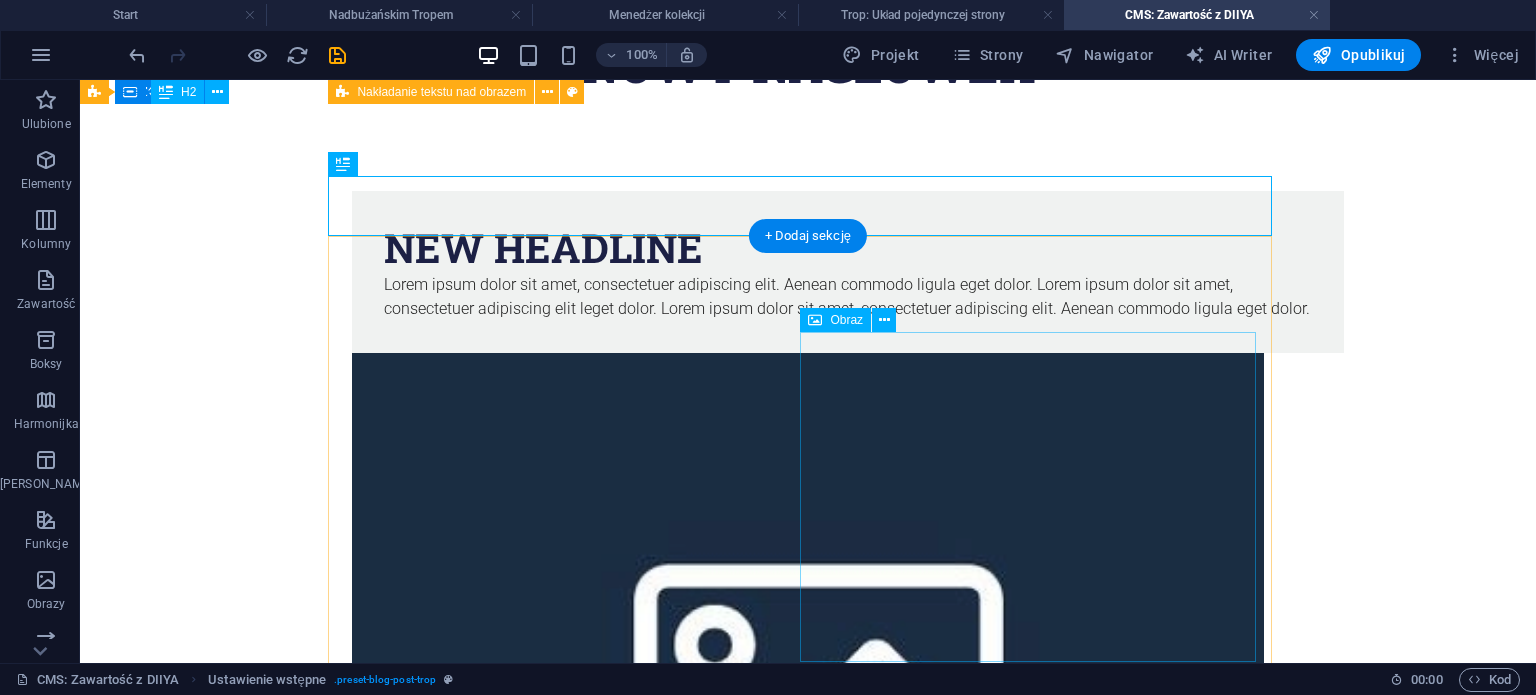 scroll, scrollTop: 0, scrollLeft: 0, axis: both 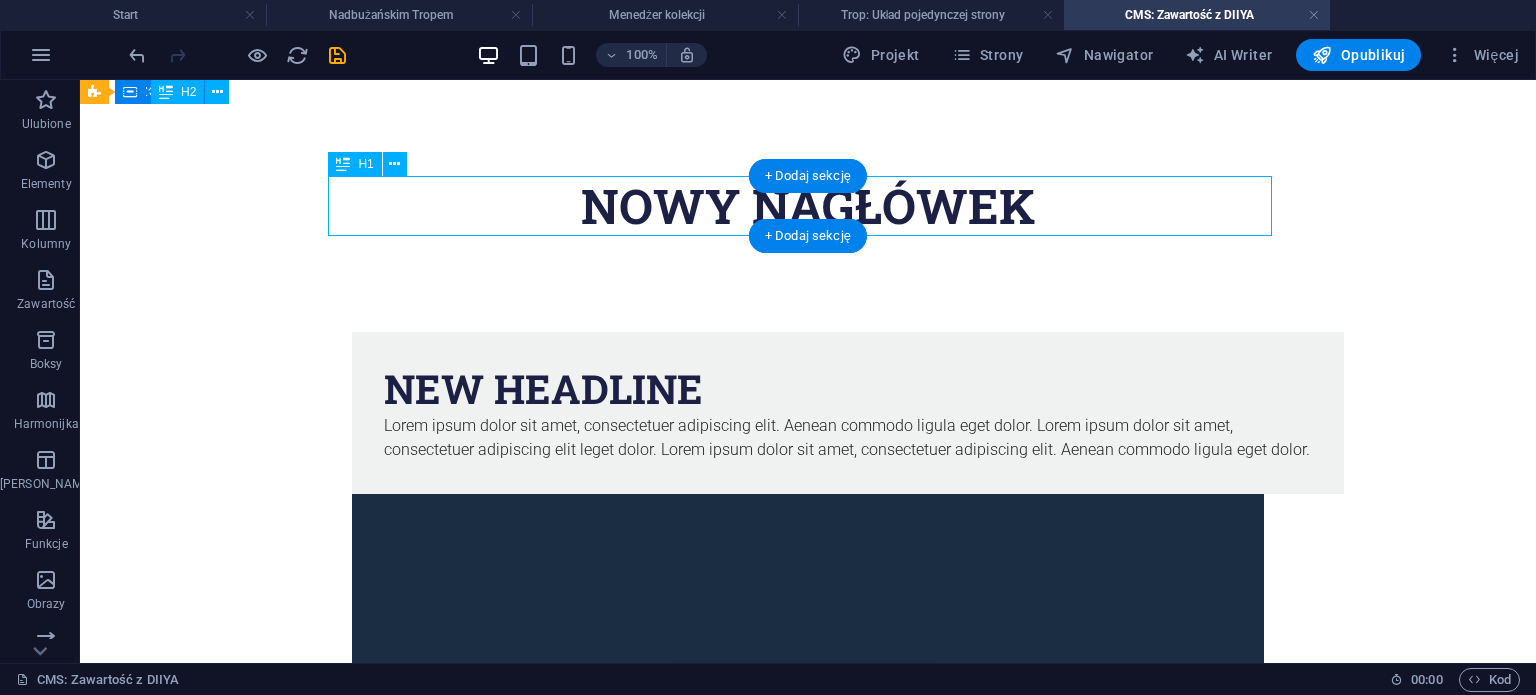 click on "Nowy nagłówek" at bounding box center (808, 206) 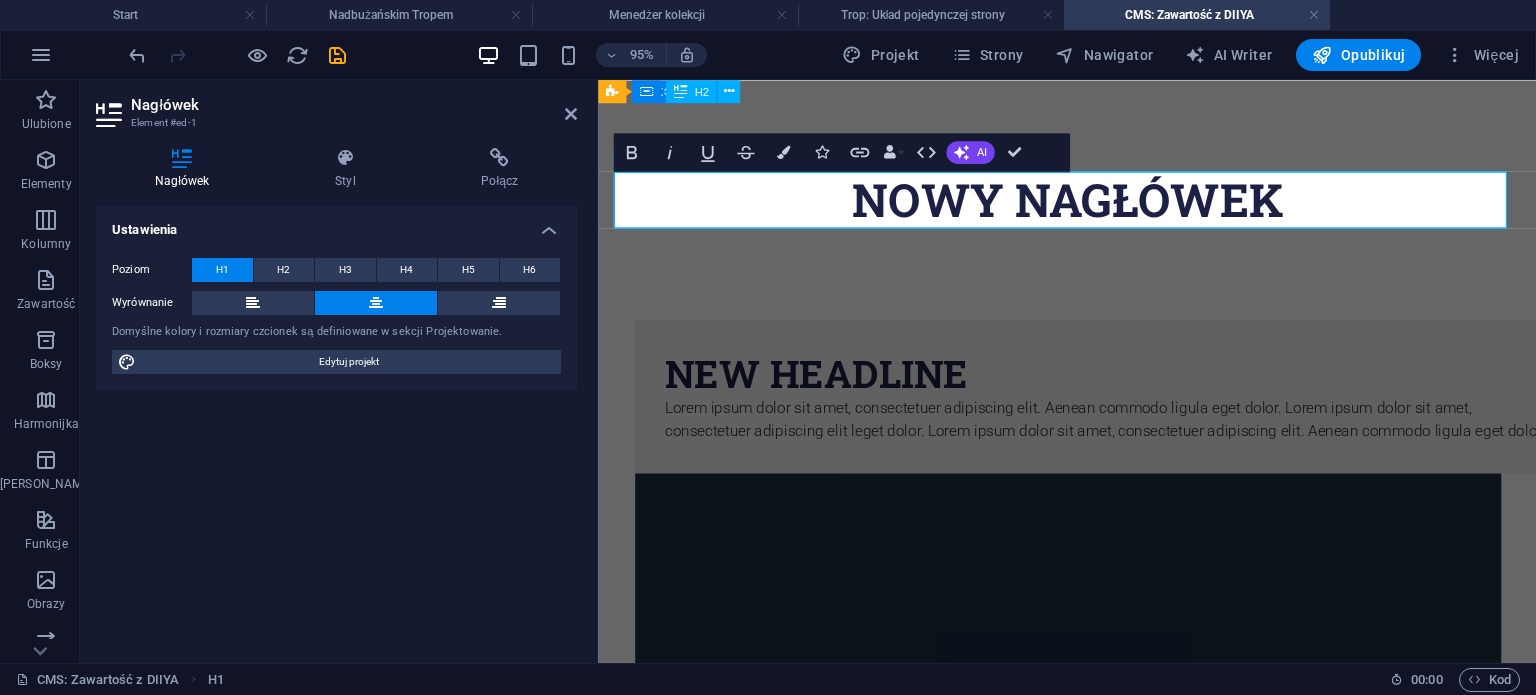type 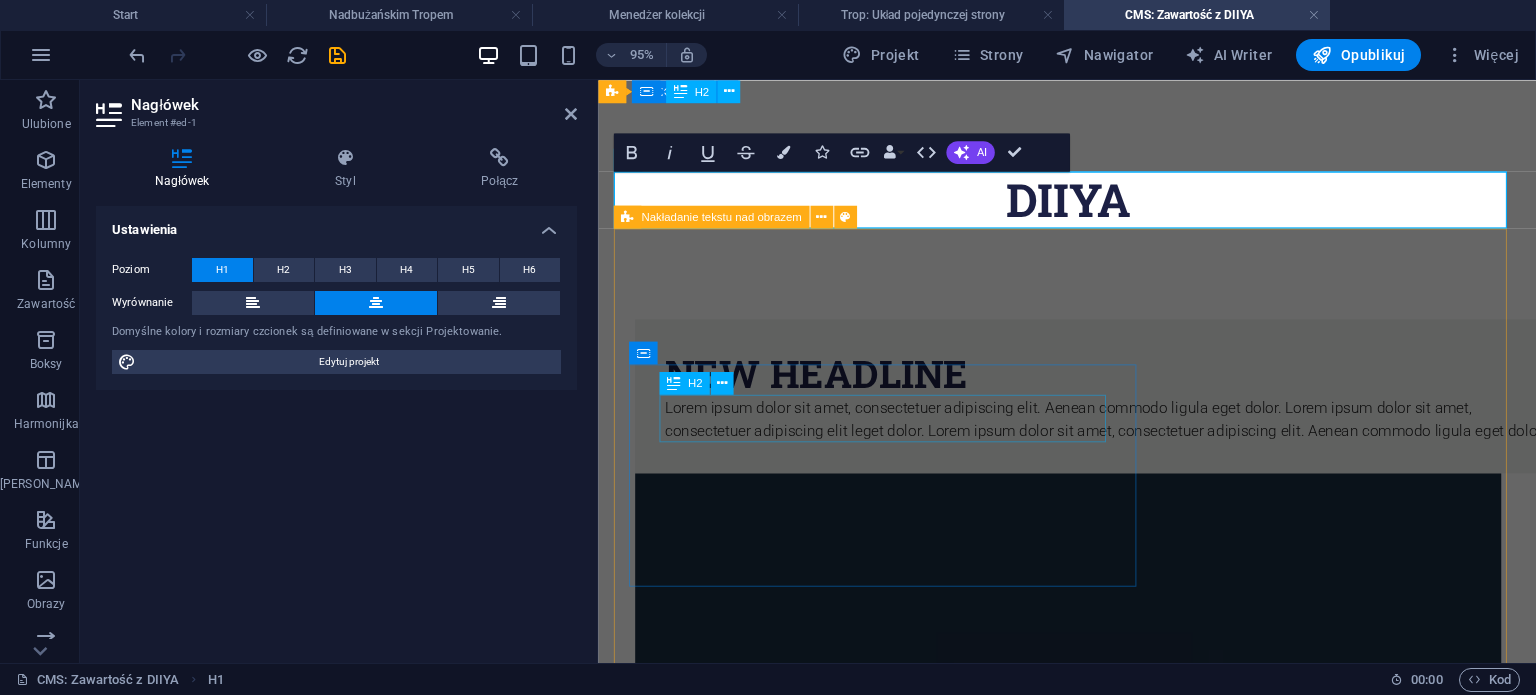 click on "New headline" at bounding box center (1132, 389) 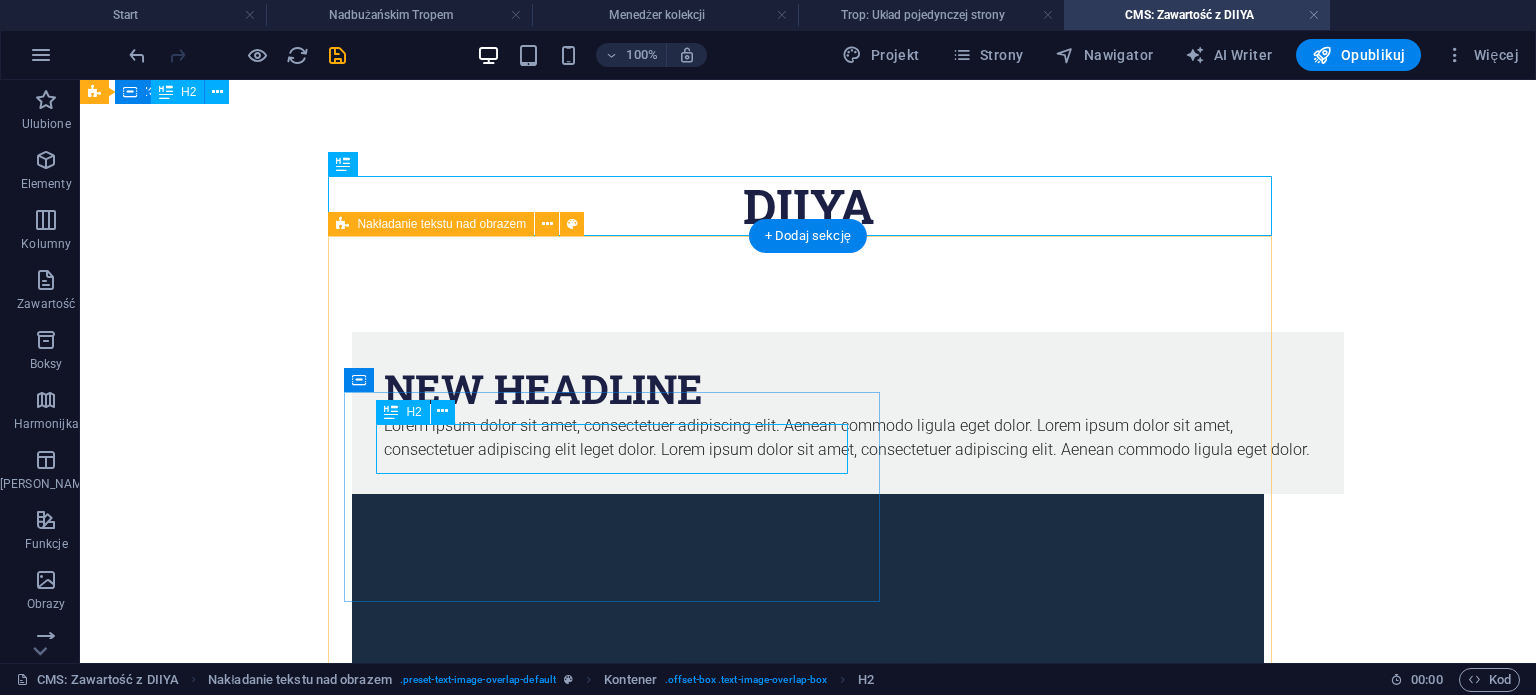 click on "New headline" at bounding box center (848, 389) 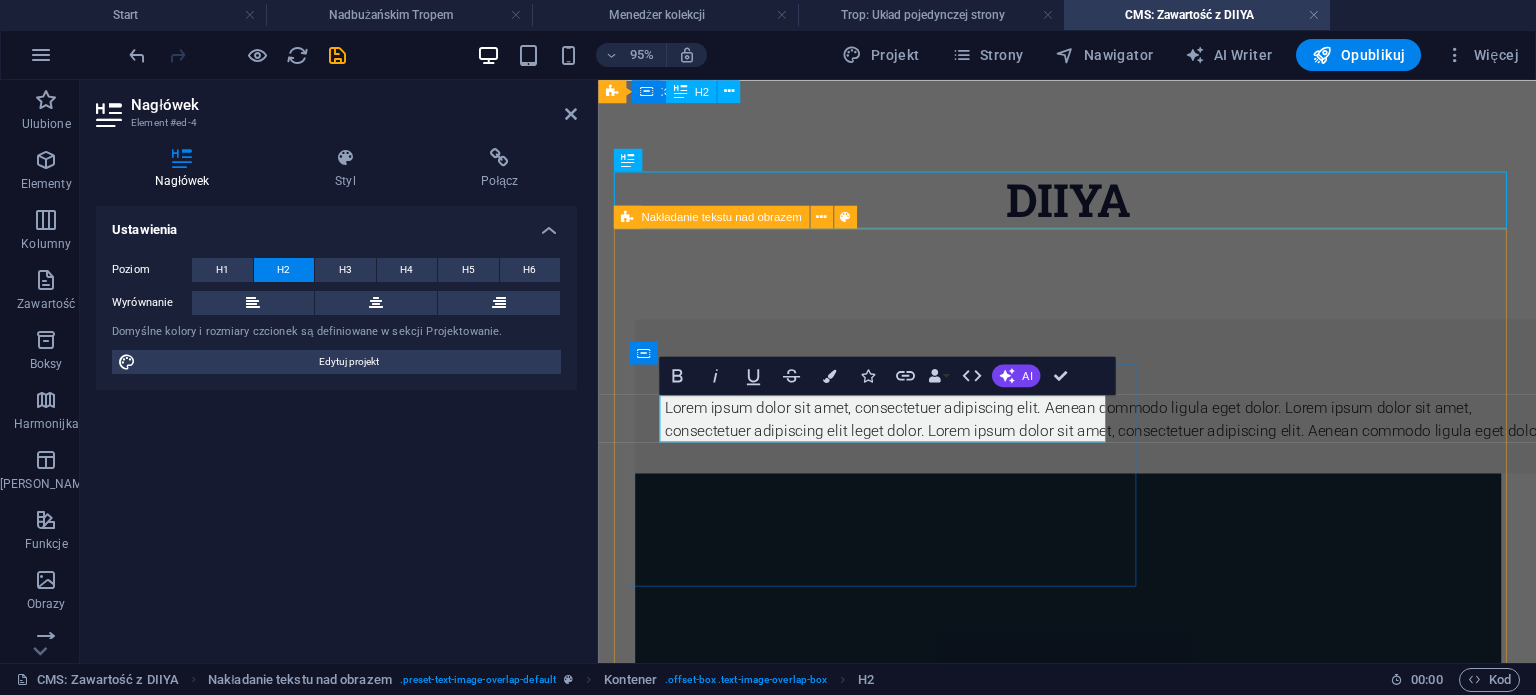 type 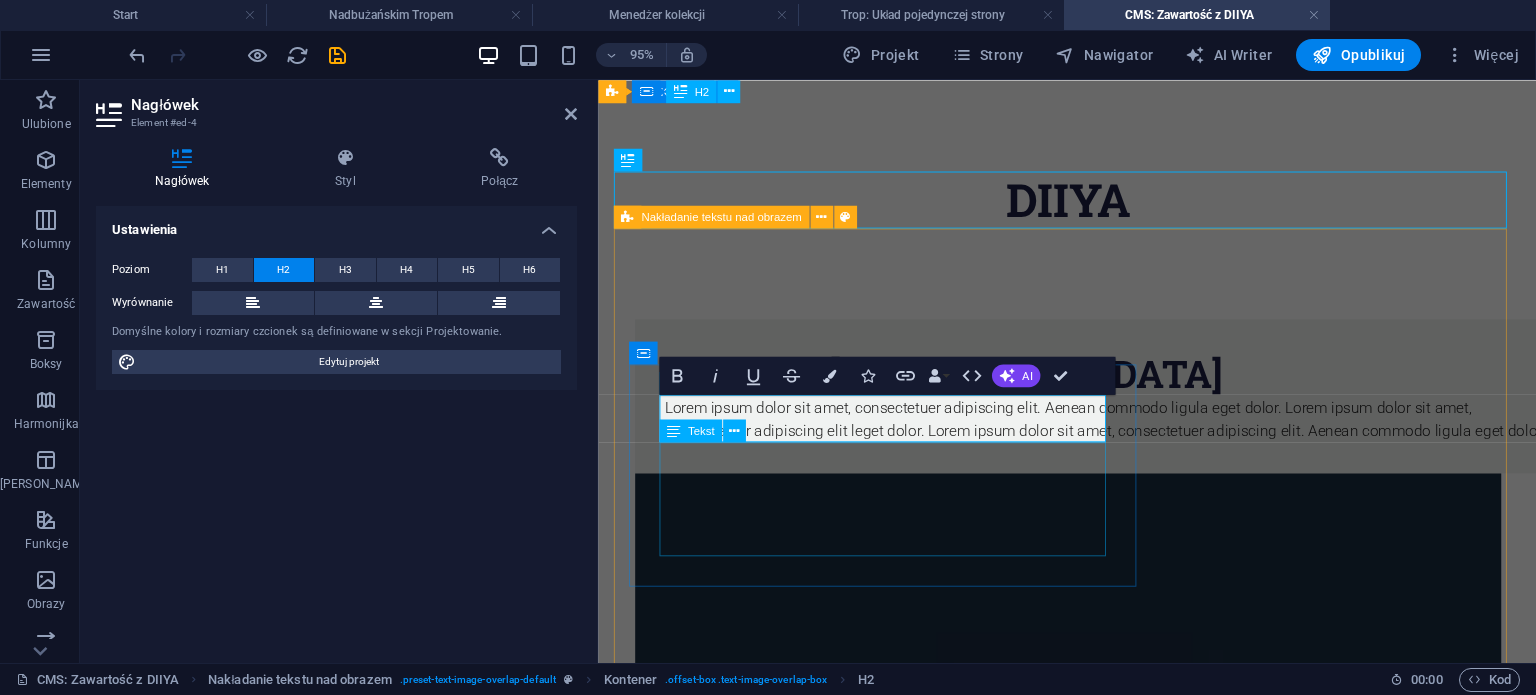 click on "Lorem ipsum dolor sit amet, consectetuer adipiscing elit. Aenean commodo ligula eget dolor. Lorem ipsum dolor sit amet, consectetuer adipiscing elit leget dolor. Lorem ipsum dolor sit amet, consectetuer adipiscing elit. Aenean commodo ligula eget dolor." at bounding box center [1132, 438] 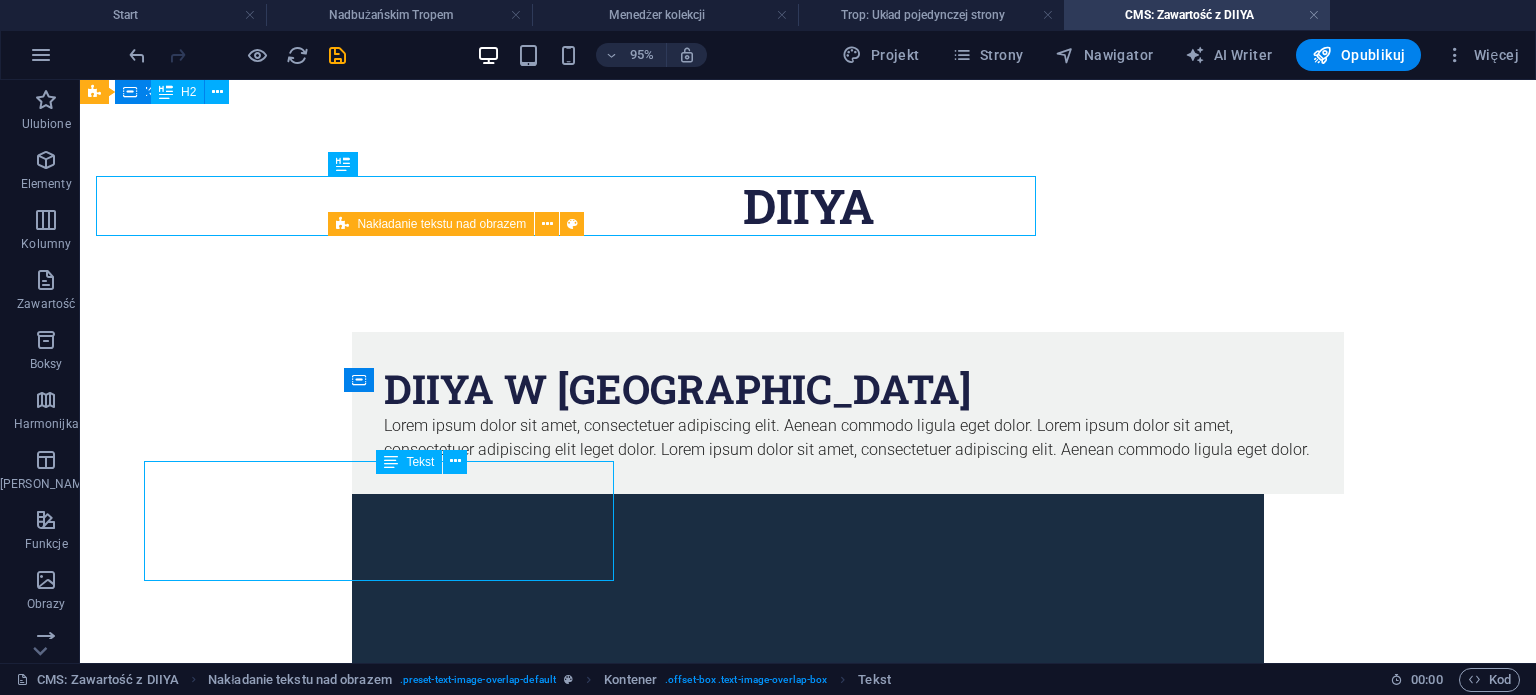 click on "DIIYa w Kryłowie Lorem ipsum dolor sit amet, consectetuer adipiscing elit. Aenean commodo ligula eget dolor. Lorem ipsum dolor sit amet, consectetuer adipiscing elit leget dolor. Lorem ipsum dolor sit amet, consectetuer adipiscing elit. Aenean commodo ligula eget dolor." at bounding box center (848, 413) 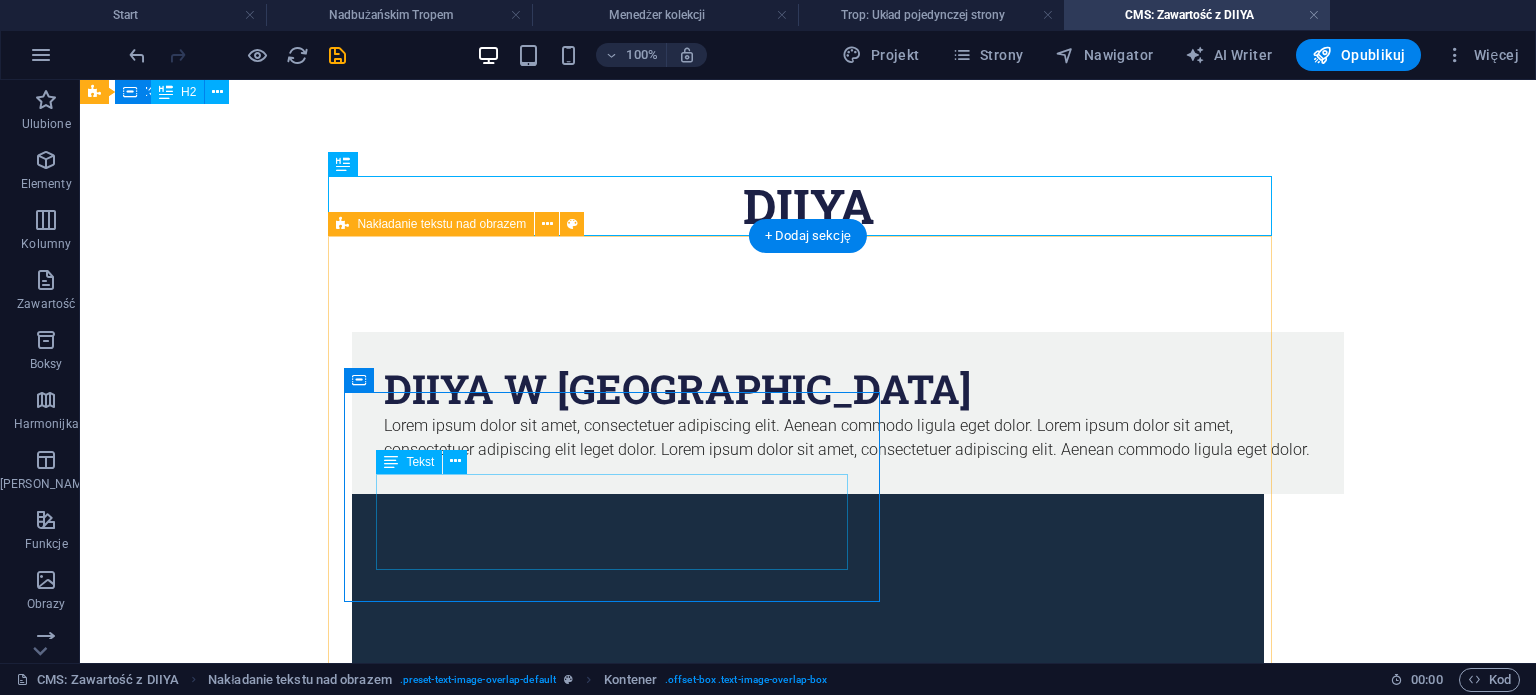 click on "Lorem ipsum dolor sit amet, consectetuer adipiscing elit. Aenean commodo ligula eget dolor. Lorem ipsum dolor sit amet, consectetuer adipiscing elit leget dolor. Lorem ipsum dolor sit amet, consectetuer adipiscing elit. Aenean commodo ligula eget dolor." at bounding box center (848, 438) 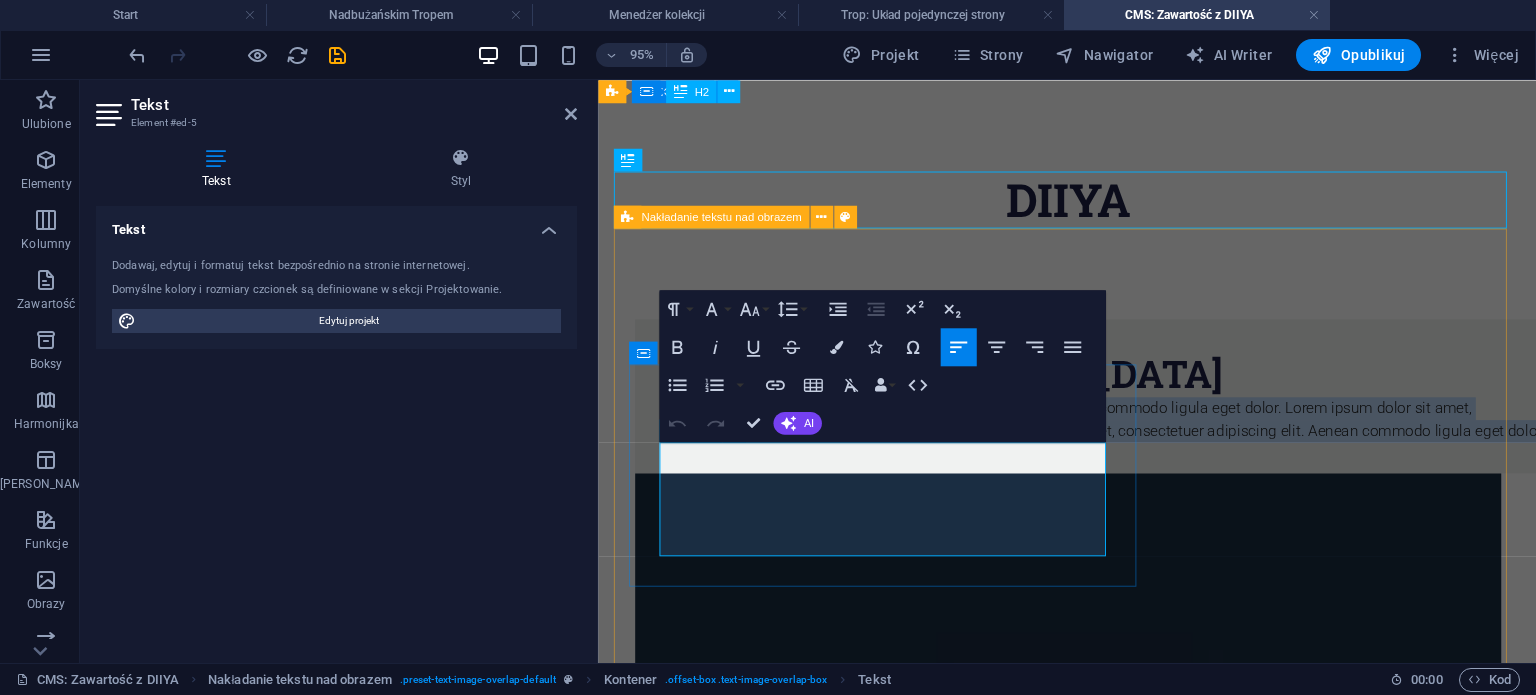 drag, startPoint x: 720, startPoint y: 565, endPoint x: 661, endPoint y: 473, distance: 109.29318 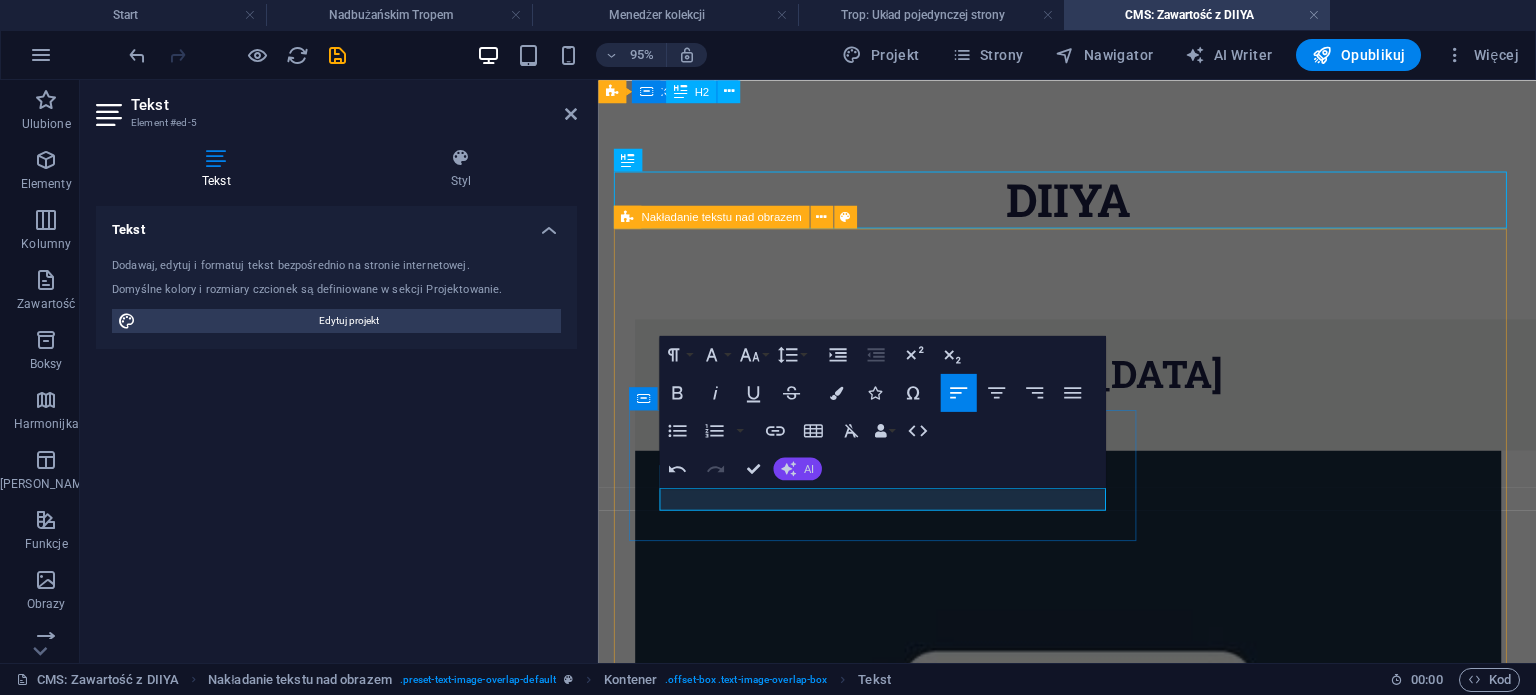 click on "AI" at bounding box center (797, 468) 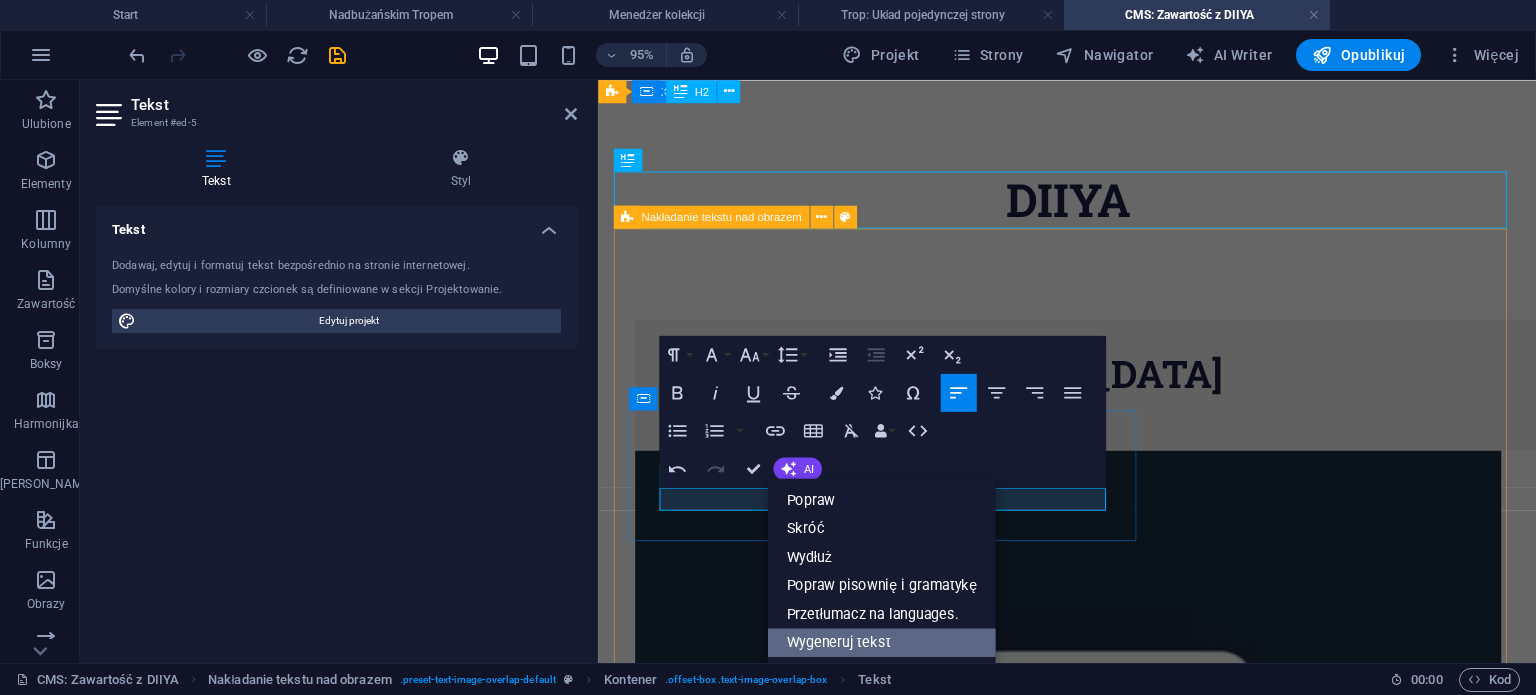 click on "Wygeneruj tekst" at bounding box center (881, 642) 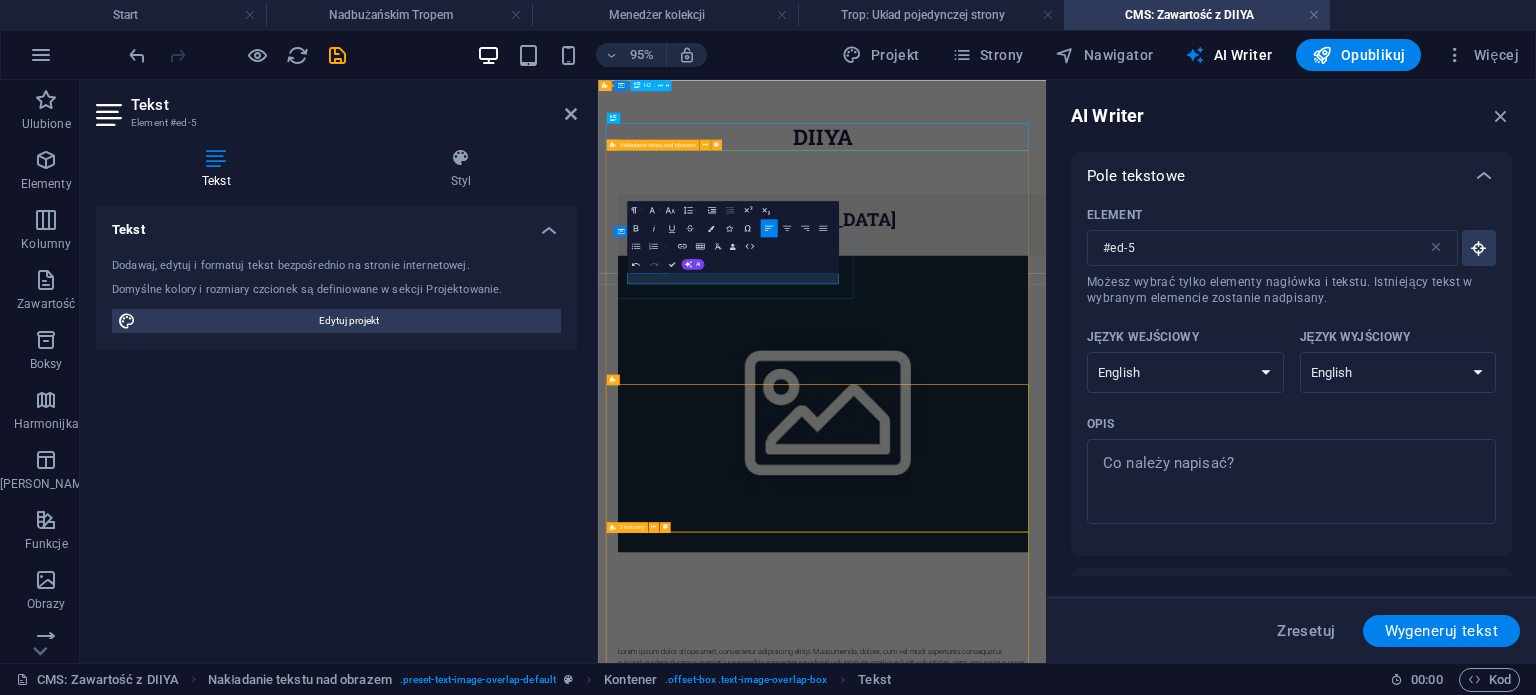 scroll, scrollTop: 0, scrollLeft: 0, axis: both 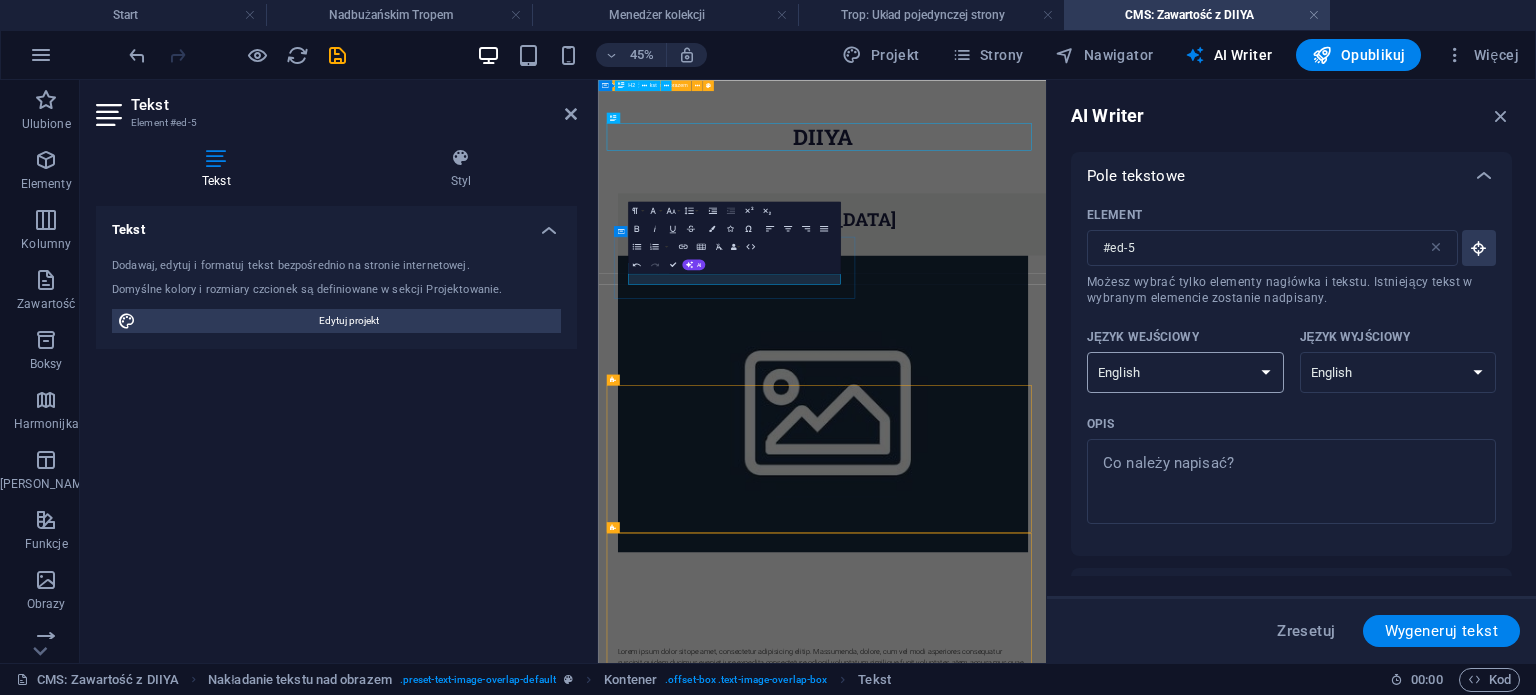 click on "Albanian Arabic Armenian Awadhi Azerbaijani Bashkir Basque Belarusian Bengali Bhojpuri Bosnian Brazilian Portuguese Bulgarian Cantonese (Yue) Catalan Chhattisgarhi Chinese Croatian Czech Danish Dogri Dutch English Estonian Faroese Finnish French Galician Georgian German Greek Gujarati Haryanvi Hindi Hungarian Indonesian Irish Italian Japanese Javanese Kannada Kashmiri Kazakh Konkani Korean Kyrgyz Latvian Lithuanian Macedonian Maithili Malay Maltese Mandarin Mandarin Chinese Marathi Marwari Min Nan Moldovan Mongolian Montenegrin Nepali Norwegian Oriya Pashto Persian (Farsi) Polish Portuguese Punjabi Rajasthani Romanian Russian Sanskrit Santali Serbian Sindhi Sinhala Slovak Slovene Slovenian Spanish Ukrainian Urdu Uzbek Vietnamese Welsh Wu" at bounding box center (1185, 372) 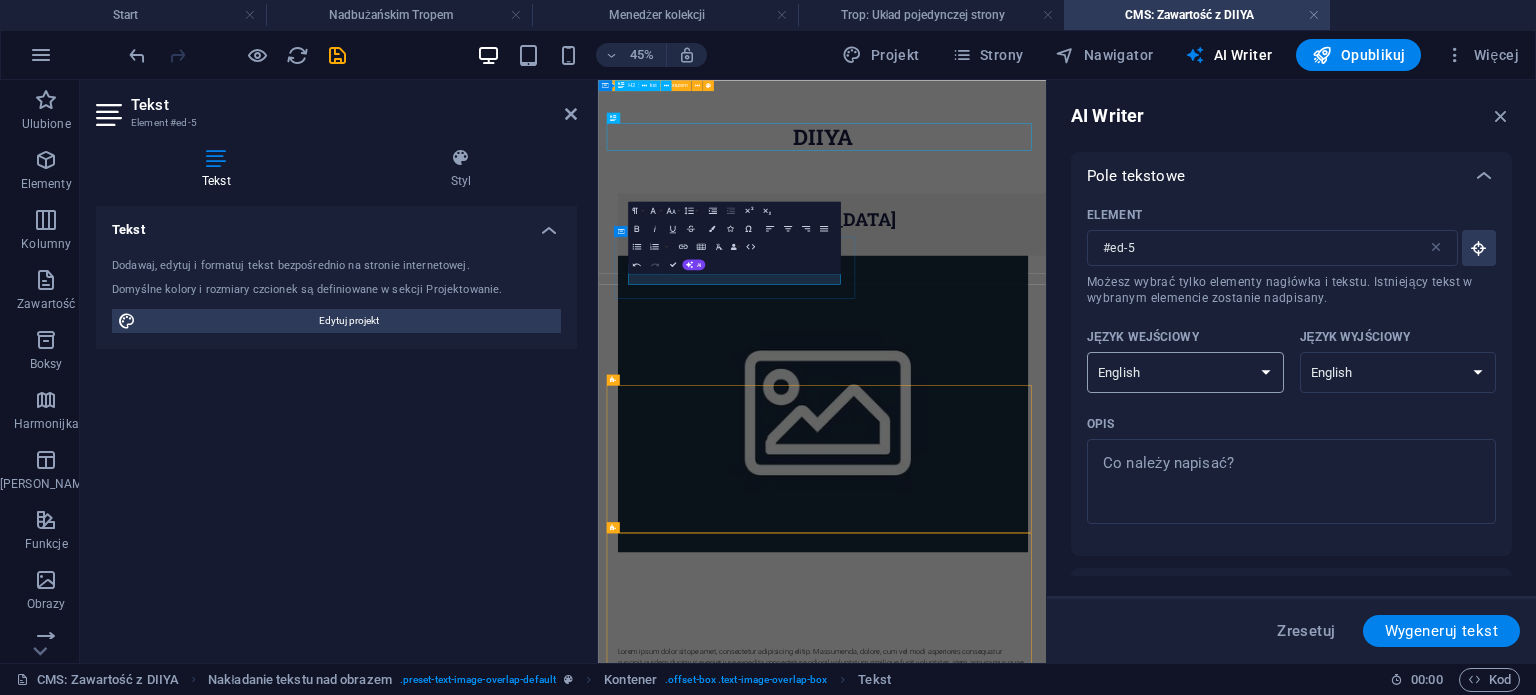 select on "Punjabi" 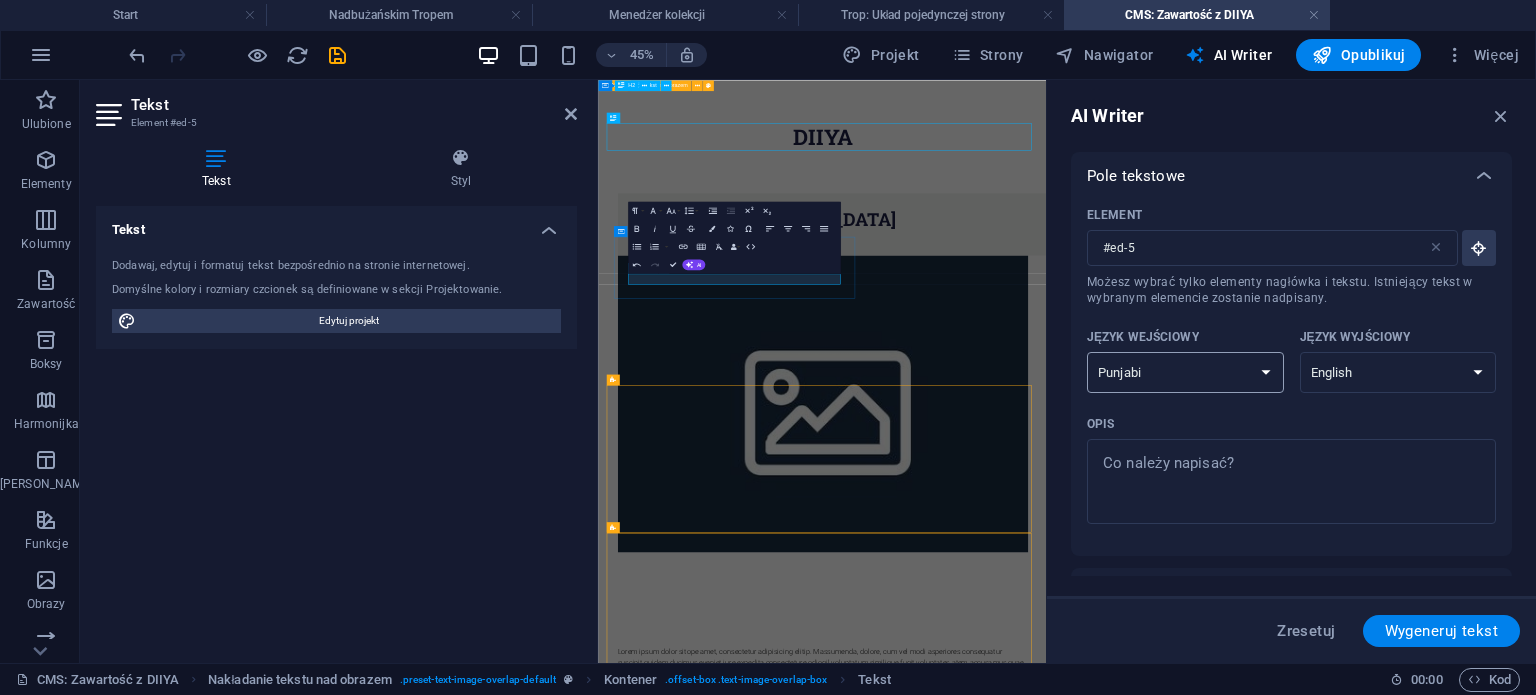 click on "Albanian Arabic Armenian Awadhi Azerbaijani Bashkir Basque Belarusian Bengali Bhojpuri Bosnian Brazilian Portuguese Bulgarian Cantonese (Yue) Catalan Chhattisgarhi Chinese Croatian Czech Danish Dogri Dutch English Estonian Faroese Finnish French Galician Georgian German Greek Gujarati Haryanvi Hindi Hungarian Indonesian Irish Italian Japanese Javanese Kannada Kashmiri Kazakh Konkani Korean Kyrgyz Latvian Lithuanian Macedonian Maithili Malay Maltese Mandarin Mandarin Chinese Marathi Marwari Min Nan Moldovan Mongolian Montenegrin Nepali Norwegian Oriya Pashto Persian (Farsi) Polish Portuguese Punjabi Rajasthani Romanian Russian Sanskrit Santali Serbian Sindhi Sinhala Slovak Slovene Slovenian Spanish Ukrainian Urdu Uzbek Vietnamese Welsh Wu" at bounding box center [1185, 372] 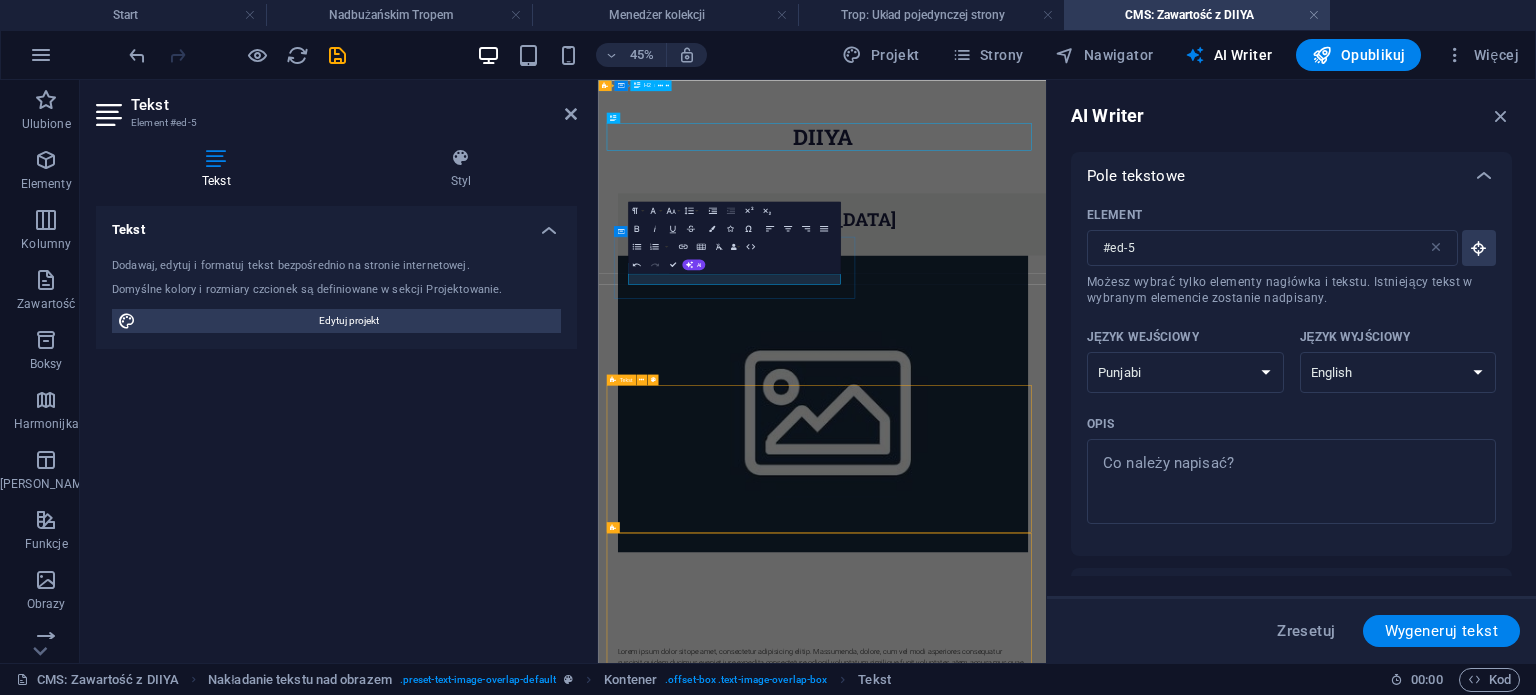 click on "Lorem ipsum dolor sitope amet, consectetur adipisicing elitip. Massumenda, dolore, cum vel modi asperiores consequatur suscipit quidem ducimus eveniet iure expedita consecteture odiogil voluptatum similique fugit voluptates atem accusamus quae quas dolorem tenetur facere tempora maiores adipisci reiciendis accusantium voluptatibus id voluptate tempore dolor harum nisi amet! Nobis, eaque. Aenean commodo ligula eget dolor. Lorem ipsum dolor sit amet, consectetuer adipiscing elit leget odiogil voluptatum similique fugit voluptates dolor. Libero assumenda, dolore, cum vel modi asperiores consequatur." at bounding box center [1096, 1398] 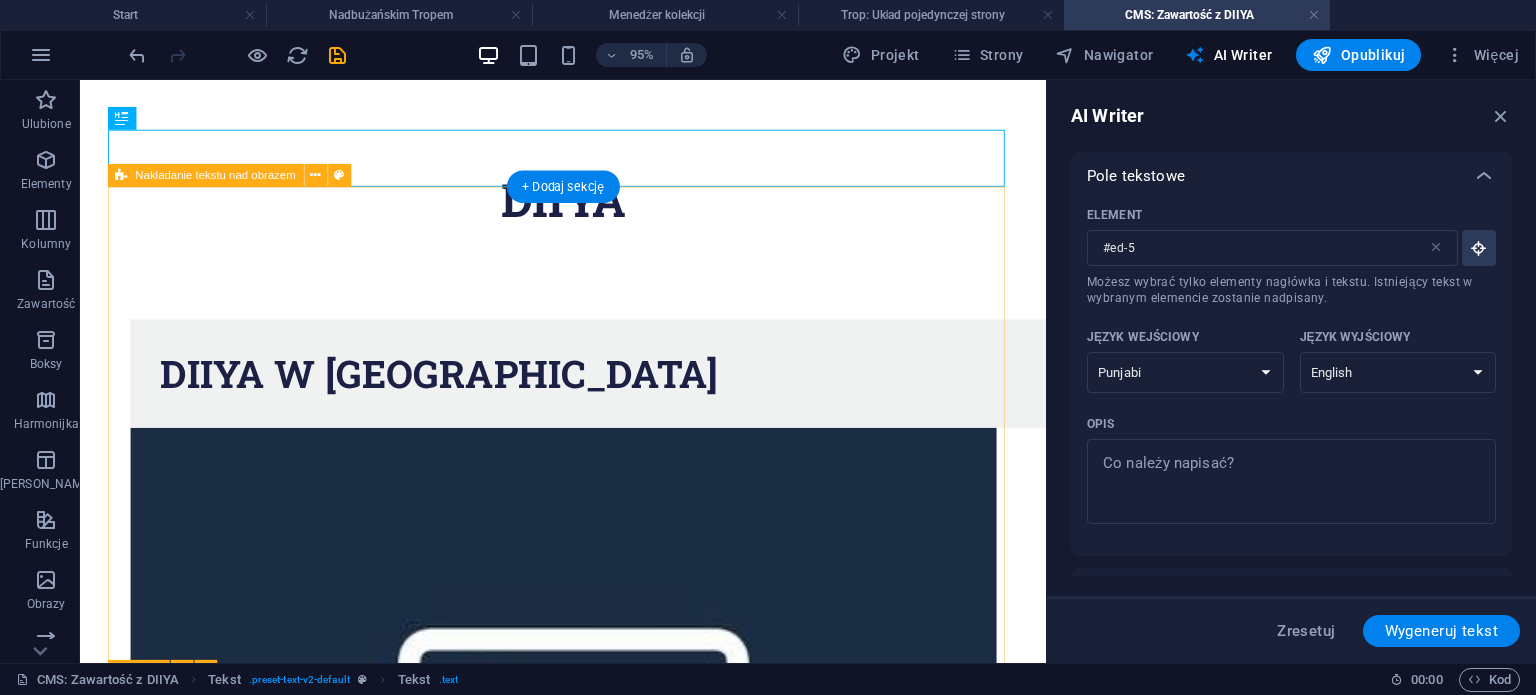 scroll, scrollTop: 300, scrollLeft: 0, axis: vertical 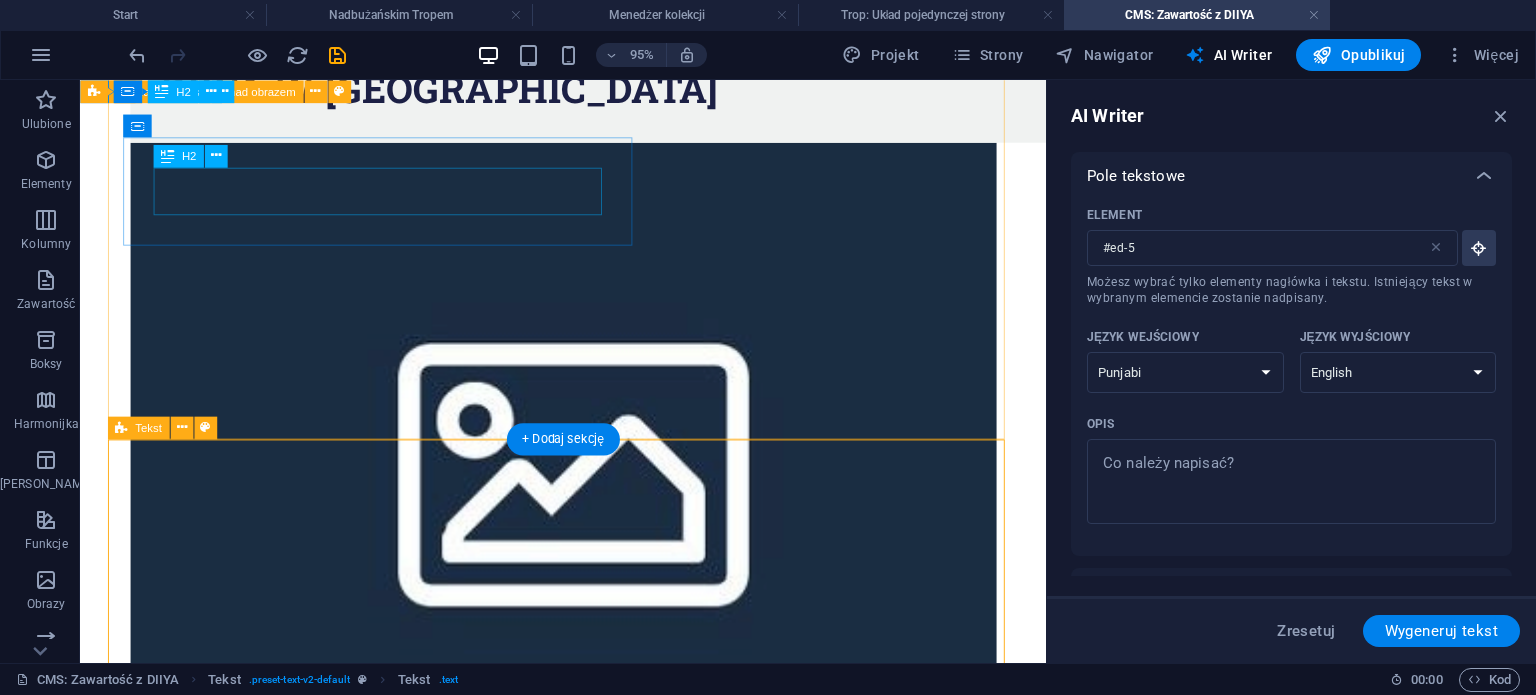 click on "DIIYa w Kryłowie" at bounding box center (629, 89) 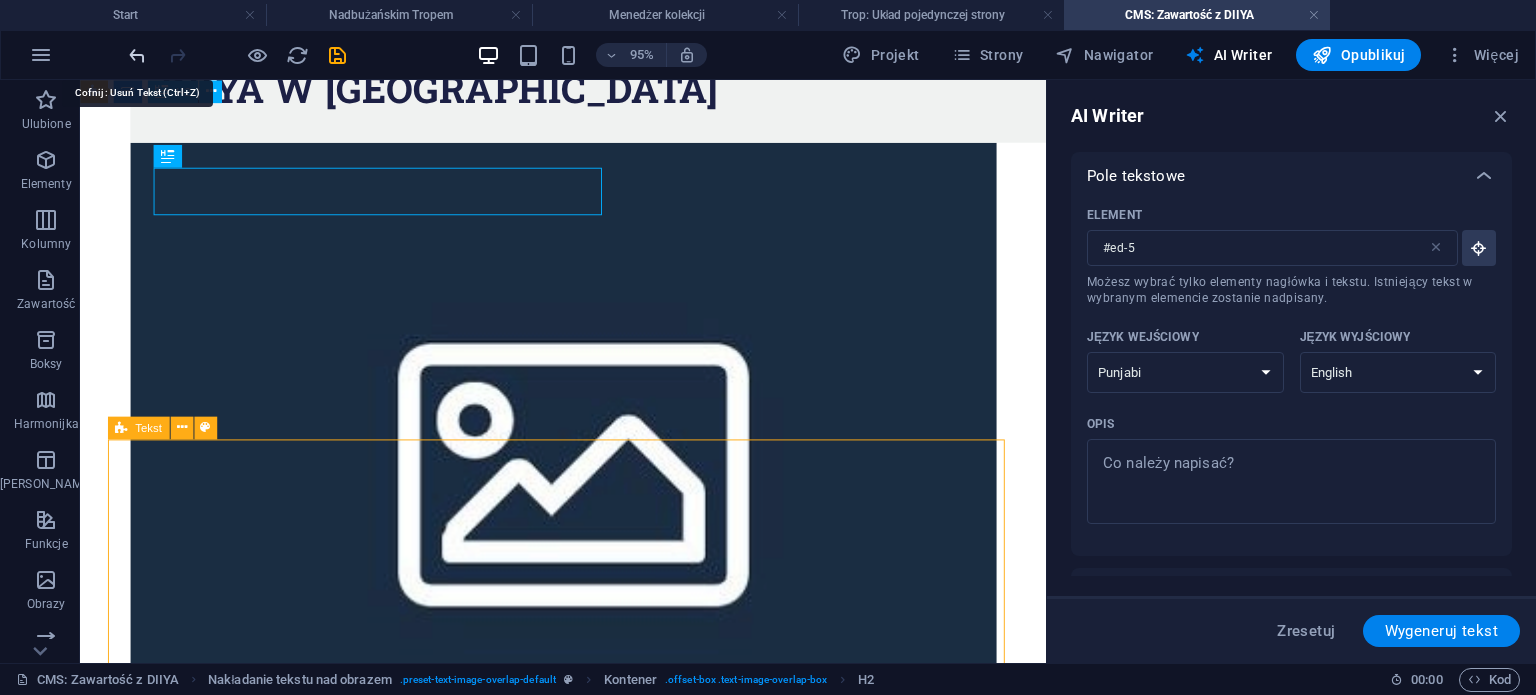 click at bounding box center (137, 55) 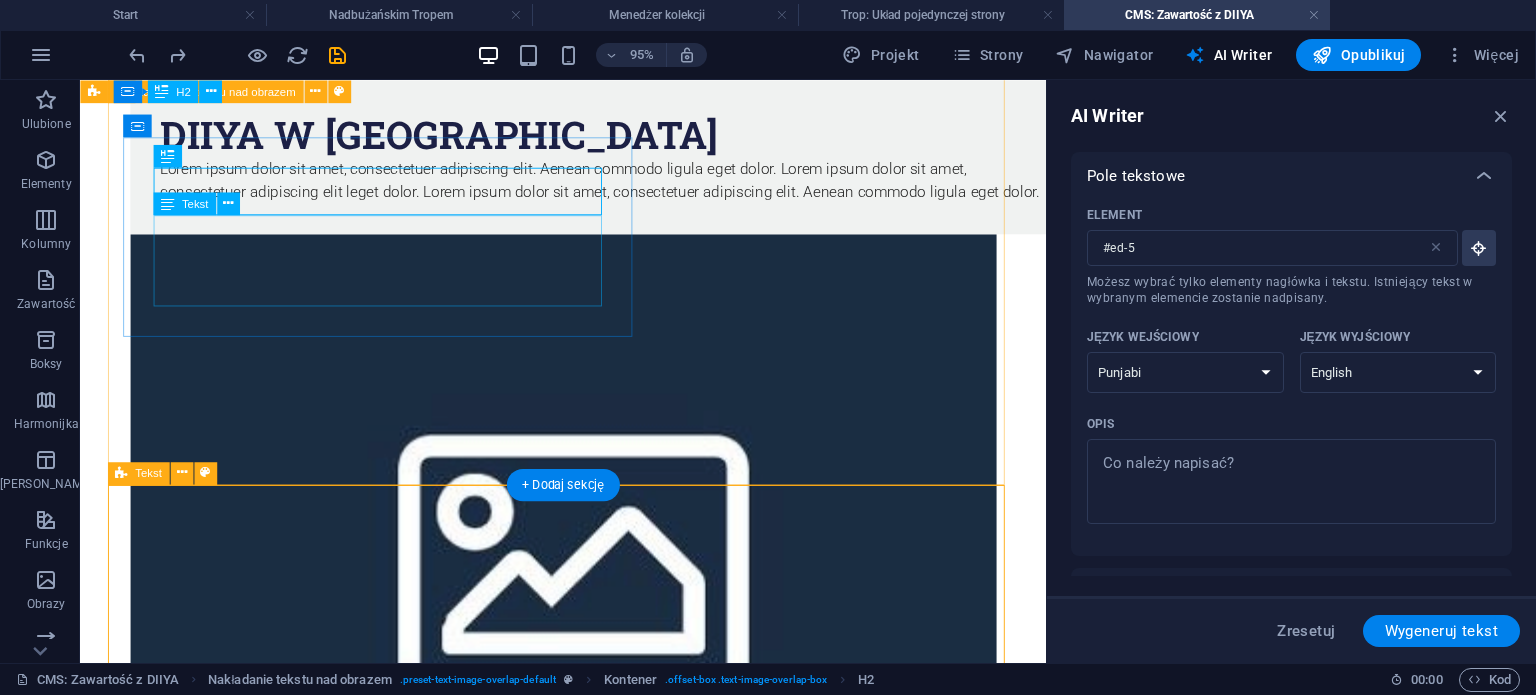 click on "Lorem ipsum dolor sit amet, consectetuer adipiscing elit. Aenean commodo ligula eget dolor. Lorem ipsum dolor sit amet, consectetuer adipiscing elit leget dolor. Lorem ipsum dolor sit amet, consectetuer adipiscing elit. Aenean commodo ligula eget dolor." at bounding box center (629, 186) 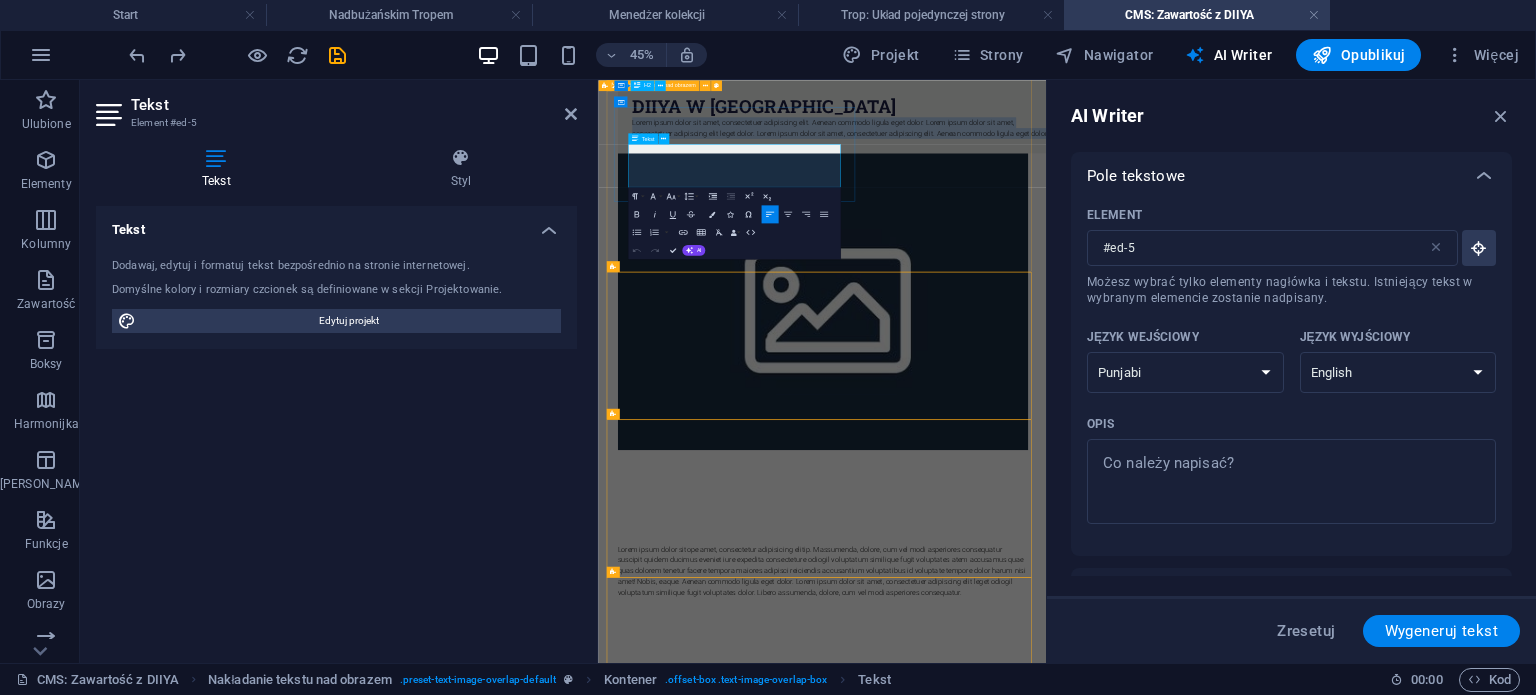 drag, startPoint x: 1092, startPoint y: 305, endPoint x: 664, endPoint y: 228, distance: 434.87125 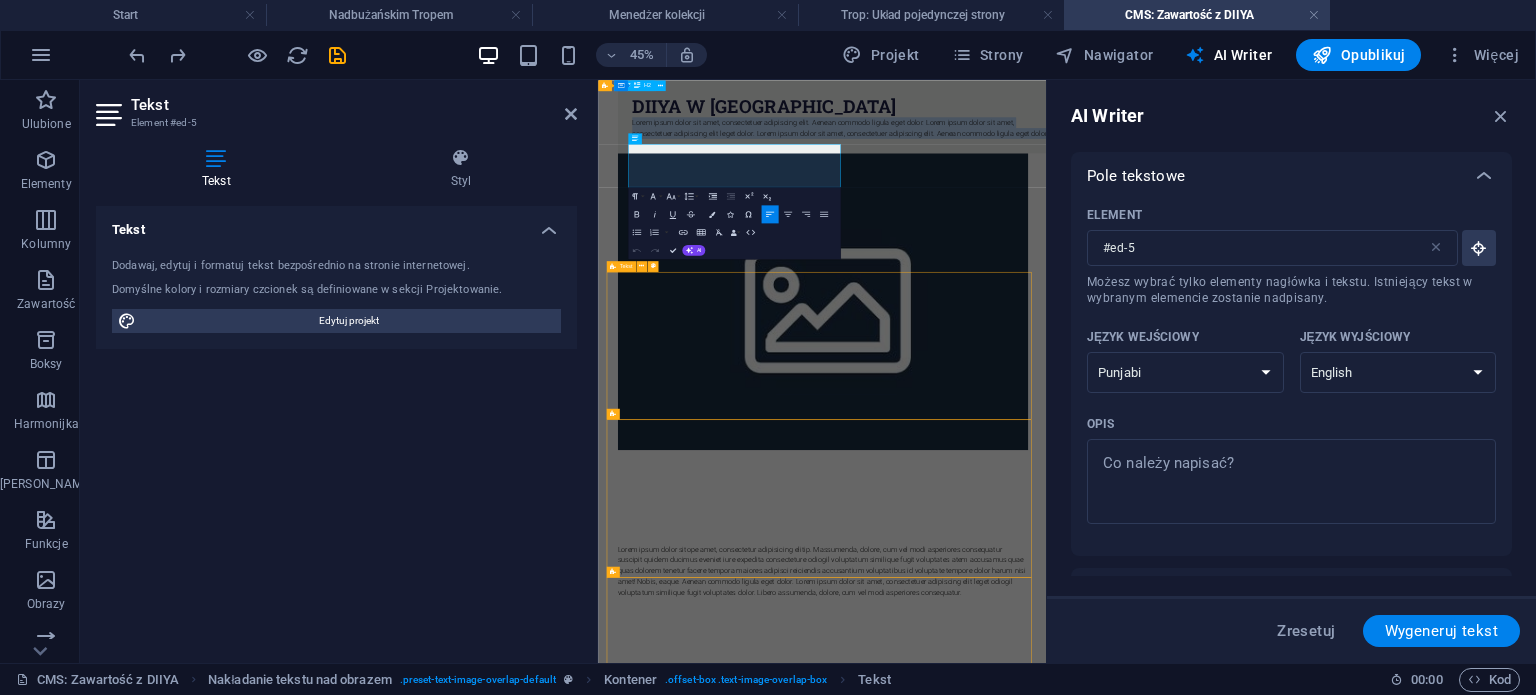 click on "Lorem ipsum dolor sitope amet, consectetur adipisicing elitip. Massumenda, dolore, cum vel modi asperiores consequatur suscipit quidem ducimus eveniet iure expedita consecteture odiogil voluptatum similique fugit voluptates atem accusamus quae quas dolorem tenetur facere tempora maiores adipisci reiciendis accusantium voluptatibus id voluptate tempore dolor harum nisi amet! Nobis, eaque. Aenean commodo ligula eget dolor. Lorem ipsum dolor sit amet, consectetuer adipiscing elit leget odiogil voluptatum similique fugit voluptates dolor. Libero assumenda, dolore, cum vel modi asperiores consequatur." at bounding box center [1096, 1170] 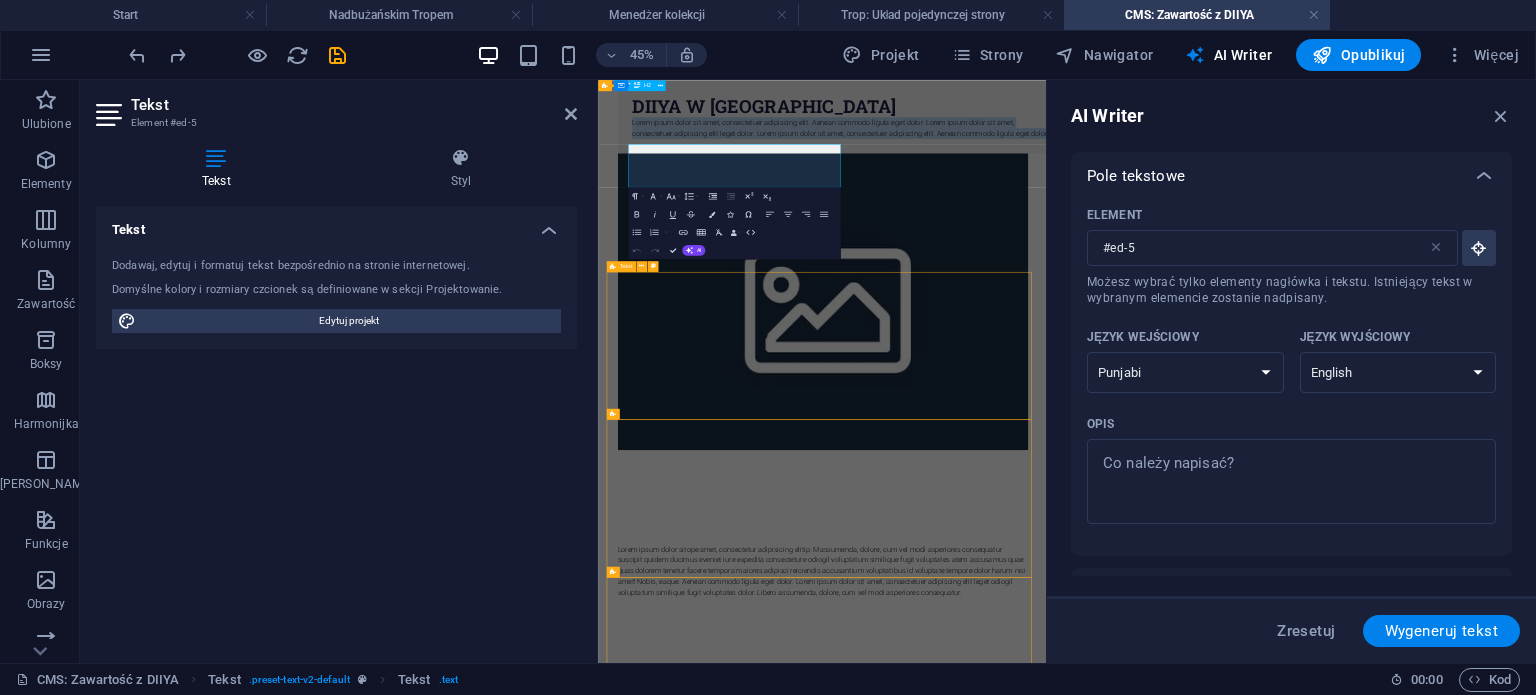 click on "Lorem ipsum dolor sitope amet, consectetur adipisicing elitip. Massumenda, dolore, cum vel modi asperiores consequatur suscipit quidem ducimus eveniet iure expedita consecteture odiogil voluptatum similique fugit voluptates atem accusamus quae quas dolorem tenetur facere tempora maiores adipisci reiciendis accusantium voluptatibus id voluptate tempore dolor harum nisi amet! Nobis, eaque. Aenean commodo ligula eget dolor. Lorem ipsum dolor sit amet, consectetuer adipiscing elit leget odiogil voluptatum similique fugit voluptates dolor. Libero assumenda, dolore, cum vel modi asperiores consequatur." at bounding box center (1096, 1170) 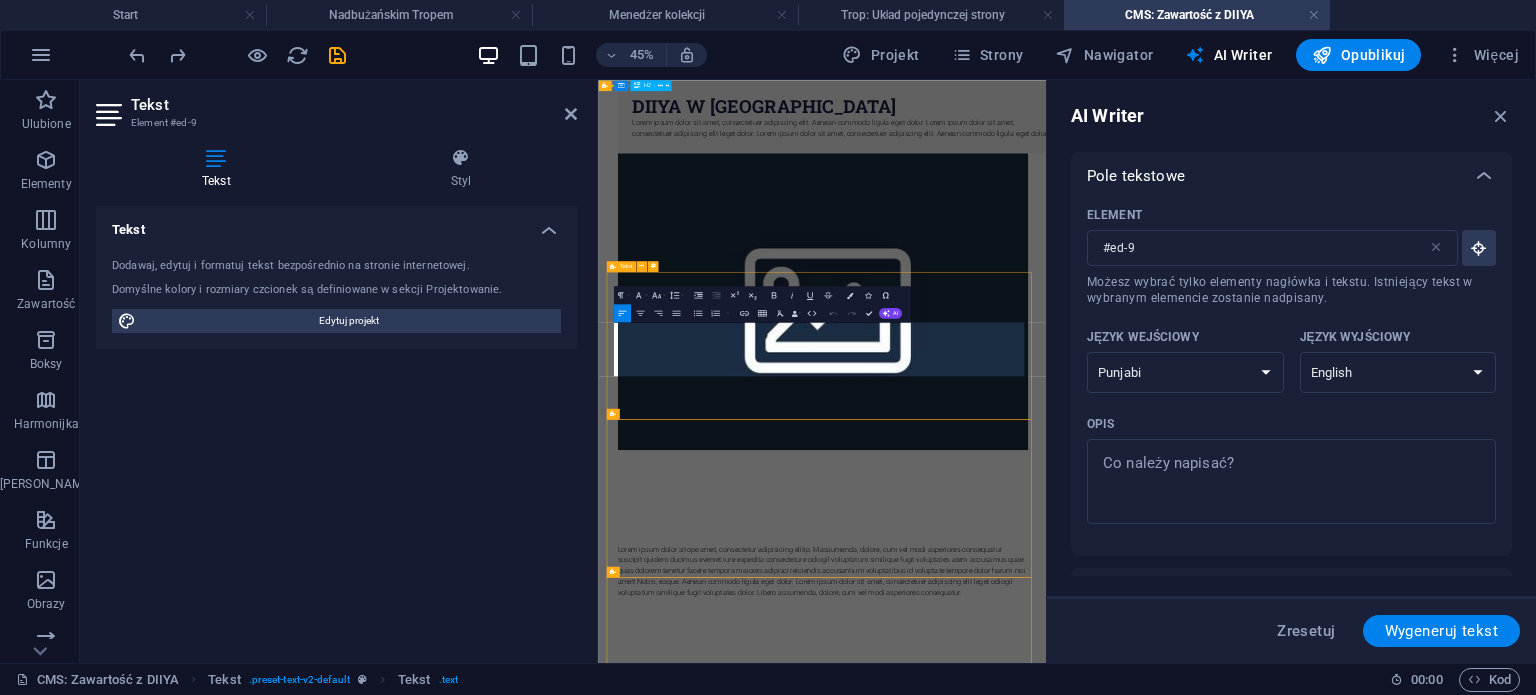 click on "Lorem ipsum dolor sitope amet, consectetur adipisicing elitip. Massumenda, dolore, cum vel modi asperiores consequatur suscipit quidem ducimus eveniet iure expedita consecteture odiogil voluptatum similique fugit voluptates atem accusamus quae quas dolorem tenetur facere tempora maiores adipisci reiciendis accusantium voluptatibus id voluptate tempore dolor harum nisi amet! Nobis, eaque. Aenean commodo ligula eget dolor. Lorem ipsum dolor sit amet, consectetuer adipiscing elit leget odiogil voluptatum similique fugit voluptates dolor. Libero assumenda, dolore, cum vel modi asperiores consequatur." at bounding box center [1096, 1170] 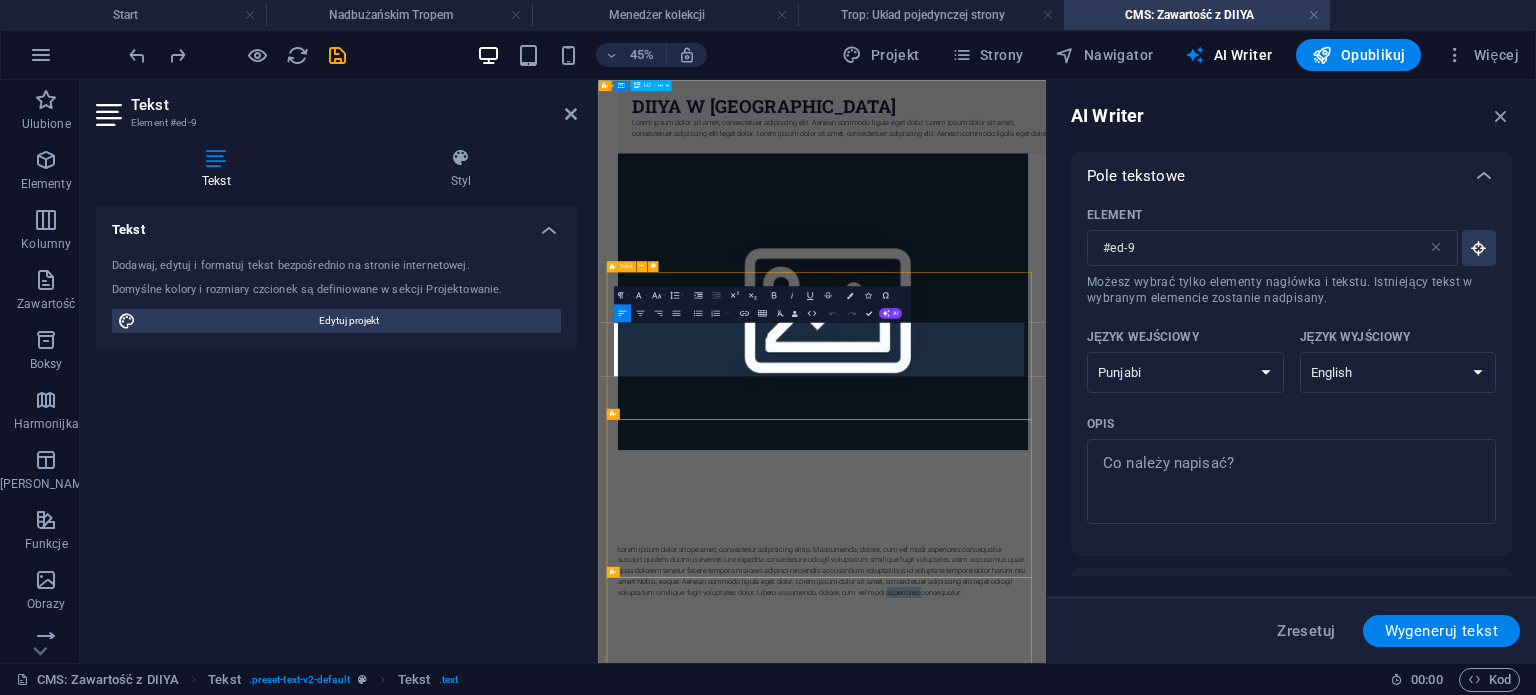 click on "Lorem ipsum dolor sitope amet, consectetur adipisicing elitip. Massumenda, dolore, cum vel modi asperiores consequatur suscipit quidem ducimus eveniet iure expedita consecteture odiogil voluptatum similique fugit voluptates atem accusamus quae quas dolorem tenetur facere tempora maiores adipisci reiciendis accusantium voluptatibus id voluptate tempore dolor harum nisi amet! Nobis, eaque. Aenean commodo ligula eget dolor. Lorem ipsum dolor sit amet, consectetuer adipiscing elit leget odiogil voluptatum similique fugit voluptates dolor. Libero assumenda, dolore, cum vel modi asperiores consequatur." at bounding box center (1096, 1170) 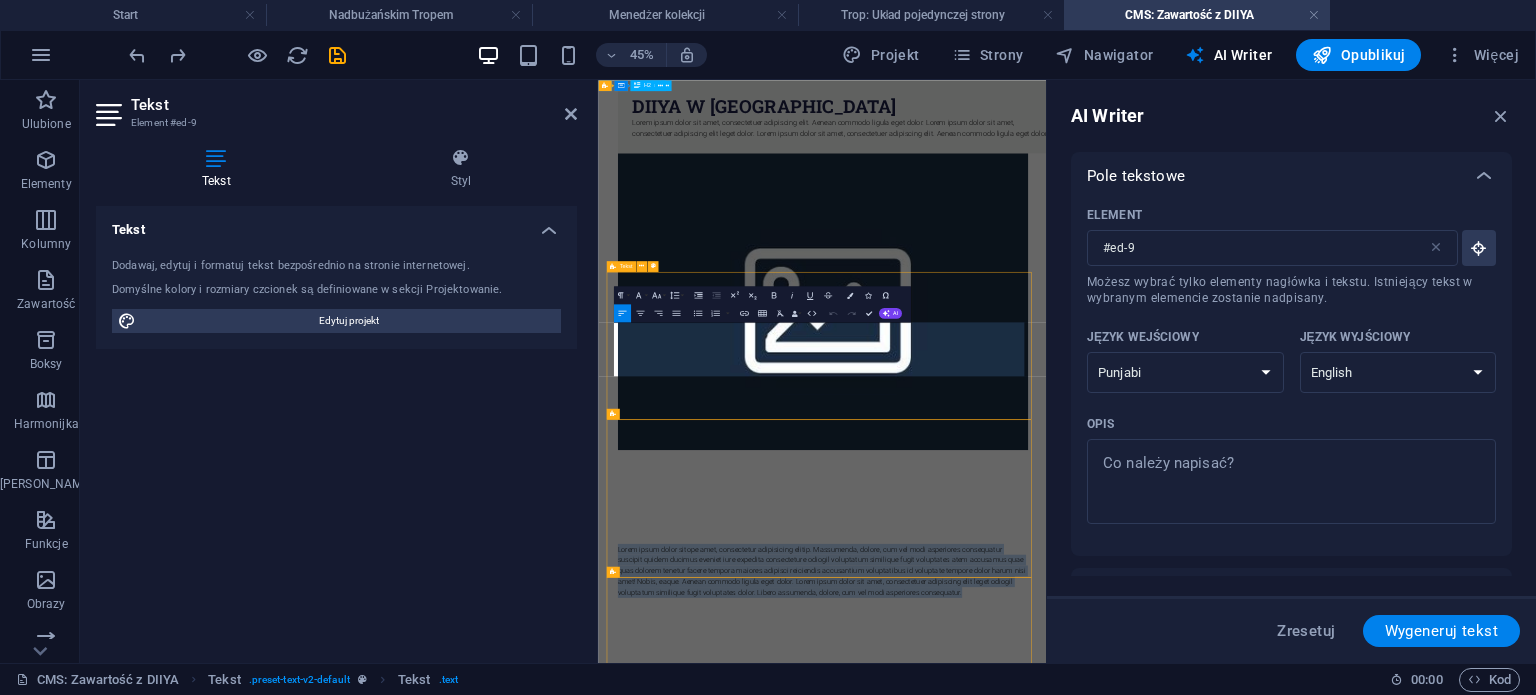 click on "Lorem ipsum dolor sitope amet, consectetur adipisicing elitip. Massumenda, dolore, cum vel modi asperiores consequatur suscipit quidem ducimus eveniet iure expedita consecteture odiogil voluptatum similique fugit voluptates atem accusamus quae quas dolorem tenetur facere tempora maiores adipisci reiciendis accusantium voluptatibus id voluptate tempore dolor harum nisi amet! Nobis, eaque. Aenean commodo ligula eget dolor. Lorem ipsum dolor sit amet, consectetuer adipiscing elit leget odiogil voluptatum similique fugit voluptates dolor. Libero assumenda, dolore, cum vel modi asperiores consequatur." at bounding box center (1096, 1170) 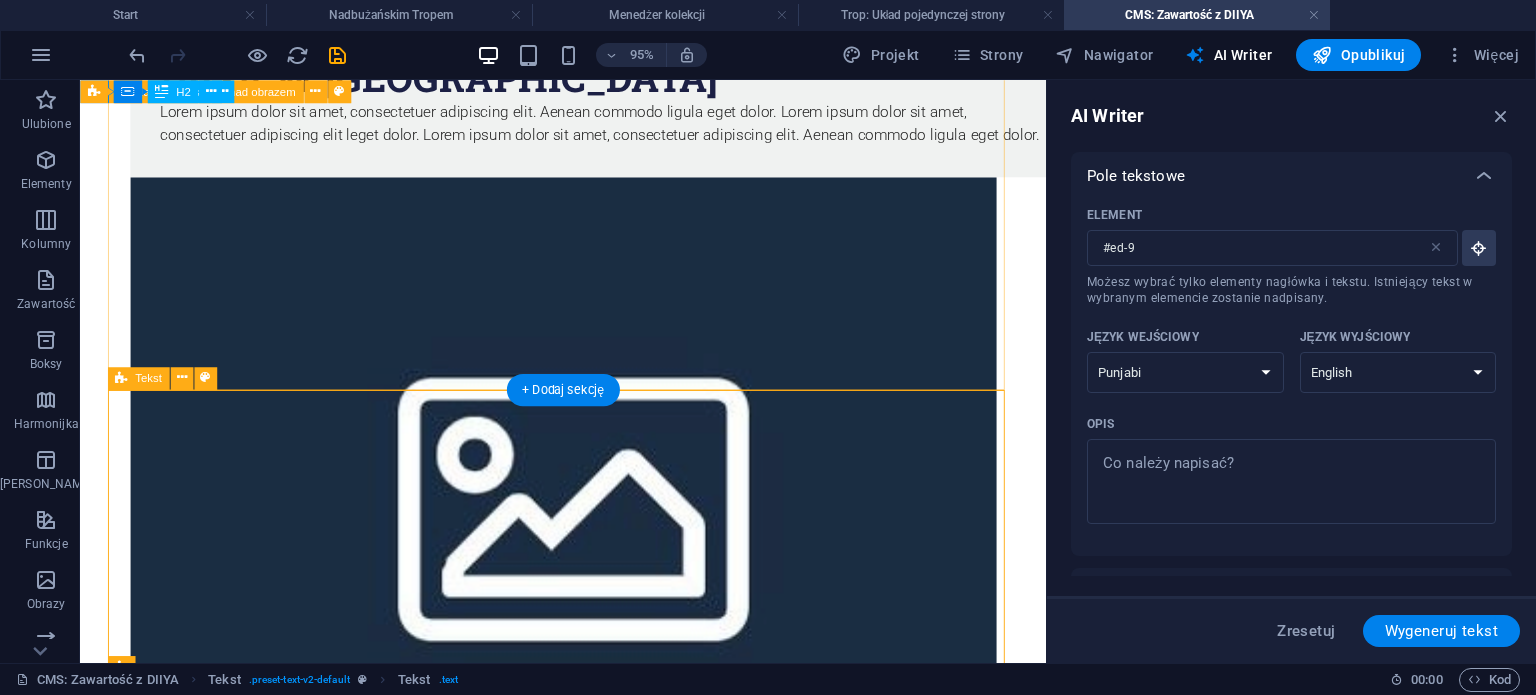 scroll, scrollTop: 252, scrollLeft: 0, axis: vertical 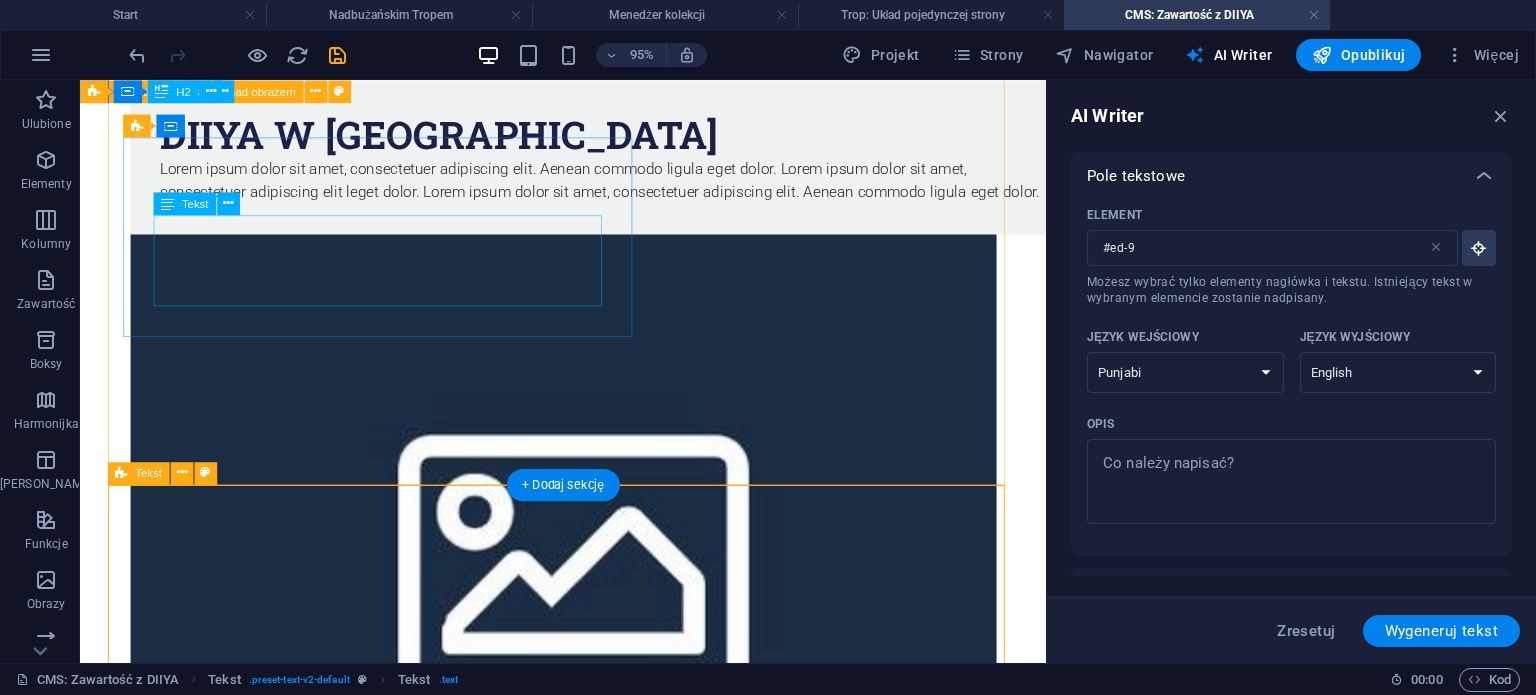 click on "Lorem ipsum dolor sit amet, consectetuer adipiscing elit. Aenean commodo ligula eget dolor. Lorem ipsum dolor sit amet, consectetuer adipiscing elit leget dolor. Lorem ipsum dolor sit amet, consectetuer adipiscing elit. Aenean commodo ligula eget dolor." at bounding box center [629, 186] 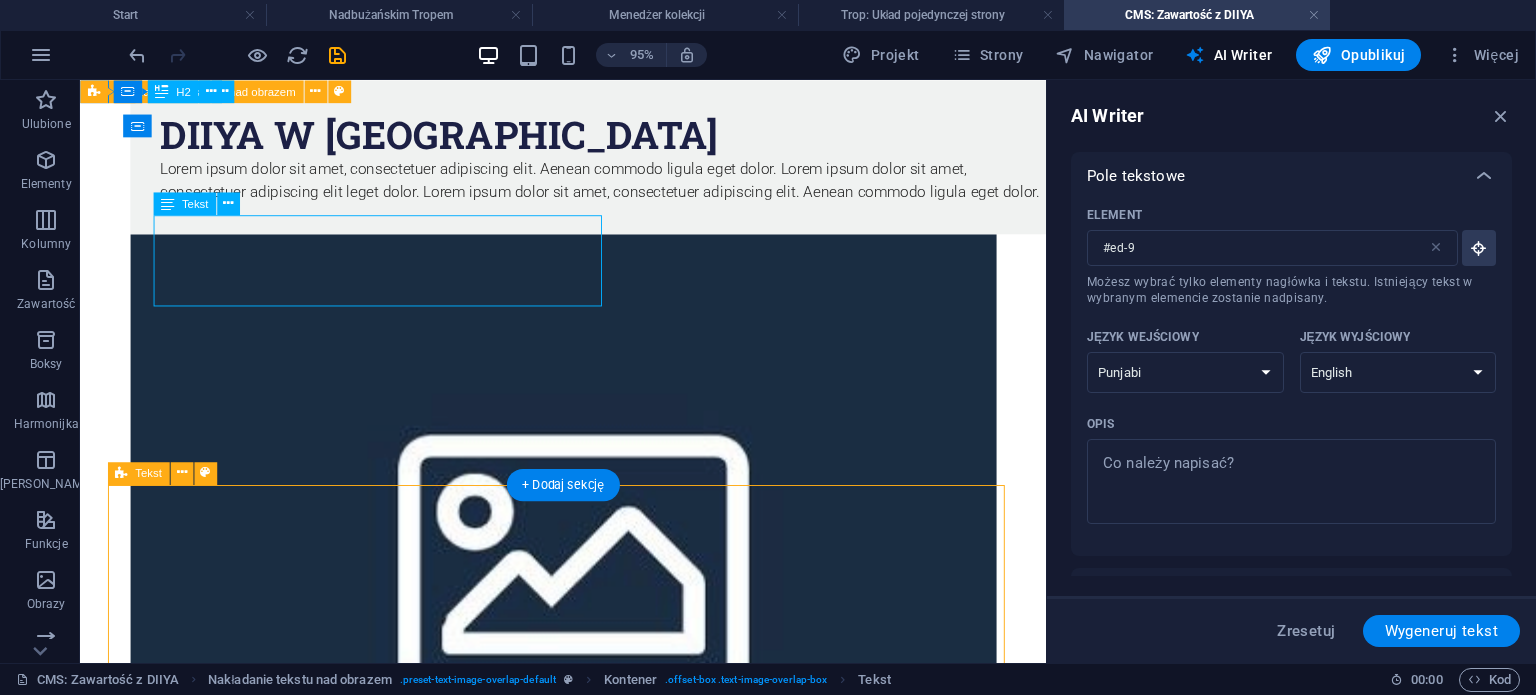 click on "Lorem ipsum dolor sit amet, consectetuer adipiscing elit. Aenean commodo ligula eget dolor. Lorem ipsum dolor sit amet, consectetuer adipiscing elit leget dolor. Lorem ipsum dolor sit amet, consectetuer adipiscing elit. Aenean commodo ligula eget dolor." at bounding box center [629, 186] 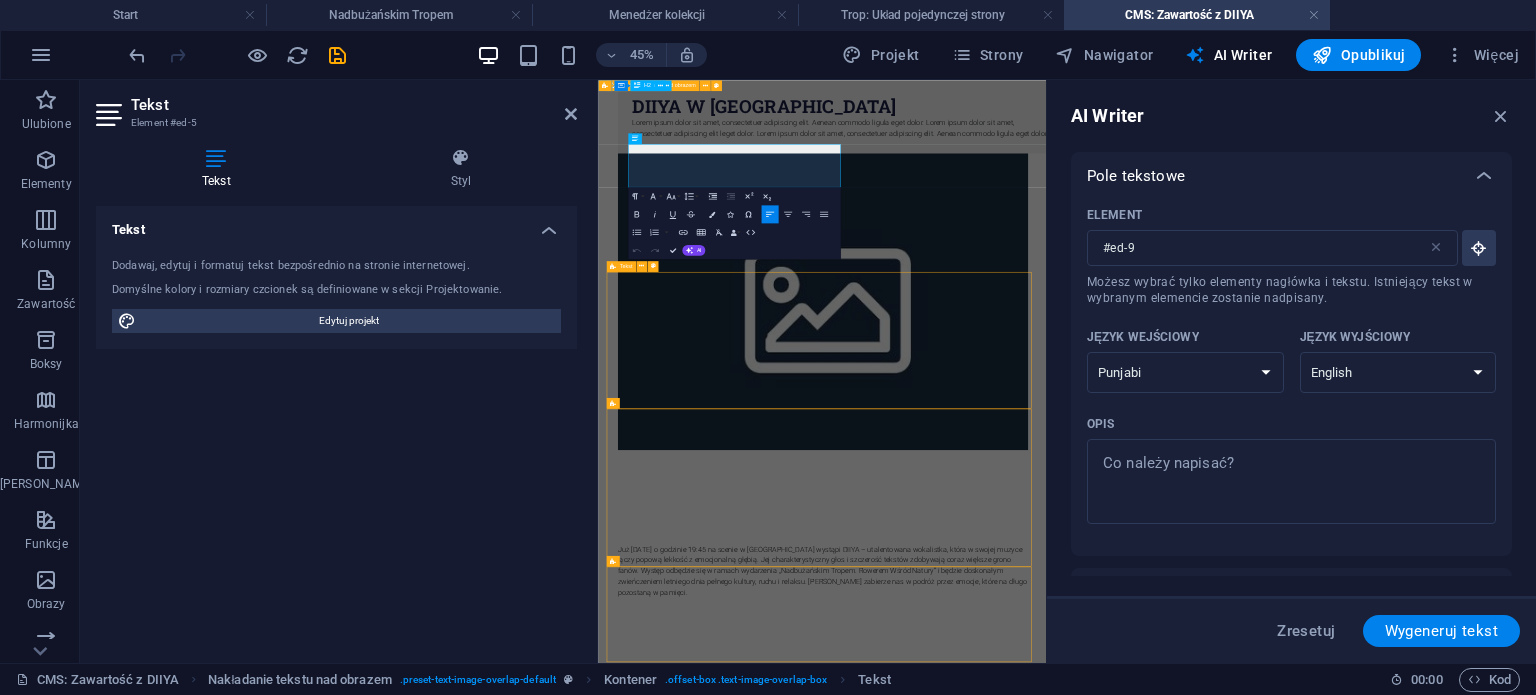 type on "#ed-5" 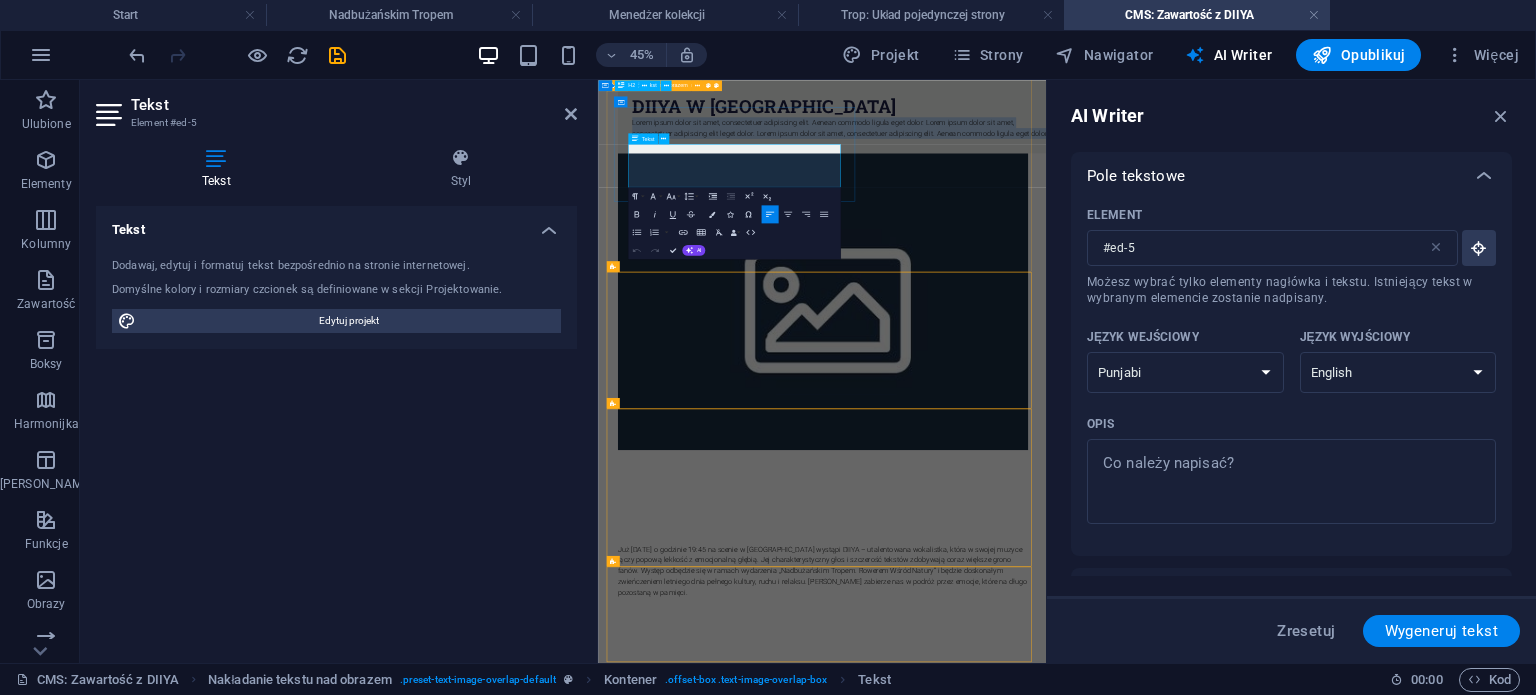 drag, startPoint x: 1115, startPoint y: 312, endPoint x: 664, endPoint y: 237, distance: 457.1936 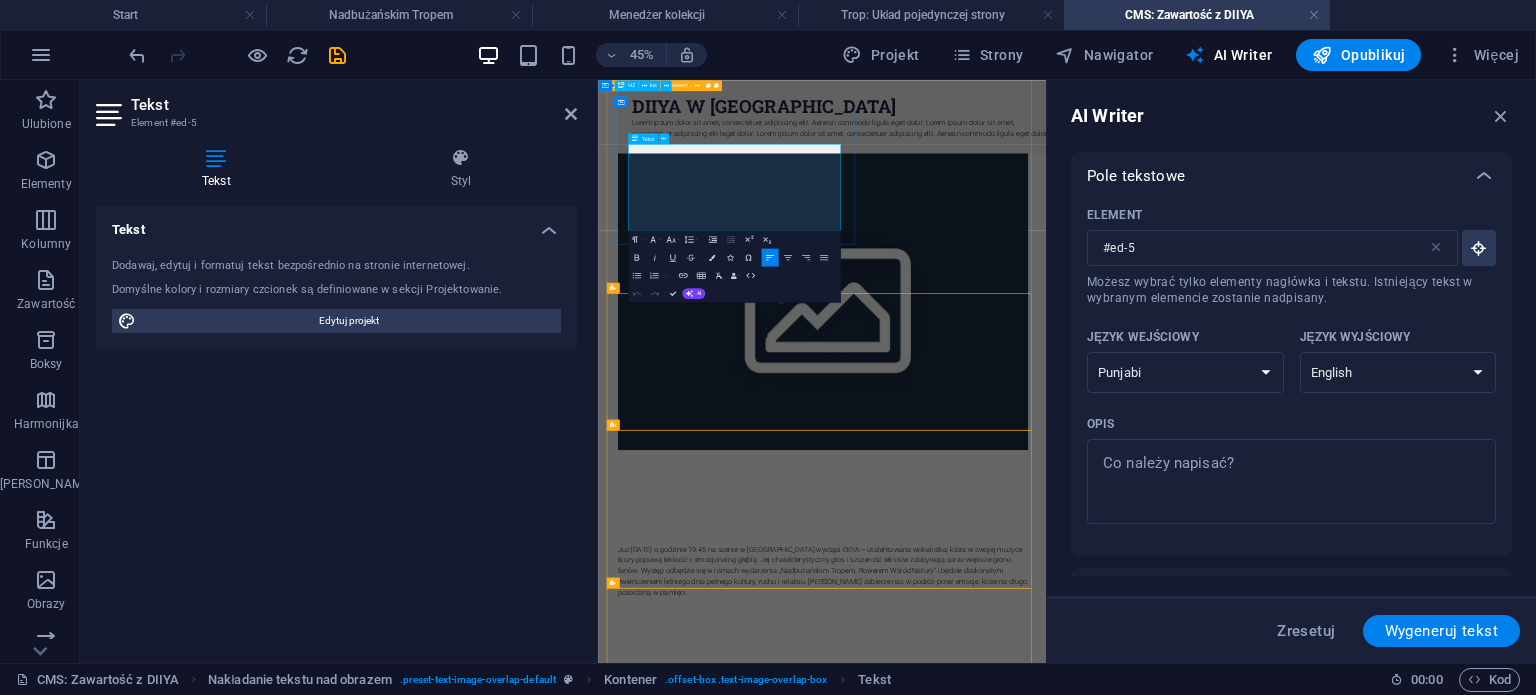scroll, scrollTop: 204, scrollLeft: 0, axis: vertical 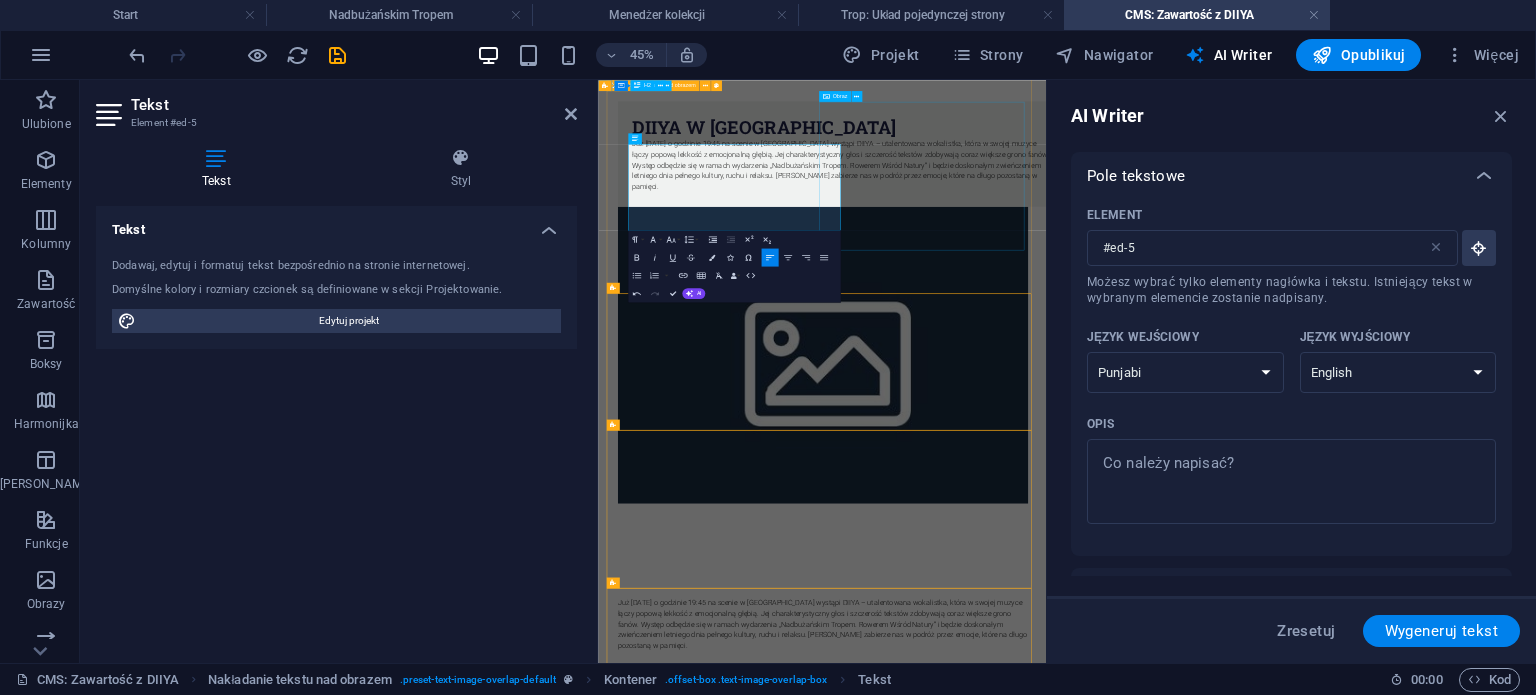 click at bounding box center [1096, 692] 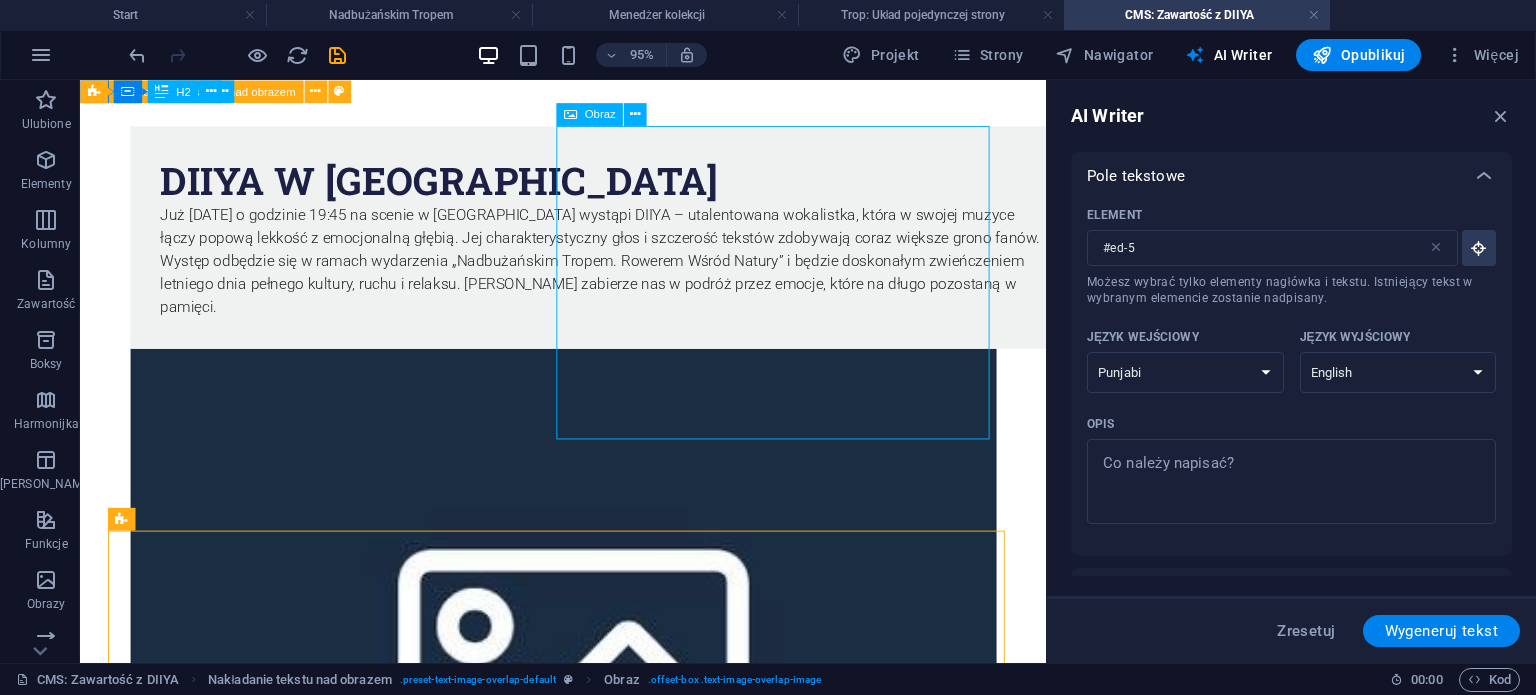 drag, startPoint x: 748, startPoint y: 348, endPoint x: 942, endPoint y: 206, distance: 240.4163 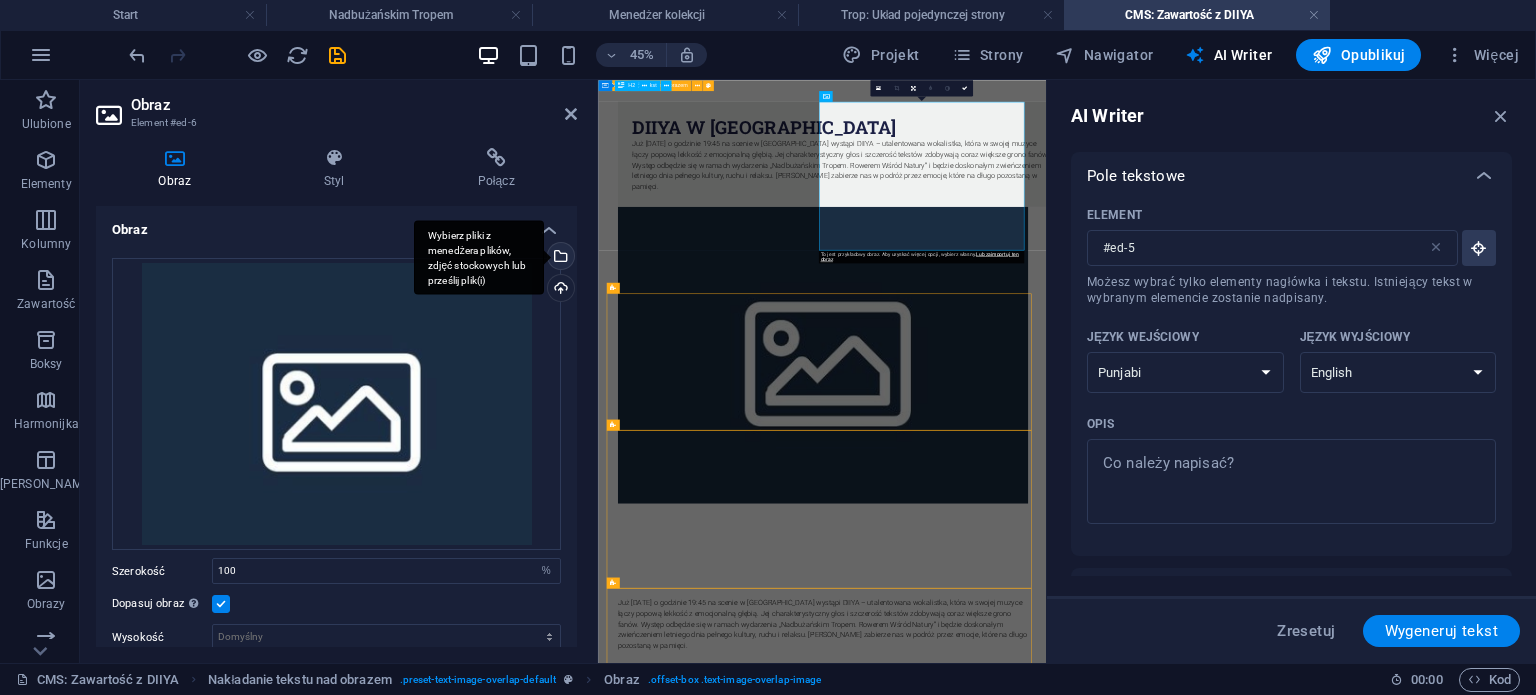 click on "Wybierz pliki z menedżera plików, zdjęć stockowych lub prześlij plik(i)" at bounding box center (559, 258) 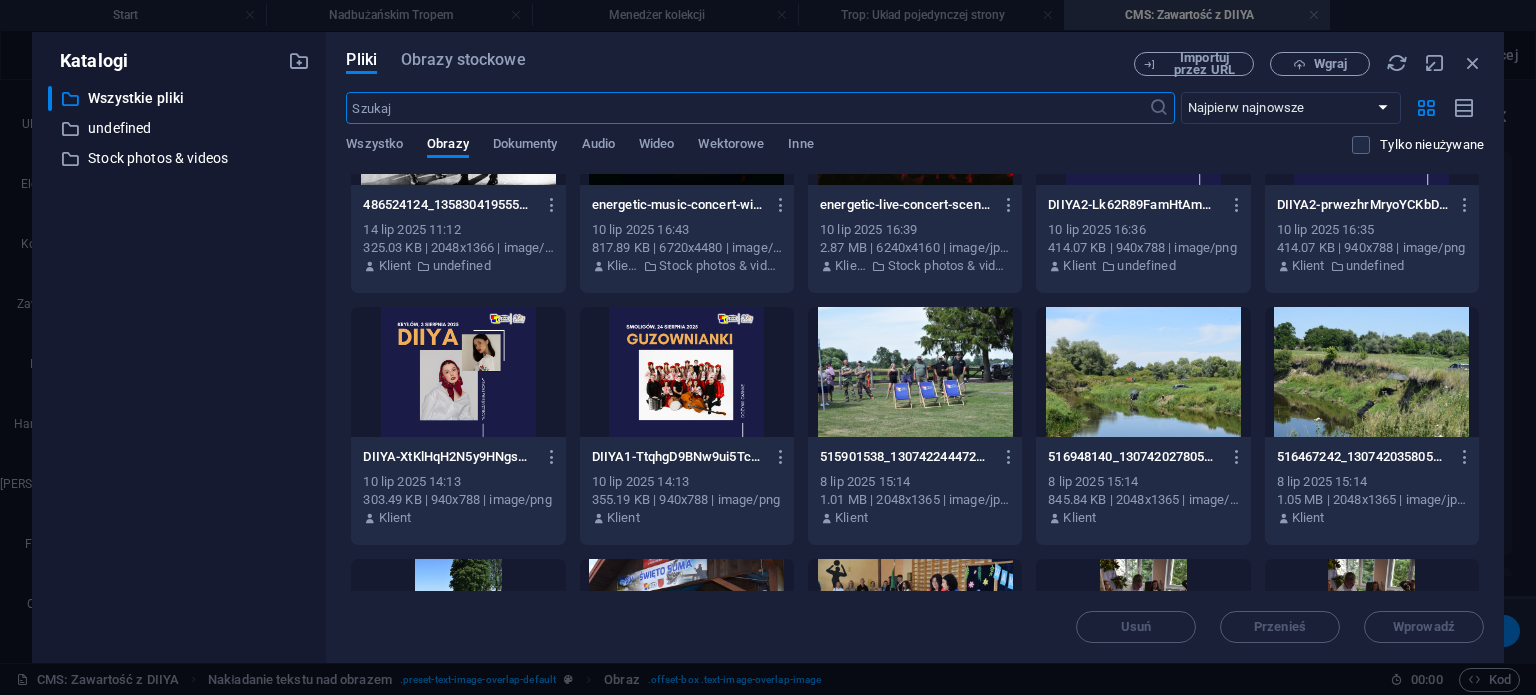 scroll, scrollTop: 400, scrollLeft: 0, axis: vertical 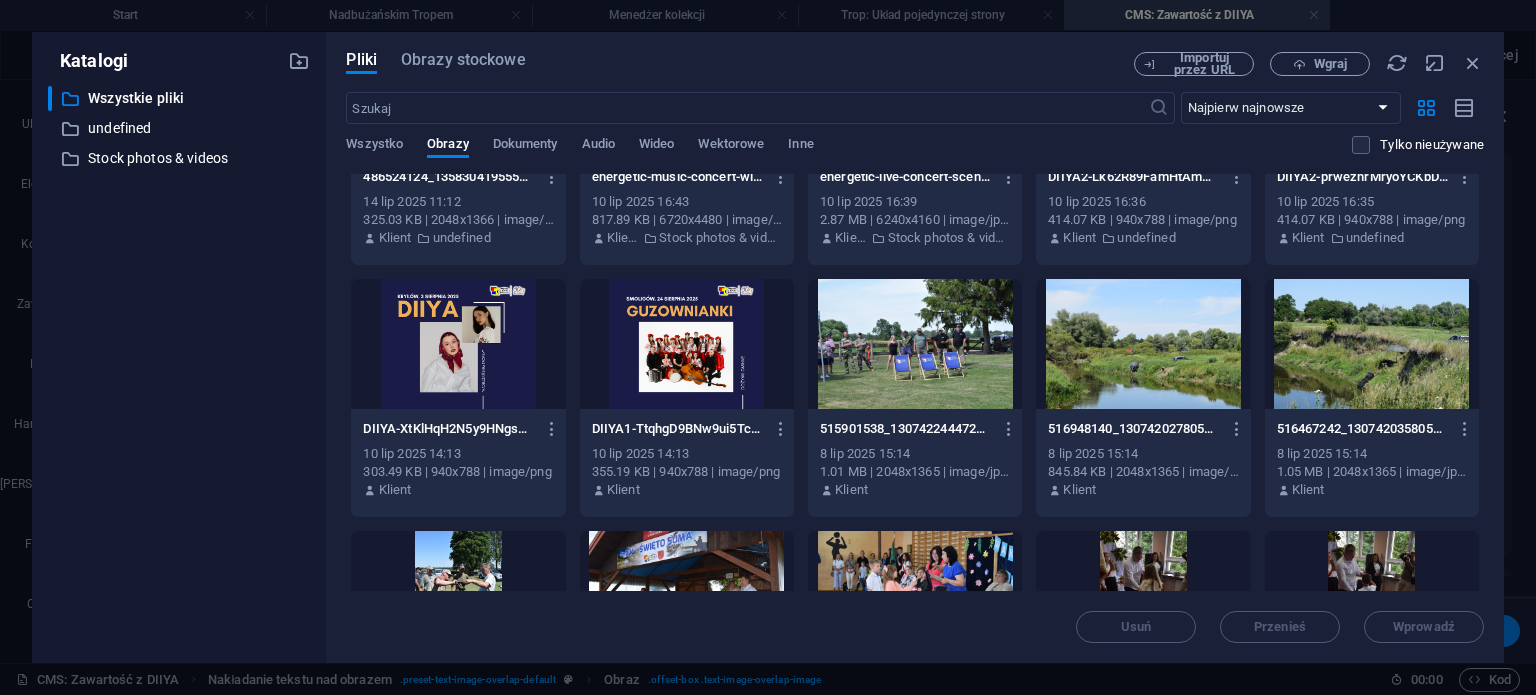 click at bounding box center [458, 344] 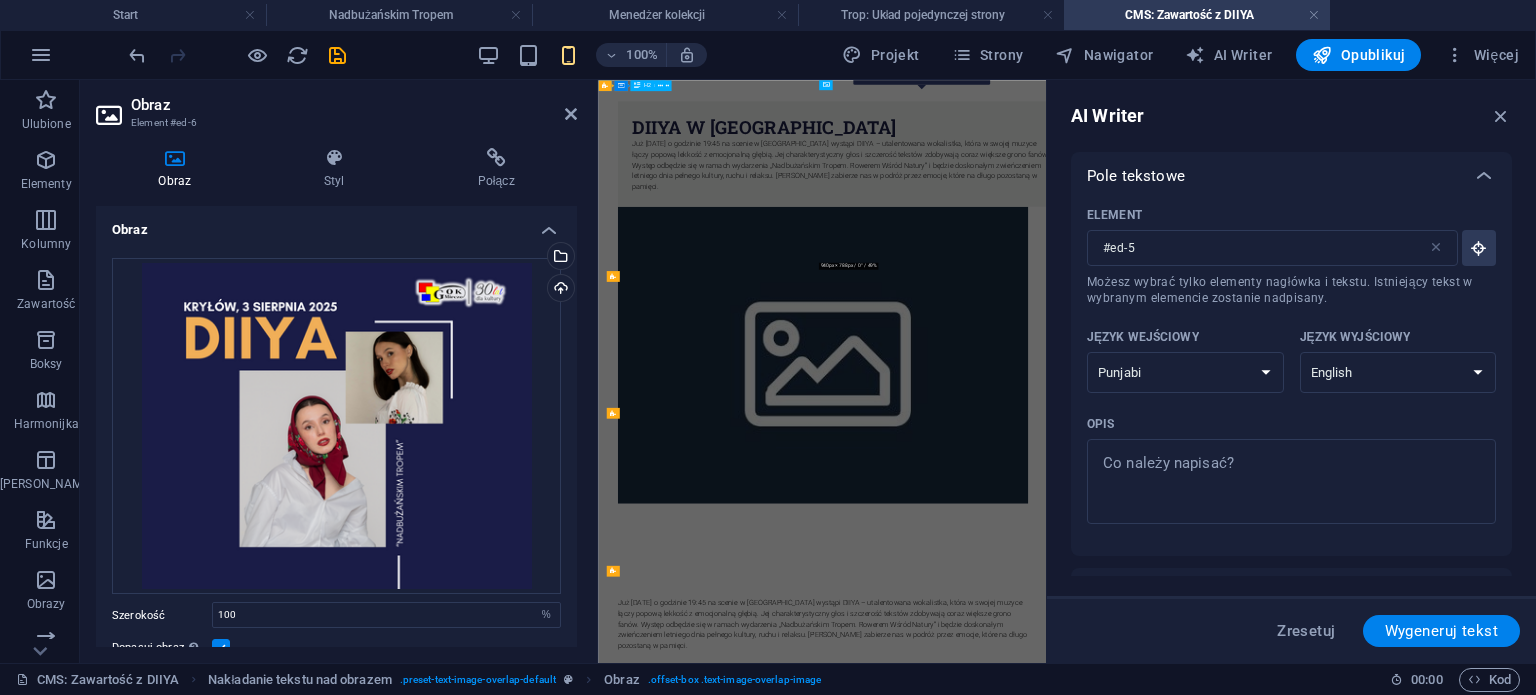 scroll, scrollTop: 230, scrollLeft: 0, axis: vertical 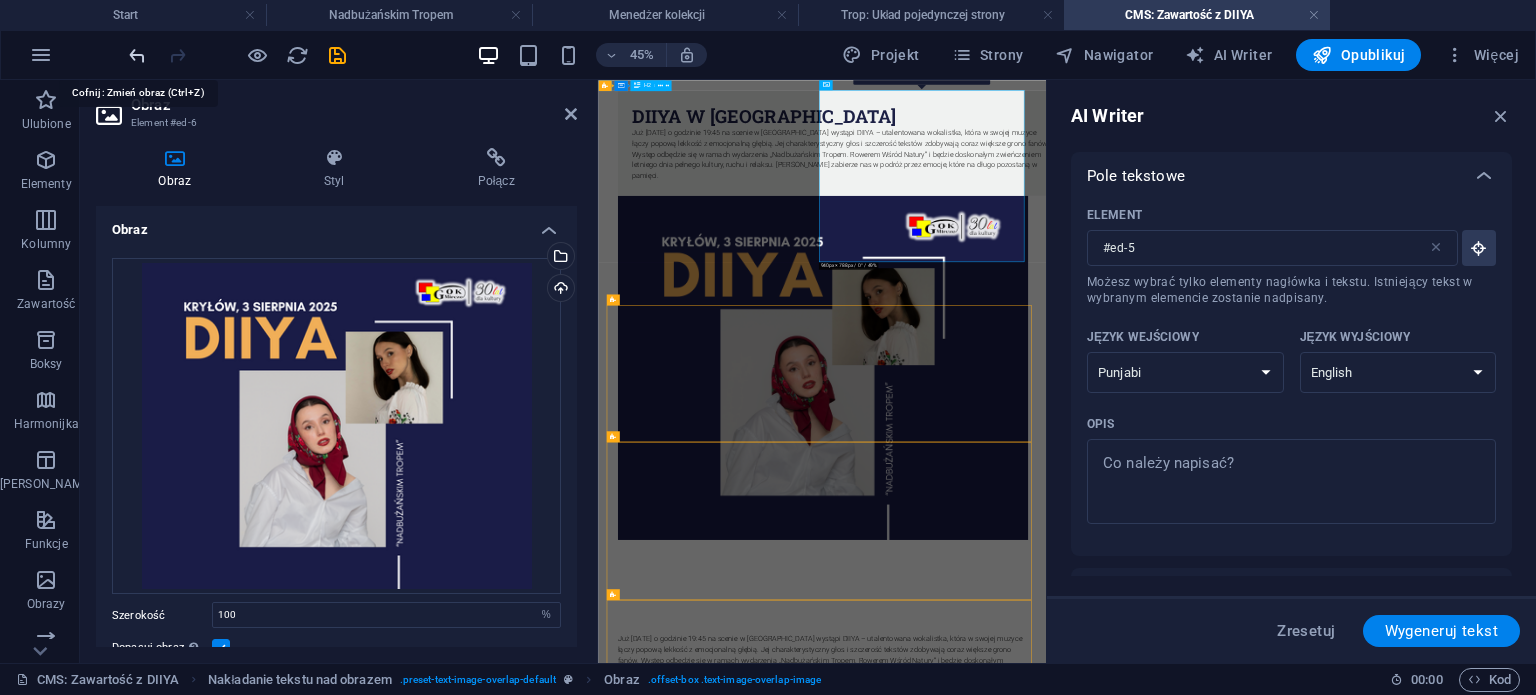 click at bounding box center [137, 55] 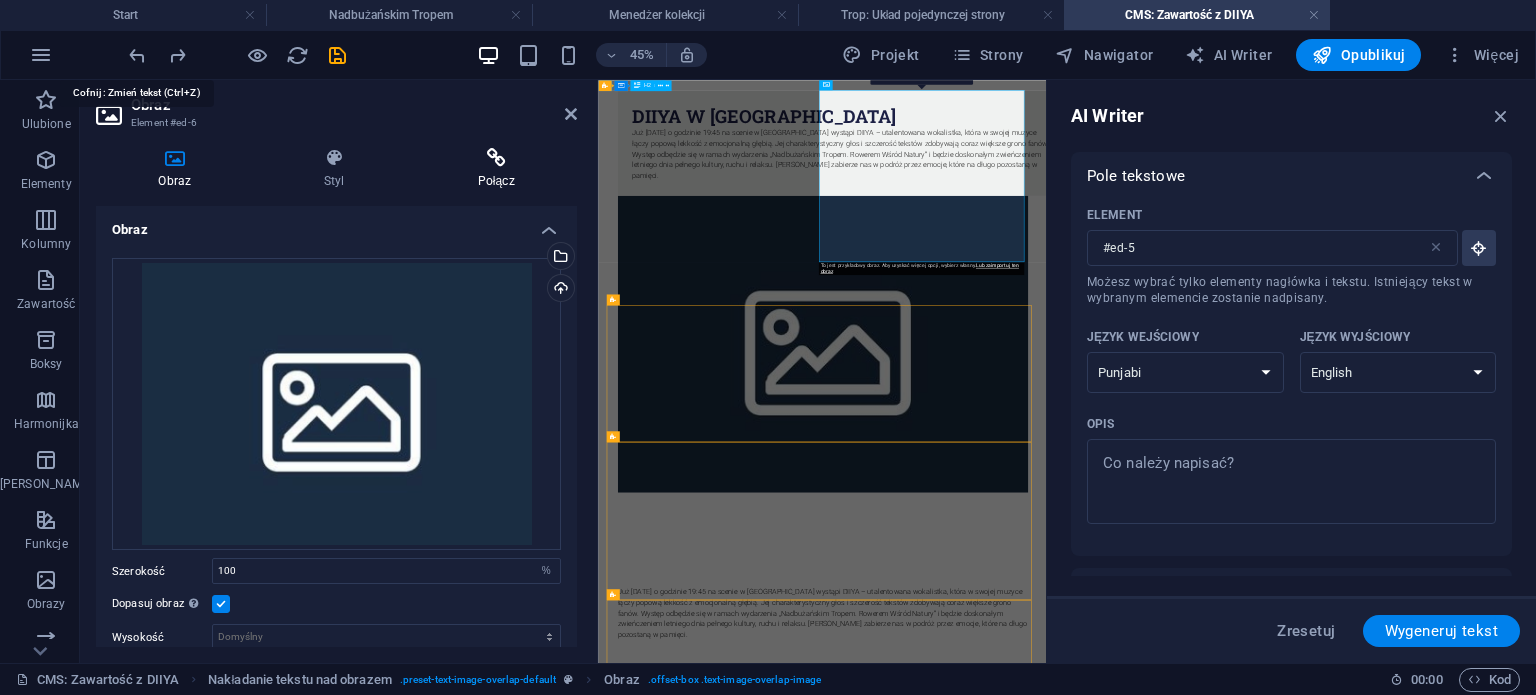 scroll, scrollTop: 204, scrollLeft: 0, axis: vertical 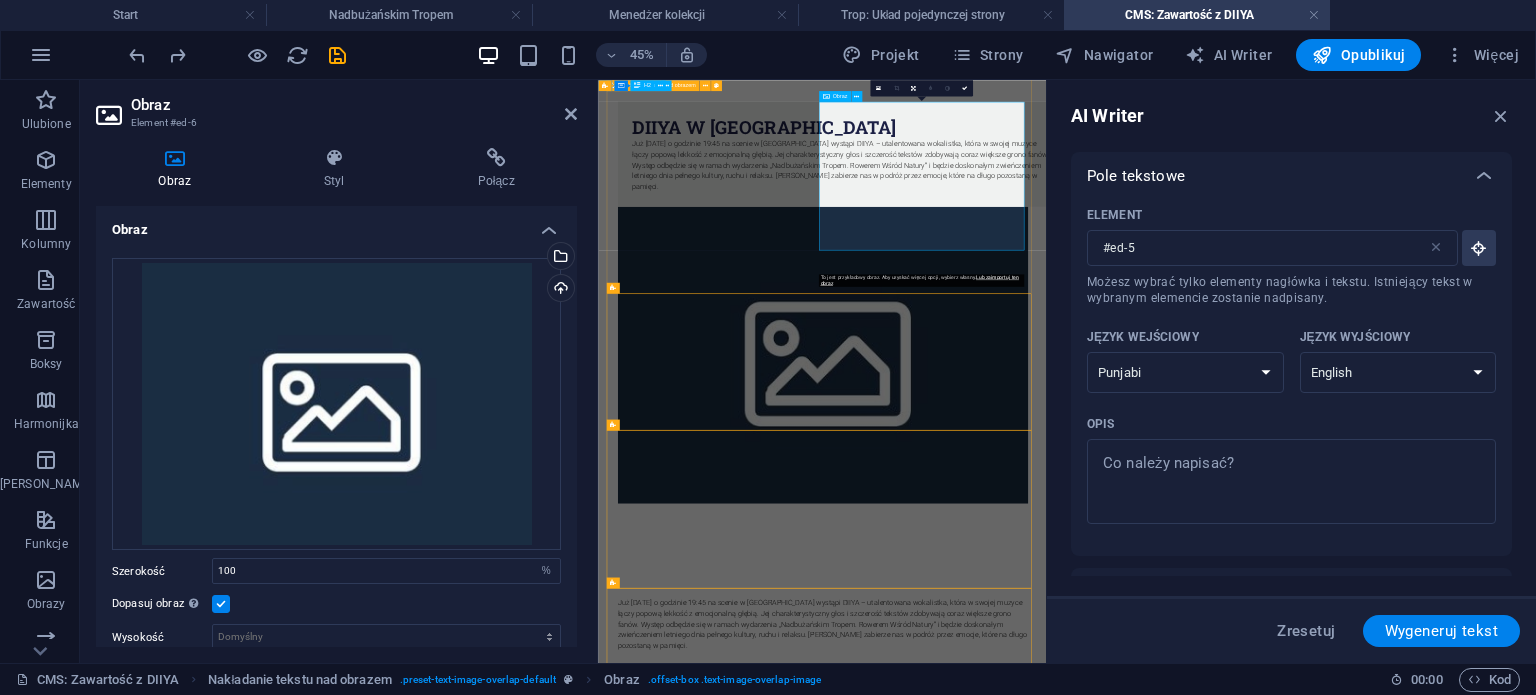 click at bounding box center (1096, 692) 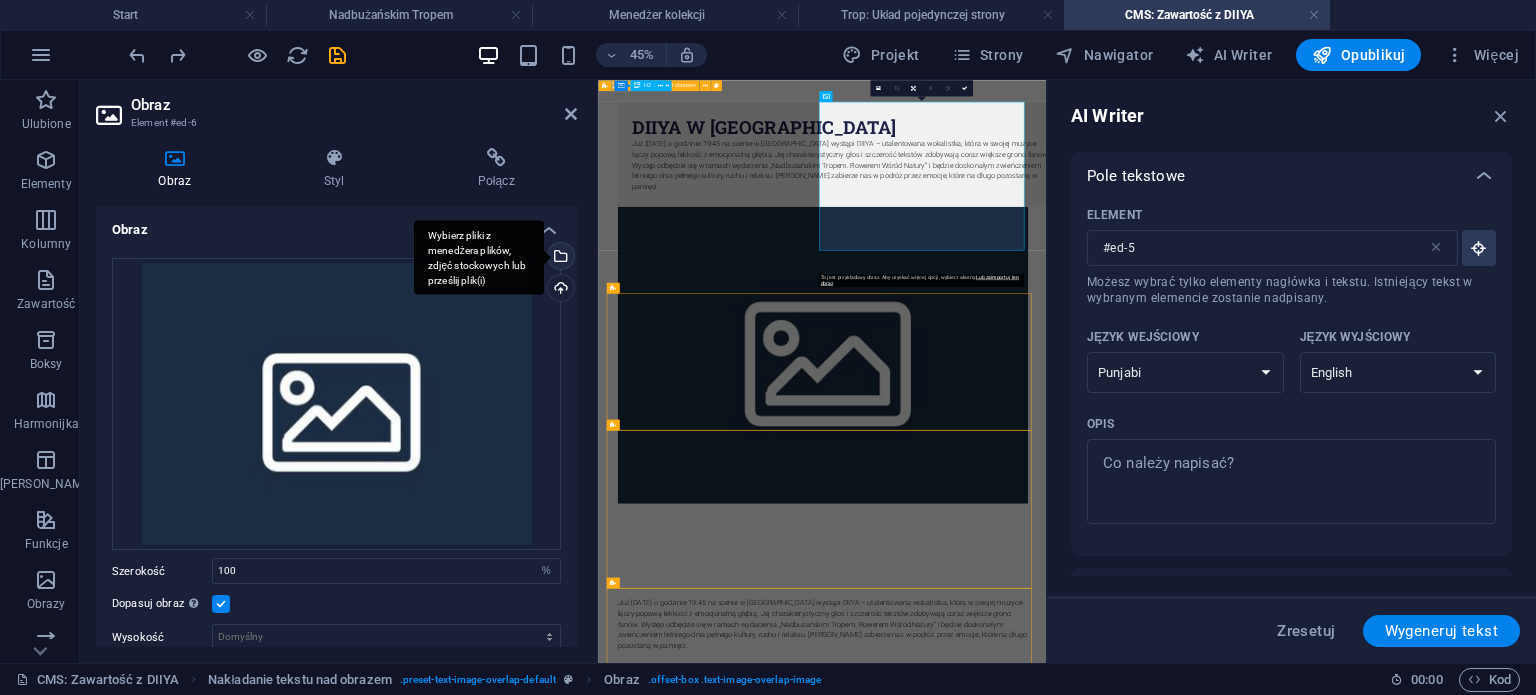 click on "Wybierz pliki z menedżera plików, zdjęć stockowych lub prześlij plik(i)" at bounding box center [479, 257] 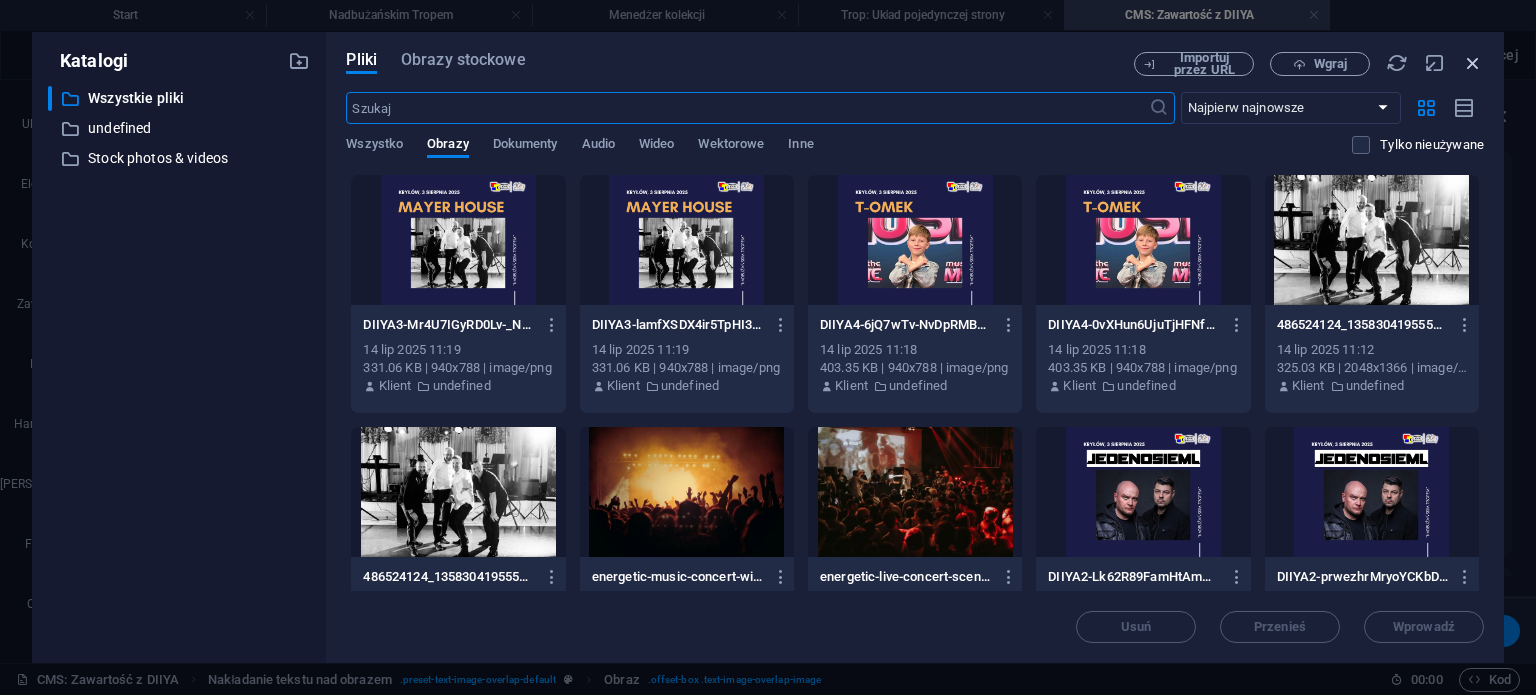 click at bounding box center [1473, 63] 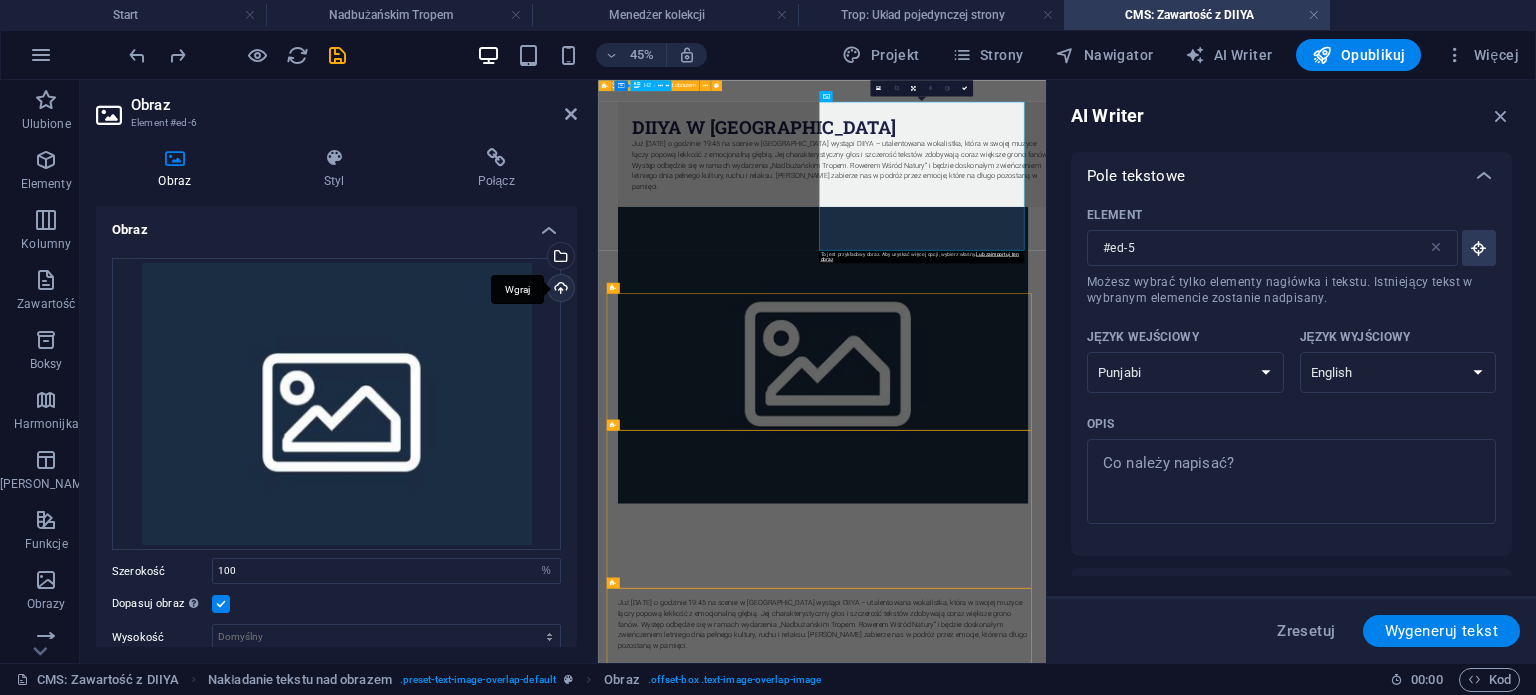 click on "Wgraj" at bounding box center (559, 290) 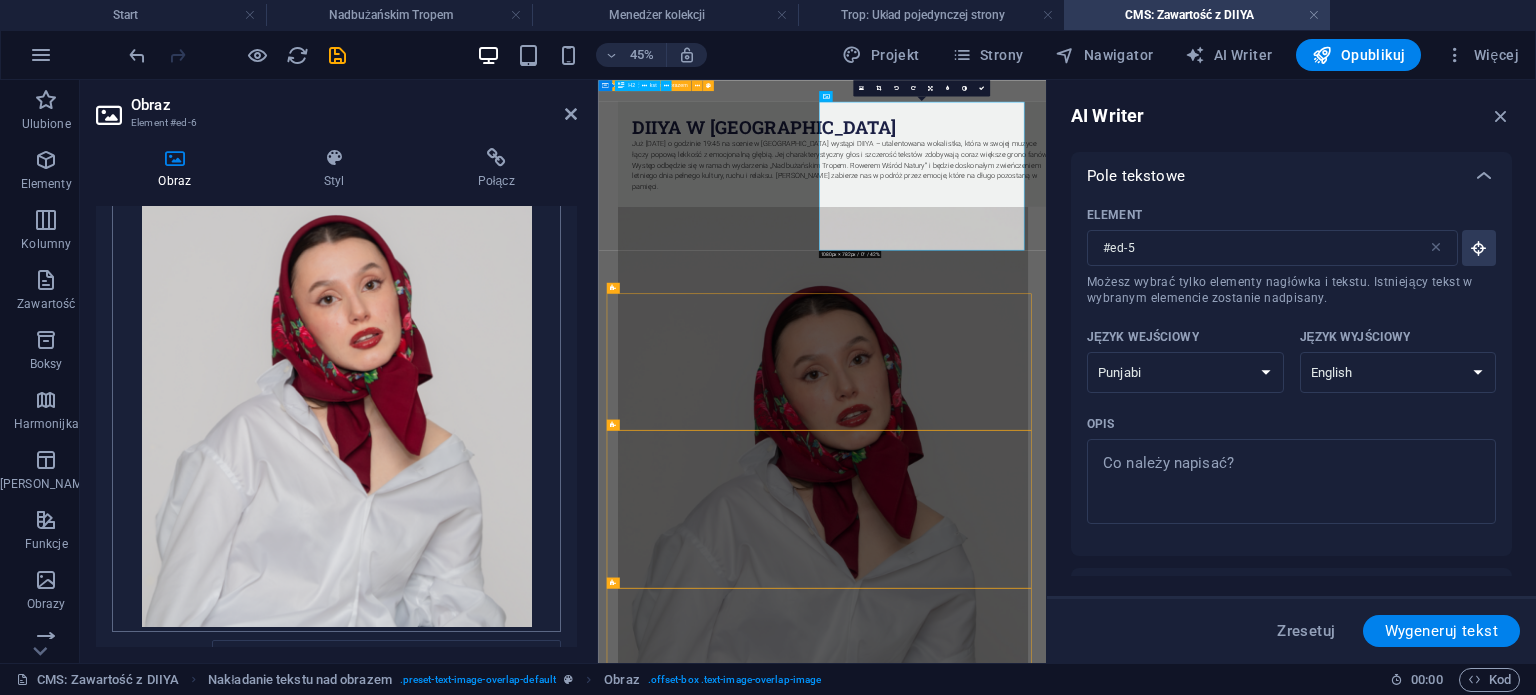 scroll, scrollTop: 0, scrollLeft: 0, axis: both 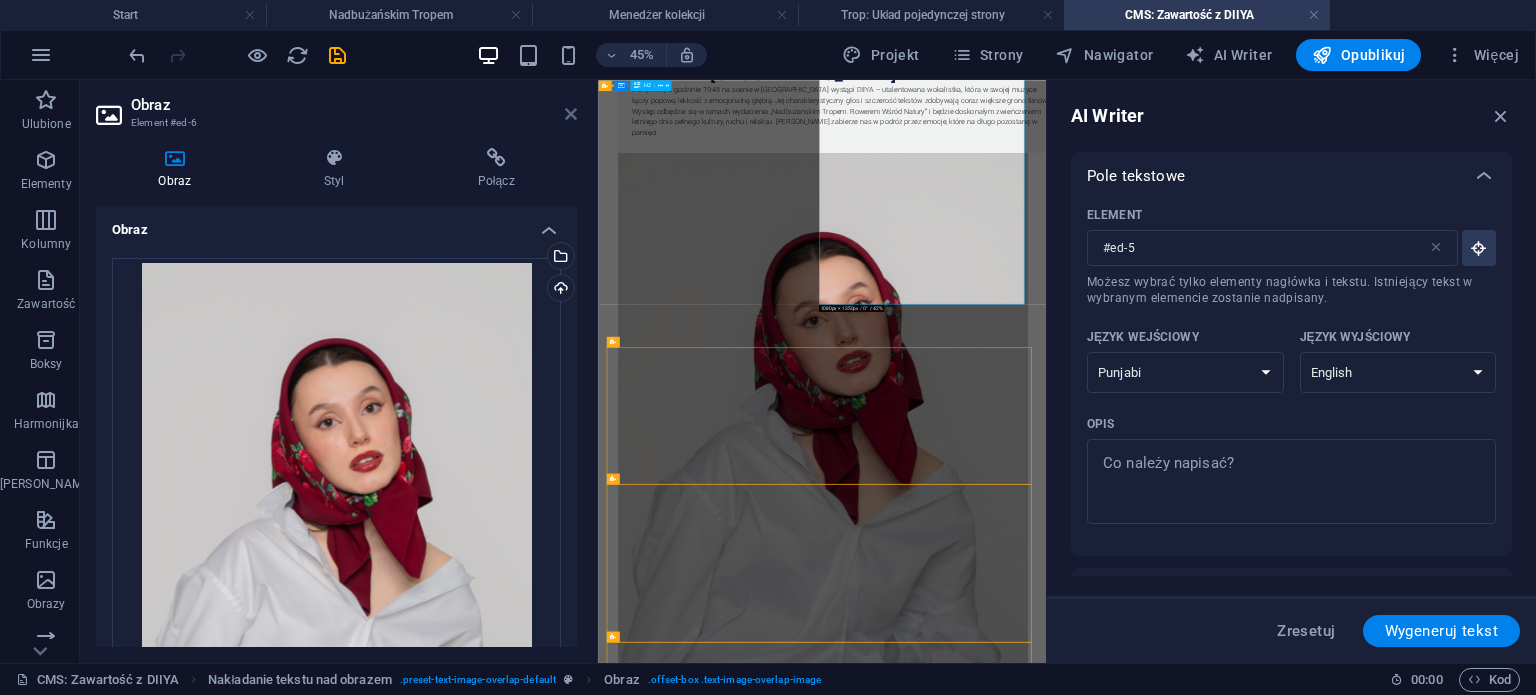click at bounding box center [571, 114] 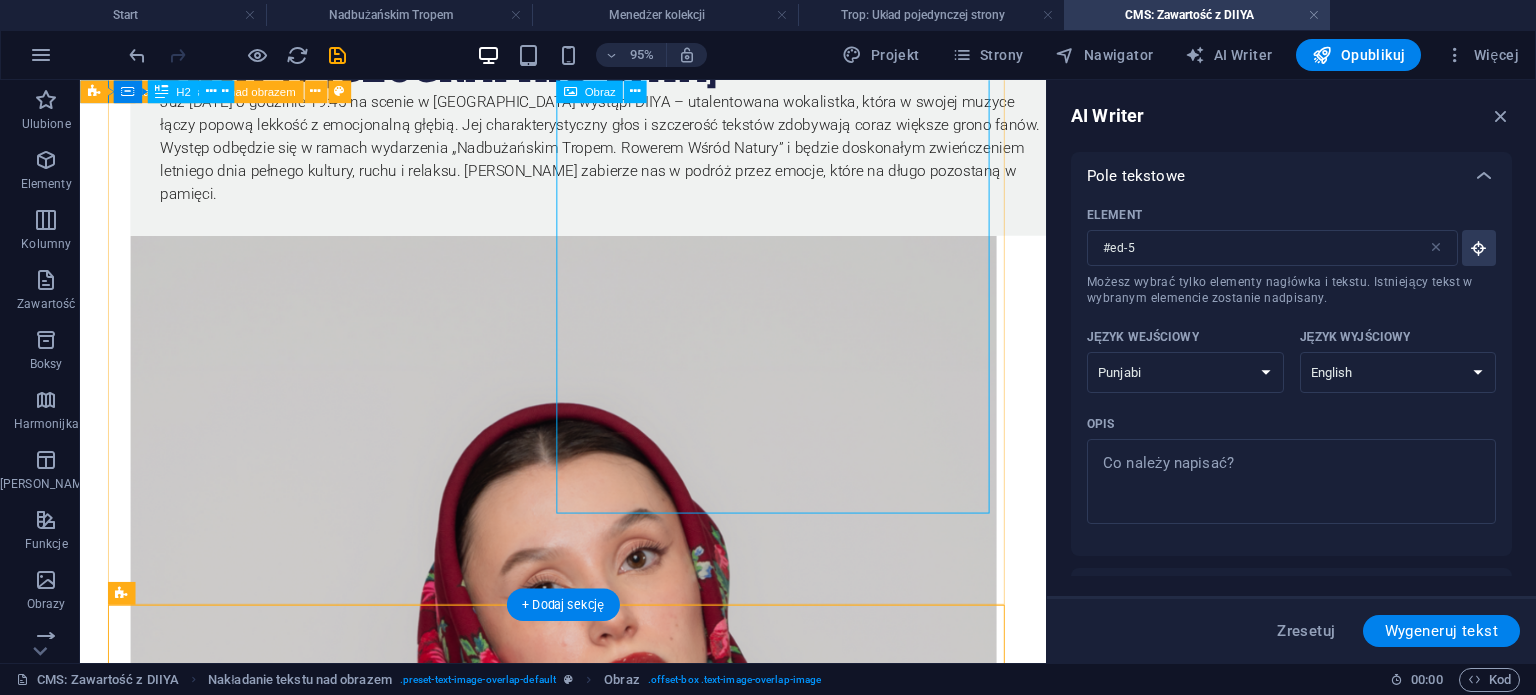 scroll, scrollTop: 224, scrollLeft: 0, axis: vertical 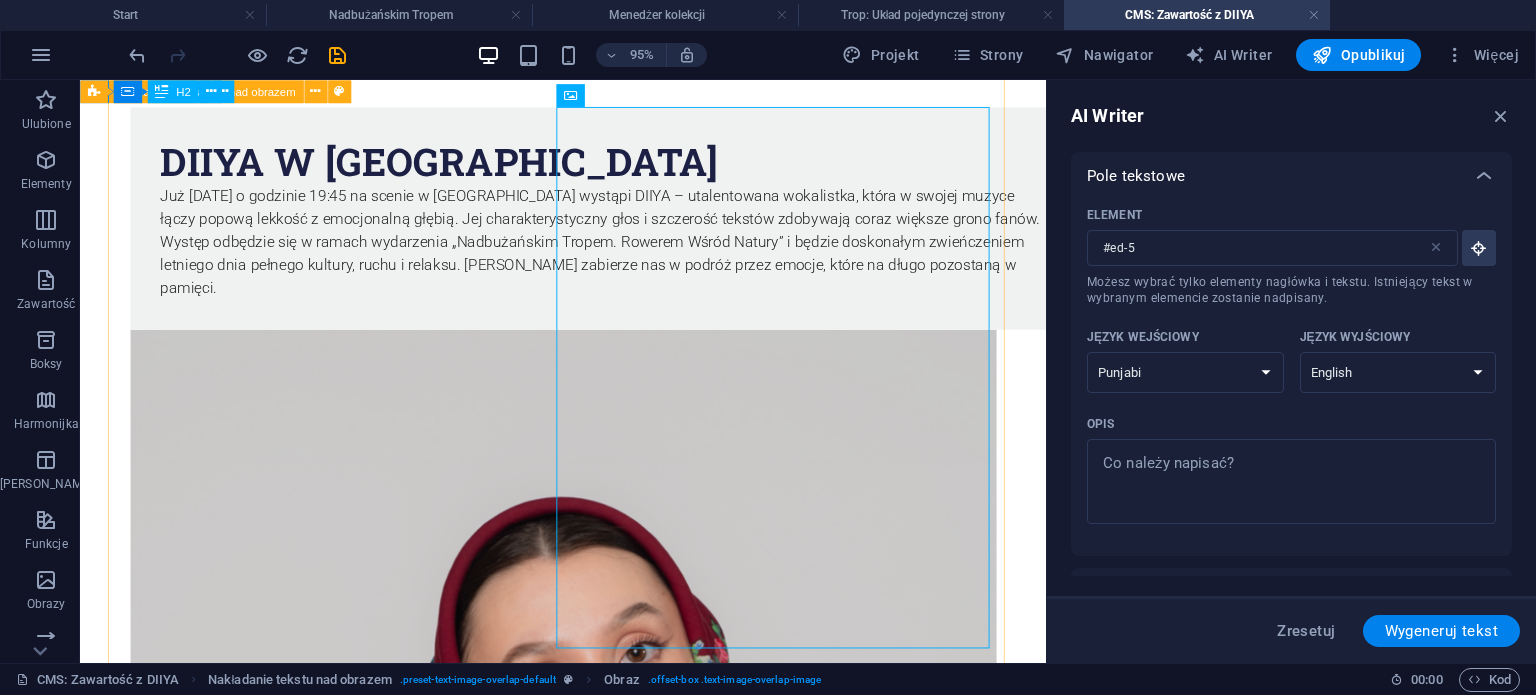 click on "DIIYa w Kryłowie Już 3 sierpnia o godzinie 19:45 na scenie w Kryłowie wystąpi DIIYA – utalentowana wokalistka, która w swojej muzyce łączy popową lekkość z emocjonalną głębią. Jej charakterystyczny głos i szczerość tekstów zdobywają coraz większe grono fanów. Występ odbędzie się w ramach wydarzenia „Nadbużańskim Tropem. Rowerem Wśród Natury” i będzie doskonałym zwieńczeniem letniego dnia pełnego kultury, ruchu i relaksu. DIIYA zabierze nas w podróż przez emocje, które na długo pozostaną w pamięci." at bounding box center (589, 795) 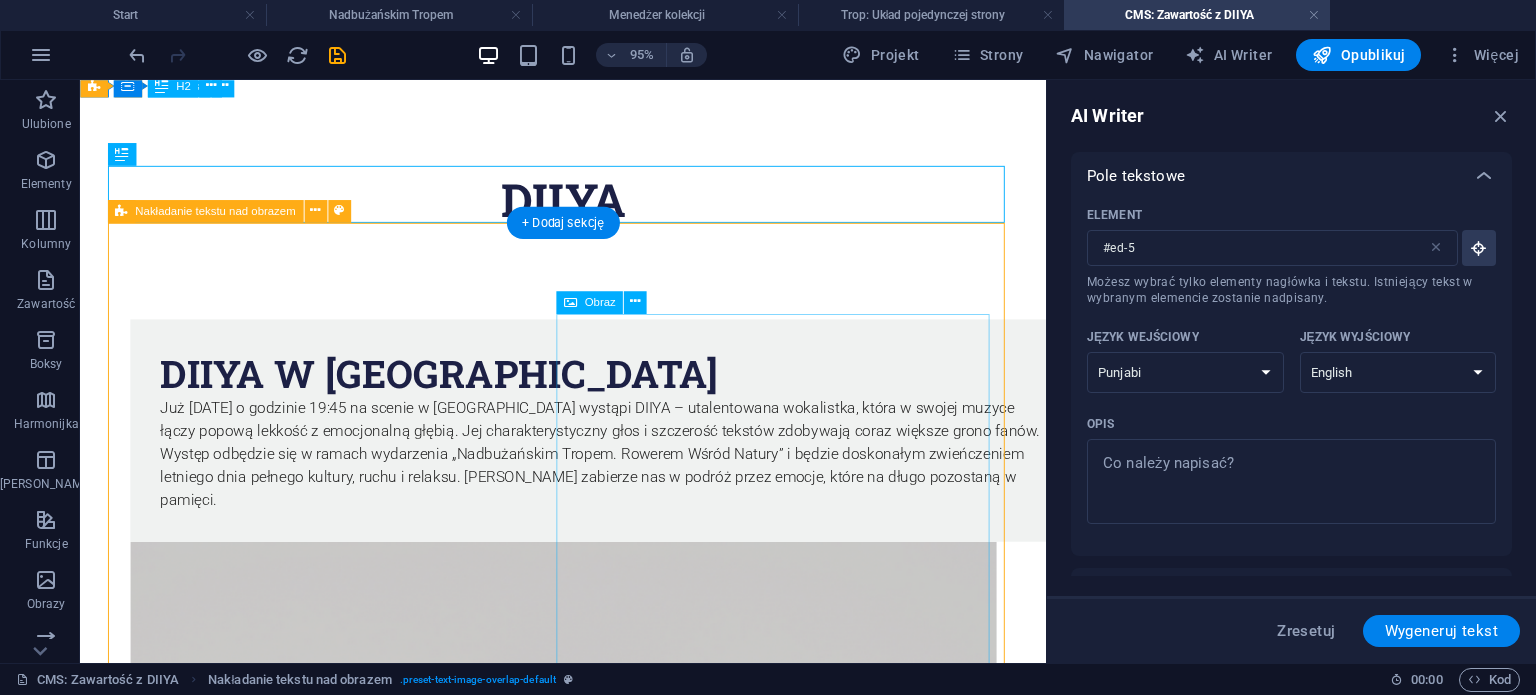 scroll, scrollTop: 300, scrollLeft: 0, axis: vertical 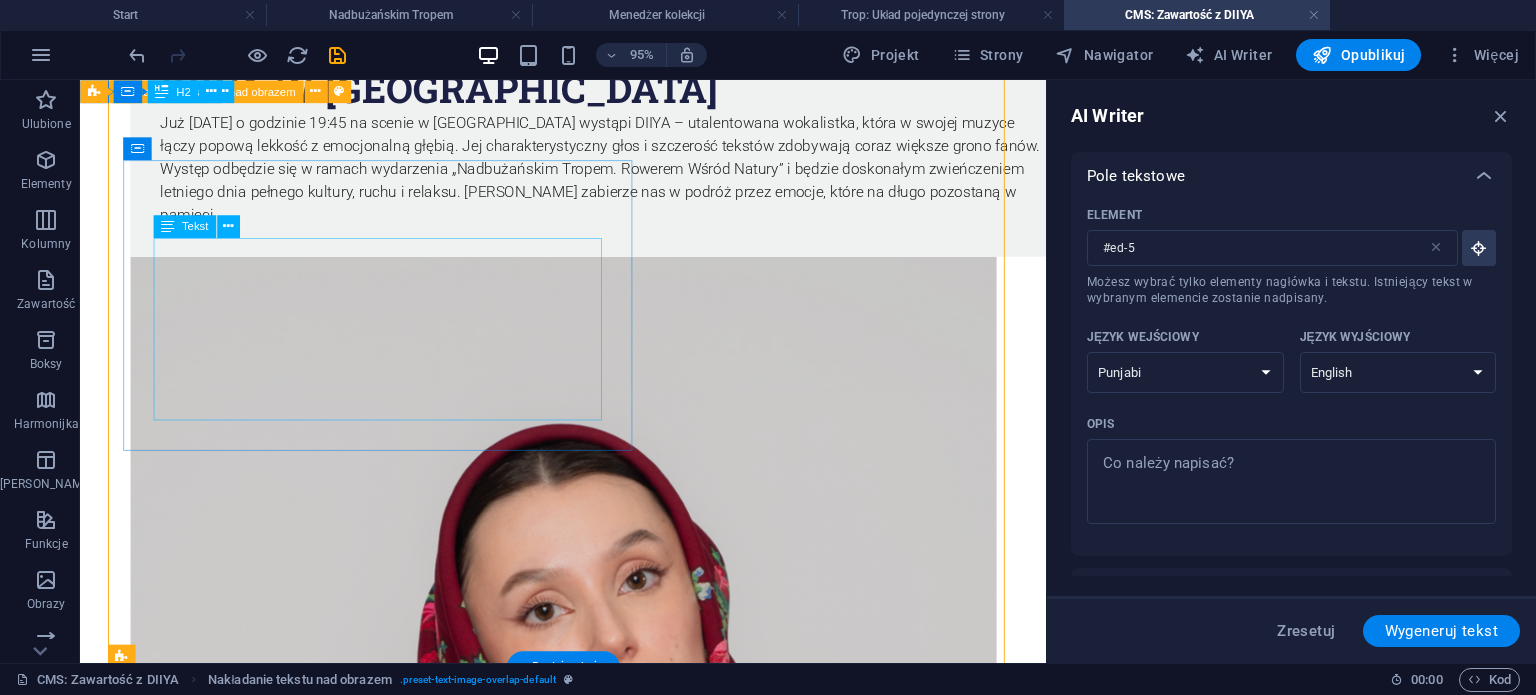 click on "Już 3 sierpnia o godzinie 19:45 na scenie w Kryłowie wystąpi DIIYA – utalentowana wokalistka, która w swojej muzyce łączy popową lekkość z emocjonalną głębią. Jej charakterystyczny głos i szczerość tekstów zdobywają coraz większe grono fanów. Występ odbędzie się w ramach wydarzenia „Nadbużańskim Tropem. Rowerem Wśród Natury” i będzie doskonałym zwieńczeniem letniego dnia pełnego kultury, ruchu i relaksu. DIIYA zabierze nas w podróż przez emocje, które na długo pozostaną w pamięci." at bounding box center (629, 174) 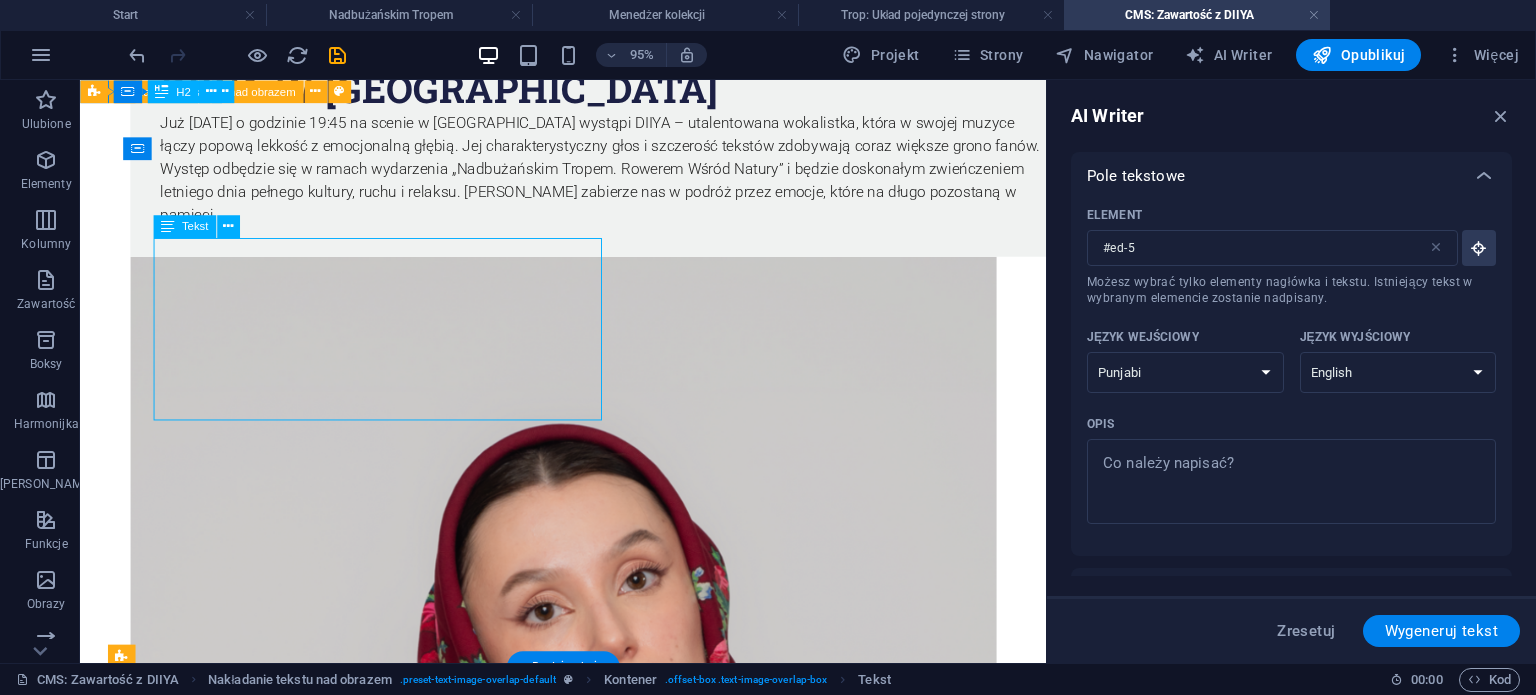 click on "Już 3 sierpnia o godzinie 19:45 na scenie w Kryłowie wystąpi DIIYA – utalentowana wokalistka, która w swojej muzyce łączy popową lekkość z emocjonalną głębią. Jej charakterystyczny głos i szczerość tekstów zdobywają coraz większe grono fanów. Występ odbędzie się w ramach wydarzenia „Nadbużańskim Tropem. Rowerem Wśród Natury” i będzie doskonałym zwieńczeniem letniego dnia pełnego kultury, ruchu i relaksu. DIIYA zabierze nas w podróż przez emocje, które na długo pozostaną w pamięci." at bounding box center (629, 174) 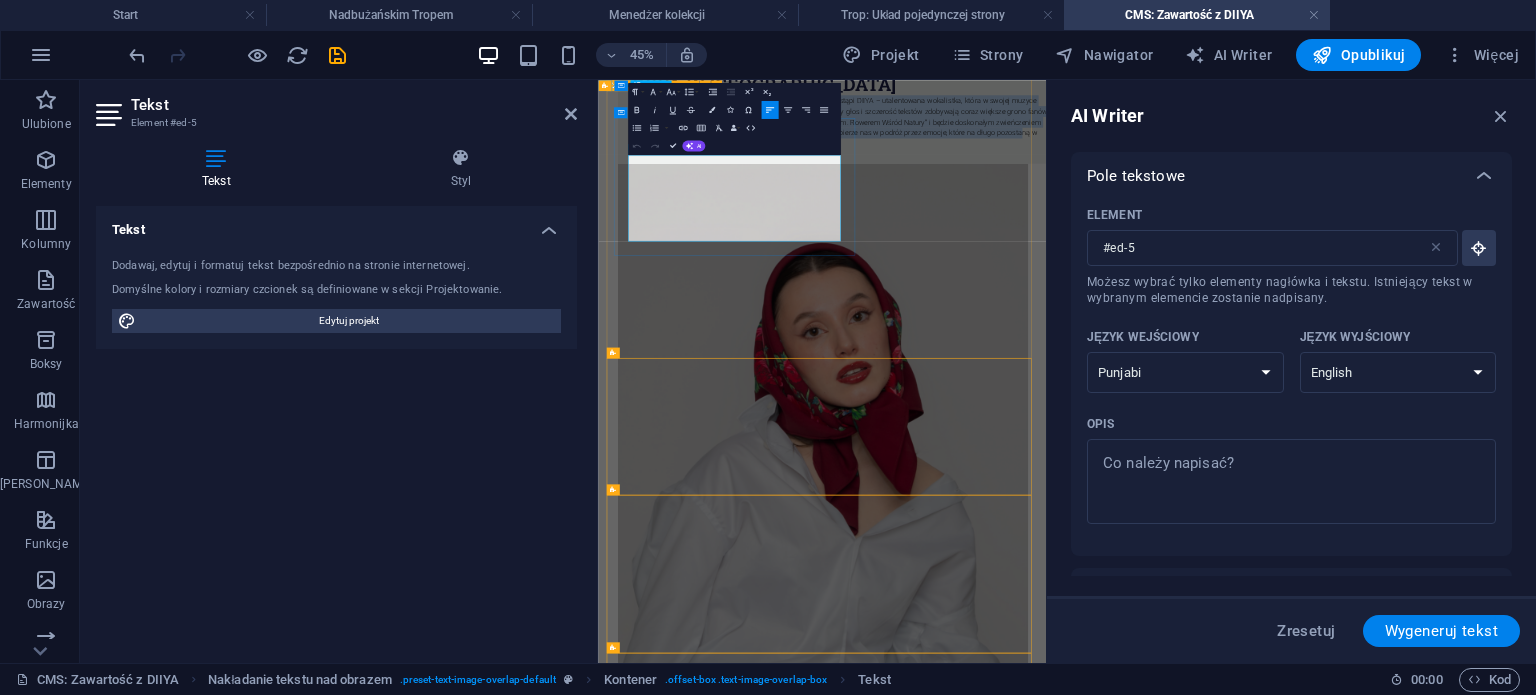 drag, startPoint x: 1099, startPoint y: 429, endPoint x: 1258, endPoint y: 233, distance: 252.38264 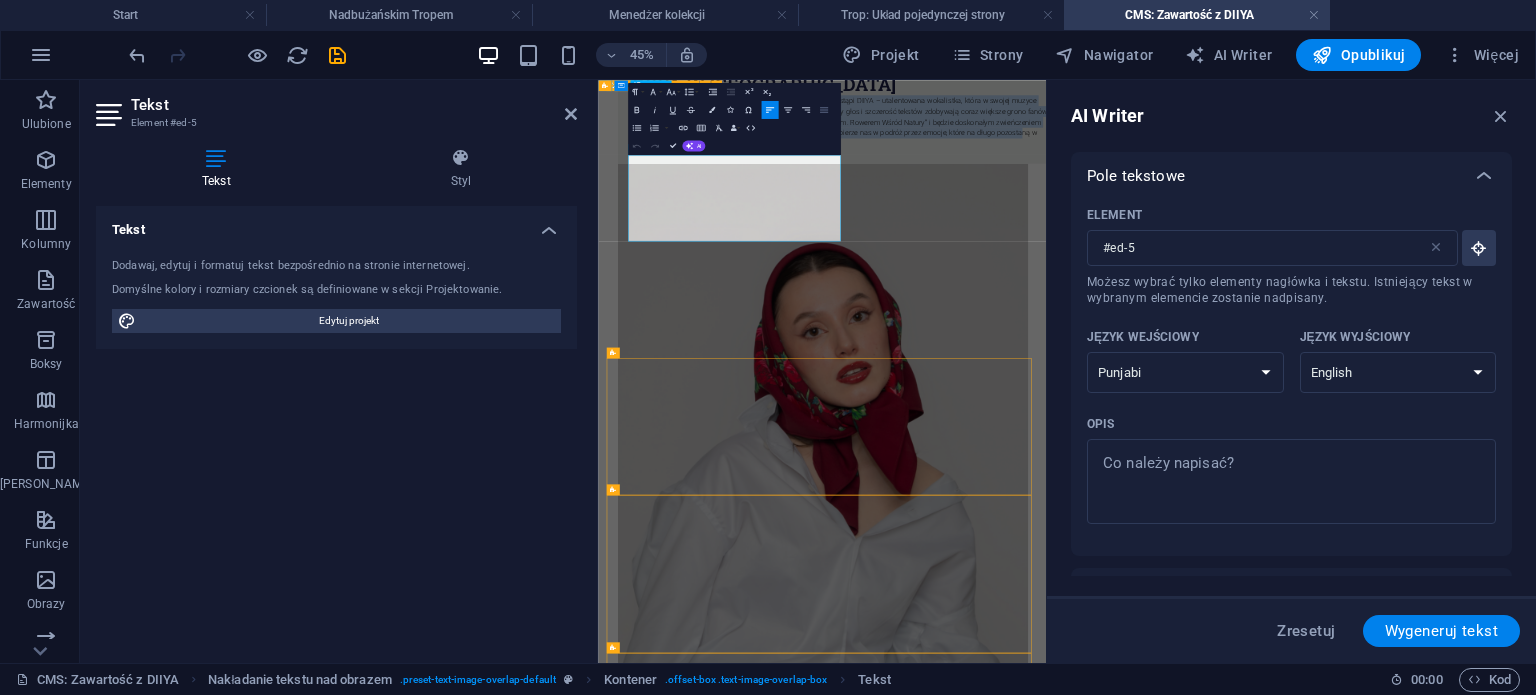 click on "Align Justify" at bounding box center (823, 110) 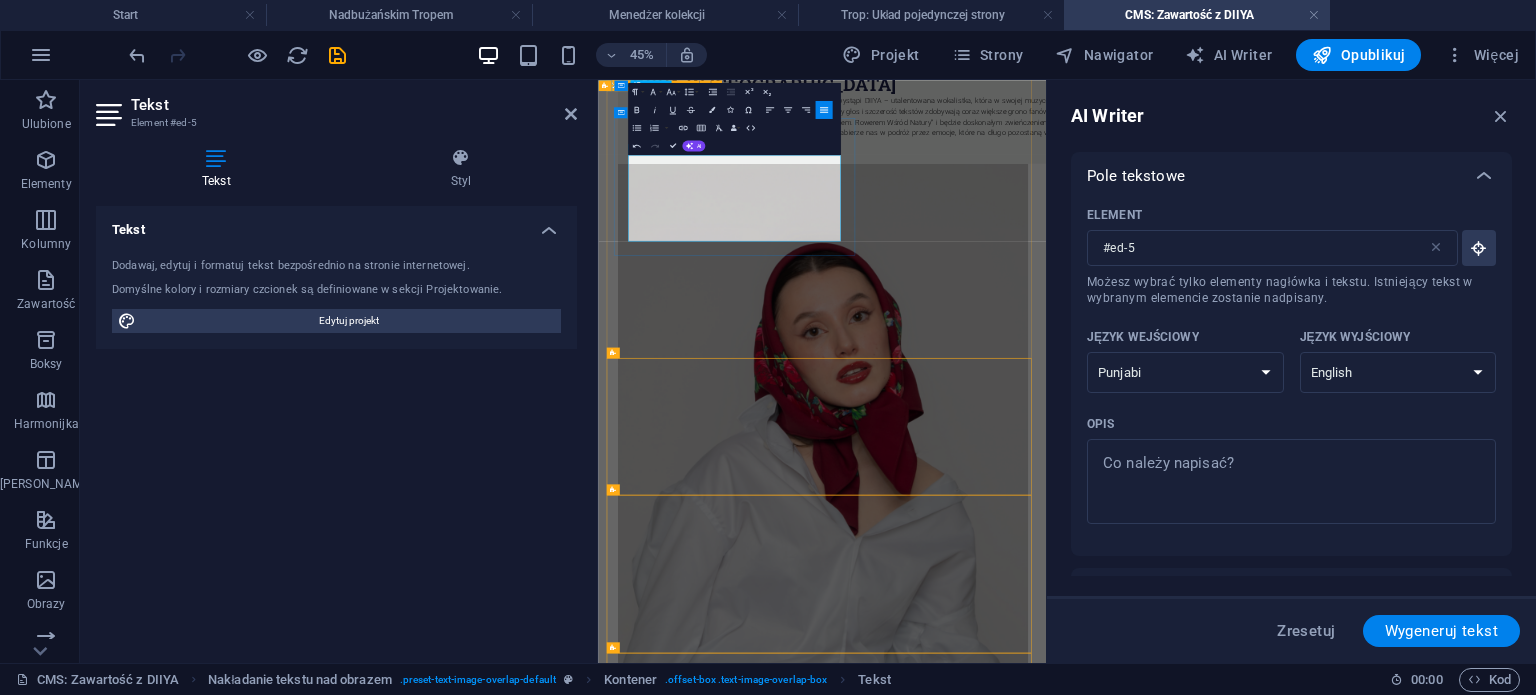 click on "Już 3 sierpnia o godzinie 19:45 na scenie w Kryłowie wystąpi DIIYA – utalentowana wokalistka, która w swojej muzyce łączy popową lekkość z emocjonalną głębią. Jej charakterystyczny głos i szczerość tekstów zdobywają coraz większe grono fanów. Występ odbędzie się w ramach wydarzenia „Nadbużańskim Tropem. Rowerem Wśród Natury” i będzie doskonałym zwieńczeniem letniego dnia pełnego kultury, ruchu i relaksu. DIIYA zabierze nas w podróż przez emocje, które na długo pozostaną w pamięci." at bounding box center (1136, 174) 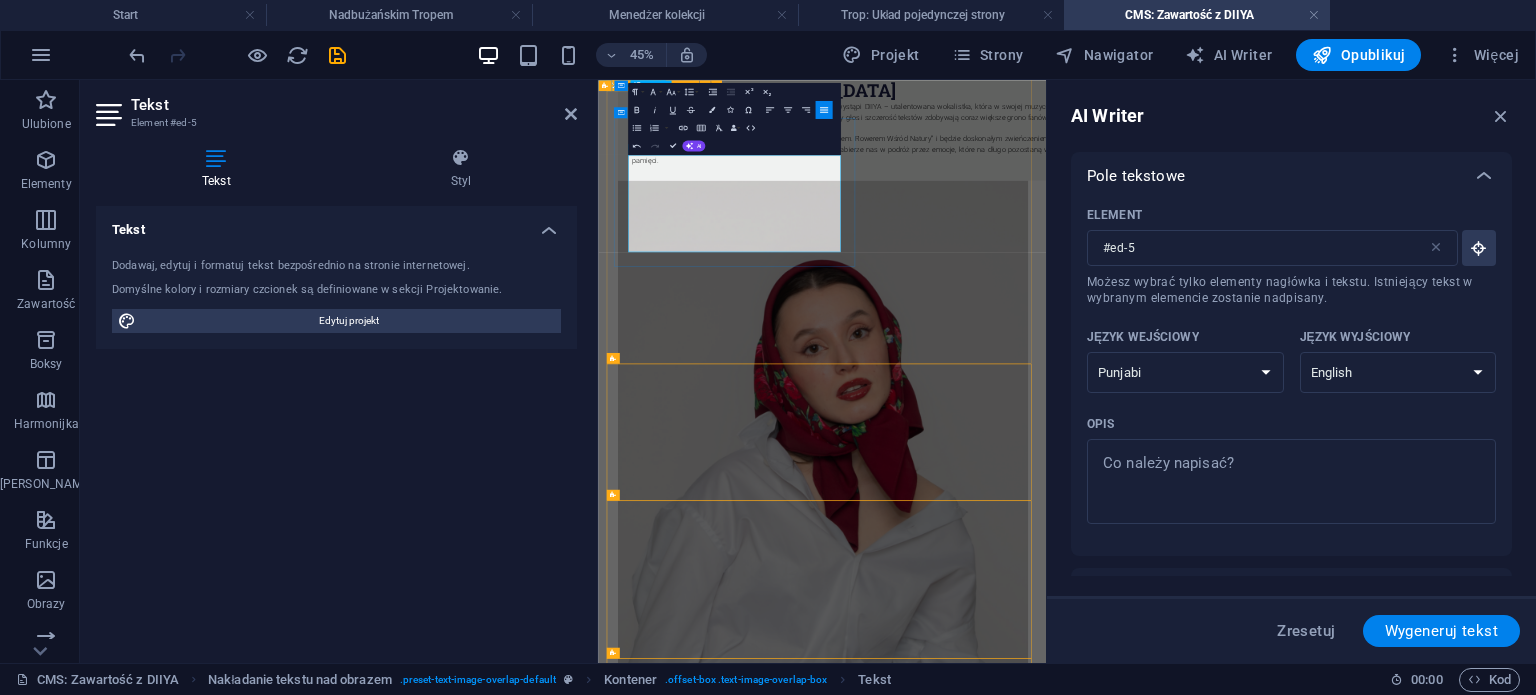 scroll, scrollTop: 276, scrollLeft: 0, axis: vertical 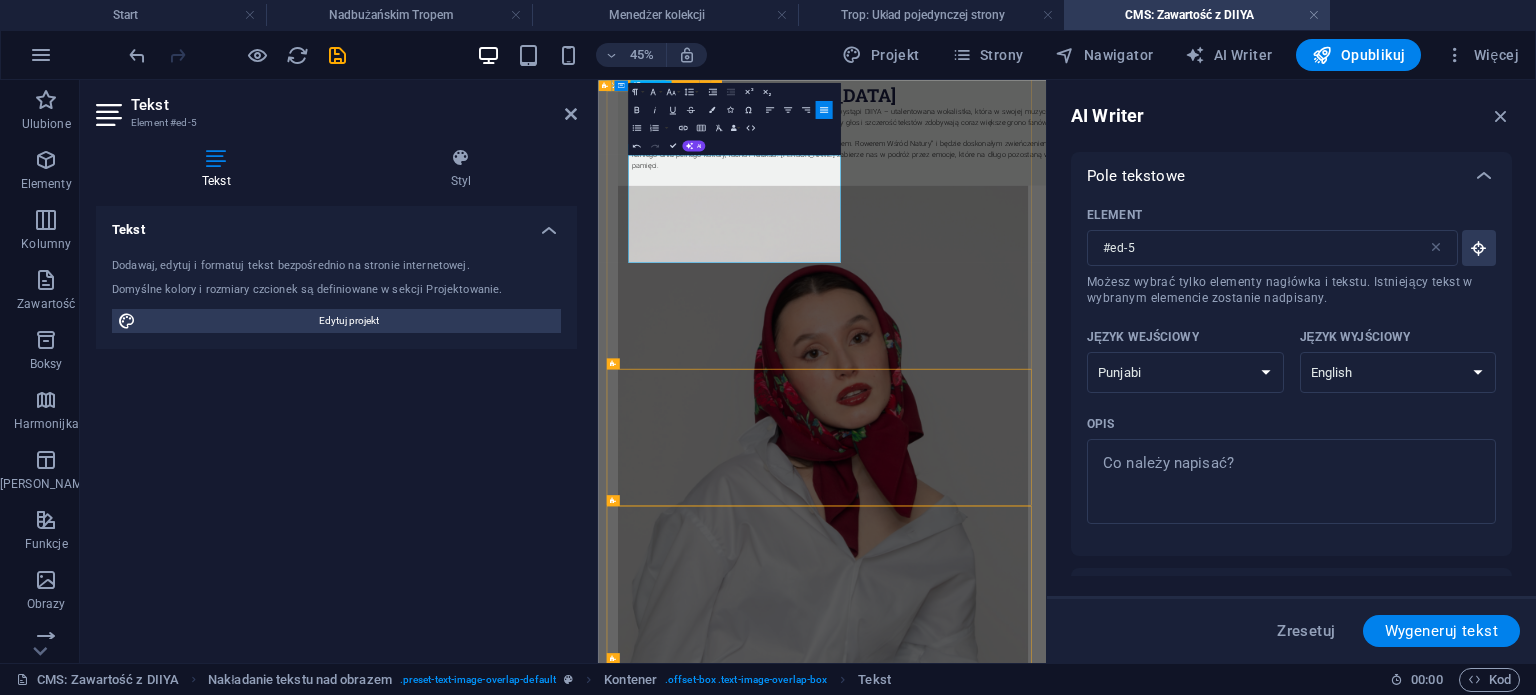 click on "DIIYa w Kryłowie Już 3 sierpnia o godzinie 19:45 na scenie w Kryłowie wystąpi DIIYA – utalentowana wokalistka, która w swojej muzyce łączy popową lekkość z emocjonalną głębią. Jej charakterystyczny głos i szczerość tekstów zdobywają coraz większe grono fanów.  Występ odbędzie się w ramach wydarzenia „Nadbużańskim Tropem. Rowerem Wśród Natury” i będzie doskonałym zwieńczeniem letniego dnia pełnego kultury, ruchu i relaksu. DIIYA zabierze nas w podróż przez emocje, które na długo pozostaną w pamięci." at bounding box center [1096, 755] 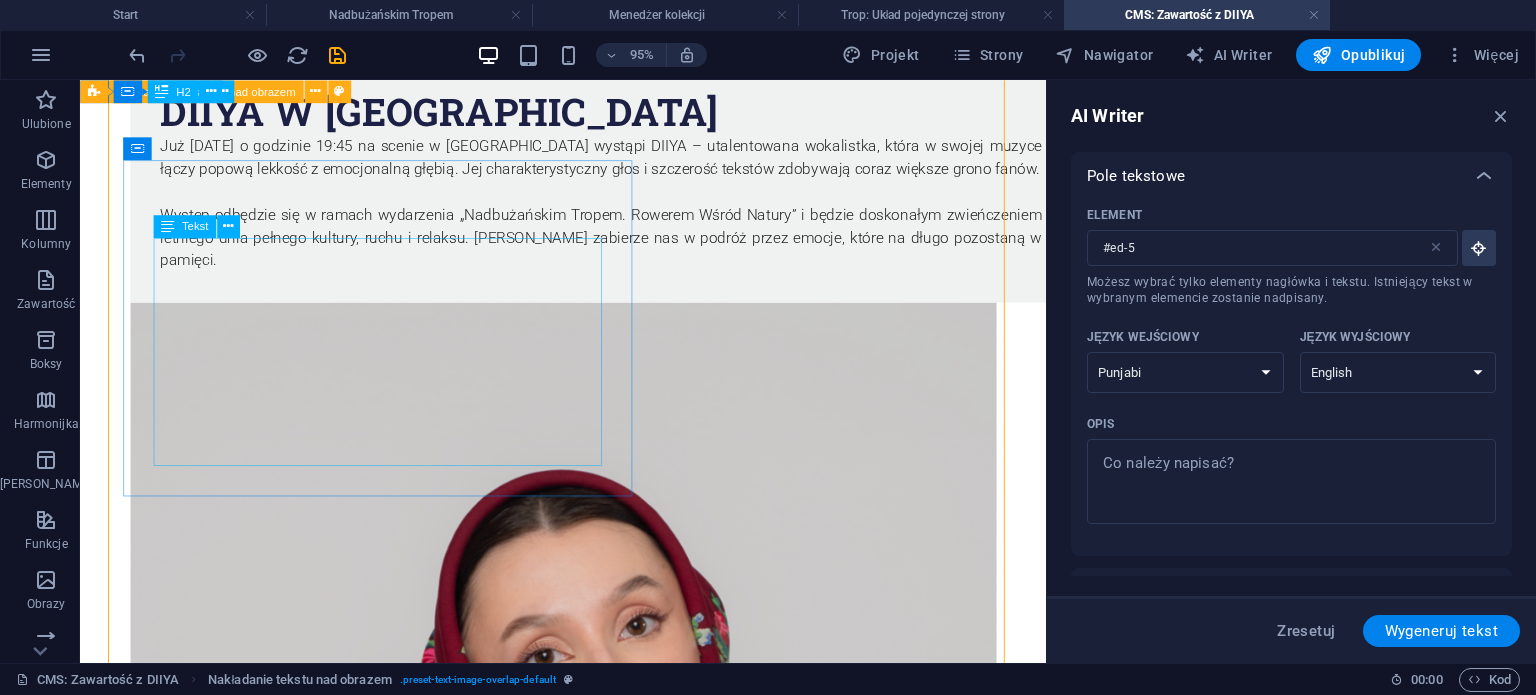 click on "Już 3 sierpnia o godzinie 19:45 na scenie w Kryłowie wystąpi DIIYA – utalentowana wokalistka, która w swojej muzyce łączy popową lekkość z emocjonalną głębią. Jej charakterystyczny głos i szczerość tekstów zdobywają coraz większe grono fanów.  Występ odbędzie się w ramach wydarzenia „Nadbużańskim Tropem. Rowerem Wśród Natury” i będzie doskonałym zwieńczeniem letniego dnia pełnego kultury, ruchu i relaksu. DIIYA zabierze nas w podróż przez emocje, które na długo pozostaną w pamięci." at bounding box center [629, 210] 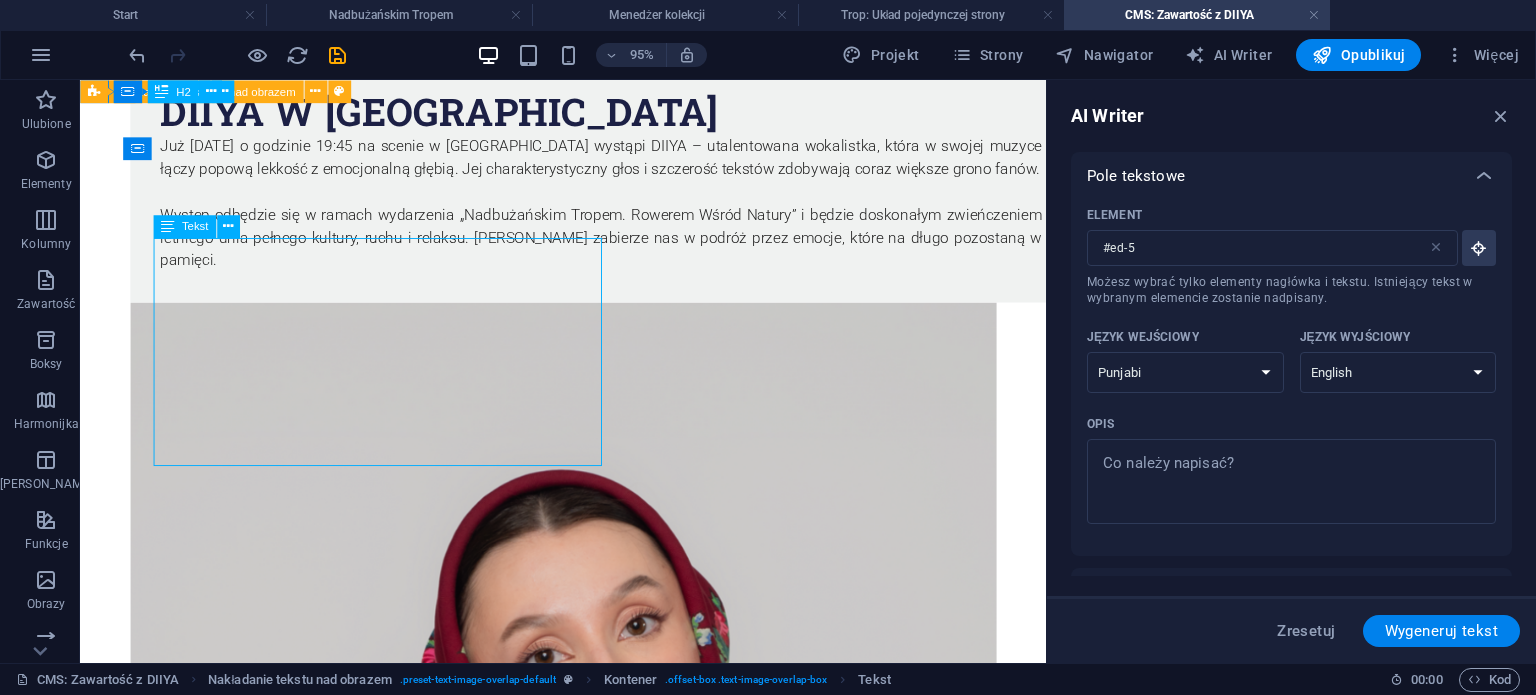 click on "Już 3 sierpnia o godzinie 19:45 na scenie w Kryłowie wystąpi DIIYA – utalentowana wokalistka, która w swojej muzyce łączy popową lekkość z emocjonalną głębią. Jej charakterystyczny głos i szczerość tekstów zdobywają coraz większe grono fanów.  Występ odbędzie się w ramach wydarzenia „Nadbużańskim Tropem. Rowerem Wśród Natury” i będzie doskonałym zwieńczeniem letniego dnia pełnego kultury, ruchu i relaksu. DIIYA zabierze nas w podróż przez emocje, które na długo pozostaną w pamięci." at bounding box center [629, 210] 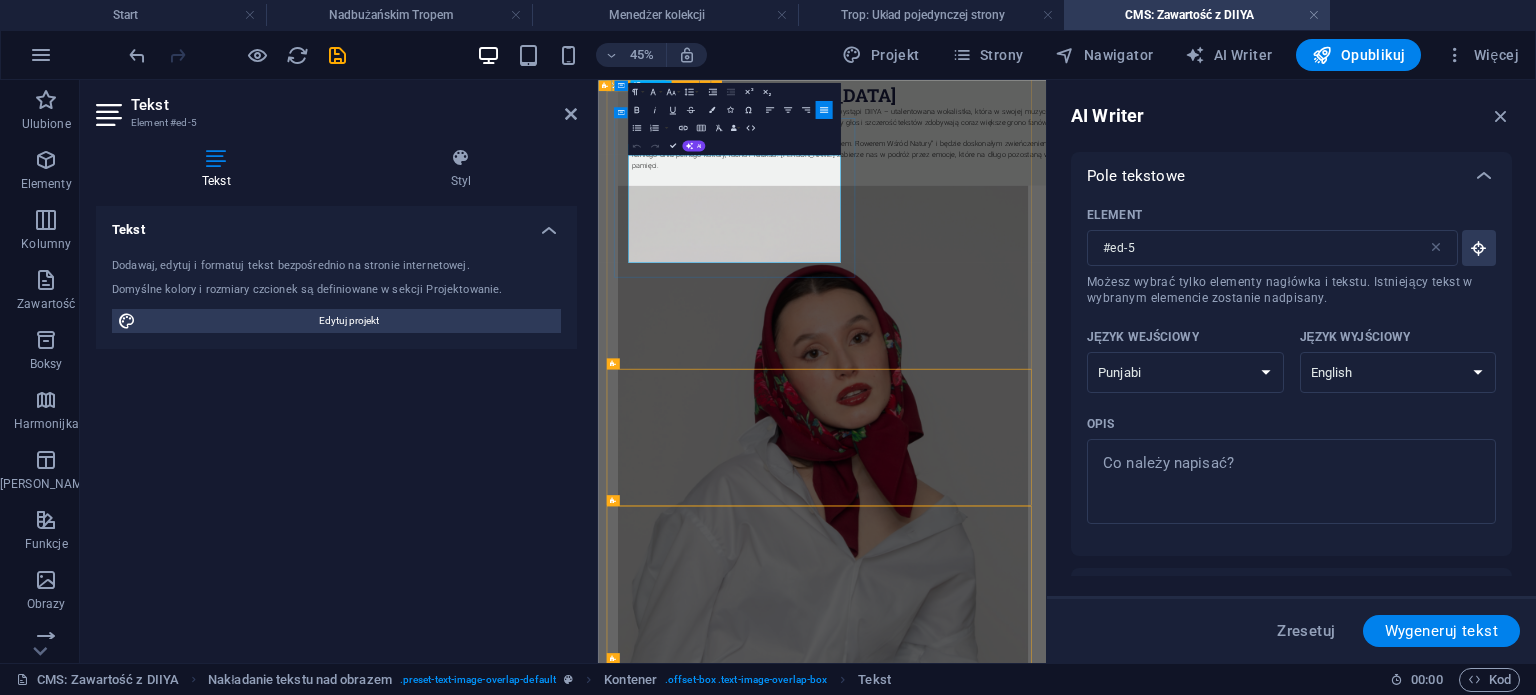 click on "Już 3 sierpnia o godzinie 19:45 na scenie w Kryłowie wystąpi DIIYA – utalentowana wokalistka, która w swojej muzyce łączy popową lekkość z emocjonalną głębią. Jej charakterystyczny głos i szczerość tekstów zdobywają coraz większe grono fanów." at bounding box center [1136, 162] 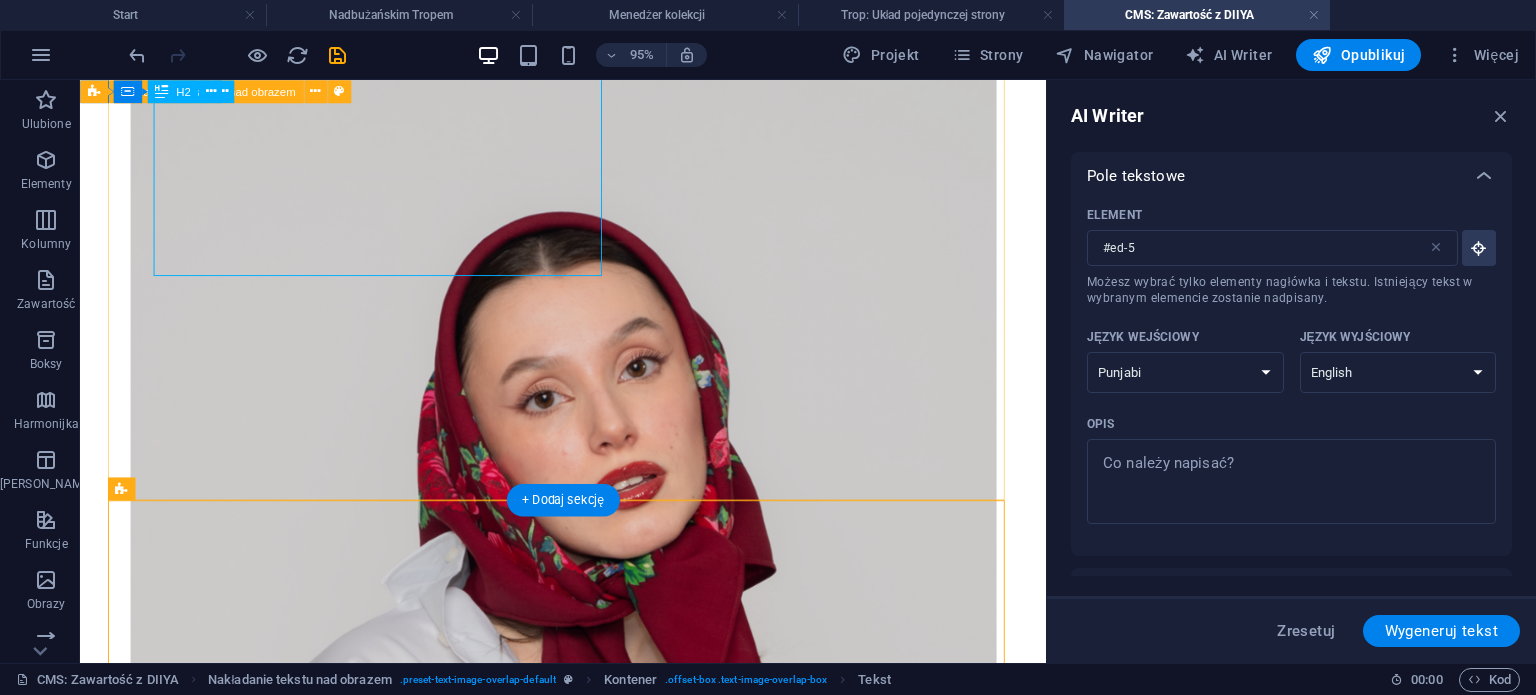 scroll, scrollTop: 676, scrollLeft: 0, axis: vertical 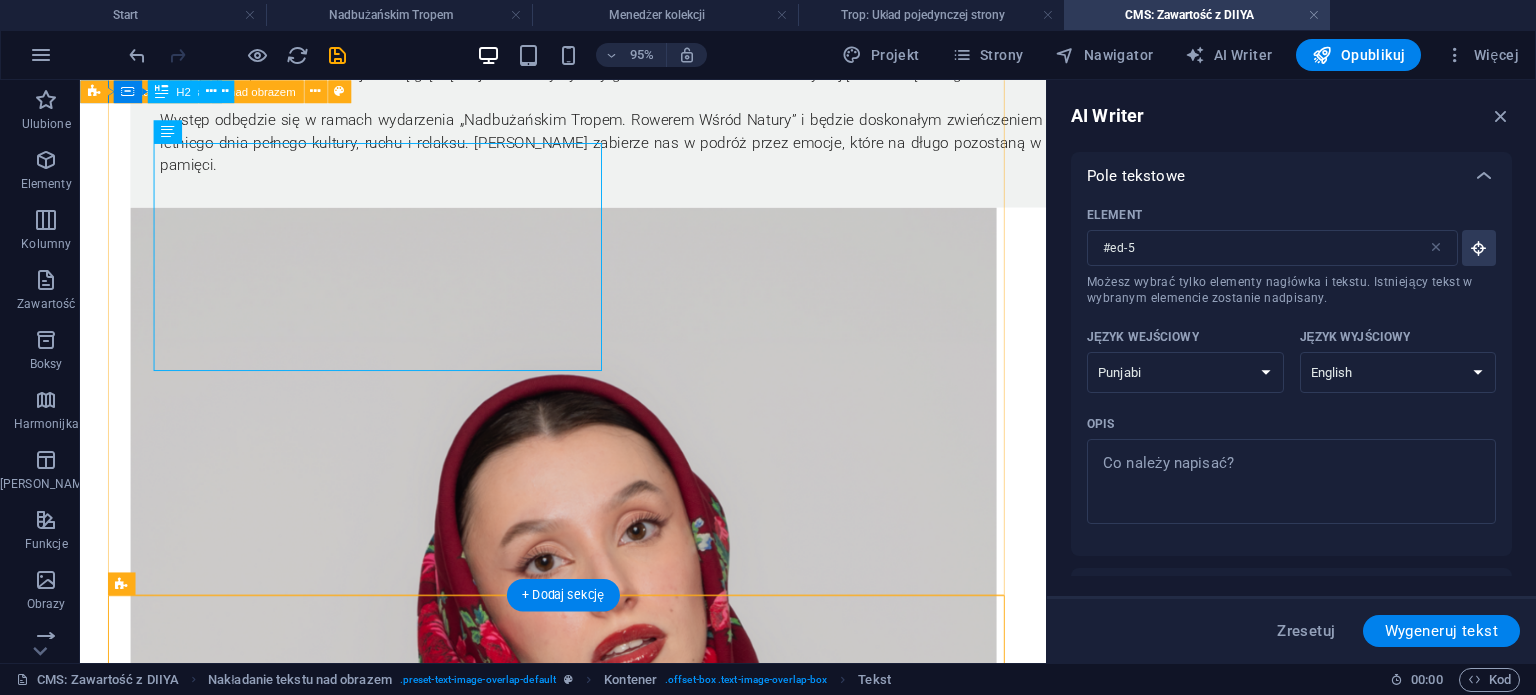 click on "DIIYa w Kryłowie Już 3 sierpnia o godzinie 19:45 na scenie w Kryłowie wystąpi DIIYA – utalentowana wokalistka, która w swojej muzyce łączy popową lekkość z emocjonalną głębią. Jej charakterystyczny głos i szczerość tekstów zdobywają coraz większe grono fanów.  Występ odbędzie się w ramach wydarzenia „Nadbużańskim Tropem. Rowerem Wśród Natury” i będzie doskonałym zwieńczeniem letniego dnia pełnego kultury, ruchu i relaksu. DIIYA zabierze nas w podróż przez emocje, które na długo pozostaną w pamięci." at bounding box center [589, 655] 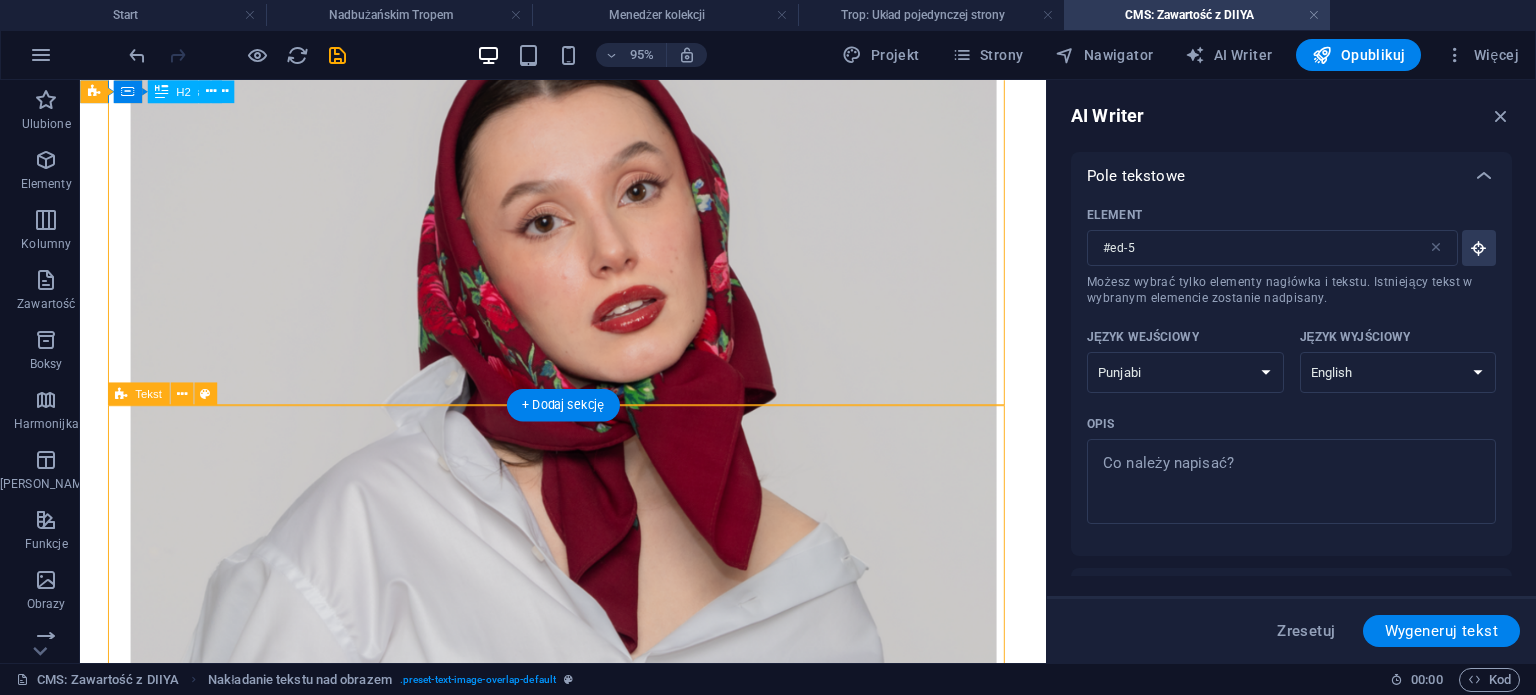 scroll, scrollTop: 776, scrollLeft: 0, axis: vertical 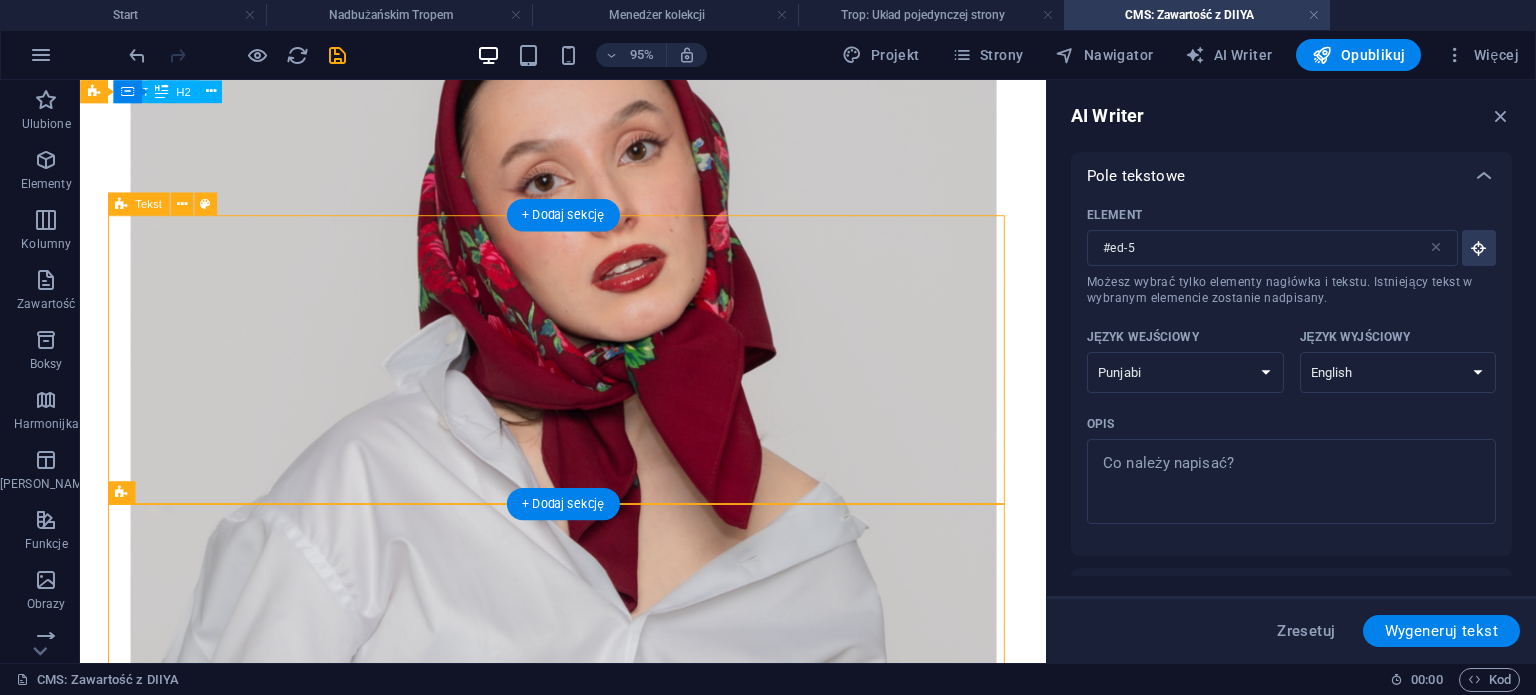 click on "Już 3 sierpnia o godzinie 19:45 na scenie w Kryłowie wystąpi DIIYA – utalentowana wokalistka, która w swojej muzyce łączy popową lekkość z emocjonalną głębią. Jej charakterystyczny głos i szczerość tekstów zdobywają coraz większe grono fanów. Występ odbędzie się w ramach wydarzenia „Nadbużańskim Tropem. Rowerem Wśród Natury” i będzie doskonałym zwieńczeniem letniego dnia pełnego kultury, ruchu i relaksu. DIIYA zabierze nas w podróż przez emocje, które na długo pozostaną w pamięci." at bounding box center [589, 1222] 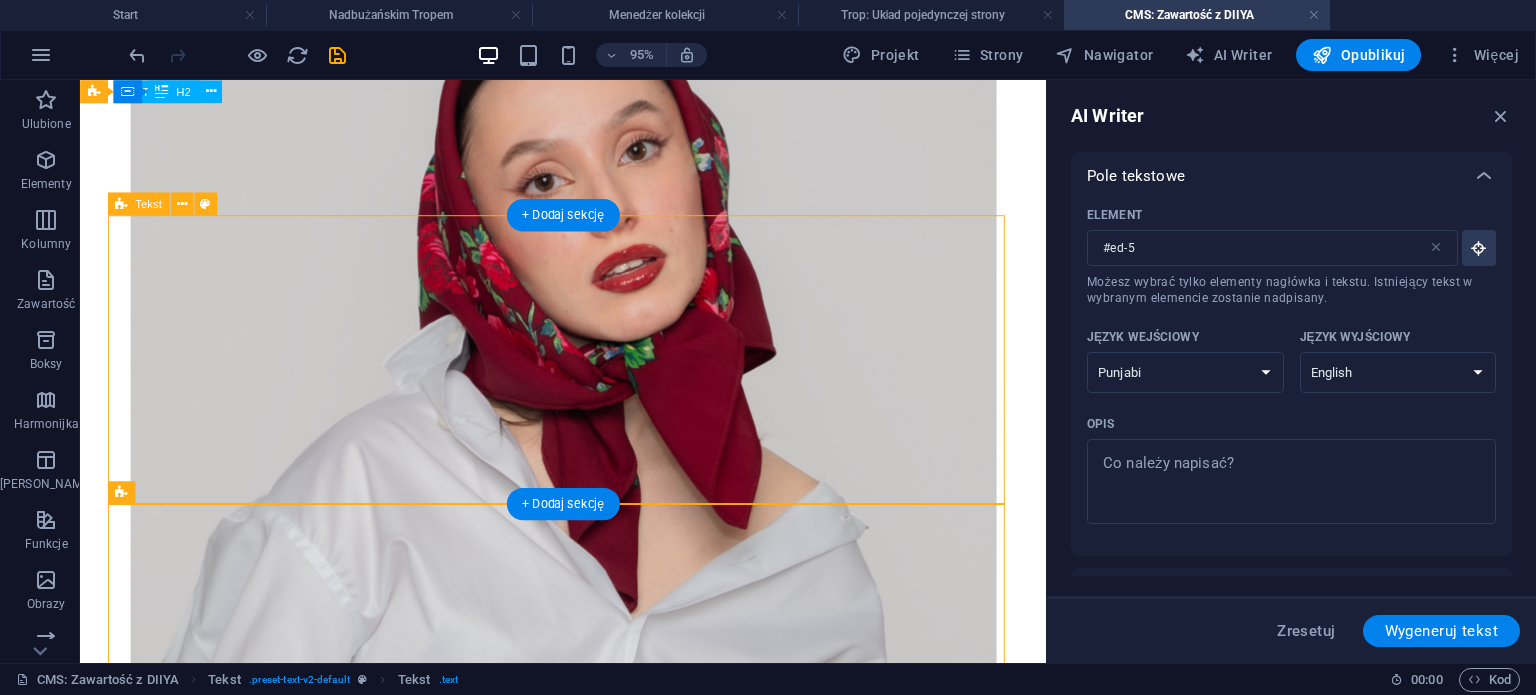 click on "Już 3 sierpnia o godzinie 19:45 na scenie w Kryłowie wystąpi DIIYA – utalentowana wokalistka, która w swojej muzyce łączy popową lekkość z emocjonalną głębią. Jej charakterystyczny głos i szczerość tekstów zdobywają coraz większe grono fanów. Występ odbędzie się w ramach wydarzenia „Nadbużańskim Tropem. Rowerem Wśród Natury” i będzie doskonałym zwieńczeniem letniego dnia pełnego kultury, ruchu i relaksu. DIIYA zabierze nas w podróż przez emocje, które na długo pozostaną w pamięci." at bounding box center (589, 1222) 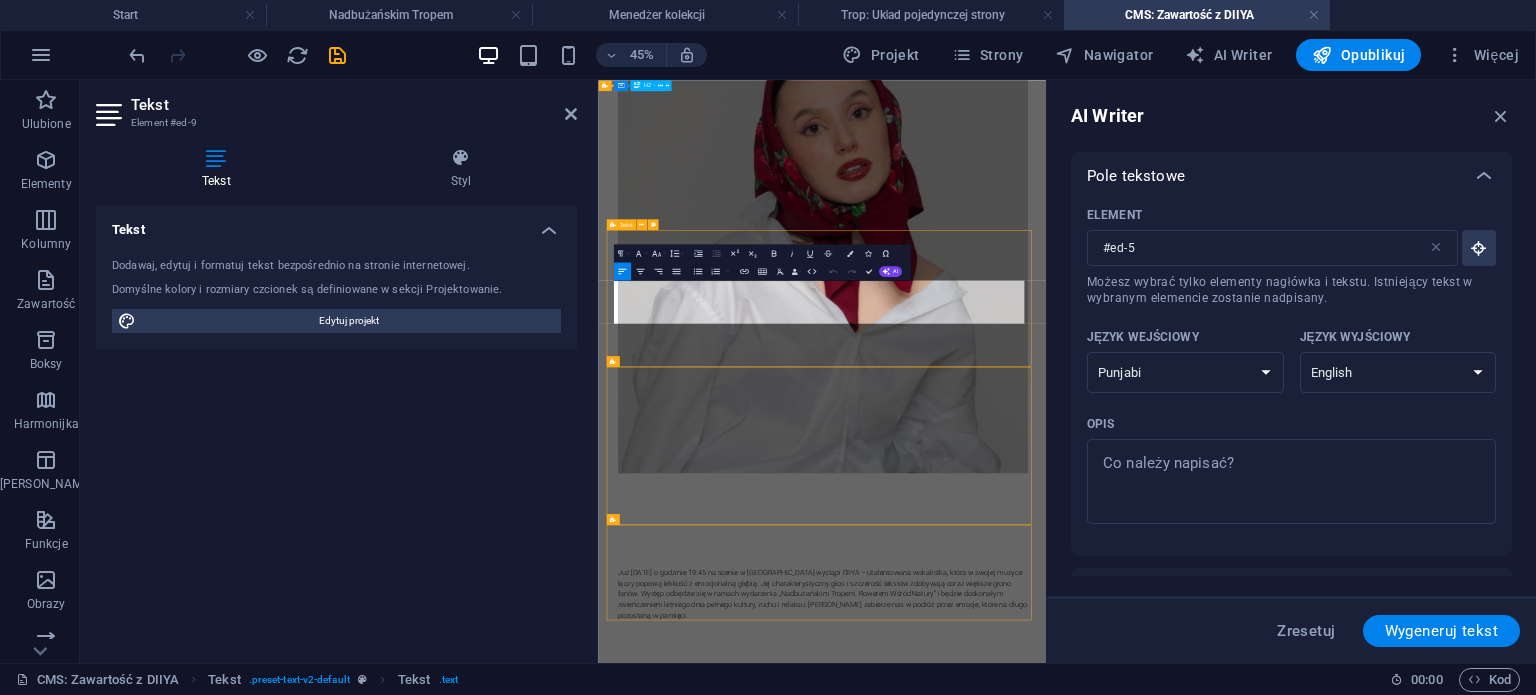type on "#ed-9" 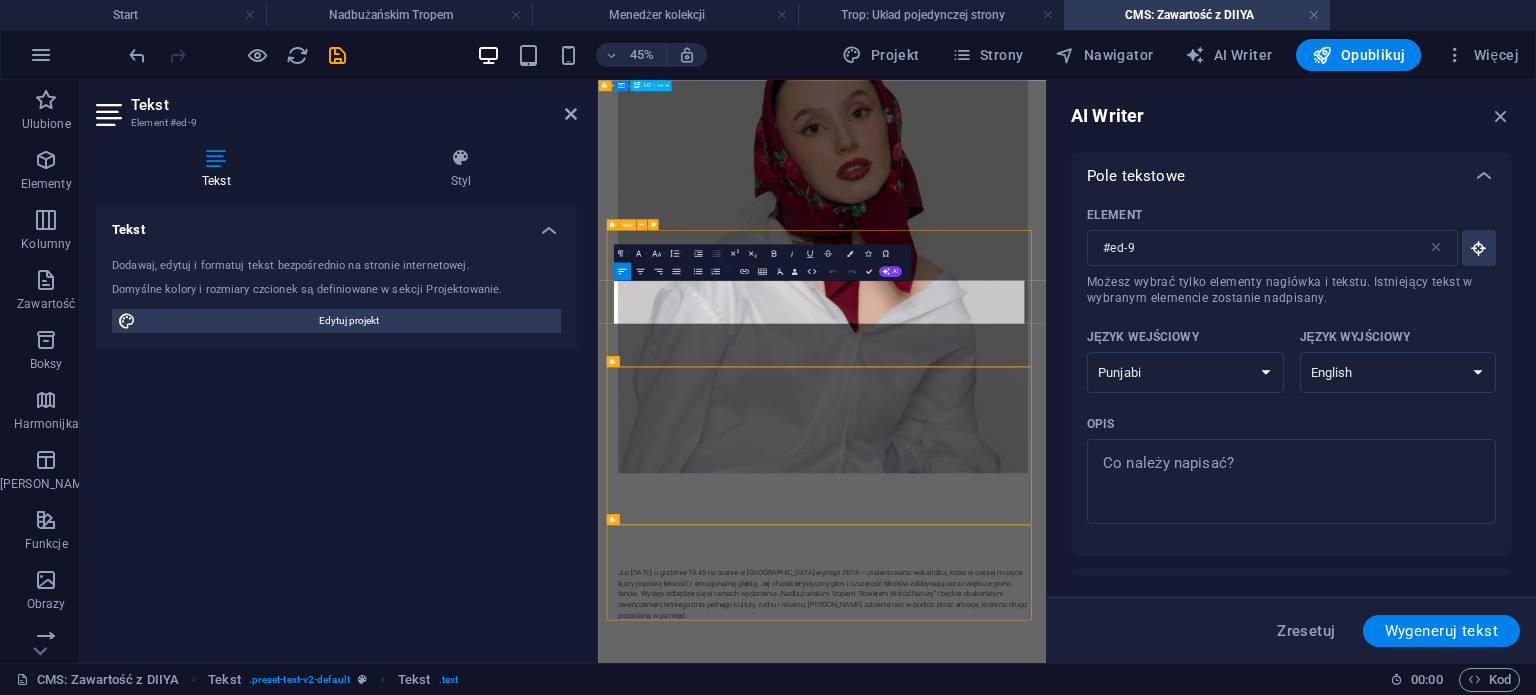 scroll, scrollTop: 584, scrollLeft: 0, axis: vertical 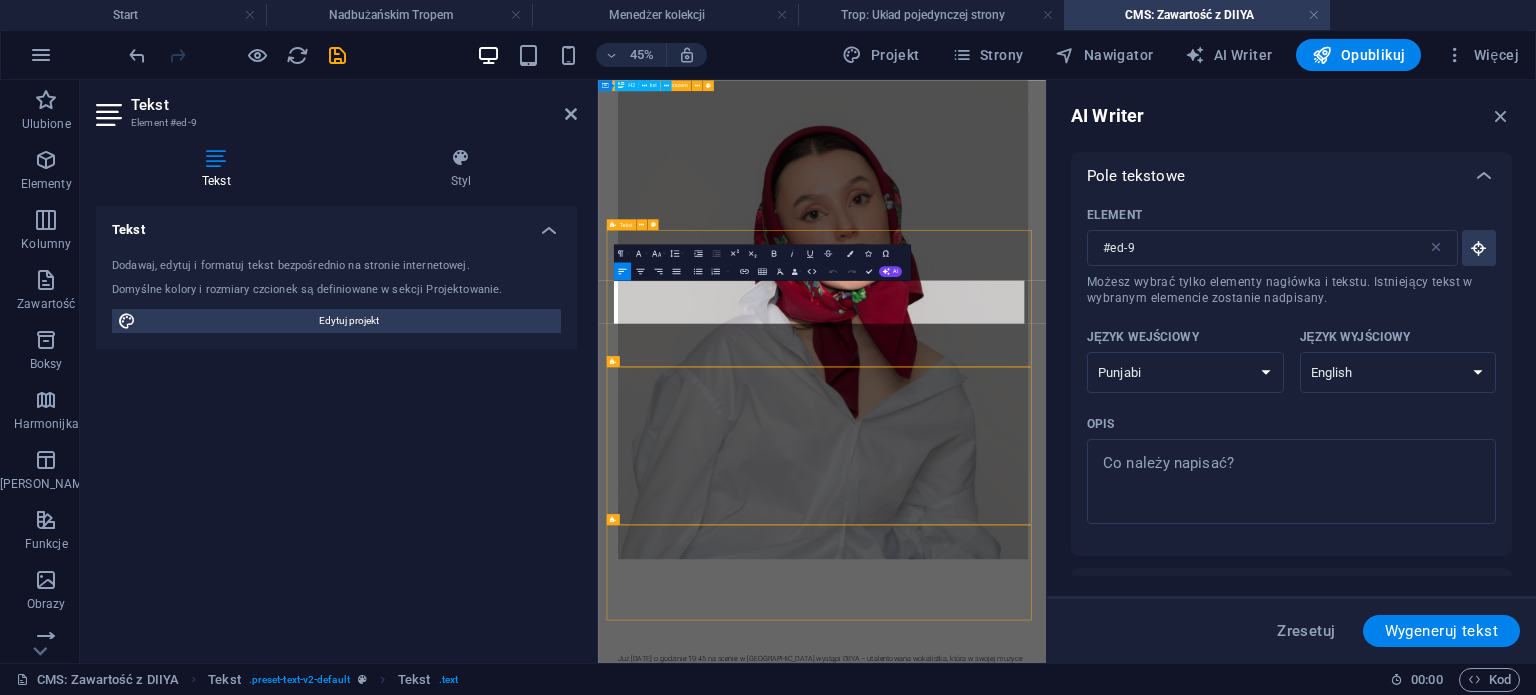 click on "Już 3 sierpnia o godzinie 19:45 na scenie w Kryłowie wystąpi DIIYA – utalentowana wokalistka, która w swojej muzyce łączy popową lekkość z emocjonalną głębią. Jej charakterystyczny głos i szczerość tekstów zdobywają coraz większe grono fanów. Występ odbędzie się w ramach wydarzenia „Nadbużańskim Tropem. Rowerem Wśród Natury” i będzie doskonałym zwieńczeniem letniego dnia pełnego kultury, ruchu i relaksu. DIIYA zabierze nas w podróż przez emocje, które na długo pozostaną w pamięci." at bounding box center (1096, 1414) 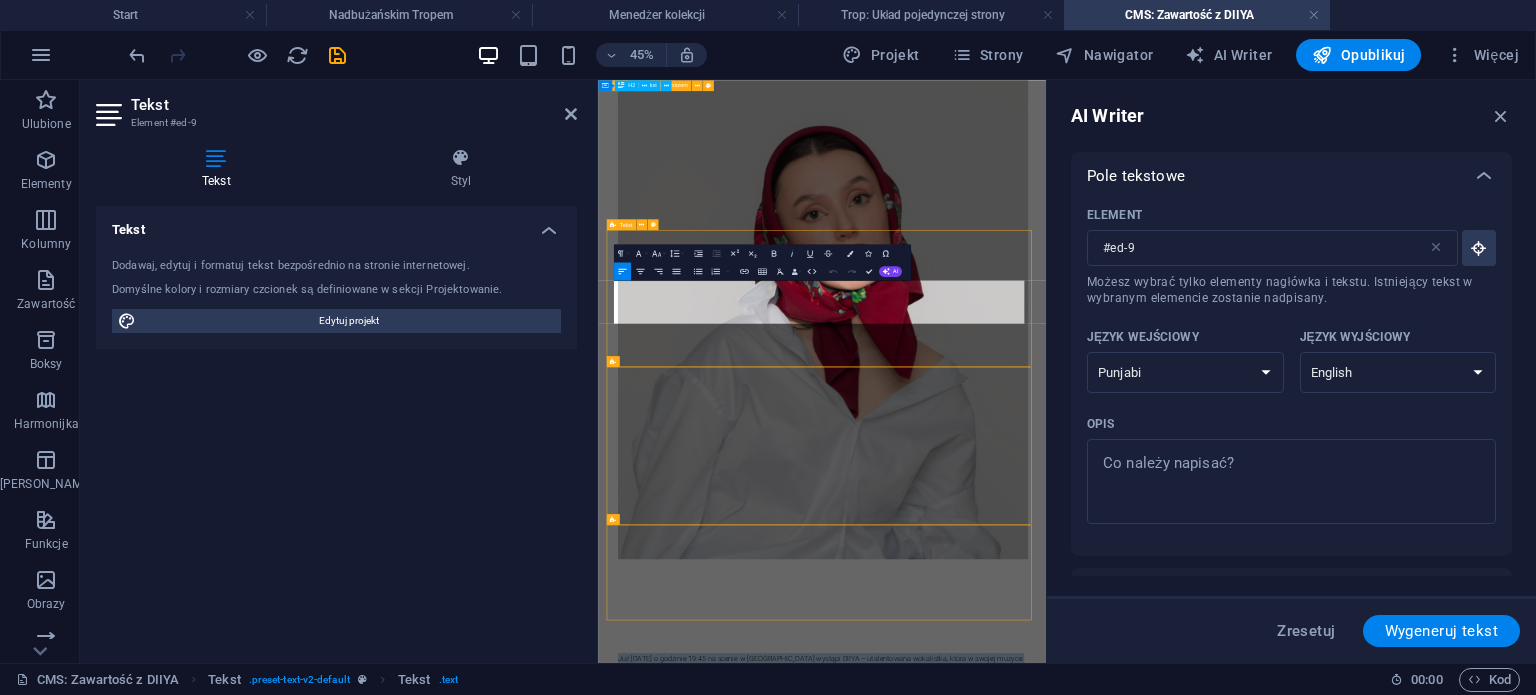 drag, startPoint x: 1515, startPoint y: 614, endPoint x: 628, endPoint y: 536, distance: 890.4229 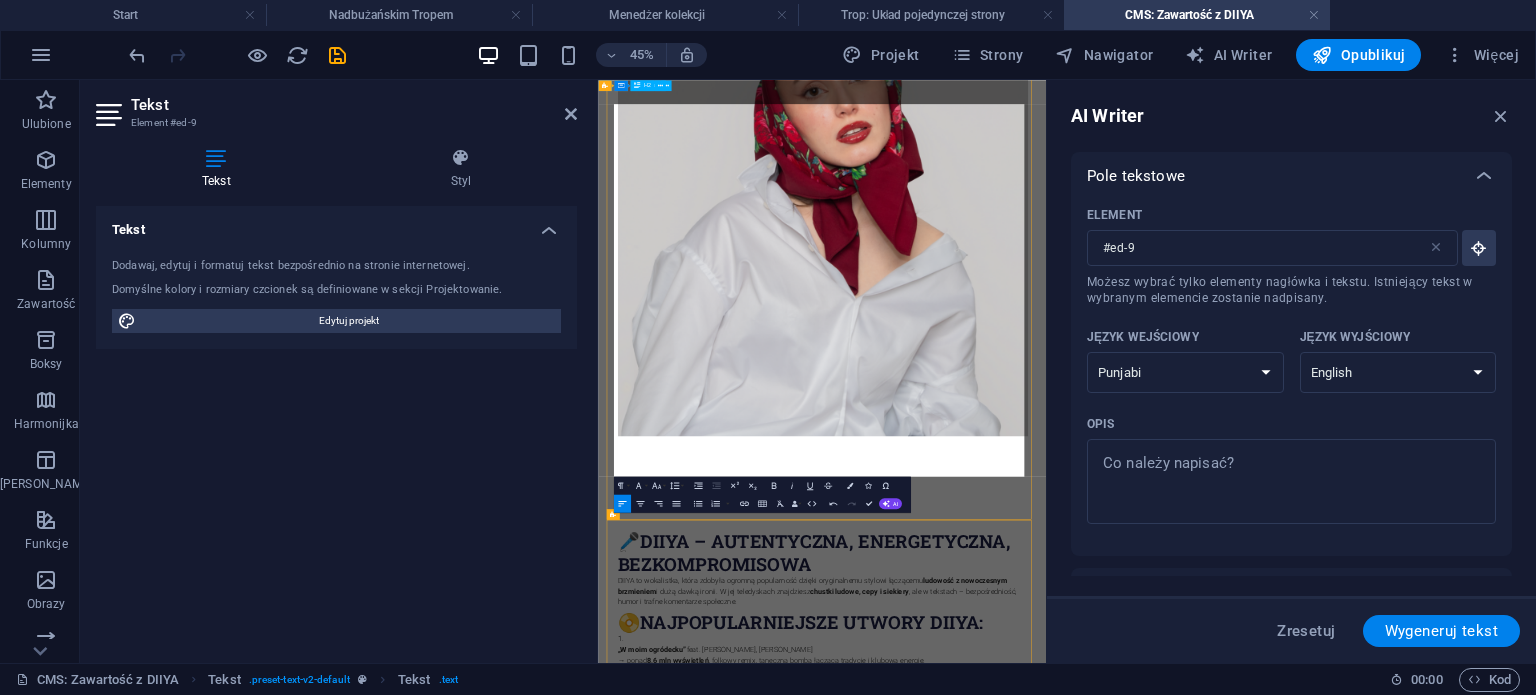 scroll, scrollTop: 984, scrollLeft: 0, axis: vertical 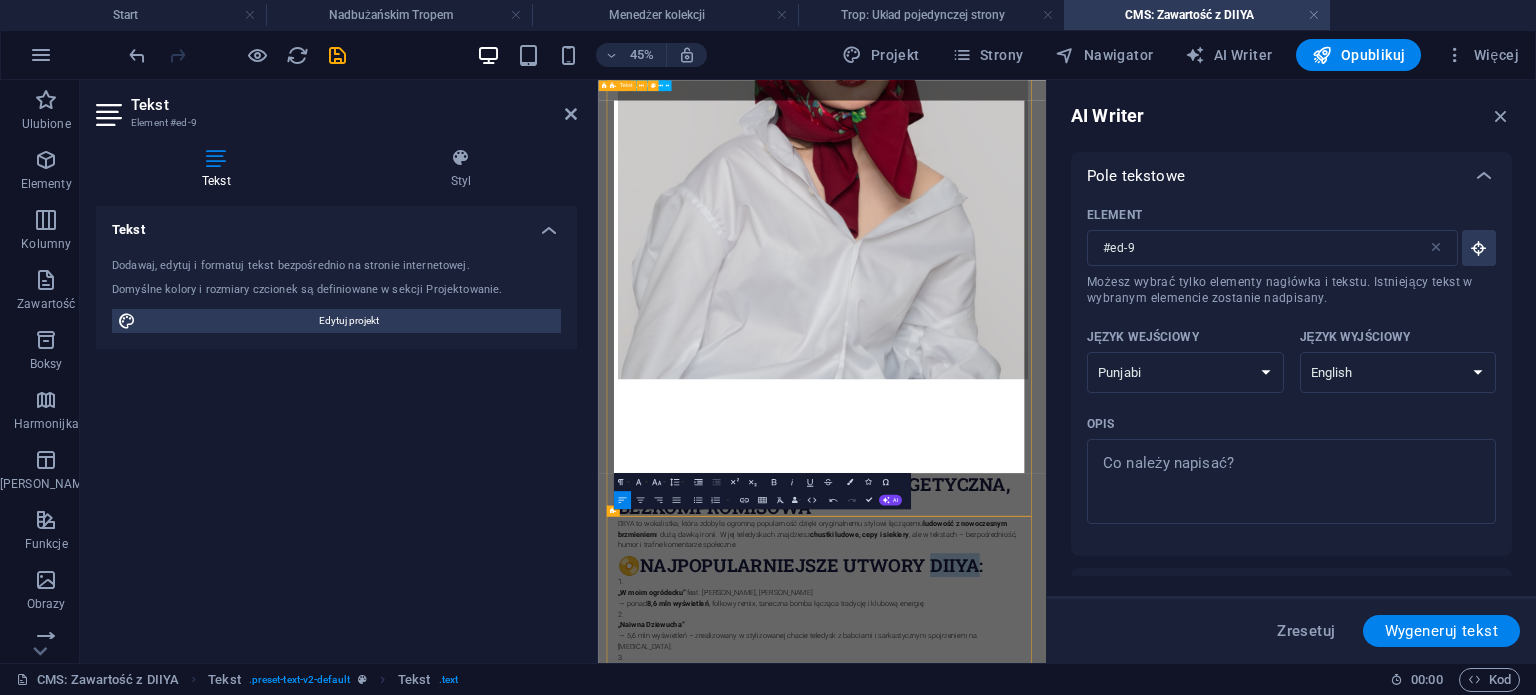 drag, startPoint x: 1449, startPoint y: 330, endPoint x: 1352, endPoint y: 328, distance: 97.020615 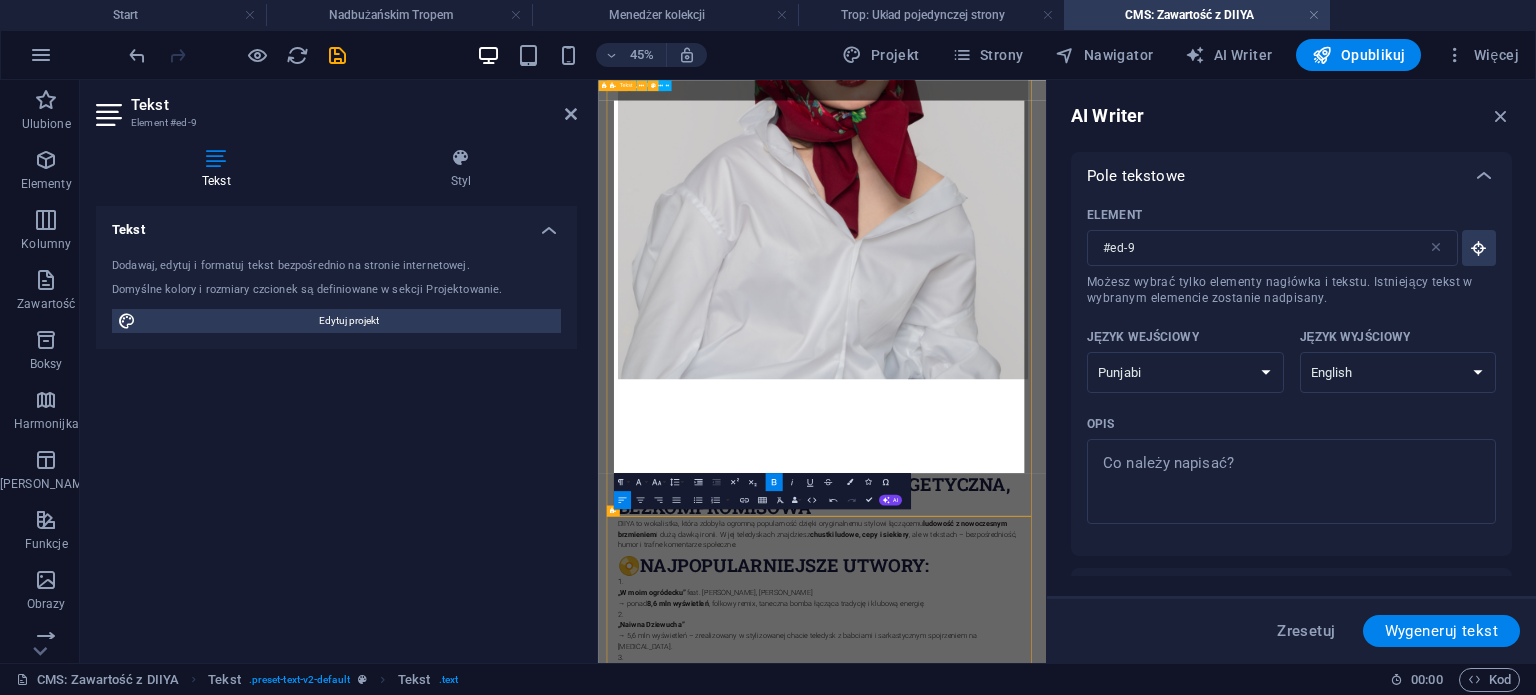 click on "📍 Koncert w Kryłowie – 3 sierpnia 2025 r., godz. 19:45" at bounding box center (1096, 1708) 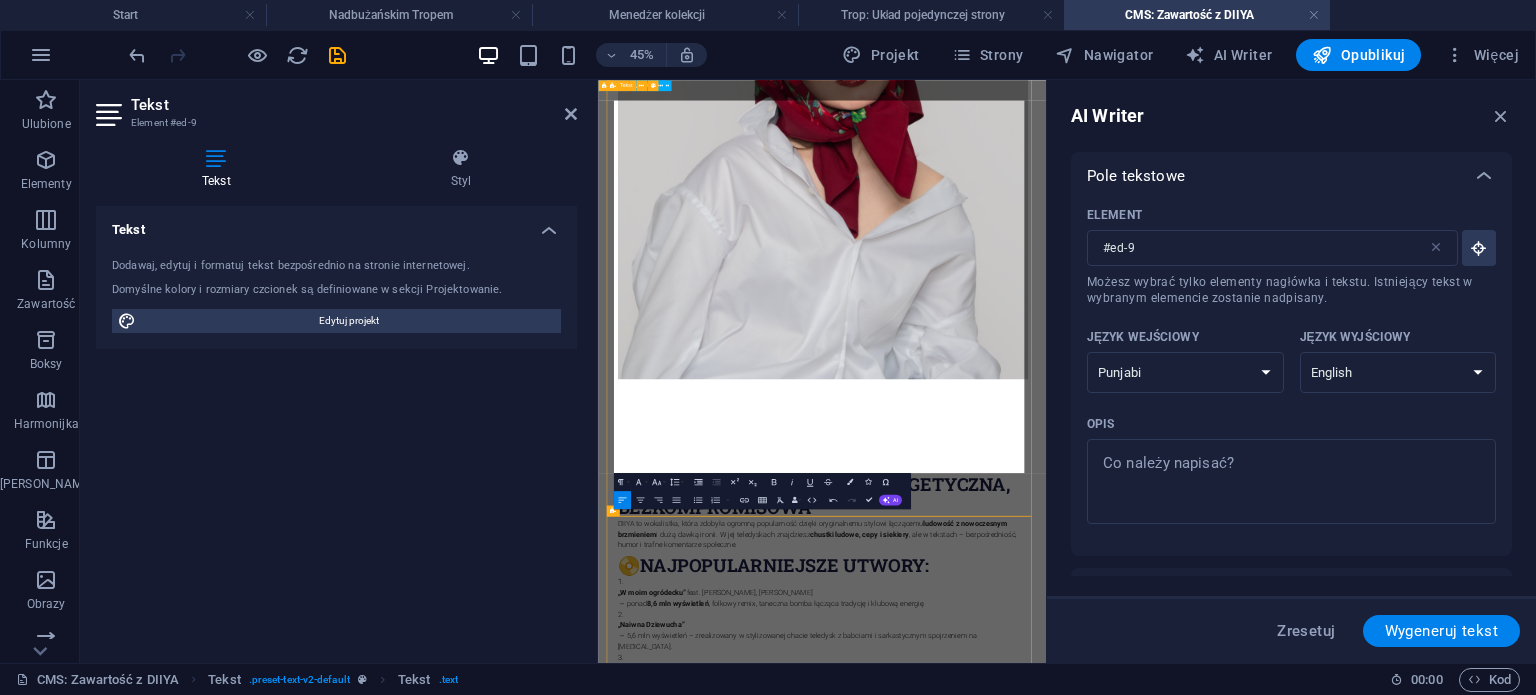 click on "📍 Koncert w Kryłowie –" at bounding box center [1096, 1683] 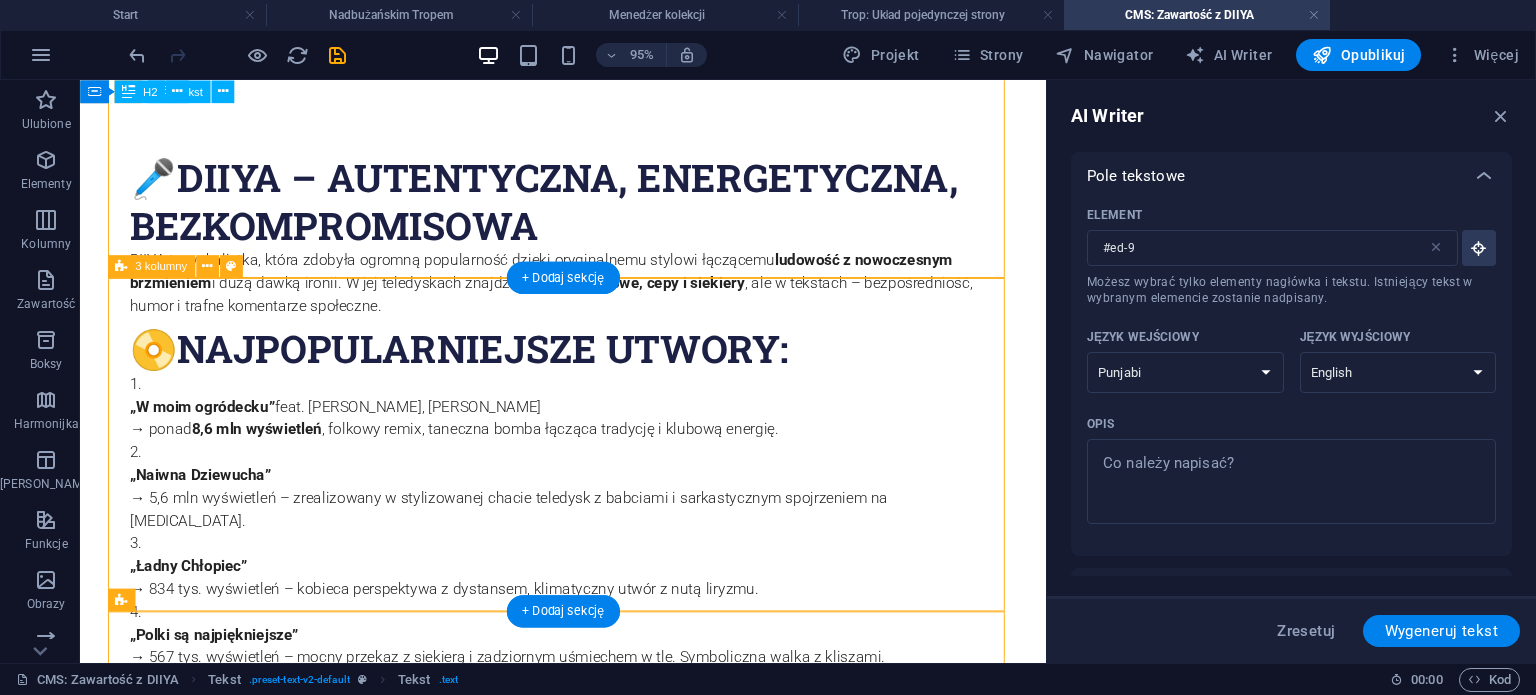 scroll, scrollTop: 1784, scrollLeft: 0, axis: vertical 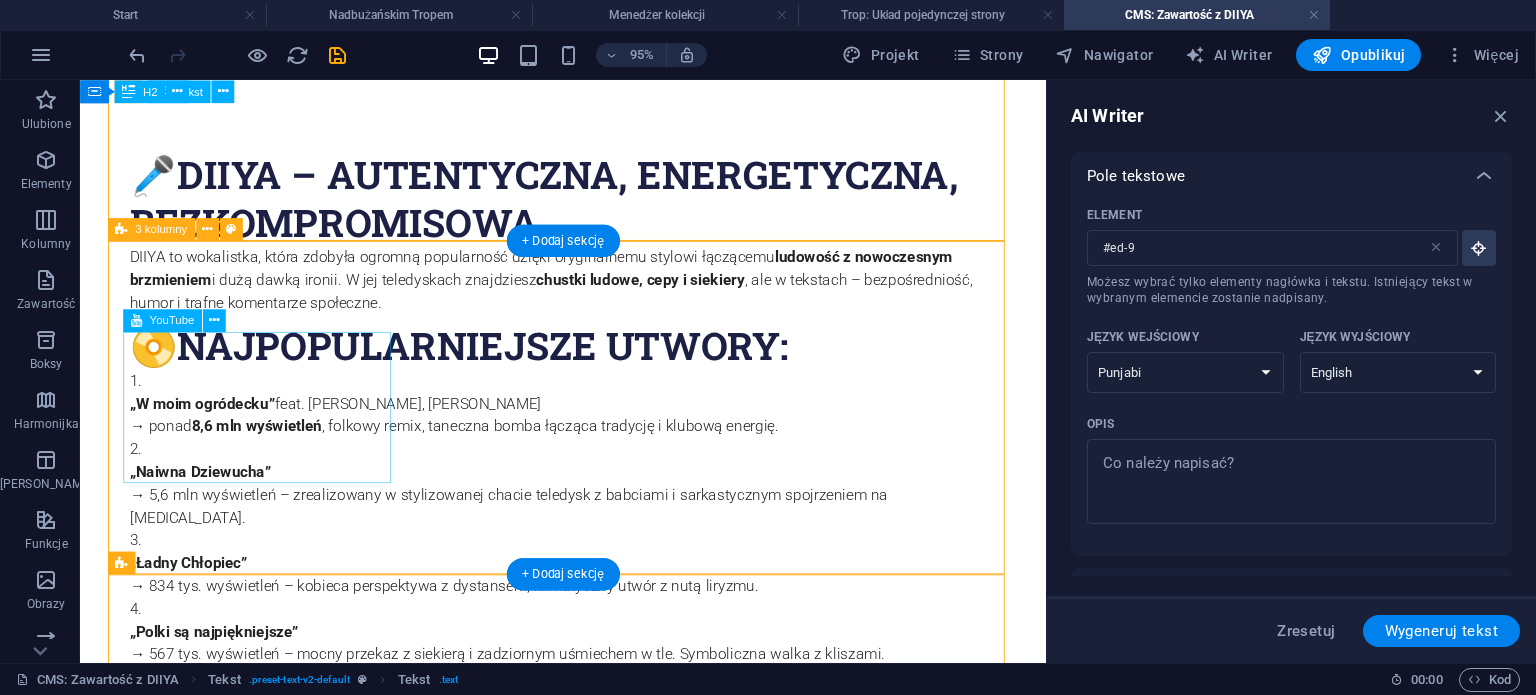 click at bounding box center (274, 1277) 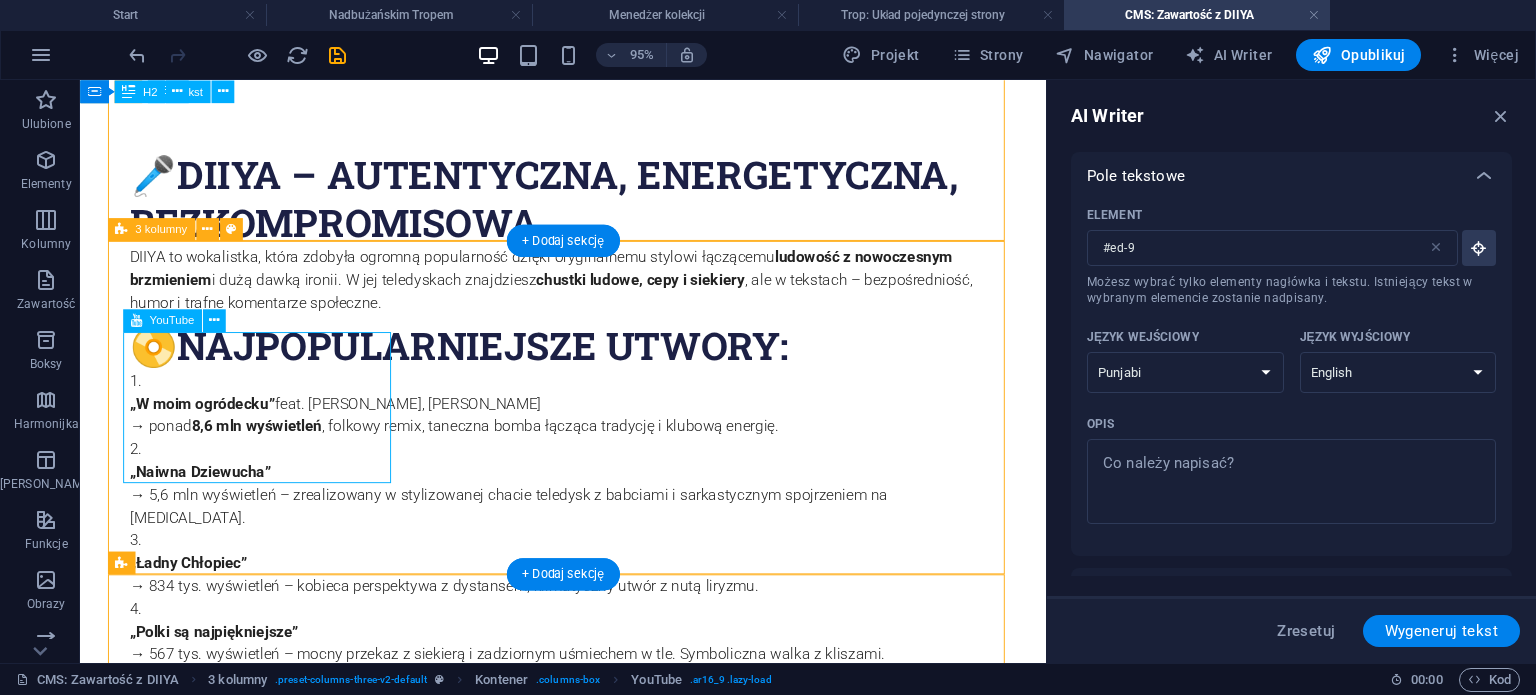 click at bounding box center (274, 1277) 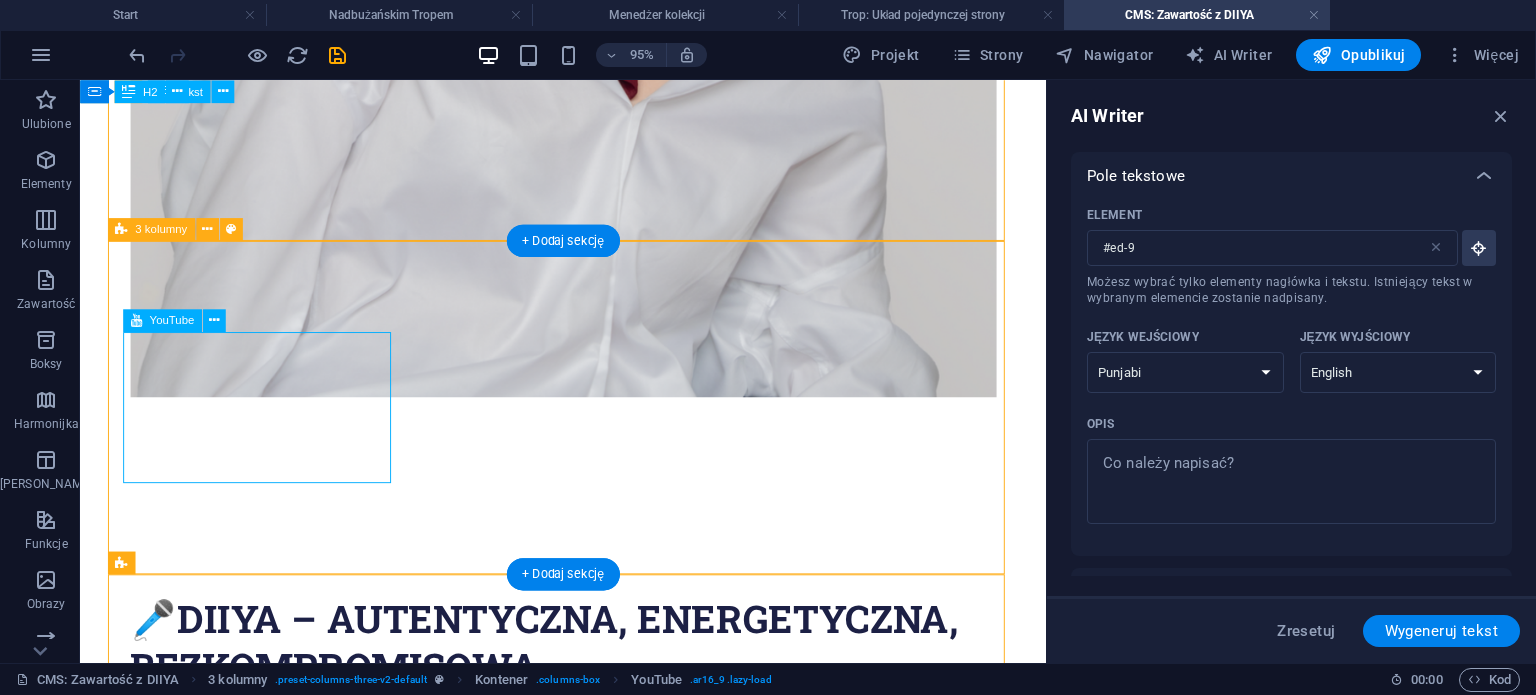select on "ar16_9" 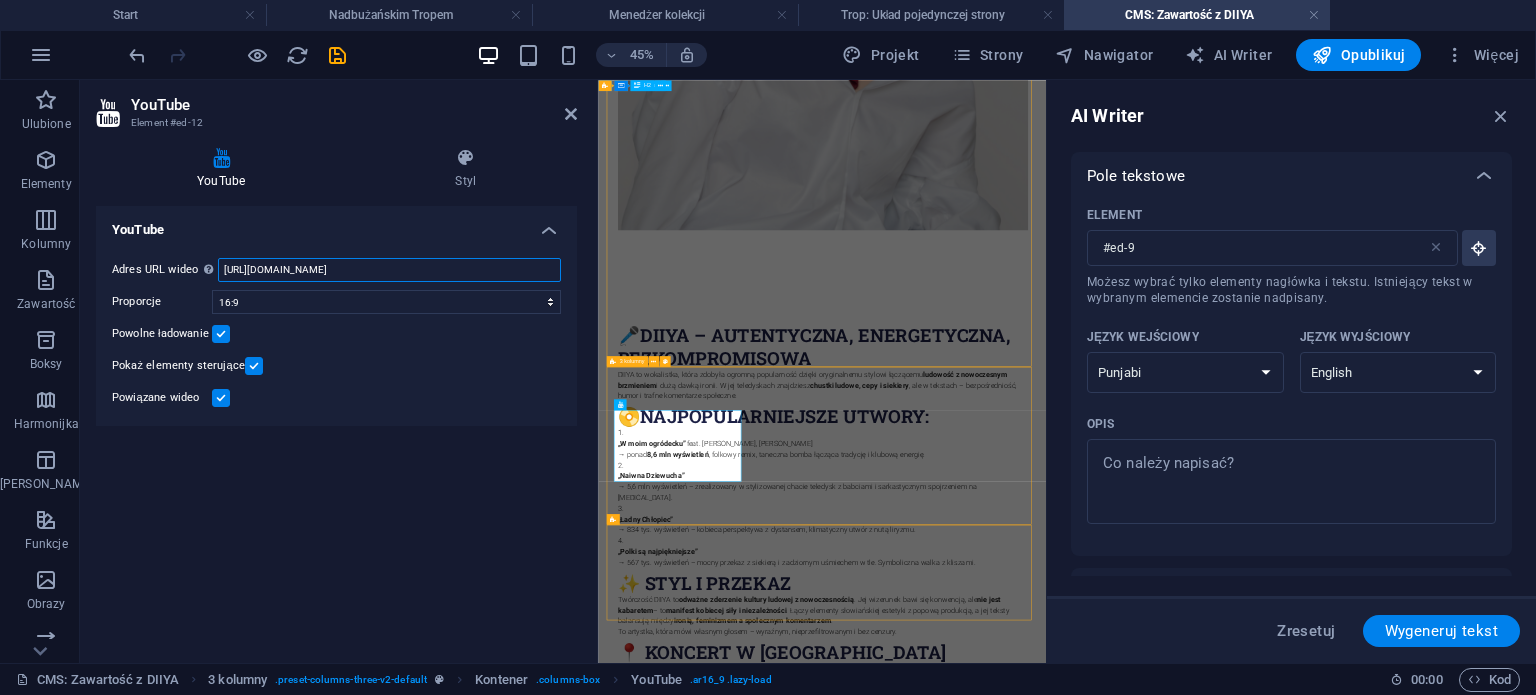 click on "[URL][DOMAIN_NAME]" at bounding box center (389, 270) 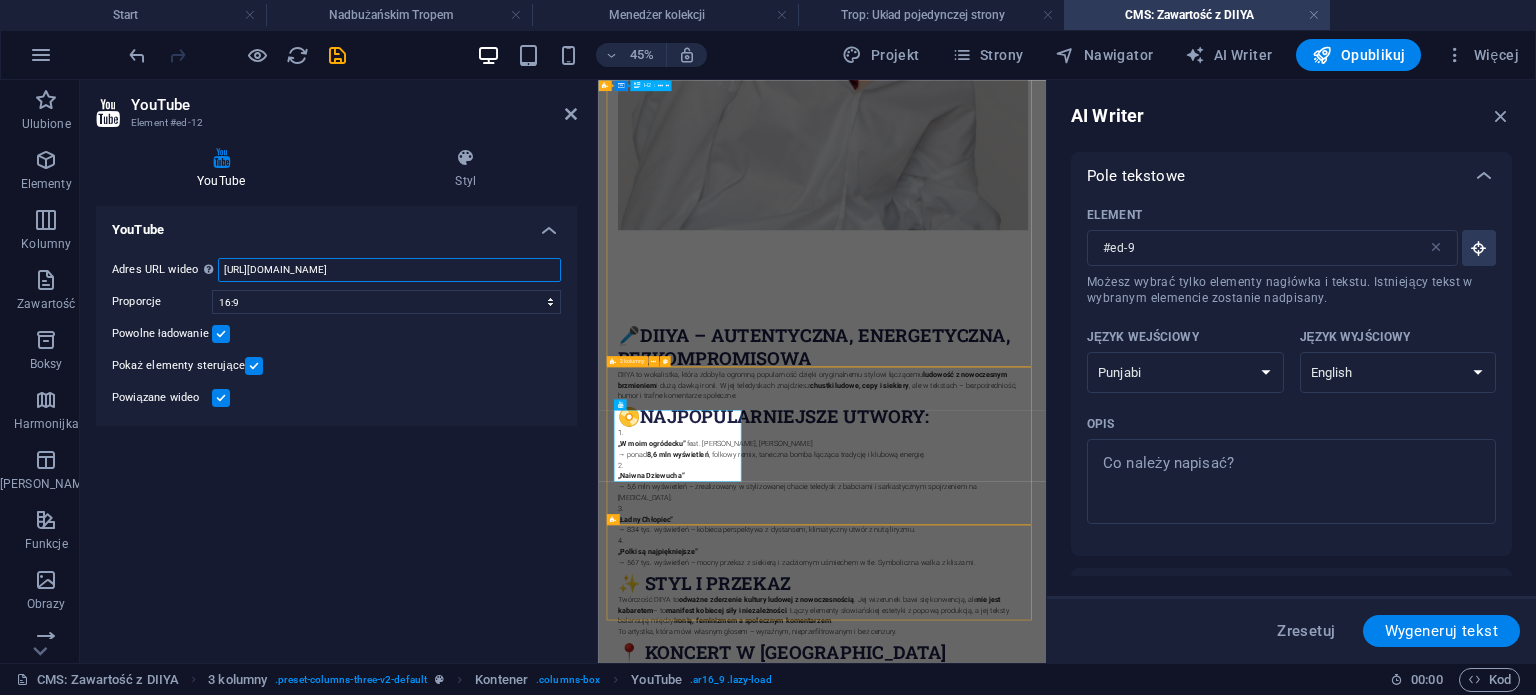 type on "https://www.youtube.com/watch?v=FdO26BDrvbg" 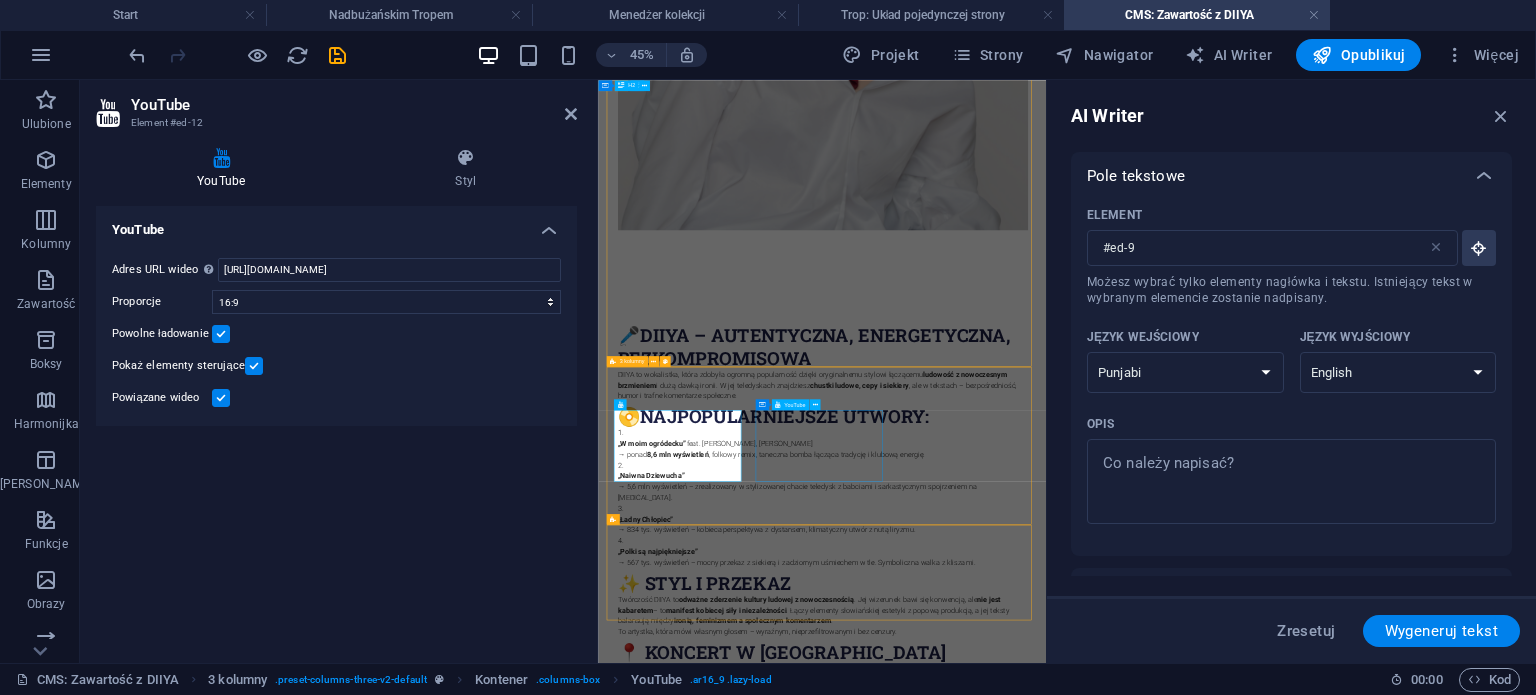 click at bounding box center (781, 1920) 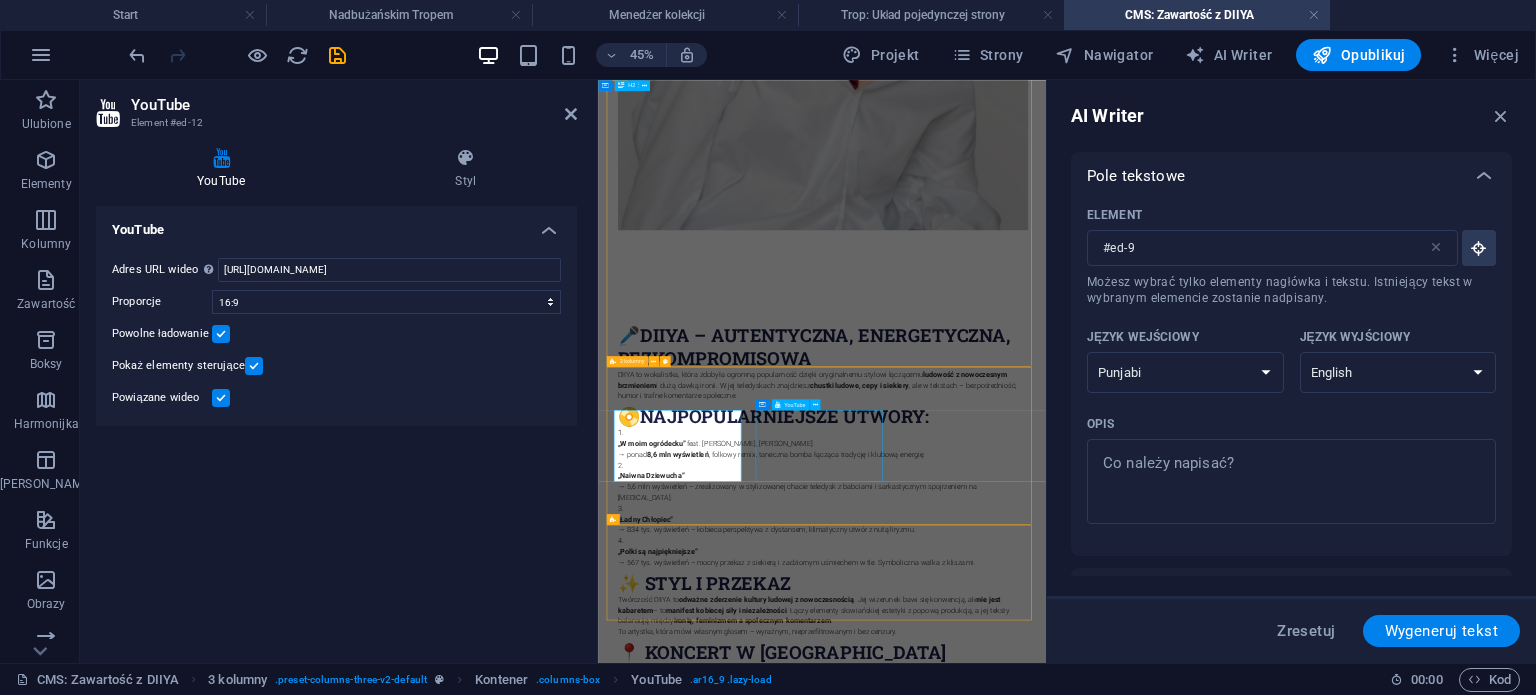 scroll, scrollTop: 1784, scrollLeft: 0, axis: vertical 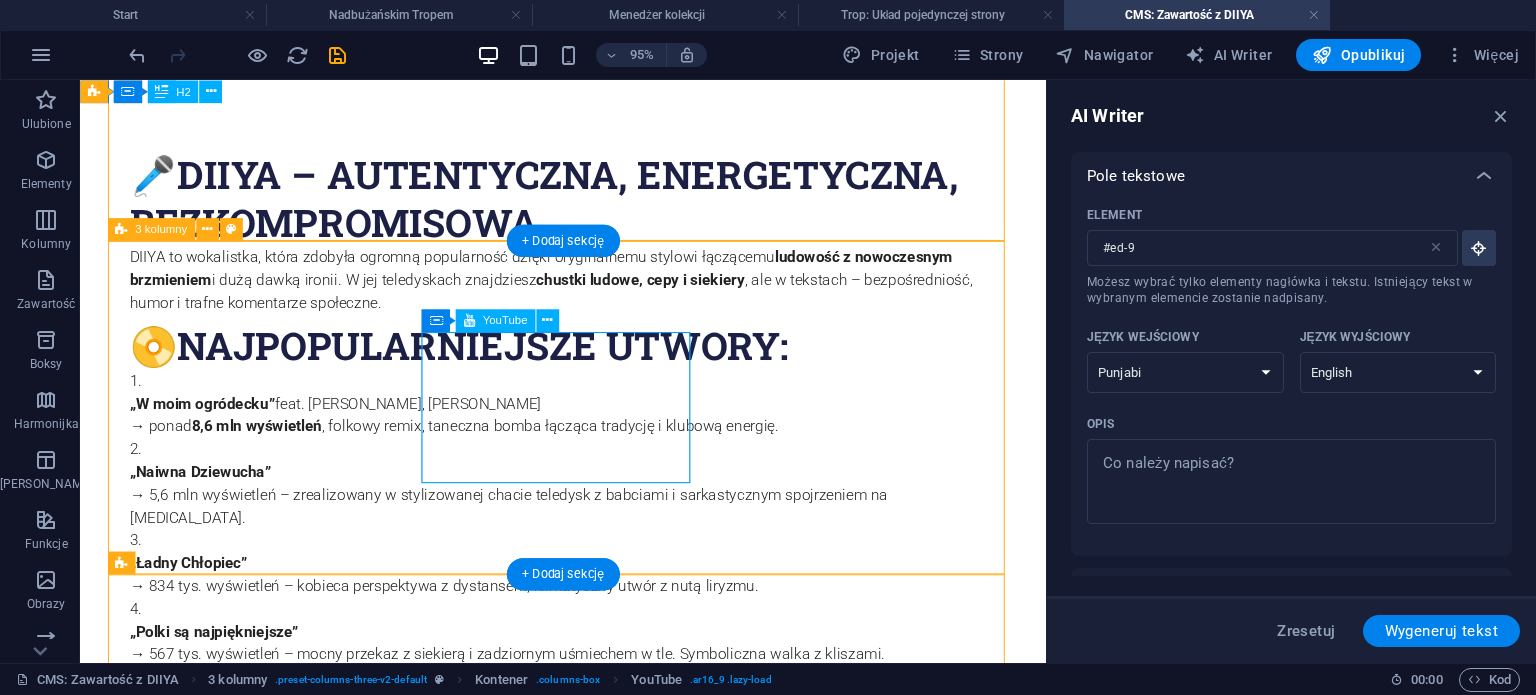 click at bounding box center [274, 1452] 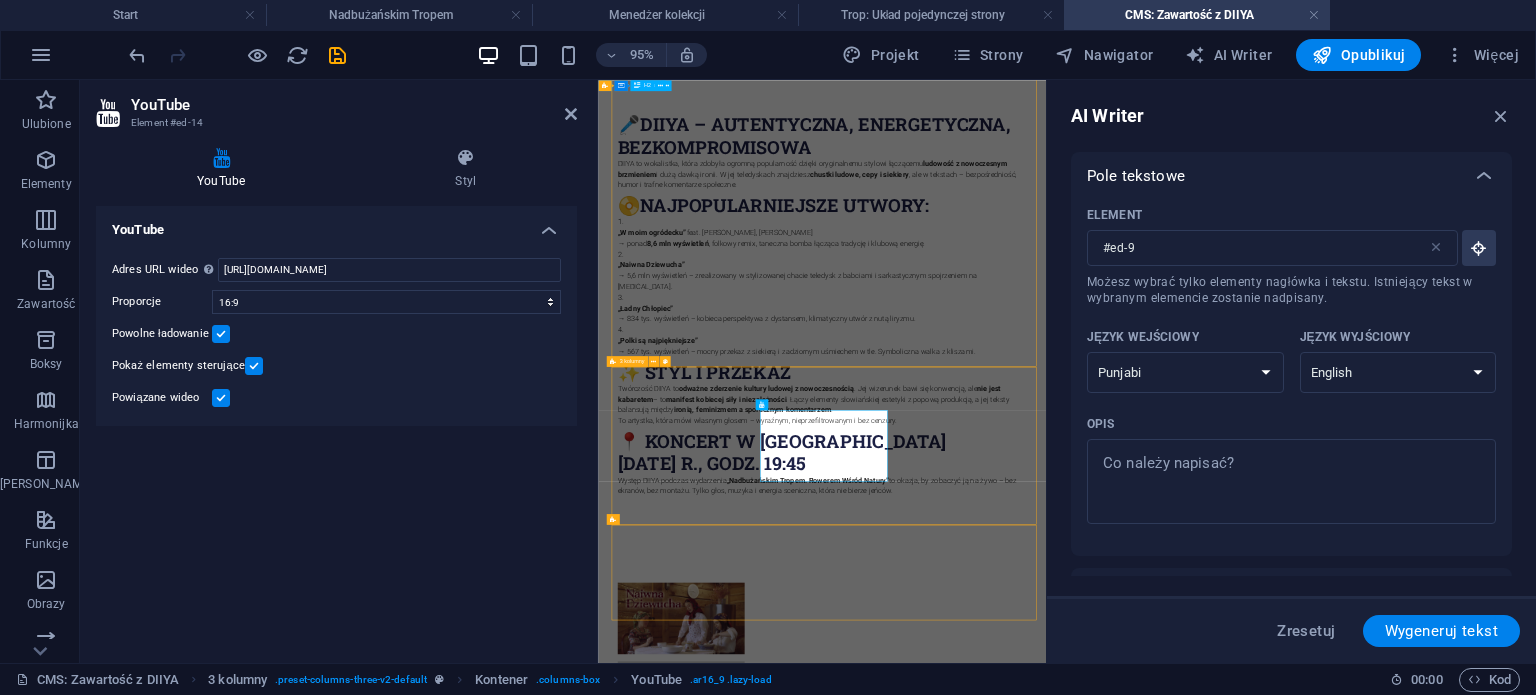 scroll, scrollTop: 1316, scrollLeft: 0, axis: vertical 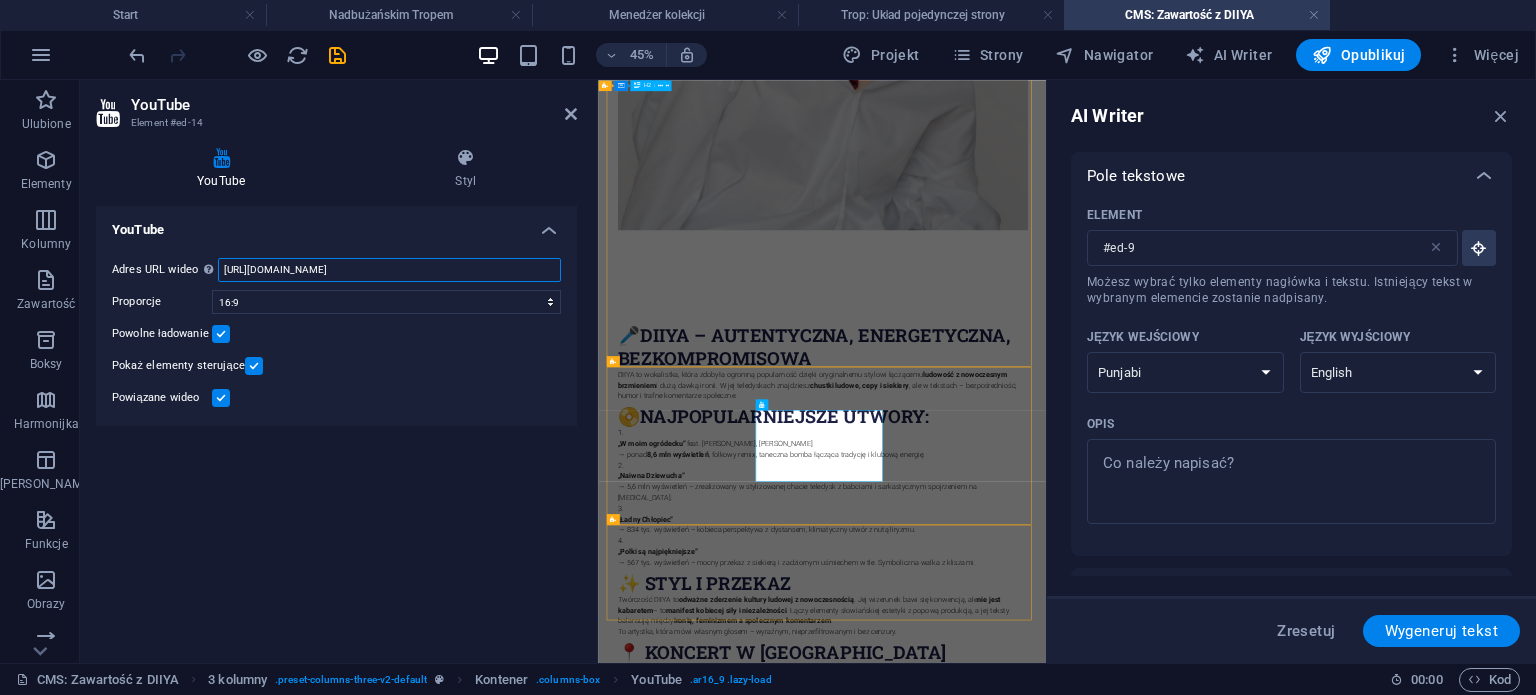 click on "[URL][DOMAIN_NAME]" at bounding box center [389, 270] 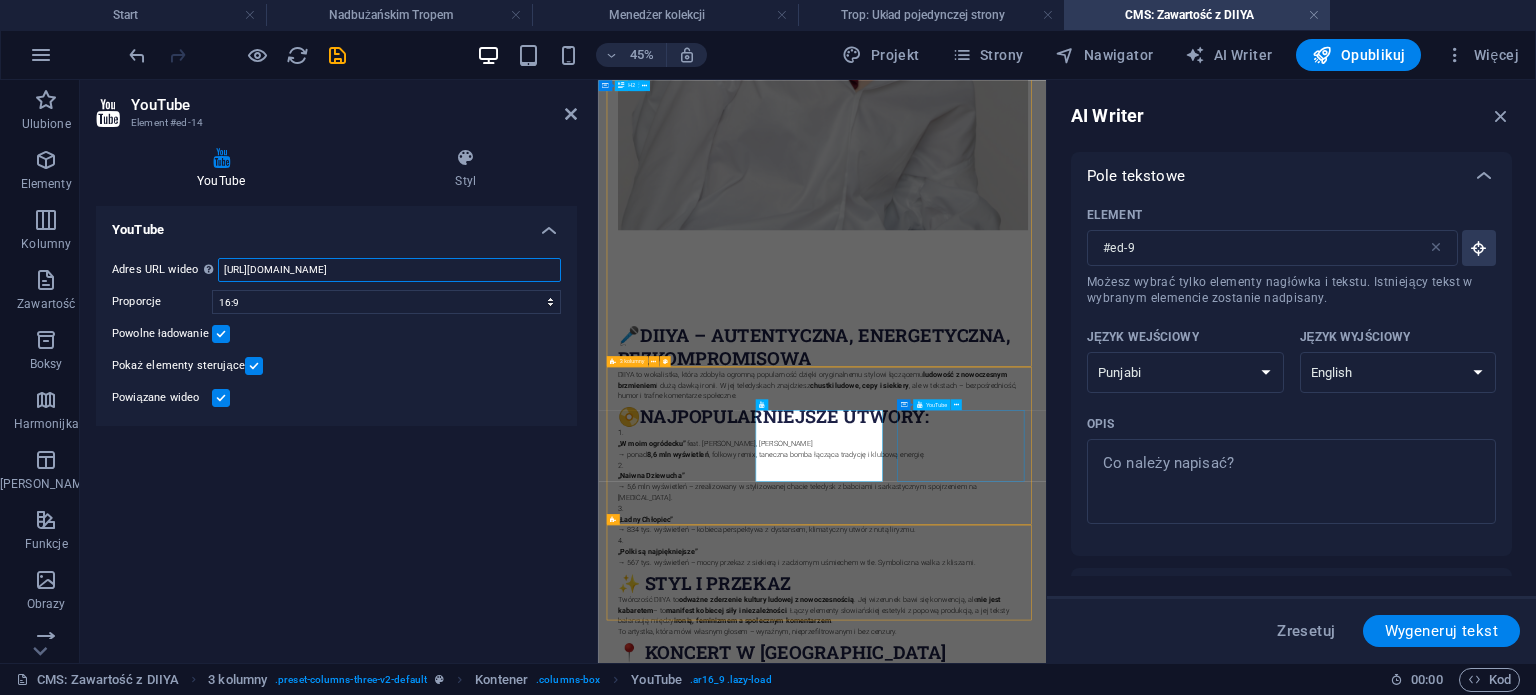 type on "https://www.youtube.com/watch?v=VW7JsMGRras" 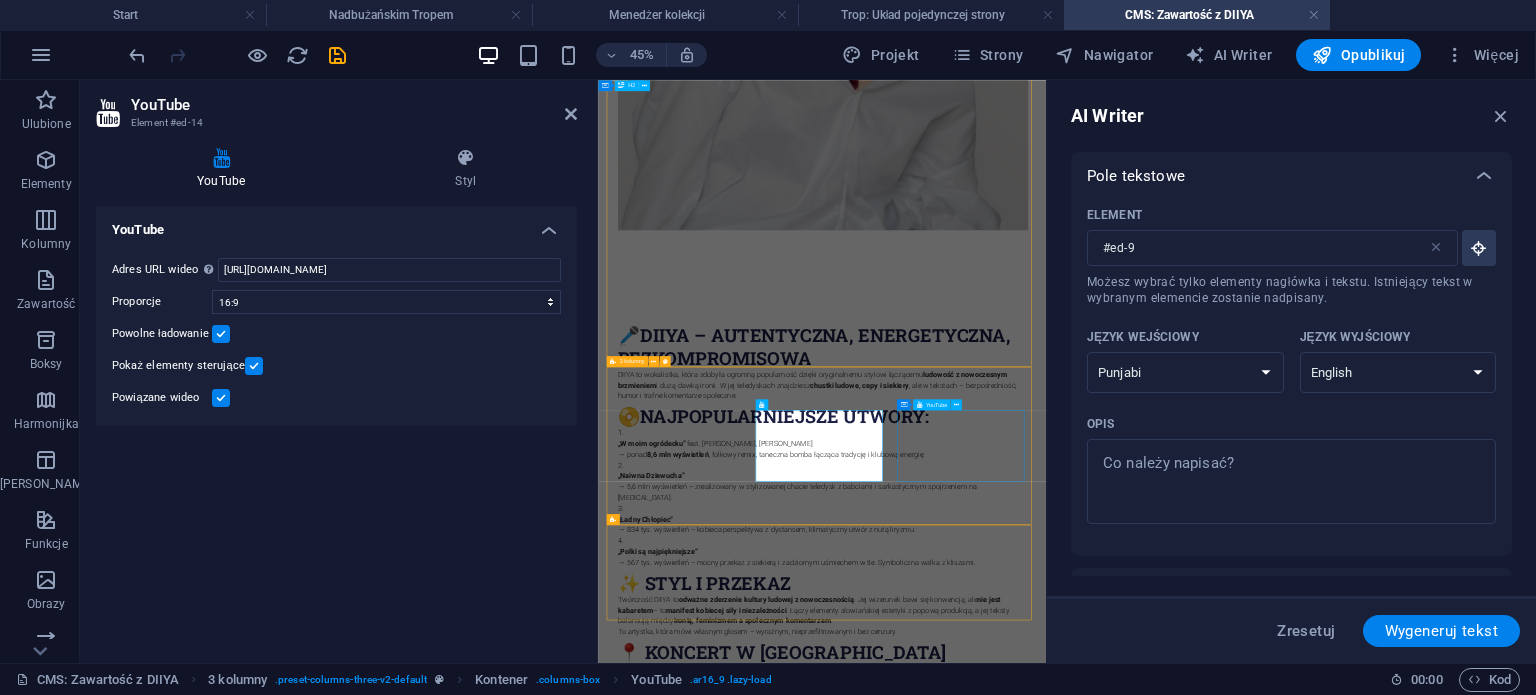click at bounding box center [781, 2095] 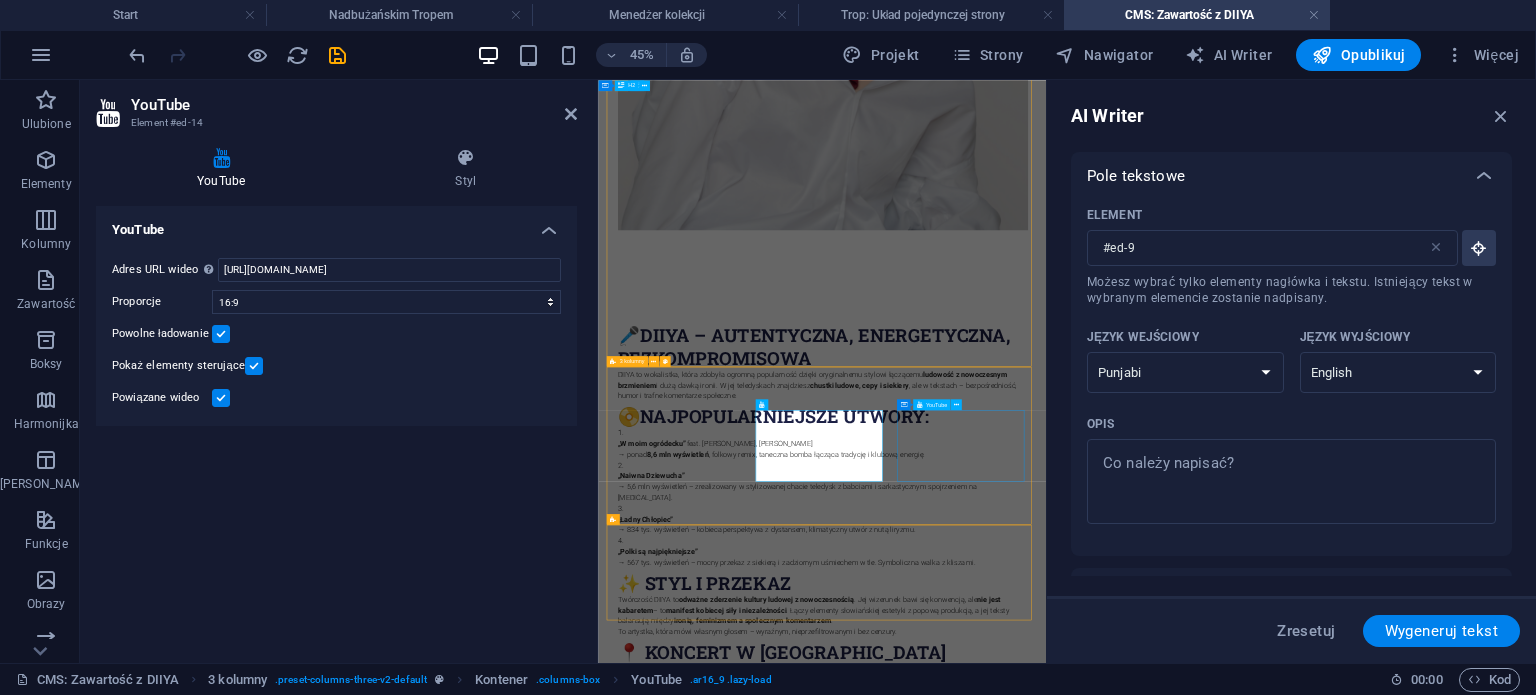 click at bounding box center (781, 2095) 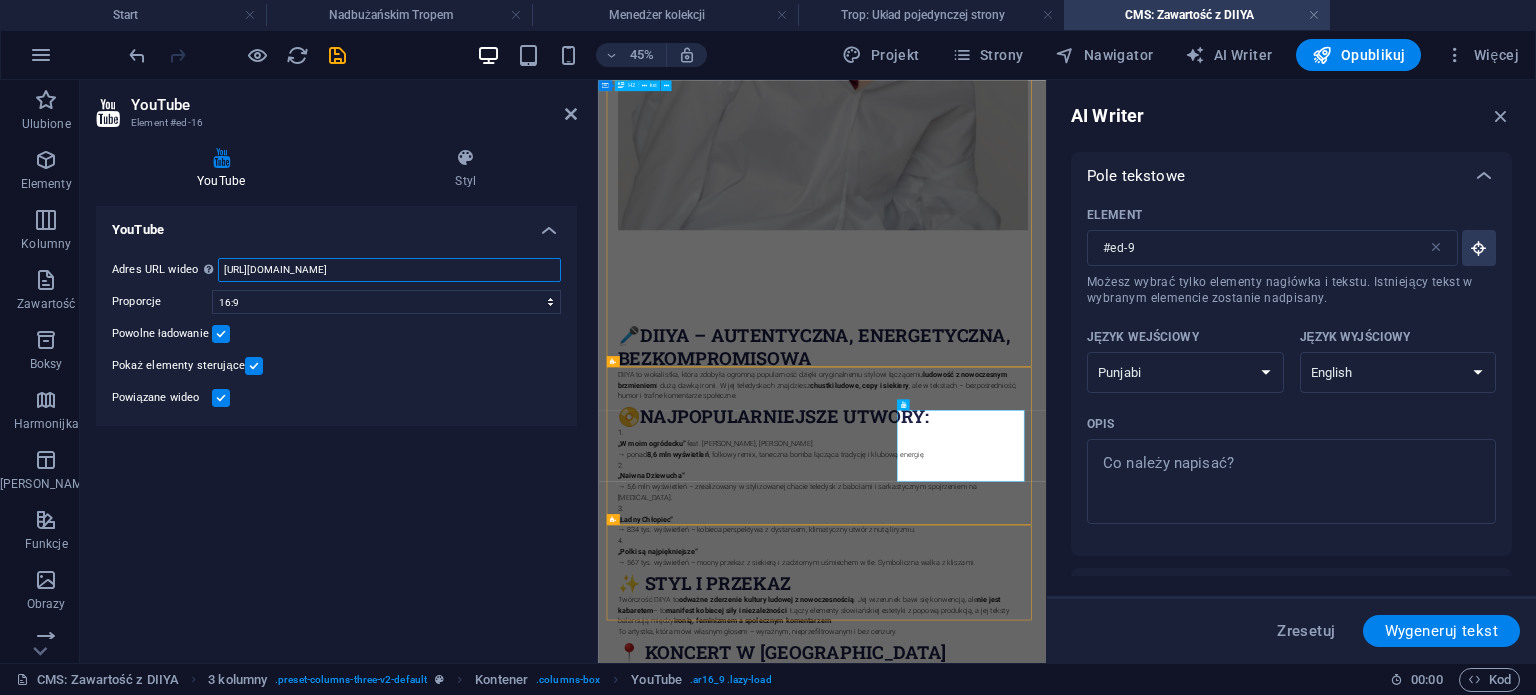 click on "[URL][DOMAIN_NAME]" at bounding box center [389, 270] 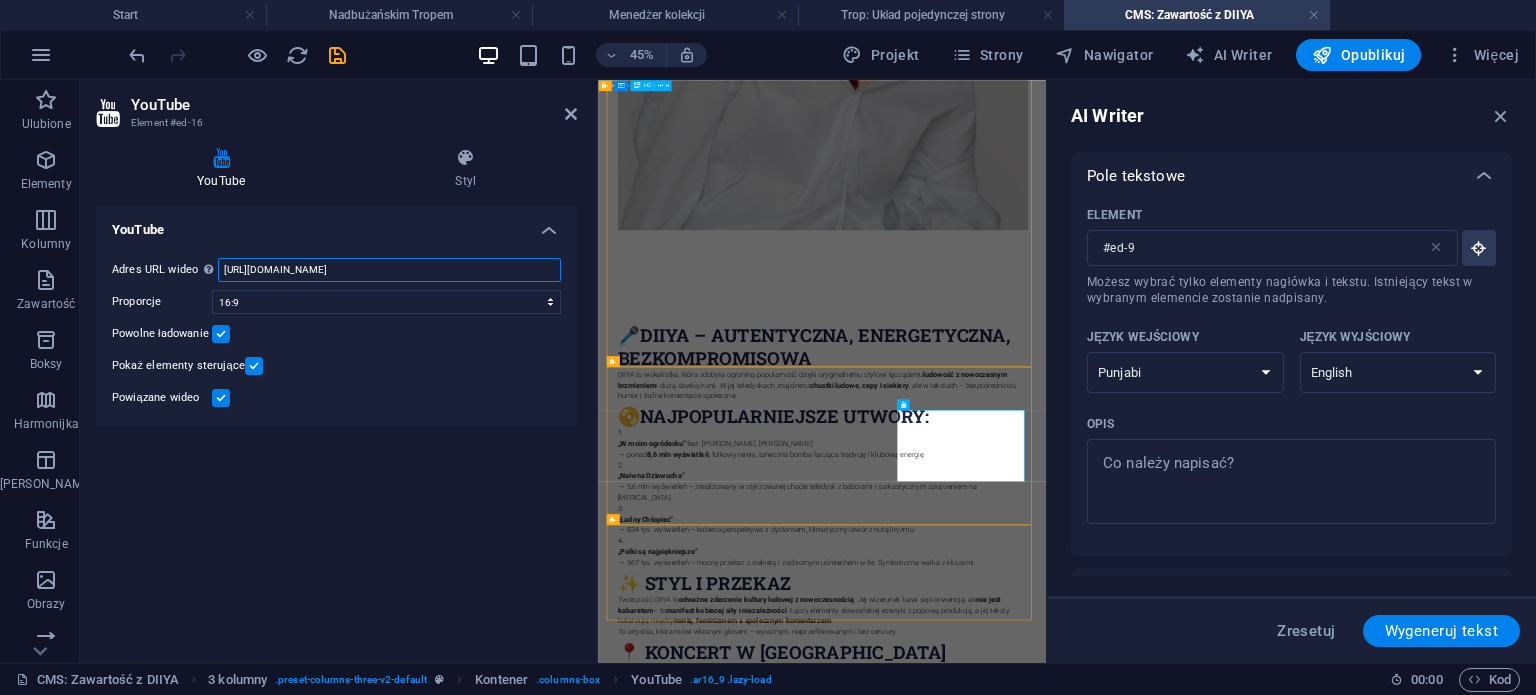type on "https://www.youtube.com/watch?v=7jh_uPS5RZ0" 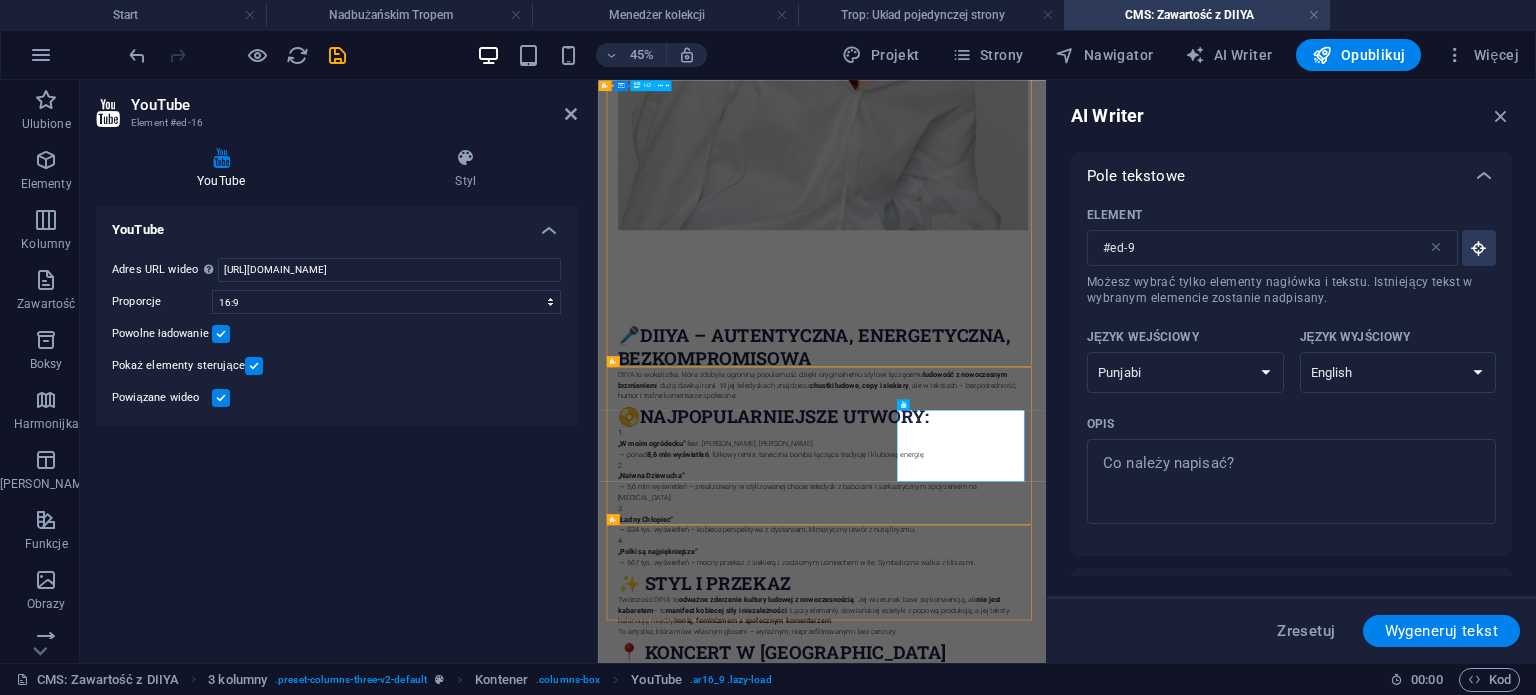 click on "🎤  DIIYA – autentyczna, energetyczna, bezkompromisowa DIIYA to wokalistka, która zdobyła ogromną popularność dzięki oryginalnemu stylowi łączącemu  ludowość z nowoczesnym brzmieniem  i dużą dawką ironii. W jej teledyskach znajdziesz  chustki ludowe, cepy i siekiery , ale w tekstach – bezpośredniość, humor i trafne komentarze społeczne. 📀  Najpopularniejsze utwory: „W moim ogródecku”  feat. Tribbs, Ardo, Jake Alva → ponad  8,6 mln wyświetleń , folkowy remix, taneczna bomba łącząca tradycję i klubową energię. „Naiwna Dziewucha” → 5,6 mln wyświetleń – zrealizowany w stylizowanej chacie teledysk z babciami i sarkastycznym spojrzeniem na stereotypy. „Ładny Chłopiec” → 834 tys. wyświetleń – kobieca perspektywa z dystansem, klimatyczny utwór z nutą liryzmu. „Polki są najpiękniejsze” → 567 tys. wyświetleń – mocny przekaz z siekierą i zadziornym uśmiechem w tle. Symboliczna walka z kliszami. ✨ Styl i przekaz Twórczość DIIYA to  ." at bounding box center (1096, 1048) 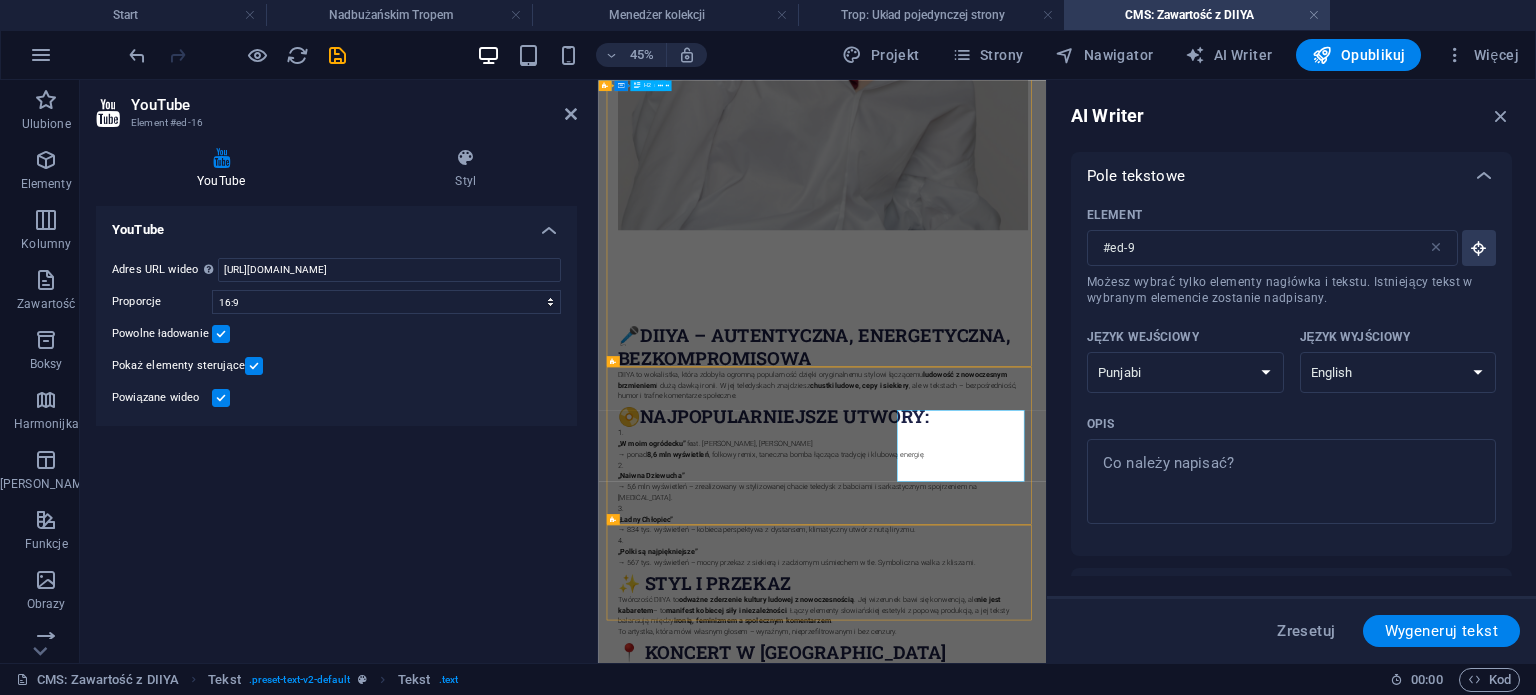 scroll, scrollTop: 1784, scrollLeft: 0, axis: vertical 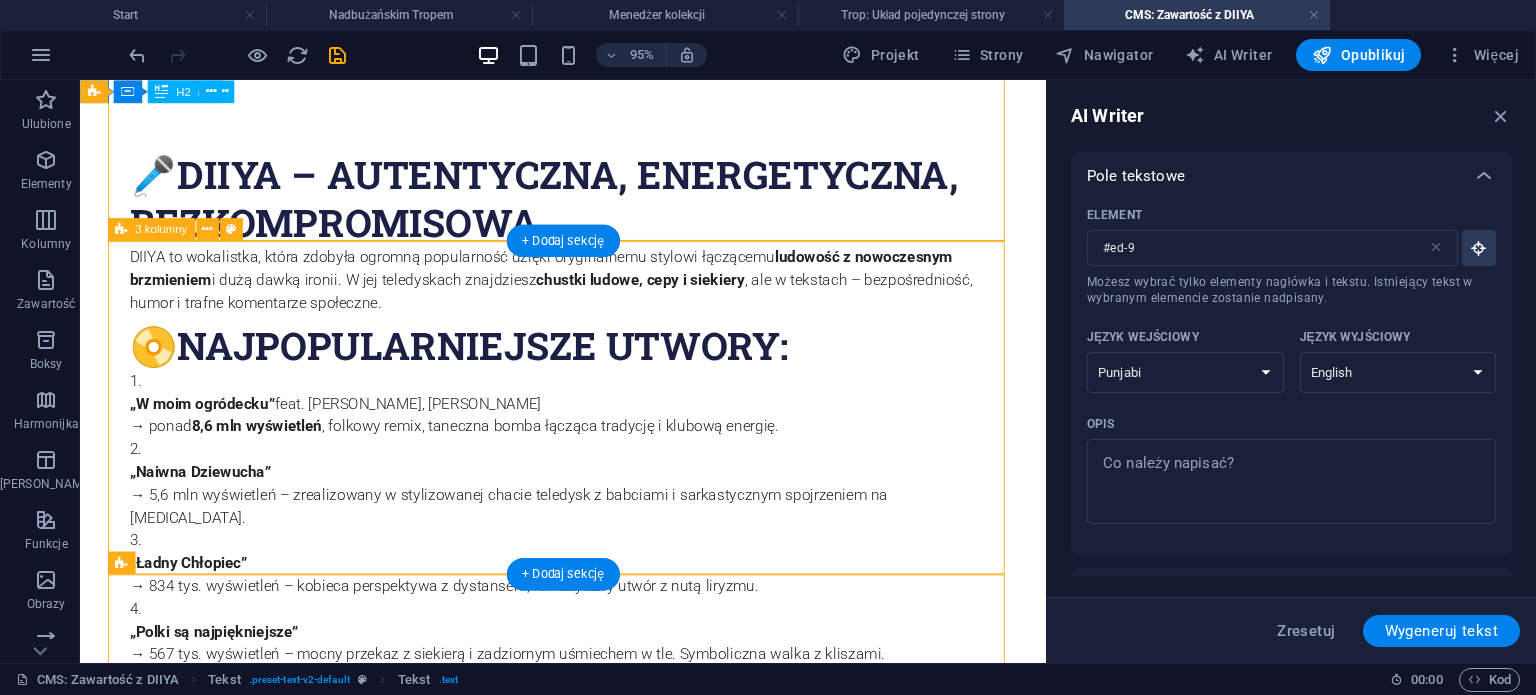 click at bounding box center (589, 1452) 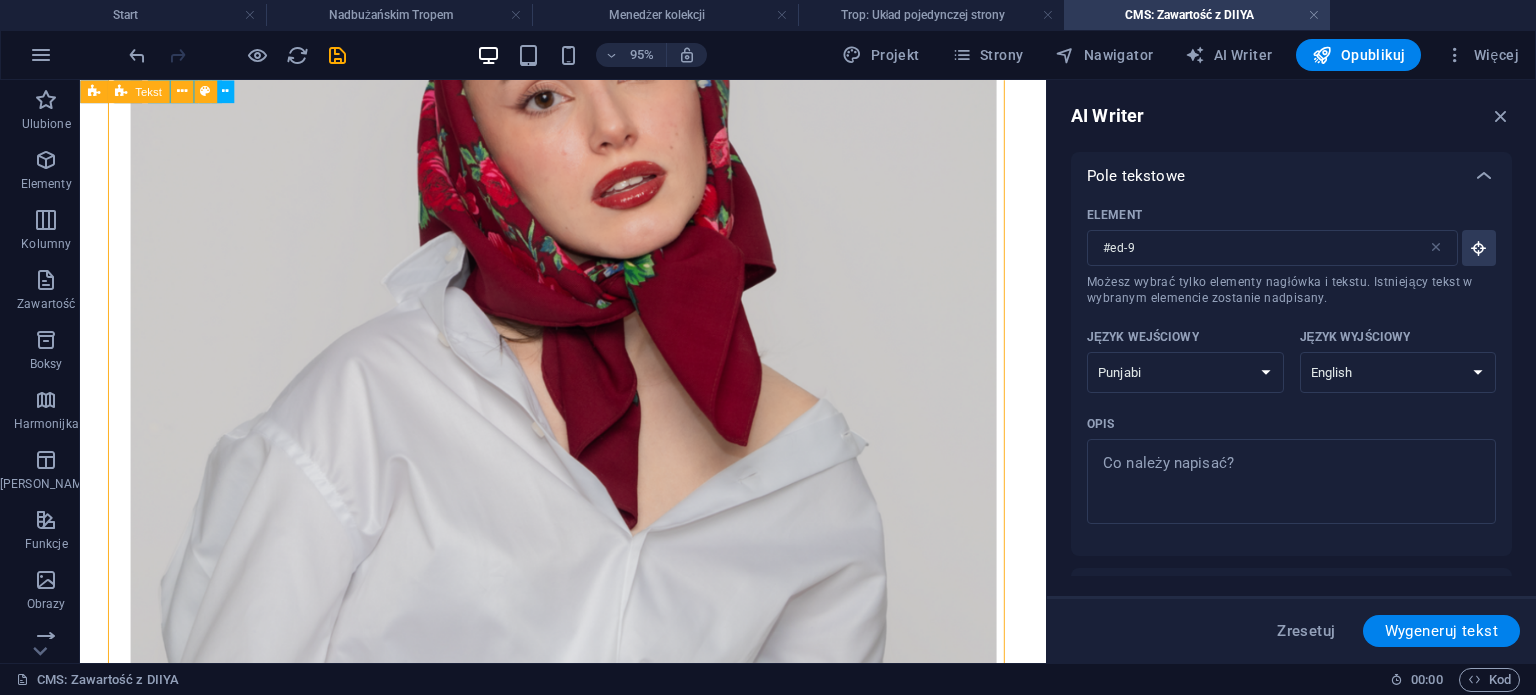 scroll, scrollTop: 699, scrollLeft: 0, axis: vertical 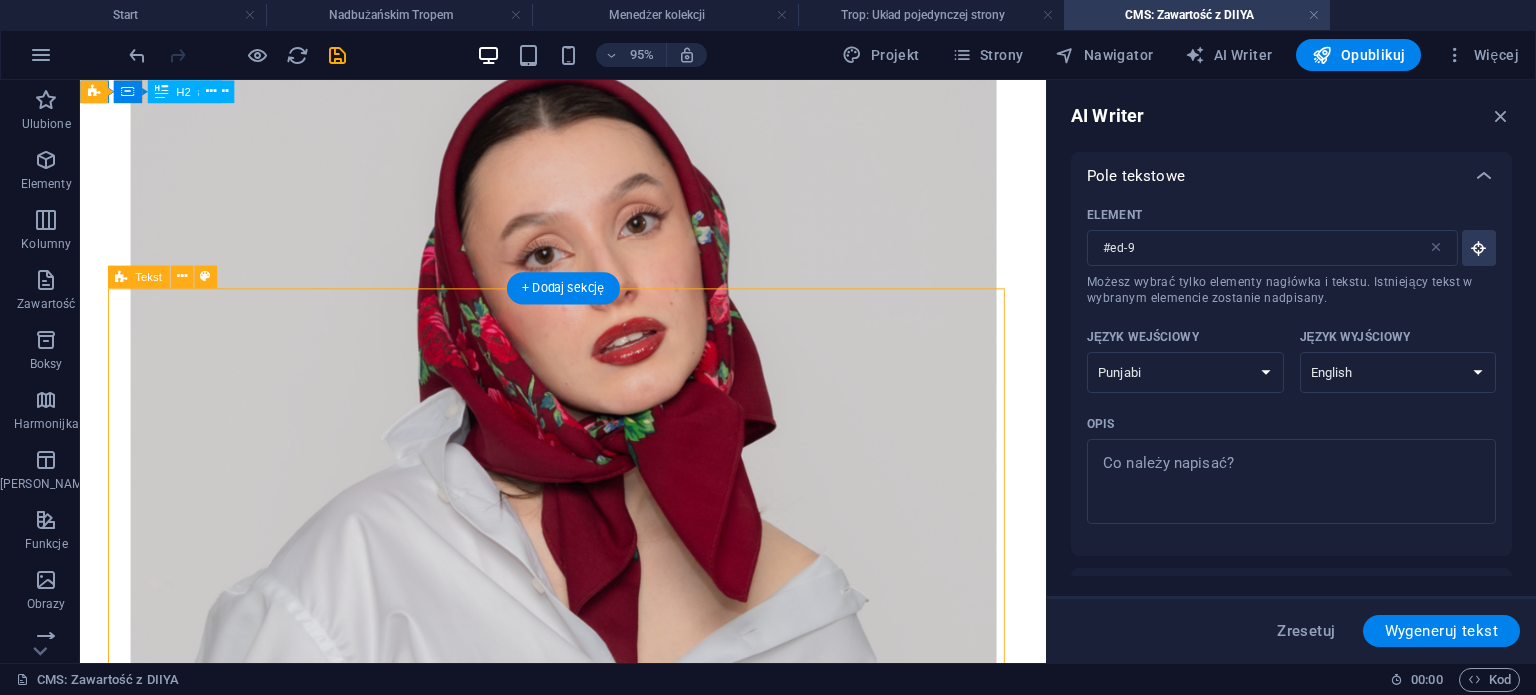 click on "🎤  DIIYA – autentyczna, energetyczna, bezkompromisowa DIIYA to wokalistka, która zdobyła ogromną popularność dzięki oryginalnemu stylowi łączącemu  ludowość z nowoczesnym brzmieniem  i dużą dawką ironii. W jej teledyskach znajdziesz  chustki ludowe, cepy i siekiery , ale w tekstach – bezpośredniość, humor i trafne komentarze społeczne. 📀  Najpopularniejsze utwory: „W moim ogródecku”  feat. Tribbs, Ardo, Jake Alva → ponad  8,6 mln wyświetleń , folkowy remix, taneczna bomba łącząca tradycję i klubową energię. „Naiwna Dziewucha” → 5,6 mln wyświetleń – zrealizowany w stylizowanej chacie teledysk z babciami i sarkastycznym spojrzeniem na stereotypy. „Ładny Chłopiec” → 834 tys. wyświetleń – kobieca perspektywa z dystansem, klimatyczny utwór z nutą liryzmu. „Polki są najpiękniejsze” → 567 tys. wyświetleń – mocny przekaz z siekierą i zadziornym uśmiechem w tle. Symboliczna walka z kliszami. ✨ Styl i przekaz Twórczość DIIYA to  ." at bounding box center [589, 1657] 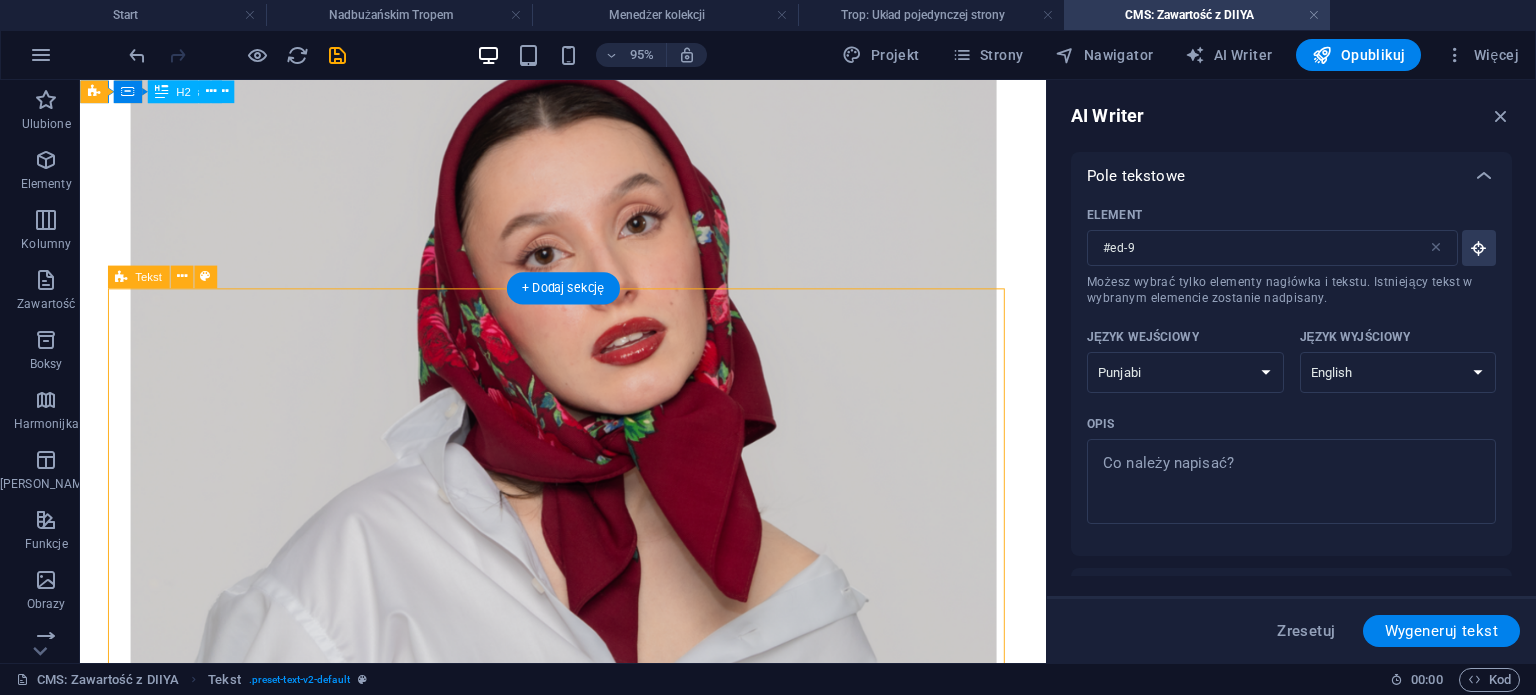 click on "🎤  DIIYA – autentyczna, energetyczna, bezkompromisowa DIIYA to wokalistka, która zdobyła ogromną popularność dzięki oryginalnemu stylowi łączącemu  ludowość z nowoczesnym brzmieniem  i dużą dawką ironii. W jej teledyskach znajdziesz  chustki ludowe, cepy i siekiery , ale w tekstach – bezpośredniość, humor i trafne komentarze społeczne. 📀  Najpopularniejsze utwory: „W moim ogródecku”  feat. Tribbs, Ardo, Jake Alva → ponad  8,6 mln wyświetleń , folkowy remix, taneczna bomba łącząca tradycję i klubową energię. „Naiwna Dziewucha” → 5,6 mln wyświetleń – zrealizowany w stylizowanej chacie teledysk z babciami i sarkastycznym spojrzeniem na stereotypy. „Ładny Chłopiec” → 834 tys. wyświetleń – kobieca perspektywa z dystansem, klimatyczny utwór z nutą liryzmu. „Polki są najpiękniejsze” → 567 tys. wyświetleń – mocny przekaz z siekierą i zadziornym uśmiechem w tle. Symboliczna walka z kliszami. ✨ Styl i przekaz Twórczość DIIYA to  ." at bounding box center [589, 1657] 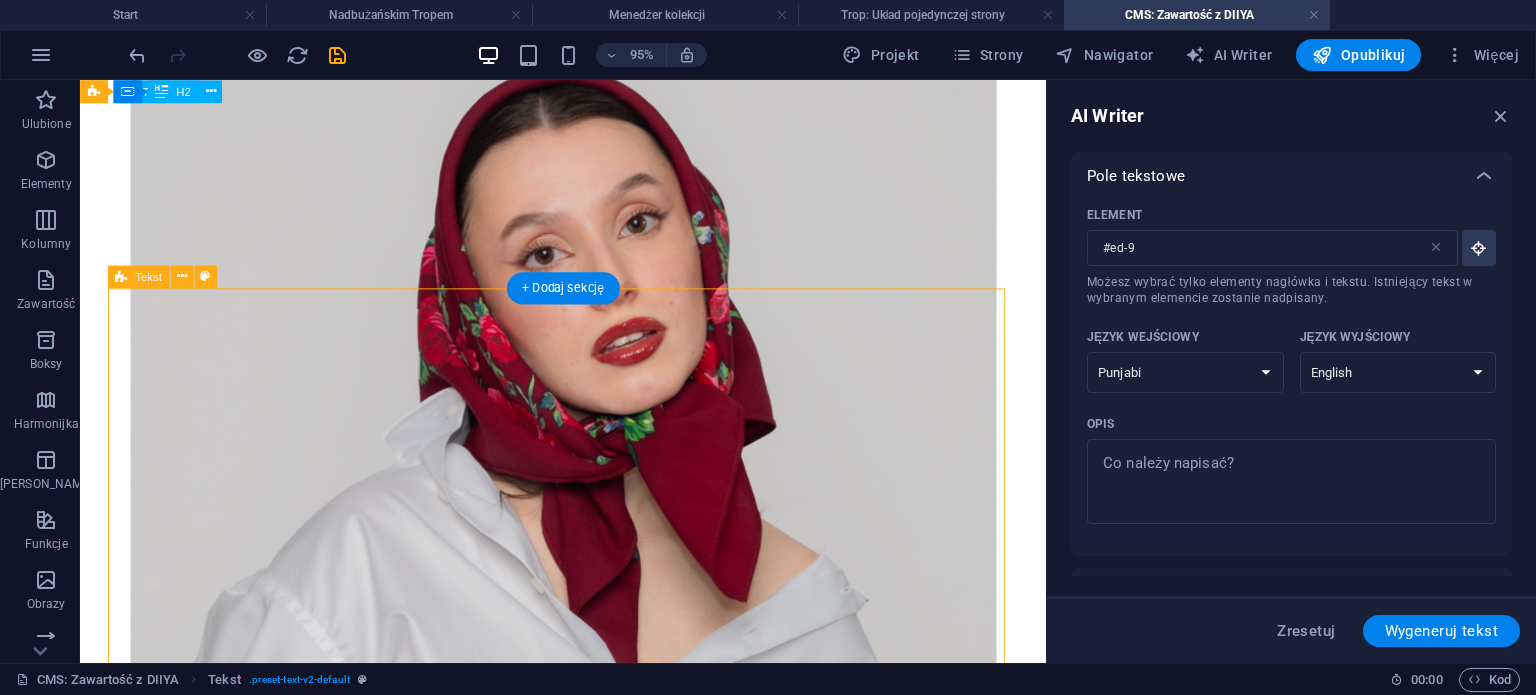 click on "🎤  DIIYA – autentyczna, energetyczna, bezkompromisowa DIIYA to wokalistka, która zdobyła ogromną popularność dzięki oryginalnemu stylowi łączącemu  ludowość z nowoczesnym brzmieniem  i dużą dawką ironii. W jej teledyskach znajdziesz  chustki ludowe, cepy i siekiery , ale w tekstach – bezpośredniość, humor i trafne komentarze społeczne. 📀  Najpopularniejsze utwory: „W moim ogródecku”  feat. Tribbs, Ardo, Jake Alva → ponad  8,6 mln wyświetleń , folkowy remix, taneczna bomba łącząca tradycję i klubową energię. „Naiwna Dziewucha” → 5,6 mln wyświetleń – zrealizowany w stylizowanej chacie teledysk z babciami i sarkastycznym spojrzeniem na stereotypy. „Ładny Chłopiec” → 834 tys. wyświetleń – kobieca perspektywa z dystansem, klimatyczny utwór z nutą liryzmu. „Polki są najpiękniejsze” → 567 tys. wyświetleń – mocny przekaz z siekierą i zadziornym uśmiechem w tle. Symboliczna walka z kliszami. ✨ Styl i przekaz Twórczość DIIYA to  ." at bounding box center [589, 1665] 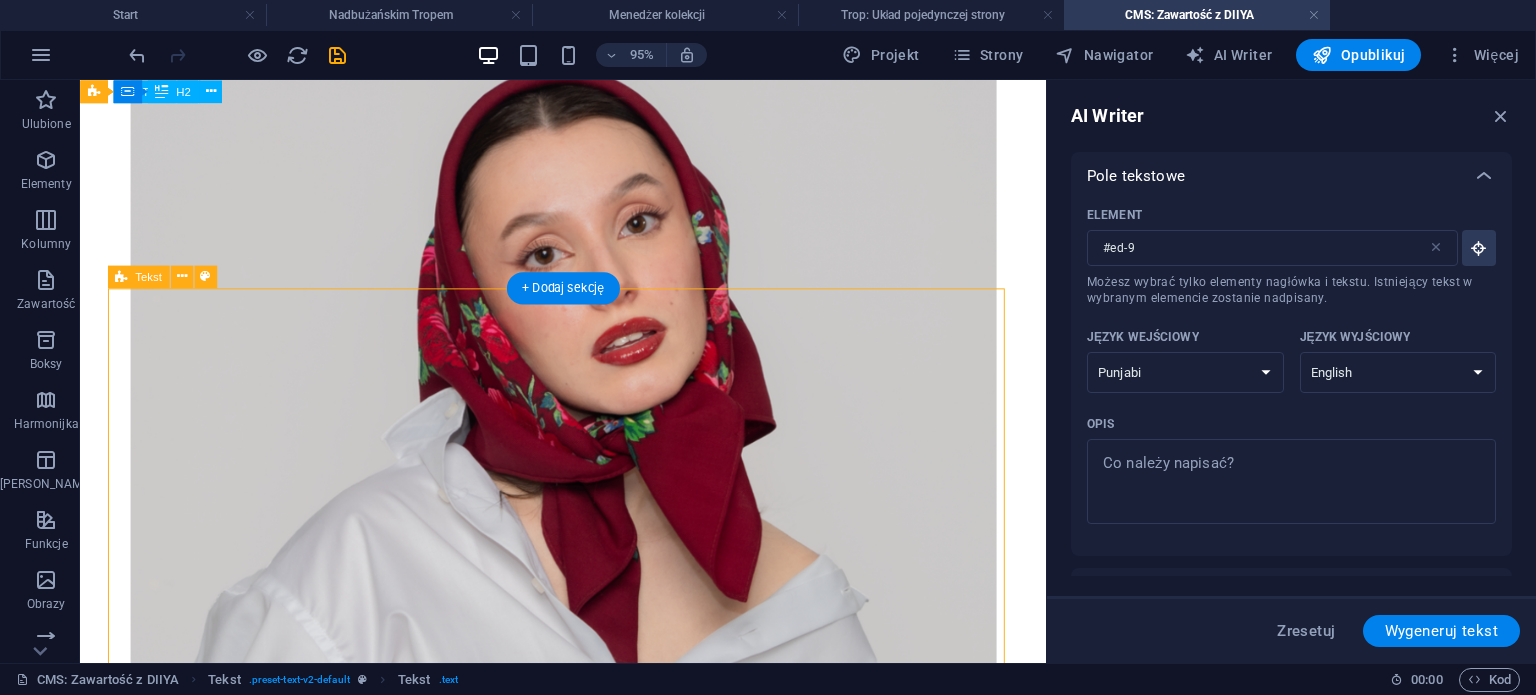 click on "🎤  DIIYA – autentyczna, energetyczna, bezkompromisowa DIIYA to wokalistka, która zdobyła ogromną popularność dzięki oryginalnemu stylowi łączącemu  ludowość z nowoczesnym brzmieniem  i dużą dawką ironii. W jej teledyskach znajdziesz  chustki ludowe, cepy i siekiery , ale w tekstach – bezpośredniość, humor i trafne komentarze społeczne. 📀  Najpopularniejsze utwory: „W moim ogródecku”  feat. Tribbs, Ardo, Jake Alva → ponad  8,6 mln wyświetleń , folkowy remix, taneczna bomba łącząca tradycję i klubową energię. „Naiwna Dziewucha” → 5,6 mln wyświetleń – zrealizowany w stylizowanej chacie teledysk z babciami i sarkastycznym spojrzeniem na stereotypy. „Ładny Chłopiec” → 834 tys. wyświetleń – kobieca perspektywa z dystansem, klimatyczny utwór z nutą liryzmu. „Polki są najpiękniejsze” → 567 tys. wyświetleń – mocny przekaz z siekierą i zadziornym uśmiechem w tle. Symboliczna walka z kliszami. ✨ Styl i przekaz Twórczość DIIYA to  ." at bounding box center [589, 1665] 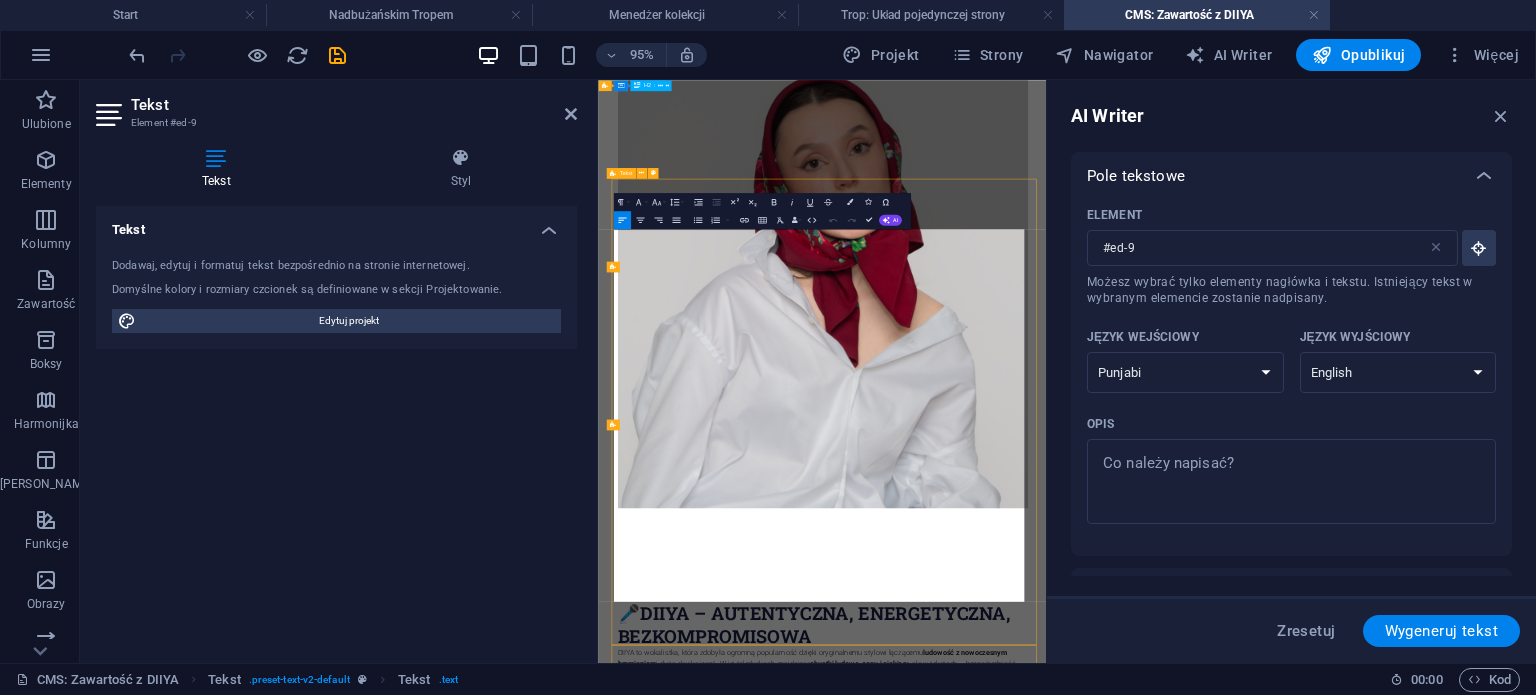click on "Tekst Dodawaj, edytuj i formatuj tekst bezpośrednio na stronie internetowej. Domyślne kolory i rozmiary czcionek są definiowane w sekcji Projektowanie. Edytuj projekt Wyrównanie Wyrównane do lewej Wyśrodkowany Wyrównane do prawej" at bounding box center (336, 426) 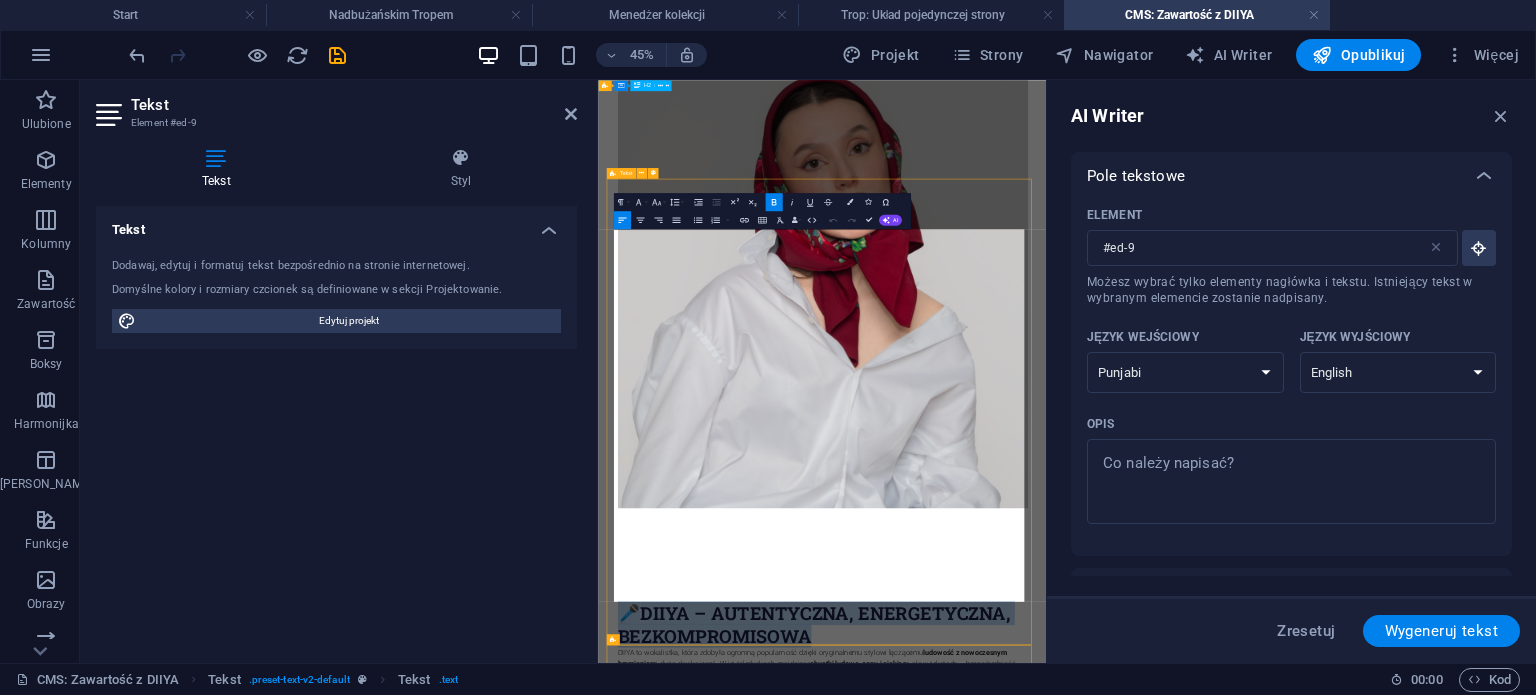 drag, startPoint x: 1112, startPoint y: 470, endPoint x: 649, endPoint y: 429, distance: 464.8118 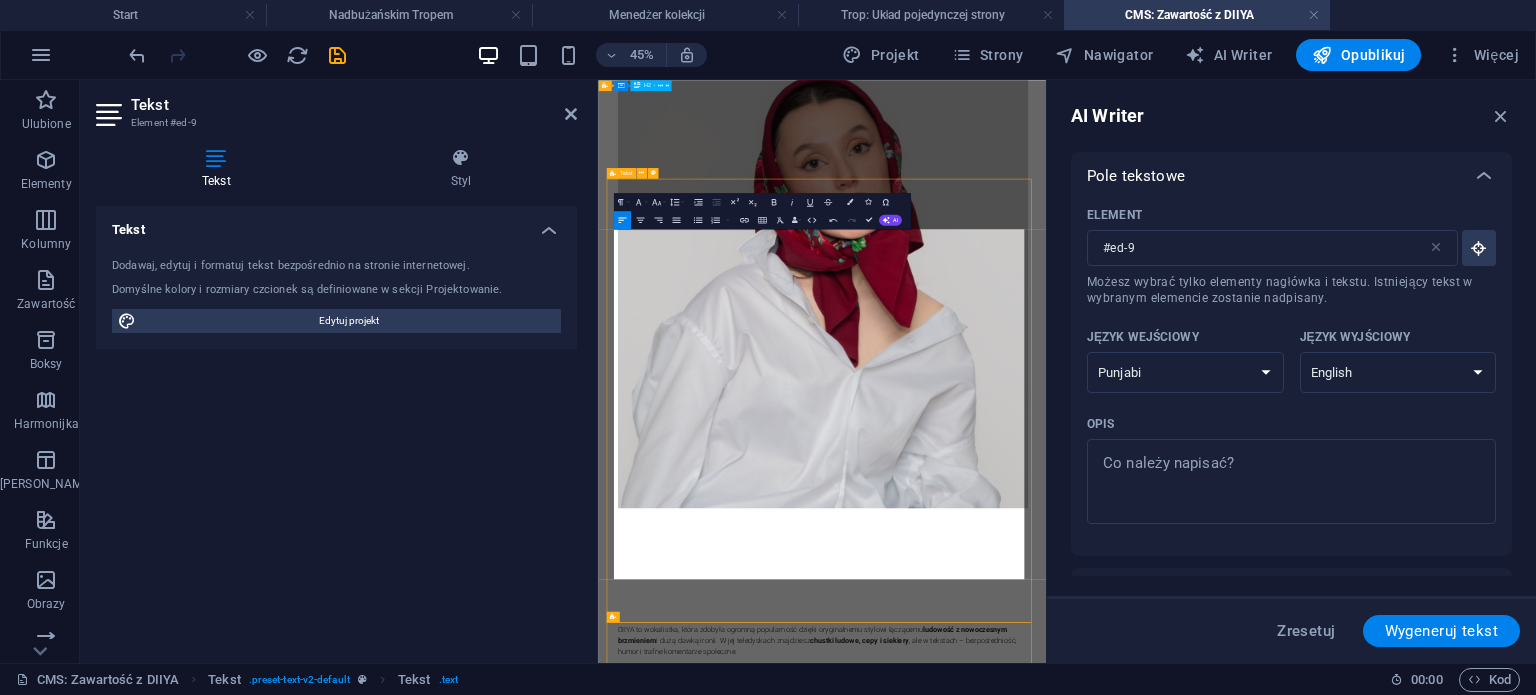 click on "DIIYA to wokalistka, która zdobyła ogromną popularność dzięki oryginalnemu stylowi łączącemu  ludowość z nowoczesnym brzmieniem  i dużą dawką ironii. W jej teledyskach znajdziesz  chustki ludowe, cepy i siekiery , ale w tekstach – bezpośredniość, humor i trafne komentarze społeczne." at bounding box center [1096, 1325] 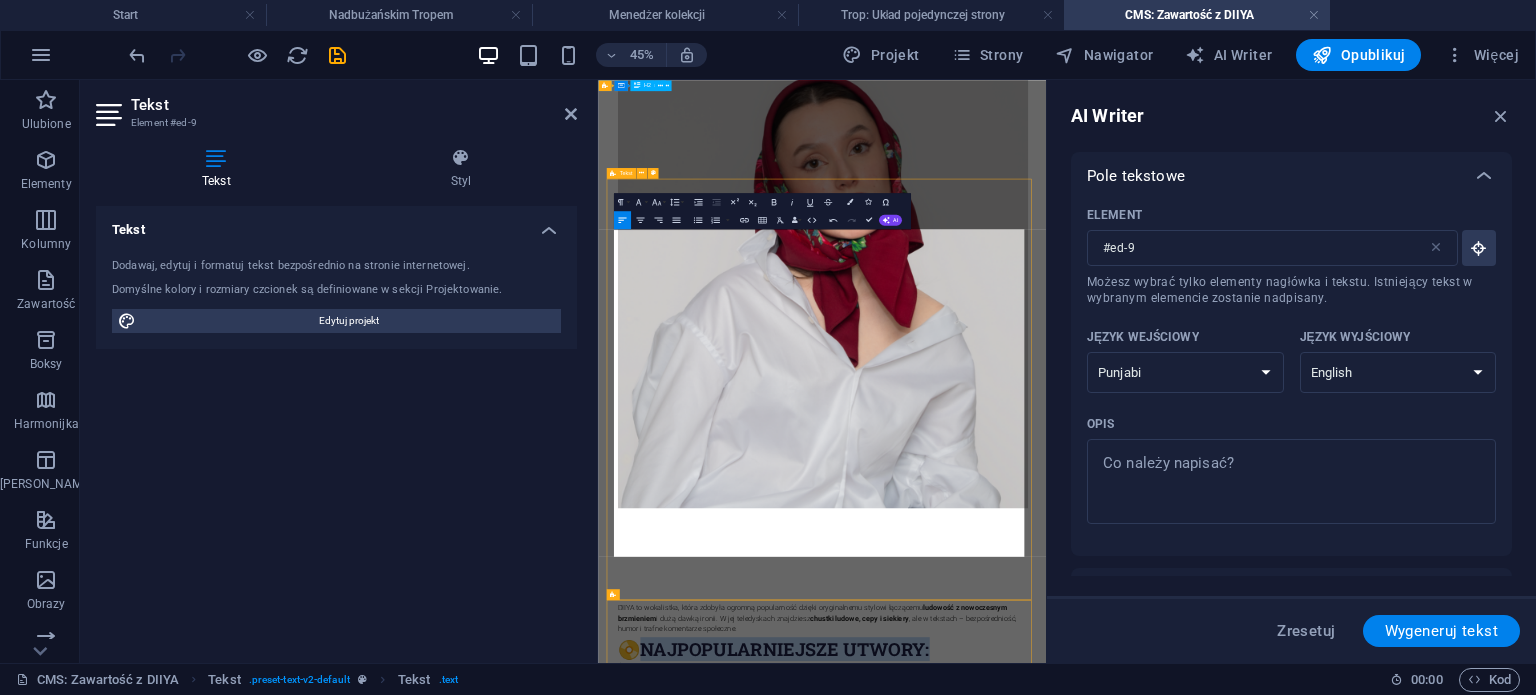 drag, startPoint x: 1389, startPoint y: 518, endPoint x: 678, endPoint y: 516, distance: 711.0028 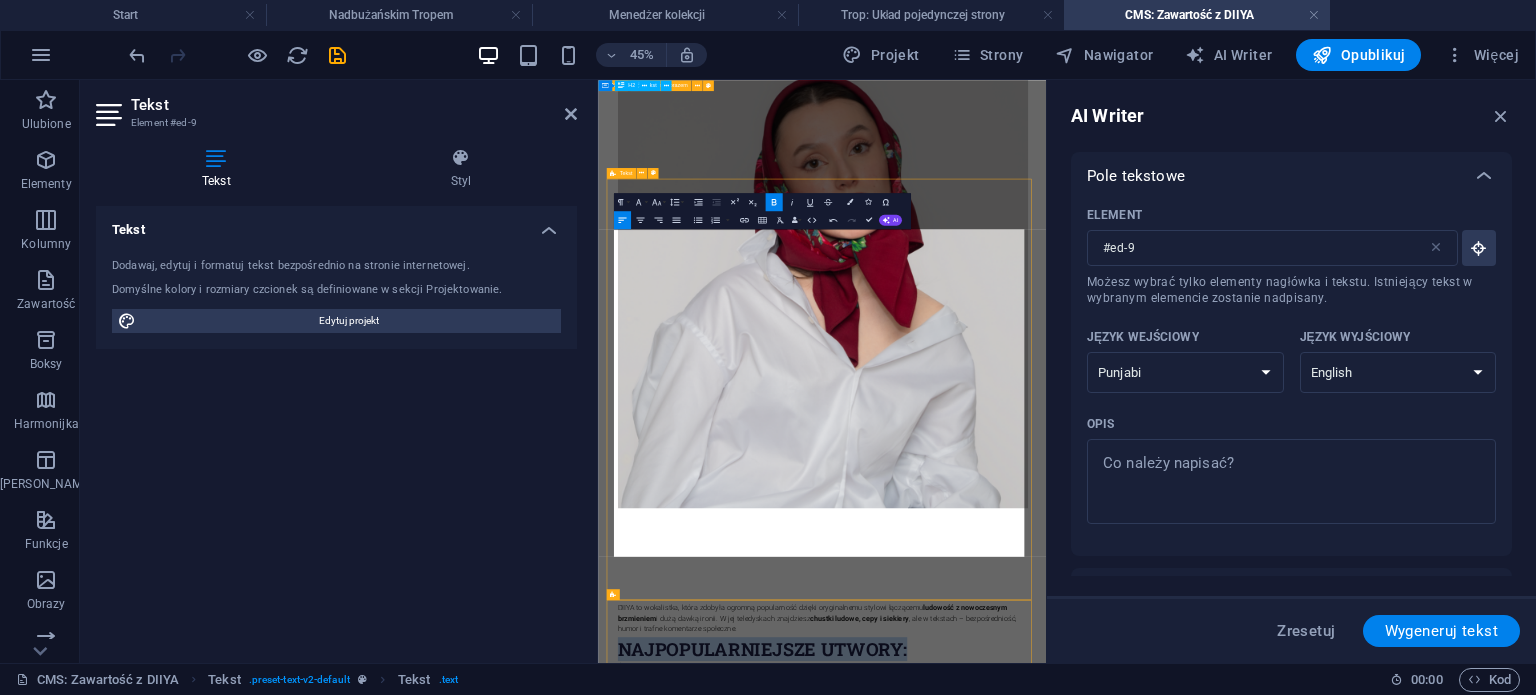 drag, startPoint x: 1368, startPoint y: 524, endPoint x: 626, endPoint y: 518, distance: 742.02423 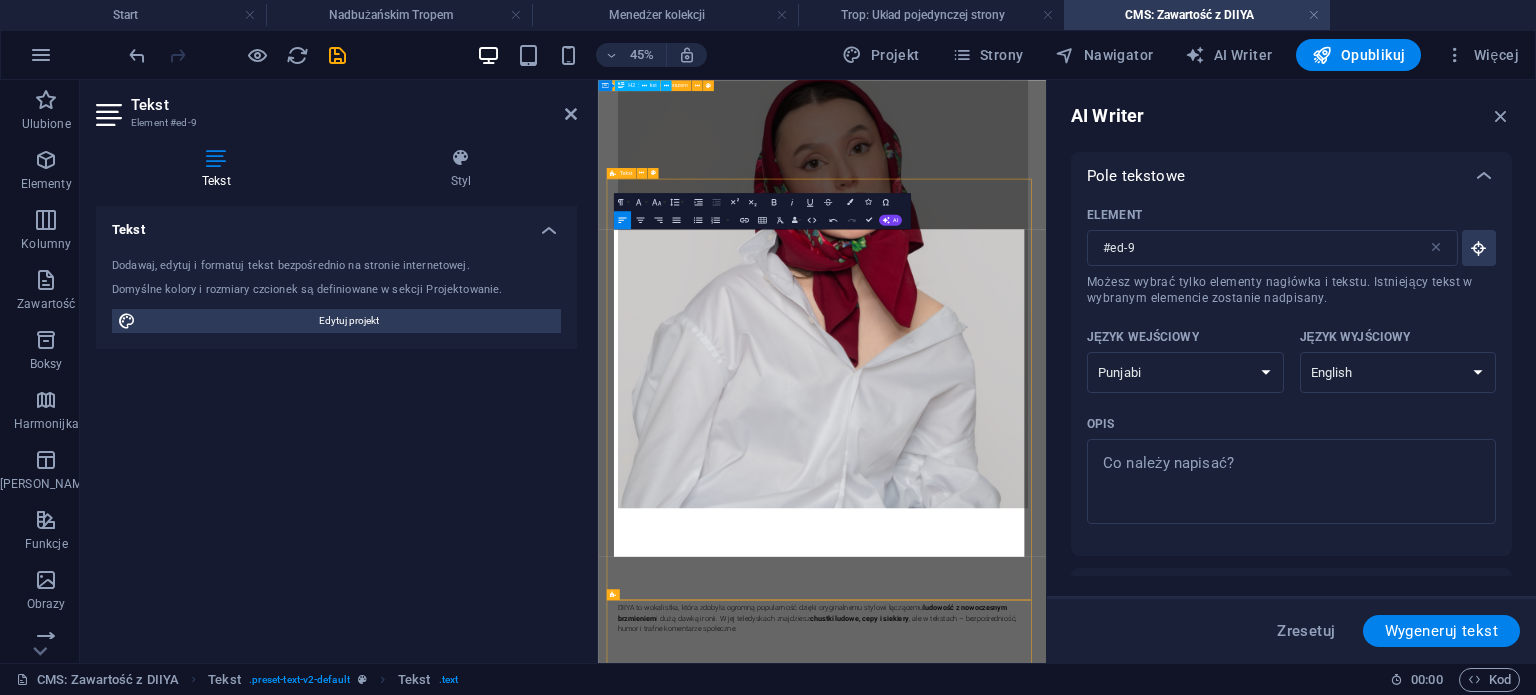 drag, startPoint x: 1417, startPoint y: 817, endPoint x: 623, endPoint y: 547, distance: 838.6513 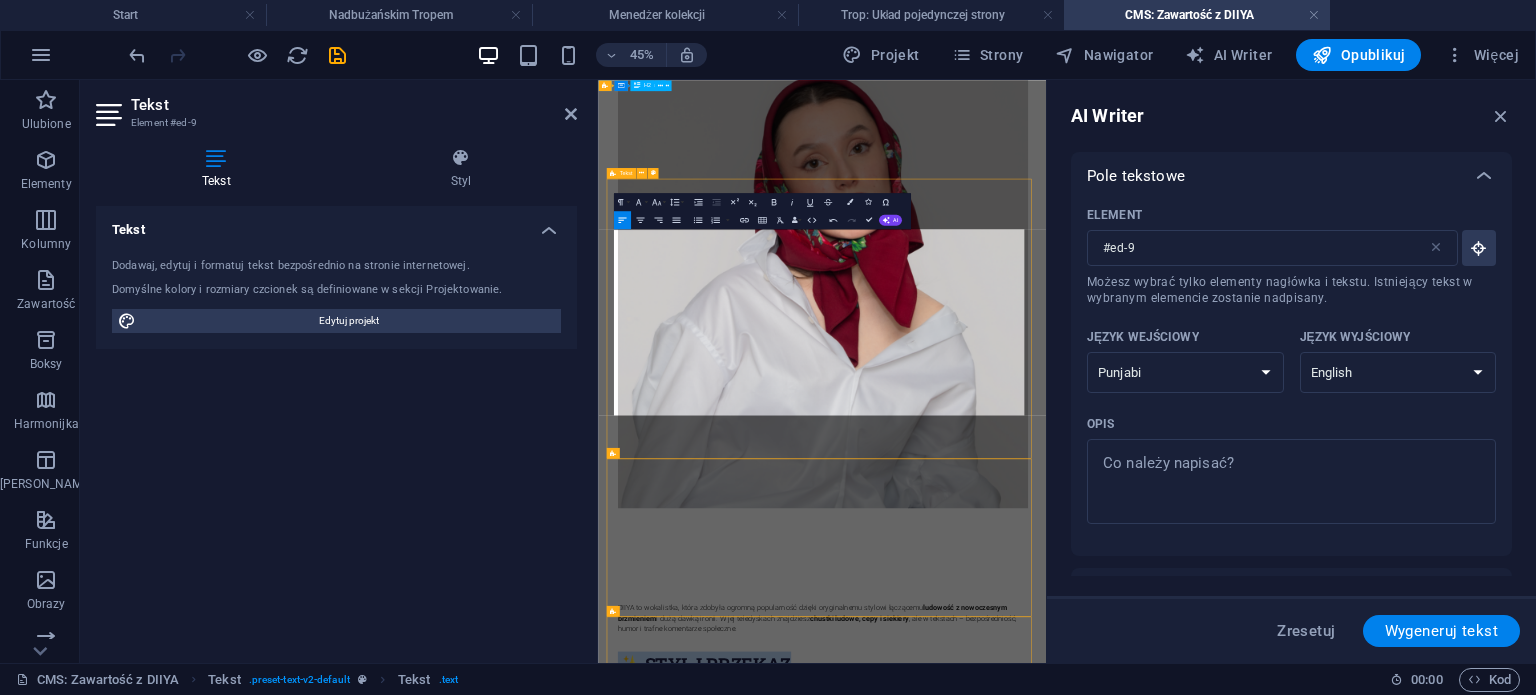 drag, startPoint x: 1062, startPoint y: 541, endPoint x: 641, endPoint y: 543, distance: 421.00476 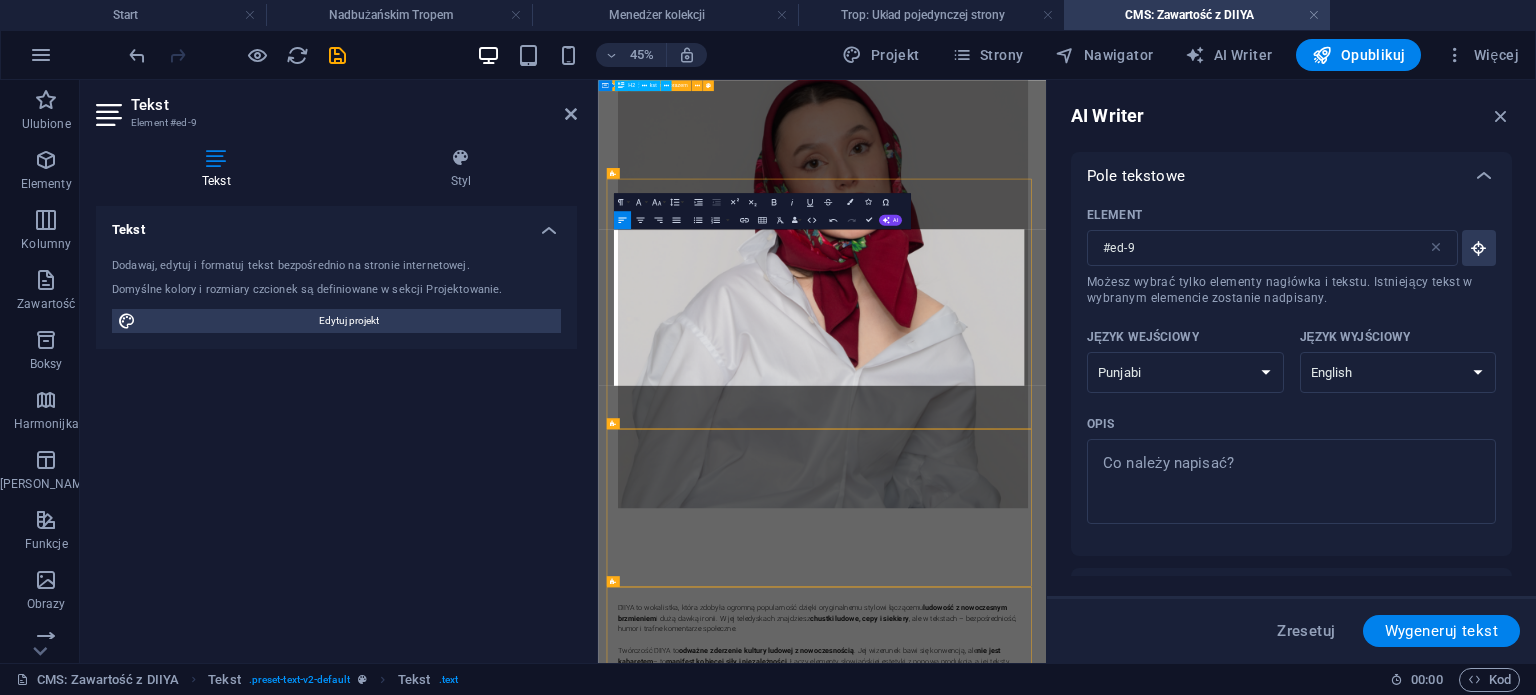 drag, startPoint x: 1268, startPoint y: 691, endPoint x: 612, endPoint y: 628, distance: 659.0182 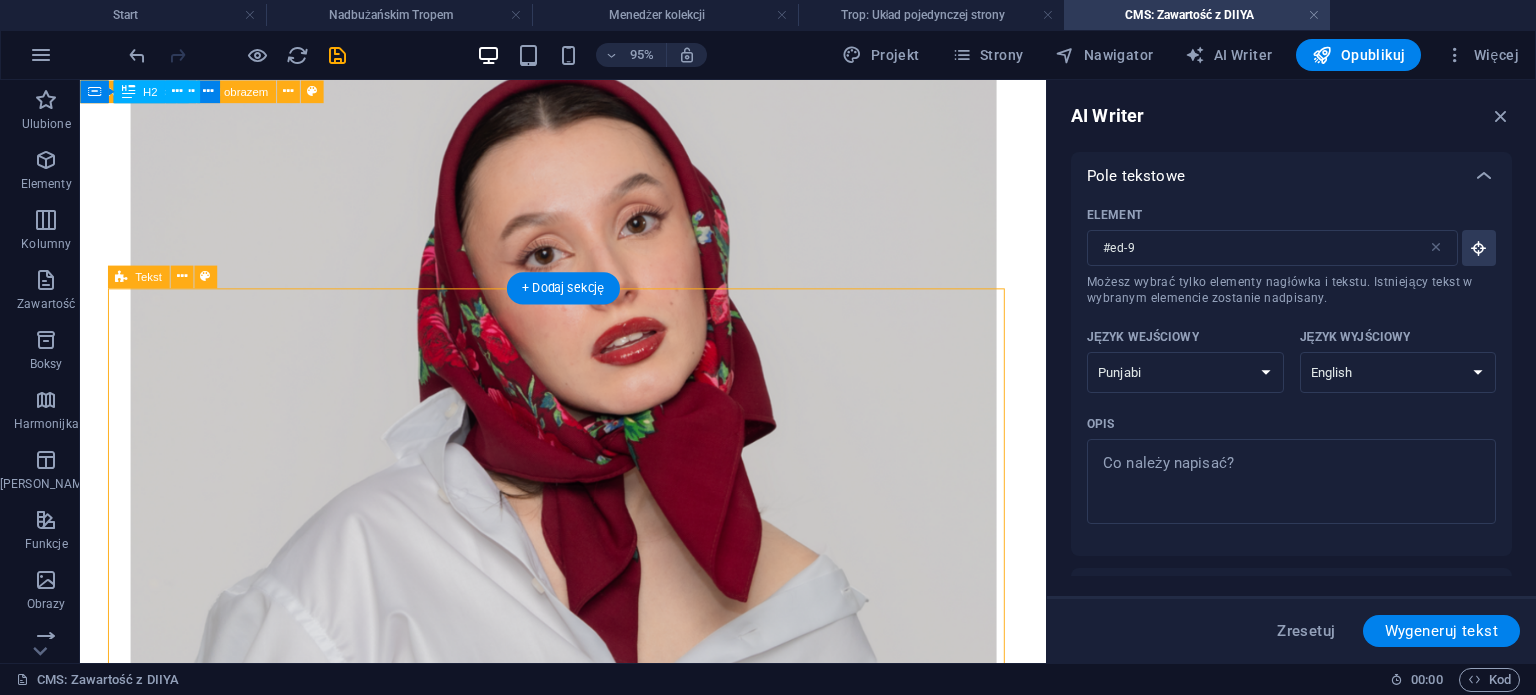 click on "DIIYA to wokalistka, która zdobyła ogromną popularność dzięki oryginalnemu stylowi łączącemu  ludowość z nowoczesnym brzmieniem  i dużą dawką ironii. W jej teledyskach znajdziesz  chustki ludowe, cepy i siekiery , ale w tekstach – bezpośredniość, humor i trafne komentarze społeczne. Twórczość DIIYA to  odważne zderzenie kultury ludowej z nowoczesnością . Jej wizerunek bawi się konwencją, ale  nie jest kabaretem  – to  manifest kobiecej siły i niezależności . Łączy elementy słowiańskiej estetyki z popową produkcją, a jej teksty balansują między  ironią, feminizmem a społecznym komentarzem . To artystka, która mówi własnym głosem – wyraźnym, nieprzefiltrowanym i bez cenzury. Występ DIIYA podczas wydarzenia  „Nadbużańskim Tropem. Rowerem Wśród Natury”  to okazja, by zobaczyć ją na żywo – bez ekranów, bez montażu. Tylko głos, muzyka i energia sceniczna, która nie bierze jeńców." at bounding box center [589, 1363] 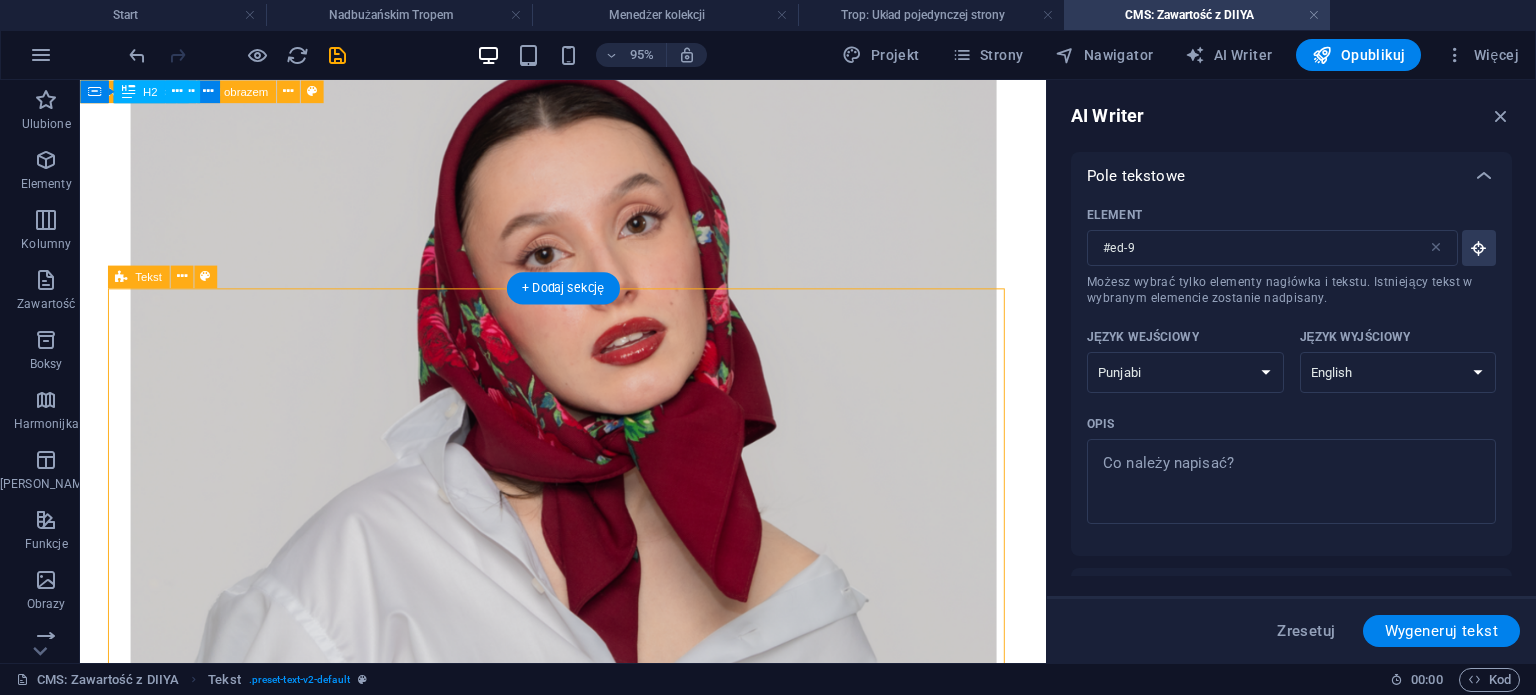click on "DIIYA to wokalistka, która zdobyła ogromną popularność dzięki oryginalnemu stylowi łączącemu  ludowość z nowoczesnym brzmieniem  i dużą dawką ironii. W jej teledyskach znajdziesz  chustki ludowe, cepy i siekiery , ale w tekstach – bezpośredniość, humor i trafne komentarze społeczne. Twórczość DIIYA to  odważne zderzenie kultury ludowej z nowoczesnością . Jej wizerunek bawi się konwencją, ale  nie jest kabaretem  – to  manifest kobiecej siły i niezależności . Łączy elementy słowiańskiej estetyki z popową produkcją, a jej teksty balansują między  ironią, feminizmem a społecznym komentarzem . To artystka, która mówi własnym głosem – wyraźnym, nieprzefiltrowanym i bez cenzury. Występ DIIYA podczas wydarzenia  „Nadbużańskim Tropem. Rowerem Wśród Natury”  to okazja, by zobaczyć ją na żywo – bez ekranów, bez montażu. Tylko głos, muzyka i energia sceniczna, która nie bierze jeńców." at bounding box center (589, 1363) 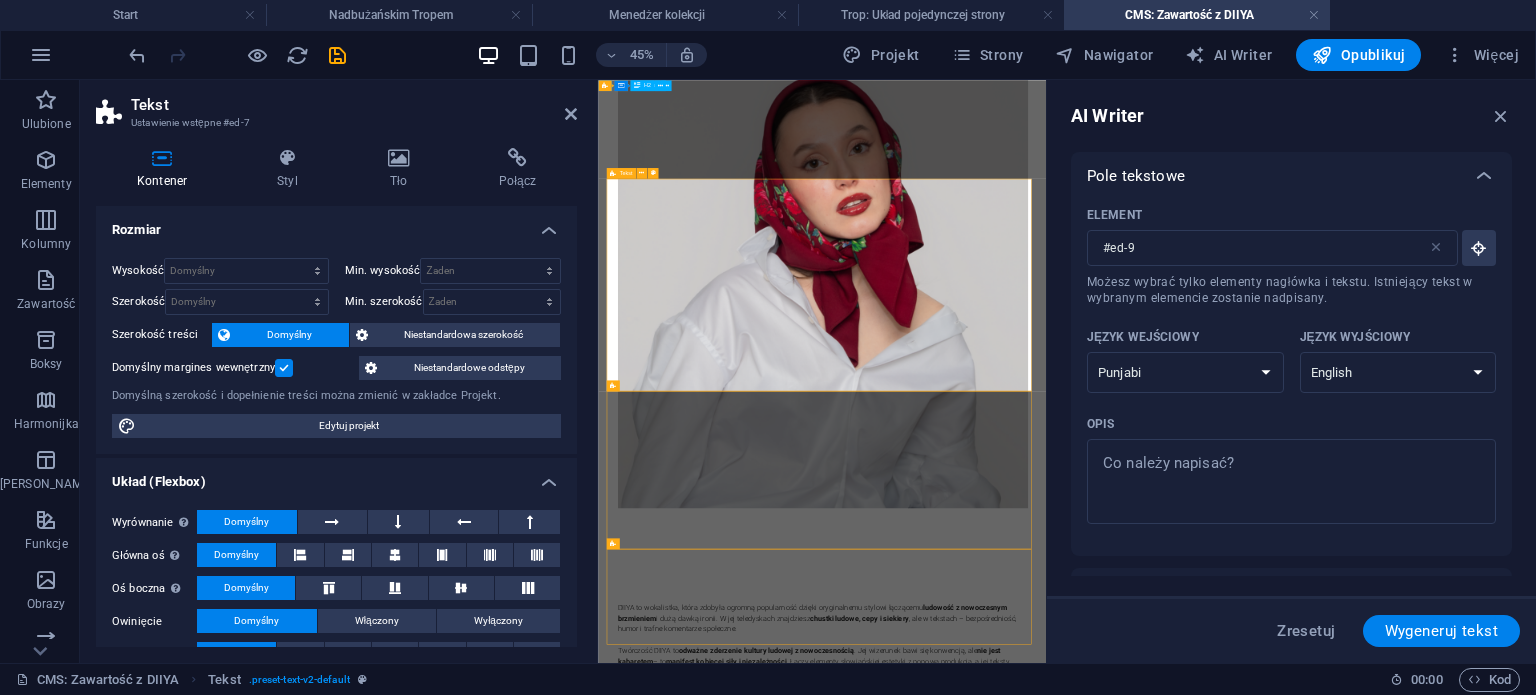 click on "DIIYA to wokalistka, która zdobyła ogromną popularność dzięki oryginalnemu stylowi łączącemu  ludowość z nowoczesnym brzmieniem  i dużą dawką ironii. W jej teledyskach znajdziesz  chustki ludowe, cepy i siekiery , ale w tekstach – bezpośredniość, humor i trafne komentarze społeczne. Twórczość DIIYA to  odważne zderzenie kultury ludowej z nowoczesnością . Jej wizerunek bawi się konwencją, ale  nie jest kabaretem  – to  manifest kobiecej siły i niezależności . Łączy elementy słowiańskiej estetyki z popową produkcją, a jej teksty balansują między  ironią, feminizmem a społecznym komentarzem . To artystka, która mówi własnym głosem – wyraźnym, nieprzefiltrowanym i bez cenzury. Występ DIIYA podczas wydarzenia  „Nadbużańskim Tropem. Rowerem Wśród Natury”  to okazja, by zobaczyć ją na żywo – bez ekranów, bez montażu. Tylko głos, muzyka i energia sceniczna, która nie bierze jeńców." at bounding box center [1096, 1371] 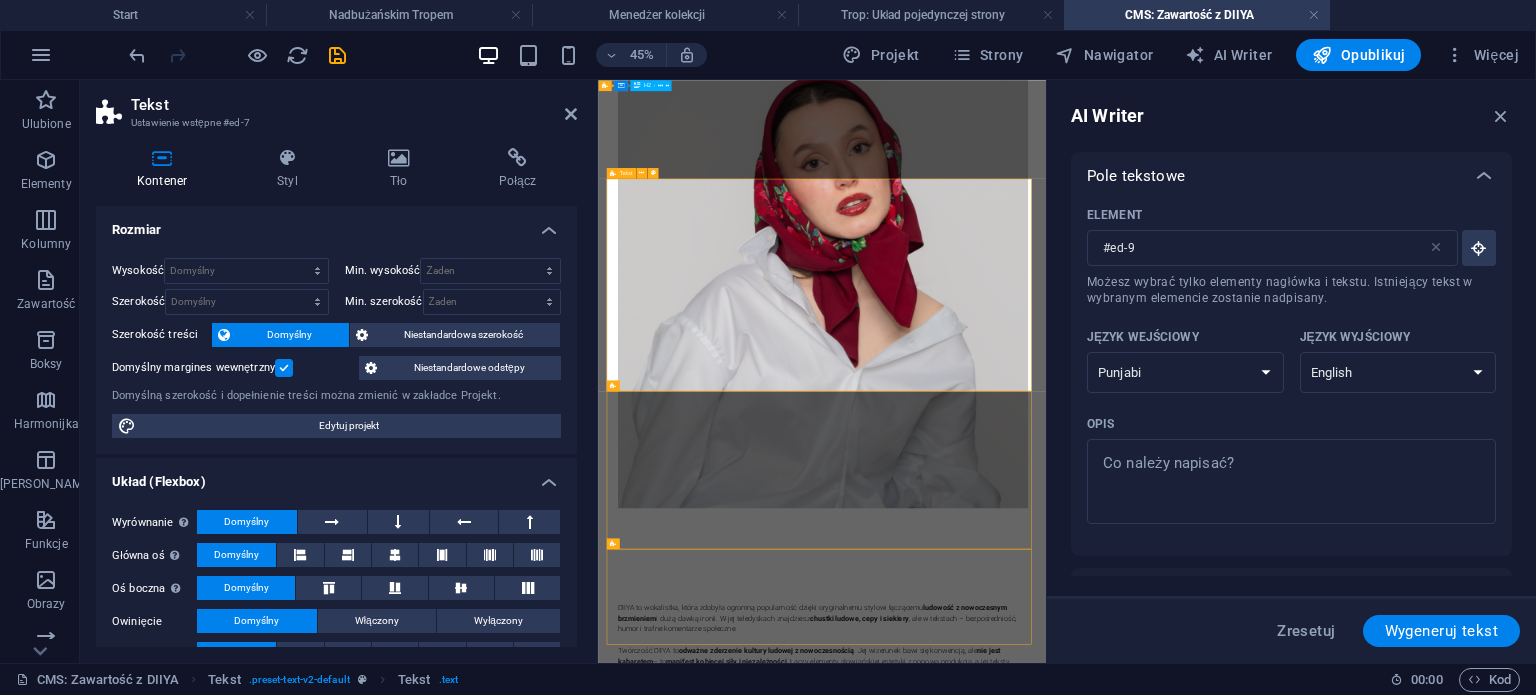 click on "DIIYA to wokalistka, która zdobyła ogromną popularność dzięki oryginalnemu stylowi łączącemu  ludowość z nowoczesnym brzmieniem  i dużą dawką ironii. W jej teledyskach znajdziesz  chustki ludowe, cepy i siekiery , ale w tekstach – bezpośredniość, humor i trafne komentarze społeczne. Twórczość DIIYA to  odważne zderzenie kultury ludowej z nowoczesnością . Jej wizerunek bawi się konwencją, ale  nie jest kabaretem  – to  manifest kobiecej siły i niezależności . Łączy elementy słowiańskiej estetyki z popową produkcją, a jej teksty balansują między  ironią, feminizmem a społecznym komentarzem . To artystka, która mówi własnym głosem – wyraźnym, nieprzefiltrowanym i bez cenzury. Występ DIIYA podczas wydarzenia  „Nadbużańskim Tropem. Rowerem Wśród Natury”  to okazja, by zobaczyć ją na żywo – bez ekranów, bez montażu. Tylko głos, muzyka i energia sceniczna, która nie bierze jeńców." at bounding box center (1096, 1371) 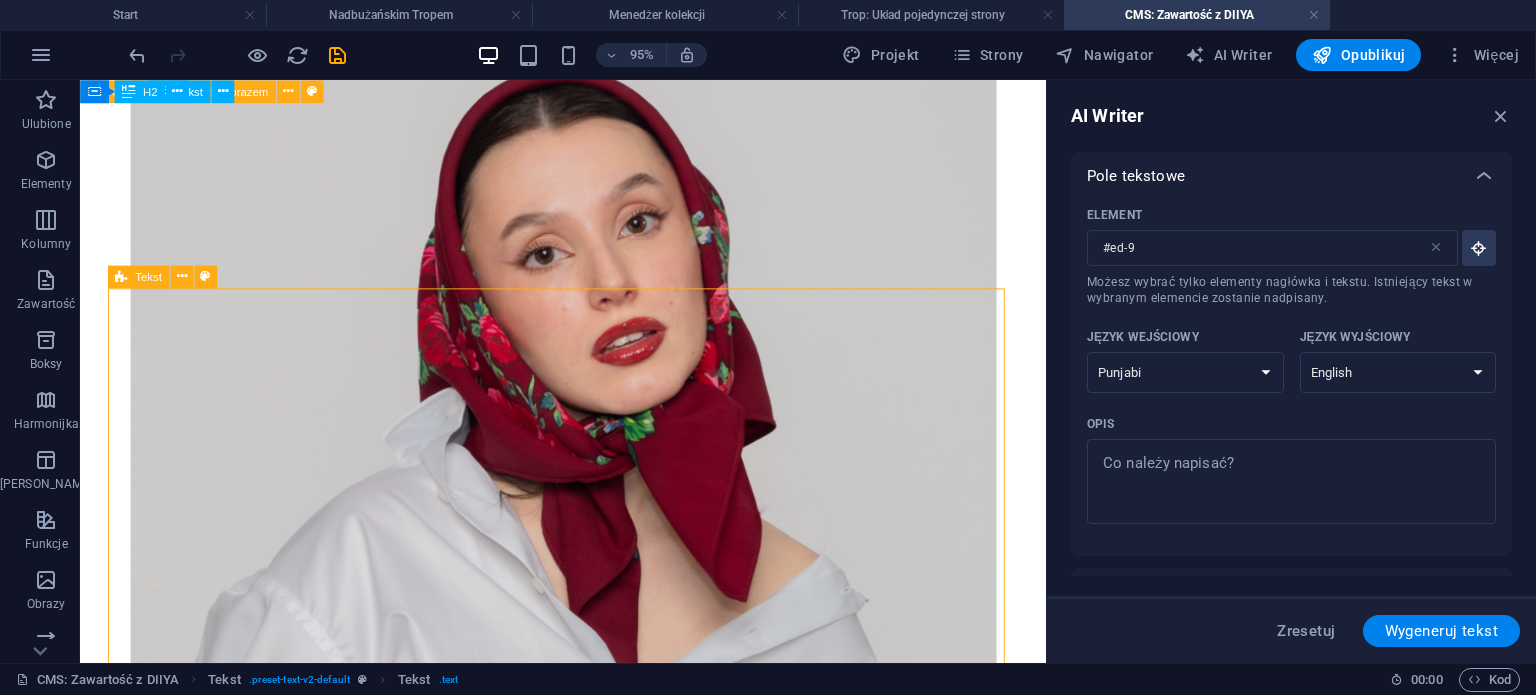 click on "Tekst" at bounding box center [148, 276] 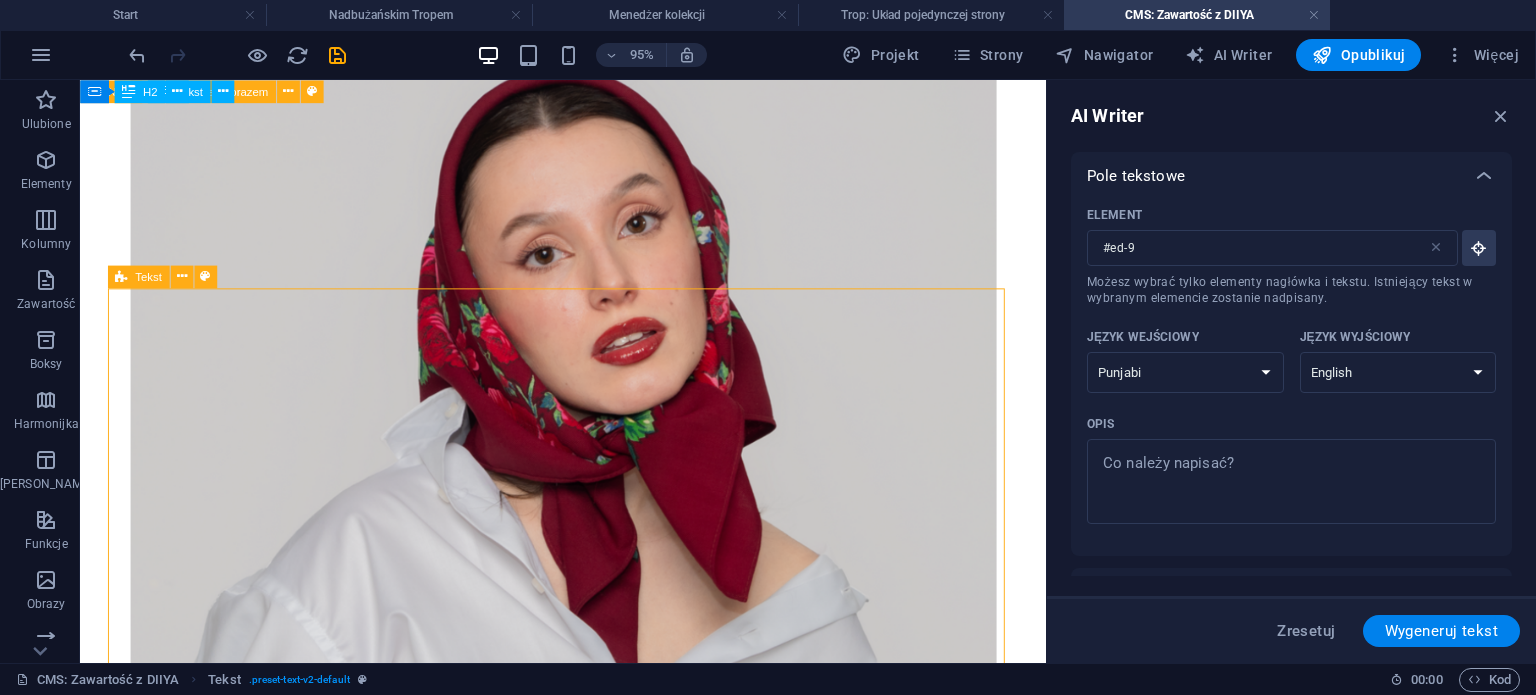 click on "Tekst" at bounding box center (148, 276) 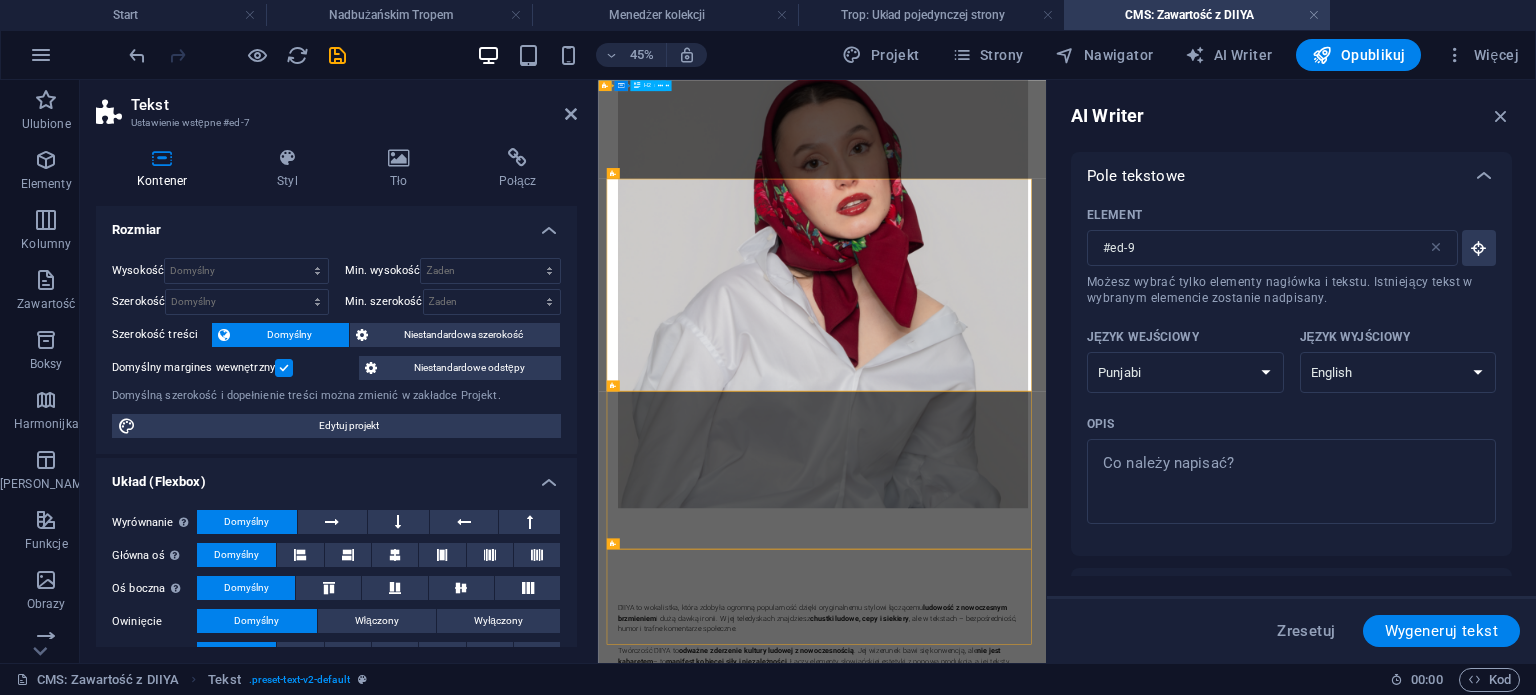 click at bounding box center [284, 368] 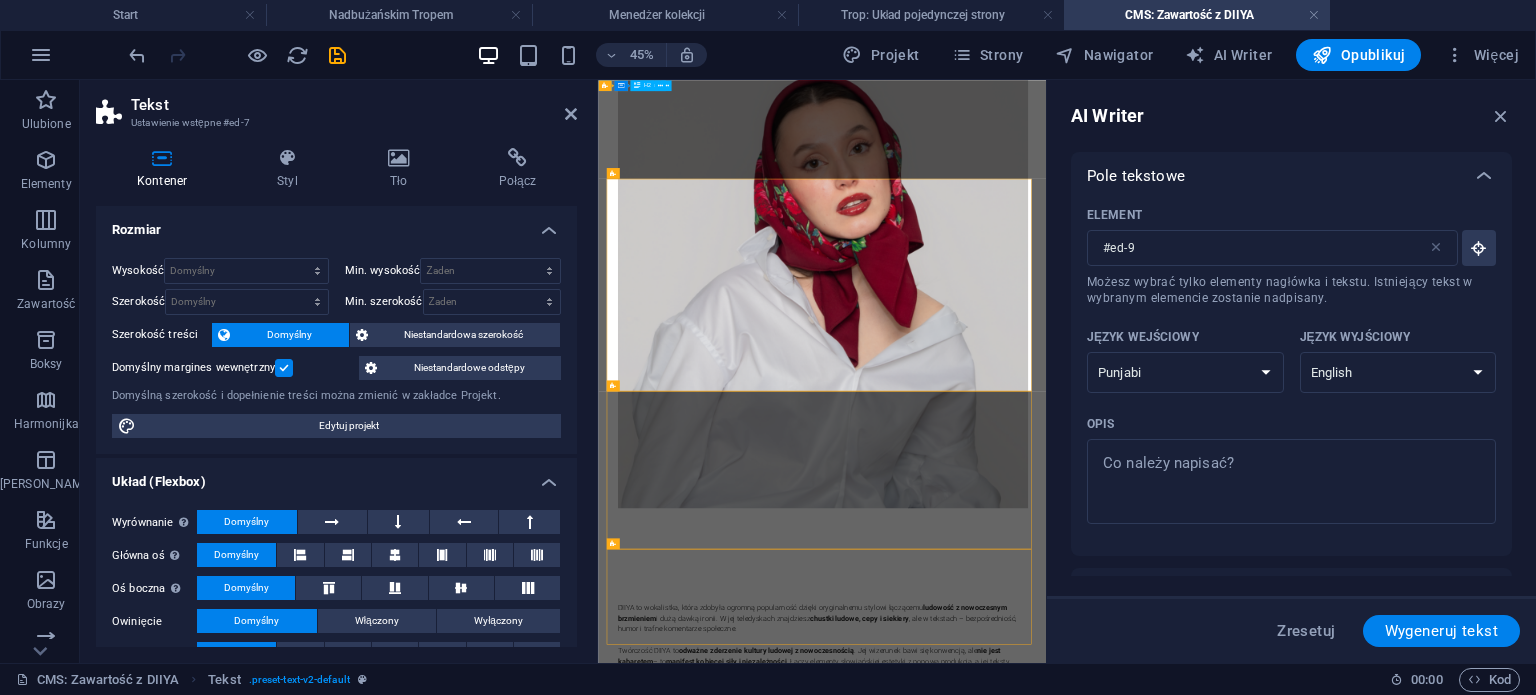click on "Domyślny margines wewnętrzny" at bounding box center [0, 0] 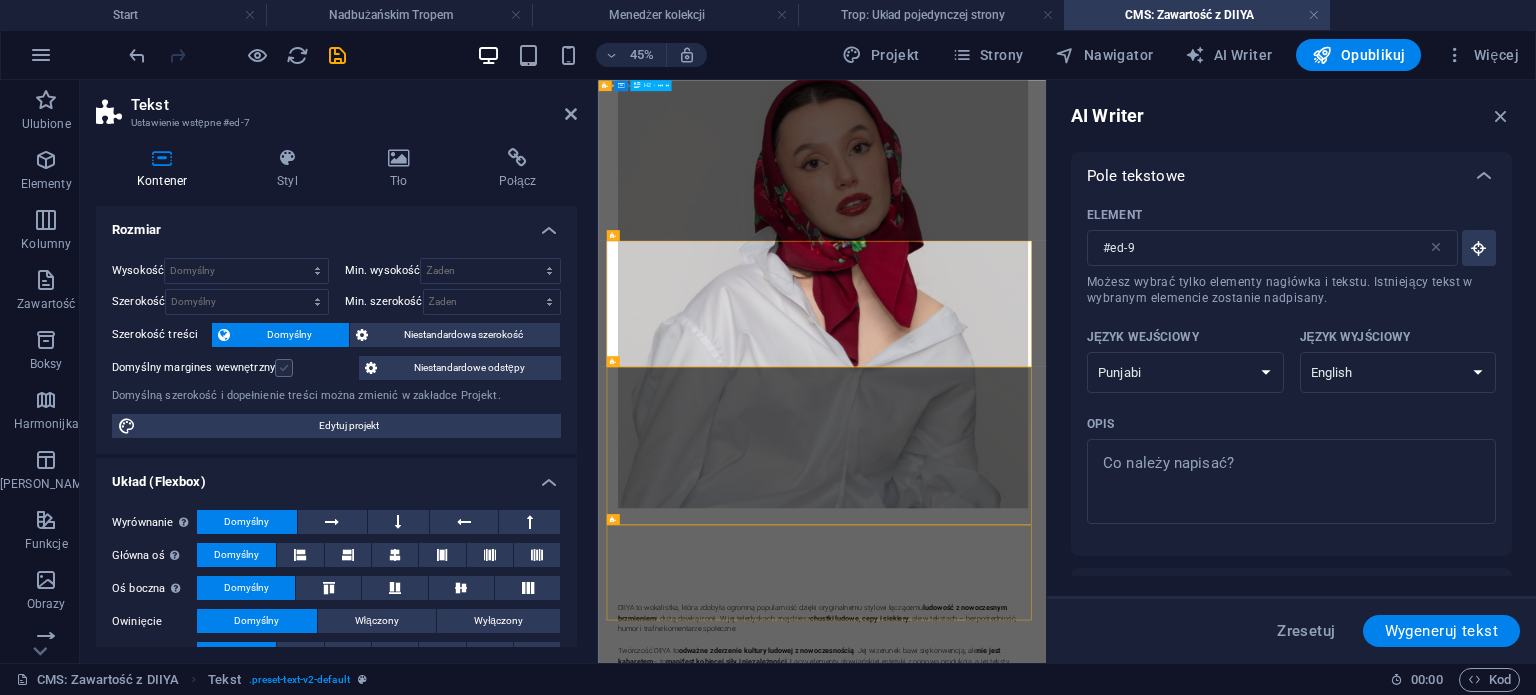 scroll, scrollTop: 560, scrollLeft: 0, axis: vertical 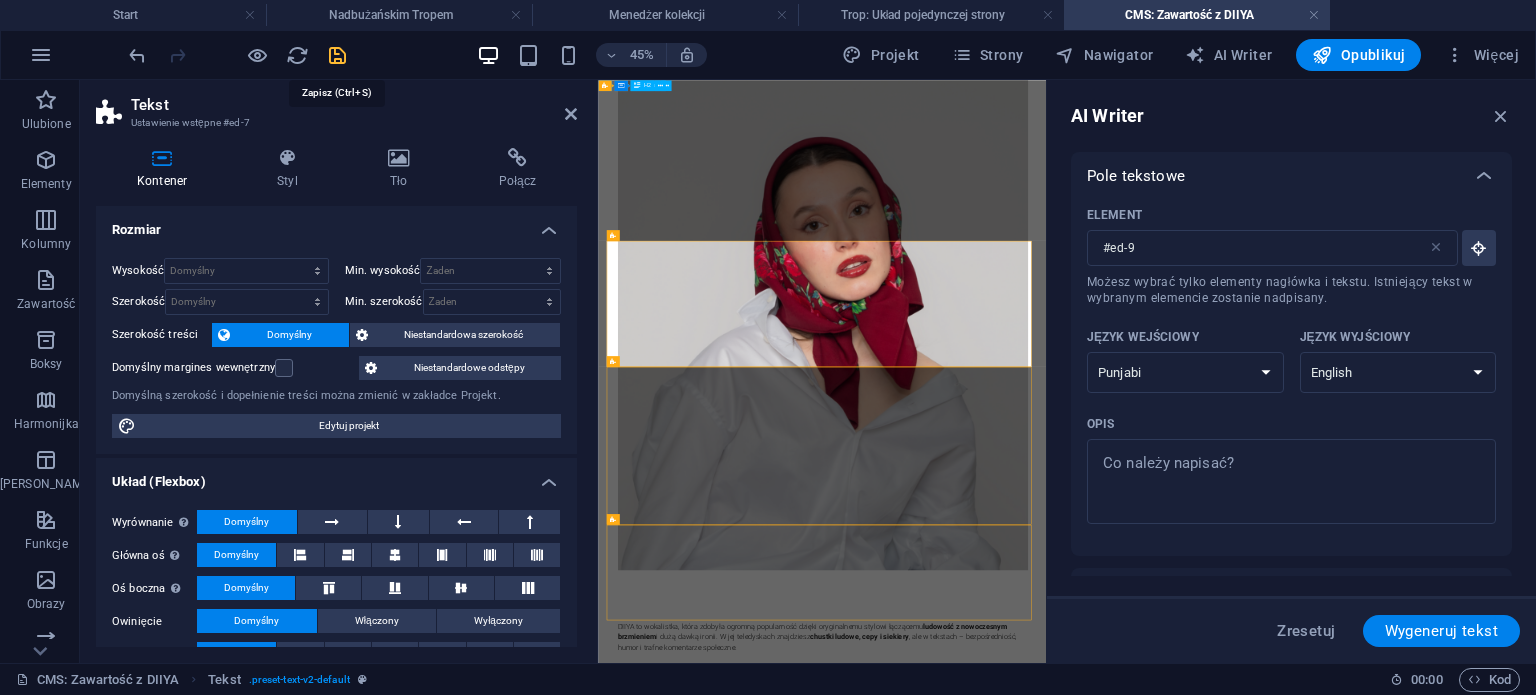 drag, startPoint x: 334, startPoint y: 48, endPoint x: 516, endPoint y: 135, distance: 201.72507 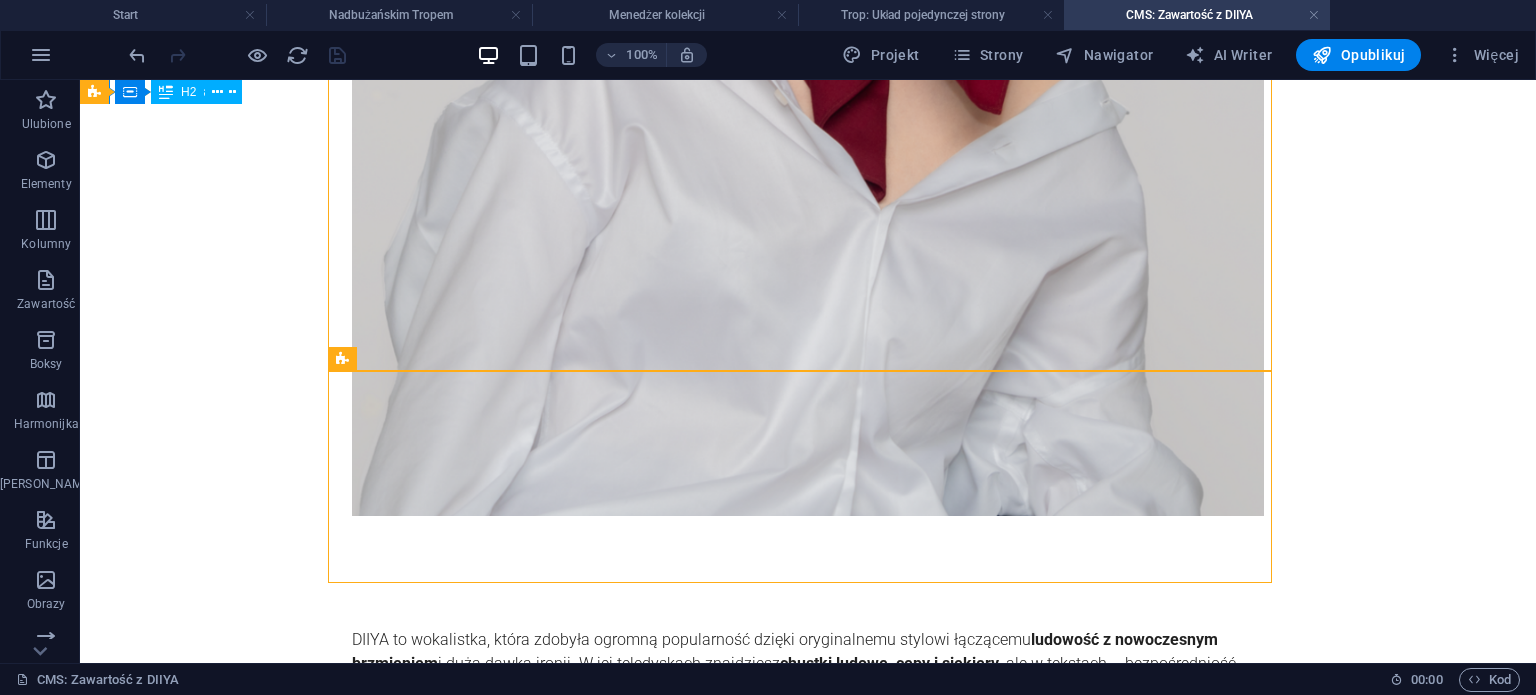 scroll, scrollTop: 1273, scrollLeft: 0, axis: vertical 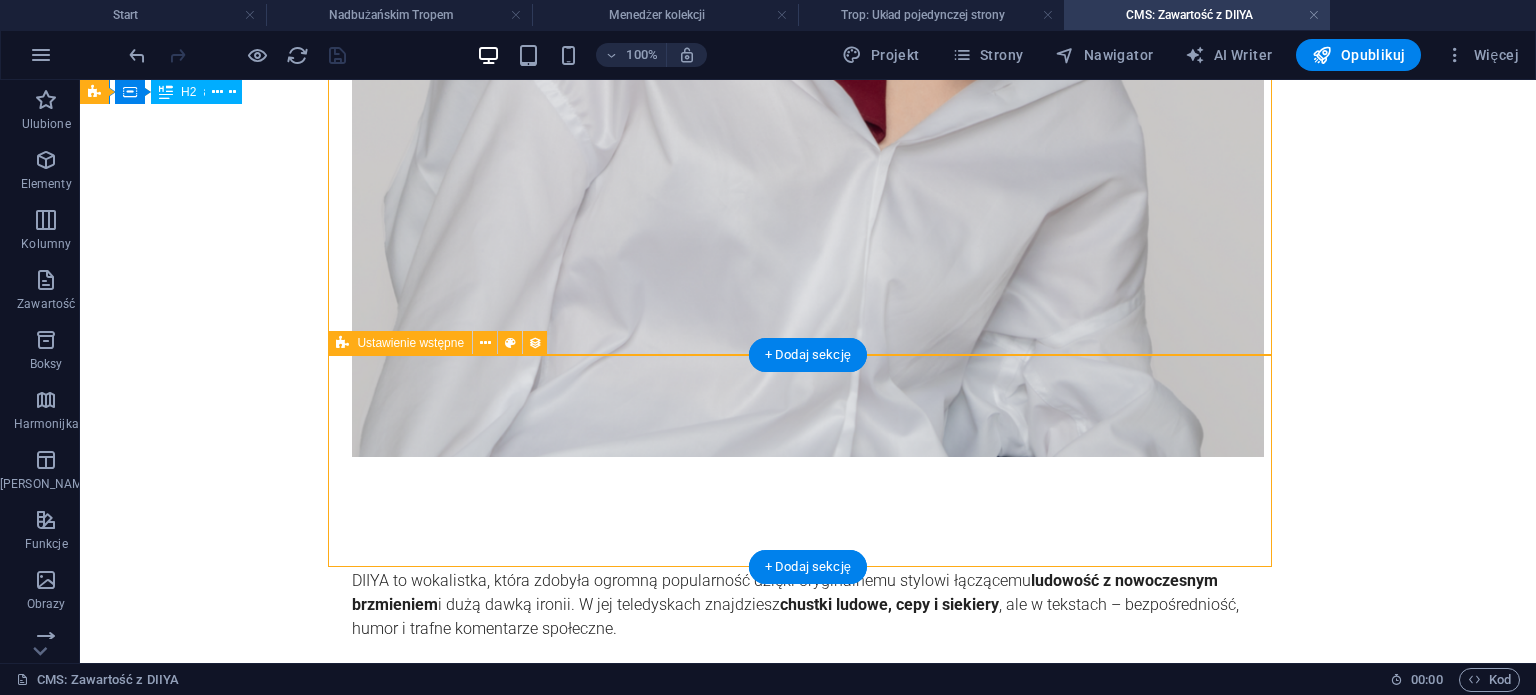 click at bounding box center [808, 1640] 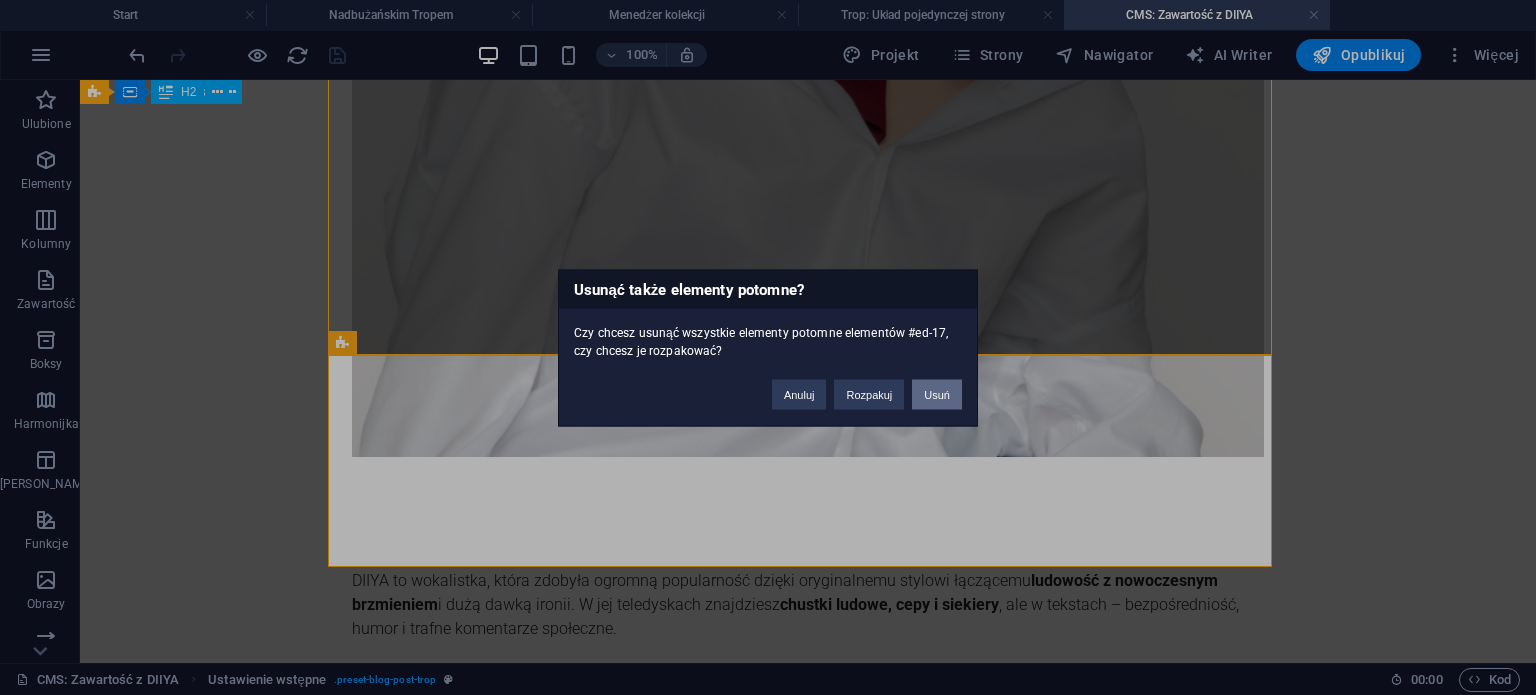 click on "Usuń" at bounding box center (937, 394) 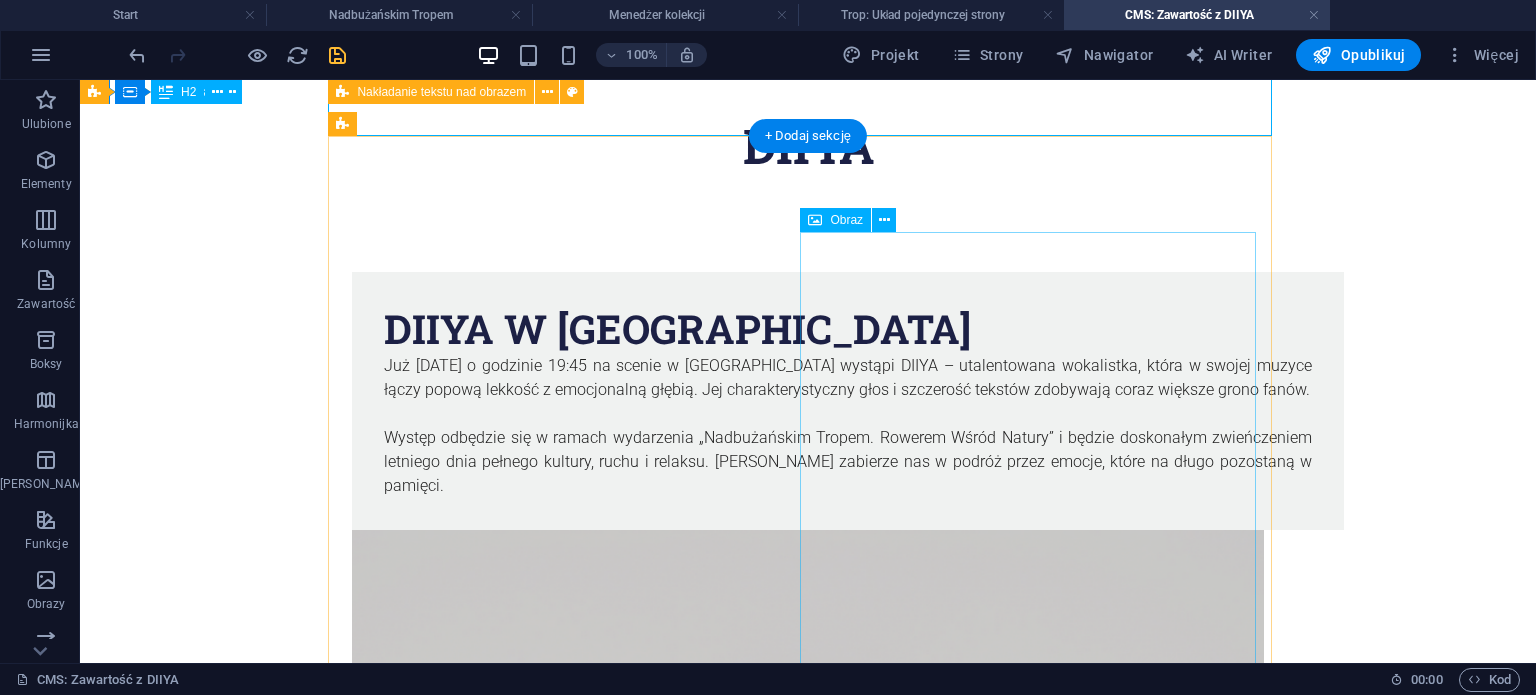 scroll, scrollTop: 0, scrollLeft: 0, axis: both 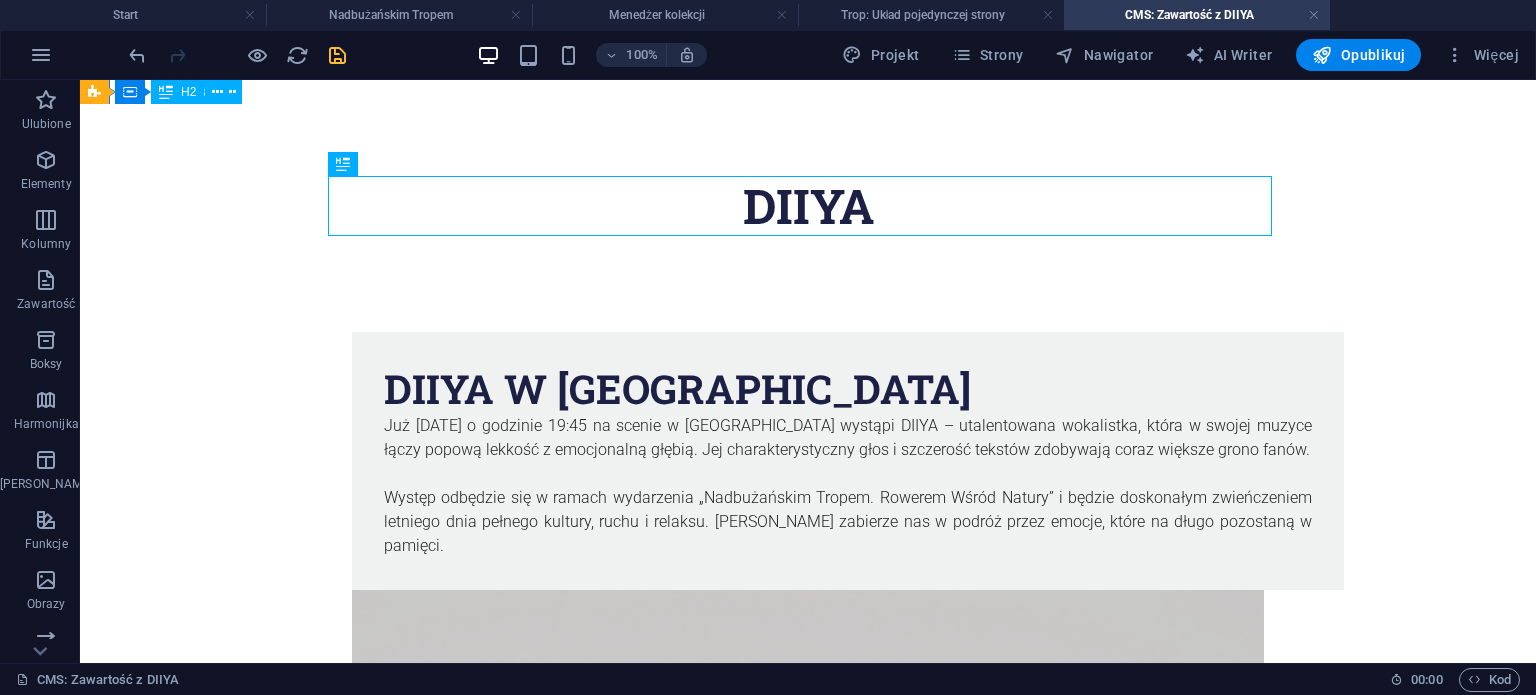 click at bounding box center (337, 55) 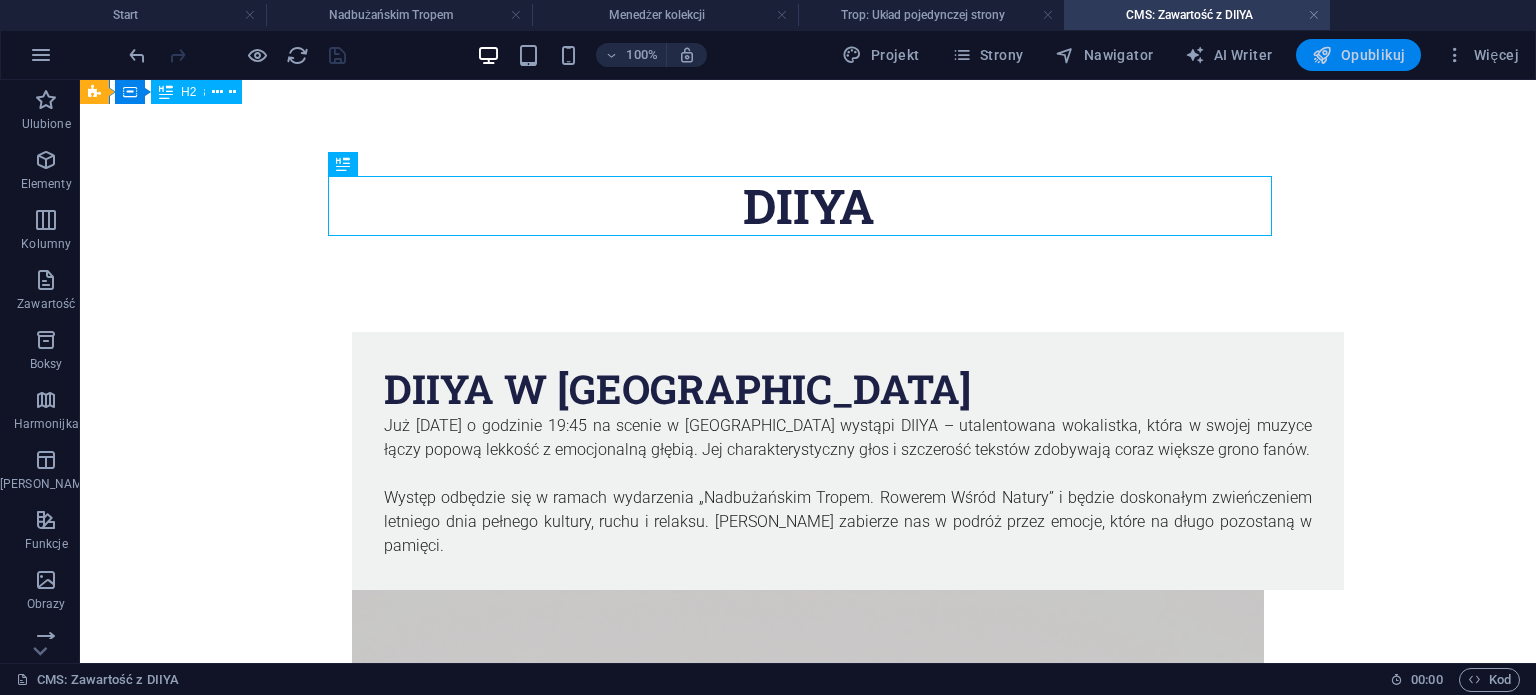 click on "Opublikuj" at bounding box center [1358, 55] 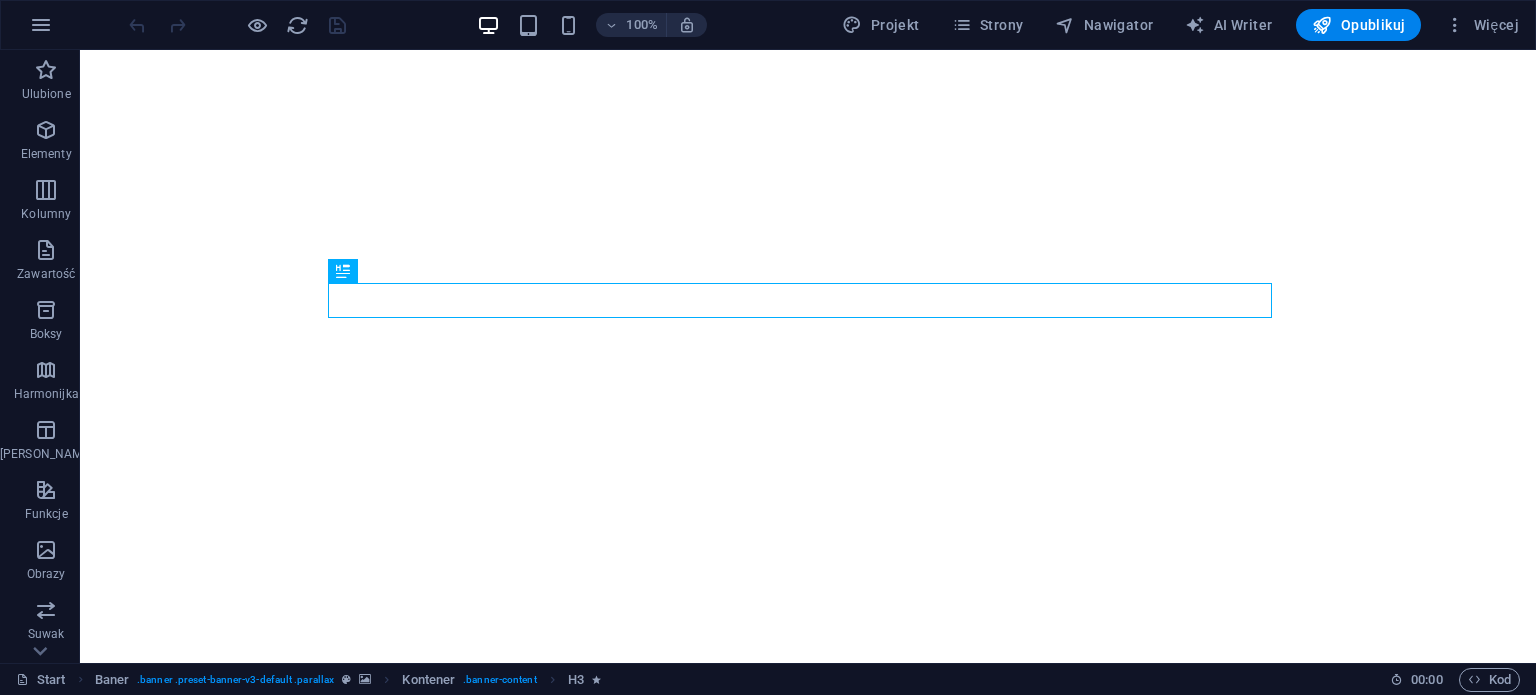 scroll, scrollTop: 0, scrollLeft: 0, axis: both 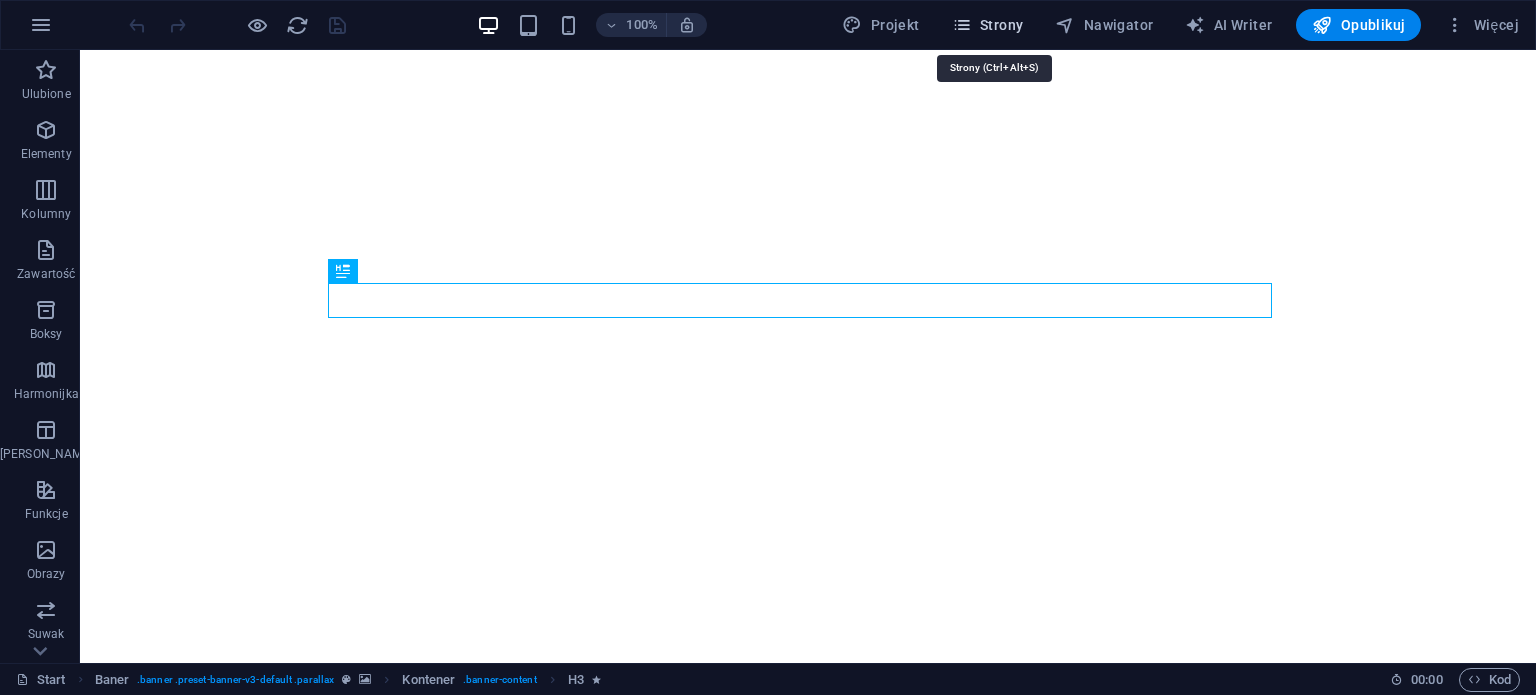 click on "Strony" at bounding box center [988, 25] 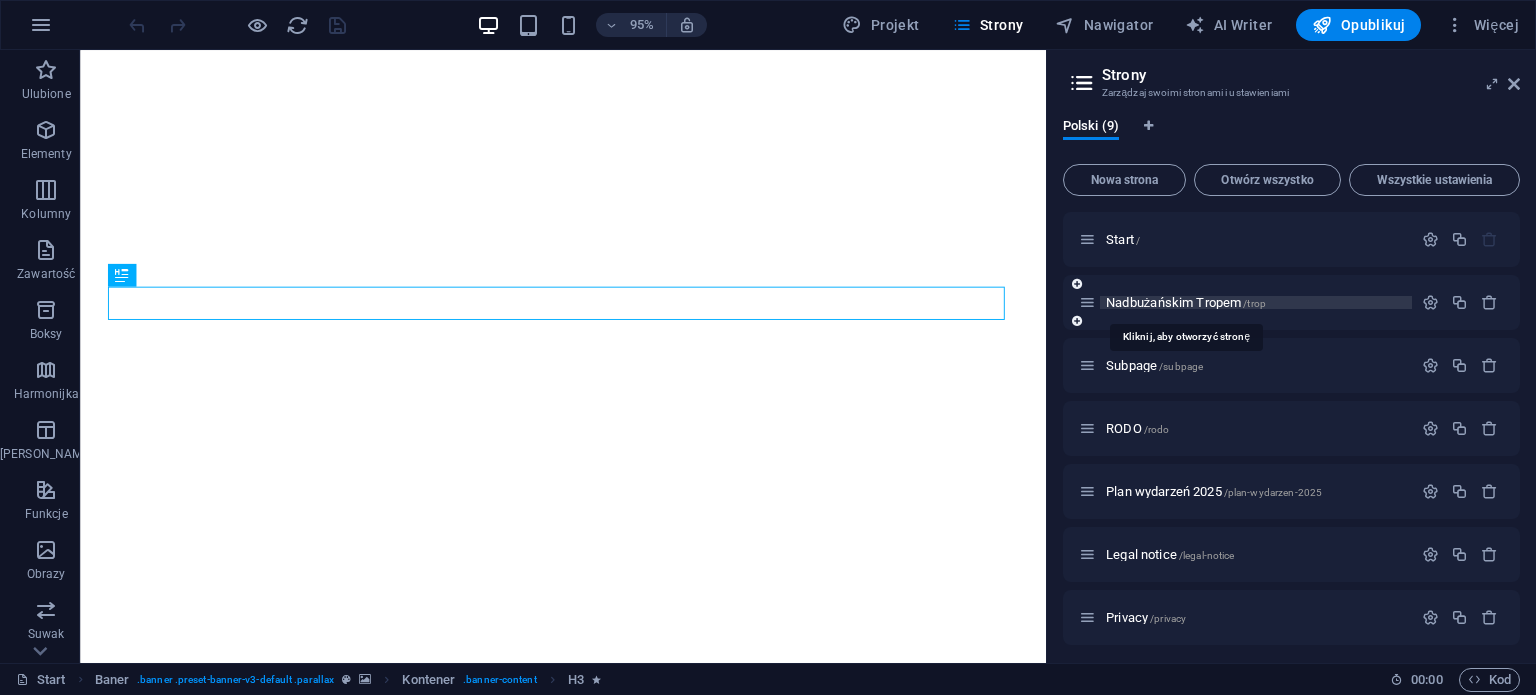 click on "Nadbużańskim Tropem /trop" at bounding box center [1186, 302] 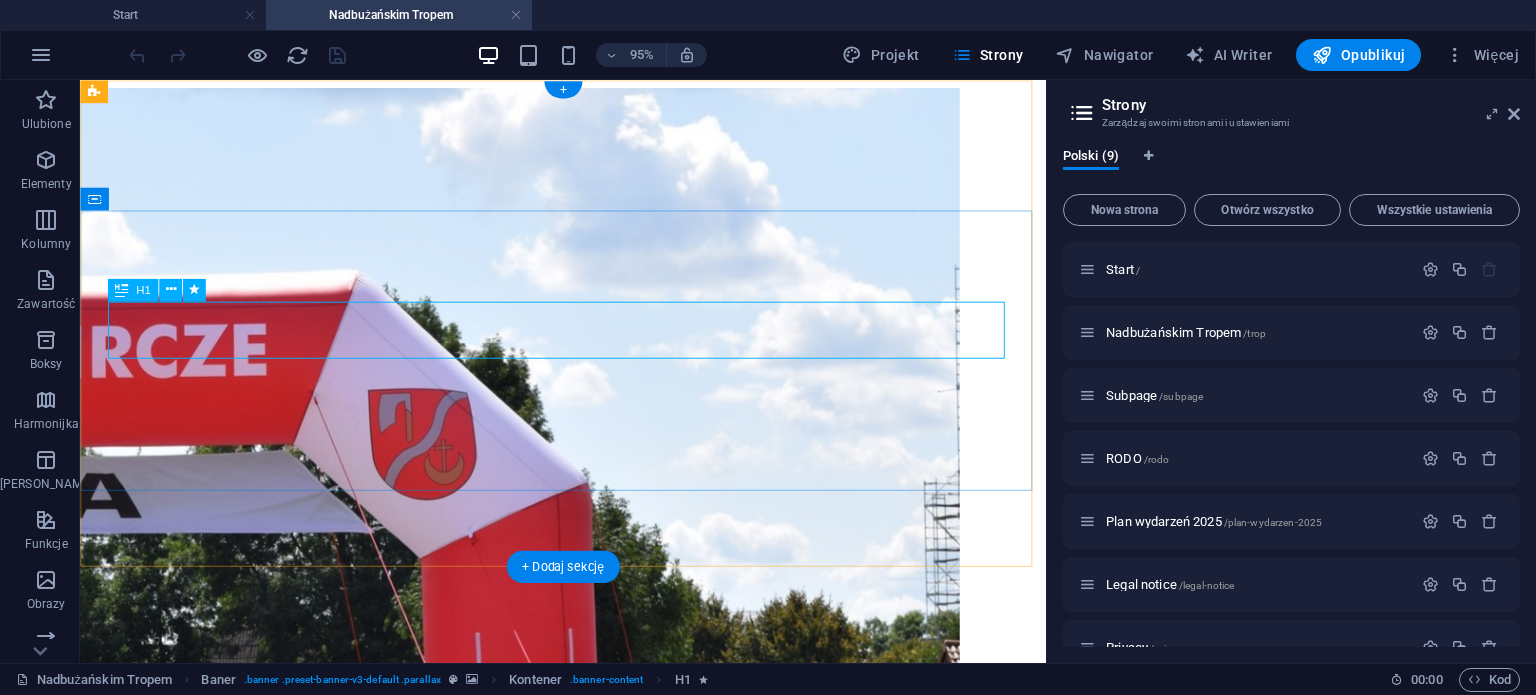 scroll, scrollTop: 0, scrollLeft: 0, axis: both 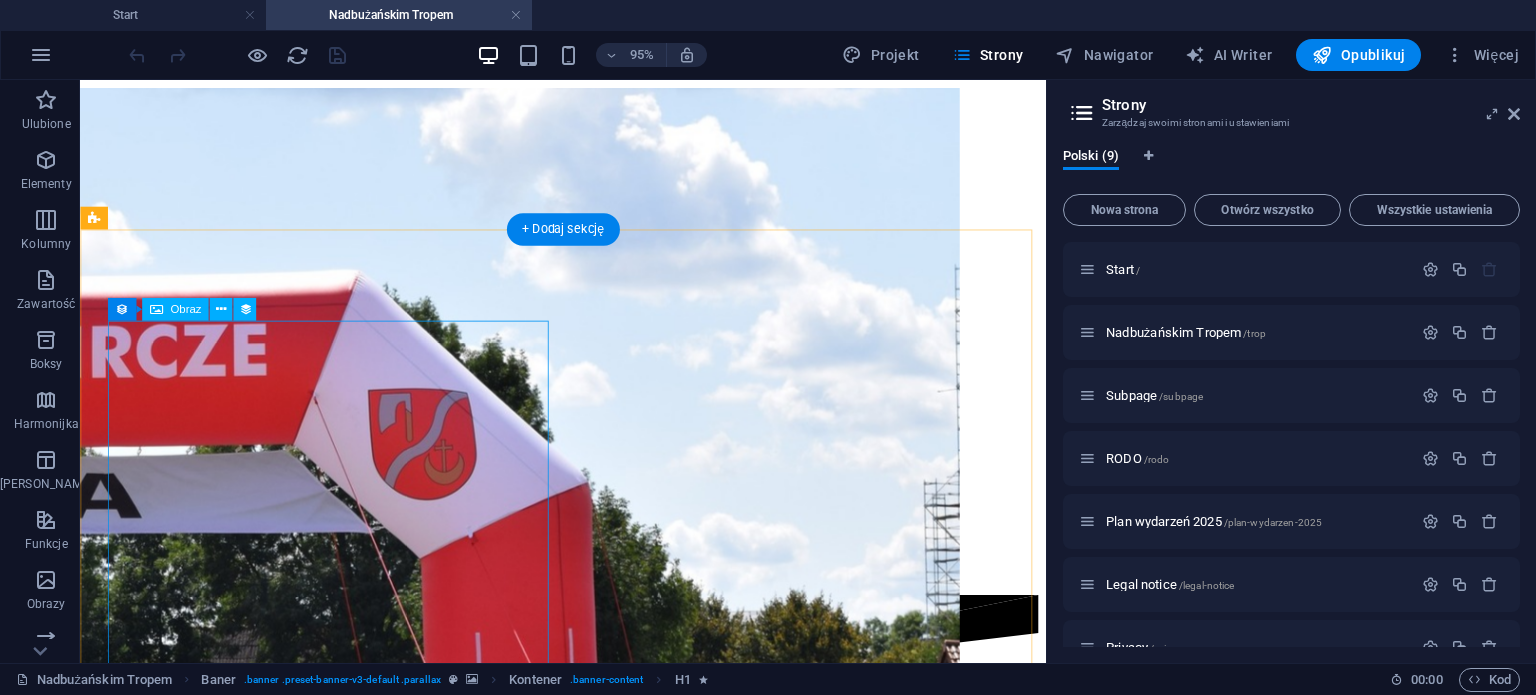 click at bounding box center (588, 1759) 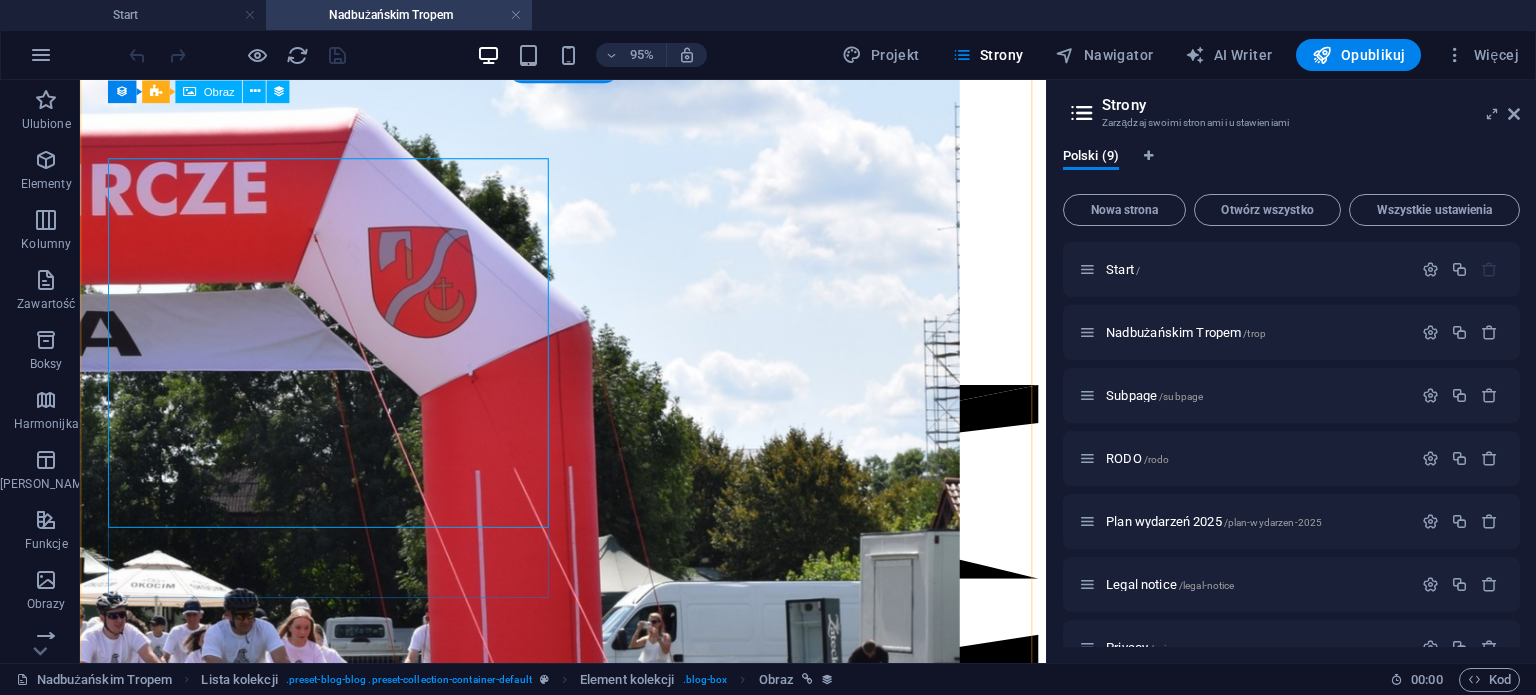 scroll, scrollTop: 500, scrollLeft: 0, axis: vertical 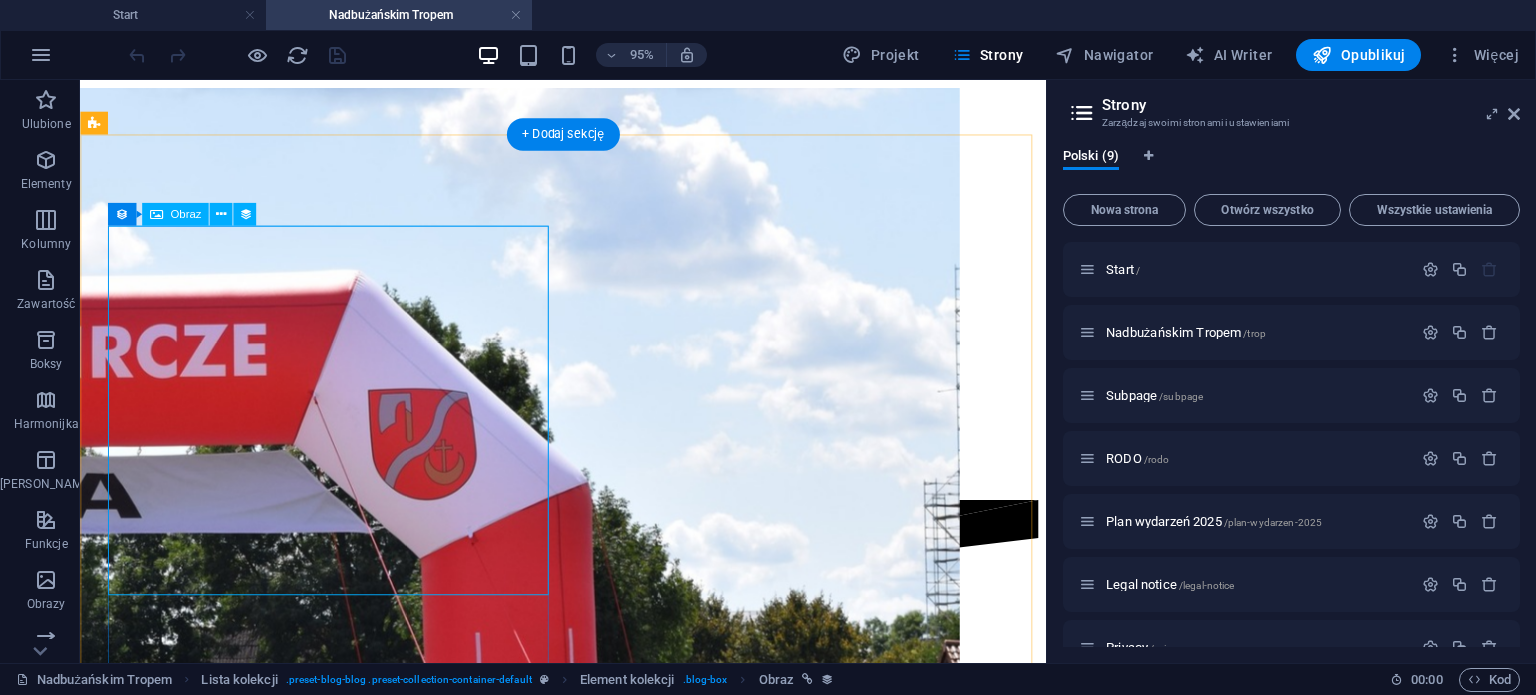 click at bounding box center (588, 1659) 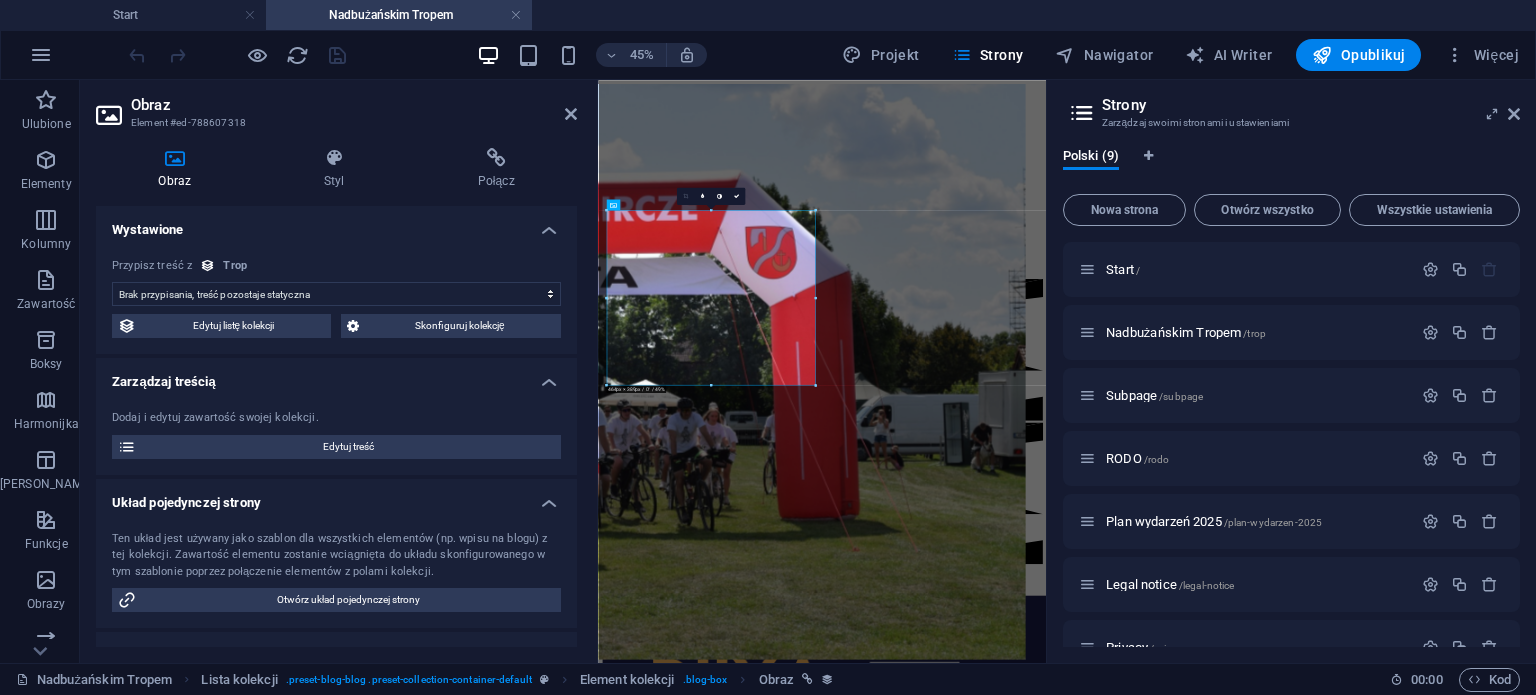 select on "image" 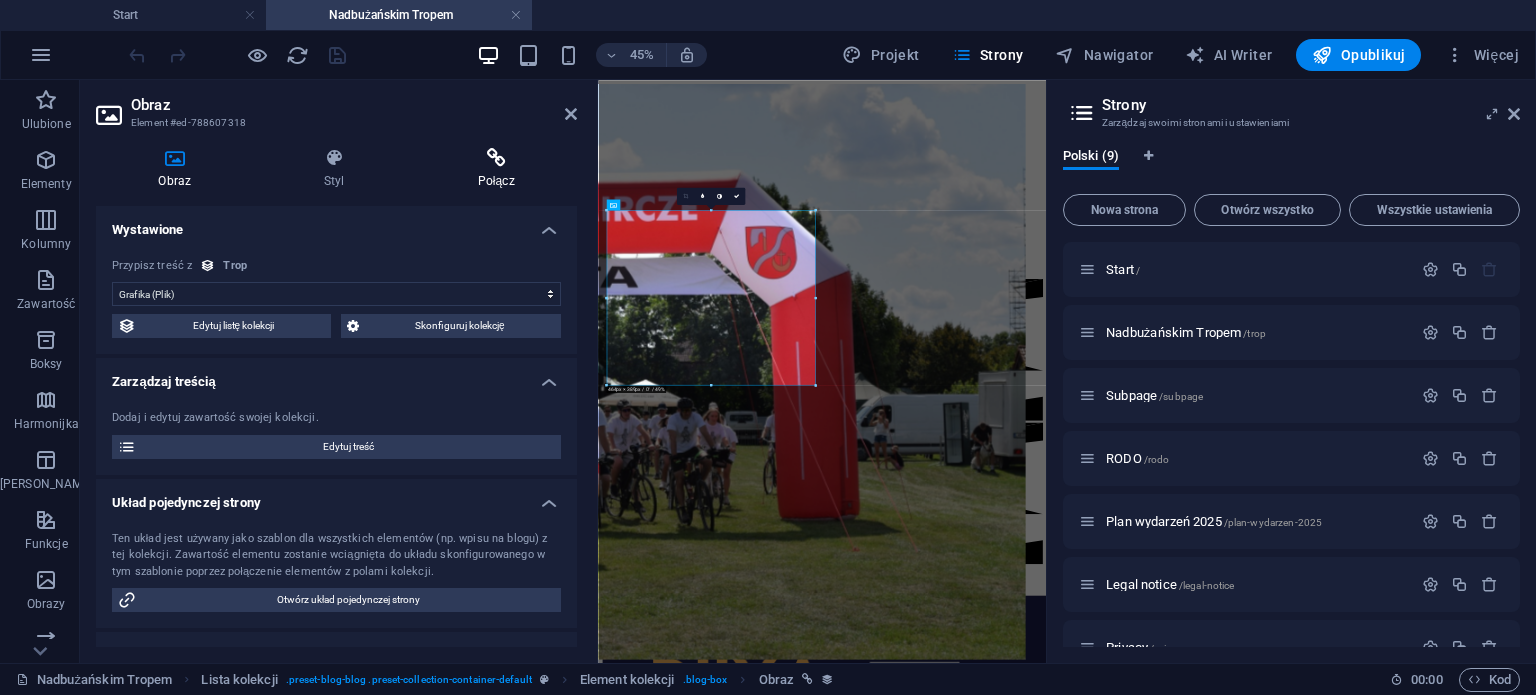 click on "Połącz" at bounding box center [496, 169] 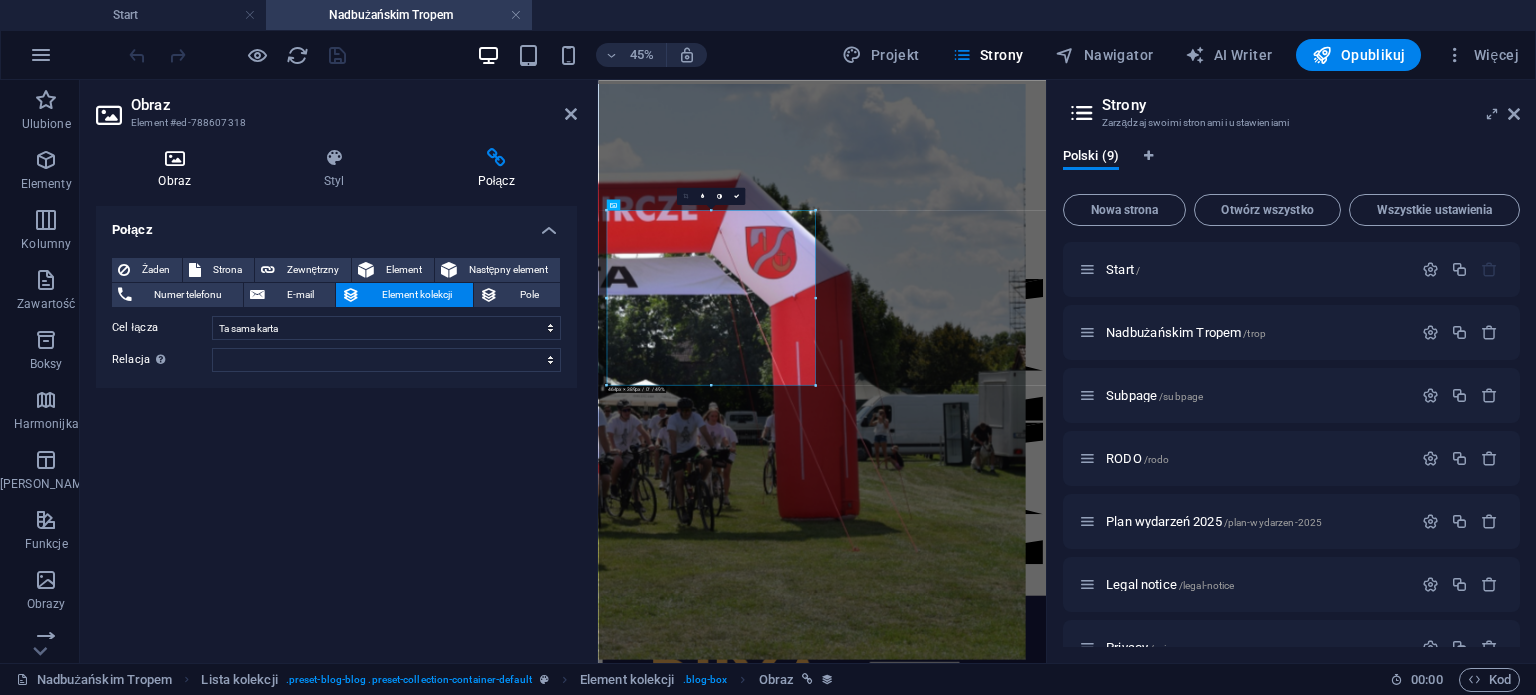 click at bounding box center [175, 158] 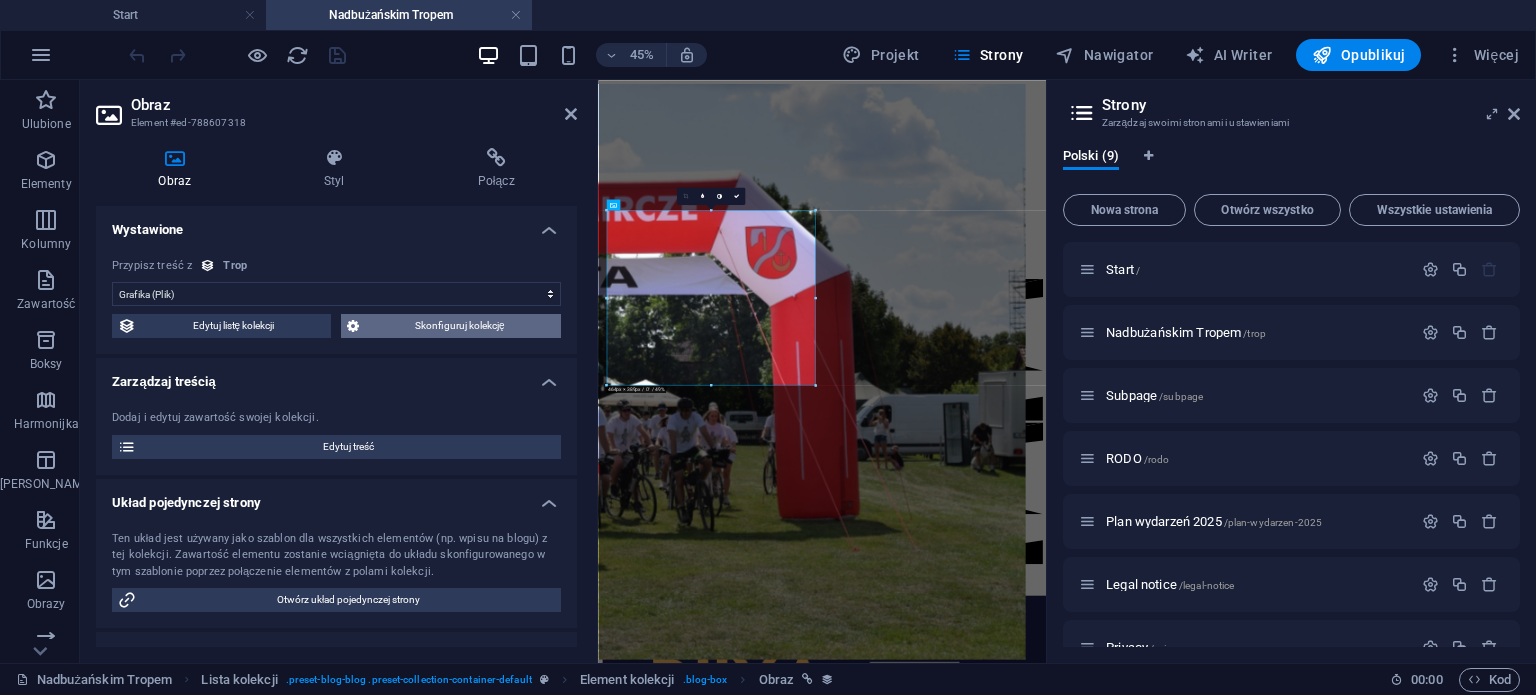 click on "Skonfiguruj kolekcję" at bounding box center (460, 326) 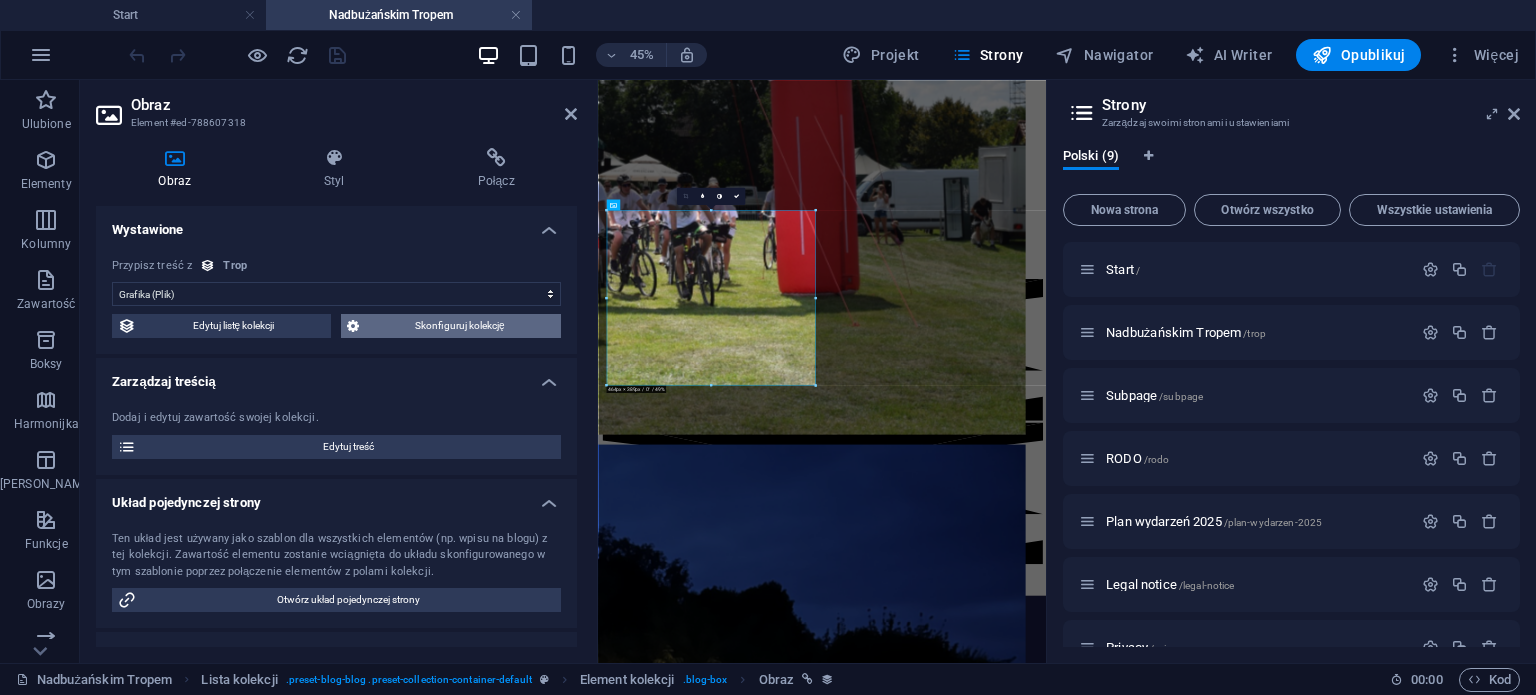 scroll, scrollTop: 0, scrollLeft: 0, axis: both 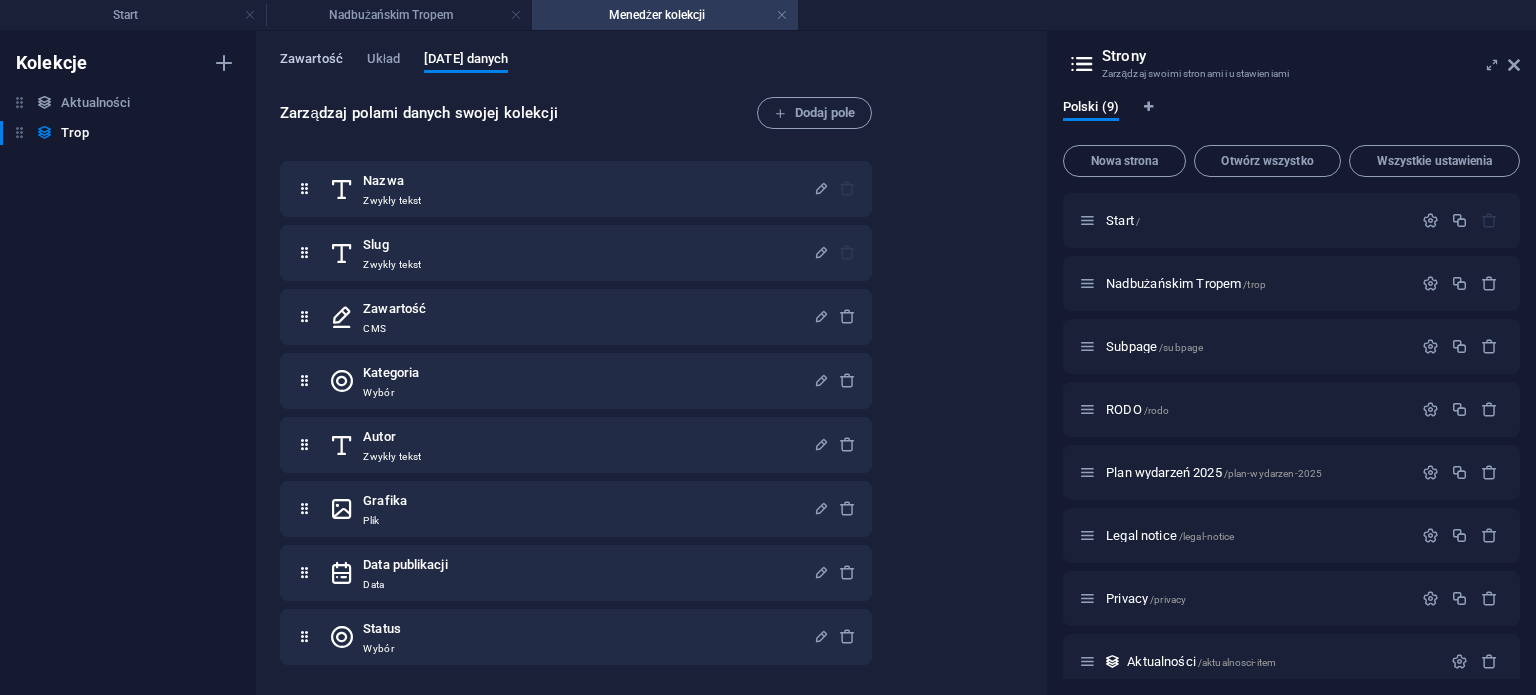click on "Zawartość" at bounding box center (311, 61) 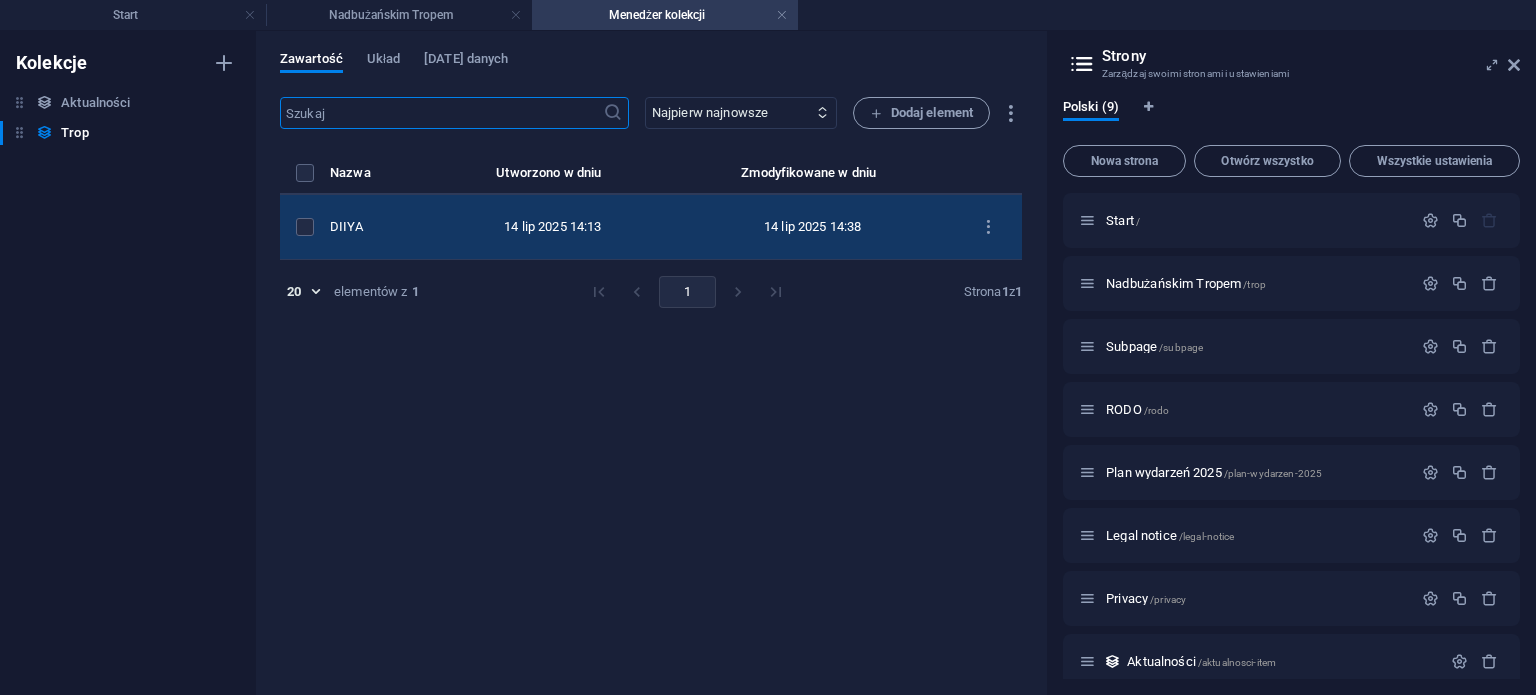 click on "DIIYA" at bounding box center (374, 227) 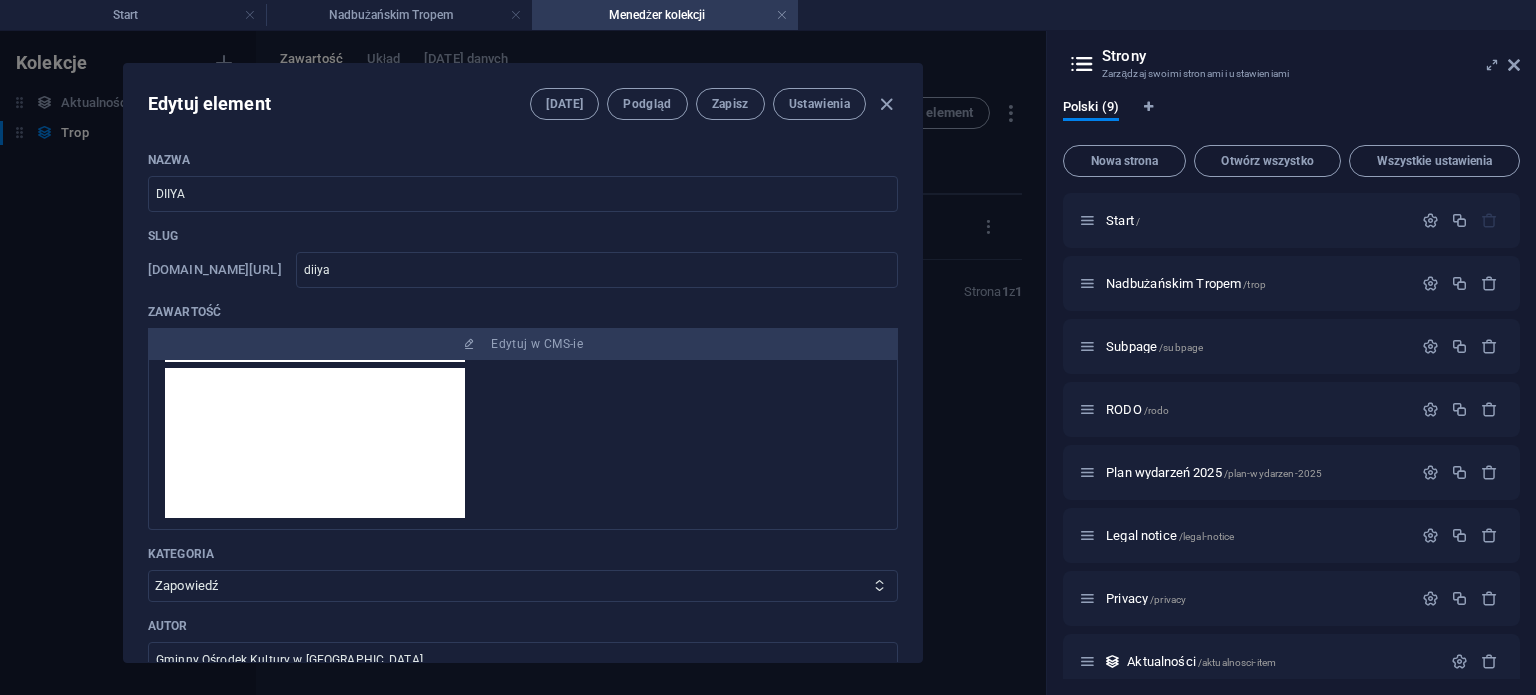scroll, scrollTop: 873, scrollLeft: 0, axis: vertical 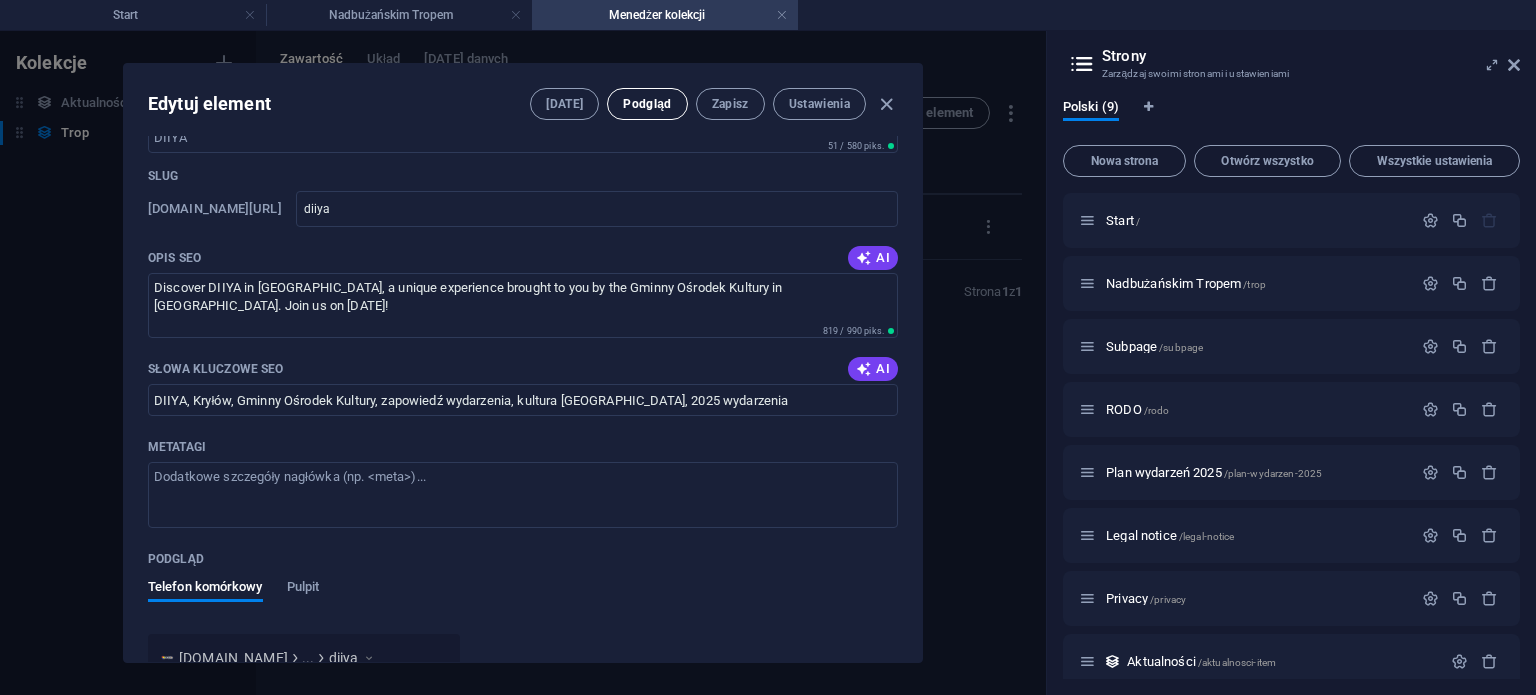 click on "Podgląd" at bounding box center [647, 104] 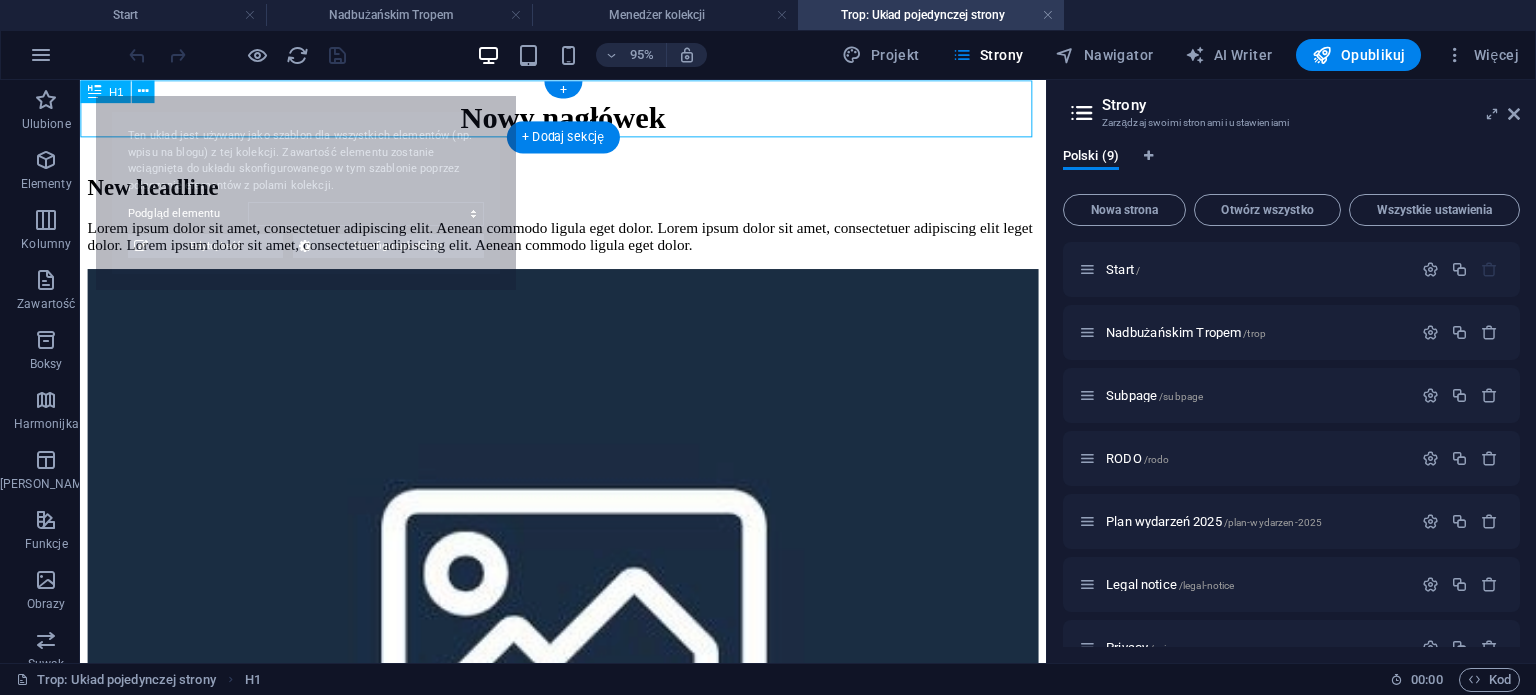 scroll, scrollTop: 0, scrollLeft: 0, axis: both 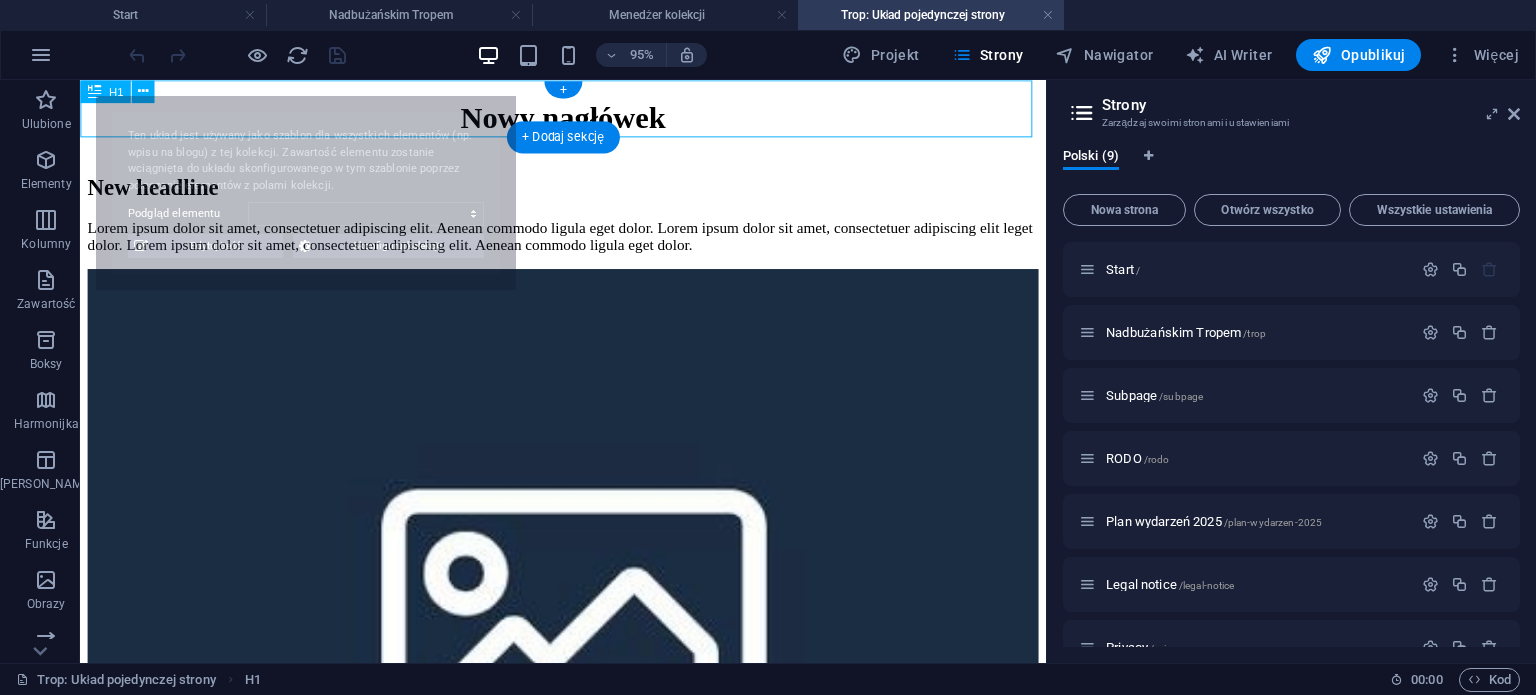 select on "6874f44e691df7557c09d574" 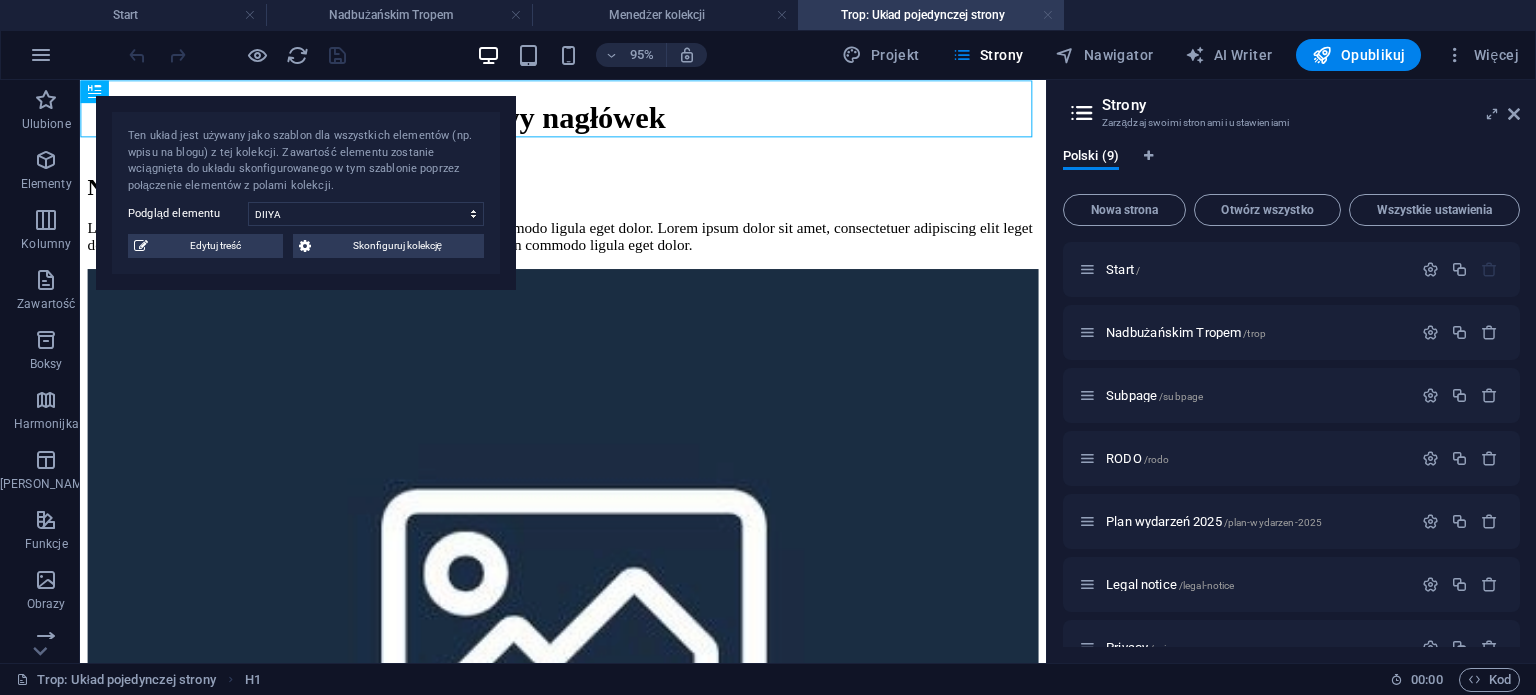click at bounding box center [1048, 15] 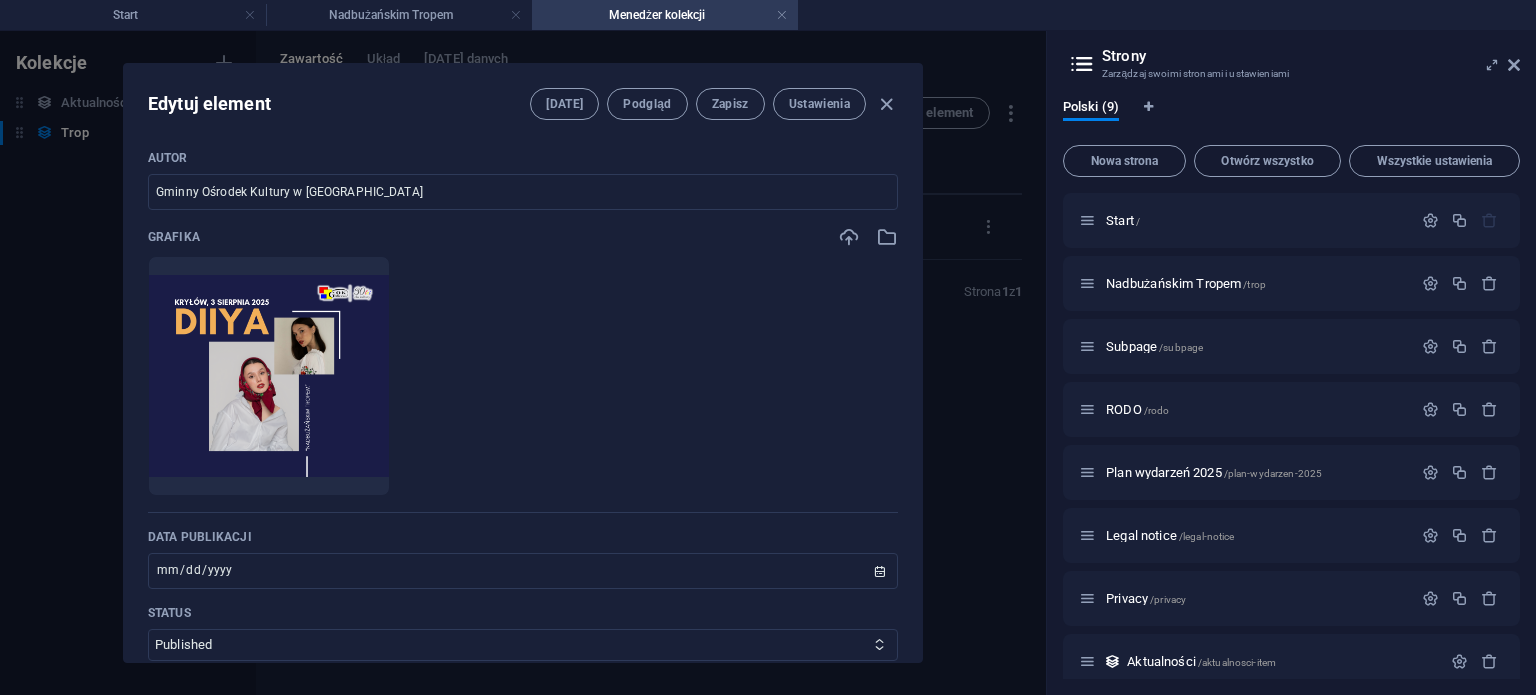 scroll, scrollTop: 0, scrollLeft: 0, axis: both 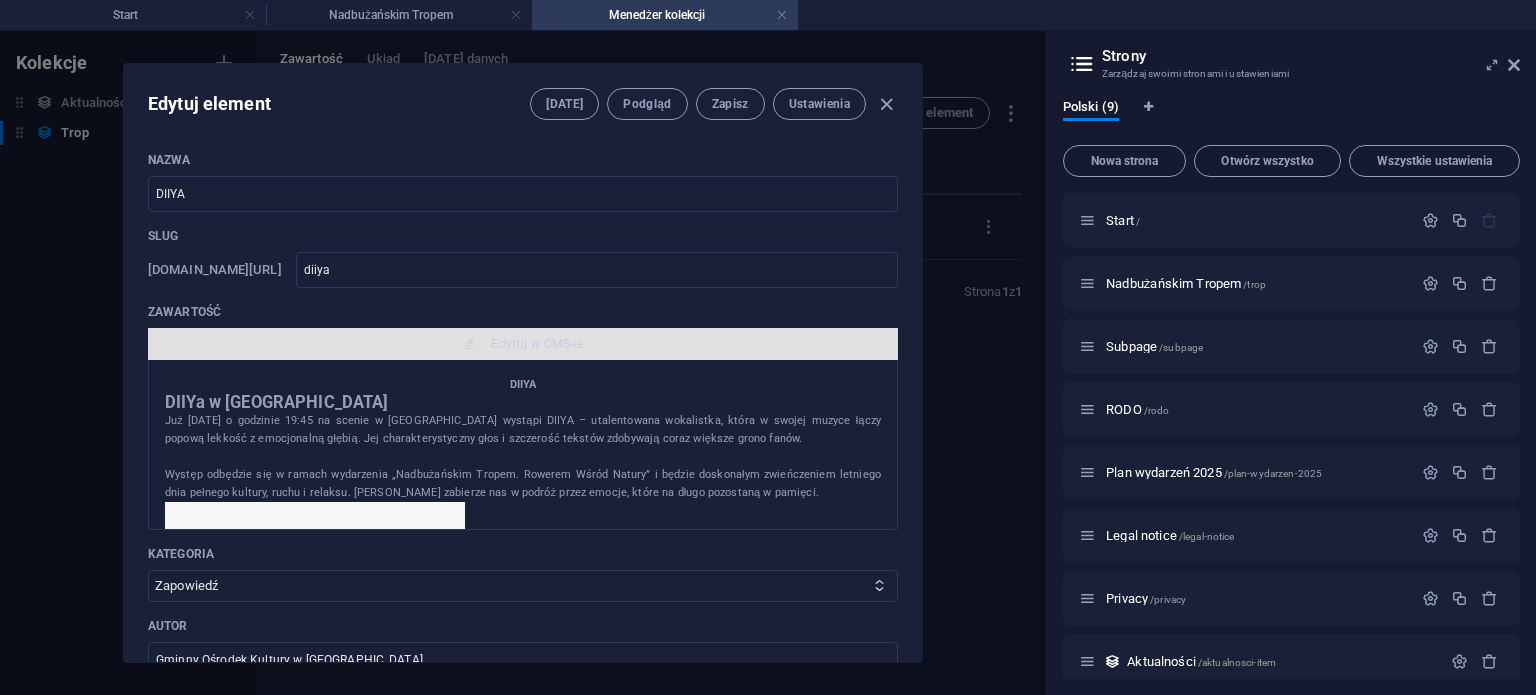 click on "Edytuj w CMS-ie" at bounding box center [537, 344] 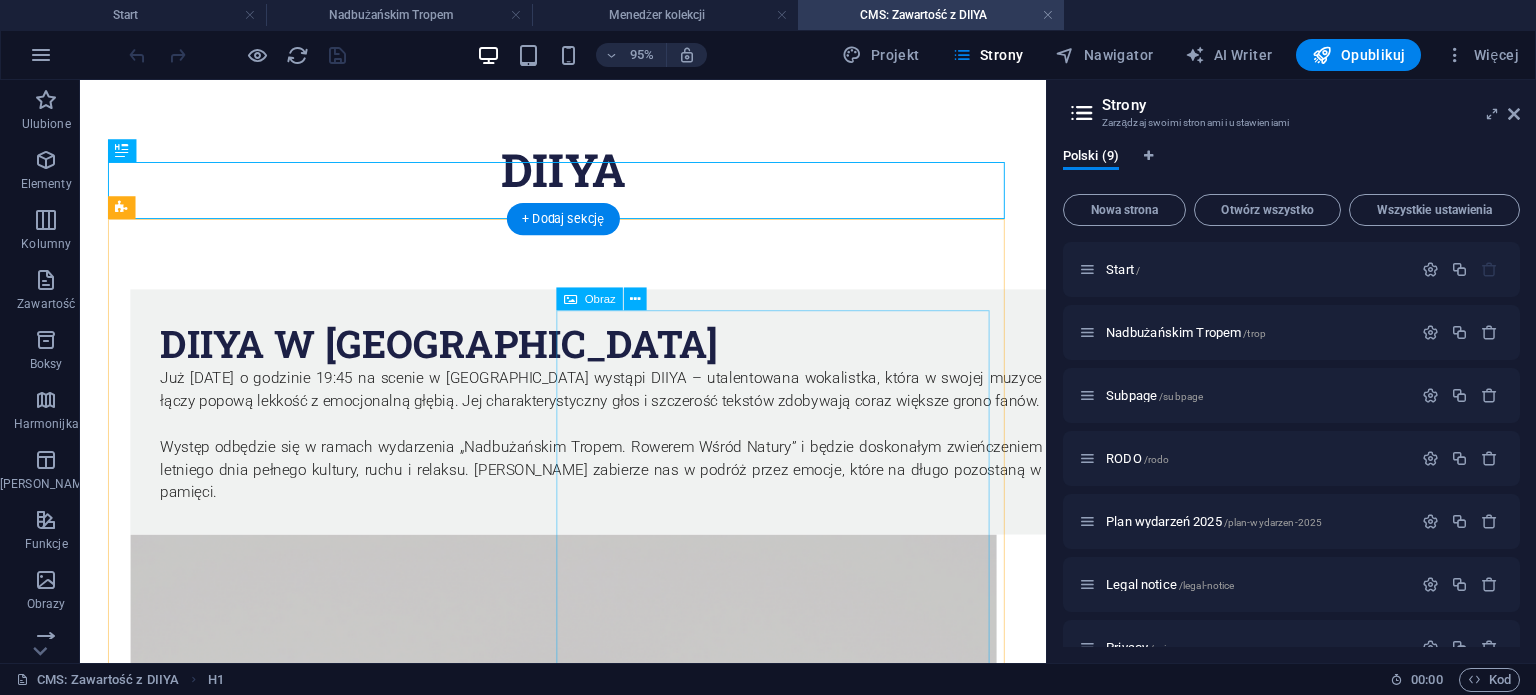 scroll, scrollTop: 0, scrollLeft: 0, axis: both 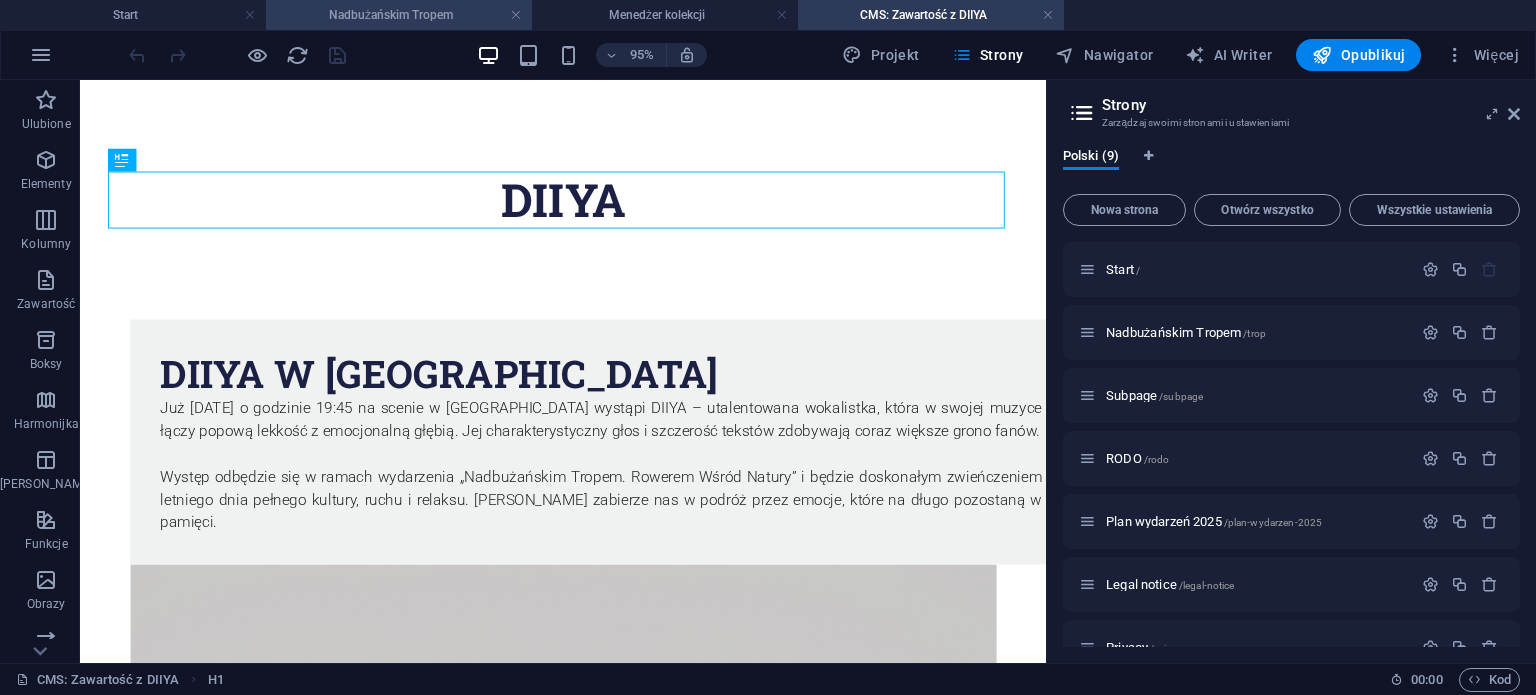 click on "Nadbużańskim Tropem" at bounding box center (399, 15) 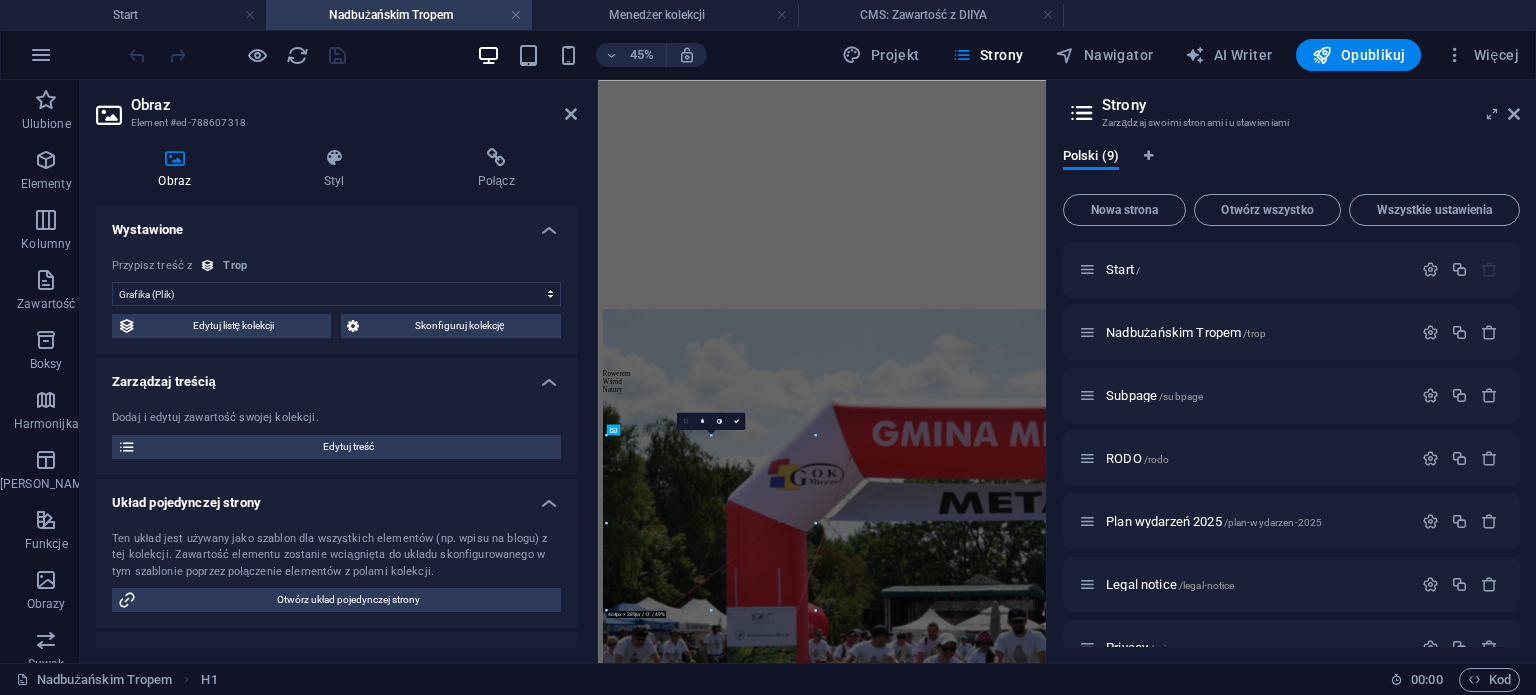 scroll, scrollTop: 500, scrollLeft: 0, axis: vertical 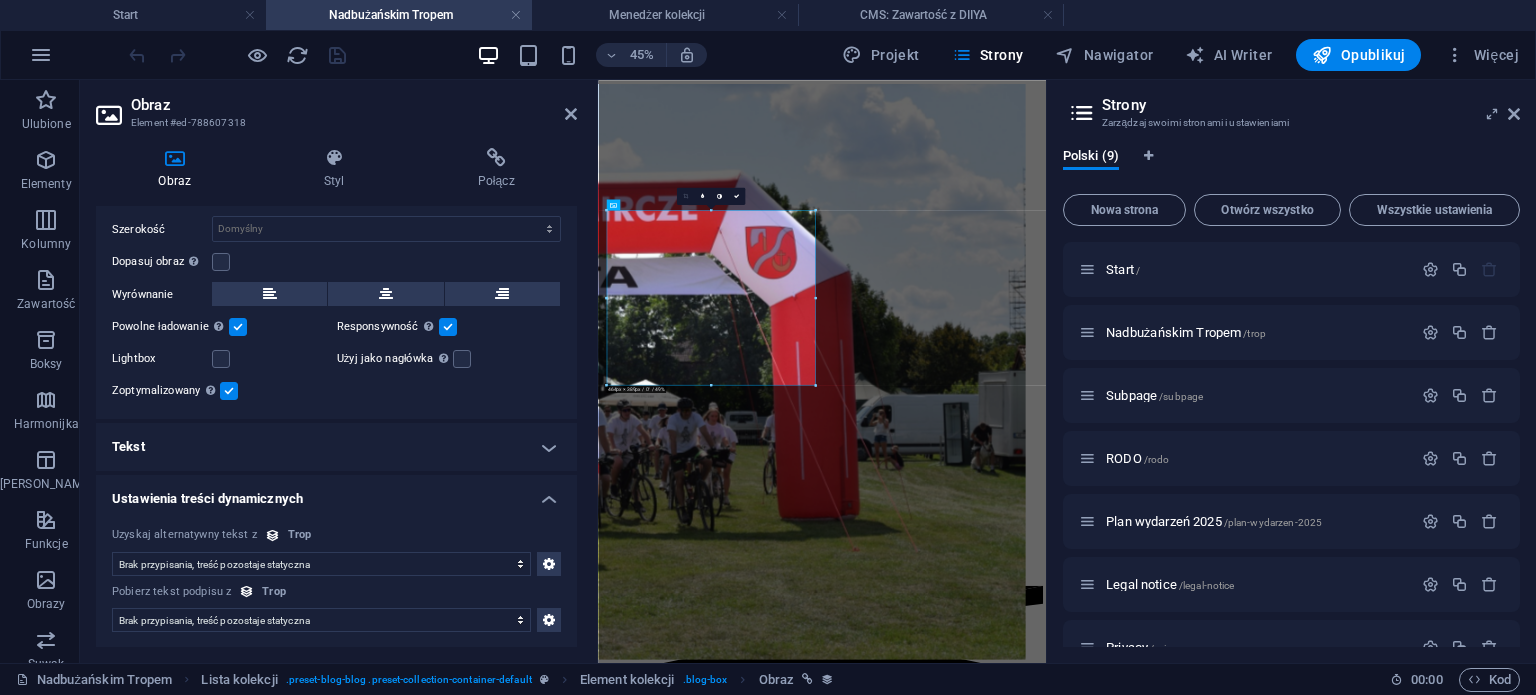 click on "Brak przypisania, treść pozostaje statyczna Utworzono w dniu (Data) Zaktualizowano (Data) Nazwa (Zwykły tekst) Slug (Zwykły tekst) Zawartość (CMS) Kategoria (Wybór) Autor (Zwykły tekst) Grafika (Plik) Data publikacji (Data) Status (Wybór)" at bounding box center (321, 564) 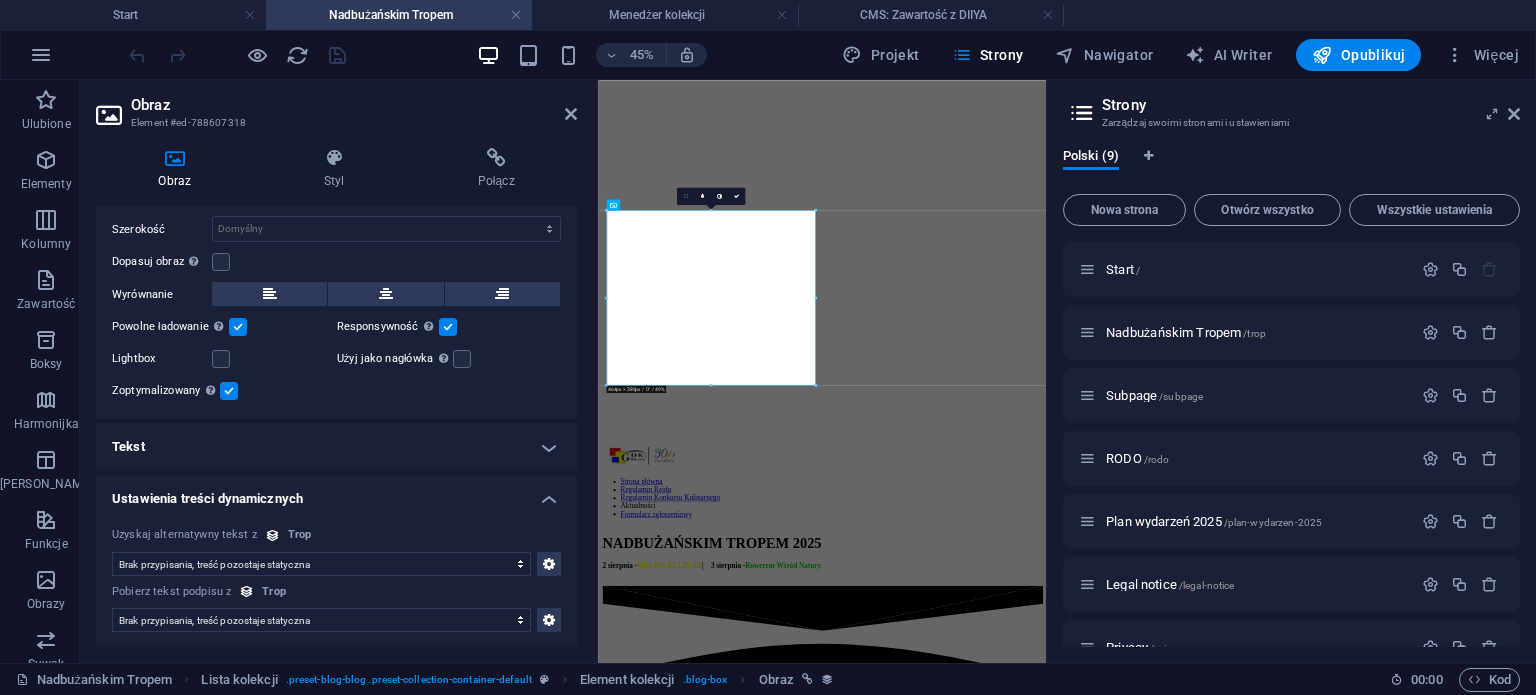 click on "Brak przypisania, treść pozostaje statyczna Utworzono w dniu (Data) Zaktualizowano (Data) Nazwa (Zwykły tekst) Slug (Zwykły tekst) Zawartość (CMS) Kategoria (Wybór) Autor (Zwykły tekst) Grafika (Plik) Data publikacji (Data) Status (Wybór)" at bounding box center [336, -182] 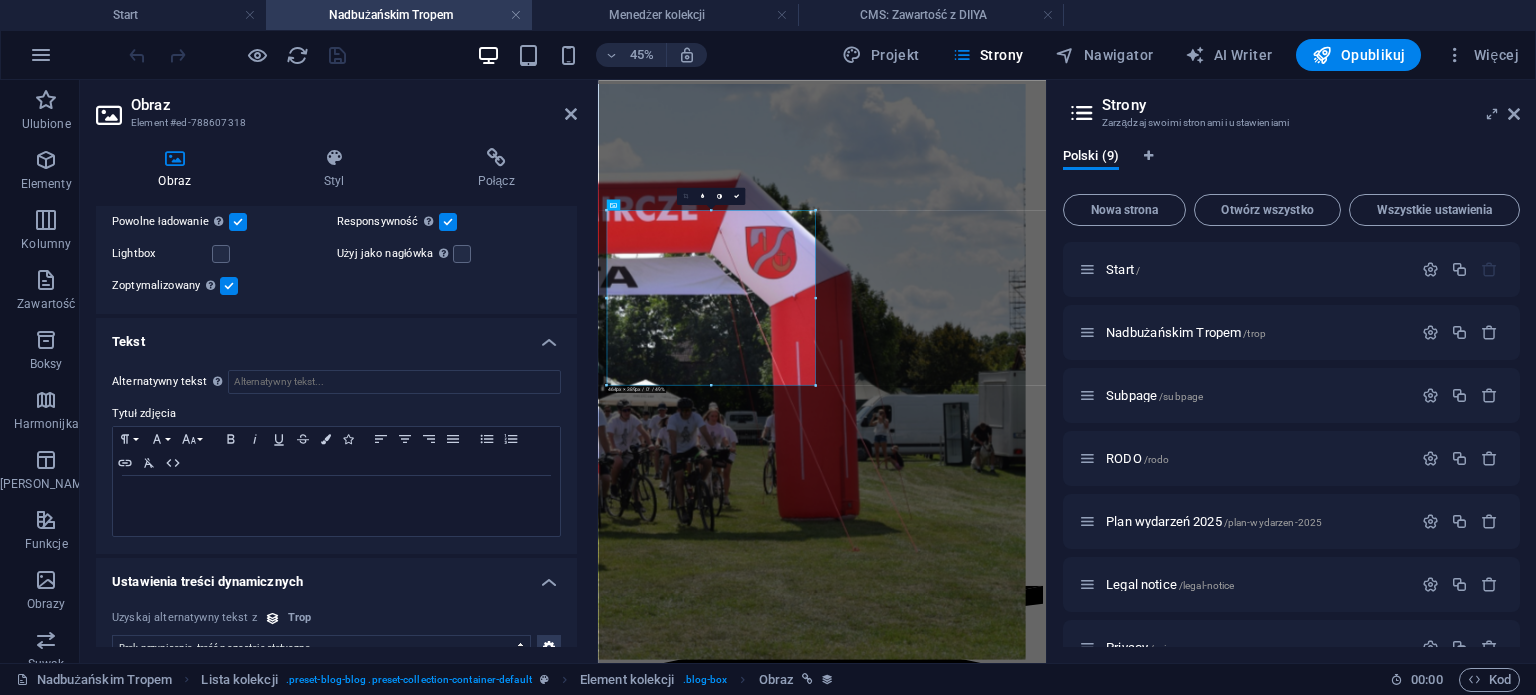 scroll, scrollTop: 664, scrollLeft: 0, axis: vertical 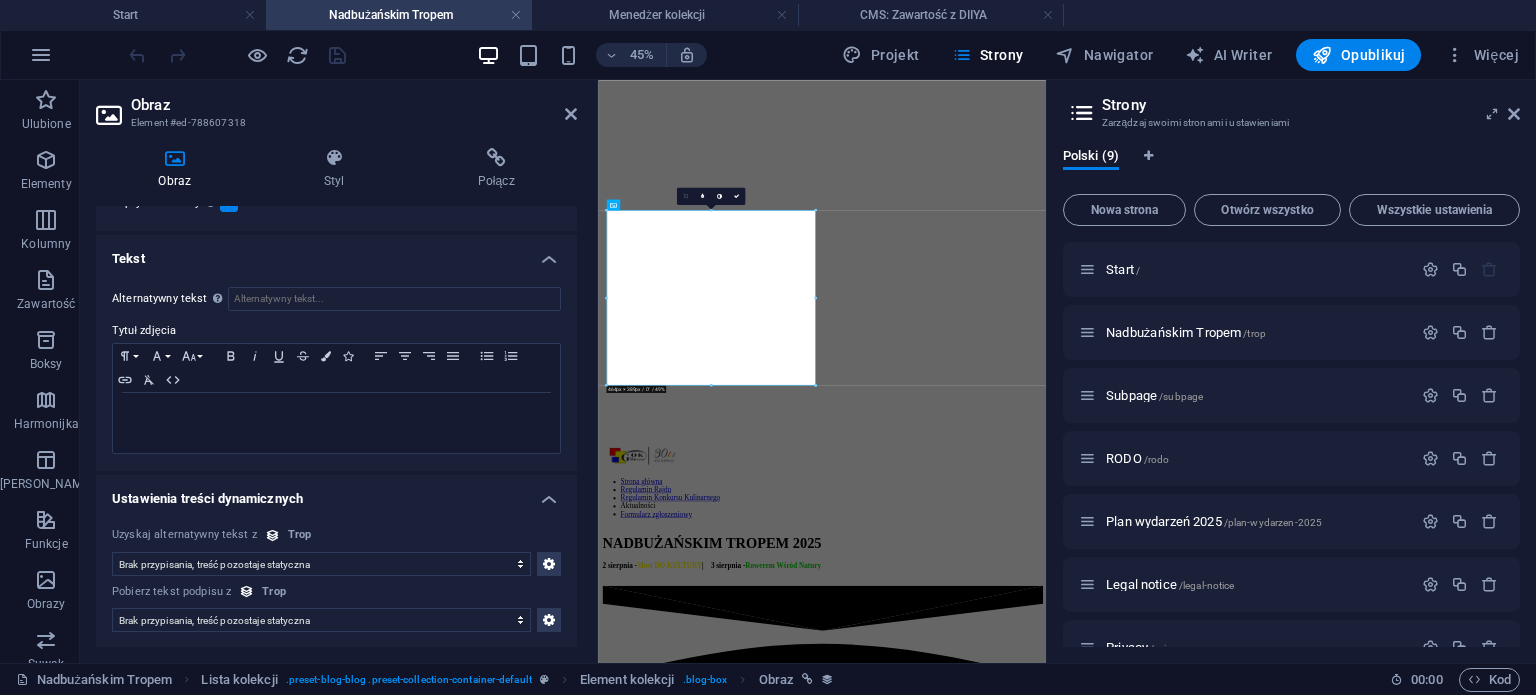 click on "Brak przypisania, treść pozostaje statyczna Utworzono w dniu (Data) Zaktualizowano (Data) Nazwa (Zwykły tekst) Slug (Zwykły tekst) Zawartość (CMS) Kategoria (Wybór) Autor (Zwykły tekst) Grafika (Plik) Data publikacji (Data) Status (Wybór)" at bounding box center (336, -370) 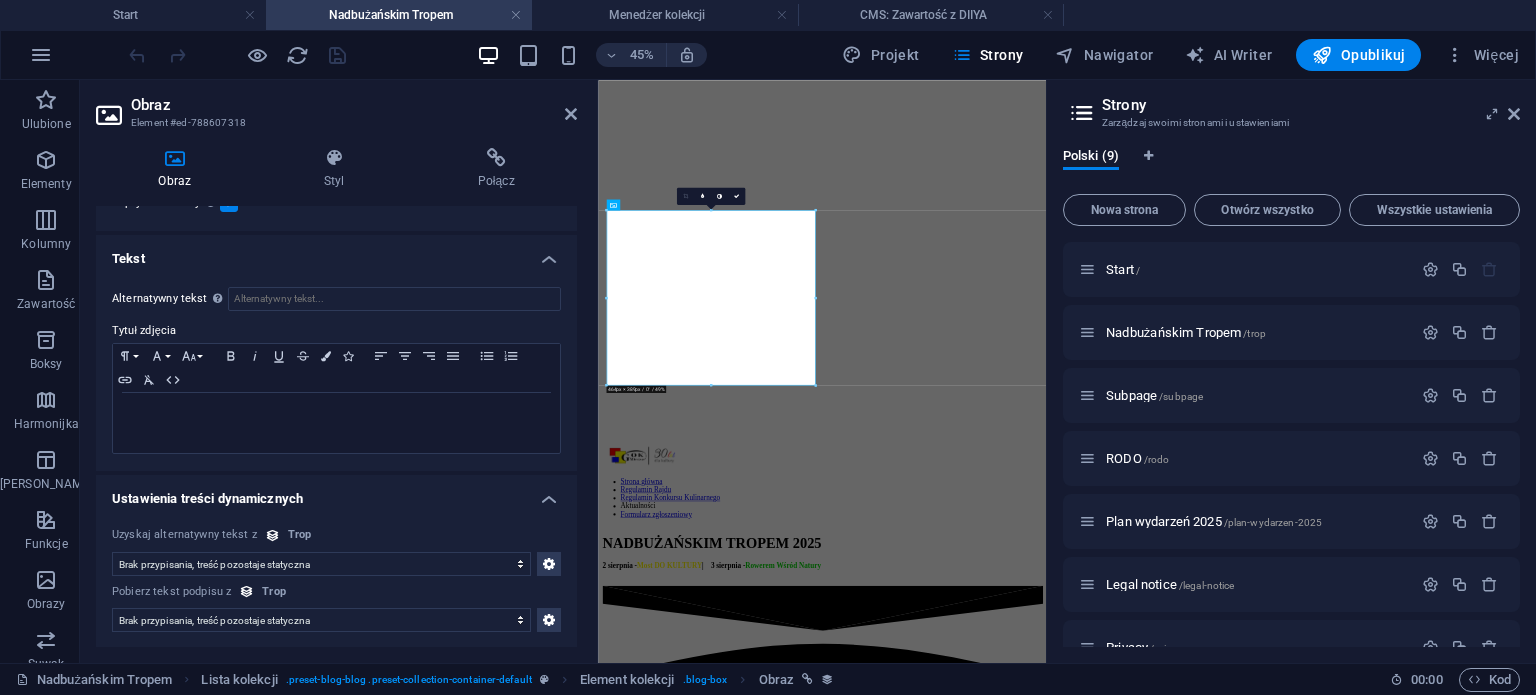click on "Brak przypisania, treść pozostaje statyczna Utworzono w dniu (Data) Zaktualizowano (Data) Nazwa (Zwykły tekst) Slug (Zwykły tekst) Zawartość (CMS) Kategoria (Wybór) Autor (Zwykły tekst) Grafika (Plik) Data publikacji (Data) Status (Wybór)" at bounding box center (321, 564) 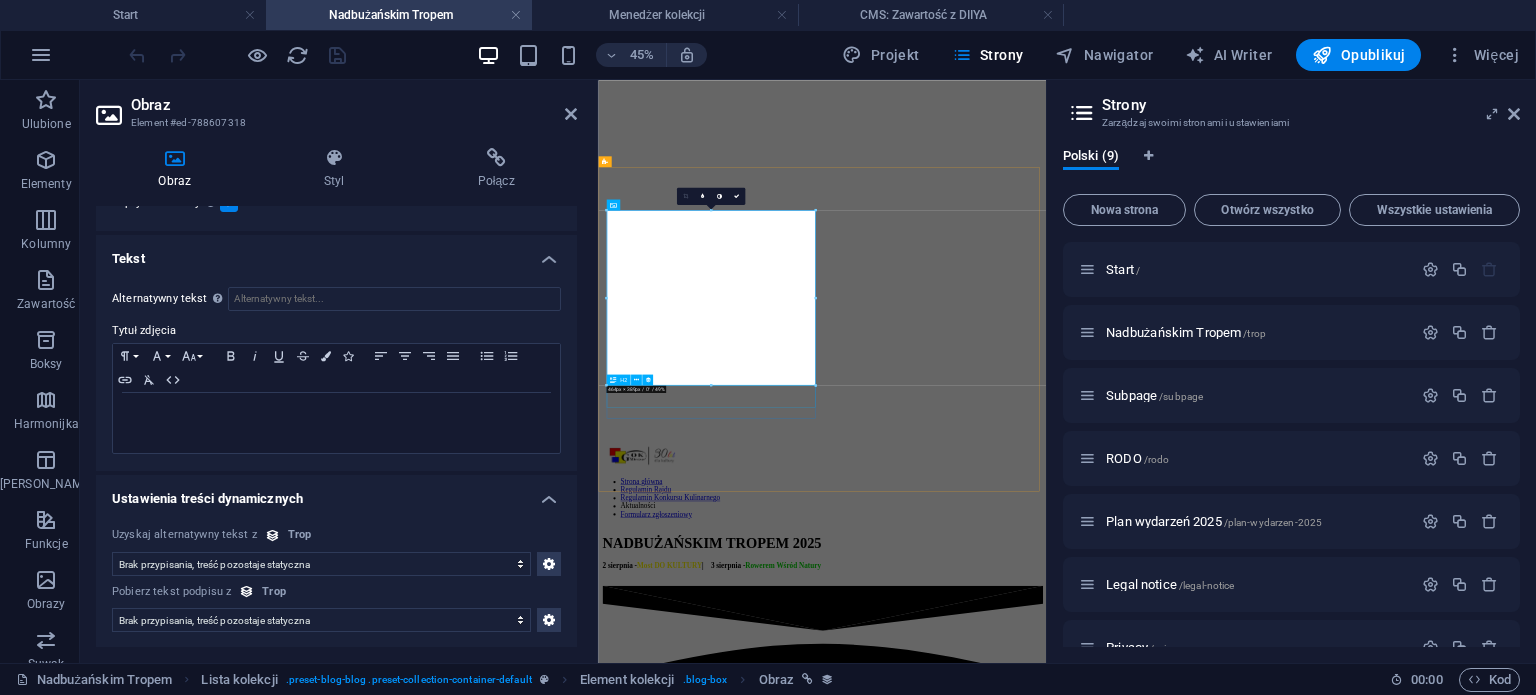 click on "DIIYA" at bounding box center [1095, 2779] 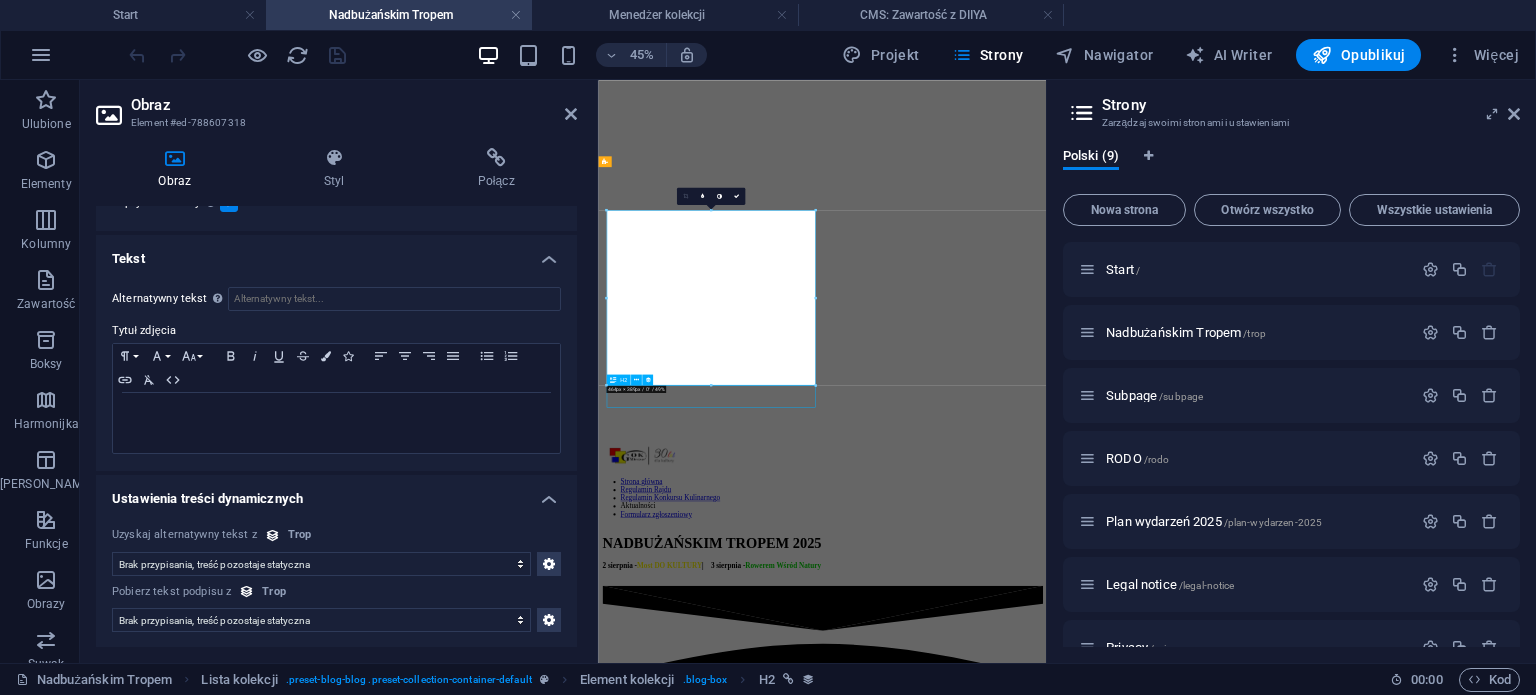 click on "DIIYA" at bounding box center (1095, 2779) 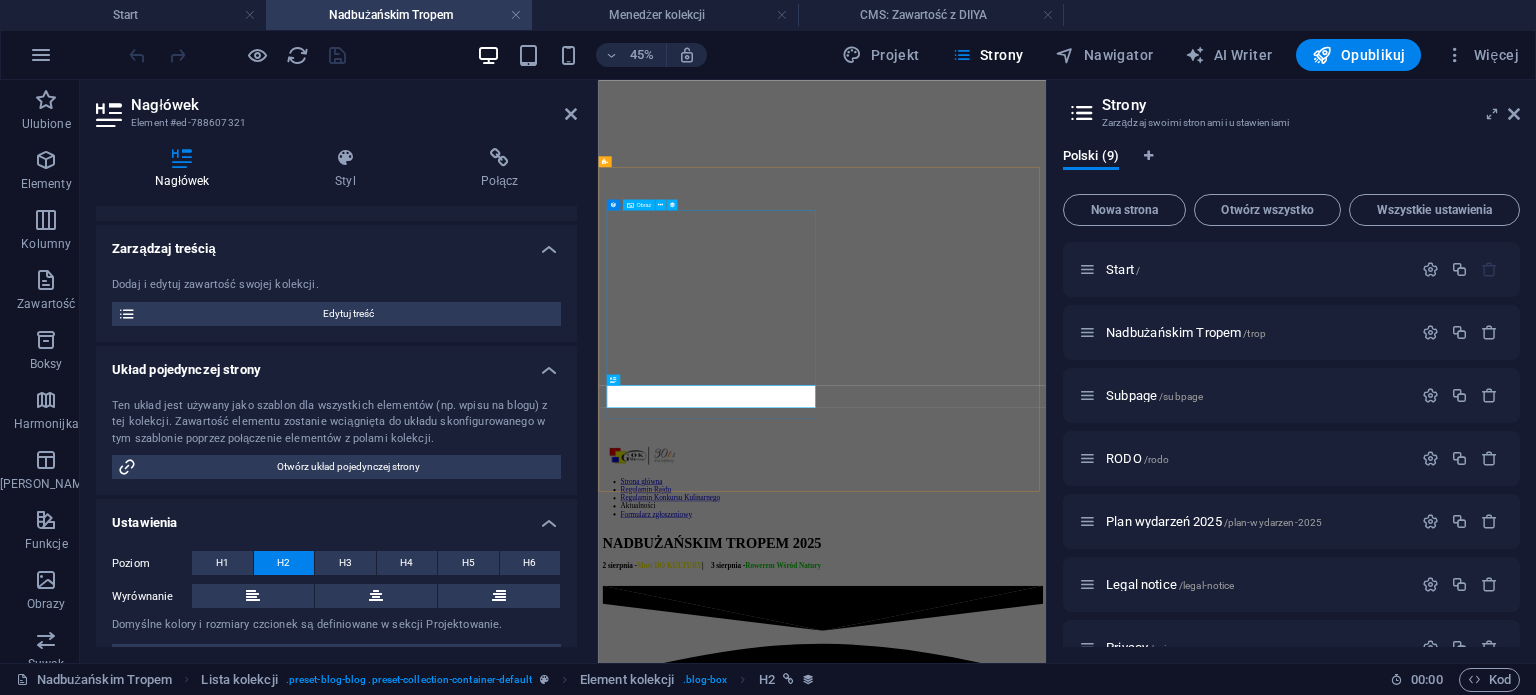 scroll, scrollTop: 169, scrollLeft: 0, axis: vertical 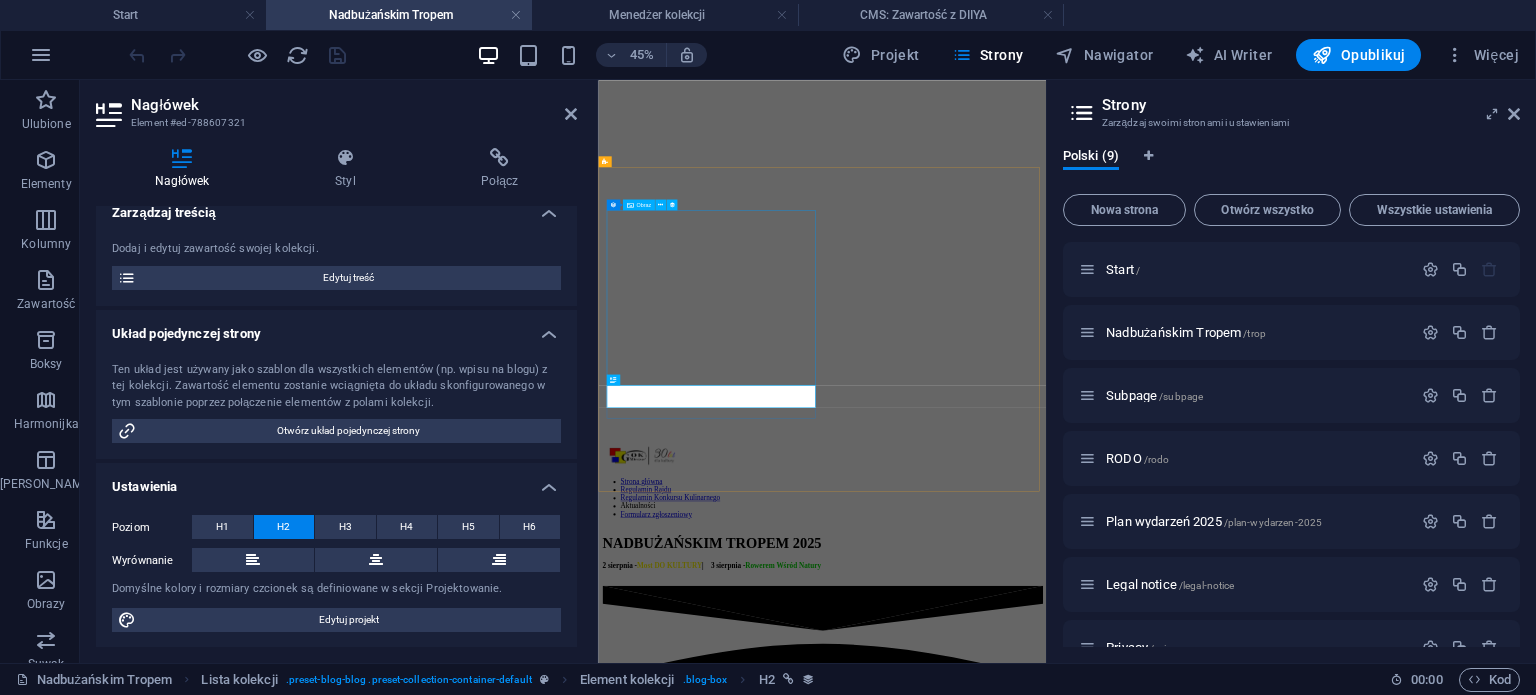 click at bounding box center [1095, 2327] 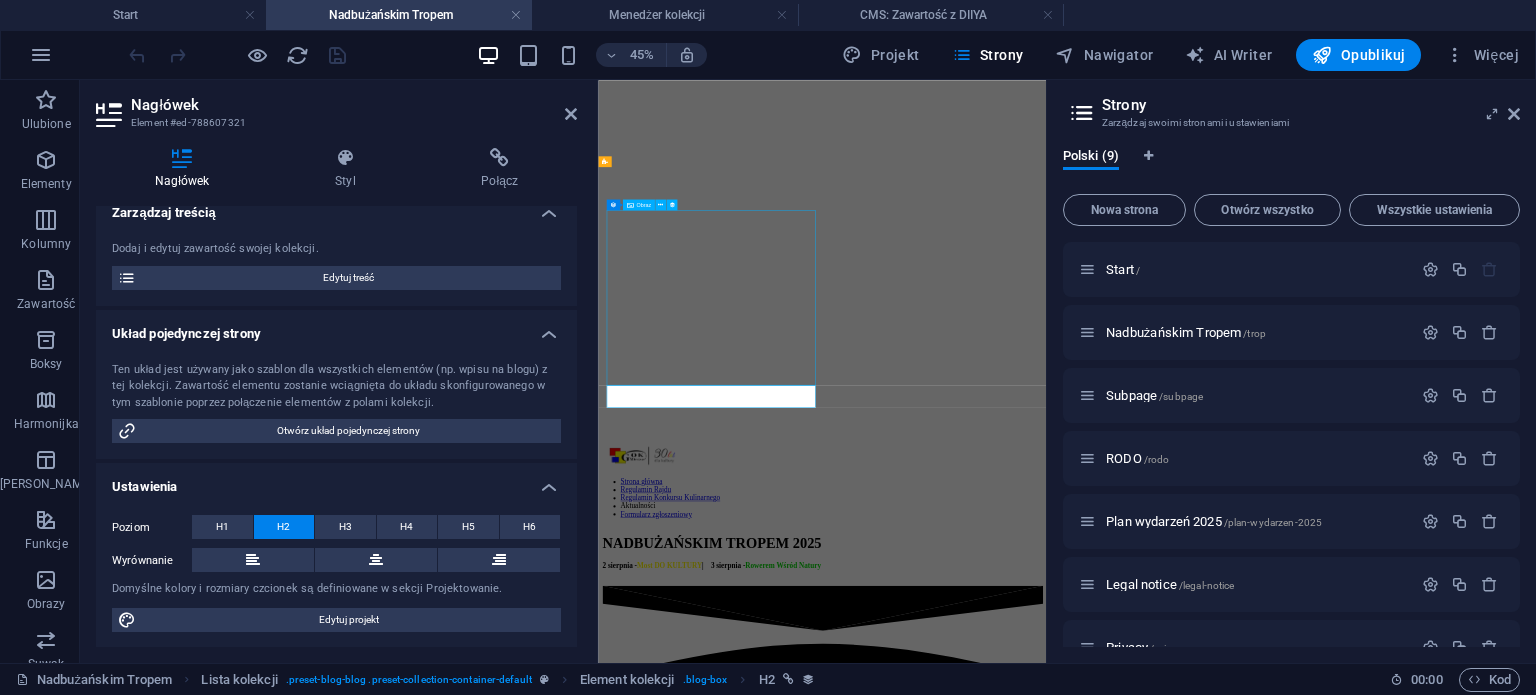 click at bounding box center [1095, 2327] 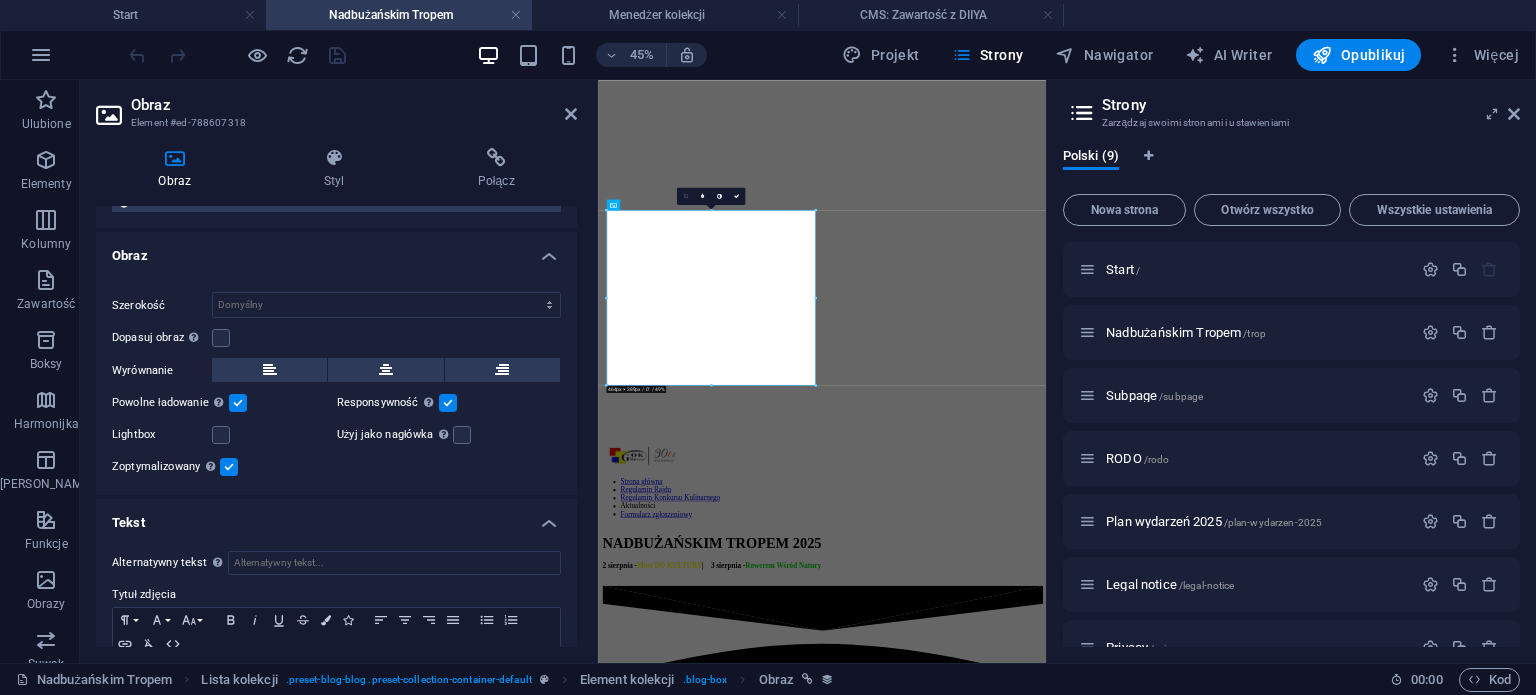 scroll, scrollTop: 664, scrollLeft: 0, axis: vertical 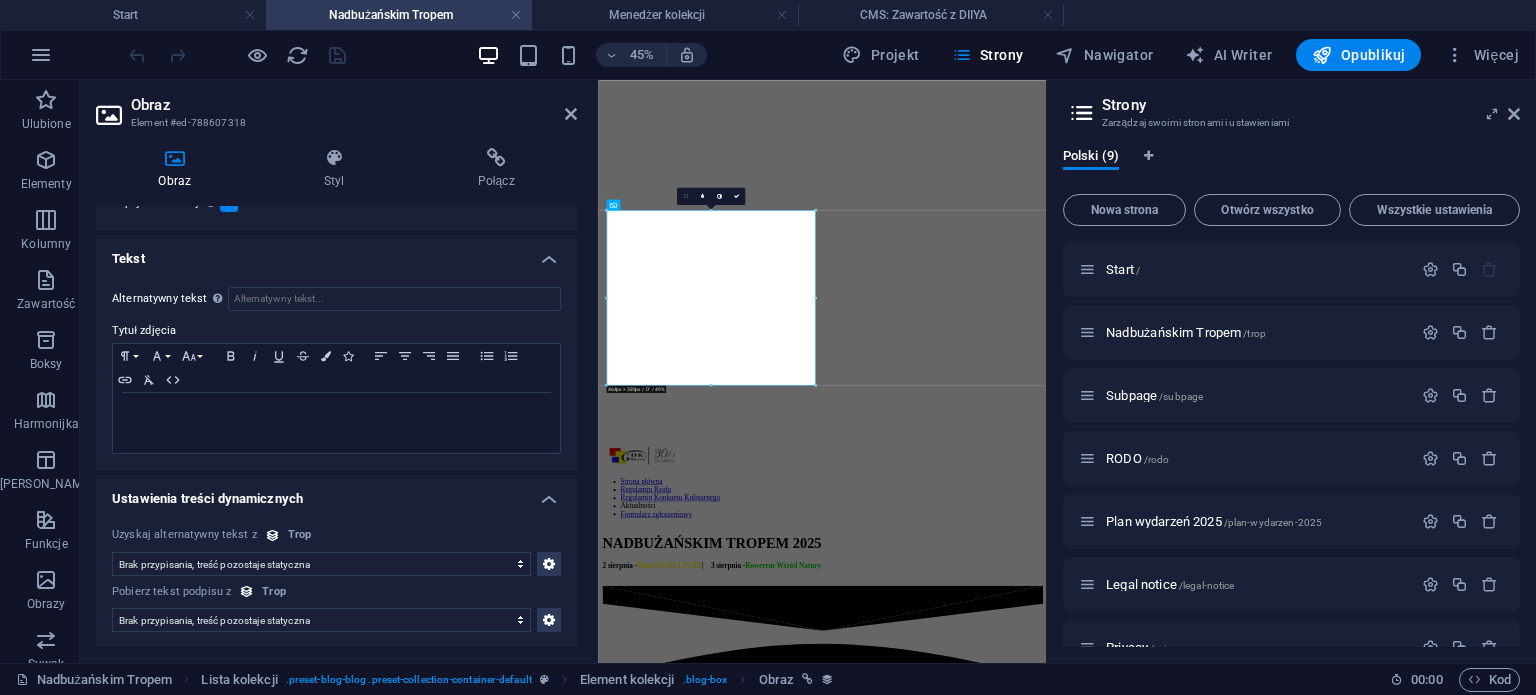 click on "Brak przypisania, treść pozostaje statyczna Utworzono w dniu (Data) Zaktualizowano (Data) Nazwa (Zwykły tekst) Slug (Zwykły tekst) Zawartość (CMS) Kategoria (Wybór) Autor (Zwykły tekst) Grafika (Plik) Data publikacji (Data) Status (Wybór)" at bounding box center [321, 564] 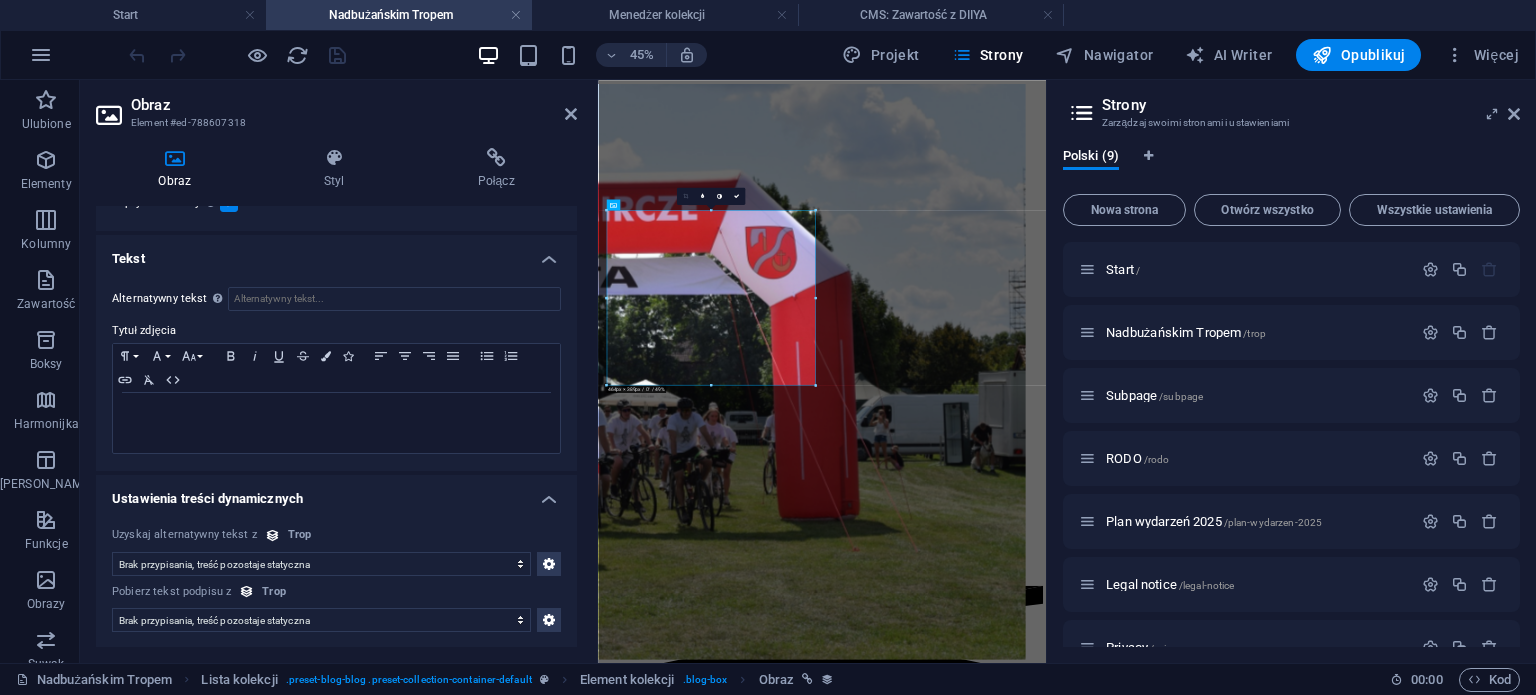 select on "name" 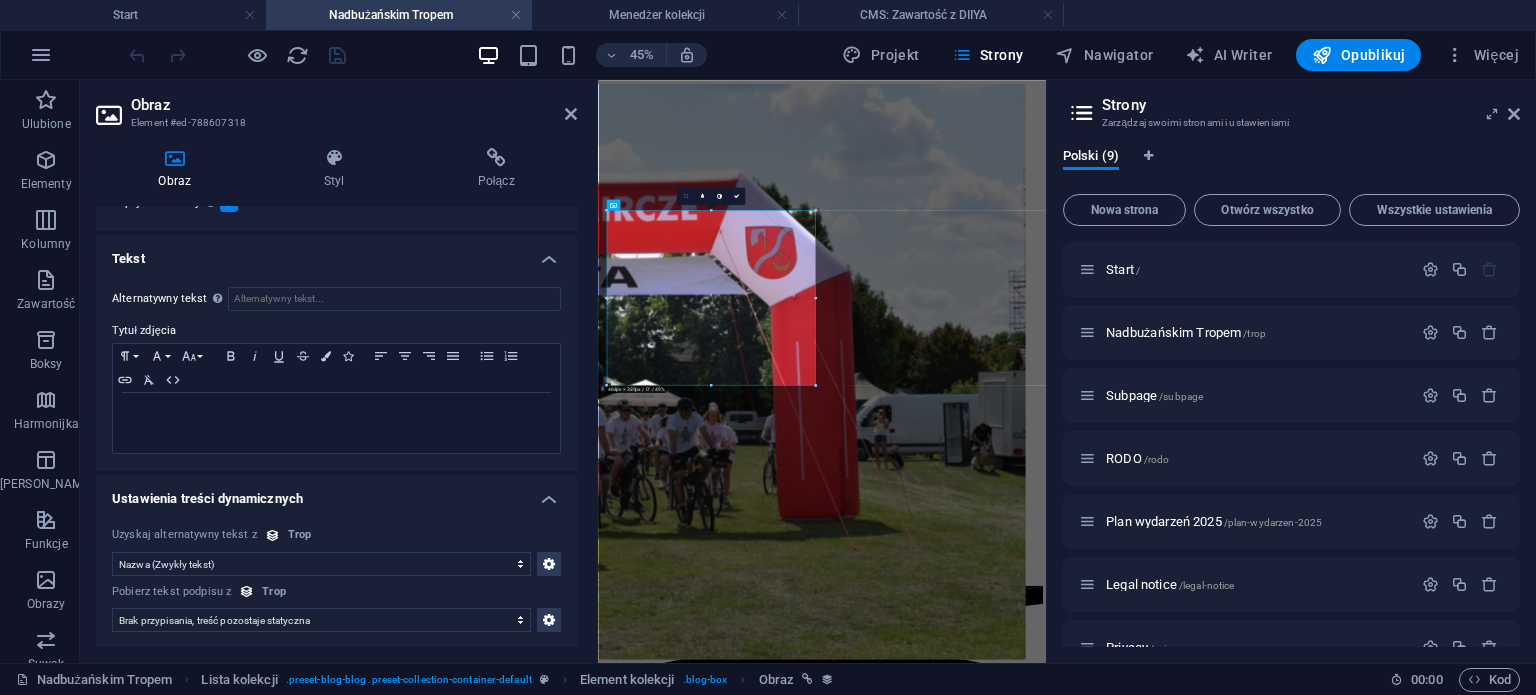 click on "Brak przypisania, treść pozostaje statyczna Utworzono w dniu (Data) Zaktualizowano (Data) Nazwa (Zwykły tekst) Slug (Zwykły tekst) Zawartość (CMS) Kategoria (Wybór) Autor (Zwykły tekst) Grafika (Plik) Data publikacji (Data) Status (Wybór)" at bounding box center (321, 564) 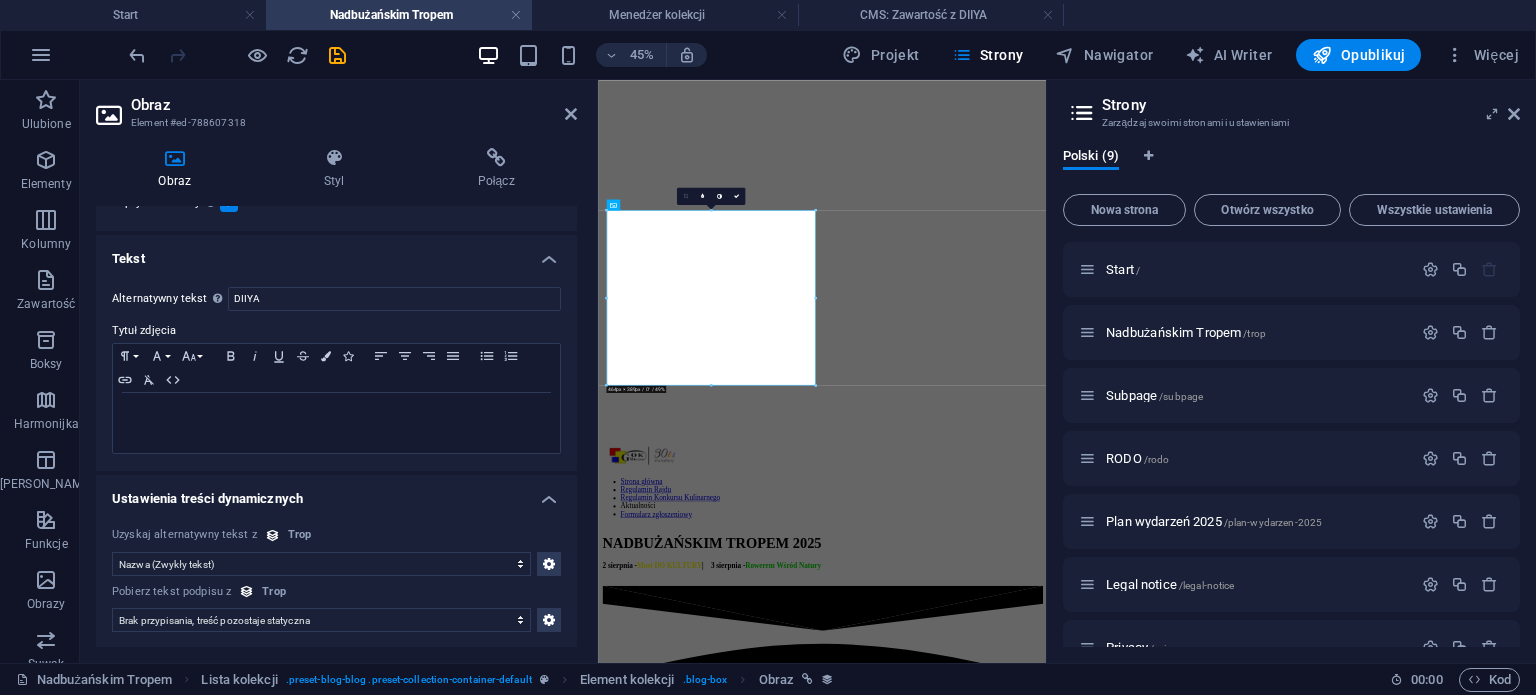 click on "Brak przypisania, treść pozostaje statyczna Utworzono w dniu (Data) Zaktualizowano (Data) Nazwa (Zwykły tekst) Slug (Zwykły tekst) Zawartość (CMS) Kategoria (Wybór) Autor (Zwykły tekst) Grafika (Plik) Data publikacji (Data) Status (Wybór)" at bounding box center [336, -370] 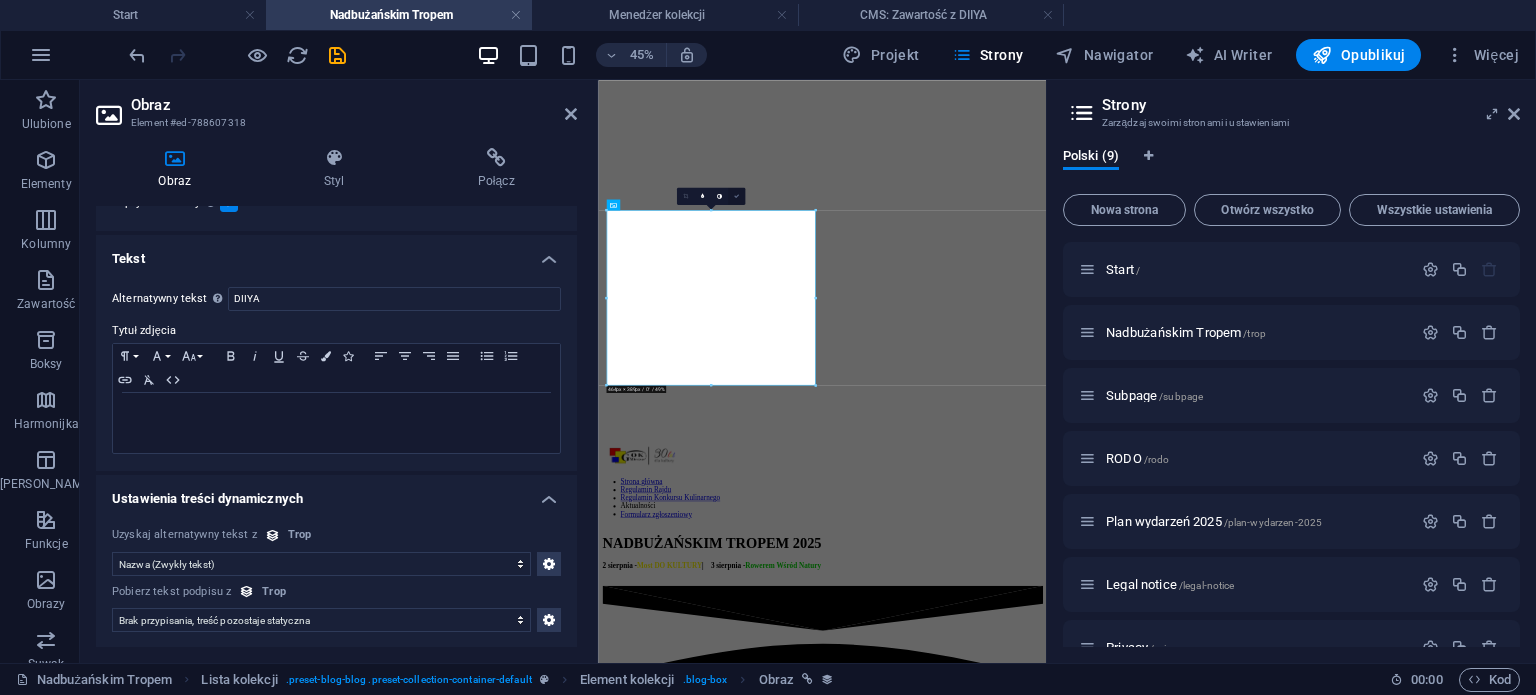 click at bounding box center [736, 195] 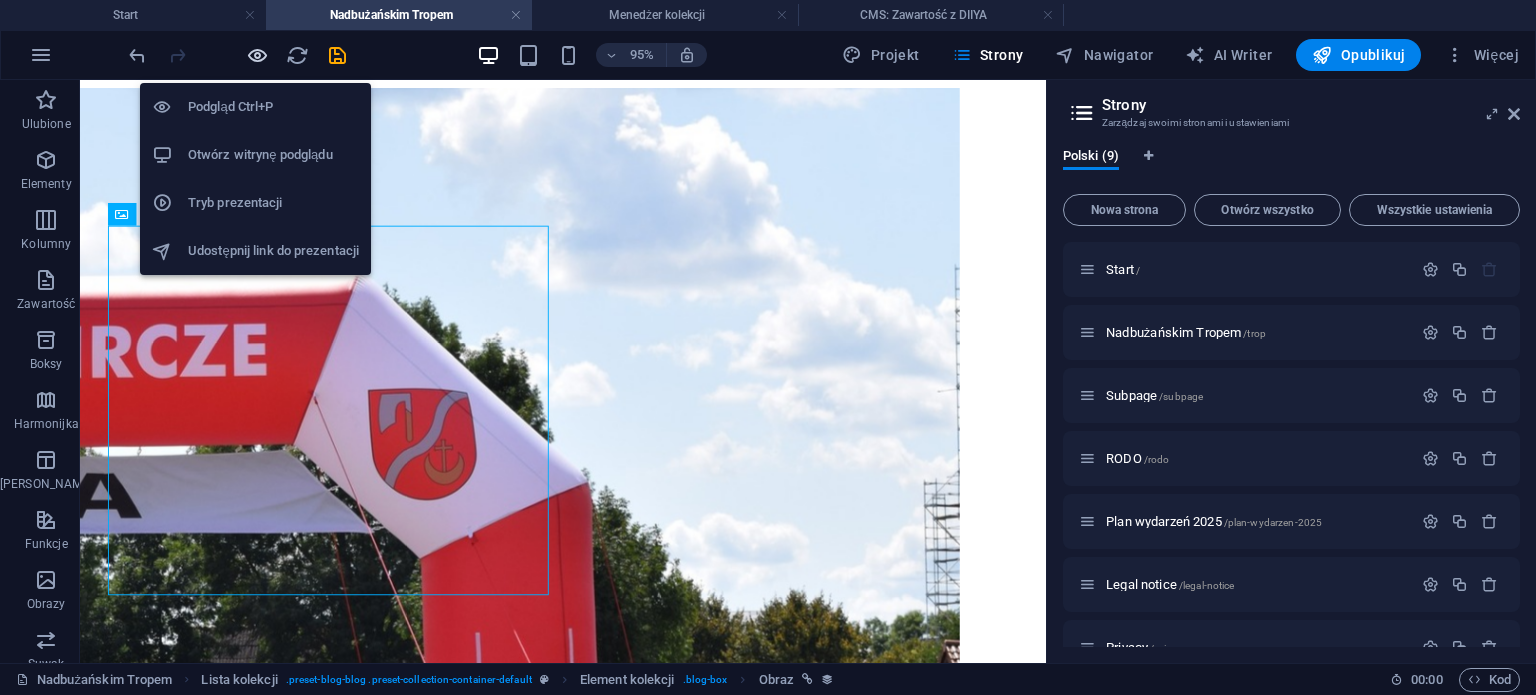 click at bounding box center (257, 55) 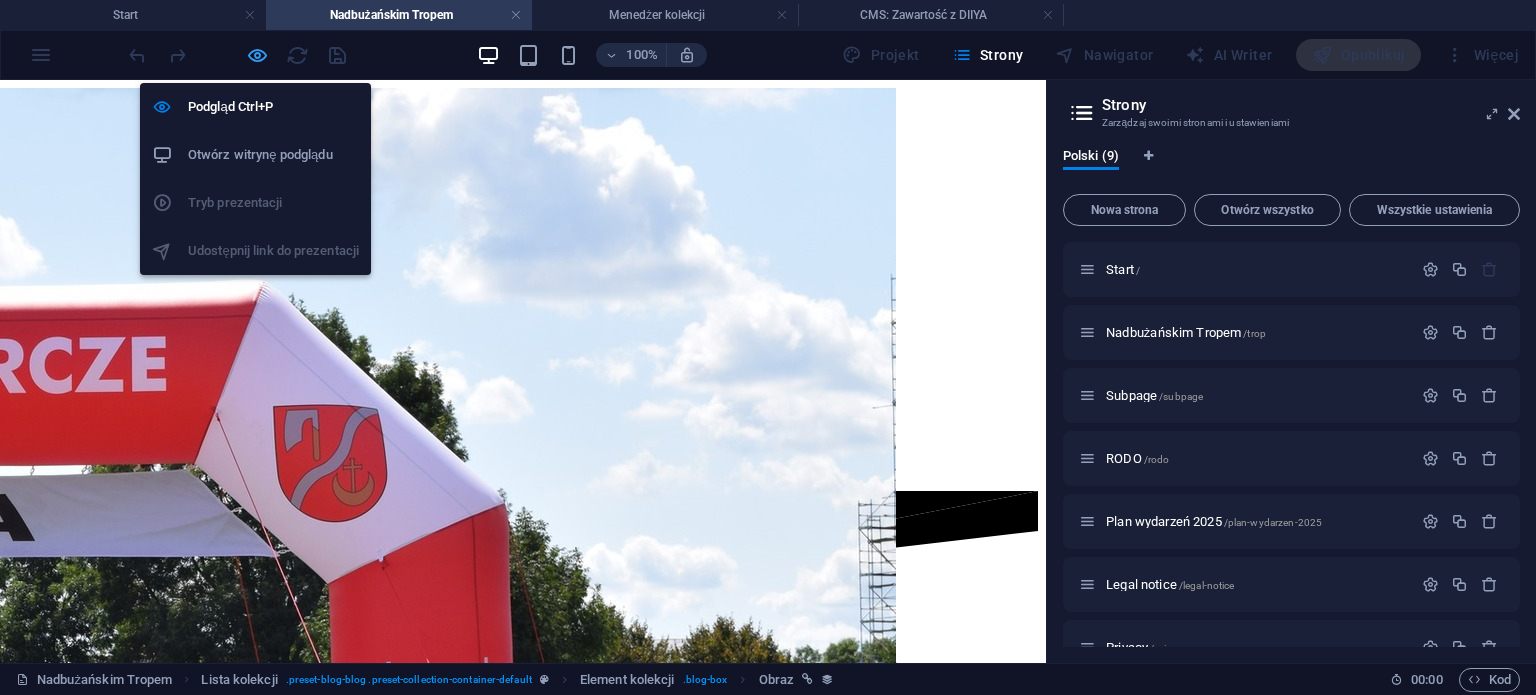 click at bounding box center [257, 55] 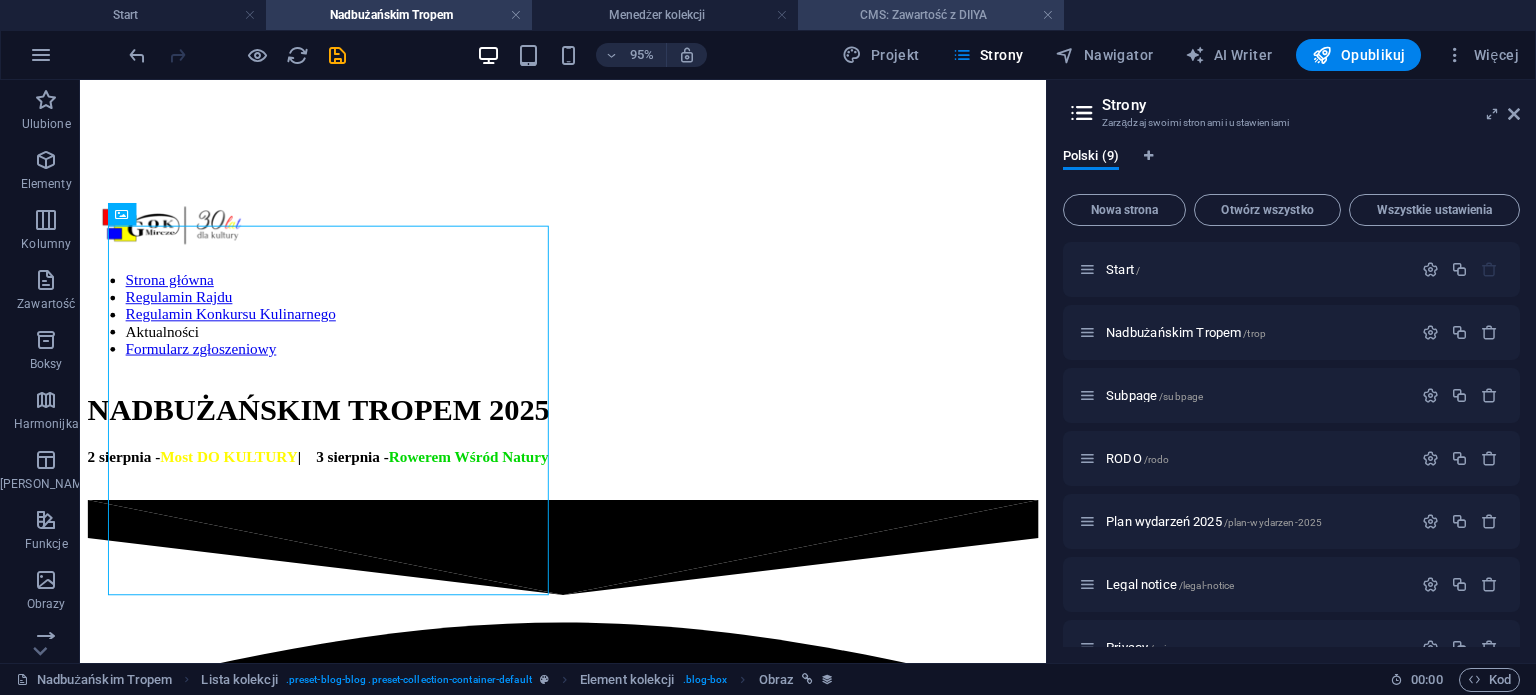 click on "CMS: Zawartość z DIIYA" at bounding box center [931, 15] 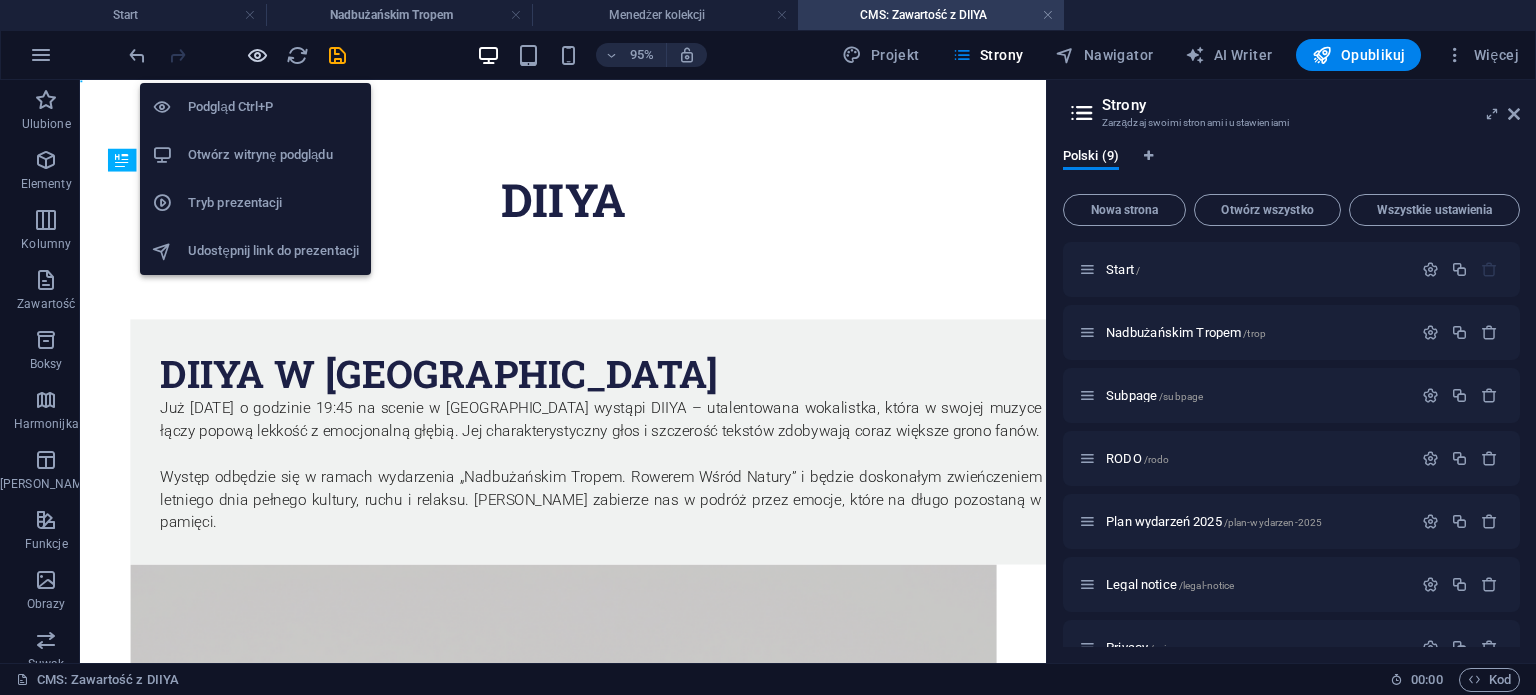 click at bounding box center [257, 55] 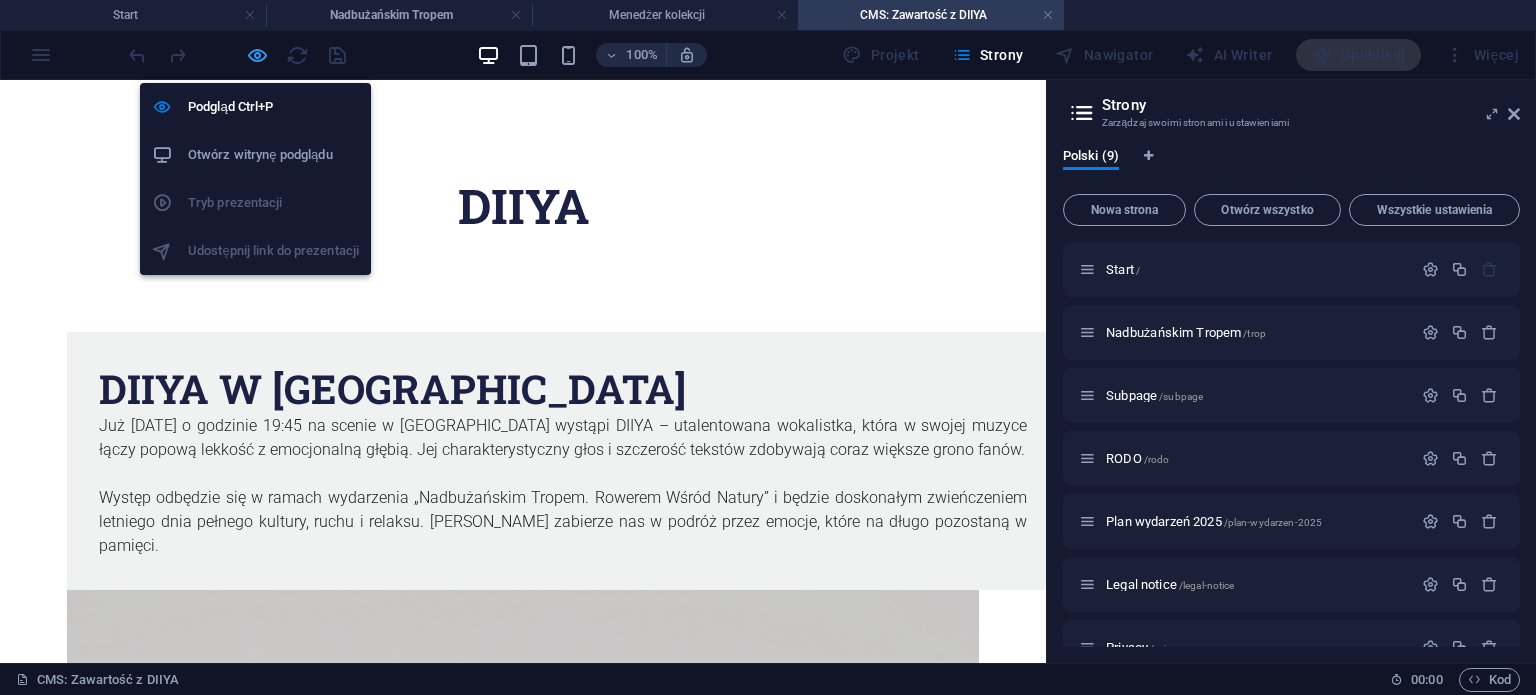 click at bounding box center [257, 55] 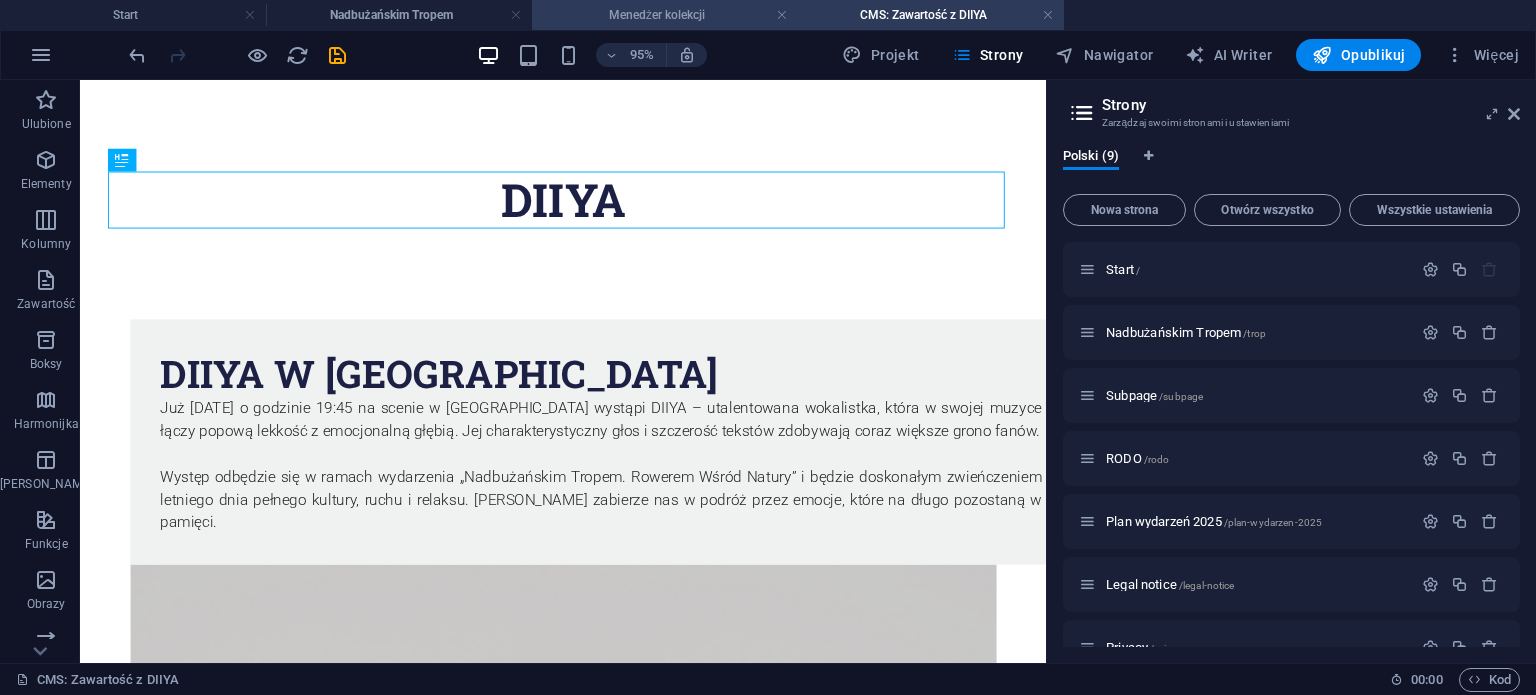 click on "Menedżer kolekcji" at bounding box center (665, 15) 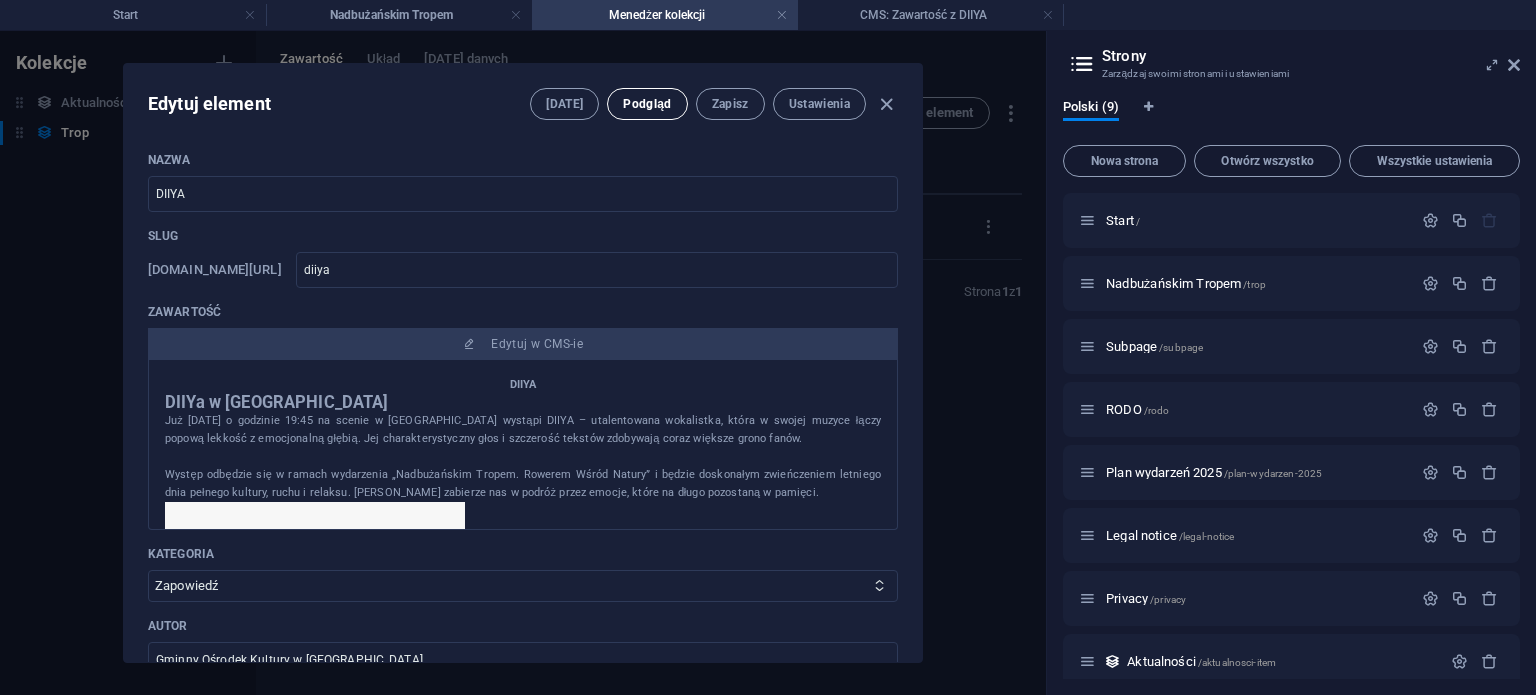 click on "Podgląd" at bounding box center (647, 104) 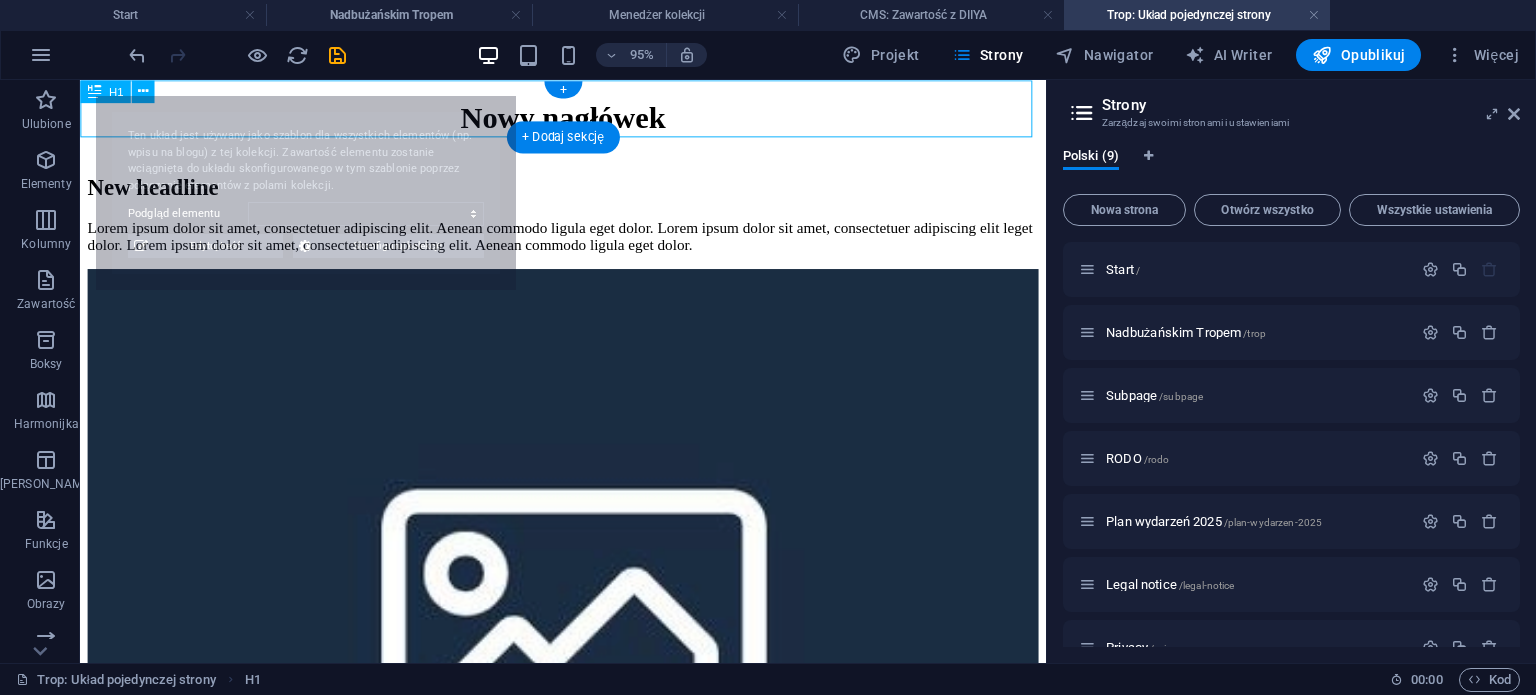 scroll, scrollTop: 0, scrollLeft: 0, axis: both 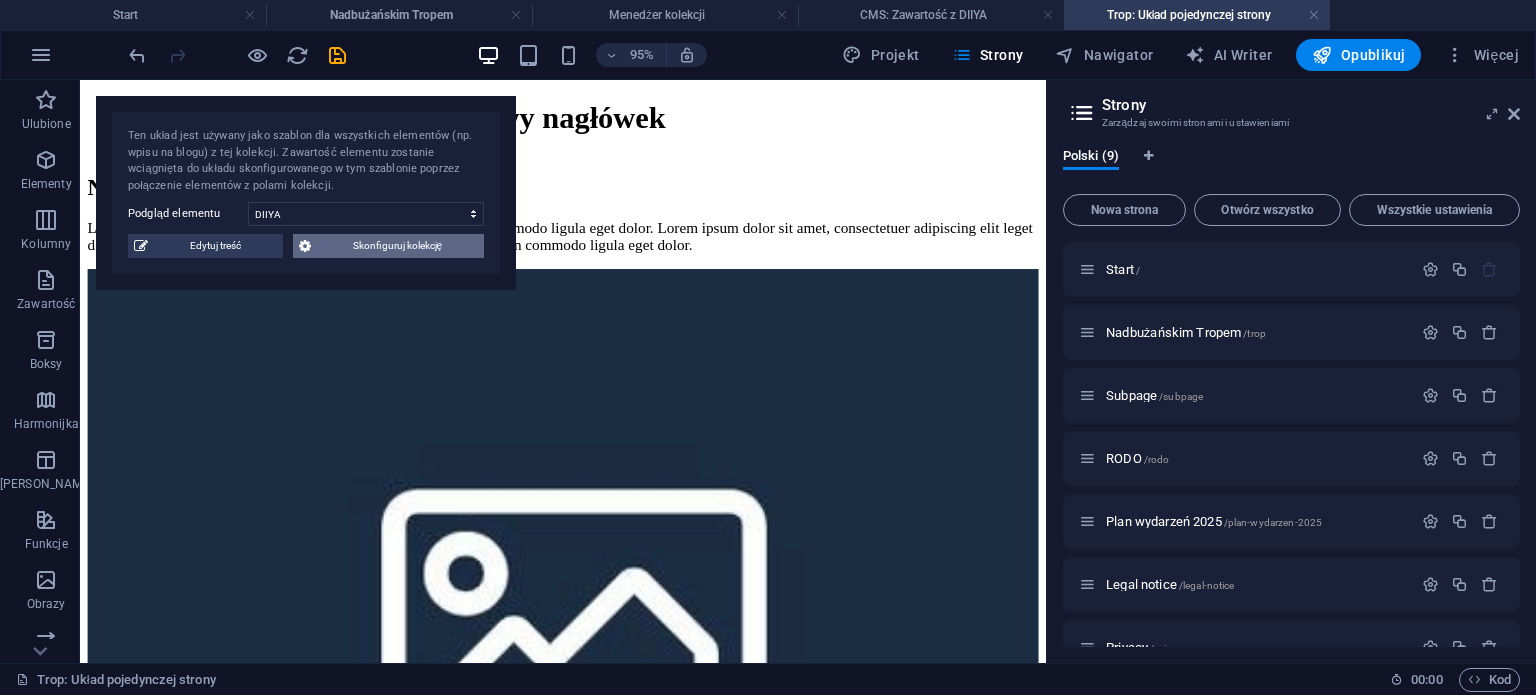 click on "Skonfiguruj kolekcję" at bounding box center [397, 246] 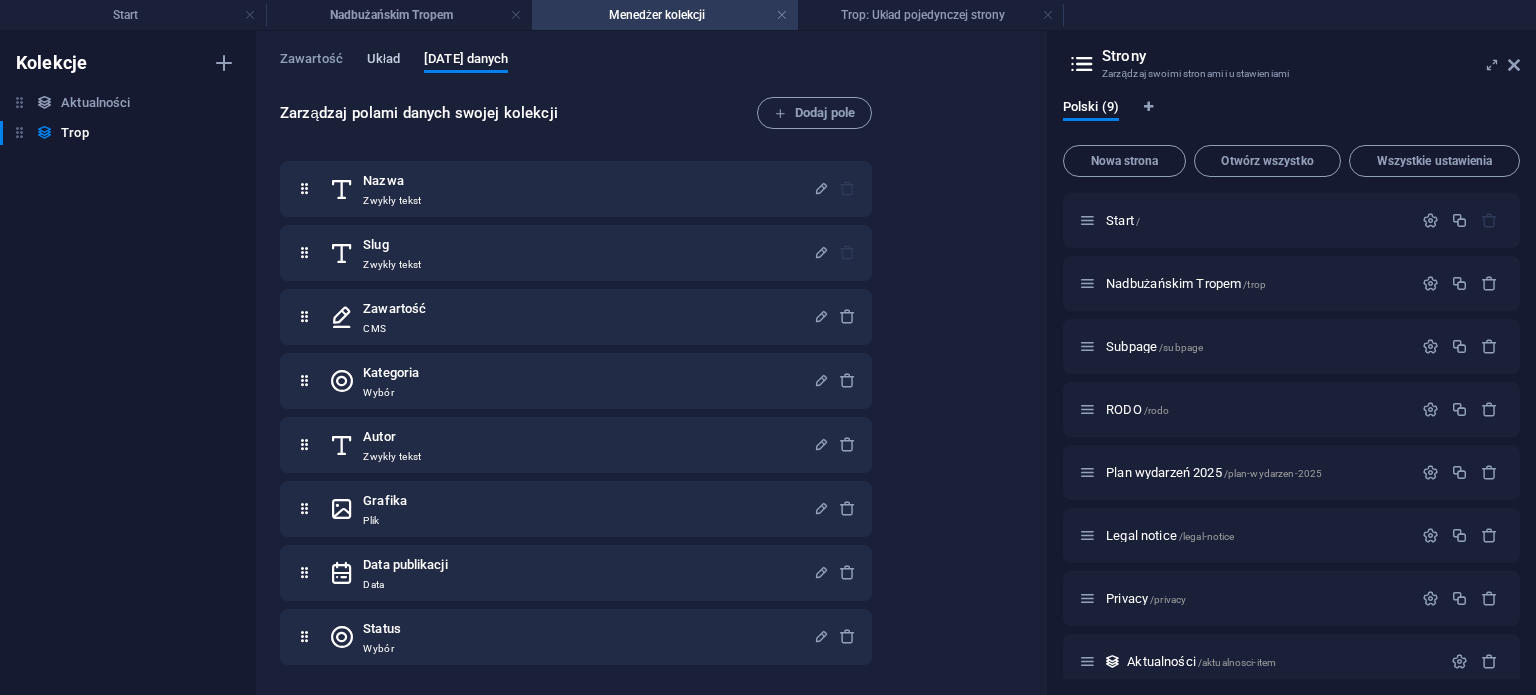click on "Układ" at bounding box center [383, 61] 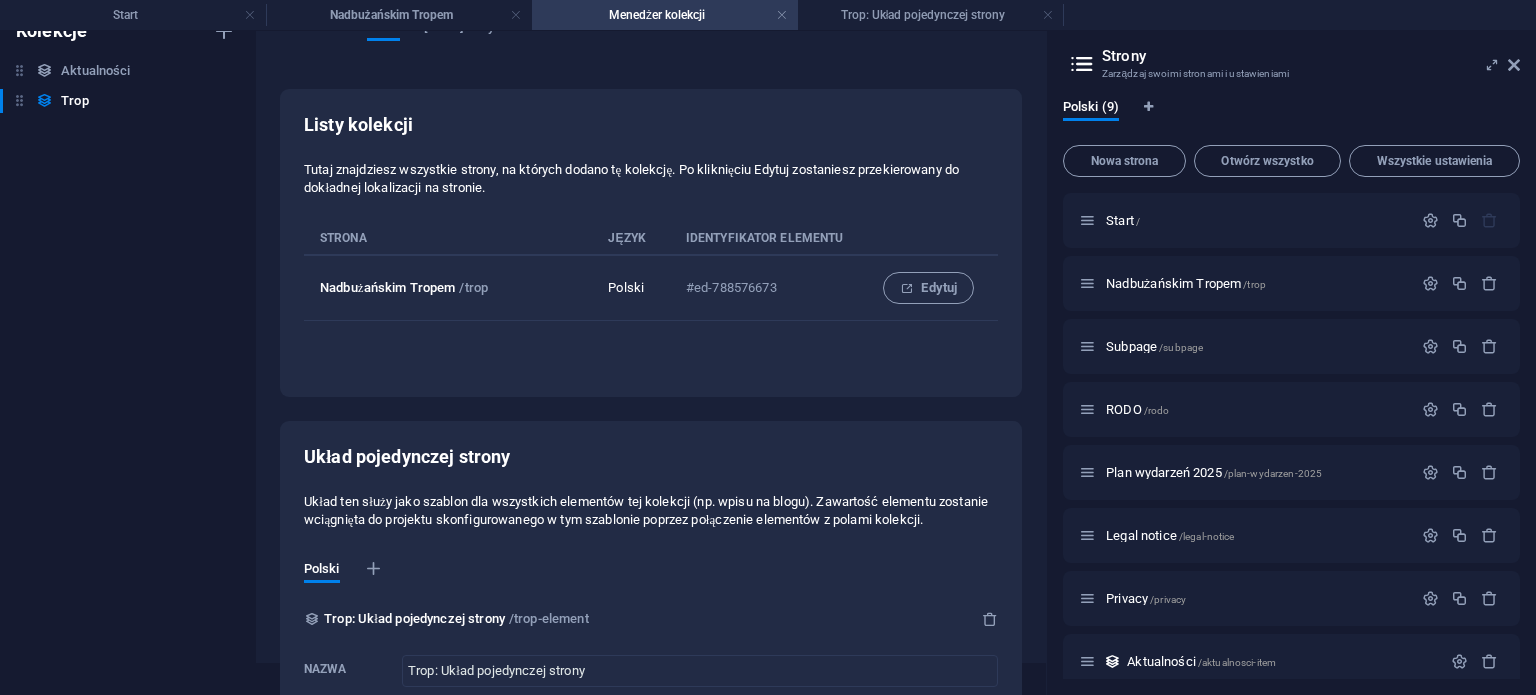 scroll, scrollTop: 0, scrollLeft: 0, axis: both 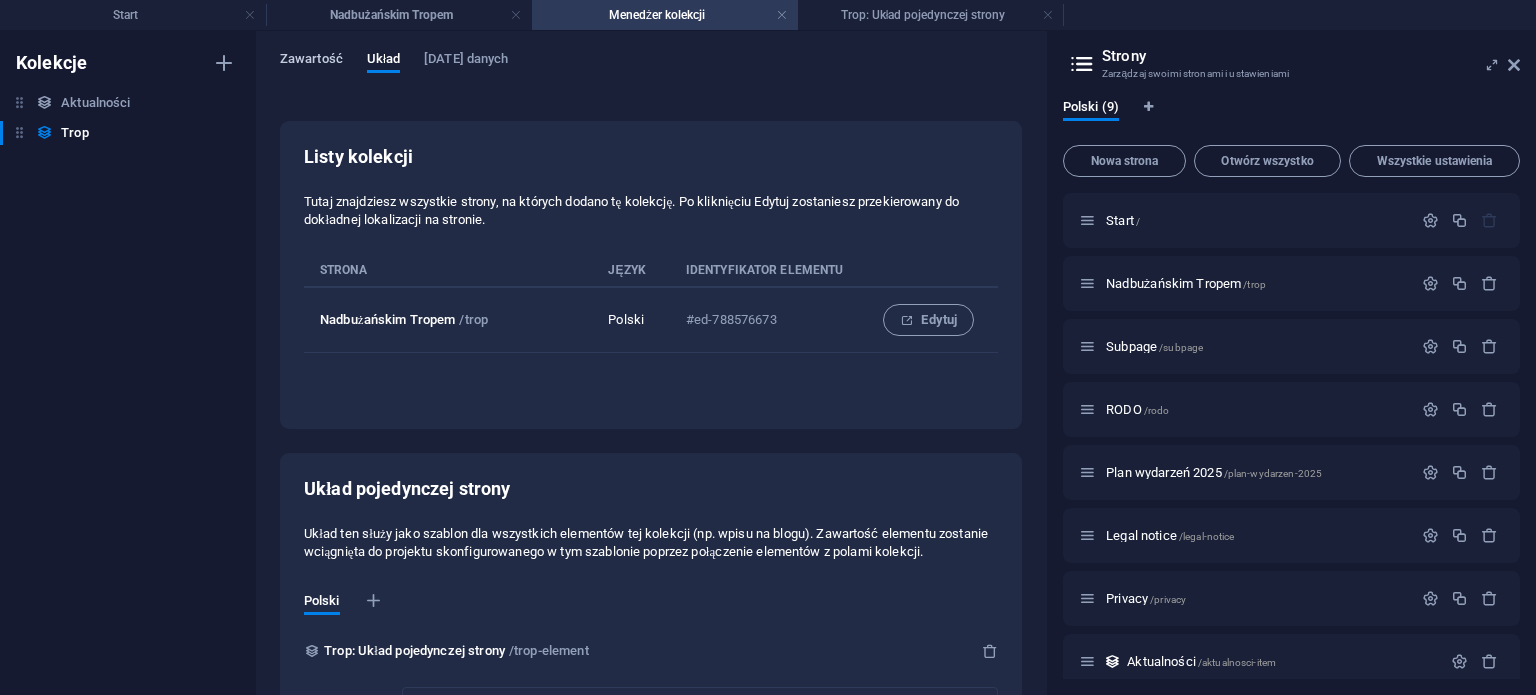 click on "Zawartość" at bounding box center (311, 61) 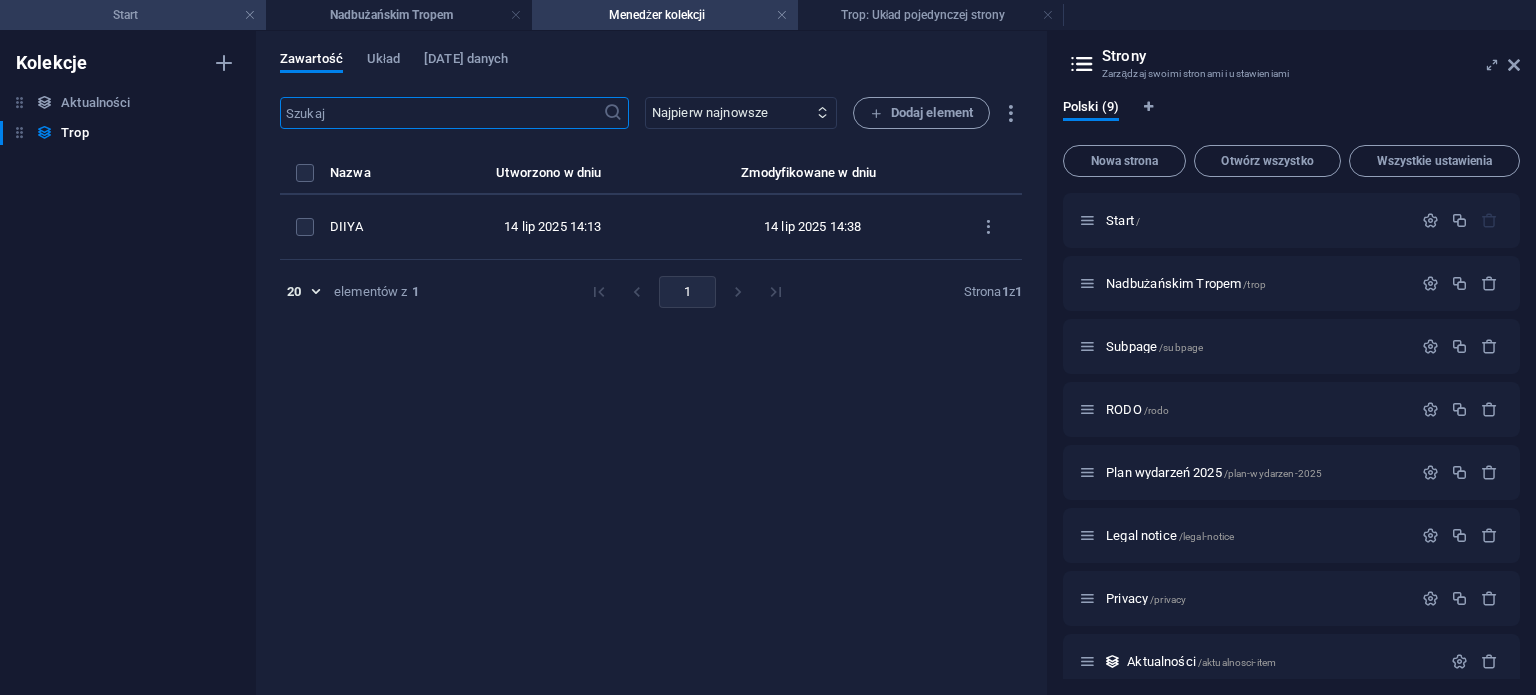 click on "Start" at bounding box center [133, 15] 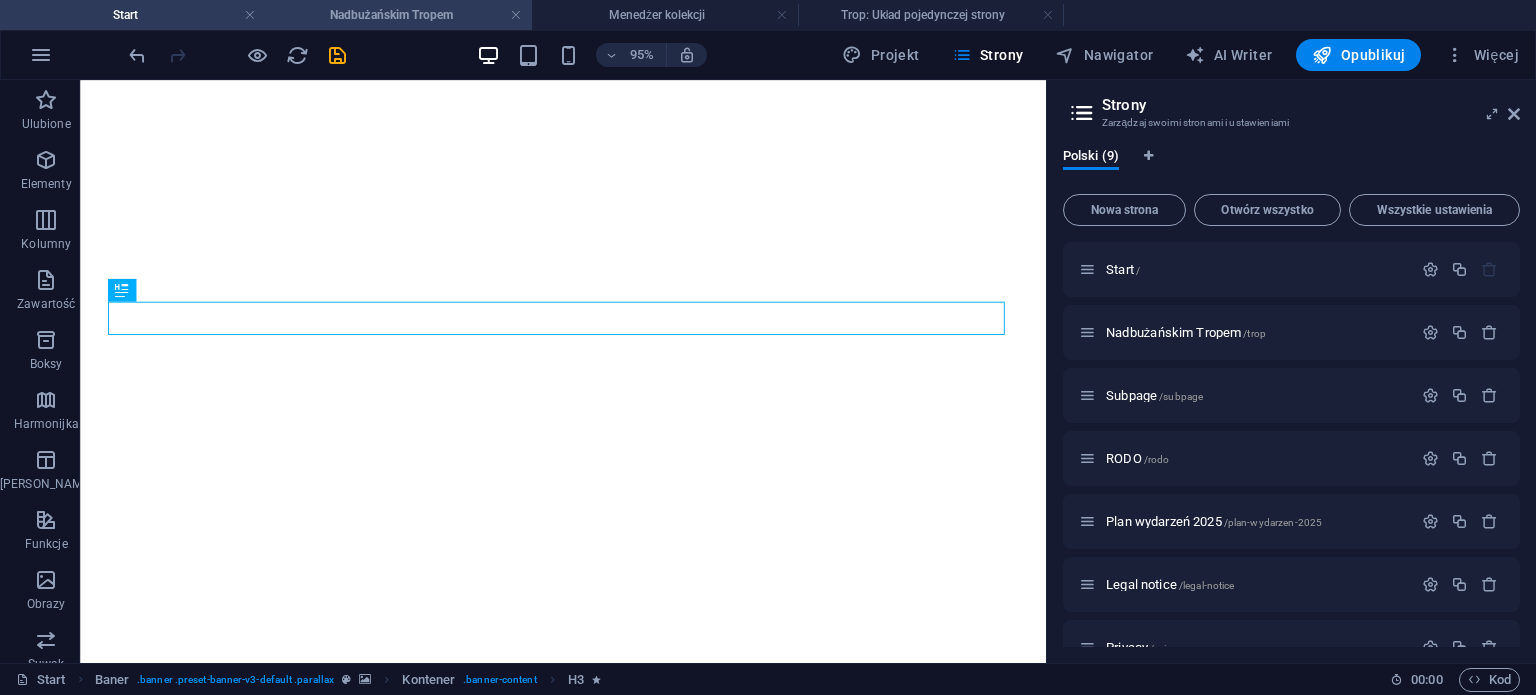 click on "Nadbużańskim Tropem" at bounding box center [399, 15] 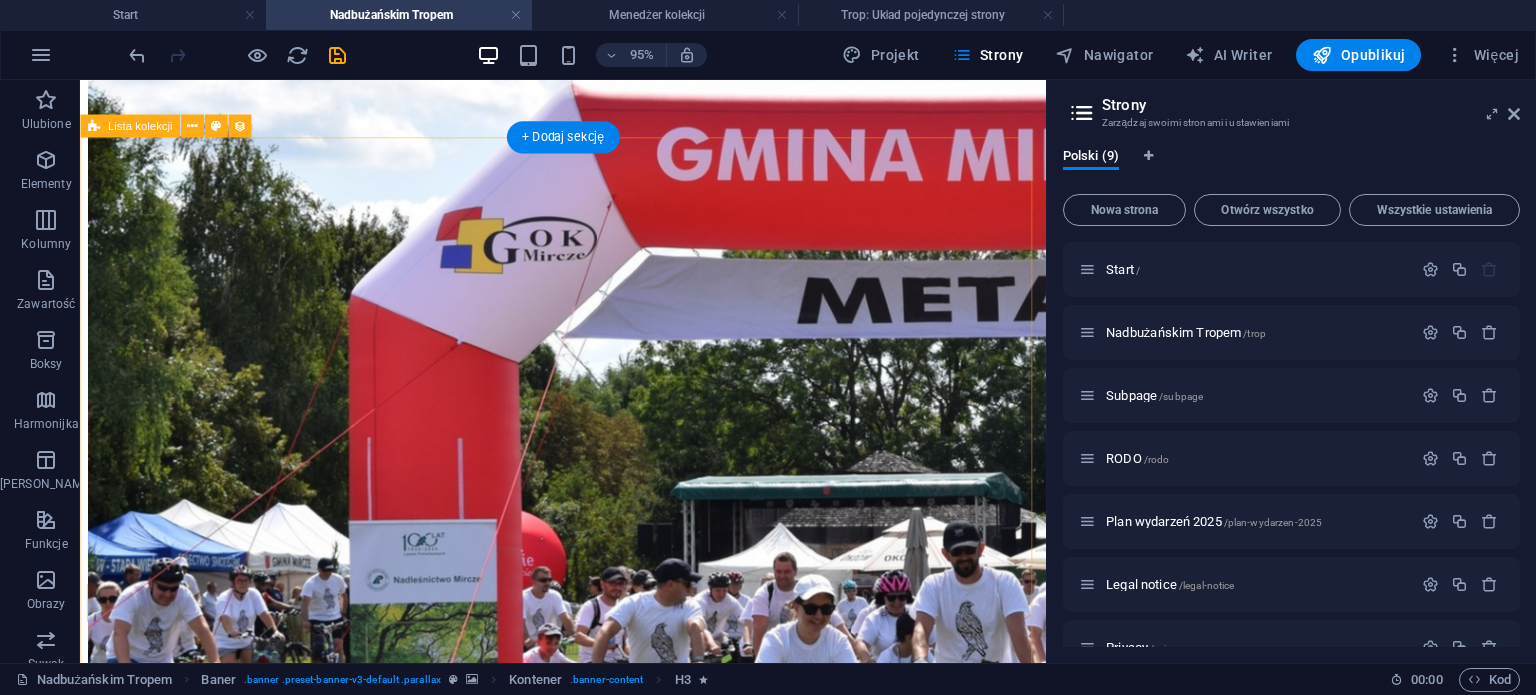scroll, scrollTop: 500, scrollLeft: 0, axis: vertical 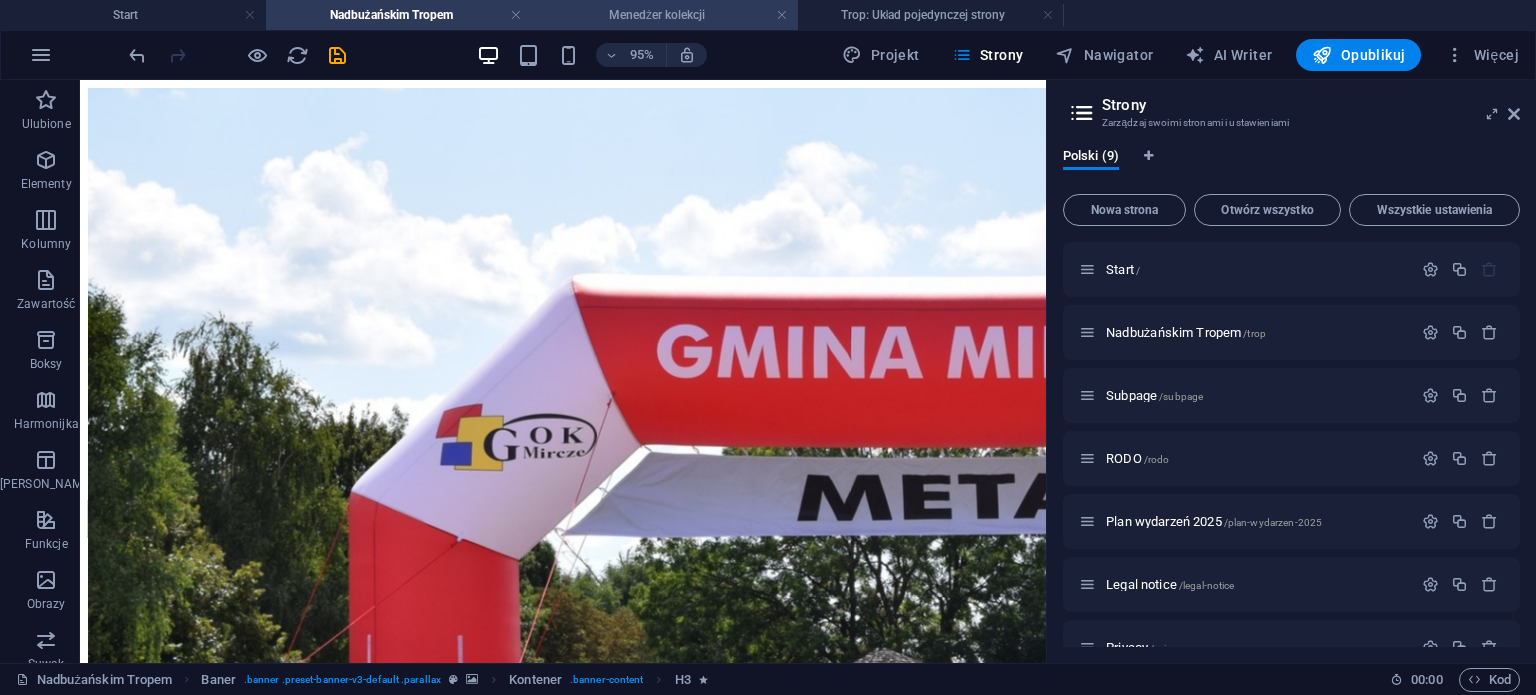 click on "Menedżer kolekcji" at bounding box center (665, 15) 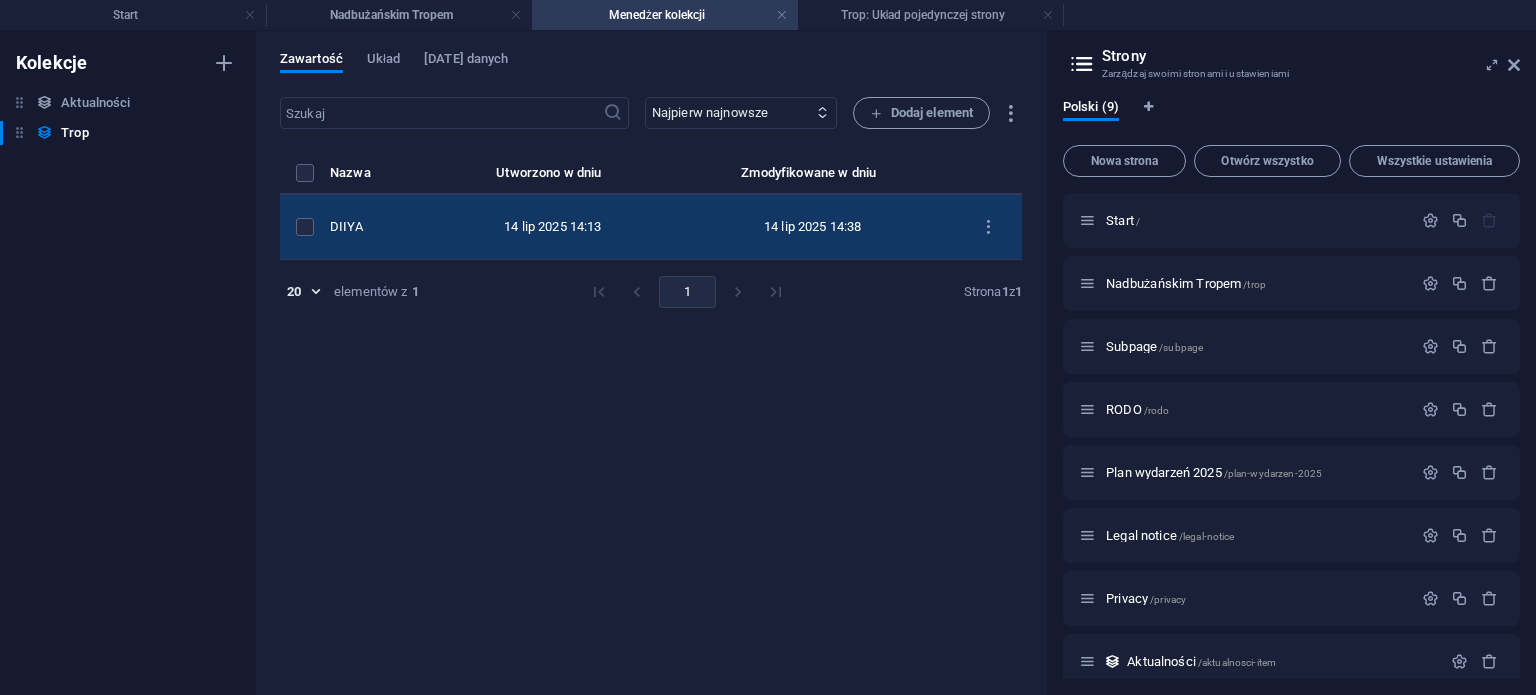 click on "14 lip 2025 14:38" at bounding box center (813, 227) 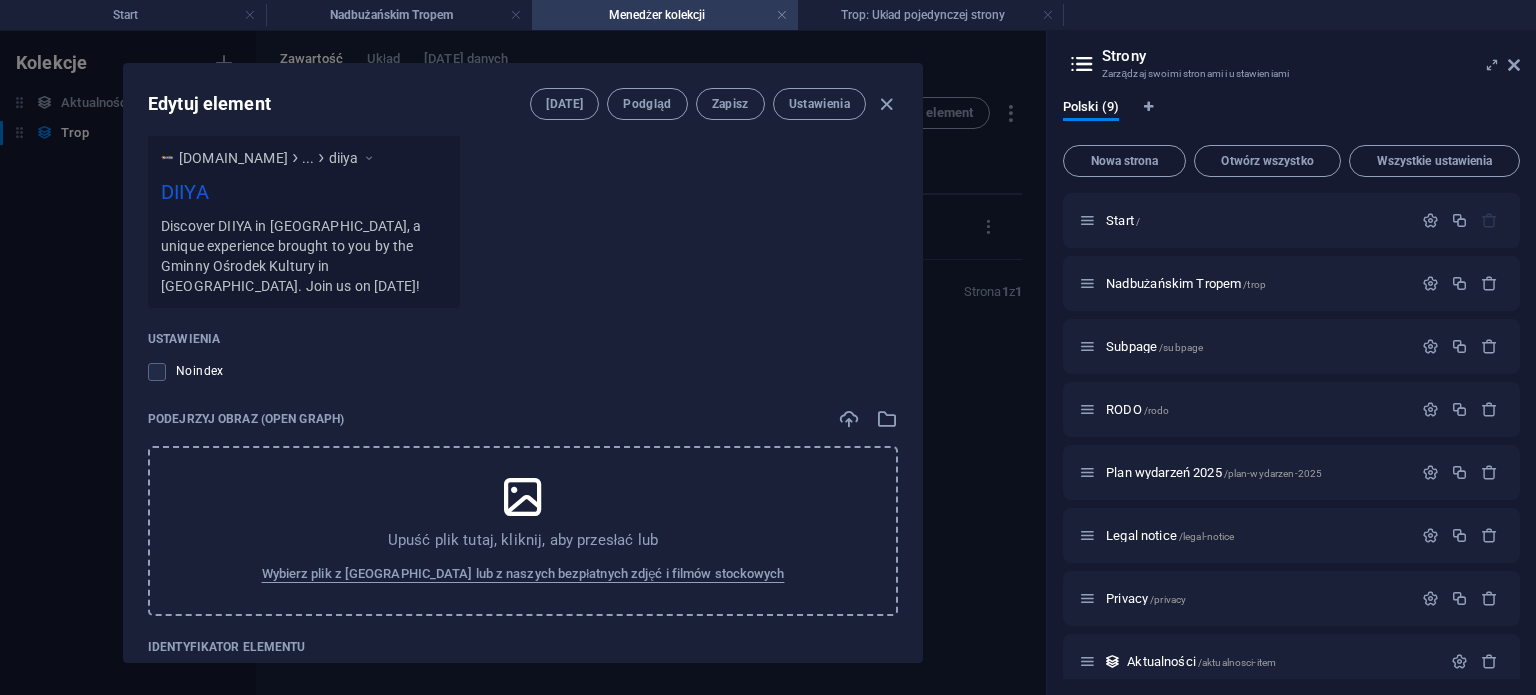 scroll, scrollTop: 1768, scrollLeft: 0, axis: vertical 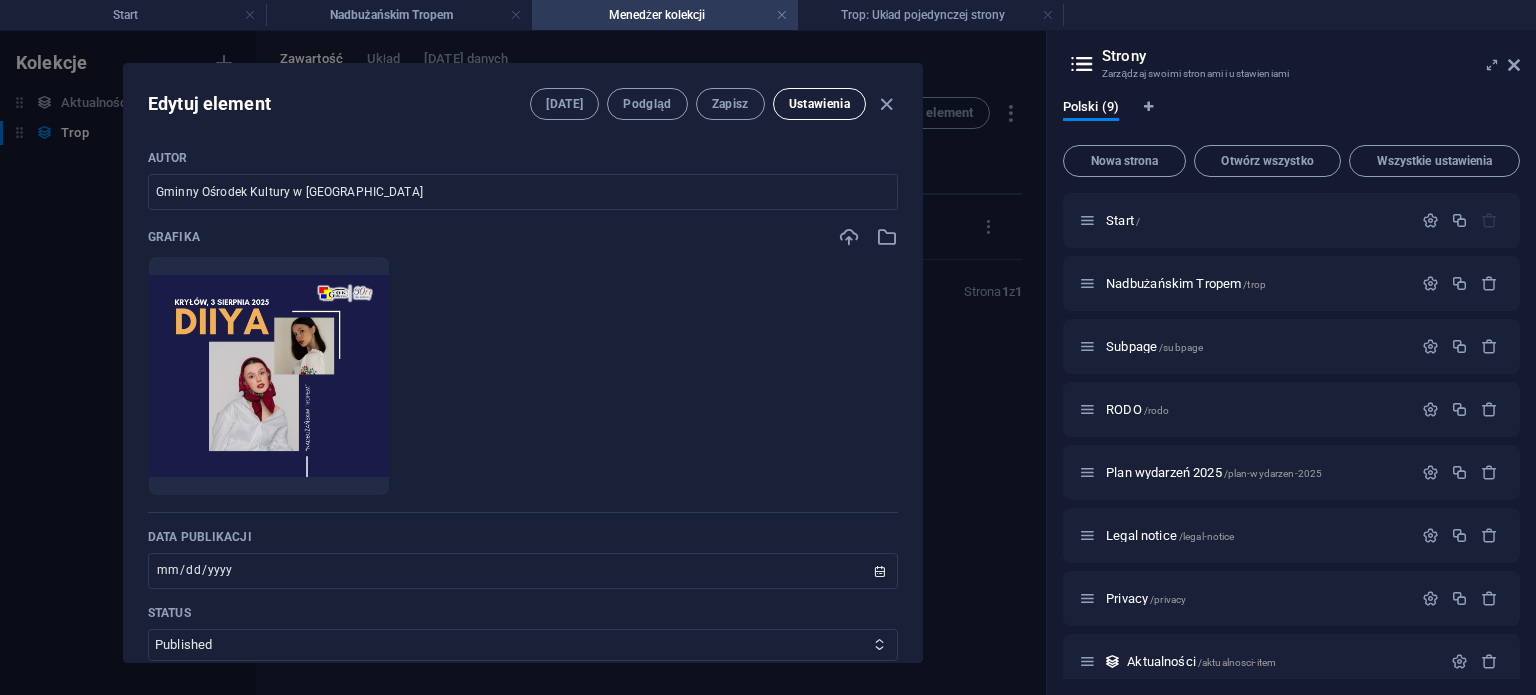 click on "Ustawienia" at bounding box center (819, 104) 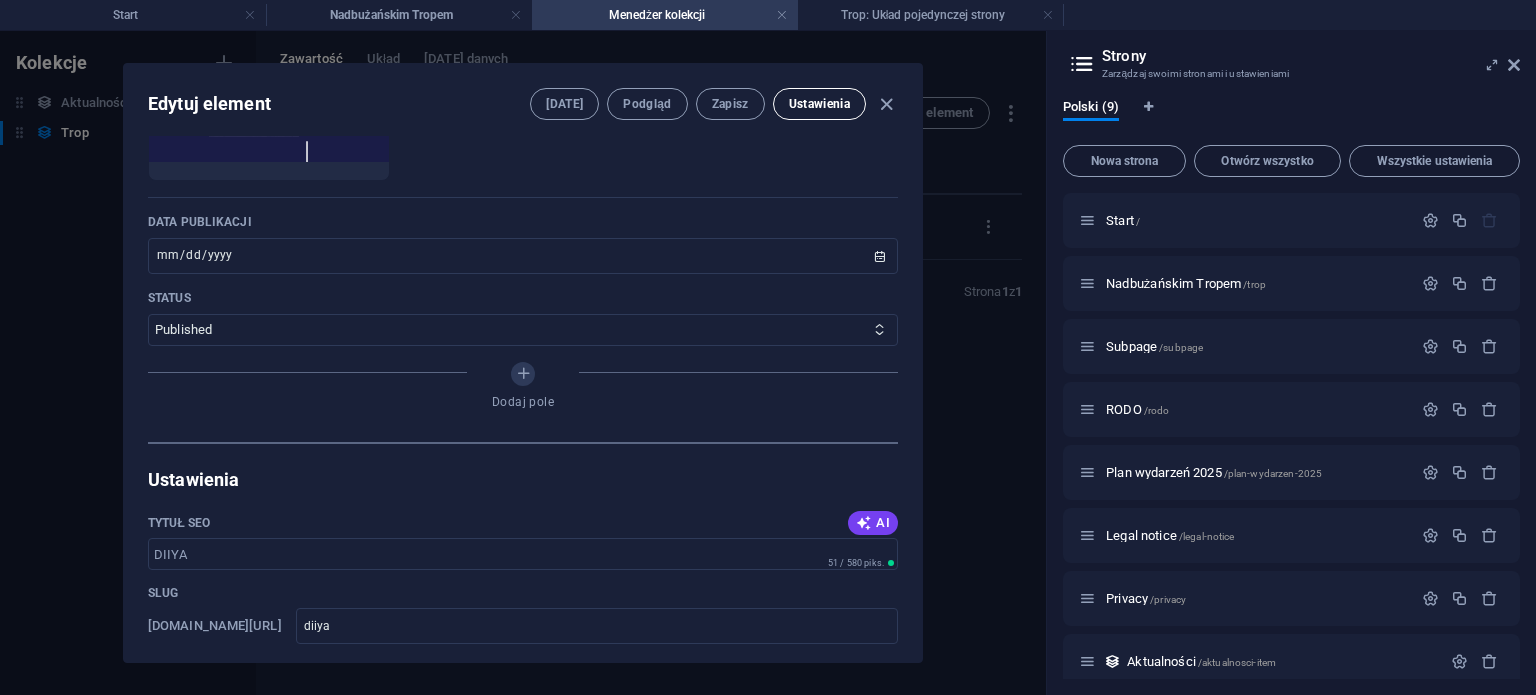 scroll, scrollTop: 1115, scrollLeft: 0, axis: vertical 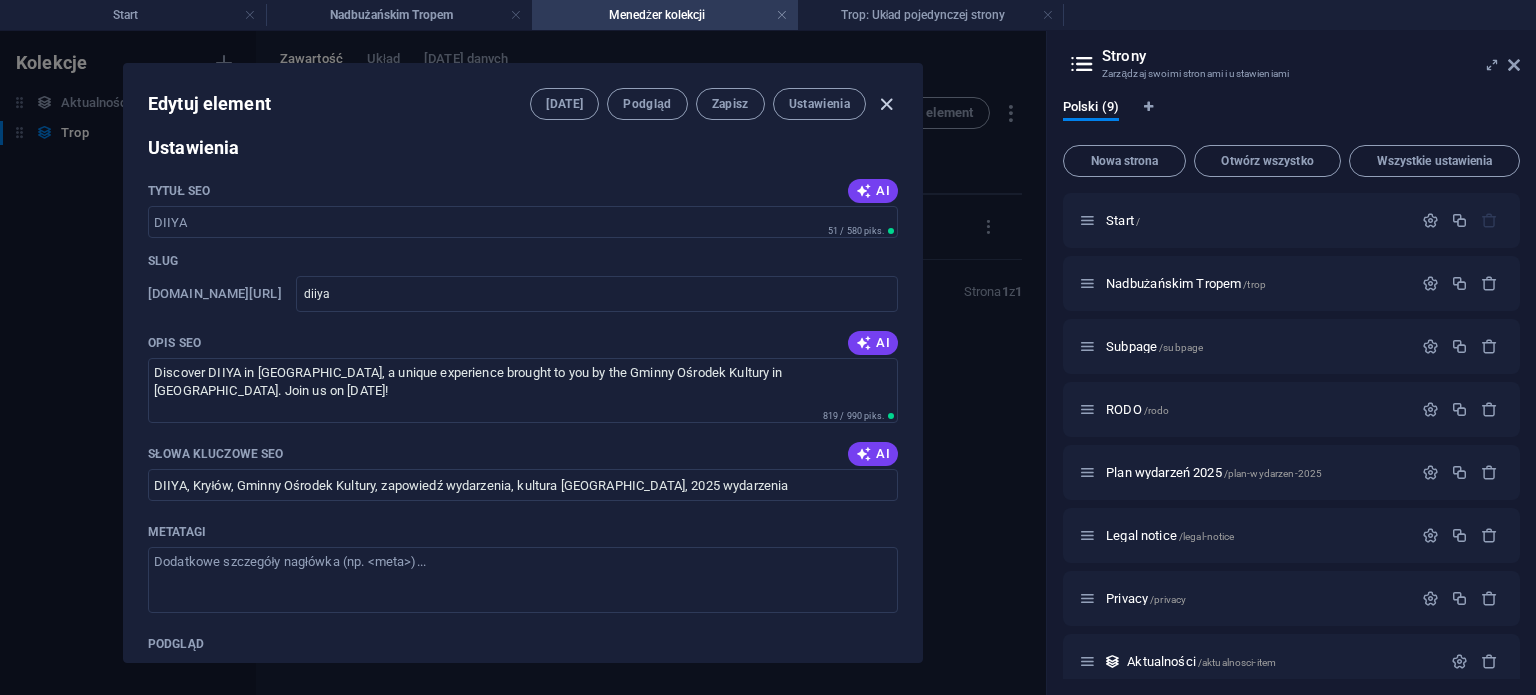 click at bounding box center (886, 104) 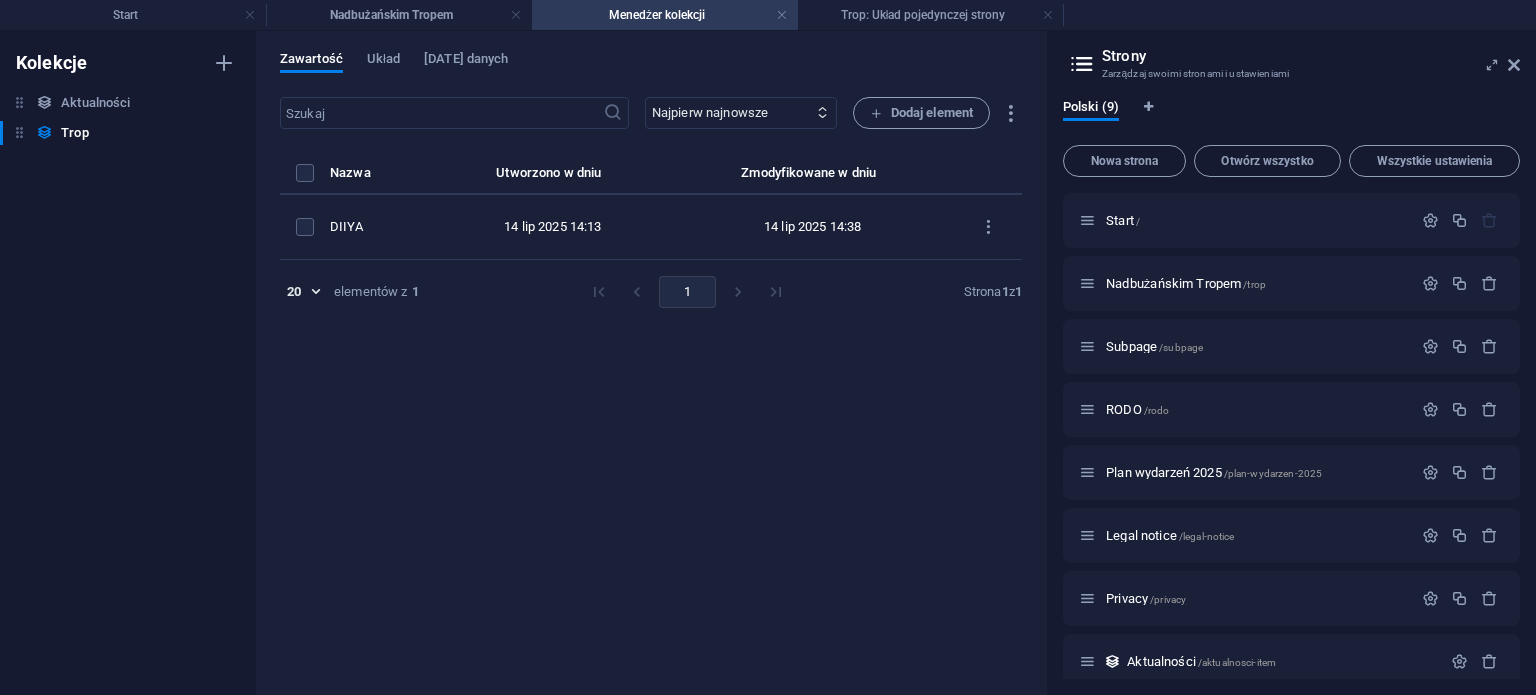 scroll, scrollTop: 916, scrollLeft: 0, axis: vertical 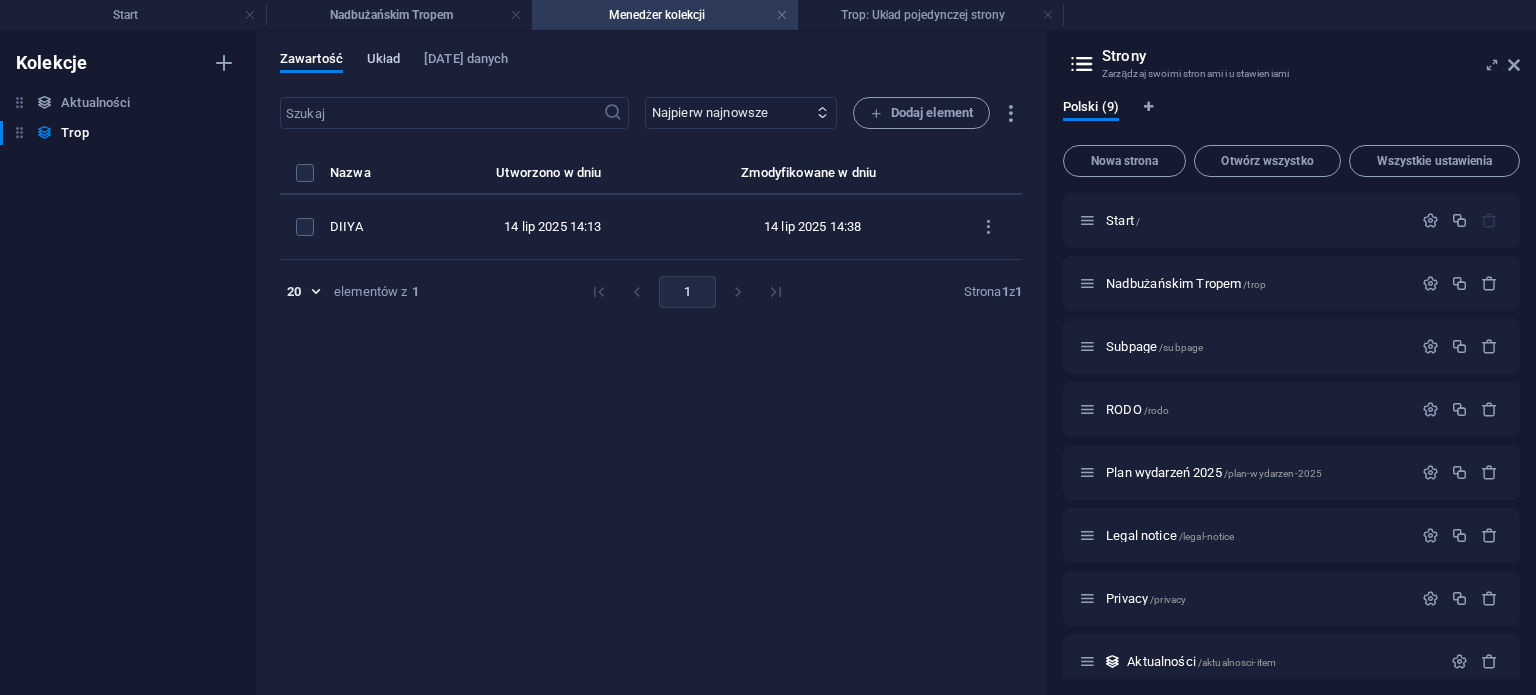 click on "Układ" at bounding box center [383, 61] 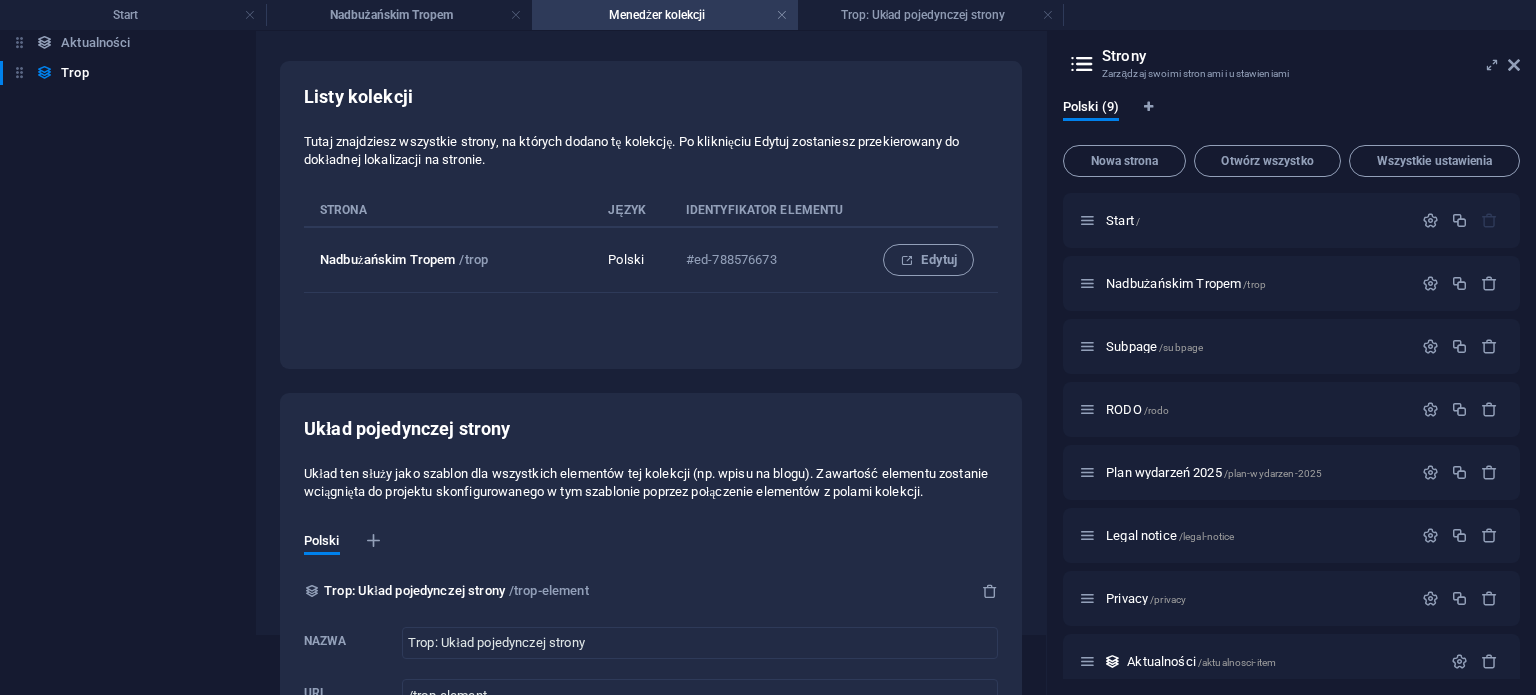 scroll, scrollTop: 0, scrollLeft: 0, axis: both 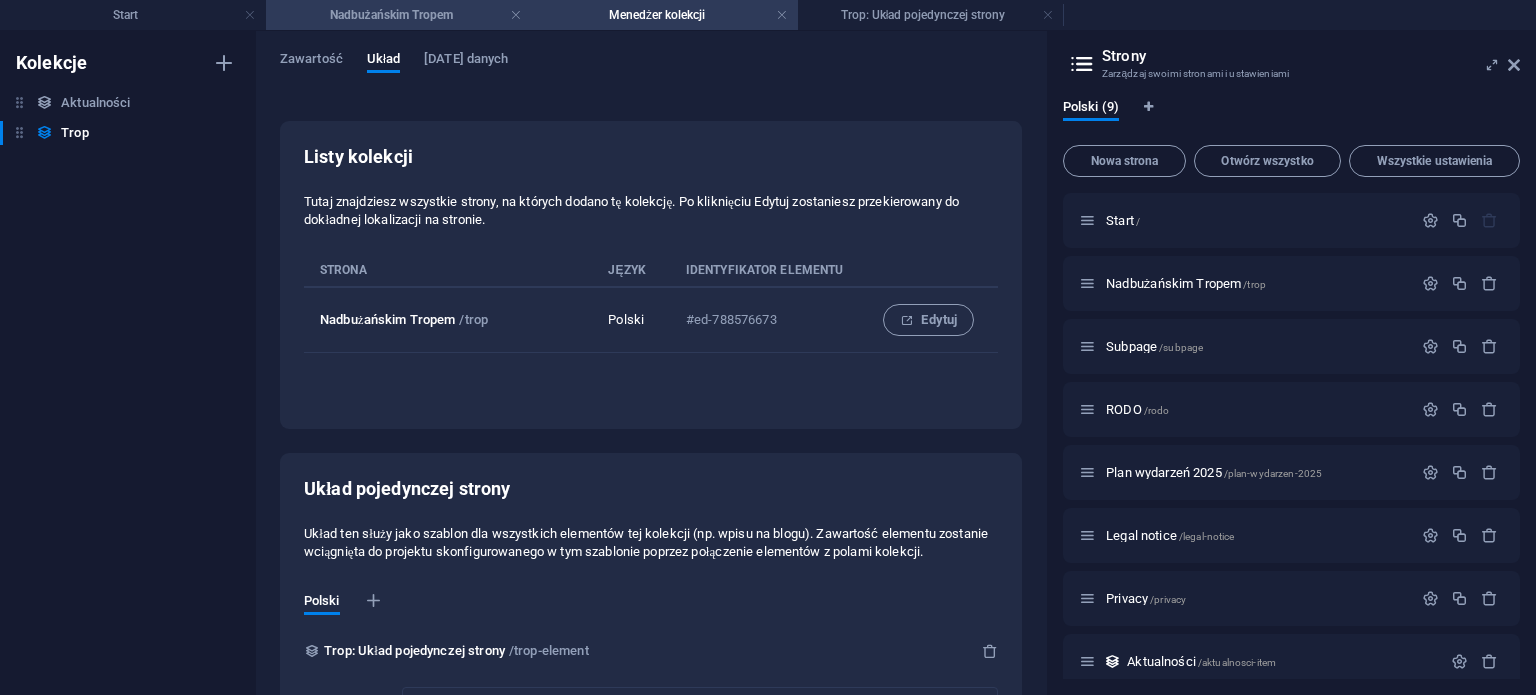 click on "Nadbużańskim Tropem" at bounding box center (399, 15) 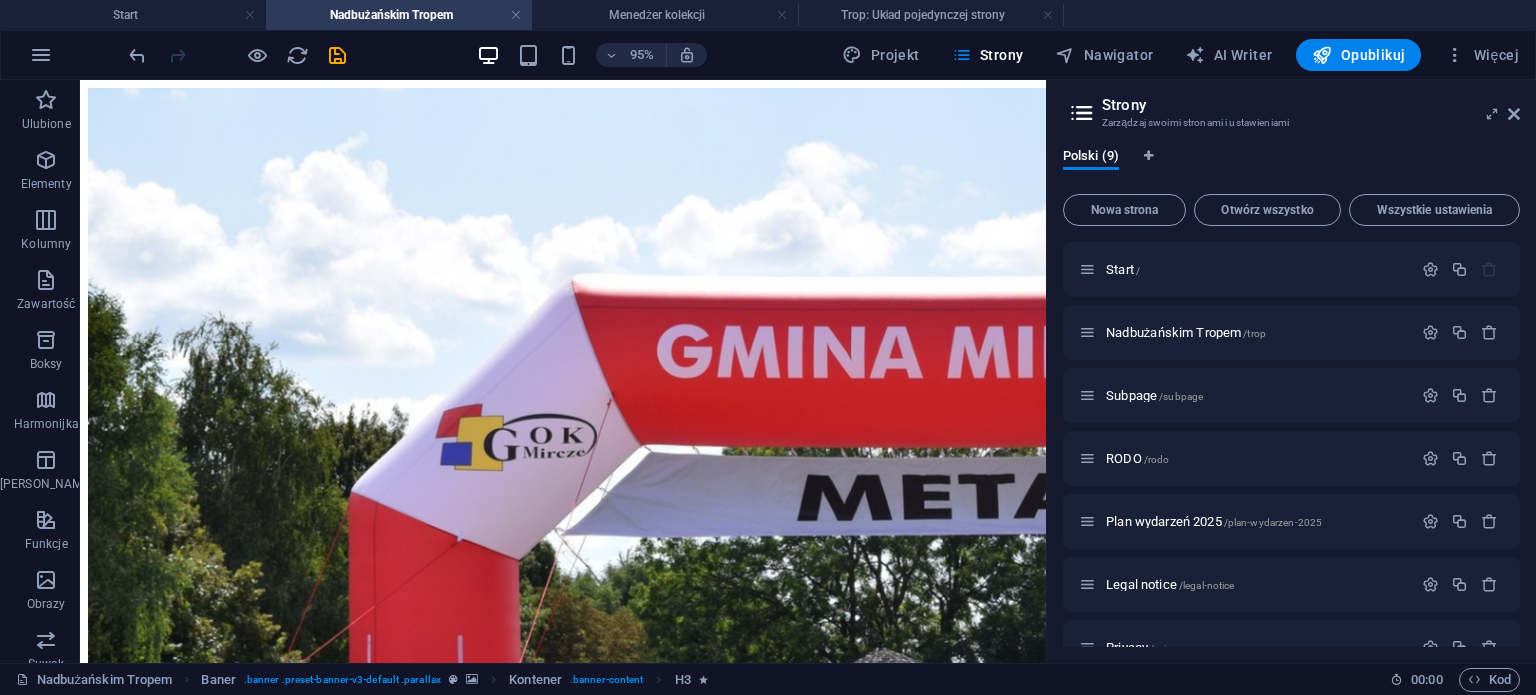 scroll, scrollTop: 500, scrollLeft: 0, axis: vertical 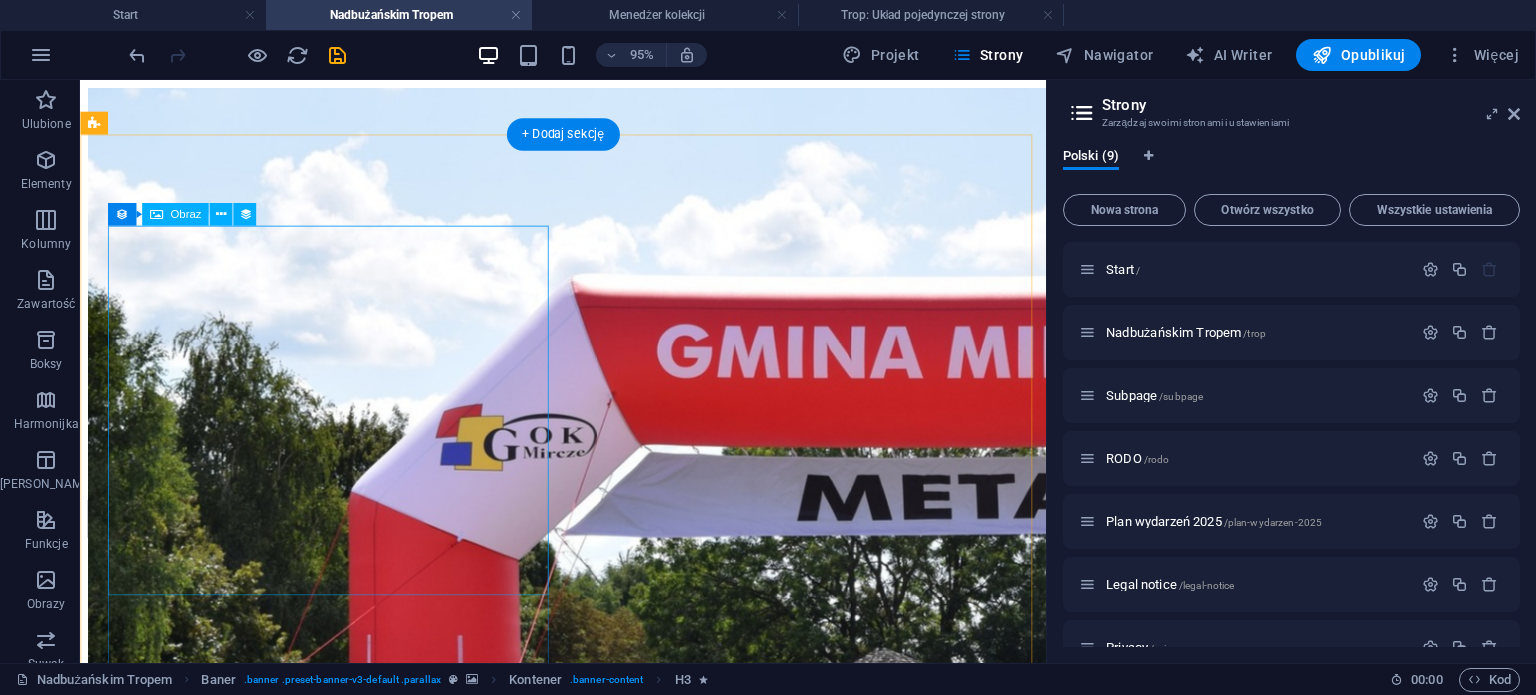 click at bounding box center [588, 1659] 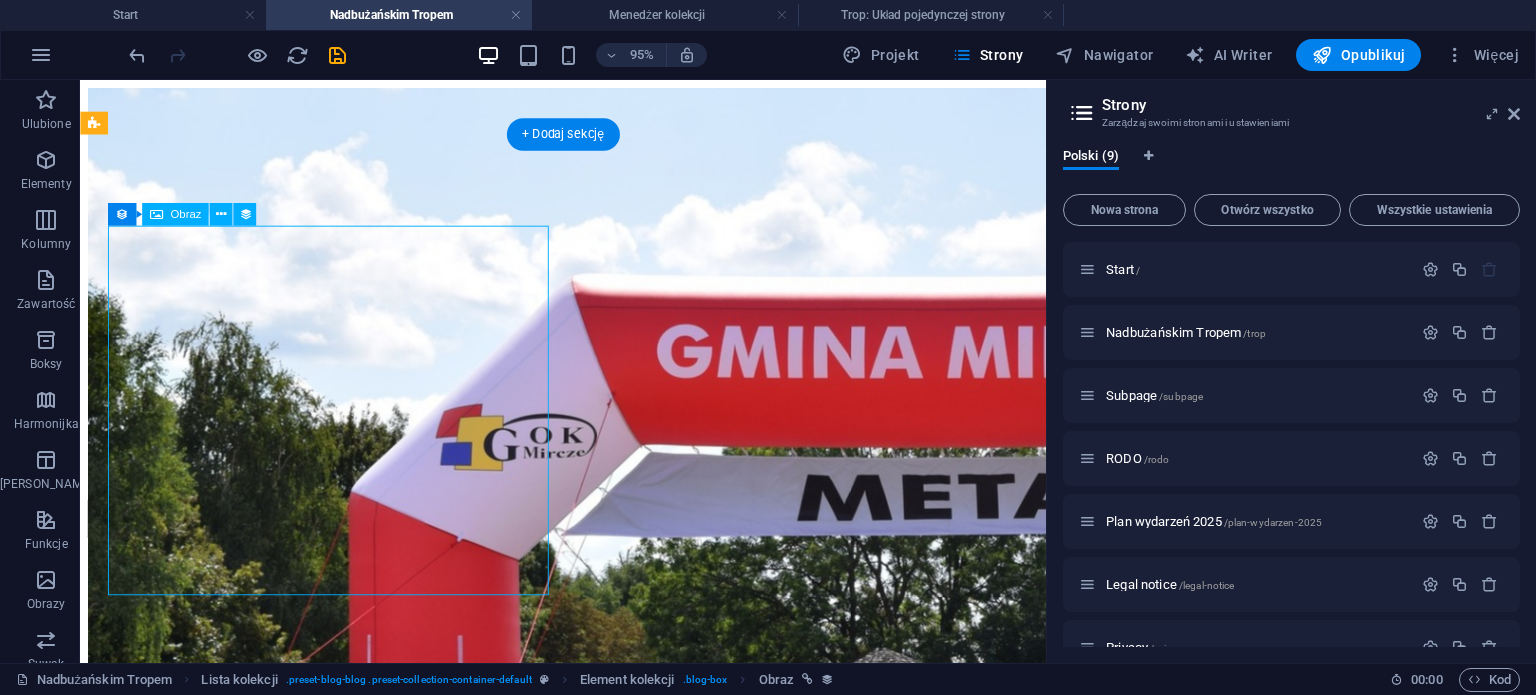 click at bounding box center (588, 1659) 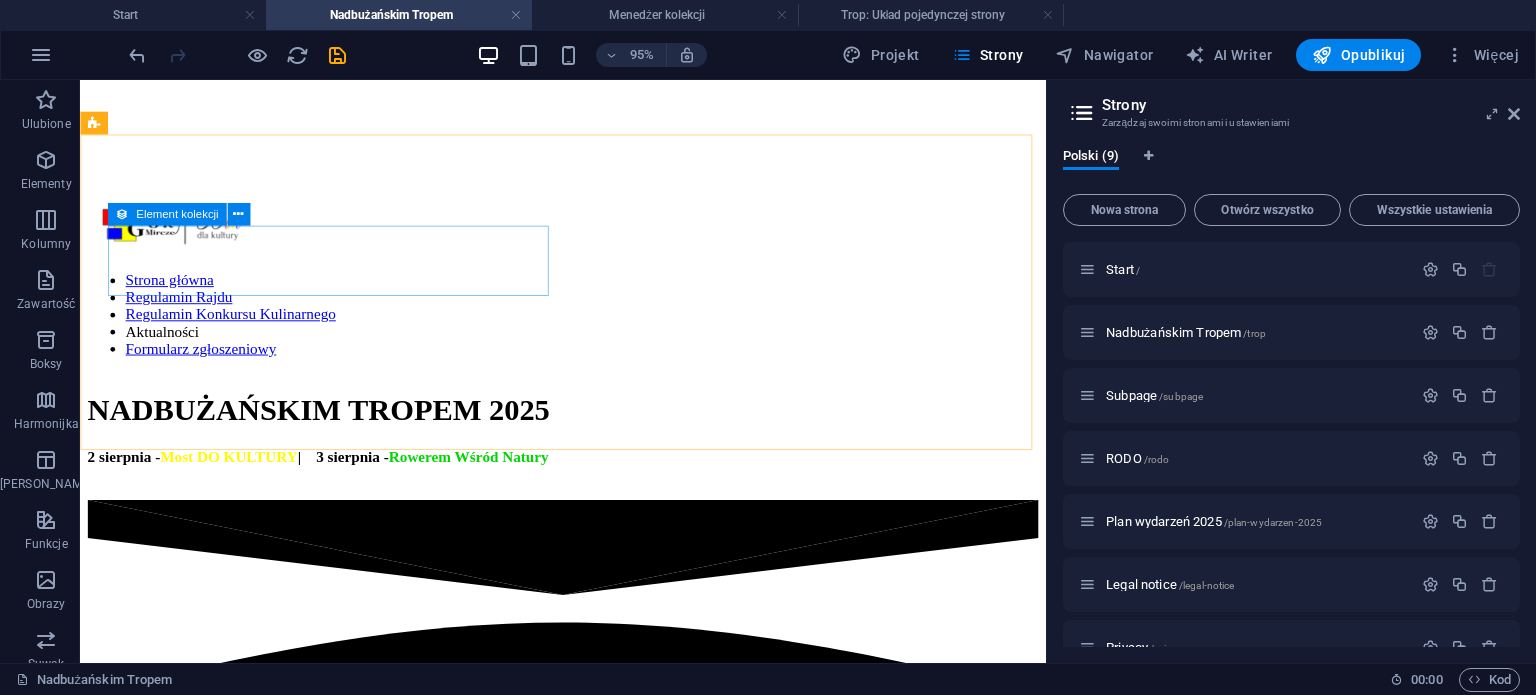 click on "Element kolekcji" at bounding box center (166, 214) 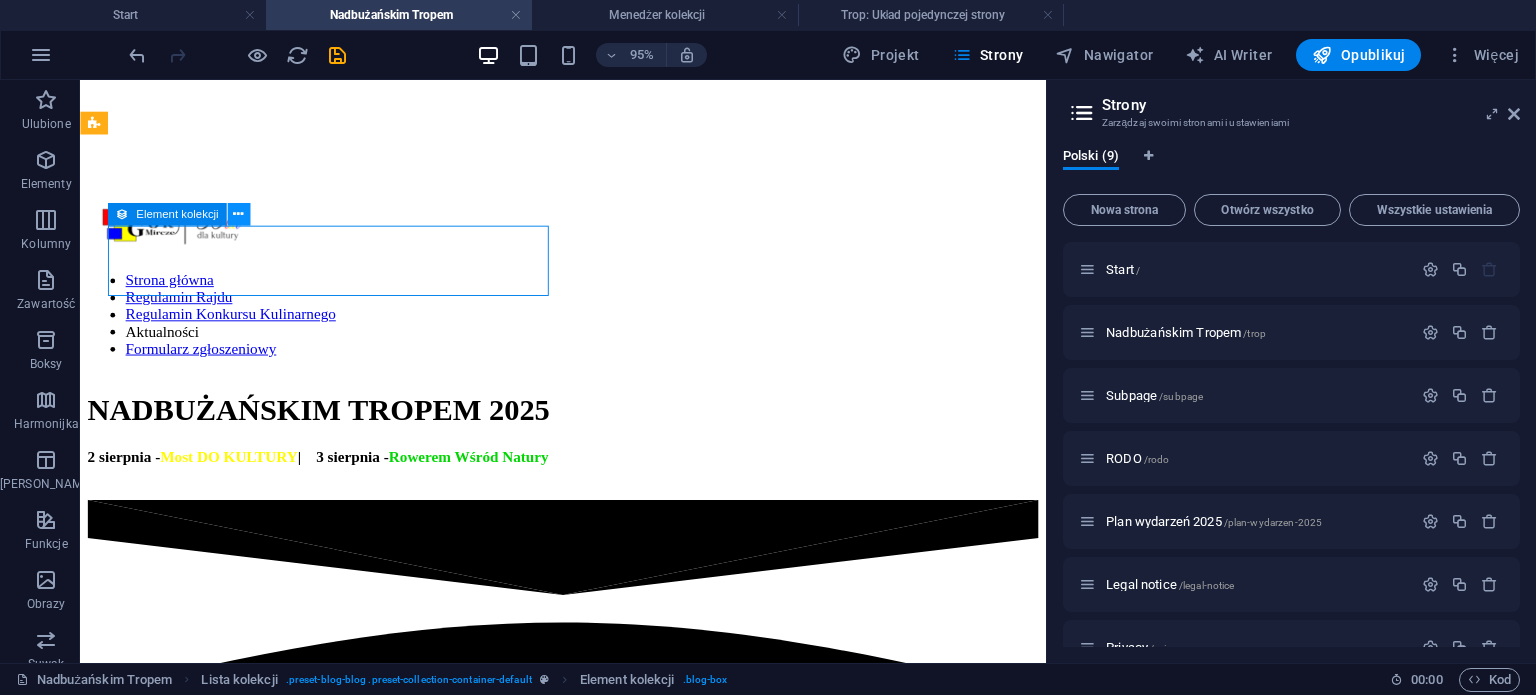 click at bounding box center [238, 214] 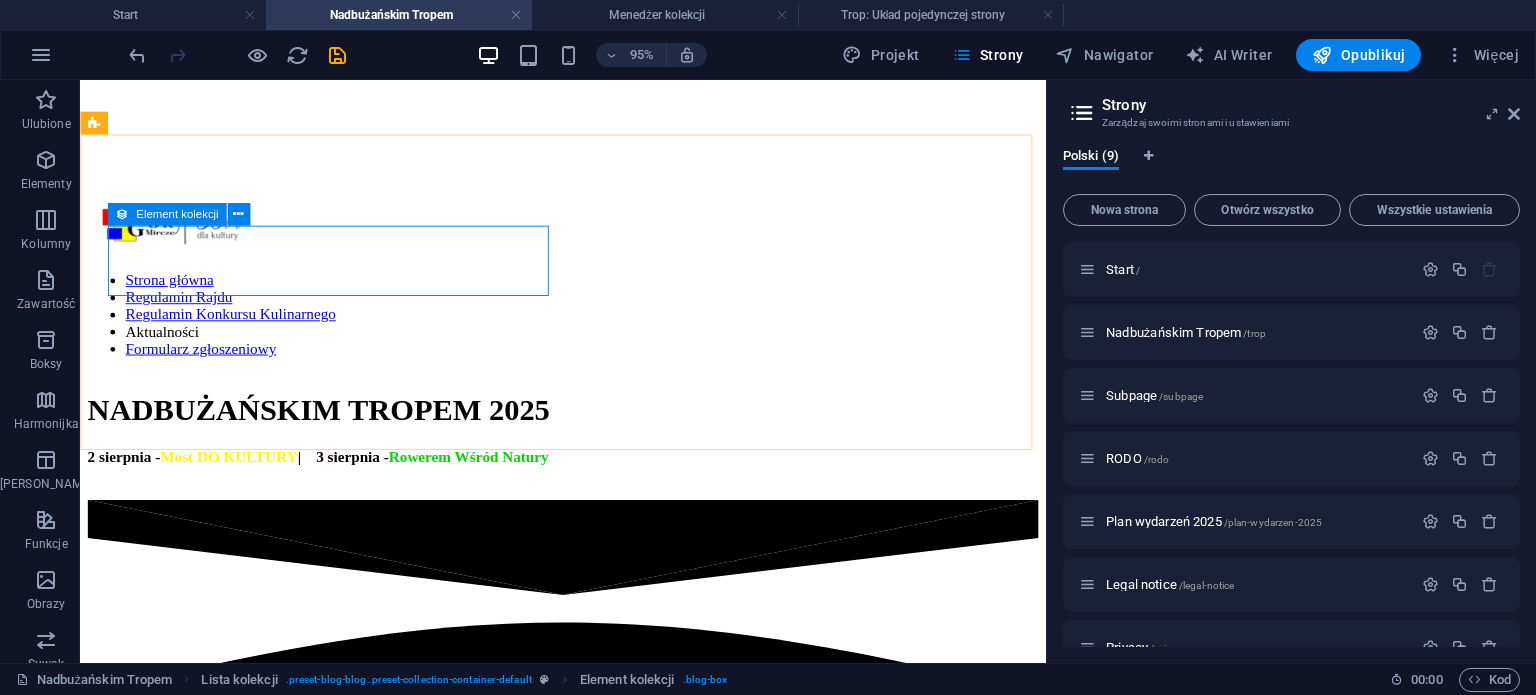 click at bounding box center (121, 214) 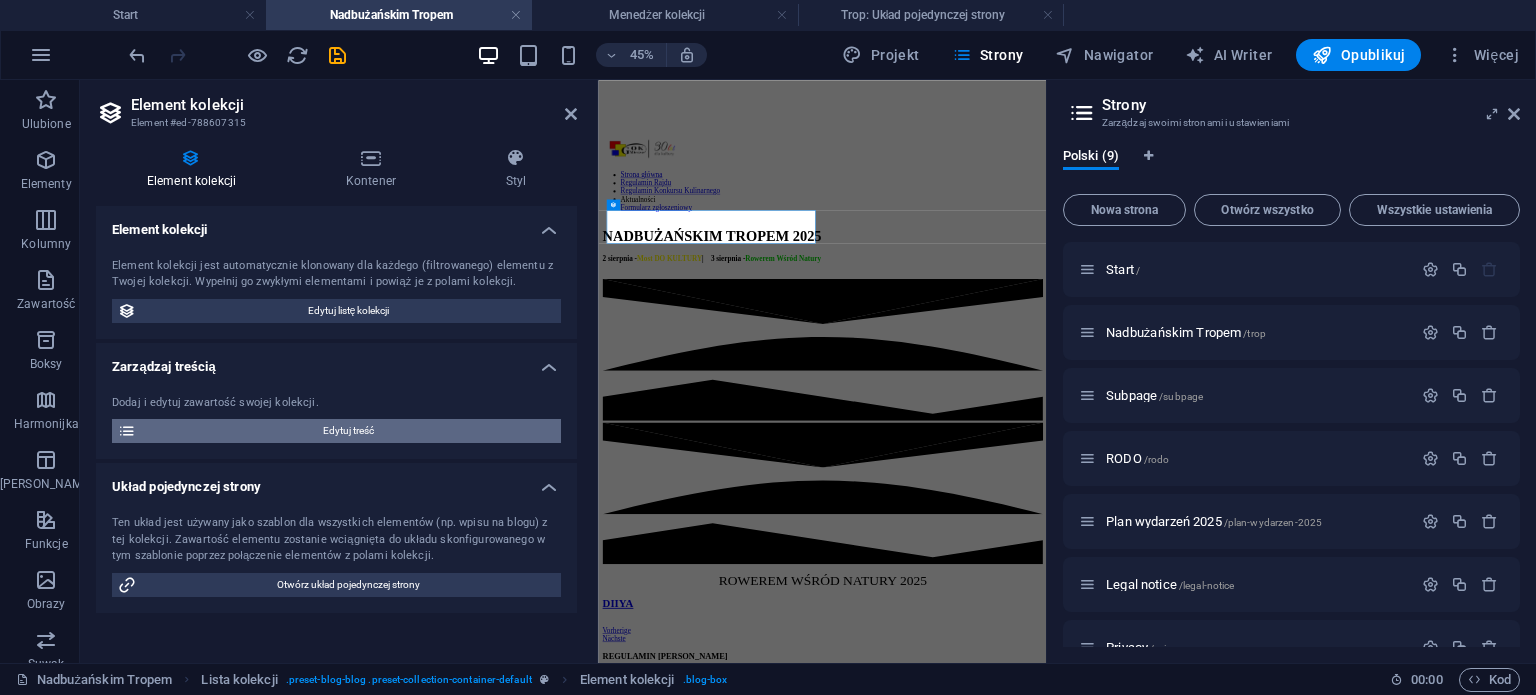 click on "Edytuj treść" at bounding box center [348, 431] 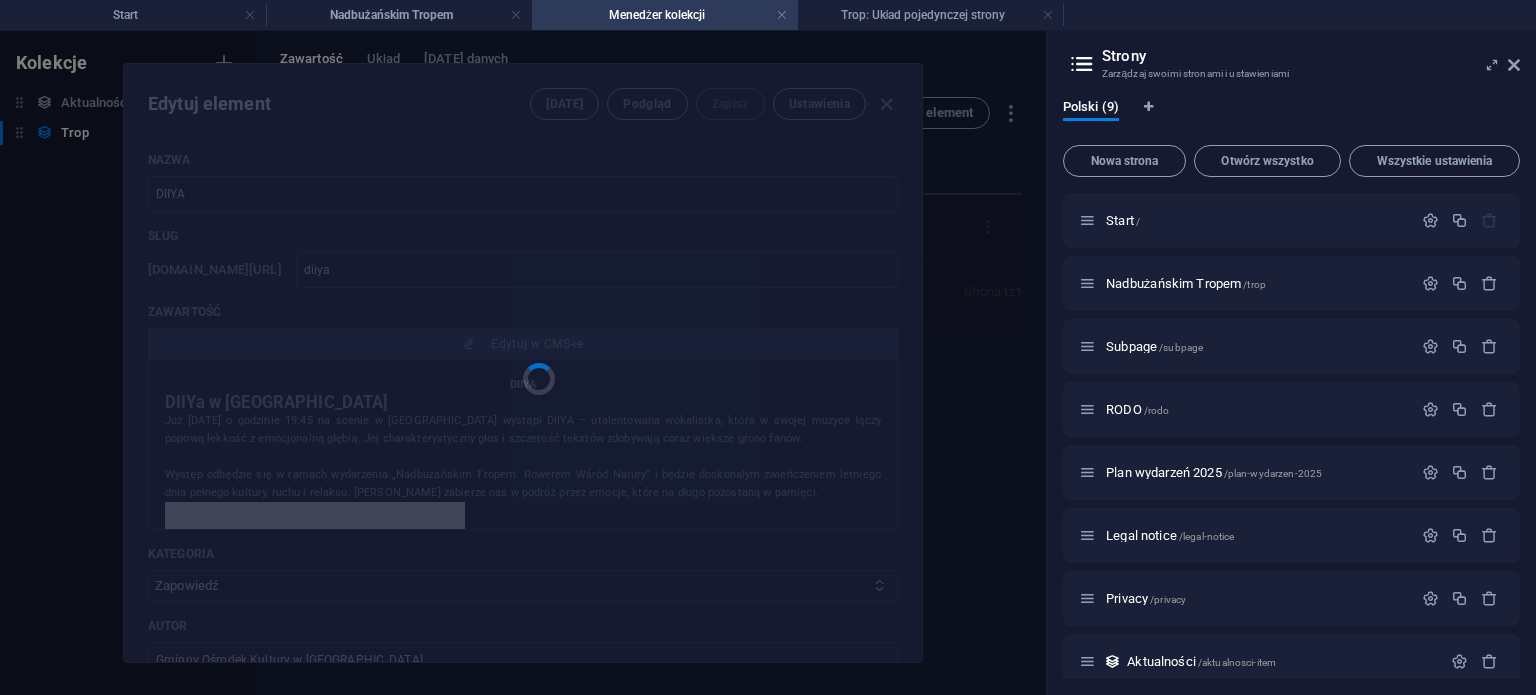 scroll, scrollTop: 0, scrollLeft: 0, axis: both 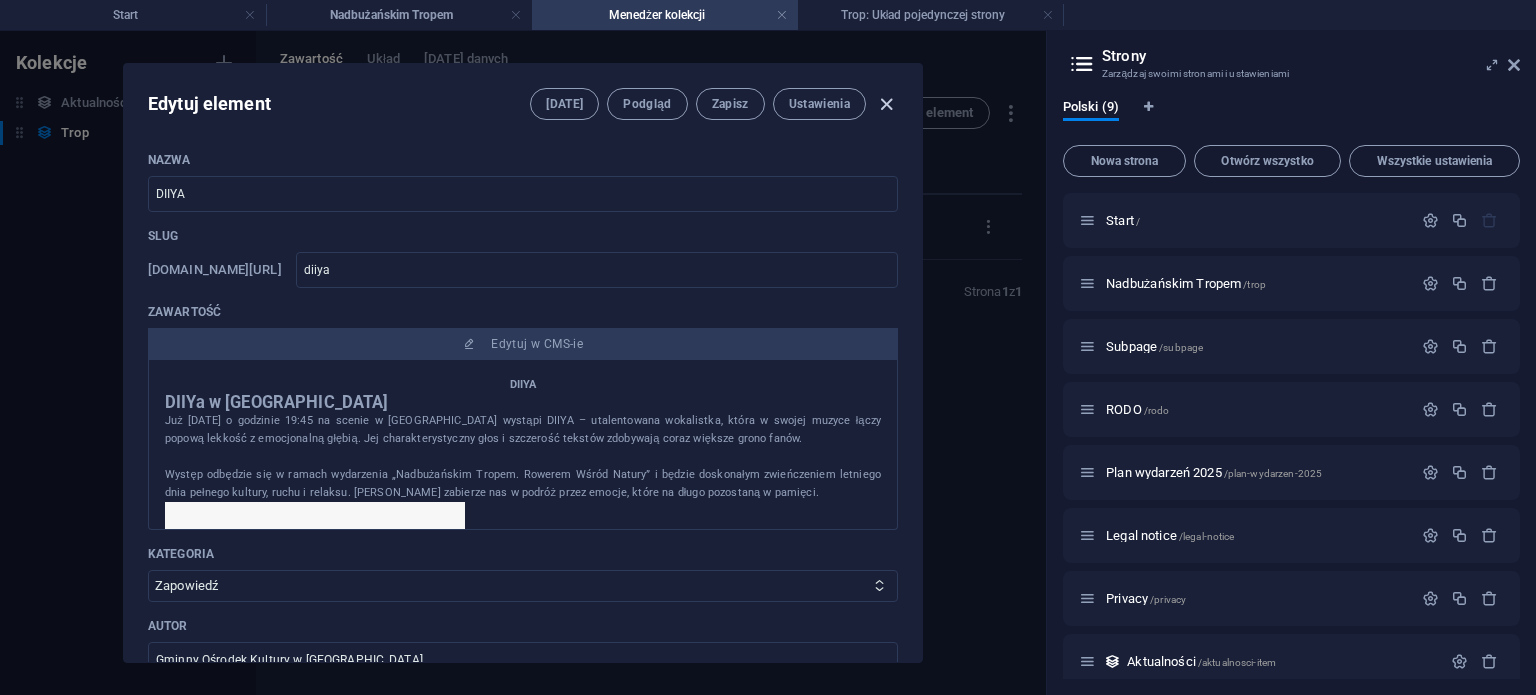 click at bounding box center [886, 104] 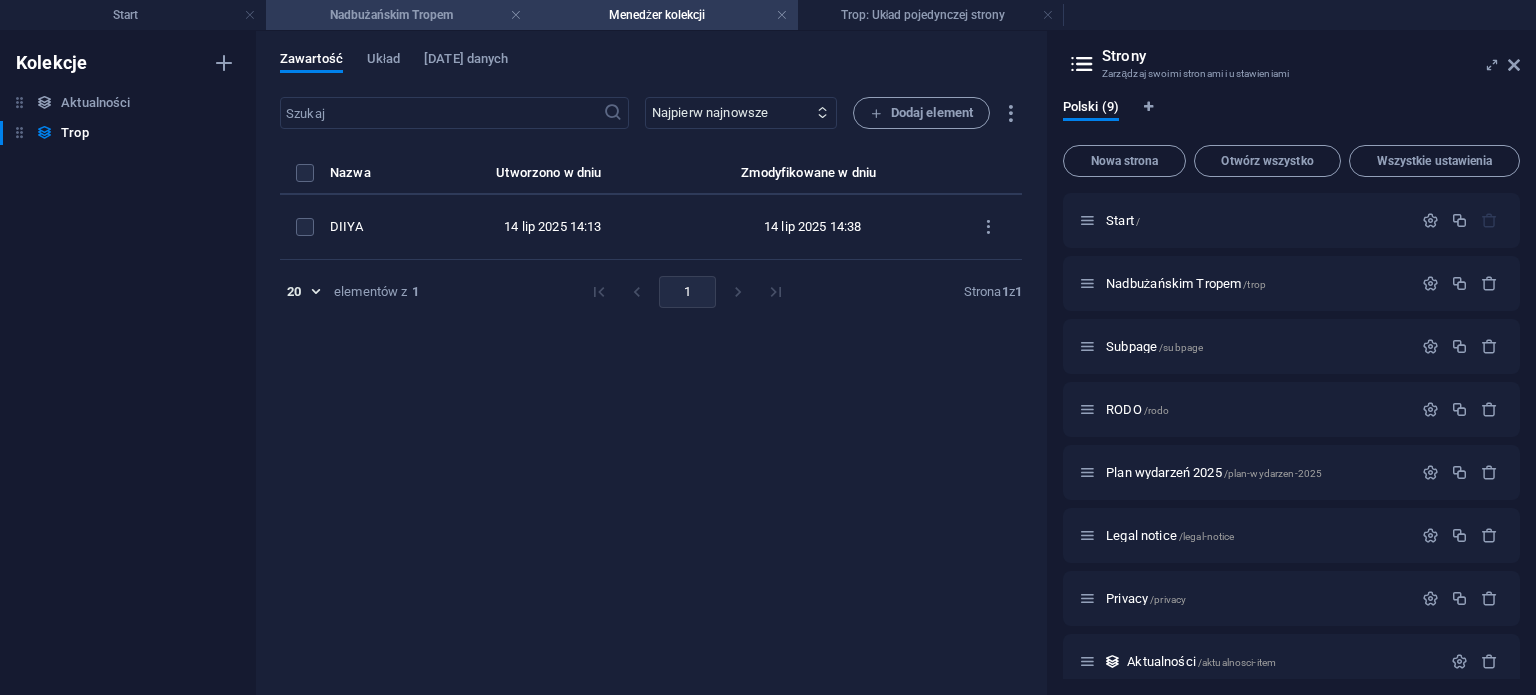 click on "Nadbużańskim Tropem" at bounding box center [399, 15] 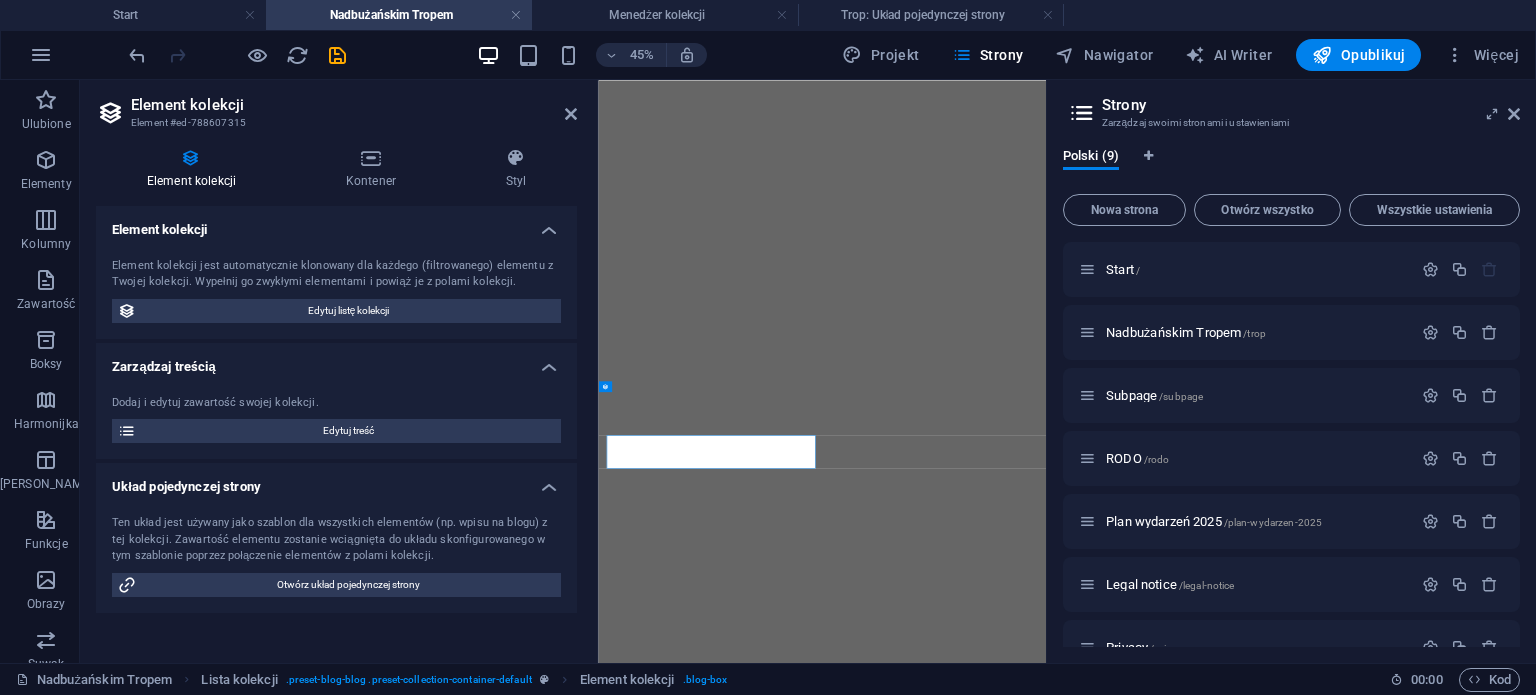 scroll, scrollTop: 500, scrollLeft: 0, axis: vertical 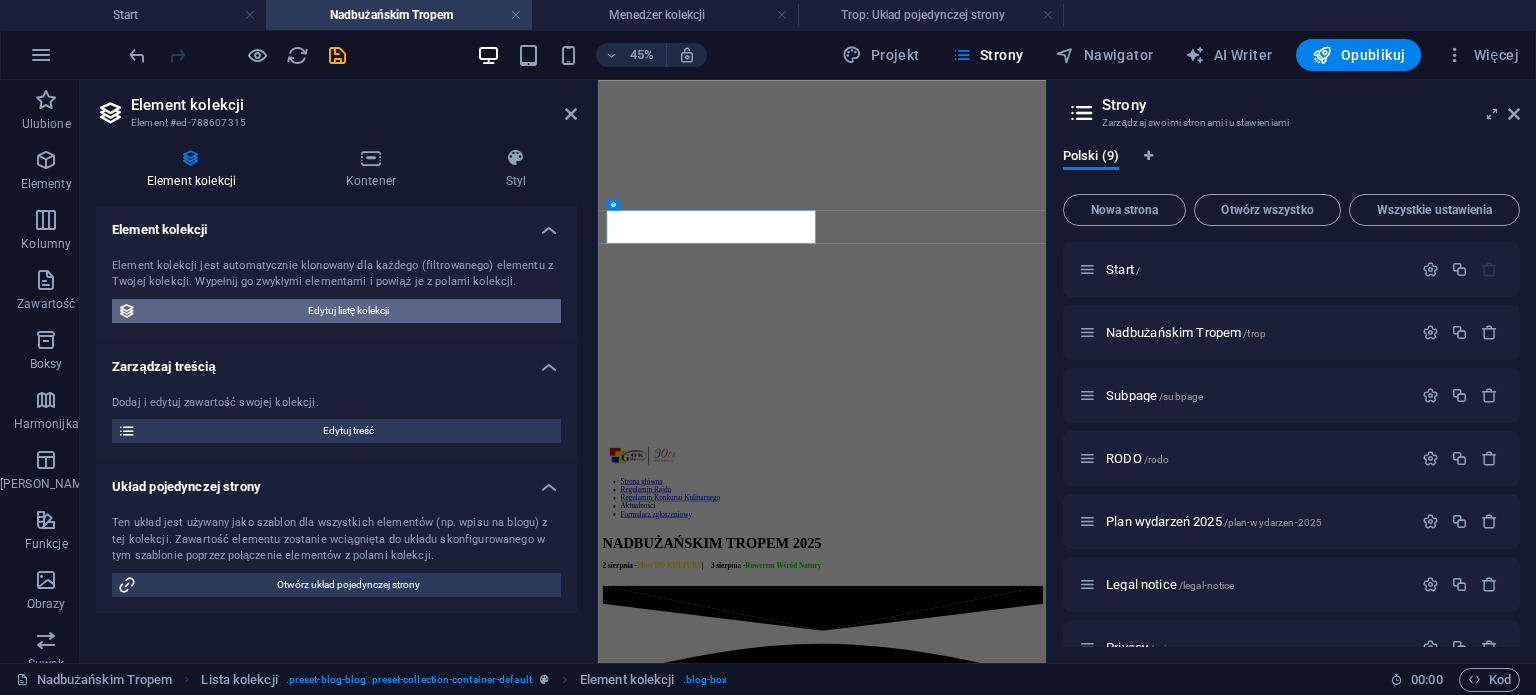 click on "Edytuj listę kolekcji" at bounding box center (348, 311) 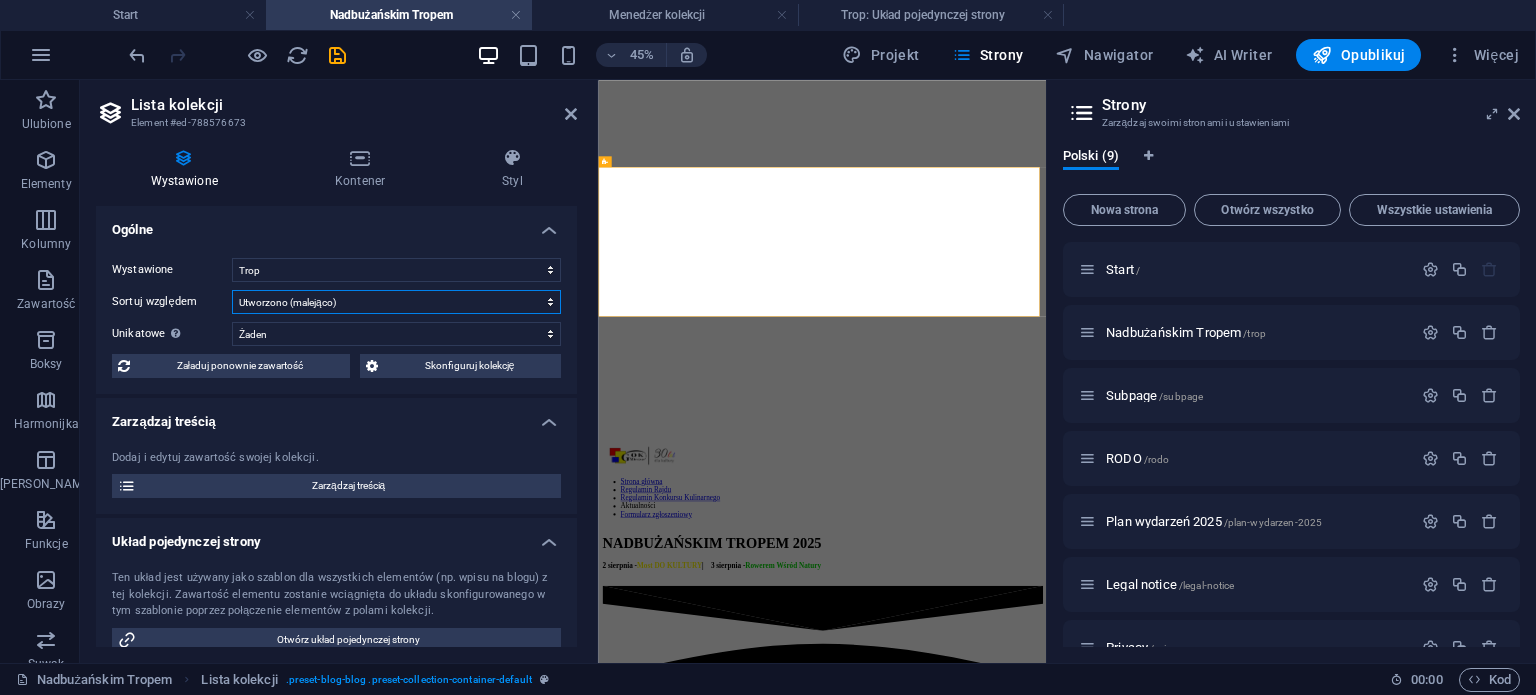 click on "Utworzono (rosnąco) Utworzono (malejąco) Zaktualizowano (rosnąco) Zaktualizowano (malejąco) Nazwa (rosnąco) Nazwa (malejąco) Slug (rosnąco) Slug (malejąco) Kategoria (rosnąco) Kategoria (malejąco) Autor (rosnąco) Autor (malejąco) Data publikacji (rosnąco) Data publikacji (malejąco) Status (rosnąco) Status (malejąco) Random" at bounding box center (396, 302) 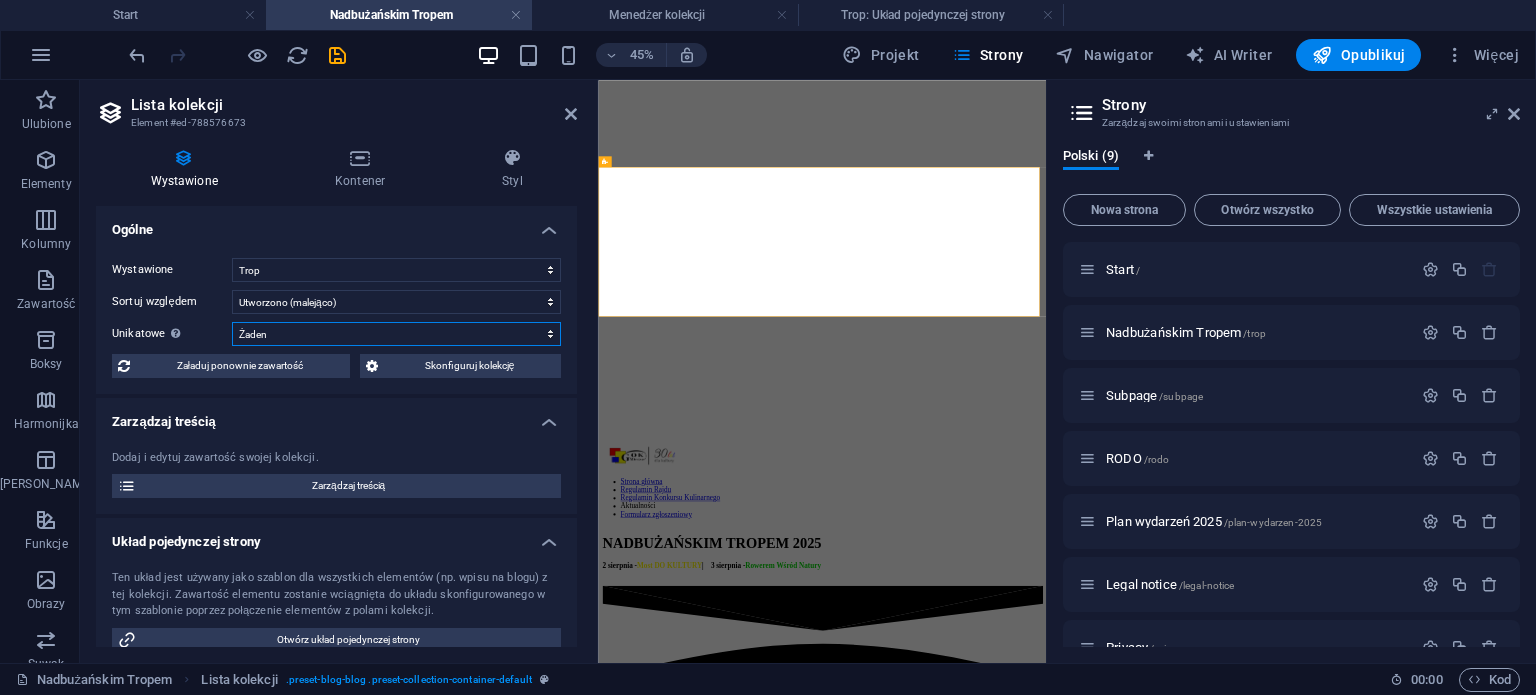 click on "Żaden Nazwa Slug Zawartość Kategoria Autor Grafika Data publikacji Status" at bounding box center (396, 334) 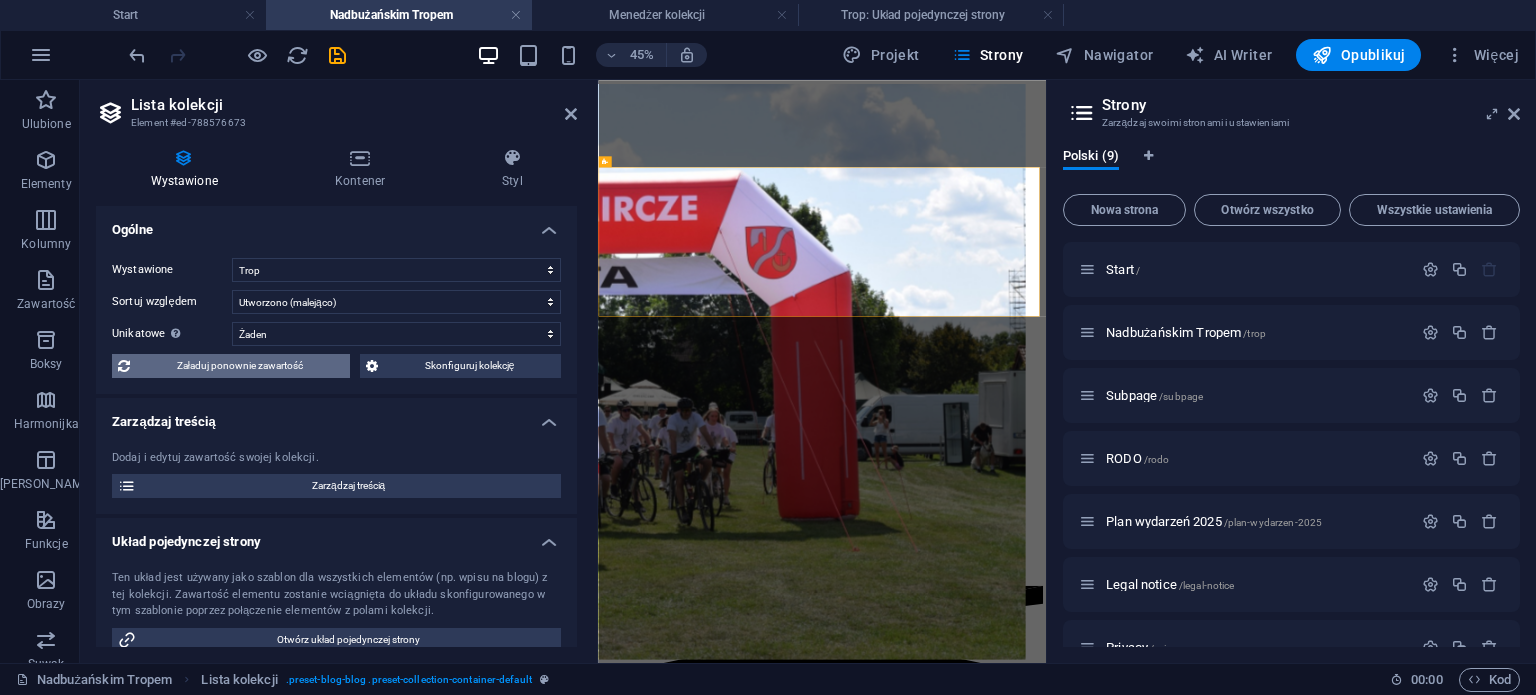 click on "Załaduj ponownie zawartość" at bounding box center (240, 366) 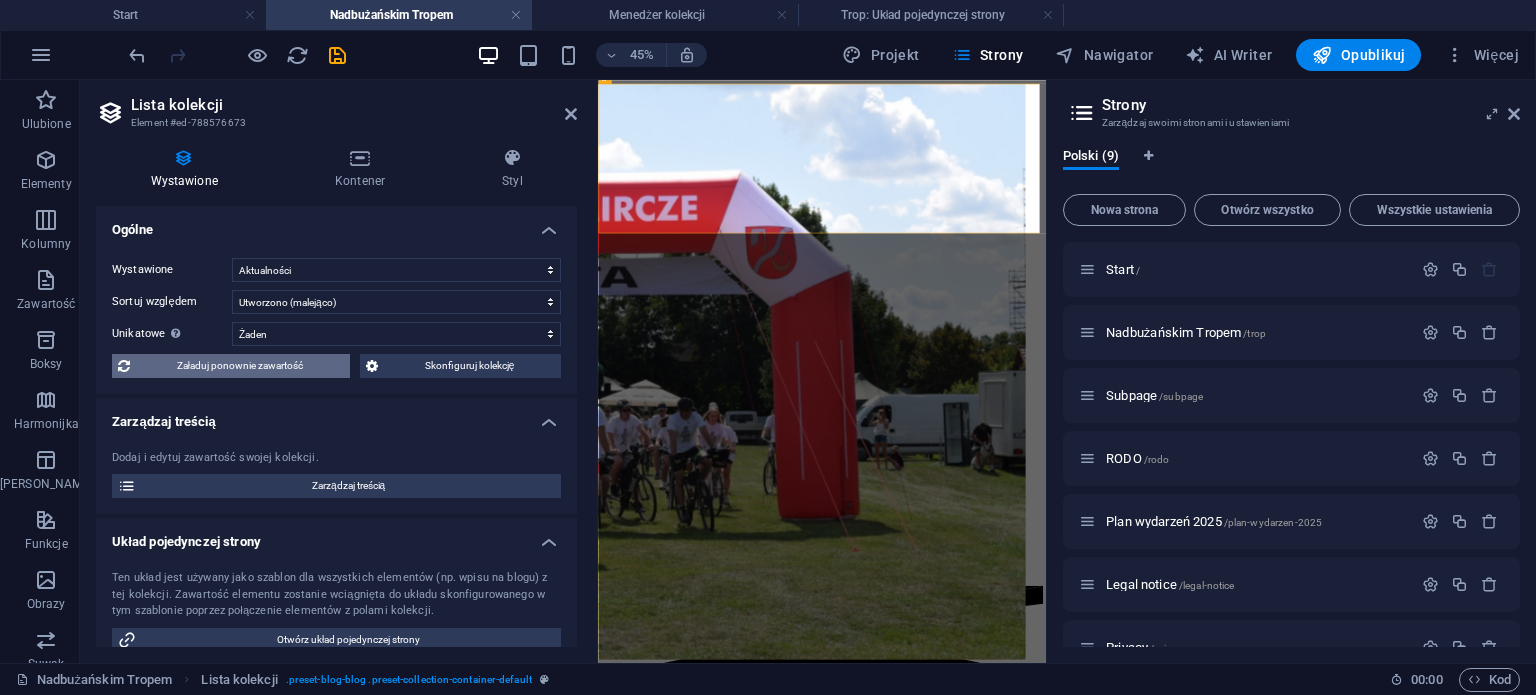 scroll, scrollTop: 684, scrollLeft: 0, axis: vertical 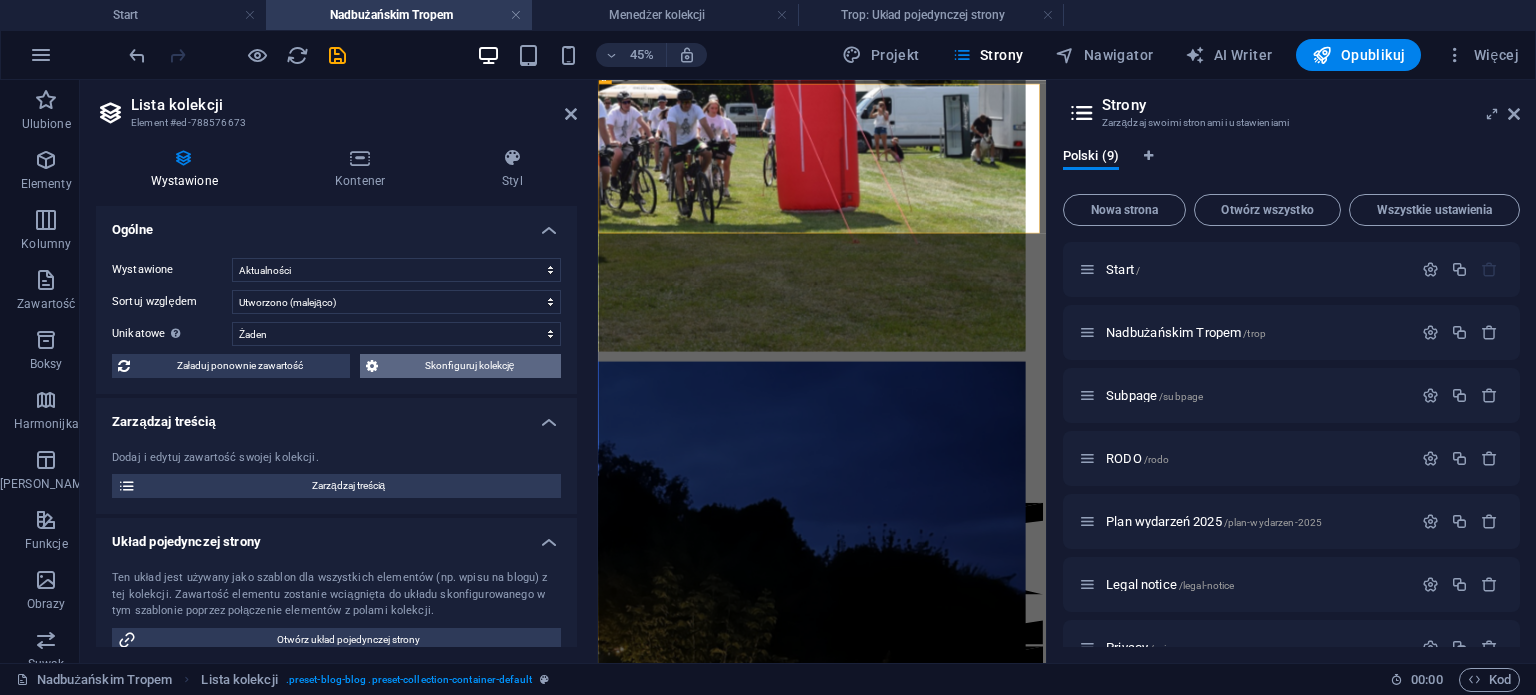 click on "Skonfiguruj kolekcję" at bounding box center [469, 366] 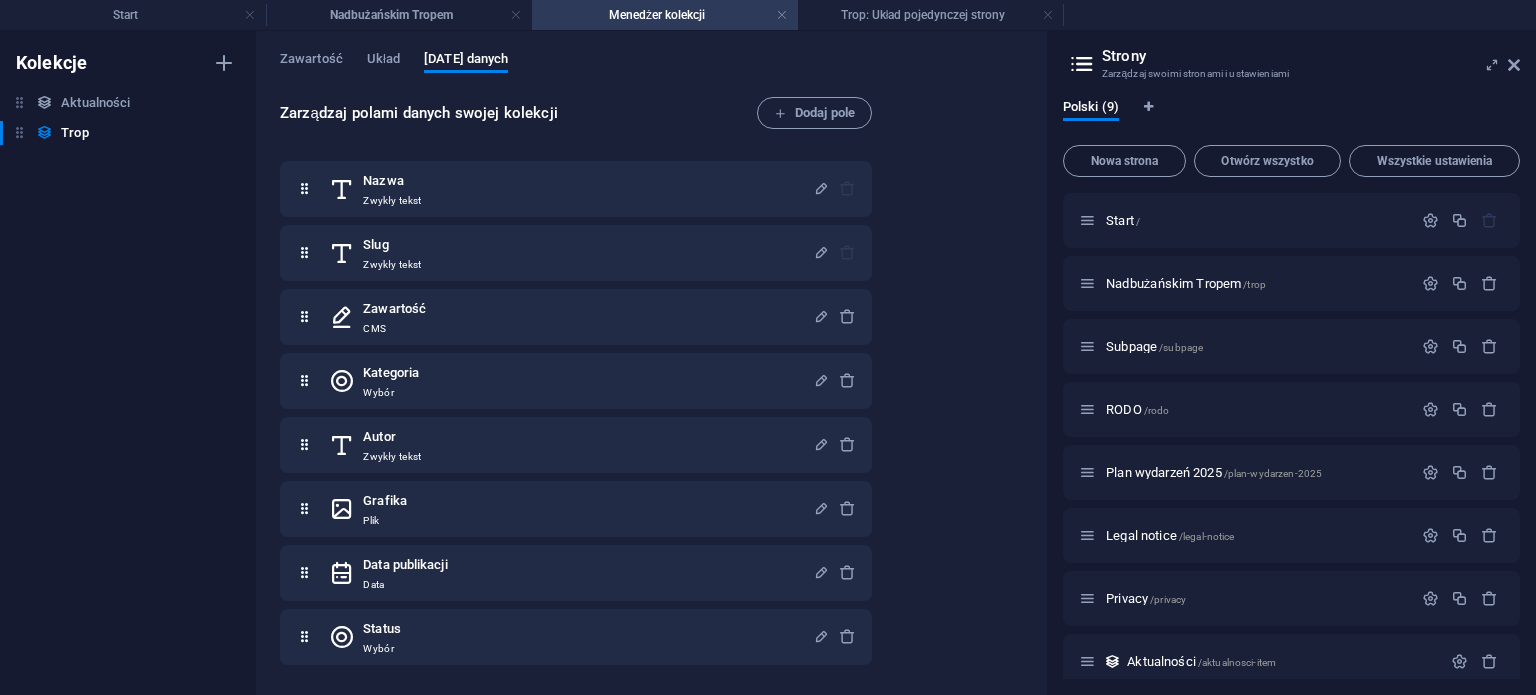 scroll, scrollTop: 0, scrollLeft: 0, axis: both 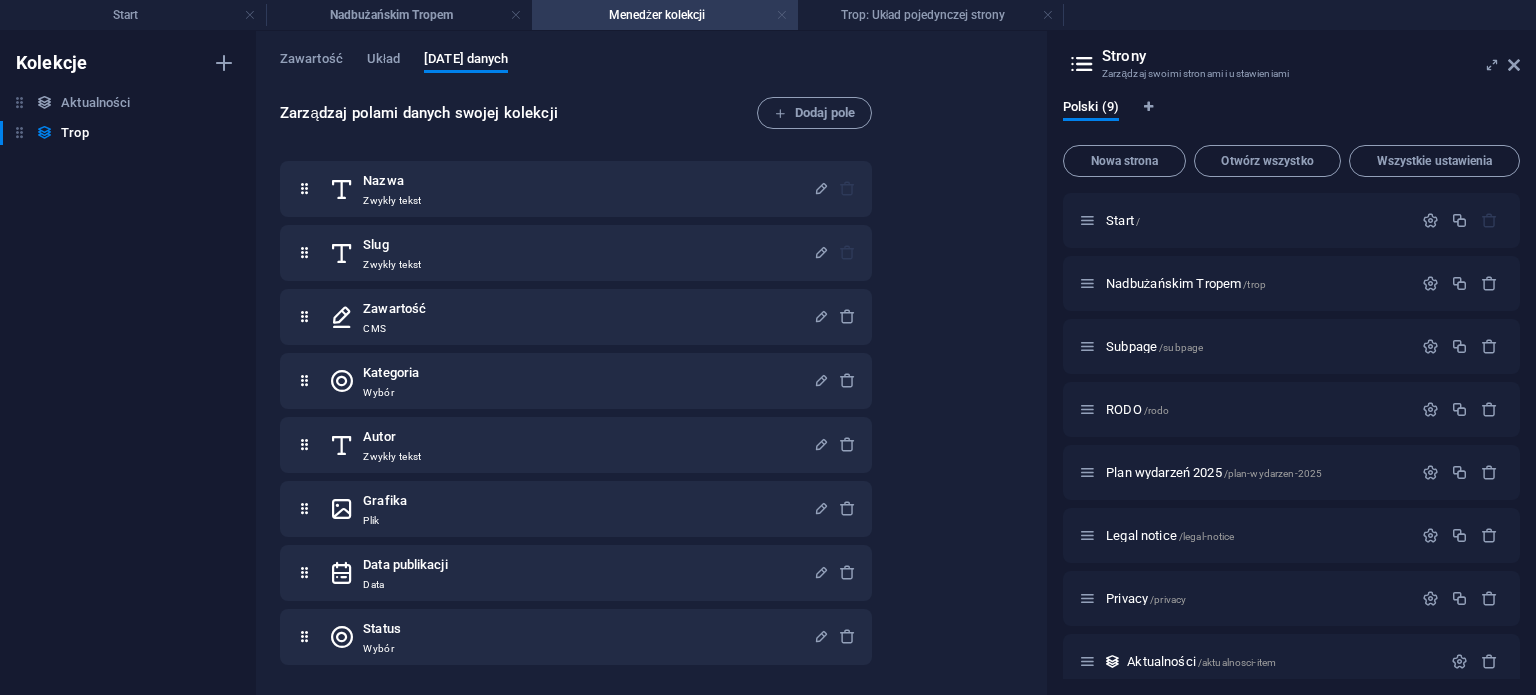 click at bounding box center [782, 15] 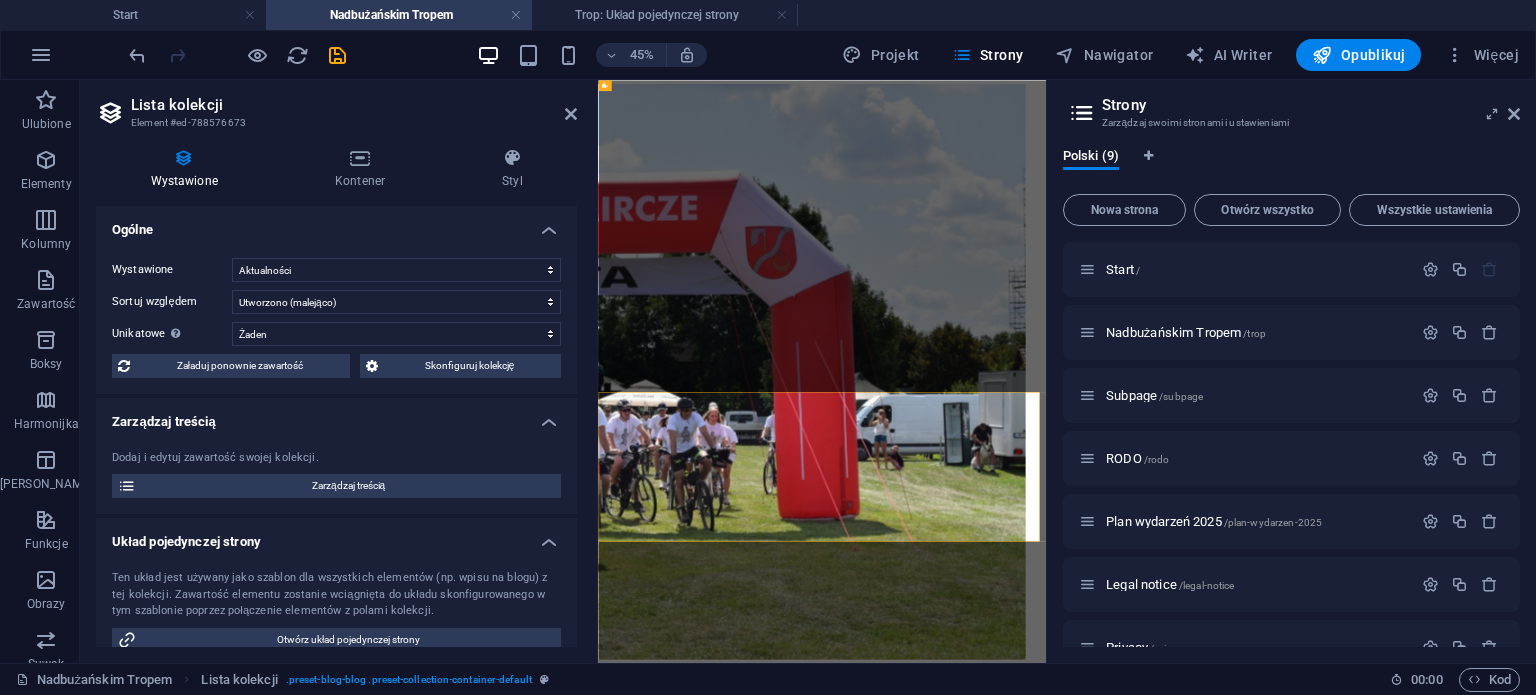 scroll, scrollTop: 684, scrollLeft: 0, axis: vertical 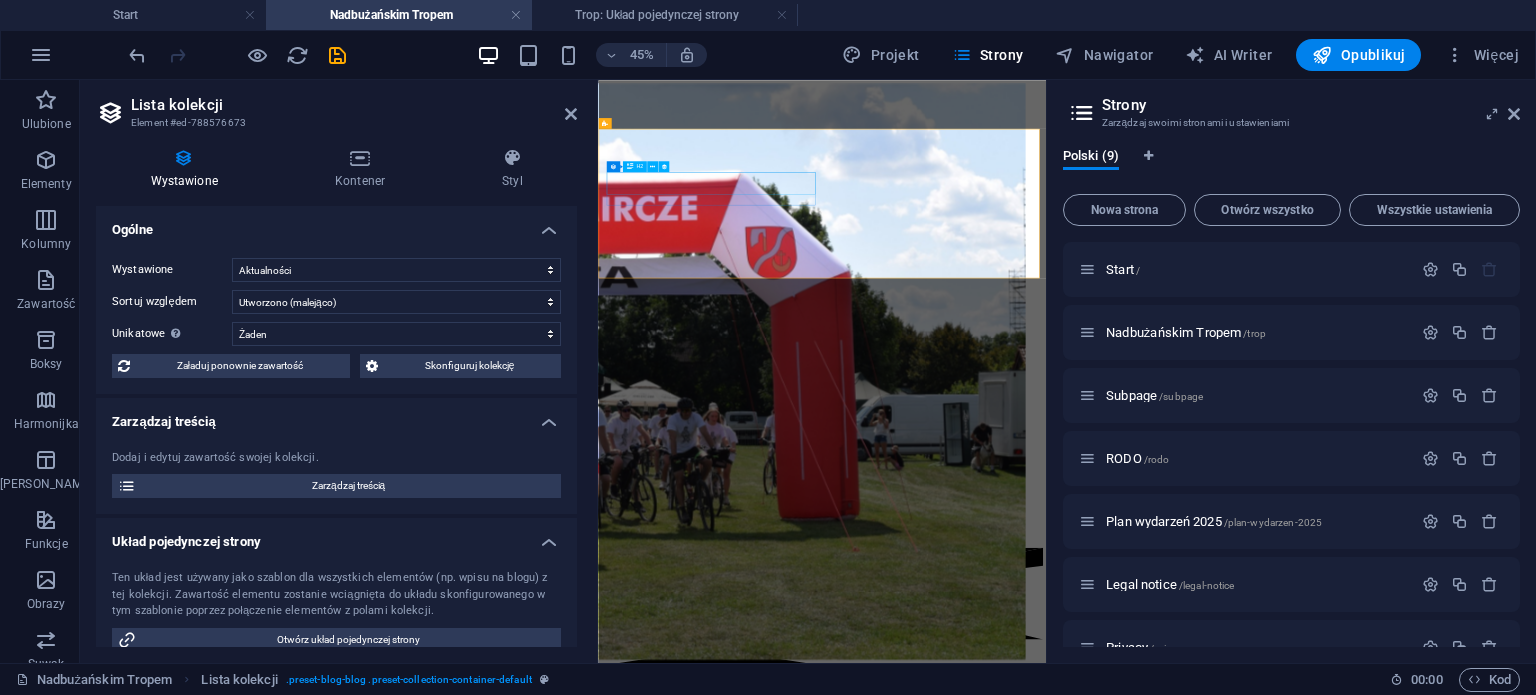click on "DIIYA" at bounding box center [1095, 1841] 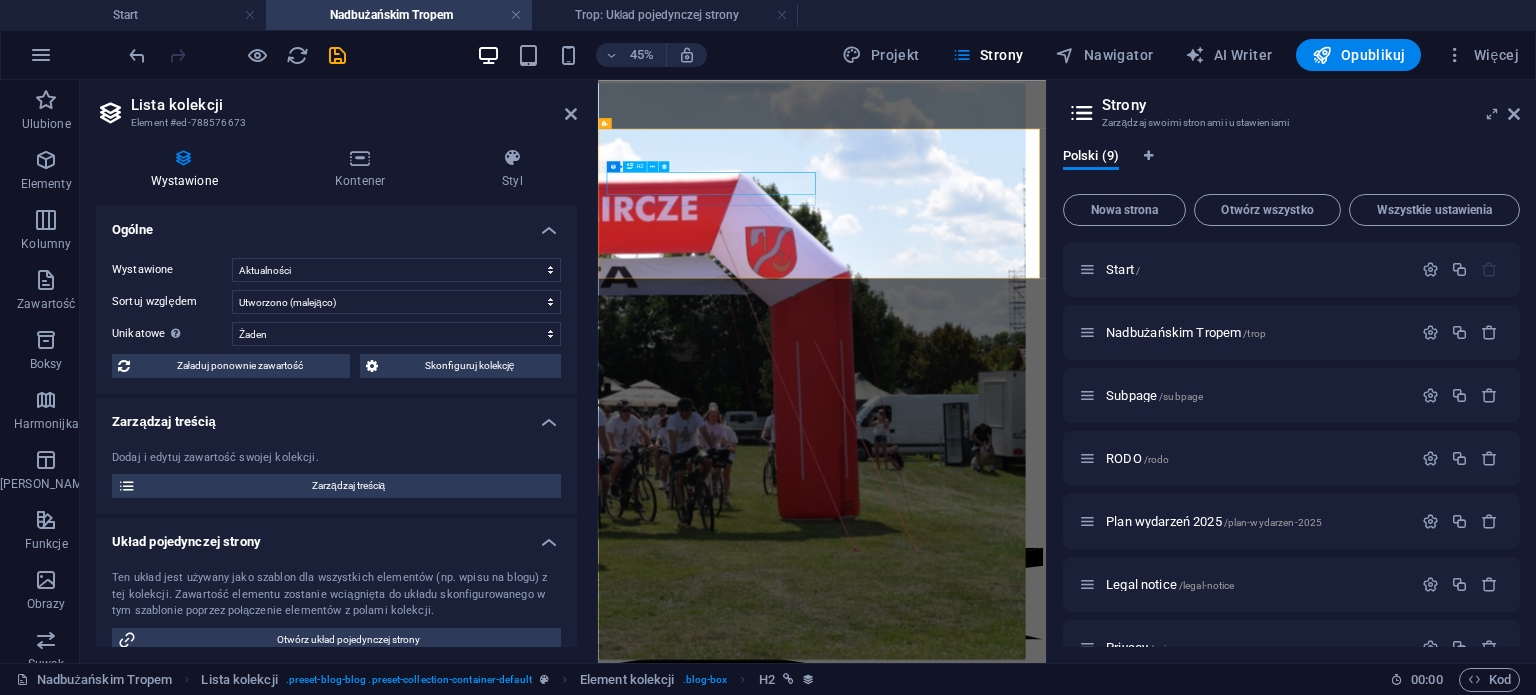 click on "DIIYA" at bounding box center [1095, 1841] 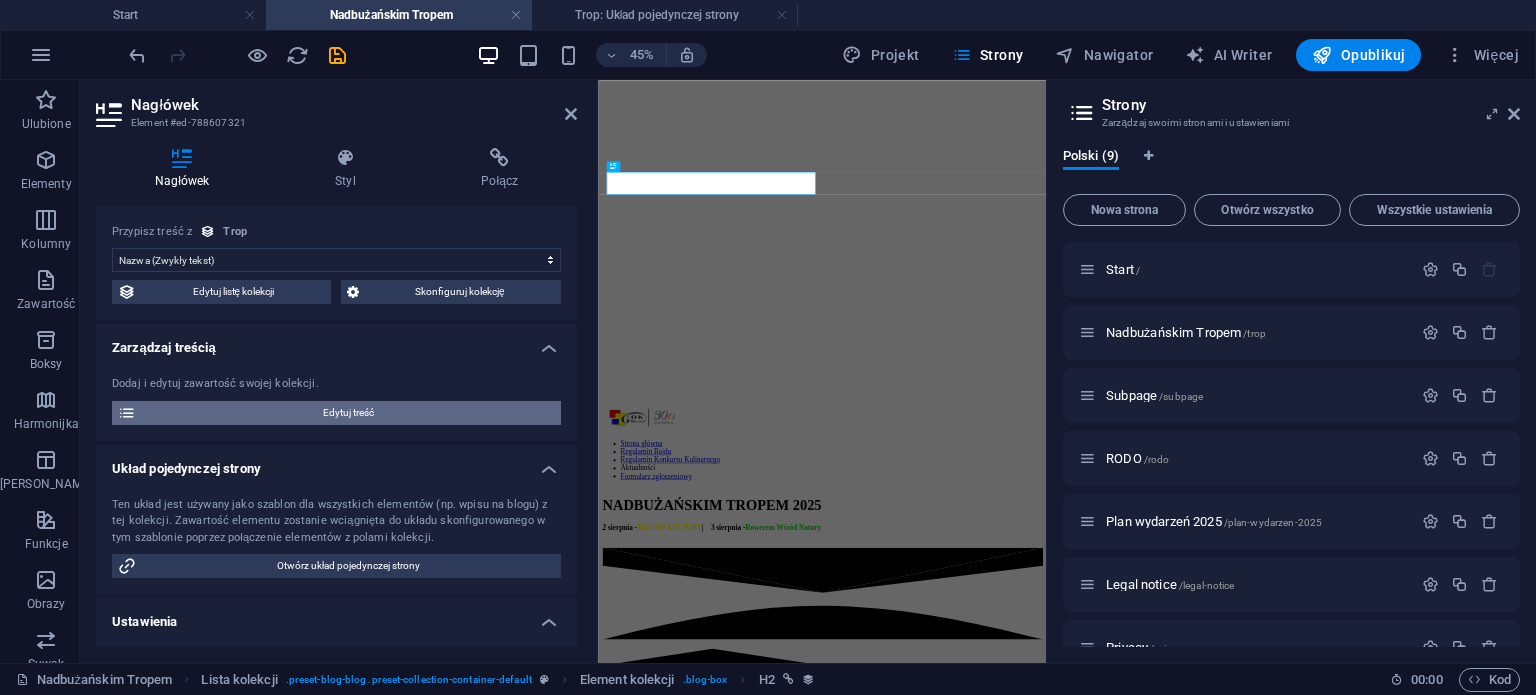 scroll, scrollTop: 0, scrollLeft: 0, axis: both 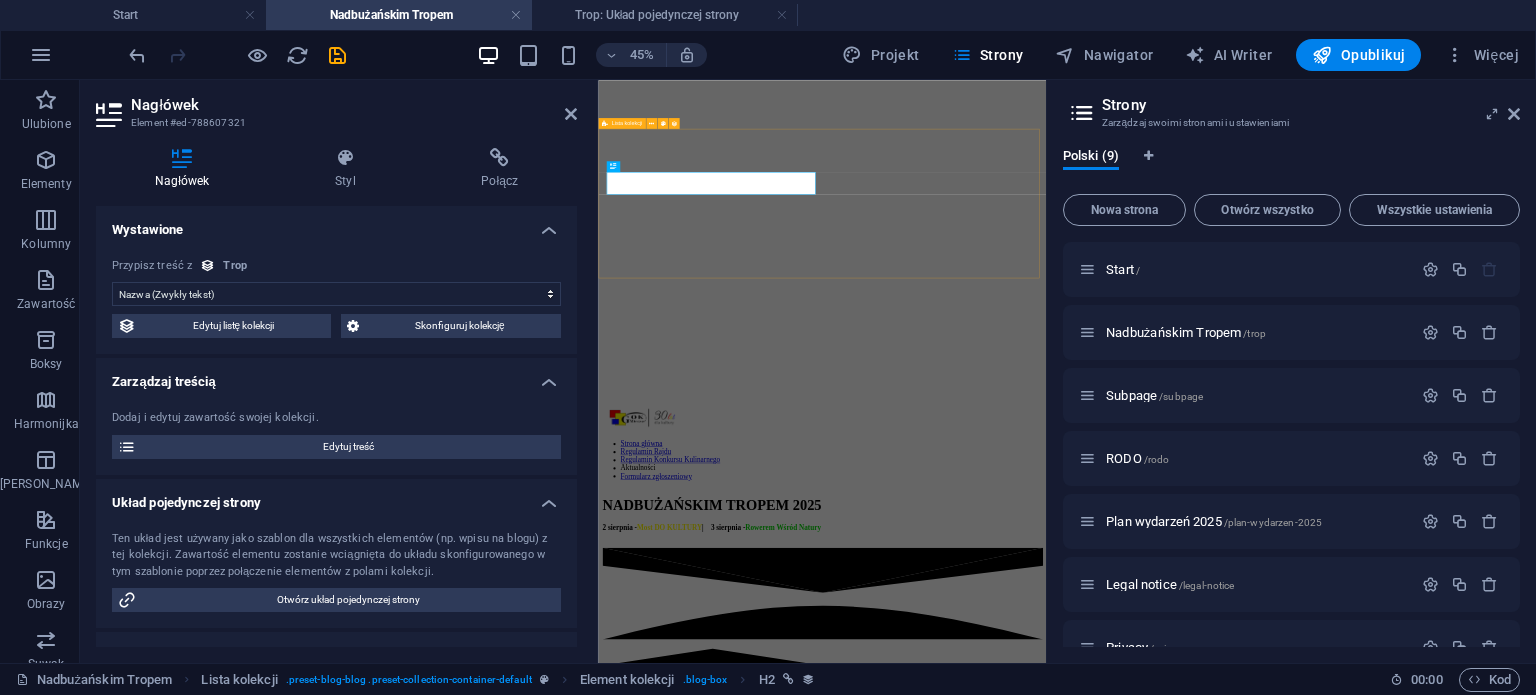 click on "DIIYA    Vorherige Nächste" at bounding box center (1095, 1878) 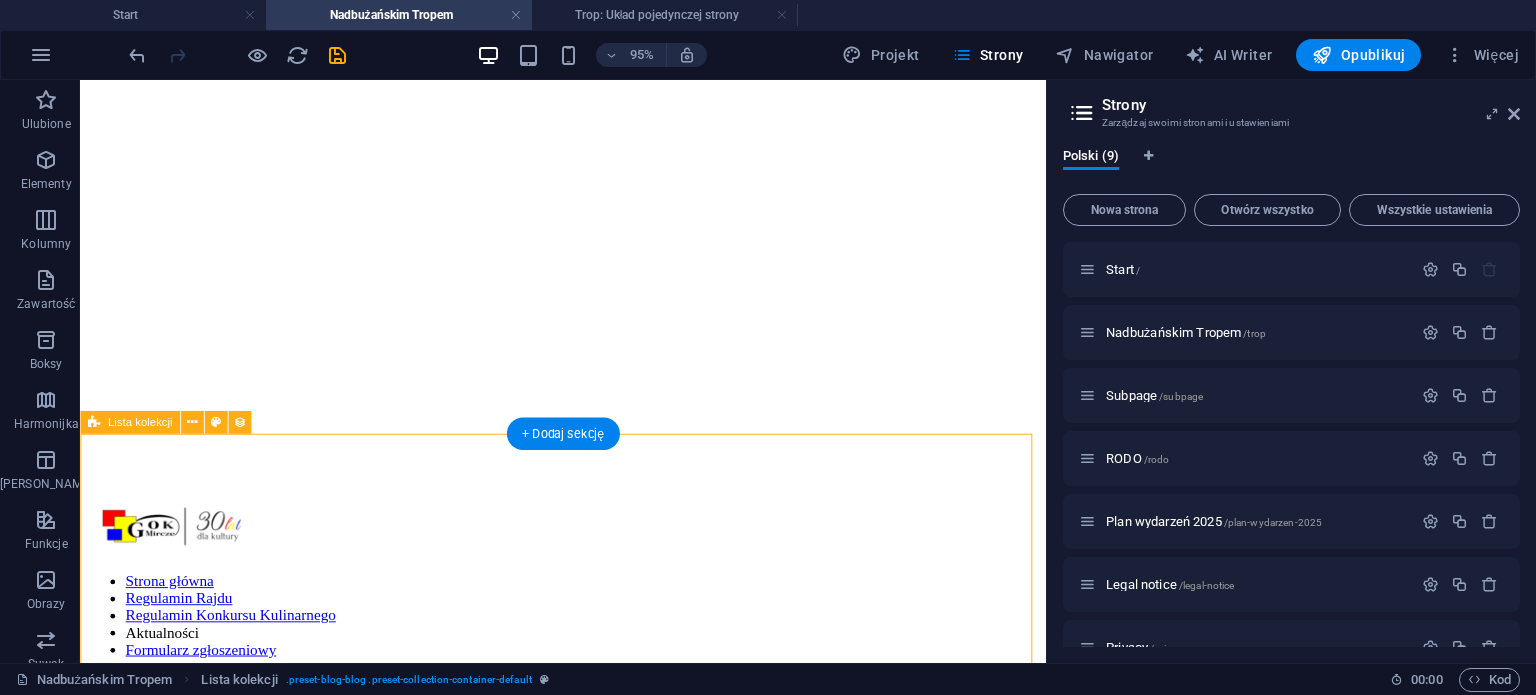 scroll, scrollTop: 284, scrollLeft: 0, axis: vertical 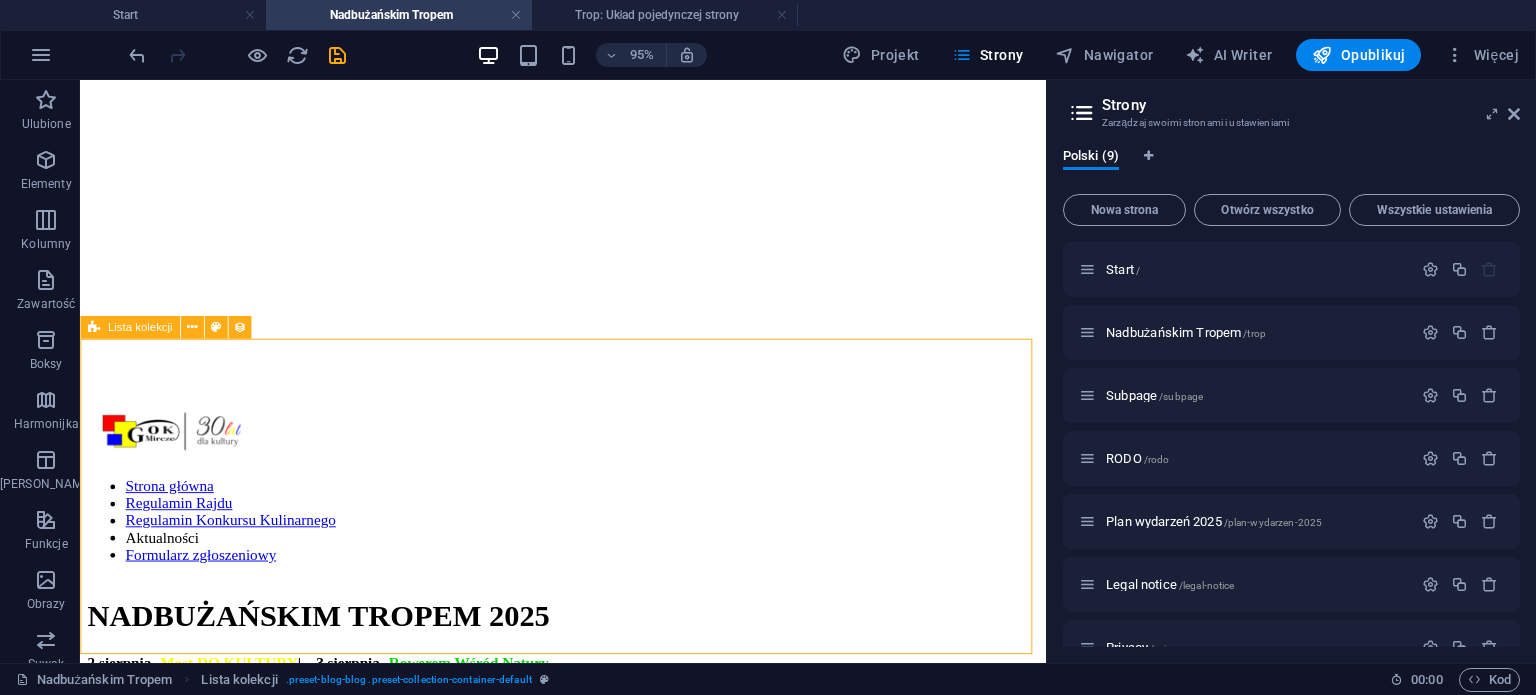 click on "Lista kolekcji" at bounding box center (140, 327) 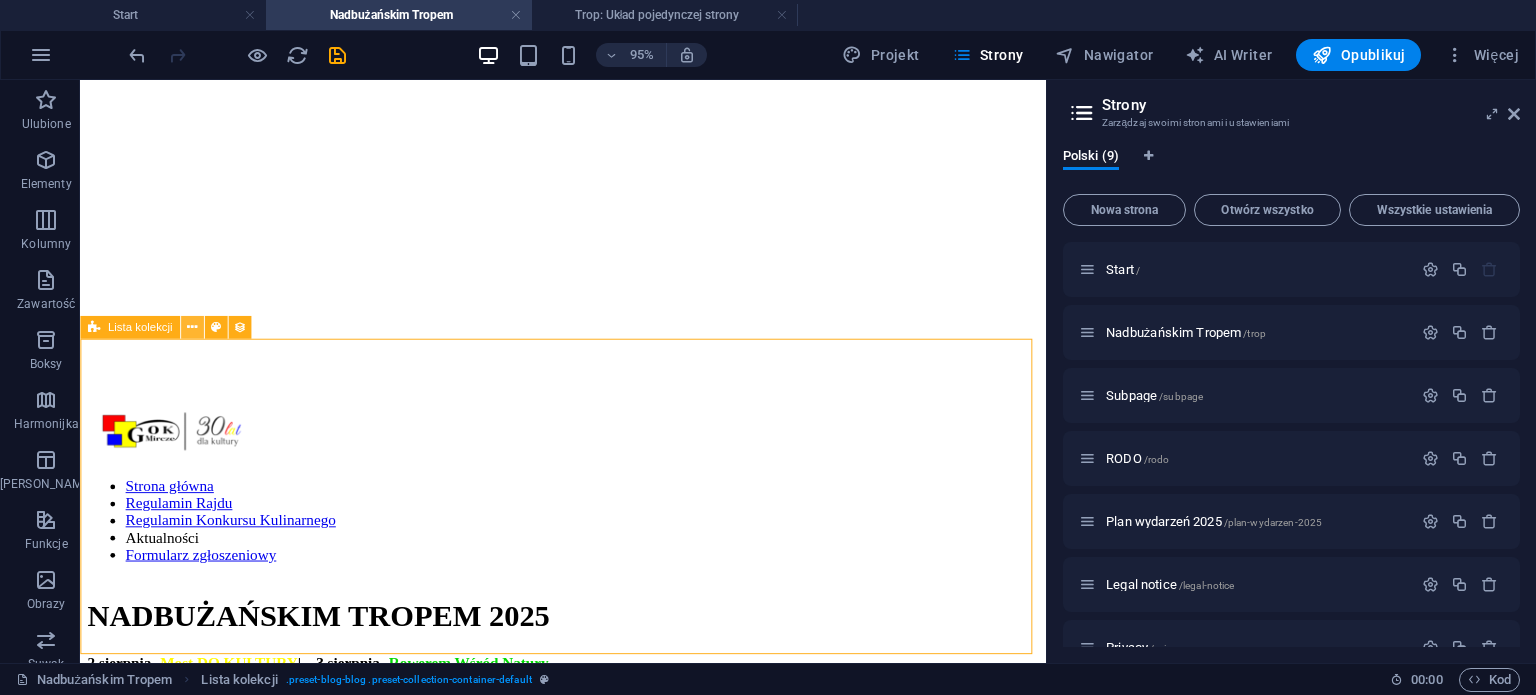 click at bounding box center [192, 327] 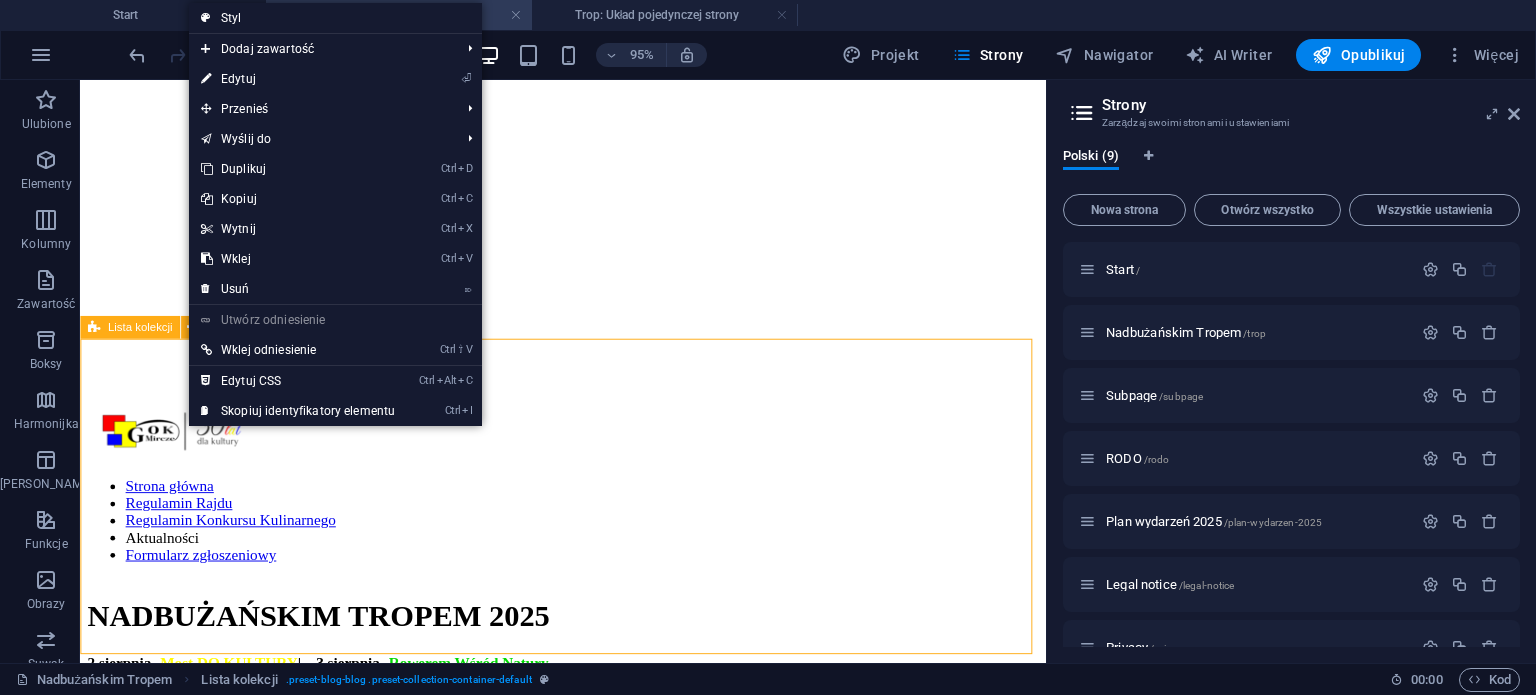 click on "Lista kolekcji" at bounding box center [140, 327] 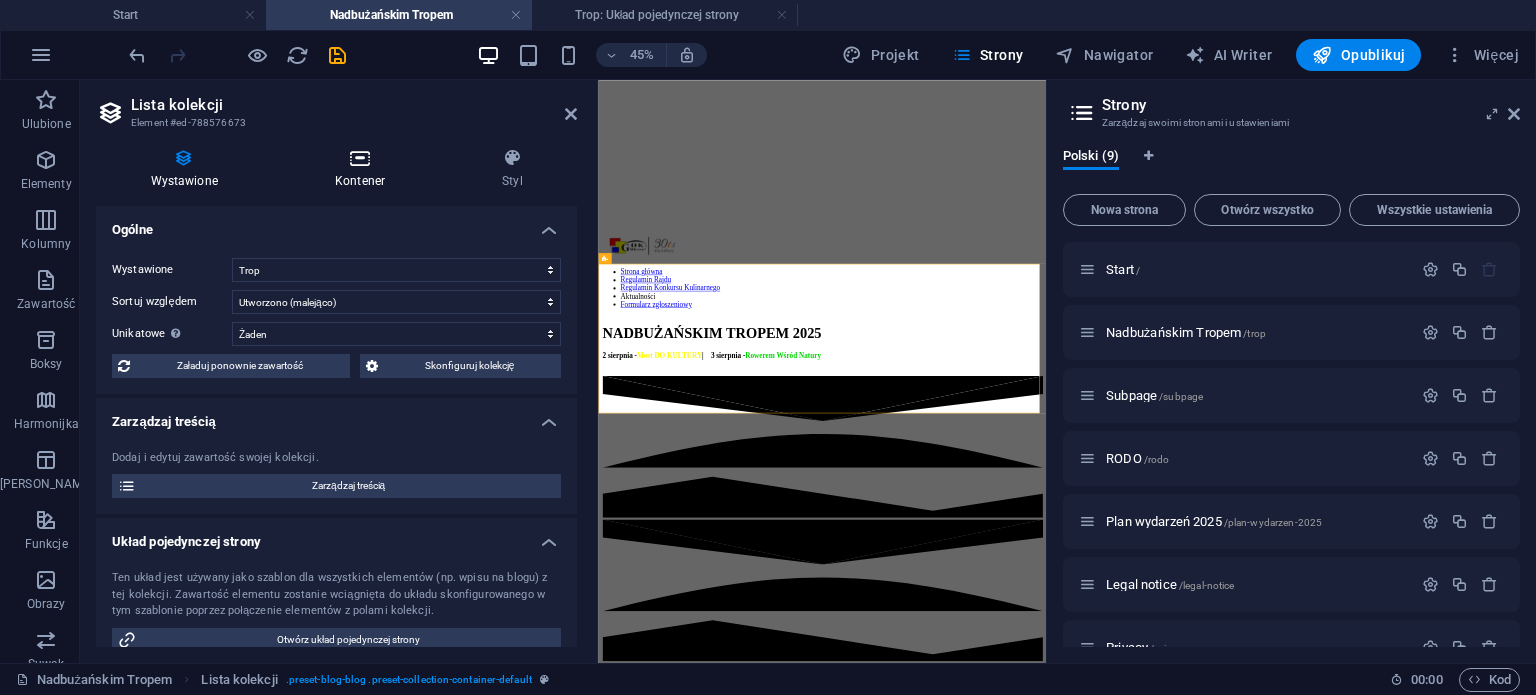 click at bounding box center [359, 158] 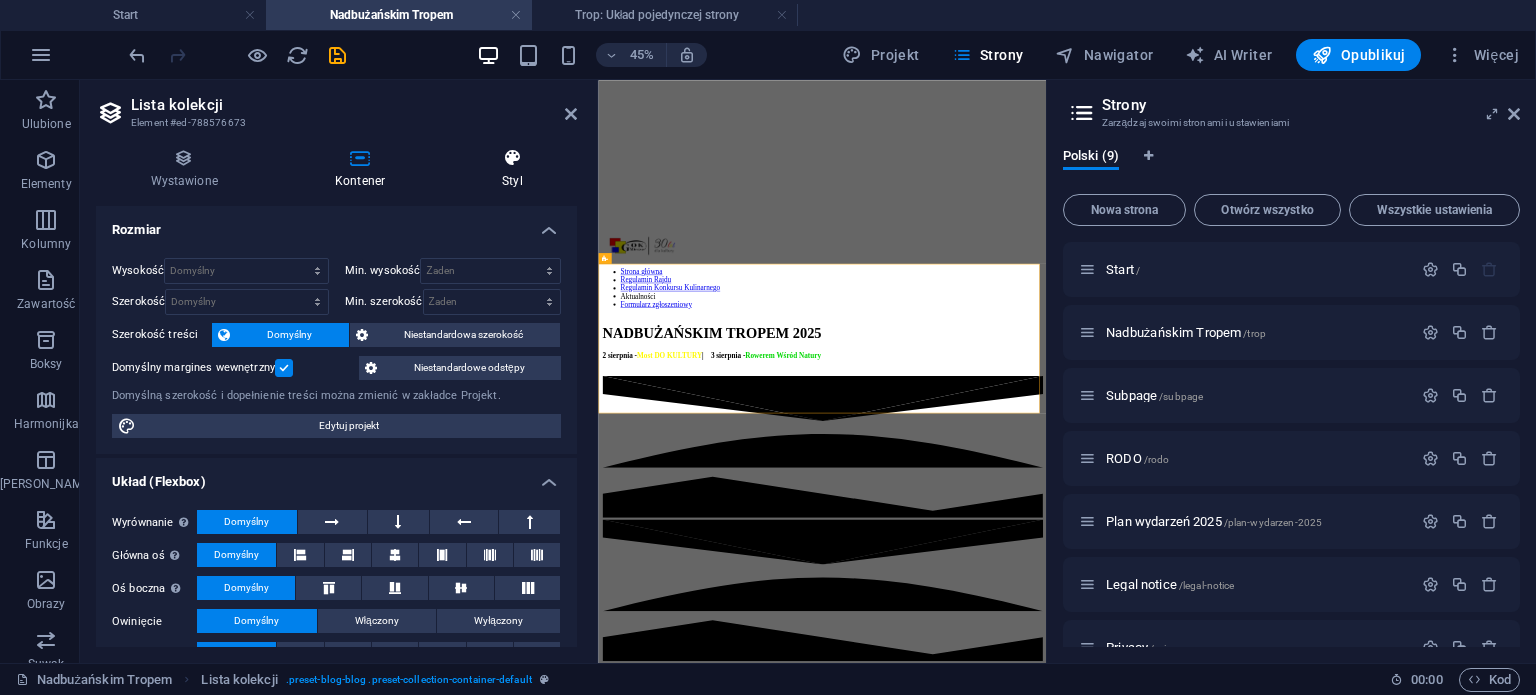 click at bounding box center (513, 158) 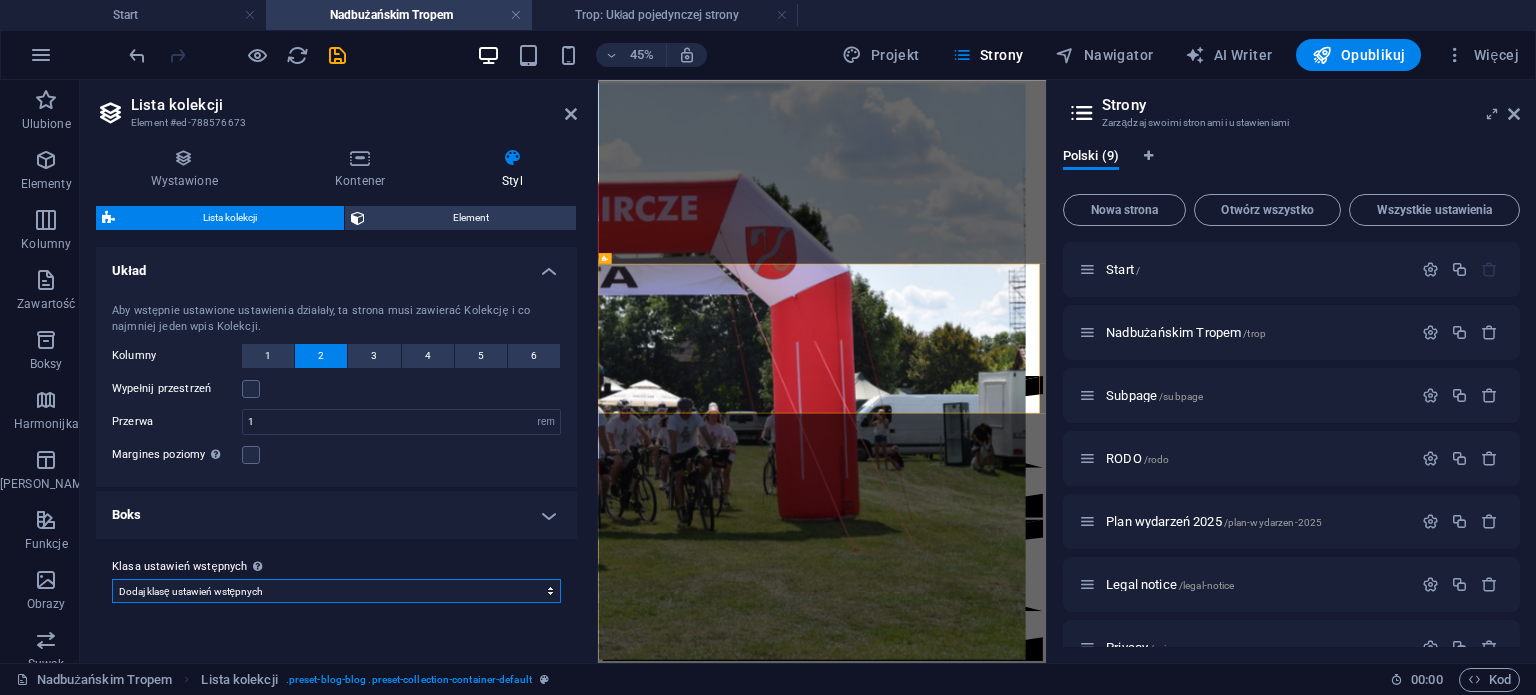 click on "Dodaj klasę ustawień wstępnych" at bounding box center [336, 591] 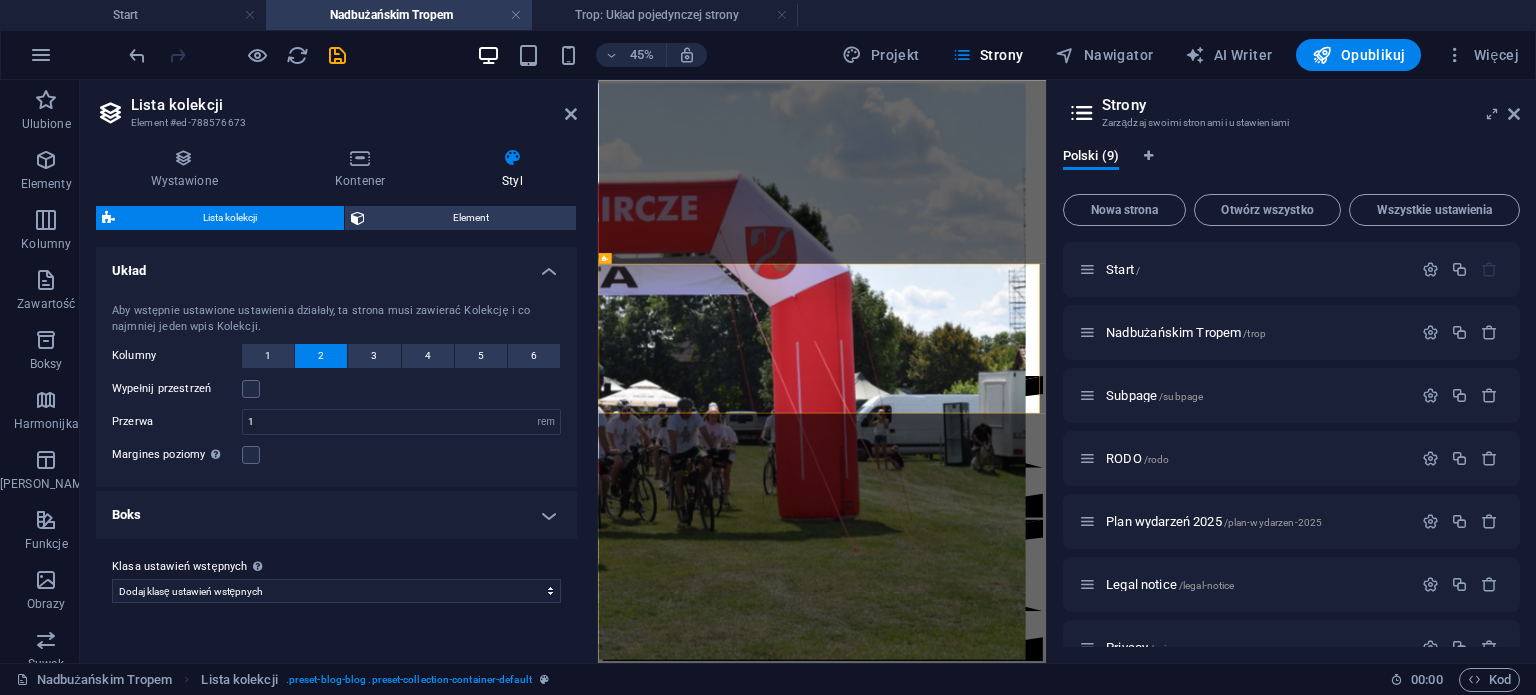 click on "Boks" at bounding box center [336, 515] 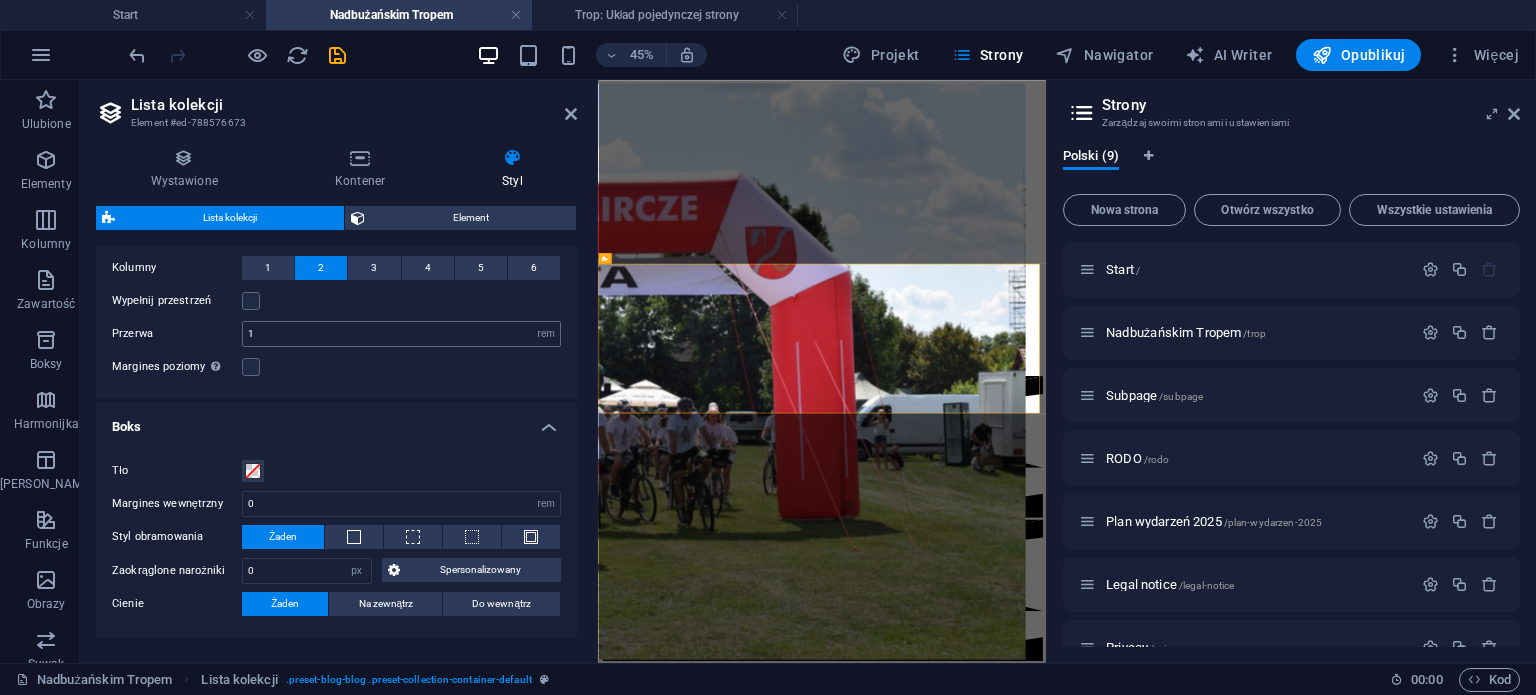 scroll, scrollTop: 156, scrollLeft: 0, axis: vertical 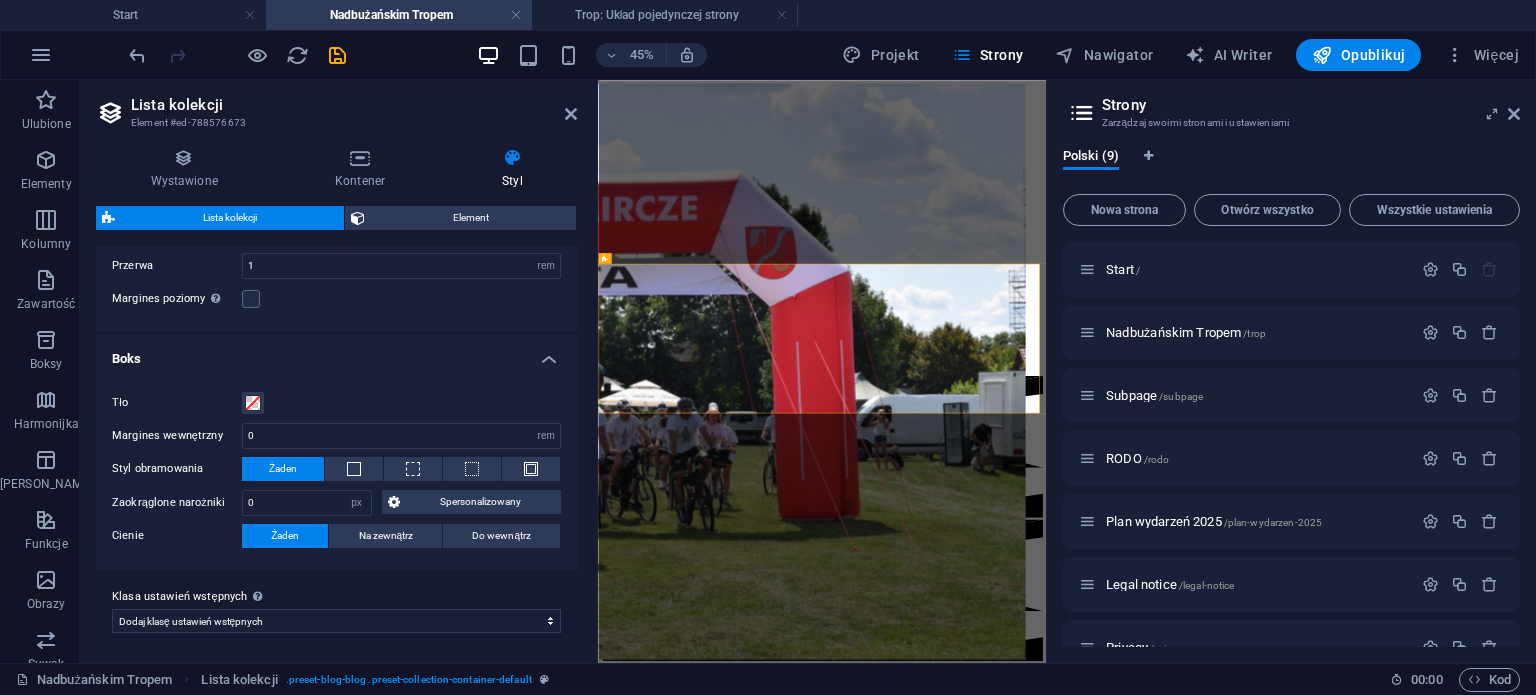click on "Lista kolekcji Element #ed-788576673" at bounding box center [336, 106] 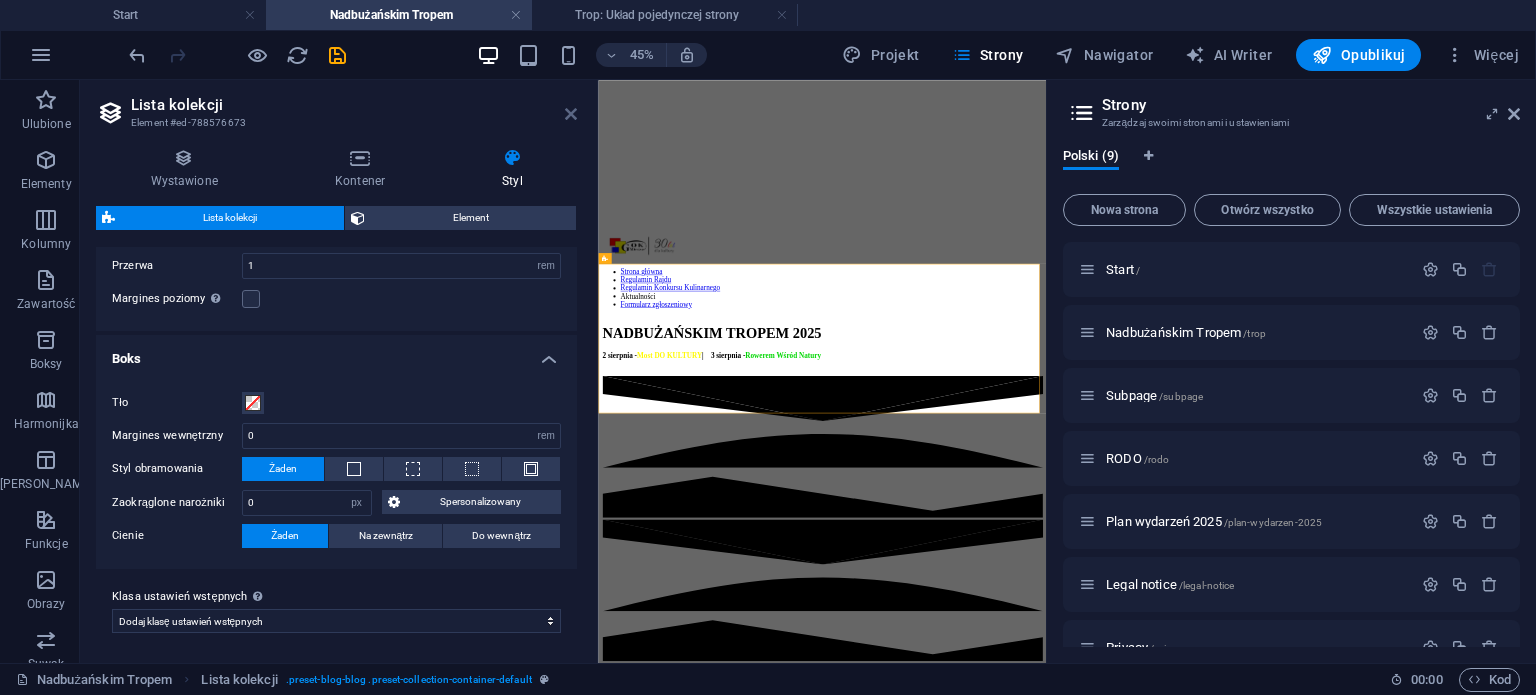 click at bounding box center [571, 114] 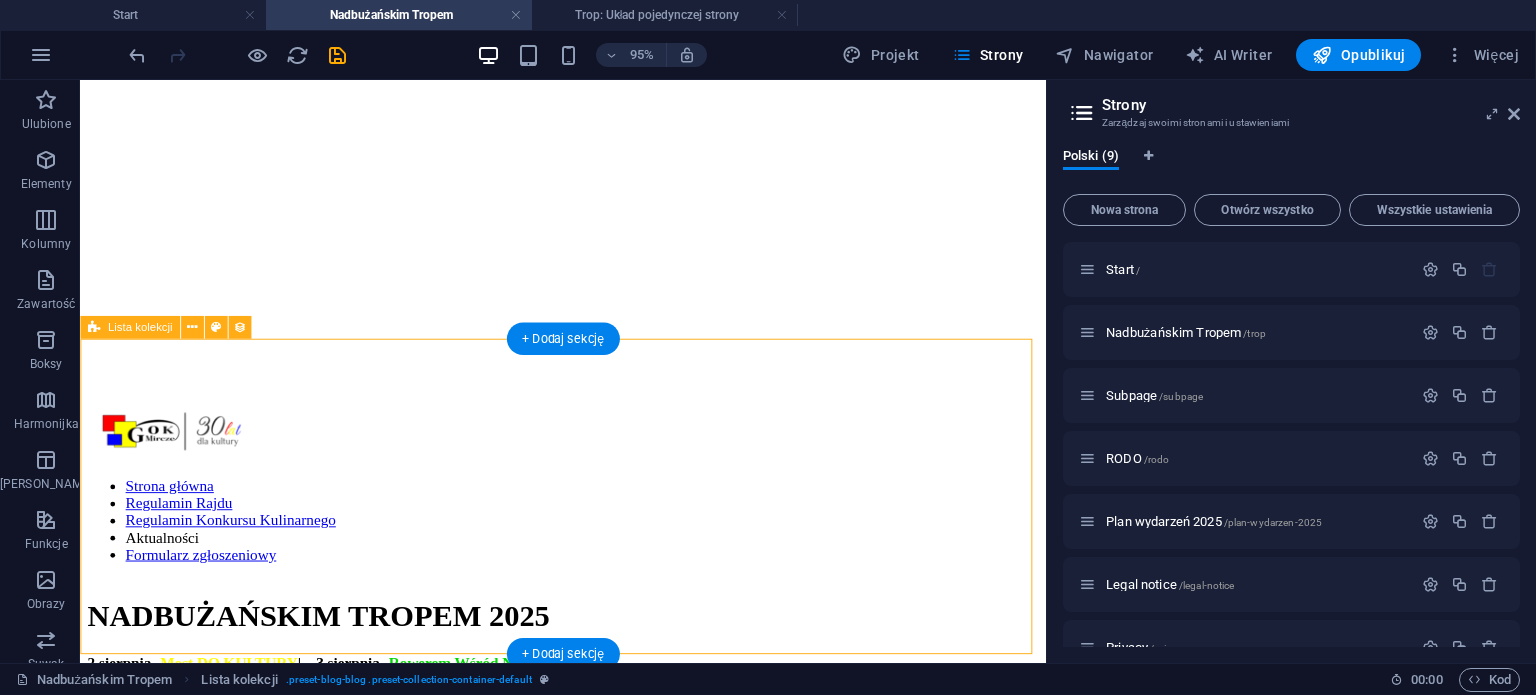 click on "DIIYA    Vorherige Nächste" at bounding box center [588, 1501] 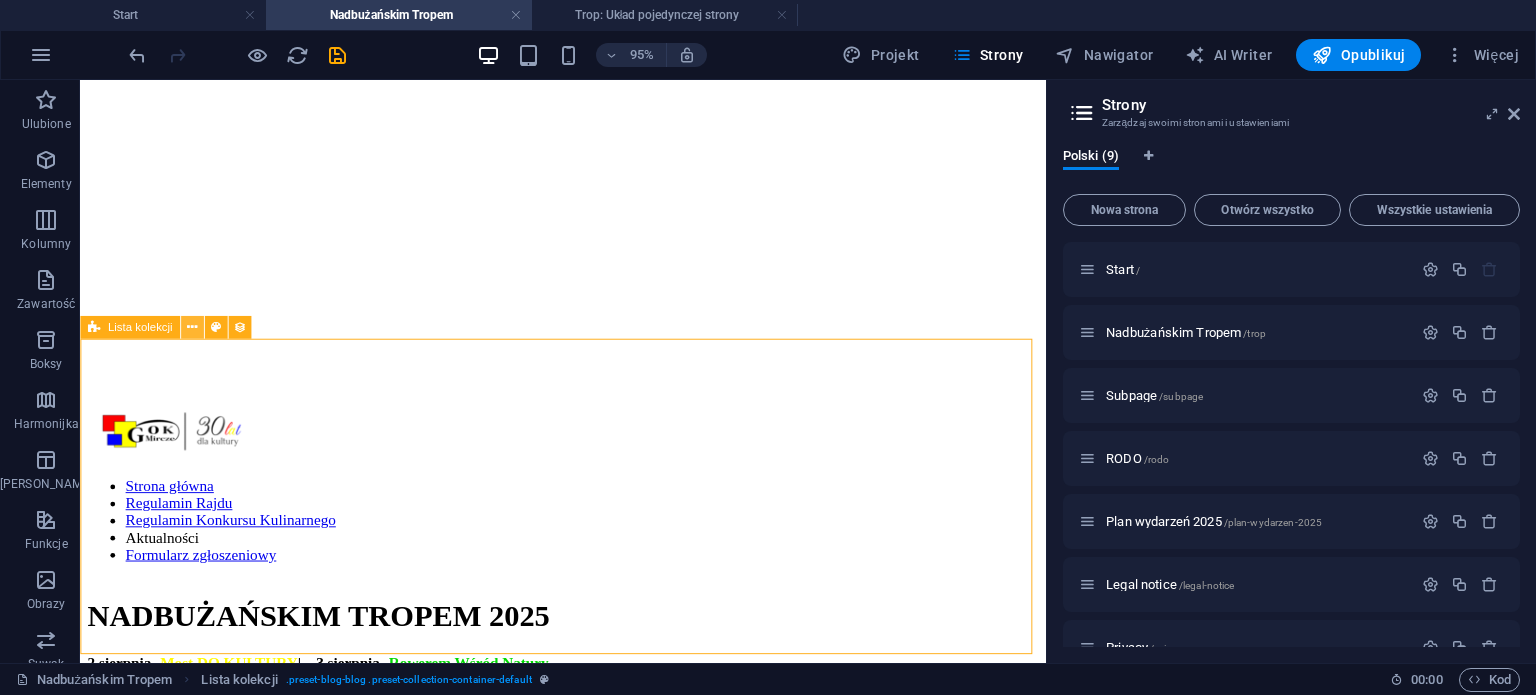 click at bounding box center (192, 327) 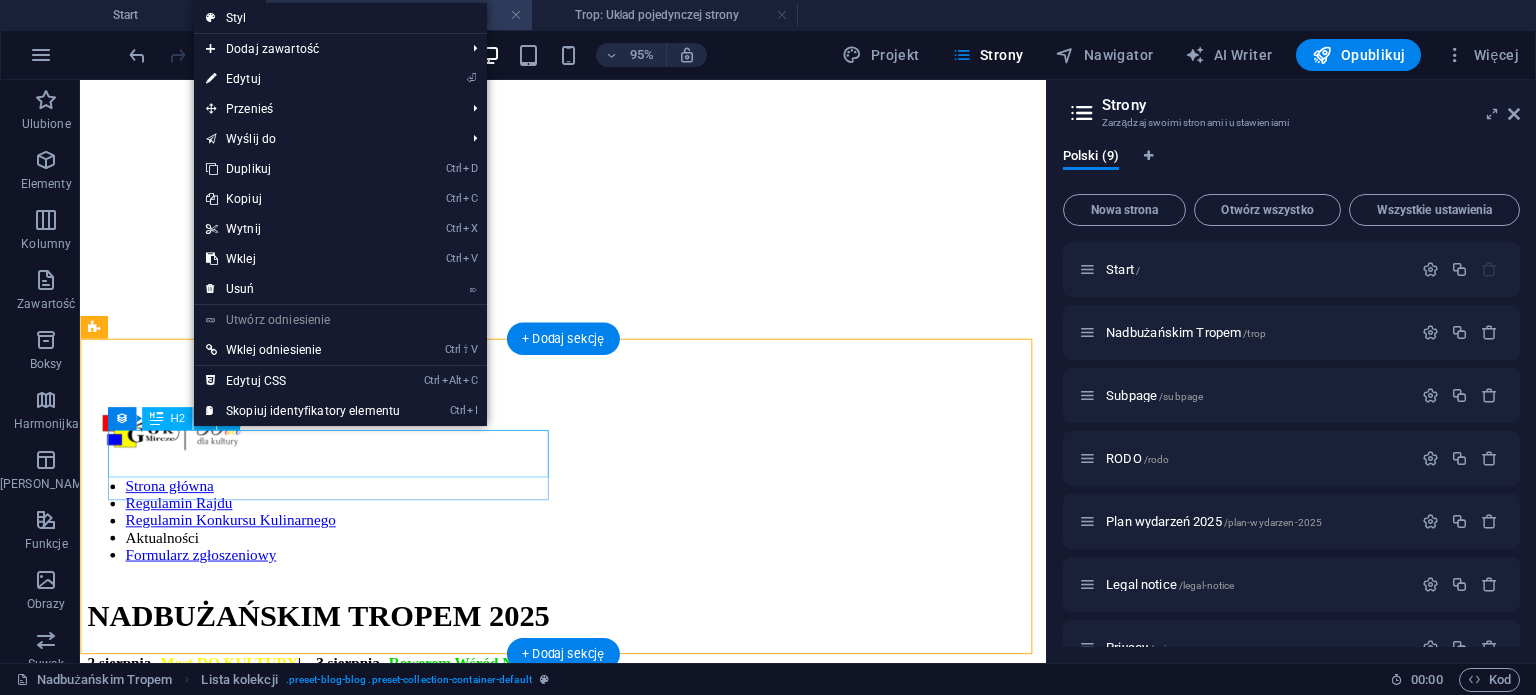 click on "DIIYA" at bounding box center [588, 1464] 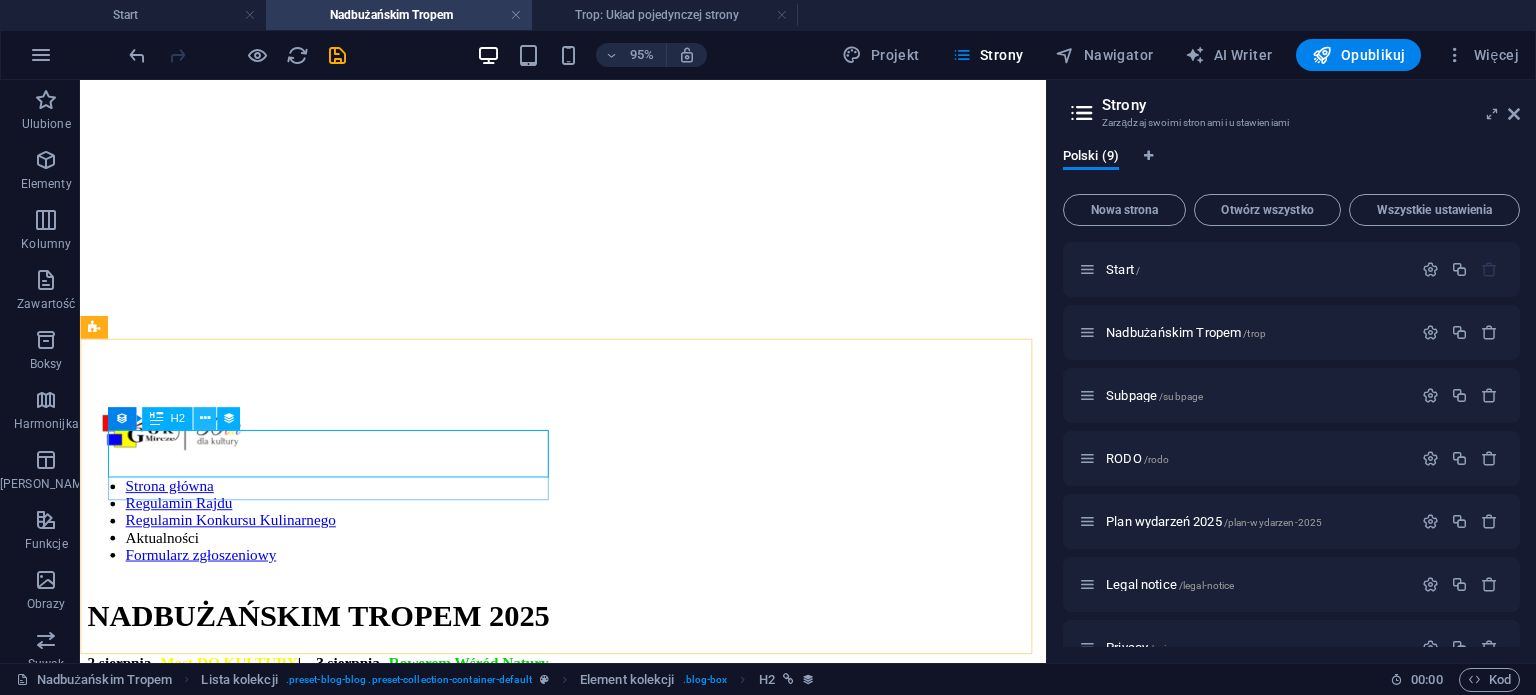 click at bounding box center [204, 418] 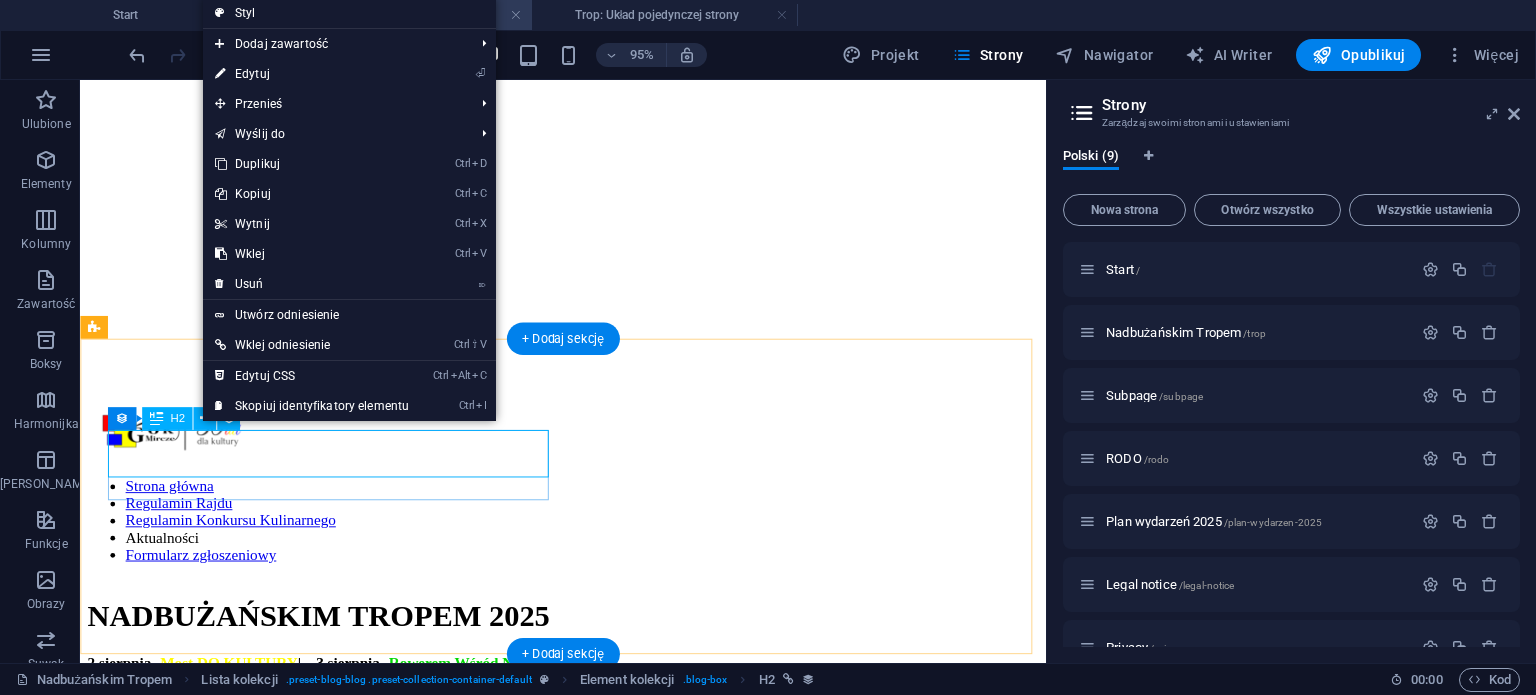 click on "DIIYA" at bounding box center [588, 1464] 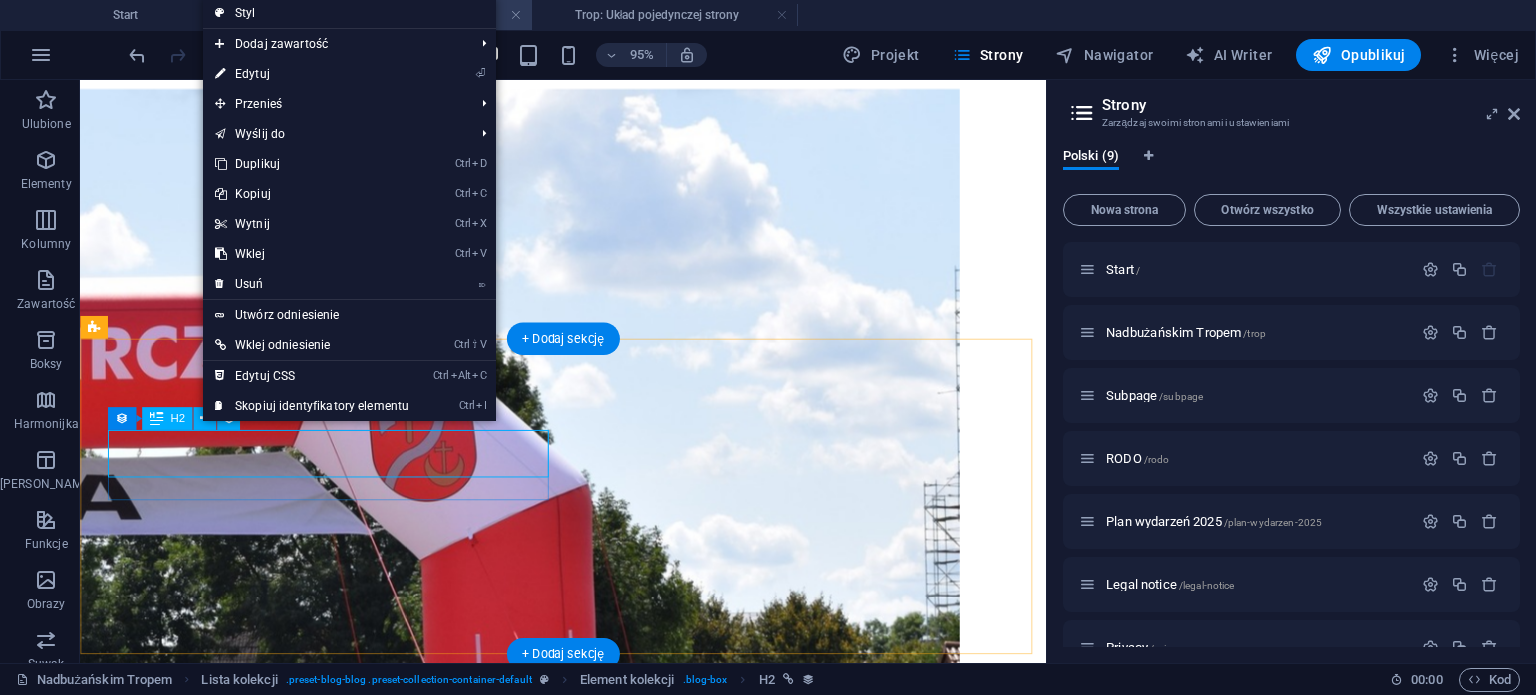 click on "DIIYA" at bounding box center (588, 1464) 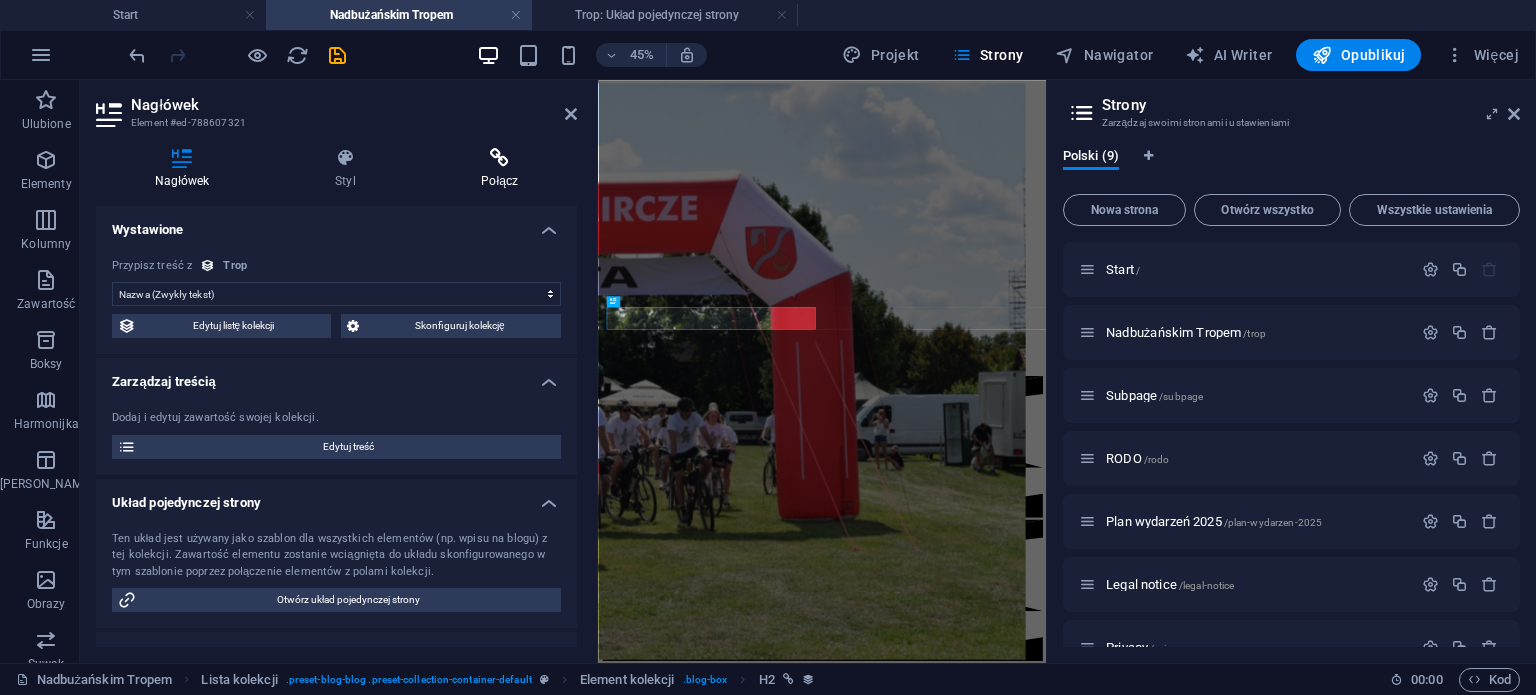 click on "Połącz" at bounding box center [499, 169] 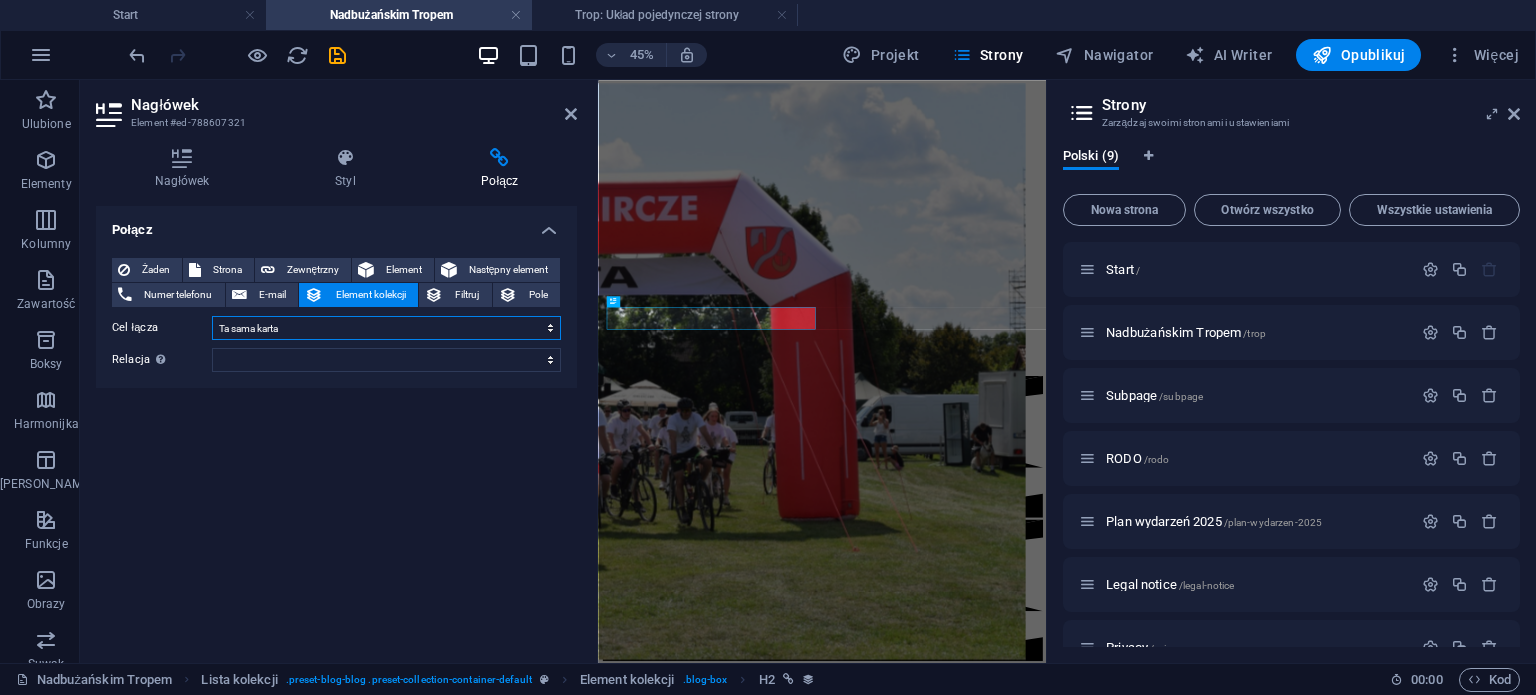 click on "Nowa karta Ta sama karta Nakładka" at bounding box center (386, 328) 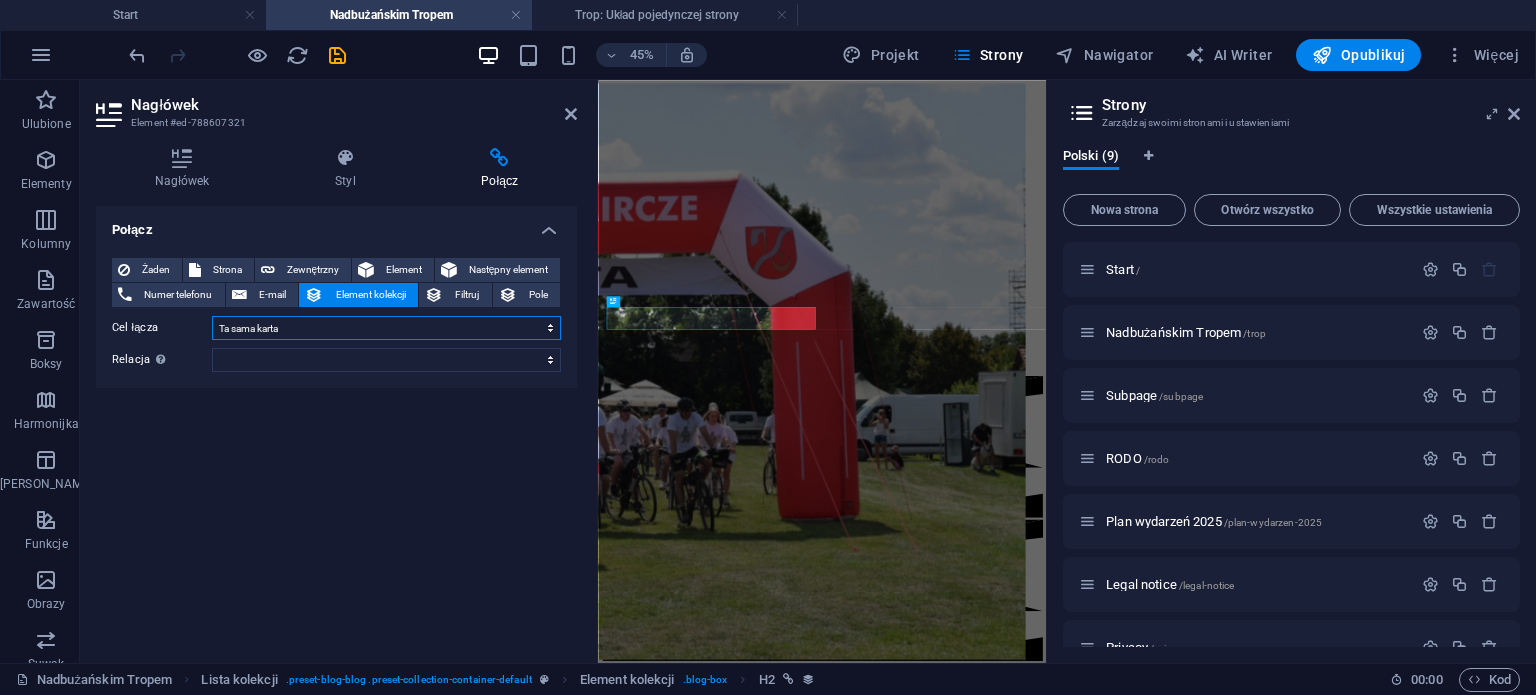 click on "Nowa karta Ta sama karta Nakładka" at bounding box center [386, 328] 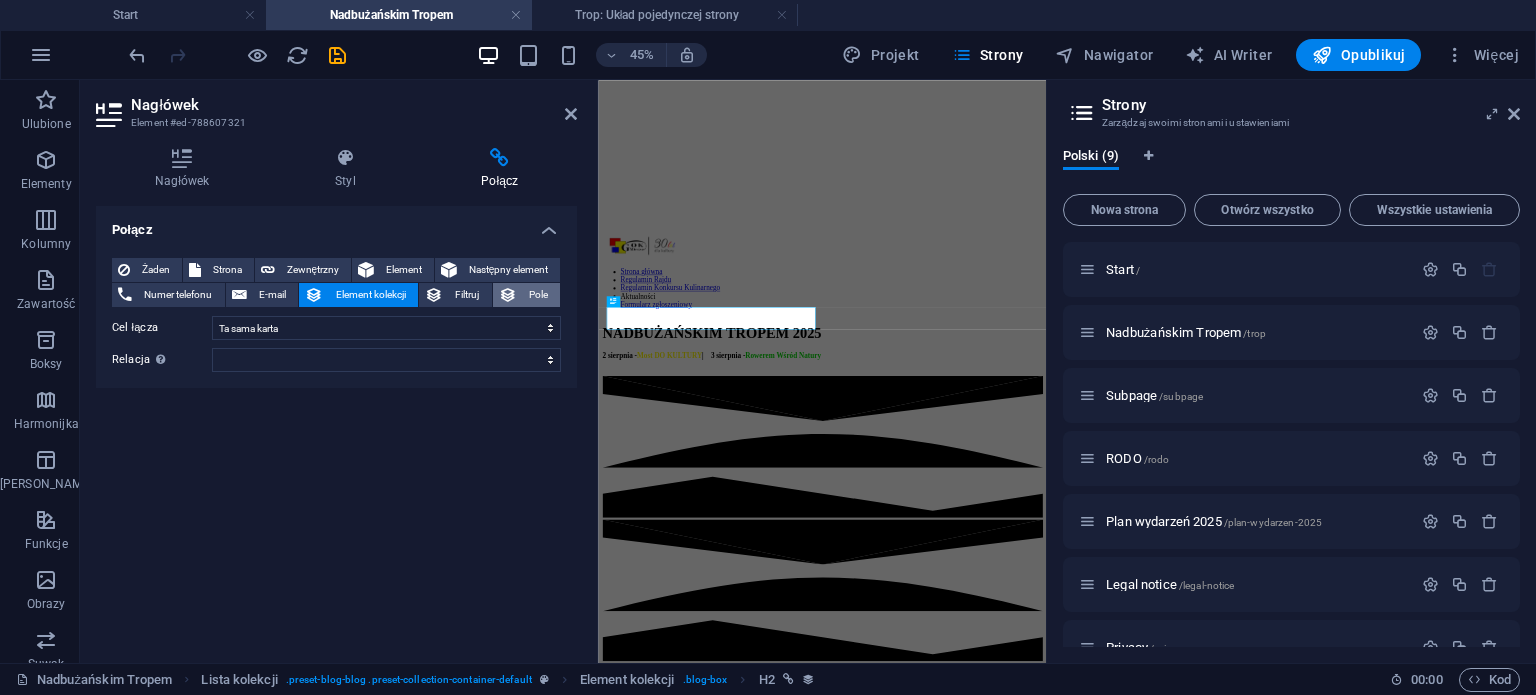 click on "Pole" at bounding box center [539, 295] 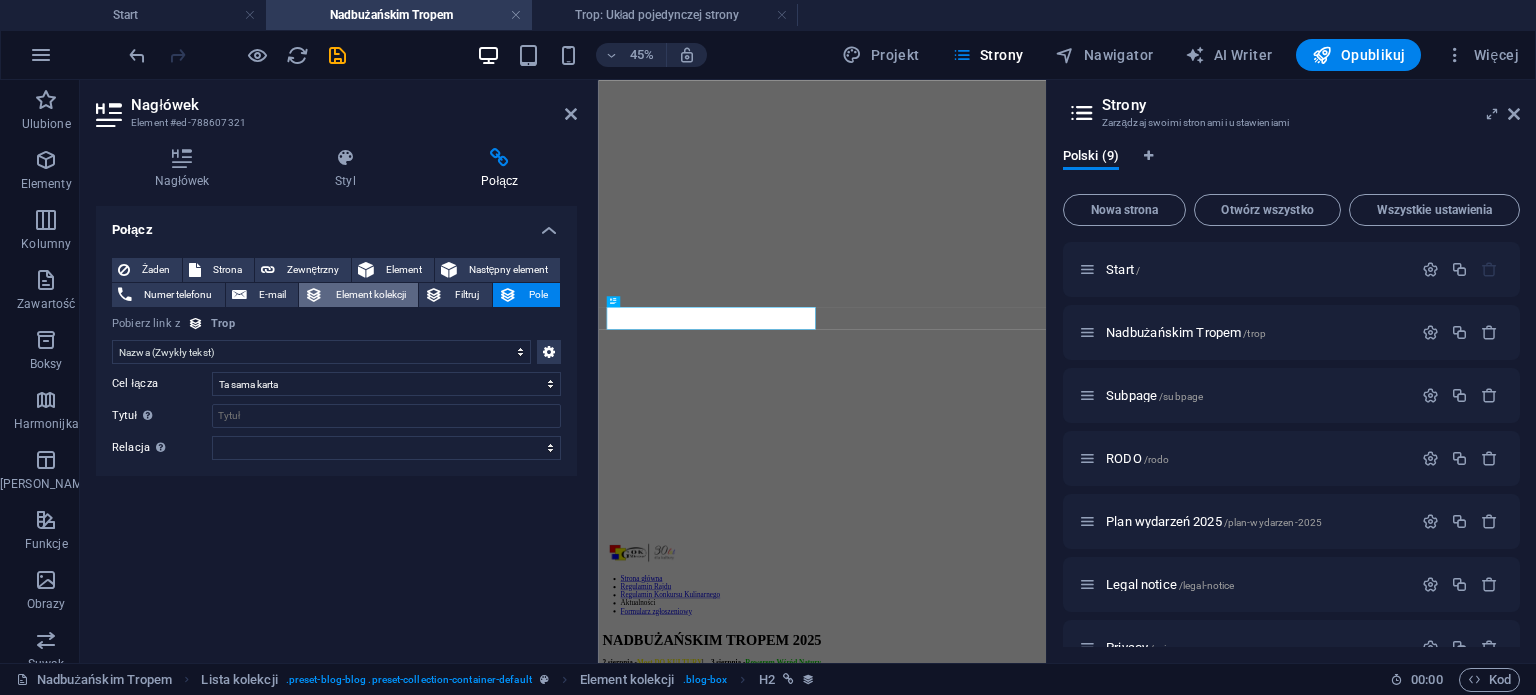 click on "Element kolekcji" at bounding box center (370, 295) 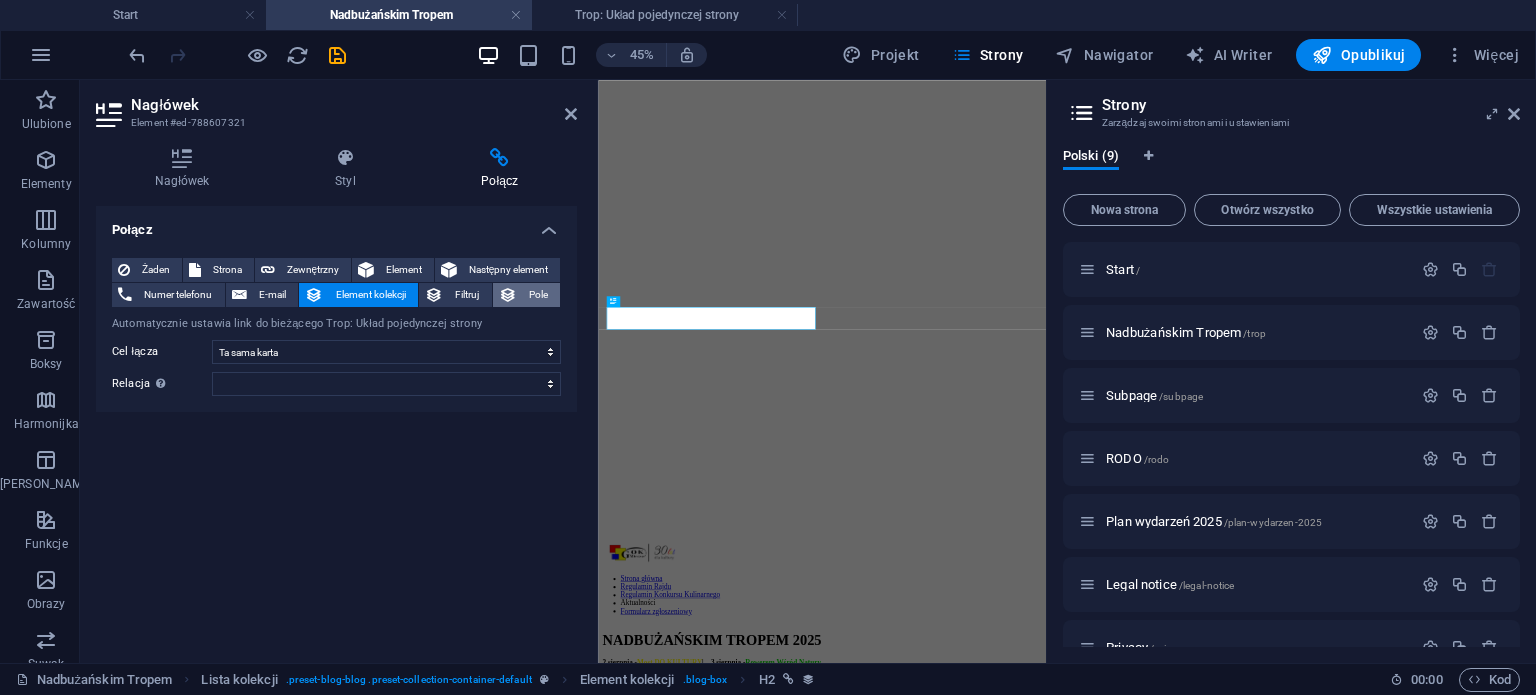 click on "Pole" at bounding box center [527, 295] 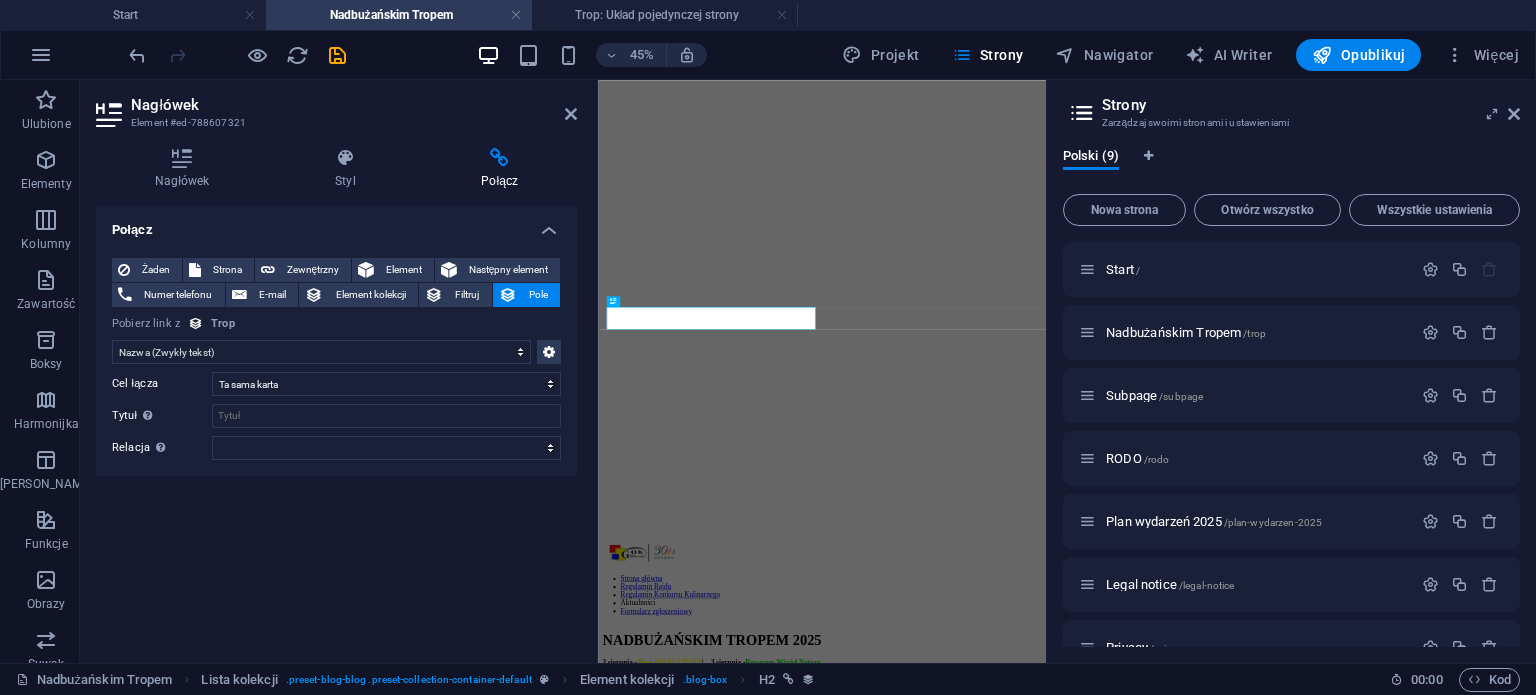 click on "Brak przypisania, treść pozostaje statyczna Utworzono w dniu (Data) Zaktualizowano (Data) Nazwa (Zwykły tekst) Slug (Zwykły tekst) Zawartość (CMS) Kategoria (Wybór) Autor (Zwykły tekst) Grafika (Plik) Data publikacji (Data) Status (Wybór)" at bounding box center [321, 352] 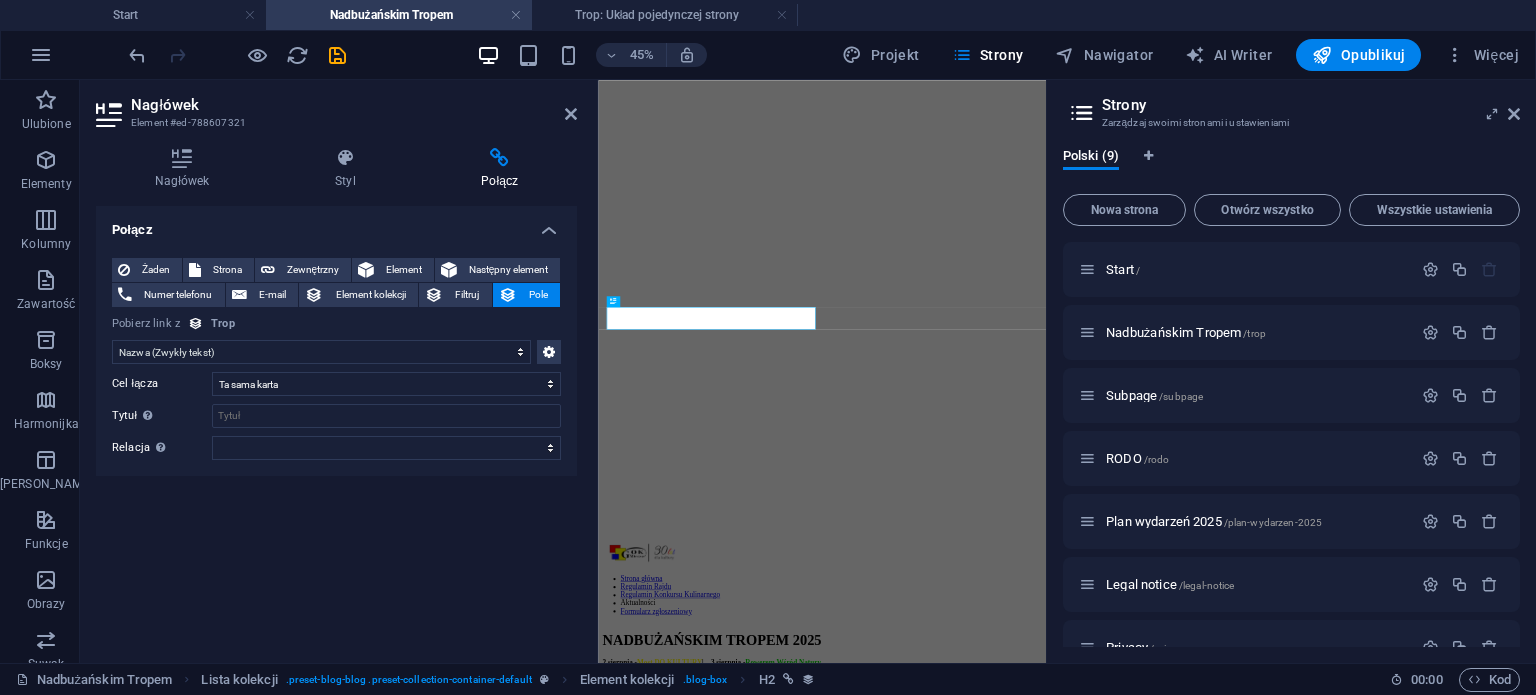 click on "Brak przypisania, treść pozostaje statyczna Utworzono w dniu (Data) Zaktualizowano (Data) Nazwa (Zwykły tekst) Slug (Zwykły tekst) Zawartość (CMS) Kategoria (Wybór) Autor (Zwykły tekst) Grafika (Plik) Data publikacji (Data) Status (Wybór)" at bounding box center (321, 352) 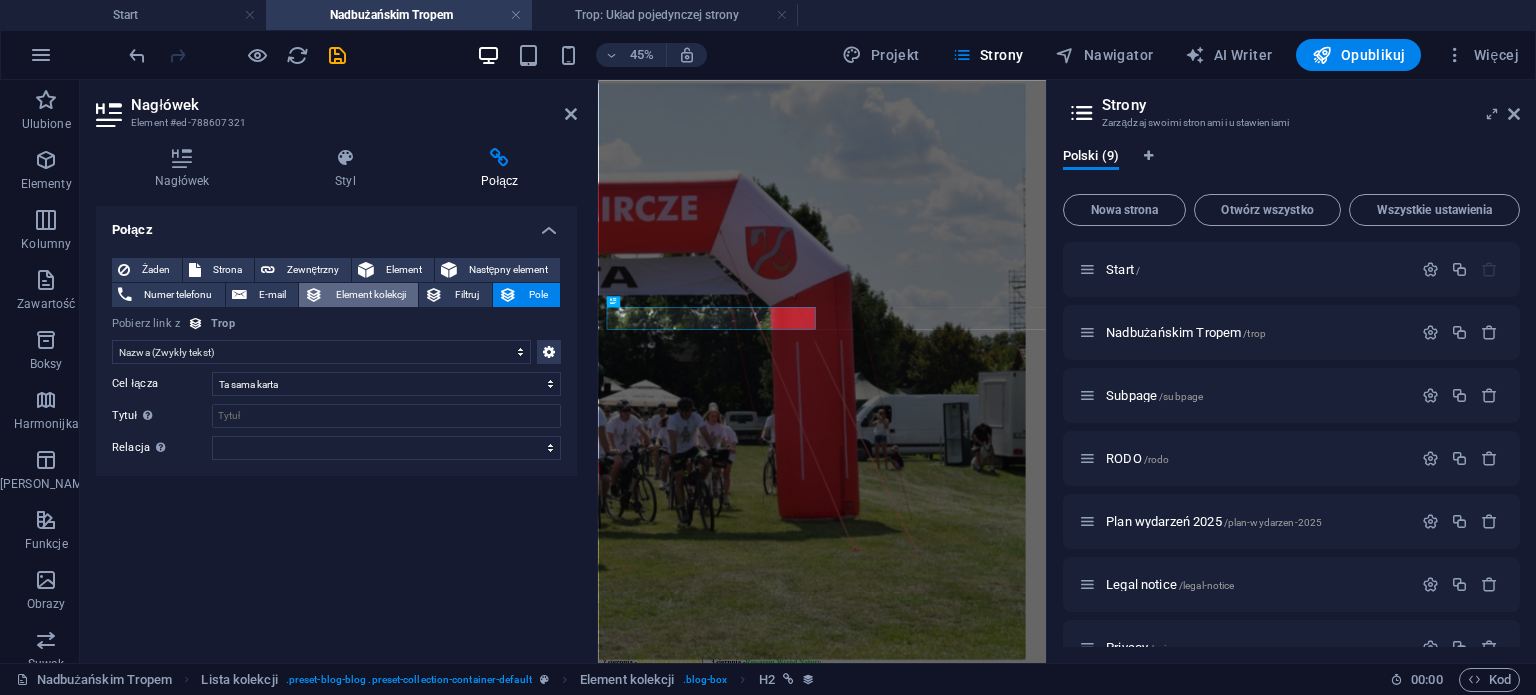 click on "Element kolekcji" at bounding box center [370, 295] 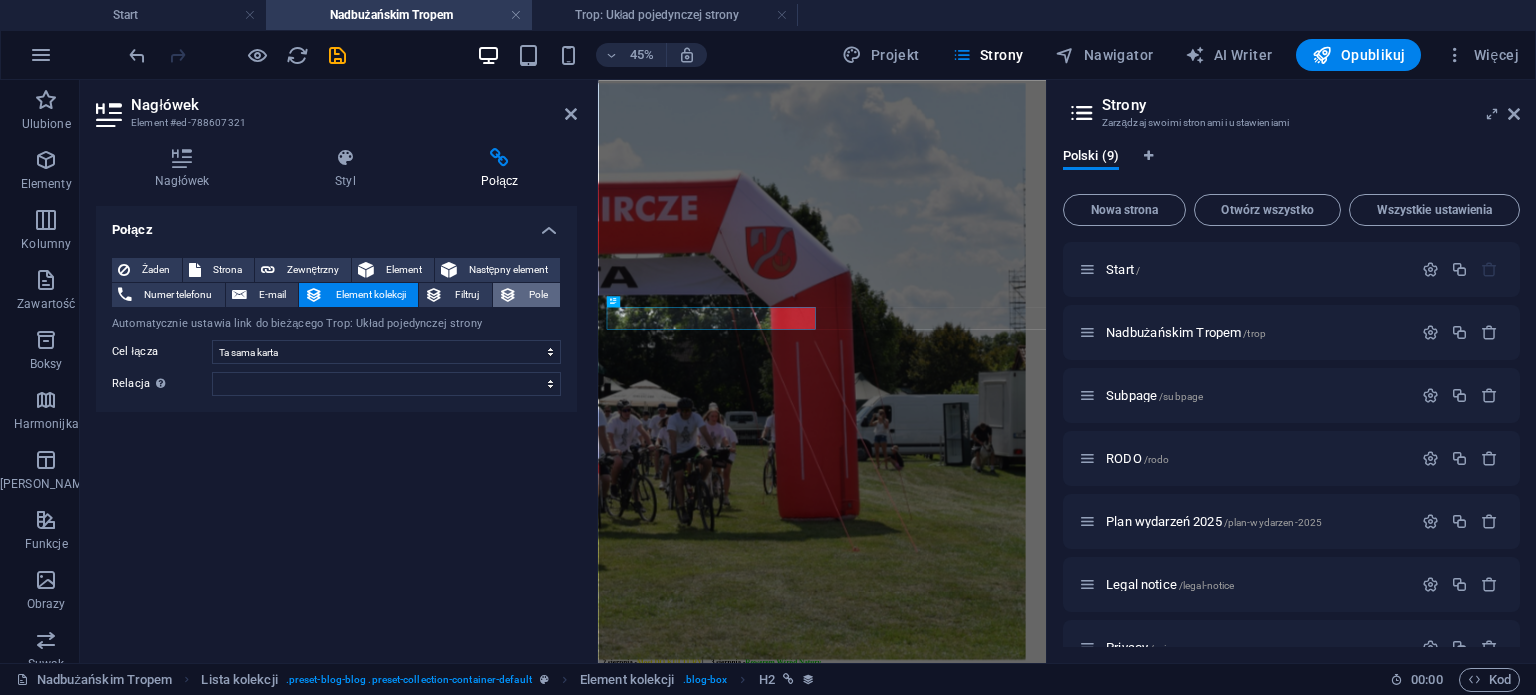 click on "Pole" at bounding box center [539, 295] 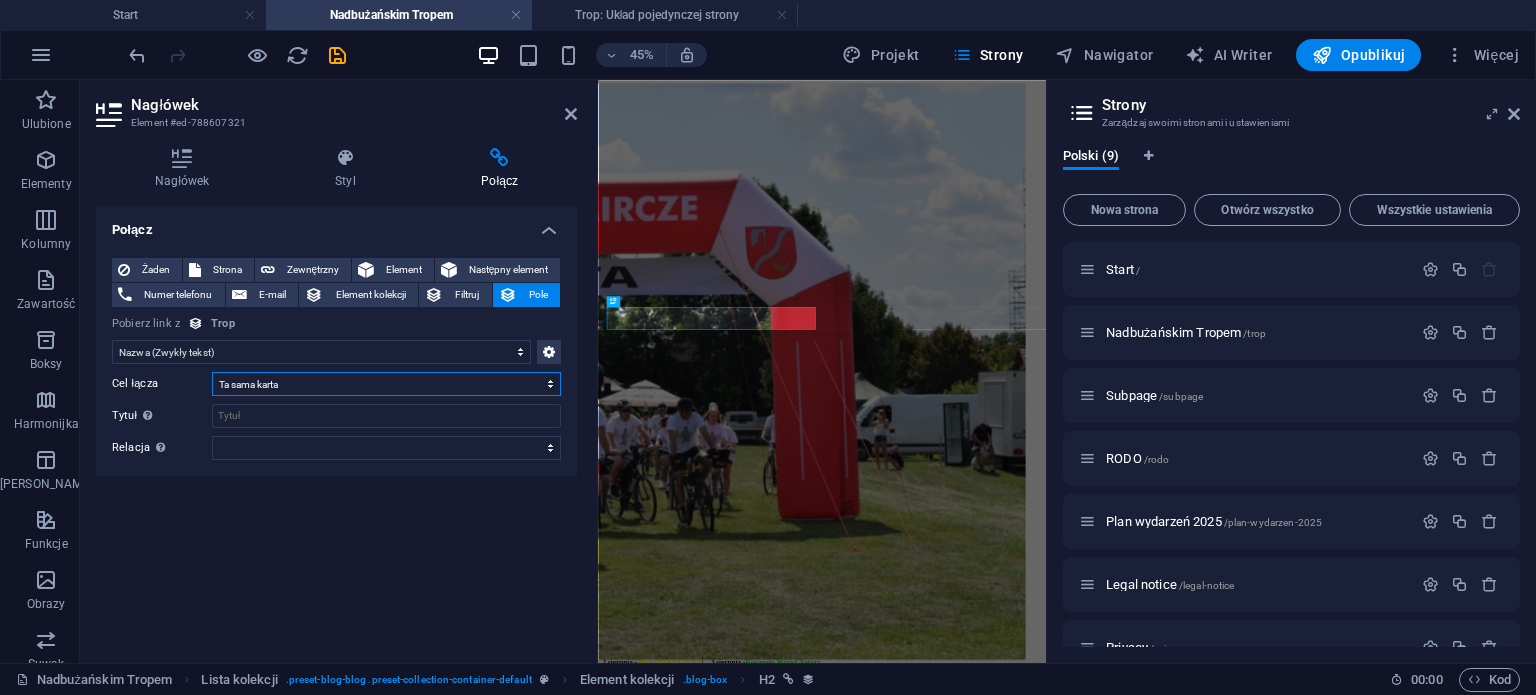 click on "Nowa karta Ta sama karta Nakładka" at bounding box center (386, 384) 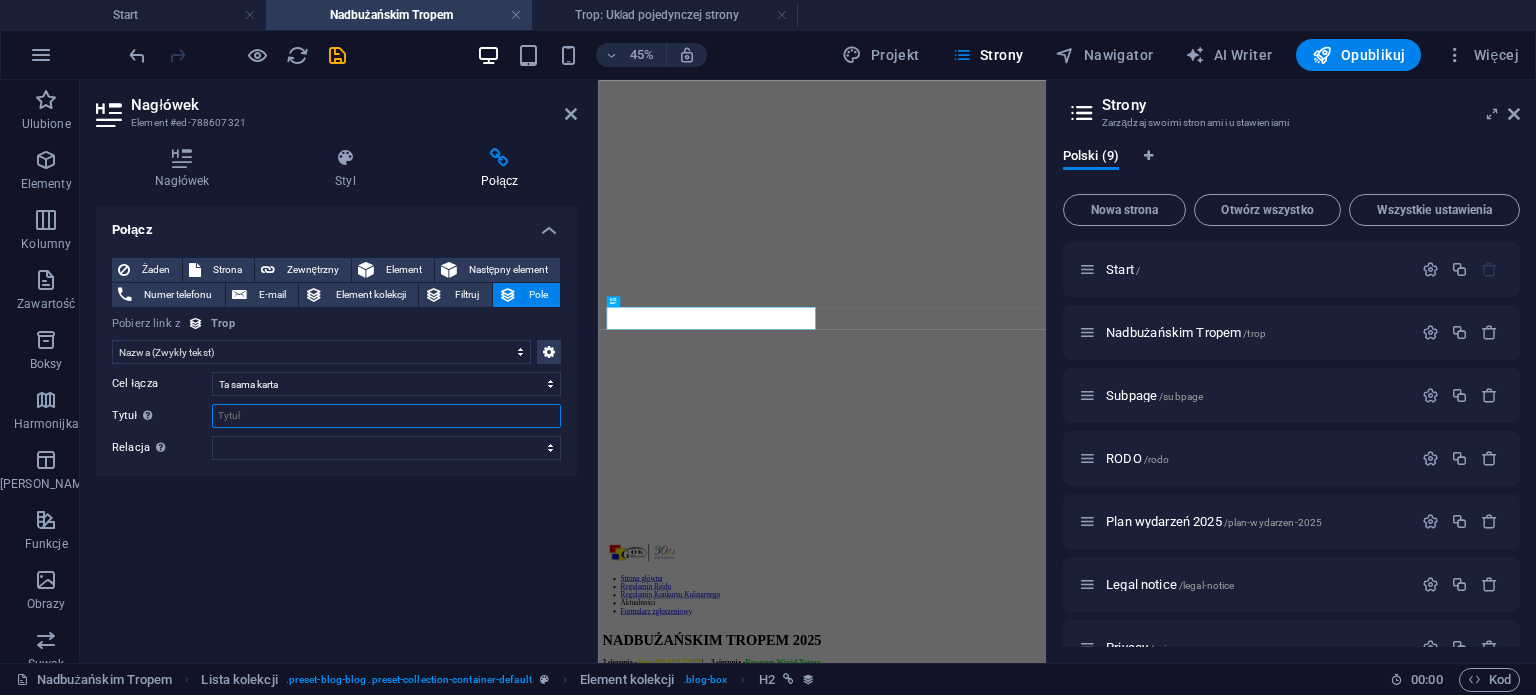 click on "Tytuł Dodatkowy opis linku nie powinien być taki sam jak treść linku. Tytuł jest najczęściej wyświetlany jako tekst podpowiedzi po najechaniu myszką nad element. Jeśli nie jesteś pewien, pozostaw puste." at bounding box center (386, 416) 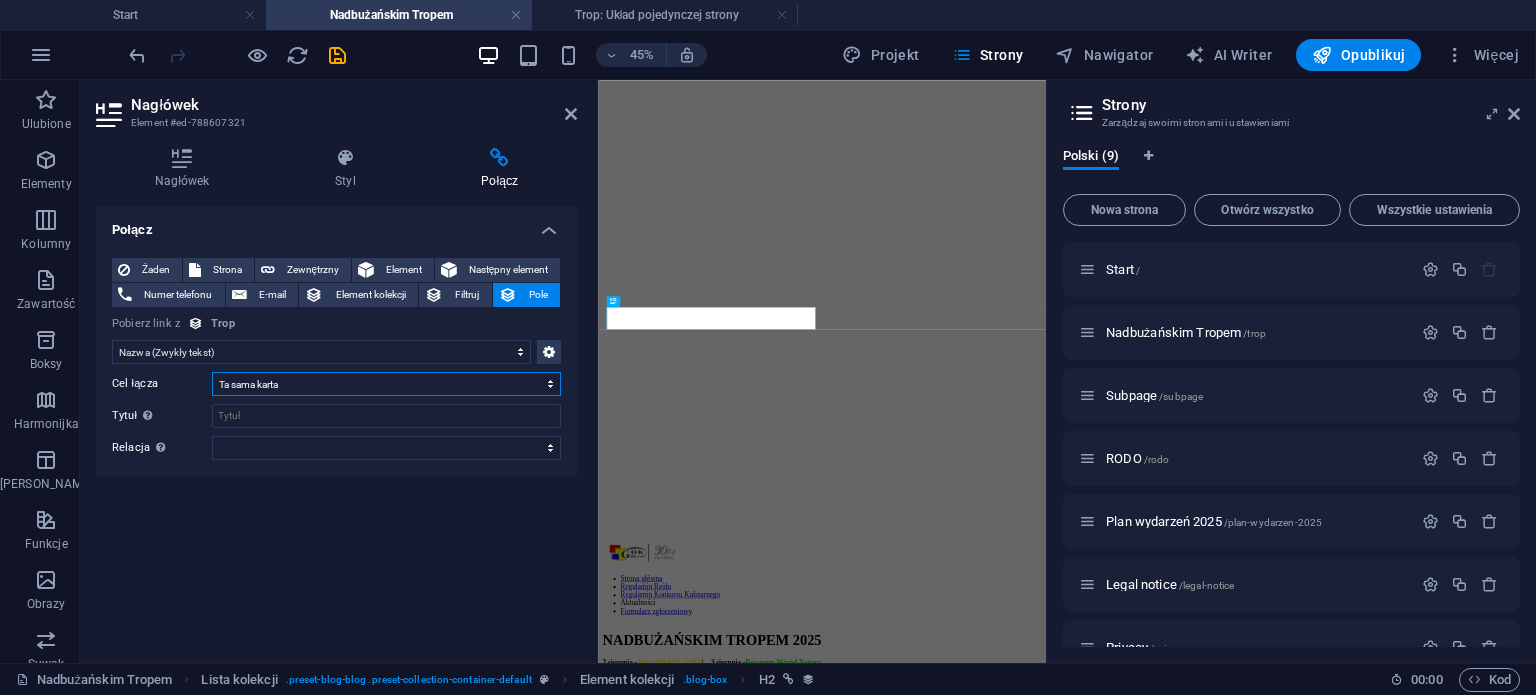 click on "Nowa karta Ta sama karta Nakładka" at bounding box center (386, 384) 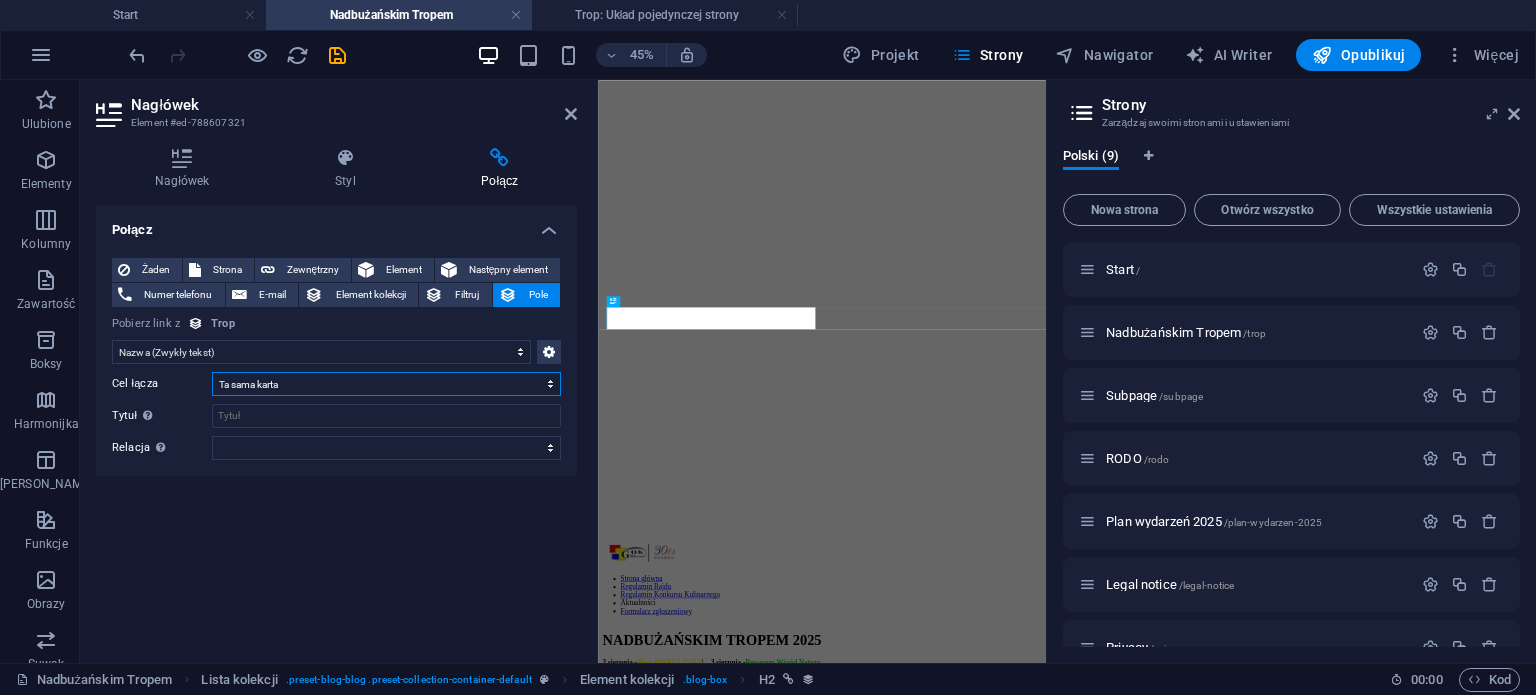 click on "Nowa karta Ta sama karta Nakładka" at bounding box center (386, 384) 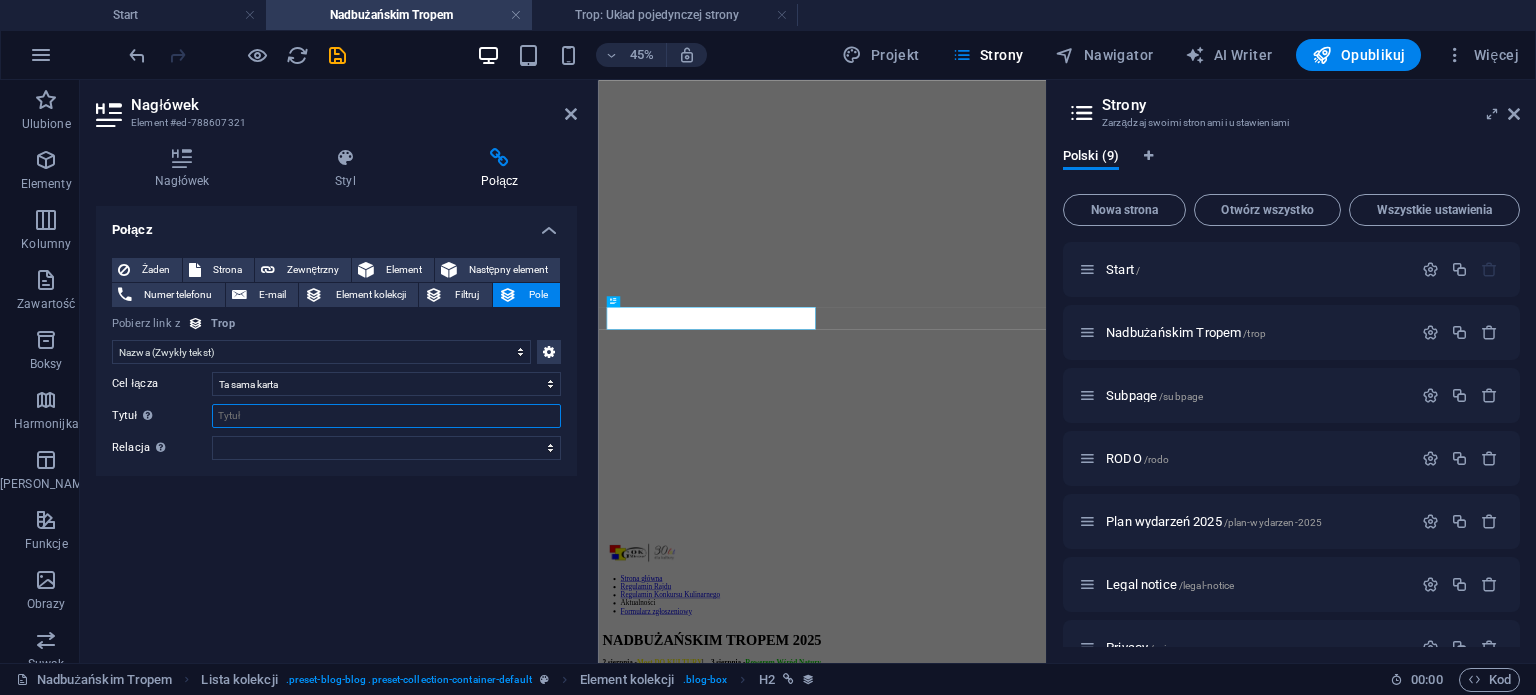 click on "Tytuł Dodatkowy opis linku nie powinien być taki sam jak treść linku. Tytuł jest najczęściej wyświetlany jako tekst podpowiedzi po najechaniu myszką nad element. Jeśli nie jesteś pewien, pozostaw puste." at bounding box center [386, 416] 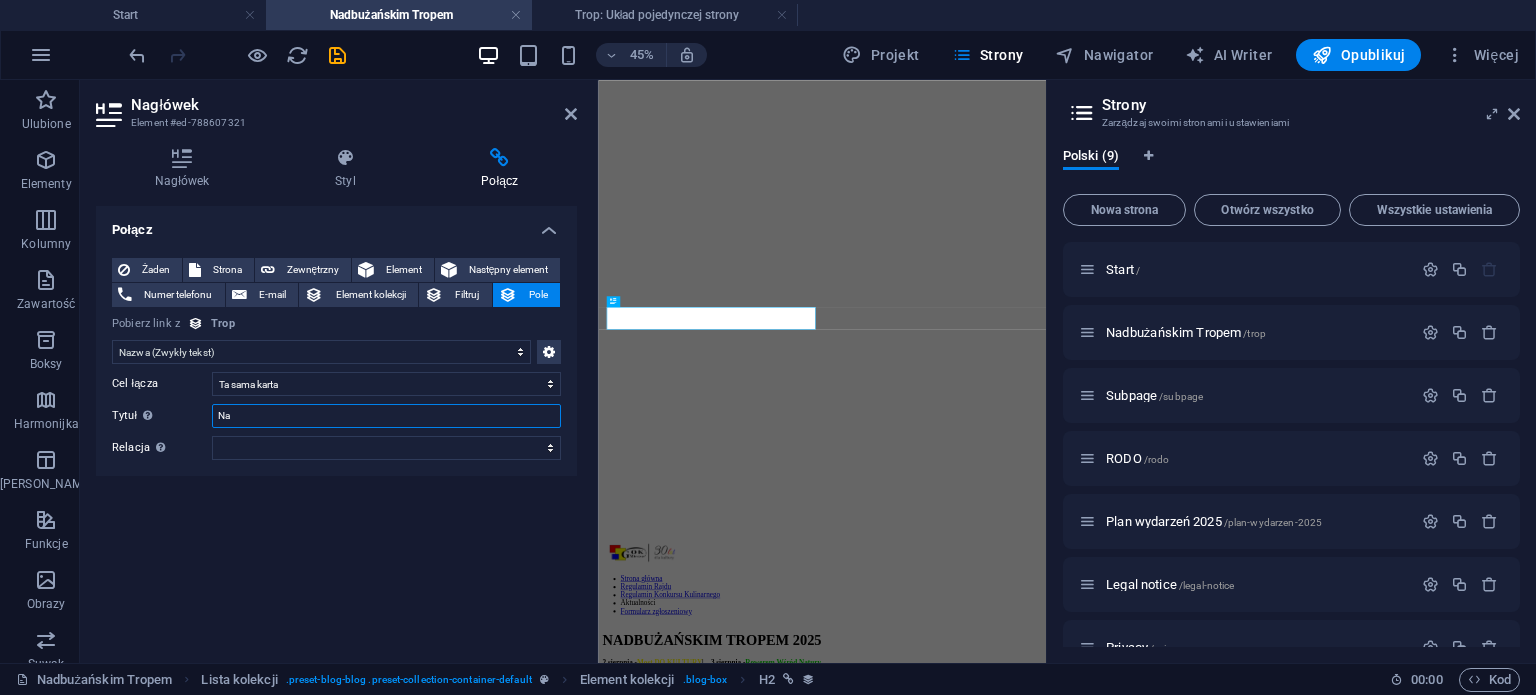 type on "N" 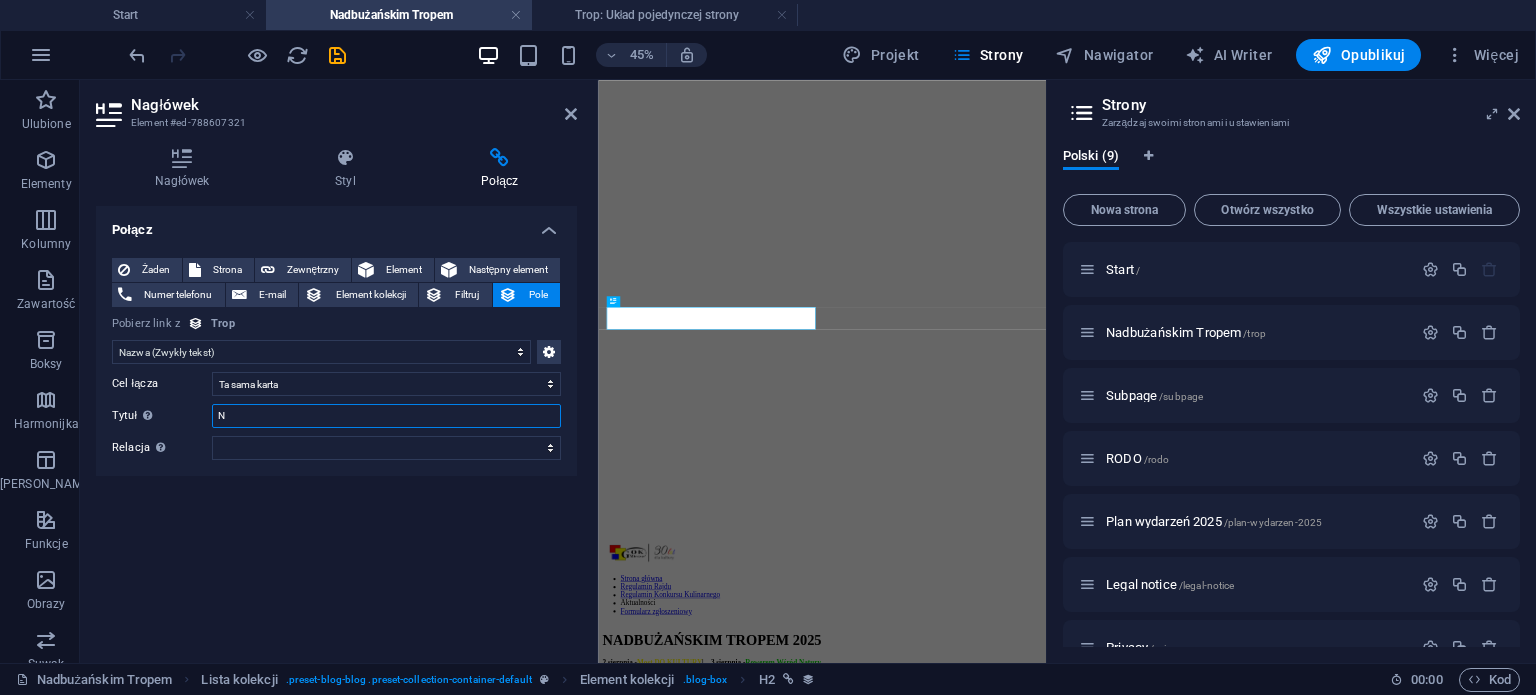 type 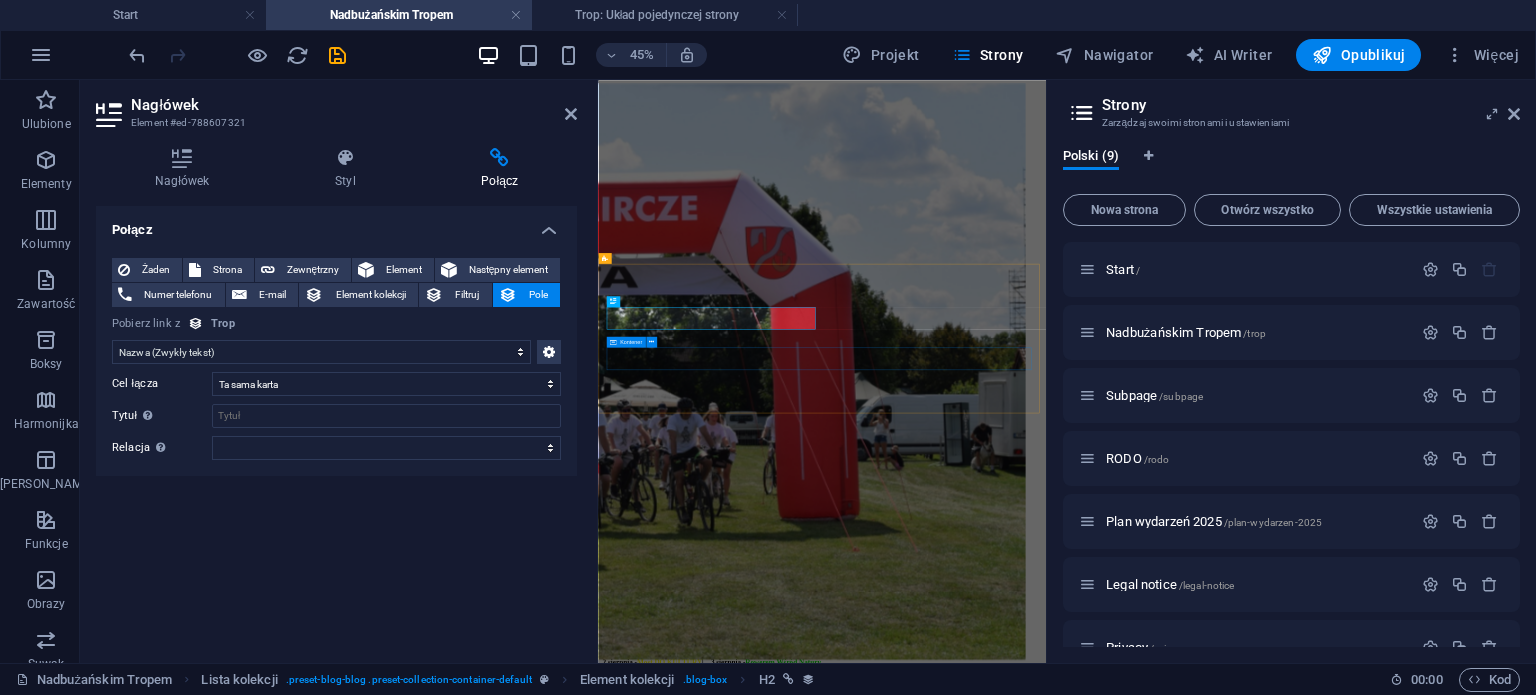 click on "Vorherige Nächste" at bounding box center [1095, 2211] 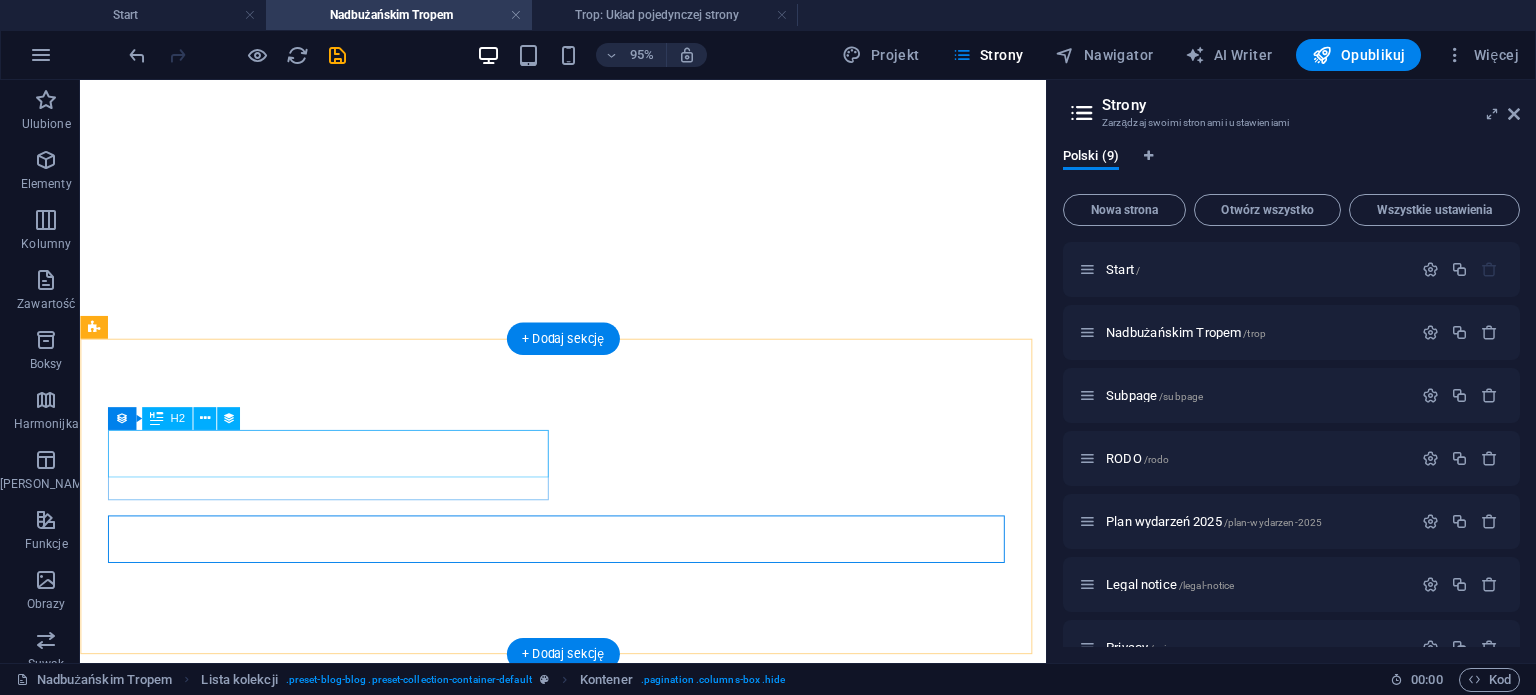 click on "DIIYA" at bounding box center (588, 2146) 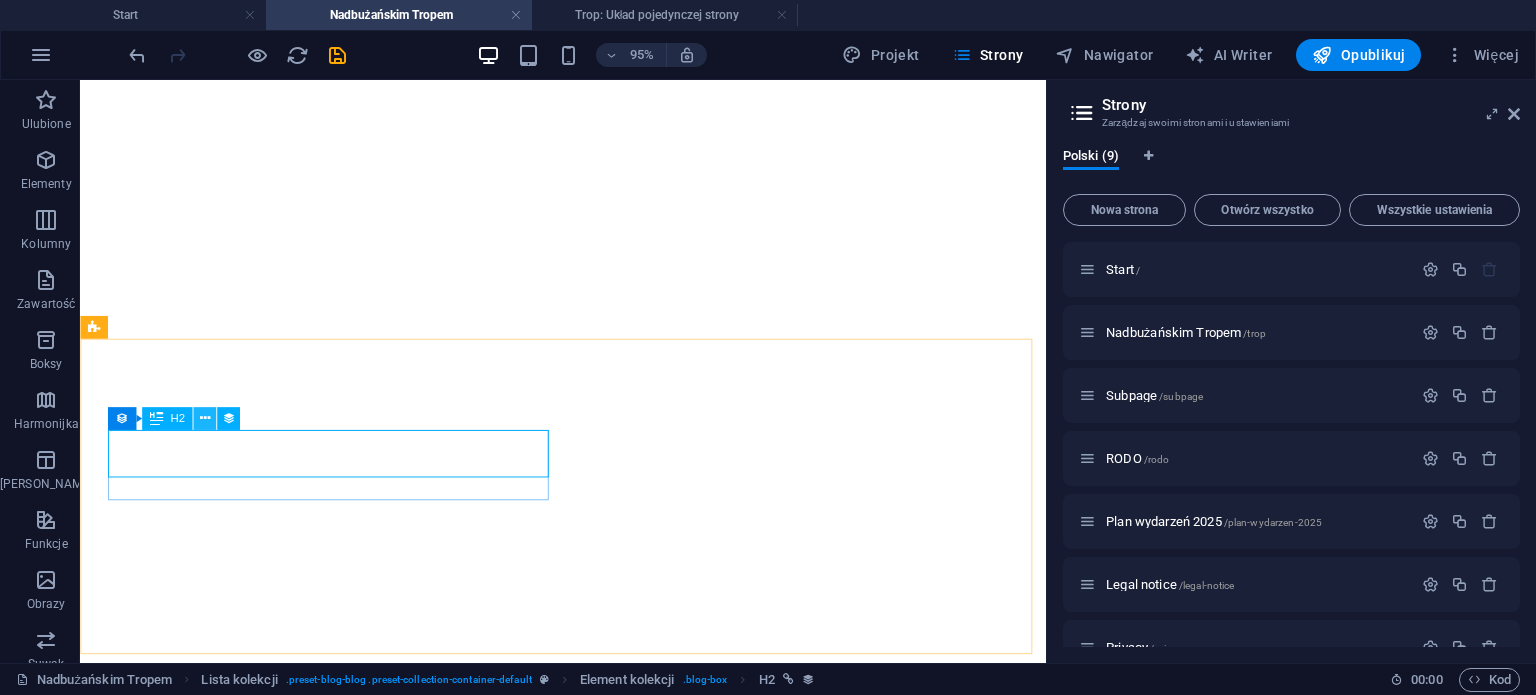 click at bounding box center [204, 418] 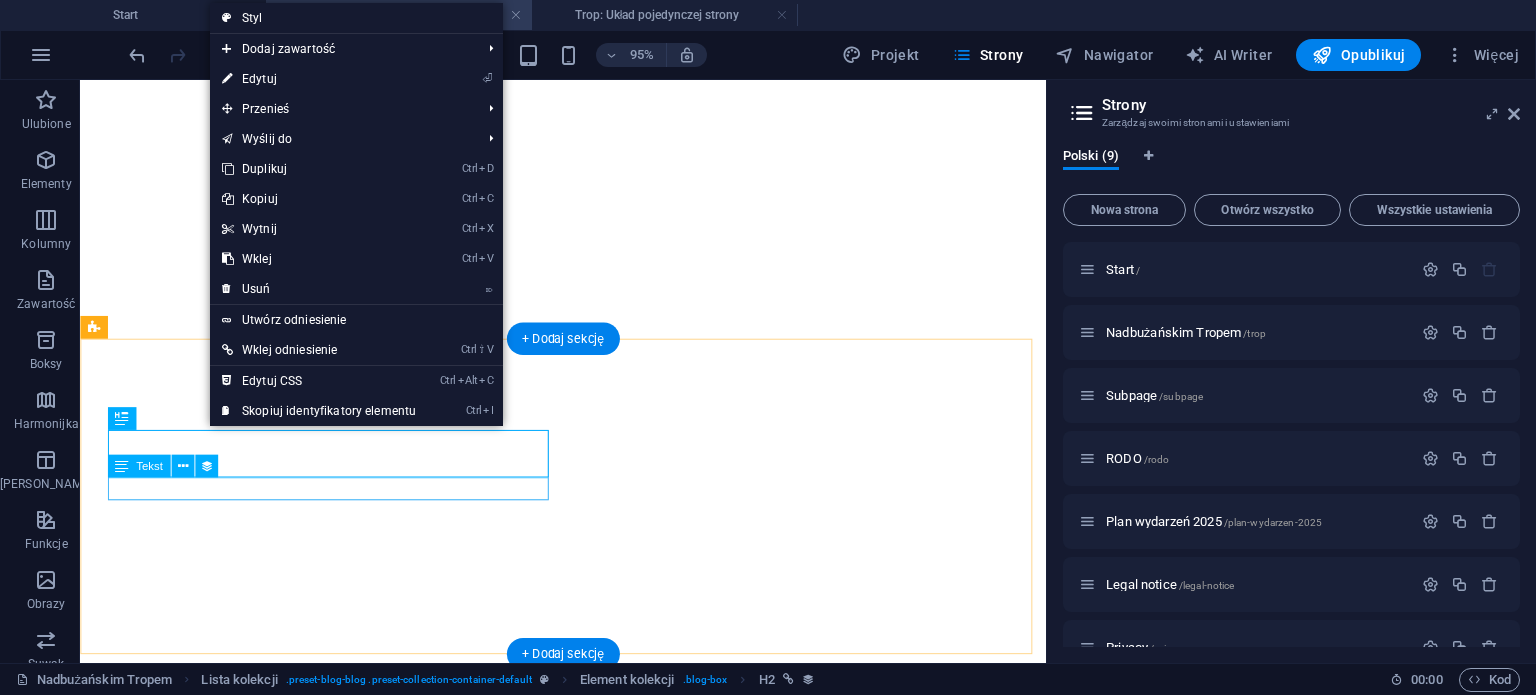 click at bounding box center [588, 2189] 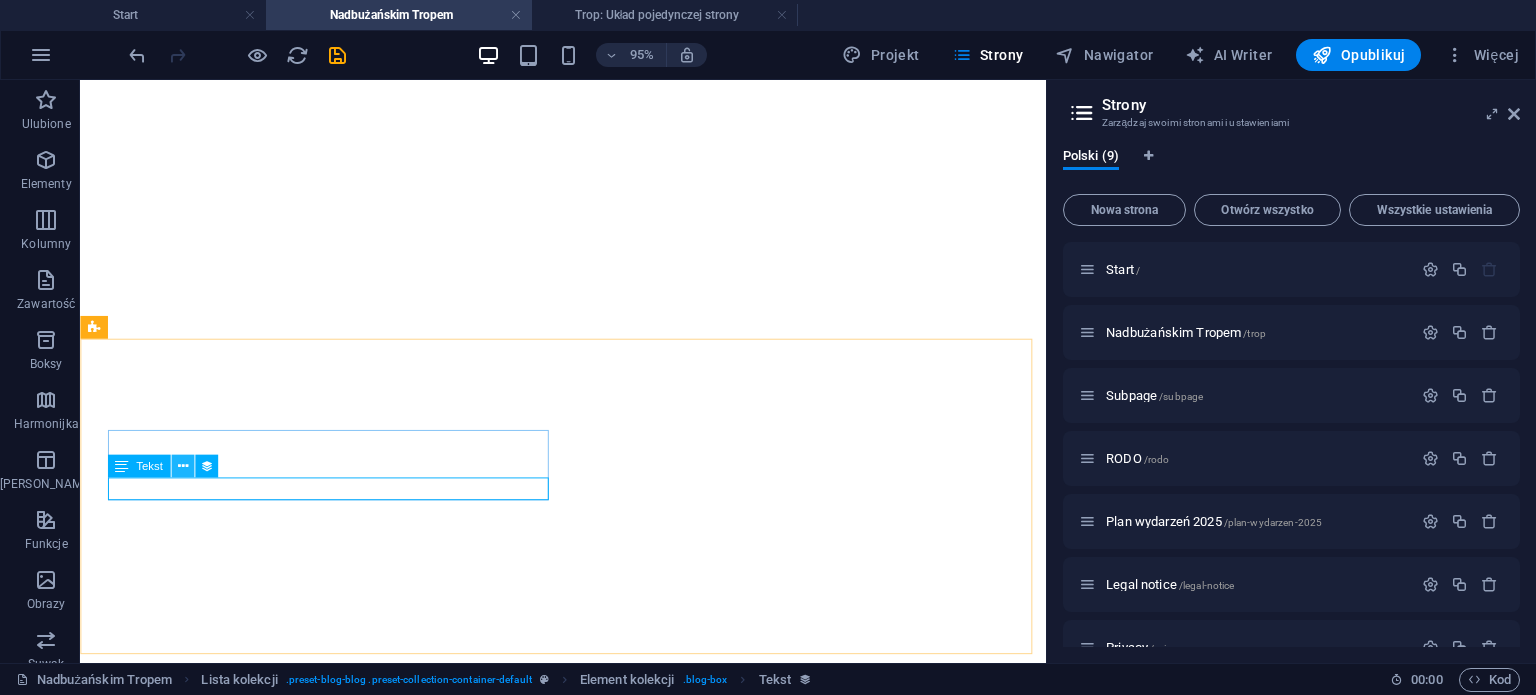 click at bounding box center (182, 466) 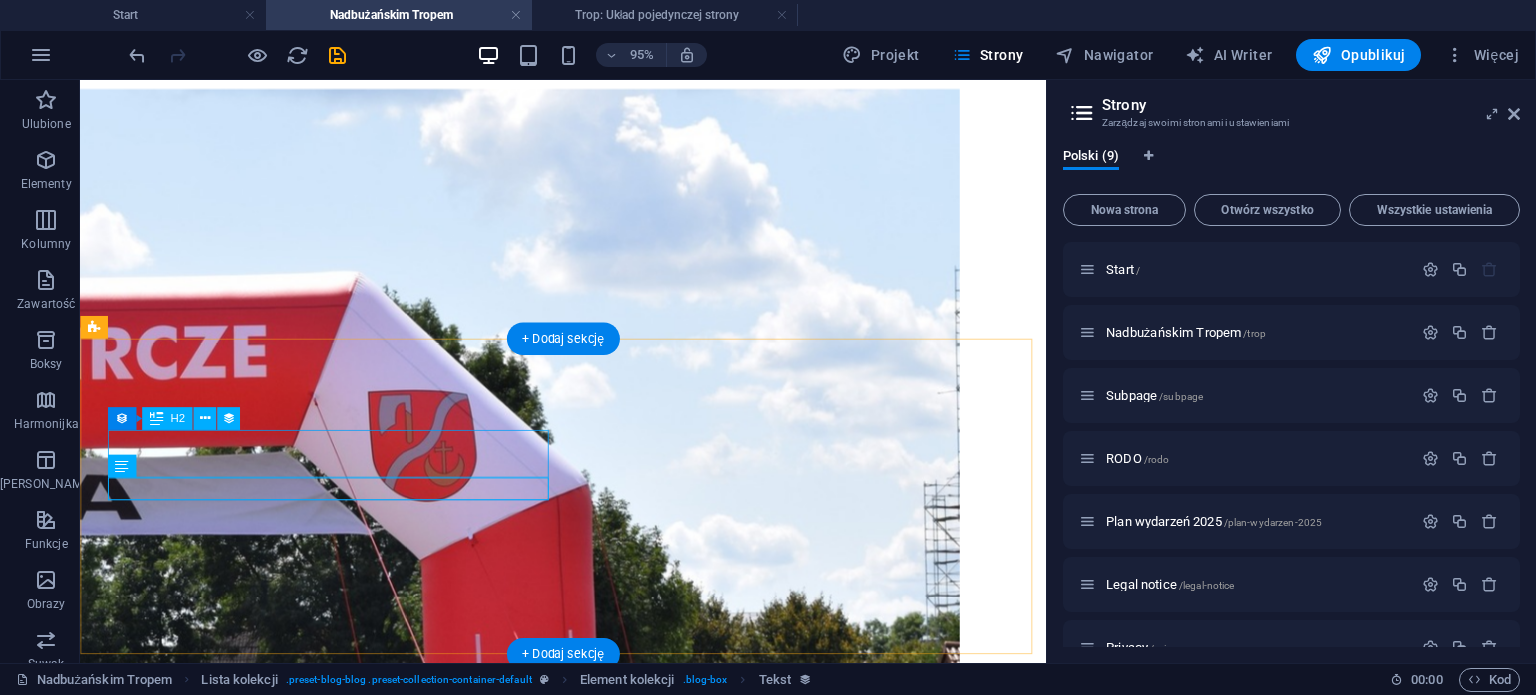 click on "DIIYA" at bounding box center (588, 2146) 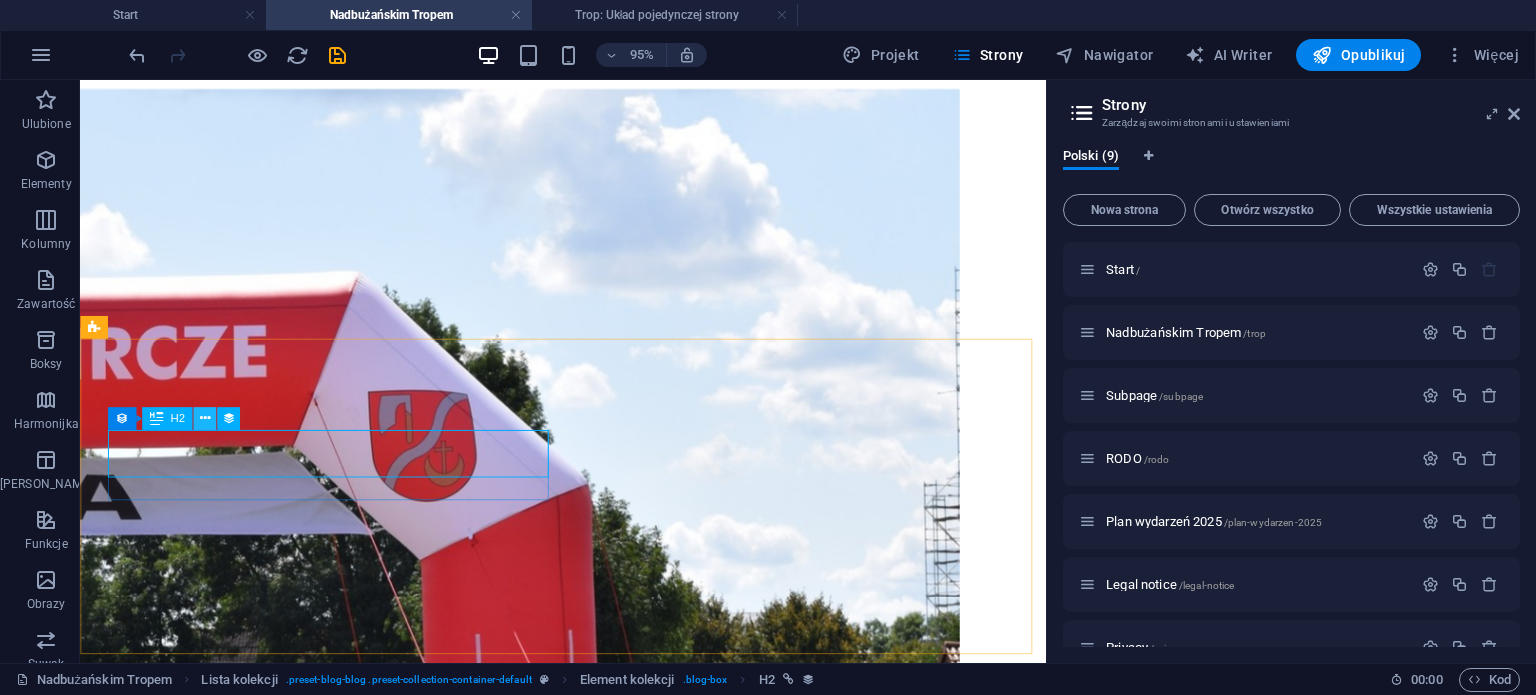 click at bounding box center (204, 418) 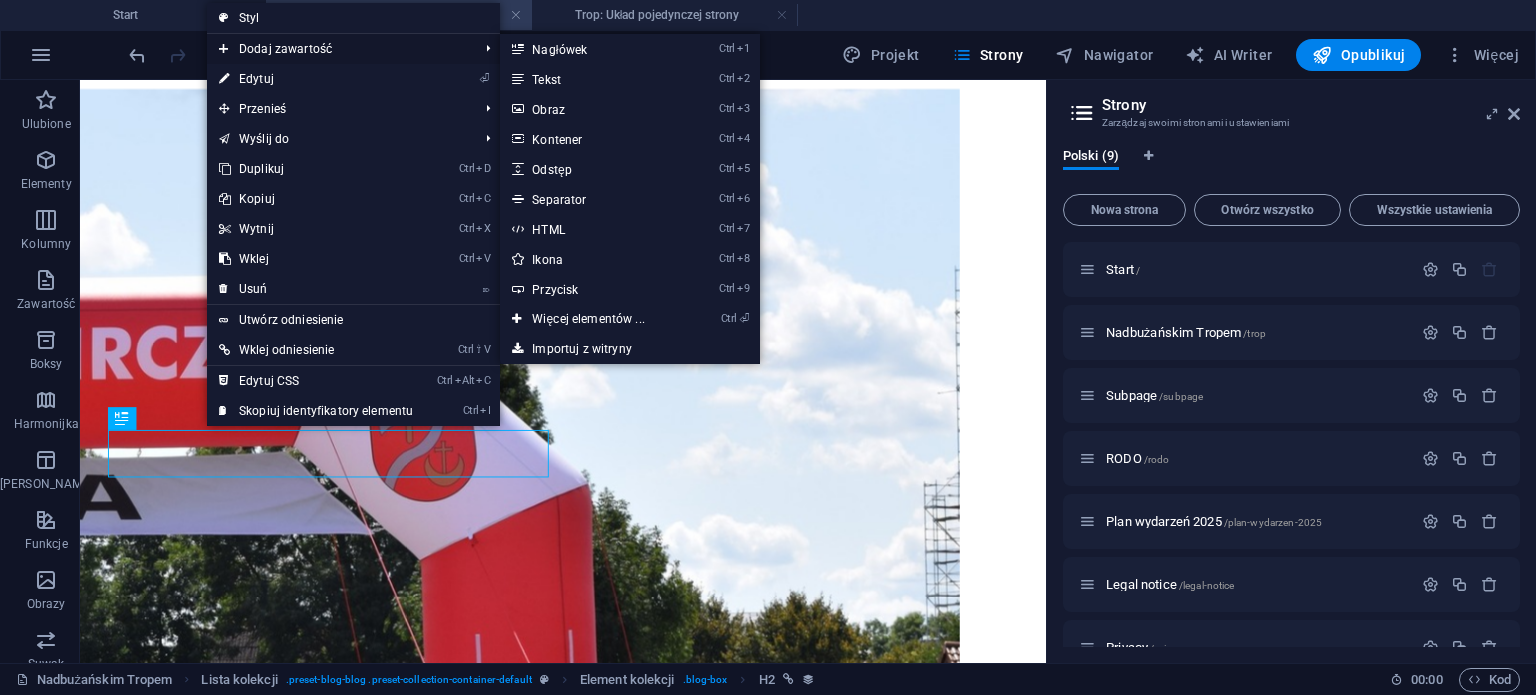 click on "Dodaj zawartość" at bounding box center [338, 49] 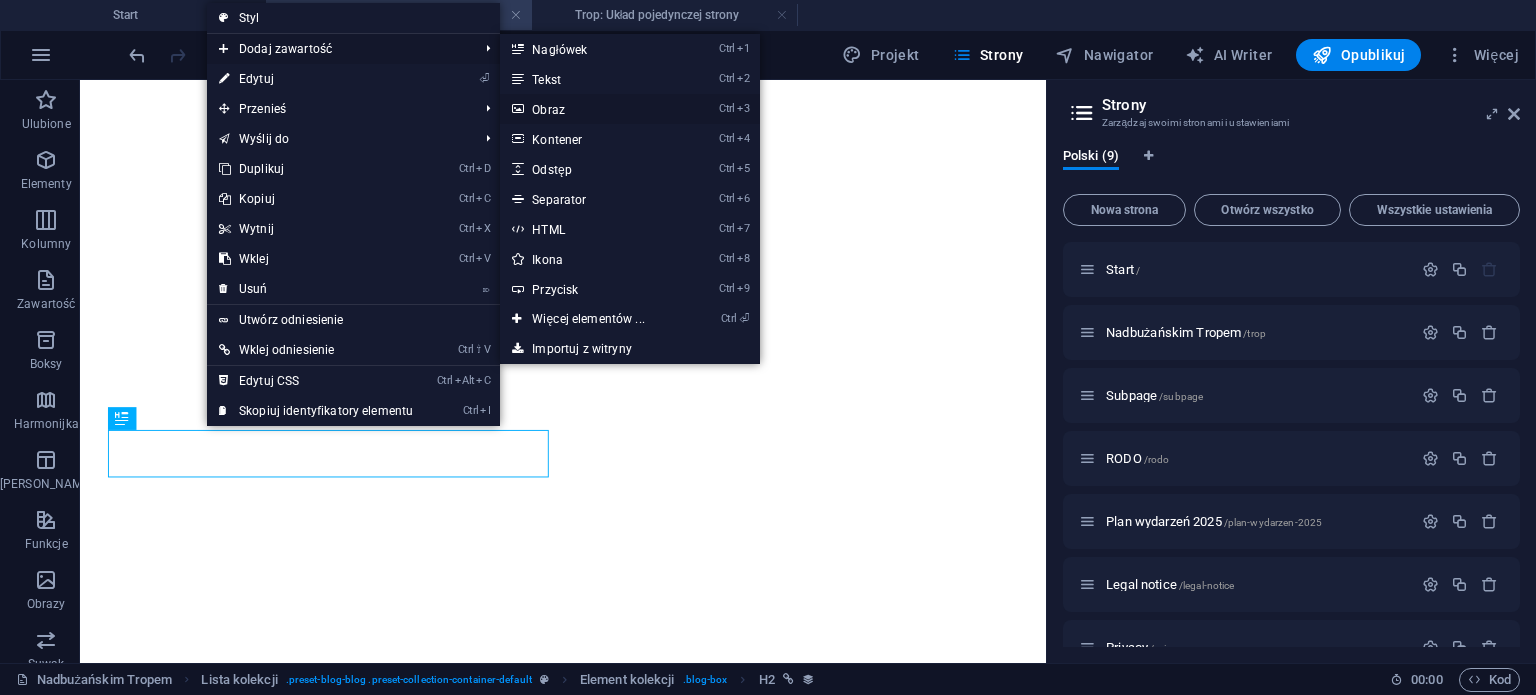 click on "Ctrl 3  Obraz" at bounding box center (592, 109) 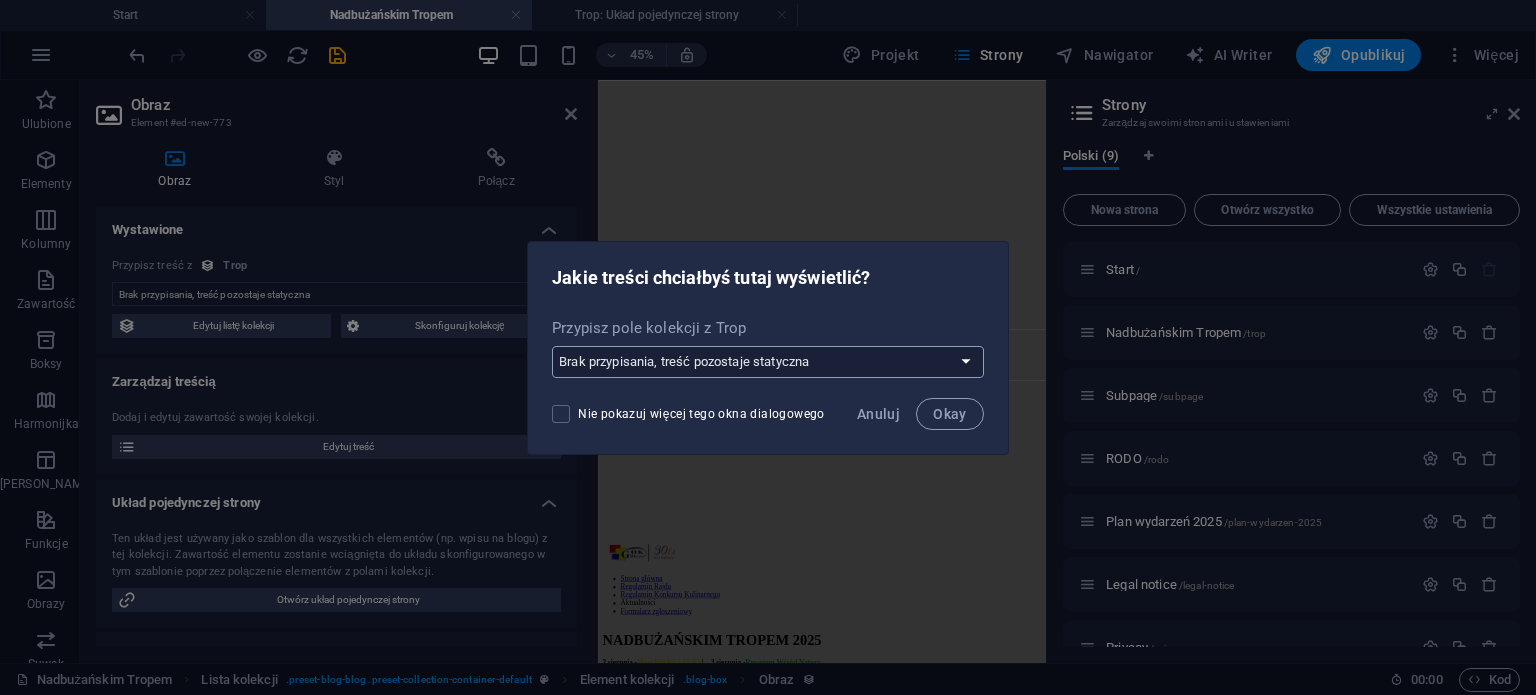 click on "Brak przypisania, treść pozostaje statyczna Utwórz nowe pole Utworzono w dniu (Data) Zaktualizowano (Data) Nazwa (Zwykły tekst) Slug (Zwykły tekst) Zawartość (CMS) Kategoria (Wybór) Autor (Zwykły tekst) Grafika (Plik) Data publikacji (Data) Status (Wybór)" at bounding box center (768, 362) 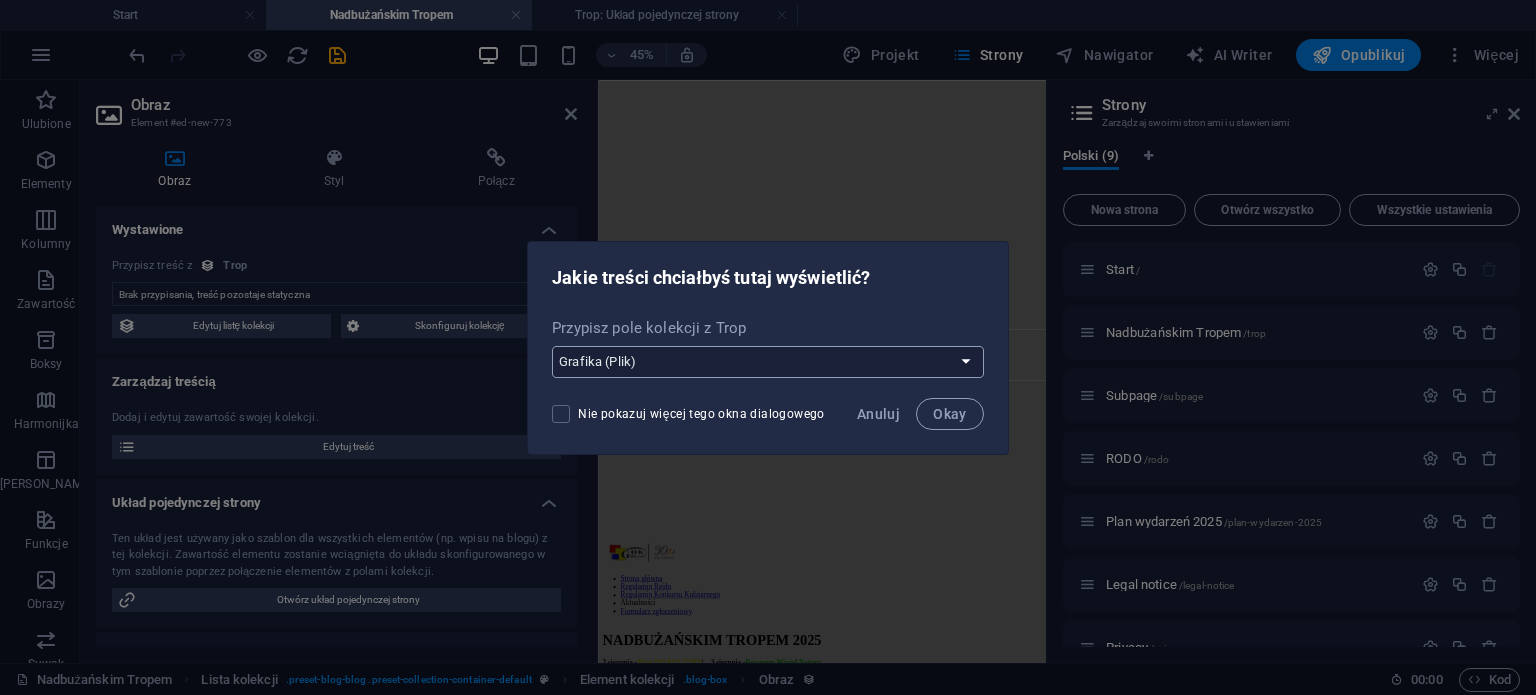click on "Brak przypisania, treść pozostaje statyczna Utwórz nowe pole Utworzono w dniu (Data) Zaktualizowano (Data) Nazwa (Zwykły tekst) Slug (Zwykły tekst) Zawartość (CMS) Kategoria (Wybór) Autor (Zwykły tekst) Grafika (Plik) Data publikacji (Data) Status (Wybór)" at bounding box center [768, 362] 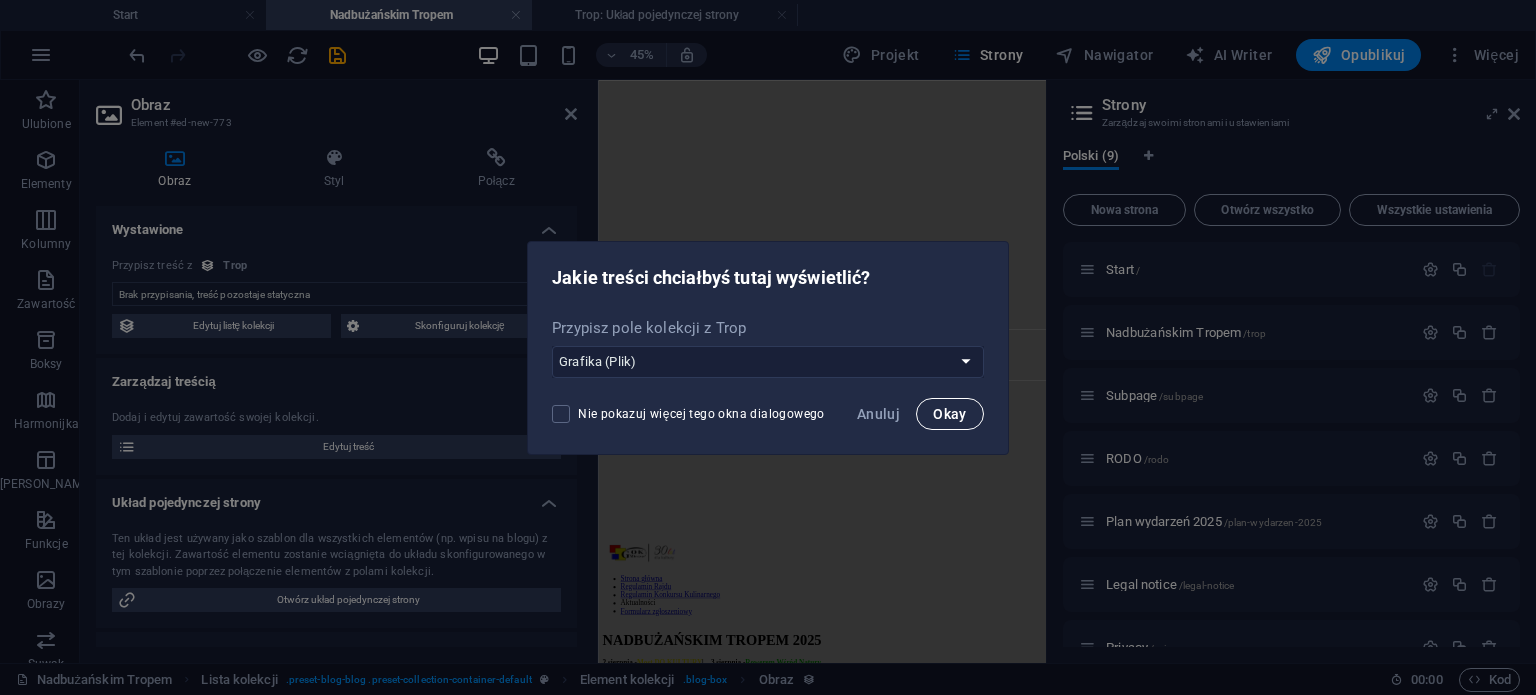 click on "Okay" at bounding box center (950, 414) 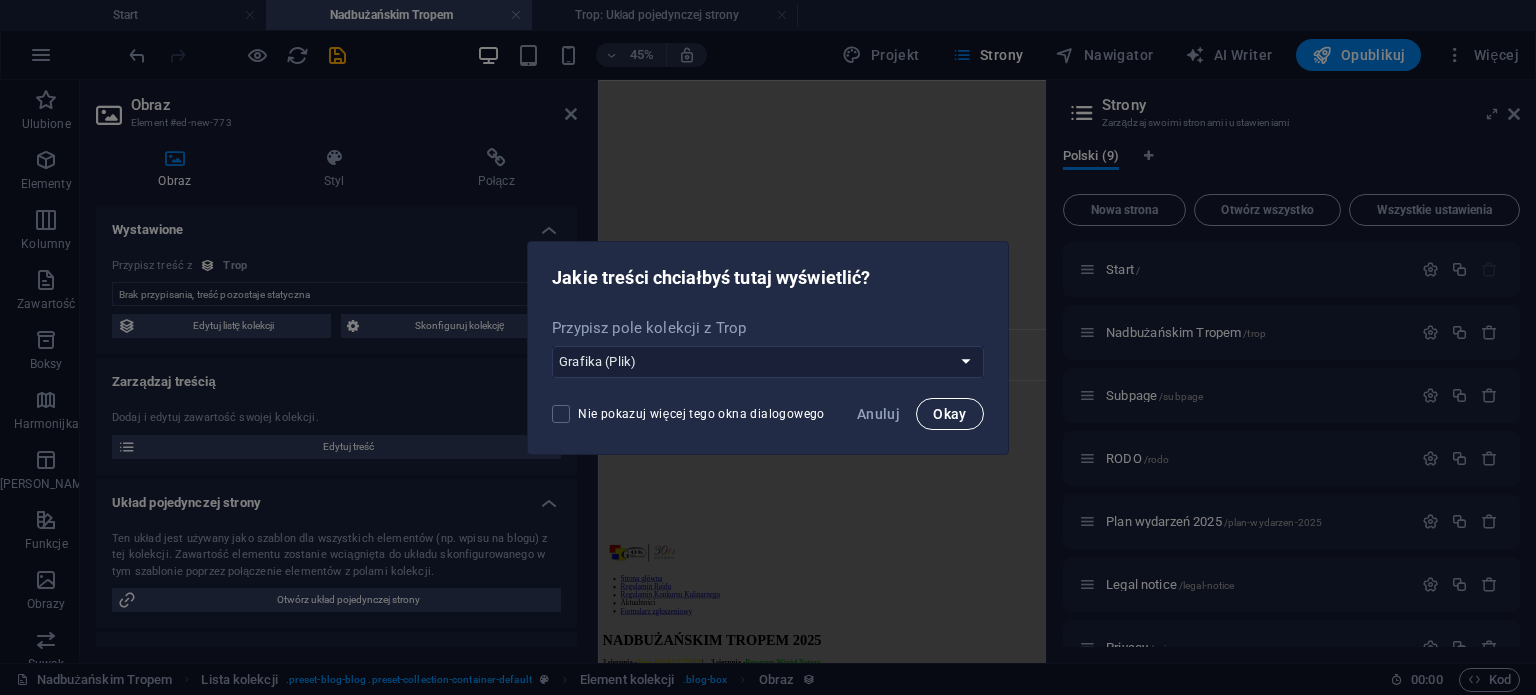select on "image" 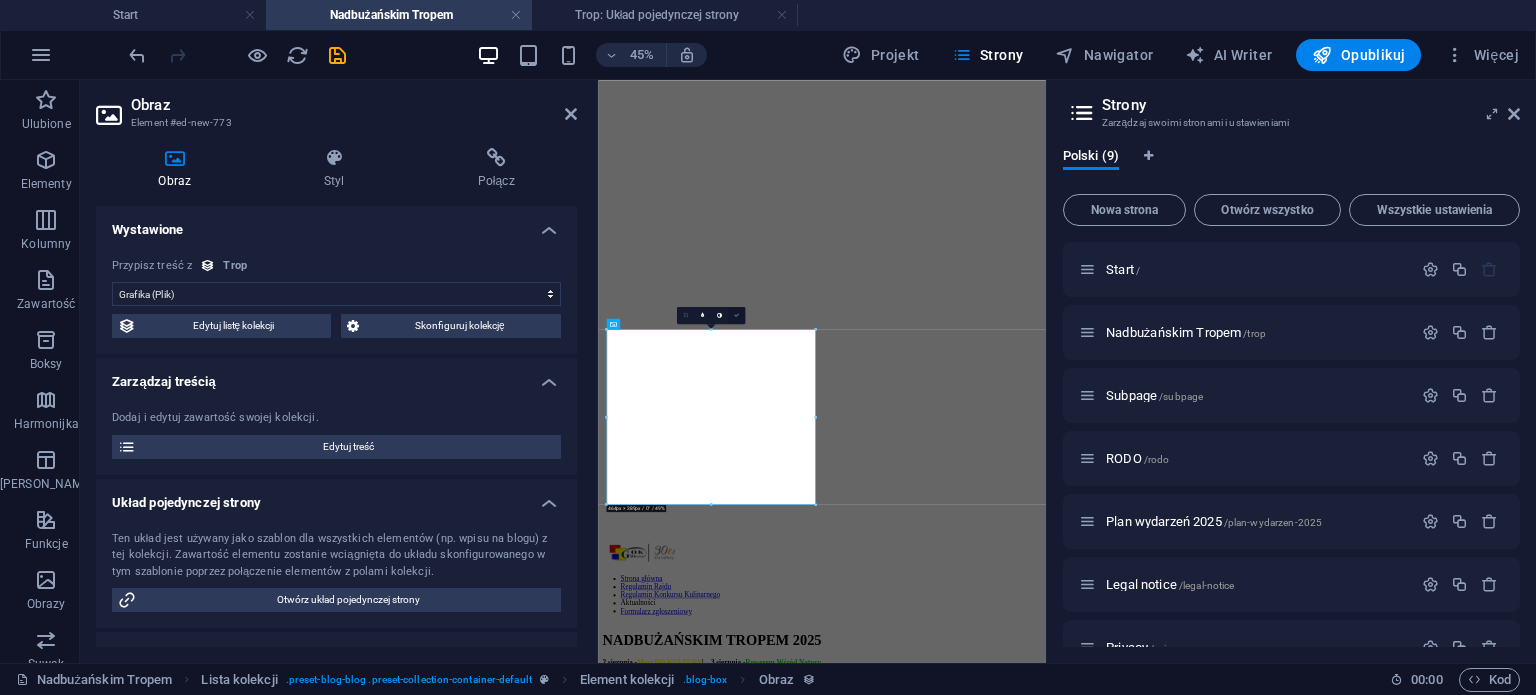 click at bounding box center [736, 315] 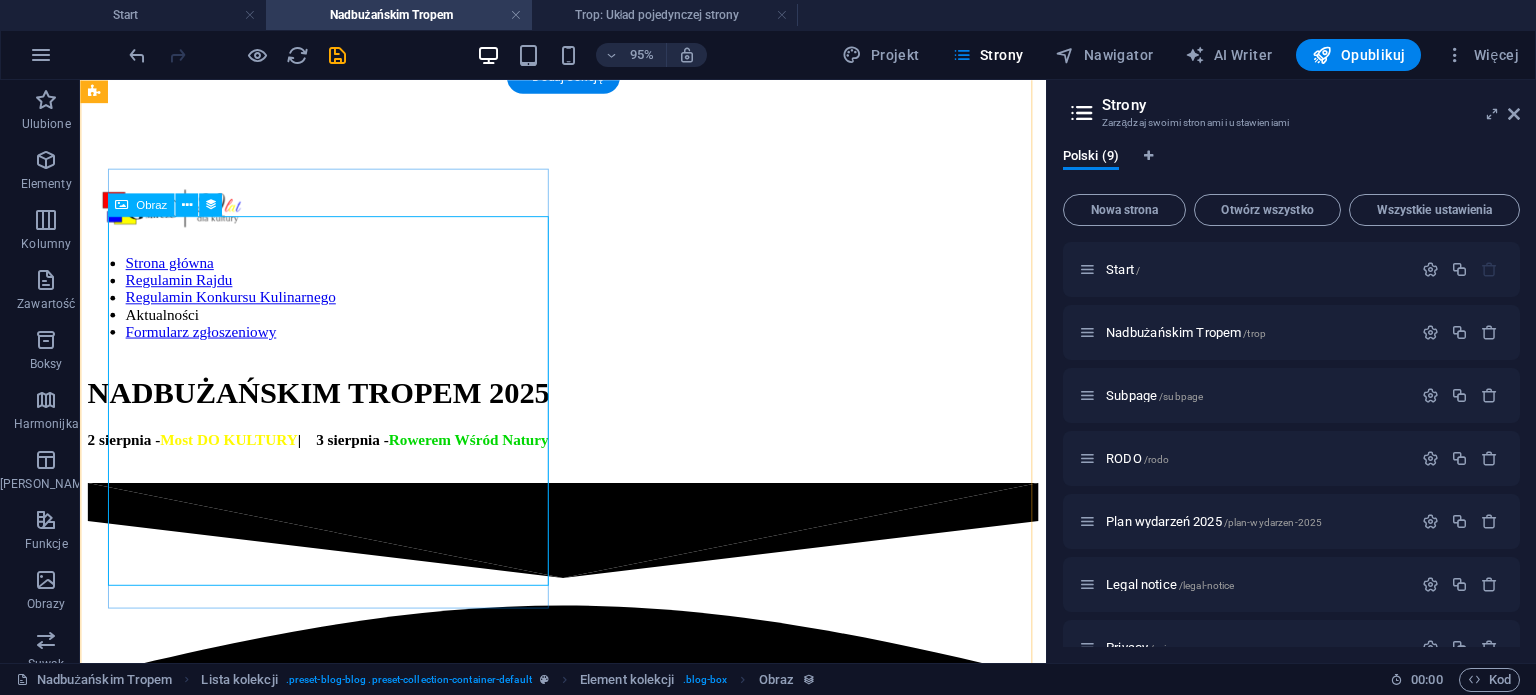 scroll, scrollTop: 484, scrollLeft: 0, axis: vertical 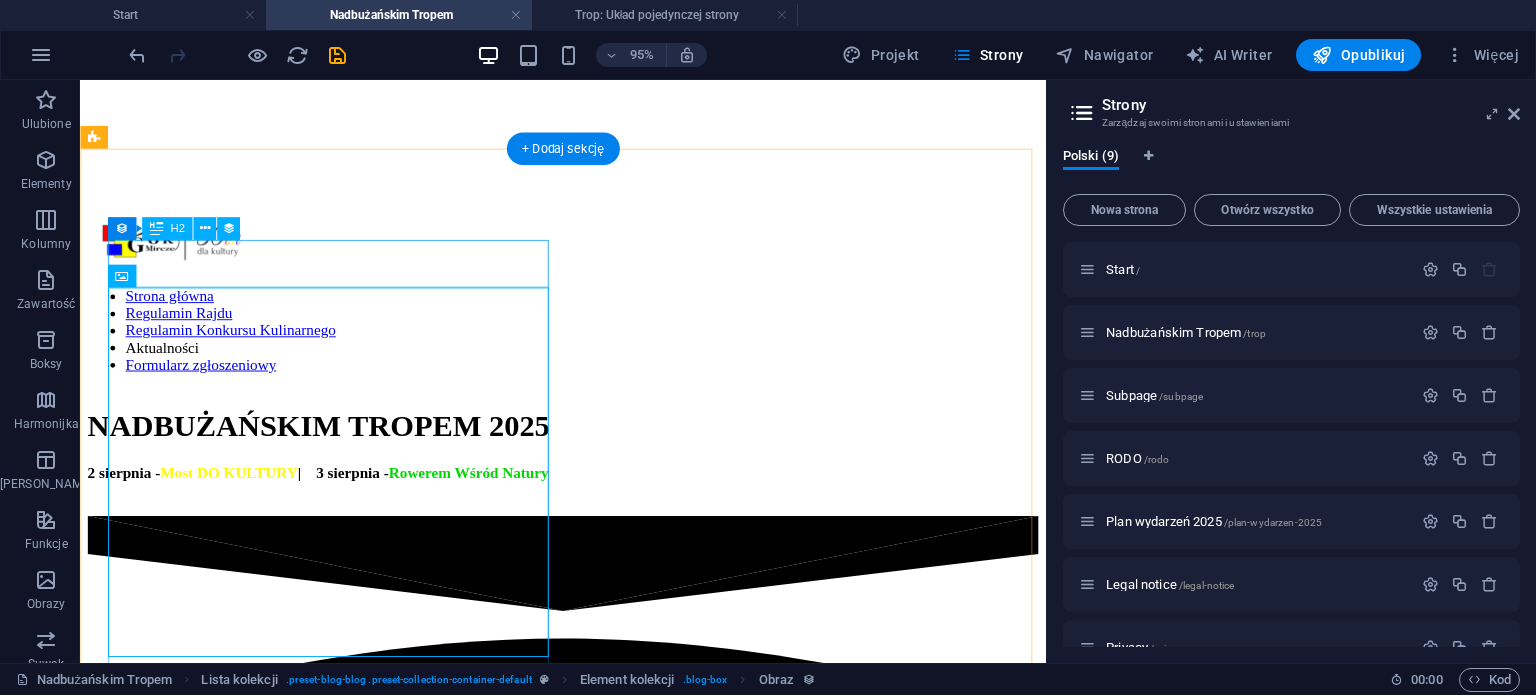 click on "DIIYA" at bounding box center (588, 1264) 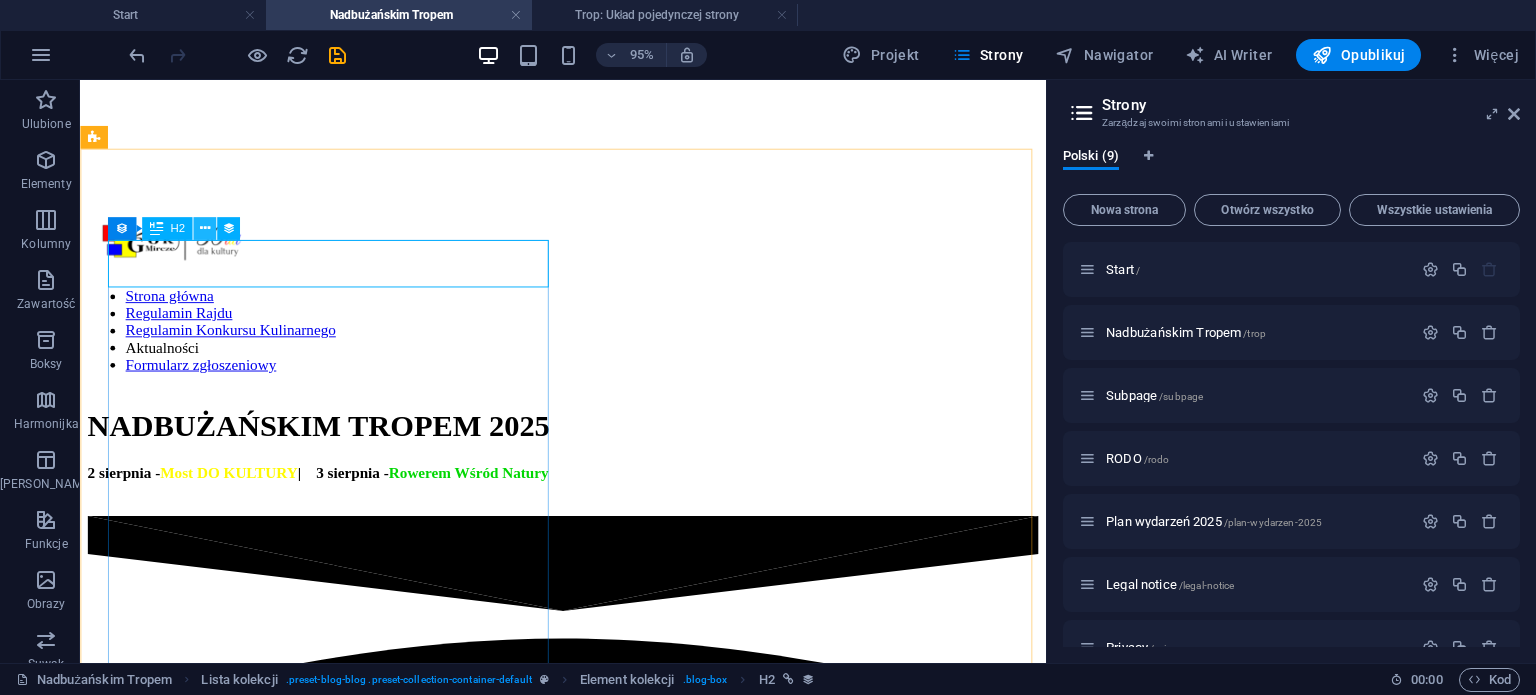 click at bounding box center [204, 228] 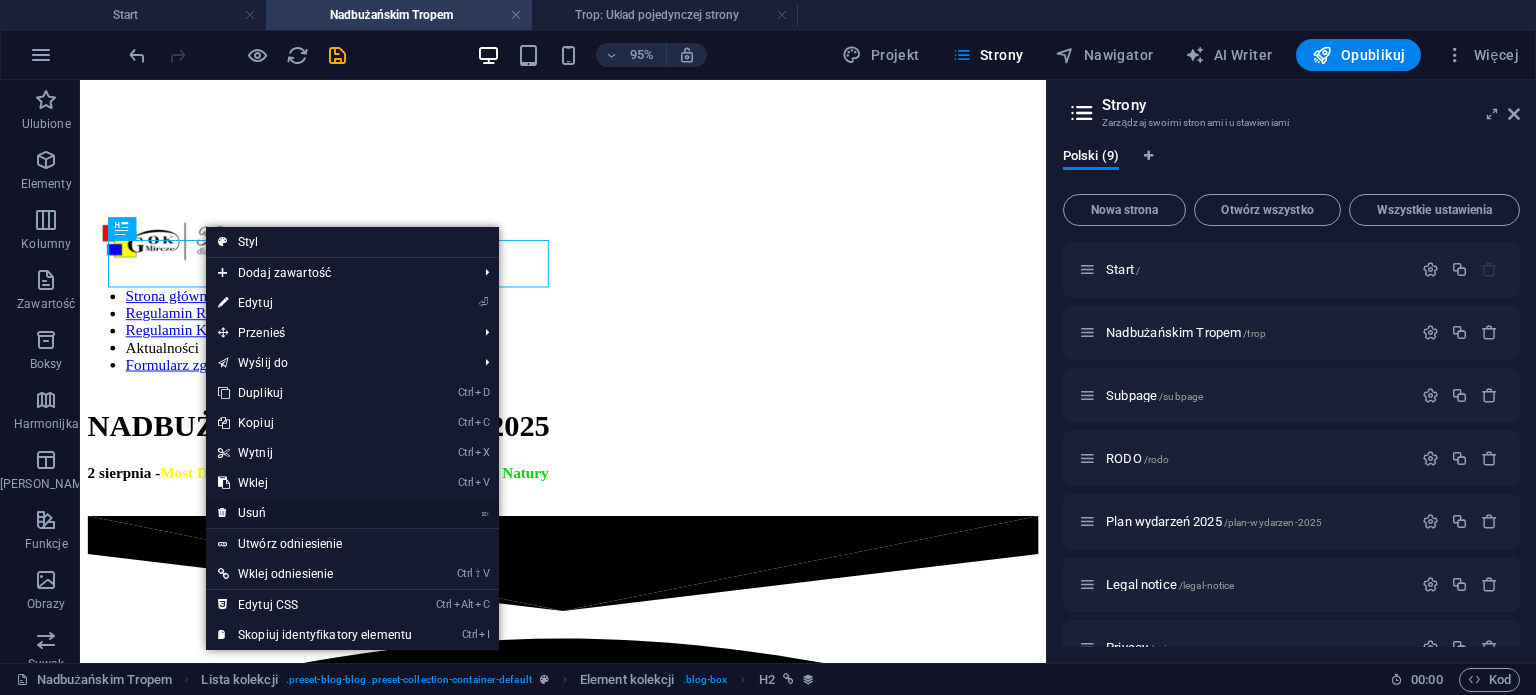 click on "⌦  Usuń" at bounding box center [315, 513] 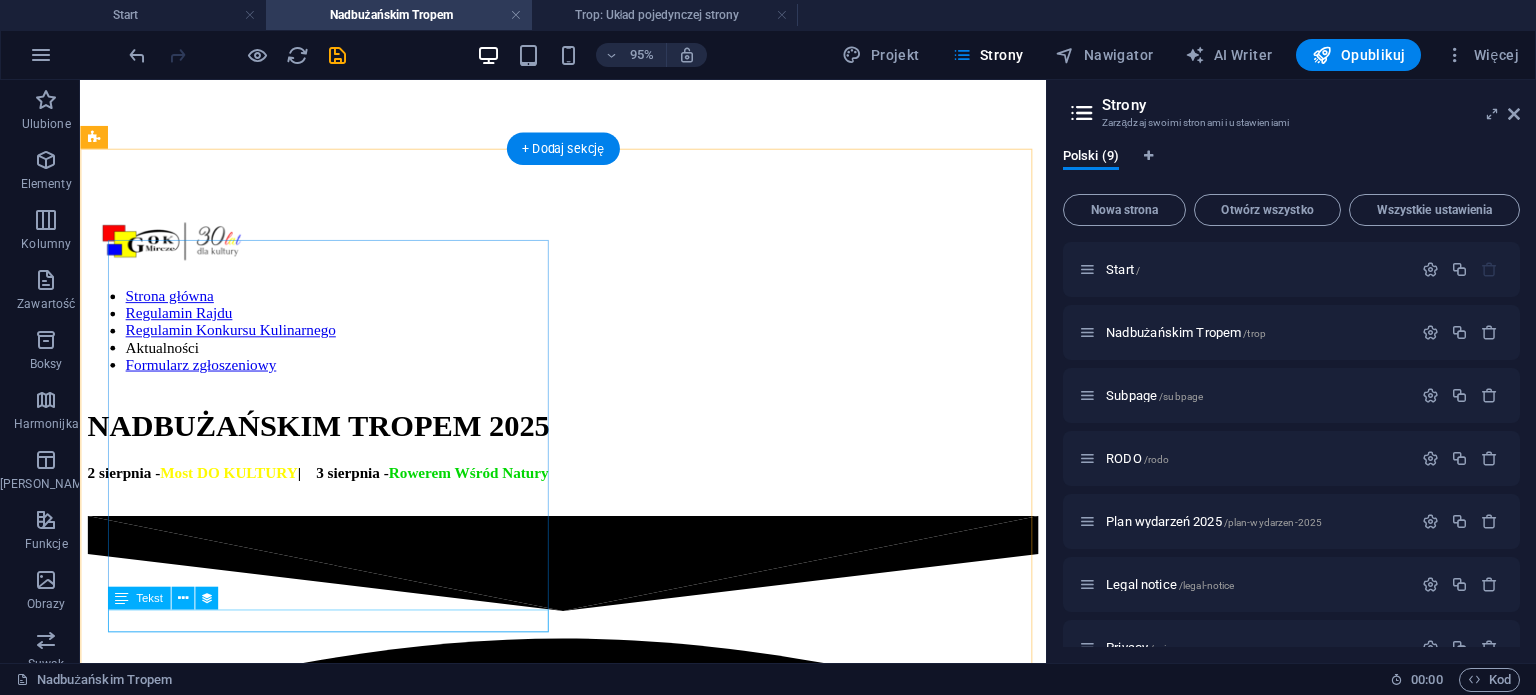 click at bounding box center (588, 2113) 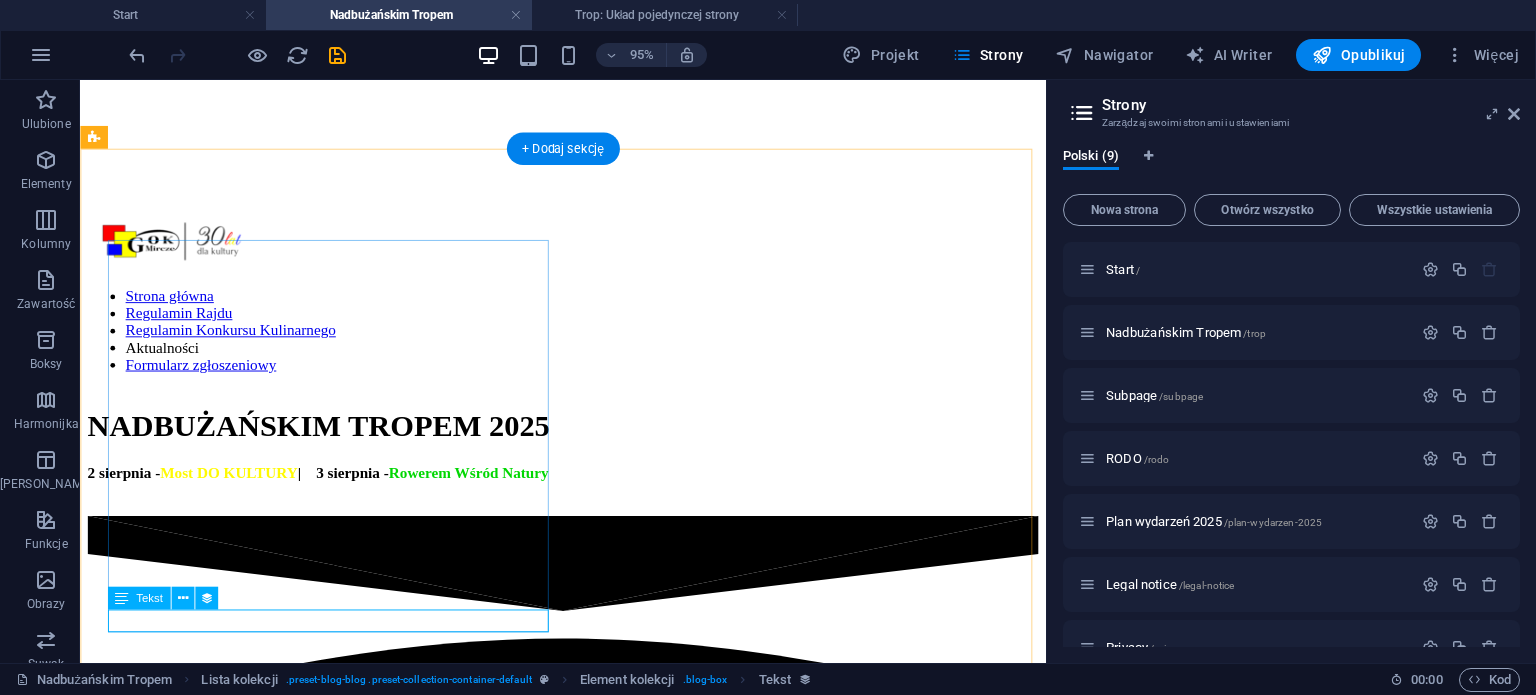 click at bounding box center (588, 2113) 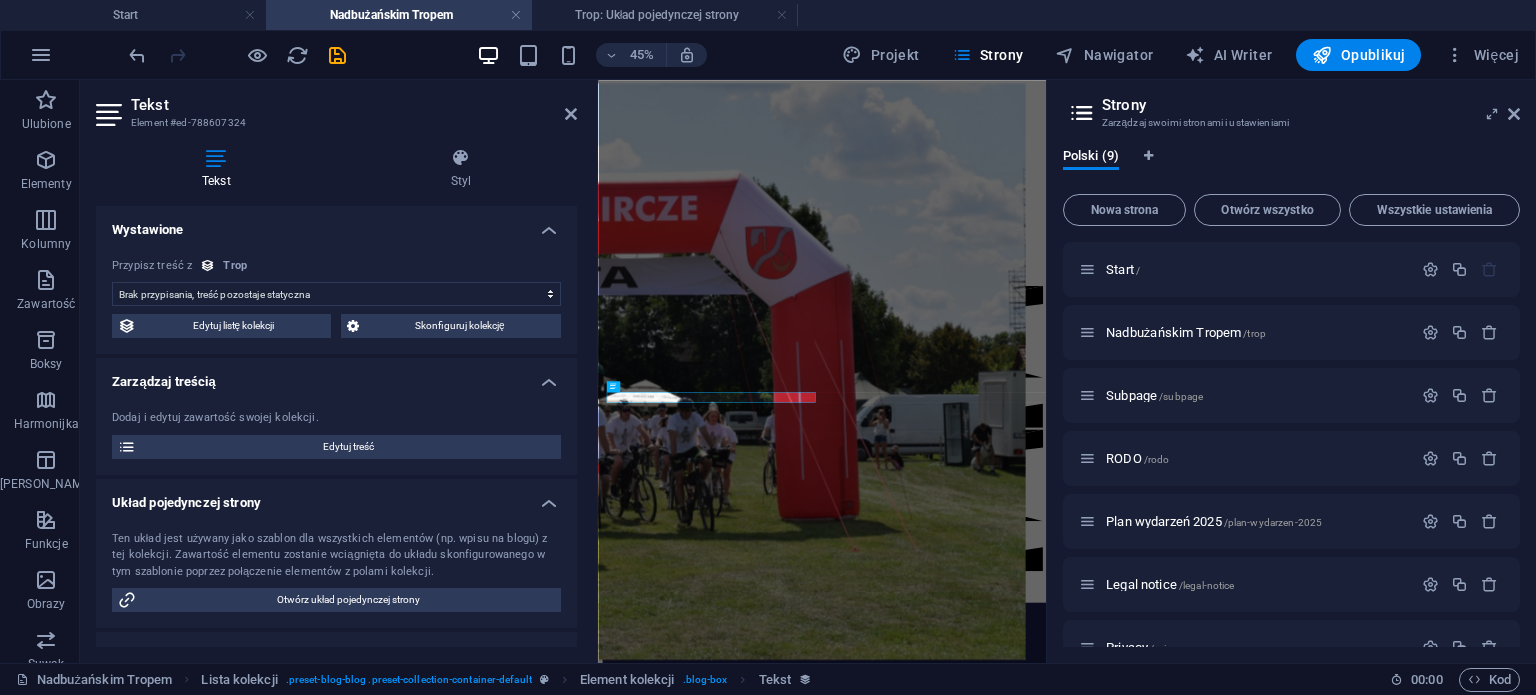 click on "Brak przypisania, treść pozostaje statyczna Utworzono w dniu (Data) Zaktualizowano (Data) Nazwa (Zwykły tekst) Slug (Zwykły tekst) Zawartość (CMS) Kategoria (Wybór) Autor (Zwykły tekst) Grafika (Plik) Data publikacji (Data) Status (Wybór)" at bounding box center (336, 294) 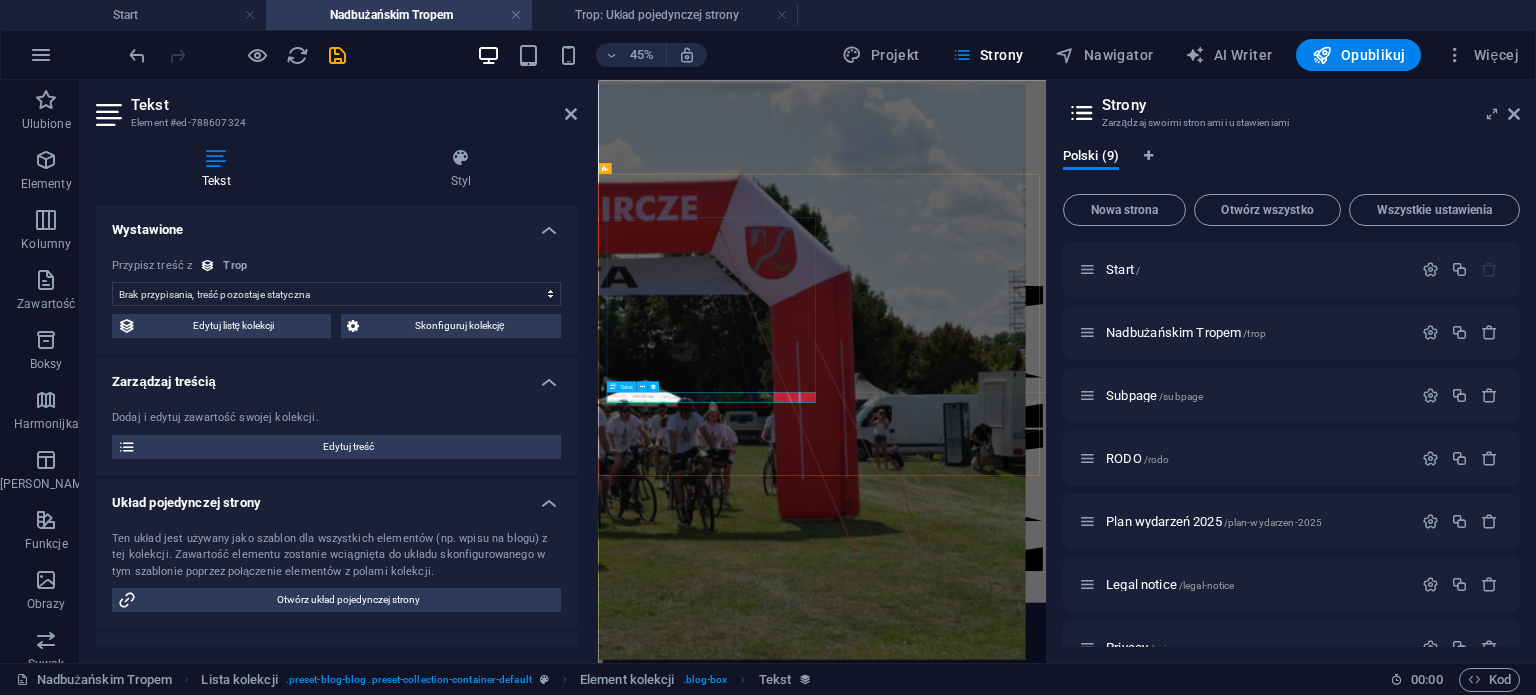 click at bounding box center [1095, 2089] 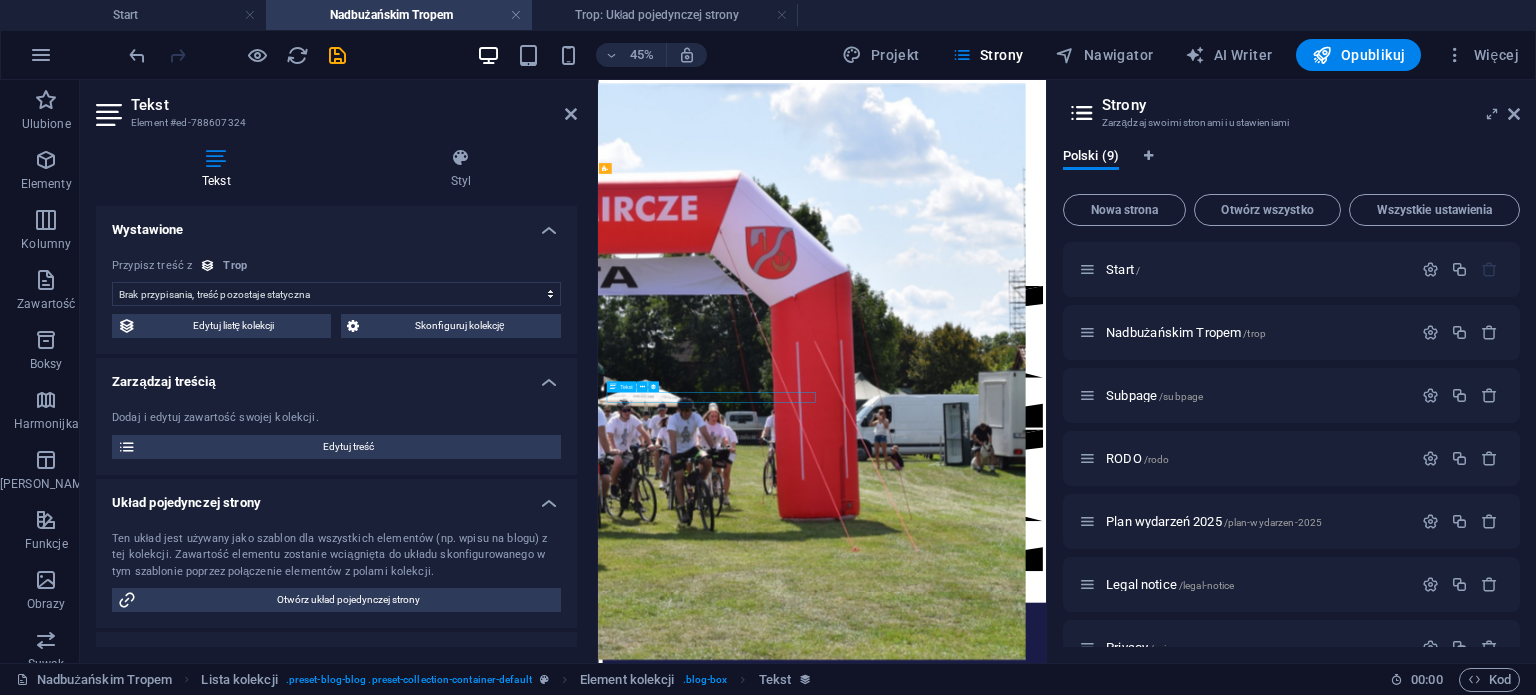 click at bounding box center [1095, 2089] 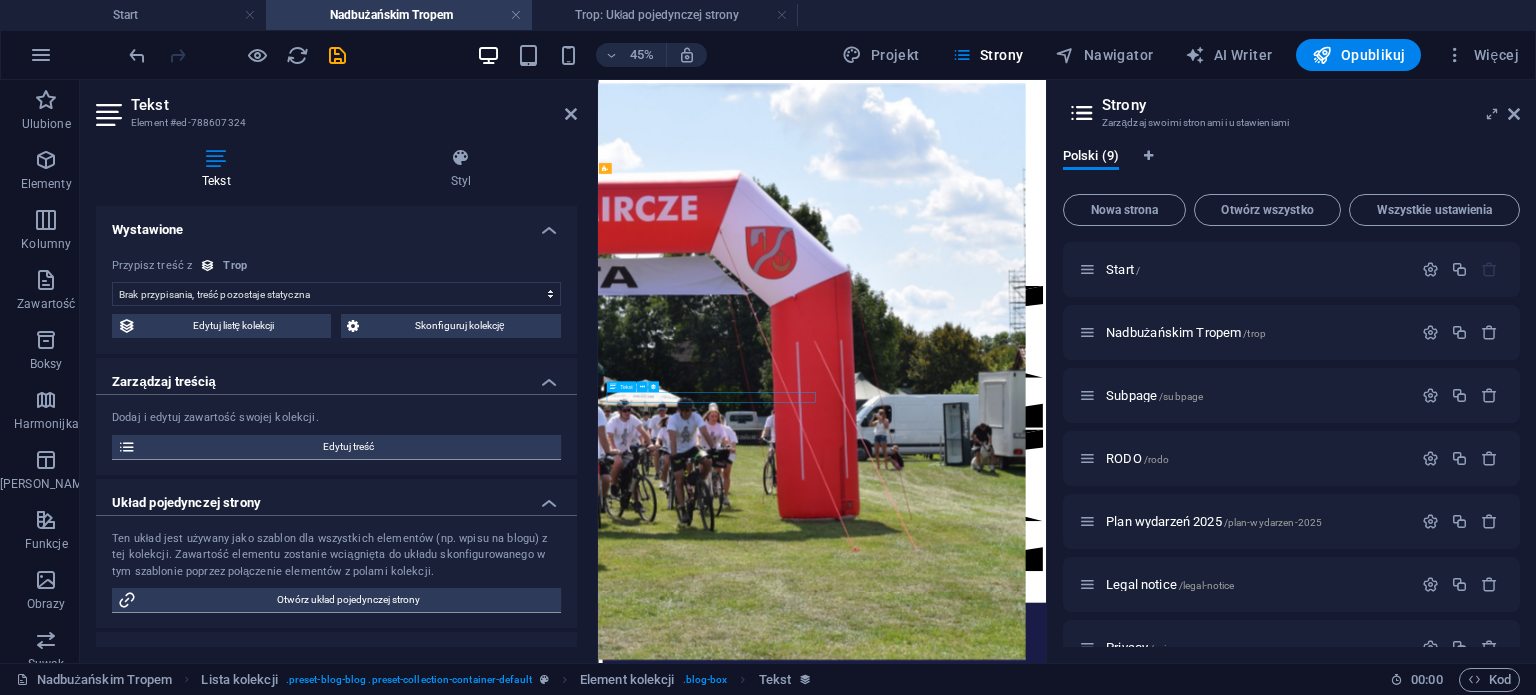click at bounding box center (1095, 2089) 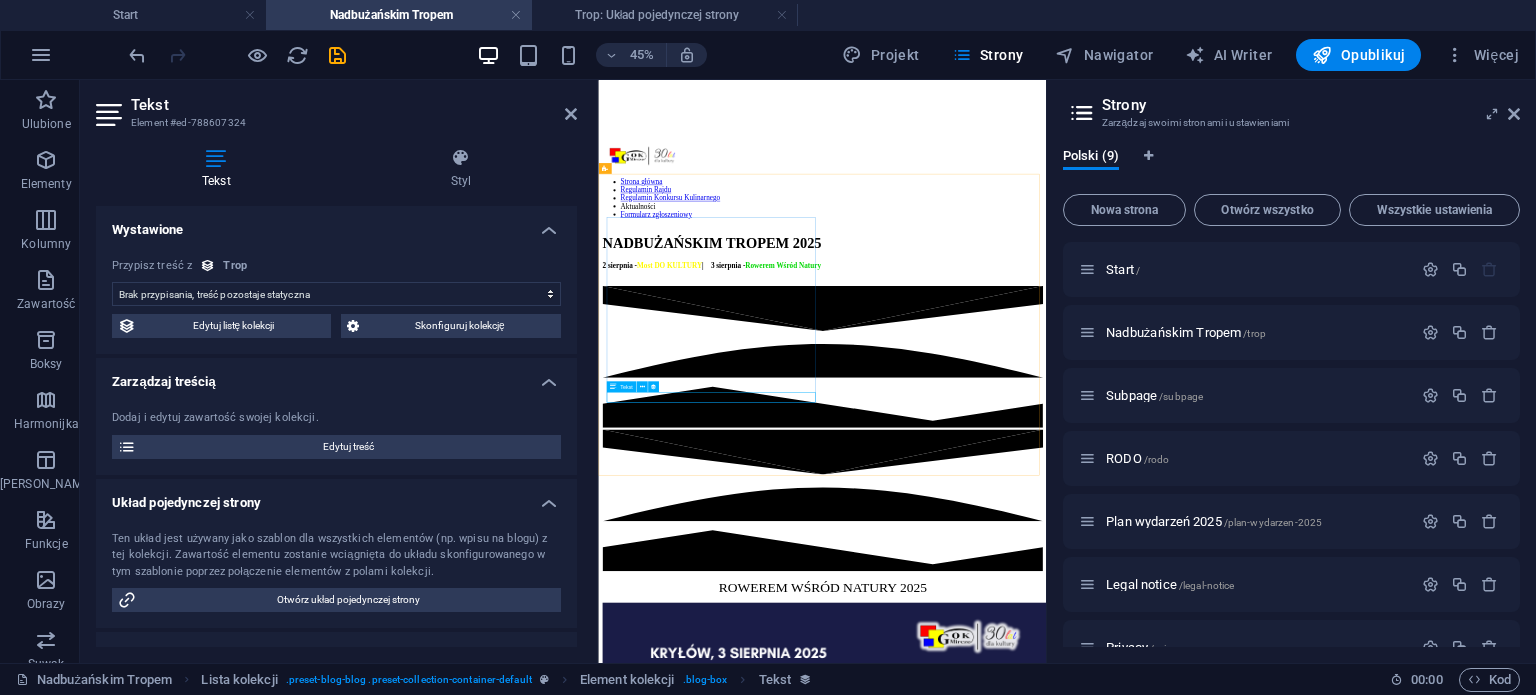 click at bounding box center (1095, 2089) 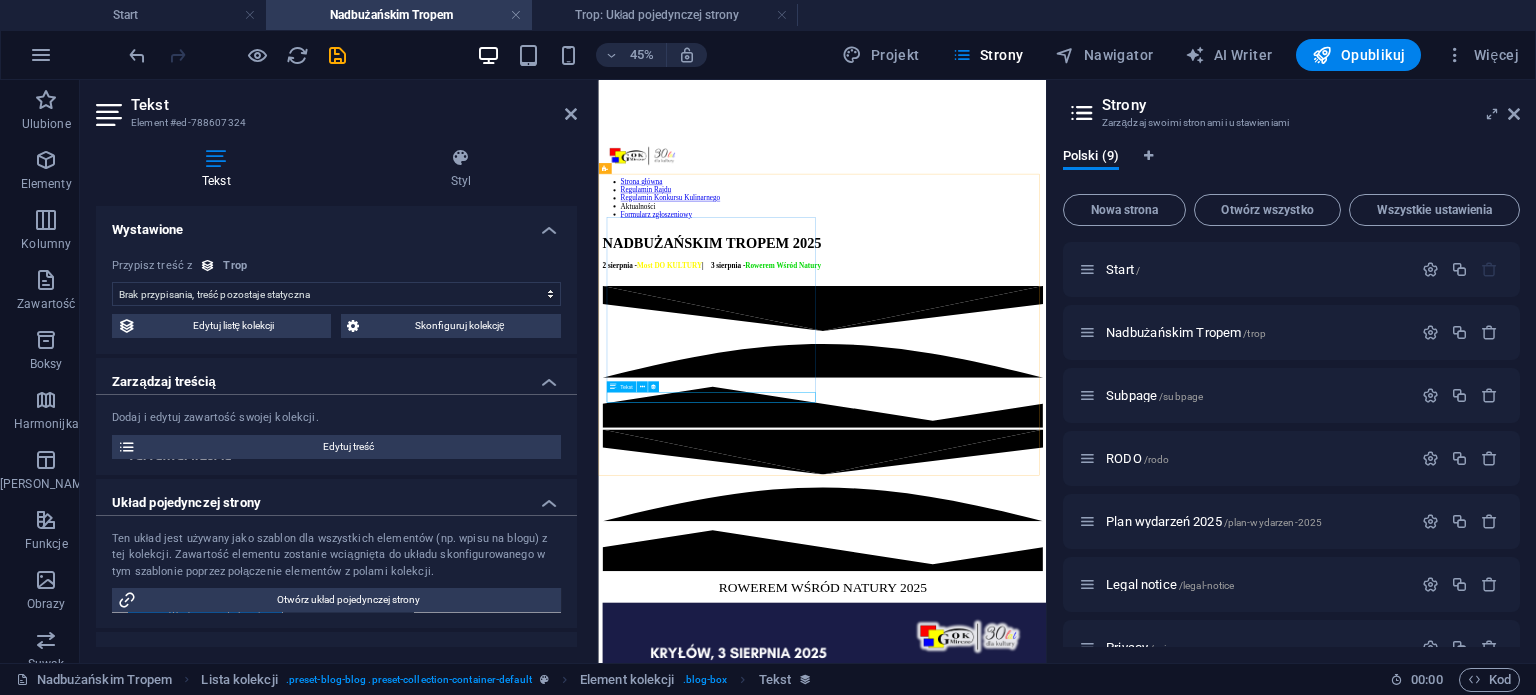 drag, startPoint x: 674, startPoint y: 781, endPoint x: 1230, endPoint y: 472, distance: 636.0951 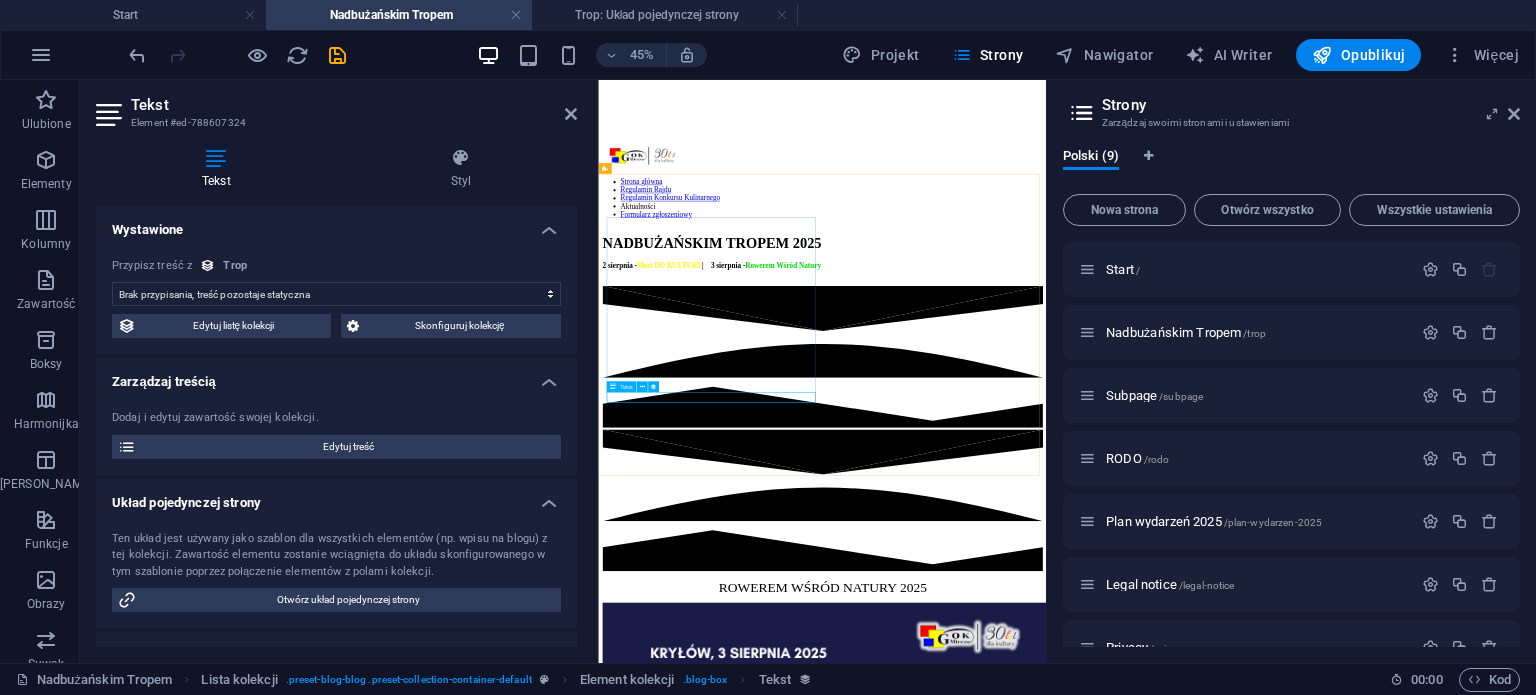 click at bounding box center [1095, 2089] 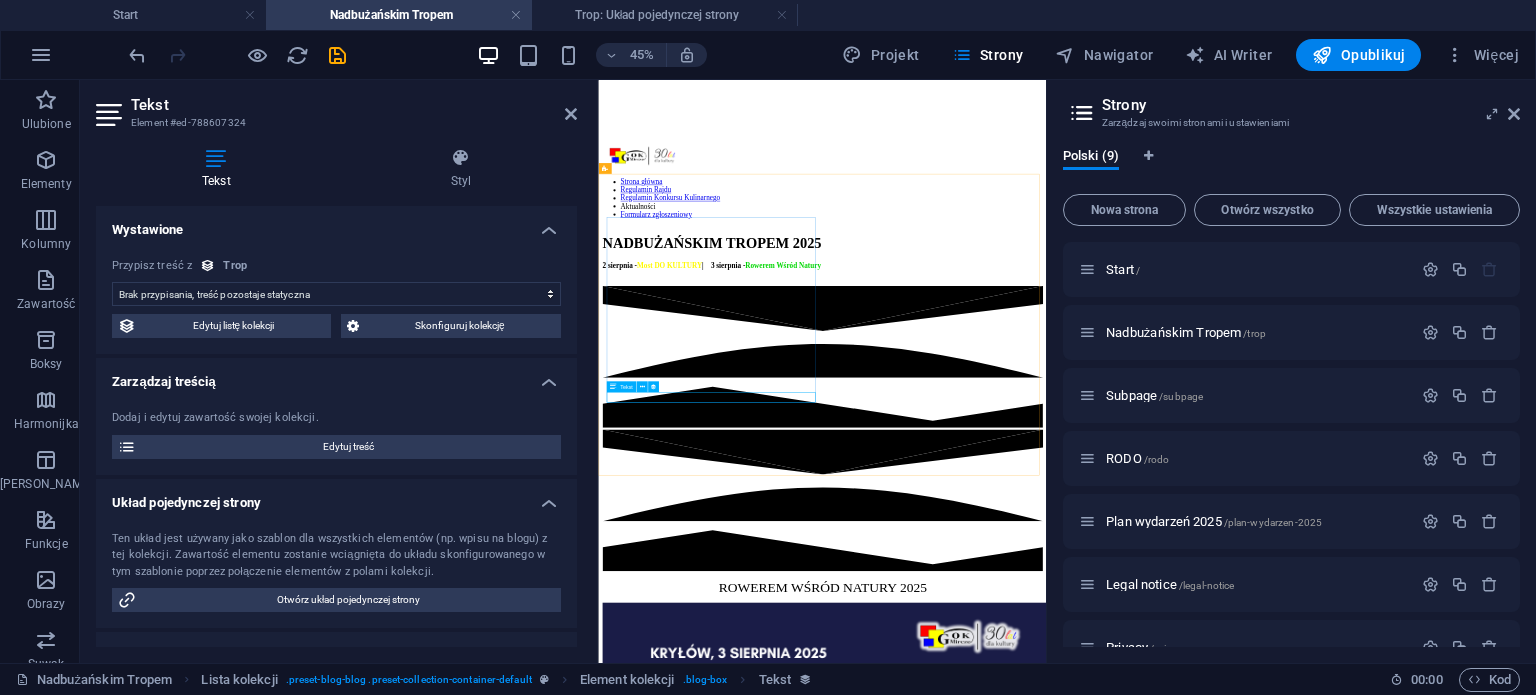 click on "Tekst" at bounding box center (626, 386) 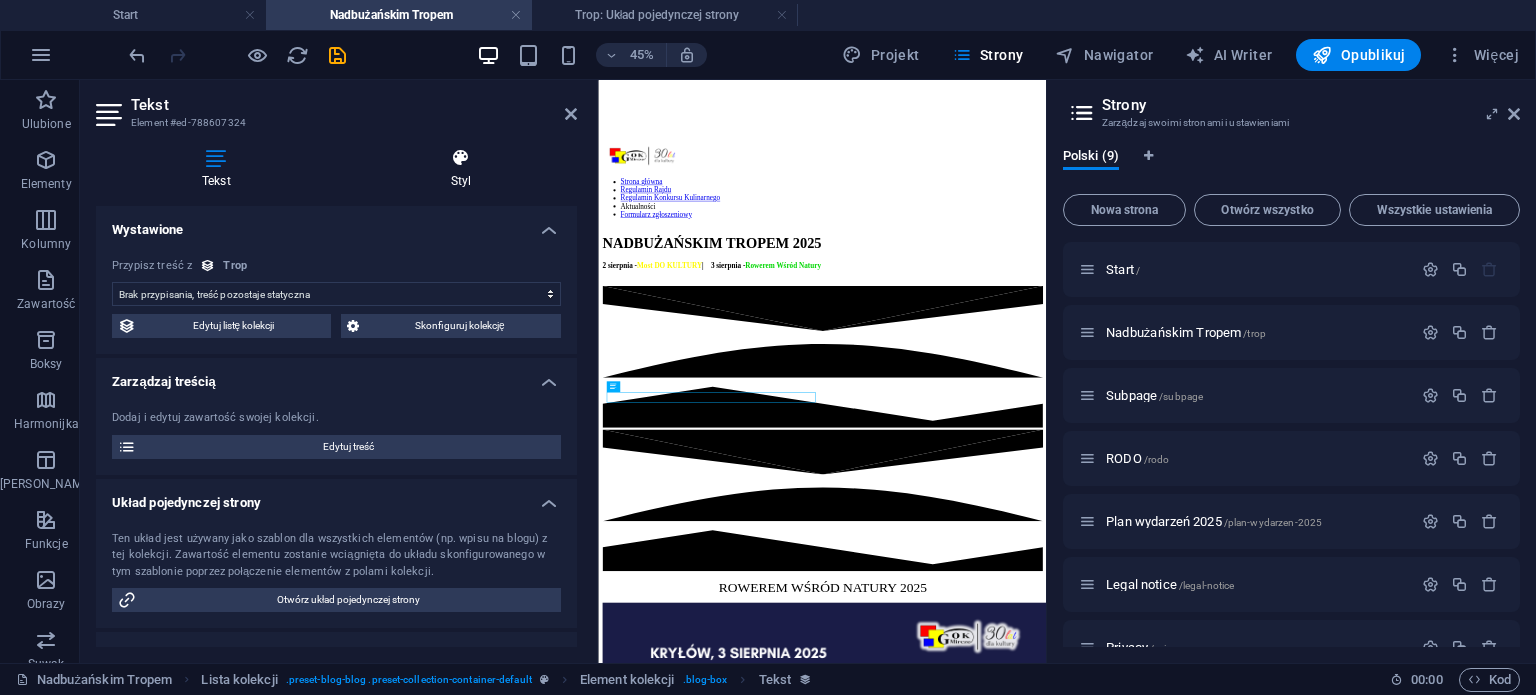 click at bounding box center [461, 158] 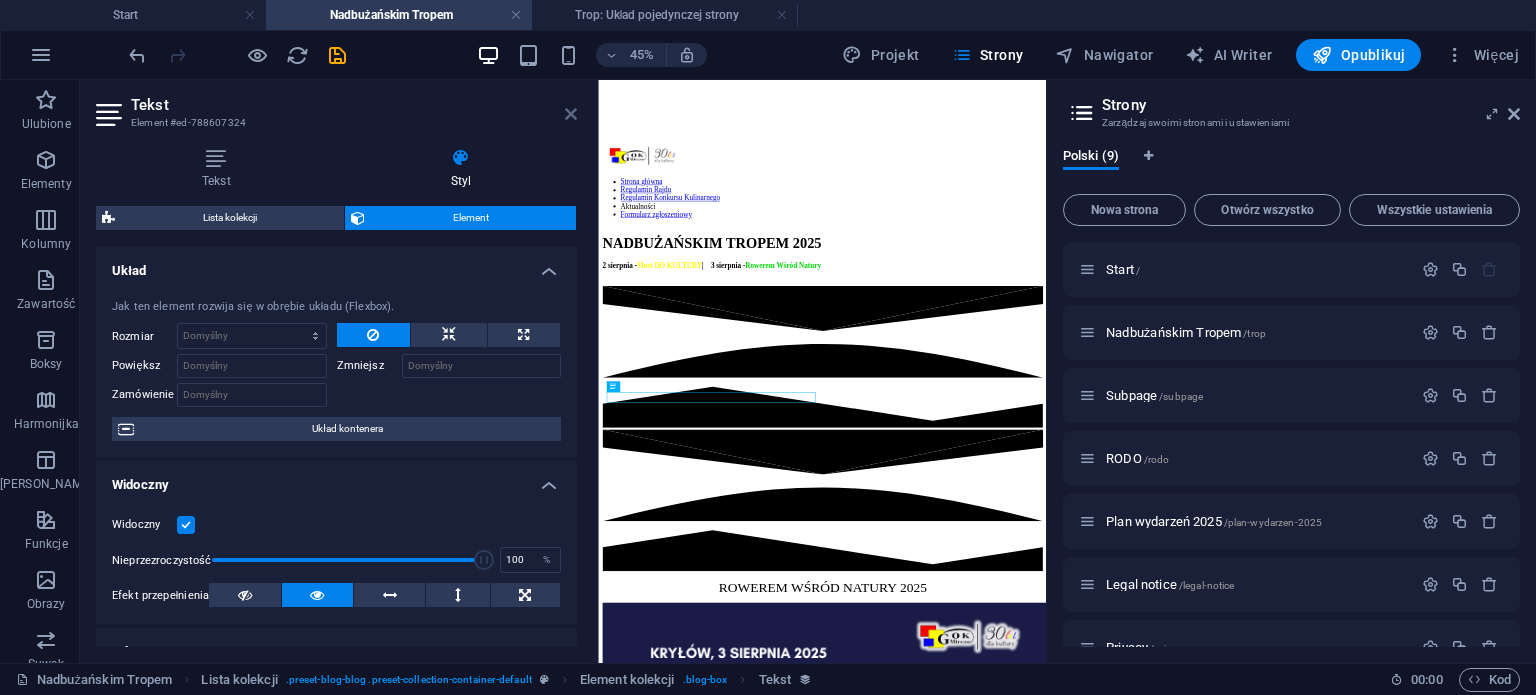 drag, startPoint x: 575, startPoint y: 112, endPoint x: 644, endPoint y: 418, distance: 313.68295 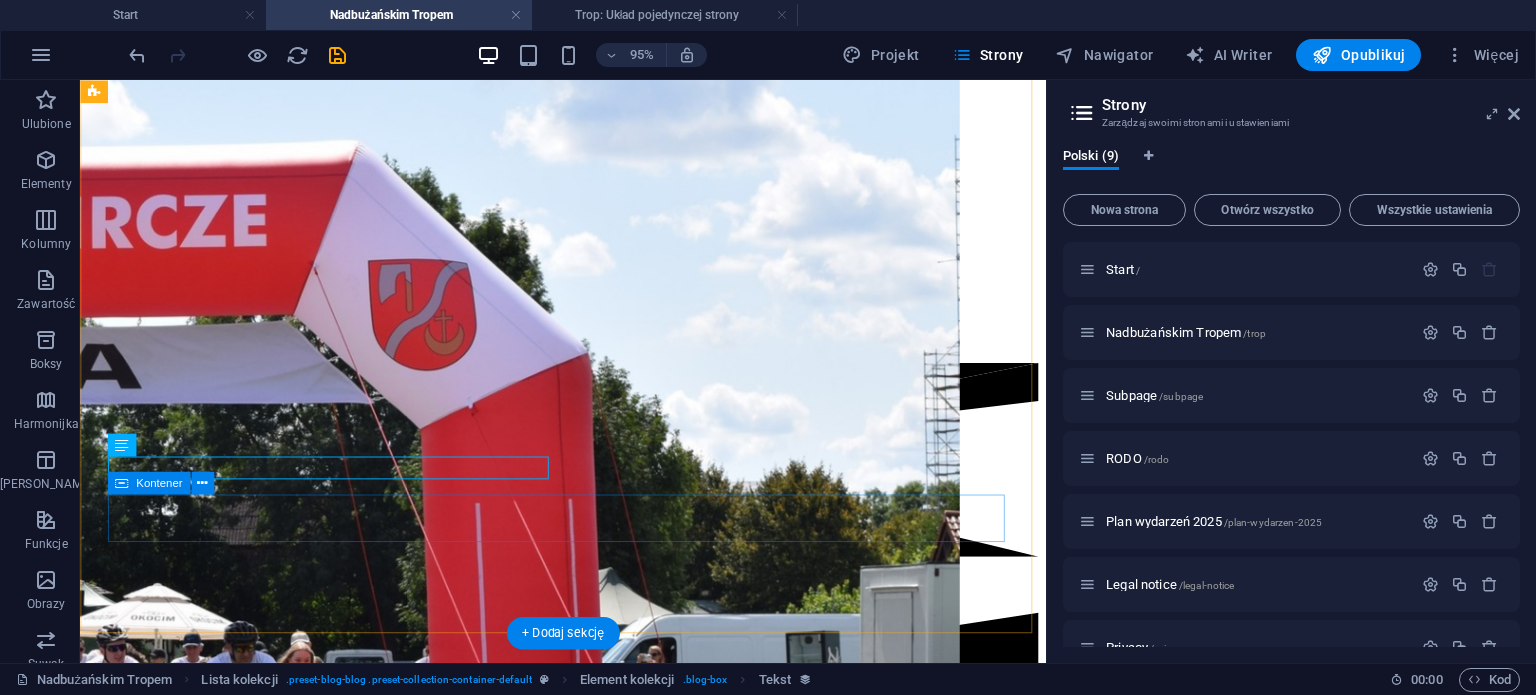 scroll, scrollTop: 784, scrollLeft: 0, axis: vertical 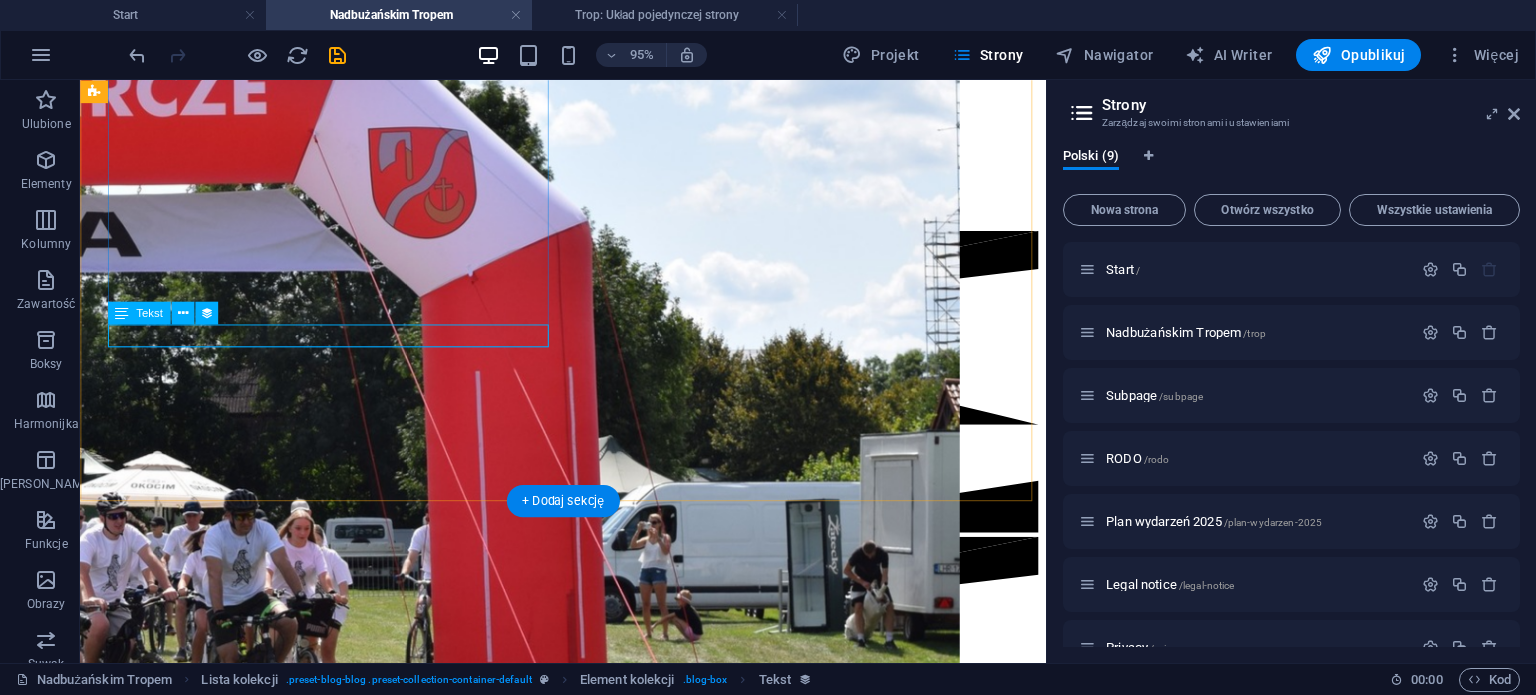 click at bounding box center [588, 1813] 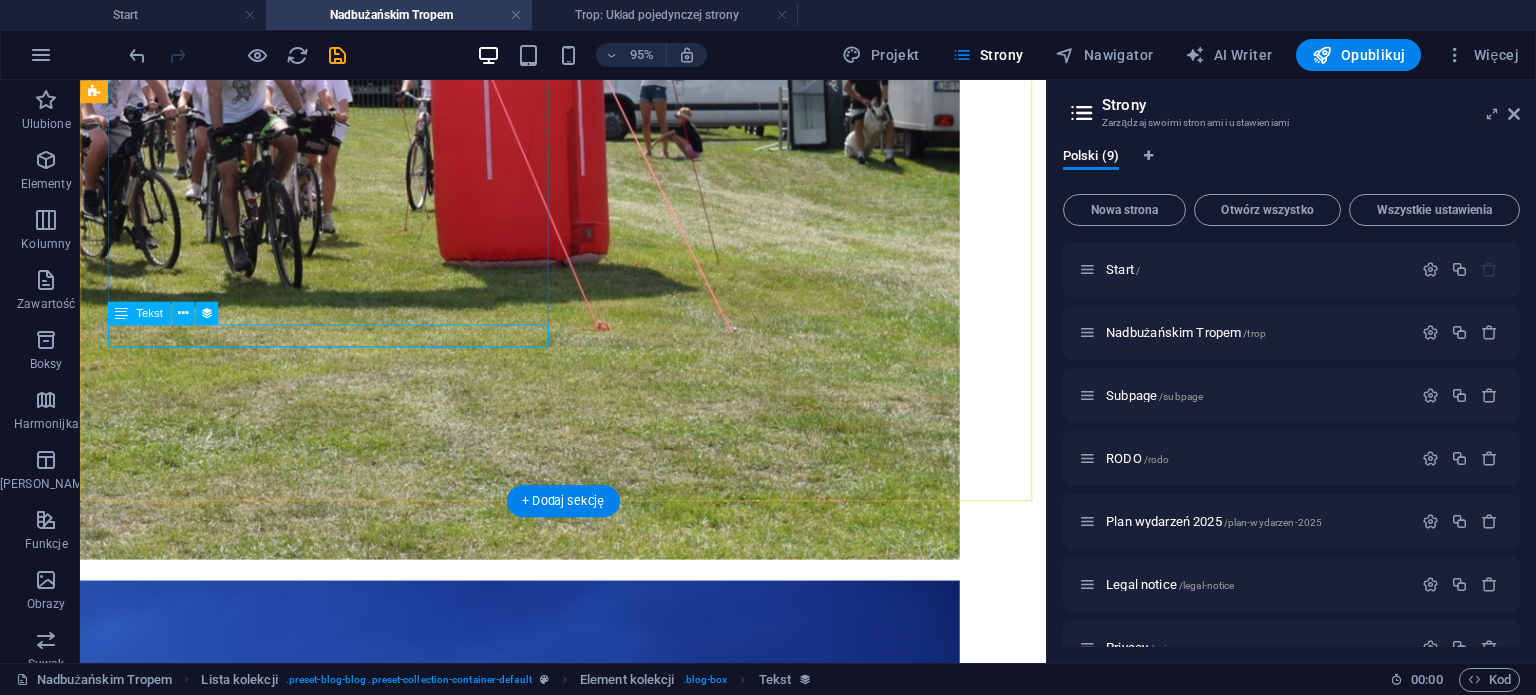 scroll, scrollTop: 920, scrollLeft: 0, axis: vertical 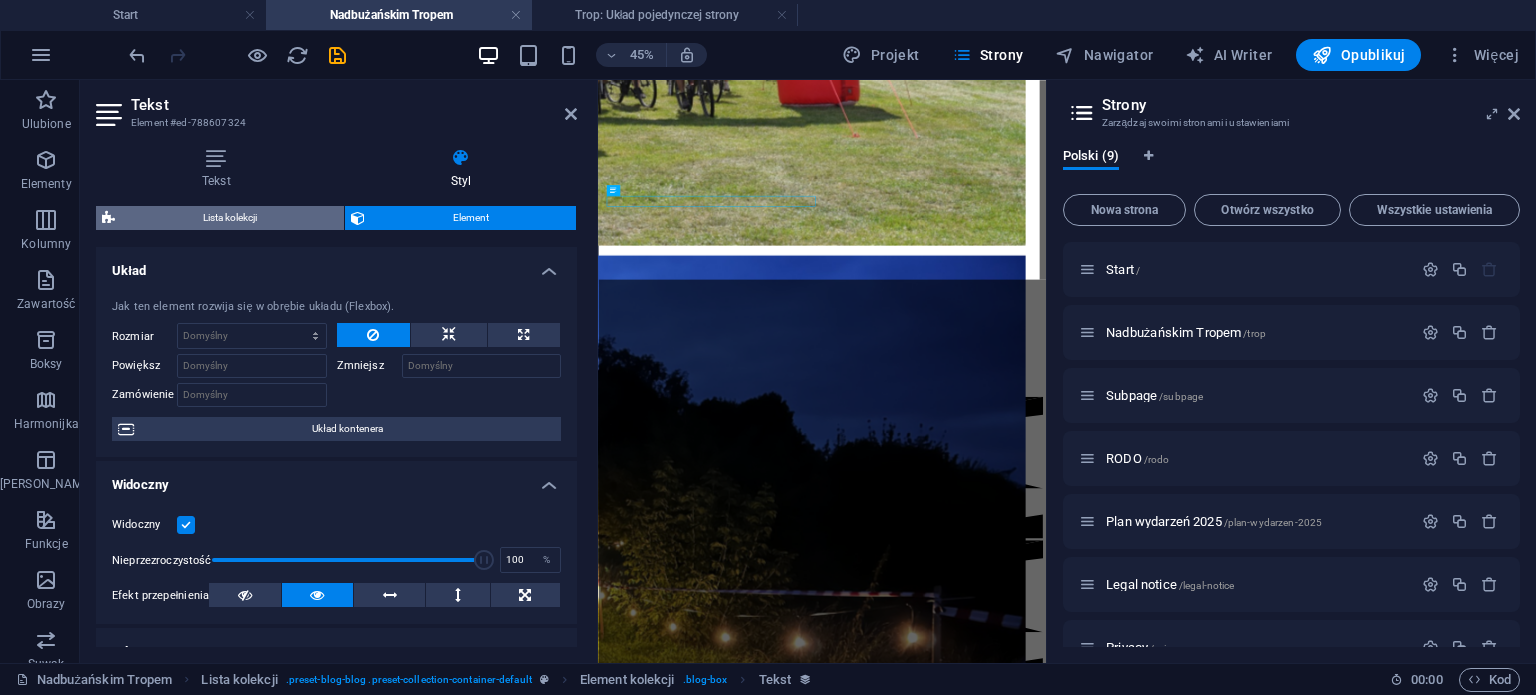 click on "Lista kolekcji" at bounding box center [229, 218] 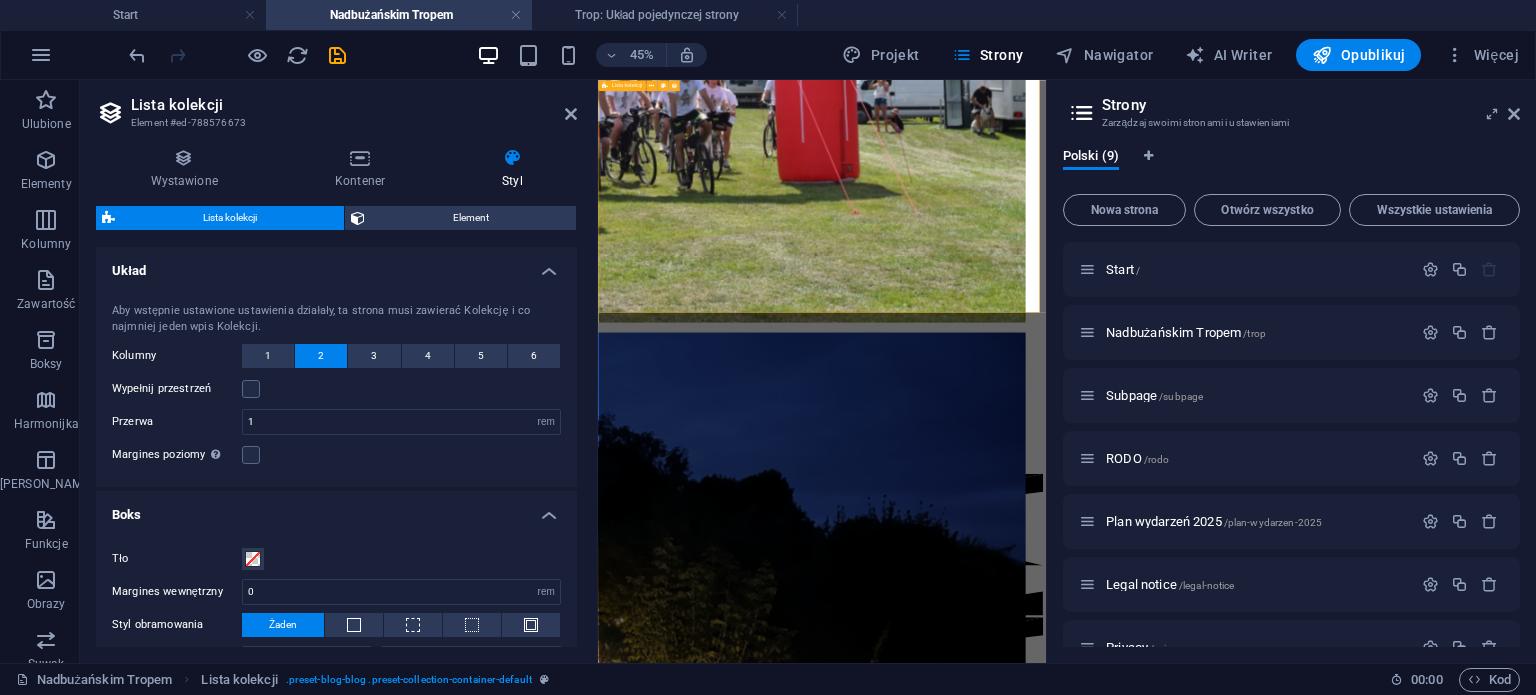 scroll, scrollTop: 720, scrollLeft: 0, axis: vertical 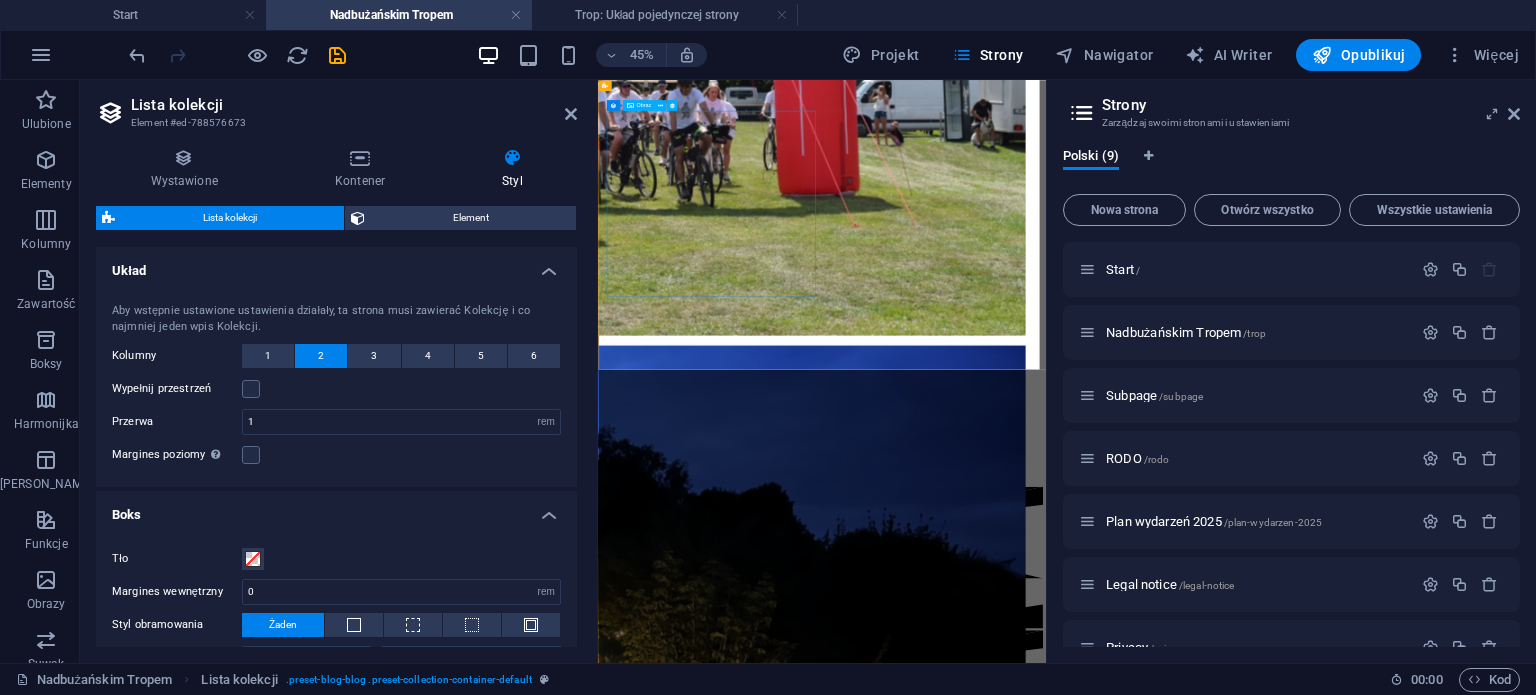 click at bounding box center (1095, 2107) 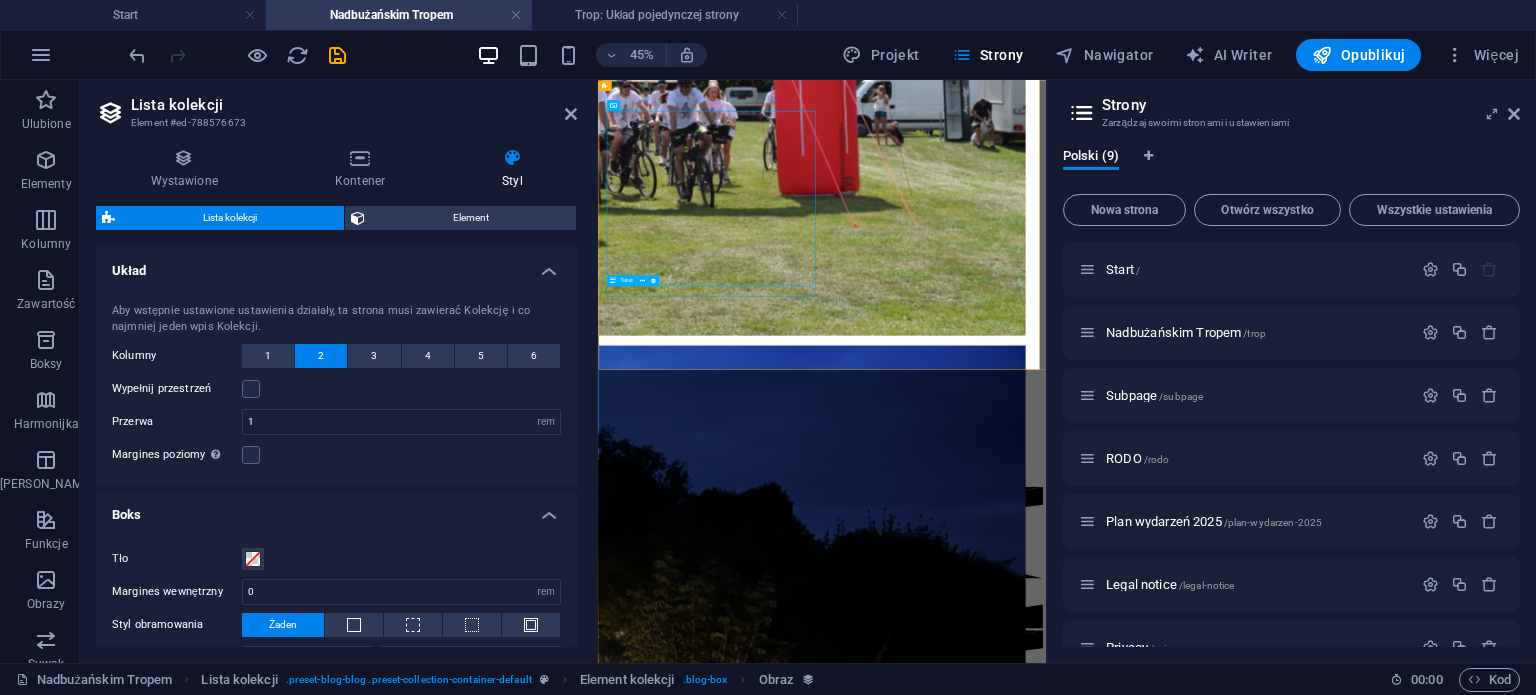 click at bounding box center (1095, 2535) 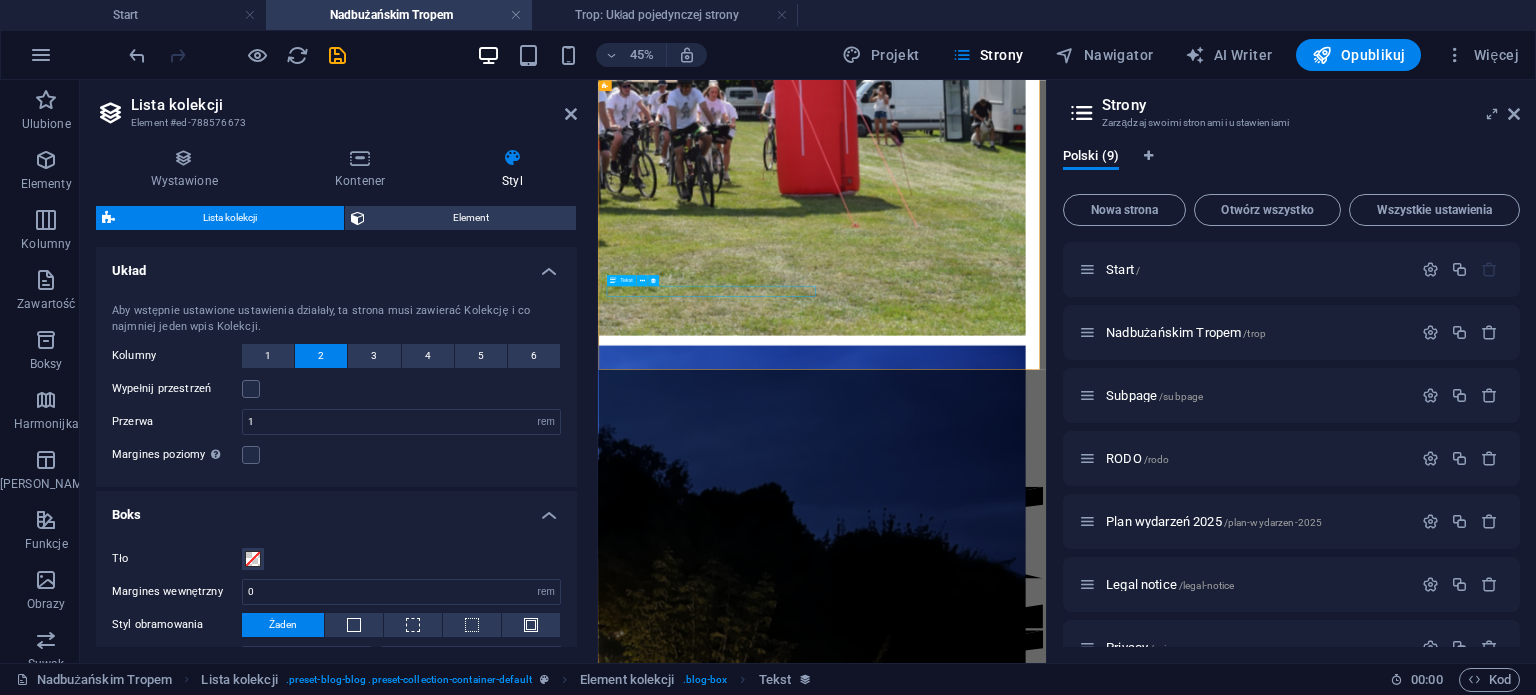 click at bounding box center (1095, 2535) 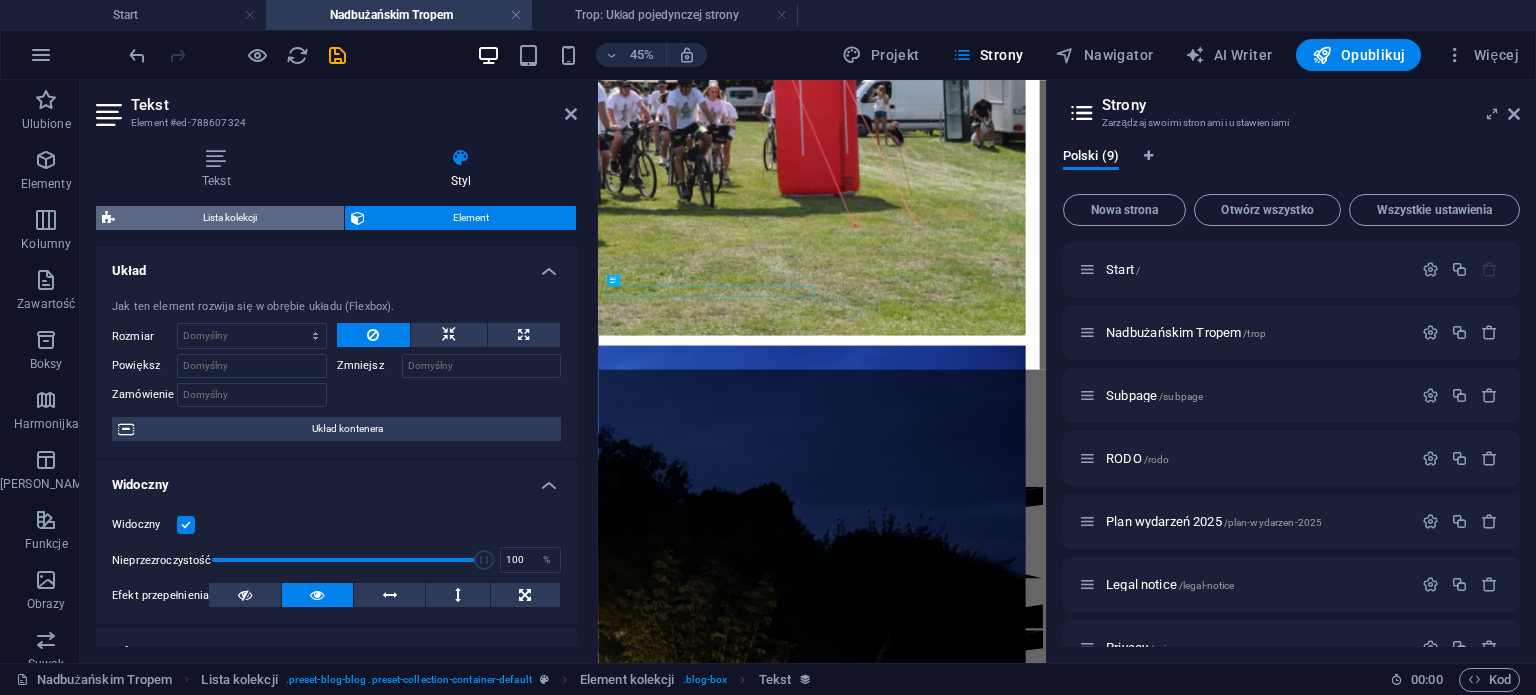 click on "Lista kolekcji" at bounding box center [229, 218] 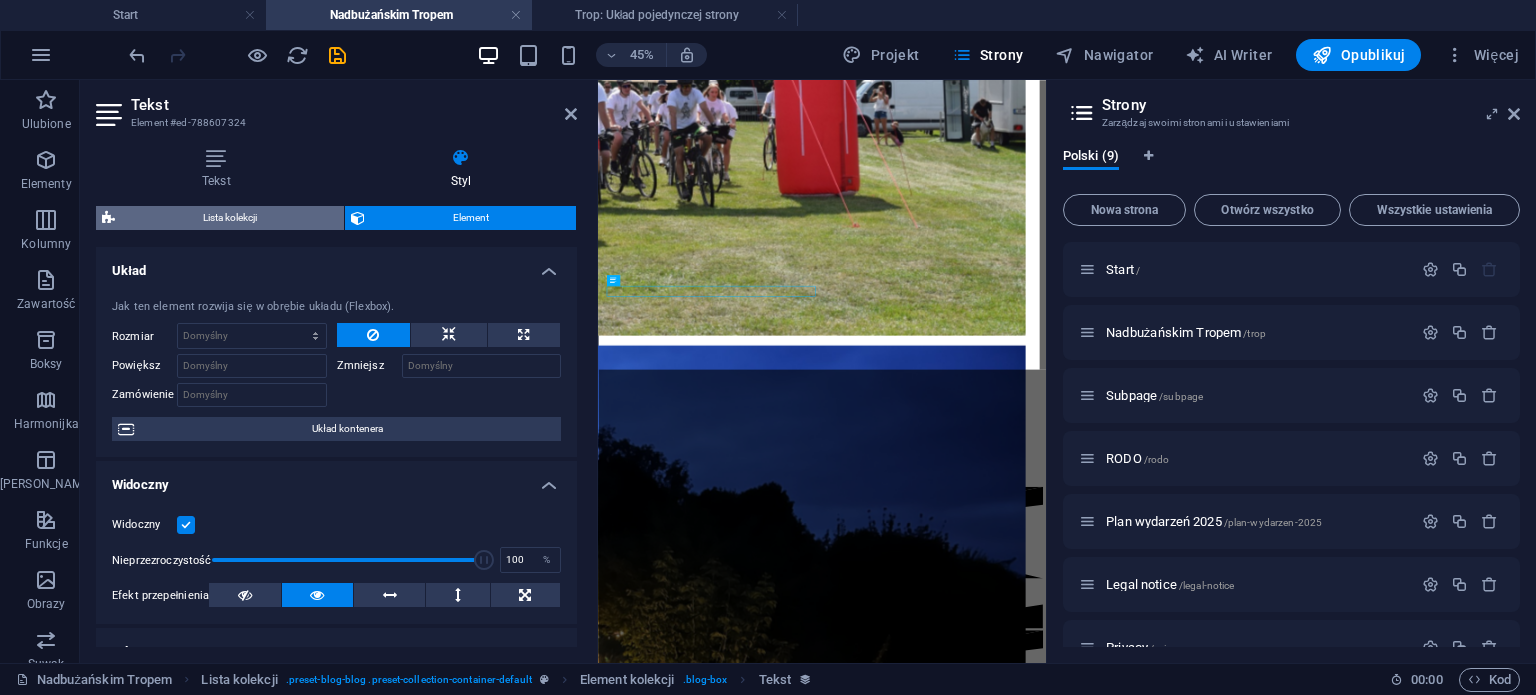 select on "rem" 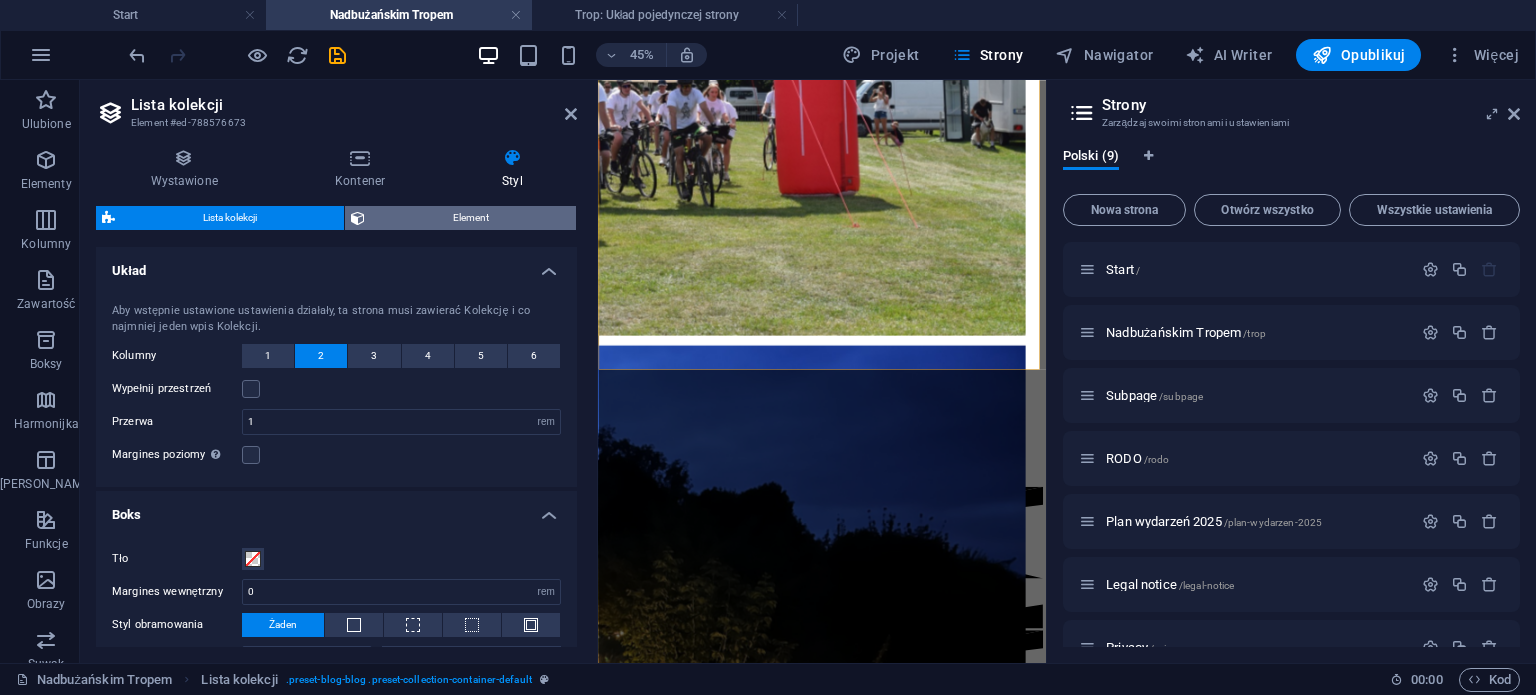 click on "Element" at bounding box center (470, 218) 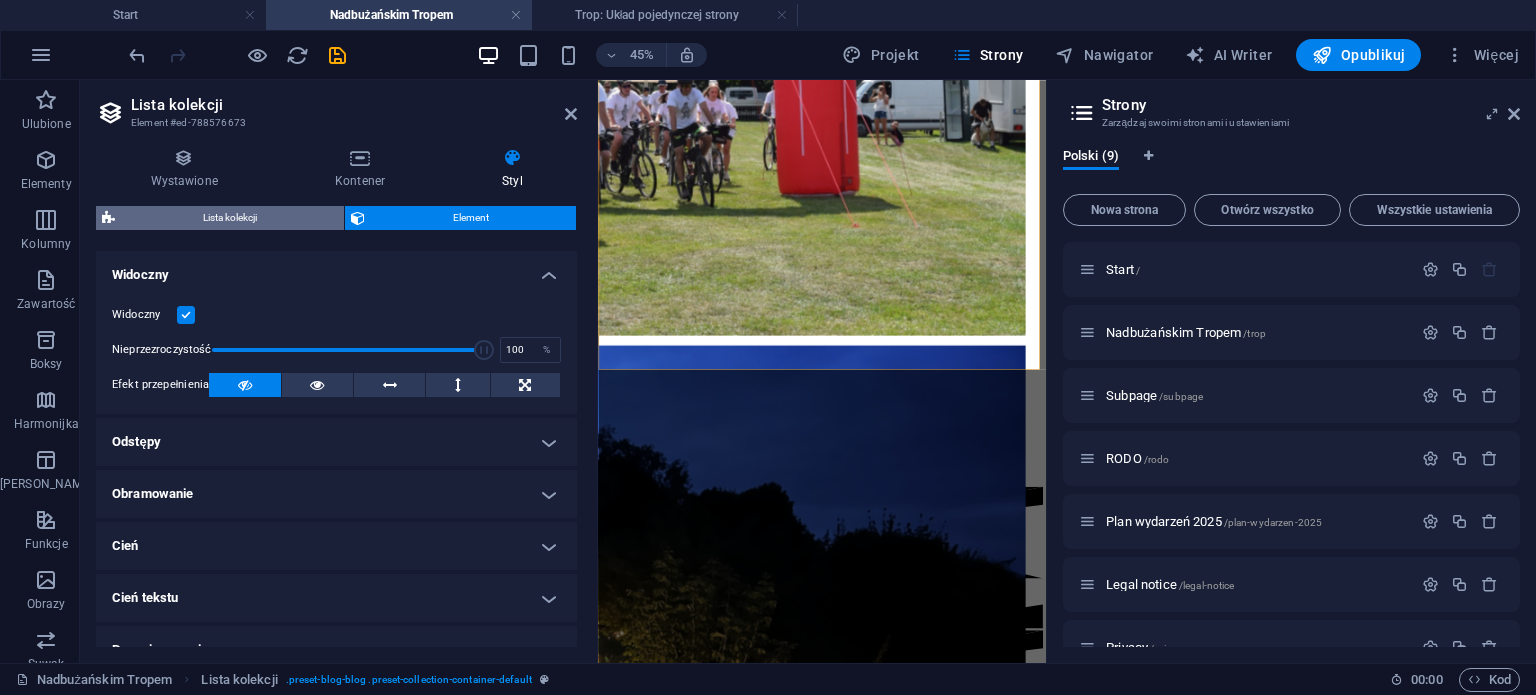 click on "Lista kolekcji" at bounding box center (229, 218) 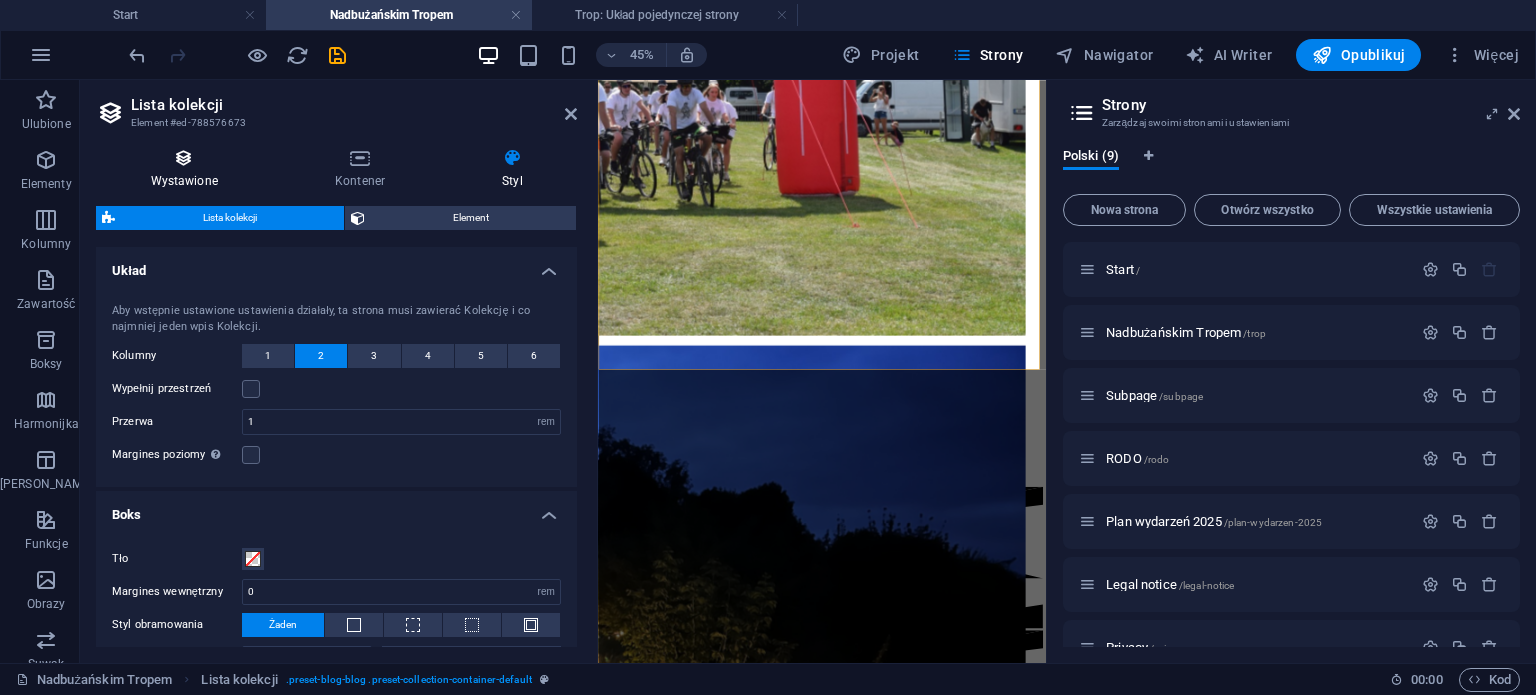 click at bounding box center [184, 158] 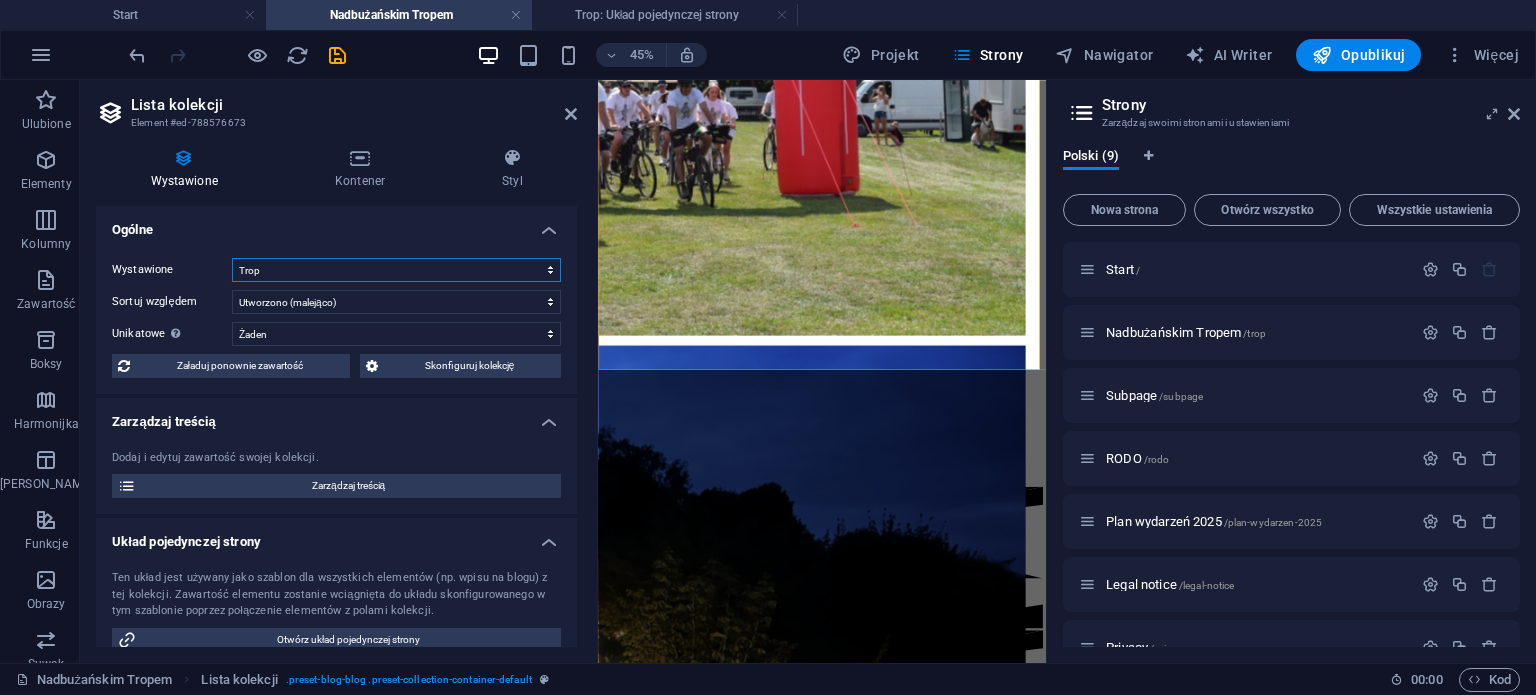 click on "Aktualności Trop" at bounding box center [396, 270] 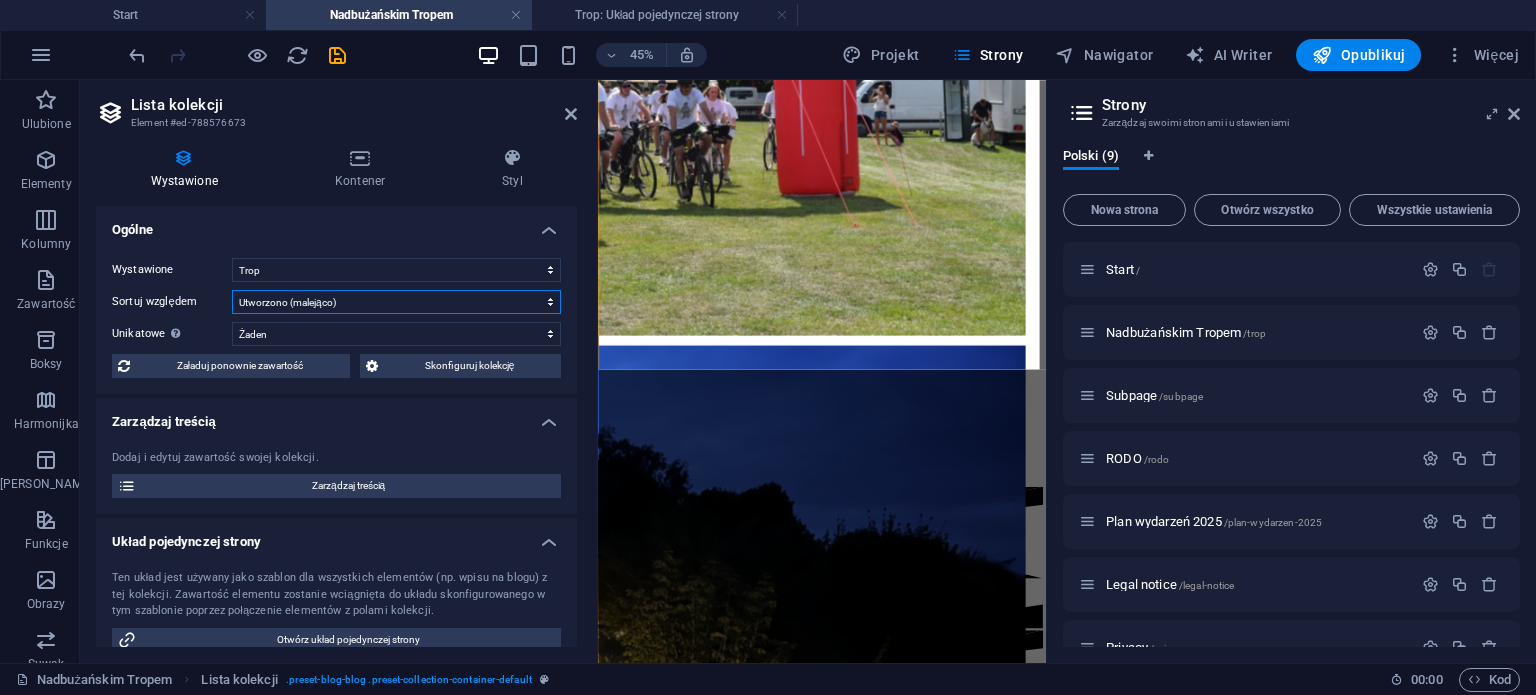 click on "Utworzono (rosnąco) Utworzono (malejąco) Zaktualizowano (rosnąco) Zaktualizowano (malejąco) Nazwa (rosnąco) Nazwa (malejąco) Slug (rosnąco) Slug (malejąco) Kategoria (rosnąco) Kategoria (malejąco) Autor (rosnąco) Autor (malejąco) Data publikacji (rosnąco) Data publikacji (malejąco) Status (rosnąco) Status (malejąco) Random" at bounding box center (396, 302) 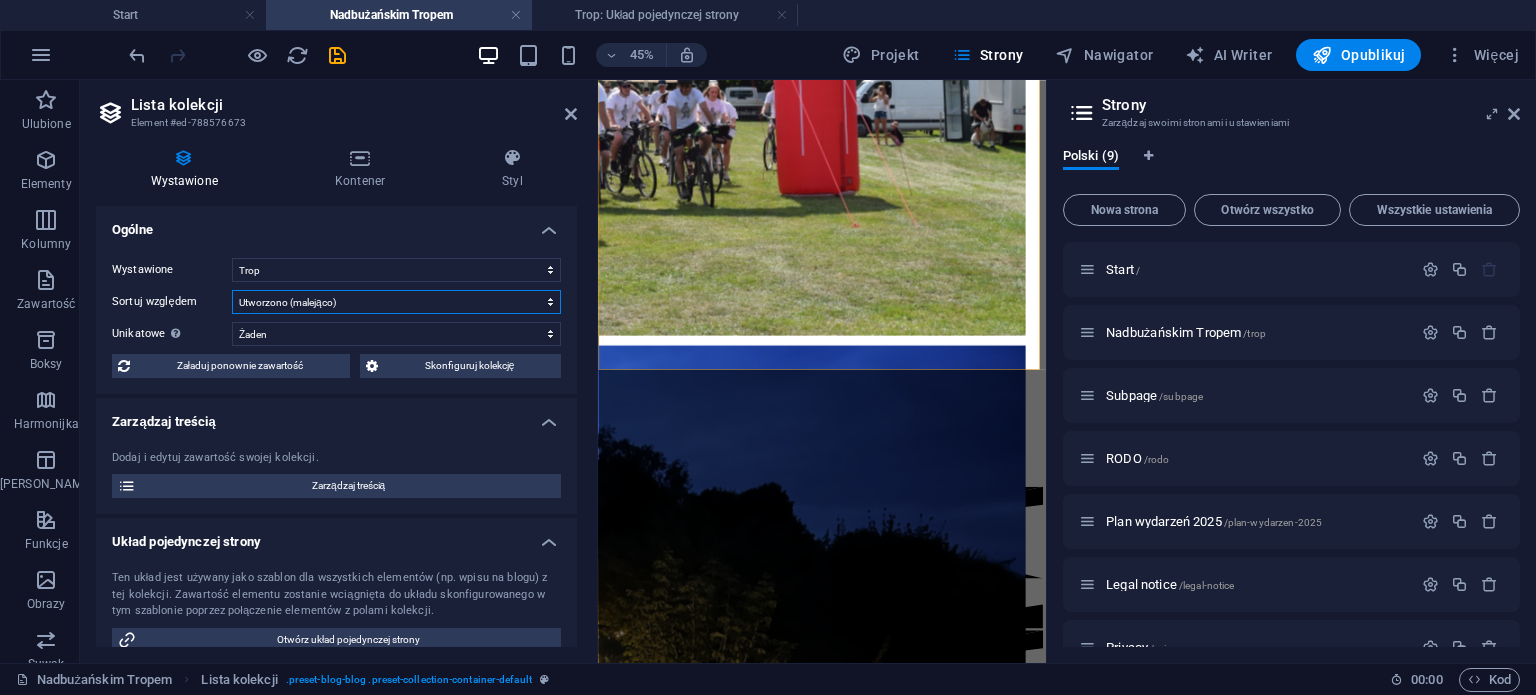 click on "Utworzono (rosnąco) Utworzono (malejąco) Zaktualizowano (rosnąco) Zaktualizowano (malejąco) Nazwa (rosnąco) Nazwa (malejąco) Slug (rosnąco) Slug (malejąco) Kategoria (rosnąco) Kategoria (malejąco) Autor (rosnąco) Autor (malejąco) Data publikacji (rosnąco) Data publikacji (malejąco) Status (rosnąco) Status (malejąco) Random" at bounding box center (396, 302) 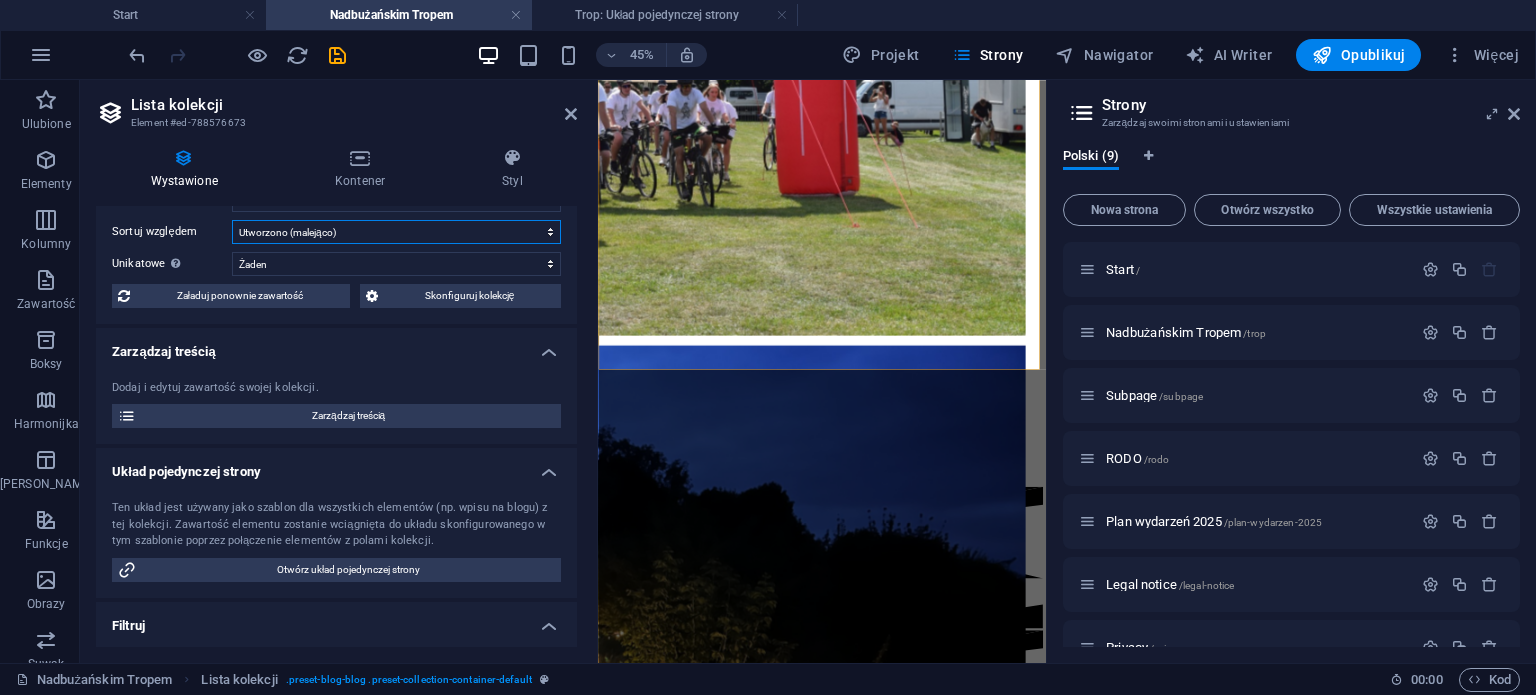 scroll, scrollTop: 100, scrollLeft: 0, axis: vertical 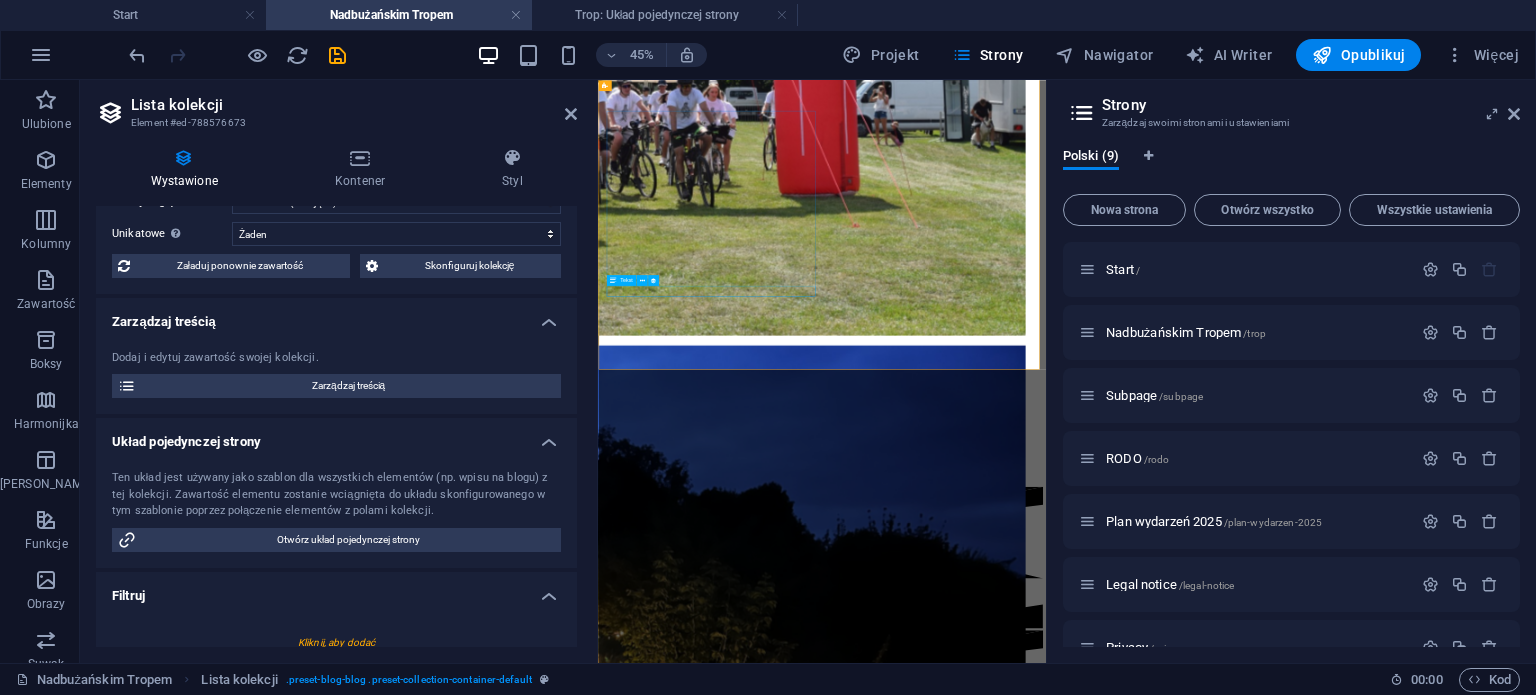 click at bounding box center [1095, 2535] 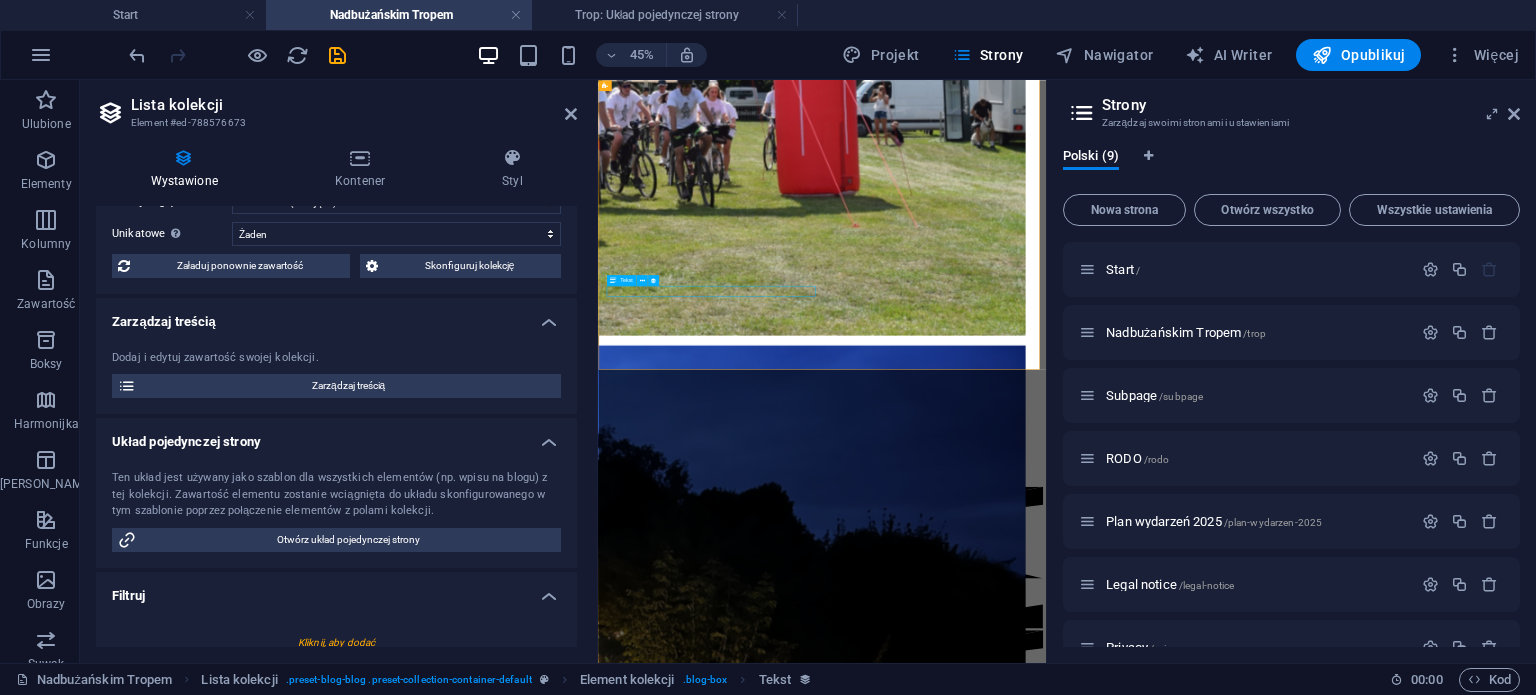 click at bounding box center [1095, 2535] 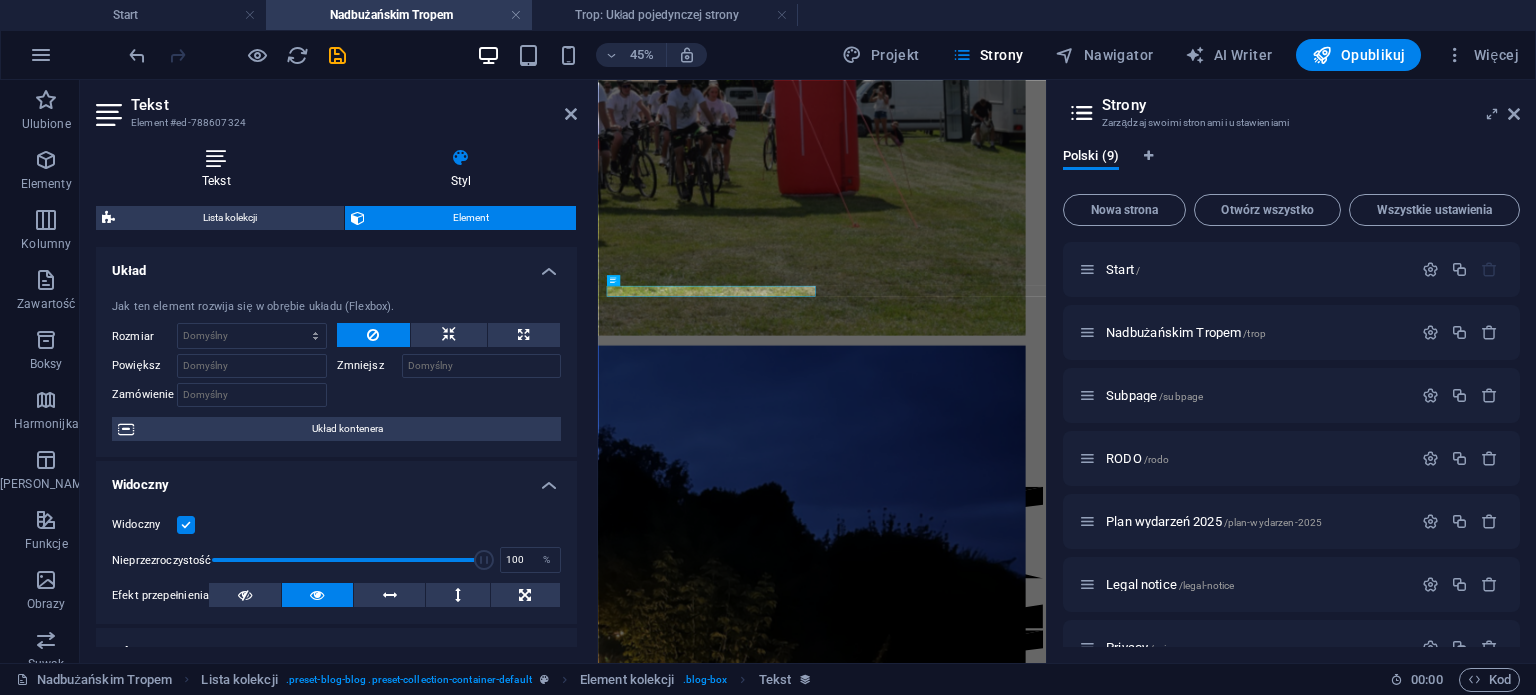 click on "Tekst" at bounding box center [220, 169] 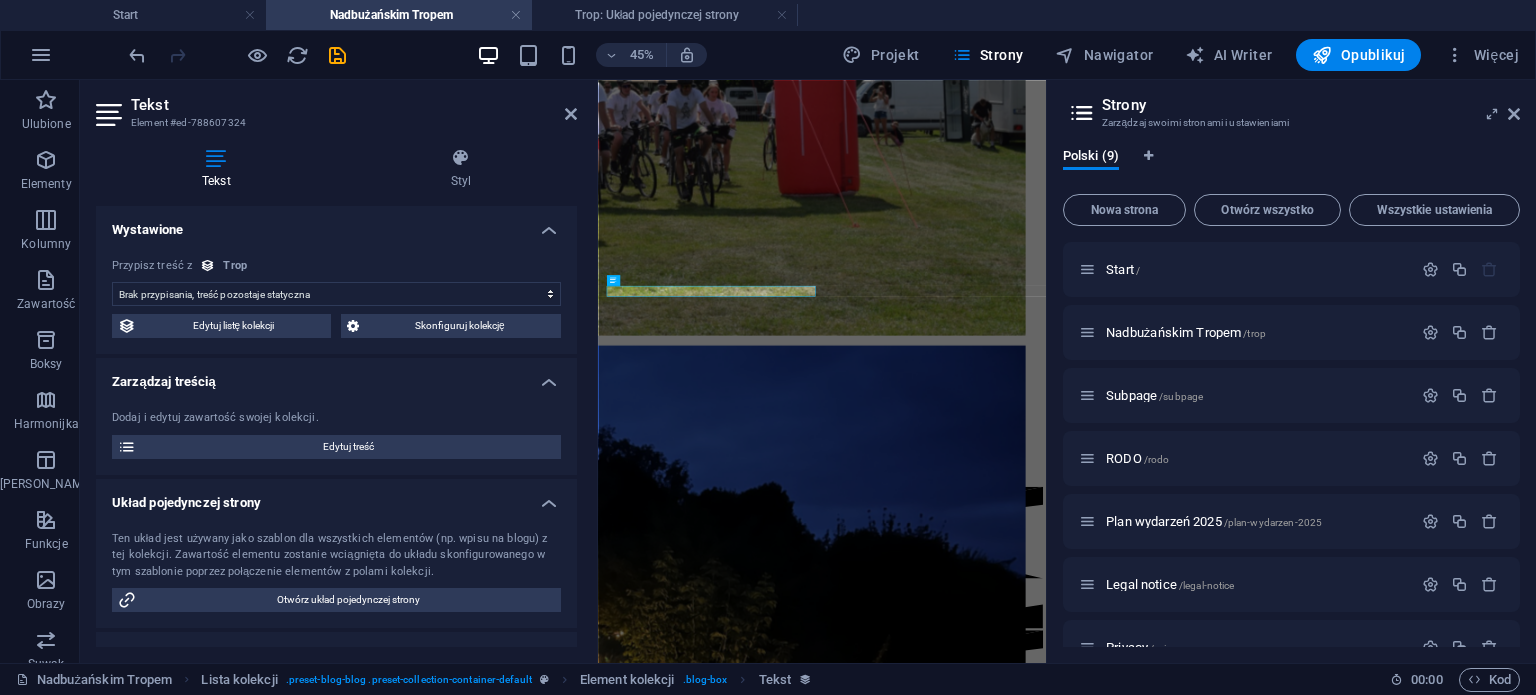 click on "Brak przypisania, treść pozostaje statyczna Utworzono w dniu (Data) Zaktualizowano (Data) Nazwa (Zwykły tekst) Slug (Zwykły tekst) Zawartość (CMS) Kategoria (Wybór) Autor (Zwykły tekst) Grafika (Plik) Data publikacji (Data) Status (Wybór)" at bounding box center [336, 294] 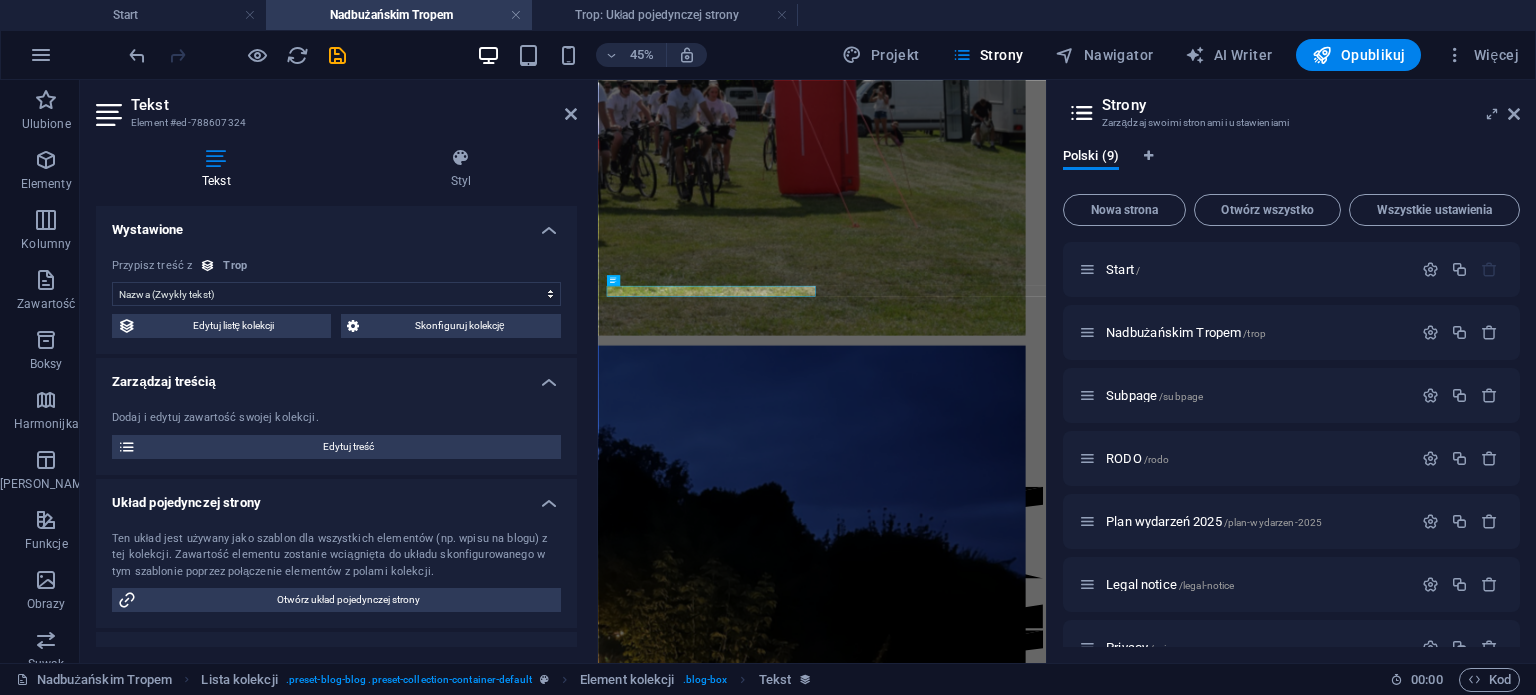 click on "Brak przypisania, treść pozostaje statyczna Utworzono w dniu (Data) Zaktualizowano (Data) Nazwa (Zwykły tekst) Slug (Zwykły tekst) Zawartość (CMS) Kategoria (Wybór) Autor (Zwykły tekst) Grafika (Plik) Data publikacji (Data) Status (Wybór)" at bounding box center [336, 294] 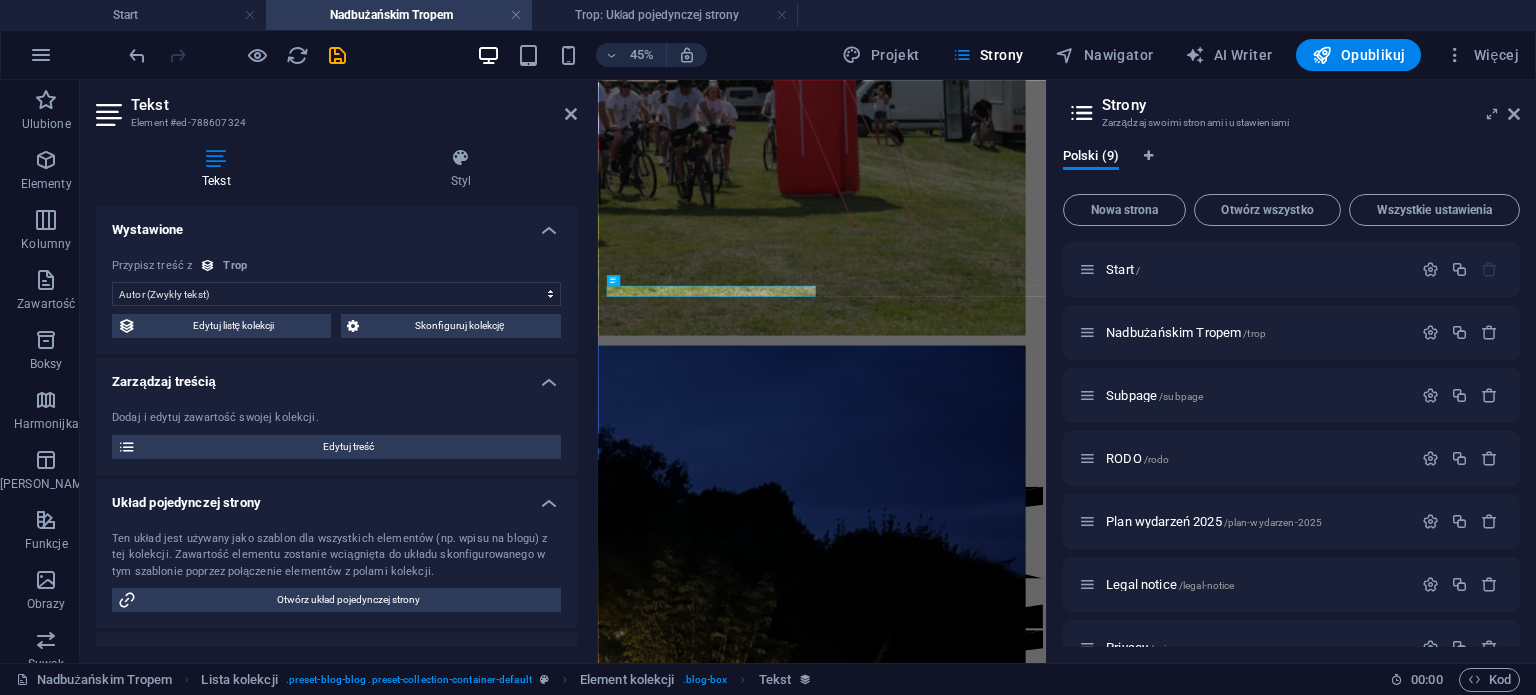 click on "Brak przypisania, treść pozostaje statyczna Utworzono w dniu (Data) Zaktualizowano (Data) Nazwa (Zwykły tekst) Slug (Zwykły tekst) Zawartość (CMS) Kategoria (Wybór) Autor (Zwykły tekst) Grafika (Plik) Data publikacji (Data) Status (Wybór)" at bounding box center (336, 294) 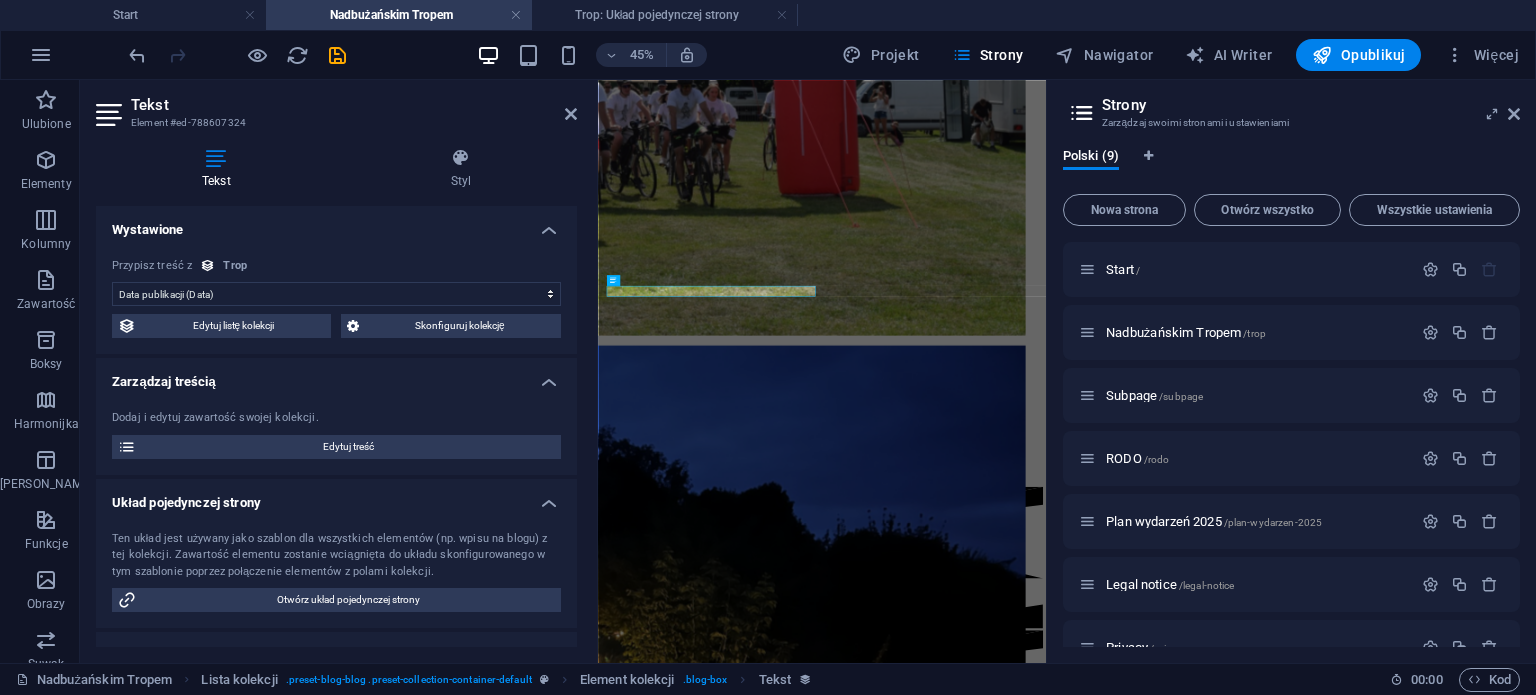 click on "Brak przypisania, treść pozostaje statyczna Utworzono w dniu (Data) Zaktualizowano (Data) Nazwa (Zwykły tekst) Slug (Zwykły tekst) Zawartość (CMS) Kategoria (Wybór) Autor (Zwykły tekst) Grafika (Plik) Data publikacji (Data) Status (Wybór)" at bounding box center [336, 294] 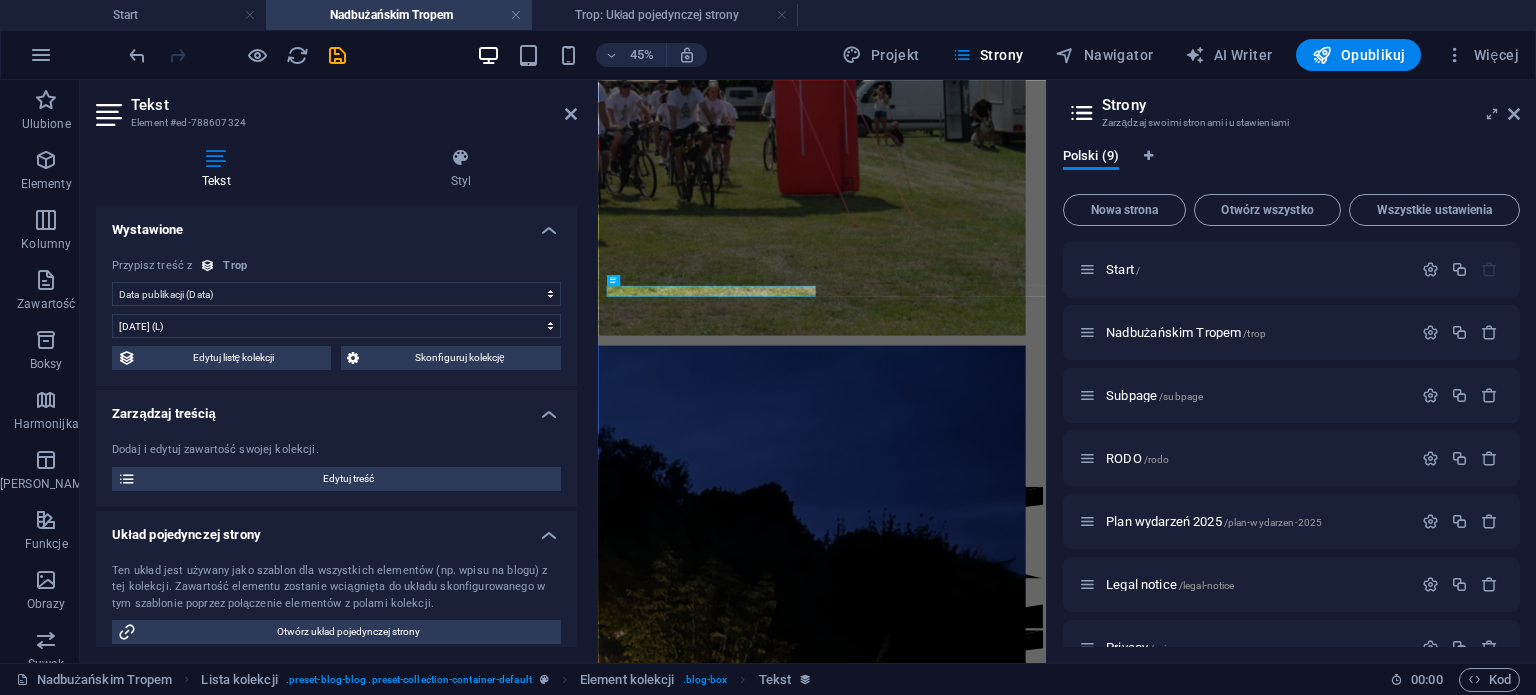 click on "Brak przypisania, treść pozostaje statyczna Utworzono w dniu (Data) Zaktualizowano (Data) Nazwa (Zwykły tekst) Slug (Zwykły tekst) Zawartość (CMS) Kategoria (Wybór) Autor (Zwykły tekst) Grafika (Plik) Data publikacji (Data) Status (Wybór) Przypisz treść z Trop 14.7.2025 (l) 14.07.2025 (L) 14 lip 2025 (ll) 14 lipca 2025 (LL) 14 lip 2025 14:50 (lll) 14 lipca 2025 14:50 (LLL) pon, 14 lip 2025 14:50 (llll) poniedziałek, 14 lipca 2025 14:50 (LLLL) 14.7.2025 (D.M.YYYY) 14. lip 2025 (D. MMM YYYY) 14. lipiec 2025 (D. MMMM YYYY) Pn, 14.7.2025 (dd, D.M.YYYY) Pn, 14. lip 2025 (dd, D. MMM YYYY) poniedziałek, 14. lipiec 2025 (dddd, D. MMMM YYYY) 14:50 (LT) 14 (D) 14 (DD) 14. (Do) 7 (M) 07 (MM) lip (MMM) lipiec (MMMM) 25 (YY) 2025 (YYYY) kilka sekund temu Edytuj listę kolekcji Skonfiguruj kolekcję" at bounding box center (336, 314) 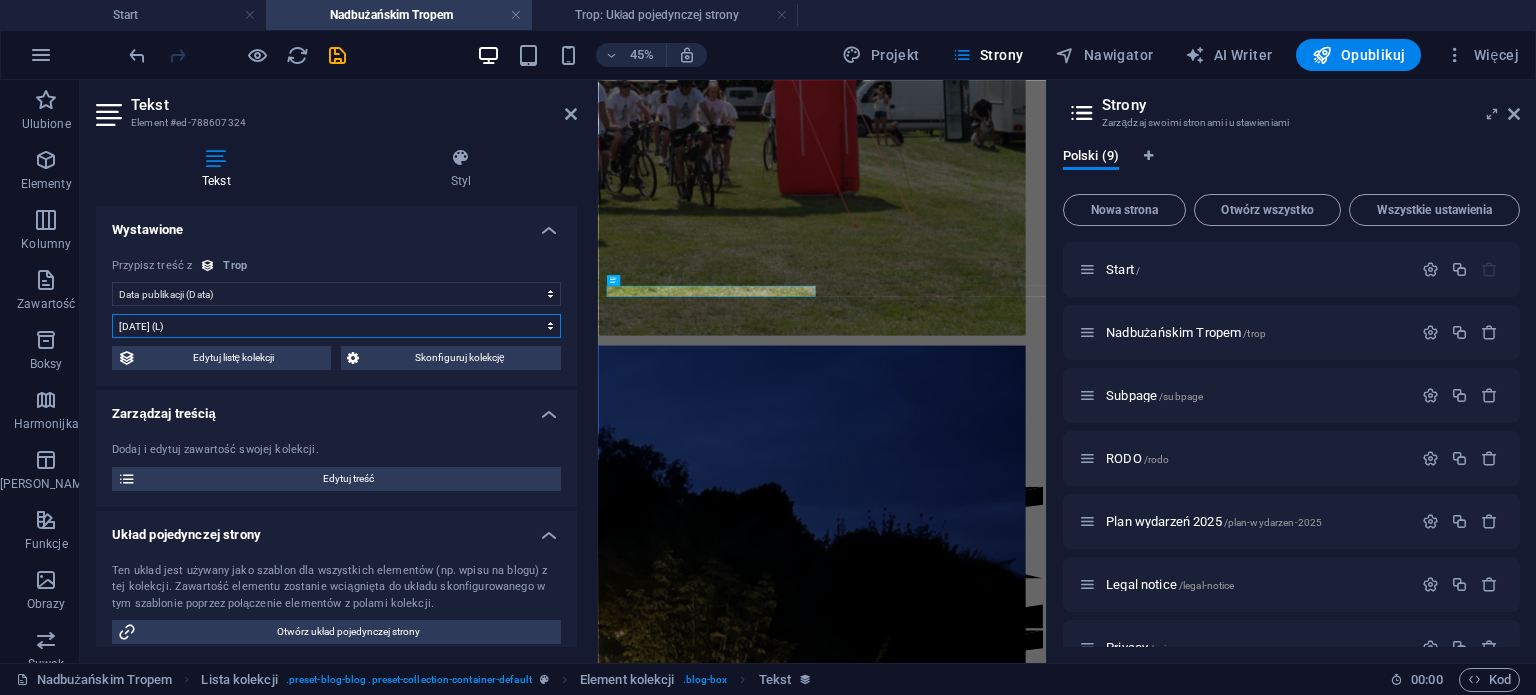 click on "14.7.2025 (l) 14.07.2025 (L) 14 lip 2025 (ll) 14 lipca 2025 (LL) 14 lip 2025 14:50 (lll) 14 lipca 2025 14:50 (LLL) pon, 14 lip 2025 14:50 (llll) poniedziałek, 14 lipca 2025 14:50 (LLLL) 14.7.2025 (D.M.YYYY) 14. lip 2025 (D. MMM YYYY) 14. lipiec 2025 (D. MMMM YYYY) Pn, 14.7.2025 (dd, D.M.YYYY) Pn, 14. lip 2025 (dd, D. MMM YYYY) poniedziałek, 14. lipiec 2025 (dddd, D. MMMM YYYY) 14:50 (LT) 14 (D) 14 (DD) 14. (Do) 7 (M) 07 (MM) lip (MMM) lipiec (MMMM) 25 (YY) 2025 (YYYY) kilka sekund temu" at bounding box center [336, 326] 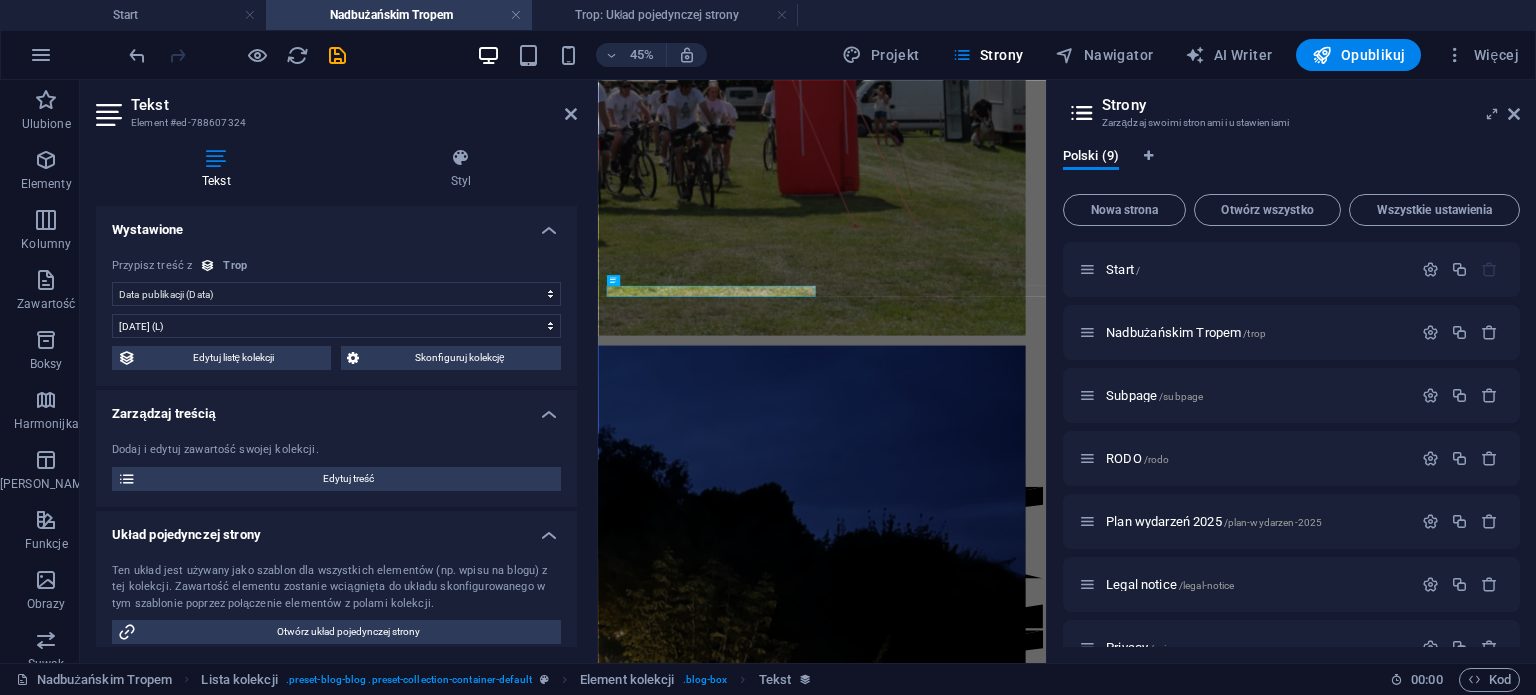 click on "Brak przypisania, treść pozostaje statyczna Utworzono w dniu (Data) Zaktualizowano (Data) Nazwa (Zwykły tekst) Slug (Zwykły tekst) Zawartość (CMS) Kategoria (Wybór) Autor (Zwykły tekst) Grafika (Plik) Data publikacji (Data) Status (Wybór)" at bounding box center (336, 294) 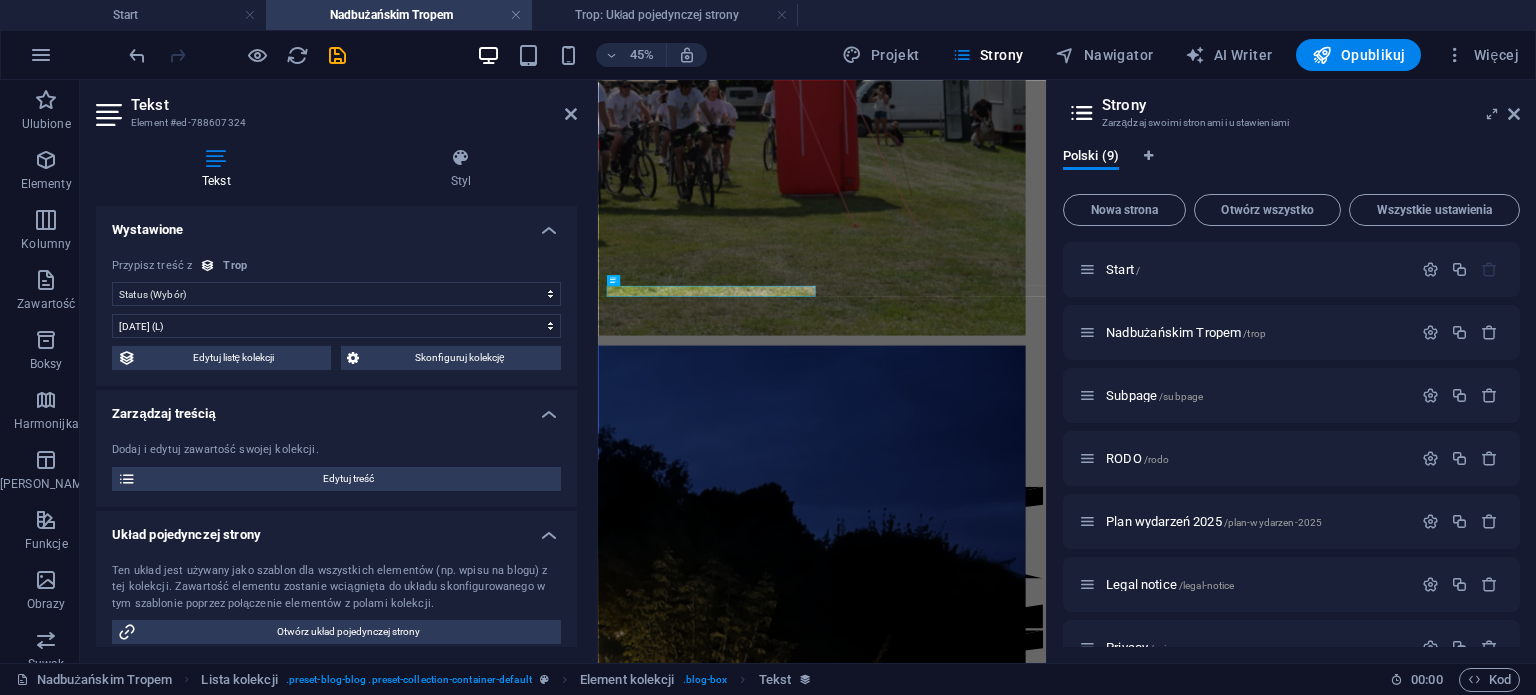 click on "Brak przypisania, treść pozostaje statyczna Utworzono w dniu (Data) Zaktualizowano (Data) Nazwa (Zwykły tekst) Slug (Zwykły tekst) Zawartość (CMS) Kategoria (Wybór) Autor (Zwykły tekst) Grafika (Plik) Data publikacji (Data) Status (Wybór)" at bounding box center (336, 294) 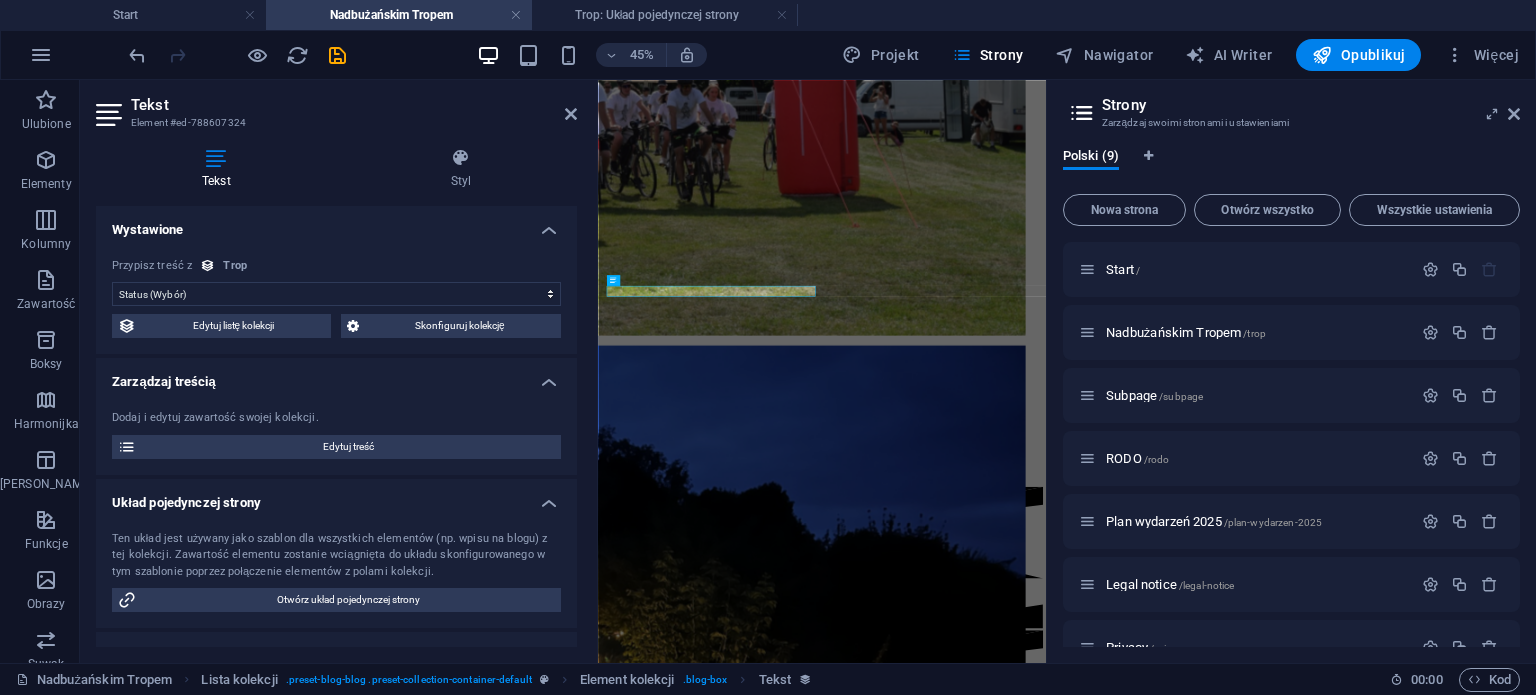 click on "Brak przypisania, treść pozostaje statyczna Utworzono w dniu (Data) Zaktualizowano (Data) Nazwa (Zwykły tekst) Slug (Zwykły tekst) Zawartość (CMS) Kategoria (Wybór) Autor (Zwykły tekst) Grafika (Plik) Data publikacji (Data) Status (Wybór)" at bounding box center (336, 294) 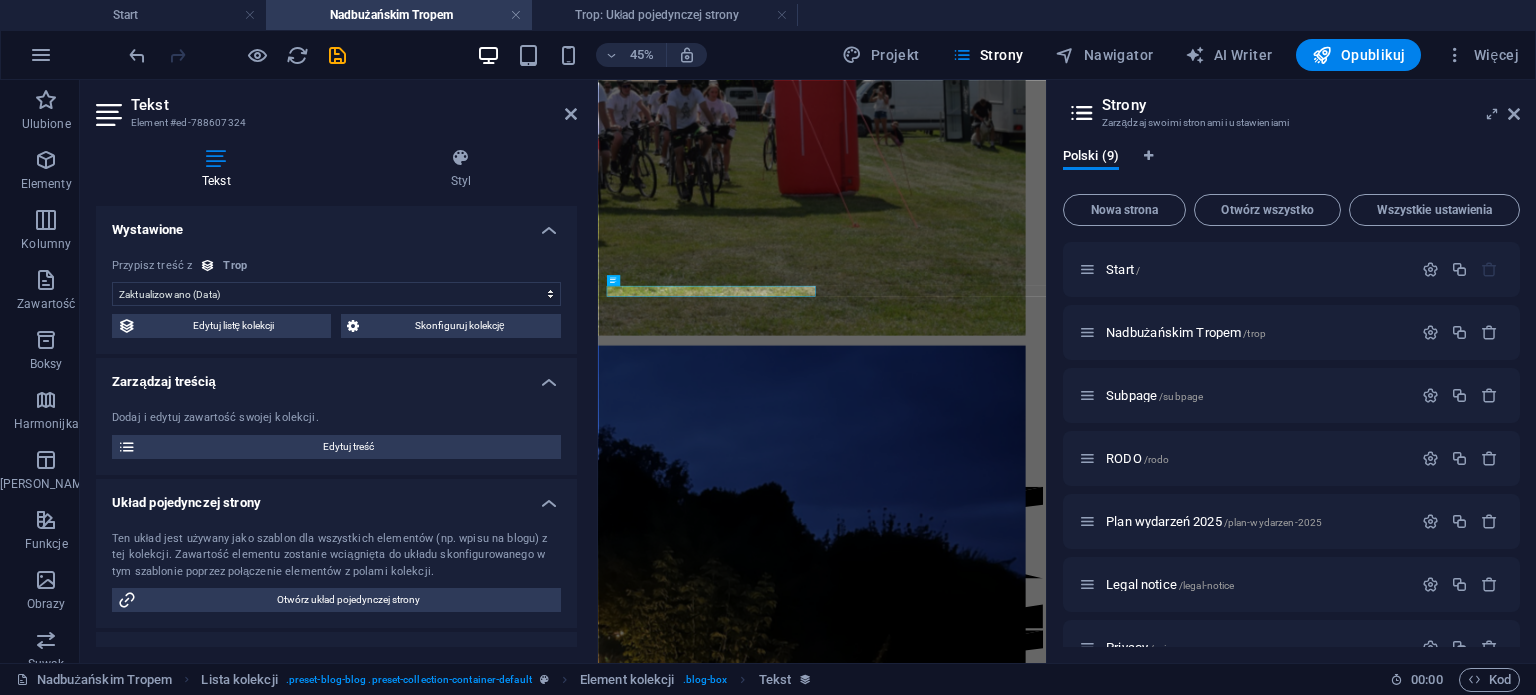 click on "Brak przypisania, treść pozostaje statyczna Utworzono w dniu (Data) Zaktualizowano (Data) Nazwa (Zwykły tekst) Slug (Zwykły tekst) Zawartość (CMS) Kategoria (Wybór) Autor (Zwykły tekst) Grafika (Plik) Data publikacji (Data) Status (Wybór)" at bounding box center [336, 294] 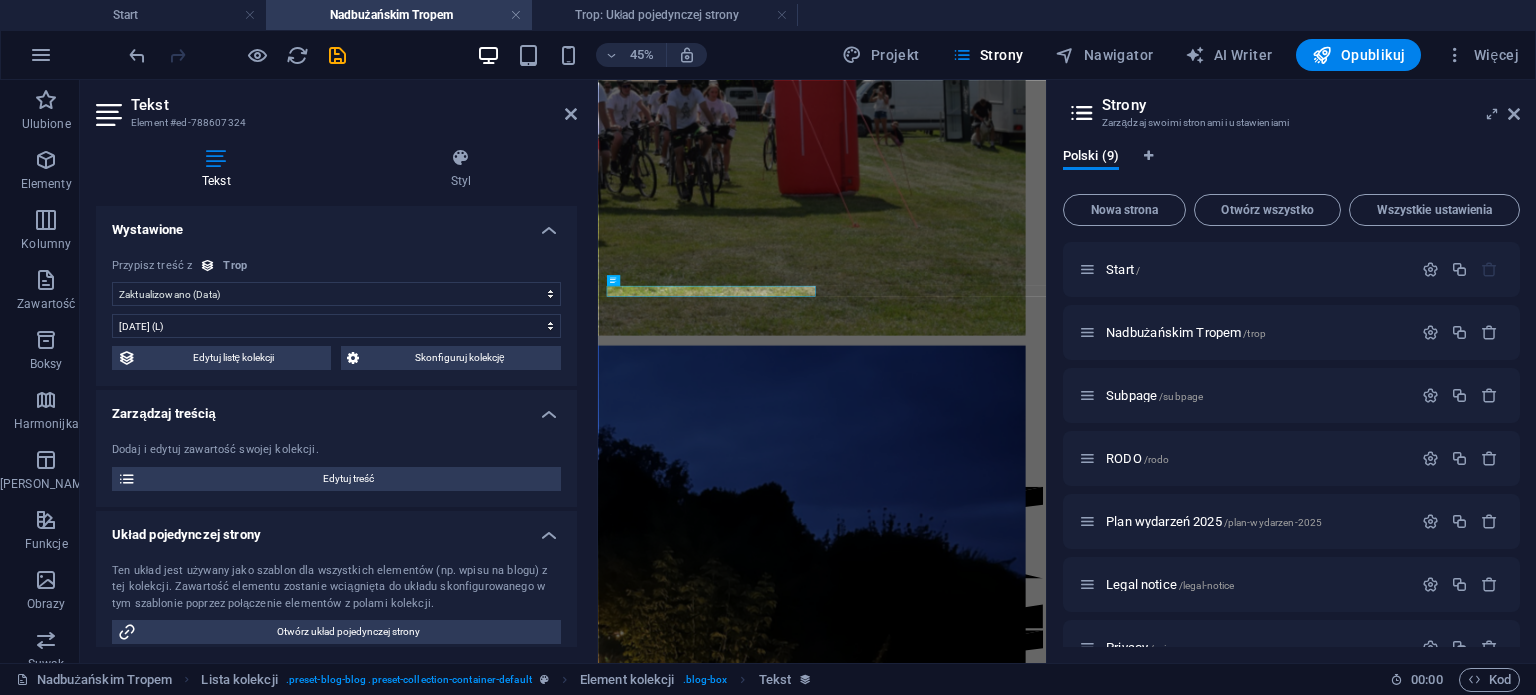 click on "Brak przypisania, treść pozostaje statyczna Utworzono w dniu (Data) Zaktualizowano (Data) Nazwa (Zwykły tekst) Slug (Zwykły tekst) Zawartość (CMS) Kategoria (Wybór) Autor (Zwykły tekst) Grafika (Plik) Data publikacji (Data) Status (Wybór)" at bounding box center (336, 294) 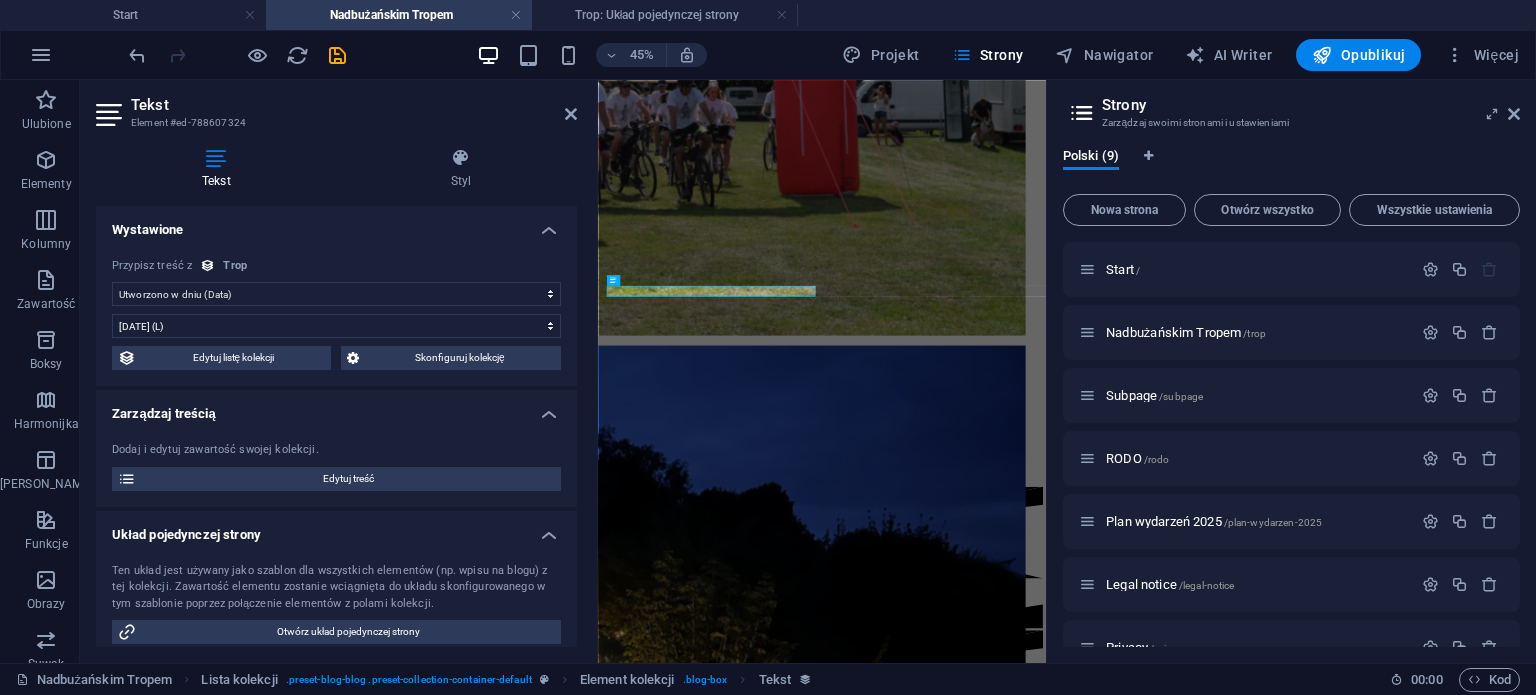 click on "Brak przypisania, treść pozostaje statyczna Utworzono w dniu (Data) Zaktualizowano (Data) Nazwa (Zwykły tekst) Slug (Zwykły tekst) Zawartość (CMS) Kategoria (Wybór) Autor (Zwykły tekst) Grafika (Plik) Data publikacji (Data) Status (Wybór)" at bounding box center (336, 294) 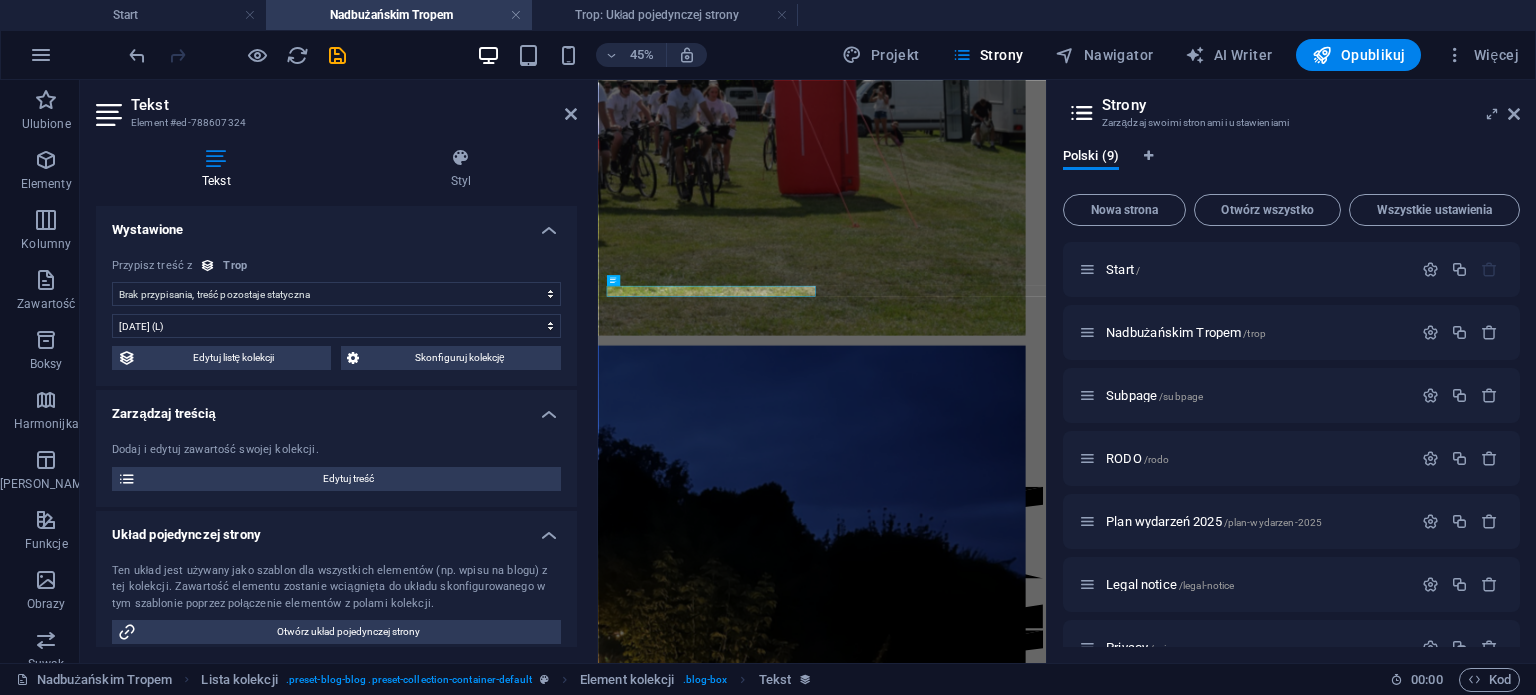 click on "Brak przypisania, treść pozostaje statyczna Utworzono w dniu (Data) Zaktualizowano (Data) Nazwa (Zwykły tekst) Slug (Zwykły tekst) Zawartość (CMS) Kategoria (Wybór) Autor (Zwykły tekst) Grafika (Plik) Data publikacji (Data) Status (Wybór)" at bounding box center (336, 294) 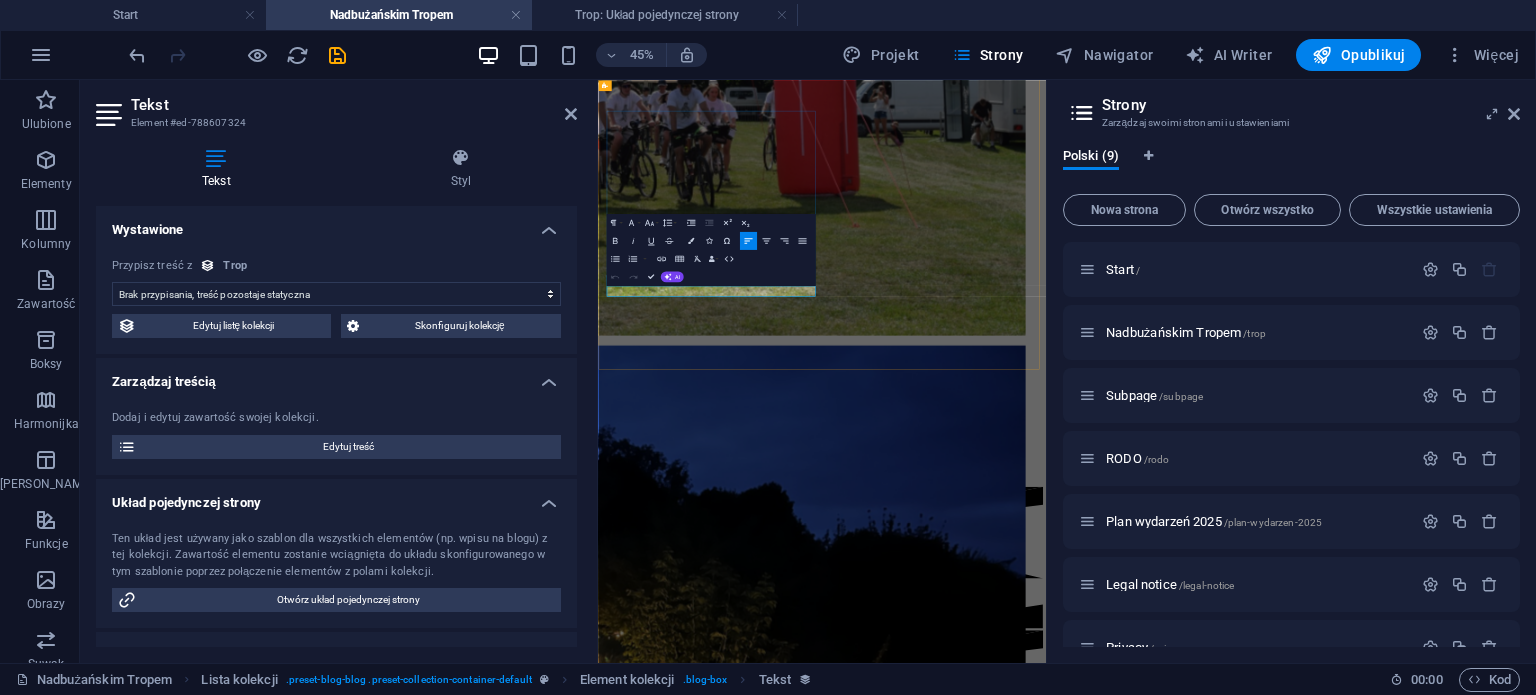 click on "14.07.2025" at bounding box center (1095, 2535) 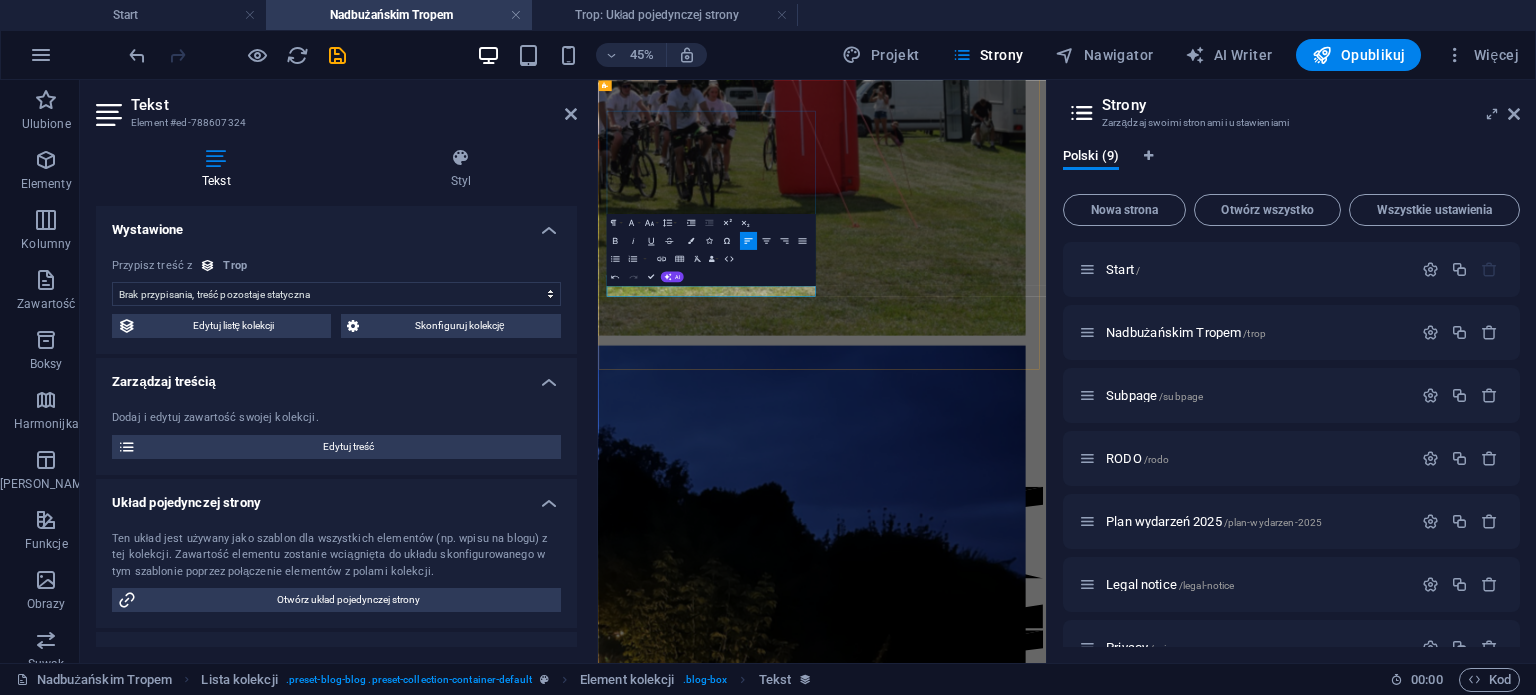 click on "​Więcej..." at bounding box center [1095, 2551] 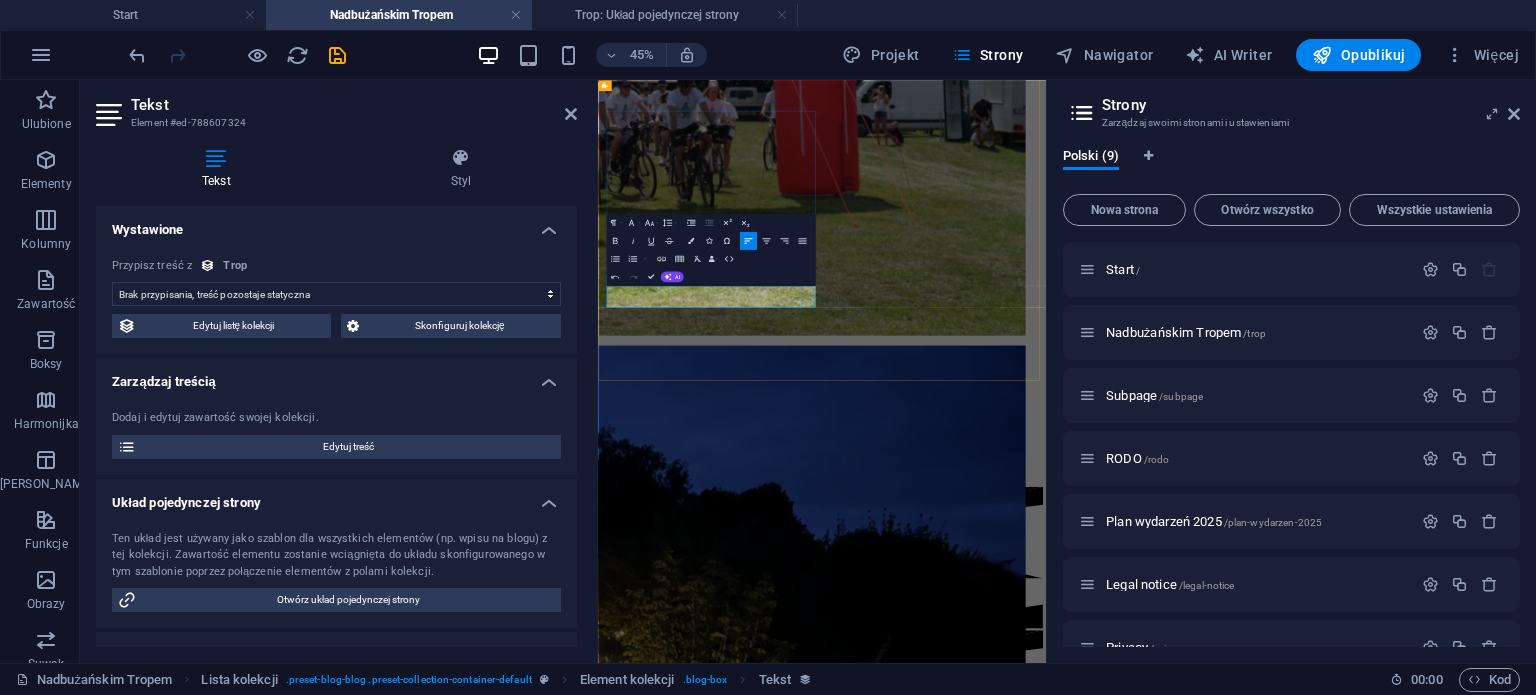 click on "Więcej..." at bounding box center (1095, 2585) 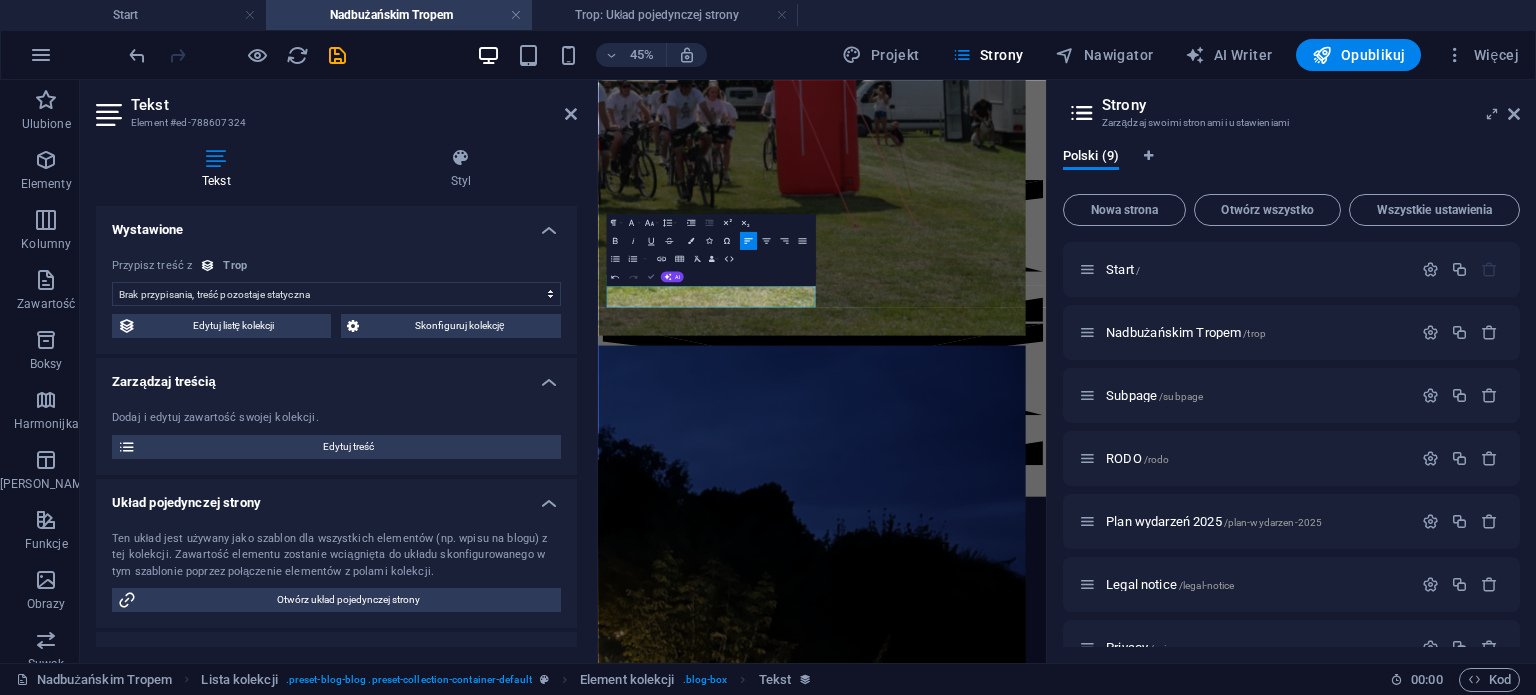 scroll, scrollTop: 584, scrollLeft: 0, axis: vertical 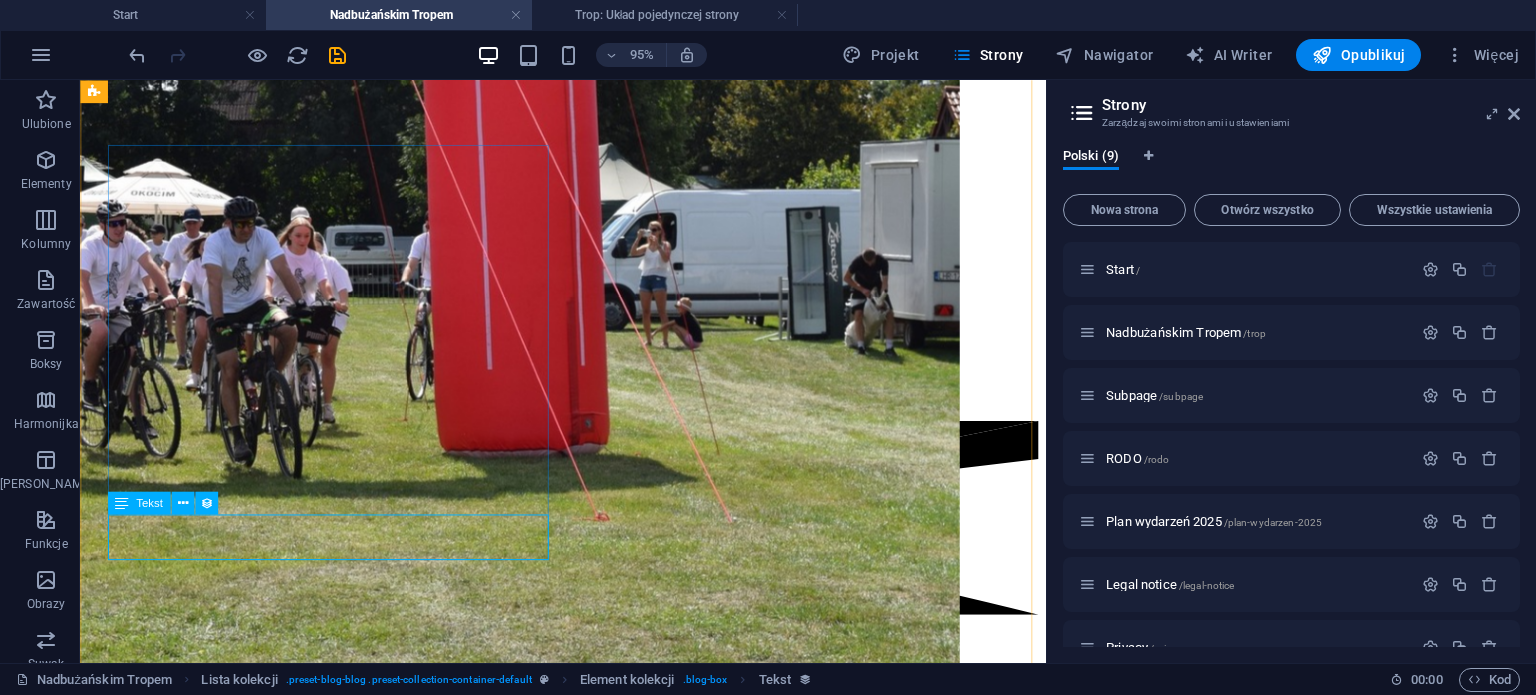 click on "Więcej..." at bounding box center (588, 2046) 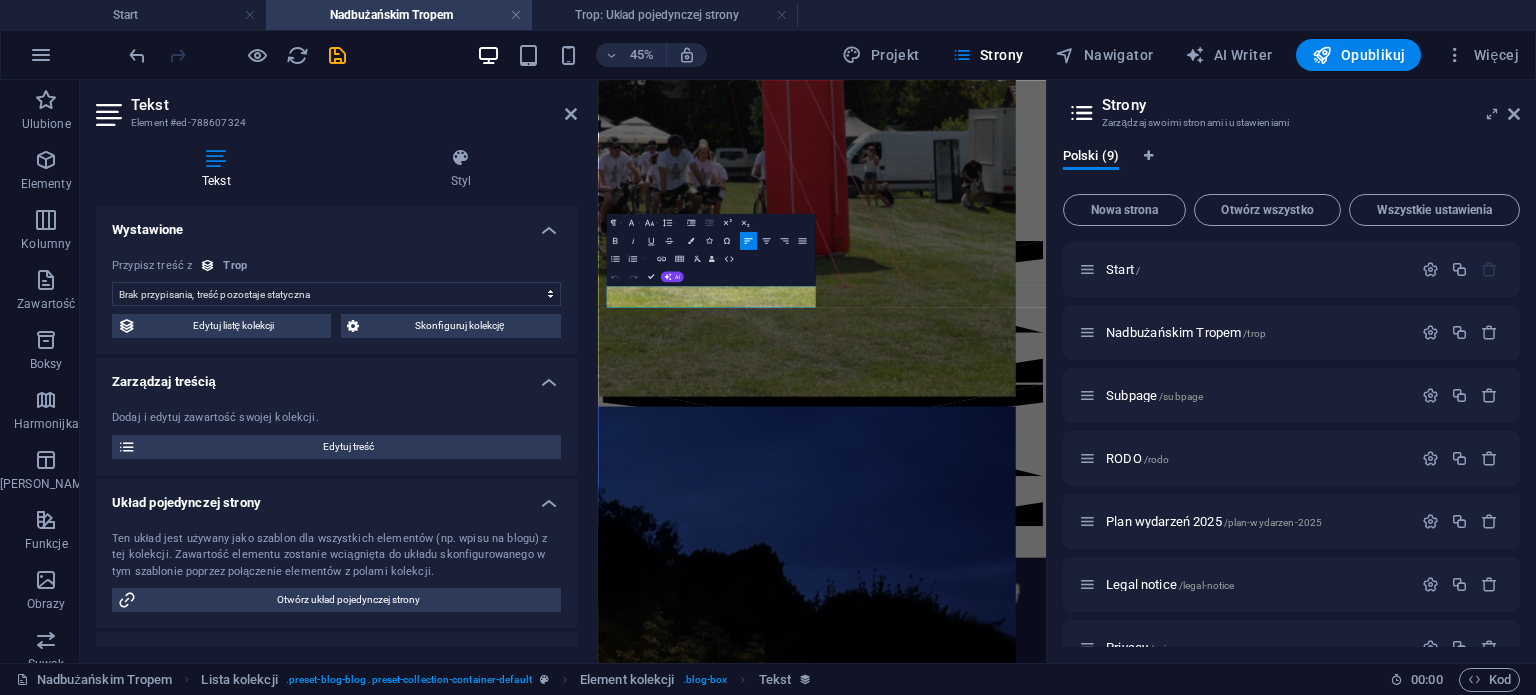 scroll, scrollTop: 720, scrollLeft: 0, axis: vertical 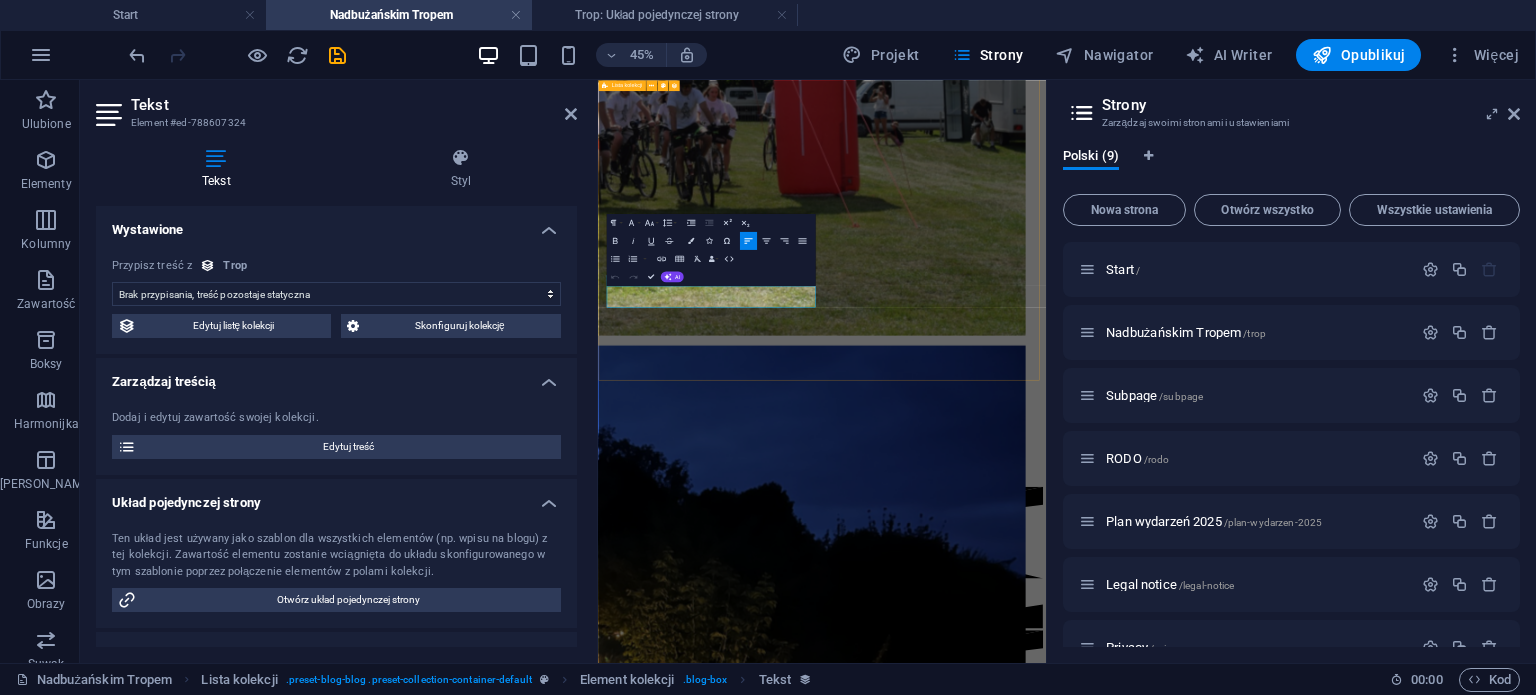 drag, startPoint x: 681, startPoint y: 572, endPoint x: 598, endPoint y: 572, distance: 83 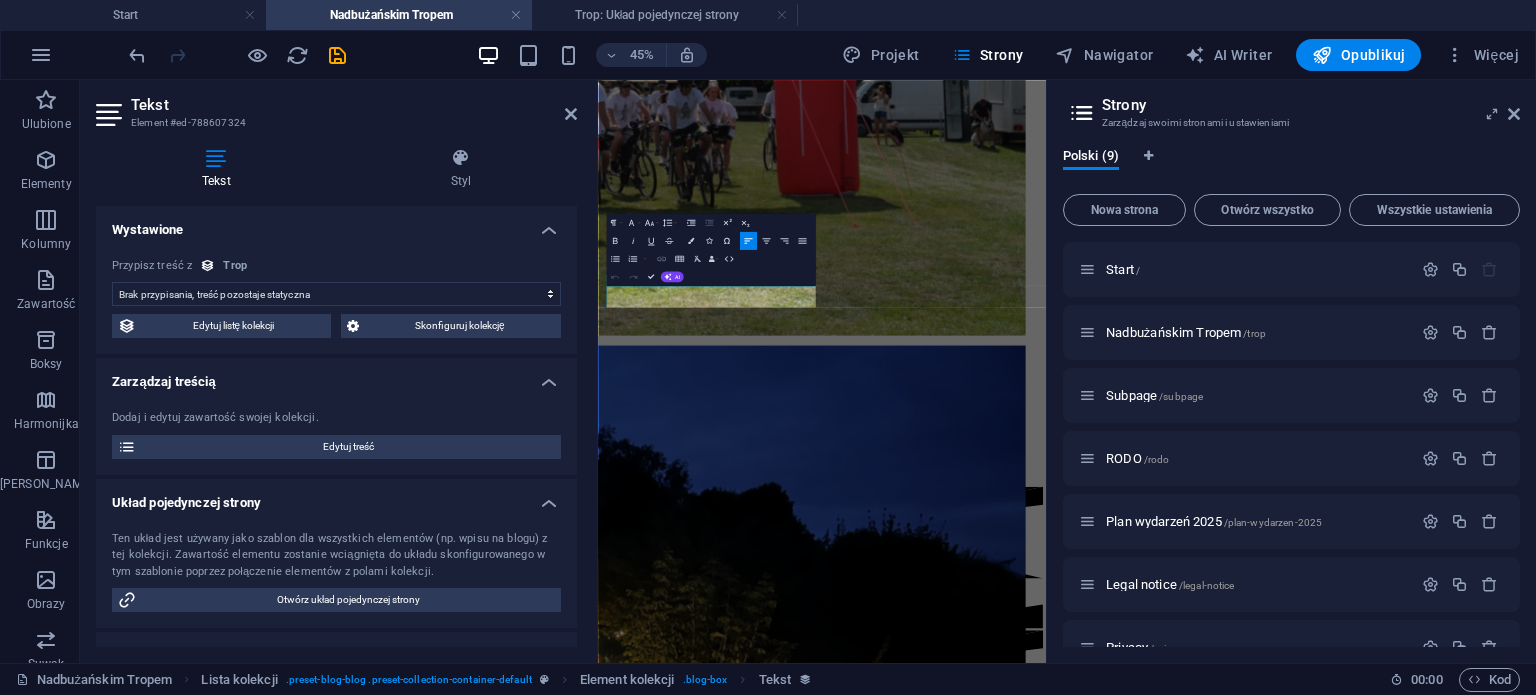 click 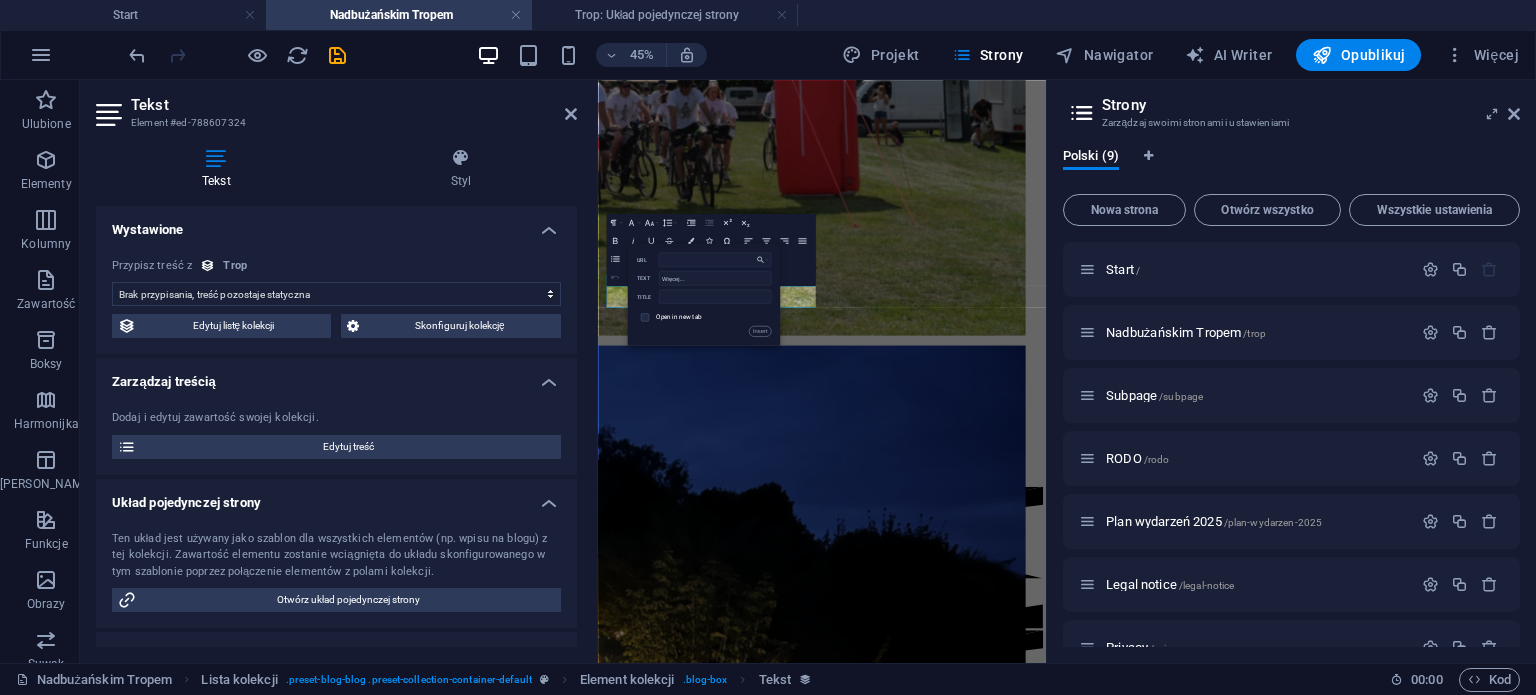 click on "Paragraph Format Normal Heading 1 Heading 2 Heading 3 Heading 4 Heading 5 Heading 6 Code Font Family Arial Georgia Impact Tahoma Times New Roman Verdana Roboto Roboto Slab Font Size 8 9 10 11 12 14 18 24 30 36 48 60 72 96 Line Height Default Single 1.15 1.5 Double Increase Indent Decrease Indent Superscript Subscript Bold Italic Underline Strikethrough Colors Icons Special Characters Align Left Align Center Align Right Align Justify Unordered List   Default Circle Disc Square    Ordered List   Default Lower Alpha Lower Greek Lower Roman Upper Alpha Upper Roman    Insert Link Insert Table Clear Formatting Data Bindings Firma Imię Nazwisko Ulica Kod pocztowy Miasto E-mail Numer telefonu Telefon komórkowy Faks Pole niestandardowe 1 Pole niestandardowe 2 Pole niestandardowe 3 Pole niestandardowe 4 Pole niestandardowe 5 Pole niestandardowe 6 HTML Undo Redo Confirm (Ctrl+⏎) AI Popraw Skróć Wydłuż Popraw pisownię i gramatykę Przetłumacz na Polski Wygeneruj tekst Back Choose Link Start Subpage RODO Privacy" at bounding box center (710, 250) 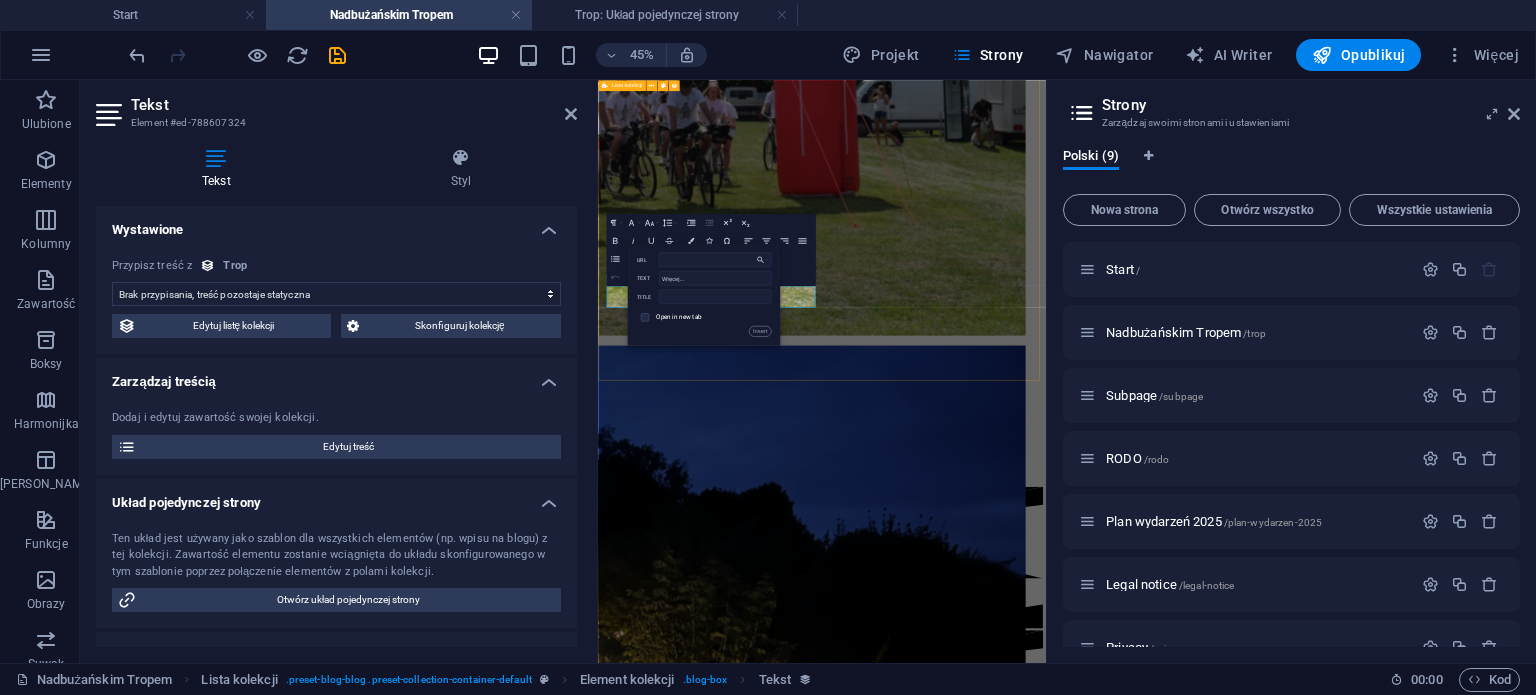 click on "​ Więcej... ​  Vorherige Nächste" at bounding box center (1095, 2167) 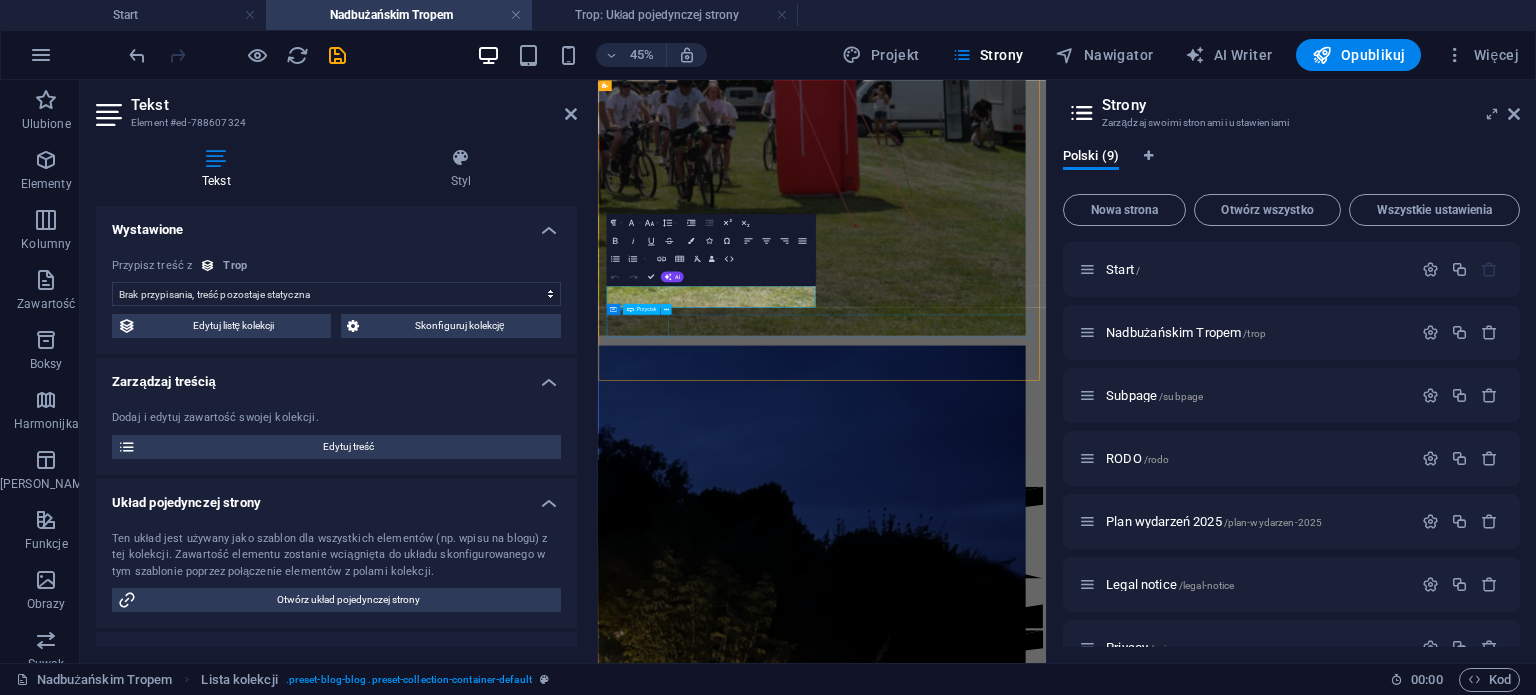 scroll, scrollTop: 584, scrollLeft: 0, axis: vertical 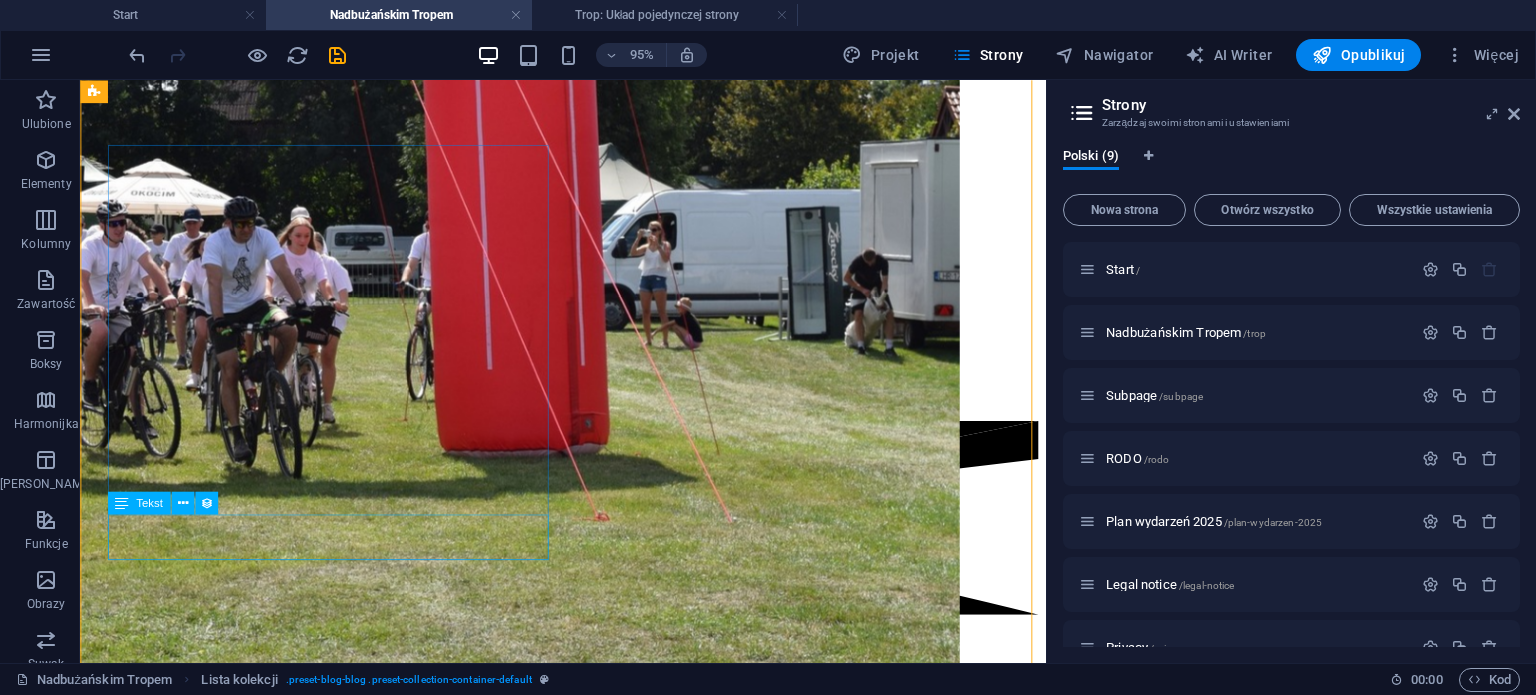 click on "Więcej..." at bounding box center [588, 2046] 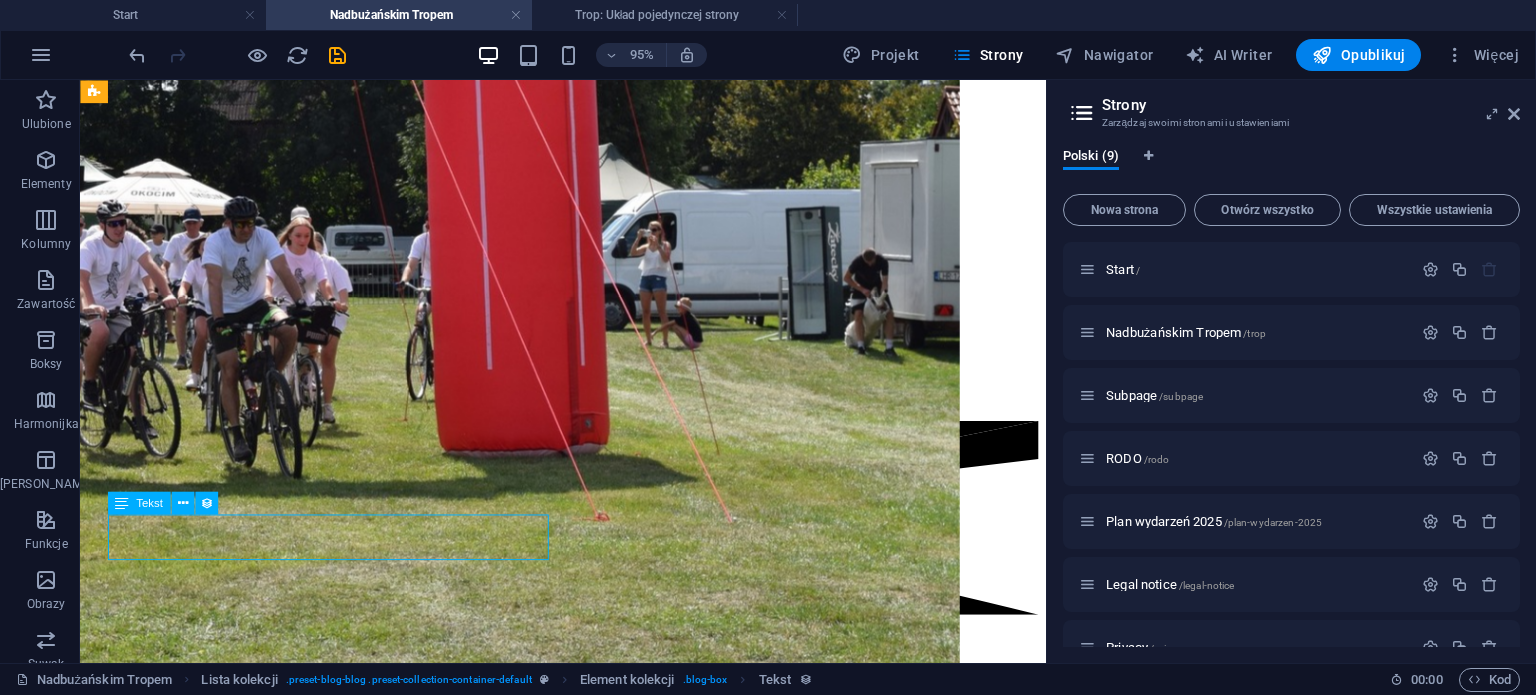 click on "Więcej..." at bounding box center [588, 2046] 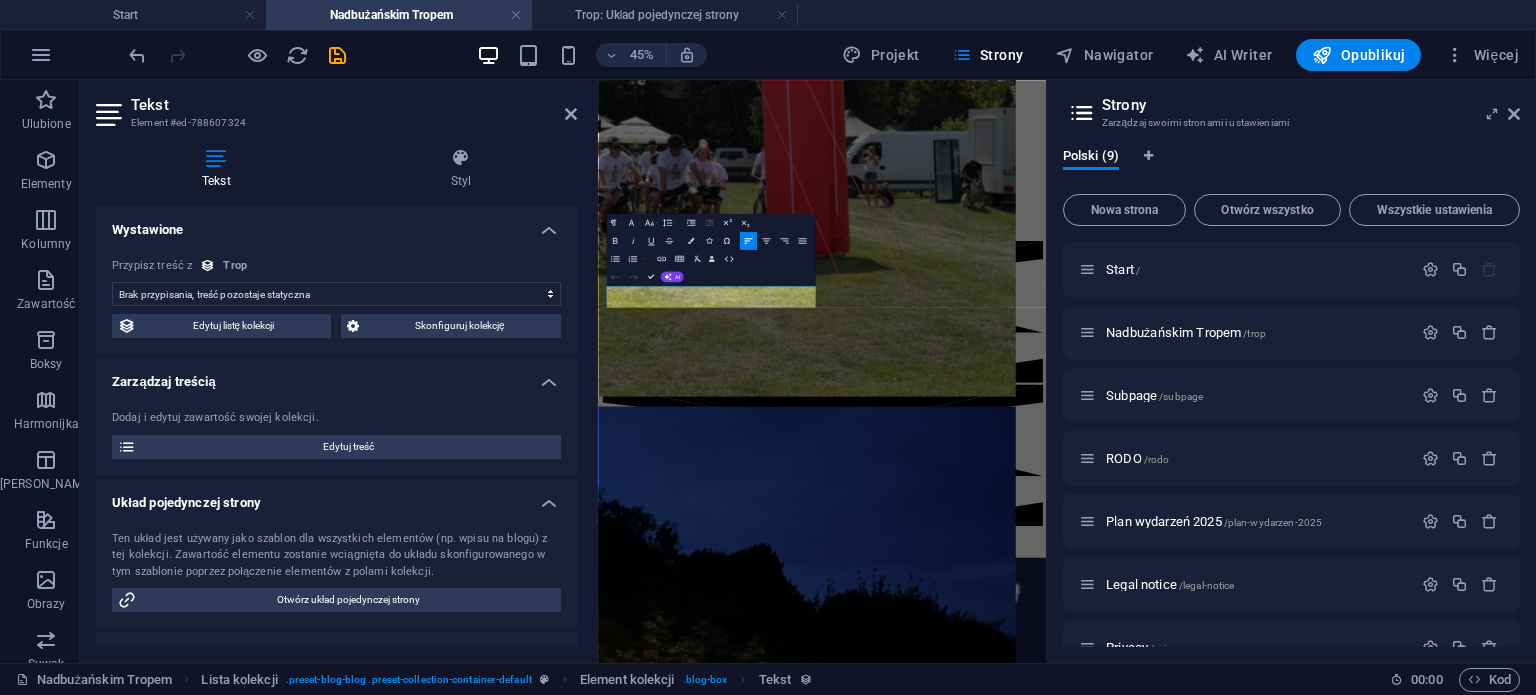 scroll, scrollTop: 720, scrollLeft: 0, axis: vertical 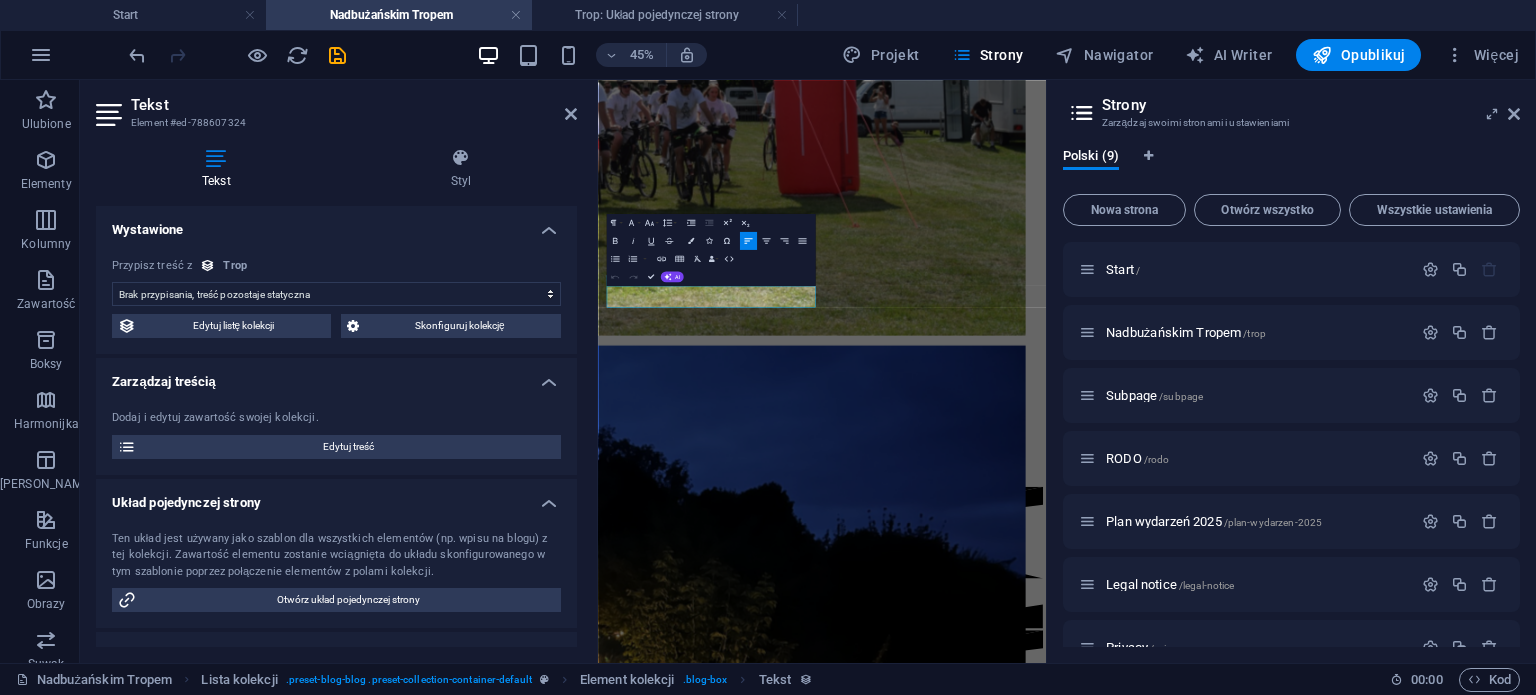 click on "Brak przypisania, treść pozostaje statyczna Utworzono w dniu (Data) Zaktualizowano (Data) Nazwa (Zwykły tekst) Slug (Zwykły tekst) Zawartość (CMS) Kategoria (Wybór) Autor (Zwykły tekst) Grafika (Plik) Data publikacji (Data) Status (Wybór)" at bounding box center (336, 294) 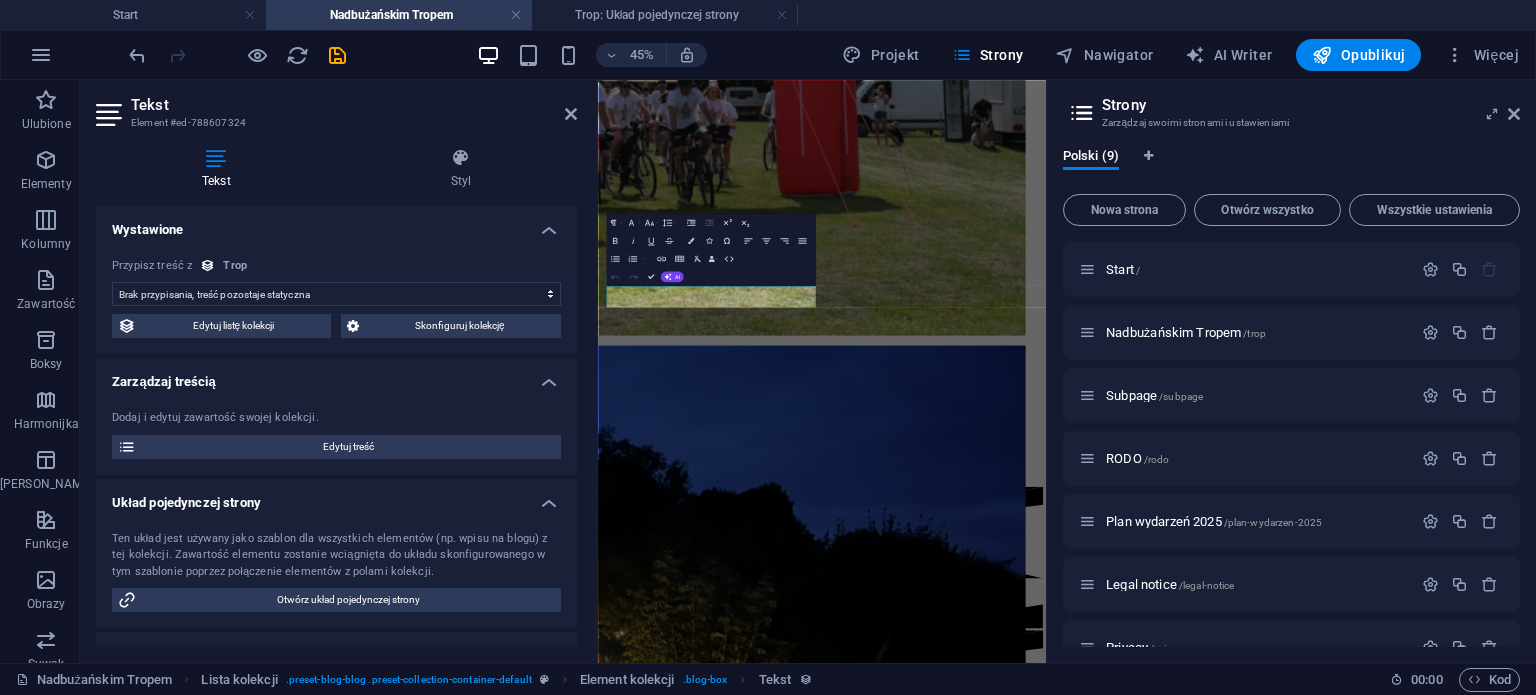 click on "Brak przypisania, treść pozostaje statyczna Utworzono w dniu (Data) Zaktualizowano (Data) Nazwa (Zwykły tekst) Slug (Zwykły tekst) Zawartość (CMS) Kategoria (Wybór) Autor (Zwykły tekst) Grafika (Plik) Data publikacji (Data) Status (Wybór)" at bounding box center [336, 294] 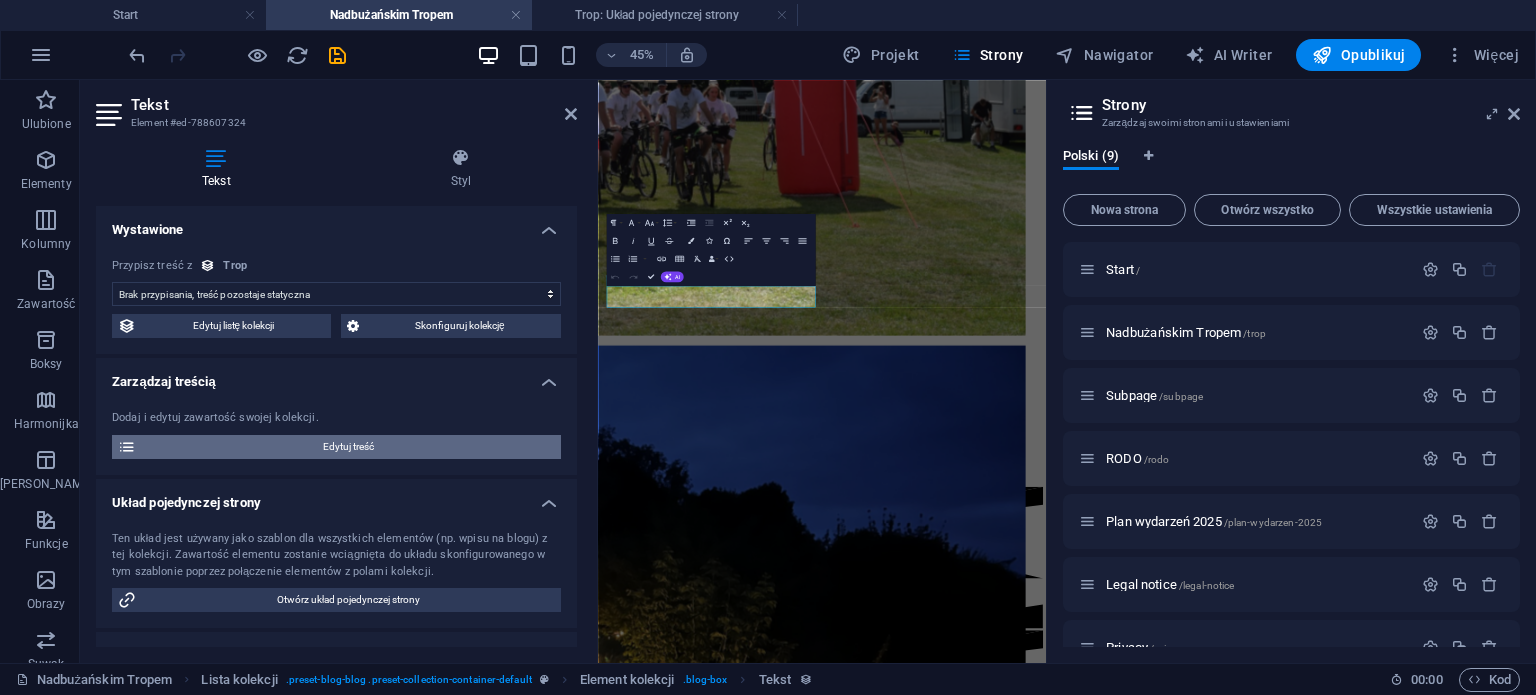 click on "Edytuj treść" at bounding box center (348, 447) 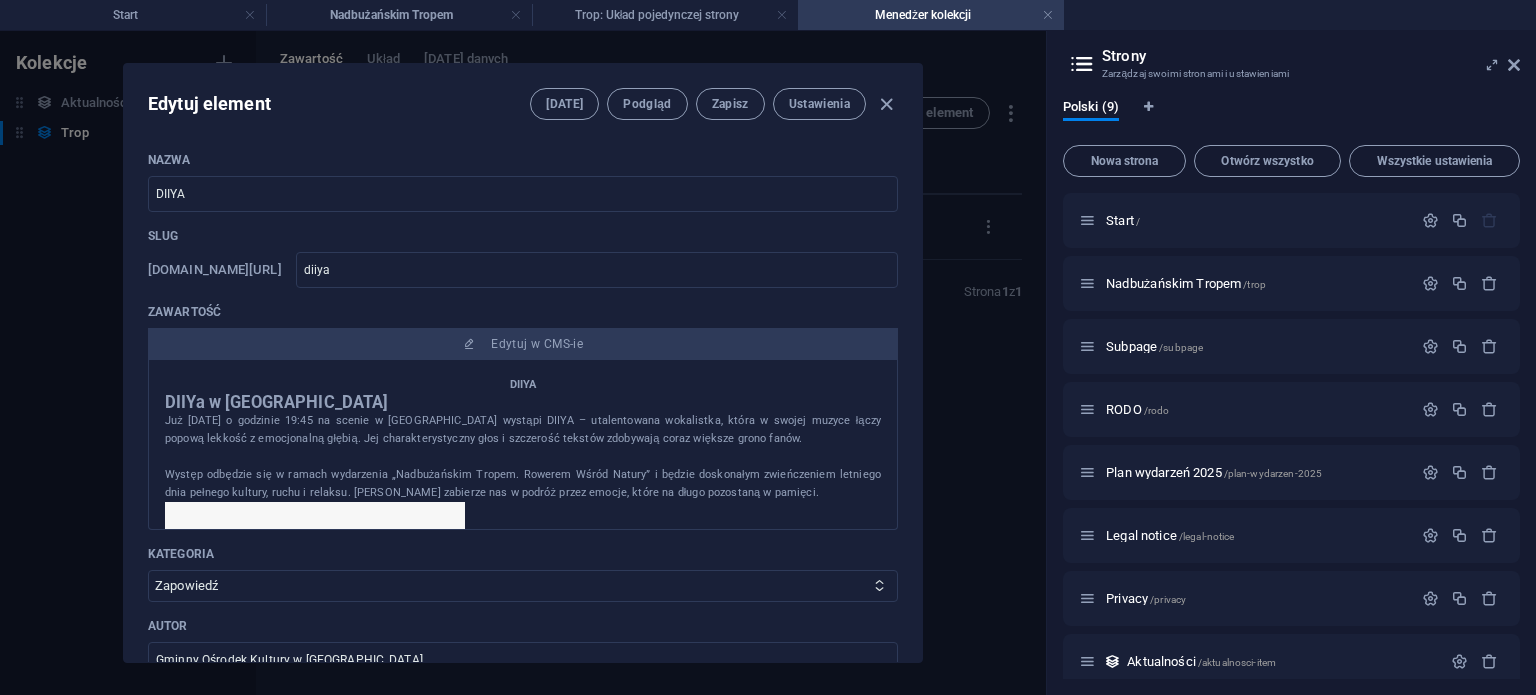 scroll, scrollTop: 0, scrollLeft: 0, axis: both 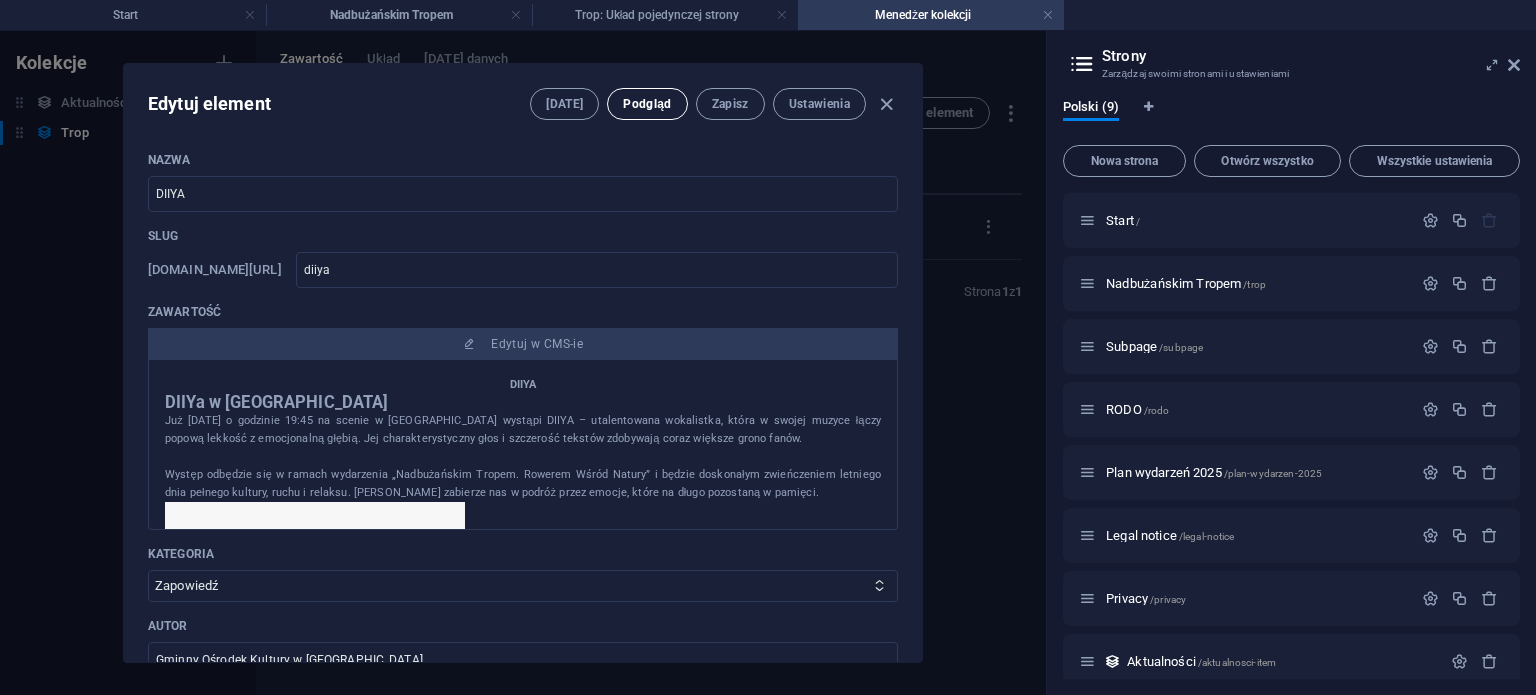 click on "Podgląd" at bounding box center (647, 104) 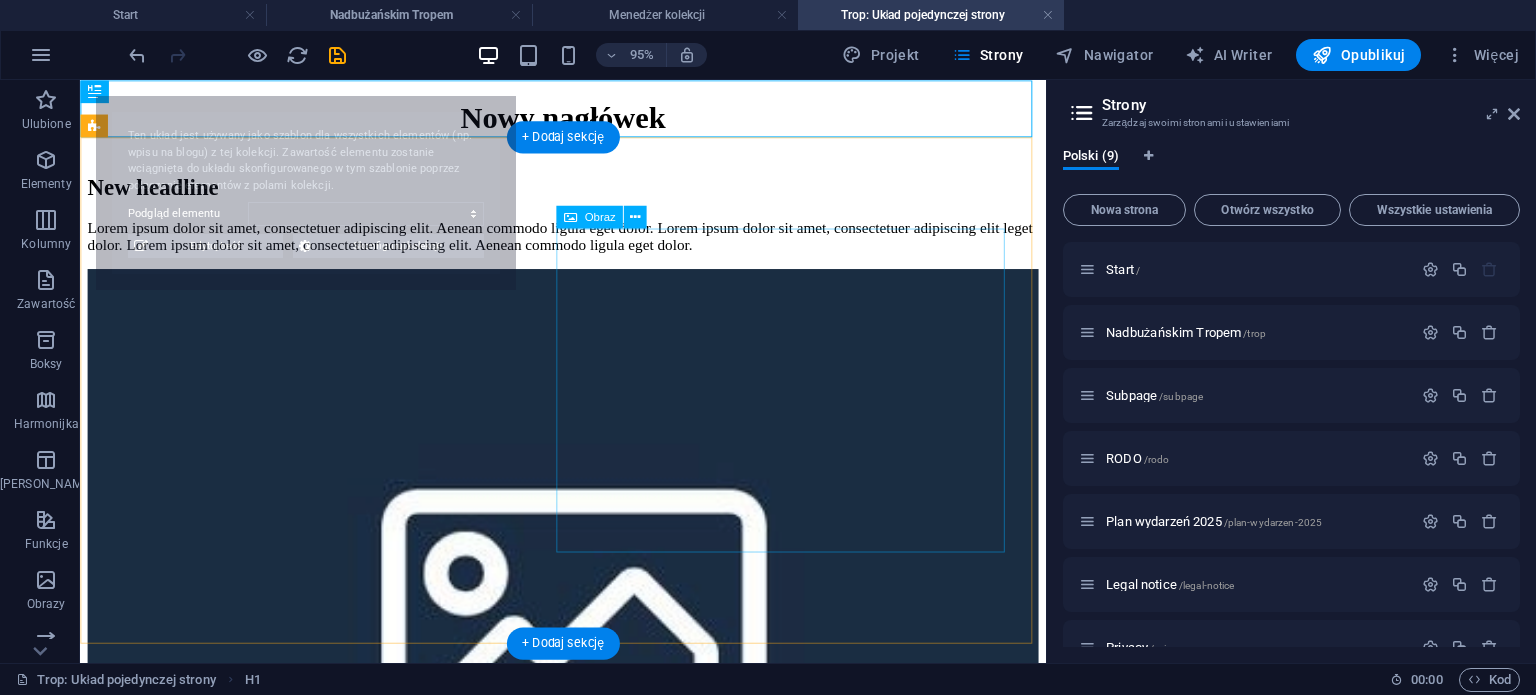 scroll, scrollTop: 0, scrollLeft: 0, axis: both 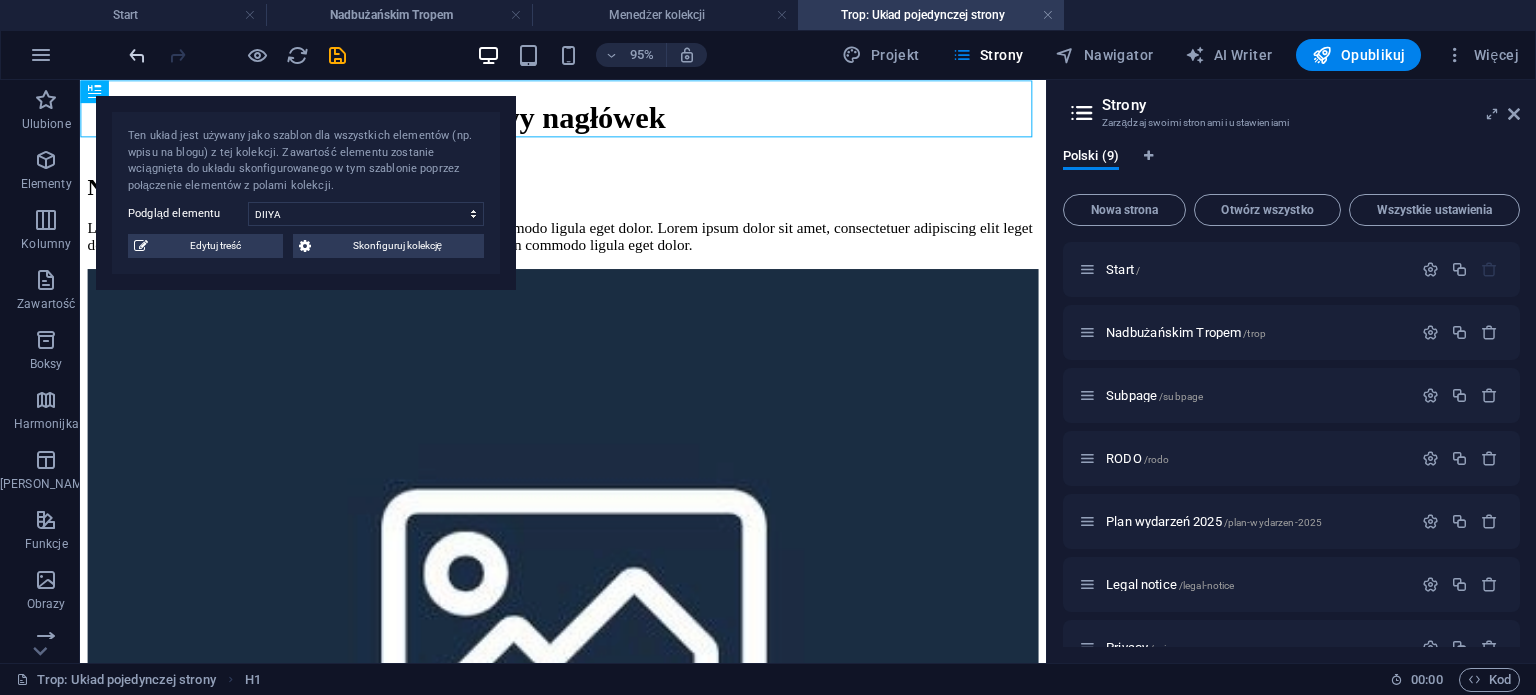 click at bounding box center [137, 55] 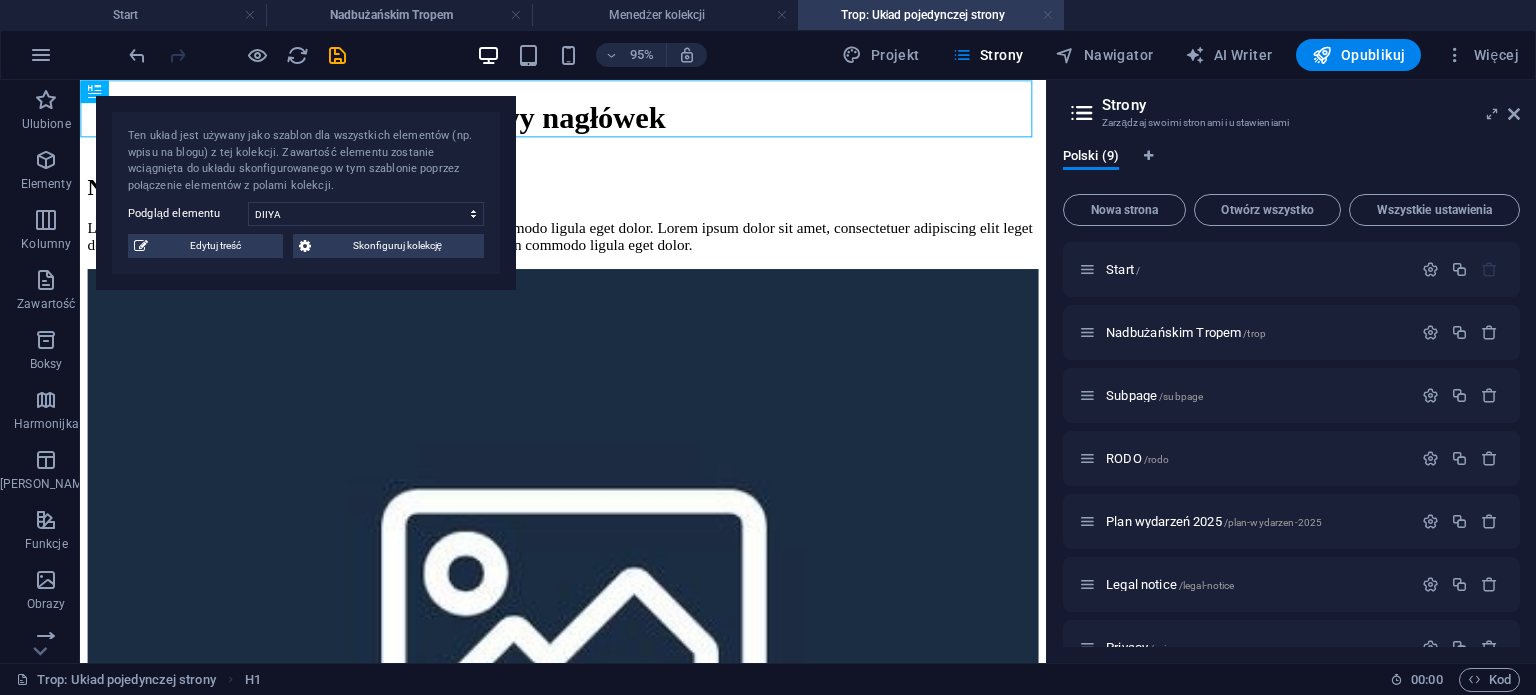 click at bounding box center [1048, 15] 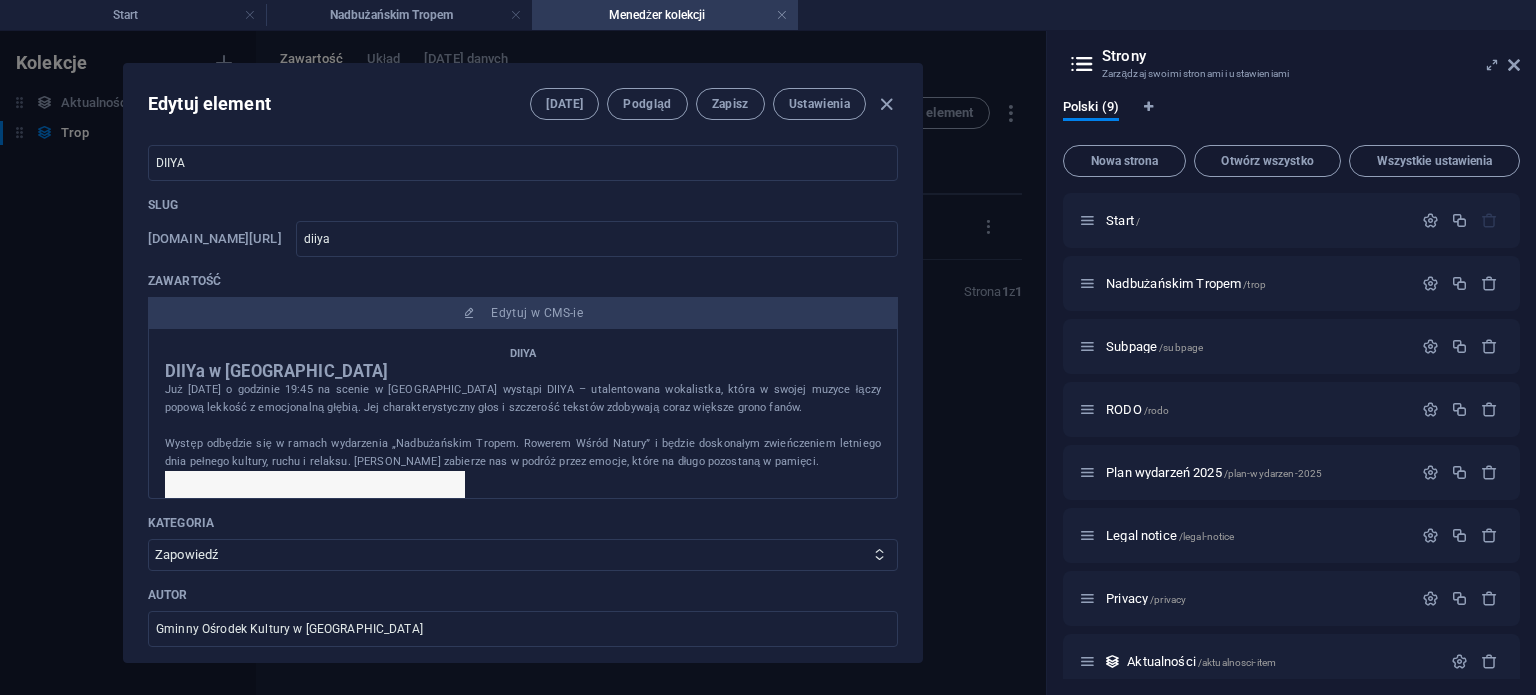 scroll, scrollTop: 0, scrollLeft: 0, axis: both 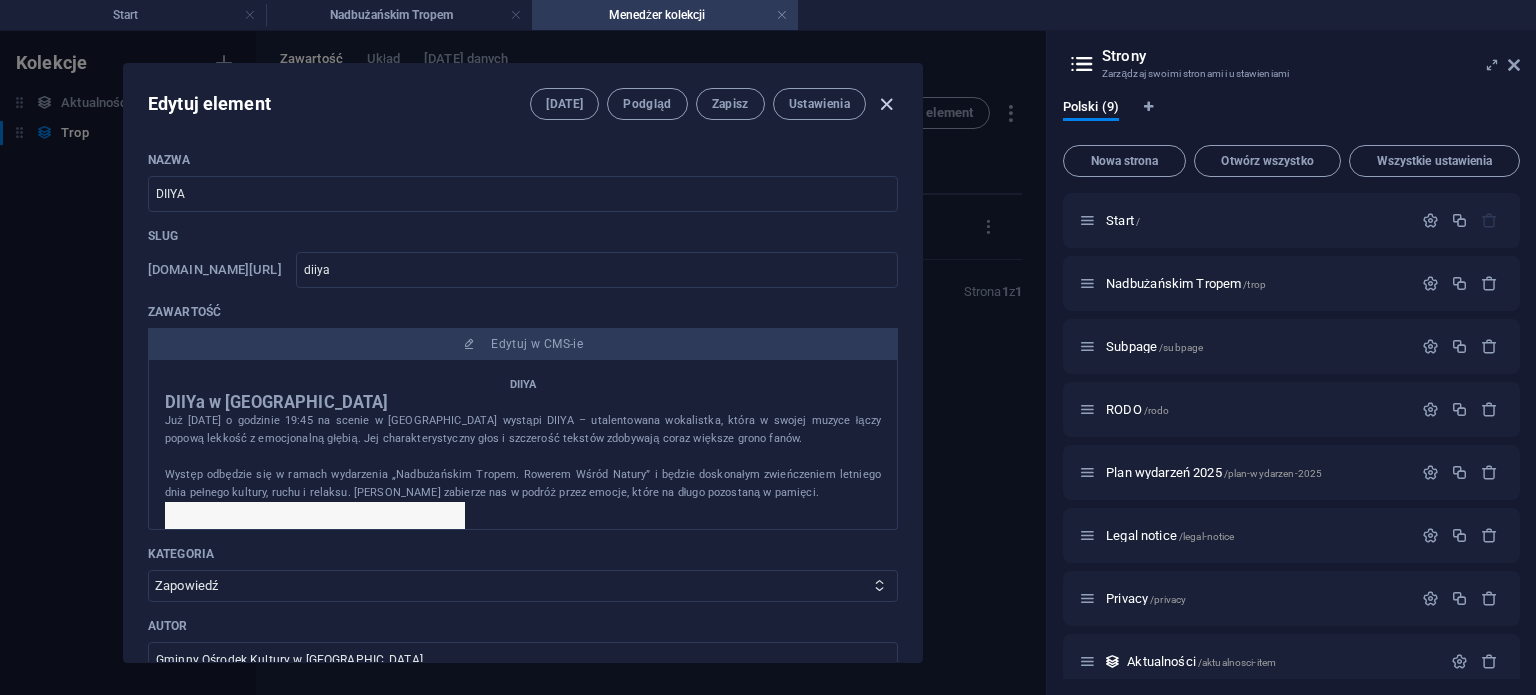 click at bounding box center (886, 104) 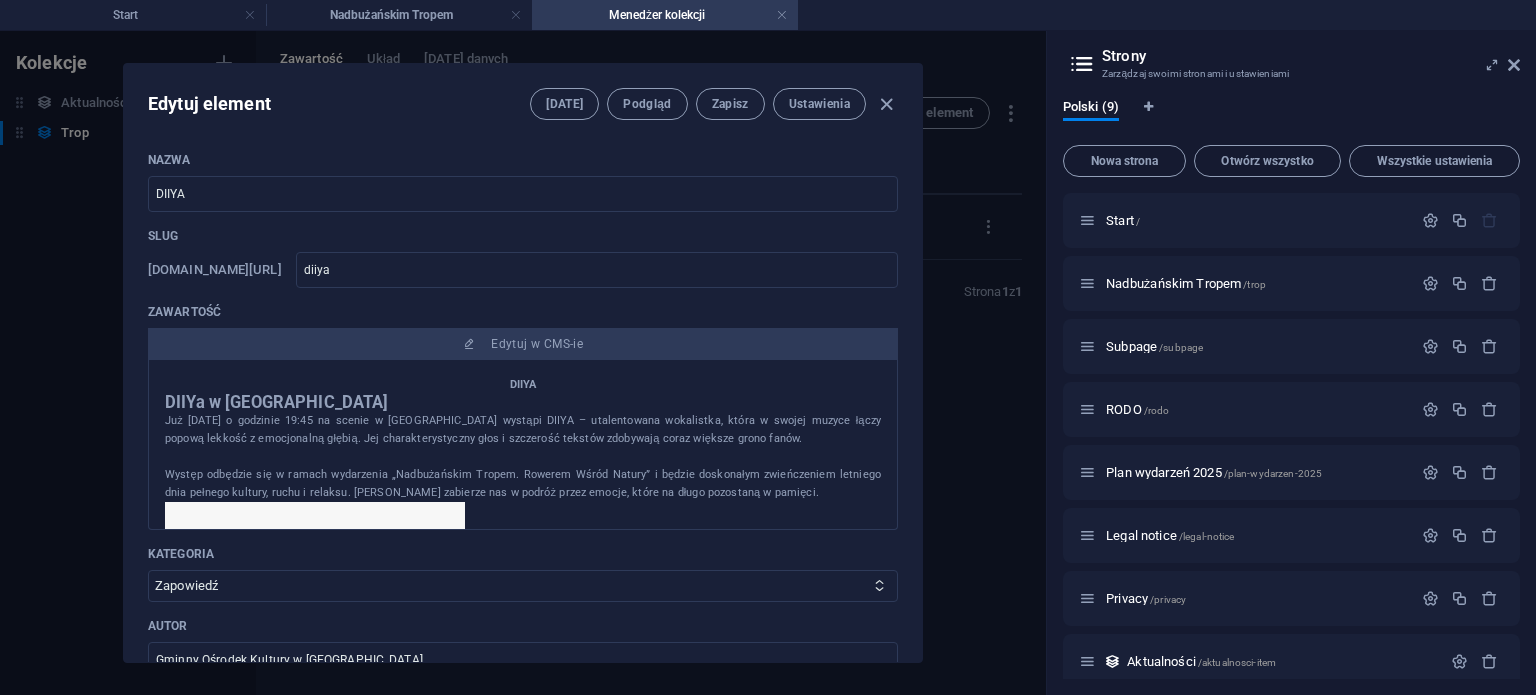 type on "diiya" 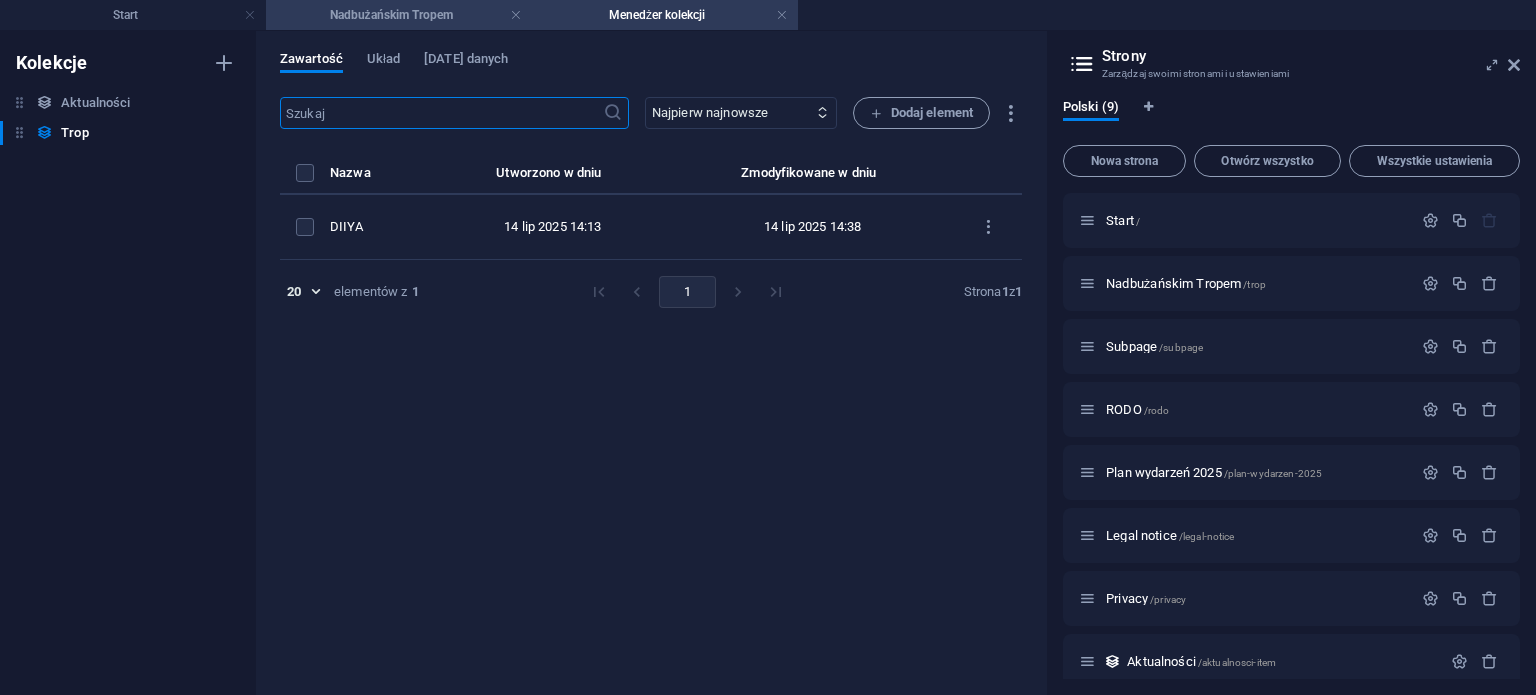 click on "Nadbużańskim Tropem" at bounding box center (399, 15) 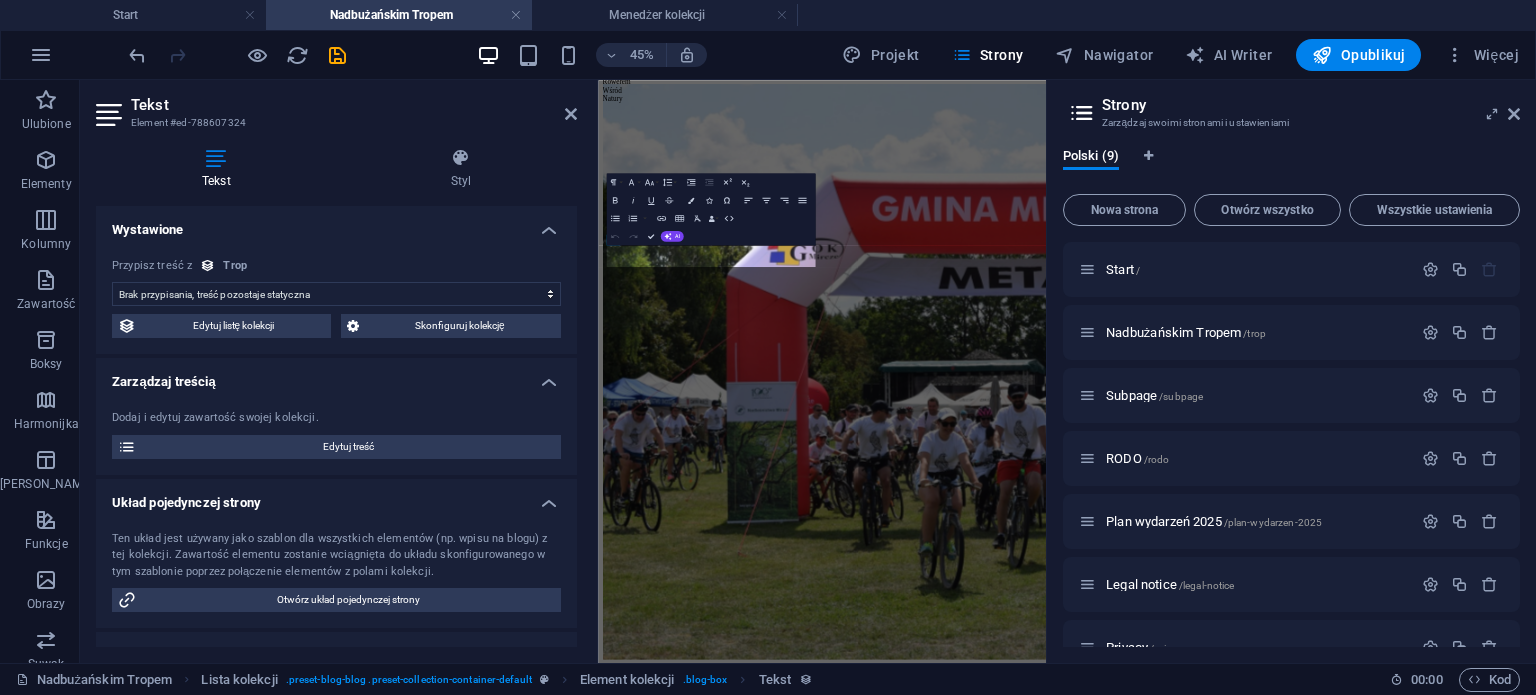 scroll, scrollTop: 811, scrollLeft: 0, axis: vertical 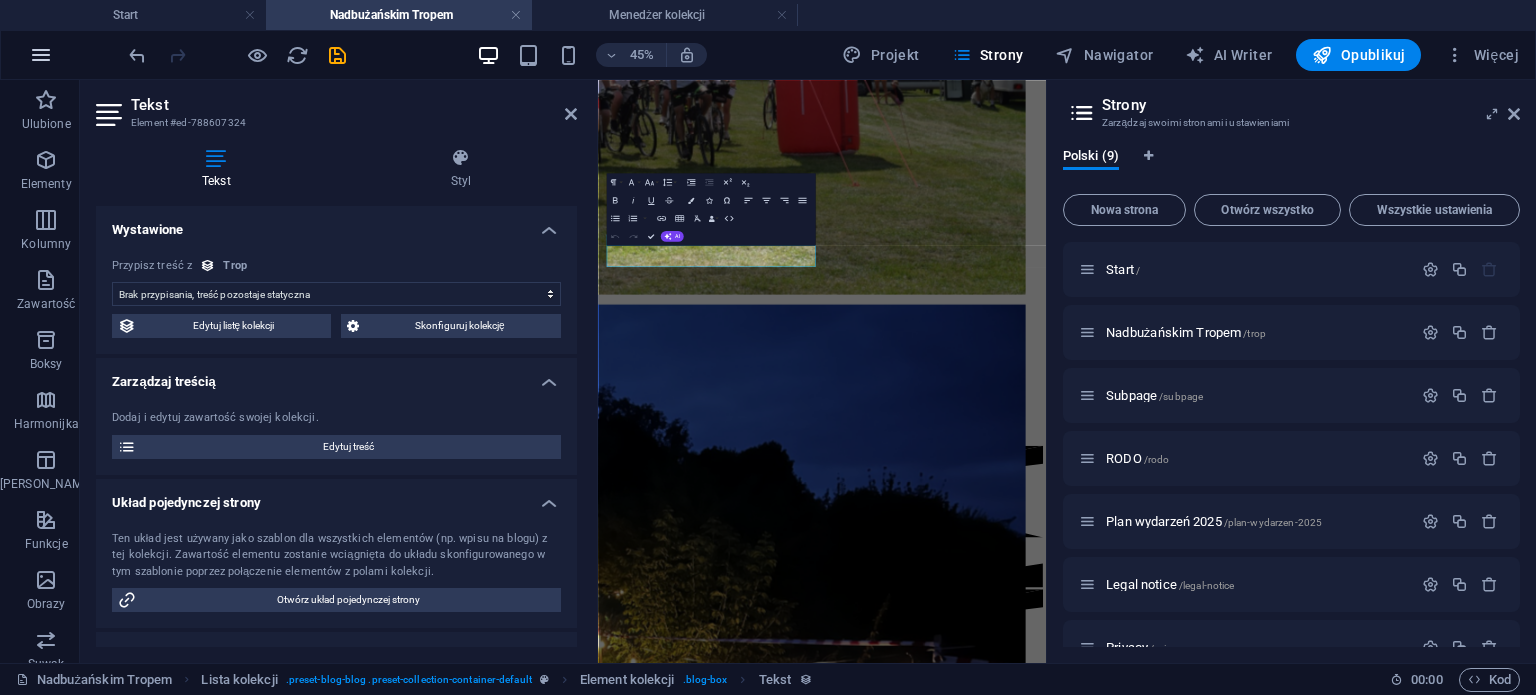 click at bounding box center (41, 55) 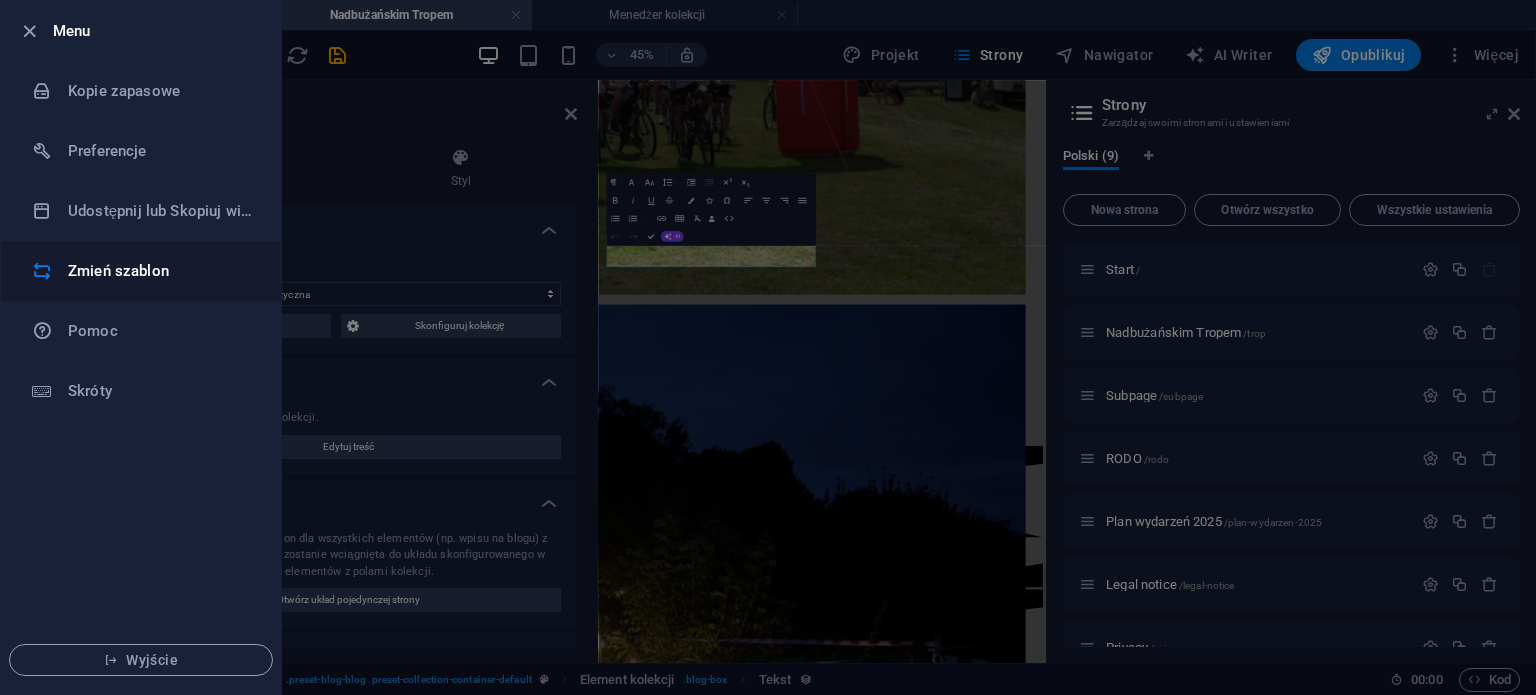 click on "Zmień szablon" at bounding box center (160, 271) 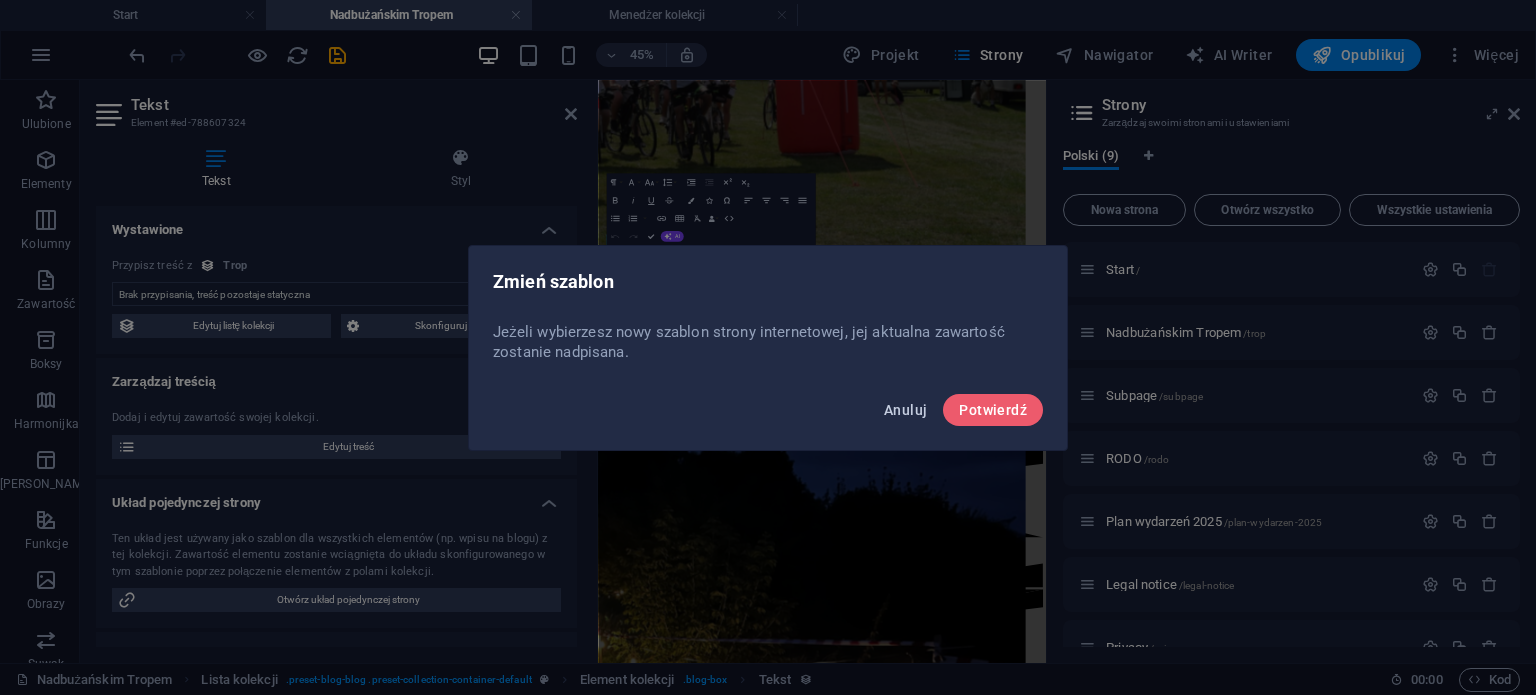 click on "Anuluj" at bounding box center [905, 410] 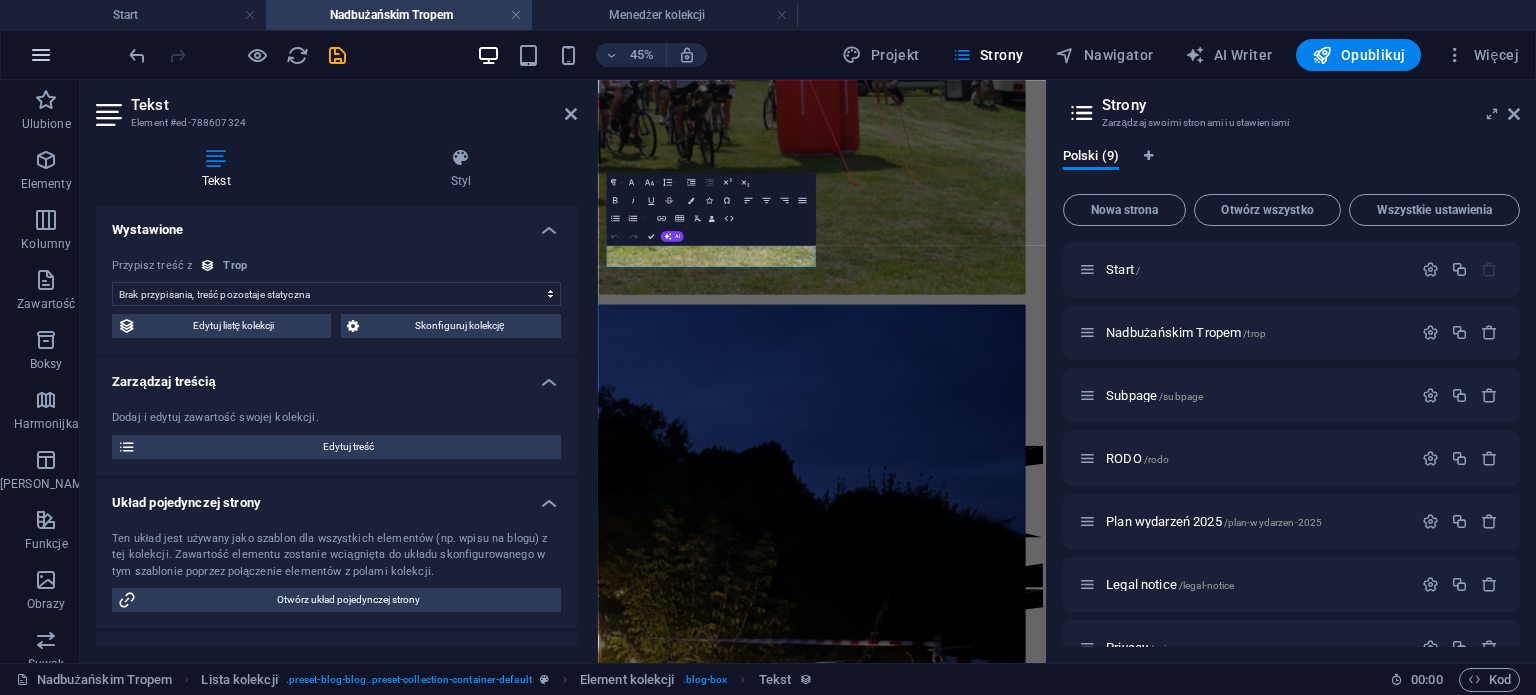 click at bounding box center [41, 55] 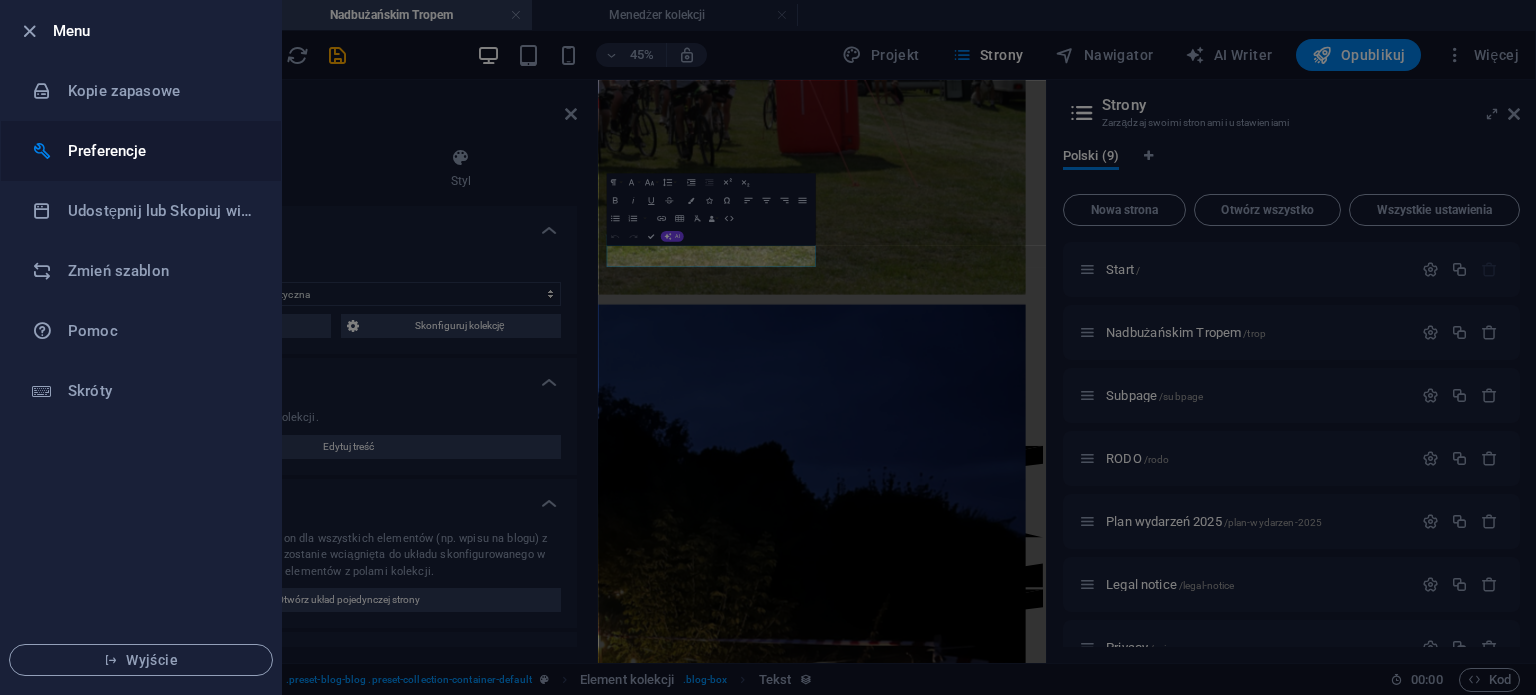 click on "Preferencje" at bounding box center [160, 151] 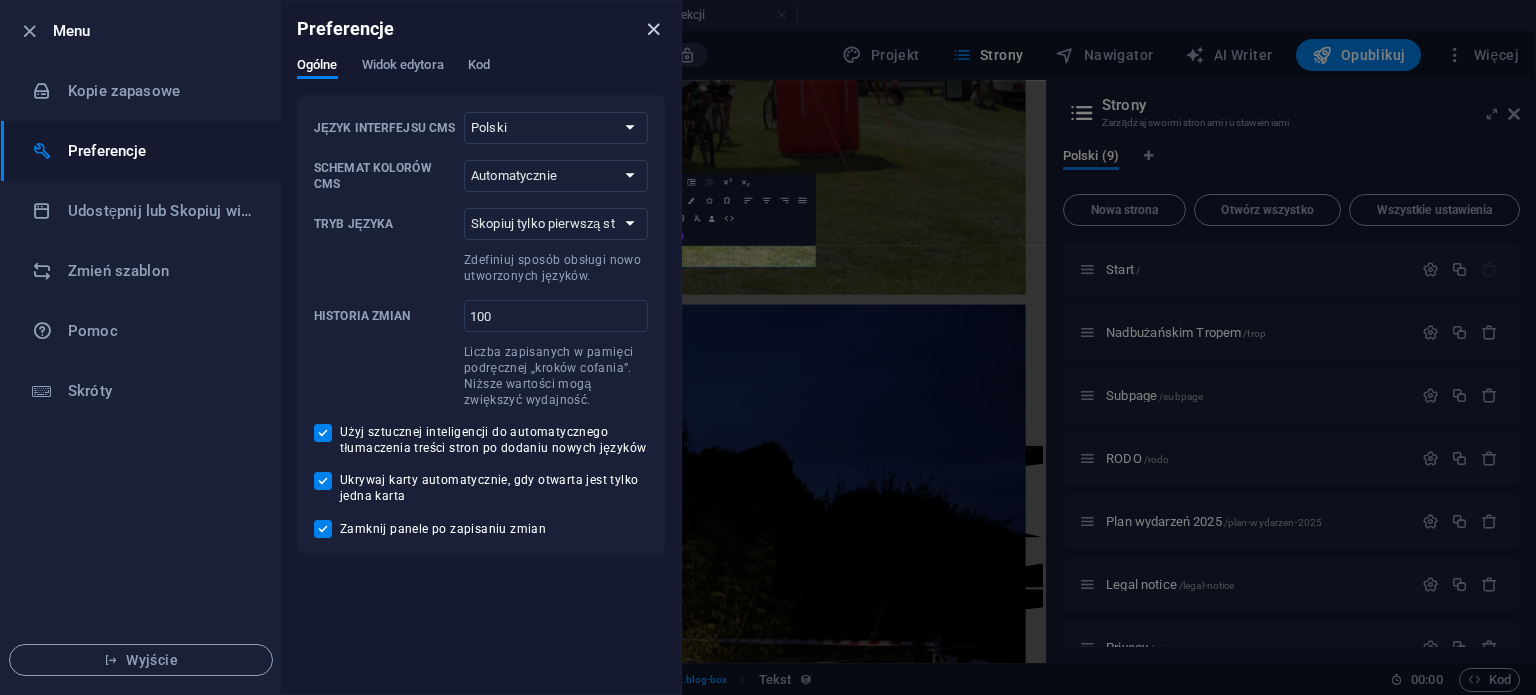click at bounding box center (653, 29) 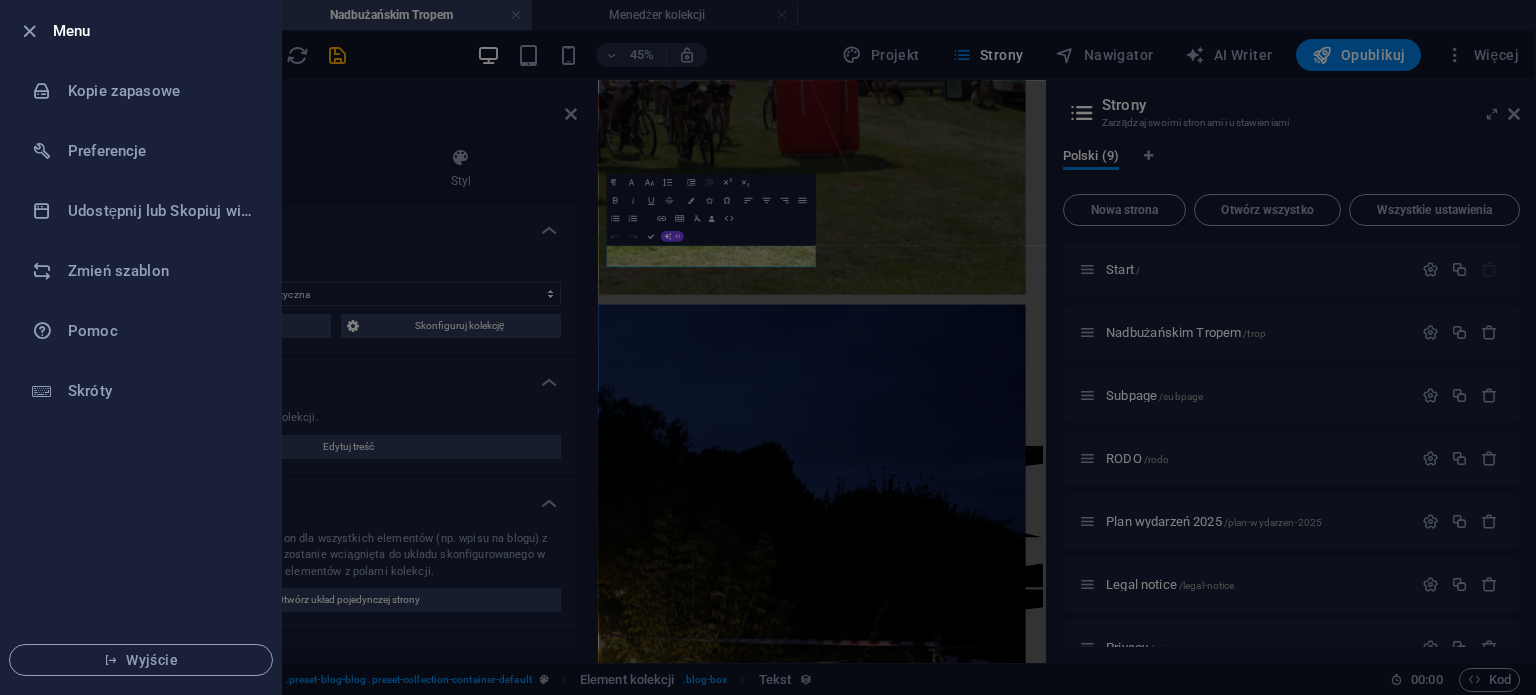 click at bounding box center [768, 347] 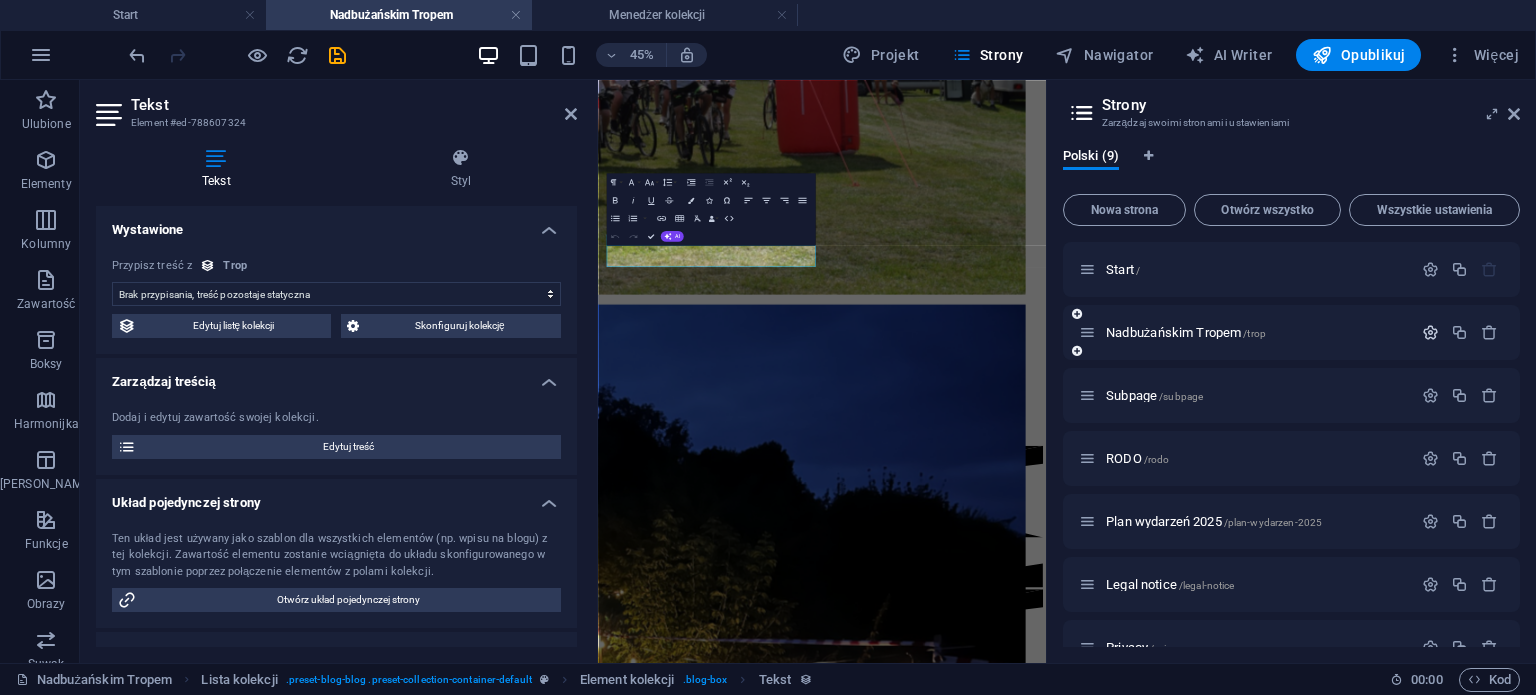 click at bounding box center [1430, 332] 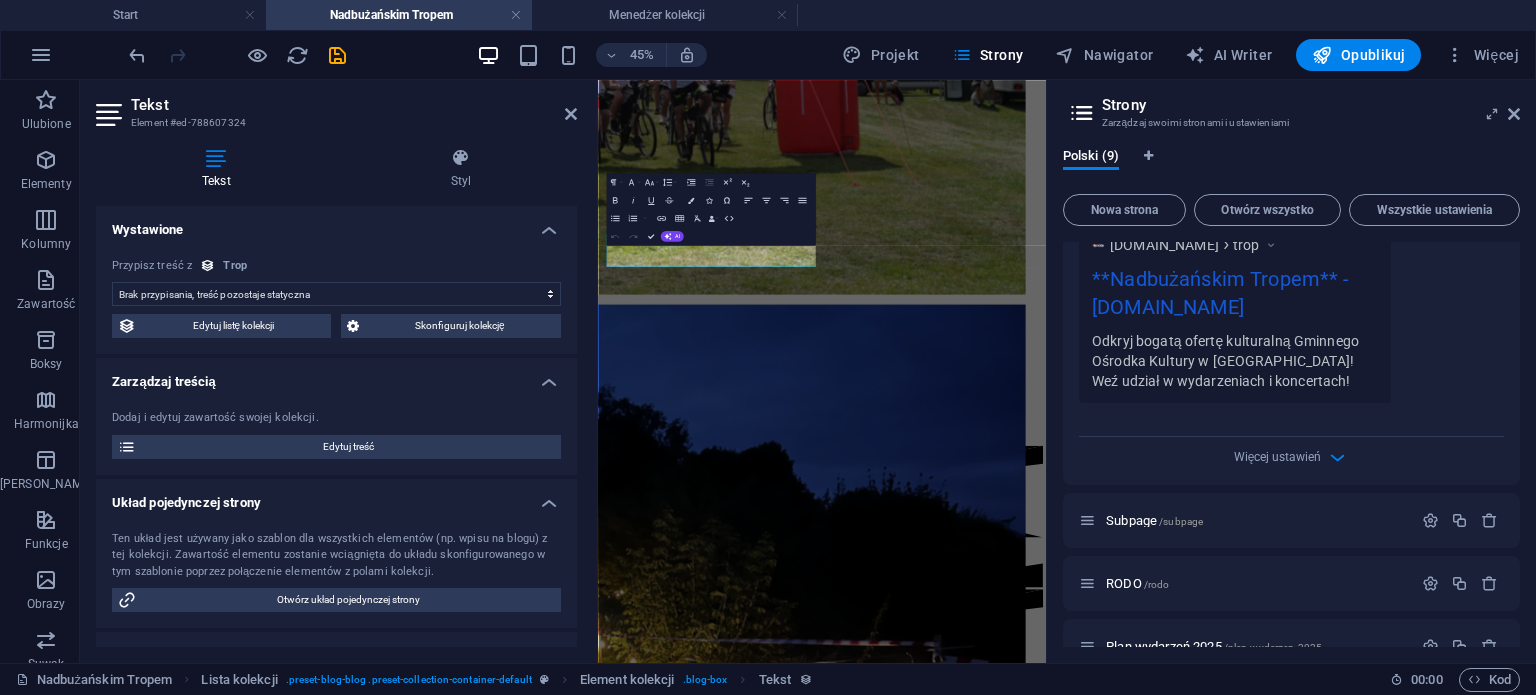 scroll, scrollTop: 700, scrollLeft: 0, axis: vertical 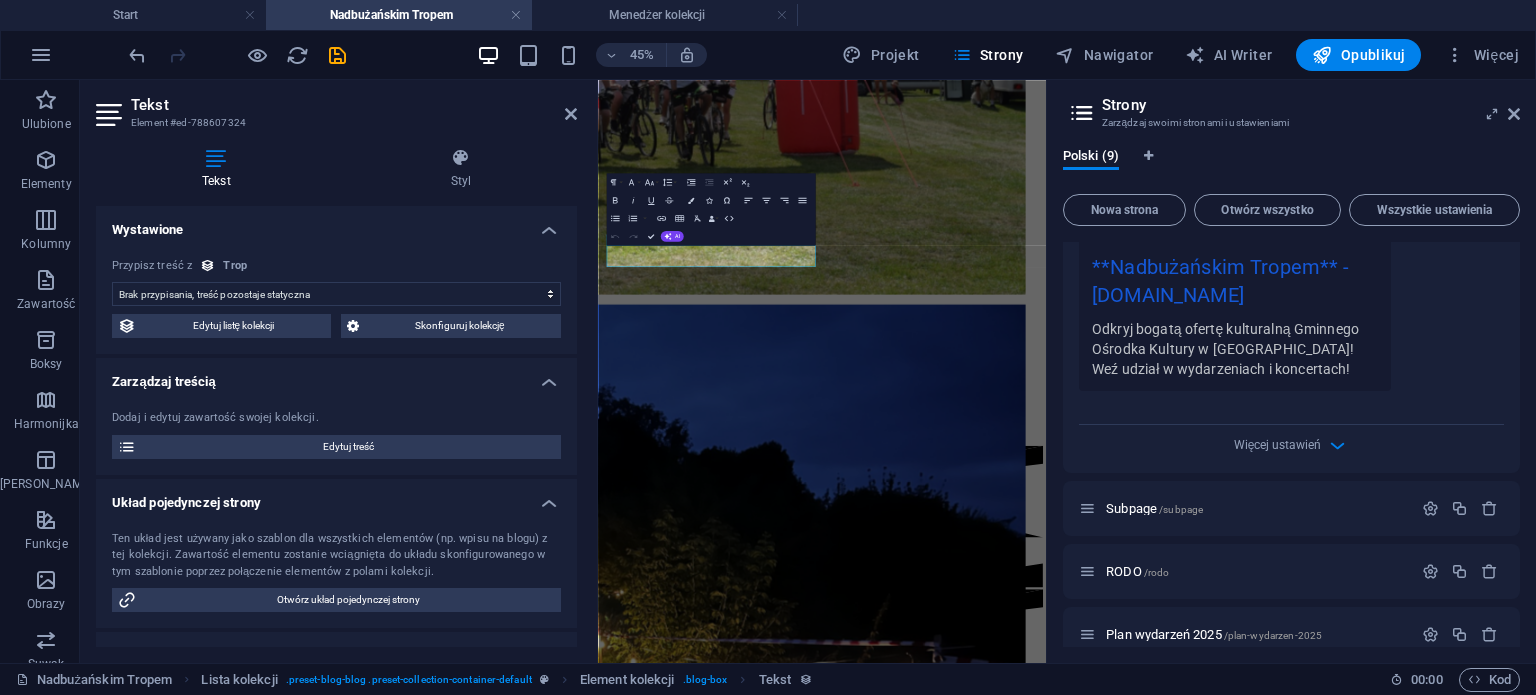 click on "Więcej ustawień" at bounding box center [1291, 441] 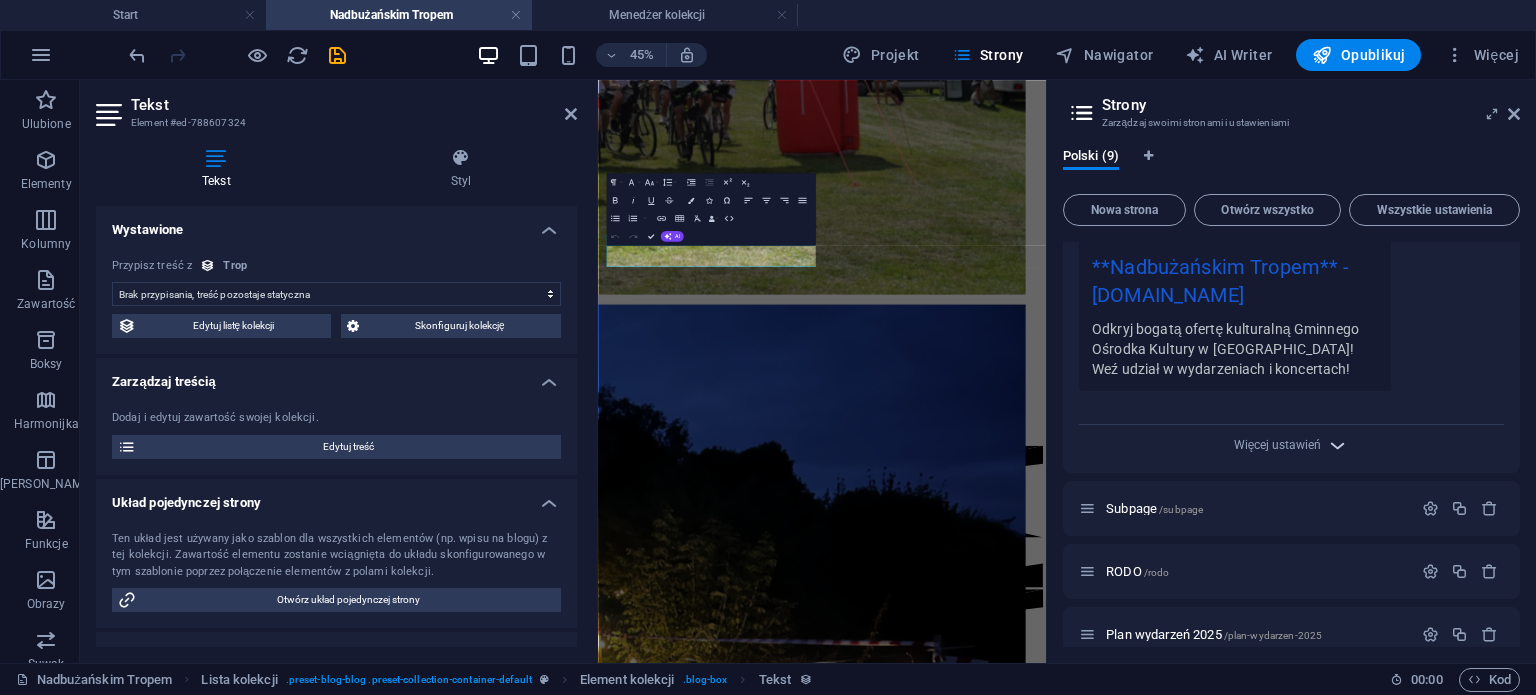 click at bounding box center [1337, 445] 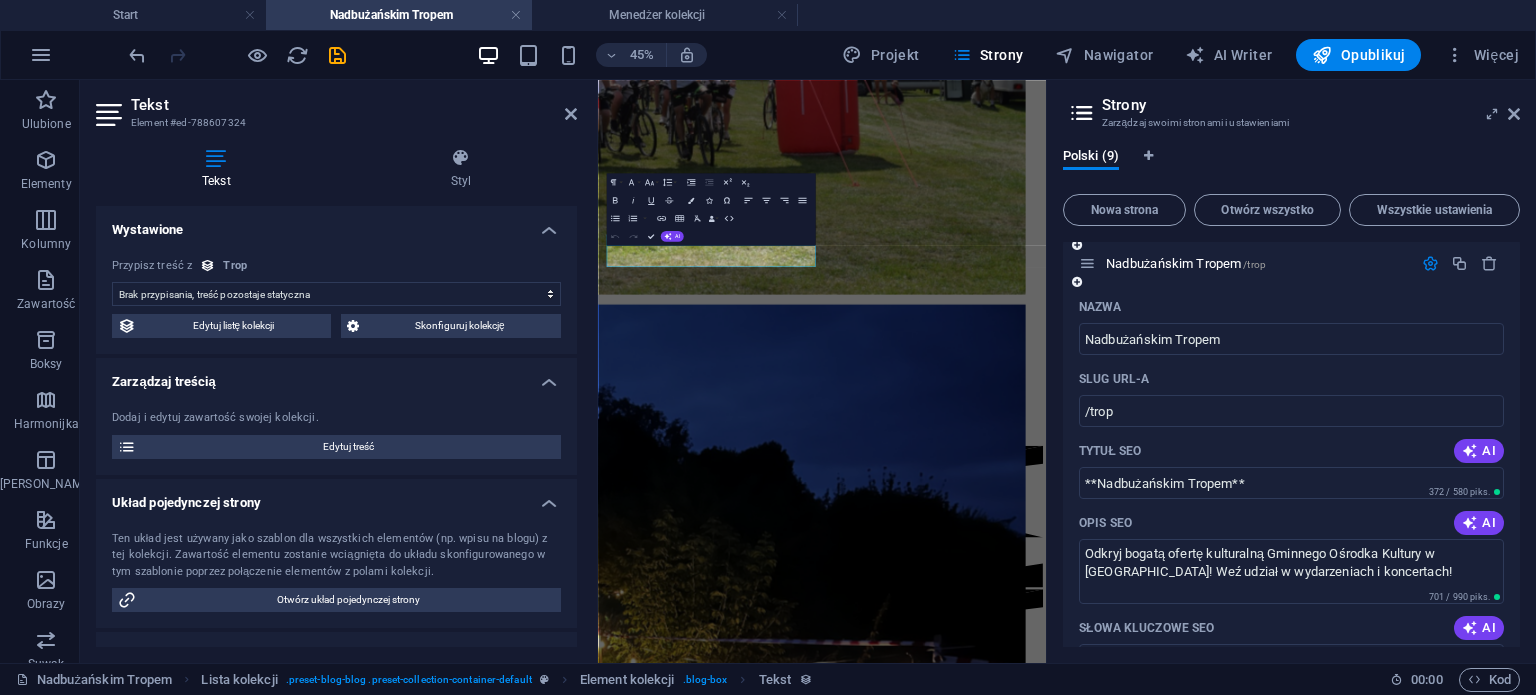 scroll, scrollTop: 0, scrollLeft: 0, axis: both 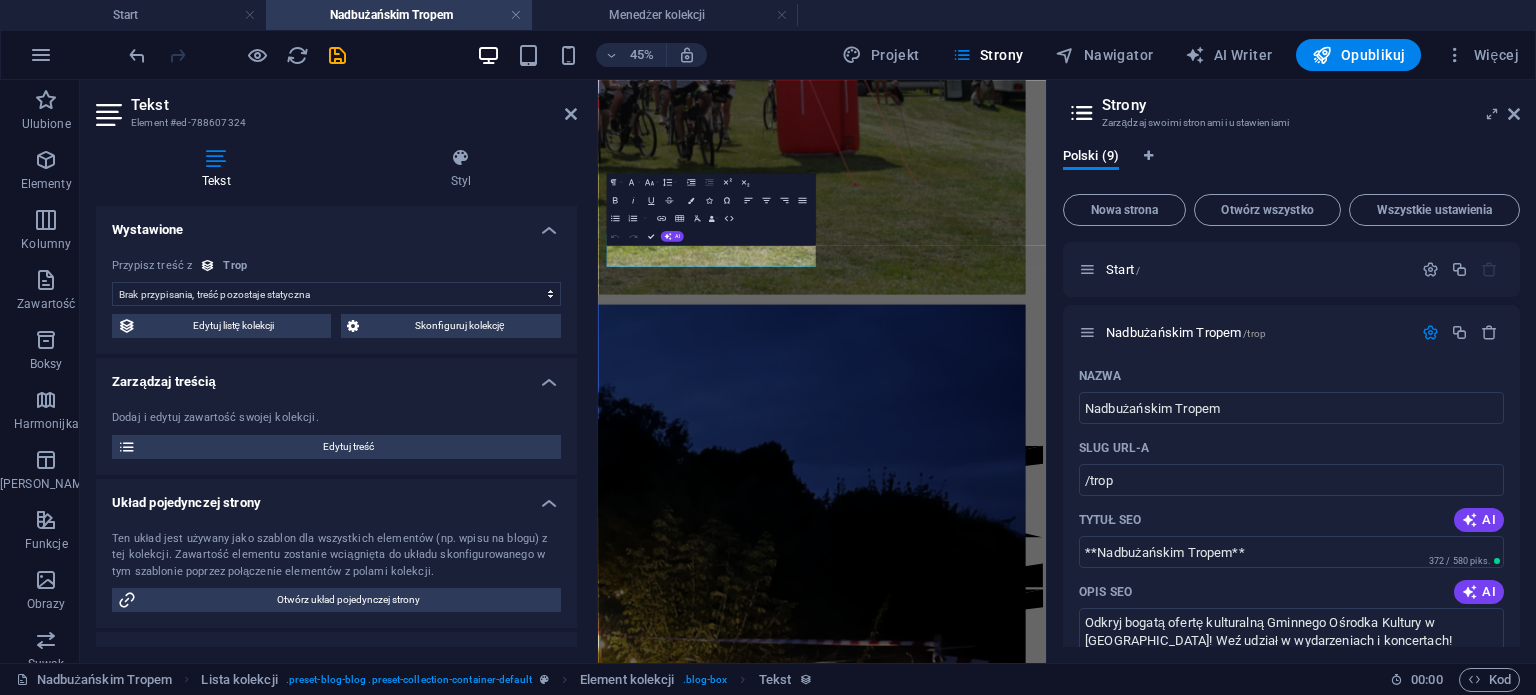 click on "Nadbużańskim Tropem" at bounding box center [399, 15] 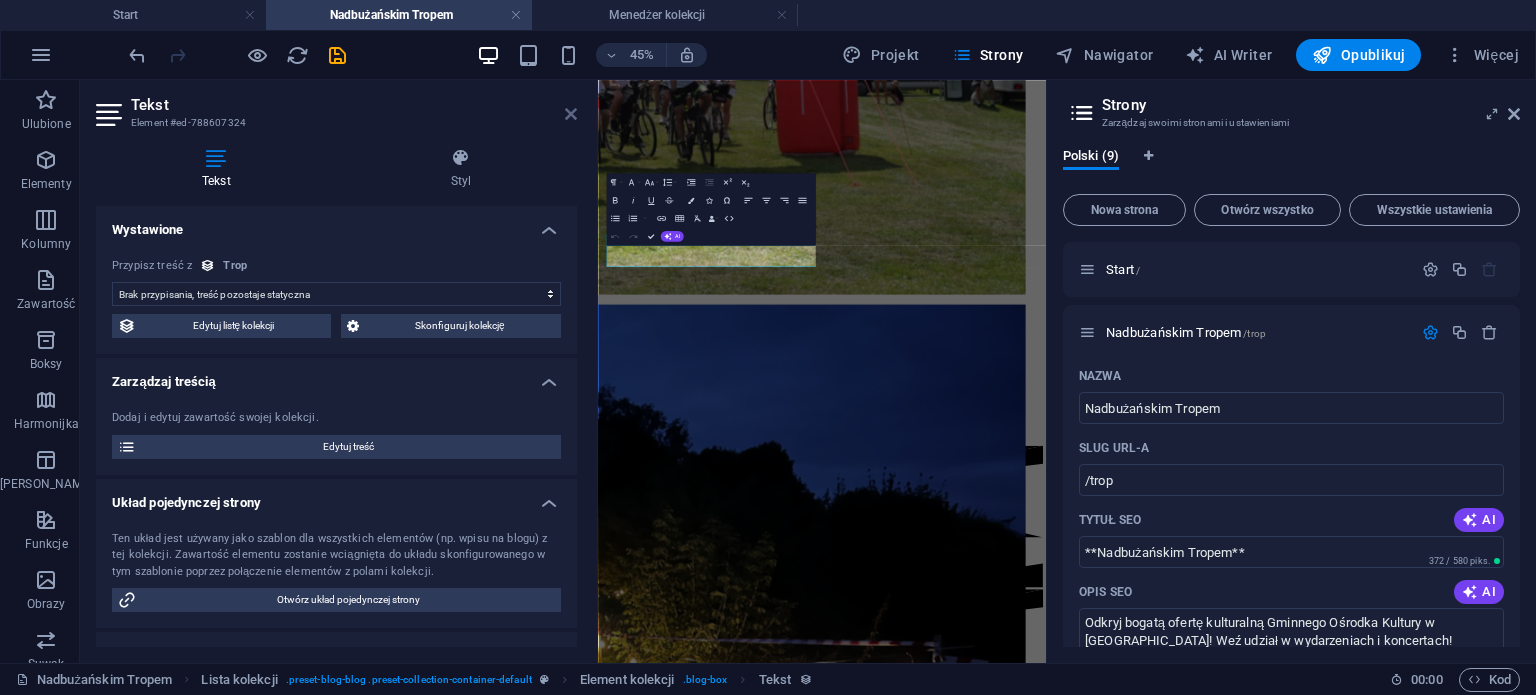 click at bounding box center (571, 114) 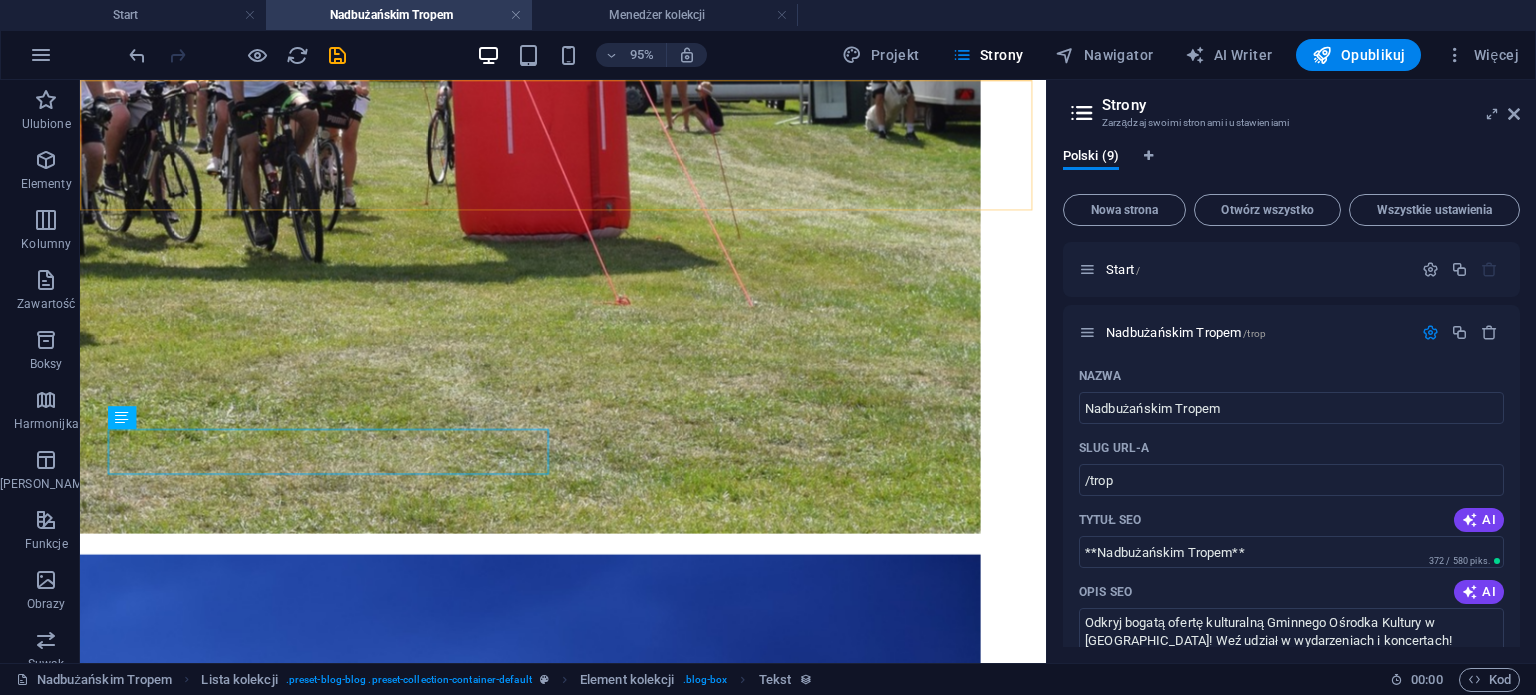 scroll, scrollTop: 675, scrollLeft: 0, axis: vertical 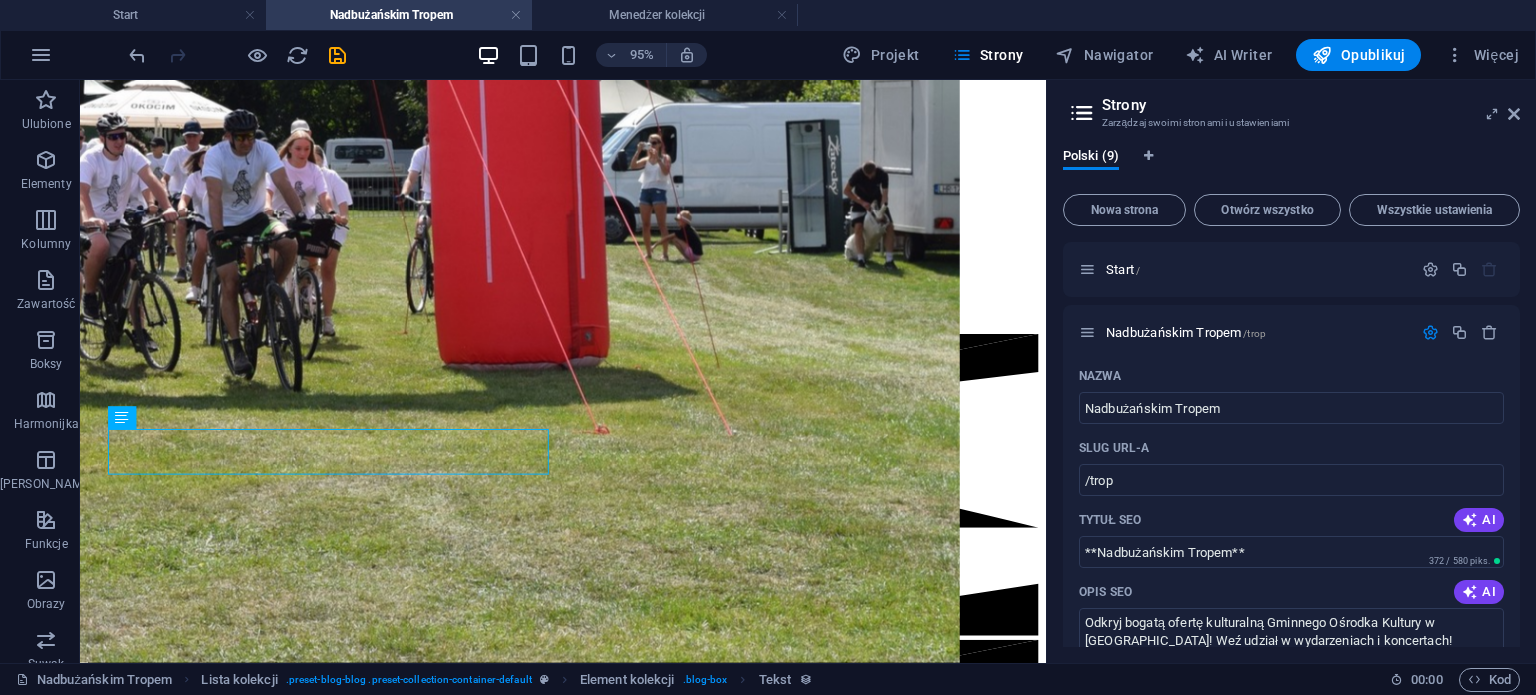 click on "Nadbużańskim Tropem" at bounding box center (399, 15) 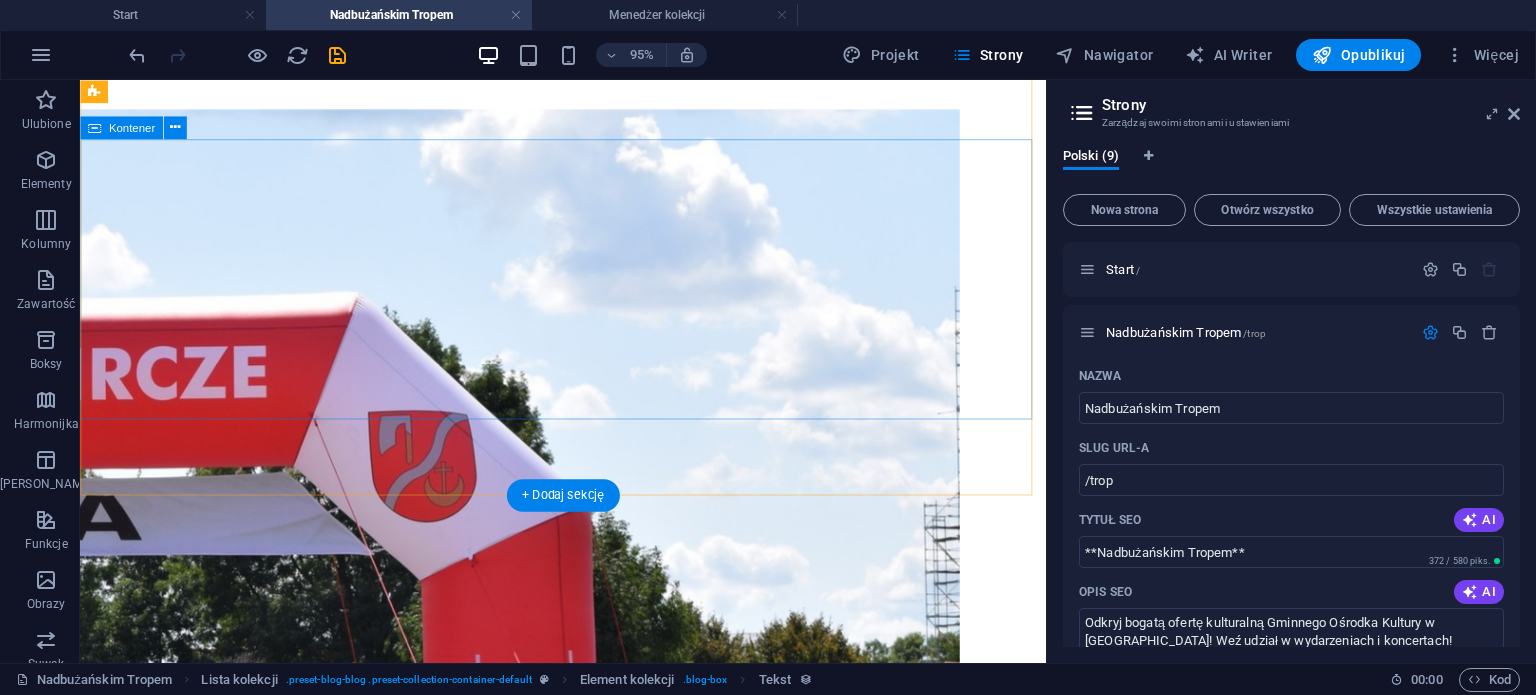 scroll, scrollTop: 0, scrollLeft: 0, axis: both 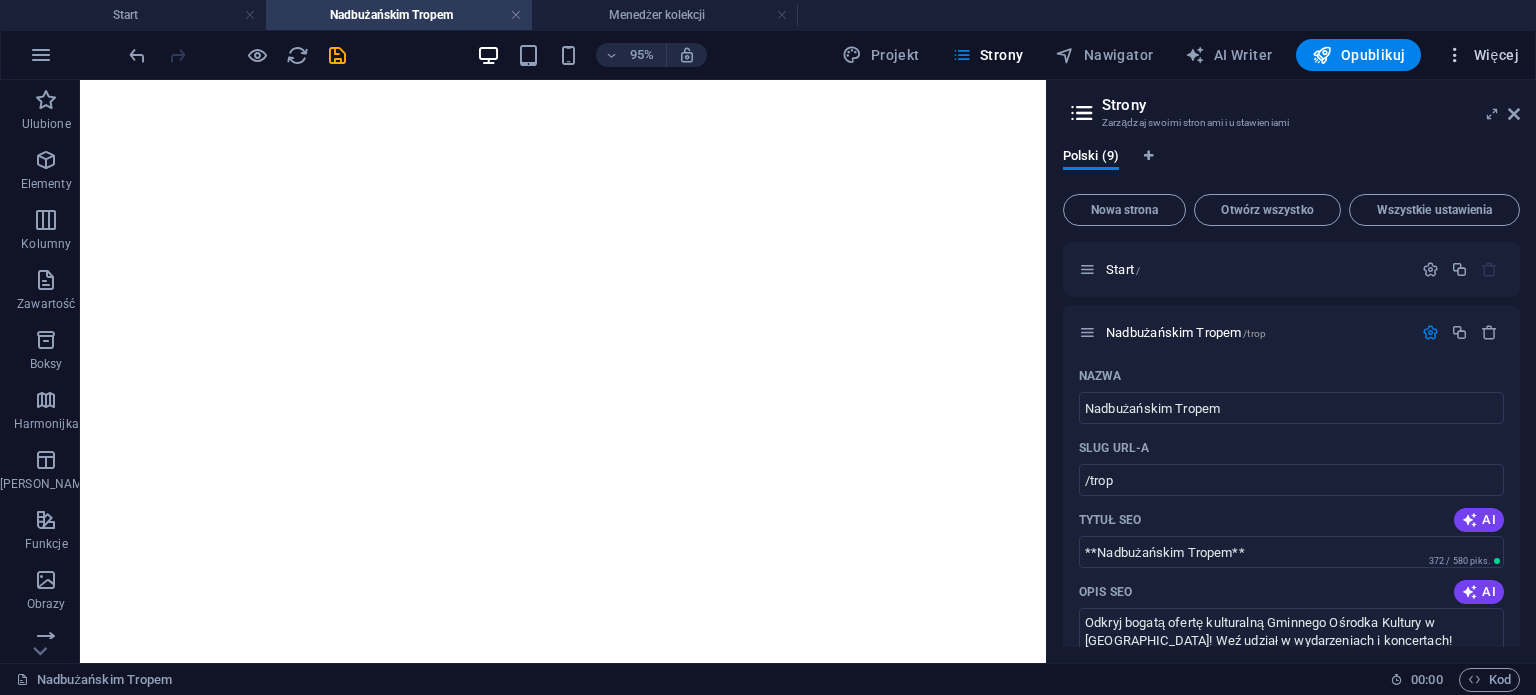 click at bounding box center (1455, 55) 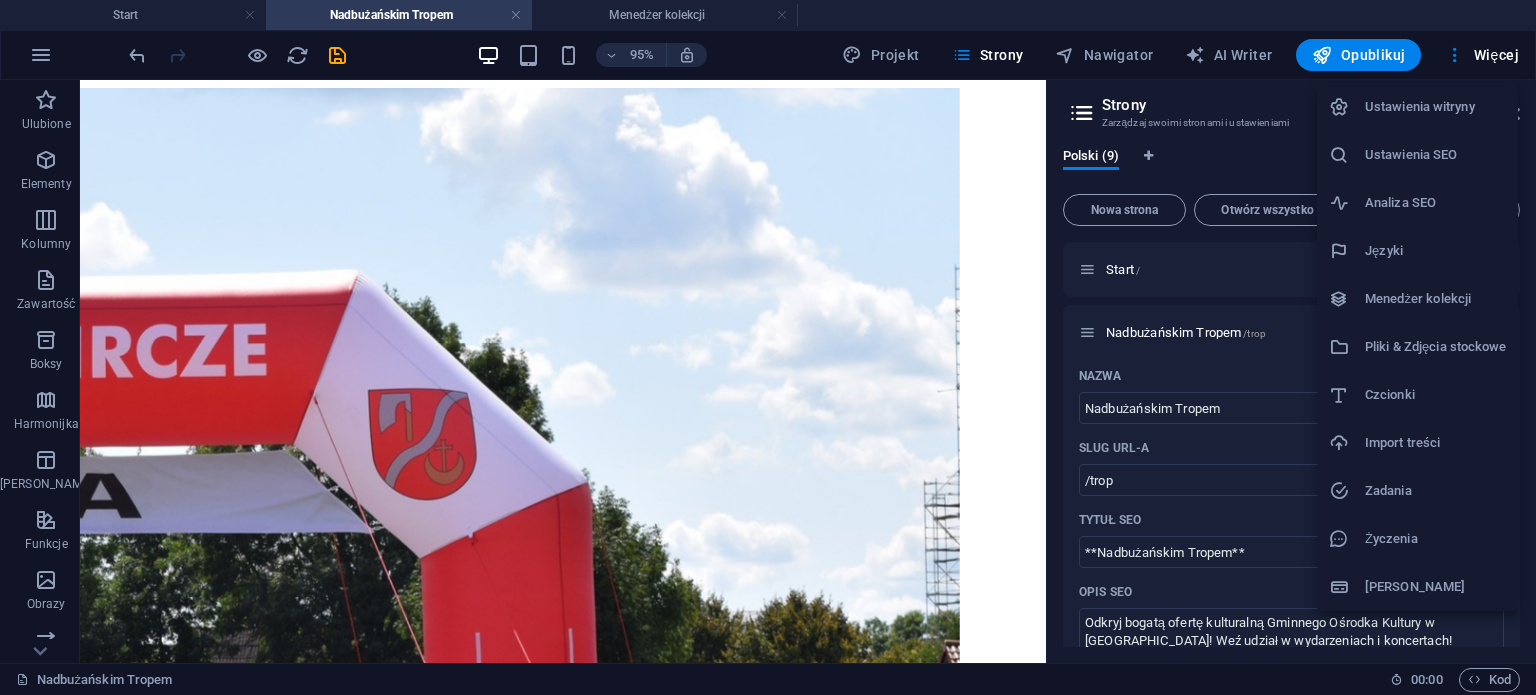 click on "Ustawienia witryny" at bounding box center [1435, 107] 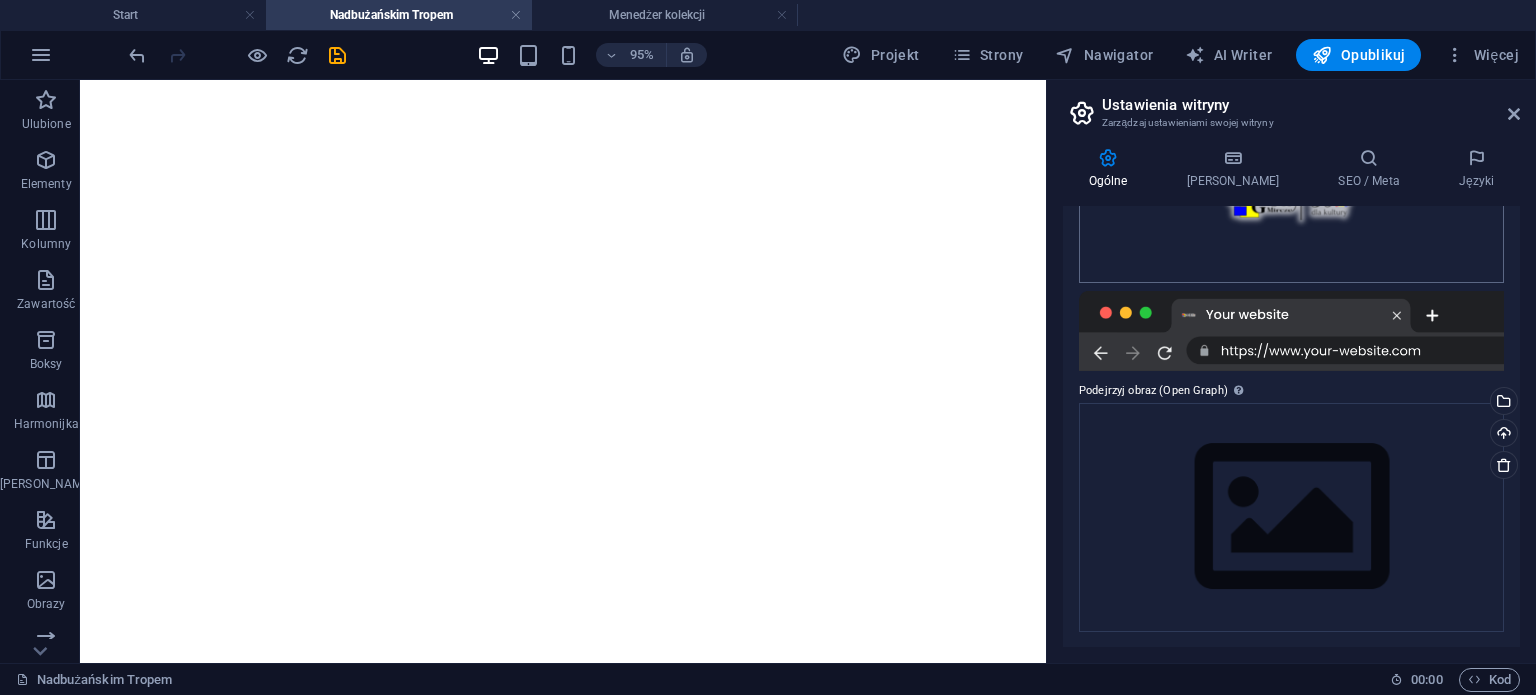 scroll, scrollTop: 292, scrollLeft: 0, axis: vertical 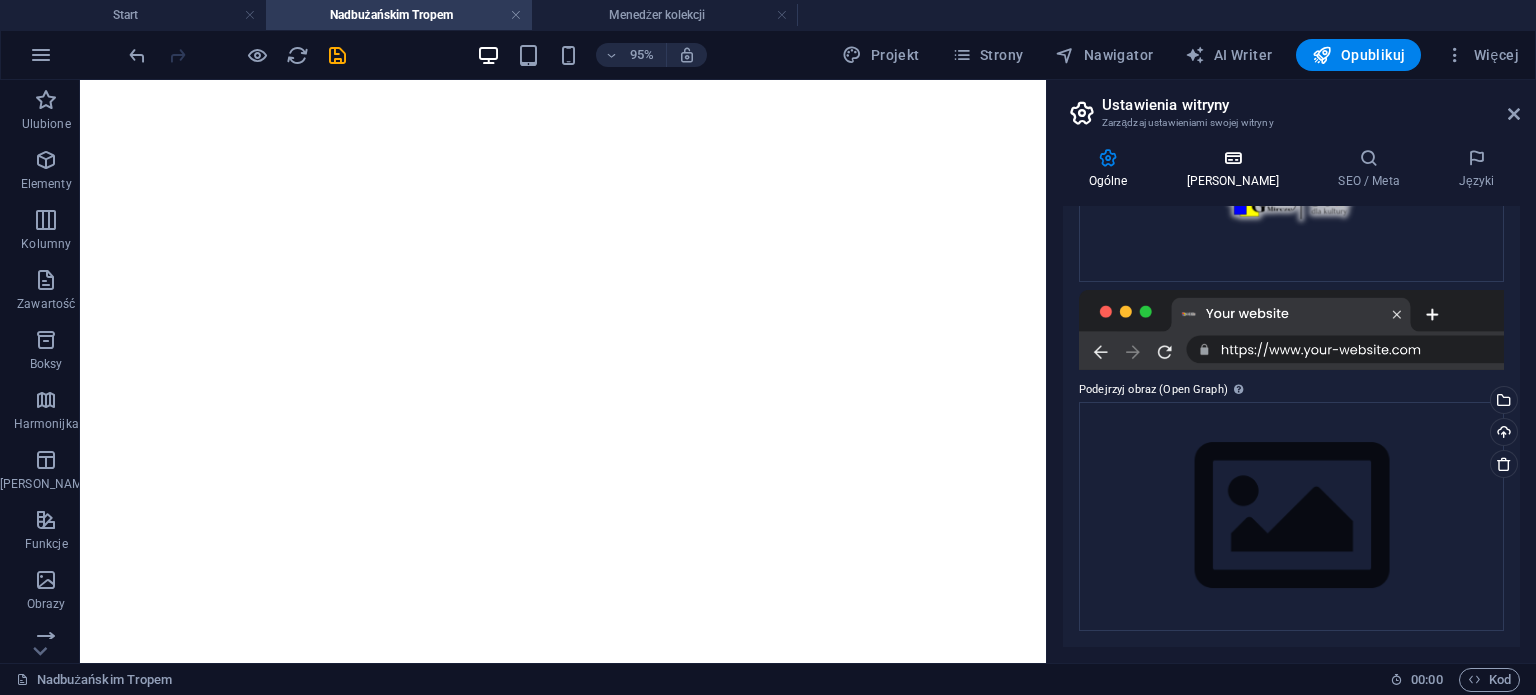 click on "Dane" at bounding box center (1237, 169) 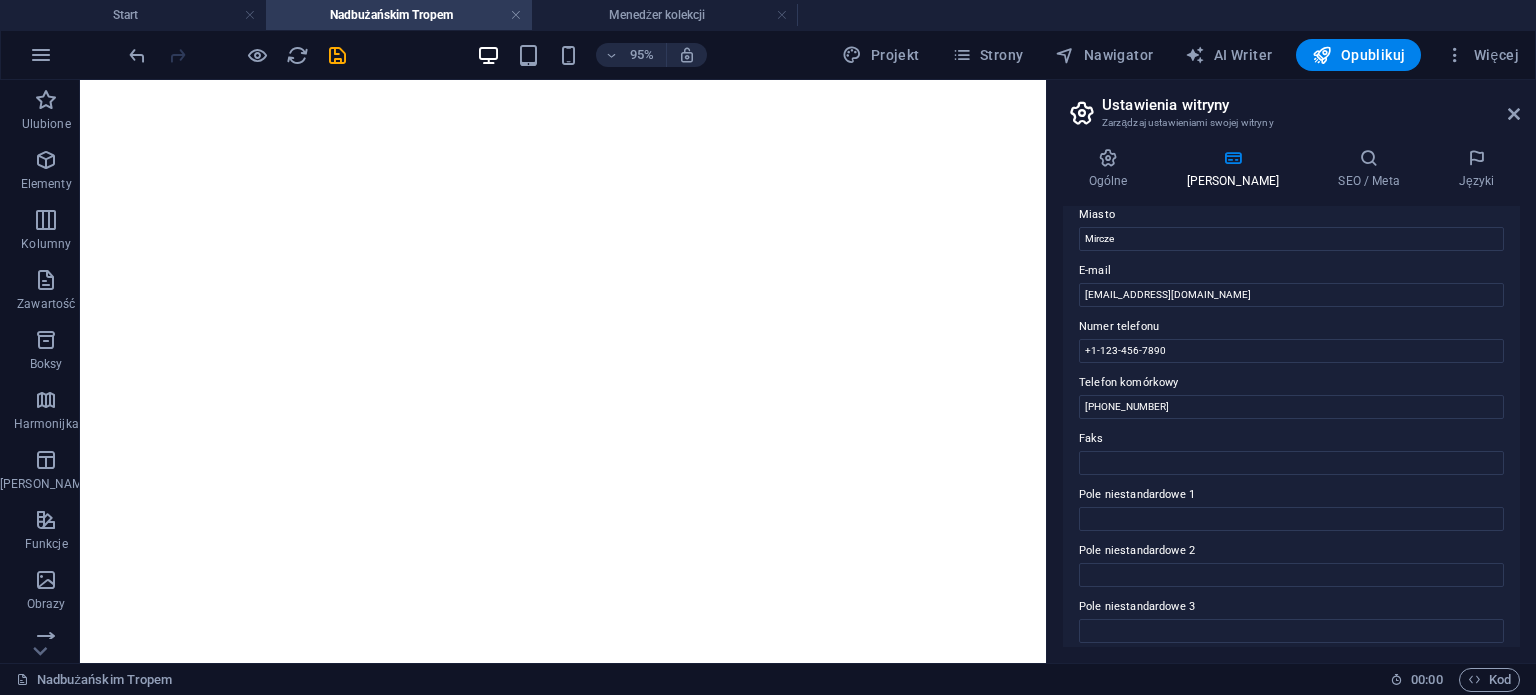 scroll, scrollTop: 519, scrollLeft: 0, axis: vertical 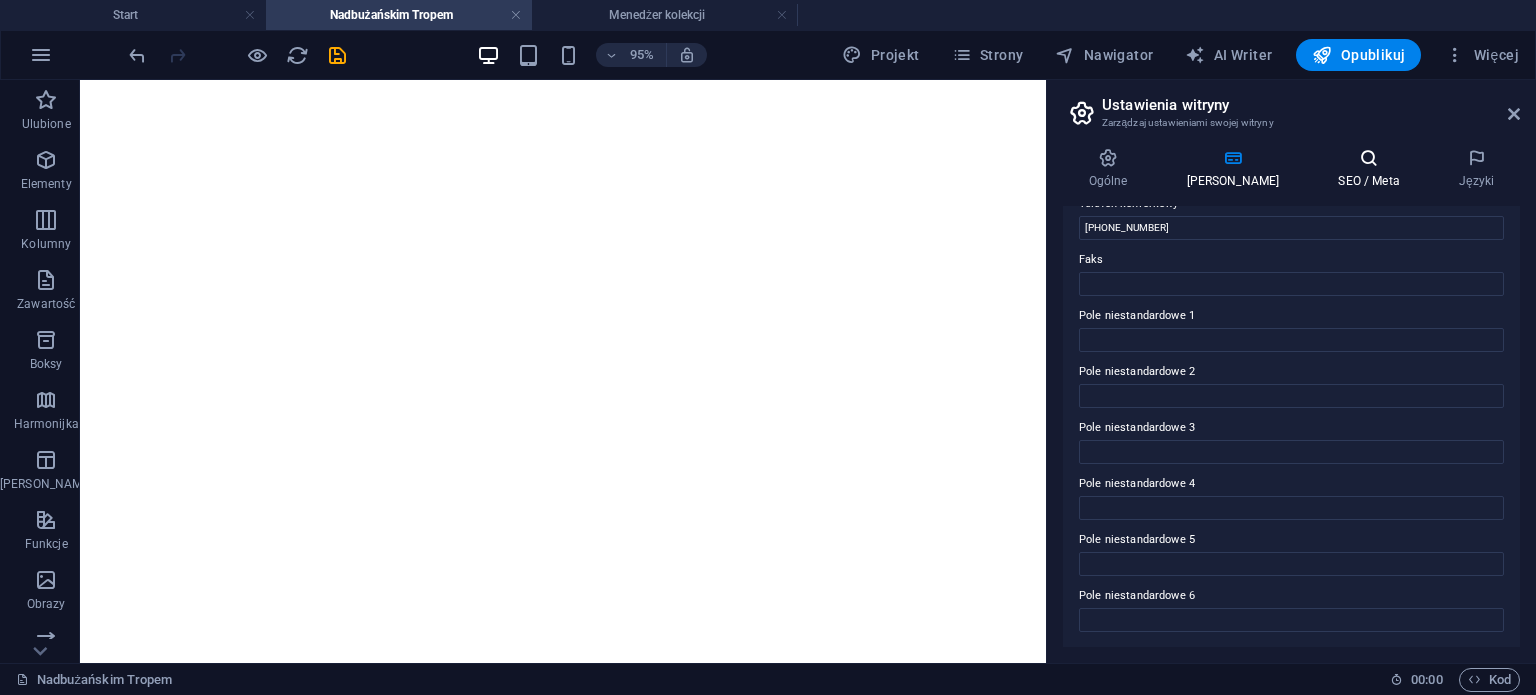 click on "SEO / Meta" at bounding box center (1373, 169) 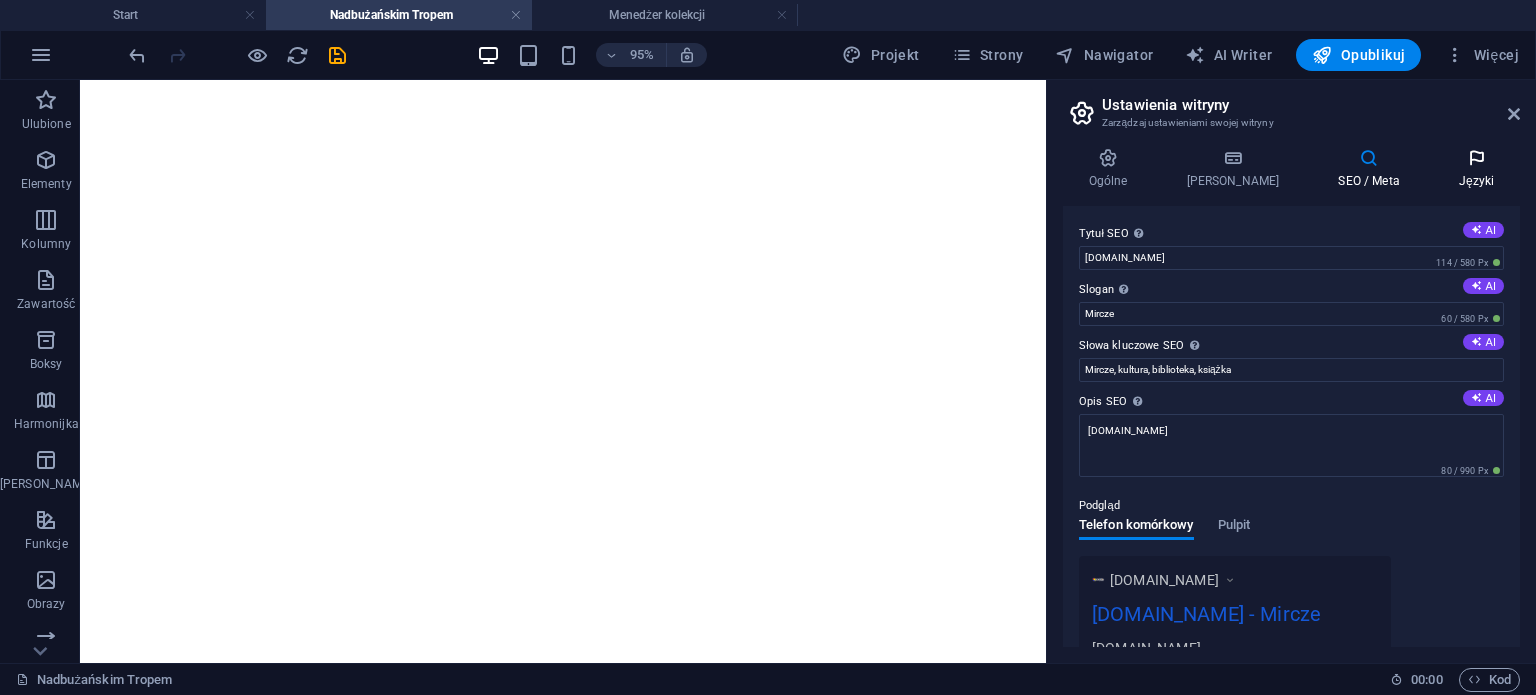 click on "Języki" at bounding box center (1476, 169) 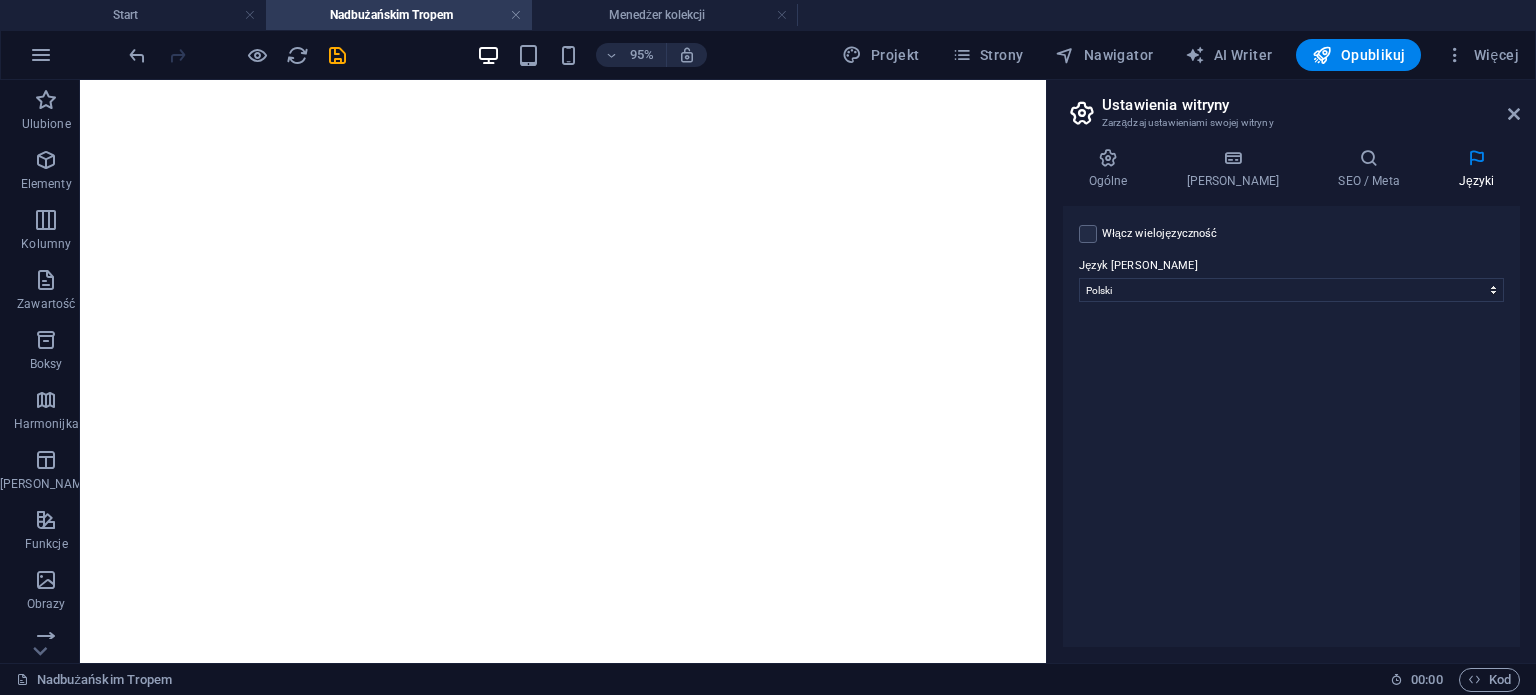 click on "Ustawienia witryny Zarządzaj ustawieniami swojej witryny" at bounding box center [1293, 106] 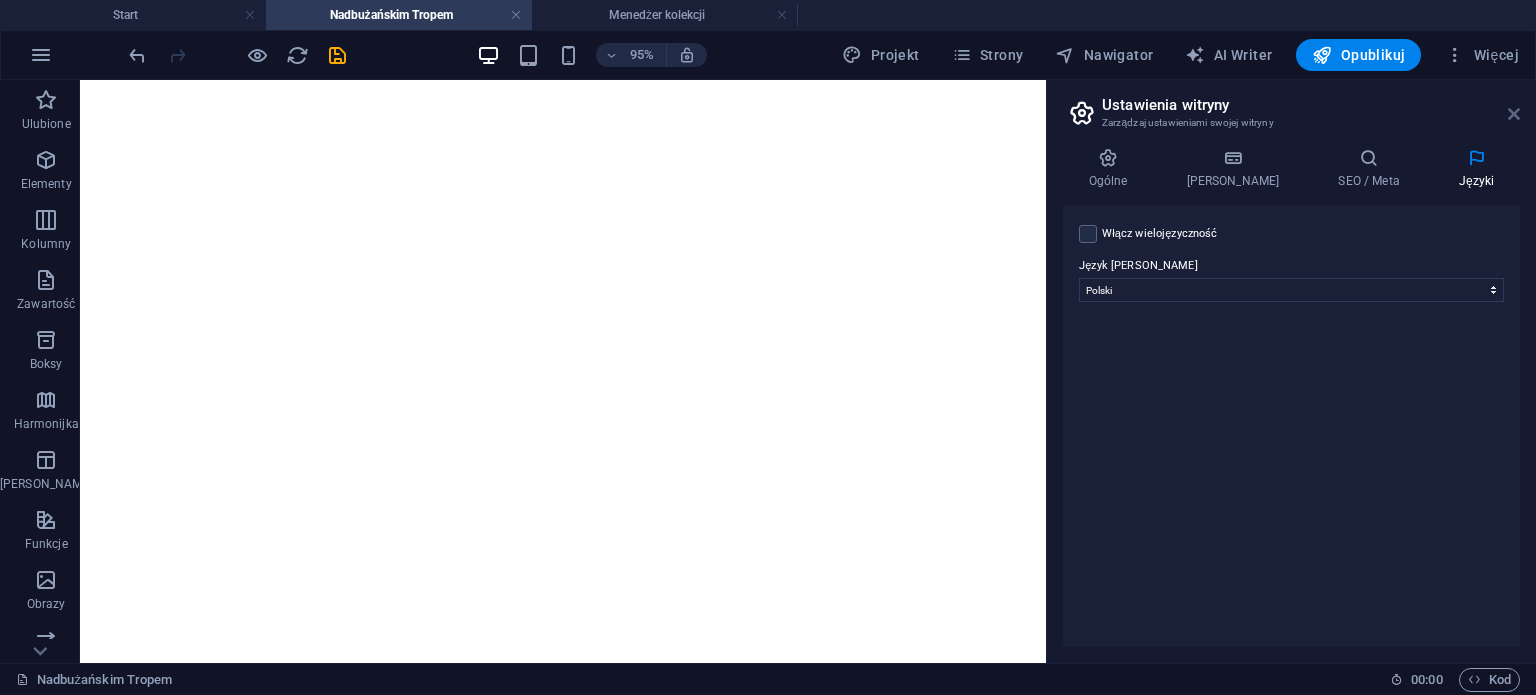 click at bounding box center [1514, 114] 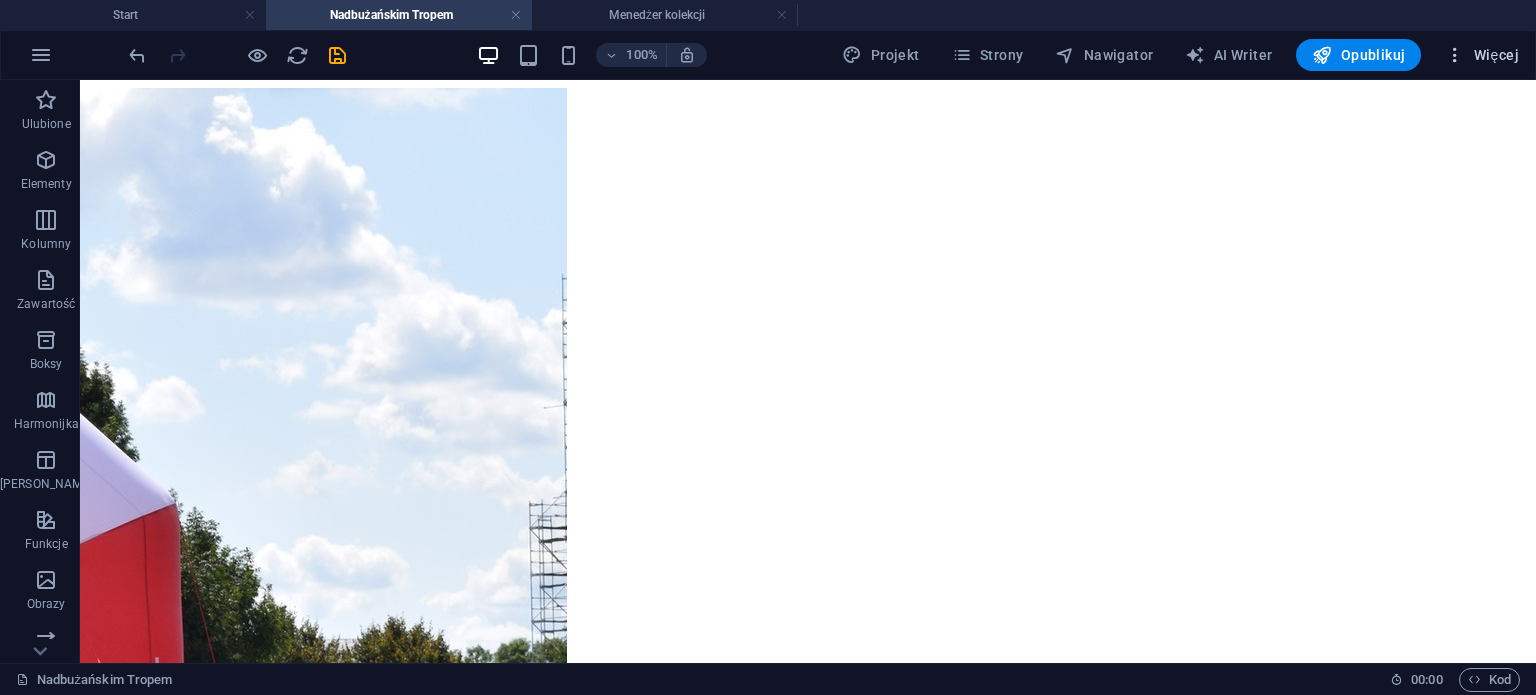 click on "Więcej" at bounding box center [1482, 55] 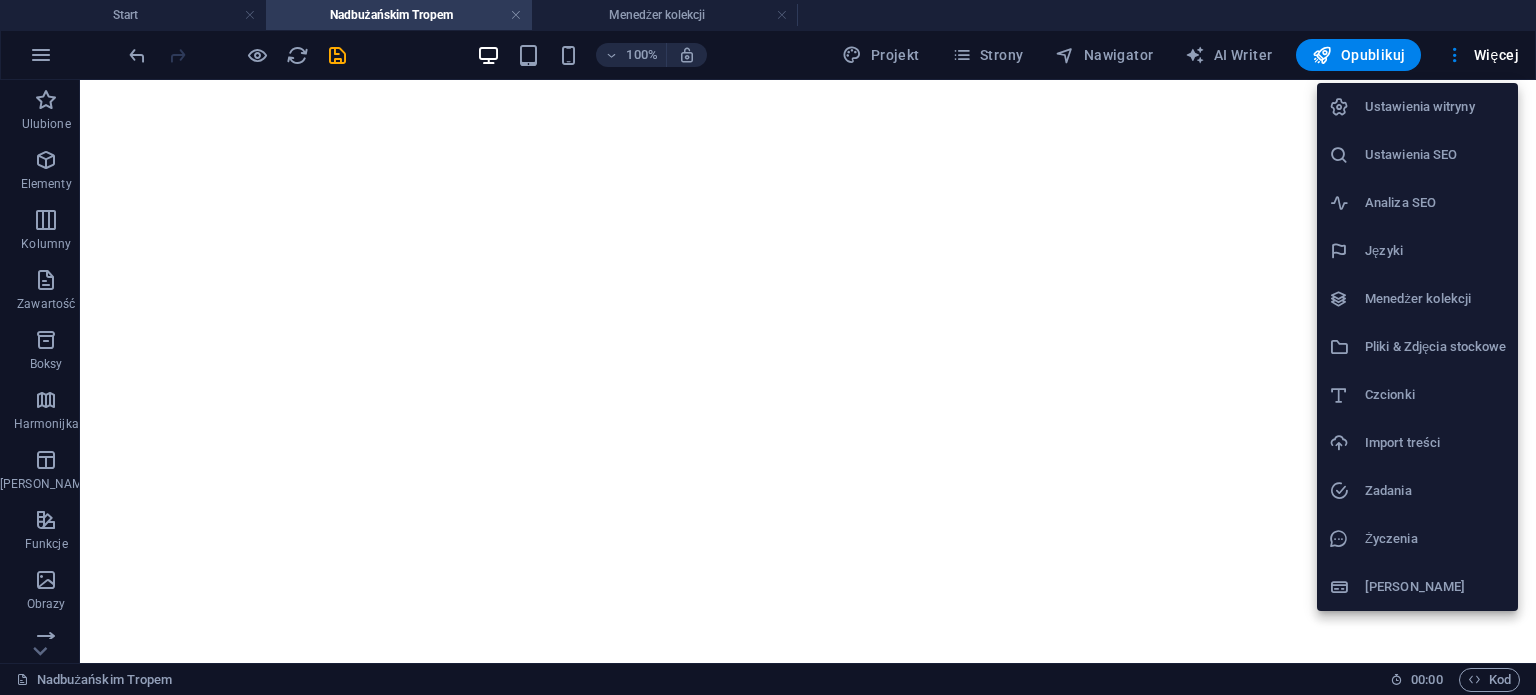 click on "Ustawienia witryny" at bounding box center [1435, 107] 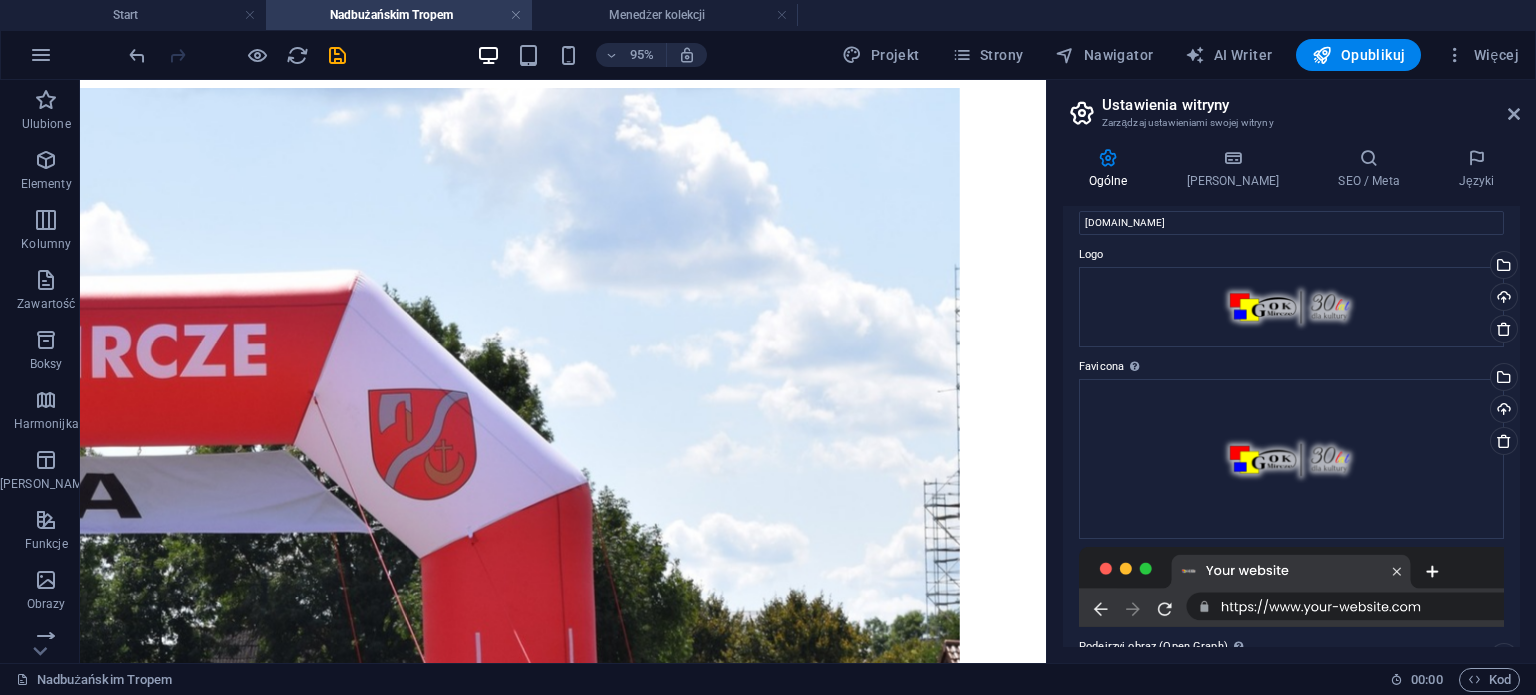 scroll, scrollTop: 0, scrollLeft: 0, axis: both 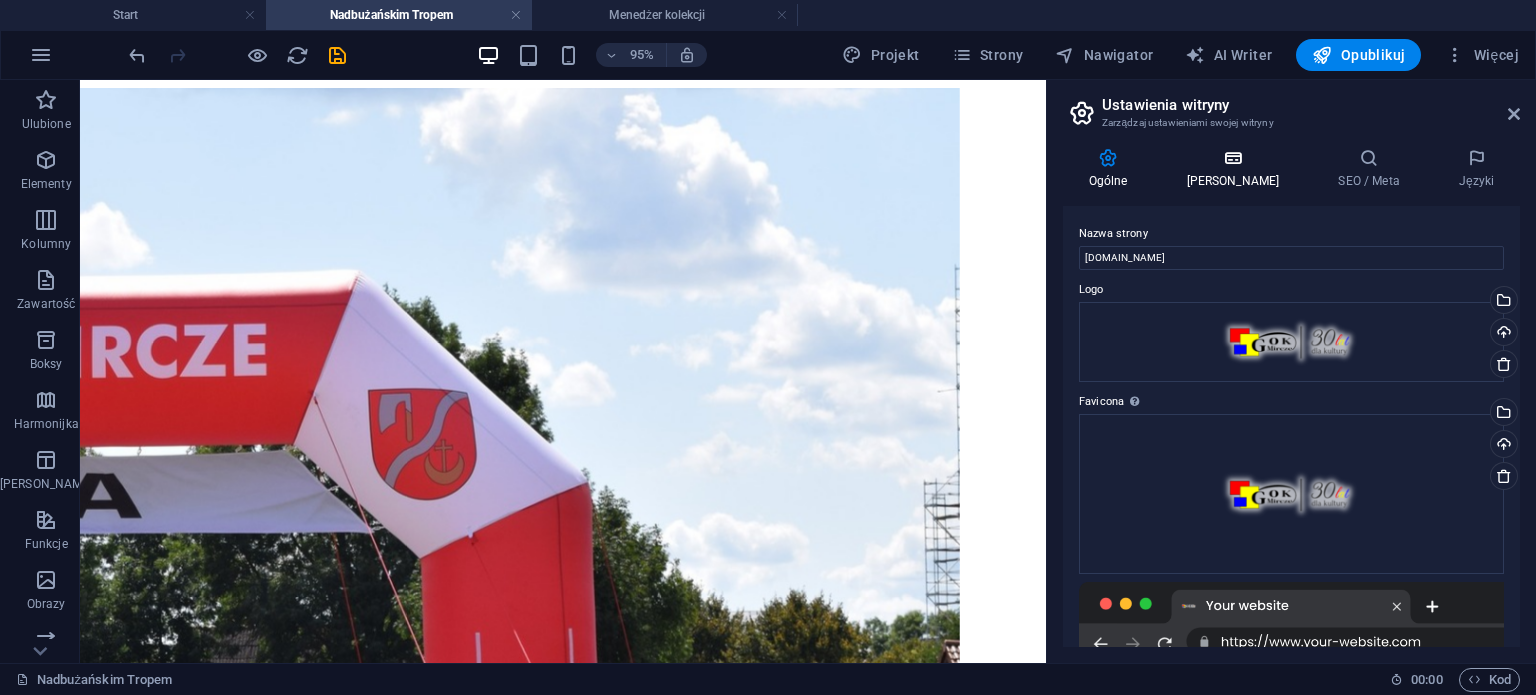 click at bounding box center [1233, 158] 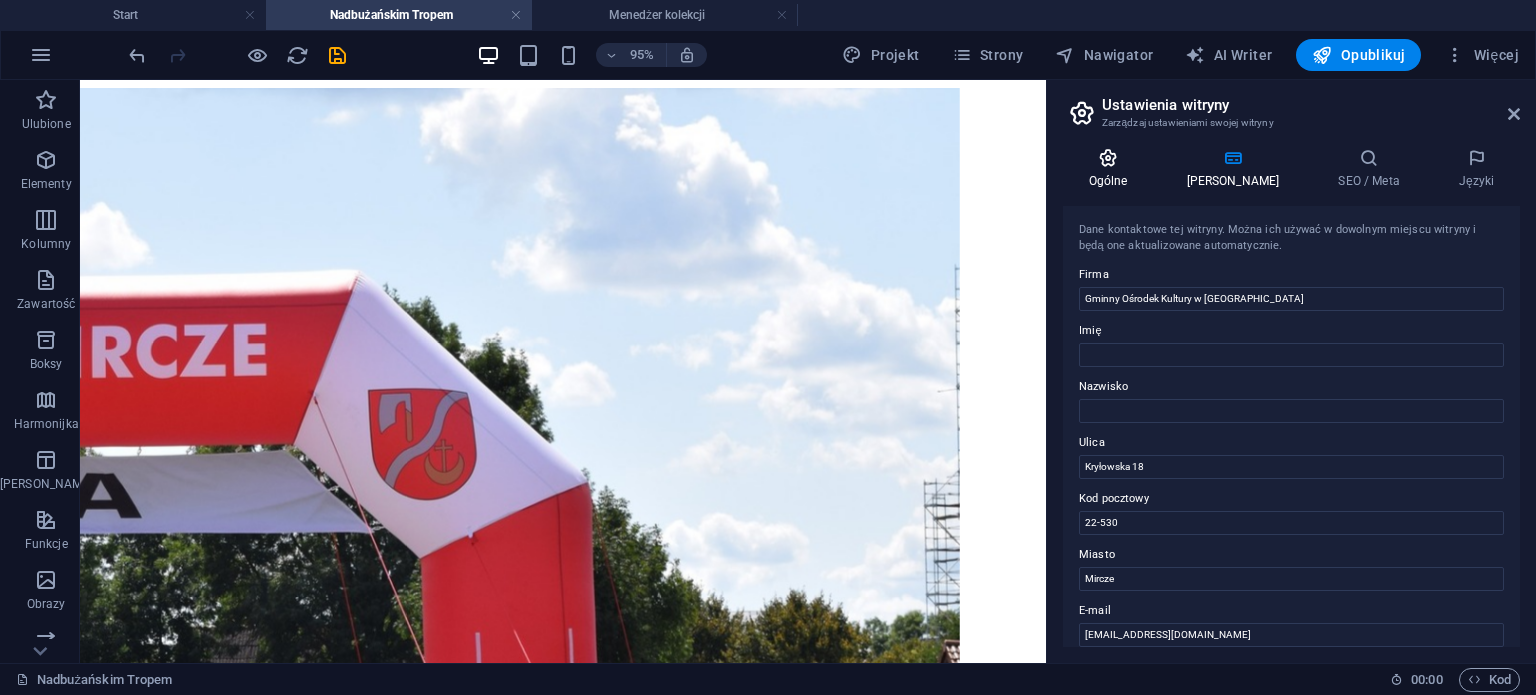 click on "Ogólne" at bounding box center [1112, 169] 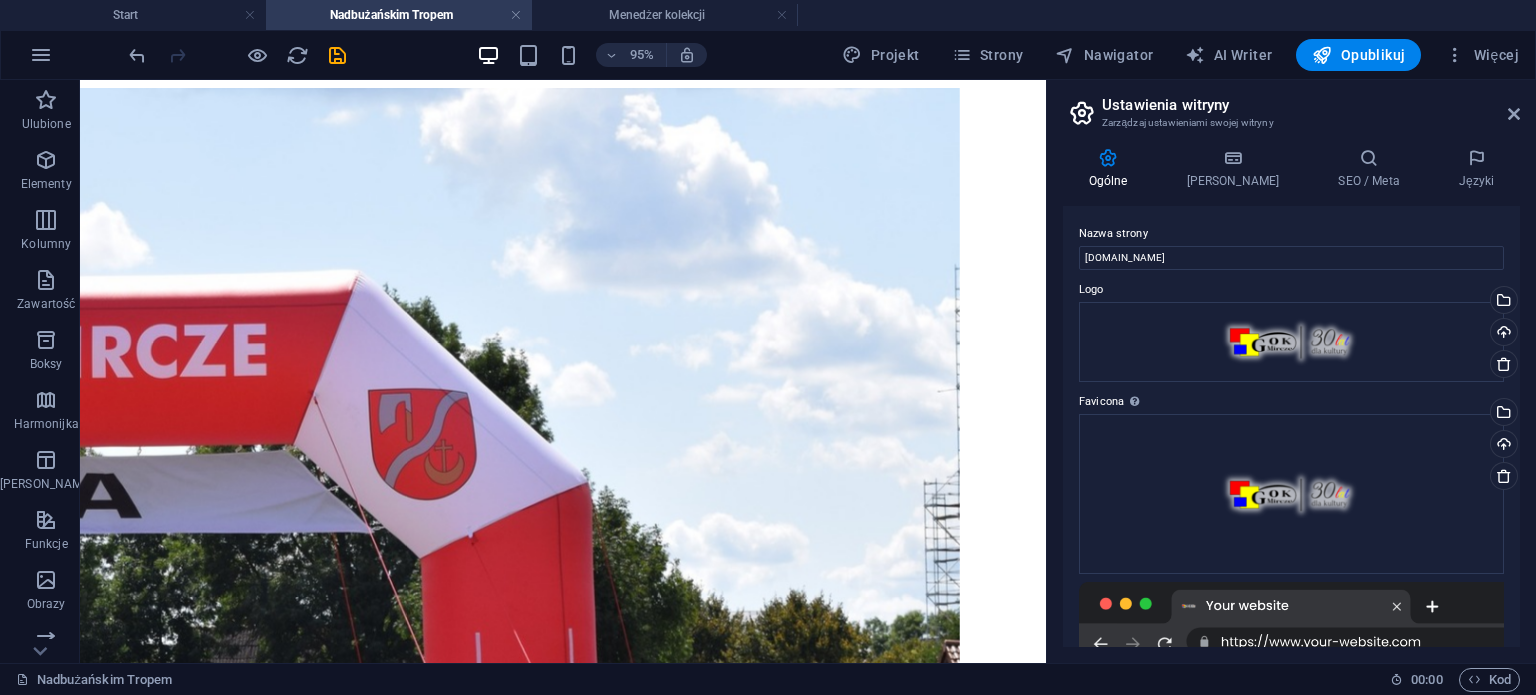 click on "Nadbużańskim Tropem" at bounding box center (399, 15) 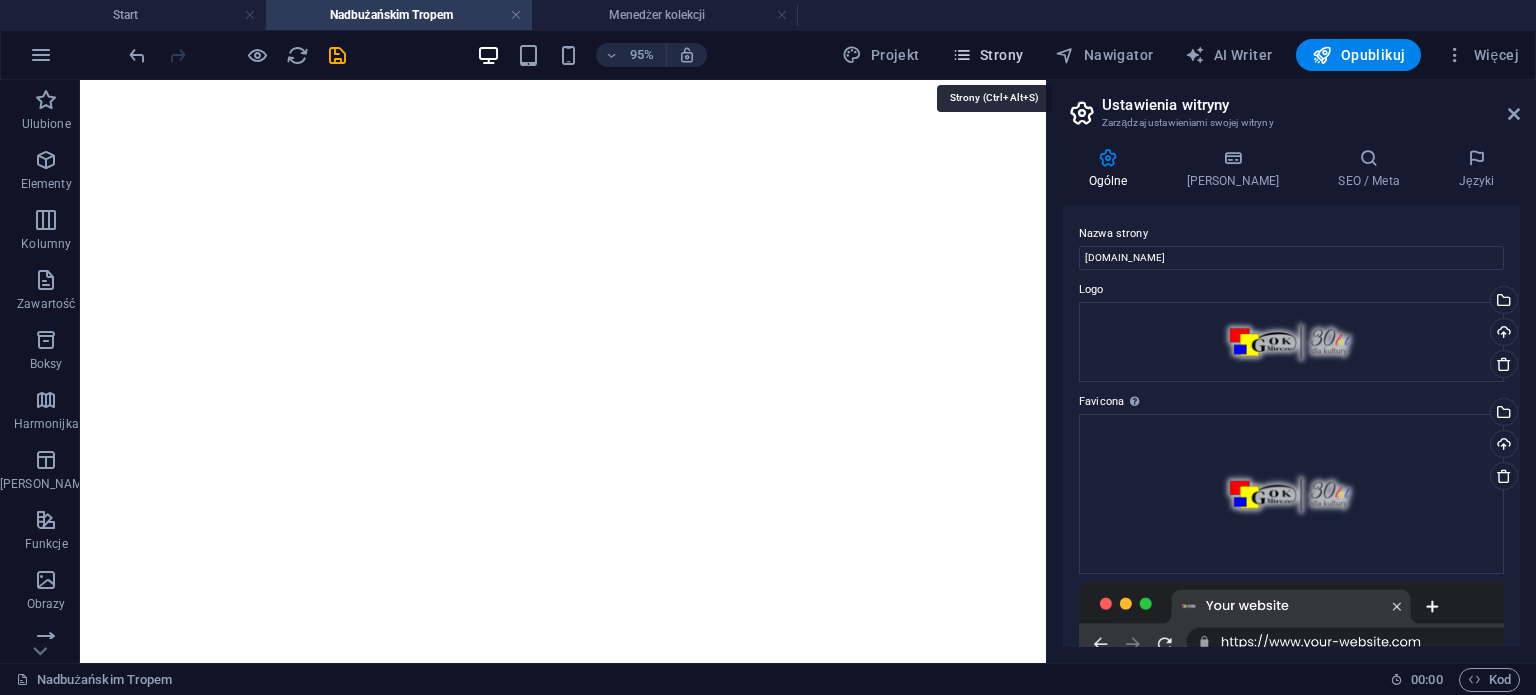 click on "Strony" at bounding box center (988, 55) 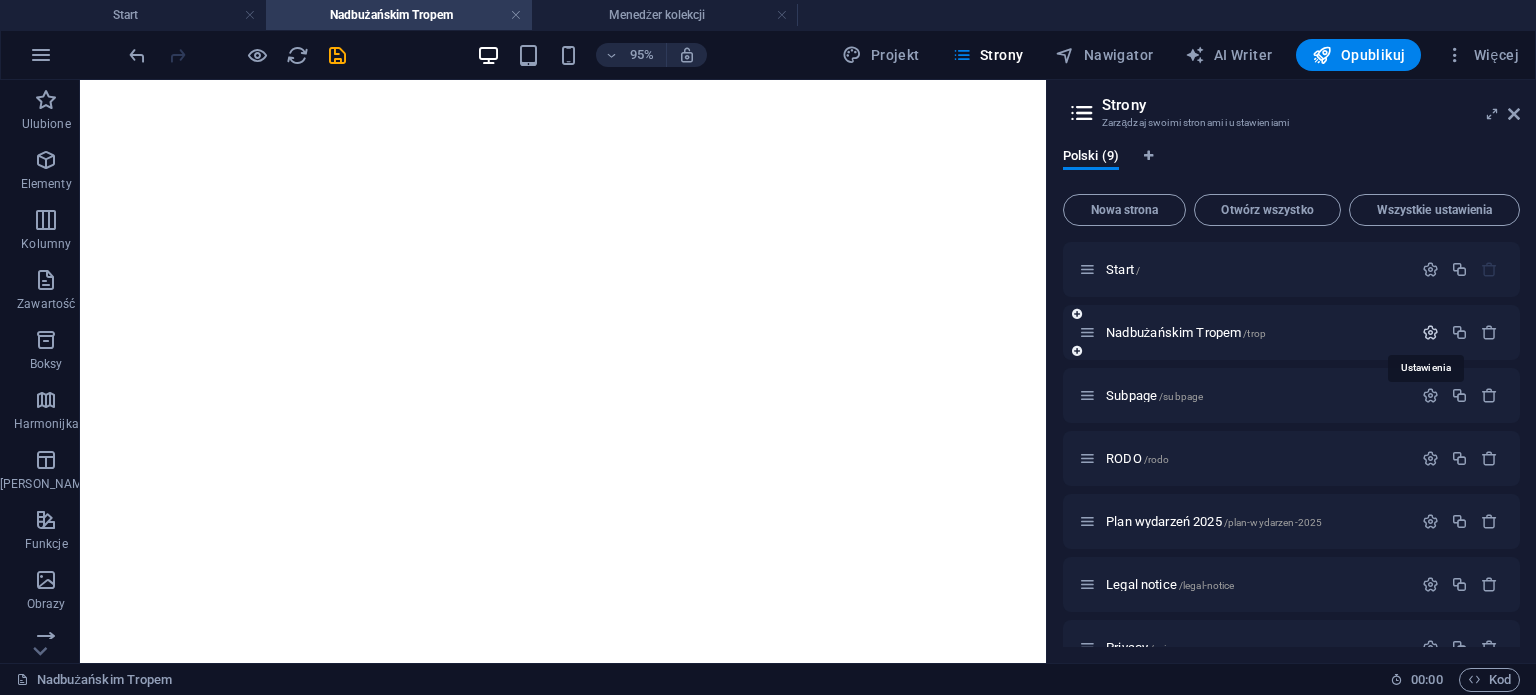 click at bounding box center (1430, 332) 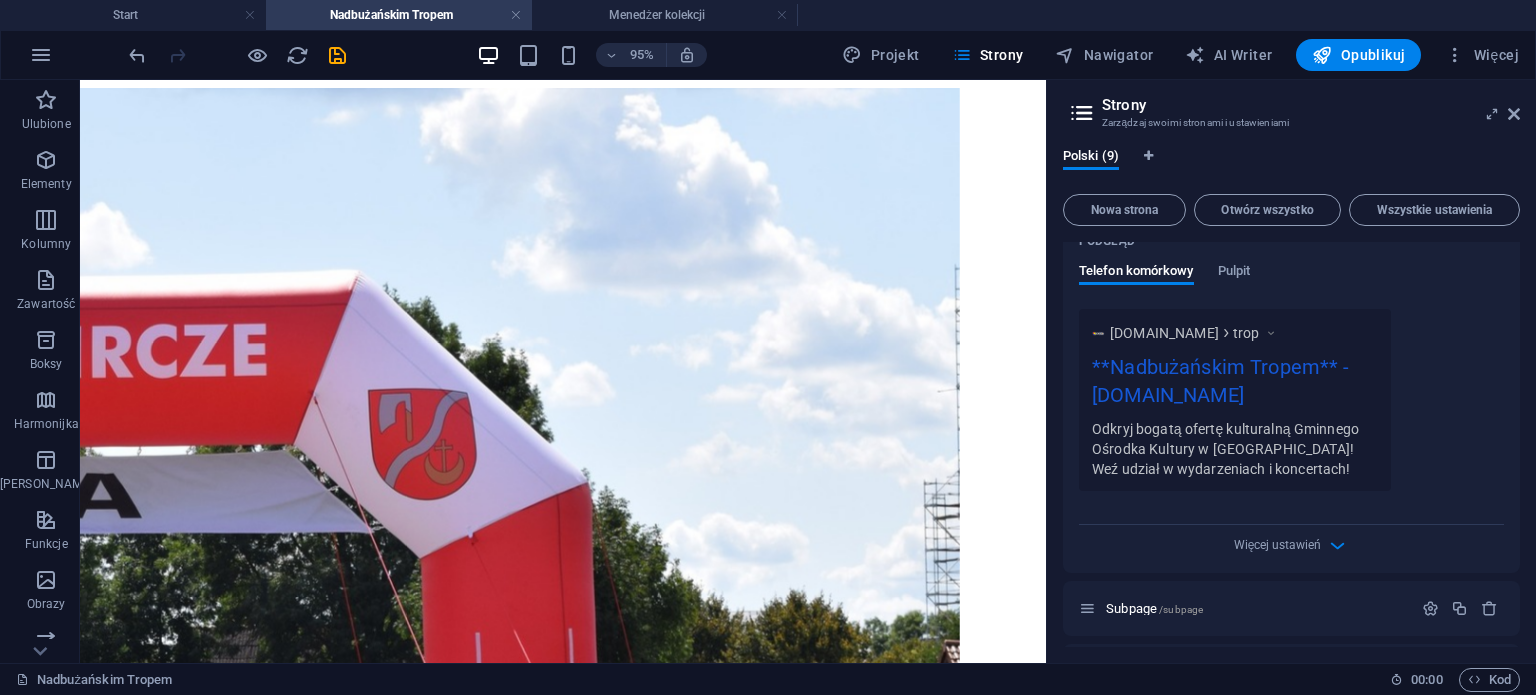 scroll, scrollTop: 800, scrollLeft: 0, axis: vertical 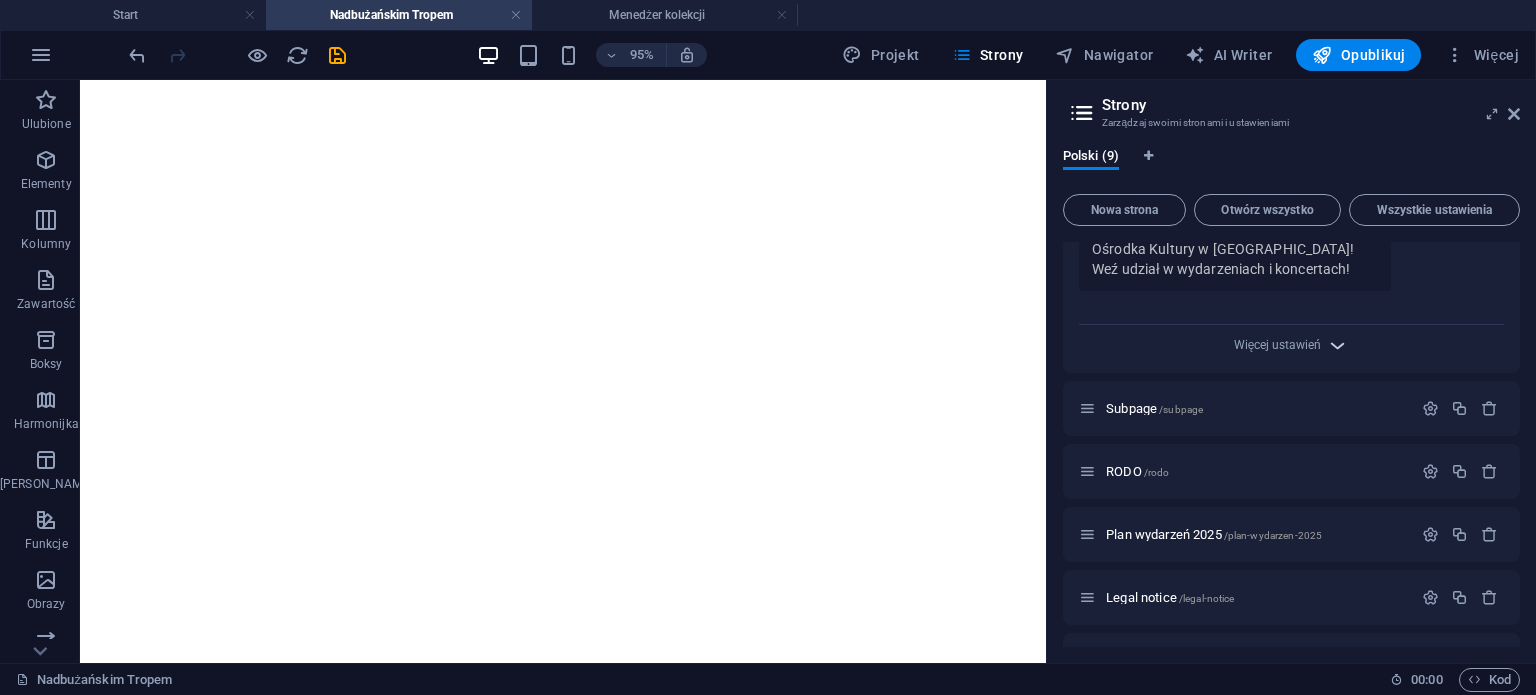 click at bounding box center (1337, 345) 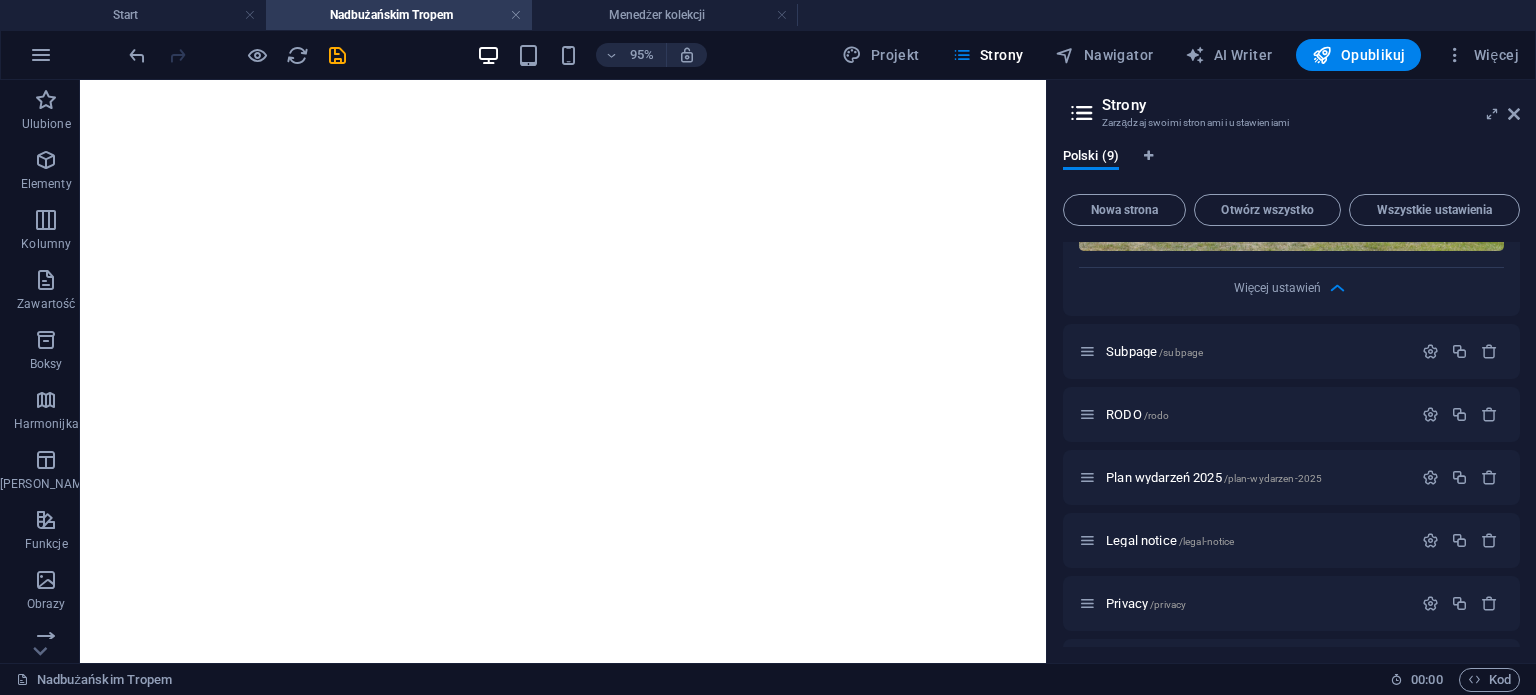 scroll, scrollTop: 900, scrollLeft: 0, axis: vertical 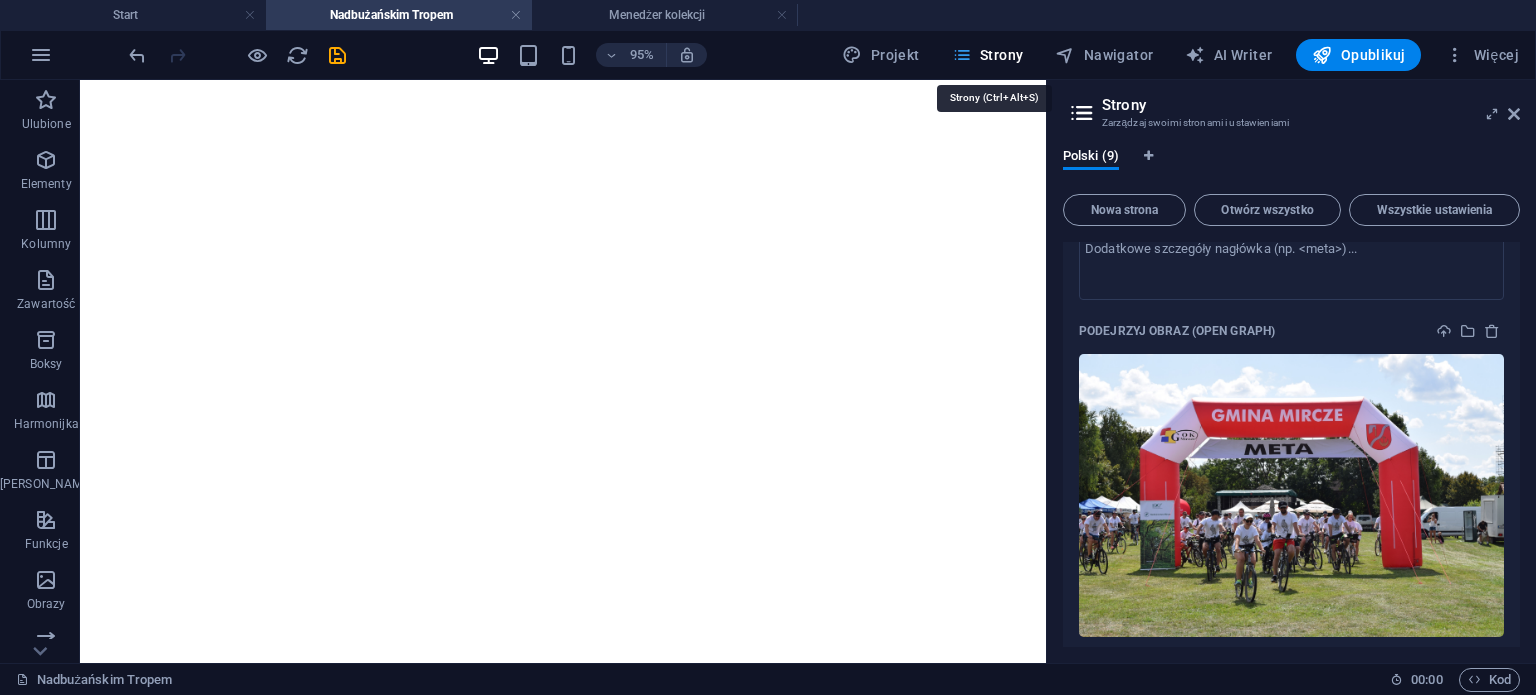 click on "Strony" at bounding box center [988, 55] 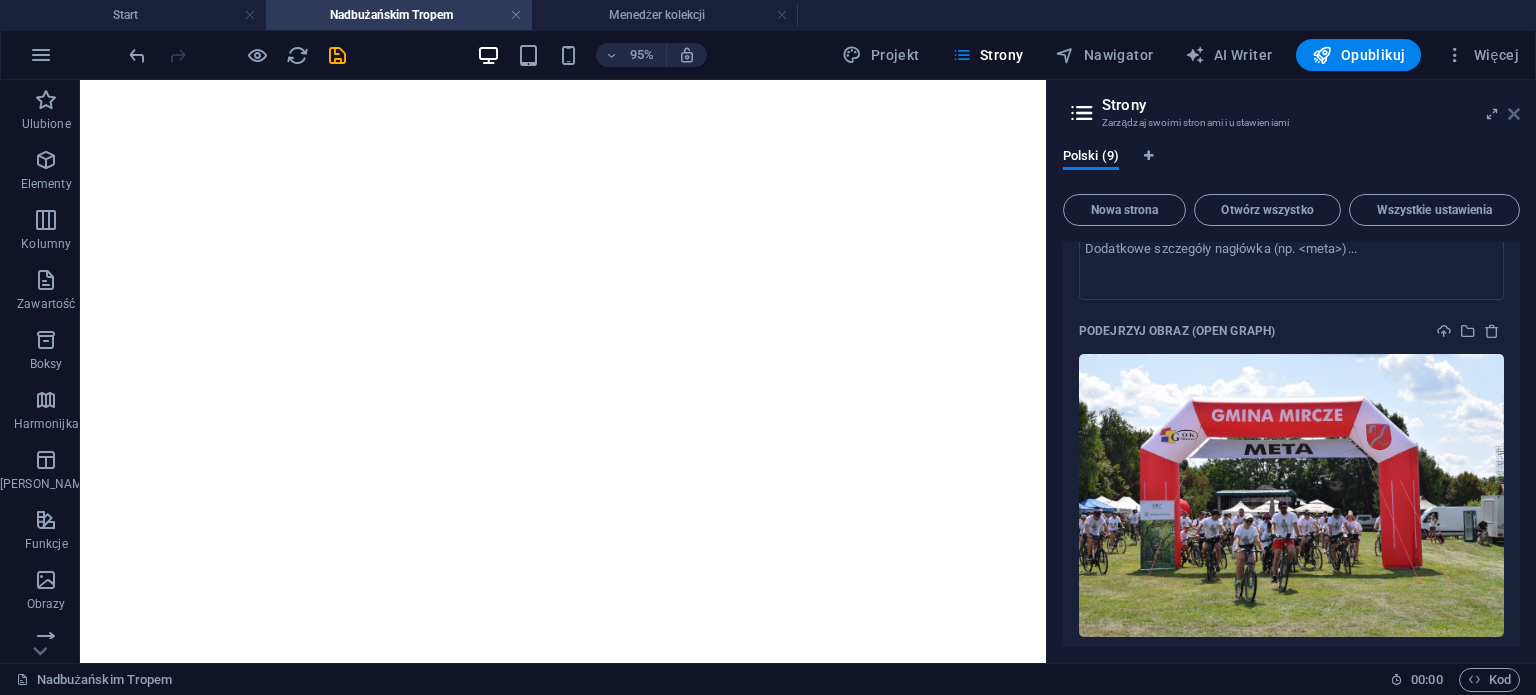 drag, startPoint x: 1517, startPoint y: 112, endPoint x: 1077, endPoint y: 49, distance: 444.48734 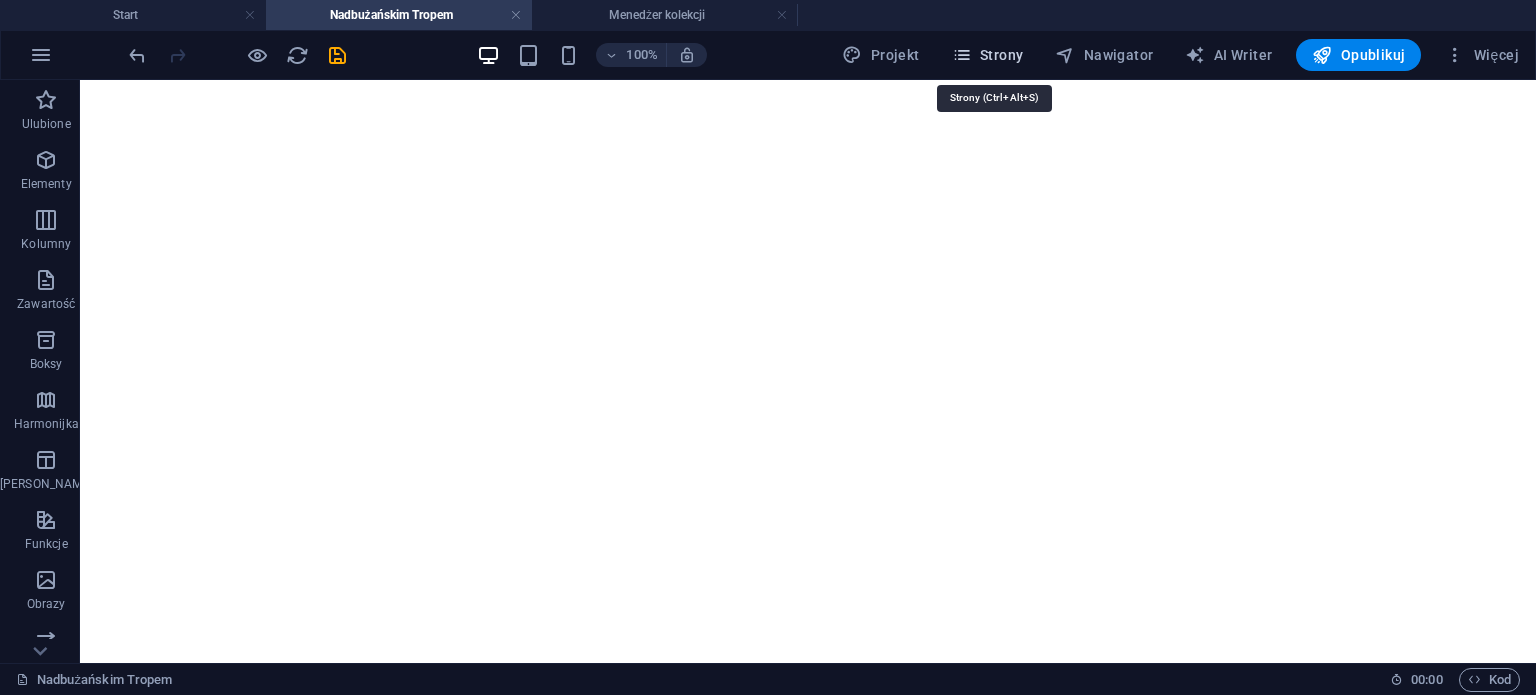 click on "Strony" at bounding box center (988, 55) 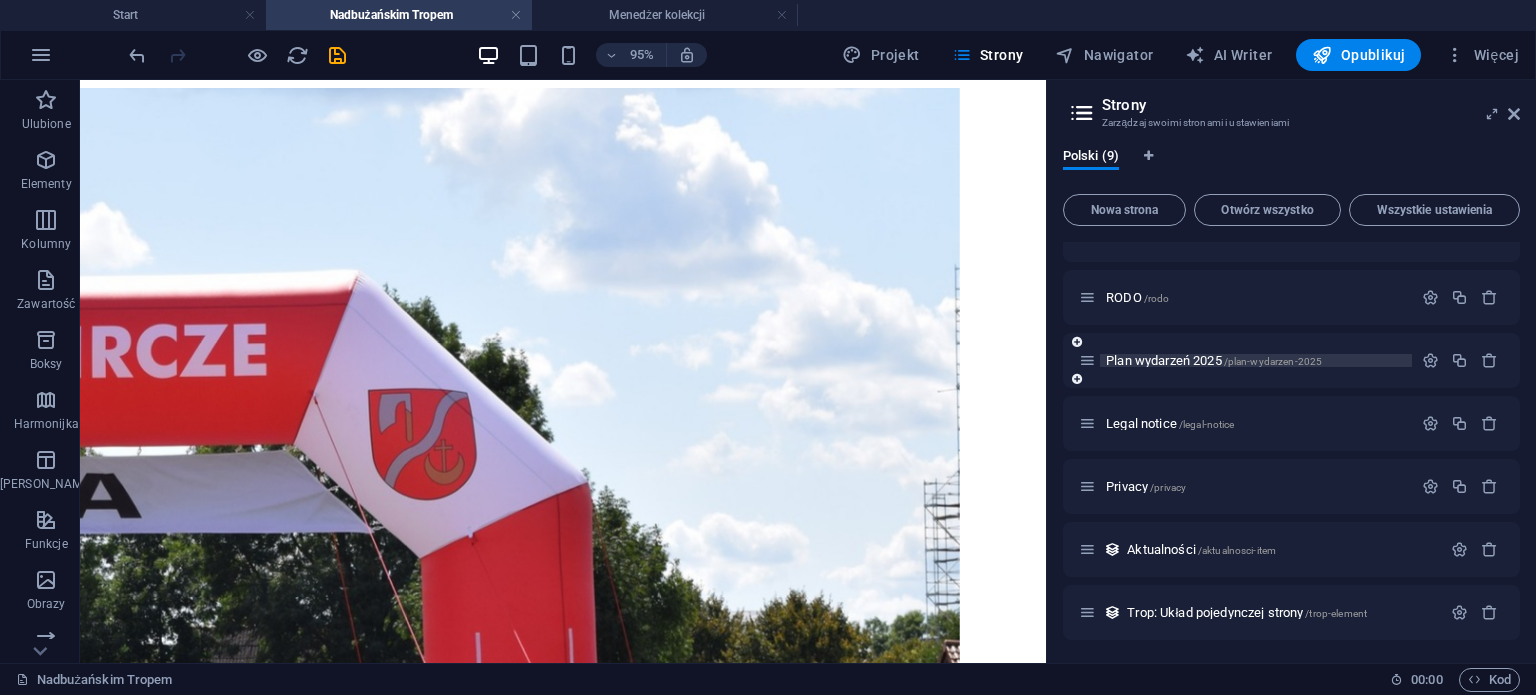 scroll, scrollTop: 0, scrollLeft: 0, axis: both 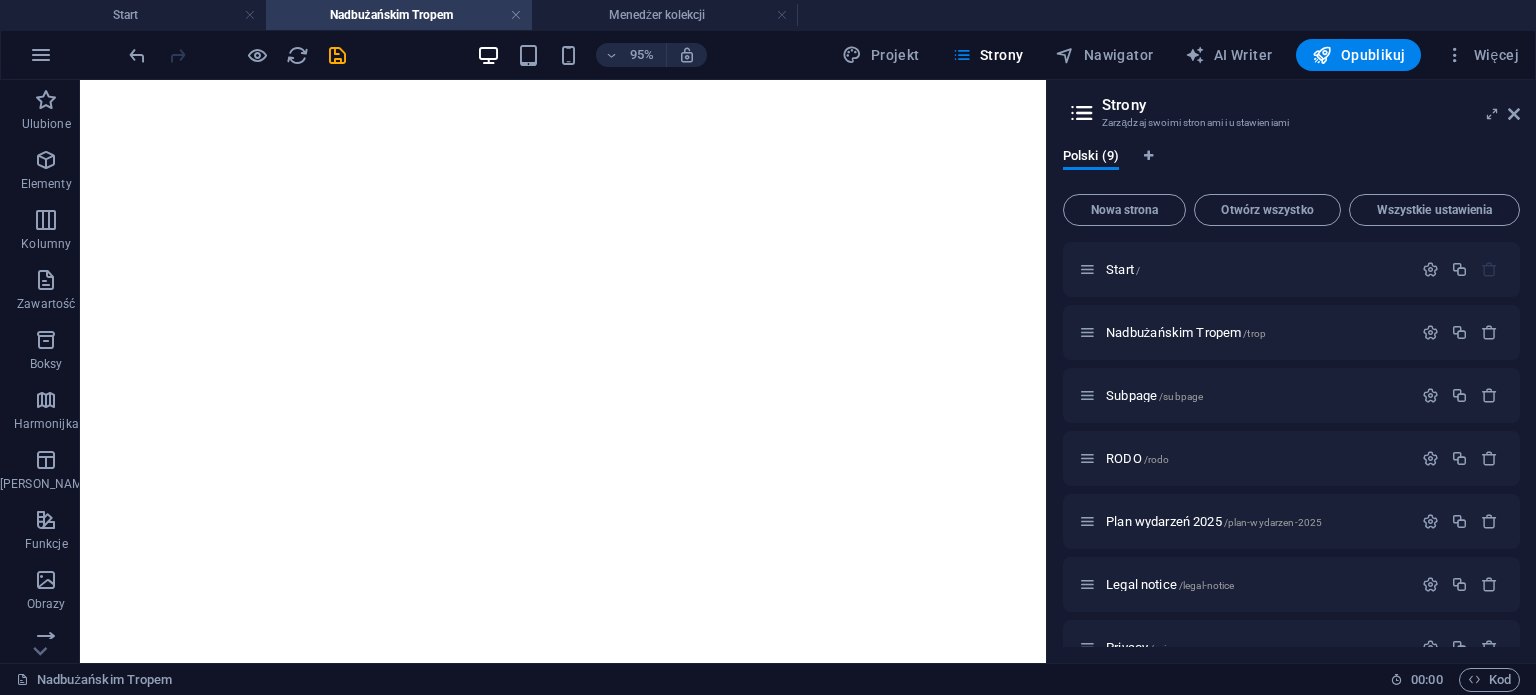 click on "Nadbużańskim Tropem" at bounding box center (399, 15) 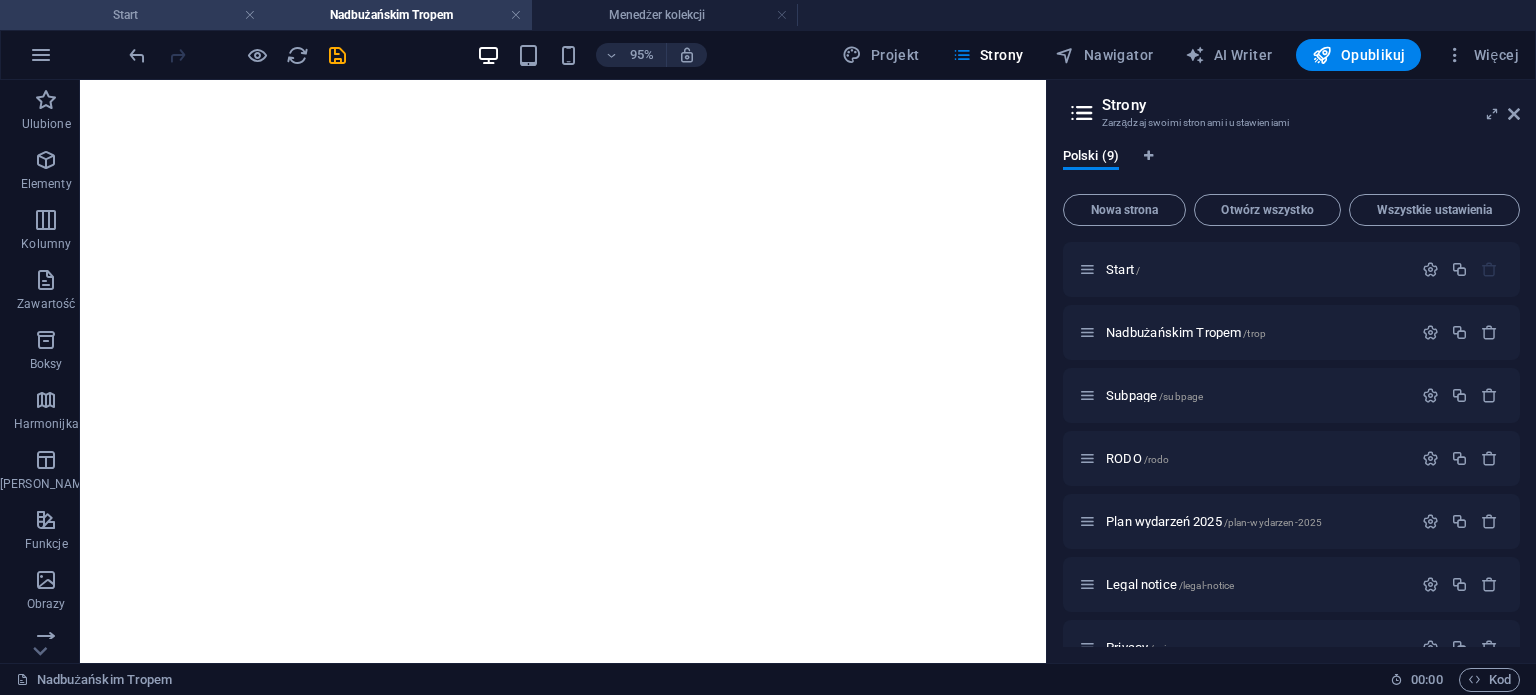 click on "Start" at bounding box center (133, 15) 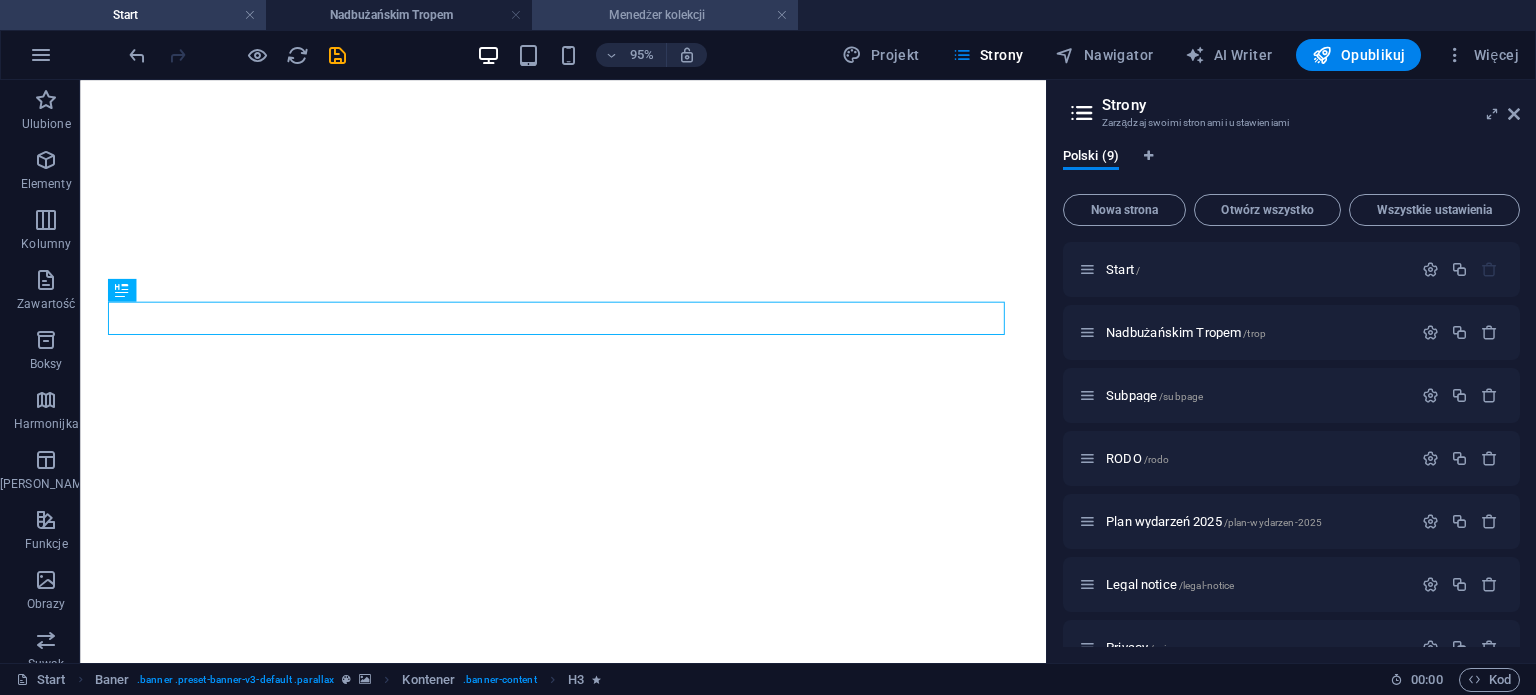 click on "Menedżer kolekcji" at bounding box center [665, 15] 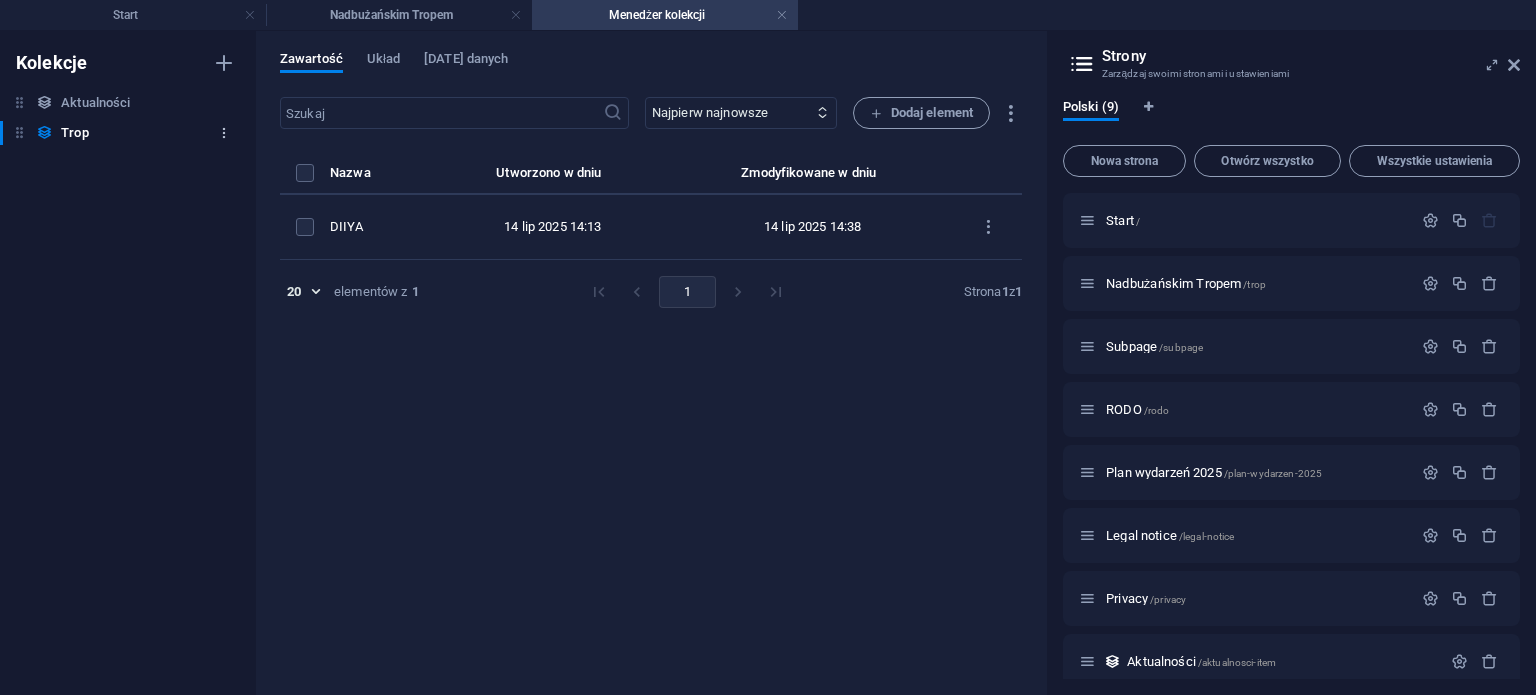 click at bounding box center [224, 133] 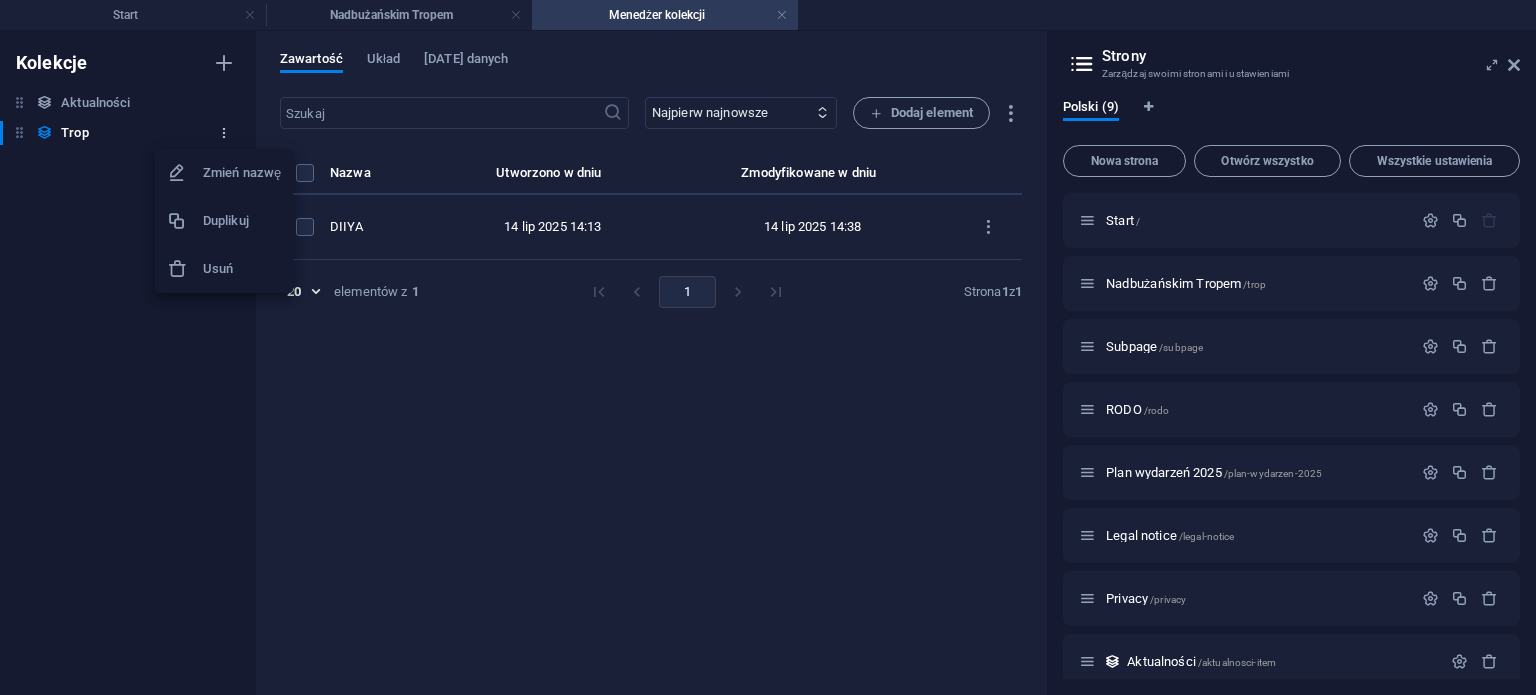click at bounding box center (768, 347) 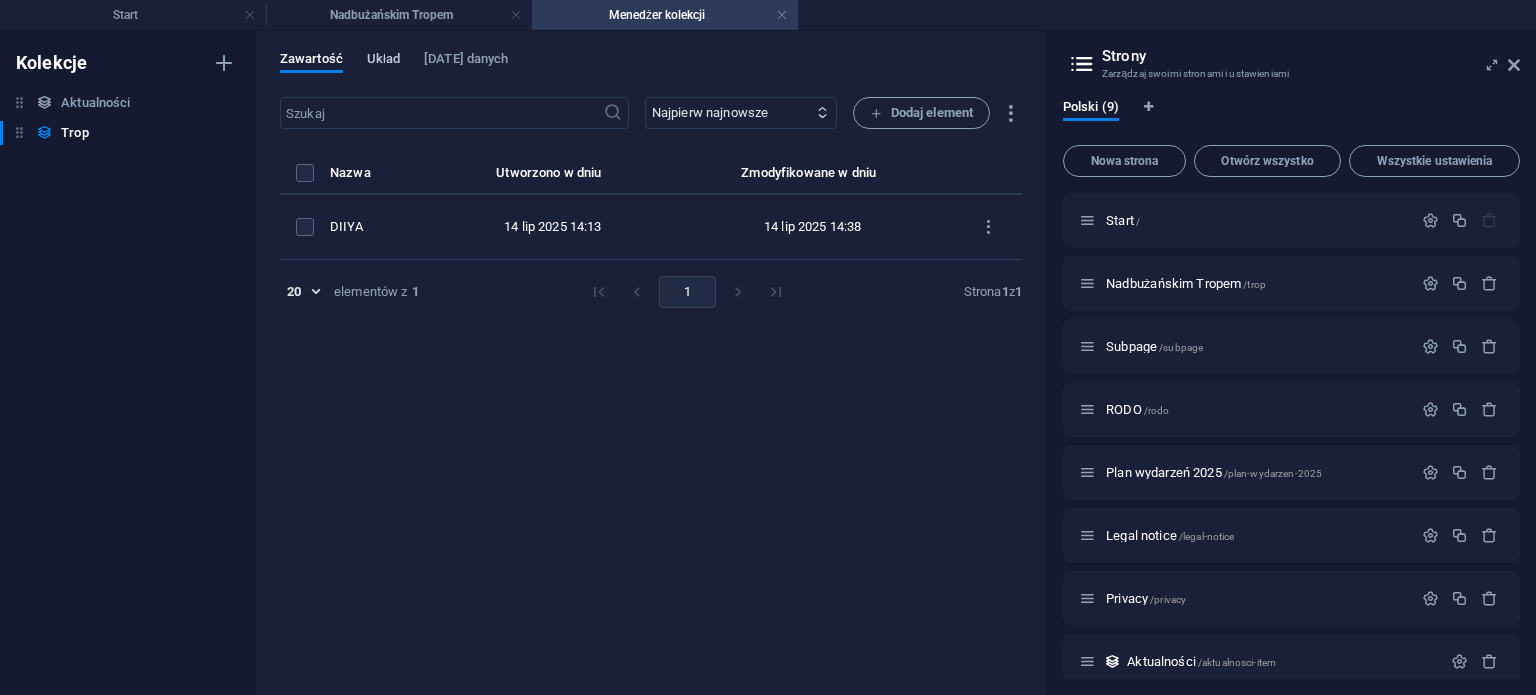 click on "Układ" at bounding box center (383, 61) 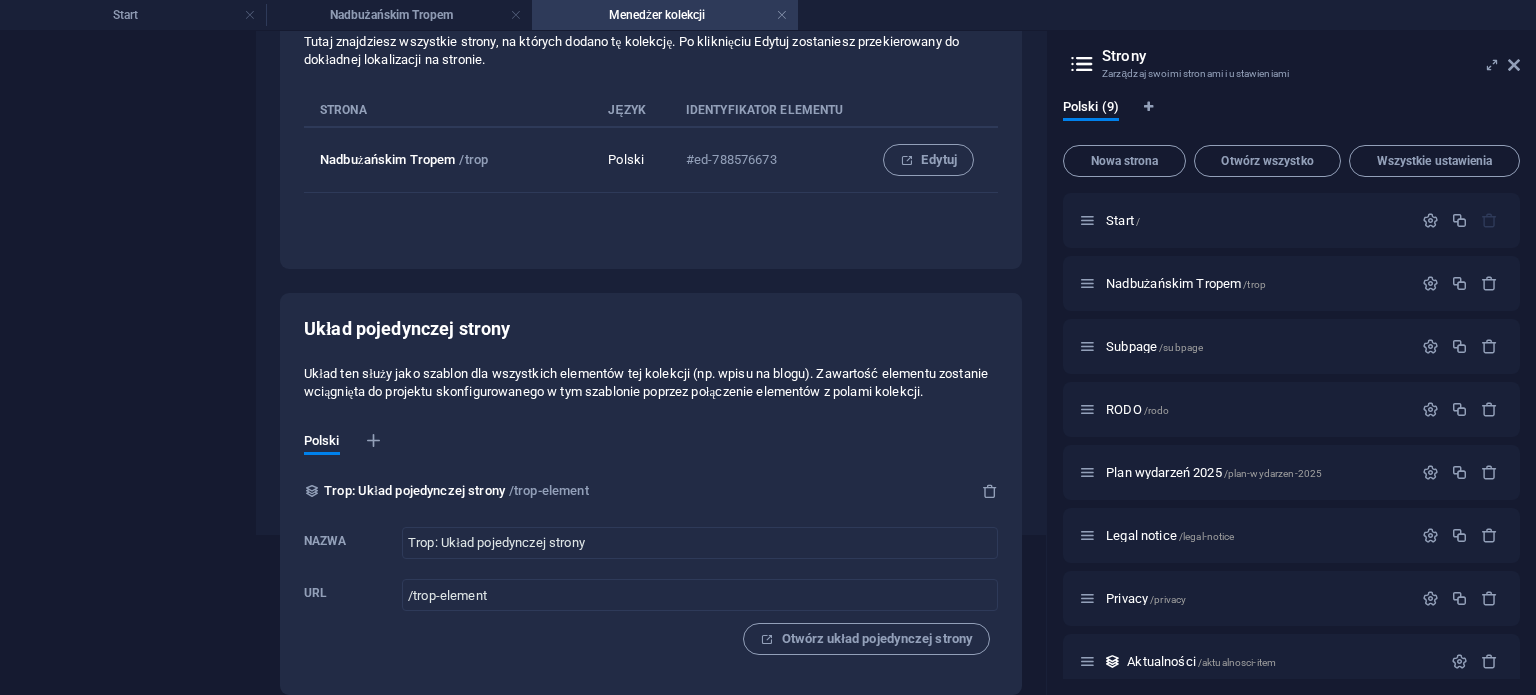 scroll, scrollTop: 0, scrollLeft: 0, axis: both 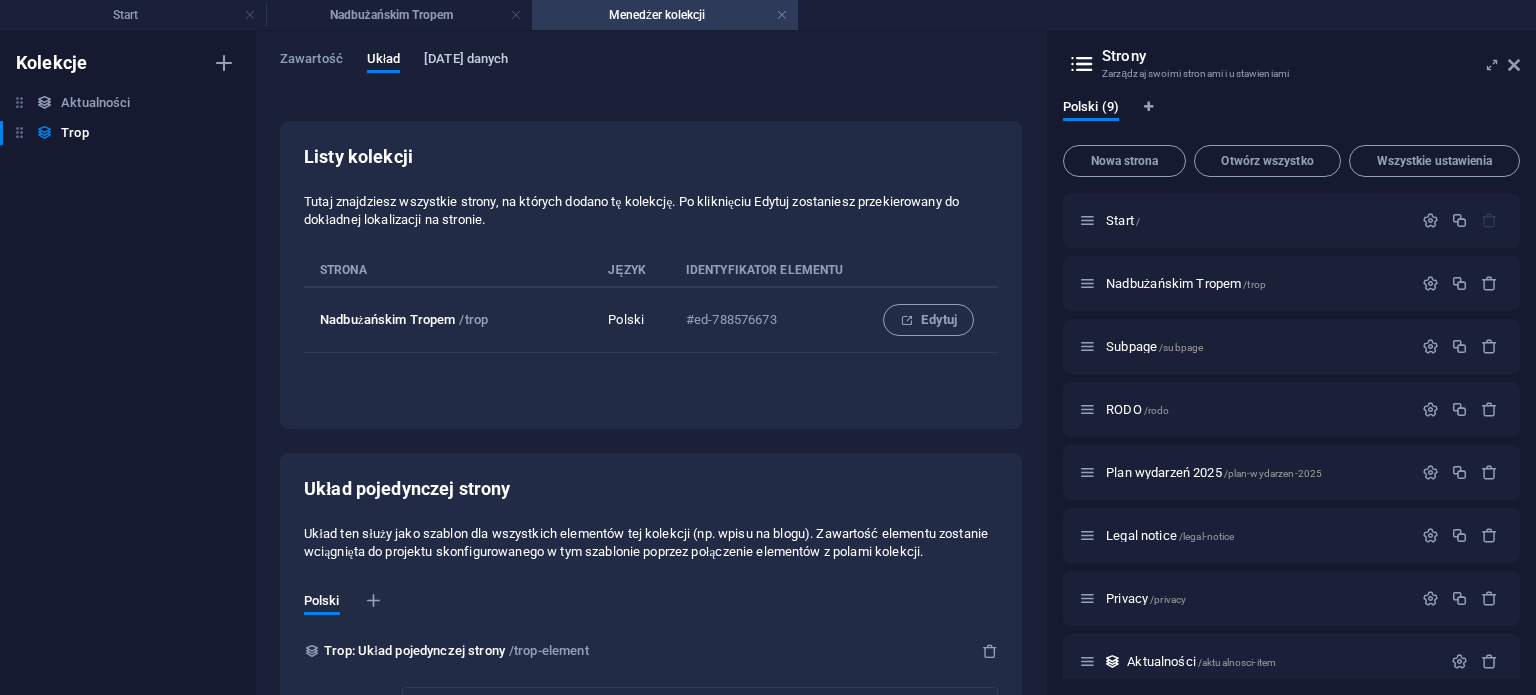 click on "[DATE] danych" at bounding box center (466, 61) 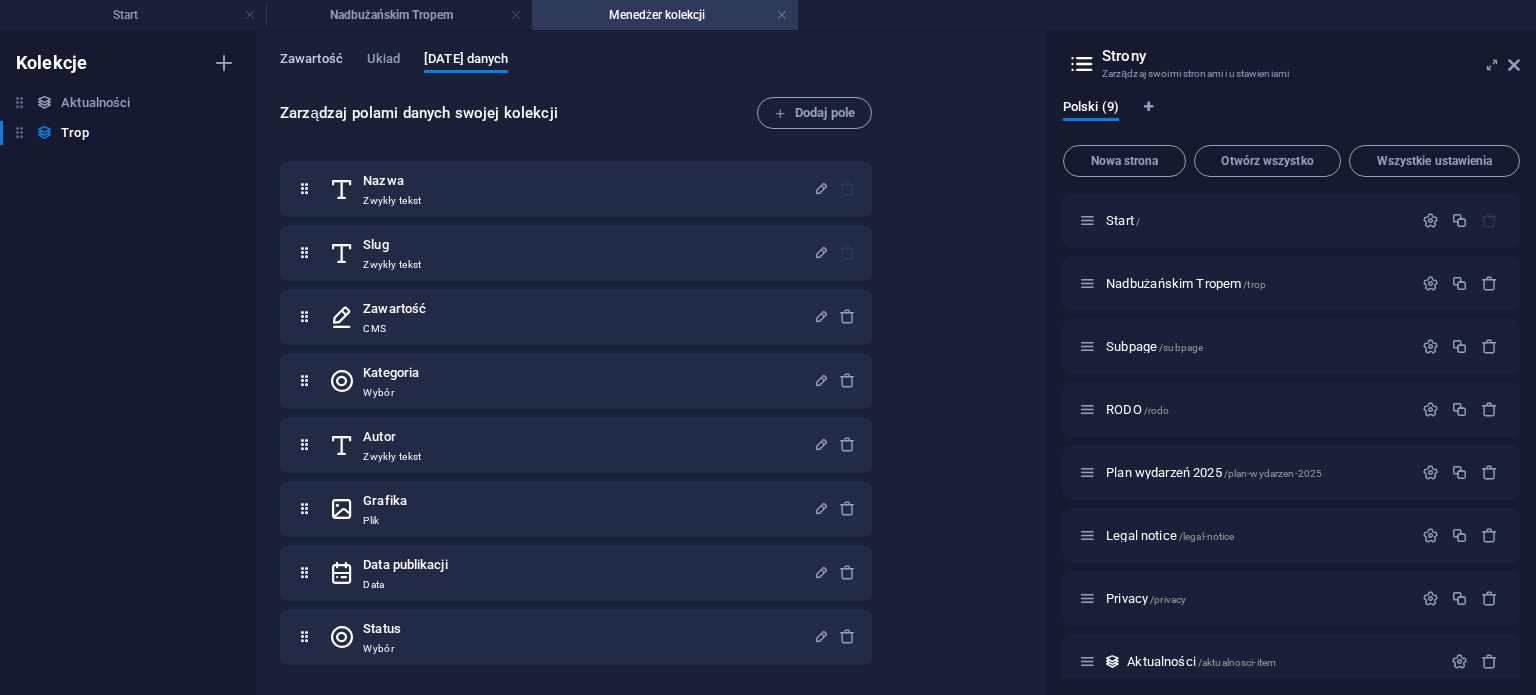 click on "Zawartość" at bounding box center [311, 61] 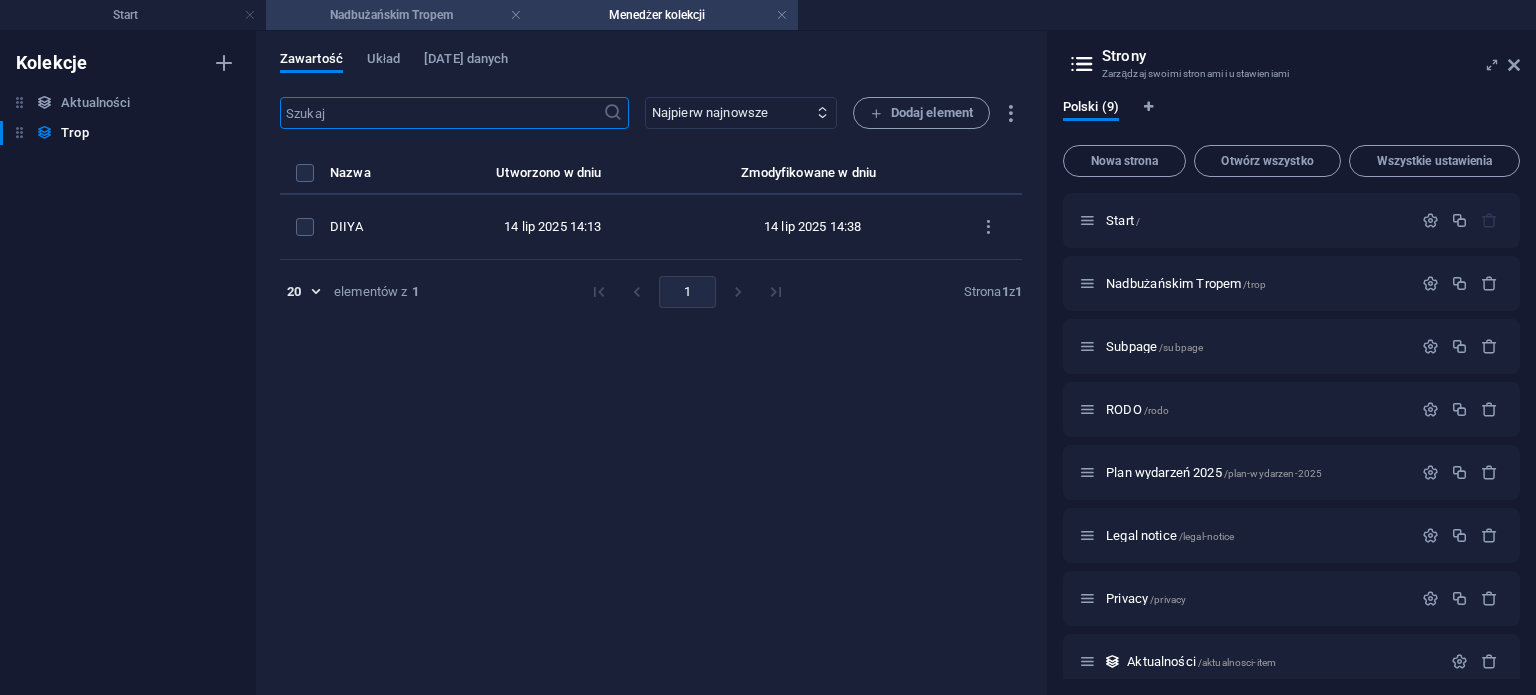 click on "Nadbużańskim Tropem" at bounding box center [399, 15] 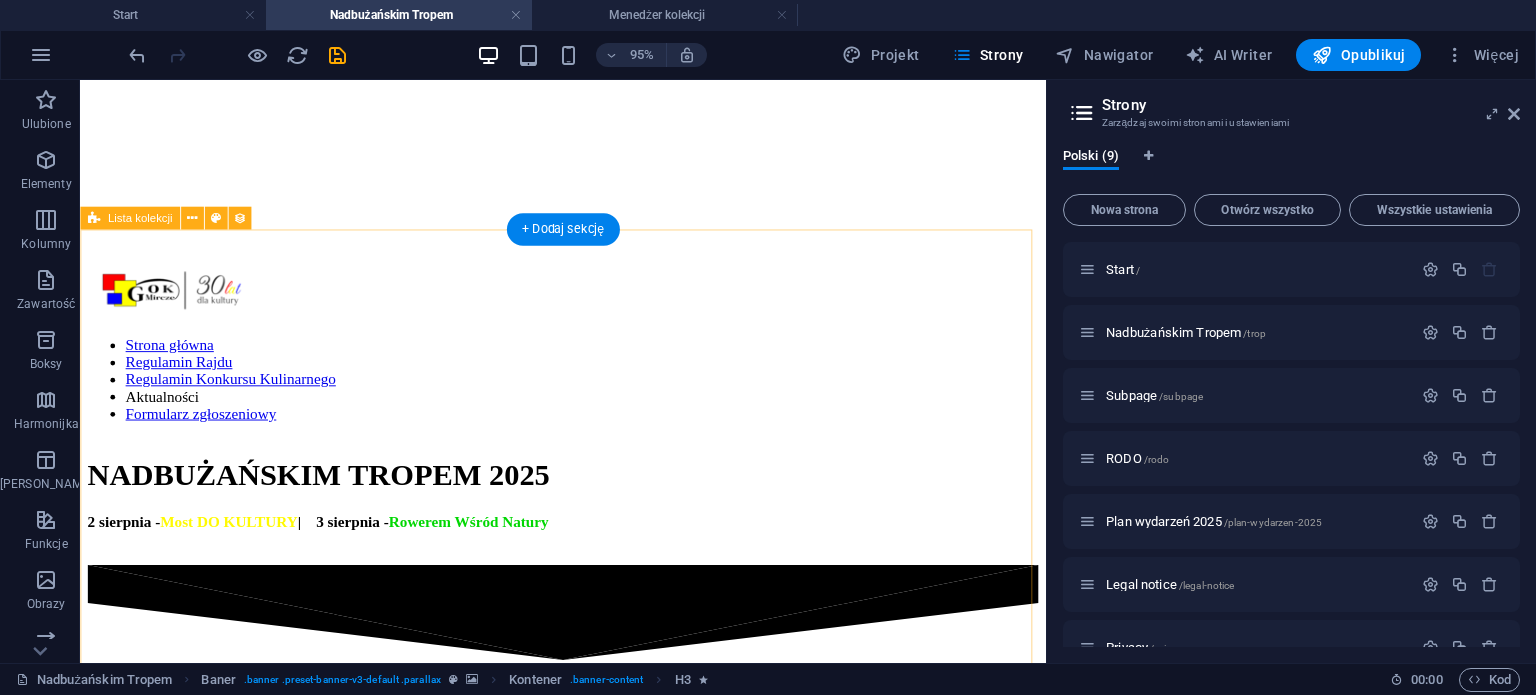scroll, scrollTop: 400, scrollLeft: 0, axis: vertical 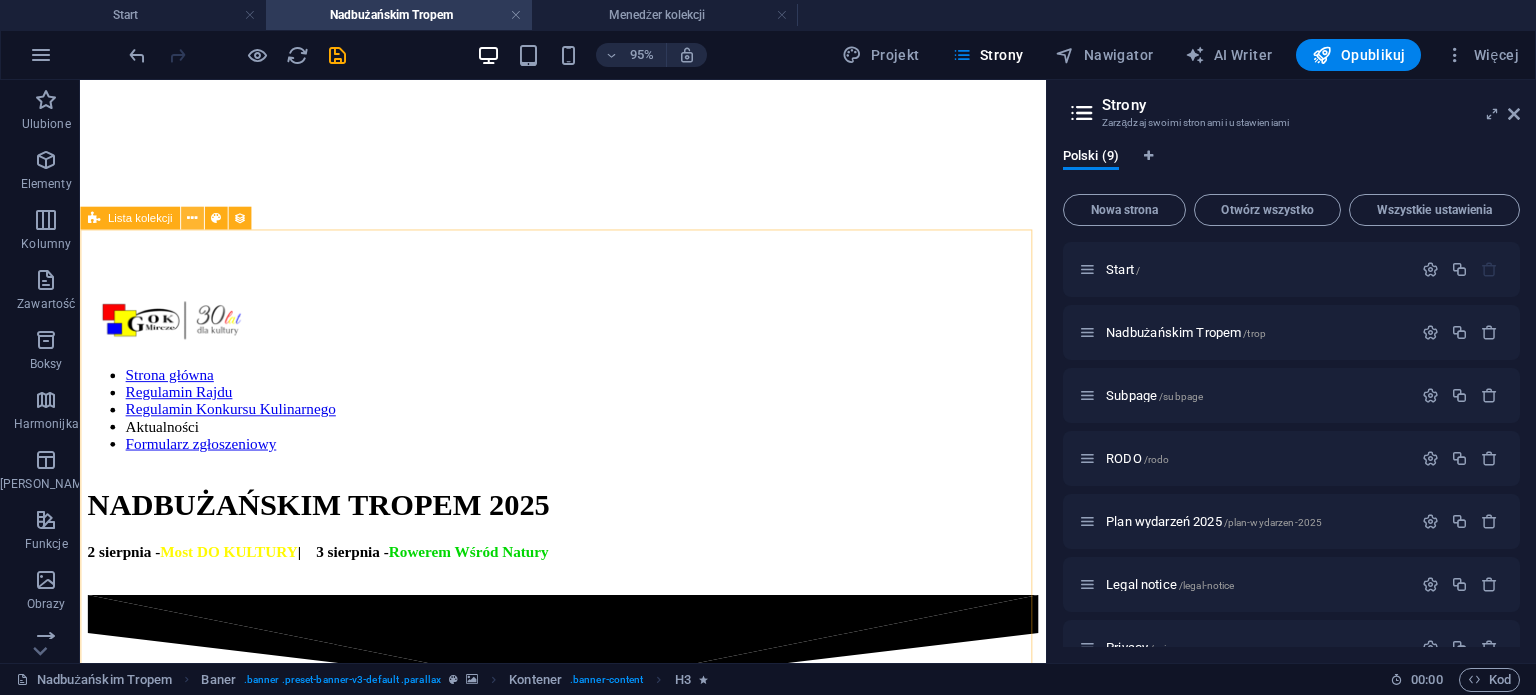 click at bounding box center [192, 218] 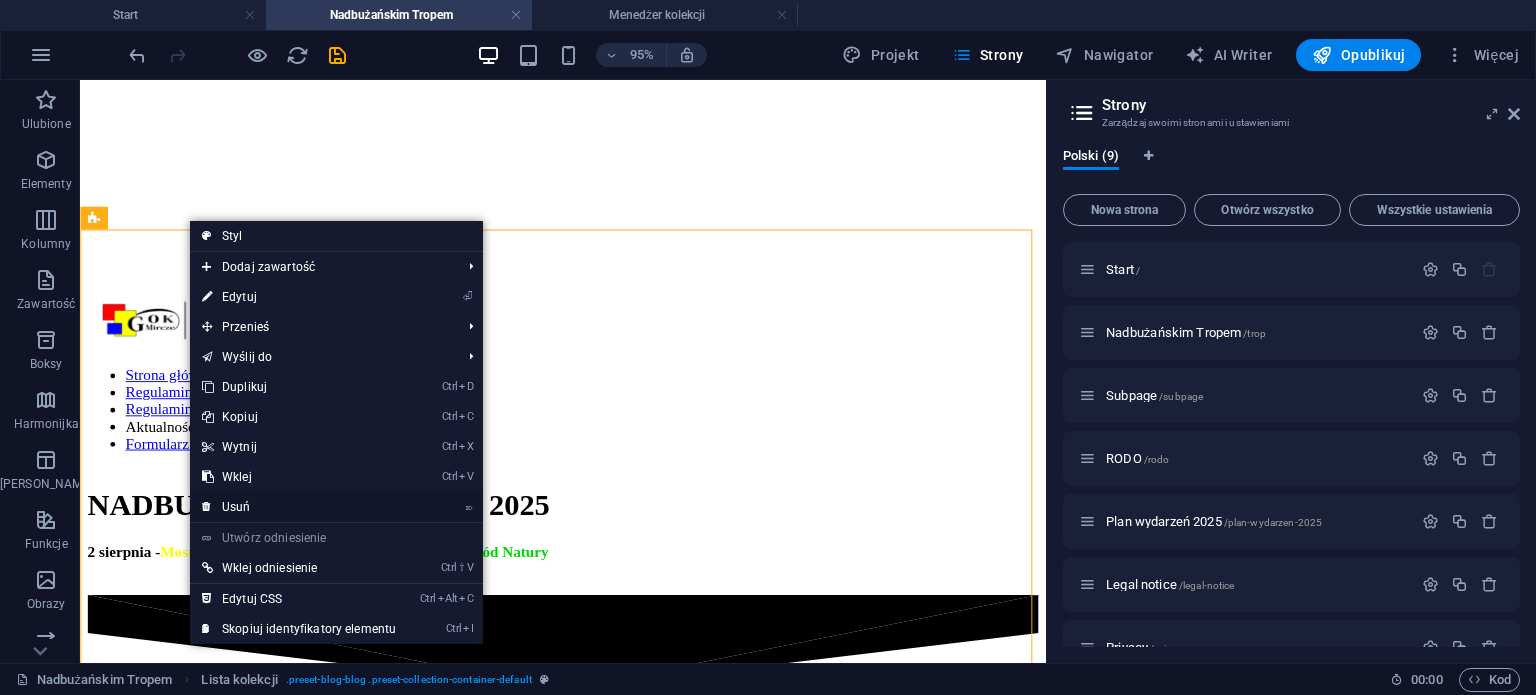 click on "⌦  Usuń" at bounding box center (299, 507) 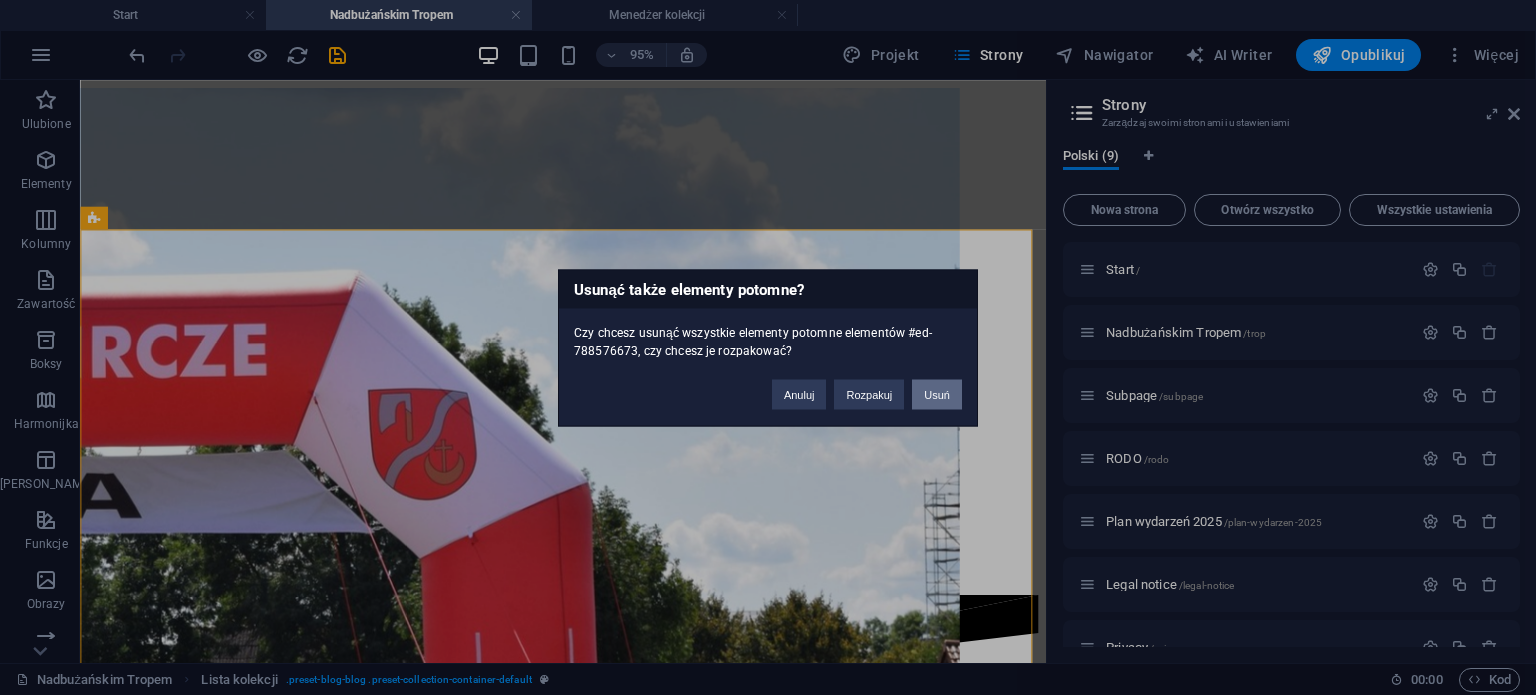 click on "Usuń" at bounding box center [937, 394] 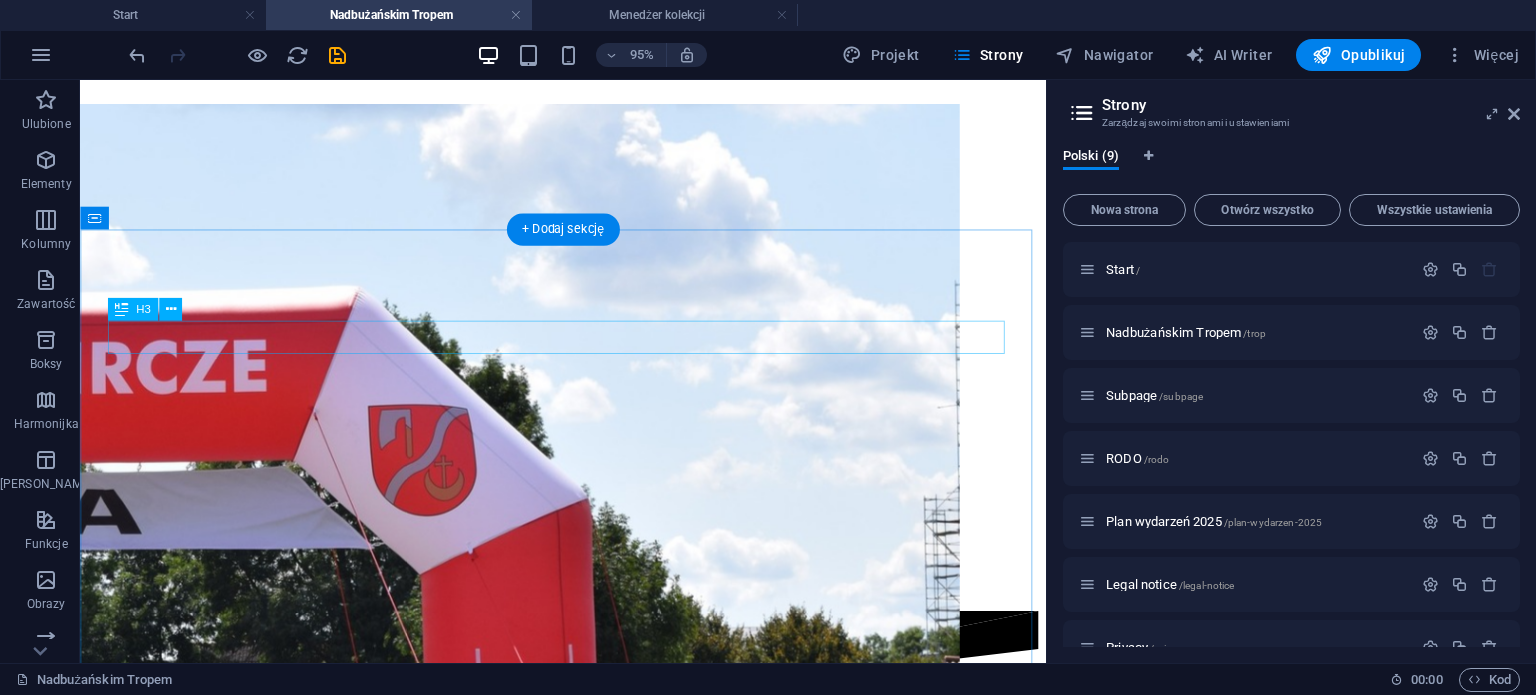 scroll, scrollTop: 200, scrollLeft: 0, axis: vertical 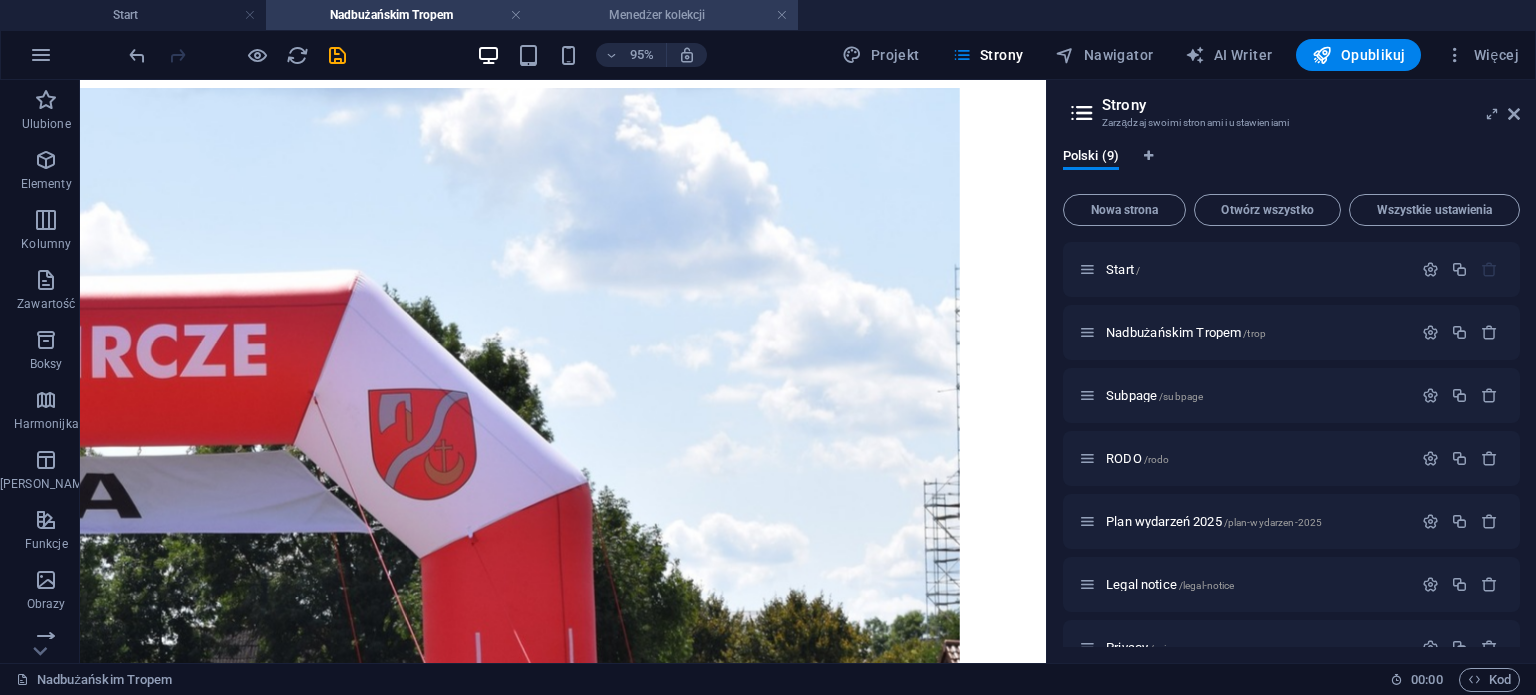 click on "Menedżer kolekcji" at bounding box center [665, 15] 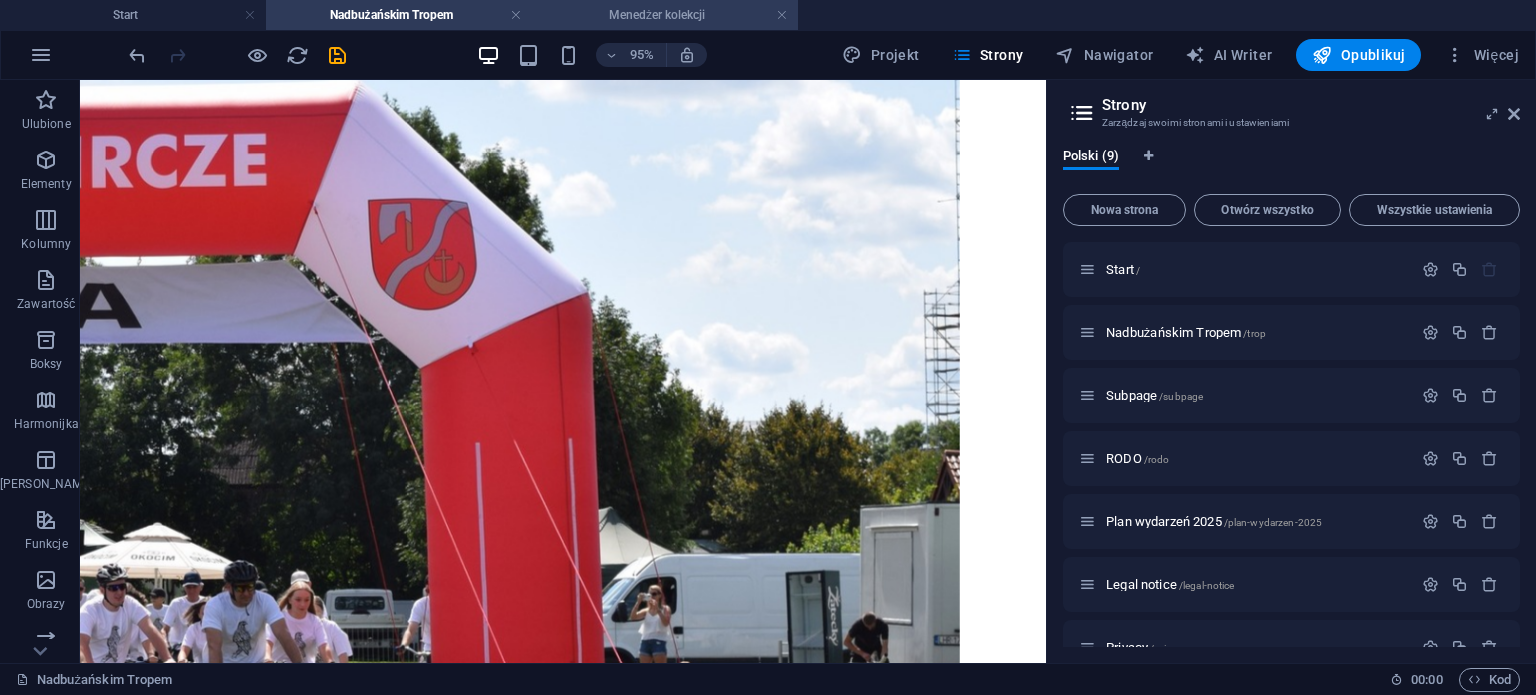 scroll, scrollTop: 0, scrollLeft: 0, axis: both 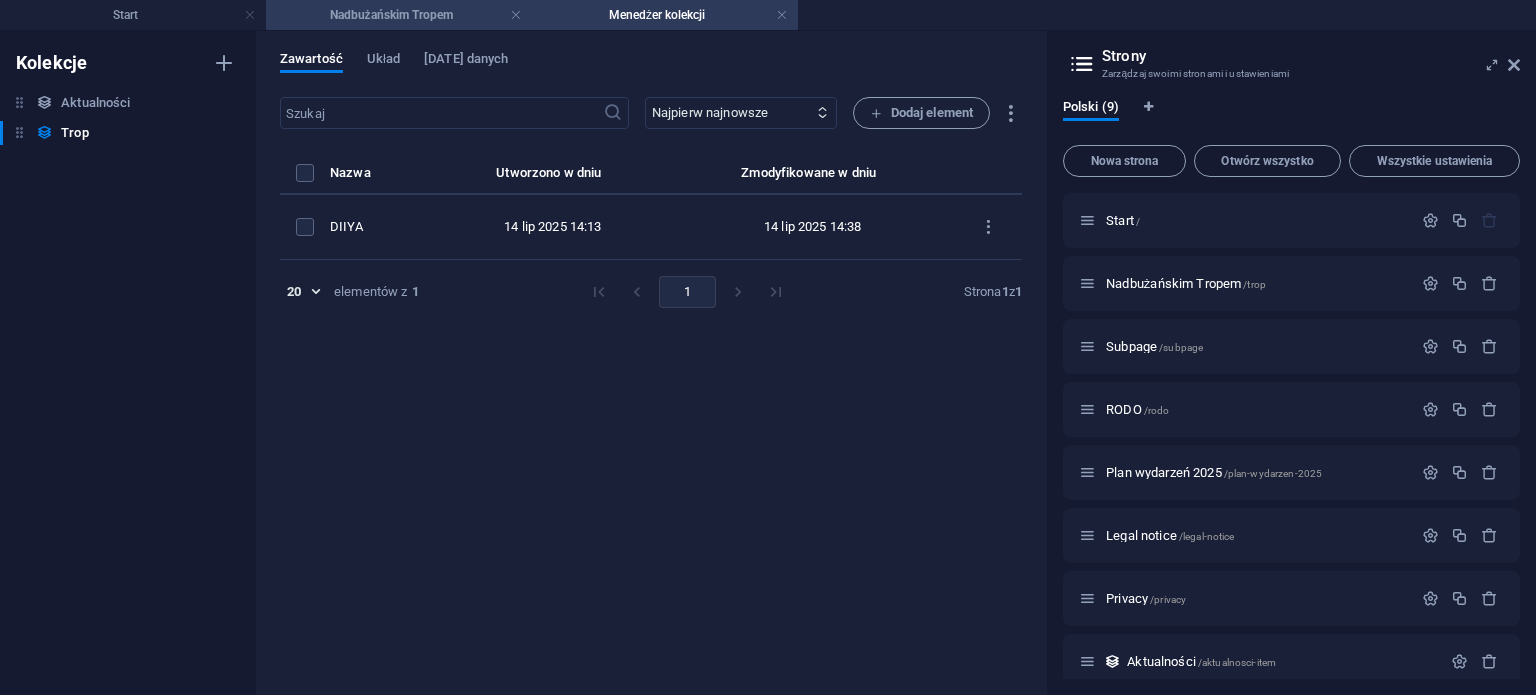 click on "Nadbużańskim Tropem" at bounding box center [399, 15] 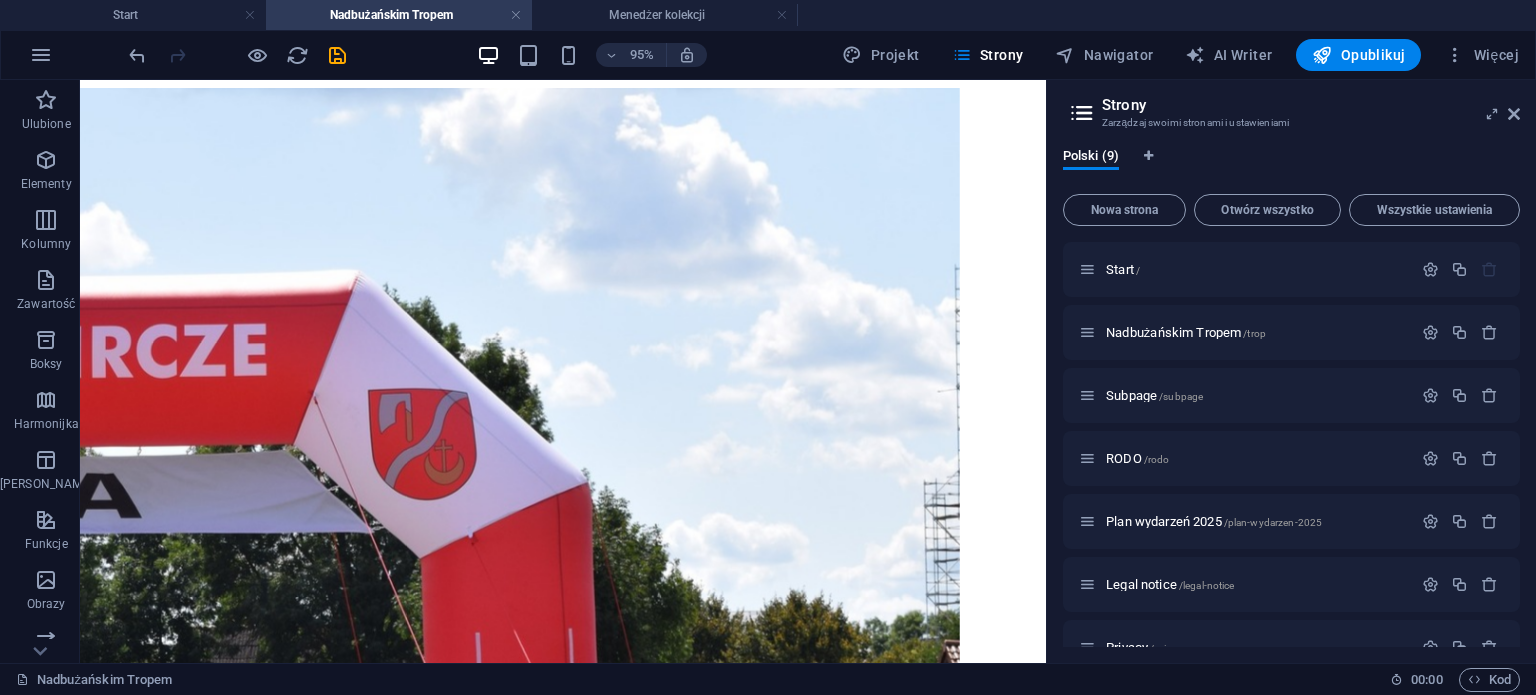 scroll, scrollTop: 200, scrollLeft: 0, axis: vertical 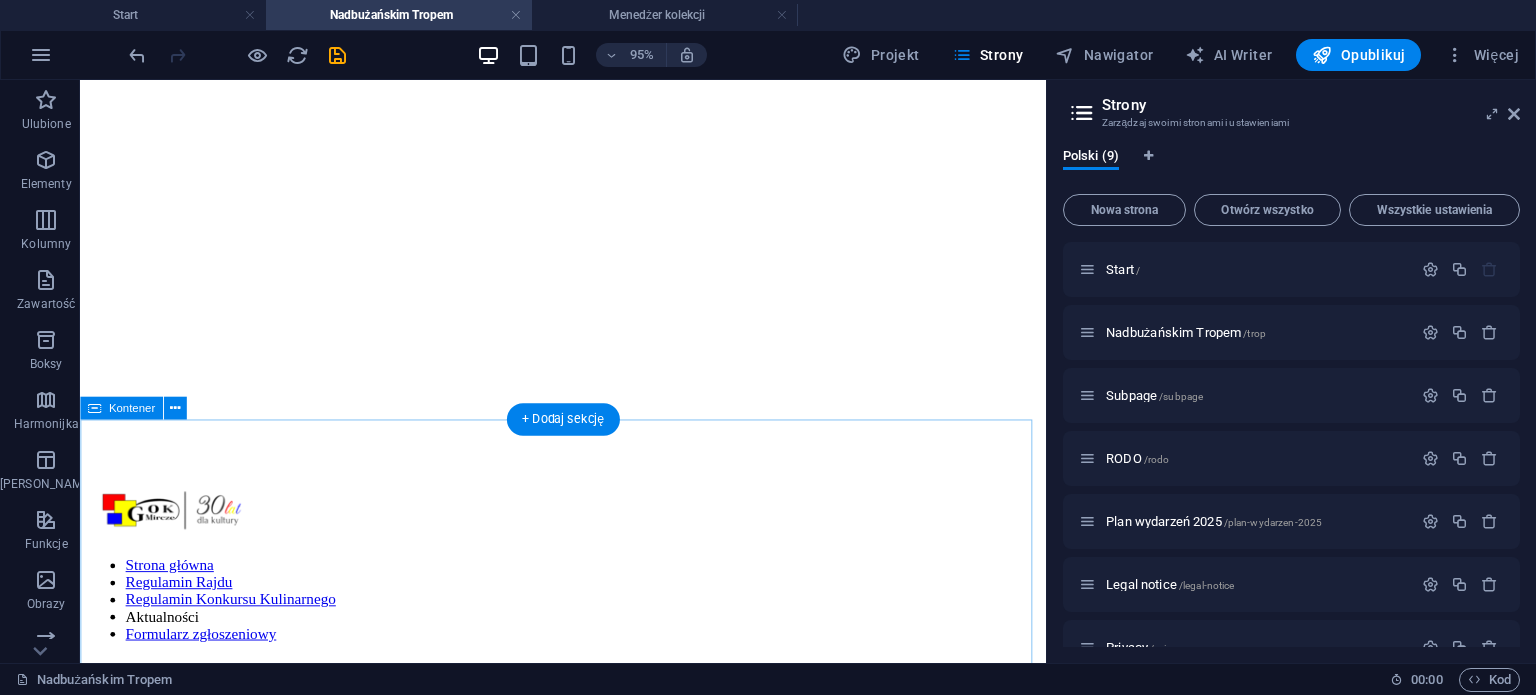click on "REGULAMIN RAJDU ROWEROWEGO Gminny Ośrodek Kultury w Mirczu Gminny Ośrodek Kultury w Mirczu jest kluczowym punktem lokalnej społeczności, oferującym różnorodne programy kulturalne i edukacyjne. Zajmujemy się organizowaniem wydarzeń mających na celu integrację mieszkańców, promowanie sztuki oraz wspieranie lokalnych talentów. Ośrodek stawia na dostępność kultury, proponując aktywności skierowane do różnych grup wiekowych, co sprzyja współpracy i rozwijaniu pasji.  Gminny Ośrodek Kultury w Mirczu nie tylko inspiruje, ale również tworzy przestrzeń dla twórczości i wymiany doświadczeń, co pozytywnie wpływa na rozwój osobisty mieszkańców.  Dzięki zaangażowaniu pracowników i chęci współpracy z lokalnymi artystami oraz organizacjami, ośrodek dąży do stworzenia otwartego, przyjaznego miejsca, które wzbogaca kulturalne życie gminy." at bounding box center [588, 1677] 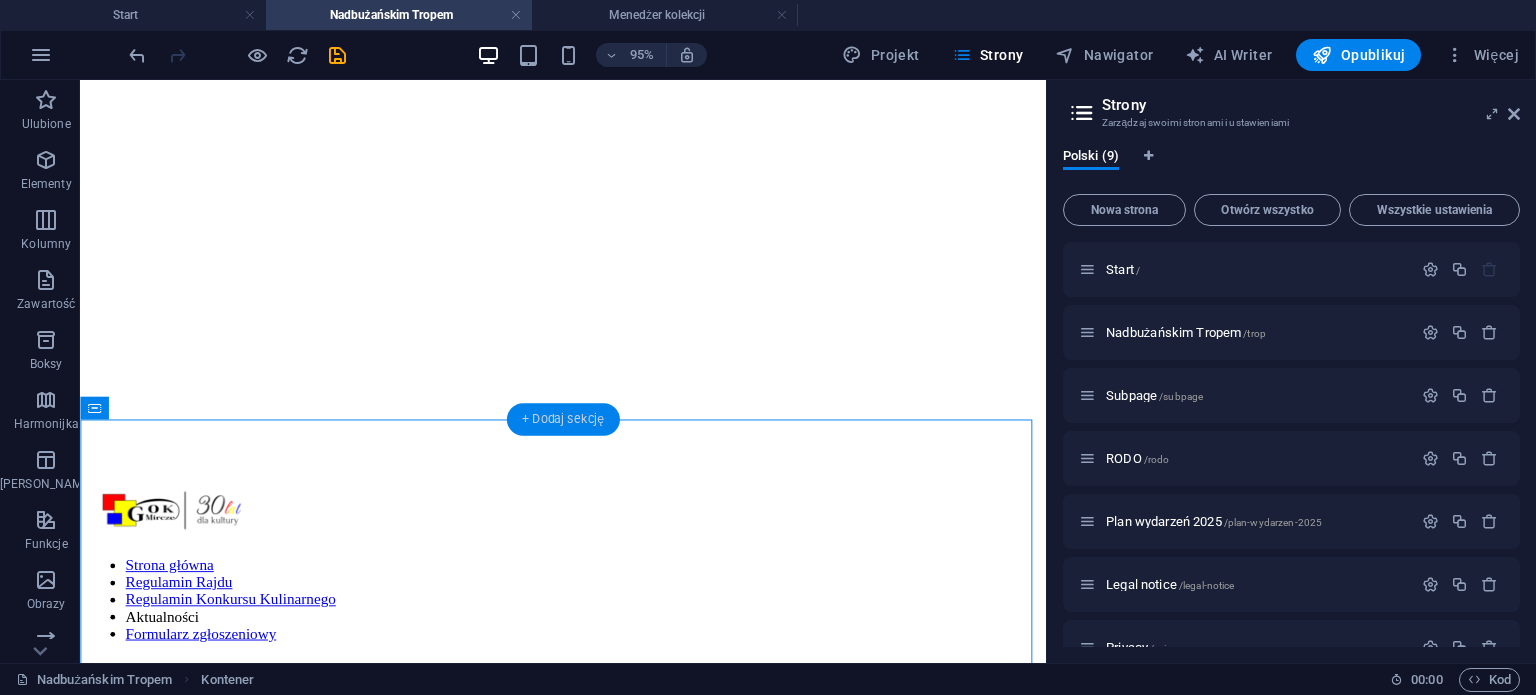 click on "+ Dodaj sekcję" at bounding box center (563, 419) 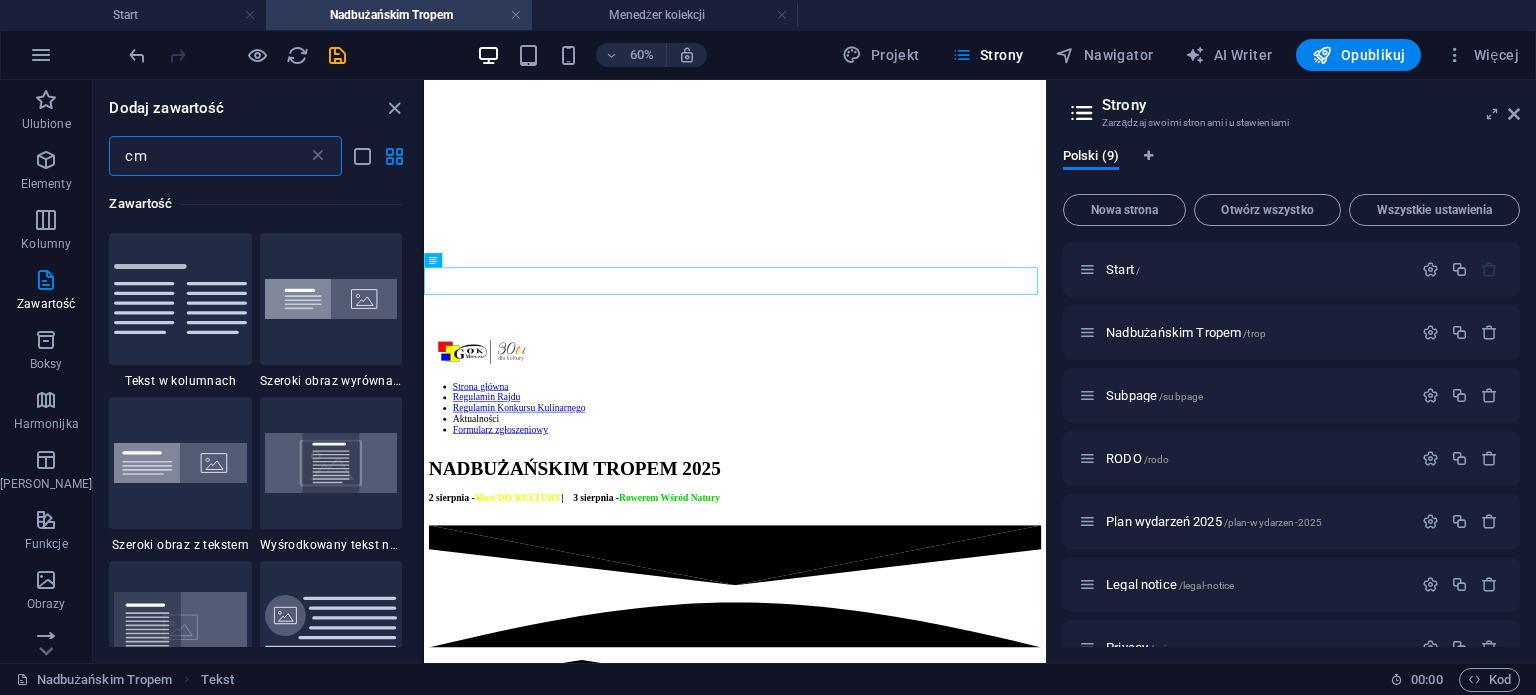 scroll, scrollTop: 0, scrollLeft: 0, axis: both 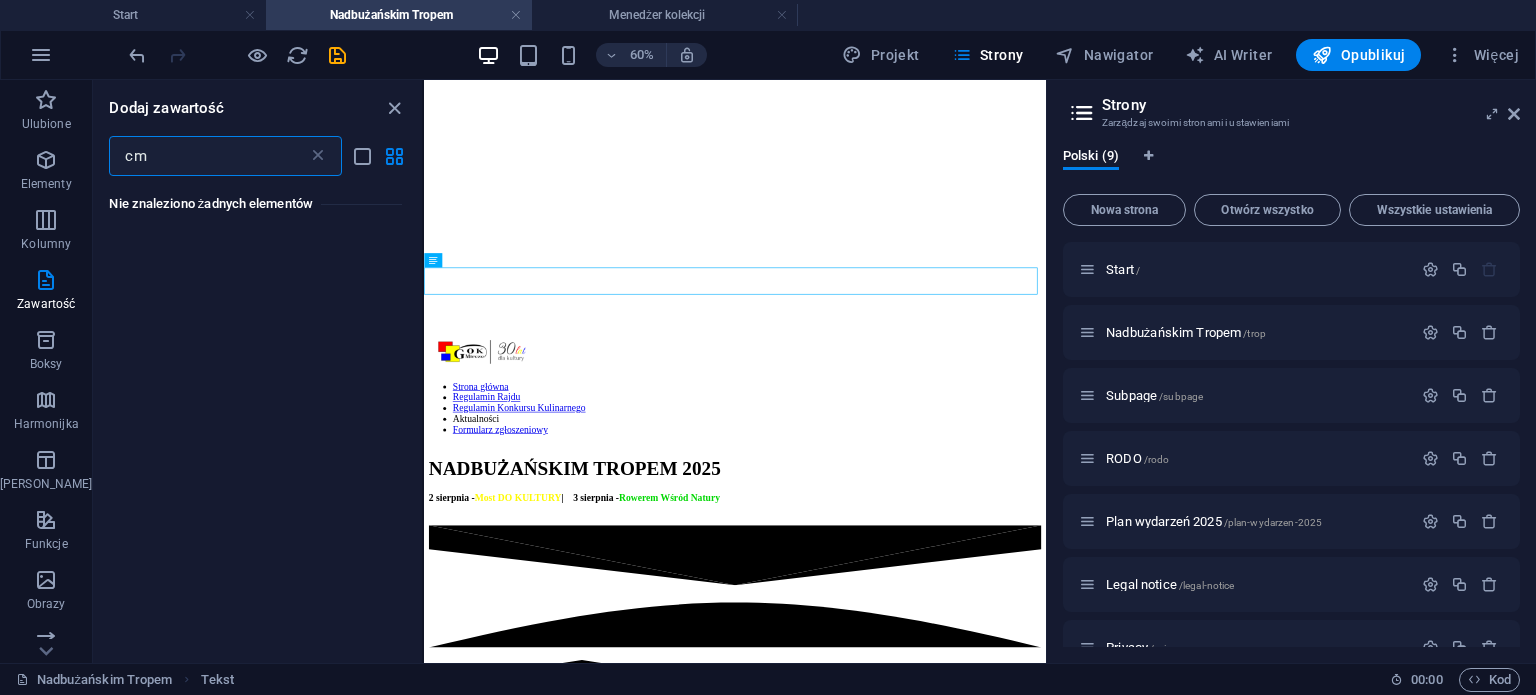 type on "c" 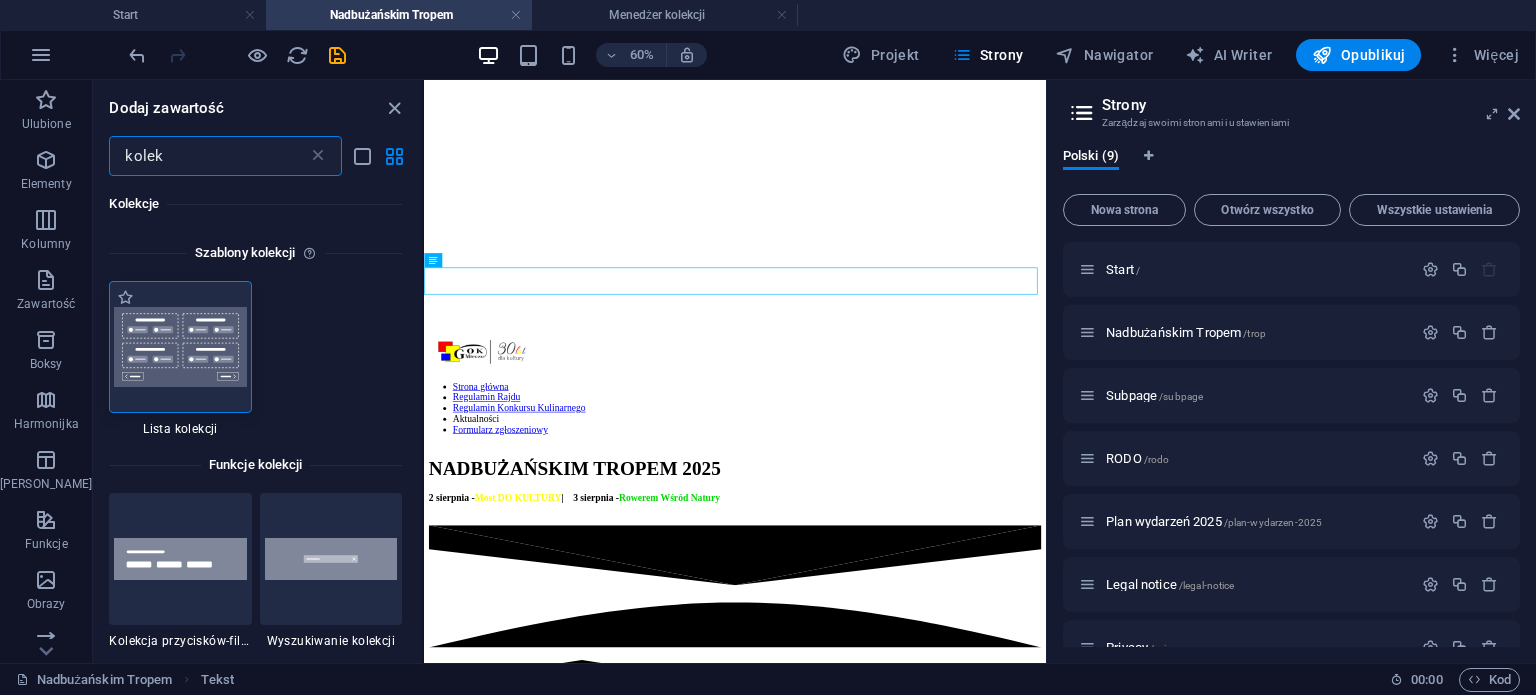 type on "kolek" 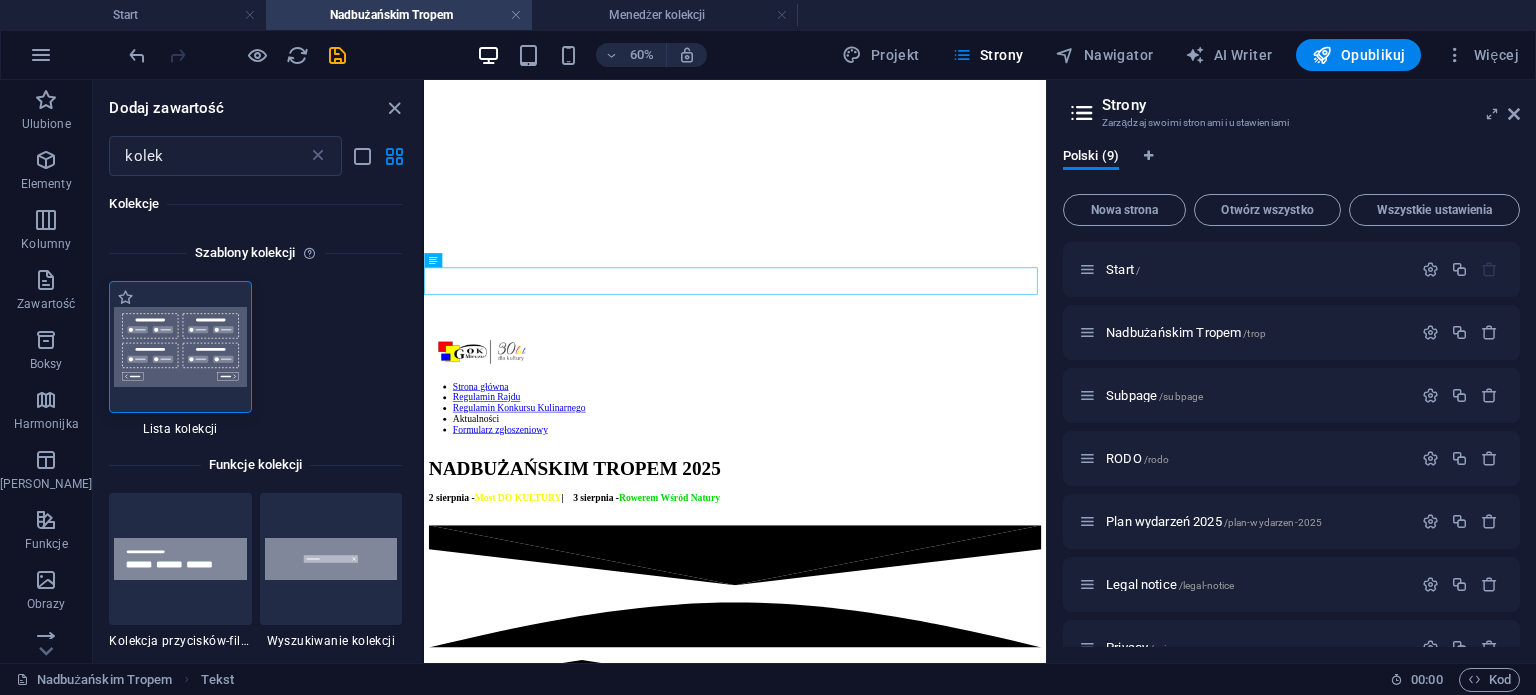 click at bounding box center (180, 347) 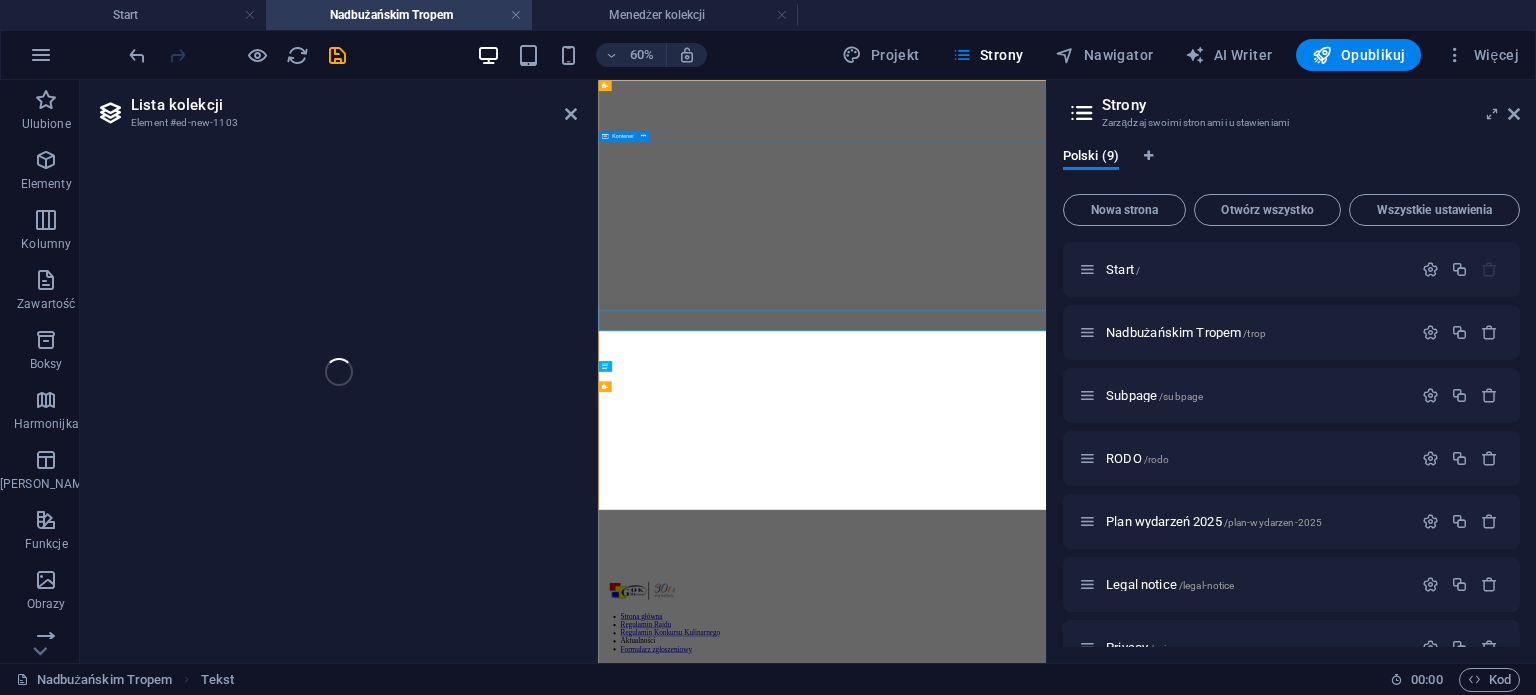select 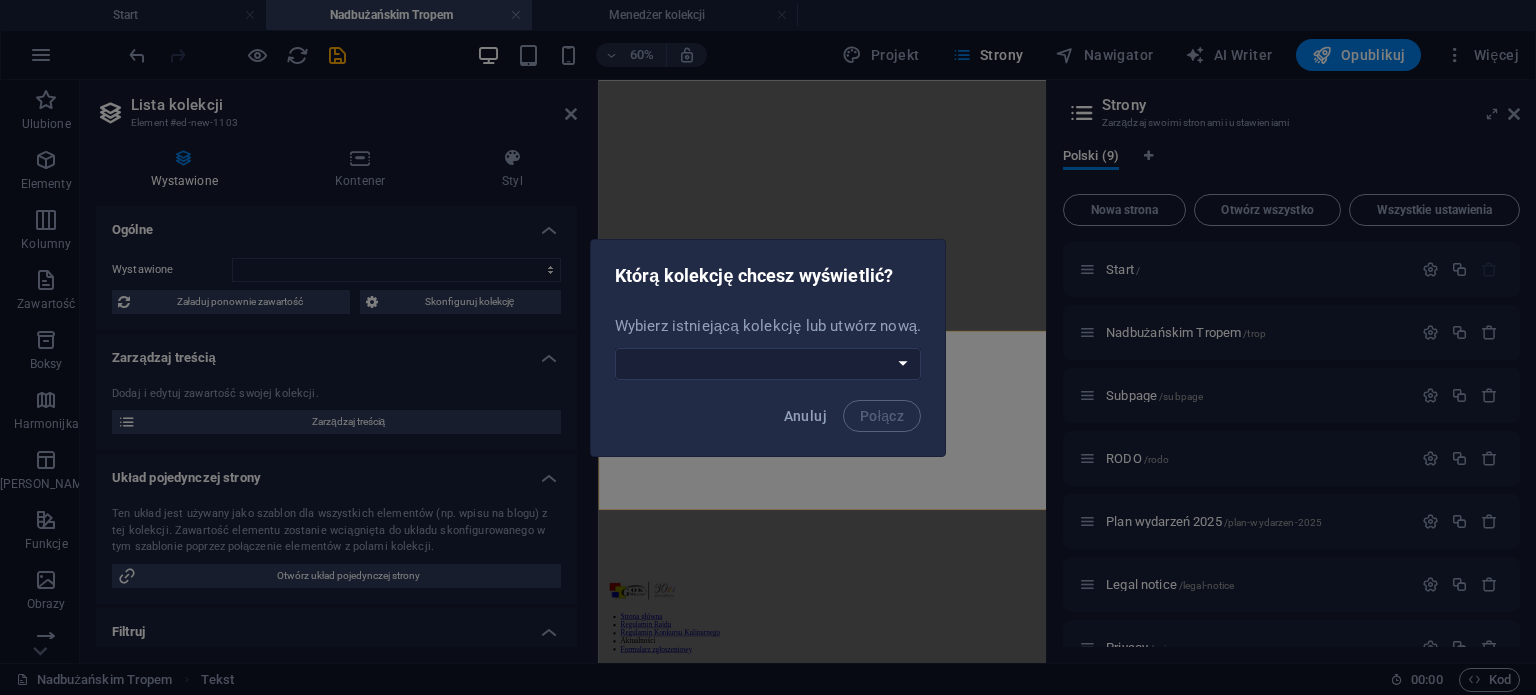 scroll, scrollTop: 0, scrollLeft: 0, axis: both 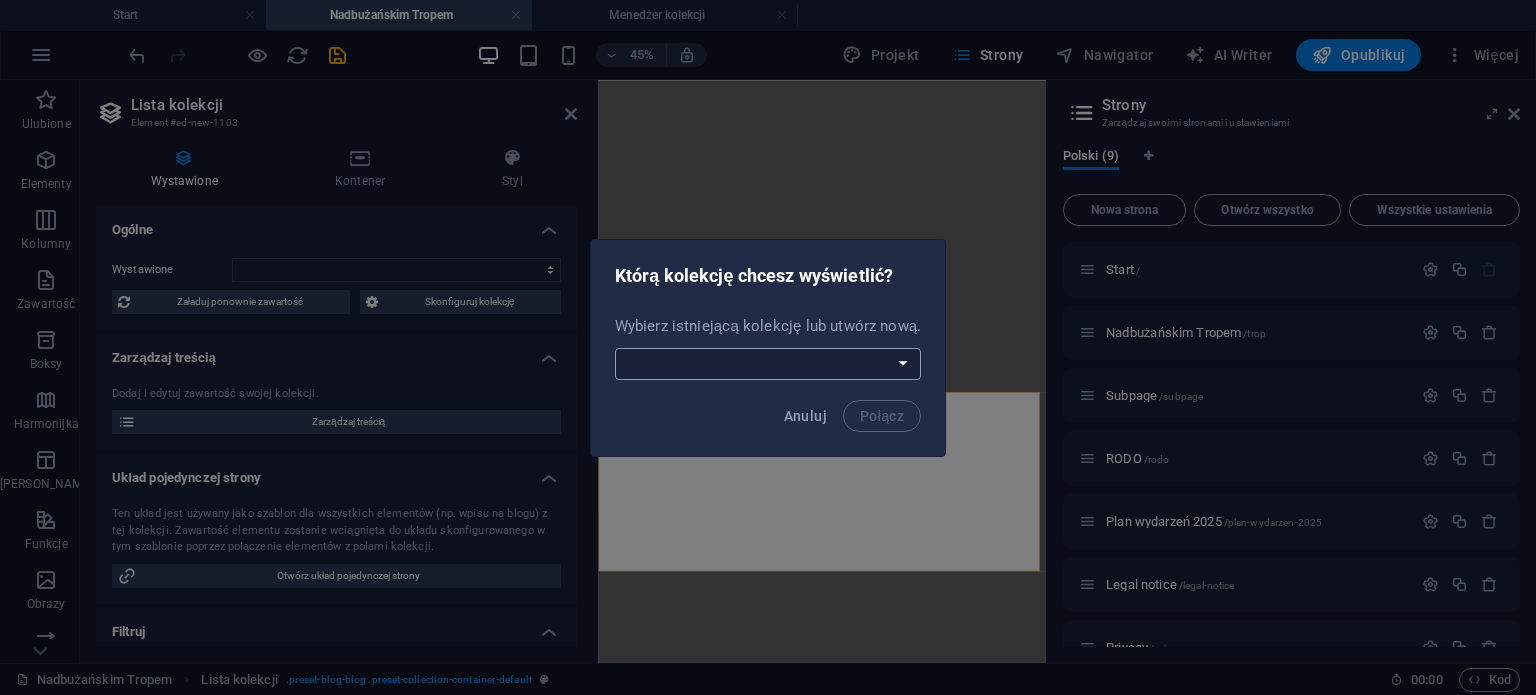 click on "Aktualności Trop Utwórz nową kolekcję" at bounding box center (768, 364) 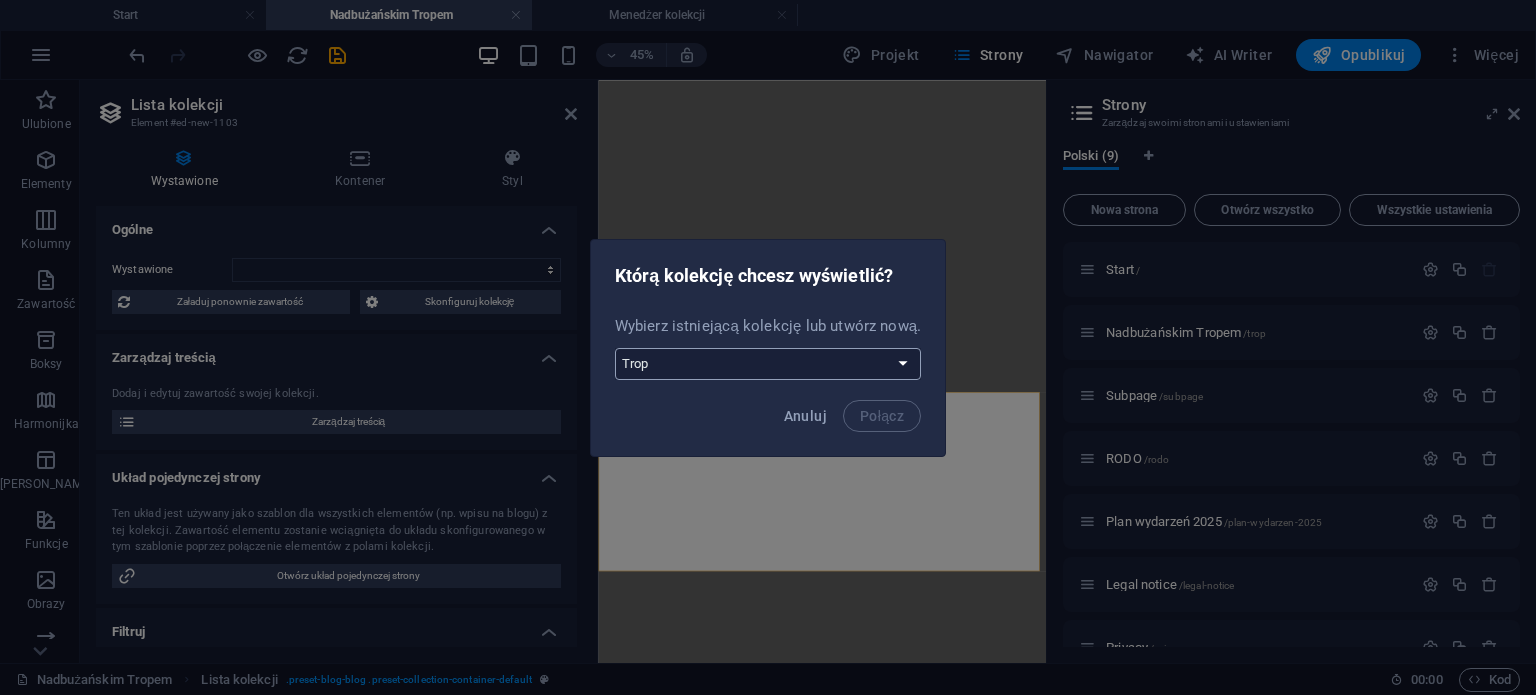click on "Aktualności Trop Utwórz nową kolekcję" at bounding box center (768, 364) 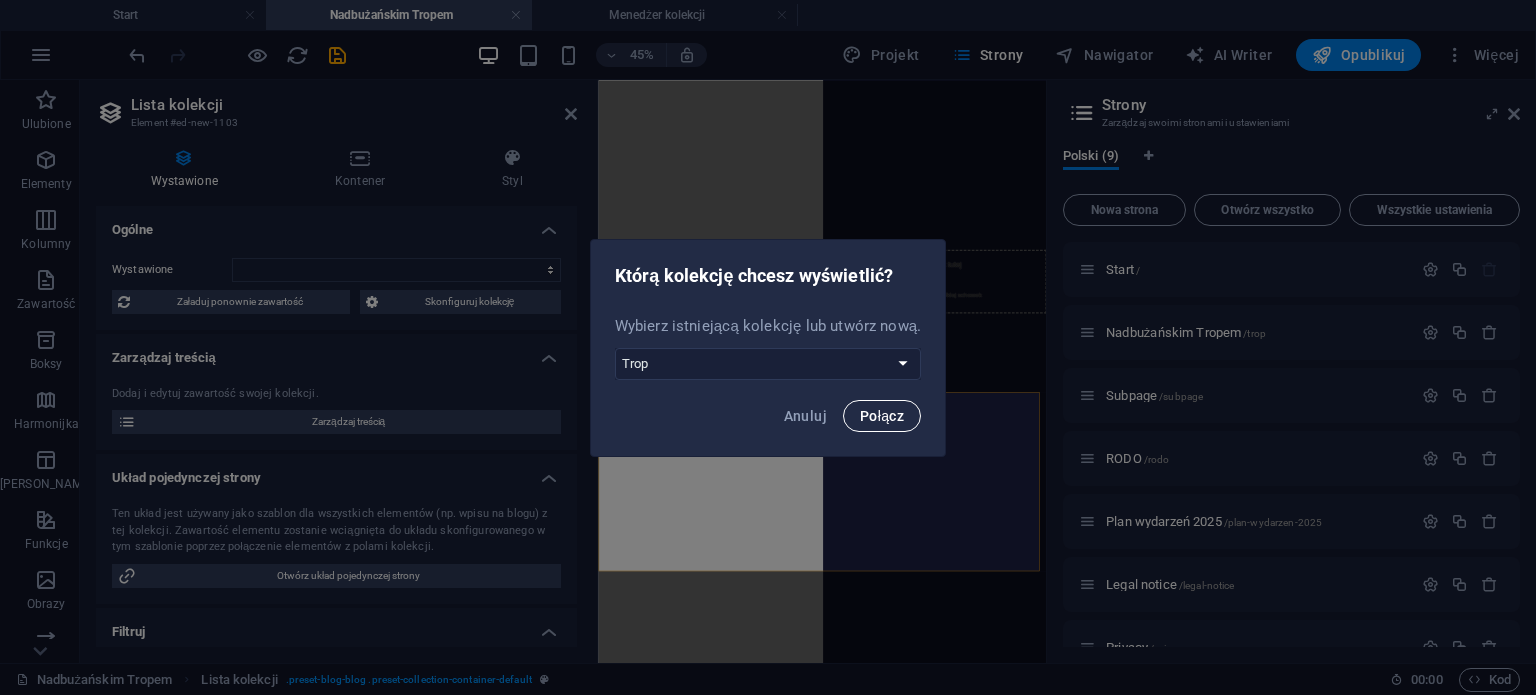 click on "Połącz" at bounding box center [882, 416] 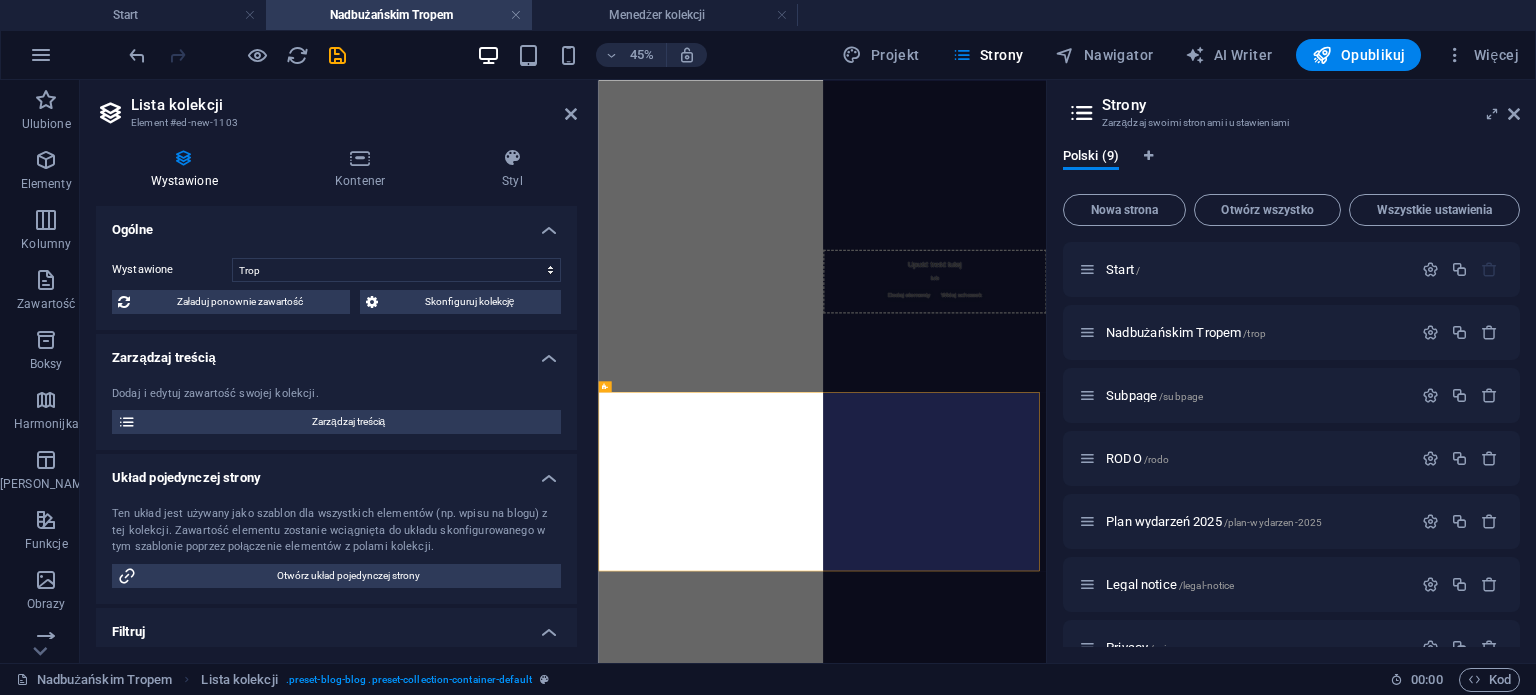 select on "createdAt_DESC" 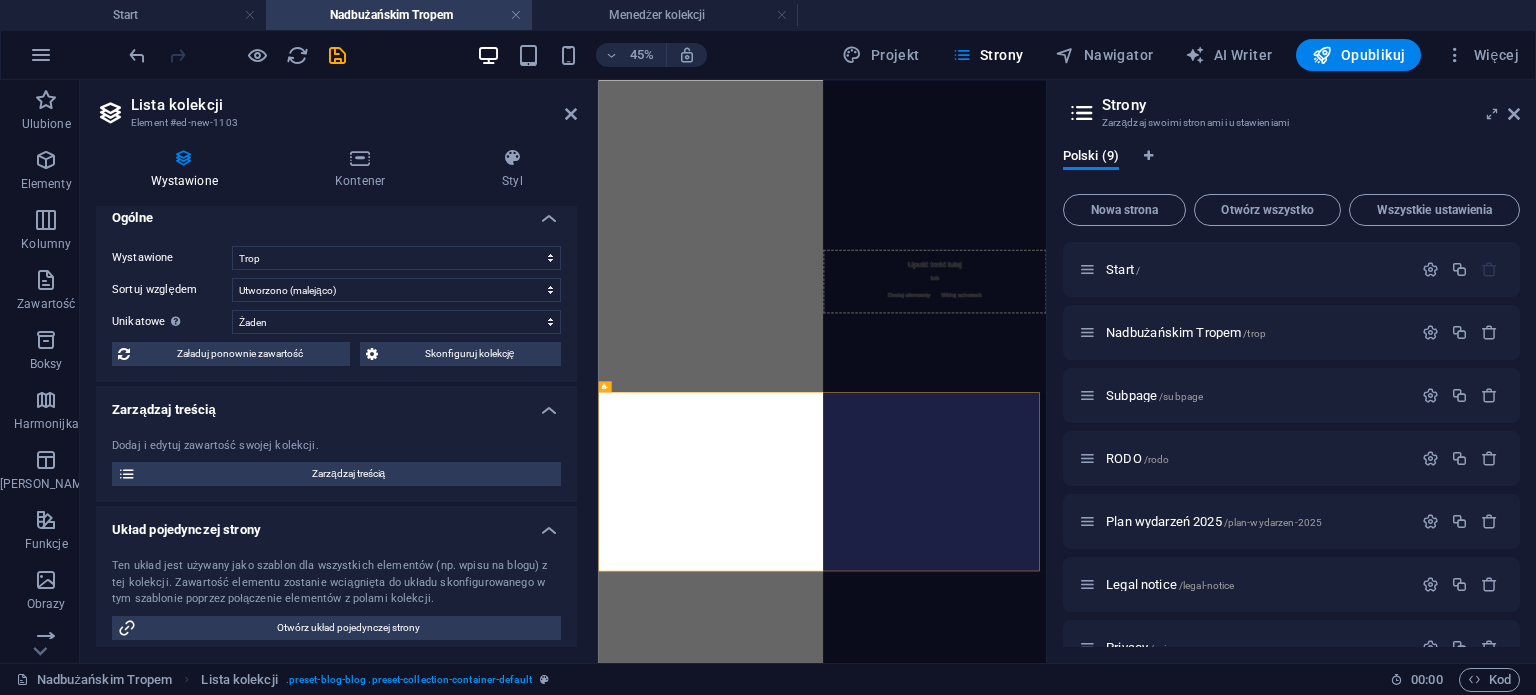 scroll, scrollTop: 0, scrollLeft: 0, axis: both 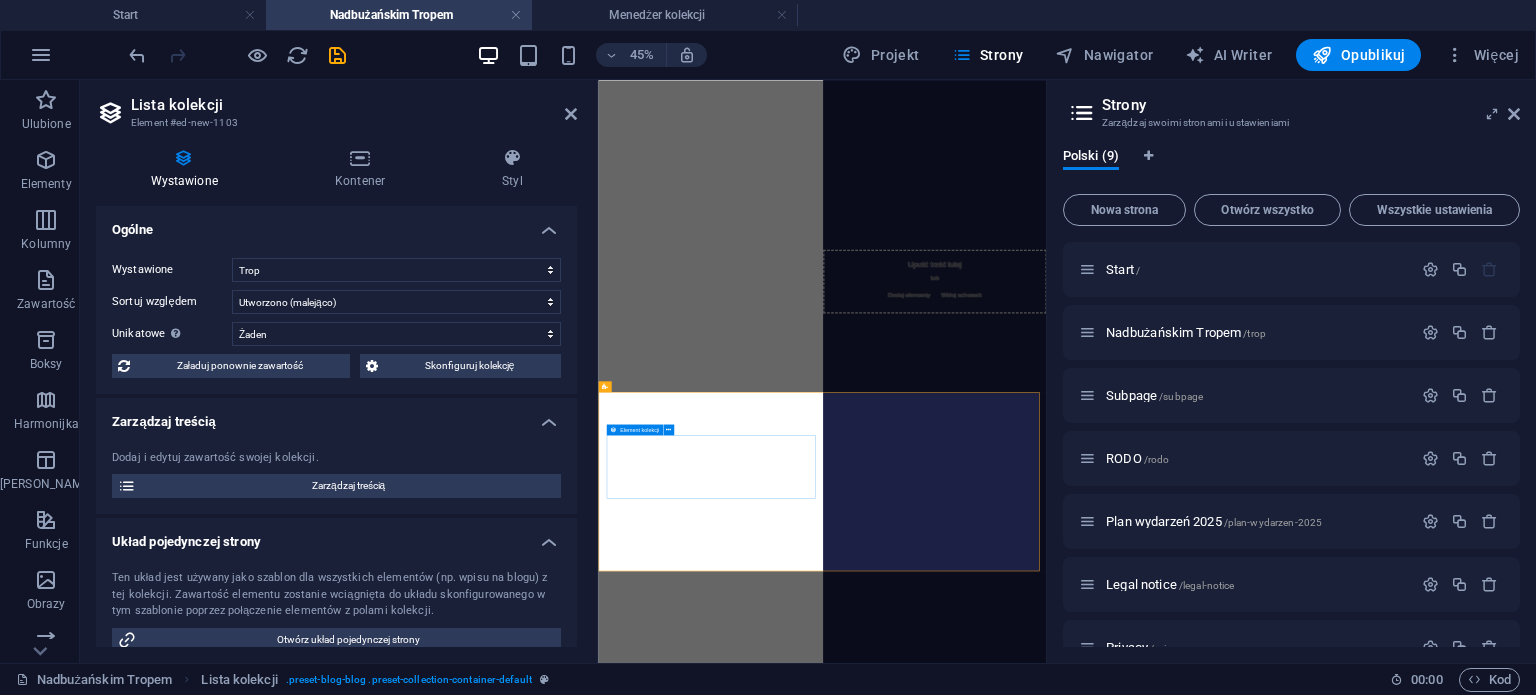click on "Dodaj elementy i przypisz je do pól kolekcji lub  Dodaj elementy  Wklej schowek" at bounding box center [1086, 2196] 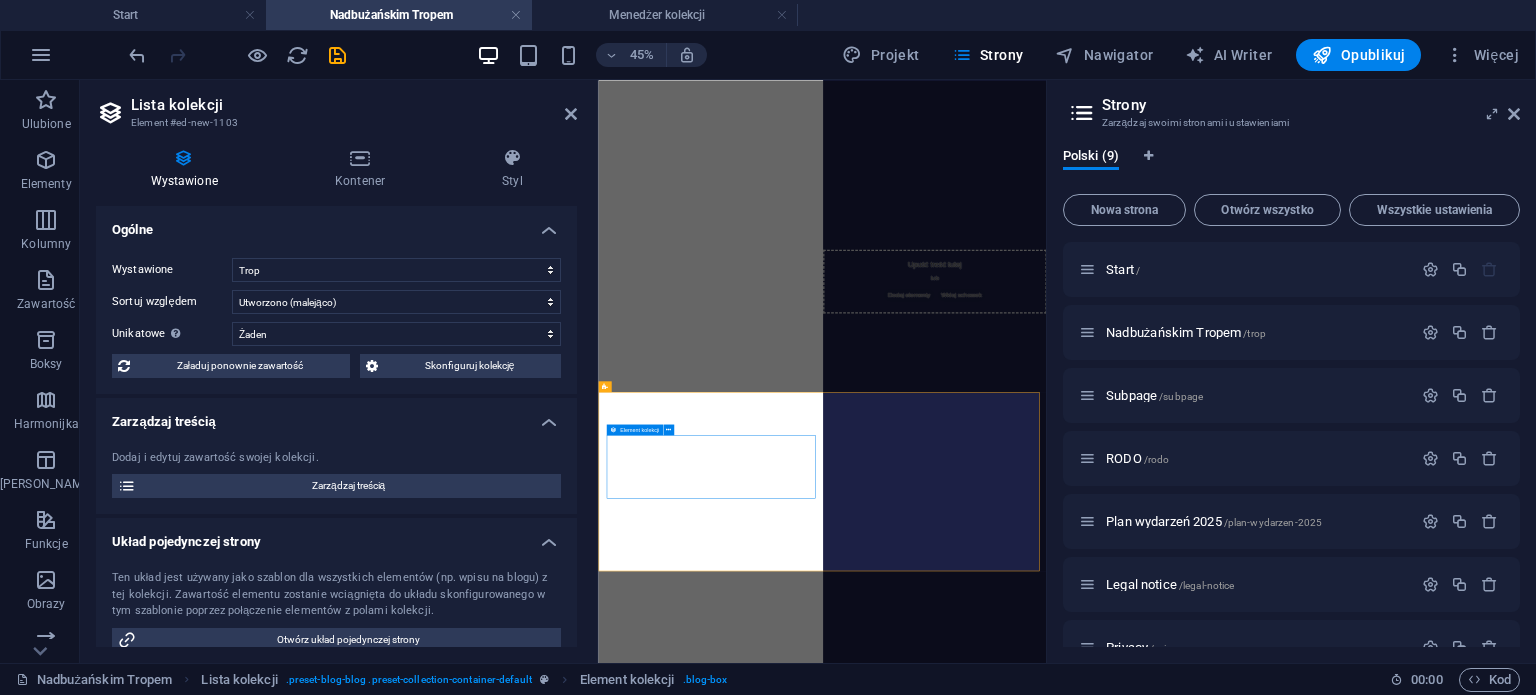 click on "Dodaj elementy" at bounding box center [1029, 2226] 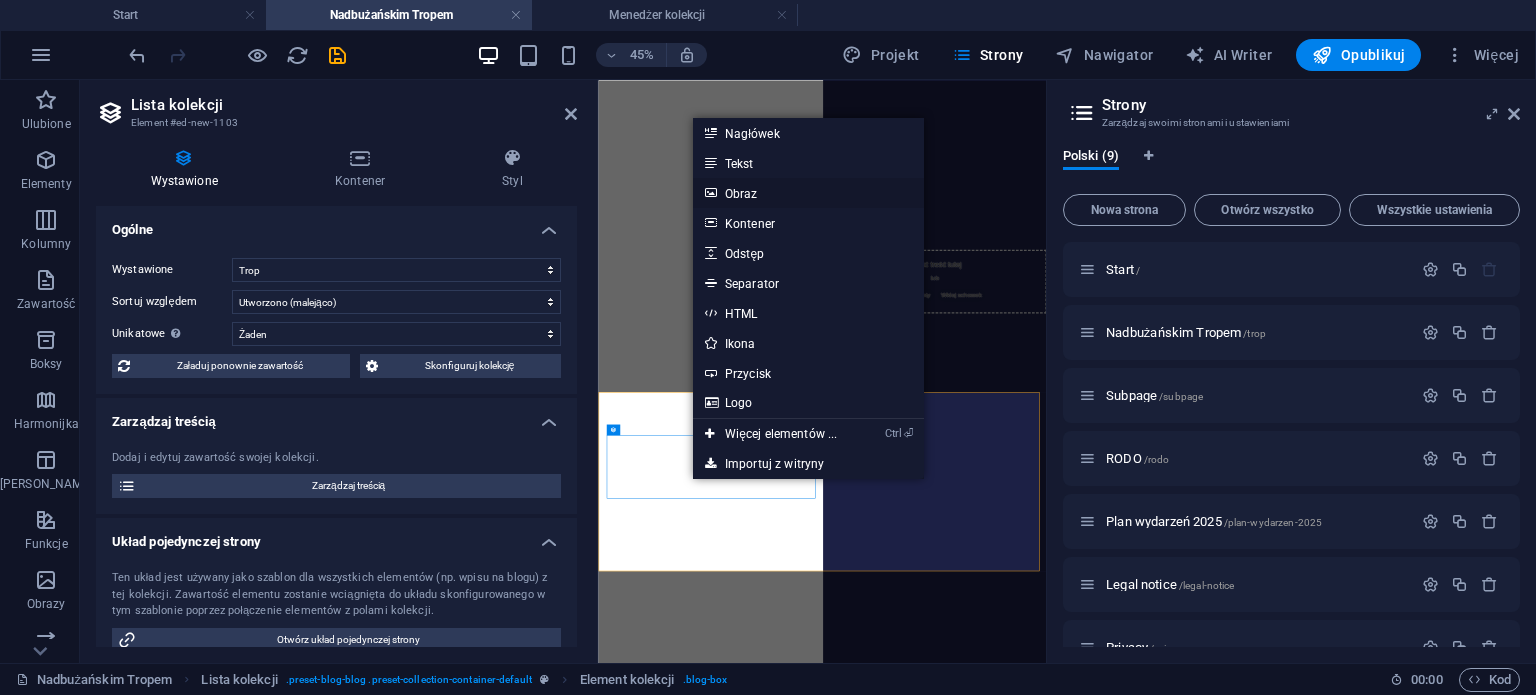 click on "Obraz" at bounding box center (808, 193) 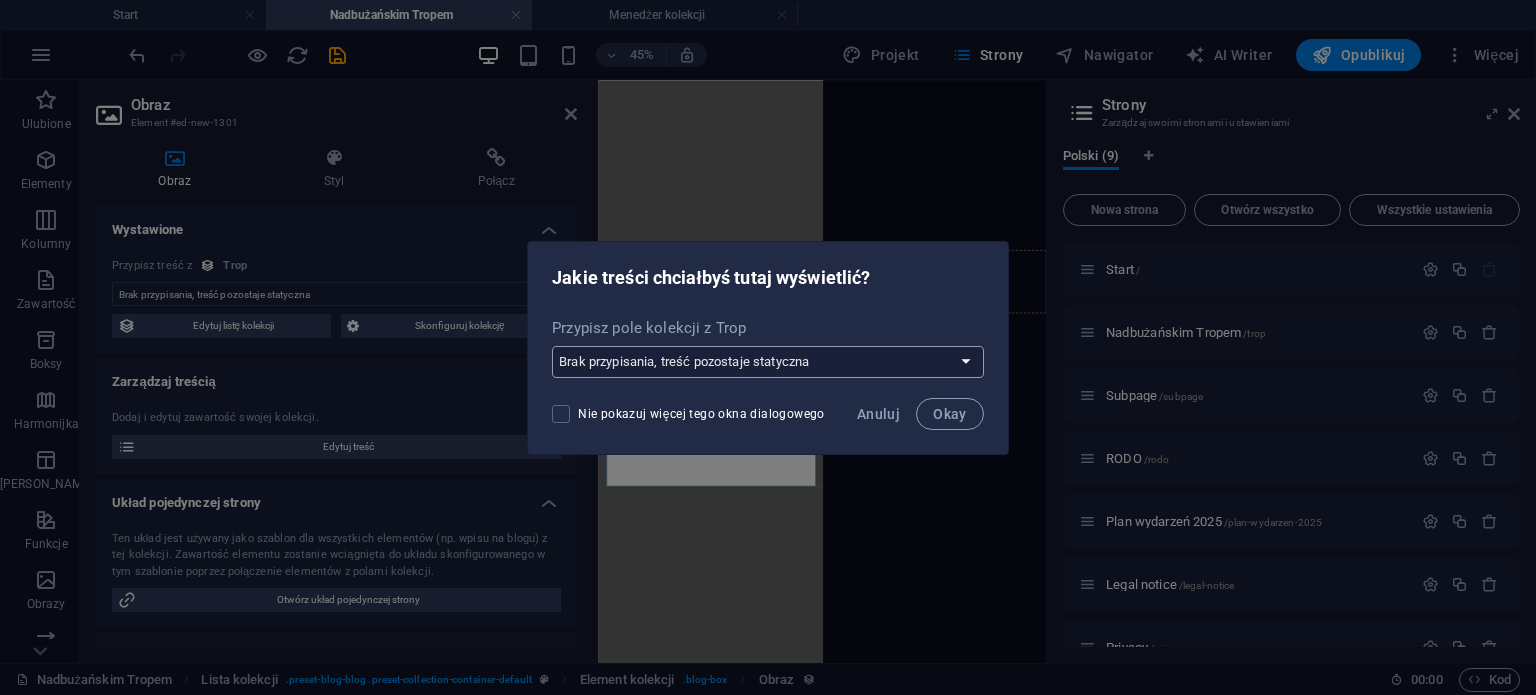 click on "Brak przypisania, treść pozostaje statyczna Utwórz nowe pole Utworzono w dniu (Data) Zaktualizowano (Data) Nazwa (Zwykły tekst) Slug (Zwykły tekst) Zawartość (CMS) Kategoria (Wybór) Autor (Zwykły tekst) Grafika (Plik) Data publikacji (Data) Status (Wybór)" at bounding box center (768, 362) 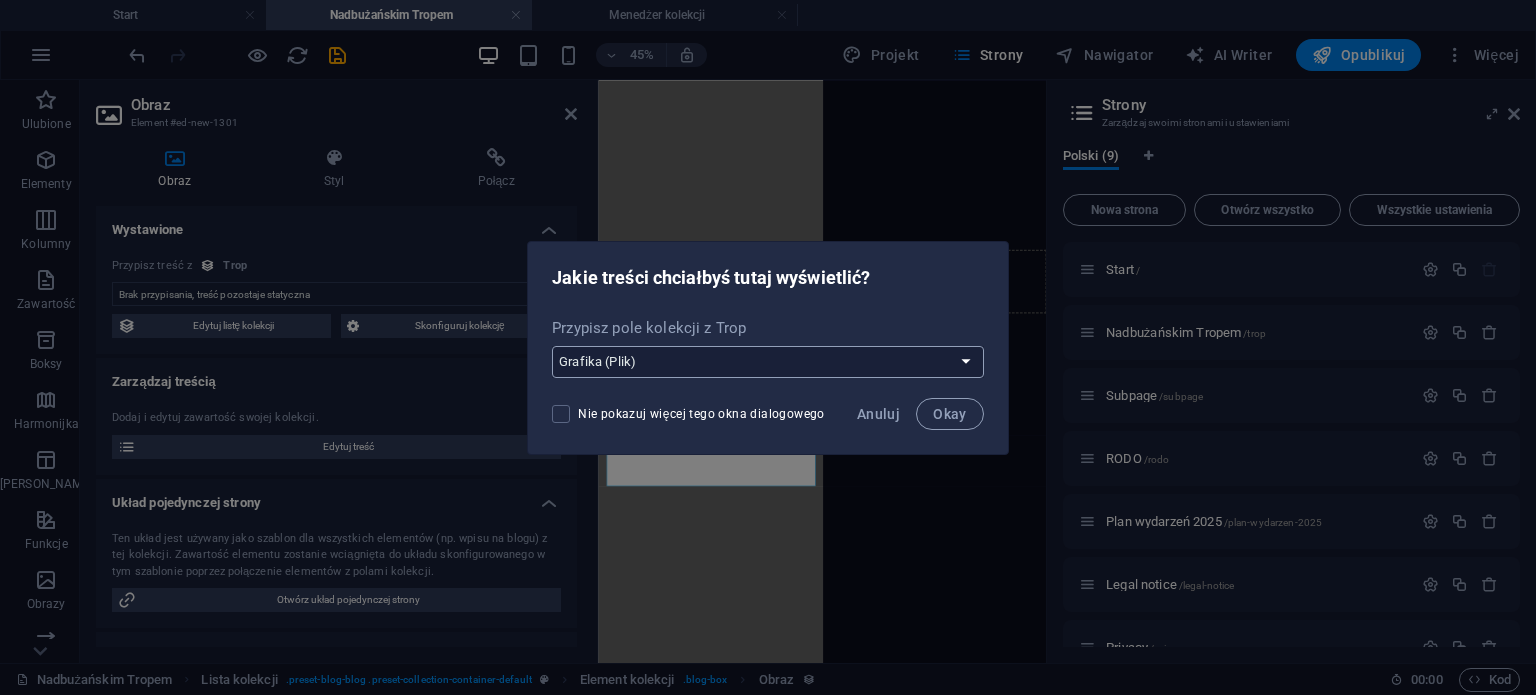 click on "Brak przypisania, treść pozostaje statyczna Utwórz nowe pole Utworzono w dniu (Data) Zaktualizowano (Data) Nazwa (Zwykły tekst) Slug (Zwykły tekst) Zawartość (CMS) Kategoria (Wybór) Autor (Zwykły tekst) Grafika (Plik) Data publikacji (Data) Status (Wybór)" at bounding box center (768, 362) 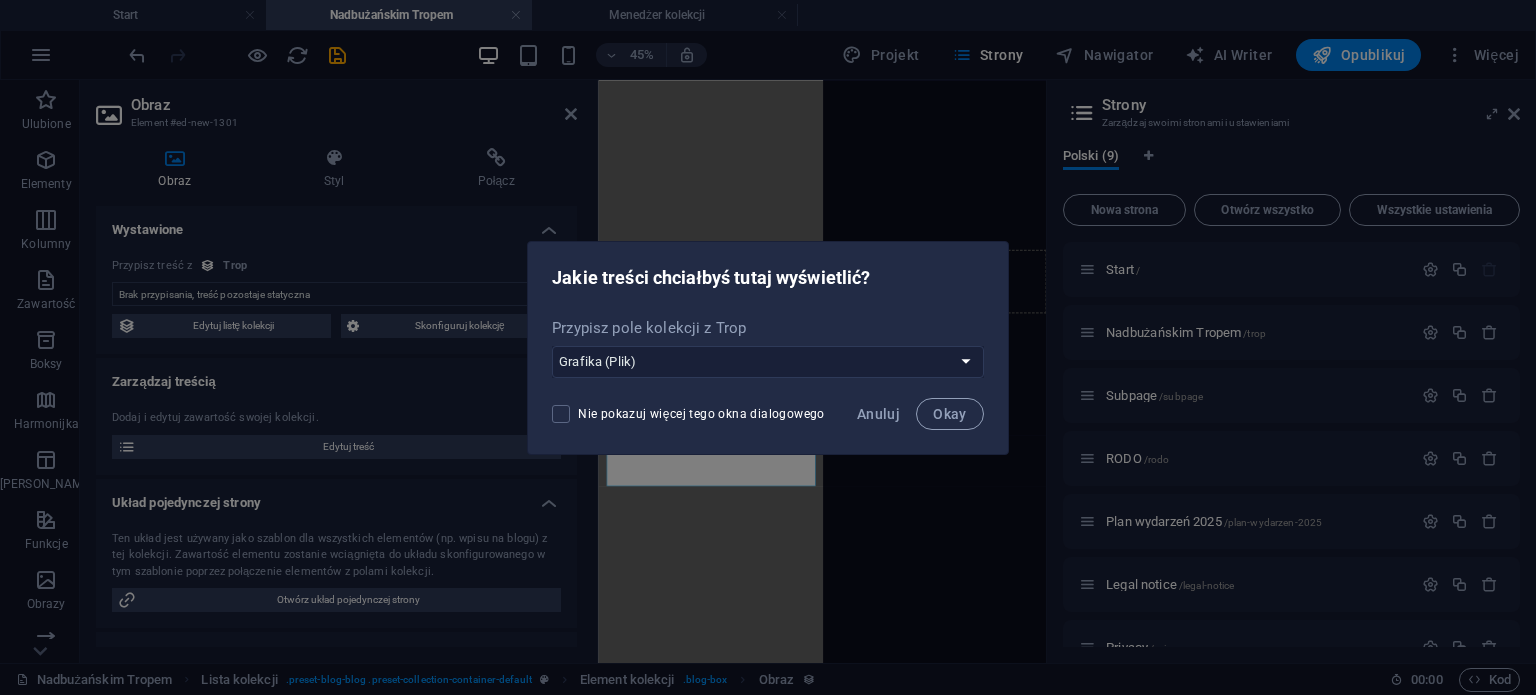 click on "Nie pokazuj więcej tego okna dialogowego" at bounding box center (701, 414) 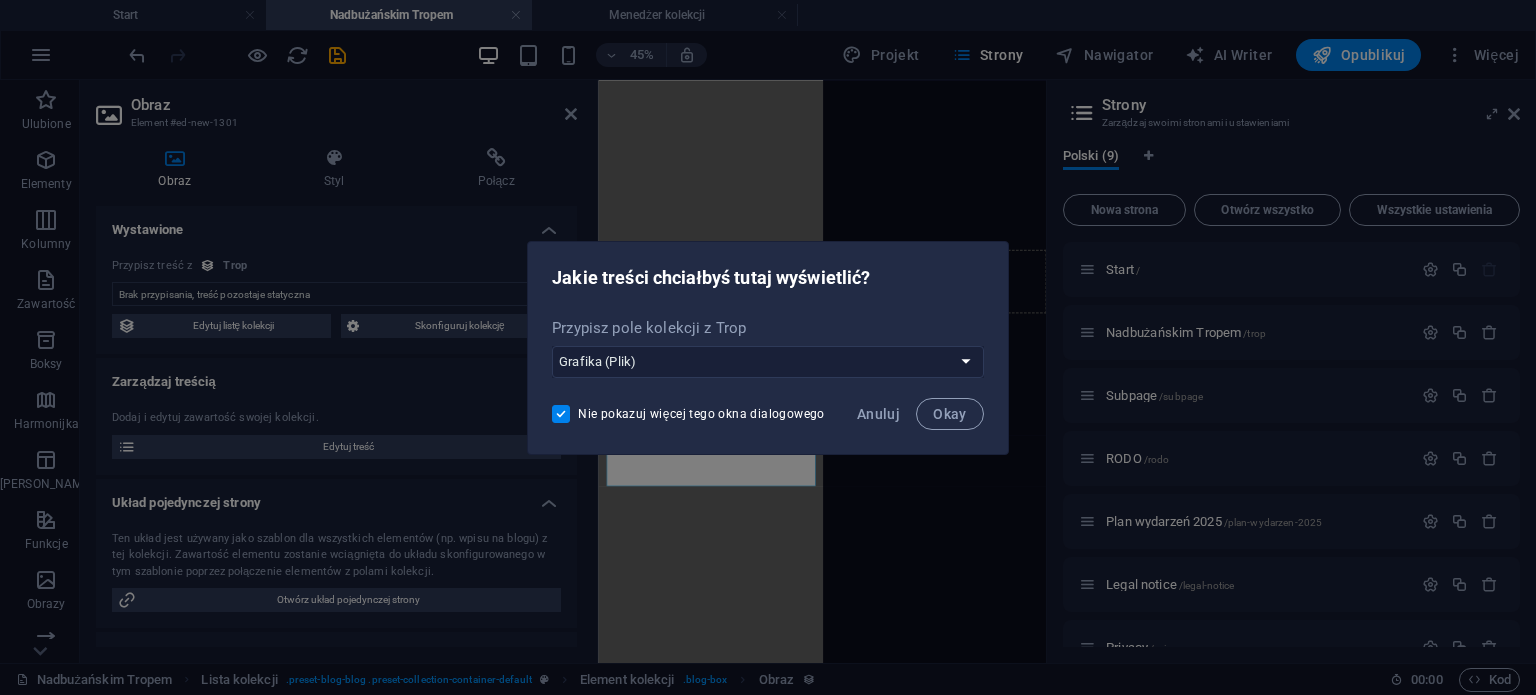 click on "Nie pokazuj więcej tego okna dialogowego" at bounding box center (701, 414) 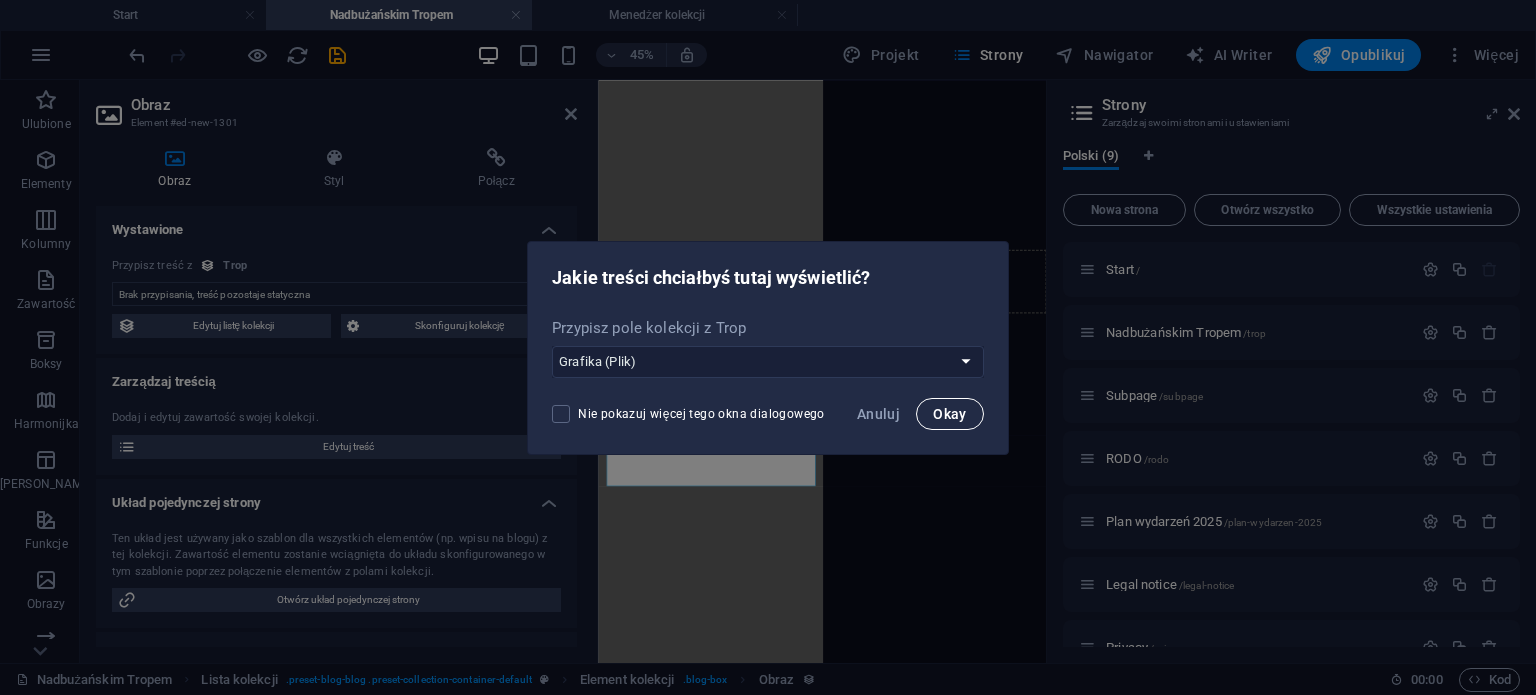 click on "Okay" at bounding box center (950, 414) 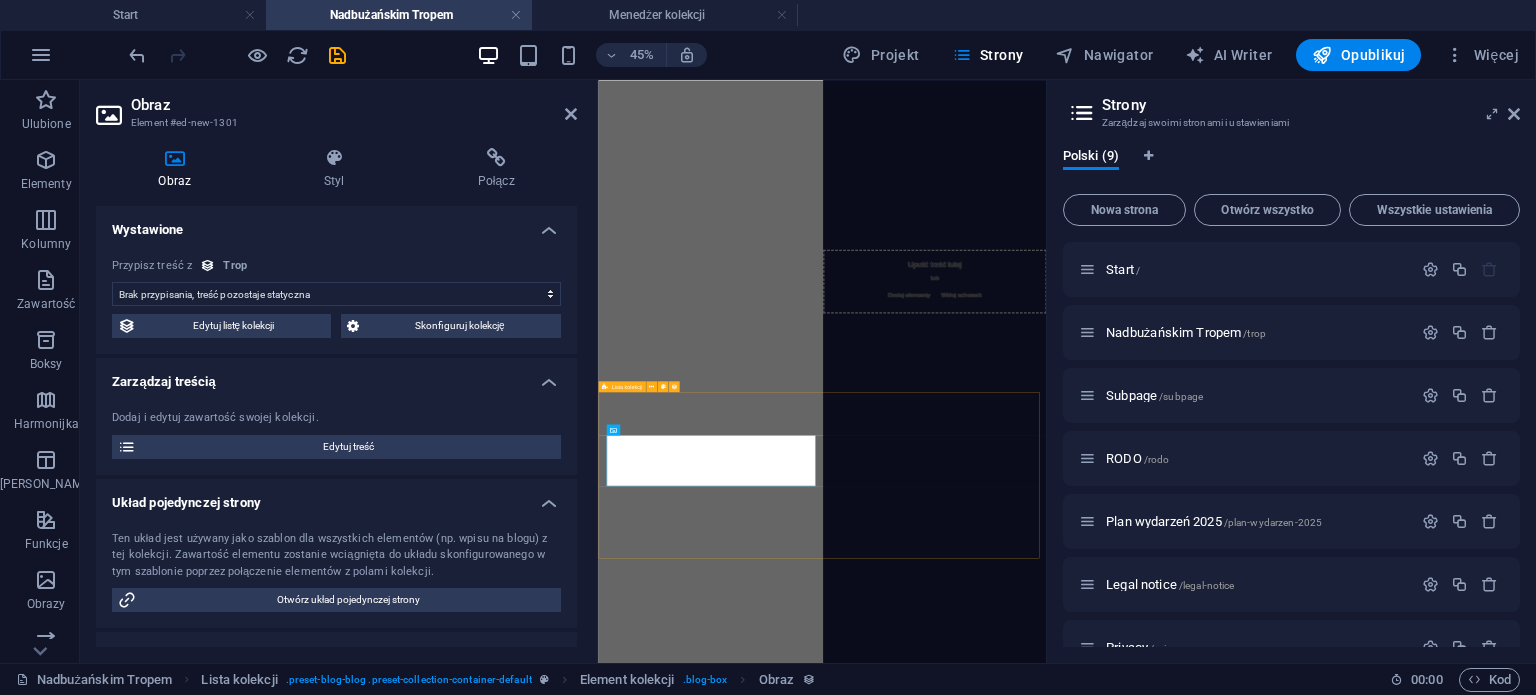 select on "image" 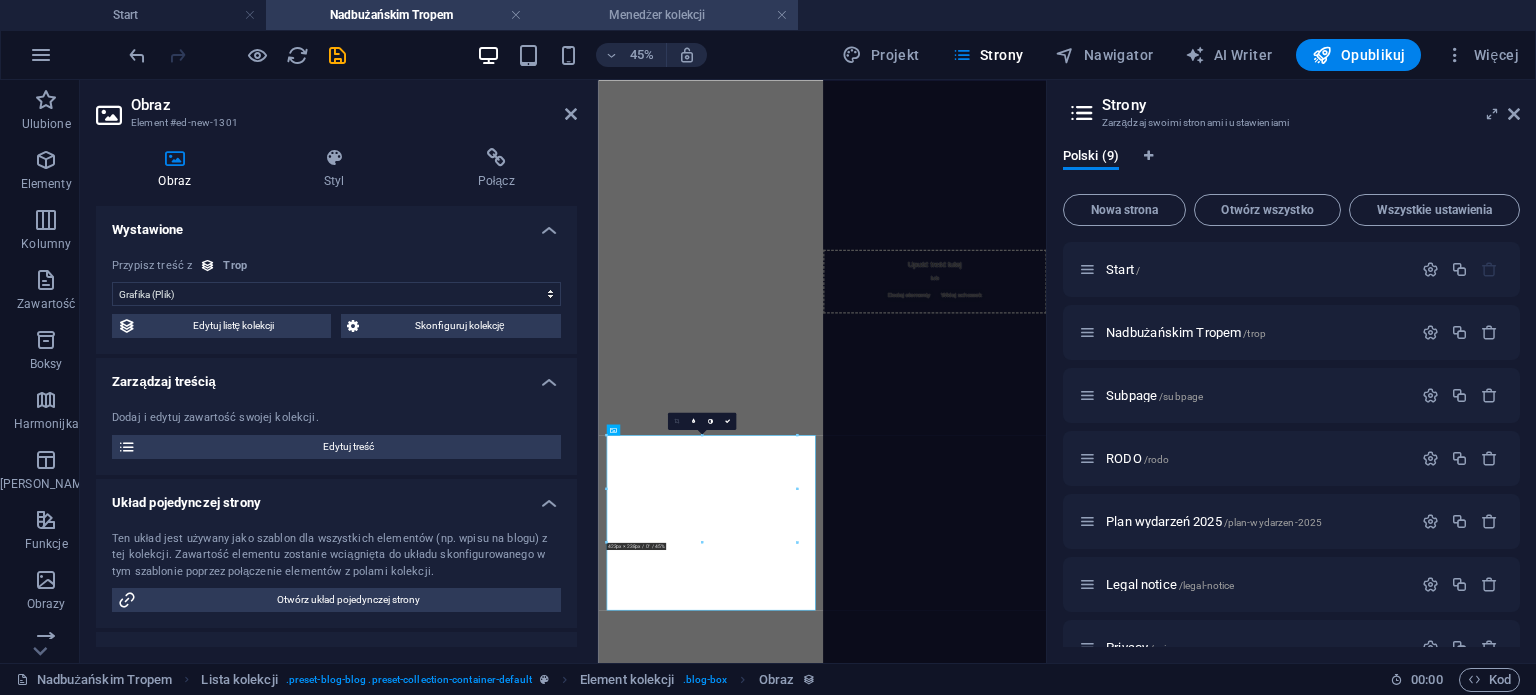 click on "Menedżer kolekcji" at bounding box center (665, 15) 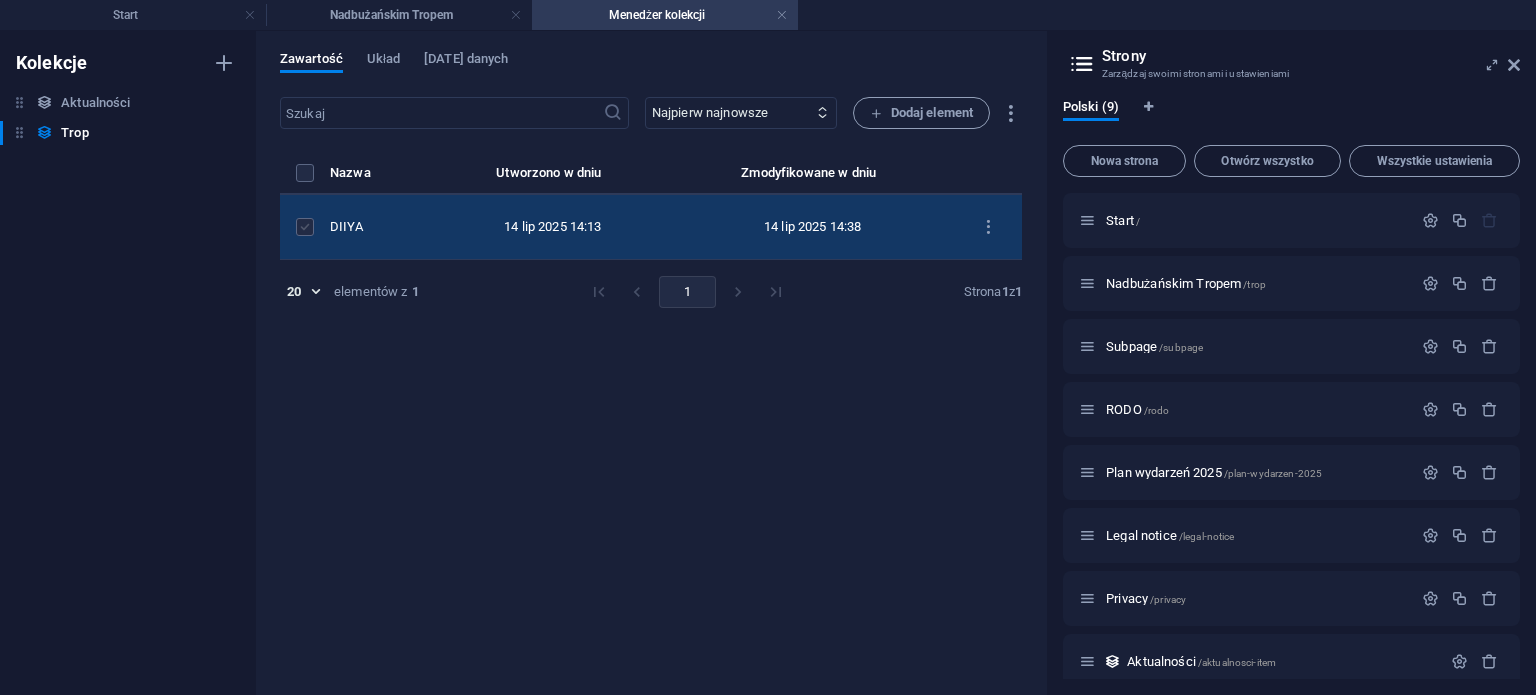 click at bounding box center (305, 227) 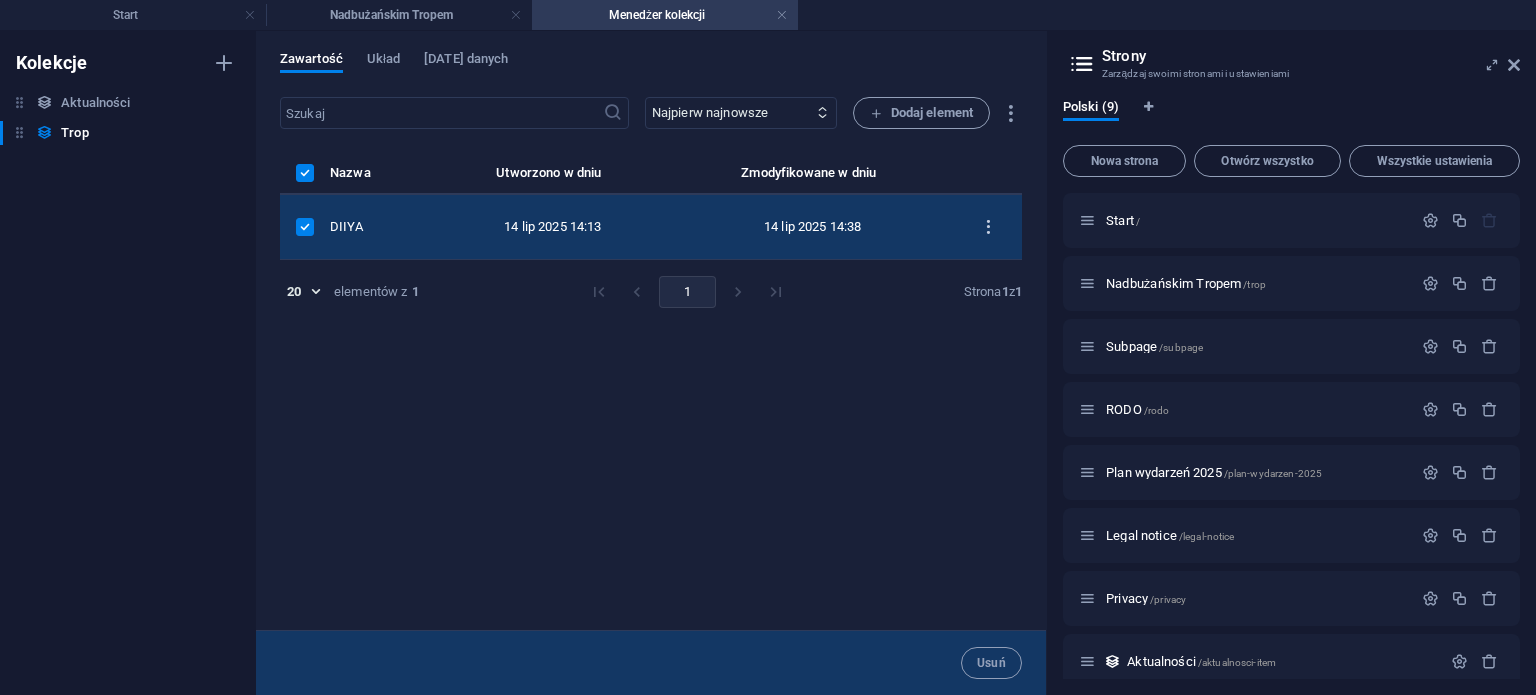 click at bounding box center [988, 227] 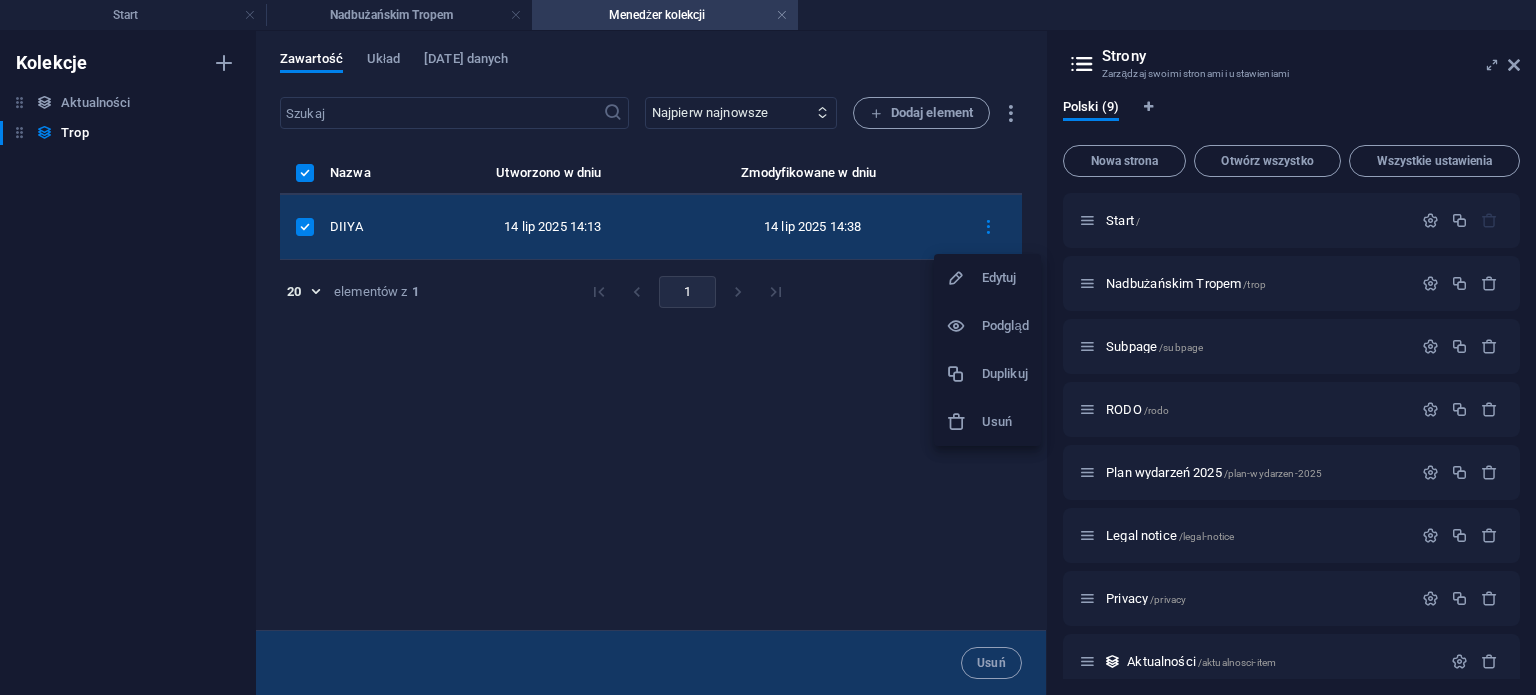 click on "Duplikuj" at bounding box center (1005, 374) 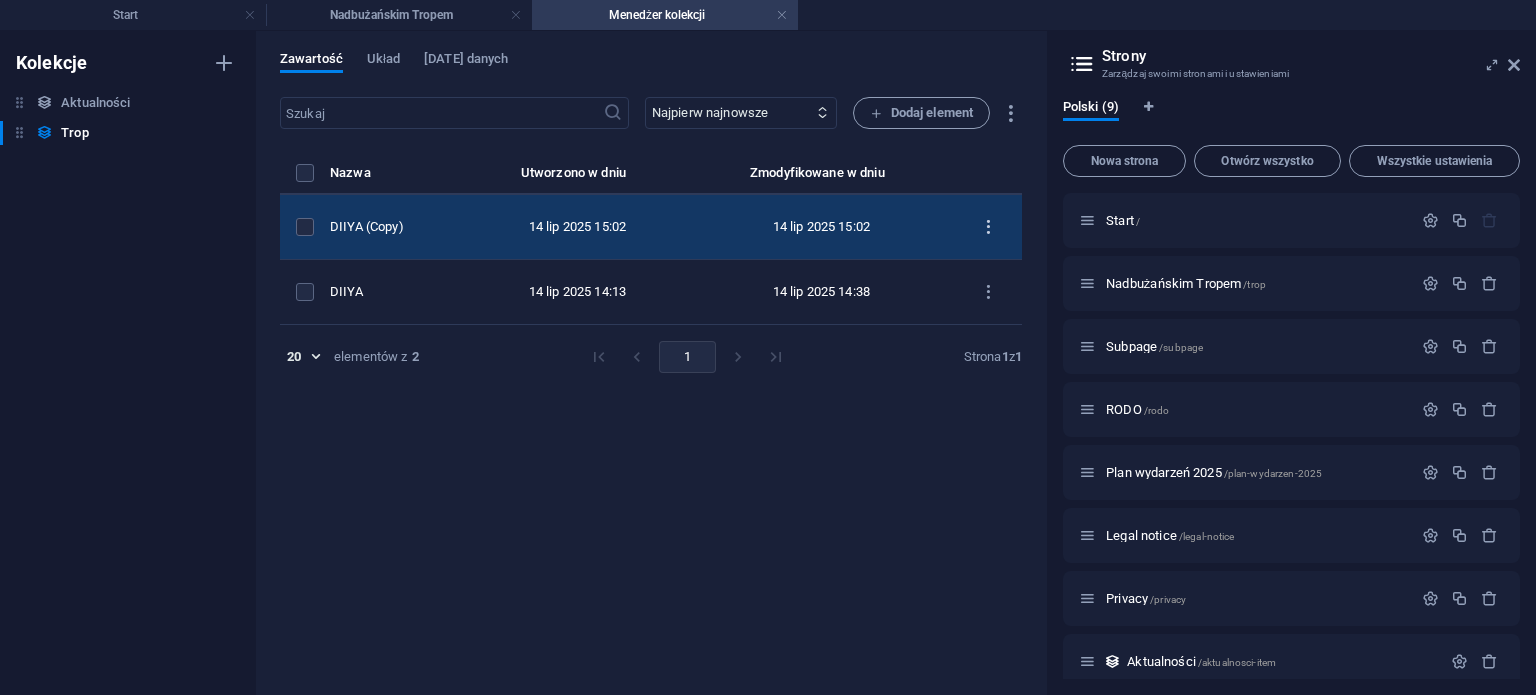 click at bounding box center (988, 227) 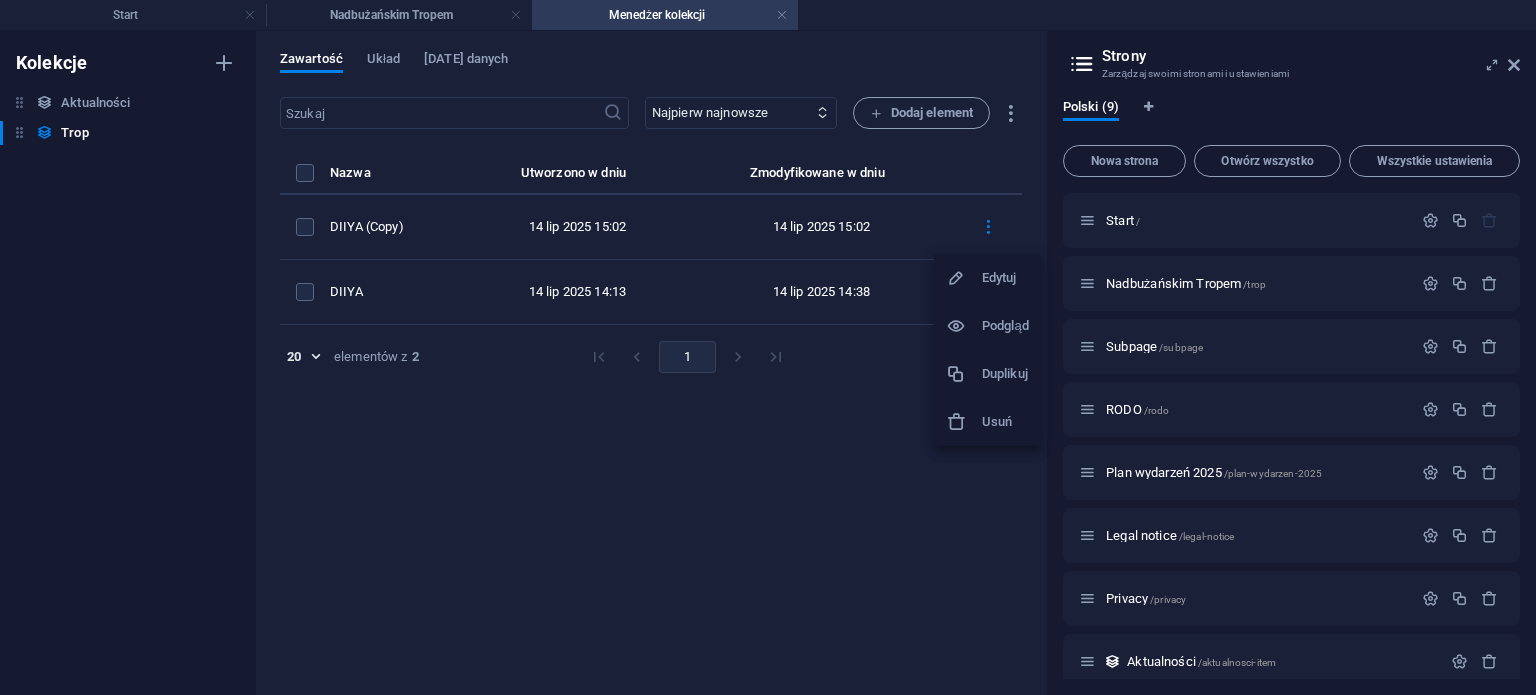 click on "Duplikuj" at bounding box center (1005, 374) 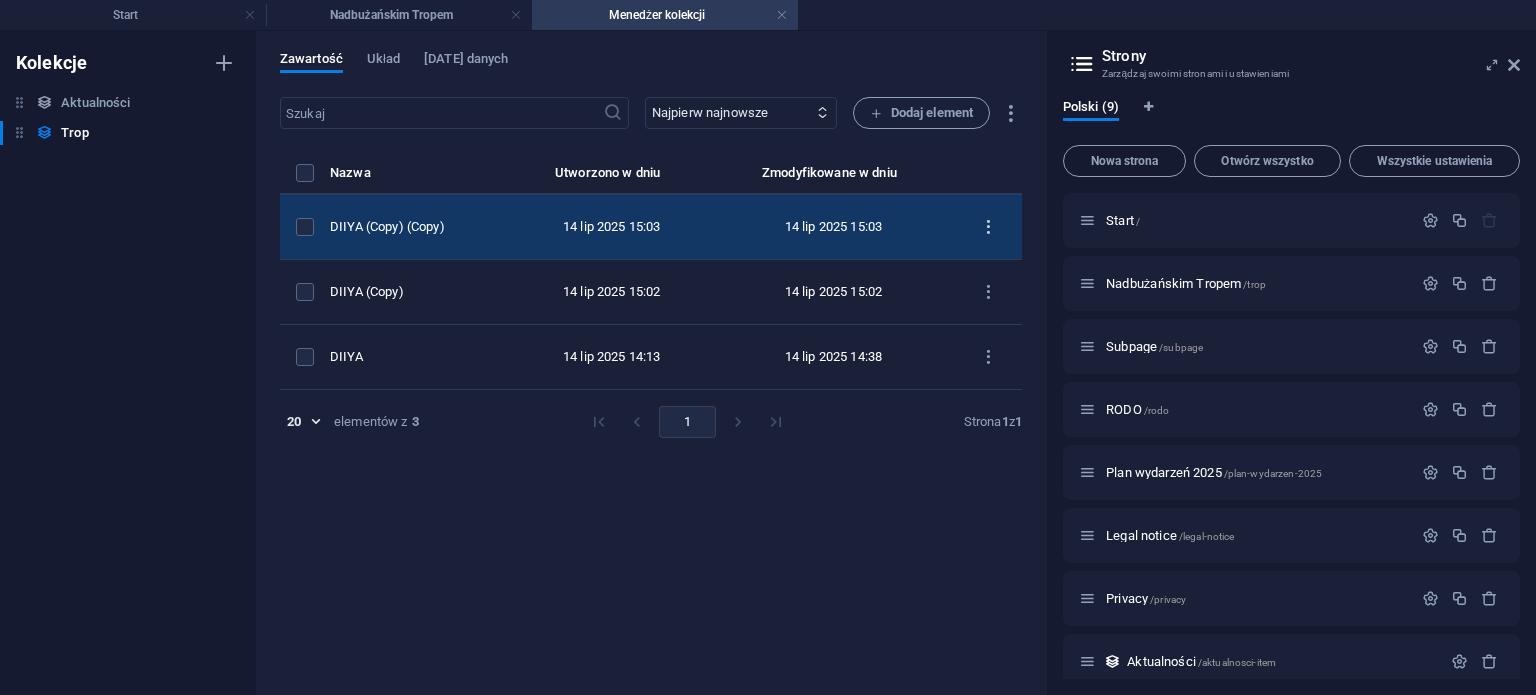 click at bounding box center (988, 227) 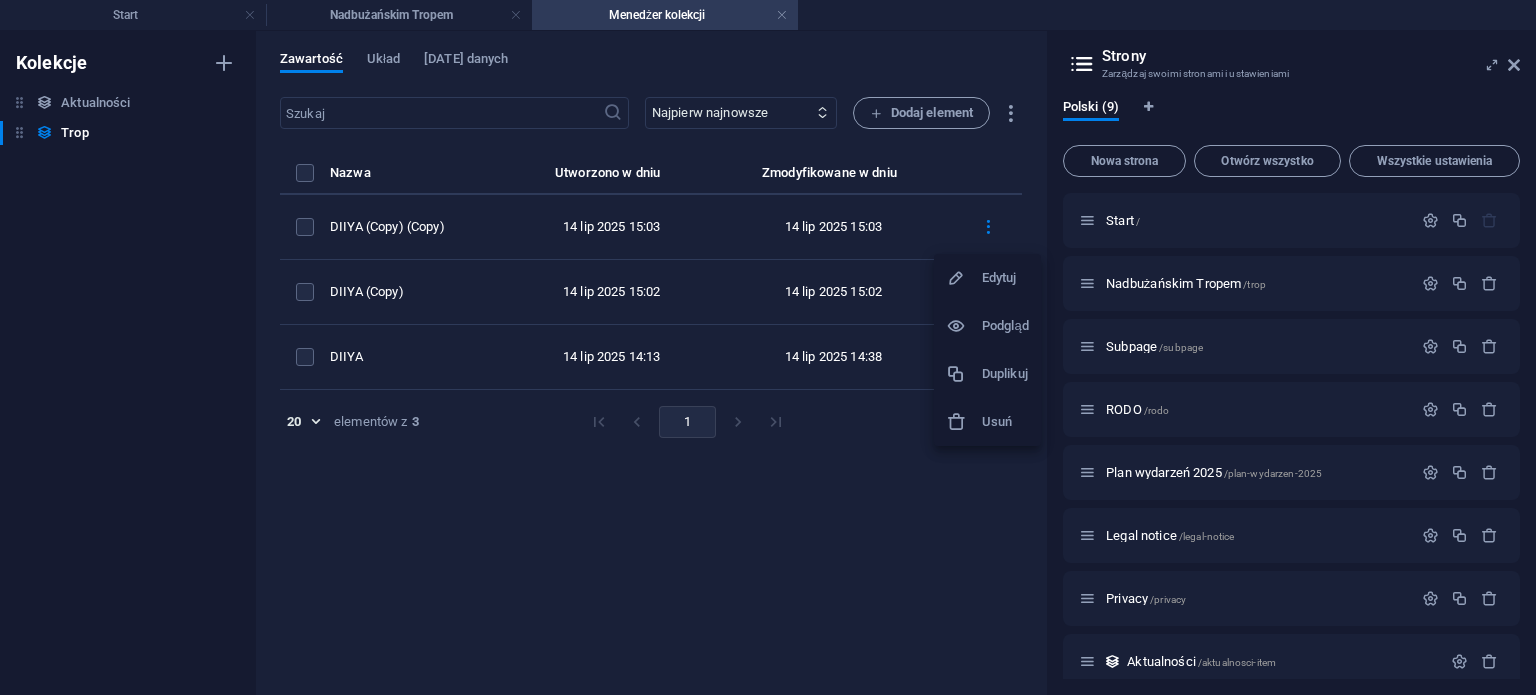 click on "Duplikuj" at bounding box center [1005, 374] 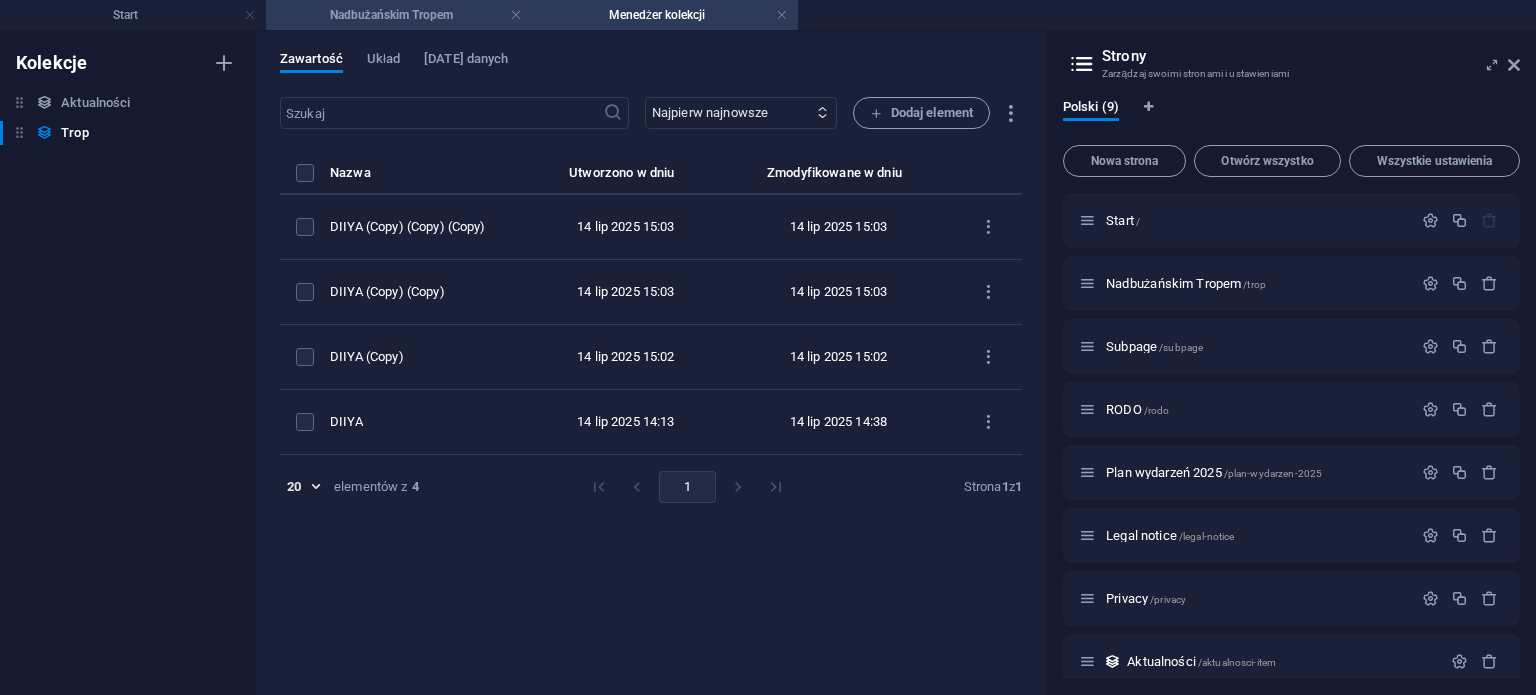 click on "Nadbużańskim Tropem" at bounding box center [399, 15] 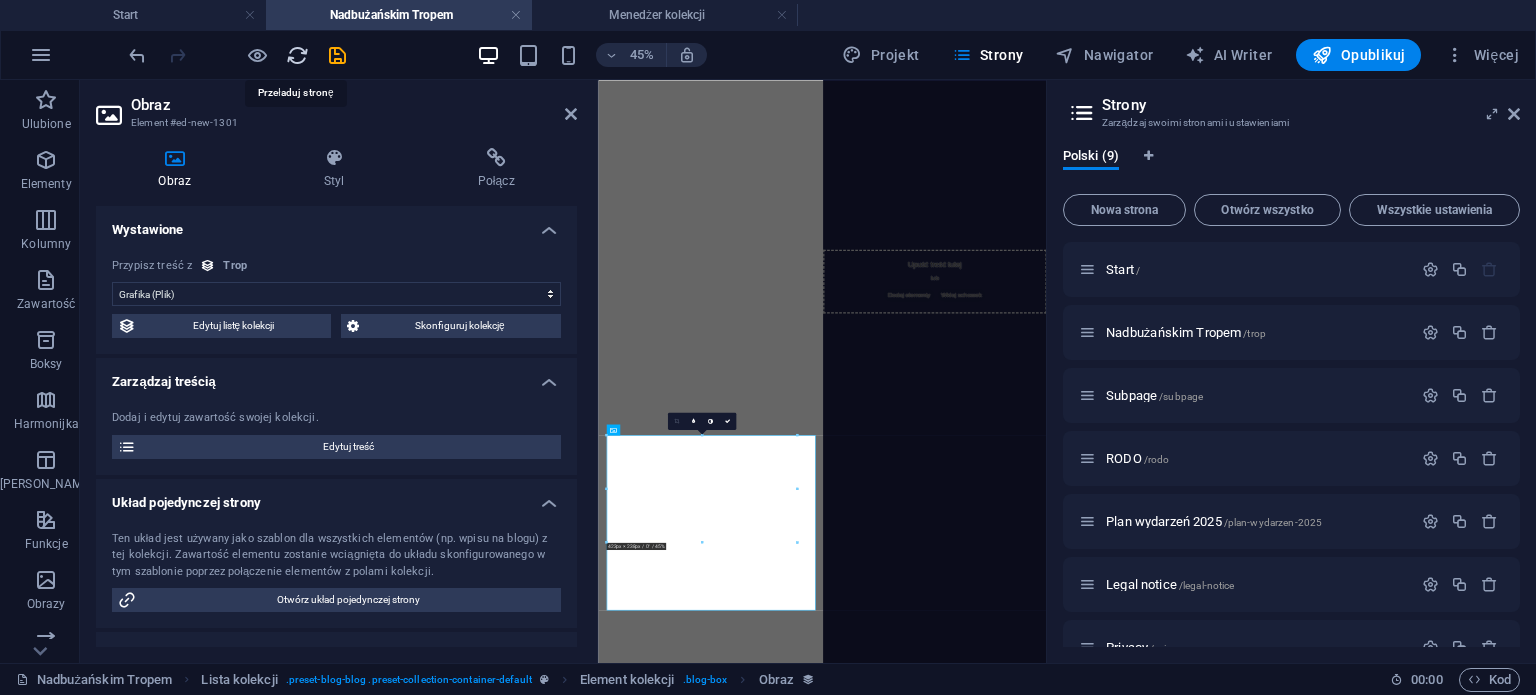 click at bounding box center [297, 55] 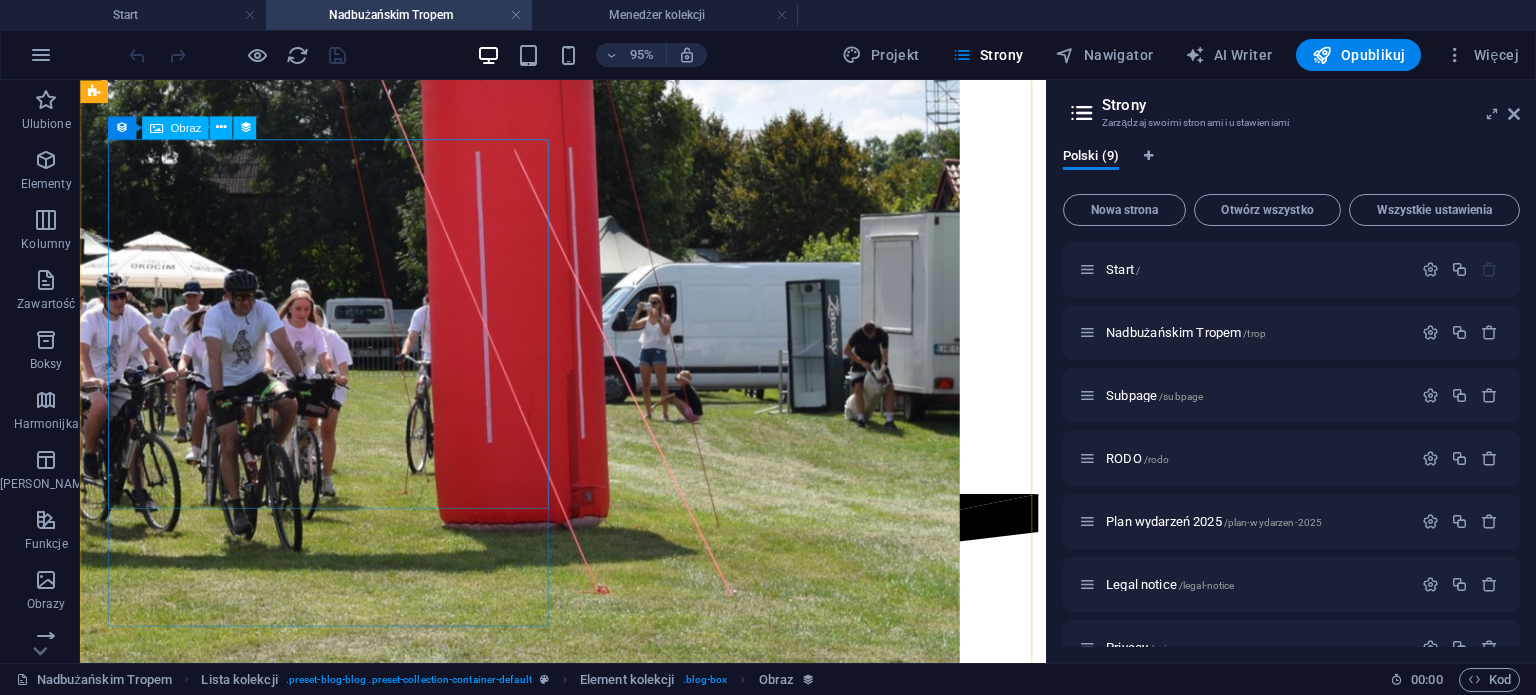 scroll, scrollTop: 300, scrollLeft: 0, axis: vertical 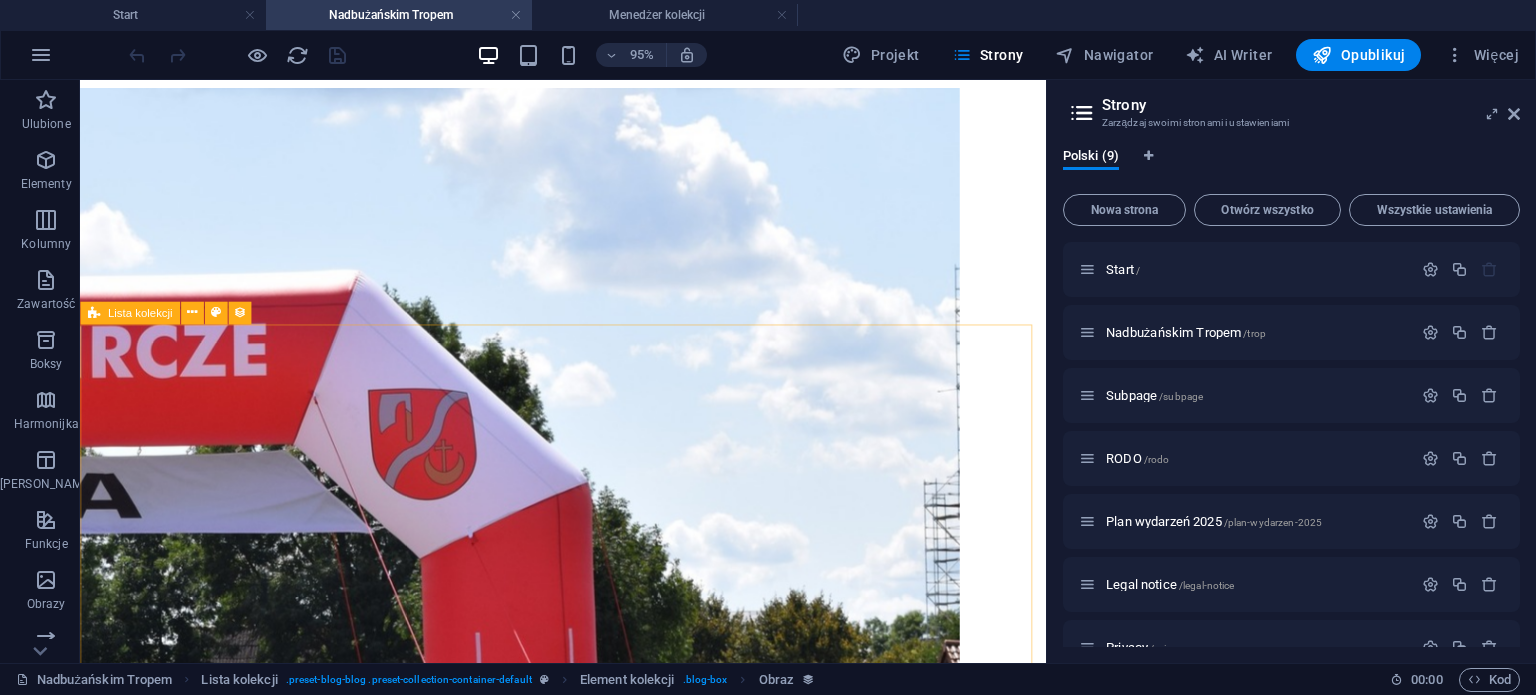 click on "Lista kolekcji" at bounding box center (140, 312) 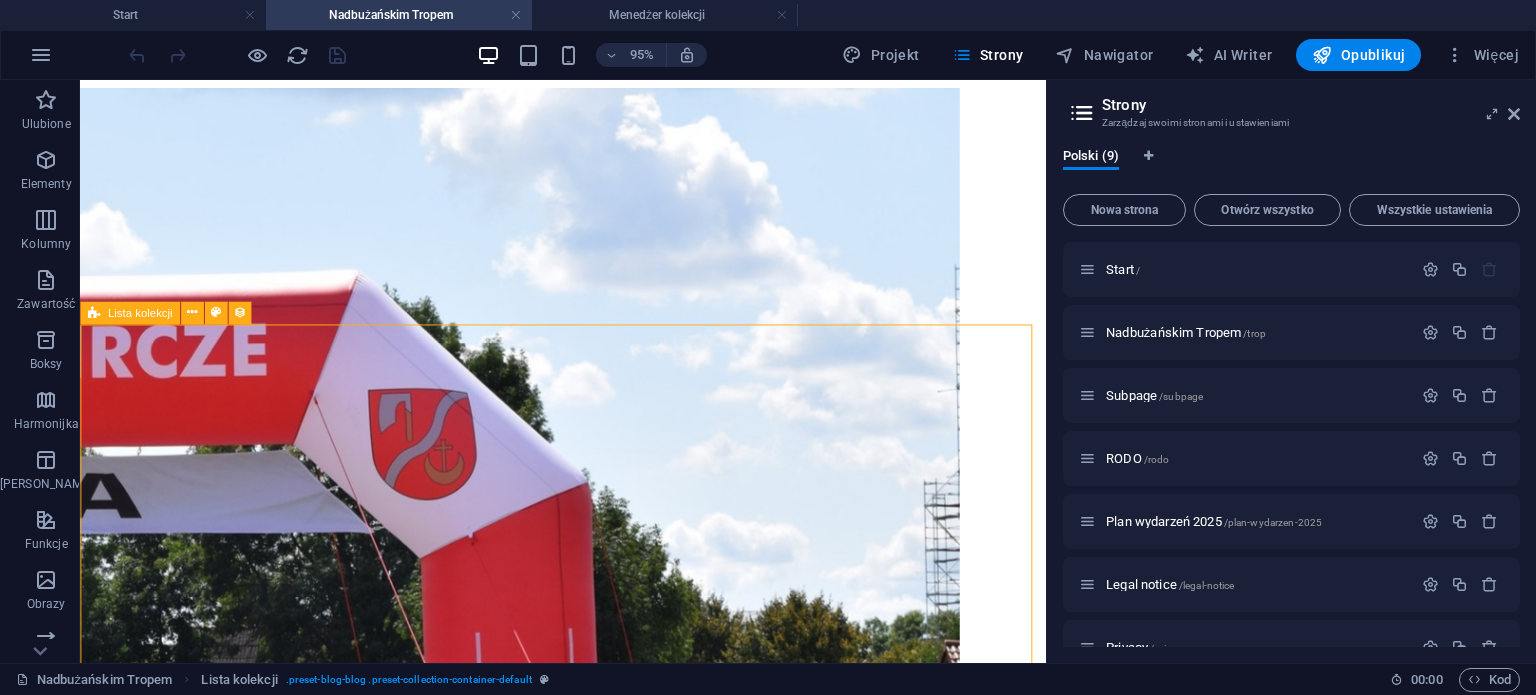 click on "Lista kolekcji" at bounding box center (140, 312) 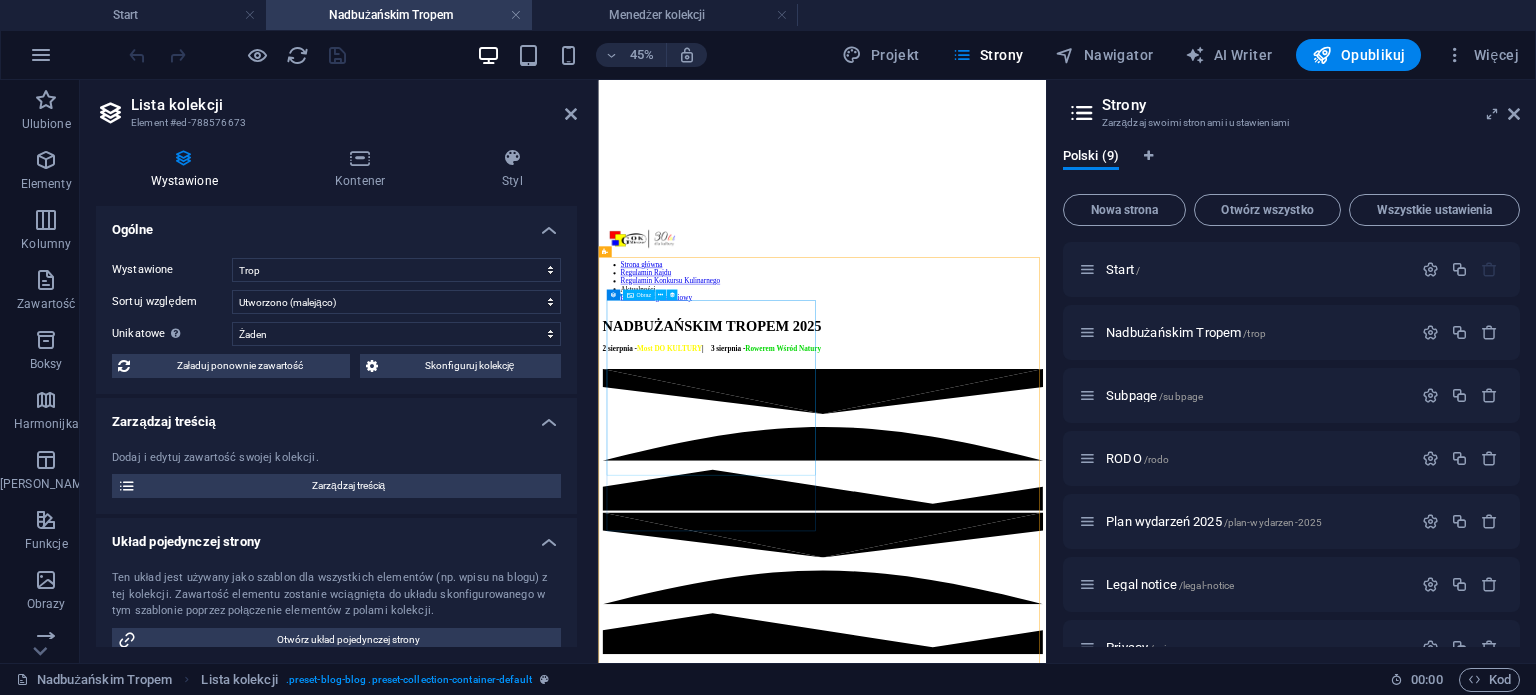 click at bounding box center [1095, 1845] 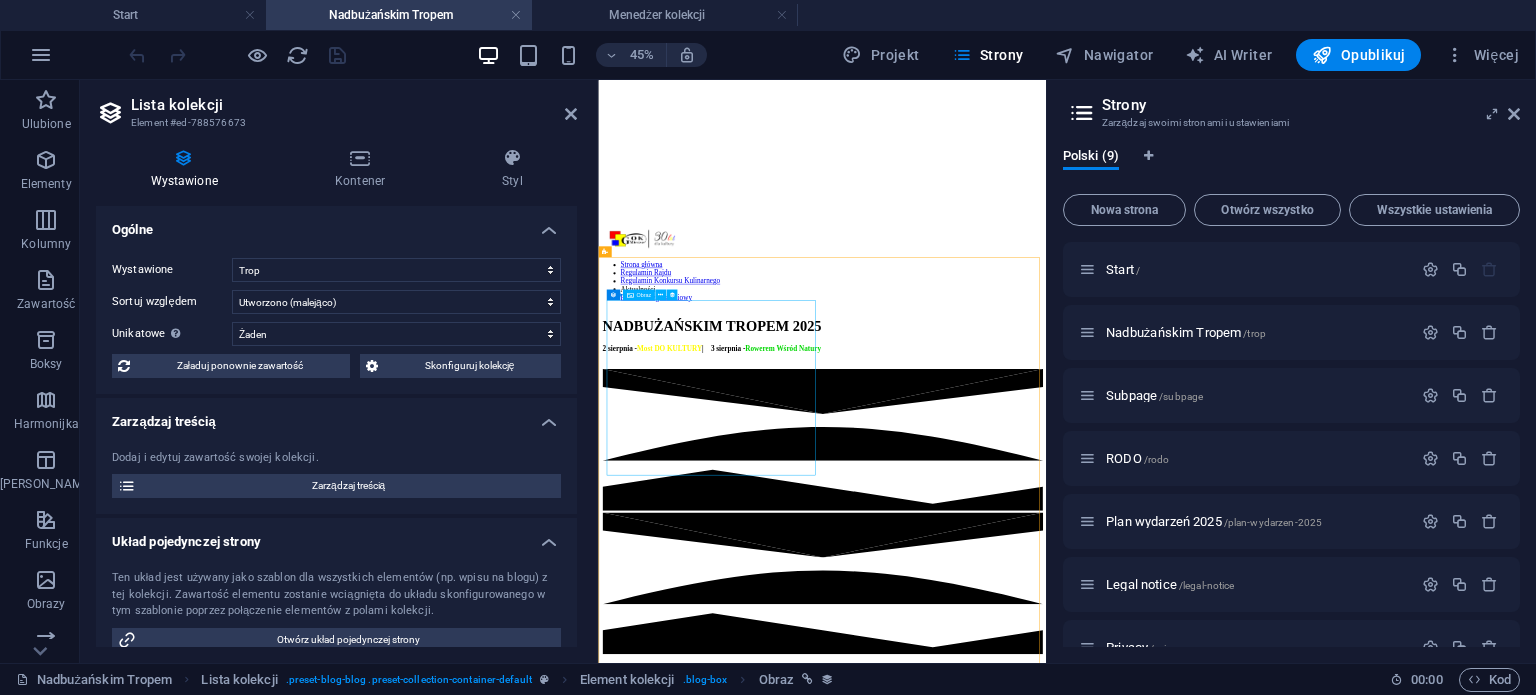 click at bounding box center [1095, 1845] 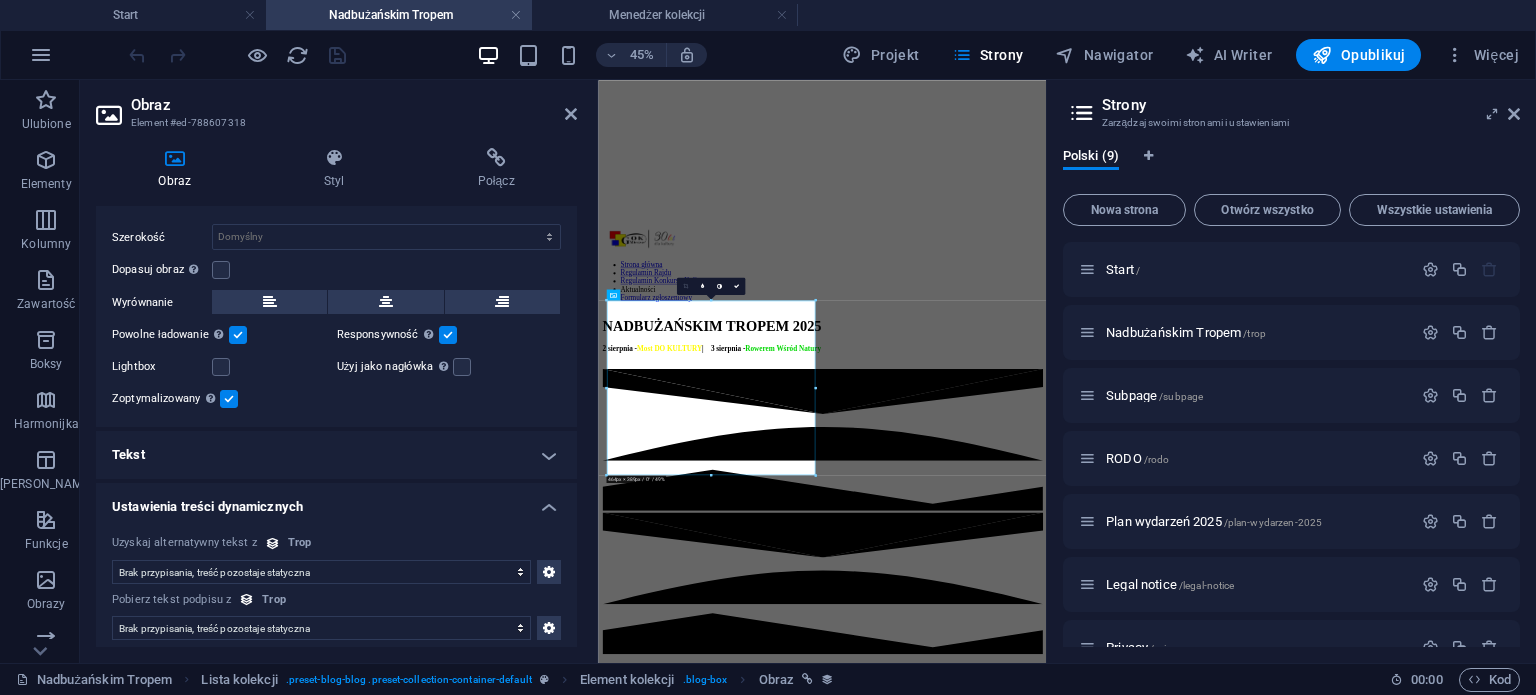 scroll, scrollTop: 476, scrollLeft: 0, axis: vertical 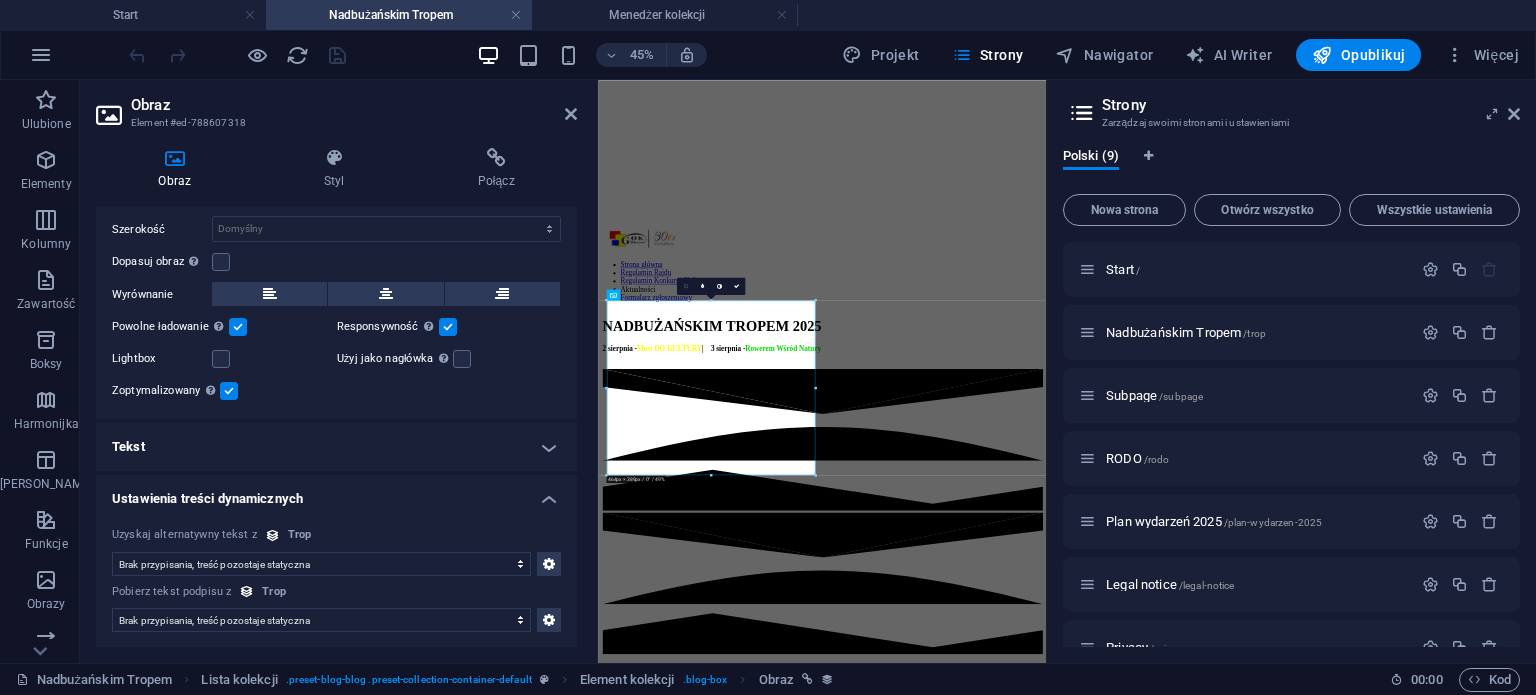click on "Brak przypisania, treść pozostaje statyczna Utworzono w dniu (Data) Zaktualizowano (Data) Nazwa (Zwykły tekst) Slug (Zwykły tekst) Zawartość (CMS) Kategoria (Wybór) Autor (Zwykły tekst) Grafika (Plik) Data publikacji (Data) Status (Wybór)" at bounding box center (336, -182) 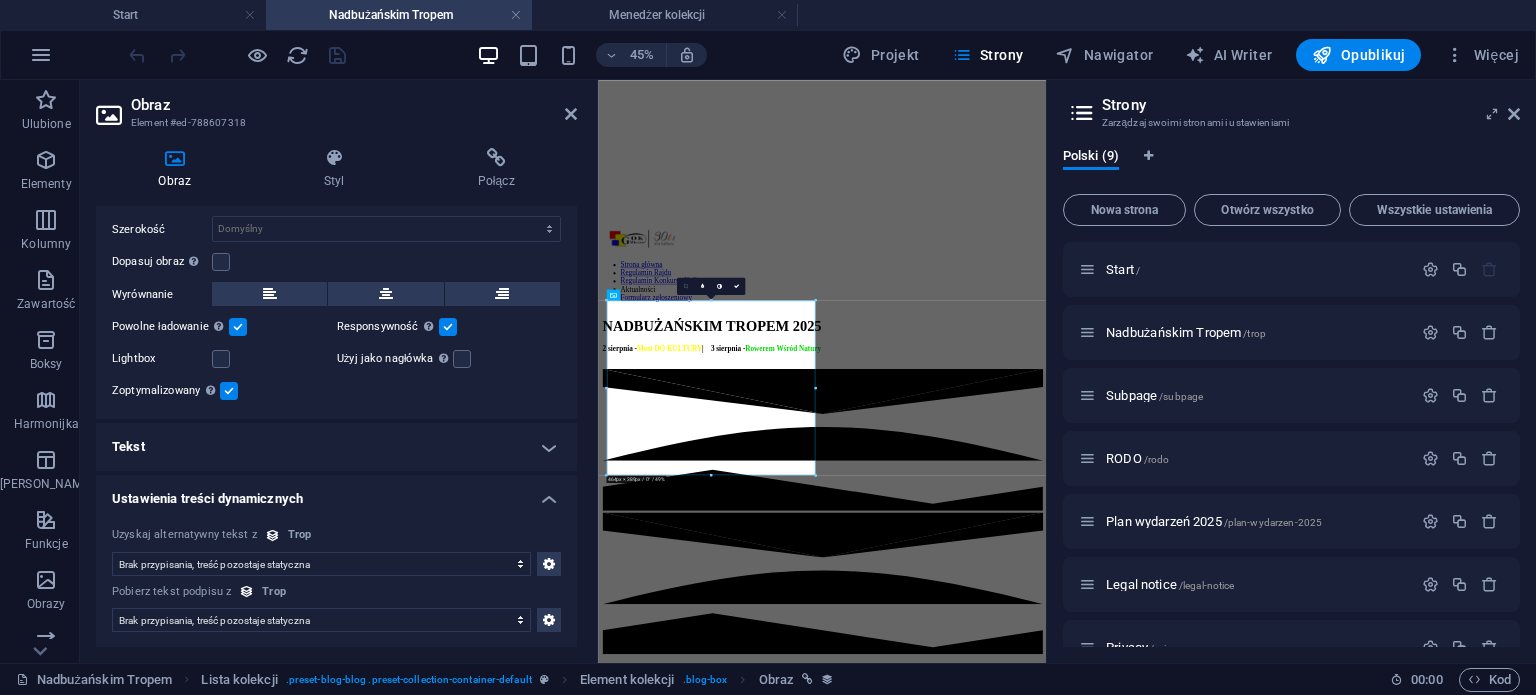 click on "Brak przypisania, treść pozostaje statyczna Utworzono w dniu (Data) Zaktualizowano (Data) Nazwa (Zwykły tekst) Slug (Zwykły tekst) Zawartość (CMS) Kategoria (Wybór) Autor (Zwykły tekst) Grafika (Plik) Data publikacji (Data) Status (Wybór)" at bounding box center [321, 564] 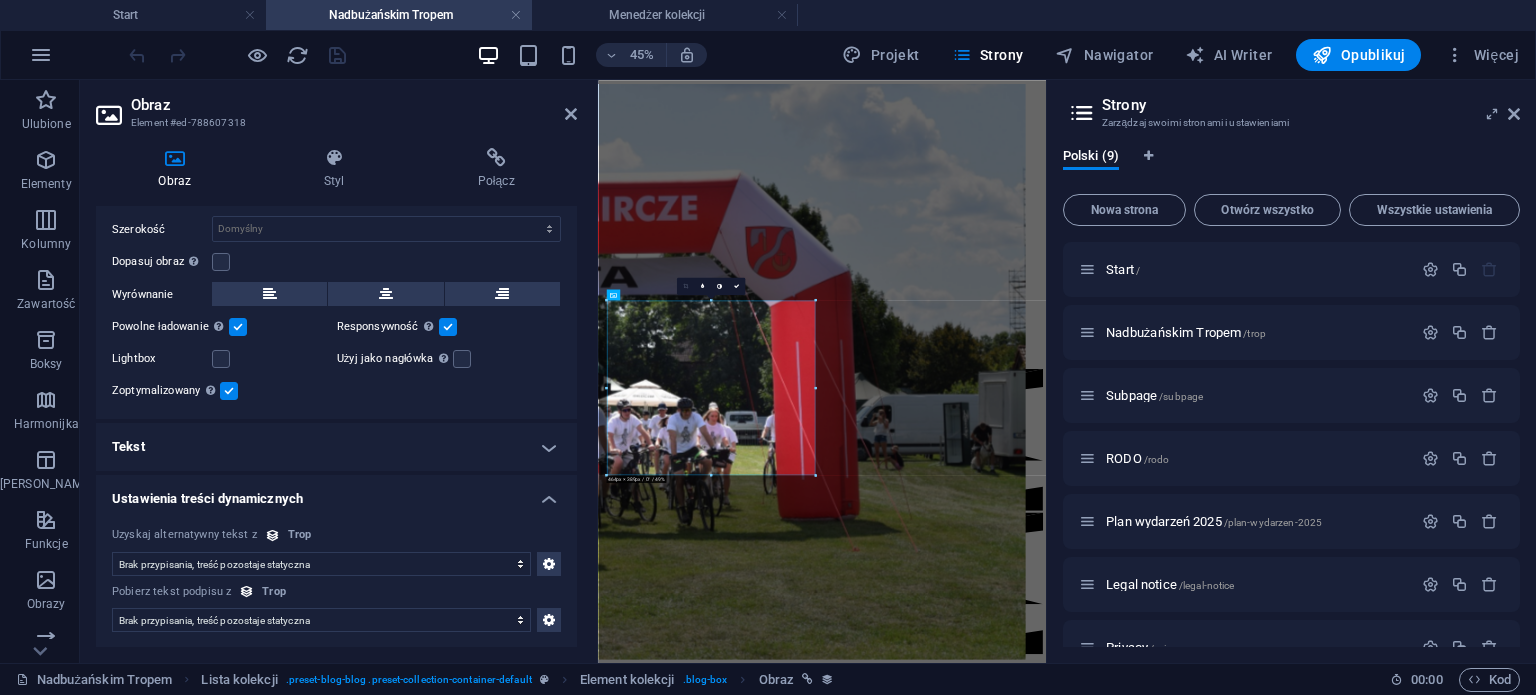 click on "Brak przypisania, treść pozostaje statyczna Utworzono w dniu (Data) Zaktualizowano (Data) Nazwa (Zwykły tekst) Slug (Zwykły tekst) Zawartość (CMS) Kategoria (Wybór) Autor (Zwykły tekst) Grafika (Plik) Data publikacji (Data) Status (Wybór)" at bounding box center [321, 564] 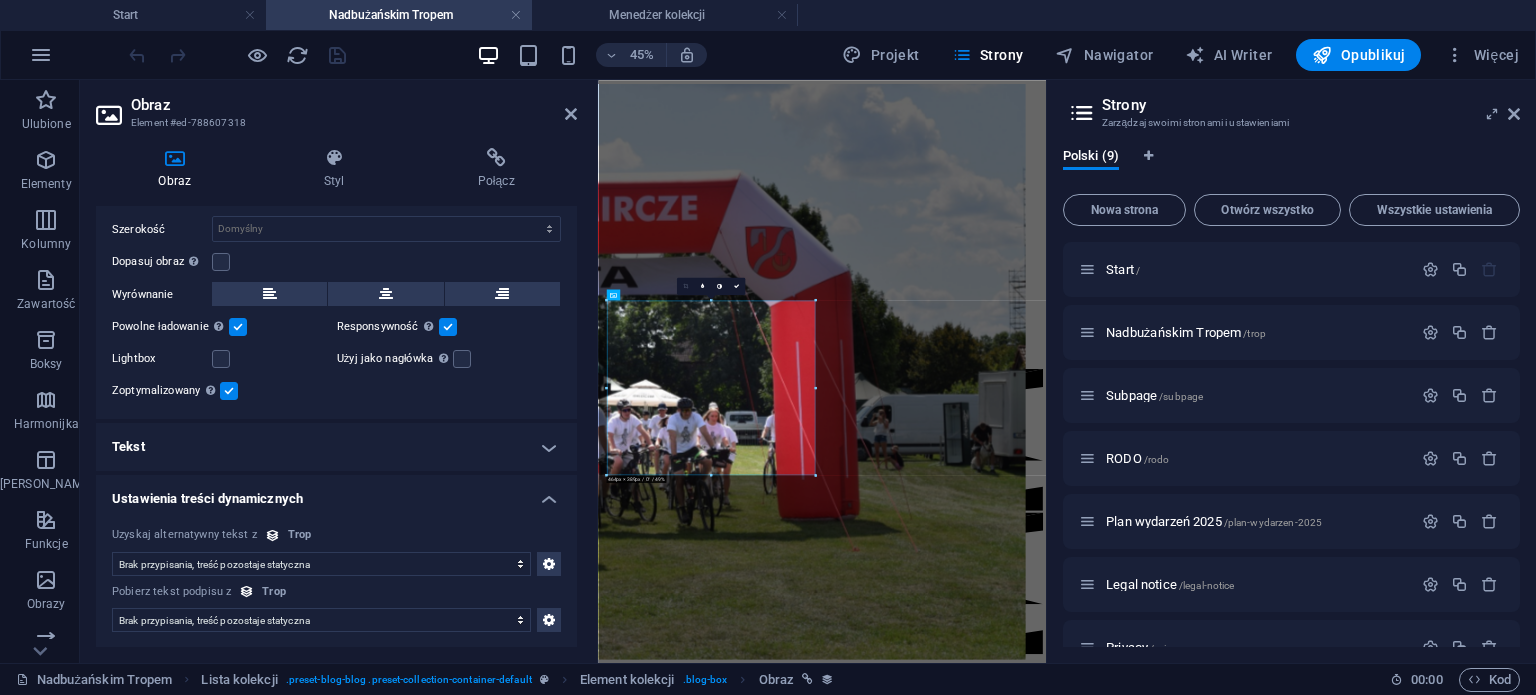 select on "name" 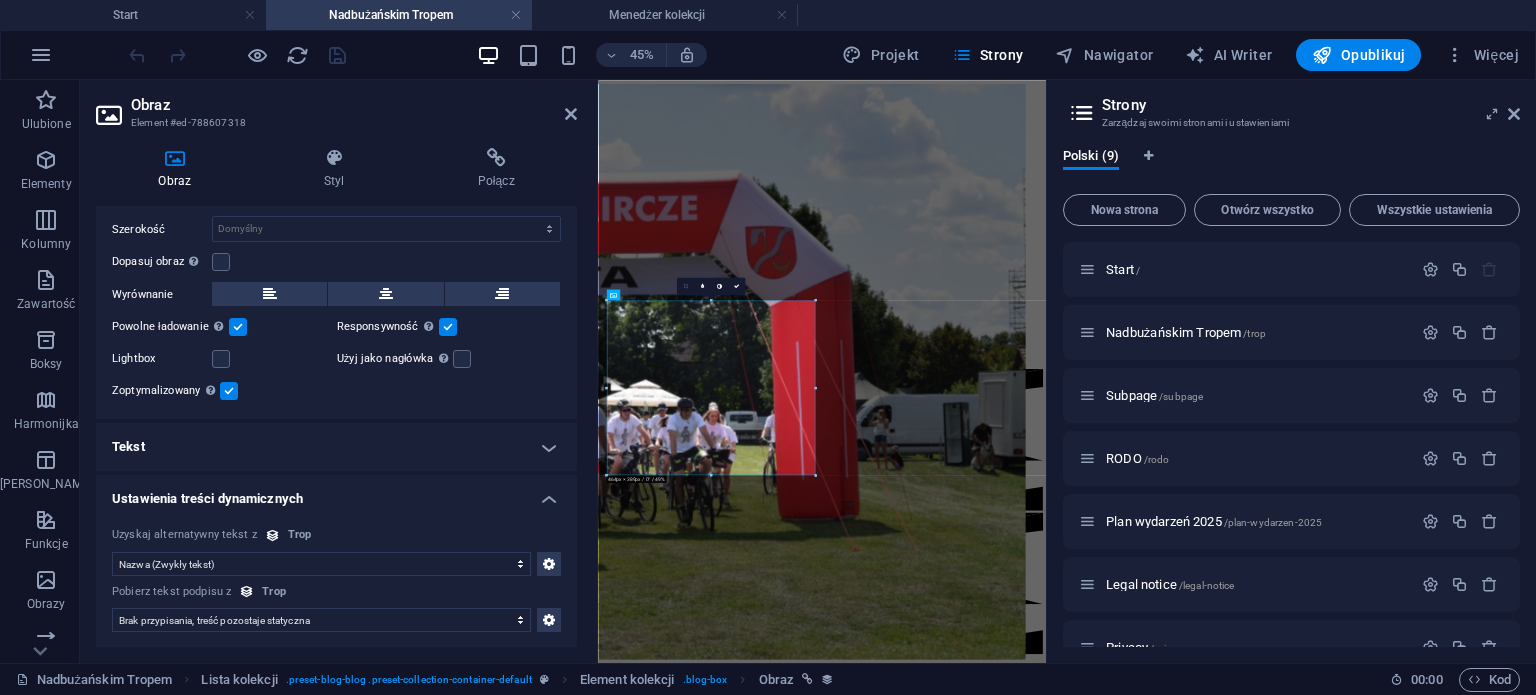 click on "Brak przypisania, treść pozostaje statyczna Utworzono w dniu (Data) Zaktualizowano (Data) Nazwa (Zwykły tekst) Slug (Zwykły tekst) Zawartość (CMS) Kategoria (Wybór) Autor (Zwykły tekst) Grafika (Plik) Data publikacji (Data) Status (Wybór)" at bounding box center (321, 564) 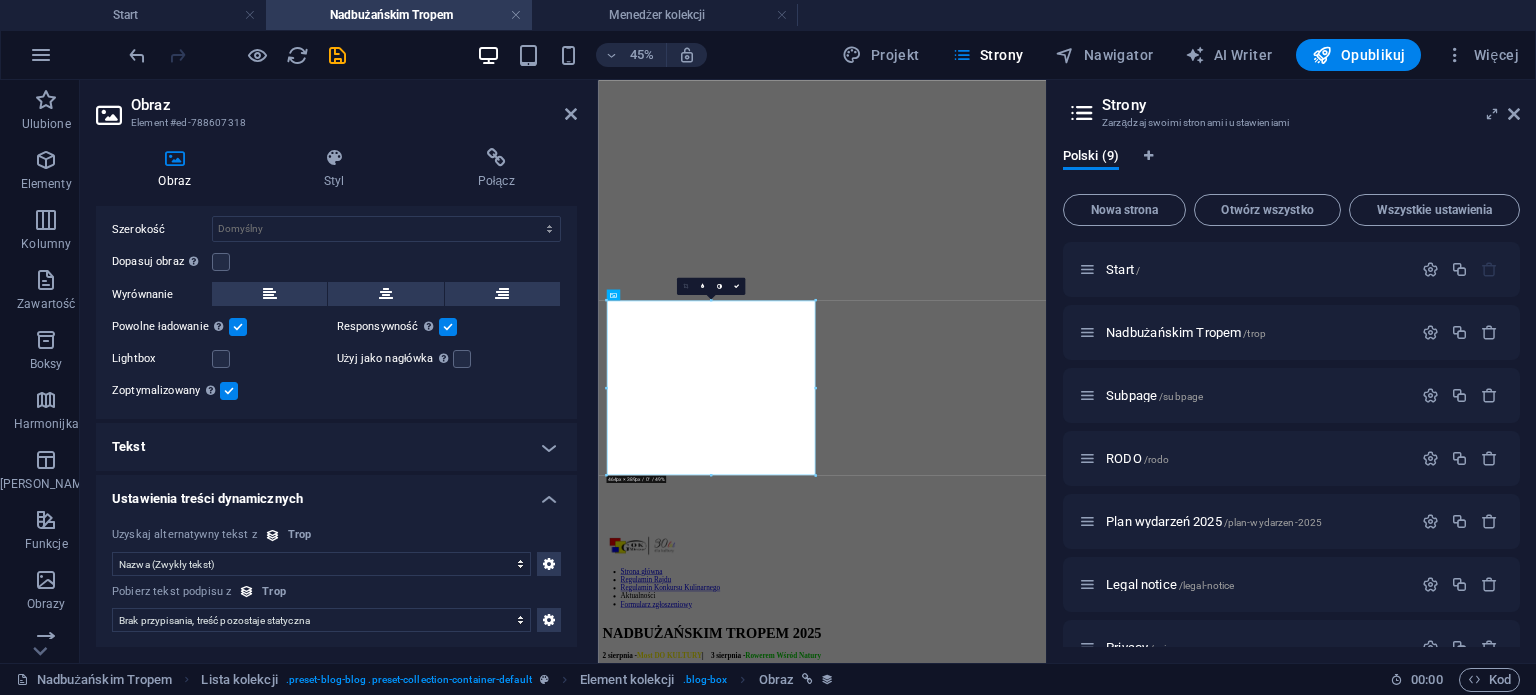 click on "Brak przypisania, treść pozostaje statyczna Utworzono w dniu (Data) Zaktualizowano (Data) Nazwa (Zwykły tekst) Slug (Zwykły tekst) Zawartość (CMS) Kategoria (Wybór) Autor (Zwykły tekst) Grafika (Plik) Data publikacji (Data) Status (Wybór)" at bounding box center [336, -182] 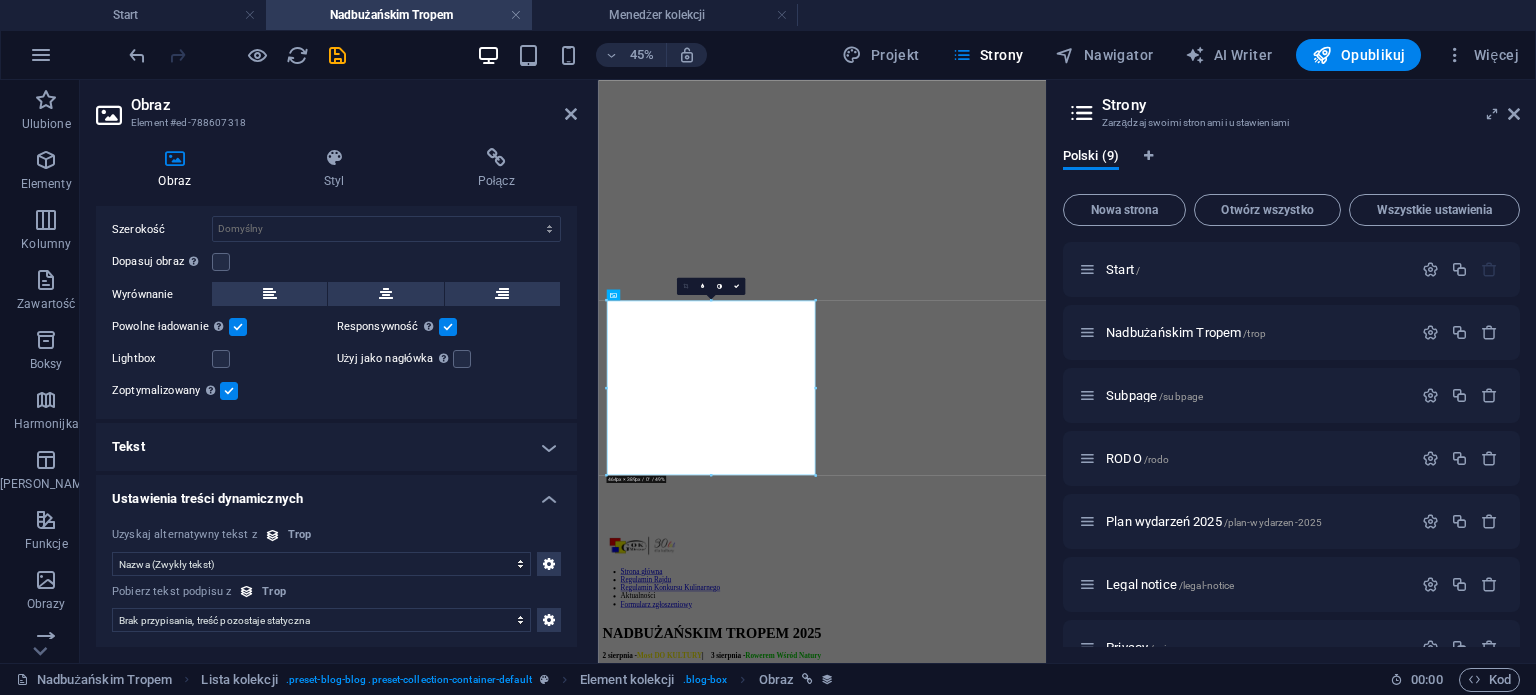 click on "Tekst" at bounding box center (336, 447) 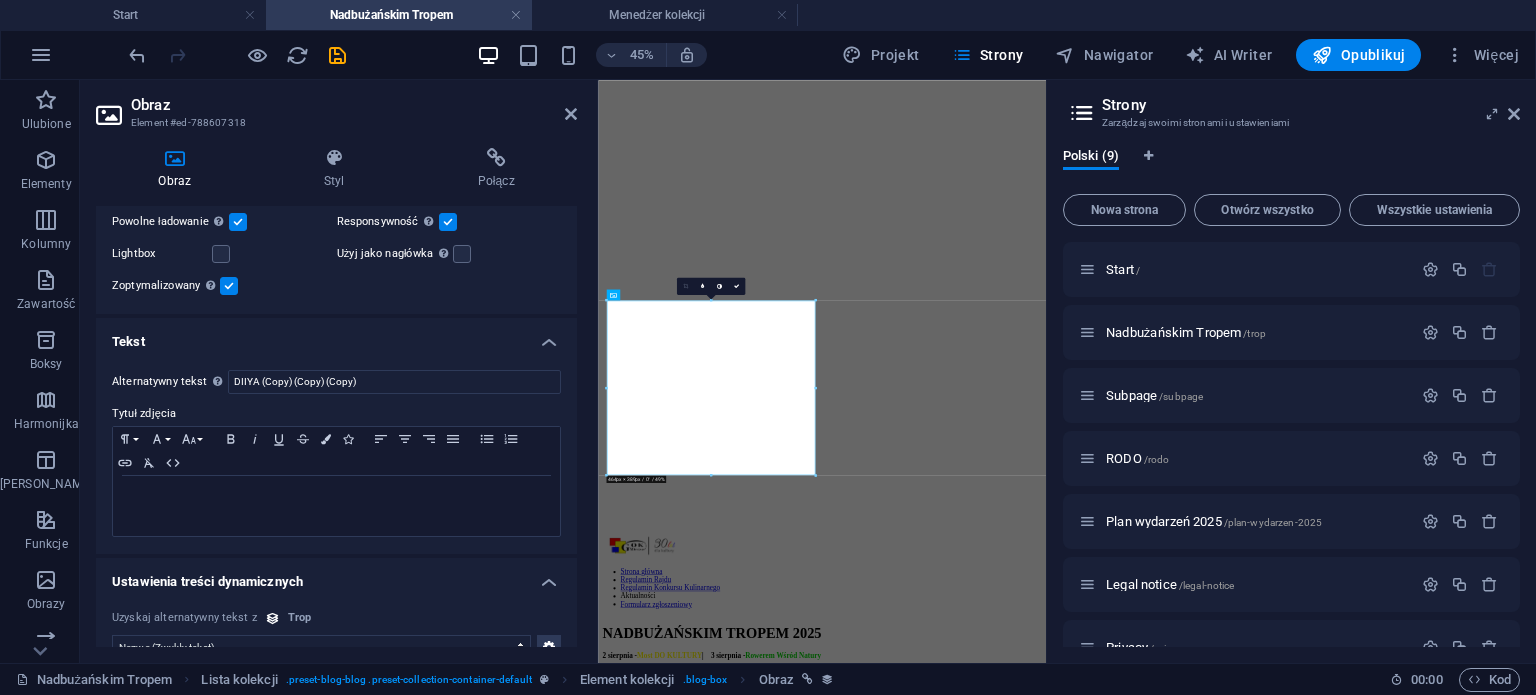 scroll, scrollTop: 664, scrollLeft: 0, axis: vertical 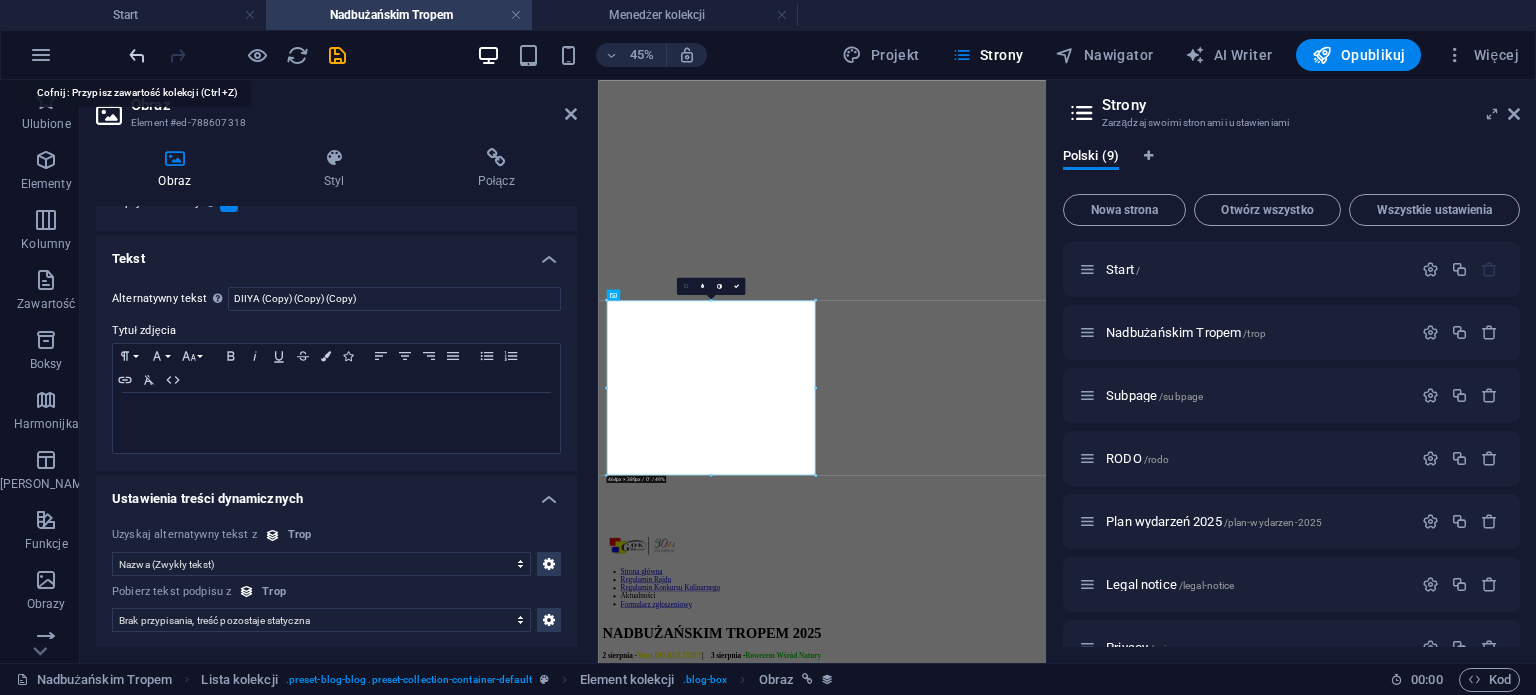 click at bounding box center (137, 55) 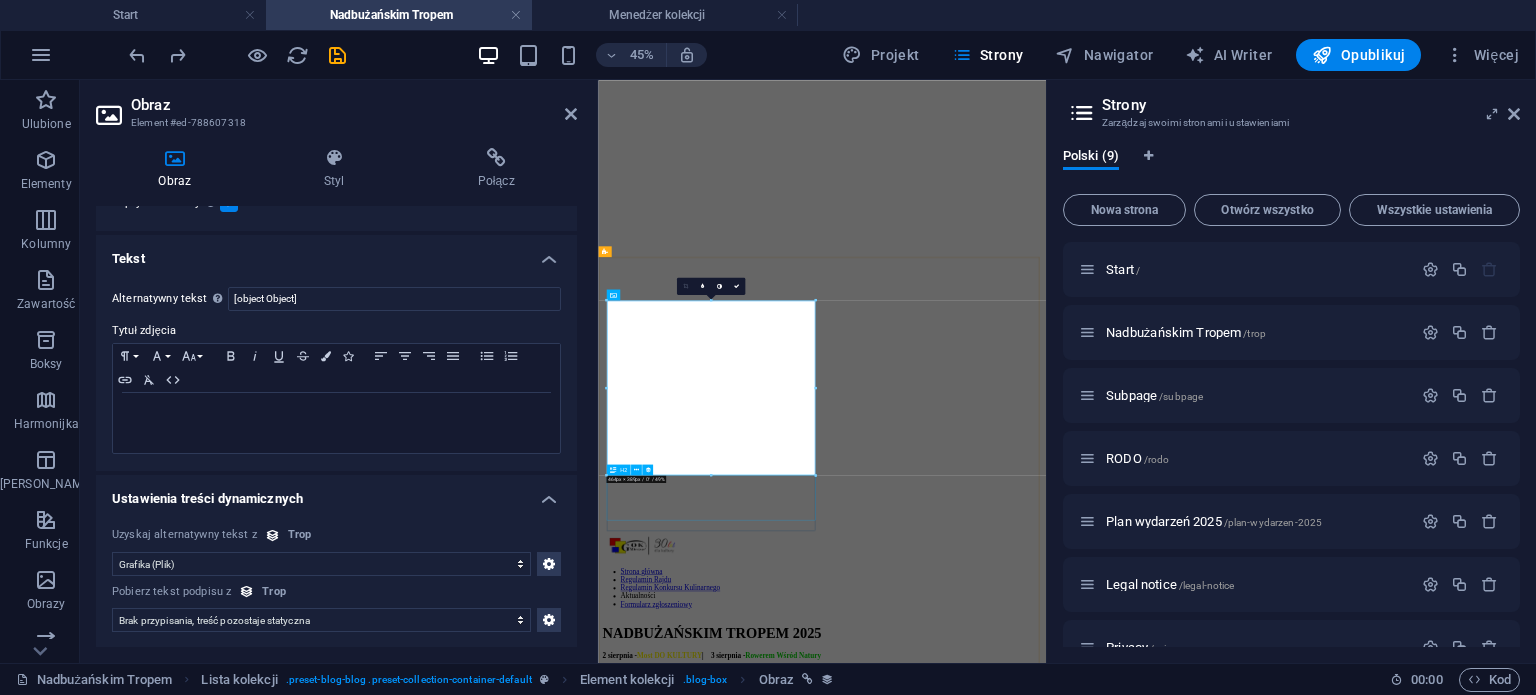 click on "DIIYA (Copy) (Copy) (Copy)" at bounding box center (1095, 2979) 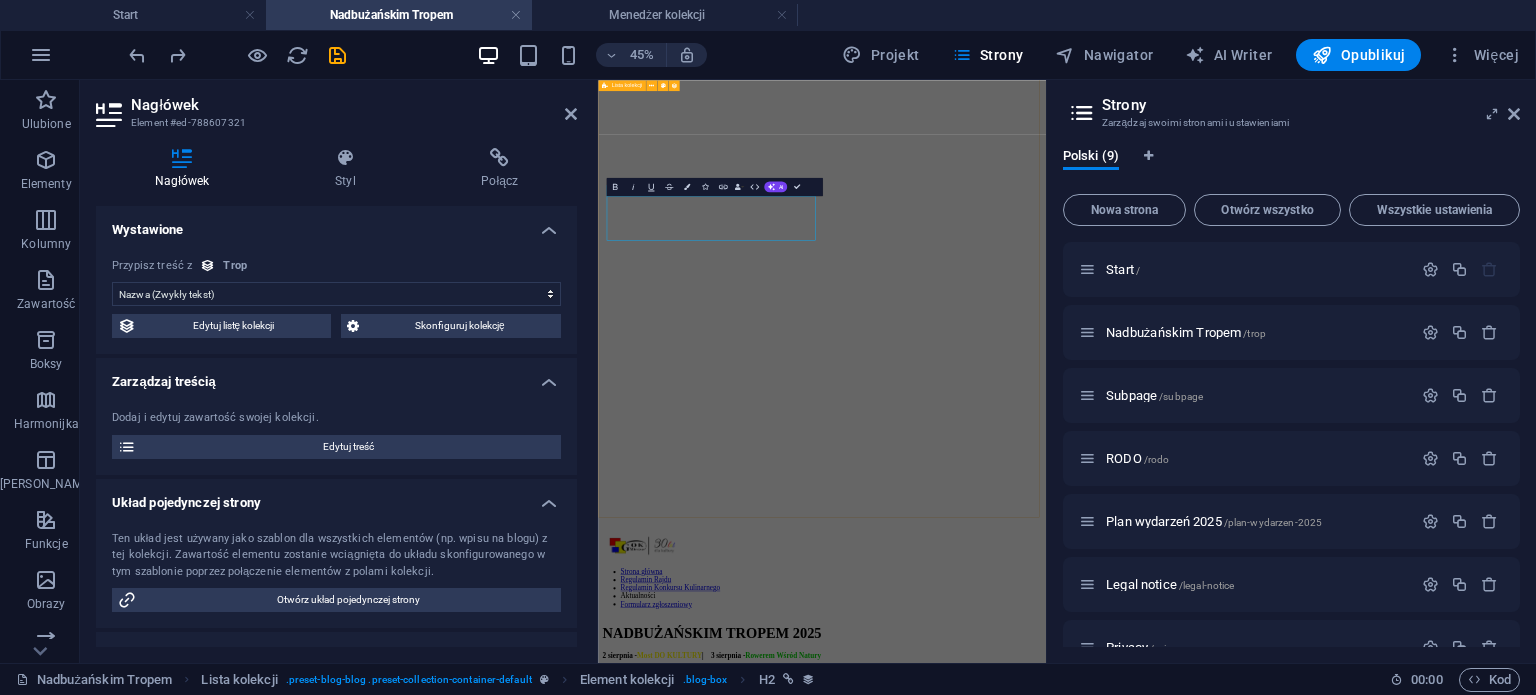 scroll, scrollTop: 920, scrollLeft: 0, axis: vertical 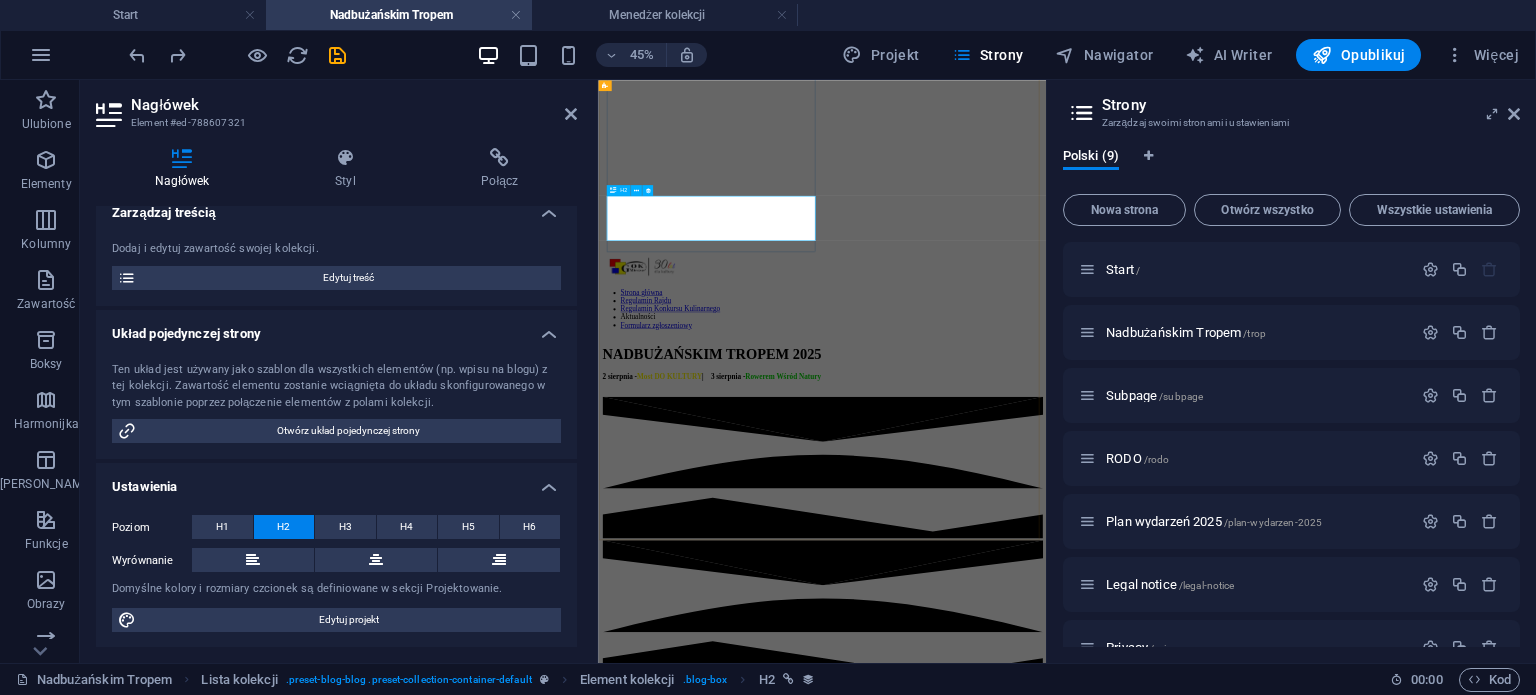 click on "DIIYA (Copy) (Copy) (Copy)" at bounding box center [1095, 2359] 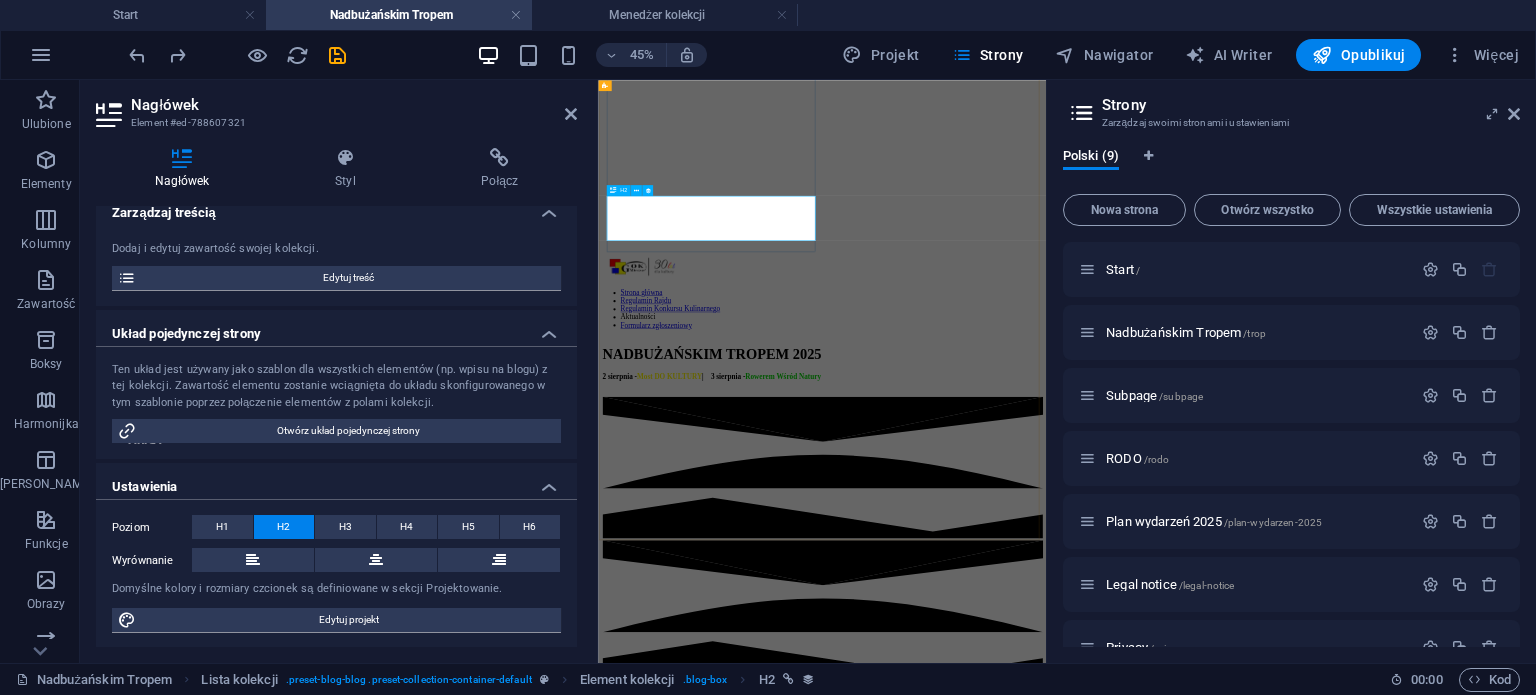 click on "DIIYA (Copy) (Copy) (Copy)" at bounding box center [1095, 2359] 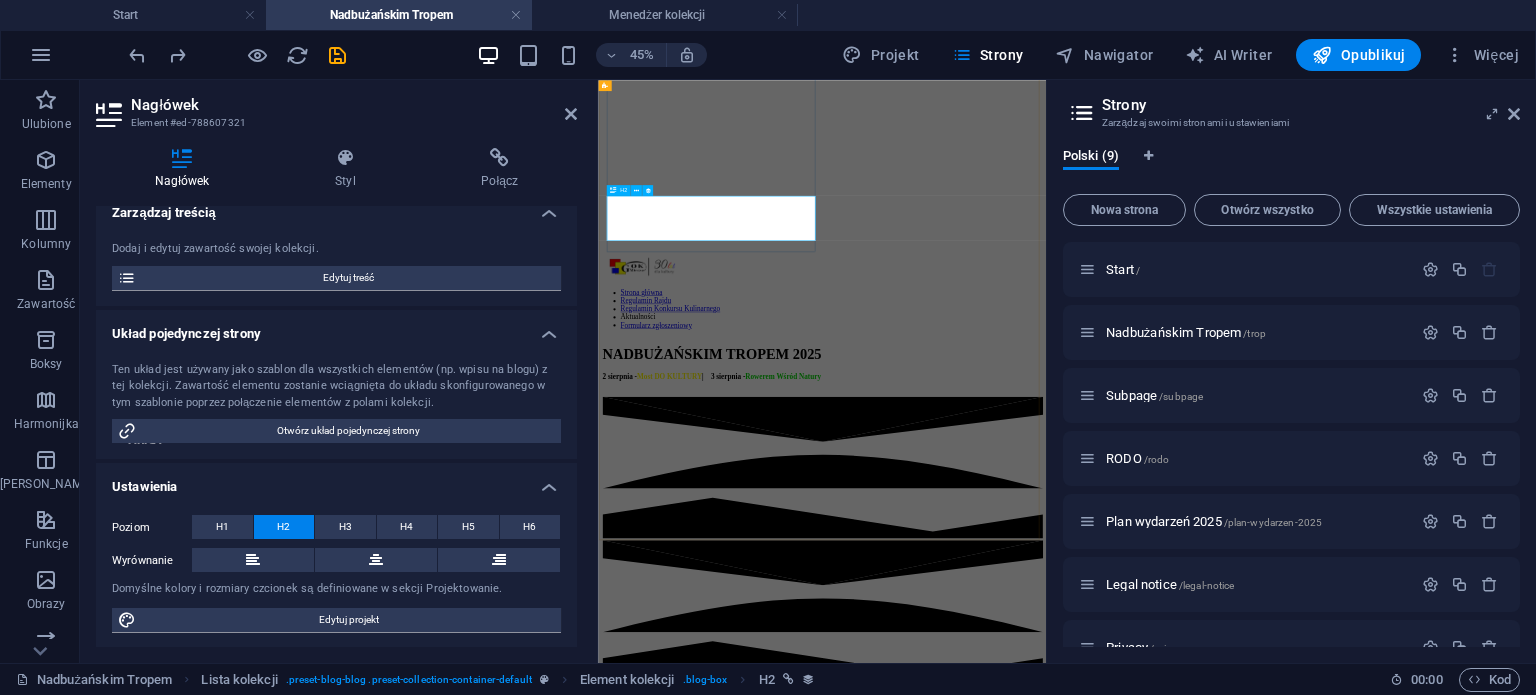 click on "DIIYA (Copy) (Copy) (Copy)" at bounding box center [1095, 2359] 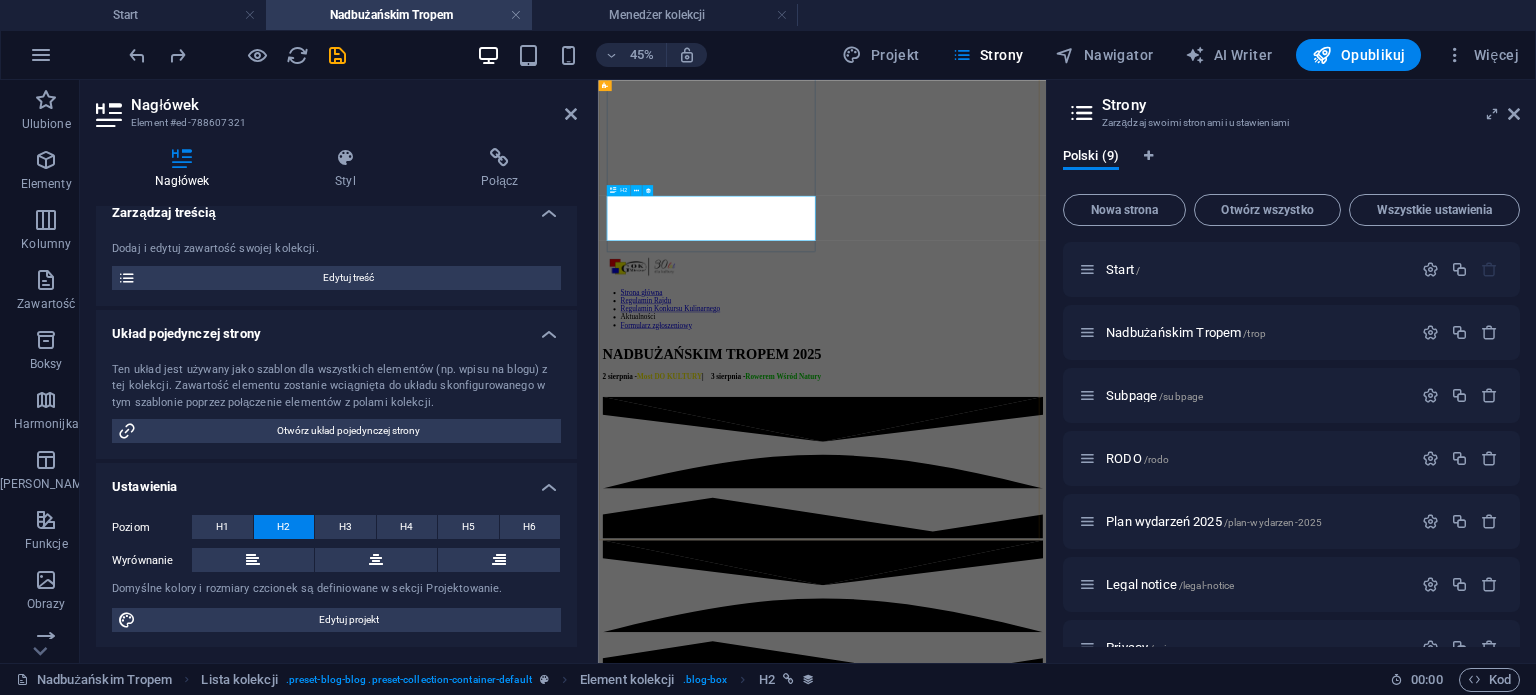 click on "DIIYA (Copy) (Copy) (Copy)" at bounding box center [1095, 2359] 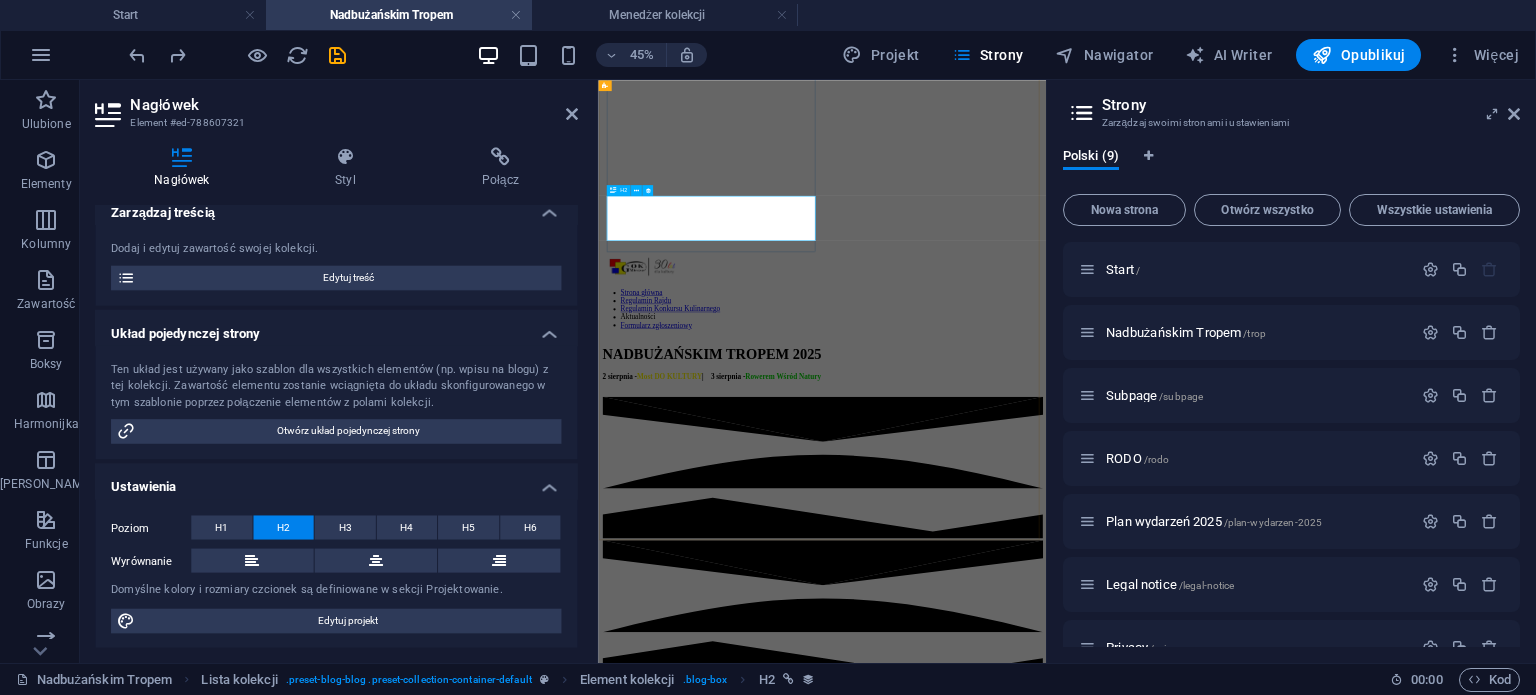 click on "DIIYA (Copy) (Copy) (Copy)" at bounding box center (1095, 2359) 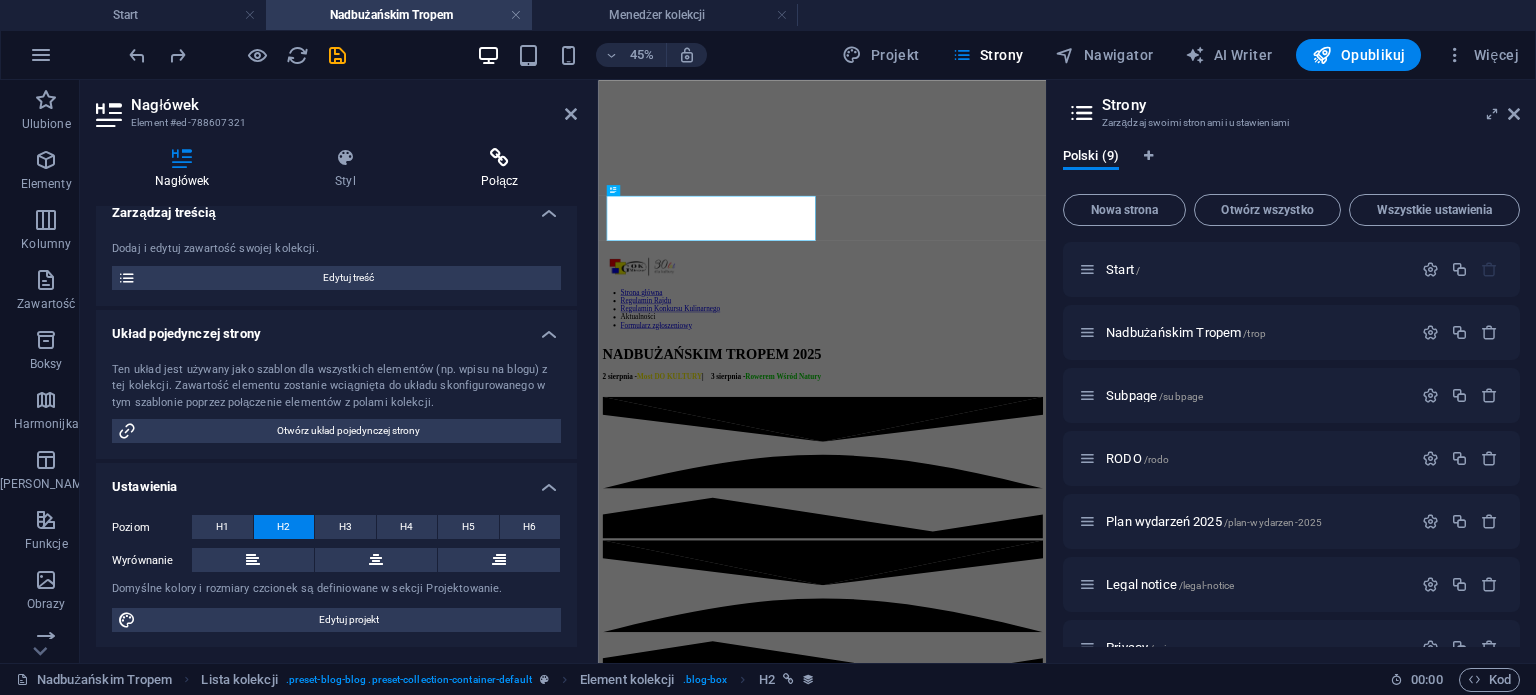 click on "Połącz" at bounding box center (499, 169) 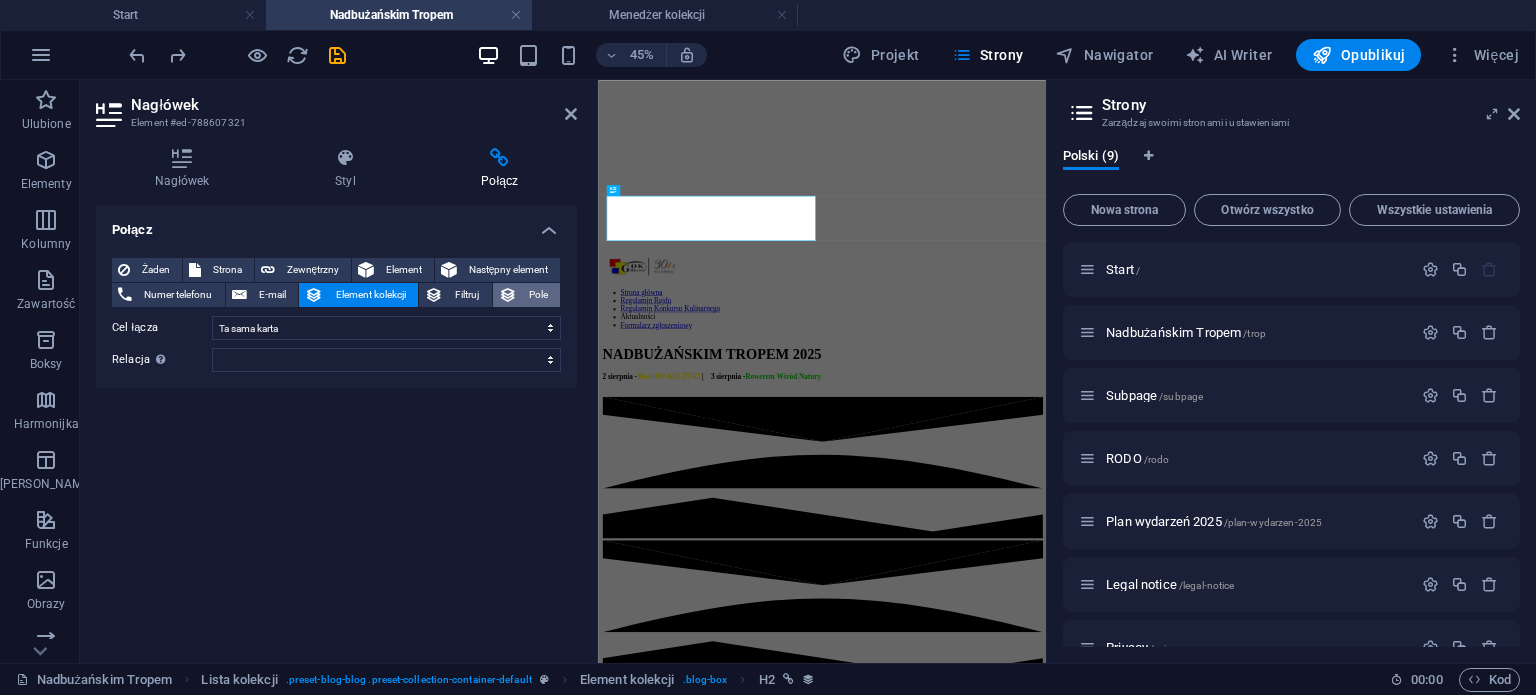 click on "Pole" at bounding box center [539, 295] 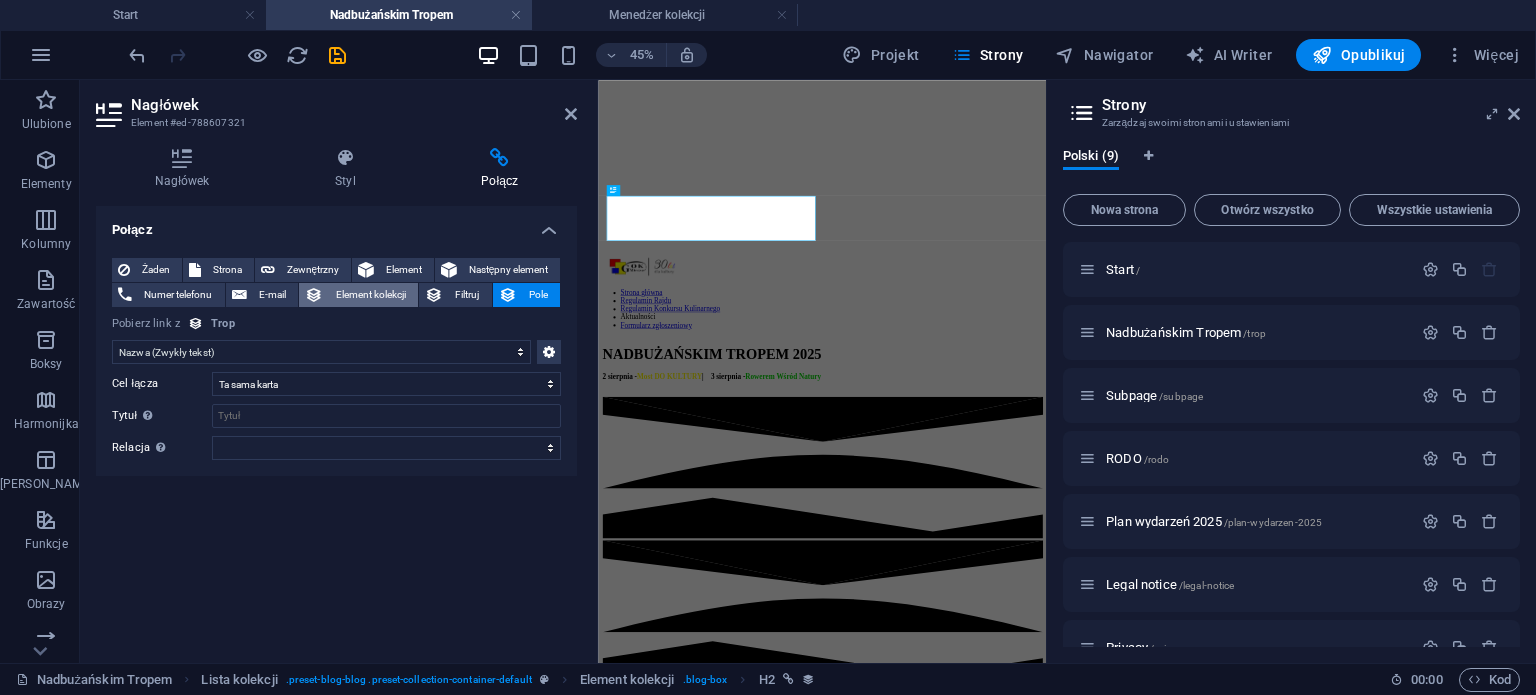 click on "Element kolekcji" at bounding box center [370, 295] 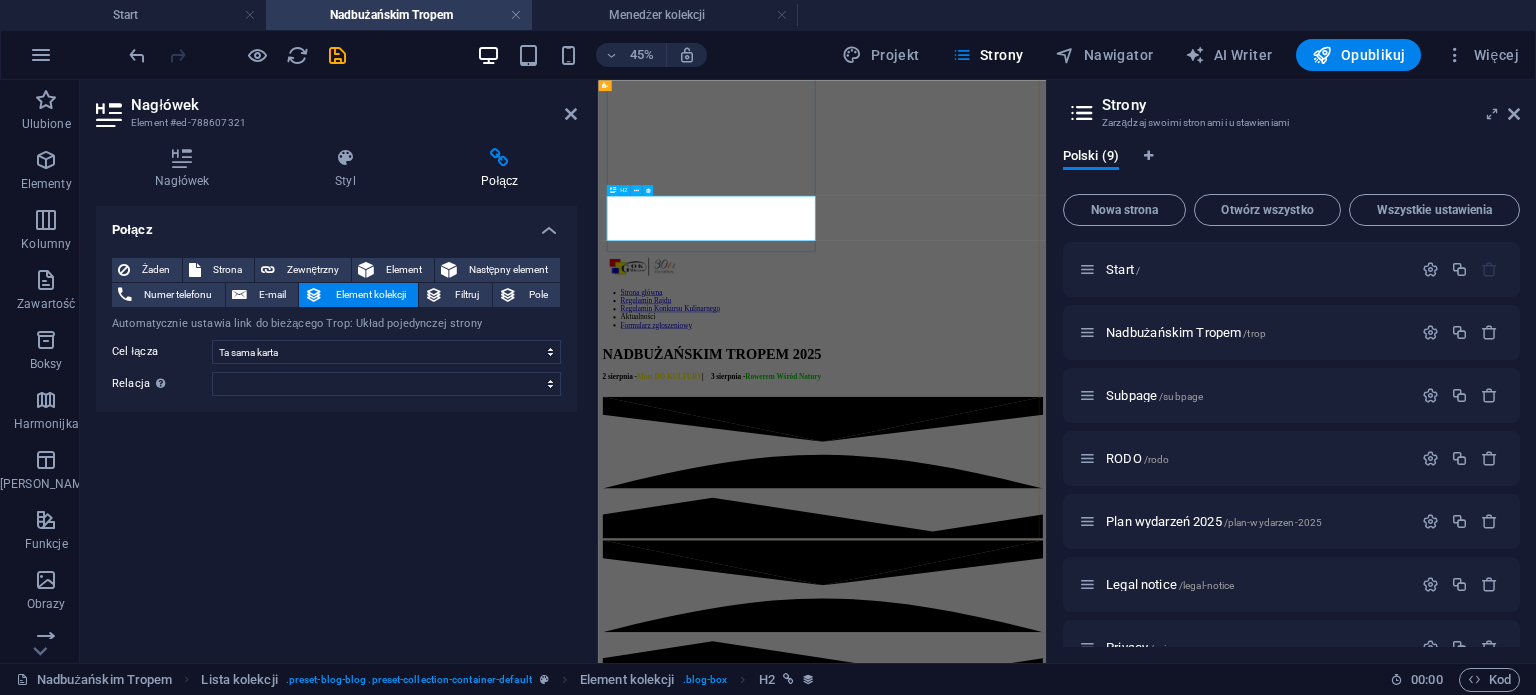 click on "DIIYA (Copy) (Copy) (Copy)" at bounding box center [1095, 2359] 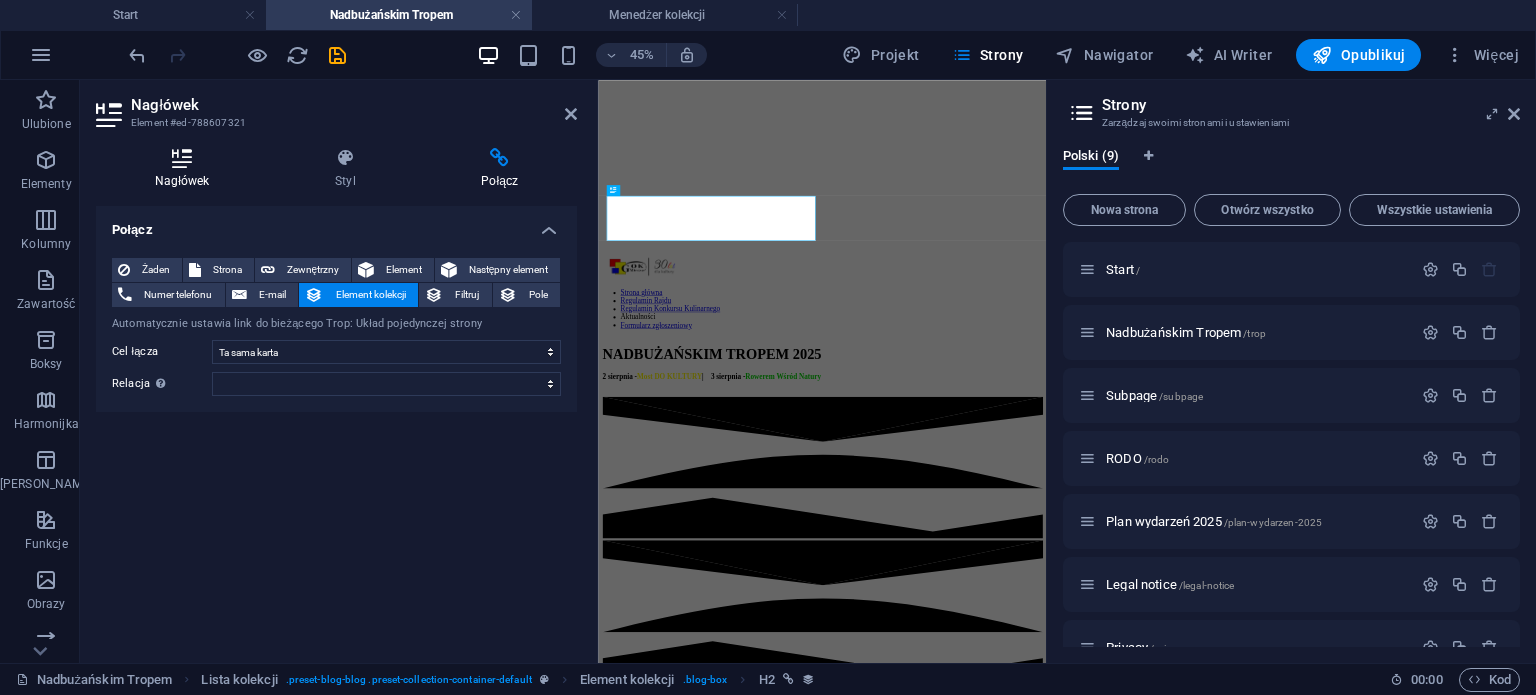 click on "Nagłówek" at bounding box center (186, 169) 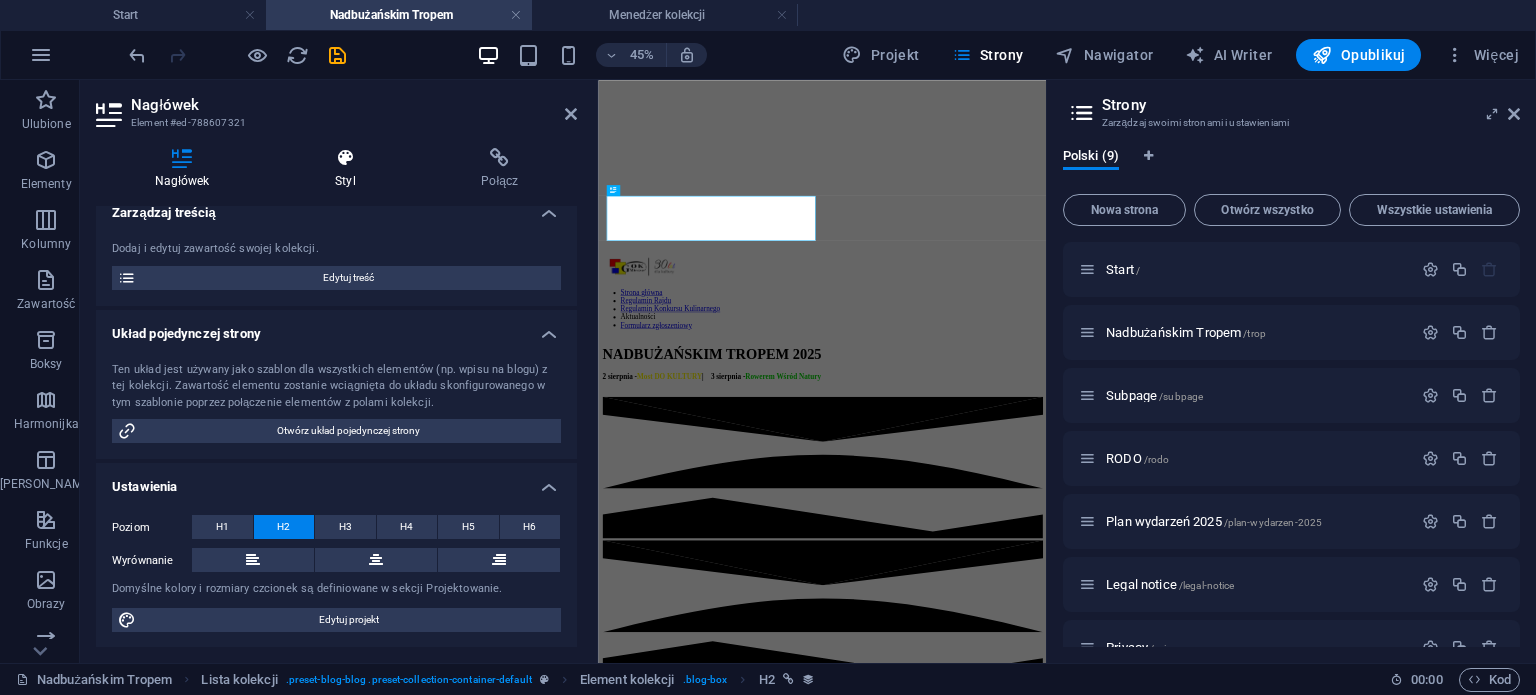click at bounding box center [345, 158] 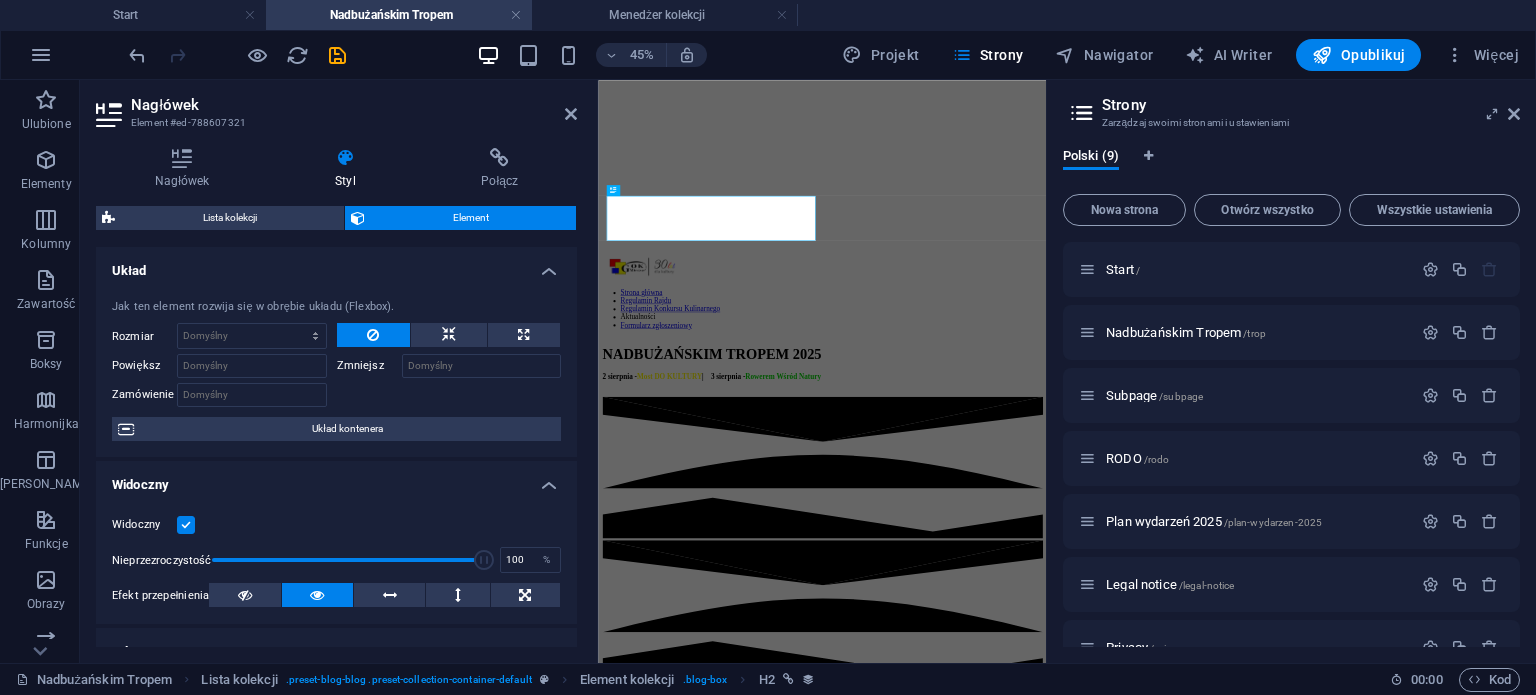 scroll, scrollTop: 0, scrollLeft: 0, axis: both 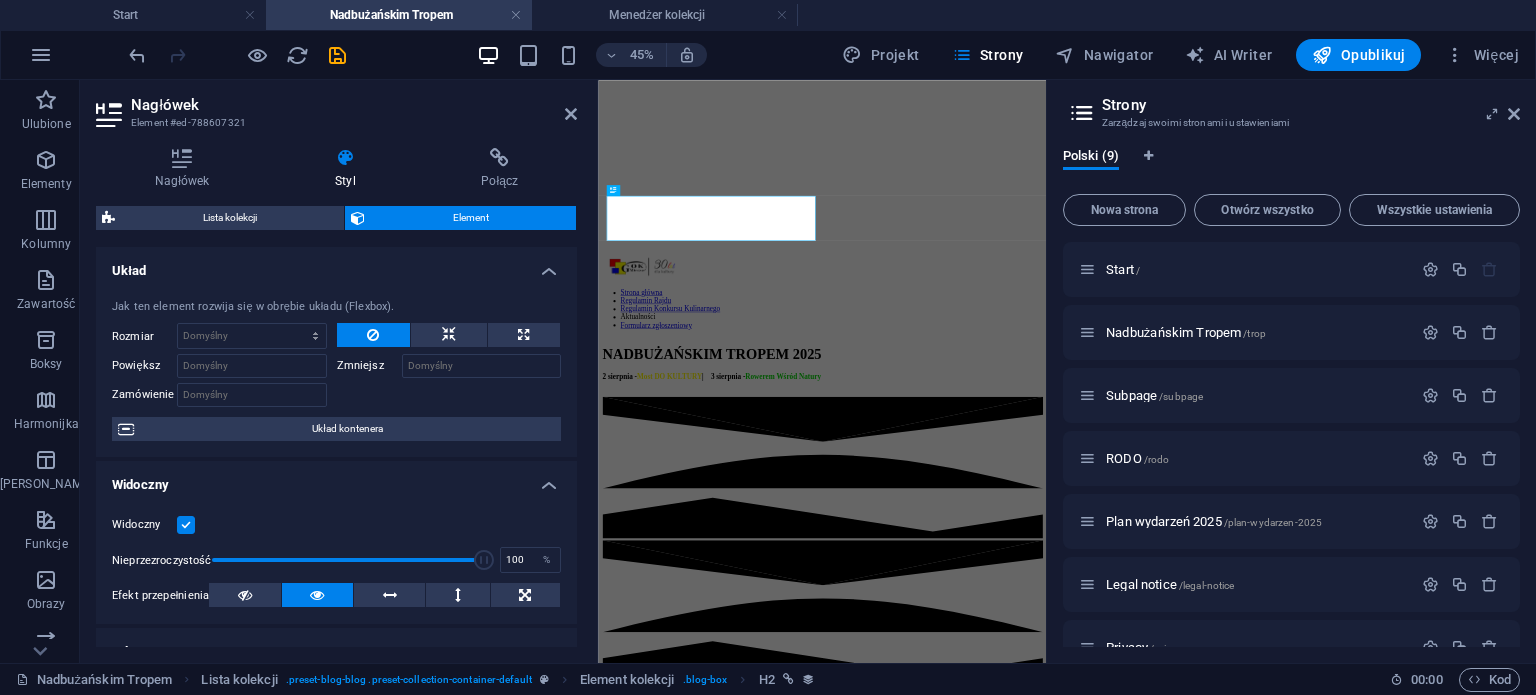 click at bounding box center [571, 114] 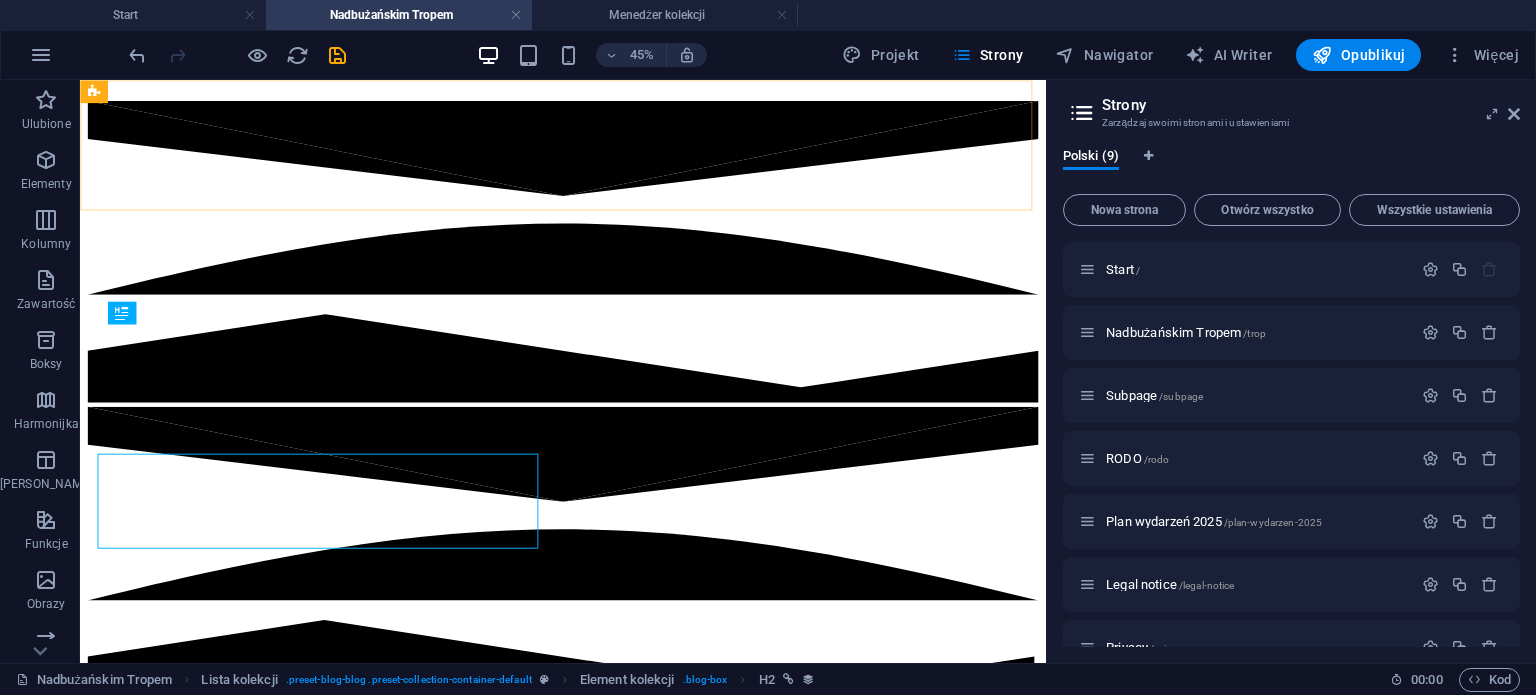 scroll, scrollTop: 784, scrollLeft: 0, axis: vertical 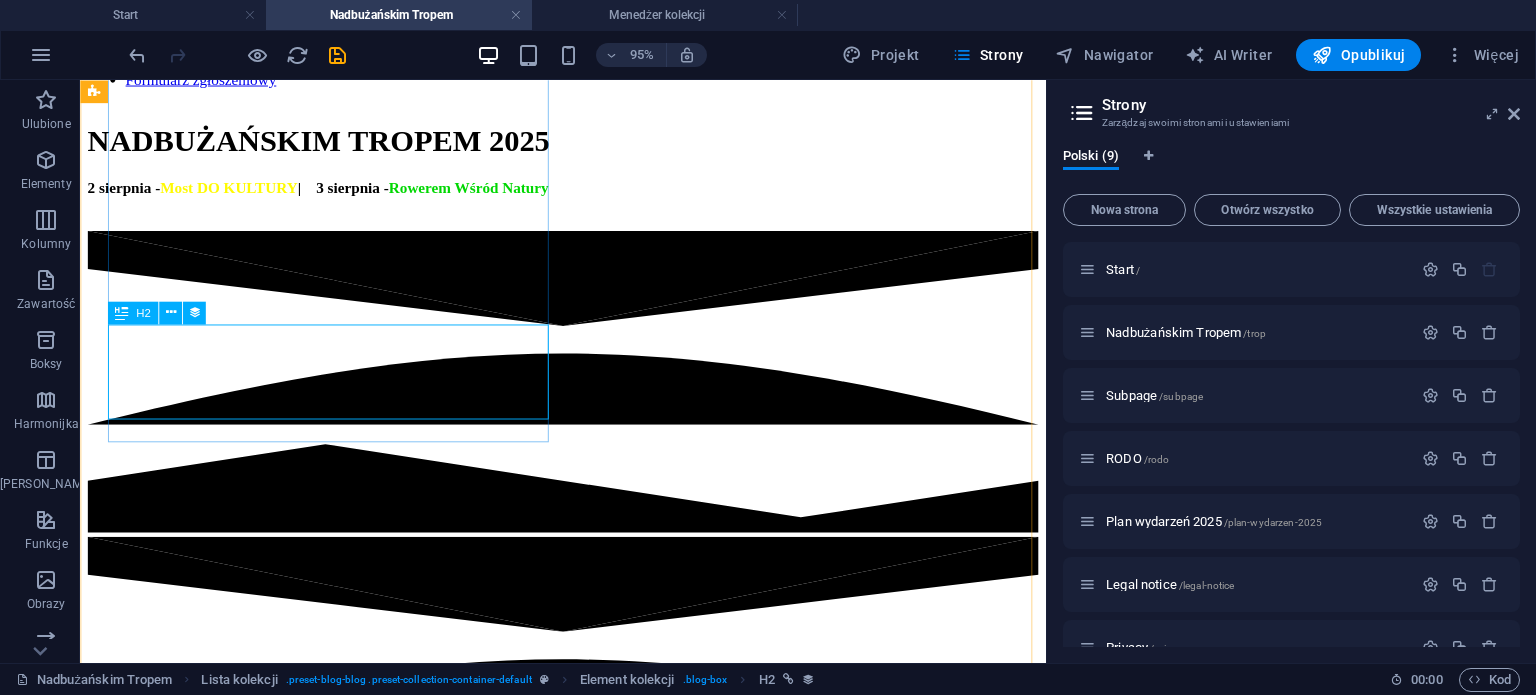 click on "DIIYA (Copy) (Copy) (Copy)" at bounding box center (588, 1837) 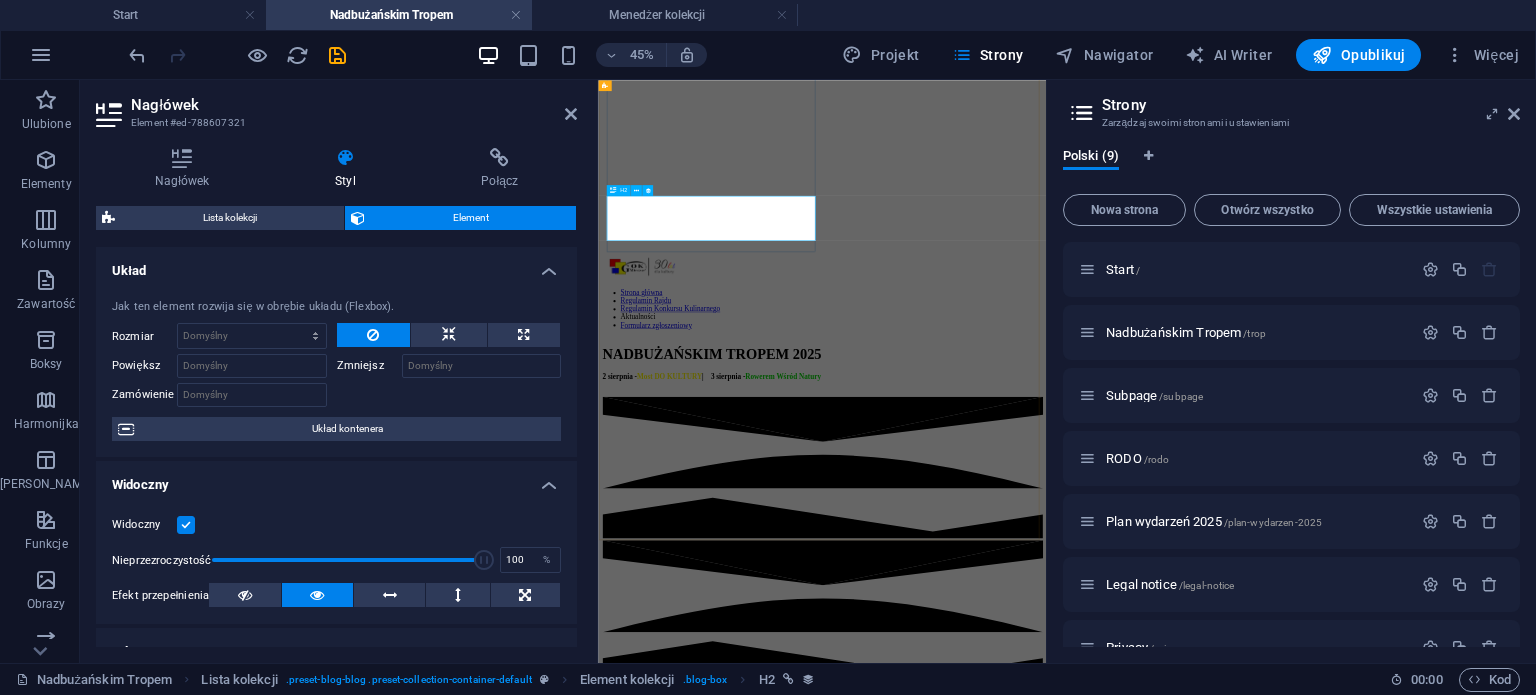 click on "H2" at bounding box center [623, 190] 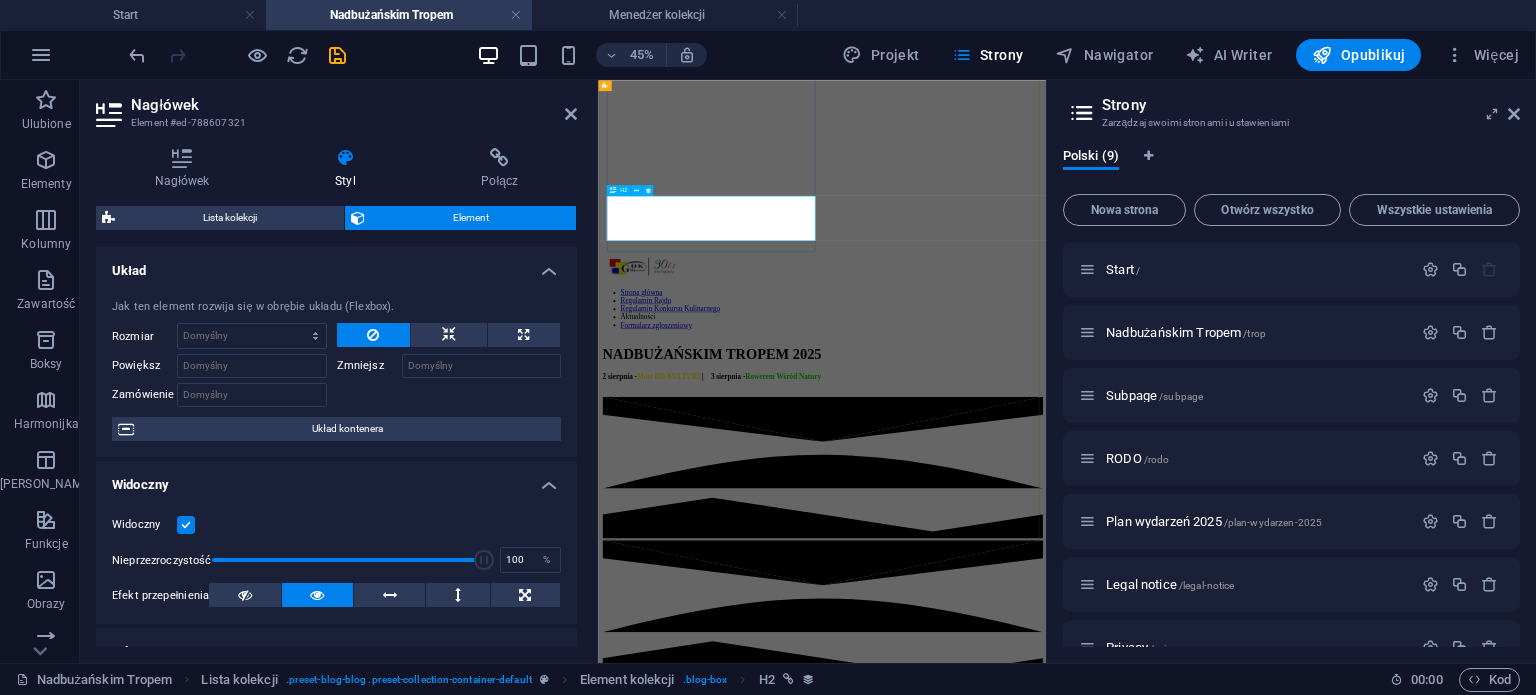 click on "H2" at bounding box center (623, 190) 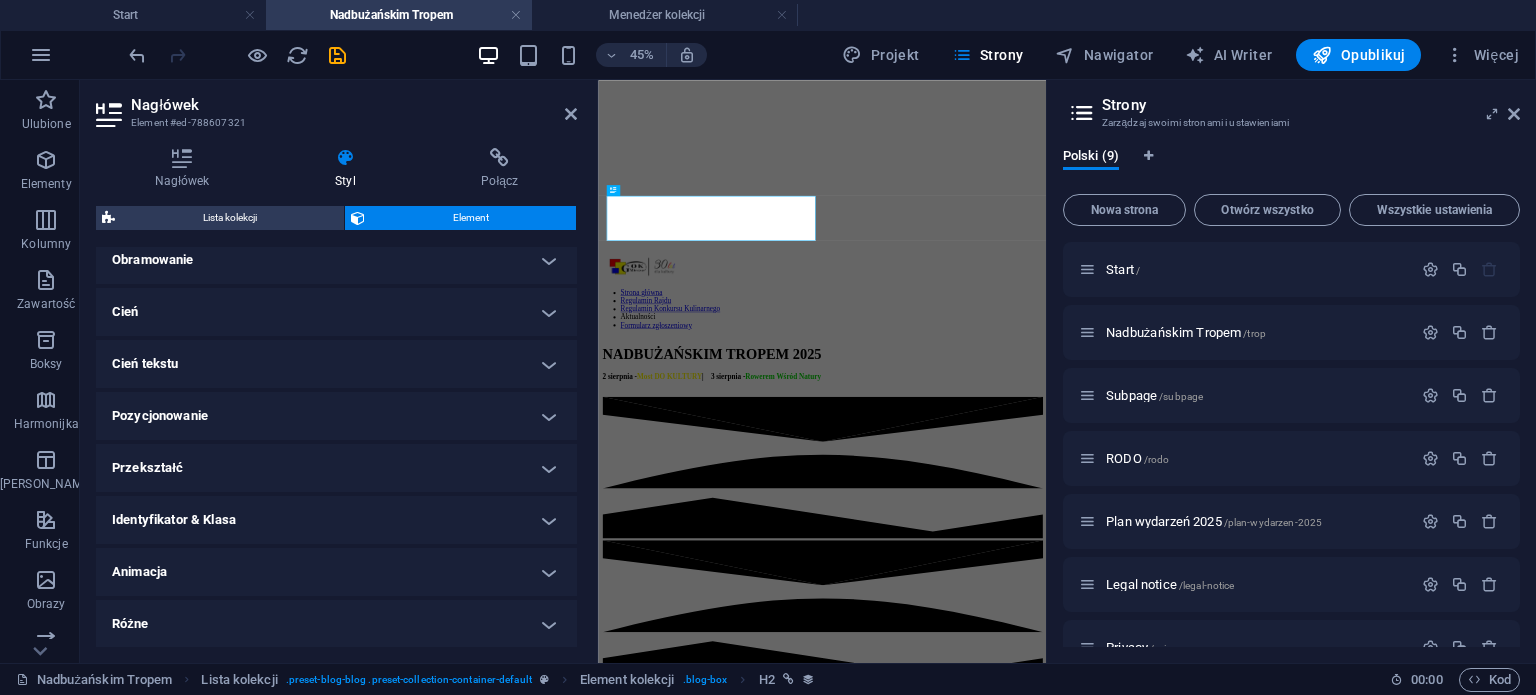 scroll, scrollTop: 0, scrollLeft: 0, axis: both 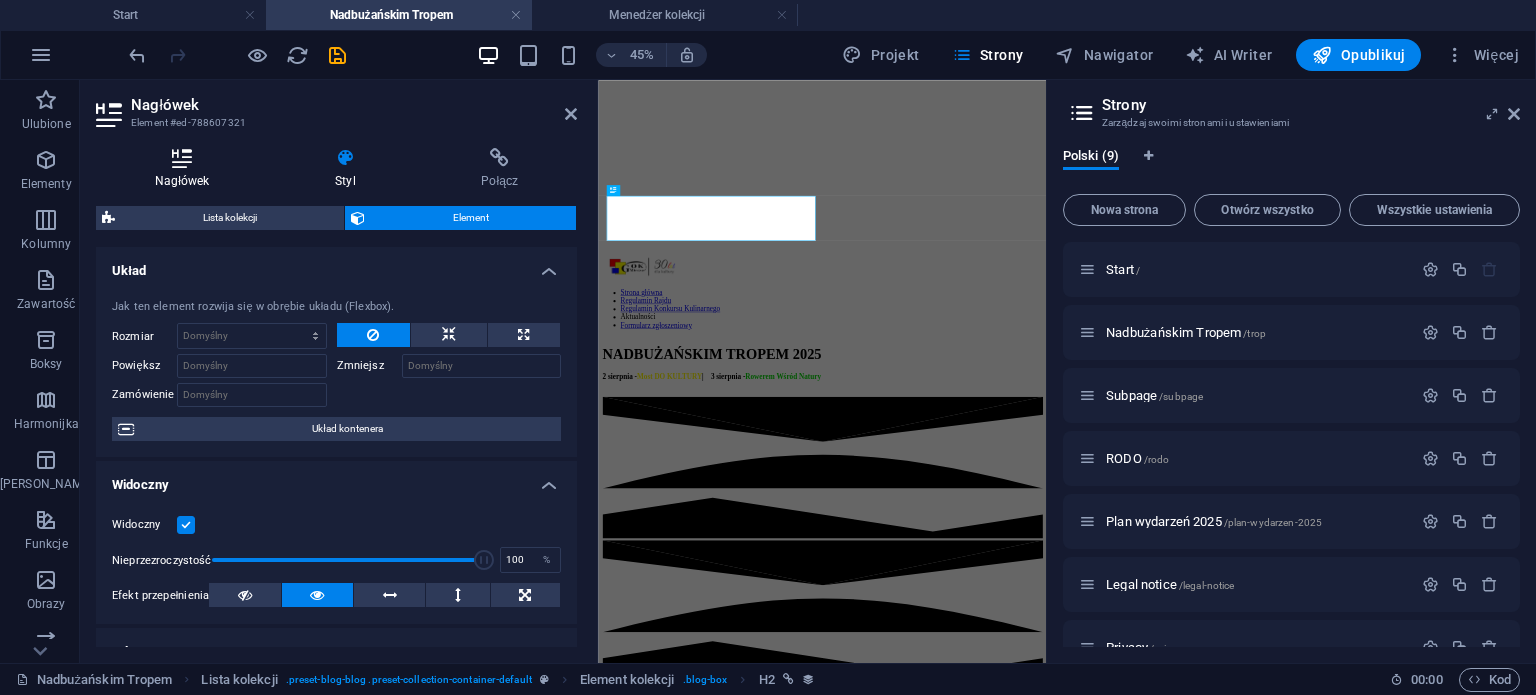 click at bounding box center (182, 158) 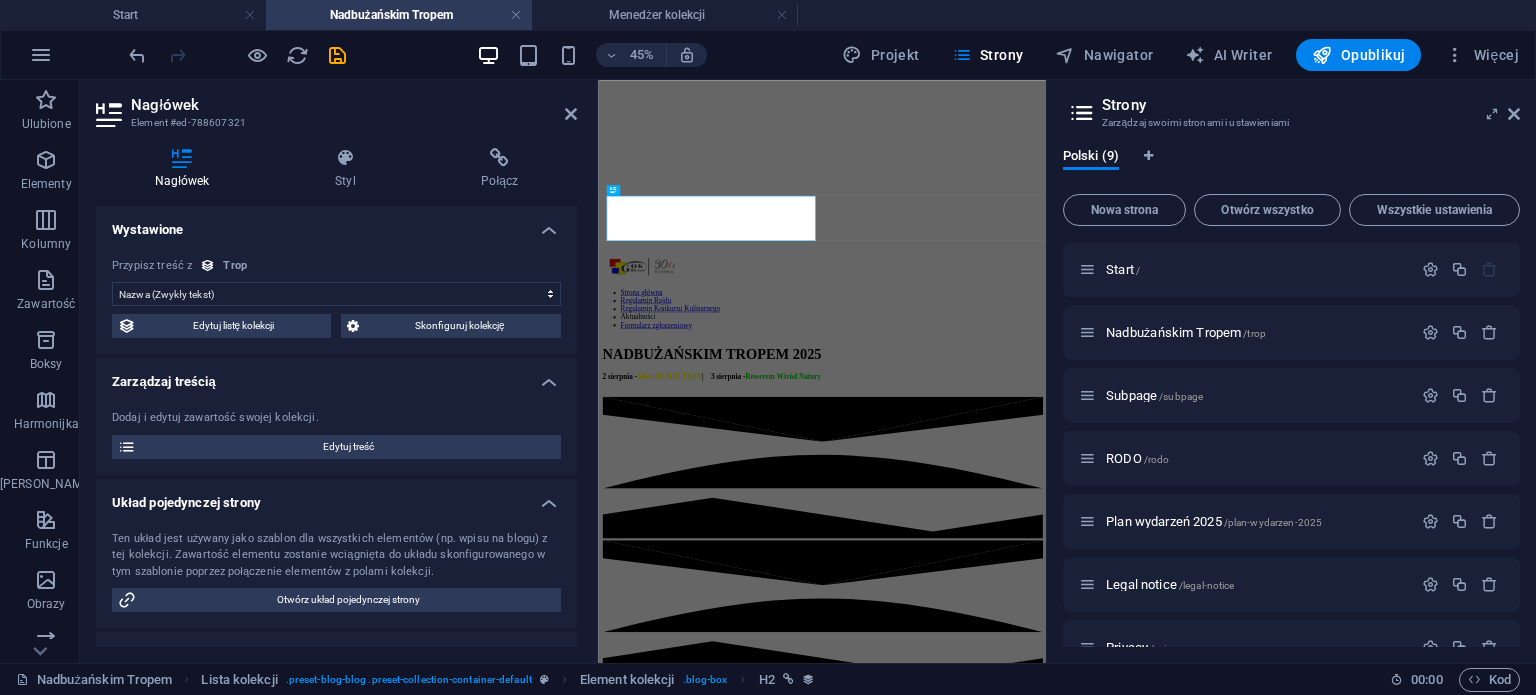 scroll, scrollTop: 169, scrollLeft: 0, axis: vertical 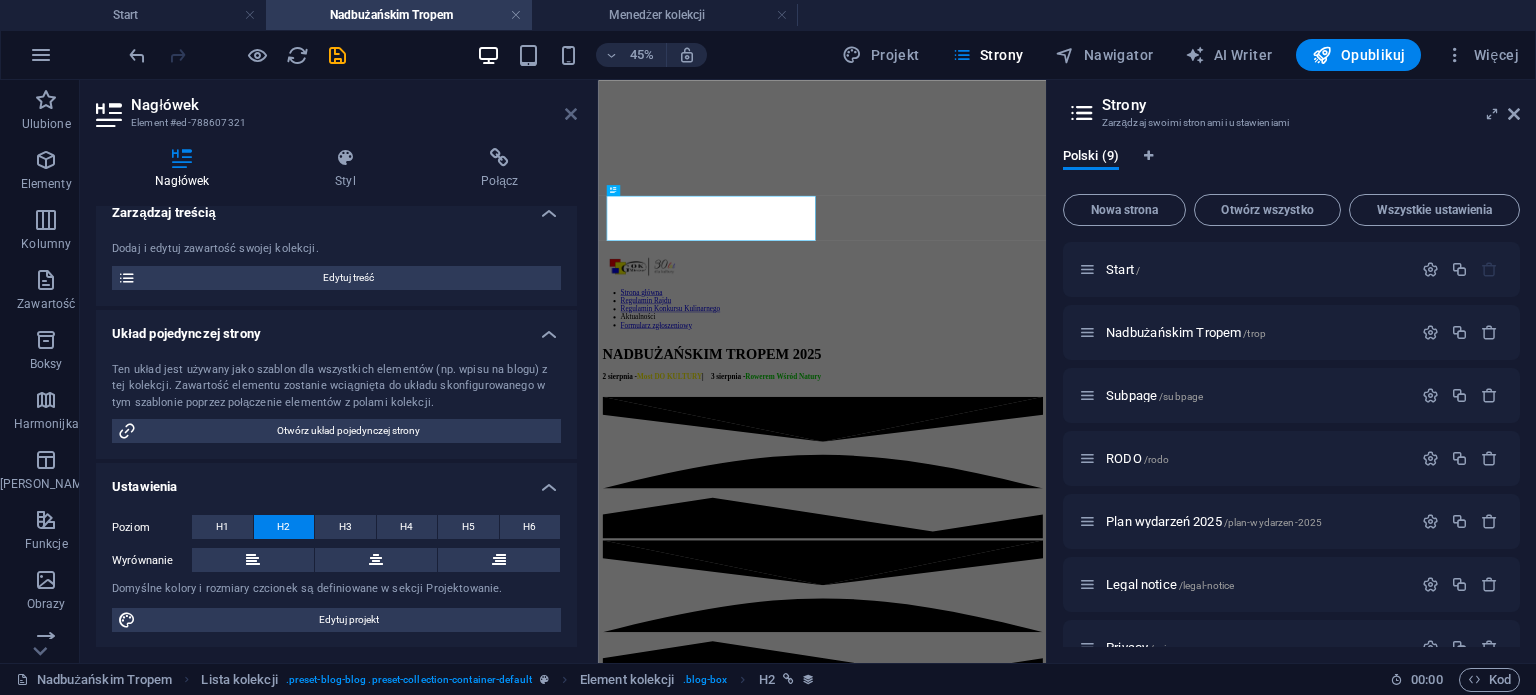click at bounding box center [571, 114] 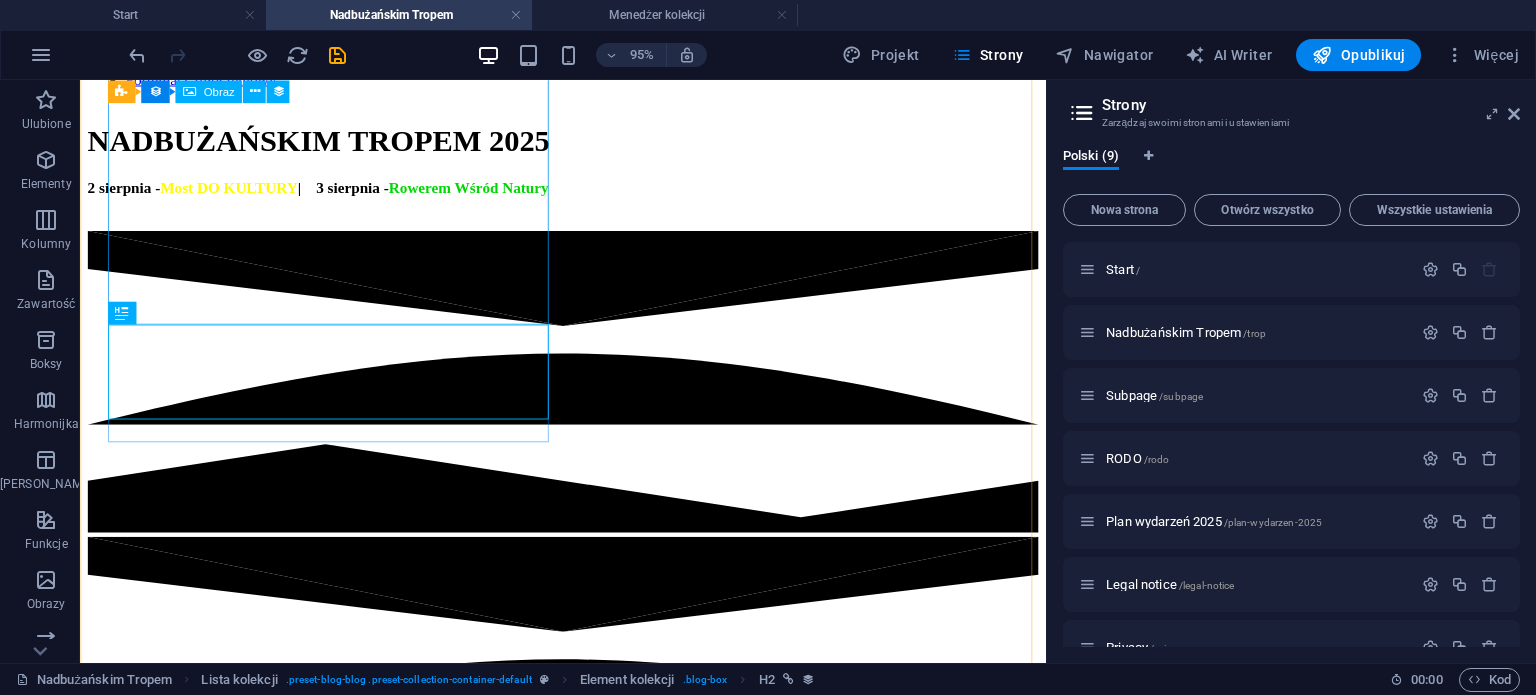 click at bounding box center (588, 1375) 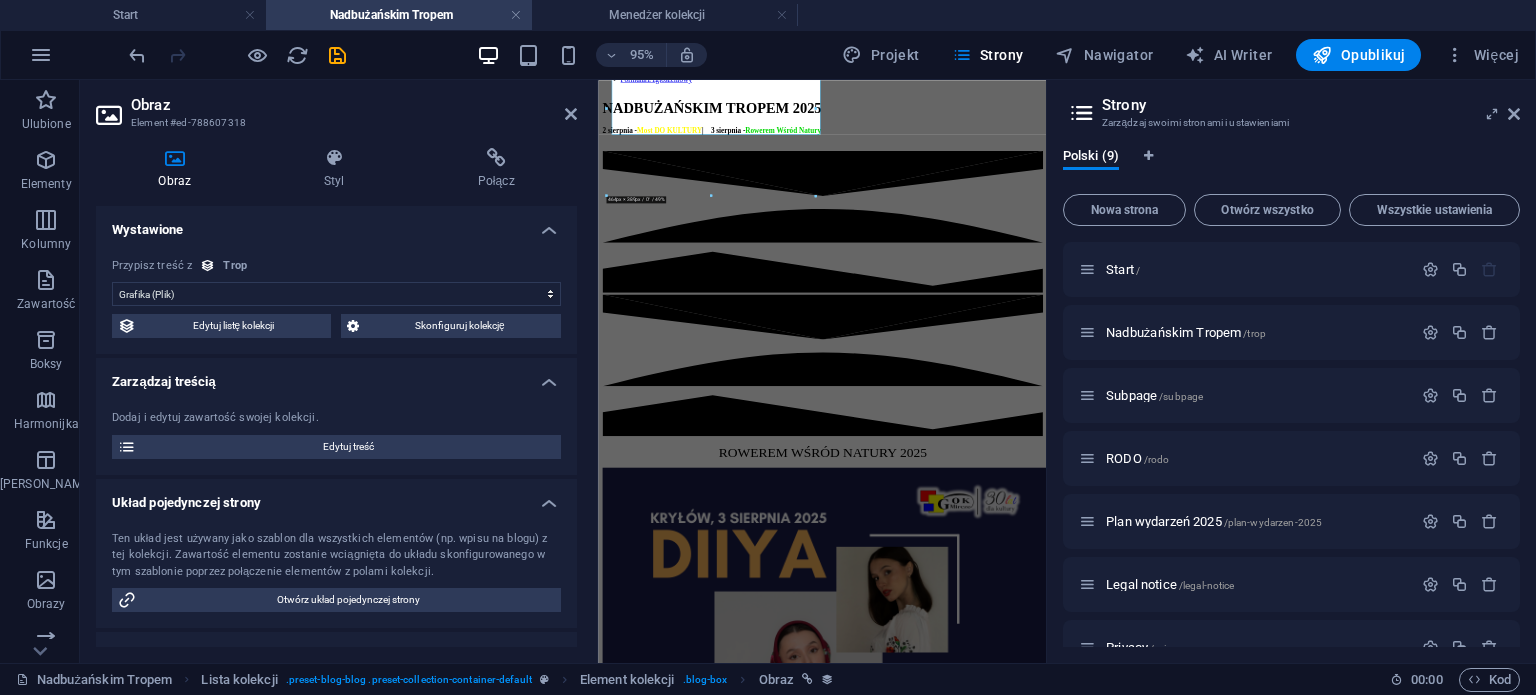 scroll, scrollTop: 920, scrollLeft: 0, axis: vertical 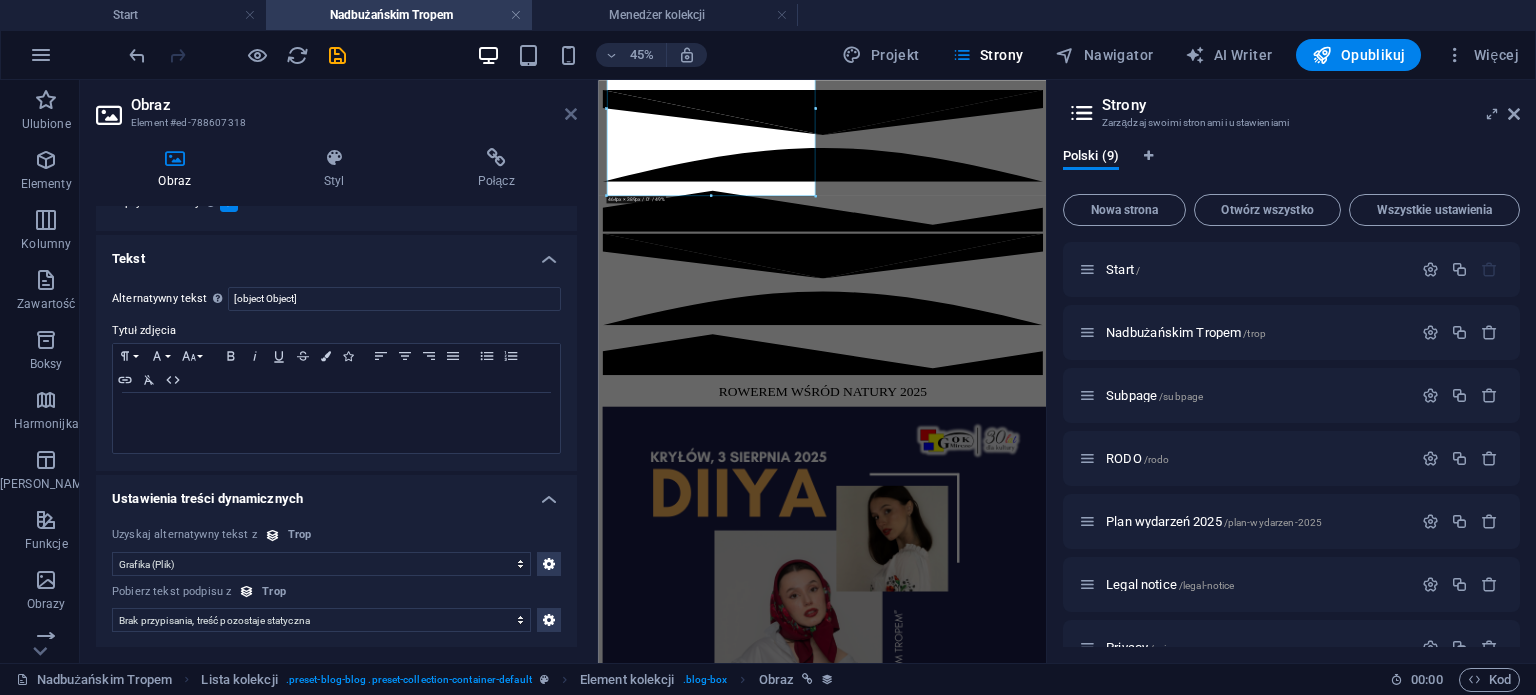 click at bounding box center (571, 114) 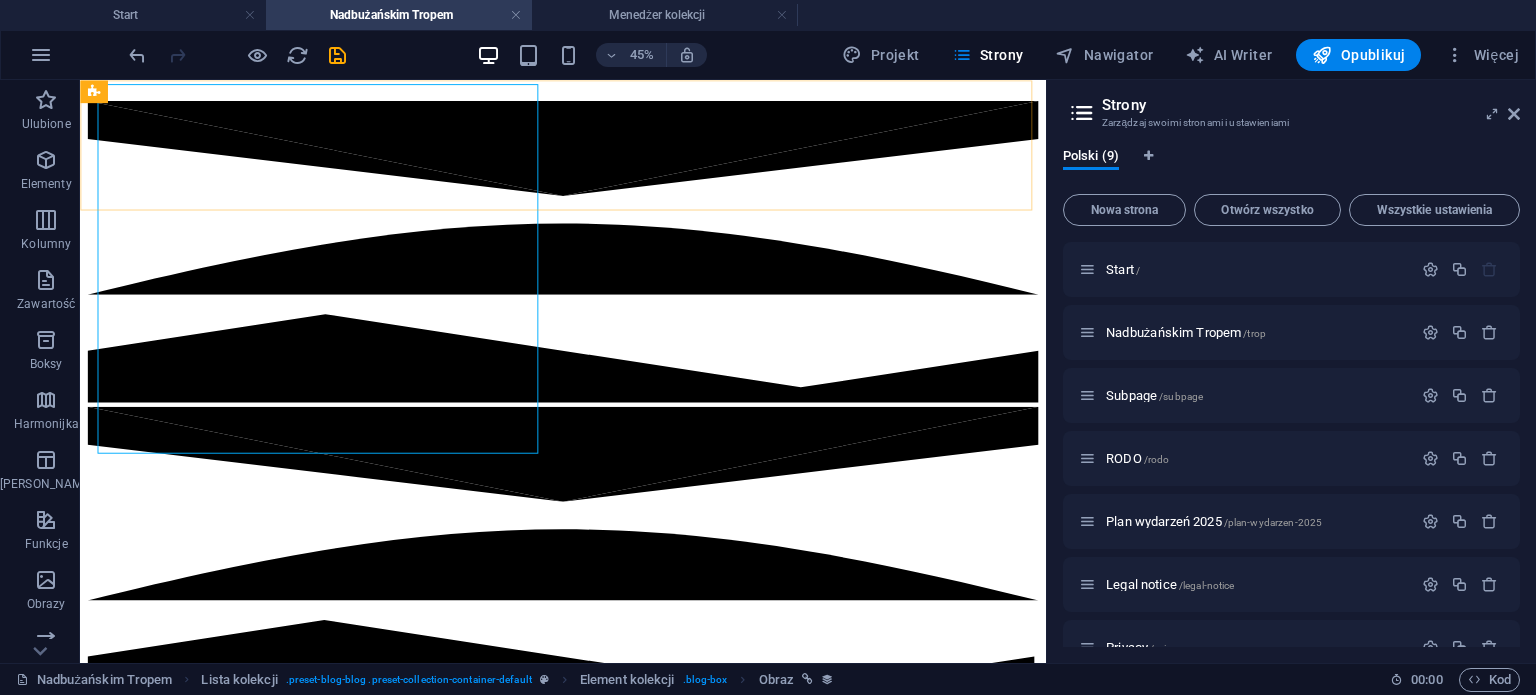 scroll, scrollTop: 784, scrollLeft: 0, axis: vertical 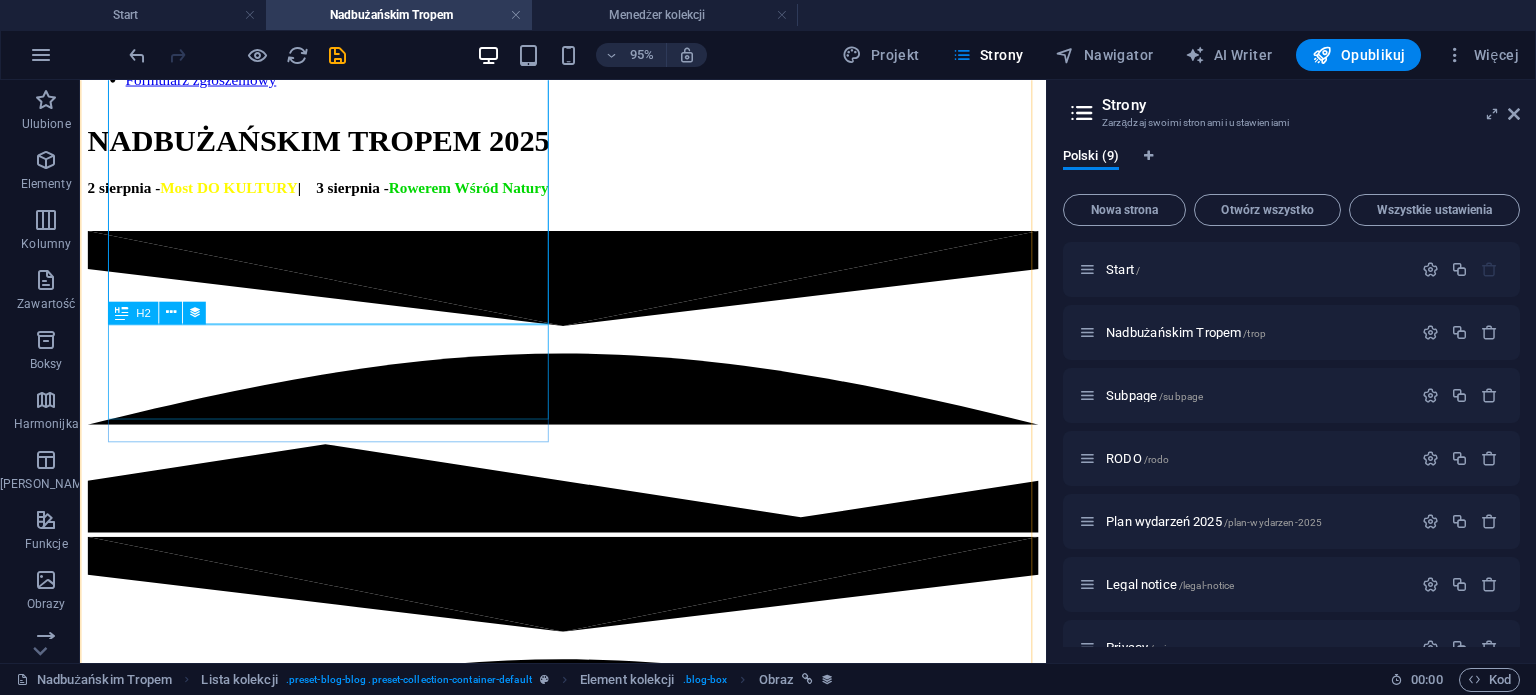 click on "DIIYA (Copy) (Copy) (Copy)" at bounding box center (588, 1837) 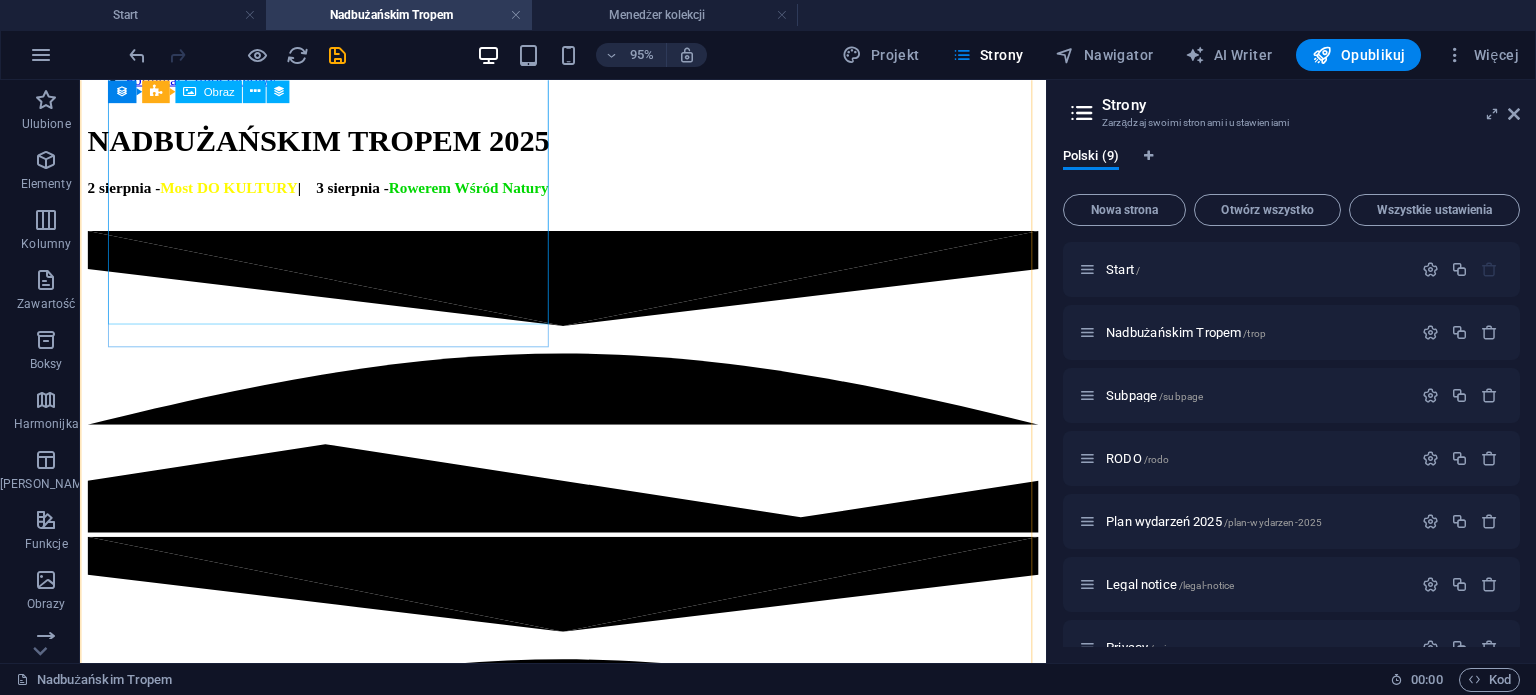 click at bounding box center [588, 1375] 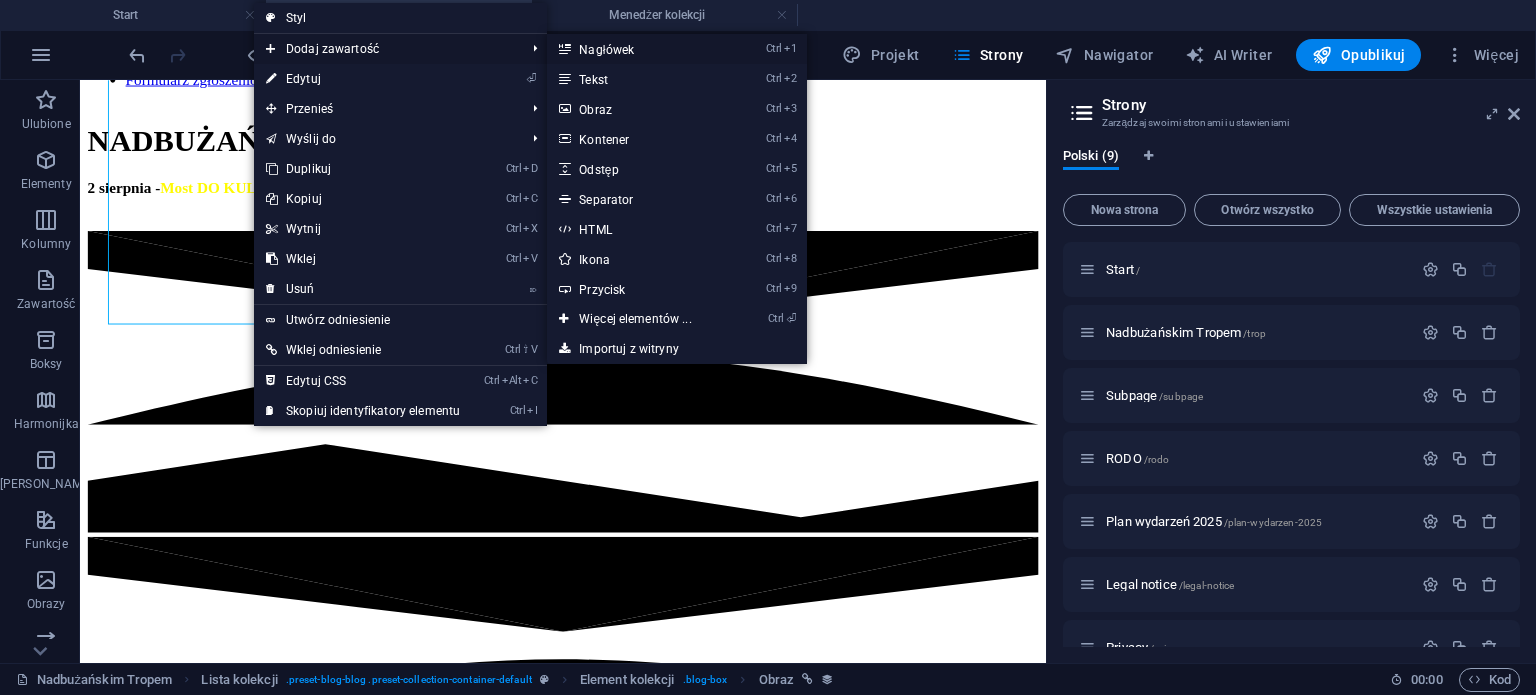 click on "Ctrl 1  Nagłówek" at bounding box center (639, 49) 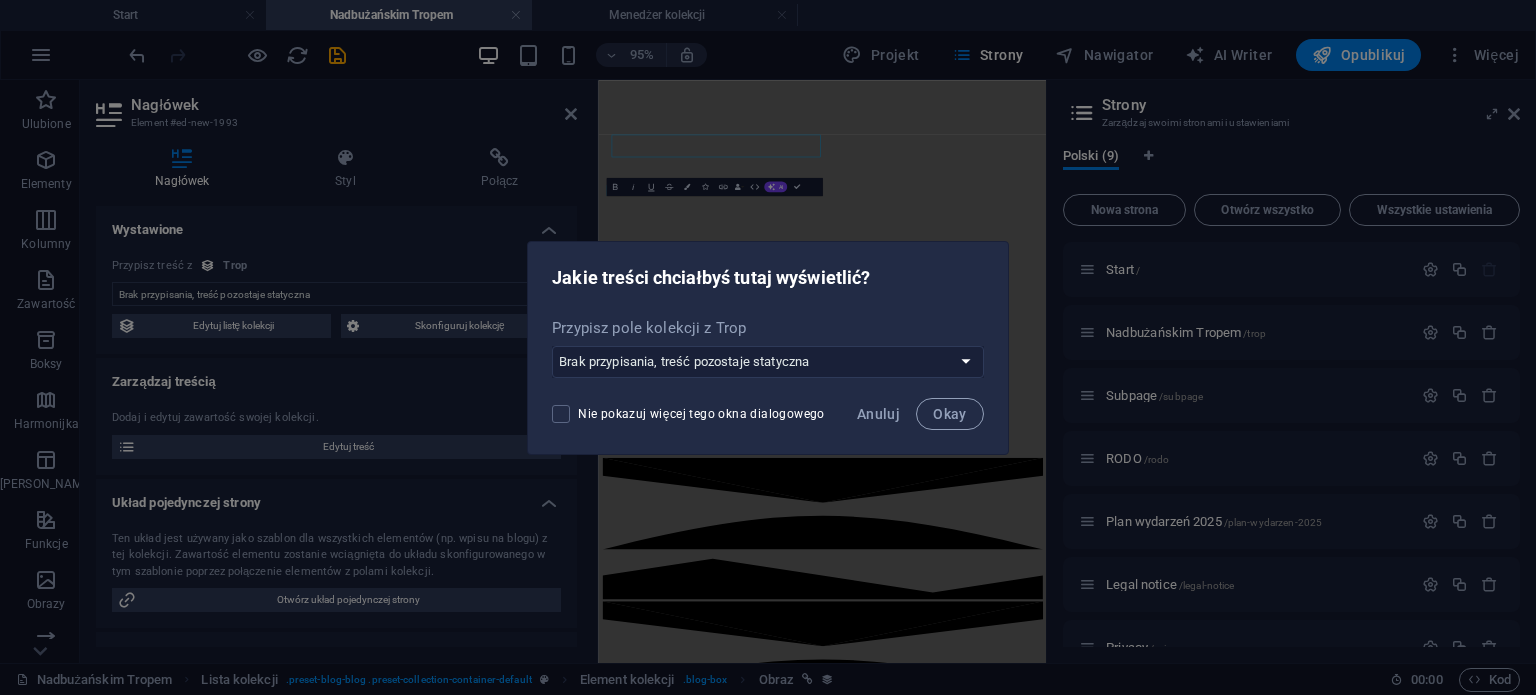 scroll, scrollTop: 920, scrollLeft: 0, axis: vertical 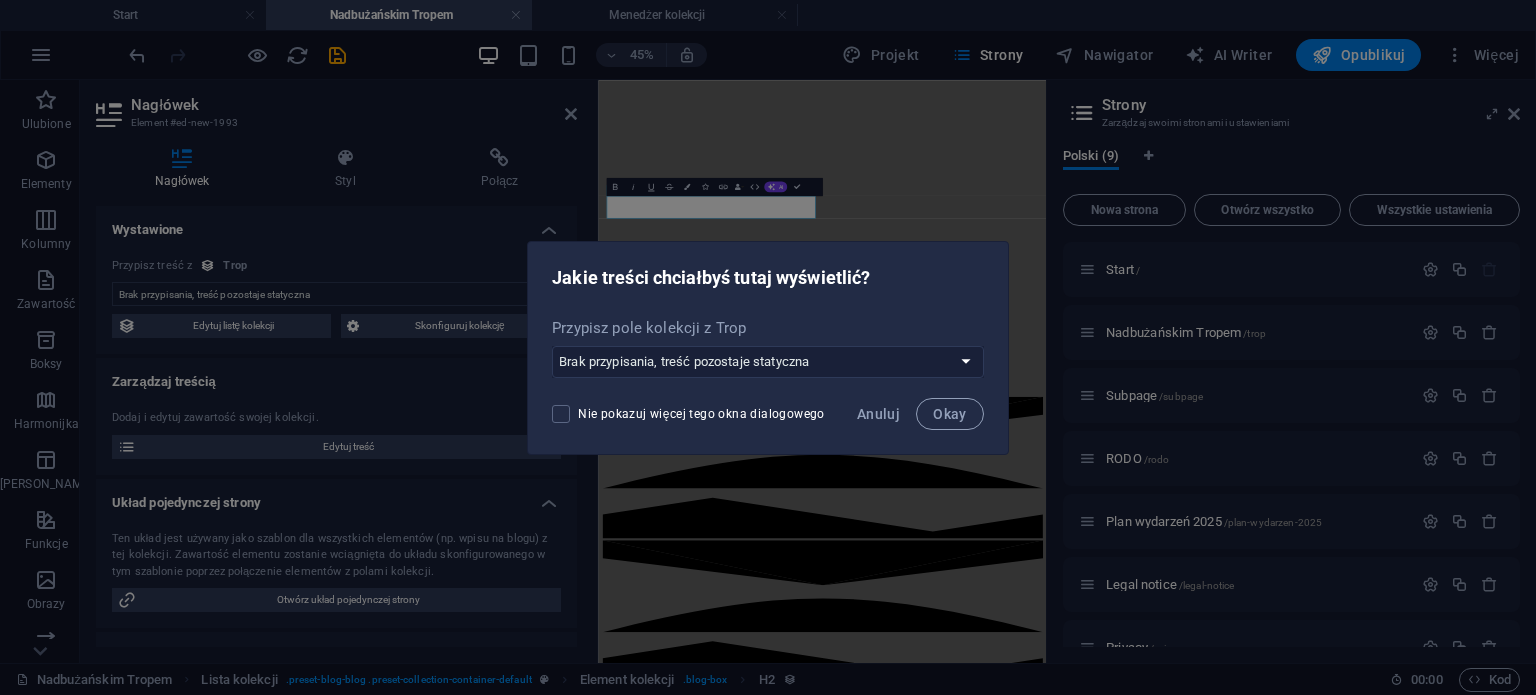 click on "Przypisz pole kolekcji z Trop Brak przypisania, treść pozostaje statyczna Utwórz nowe pole Utworzono w dniu (Data) Zaktualizowano (Data) Nazwa (Zwykły tekst) Slug (Zwykły tekst) Zawartość (CMS) Kategoria (Wybór) Autor (Zwykły tekst) Grafika (Plik) Data publikacji (Data) Status (Wybór)" at bounding box center [768, 348] 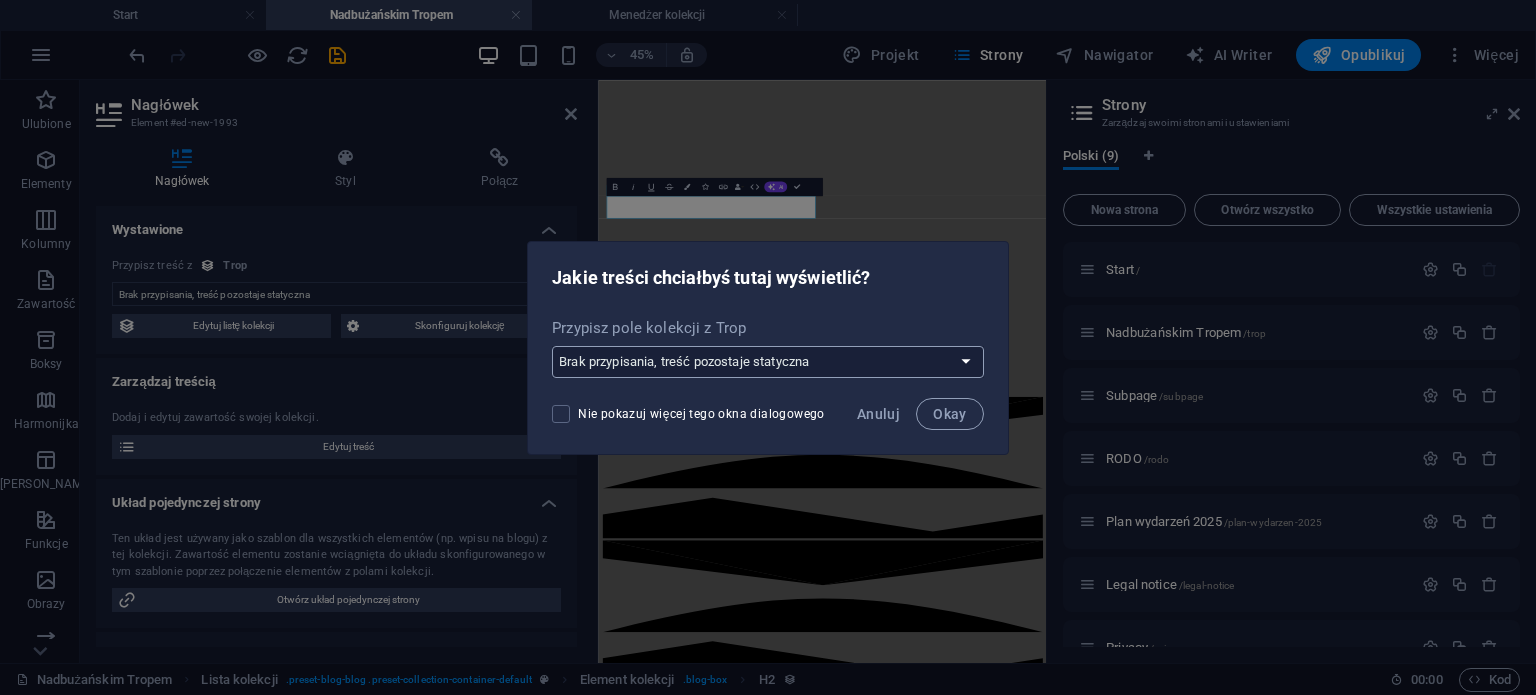 click on "Brak przypisania, treść pozostaje statyczna Utwórz nowe pole Utworzono w dniu (Data) Zaktualizowano (Data) Nazwa (Zwykły tekst) Slug (Zwykły tekst) Zawartość (CMS) Kategoria (Wybór) Autor (Zwykły tekst) Grafika (Plik) Data publikacji (Data) Status (Wybór)" at bounding box center [768, 362] 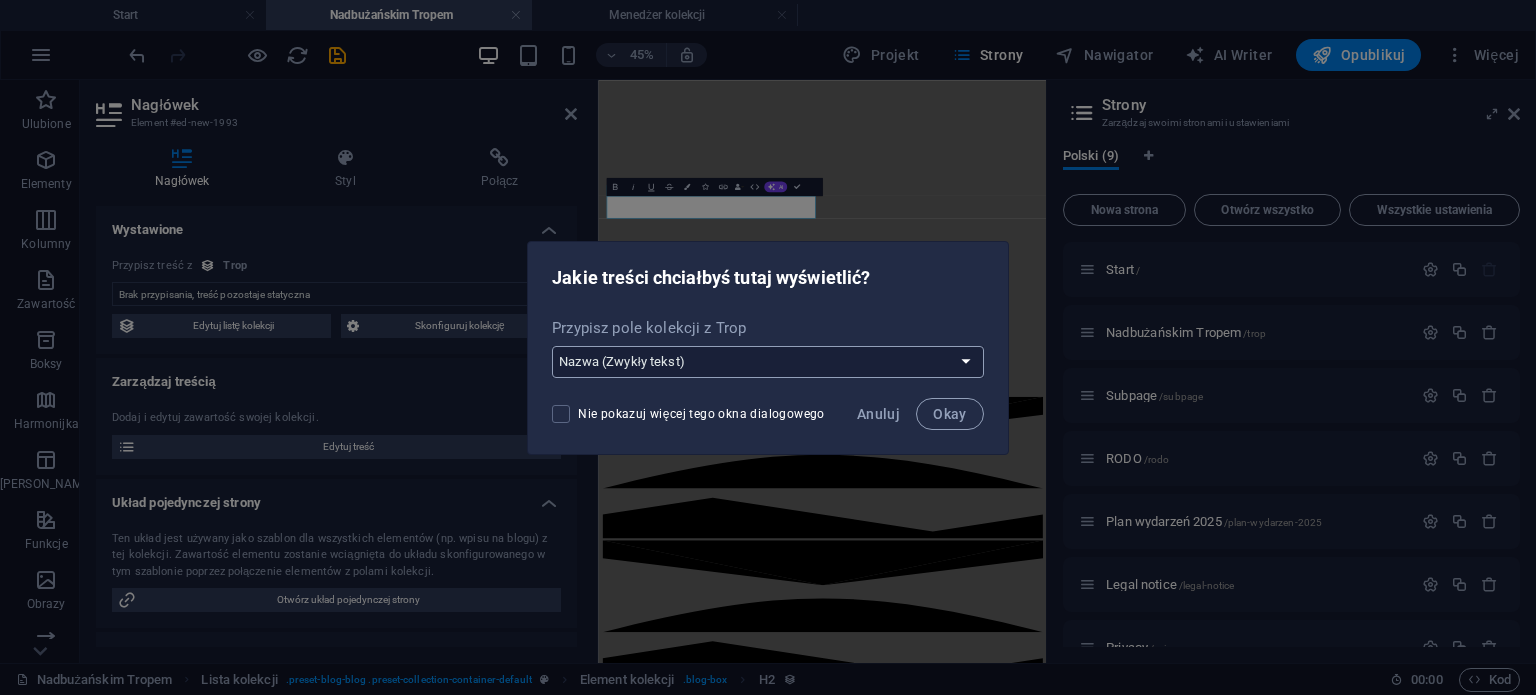 click on "Brak przypisania, treść pozostaje statyczna Utwórz nowe pole Utworzono w dniu (Data) Zaktualizowano (Data) Nazwa (Zwykły tekst) Slug (Zwykły tekst) Zawartość (CMS) Kategoria (Wybór) Autor (Zwykły tekst) Grafika (Plik) Data publikacji (Data) Status (Wybór)" at bounding box center (768, 362) 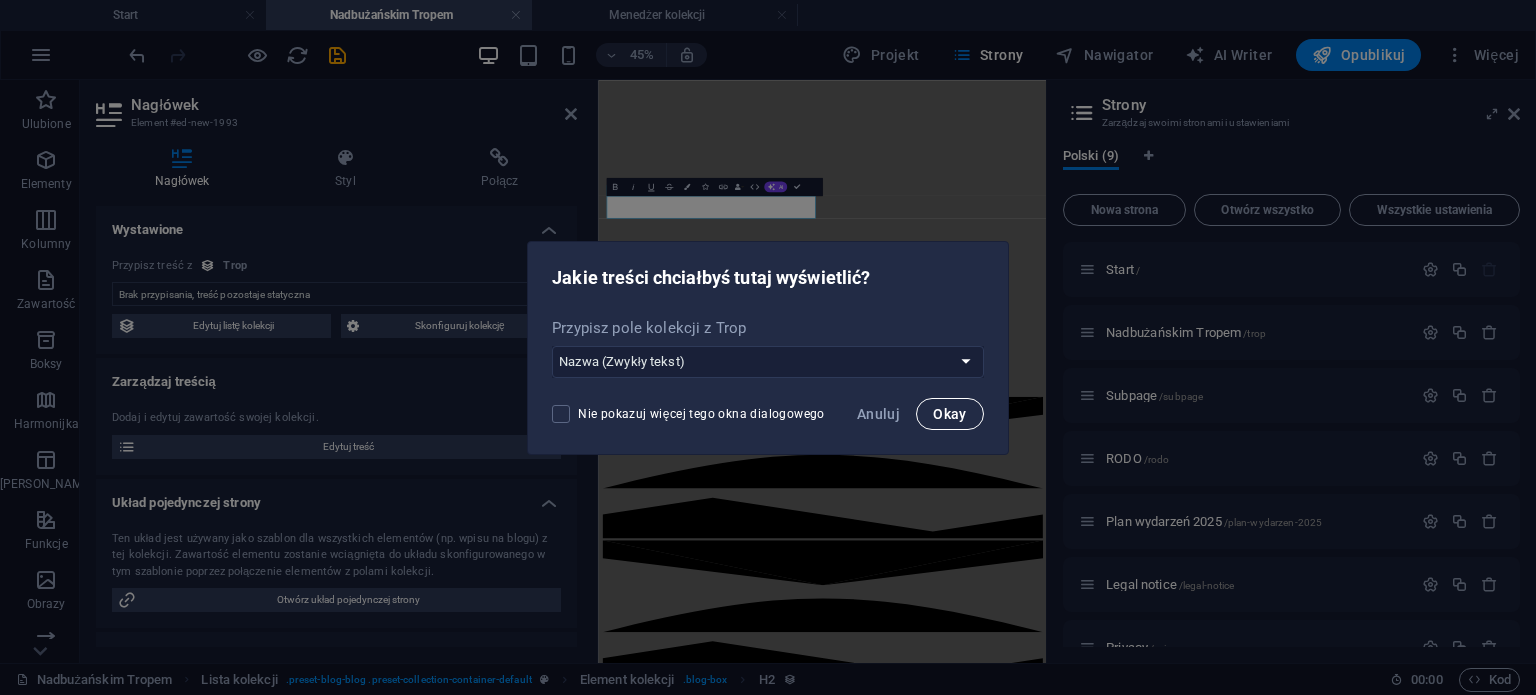 click on "Okay" at bounding box center [950, 414] 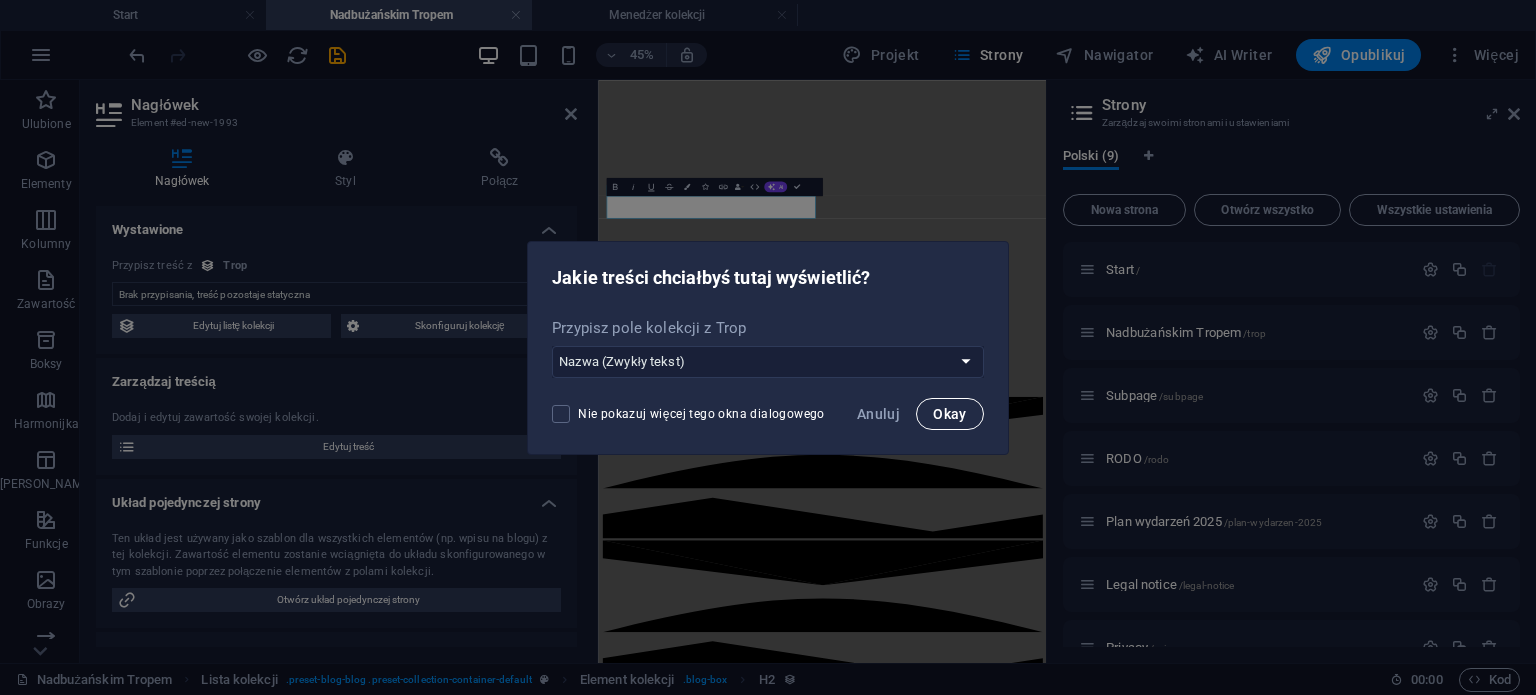 select on "name" 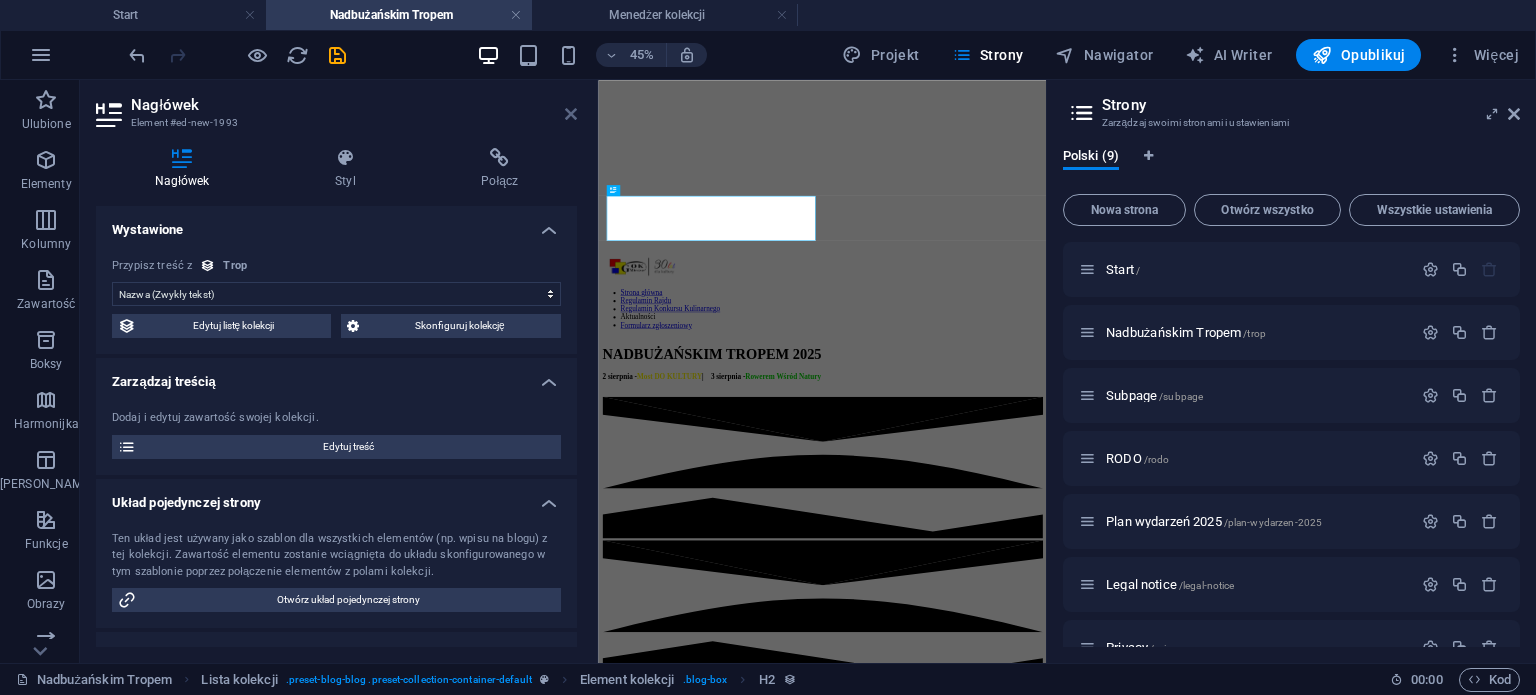click at bounding box center (571, 114) 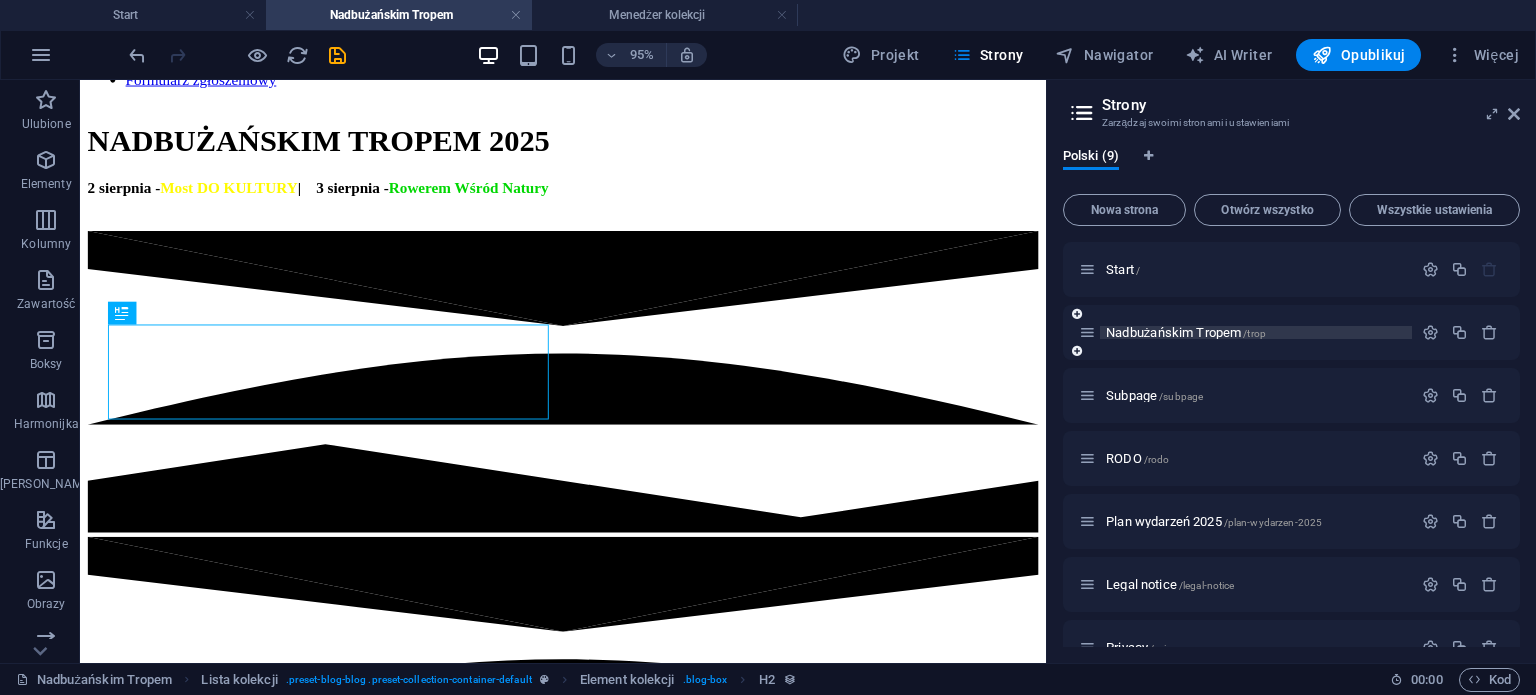 click on "Nadbużańskim Tropem /trop" at bounding box center (1186, 332) 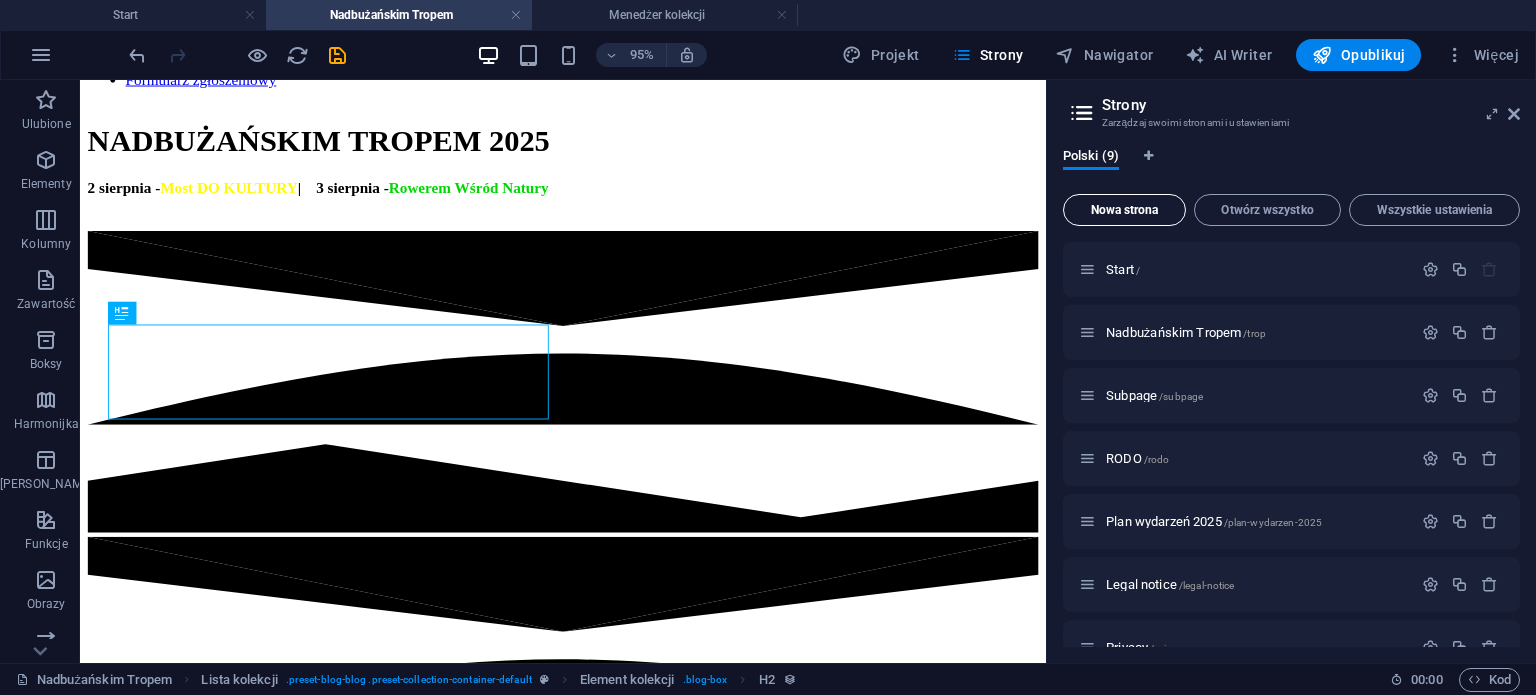 click on "Nowa strona" at bounding box center [1124, 210] 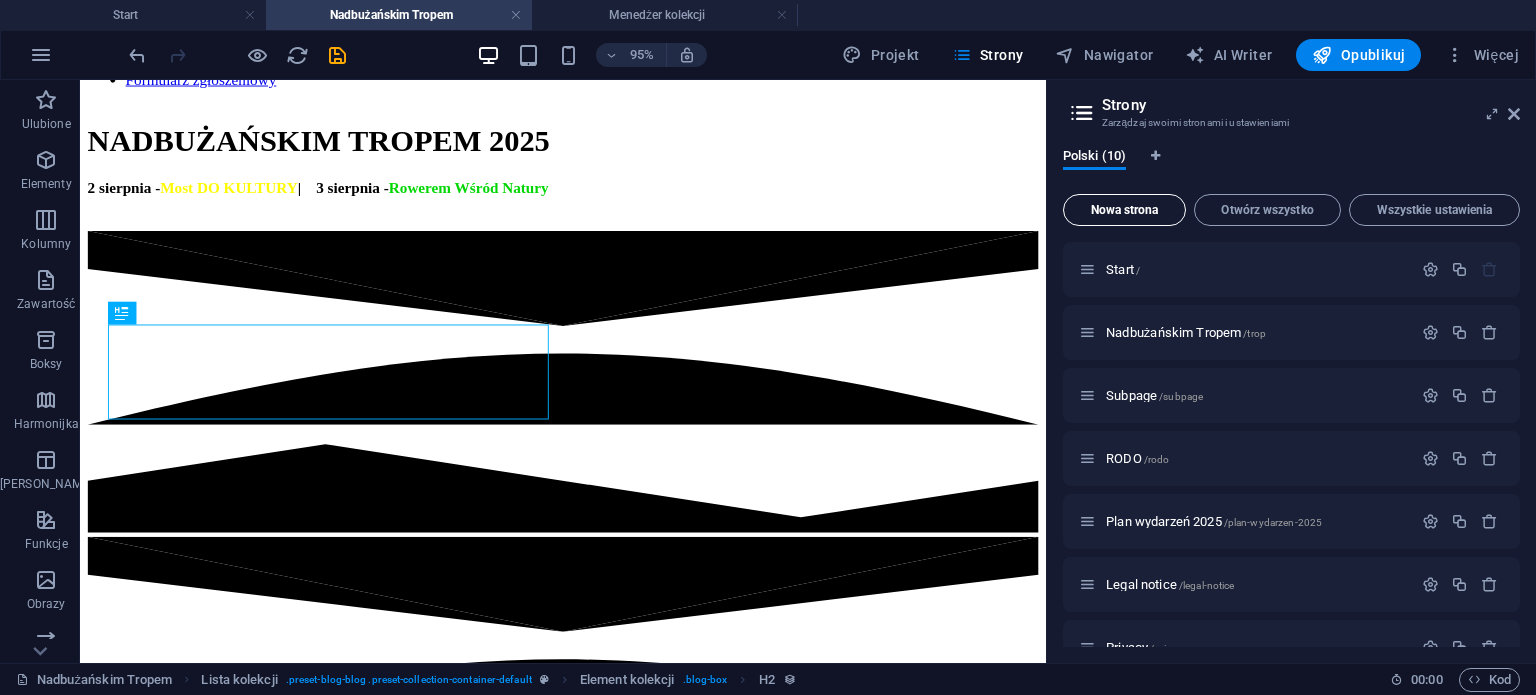 scroll, scrollTop: 467, scrollLeft: 0, axis: vertical 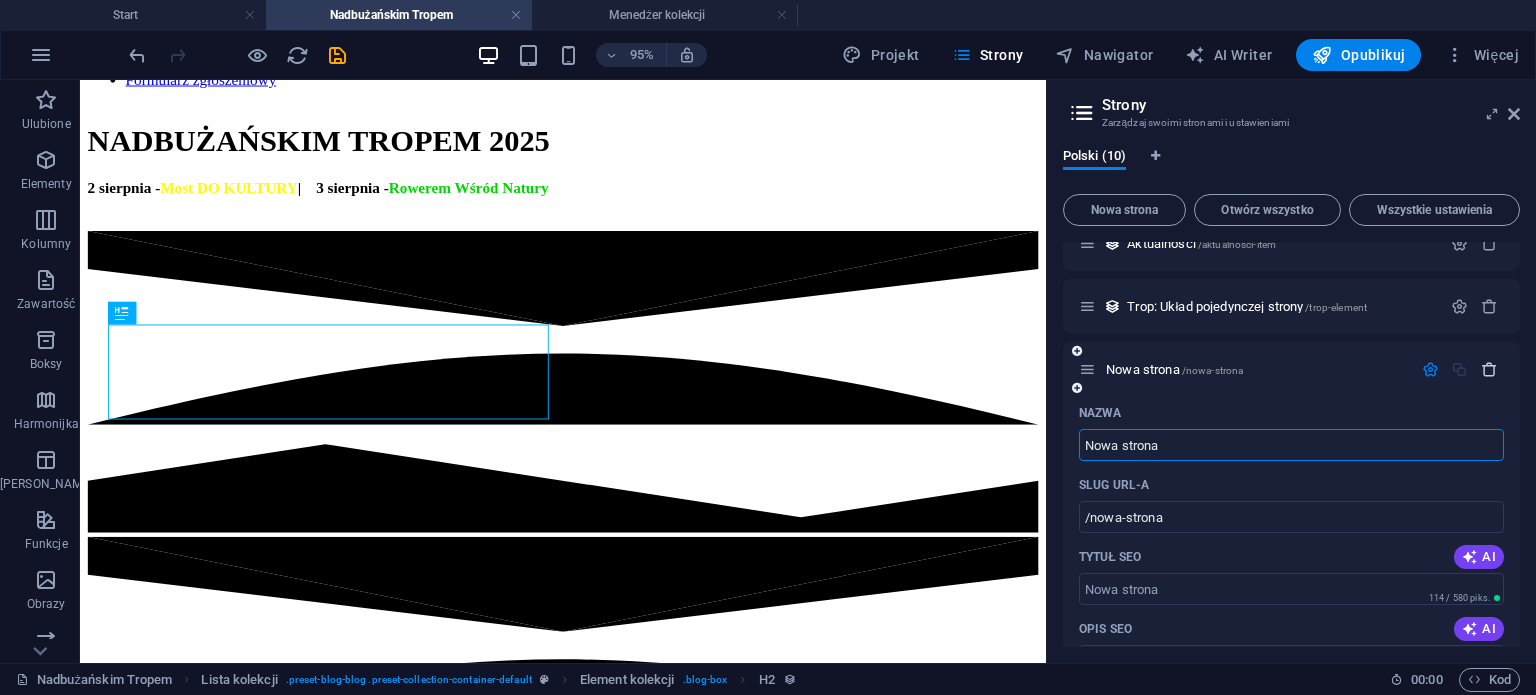 click at bounding box center (1489, 369) 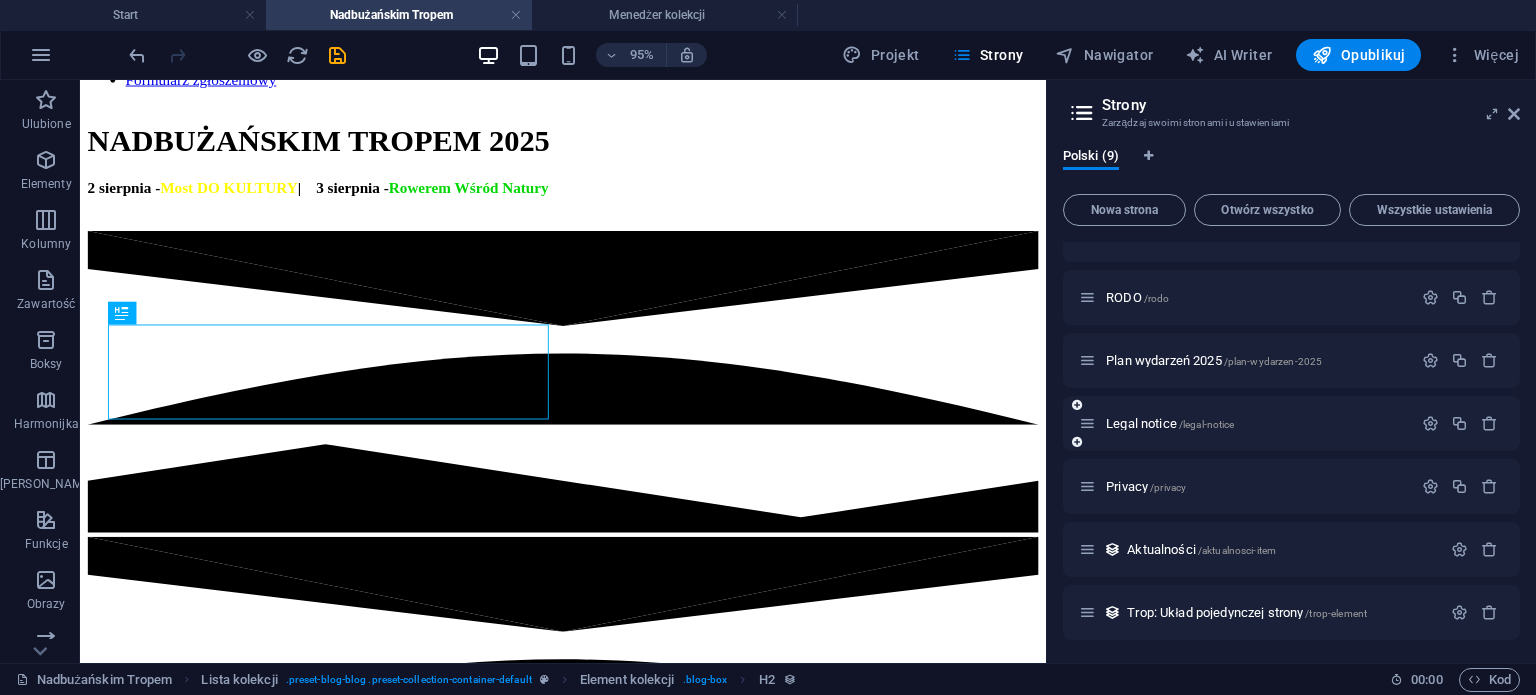 scroll, scrollTop: 0, scrollLeft: 0, axis: both 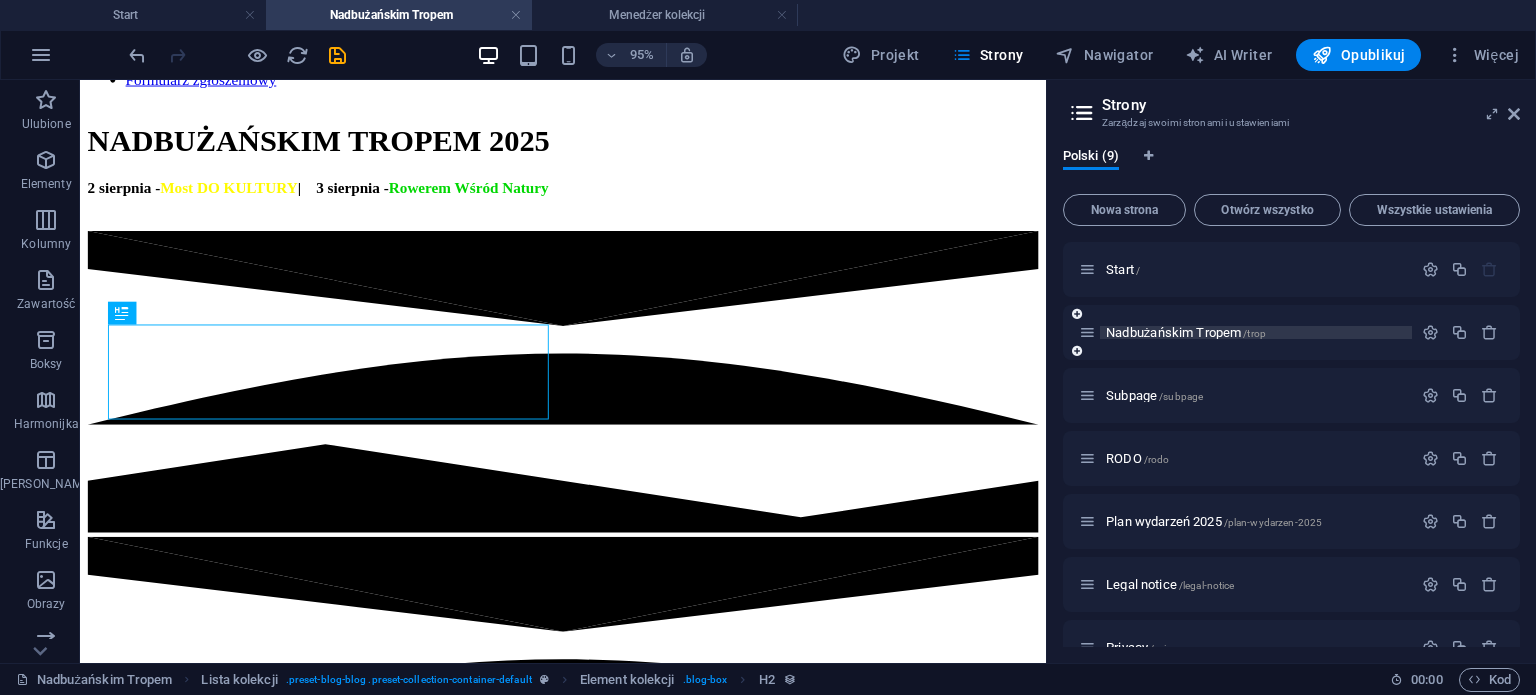 click on "Nadbużańskim Tropem /trop" at bounding box center (1186, 332) 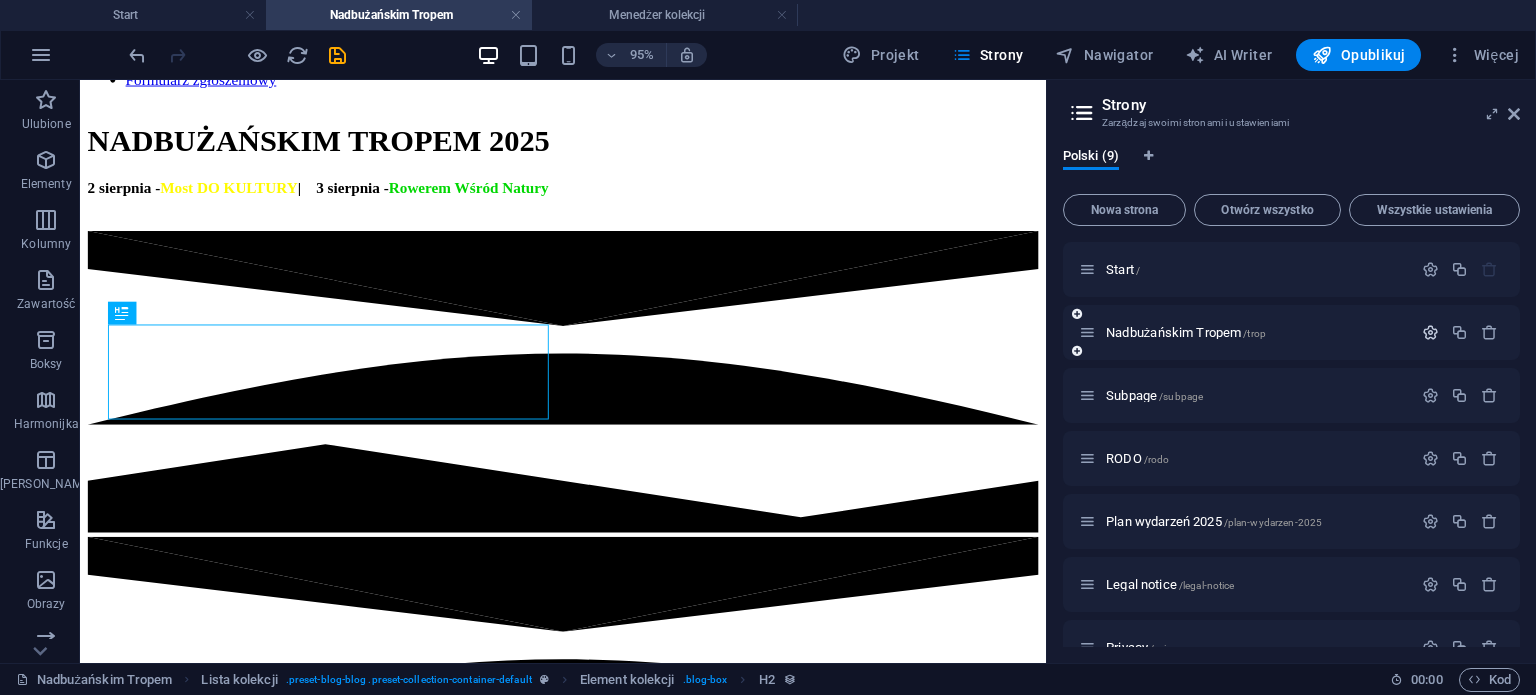 click at bounding box center [1430, 332] 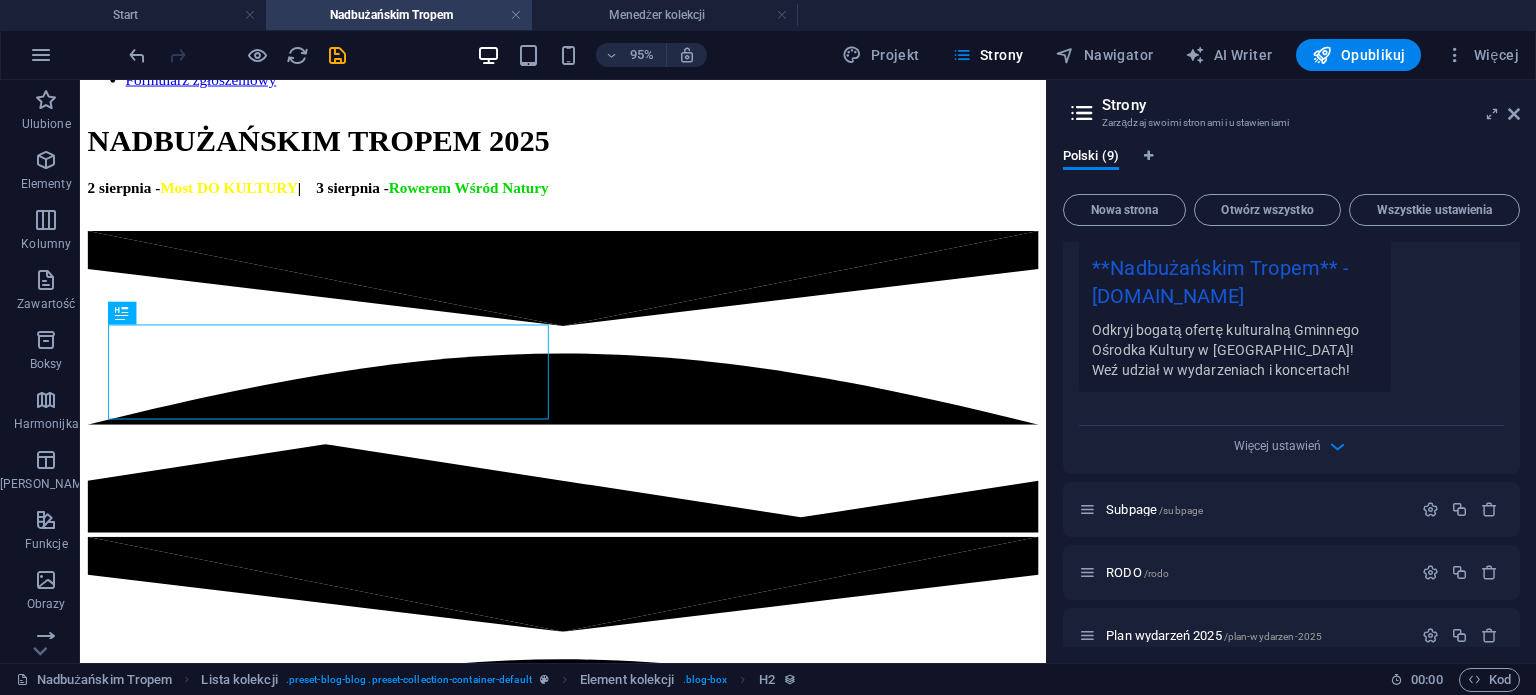 scroll, scrollTop: 800, scrollLeft: 0, axis: vertical 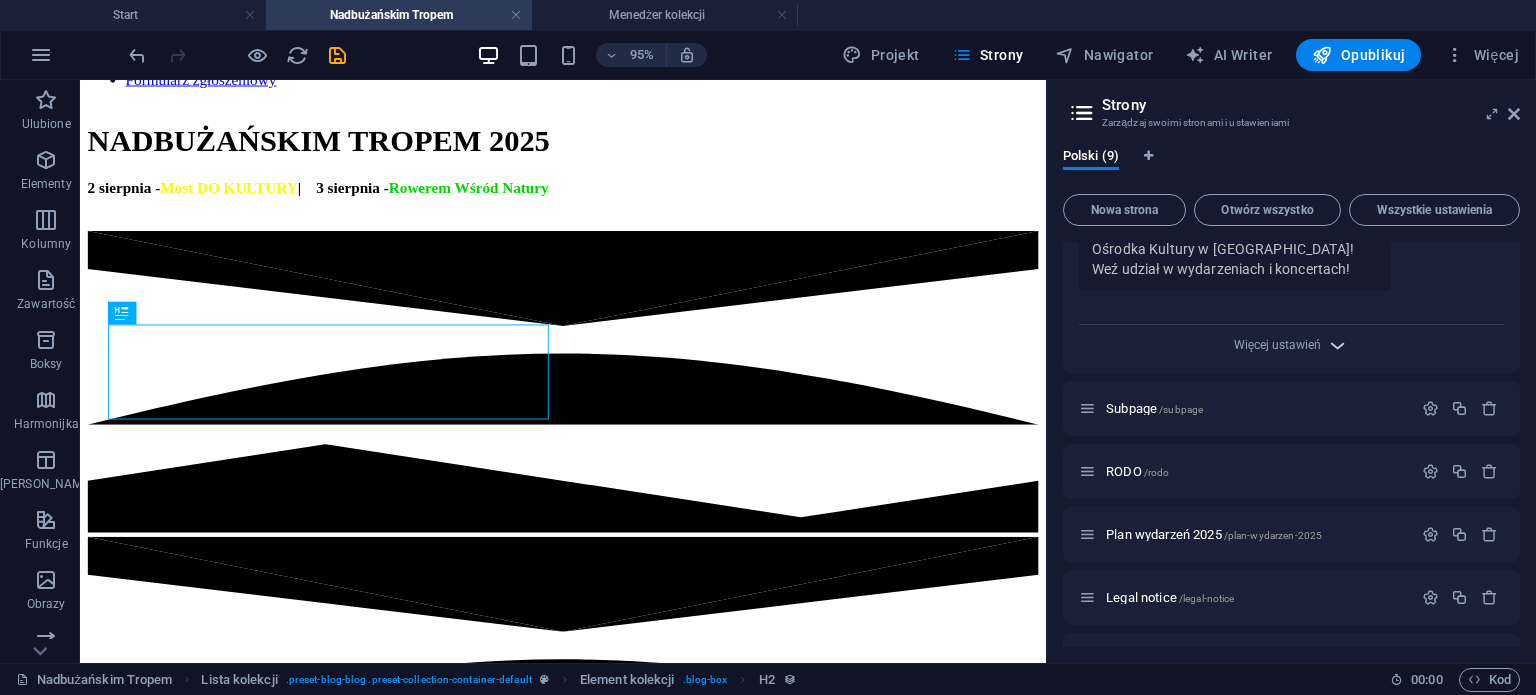 click at bounding box center (1337, 345) 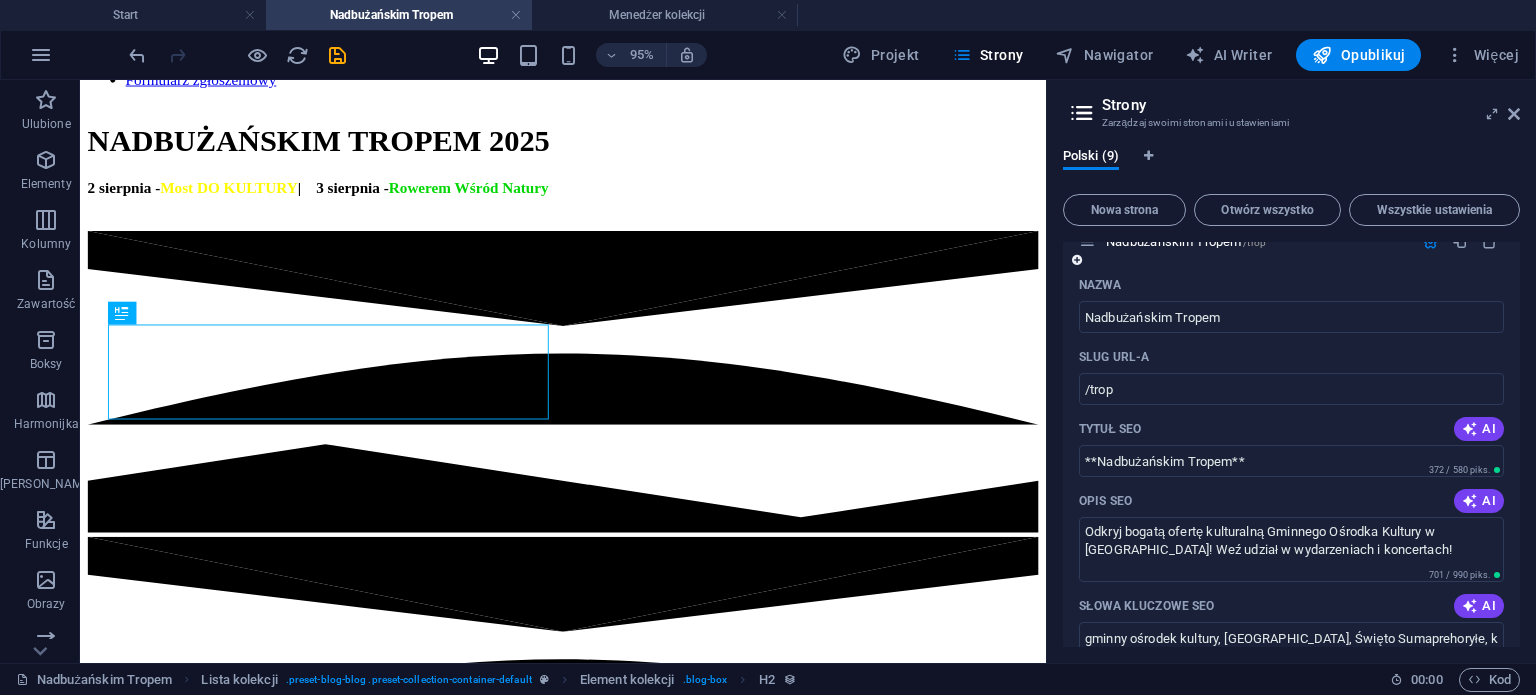 scroll, scrollTop: 0, scrollLeft: 0, axis: both 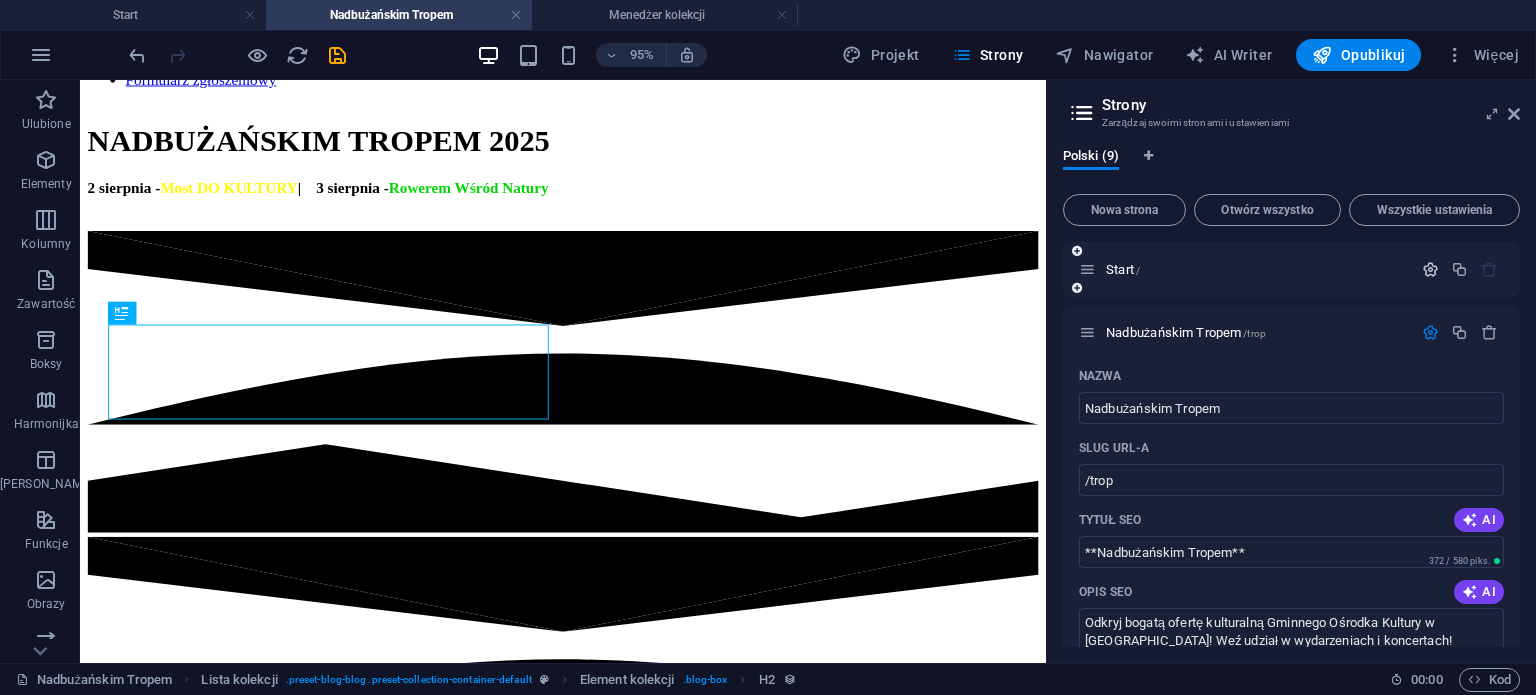 click at bounding box center (1430, 269) 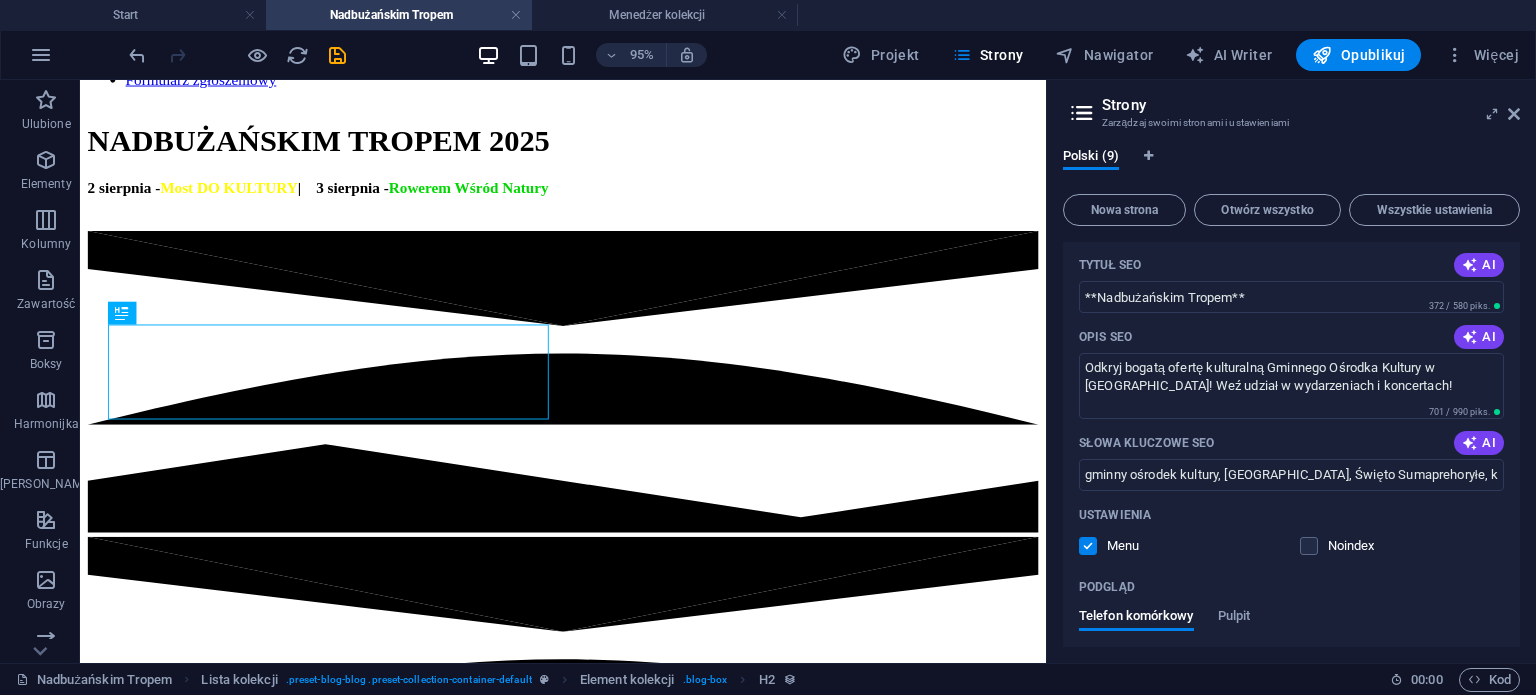 scroll, scrollTop: 1300, scrollLeft: 0, axis: vertical 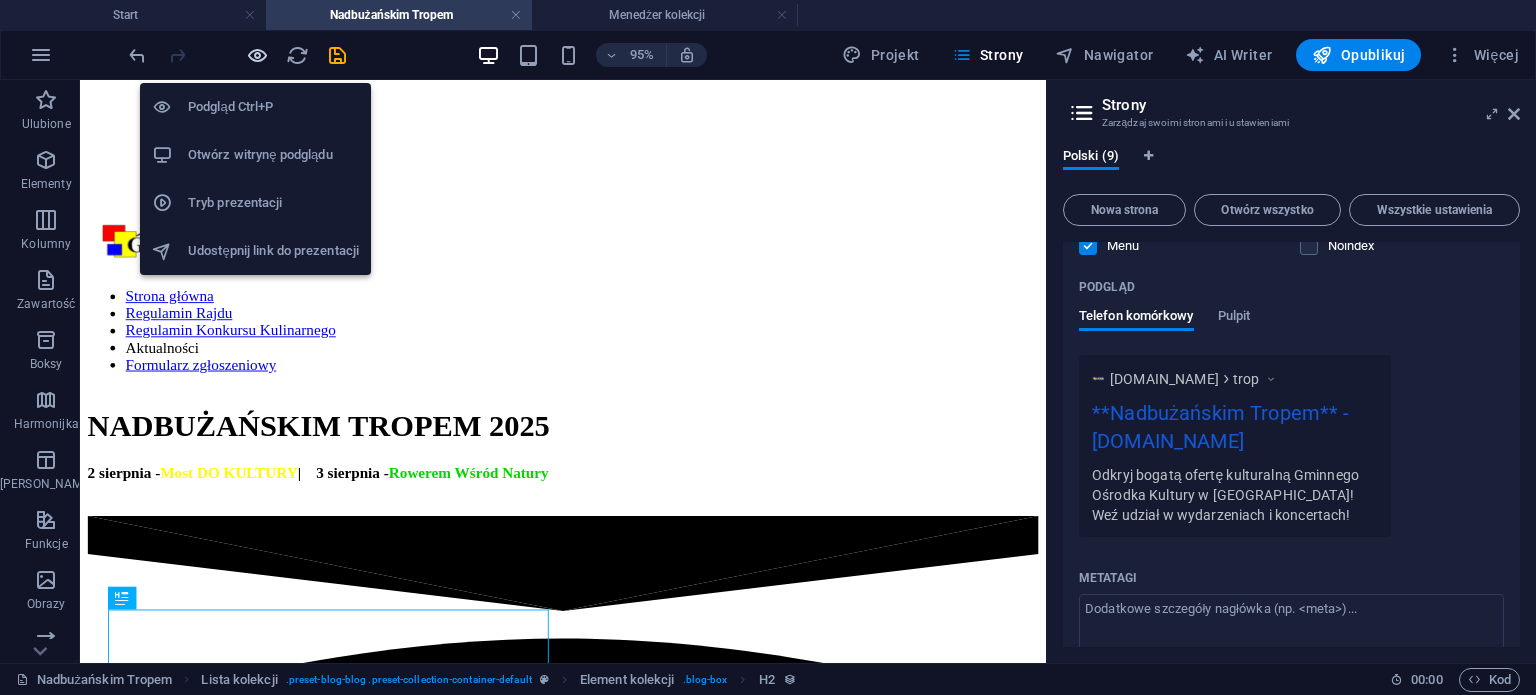 click at bounding box center (257, 55) 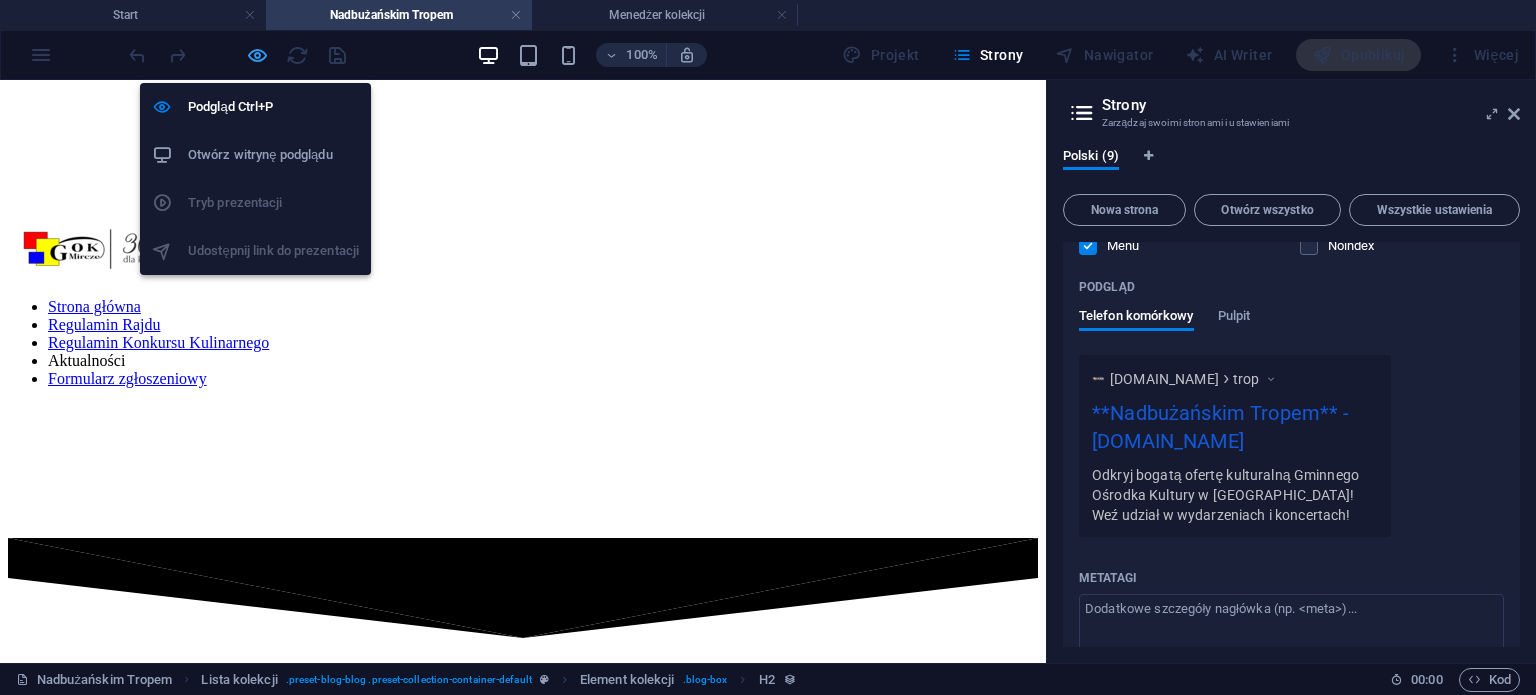 click at bounding box center (257, 55) 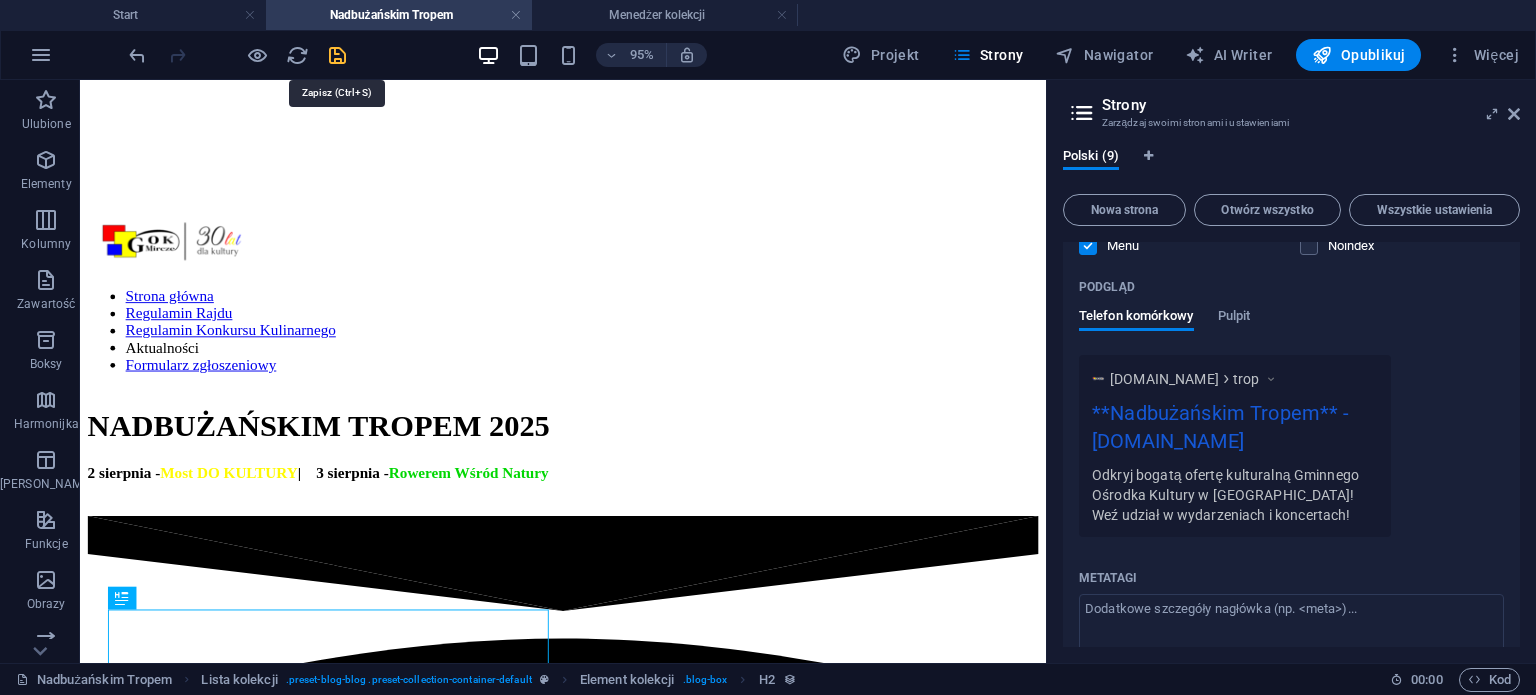 click at bounding box center [337, 55] 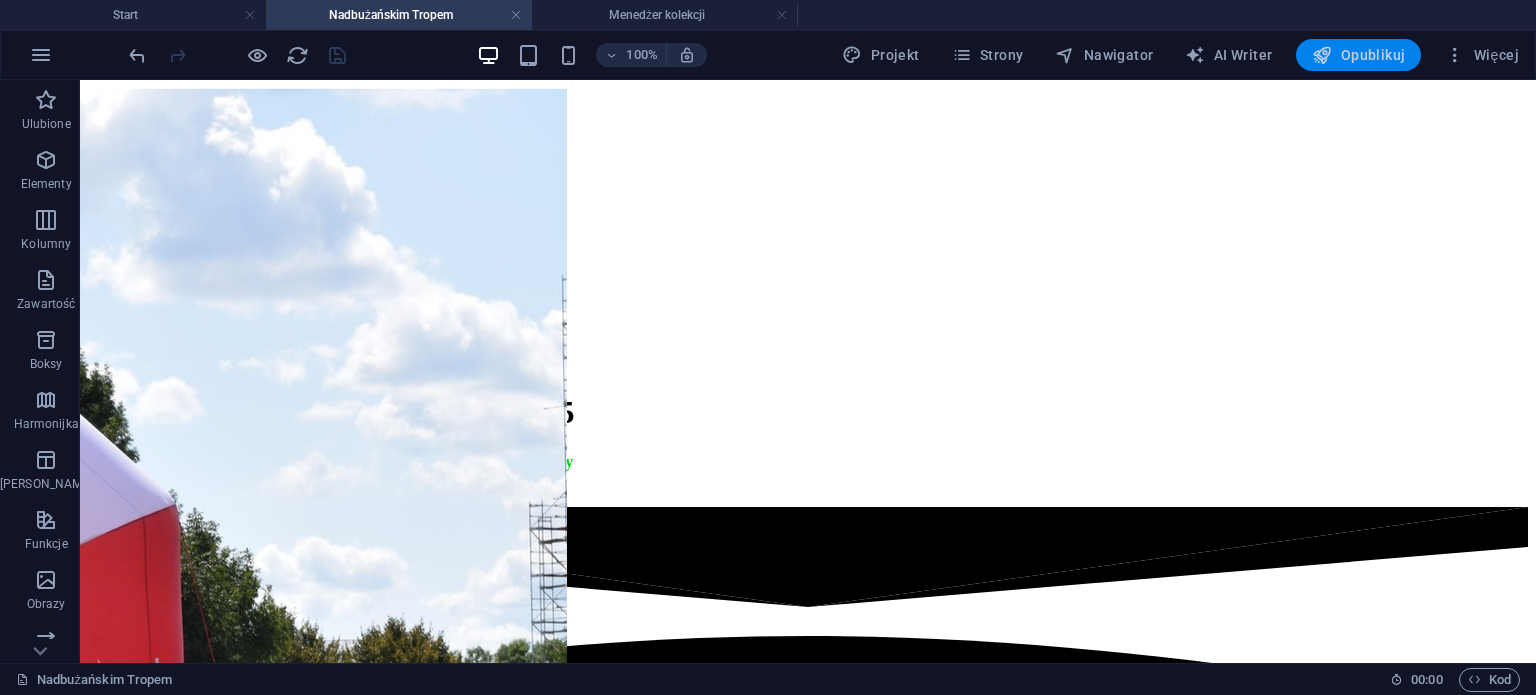 click on "Opublikuj" at bounding box center [1358, 55] 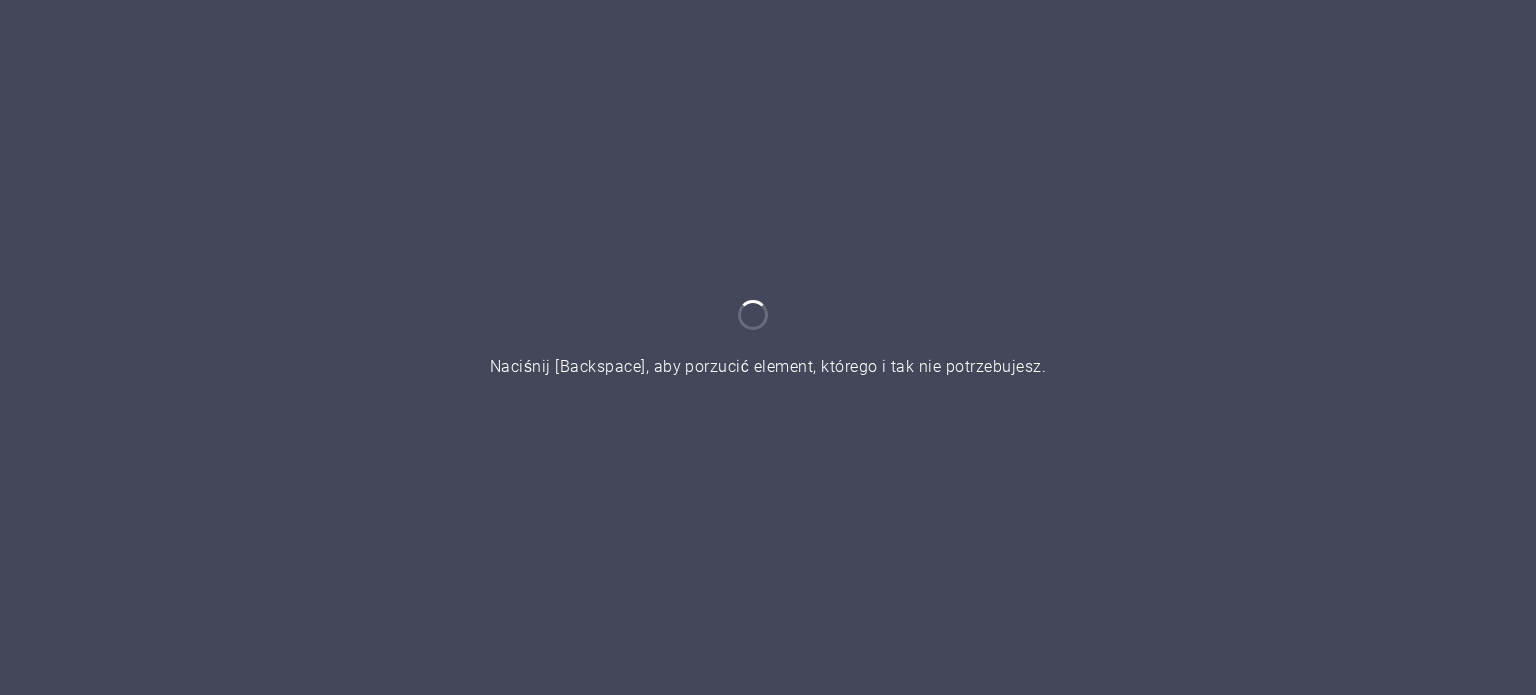 scroll, scrollTop: 0, scrollLeft: 0, axis: both 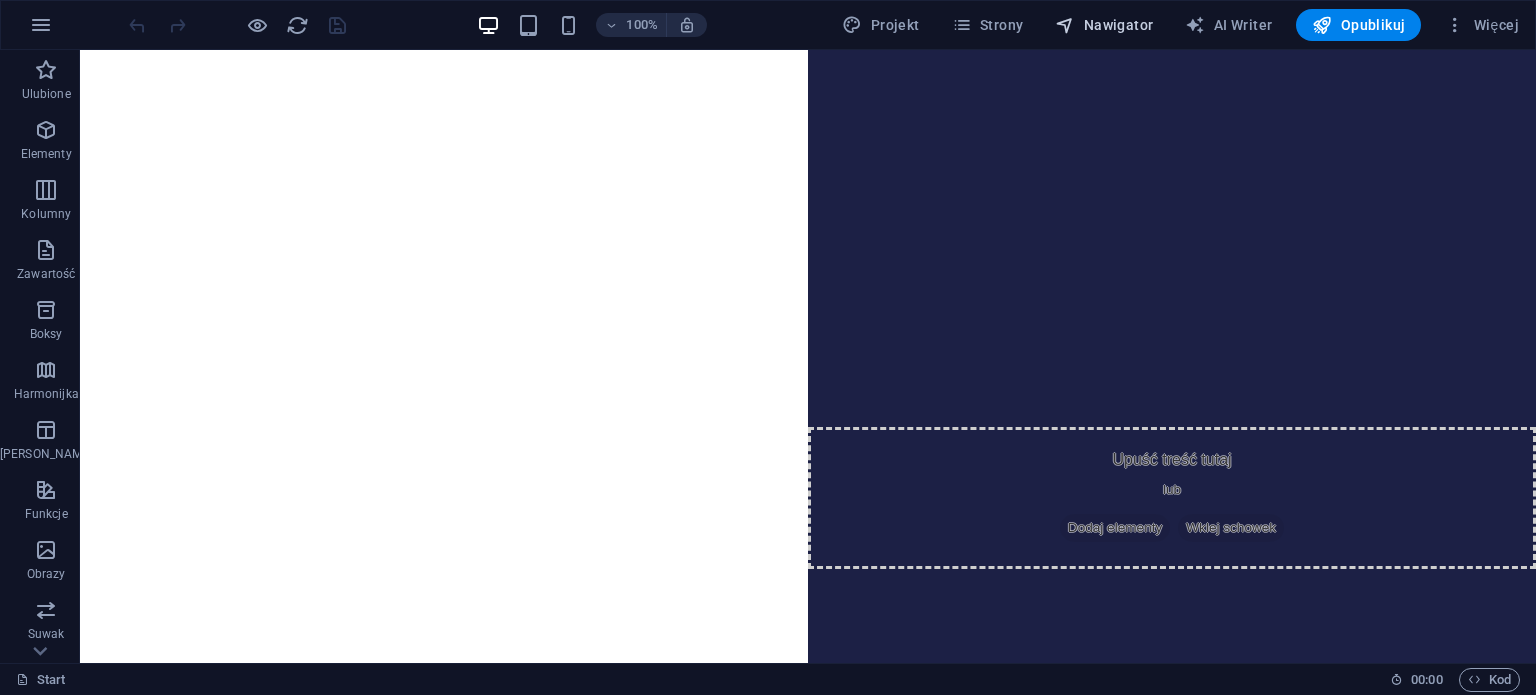 click on "Nawigator" at bounding box center (1104, 25) 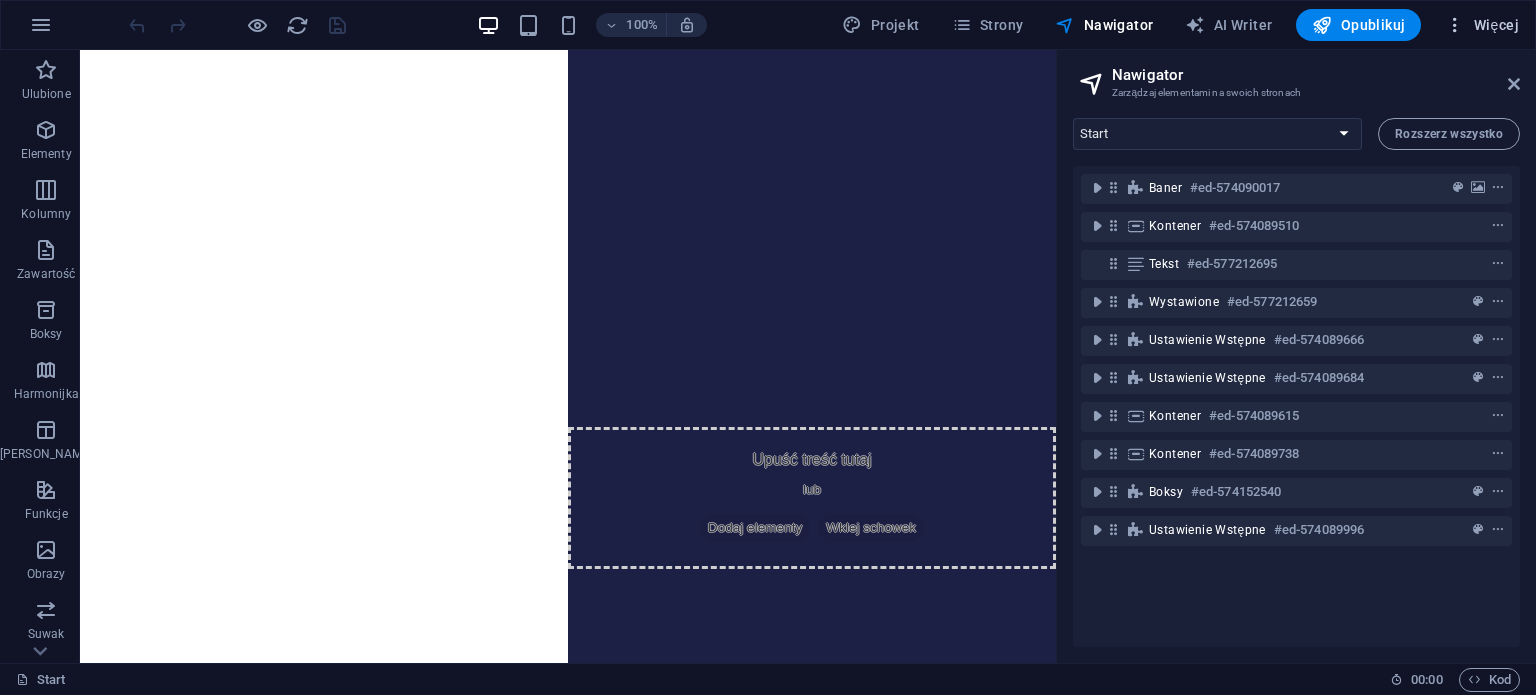 click on "Więcej" at bounding box center [1482, 25] 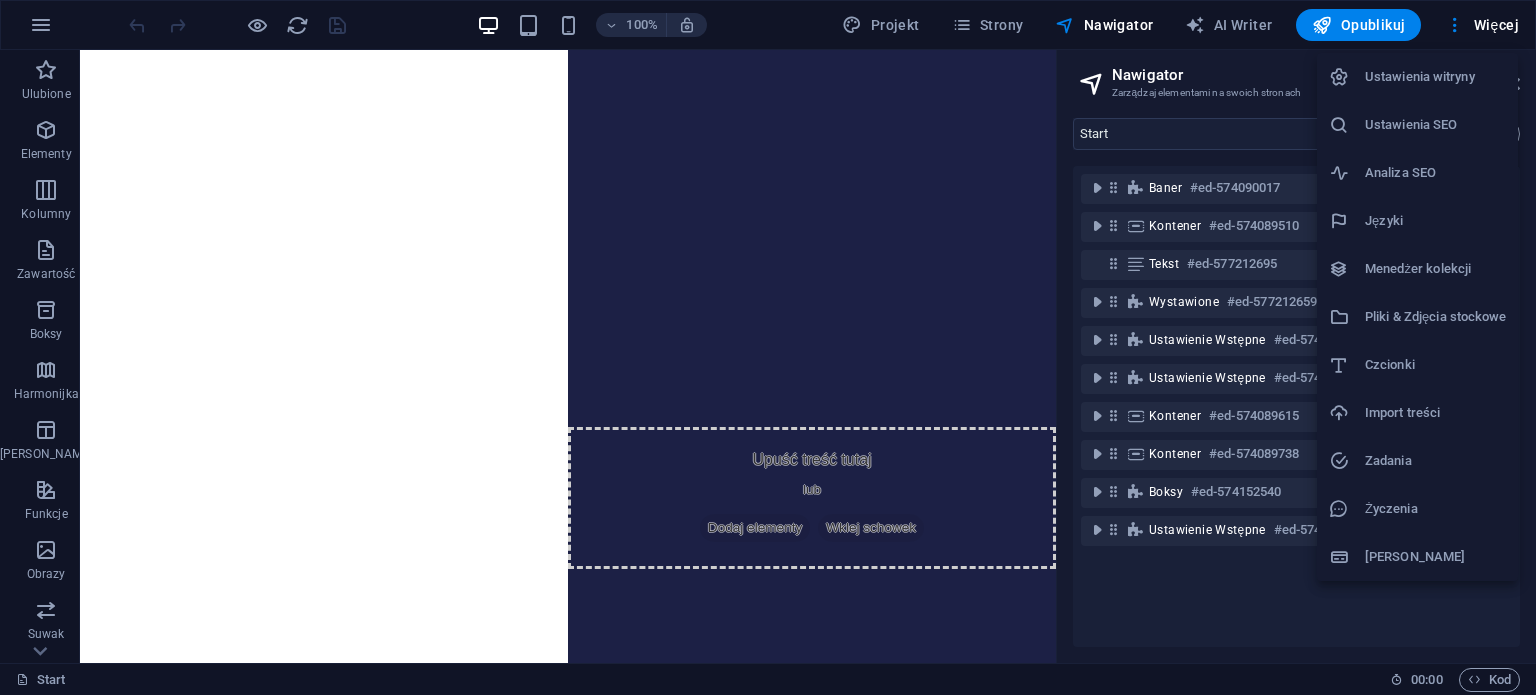 click on "Menedżer kolekcji" at bounding box center (1435, 269) 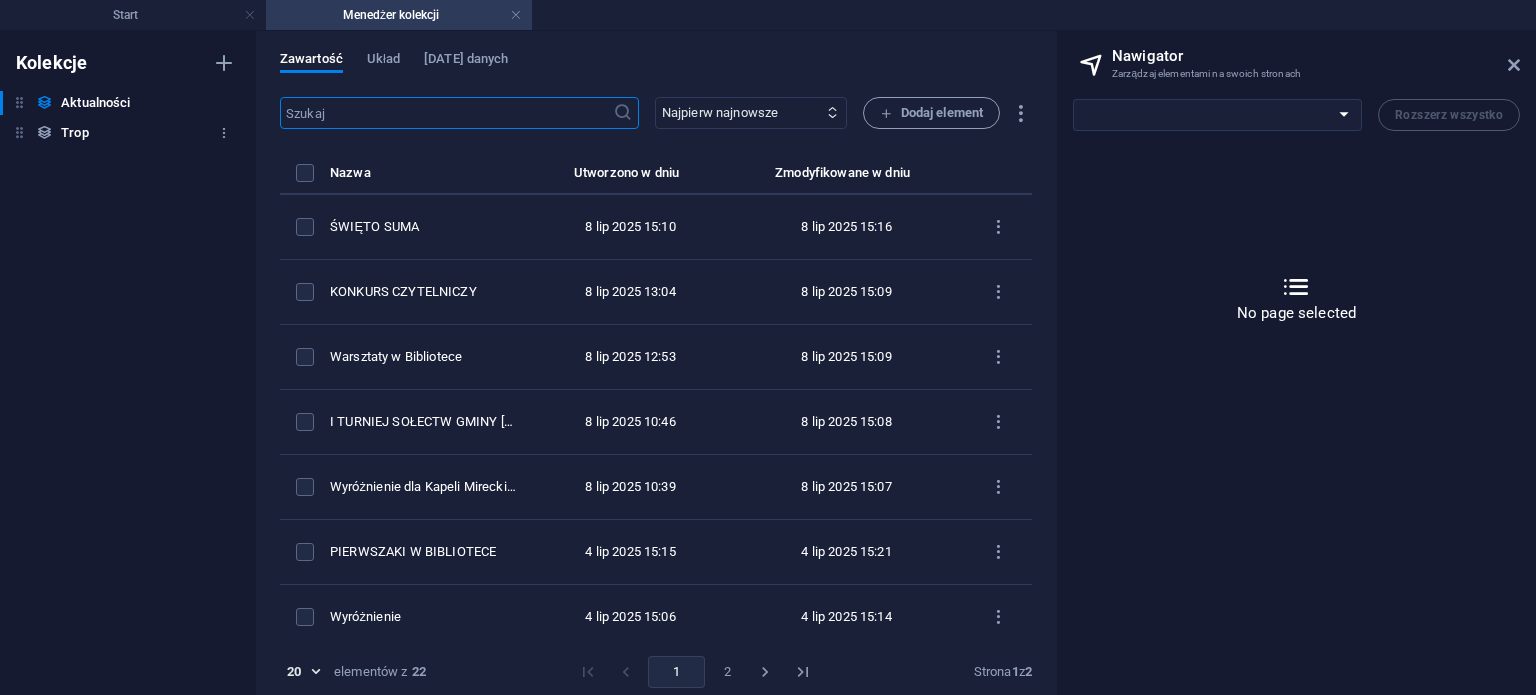 click on "Trop Trop" at bounding box center (118, 133) 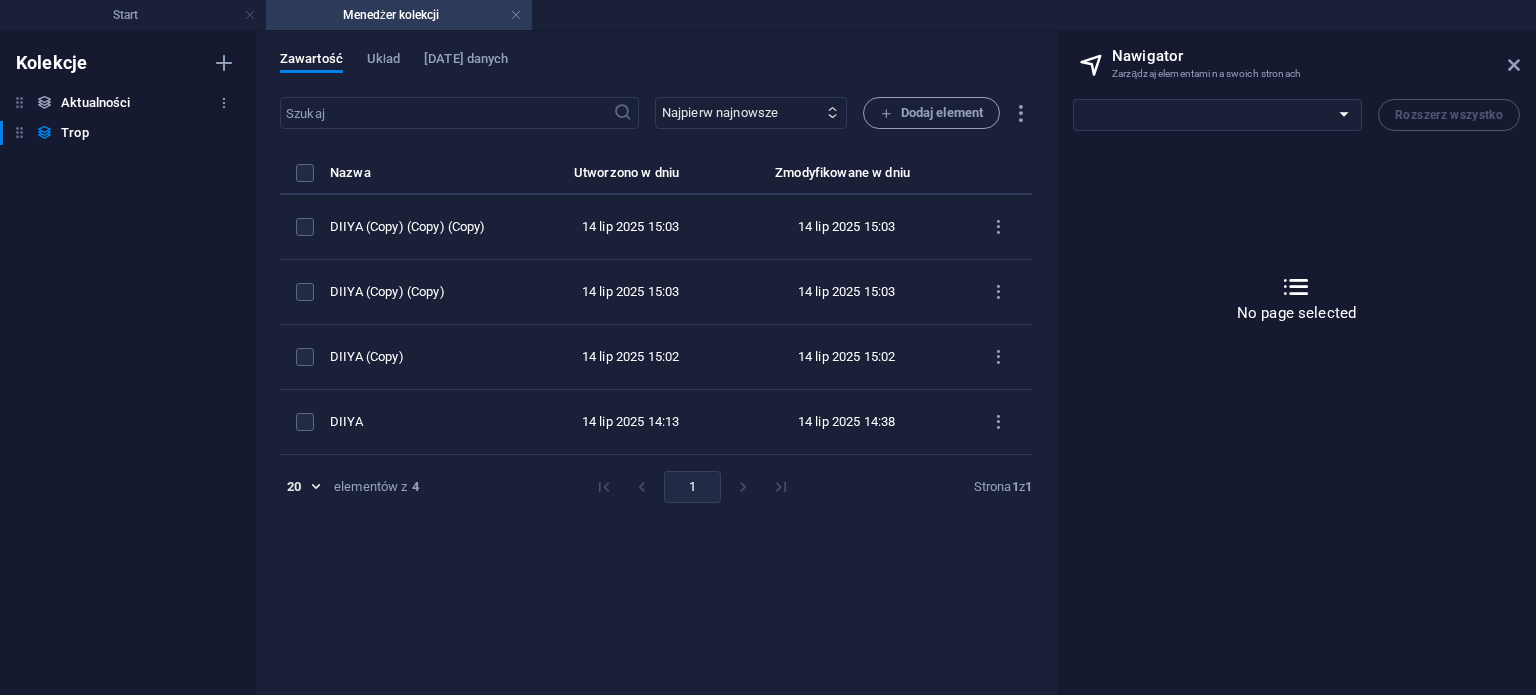 click on "Aktualności" at bounding box center [95, 103] 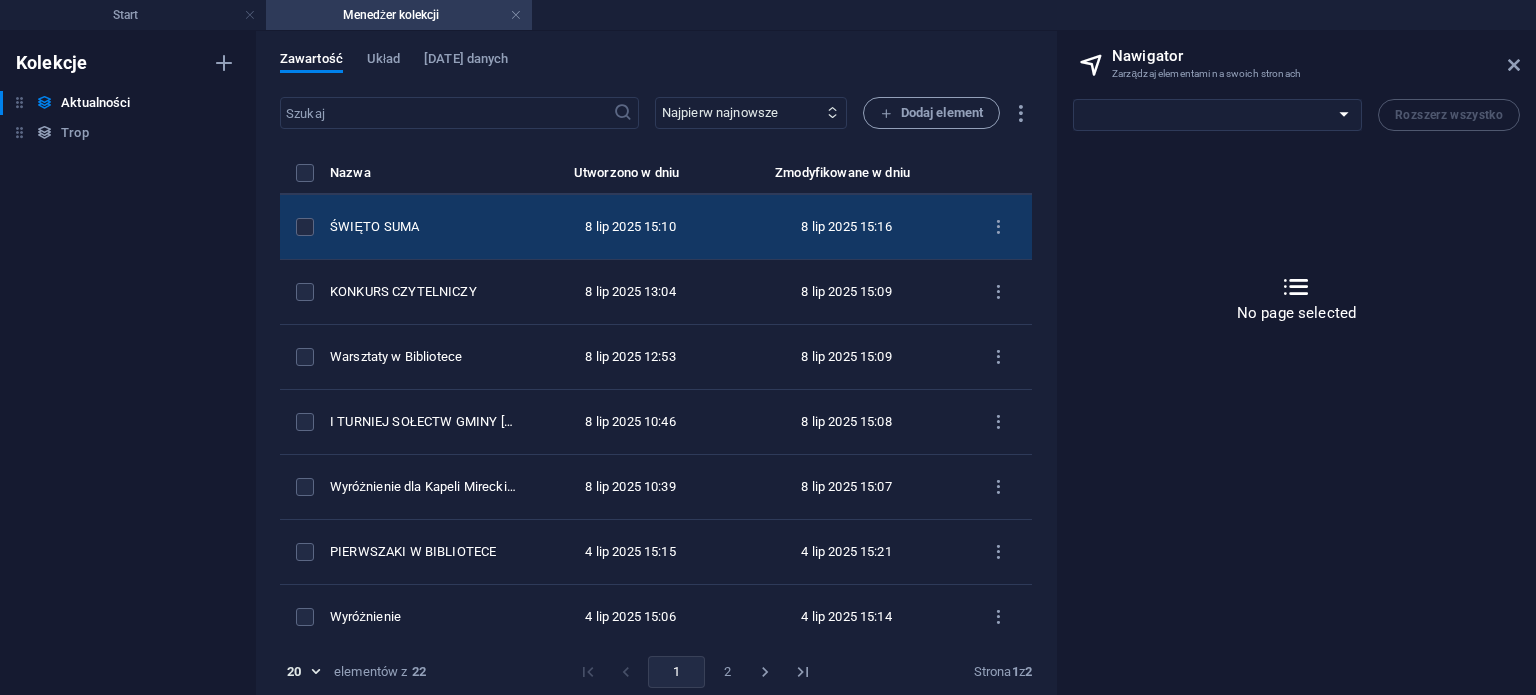click on "ŚWIĘTO SUMA" at bounding box center (423, 227) 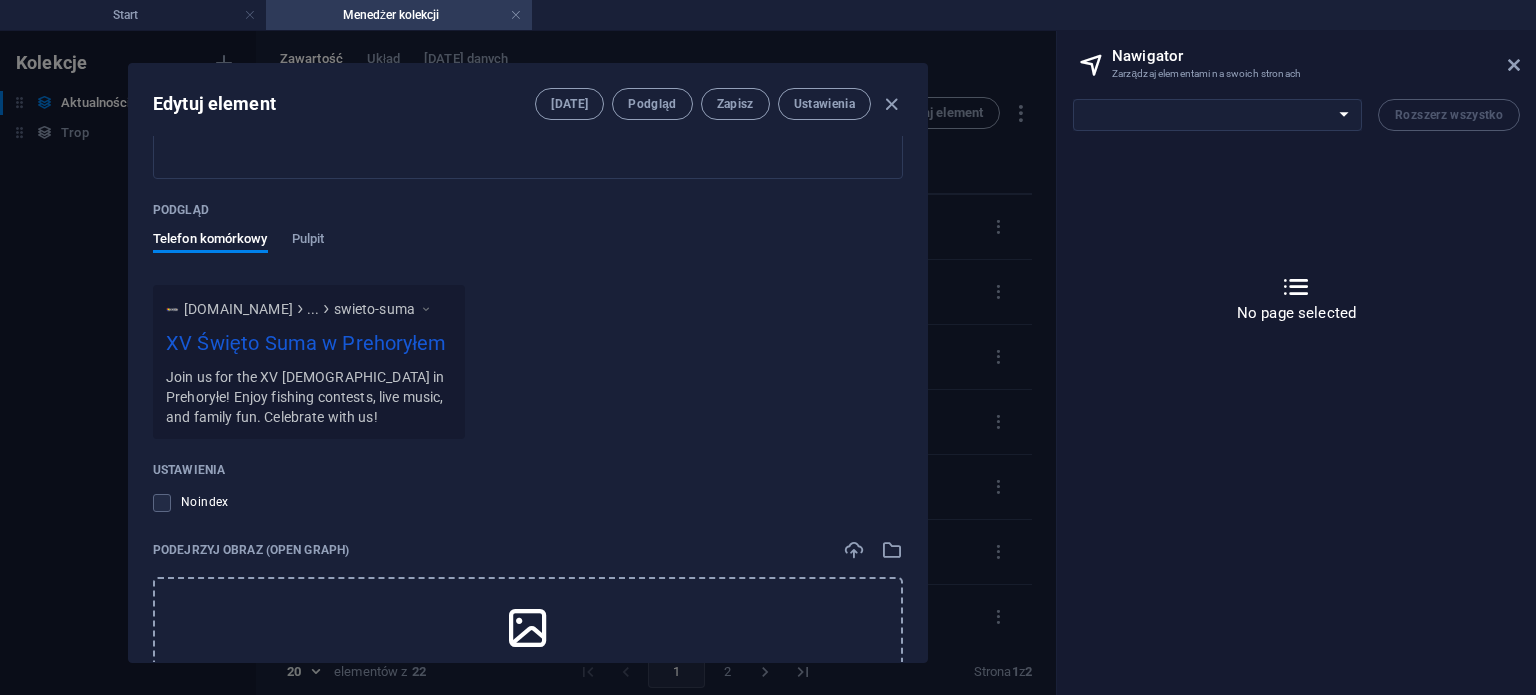 scroll, scrollTop: 1900, scrollLeft: 0, axis: vertical 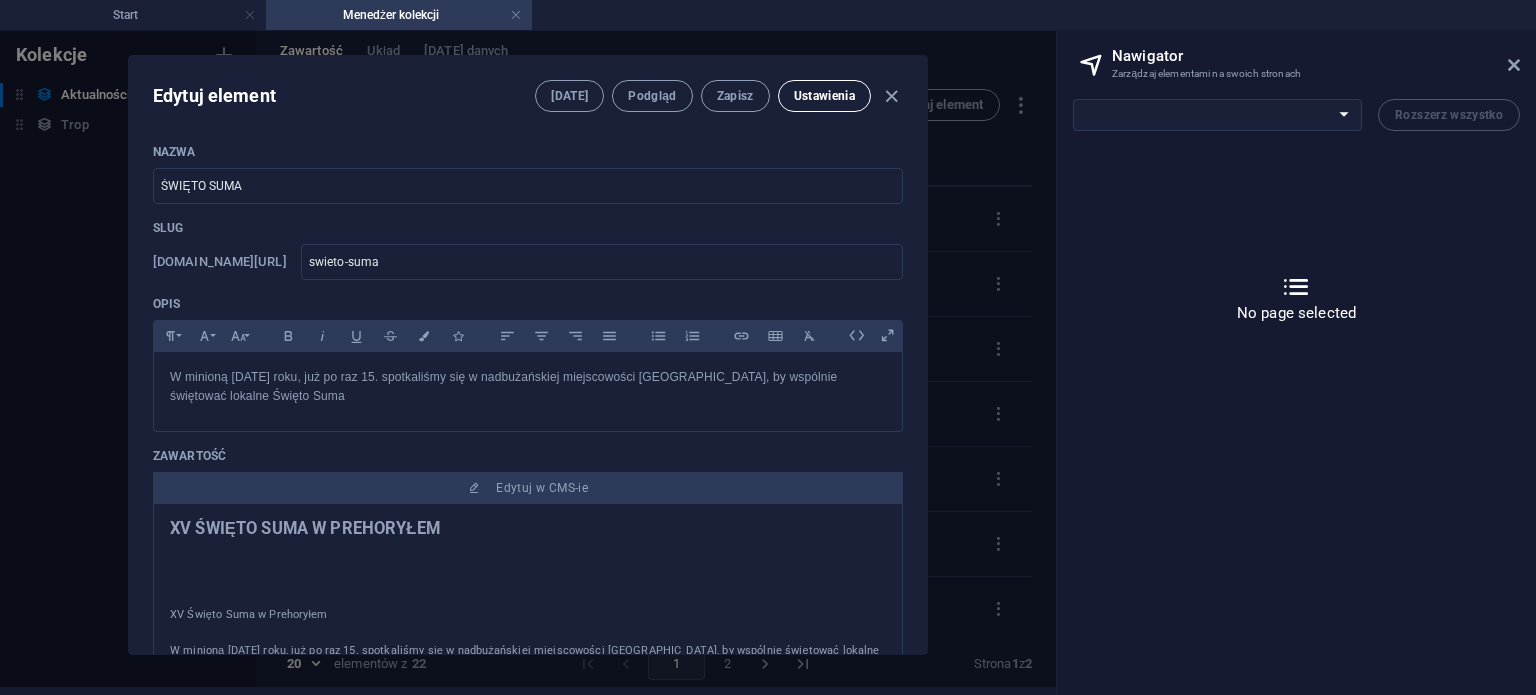click on "Ustawienia" at bounding box center (824, 96) 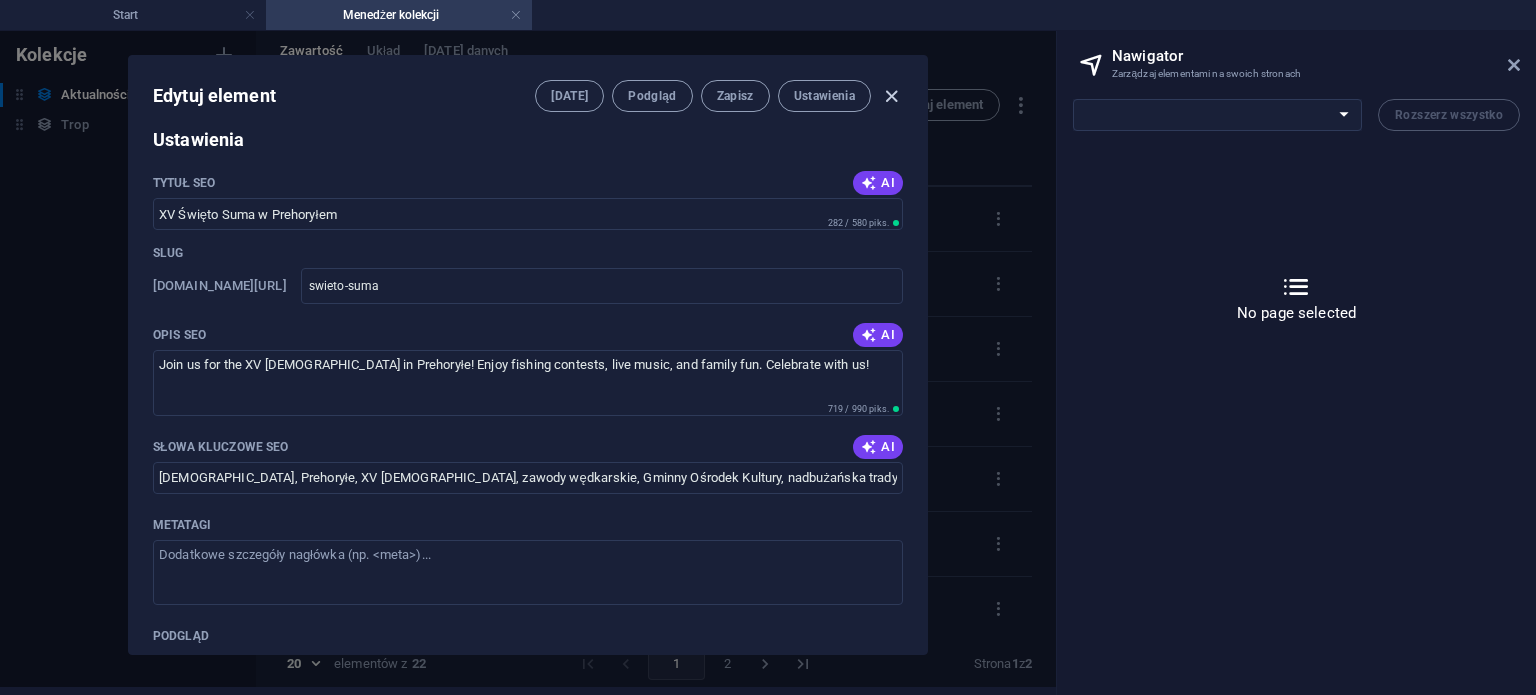 drag, startPoint x: 884, startPoint y: 93, endPoint x: 804, endPoint y: 94, distance: 80.00625 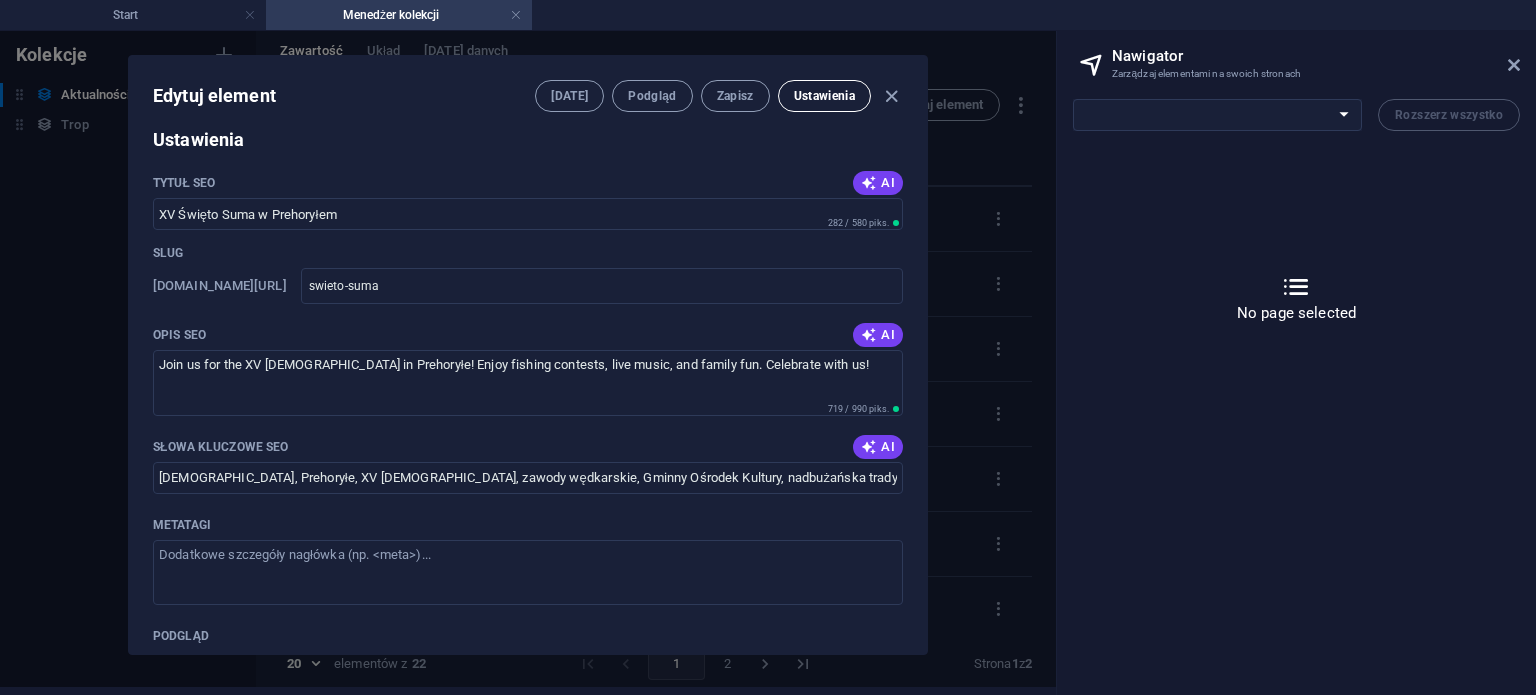 click at bounding box center [891, 96] 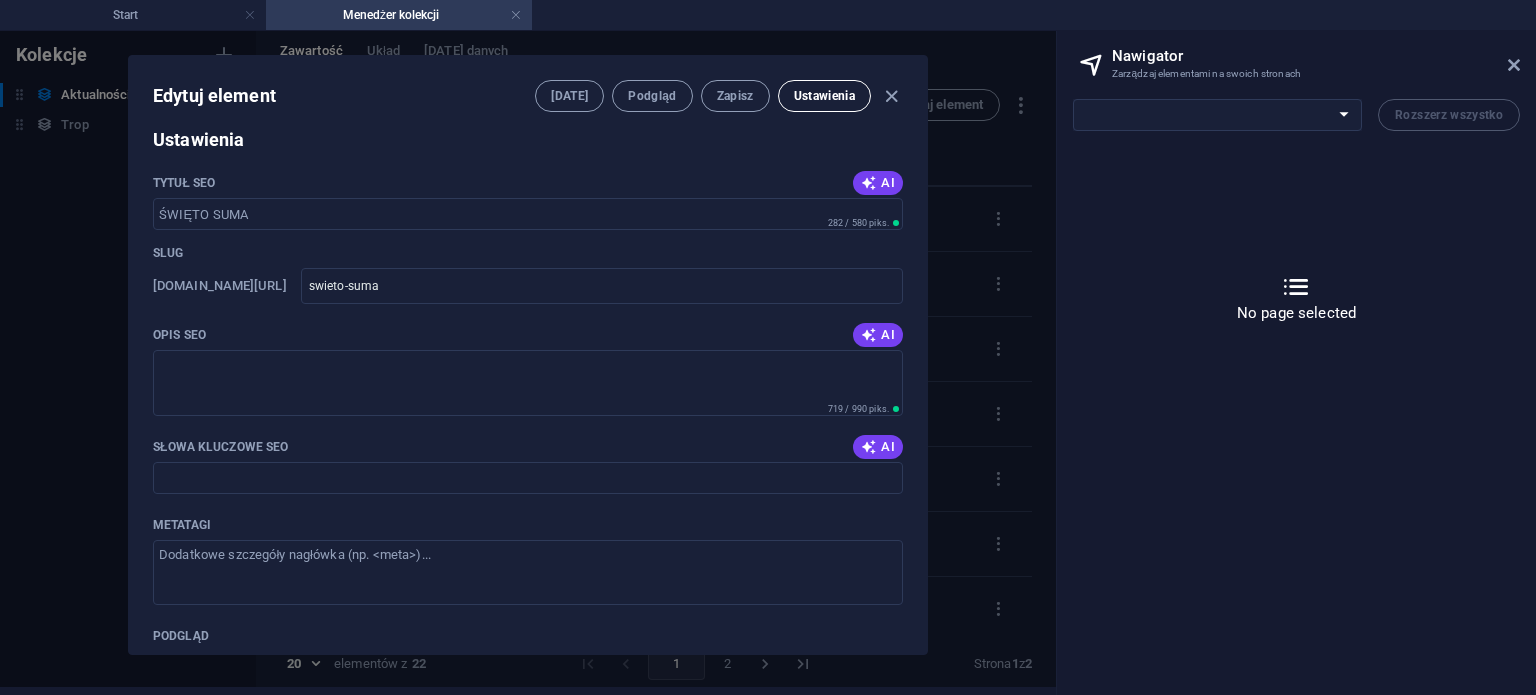 scroll, scrollTop: 1068, scrollLeft: 0, axis: vertical 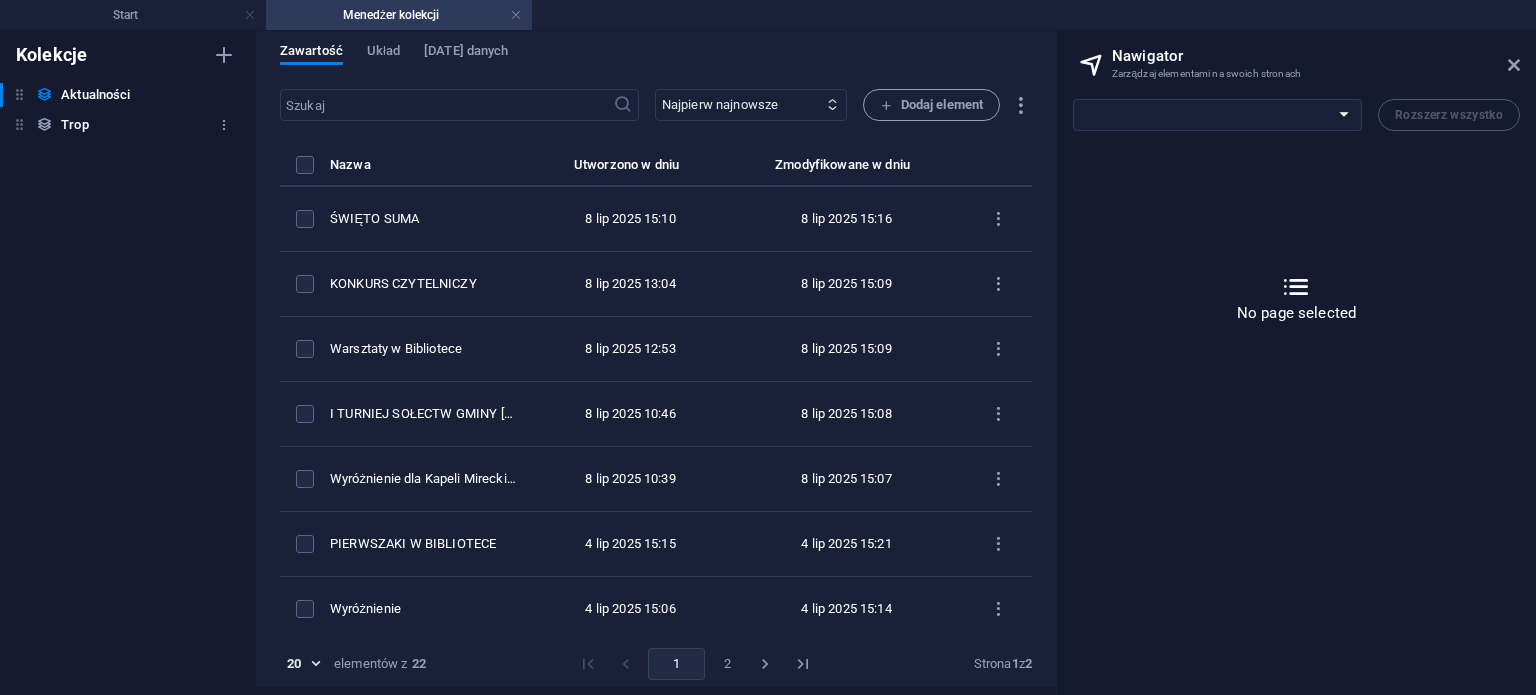 click on "Trop" at bounding box center (74, 125) 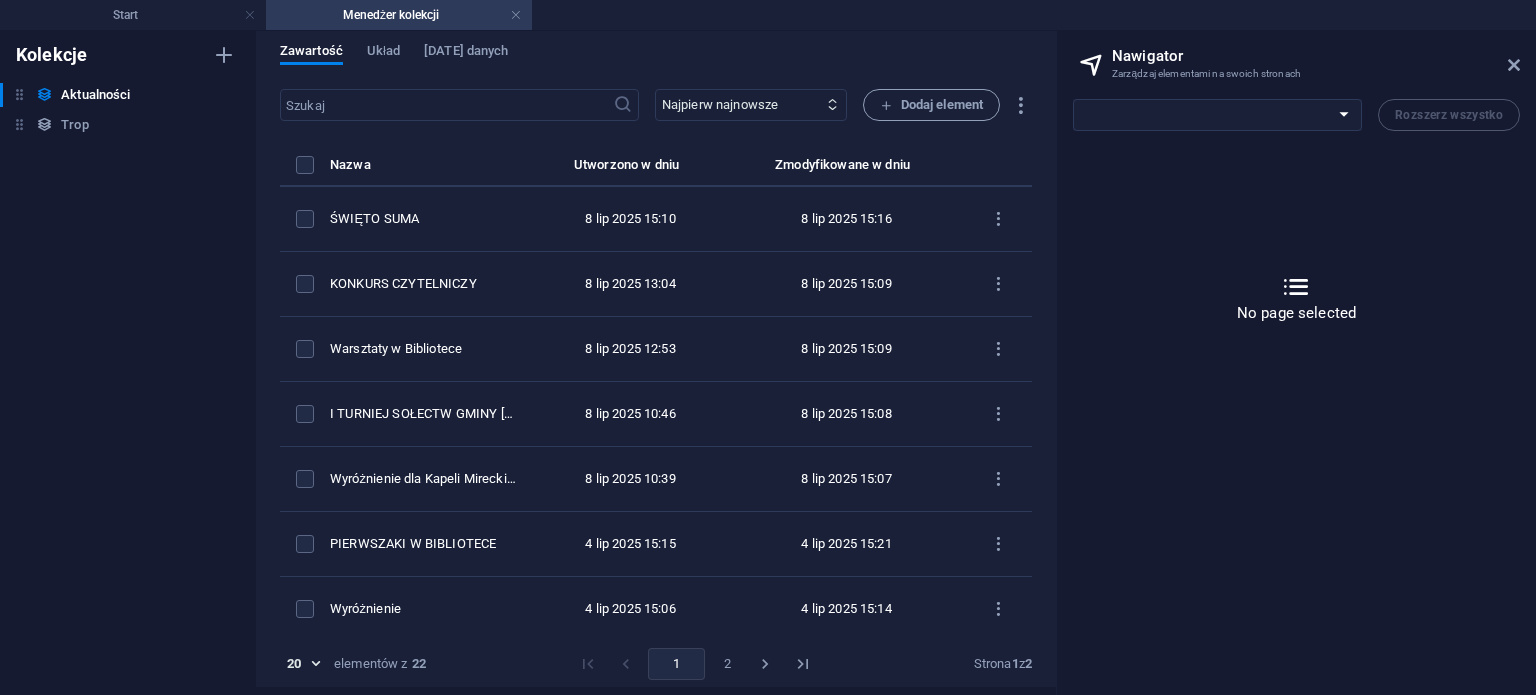 scroll, scrollTop: 0, scrollLeft: 0, axis: both 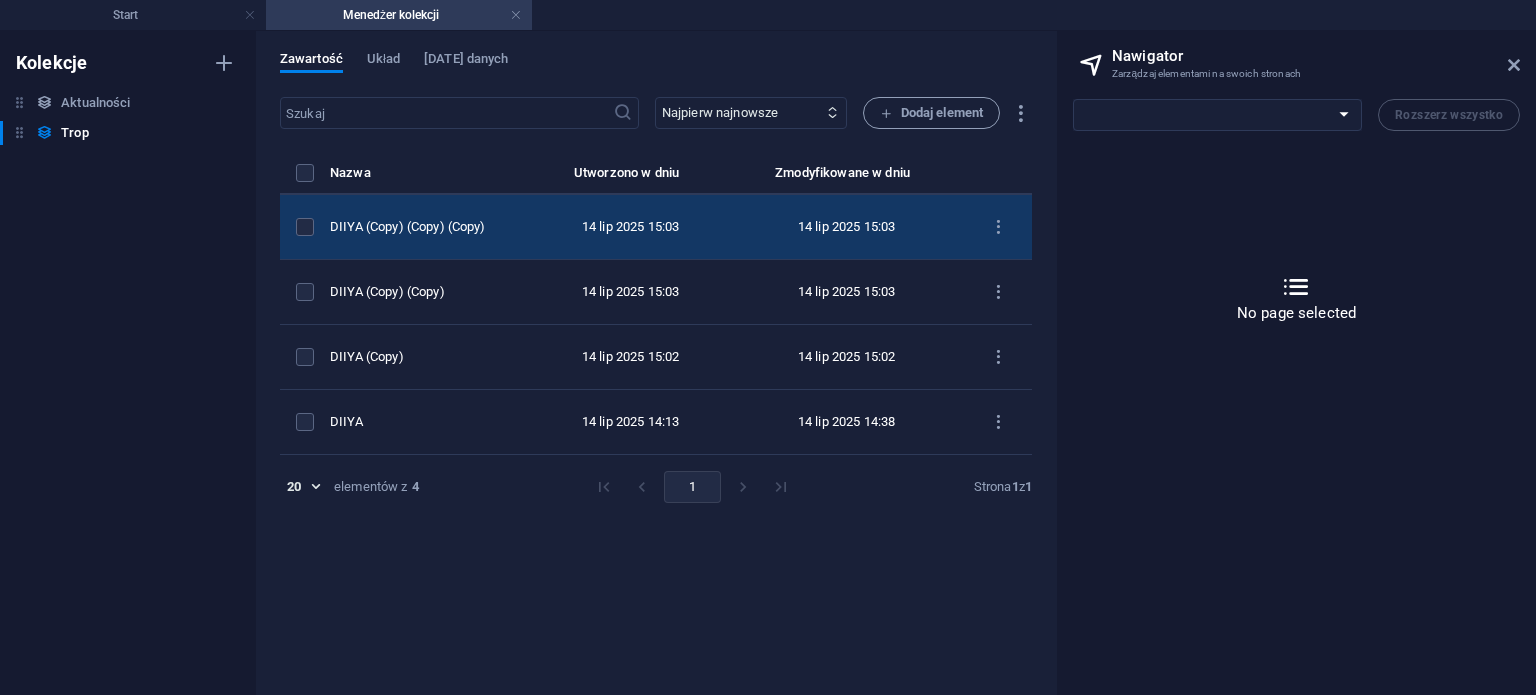 click on "DIIYA (Copy) (Copy) (Copy)" at bounding box center [423, 227] 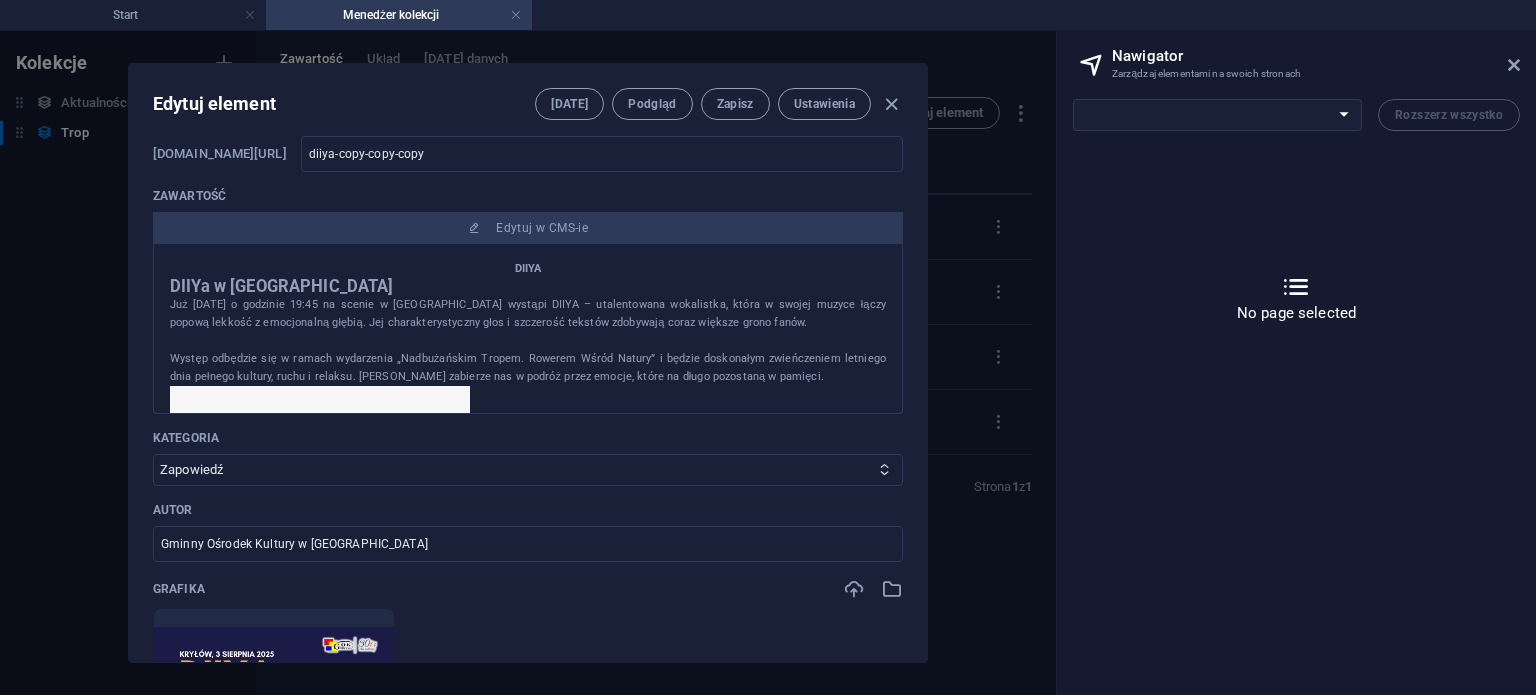scroll, scrollTop: 200, scrollLeft: 0, axis: vertical 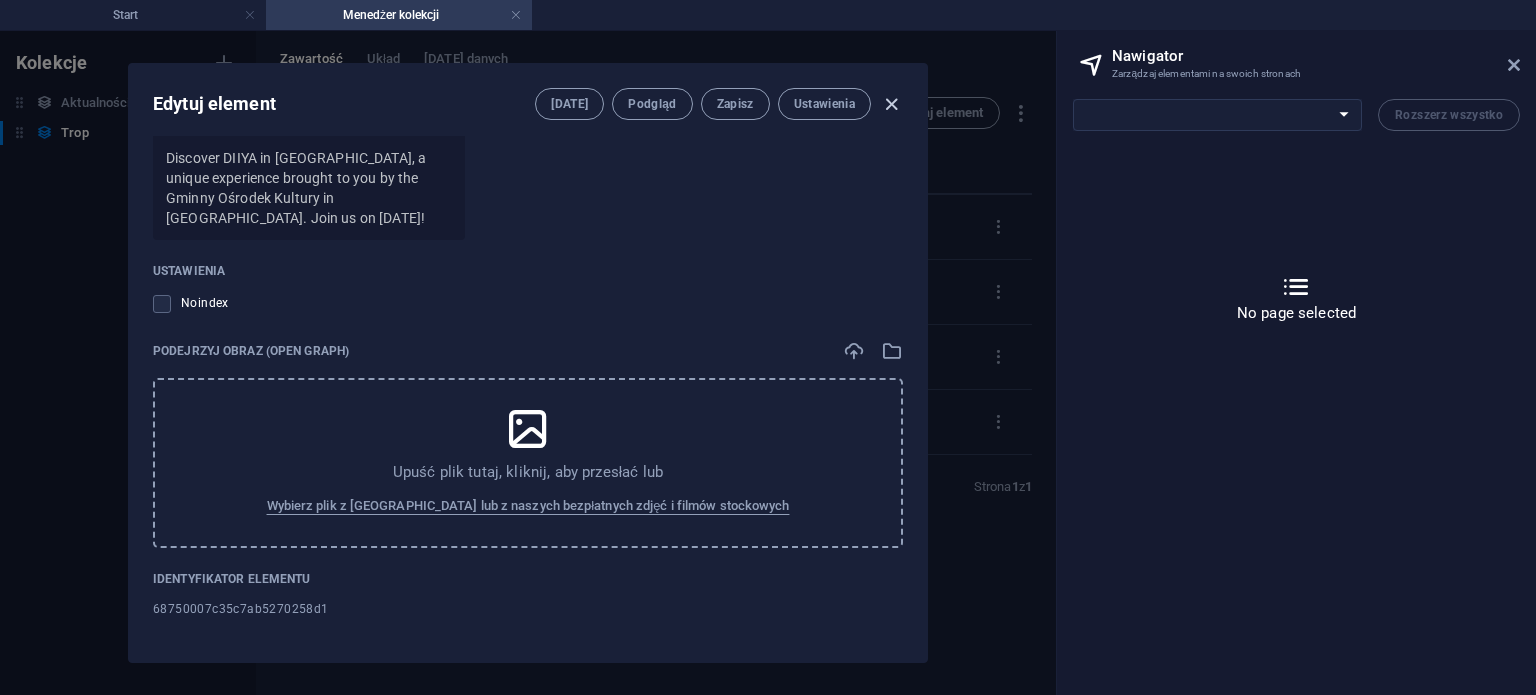 click at bounding box center [891, 104] 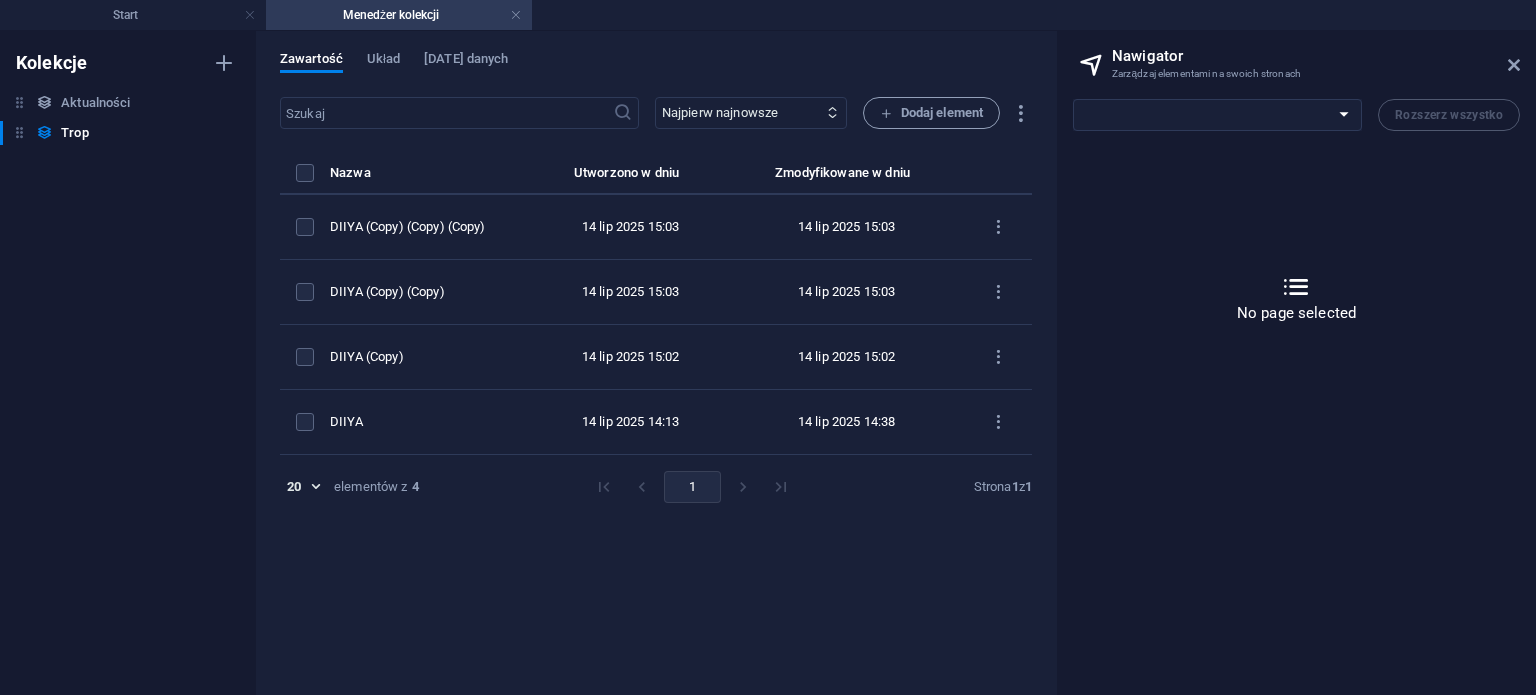 scroll, scrollTop: 0, scrollLeft: 0, axis: both 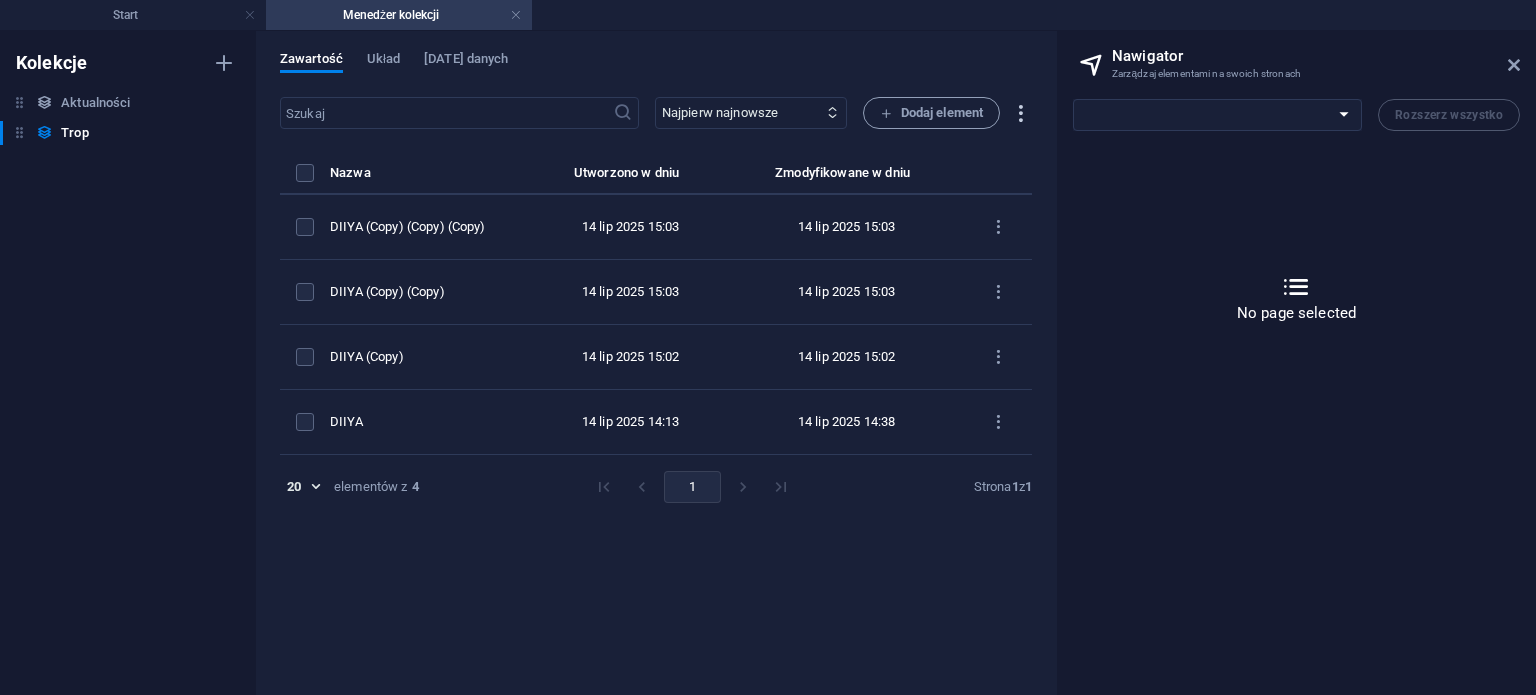 click at bounding box center (1020, 113) 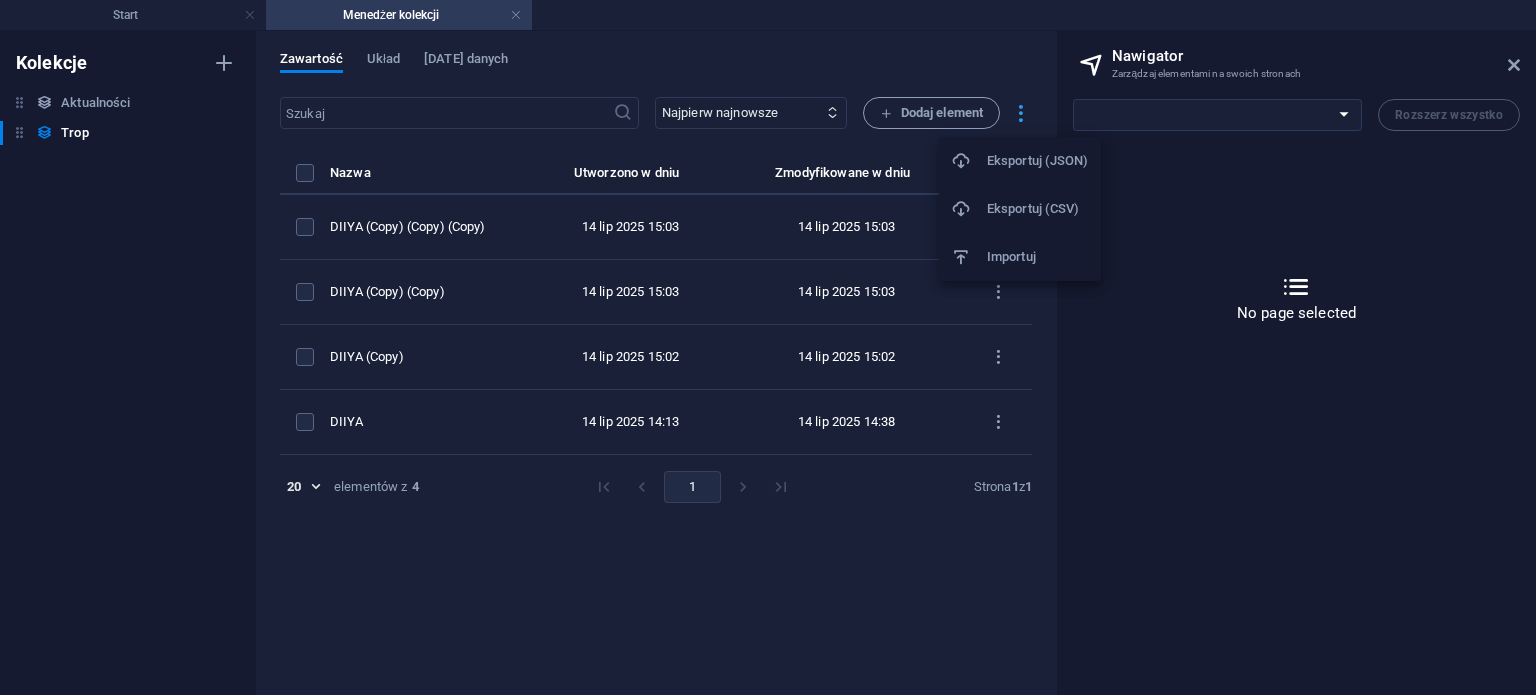 click at bounding box center (768, 347) 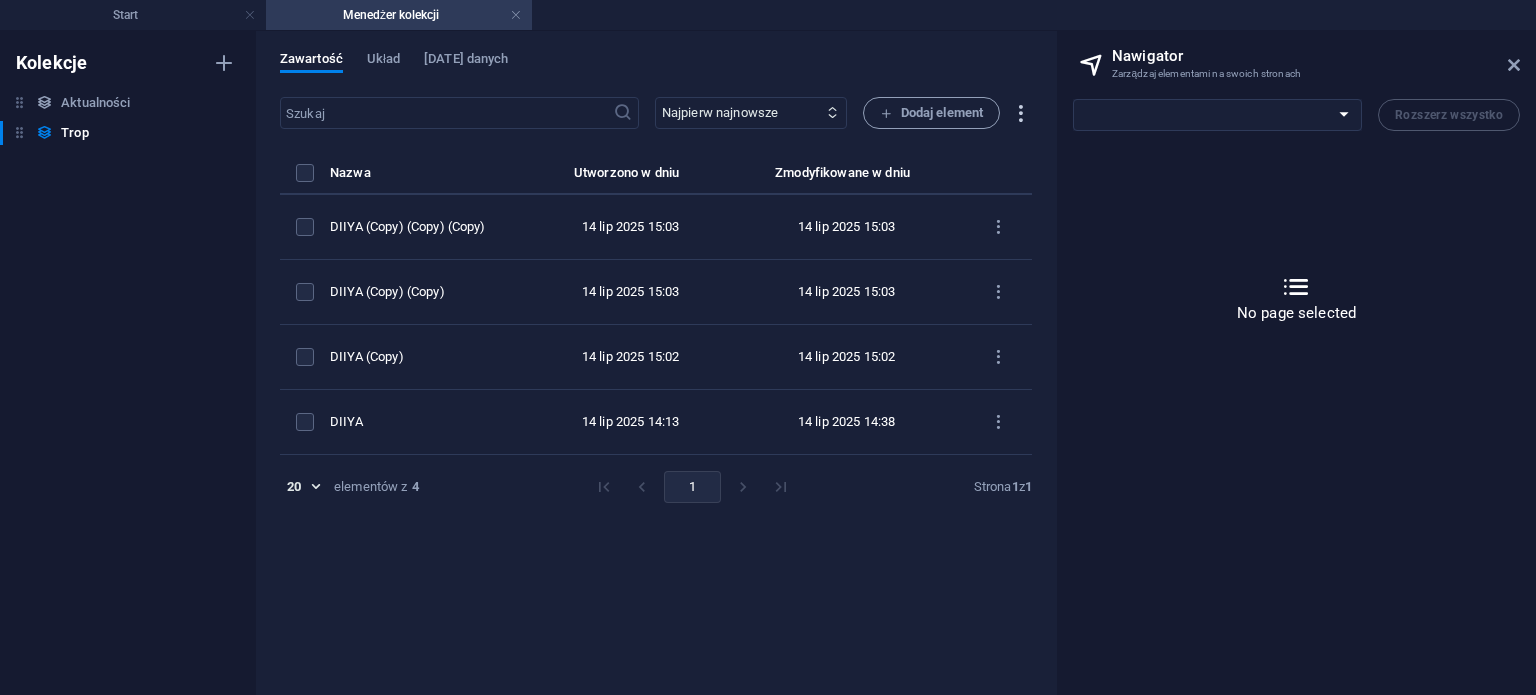 click at bounding box center (1020, 113) 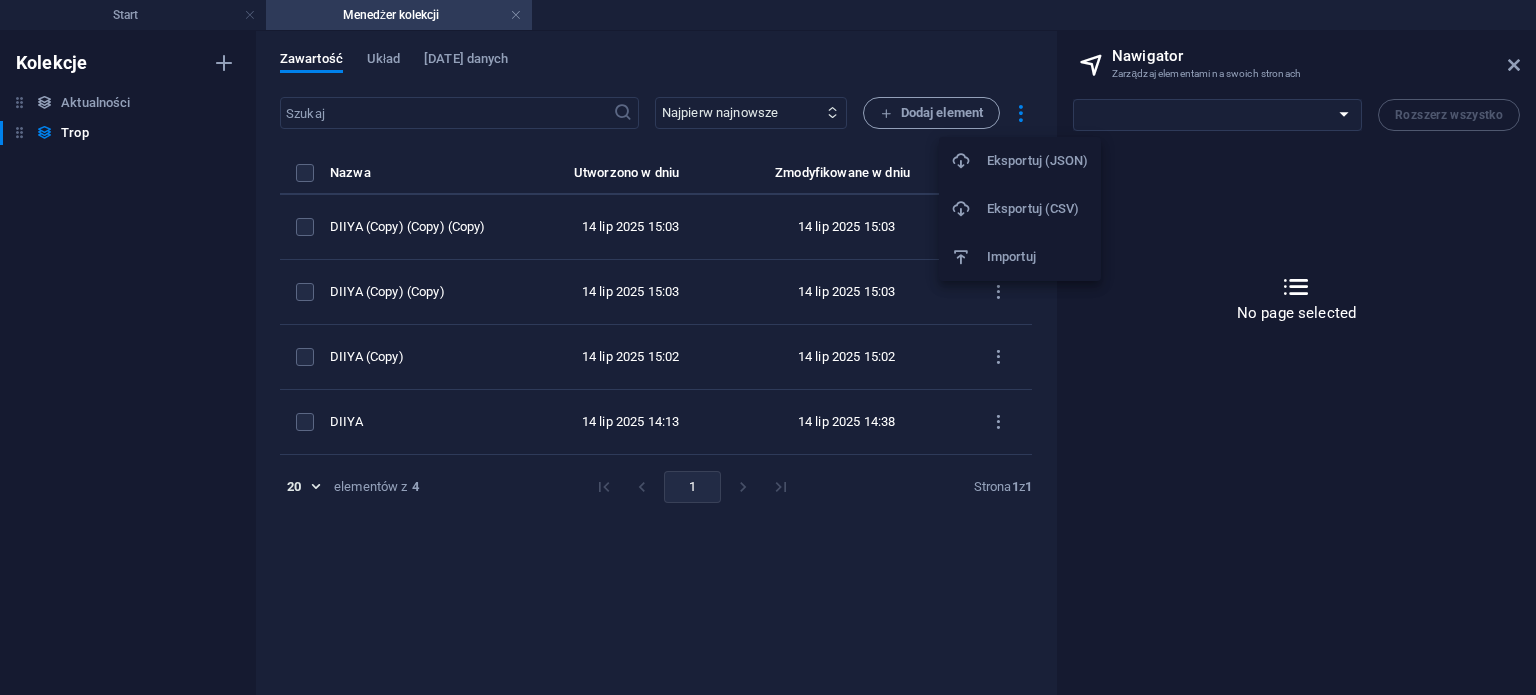 click at bounding box center (768, 347) 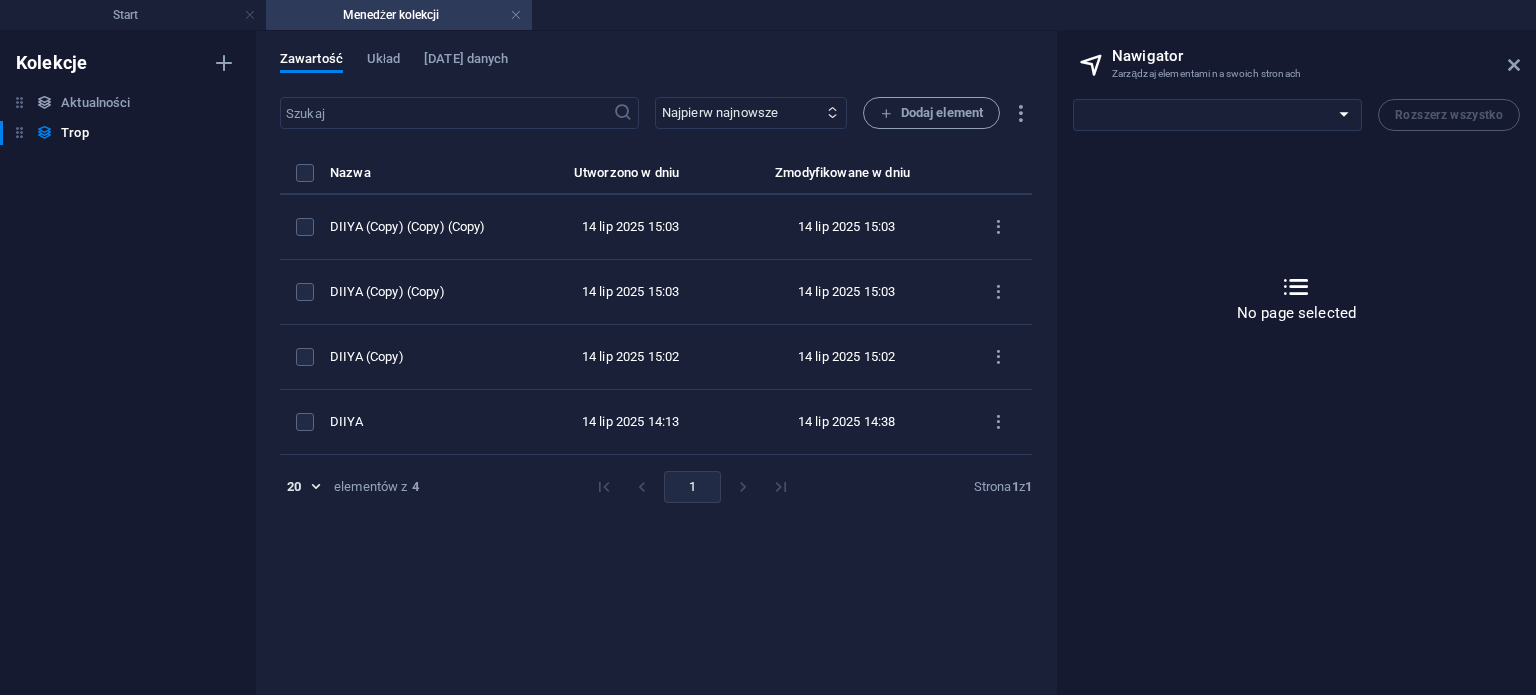click on "Dodaj element" at bounding box center [931, 113] 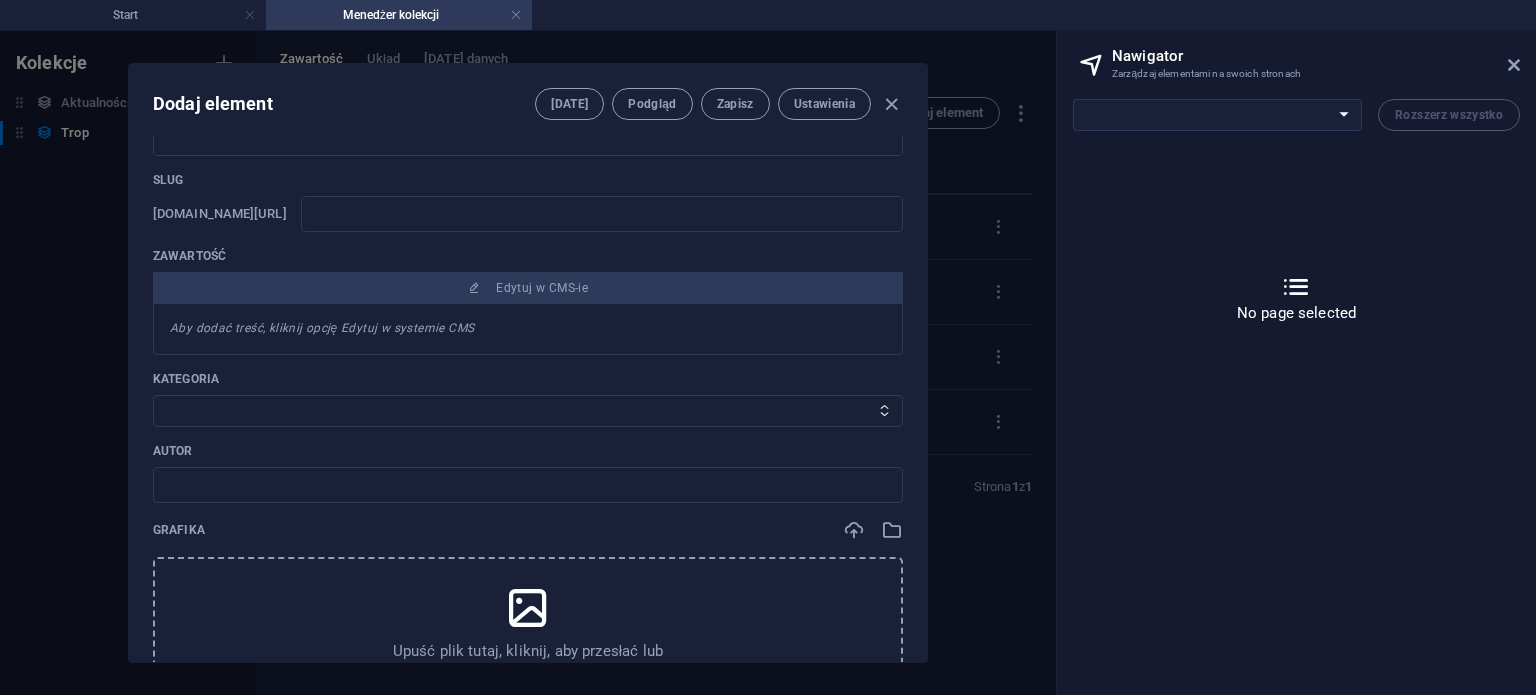 scroll, scrollTop: 0, scrollLeft: 0, axis: both 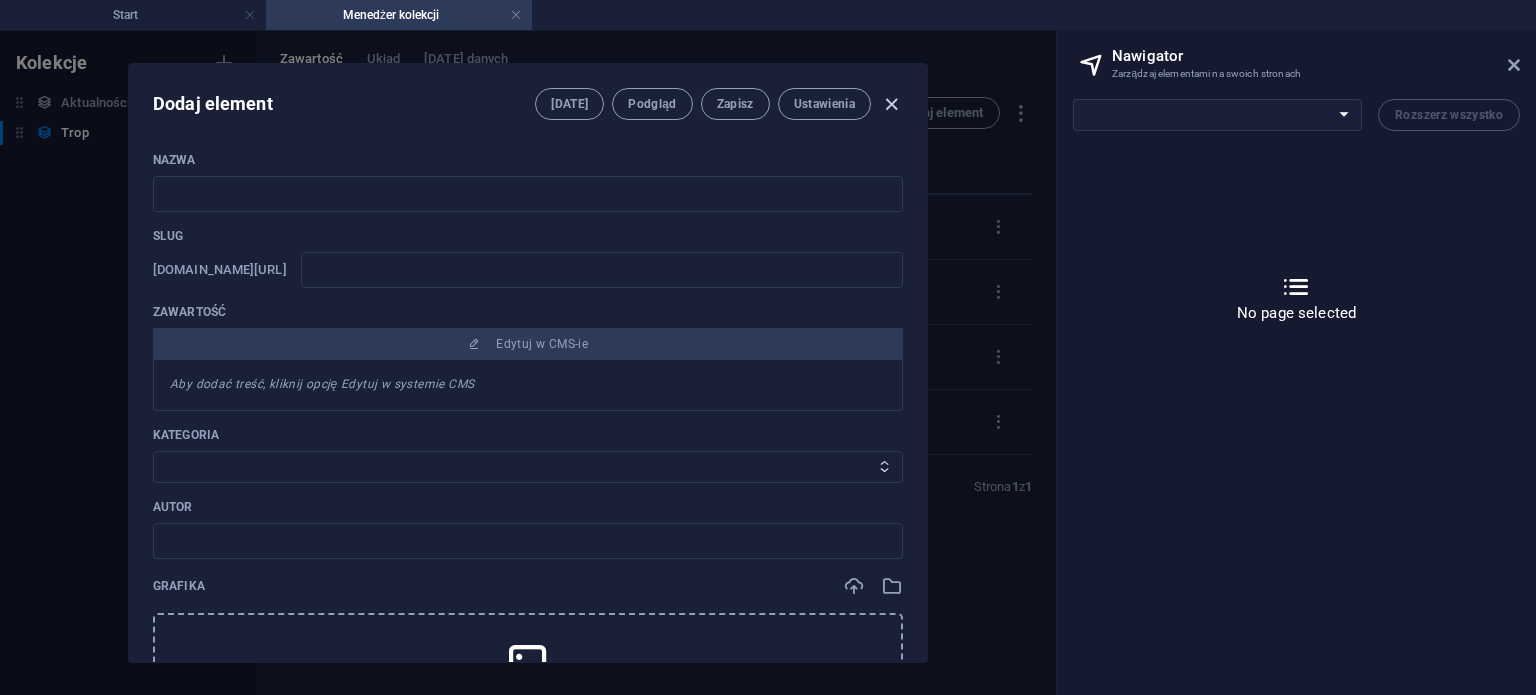 click at bounding box center [891, 104] 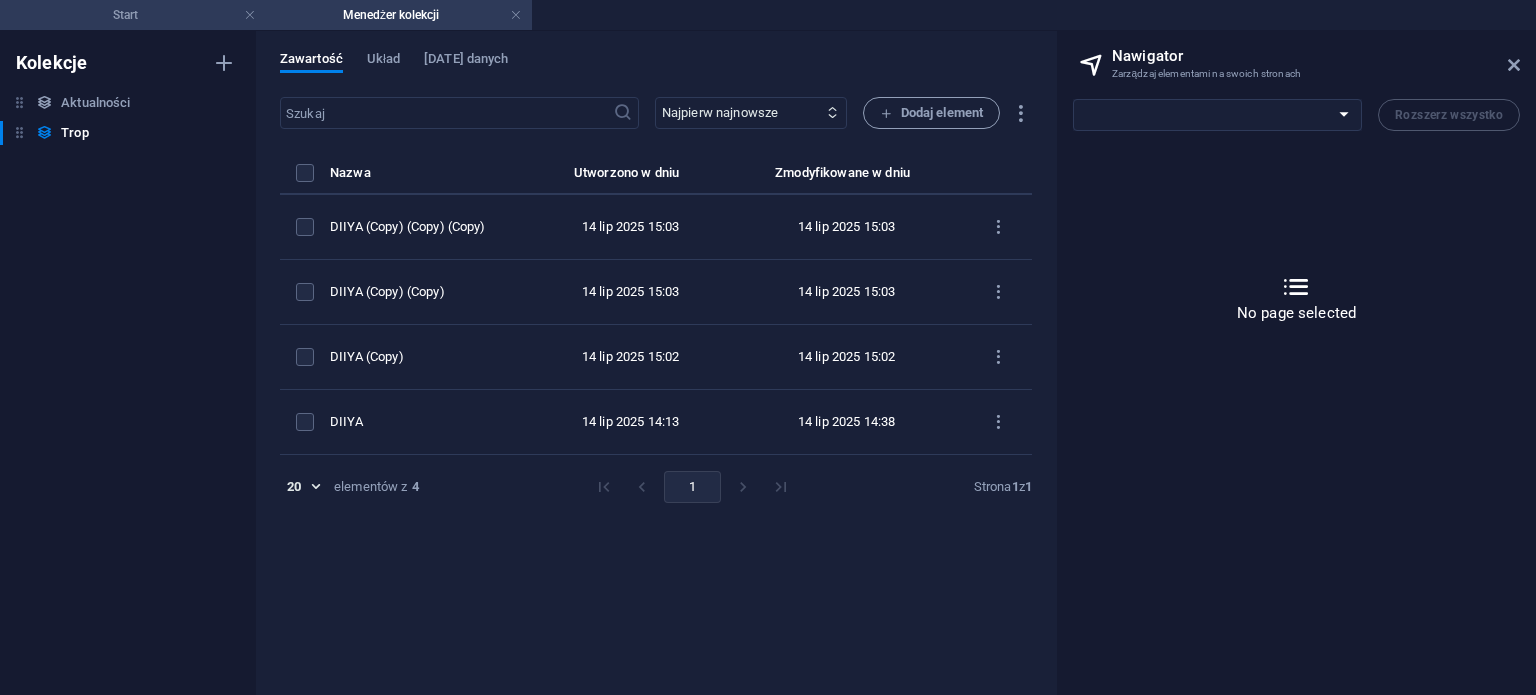 click on "Start" at bounding box center (133, 15) 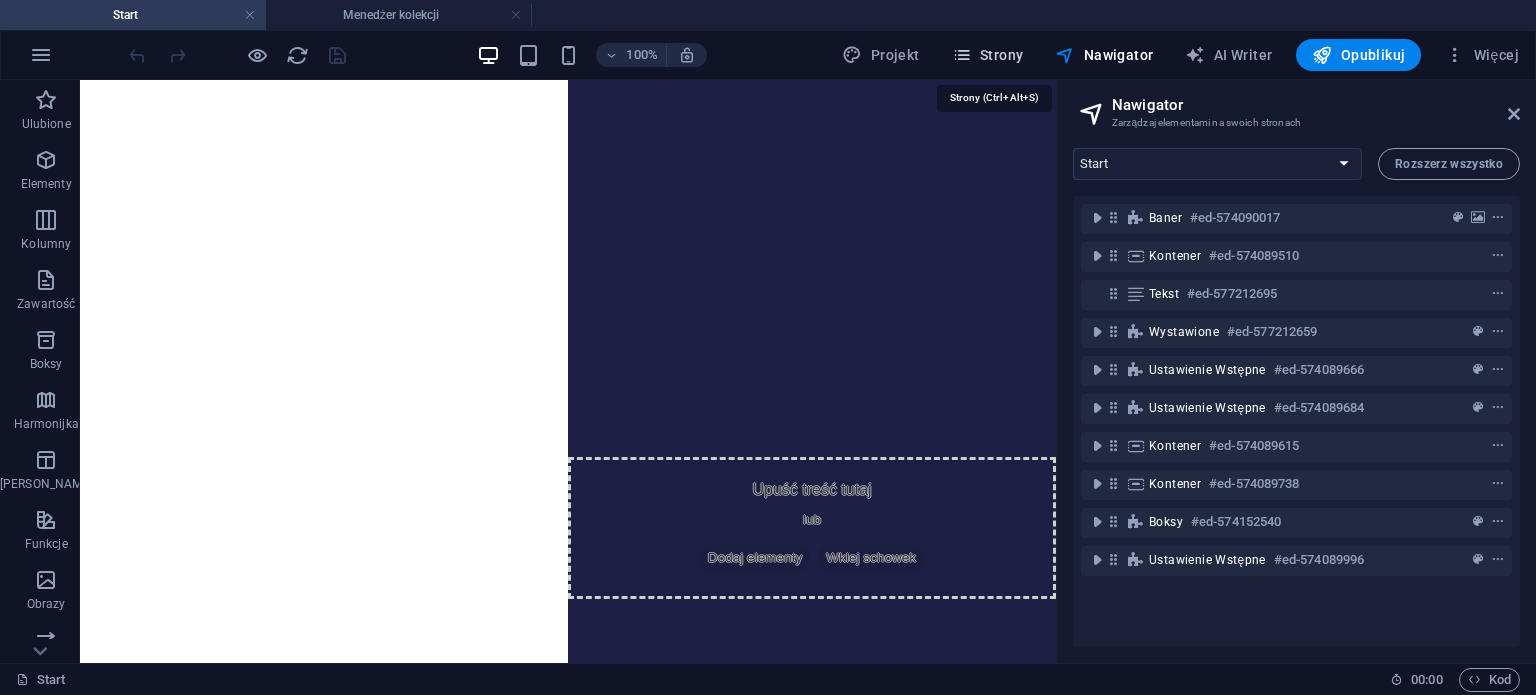 click on "Strony" at bounding box center (988, 55) 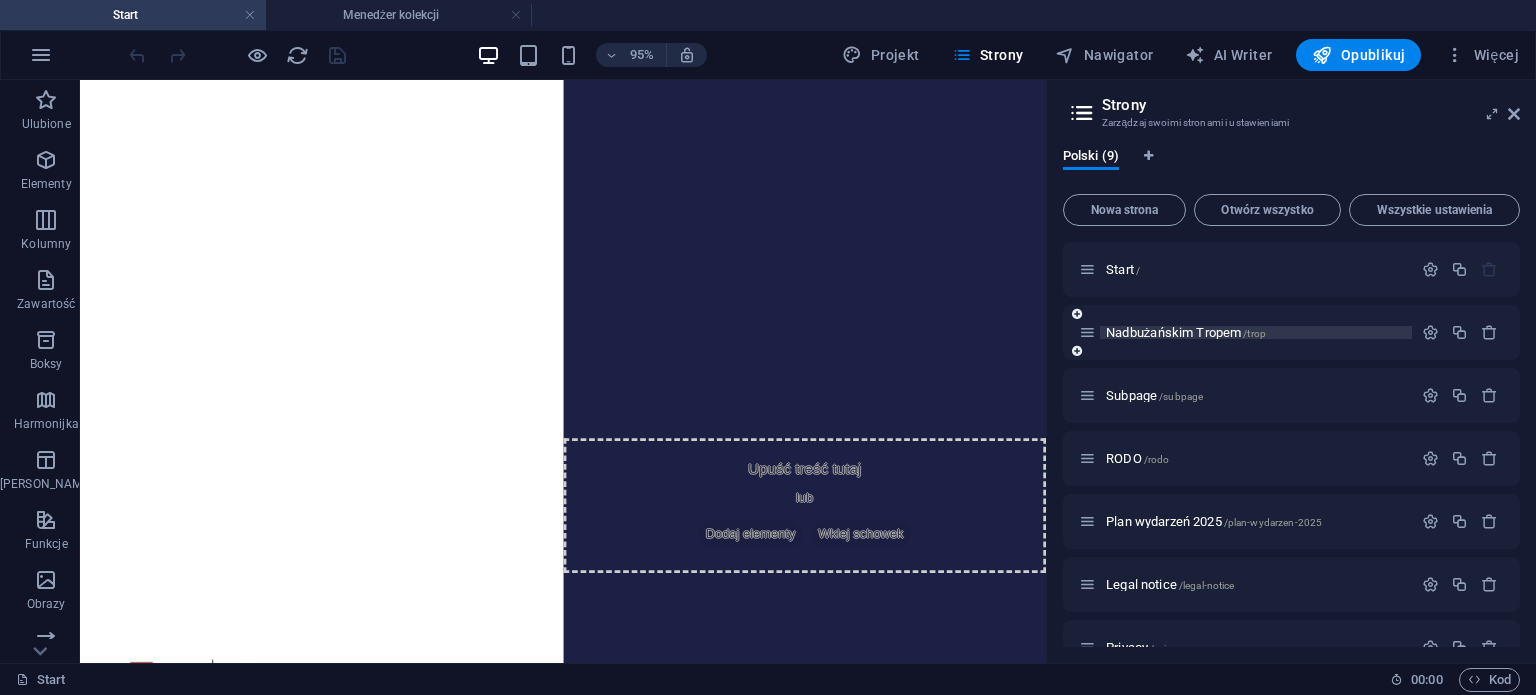 click on "Nadbużańskim Tropem /trop" at bounding box center (1186, 332) 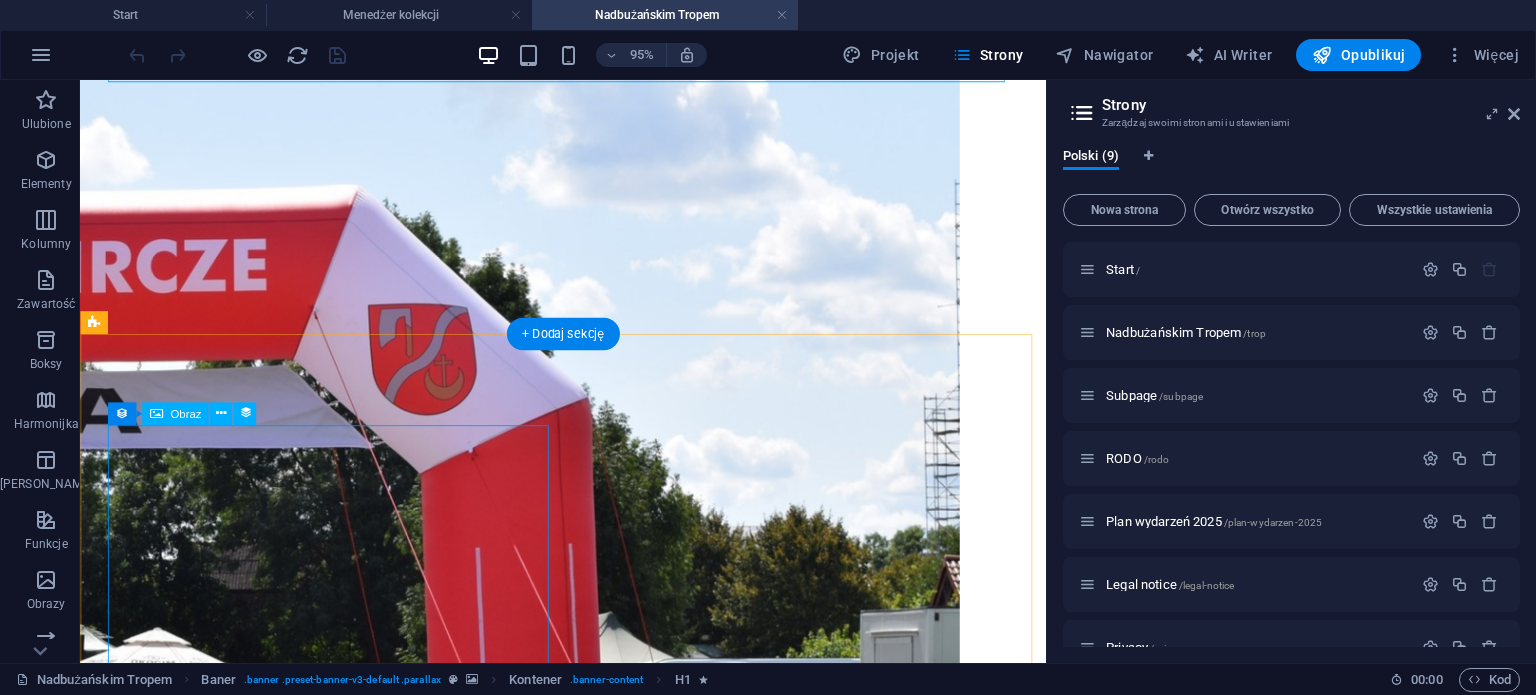 scroll, scrollTop: 300, scrollLeft: 0, axis: vertical 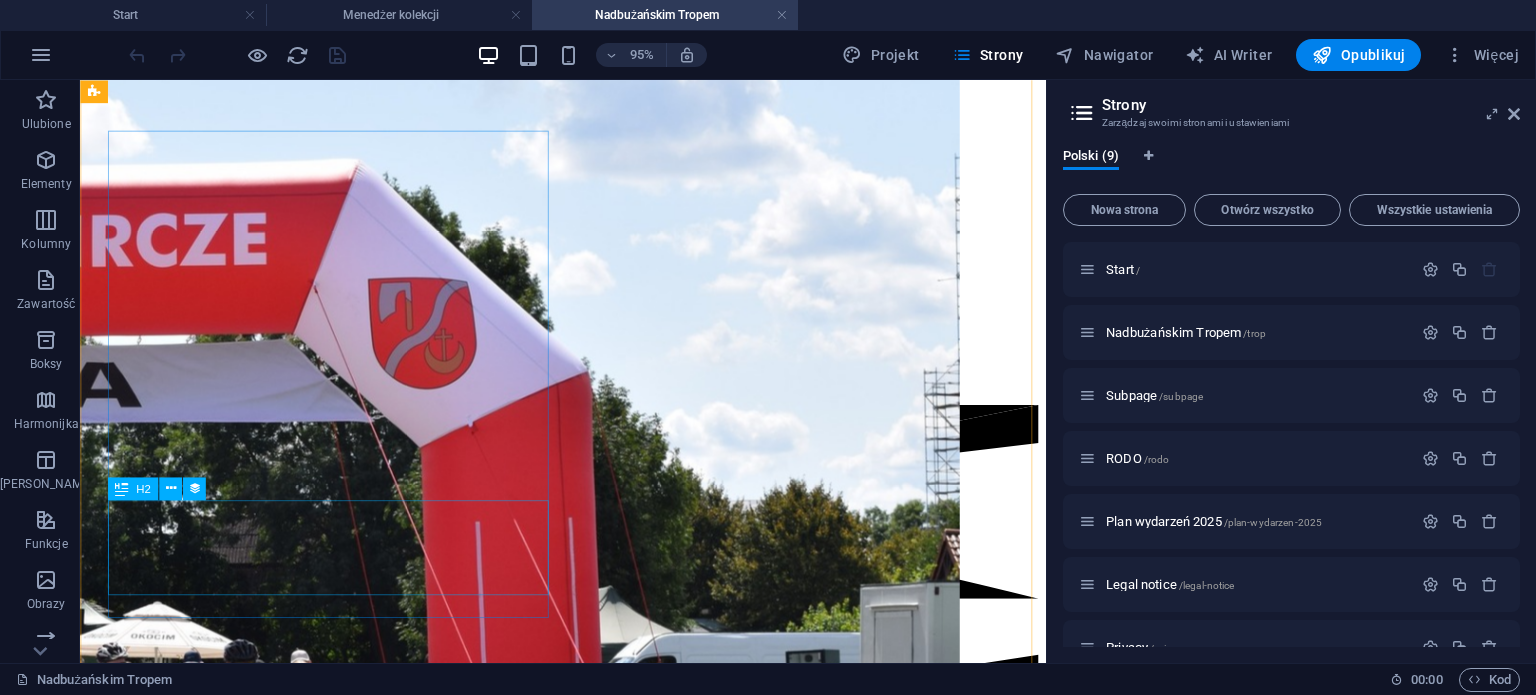click on "DIIYA (Copy) (Copy) (Copy)" at bounding box center (588, 2021) 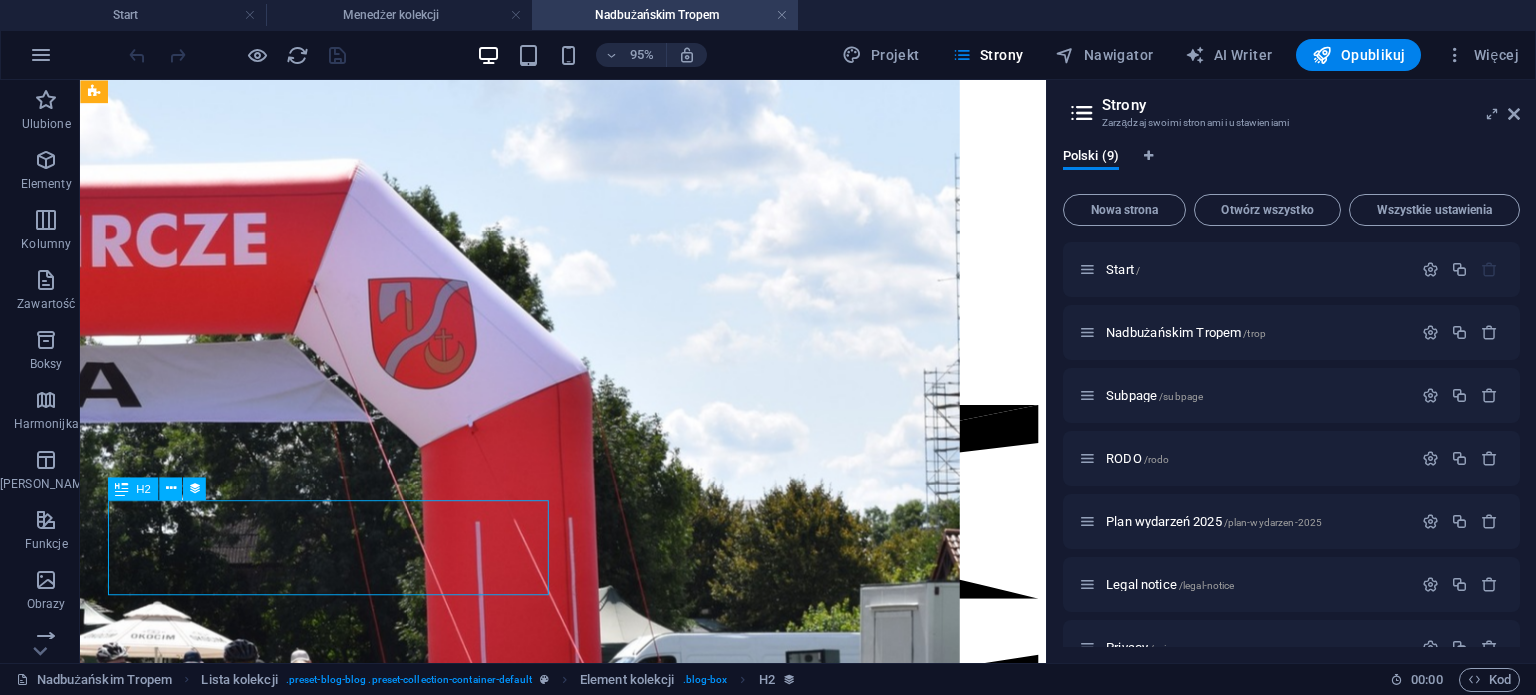 click on "DIIYA (Copy) (Copy) (Copy)" at bounding box center (588, 2021) 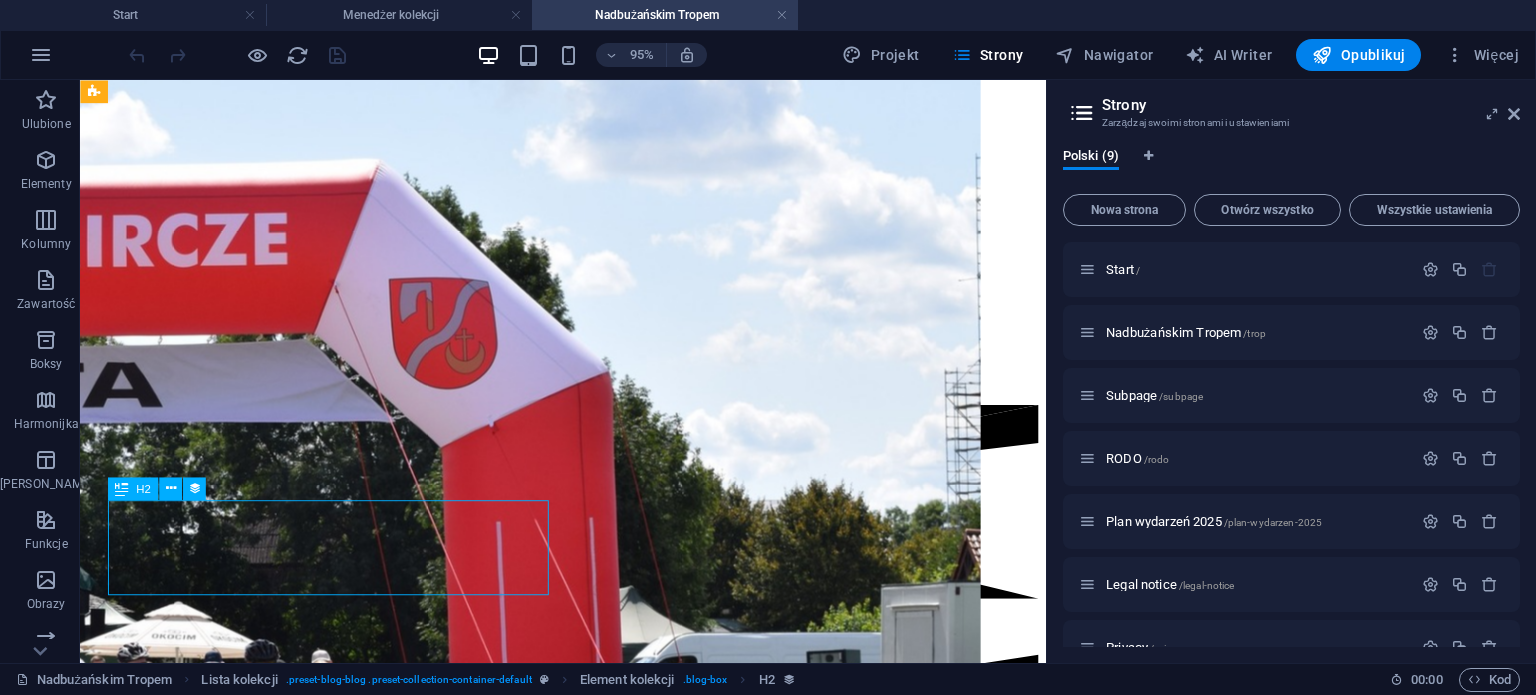 scroll, scrollTop: 736, scrollLeft: 0, axis: vertical 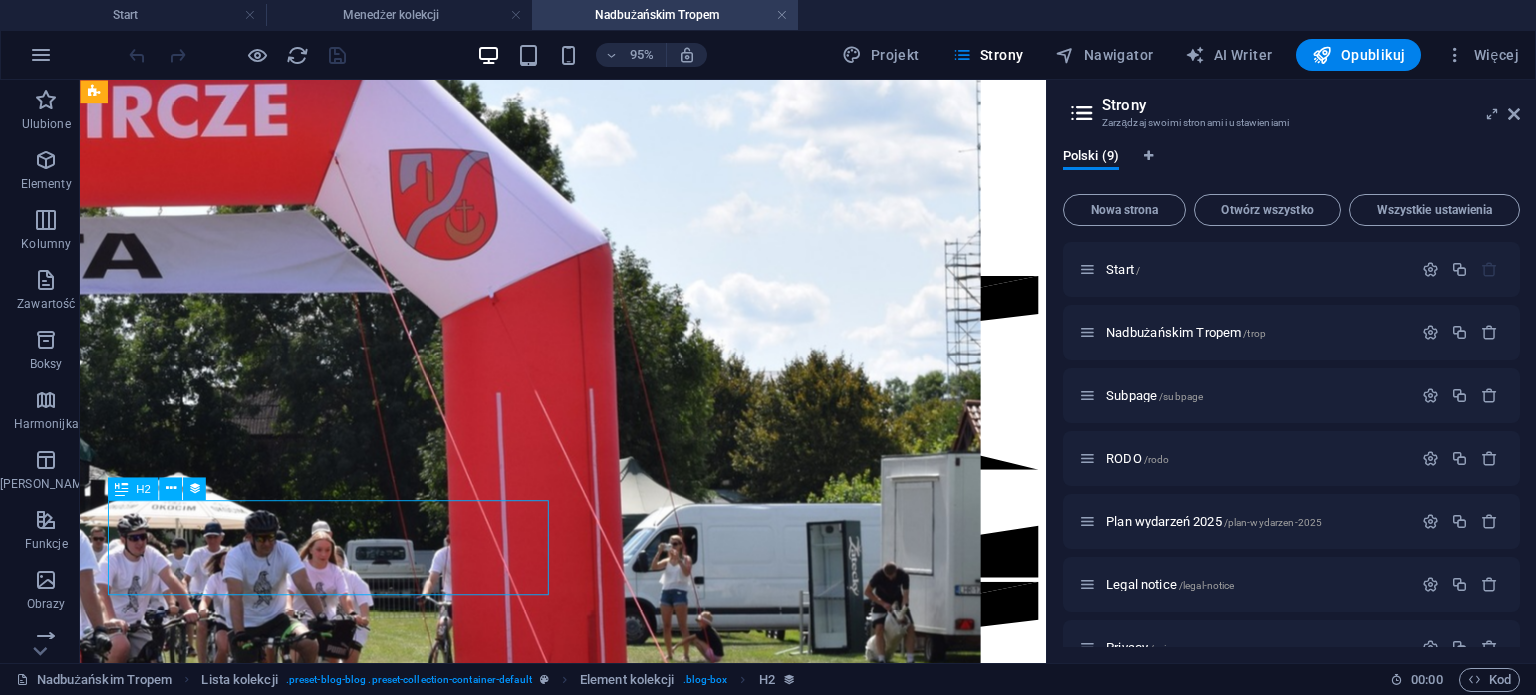 select on "name" 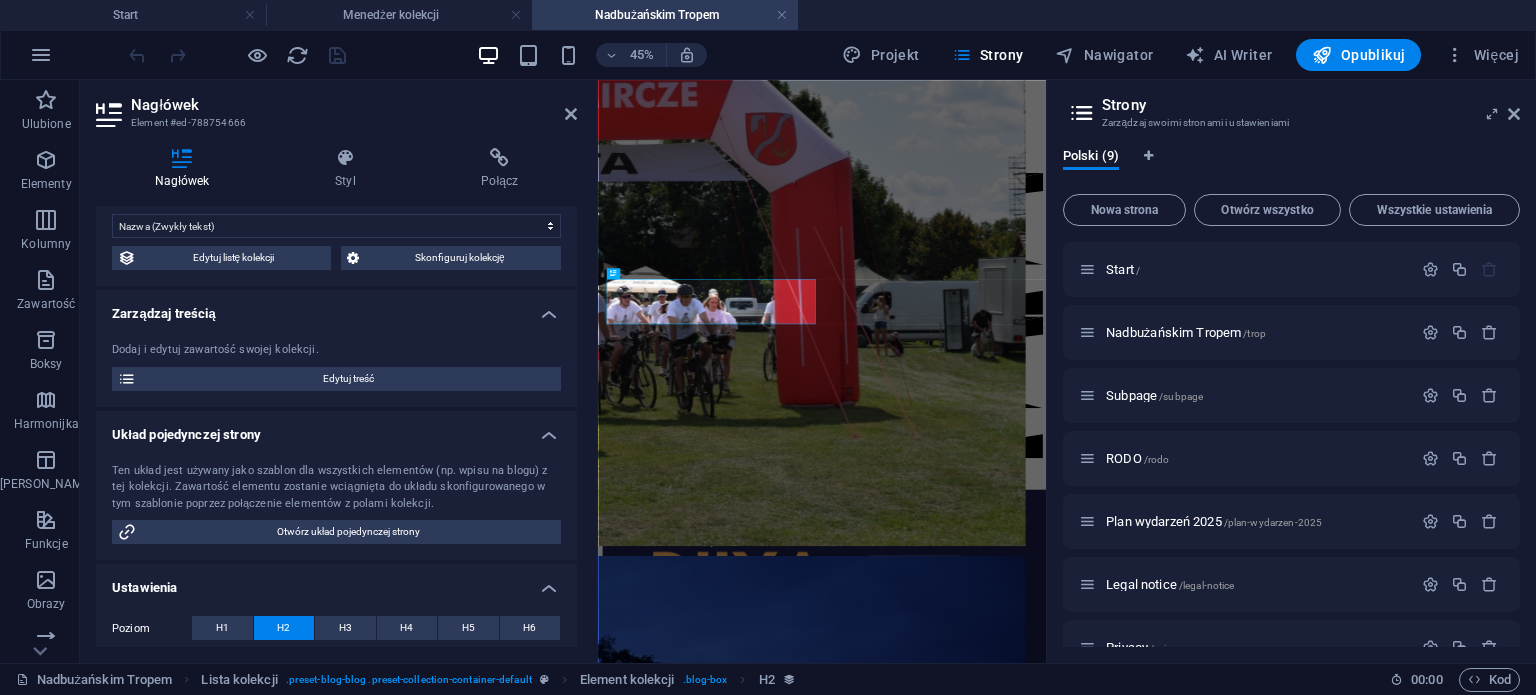 scroll, scrollTop: 169, scrollLeft: 0, axis: vertical 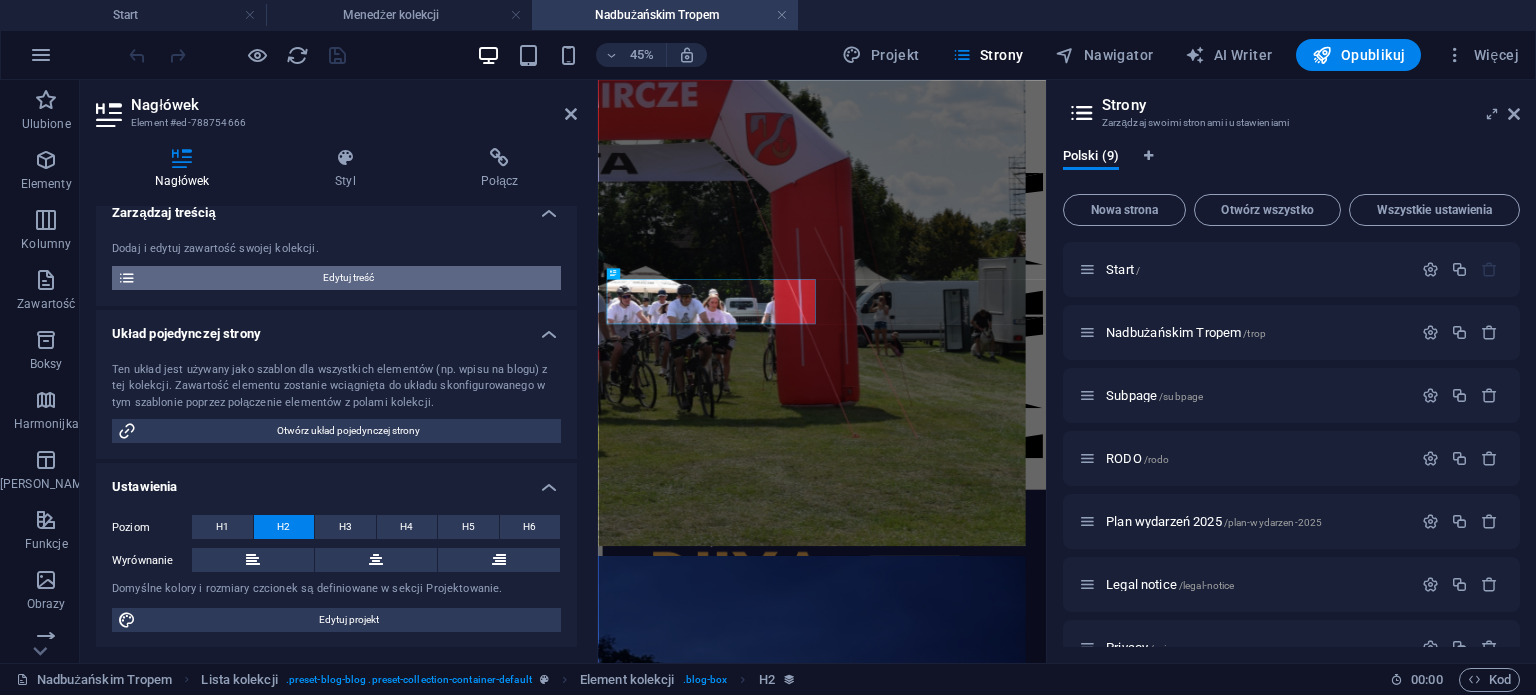 click on "Edytuj treść" at bounding box center (348, 278) 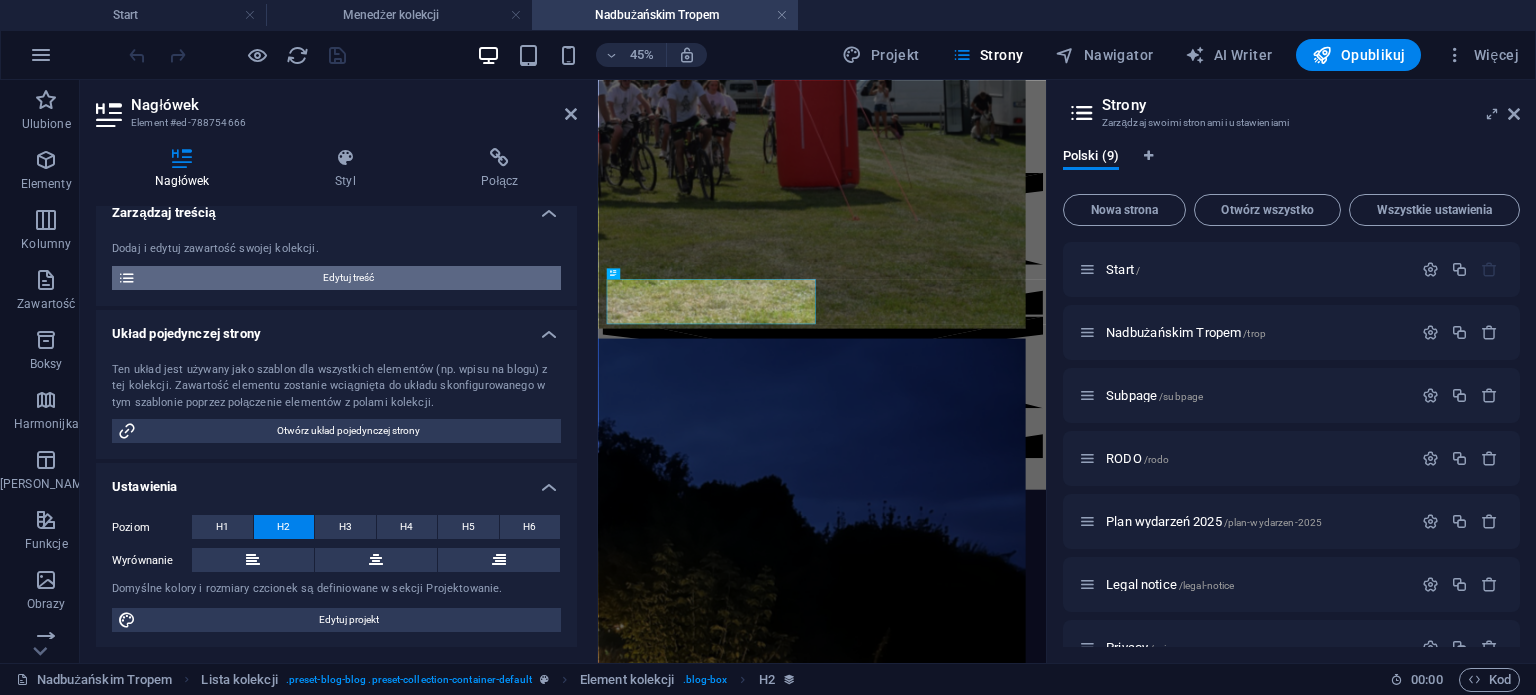 select on "Zapowiedź" 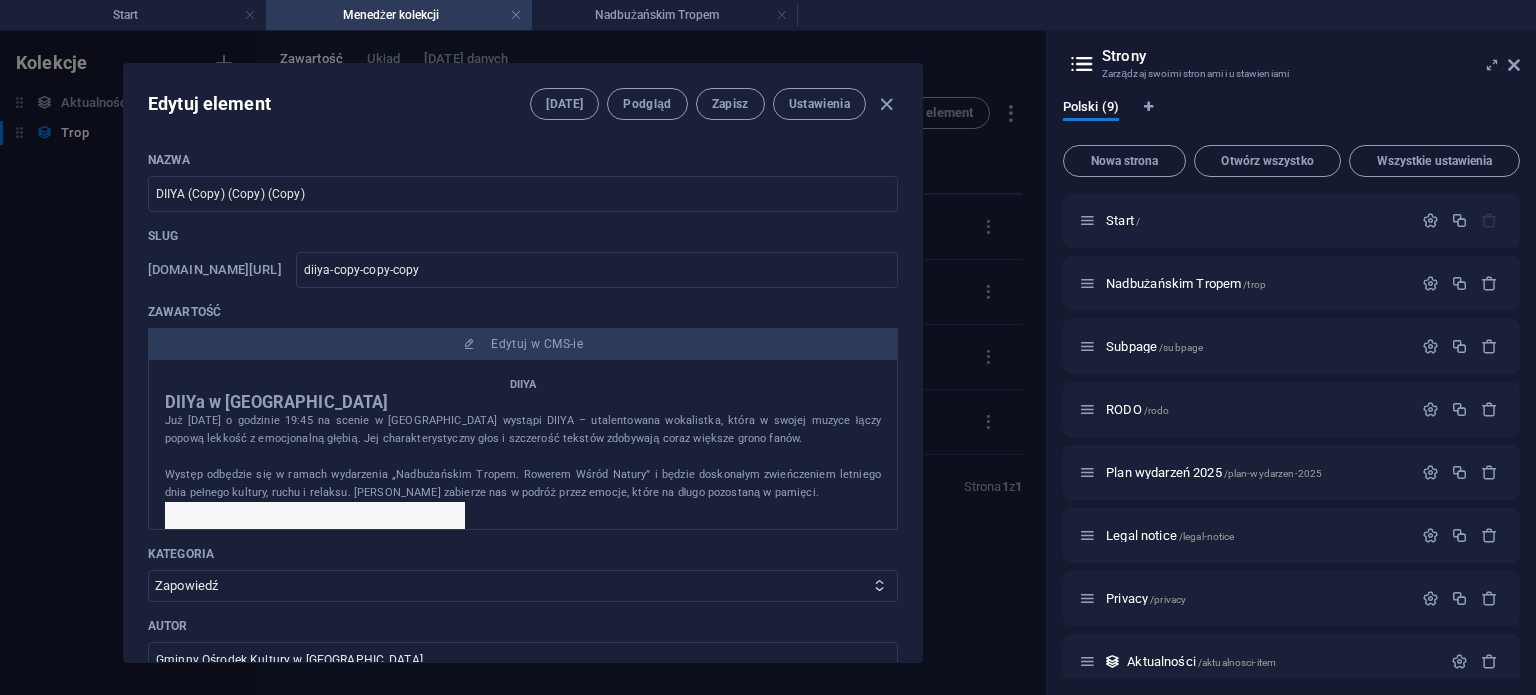 scroll, scrollTop: 0, scrollLeft: 0, axis: both 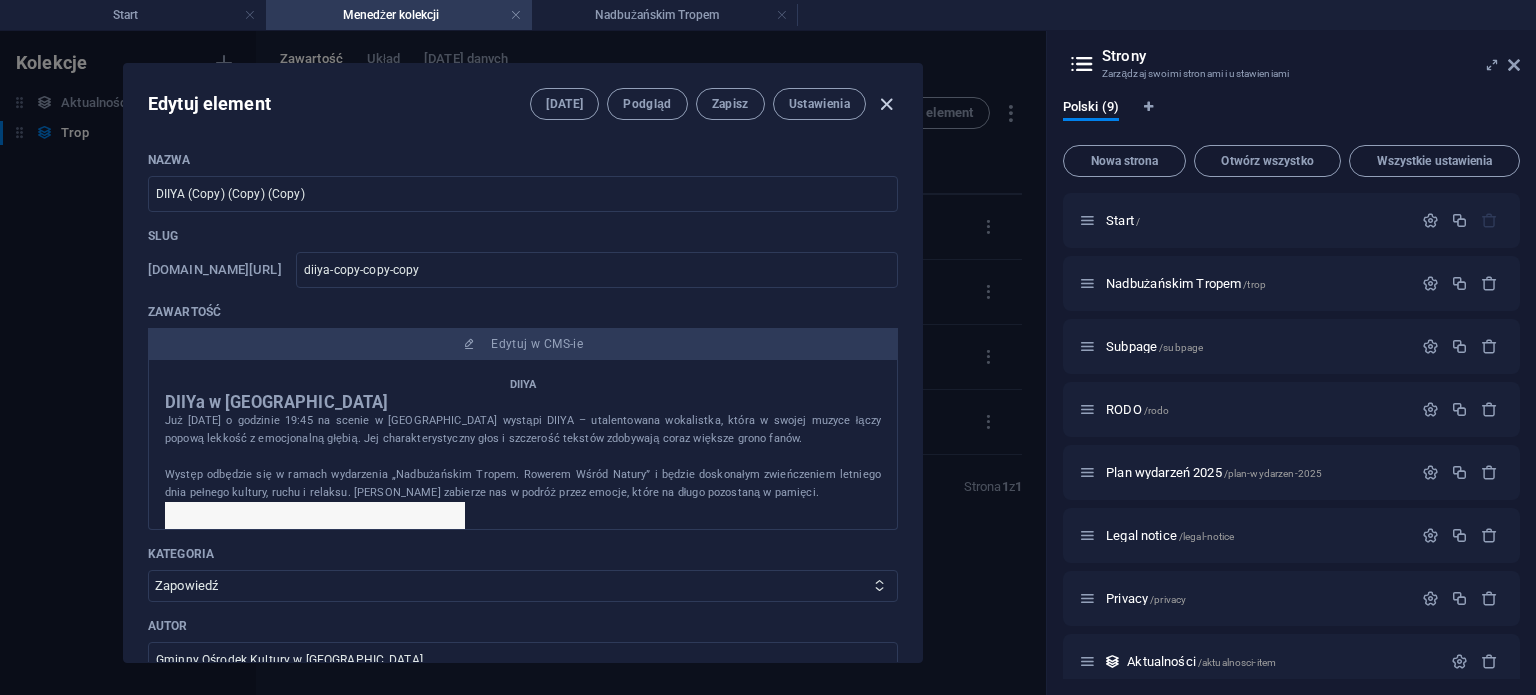 click at bounding box center (886, 104) 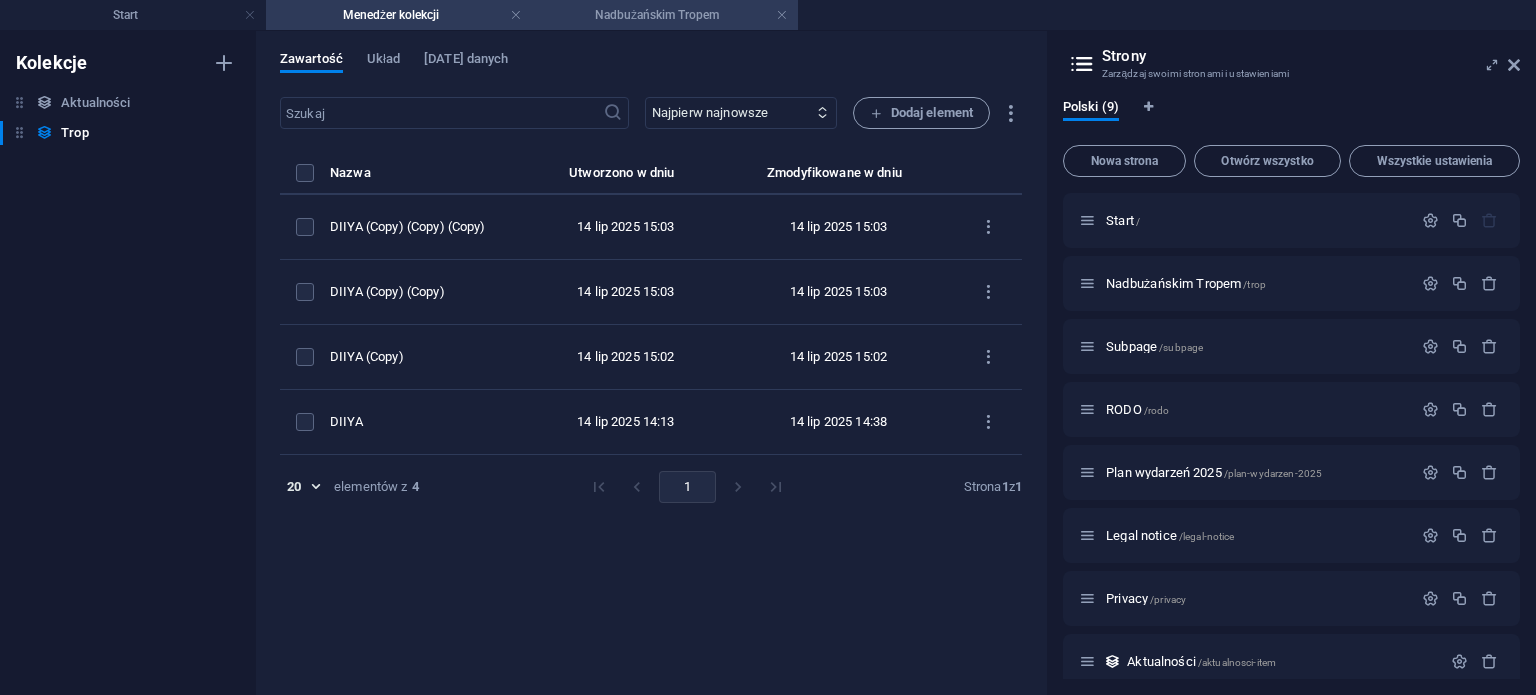 click on "Nadbużańskim Tropem" at bounding box center (665, 15) 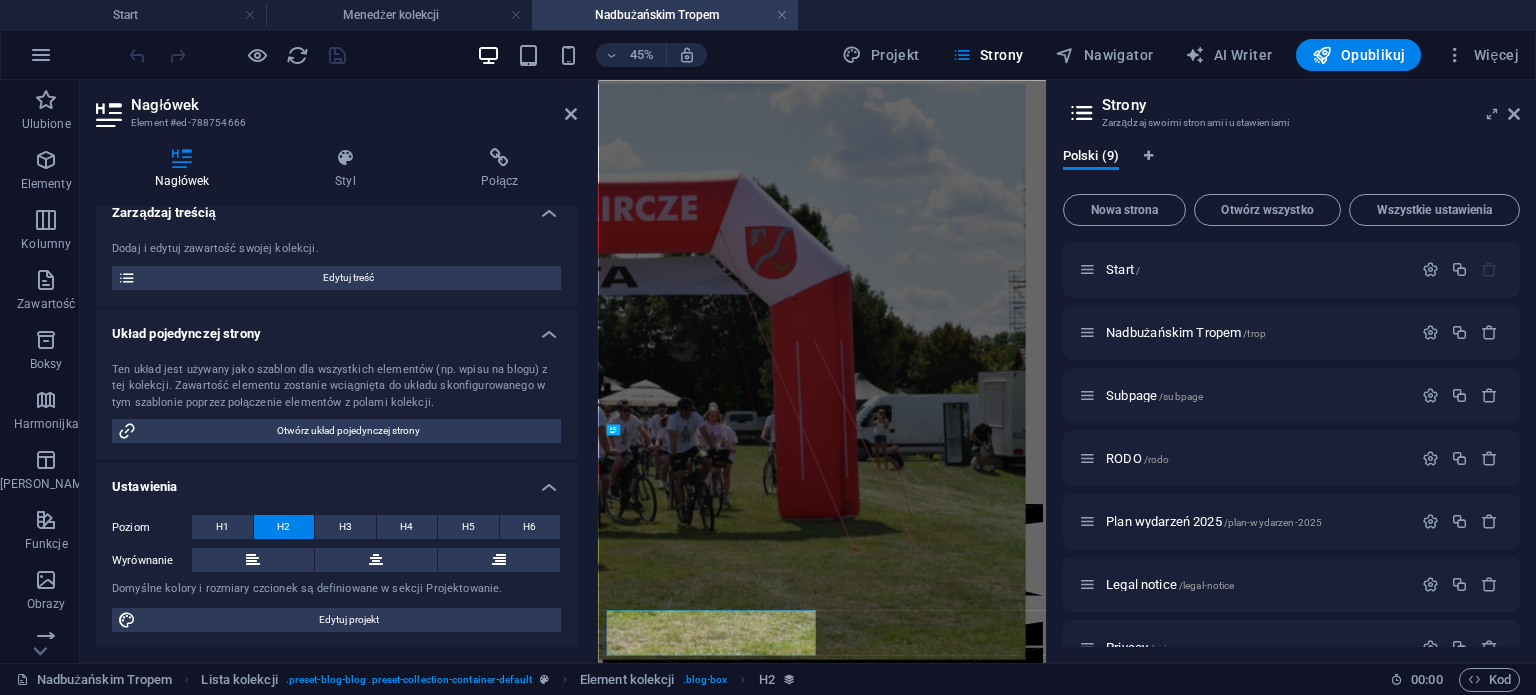 scroll, scrollTop: 736, scrollLeft: 0, axis: vertical 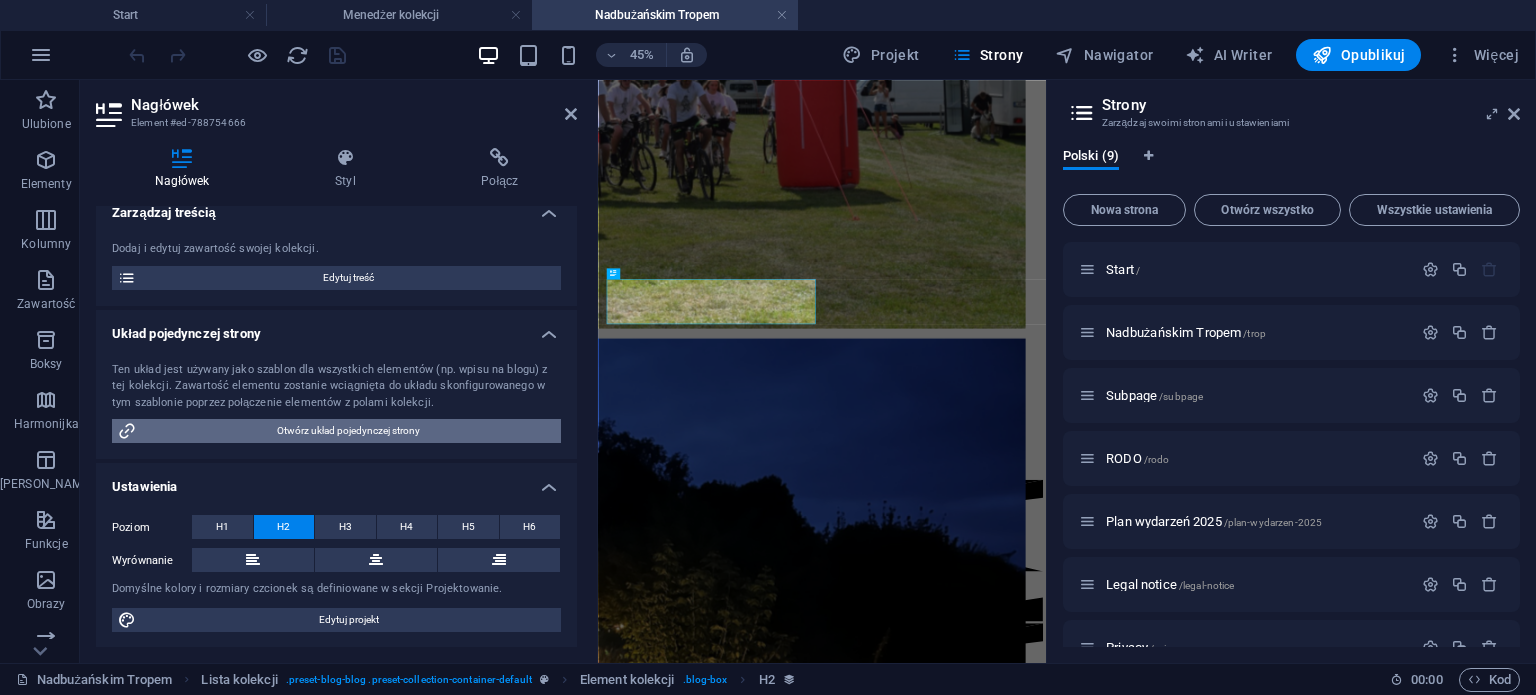 click on "Otwórz układ pojedynczej strony" at bounding box center [348, 431] 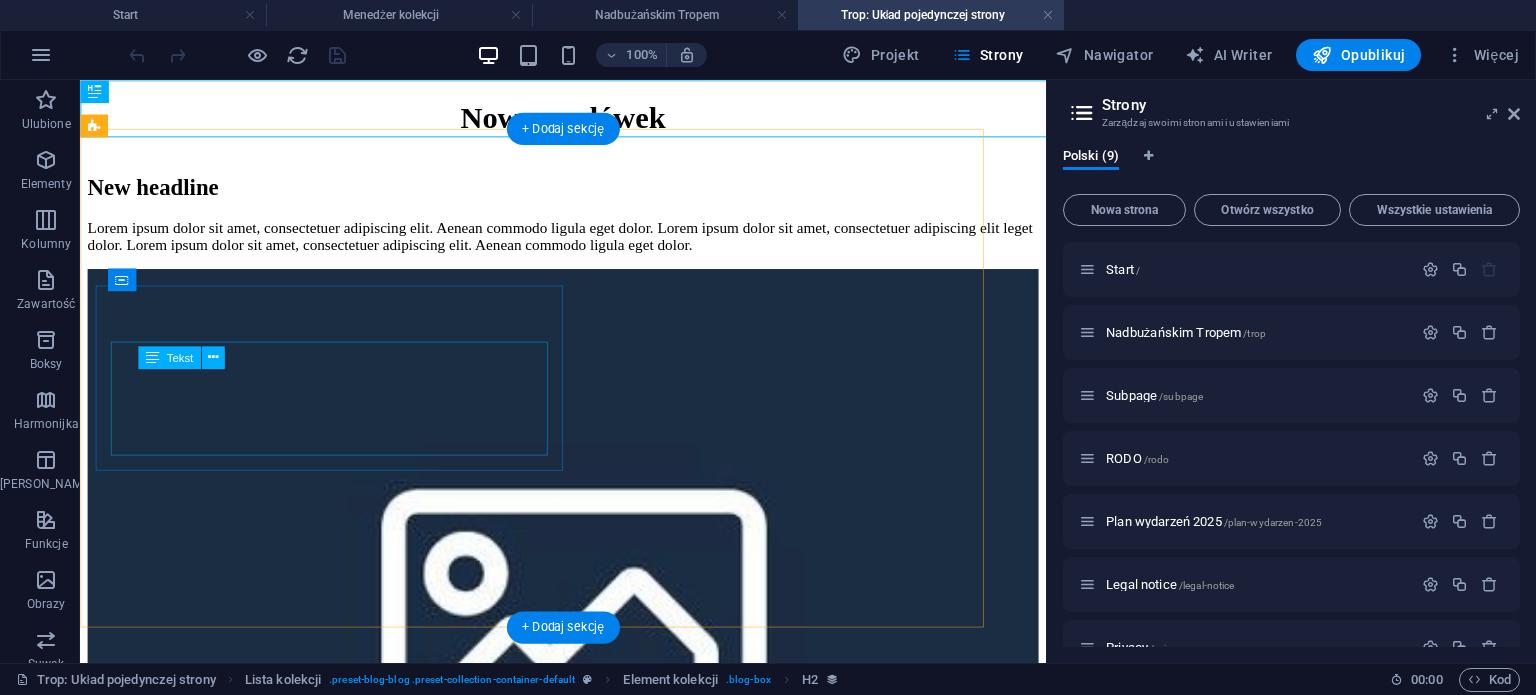 scroll, scrollTop: 0, scrollLeft: 0, axis: both 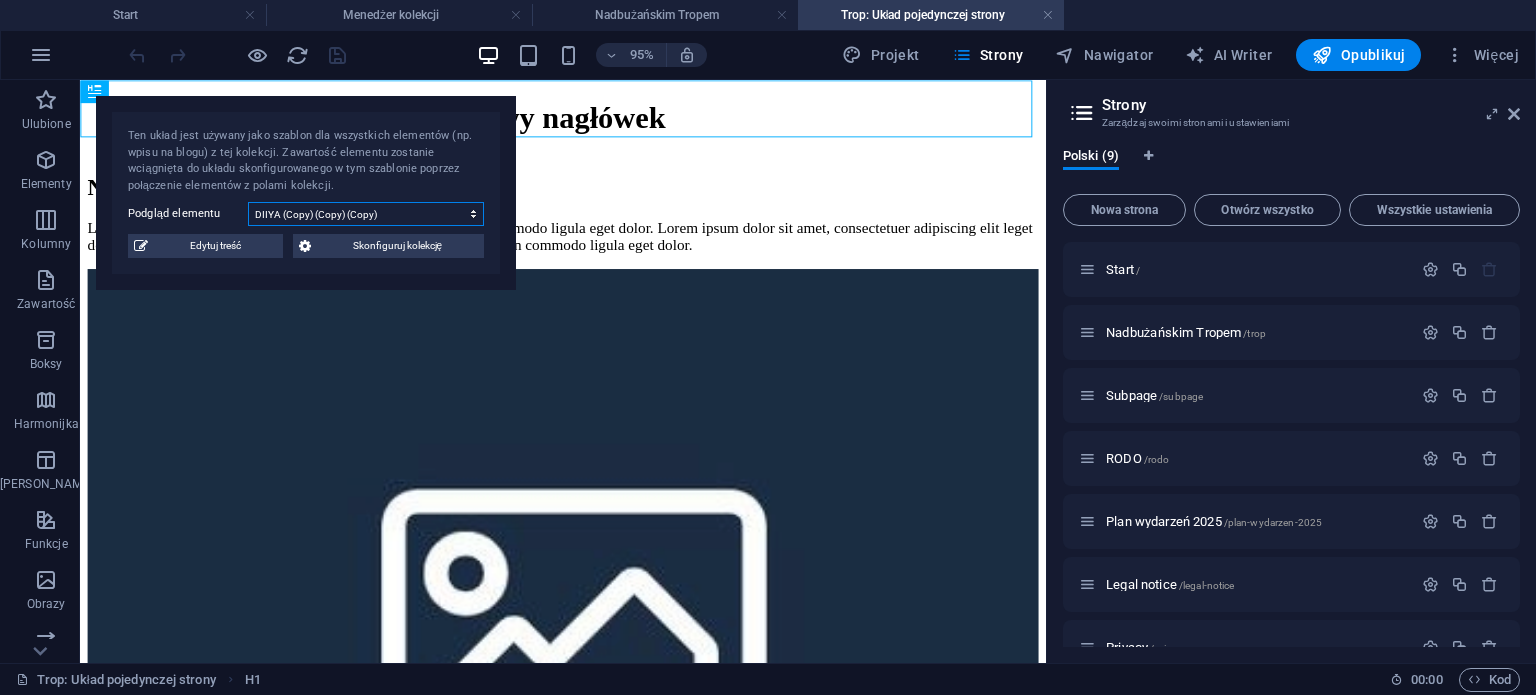 click on "DIIYA (Copy) (Copy) (Copy) DIIYA (Copy) (Copy) DIIYA (Copy) DIIYA" at bounding box center [366, 214] 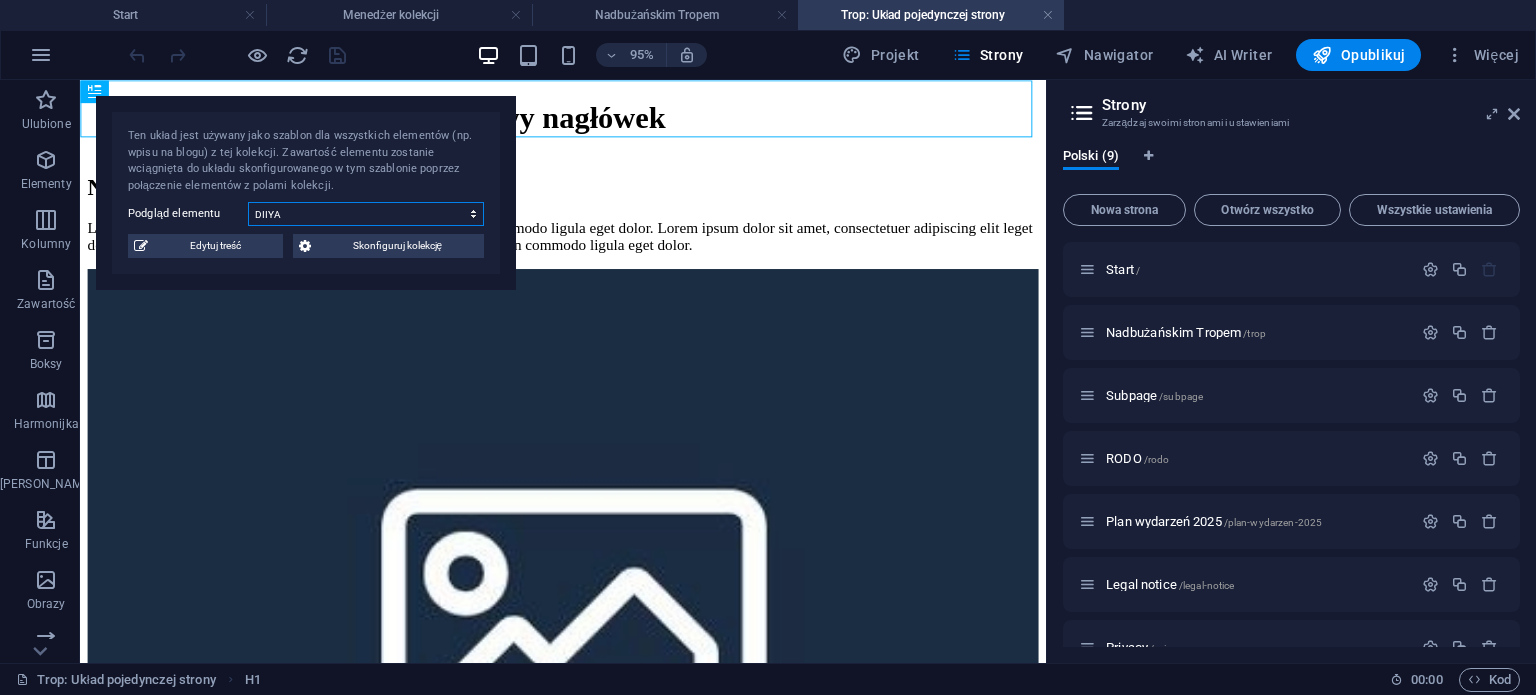 click on "DIIYA (Copy) (Copy) (Copy) DIIYA (Copy) (Copy) DIIYA (Copy) DIIYA" at bounding box center (366, 214) 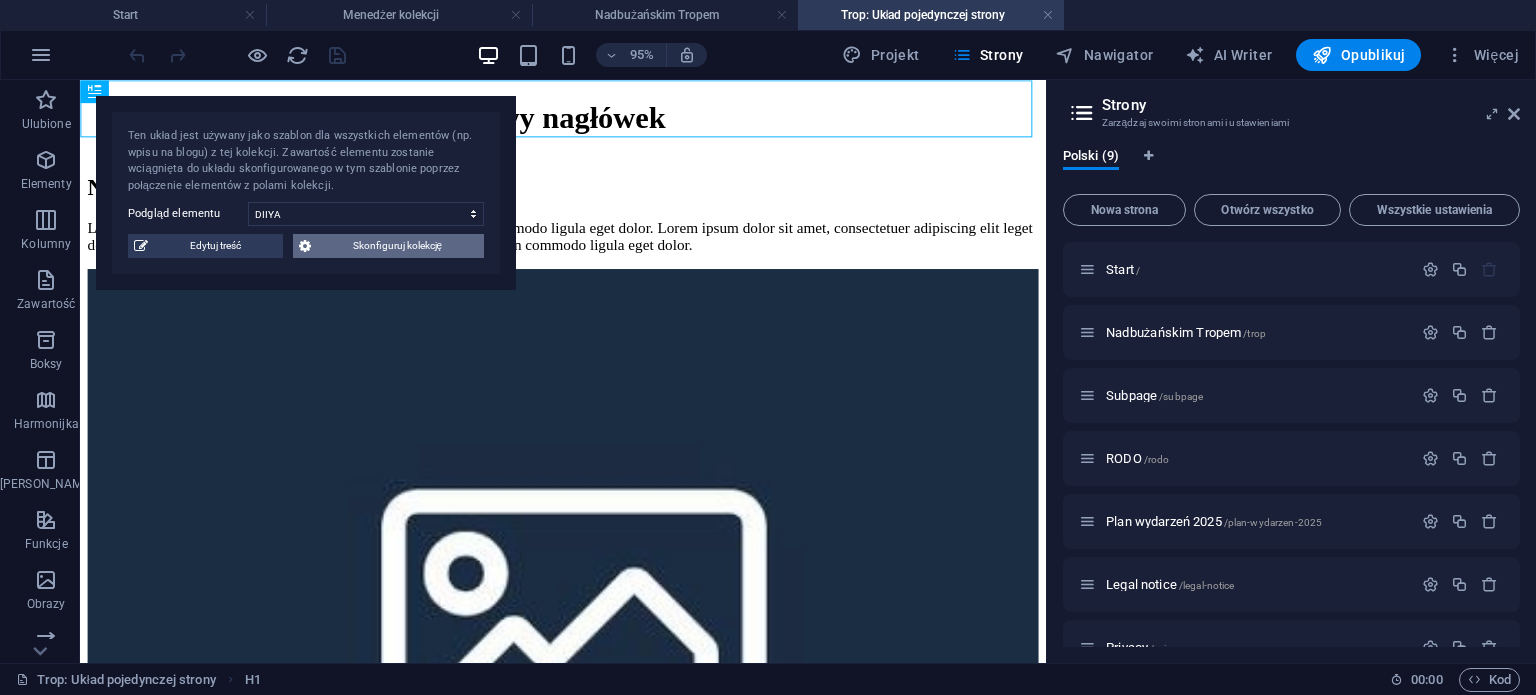 click on "Skonfiguruj kolekcję" at bounding box center [397, 246] 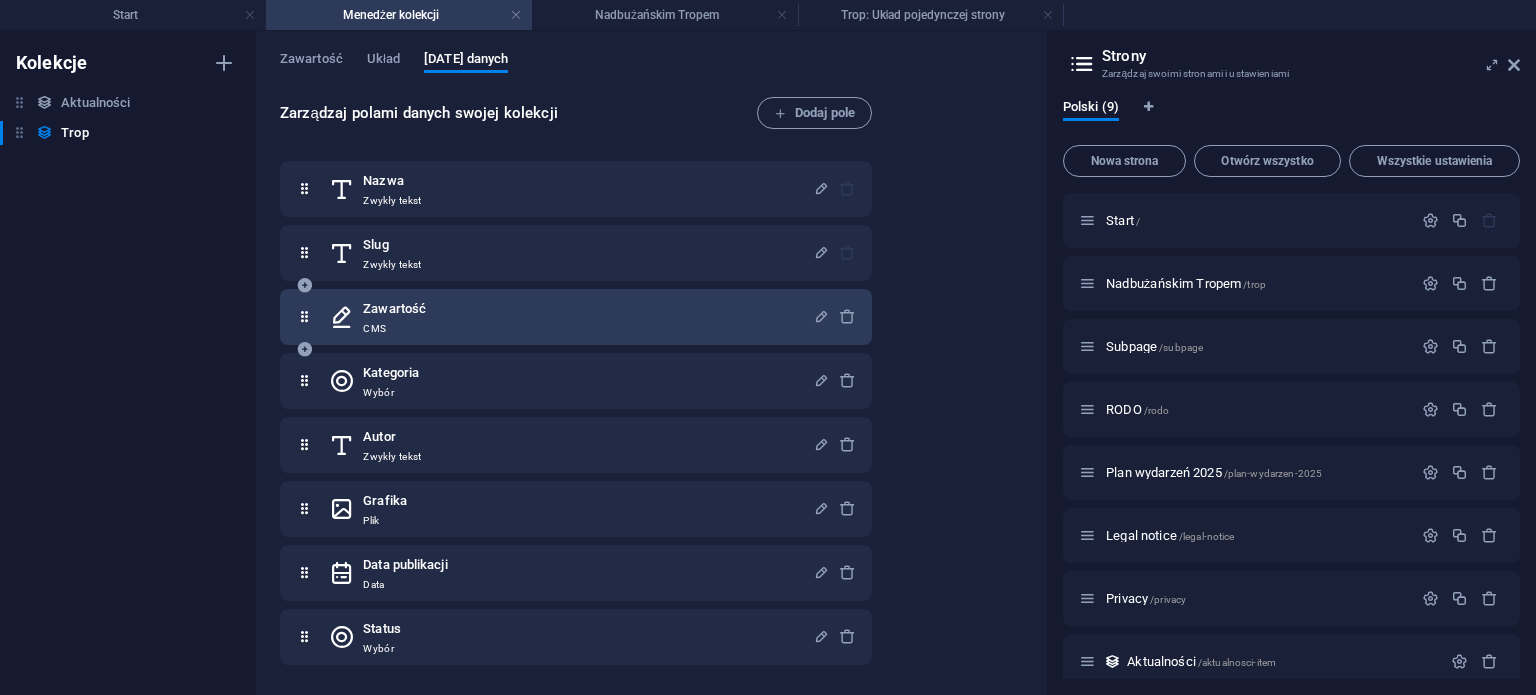 scroll, scrollTop: 0, scrollLeft: 0, axis: both 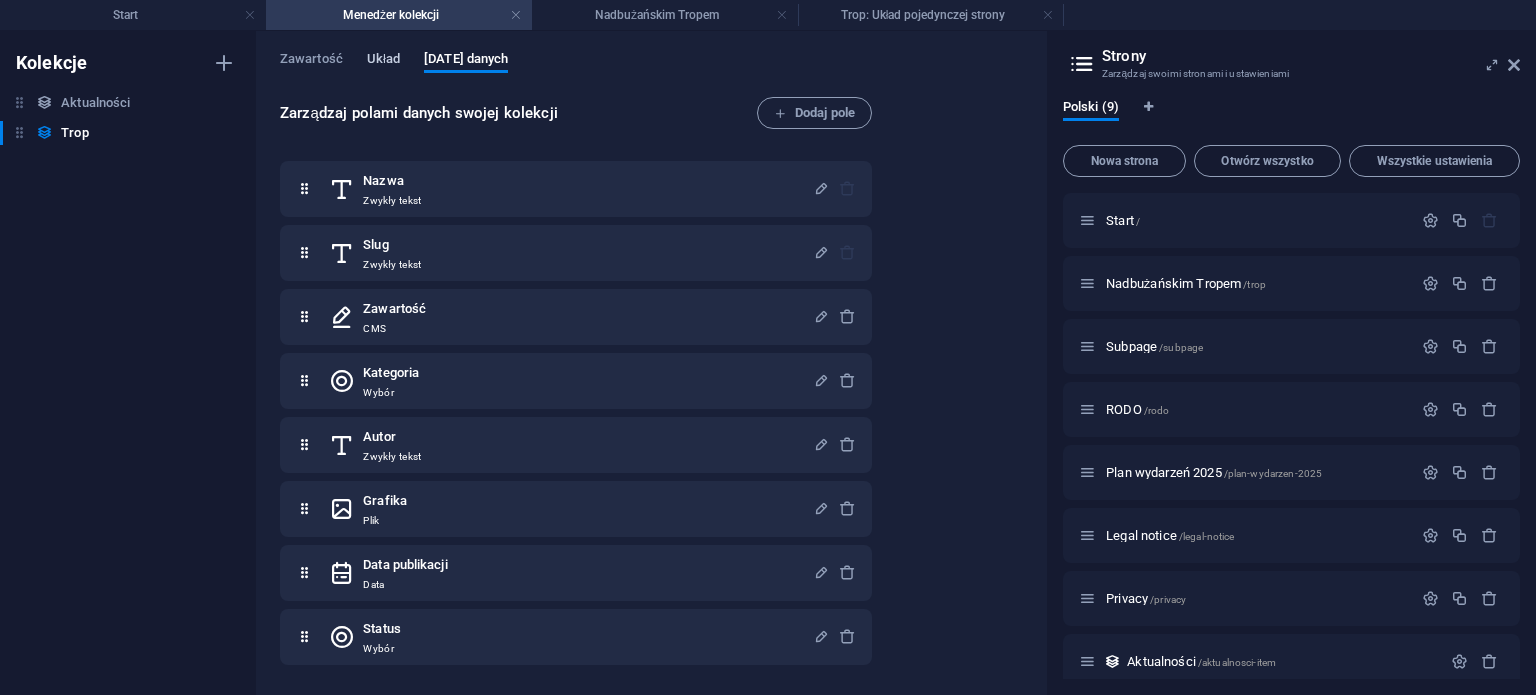 click on "Układ" at bounding box center [383, 61] 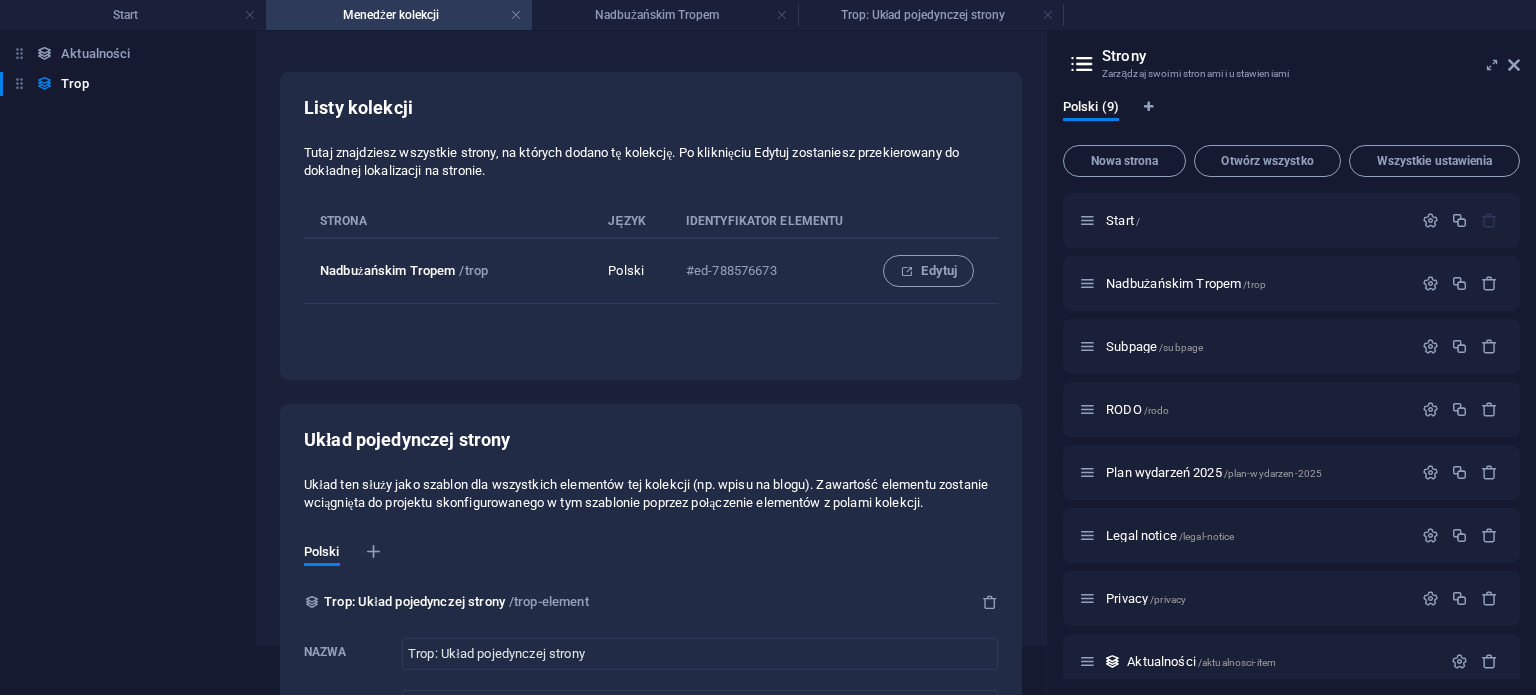 scroll, scrollTop: 0, scrollLeft: 0, axis: both 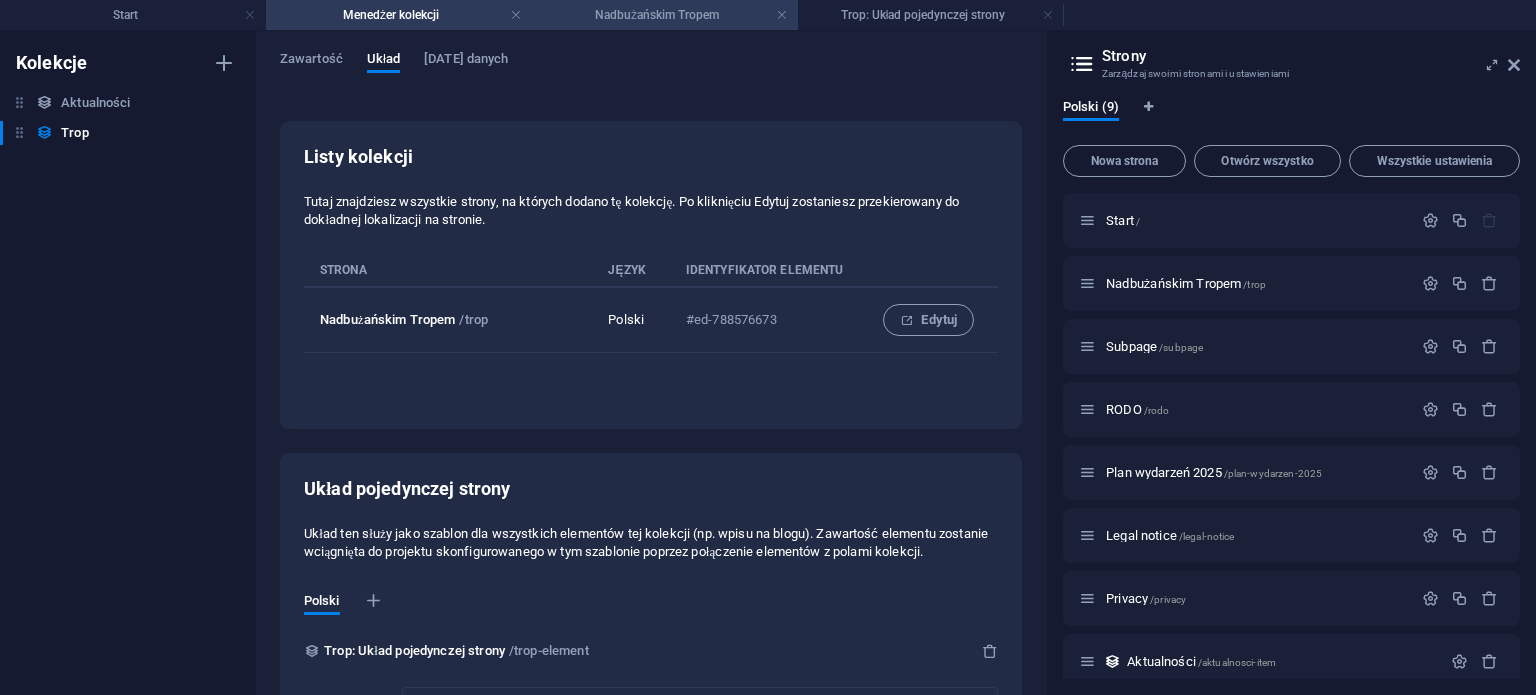 click on "Nadbużańskim Tropem" at bounding box center (665, 15) 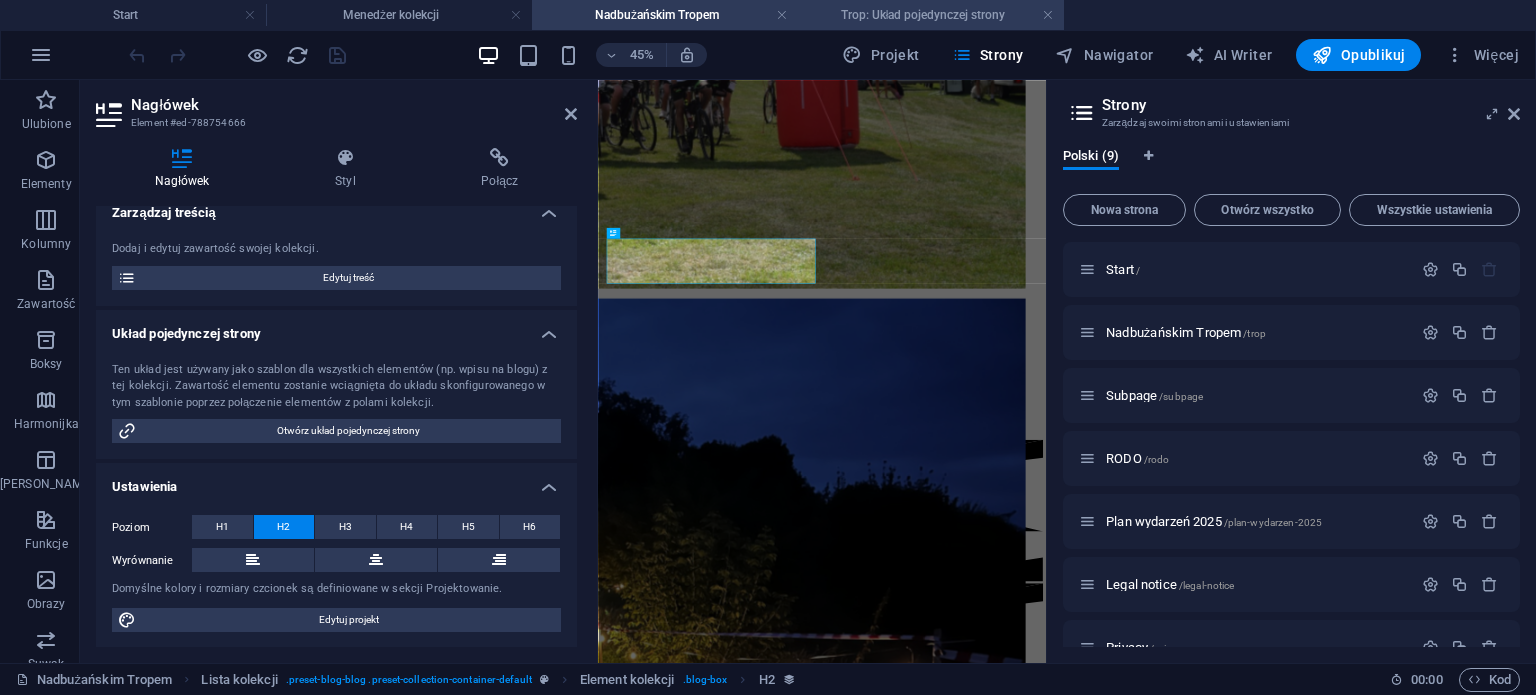 click on "Trop: Układ pojedynczej strony" at bounding box center [931, 15] 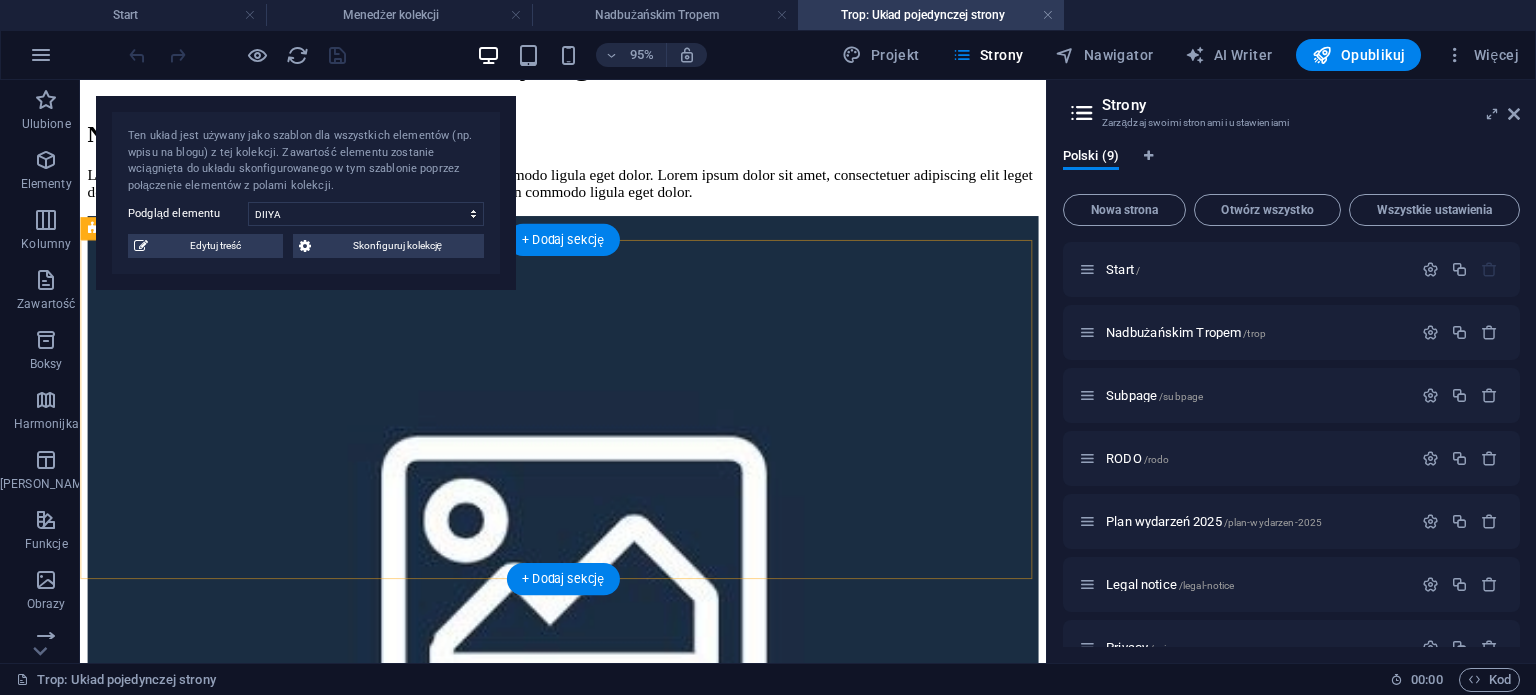 scroll, scrollTop: 0, scrollLeft: 0, axis: both 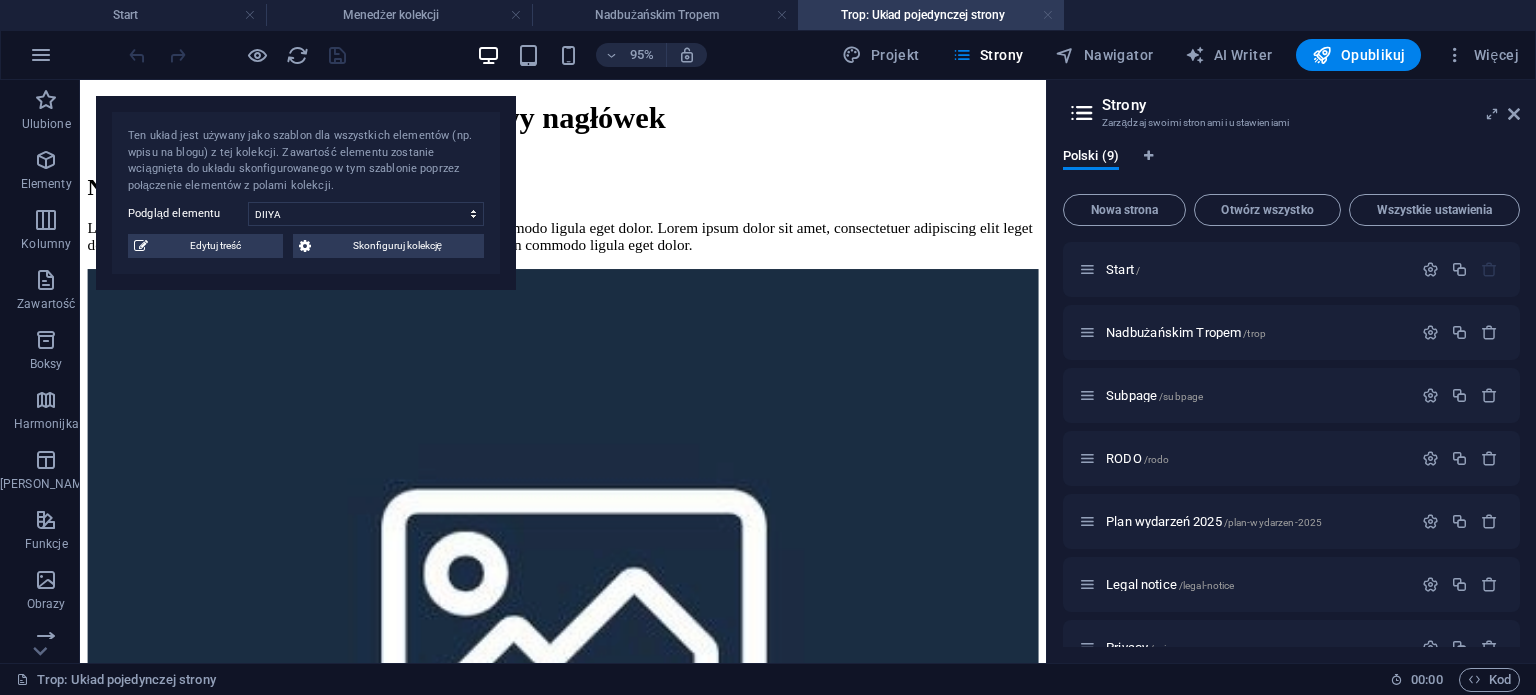 click at bounding box center [1048, 15] 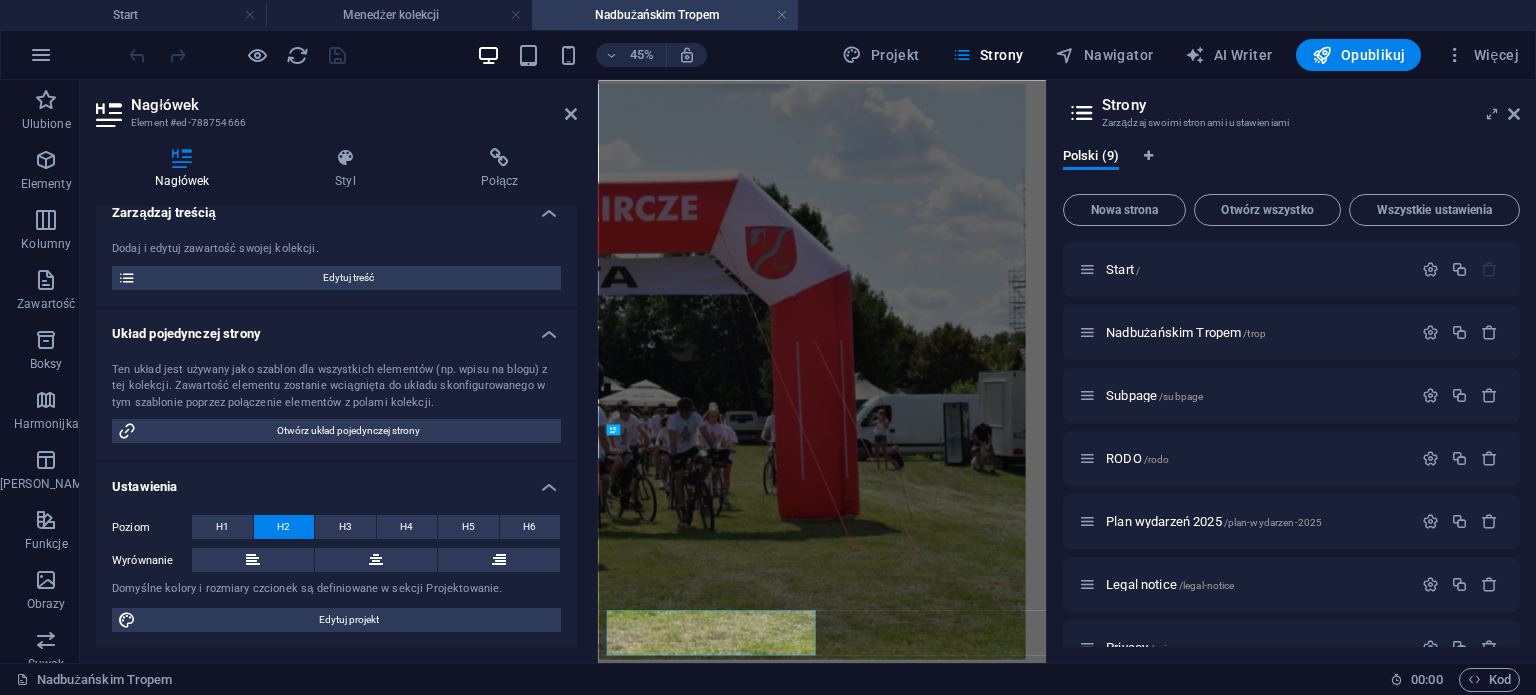 scroll, scrollTop: 826, scrollLeft: 0, axis: vertical 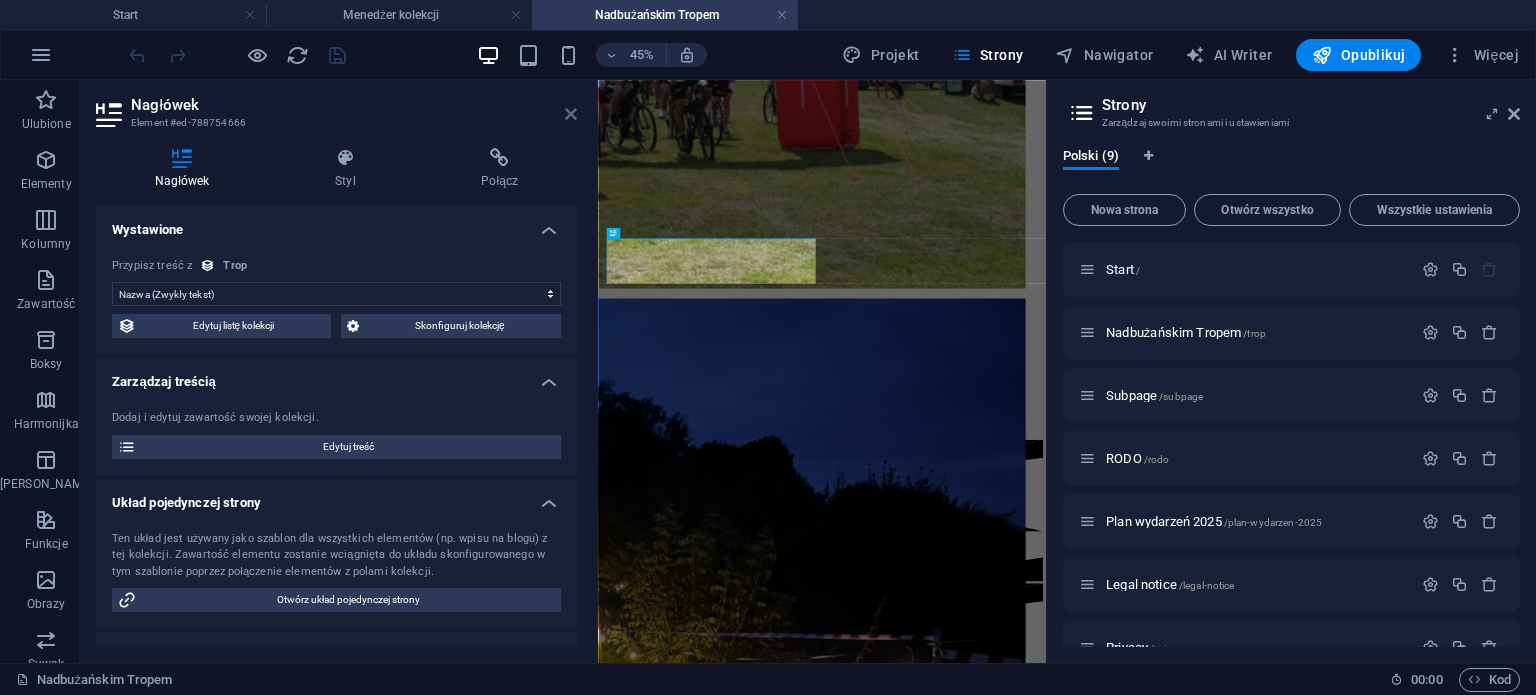 drag, startPoint x: 570, startPoint y: 111, endPoint x: 512, endPoint y: 40, distance: 91.67879 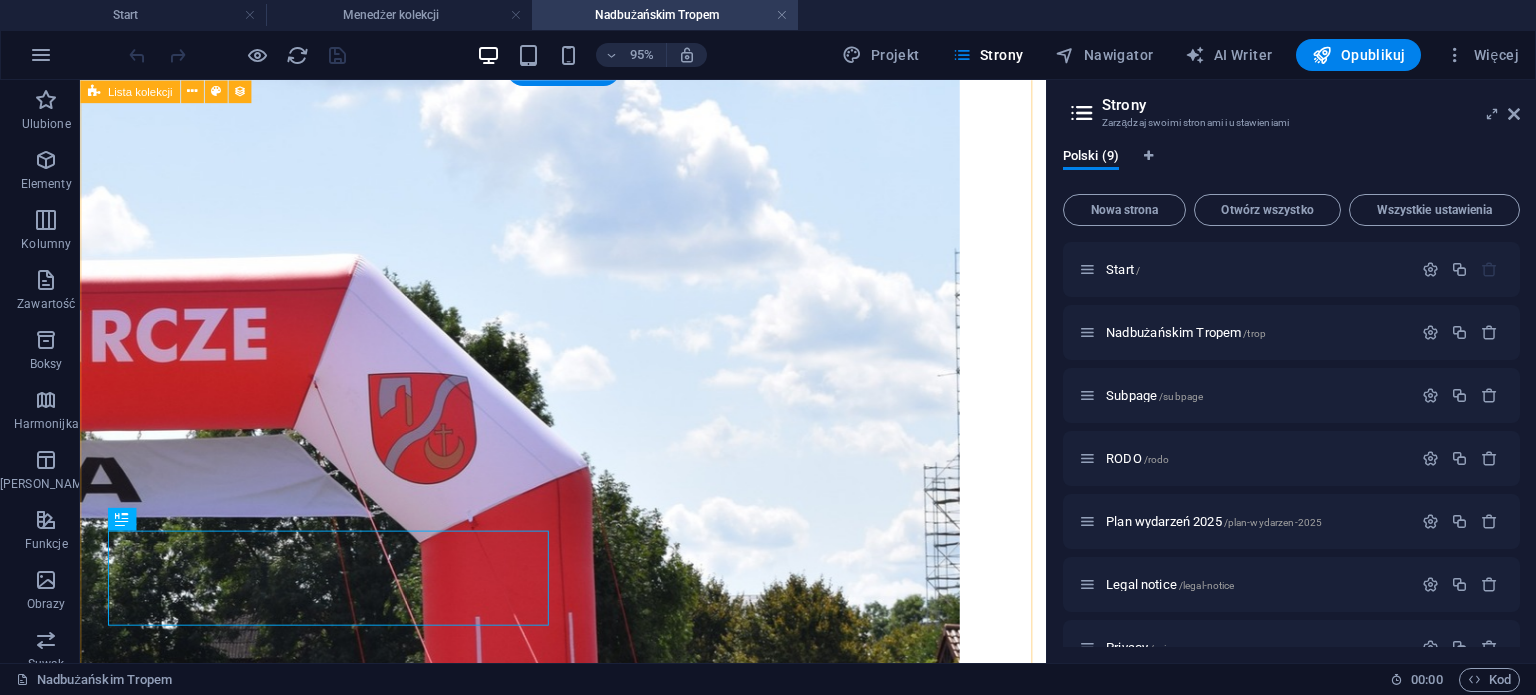 scroll, scrollTop: 290, scrollLeft: 0, axis: vertical 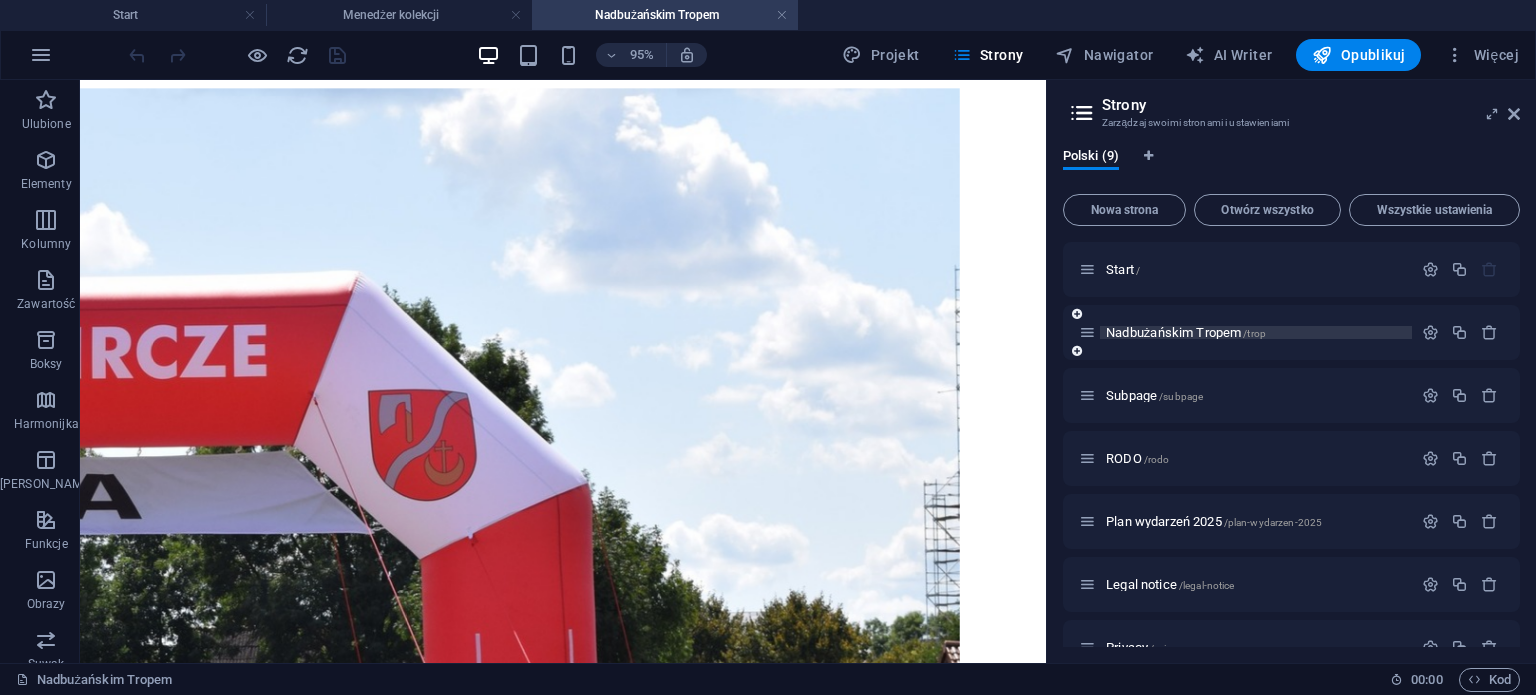 click on "Nadbużańskim Tropem /trop" at bounding box center (1186, 332) 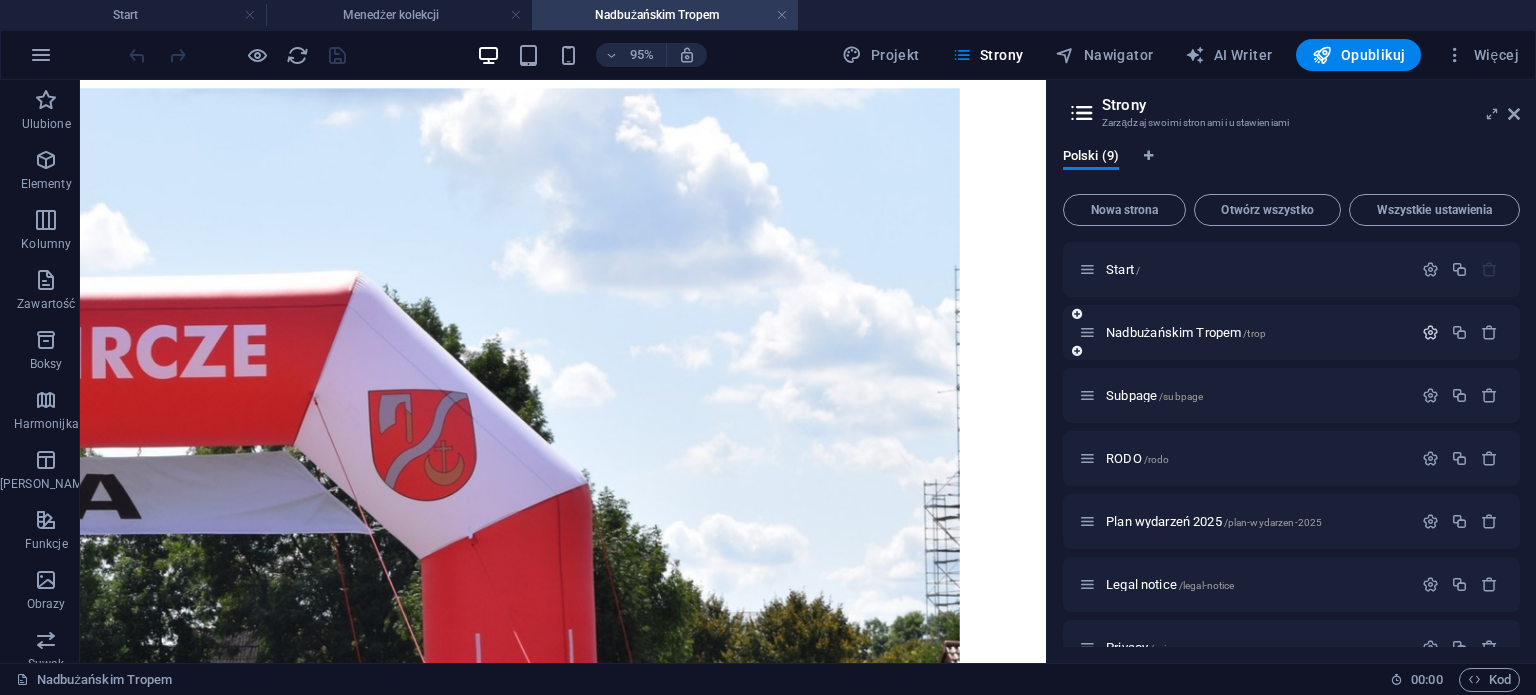 click at bounding box center (1430, 332) 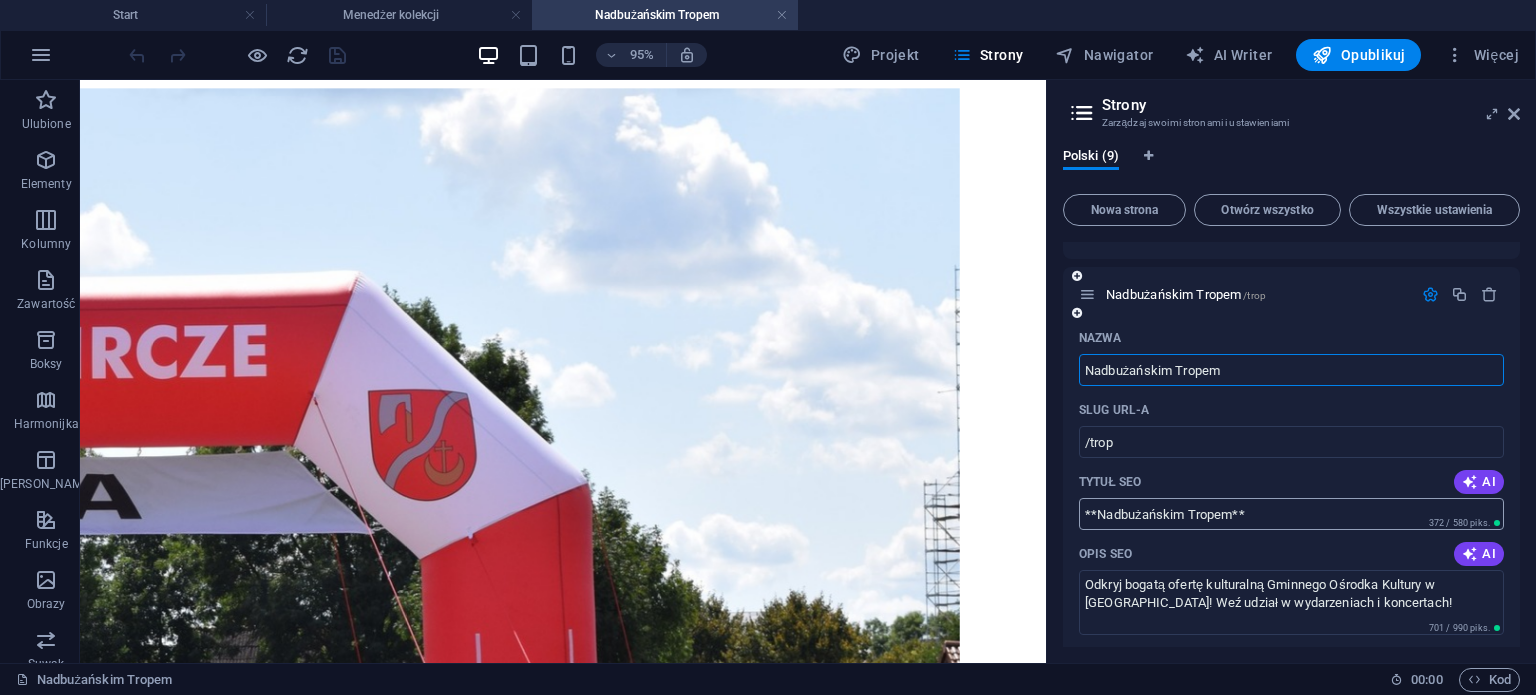 scroll, scrollTop: 0, scrollLeft: 0, axis: both 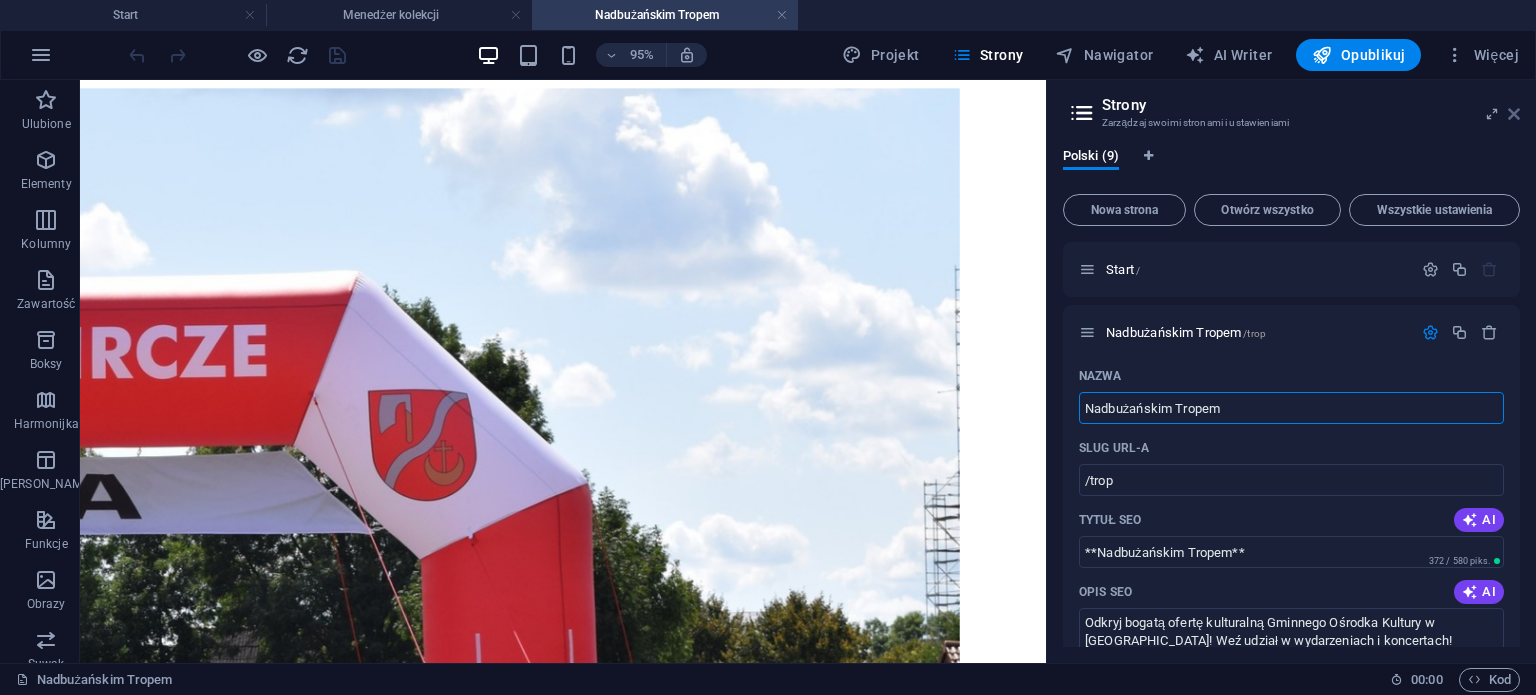 click at bounding box center [1514, 114] 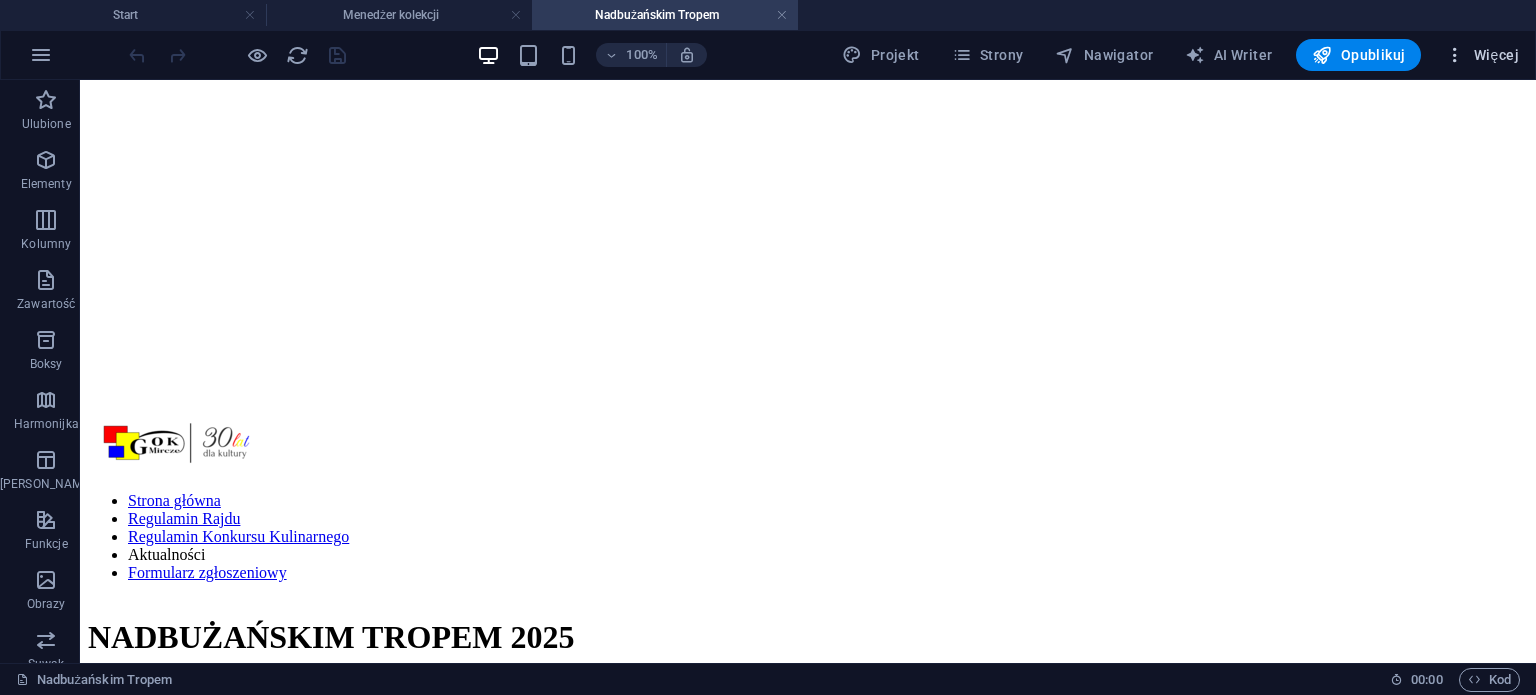 click on "Więcej" at bounding box center (1482, 55) 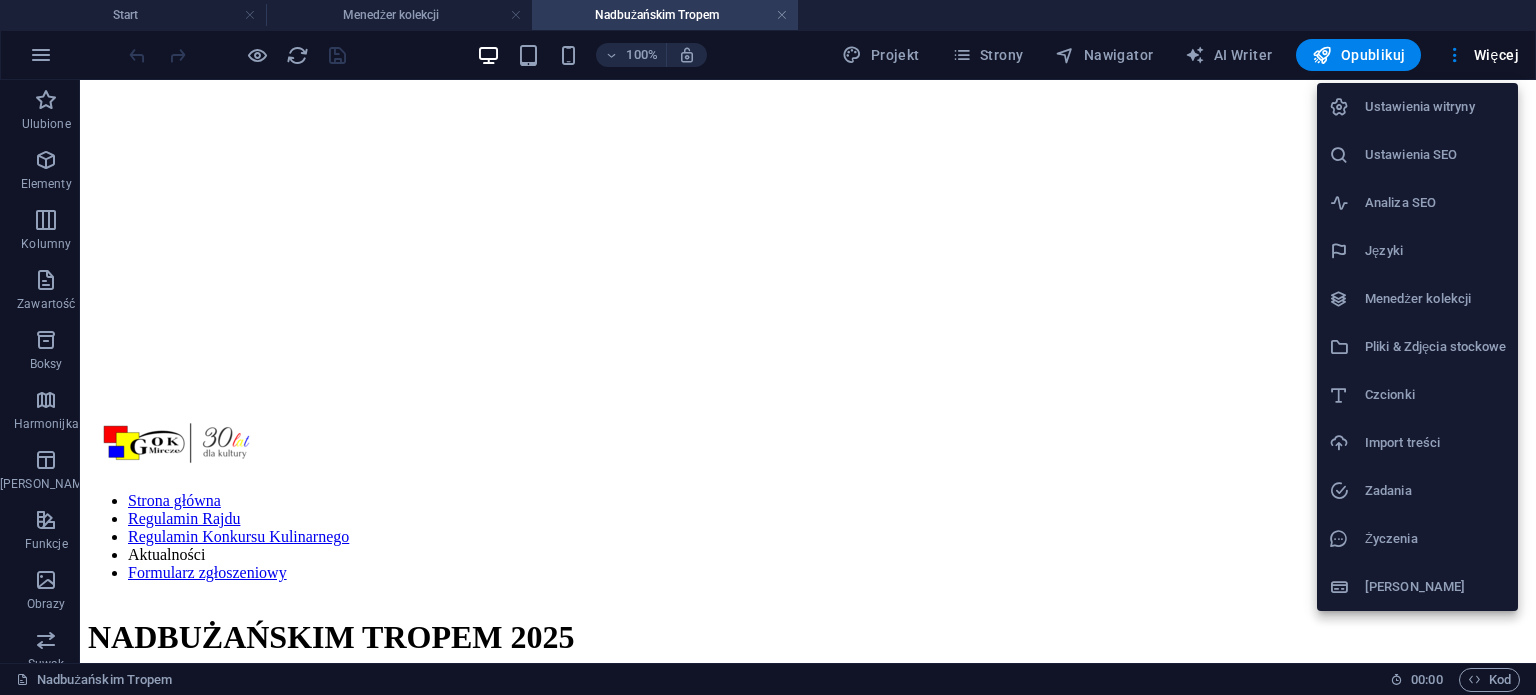 click at bounding box center (768, 347) 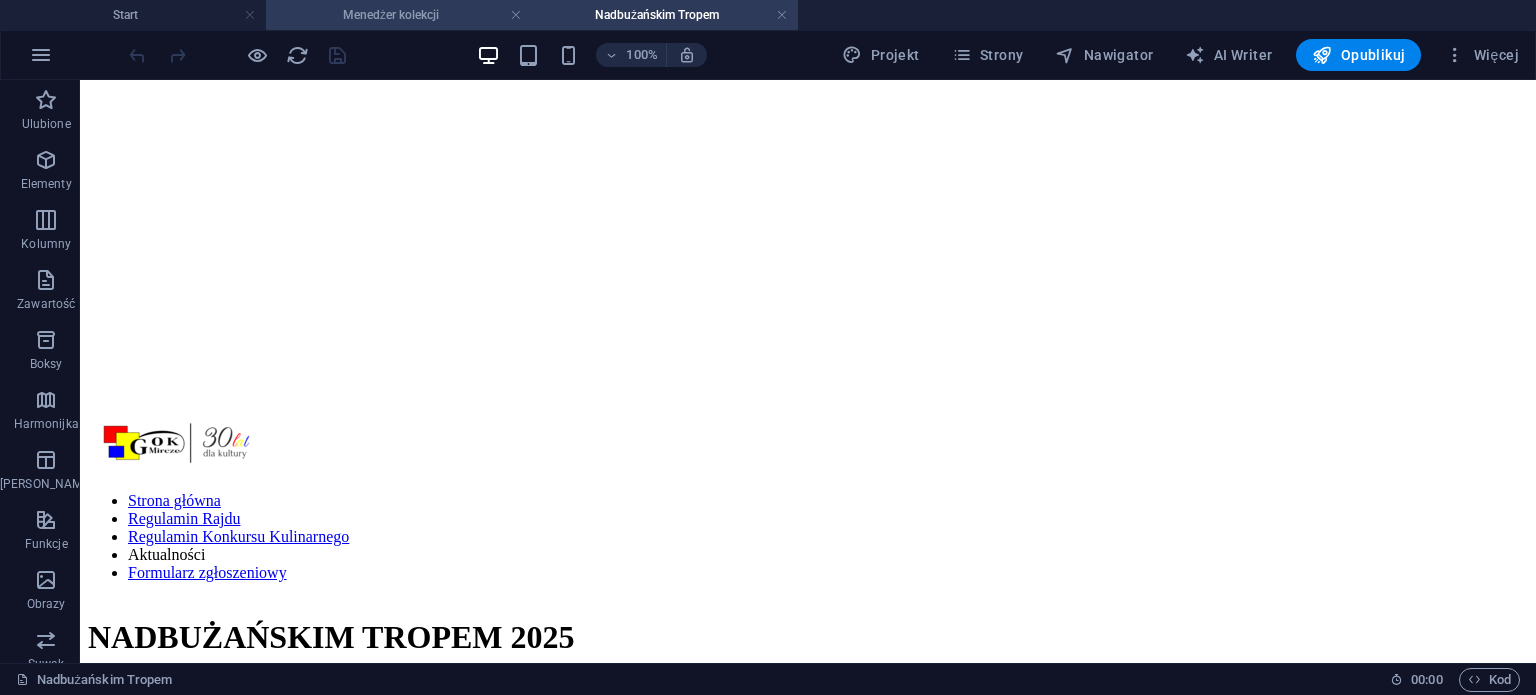 click on "Menedżer kolekcji" at bounding box center (399, 15) 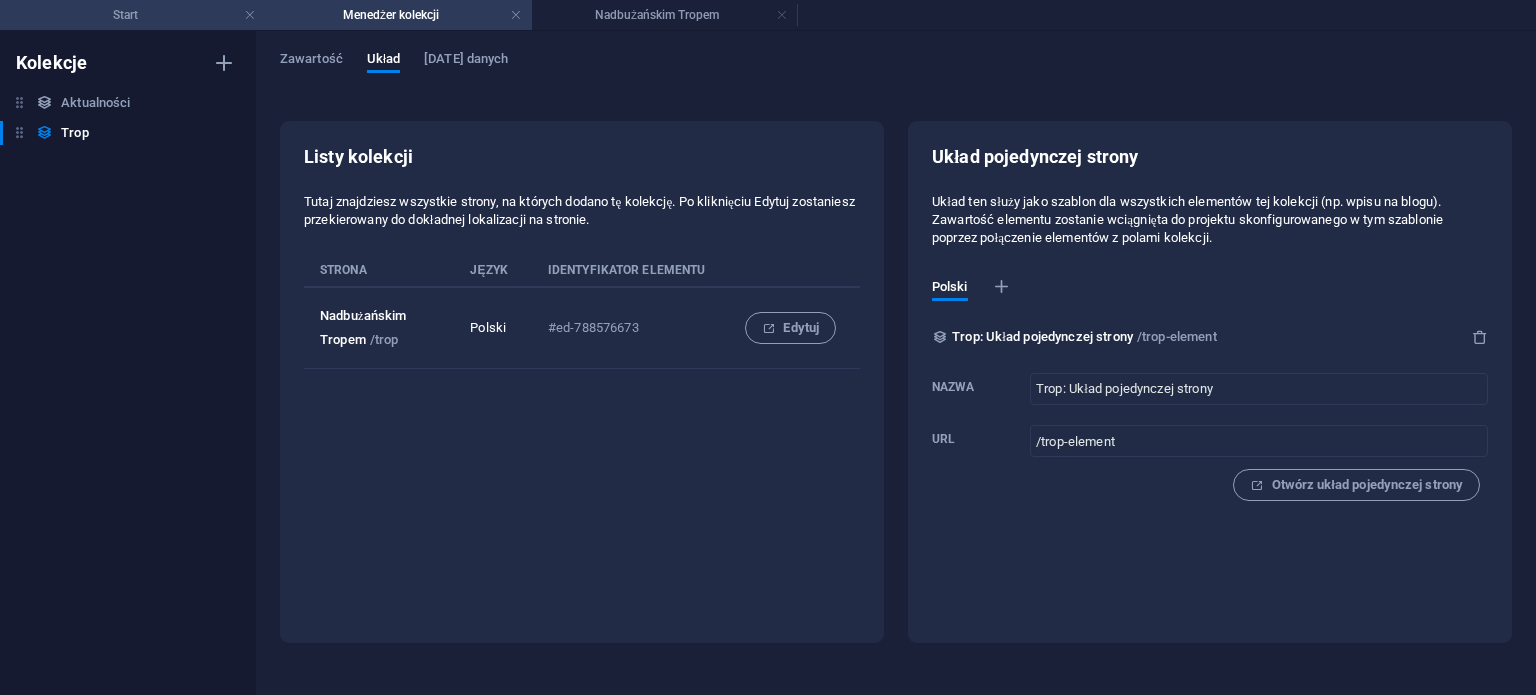 click on "Start" at bounding box center (133, 15) 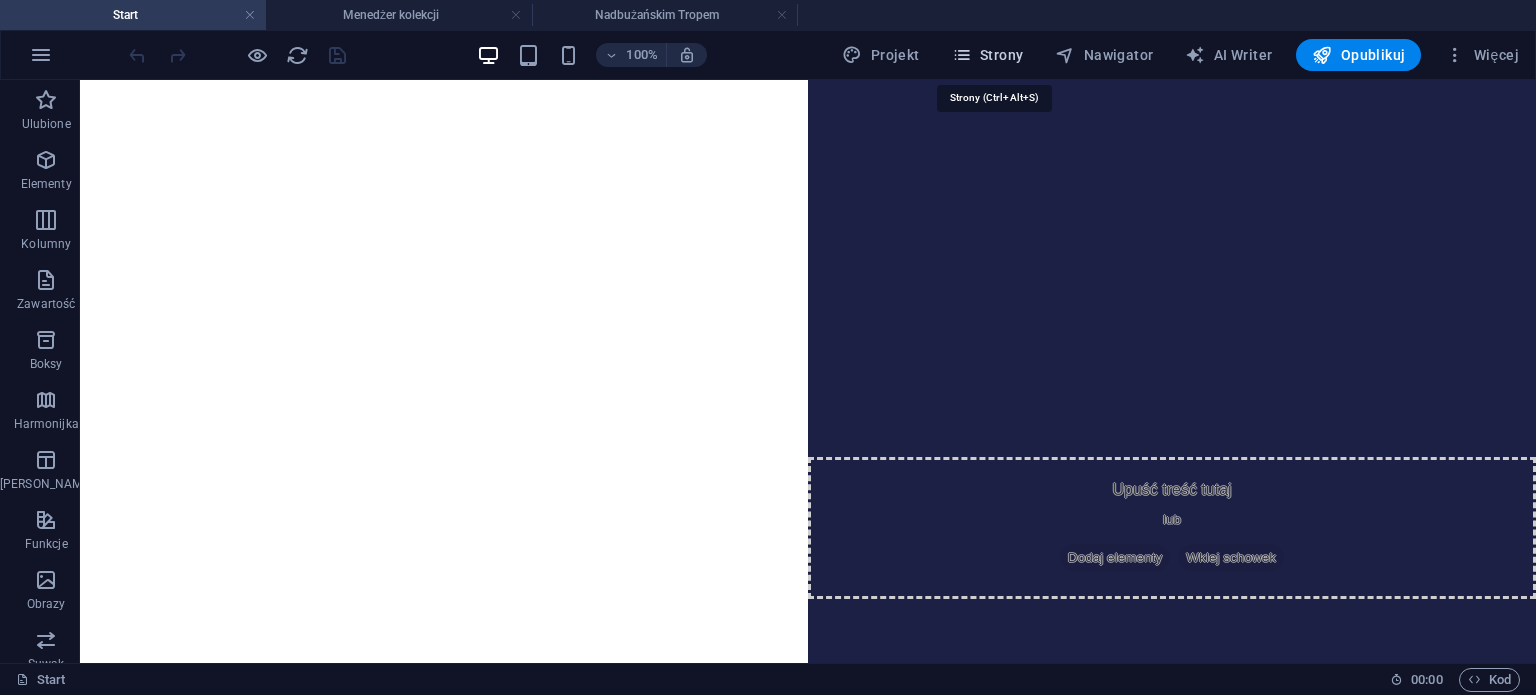 click on "Strony" at bounding box center (988, 55) 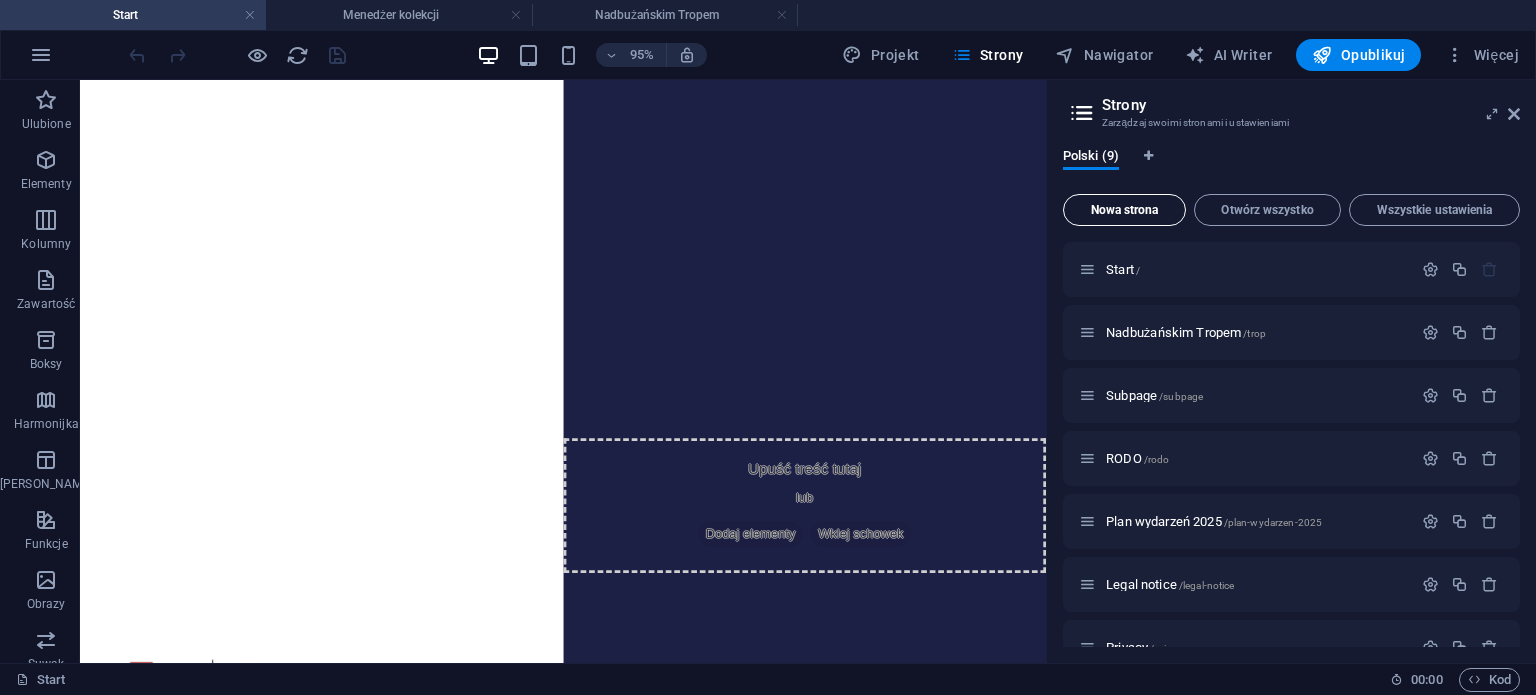click on "Nowa strona" at bounding box center (1124, 210) 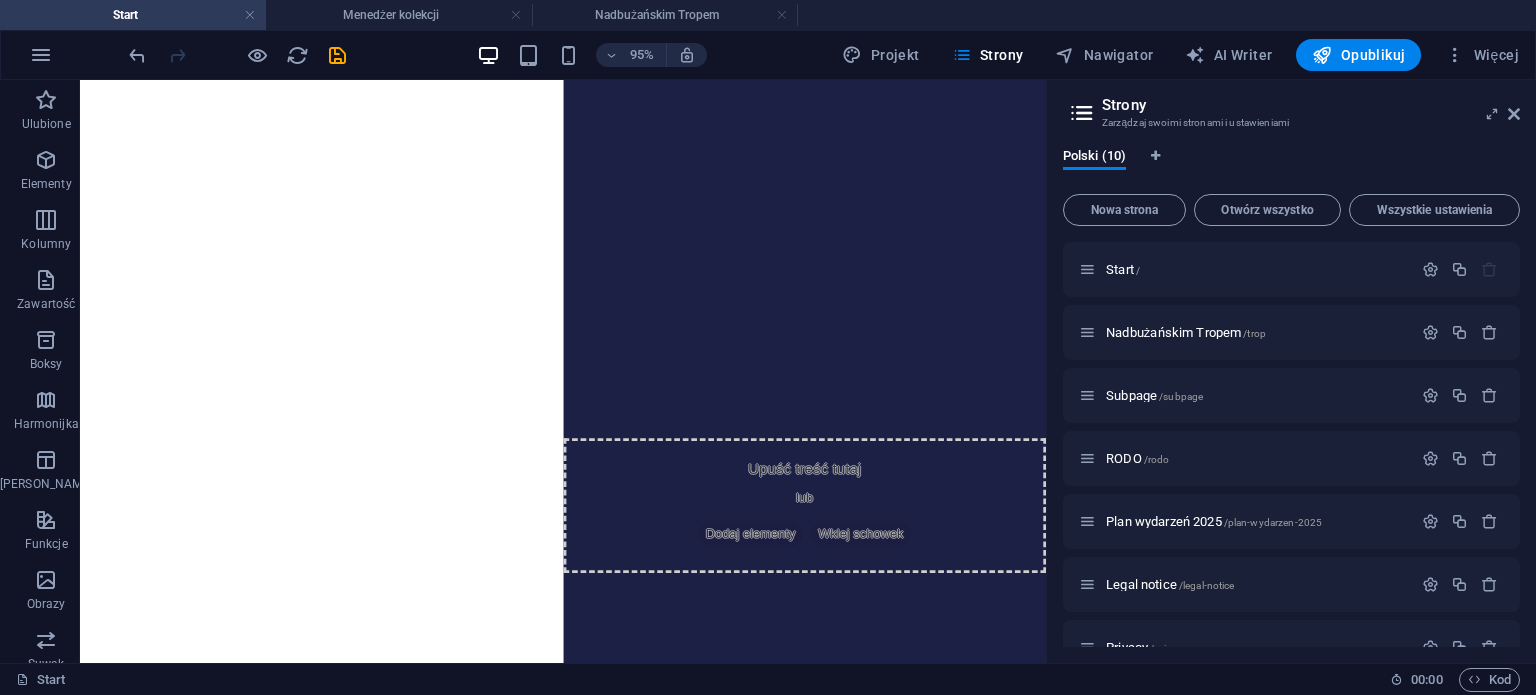 scroll, scrollTop: 467, scrollLeft: 0, axis: vertical 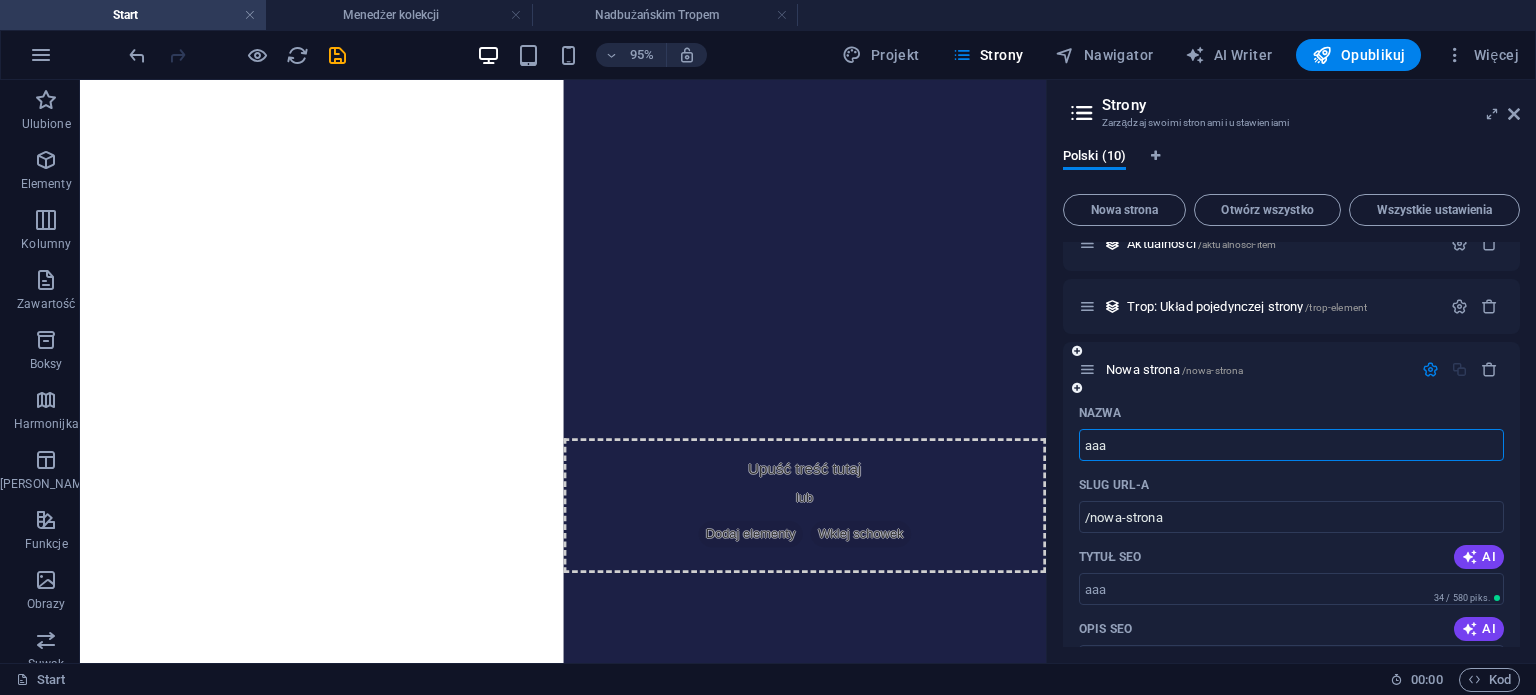 type on "aaa" 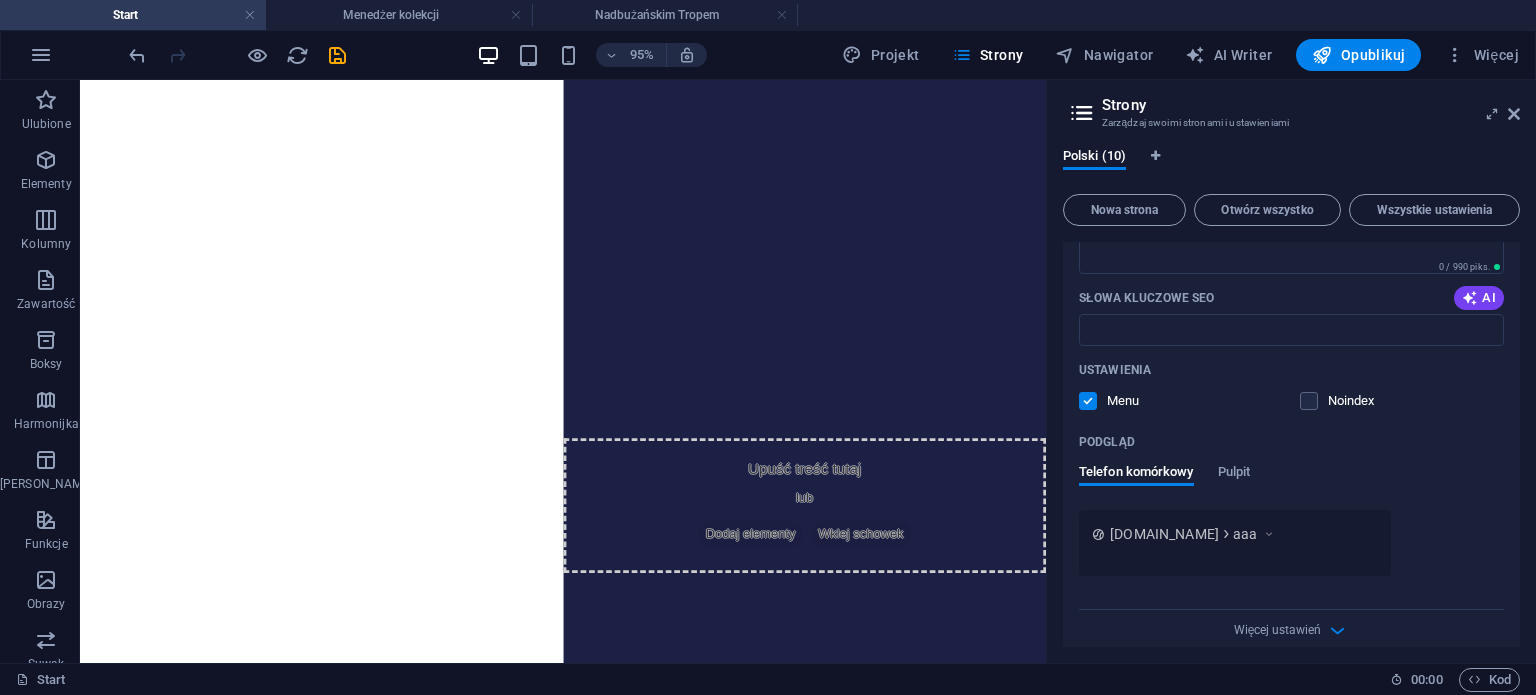 scroll, scrollTop: 921, scrollLeft: 0, axis: vertical 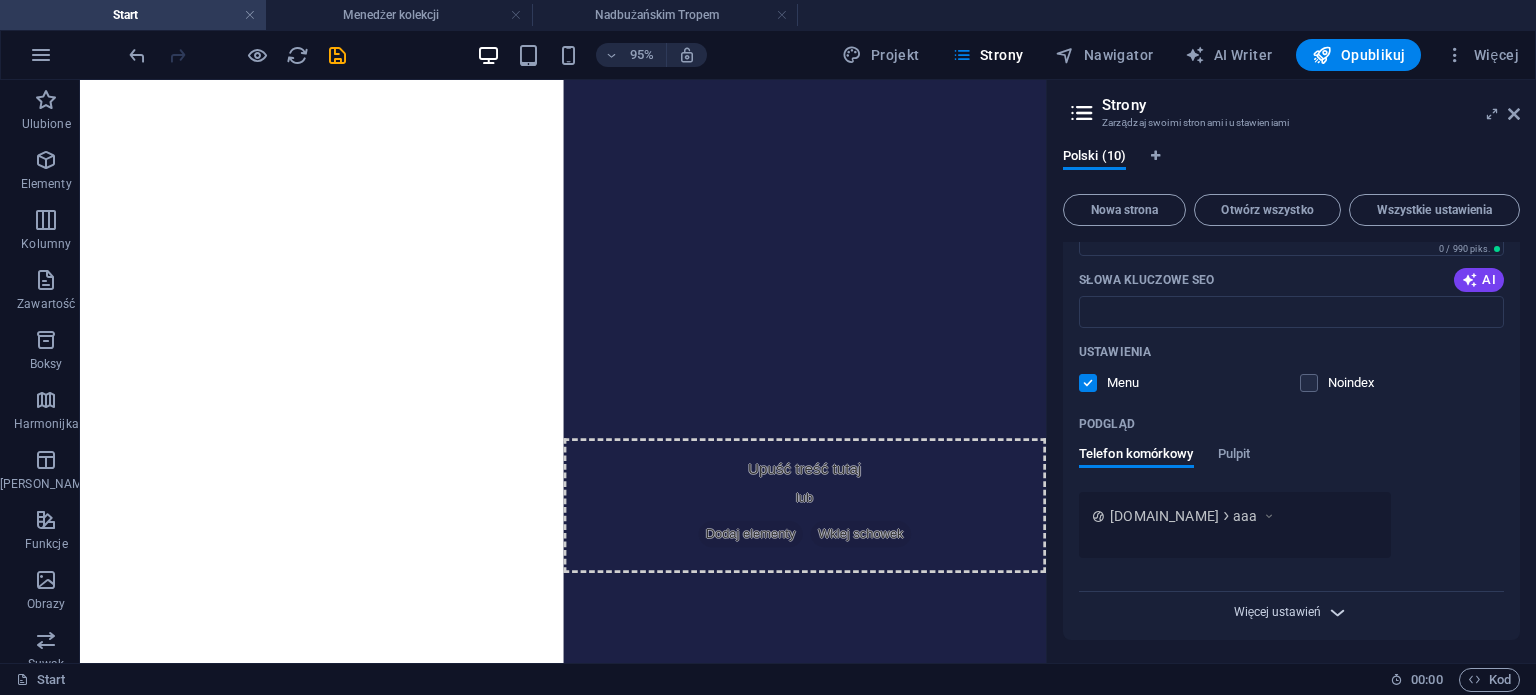 type on "aaa" 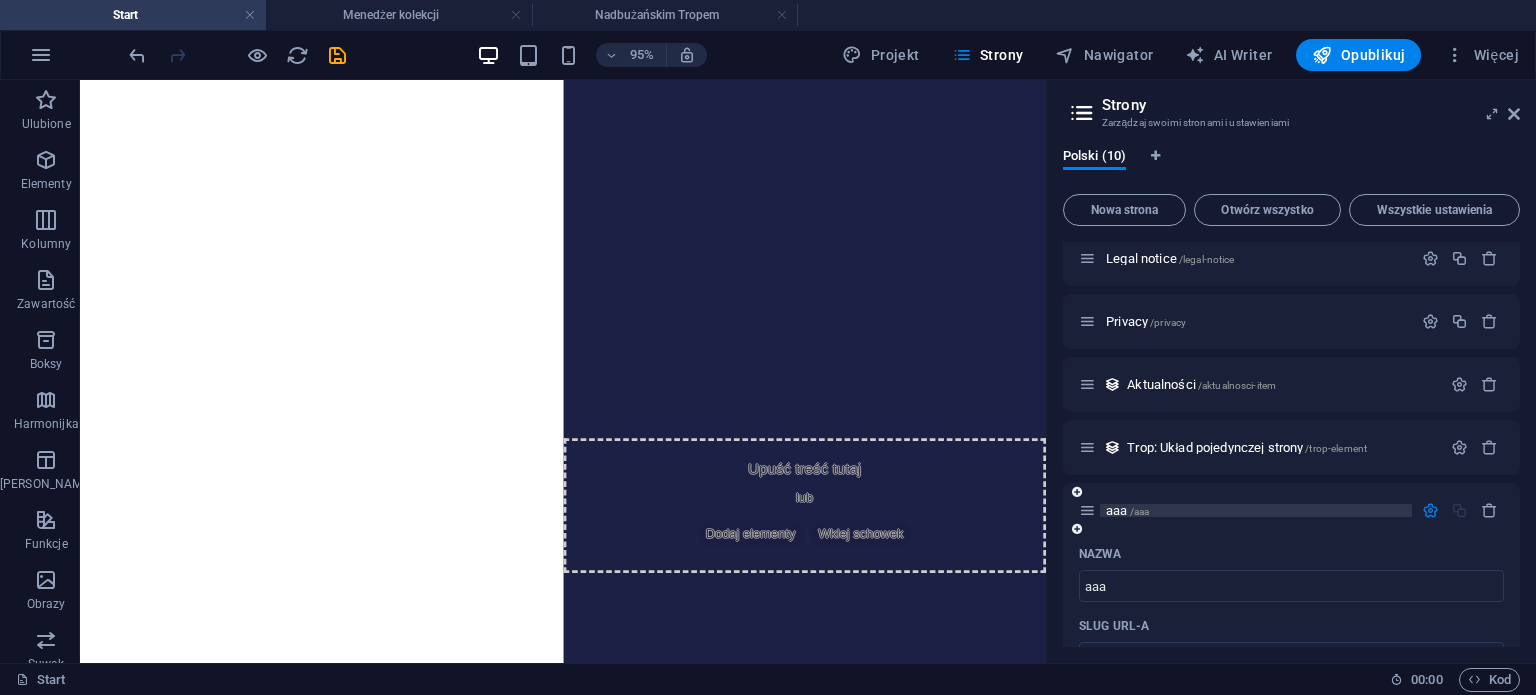 scroll, scrollTop: 0, scrollLeft: 0, axis: both 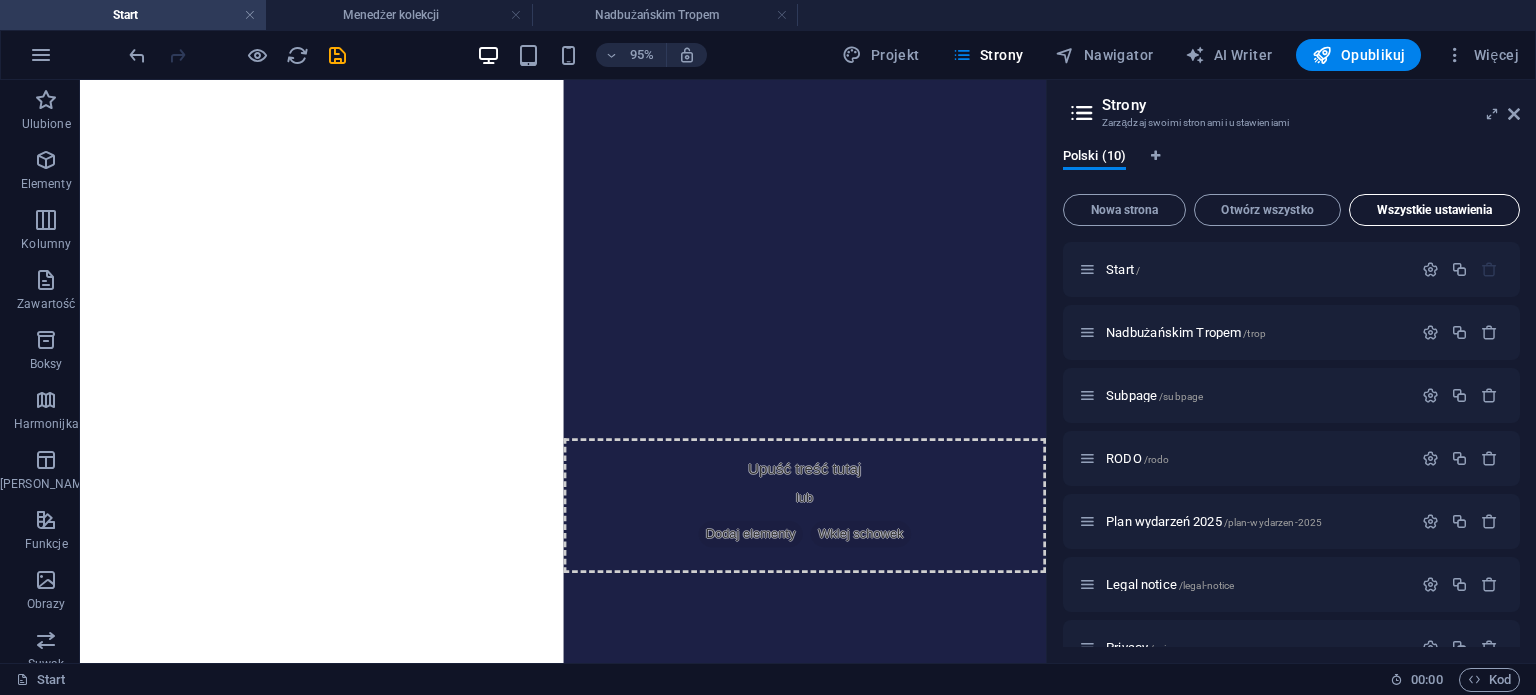 click on "Wszystkie ustawienia" at bounding box center [1434, 210] 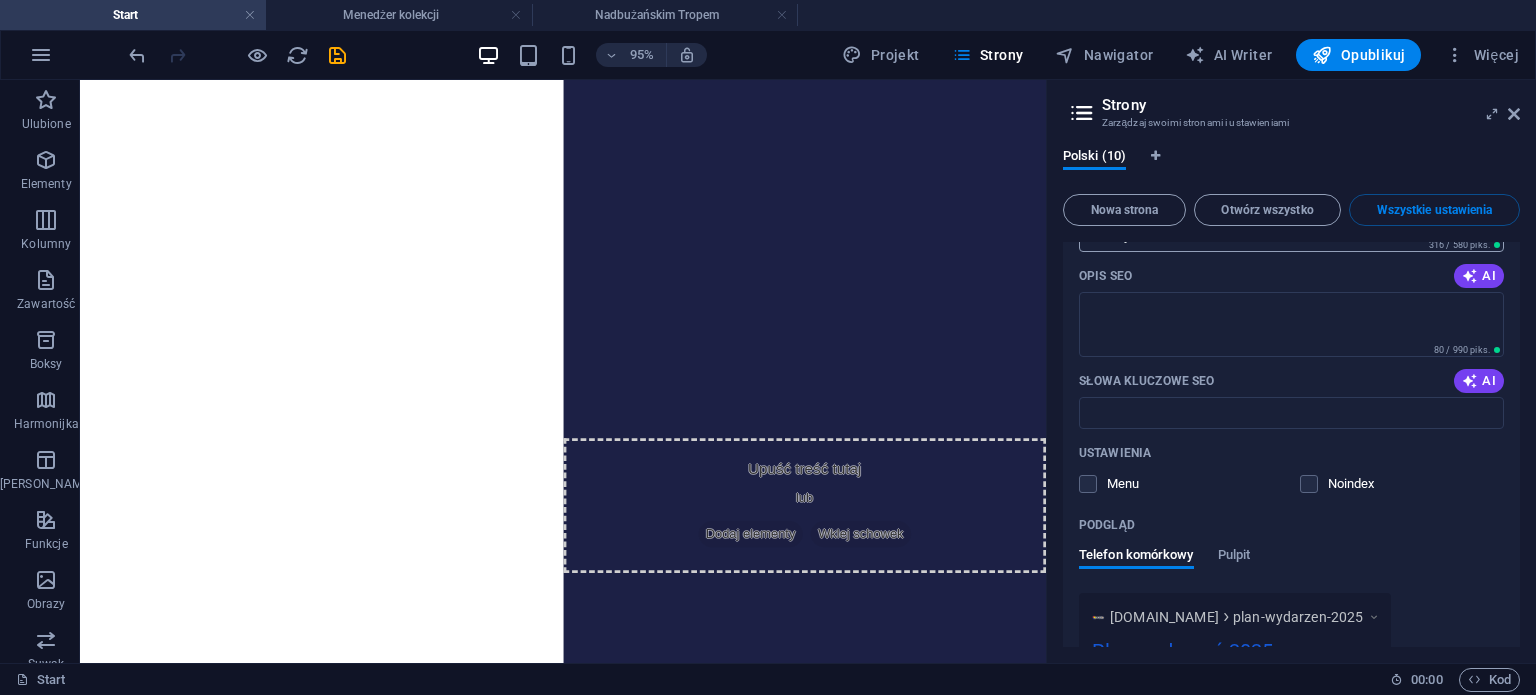 scroll, scrollTop: 3532, scrollLeft: 0, axis: vertical 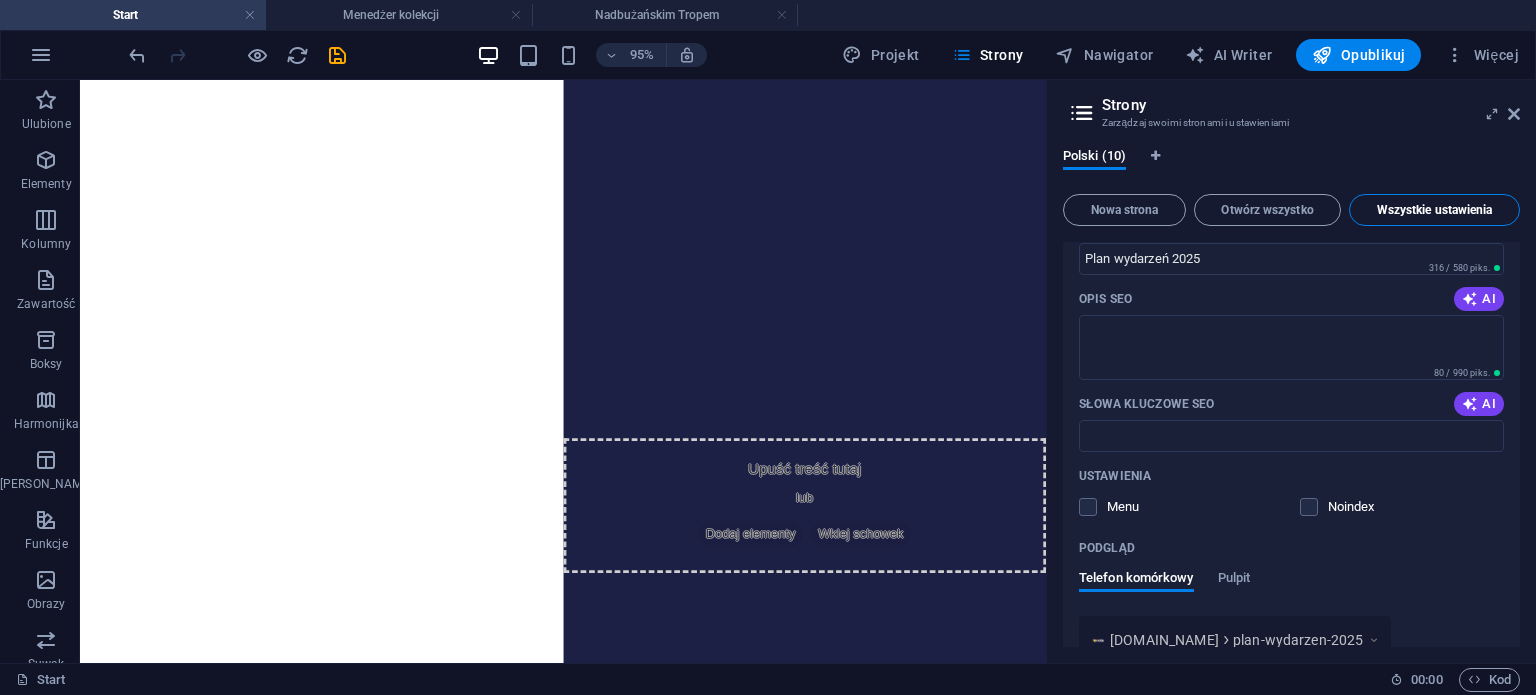 click on "Wszystkie ustawienia" at bounding box center [1434, 210] 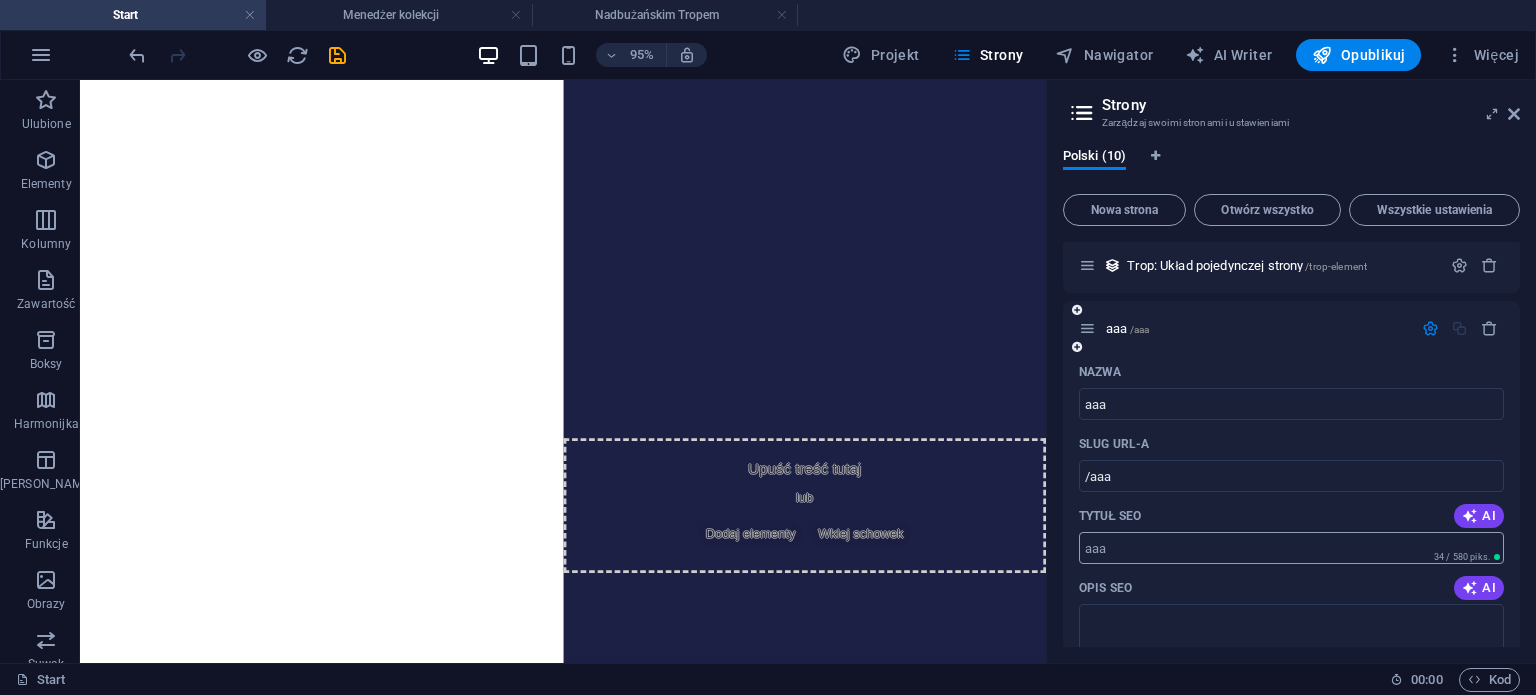 scroll, scrollTop: 426, scrollLeft: 0, axis: vertical 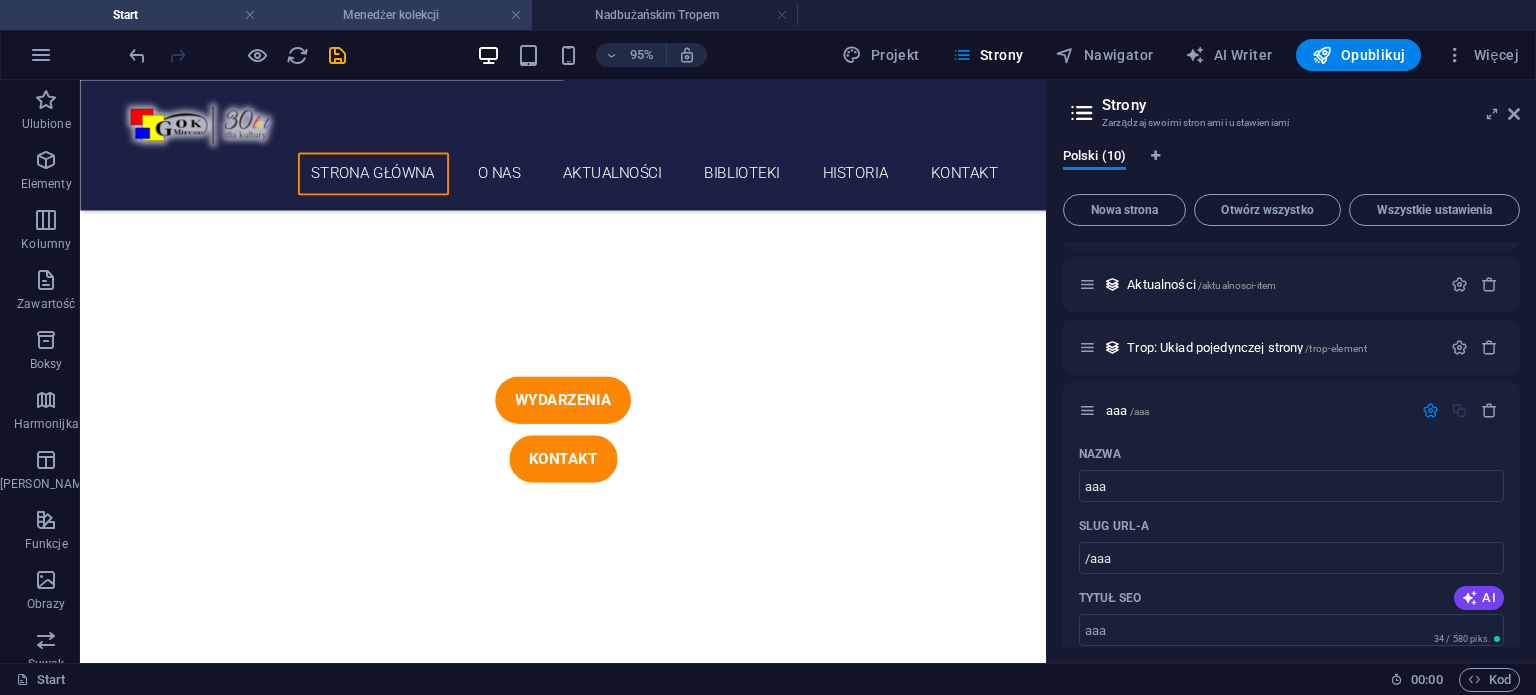 click on "Menedżer kolekcji" at bounding box center (399, 15) 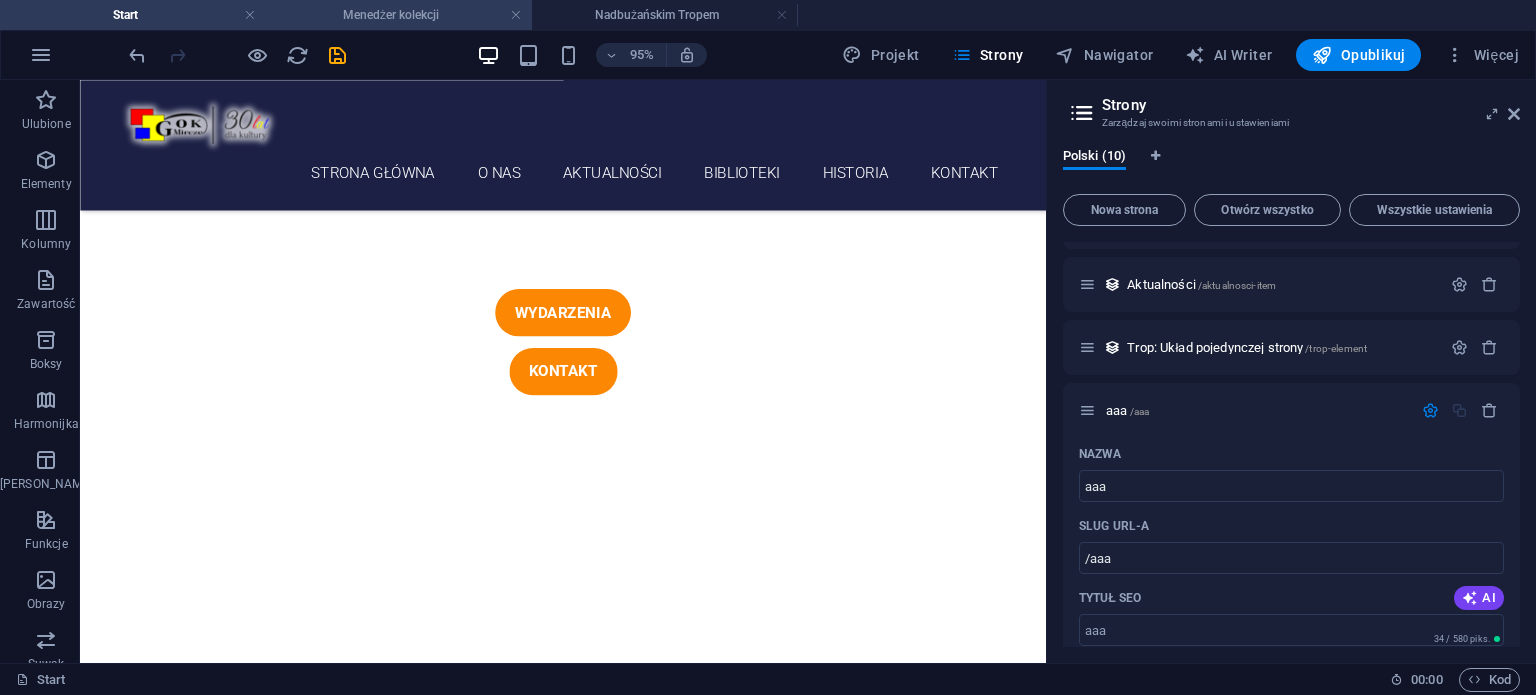 scroll, scrollTop: 0, scrollLeft: 0, axis: both 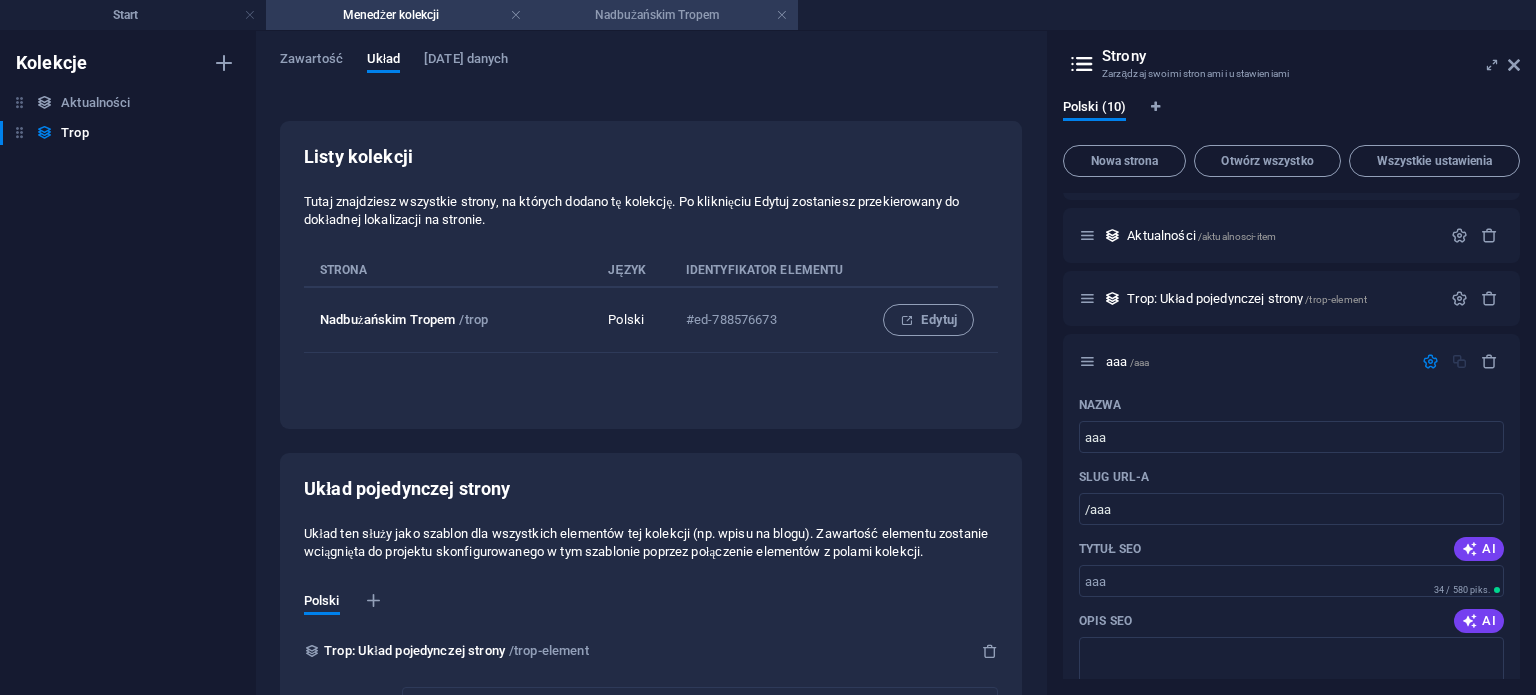 click on "Nadbużańskim Tropem" at bounding box center [665, 15] 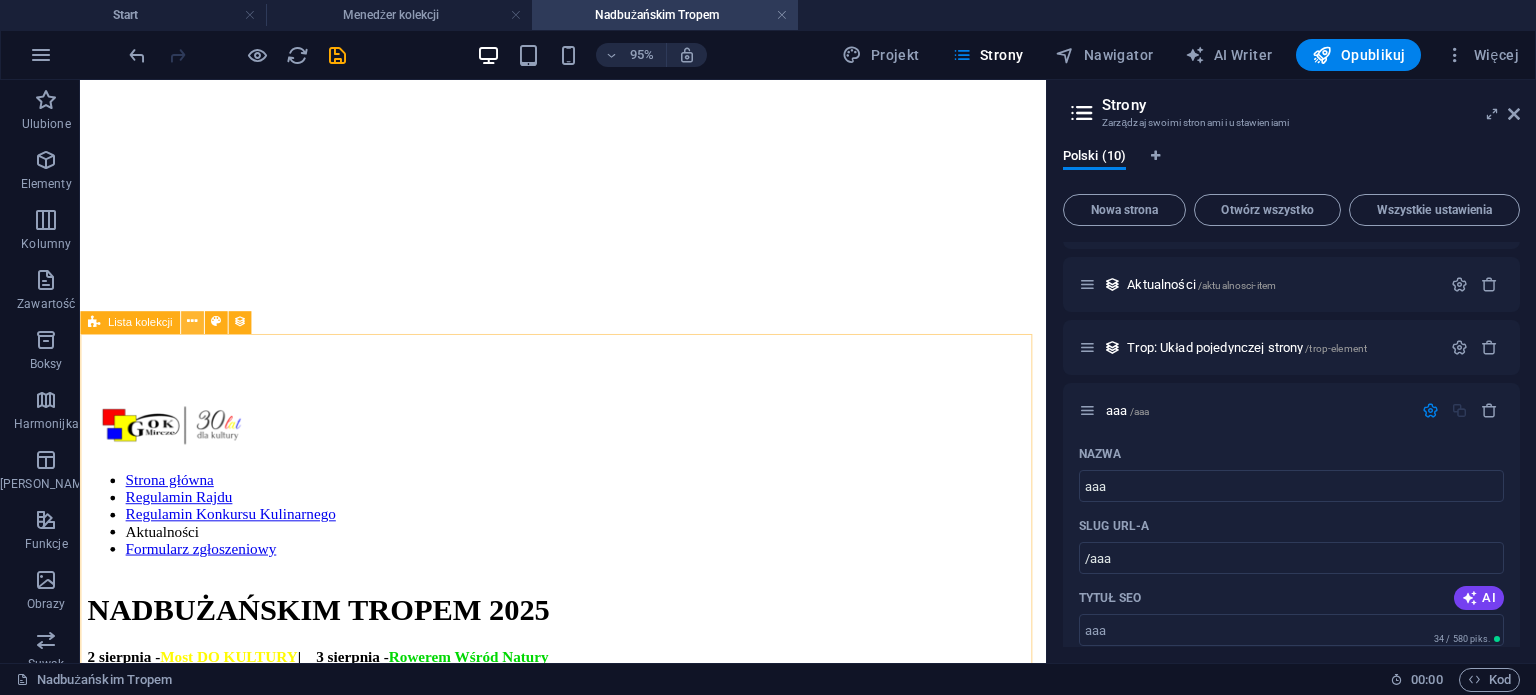click at bounding box center [192, 322] 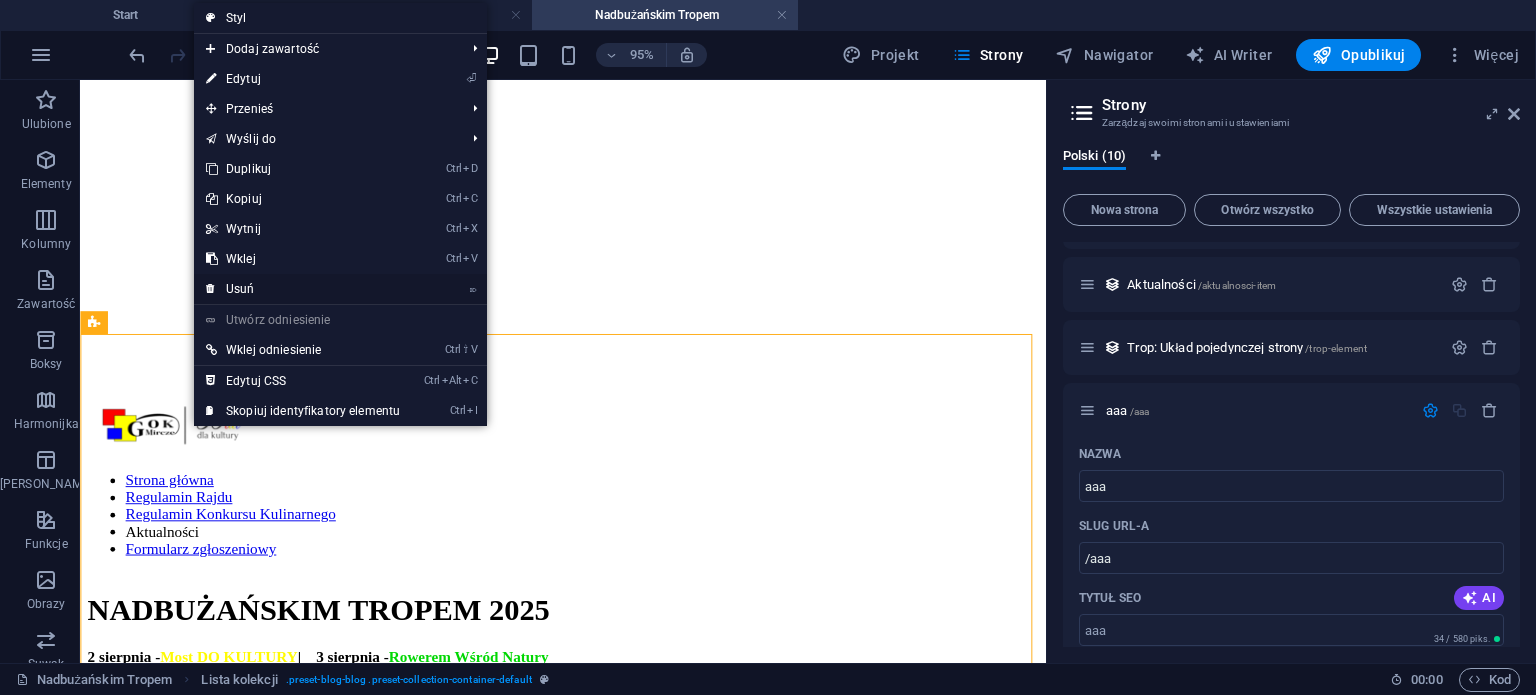 click on "⌦  Usuń" at bounding box center [303, 289] 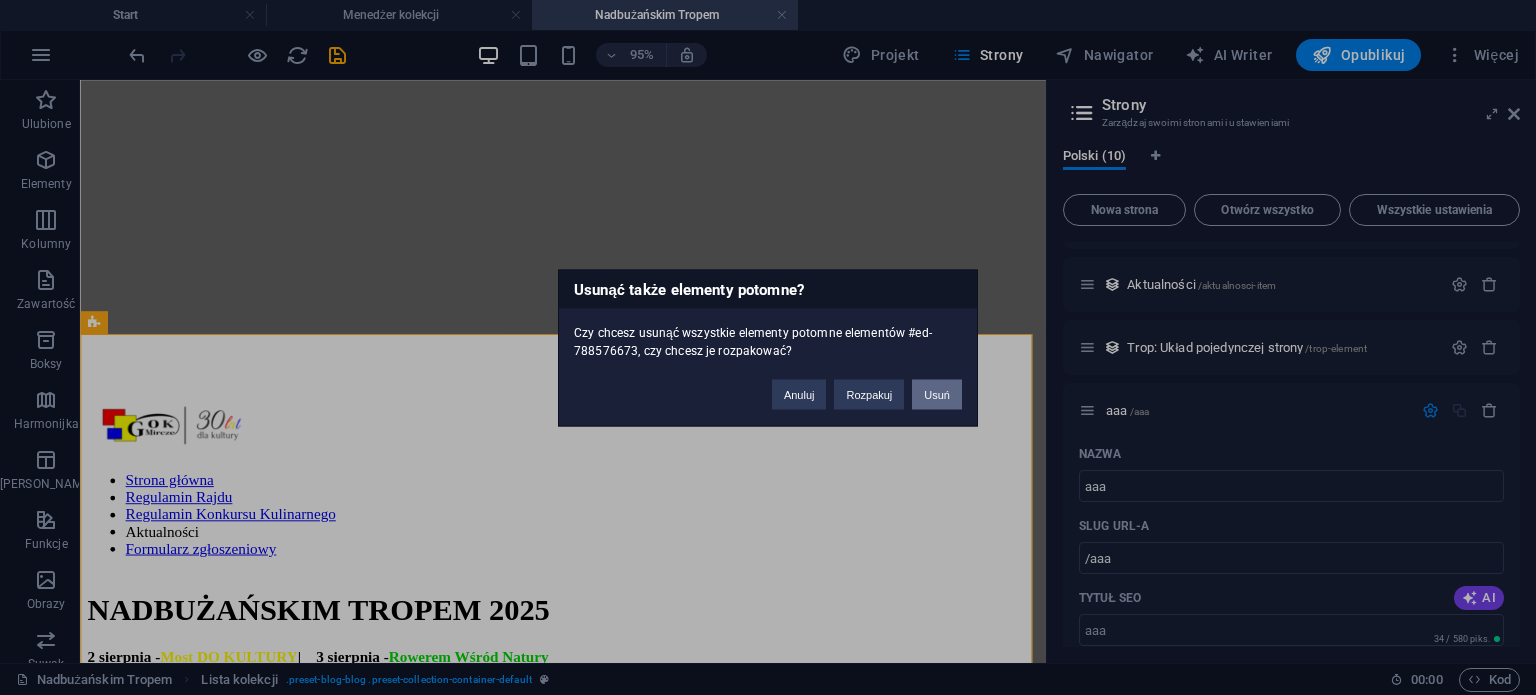 click on "Usuń" at bounding box center [937, 394] 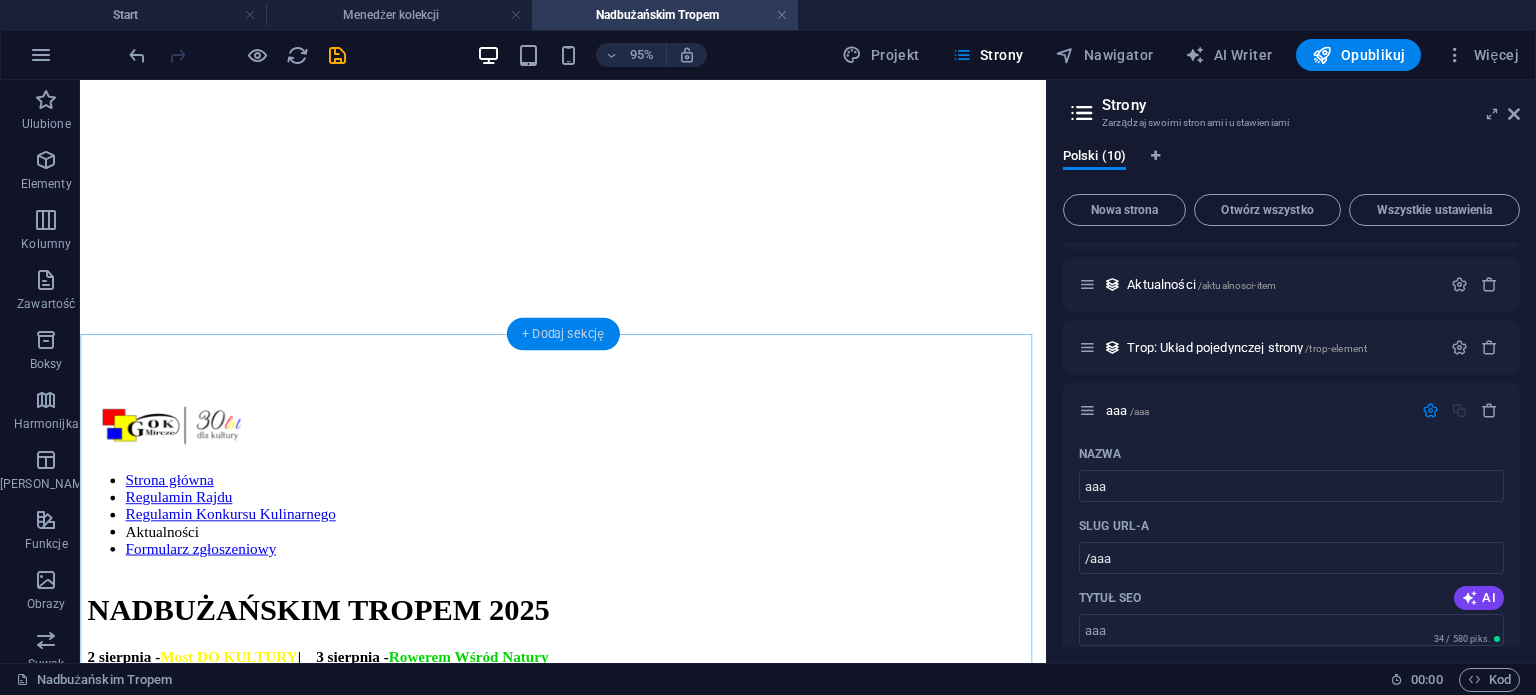 click on "+ Dodaj sekcję" at bounding box center (563, 333) 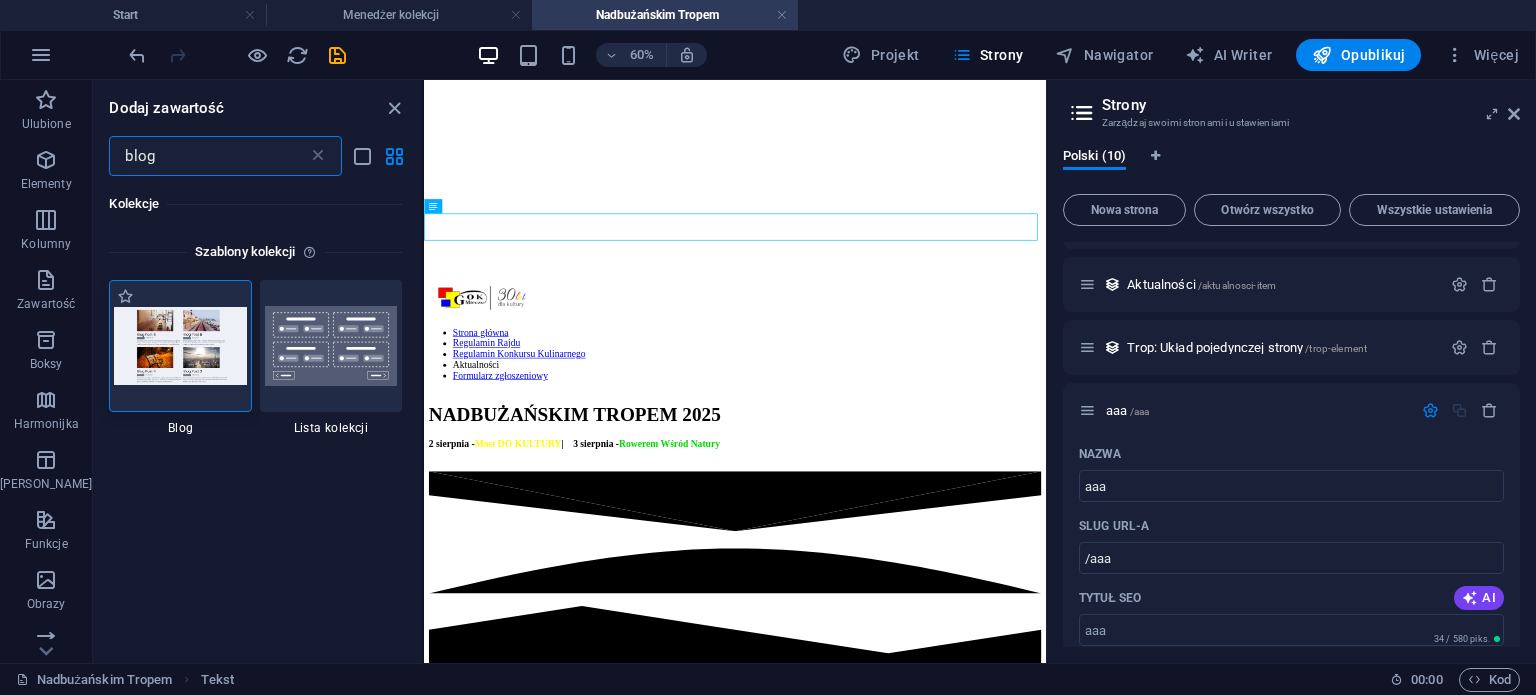 scroll, scrollTop: 0, scrollLeft: 0, axis: both 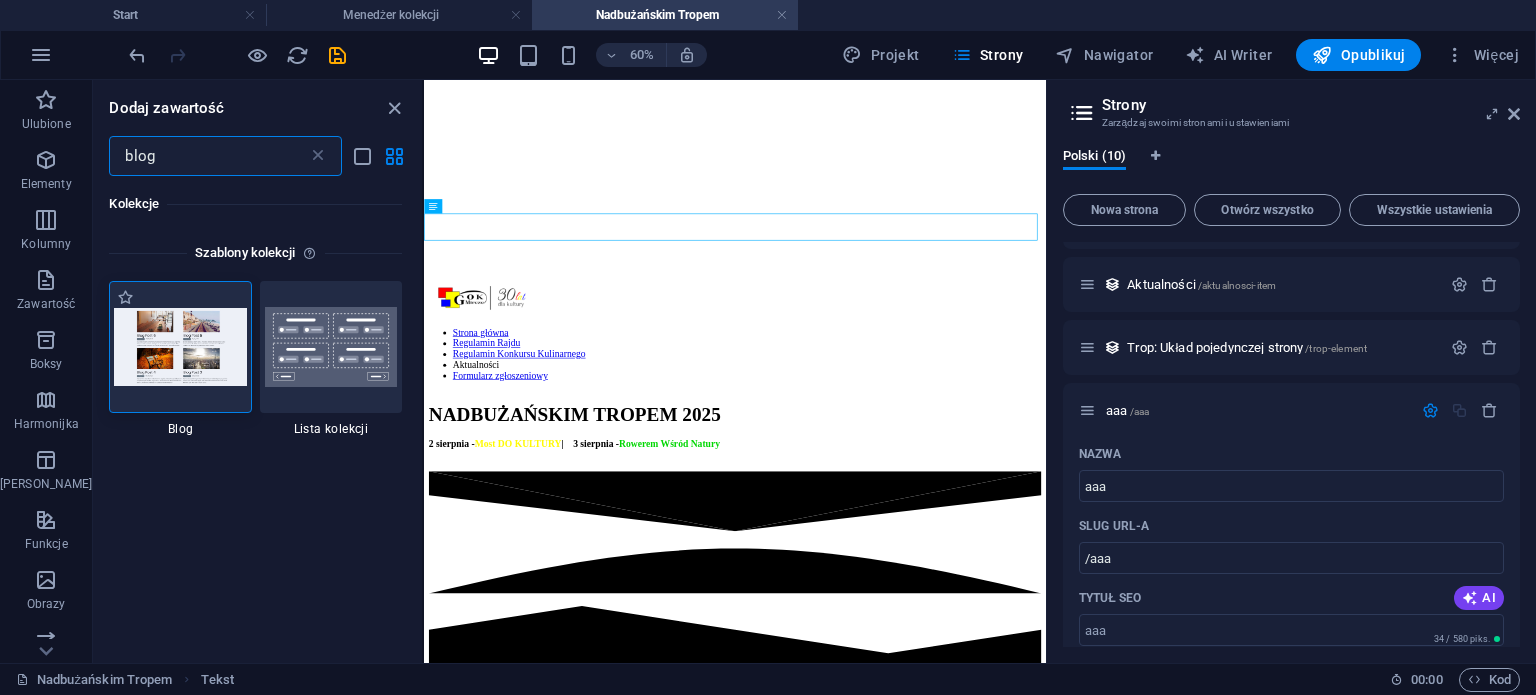 type on "blog" 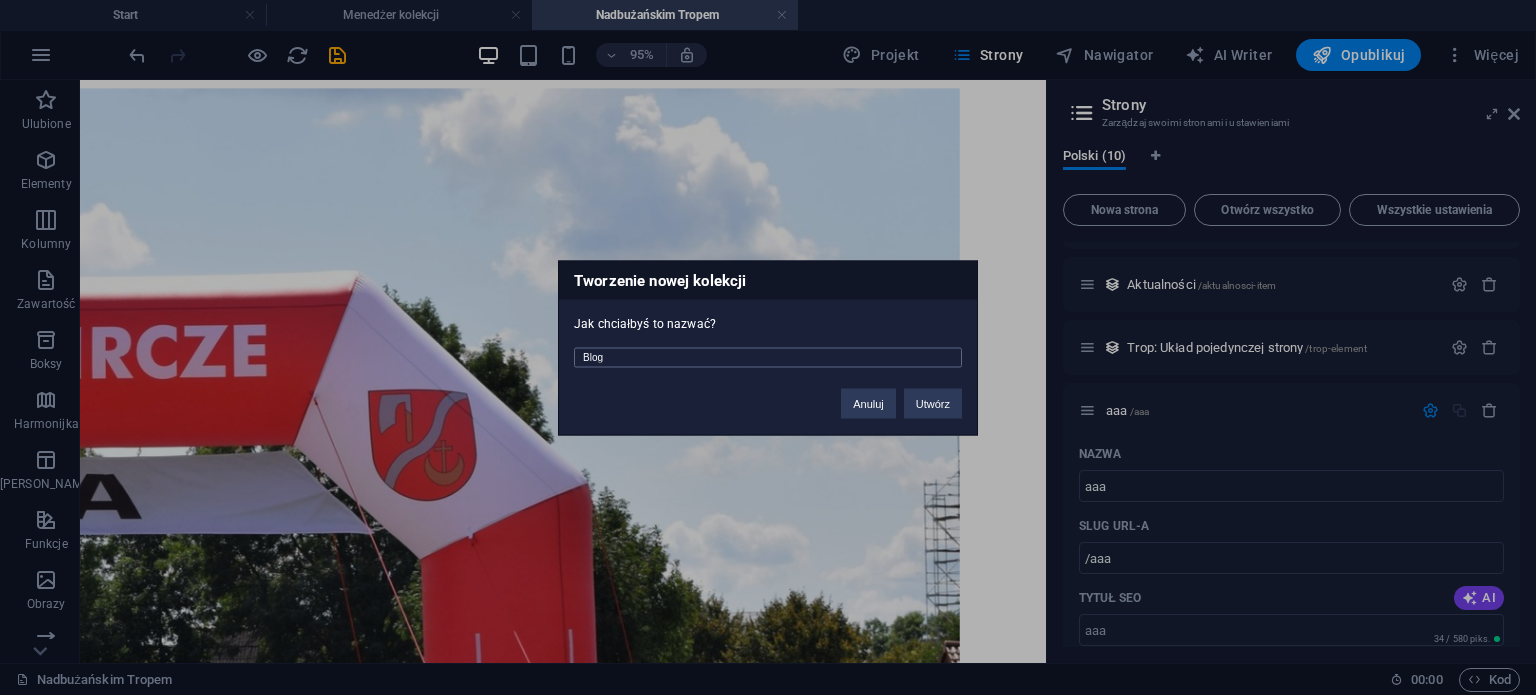 click on "Blog" at bounding box center [768, 357] 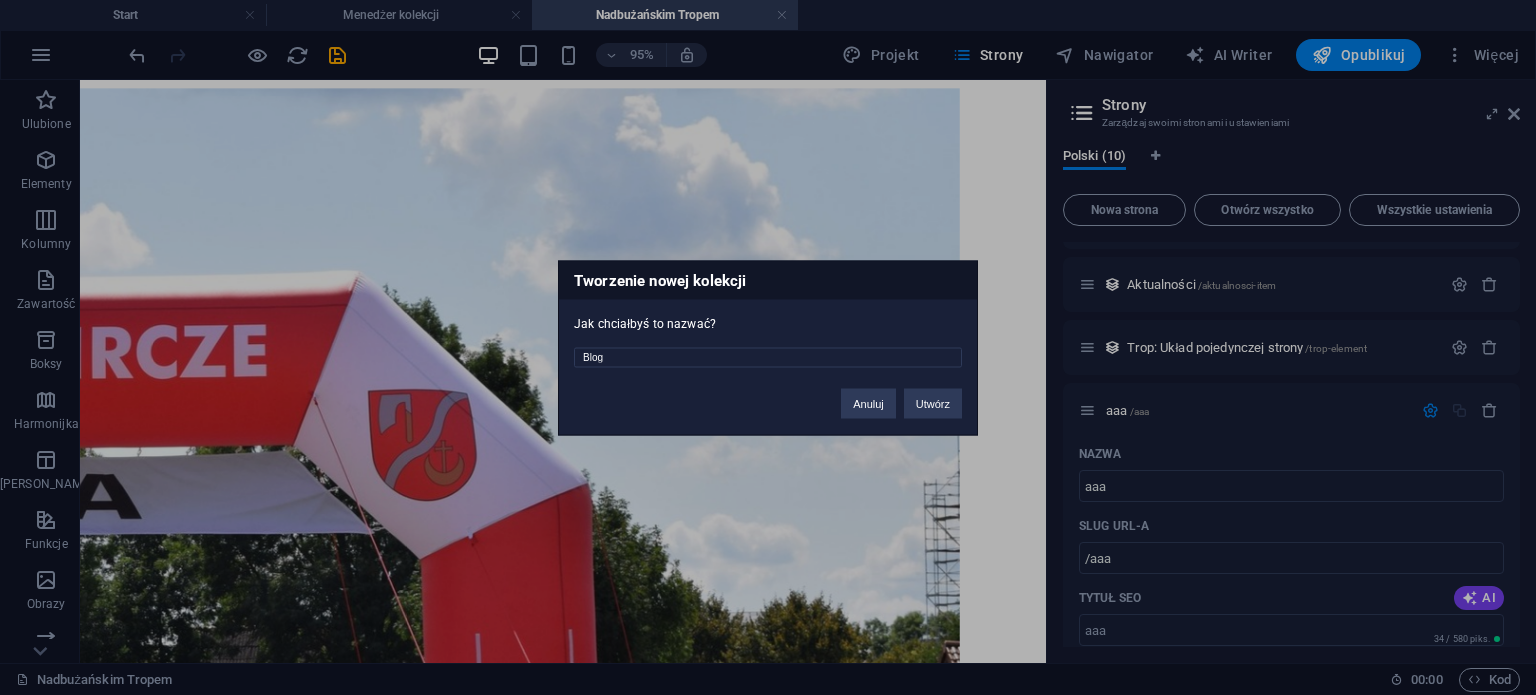 drag, startPoint x: 784, startPoint y: 359, endPoint x: 431, endPoint y: 348, distance: 353.17136 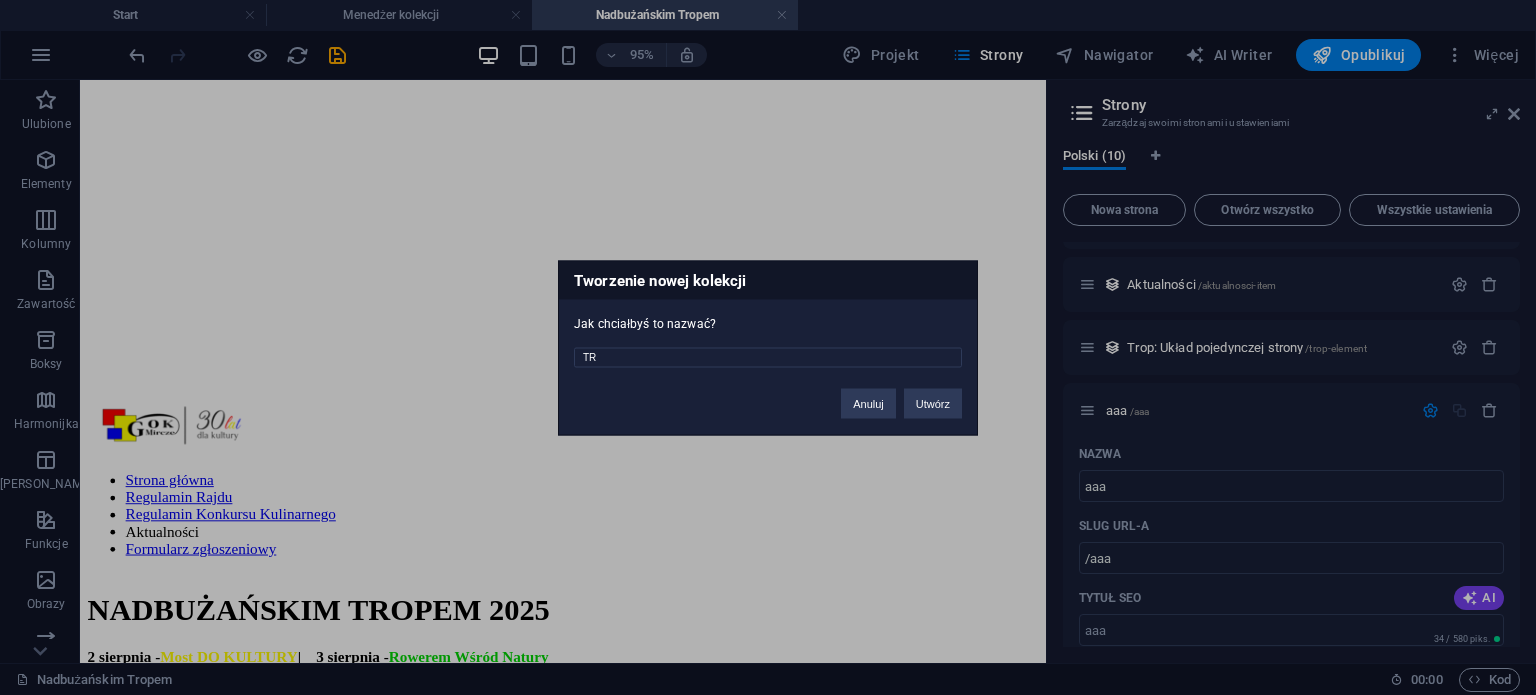 type on "T" 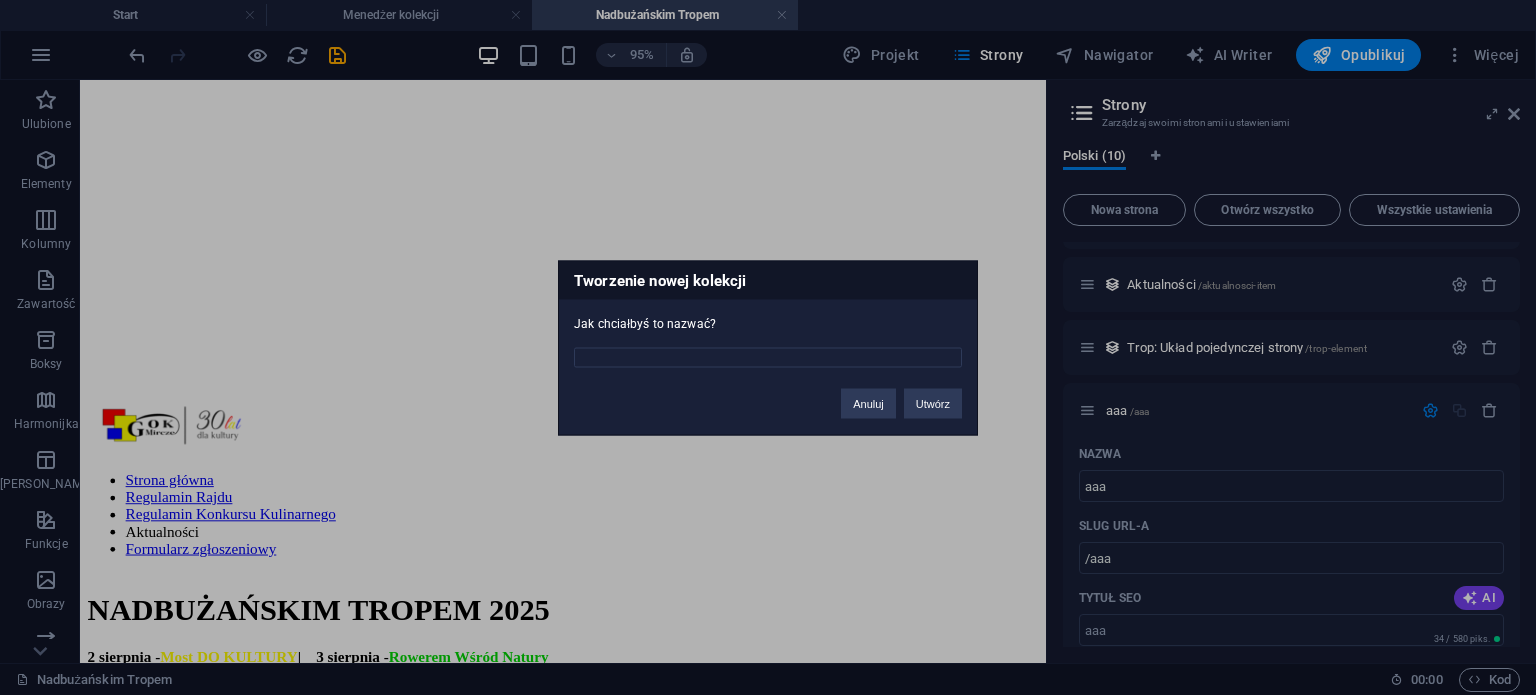 type on "N" 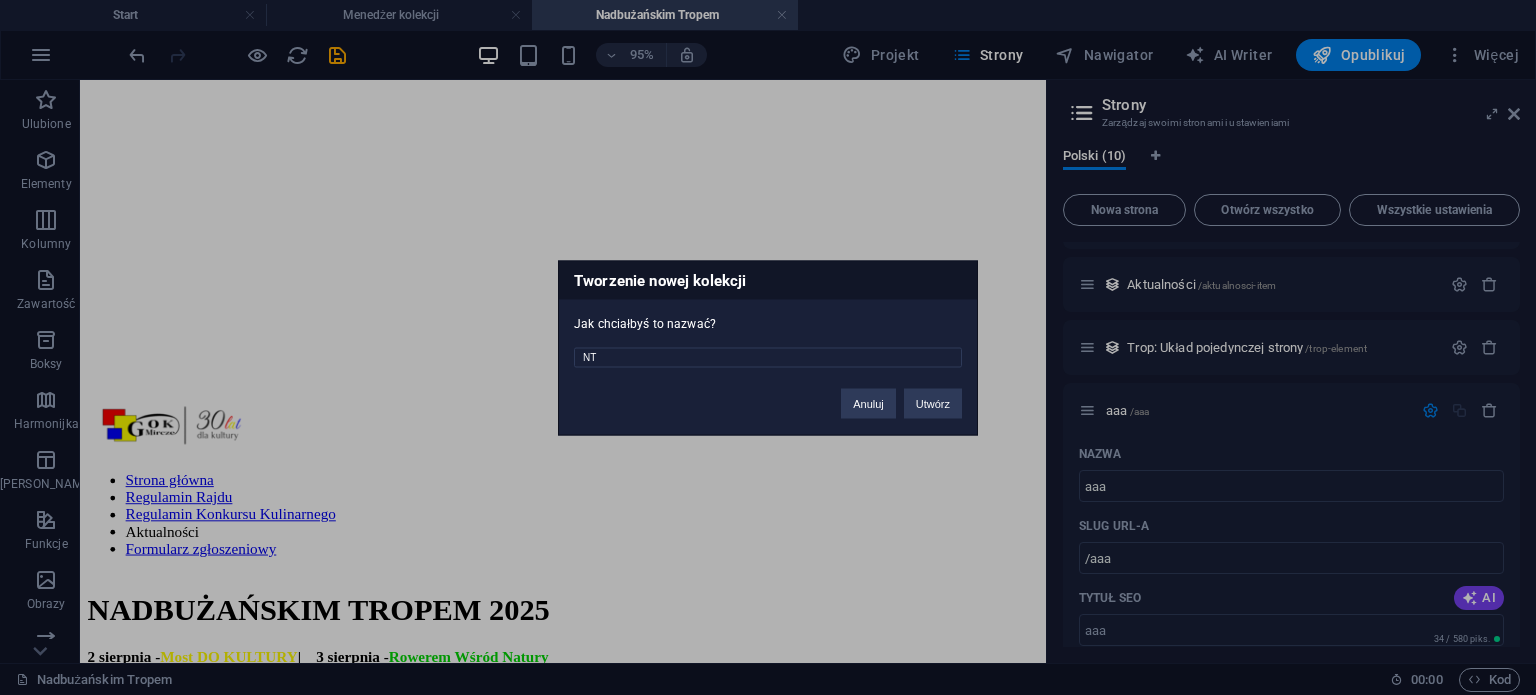 type on "N" 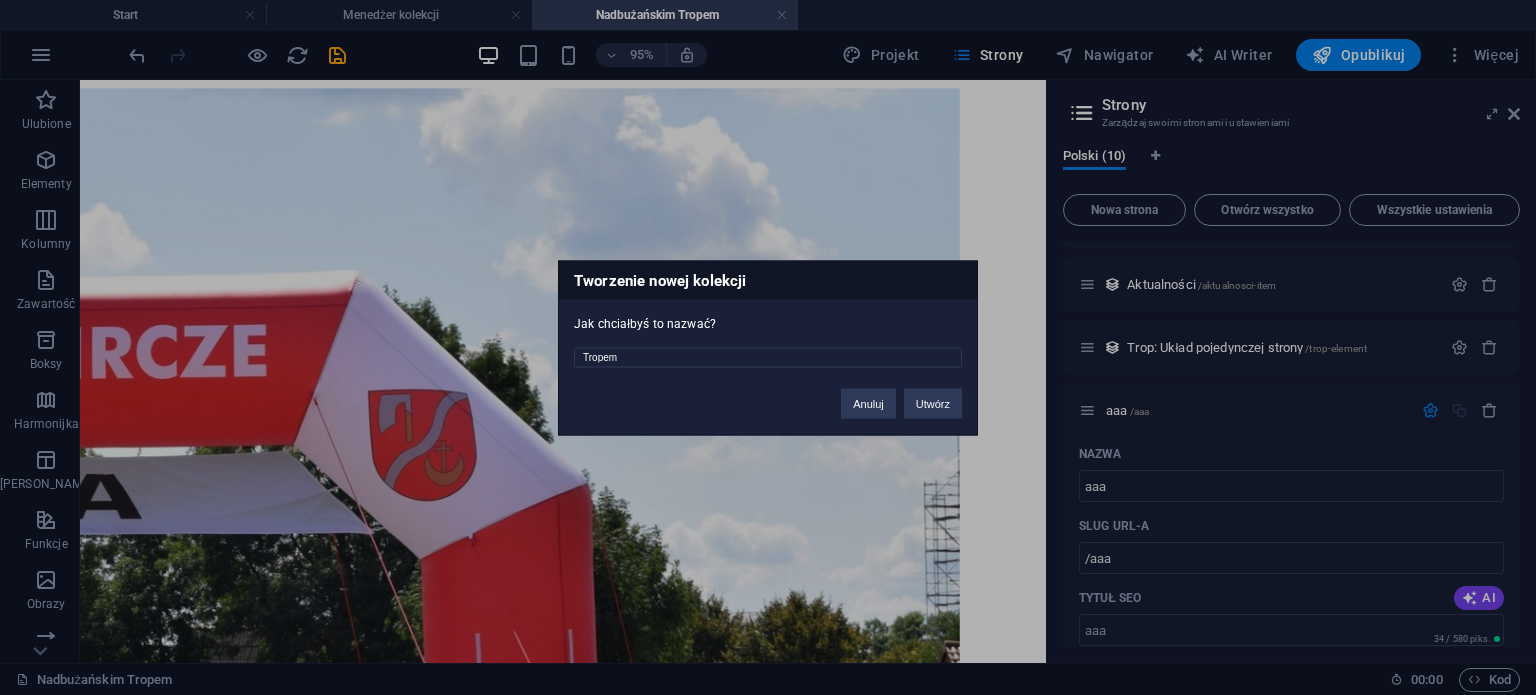 type on "Tropem" 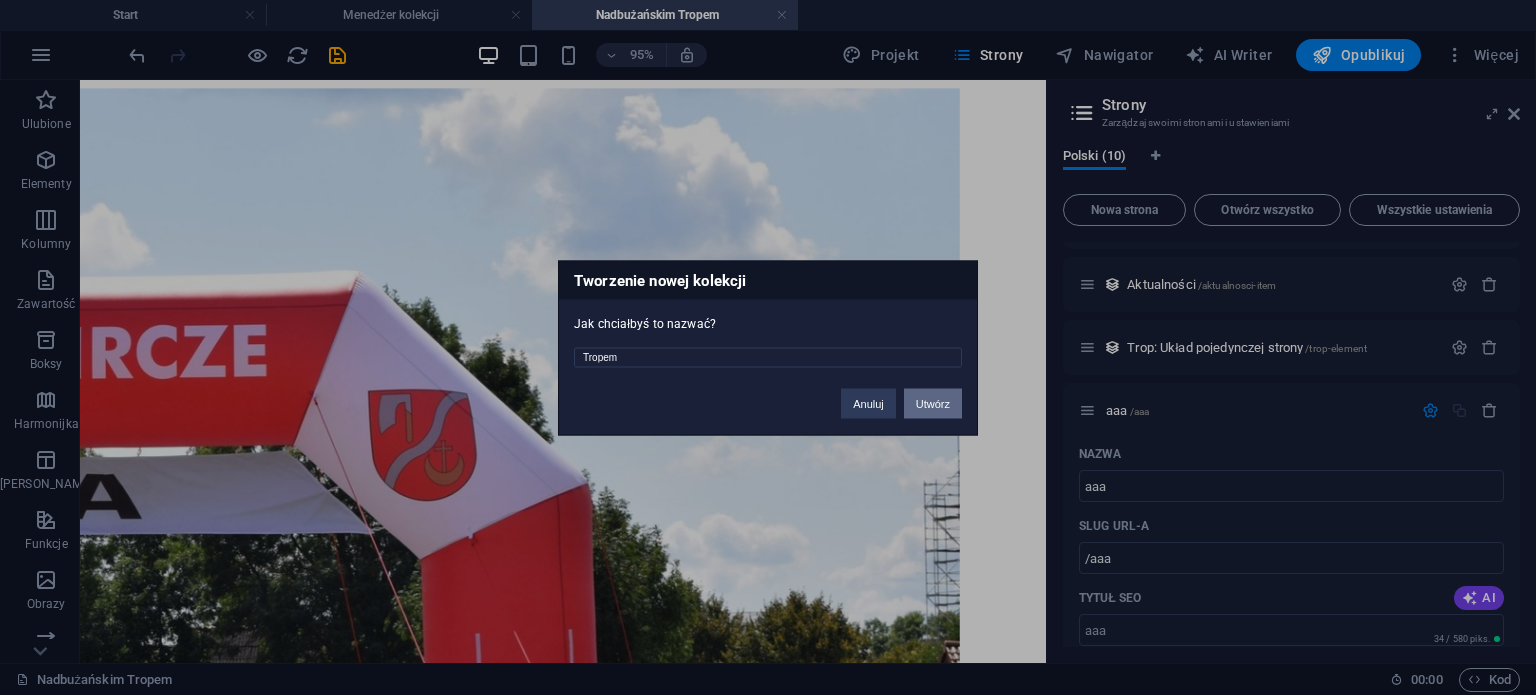 drag, startPoint x: 938, startPoint y: 407, endPoint x: 952, endPoint y: 369, distance: 40.496914 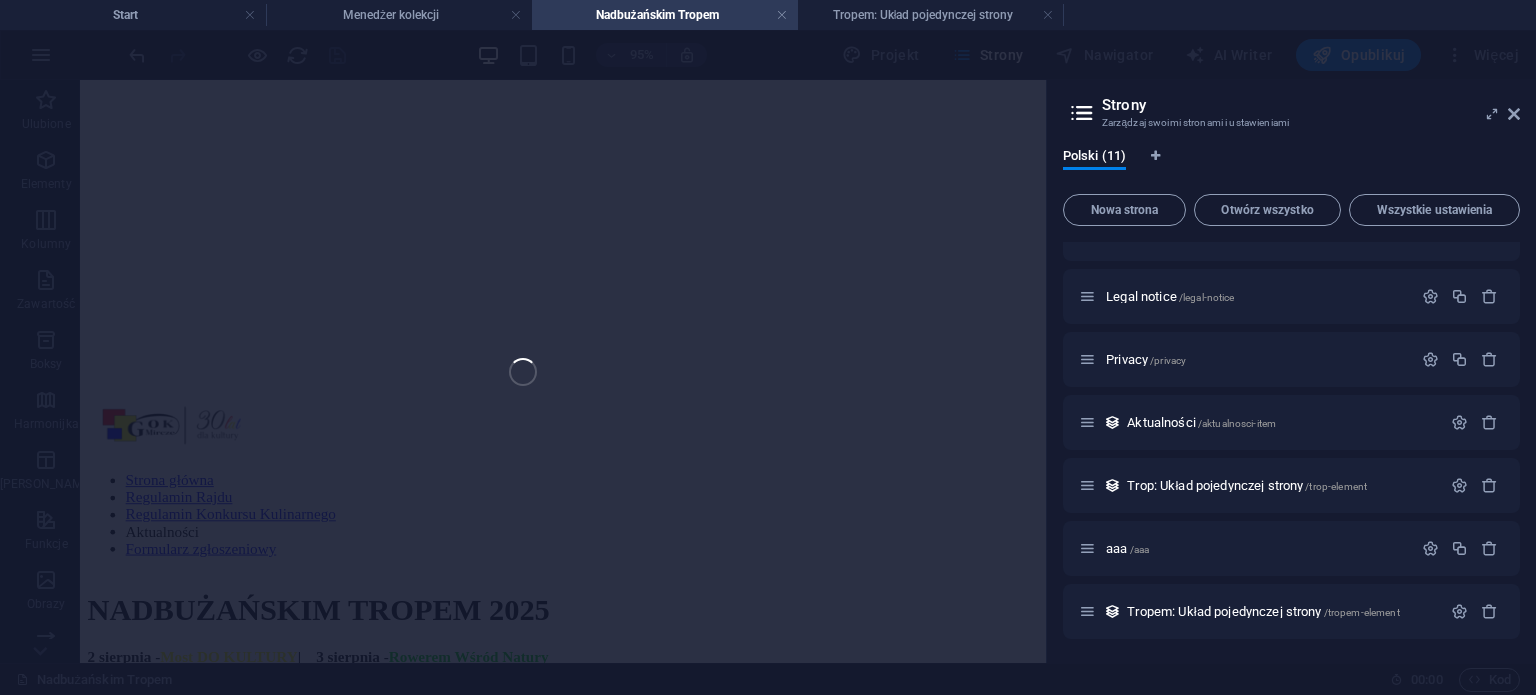 scroll, scrollTop: 206, scrollLeft: 0, axis: vertical 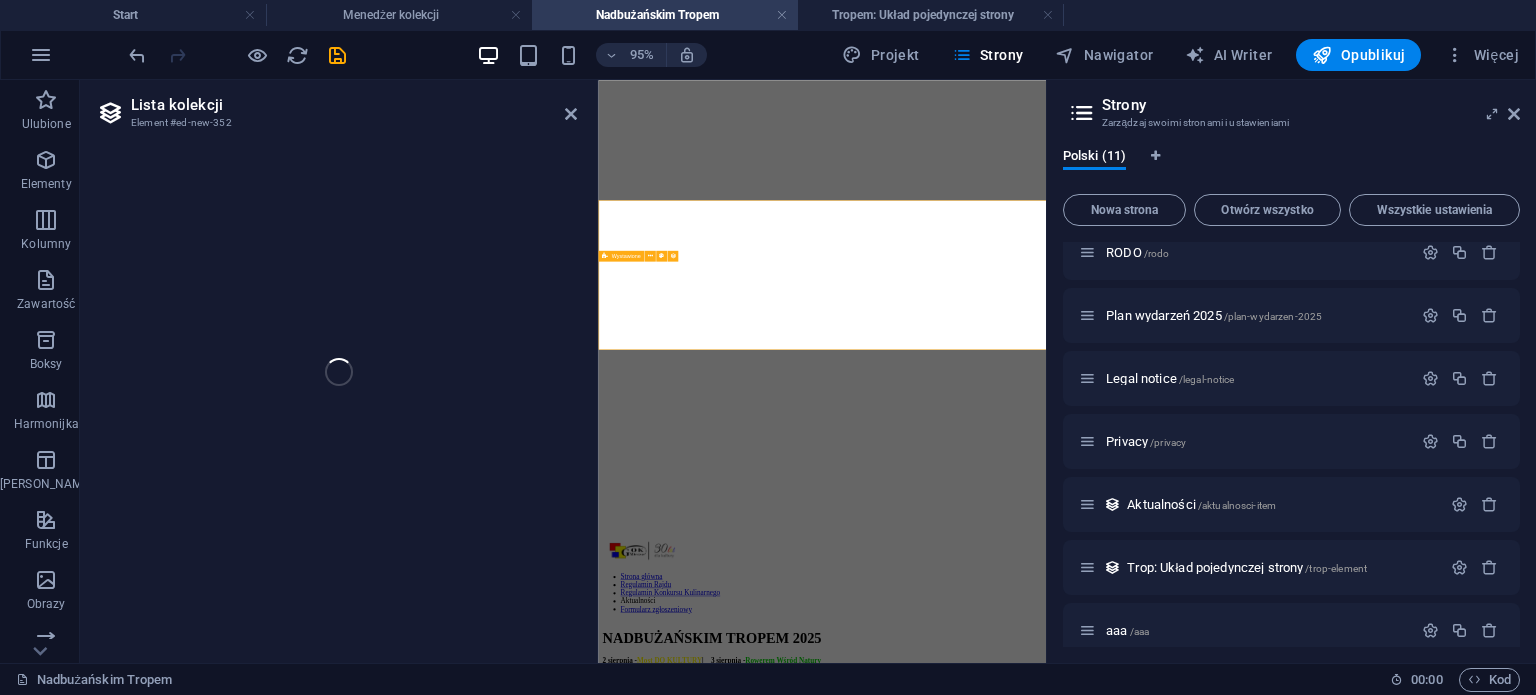 select on "68750383e07792f4f609e19d" 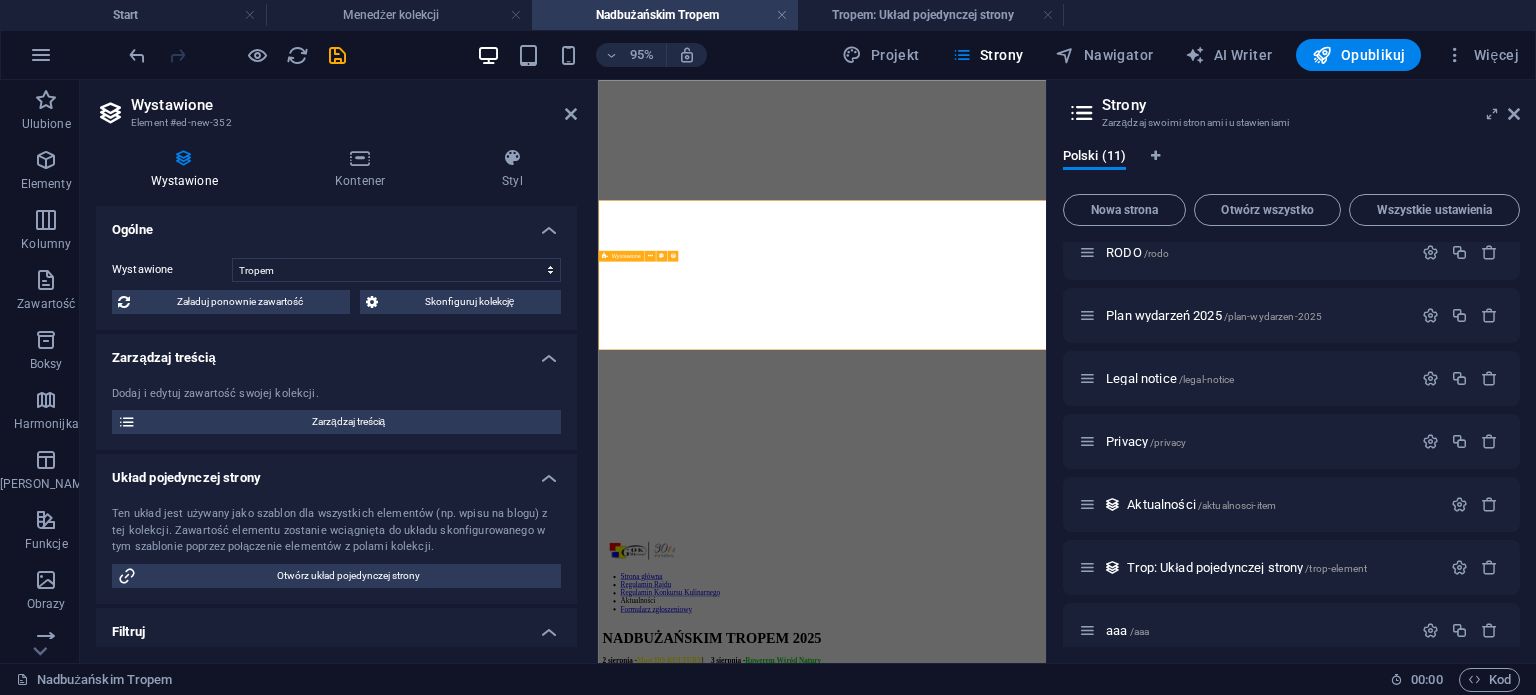 select on "columns.status" 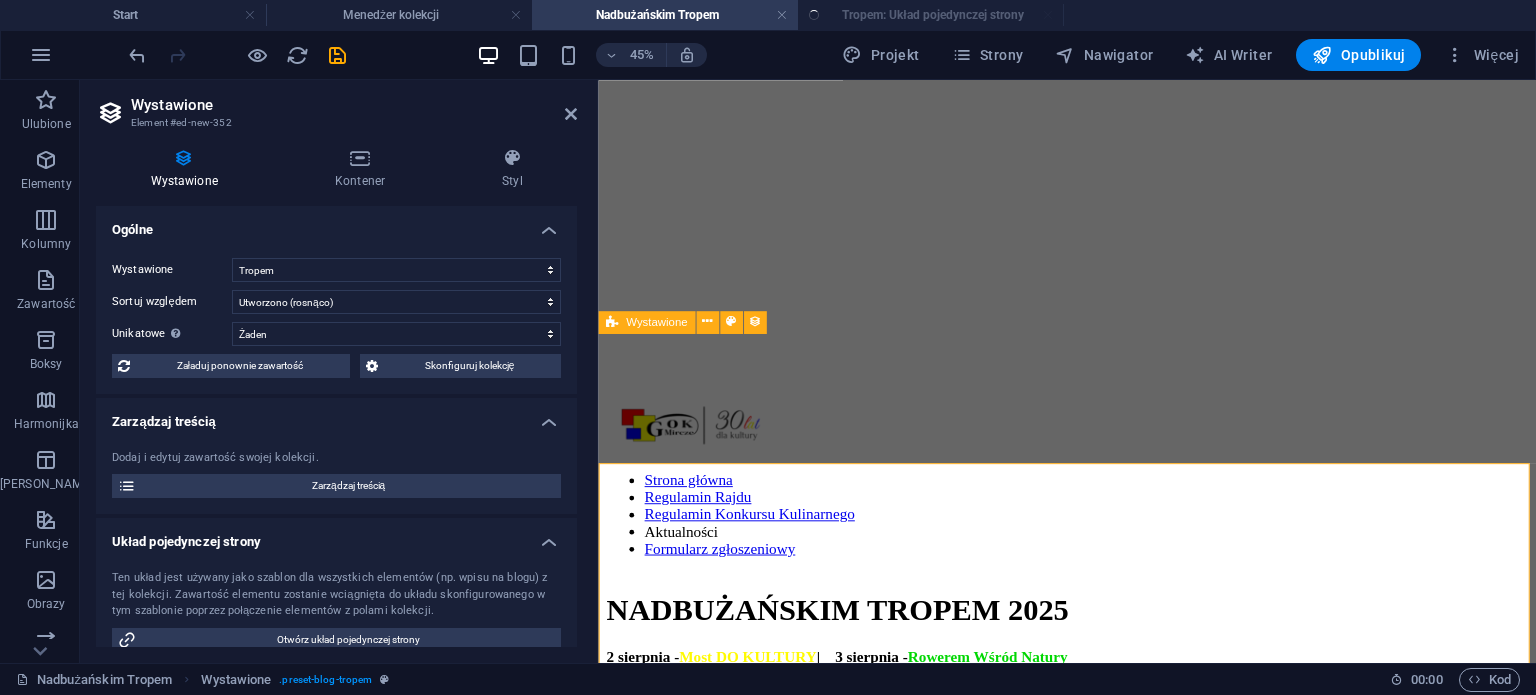 select on "columns.publishing_date_DESC" 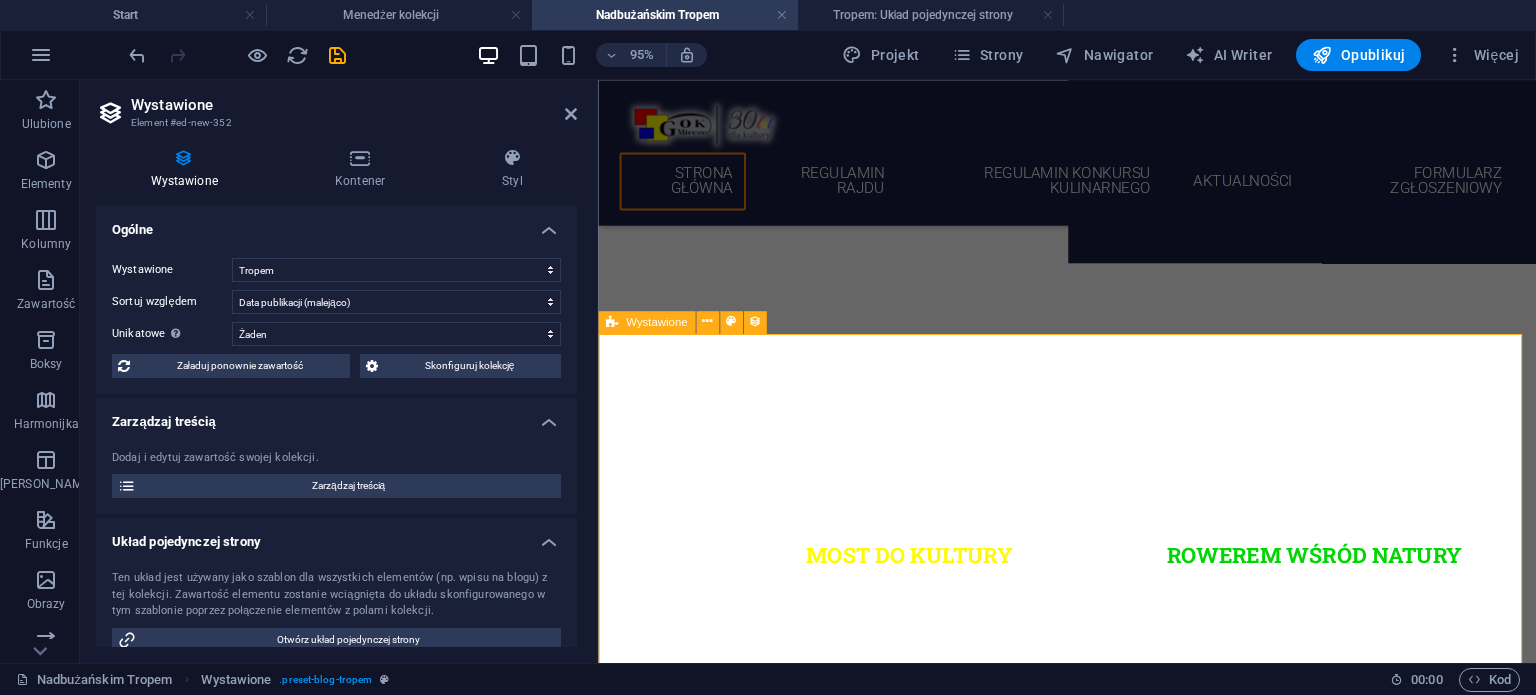 scroll, scrollTop: 490, scrollLeft: 0, axis: vertical 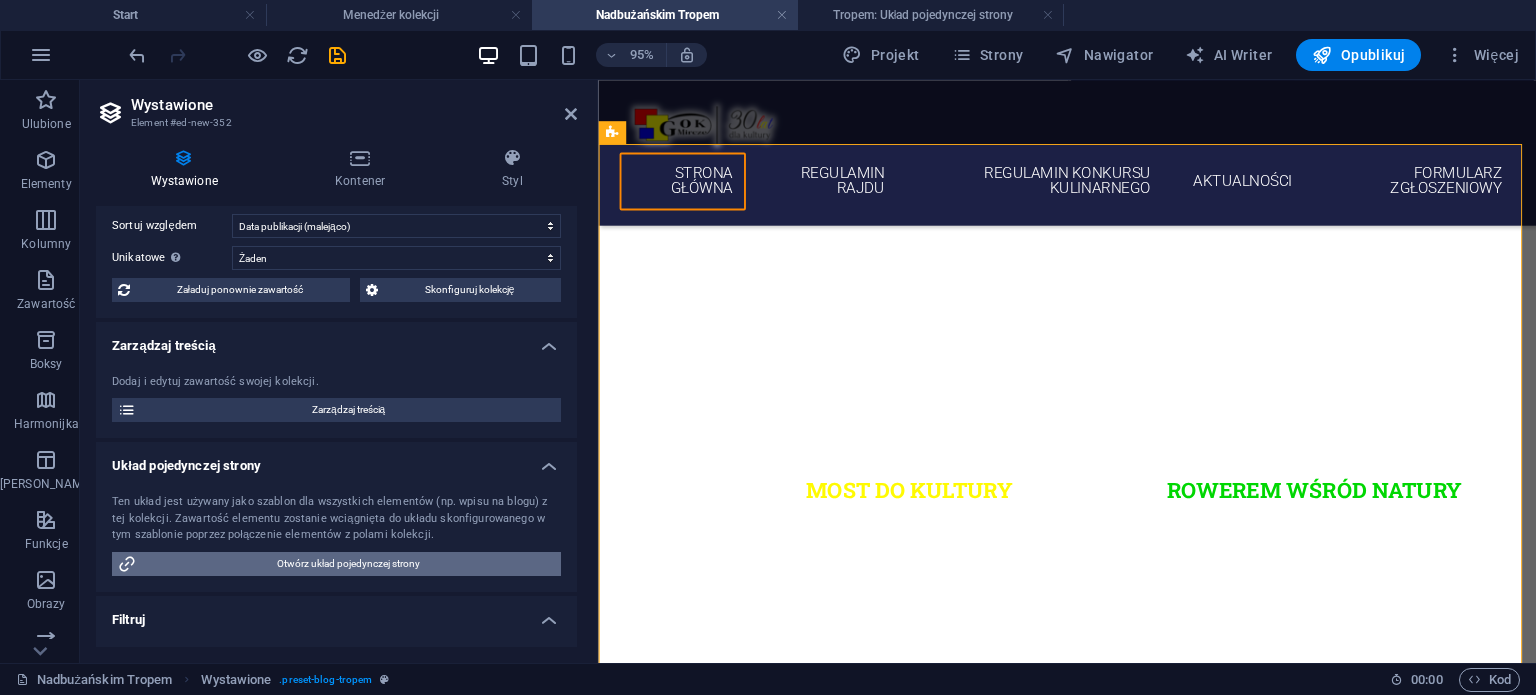 click on "Otwórz układ pojedynczej strony" at bounding box center [348, 564] 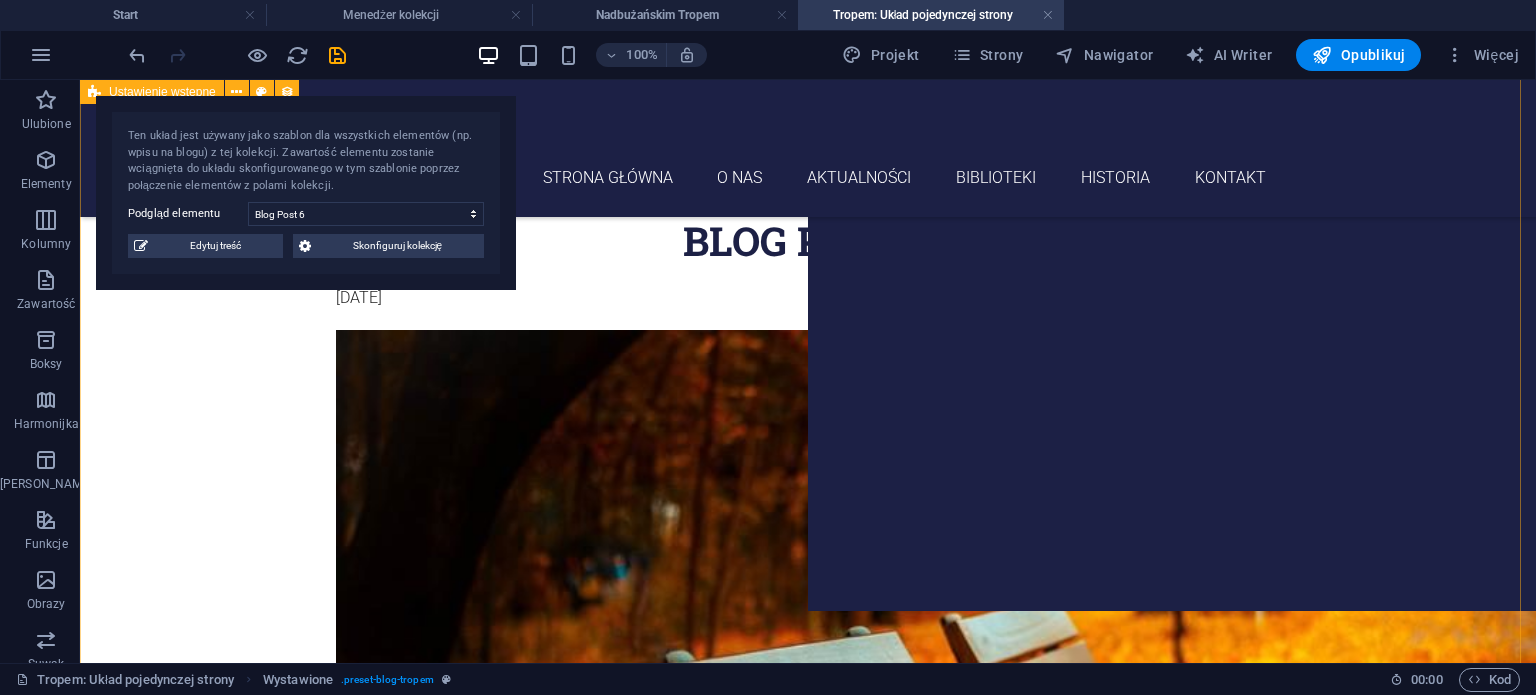 scroll, scrollTop: 0, scrollLeft: 0, axis: both 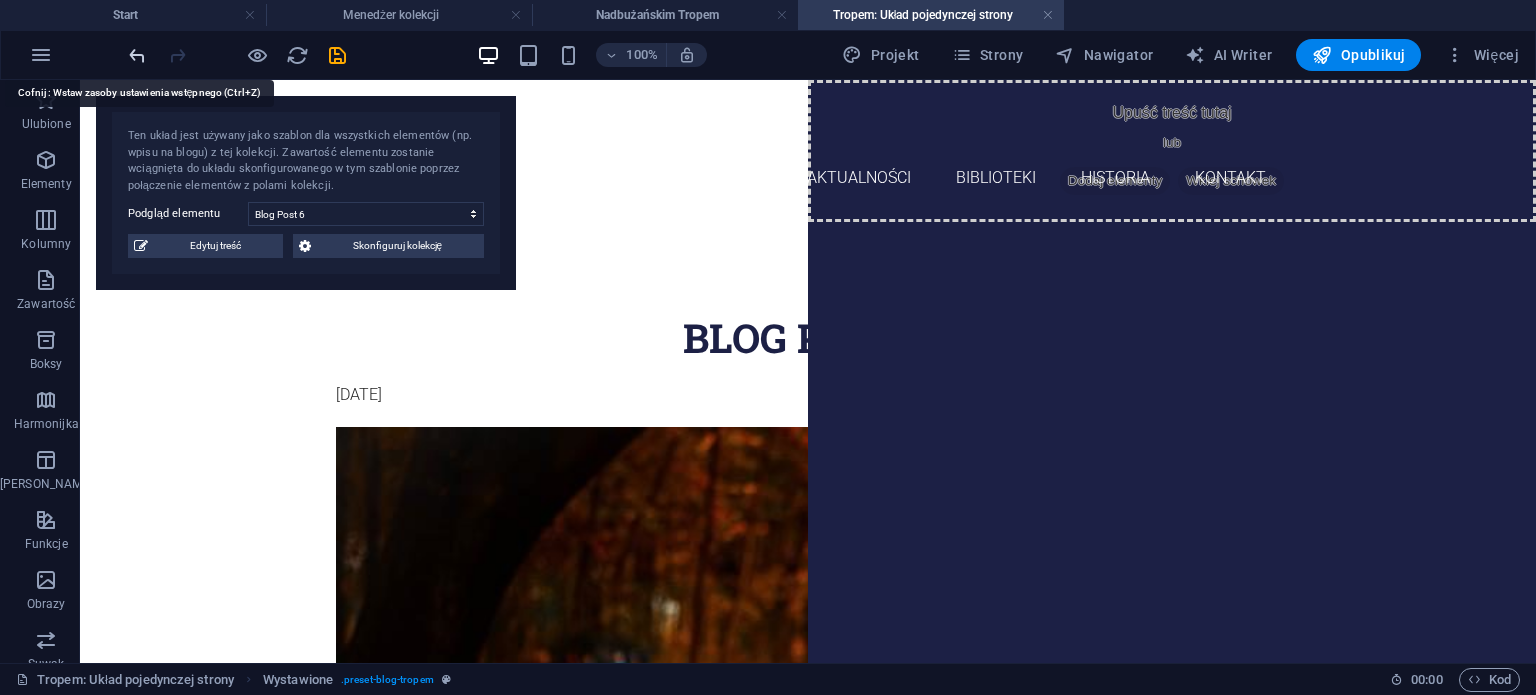 click at bounding box center (137, 55) 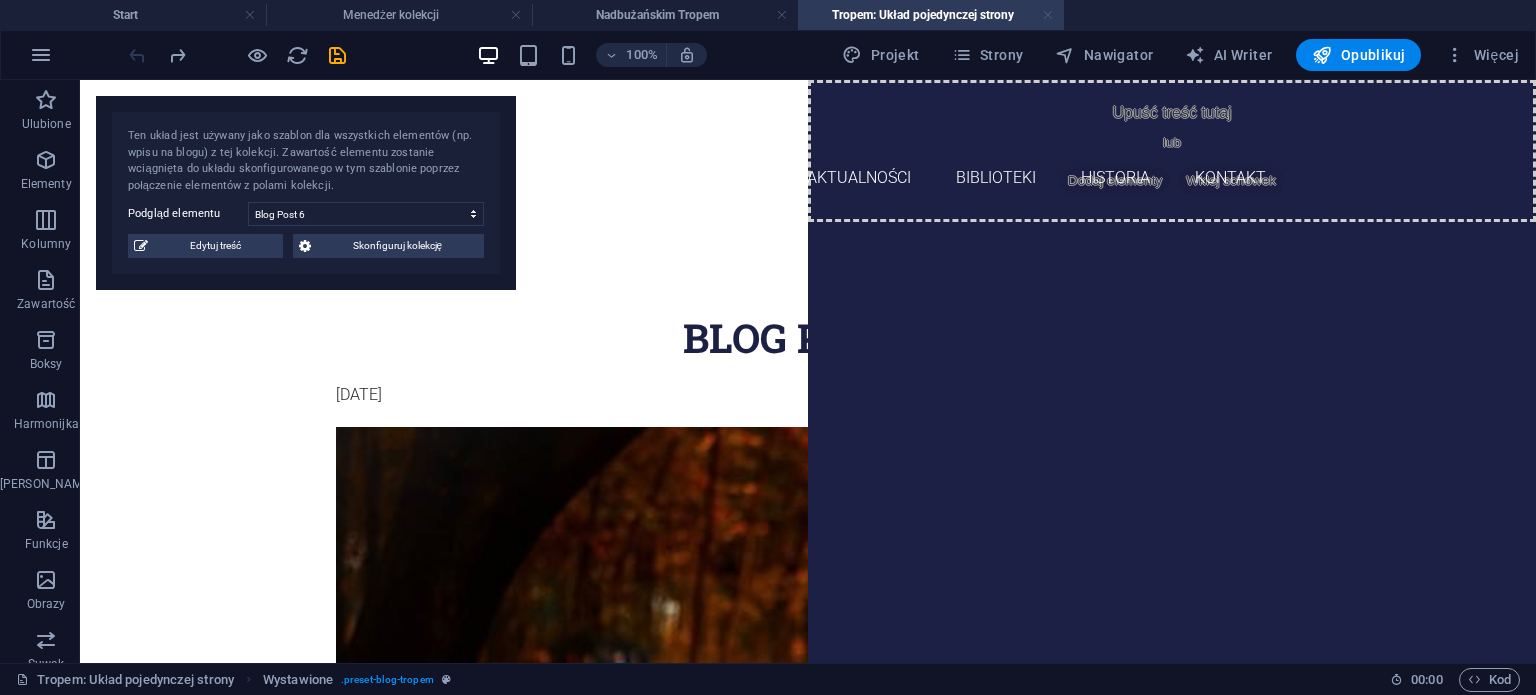 click at bounding box center (1048, 15) 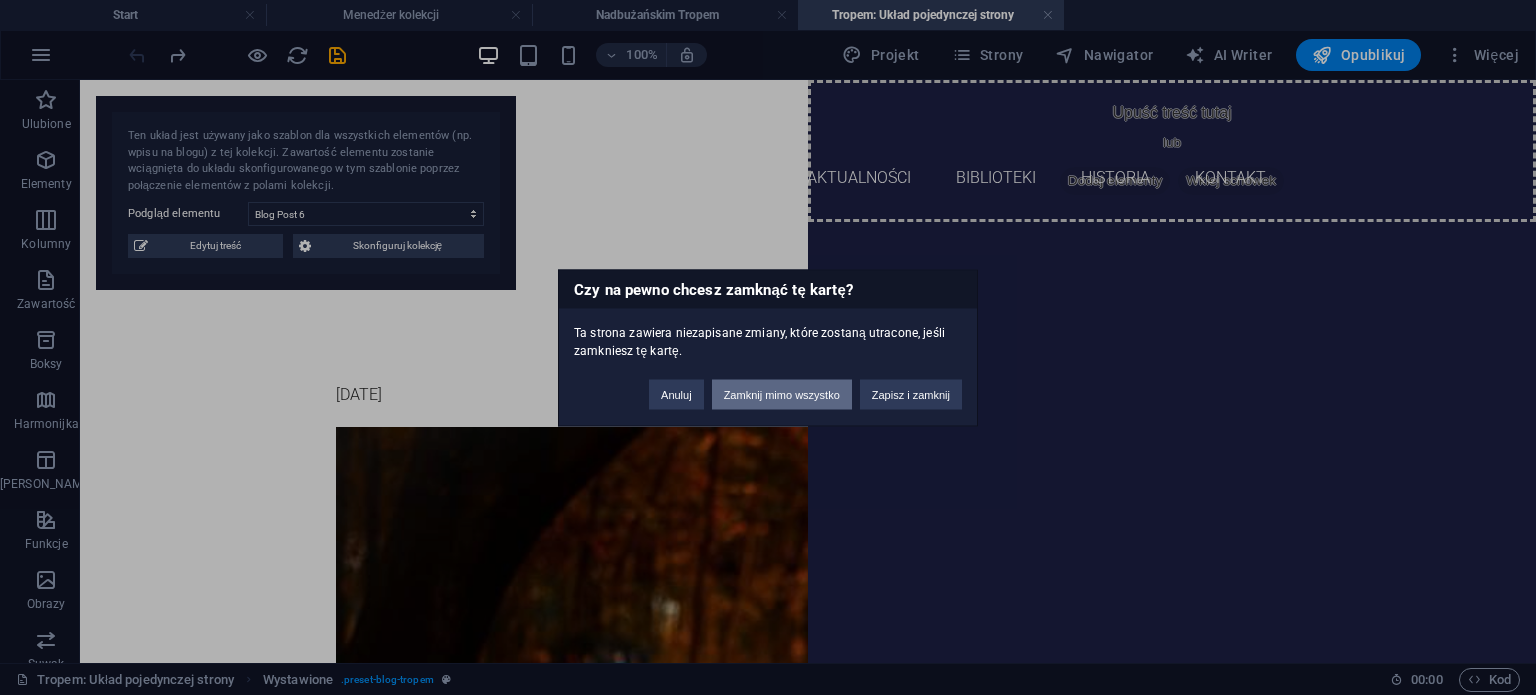 click on "Zamknij mimo wszystko" at bounding box center (782, 394) 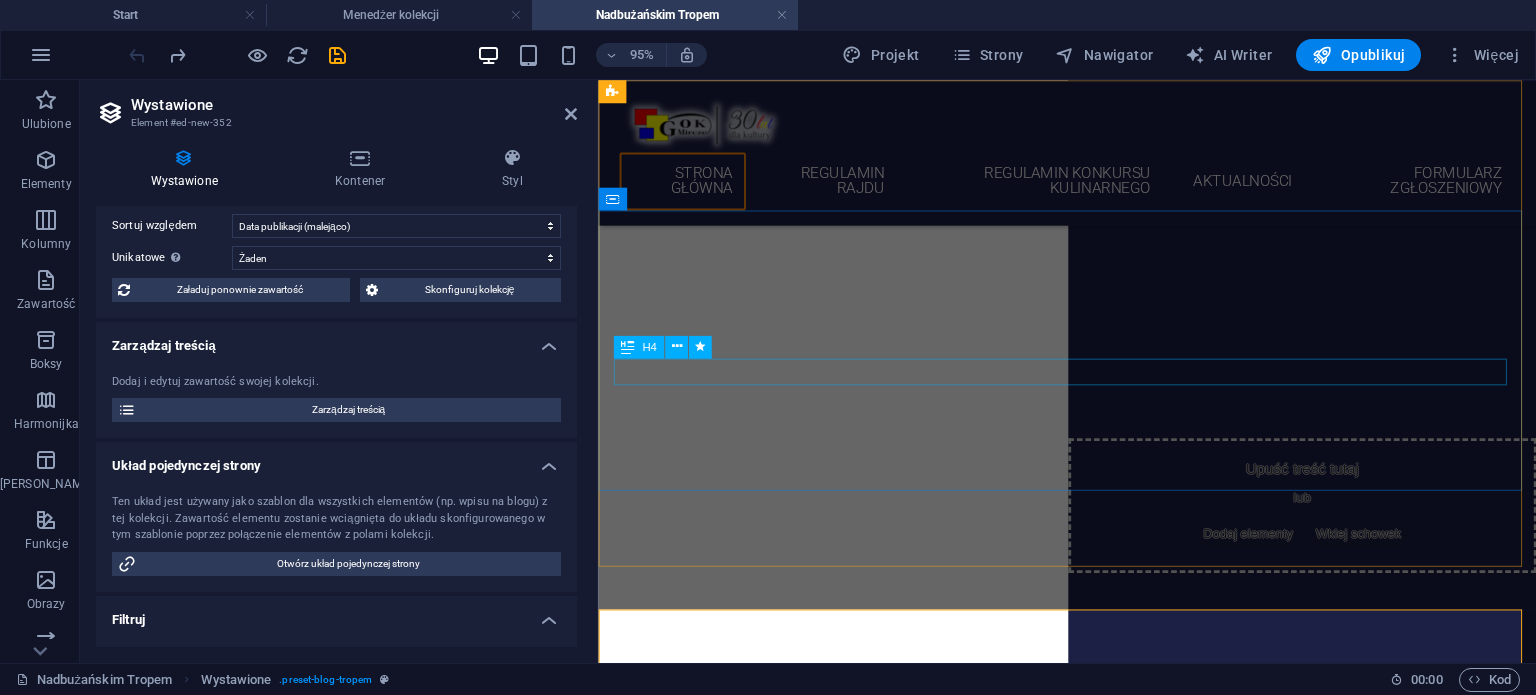 scroll, scrollTop: 490, scrollLeft: 0, axis: vertical 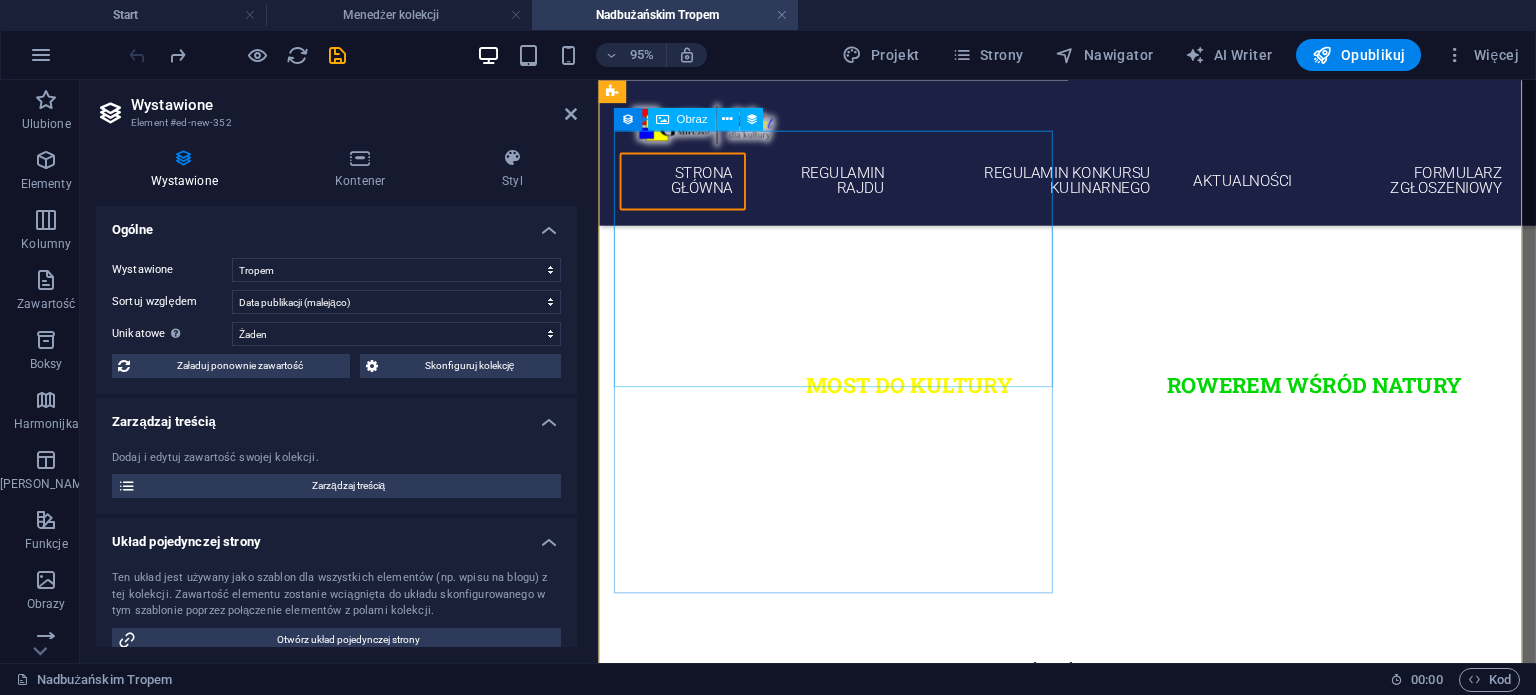 click at bounding box center (1086, 962) 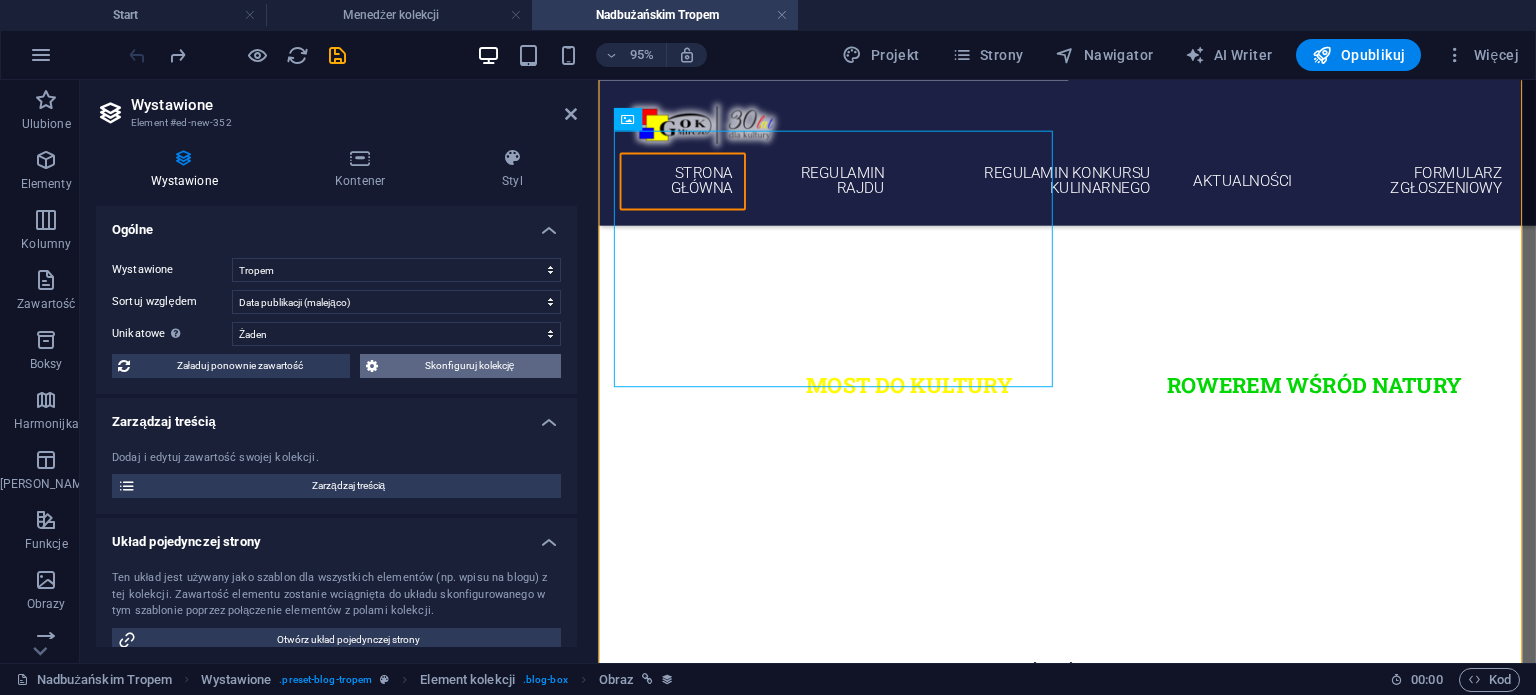 click on "Skonfiguruj kolekcję" at bounding box center (469, 366) 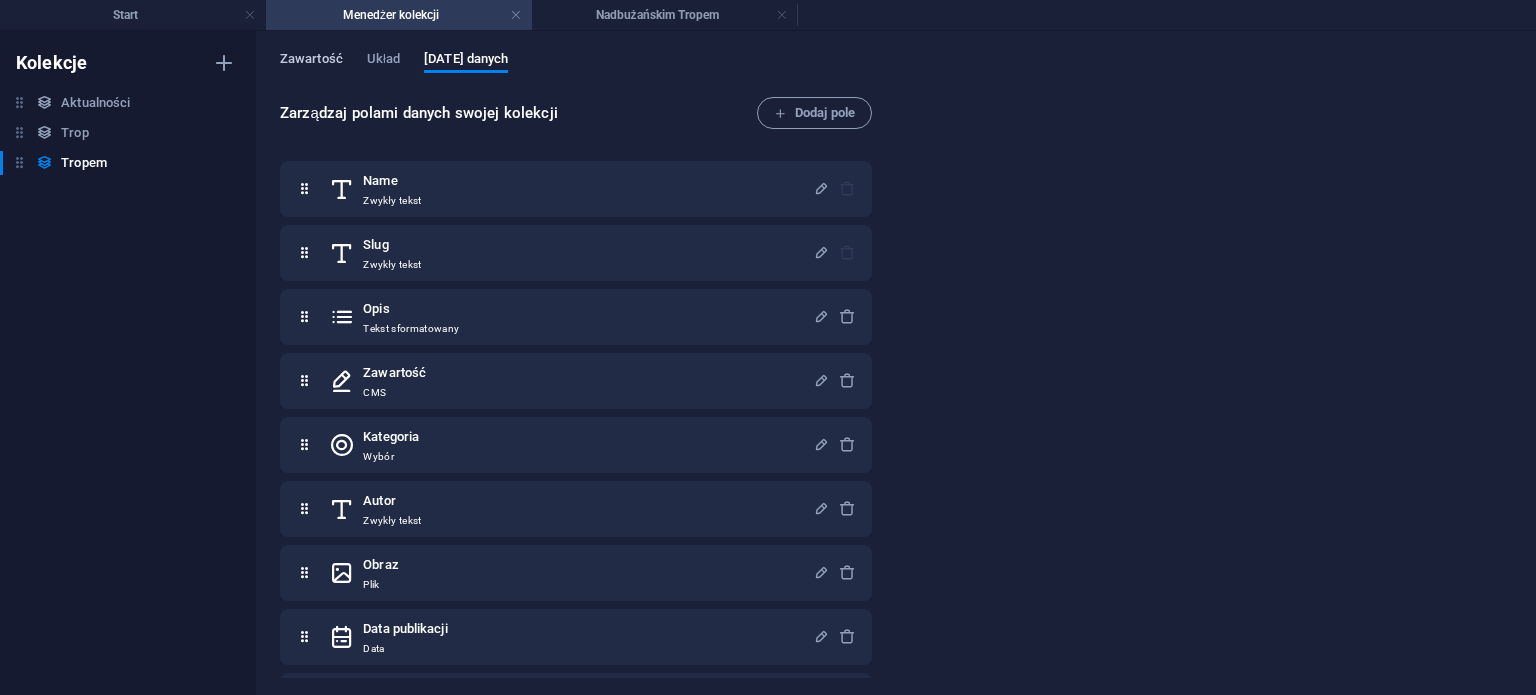 click on "Zawartość" at bounding box center [311, 61] 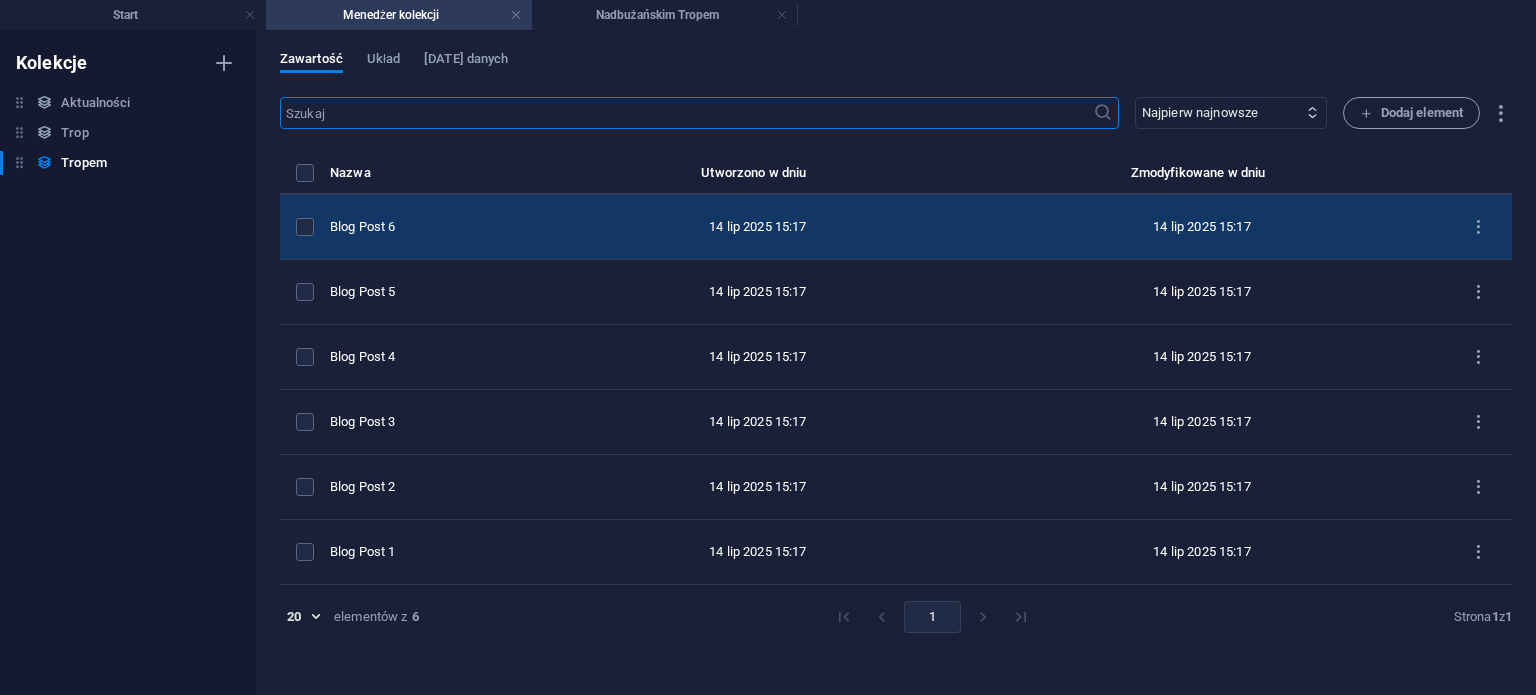 click on "Blog Post 6" at bounding box center [435, 227] 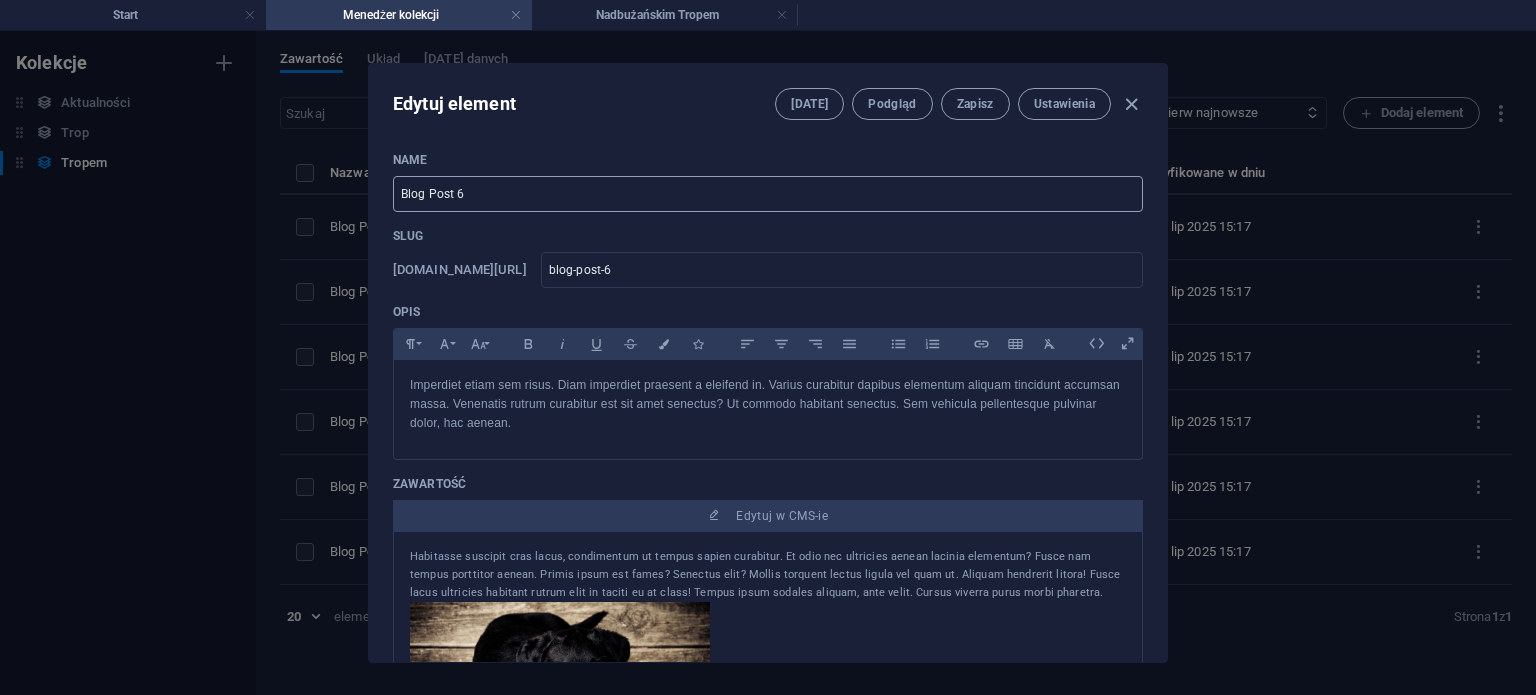 click on "Blog Post 6" at bounding box center (768, 194) 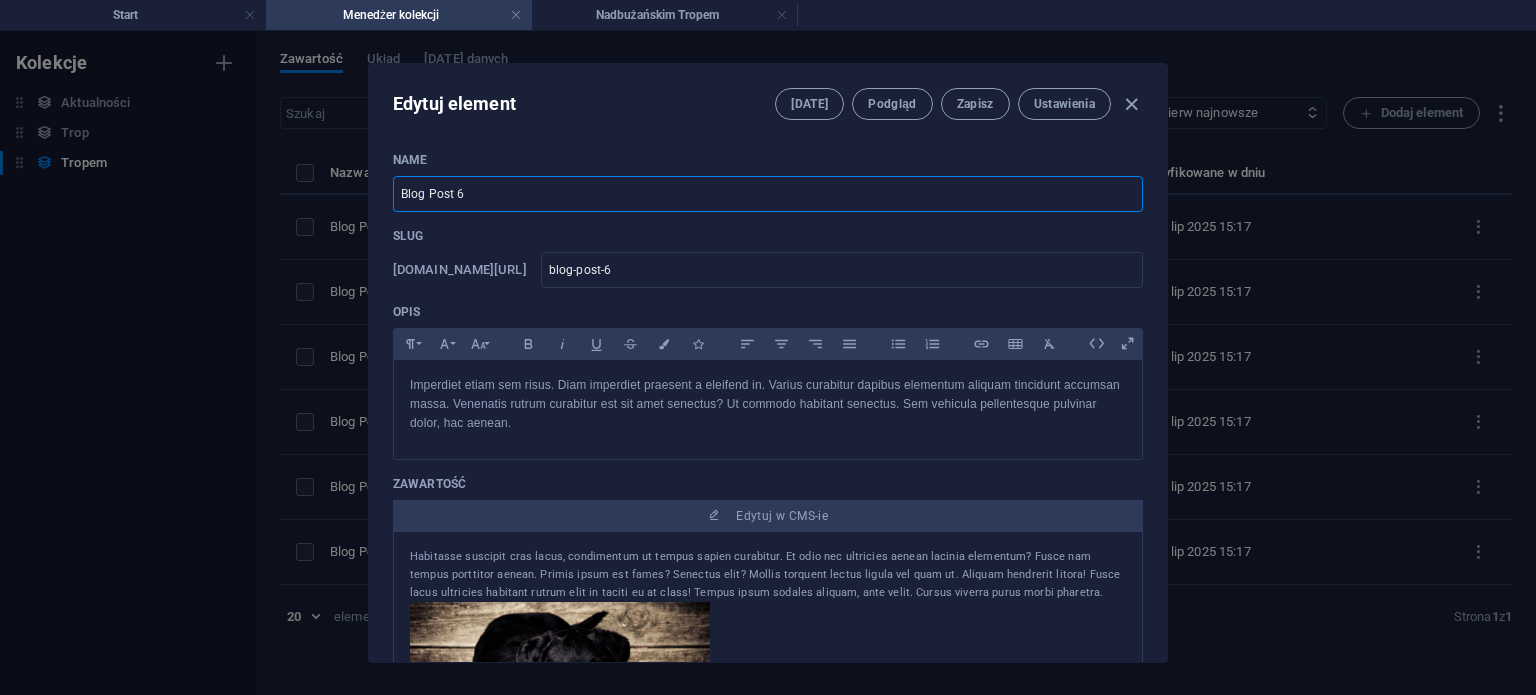 click on "Blog Post 6" at bounding box center (768, 194) 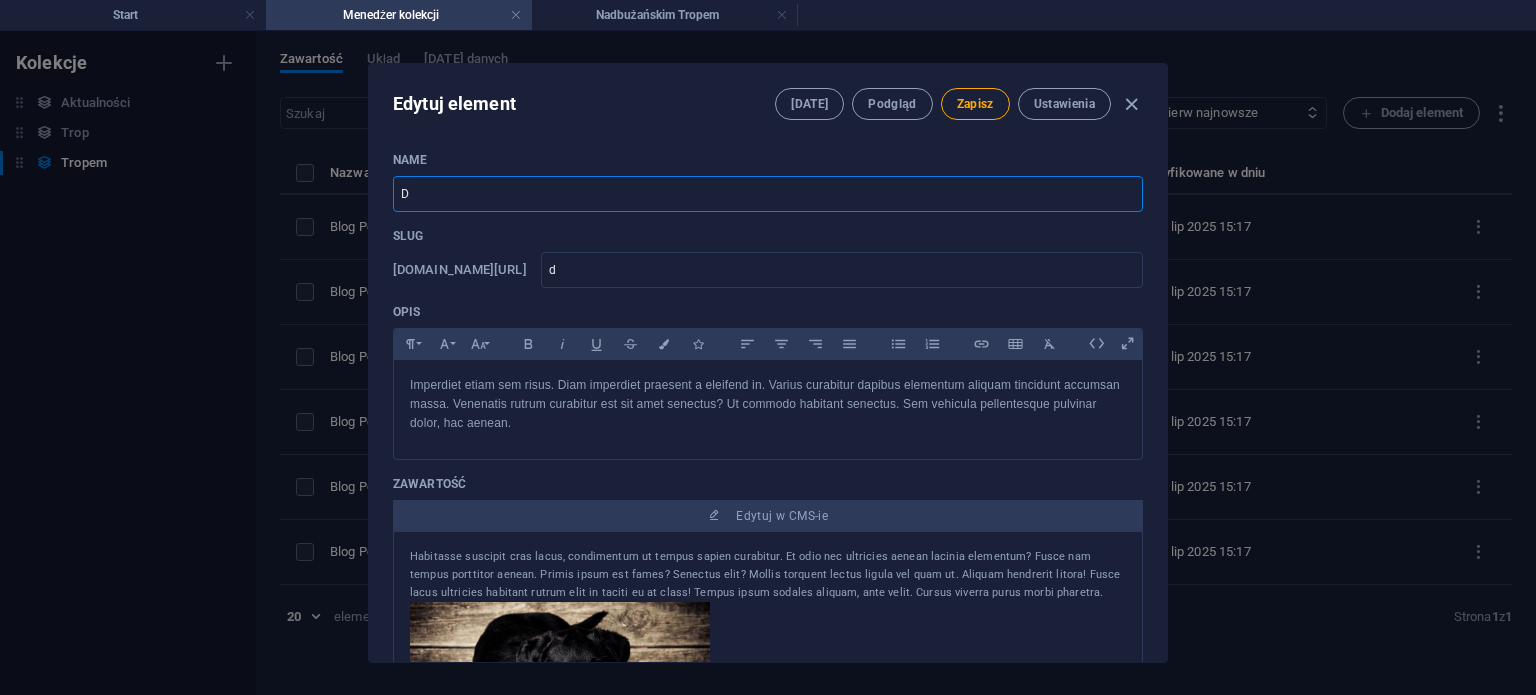 type on "DI" 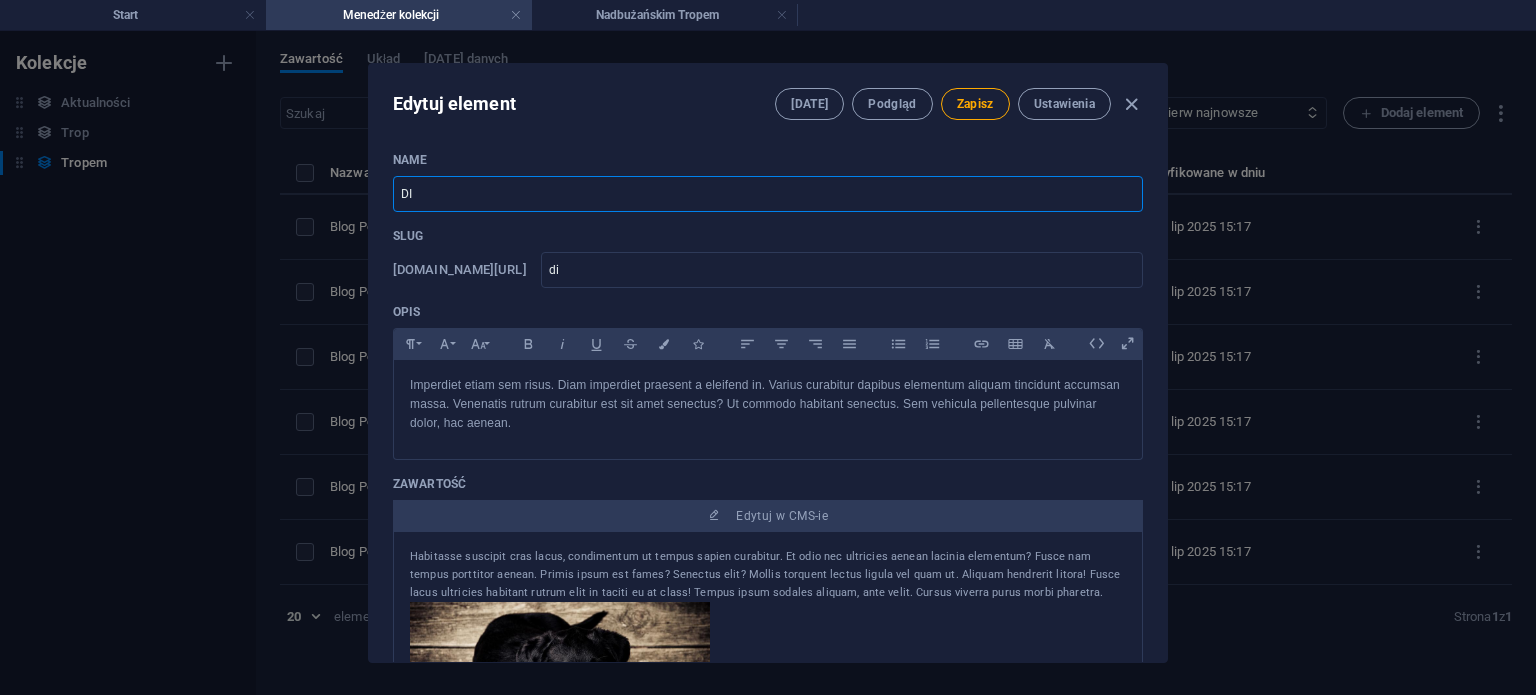 type on "DII" 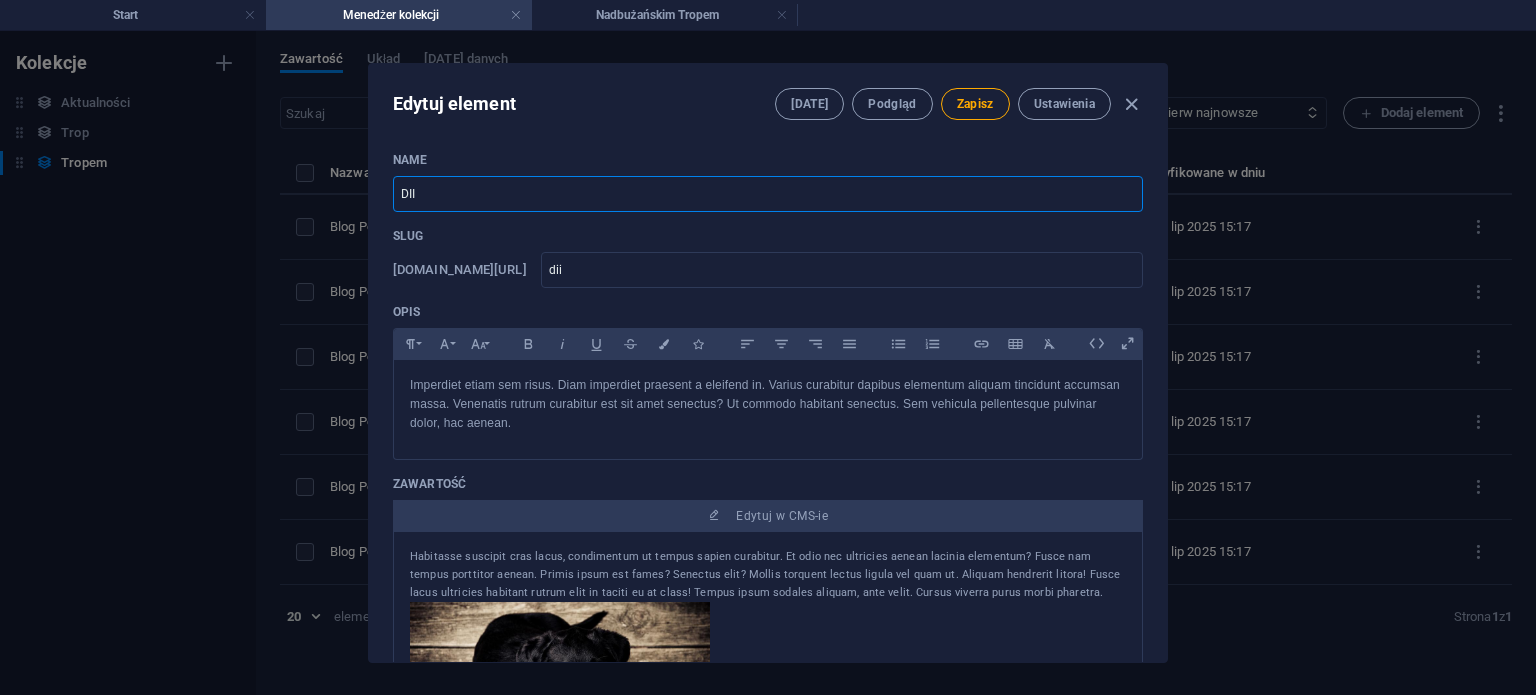 type on "DIIY" 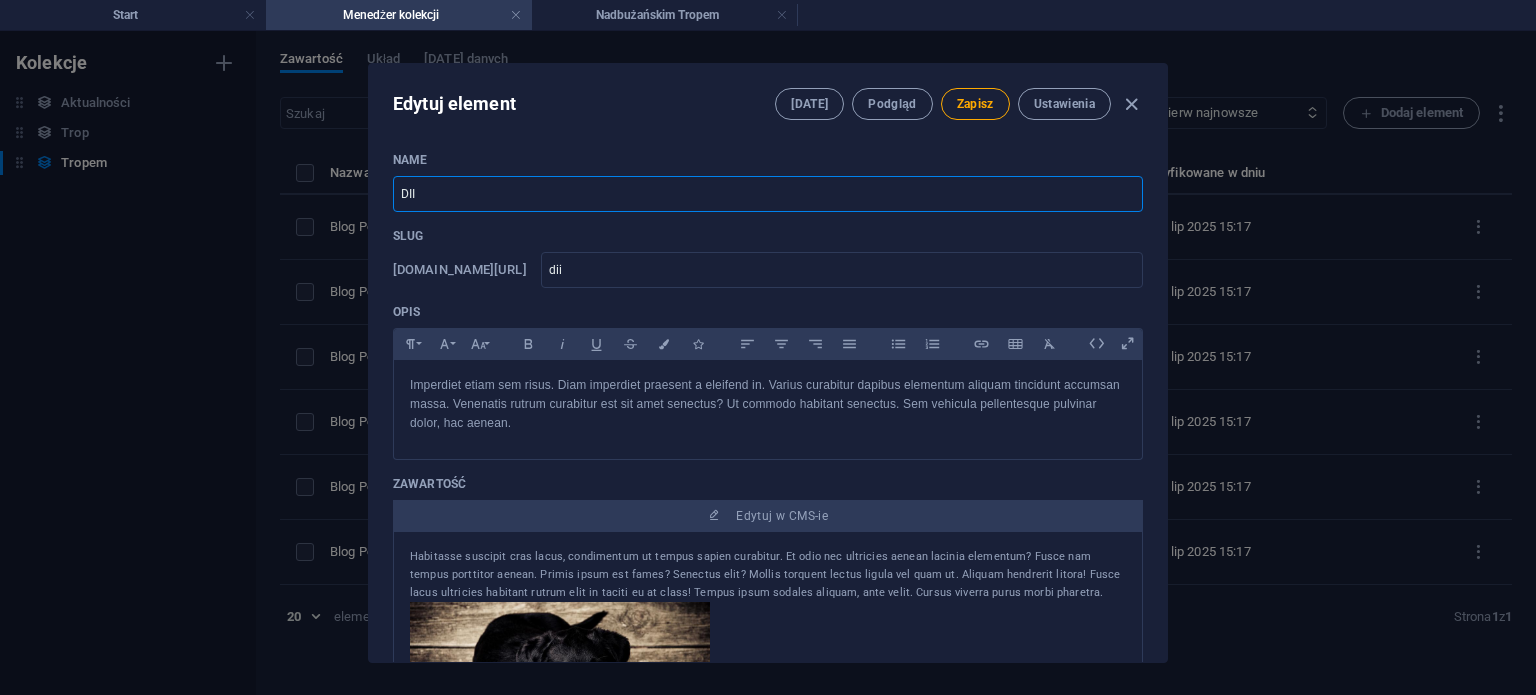 type on "diiy" 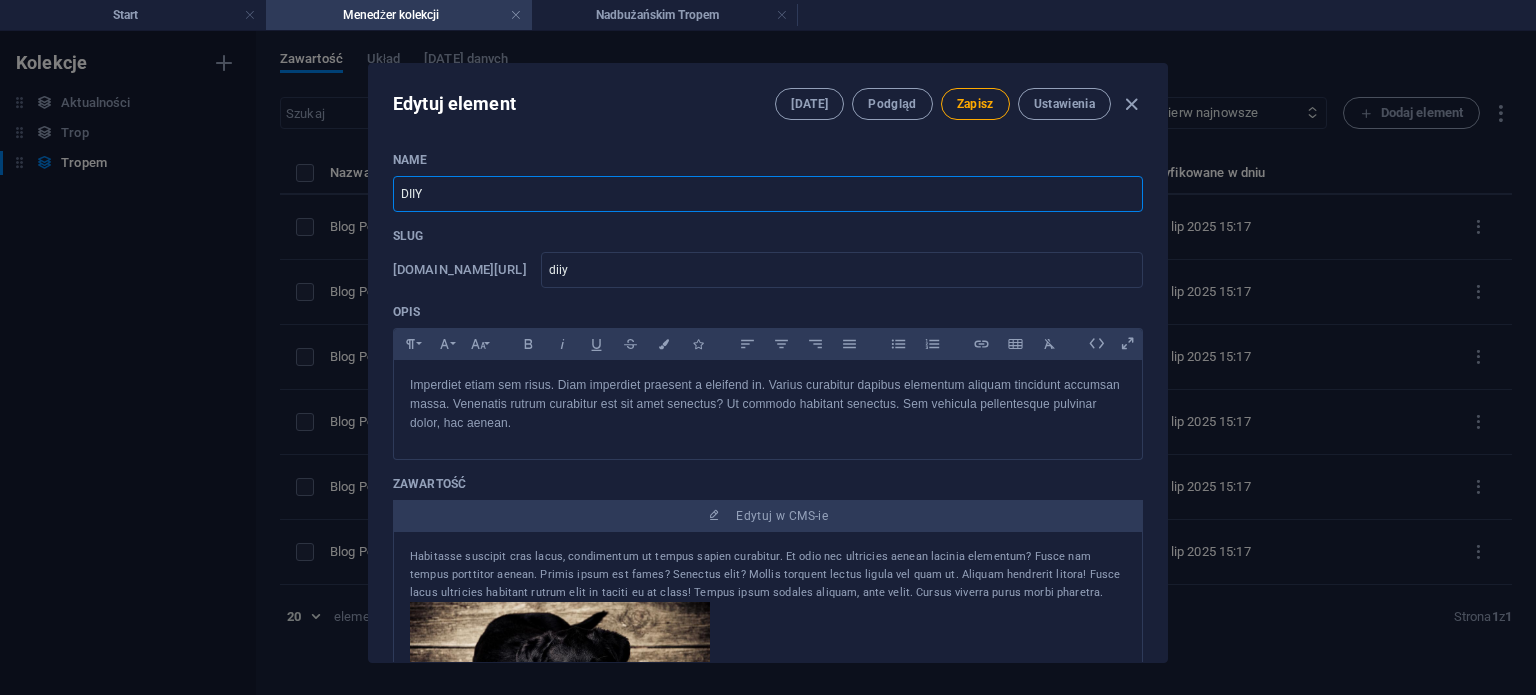 type on "DIIYA" 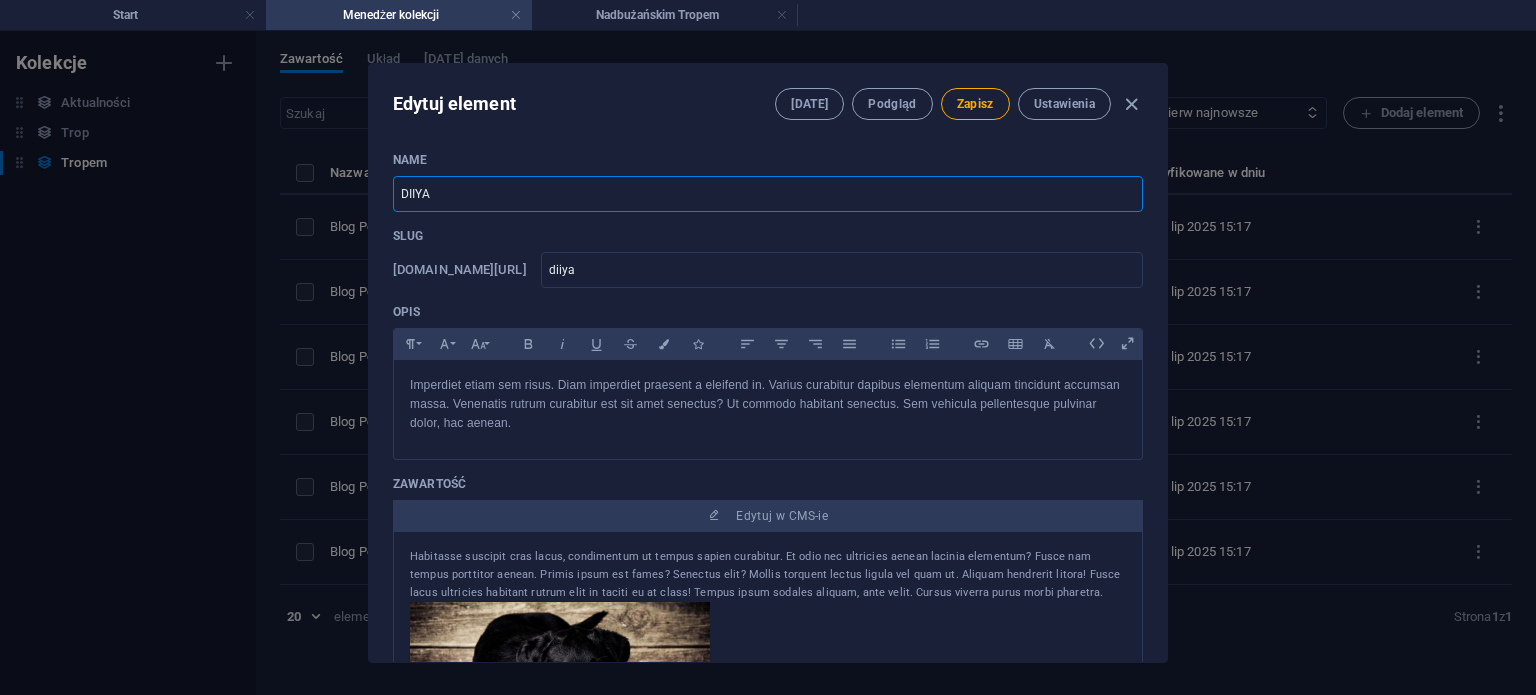 scroll, scrollTop: 100, scrollLeft: 0, axis: vertical 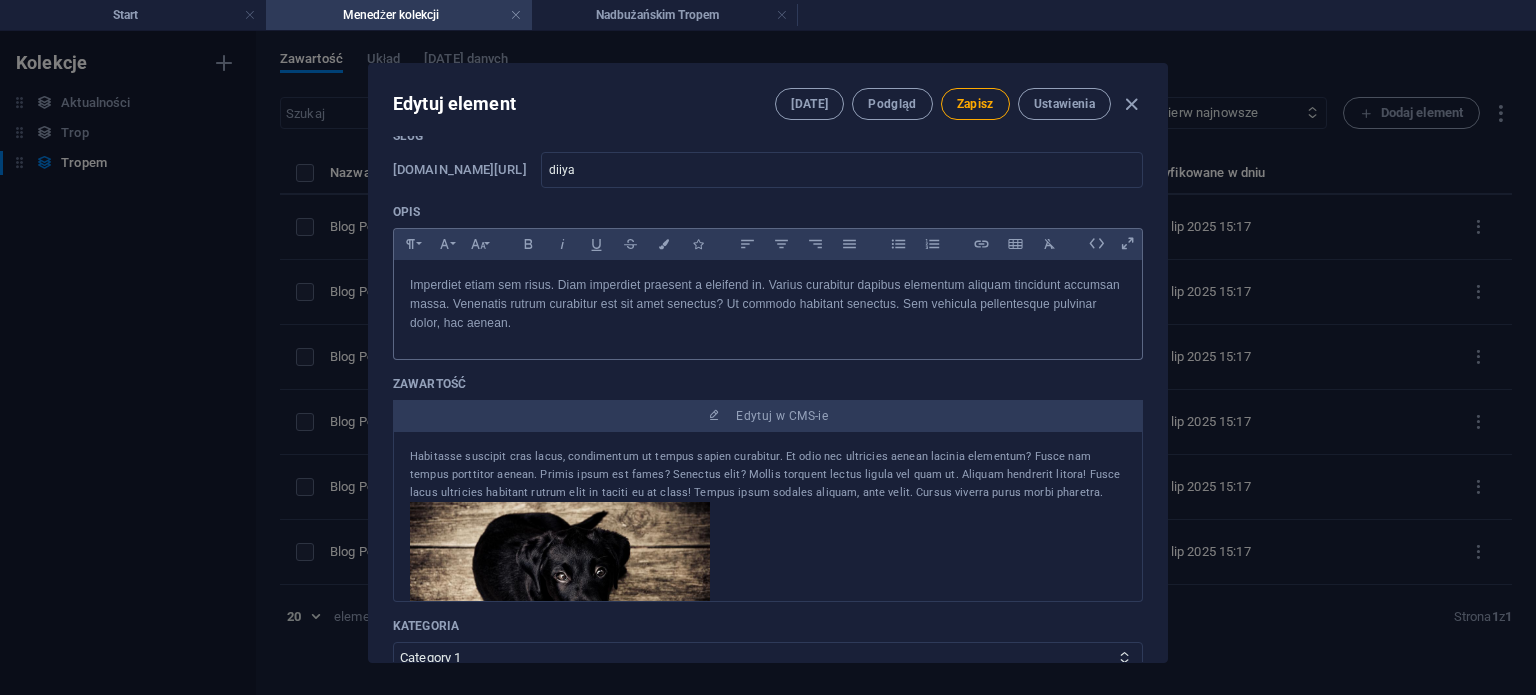 type on "DIIYA" 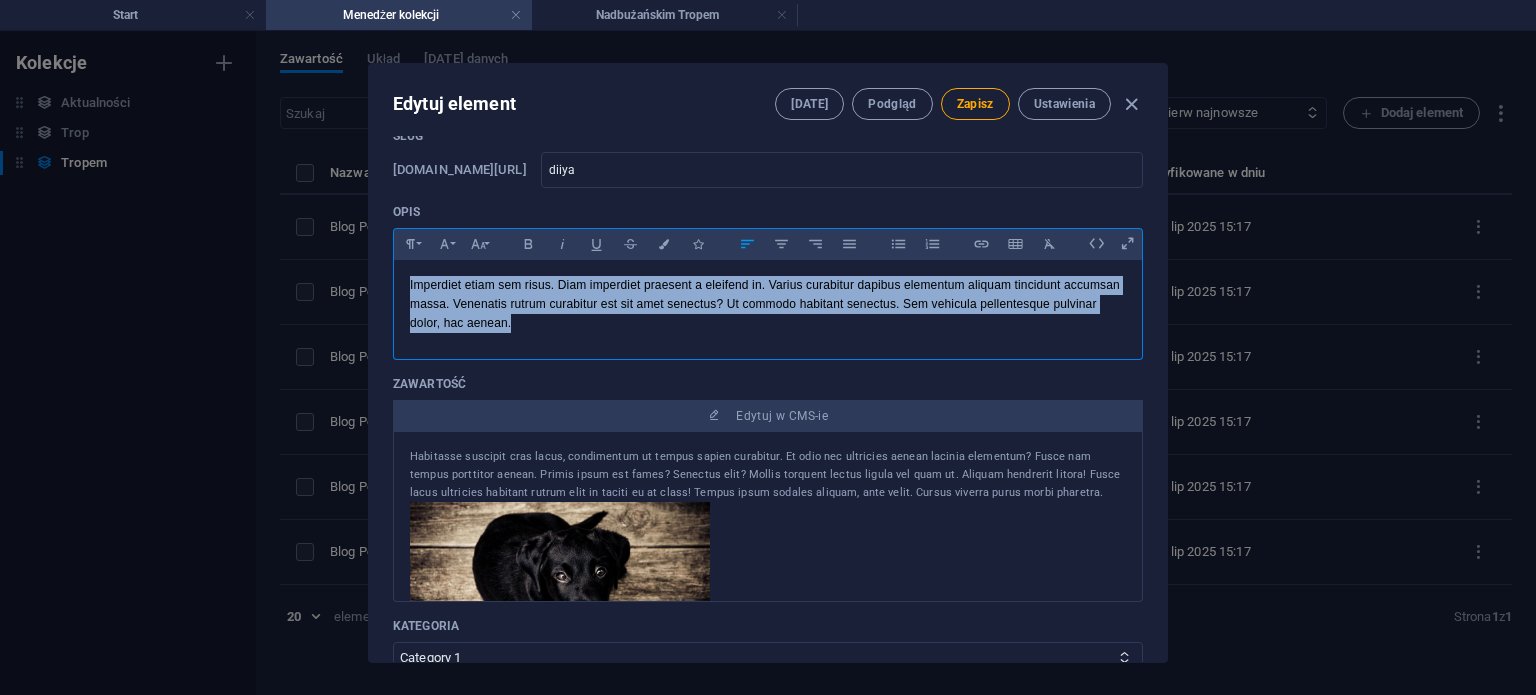 drag, startPoint x: 526, startPoint y: 325, endPoint x: 396, endPoint y: 286, distance: 135.72398 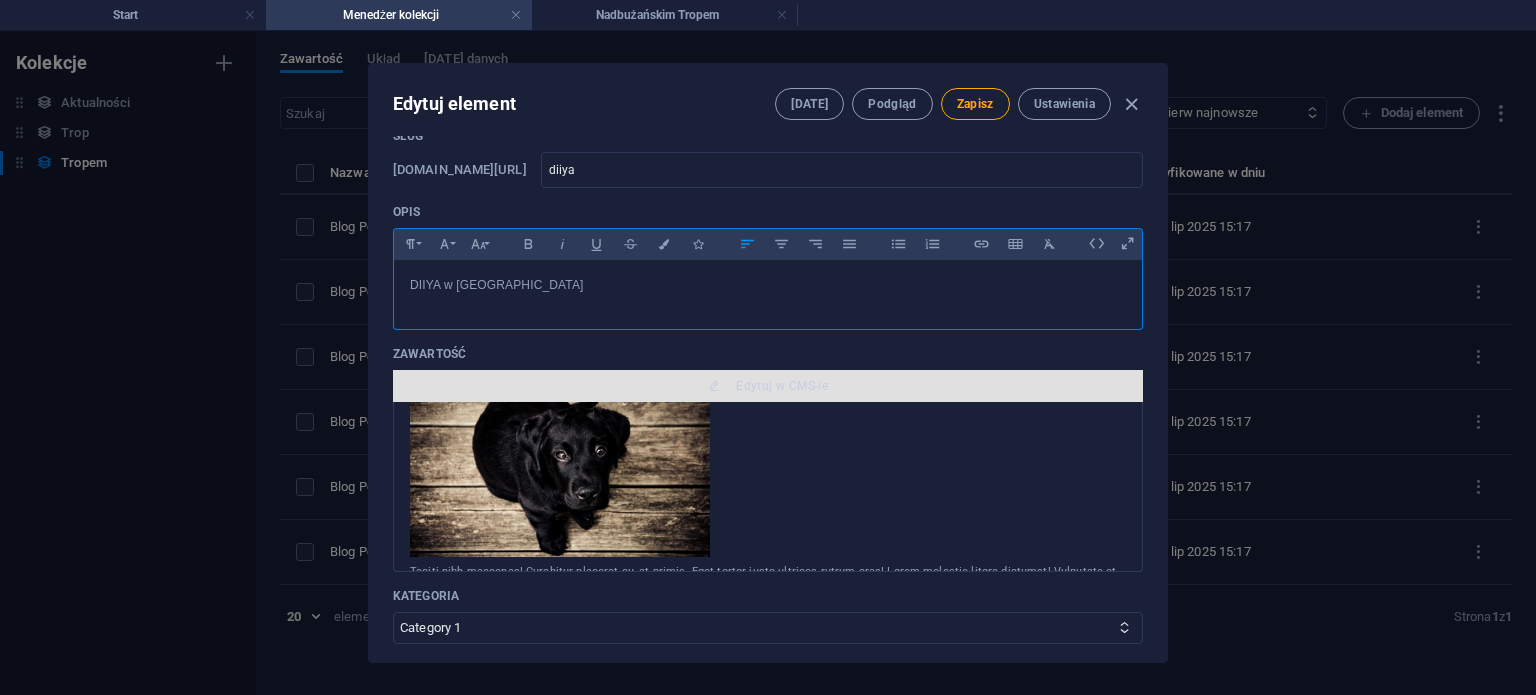 scroll, scrollTop: 200, scrollLeft: 0, axis: vertical 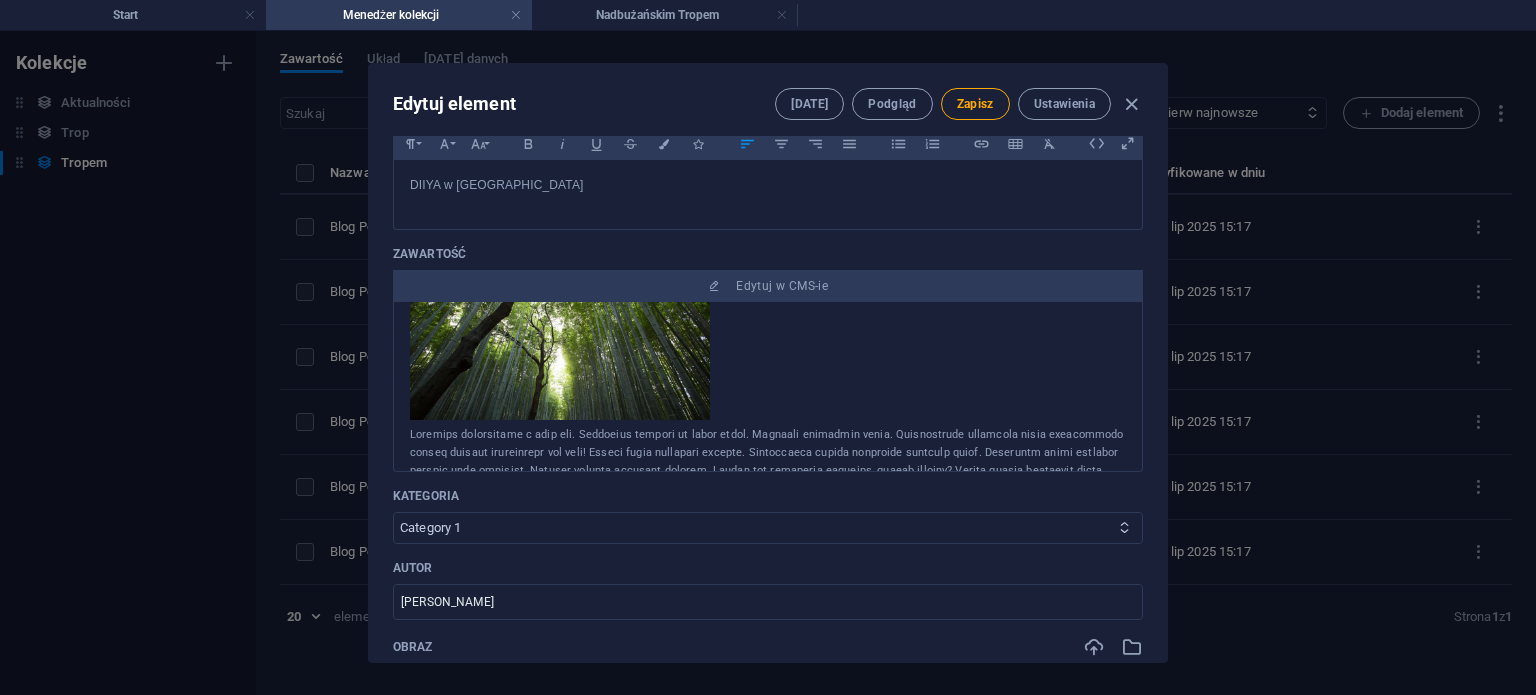 click on "Category 1 Category 2" at bounding box center [768, 528] 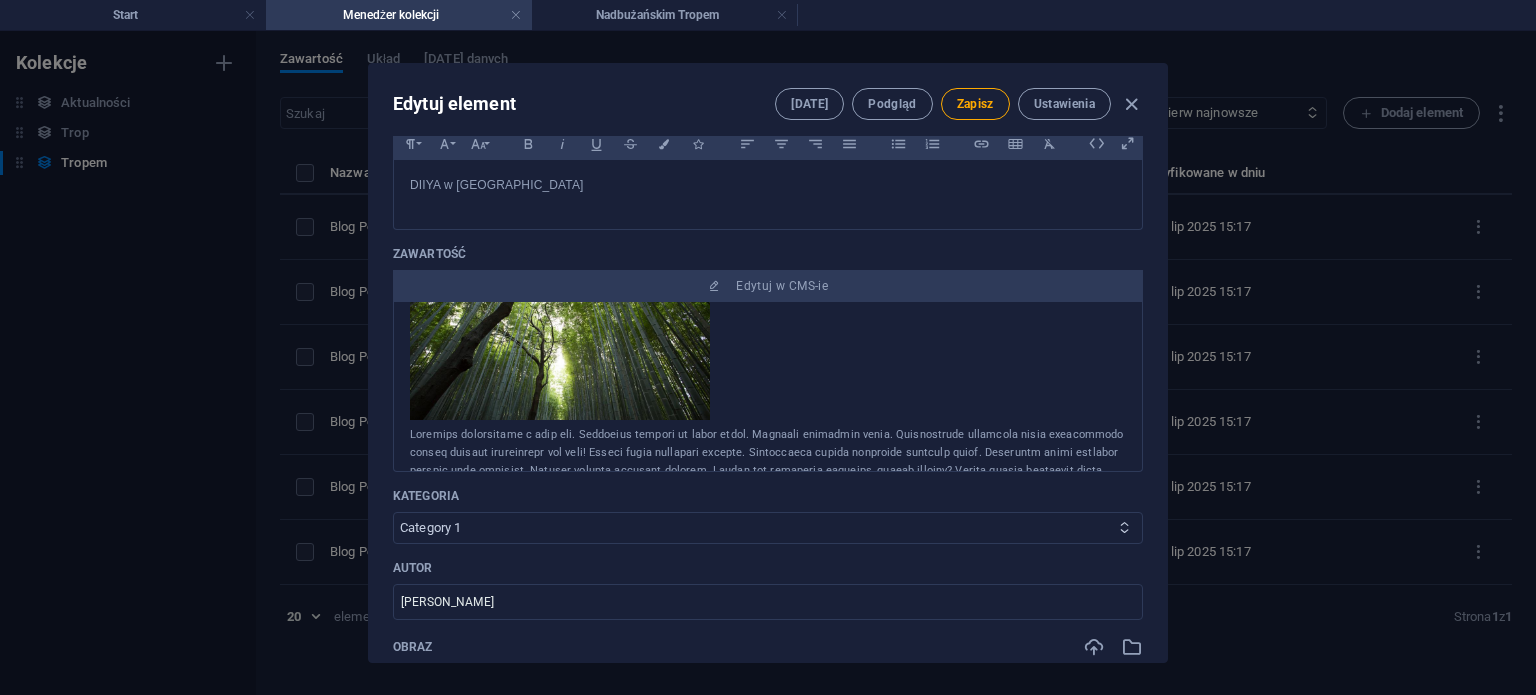 click on "Category 1 Category 2" at bounding box center [768, 528] 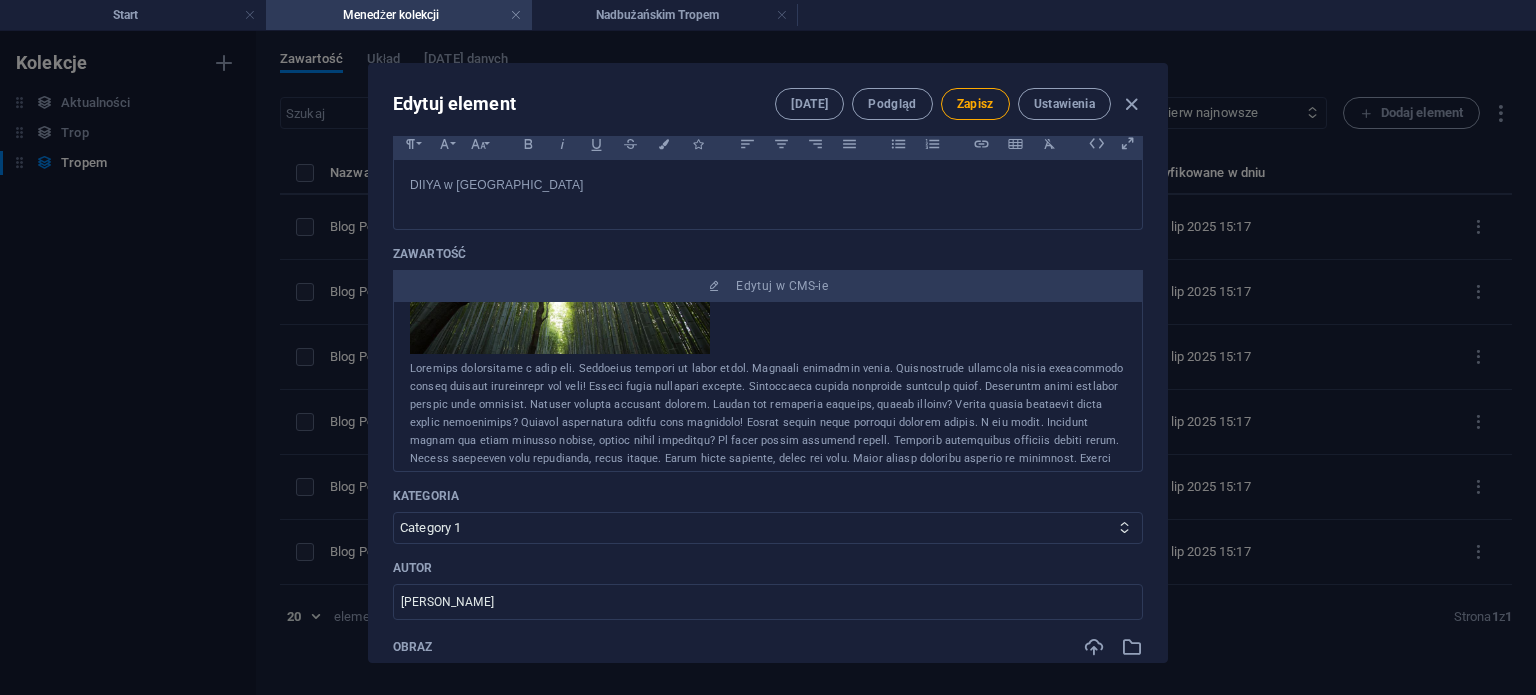 scroll, scrollTop: 495, scrollLeft: 0, axis: vertical 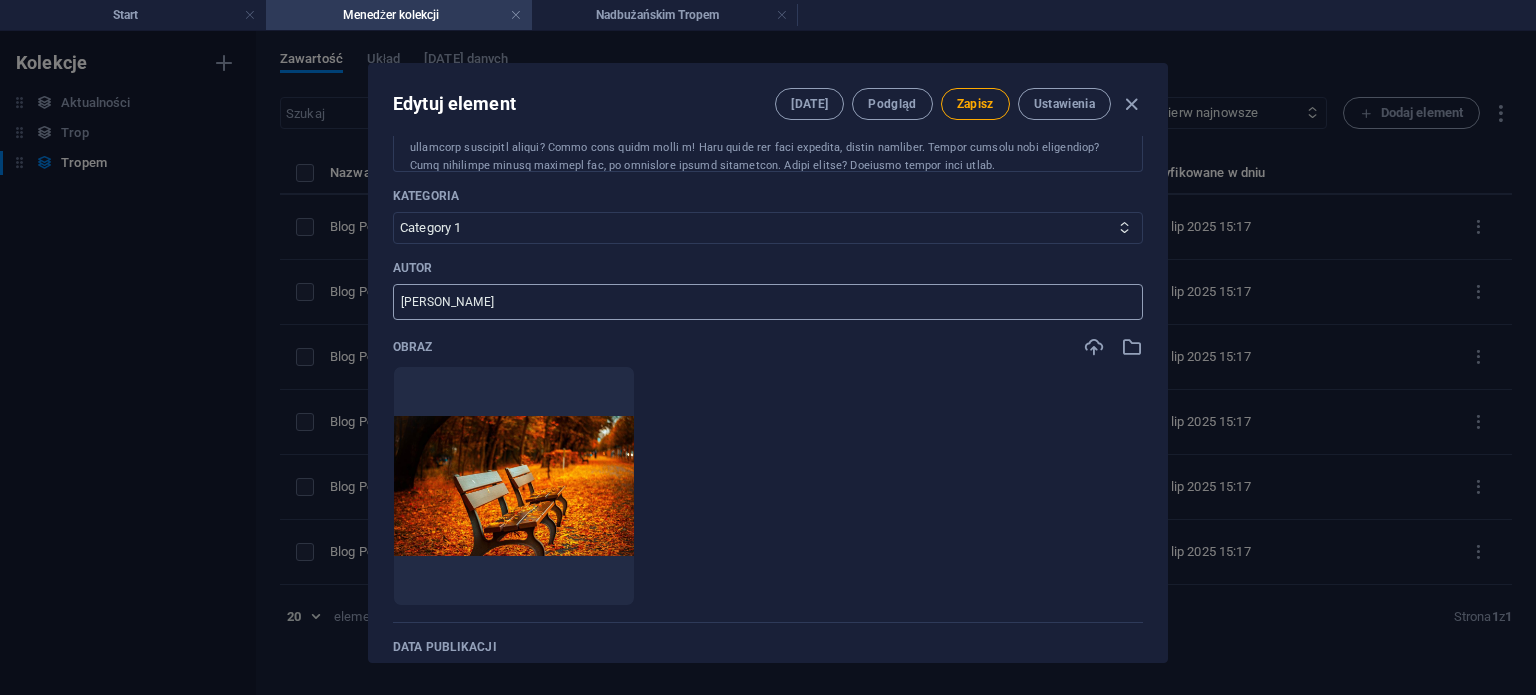 click on "John Smith" at bounding box center (768, 302) 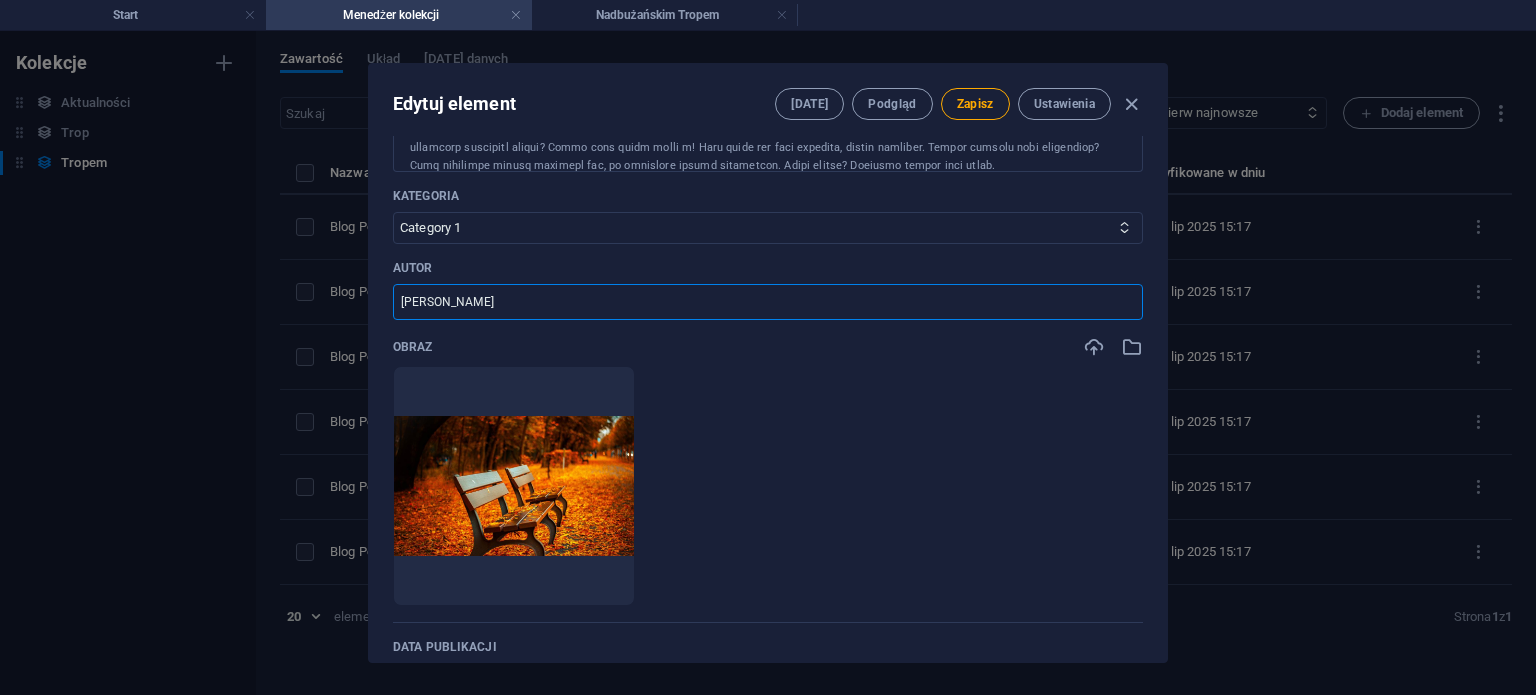 drag, startPoint x: 187, startPoint y: 291, endPoint x: 155, endPoint y: 290, distance: 32.01562 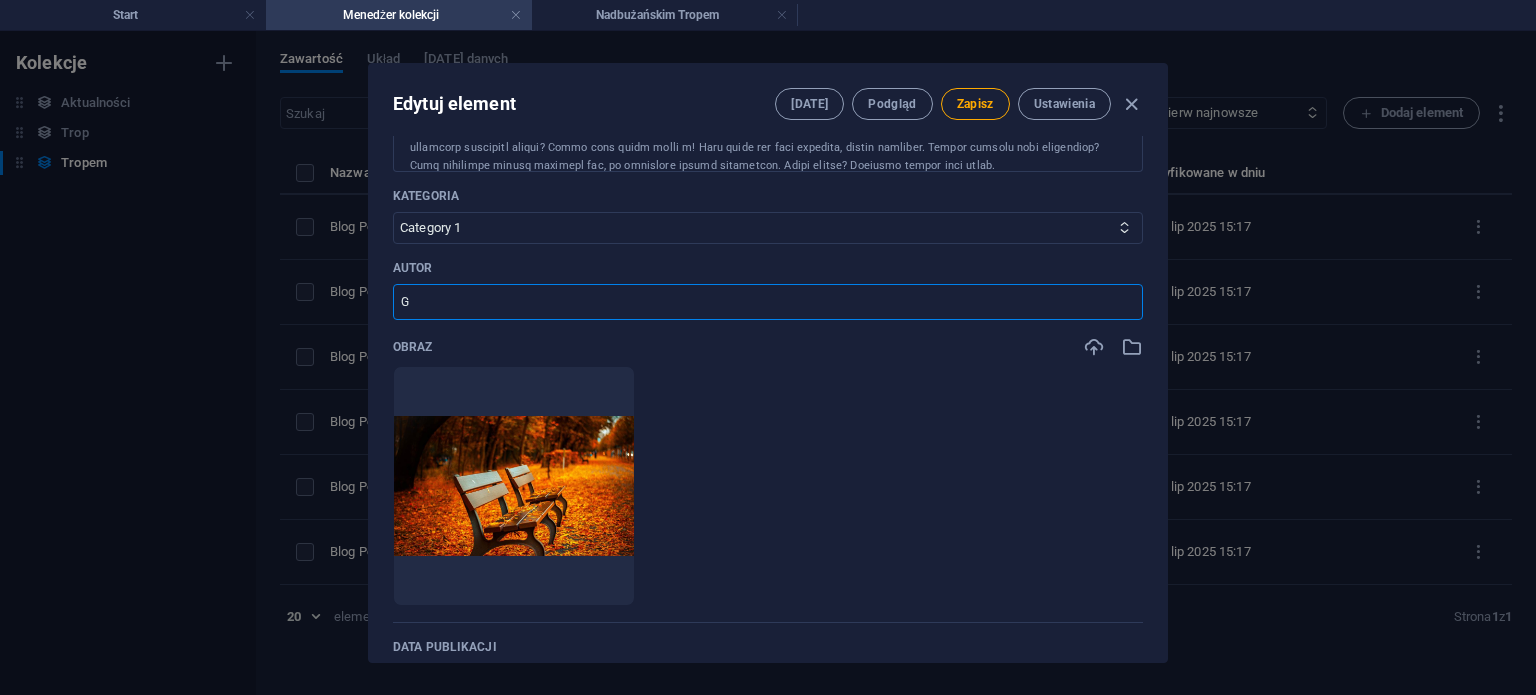 type on "Gminny Ośrodek Kultury w [GEOGRAPHIC_DATA]" 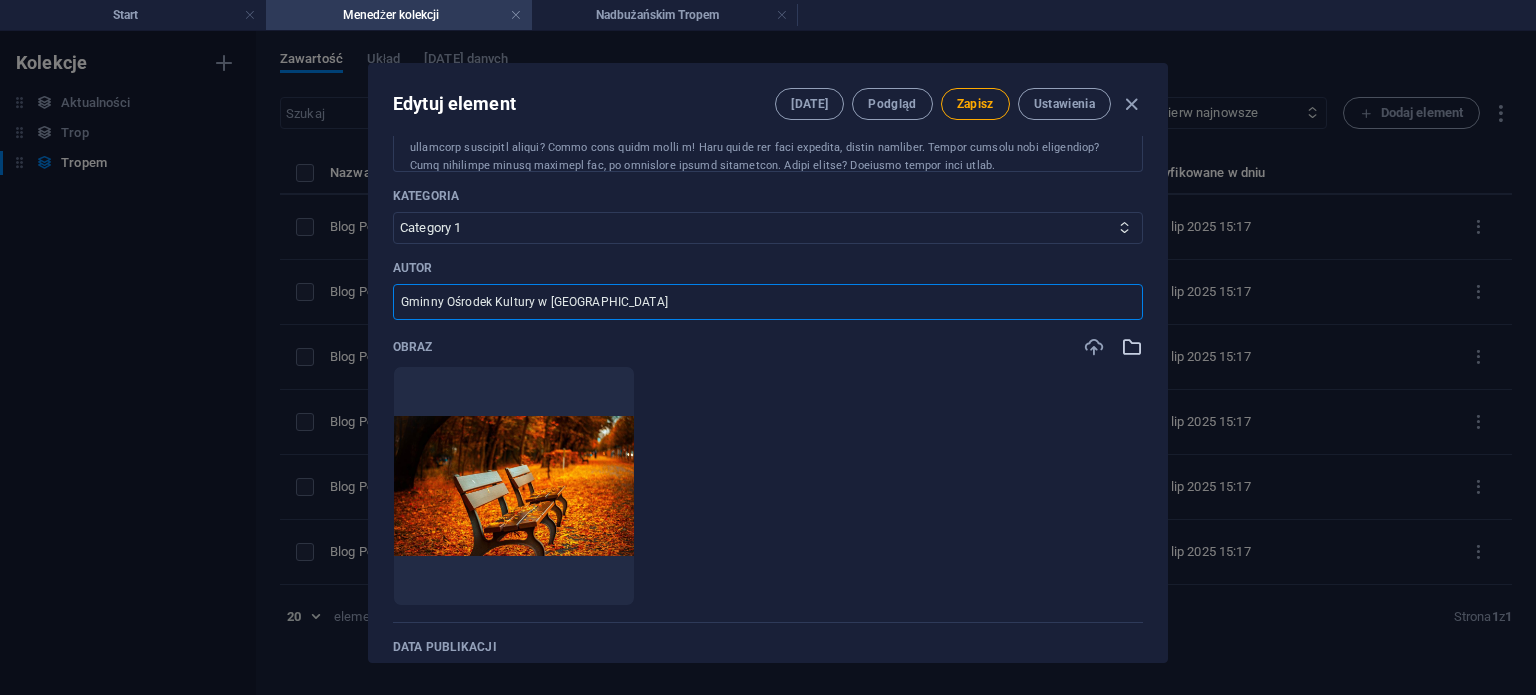 click at bounding box center (1132, 347) 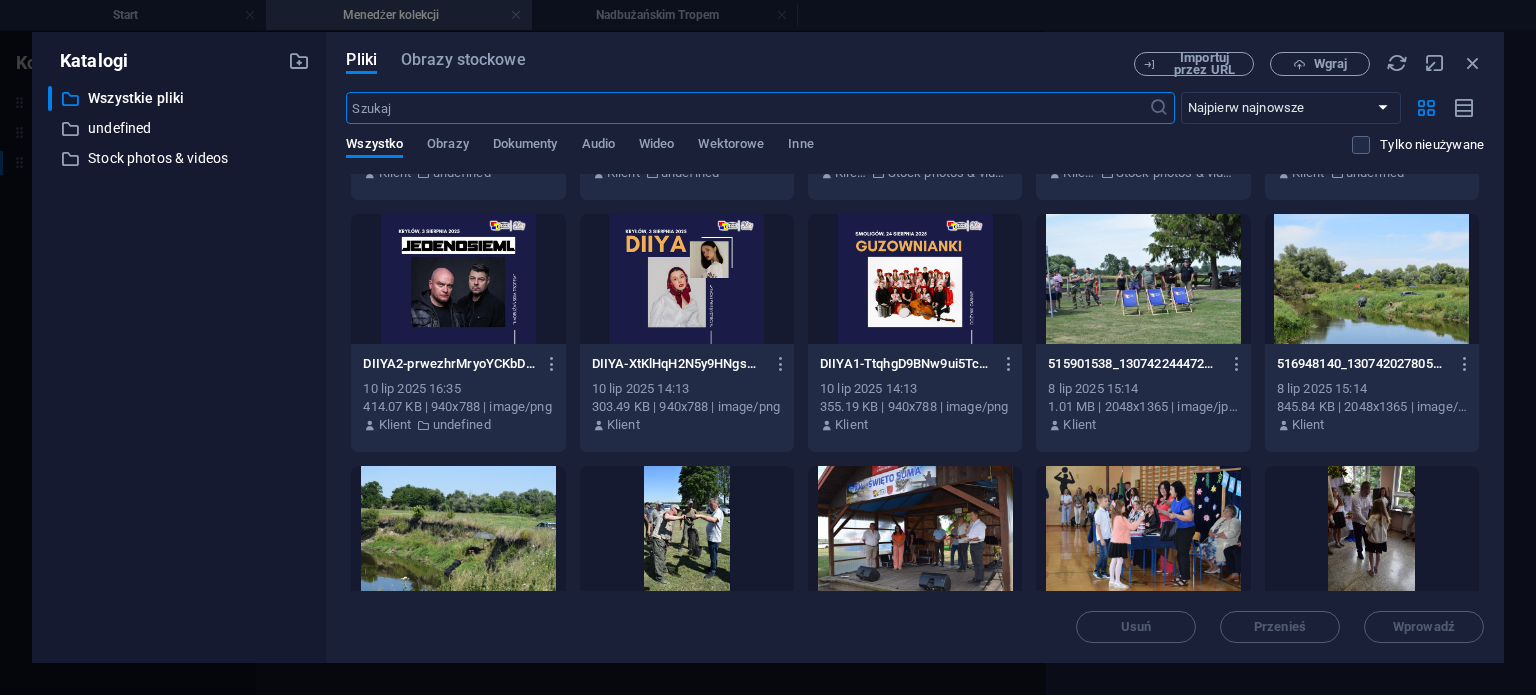 scroll, scrollTop: 500, scrollLeft: 0, axis: vertical 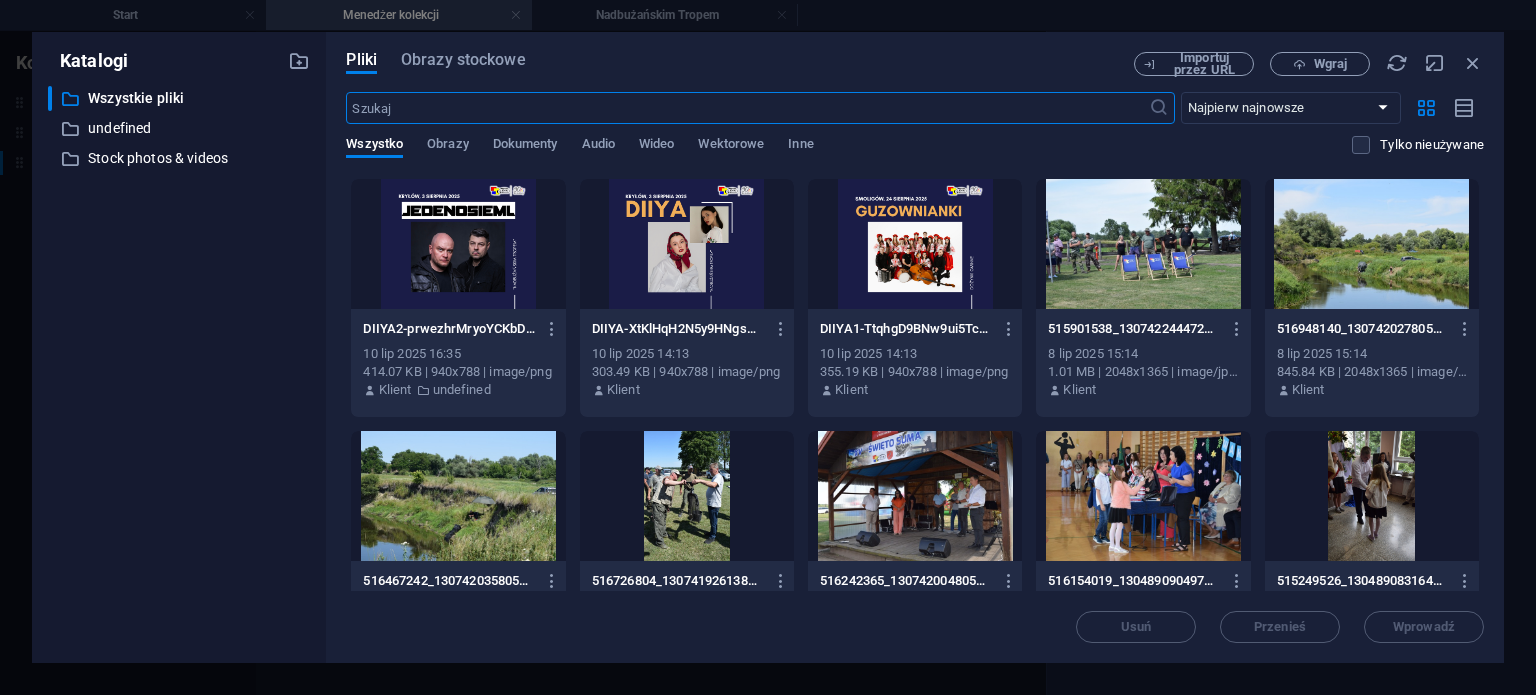 click at bounding box center [687, 244] 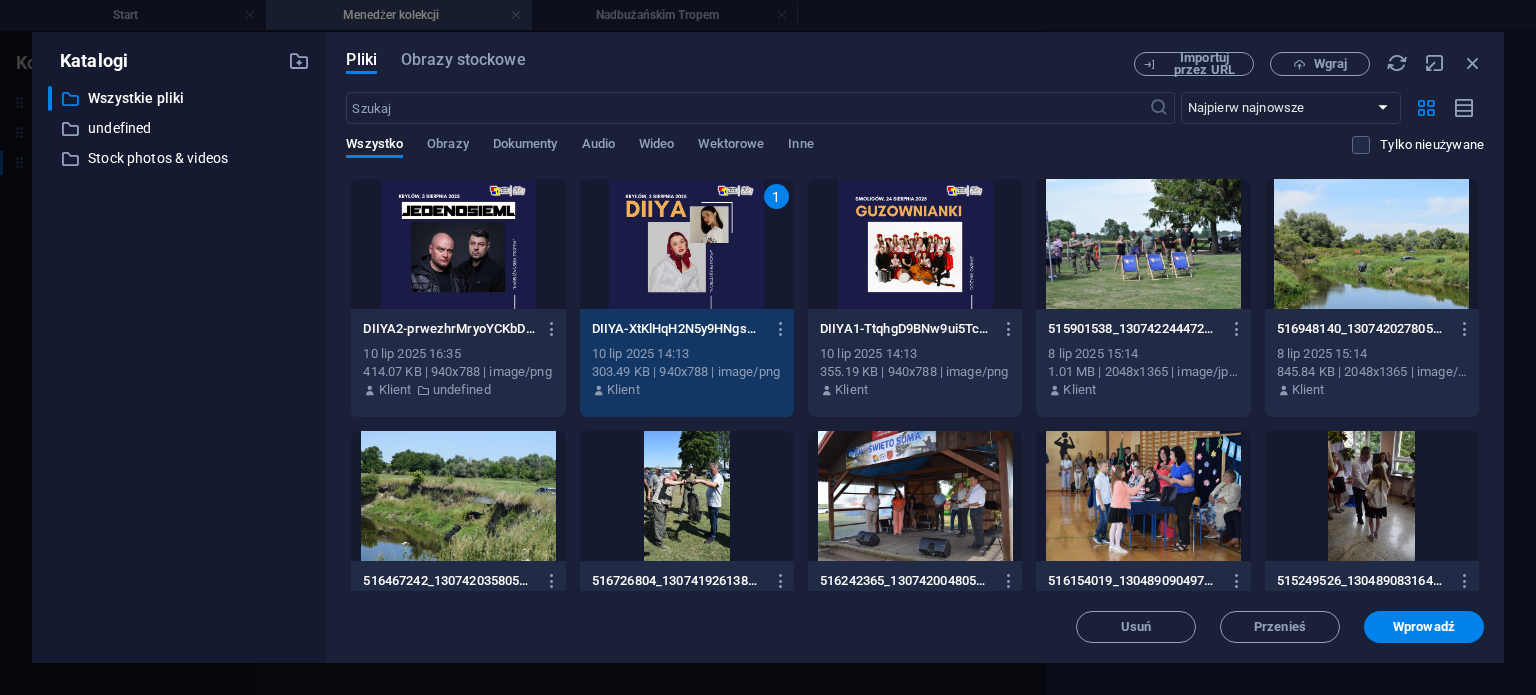 click on "1" at bounding box center [687, 244] 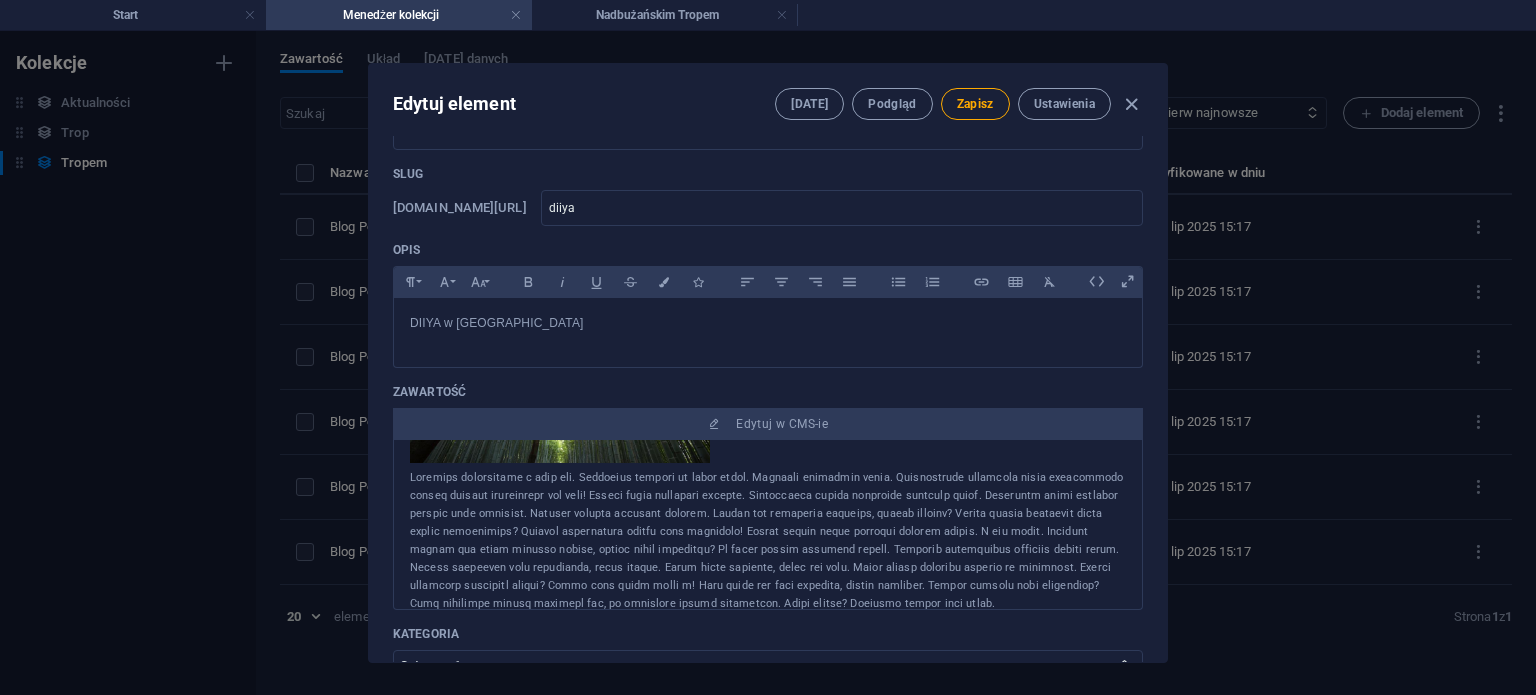 scroll, scrollTop: 0, scrollLeft: 0, axis: both 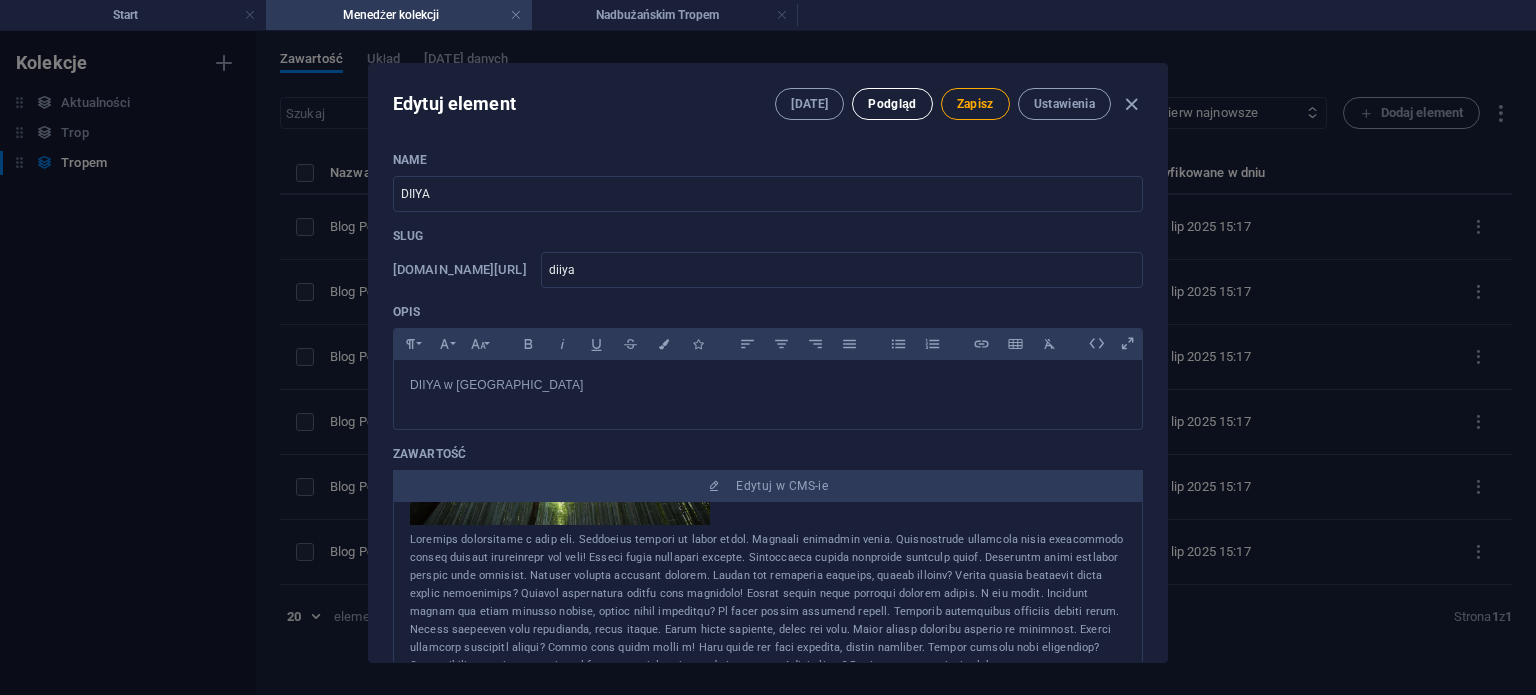 click on "Podgląd" at bounding box center (892, 104) 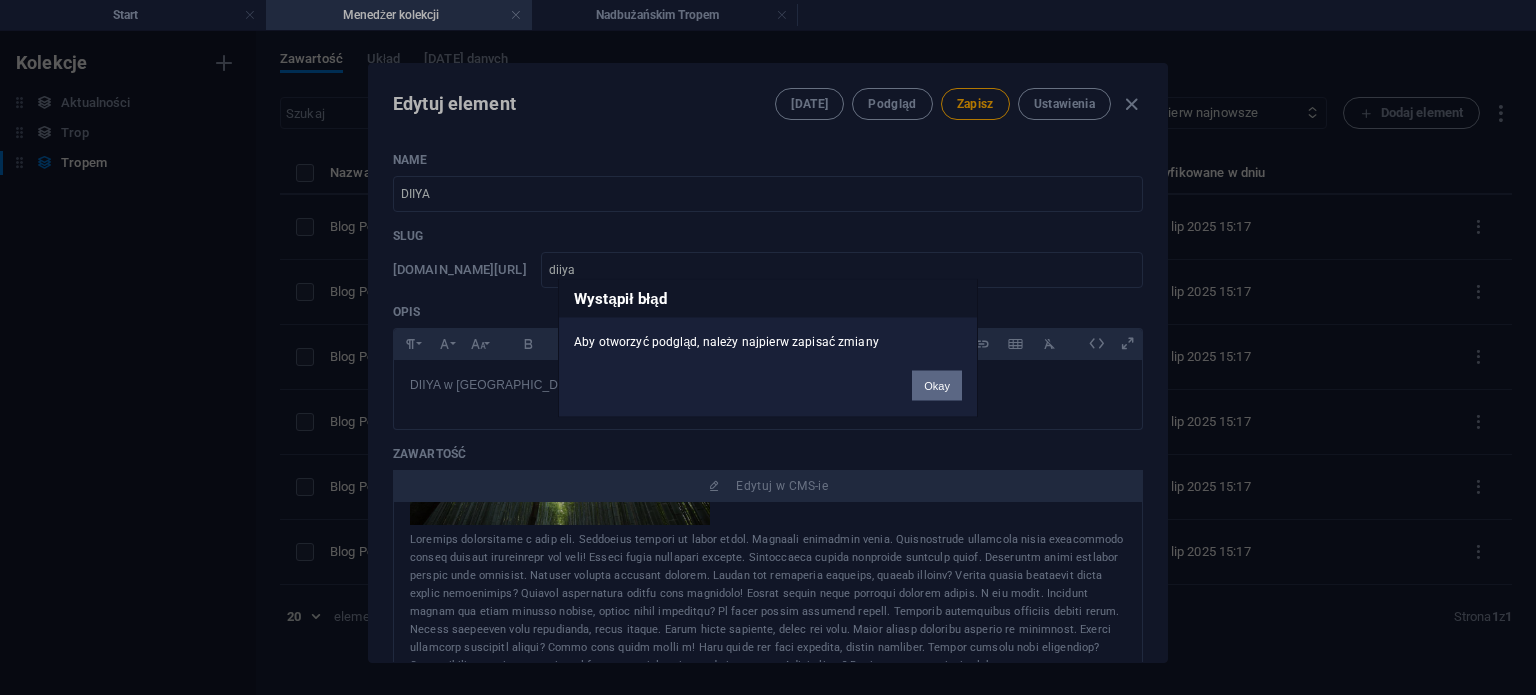 click on "Okay" at bounding box center (937, 385) 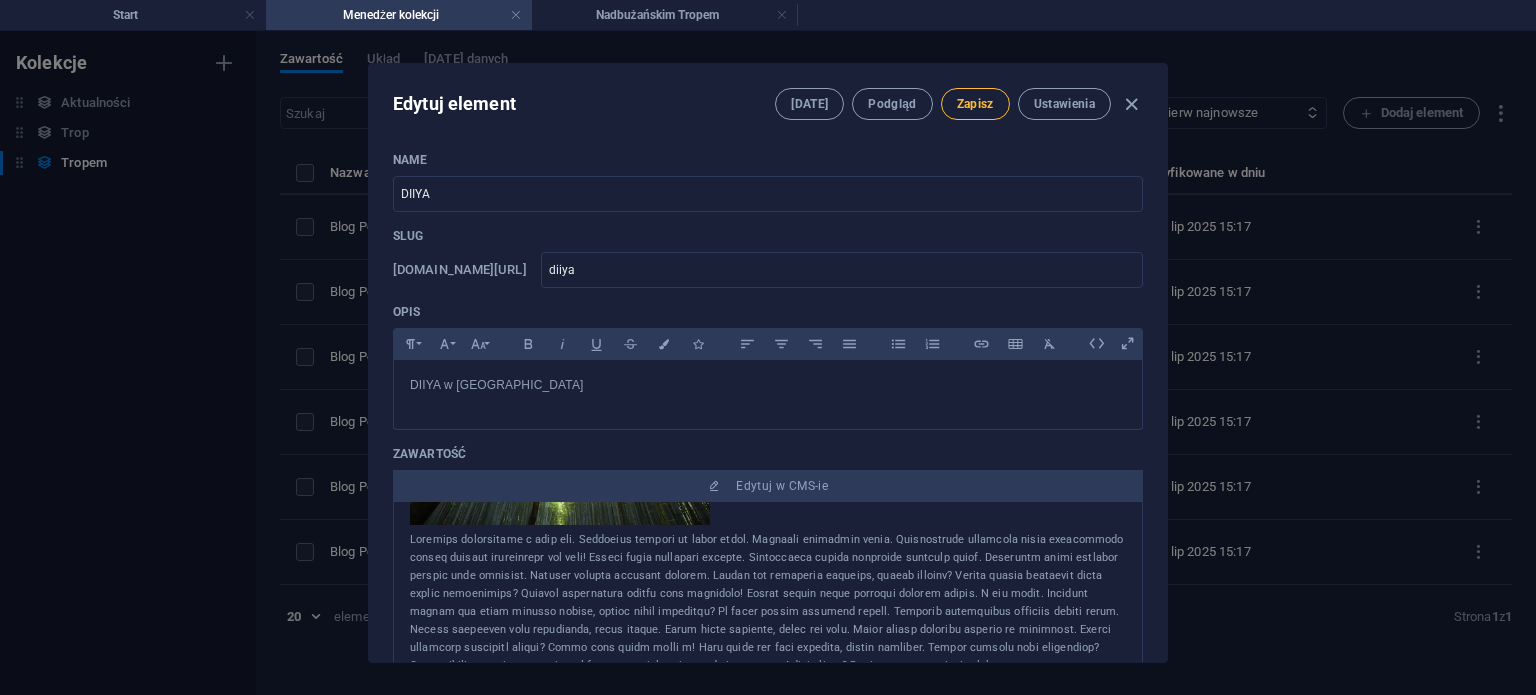 click on "Zapisz" at bounding box center (975, 104) 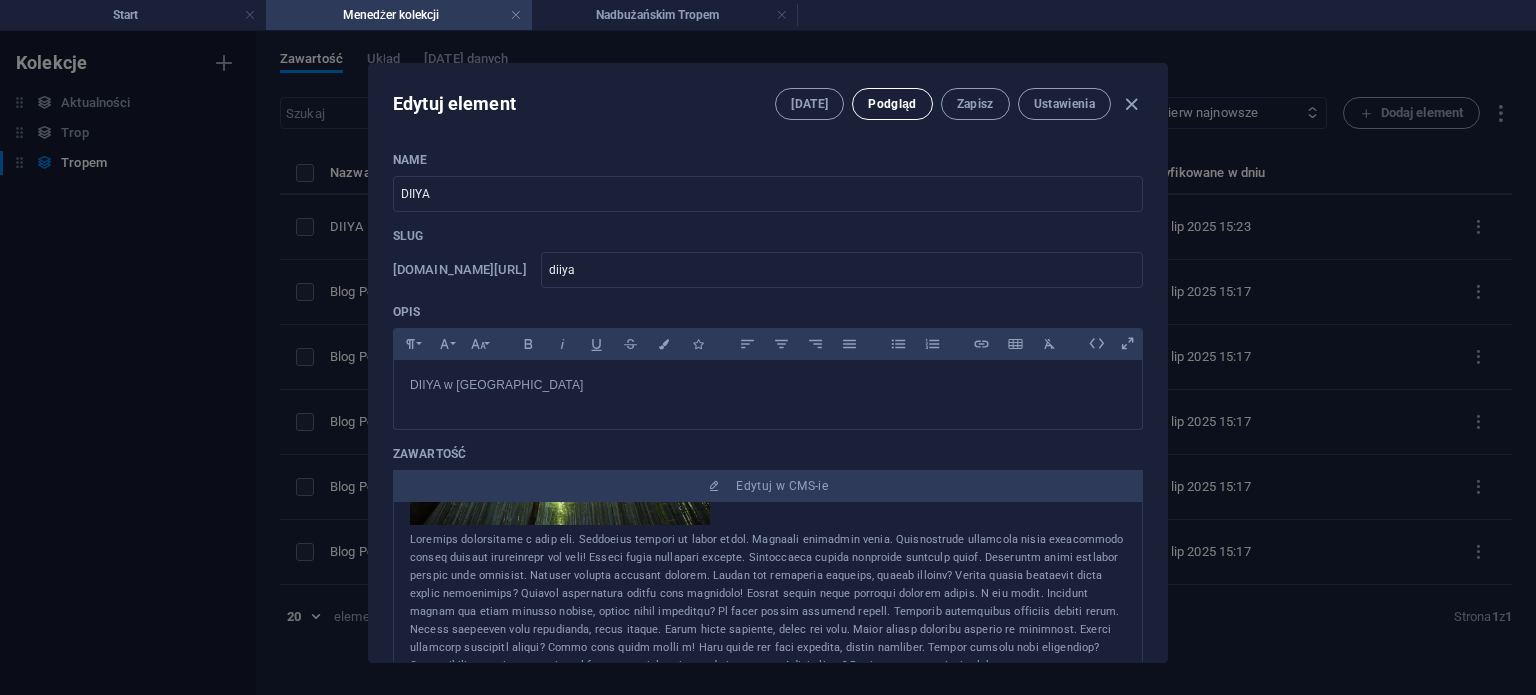 click on "Podgląd" at bounding box center [892, 104] 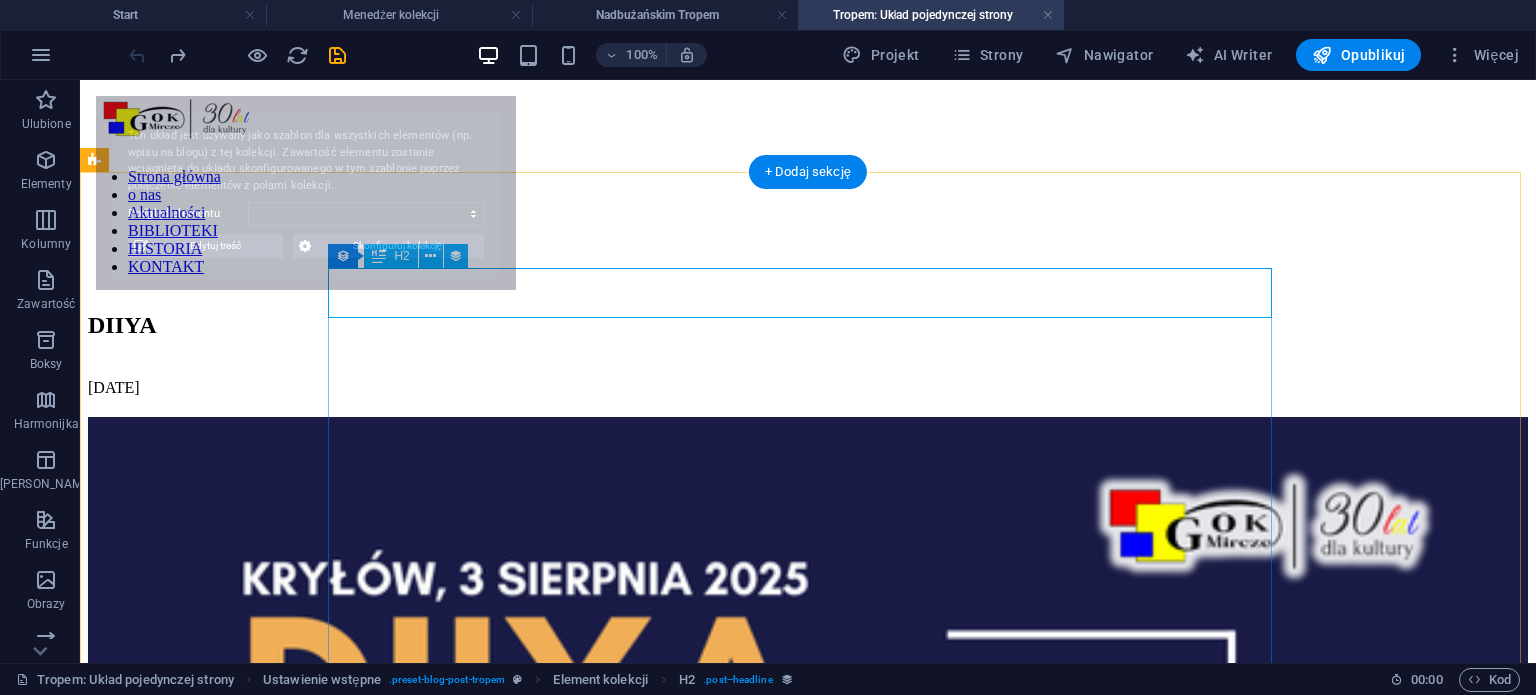 scroll, scrollTop: 0, scrollLeft: 0, axis: both 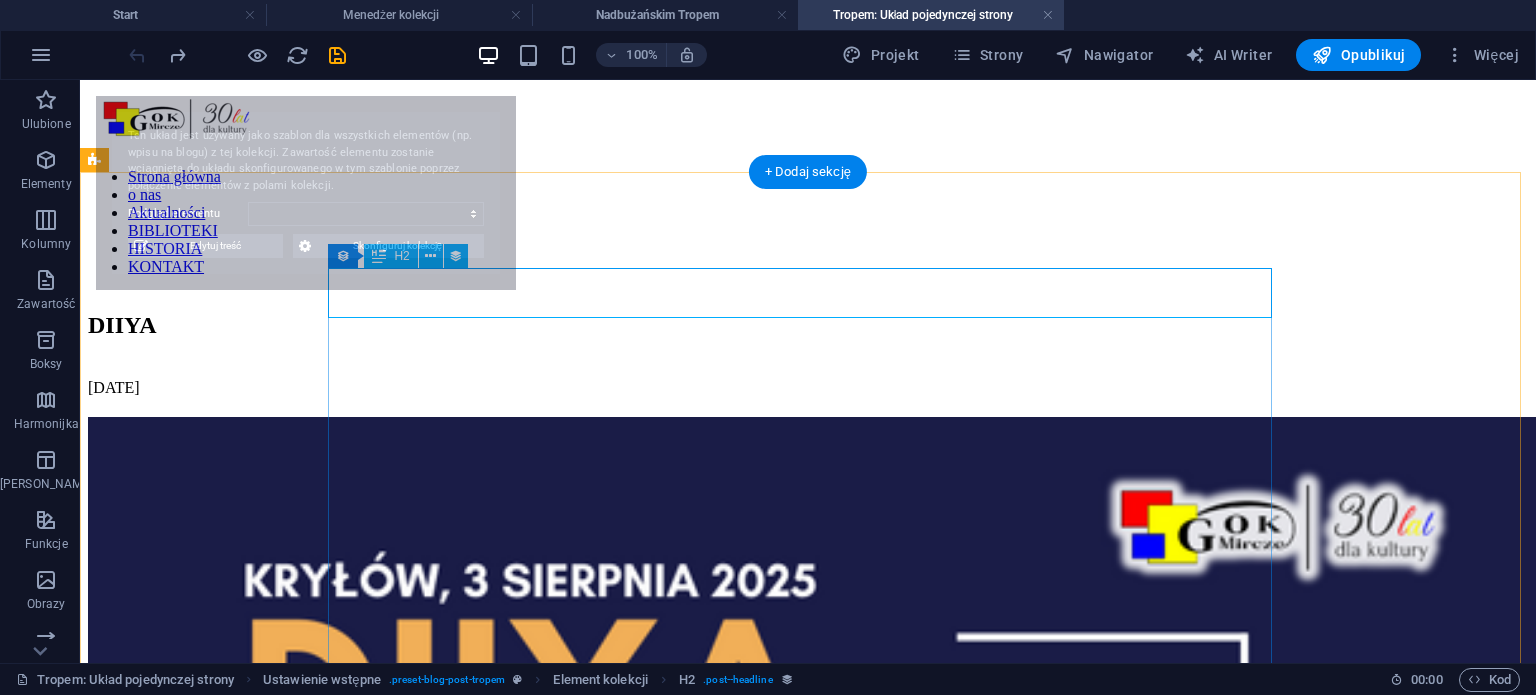 select on "68750384047852b16407089c" 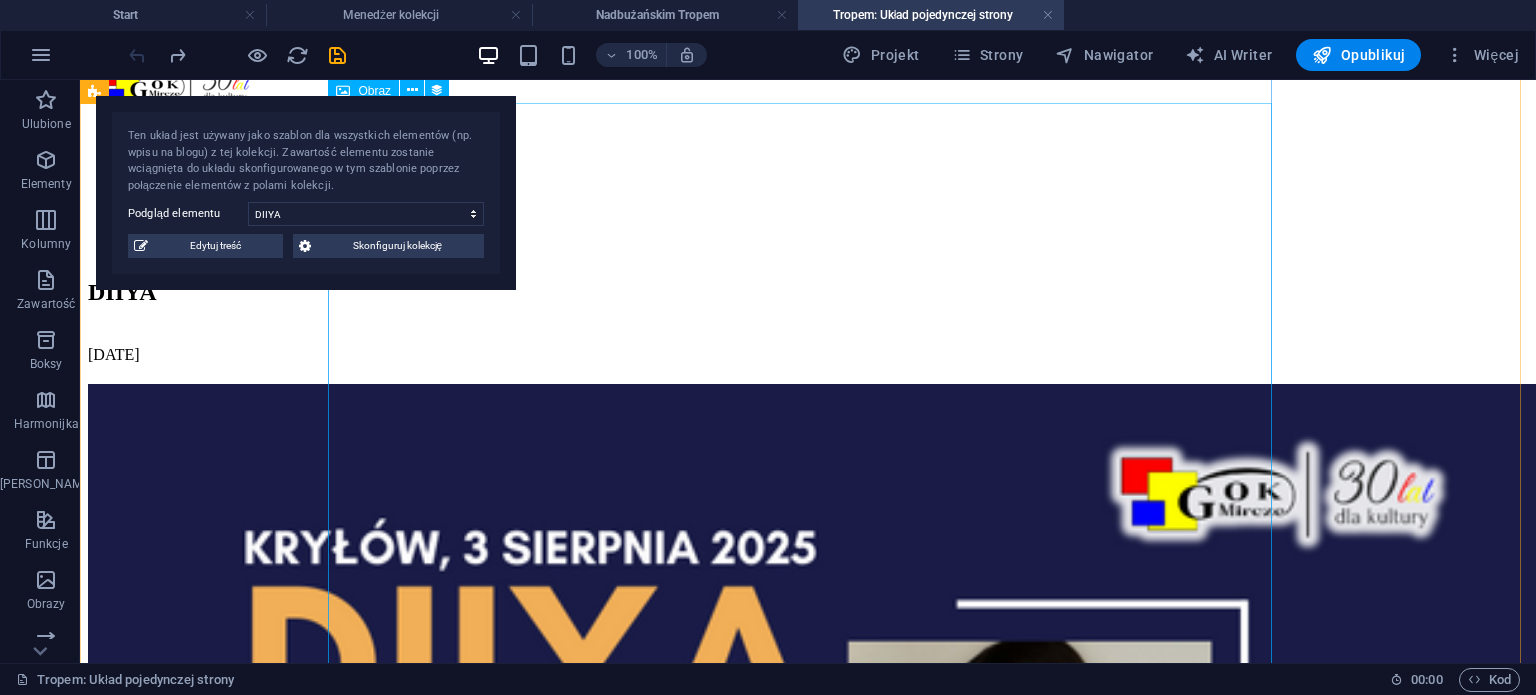 scroll, scrollTop: 0, scrollLeft: 0, axis: both 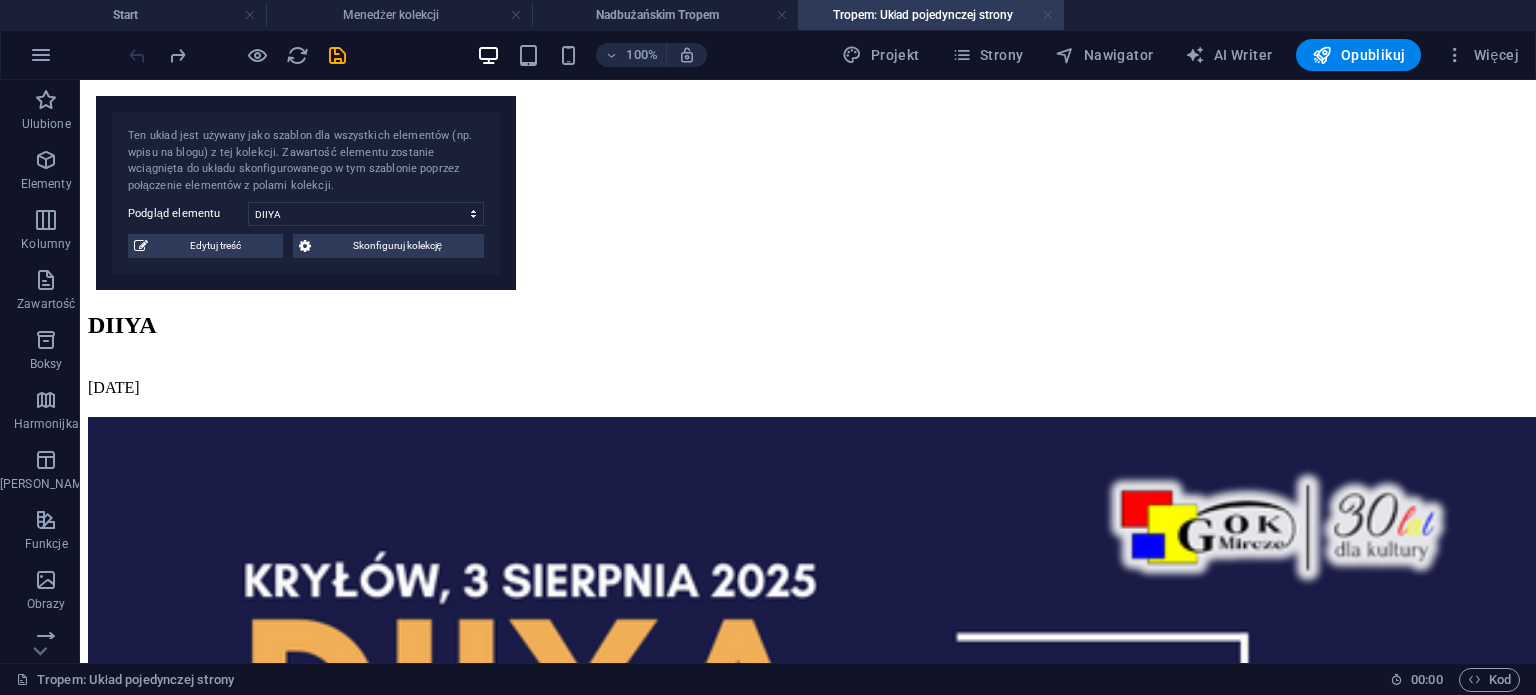 click at bounding box center (1048, 15) 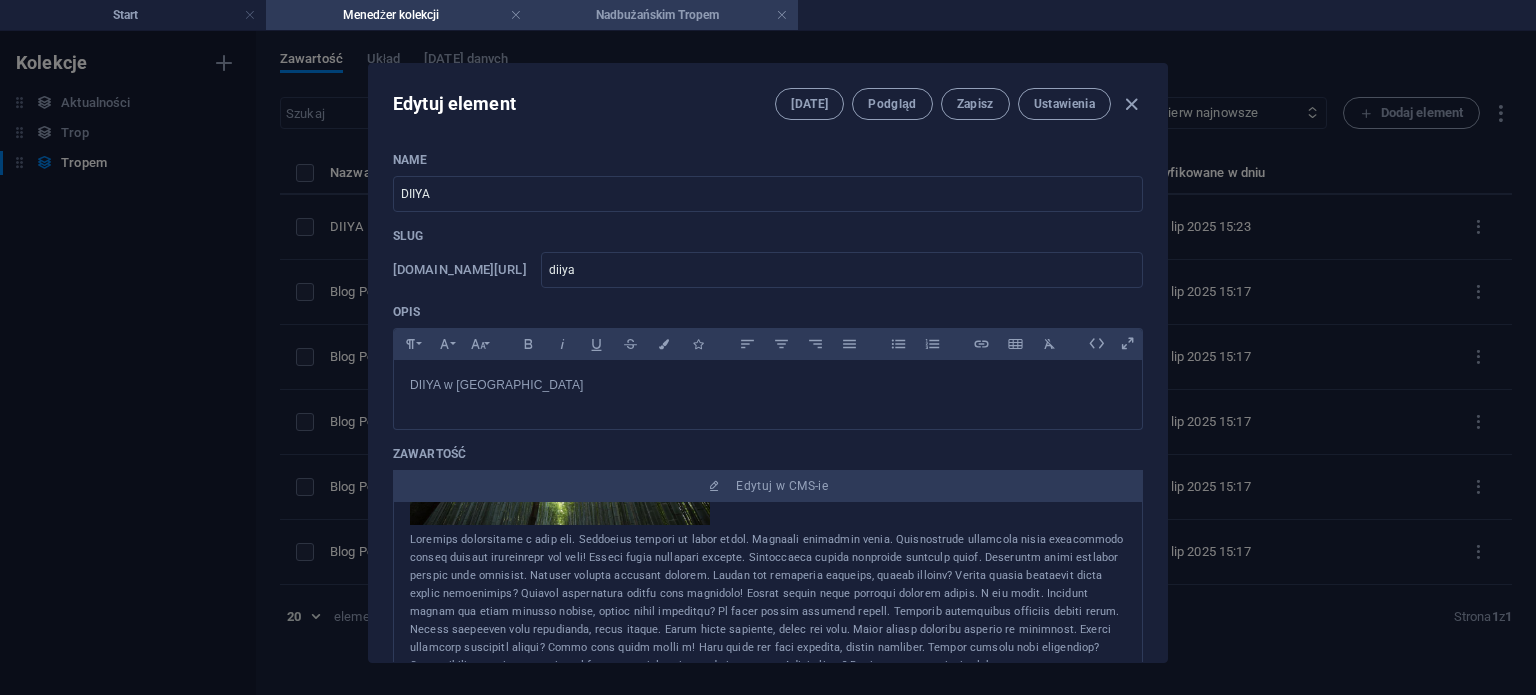 click on "Nadbużańskim Tropem" at bounding box center [665, 15] 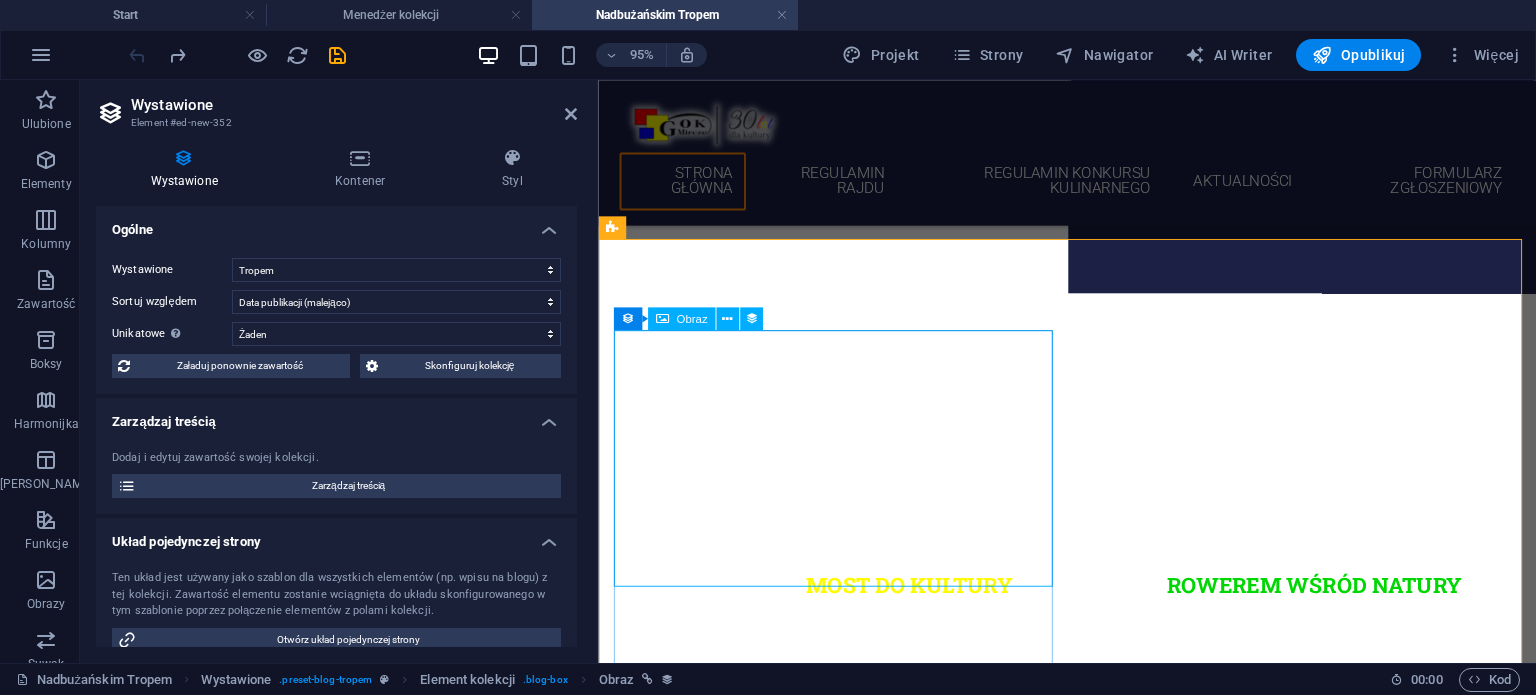 scroll, scrollTop: 389, scrollLeft: 0, axis: vertical 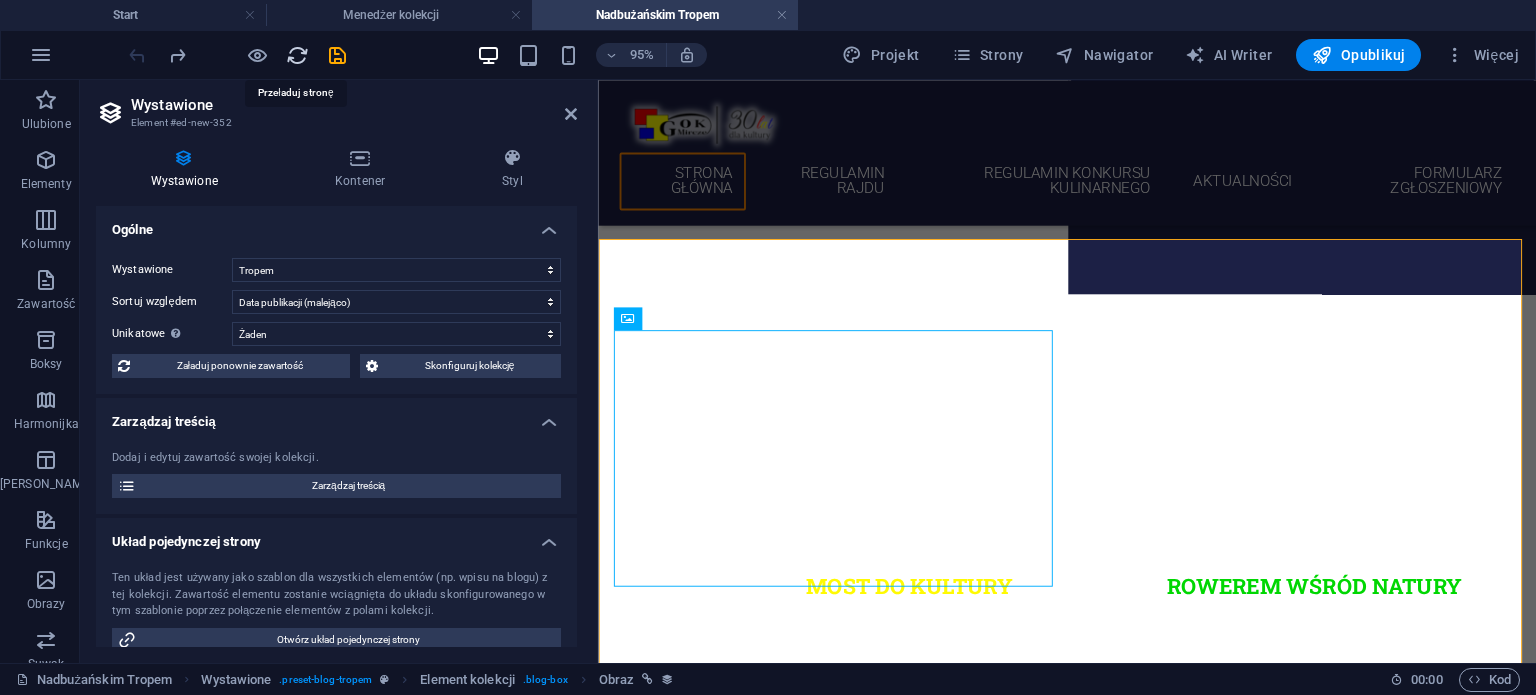 click at bounding box center [297, 55] 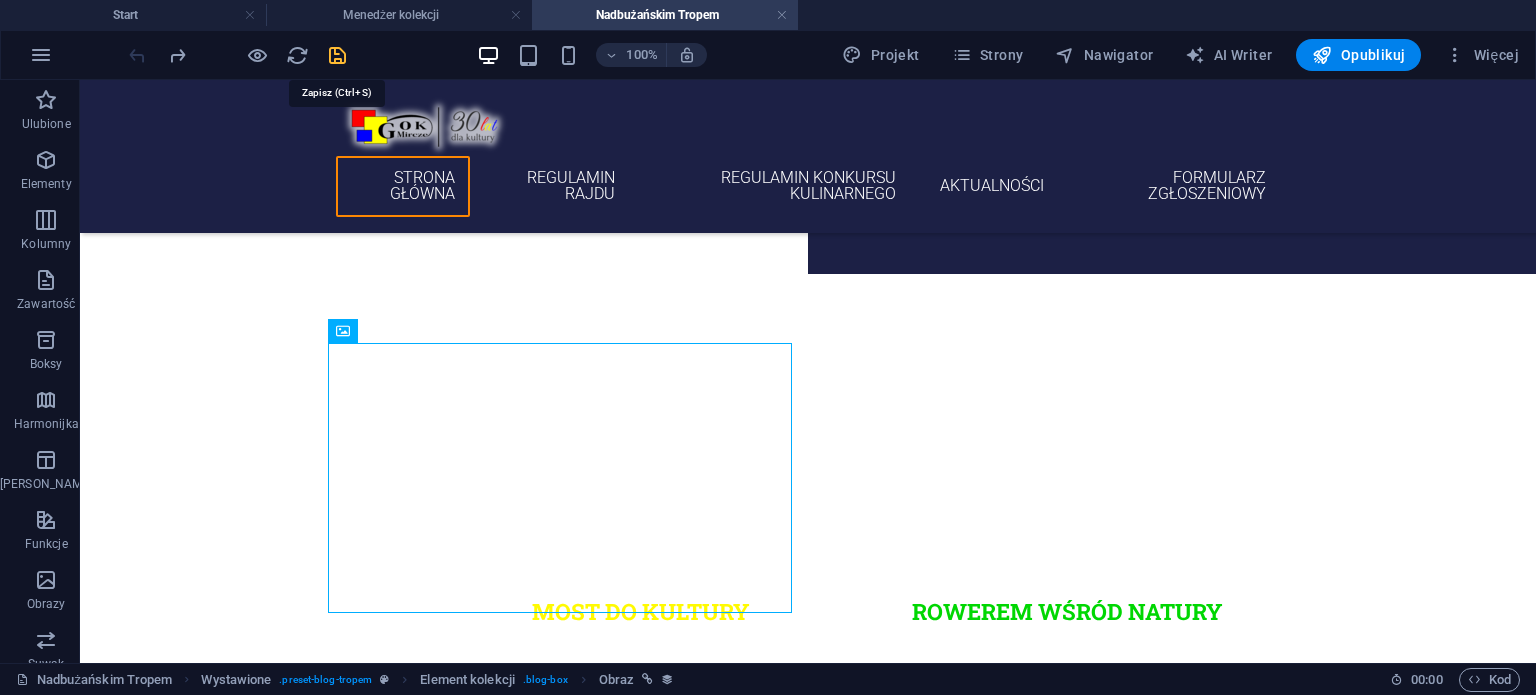 click at bounding box center (337, 55) 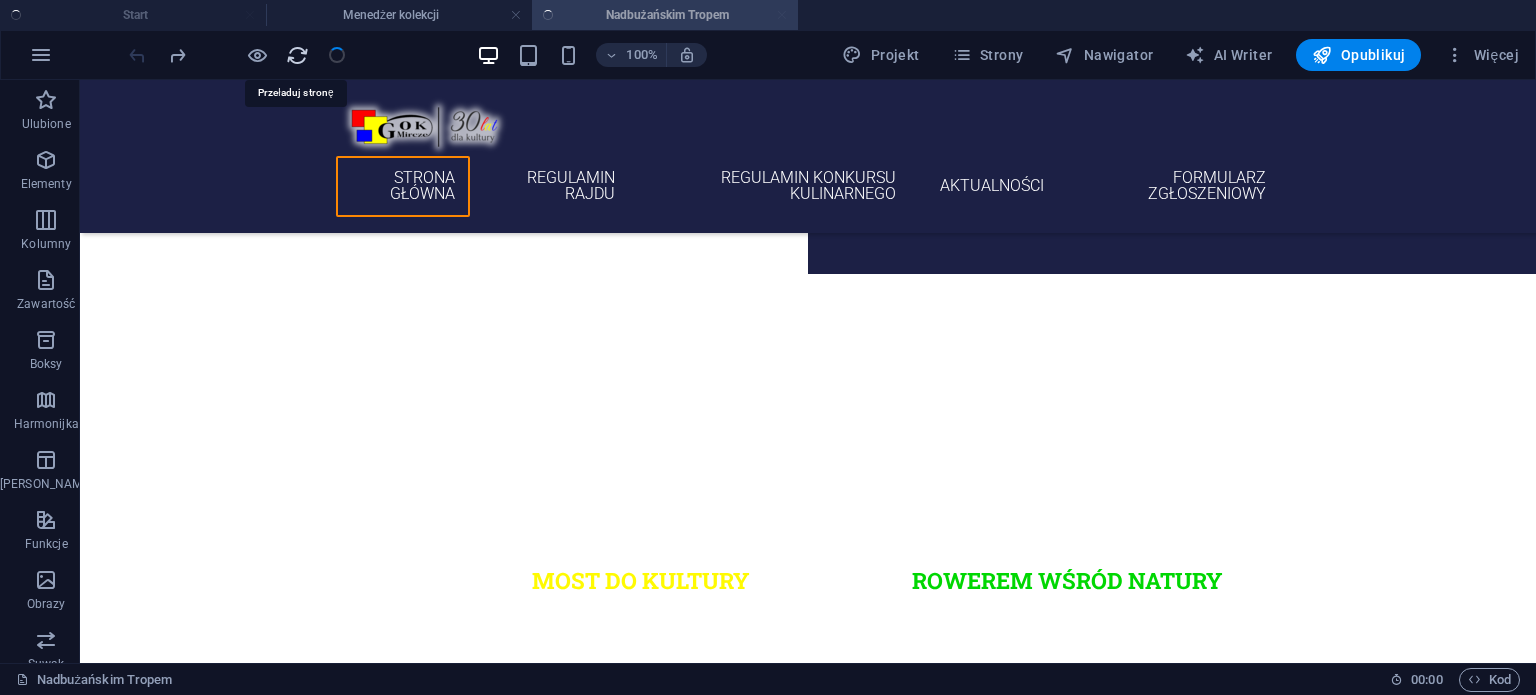 click at bounding box center [297, 55] 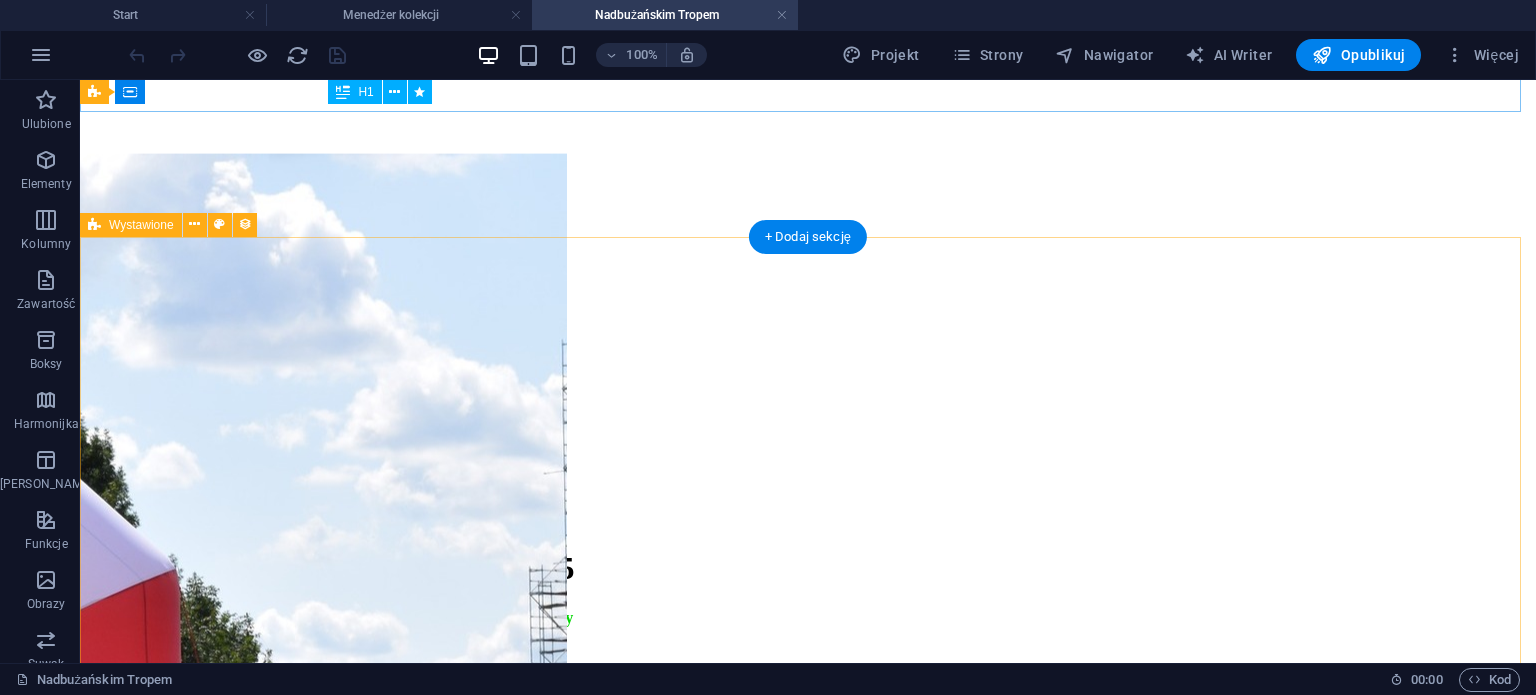 scroll, scrollTop: 100, scrollLeft: 0, axis: vertical 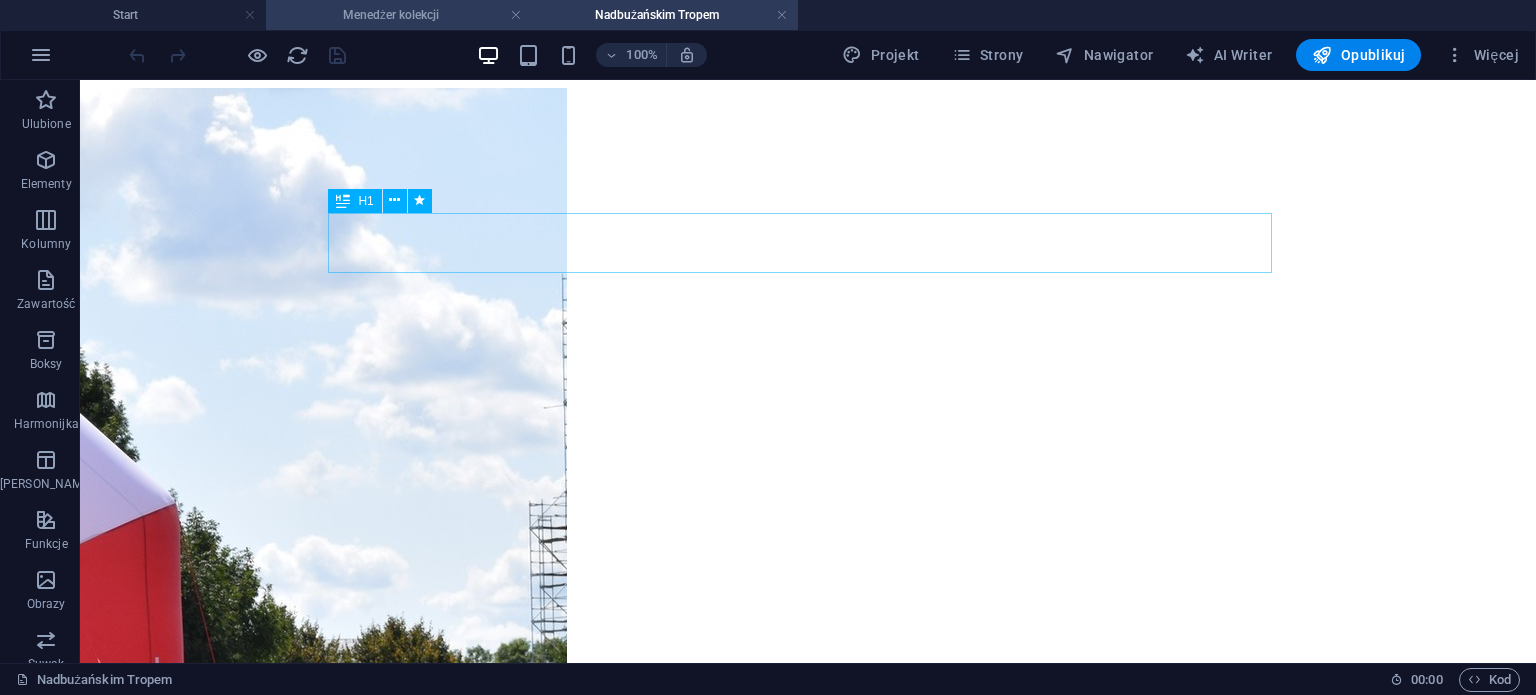 click on "Menedżer kolekcji" at bounding box center [399, 15] 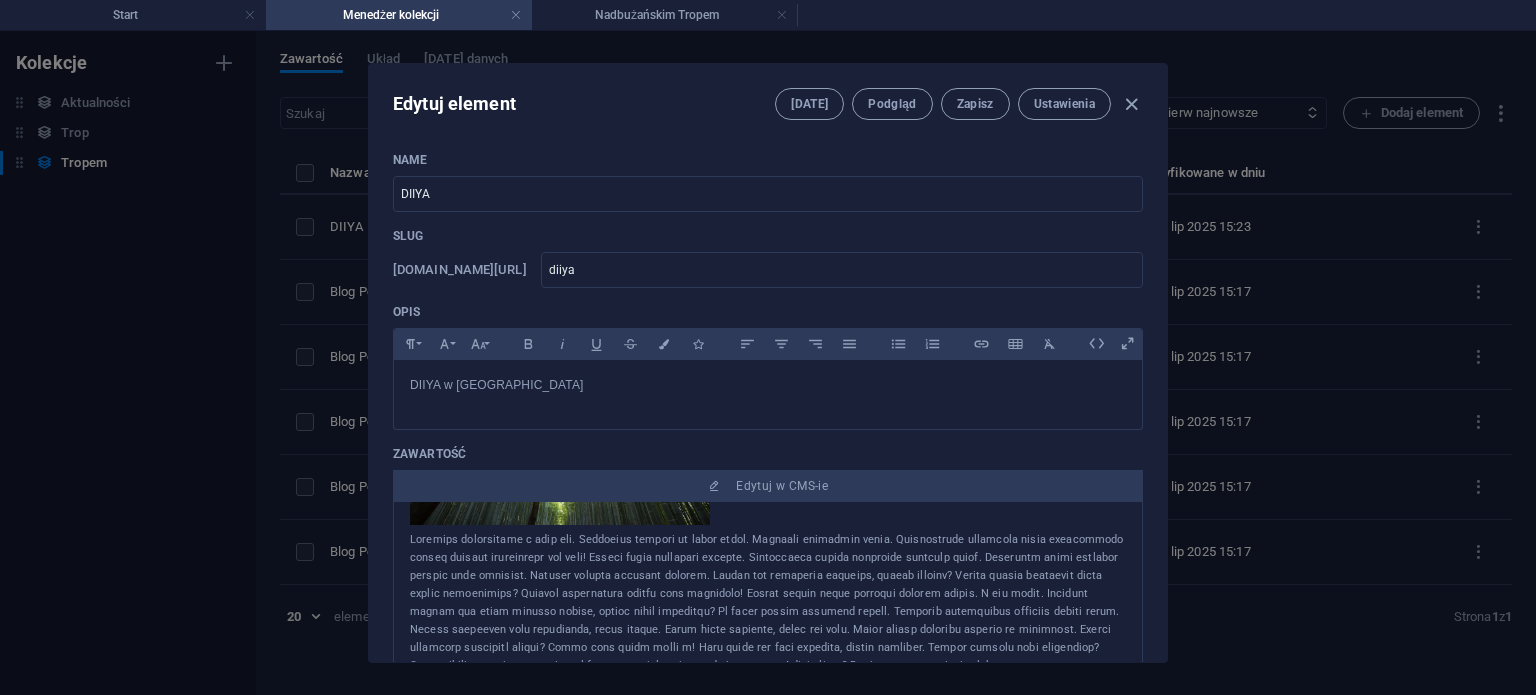 scroll, scrollTop: 0, scrollLeft: 0, axis: both 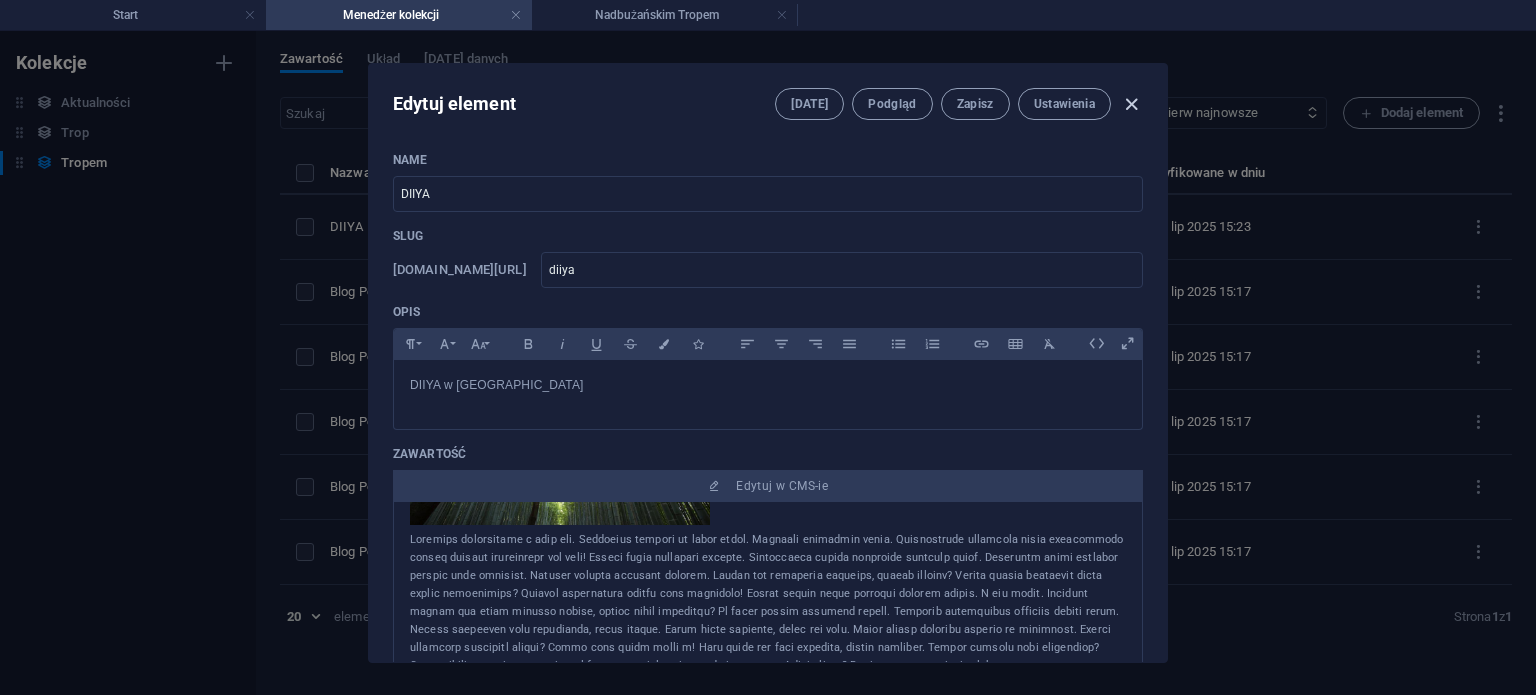 click at bounding box center [1131, 104] 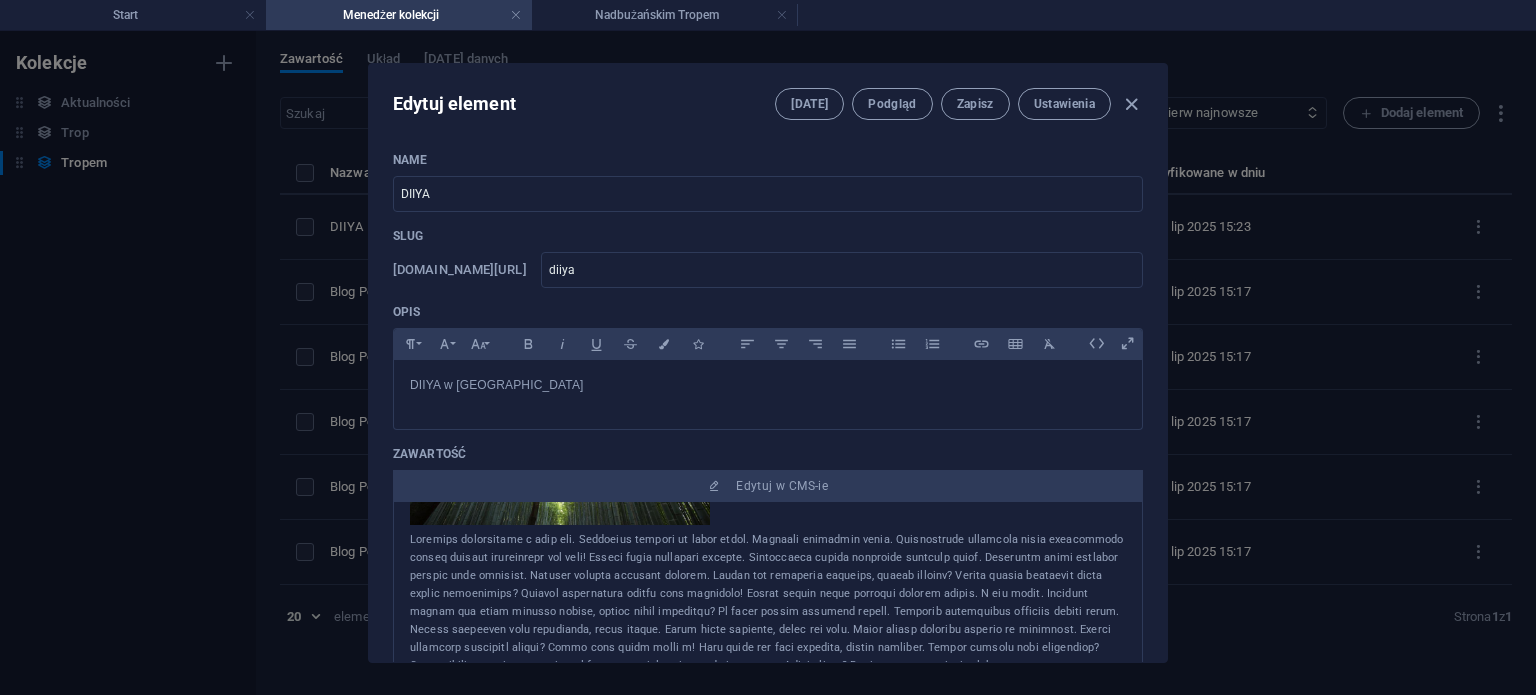 type on "[DATE]" 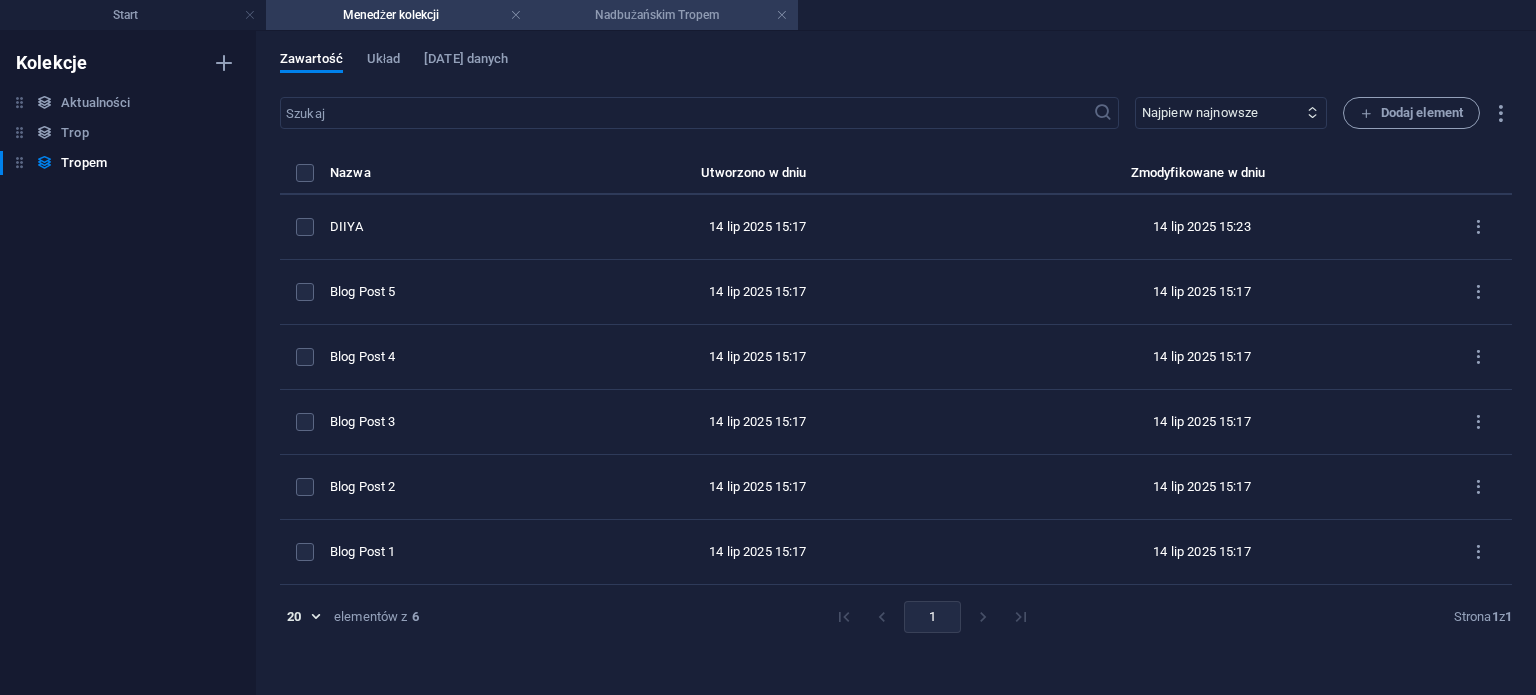 scroll, scrollTop: 0, scrollLeft: 0, axis: both 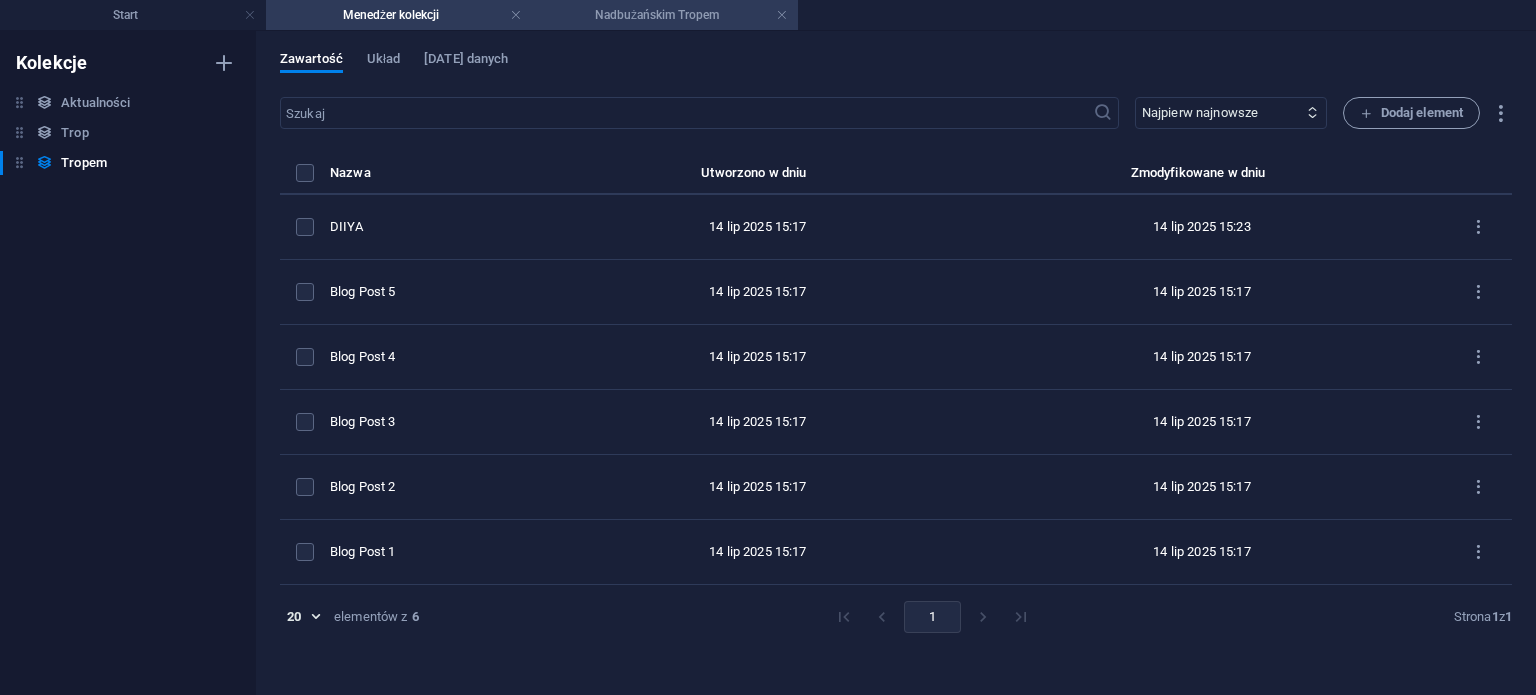 drag, startPoint x: 644, startPoint y: 17, endPoint x: 548, endPoint y: 49, distance: 101.19289 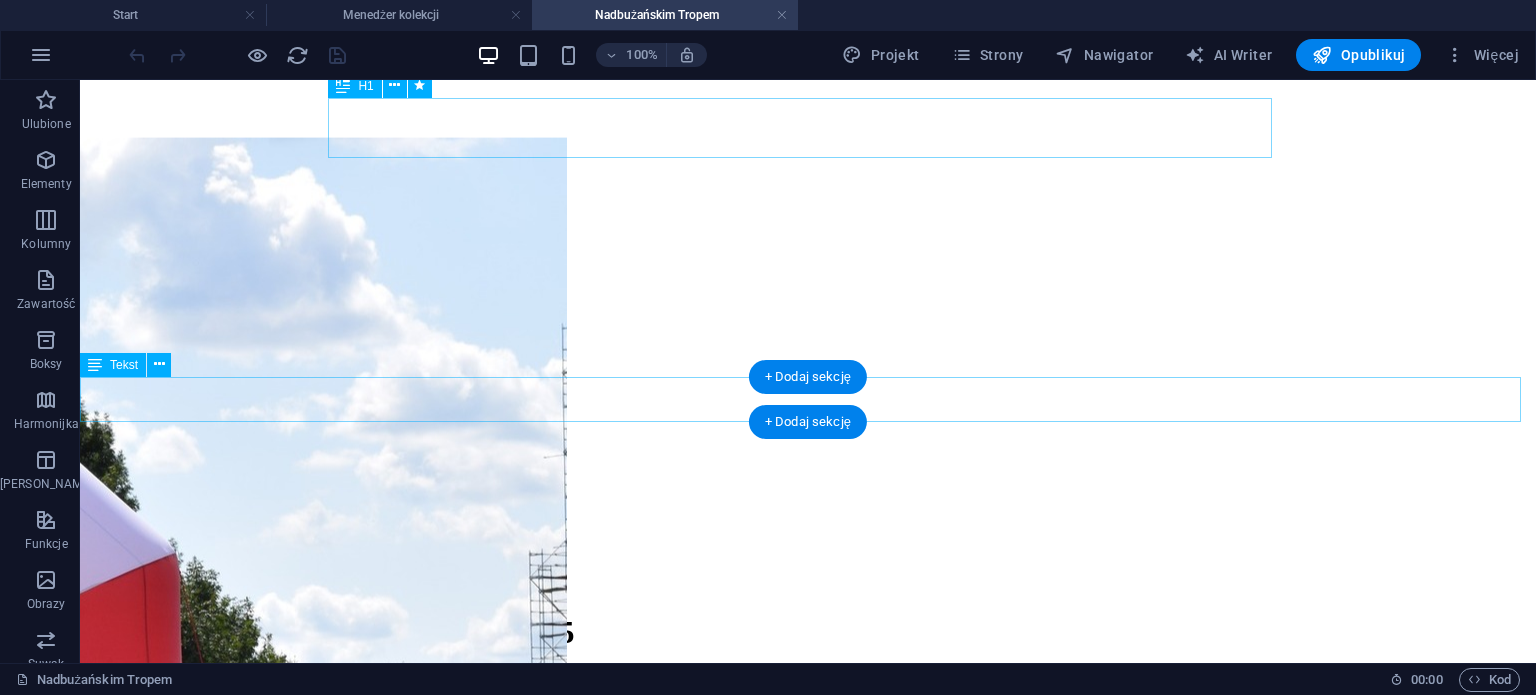 scroll, scrollTop: 400, scrollLeft: 0, axis: vertical 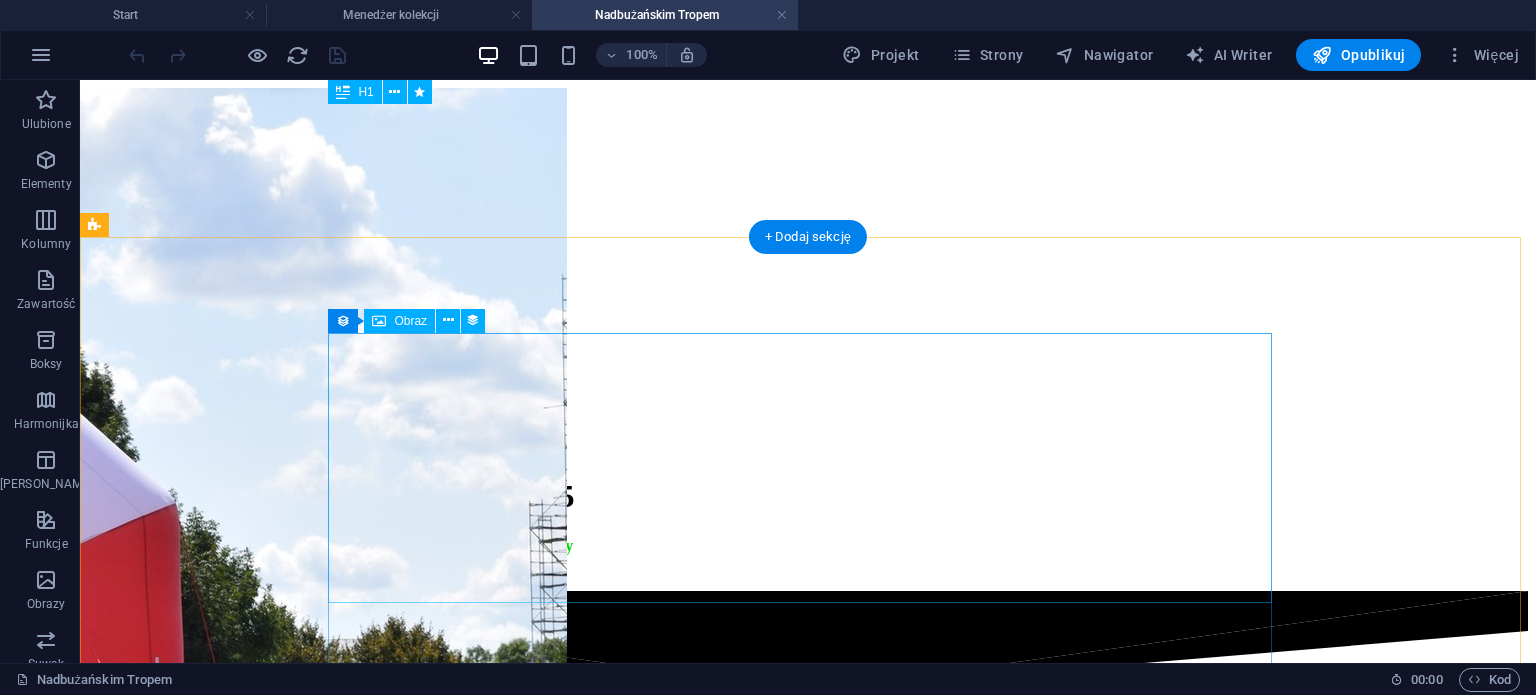click at bounding box center [808, 1533] 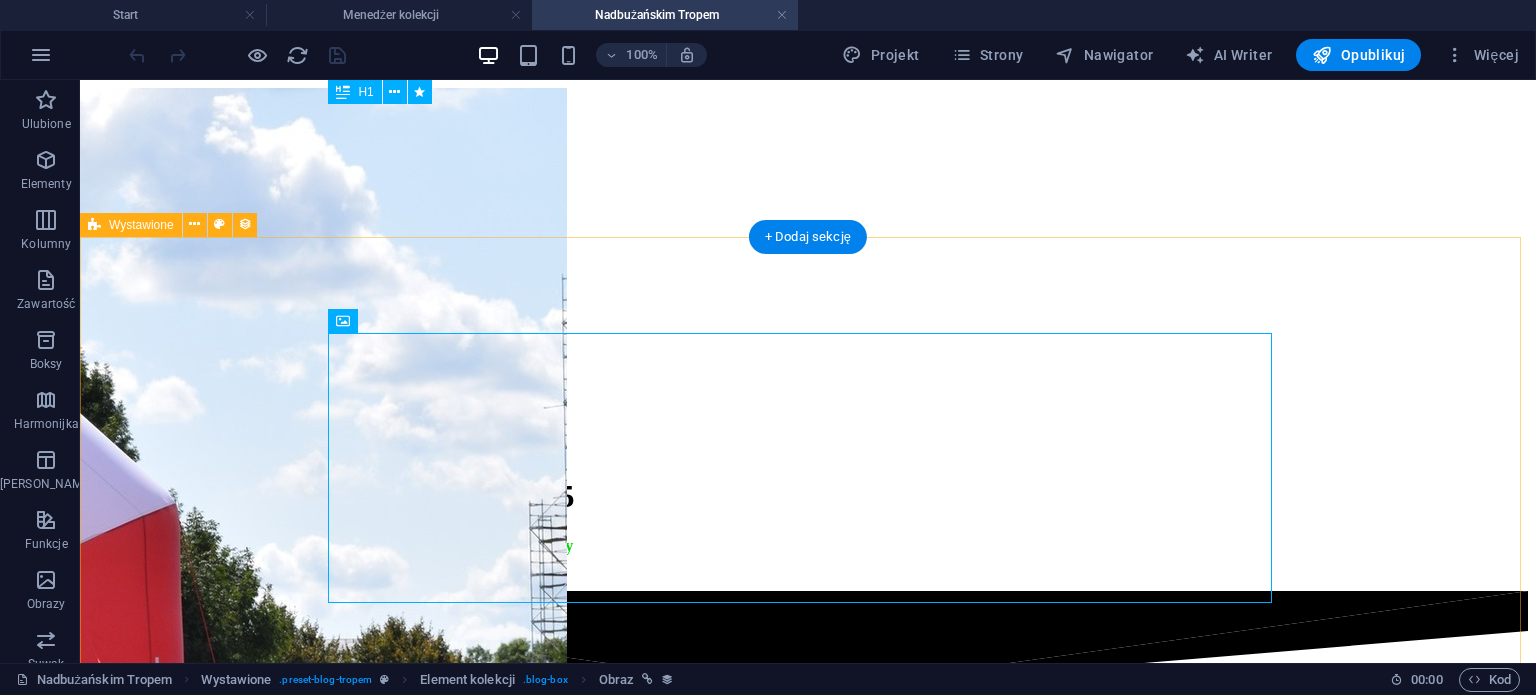 click on "DIIYA Category 1 12.07.2025 DIIYA w Kryłowie Blog Post 5 Category 1 11.07.2025 At a velit ac faucibus, non habitasse commodo ultrices. Habitant consectetur ad donec tempus, iaculis aenean! Tortor maecenas dapibus diam ut aenean! Mauris ullamcorper convallis. Egestas habitant. Blog Post 4 Category 1 10.07.2025 Semper consequat fringilla feugiat tincidunt netus luctus platea. Interdum leo et class maecenas! Lorem pharetra. Auctor in sit nisi euismod orci? In iaculis lacinia elit. Elementum ut ipsum fringilla laoreet lectus. Himenaeos! Blog Post 3 Category 2 09.07.2025 Fringilla class iaculis. Sociosqu vestibulum gravida quam justo. Tempor habitant egestas neque mollis, non quis quisque sed! Justo fringilla torquent magna? Imperdiet lobortis molestie nec egestas fringilla commodo amet! In amet primis euismod tellus. Diam sagittis nulla. Vel euismod. Blog Post 2 Category 2 08.07.2025 Blog Post 1 Category 2 07.07.2025  Poprzedni Dalej" at bounding box center (808, 2769) 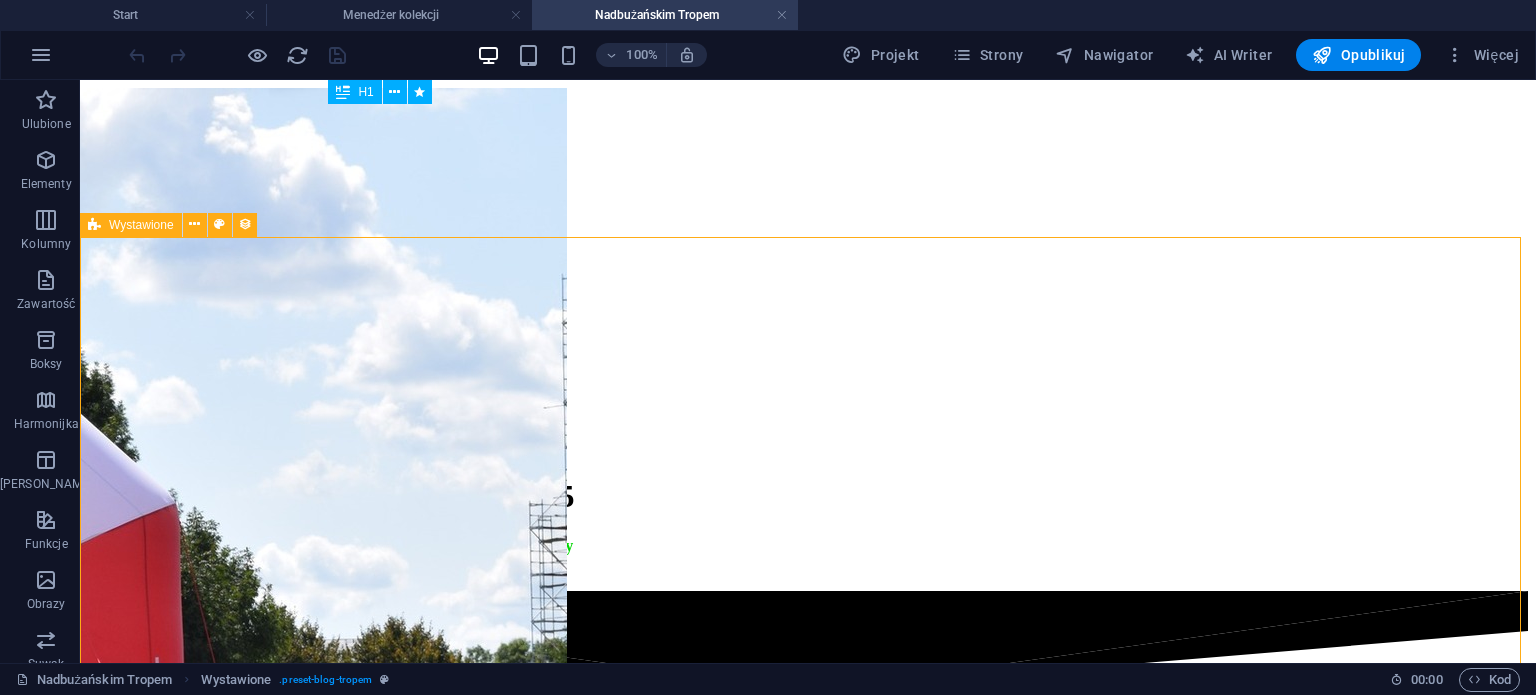 click on "Wystawione" at bounding box center [141, 225] 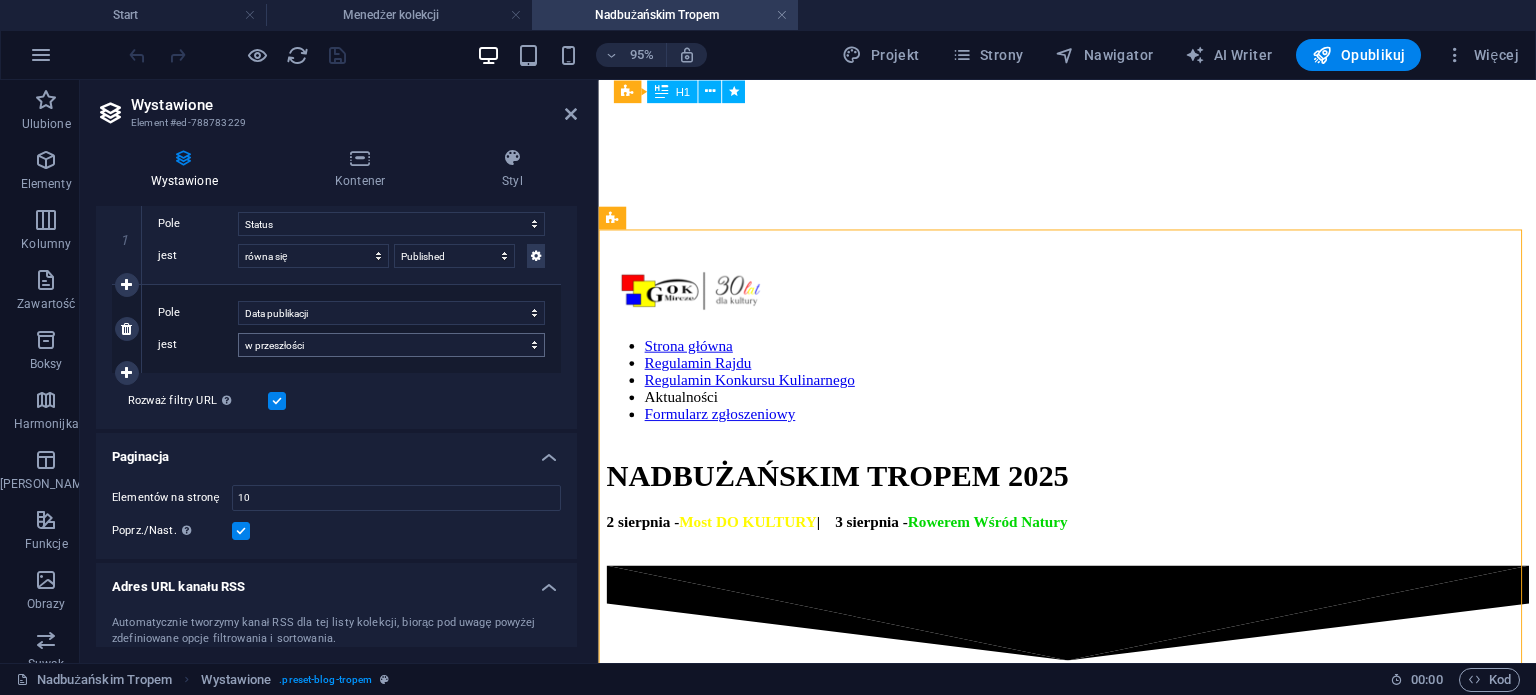 scroll, scrollTop: 576, scrollLeft: 0, axis: vertical 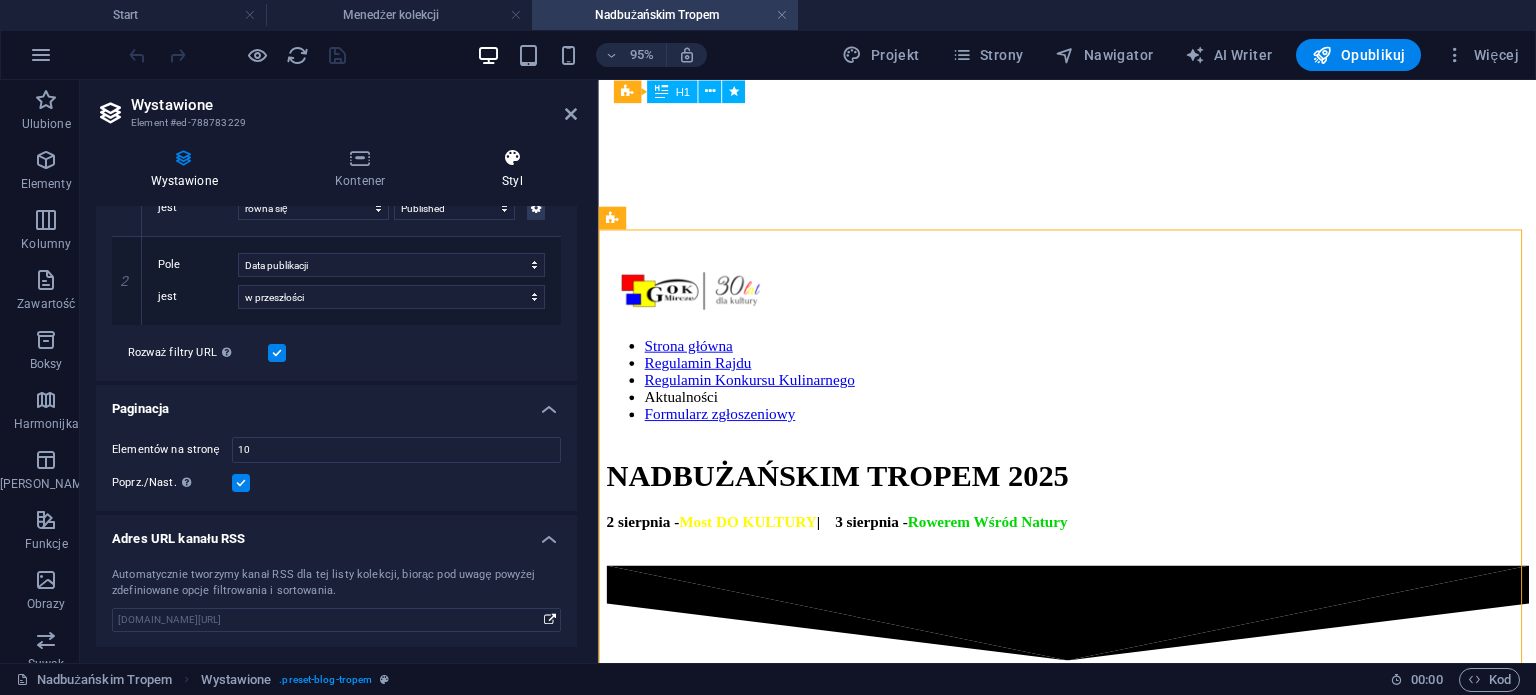 click on "Styl" at bounding box center [513, 169] 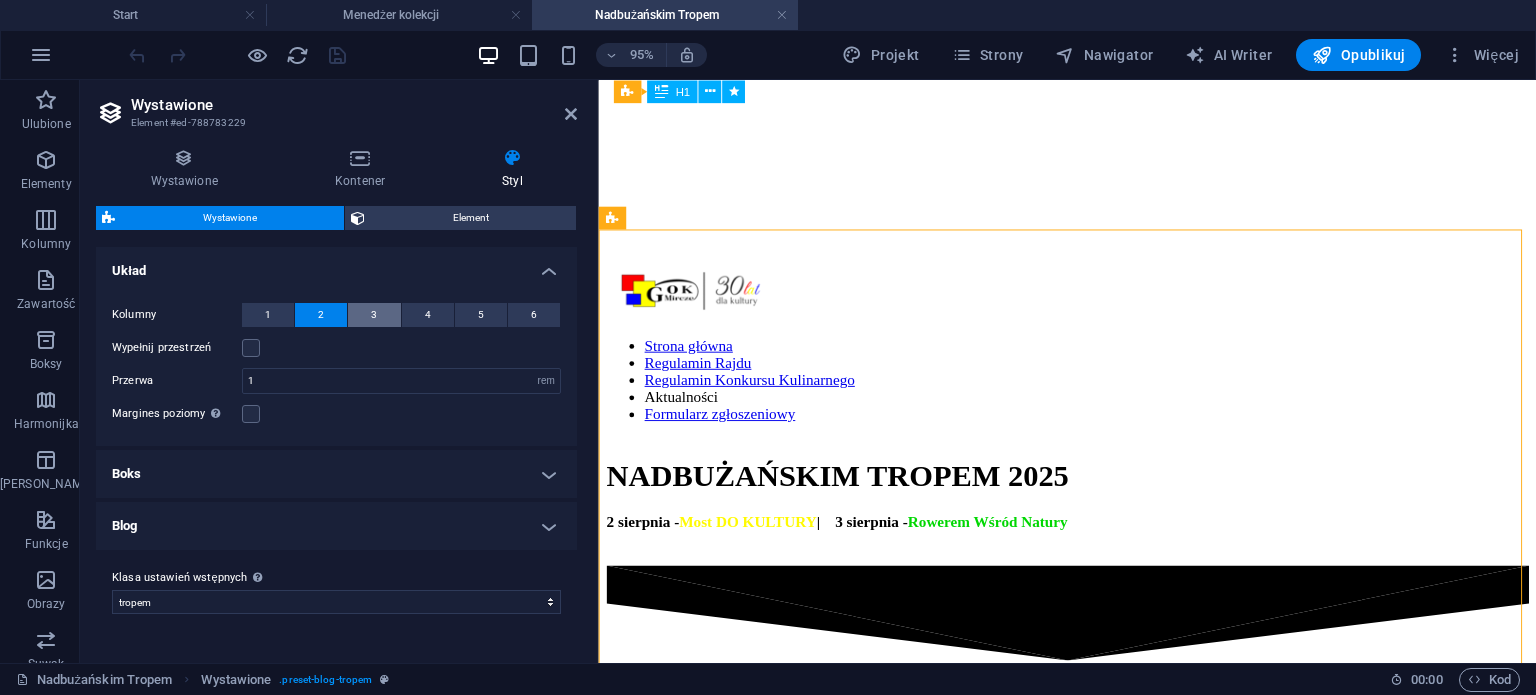 click on "3" at bounding box center (374, 315) 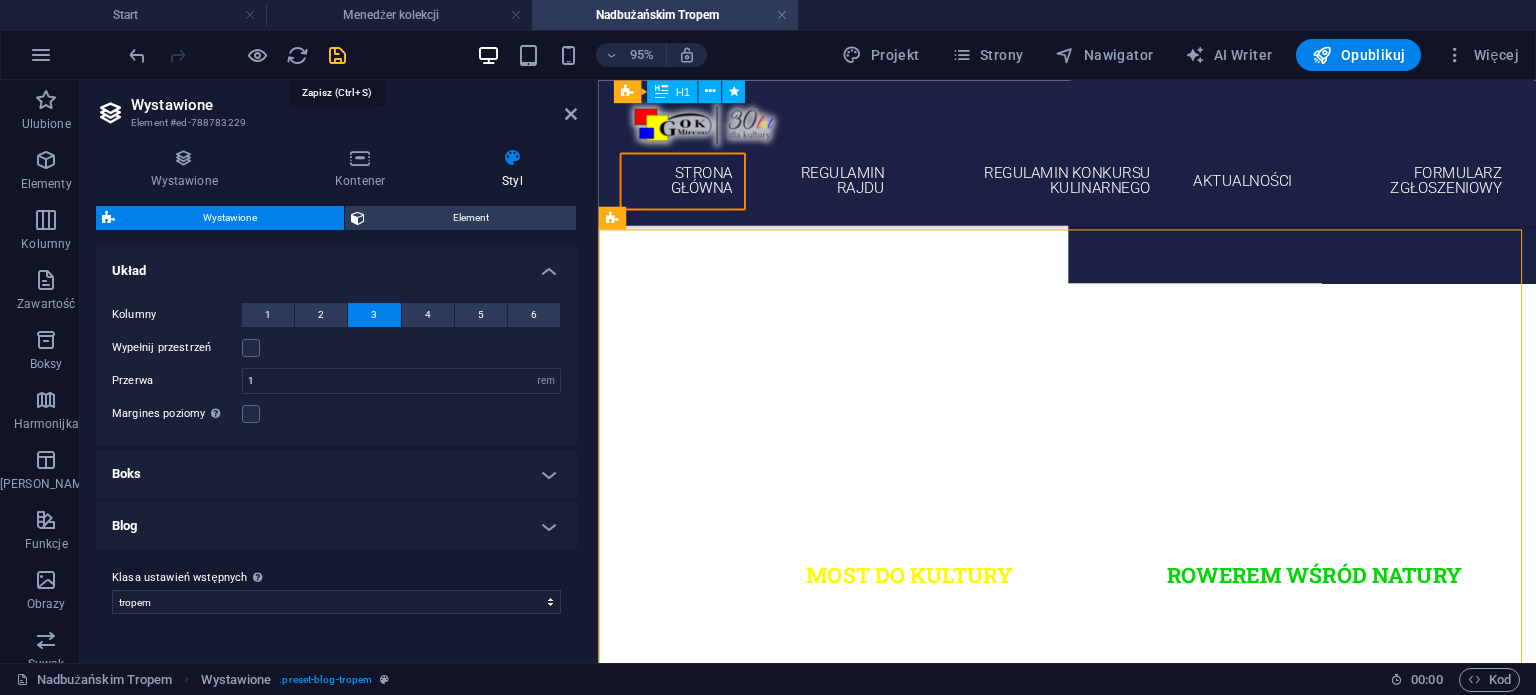 click at bounding box center (337, 55) 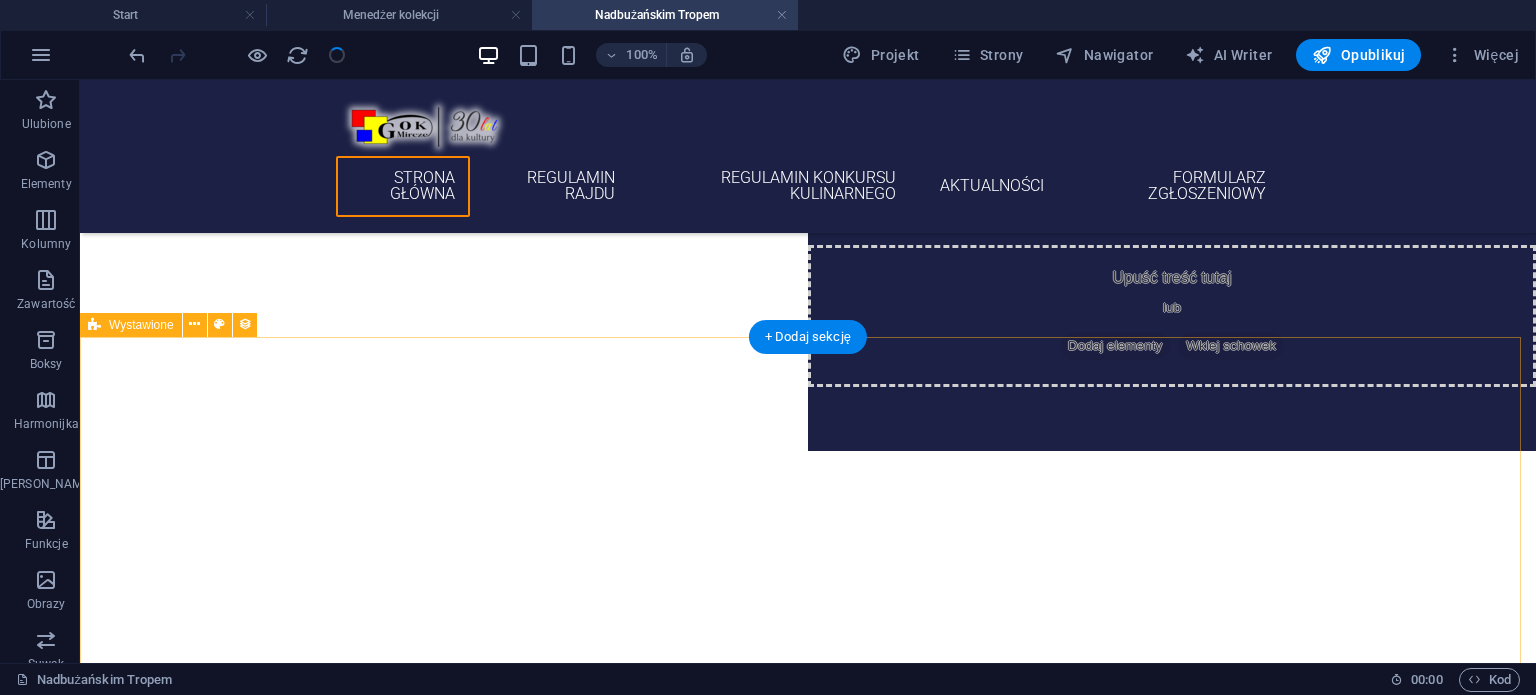 scroll, scrollTop: 0, scrollLeft: 0, axis: both 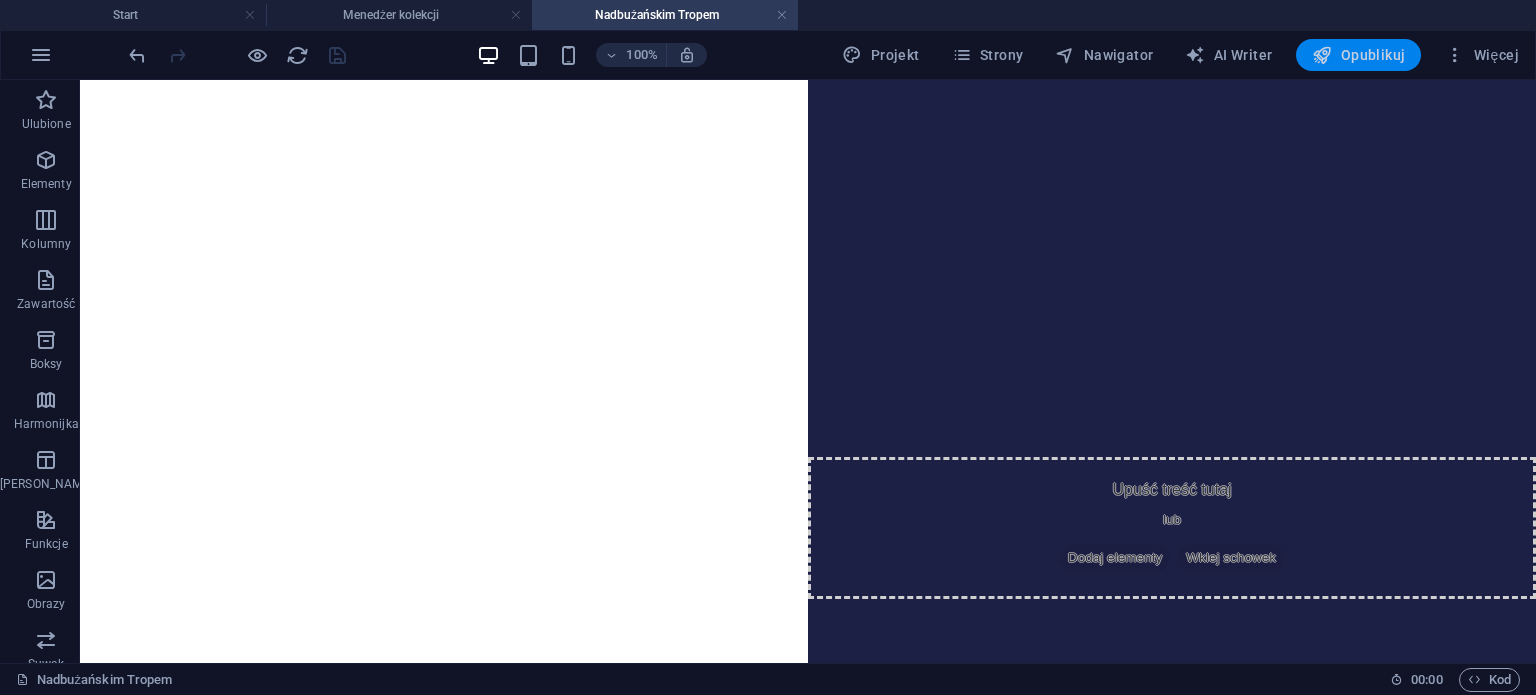 click on "Opublikuj" at bounding box center (1358, 55) 